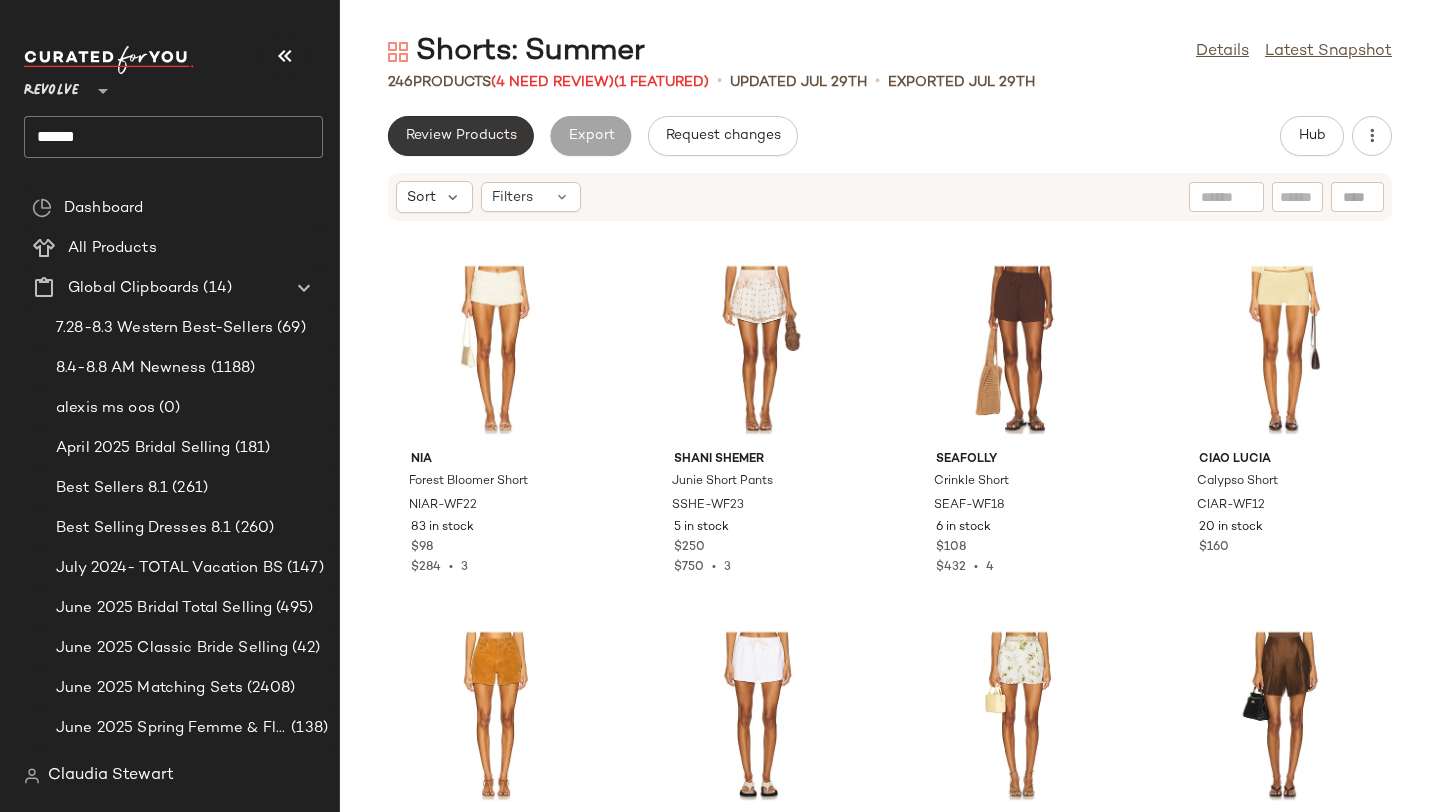 scroll, scrollTop: 0, scrollLeft: 0, axis: both 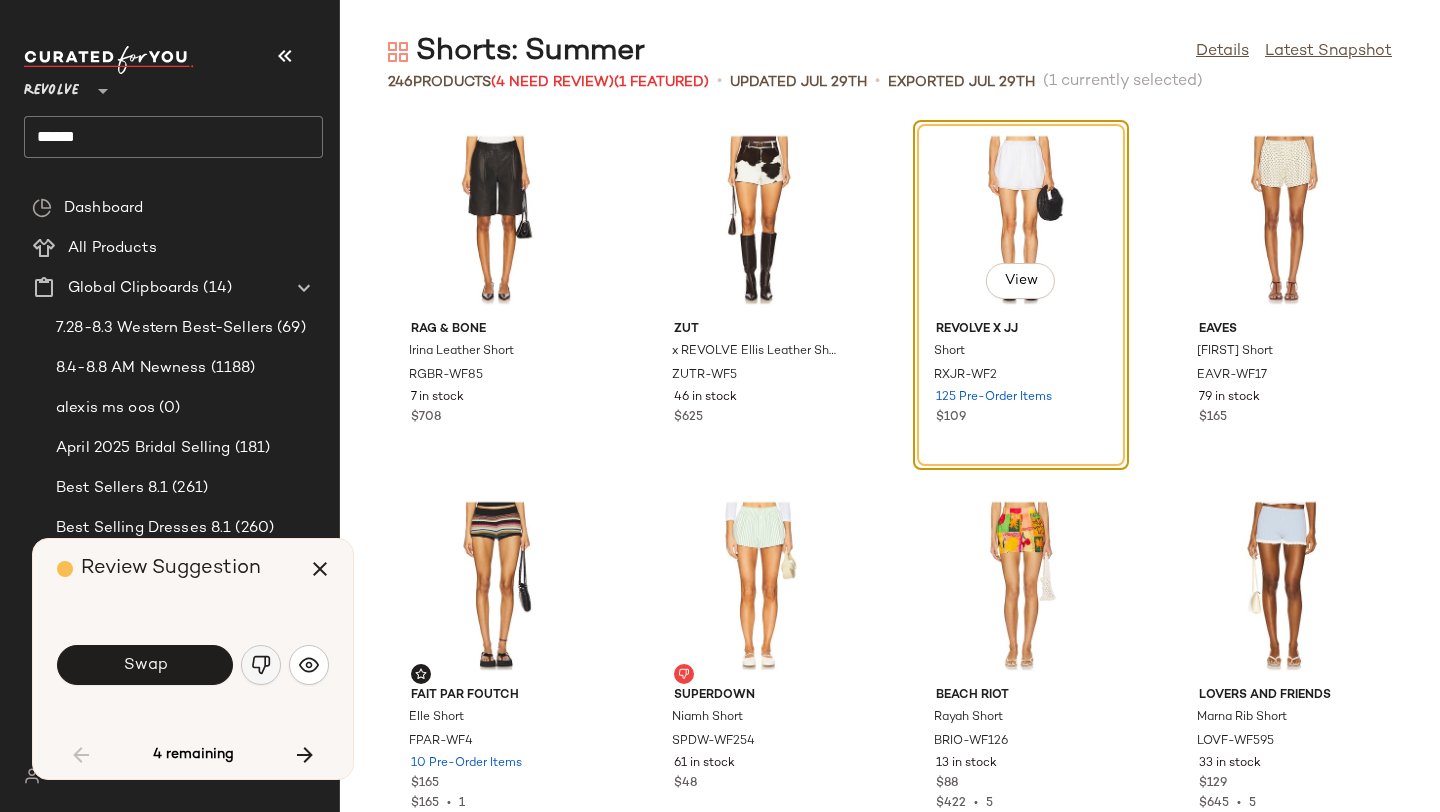 click 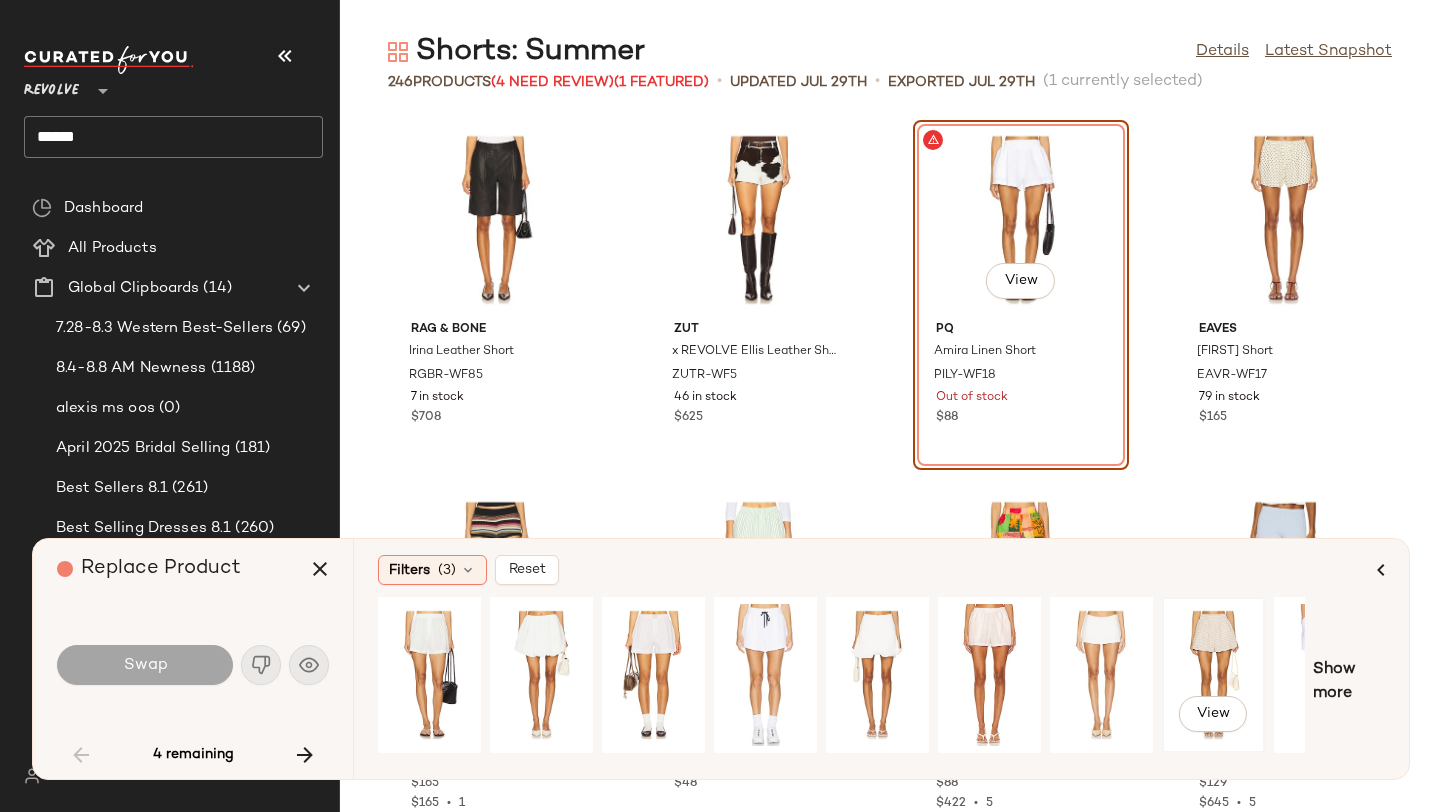 click on "View" 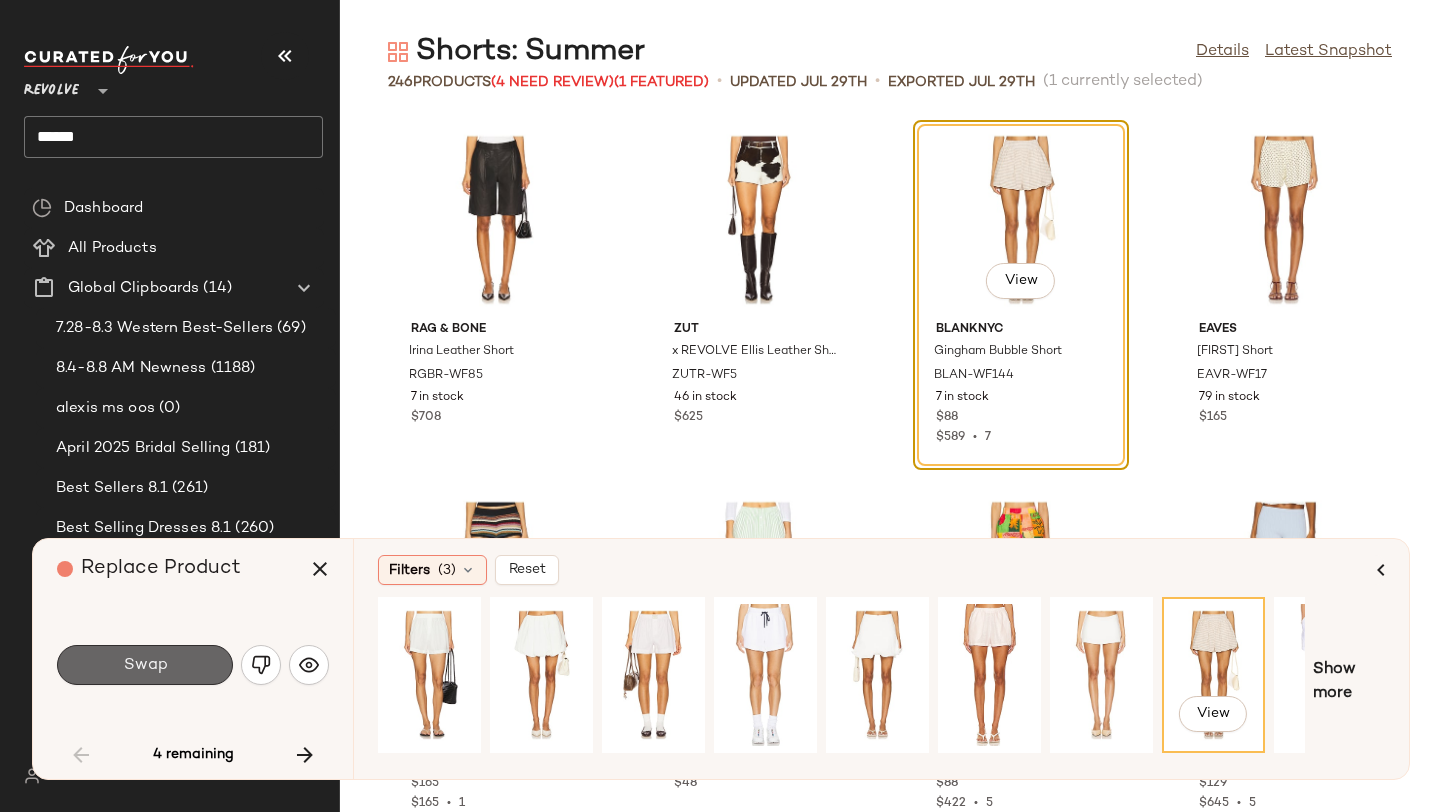 click on "Swap" 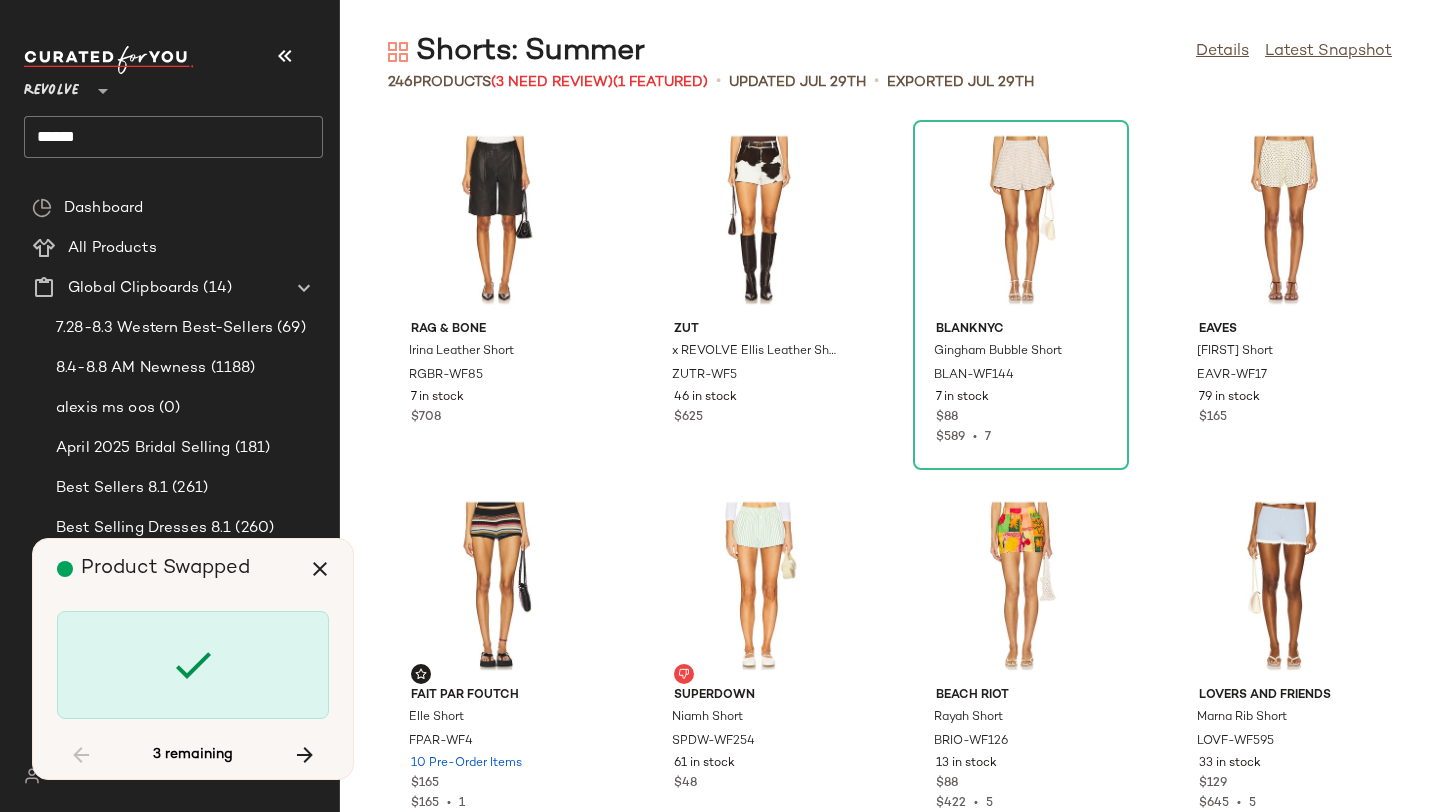scroll, scrollTop: 3294, scrollLeft: 0, axis: vertical 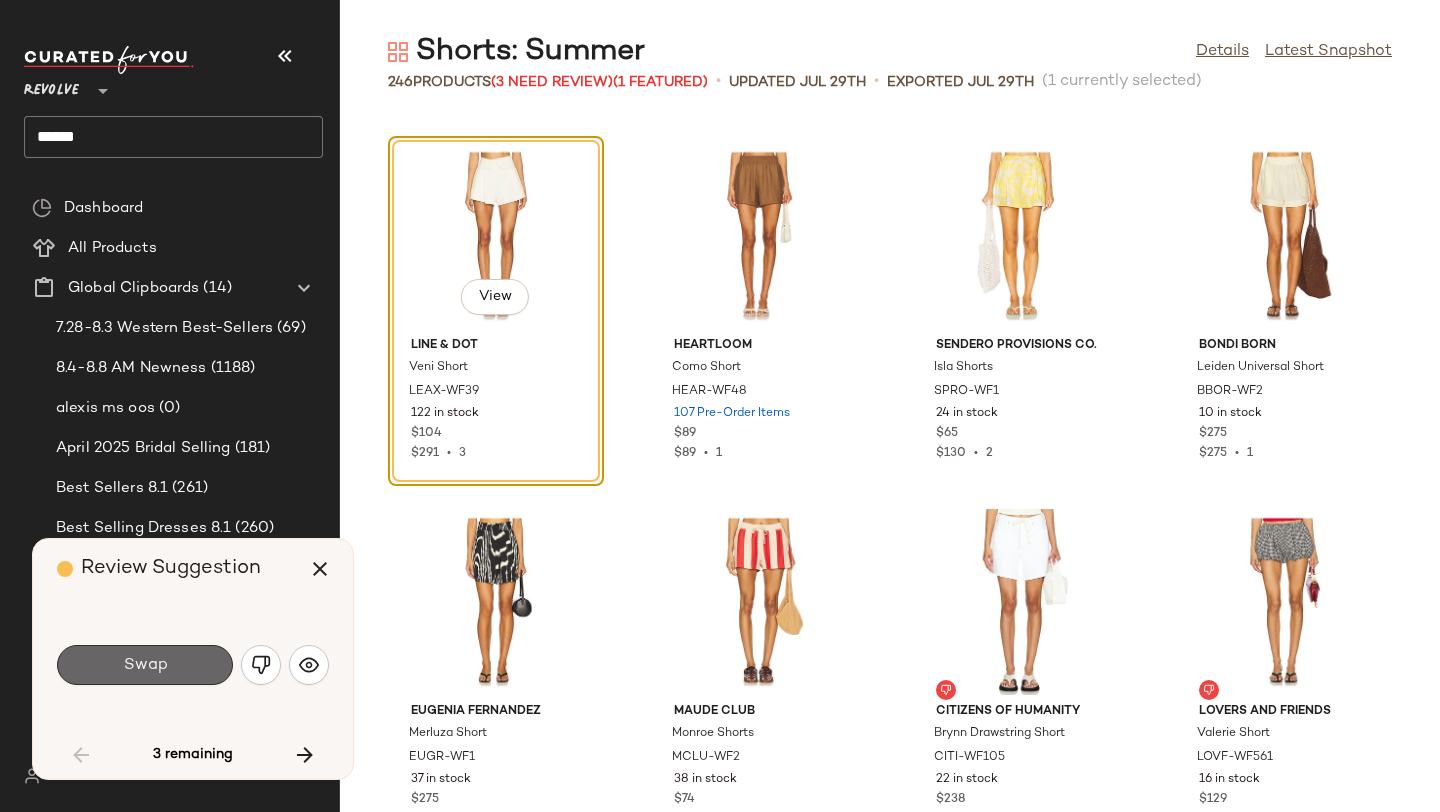 click on "Swap" at bounding box center (145, 665) 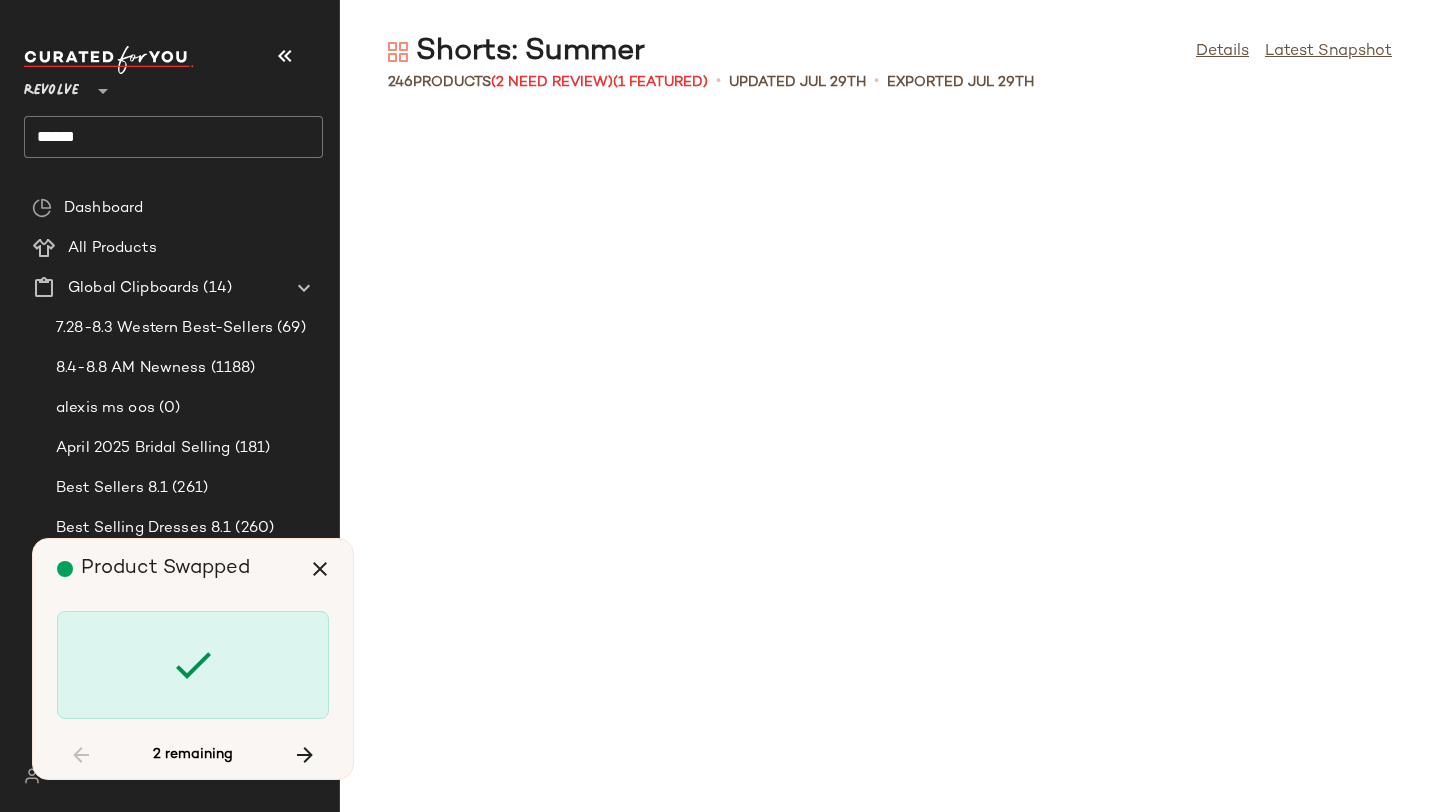scroll, scrollTop: 8784, scrollLeft: 0, axis: vertical 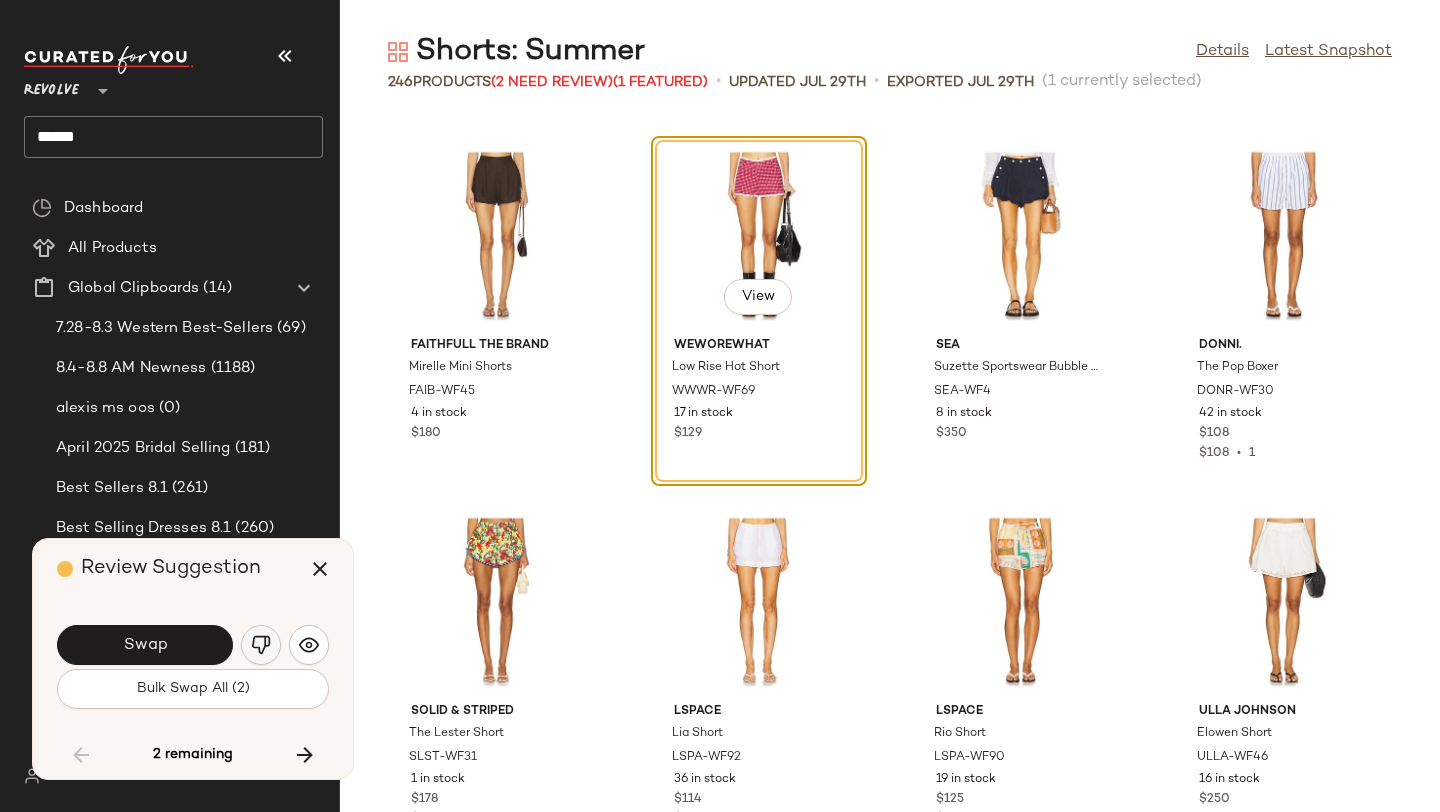 click 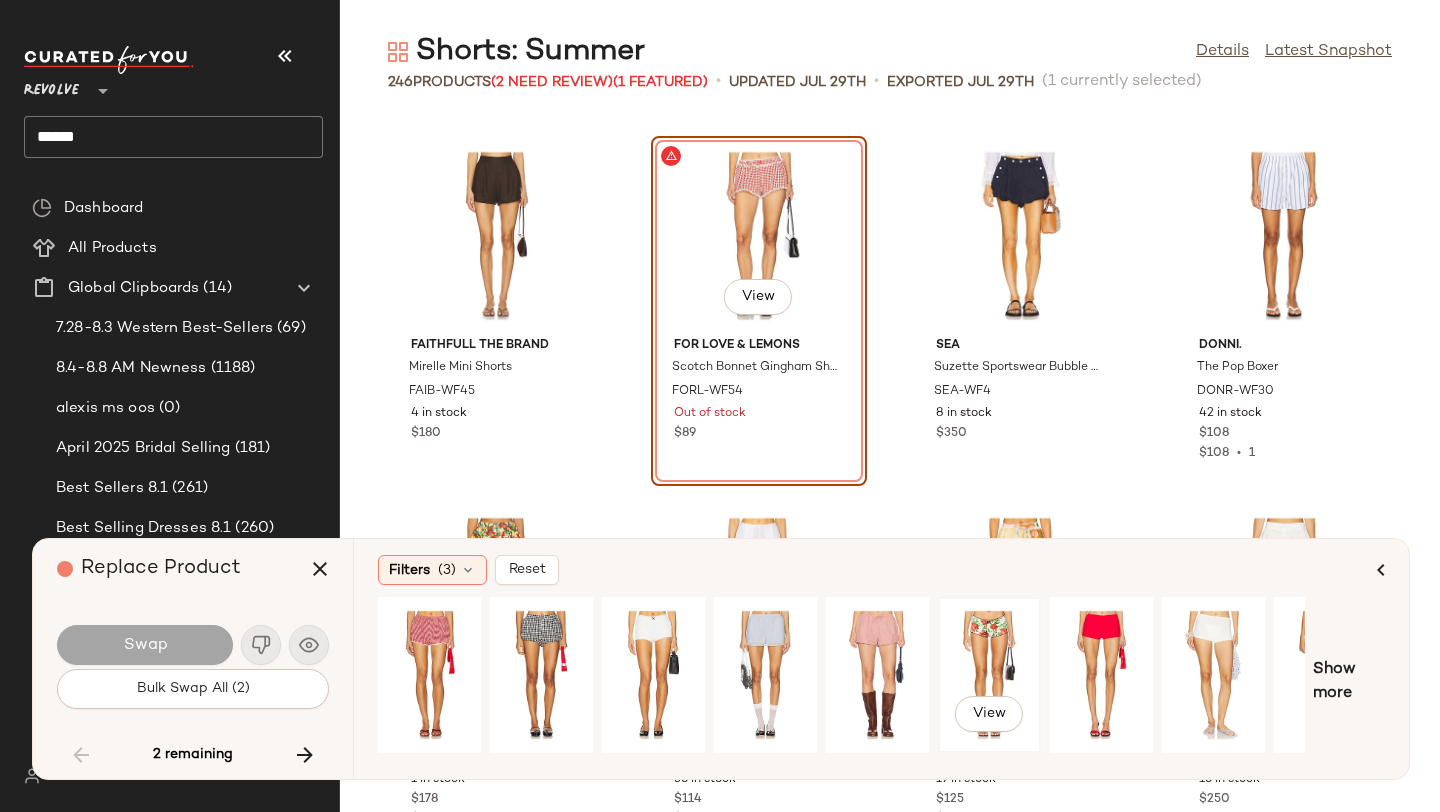 scroll, scrollTop: 0, scrollLeft: 182, axis: horizontal 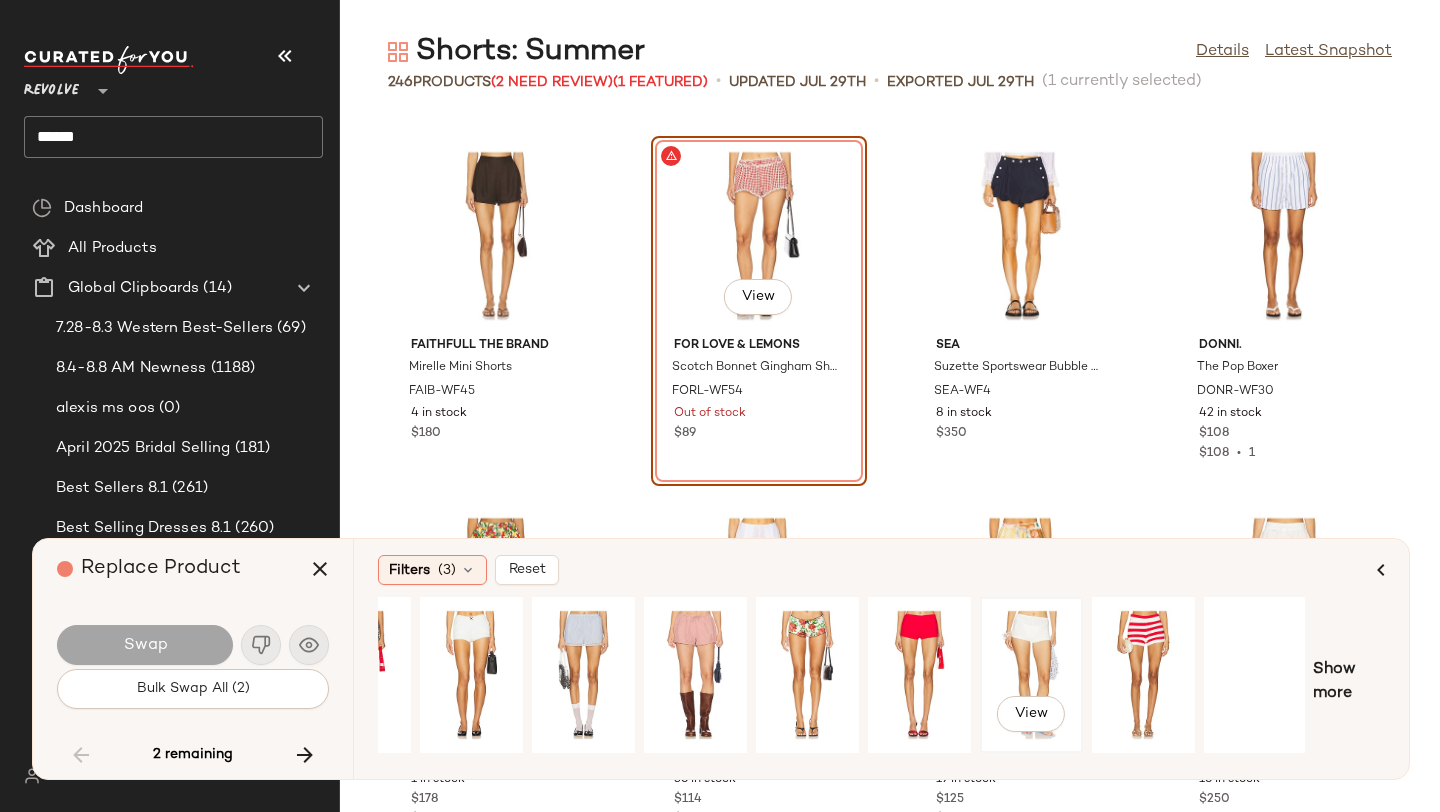 click on "View" 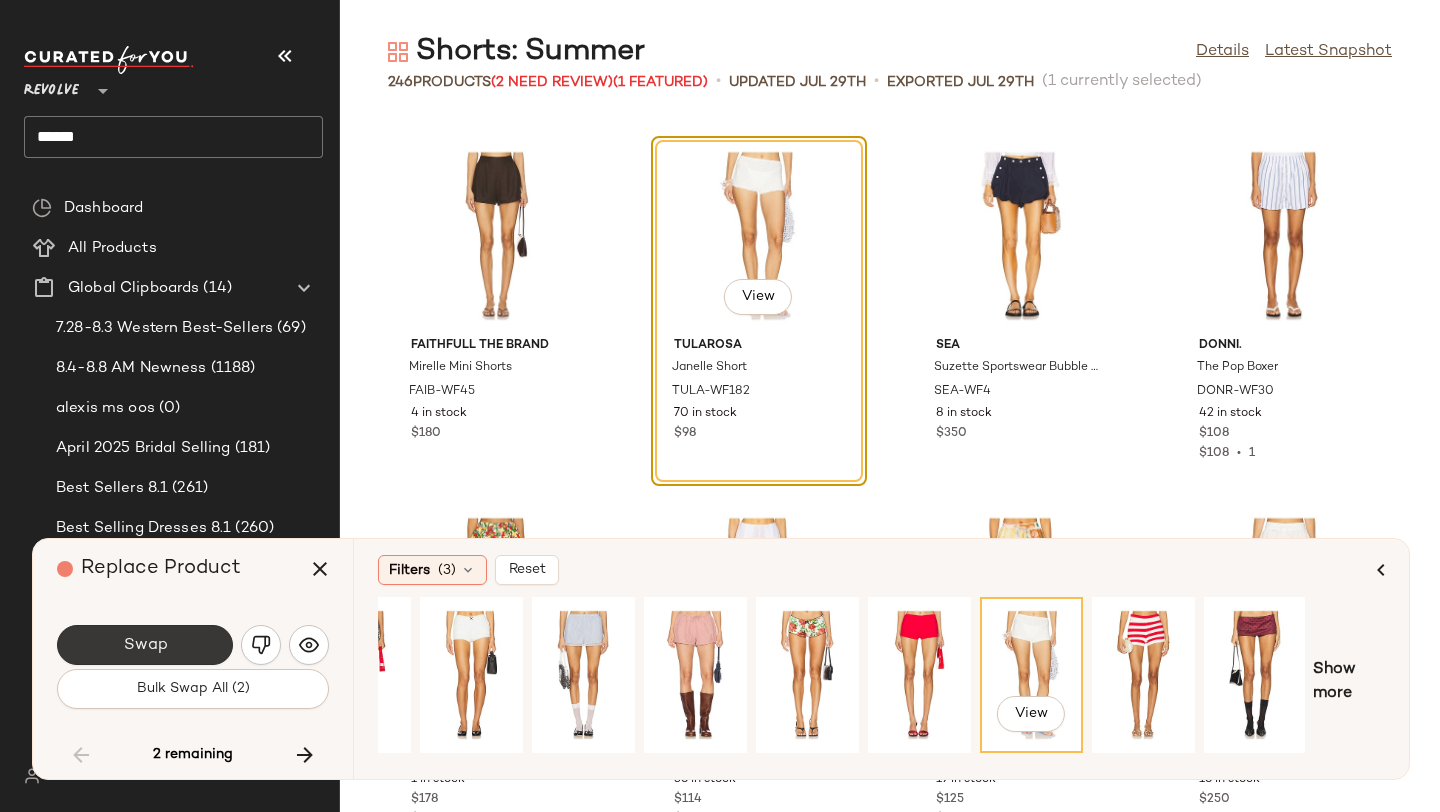 click on "Swap" at bounding box center [145, 645] 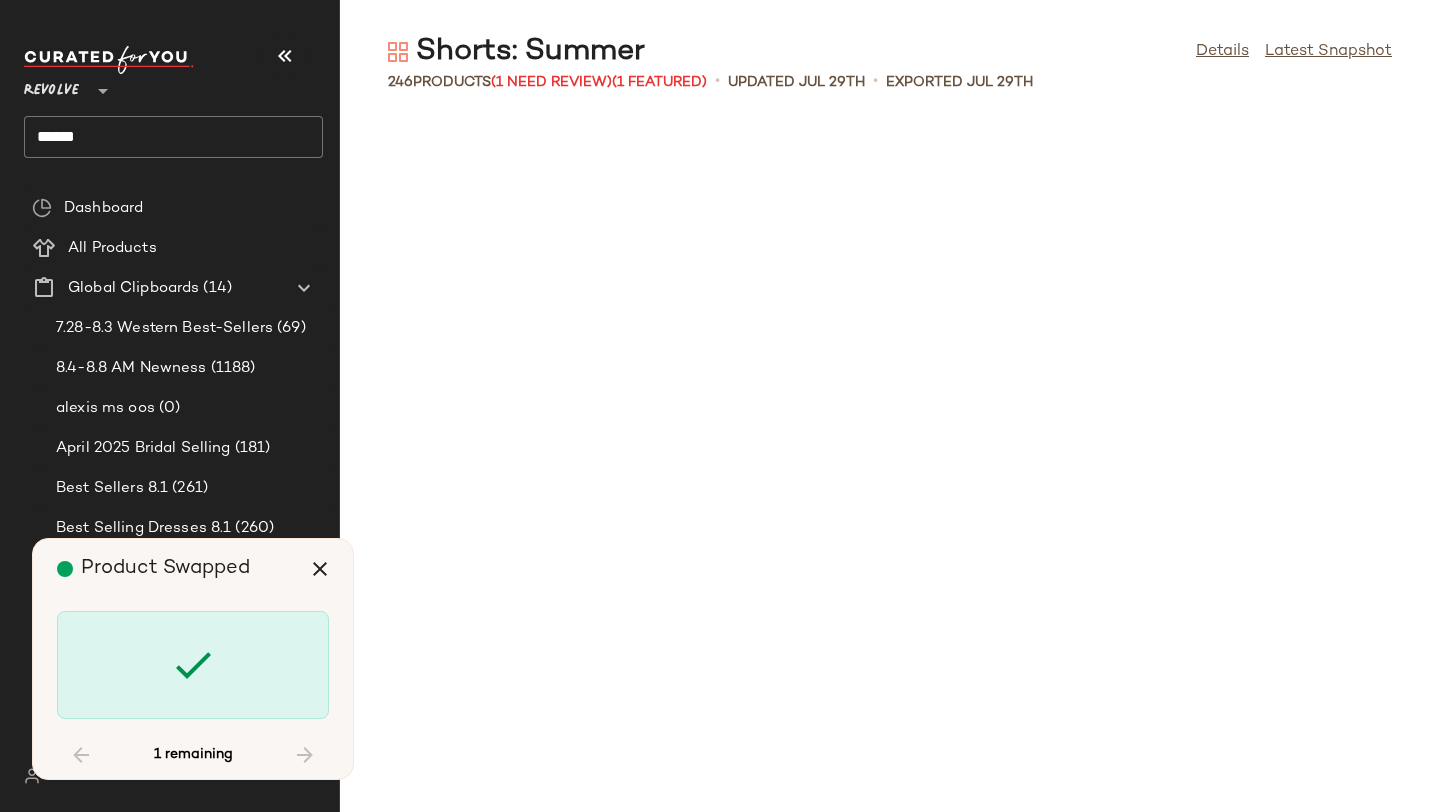 scroll, scrollTop: 19398, scrollLeft: 0, axis: vertical 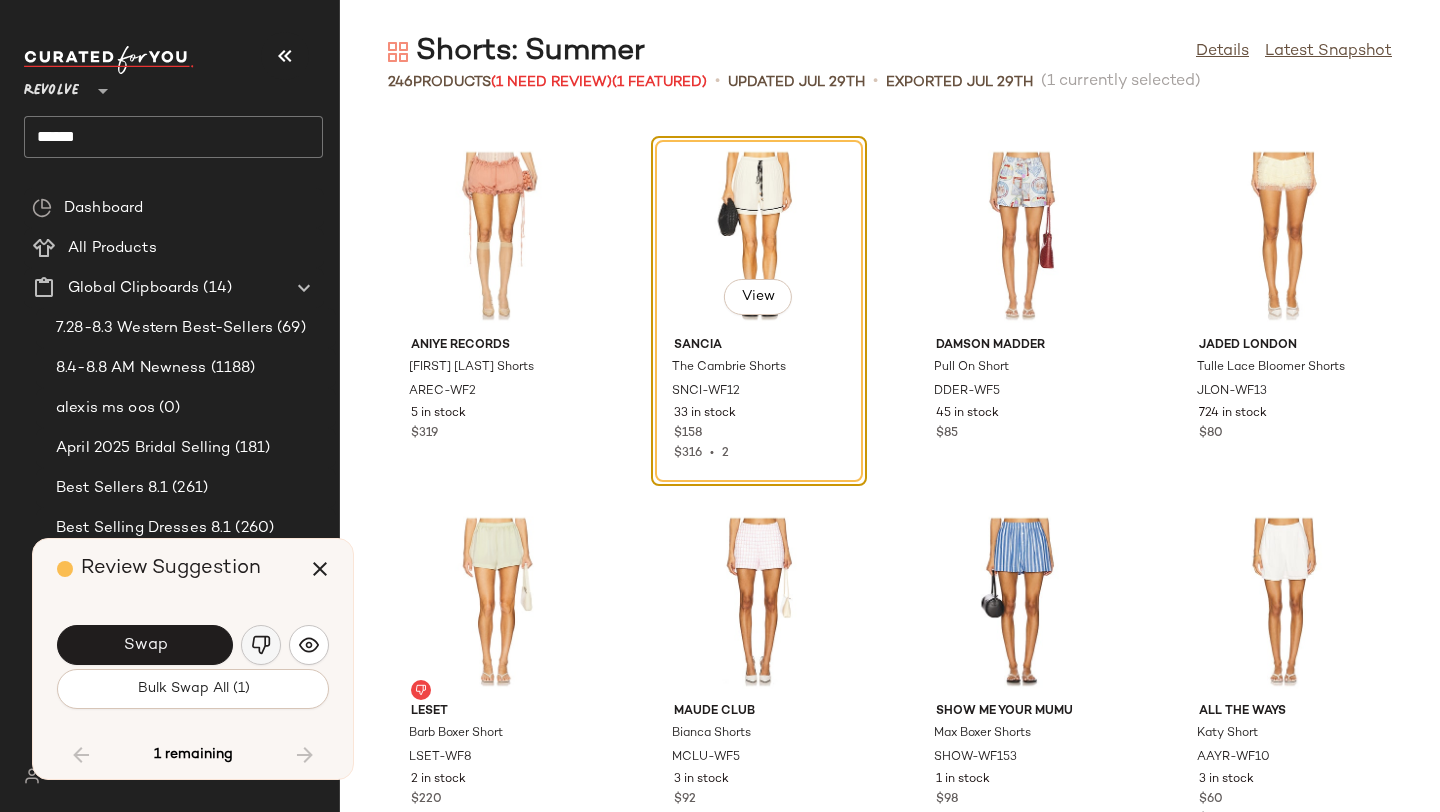 click 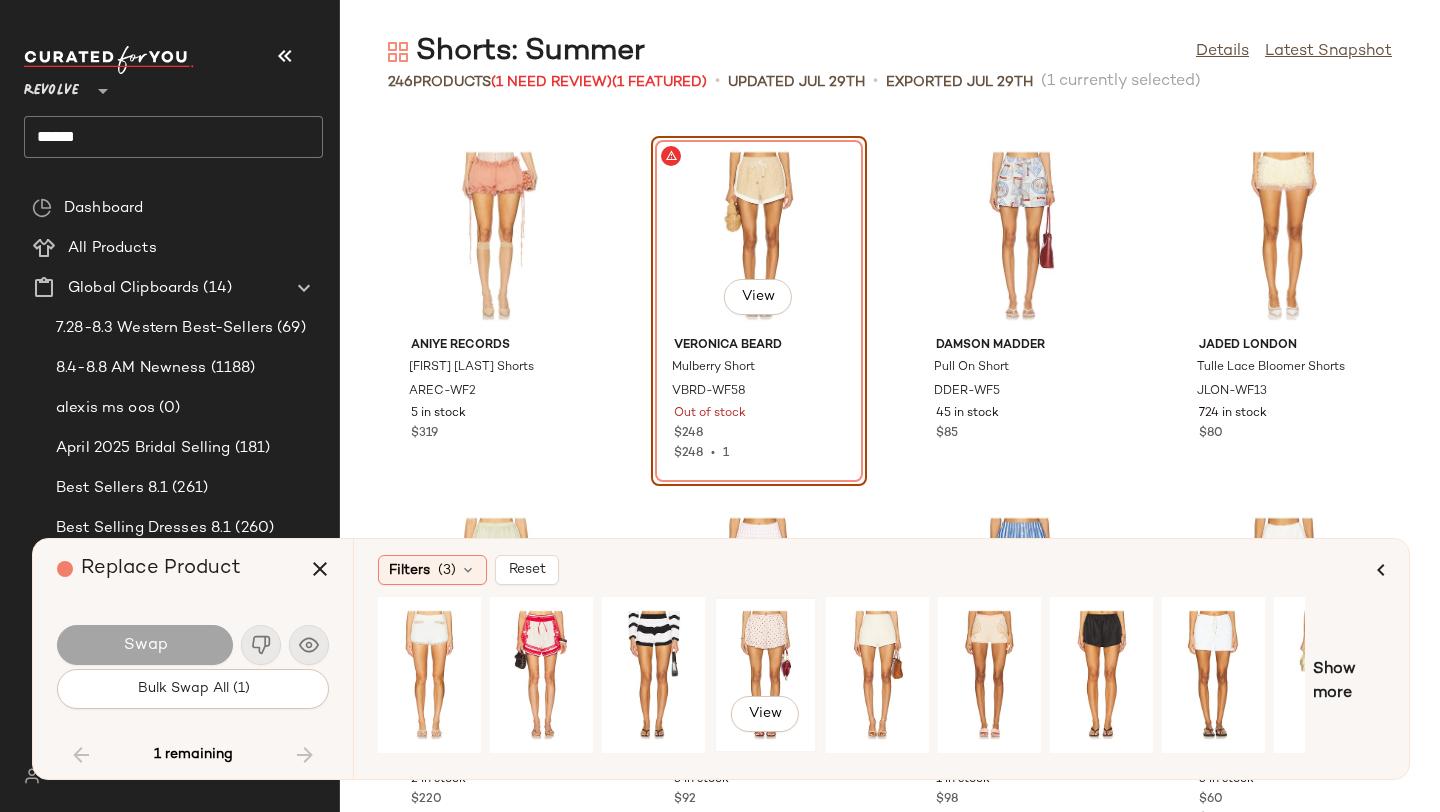 click on "View" 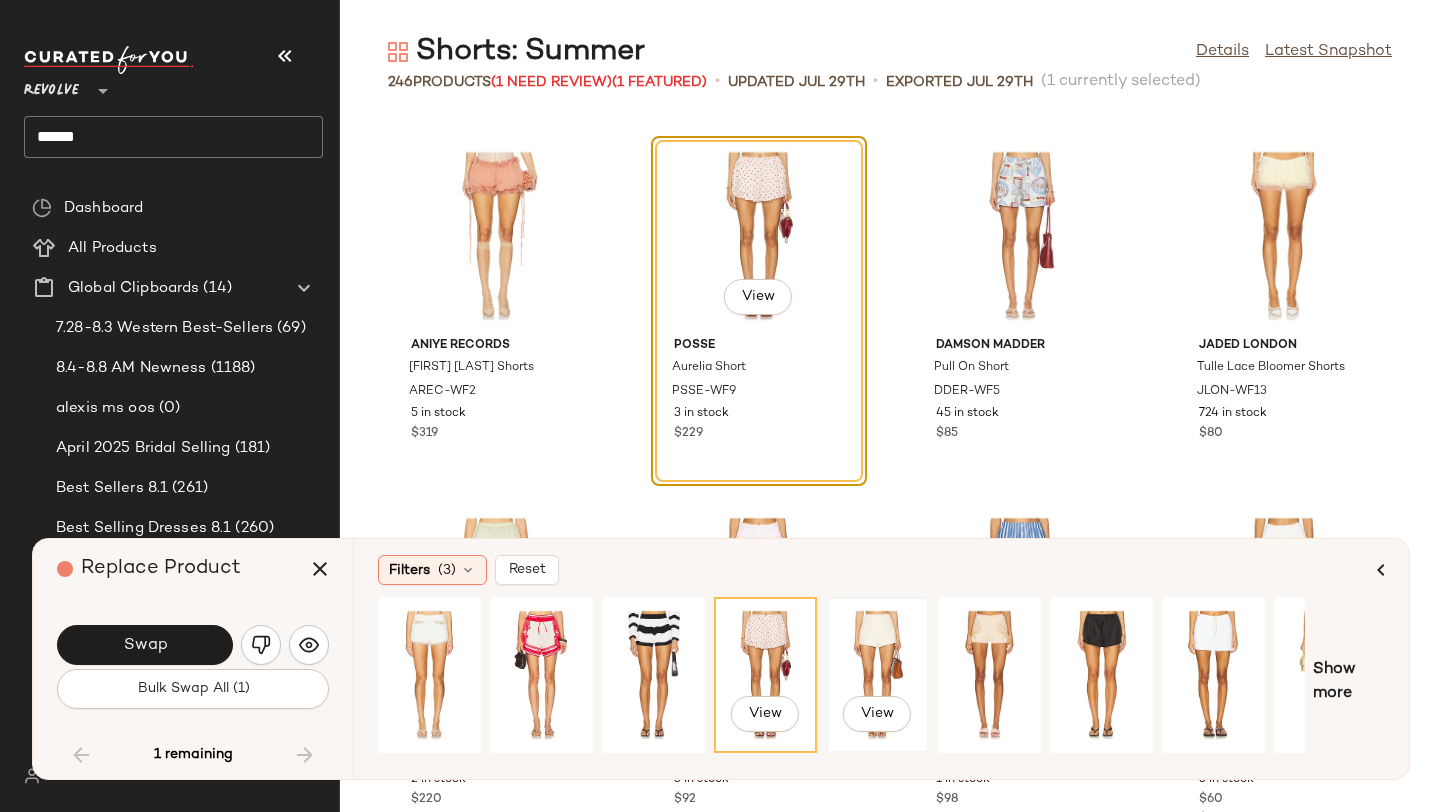click on "View" 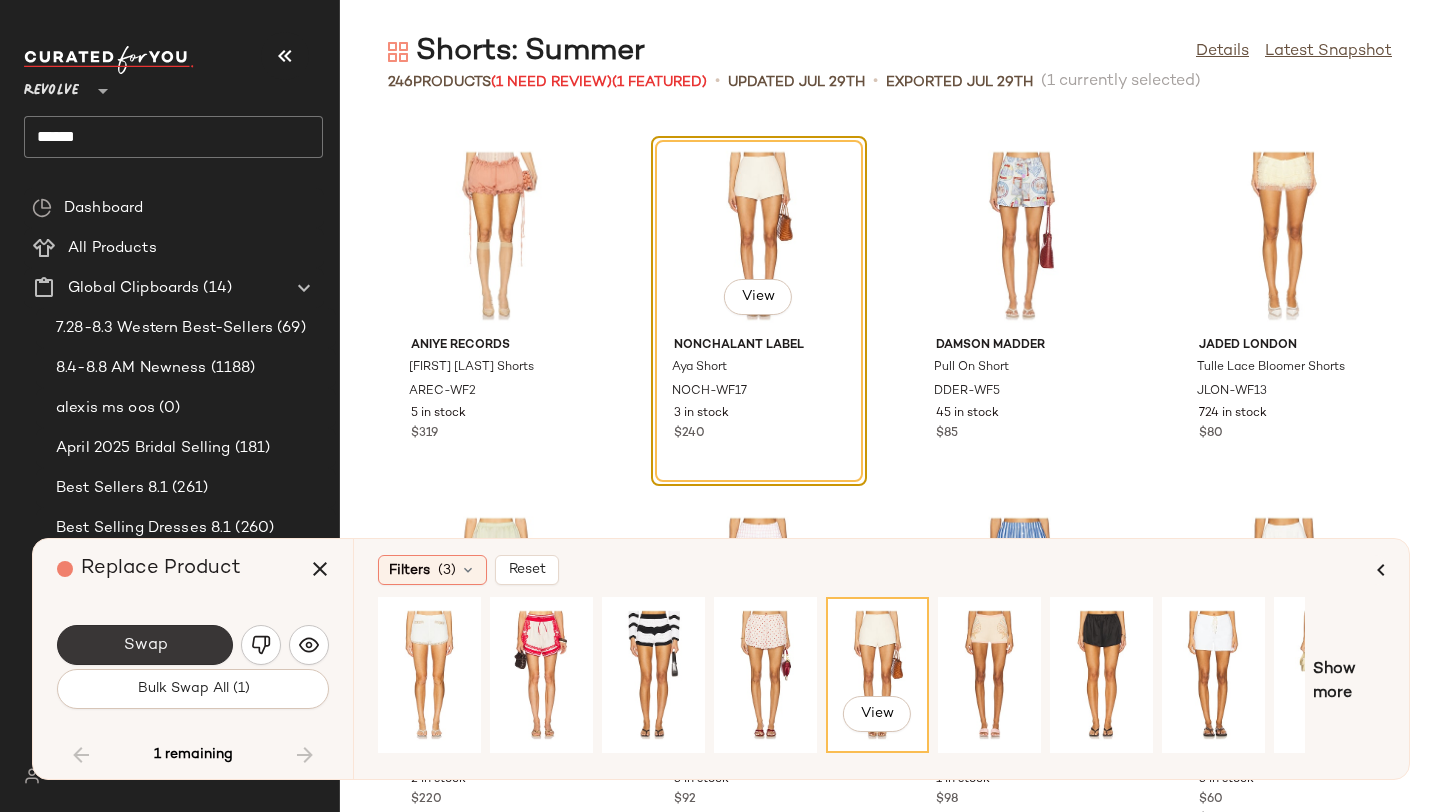 click on "Swap" at bounding box center (145, 645) 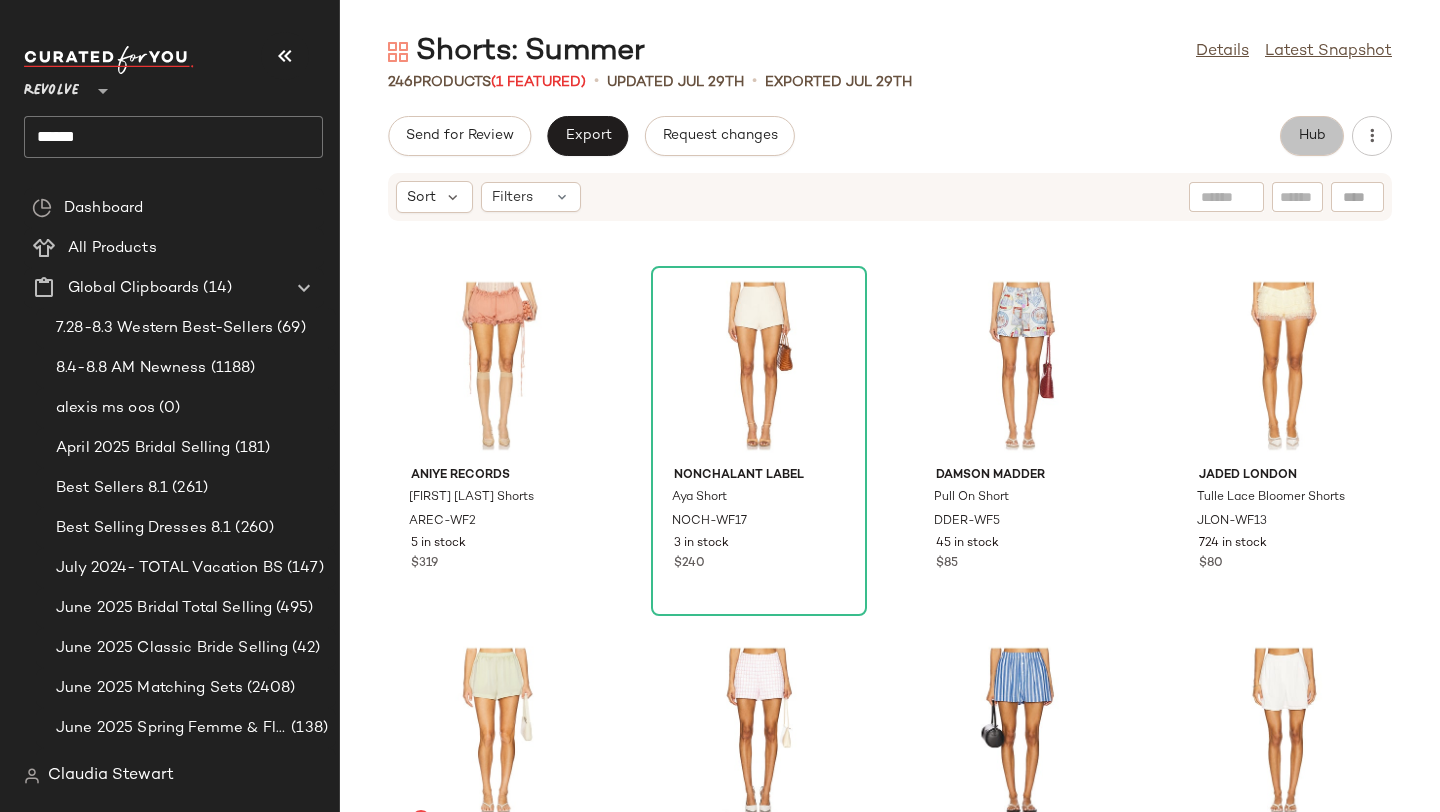 click on "Hub" 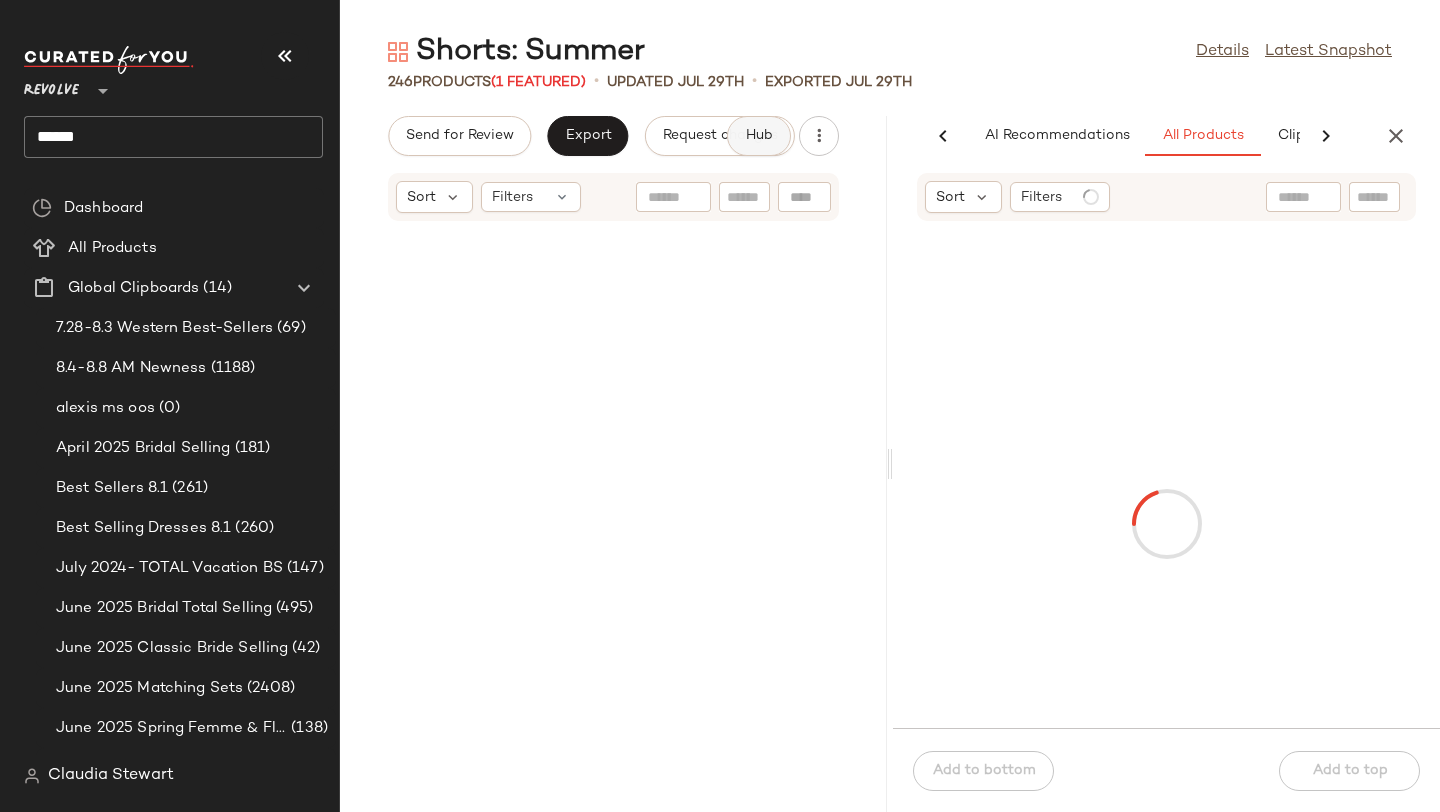 scroll, scrollTop: 0, scrollLeft: 137, axis: horizontal 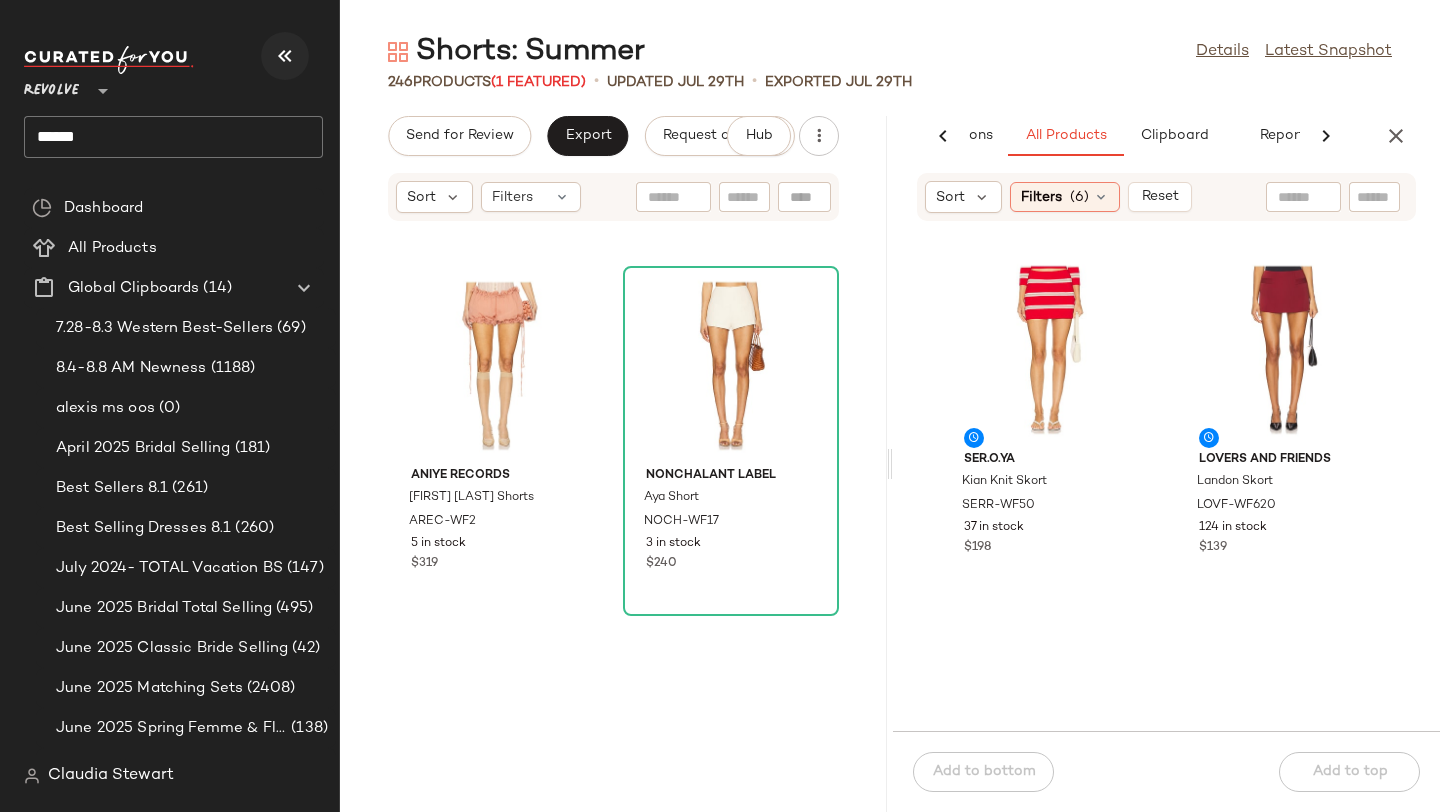 click at bounding box center (285, 56) 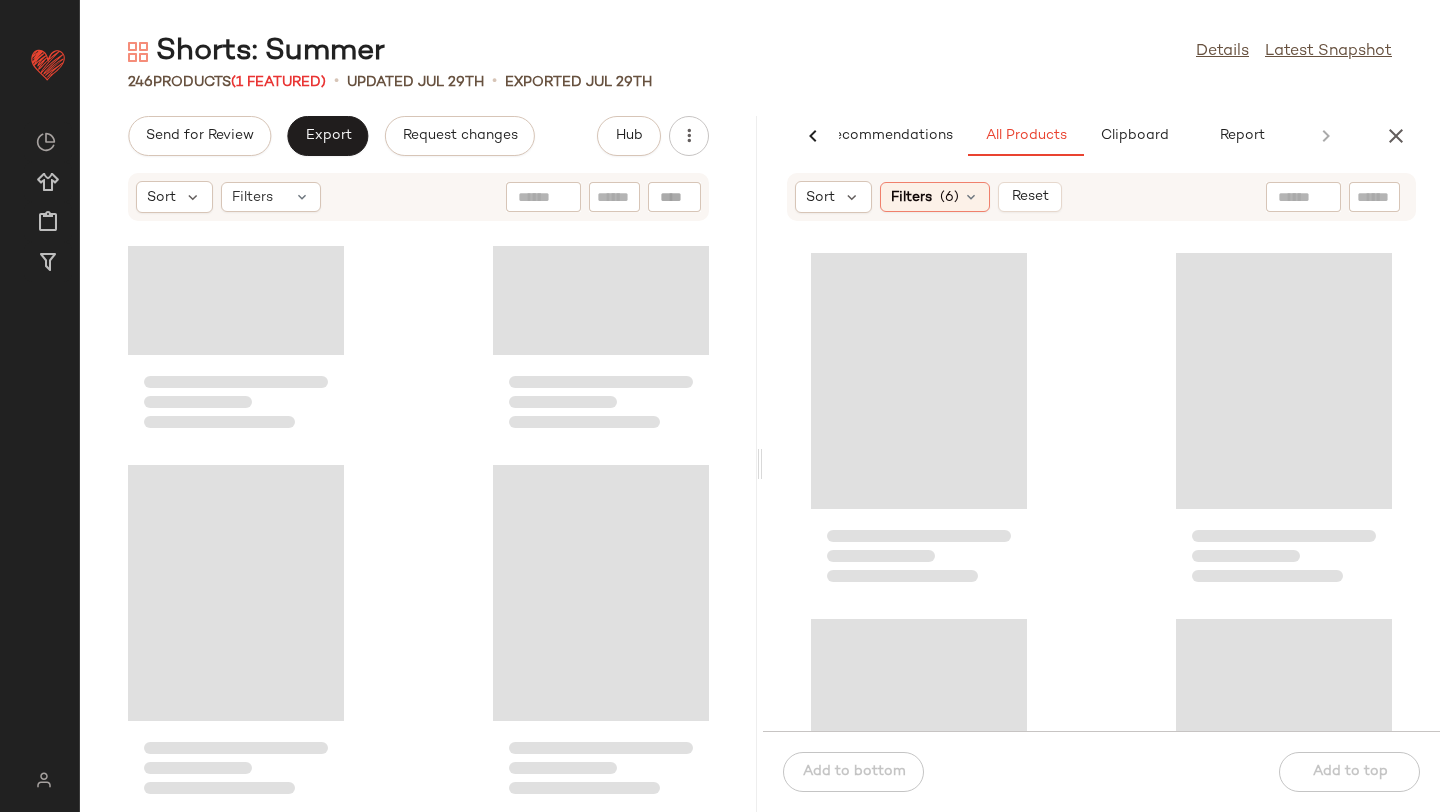 scroll, scrollTop: 0, scrollLeft: 47, axis: horizontal 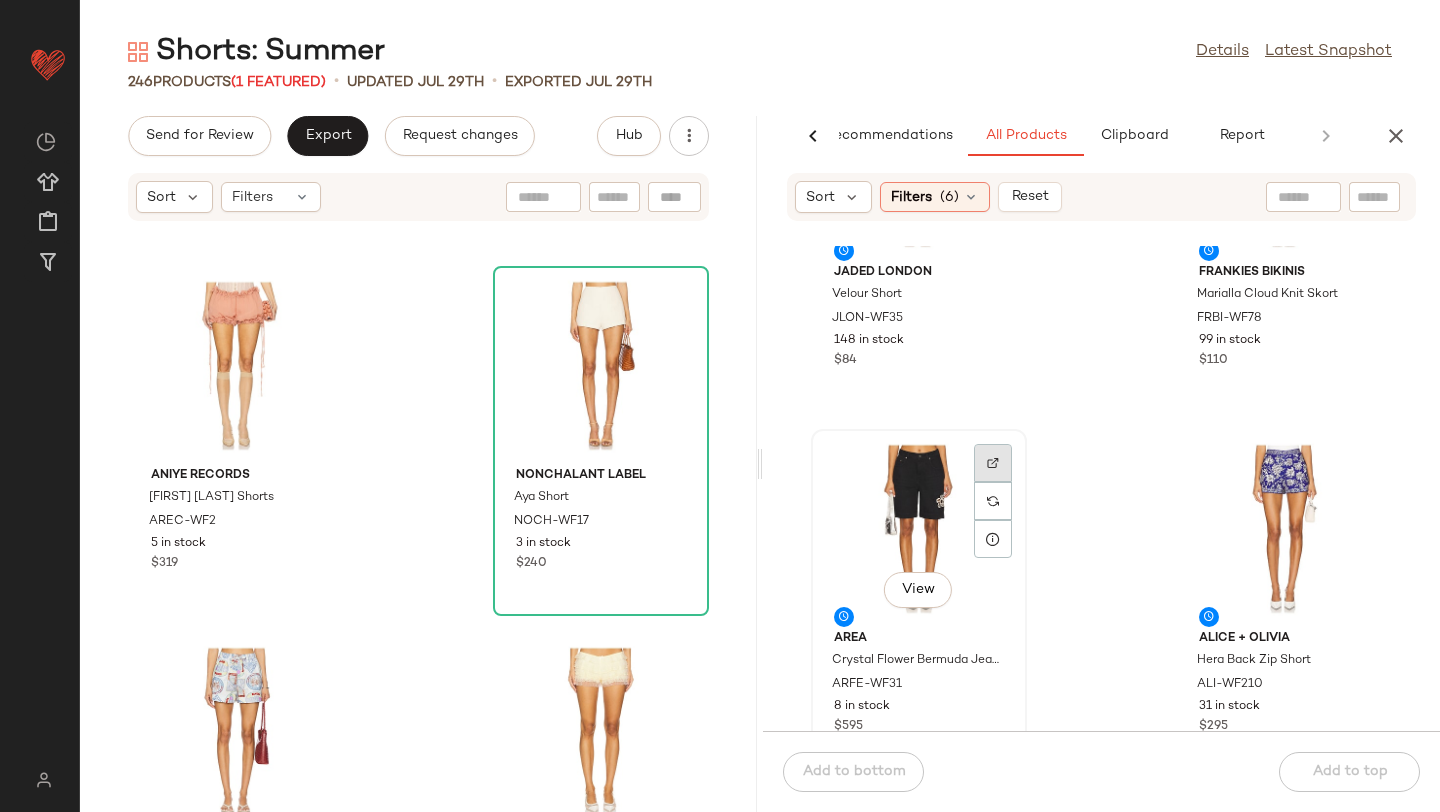click 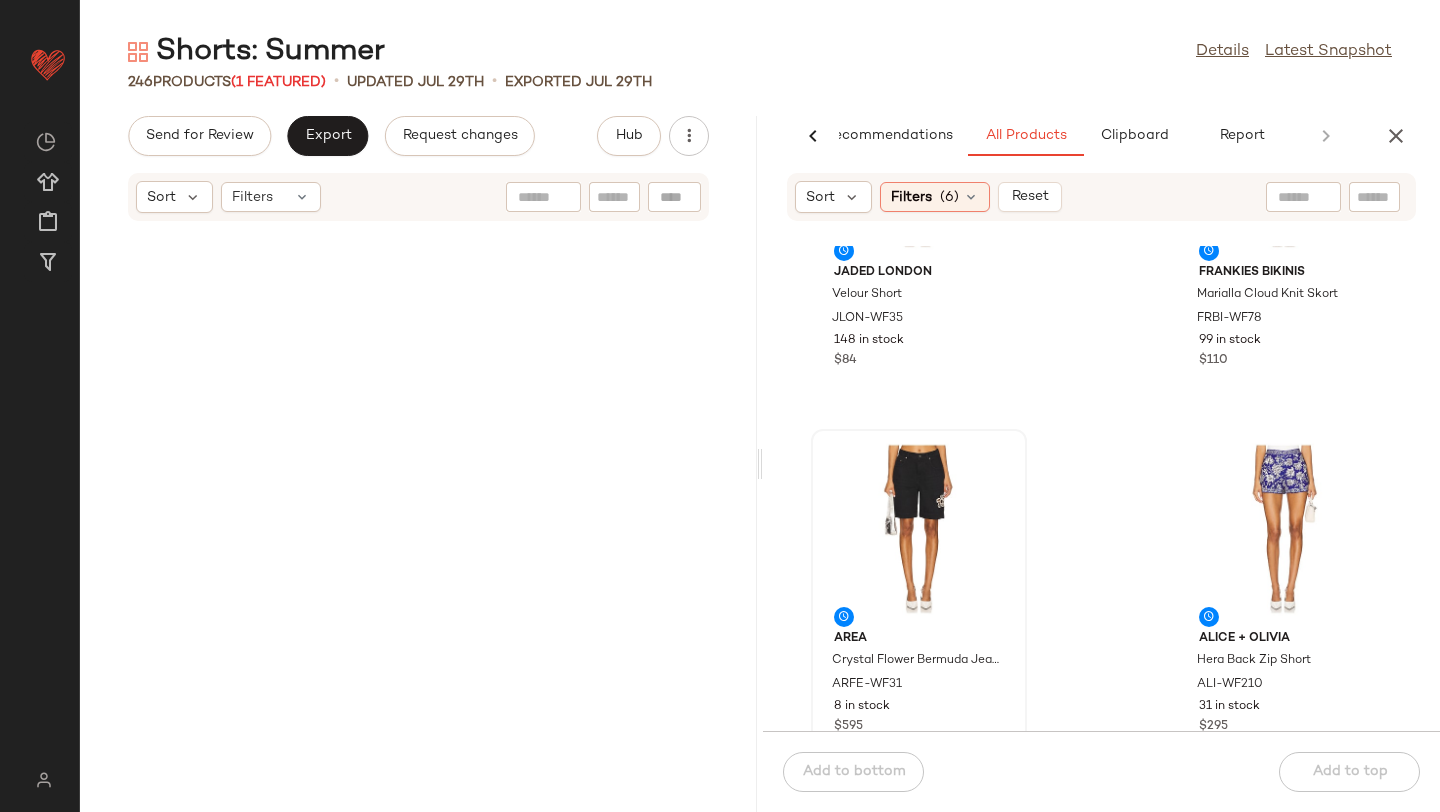 scroll, scrollTop: 36064, scrollLeft: 0, axis: vertical 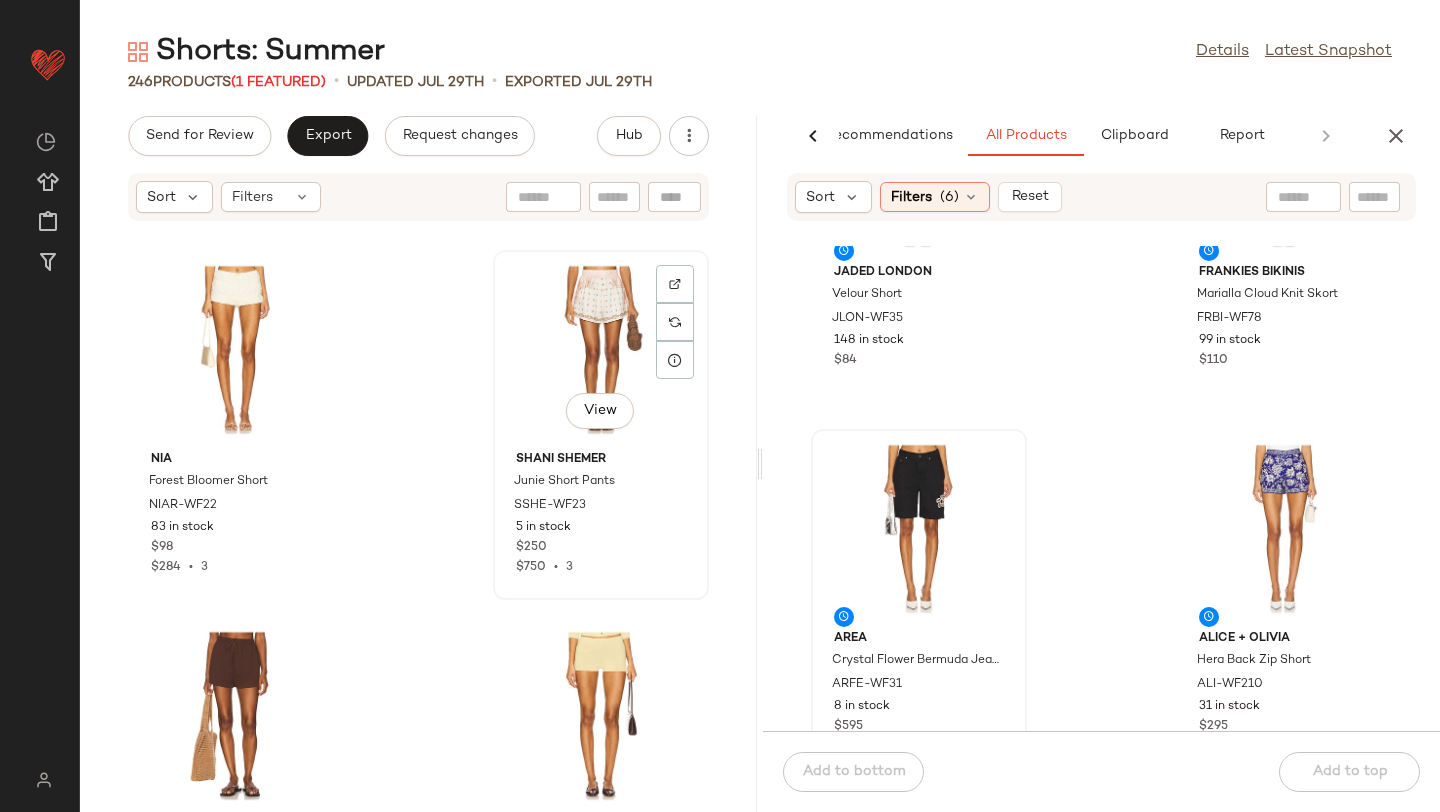 click on "View" 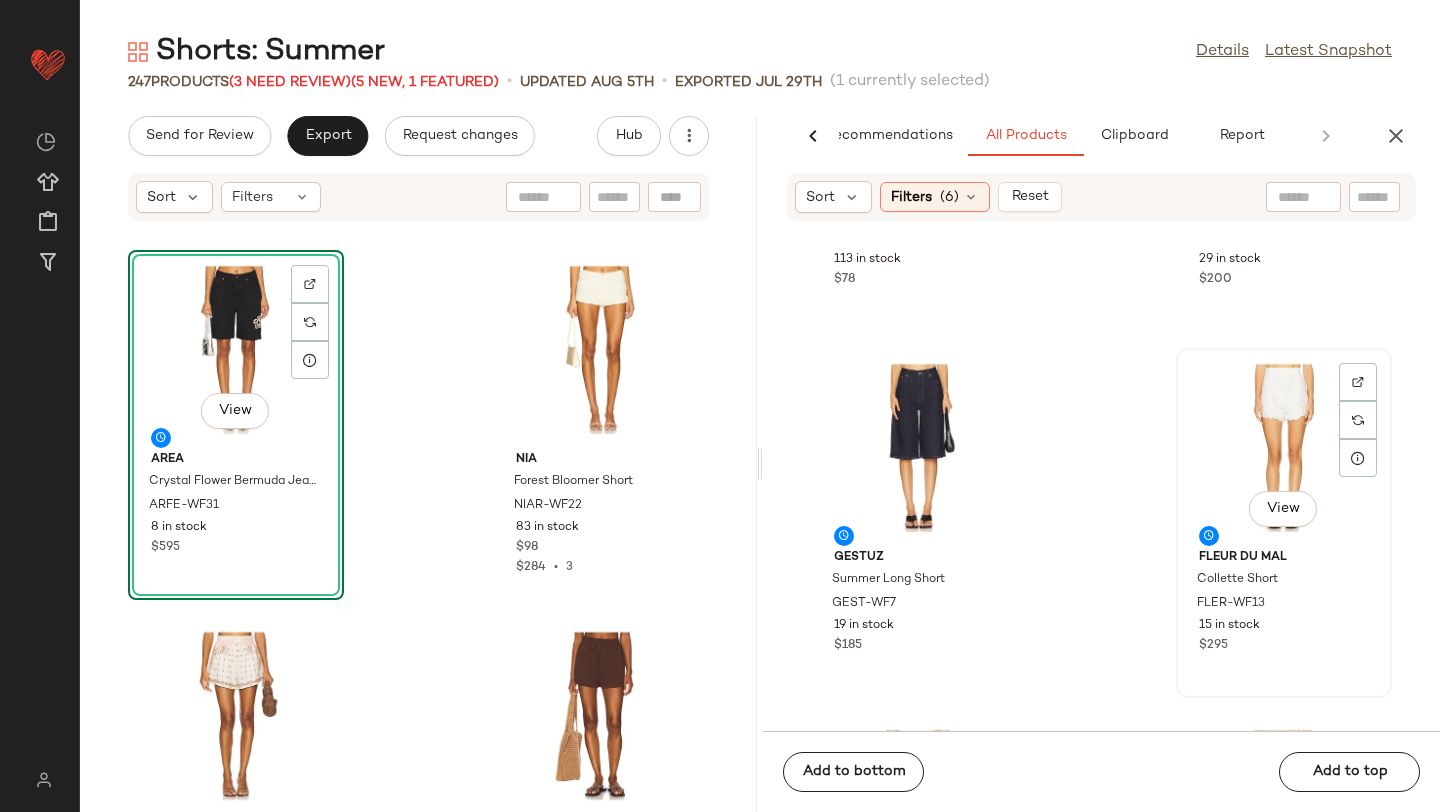 scroll, scrollTop: 2113, scrollLeft: 0, axis: vertical 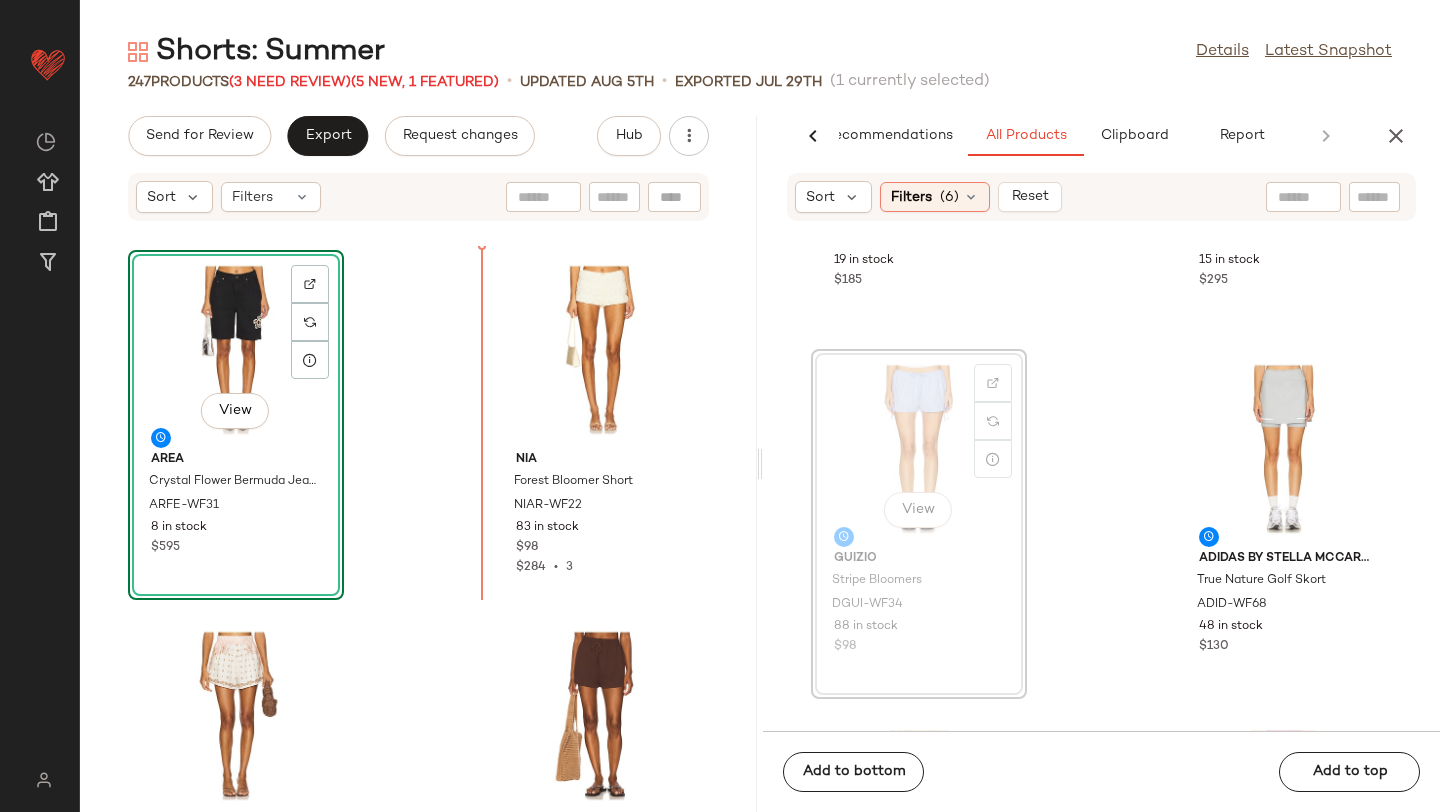 drag, startPoint x: 901, startPoint y: 411, endPoint x: 448, endPoint y: 382, distance: 453.9273 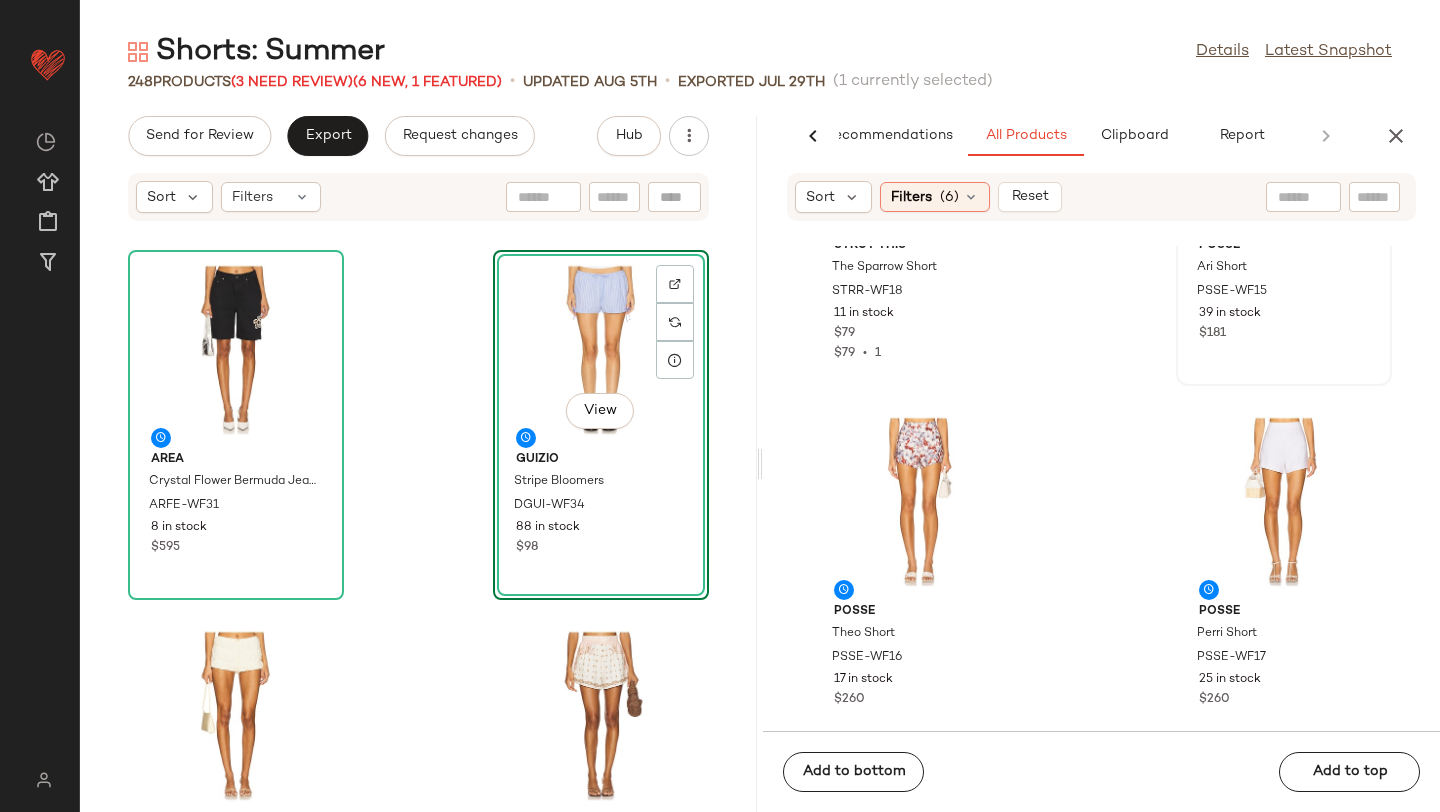 scroll, scrollTop: 3197, scrollLeft: 0, axis: vertical 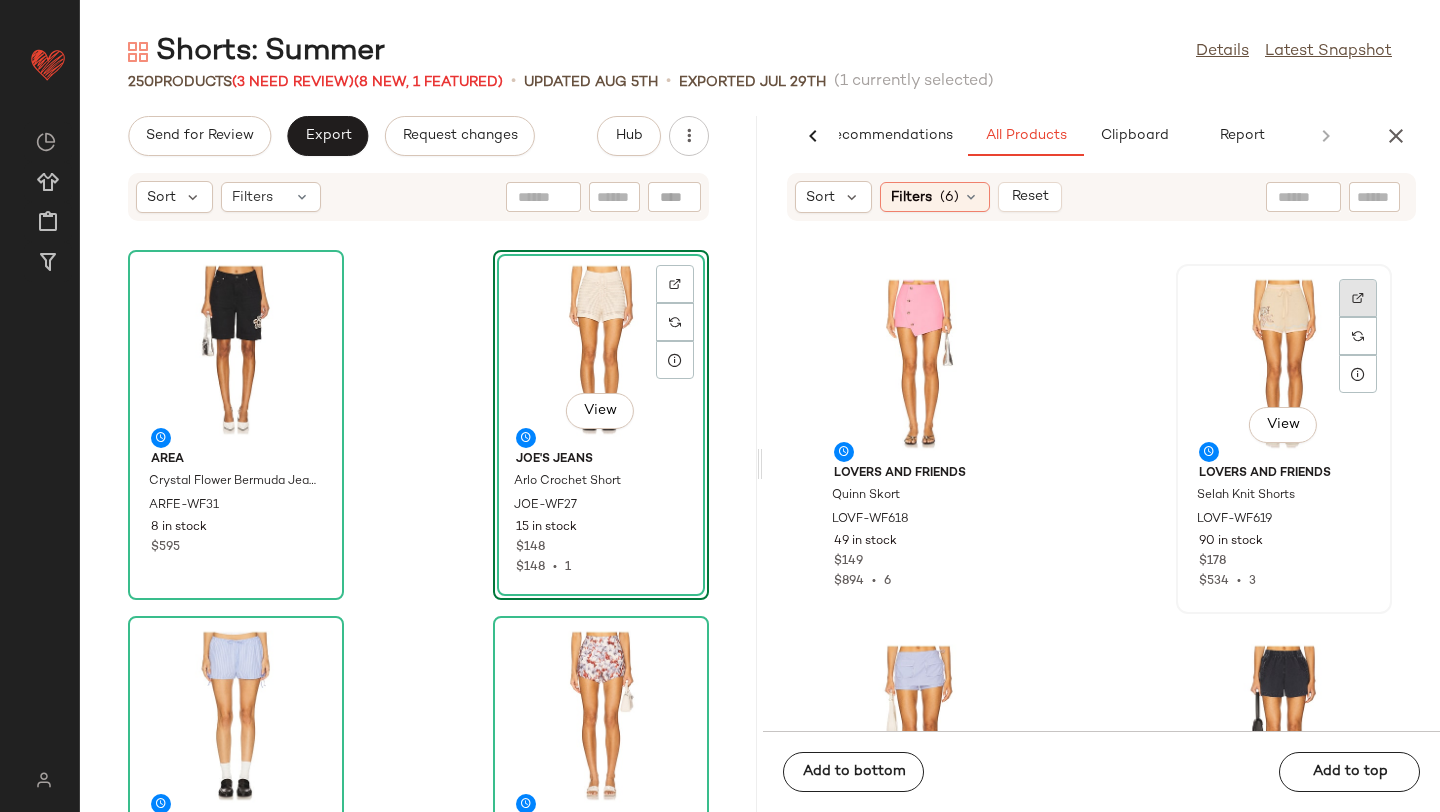 click 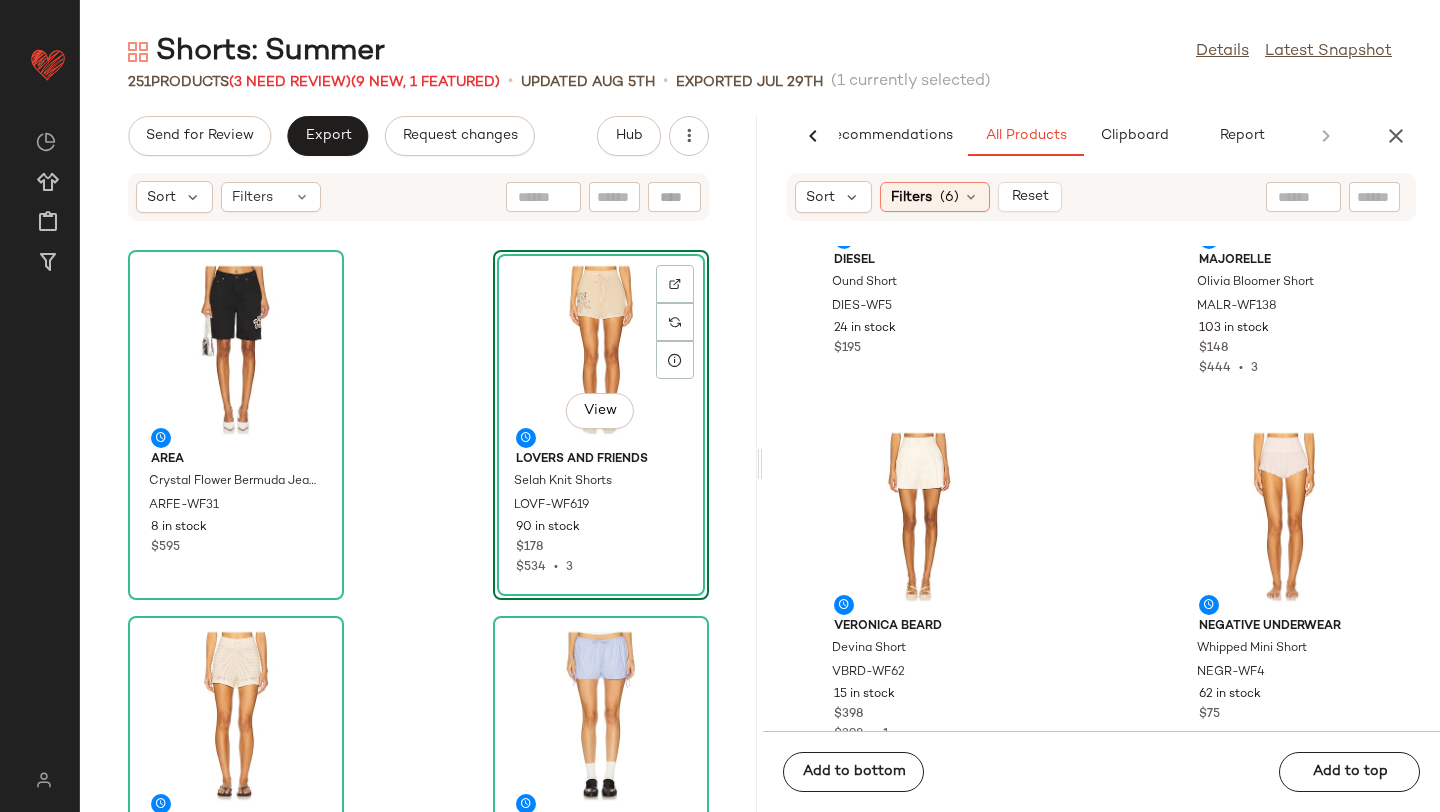 scroll, scrollTop: 6834, scrollLeft: 0, axis: vertical 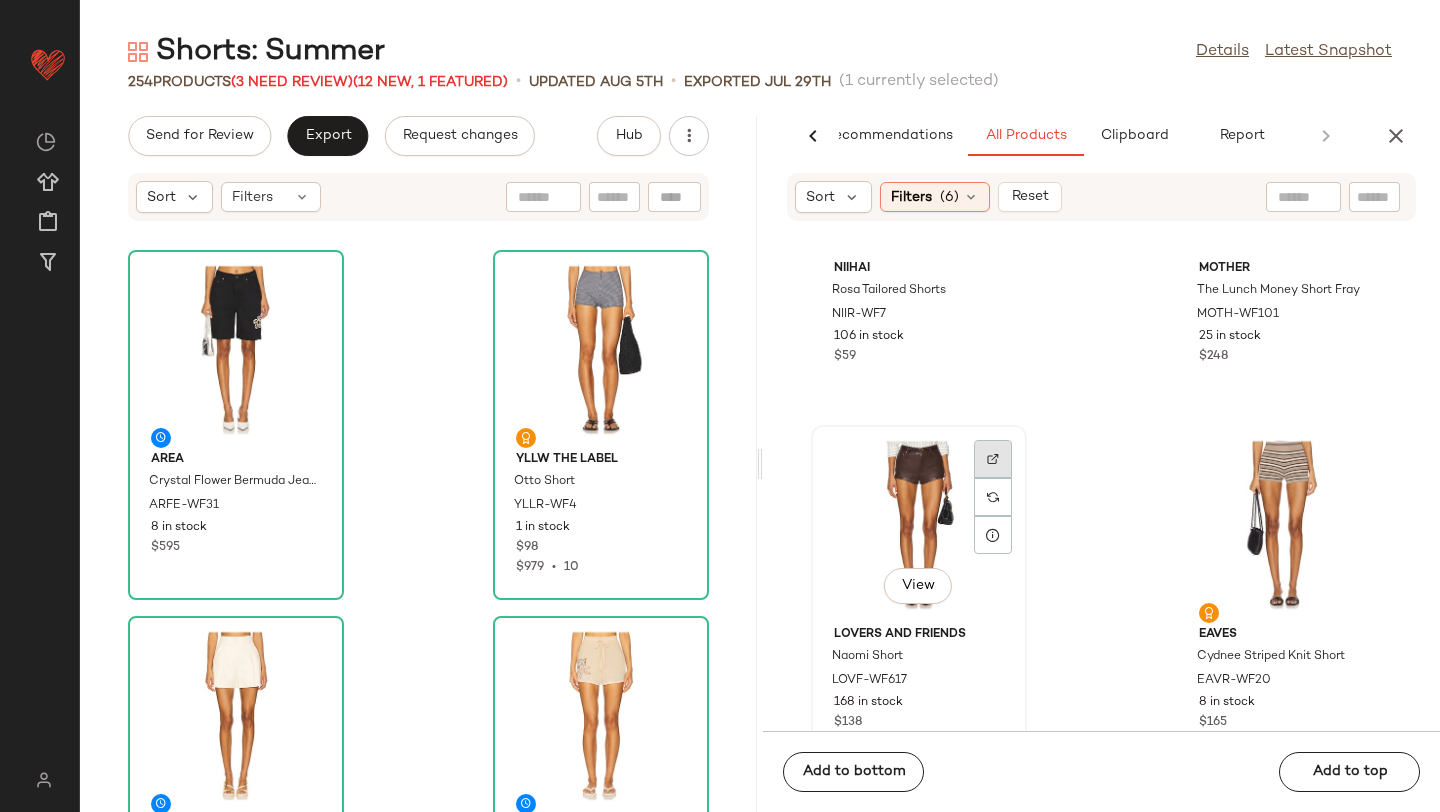 click 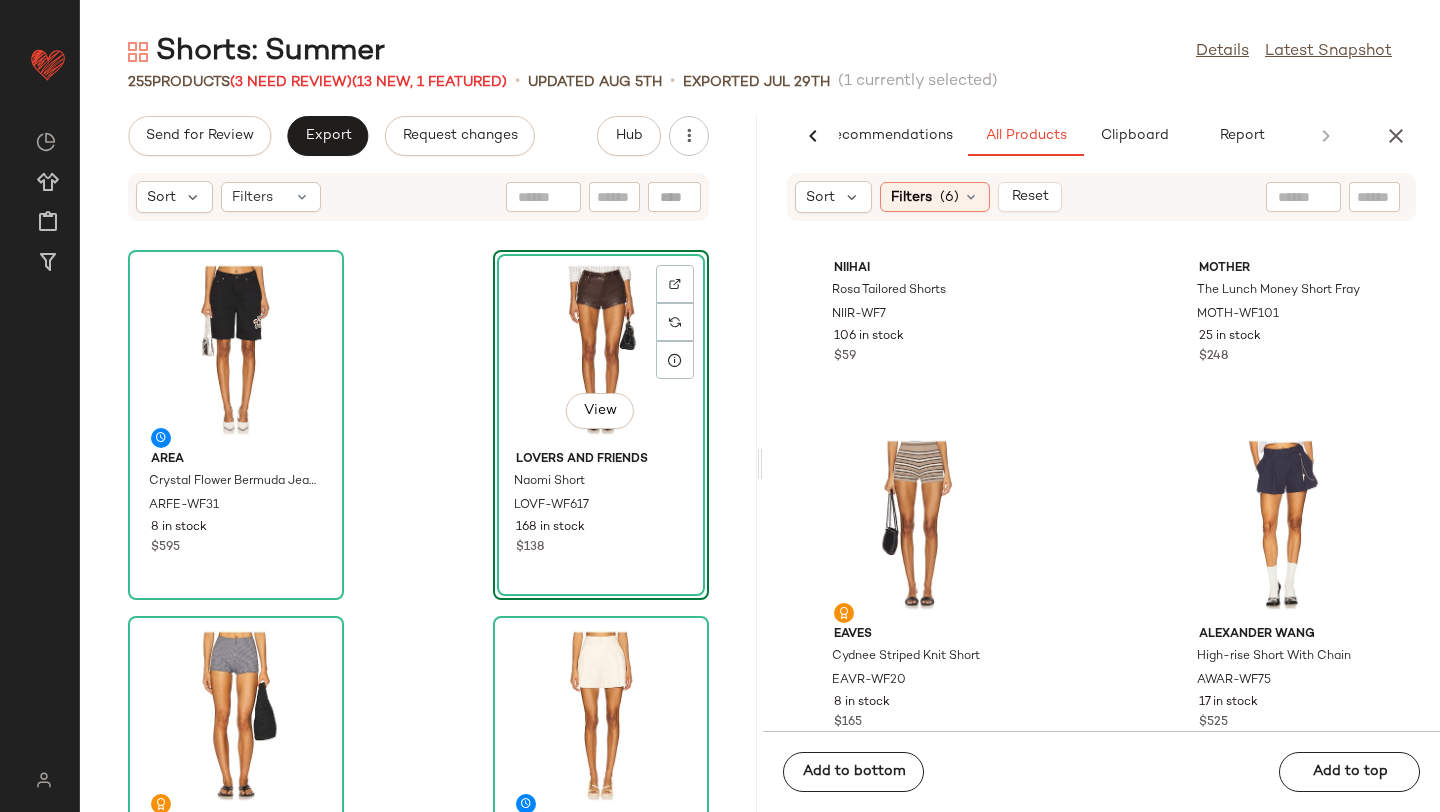 drag, startPoint x: 906, startPoint y: 505, endPoint x: 586, endPoint y: 30, distance: 572.7347 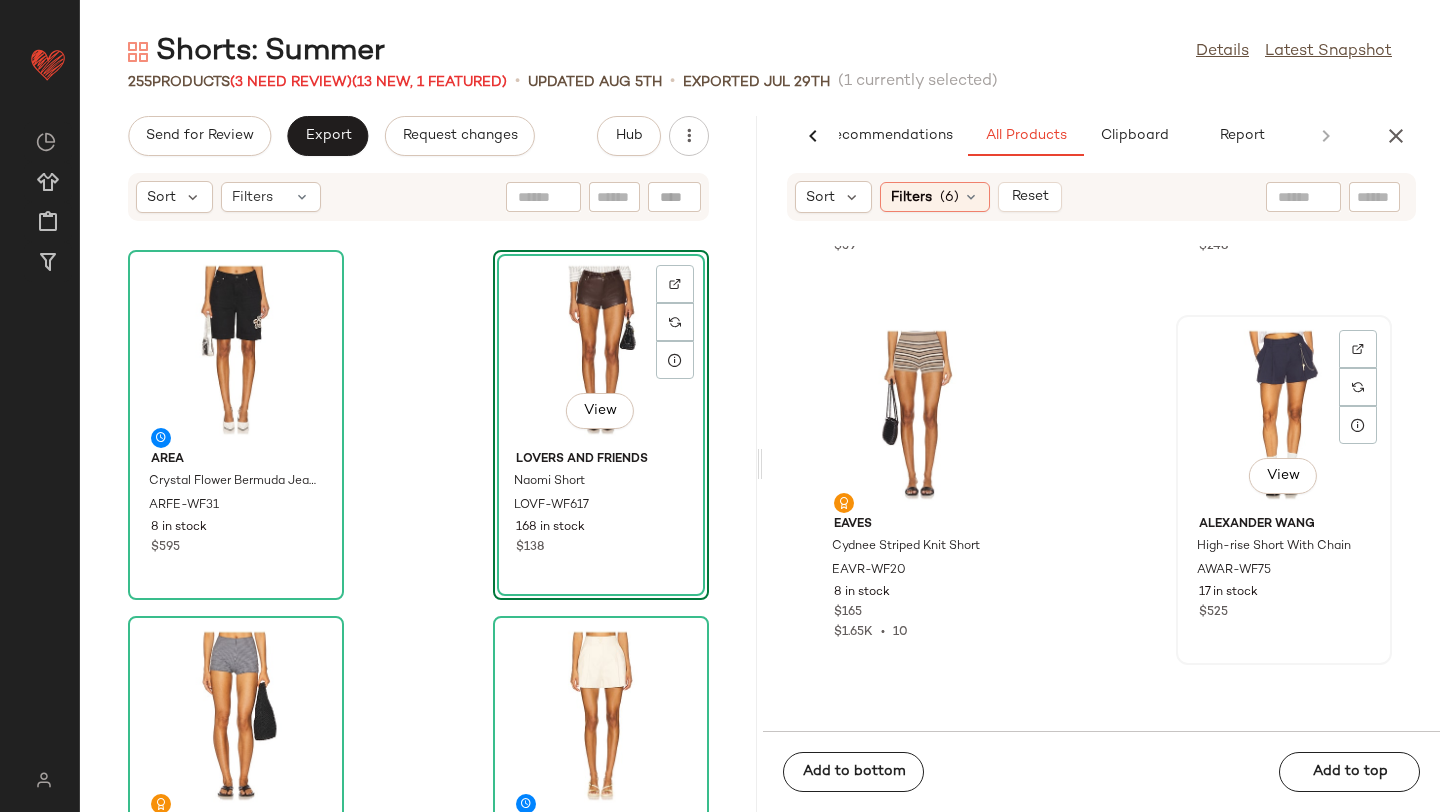 scroll, scrollTop: 9135, scrollLeft: 0, axis: vertical 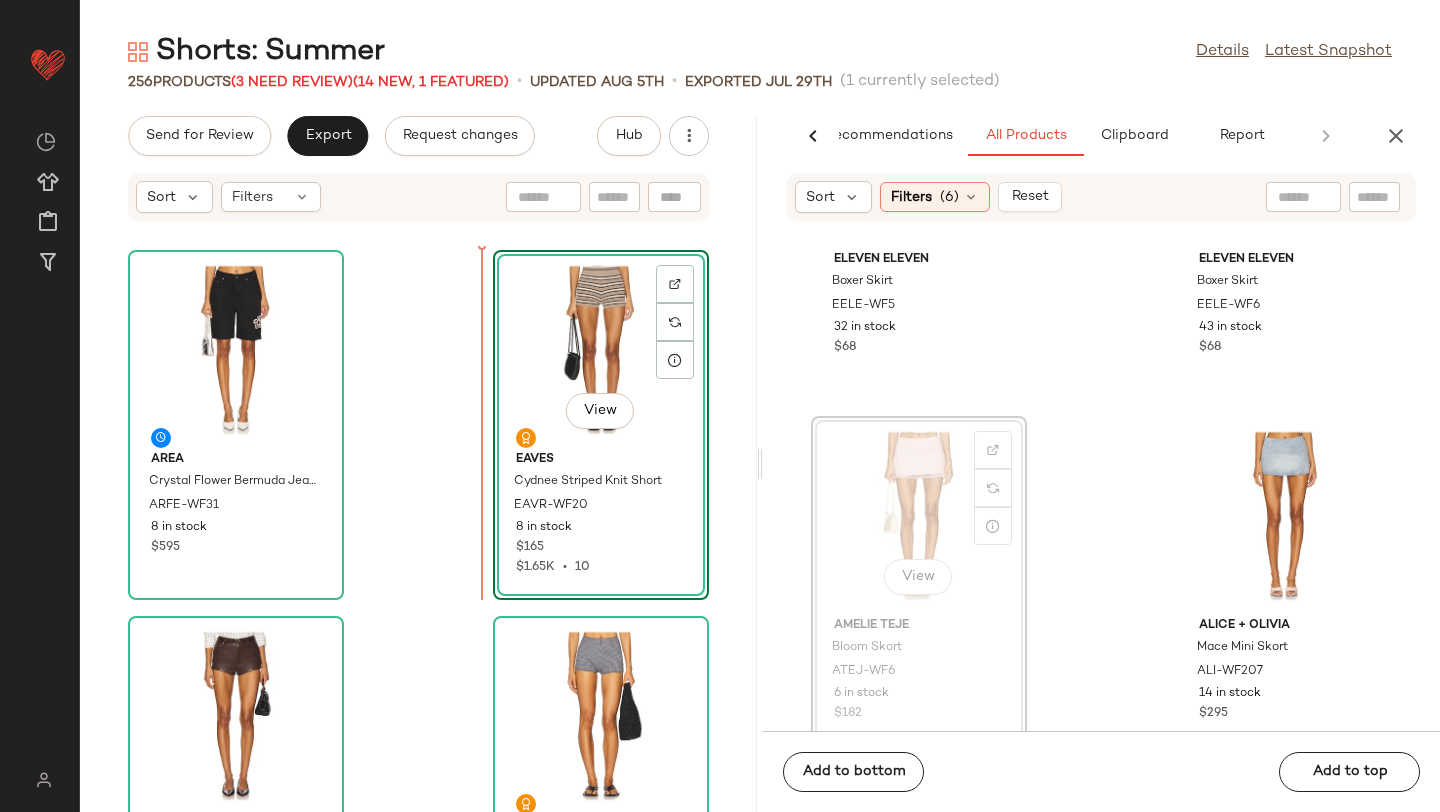drag, startPoint x: 903, startPoint y: 492, endPoint x: 372, endPoint y: 468, distance: 531.5421 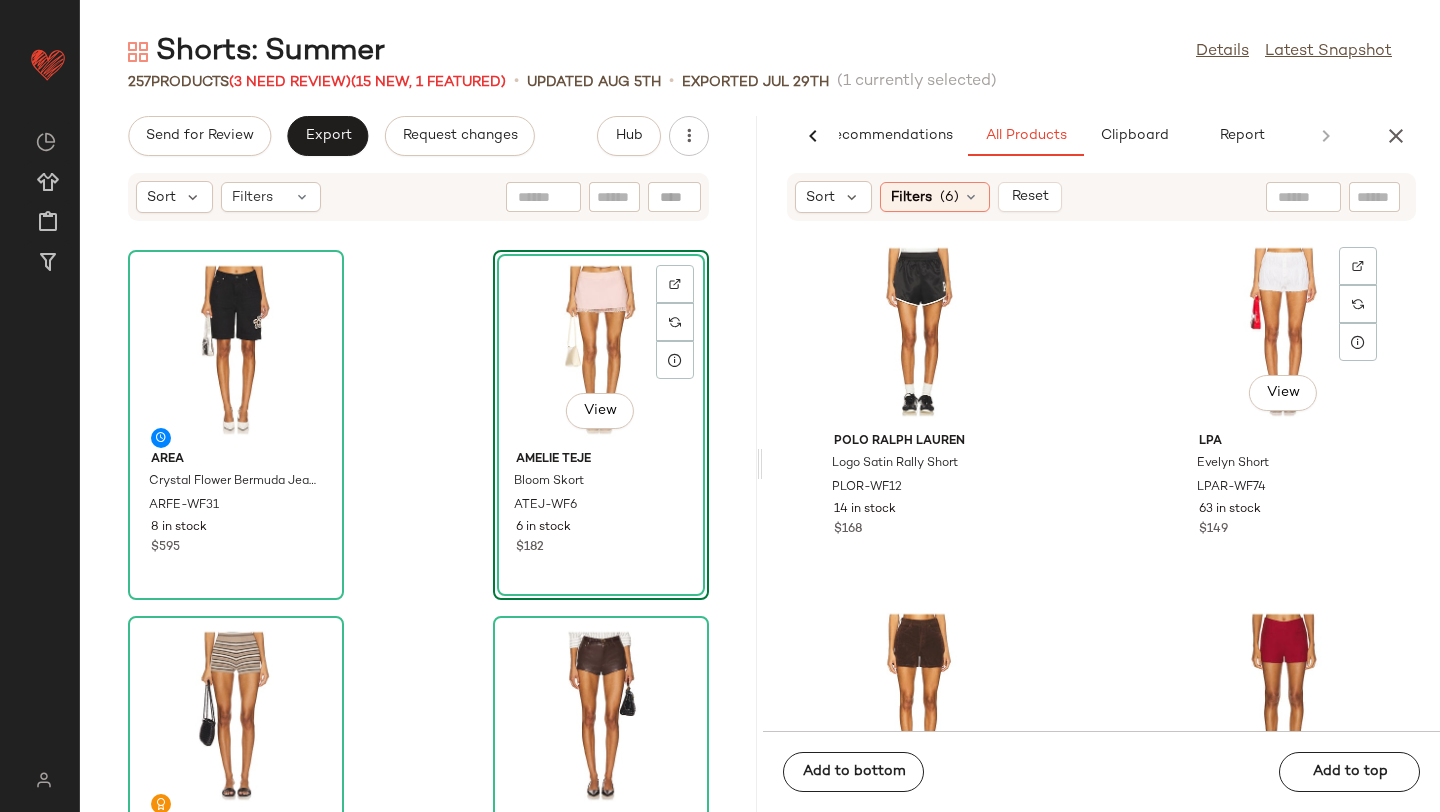 scroll, scrollTop: 16798, scrollLeft: 0, axis: vertical 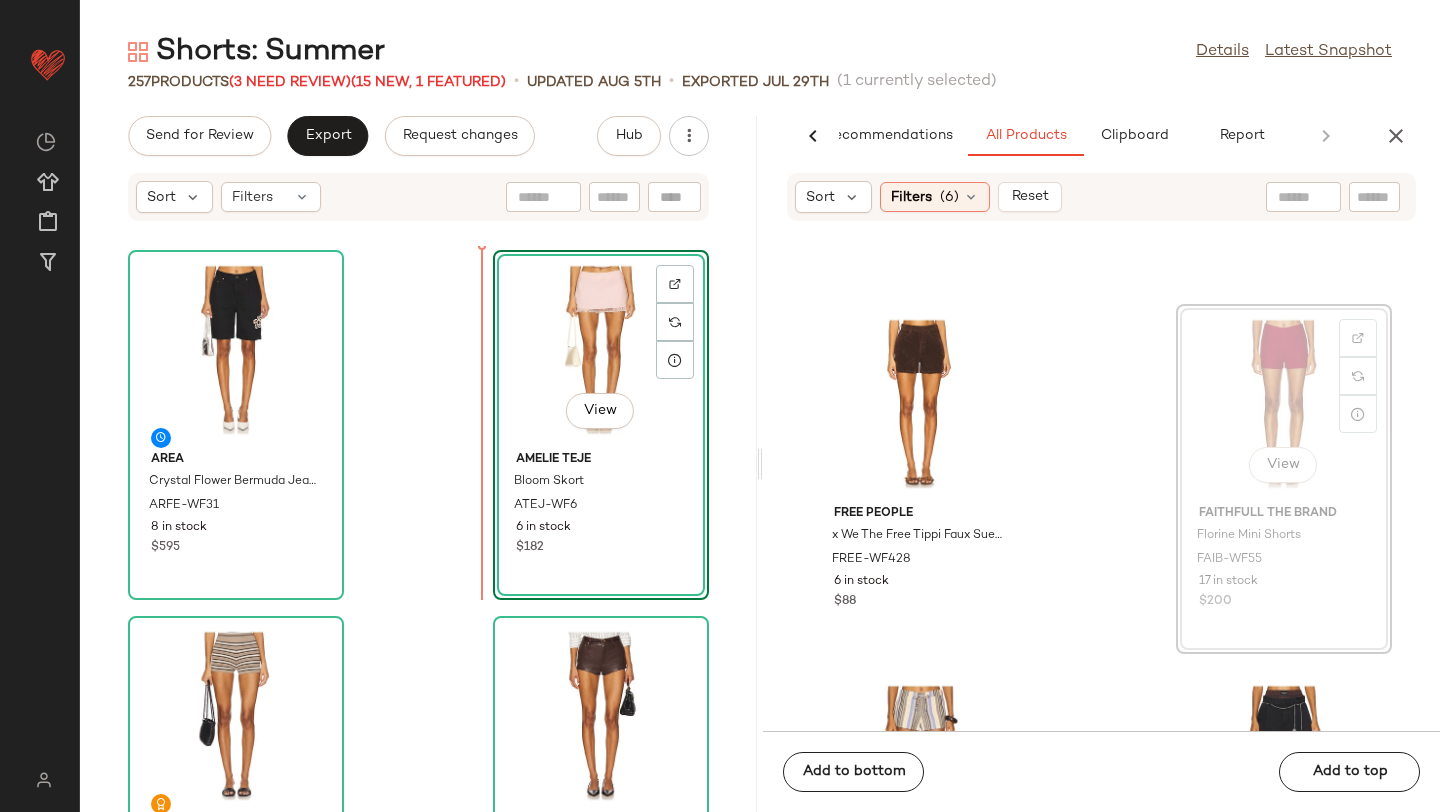drag, startPoint x: 1193, startPoint y: 387, endPoint x: 1181, endPoint y: 387, distance: 12 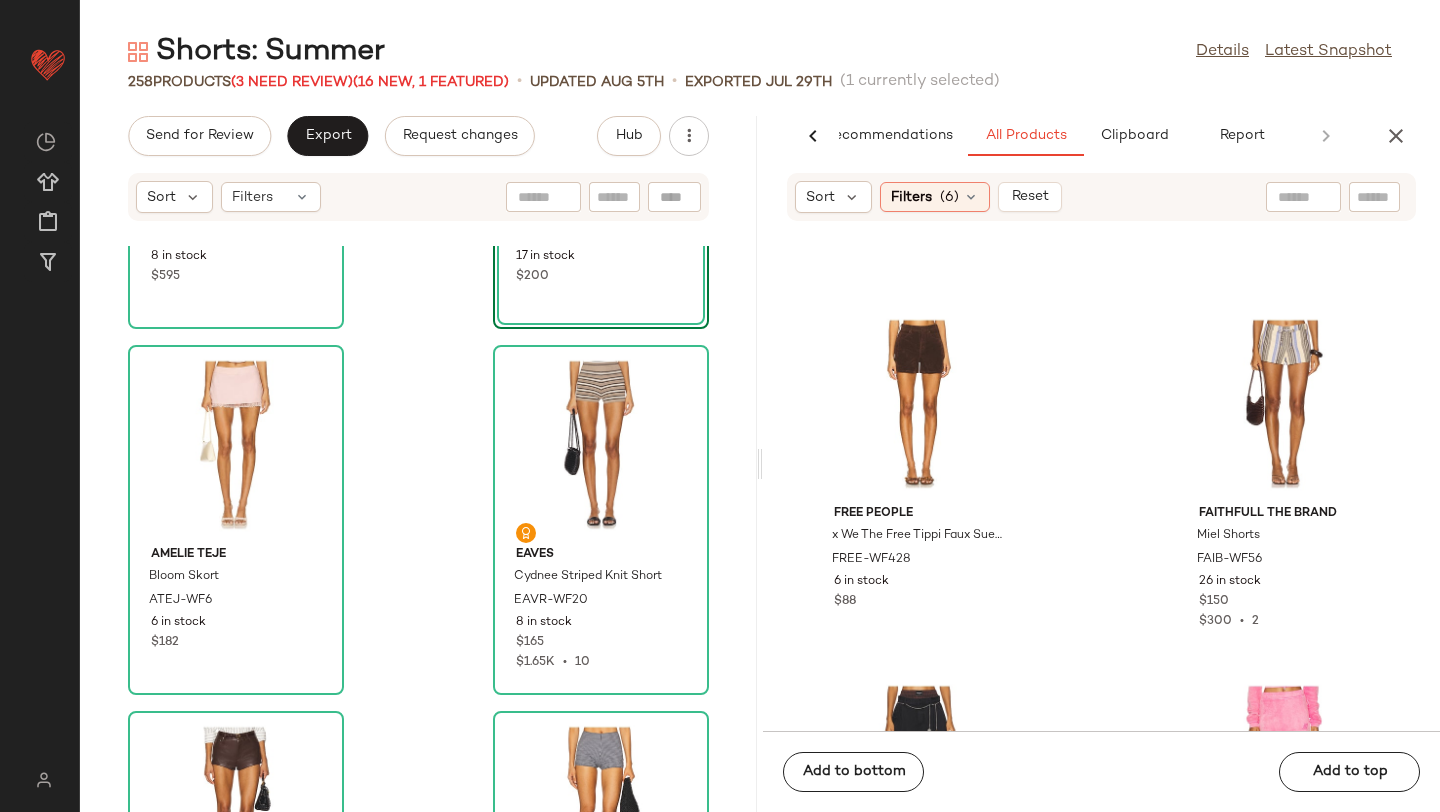 scroll, scrollTop: 0, scrollLeft: 0, axis: both 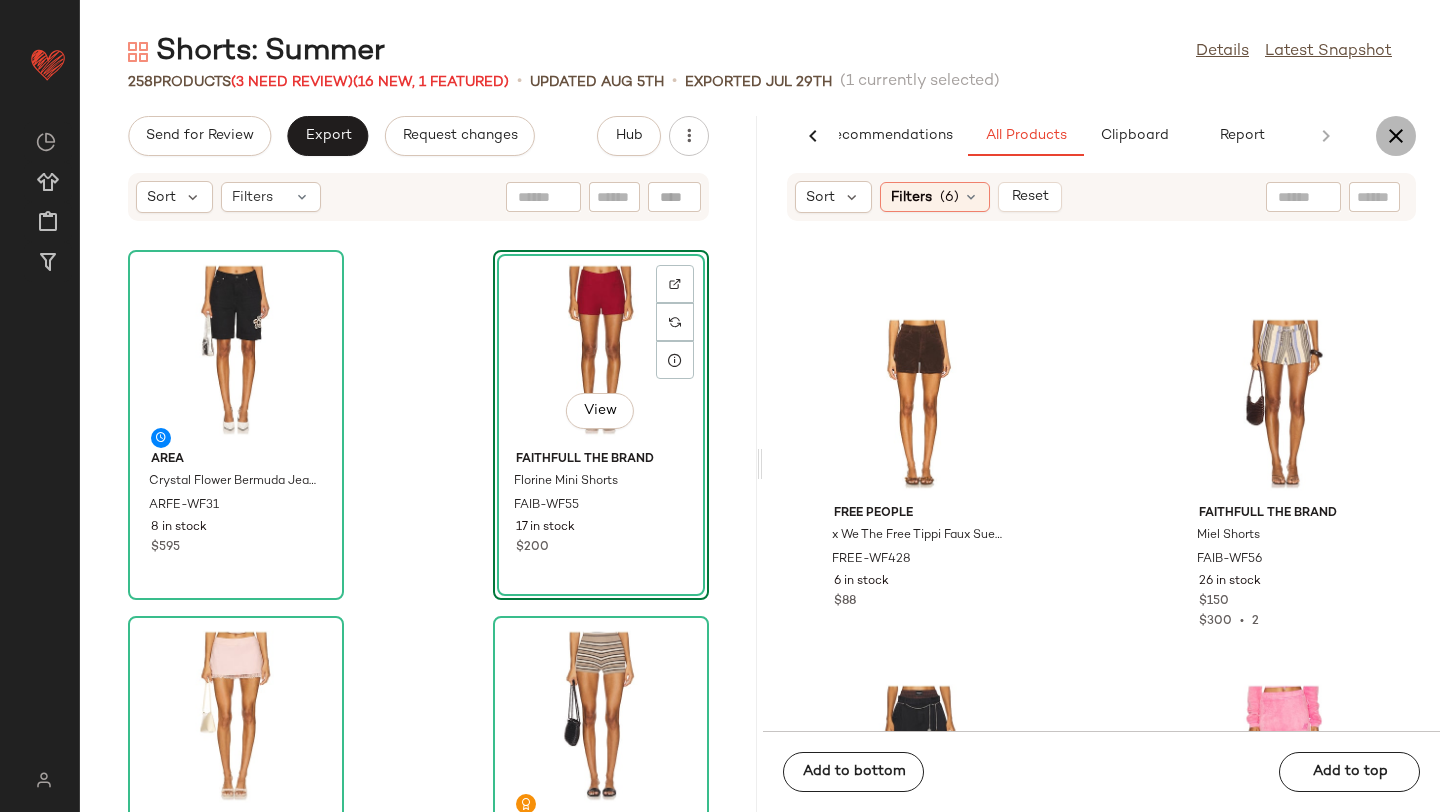 click at bounding box center [1396, 136] 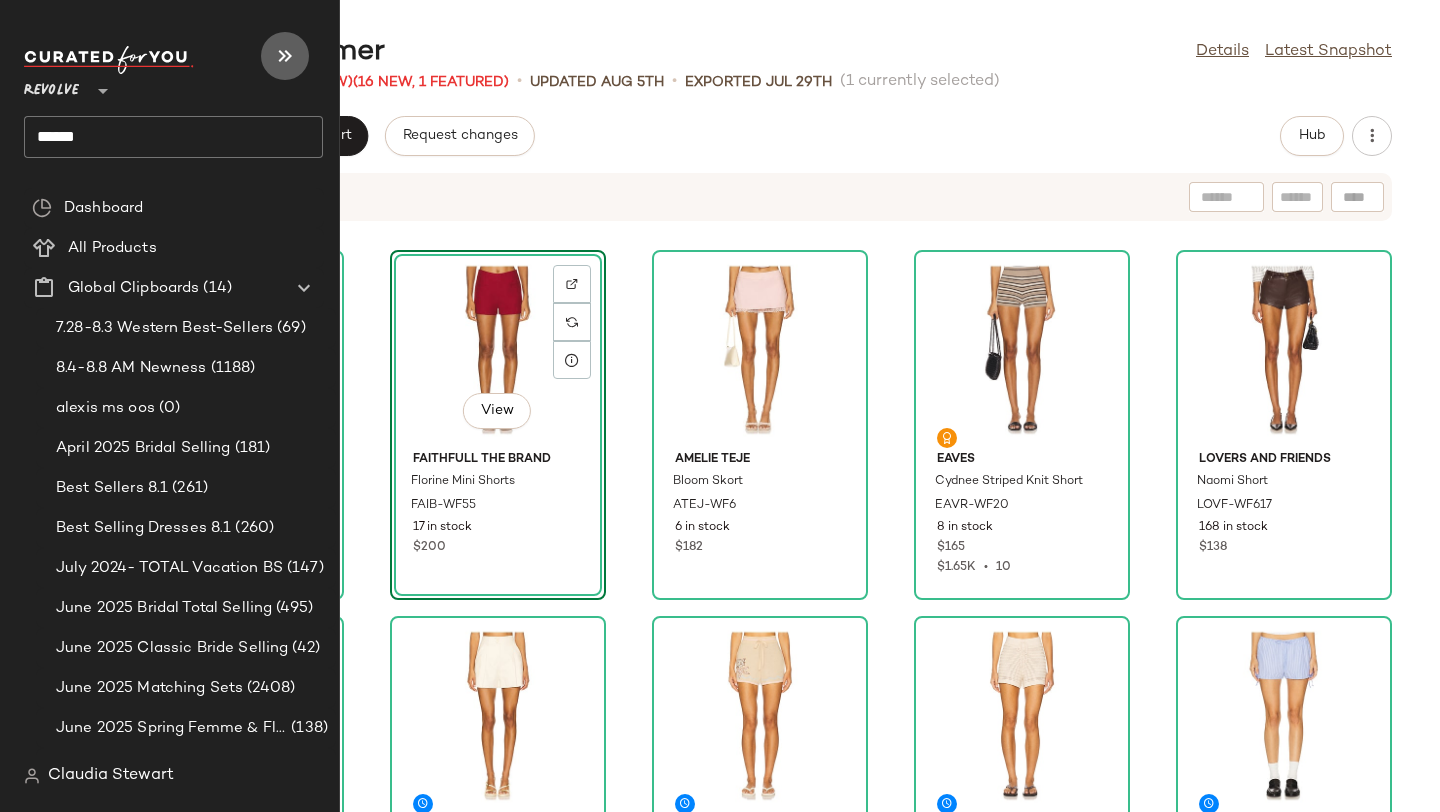 click at bounding box center [285, 56] 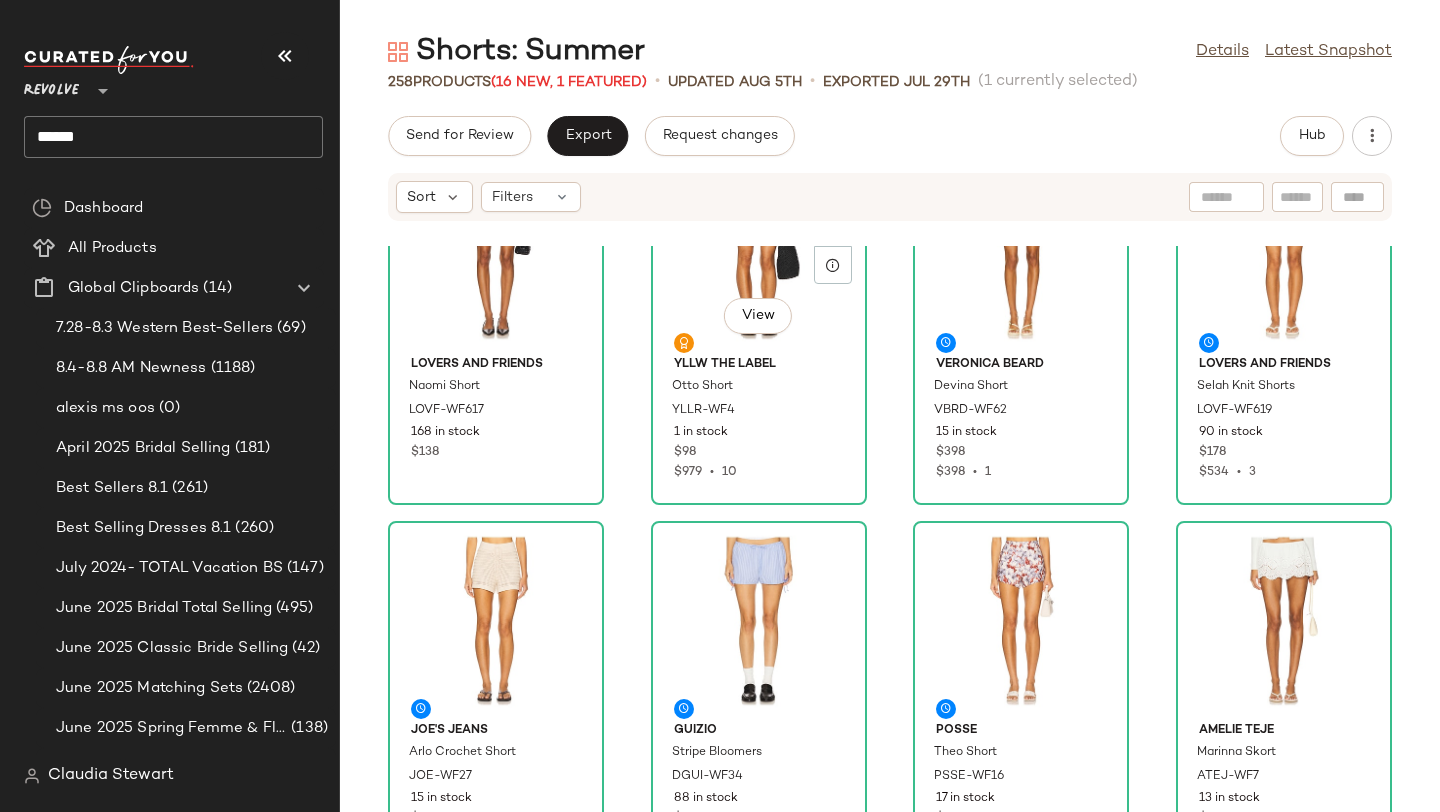 scroll, scrollTop: 506, scrollLeft: 0, axis: vertical 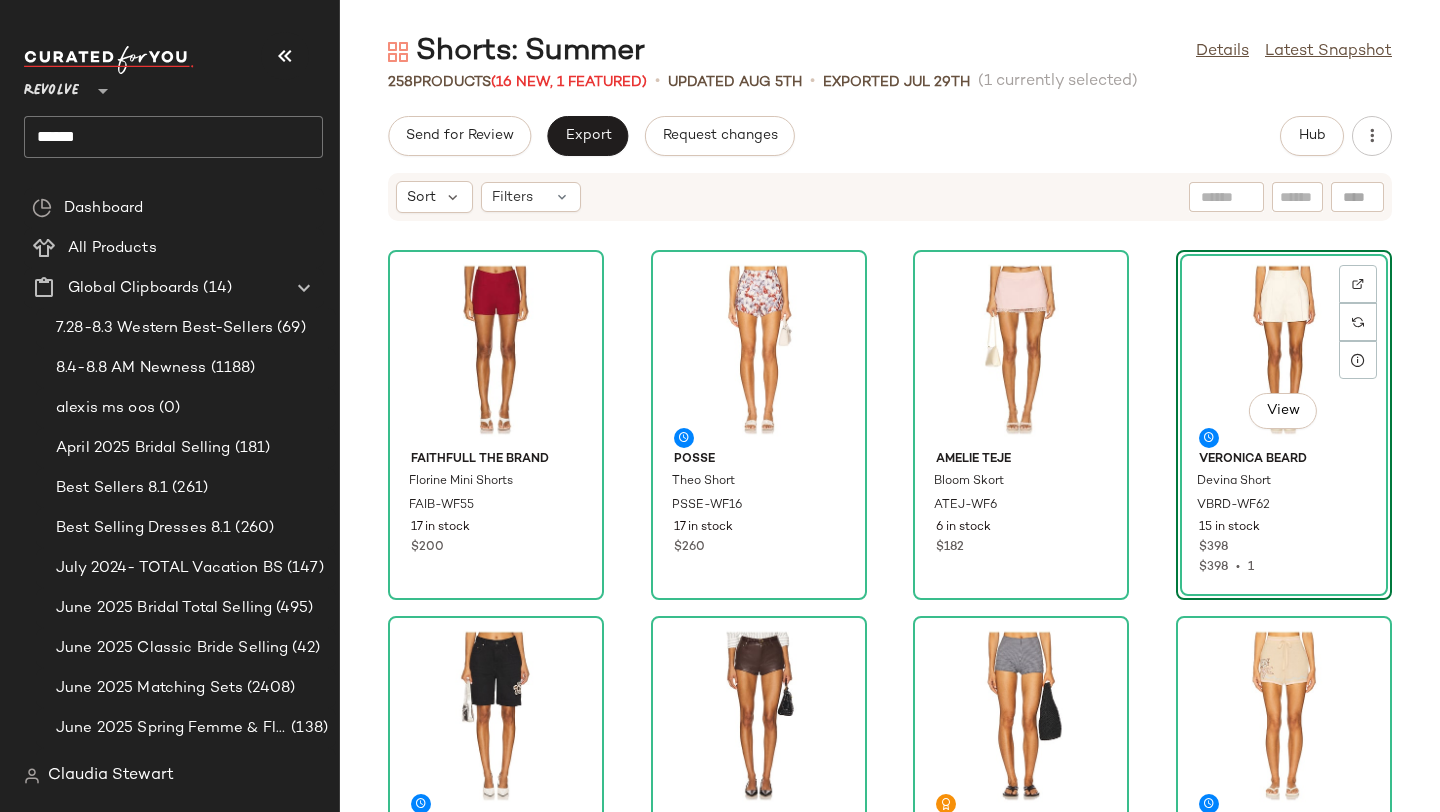 click on "FAITHFULL THE BRAND Florine Mini Shorts FAIB-WF55 17 in stock $200 Posse Theo Short PSSE-WF16 17 in stock $260 Amelie Teje Bloom Skort ATEJ-WF6 6 in stock $182  View  Veronica Beard Devina Short VBRD-WF62 15 in stock $398 $398  •  1 AREA Crystal Flower Bermuda Jean Short ARFE-WF31 8 in stock $595 Lovers and Friends Naomi Short LOVF-WF617 168 in stock $138 YLLW THE LABEL Otto Short YLLR-WF4 1 in stock $98 $979  •  10 Lovers and Friends Selah Knit Shorts LOVF-WF619 90 in stock $178 $534  •  3 EAVES Cydnee Striped Knit Short EAVR-WF20 8 in stock $165 $1.65K  •  10 Joe's Jeans Arlo Crochet Short JOE-WF27 15 in stock $148 $148  •  1 GUIZIO Stripe Bloomers DGUI-WF34 88 in stock $98 Amelie Teje Marinna Skort ATEJ-WF7 13 in stock $175 NIA Forest Bloomer Short NIAR-WF22 83 in stock $98 $284  •  3 Shani Shemer Junie Short Pants SSHE-WF23 5 in stock $250 $750  •  3 Seafolly Crinkle Short SEAF-WF18 6 in stock $108 $432  •  4 Ciao Lucia Calypso Short CIAR-WF12 20 in stock $160" 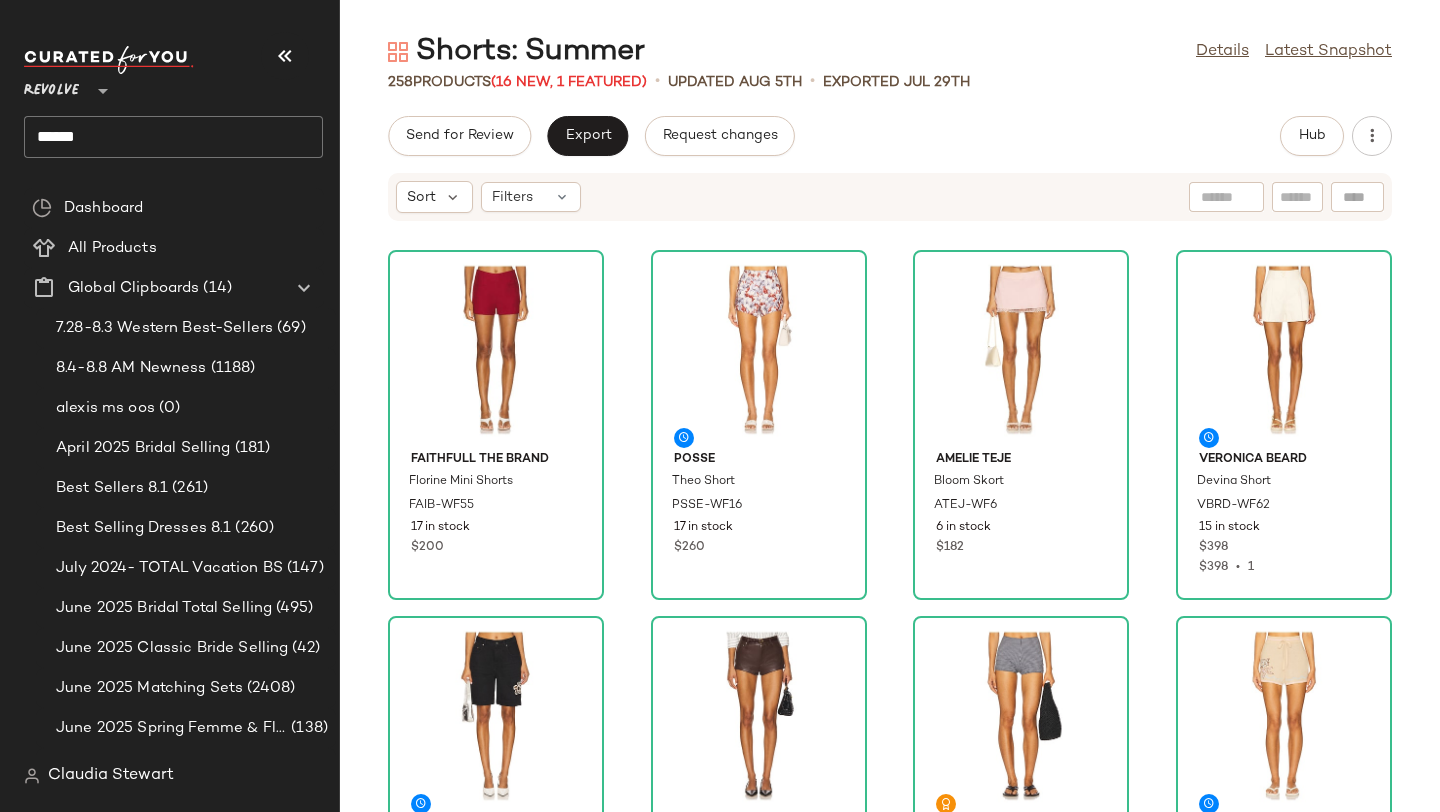 scroll, scrollTop: 231, scrollLeft: 0, axis: vertical 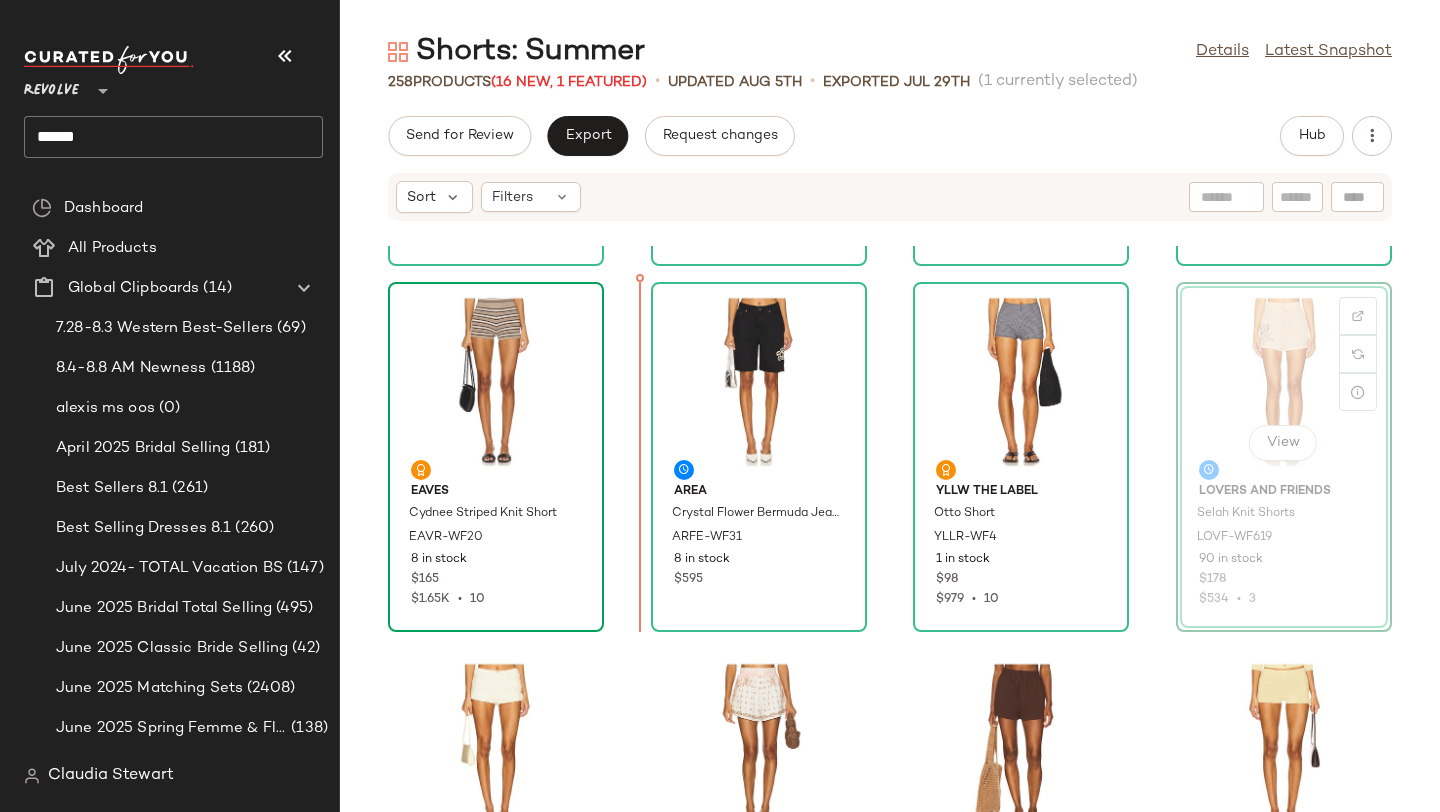 drag, startPoint x: 1202, startPoint y: 393, endPoint x: 591, endPoint y: 423, distance: 611.7361 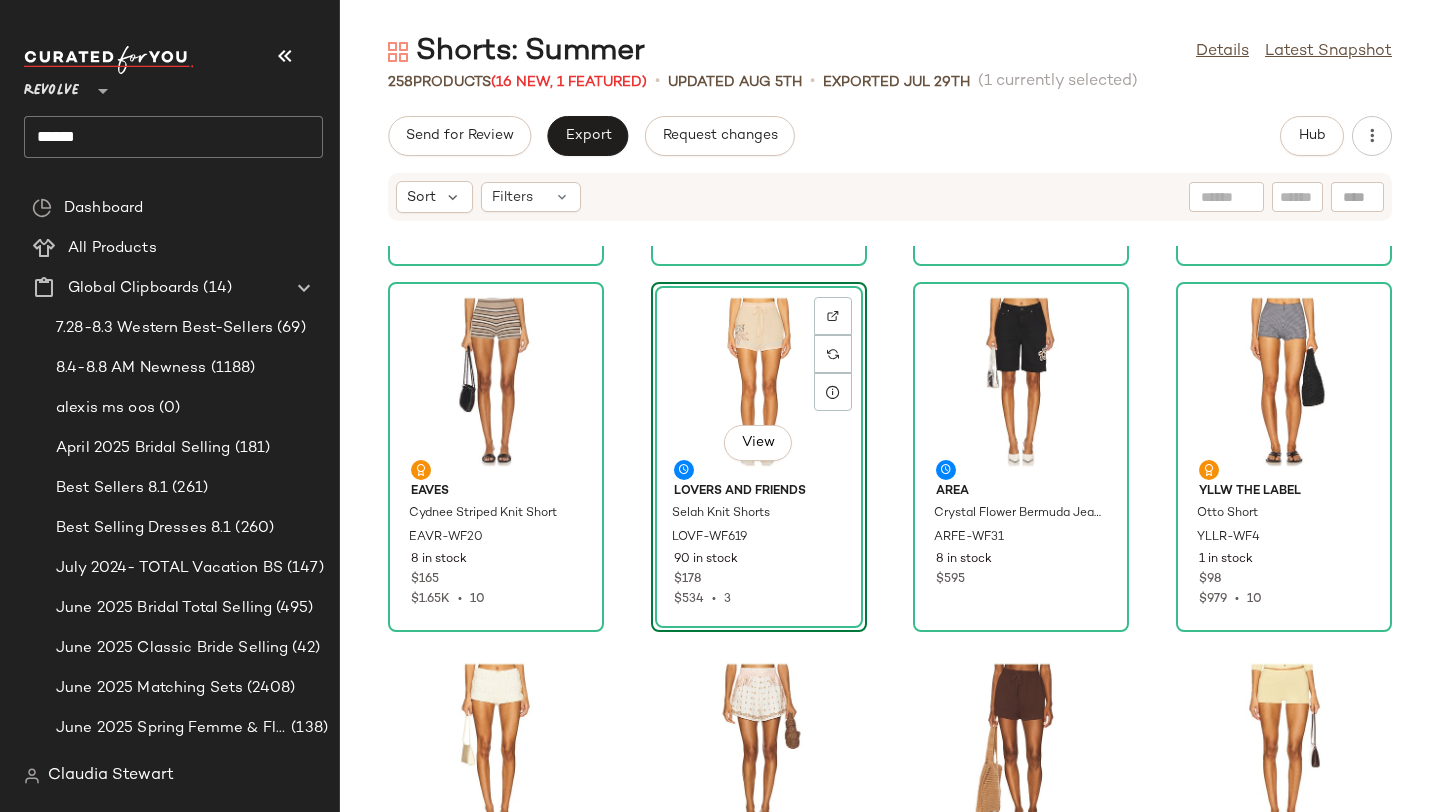 click on "Lovers and Friends Naomi Short LOVF-WF617 168 in stock $138 Joe's Jeans Arlo Crochet Short JOE-WF27 15 in stock $148 $148  •  1 GUIZIO Stripe Bloomers DGUI-WF34 88 in stock $98 Amelie Teje Marinna Skort ATEJ-WF7 13 in stock $175 EAVES Cydnee Striped Knit Short EAVR-WF20 8 in stock $165 $1.65K  •  10  View  Lovers and Friends Selah Knit Shorts LOVF-WF619 90 in stock $178 $534  •  3 AREA Crystal Flower Bermuda Jean Short ARFE-WF31 8 in stock $595 YLLW THE LABEL Otto Short YLLR-WF4 1 in stock $98 $979  •  10 NIA Forest Bloomer Short NIAR-WF22 83 in stock $98 $284  •  3 Shani Shemer Junie Short Pants SSHE-WF23 5 in stock $250 $750  •  3 Seafolly Crinkle Short SEAF-WF18 6 in stock $108 $432  •  4 Ciao Lucia Calypso Short CIAR-WF12 20 in stock $160 Free People x We The Free Tippi Faux Suede Short FREE-WF412 25 in stock $88 perfectwhitetee Summer Boucle Shorts PFEC-WF14 75 in stock $90 $180  •  2 Camilla Tuck Front Short CILL-WF30 4 in stock $475 $475  •  1 L'AGENCE Hadleigh Long Short LAGR-WF69" 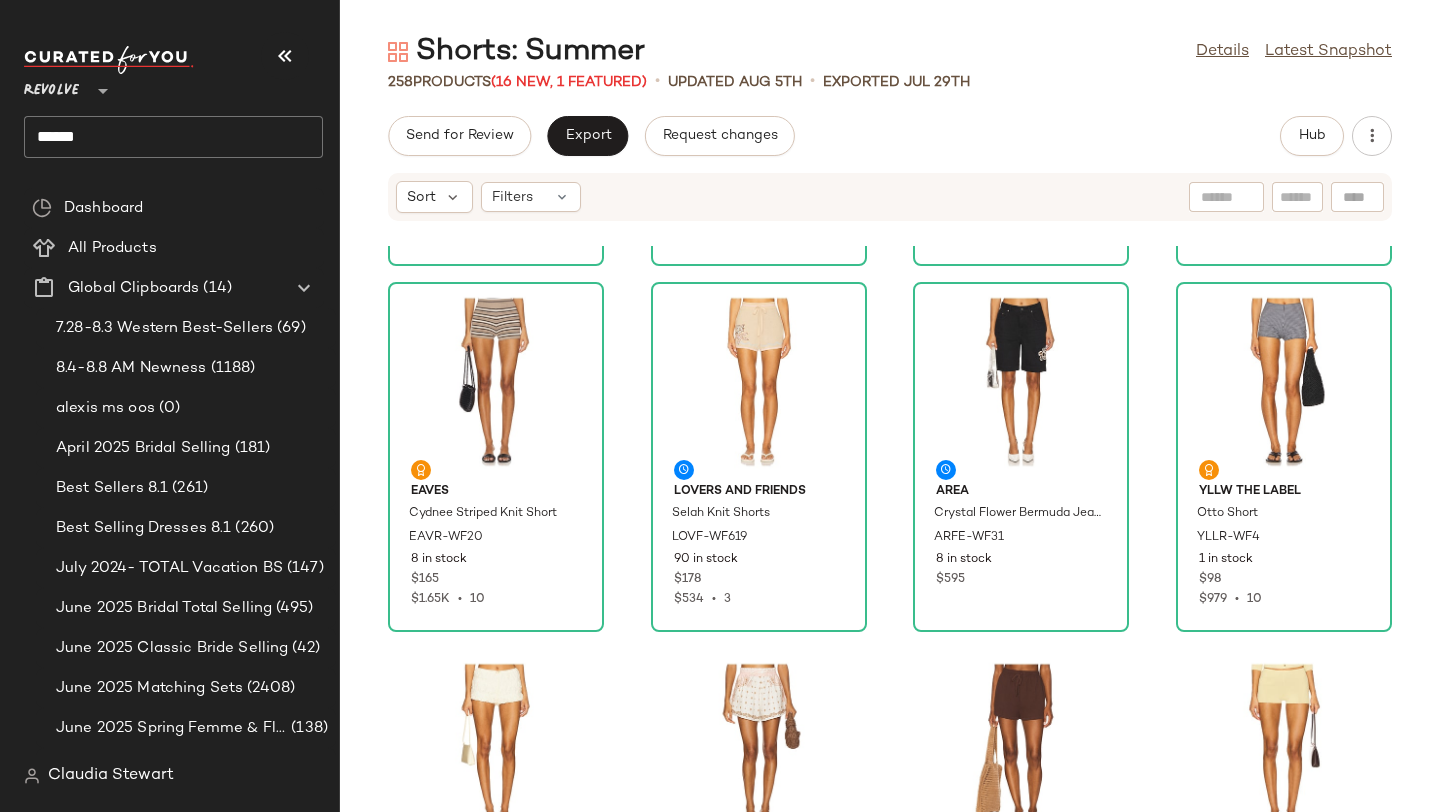 scroll, scrollTop: 0, scrollLeft: 0, axis: both 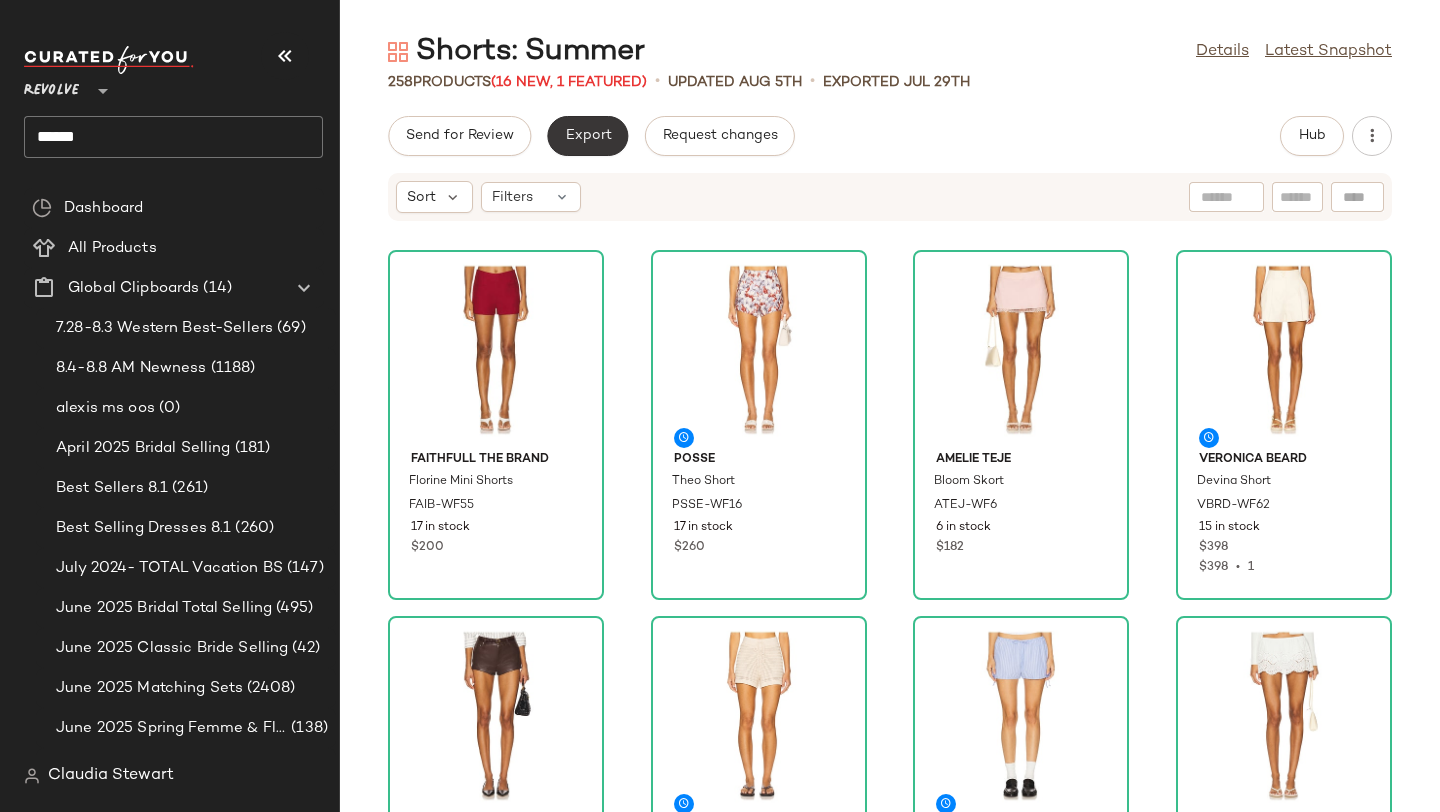 click on "Shorts: Summer  Details   Latest Snapshot  258   Products  (16 New, 1 Featured)  •   updated Aug 5th  •  Exported Jul 29th  Send for Review   Export   Request changes   Hub  Sort  Filters FAITHFULL THE BRAND Florine Mini Shorts FAIB-WF55 17 in stock $200 Posse Theo Short PSSE-WF16 17 in stock $260 Amelie Teje Bloom Skort ATEJ-WF6 6 in stock $182 Veronica Beard Devina Short VBRD-WF62 15 in stock $398 $398  •  1 Lovers and Friends Naomi Short LOVF-WF617 168 in stock $138 Joe's Jeans Arlo Crochet Short JOE-WF27 15 in stock $148 $148  •  1 GUIZIO Stripe Bloomers DGUI-WF34 88 in stock $98 Amelie Teje Marinna Skort ATEJ-WF7 13 in stock $175 EAVES Cydnee Striped Knit Short EAVR-WF20 8 in stock $165 $1.65K  •  10 Lovers and Friends Selah Knit Shorts LOVF-WF619 90 in stock $178 $534  •  3 AREA Crystal Flower Bermuda Jean Short ARFE-WF31 8 in stock $595 YLLW THE LABEL Otto Short YLLR-WF4 1 in stock $98 $979  •  10 NIA Forest Bloomer Short NIAR-WF22 83 in stock $98 $284  •  3 Shani Shemer SSHE-WF23 3 4" at bounding box center (890, 422) 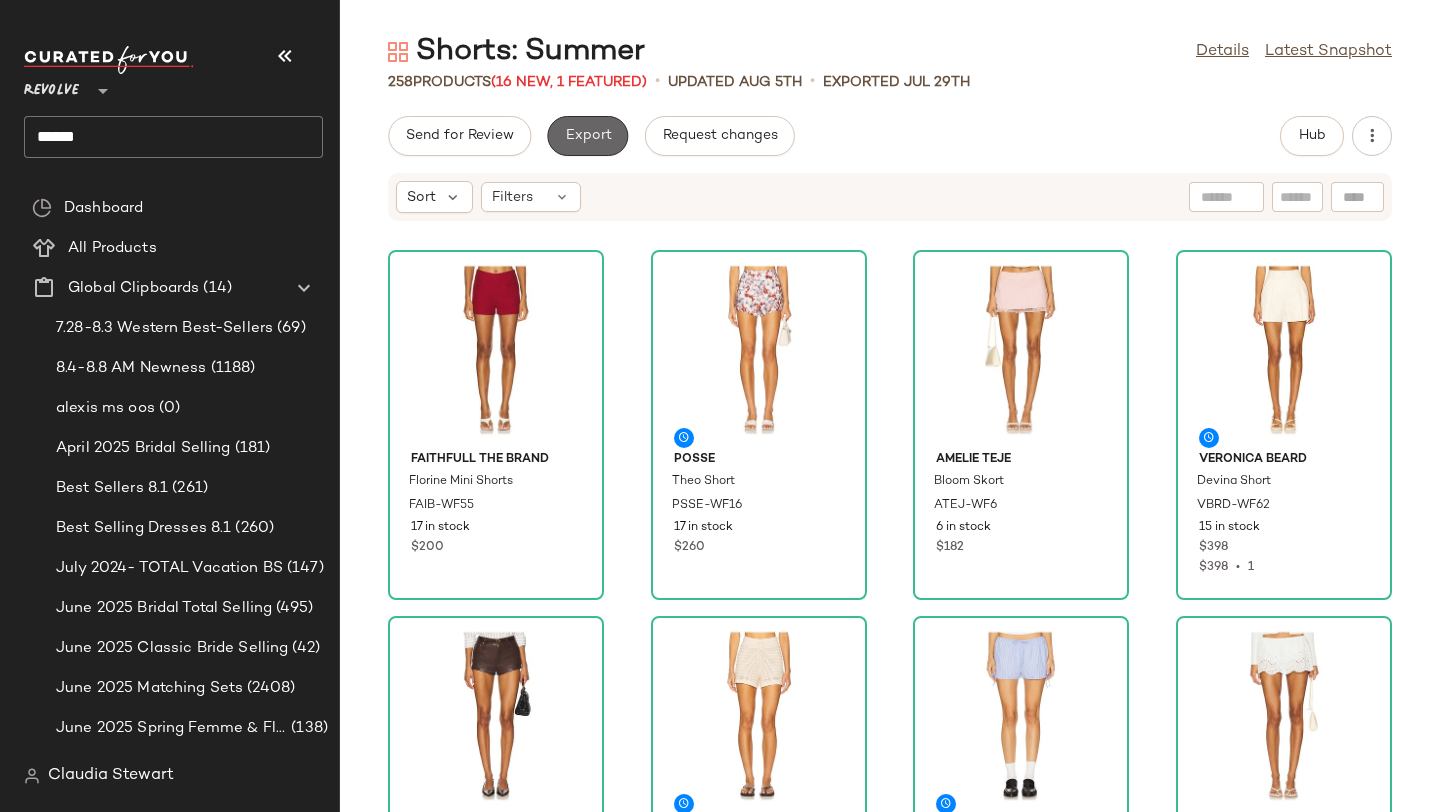click on "Export" at bounding box center (587, 136) 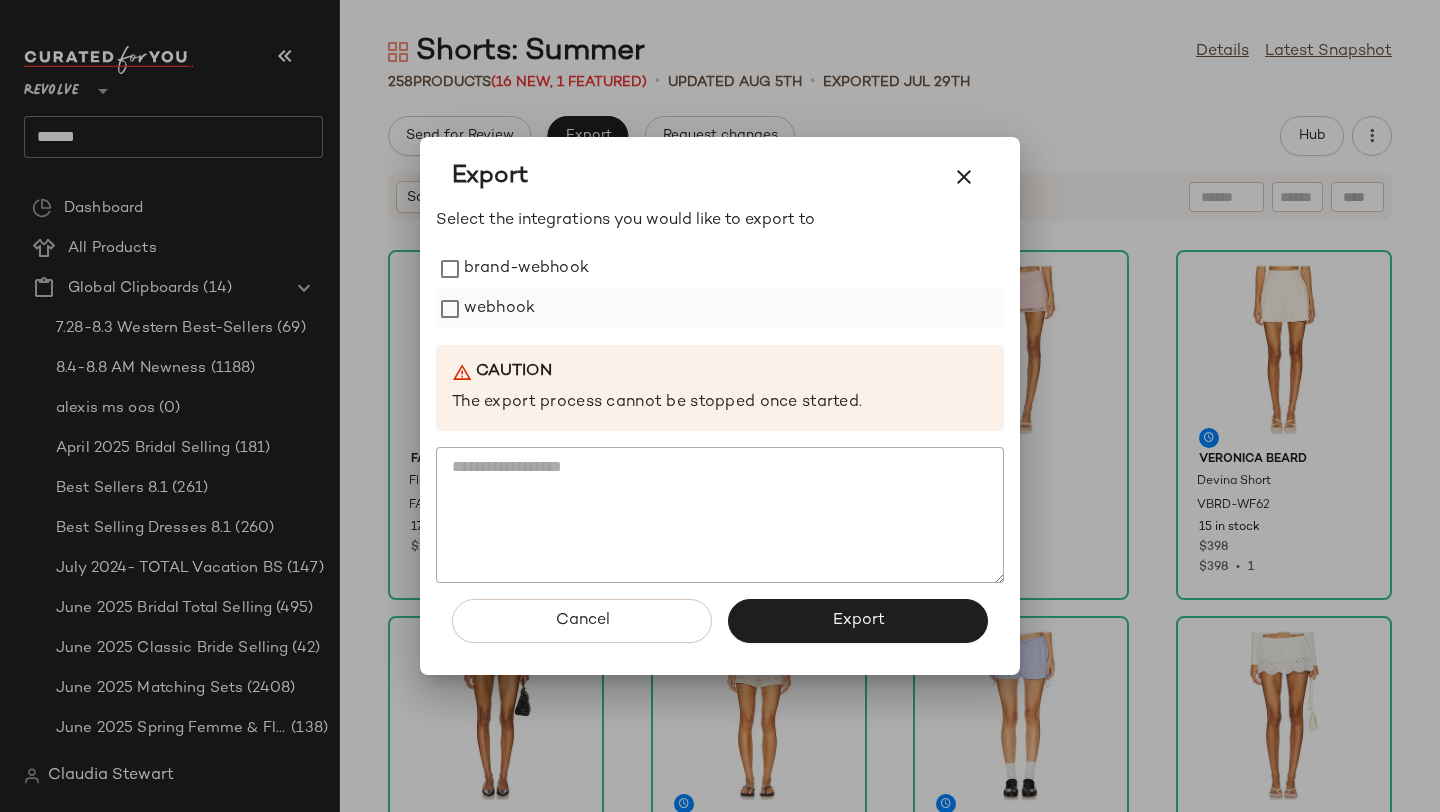click on "webhook" at bounding box center [499, 309] 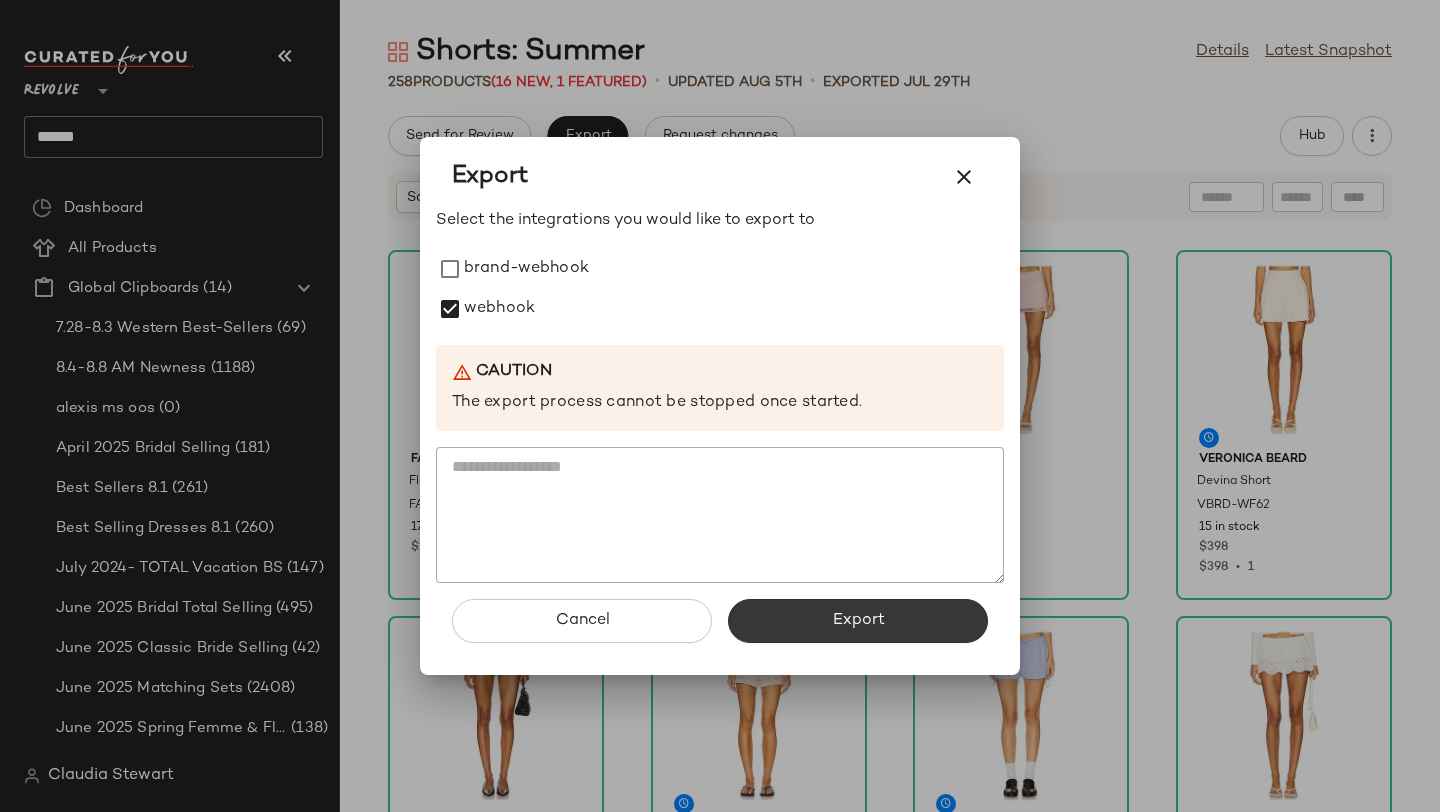 click on "Export" at bounding box center (858, 621) 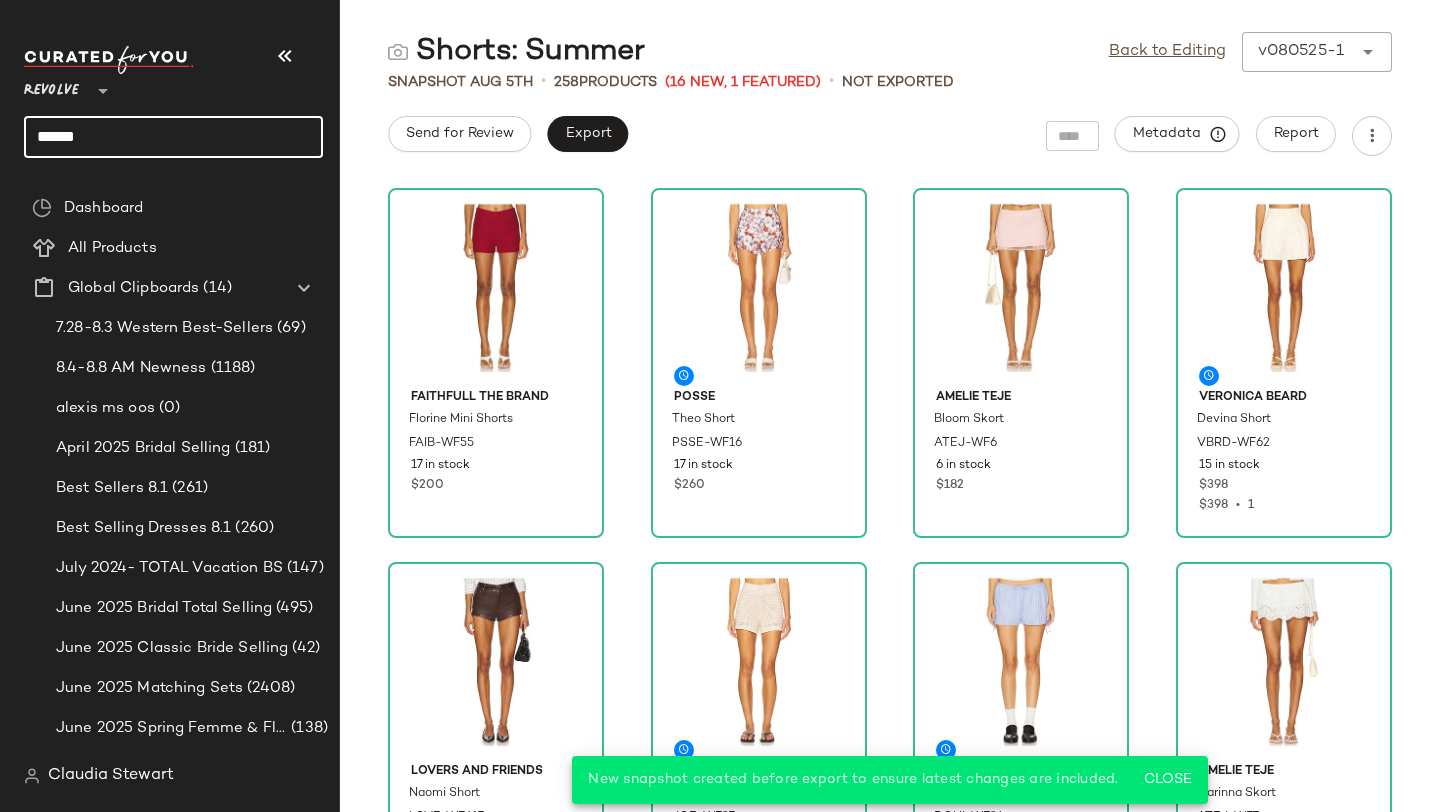 click on "******" 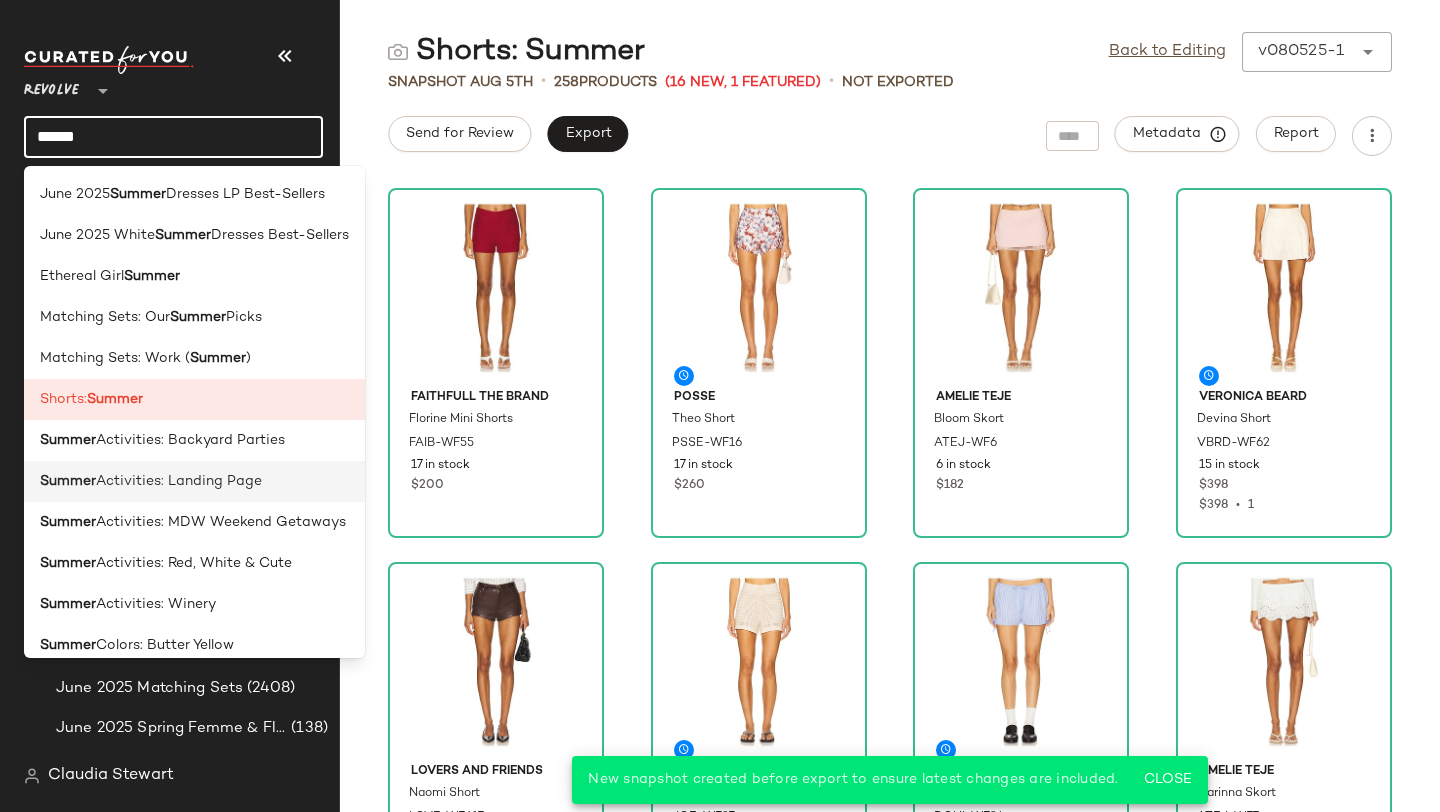 scroll, scrollTop: 836, scrollLeft: 0, axis: vertical 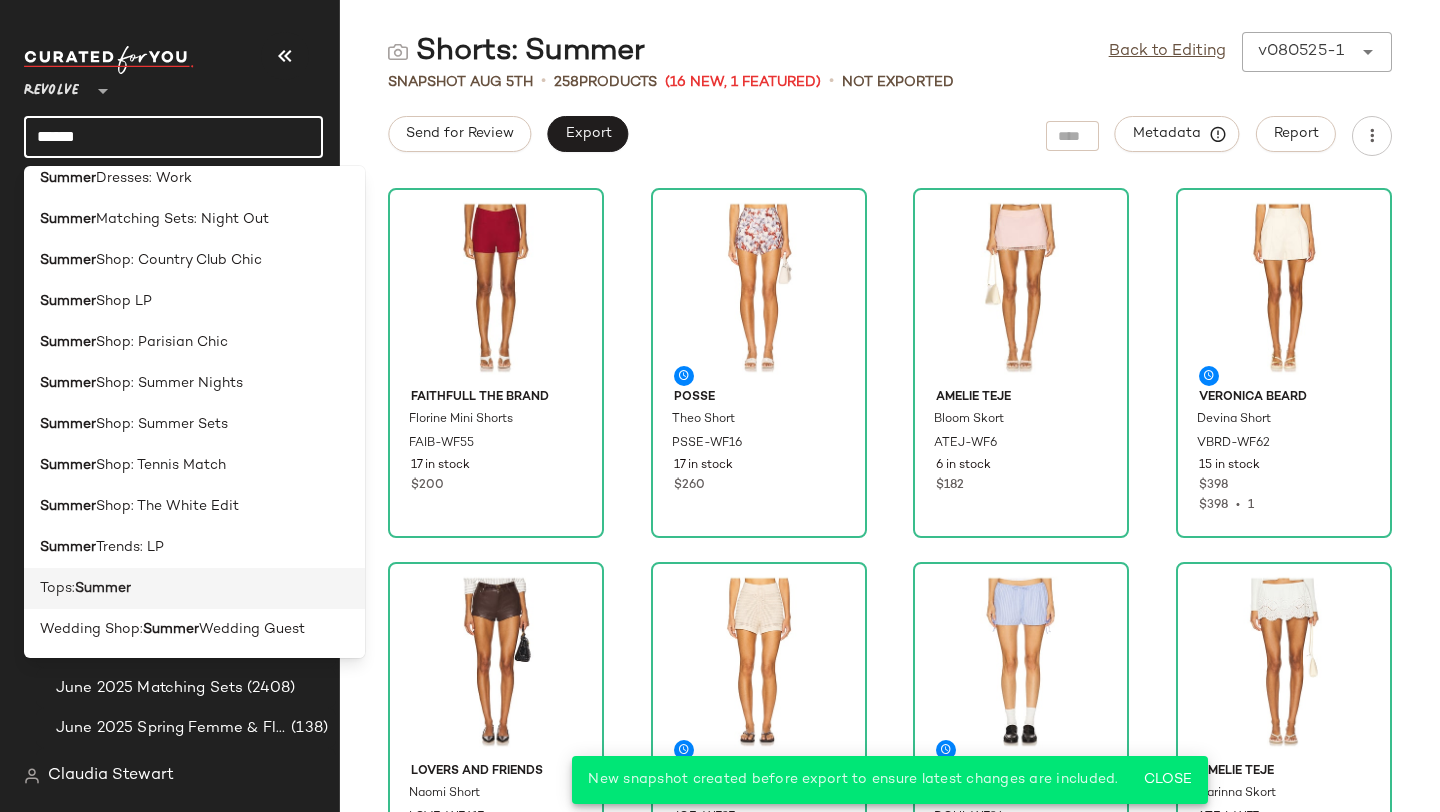 type on "******" 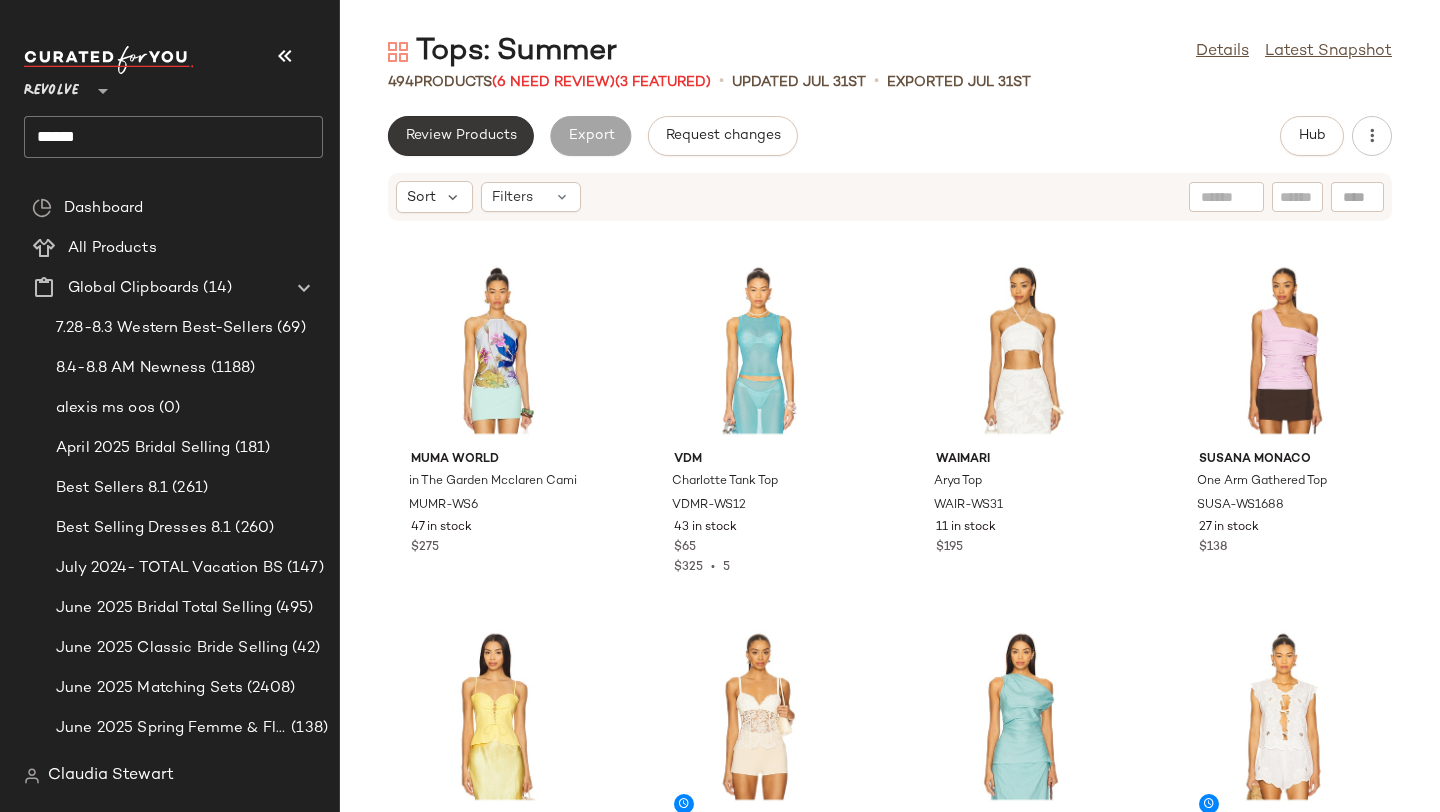 click on "Review Products" 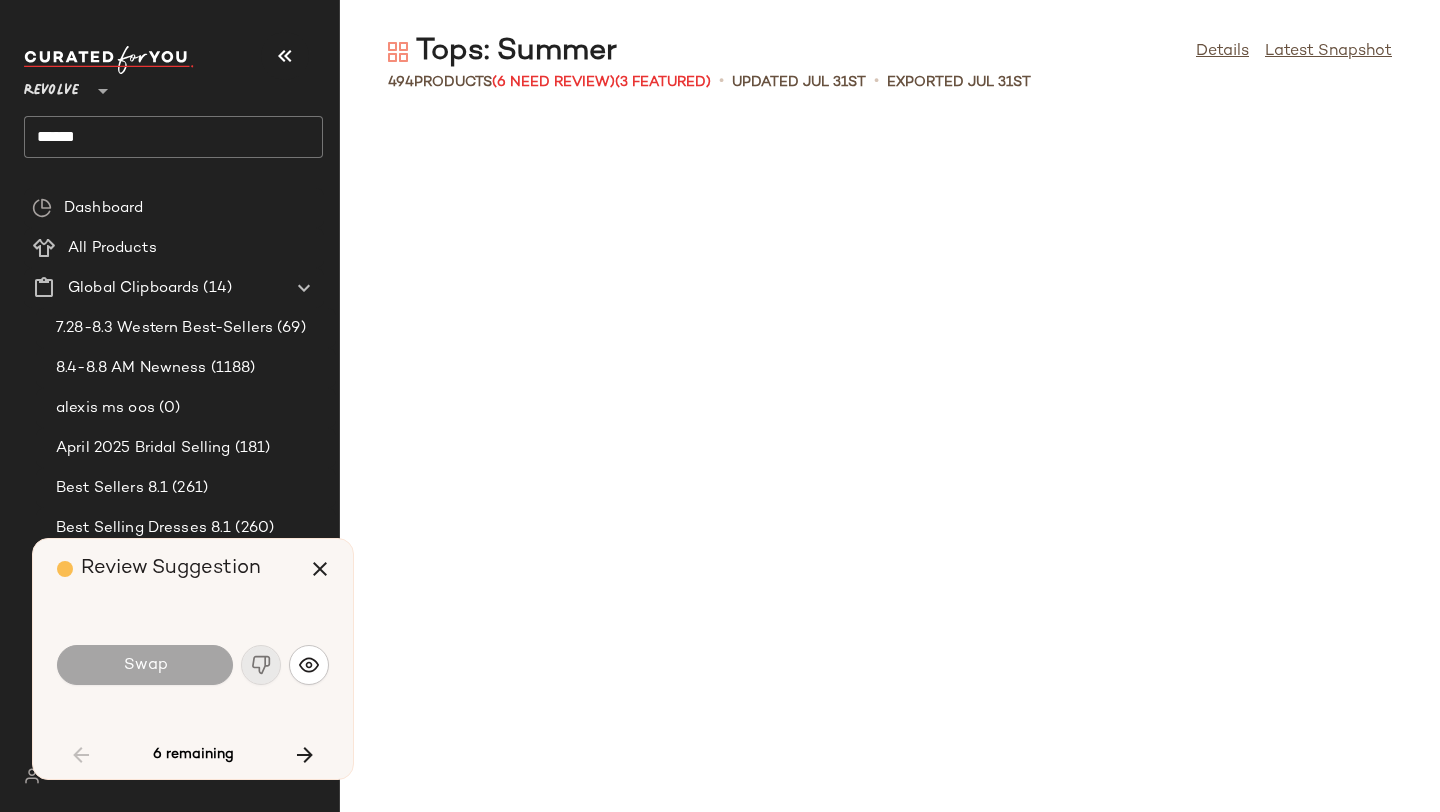 scroll, scrollTop: 5856, scrollLeft: 0, axis: vertical 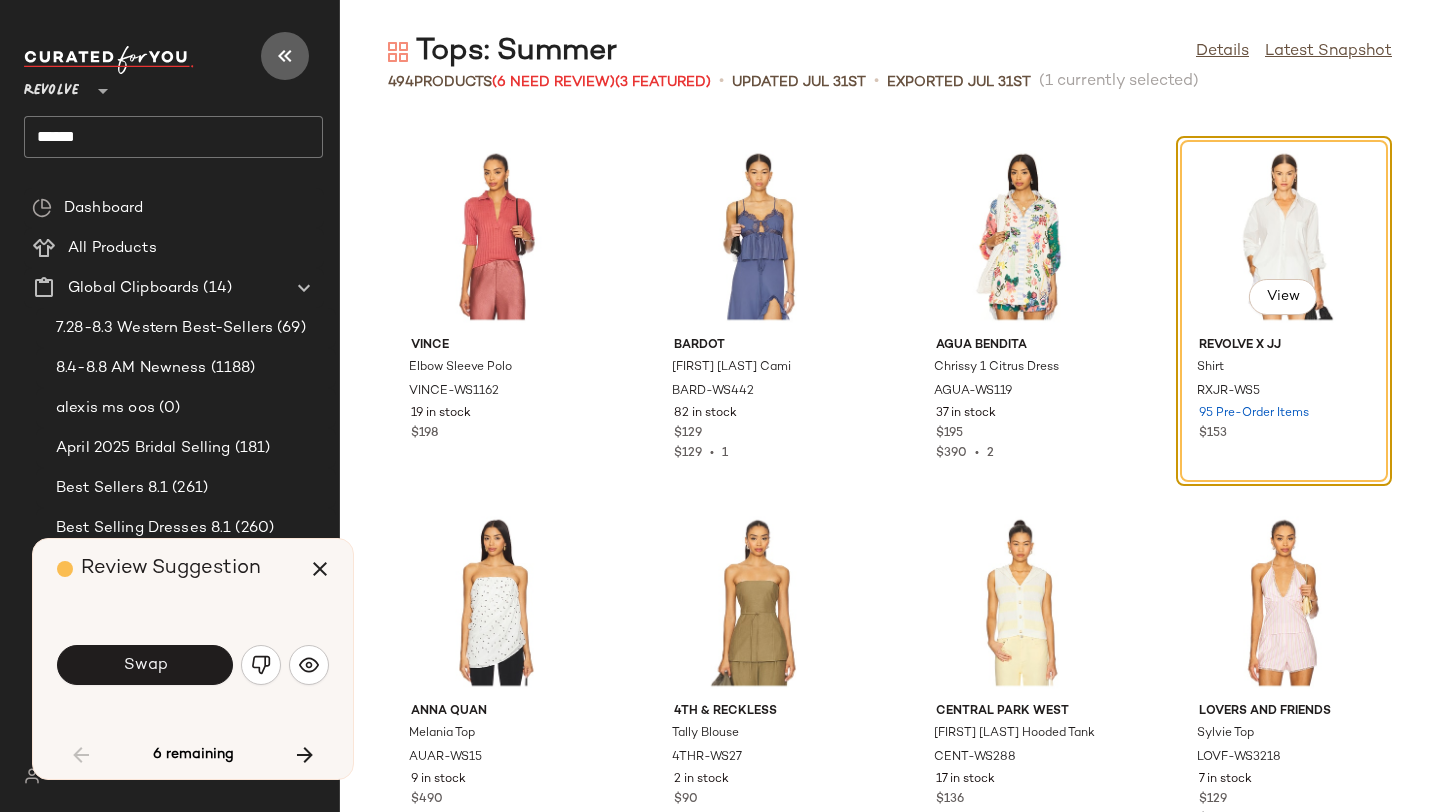 click at bounding box center (285, 56) 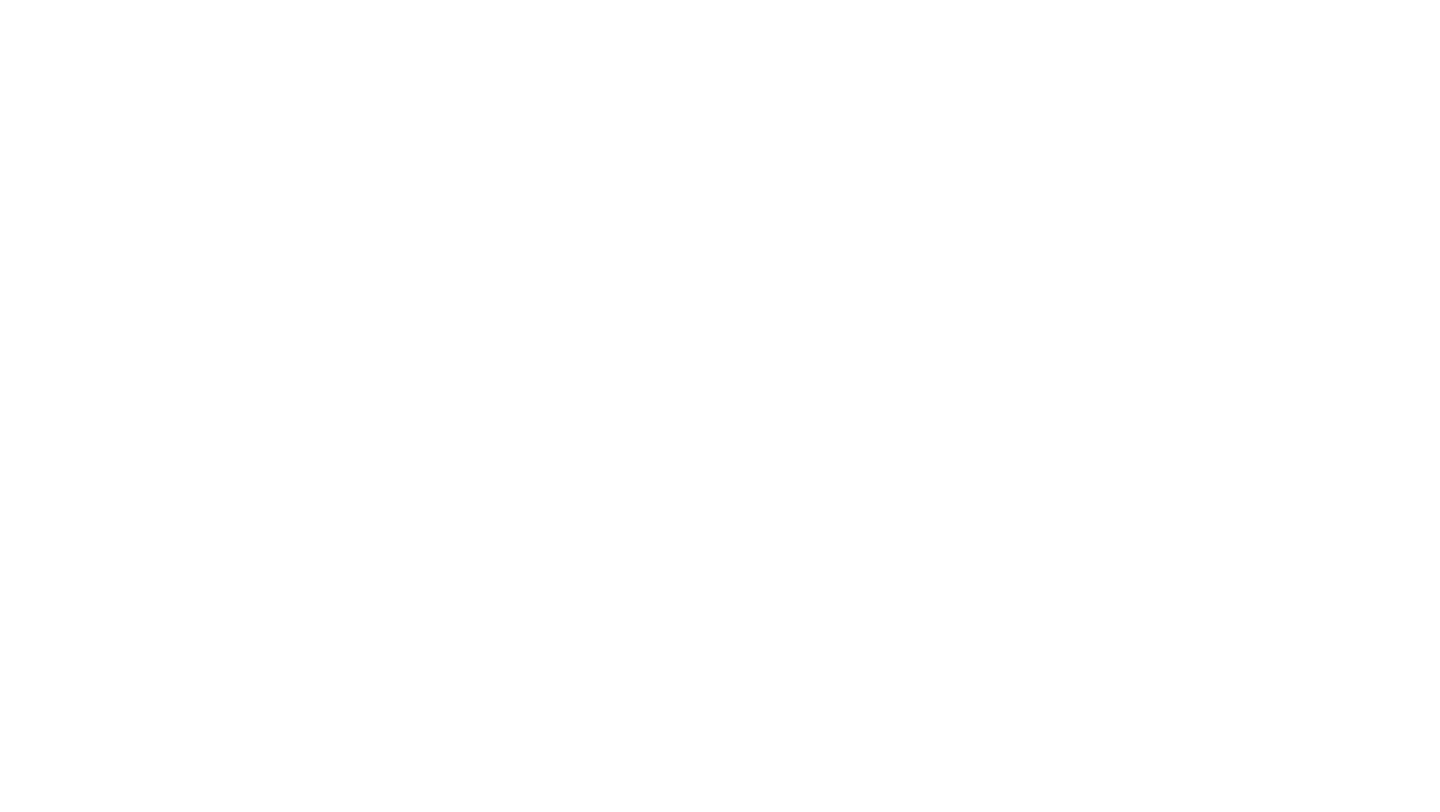scroll, scrollTop: 0, scrollLeft: 0, axis: both 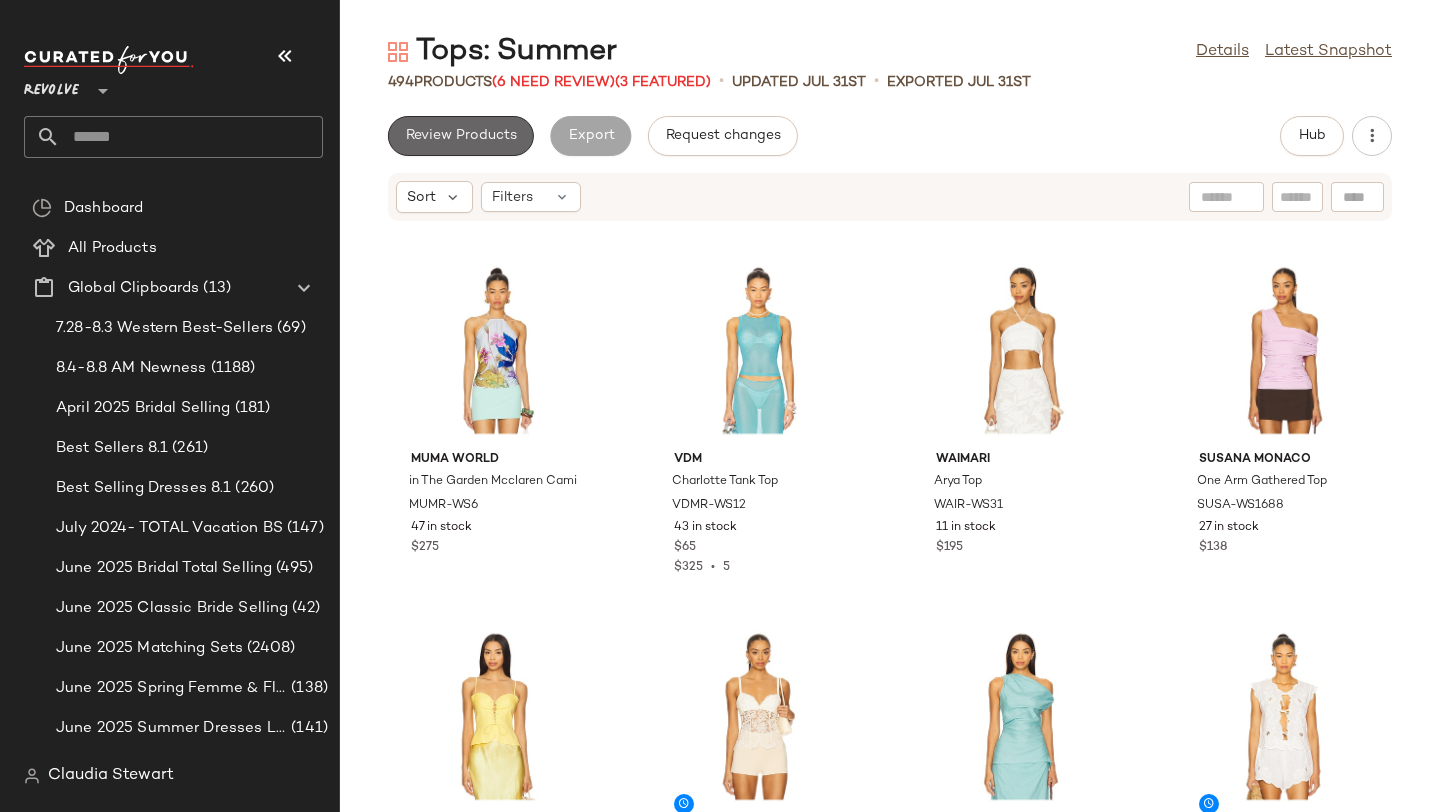 click on "Review Products" at bounding box center (461, 136) 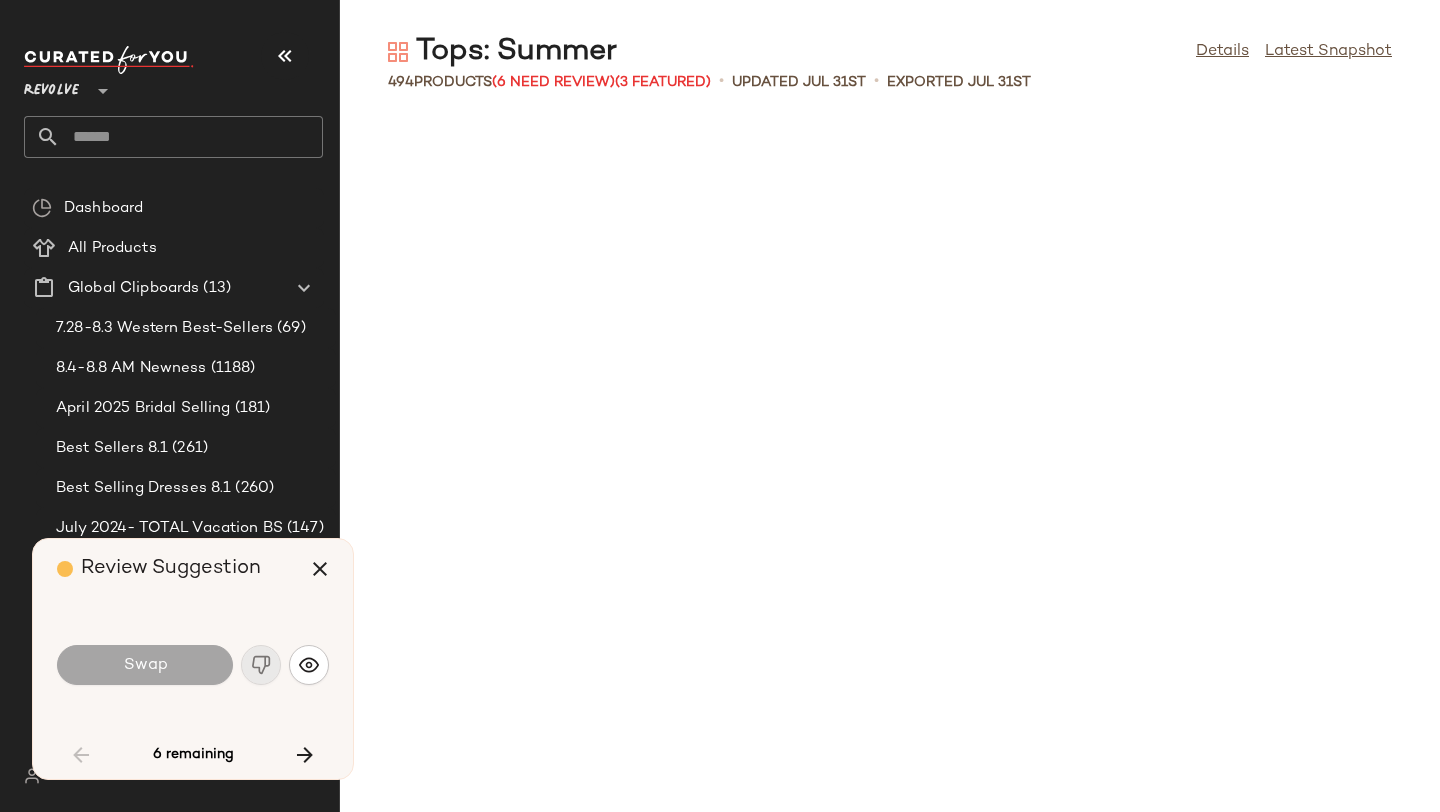 scroll, scrollTop: 5856, scrollLeft: 0, axis: vertical 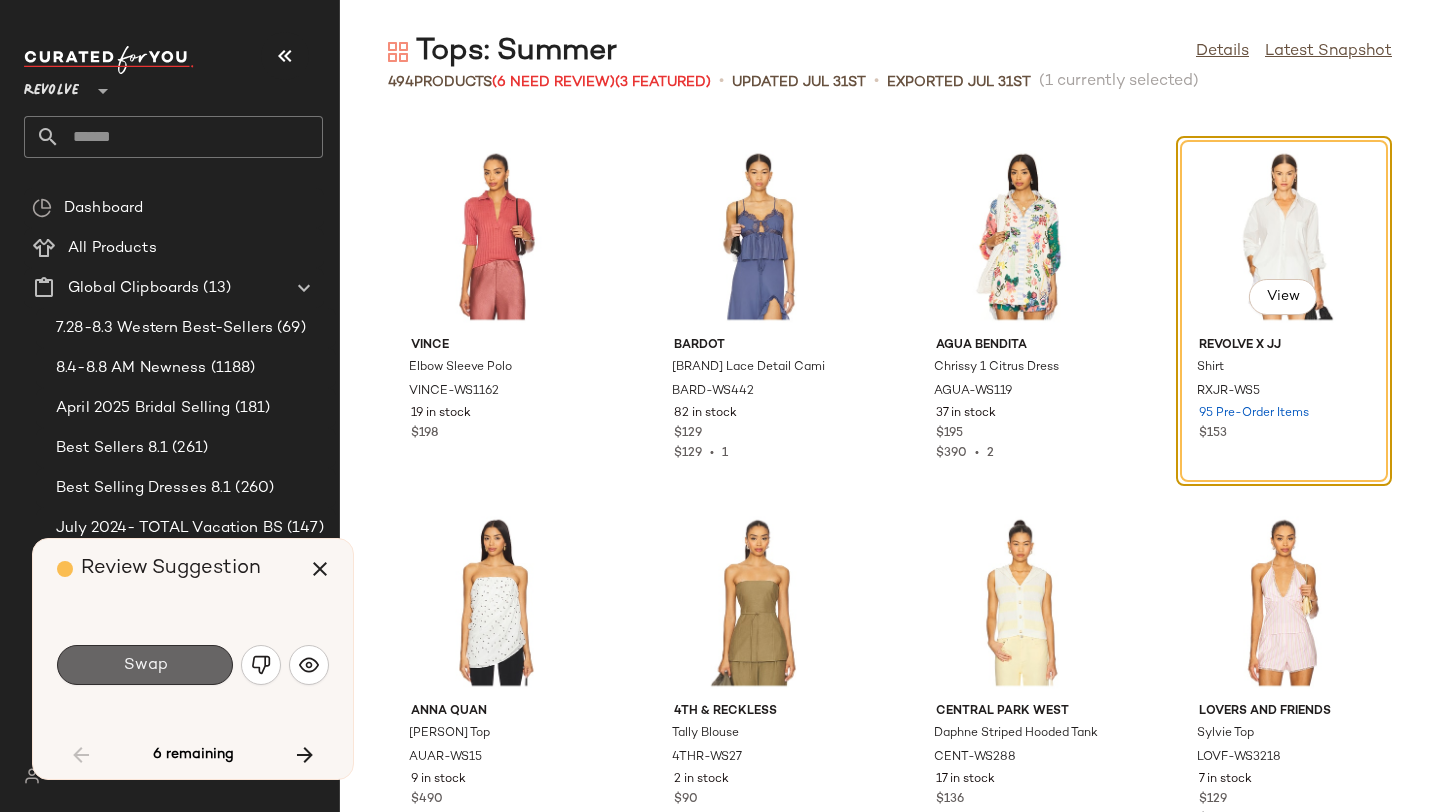 click on "Swap" at bounding box center (145, 665) 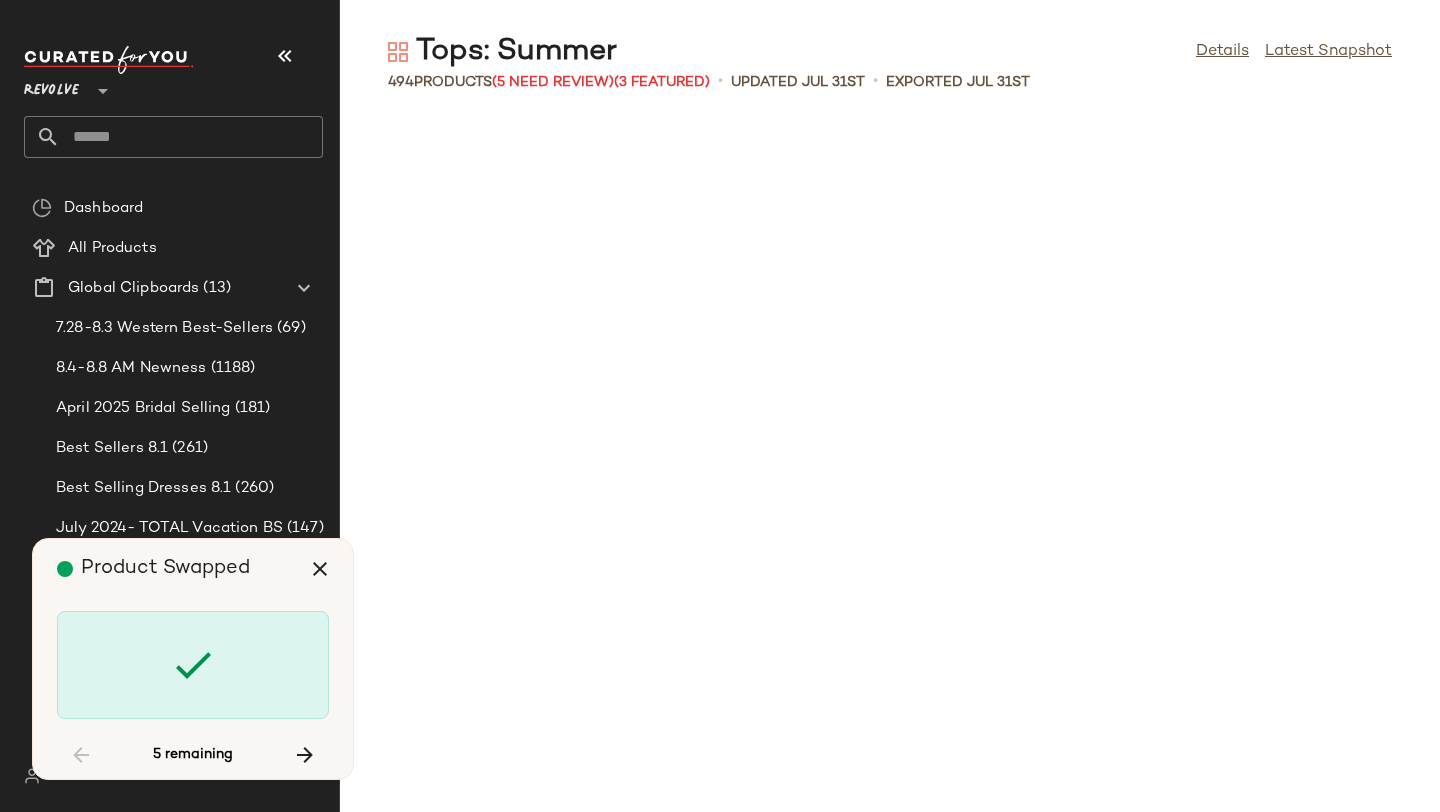 scroll, scrollTop: 20130, scrollLeft: 0, axis: vertical 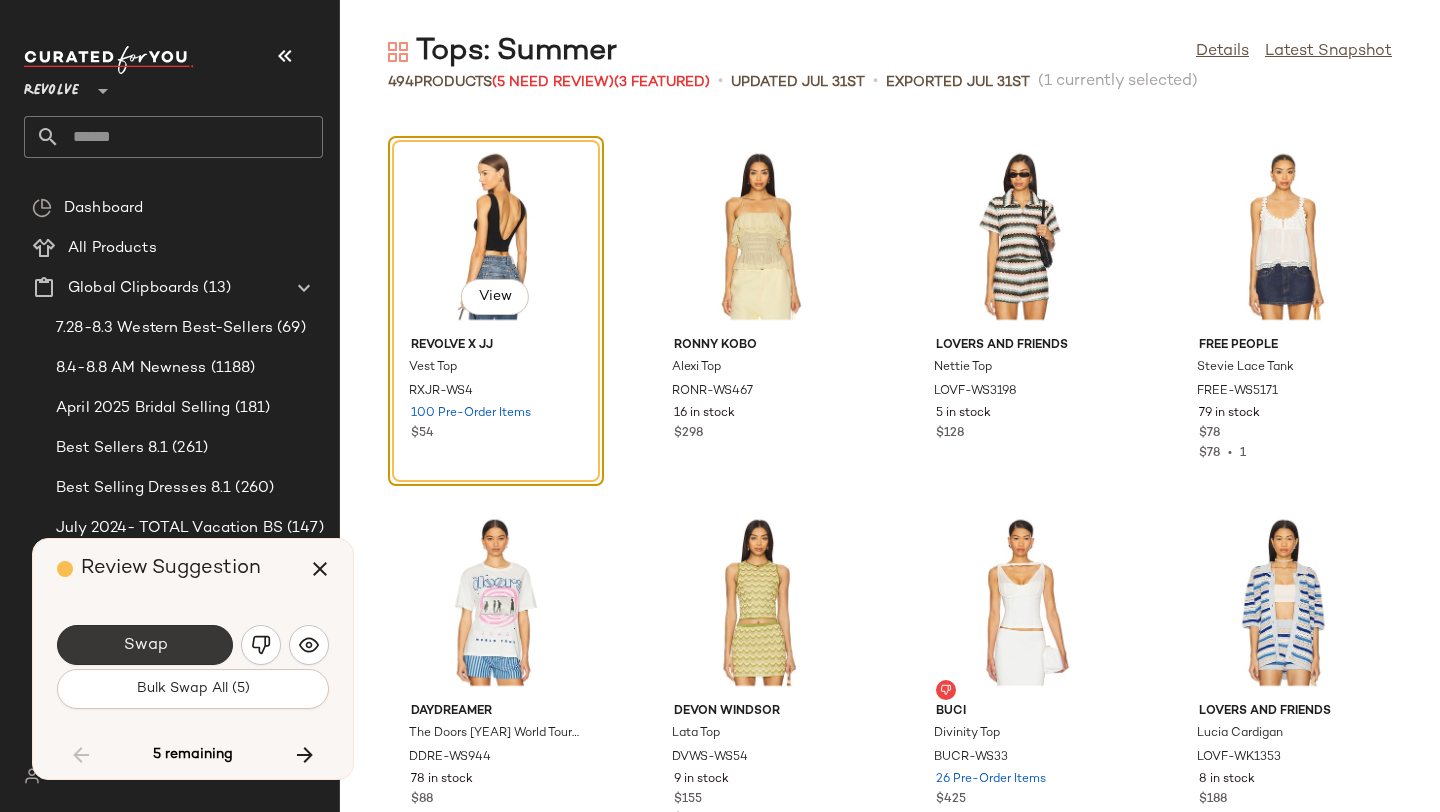 click on "Swap" 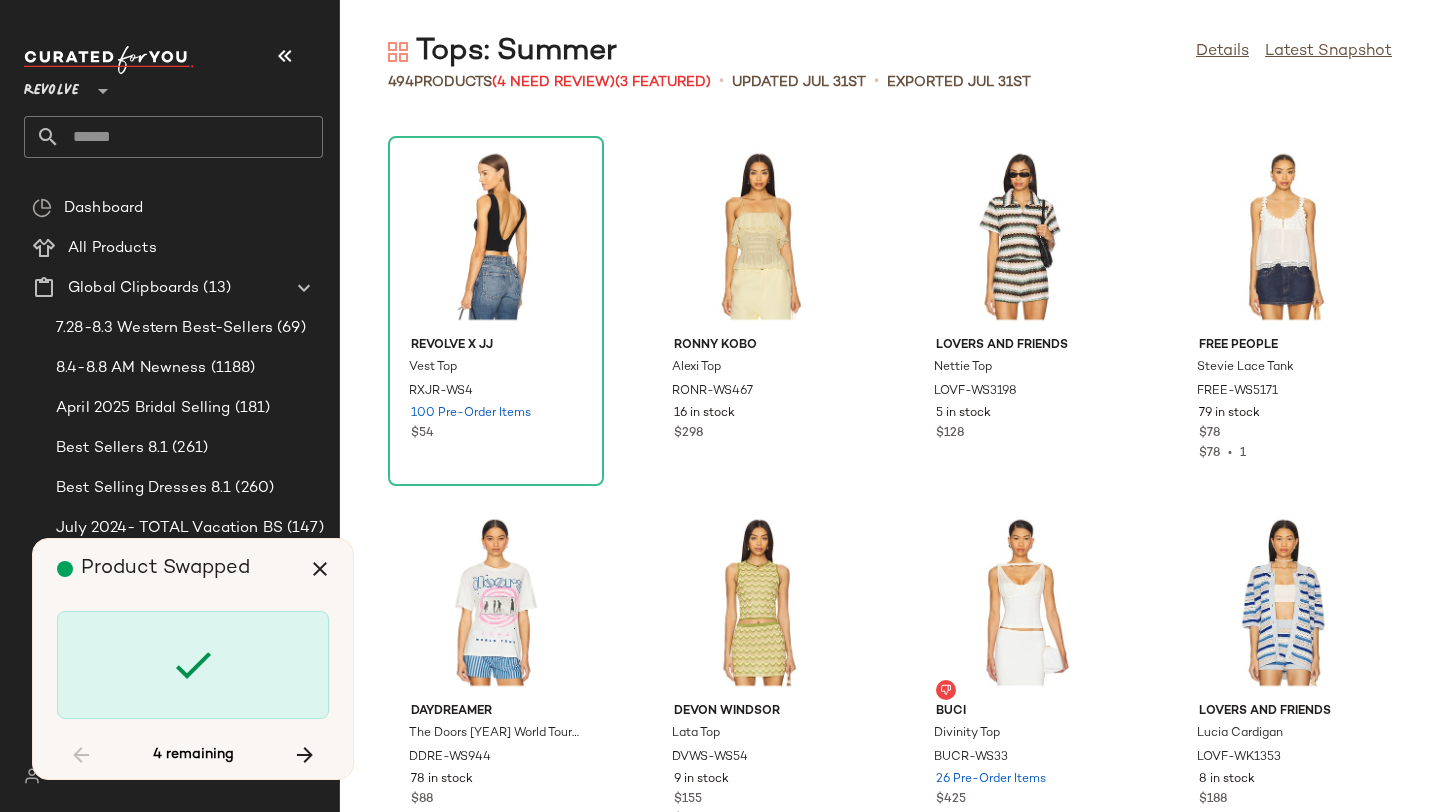 scroll, scrollTop: 25620, scrollLeft: 0, axis: vertical 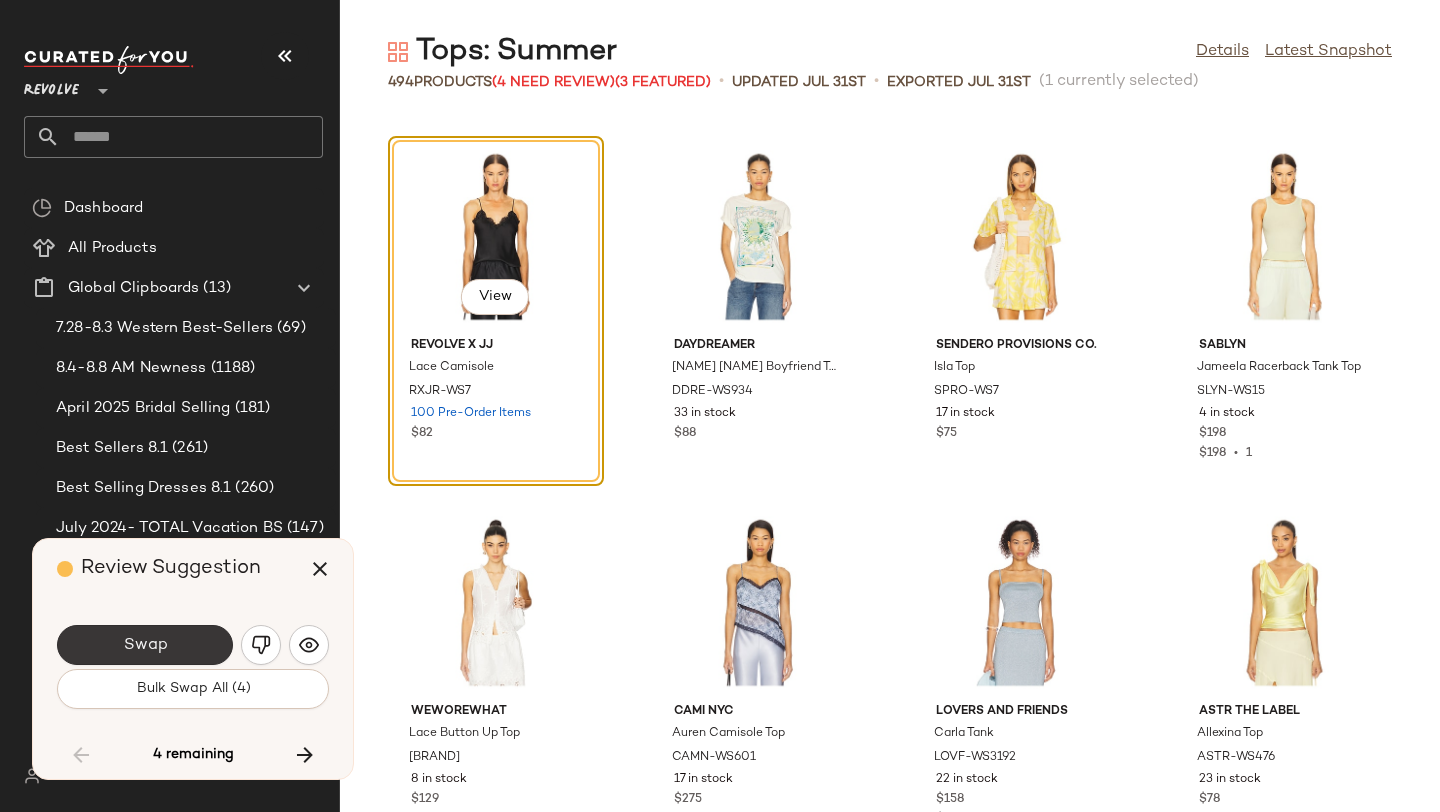 click on "Swap" at bounding box center (145, 645) 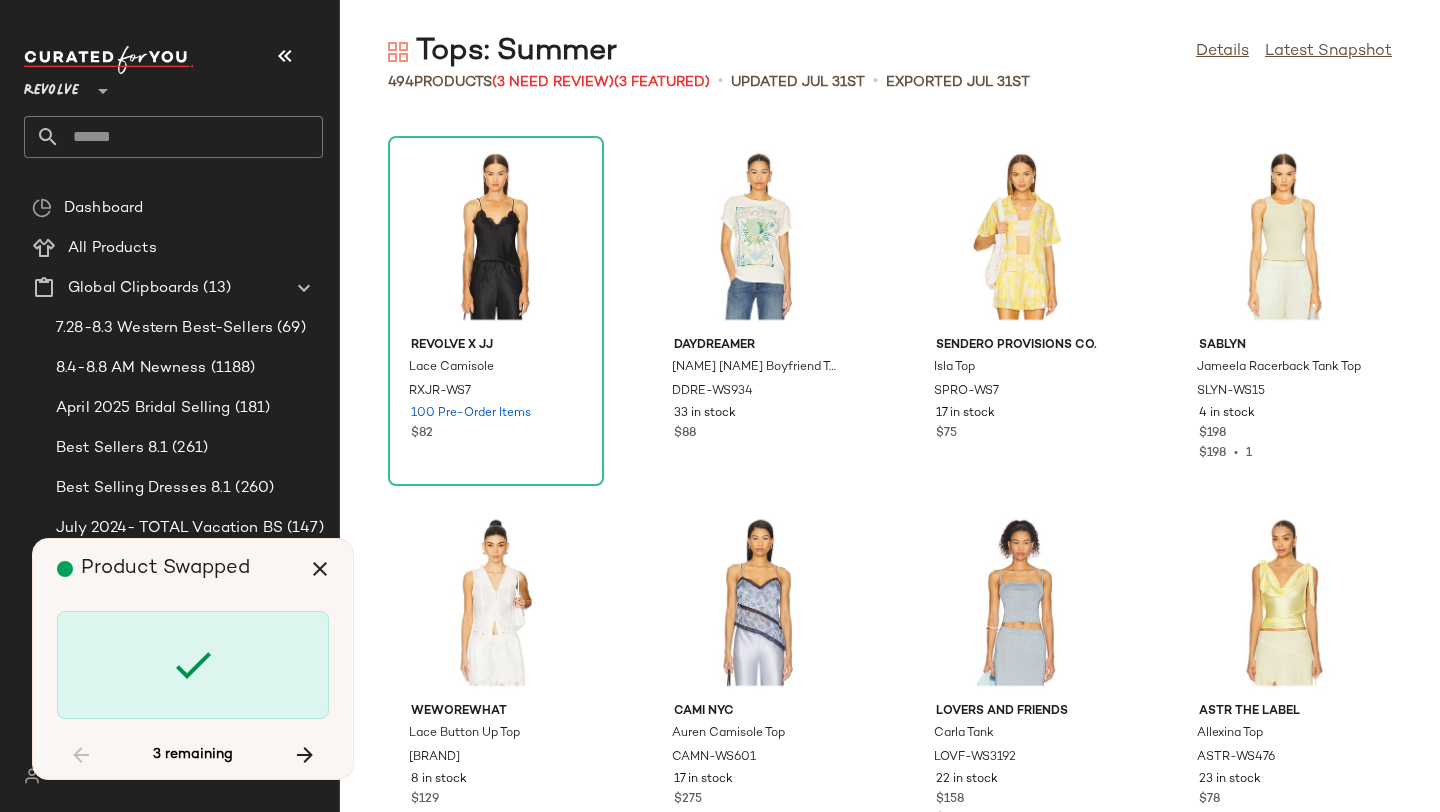 scroll, scrollTop: 29646, scrollLeft: 0, axis: vertical 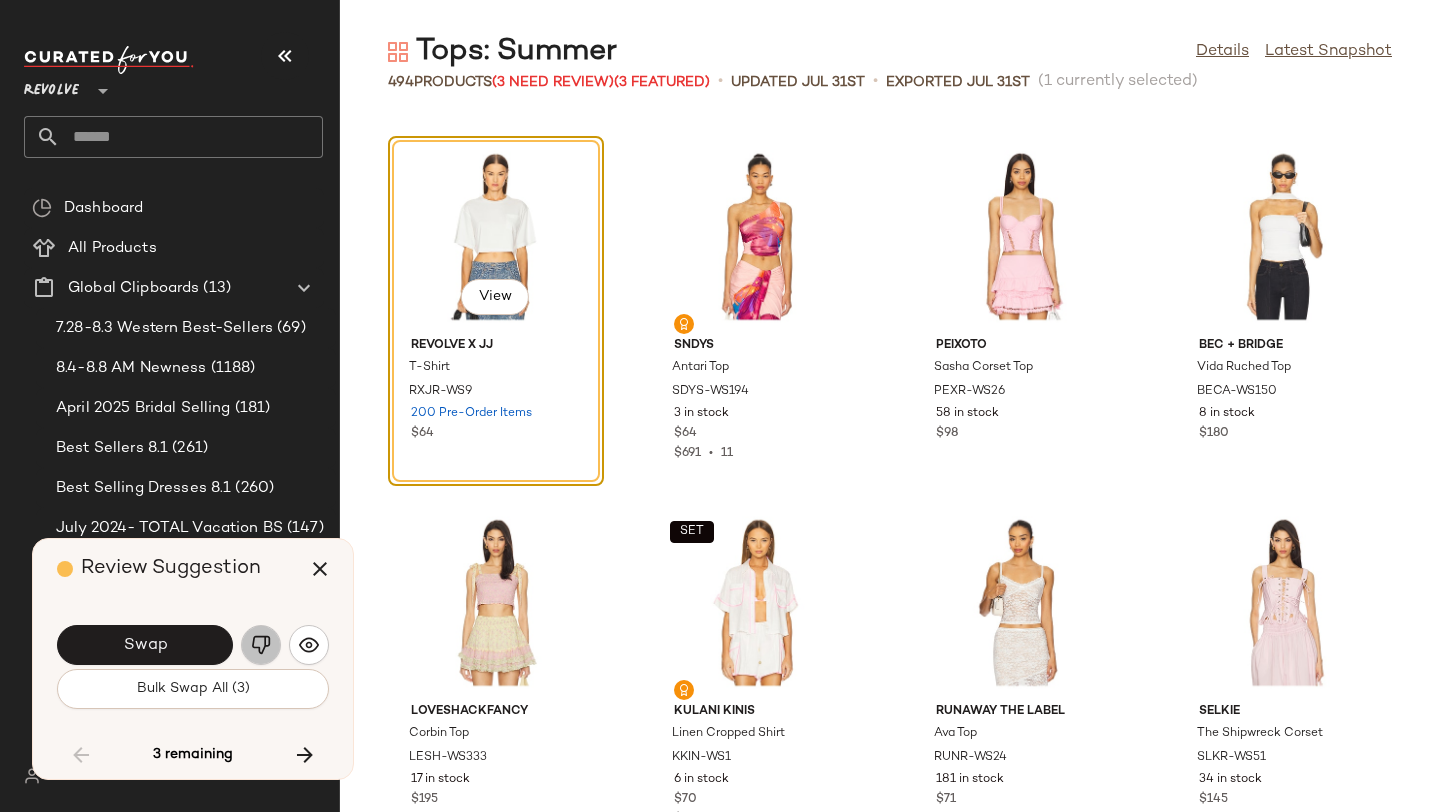 click 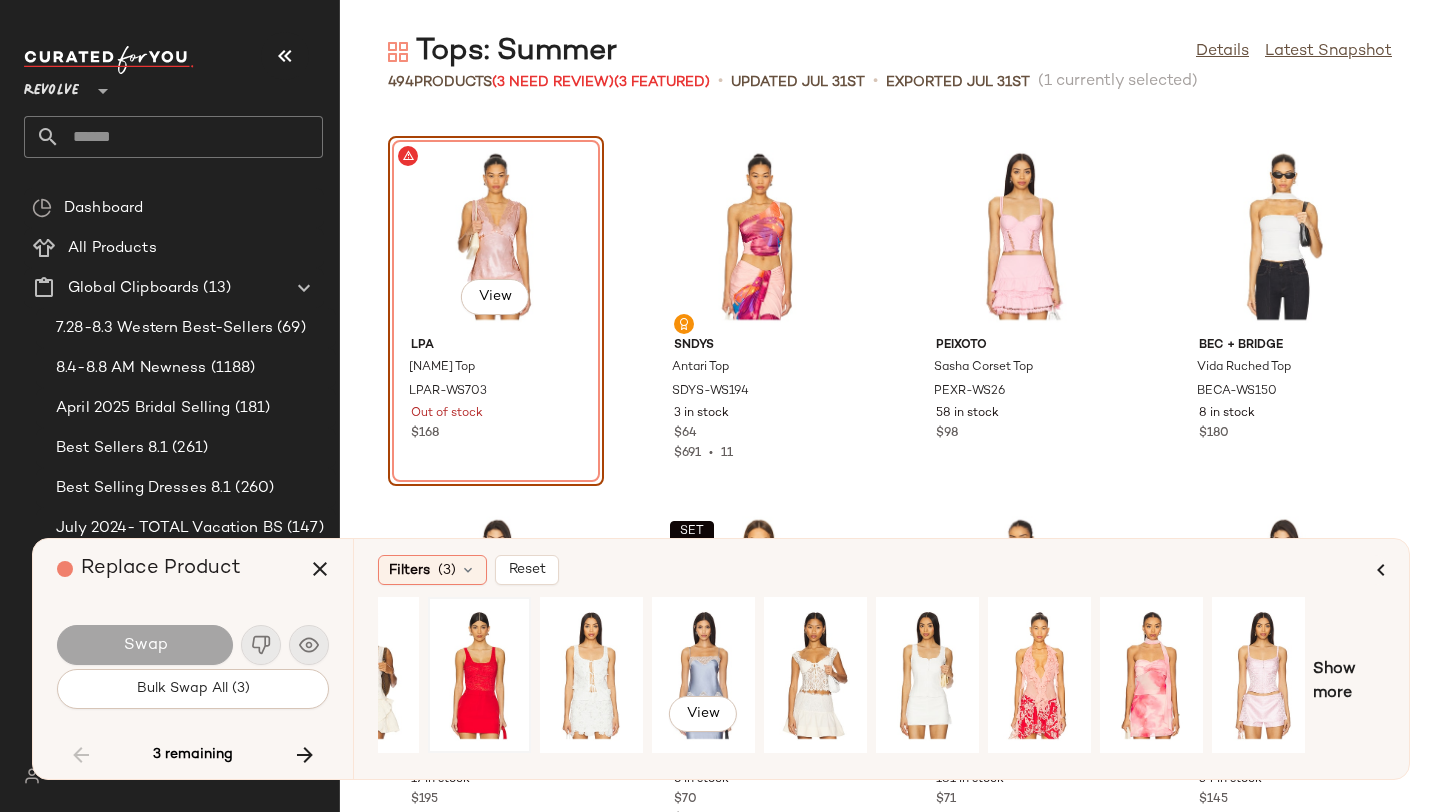 scroll, scrollTop: 0, scrollLeft: 182, axis: horizontal 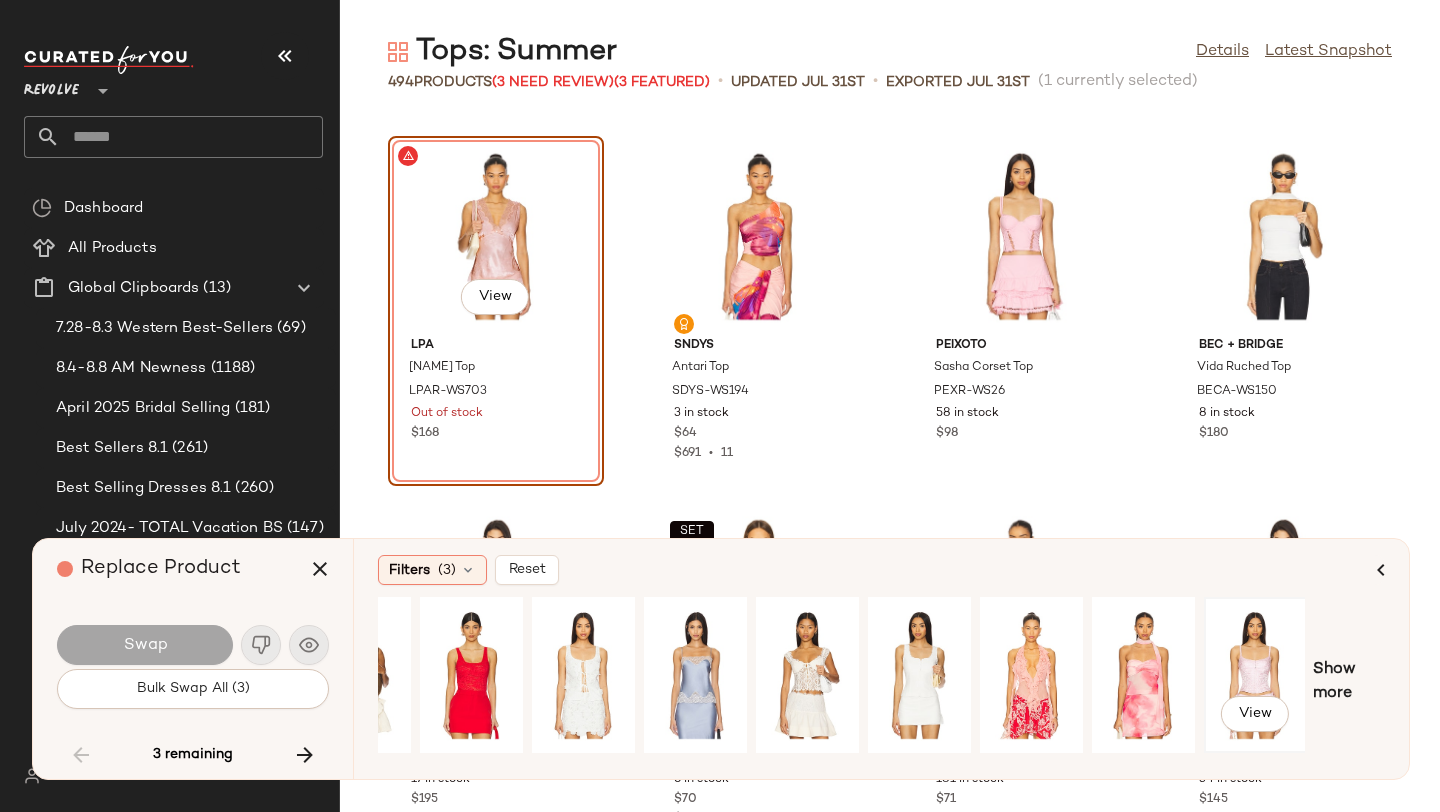 click on "View" 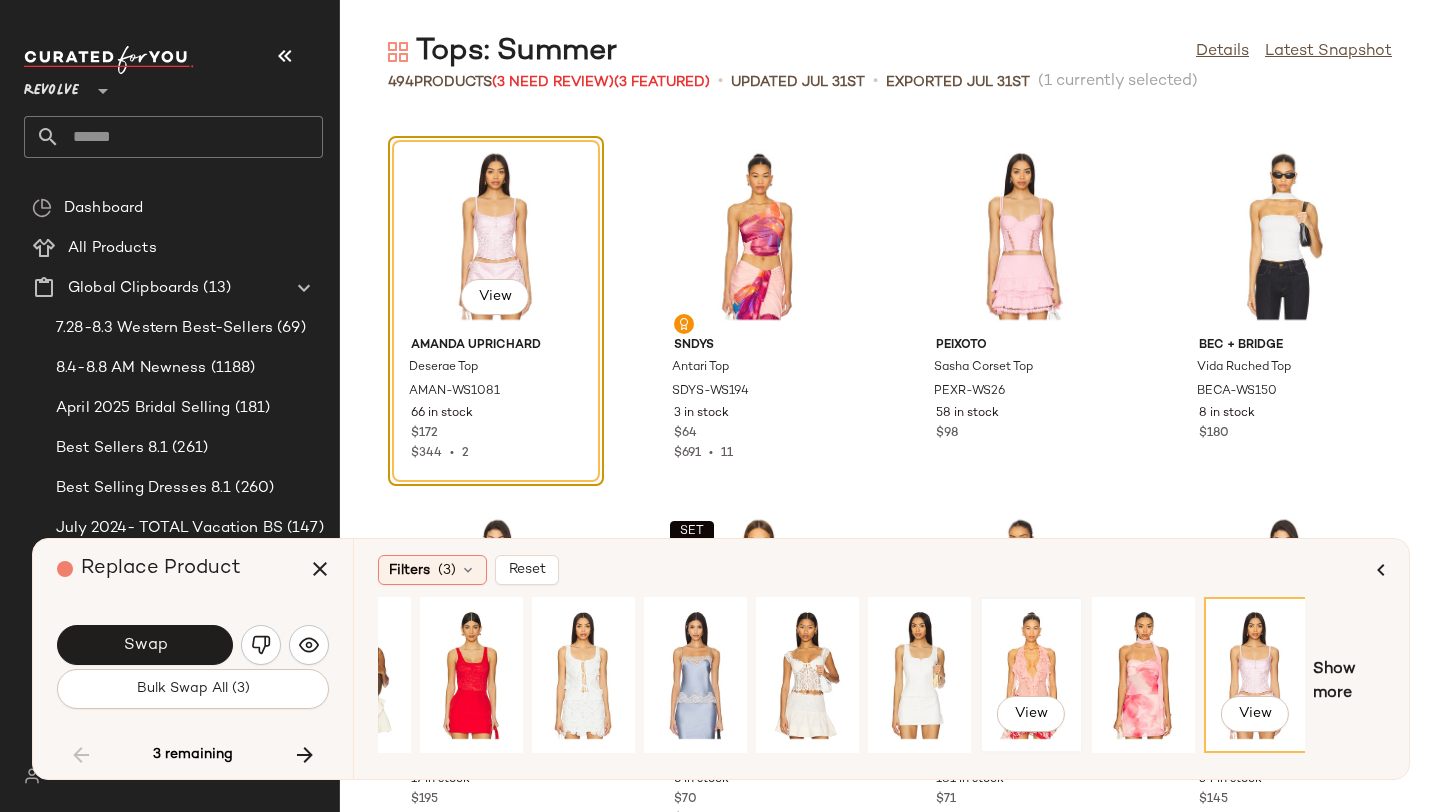 click on "View" 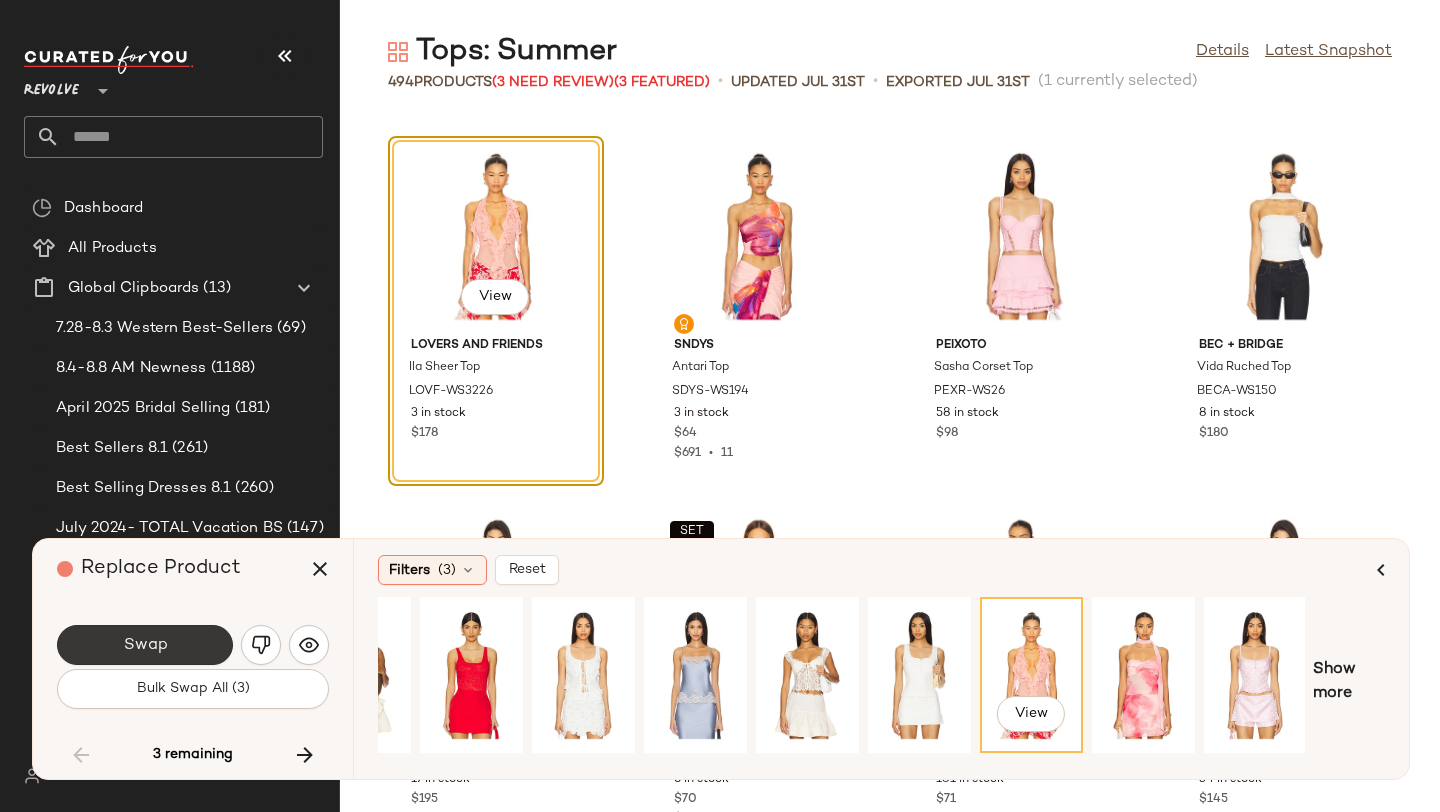 click on "Swap" at bounding box center (145, 645) 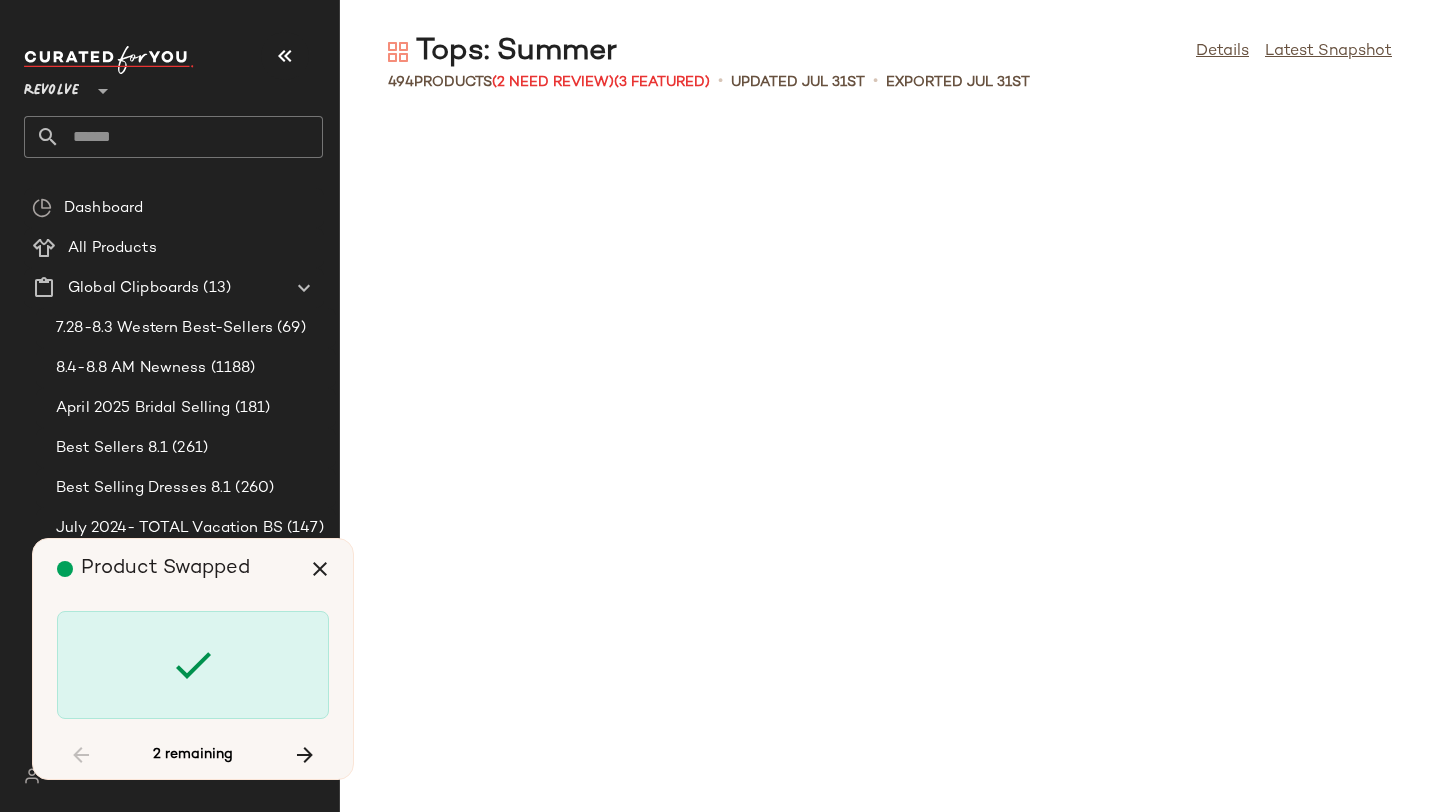 scroll, scrollTop: 42090, scrollLeft: 0, axis: vertical 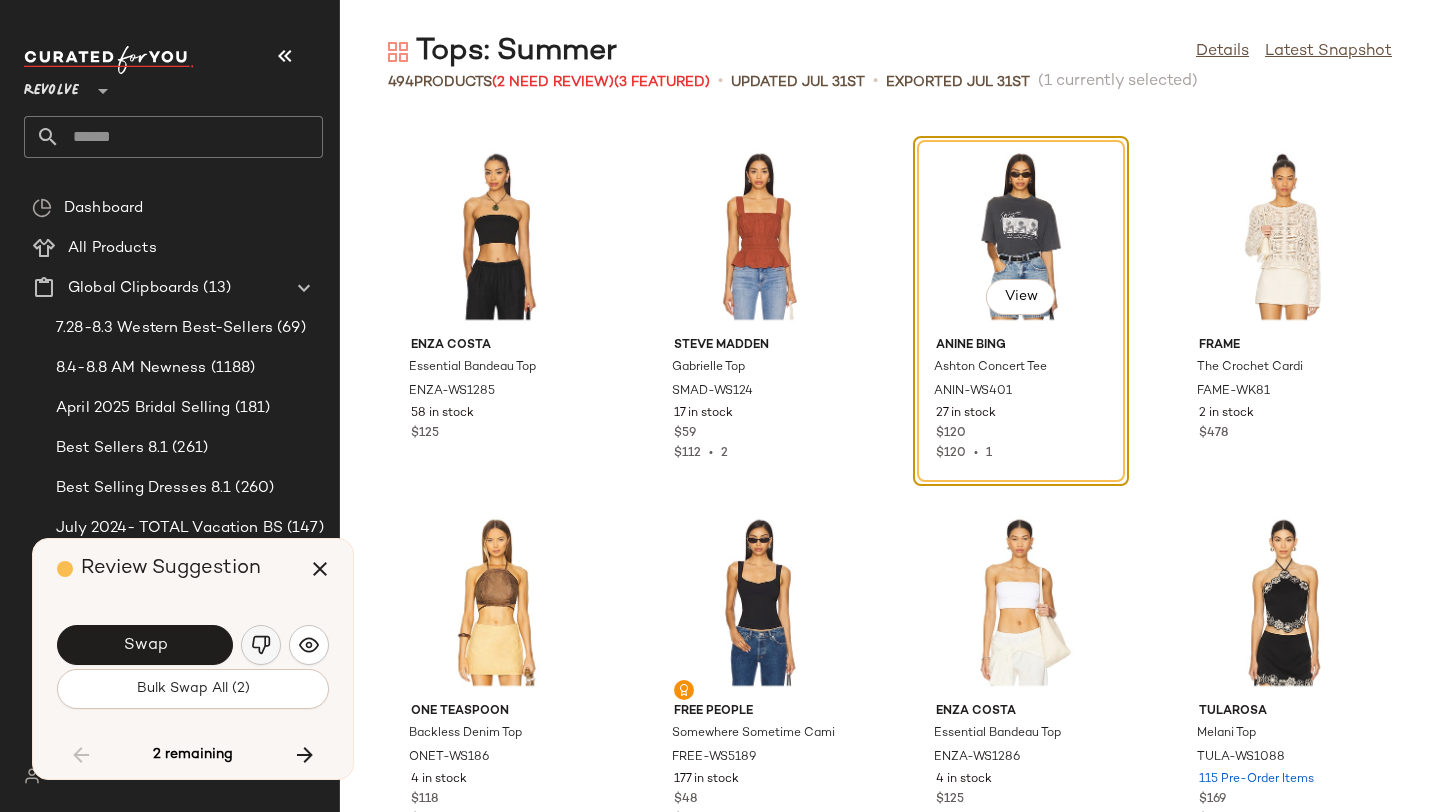 click 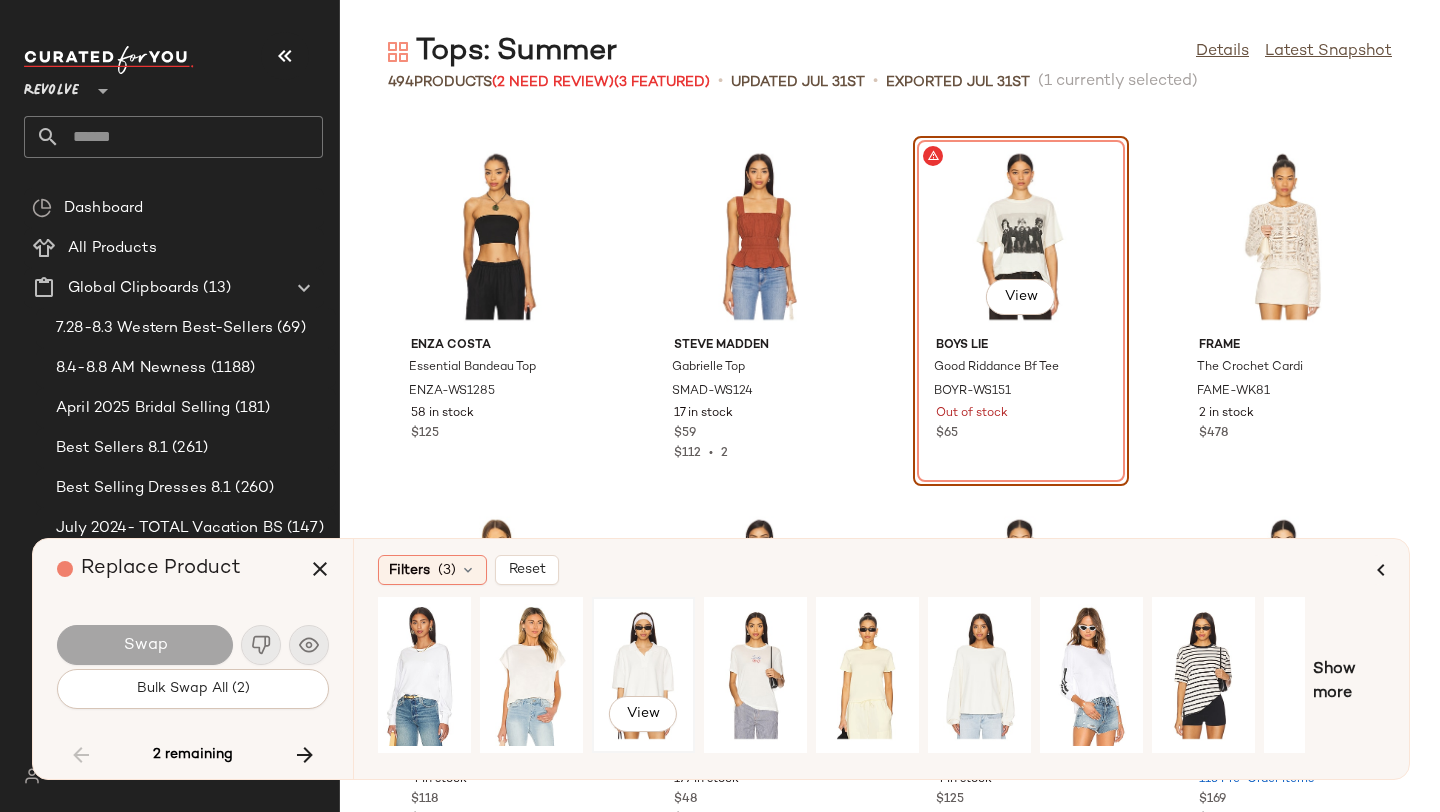 scroll, scrollTop: 0, scrollLeft: 182, axis: horizontal 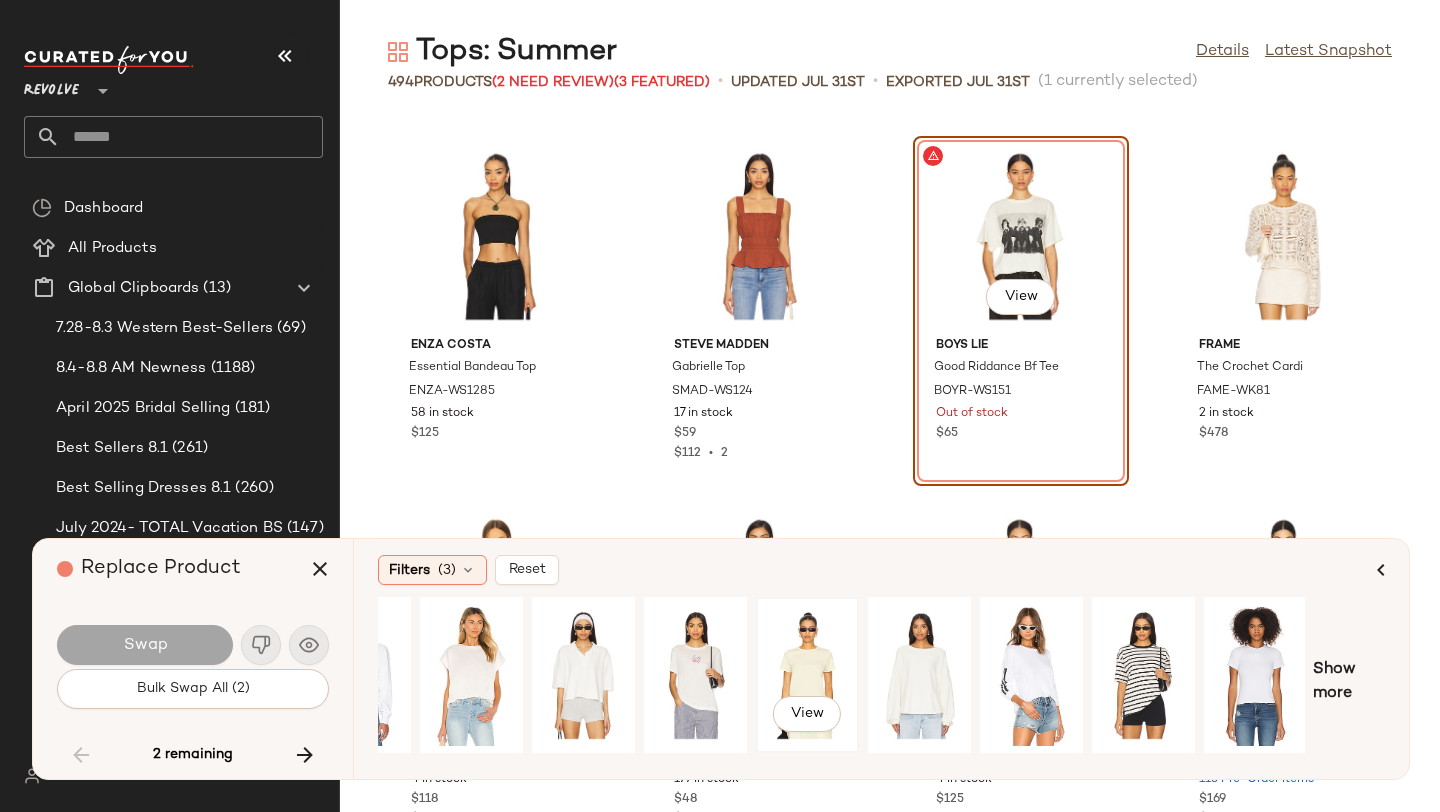 click on "View" 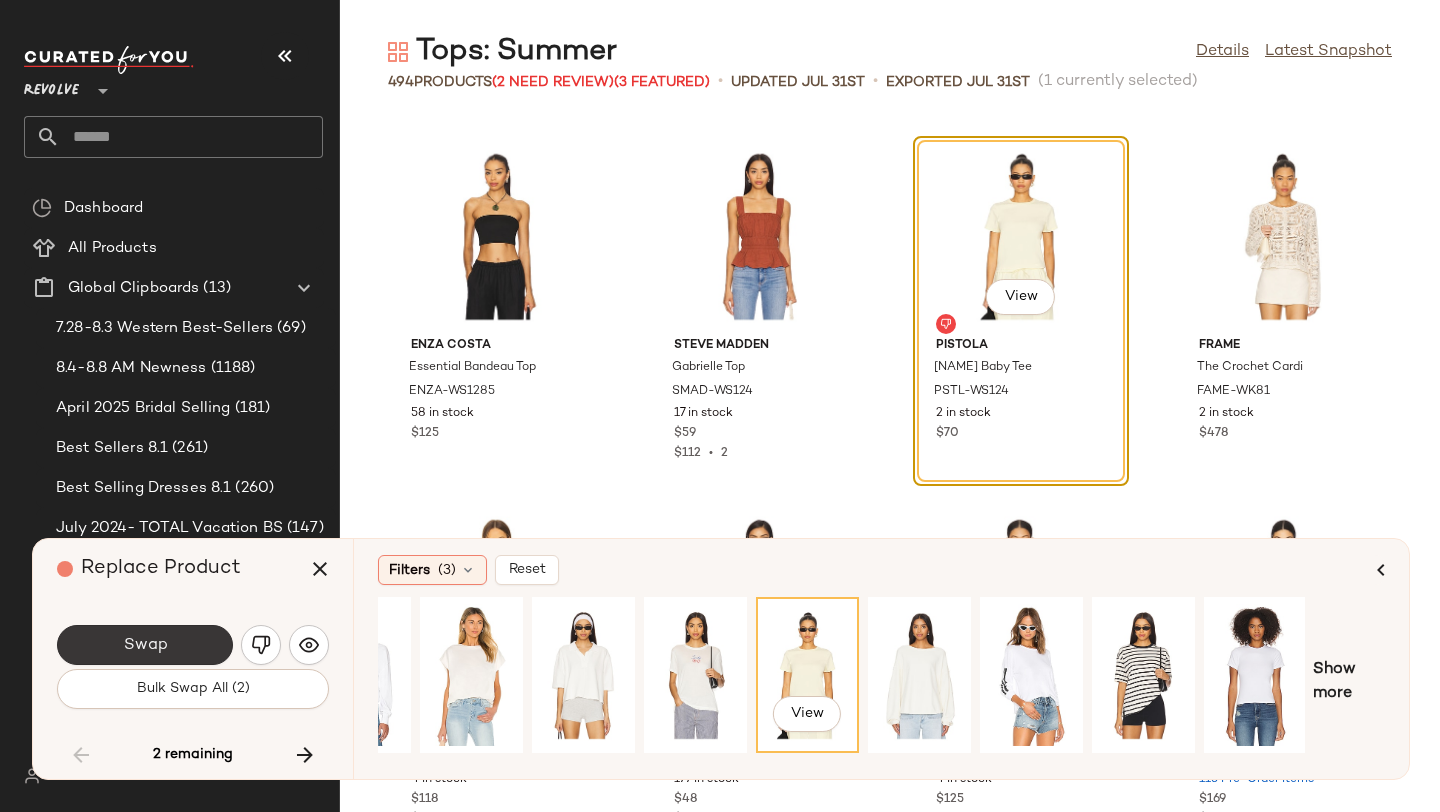 click on "Swap" at bounding box center [145, 645] 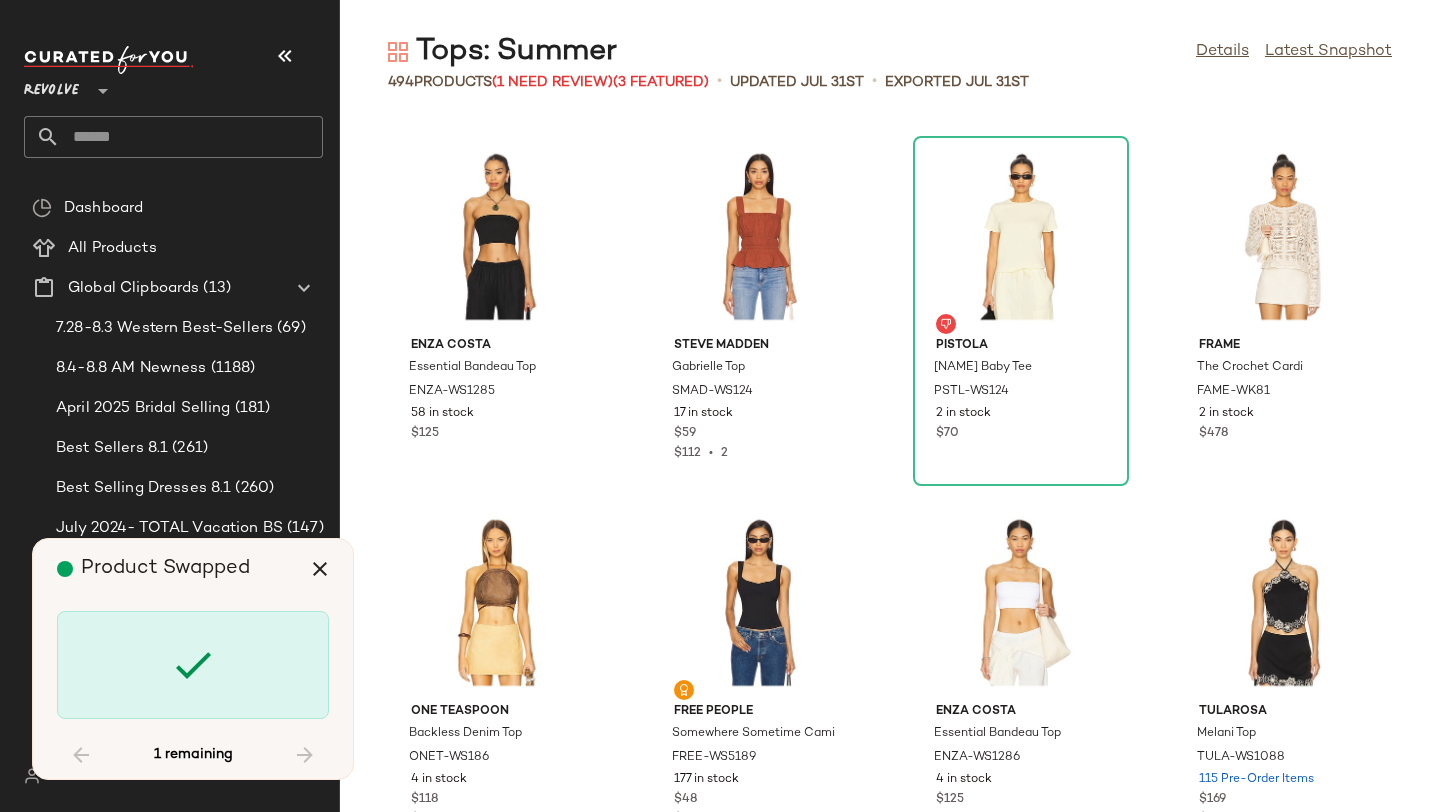 scroll, scrollTop: 44692, scrollLeft: 0, axis: vertical 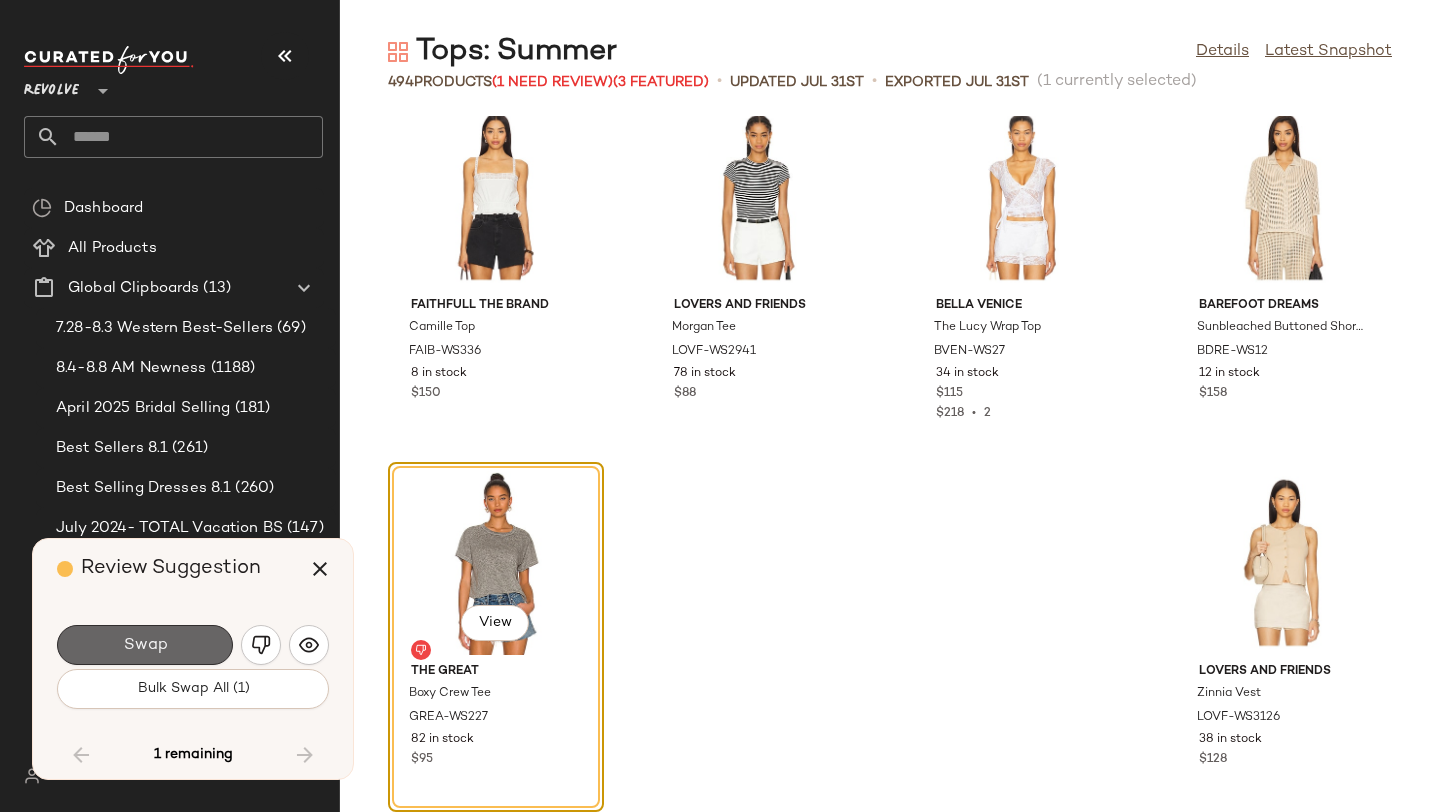 click on "Swap" at bounding box center [145, 645] 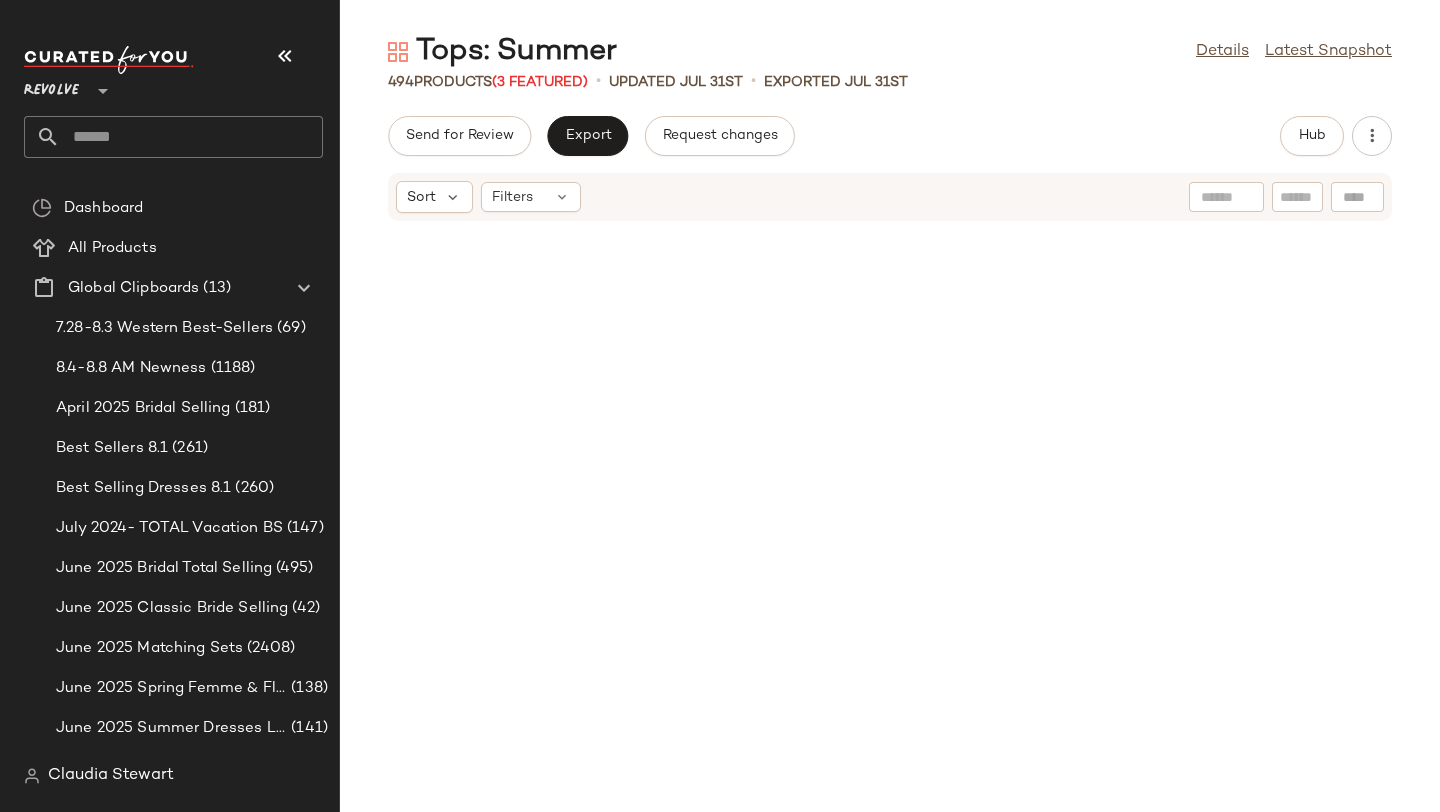scroll, scrollTop: 0, scrollLeft: 0, axis: both 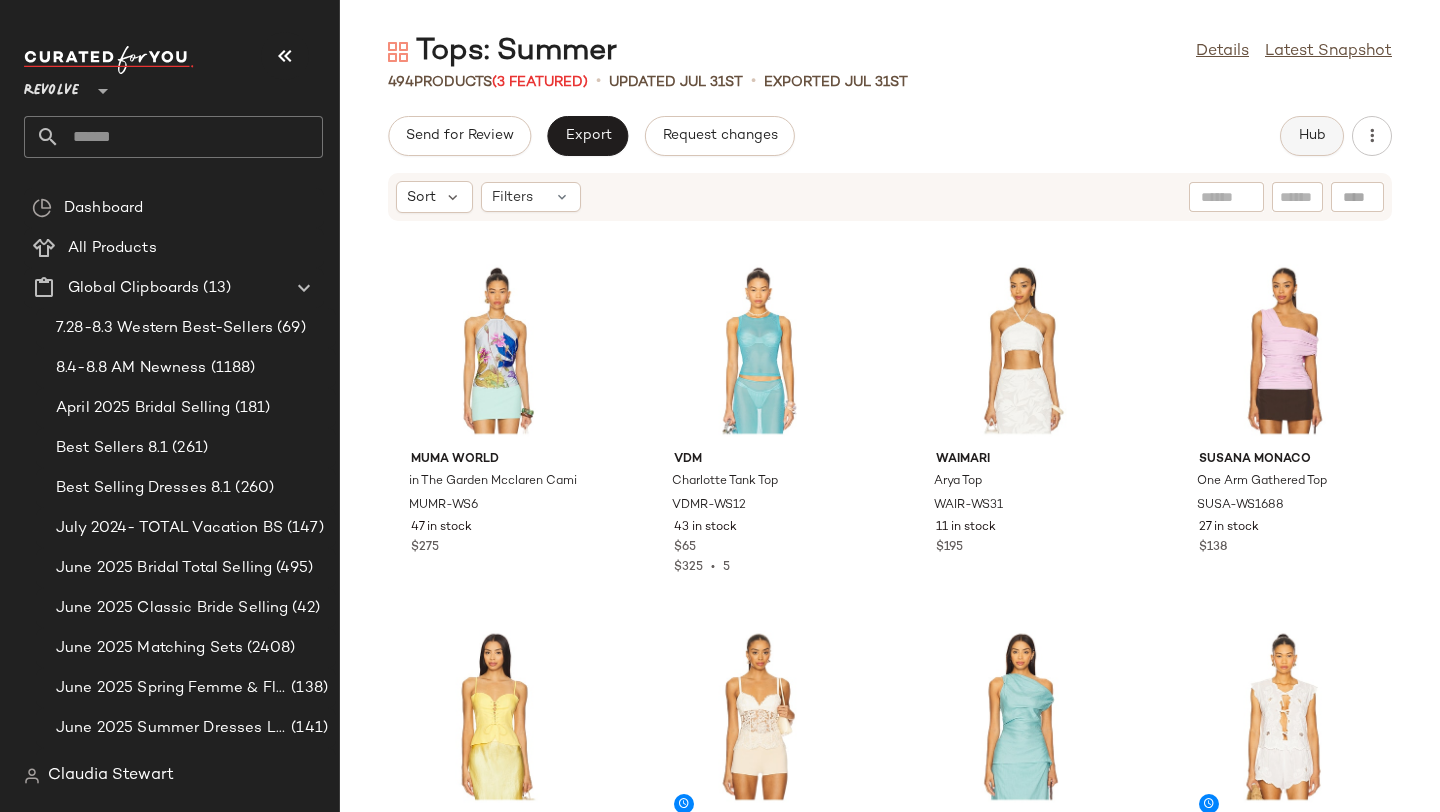 click on "Hub" at bounding box center [1312, 136] 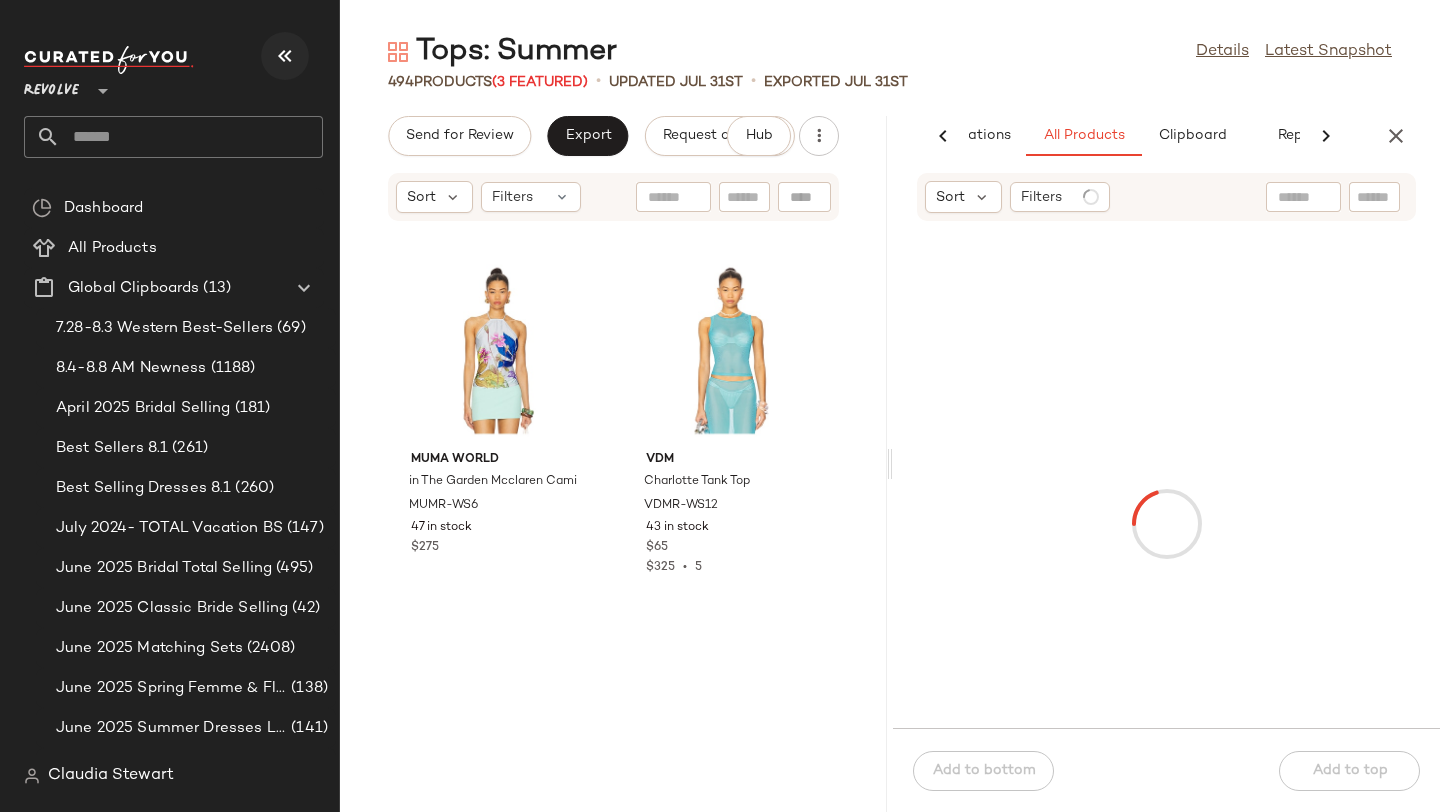 click at bounding box center (285, 56) 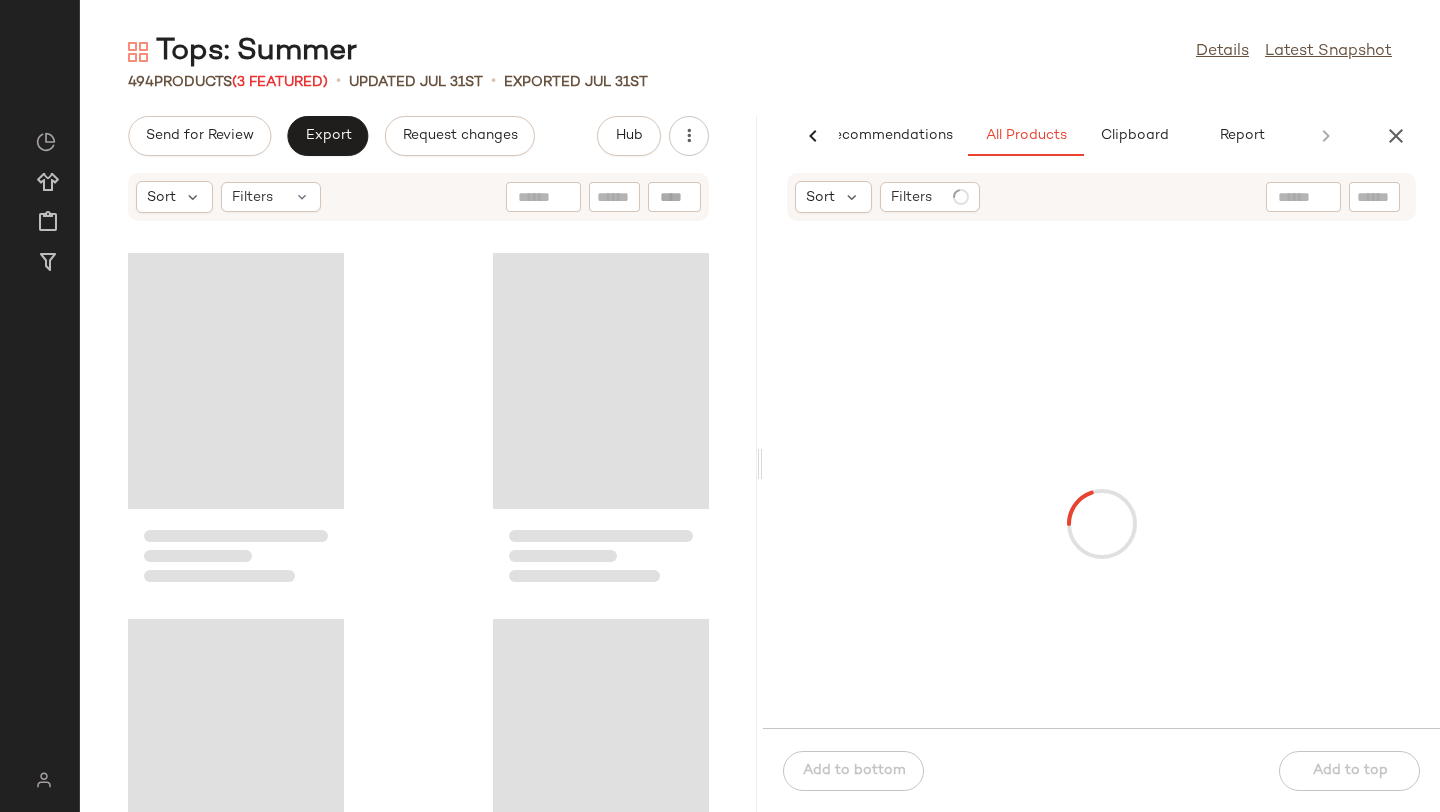 scroll, scrollTop: 0, scrollLeft: 47, axis: horizontal 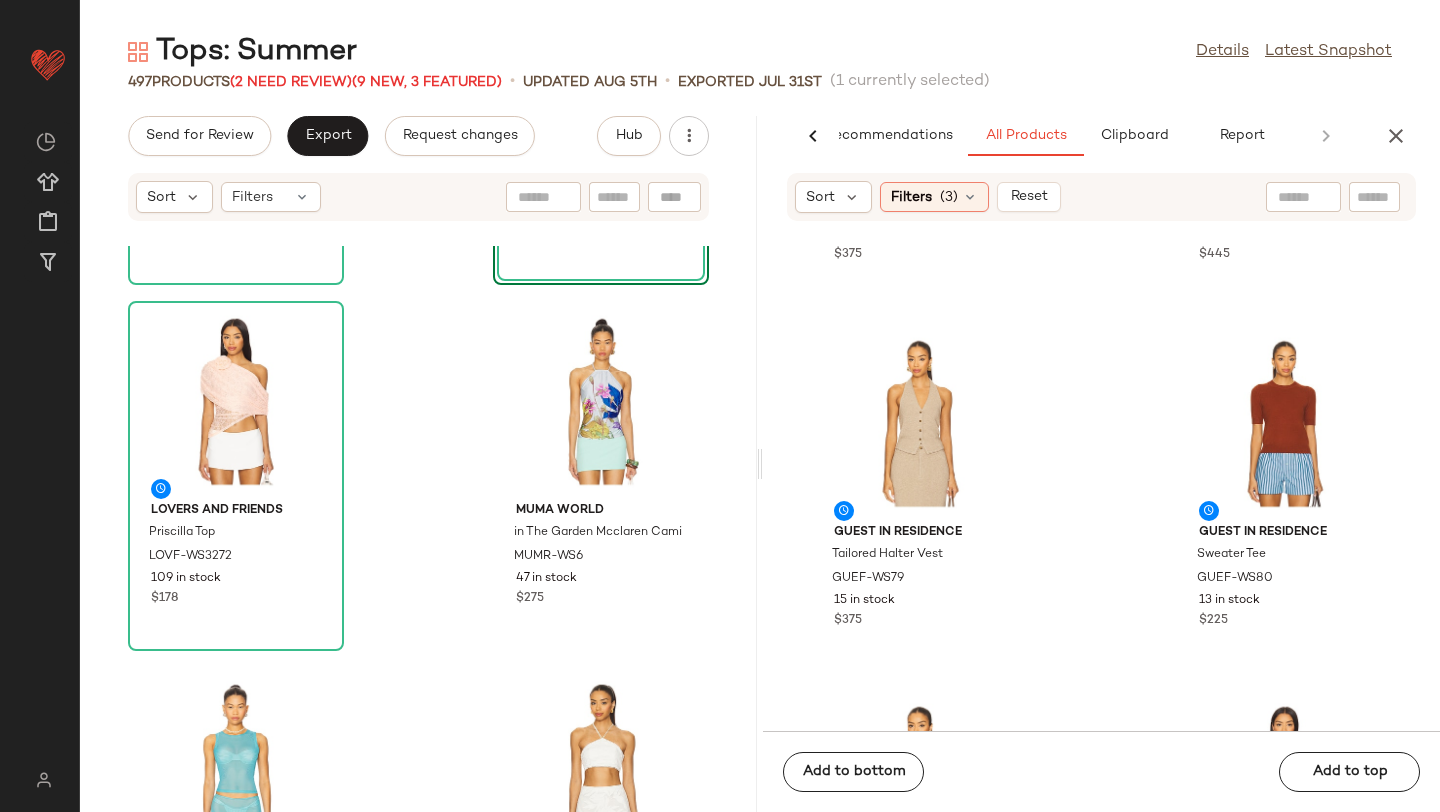 drag, startPoint x: 909, startPoint y: 418, endPoint x: 882, endPoint y: 32, distance: 386.94315 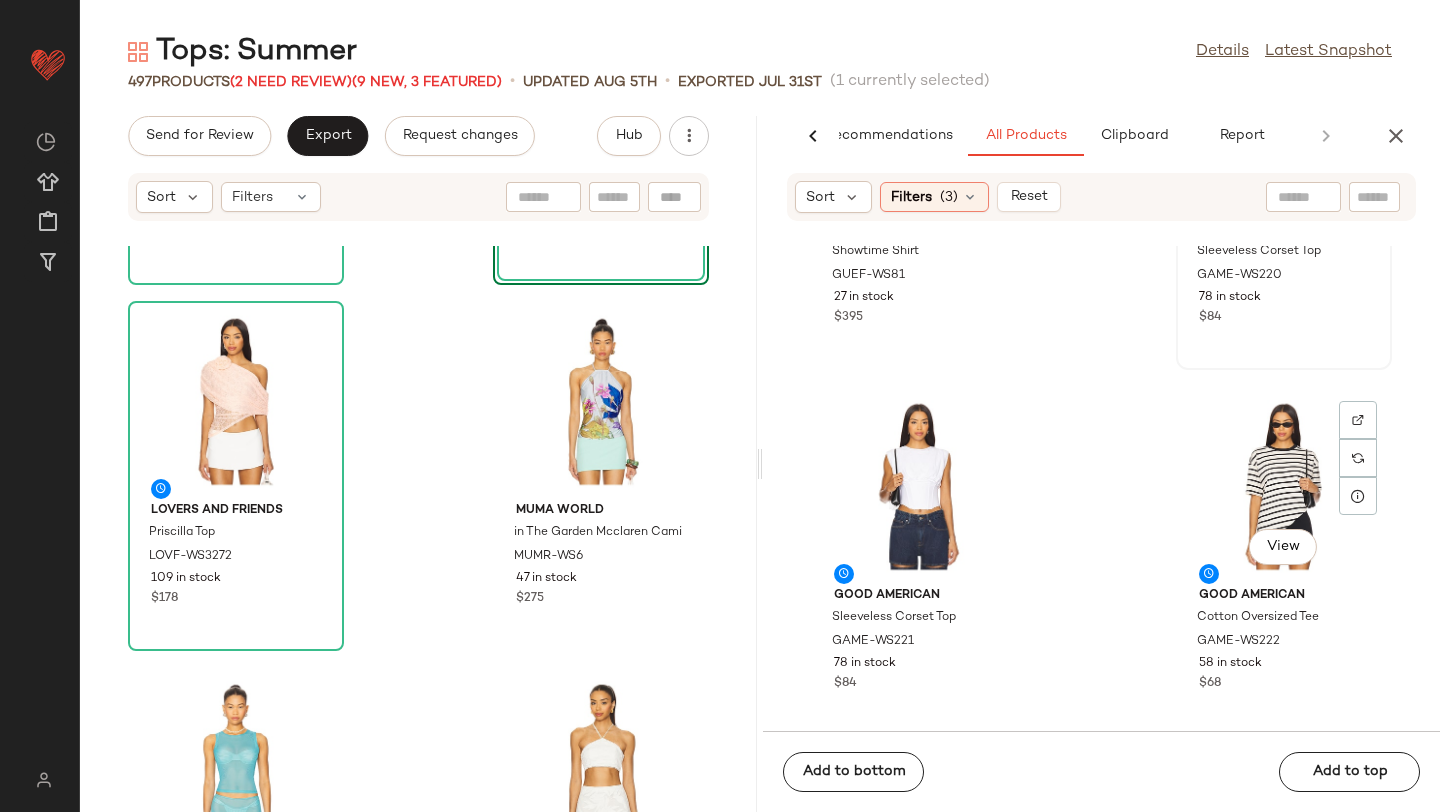 scroll, scrollTop: 4346, scrollLeft: 0, axis: vertical 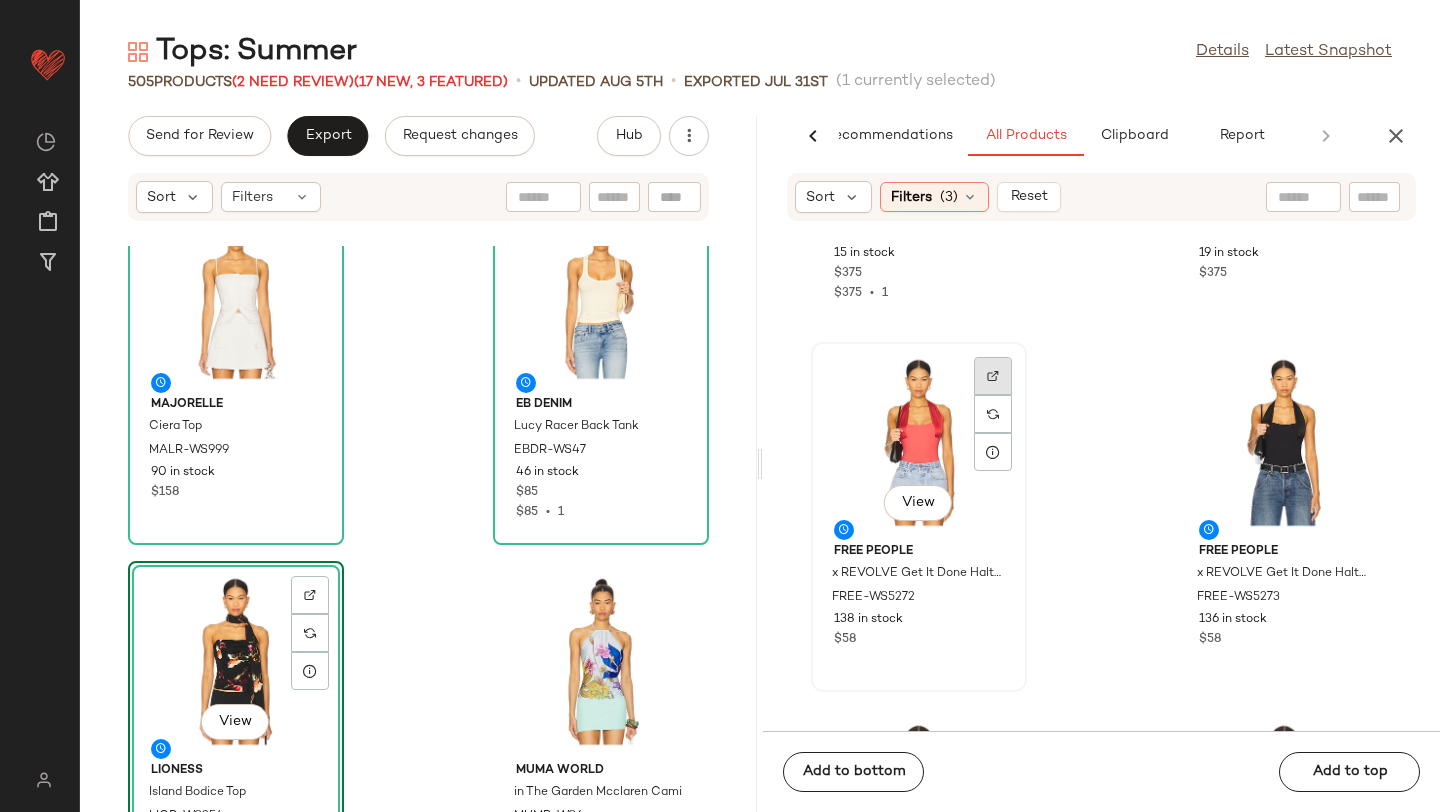 click 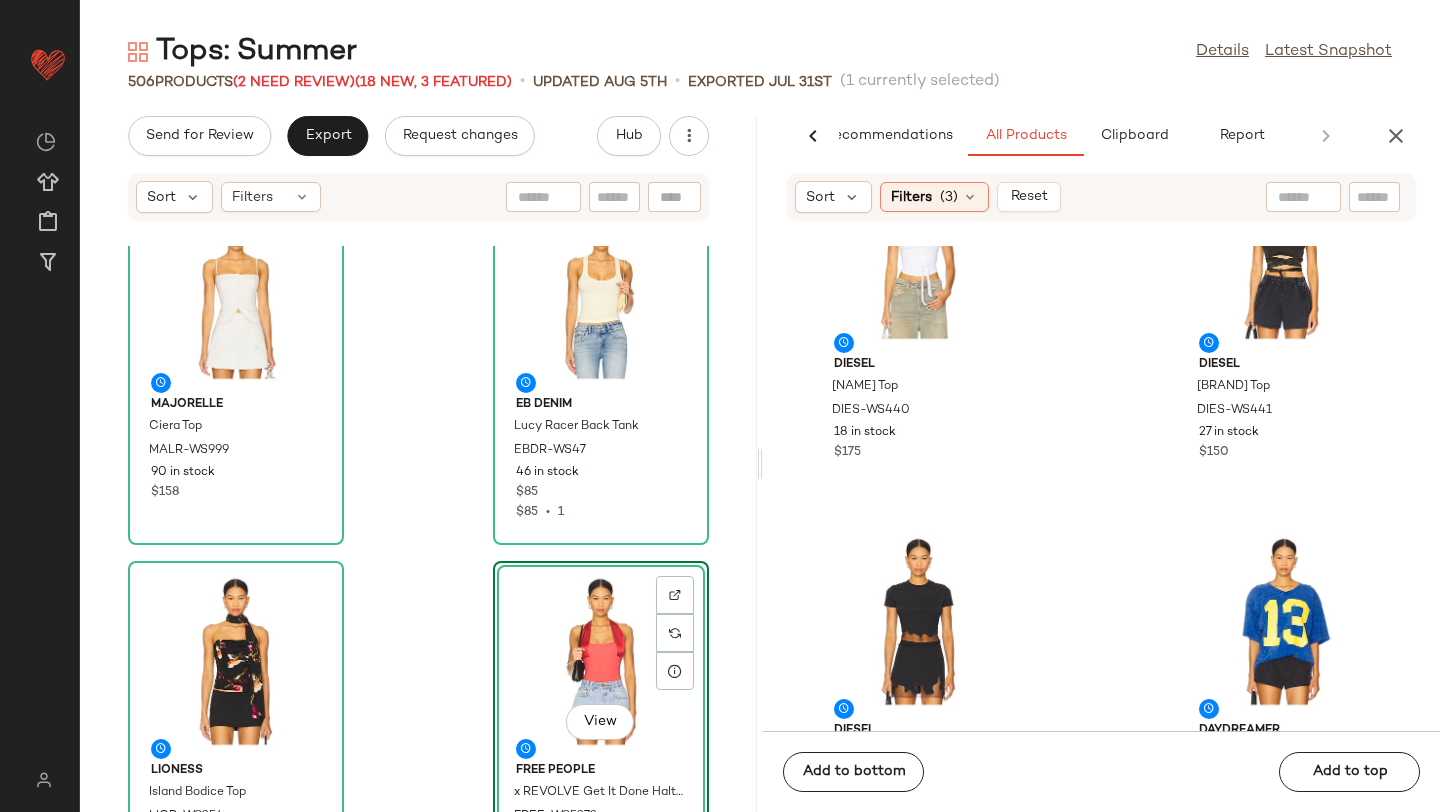 scroll, scrollTop: 35999, scrollLeft: 0, axis: vertical 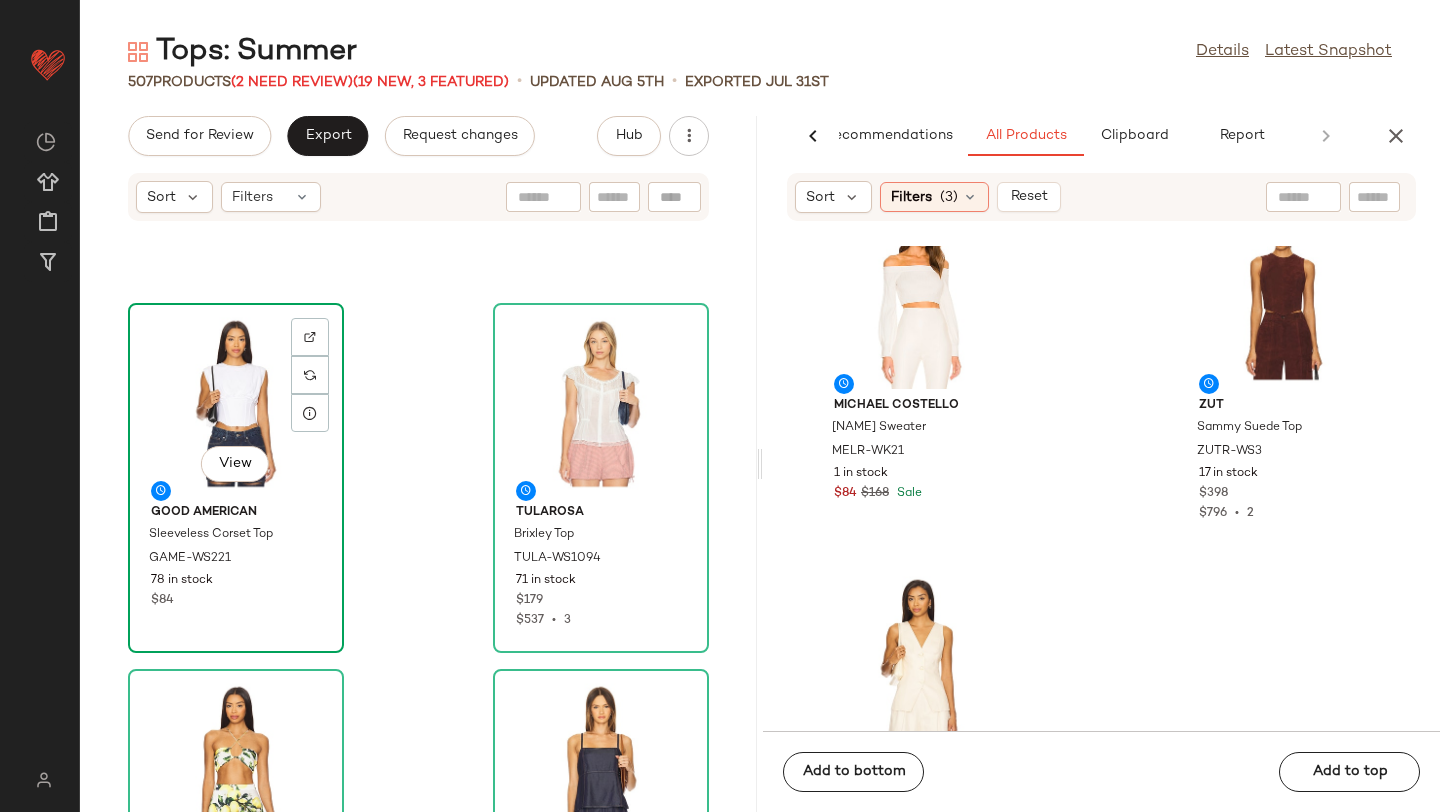 click on "View" 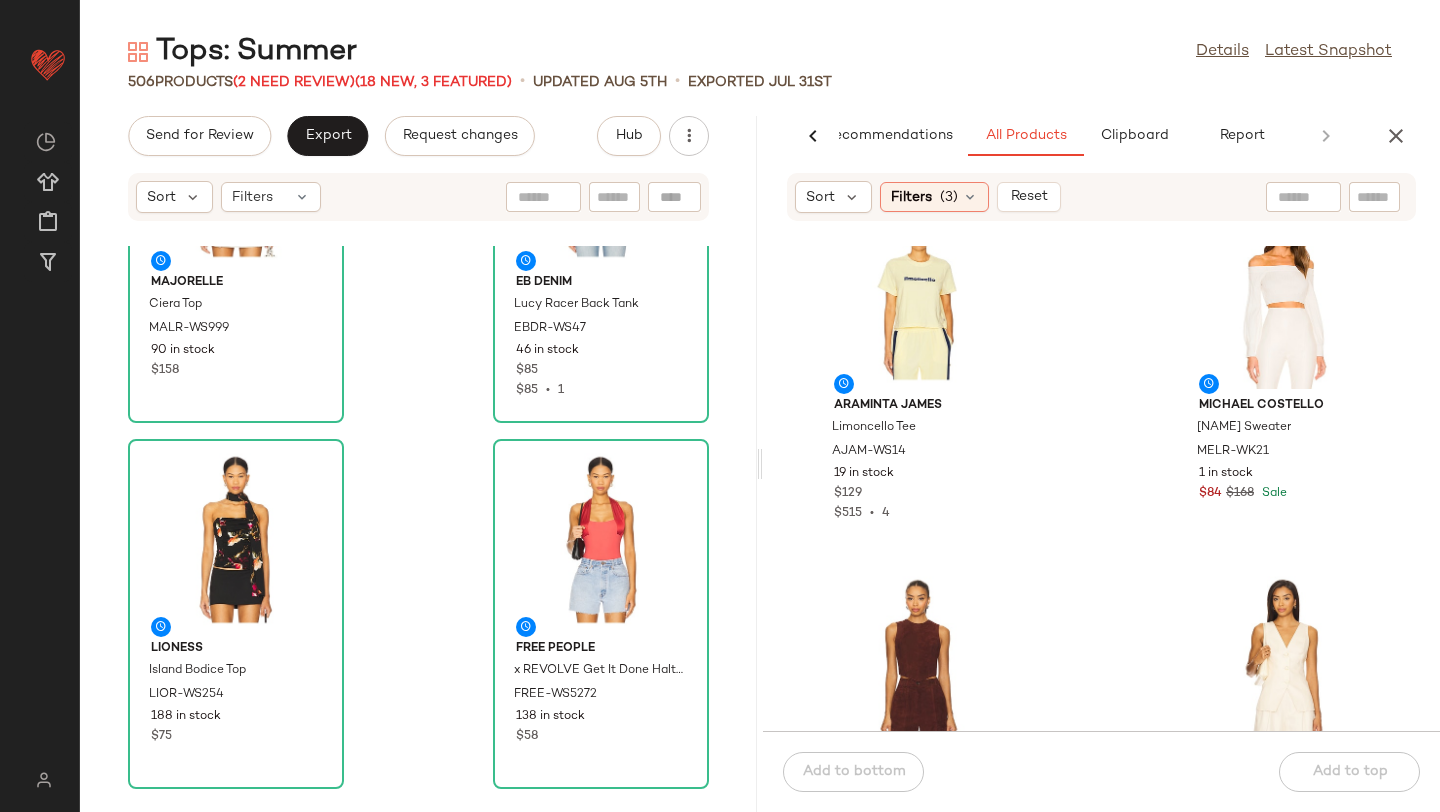 scroll, scrollTop: 1802, scrollLeft: 0, axis: vertical 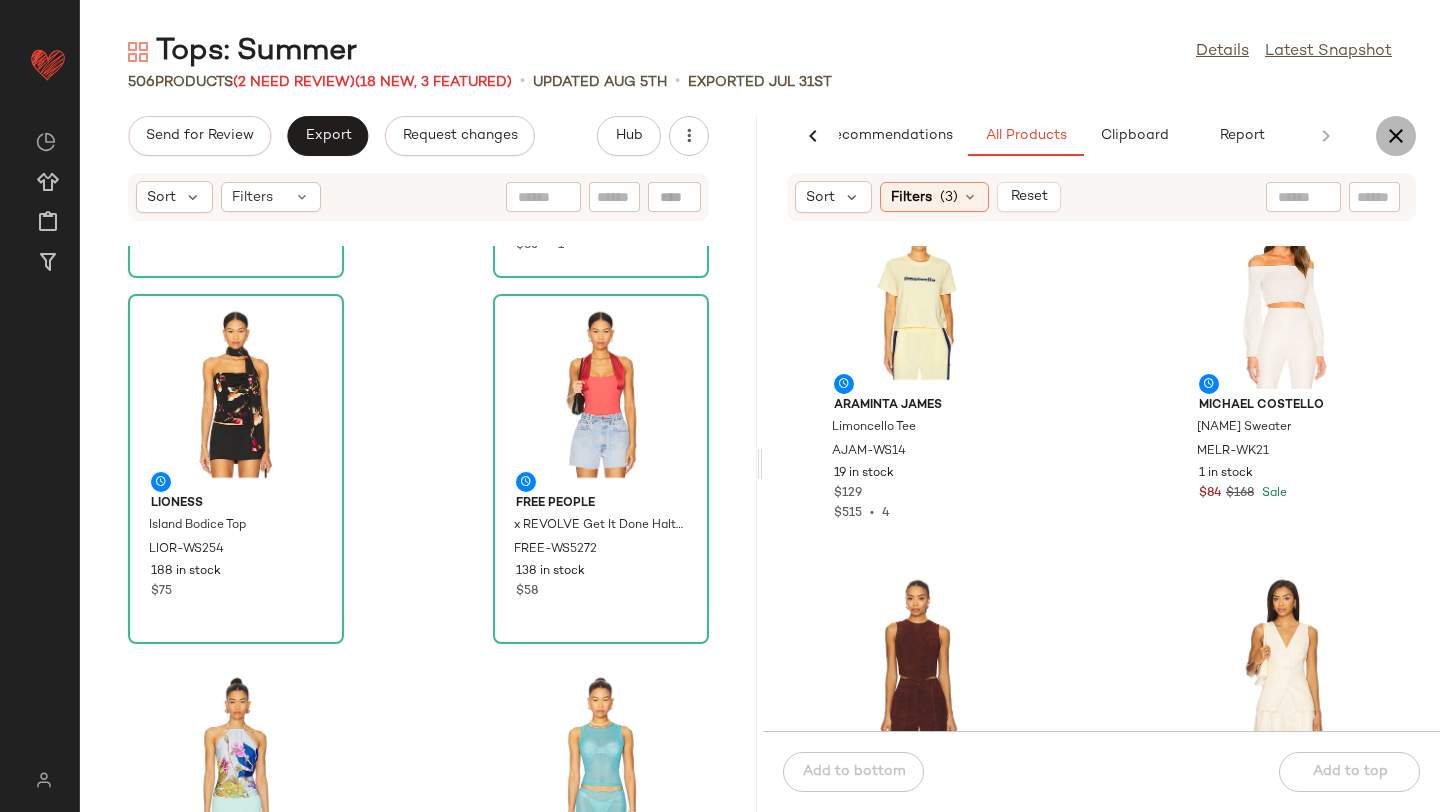 click at bounding box center [1396, 136] 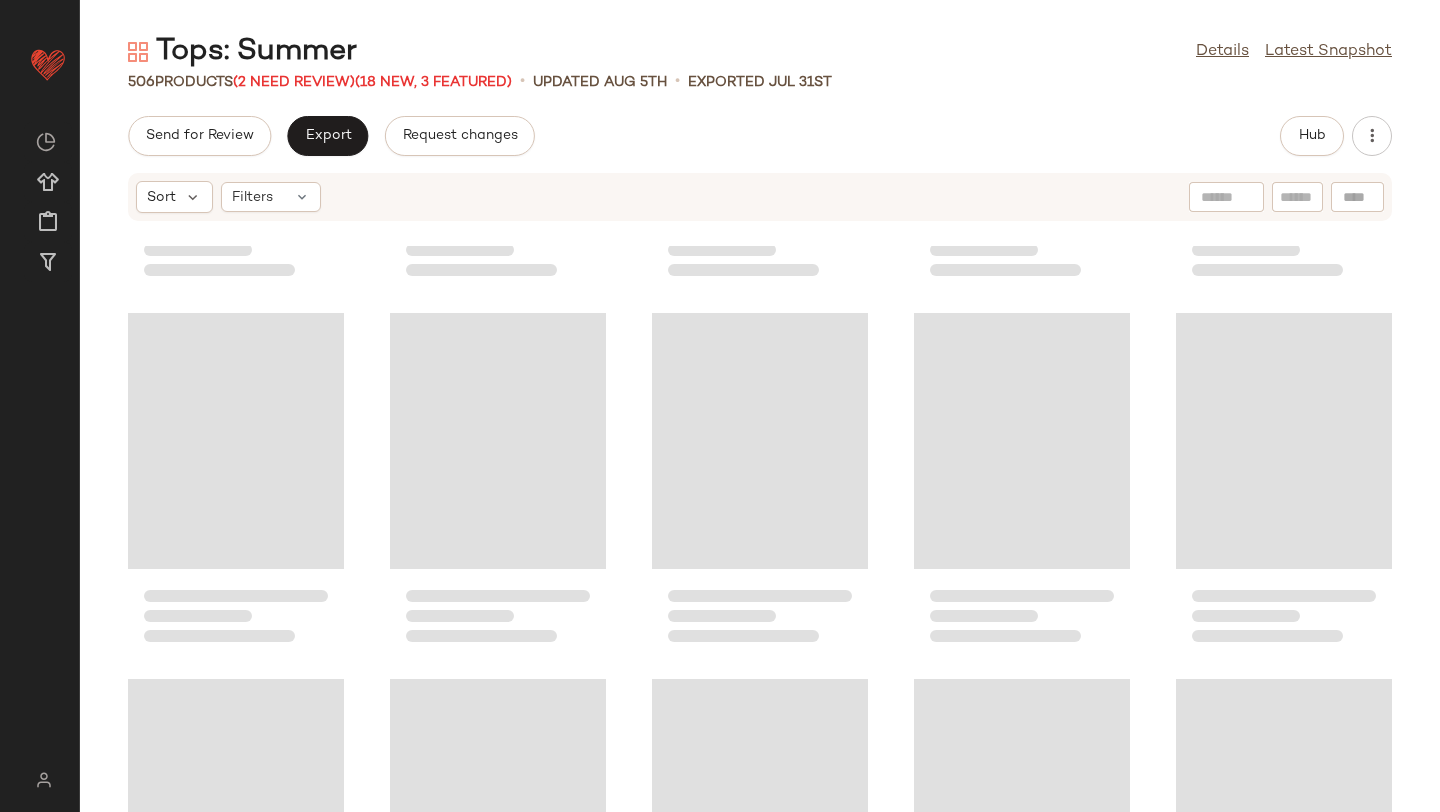 scroll, scrollTop: 704, scrollLeft: 0, axis: vertical 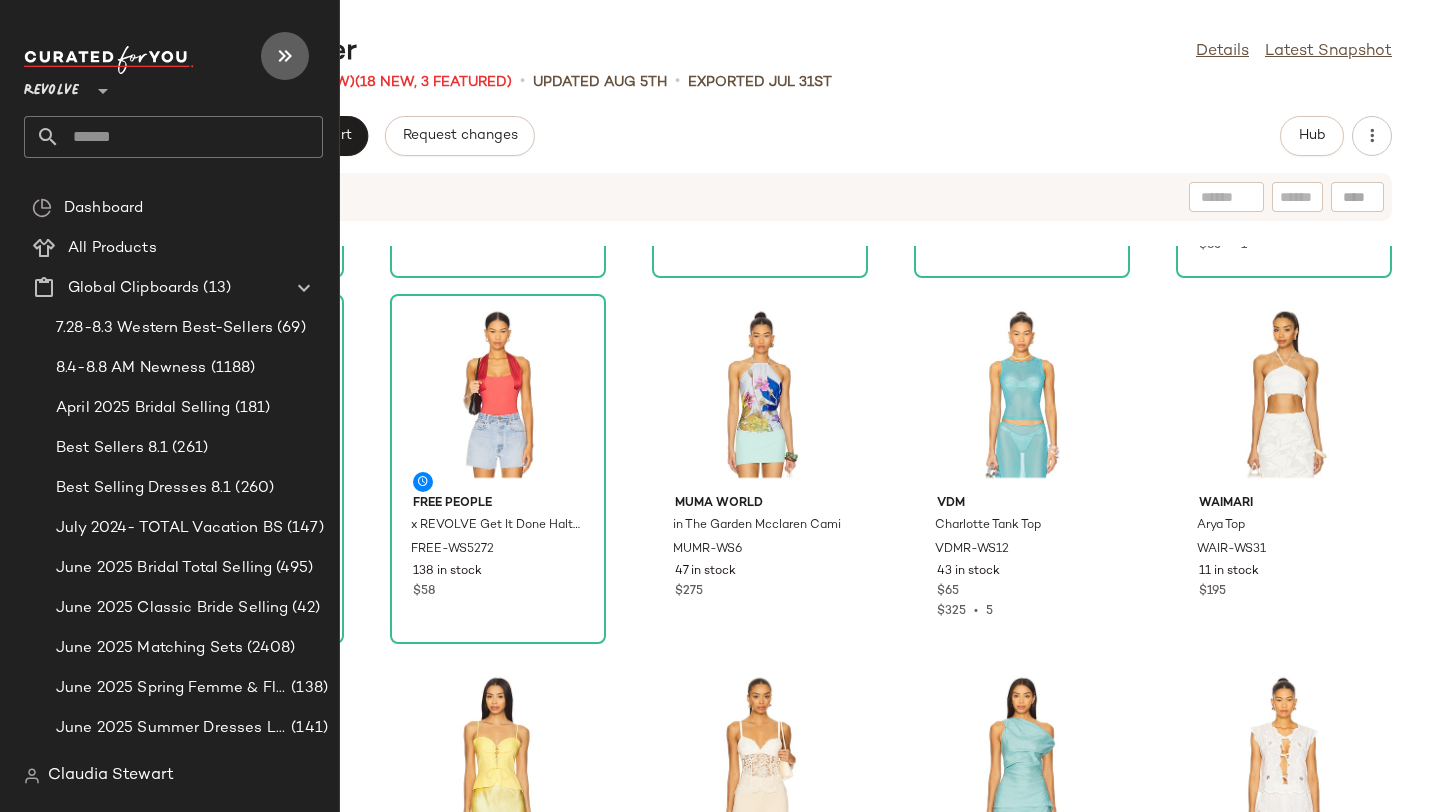 click at bounding box center [285, 56] 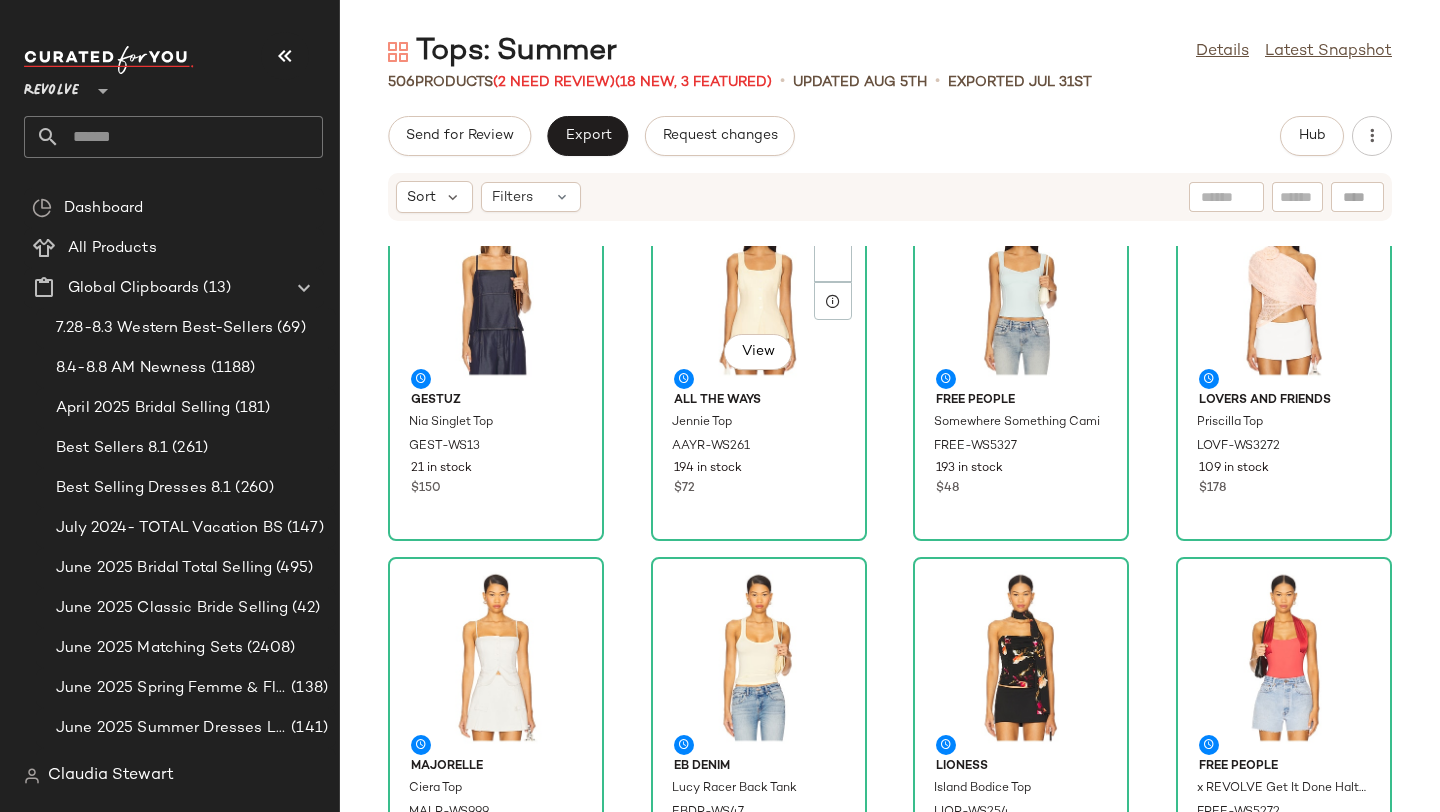 scroll, scrollTop: 399, scrollLeft: 0, axis: vertical 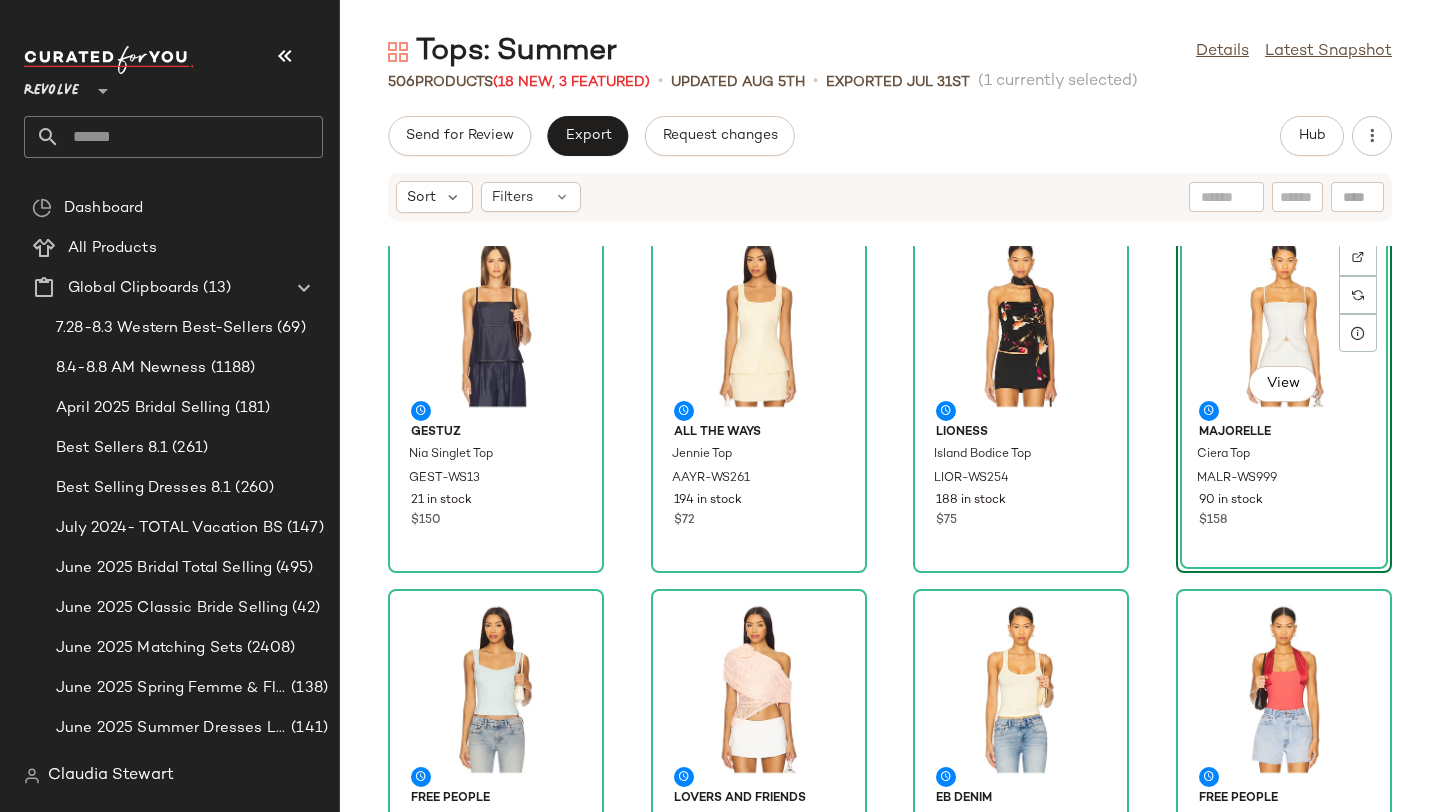 click on "Gestuz Nia Singlet Top GEST-WS13 21 in stock $150 ALL THE WAYS Jennie Top AAYR-WS261 194 in stock $72 LIONESS Island Bodice Top LIOR-WS254 188 in stock $75  View  MAJORELLE Ciera Top MALR-WS999 90 in stock $158 Free People Somewhere Something Cami FREE-WS5327 193 in stock $48 Lovers and Friends Priscilla Top LOVF-WS3272 109 in stock $178 EB Denim Lucy Racer Back Tank EBDR-WS47 46 in stock $85 $85  •  1 Free People x REVOLVE Get It Done Halter Top FREE-WS5272 138 in stock $58 Muma World in The Garden Mcclaren Cami MUMR-WS6 47 in stock $275 VDM Charlotte Tank Top VDMR-WS12 43 in stock $65 $325  •  5 Waimari Arya Top WAIR-WS31 11 in stock $195 Susana Monaco One Arm Gathered Top SUSA-WS1688 27 in stock $138 Usisi Sister Josie Linen Top USIR-WS6 10 in stock $349 $698  •  2 LPA Nicola Top LPAR-WS714 64 in stock $178 $178  •  1 FAITHFULL THE BRAND Suis Top FAIB-WS363 21 in stock $190 Tularosa Tory Top TULA-WS1100 93 in stock $189" 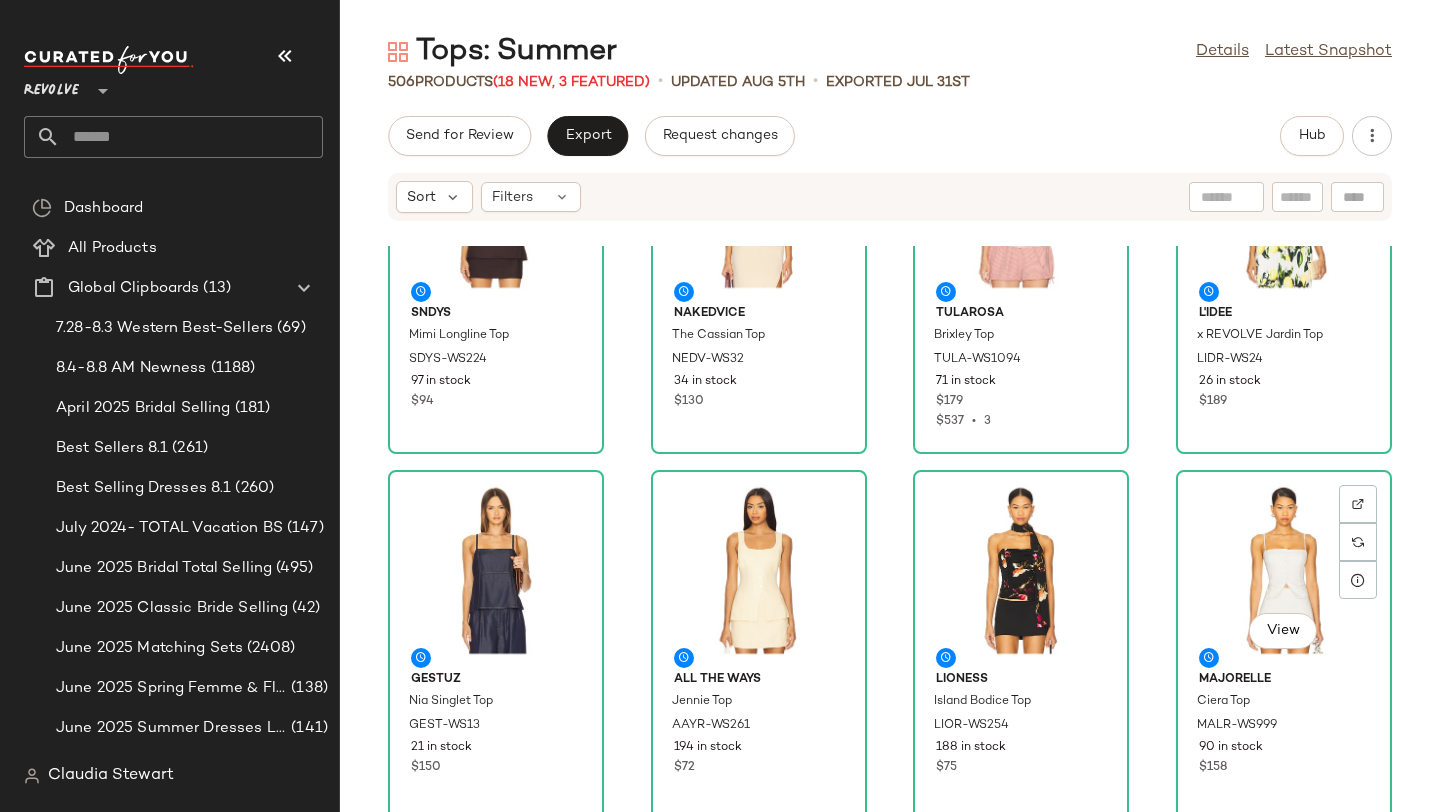 scroll, scrollTop: 0, scrollLeft: 0, axis: both 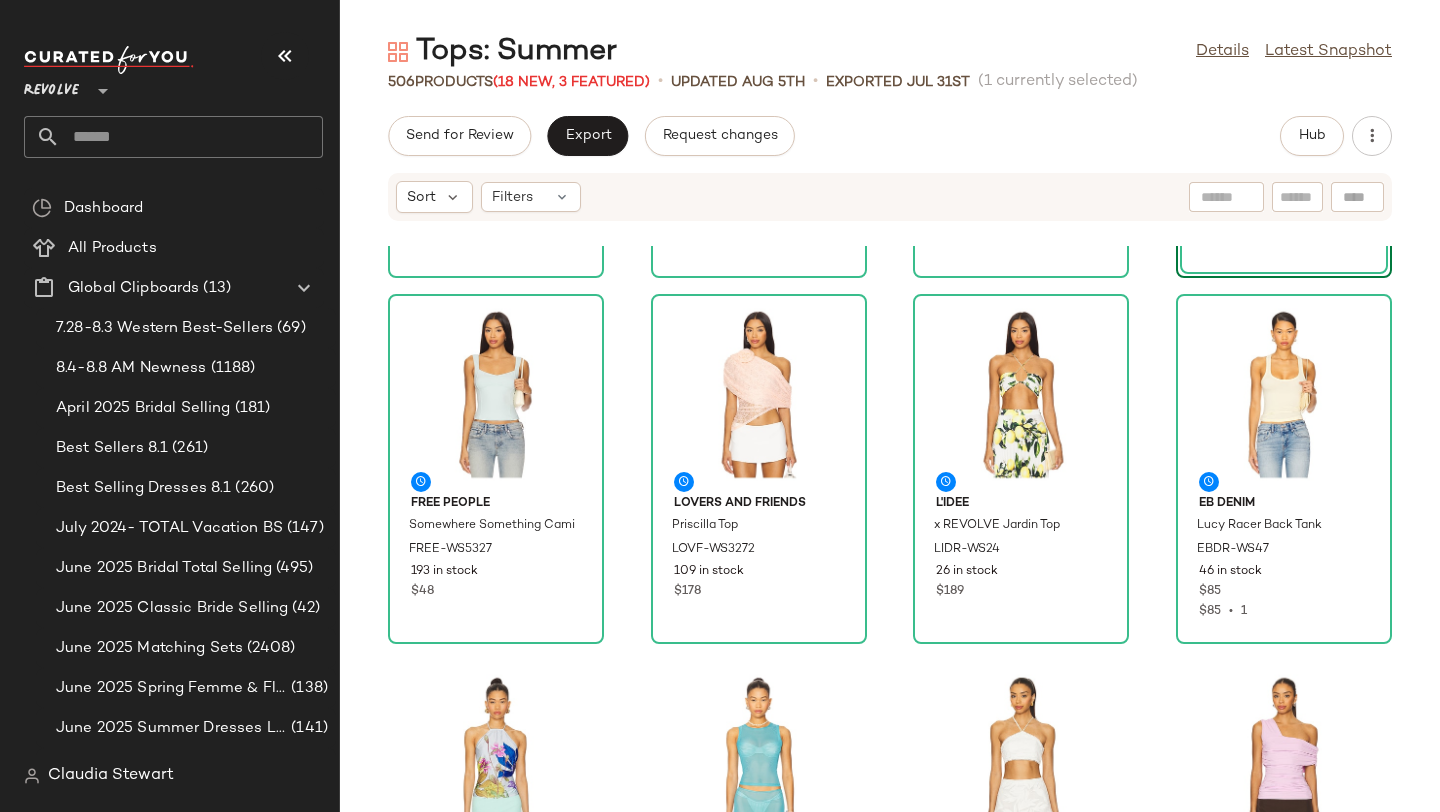 click on "ALL THE WAYS Jennie Top AAYR-WS261 194 in stock $72 LIONESS Island Bodice Top LIOR-WS254 188 in stock $75 MAJORELLE Ciera Top MALR-WS999 90 in stock $158  View  Free People x REVOLVE Get It Done Halter Top FREE-WS5272 138 in stock $58 Free People Somewhere Something Cami FREE-WS5327 193 in stock $48 Lovers and Friends Priscilla Top LOVF-WS3272 109 in stock $178 L'IDEE x REVOLVE Jardin Top LIDR-WS24 26 in stock $189 EB Denim Lucy Racer Back Tank EBDR-WS47 46 in stock $85 $85  •  1 Muma World in The Garden Mcclaren Cami MUMR-WS6 47 in stock $275 VDM Charlotte Tank Top VDMR-WS12 43 in stock $65 $325  •  5 Waimari Arya Top WAIR-WS31 11 in stock $195 Susana Monaco One Arm Gathered Top SUSA-WS1688 27 in stock $138 Usisi Sister Josie Linen Top USIR-WS6 10 in stock $349 $698  •  2 LPA Nicola Top LPAR-WS714 64 in stock $178 $178  •  1 FAITHFULL THE BRAND Suis Top FAIB-WS363 21 in stock $190 Tularosa Tory Top TULA-WS1100 93 in stock $189" 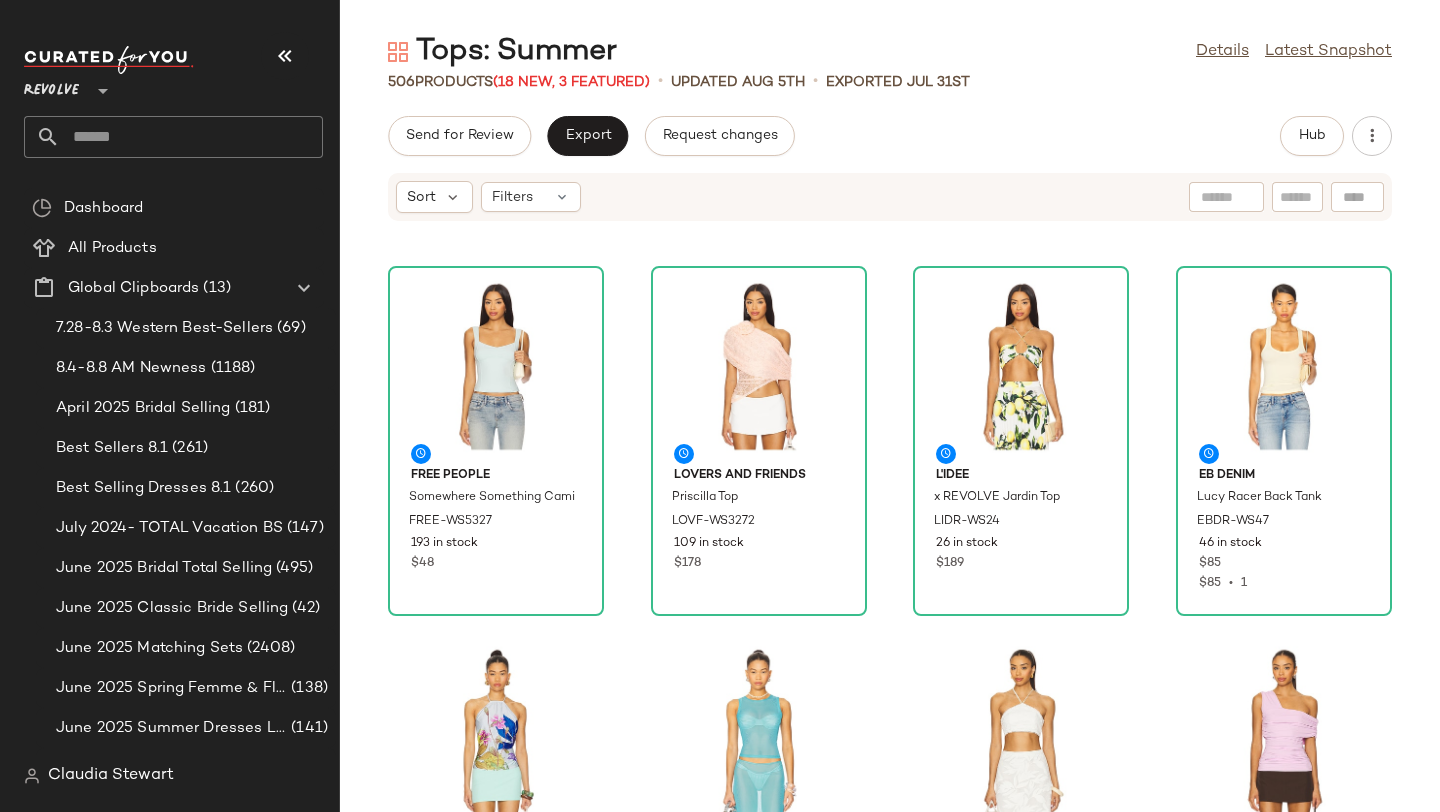 scroll, scrollTop: 729, scrollLeft: 0, axis: vertical 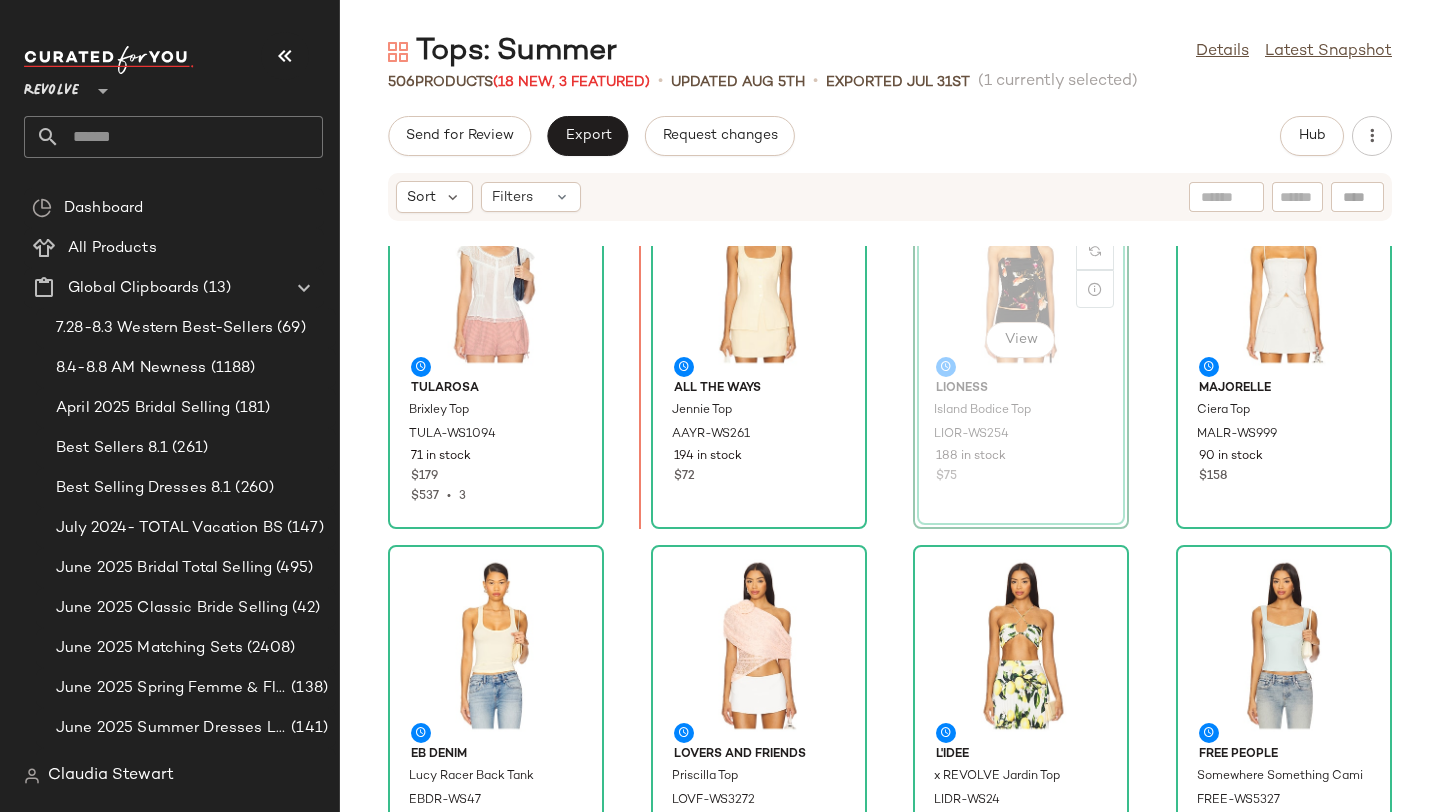 drag, startPoint x: 1003, startPoint y: 399, endPoint x: 617, endPoint y: 401, distance: 386.0052 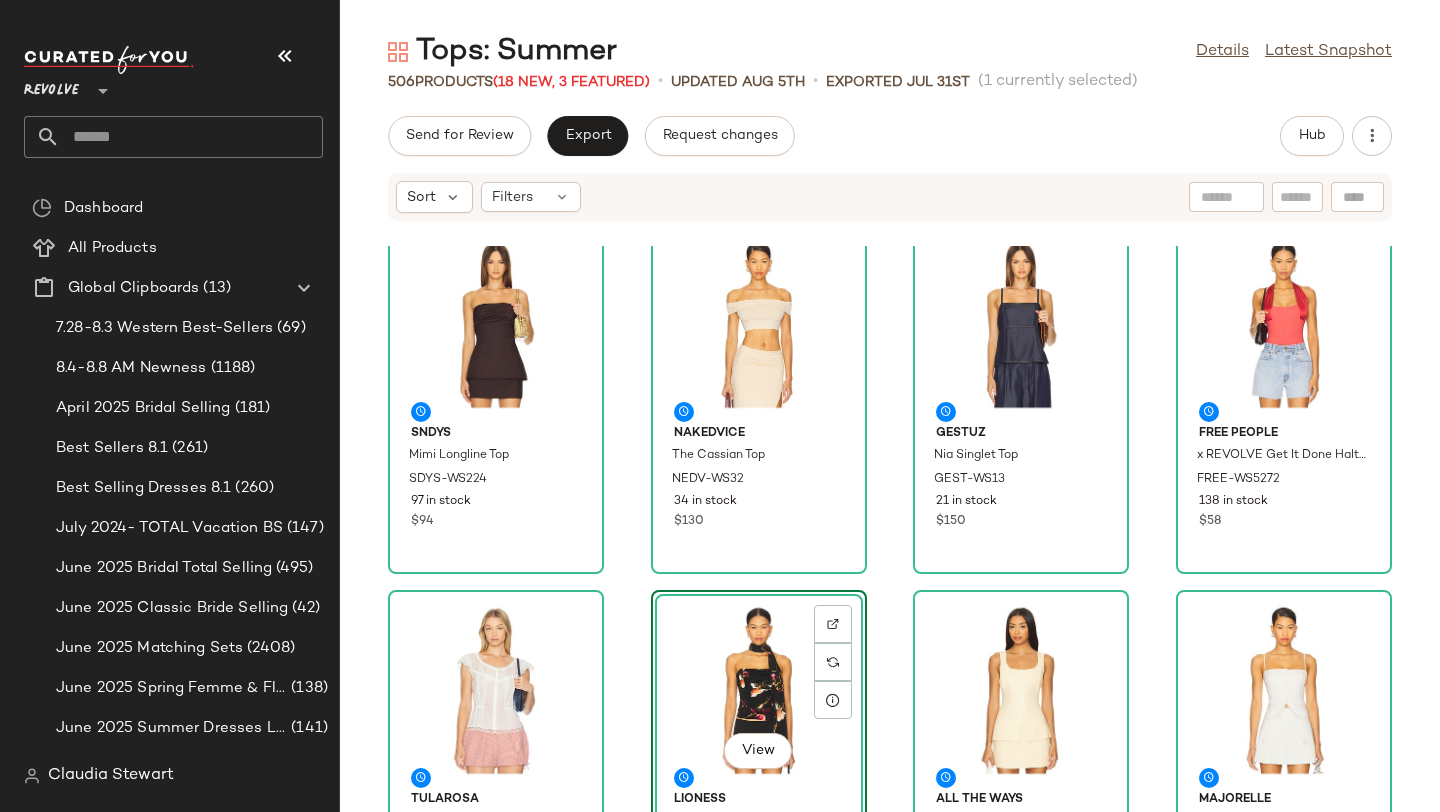 scroll, scrollTop: 0, scrollLeft: 0, axis: both 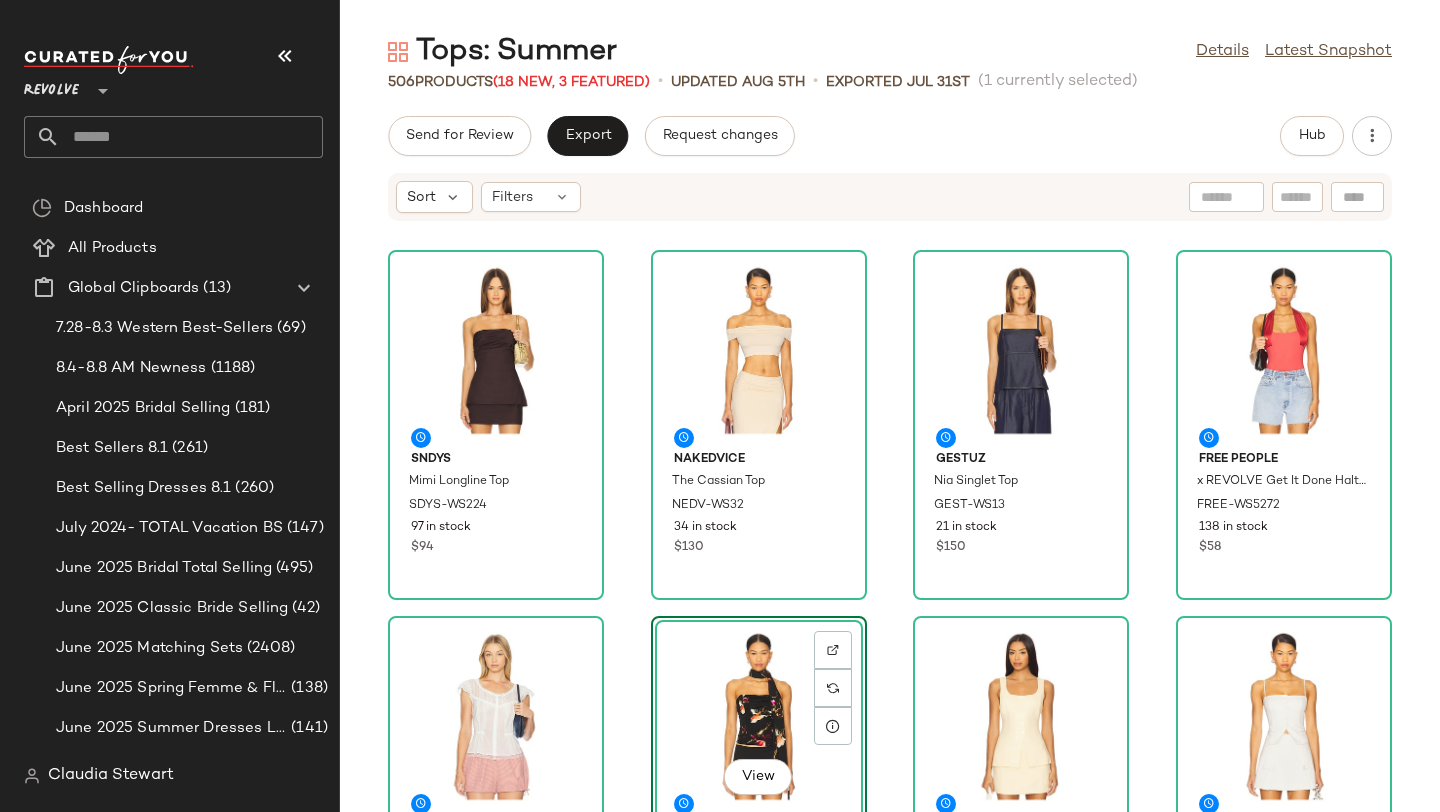 click on "SNDYS Mimi Longline Top SDYS-WS224 97 in stock $94 Nakedvice The Cassian Top NEDV-WS32 34 in stock $130 Gestuz Nia Singlet Top GEST-WS13 21 in stock $150 Free People x REVOLVE Get It Done Halter Top FREE-WS5272 138 in stock $58 Tularosa Brixley Top TULA-WS1094 71 in stock $179 $537  •  3  View  LIONESS Island Bodice Top LIOR-WS254 188 in stock $75 ALL THE WAYS Jennie Top AAYR-WS261 194 in stock $72 MAJORELLE Ciera Top MALR-WS999 90 in stock $158 EB Denim Lucy Racer Back Tank EBDR-WS47 46 in stock $85 $85  •  1 Lovers and Friends Priscilla Top LOVF-WS3272 109 in stock $178 L'IDEE x REVOLVE Jardin Top LIDR-WS24 26 in stock $189 Free People Somewhere Something Cami FREE-WS5327 193 in stock $48 Muma World in The Garden Mcclaren Cami MUMR-WS6 47 in stock $275 VDM Charlotte Tank Top VDMR-WS12 43 in stock $65 $325  •  5 Waimari Arya Top WAIR-WS31 11 in stock $195 Susana Monaco One Arm Gathered Top SUSA-WS1688 27 in stock $138" 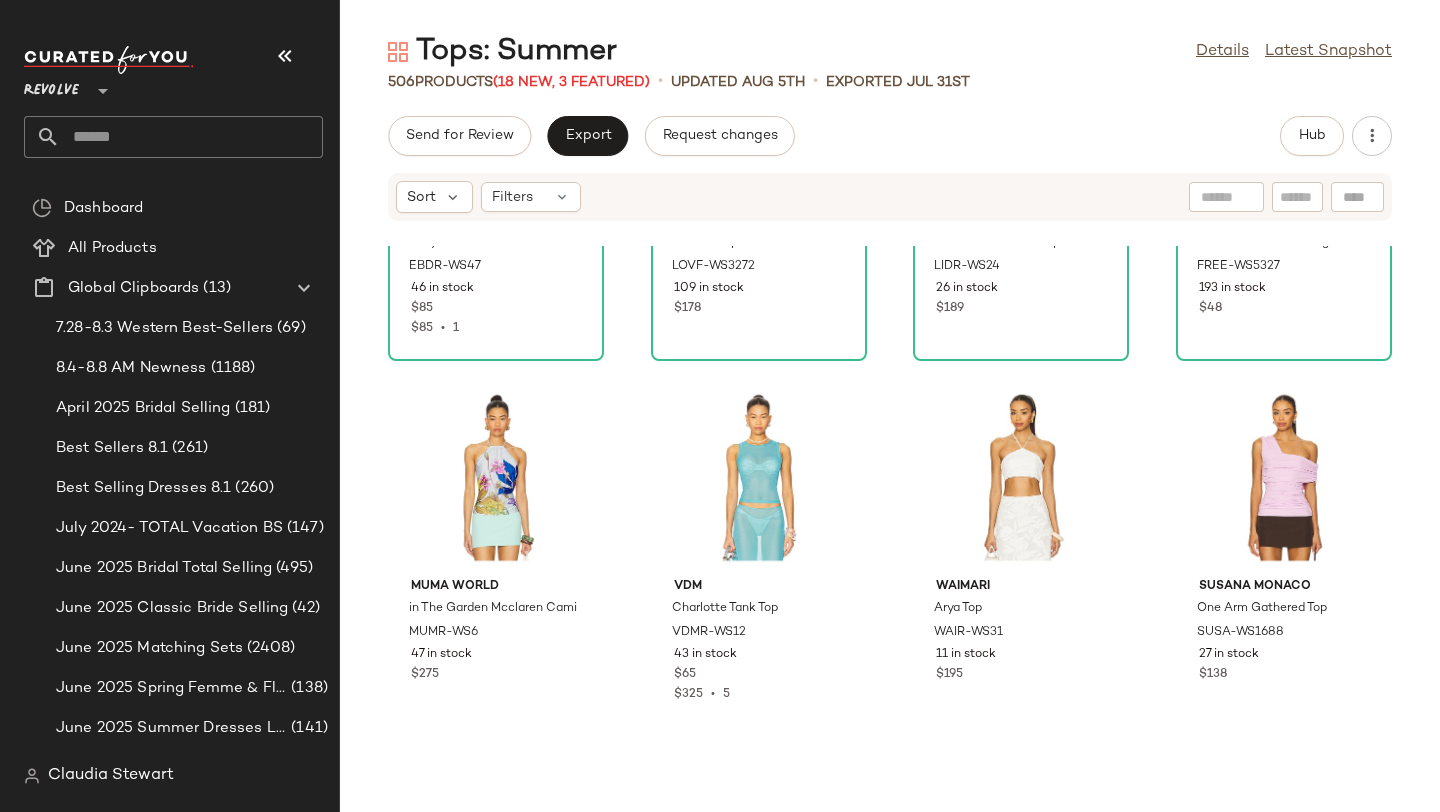 scroll, scrollTop: 1029, scrollLeft: 0, axis: vertical 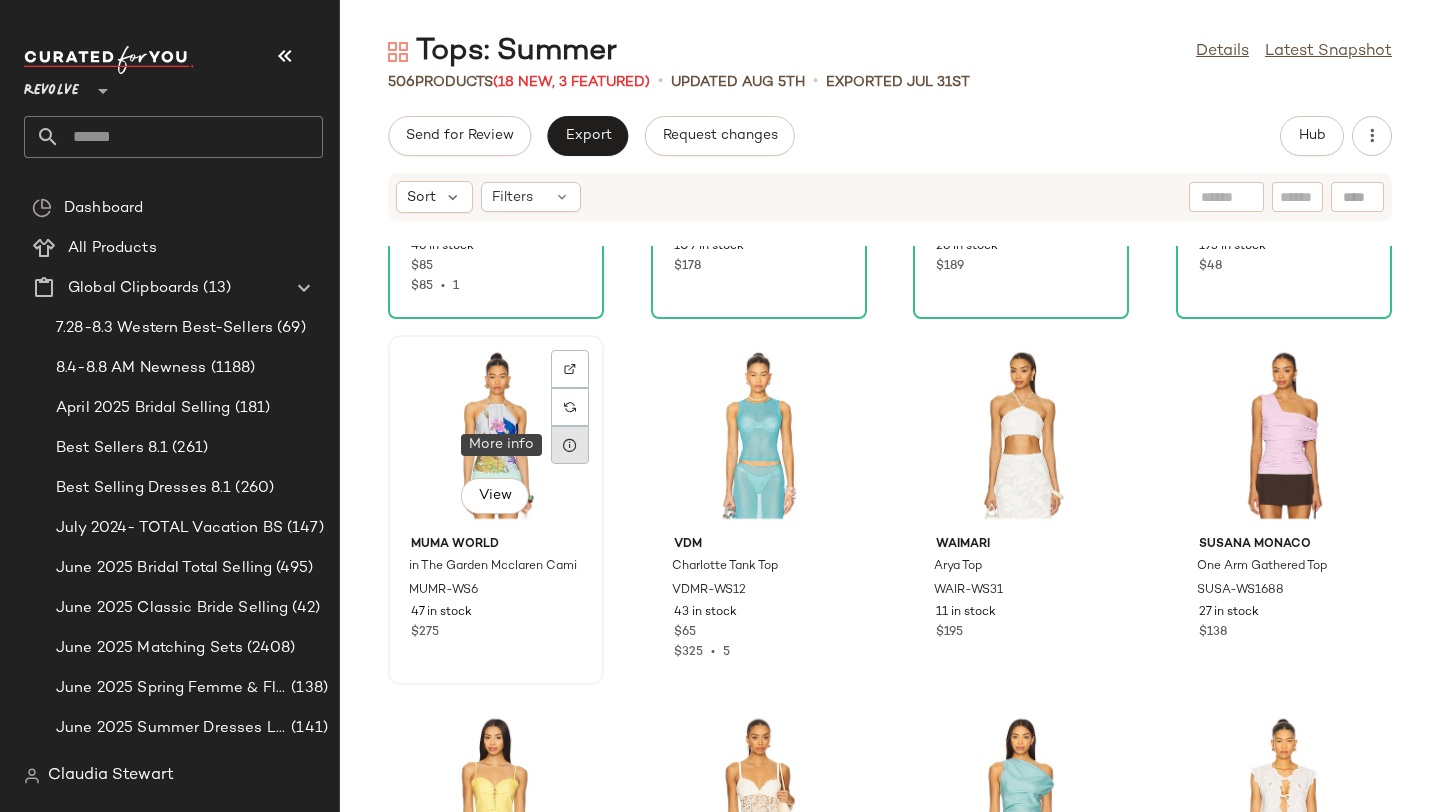 click 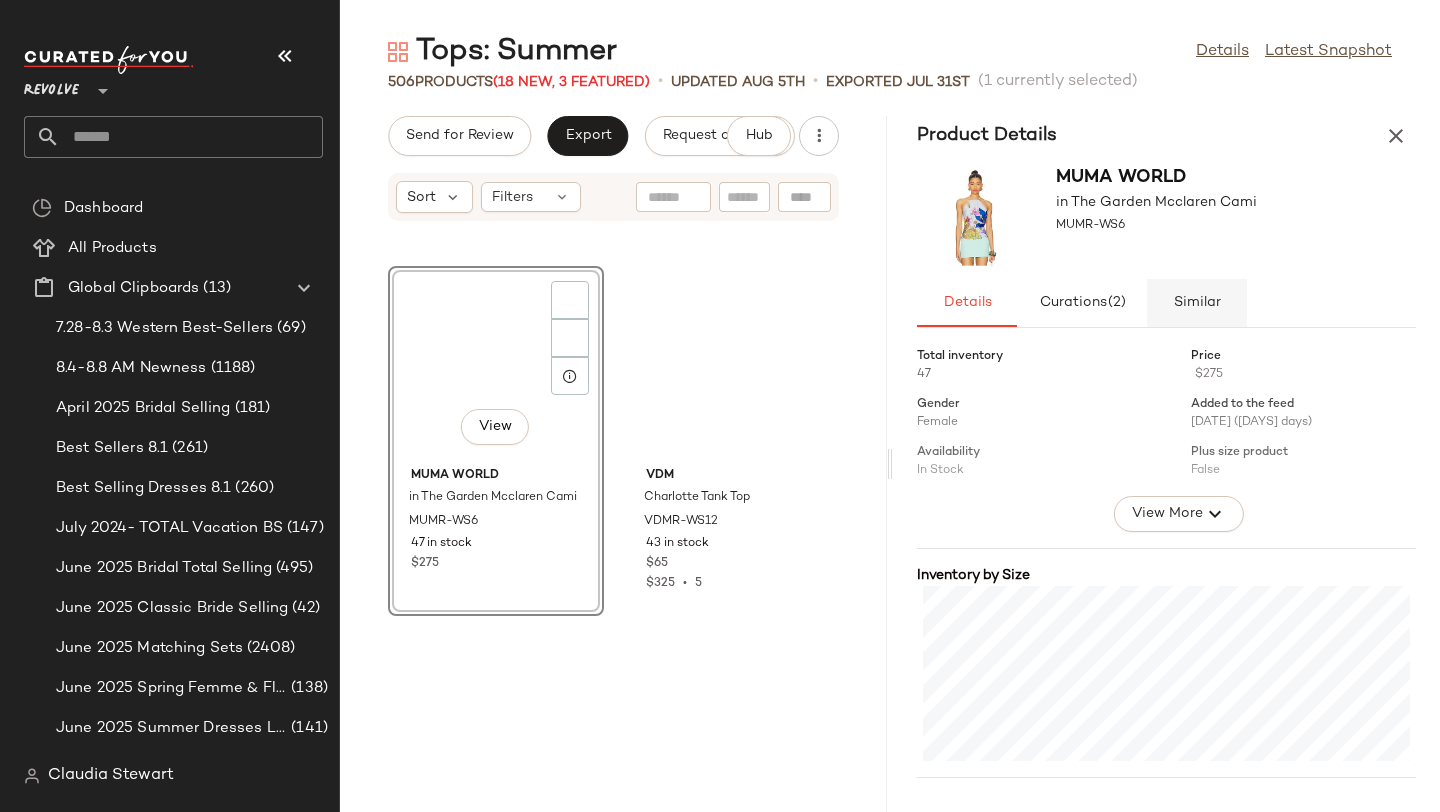 click on "Similar" 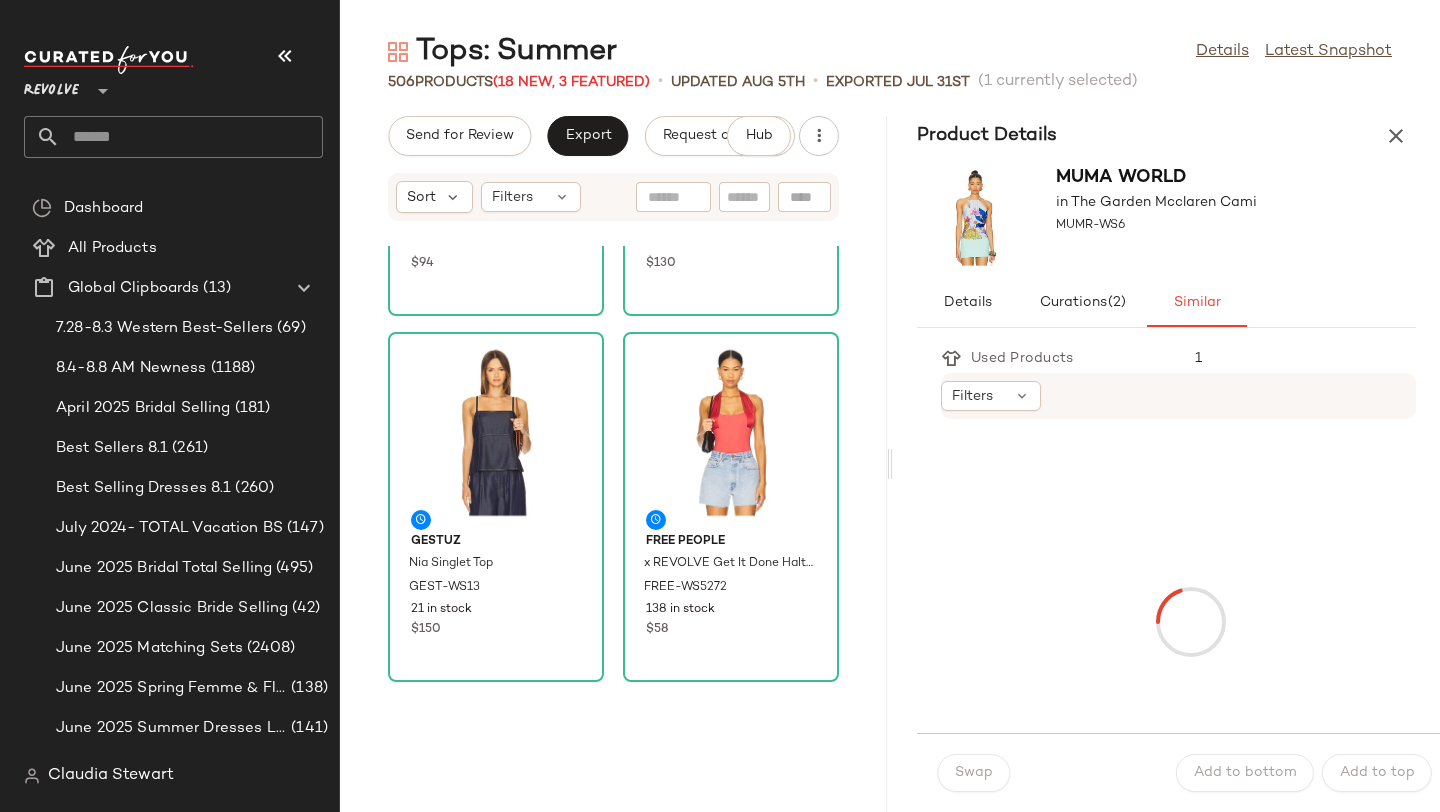 scroll, scrollTop: 0, scrollLeft: 0, axis: both 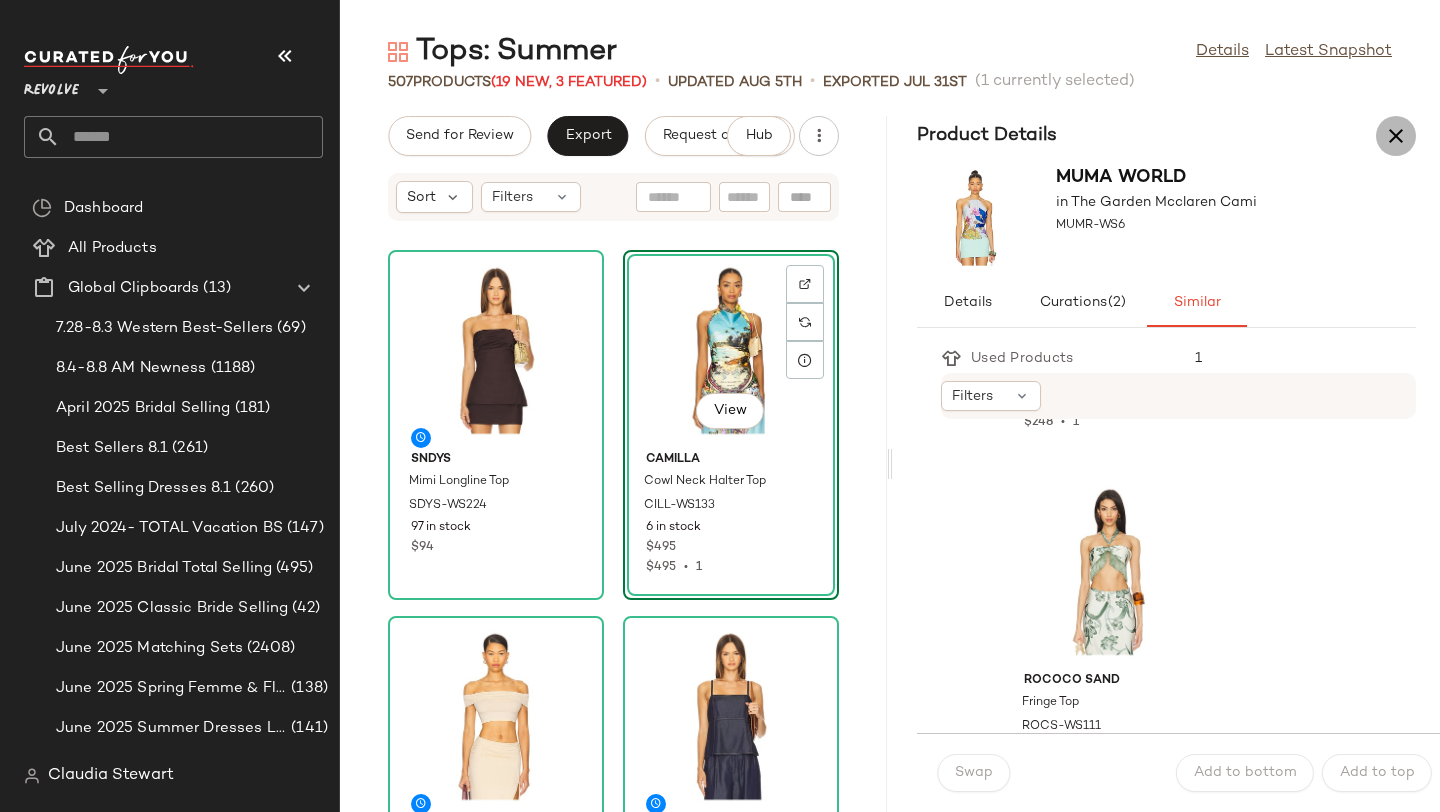 click at bounding box center [1396, 136] 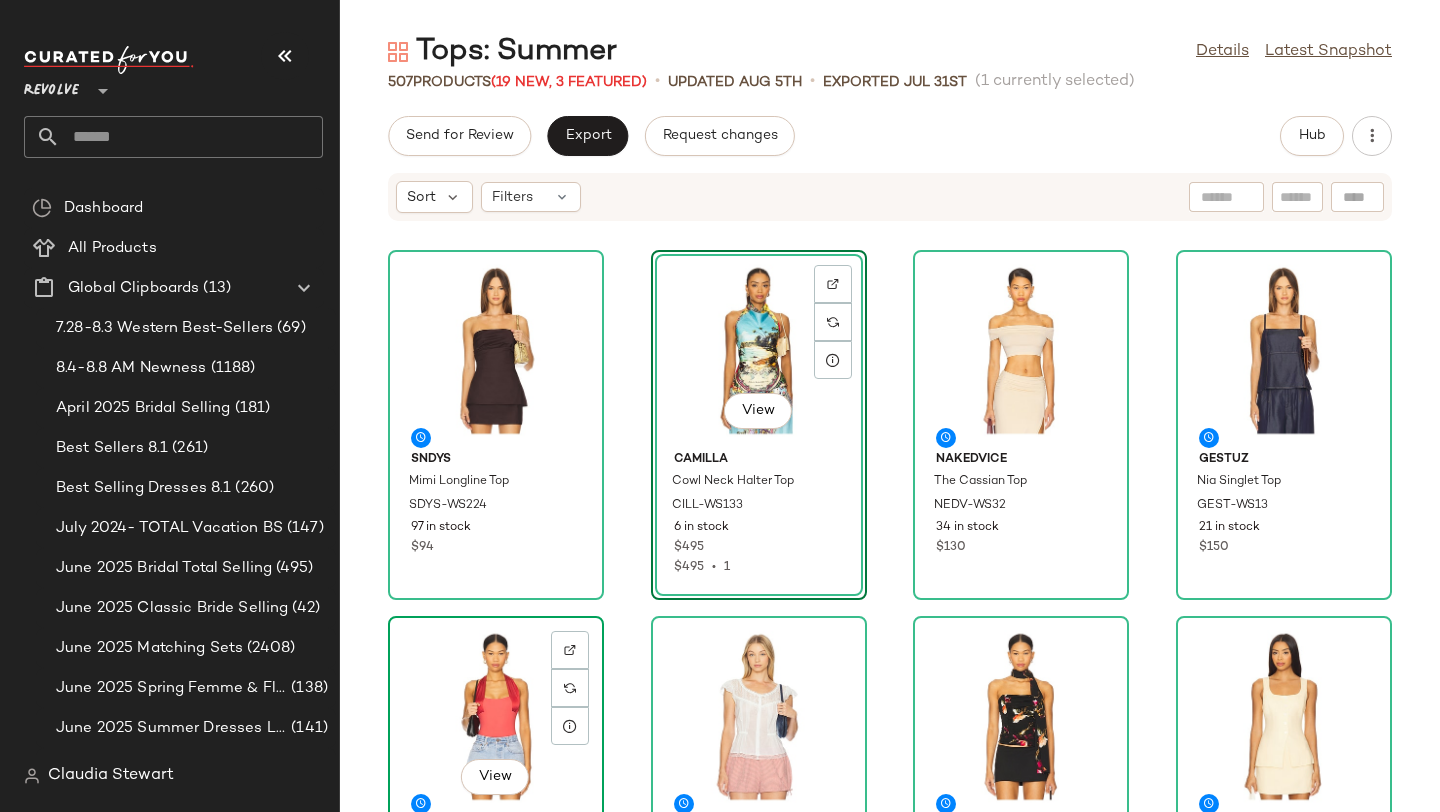 click on "View" 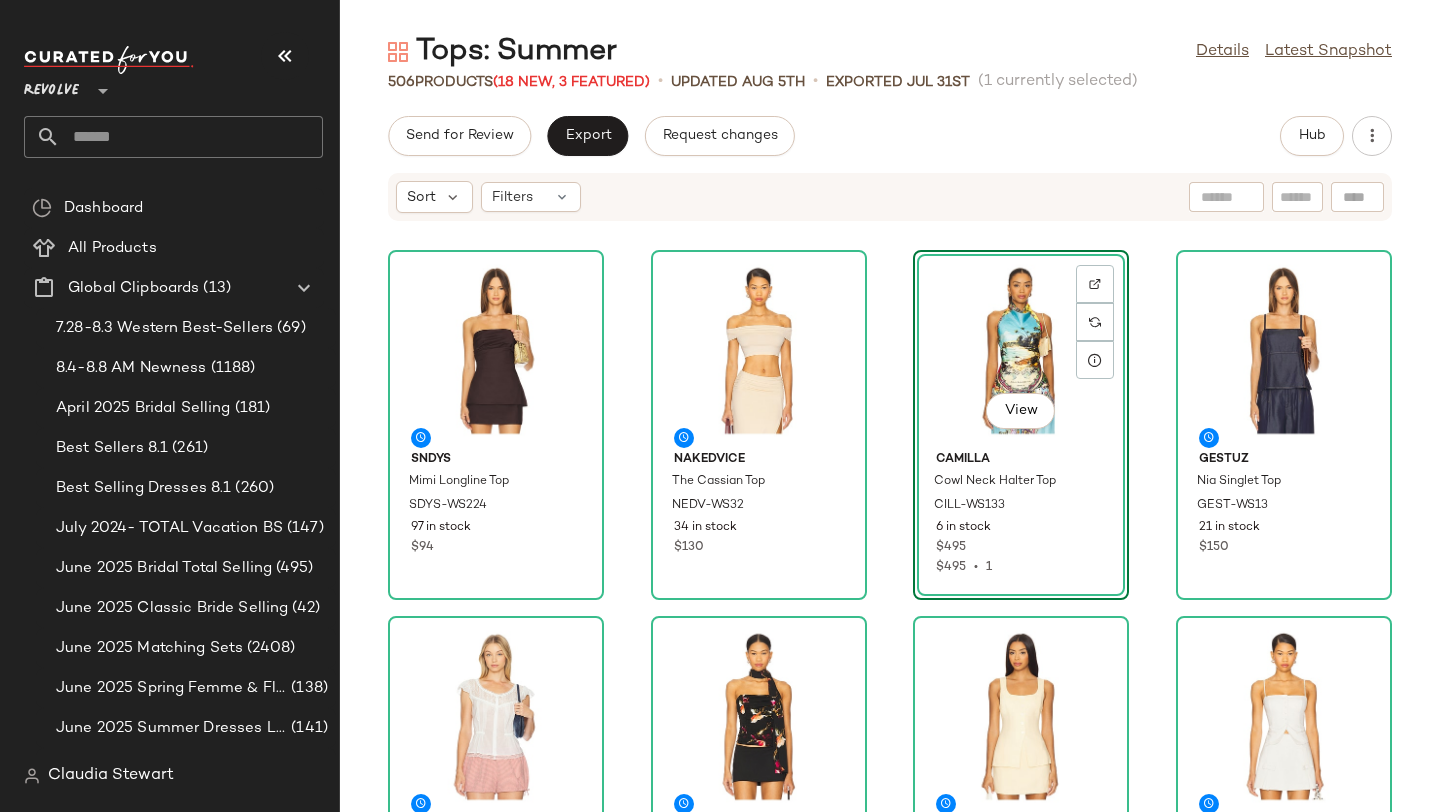 click on "SNDYS Mimi Longline Top SDYS-WS224 97 in stock $94 Nakedvice The Cassian Top NEDV-WS32 34 in stock $130  View  Camilla Cowl Neck Halter Top CILL-WS133 6 in stock $495 $495  •  1 Gestuz Nia Singlet Top GEST-WS13 21 in stock $150 Tularosa Brixley Top TULA-WS1094 71 in stock $179 $537  •  3 LIONESS Island Bodice Top LIOR-WS254 188 in stock $75 ALL THE WAYS Jennie Top AAYR-WS261 194 in stock $72 MAJORELLE Ciera Top MALR-WS999 90 in stock $158 EB Denim Lucy Racer Back Tank EBDR-WS47 46 in stock $85 $85  •  1 Lovers and Friends Priscilla Top LOVF-WS3272 109 in stock $178 L'IDEE x REVOLVE Jardin Top LIDR-WS24 26 in stock $189 Free People Somewhere Something Cami FREE-WS5327 193 in stock $48 Muma World in The Garden Mcclaren Cami MUMR-WS6 47 in stock $275 VDM Charlotte Tank Top VDMR-WS12 43 in stock $65 $325  •  5 Waimari Arya Top WAIR-WS31 11 in stock $195 Susana Monaco One Arm Gathered Top SUSA-WS1688 27 in stock $138" 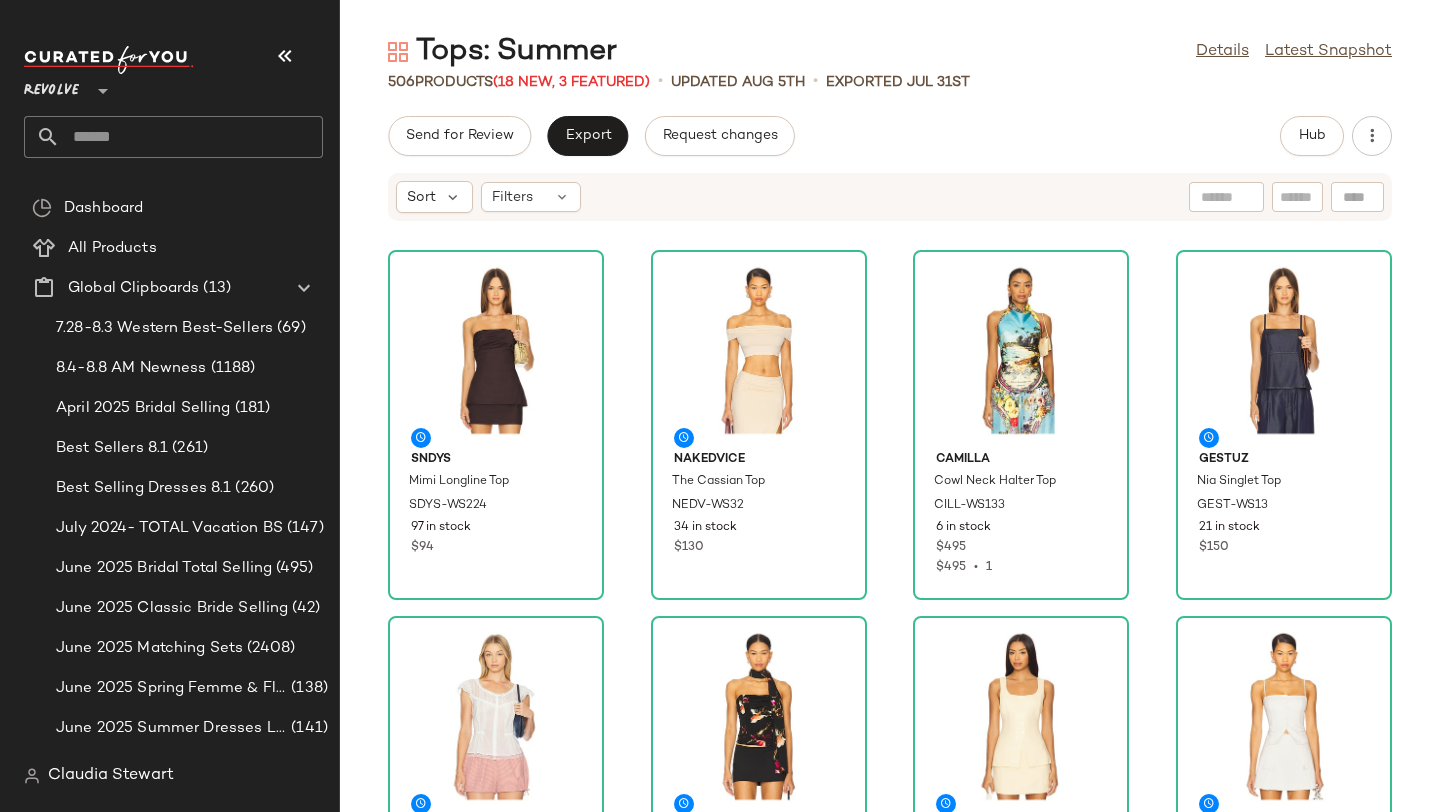 scroll, scrollTop: 1, scrollLeft: 0, axis: vertical 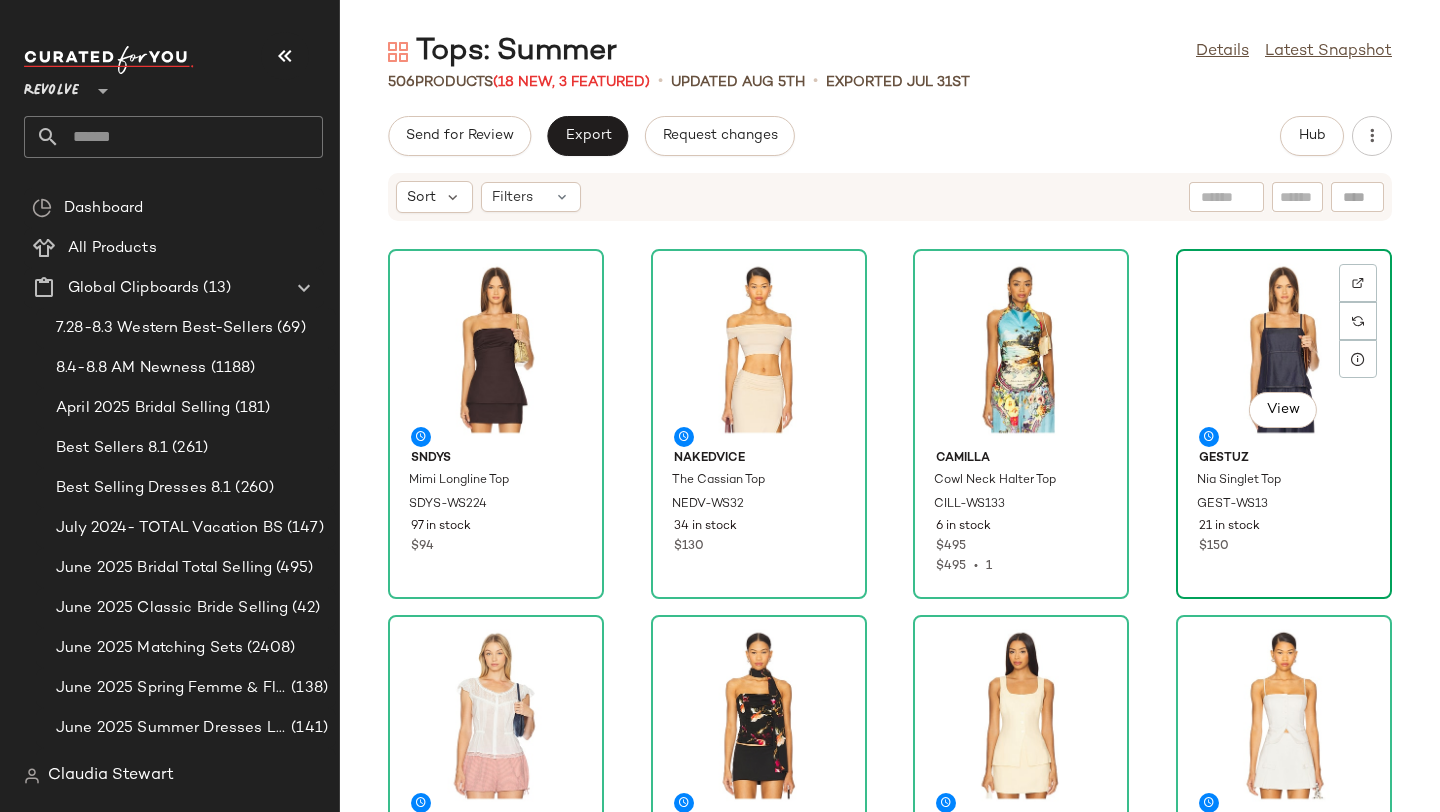 click on "View" 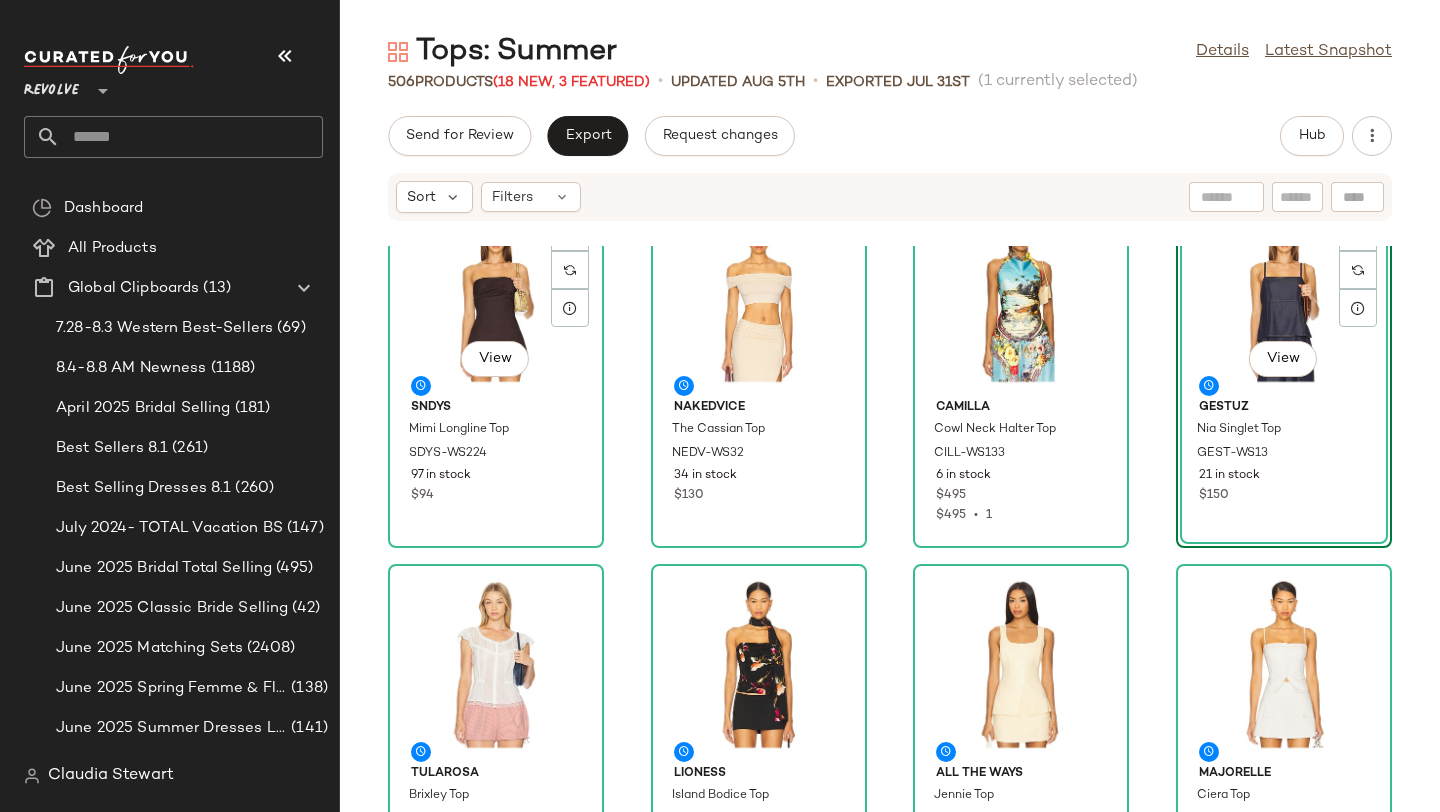 scroll, scrollTop: 0, scrollLeft: 0, axis: both 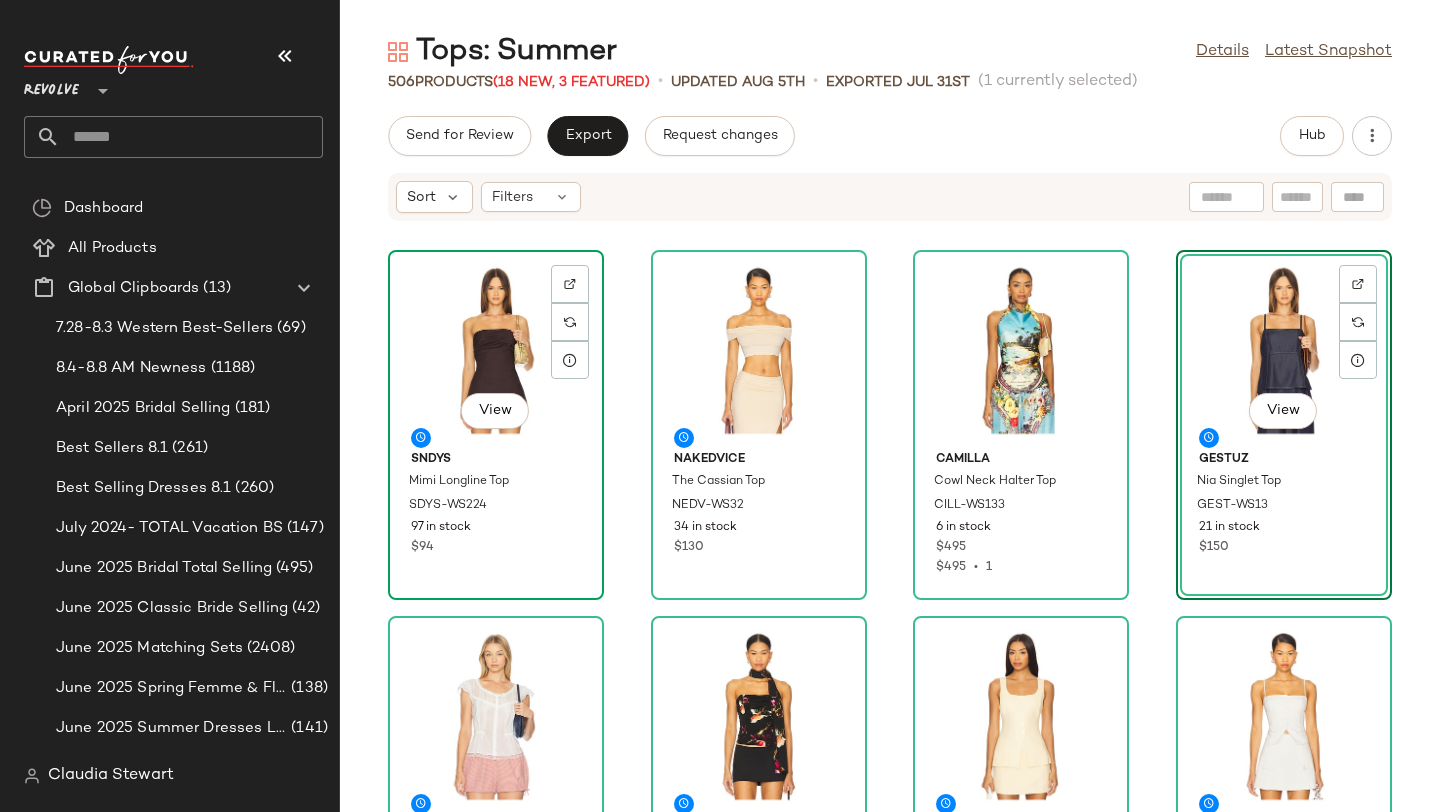 click on "View" 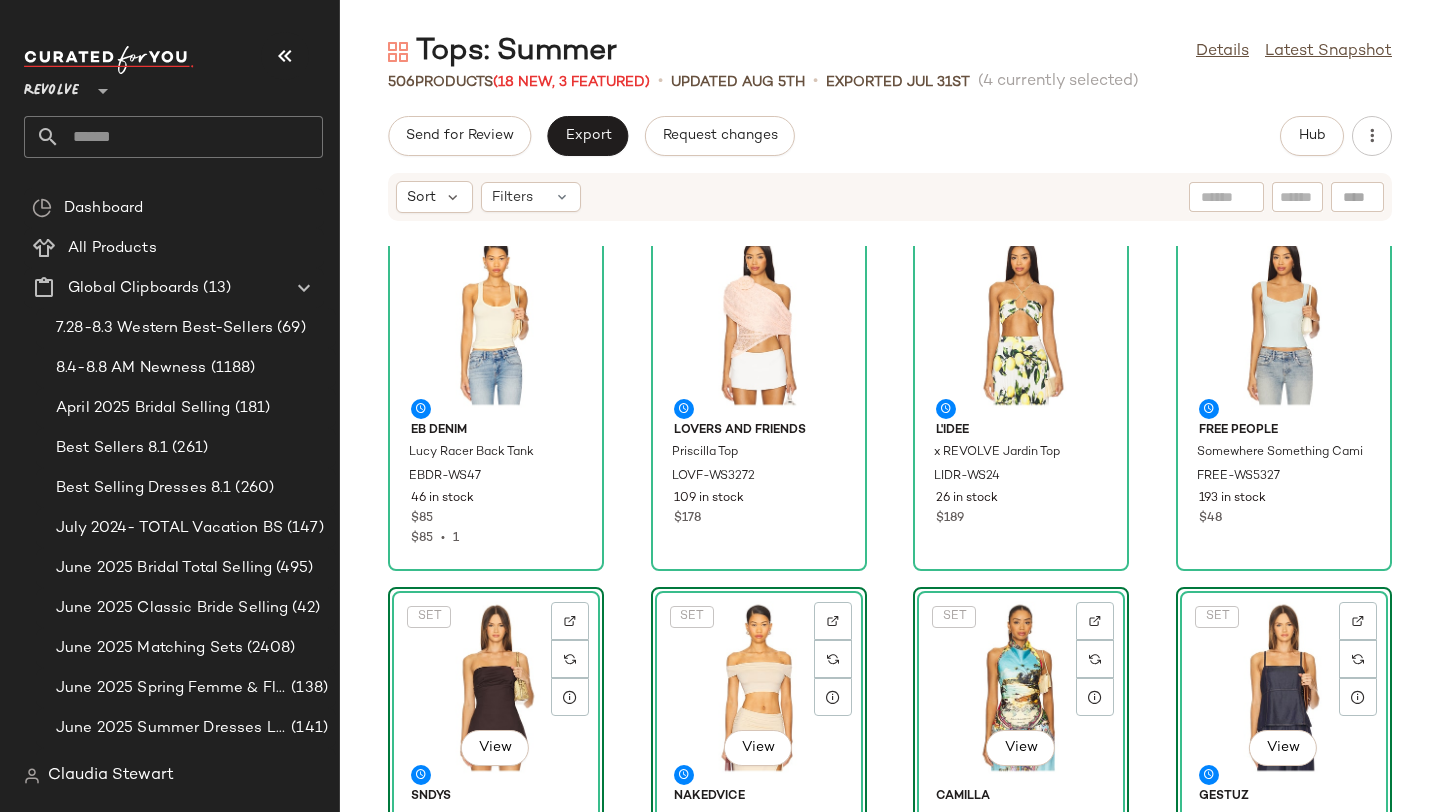 click on "EB Denim Lucy Racer Back Tank EBDR-WS47 46 in stock $85 $85  •  1 Lovers and Friends Priscilla Top LOVF-WS3272 109 in stock $178 L'IDEE x REVOLVE Jardin Top LIDR-WS24 26 in stock $189 Free People Somewhere Something Cami FREE-WS5327 193 in stock $48  SET   View  SNDYS Mimi Longline Top SDYS-WS224 97 in stock $94  SET   View  Nakedvice The Cassian Top NEDV-WS32 34 in stock $130  SET   View  Camilla Cowl Neck Halter Top CILL-WS133 6 in stock $495 $495  •  1  SET   View  Gestuz Nia Singlet Top GEST-WS13 21 in stock $150 Muma World in The Garden Mcclaren Cami MUMR-WS6 47 in stock $275 VDM Charlotte Tank Top VDMR-WS12 43 in stock $65 $325  •  5 Waimari Arya Top WAIR-WS31 11 in stock $195 Susana Monaco One Arm Gathered Top SUSA-WS1688 27 in stock $138 Usisi Sister Josie Linen Top USIR-WS6 10 in stock $349 $698  •  2 LPA Nicola Top LPAR-WS714 64 in stock $178 $178  •  1 FAITHFULL THE BRAND Suis Top FAIB-WS363 21 in stock $190 Tularosa Tory Top TULA-WS1100 93 in stock $189" 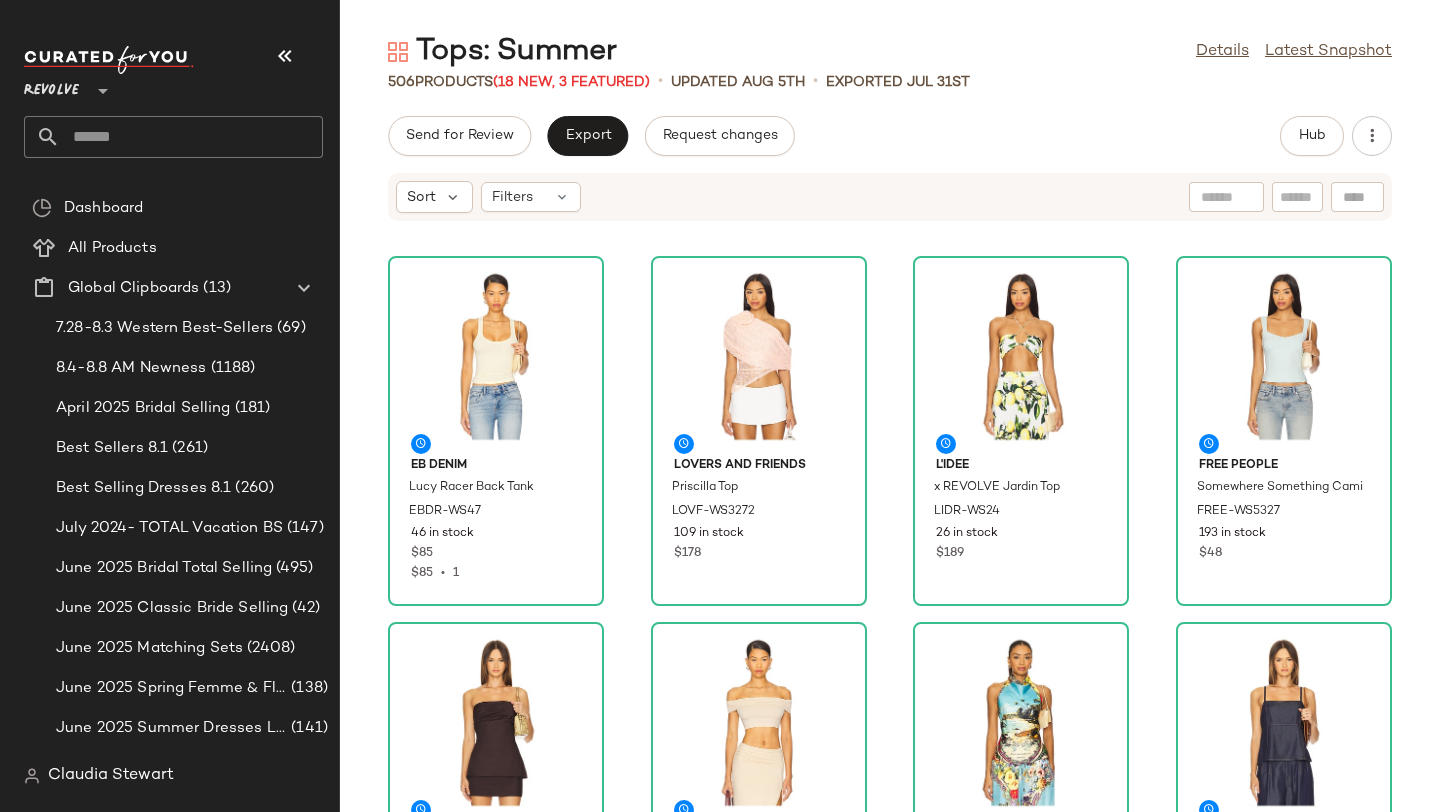 scroll, scrollTop: 328, scrollLeft: 0, axis: vertical 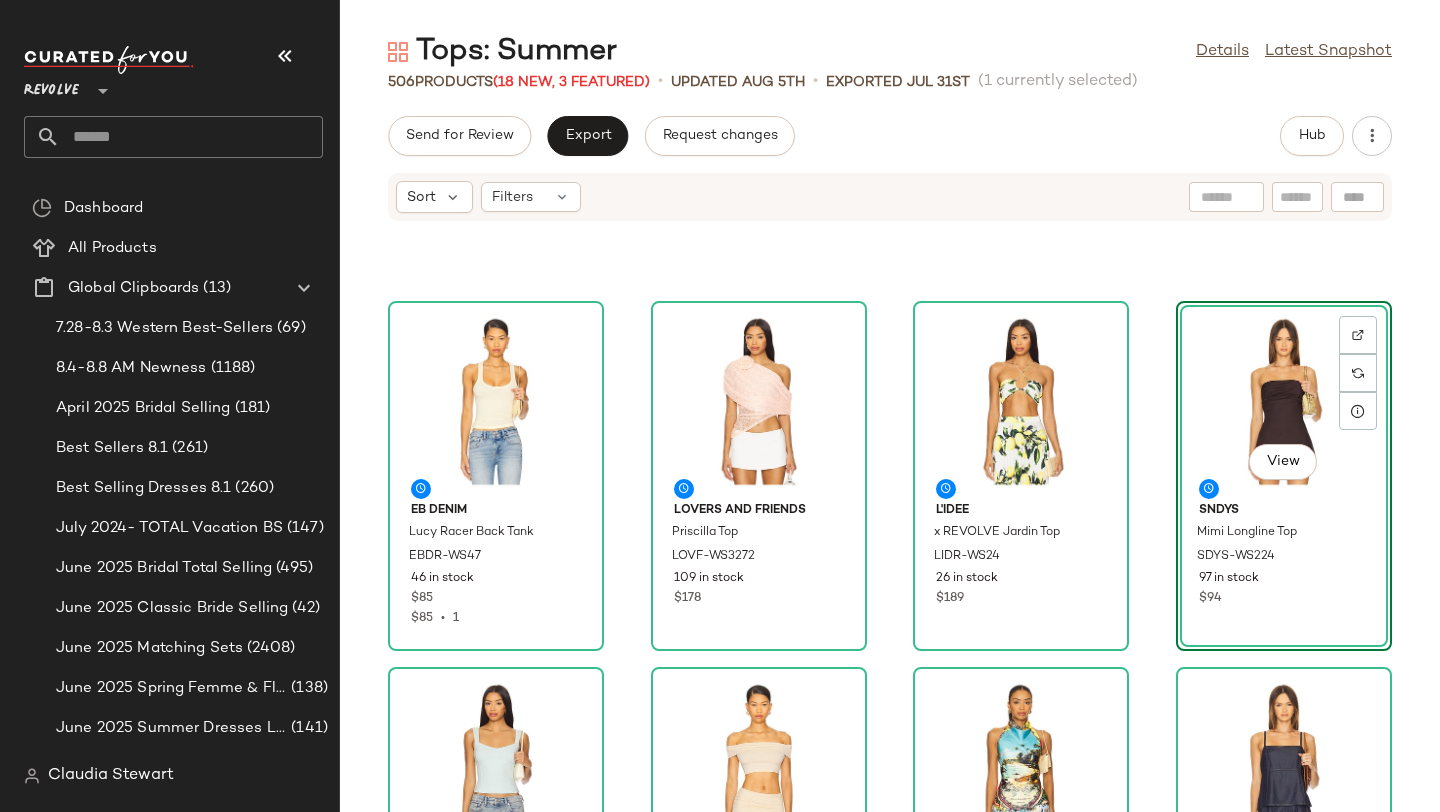 click on "EB Denim Lucy Racer Back Tank EBDR-WS47 46 in stock $85 $85  •  1 Lovers and Friends Priscilla Top LOVF-WS3272 109 in stock $178 L'IDEE x REVOLVE Jardin Top LIDR-WS24 26 in stock $189  View  SNDYS Mimi Longline Top SDYS-WS224 97 in stock $94 Free People Somewhere Something Cami FREE-WS5327 193 in stock $48 Nakedvice The Cassian Top NEDV-WS32 34 in stock $130 Camilla Cowl Neck Halter Top CILL-WS133 6 in stock $495 $495  •  1 Gestuz Nia Singlet Top GEST-WS13 21 in stock $150 Muma World in The Garden Mcclaren Cami MUMR-WS6 47 in stock $275 VDM Charlotte Tank Top VDMR-WS12 43 in stock $65 $325  •  5 Waimari Arya Top WAIR-WS31 11 in stock $195 Susana Monaco One Arm Gathered Top SUSA-WS1688 27 in stock $138 Usisi Sister Josie Linen Top USIR-WS6 10 in stock $349 $698  •  2 LPA Nicola Top LPAR-WS714 64 in stock $178 $178  •  1 FAITHFULL THE BRAND Suis Top FAIB-WS363 21 in stock $190 Tularosa Tory Top TULA-WS1100 93 in stock $189" 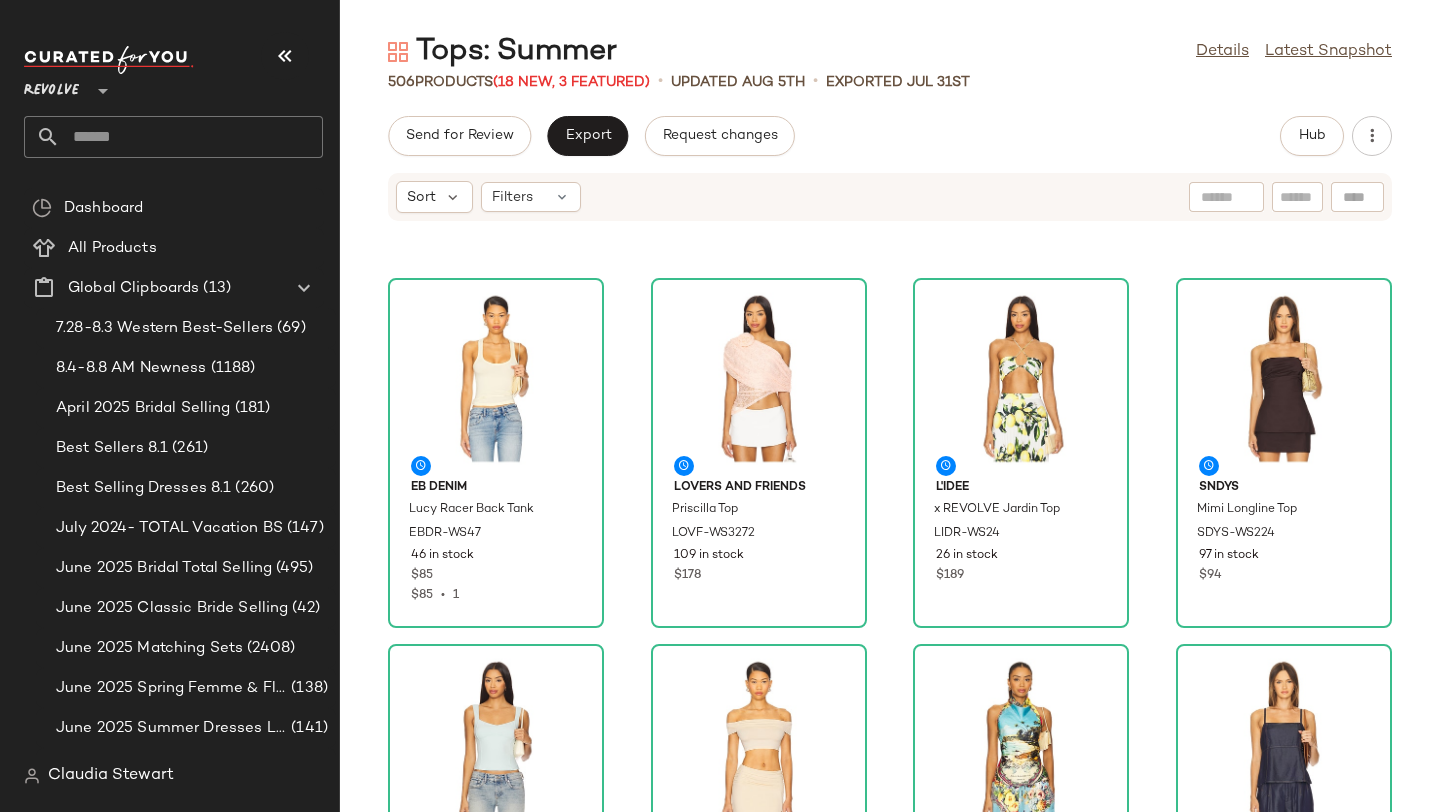 scroll, scrollTop: 305, scrollLeft: 0, axis: vertical 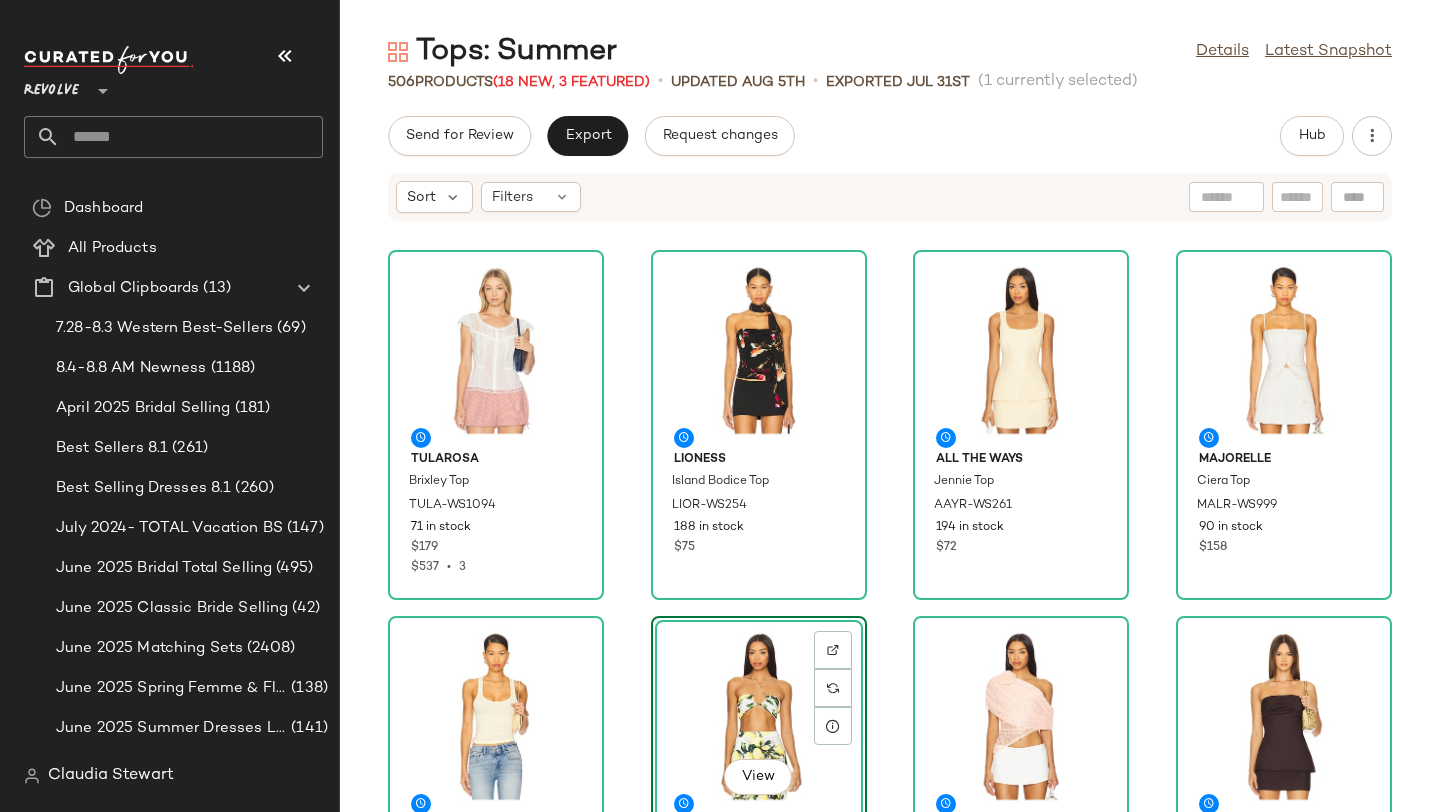 click on "Tularosa Brixley Top TULA-WS1094 71 in stock $179 $537  •  3 LIONESS Island Bodice Top LIOR-WS254 188 in stock $75 ALL THE WAYS Jennie Top AAYR-WS261 194 in stock $72 MAJORELLE Ciera Top MALR-WS999 90 in stock $158 EB Denim Lucy Racer Back Tank EBDR-WS47 46 in stock $85 $85  •  1  View  L'IDEE x REVOLVE Jardin Top LIDR-WS24 26 in stock $189 Lovers and Friends Priscilla Top LOVF-WS3272 109 in stock $178 SNDYS Mimi Longline Top SDYS-WS224 97 in stock $94 Free People Somewhere Something Cami FREE-WS5327 193 in stock $48 Nakedvice The Cassian Top NEDV-WS32 34 in stock $130 Camilla Cowl Neck Halter Top CILL-WS133 6 in stock $495 $495  •  1 Gestuz Nia Singlet Top GEST-WS13 21 in stock $150 Muma World in The Garden Mcclaren Cami MUMR-WS6 47 in stock $275 VDM Charlotte Tank Top VDMR-WS12 43 in stock $65 $325  •  5 Waimari Arya Top WAIR-WS31 11 in stock $195 Susana Monaco One Arm Gathered Top SUSA-WS1688 27 in stock $138" 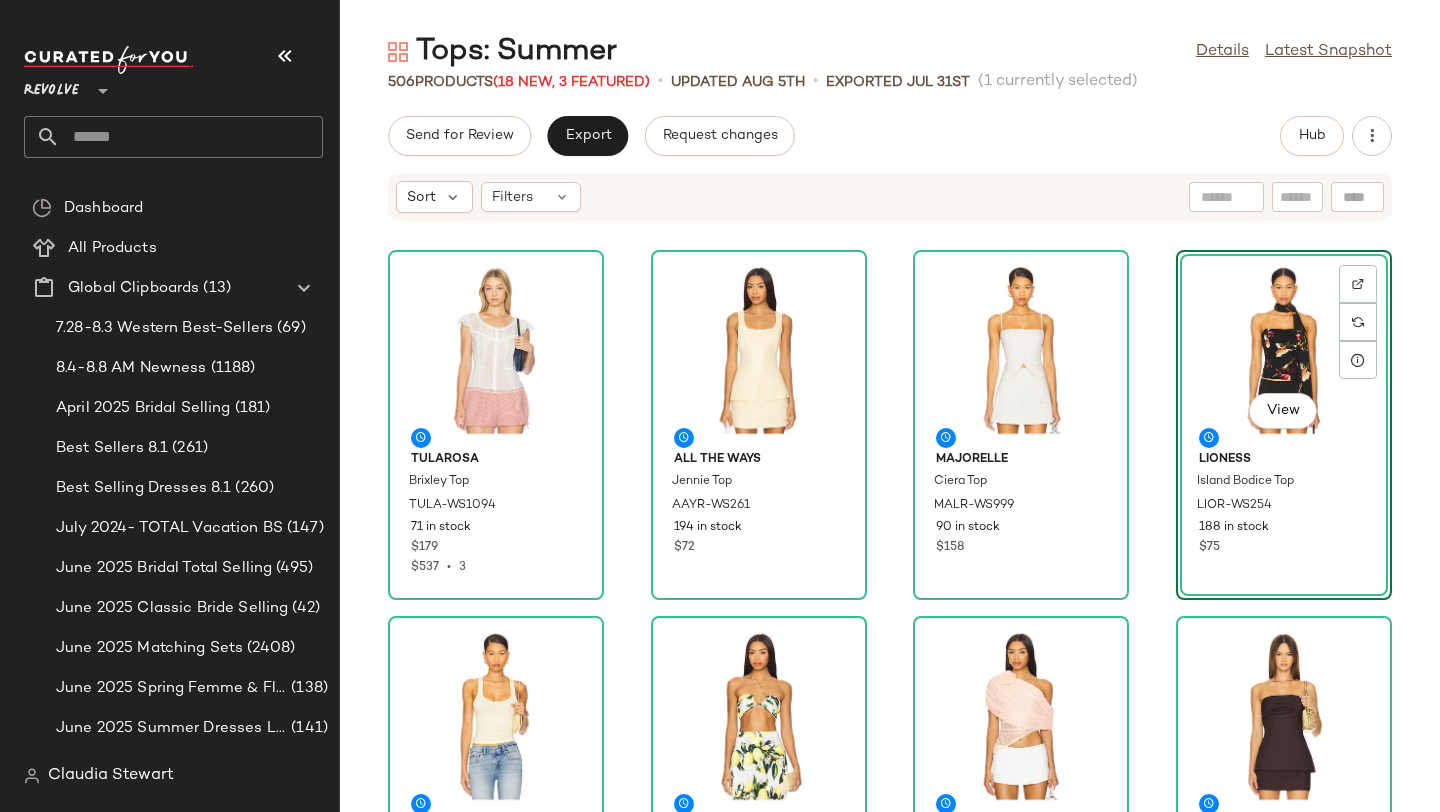 click on "Tularosa Brixley Top TULA-WS1094 71 in stock $179 $537  •  3 ALL THE WAYS Jennie Top AAYR-WS261 194 in stock $72 MAJORELLE Ciera Top MALR-WS999 90 in stock $158  View  LIONESS Island Bodice Top LIOR-WS254 188 in stock $75 EB Denim Lucy Racer Back Tank EBDR-WS47 46 in stock $85 $85  •  1 L'IDEE x REVOLVE Jardin Top LIDR-WS24 26 in stock $189 Lovers and Friends Priscilla Top LOVF-WS3272 109 in stock $178 SNDYS Mimi Longline Top SDYS-WS224 97 in stock $94 Free People Somewhere Something Cami FREE-WS5327 193 in stock $48 Nakedvice The Cassian Top NEDV-WS32 34 in stock $130 Camilla Cowl Neck Halter Top CILL-WS133 6 in stock $495 $495  •  1 Gestuz Nia Singlet Top GEST-WS13 21 in stock $150 Muma World in The Garden Mcclaren Cami MUMR-WS6 47 in stock $275 VDM Charlotte Tank Top VDMR-WS12 43 in stock $65 $325  •  5 Waimari Arya Top WAIR-WS31 11 in stock $195 Susana Monaco One Arm Gathered Top SUSA-WS1688 27 in stock $138" 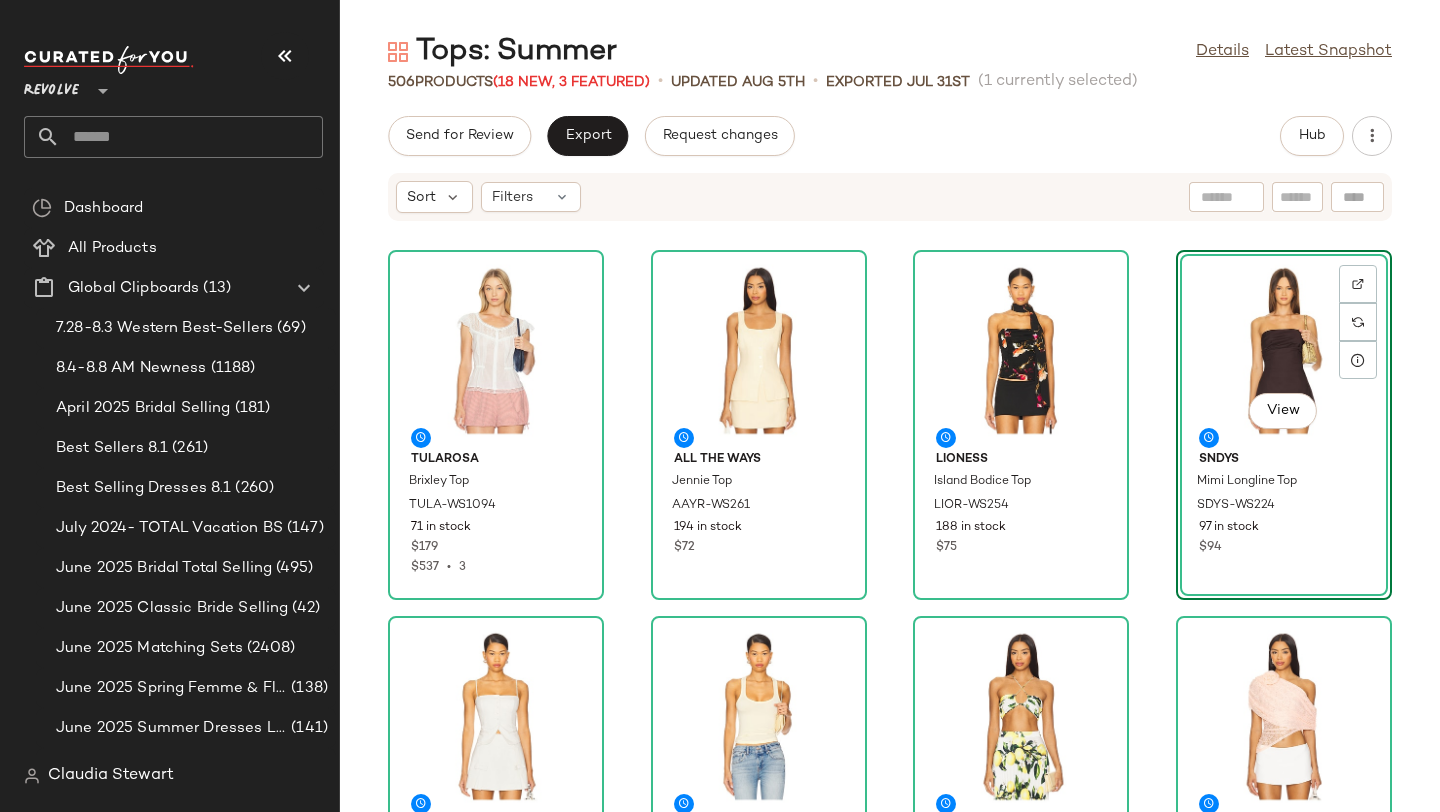 click on "Tularosa Brixley Top TULA-WS1094 71 in stock $179 $537  •  3 ALL THE WAYS Jennie Top AAYR-WS261 194 in stock $72 LIONESS Island Bodice Top LIOR-WS254 188 in stock $75  View  SNDYS Mimi Longline Top SDYS-WS224 97 in stock $94 MAJORELLE Ciera Top MALR-WS999 90 in stock $158 EB Denim Lucy Racer Back Tank EBDR-WS47 46 in stock $85 $85  •  1 L'IDEE x REVOLVE Jardin Top LIDR-WS24 26 in stock $189 Lovers and Friends Priscilla Top LOVF-WS3272 109 in stock $178 Free People Somewhere Something Cami FREE-WS5327 193 in stock $48 Nakedvice The Cassian Top NEDV-WS32 34 in stock $130 Camilla Cowl Neck Halter Top CILL-WS133 6 in stock $495 $495  •  1 Gestuz Nia Singlet Top GEST-WS13 21 in stock $150 Muma World in The Garden Mcclaren Cami MUMR-WS6 47 in stock $275 VDM Charlotte Tank Top VDMR-WS12 43 in stock $65 $325  •  5 Waimari Arya Top WAIR-WS31 11 in stock $195 Susana Monaco One Arm Gathered Top SUSA-WS1688 27 in stock $138" 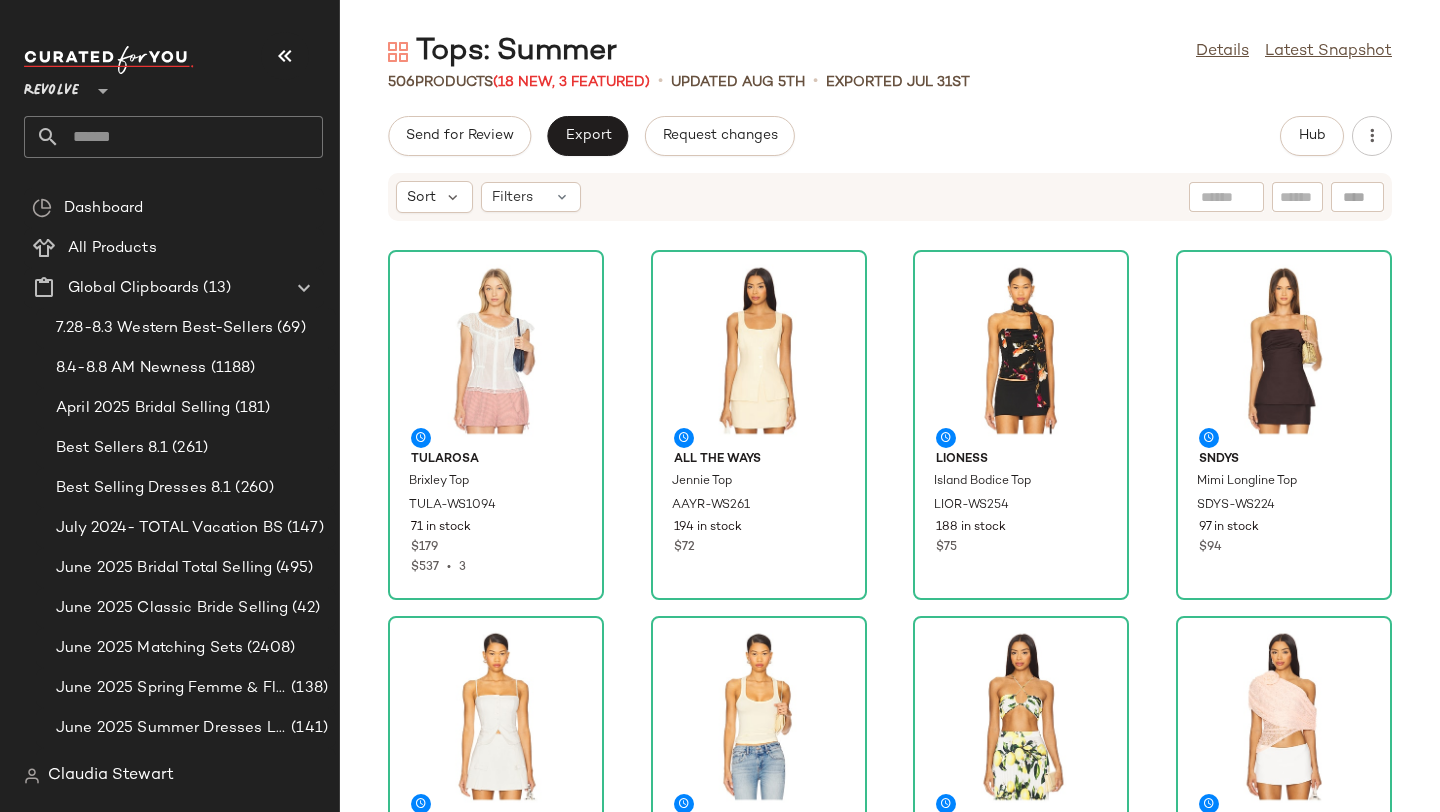scroll, scrollTop: 48, scrollLeft: 0, axis: vertical 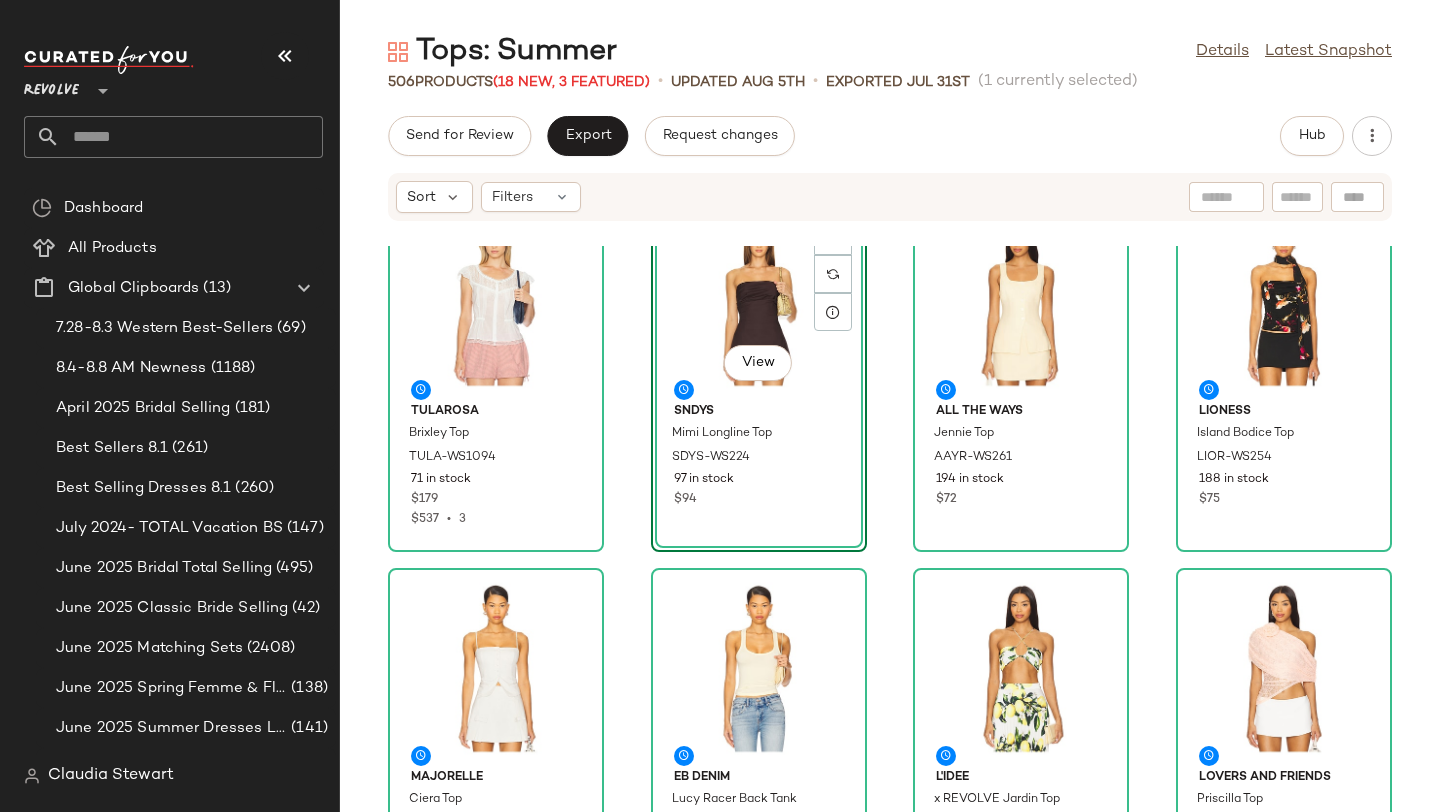 click on "Tularosa Brixley Top TULA-WS1094 71 in stock $179 $537  •  3  View  SNDYS Mimi Longline Top SDYS-WS224 97 in stock $94 ALL THE WAYS Jennie Top AAYR-WS261 194 in stock $72 LIONESS Island Bodice Top LIOR-WS254 188 in stock $75 MAJORELLE Ciera Top MALR-WS999 90 in stock $158 EB Denim Lucy Racer Back Tank EBDR-WS47 46 in stock $85 $85  •  1 L'IDEE x REVOLVE Jardin Top LIDR-WS24 26 in stock $189 Lovers and Friends Priscilla Top LOVF-WS3272 109 in stock $178 Free People Somewhere Something Cami FREE-WS5327 193 in stock $48 Nakedvice The Cassian Top NEDV-WS32 34 in stock $130 Camilla Cowl Neck Halter Top CILL-WS133 6 in stock $495 $495  •  1 Gestuz Nia Singlet Top GEST-WS13 21 in stock $150 Muma World in The Garden Mcclaren Cami MUMR-WS6 47 in stock $275 VDM Charlotte Tank Top VDMR-WS12 43 in stock $65 $325  •  5 Waimari Arya Top WAIR-WS31 11 in stock $195 Susana Monaco One Arm Gathered Top SUSA-WS1688 27 in stock $138" 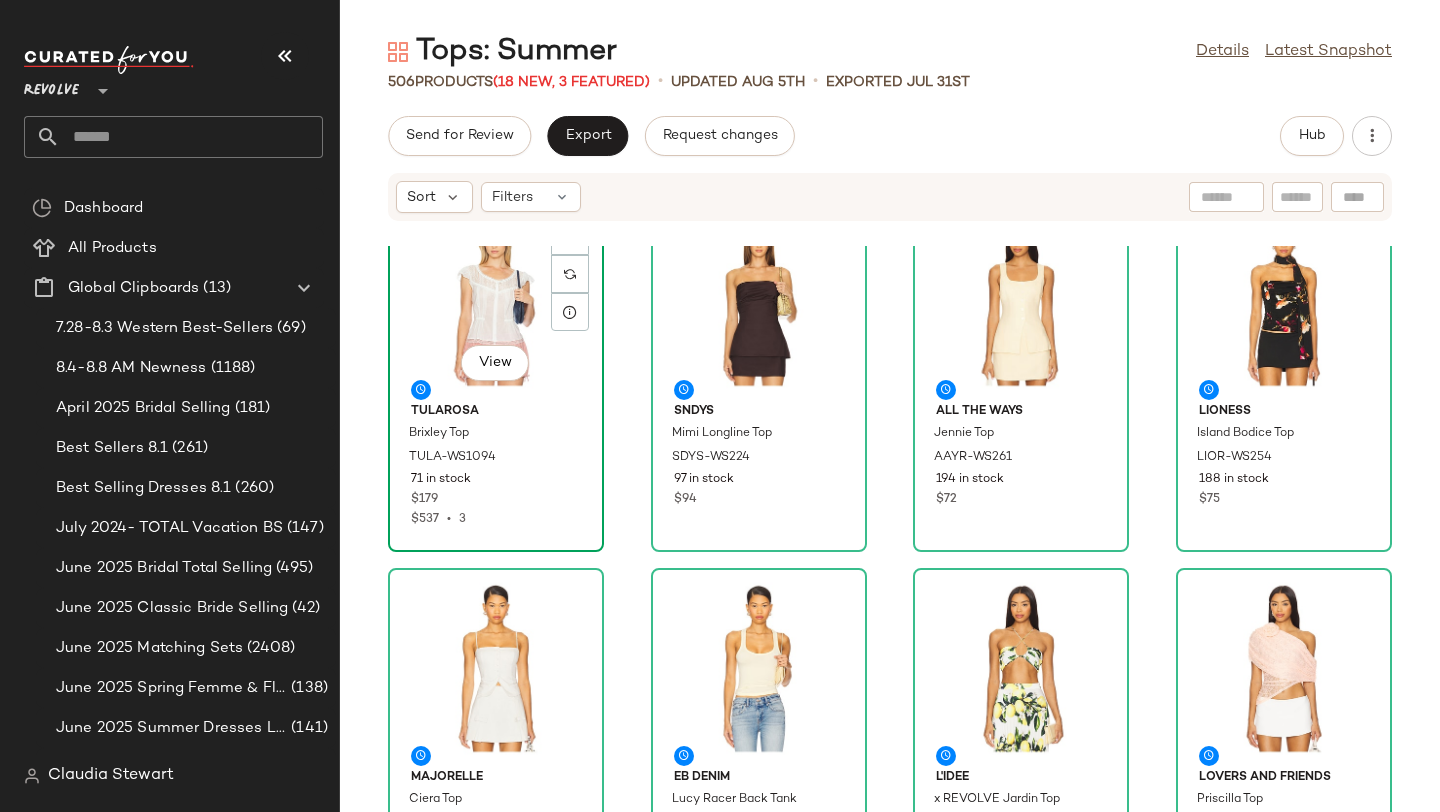 scroll, scrollTop: 42, scrollLeft: 0, axis: vertical 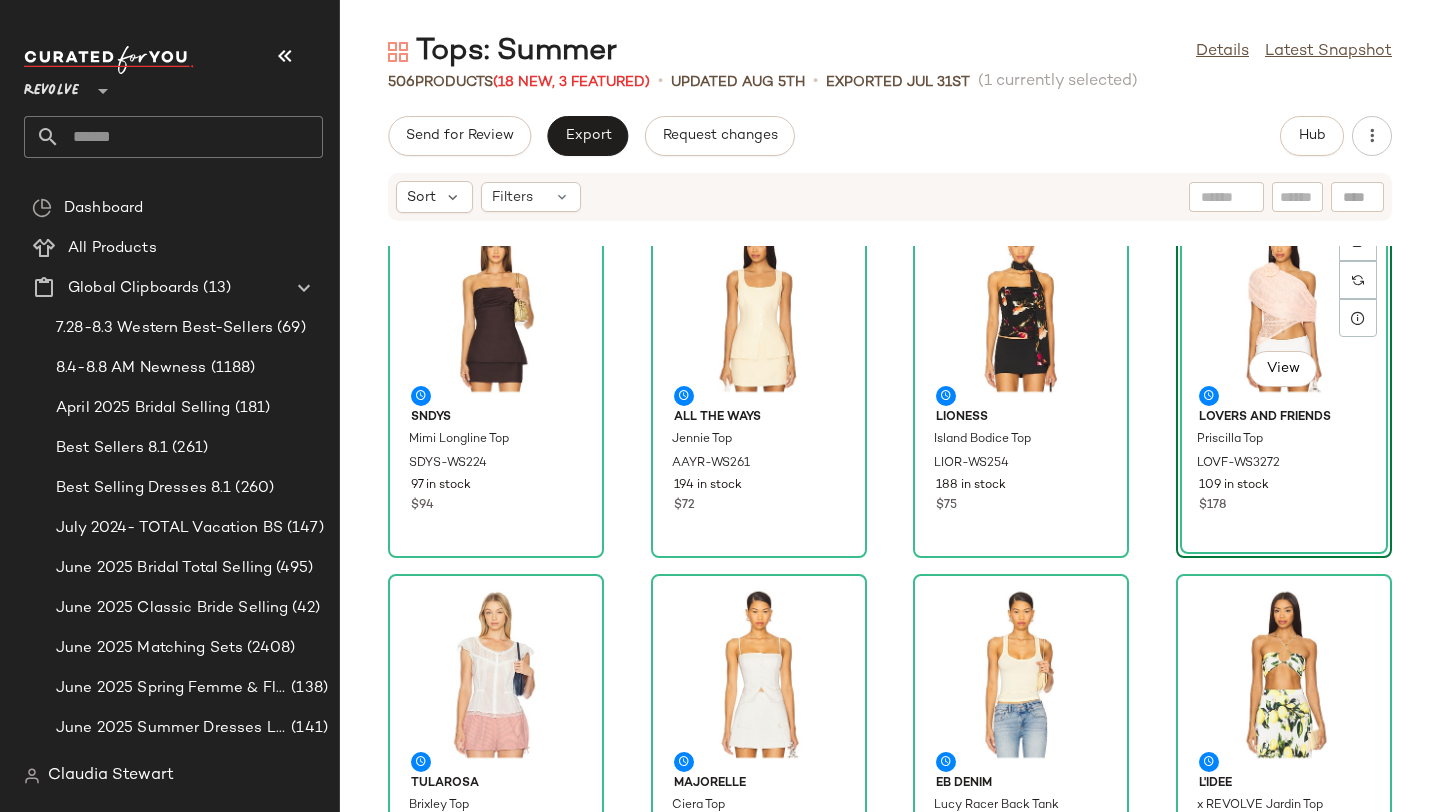 click on "SNDYS Mimi Longline Top SDYS-WS224 97 in stock $94 ALL THE WAYS Jennie Top AAYR-WS261 194 in stock $72 LIONESS Island Bodice Top LIOR-WS254 188 in stock $75  View  Lovers and Friends Priscilla Top LOVF-WS3272 109 in stock $178 Tularosa Brixley Top TULA-WS1094 71 in stock $179 $537  •  3 MAJORELLE Ciera Top MALR-WS999 90 in stock $158 EB Denim Lucy Racer Back Tank EBDR-WS47 46 in stock $85 $85  •  1 L'IDEE x REVOLVE Jardin Top LIDR-WS24 26 in stock $189 Free People Somewhere Something Cami FREE-WS5327 193 in stock $48 Nakedvice The Cassian Top NEDV-WS32 34 in stock $130 Camilla Cowl Neck Halter Top CILL-WS133 6 in stock $495 $495  •  1 Gestuz Nia Singlet Top GEST-WS13 21 in stock $150 Muma World in The Garden Mcclaren Cami MUMR-WS6 47 in stock $275 VDM Charlotte Tank Top VDMR-WS12 43 in stock $65 $325  •  5 Waimari Arya Top WAIR-WS31 11 in stock $195 Susana Monaco One Arm Gathered Top SUSA-WS1688 27 in stock $138" 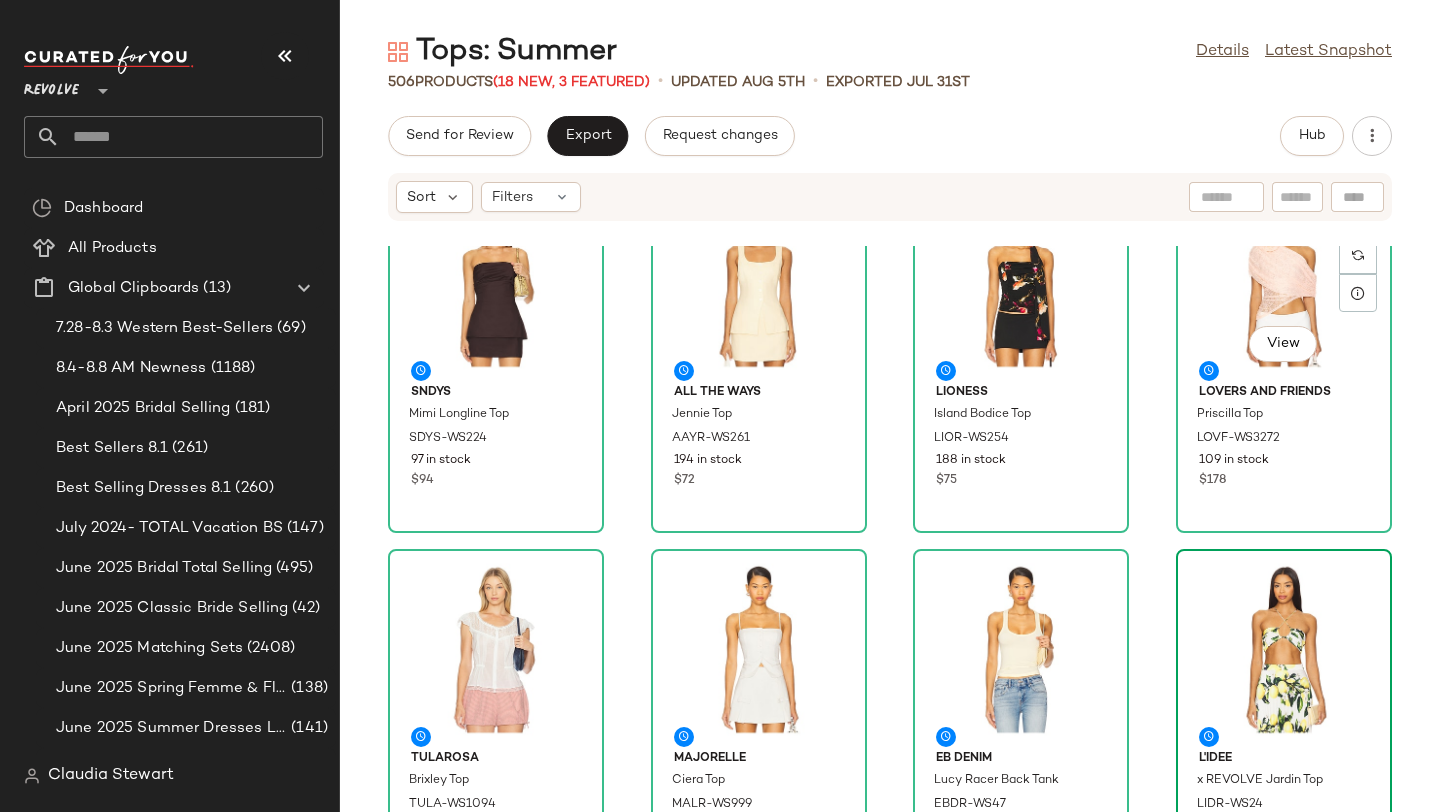 scroll, scrollTop: 72, scrollLeft: 0, axis: vertical 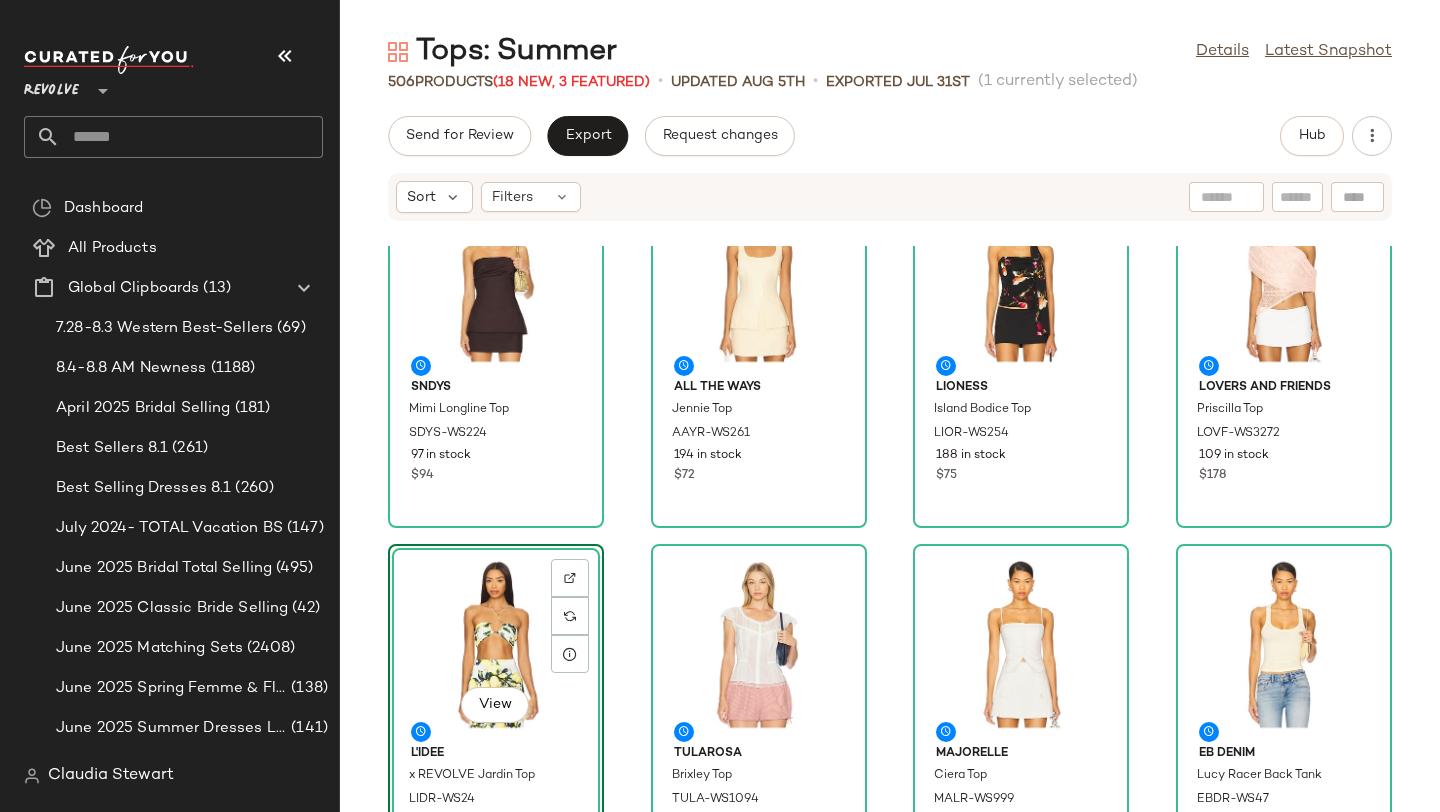 click on "SNDYS Mimi Longline Top SDYS-WS224 97 in stock $94 ALL THE WAYS Jennie Top AAYR-WS261 194 in stock $72 LIONESS Island Bodice Top LIOR-WS254 188 in stock $75 Lovers and Friends Priscilla Top LOVF-WS3272 109 in stock $178  View  L'IDEE x REVOLVE Jardin Top LIDR-WS24 26 in stock $189 Tularosa Brixley Top TULA-WS1094 71 in stock $179 $537  •  3 MAJORELLE Ciera Top MALR-WS999 90 in stock $158 EB Denim Lucy Racer Back Tank EBDR-WS47 46 in stock $85 $85  •  1 Free People Somewhere Something Cami FREE-WS5327 193 in stock $48 Nakedvice The Cassian Top NEDV-WS32 34 in stock $130 Camilla Cowl Neck Halter Top CILL-WS133 6 in stock $495 $495  •  1 Gestuz Nia Singlet Top GEST-WS13 21 in stock $150 Muma World in The Garden Mcclaren Cami MUMR-WS6 47 in stock $275 VDM Charlotte Tank Top VDMR-WS12 43 in stock $65 $325  •  5 Waimari Arya Top WAIR-WS31 11 in stock $195 Susana Monaco One Arm Gathered Top SUSA-WS1688 27 in stock $138" 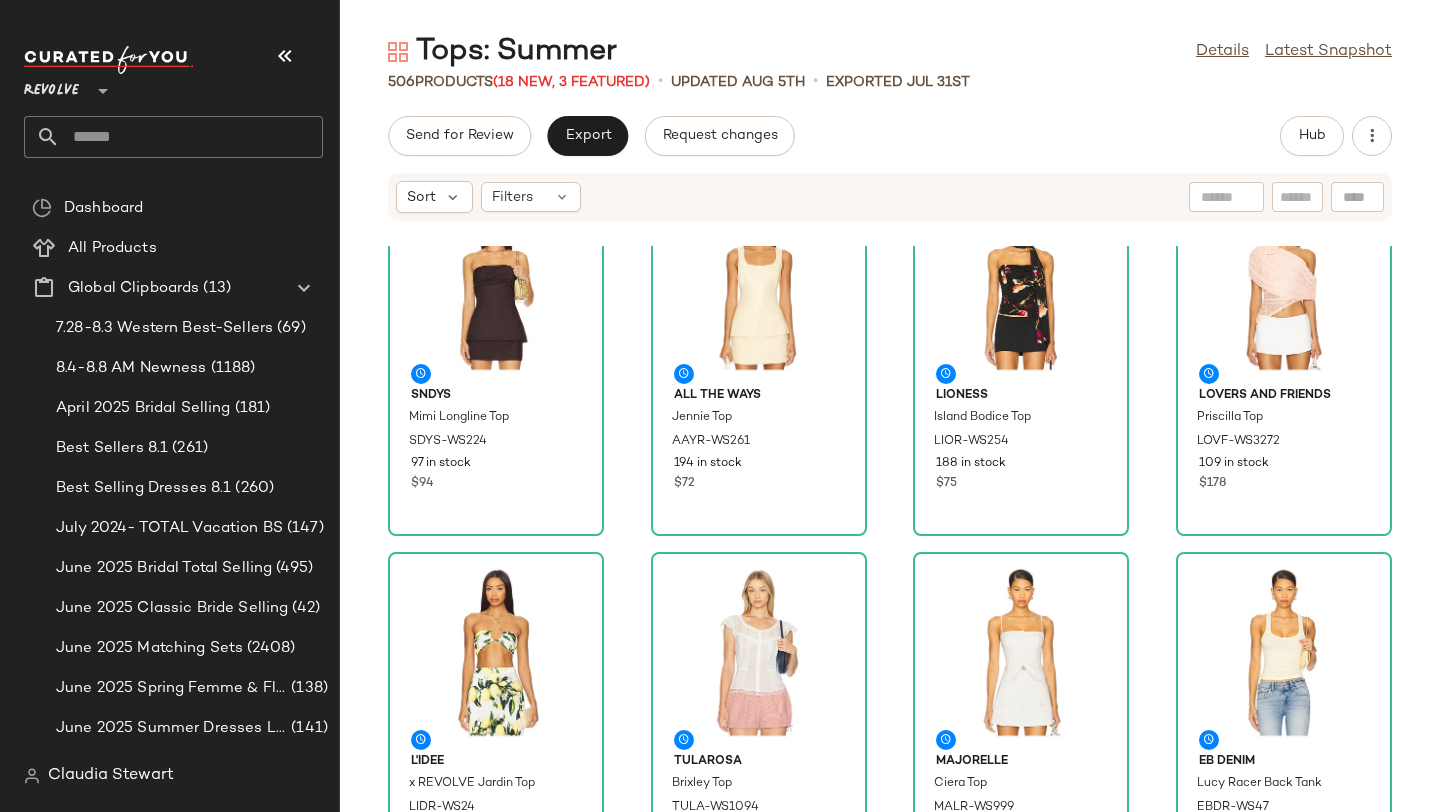 scroll, scrollTop: 0, scrollLeft: 0, axis: both 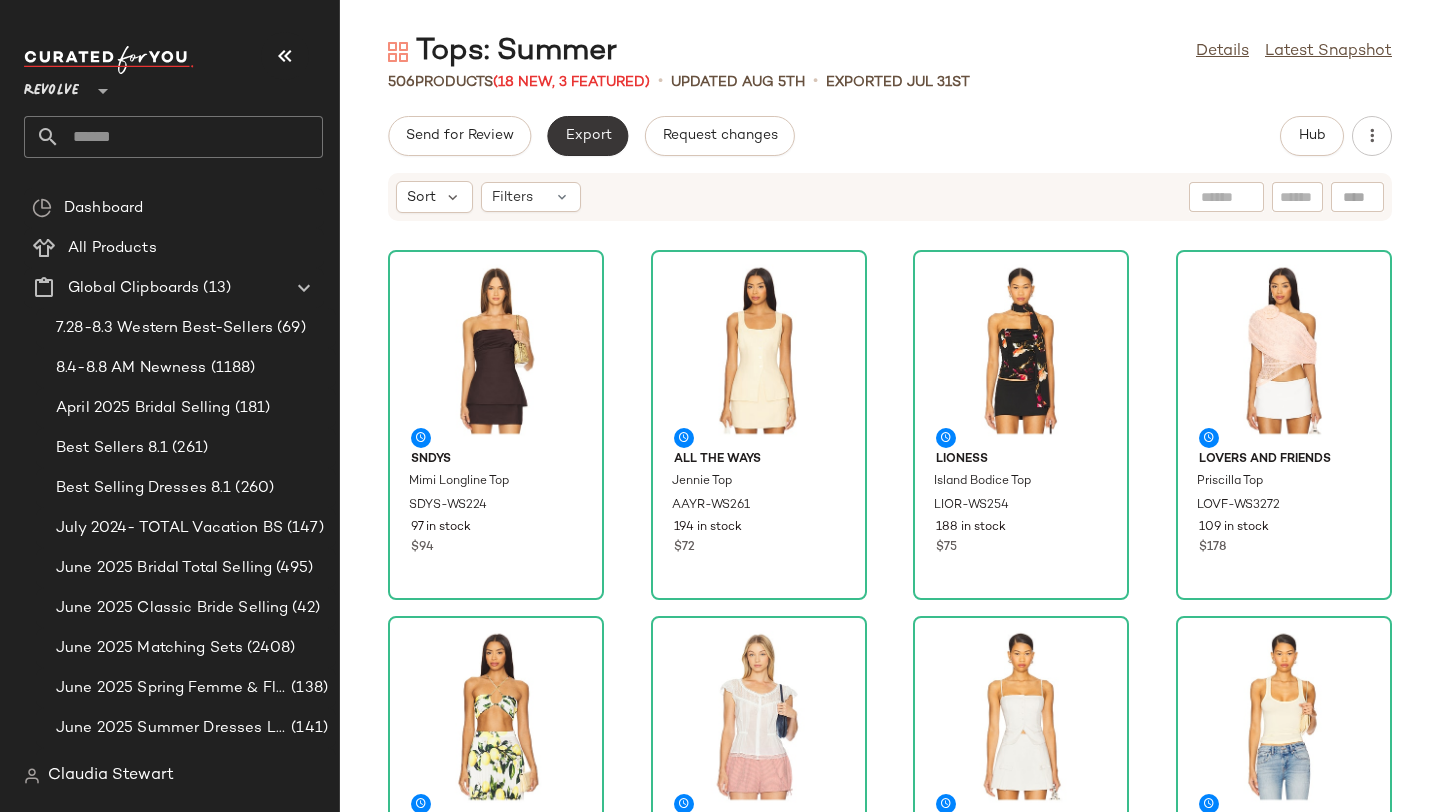 click on "Export" at bounding box center (587, 136) 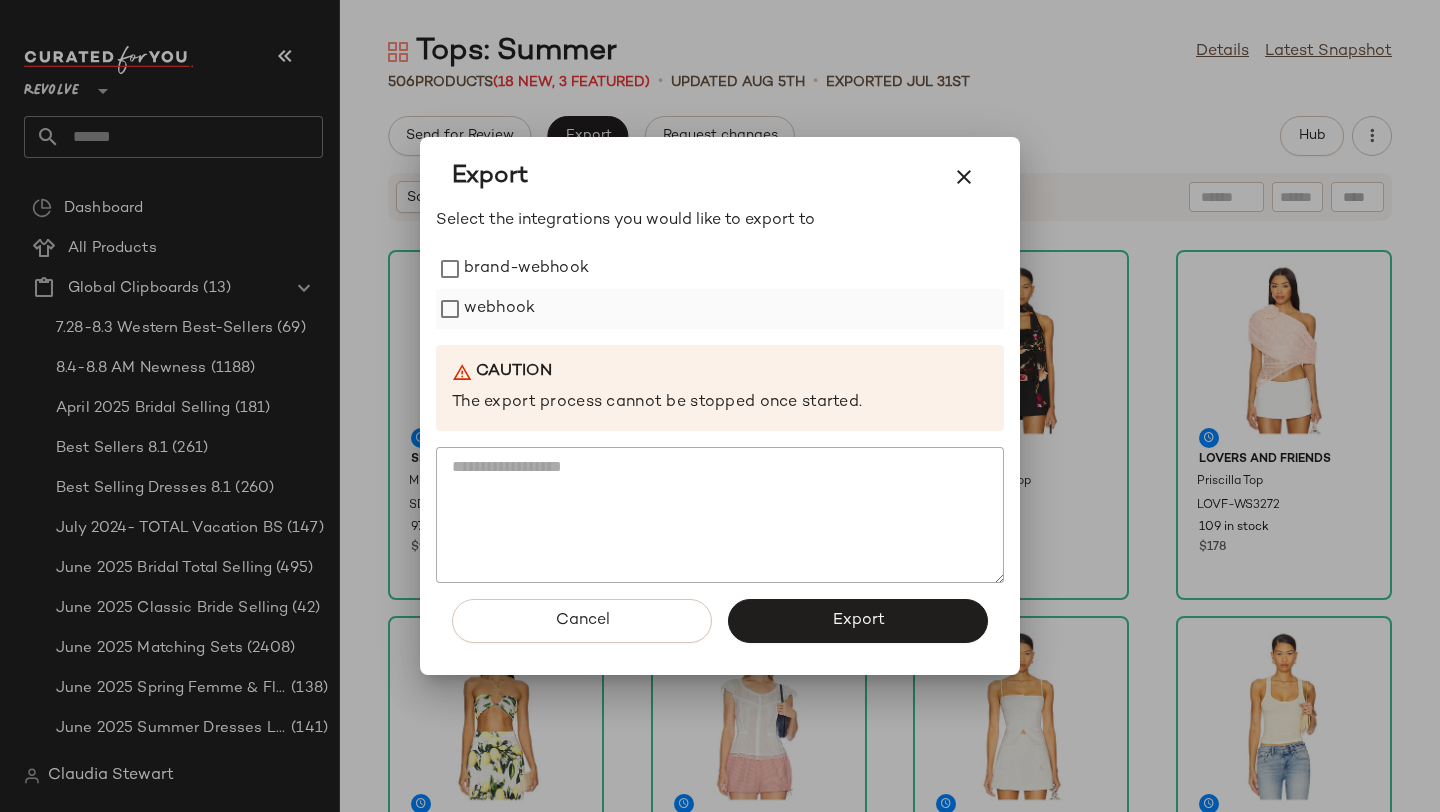 click on "webhook" at bounding box center (499, 309) 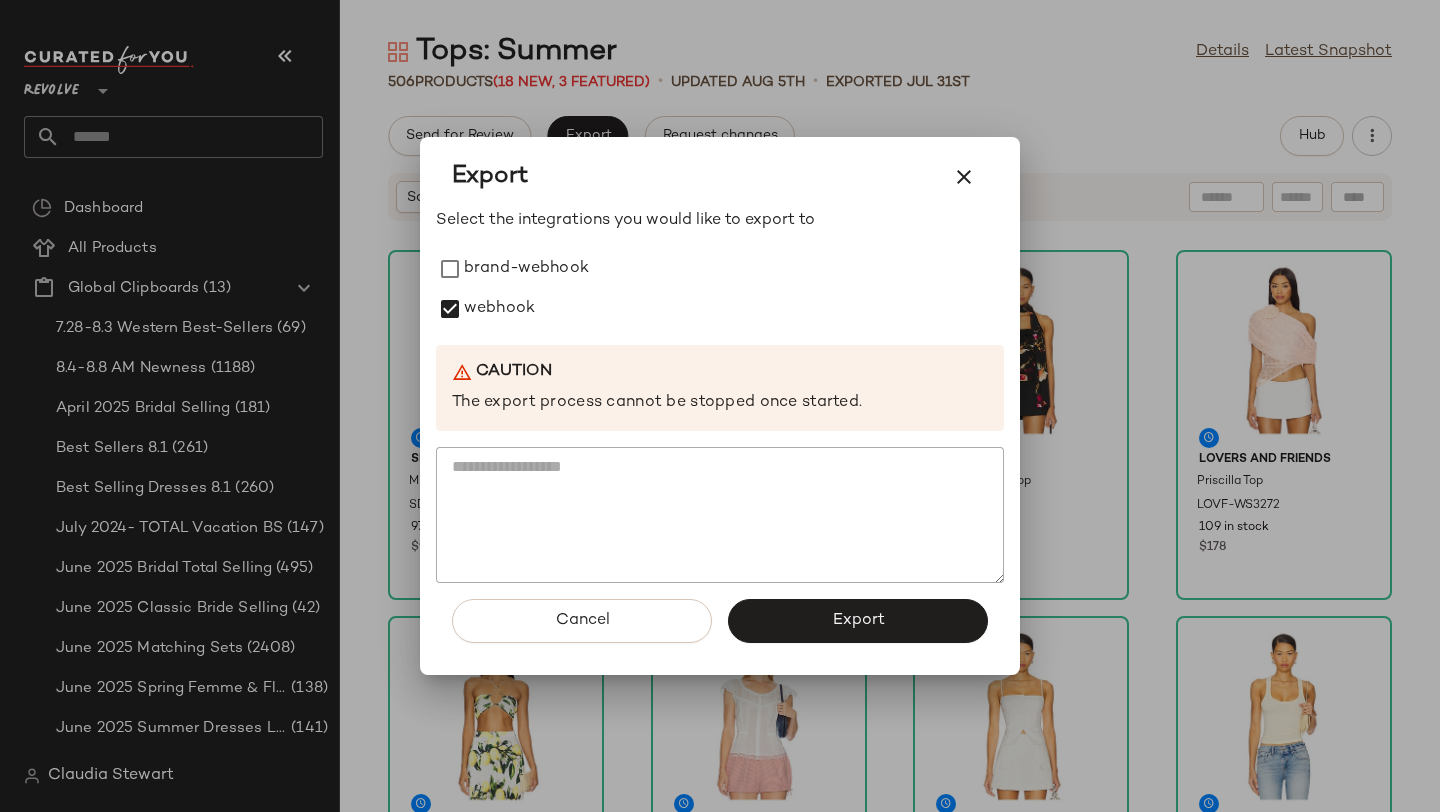 click on "Cancel   Export" at bounding box center (720, 629) 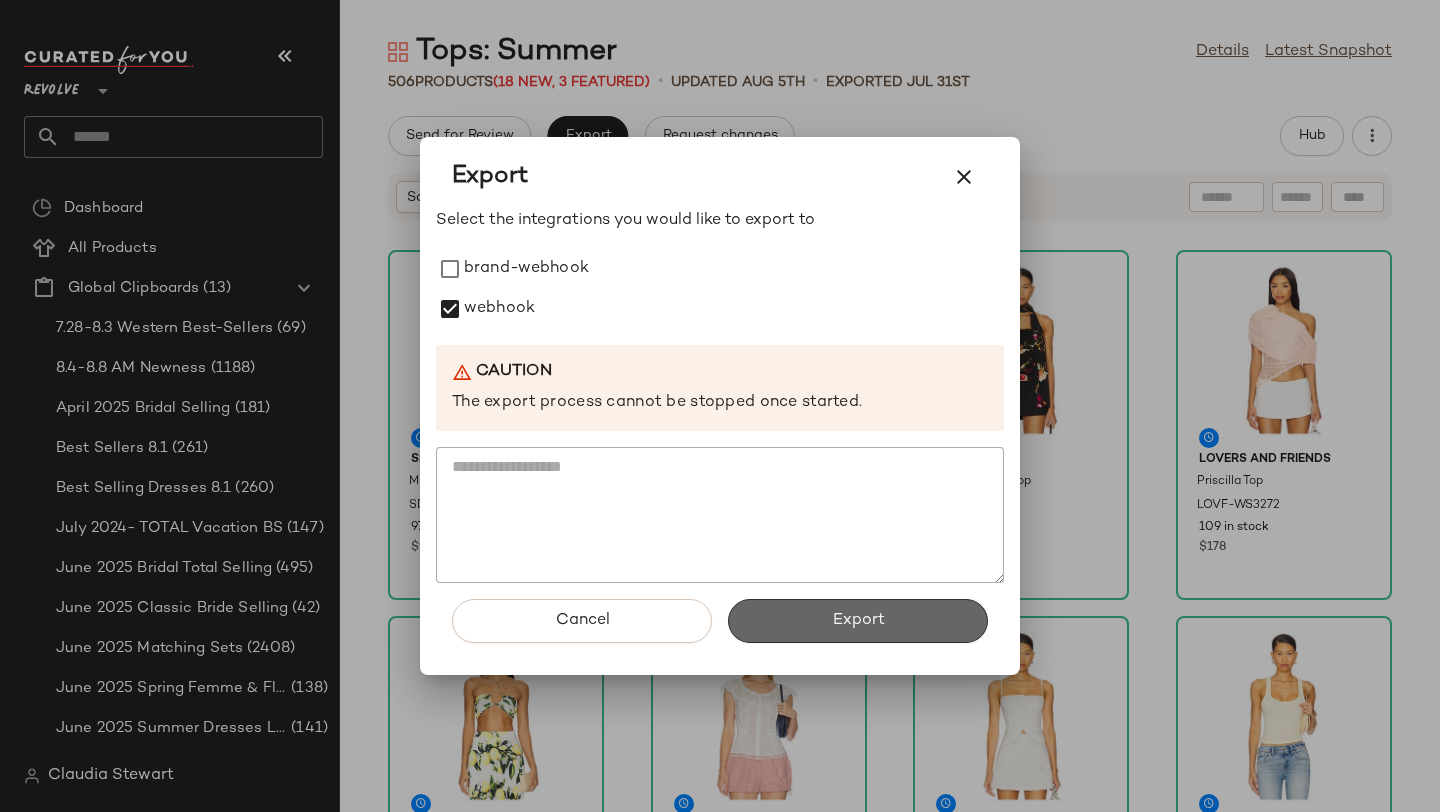 click on "Export" at bounding box center [858, 621] 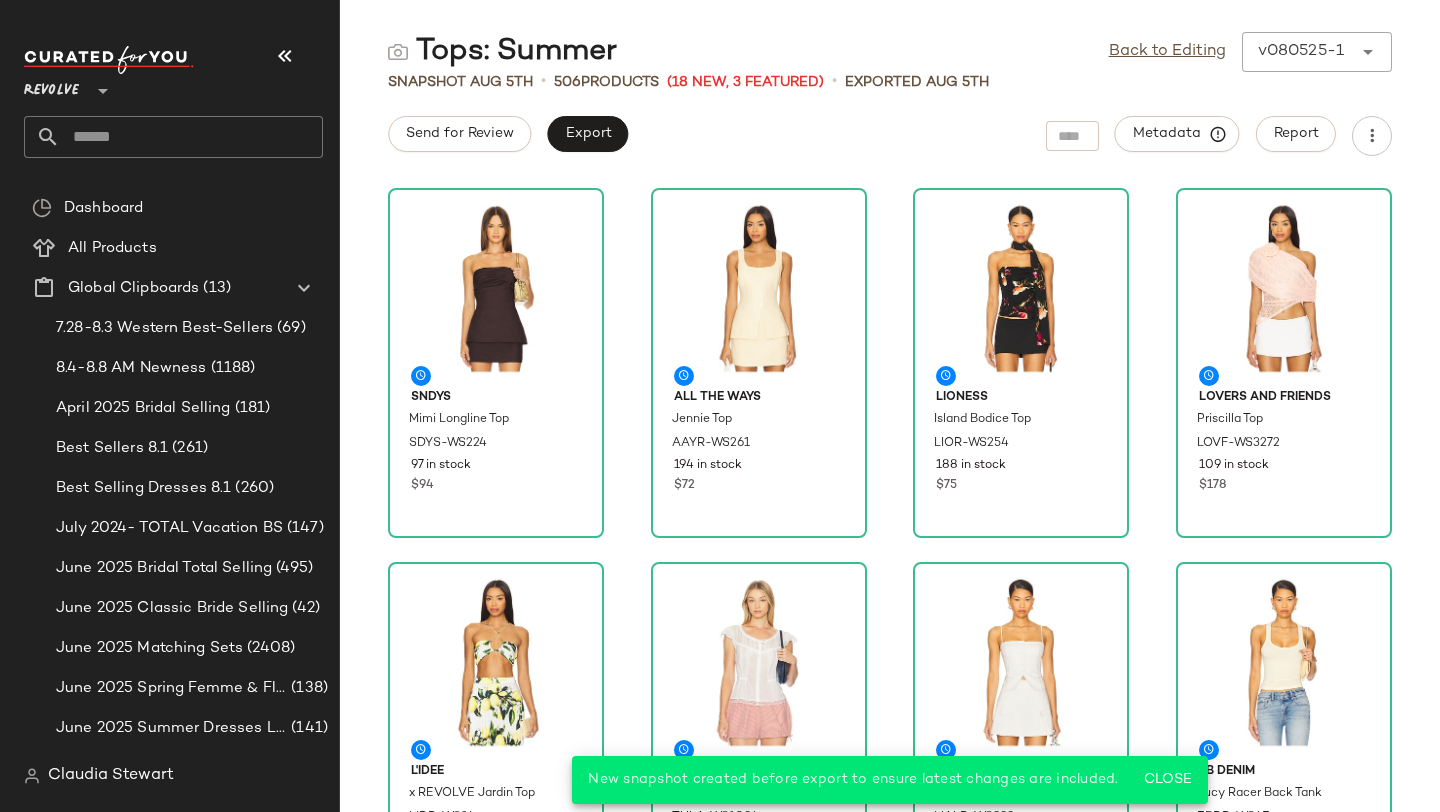click 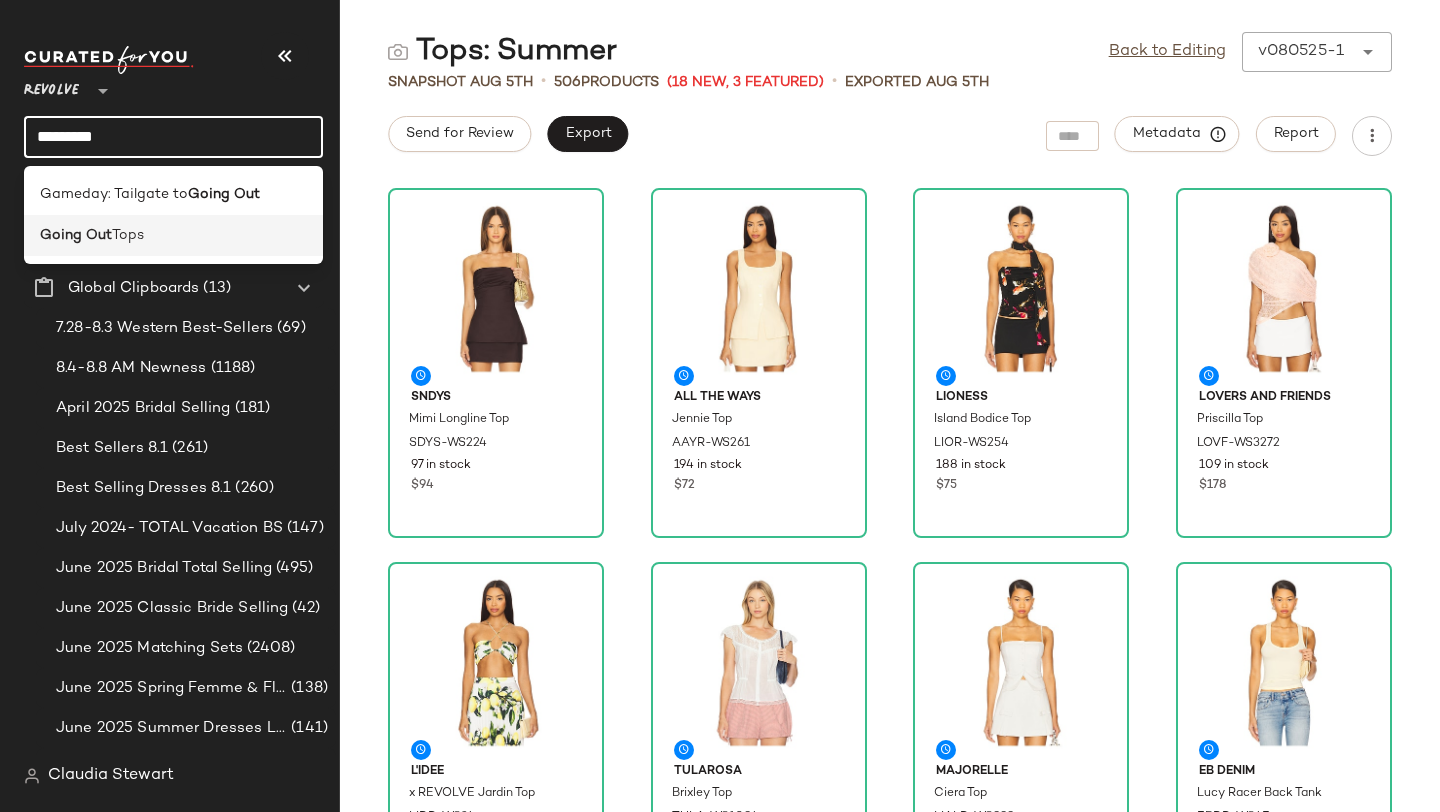 type on "*********" 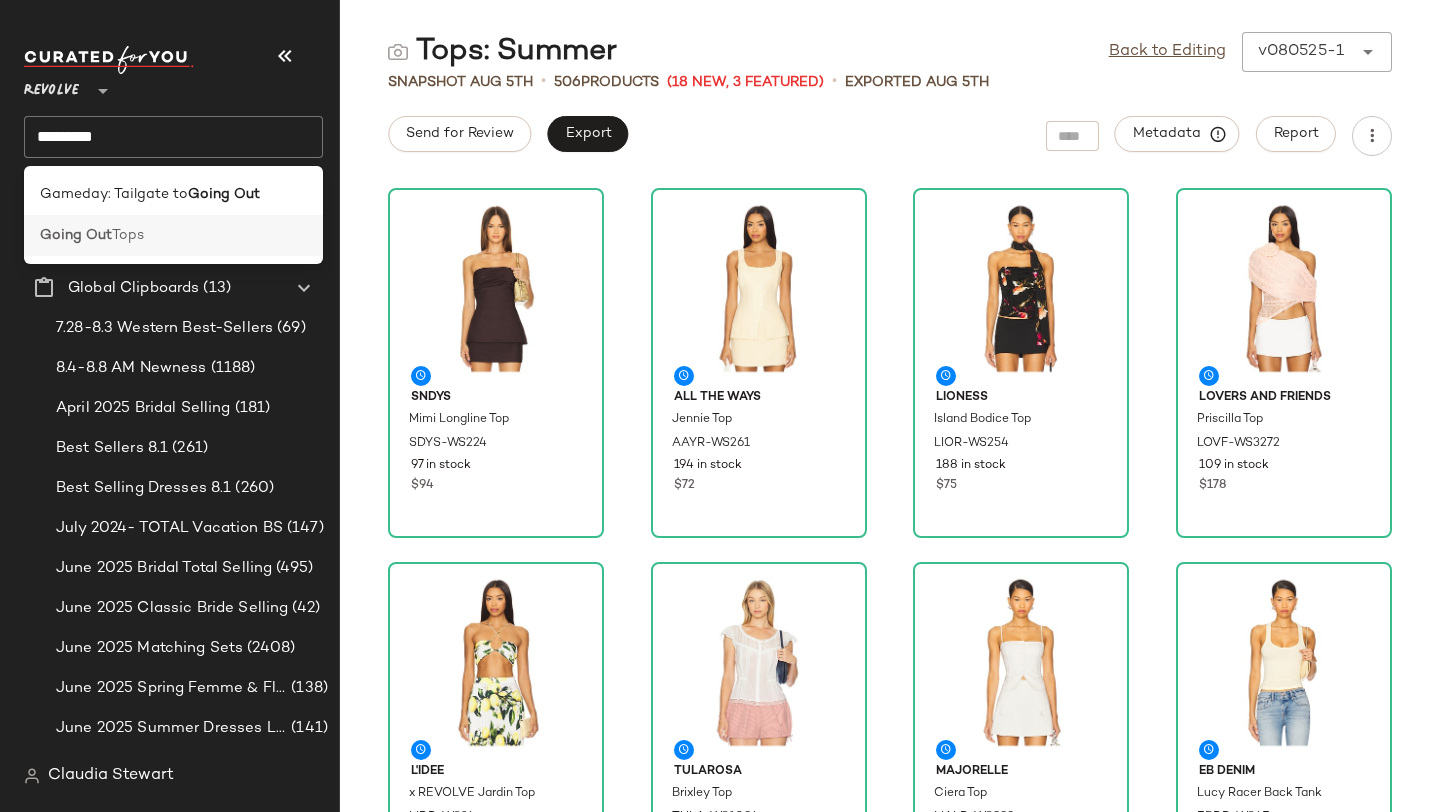 click on "Going Out  Tops" 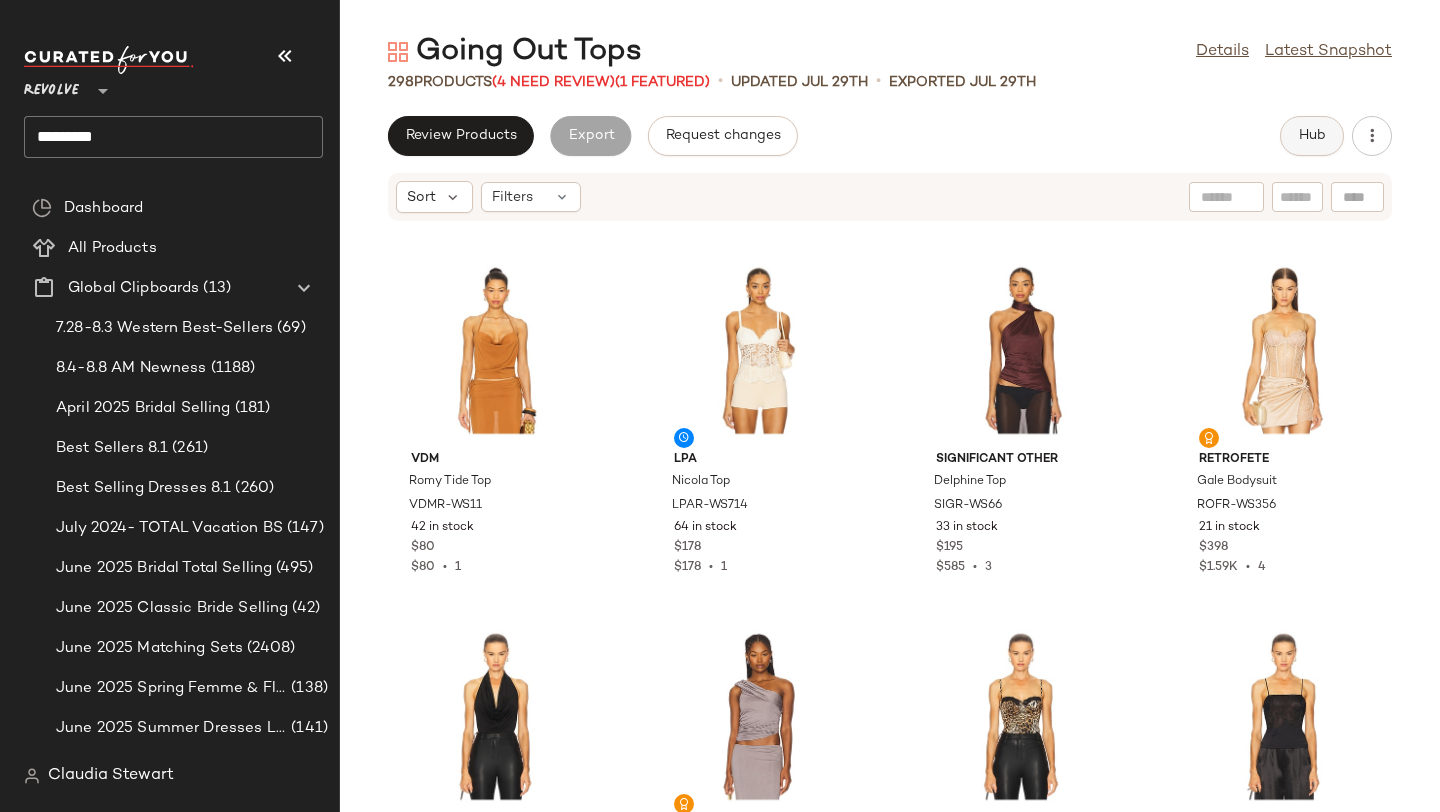 click on "Hub" 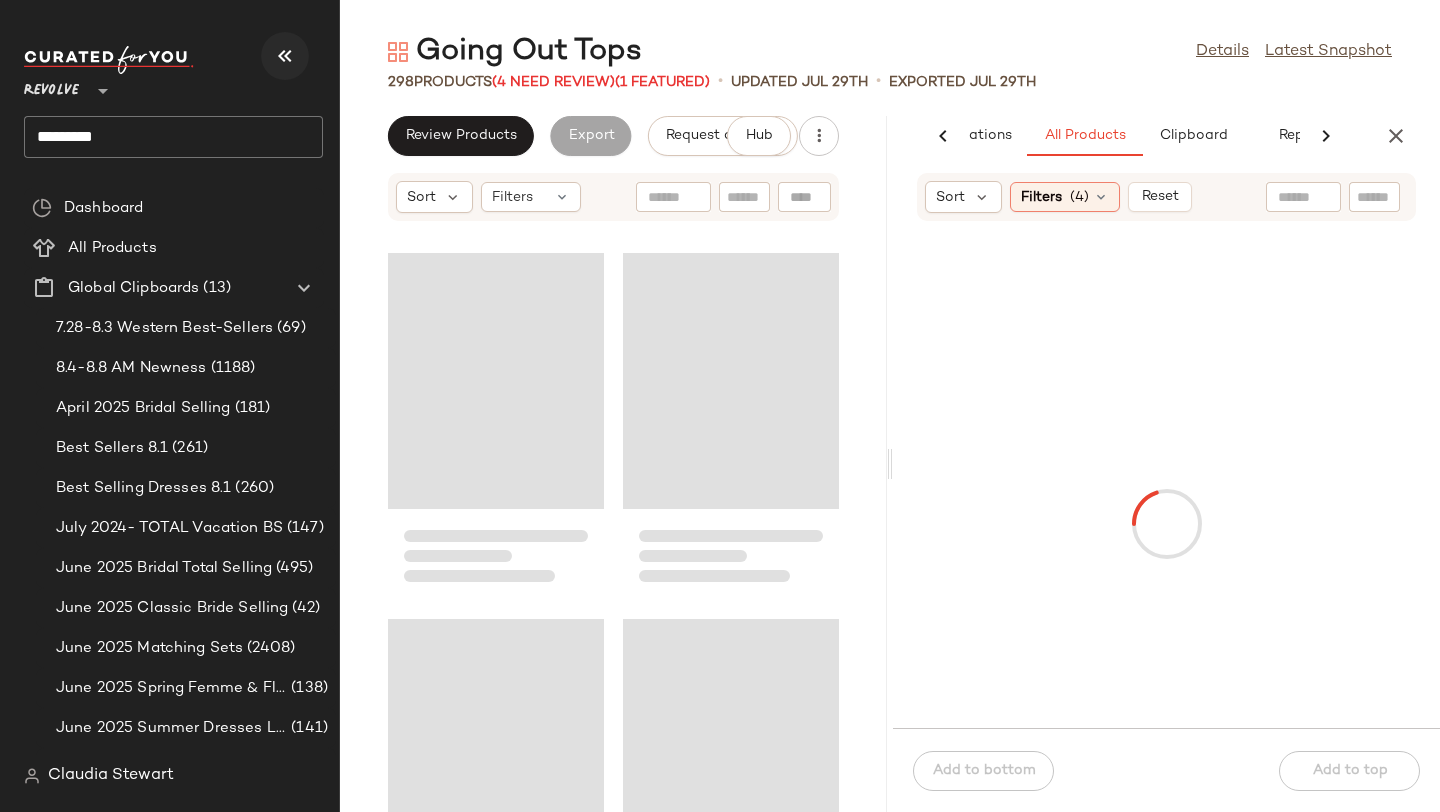 click at bounding box center [285, 56] 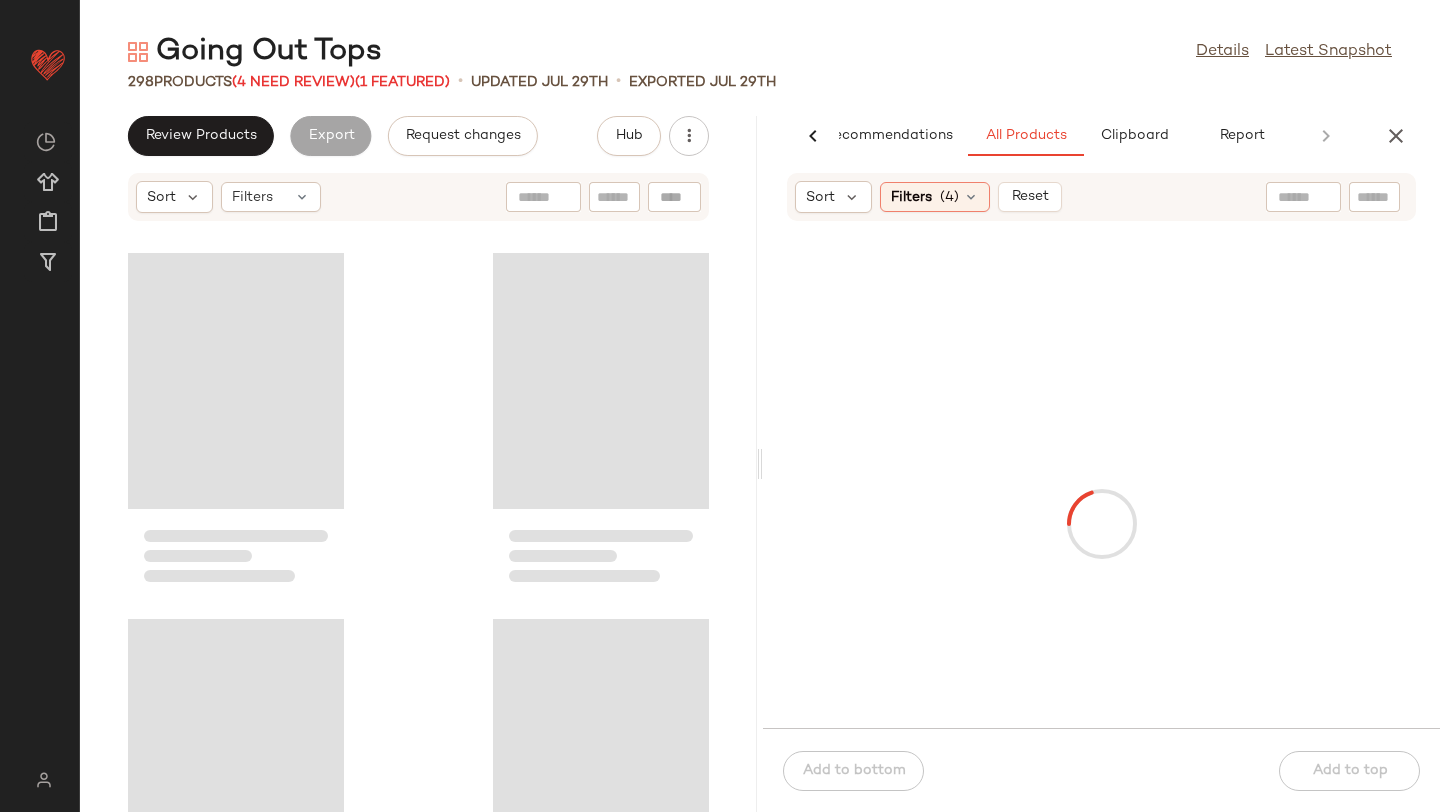 scroll, scrollTop: 0, scrollLeft: 47, axis: horizontal 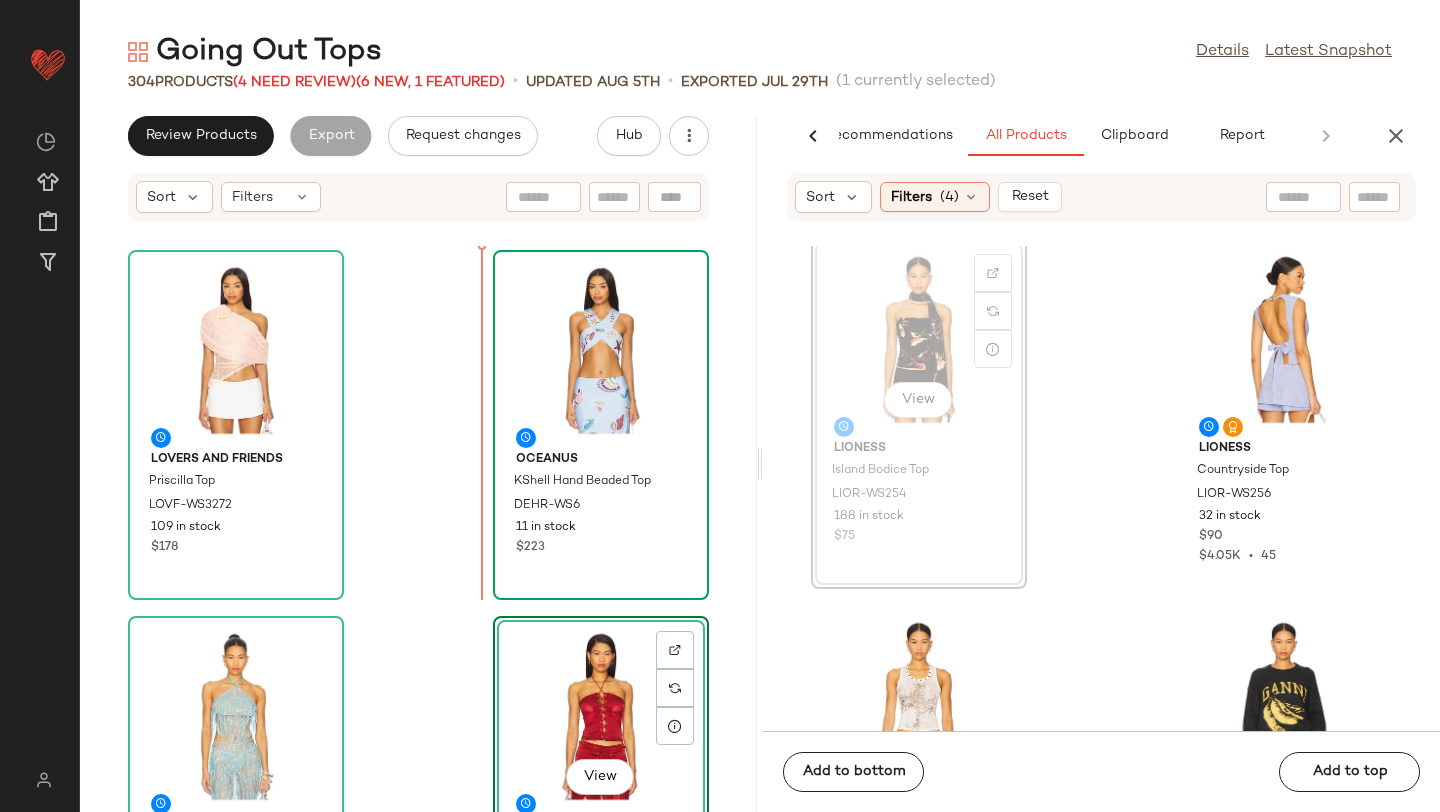 drag, startPoint x: 918, startPoint y: 505, endPoint x: 486, endPoint y: 484, distance: 432.5101 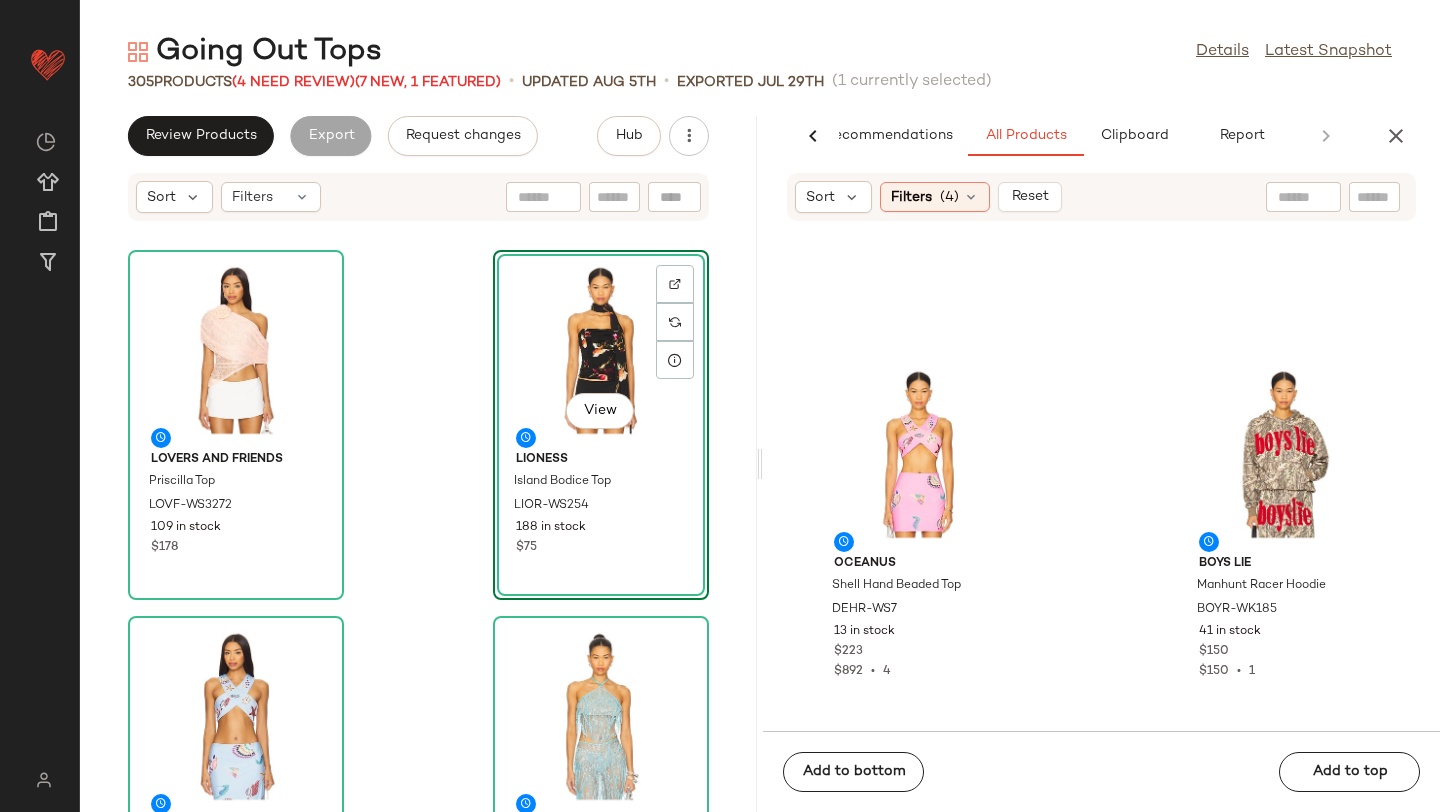 scroll, scrollTop: 37594, scrollLeft: 0, axis: vertical 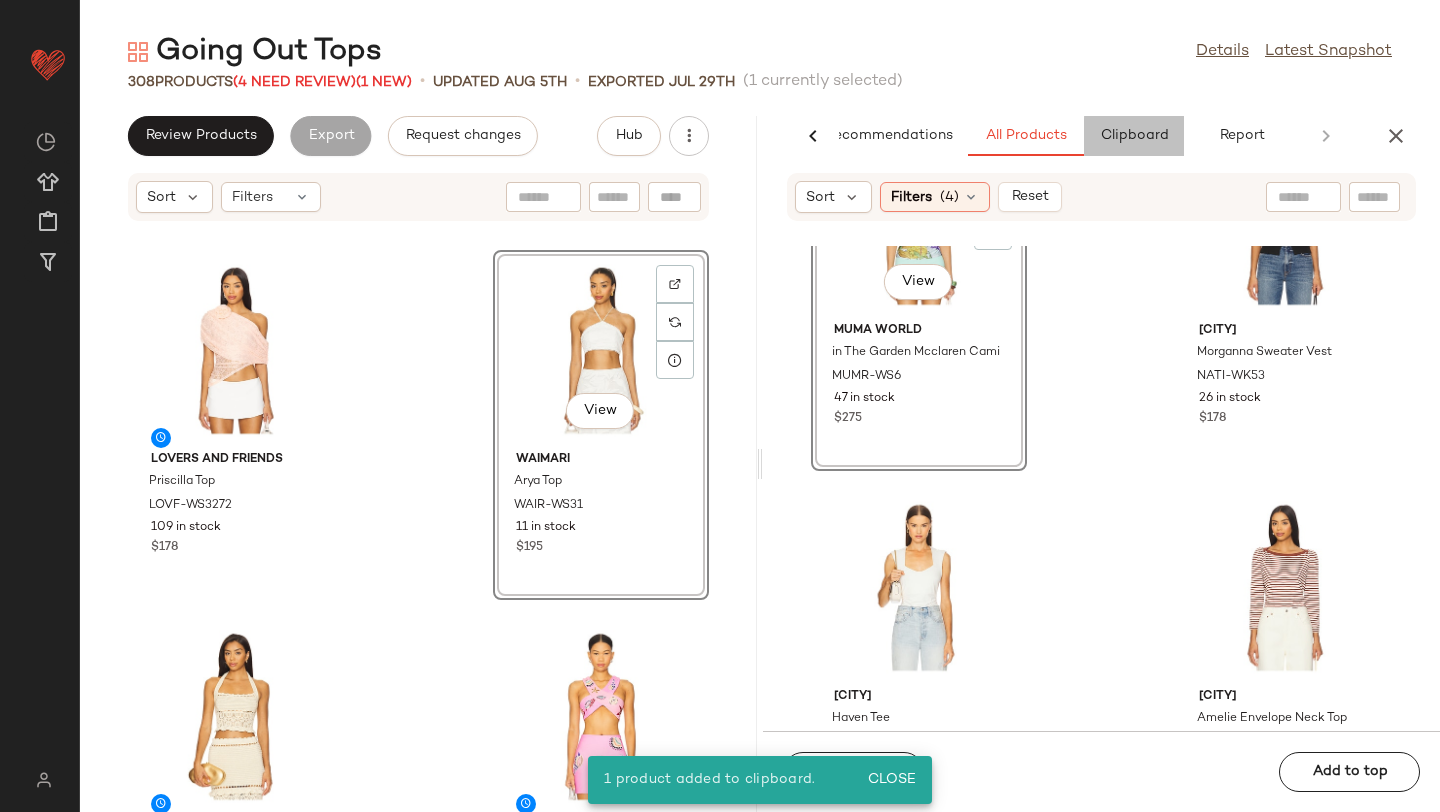 click on "Clipboard" at bounding box center [1134, 136] 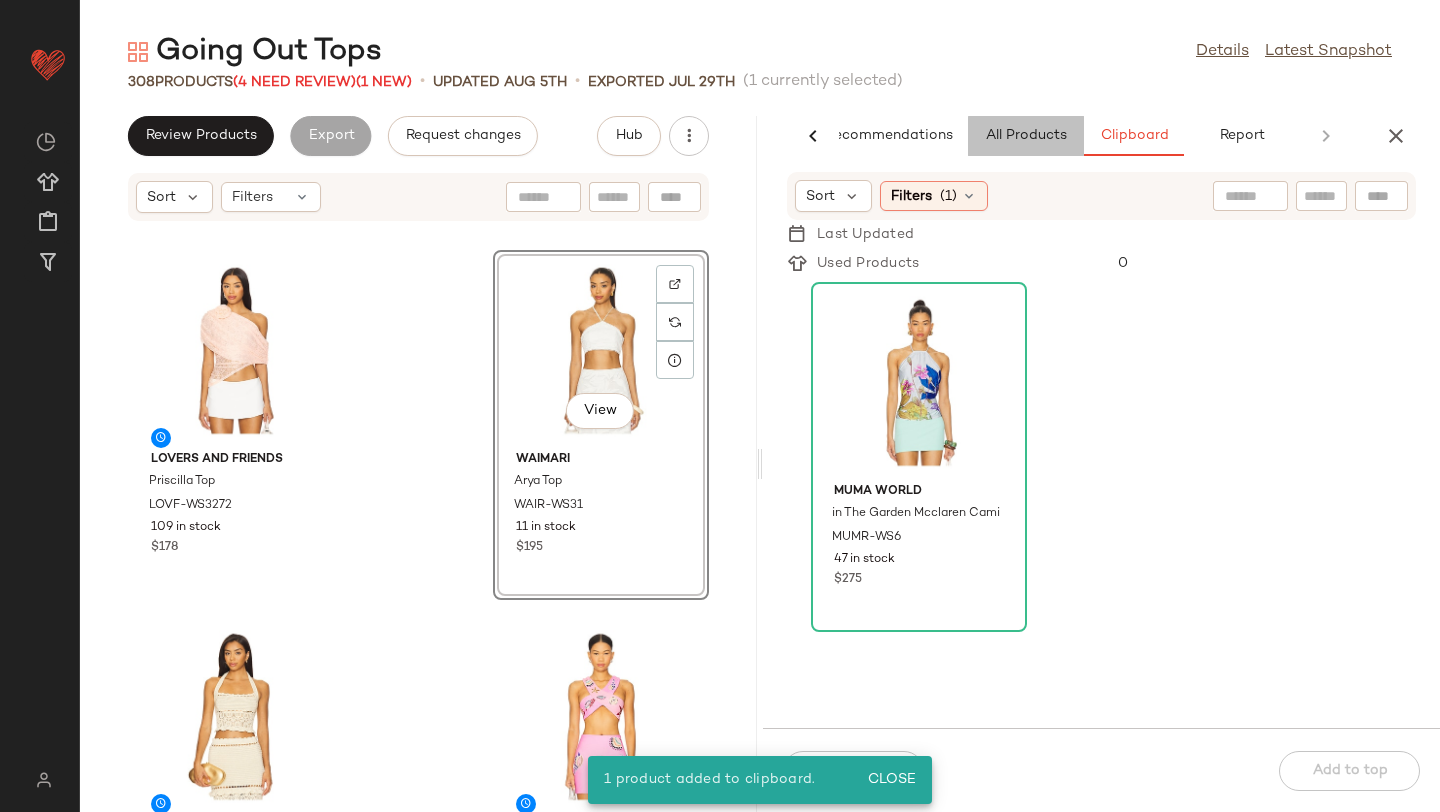 click on "All Products" 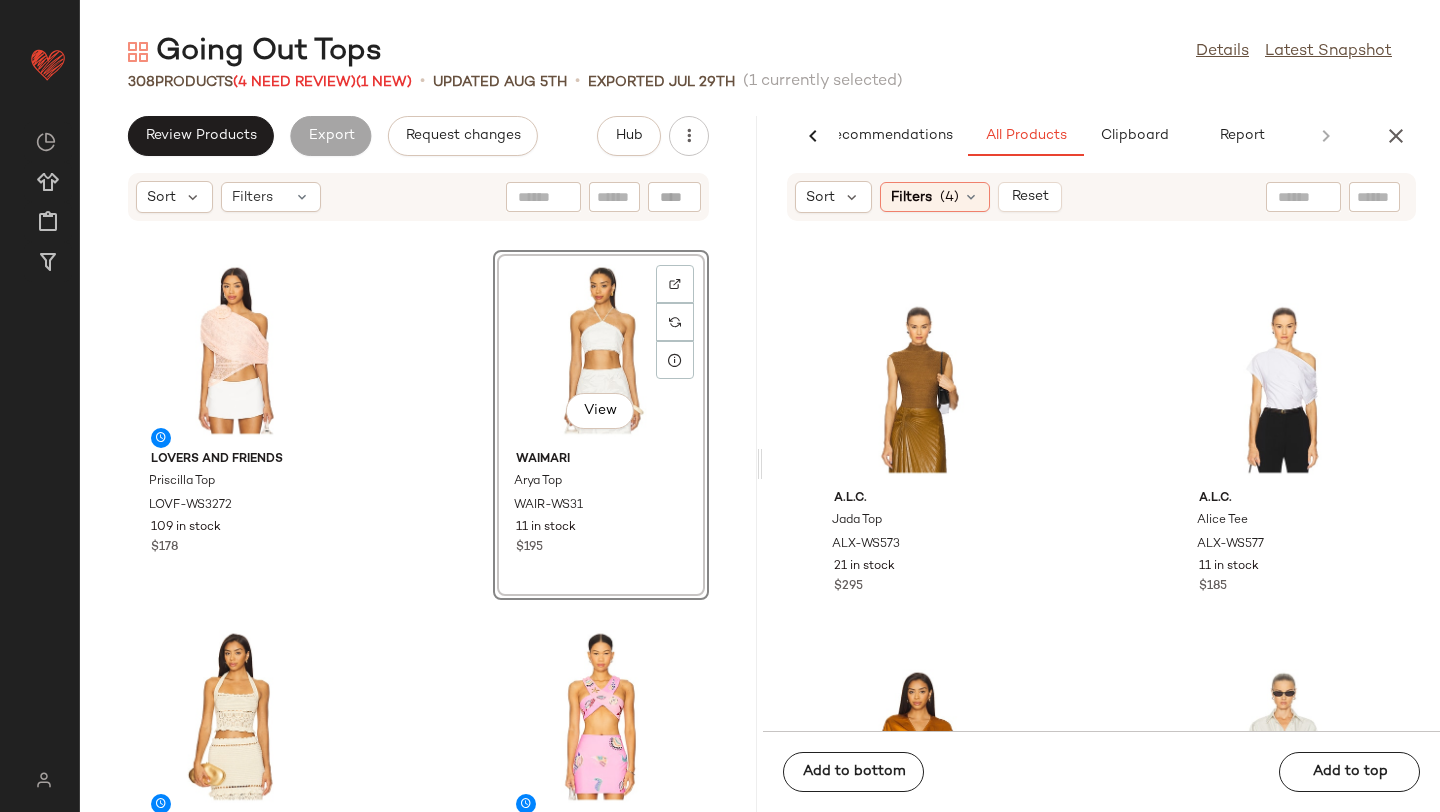scroll, scrollTop: 58183, scrollLeft: 0, axis: vertical 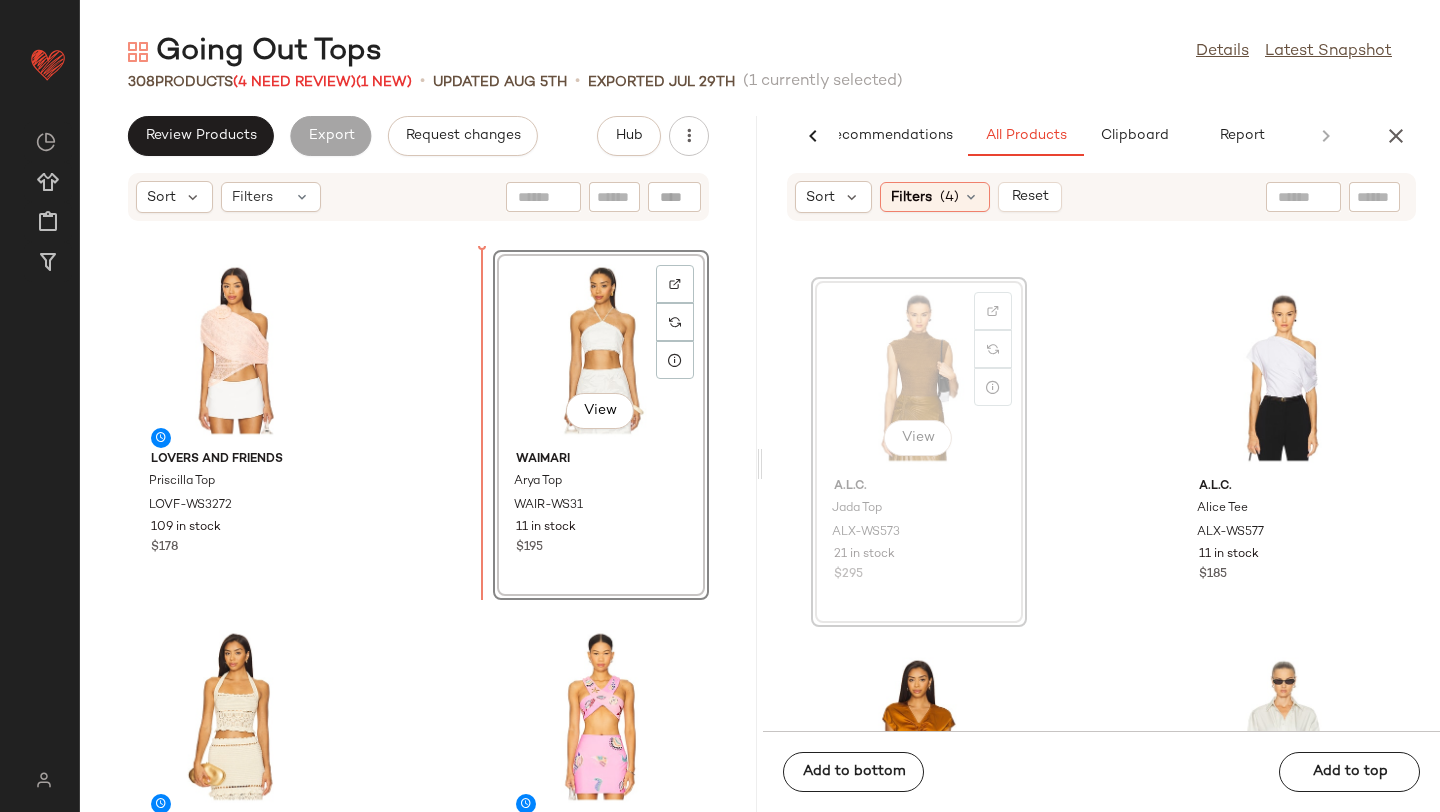 drag, startPoint x: 882, startPoint y: 400, endPoint x: 870, endPoint y: 400, distance: 12 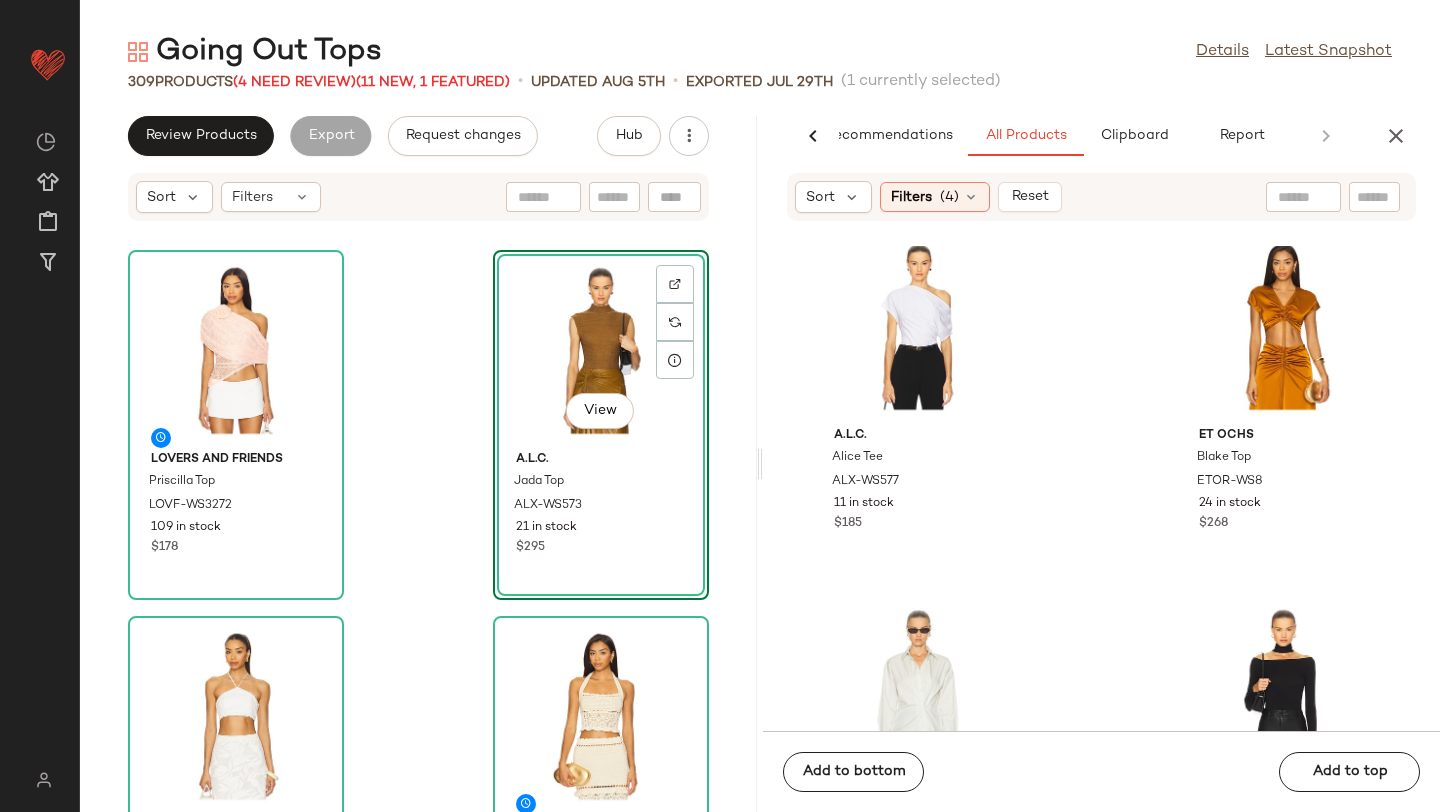scroll, scrollTop: 58235, scrollLeft: 0, axis: vertical 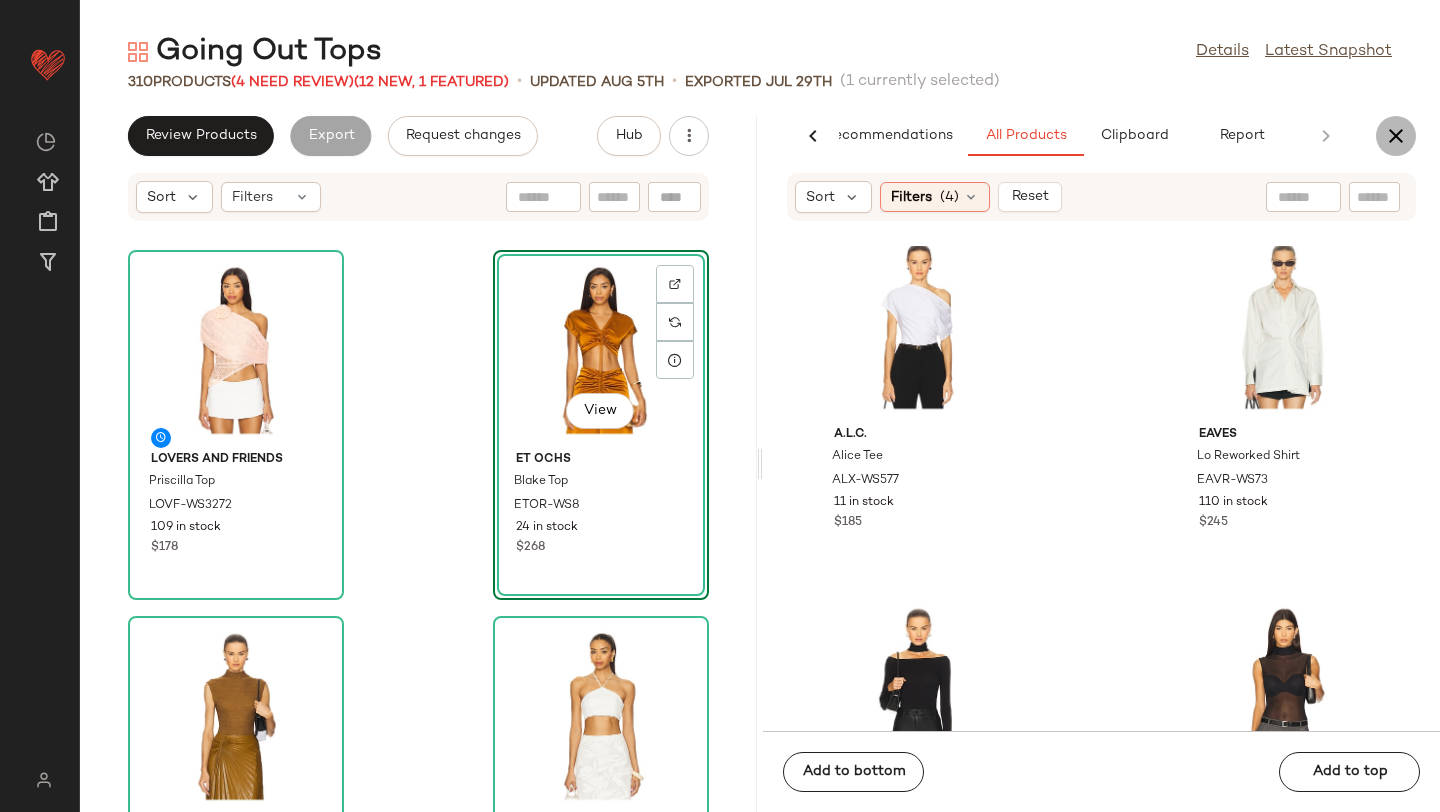 click at bounding box center (1396, 136) 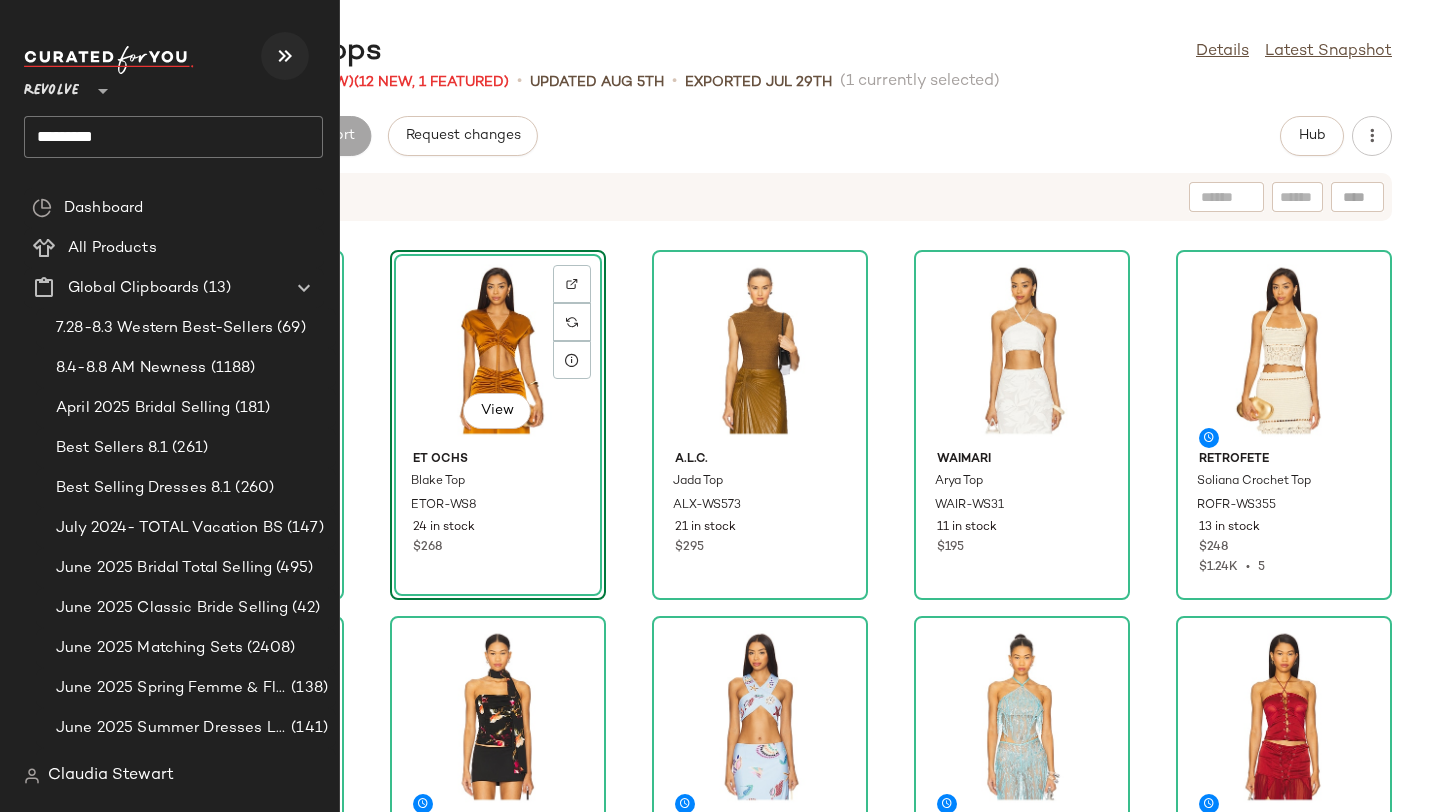 click at bounding box center [285, 56] 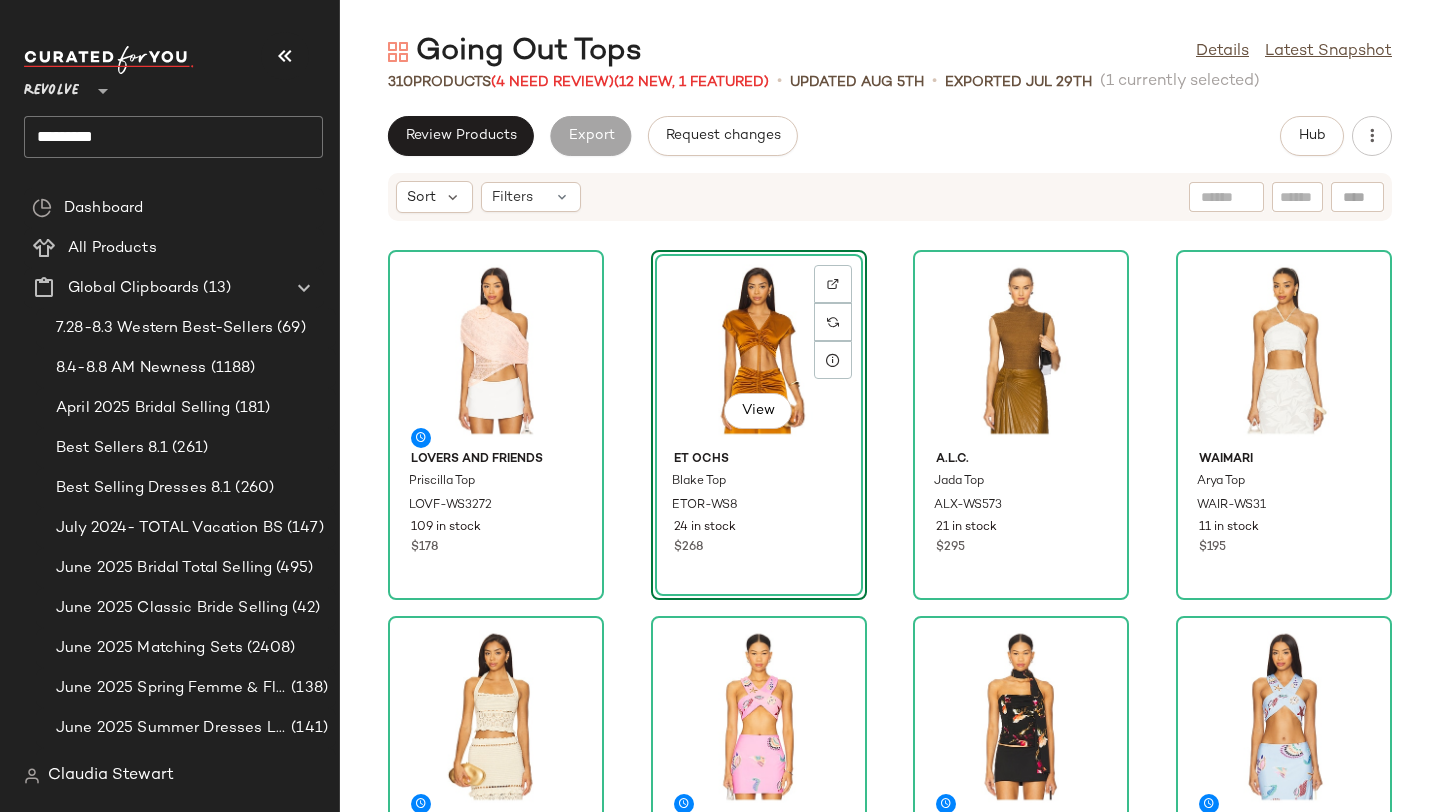 click on "Lovers and Friends Priscilla Top LOVF-WS3272 109 in stock $178  View  ET OCHS Blake Top ETOR-WS8 24 in stock $268 A.L.C. Jada Top ALX-WS573 21 in stock $295 Waimari Arya Top WAIR-WS31 11 in stock $195 retrofete Soliana Crochet Top ROFR-WS355 13 in stock $248 $1.24K  •  5 Oceanus Shell Hand Beaded Top DEHR-WS7 13 in stock $223 $892  •  4 LIONESS Island Bodice Top LIOR-WS254 188 in stock $75 Oceanus KShell Hand Beaded Top DEHR-WS6 11 in stock $223 Sketch-Y Hiba Halter Top STCR-WS9 24 in stock $140 AMOR MIA Gathered Heart Top AMIA-WS17 23 in stock $220 PatBO Corset Top PBTO-WS134 12 in stock $450 NIIHAI x REVOLVE The Mila Top NIIR-WS14 57 in stock $88 VDM Romy Tide Top VDMR-WS11 42 in stock $80 $80  •  1 LPA Nicola Top LPAR-WS714 64 in stock $178 $178  •  1 Significant Other Delphine Top SIGR-WS66 33 in stock $195 $585  •  3 retrofete Gale Bodysuit ROFR-WS356 21 in stock $398 $1.59K  •  4" 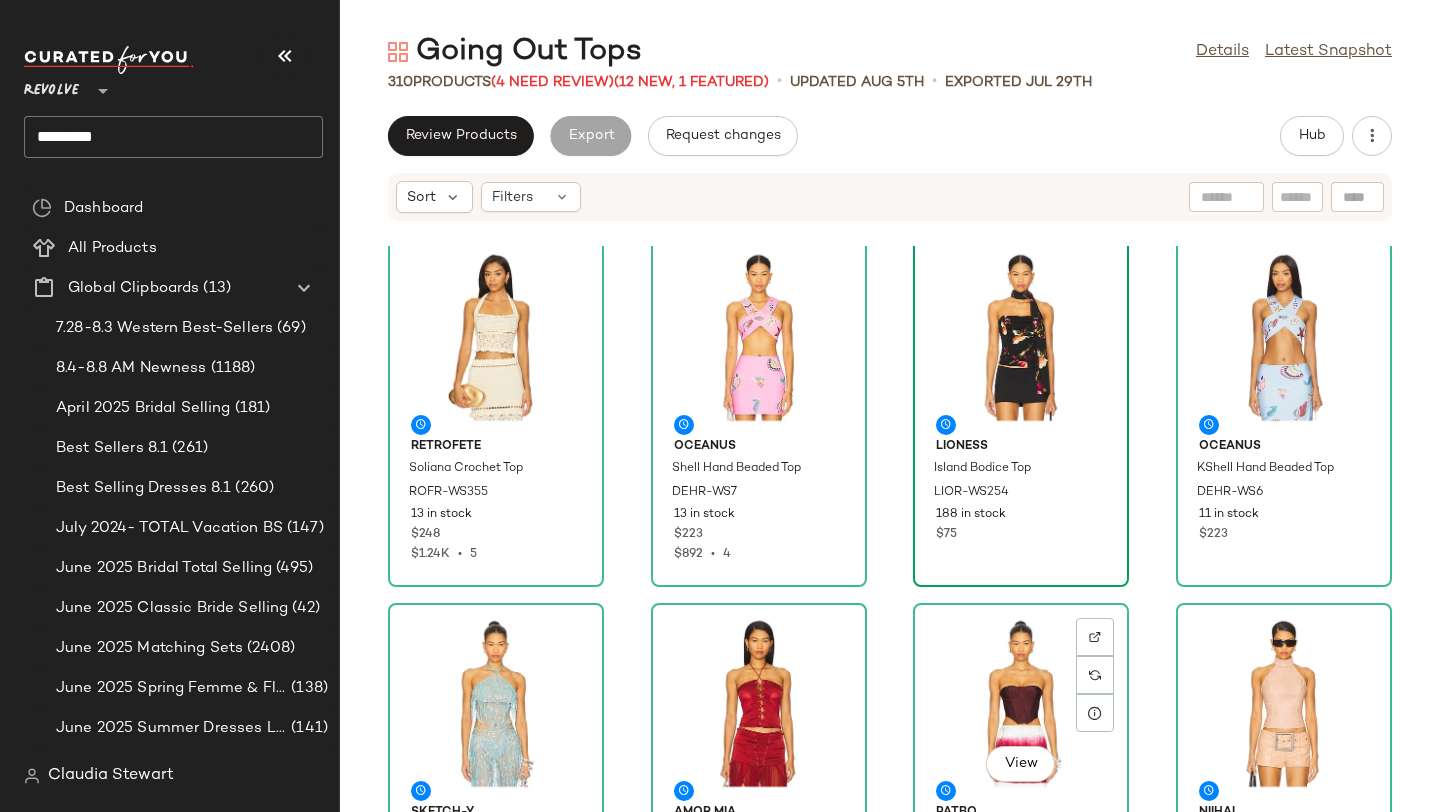 scroll, scrollTop: 346, scrollLeft: 0, axis: vertical 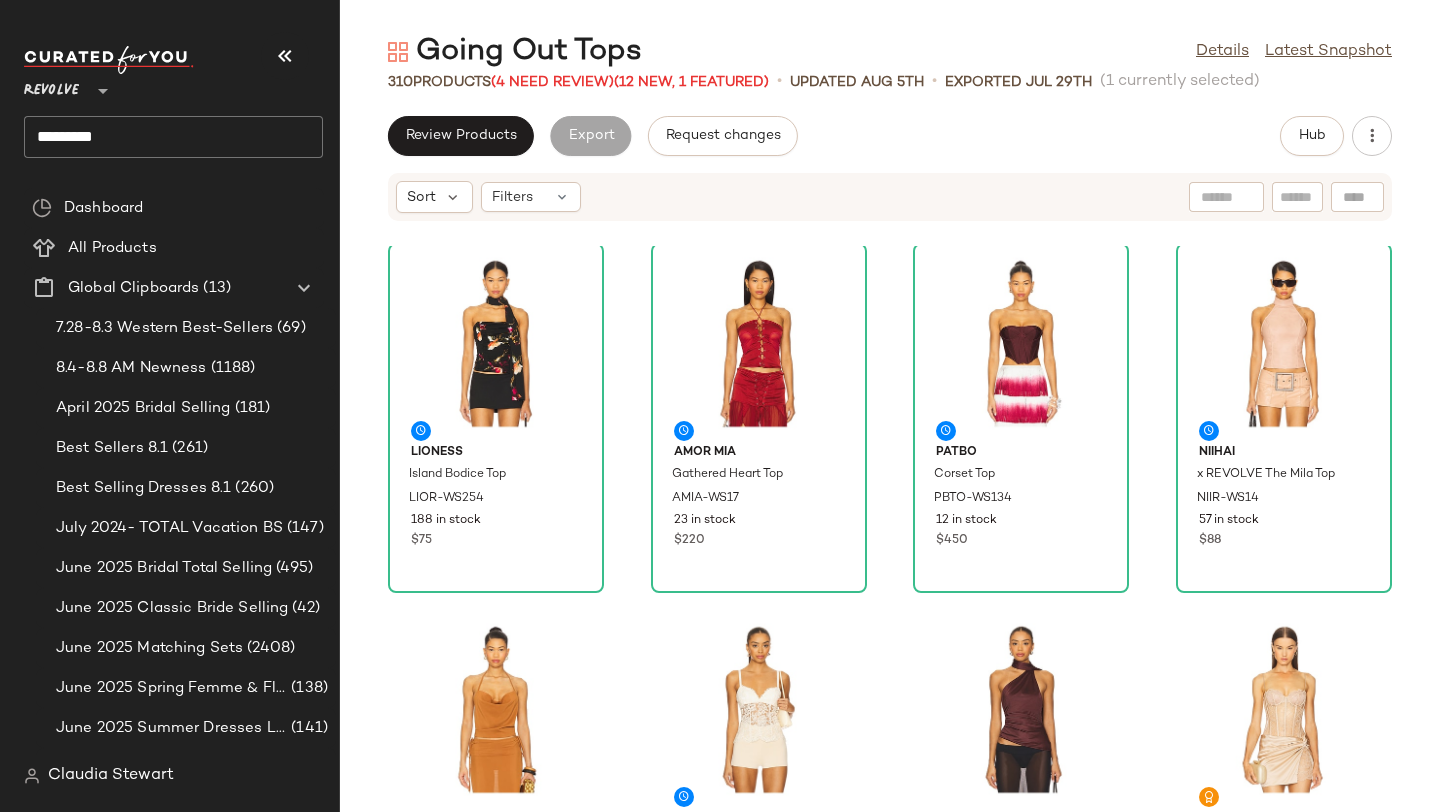 click on "retrofete Soliana Crochet Top ROFR-WS355 13 in stock $248 $1.24K  •  5 Oceanus Shell Hand Beaded Top DEHR-WS7 13 in stock $223 $892  •  4  View  Sketch-Y Hiba Halter Top STCR-WS9 24 in stock $140 Oceanus KShell Hand Beaded Top DEHR-WS6 11 in stock $223 LIONESS Island Bodice Top LIOR-WS254 188 in stock $75 AMOR MIA Gathered Heart Top AMIA-WS17 23 in stock $220 PatBO Corset Top PBTO-WS134 12 in stock $450 NIIHAI x REVOLVE The Mila Top NIIR-WS14 57 in stock $88 VDM Romy Tide Top VDMR-WS11 42 in stock $80 $80  •  1 LPA Nicola Top LPAR-WS714 64 in stock $178 $178  •  1 Significant Other Delphine Top SIGR-WS66 33 in stock $195 $585  •  3 retrofete Gale Bodysuit ROFR-WS356 21 in stock $398 $1.59K  •  4 Alice + Olivia Ayanna Deep Halter Top ALI-WS695 14 in stock $295 $590  •  2 superdown Alizette Top SPDW-WS2158 181 in stock $54 $660  •  12 superdown Chiarah Bodysuit Top SPDW-WS2165 162 in stock $78 $234  •  3 IRO Bania Top IRO-WS303 11 in stock $345" 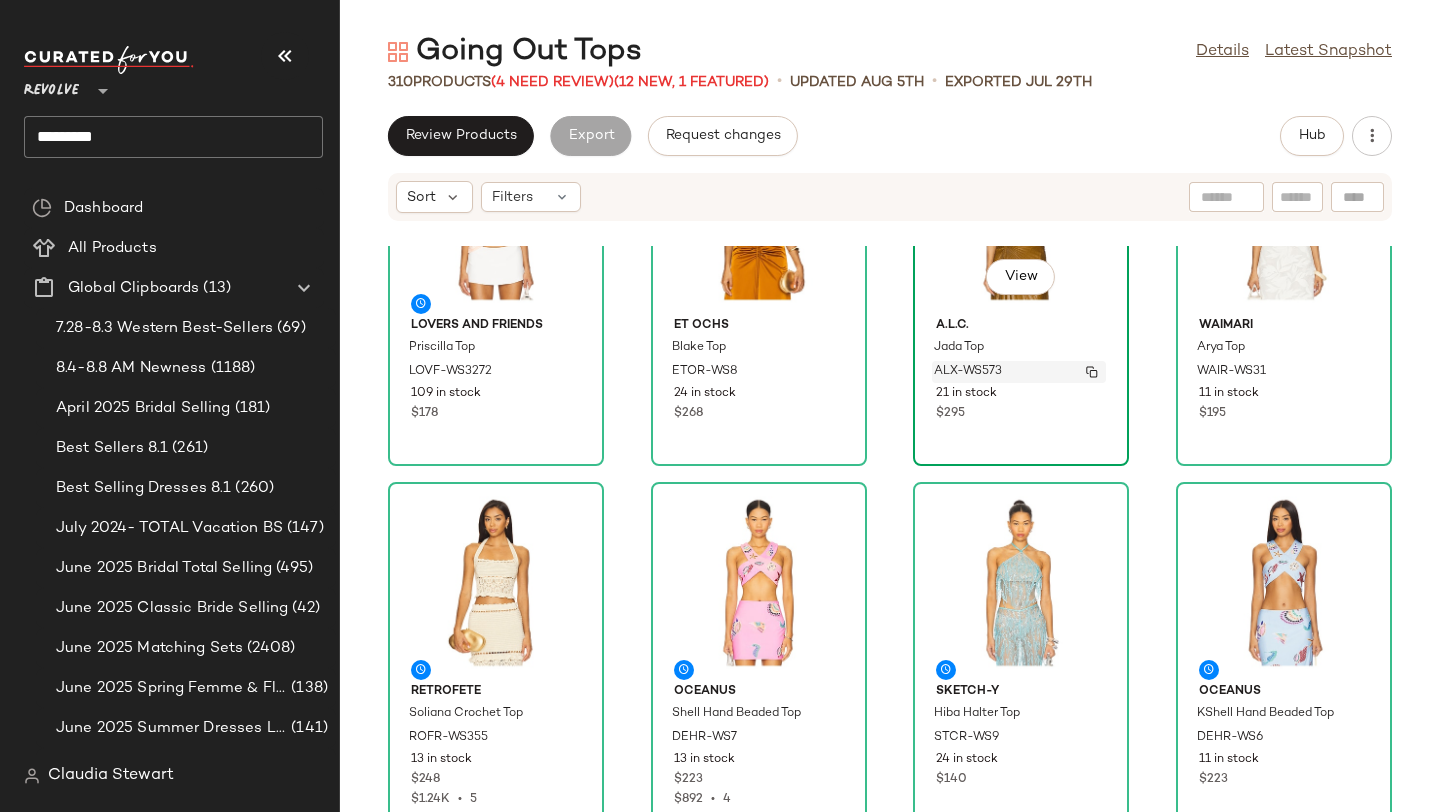 scroll, scrollTop: 127, scrollLeft: 0, axis: vertical 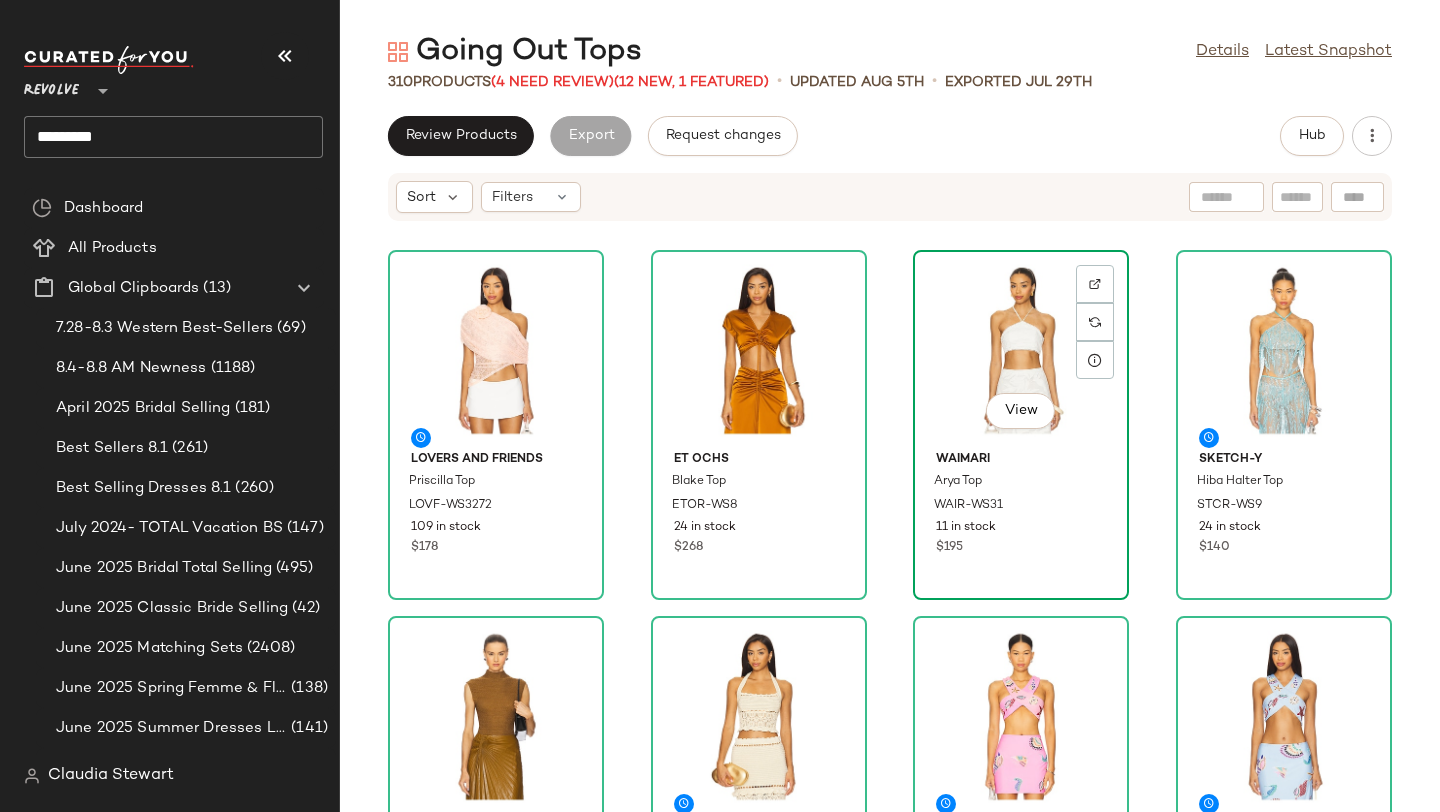 click on "View  Waimari Arya Top WAIR-WS31 11 in stock $195" 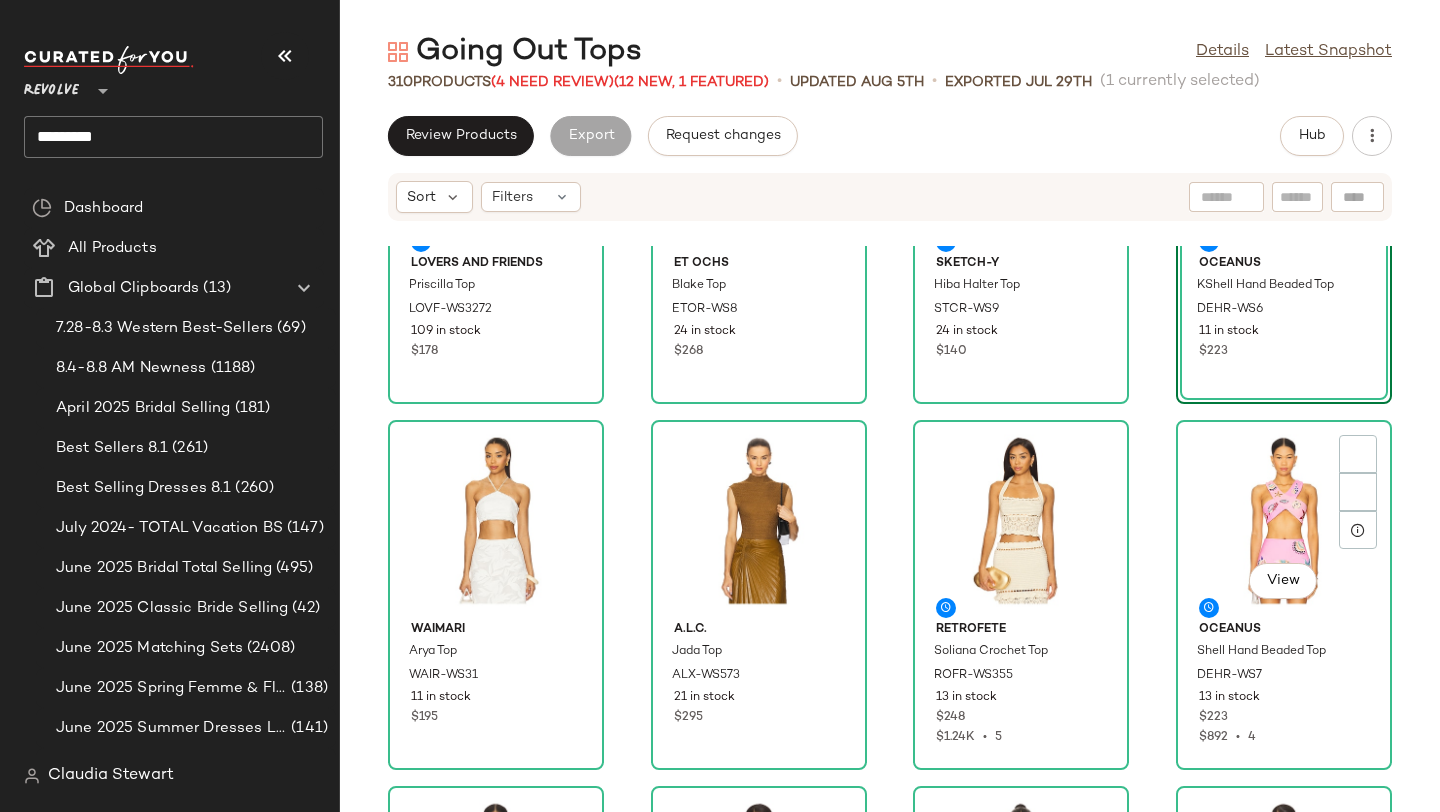 scroll, scrollTop: 291, scrollLeft: 0, axis: vertical 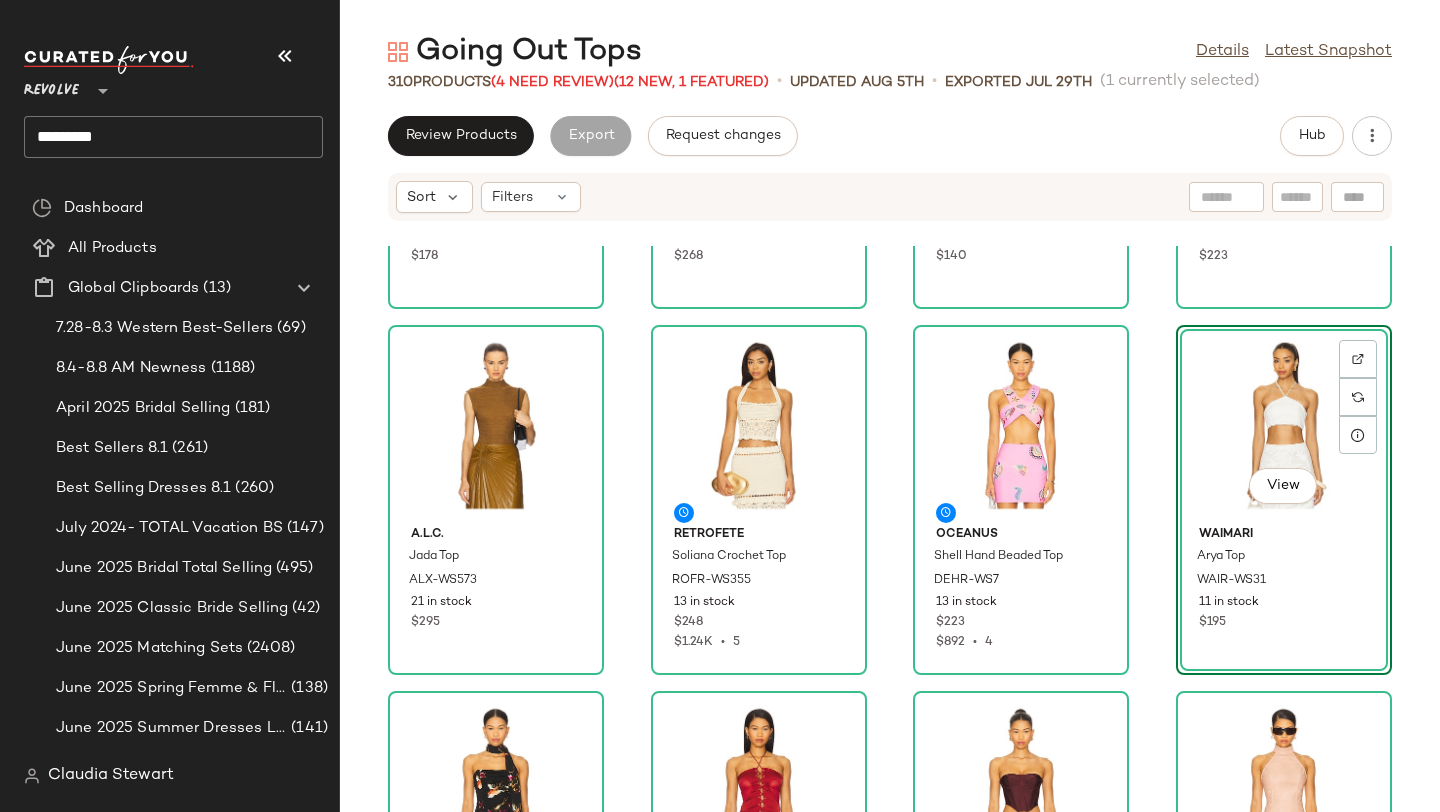 click on "Lovers and Friends Priscilla Top LOVF-WS3272 109 in stock $178 ET OCHS Blake Top ETOR-WS8 24 in stock $268 Sketch-Y Hiba Halter Top STCR-WS9 24 in stock $140 Oceanus KShell Hand Beaded Top DEHR-WS6 11 in stock $223 A.L.C. Jada Top ALX-WS573 21 in stock $295 retrofete Soliana Crochet Top ROFR-WS355 13 in stock $248 $1.24K  •  5 Oceanus Shell Hand Beaded Top DEHR-WS7 13 in stock $223 $892  •  4  View  Waimari Arya Top WAIR-WS31 11 in stock $195 LIONESS Island Bodice Top LIOR-WS254 188 in stock $75 AMOR MIA Gathered Heart Top AMIA-WS17 23 in stock $220 PatBO Corset Top PBTO-WS134 12 in stock $450 NIIHAI x REVOLVE The Mila Top NIIR-WS14 57 in stock $88 VDM Romy Tide Top VDMR-WS11 42 in stock $80 $80  •  1 LPA Nicola Top LPAR-WS714 64 in stock $178 $178  •  1 Significant Other Delphine Top SIGR-WS66 33 in stock $195 $585  •  3 retrofete Gale Bodysuit ROFR-WS356 21 in stock $398 $1.59K  •  4" 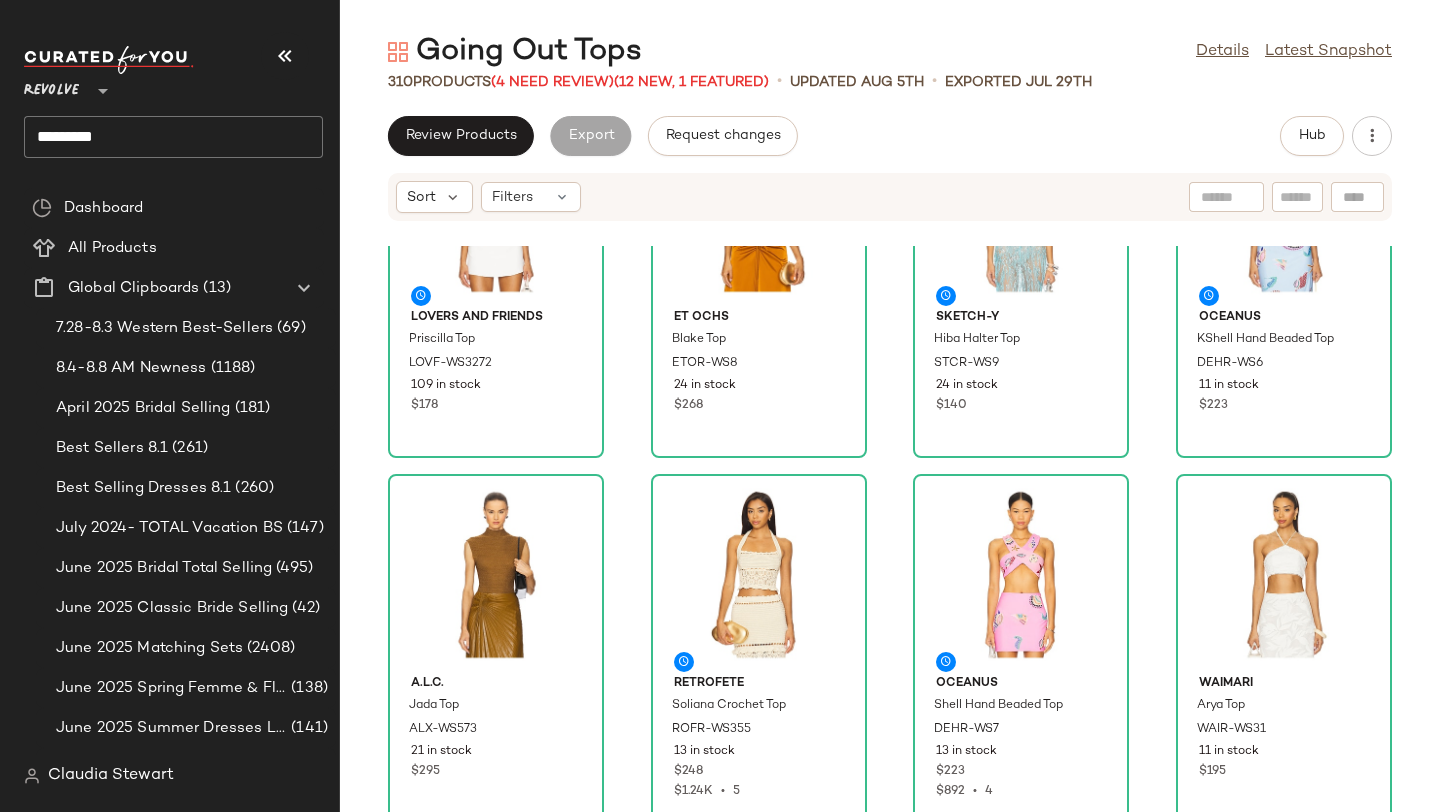 scroll, scrollTop: 0, scrollLeft: 0, axis: both 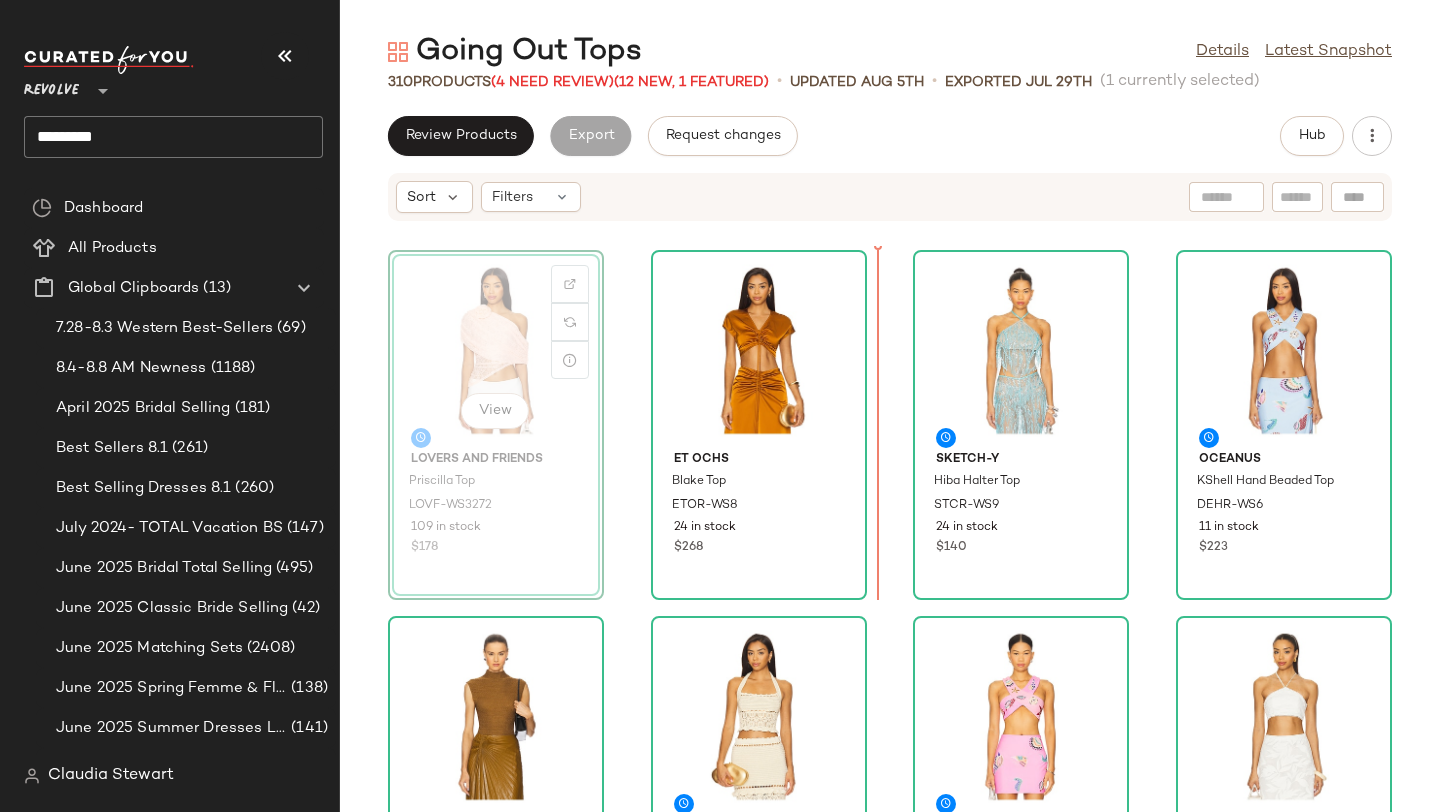 drag, startPoint x: 519, startPoint y: 363, endPoint x: 872, endPoint y: 368, distance: 353.0354 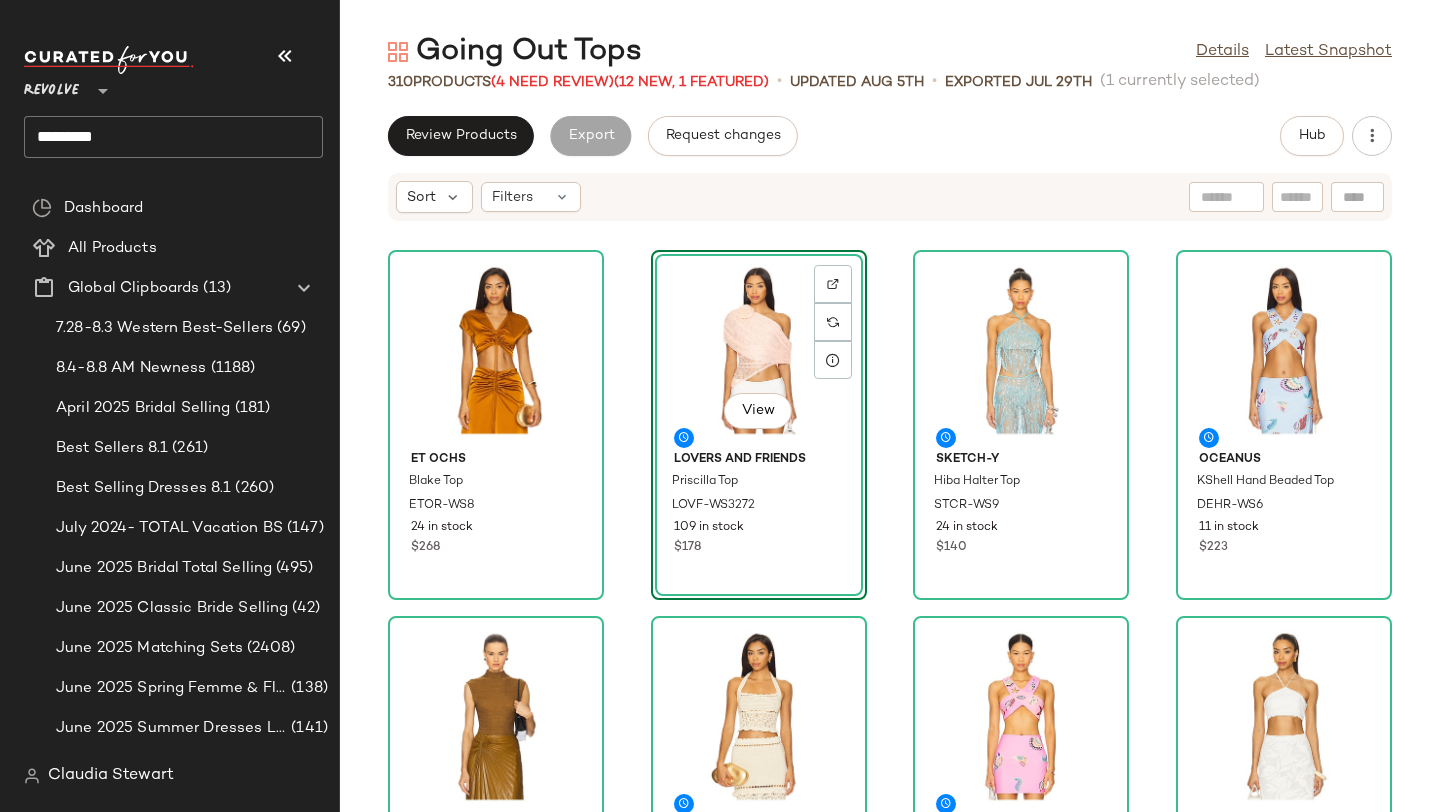 click on "ET OCHS Blake Top ETOR-WS8 24 in stock $268  View  Lovers and Friends Priscilla Top LOVF-WS3272 109 in stock $178 Sketch-Y Hiba Halter Top STCR-WS9 24 in stock $140 Oceanus KShell Hand Beaded Top DEHR-WS6 11 in stock $223 A.L.C. Jada Top ALX-WS573 21 in stock $295 retrofete Soliana Crochet Top ROFR-WS355 13 in stock $248 $1.24K  •  5 Oceanus Shell Hand Beaded Top DEHR-WS7 13 in stock $223 $892  •  4 Waimari Arya Top WAIR-WS31 11 in stock $195 LIONESS Island Bodice Top LIOR-WS254 188 in stock $75 AMOR MIA Gathered Heart Top AMIA-WS17 23 in stock $220 PatBO Corset Top PBTO-WS134 12 in stock $450 NIIHAI x REVOLVE The Mila Top NIIR-WS14 57 in stock $88 VDM Romy Tide Top VDMR-WS11 42 in stock $80 $80  •  1 LPA Nicola Top LPAR-WS714 64 in stock $178 $178  •  1 Significant Other Delphine Top SIGR-WS66 33 in stock $195 $585  •  3 retrofete Gale Bodysuit ROFR-WS356 21 in stock $398 $1.59K  •  4" 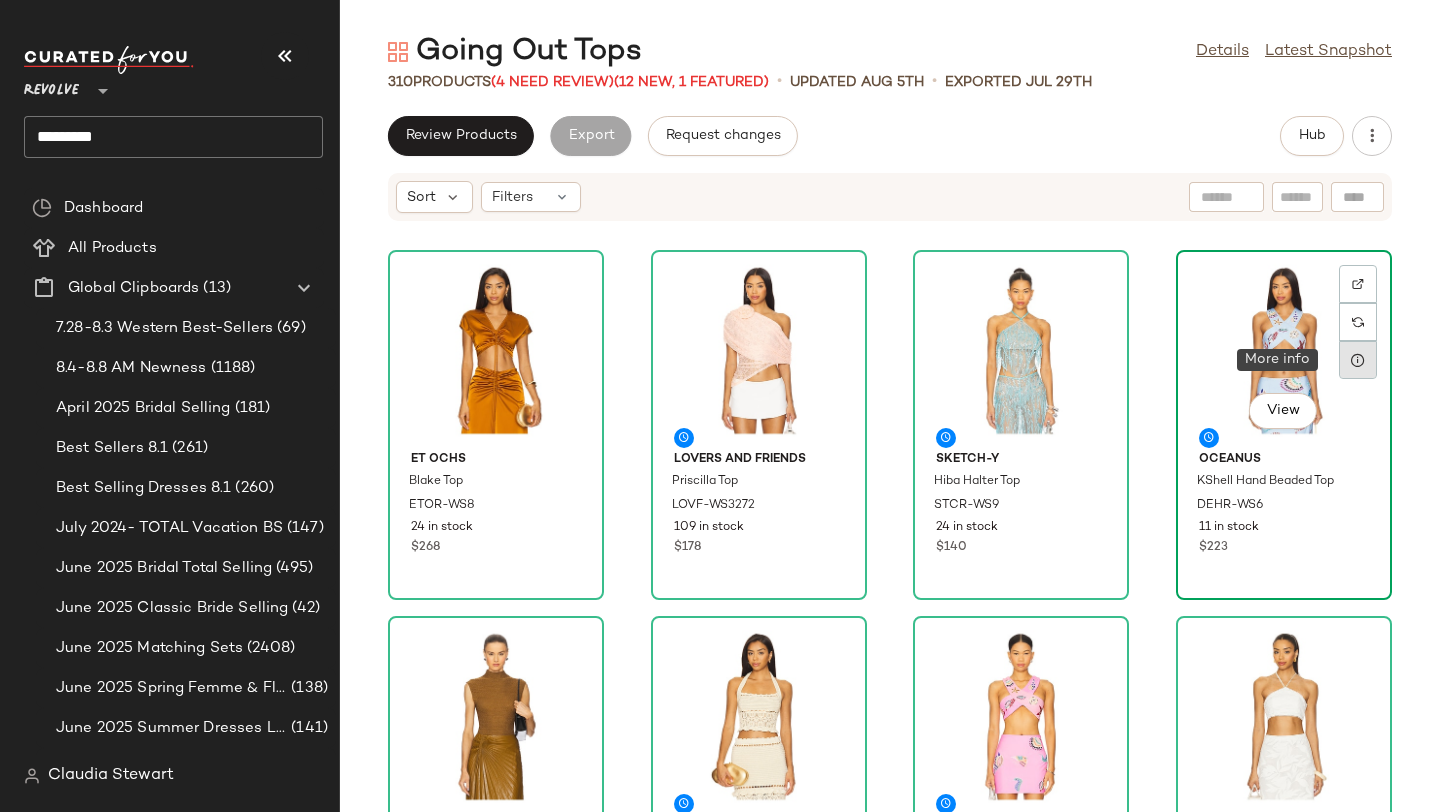 click 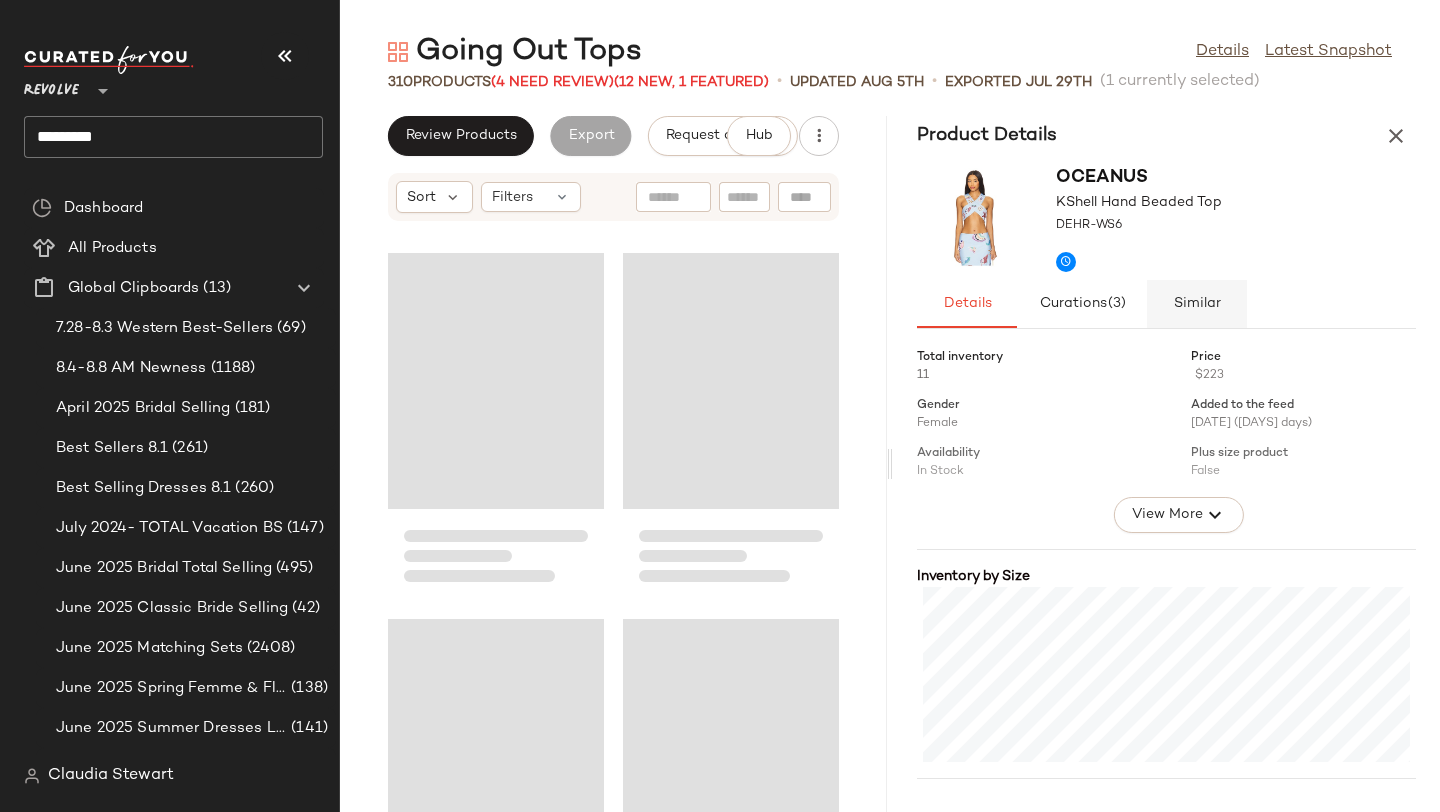 scroll, scrollTop: 1114, scrollLeft: 0, axis: vertical 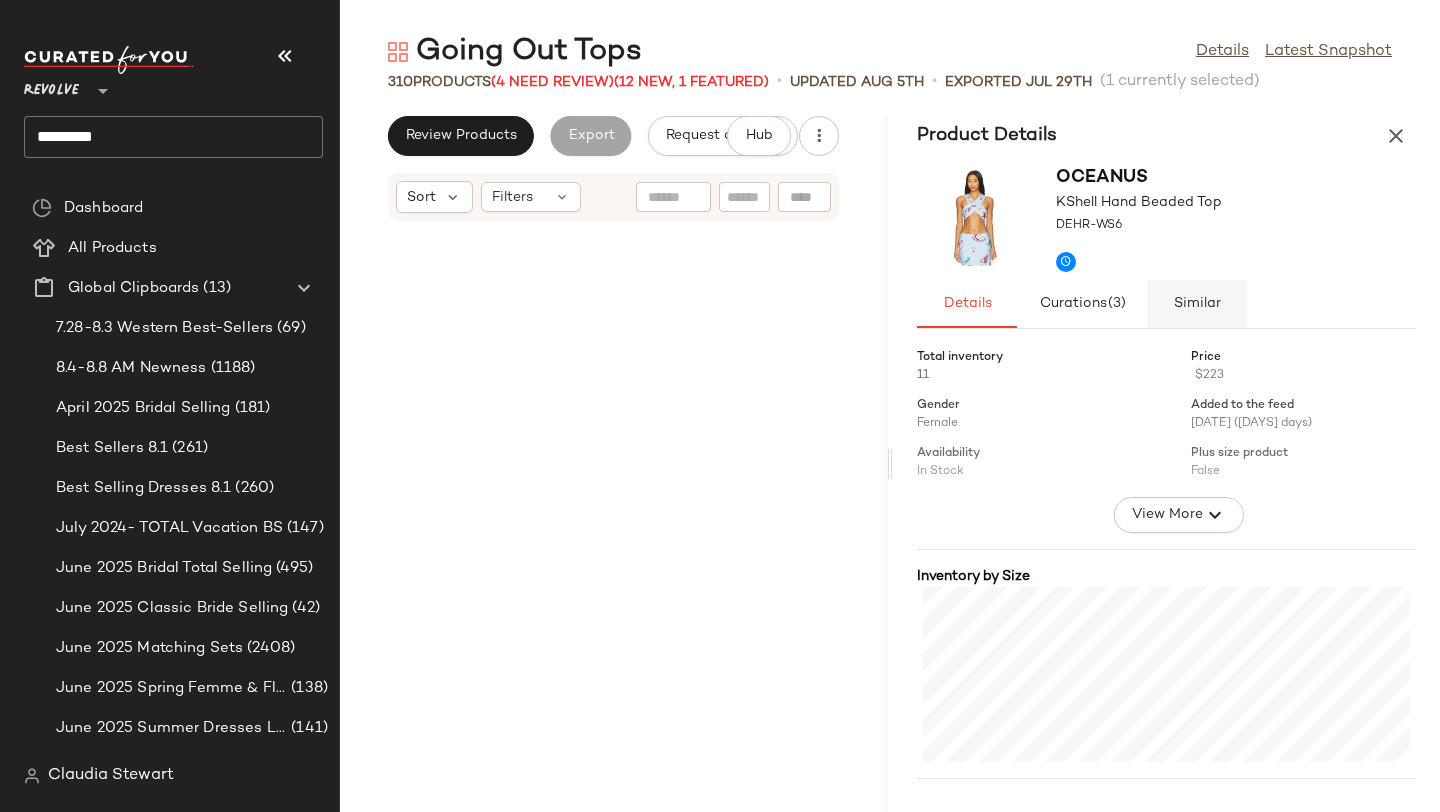 click on "Similar" 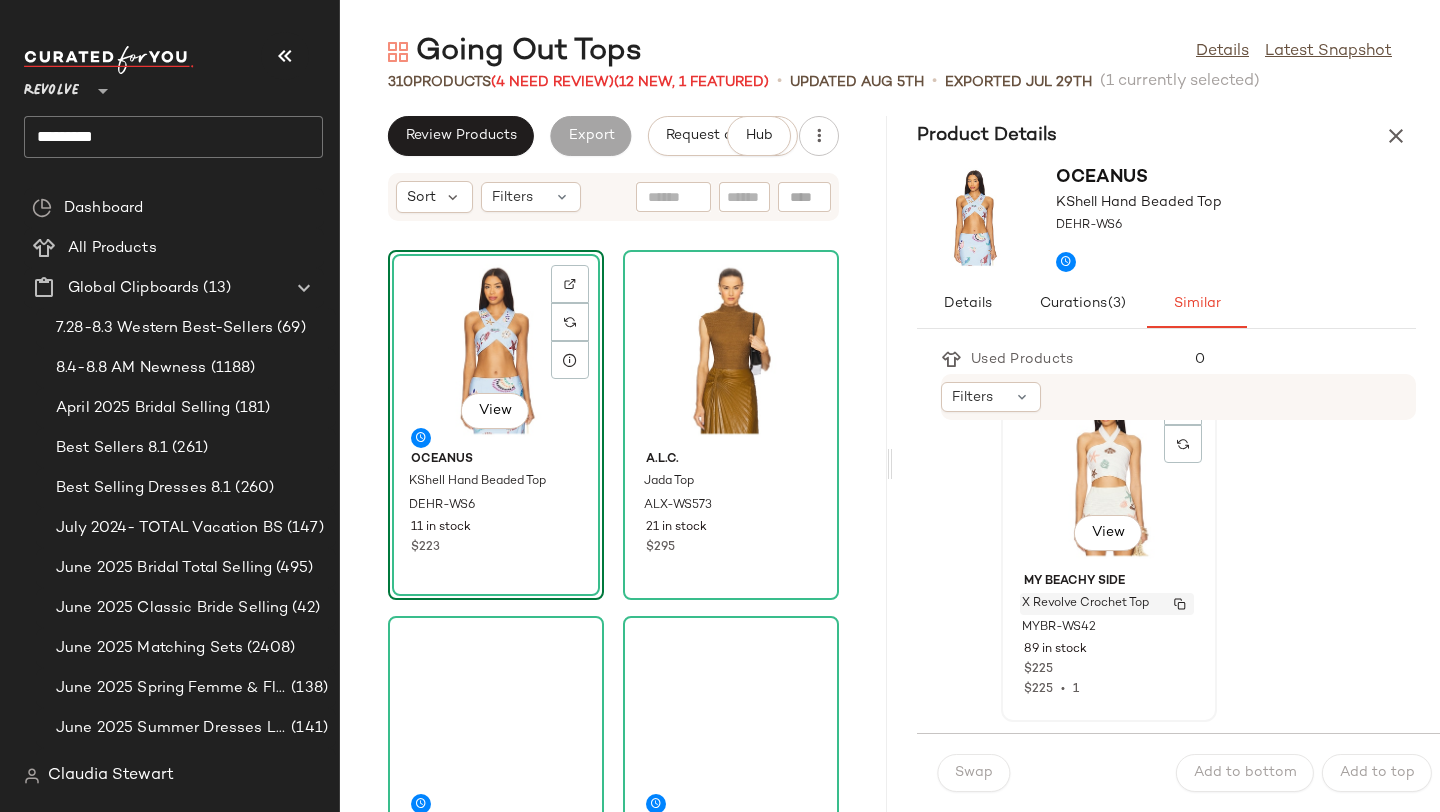 click on "X Revolve Crochet Top" at bounding box center [1085, 604] 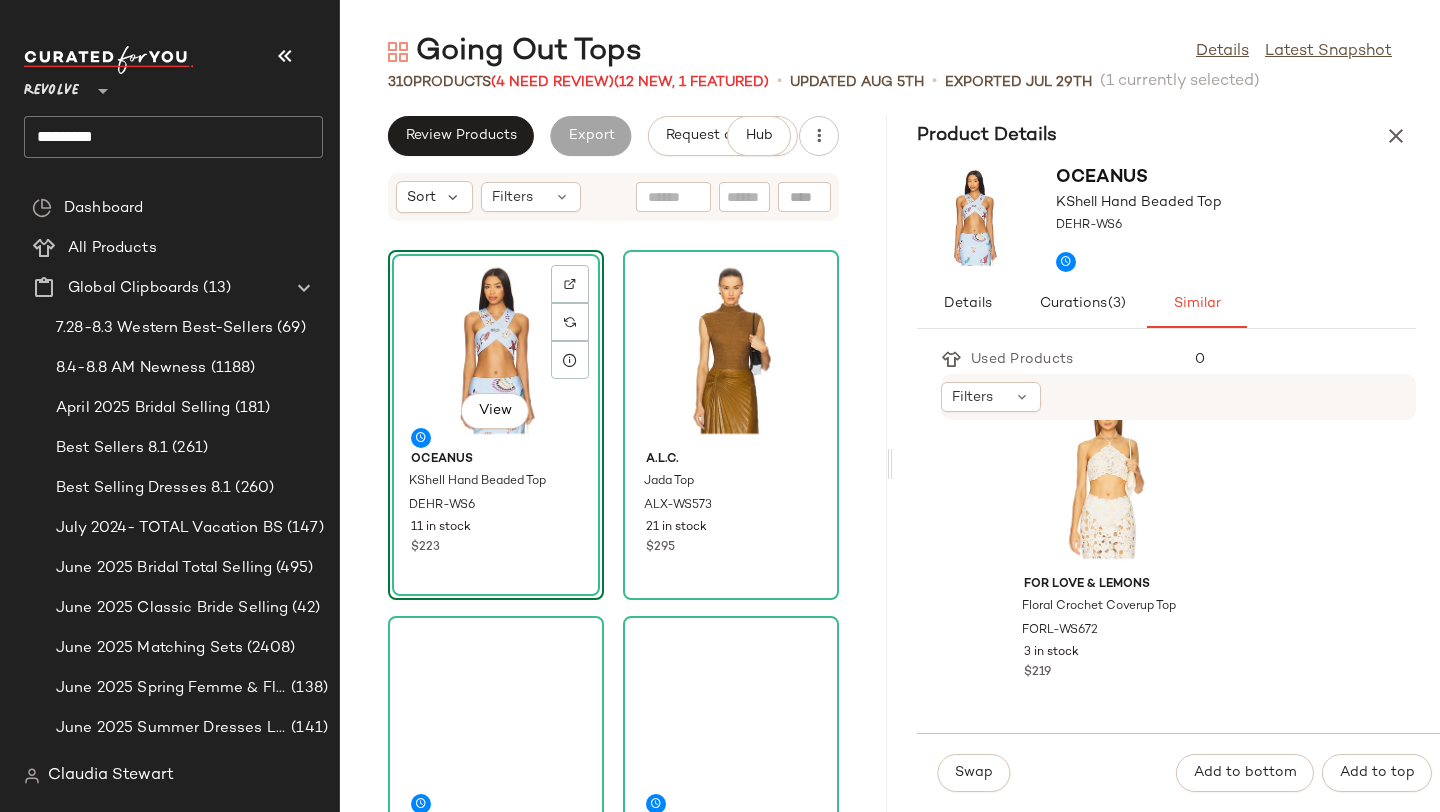 scroll, scrollTop: 7741, scrollLeft: 0, axis: vertical 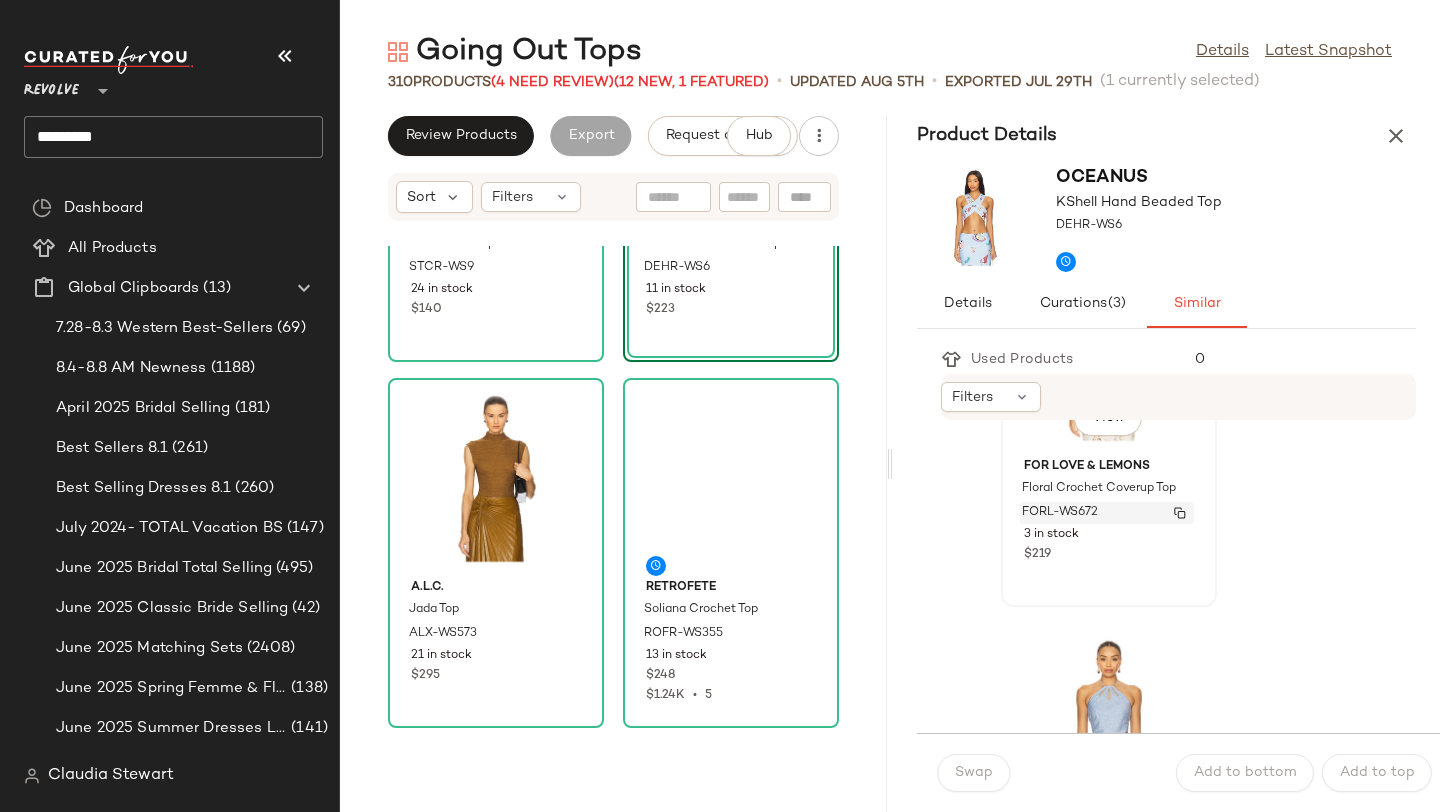 click on "FORL-WS672" at bounding box center (1107, 513) 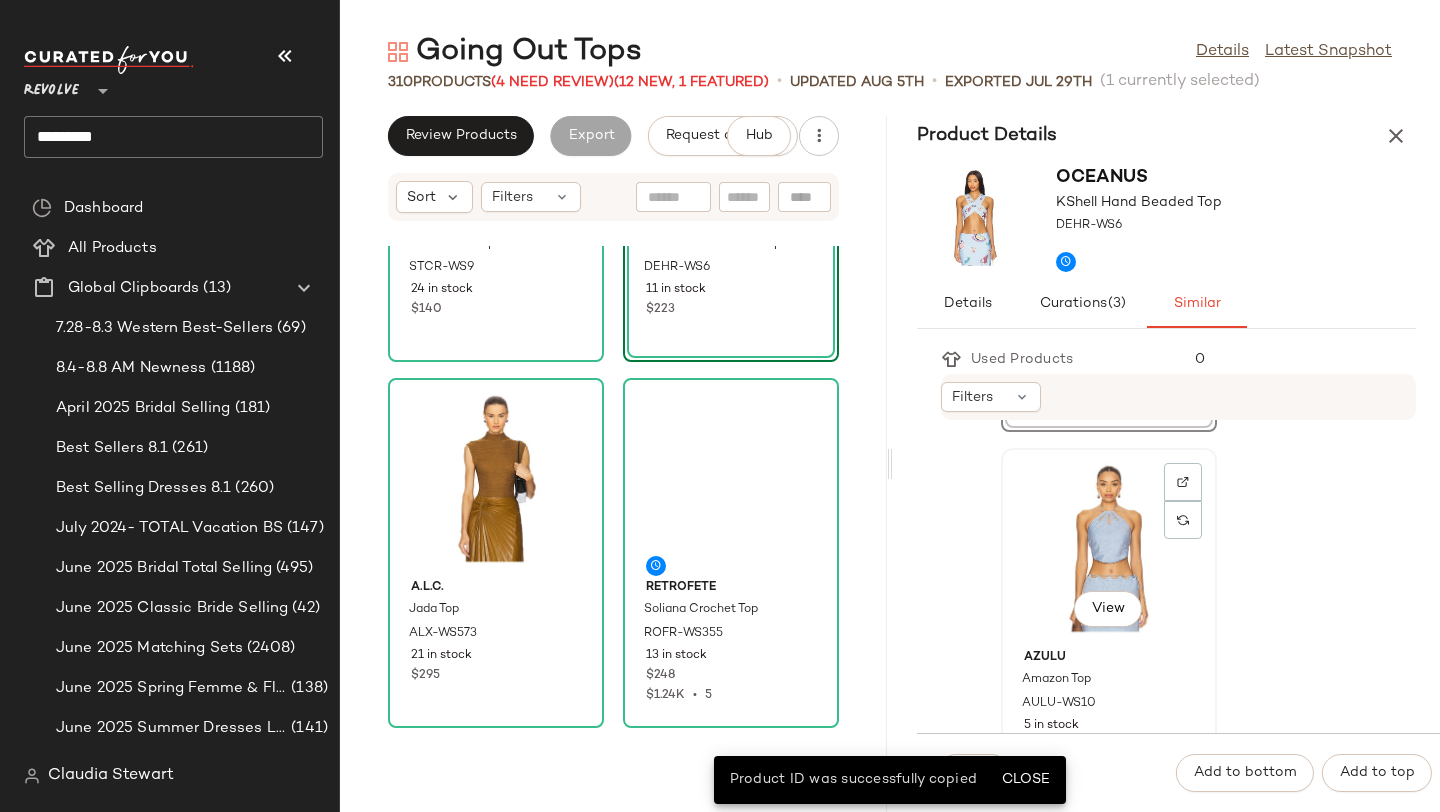 scroll, scrollTop: 8044, scrollLeft: 0, axis: vertical 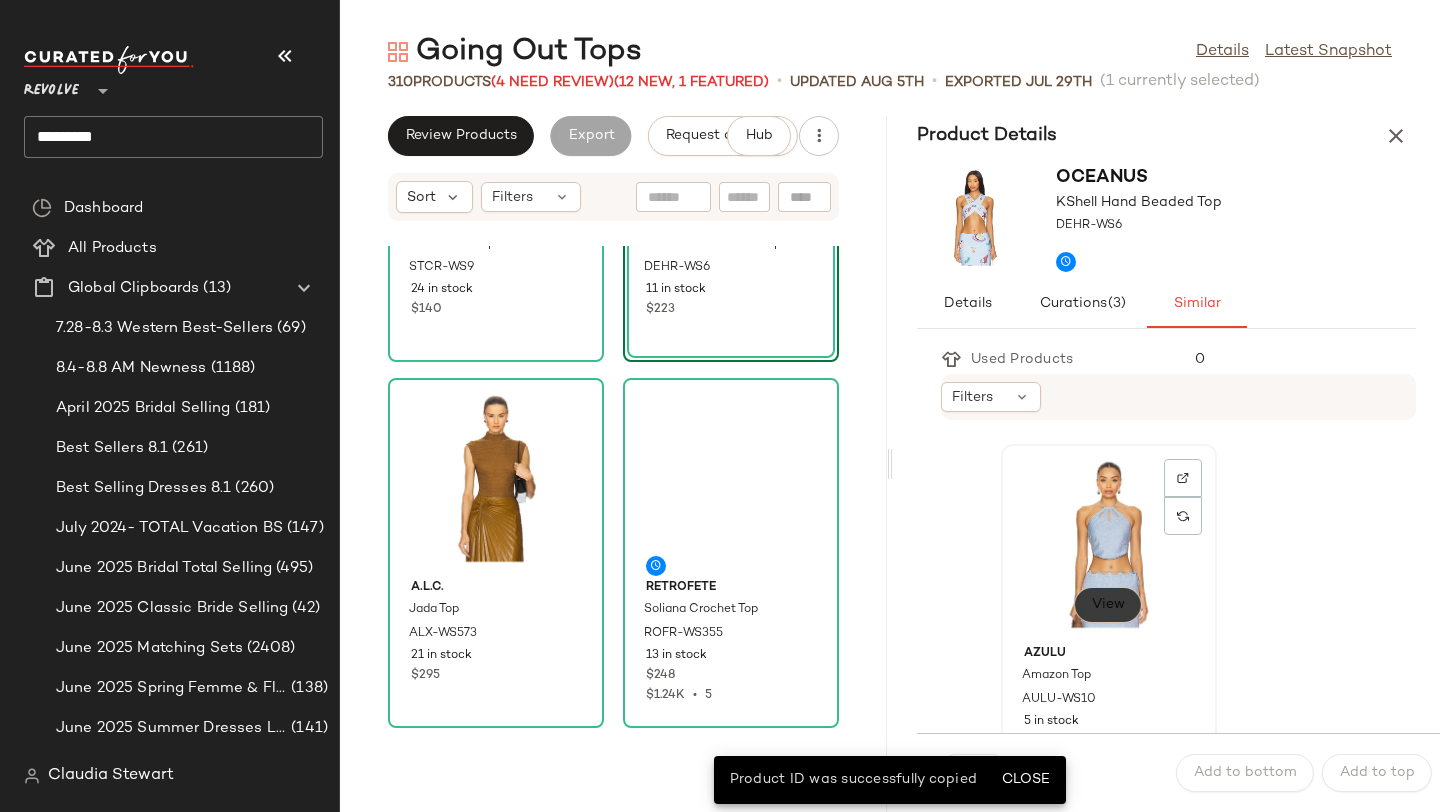 click on "View" at bounding box center (1108, 605) 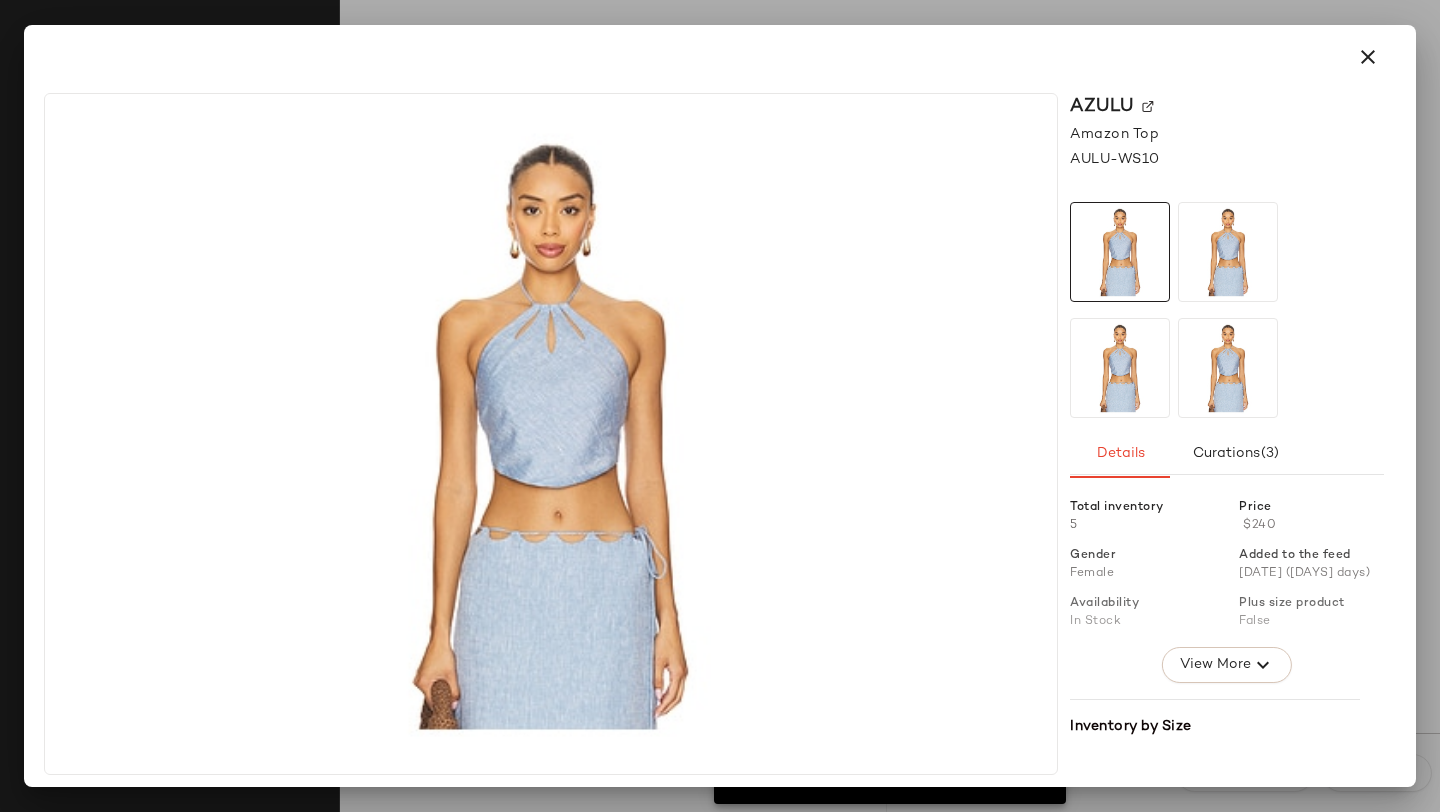 click at bounding box center [720, 57] 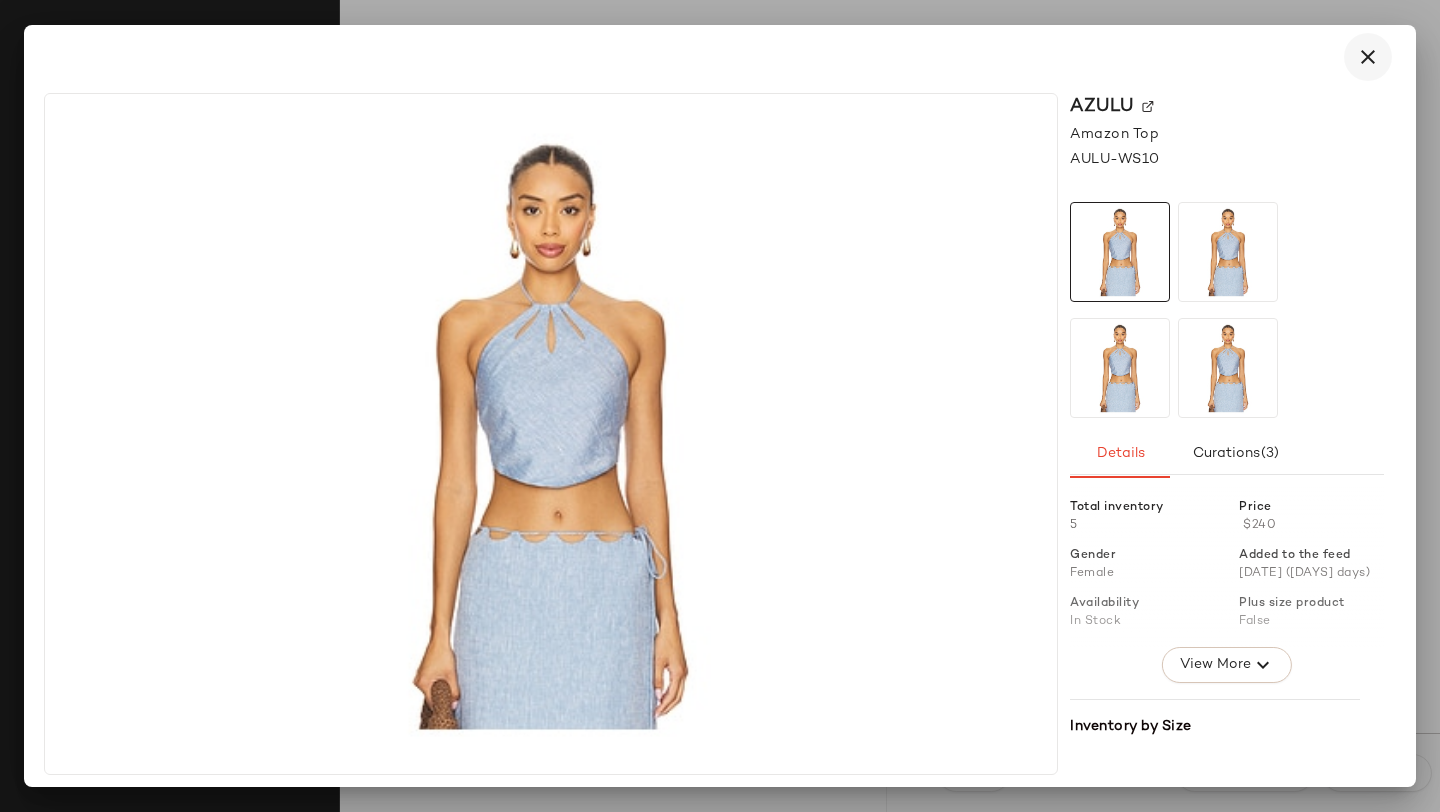 click at bounding box center (1368, 57) 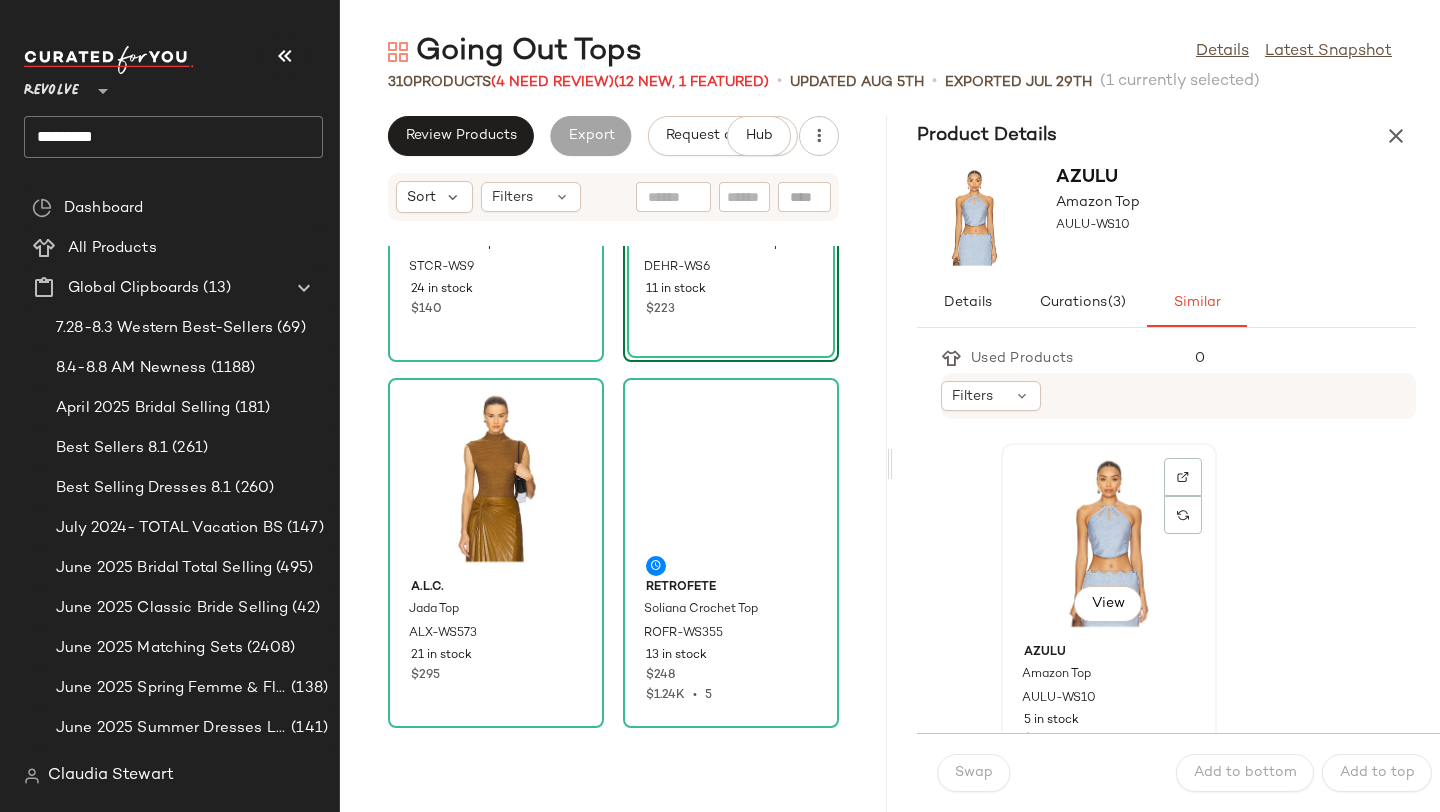 click on "View" 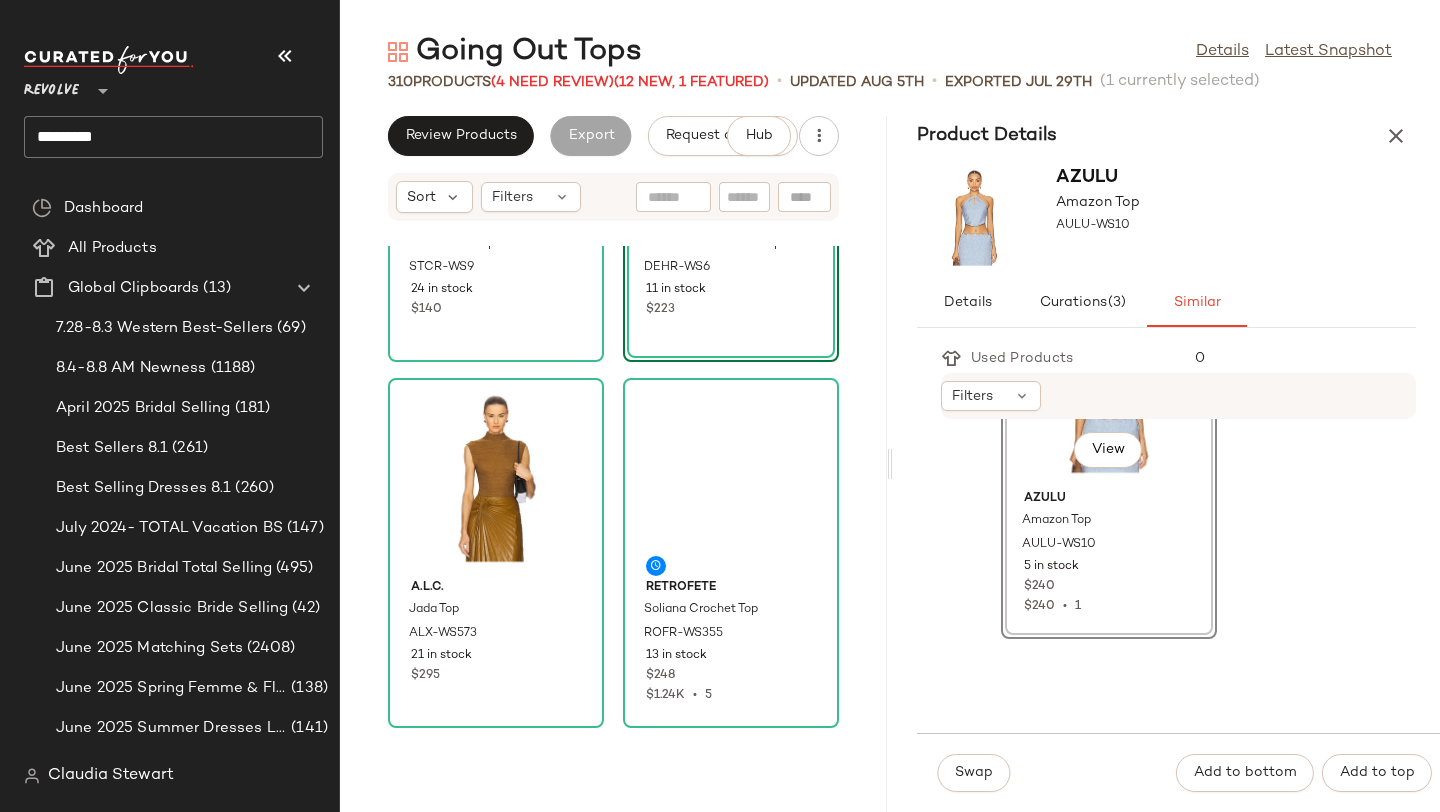 scroll, scrollTop: 8489, scrollLeft: 0, axis: vertical 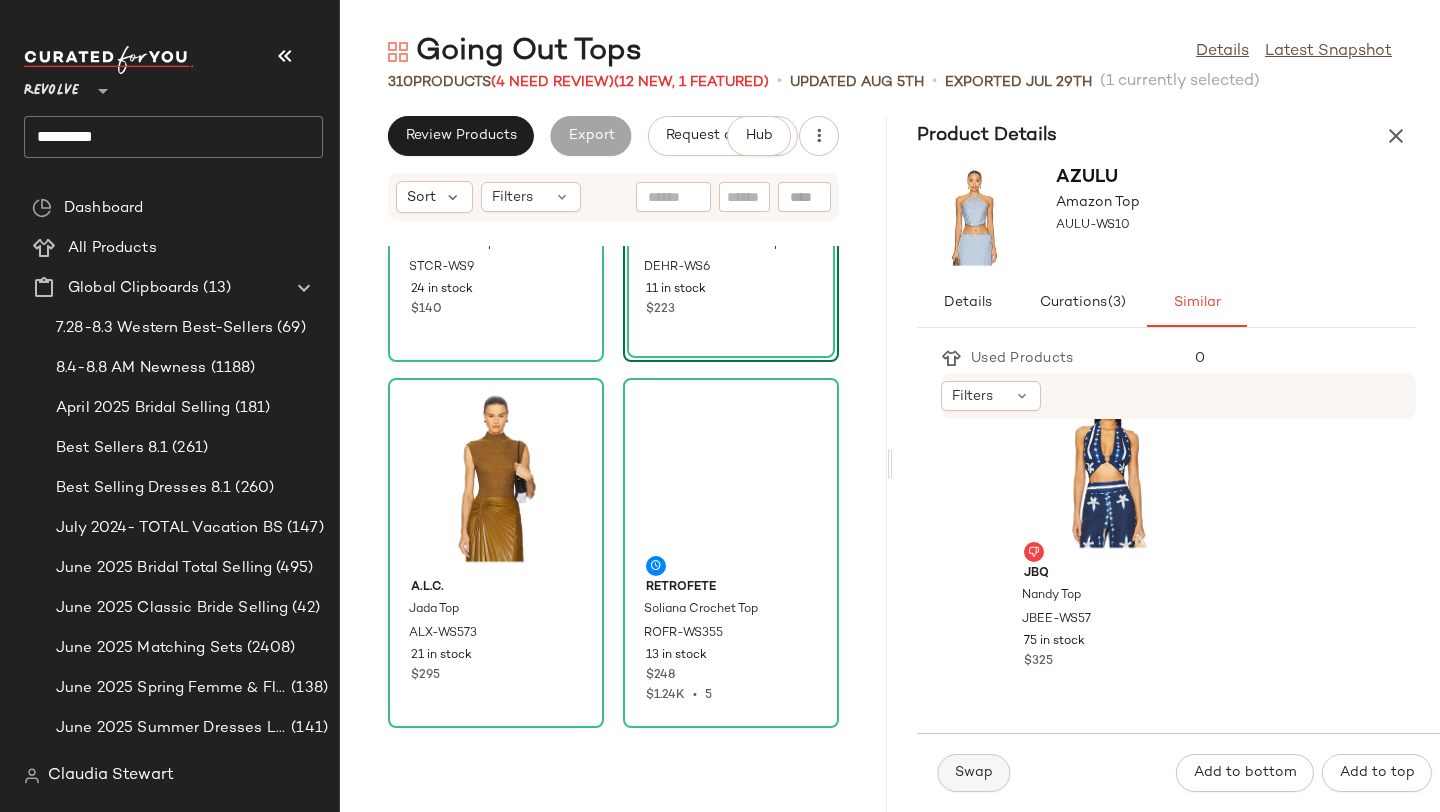 click on "Swap" 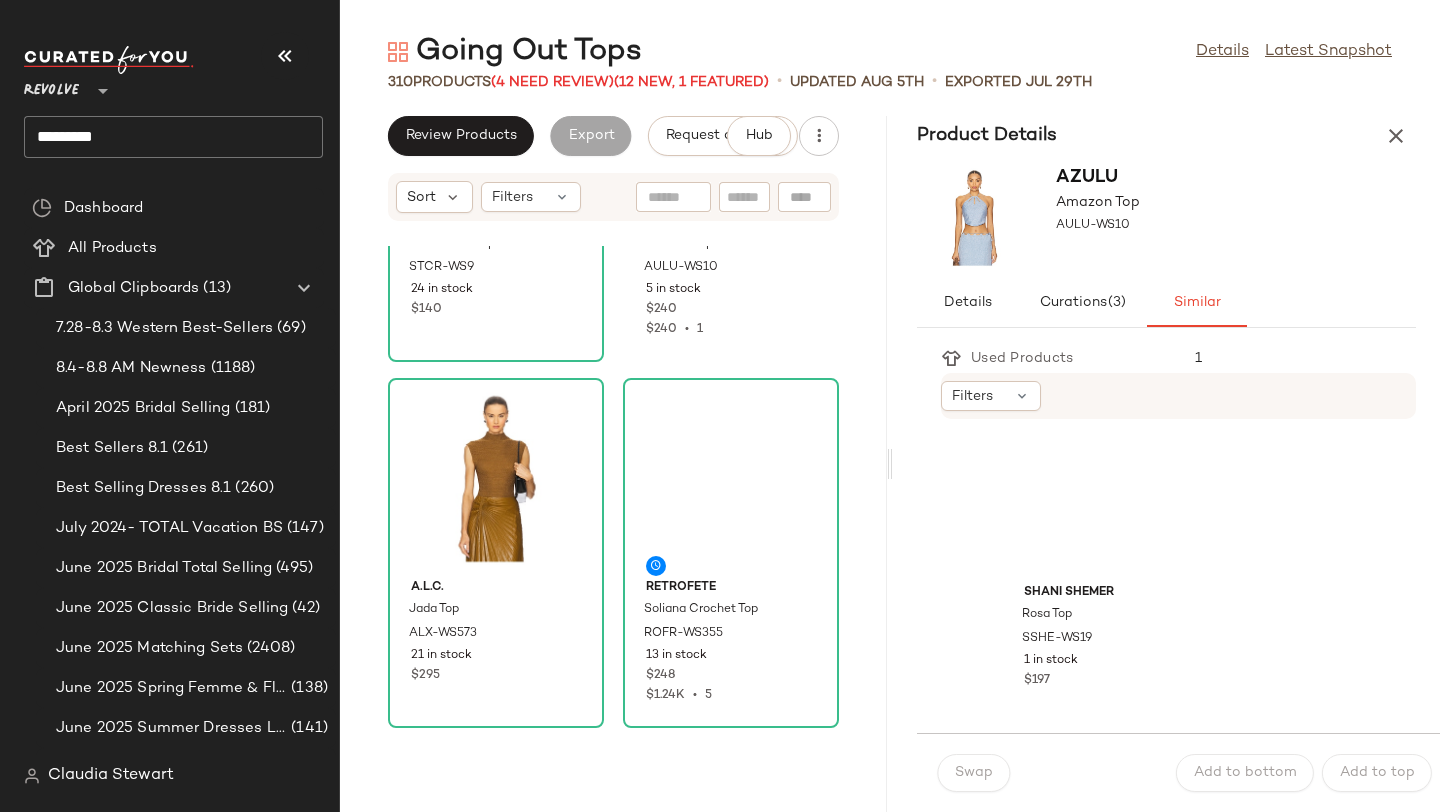scroll, scrollTop: 8123, scrollLeft: 0, axis: vertical 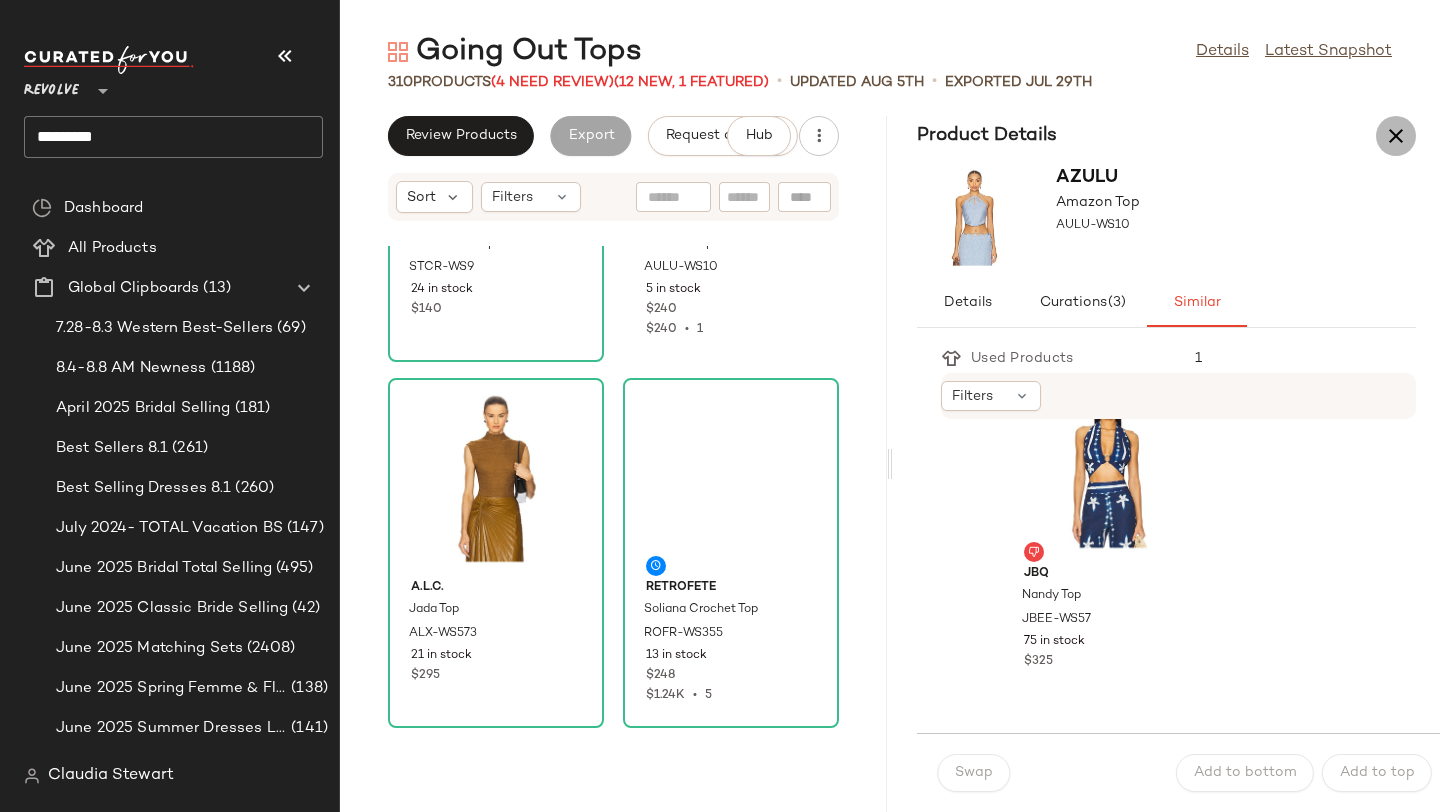 click at bounding box center (1396, 136) 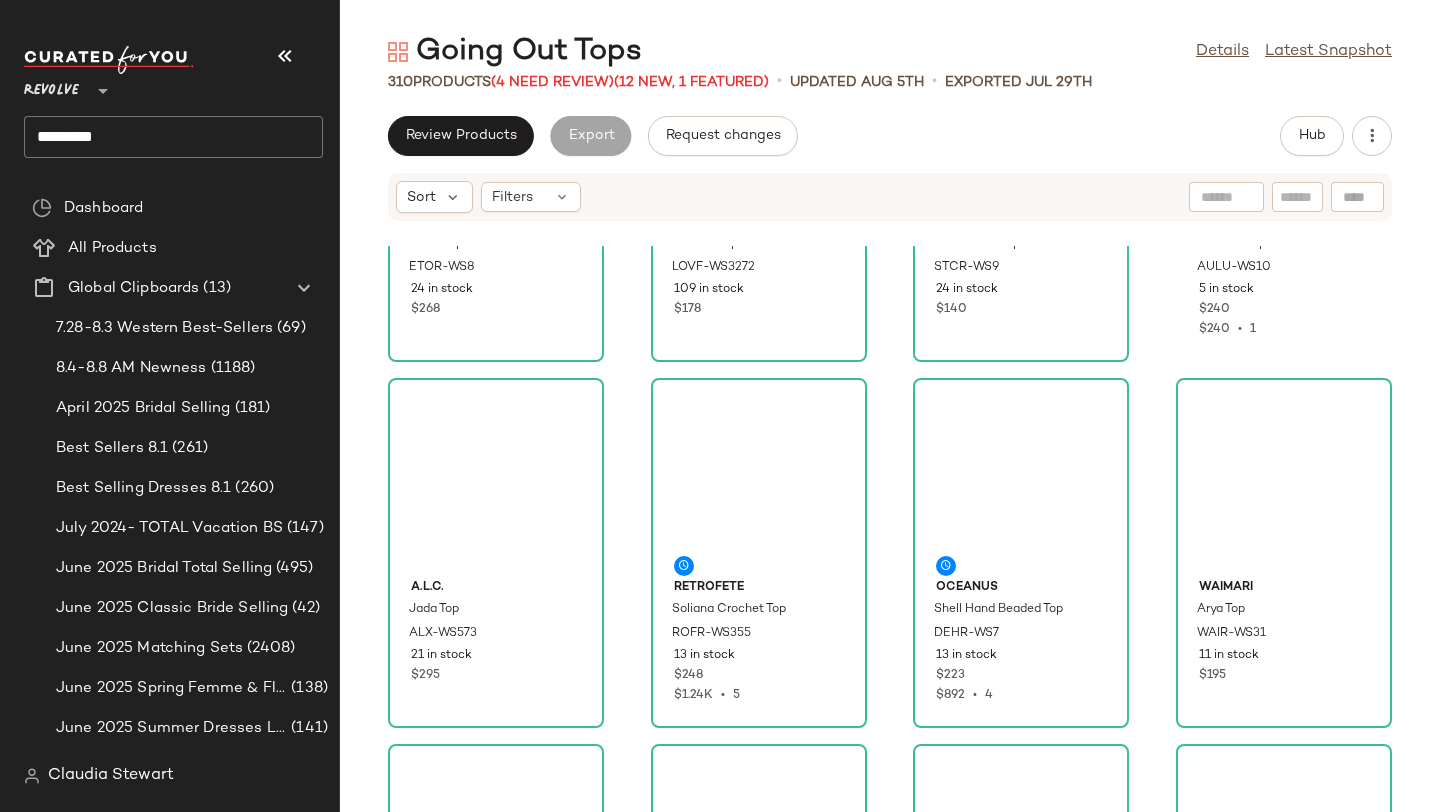 scroll, scrollTop: 0, scrollLeft: 0, axis: both 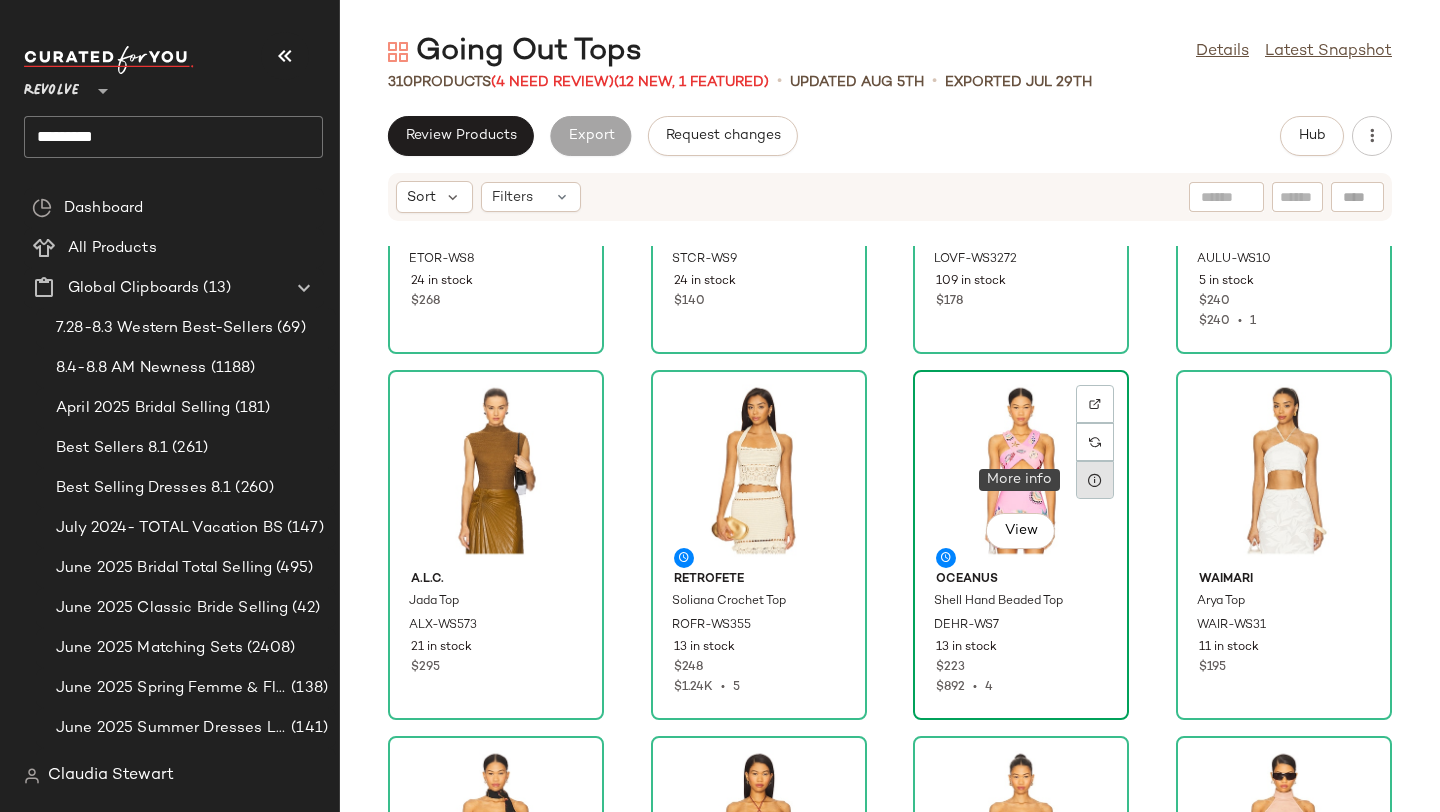 click 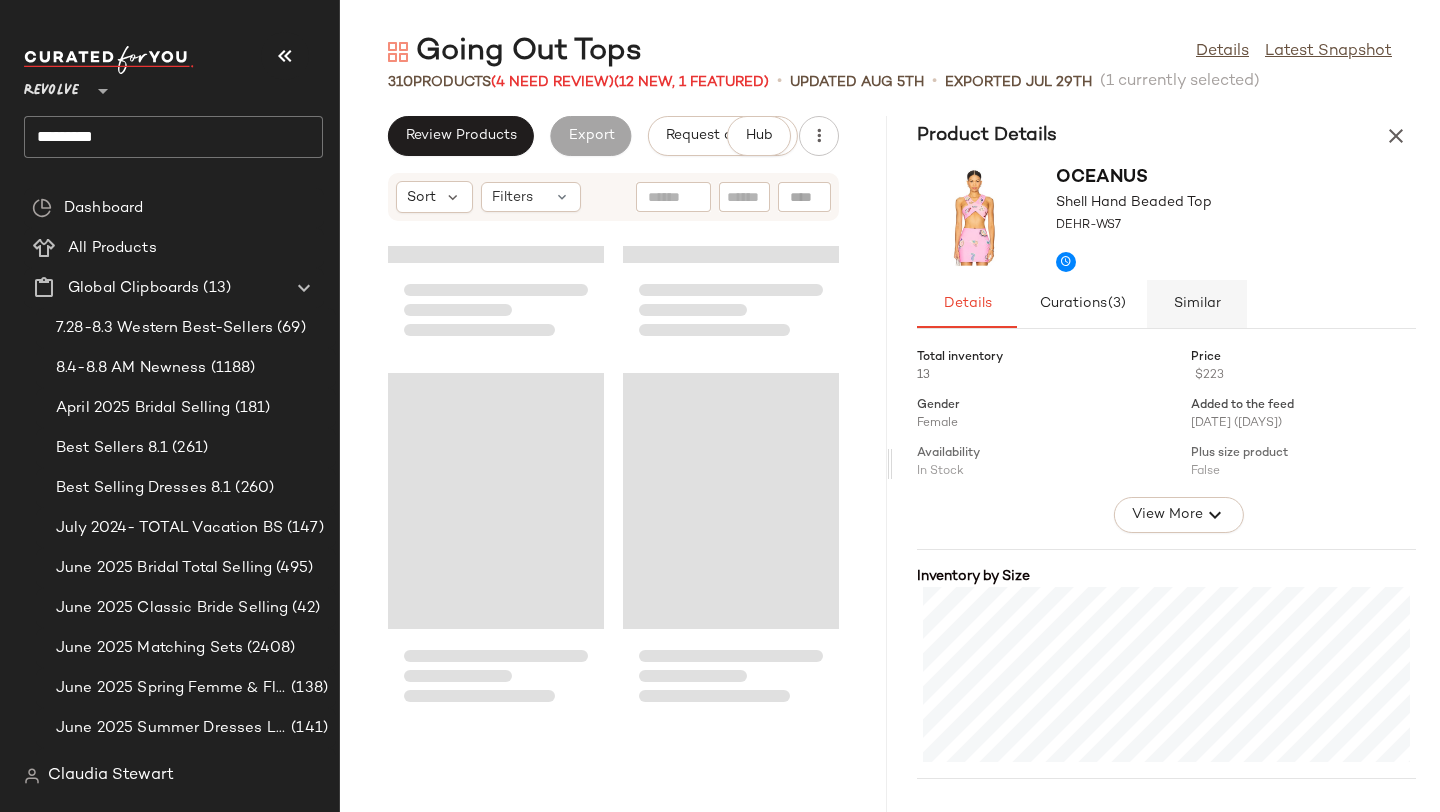 scroll, scrollTop: 2196, scrollLeft: 0, axis: vertical 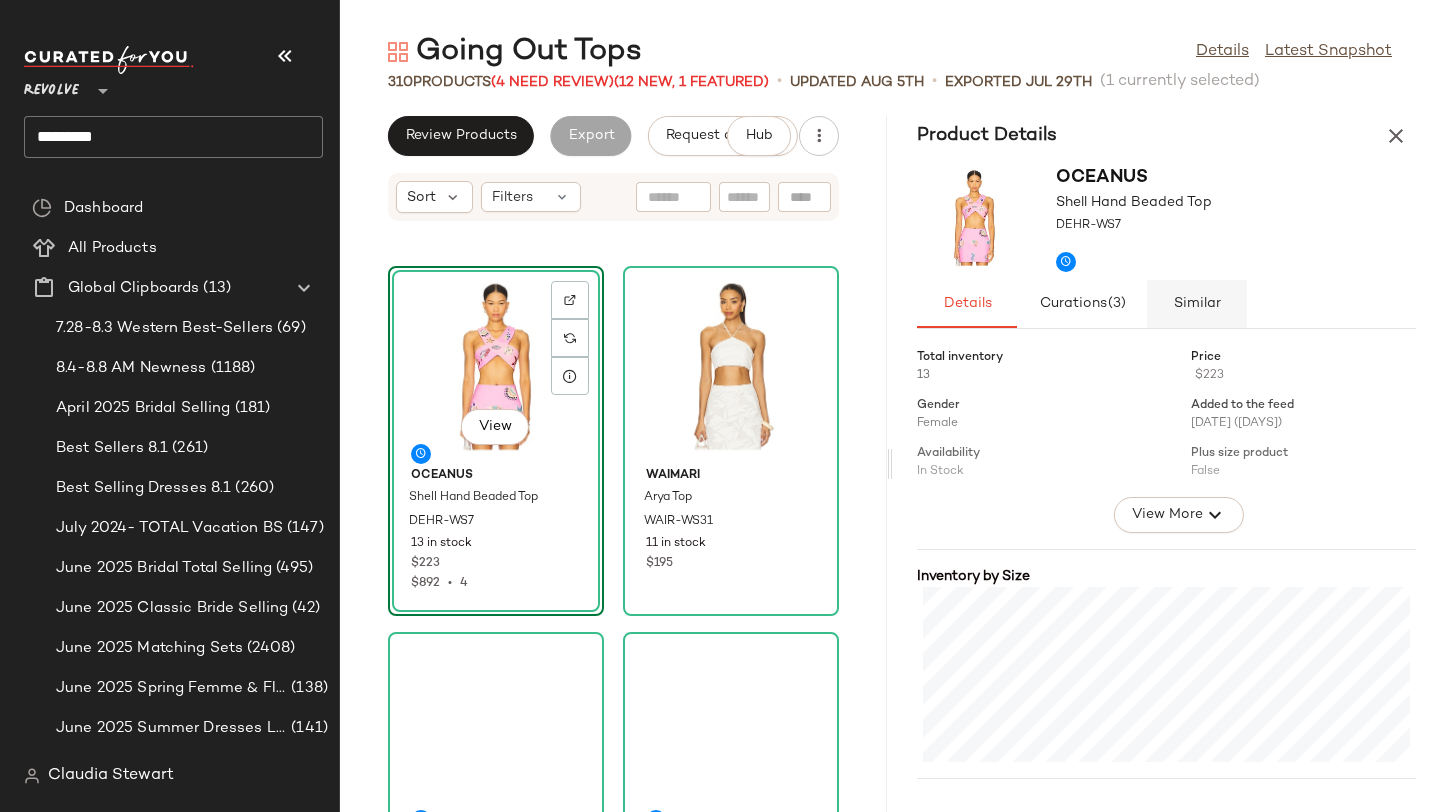 click on "Similar" 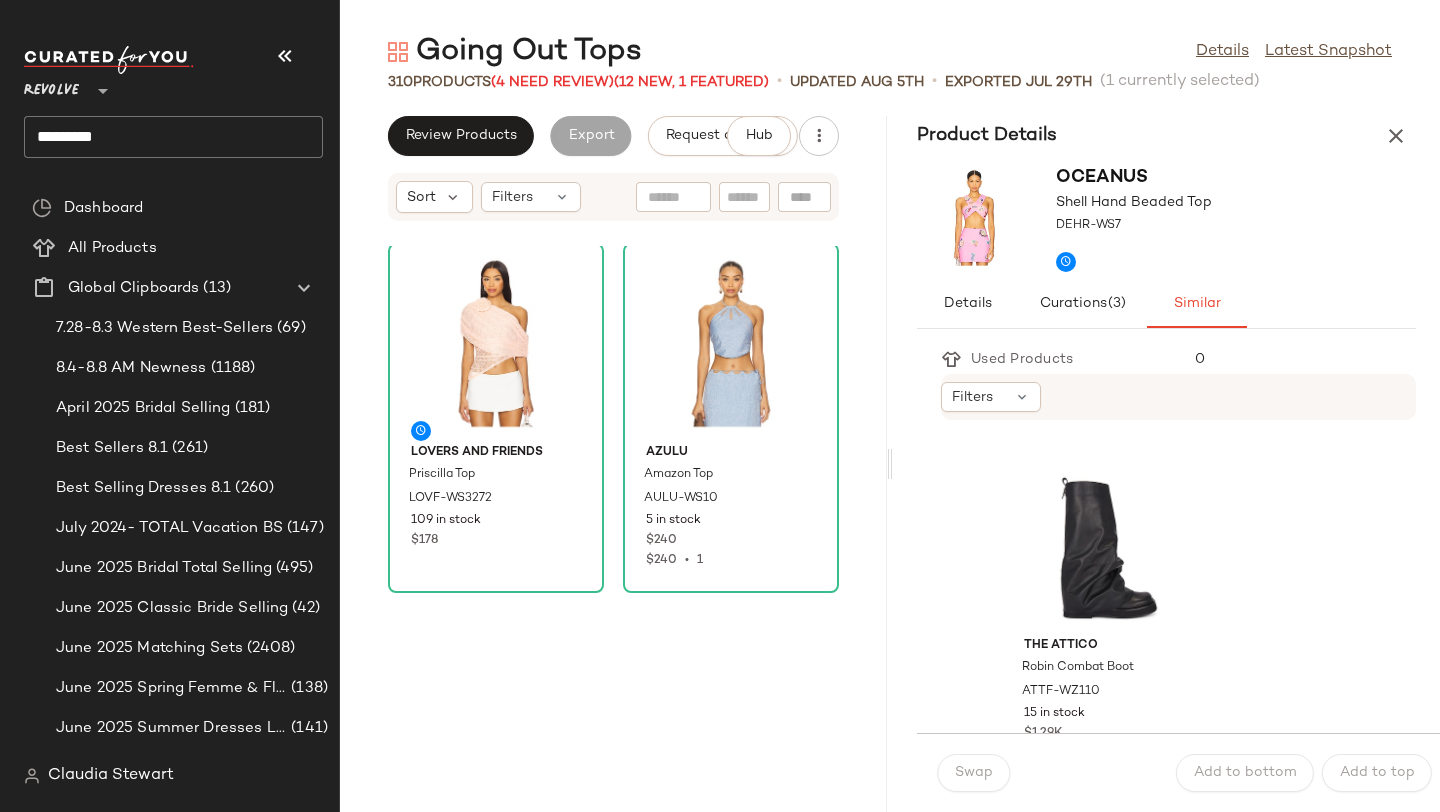 scroll, scrollTop: 0, scrollLeft: 0, axis: both 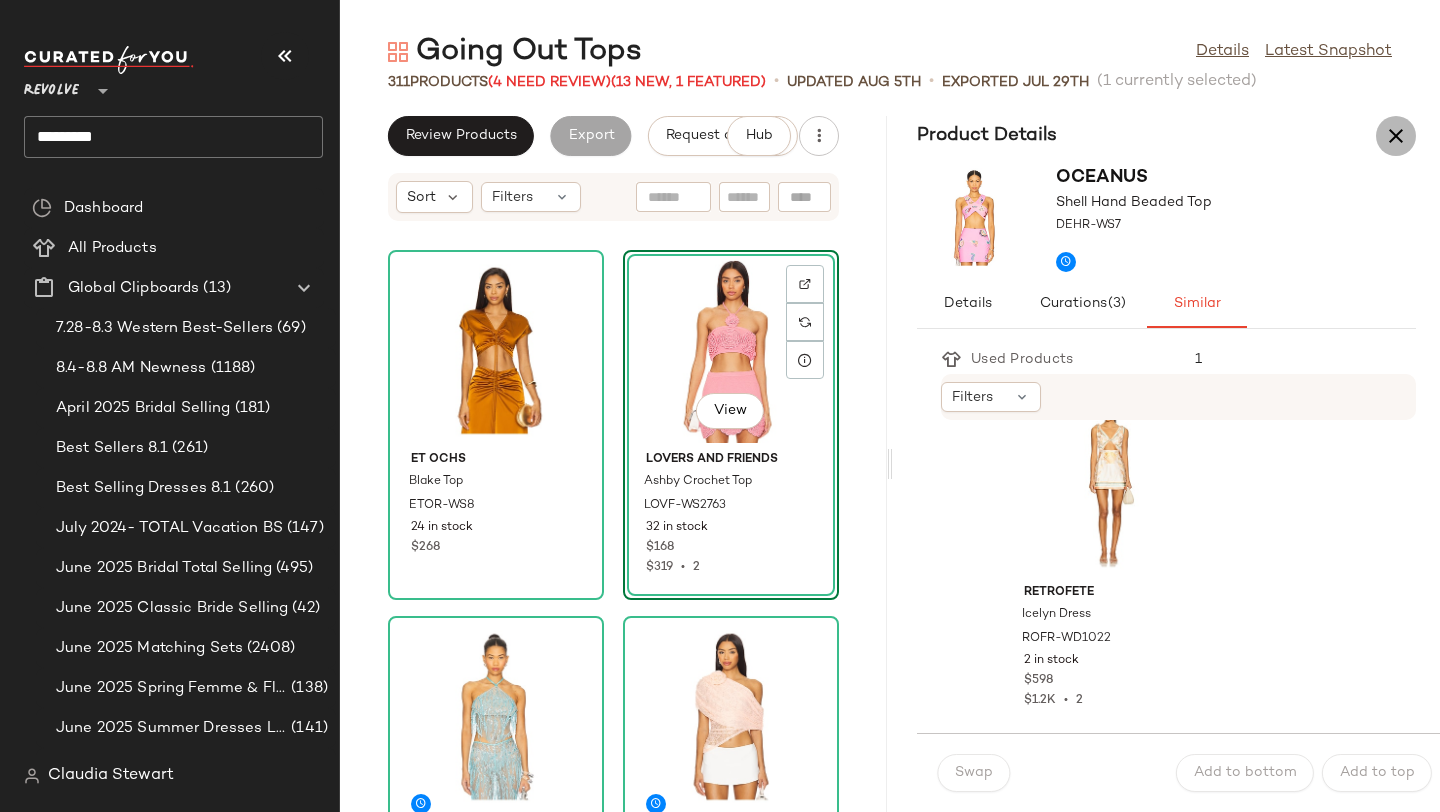 click at bounding box center (1396, 136) 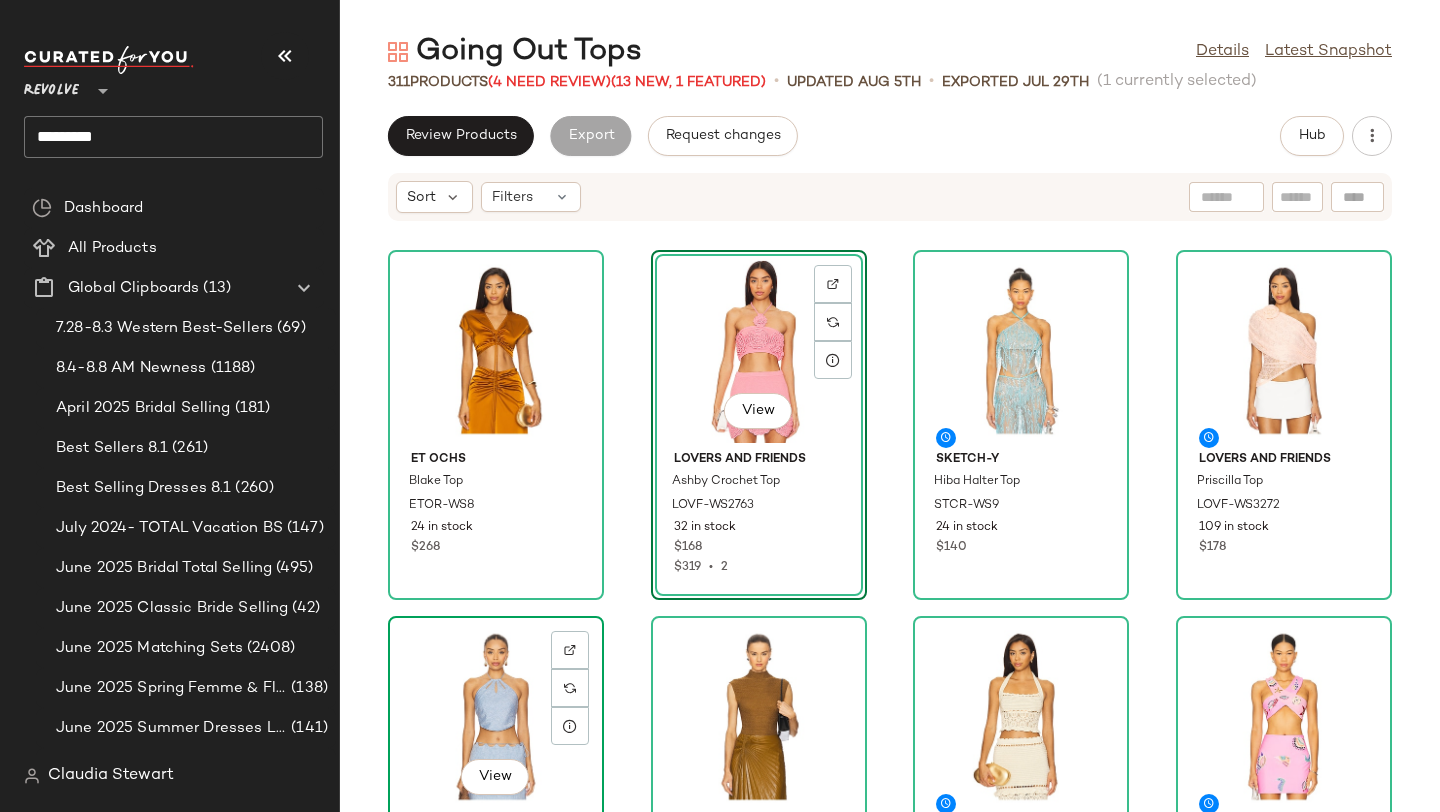 click on "View" 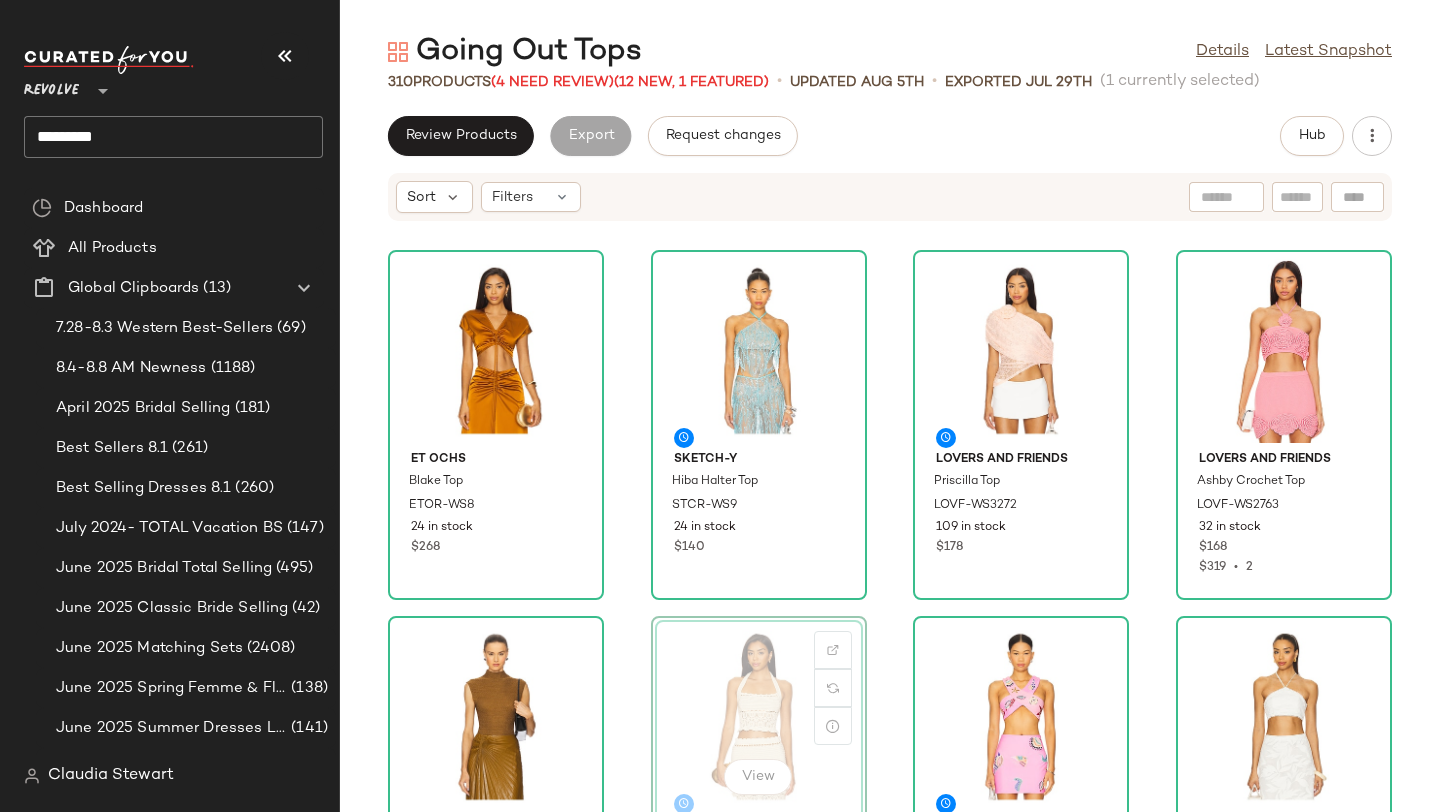 scroll, scrollTop: 2, scrollLeft: 0, axis: vertical 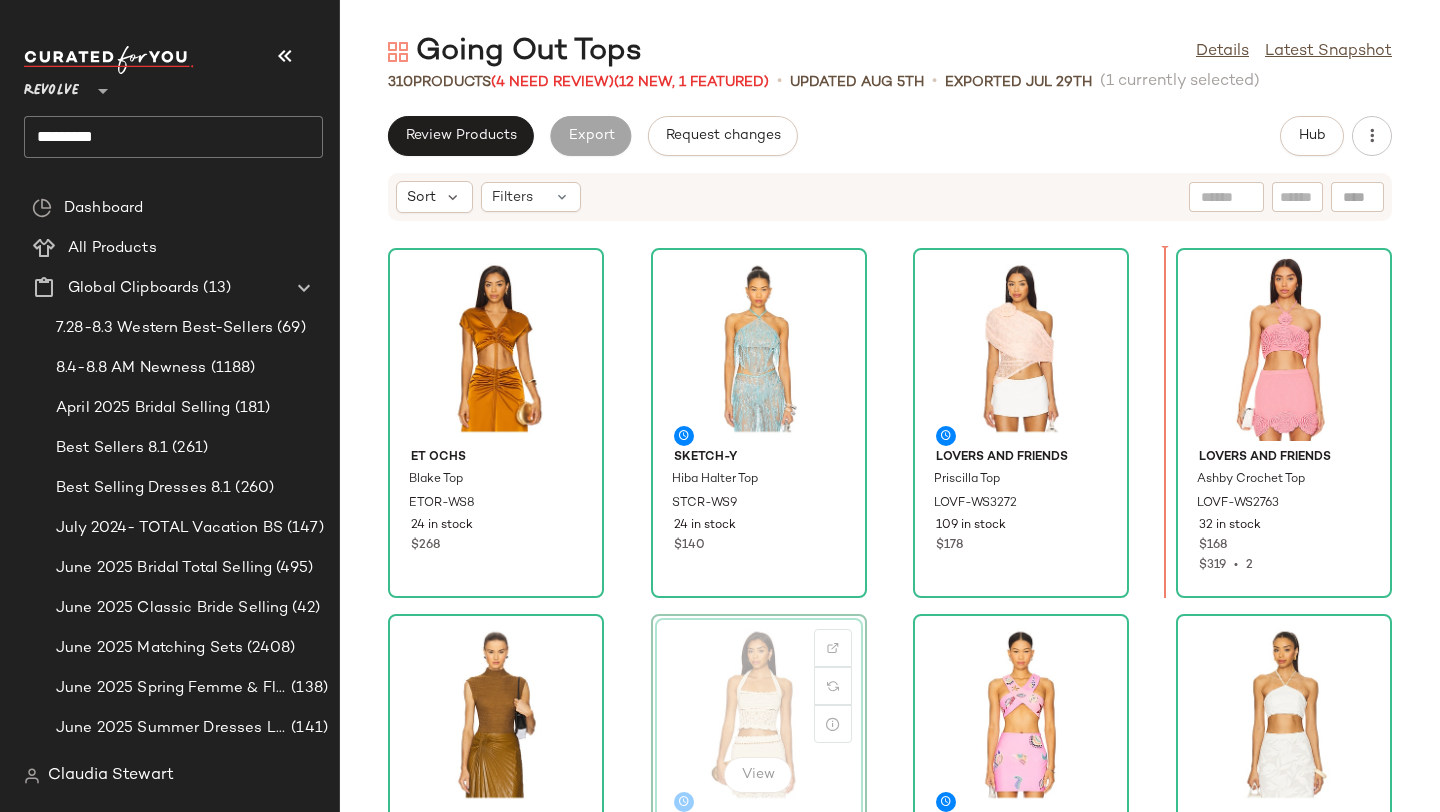 drag, startPoint x: 719, startPoint y: 722, endPoint x: 732, endPoint y: 709, distance: 18.384777 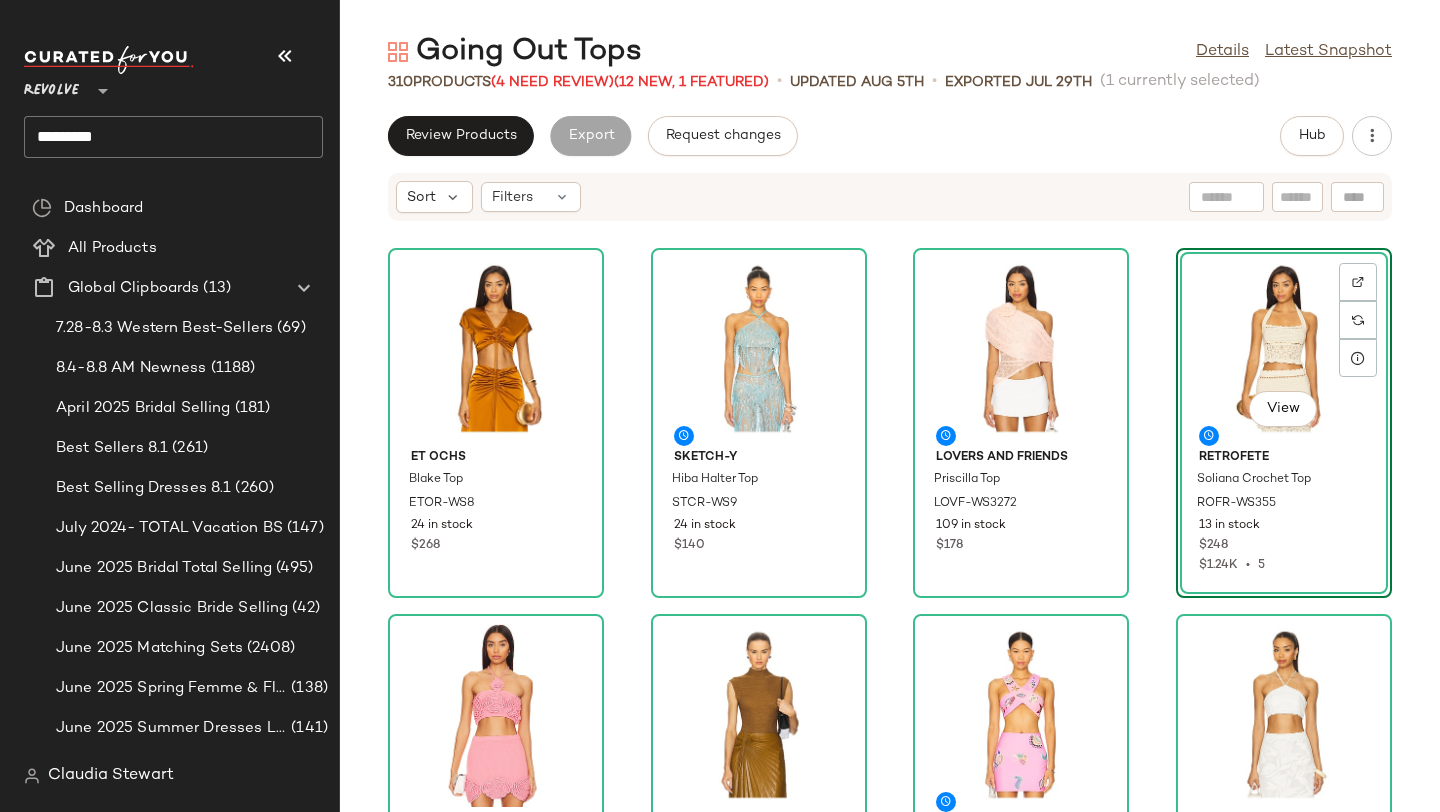 click on "ET OCHS Blake Top ETOR-WS8 24 in stock $268 Sketch-Y Hiba Halter Top STCR-WS9 24 in stock $140 Lovers and Friends Priscilla Top LOVF-WS3272 109 in stock $178  View  retrofete Soliana Crochet Top ROFR-WS355 13 in stock $248 $1.24K  •  5 Lovers and Friends Ashby Crochet Top LOVF-WS2763 32 in stock $168 $319  •  2 A.L.C. Jada Top ALX-WS573 21 in stock $295 Oceanus Shell Hand Beaded Top DEHR-WS7 13 in stock $223 $892  •  4 Waimari Arya Top WAIR-WS31 11 in stock $195 LIONESS Island Bodice Top LIOR-WS254 188 in stock $75 AMOR MIA Gathered Heart Top AMIA-WS17 23 in stock $220 PatBO Corset Top PBTO-WS134 12 in stock $450 NIIHAI x REVOLVE The Mila Top NIIR-WS14 57 in stock $88 VDM Romy Tide Top VDMR-WS11 42 in stock $80 $80  •  1 LPA Nicola Top LPAR-WS714 64 in stock $178 $178  •  1 Significant Other Delphine Top SIGR-WS66 33 in stock $195 $585  •  3 retrofete Gale Bodysuit ROFR-WS356 21 in stock $398 $1.59K  •  4" 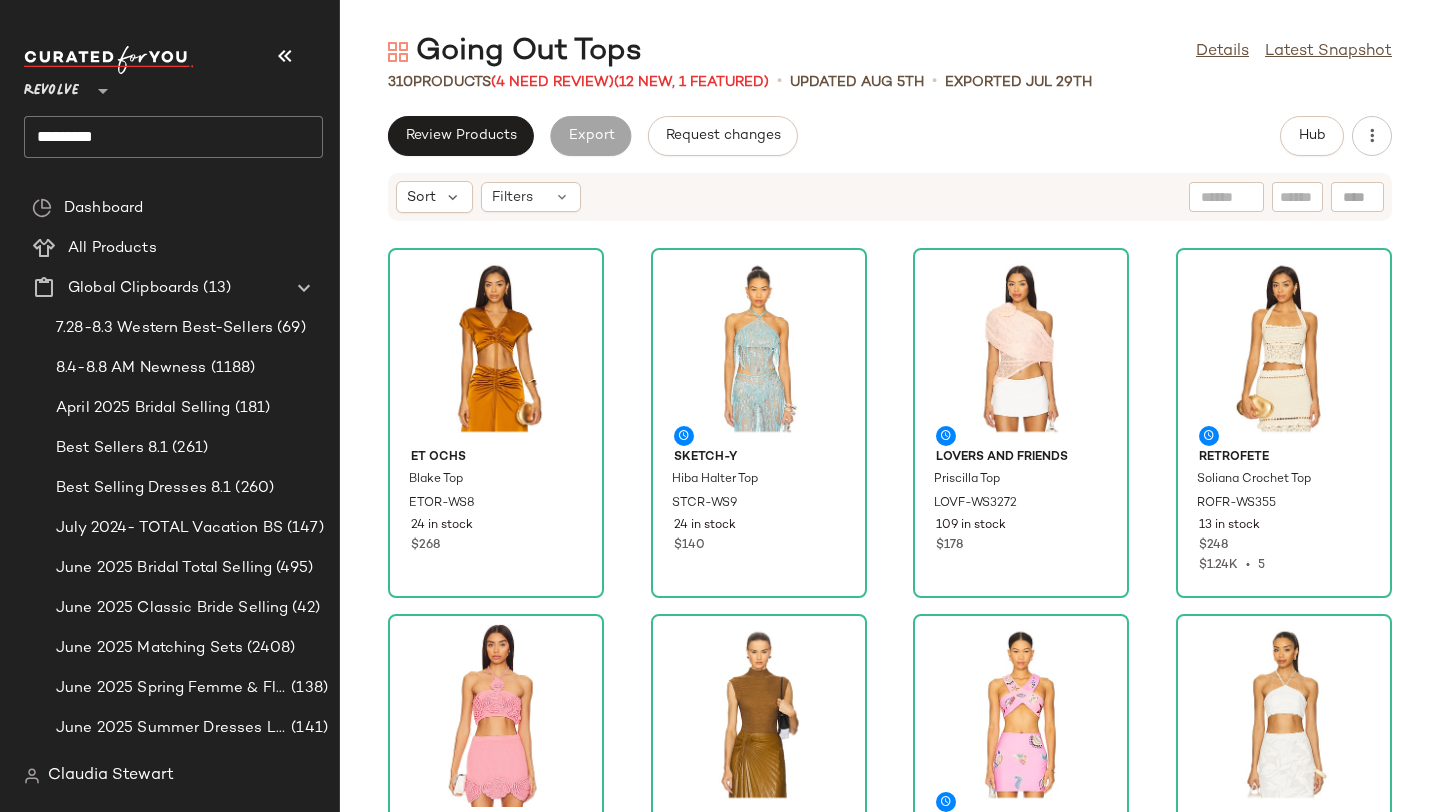 scroll, scrollTop: 238, scrollLeft: 0, axis: vertical 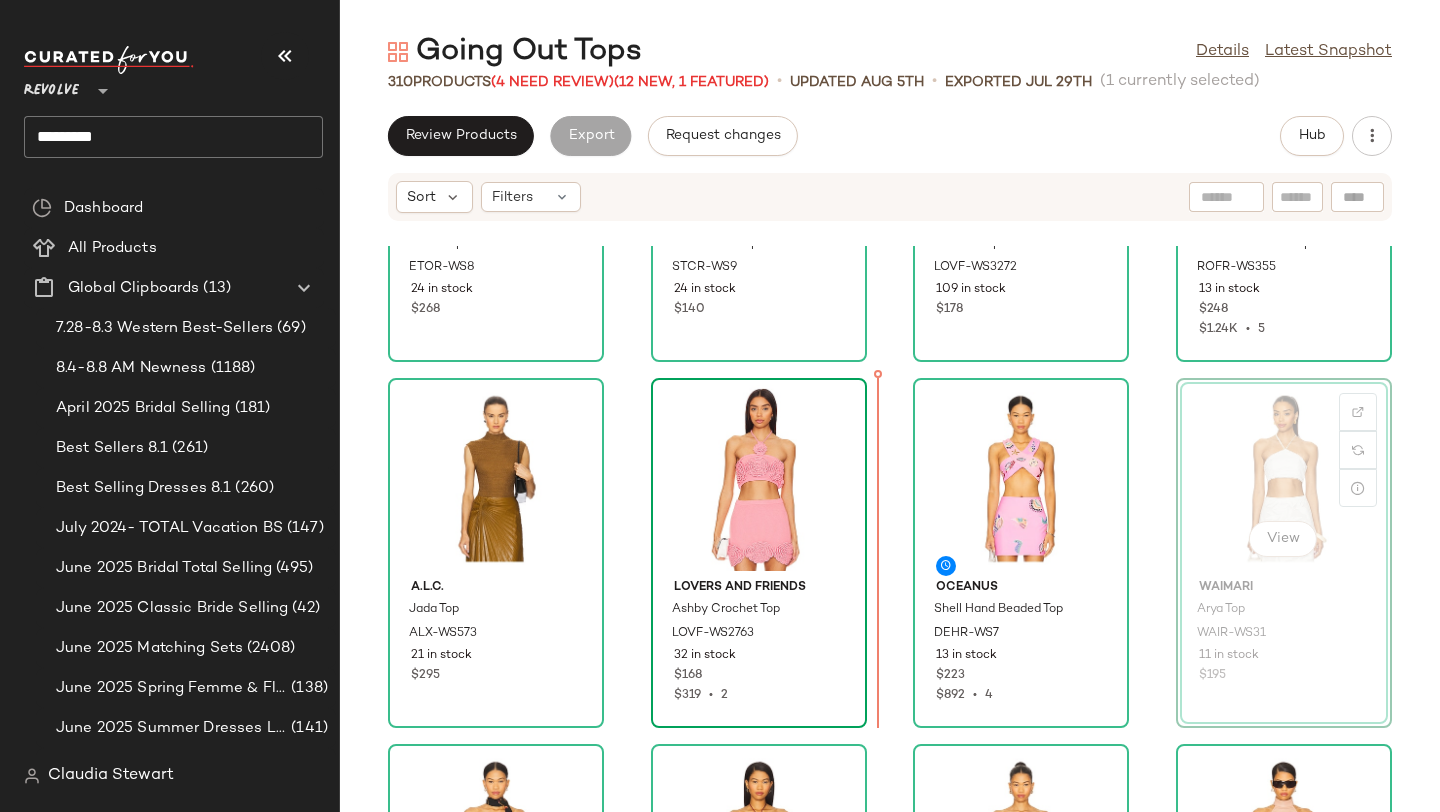 drag, startPoint x: 1264, startPoint y: 520, endPoint x: 845, endPoint y: 516, distance: 419.0191 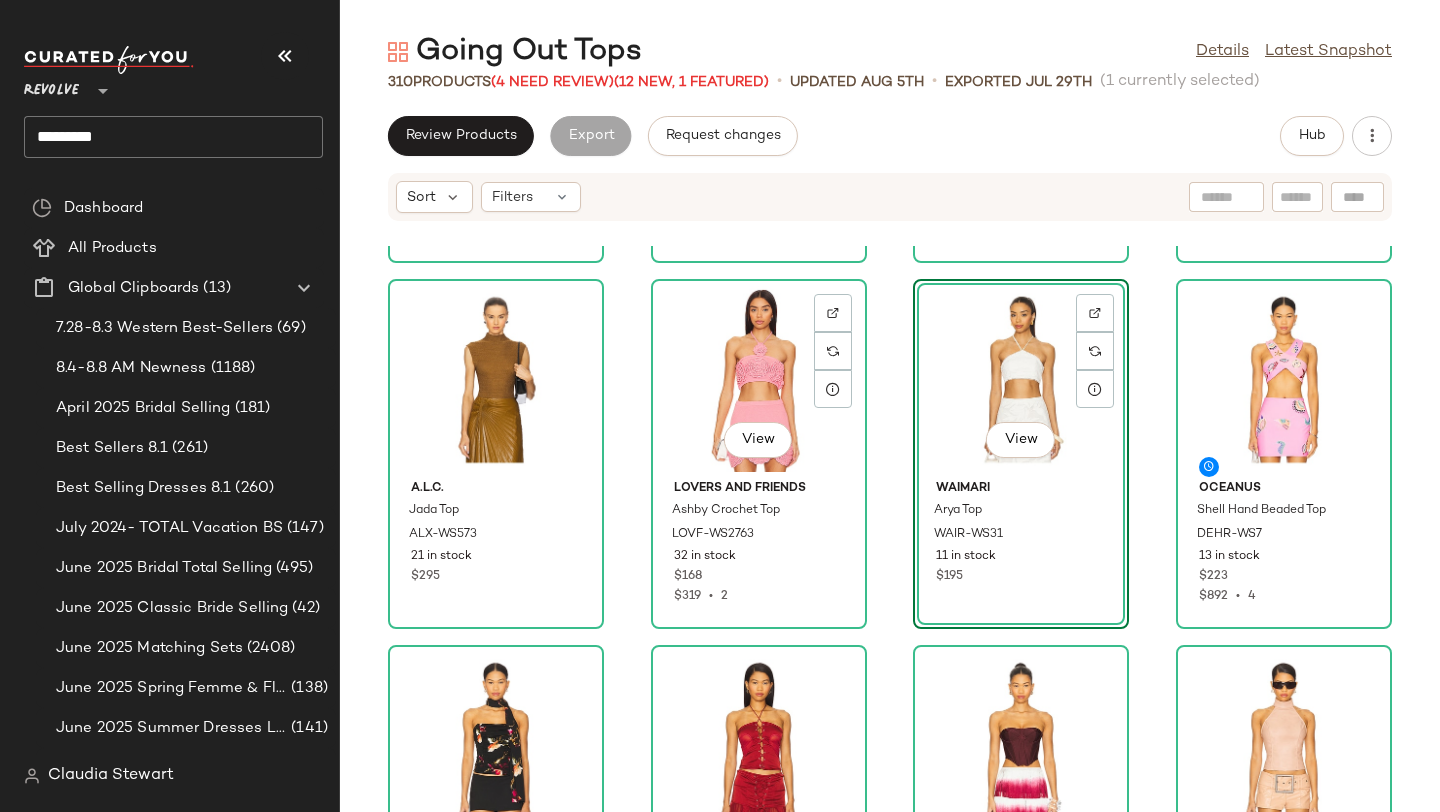 scroll, scrollTop: 360, scrollLeft: 0, axis: vertical 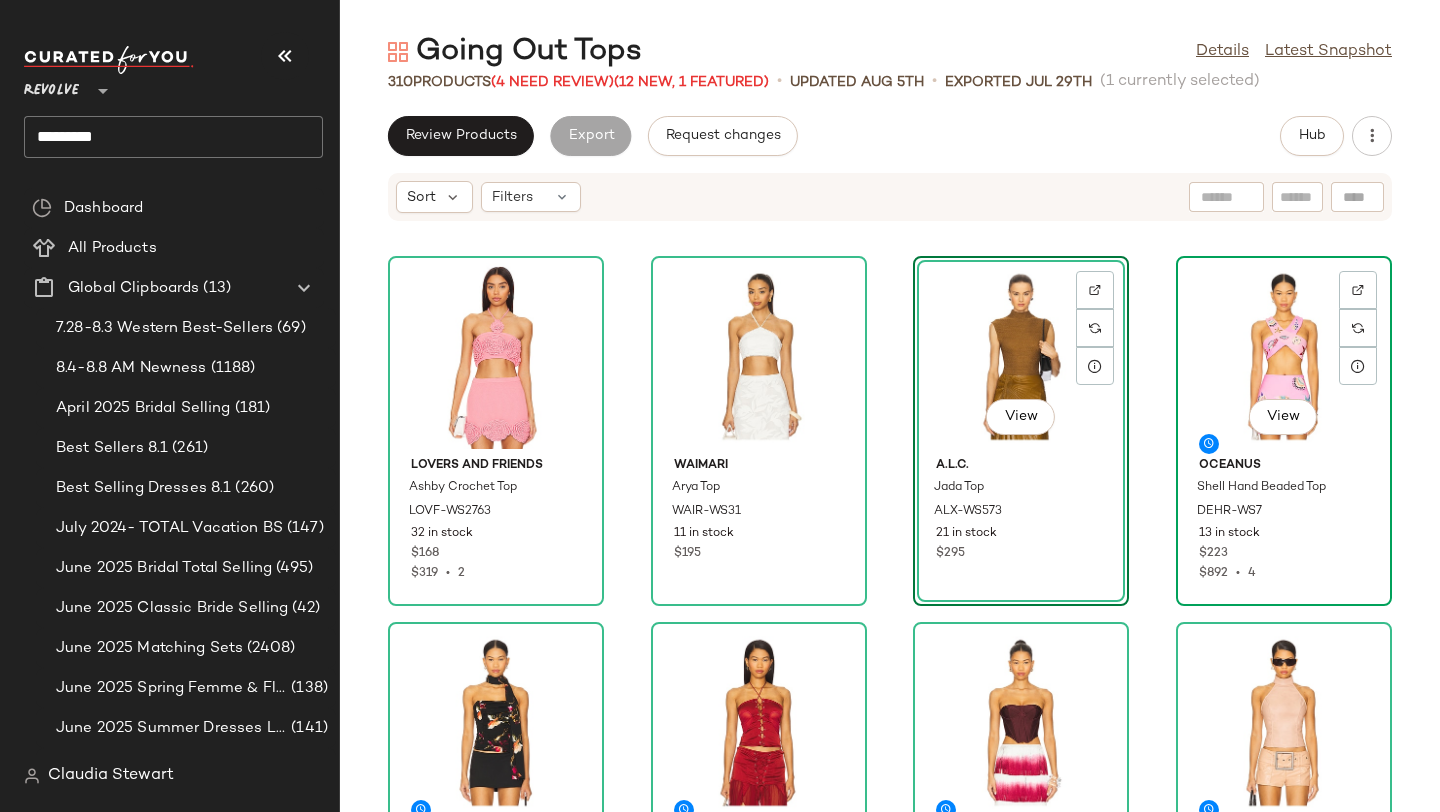 click on "View" 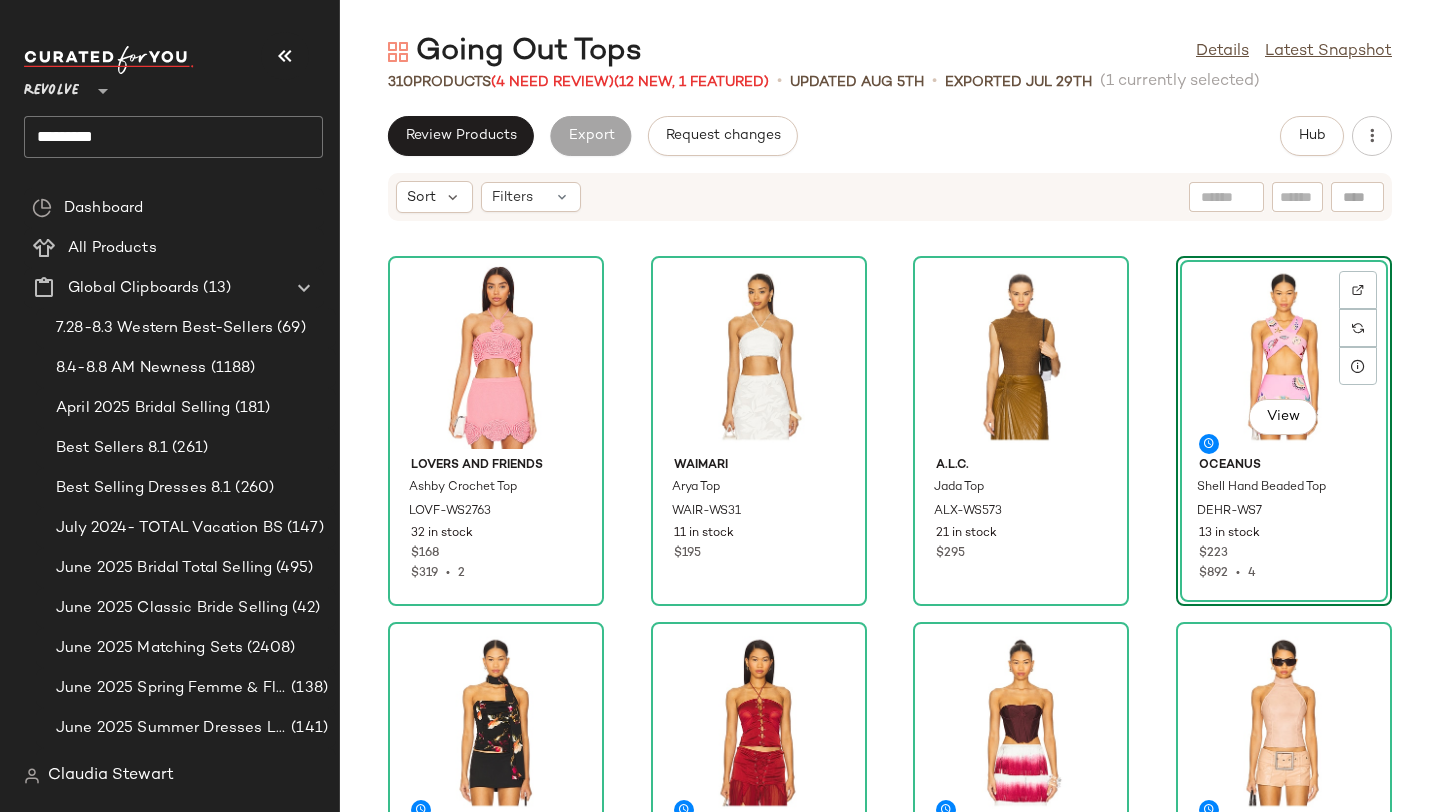 click on "ET OCHS Blake Top ETOR-WS8 24 in stock $268 Sketch-Y Hiba Halter Top STCR-WS9 24 in stock $140 Lovers and Friends Priscilla Top LOVF-WS3272 109 in stock $178 retrofete Soliana Crochet Top ROFR-WS355 13 in stock $248 $1.24K  •  5 Lovers and Friends Ashby Crochet Top LOVF-WS2763 32 in stock $168 $319  •  2 Waimari Arya Top WAIR-WS31 11 in stock $195 A.L.C. Jada Top ALX-WS573 21 in stock $295  View  Oceanus Shell Hand Beaded Top DEHR-WS7 13 in stock $223 $892  •  4 LIONESS Island Bodice Top LIOR-WS254 188 in stock $75 AMOR MIA Gathered Heart Top AMIA-WS17 23 in stock $220 PatBO Corset Top PBTO-WS134 12 in stock $450 NIIHAI x REVOLVE The Mila Top NIIR-WS14 57 in stock $88 VDM Romy Tide Top VDMR-WS11 42 in stock $80 $80  •  1 LPA Nicola Top LPAR-WS714 64 in stock $178 $178  •  1 Significant Other Delphine Top SIGR-WS66 33 in stock $195 $585  •  3 retrofete Gale Bodysuit ROFR-WS356 21 in stock $398 $1.59K  •  4" 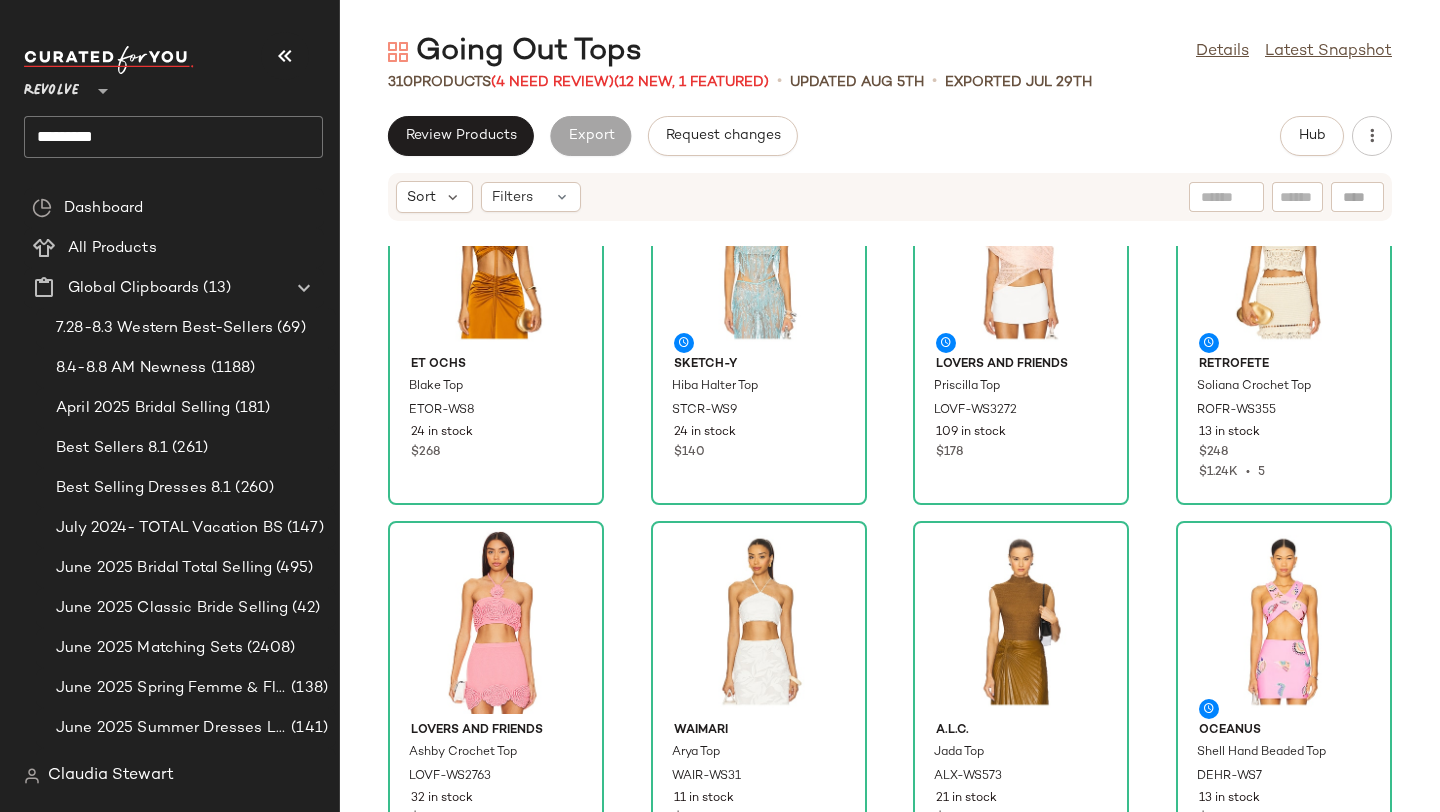 scroll, scrollTop: 0, scrollLeft: 0, axis: both 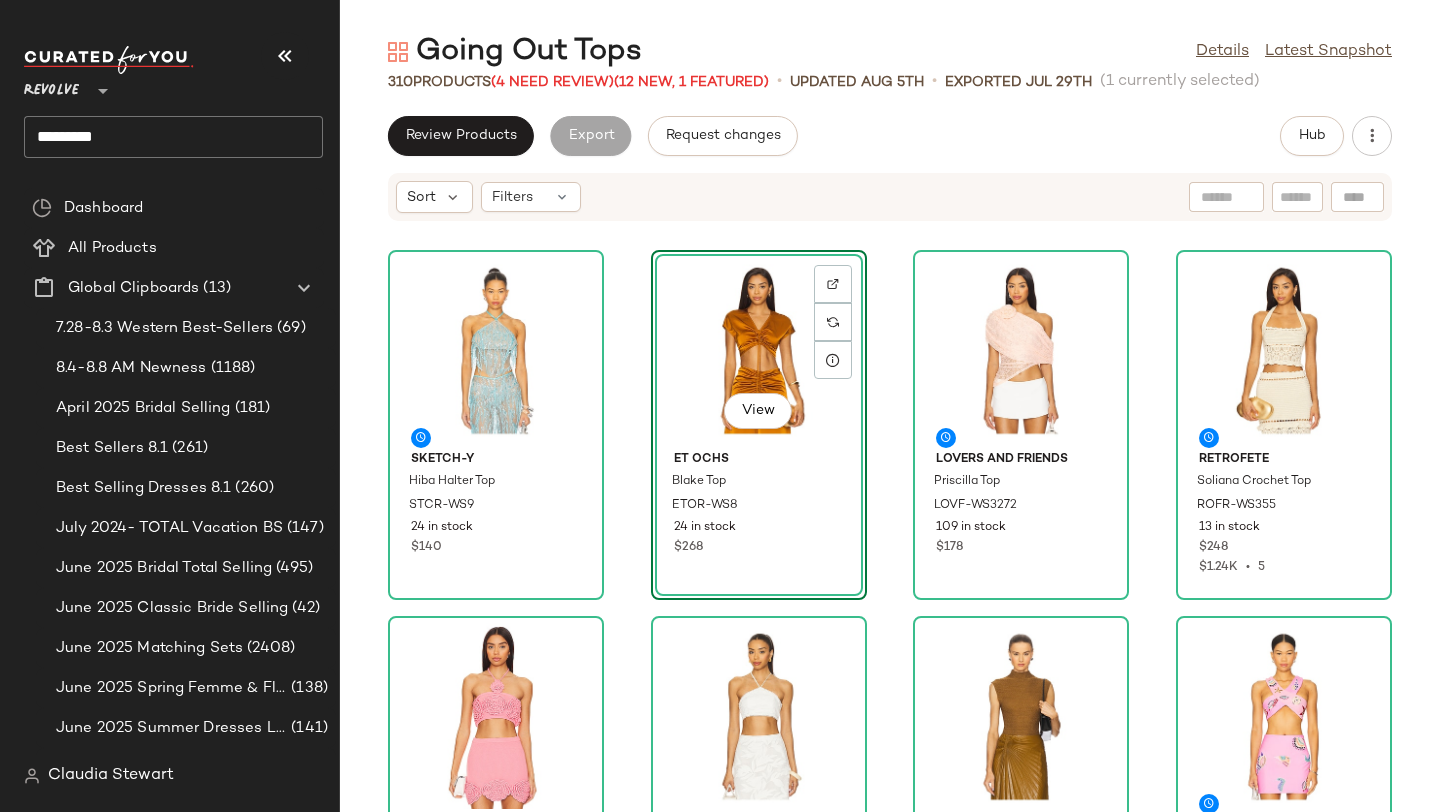 click on "Sketch-Y Hiba Halter Top STCR-WS9 24 in stock $140  View  ET OCHS Blake Top ETOR-WS8 24 in stock $268 Lovers and Friends Priscilla Top LOVF-WS3272 109 in stock $178 retrofete Soliana Crochet Top ROFR-WS355 13 in stock $248 $1.24K  •  5 Lovers and Friends Ashby Crochet Top LOVF-WS2763 32 in stock $168 $319  •  2 Waimari Arya Top WAIR-WS31 11 in stock $195 A.L.C. Jada Top ALX-WS573 21 in stock $295 Oceanus Shell Hand Beaded Top DEHR-WS7 13 in stock $223 $892  •  4 LIONESS Island Bodice Top LIOR-WS254 188 in stock $75 AMOR MIA Gathered Heart Top AMIA-WS17 23 in stock $220 PatBO Corset Top PBTO-WS134 12 in stock $450 NIIHAI x REVOLVE The Mila Top NIIR-WS14 57 in stock $88 VDM Romy Tide Top VDMR-WS11 42 in stock $80 $80  •  1 LPA Nicola Top LPAR-WS714 64 in stock $178 $178  •  1 Significant Other Delphine Top SIGR-WS66 33 in stock $195 $585  •  3 retrofete Gale Bodysuit ROFR-WS356 21 in stock $398 $1.59K  •  4" 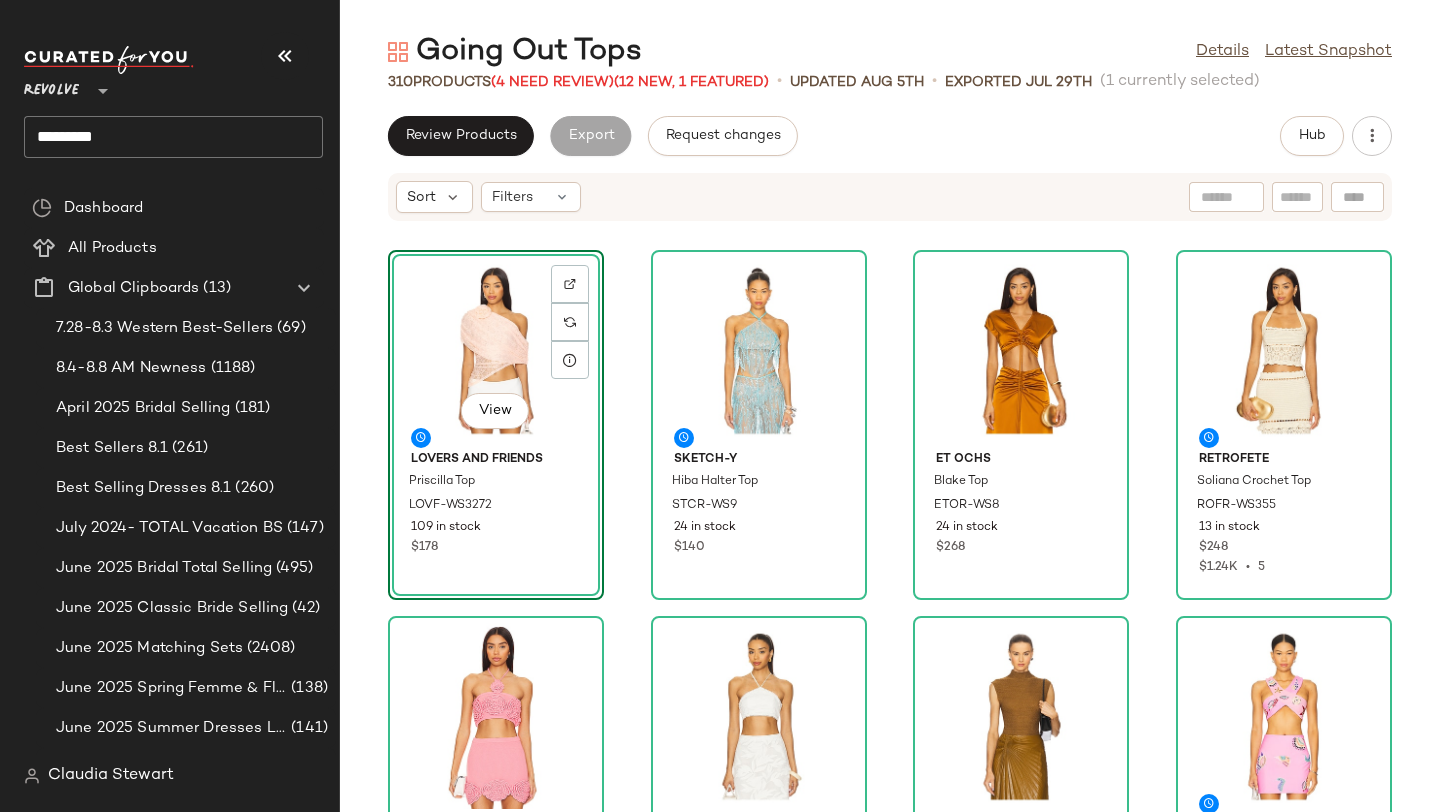 click on "View  Lovers and Friends Priscilla Top LOVF-WS3272 109 in stock $178 Sketch-Y Hiba Halter Top STCR-WS9 24 in stock $140 ET OCHS Blake Top ETOR-WS8 24 in stock $268 retrofete Soliana Crochet Top ROFR-WS355 13 in stock $248 $1.24K  •  5 Lovers and Friends Ashby Crochet Top LOVF-WS2763 32 in stock $168 $319  •  2 Waimari Arya Top WAIR-WS31 11 in stock $195 A.L.C. Jada Top ALX-WS573 21 in stock $295 Oceanus Shell Hand Beaded Top DEHR-WS7 13 in stock $223 $892  •  4 LIONESS Island Bodice Top LIOR-WS254 188 in stock $75 AMOR MIA Gathered Heart Top AMIA-WS17 23 in stock $220 PatBO Corset Top PBTO-WS134 12 in stock $450 NIIHAI x REVOLVE The Mila Top NIIR-WS14 57 in stock $88 VDM Romy Tide Top VDMR-WS11 42 in stock $80 $80  •  1 LPA Nicola Top LPAR-WS714 64 in stock $178 $178  •  1 Significant Other Delphine Top SIGR-WS66 33 in stock $195 $585  •  3 retrofete Gale Bodysuit ROFR-WS356 21 in stock $398 $1.59K  •  4" 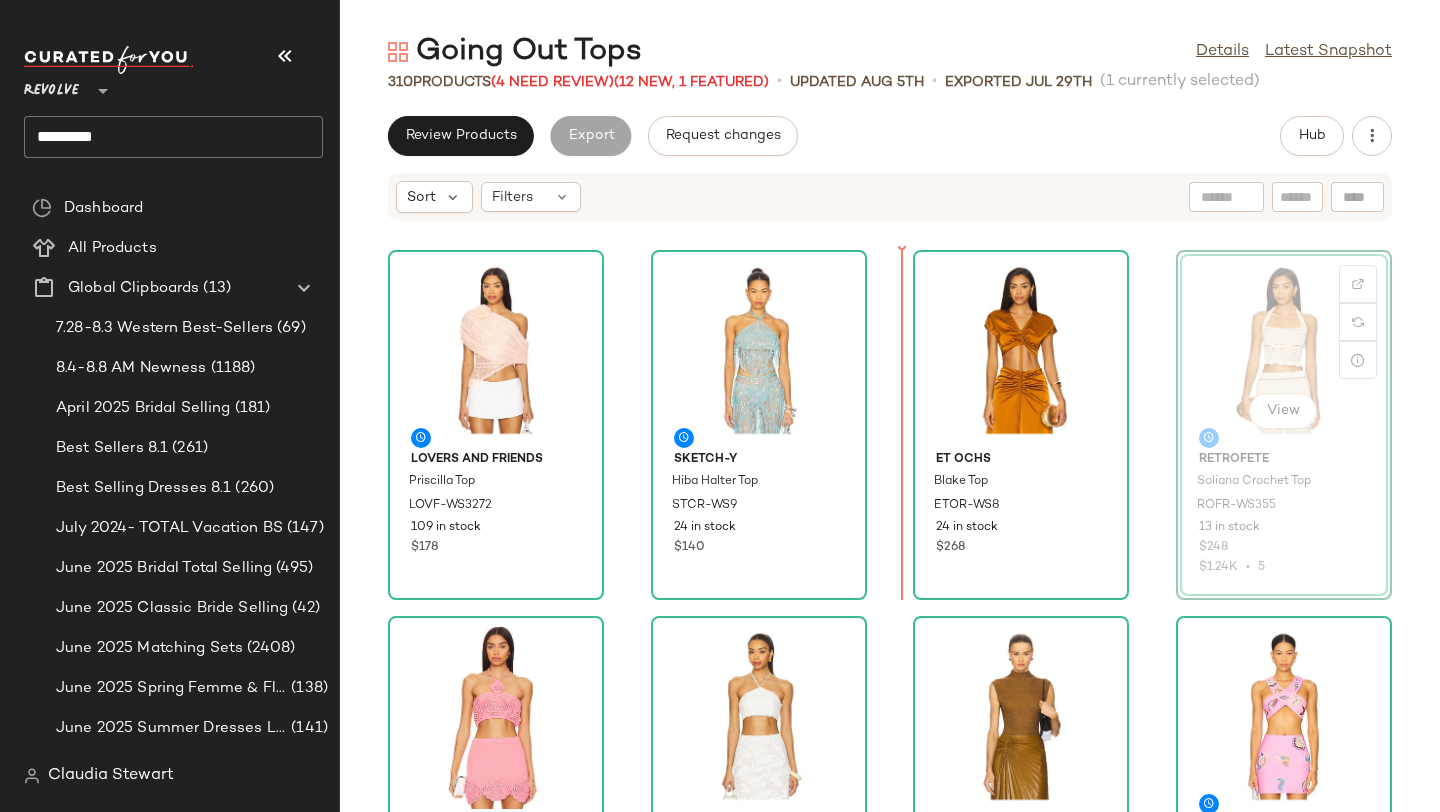drag, startPoint x: 1255, startPoint y: 397, endPoint x: 900, endPoint y: 397, distance: 355 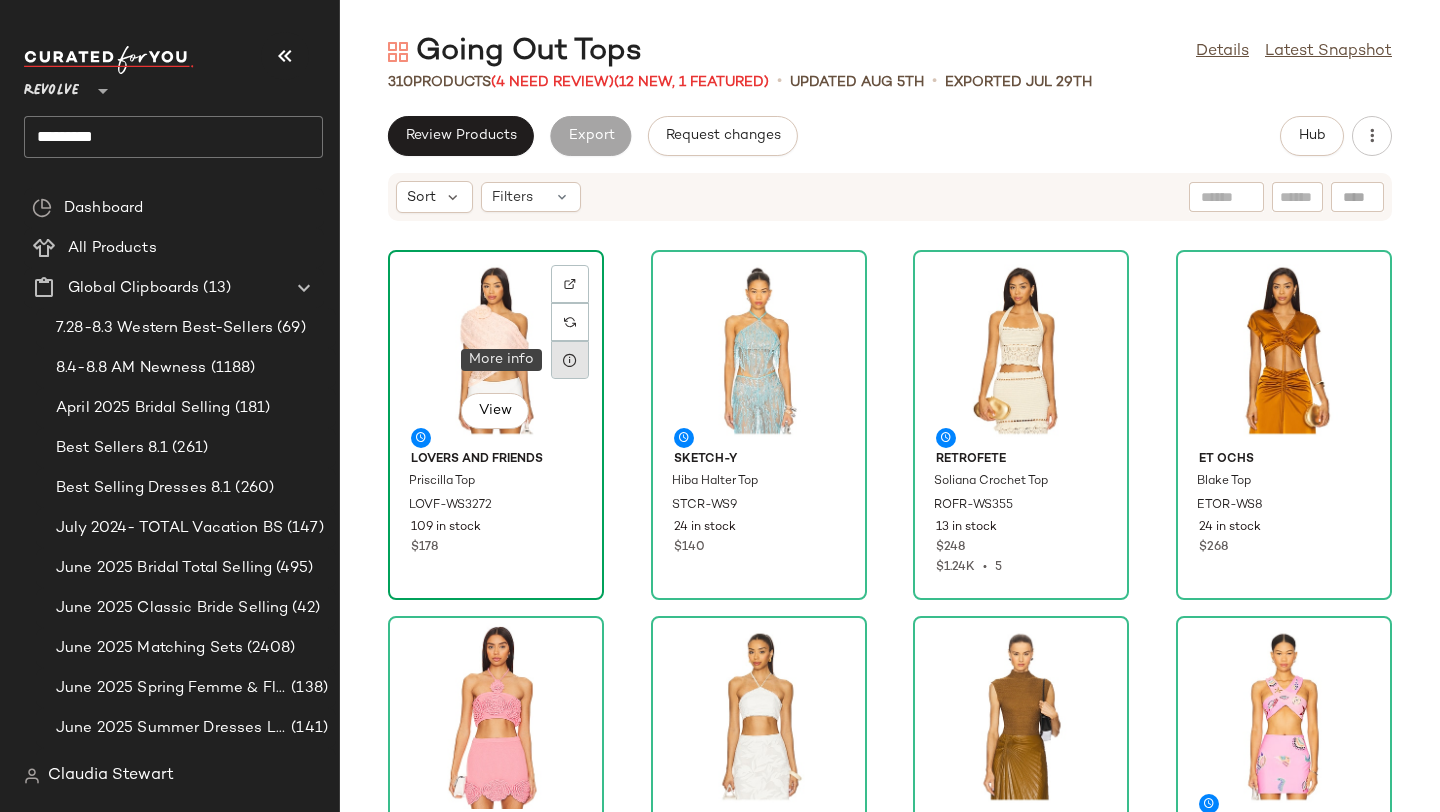 click 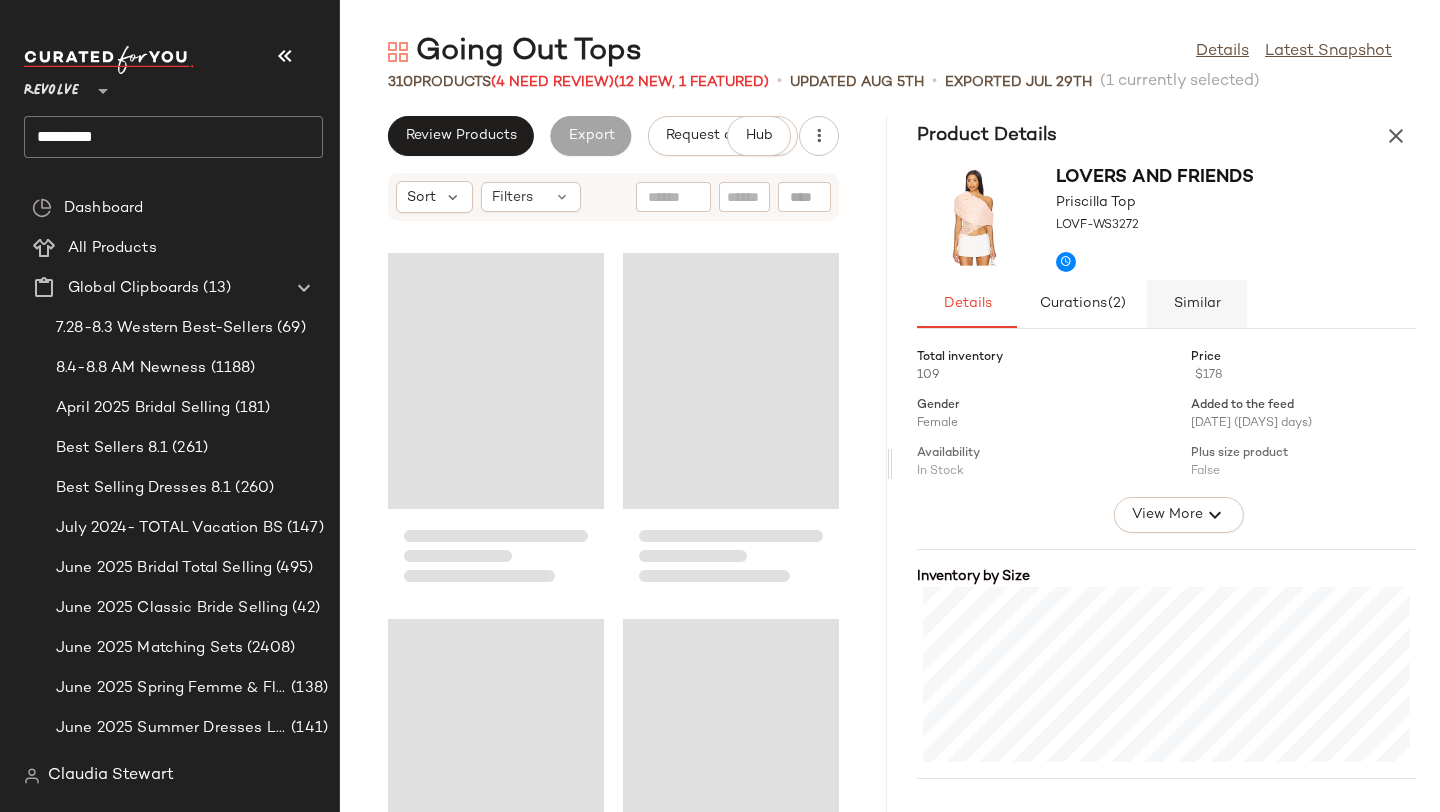 click on "Similar" 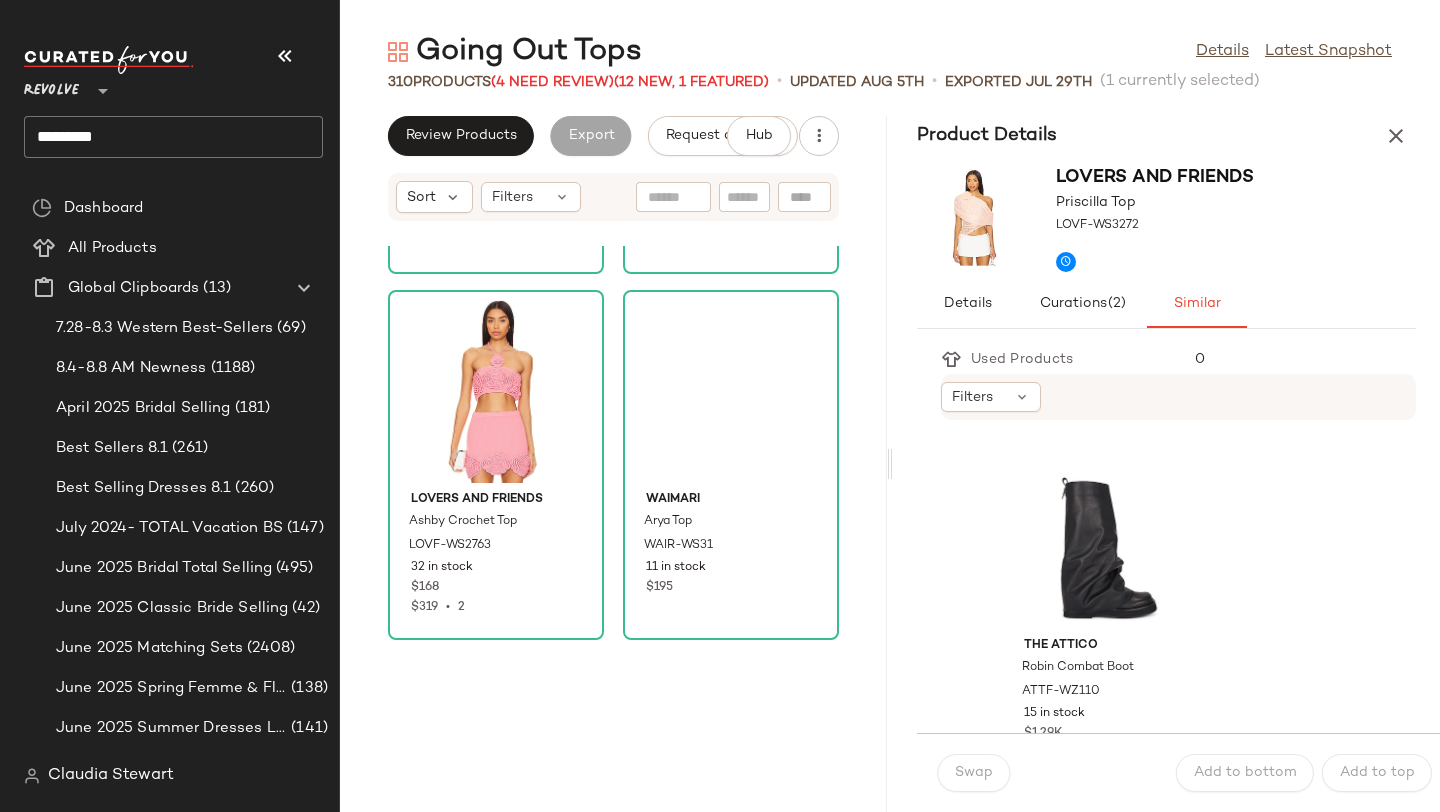 scroll, scrollTop: 1019, scrollLeft: 0, axis: vertical 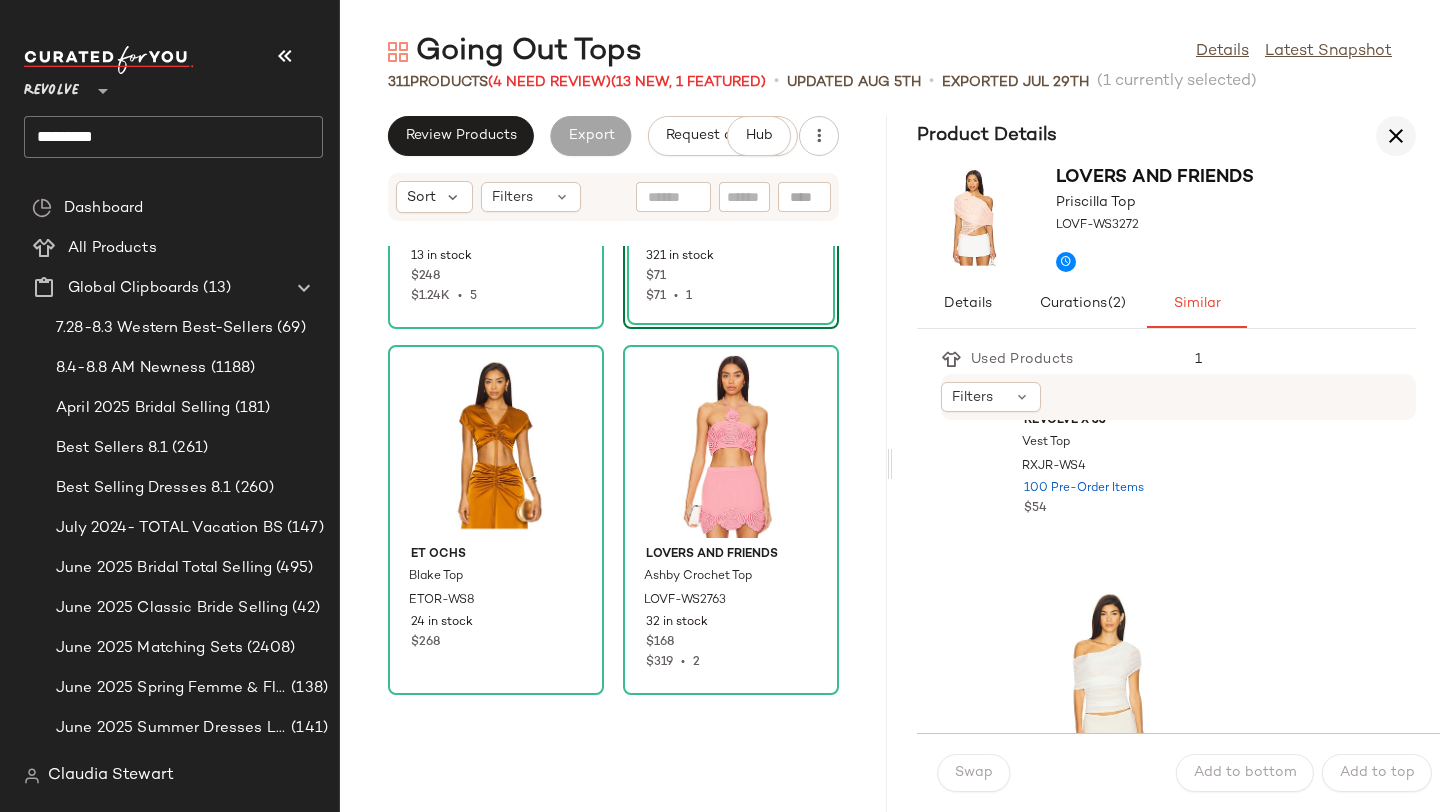 click at bounding box center [1396, 136] 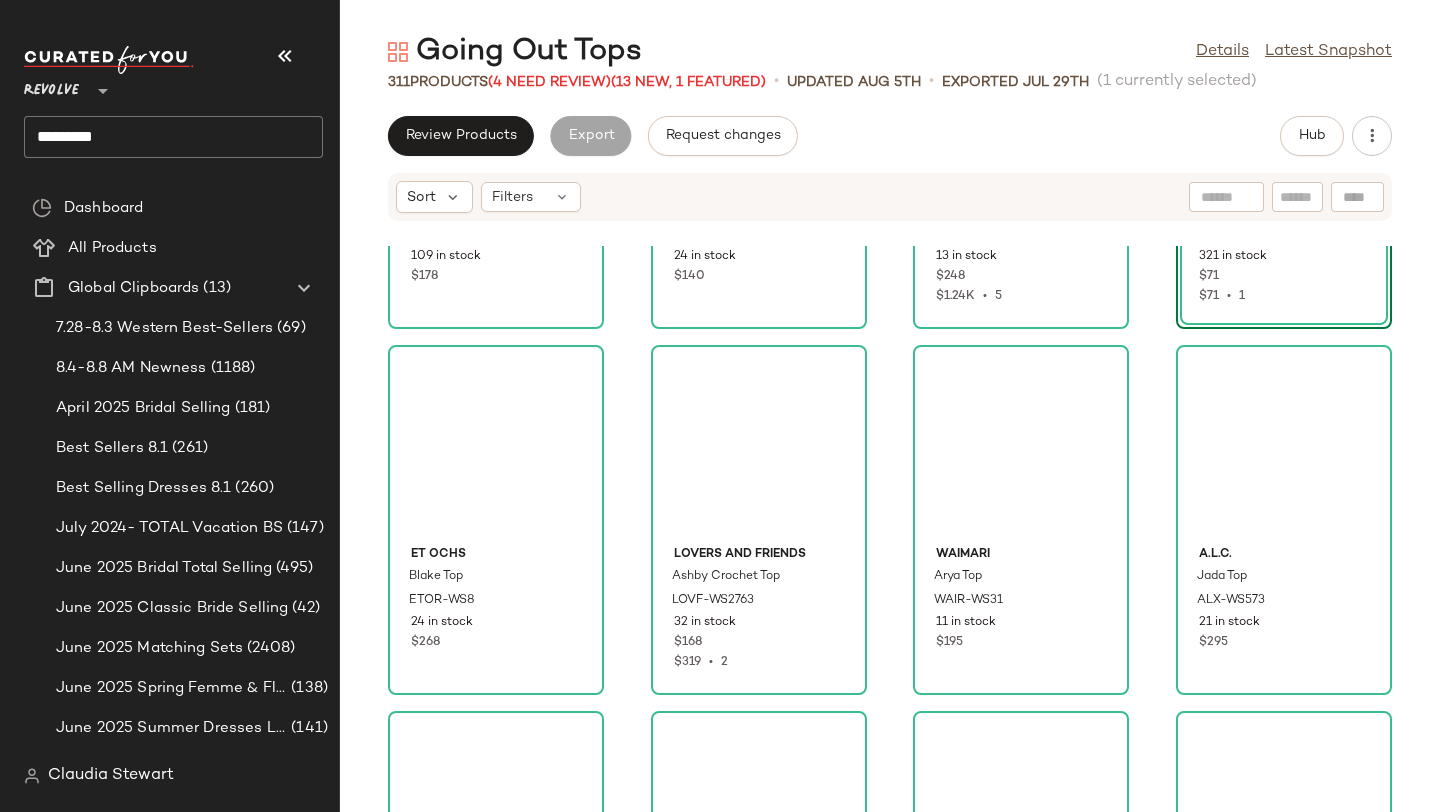 scroll, scrollTop: 0, scrollLeft: 0, axis: both 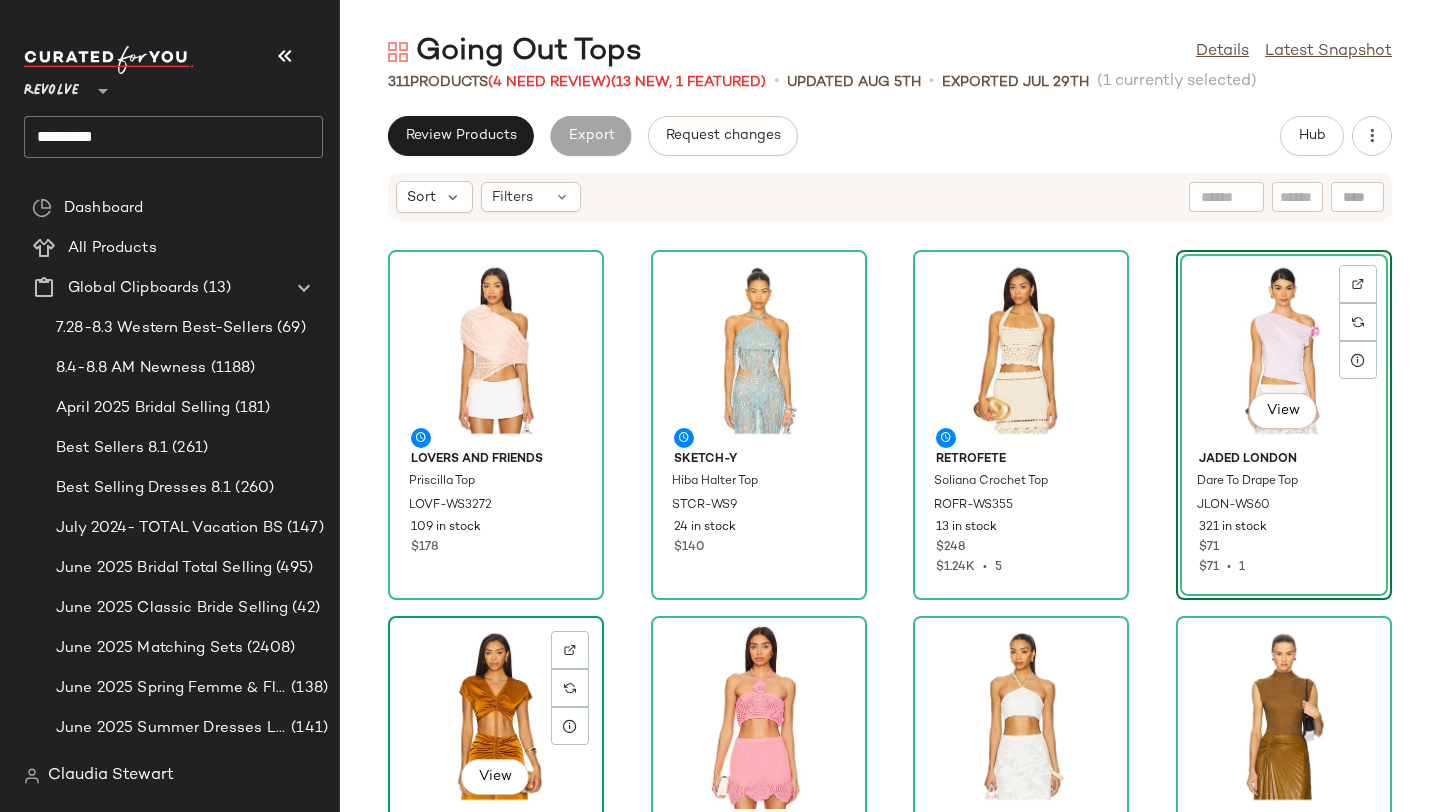 click on "View" 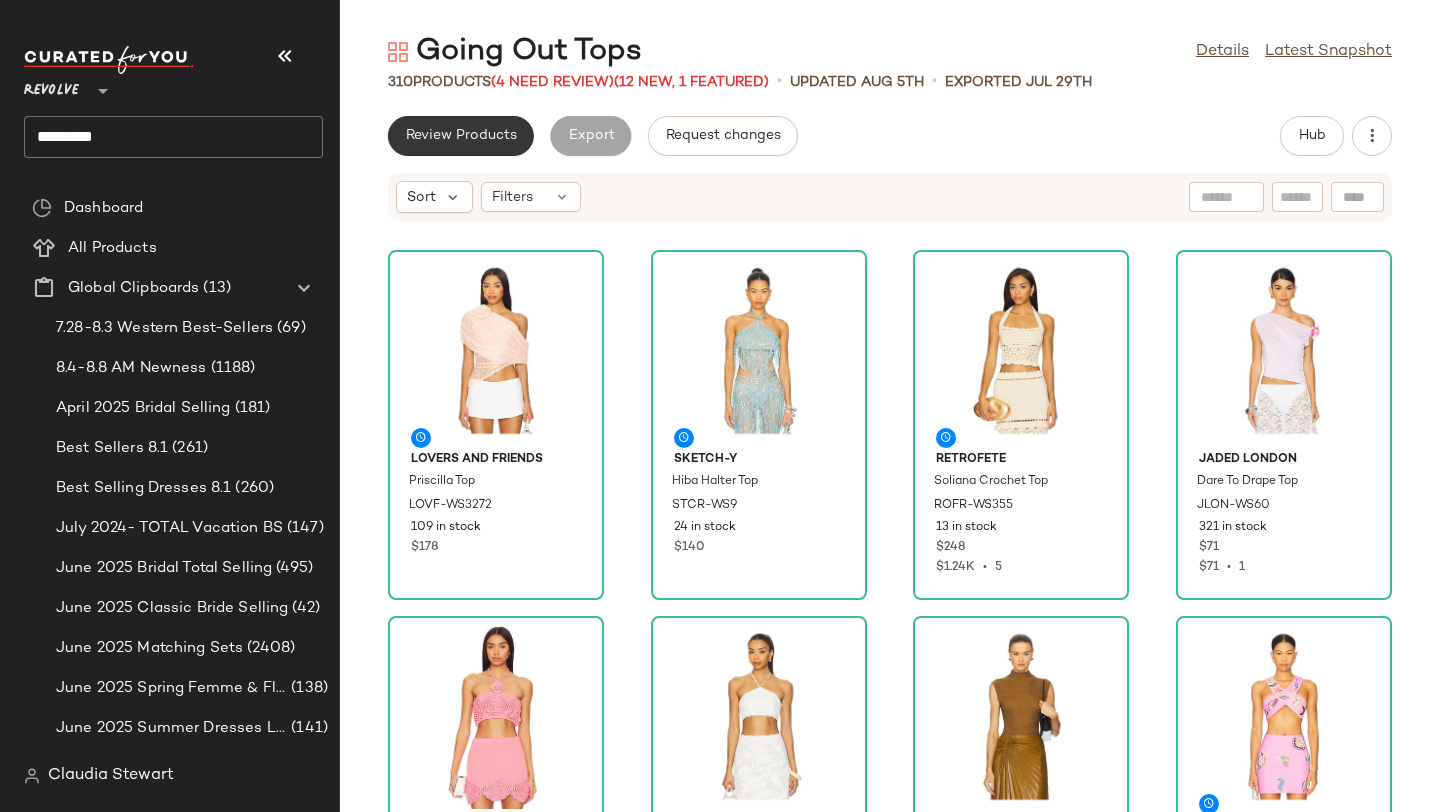 click on "Review Products" 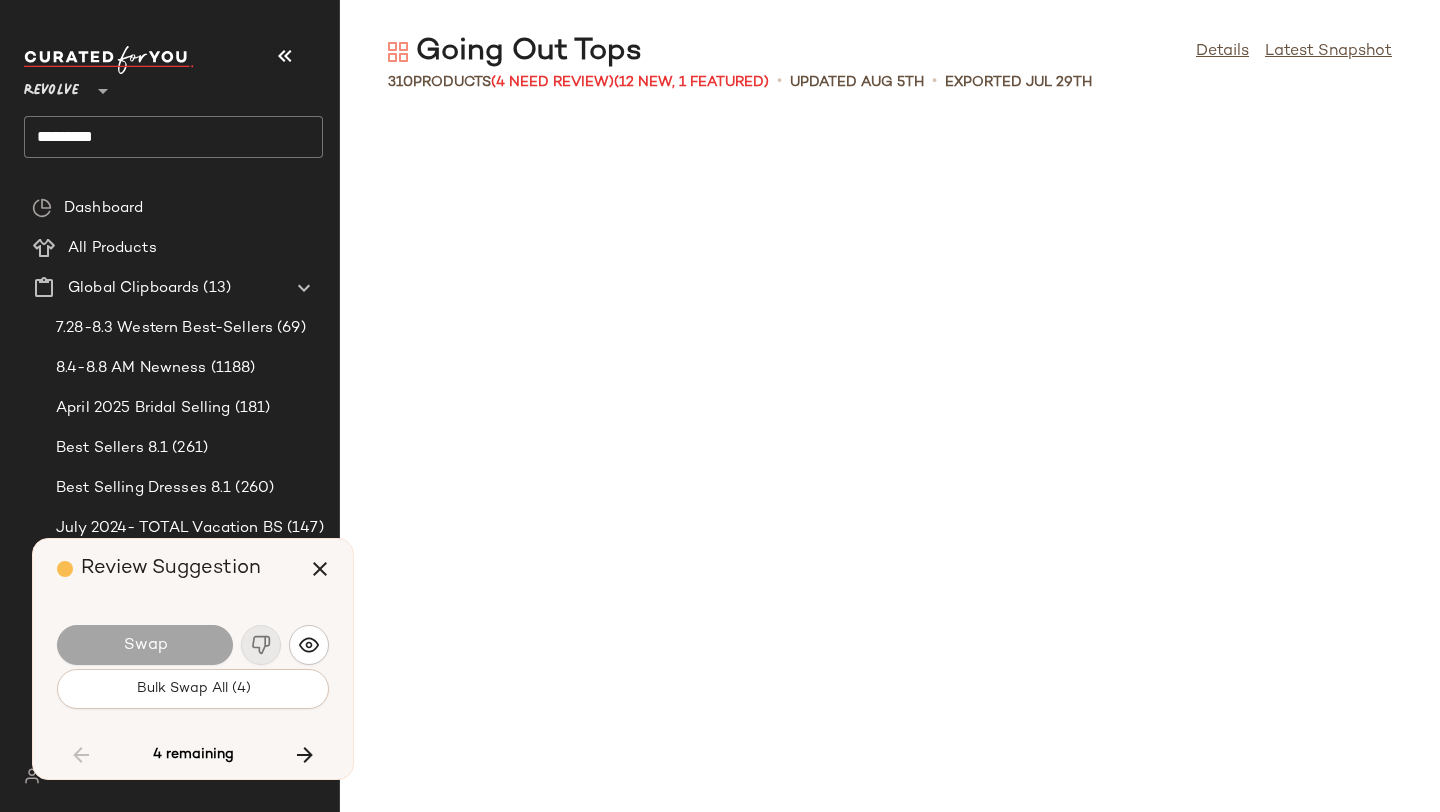 scroll, scrollTop: 6588, scrollLeft: 0, axis: vertical 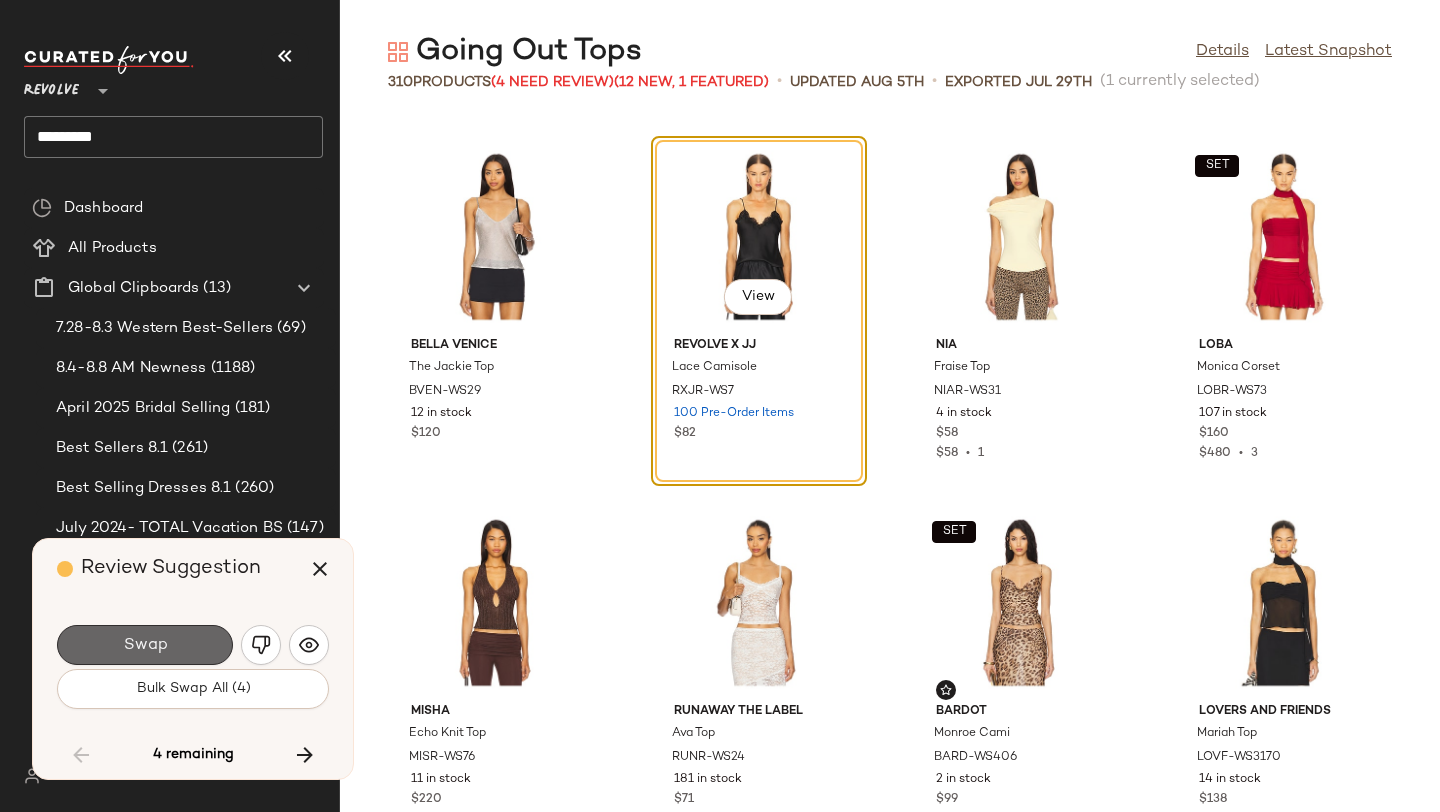click on "Swap" at bounding box center [145, 645] 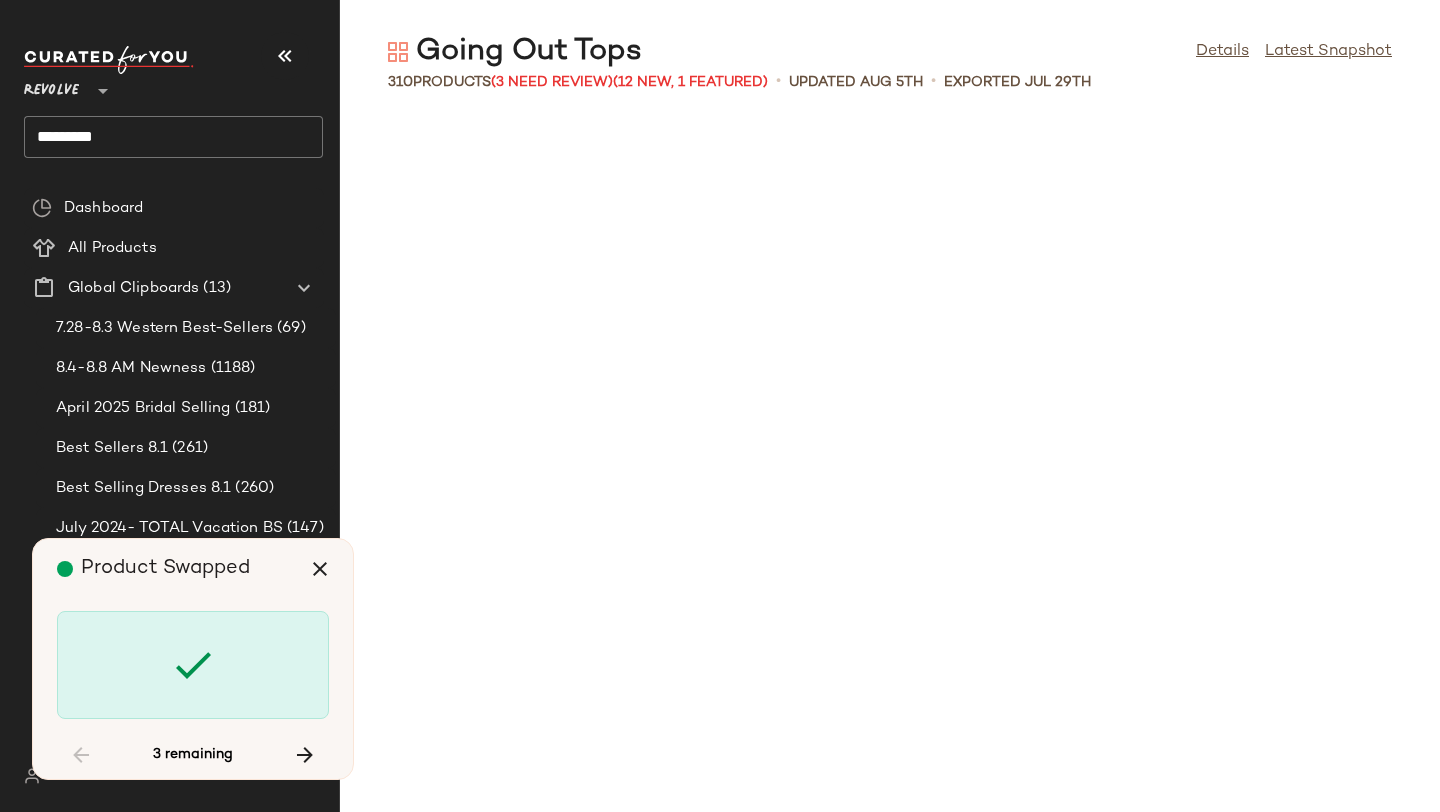 scroll, scrollTop: 12444, scrollLeft: 0, axis: vertical 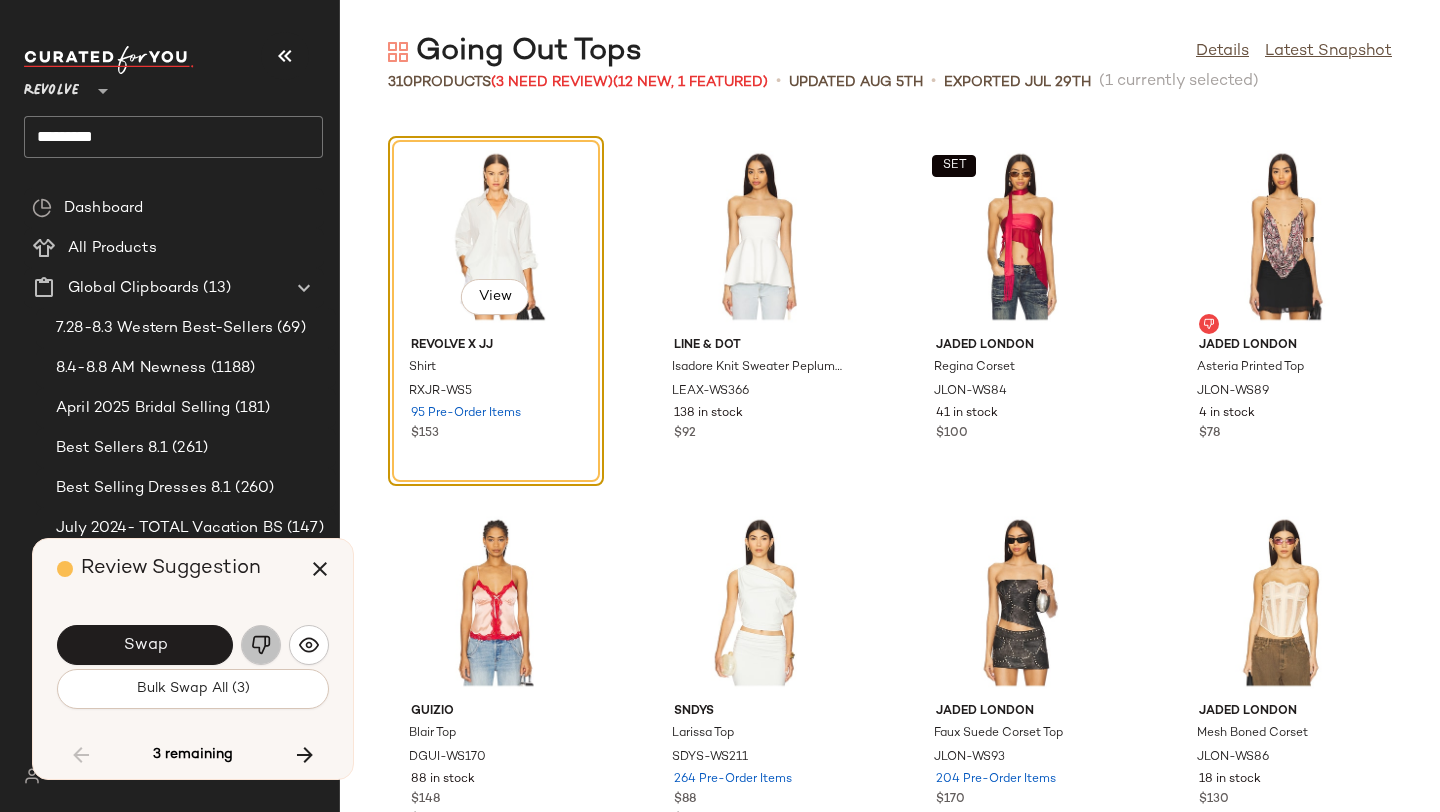click 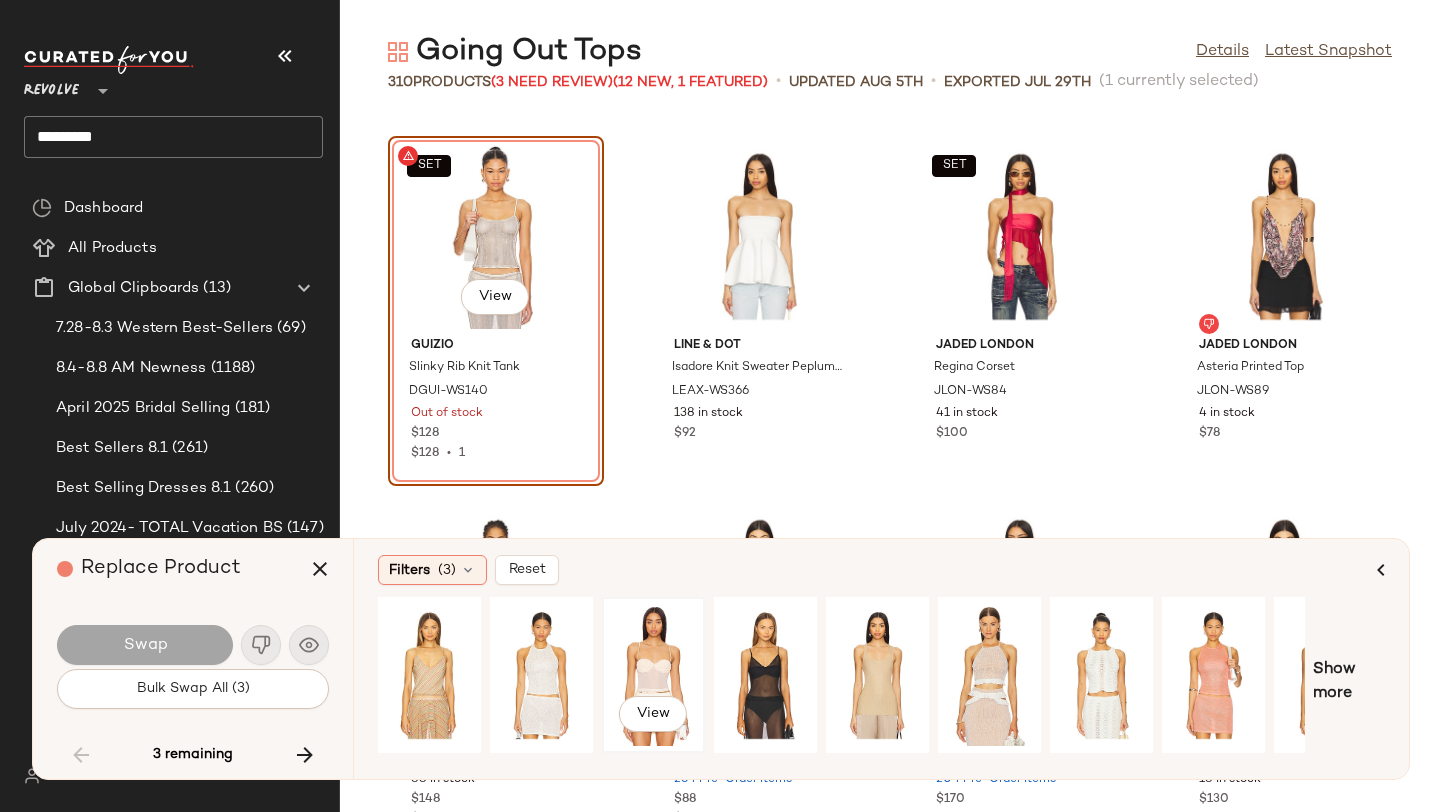 click on "View" 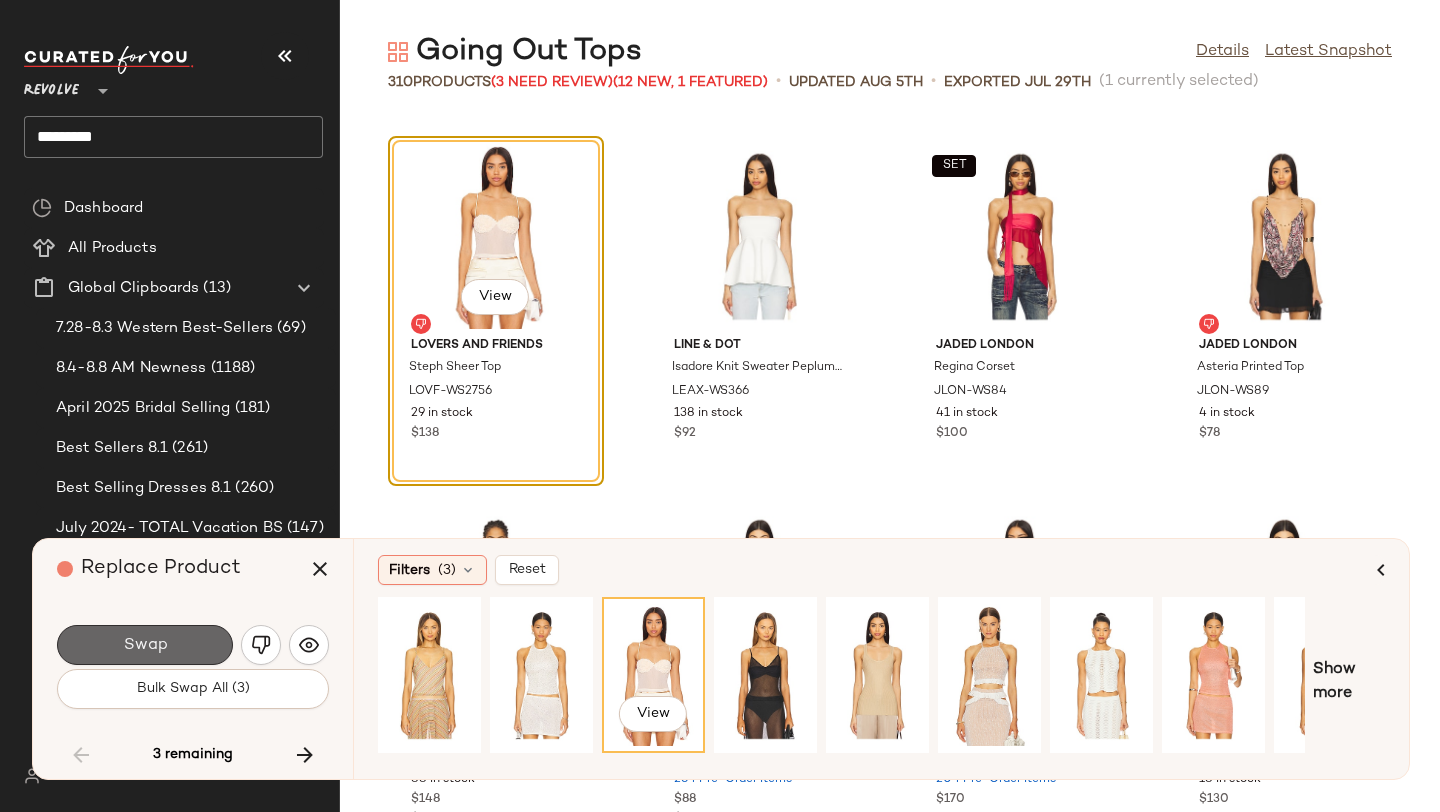 click on "Swap" at bounding box center (145, 645) 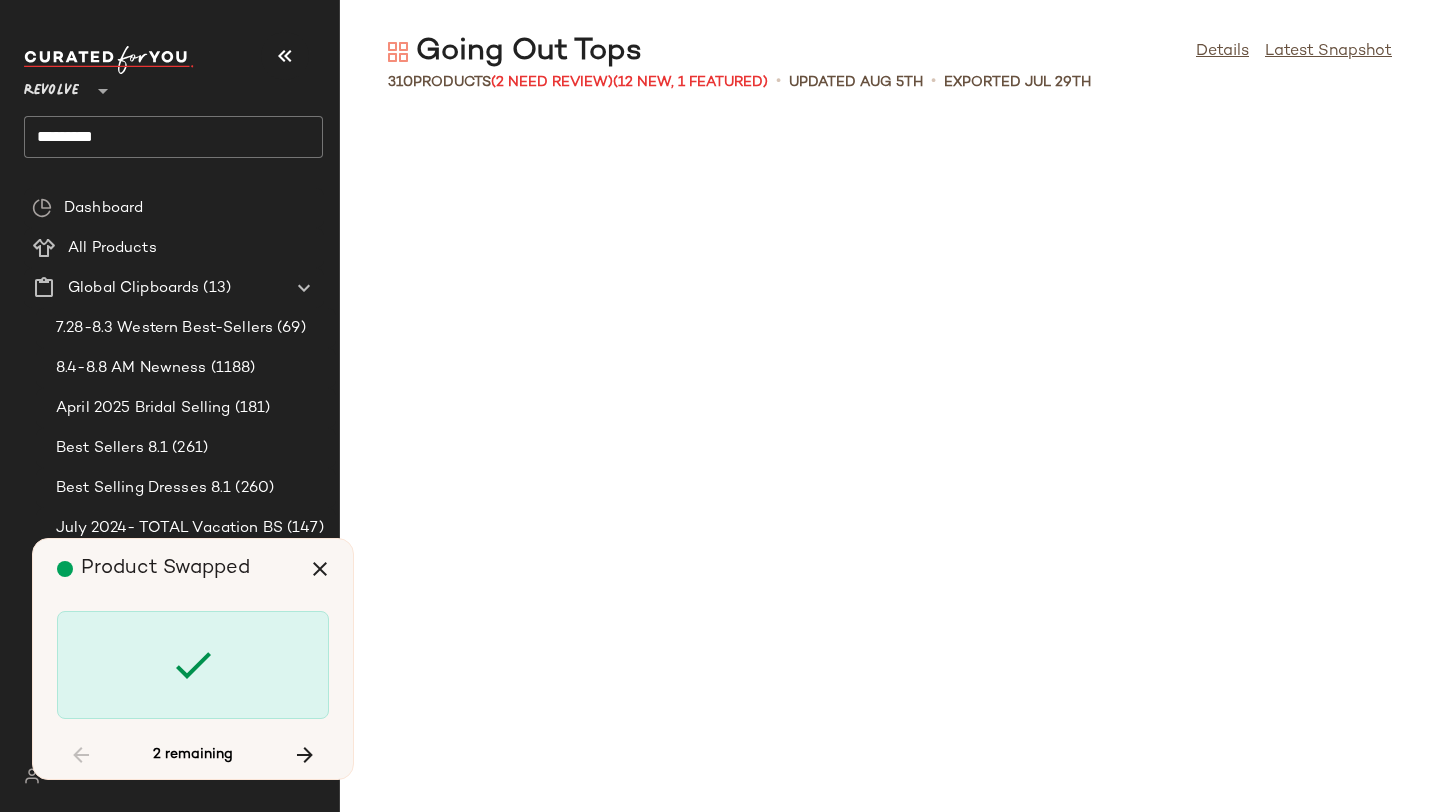 scroll, scrollTop: 15006, scrollLeft: 0, axis: vertical 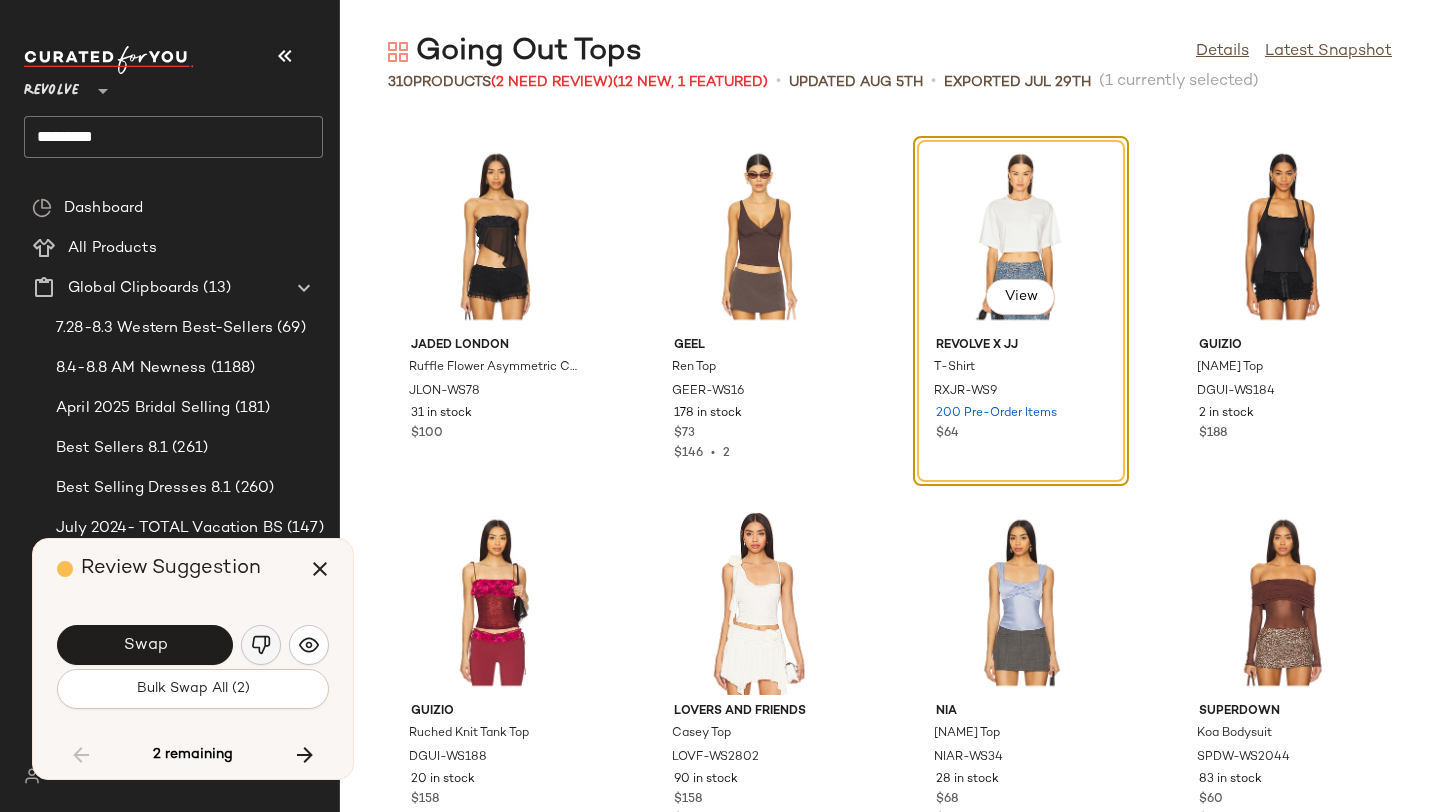 click 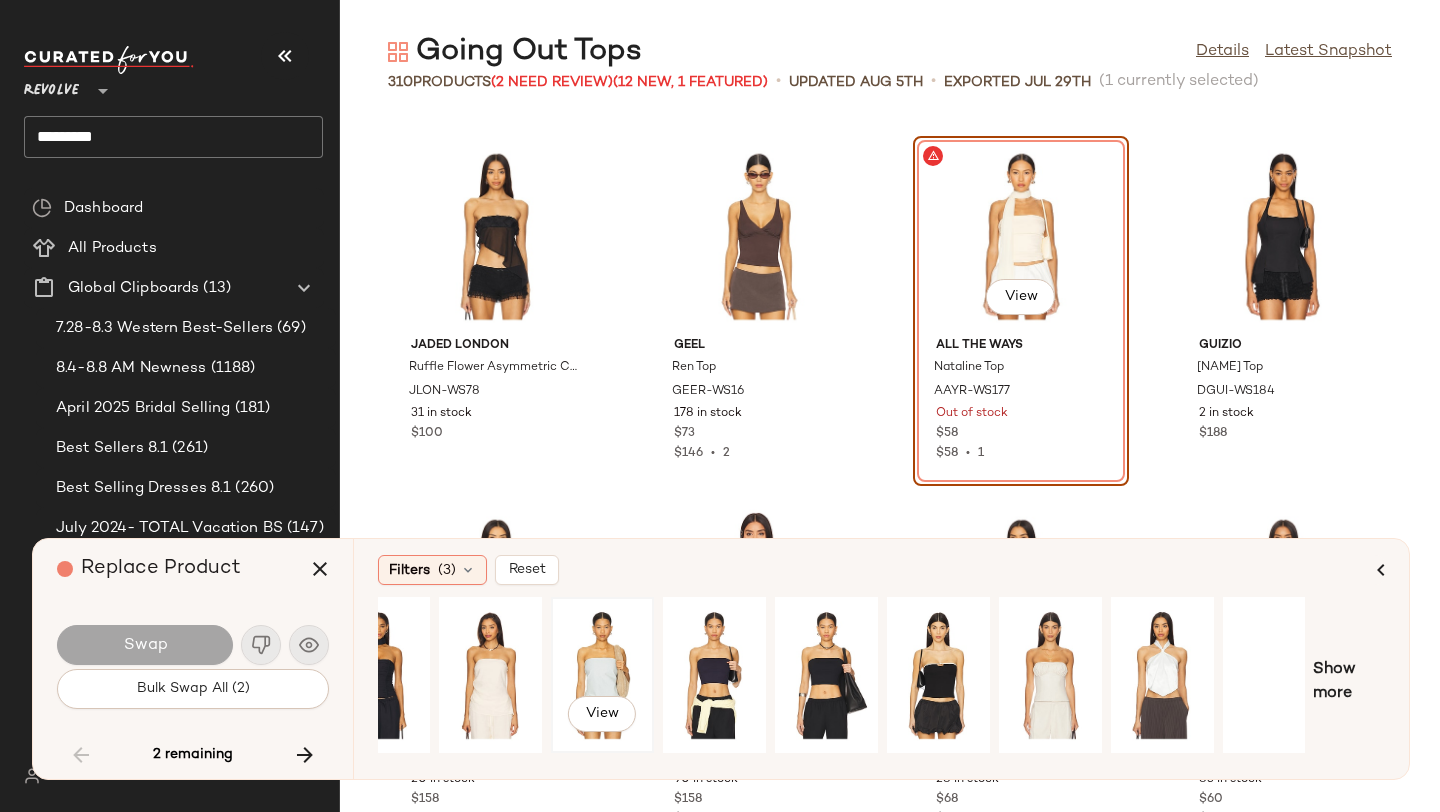 scroll, scrollTop: 0, scrollLeft: 182, axis: horizontal 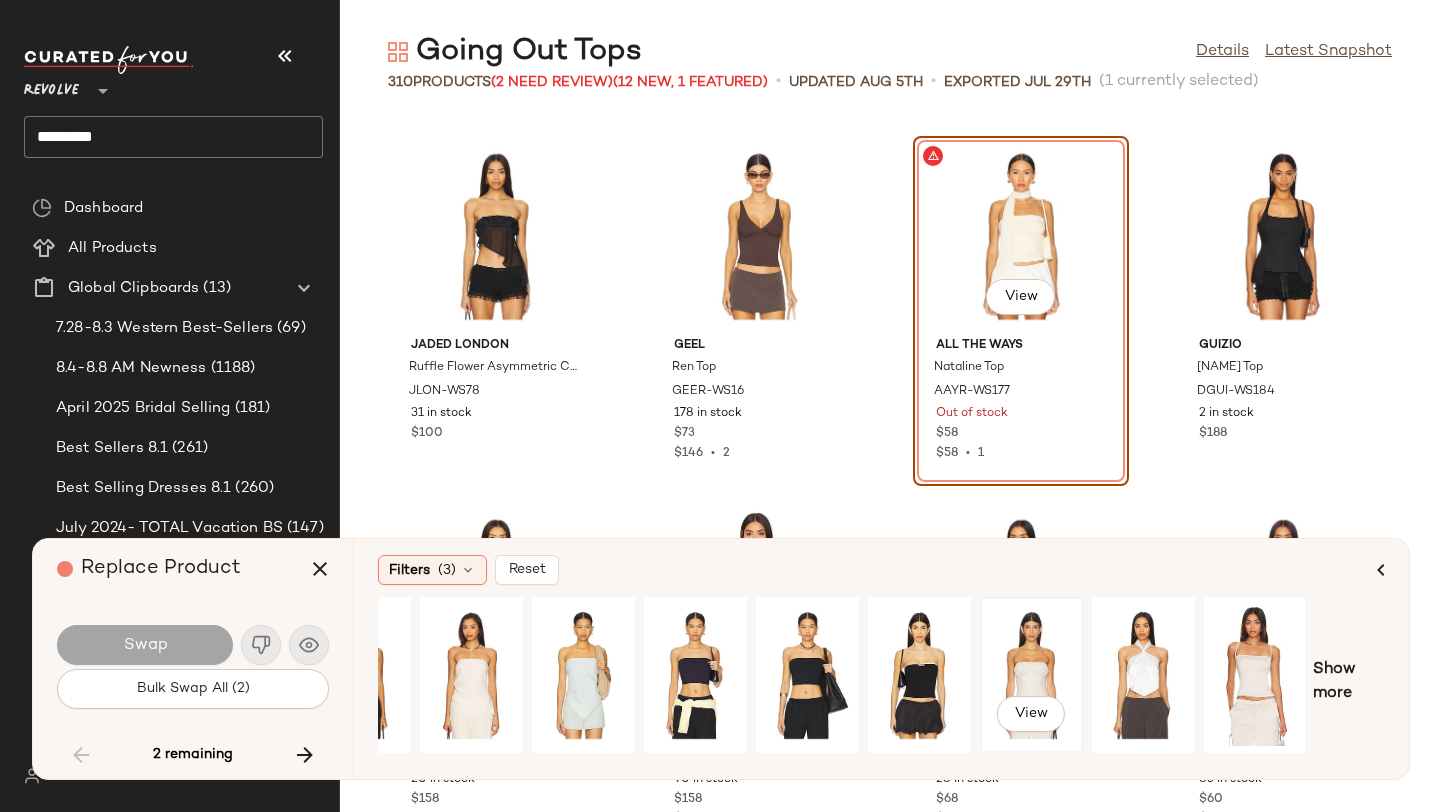 click on "View" 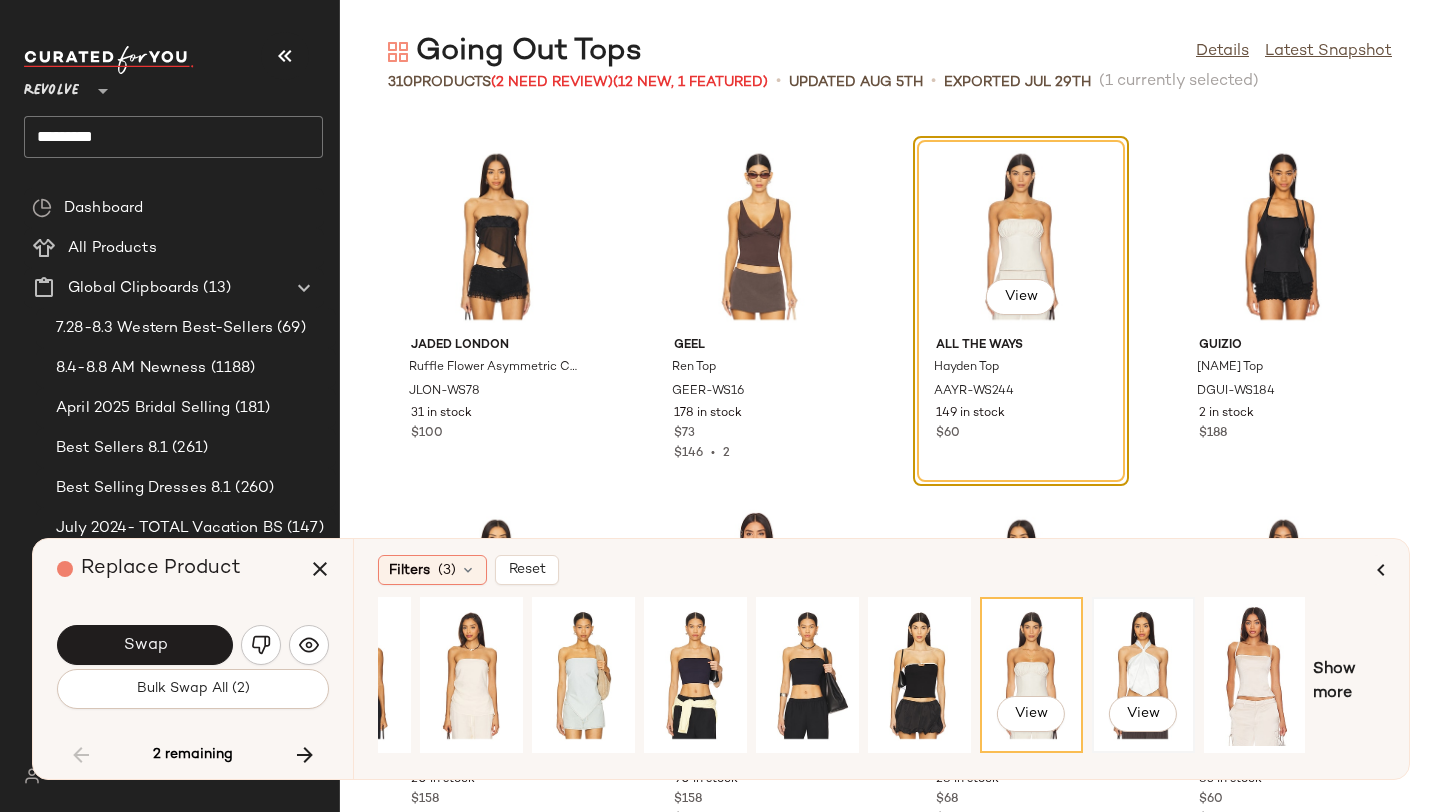 click on "View" 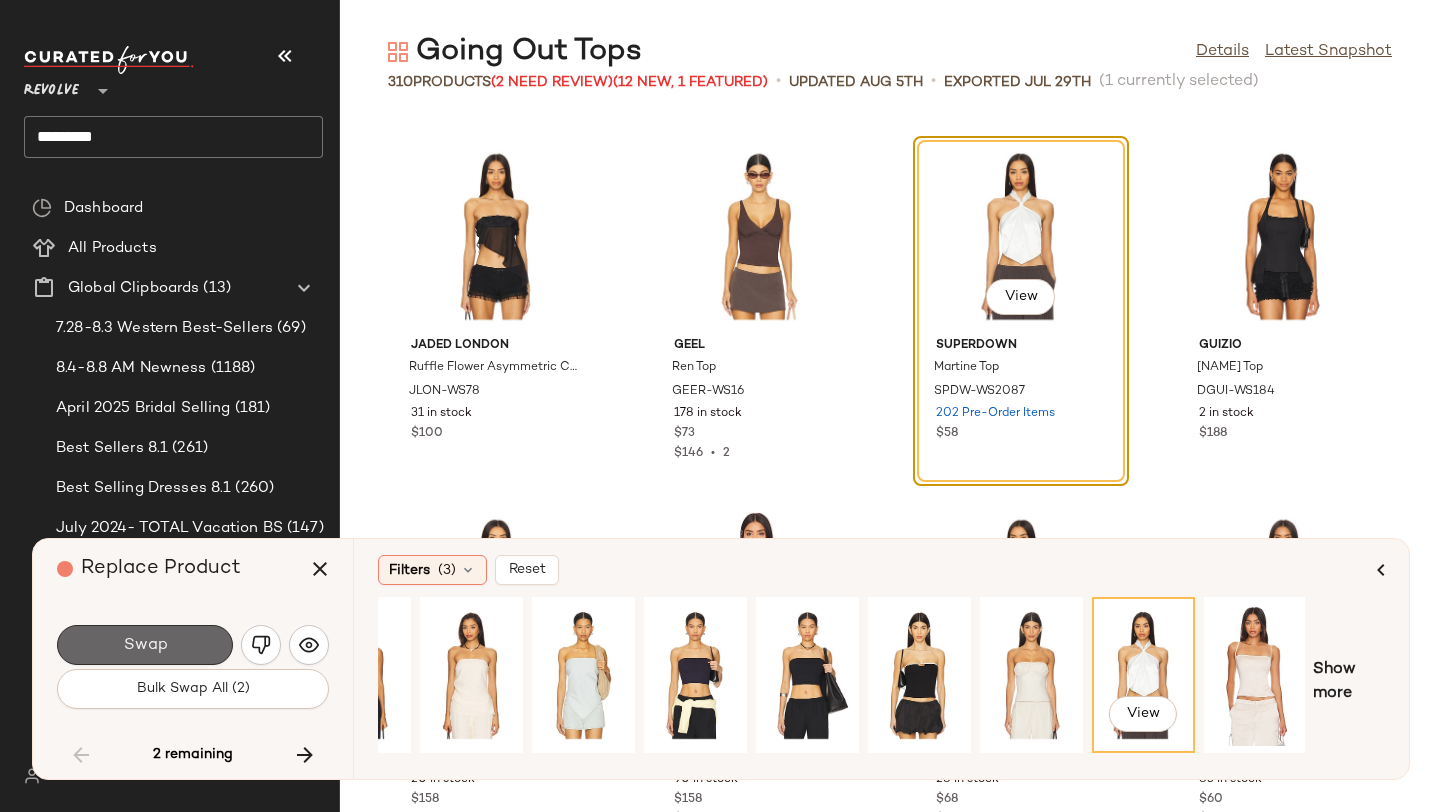 click on "Swap" at bounding box center [145, 645] 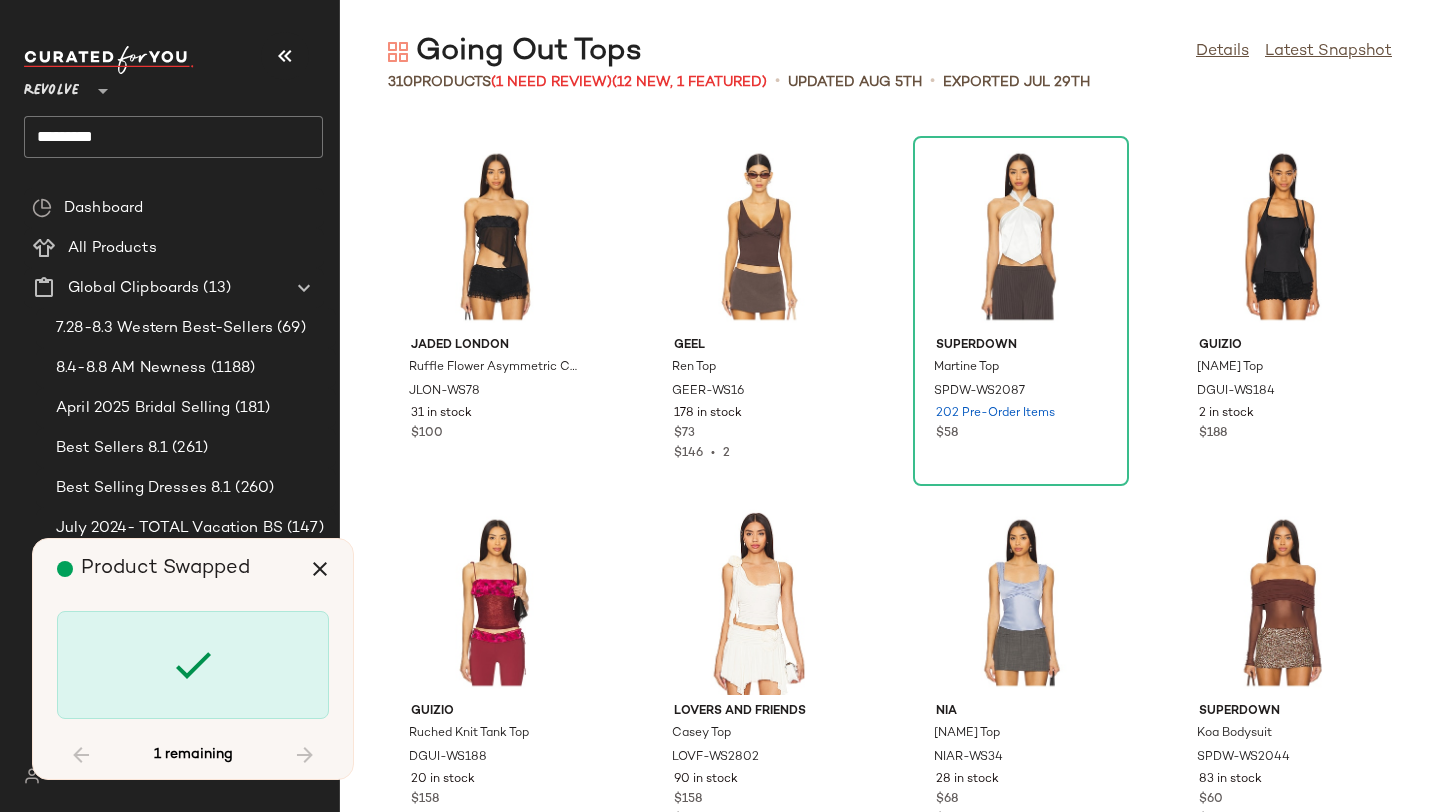 scroll, scrollTop: 19398, scrollLeft: 0, axis: vertical 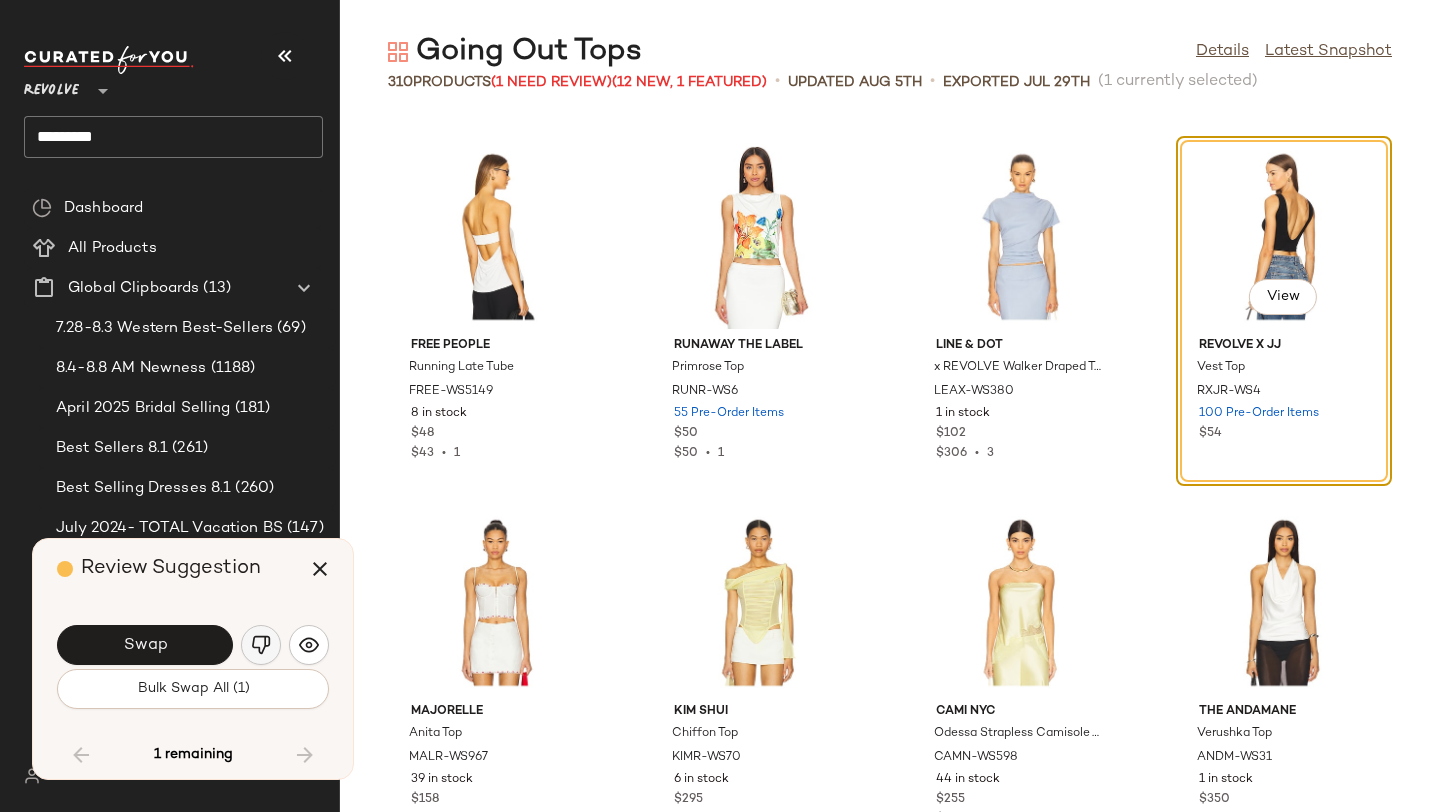 click at bounding box center (261, 645) 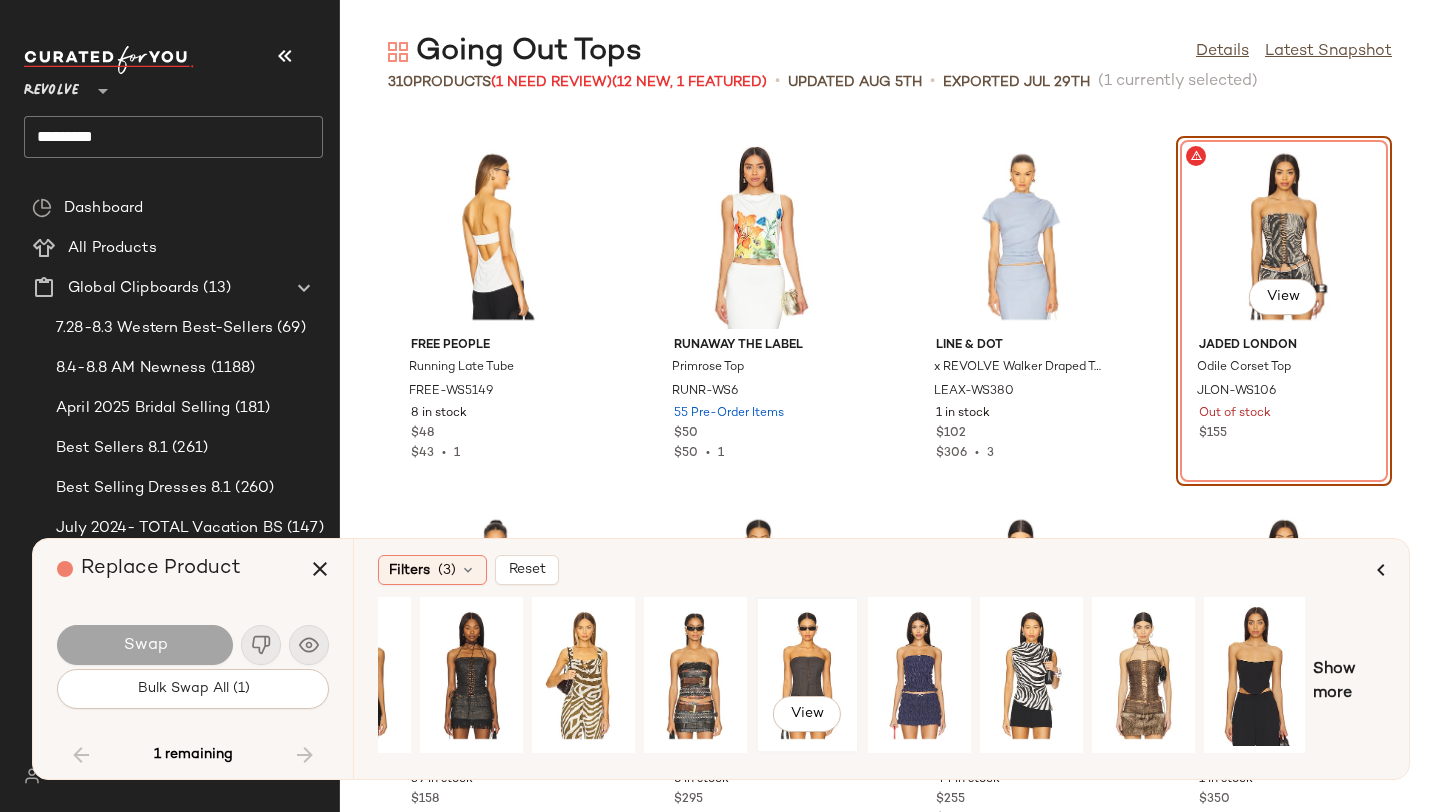 scroll, scrollTop: 0, scrollLeft: 0, axis: both 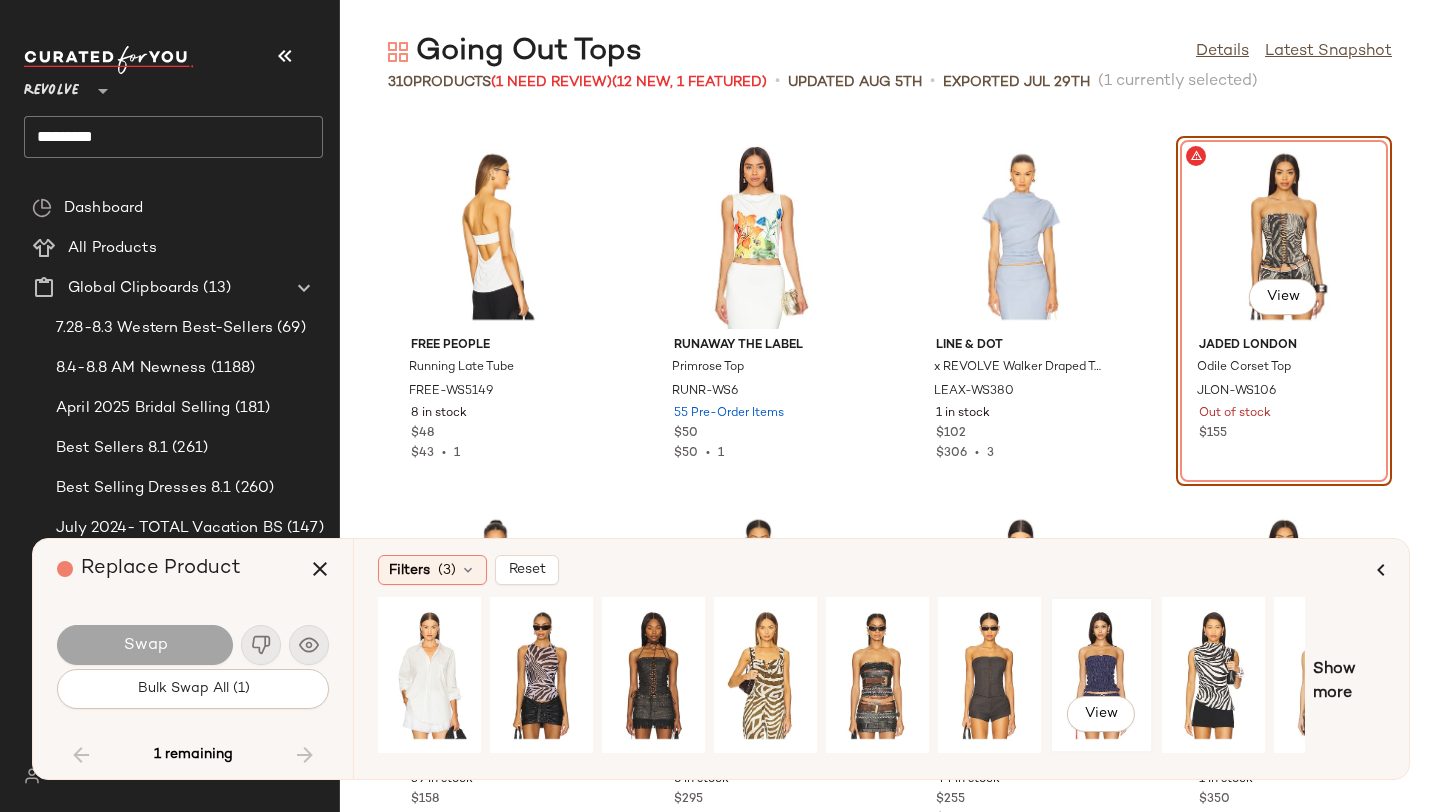 click on "View" 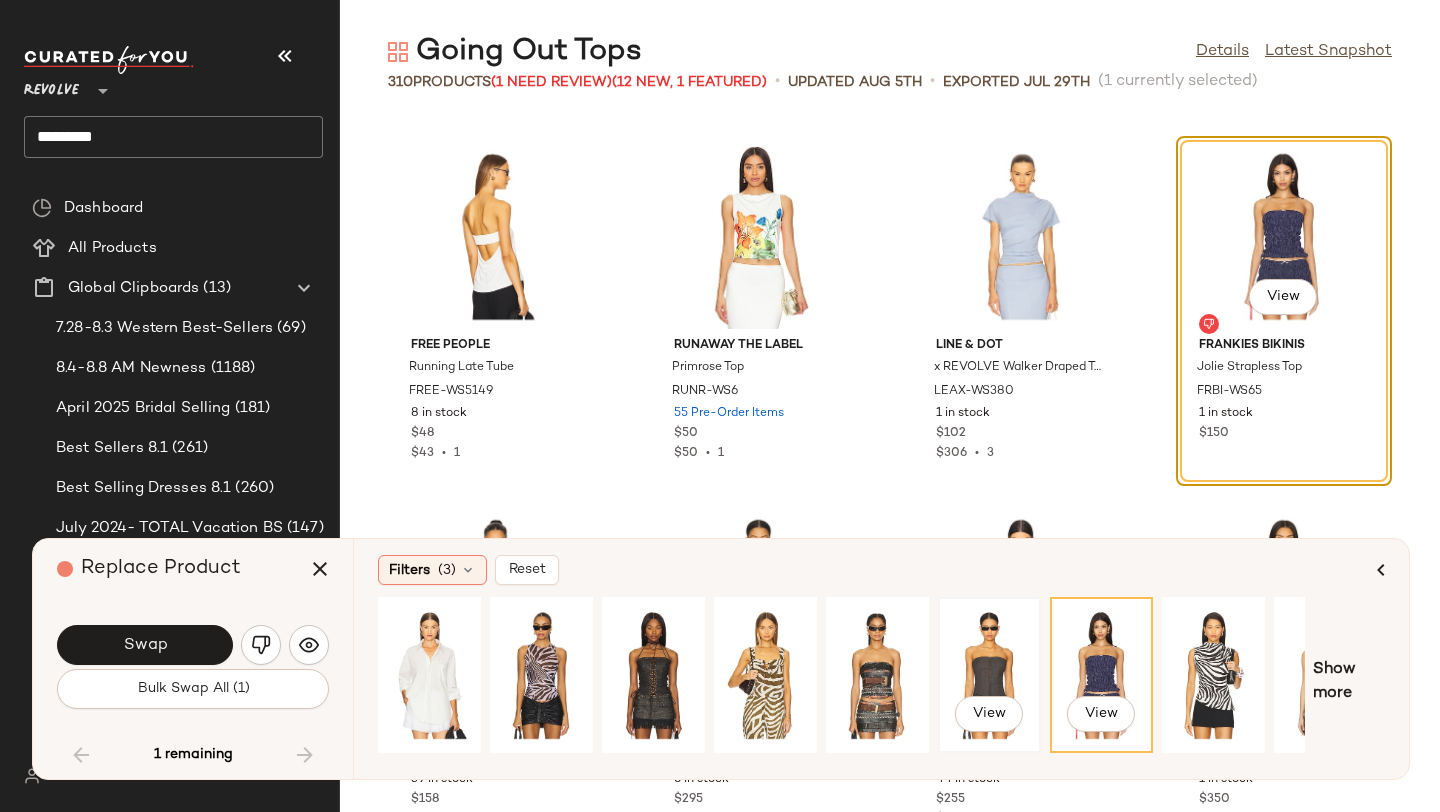 click on "View" 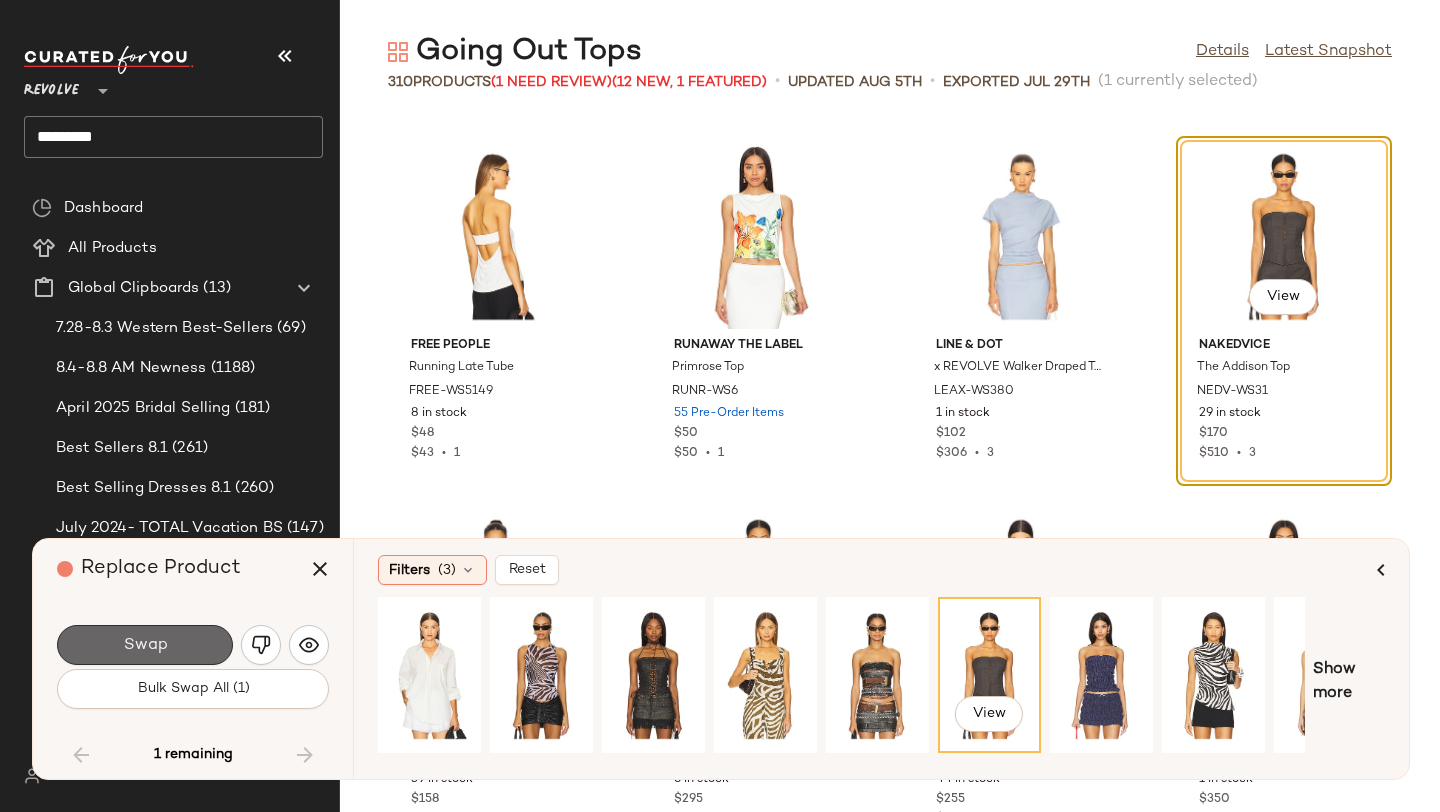 click on "Swap" at bounding box center (145, 645) 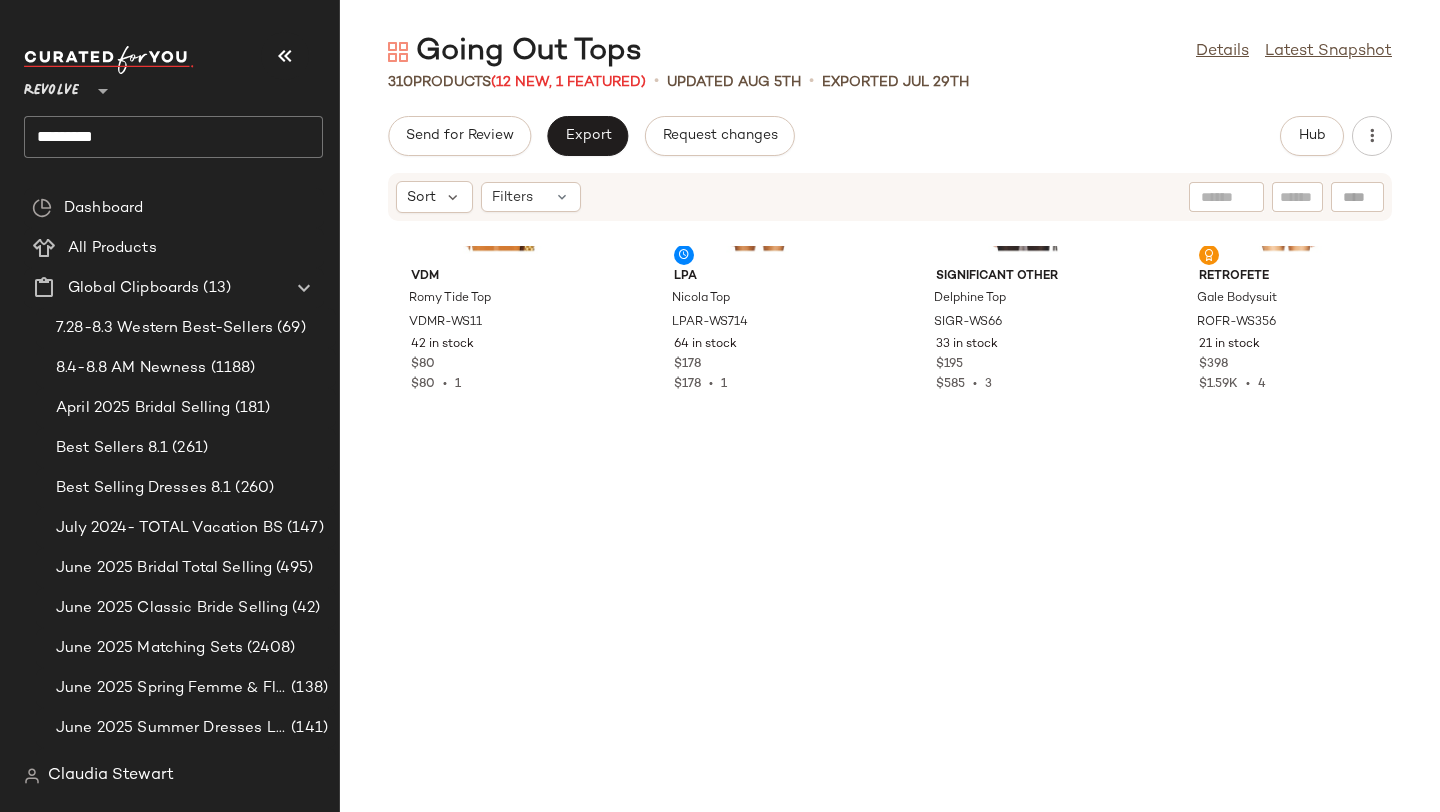 scroll, scrollTop: 0, scrollLeft: 0, axis: both 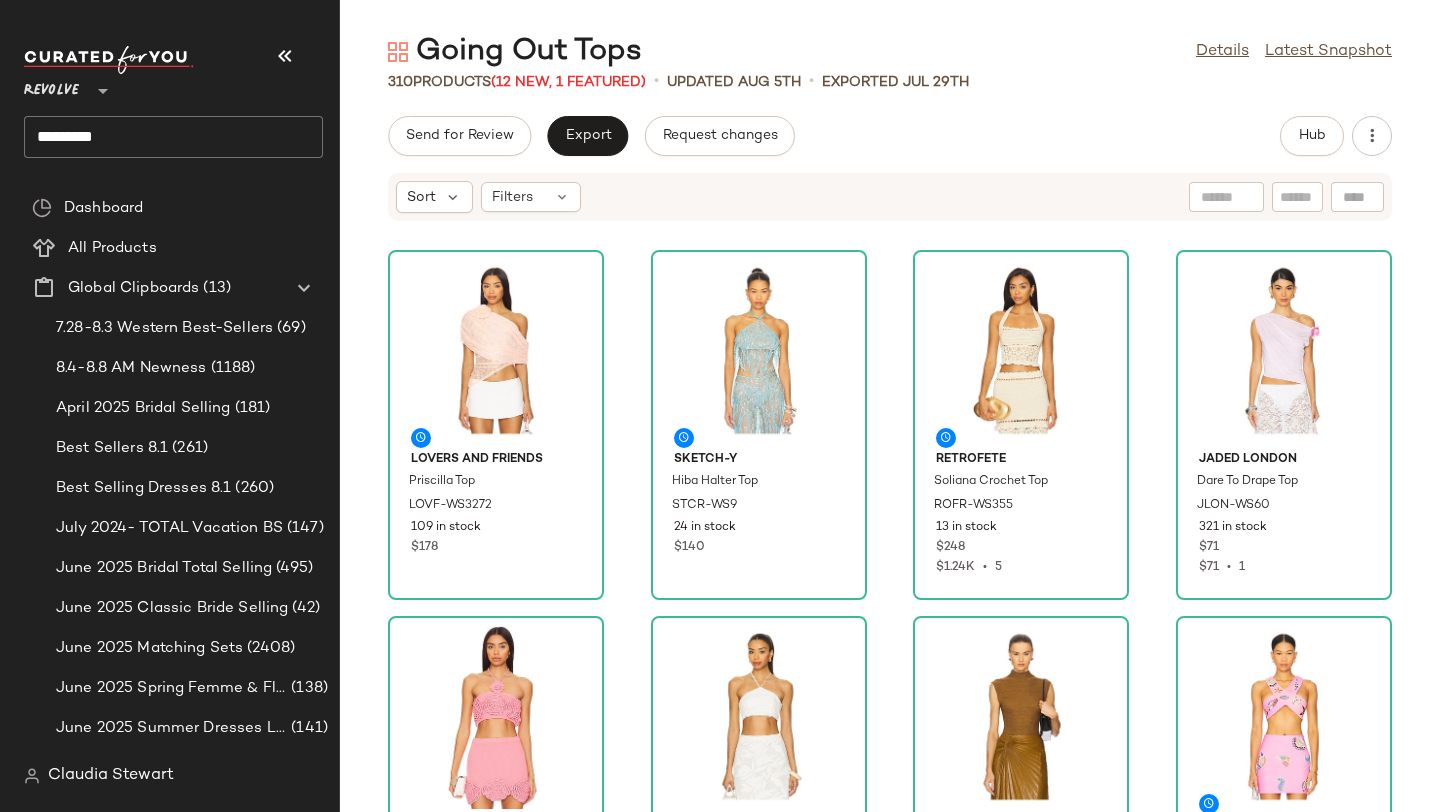 click on "Lovers and Friends Priscilla Top LOVF-WS3272 109 in stock $178 Sketch-Y Hiba Halter Top STCR-WS9 24 in stock $140 retrofete Soliana Crochet Top ROFR-WS355 13 in stock $248 $1.24K  •  5 Jaded London Dare To Drape Top JLON-WS60 321 in stock $71 $71  •  1 Lovers and Friends Ashby Crochet Top LOVF-WS2763 32 in stock $168 $319  •  2 Waimari Arya Top WAIR-WS31 11 in stock $195 A.L.C. Jada Top ALX-WS573 21 in stock $295 Oceanus Shell Hand Beaded Top DEHR-WS7 13 in stock $223 $892  •  4 LIONESS Island Bodice Top LIOR-WS254 188 in stock $75 AMOR MIA Gathered Heart Top AMIA-WS17 23 in stock $220 PatBO Corset Top PBTO-WS134 12 in stock $450 NIIHAI x REVOLVE The Mila Top NIIR-WS14 57 in stock $88 VDM Romy Tide Top VDMR-WS11 42 in stock $80 $80  •  1 LPA Nicola Top LPAR-WS714 64 in stock $178 $178  •  1 Significant Other Delphine Top SIGR-WS66 33 in stock $195 $585  •  3 retrofete Gale Bodysuit ROFR-WS356 21 in stock $398 $1.59K  •  4" 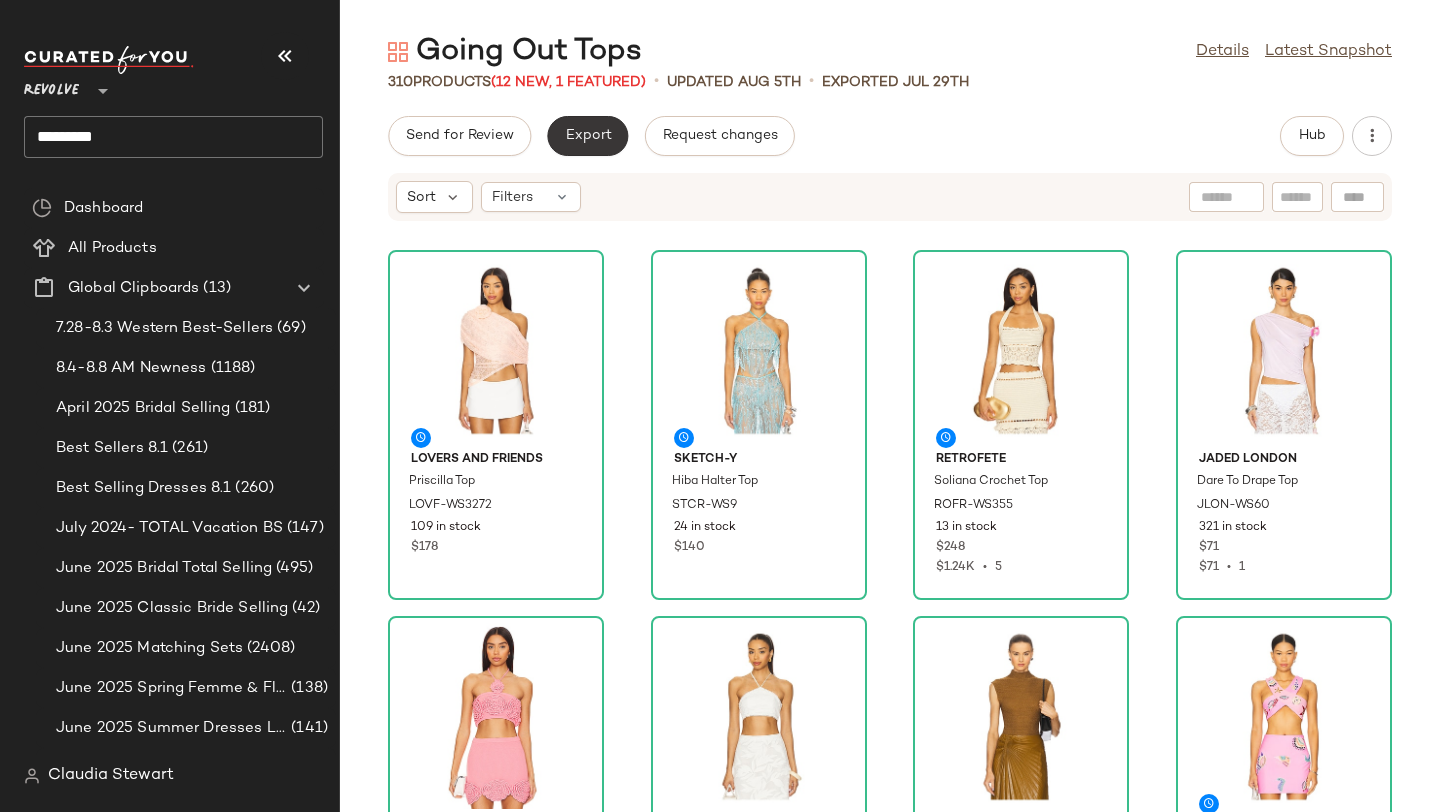 click on "Export" 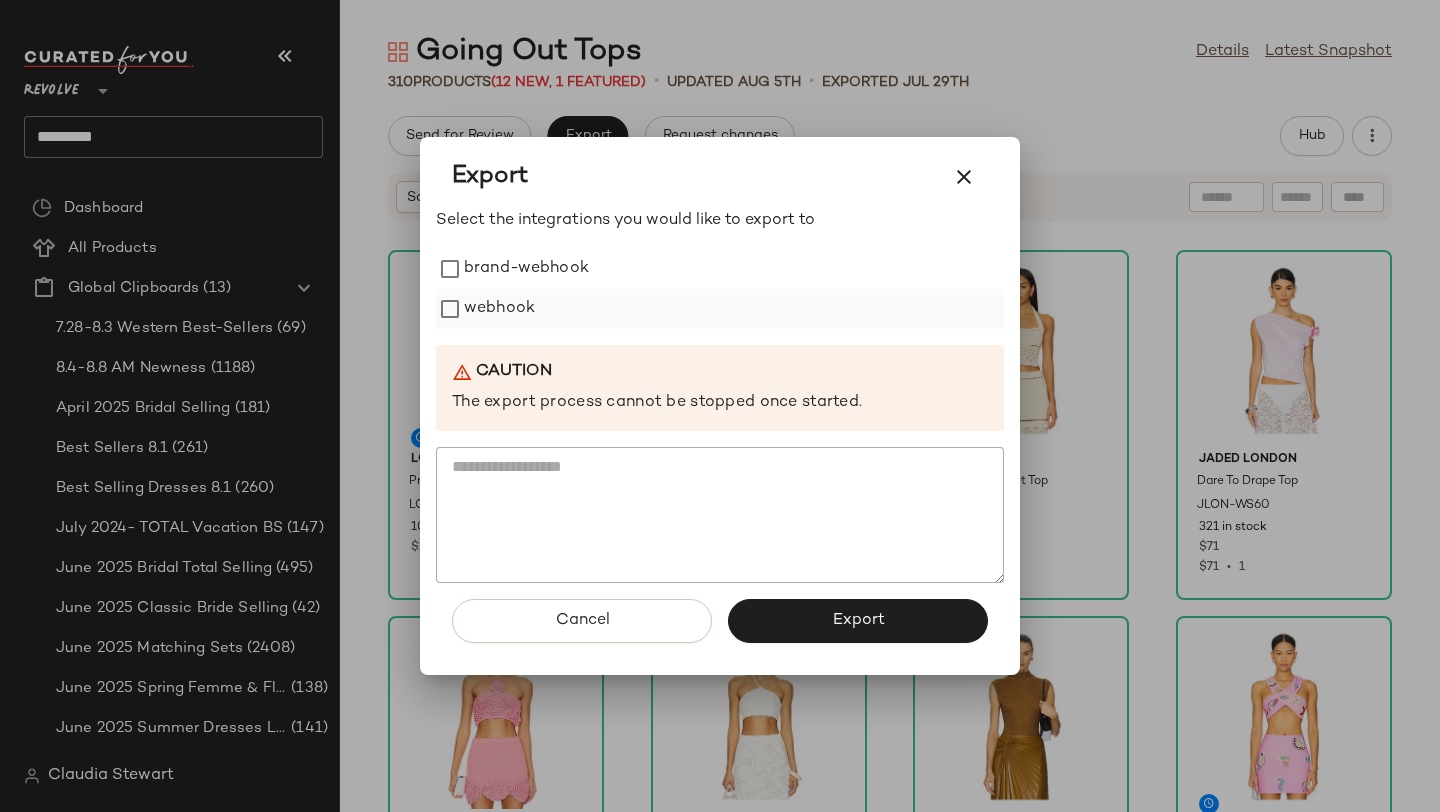 click on "webhook" at bounding box center [499, 309] 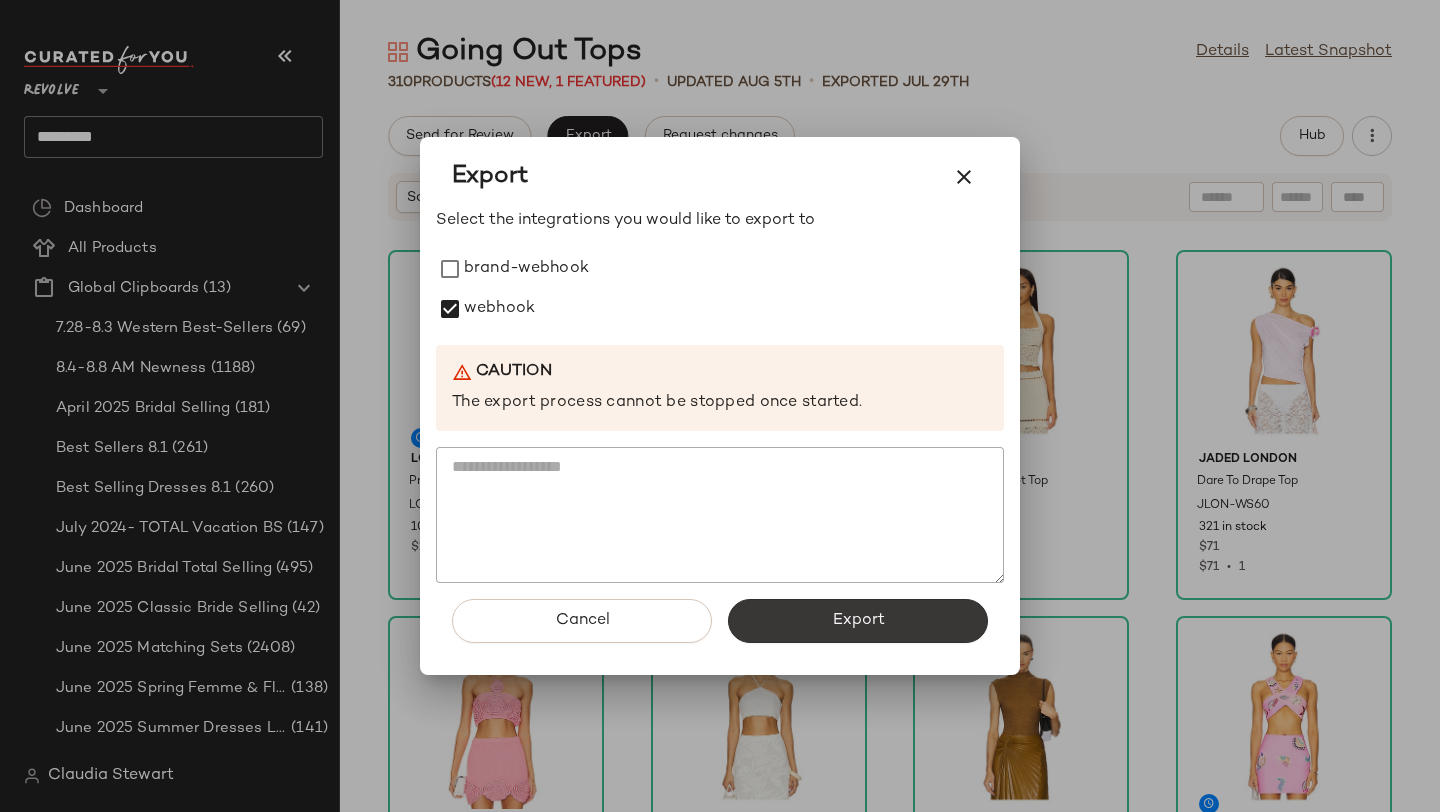 click on "Export" at bounding box center [858, 621] 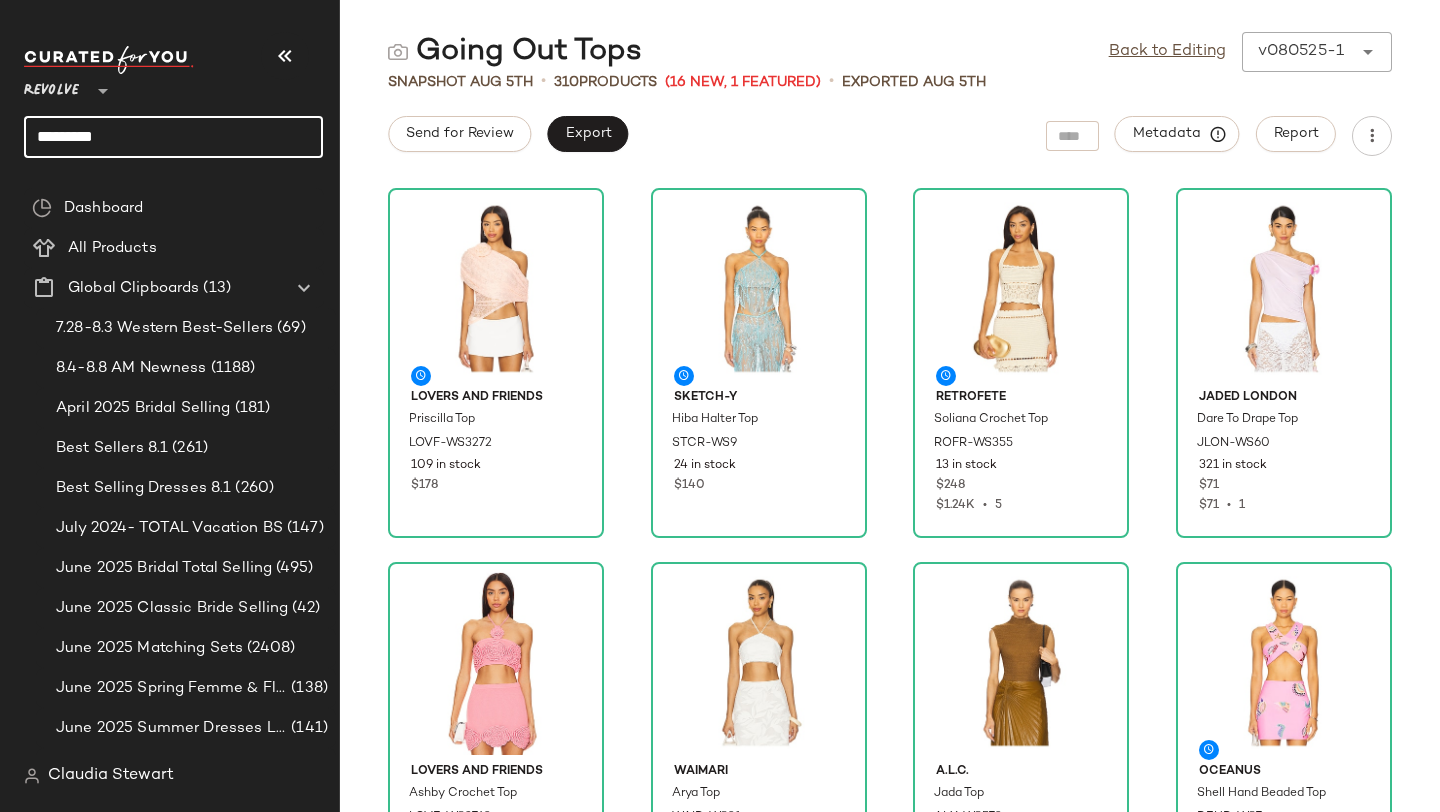drag, startPoint x: 151, startPoint y: 132, endPoint x: 0, endPoint y: 120, distance: 151.47607 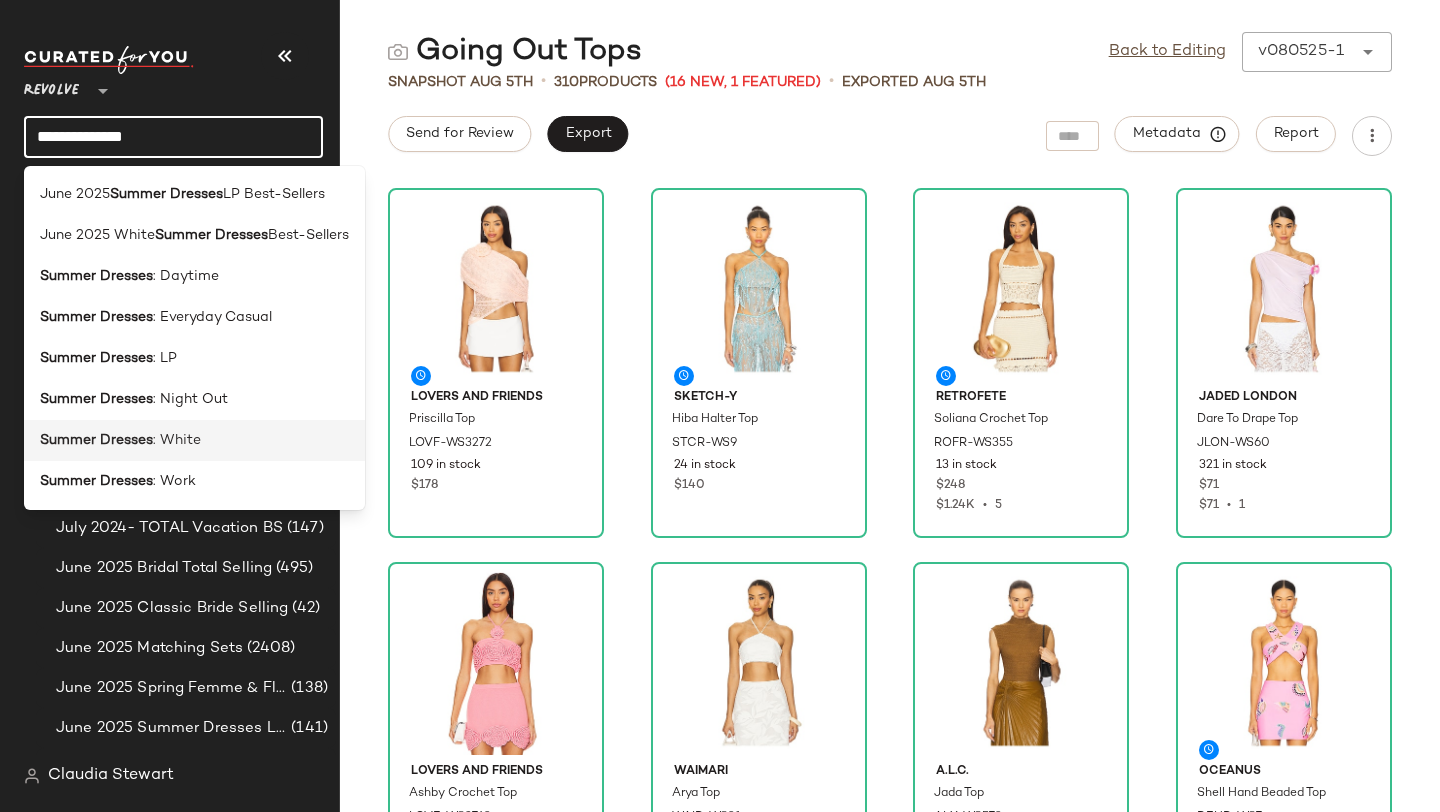 type on "**********" 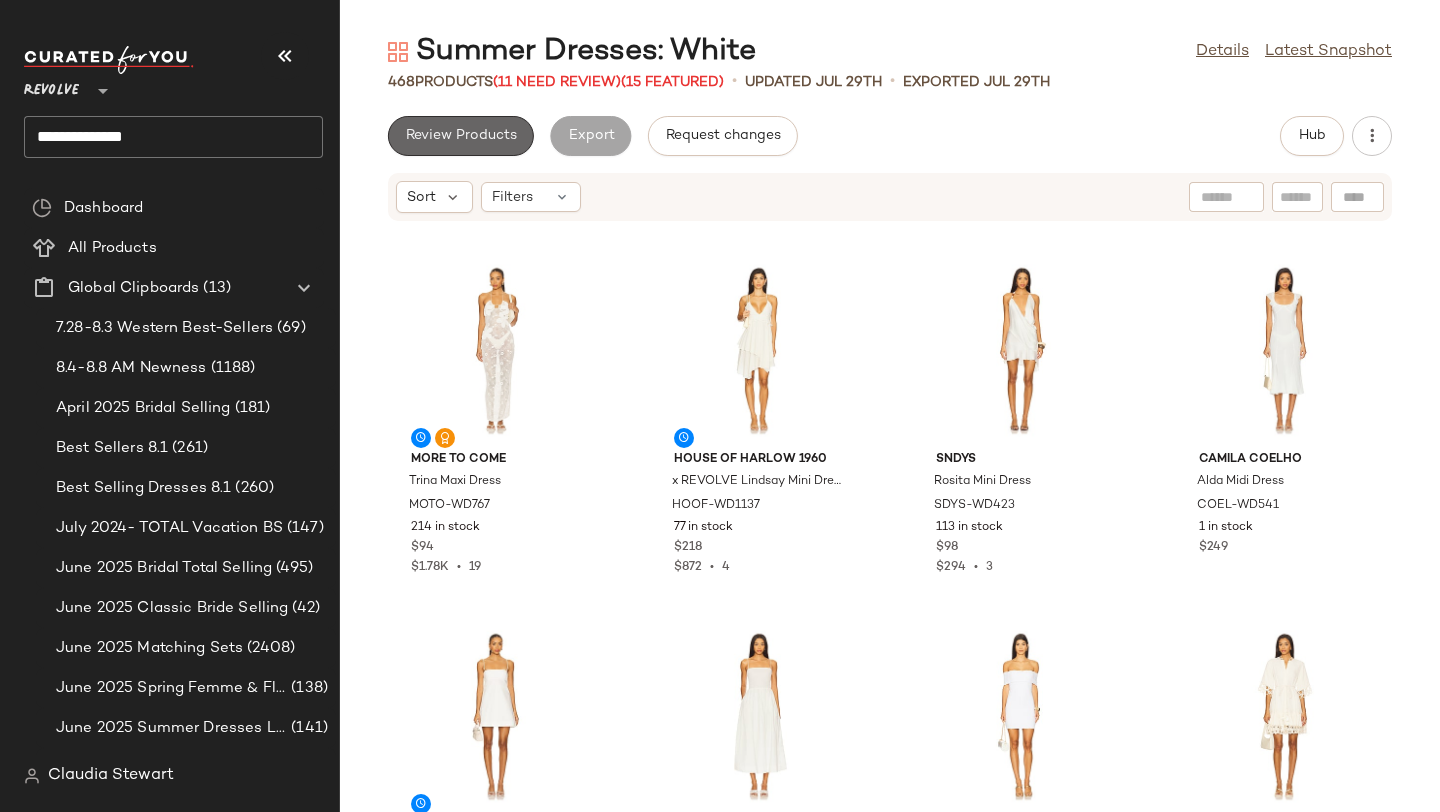 click on "Review Products" at bounding box center [461, 136] 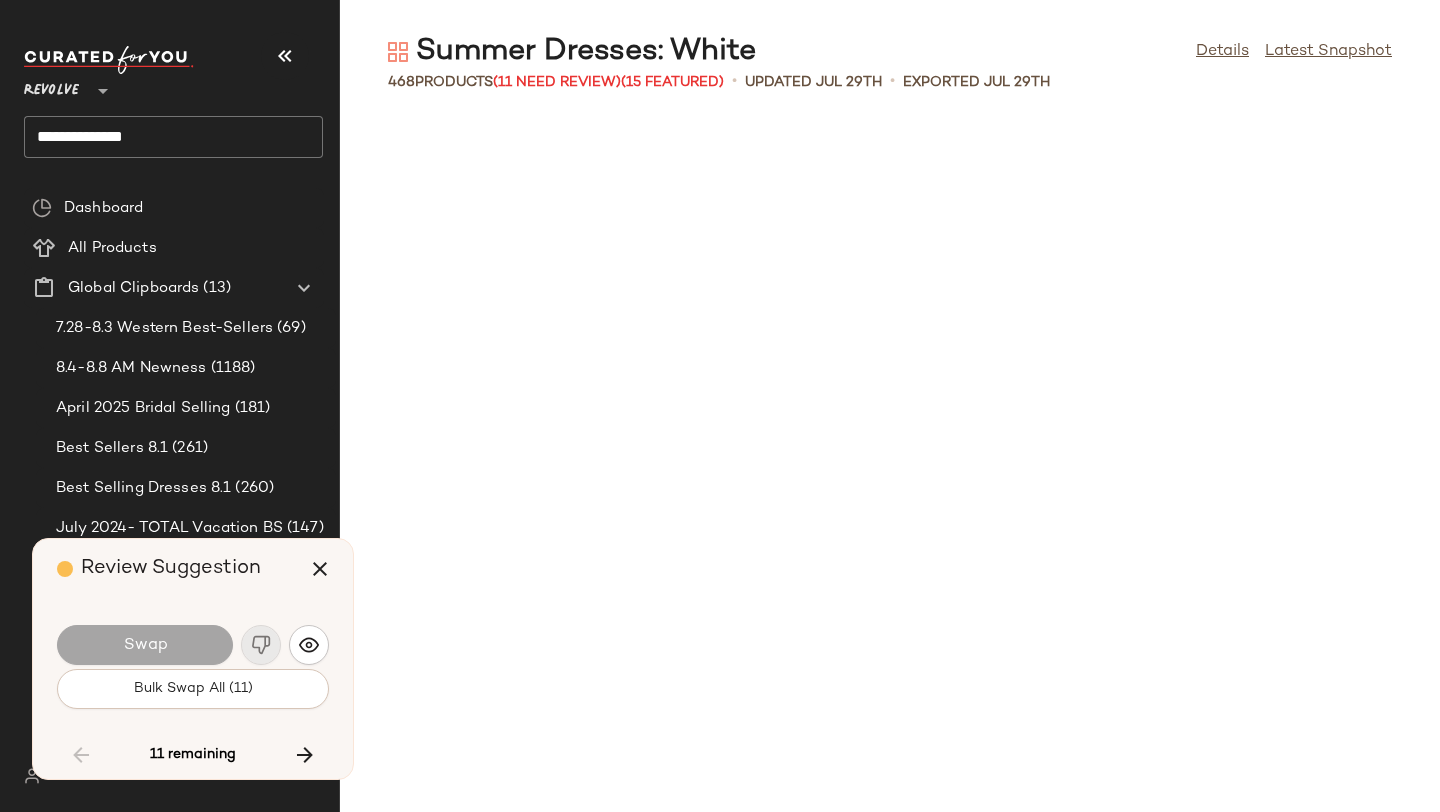 scroll, scrollTop: 6954, scrollLeft: 0, axis: vertical 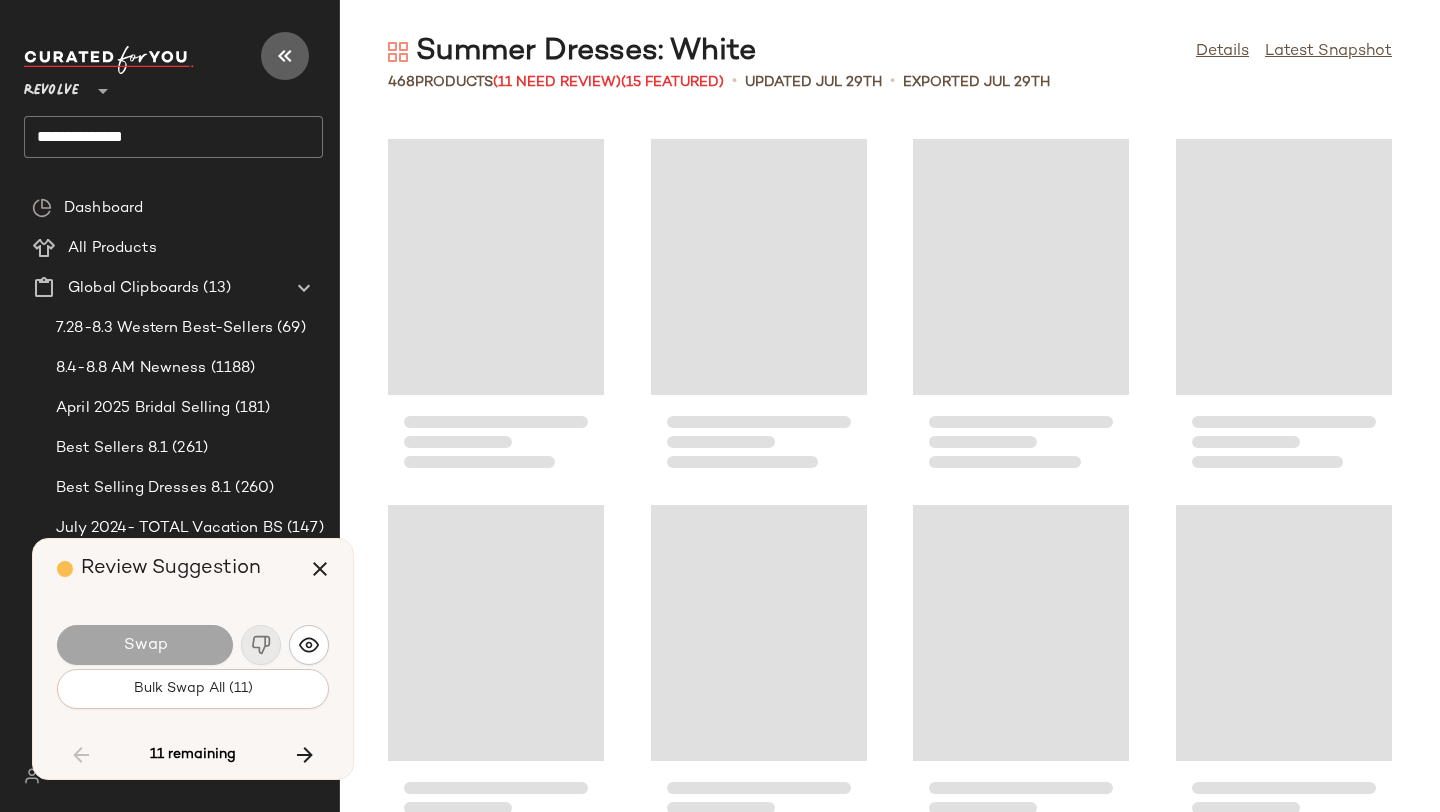 click at bounding box center [285, 56] 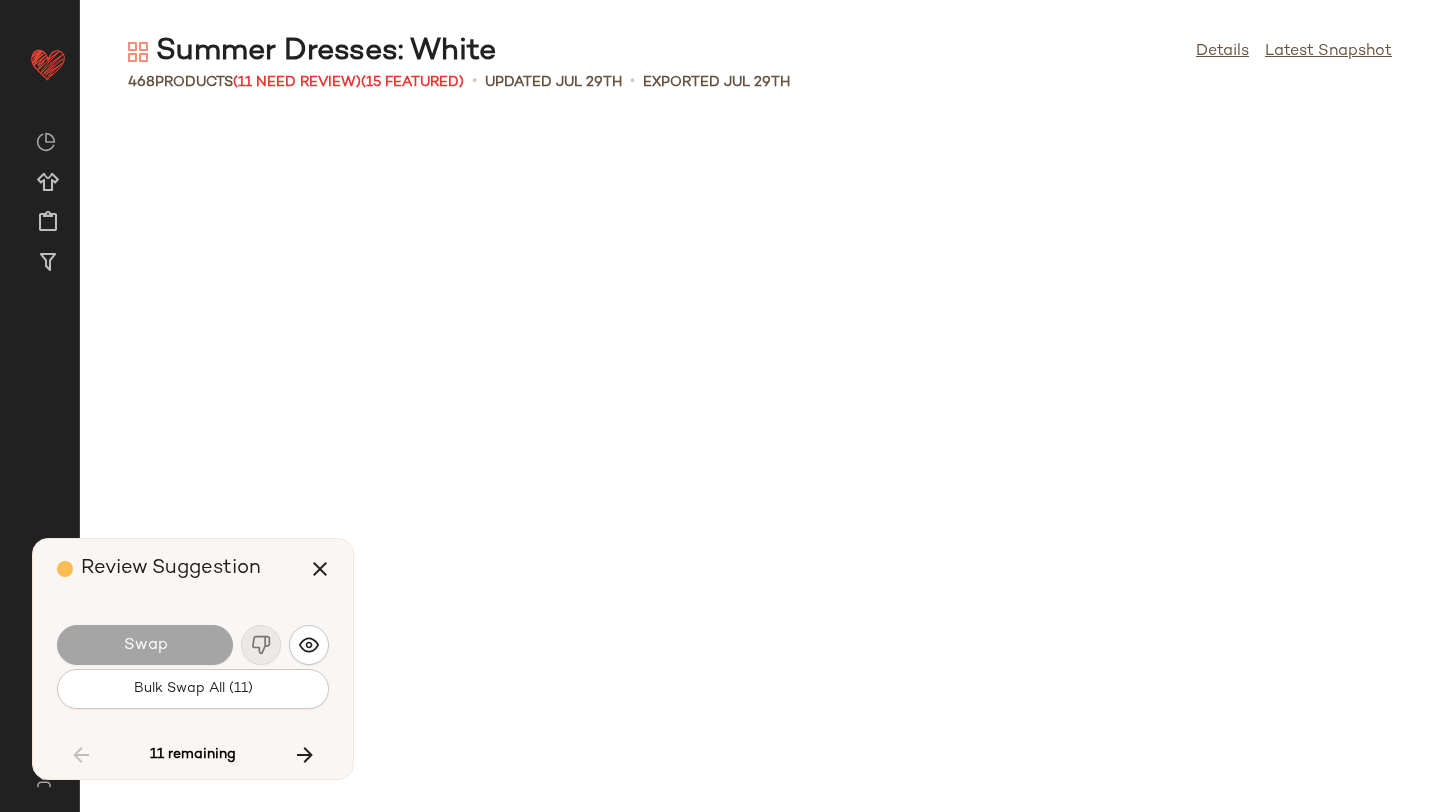 scroll, scrollTop: 5490, scrollLeft: 0, axis: vertical 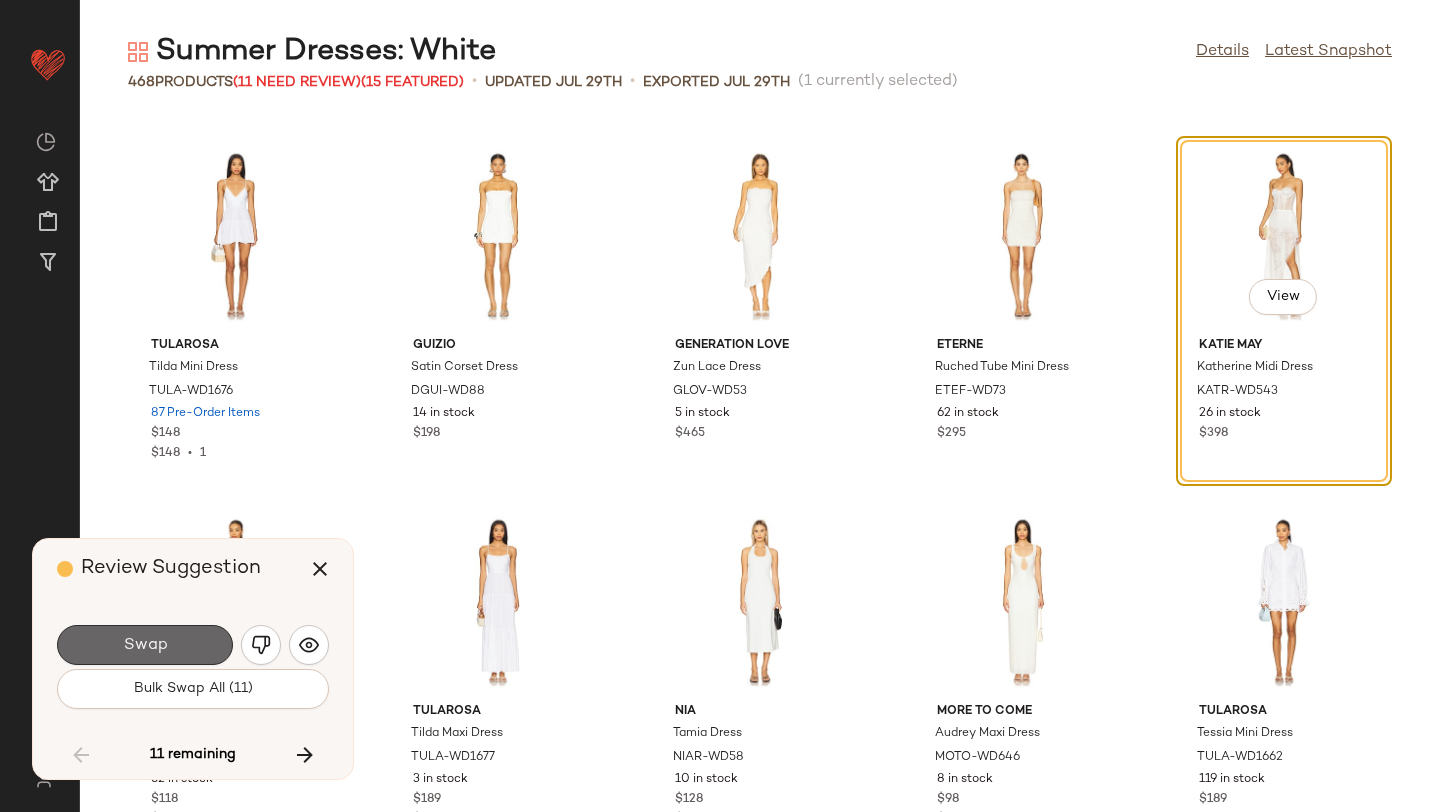 click on "Swap" at bounding box center (145, 645) 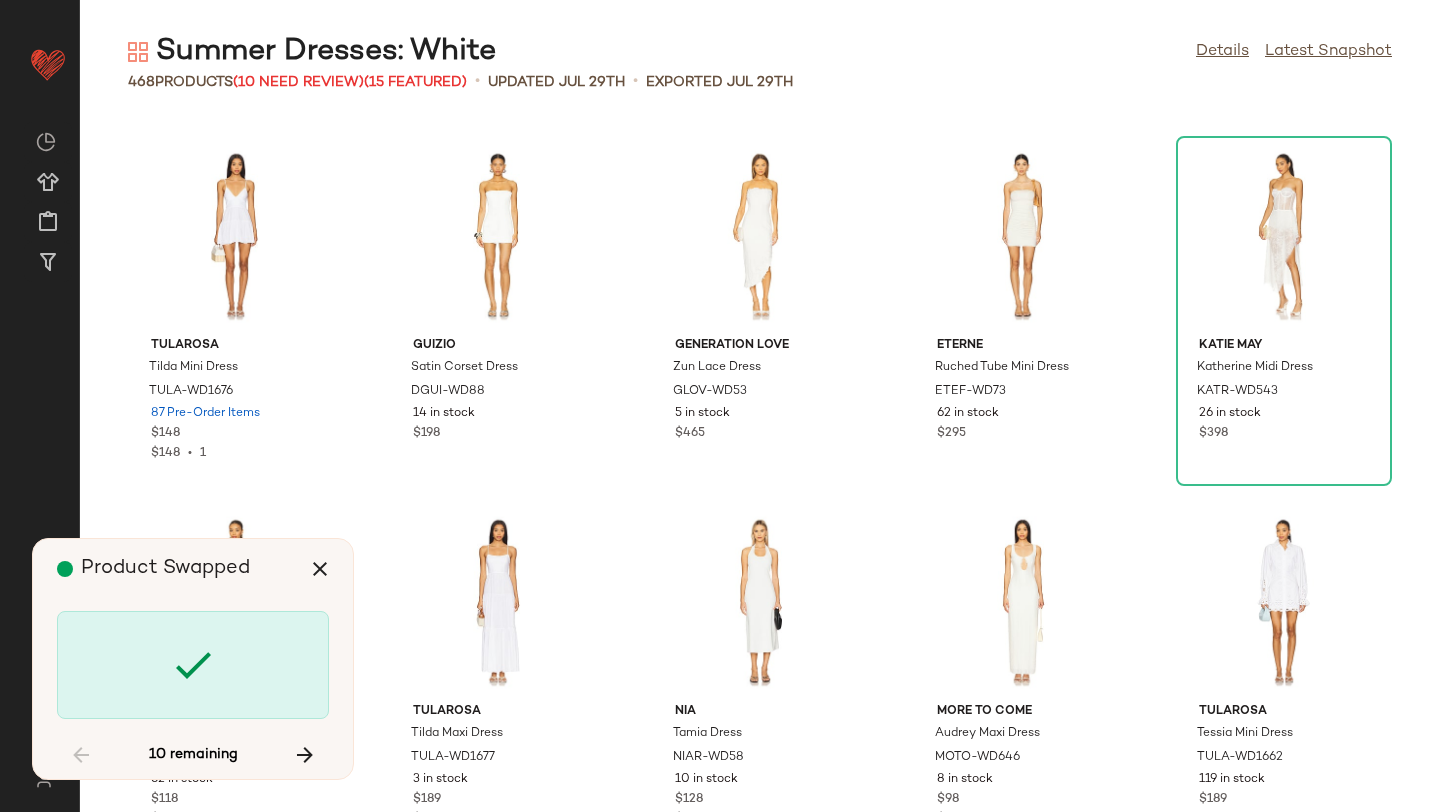 scroll, scrollTop: 8784, scrollLeft: 0, axis: vertical 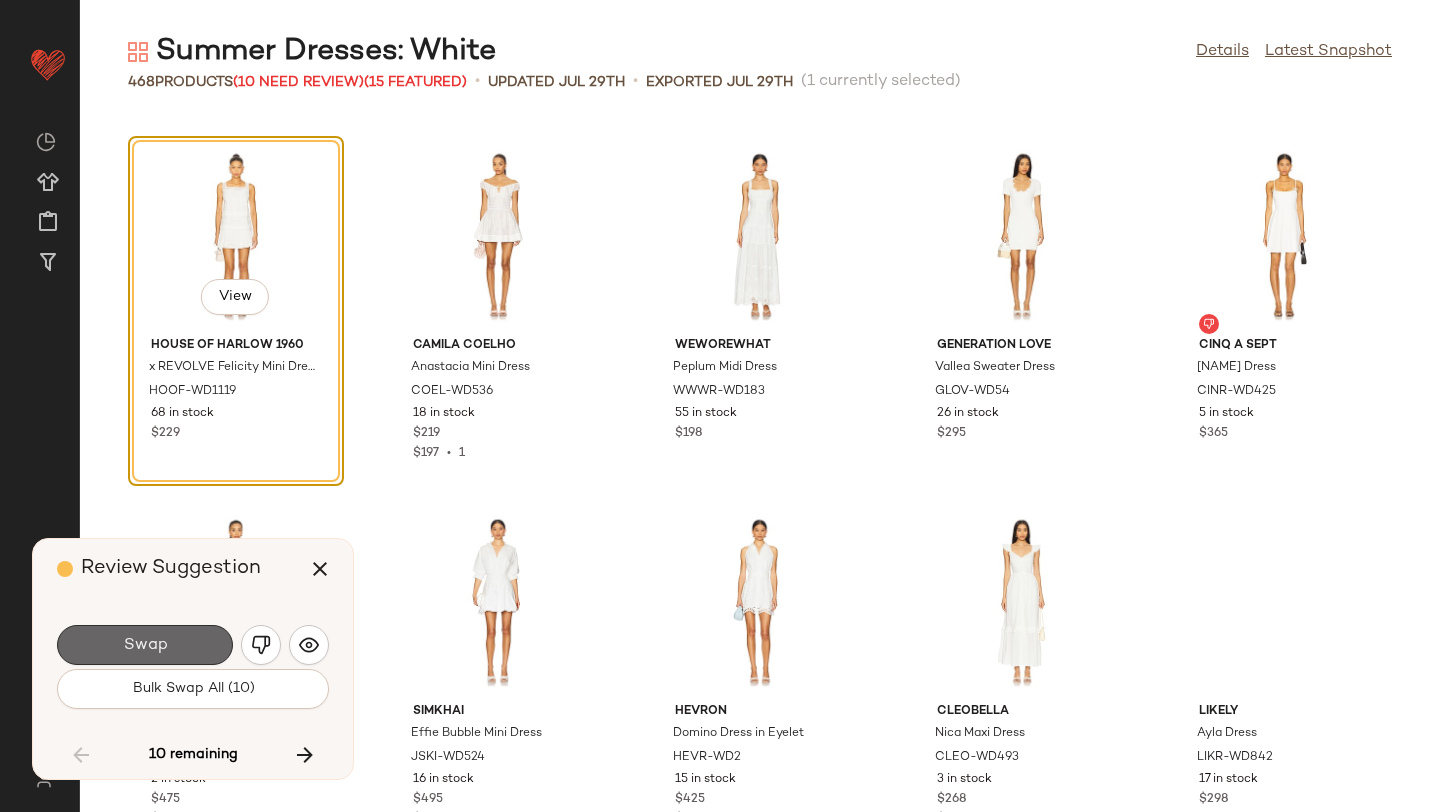 click on "Swap" 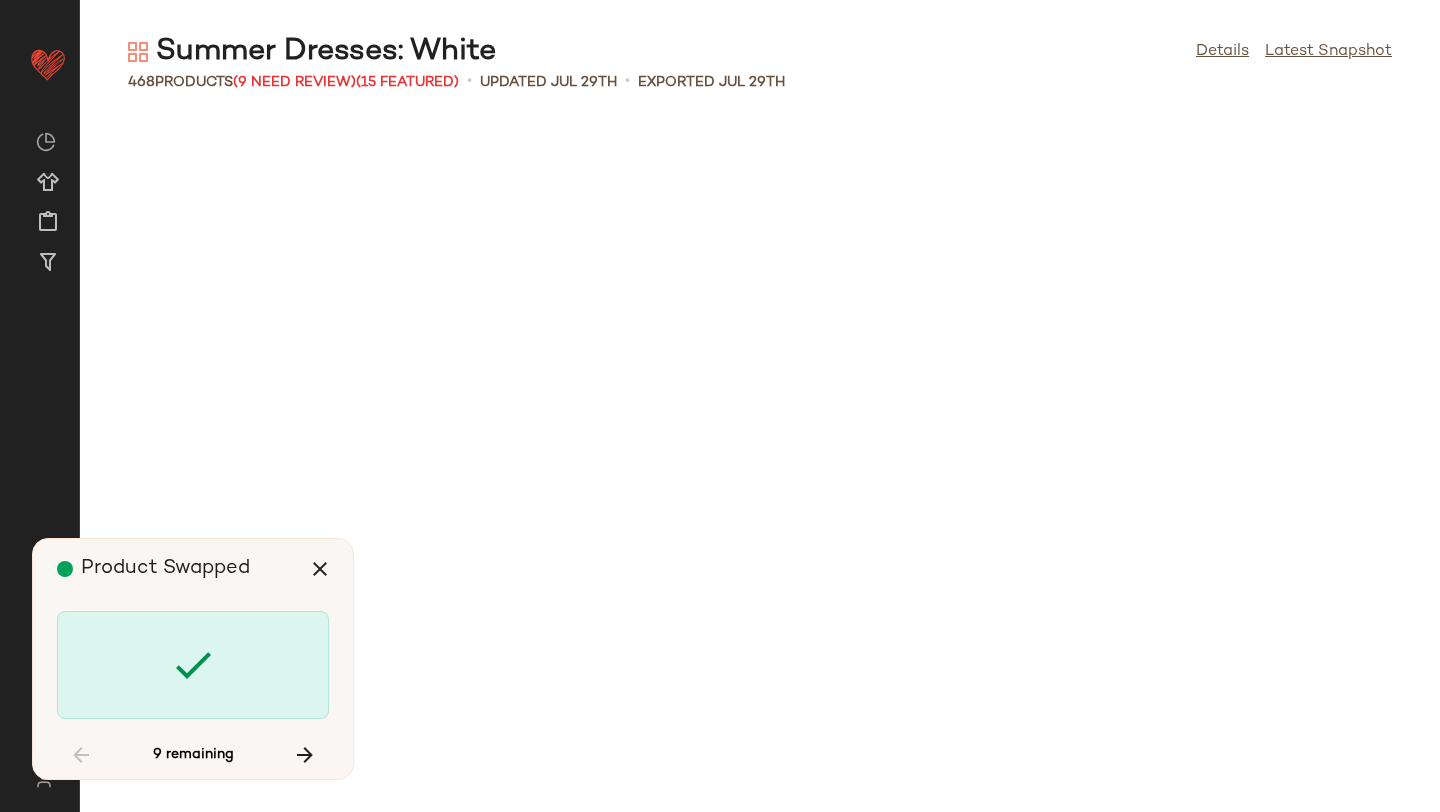 scroll, scrollTop: 10614, scrollLeft: 0, axis: vertical 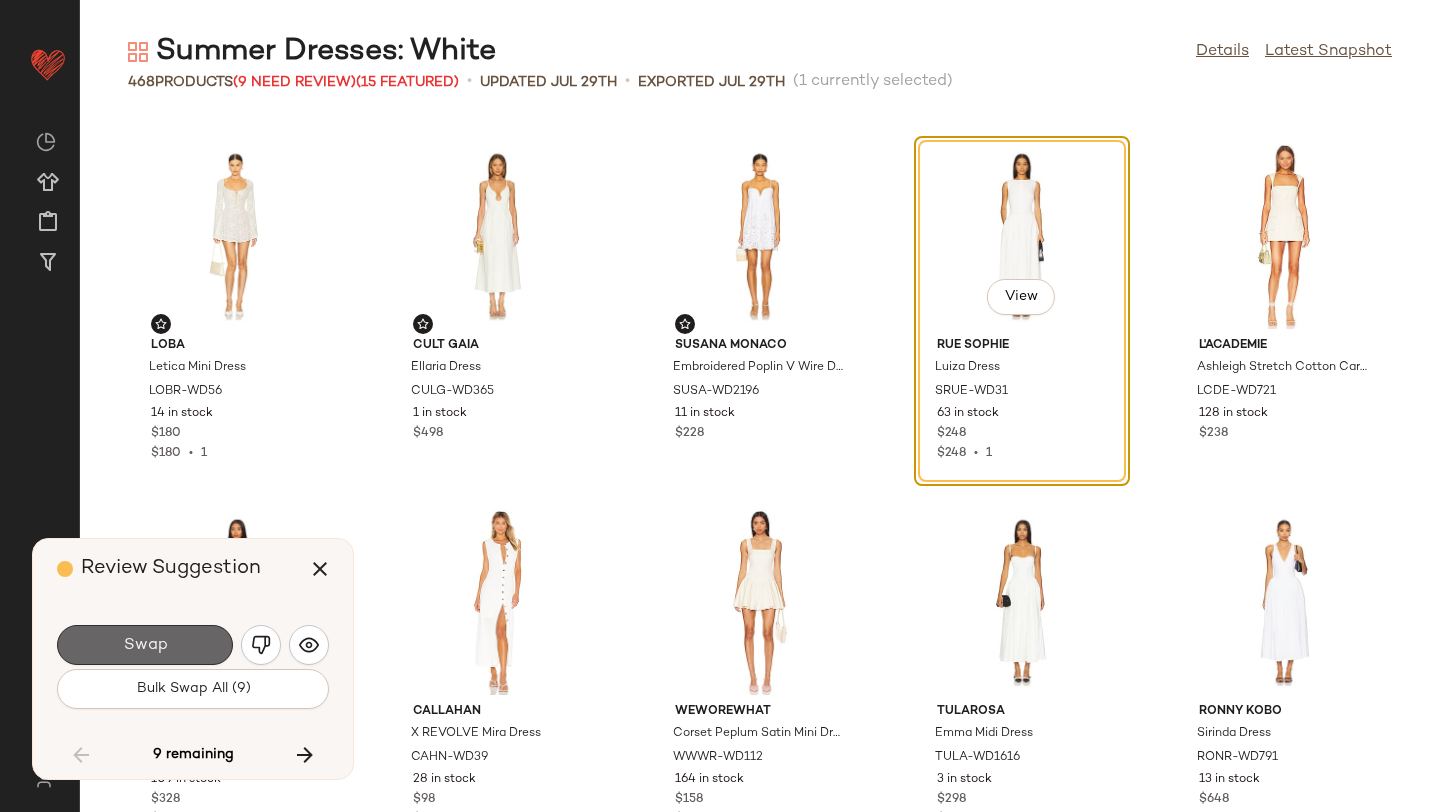 click on "Swap" 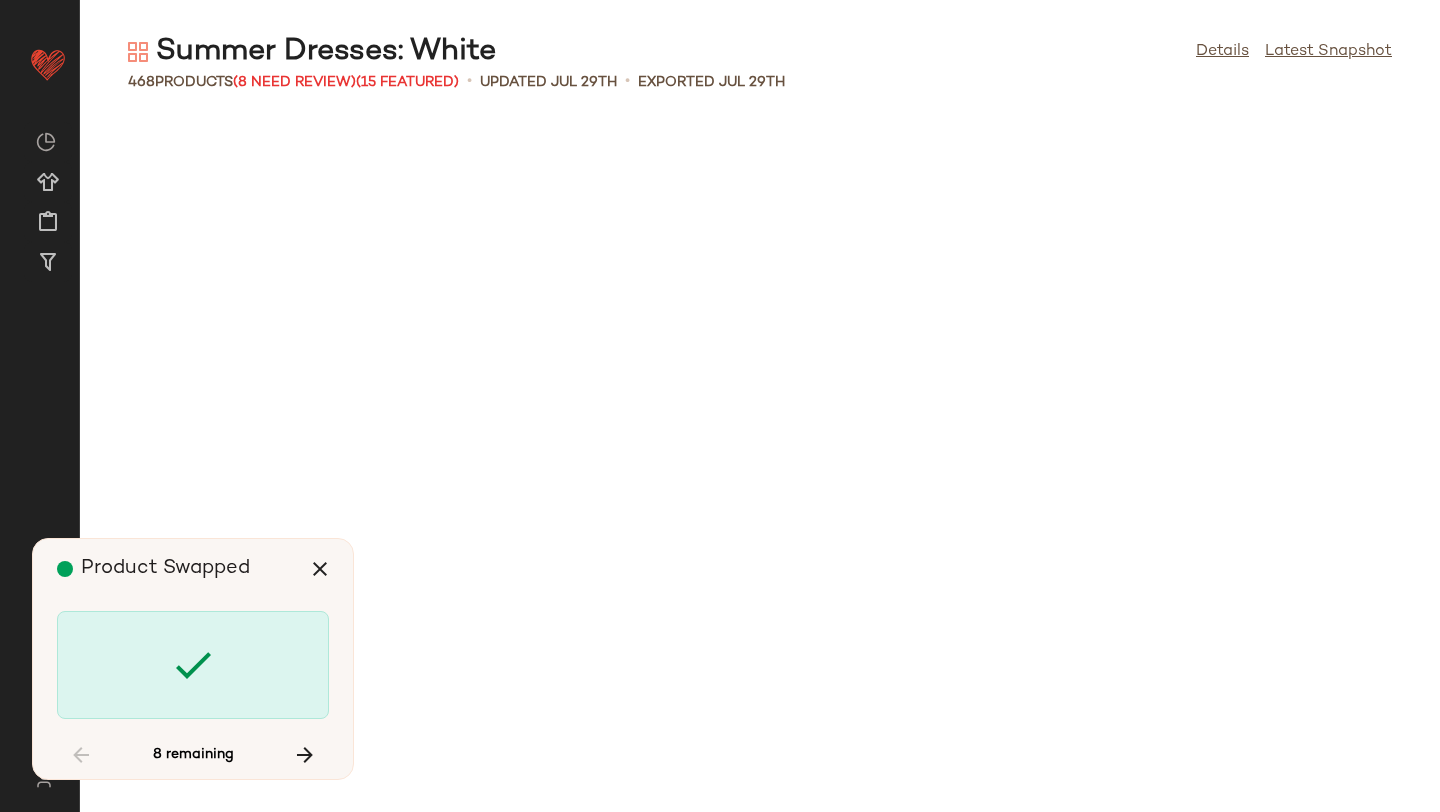 scroll, scrollTop: 12444, scrollLeft: 0, axis: vertical 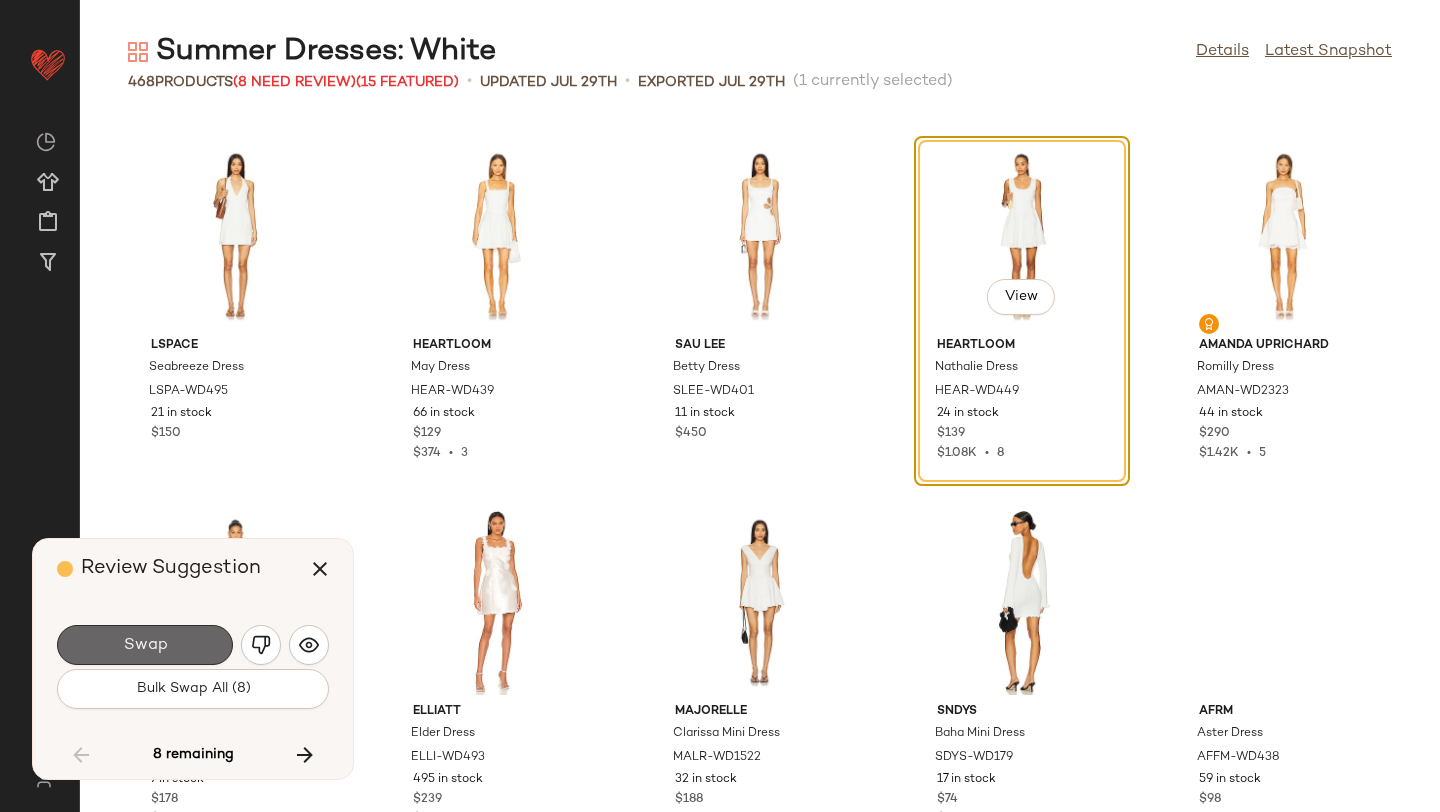 click on "Swap" 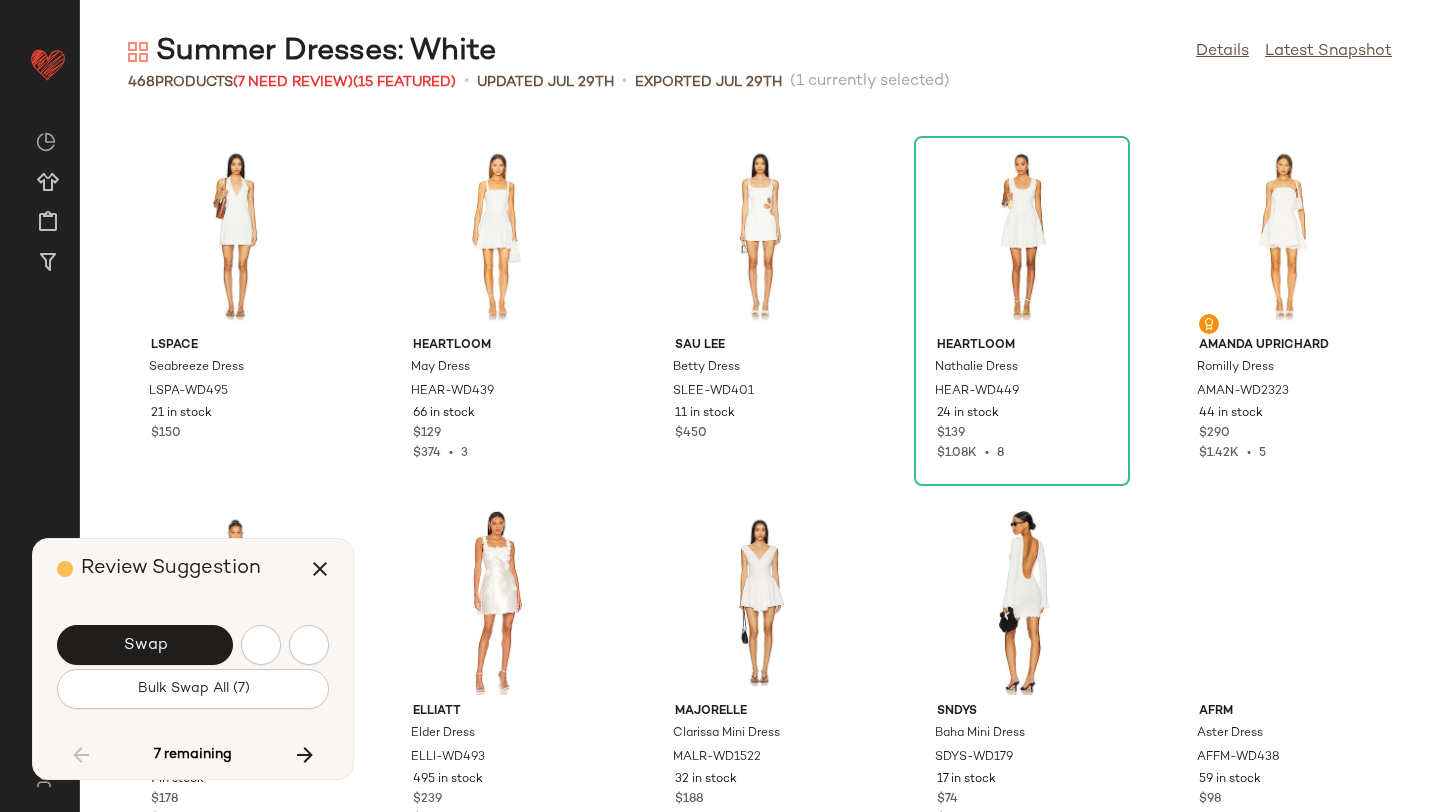 scroll, scrollTop: 13542, scrollLeft: 0, axis: vertical 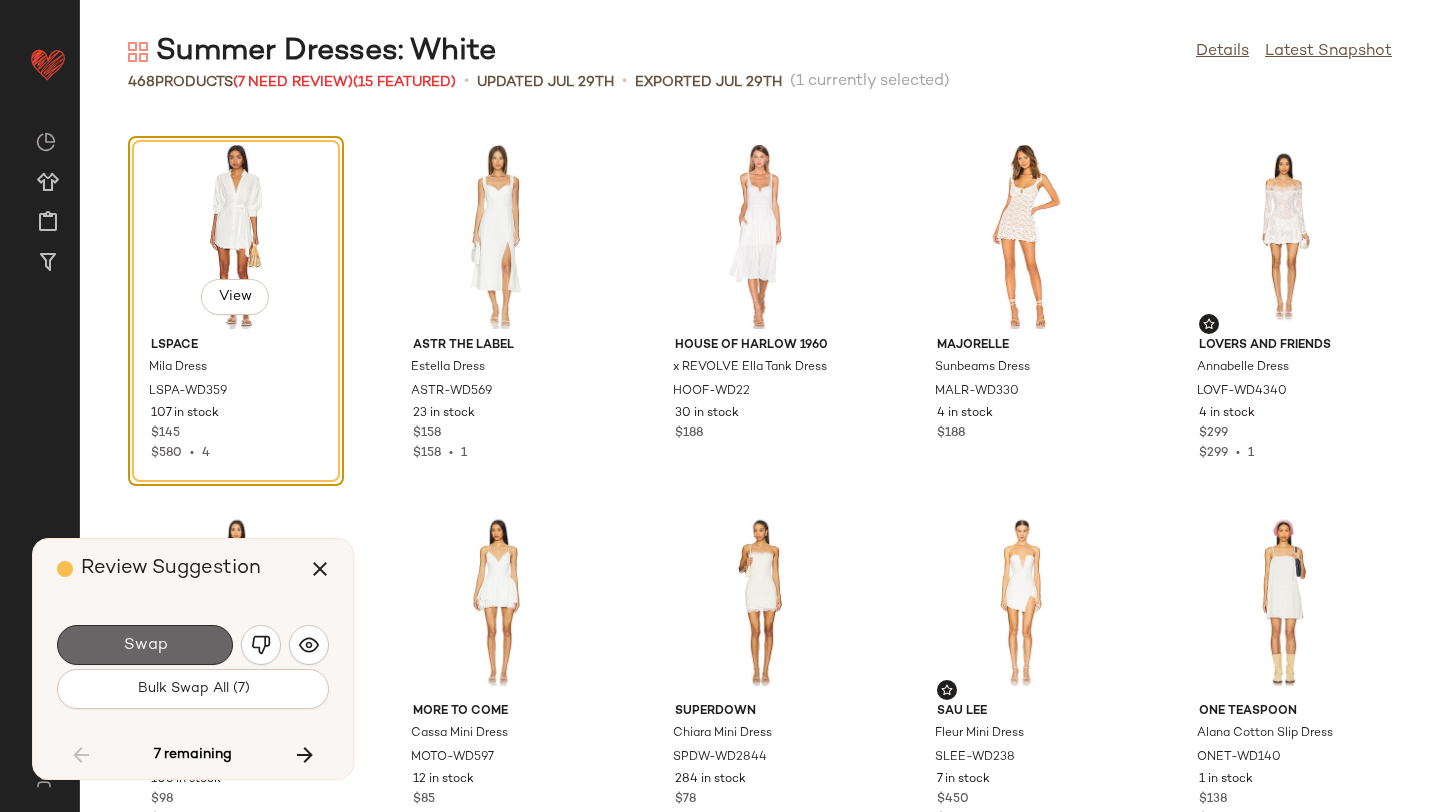 click on "Swap" 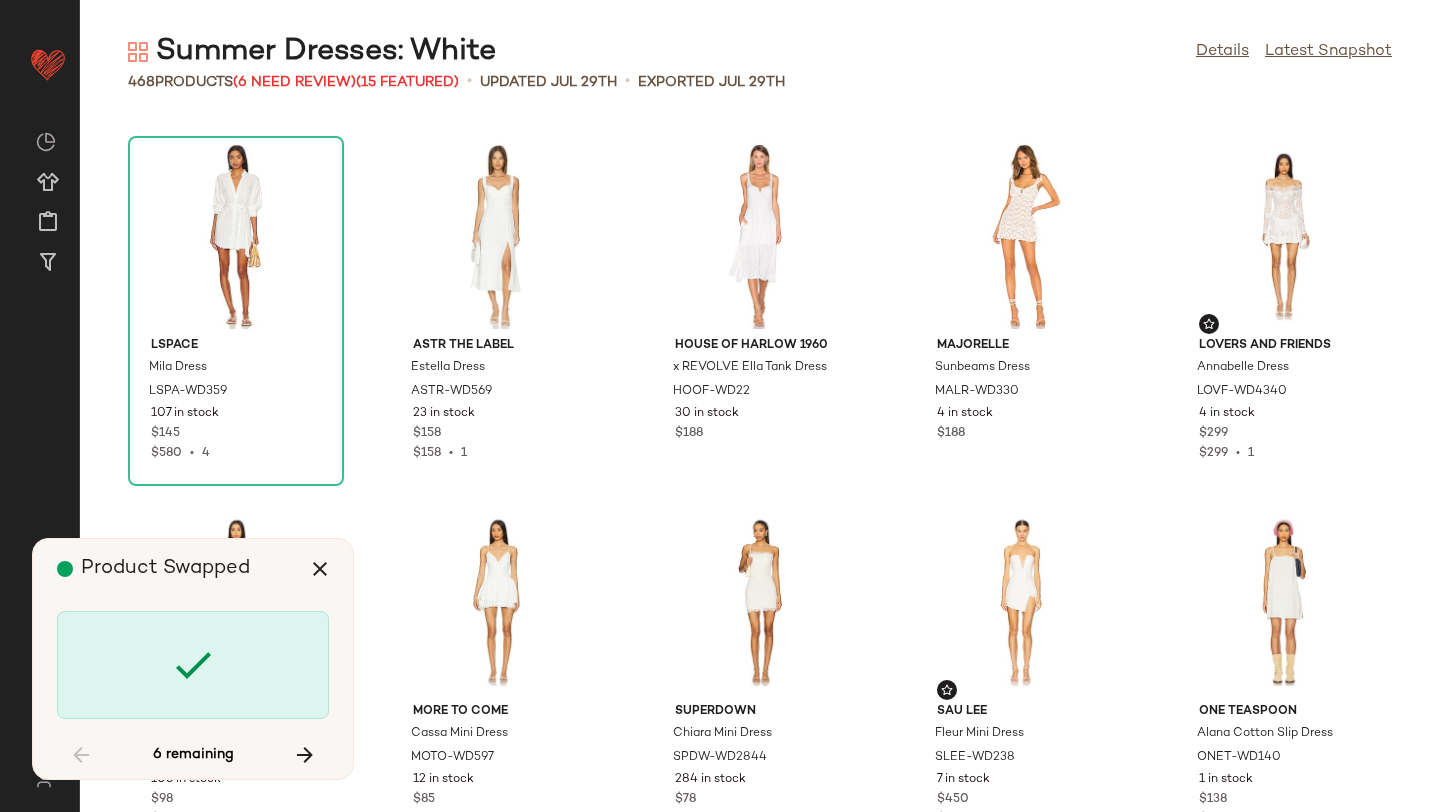 scroll, scrollTop: 20862, scrollLeft: 0, axis: vertical 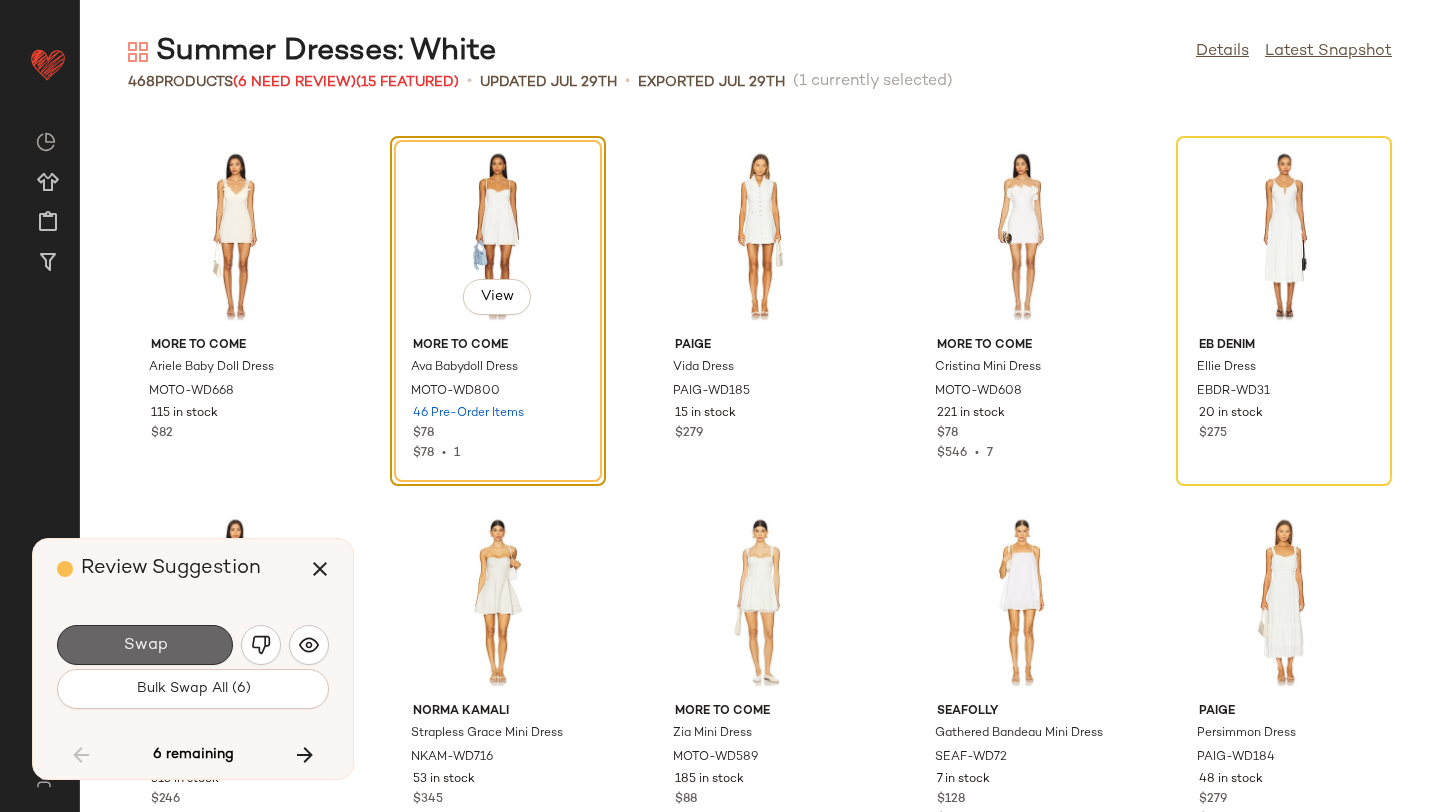 click on "Swap" 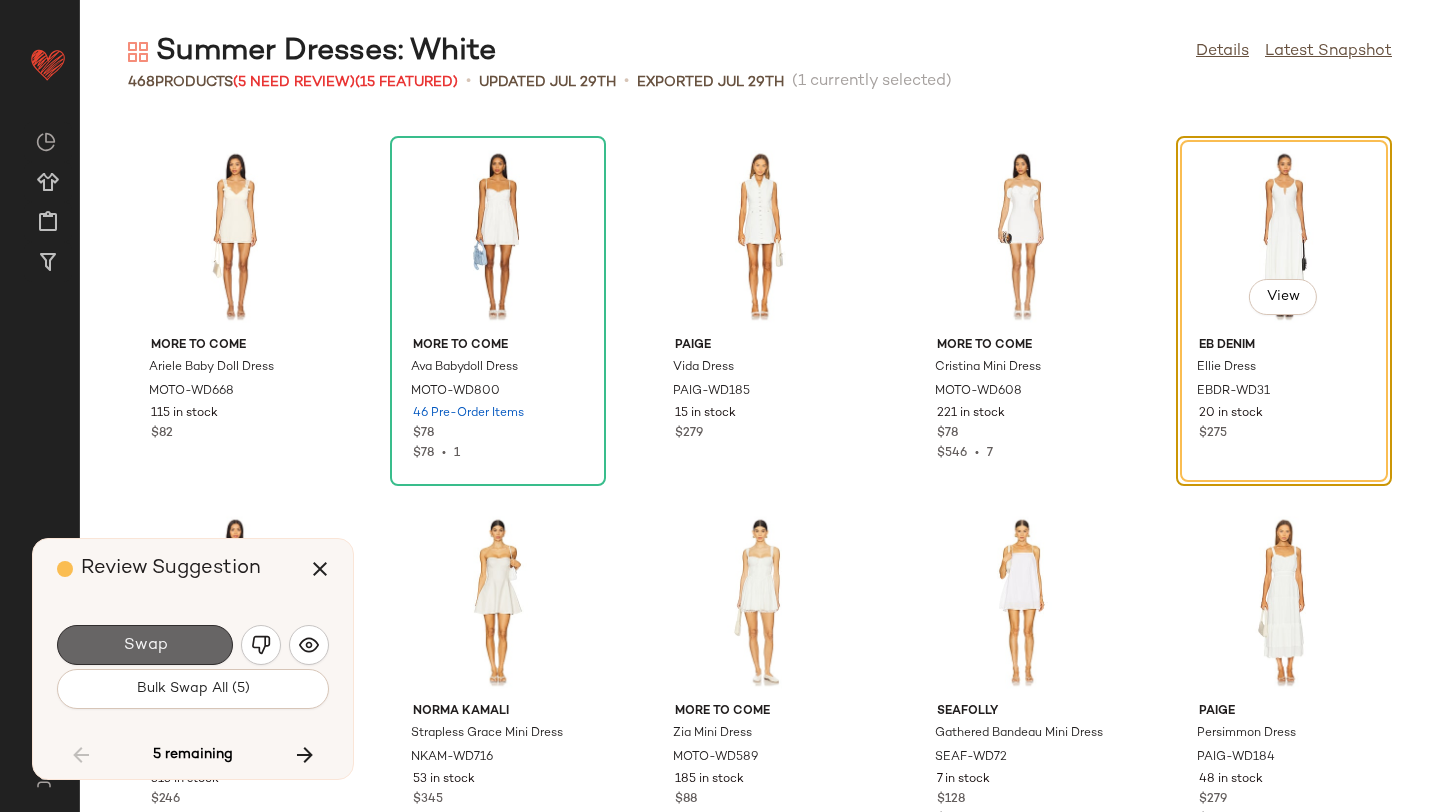 click on "Swap" 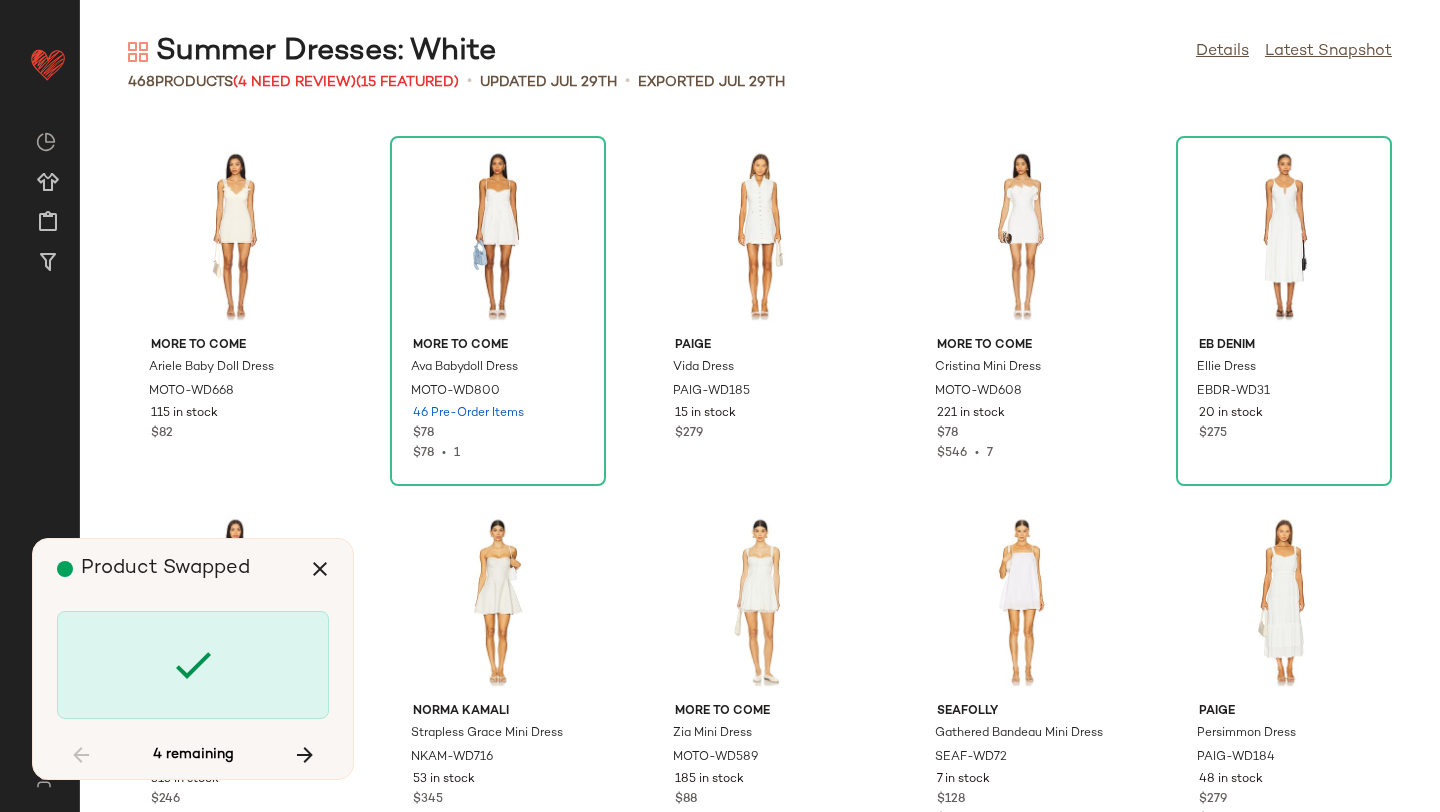 scroll, scrollTop: 23790, scrollLeft: 0, axis: vertical 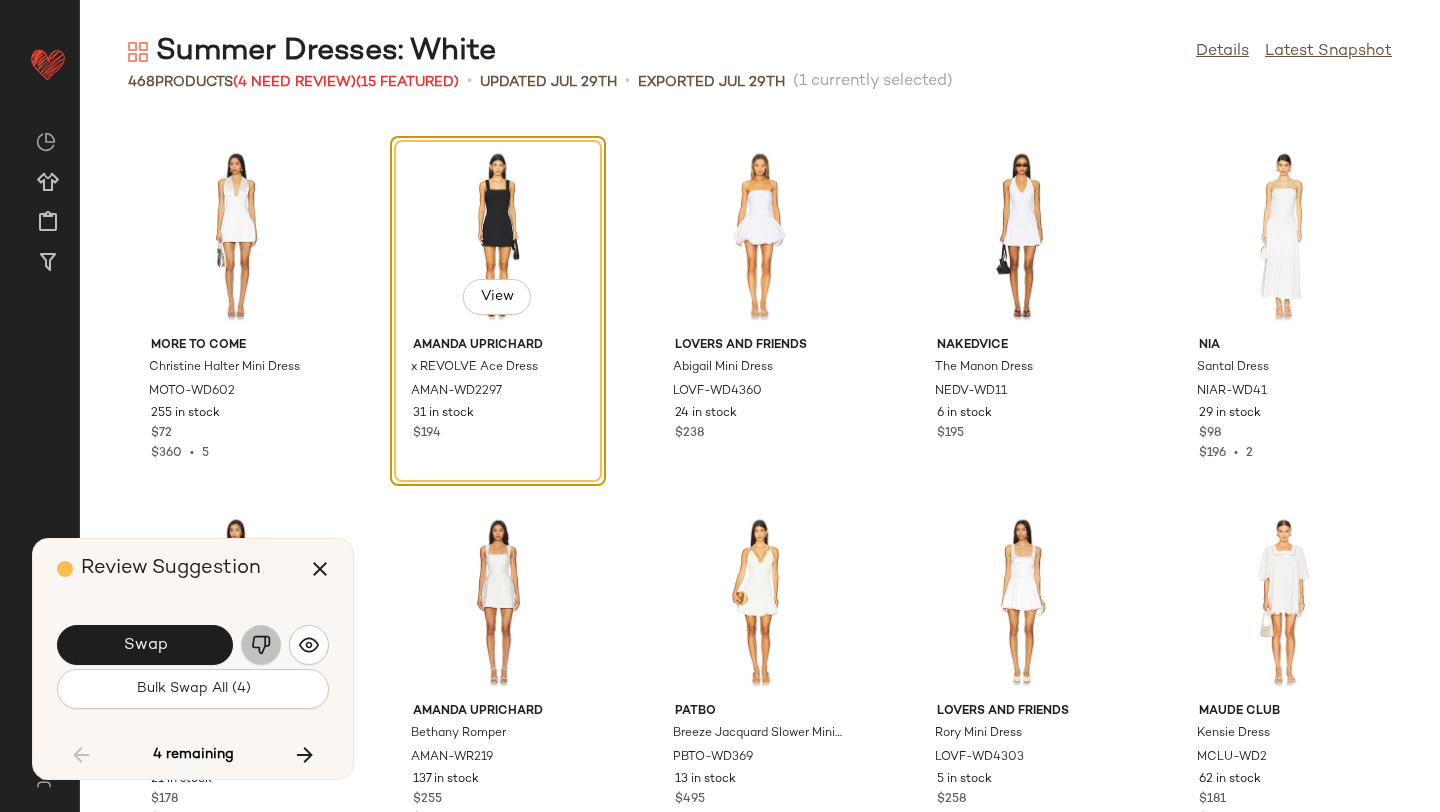 click 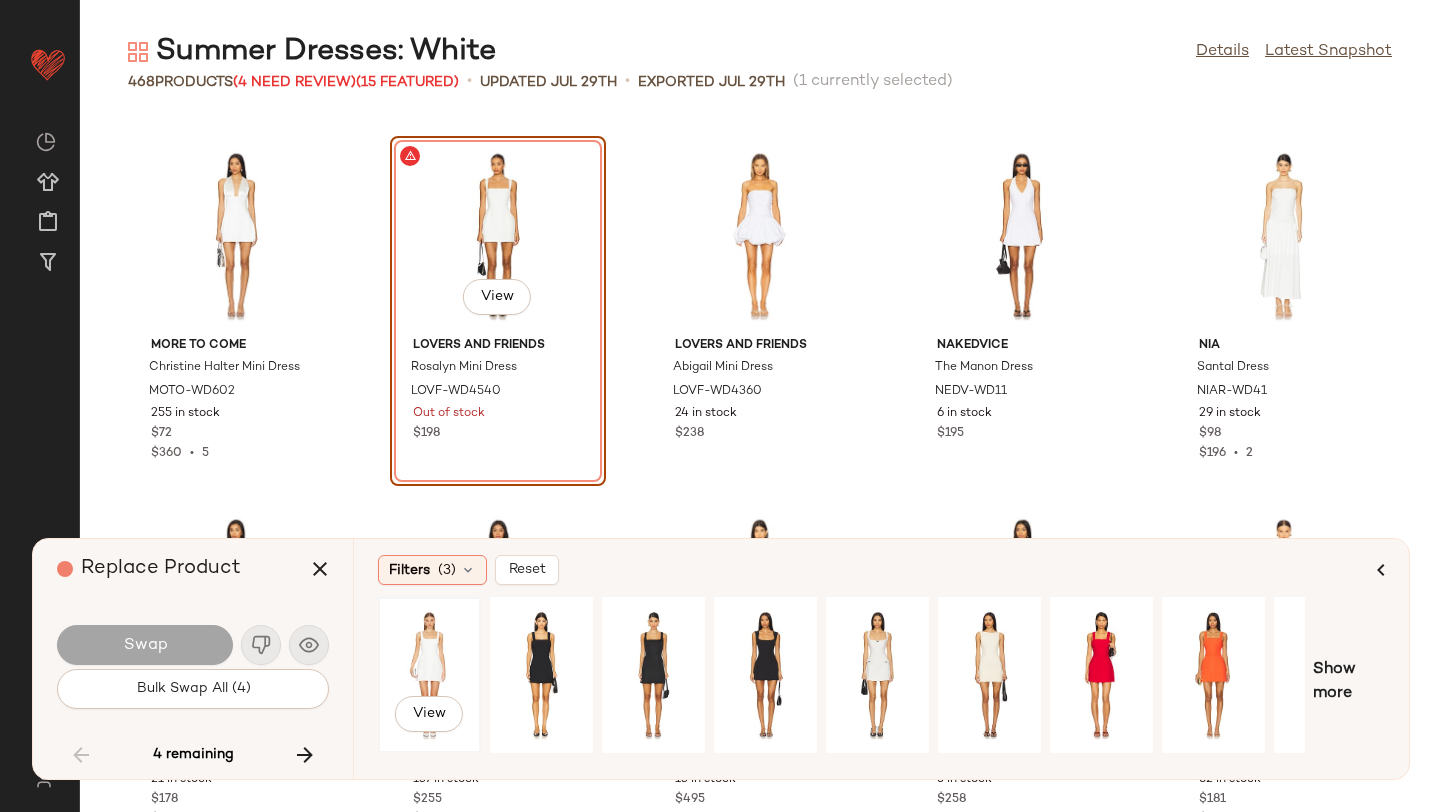 click on "View" 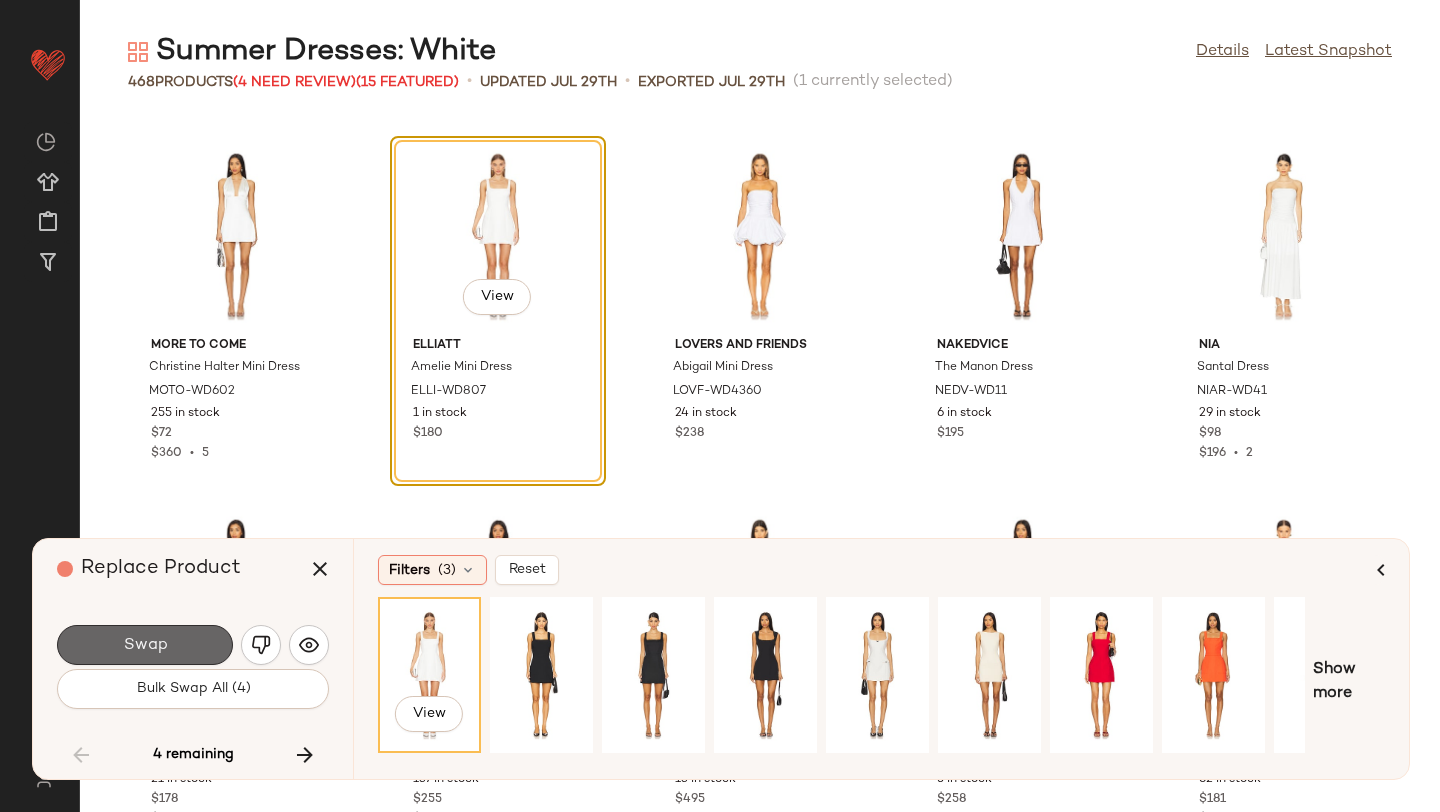 click on "Swap" at bounding box center [145, 645] 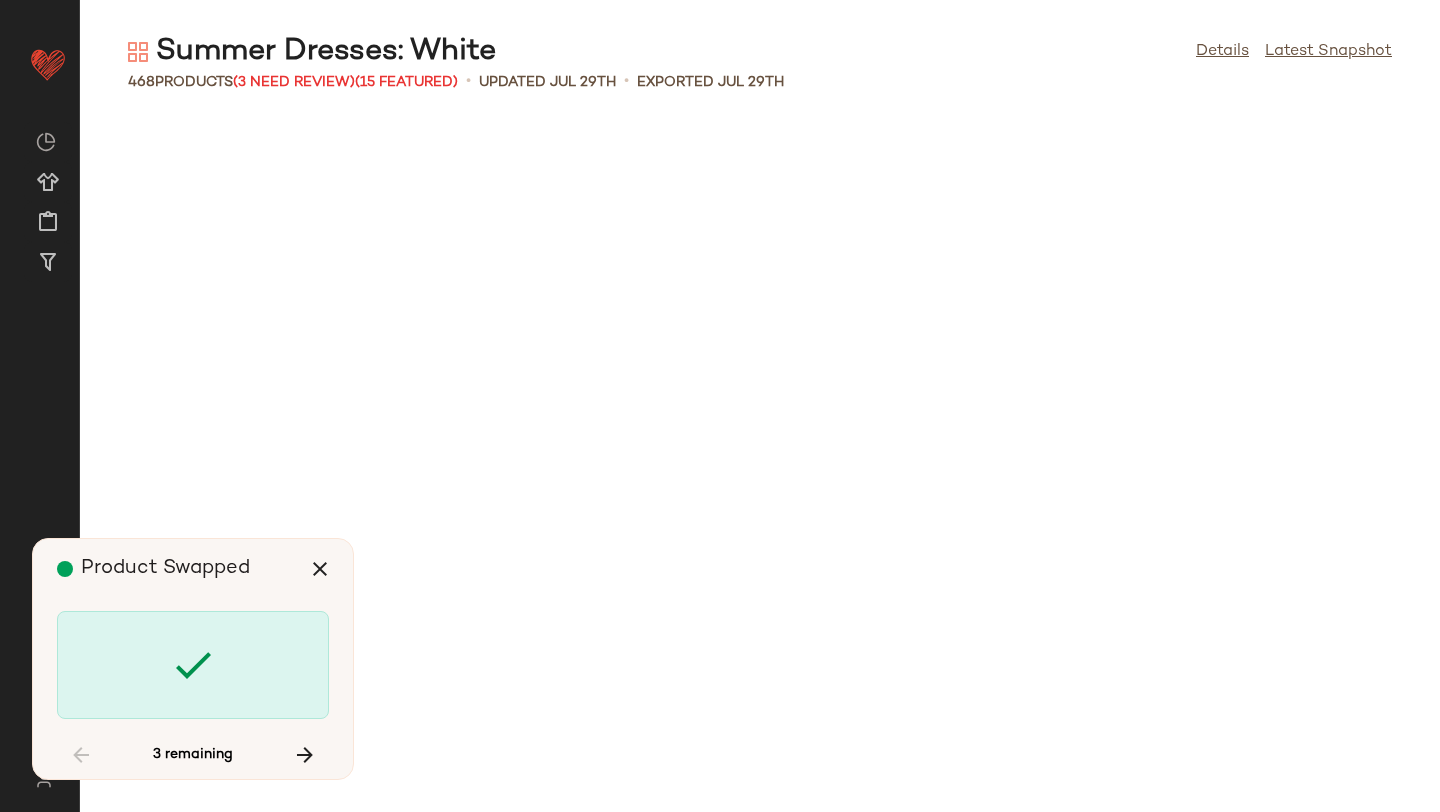 scroll, scrollTop: 26352, scrollLeft: 0, axis: vertical 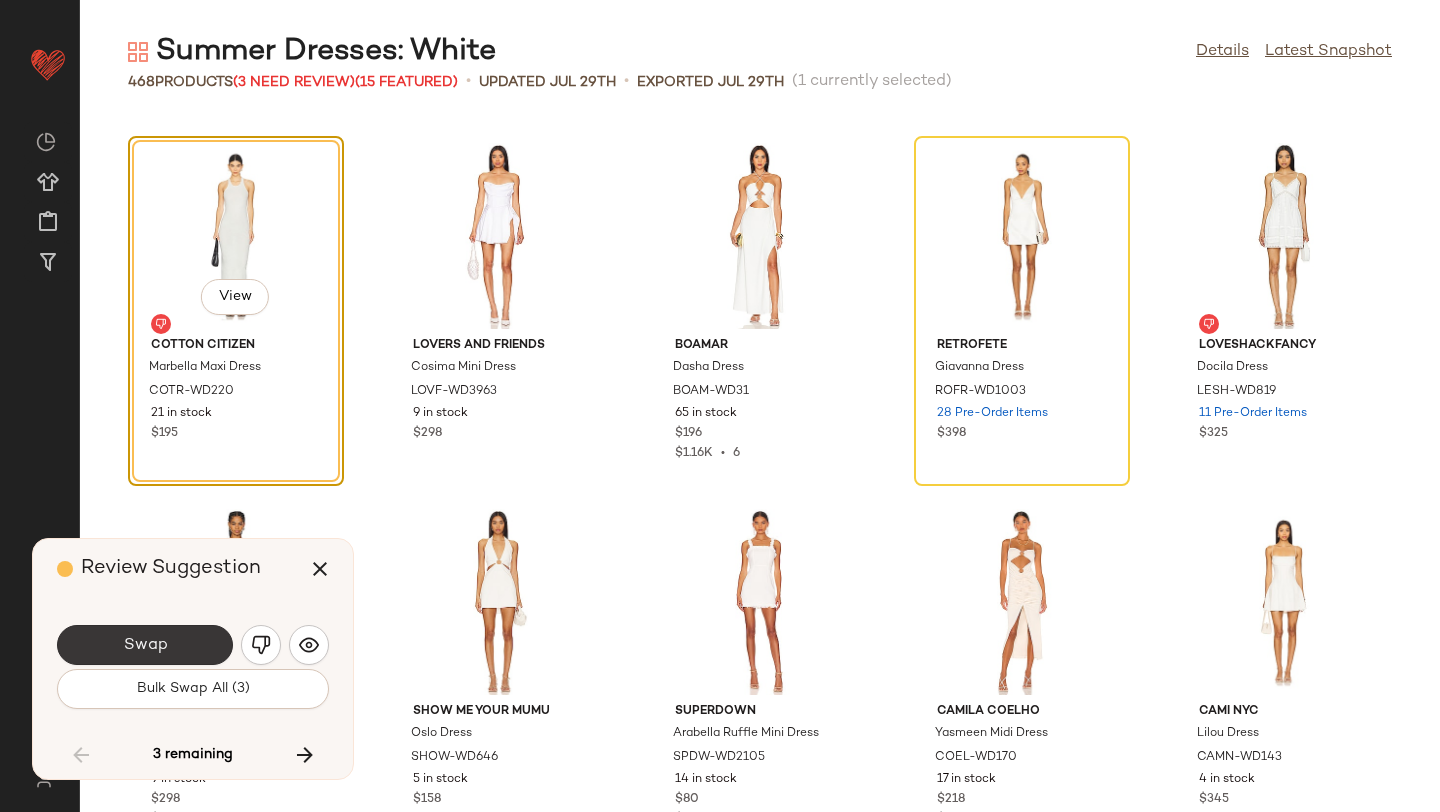 click on "Swap" at bounding box center [145, 645] 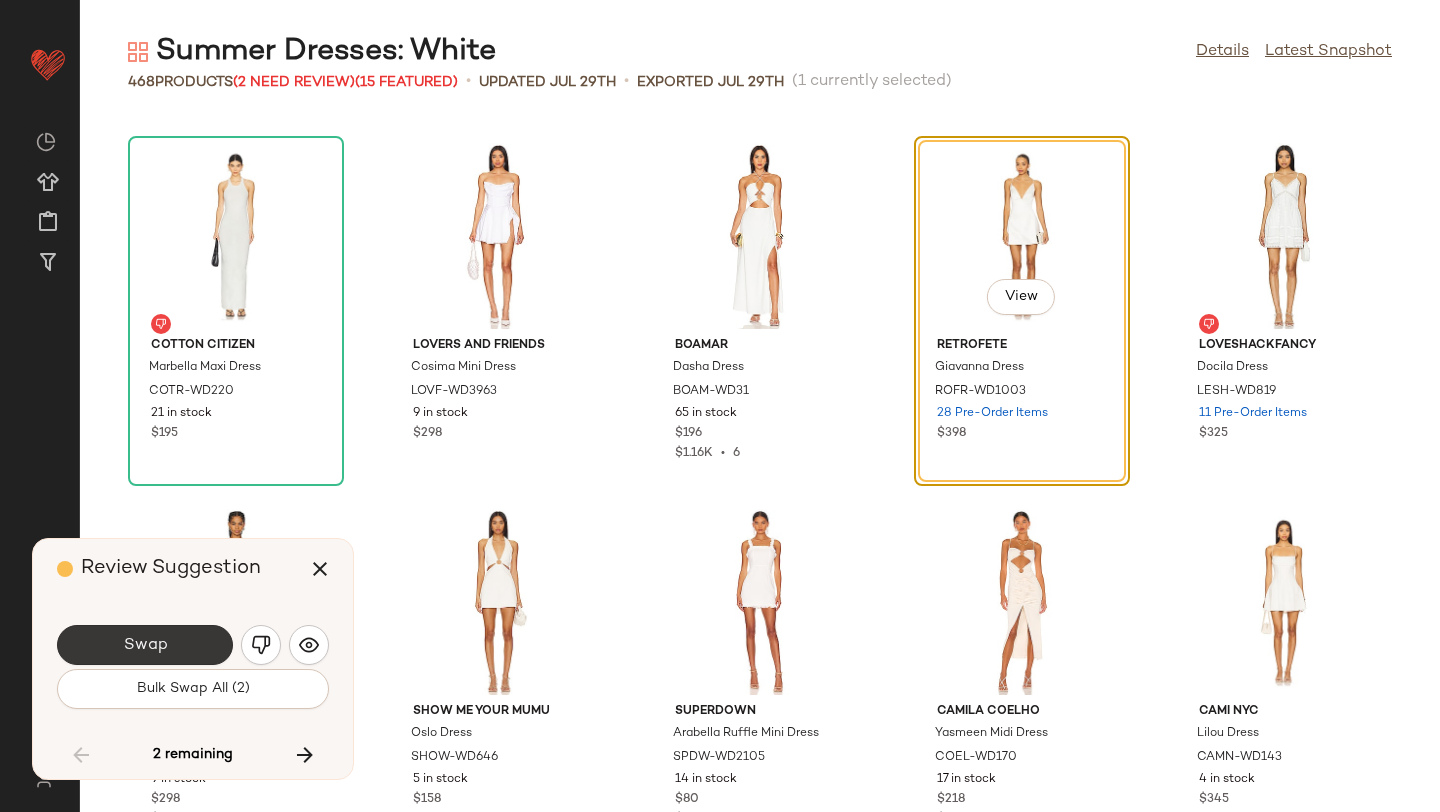 click on "Swap" at bounding box center (145, 645) 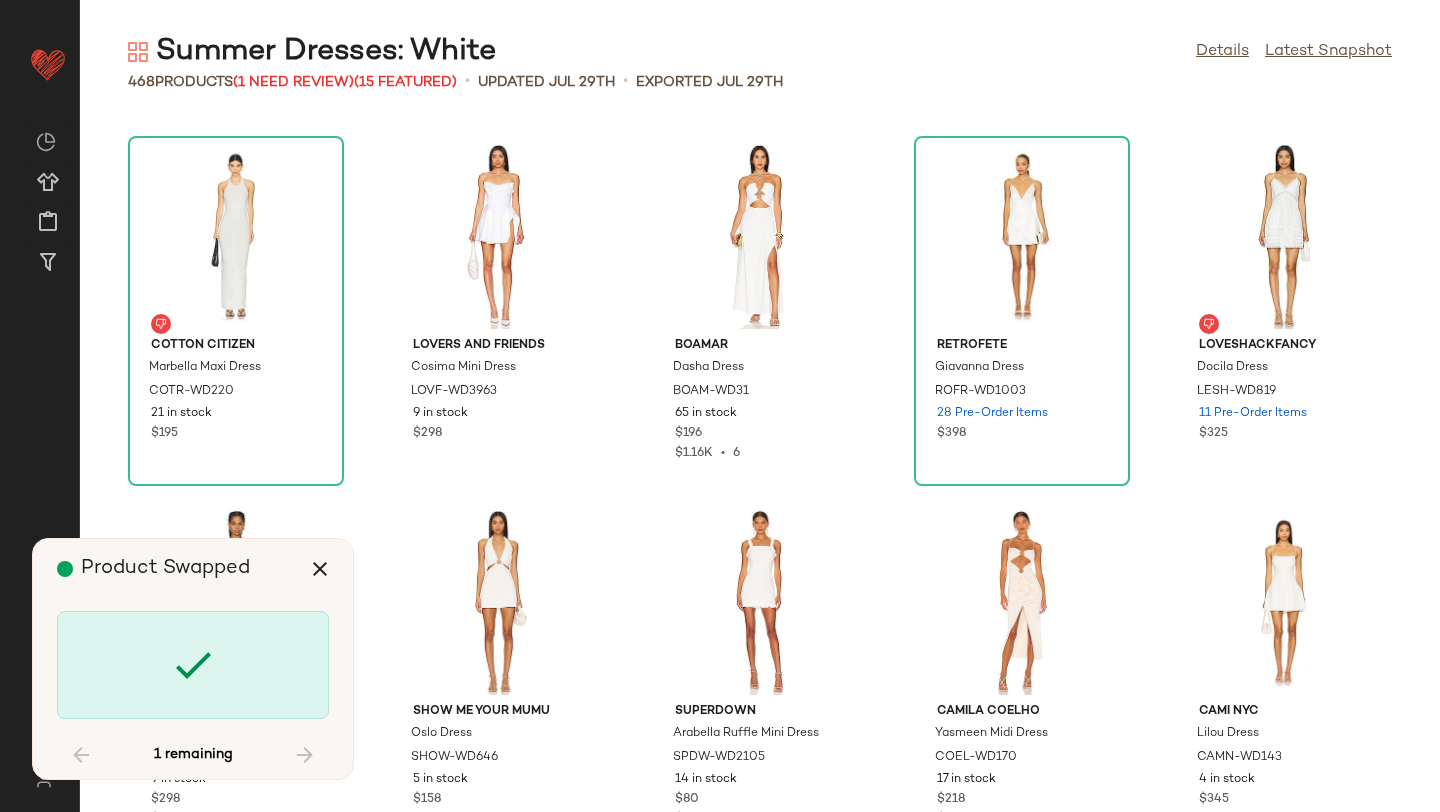 scroll, scrollTop: 30744, scrollLeft: 0, axis: vertical 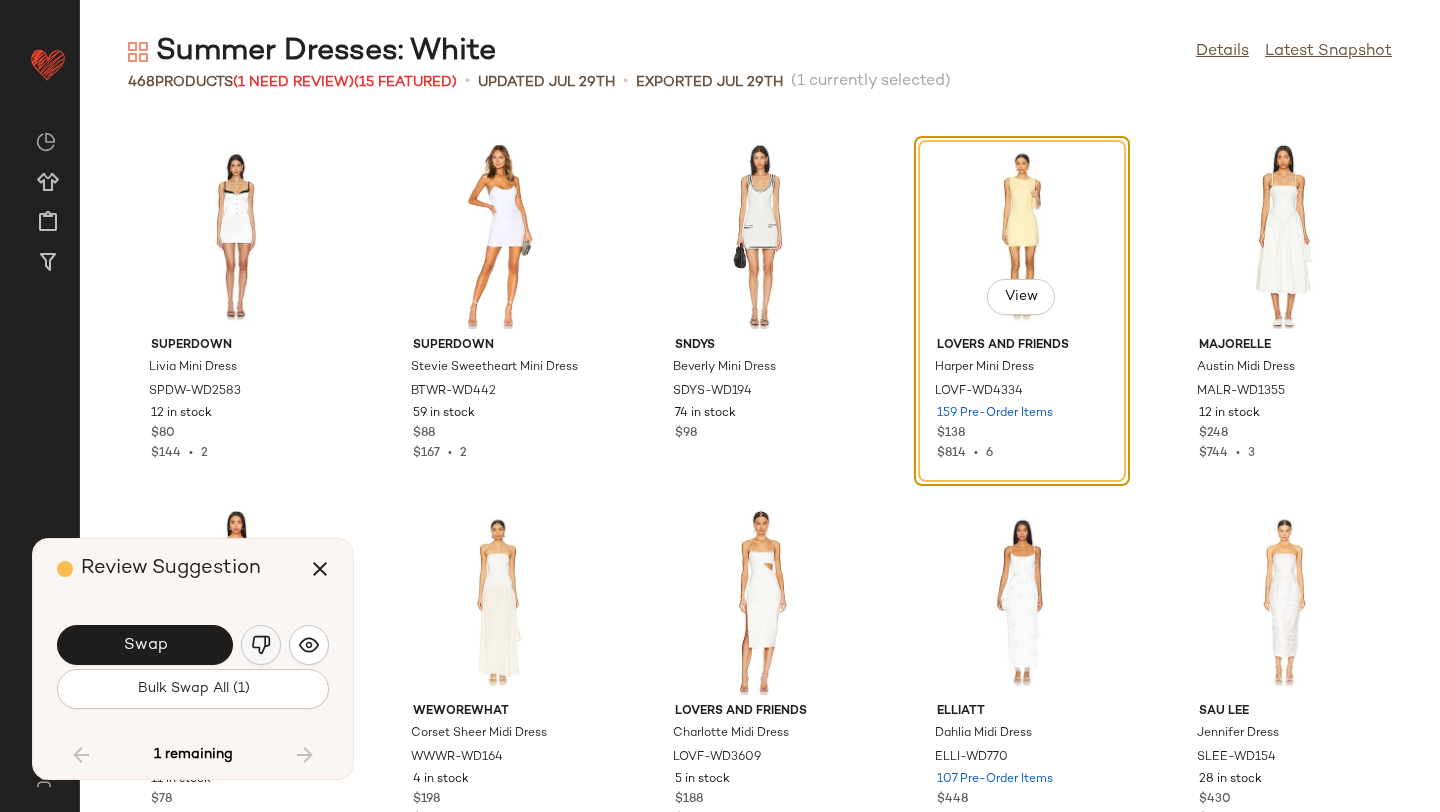 click 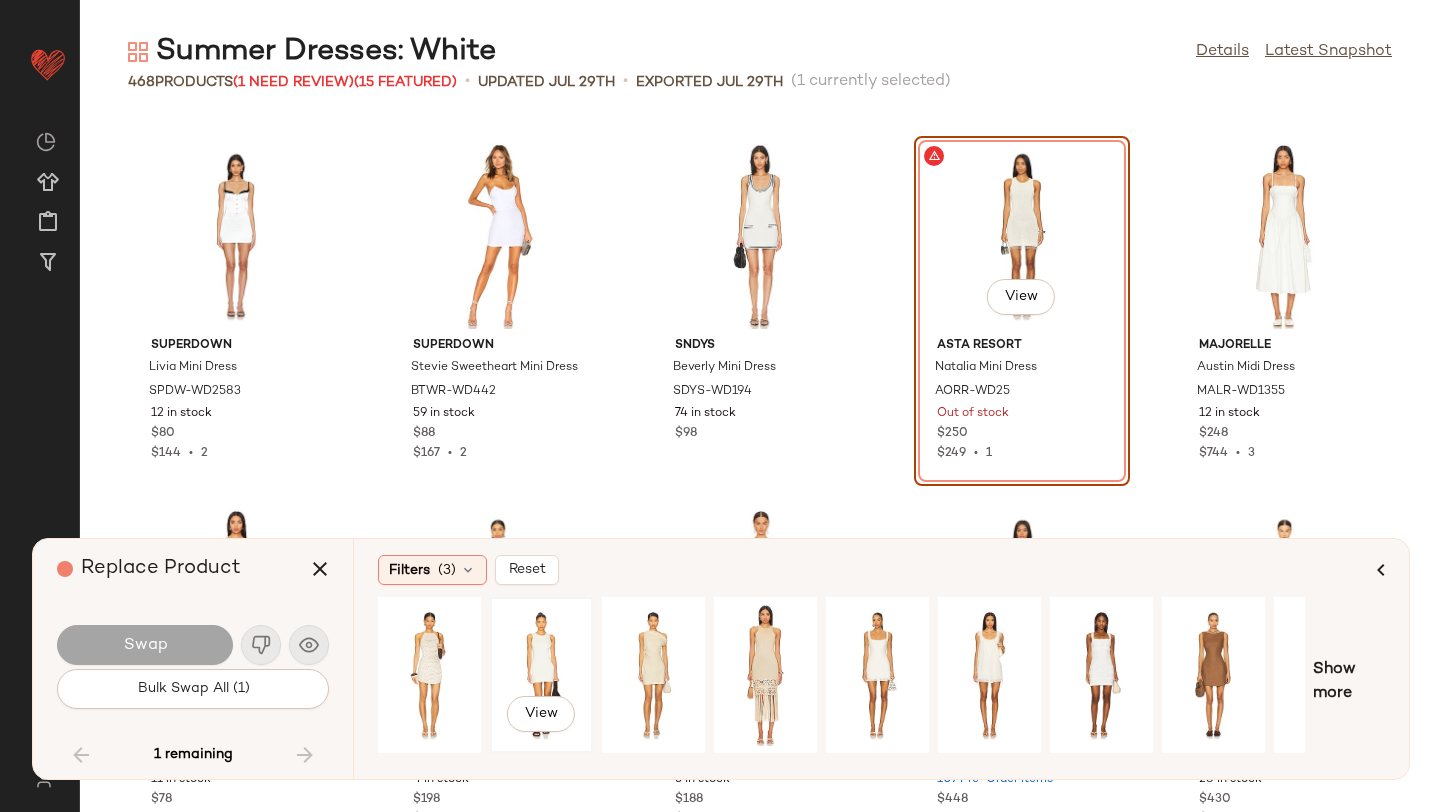 click on "View" 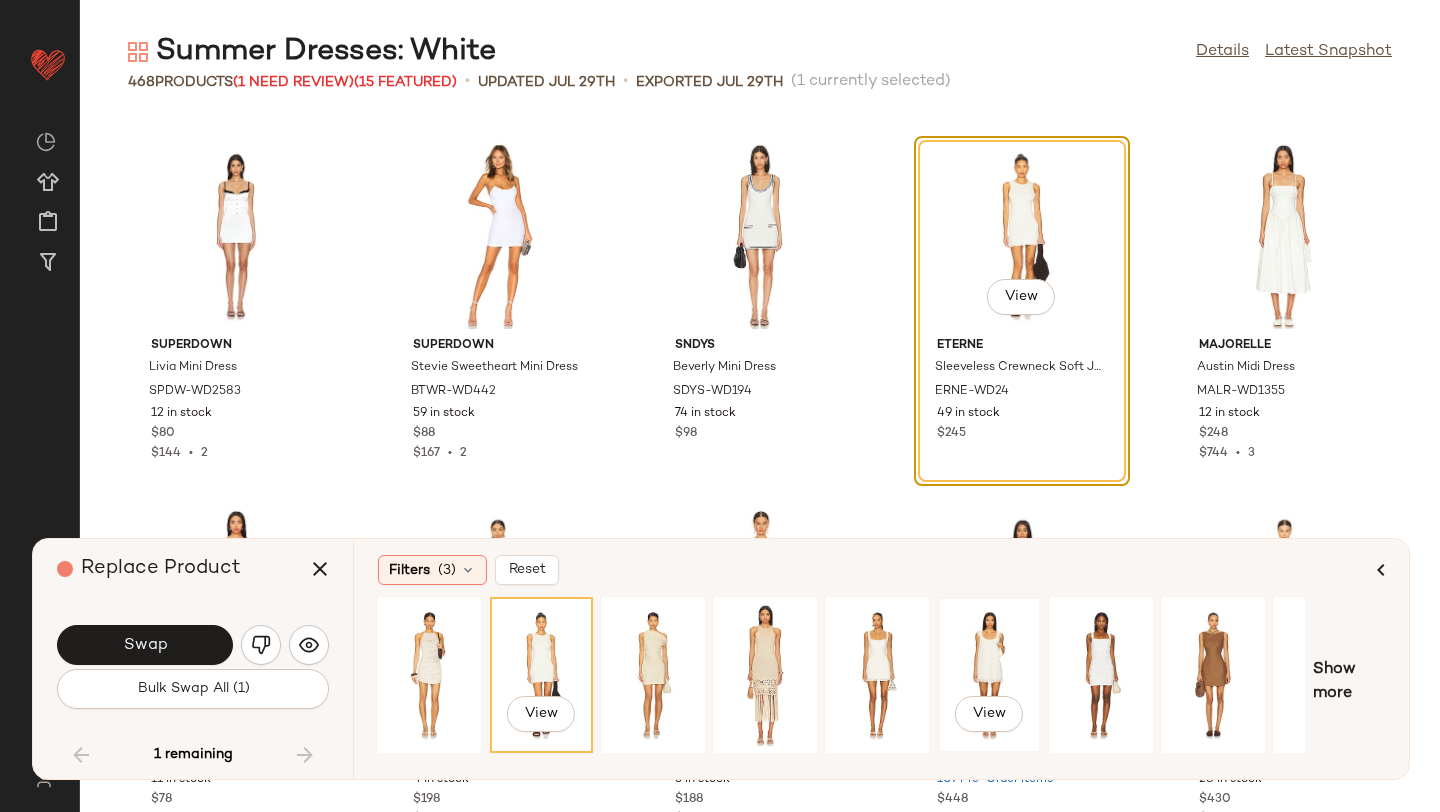 click on "View" 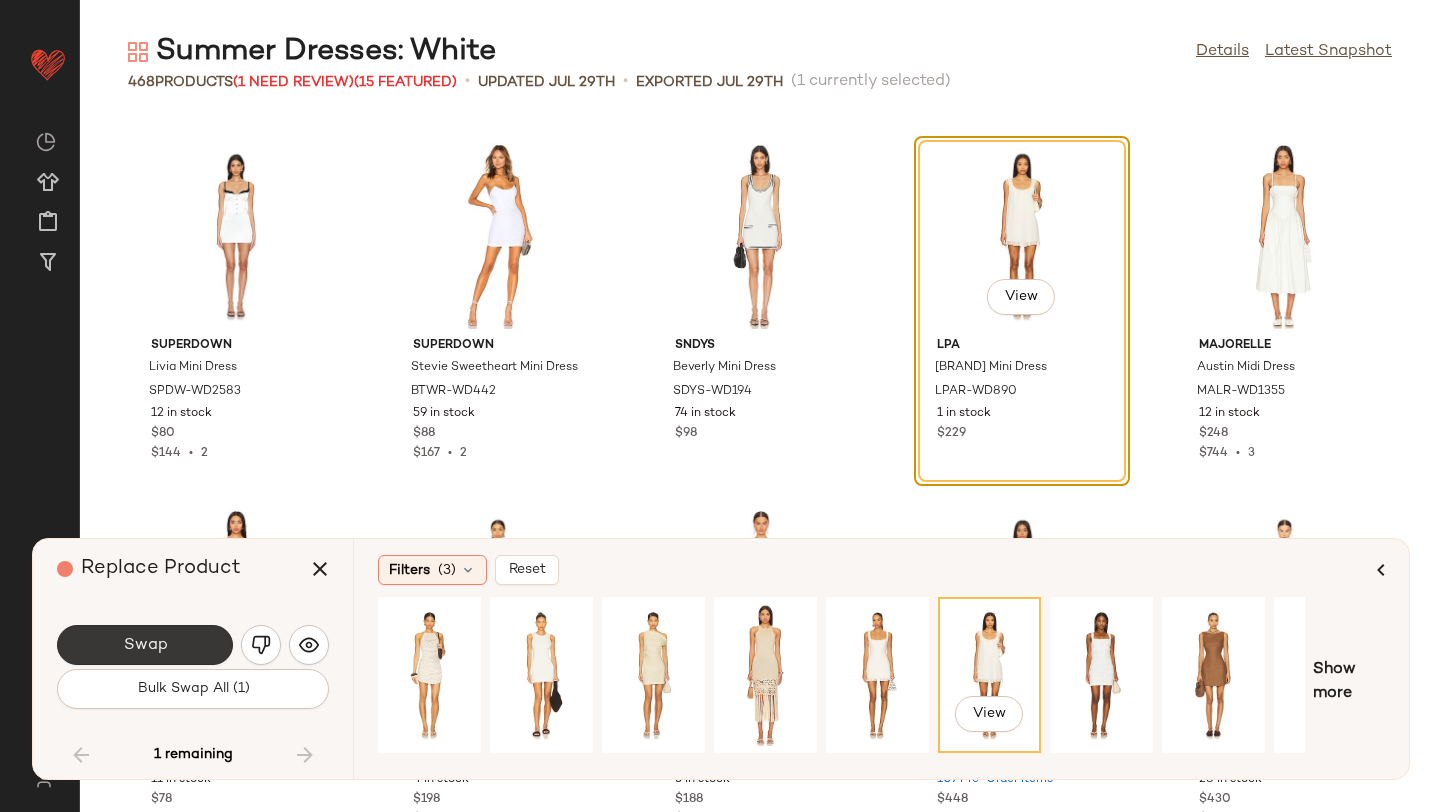 click on "Swap" at bounding box center [145, 645] 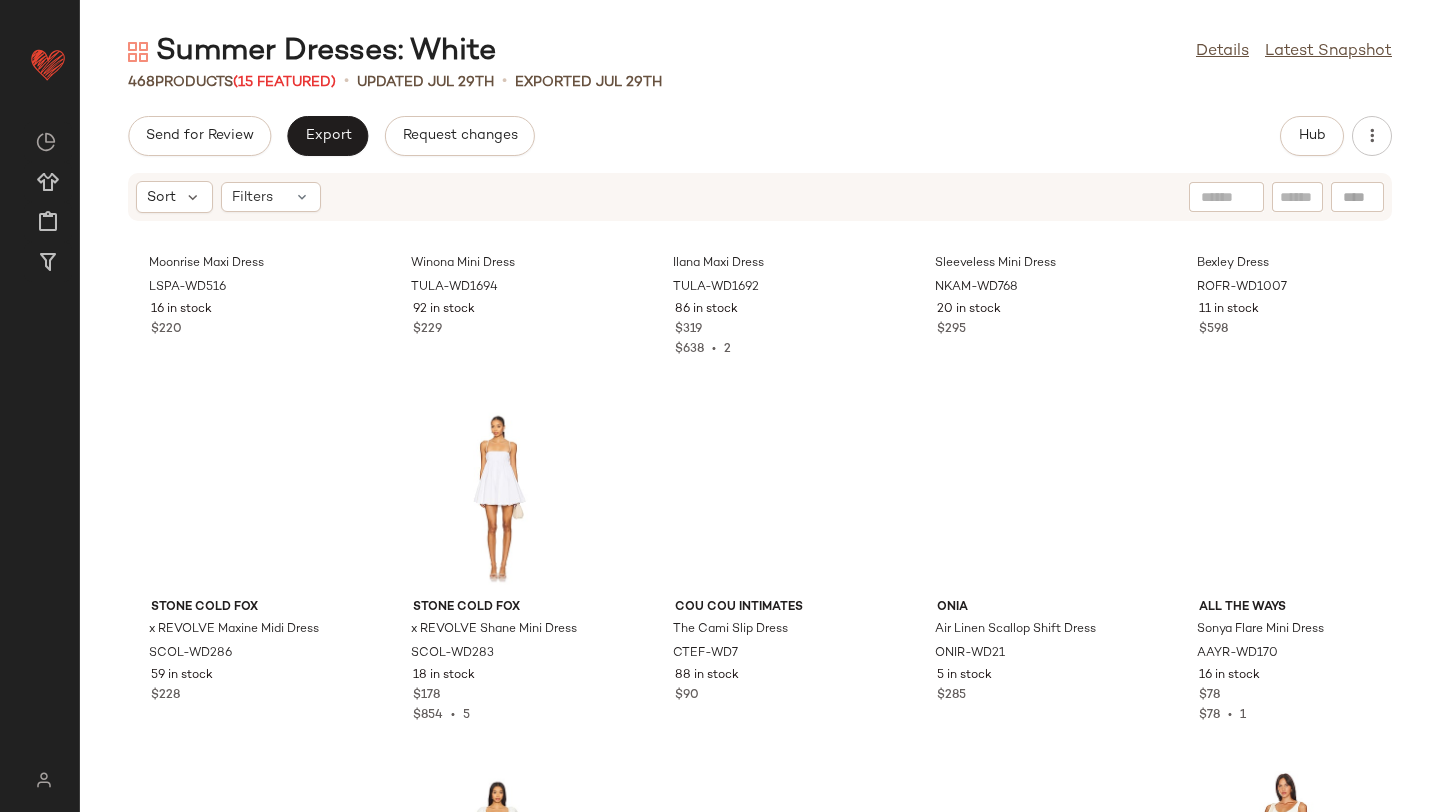 scroll, scrollTop: 0, scrollLeft: 0, axis: both 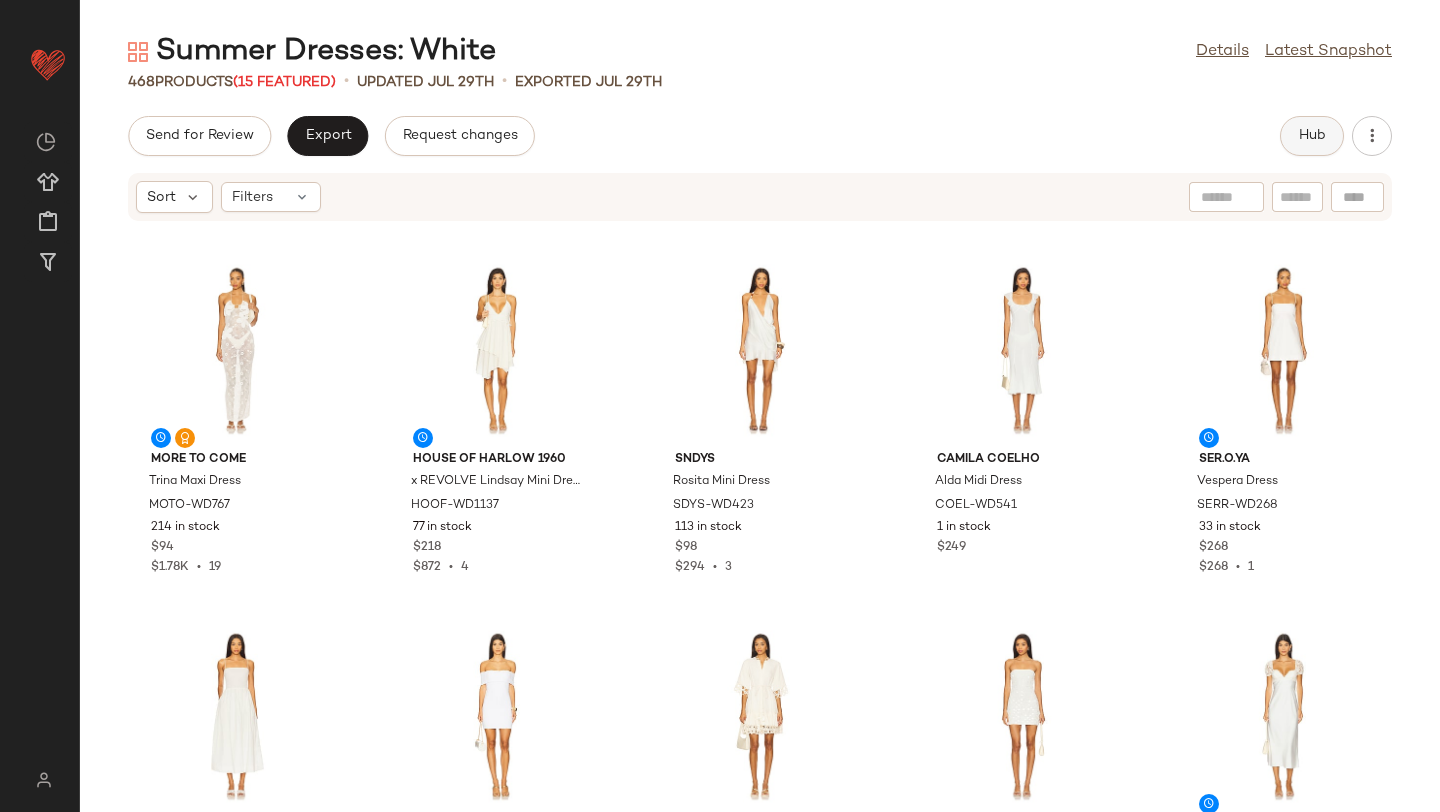 click on "Hub" 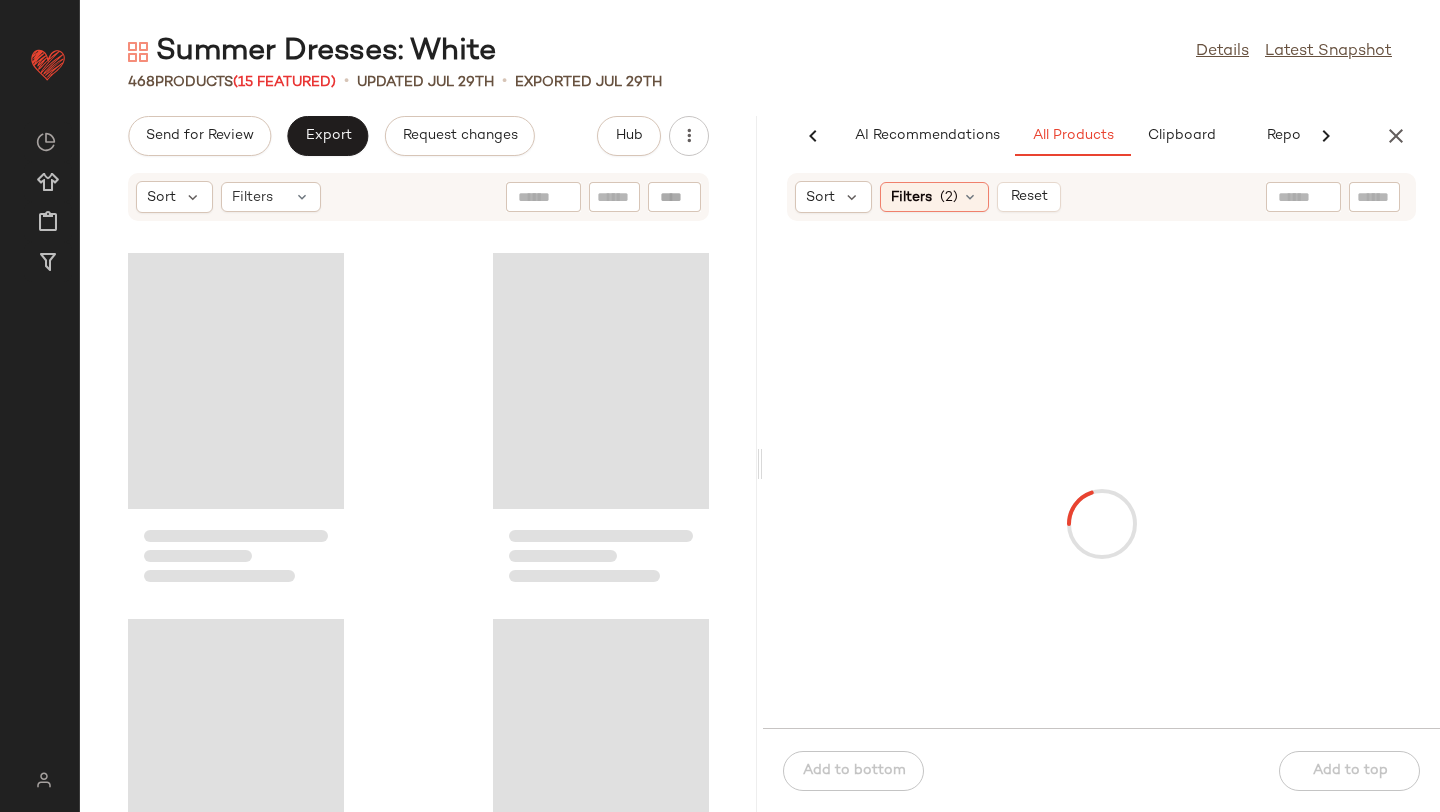 scroll, scrollTop: 0, scrollLeft: 47, axis: horizontal 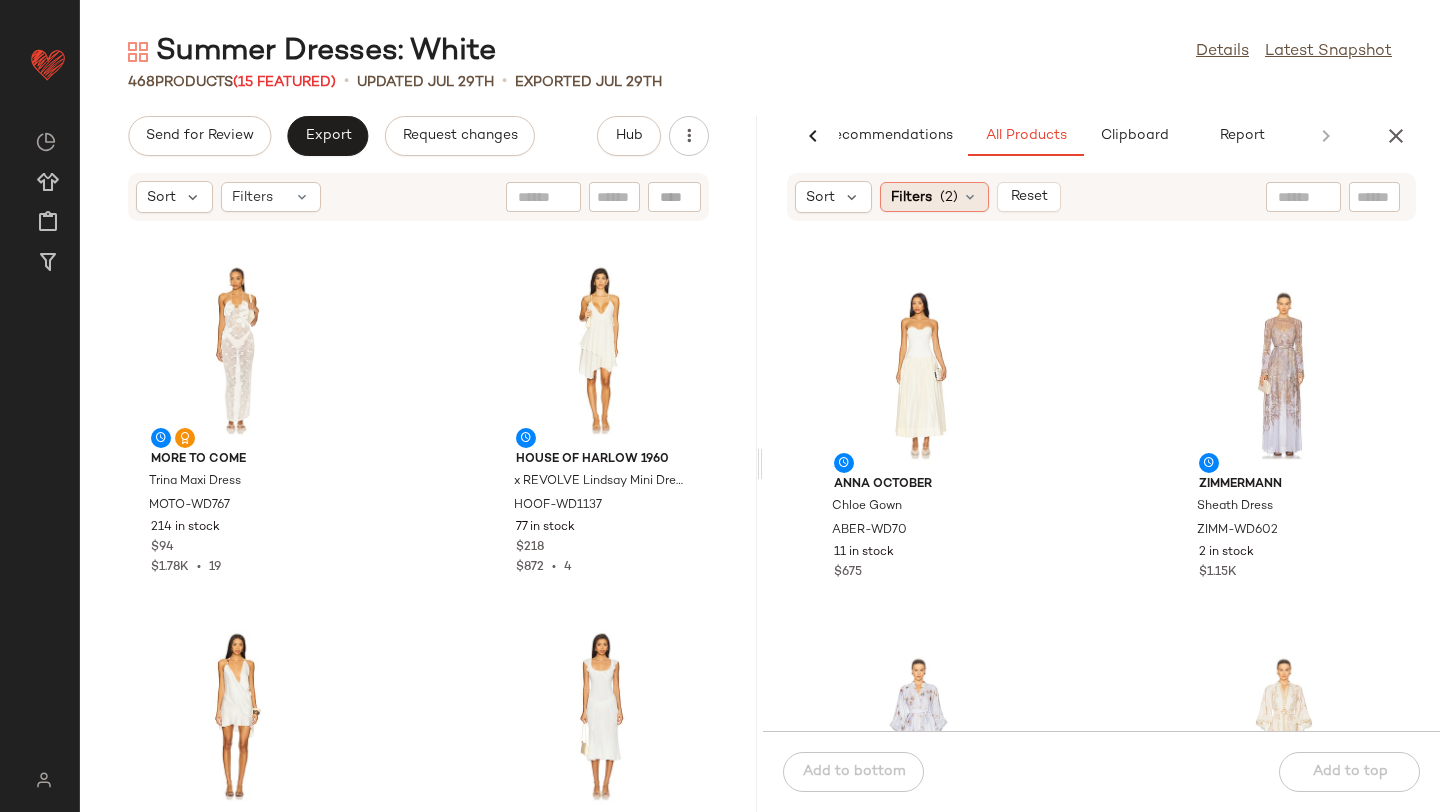 click on "Filters  (2)" 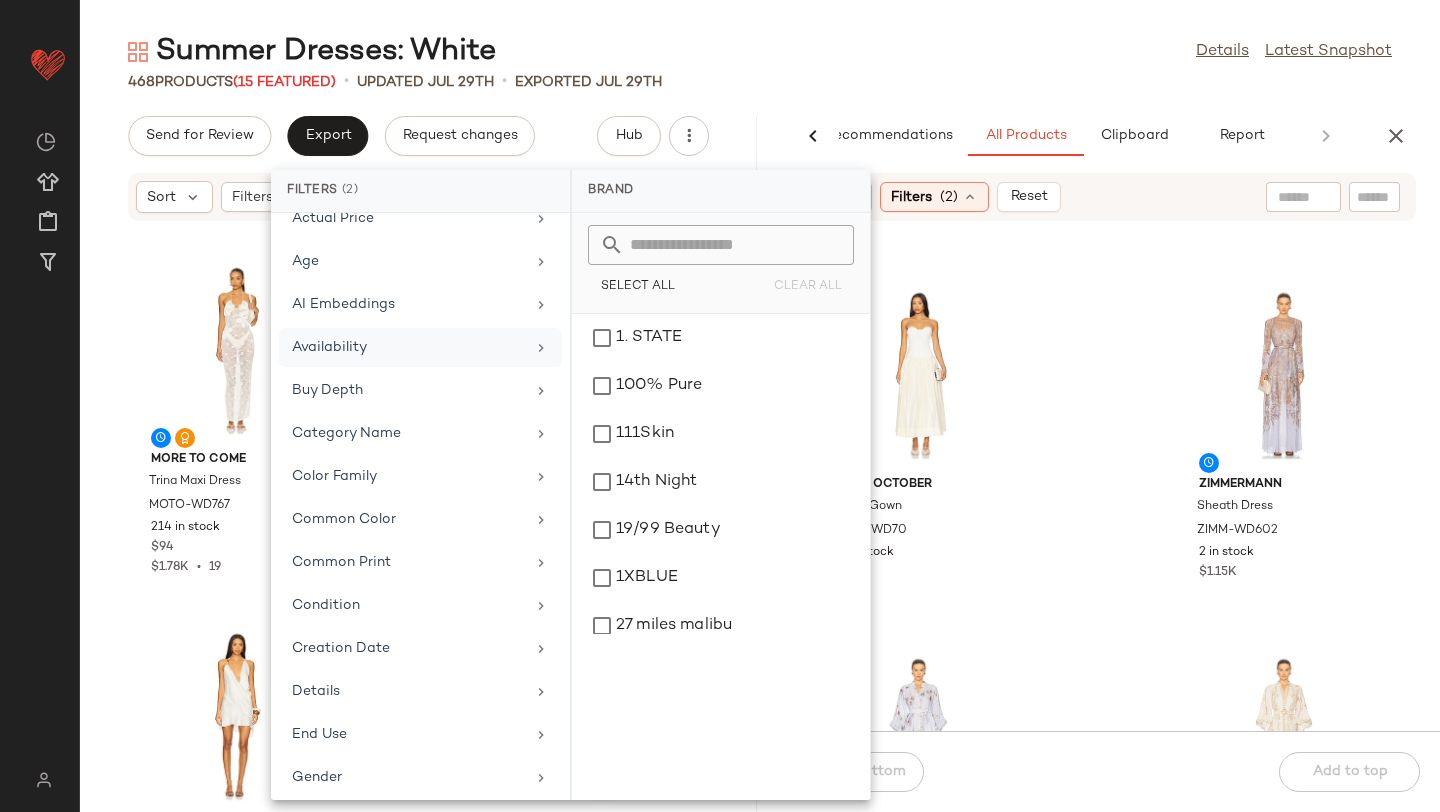 scroll, scrollTop: 200, scrollLeft: 0, axis: vertical 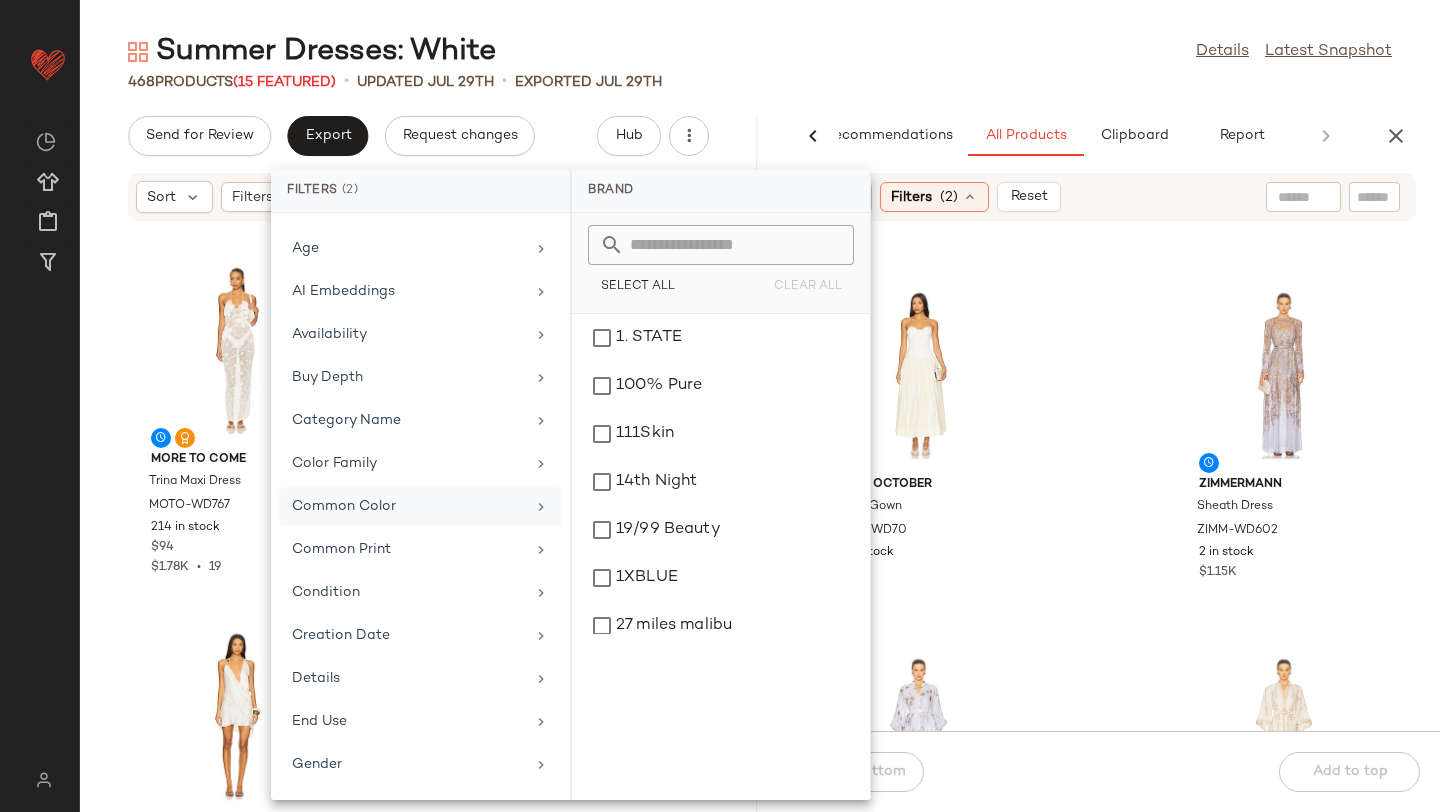 click on "Common Color" at bounding box center [408, 506] 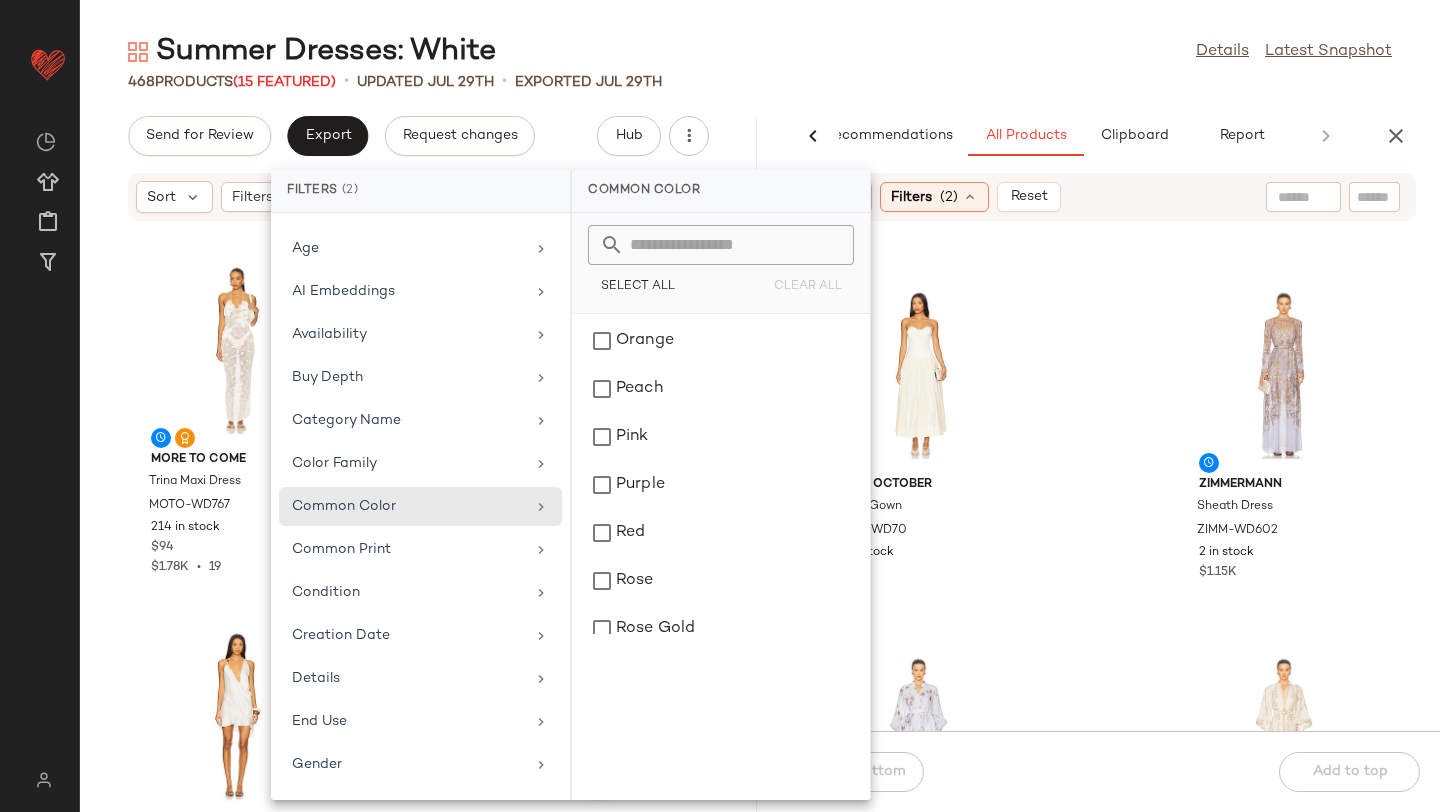 scroll, scrollTop: 2664, scrollLeft: 0, axis: vertical 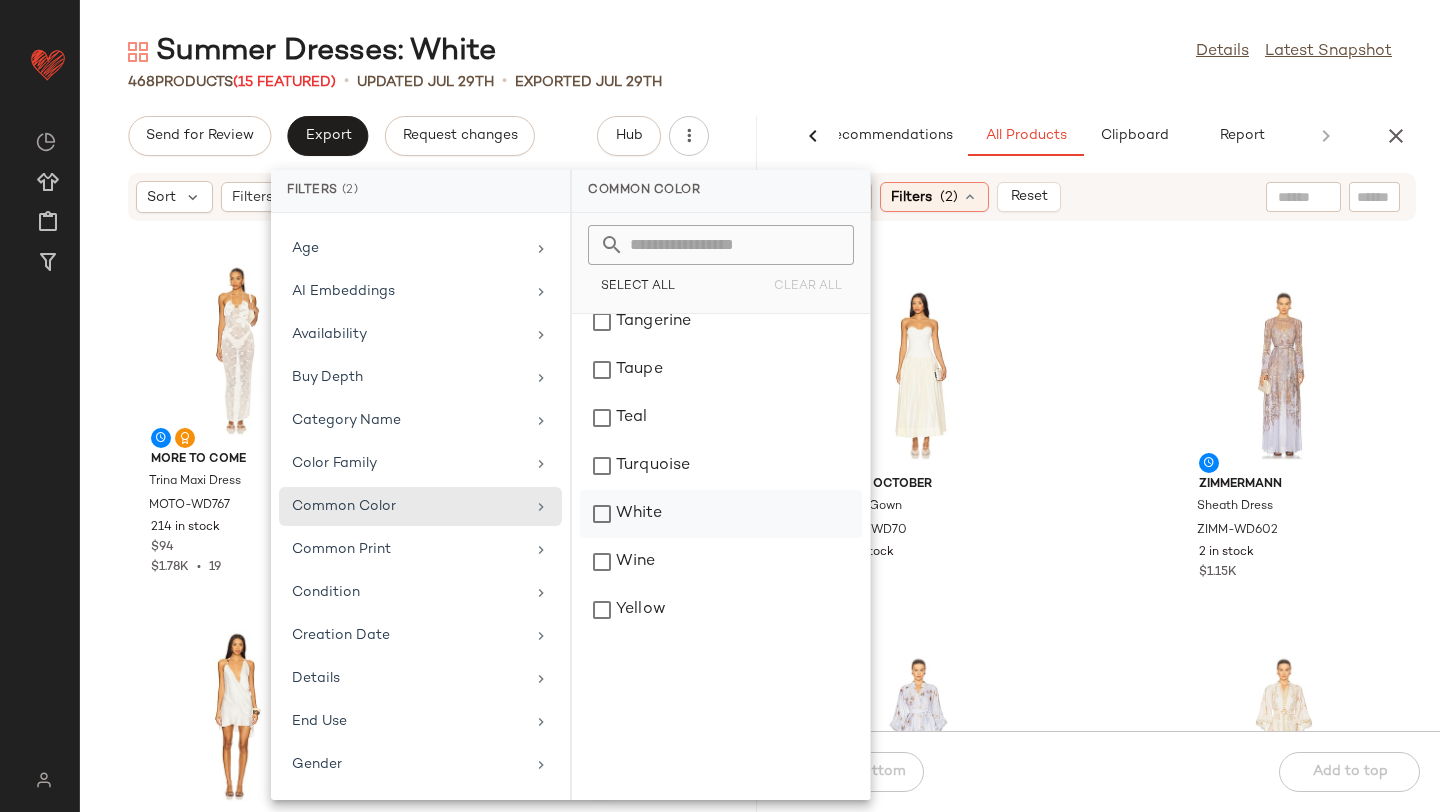 click on "White" 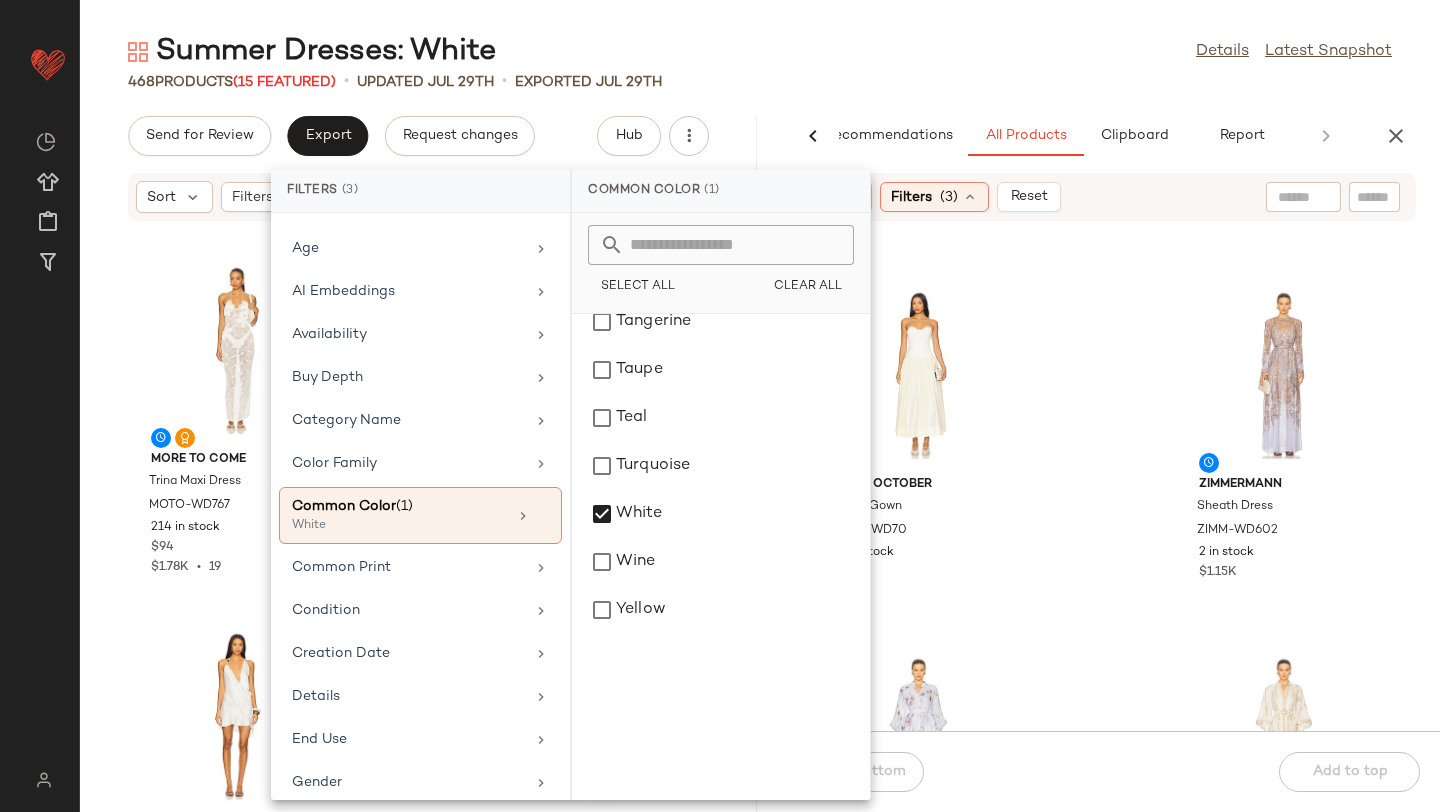 click on "Alex Perry Draped Cowl Column Dress APEF-WD252 6 in stock $2.6K Alex Perry Tucked Halter Column Dress APEF-WD254 15 in stock $1.2K Anna October Chloe Gown ABER-WD70 11 in stock $675 Zimmermann Sheath Dress ZIMM-WD602 2 in stock $1.15K Zimmermann Fit & Flare Dress ZIMM-WD604 14 in stock $995 Zimmermann Buttoned Midi Dress ZIMM-WD608 13 in stock $1.05K Zimmermann Lace Frill Midi Dress ZIMM-WD612 12 in stock $1.15K Lovers and Friends Morine Midi Dress LOVF-WD4603 99 in stock $228" 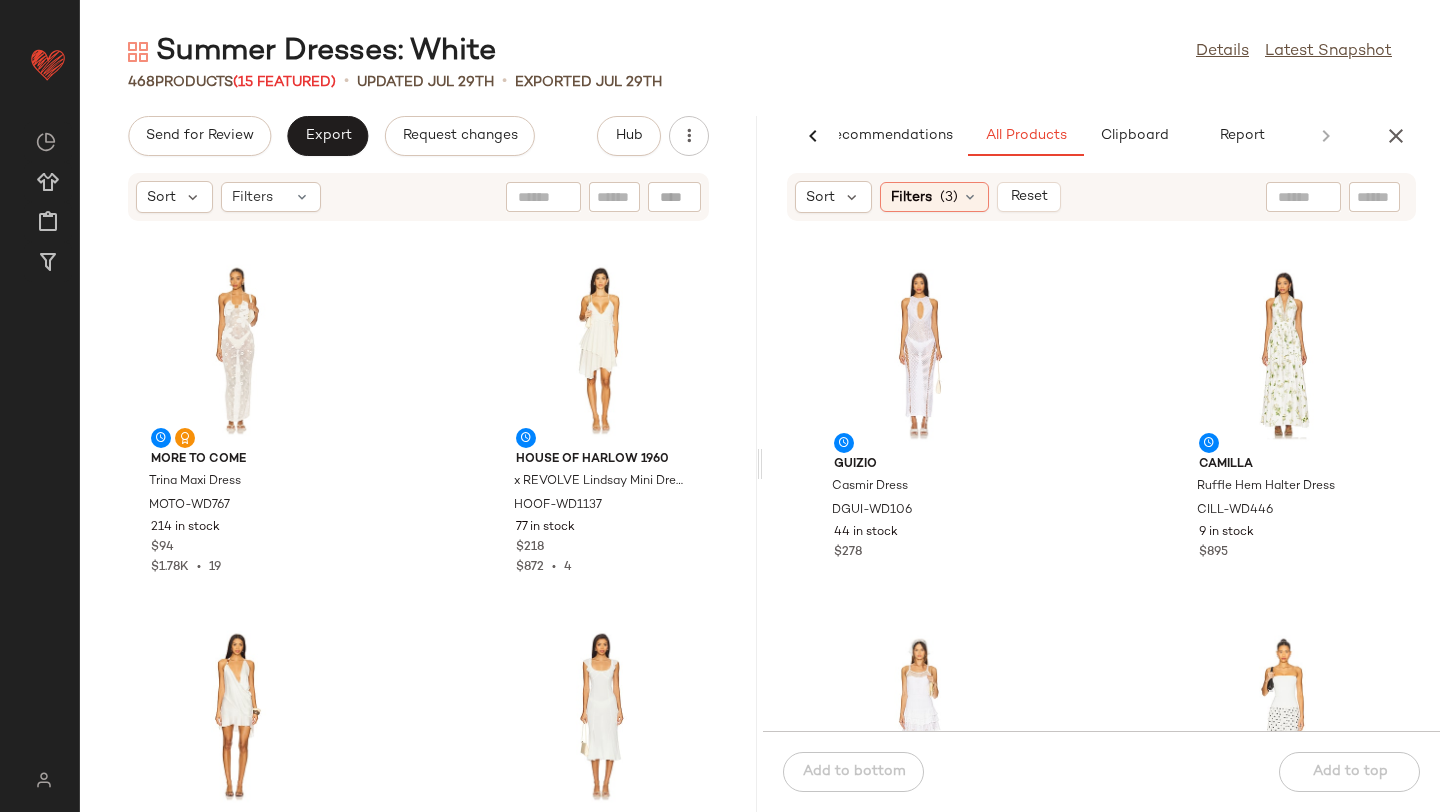 scroll, scrollTop: 377, scrollLeft: 0, axis: vertical 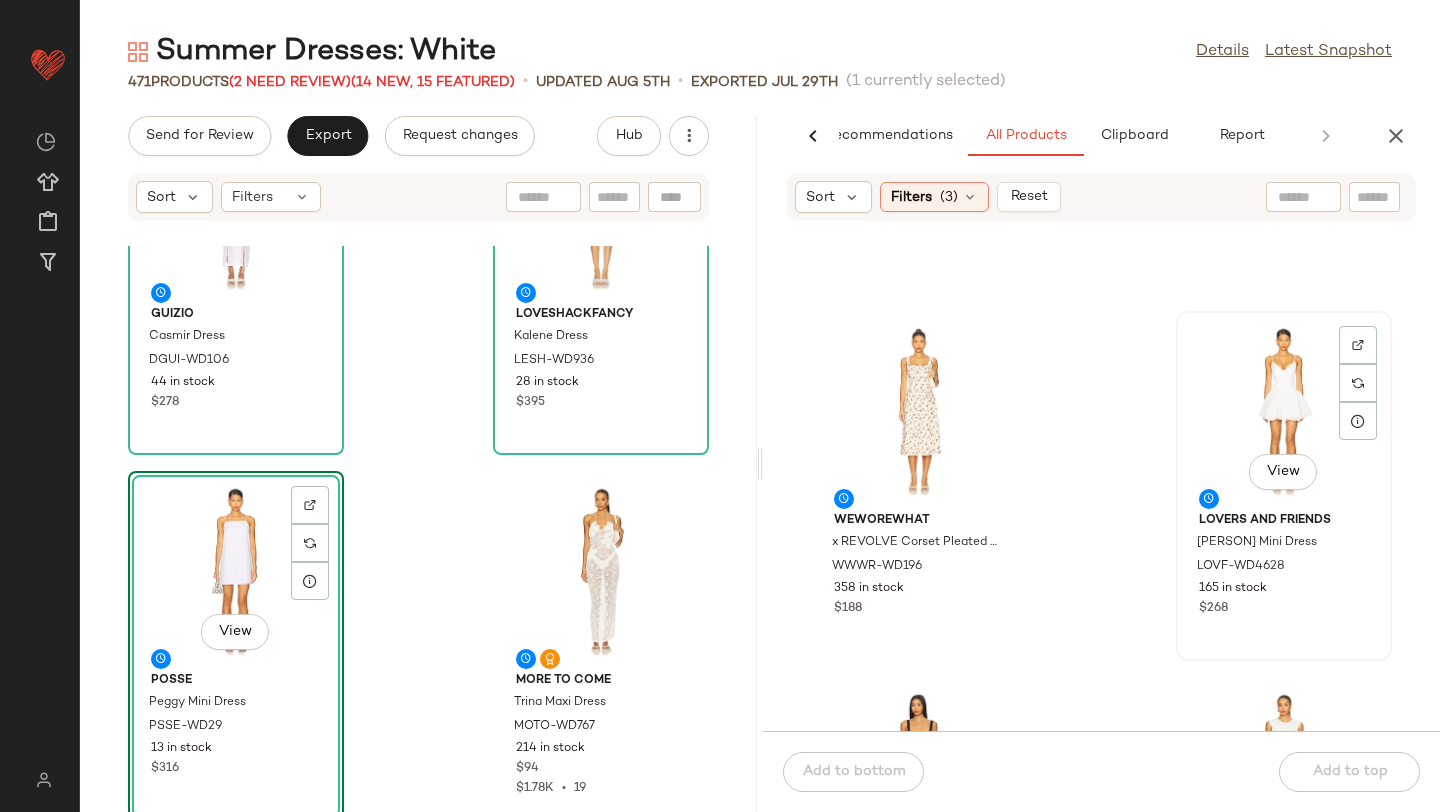 click on "View" 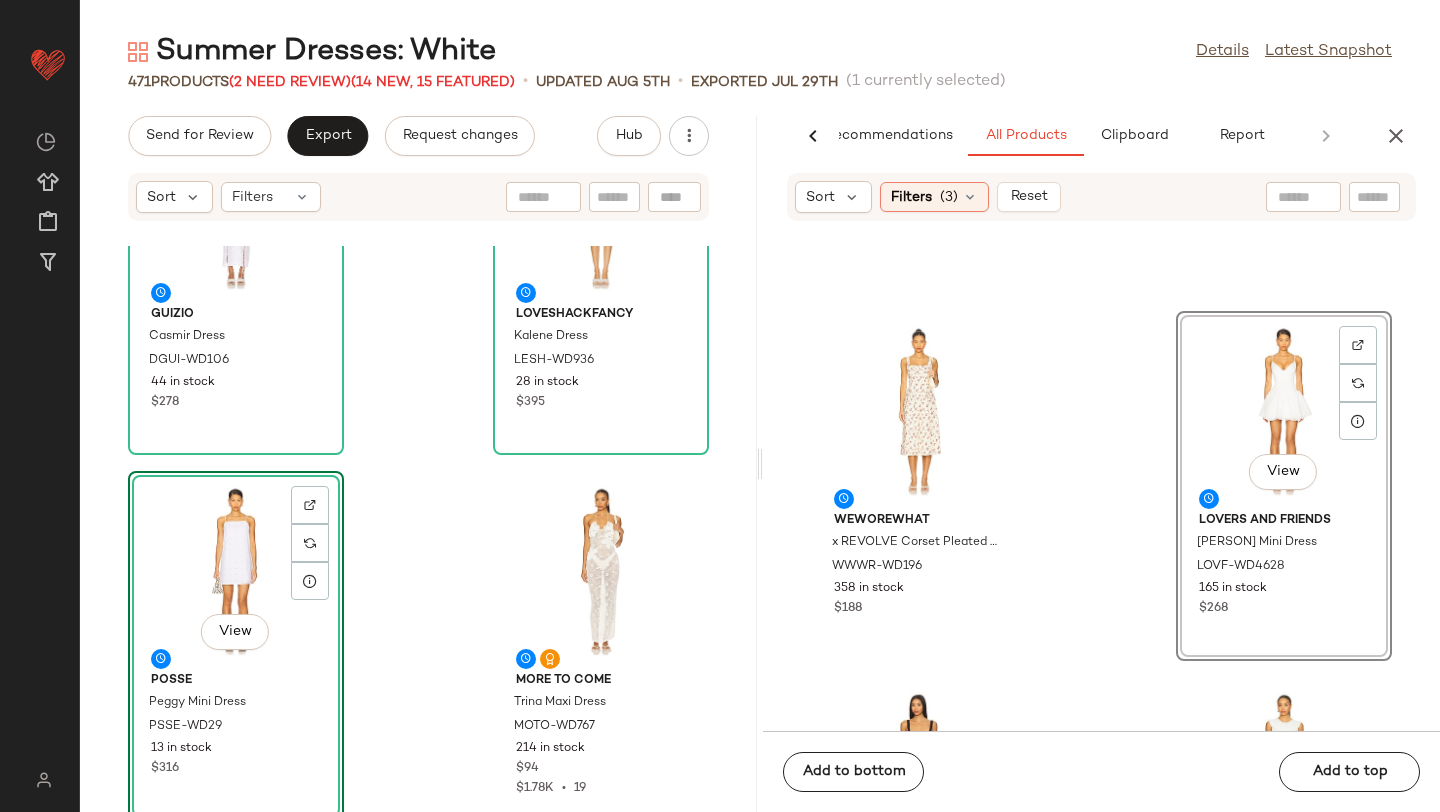 scroll, scrollTop: 998, scrollLeft: 0, axis: vertical 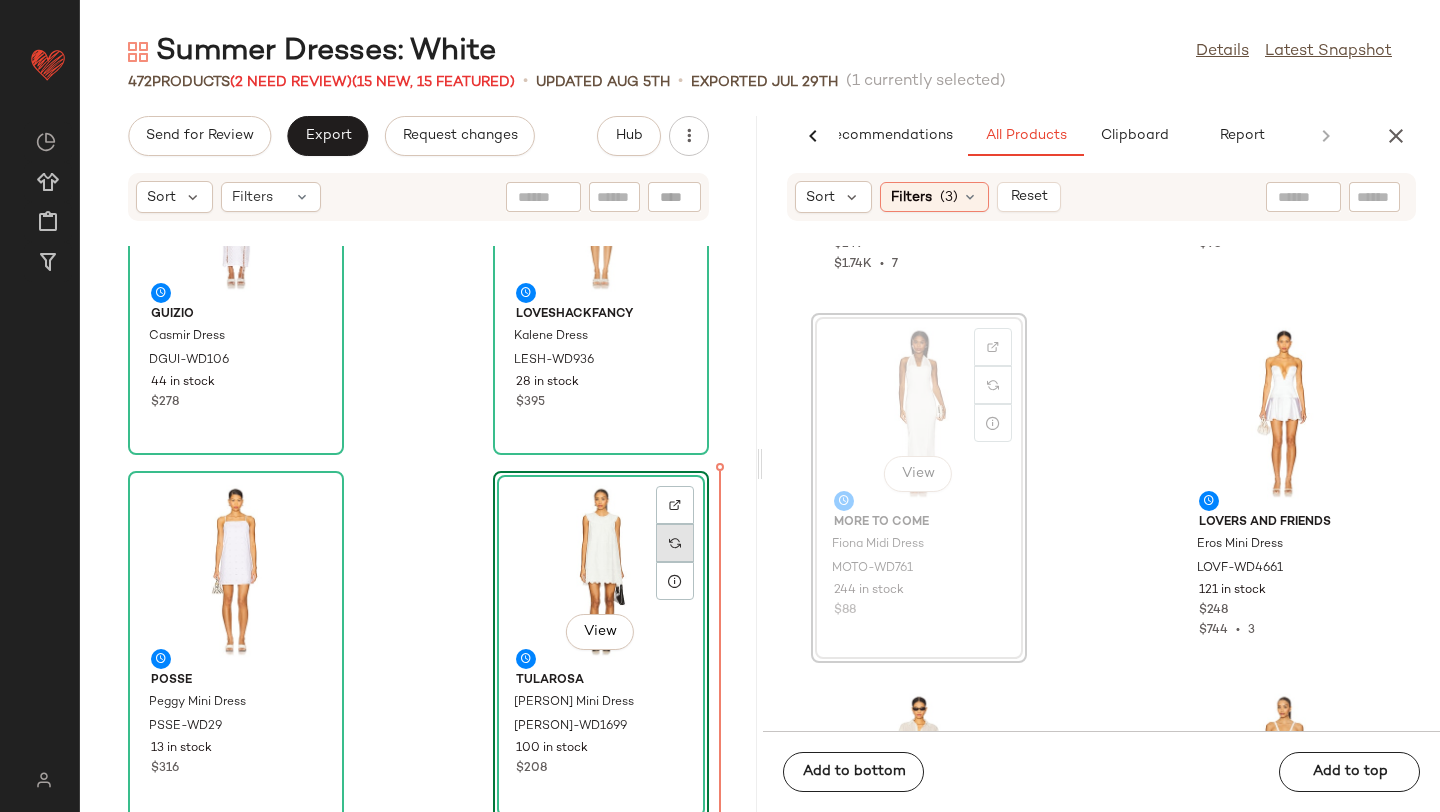 drag, startPoint x: 852, startPoint y: 405, endPoint x: 666, endPoint y: 539, distance: 229.24223 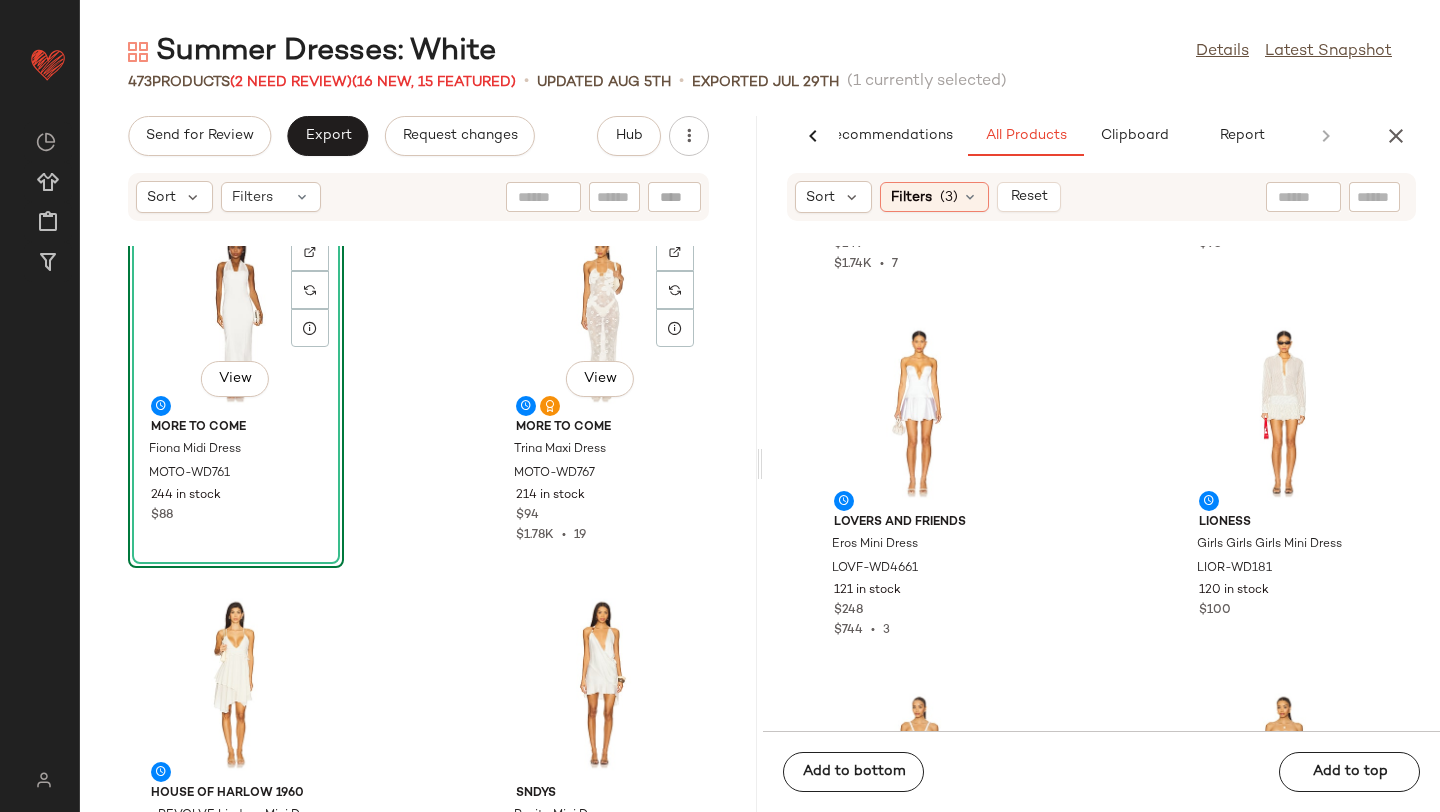 scroll, scrollTop: 791, scrollLeft: 0, axis: vertical 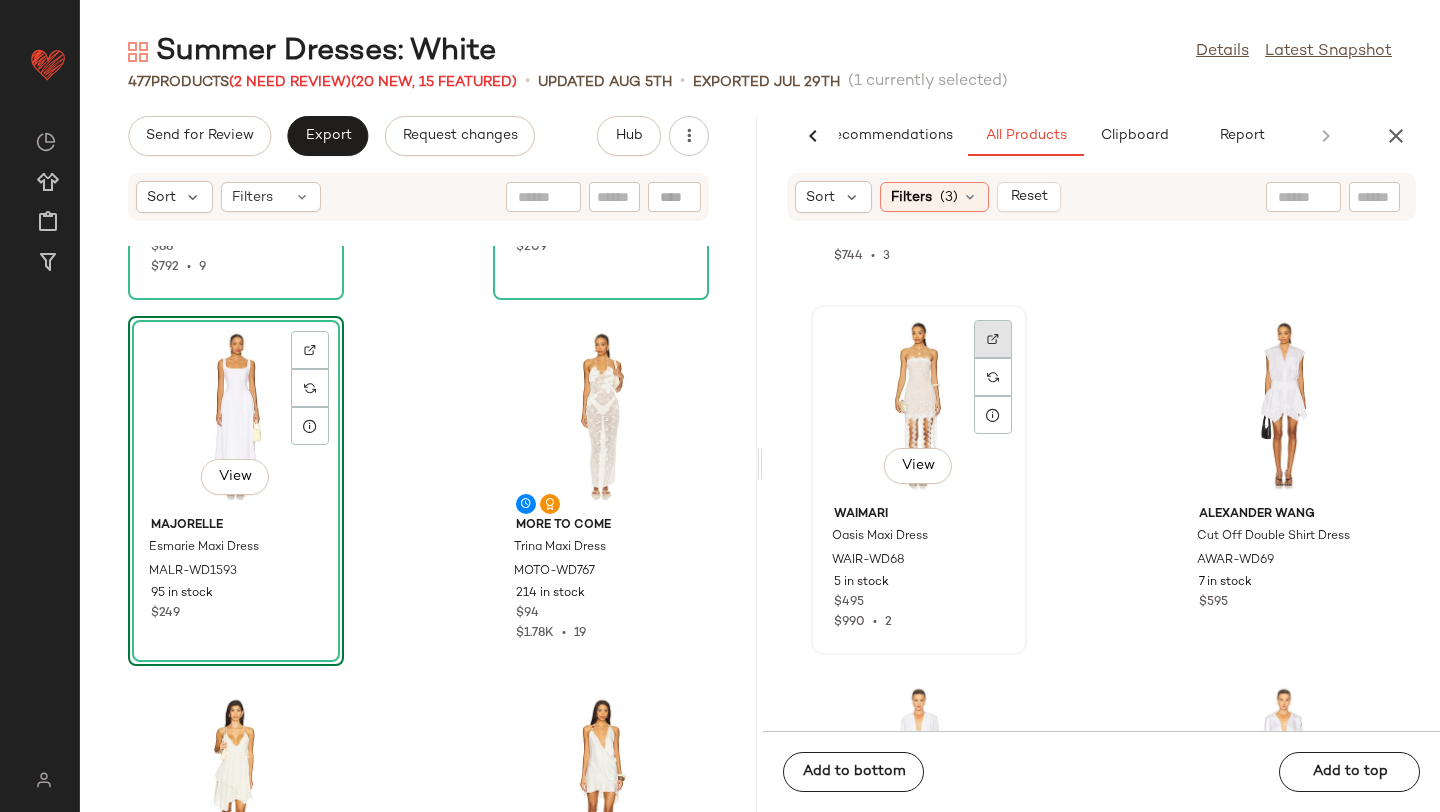 click 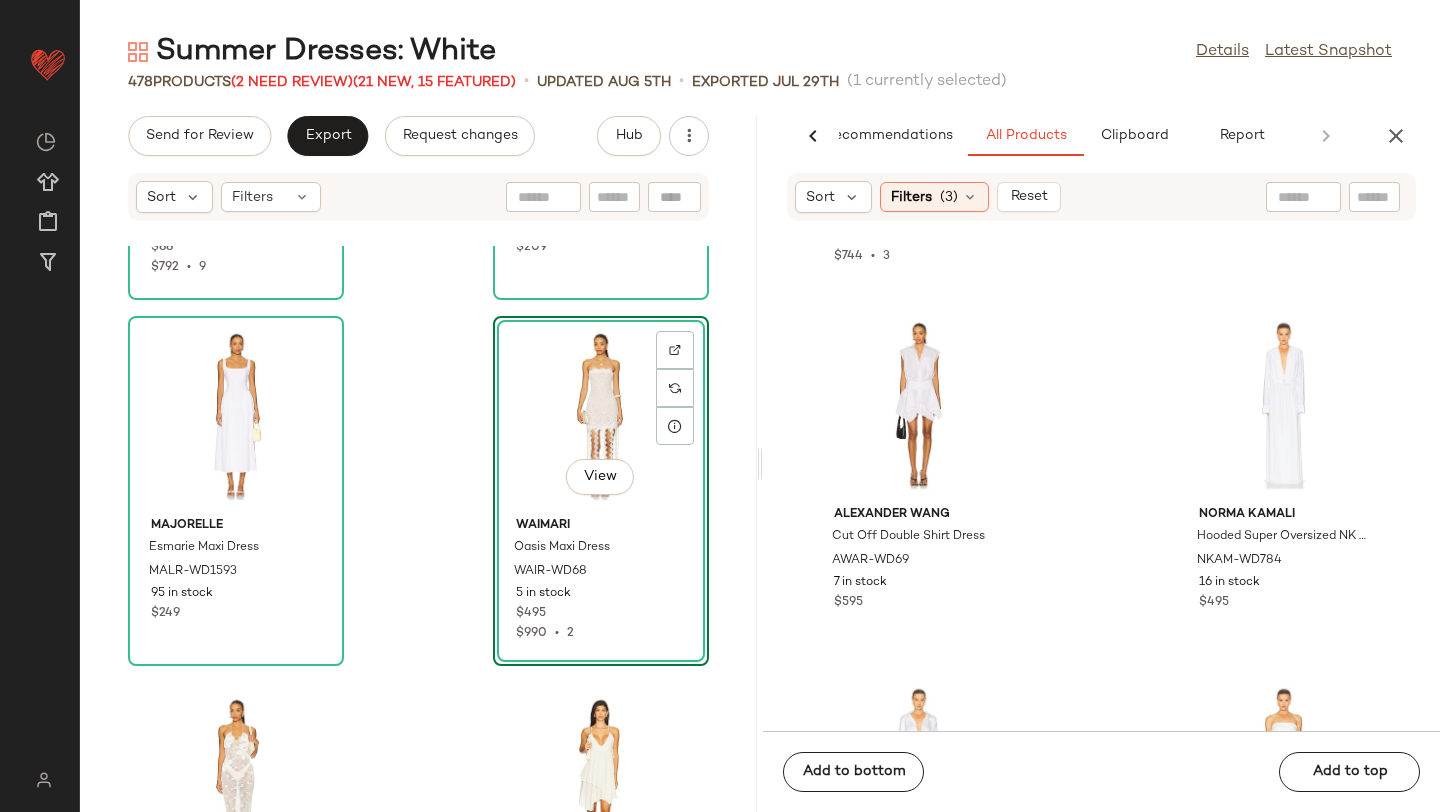 click on "MORE TO COME Calia Mini Dress MOTO-WD803 199 in stock $88 $792  •  9 Lovers and Friends Thalia Mini Dress LOVF-WD4649 85 in stock $209 MAJORELLE Esmarie Maxi Dress MALR-WD1593 95 in stock $249  View  Waimari Oasis Maxi Dress WAIR-WD68 5 in stock $495 $990  •  2 MORE TO COME Trina Maxi Dress MOTO-WD767 214 in stock $94 $1.78K  •  19 House of Harlow 1960 x REVOLVE Lindsay Mini Dress HOOF-WD1137 77 in stock $218 $872  •  4 SNDYS Rosita Mini Dress SDYS-WD423 113 in stock $98 $294  •  3 Camila Coelho Alda Midi Dress COEL-WD541 1 in stock $249" 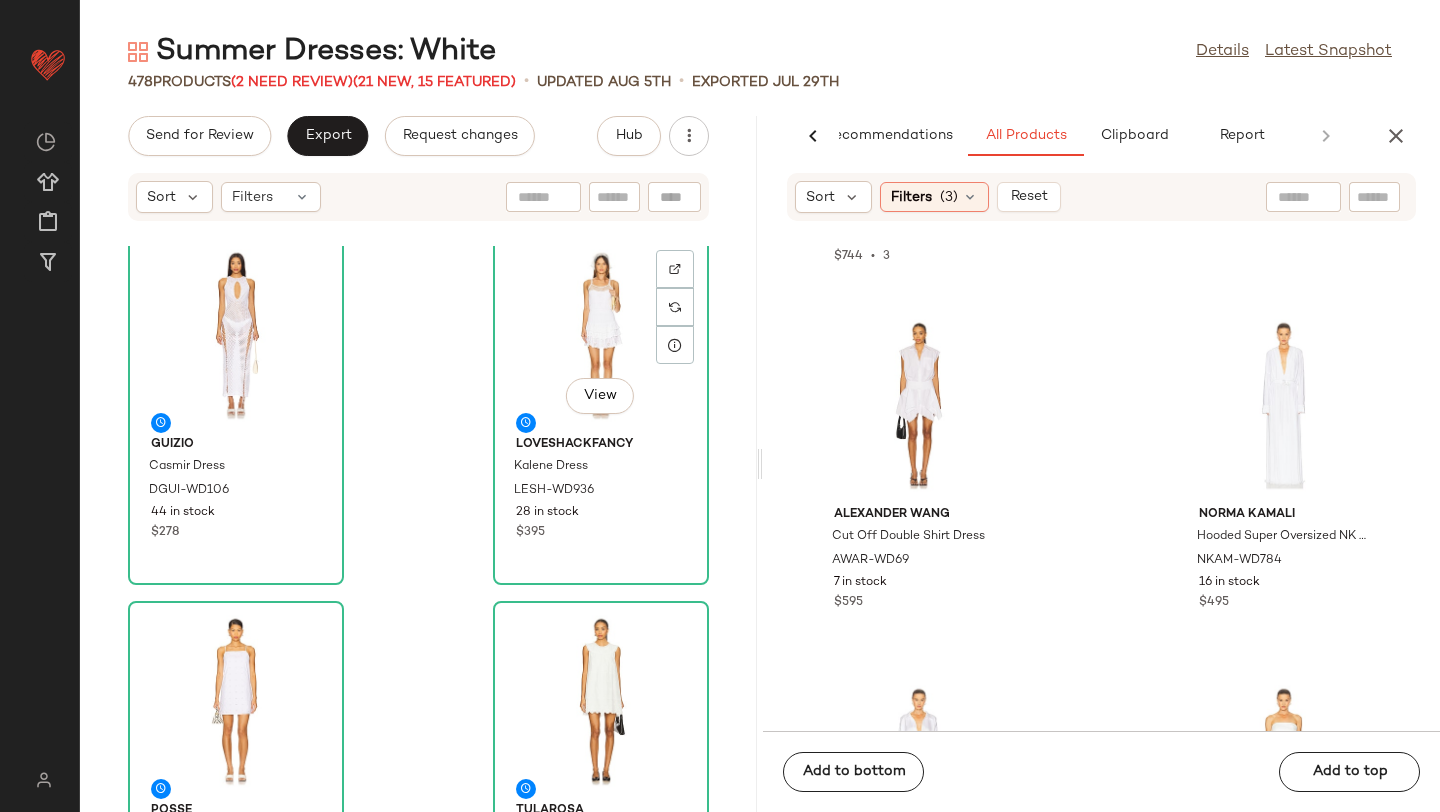 scroll, scrollTop: 0, scrollLeft: 0, axis: both 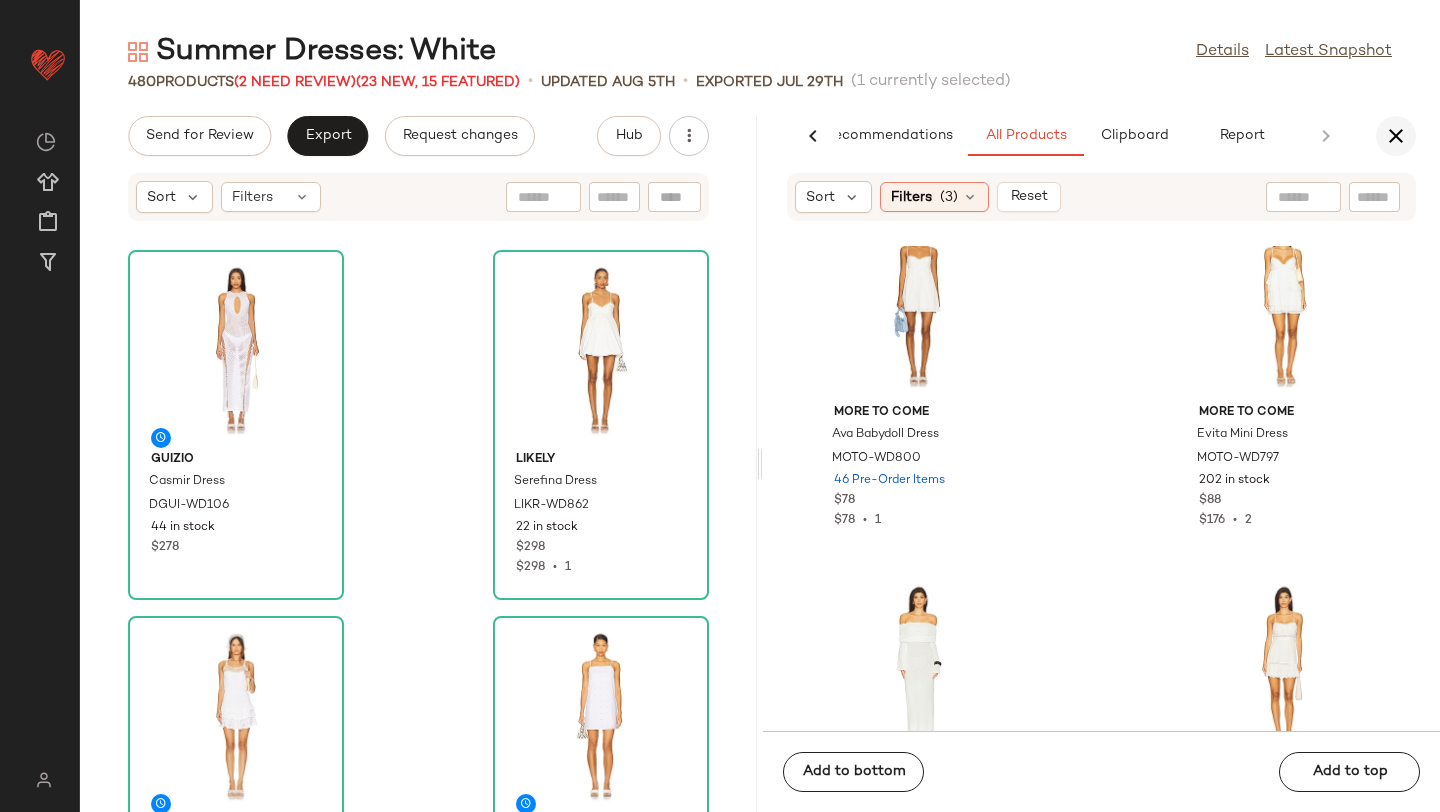 click at bounding box center (1396, 136) 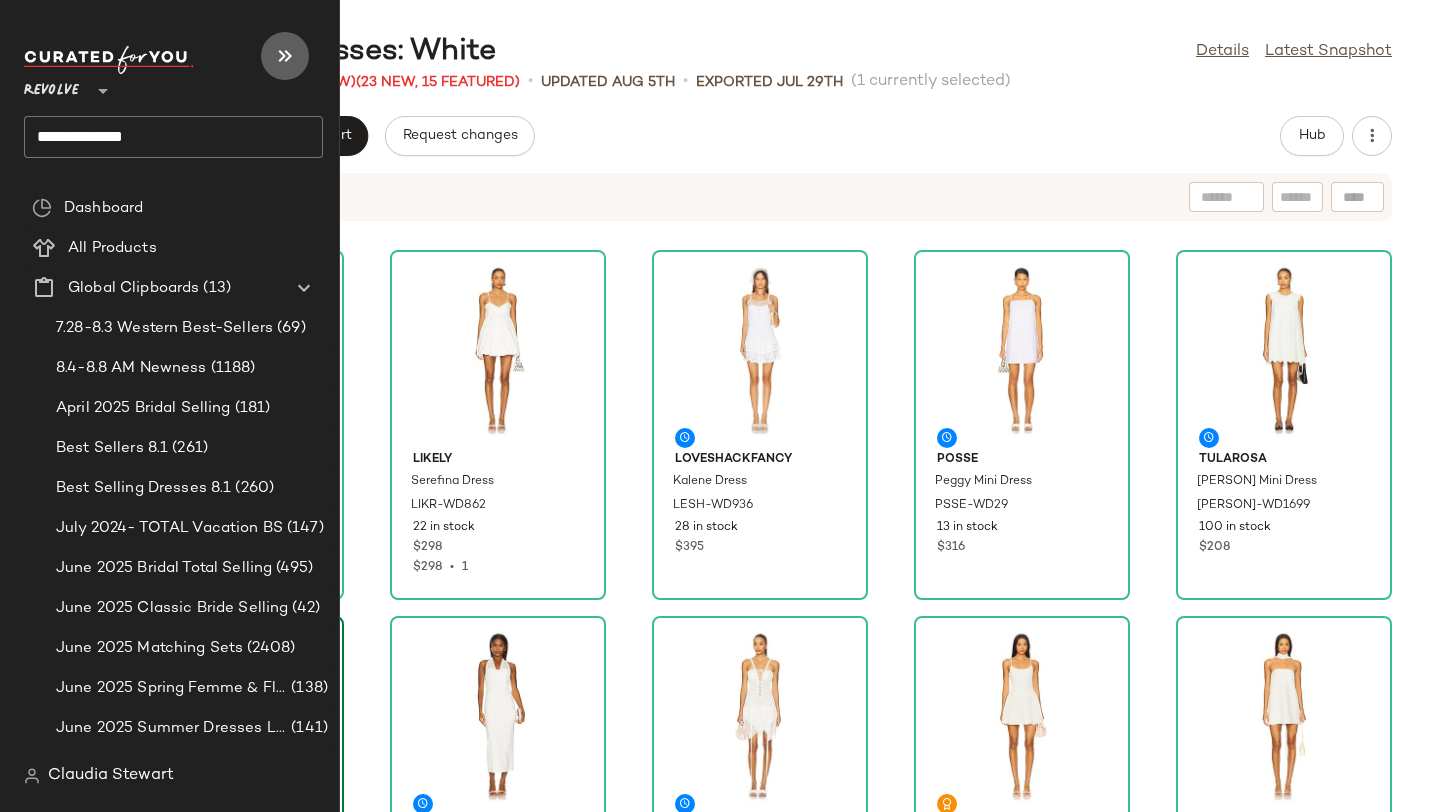 click at bounding box center [285, 56] 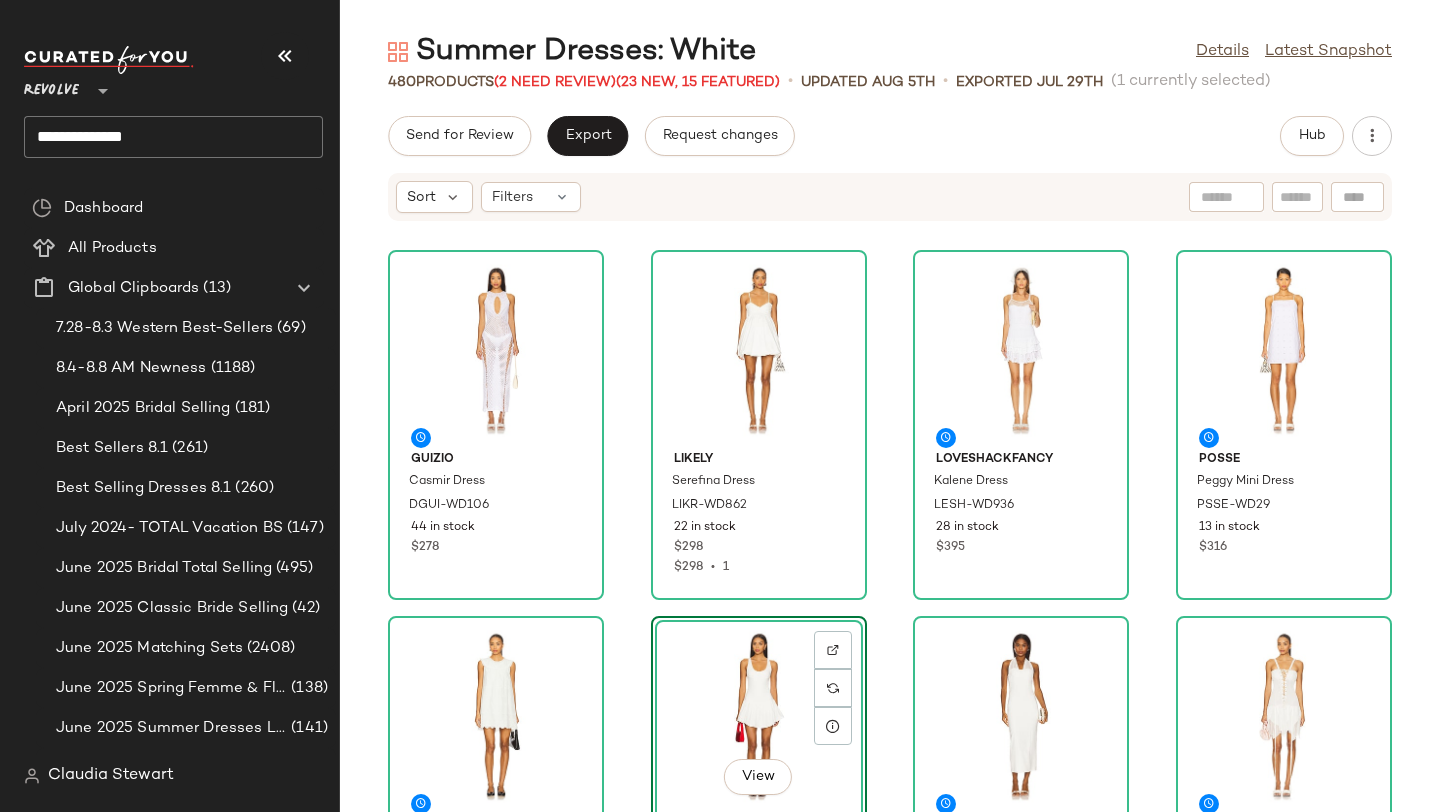 scroll, scrollTop: 159, scrollLeft: 0, axis: vertical 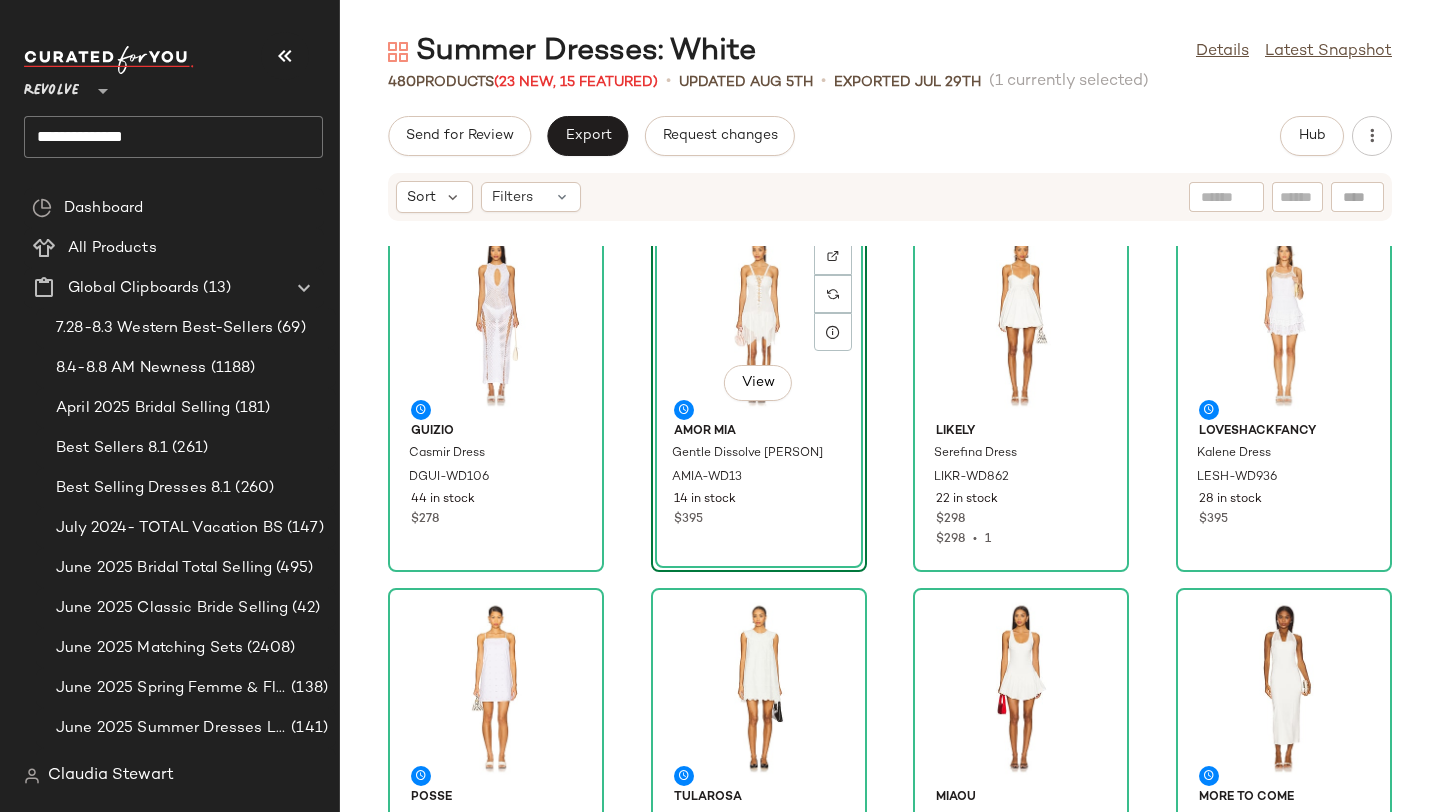 click on "GUIZIO Casmir Dress DGUI-WD106 44 in stock $278  View  AMOR MIA Gentle Dissolve Mini Dress AMIA-WD13 14 in stock $395 LIKELY Serefina Dress LIKR-WD862 22 in stock $298 $298  •  1 LoveShackFancy Kalene Dress LESH-WD936 28 in stock $395 Posse Peggy Mini Dress PSSE-WD29 13 in stock $316 Tularosa Elera Mini Dress TULA-WD1699 100 in stock $208 Miaou Alice Dress MAOU-WD93 12 in stock $245 MORE TO COME Fiona Midi Dress MOTO-WD761 244 in stock $88 MORE TO COME Calia Mini Dress MOTO-WD803 199 in stock $88 $792  •  9 Lovers and Friends Thalia Mini Dress LOVF-WD4649 85 in stock $209 MAJORELLE Esmarie Maxi Dress MALR-WD1593 95 in stock $249 Waimari Oasis Maxi Dress WAIR-WD68 5 in stock $495 $990  •  2 MORE TO COME Trina Maxi Dress MOTO-WD767 214 in stock $94 $1.78K  •  19 House of Harlow 1960 x REVOLVE Lindsay Mini Dress HOOF-WD1137 77 in stock $218 $872  •  4 SNDYS Rosita Mini Dress SDYS-WD423 113 in stock $98 $294  •  3 Camila Coelho Alda Midi Dress COEL-WD541 1 in stock $249" 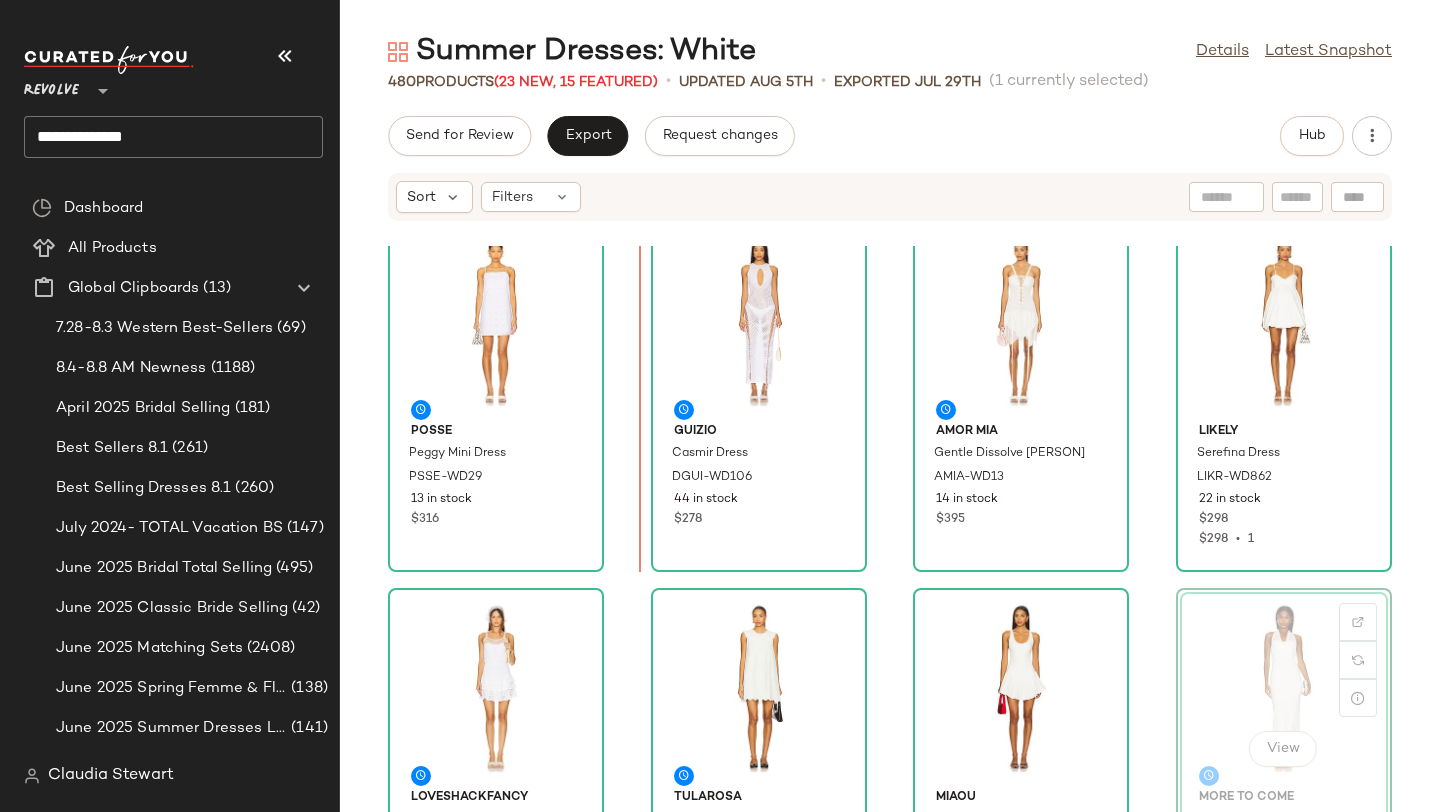 drag, startPoint x: 1233, startPoint y: 658, endPoint x: 1221, endPoint y: 658, distance: 12 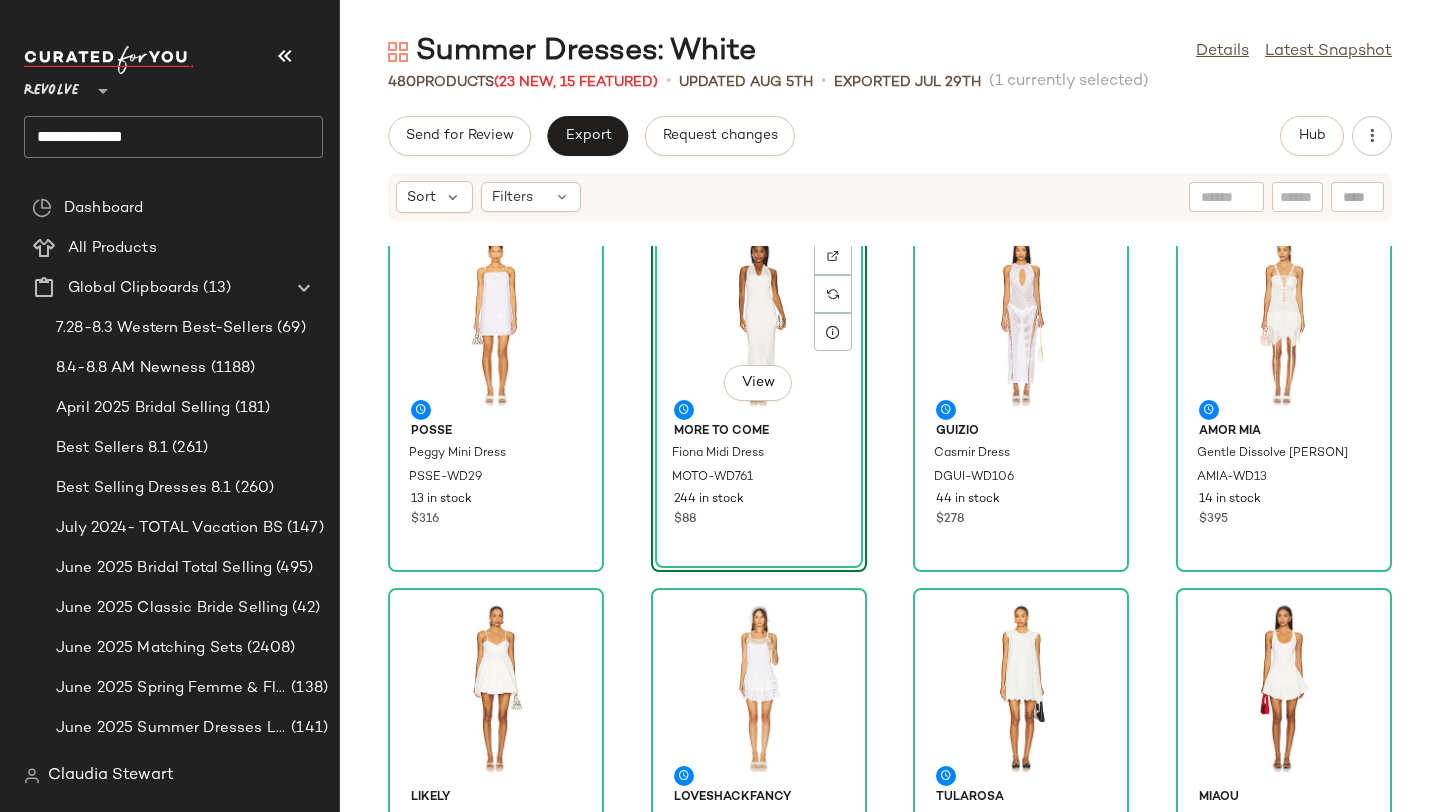 click on "Posse Peggy Mini Dress PSSE-WD29 13 in stock $316  View  MORE TO COME Fiona Midi Dress MOTO-WD761 244 in stock $88 GUIZIO Casmir Dress DGUI-WD106 44 in stock $278 AMOR MIA Gentle Dissolve Mini Dress AMIA-WD13 14 in stock $395 LIKELY Serefina Dress LIKR-WD862 22 in stock $298 $298  •  1 LoveShackFancy Kalene Dress LESH-WD936 28 in stock $395 Tularosa Elera Mini Dress TULA-WD1699 100 in stock $208 Miaou Alice Dress MAOU-WD93 12 in stock $245 MORE TO COME Calia Mini Dress MOTO-WD803 199 in stock $88 $792  •  9 Lovers and Friends Thalia Mini Dress LOVF-WD4649 85 in stock $209 MAJORELLE Esmarie Maxi Dress MALR-WD1593 95 in stock $249 Waimari Oasis Maxi Dress WAIR-WD68 5 in stock $495 $990  •  2 MORE TO COME Trina Maxi Dress MOTO-WD767 214 in stock $94 $1.78K  •  19 House of Harlow 1960 x REVOLVE Lindsay Mini Dress HOOF-WD1137 77 in stock $218 $872  •  4 SNDYS Rosita Mini Dress SDYS-WD423 113 in stock $98 $294  •  3 Camila Coelho Alda Midi Dress COEL-WD541 1 in stock $249" 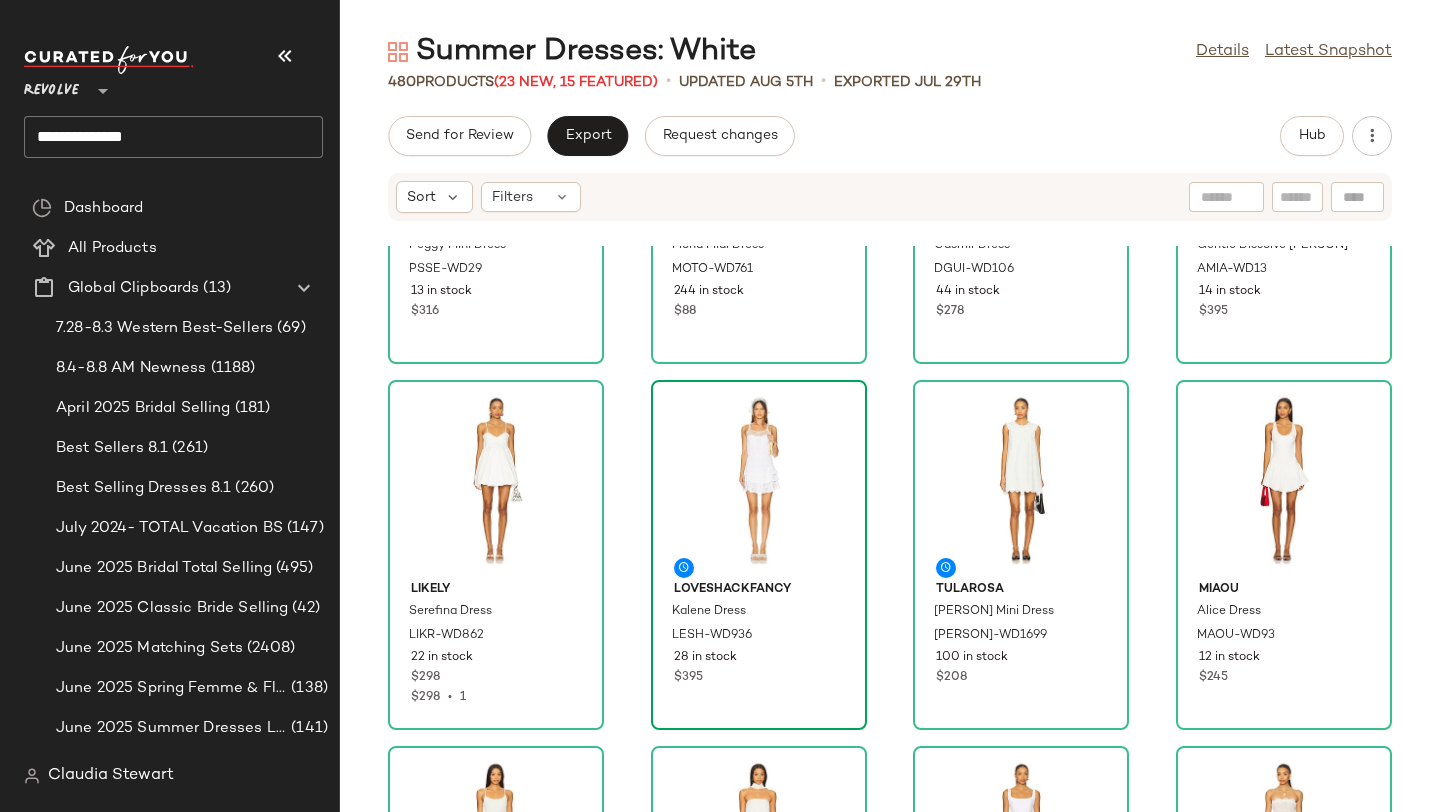 scroll, scrollTop: 62, scrollLeft: 0, axis: vertical 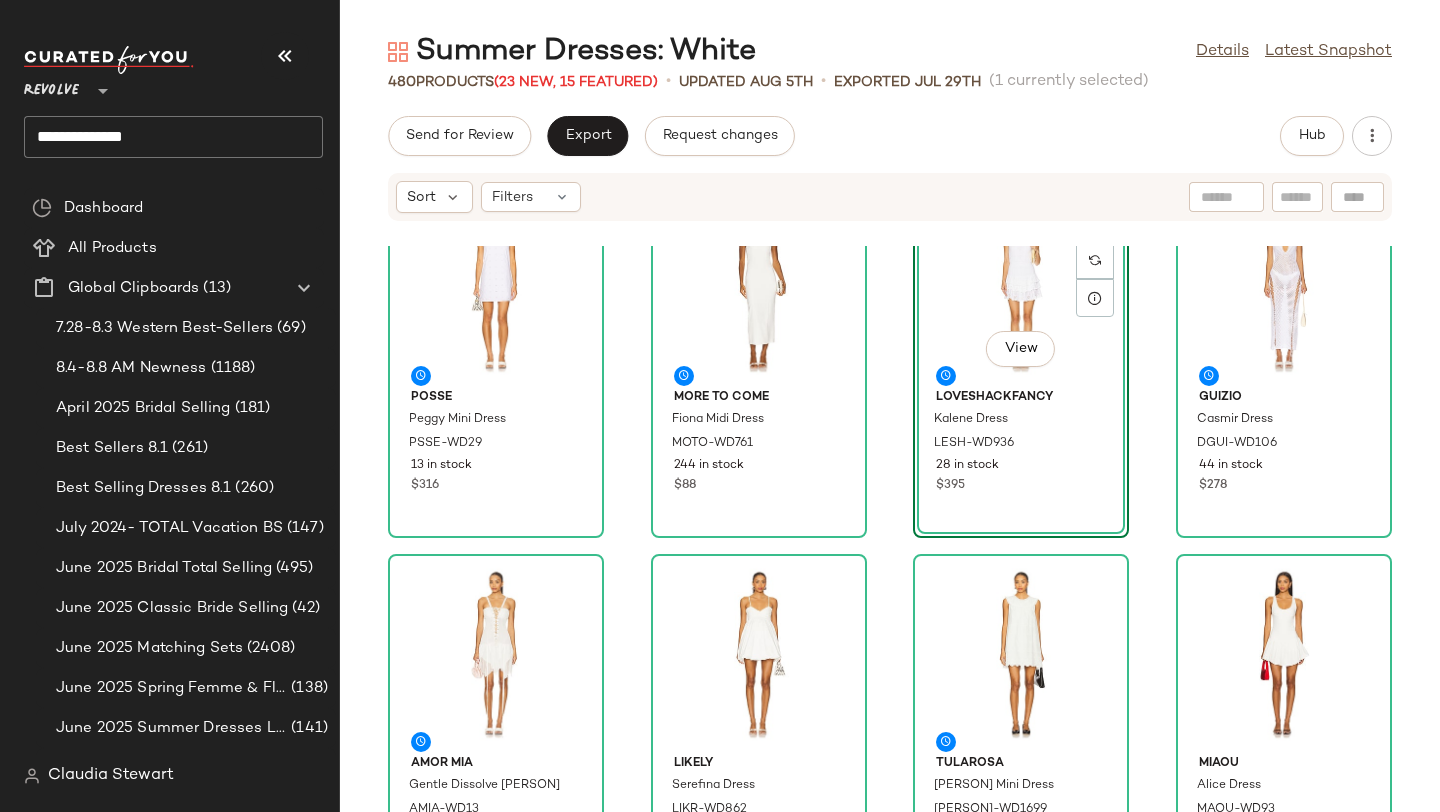 click on "Posse Peggy Mini Dress PSSE-WD29 13 in stock $316 MORE TO COME Fiona Midi Dress MOTO-WD761 244 in stock $88  View  LoveShackFancy Kalene Dress LESH-WD936 28 in stock $395 GUIZIO Casmir Dress DGUI-WD106 44 in stock $278 AMOR MIA Gentle Dissolve Mini Dress AMIA-WD13 14 in stock $395 LIKELY Serefina Dress LIKR-WD862 22 in stock $298 $298  •  1 Tularosa Elera Mini Dress TULA-WD1699 100 in stock $208 Miaou Alice Dress MAOU-WD93 12 in stock $245 MORE TO COME Calia Mini Dress MOTO-WD803 199 in stock $88 $792  •  9 Lovers and Friends Thalia Mini Dress LOVF-WD4649 85 in stock $209 MAJORELLE Esmarie Maxi Dress MALR-WD1593 95 in stock $249 Waimari Oasis Maxi Dress WAIR-WD68 5 in stock $495 $990  •  2 MORE TO COME Trina Maxi Dress MOTO-WD767 214 in stock $94 $1.78K  •  19 House of Harlow 1960 x REVOLVE Lindsay Mini Dress HOOF-WD1137 77 in stock $218 $872  •  4 SNDYS Rosita Mini Dress SDYS-WD423 113 in stock $98 $294  •  3 Camila Coelho Alda Midi Dress COEL-WD541 1 in stock $249" 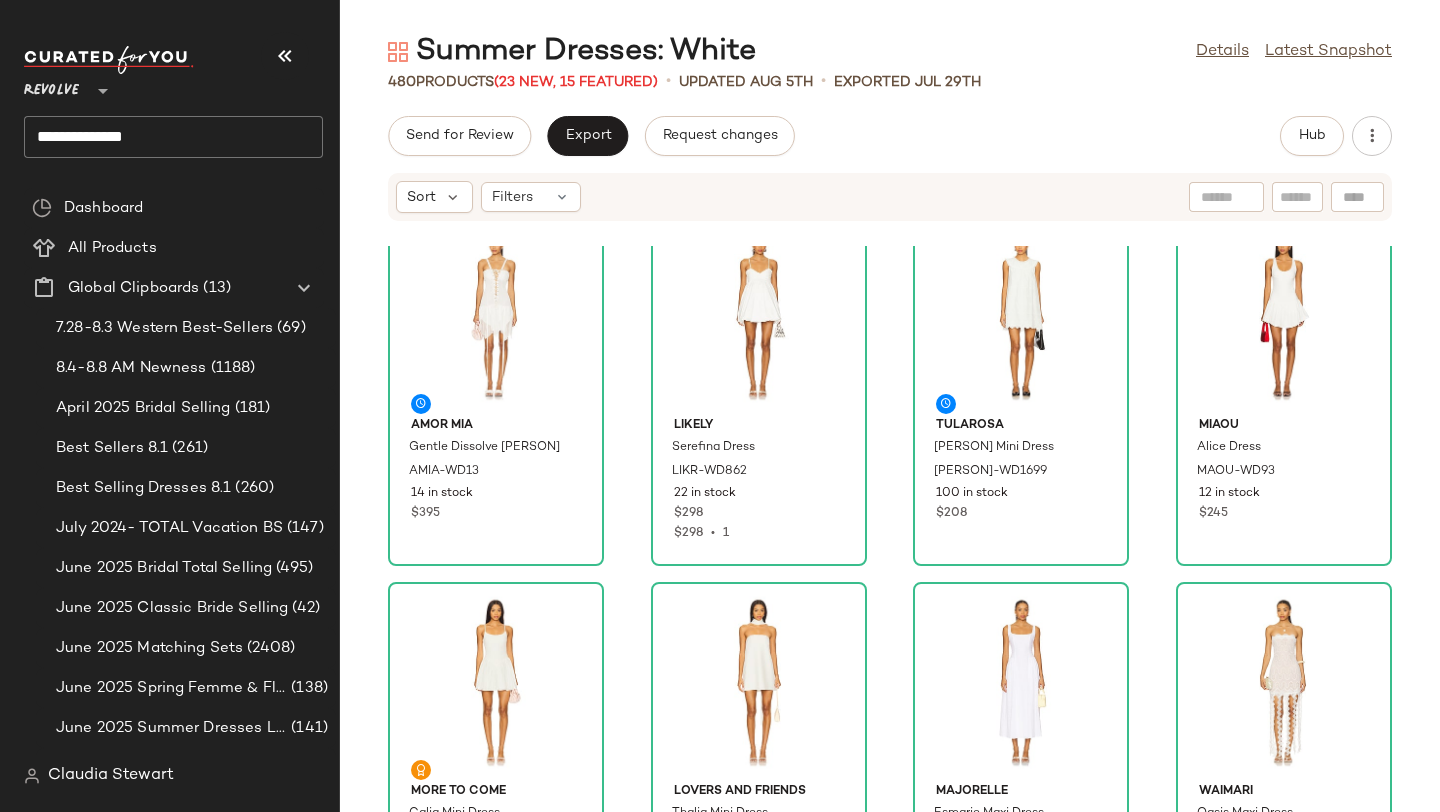 scroll, scrollTop: 549, scrollLeft: 0, axis: vertical 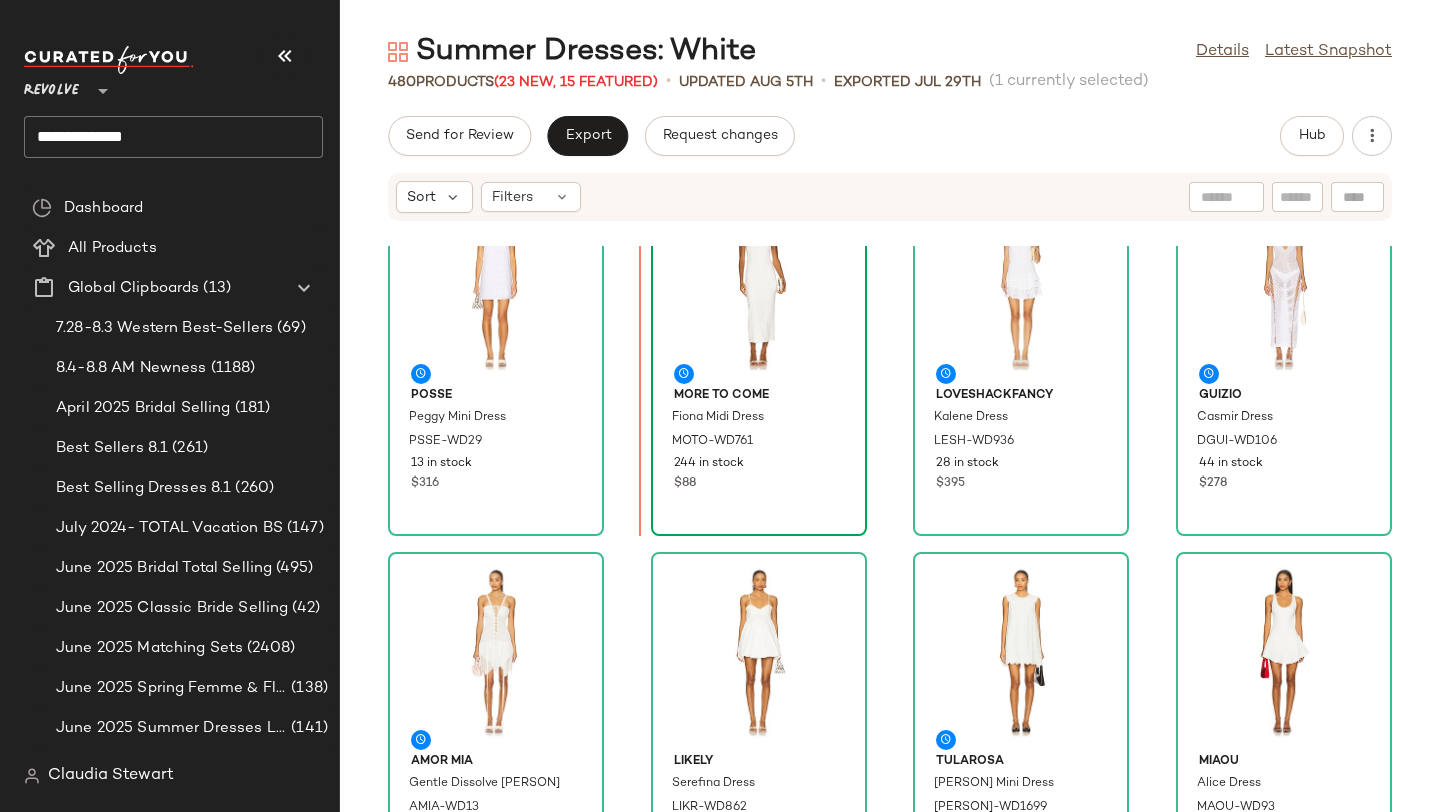 drag, startPoint x: 990, startPoint y: 530, endPoint x: 651, endPoint y: 397, distance: 364.15656 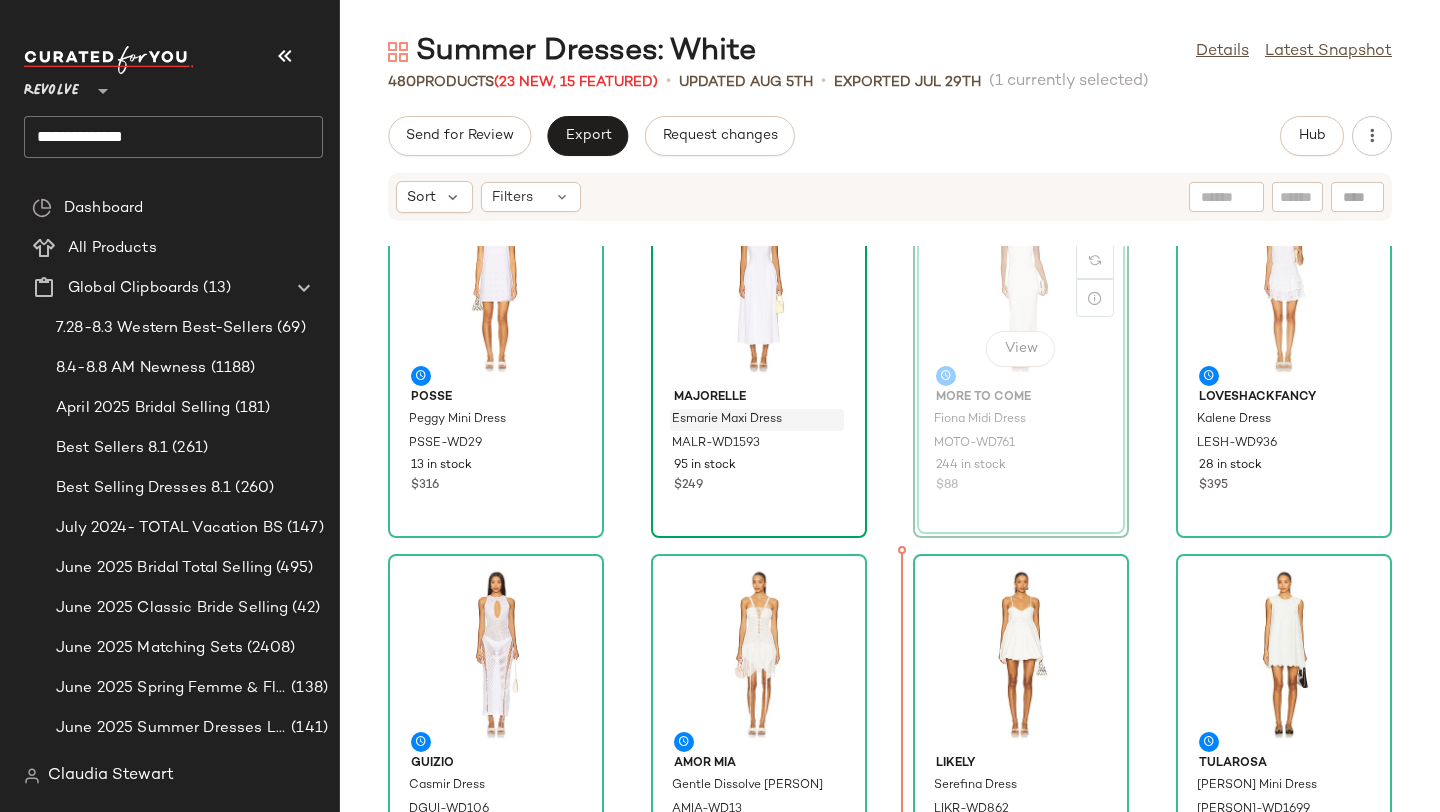 scroll, scrollTop: 66, scrollLeft: 0, axis: vertical 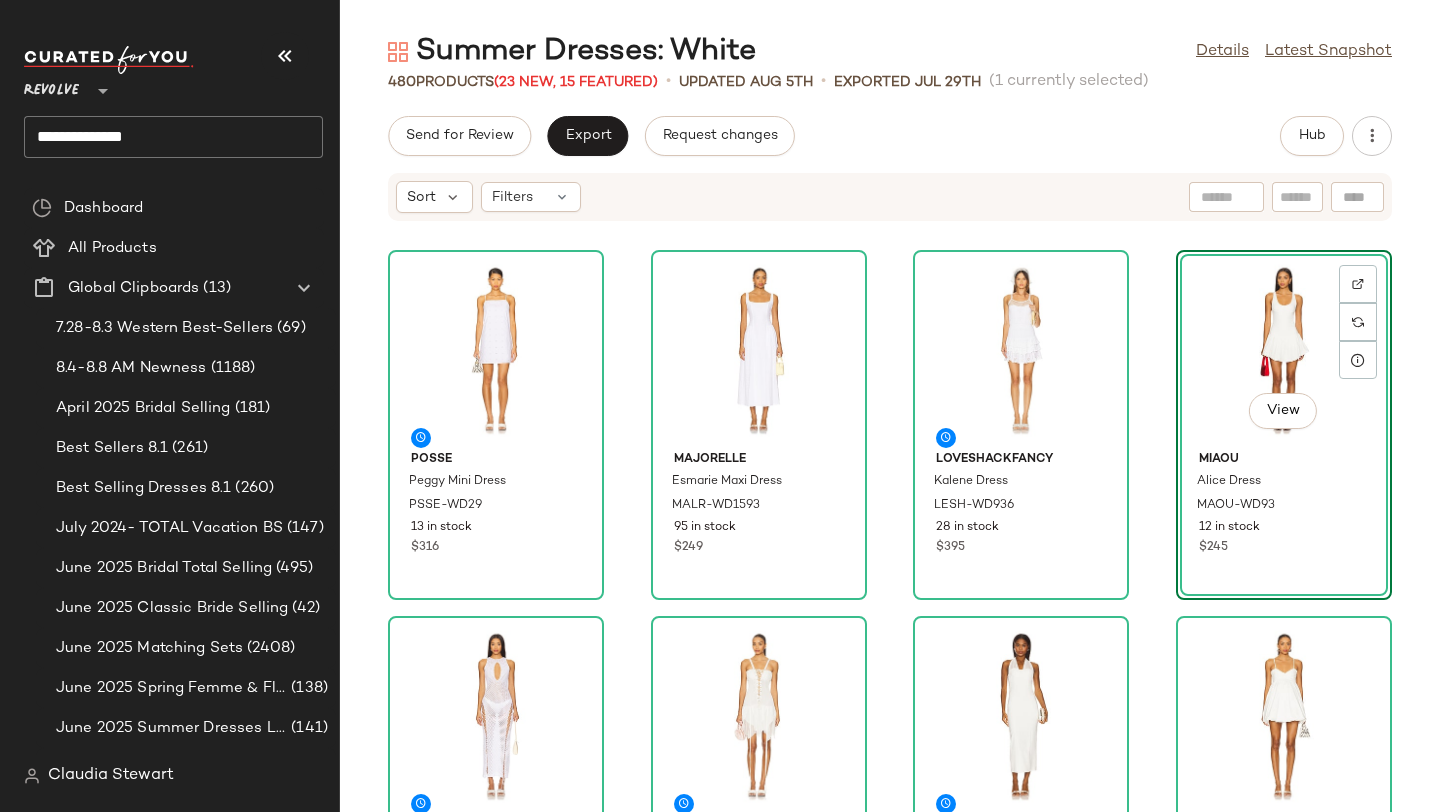 click on "Posse Peggy Mini Dress PSSE-WD29 13 in stock $316 MAJORELLE Esmarie Maxi Dress MALR-WD1593 95 in stock $249 LoveShackFancy Kalene Dress LESH-WD936 28 in stock $395  View  Miaou Alice Dress MAOU-WD93 12 in stock $245 GUIZIO Casmir Dress DGUI-WD106 44 in stock $278 AMOR MIA Gentle Dissolve Mini Dress AMIA-WD13 14 in stock $395 MORE TO COME Fiona Midi Dress MOTO-WD761 244 in stock $88 LIKELY Serefina Dress LIKR-WD862 22 in stock $298 $298  •  1 Tularosa Elera Mini Dress TULA-WD1699 100 in stock $208 MORE TO COME Calia Mini Dress MOTO-WD803 199 in stock $88 $792  •  9 Lovers and Friends Thalia Mini Dress LOVF-WD4649 85 in stock $209 Waimari Oasis Maxi Dress WAIR-WD68 5 in stock $495 $990  •  2 MORE TO COME Trina Maxi Dress MOTO-WD767 214 in stock $94 $1.78K  •  19 House of Harlow 1960 x REVOLVE Lindsay Mini Dress HOOF-WD1137 77 in stock $218 $872  •  4 SNDYS Rosita Mini Dress SDYS-WD423 113 in stock $98 $294  •  3 Camila Coelho Alda Midi Dress COEL-WD541 1 in stock $249" 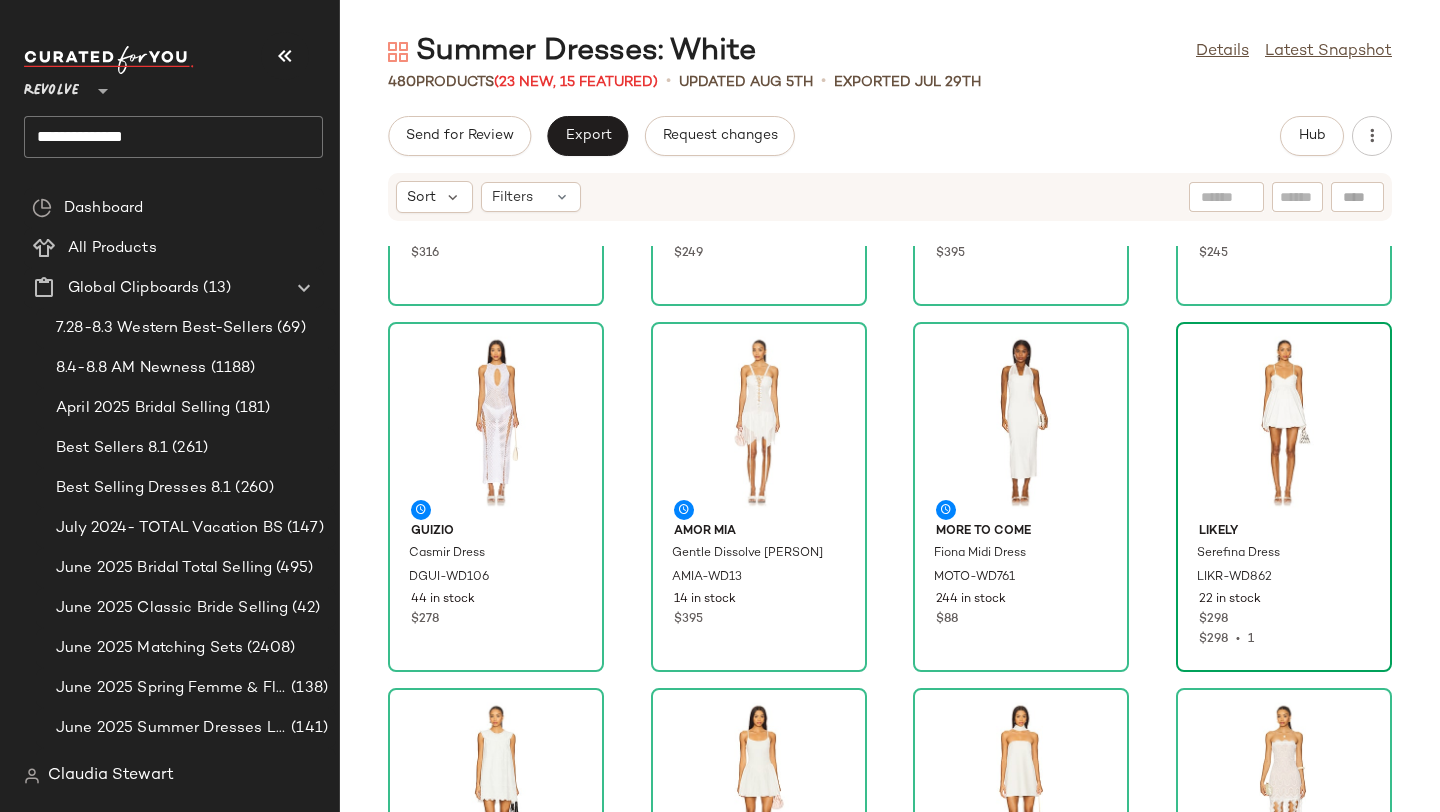 scroll, scrollTop: 405, scrollLeft: 0, axis: vertical 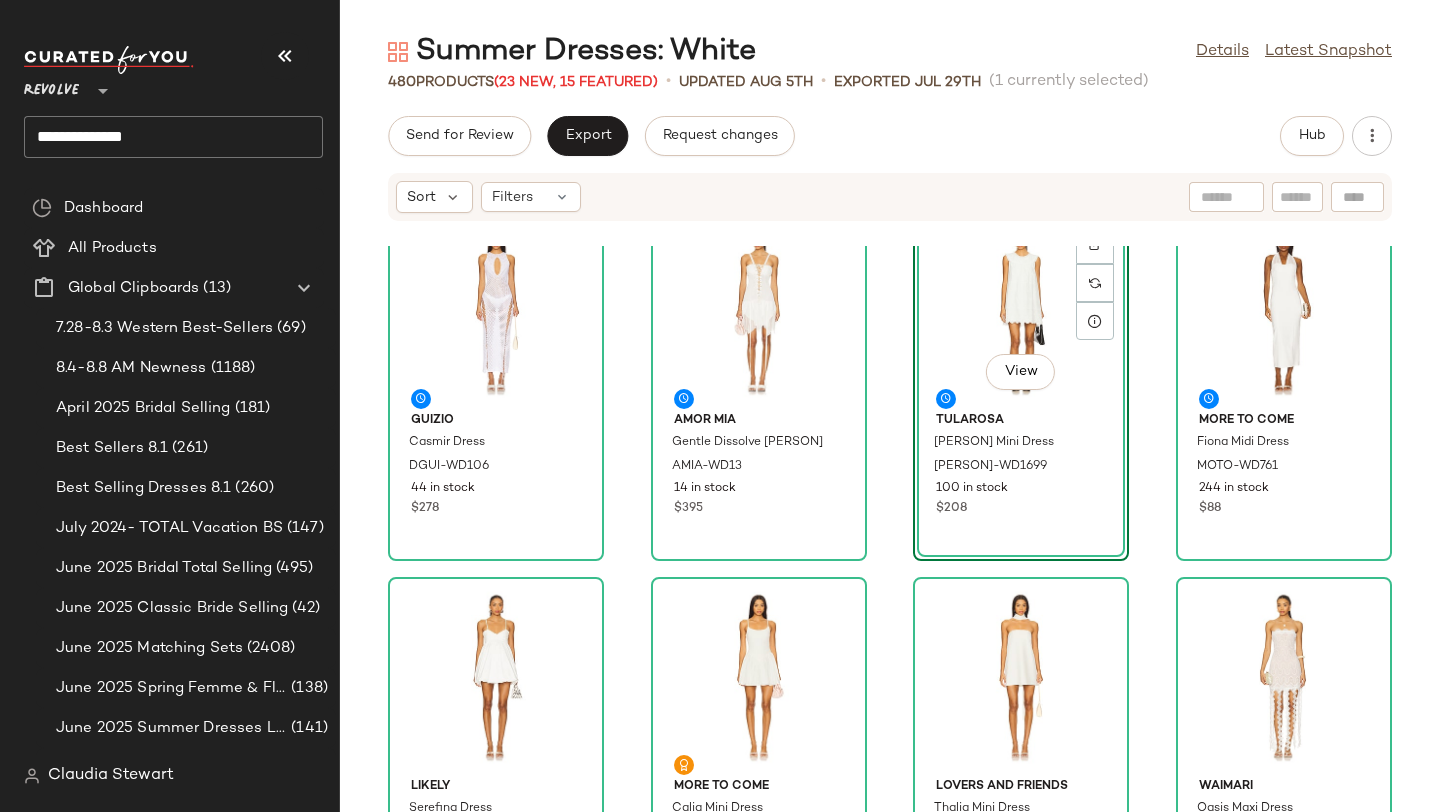 click on "Posse Peggy Mini Dress PSSE-WD29 13 in stock $316 MAJORELLE Esmarie Maxi Dress MALR-WD1593 95 in stock $249 LoveShackFancy Kalene Dress LESH-WD936 28 in stock $395 Miaou Alice Dress MAOU-WD93 12 in stock $245 GUIZIO Casmir Dress DGUI-WD106 44 in stock $278 AMOR MIA Gentle Dissolve Mini Dress AMIA-WD13 14 in stock $395  View  Tularosa Elera Mini Dress TULA-WD1699 100 in stock $208 MORE TO COME Fiona Midi Dress MOTO-WD761 244 in stock $88 LIKELY Serefina Dress LIKR-WD862 22 in stock $298 $298  •  1 MORE TO COME Calia Mini Dress MOTO-WD803 199 in stock $88 $792  •  9 Lovers and Friends Thalia Mini Dress LOVF-WD4649 85 in stock $209 Waimari Oasis Maxi Dress WAIR-WD68 5 in stock $495 $990  •  2 MORE TO COME Trina Maxi Dress MOTO-WD767 214 in stock $94 $1.78K  •  19 House of Harlow 1960 x REVOLVE Lindsay Mini Dress HOOF-WD1137 77 in stock $218 $872  •  4 SNDYS Rosita Mini Dress SDYS-WD423 113 in stock $98 $294  •  3 Camila Coelho Alda Midi Dress COEL-WD541 1 in stock $249" 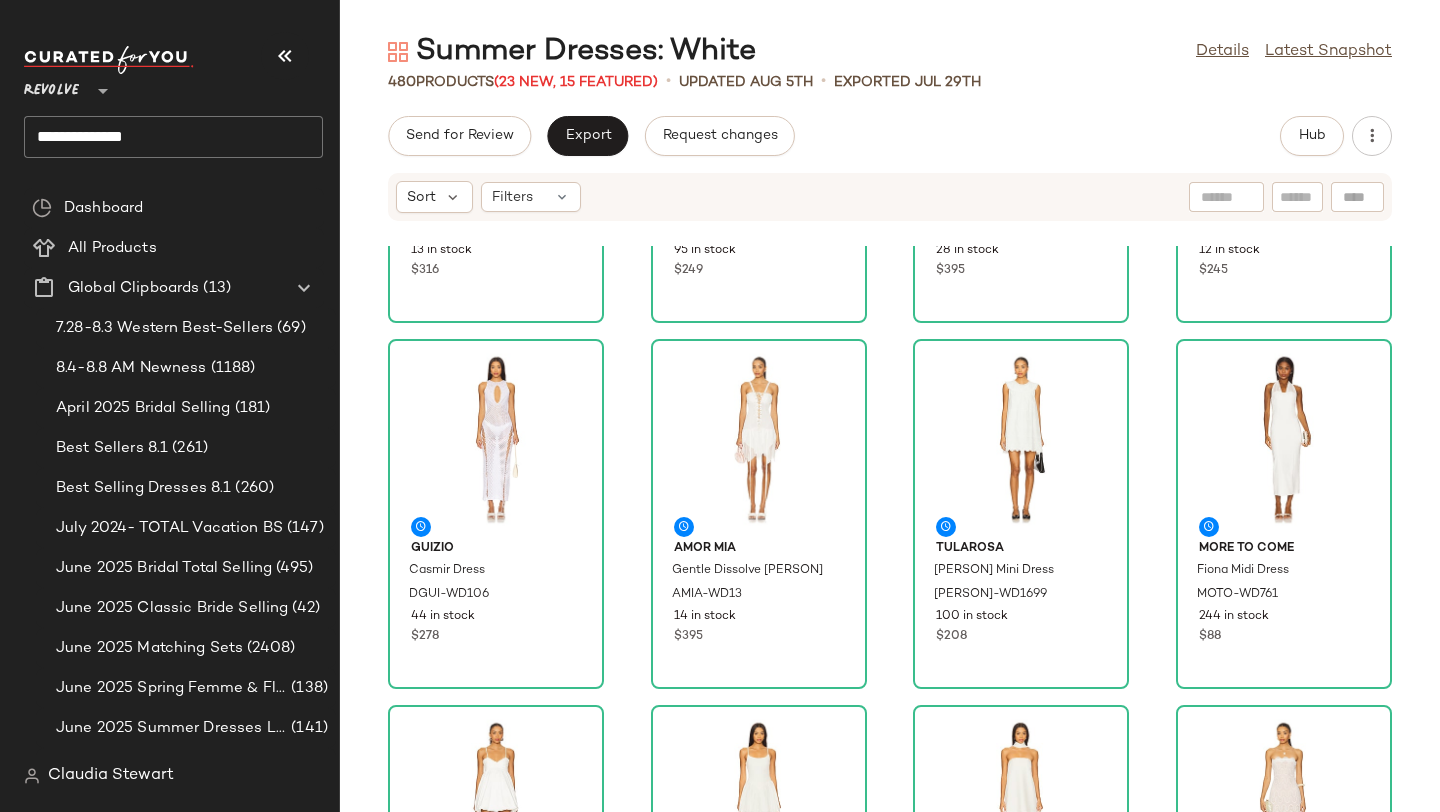 scroll, scrollTop: 284, scrollLeft: 0, axis: vertical 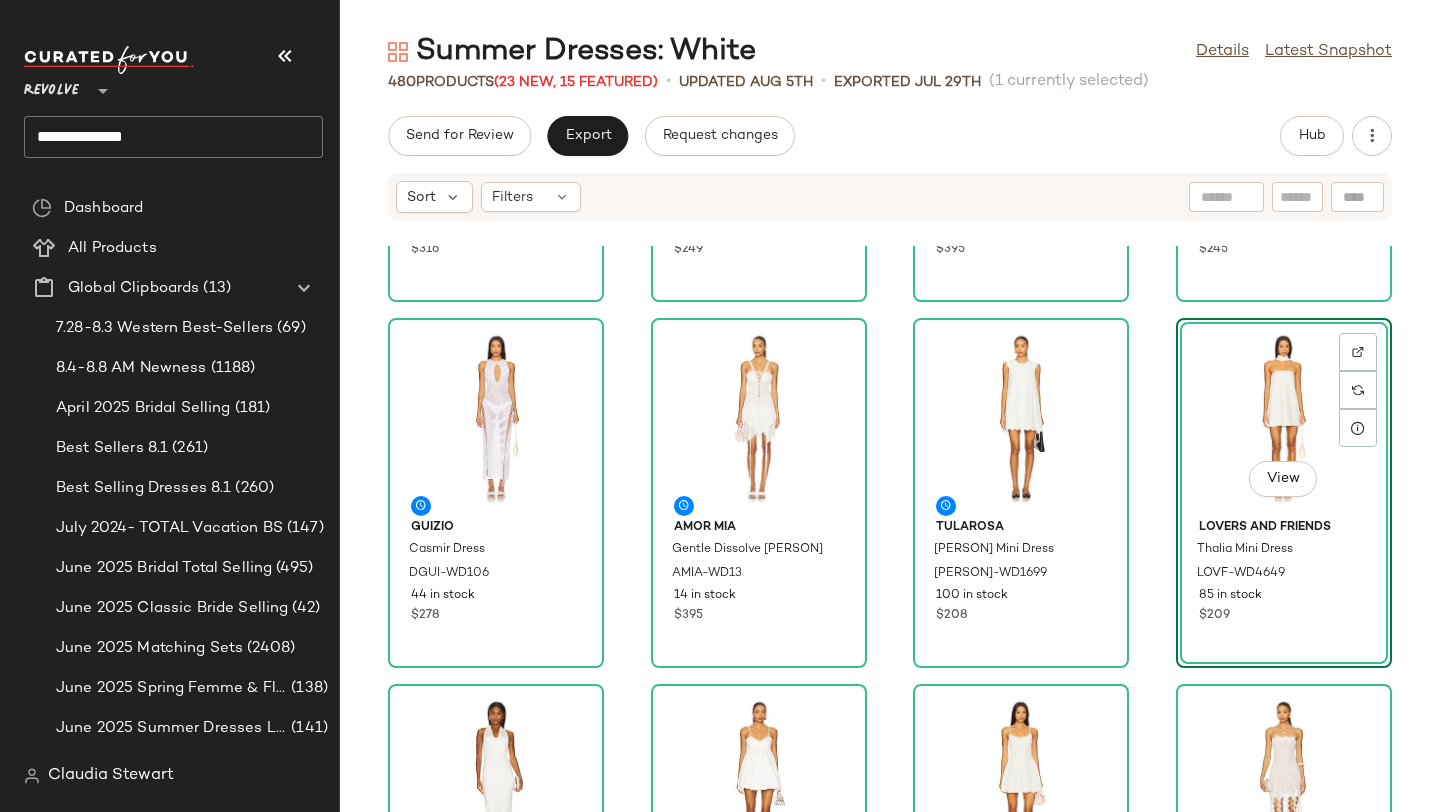 click on "Posse Peggy Mini Dress PSSE-WD29 13 in stock $316 MAJORELLE Esmarie Maxi Dress MALR-WD1593 95 in stock $249 LoveShackFancy Kalene Dress LESH-WD936 28 in stock $395 Miaou Alice Dress MAOU-WD93 12 in stock $245 GUIZIO Casmir Dress DGUI-WD106 44 in stock $278 AMOR MIA Gentle Dissolve Mini Dress AMIA-WD13 14 in stock $395 Tularosa Elera Mini Dress TULA-WD1699 100 in stock $208  View  Lovers and Friends Thalia Mini Dress LOVF-WD4649 85 in stock $209 MORE TO COME Fiona Midi Dress MOTO-WD761 244 in stock $88 LIKELY Serefina Dress LIKR-WD862 22 in stock $298 $298  •  1 MORE TO COME Calia Mini Dress MOTO-WD803 199 in stock $88 $792  •  9 Waimari Oasis Maxi Dress WAIR-WD68 5 in stock $495 $990  •  2 MORE TO COME Trina Maxi Dress MOTO-WD767 214 in stock $94 $1.78K  •  19 House of Harlow 1960 x REVOLVE Lindsay Mini Dress HOOF-WD1137 77 in stock $218 $872  •  4 SNDYS Rosita Mini Dress SDYS-WD423 113 in stock $98 $294  •  3 Camila Coelho Alda Midi Dress COEL-WD541 1 in stock $249" 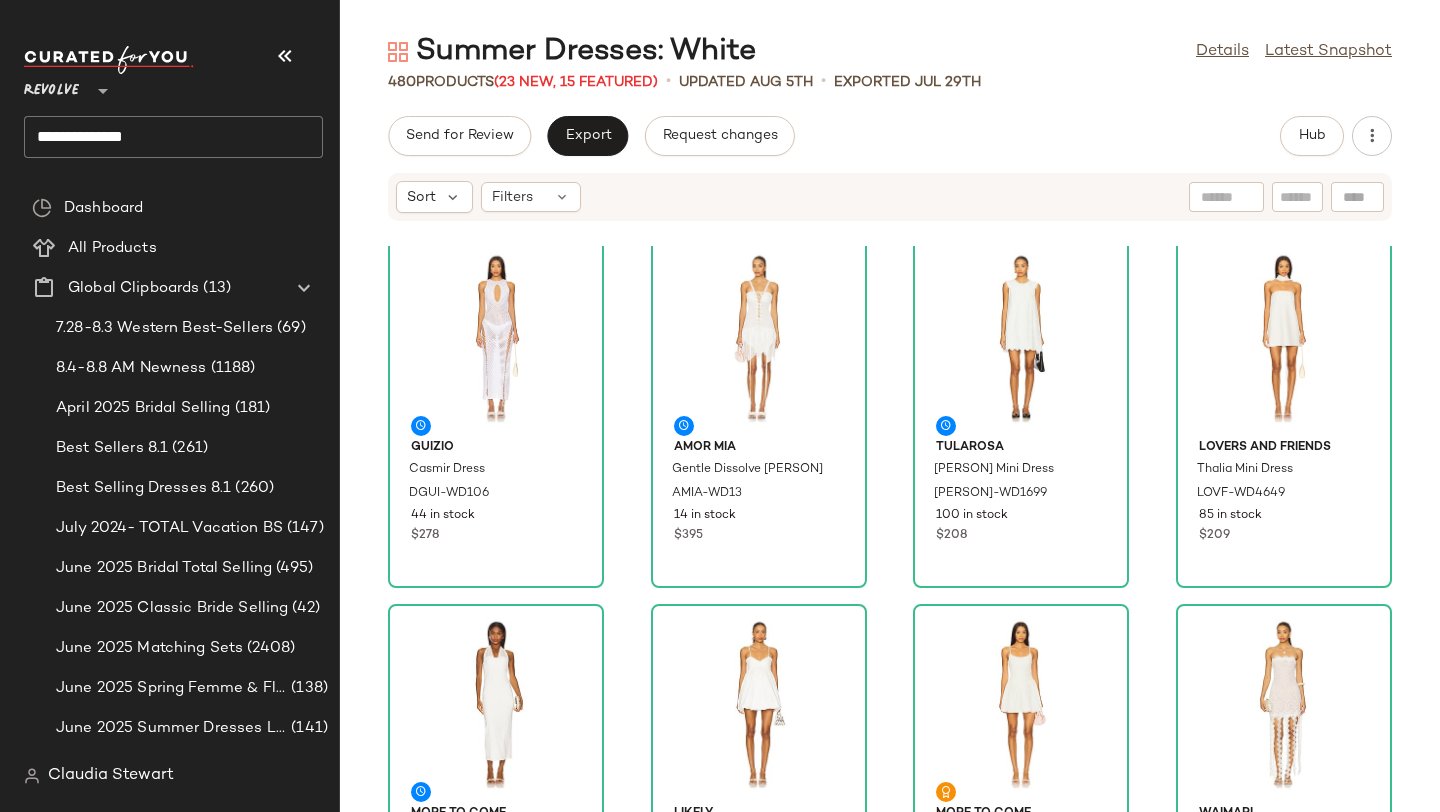 scroll, scrollTop: 704, scrollLeft: 0, axis: vertical 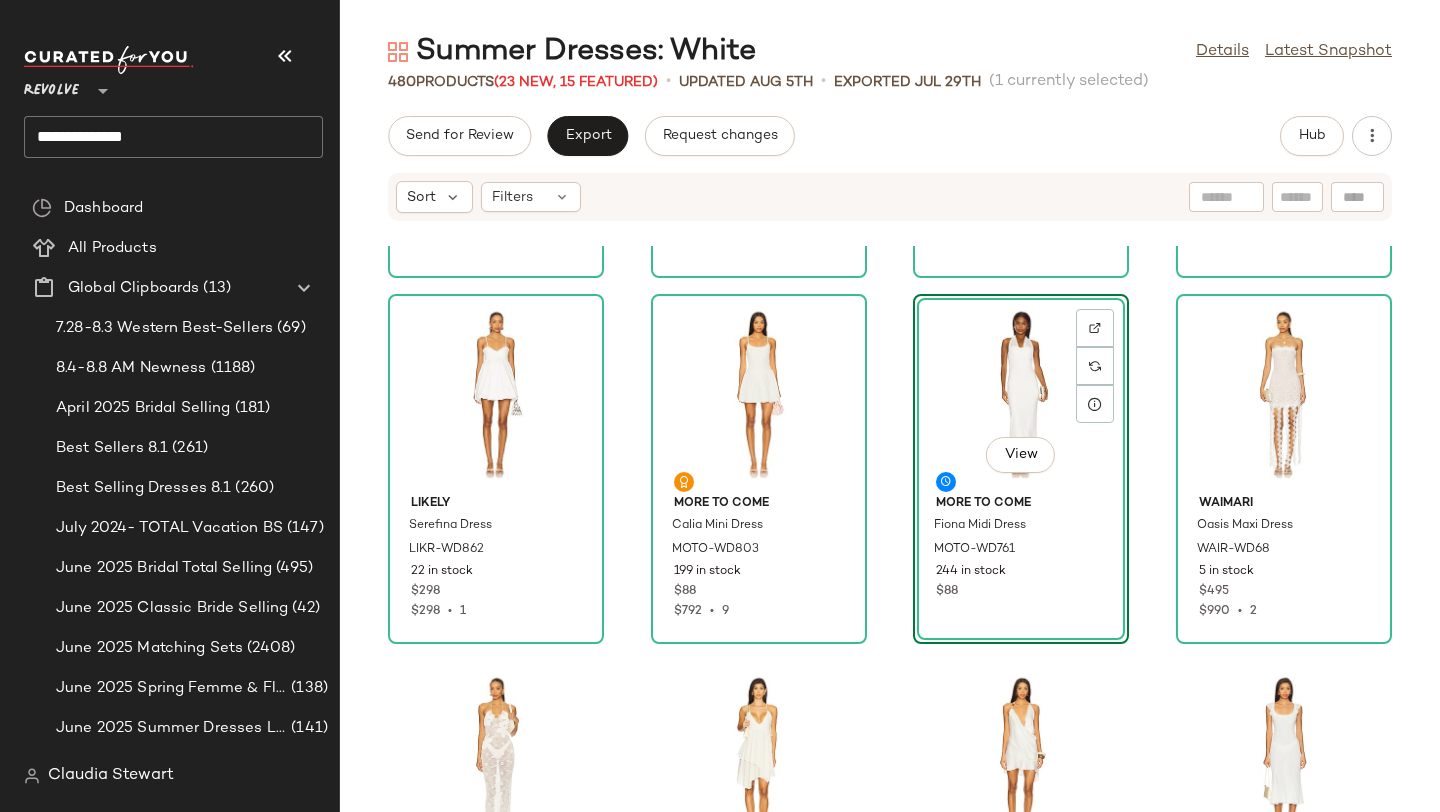 click on "GUIZIO Casmir Dress DGUI-WD106 44 in stock $278 AMOR MIA Gentle Dissolve Mini Dress AMIA-WD13 14 in stock $395 Tularosa Elera Mini Dress TULA-WD1699 100 in stock $208 Lovers and Friends Thalia Mini Dress LOVF-WD4649 85 in stock $209 LIKELY Serefina Dress LIKR-WD862 22 in stock $298 $298  •  1 MORE TO COME Calia Mini Dress MOTO-WD803 199 in stock $88 $792  •  9  View  MORE TO COME Fiona Midi Dress MOTO-WD761 244 in stock $88 Waimari Oasis Maxi Dress WAIR-WD68 5 in stock $495 $990  •  2 MORE TO COME Trina Maxi Dress MOTO-WD767 214 in stock $94 $1.78K  •  19 House of Harlow 1960 x REVOLVE Lindsay Mini Dress HOOF-WD1137 77 in stock $218 $872  •  4 SNDYS Rosita Mini Dress SDYS-WD423 113 in stock $98 $294  •  3 Camila Coelho Alda Midi Dress COEL-WD541 1 in stock $249 SER.O.YA Vespera Dress SERR-WD268 33 in stock $268 $268  •  1 MIKOH Talisa Dress MIKO-WD43 15 in stock $245 $245  •  1 retrofete Laighton Knit Dress ROFR-WD1034 34 in stock $358 Alexis Kaila Dress AXIS-WD902 11 in stock $650" 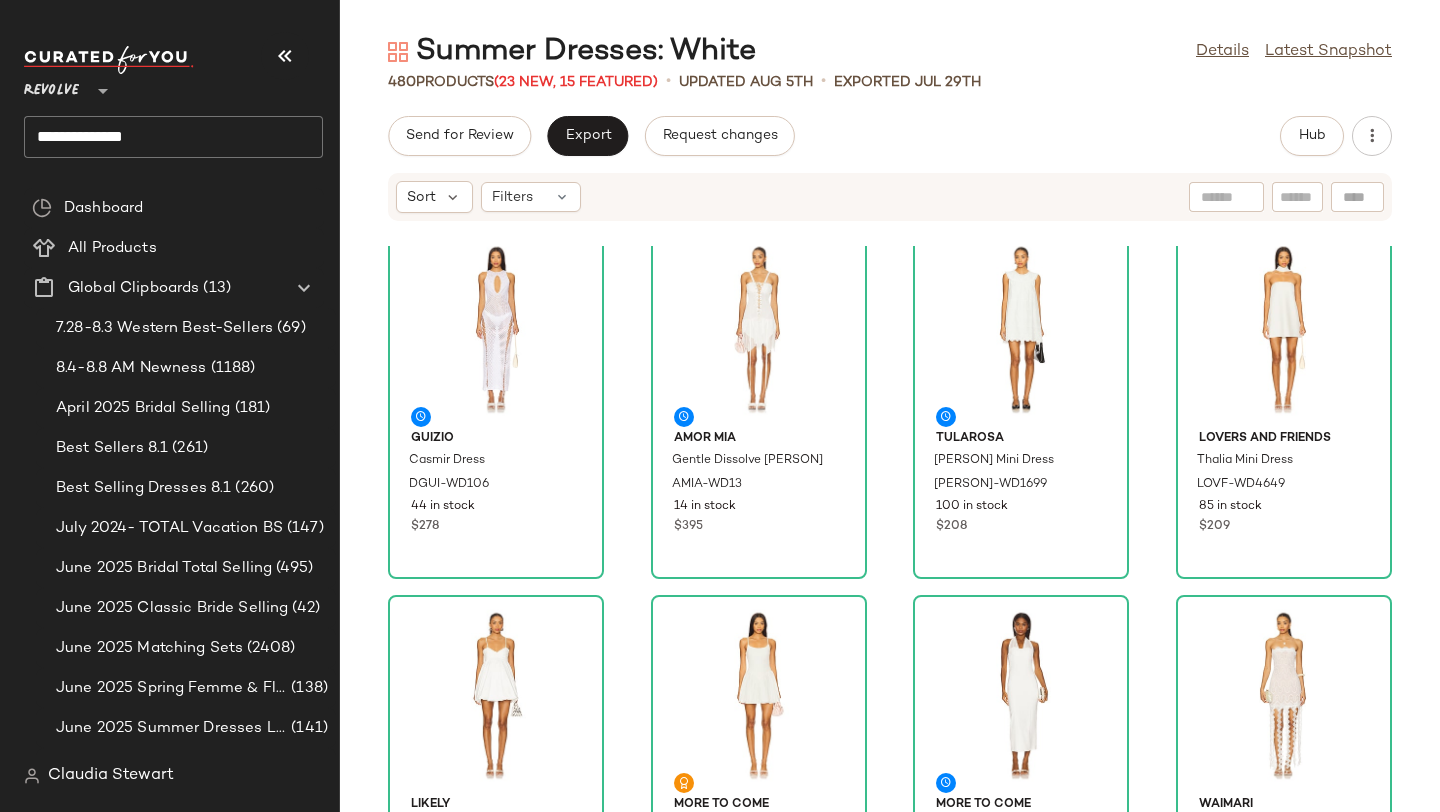 scroll, scrollTop: 404, scrollLeft: 0, axis: vertical 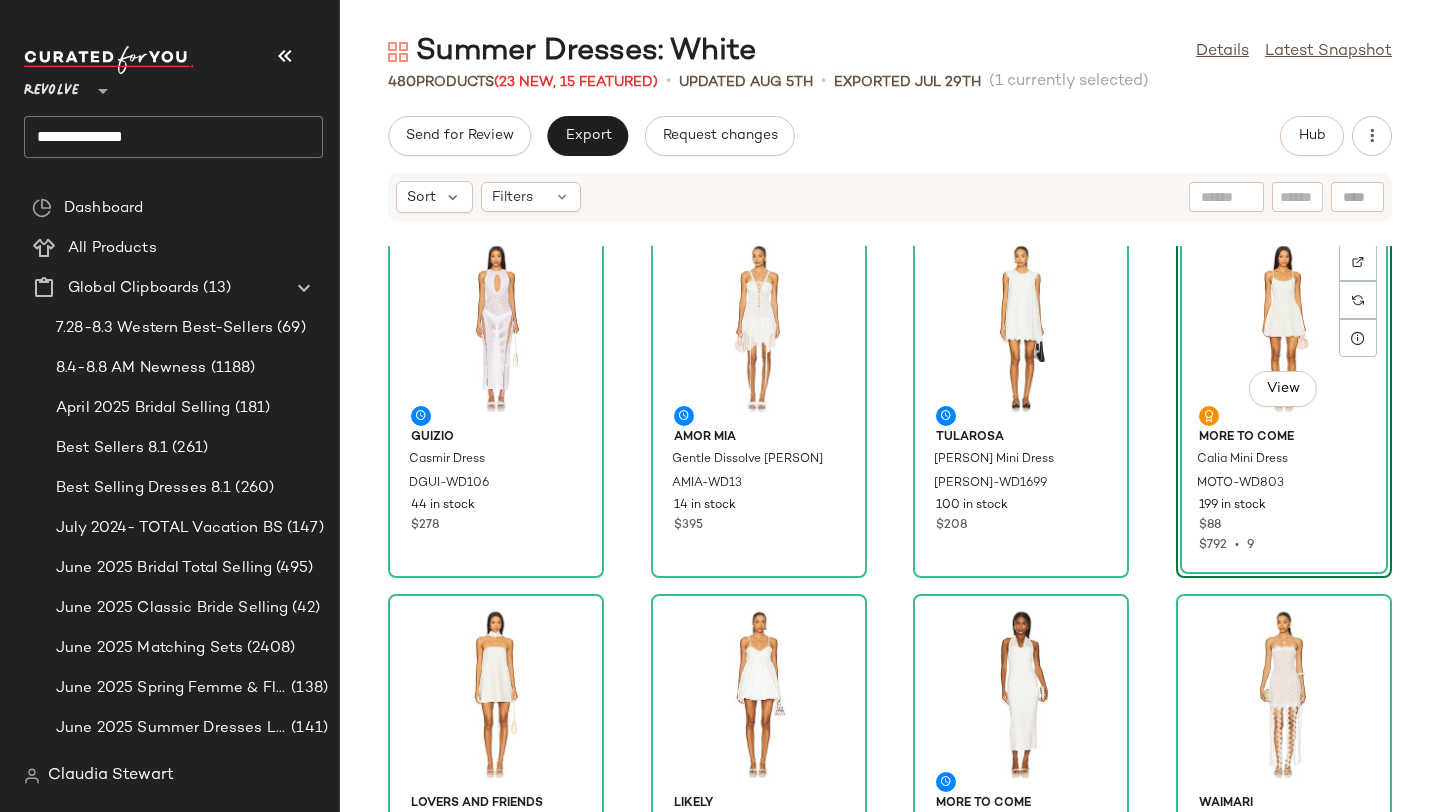 click on "GUIZIO Casmir Dress DGUI-WD106 44 in stock $278 AMOR MIA Gentle Dissolve Mini Dress AMIA-WD13 14 in stock $395 Tularosa Elera Mini Dress TULA-WD1699 100 in stock $208  View  MORE TO COME Calia Mini Dress MOTO-WD803 199 in stock $88 $792  •  9 Lovers and Friends Thalia Mini Dress LOVF-WD4649 85 in stock $209 LIKELY Serefina Dress LIKR-WD862 22 in stock $298 $298  •  1 MORE TO COME Fiona Midi Dress MOTO-WD761 244 in stock $88 Waimari Oasis Maxi Dress WAIR-WD68 5 in stock $495 $990  •  2 MORE TO COME Trina Maxi Dress MOTO-WD767 214 in stock $94 $1.78K  •  19 House of Harlow 1960 x REVOLVE Lindsay Mini Dress HOOF-WD1137 77 in stock $218 $872  •  4 SNDYS Rosita Mini Dress SDYS-WD423 113 in stock $98 $294  •  3 Camila Coelho Alda Midi Dress COEL-WD541 1 in stock $249 SER.O.YA Vespera Dress SERR-WD268 33 in stock $268 $268  •  1 MIKOH Talisa Dress MIKO-WD43 15 in stock $245 $245  •  1 retrofete Laighton Knit Dress ROFR-WD1034 34 in stock $358 Alexis Kaila Dress AXIS-WD902 11 in stock $650" 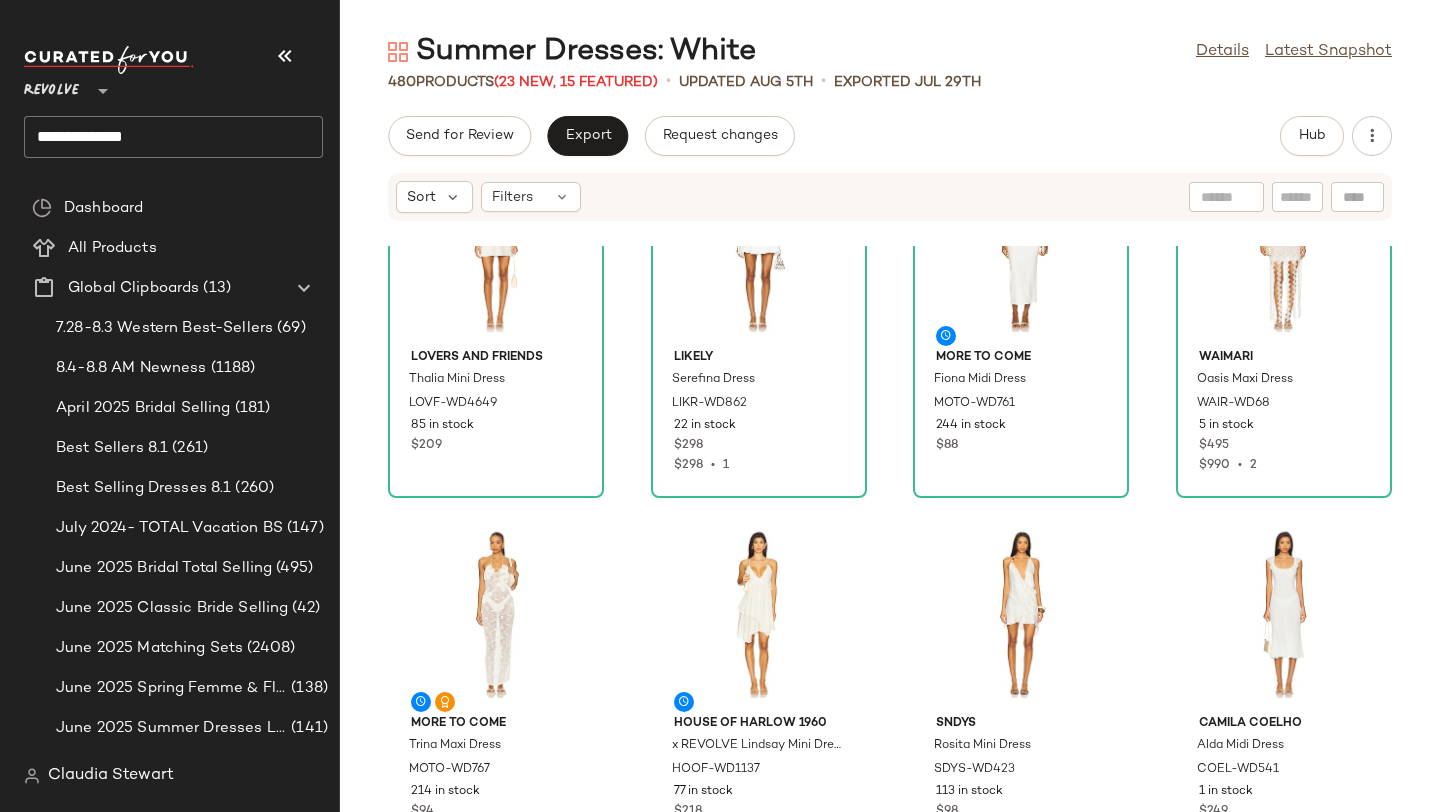 scroll, scrollTop: 0, scrollLeft: 0, axis: both 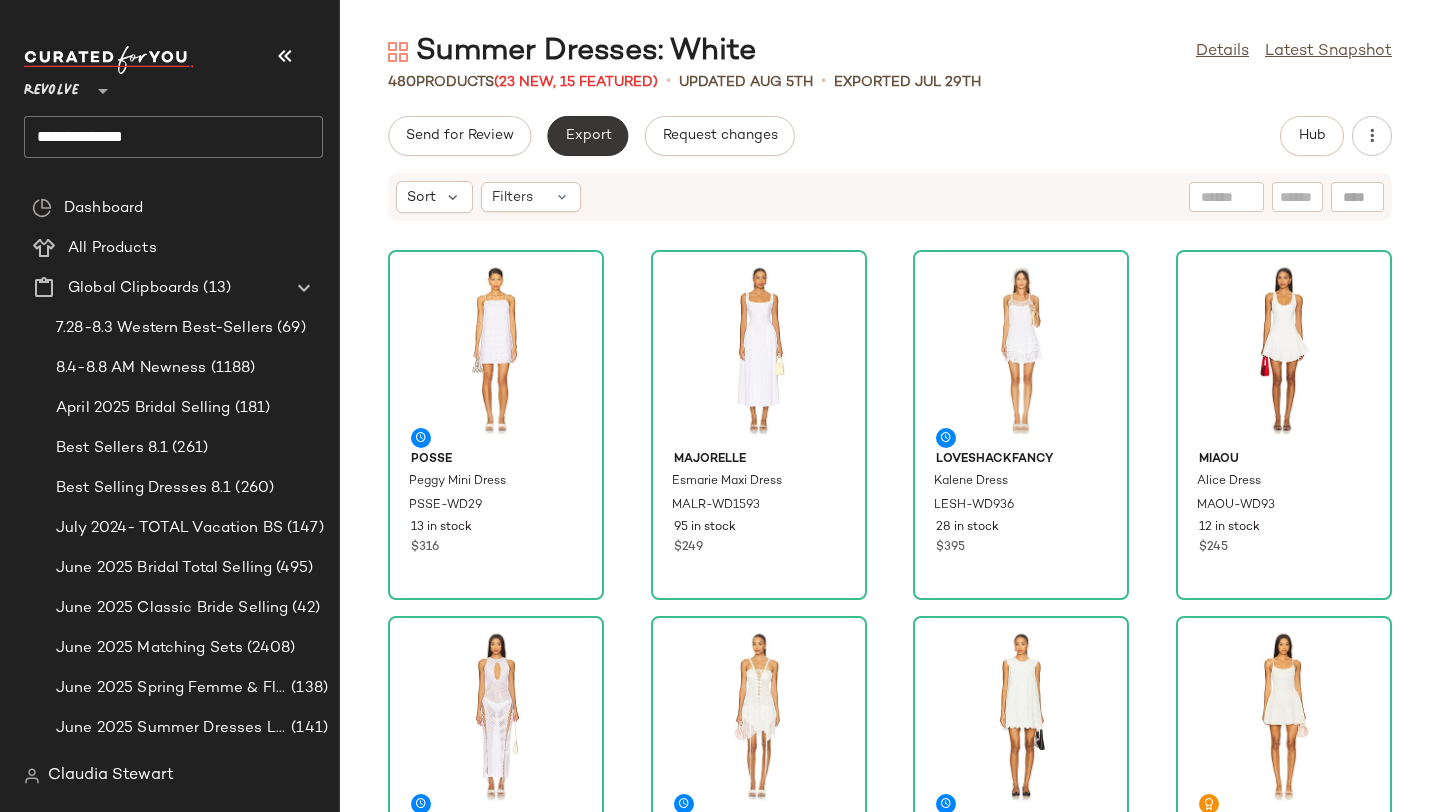 click on "Export" 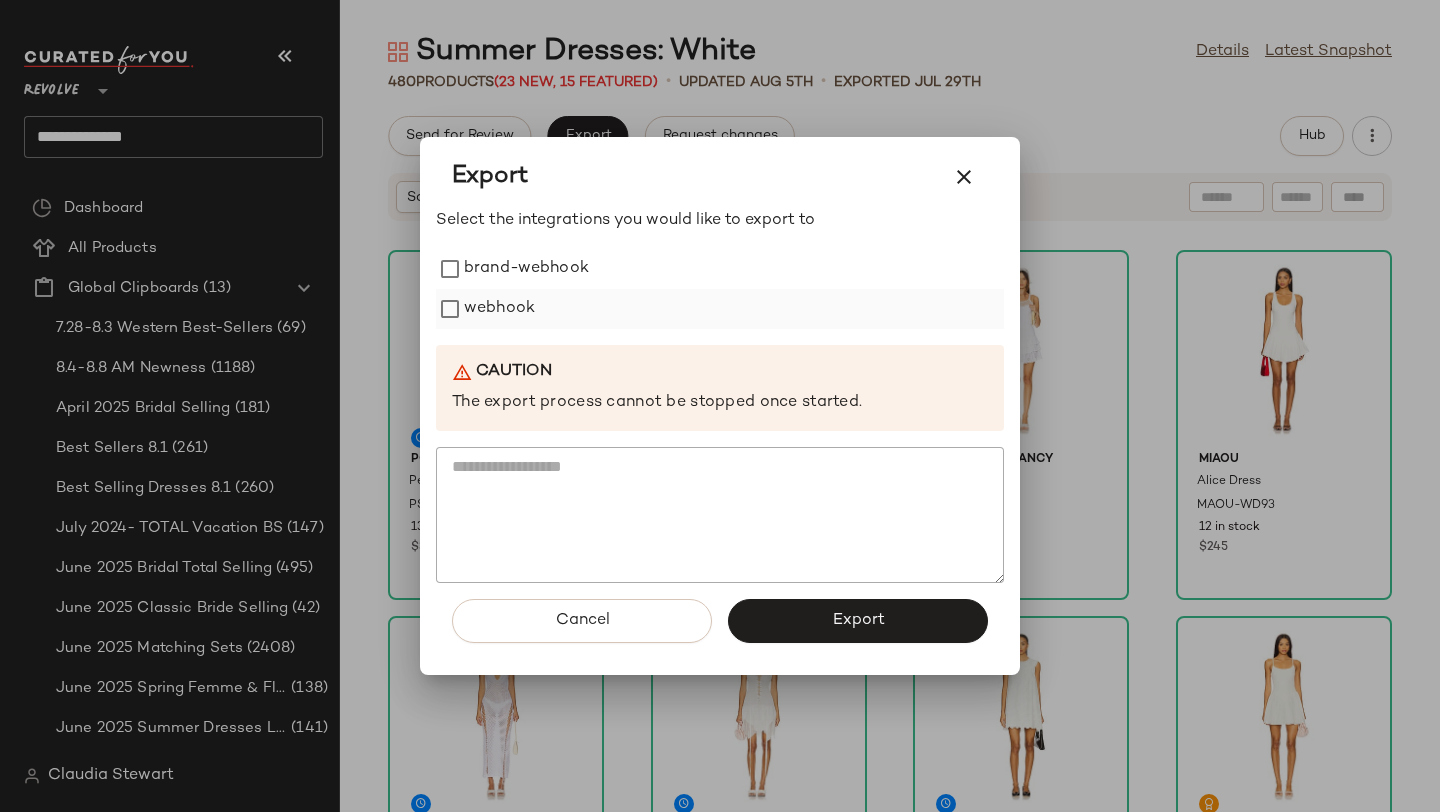 click on "webhook" at bounding box center (499, 309) 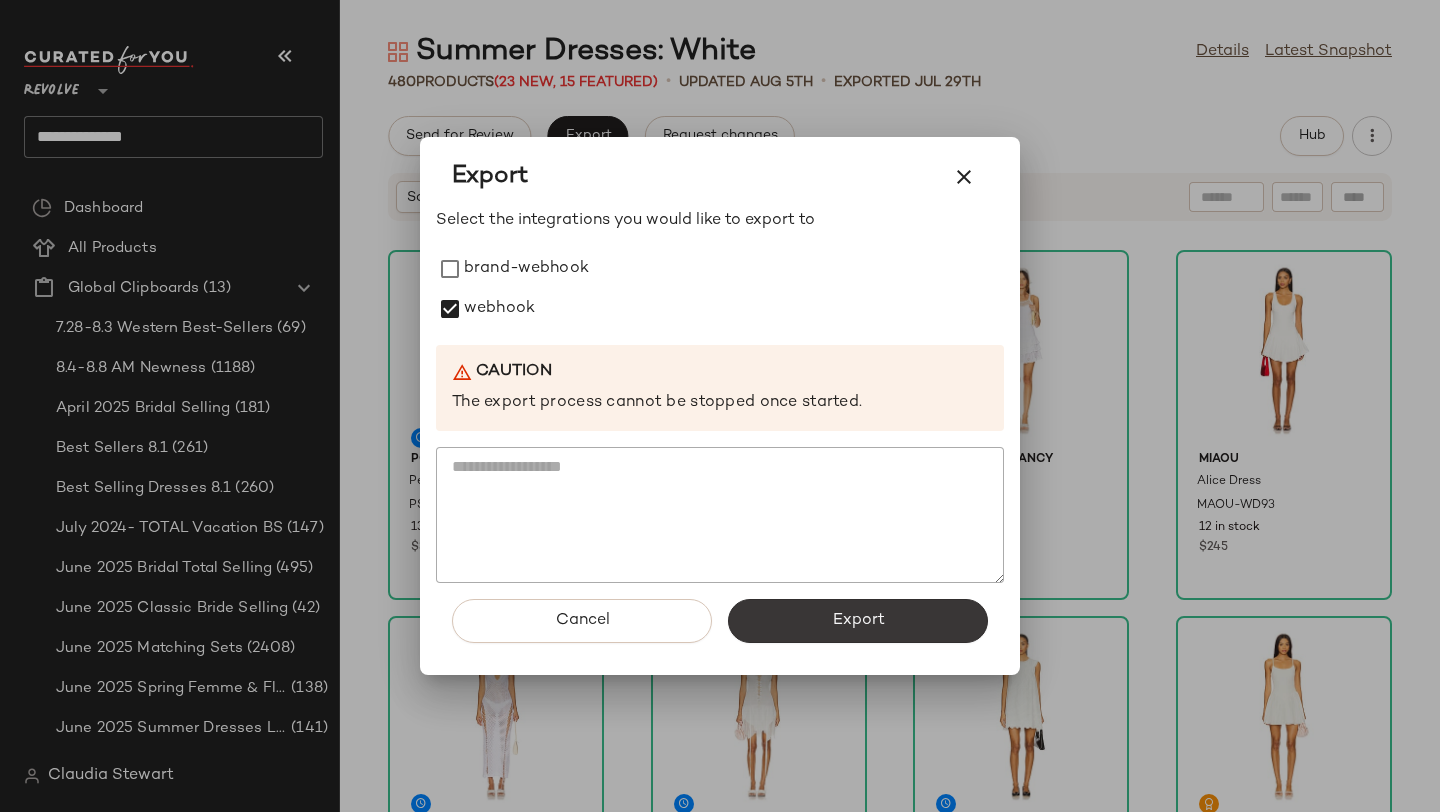 click on "Export" at bounding box center [858, 621] 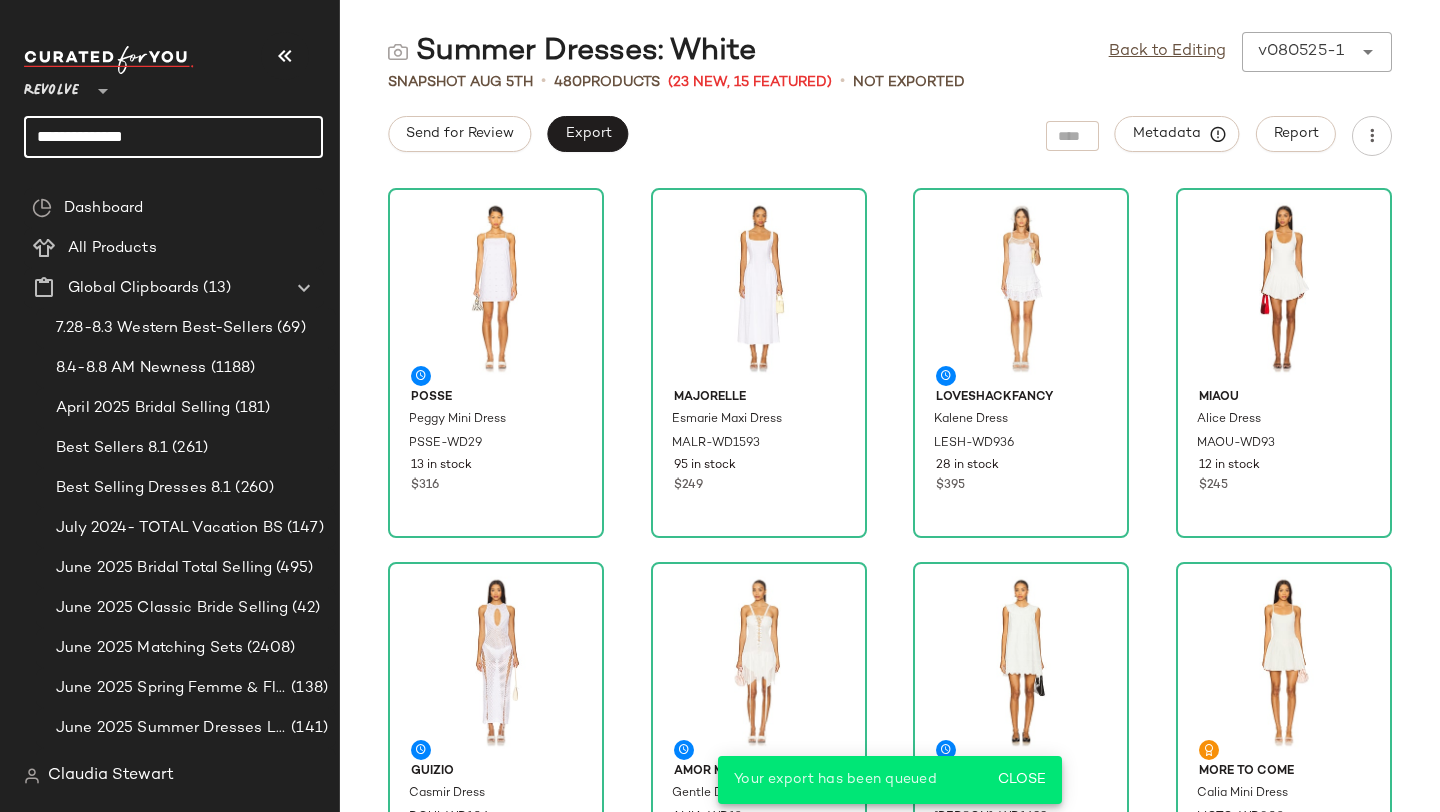 click on "**********" 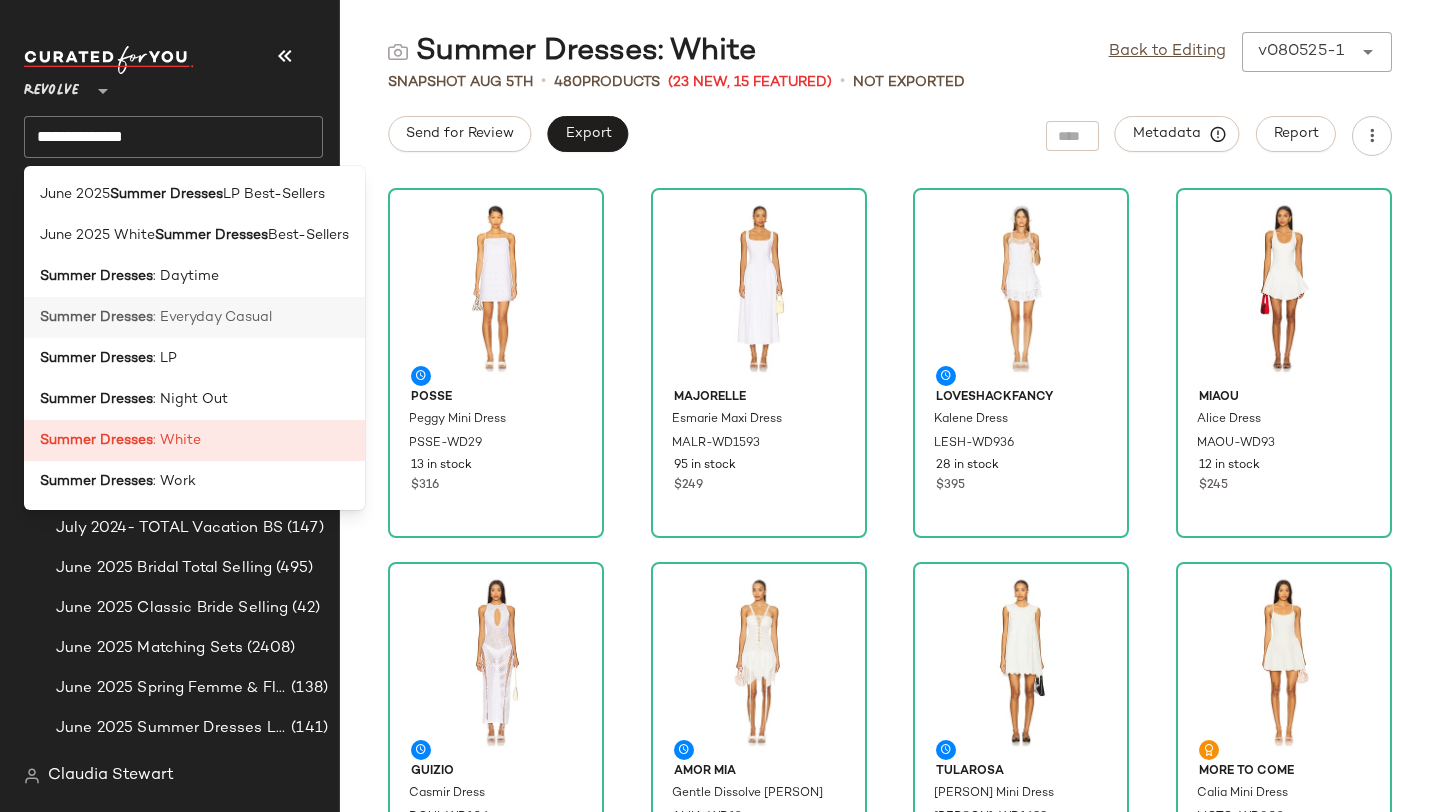 click on ": Everyday Casual" at bounding box center (212, 317) 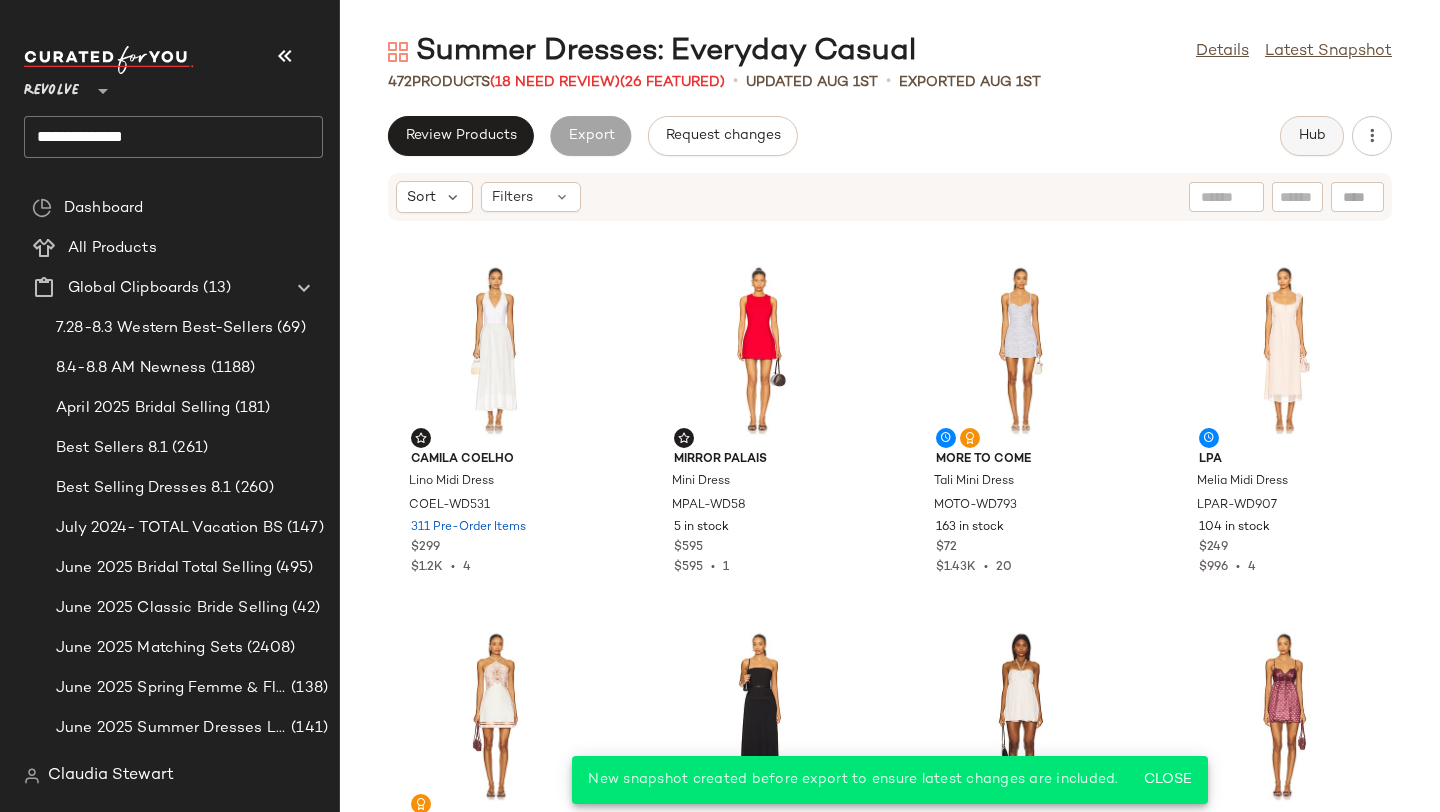 click on "Hub" at bounding box center [1312, 136] 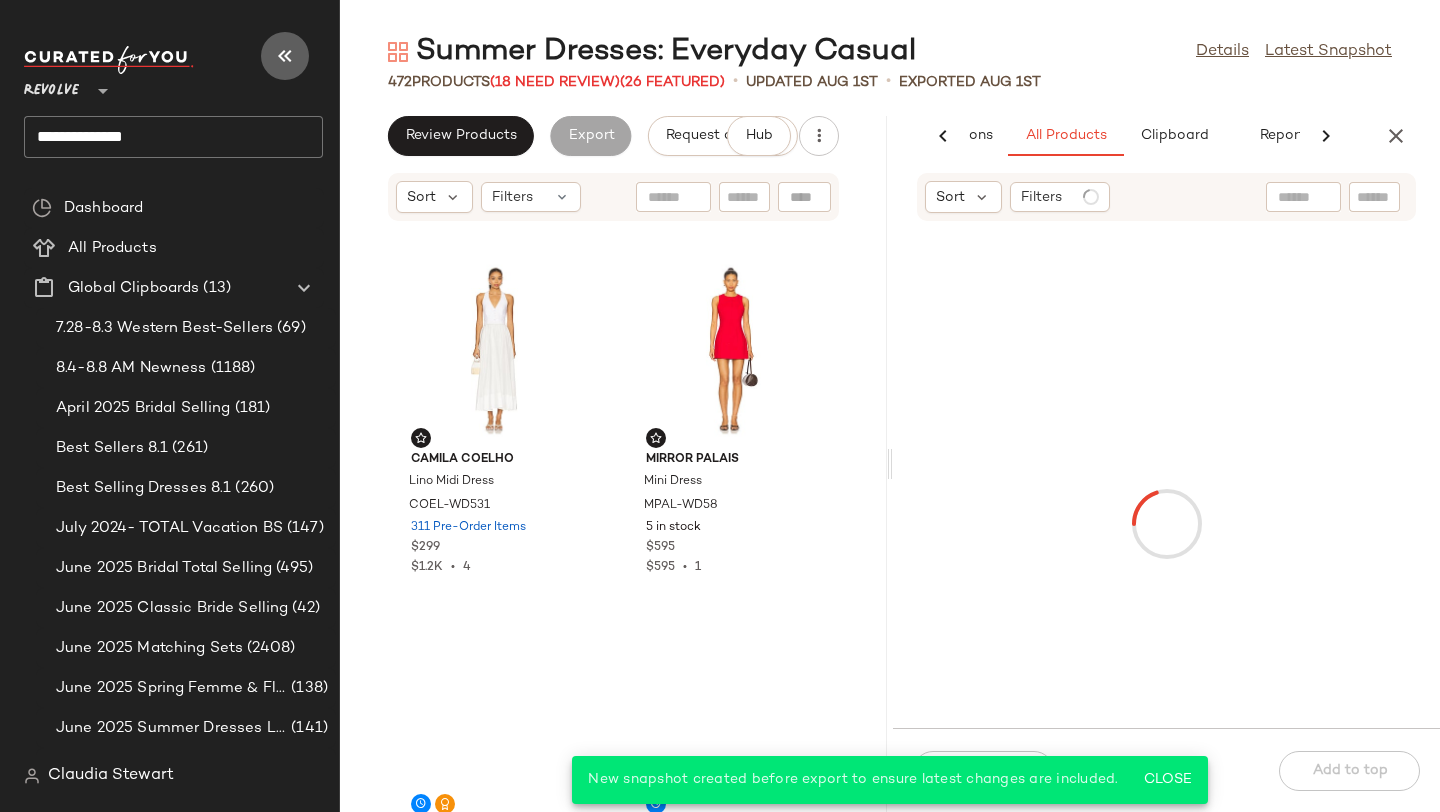 click at bounding box center (285, 56) 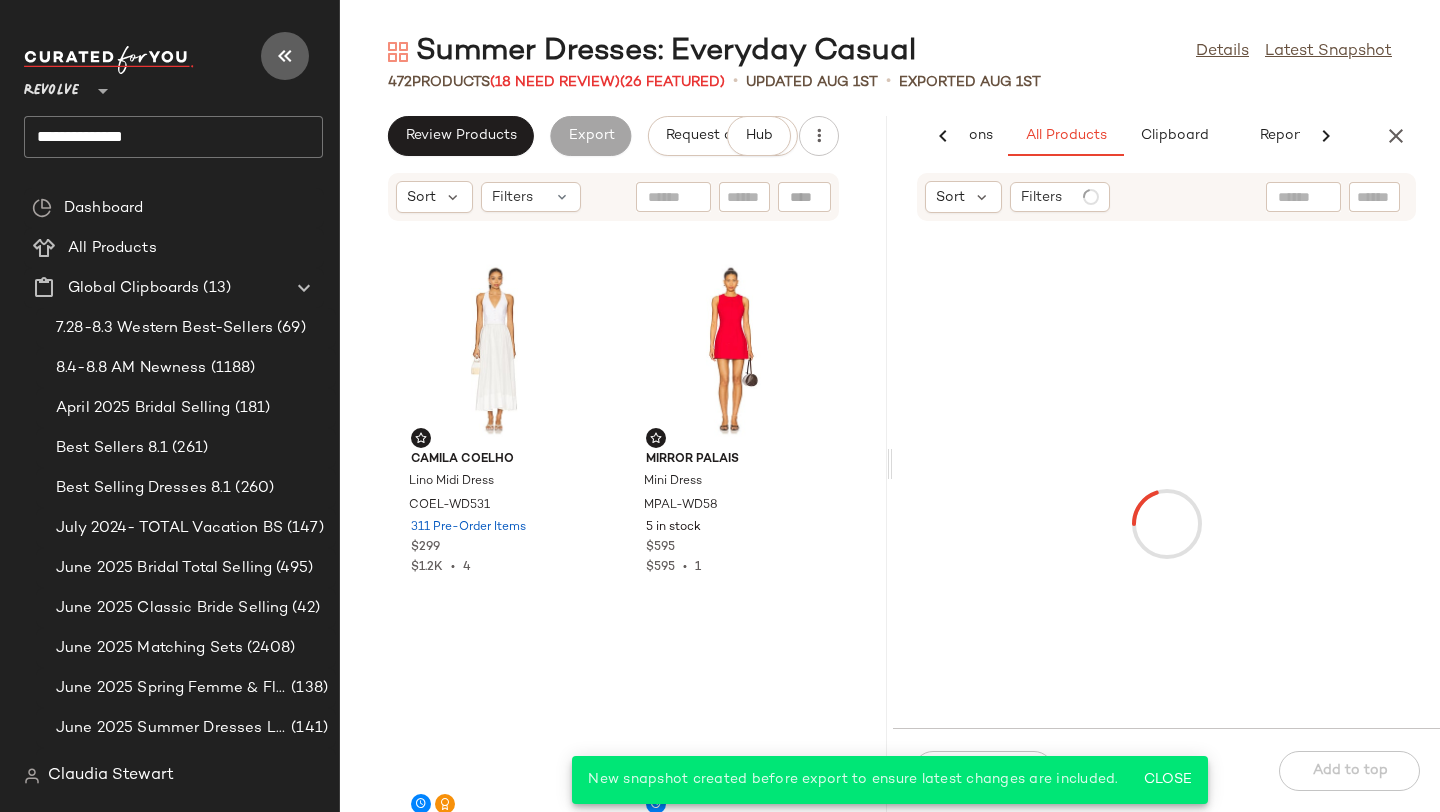 scroll, scrollTop: 0, scrollLeft: 47, axis: horizontal 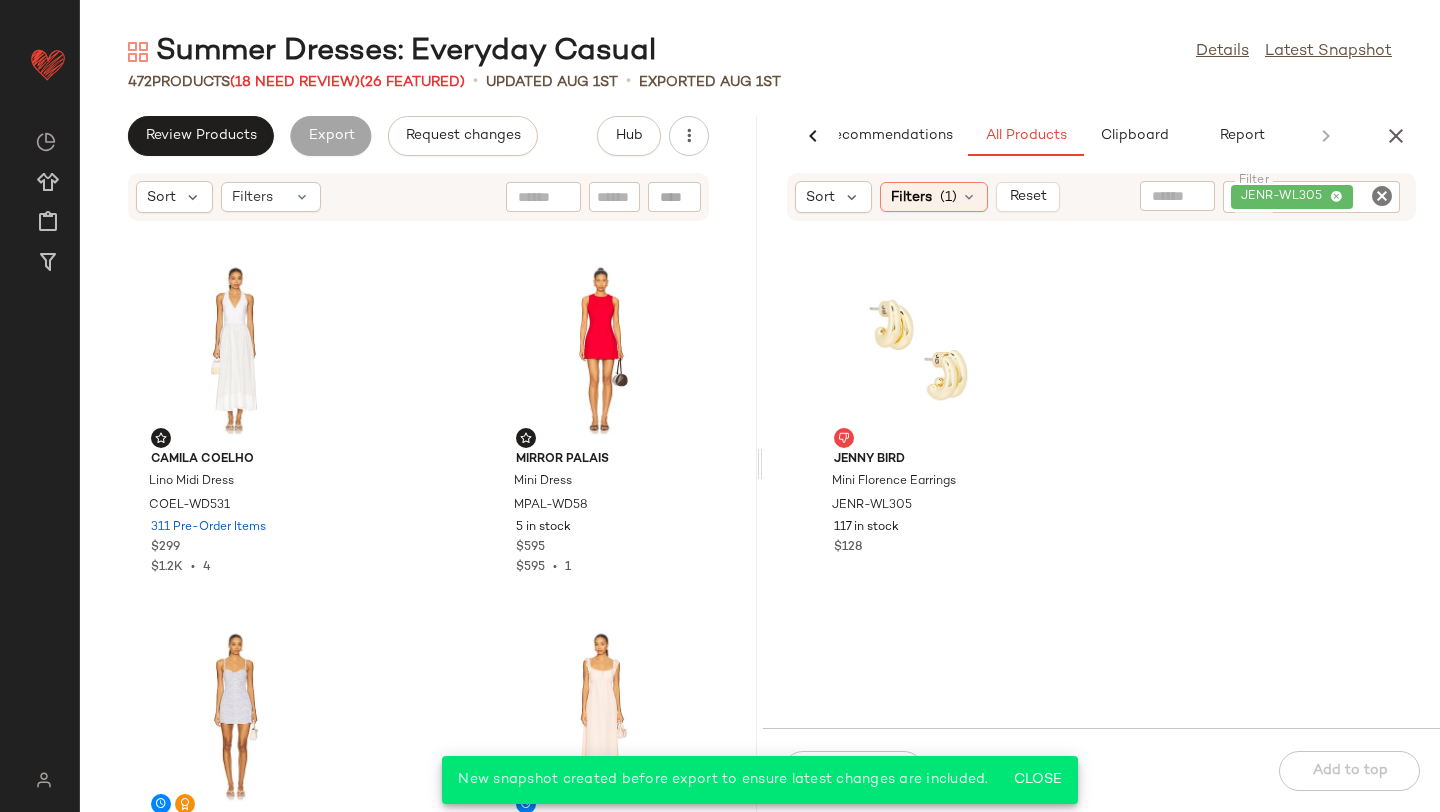 click 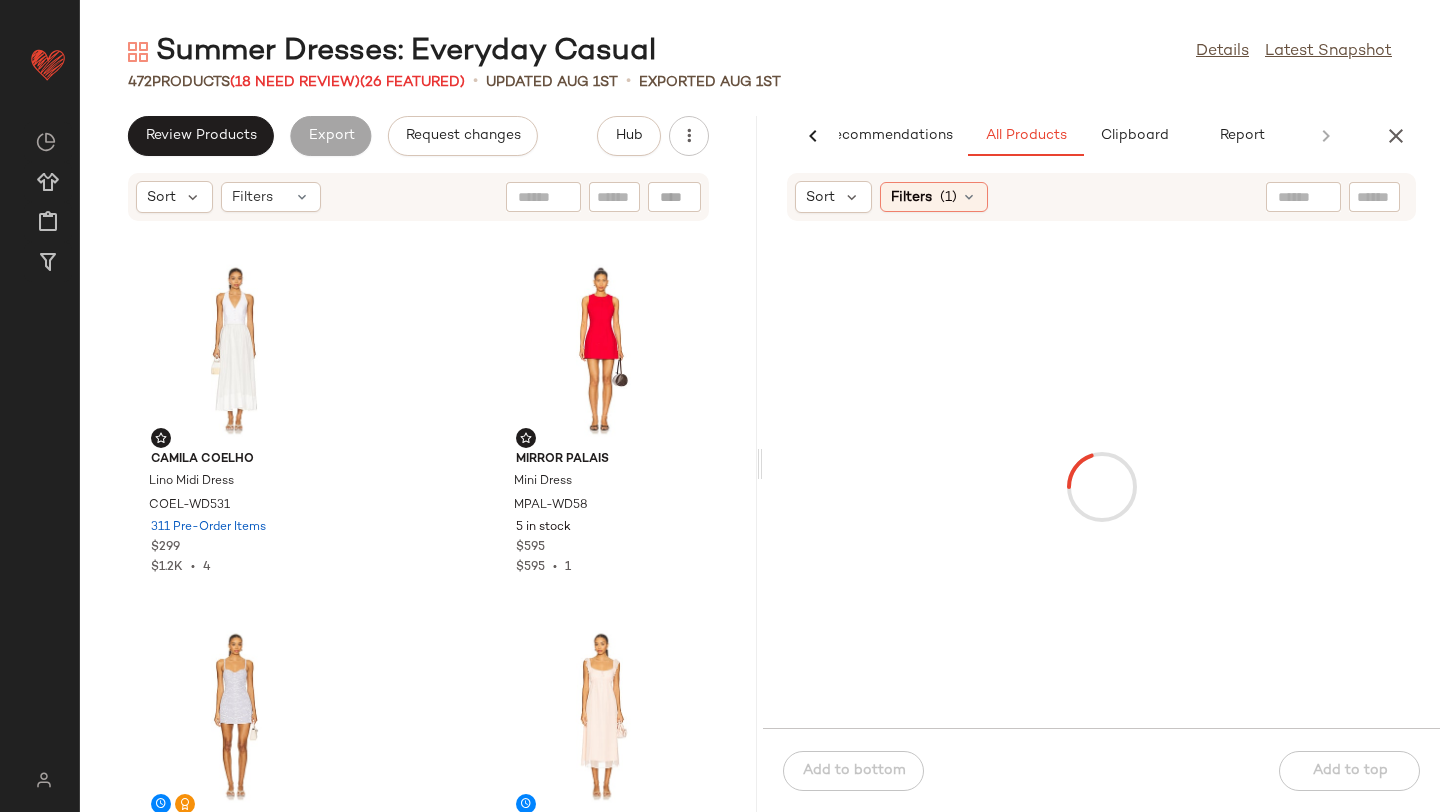 click on "472   Products   (18 Need Review)  (26 Featured)  •   updated Aug 1st  •  Exported Aug 1st" 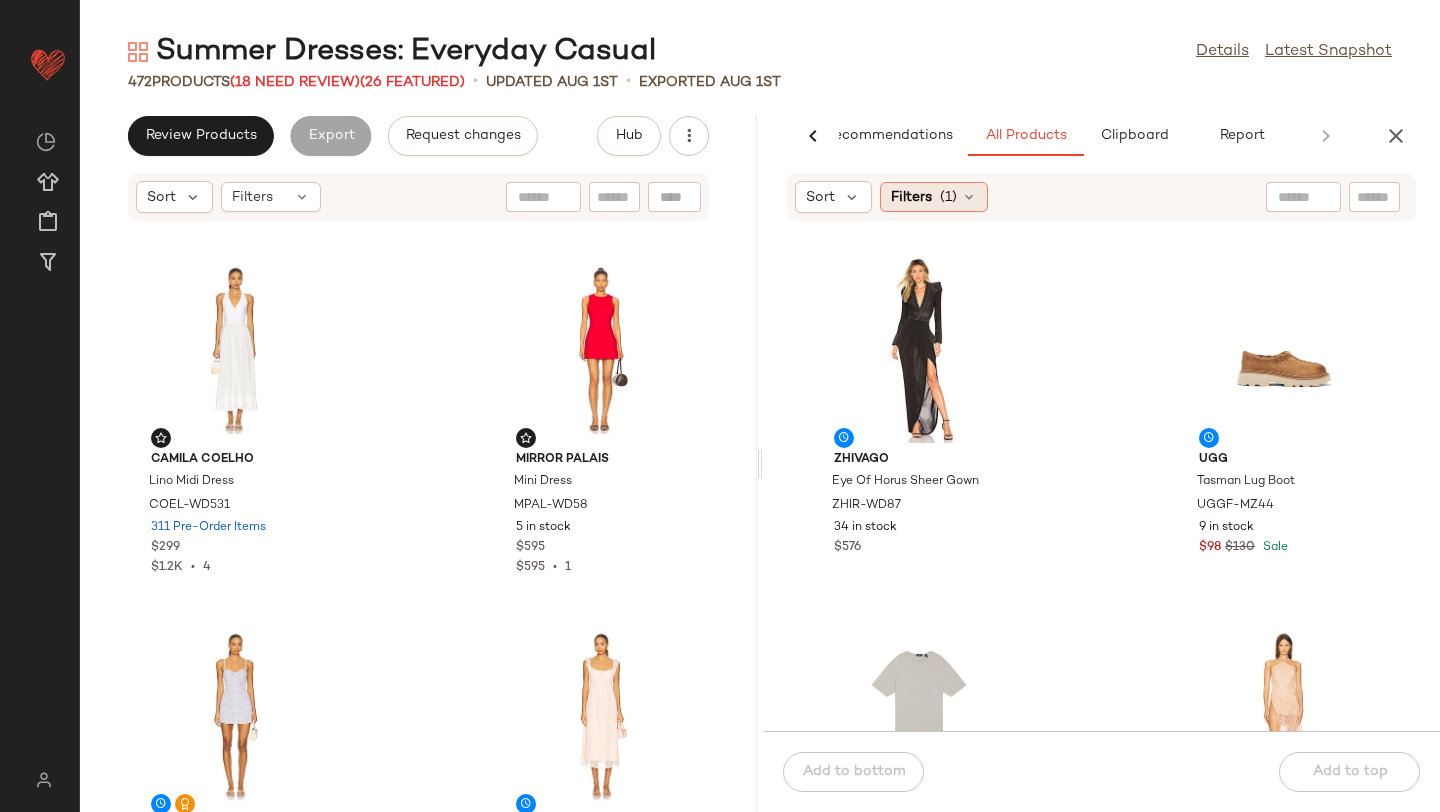 click on "Filters  (1)" 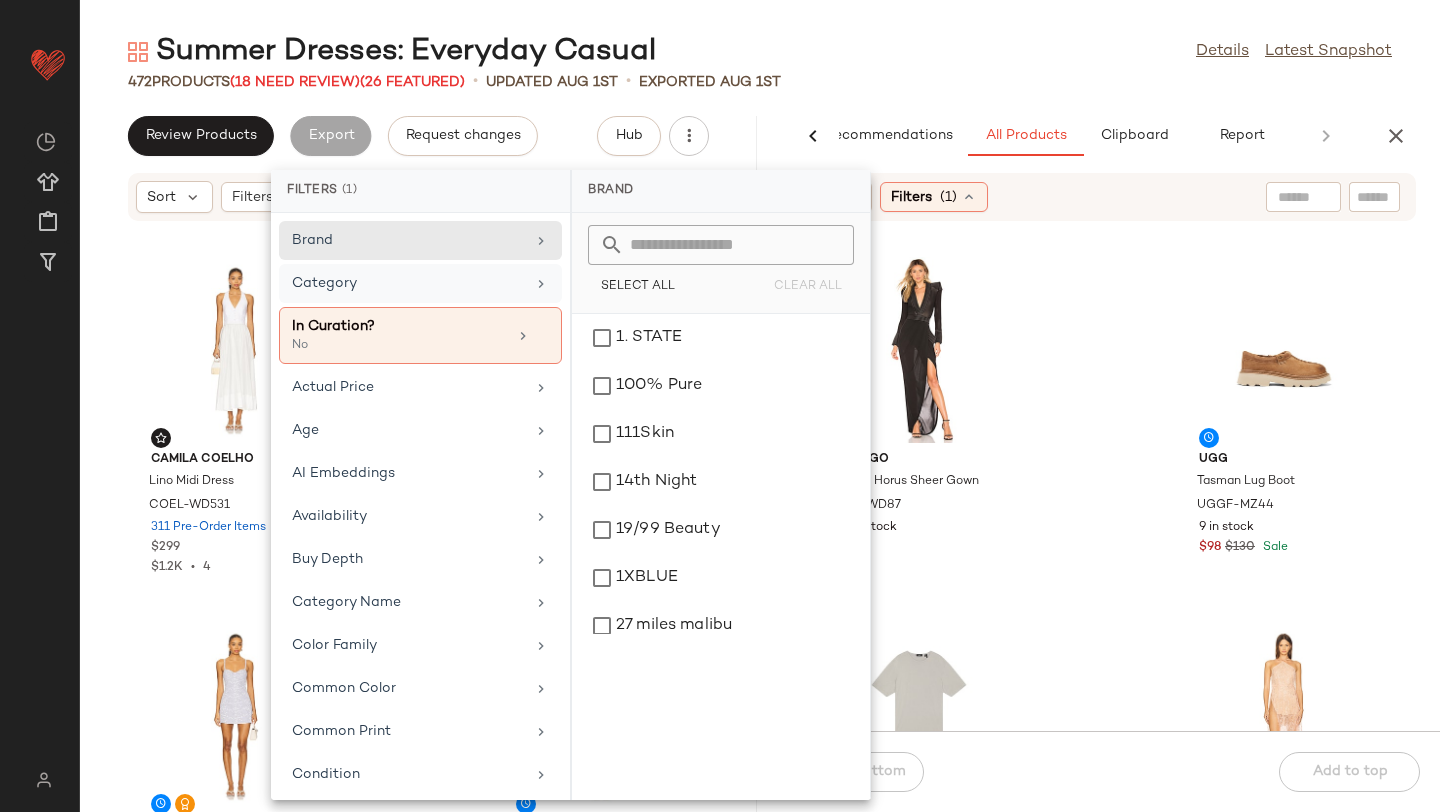 click on "Category" at bounding box center [408, 283] 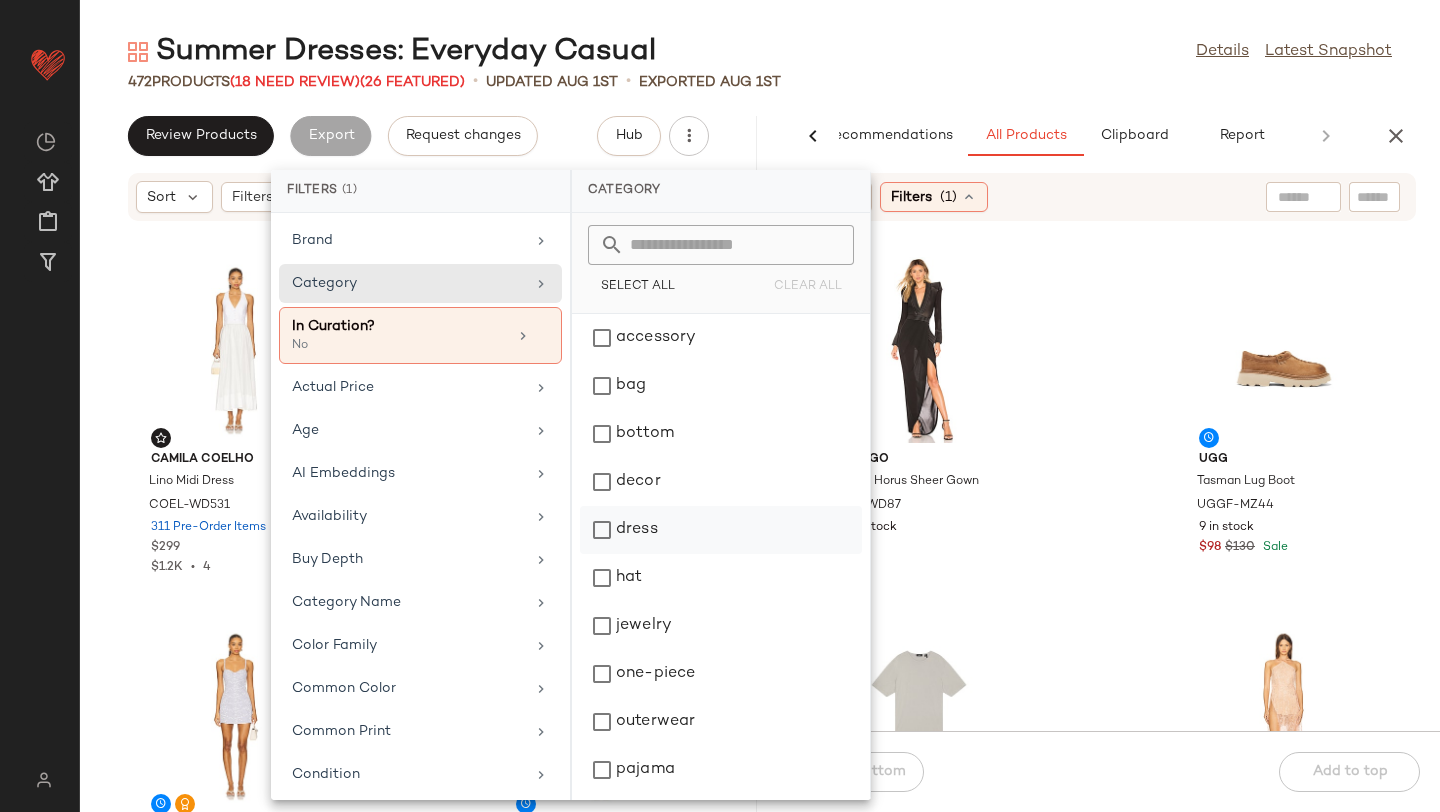 click on "dress" 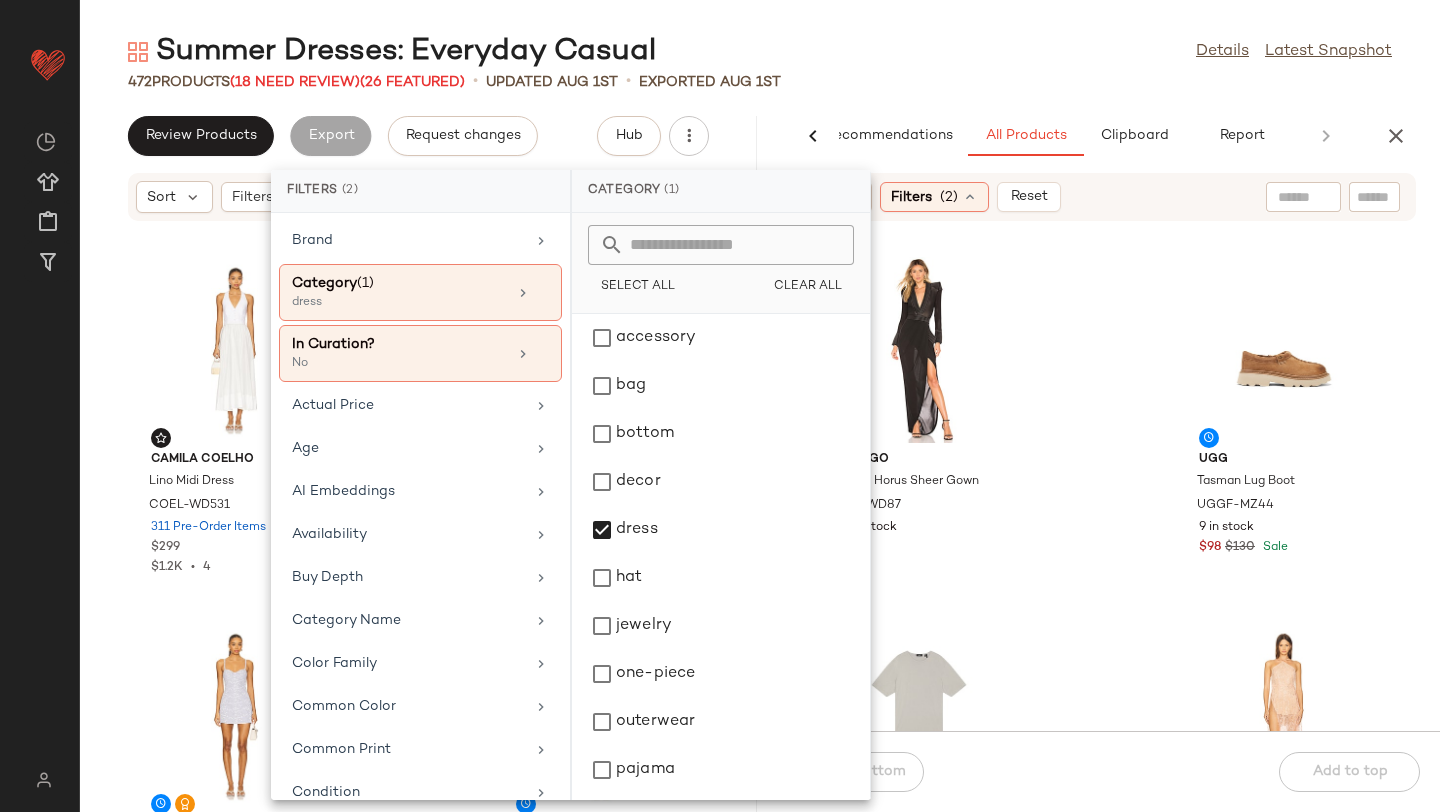 click on "Zhivago Eye Of Horus Sheer Gown ZHIR-WD87 34 in stock $576 UGG Tasman Lug Boot UGGF-MZ44 9 in stock $98 $130 Sale Theory Crewneck Tee THEO-MS267 8 in stock $85 Sketch-Y Aurora Gown STCR-WD10 18 in stock $485 Sketch-Y Rama Pant STCR-WP3 49 in stock $165 Sketch-Y Rama Crop Top STCR-WS8 50 in stock $98 Susana Monaco Denim Corset Midi Dress SUSA-WD2206 20 in stock $328 Stance Icon Quarter 3 Pack Socks STAN-MA80 14 in stock $35" 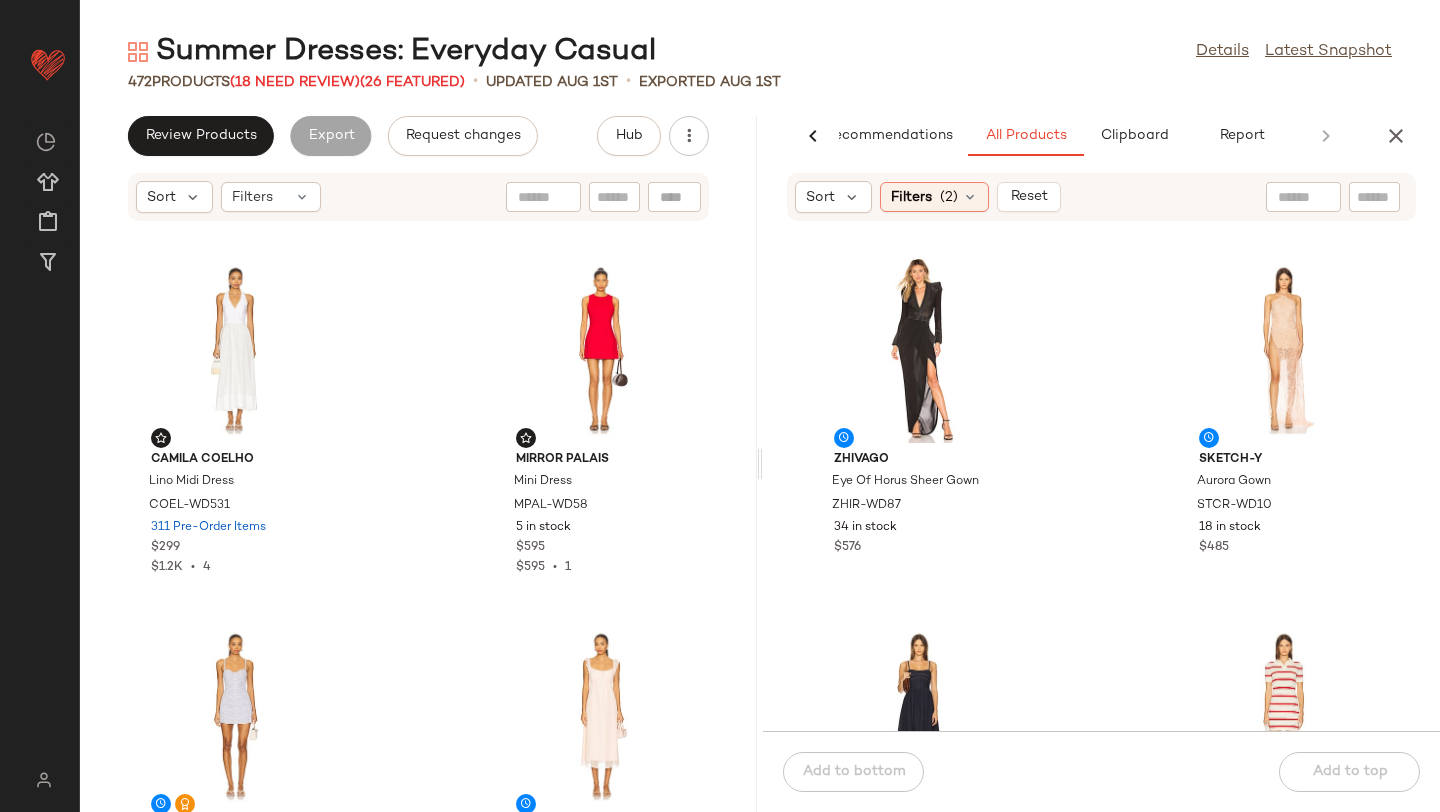 click on "Camila Coelho Lino Midi Dress COEL-WD531 311 Pre-Order Items $299 $1.2K  •  4 Mirror Palais Mini Dress MPAL-WD58 5 in stock $595 $595  •  1 MORE TO COME Tali Mini Dress MOTO-WD793 163 in stock $72 $1.43K  •  20 LPA Melia Midi Dress LPAR-WD907 104 in stock $249 $996  •  4 Shani Shemer Maddie Mini Dress SSHE-WD39 2 in stock $385 $4.24K  •  11 LIKELY Valora Dress LIKR-WD861 14 in stock $398 Amelie Teje Blossom Puff Mini ATEJ-WD13 19 in stock $263 Free People x Intimately Midnight Muse Mini Slip FREE-WD3061 220 in stock $98 $98  •  1" 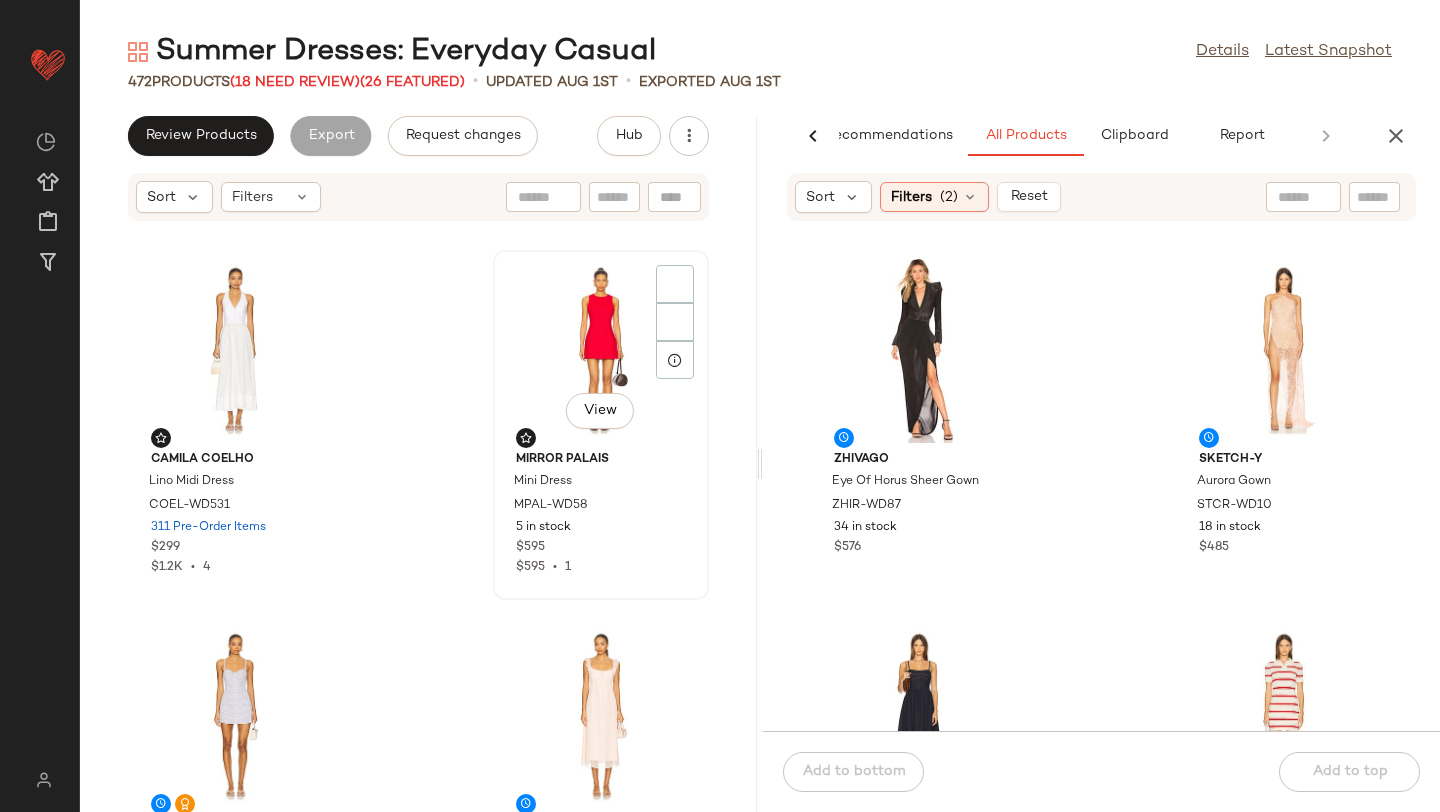 click on "View" 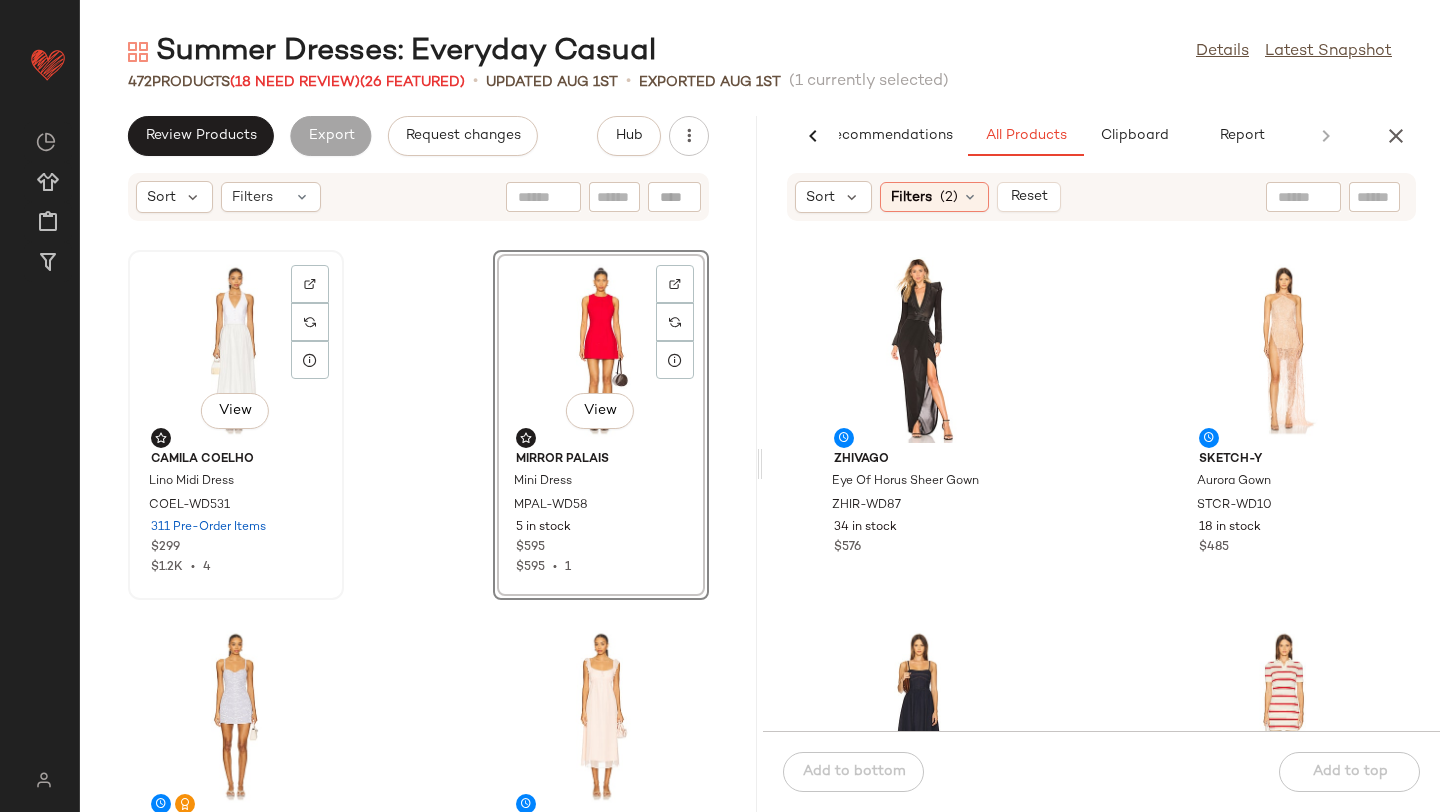 click on "View" 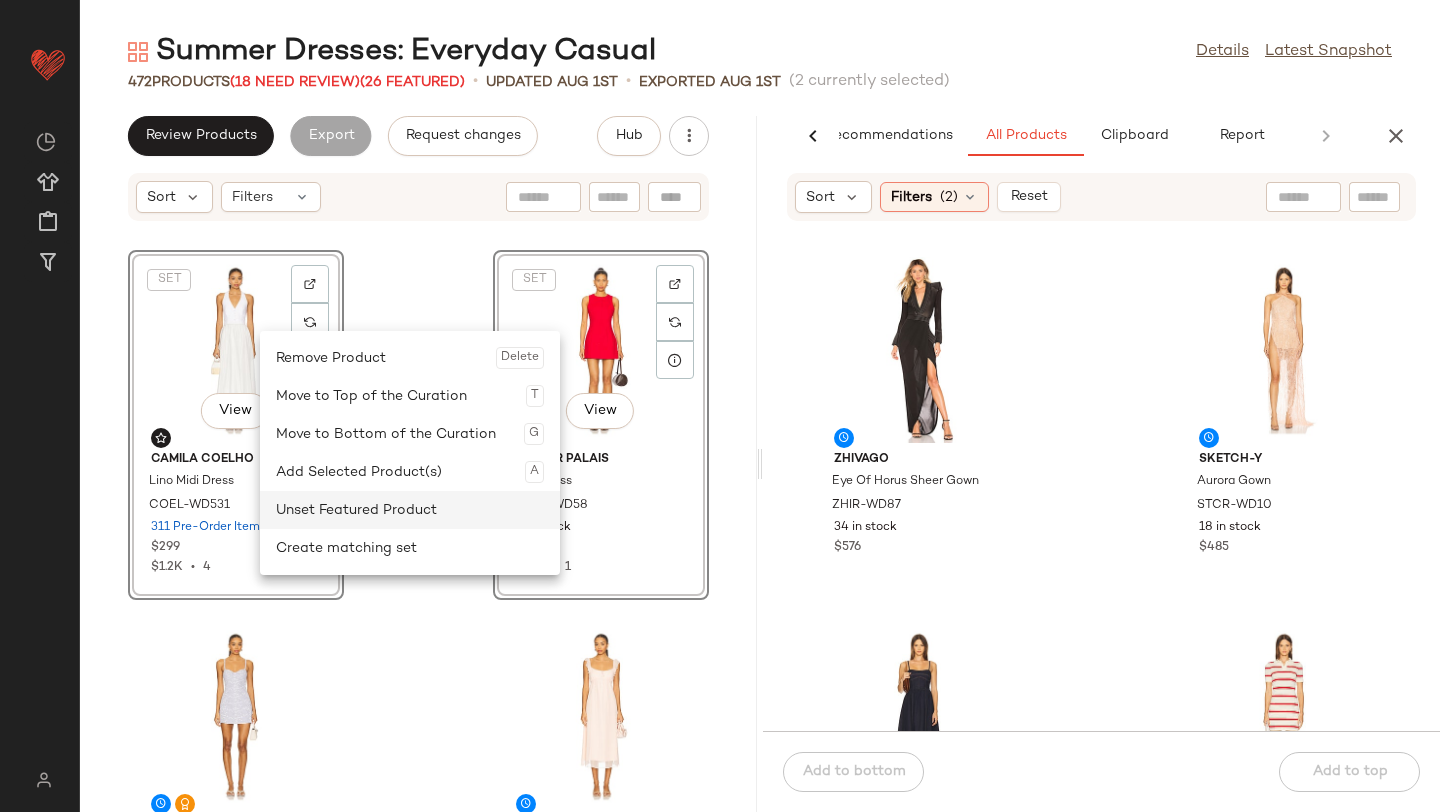 click on "Unset Featured Product" 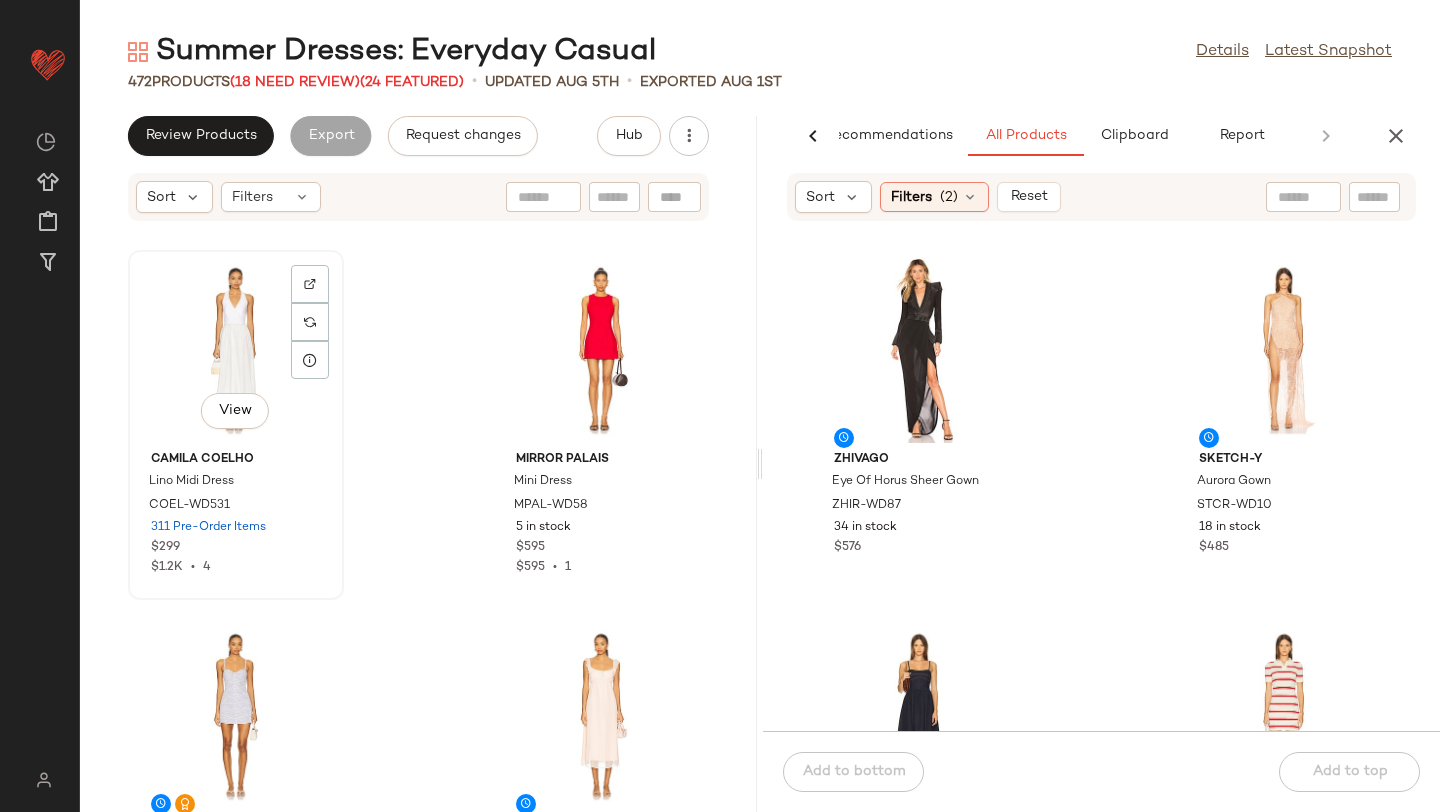 click on "View" 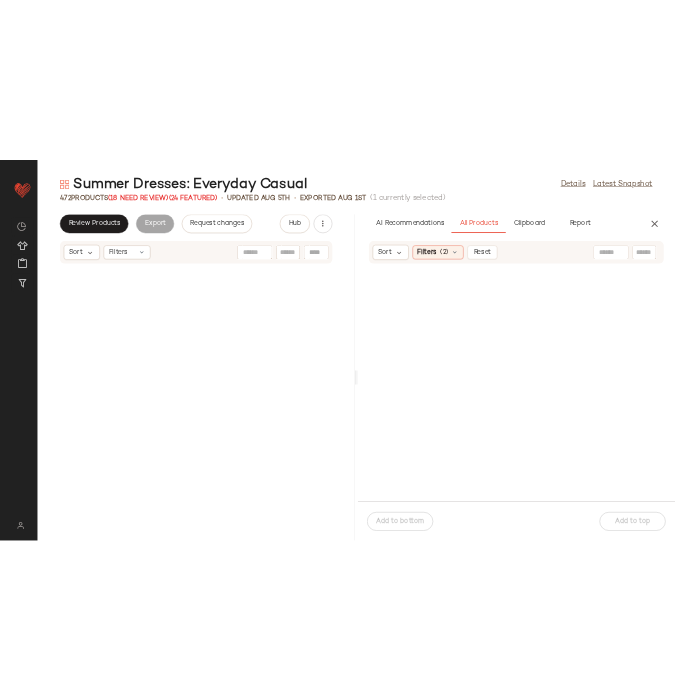 scroll, scrollTop: 0, scrollLeft: 0, axis: both 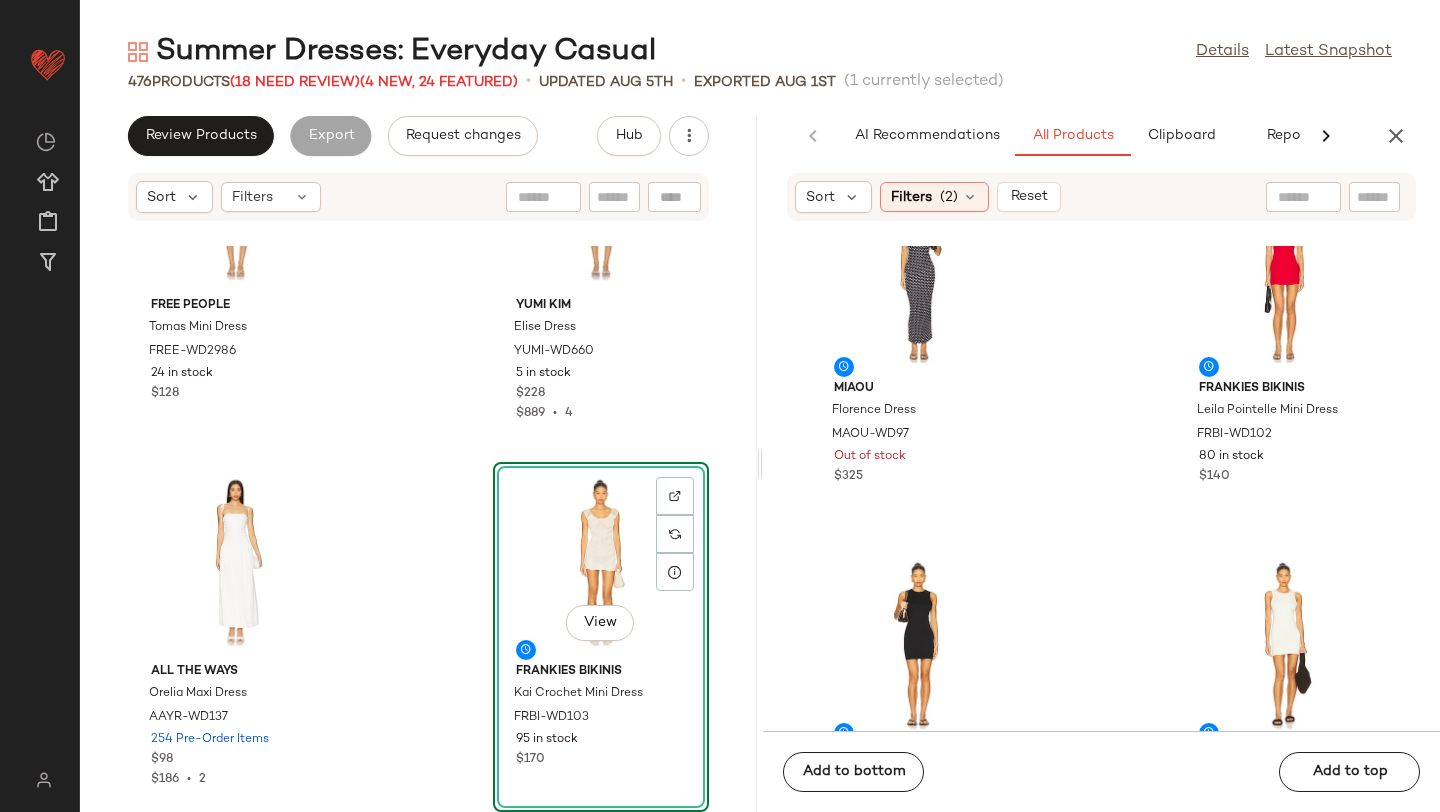 click on "View" 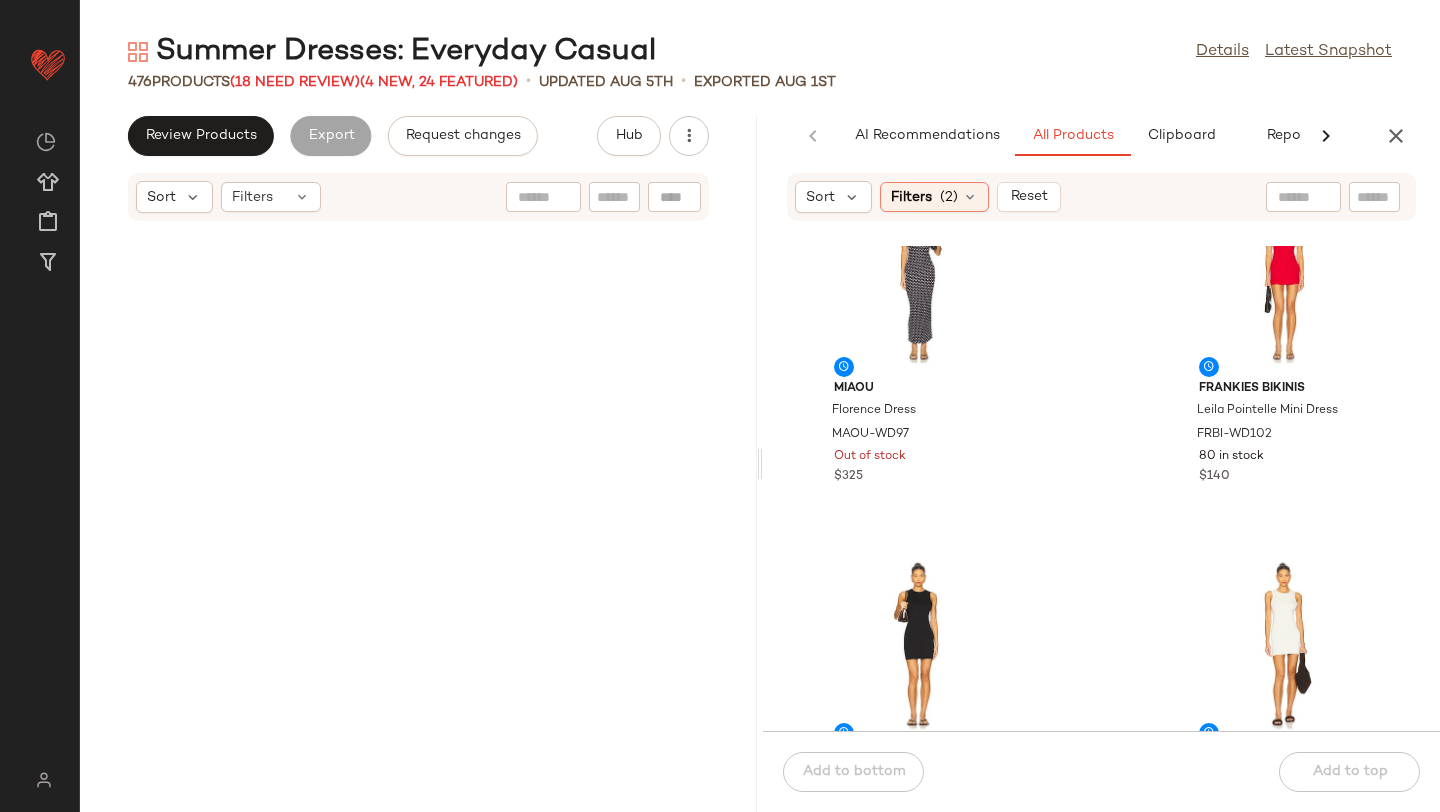 scroll, scrollTop: 0, scrollLeft: 0, axis: both 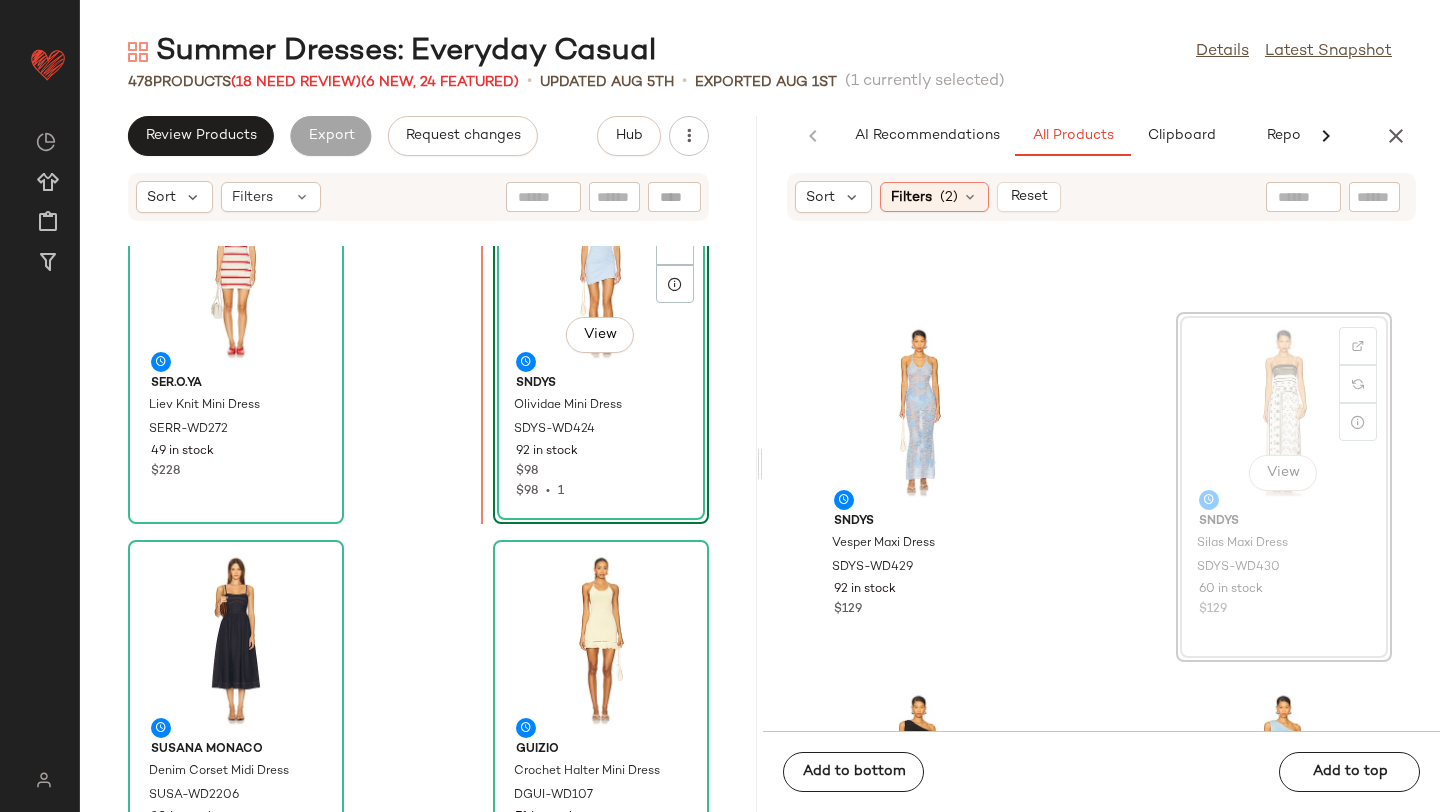 drag, startPoint x: 1247, startPoint y: 420, endPoint x: 468, endPoint y: 373, distance: 780.41656 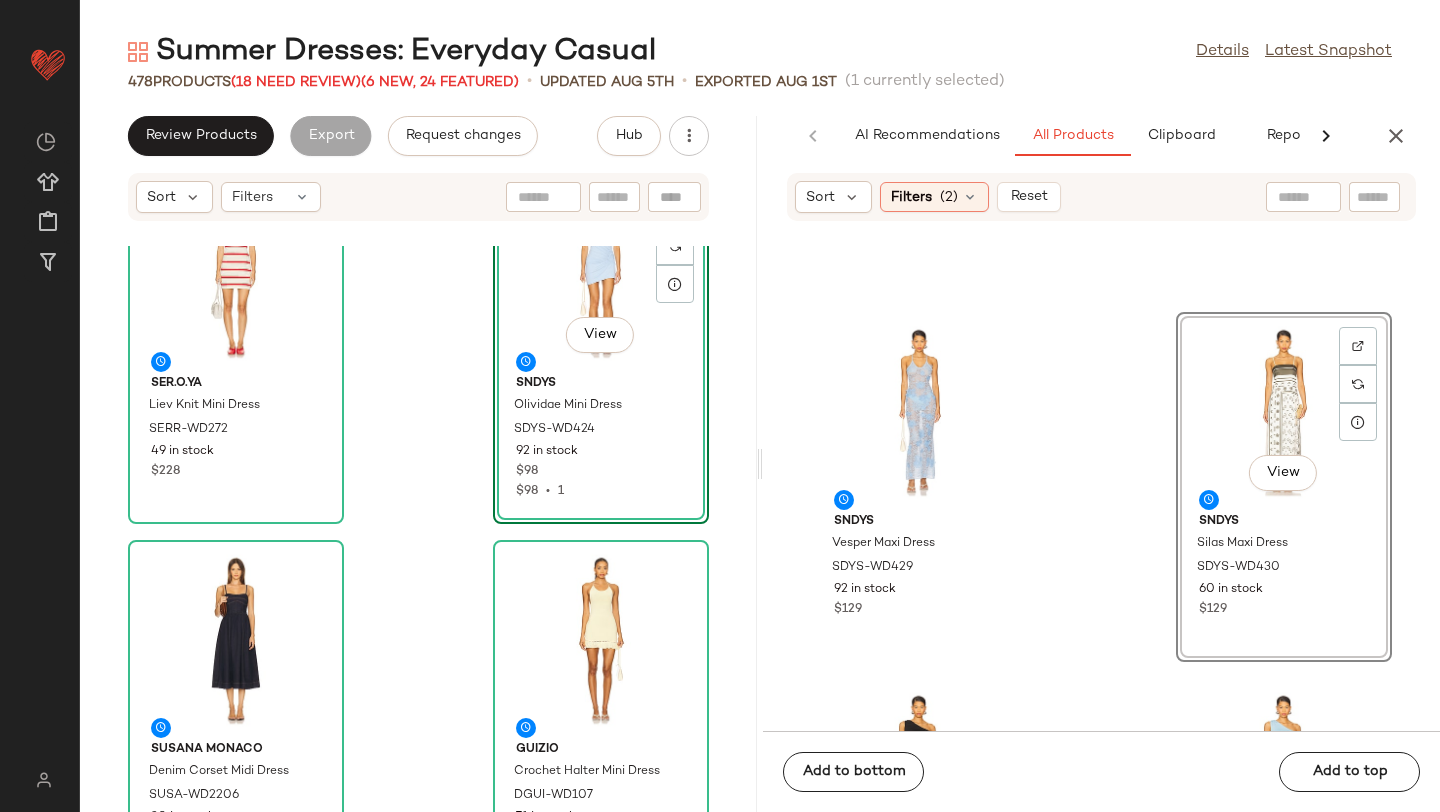 scroll, scrollTop: 458, scrollLeft: 0, axis: vertical 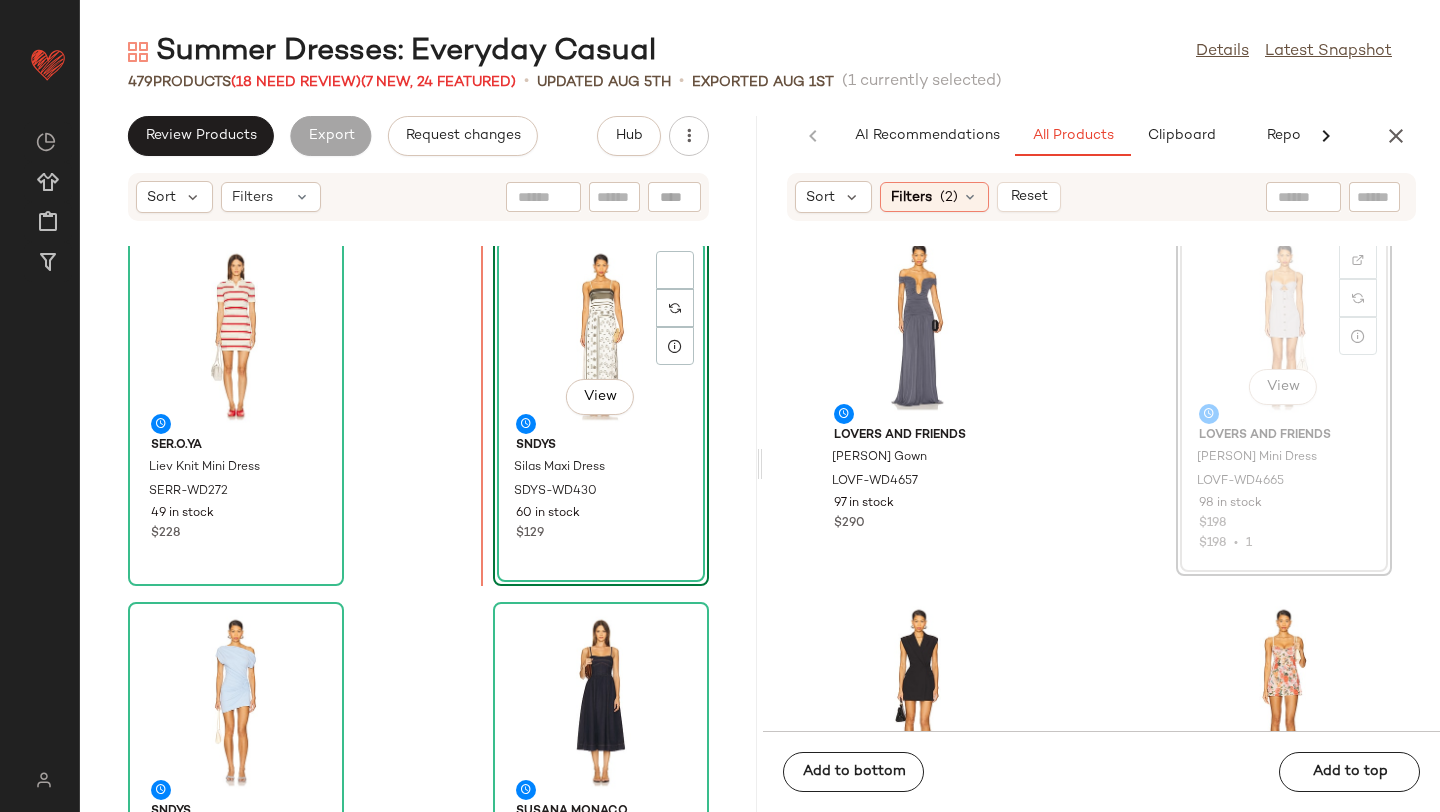 drag, startPoint x: 1235, startPoint y: 345, endPoint x: 1202, endPoint y: 345, distance: 33 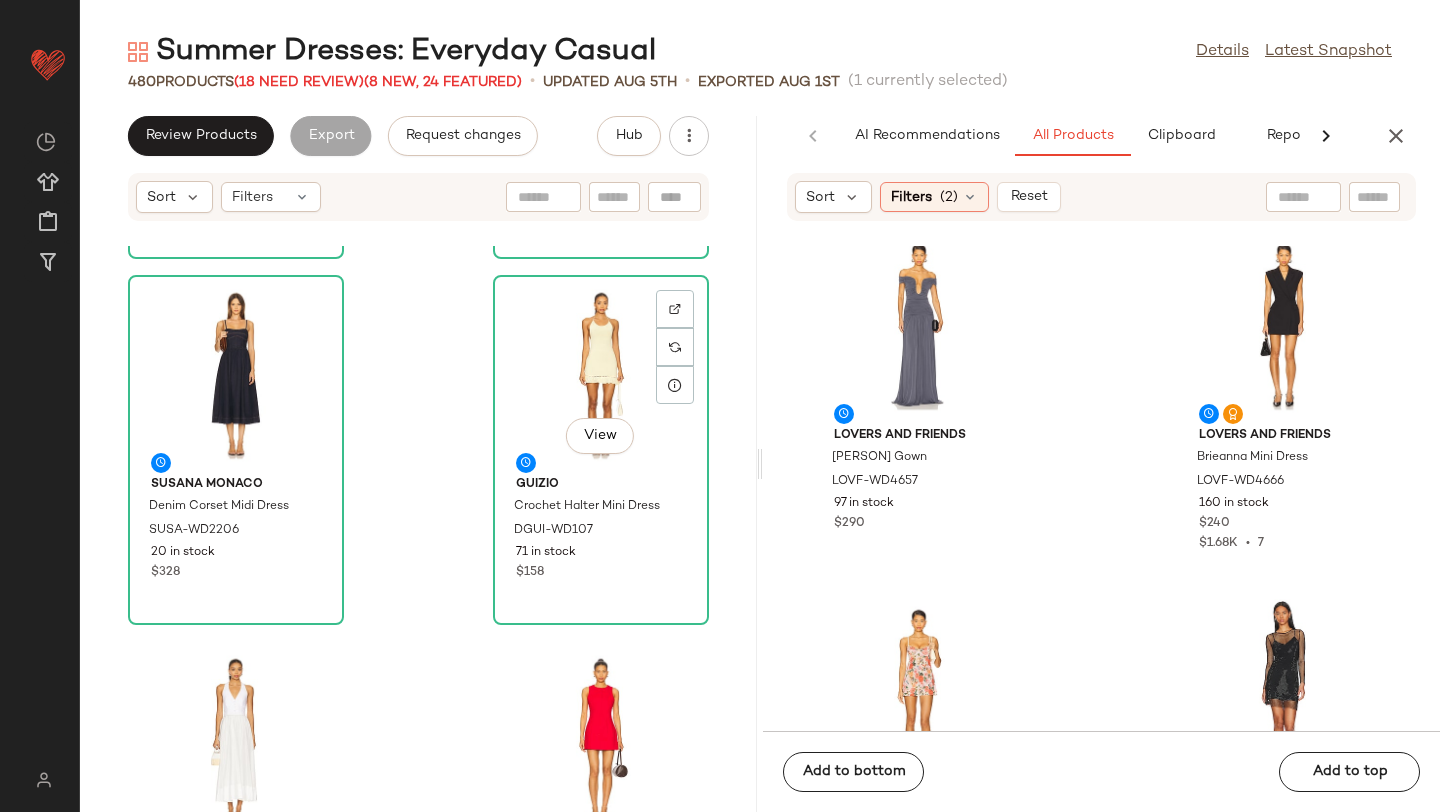 scroll, scrollTop: 1093, scrollLeft: 0, axis: vertical 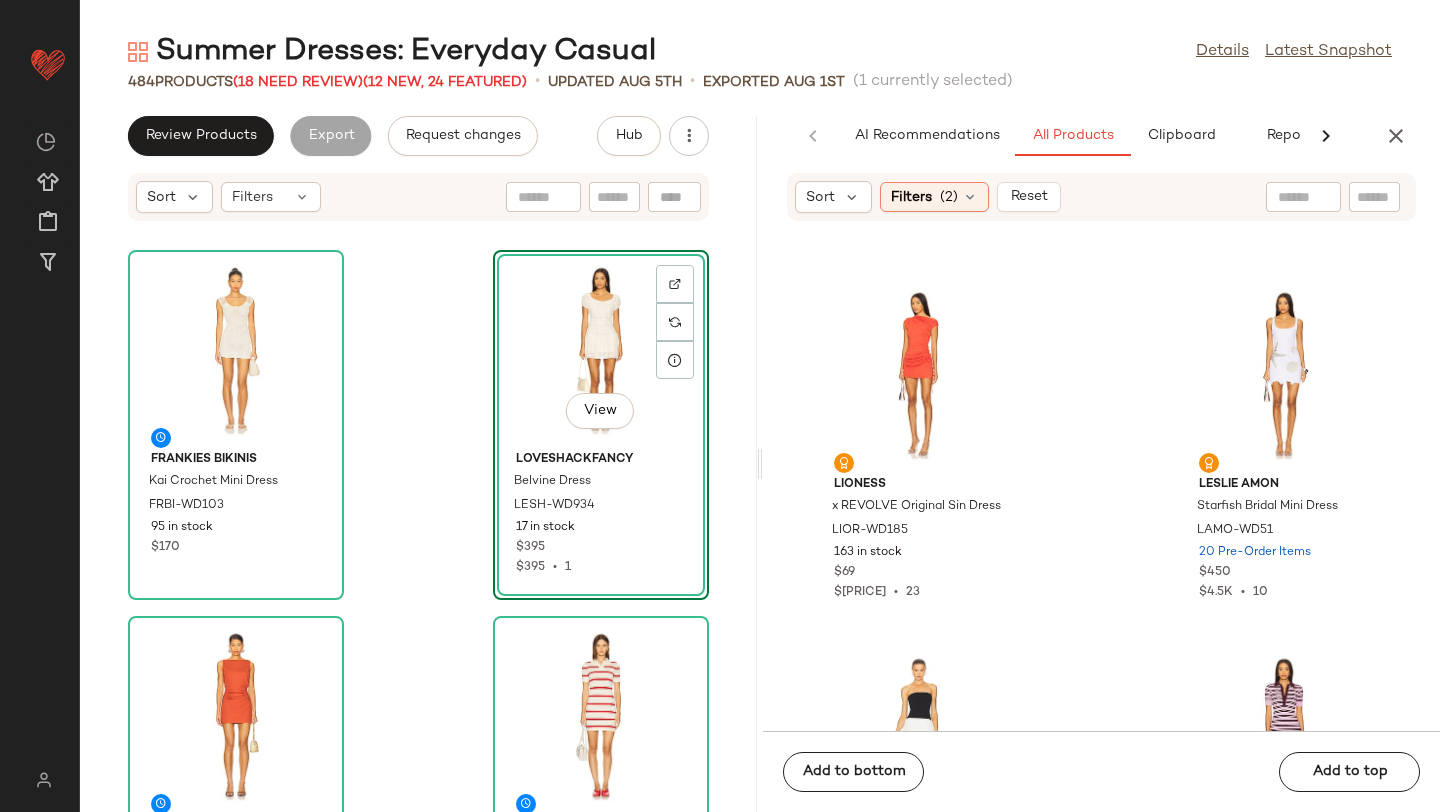 click 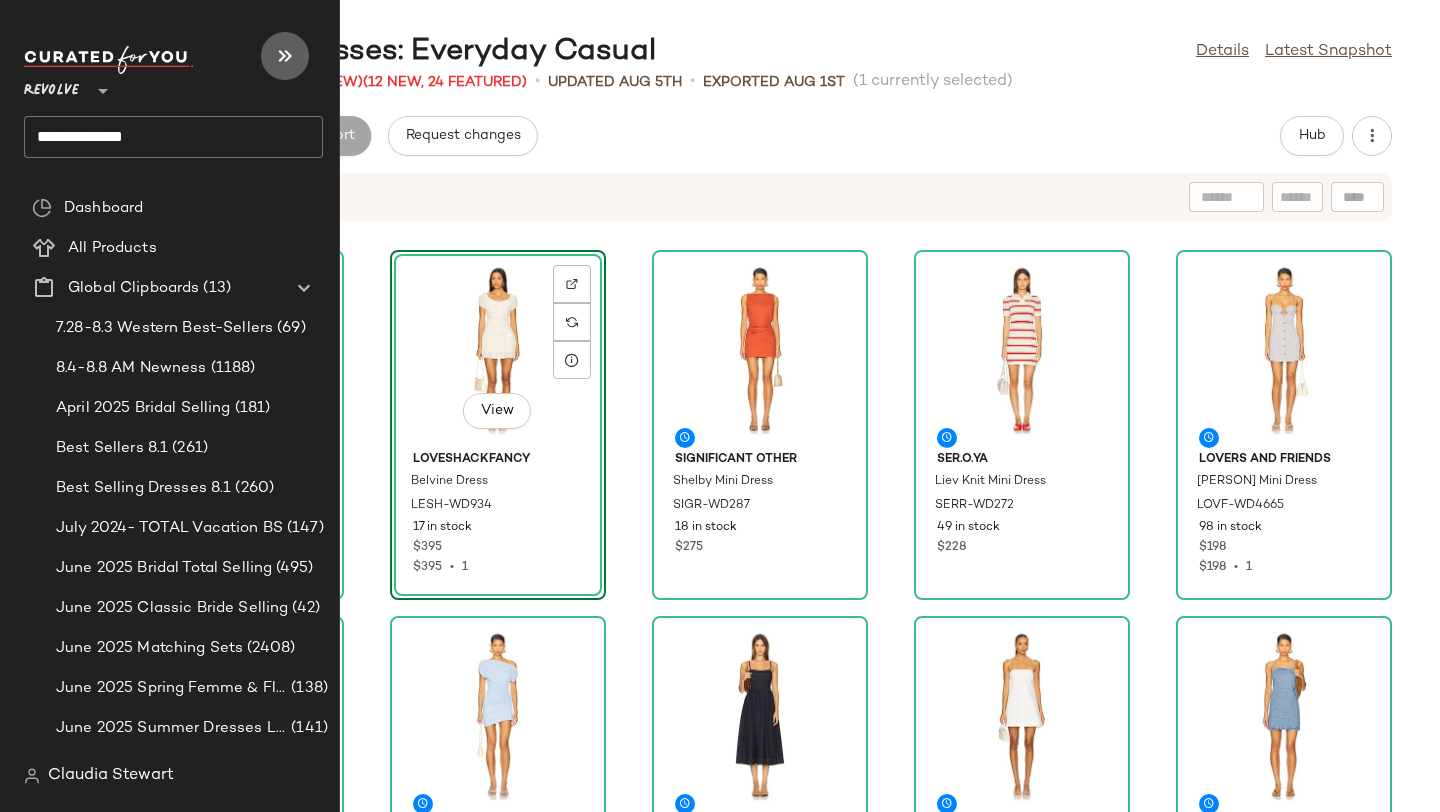 click at bounding box center [285, 56] 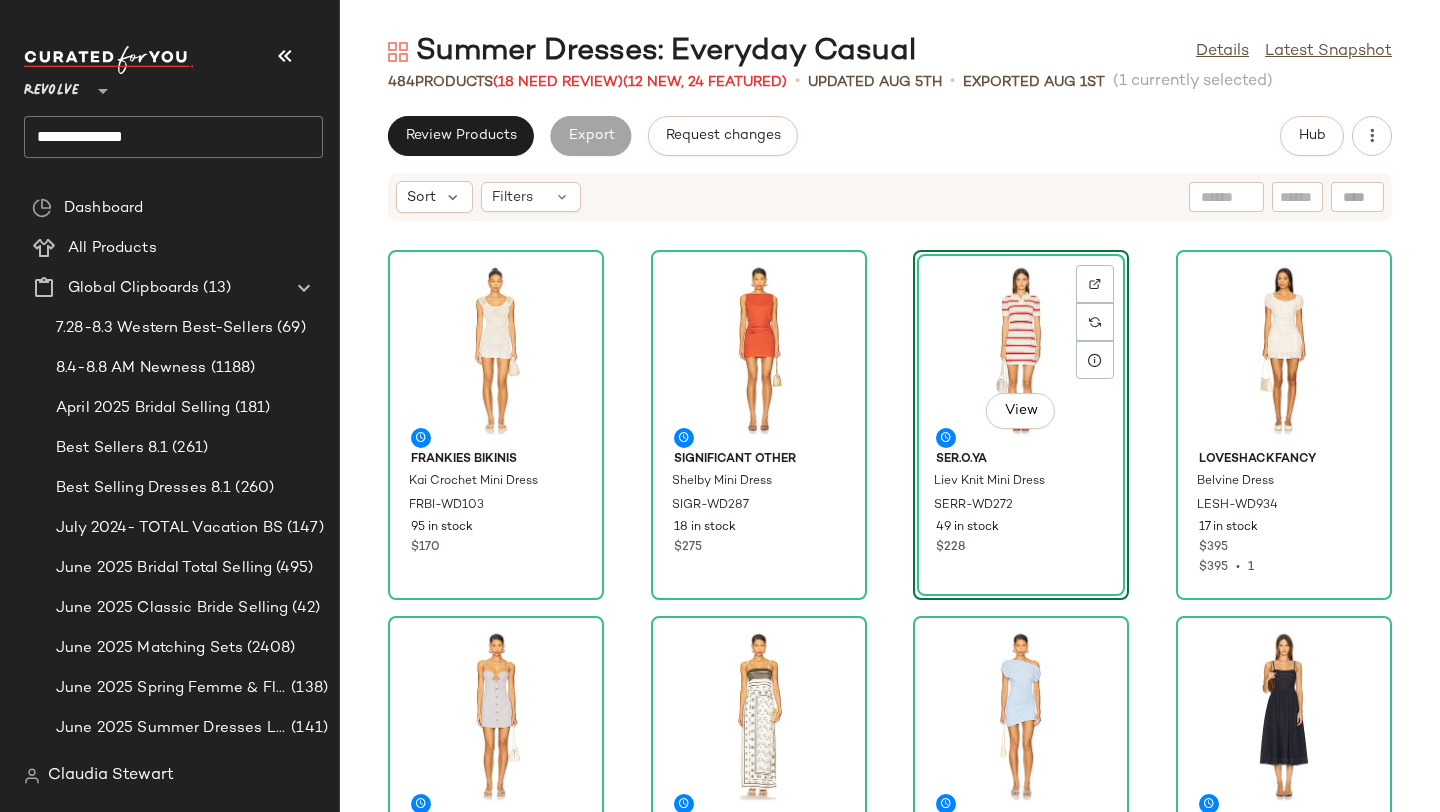 click on "Frankies Bikinis Kai Crochet Mini Dress FRBI-WD103 95 in stock $170 Significant Other Shelby Mini Dress SIGR-WD287 18 in stock $275  View  SER.O.YA Liev Knit Mini Dress SERR-WD272 49 in stock $228 LoveShackFancy Belvine Dress LESH-WD934 17 in stock $395 $395  •  1 Lovers and Friends Margo Mini Dress LOVF-WD4665 98 in stock $198 $198  •  1 SNDYS Silas Maxi Dress SDYS-WD430 60 in stock $129 SNDYS Olividae Mini Dress SDYS-WD424 92 in stock $98 $98  •  1 Susana Monaco Denim Corset Midi Dress SUSA-WD2206 20 in stock $328 SER.O.YA Vespera Dress SERR-WD268 33 in stock $268 $268  •  1 Joe's Jeans Clean Denim Shift Dress JOE-WD39 11 in stock $168 $168  •  1 Camila Coelho Alda Midi Dress COEL-WD541 1 in stock $249 GUIZIO Crochet Halter Mini Dress DGUI-WD107 71 in stock $158 Camila Coelho Lino Midi Dress COEL-WD531 311 Pre-Order Items $299 $1.2K  •  4 Mirror Palais Mini Dress MPAL-WD58 5 in stock $595 $595  •  1 MORE TO COME Tali Mini Dress MOTO-WD793 163 in stock $72 $1.43K  •  20 LPA Melia Midi Dress 4" 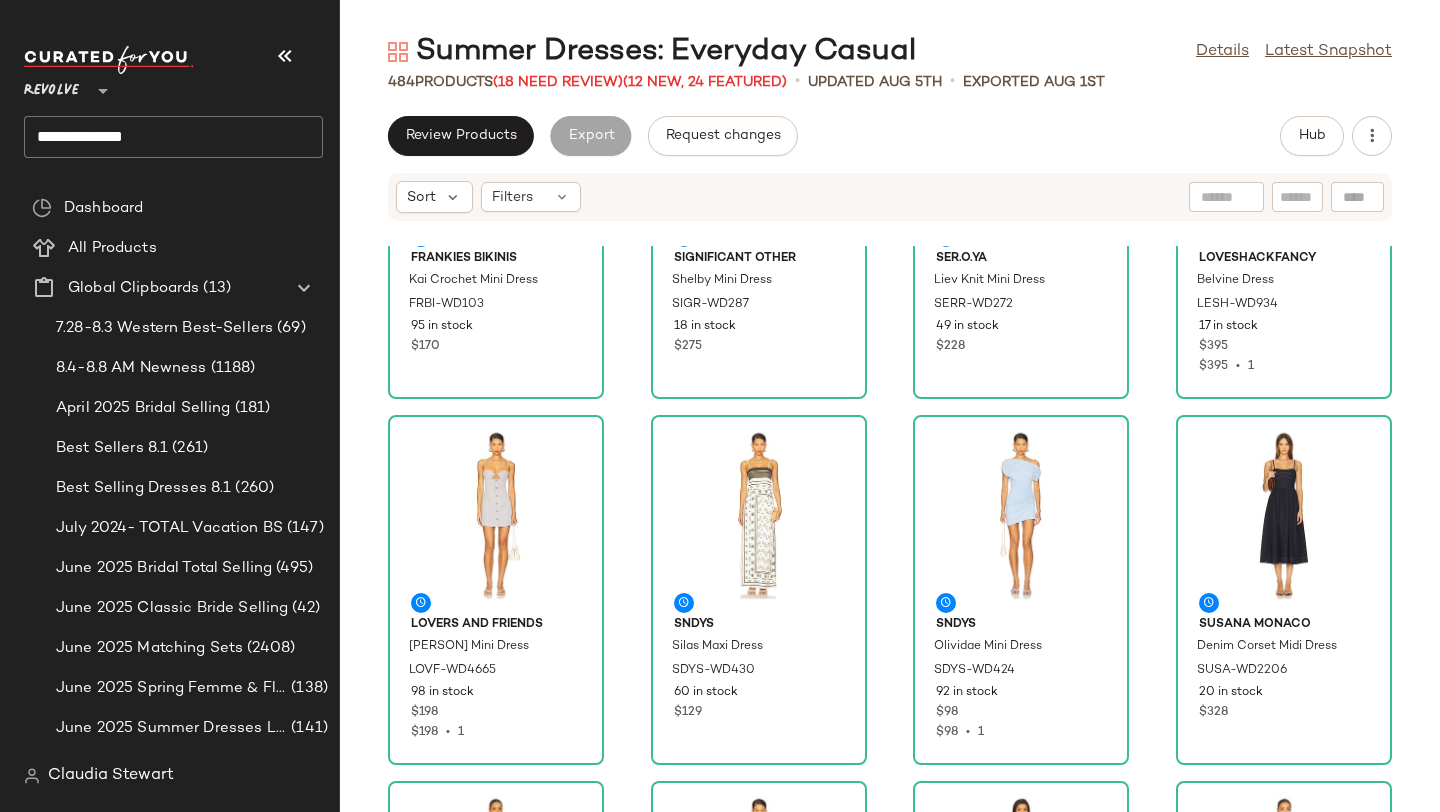 scroll, scrollTop: 301, scrollLeft: 0, axis: vertical 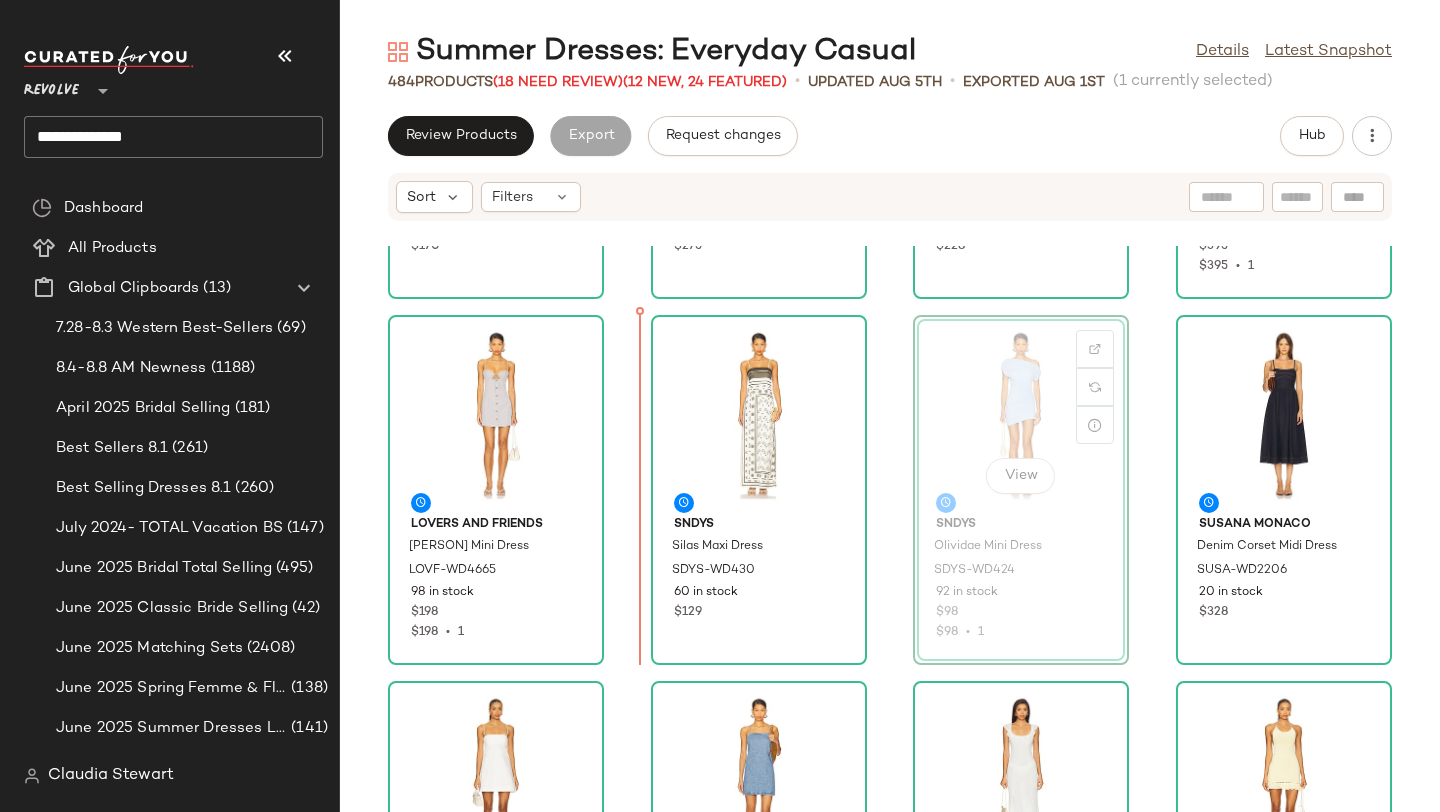 drag, startPoint x: 1063, startPoint y: 429, endPoint x: 1050, endPoint y: 429, distance: 13 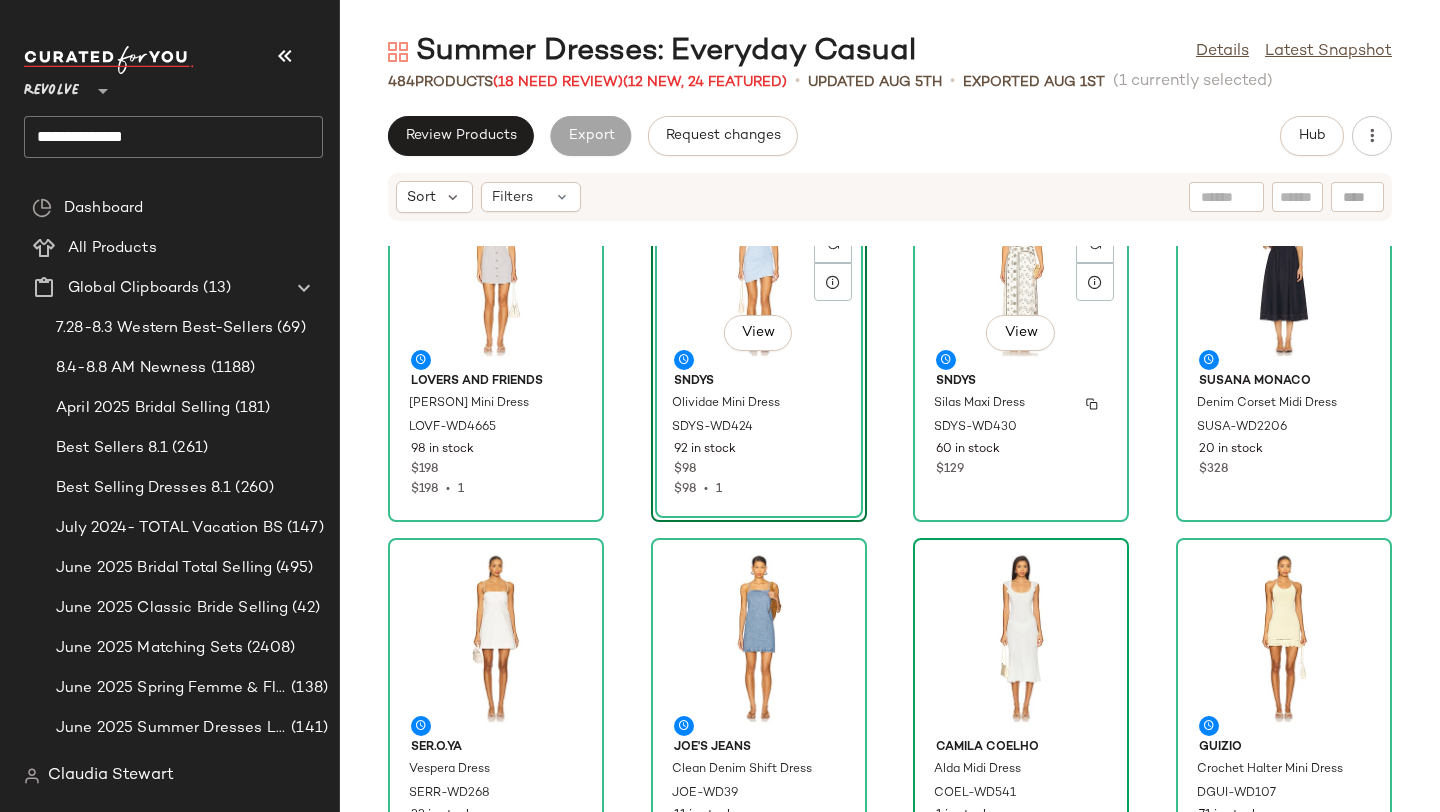 scroll, scrollTop: 501, scrollLeft: 0, axis: vertical 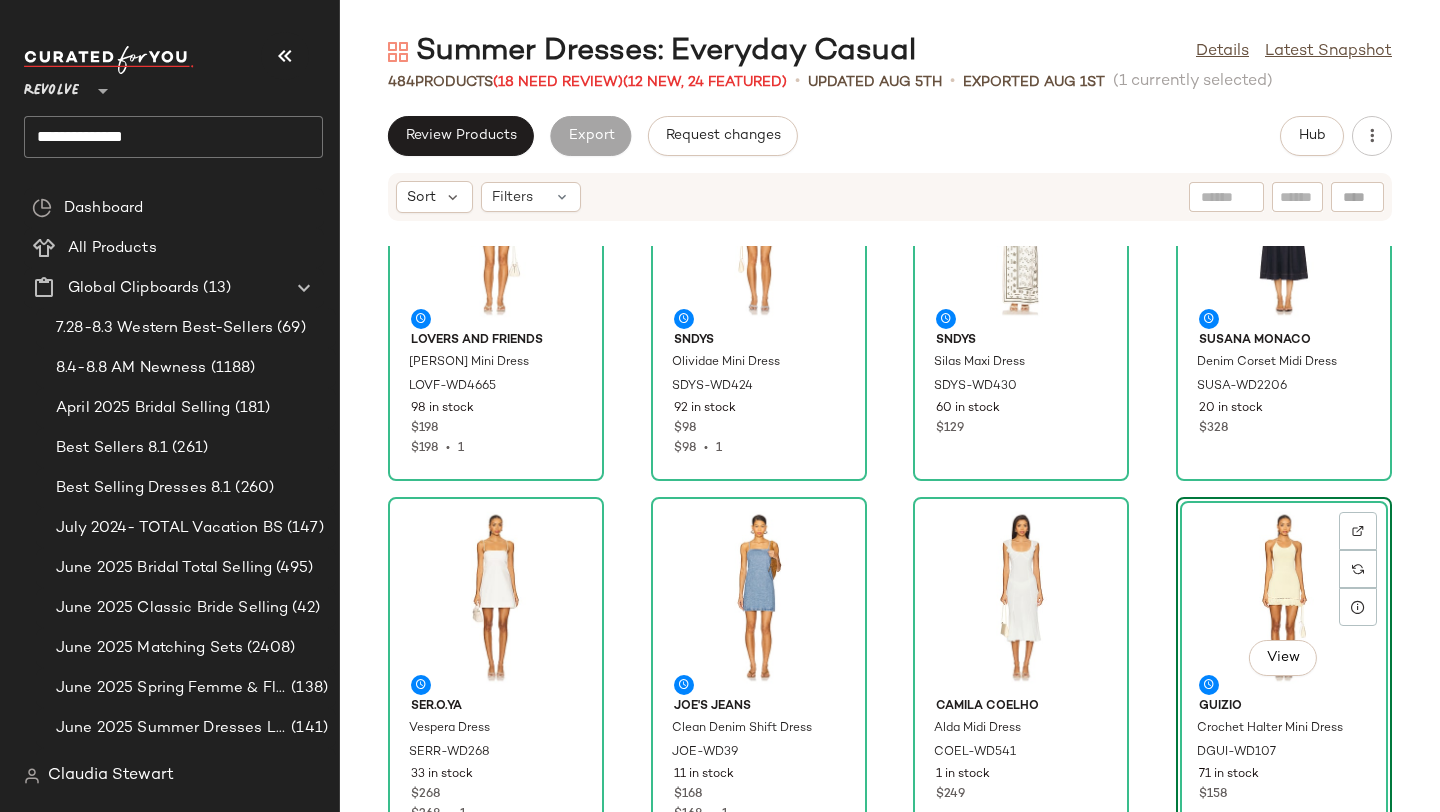 drag, startPoint x: 1236, startPoint y: 590, endPoint x: 1218, endPoint y: 589, distance: 18.027756 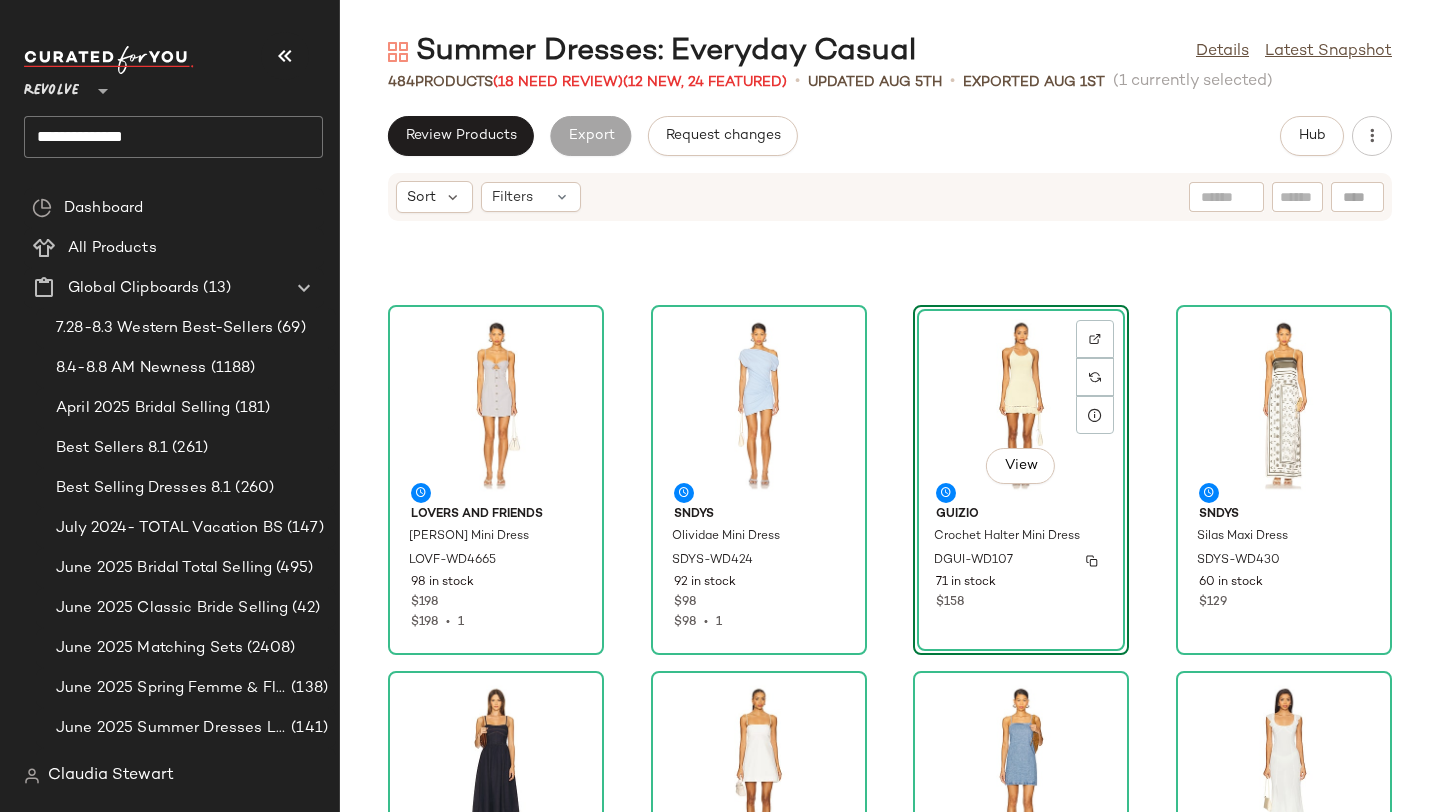 scroll, scrollTop: 329, scrollLeft: 0, axis: vertical 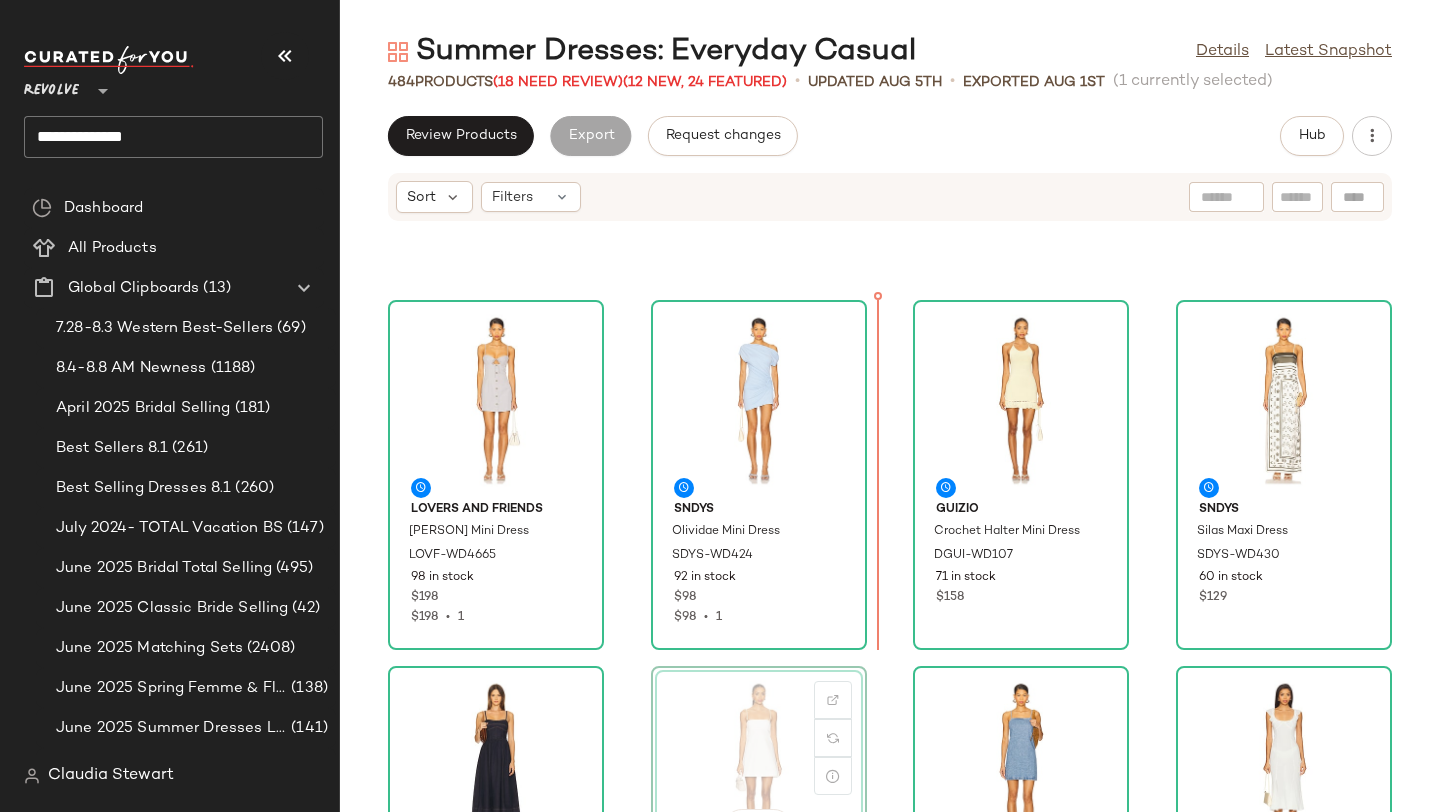 drag, startPoint x: 766, startPoint y: 707, endPoint x: 902, endPoint y: 566, distance: 195.90048 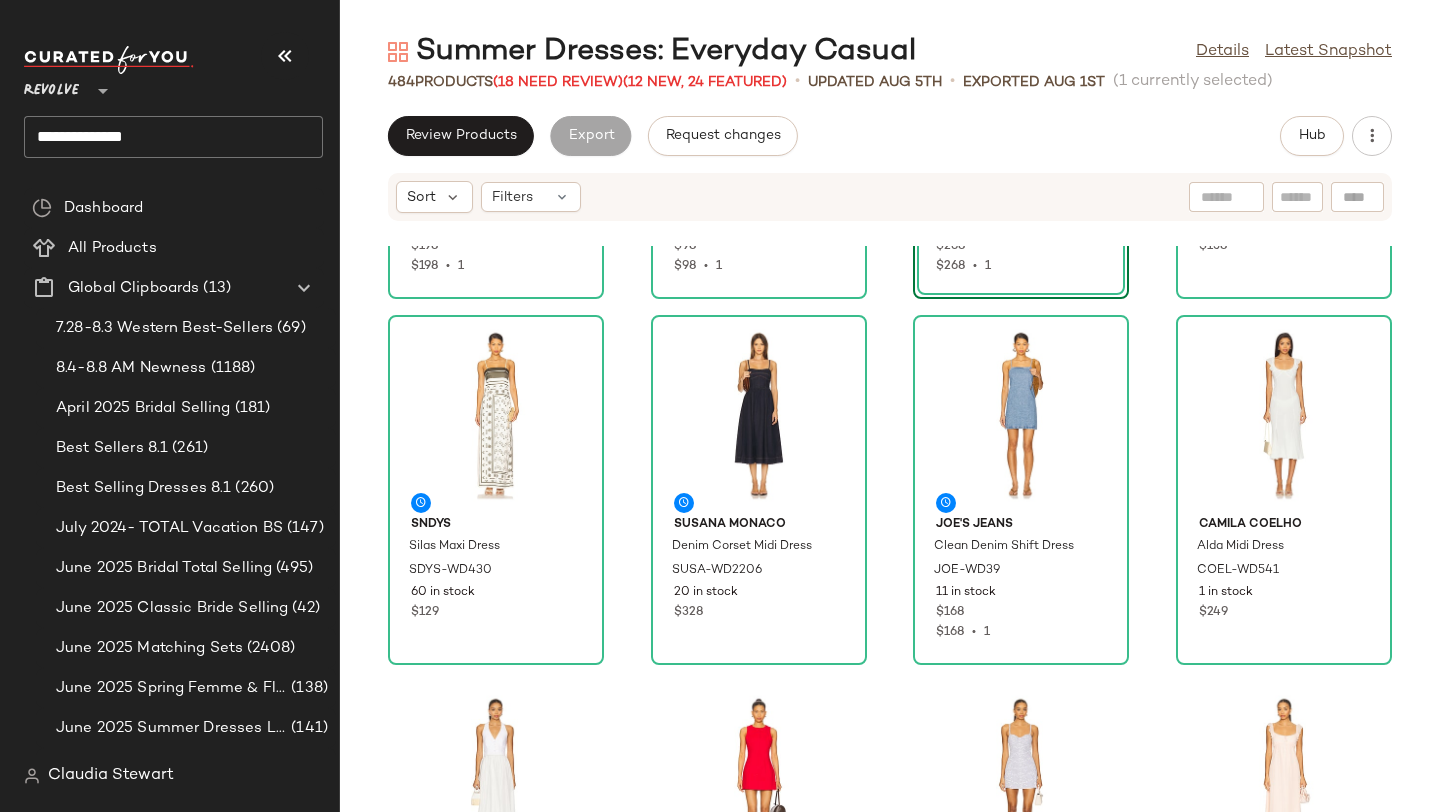 scroll, scrollTop: 705, scrollLeft: 0, axis: vertical 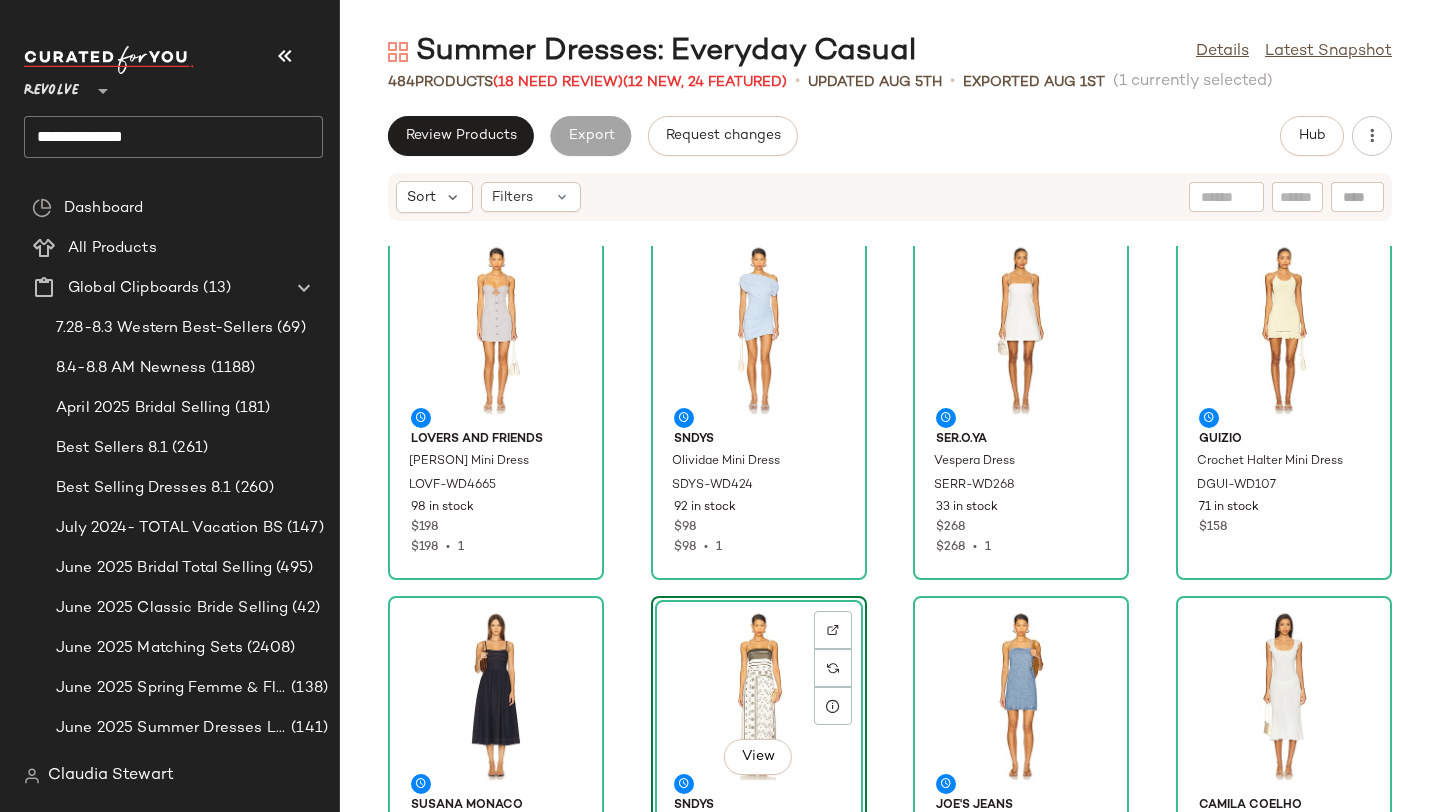 click on "Lovers and Friends Margo Mini Dress LOVF-WD4665 98 in stock $198 $198  •  1 SNDYS Olividae Mini Dress SDYS-WD424 92 in stock $98 $98  •  1 SER.O.YA Vespera Dress SERR-WD268 33 in stock $268 $268  •  1 GUIZIO Crochet Halter Mini Dress DGUI-WD107 71 in stock $158 Susana Monaco Denim Corset Midi Dress SUSA-WD2206 20 in stock $328  View  SNDYS Silas Maxi Dress SDYS-WD430 60 in stock $129 Joe's Jeans Clean Denim Shift Dress JOE-WD39 11 in stock $168 $168  •  1 Camila Coelho Alda Midi Dress COEL-WD541 1 in stock $249 Camila Coelho Lino Midi Dress COEL-WD531 311 Pre-Order Items $299 $1.2K  •  4 Mirror Palais Mini Dress MPAL-WD58 5 in stock $595 $595  •  1 MORE TO COME Tali Mini Dress MOTO-WD793 163 in stock $72 $1.43K  •  20 LPA Melia Midi Dress LPAR-WD907 104 in stock $249 $996  •  4 Shani Shemer Maddie Mini Dress SSHE-WD39 2 in stock $385 $4.24K  •  11 LIKELY Valora Dress LIKR-WD861 14 in stock $398 Amelie Teje Blossom Puff Mini ATEJ-WD13 19 in stock $263 Free People FREE-WD3061 220 in stock $98" 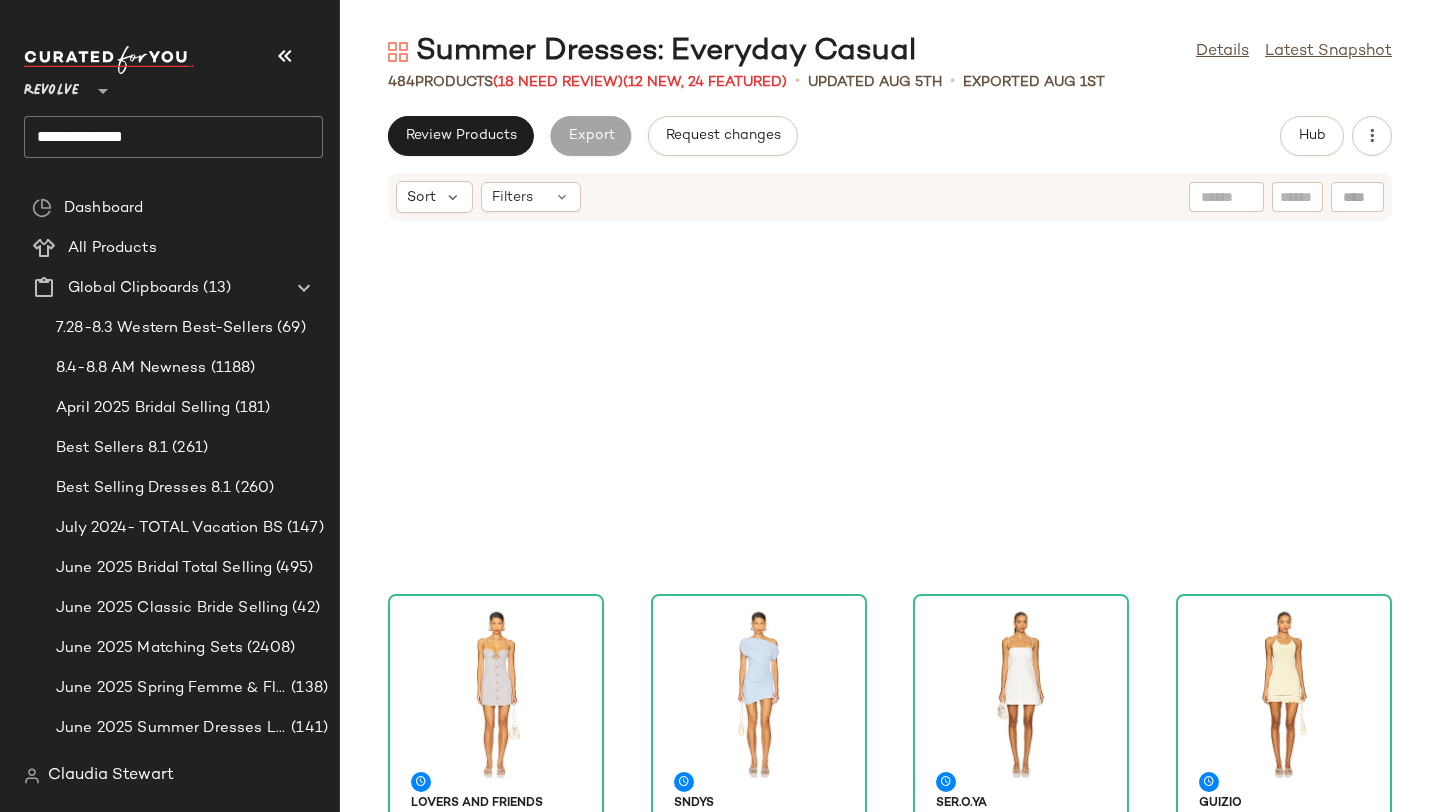 scroll, scrollTop: 0, scrollLeft: 0, axis: both 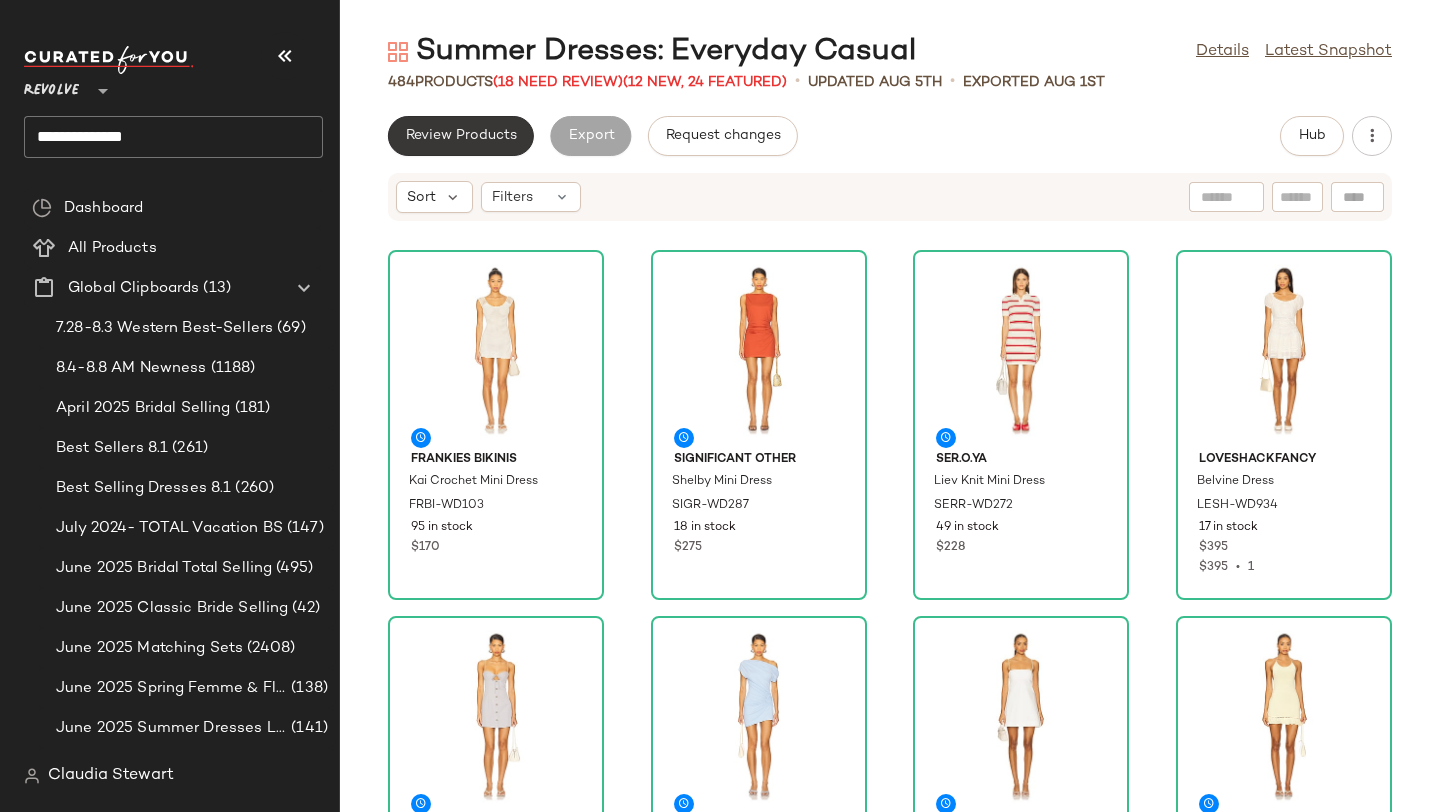 click on "Review Products" at bounding box center [461, 136] 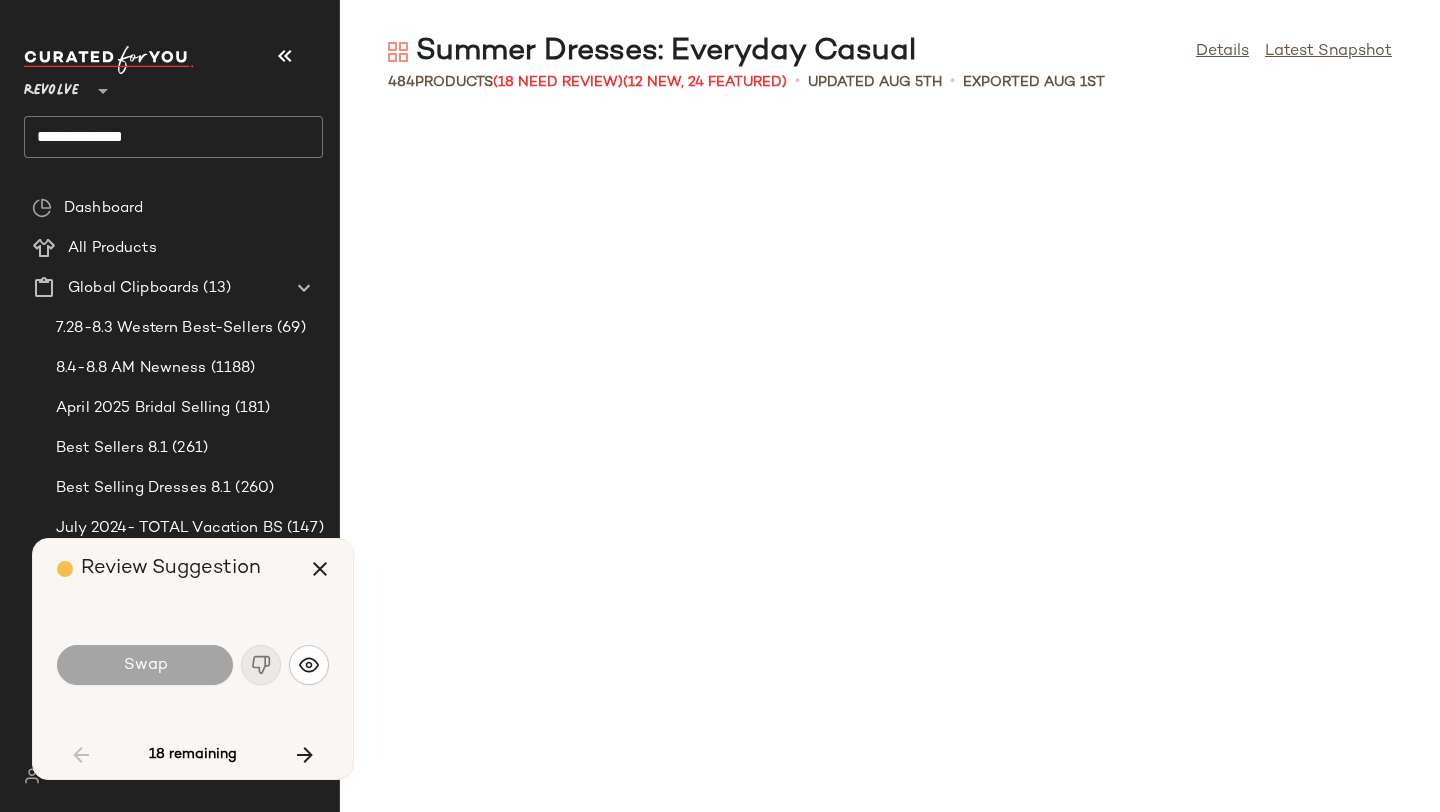 scroll, scrollTop: 2562, scrollLeft: 0, axis: vertical 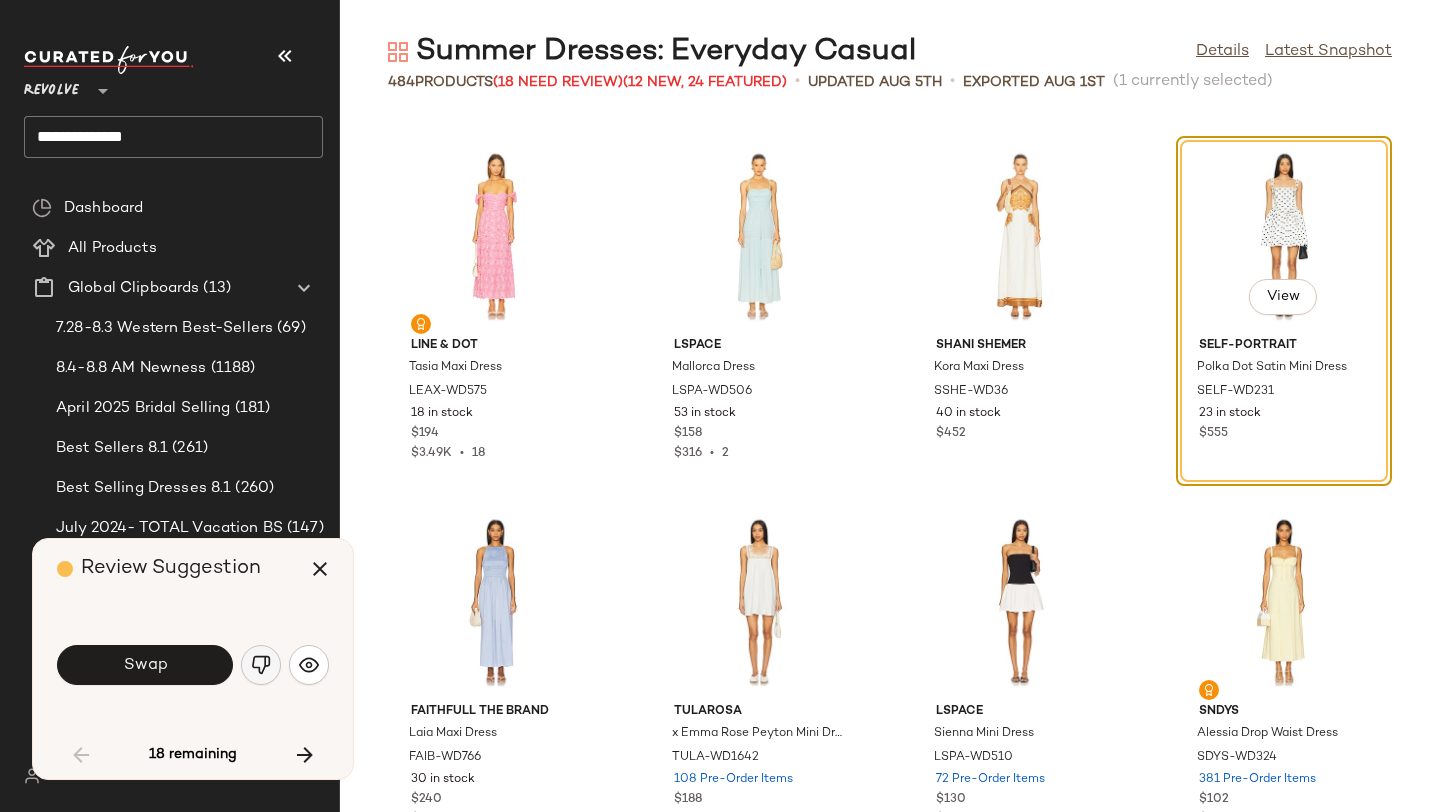 click on "Swap" at bounding box center [193, 665] 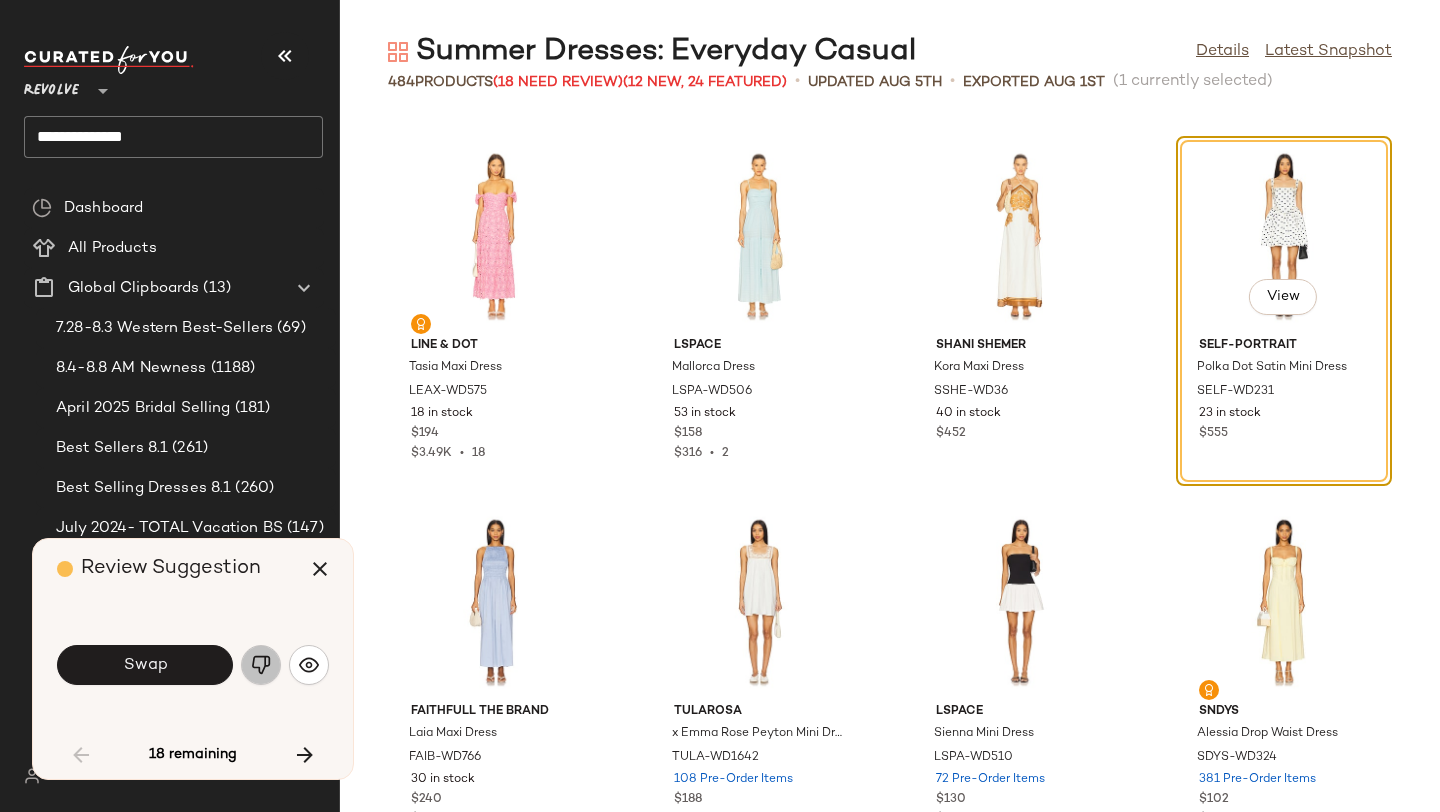 click 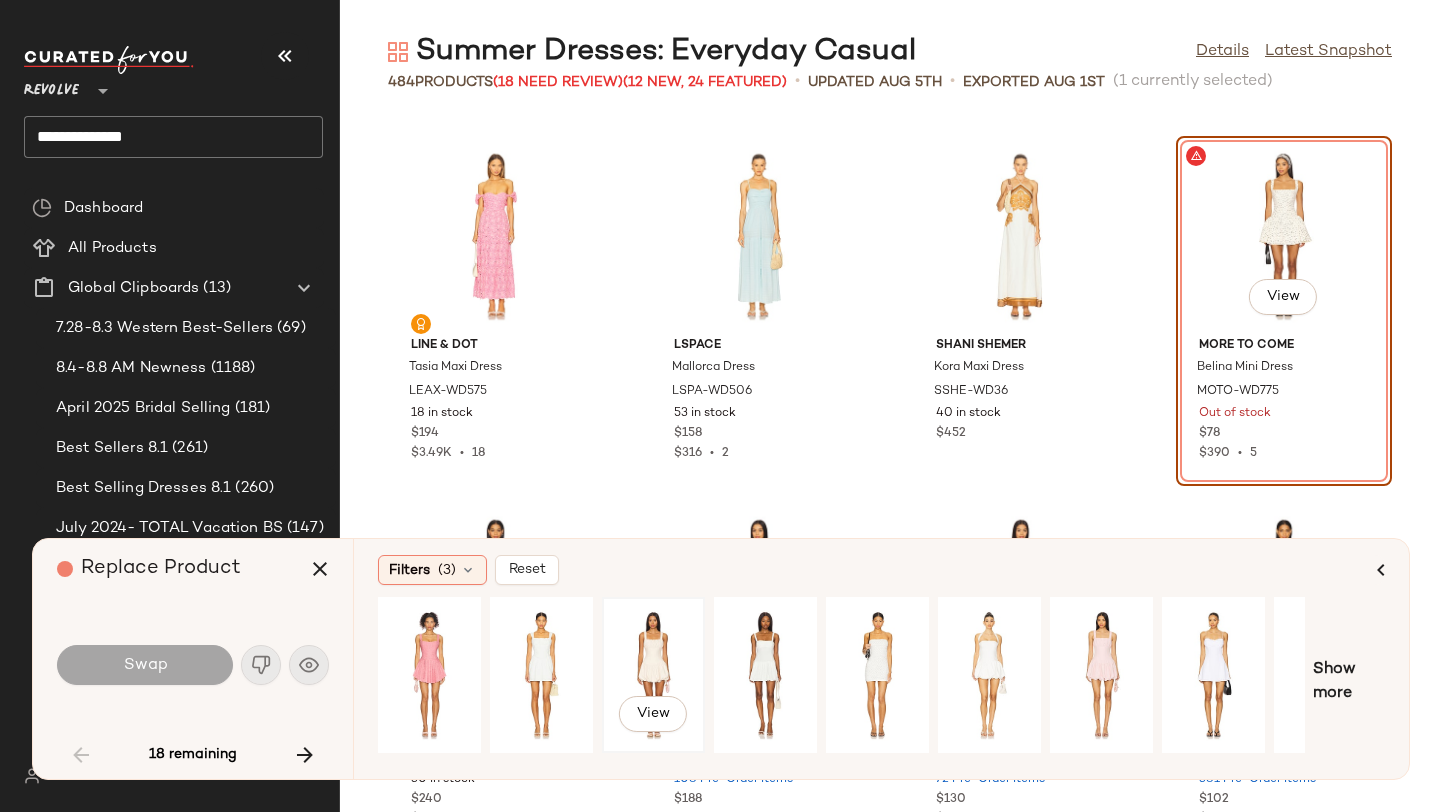 click on "View" 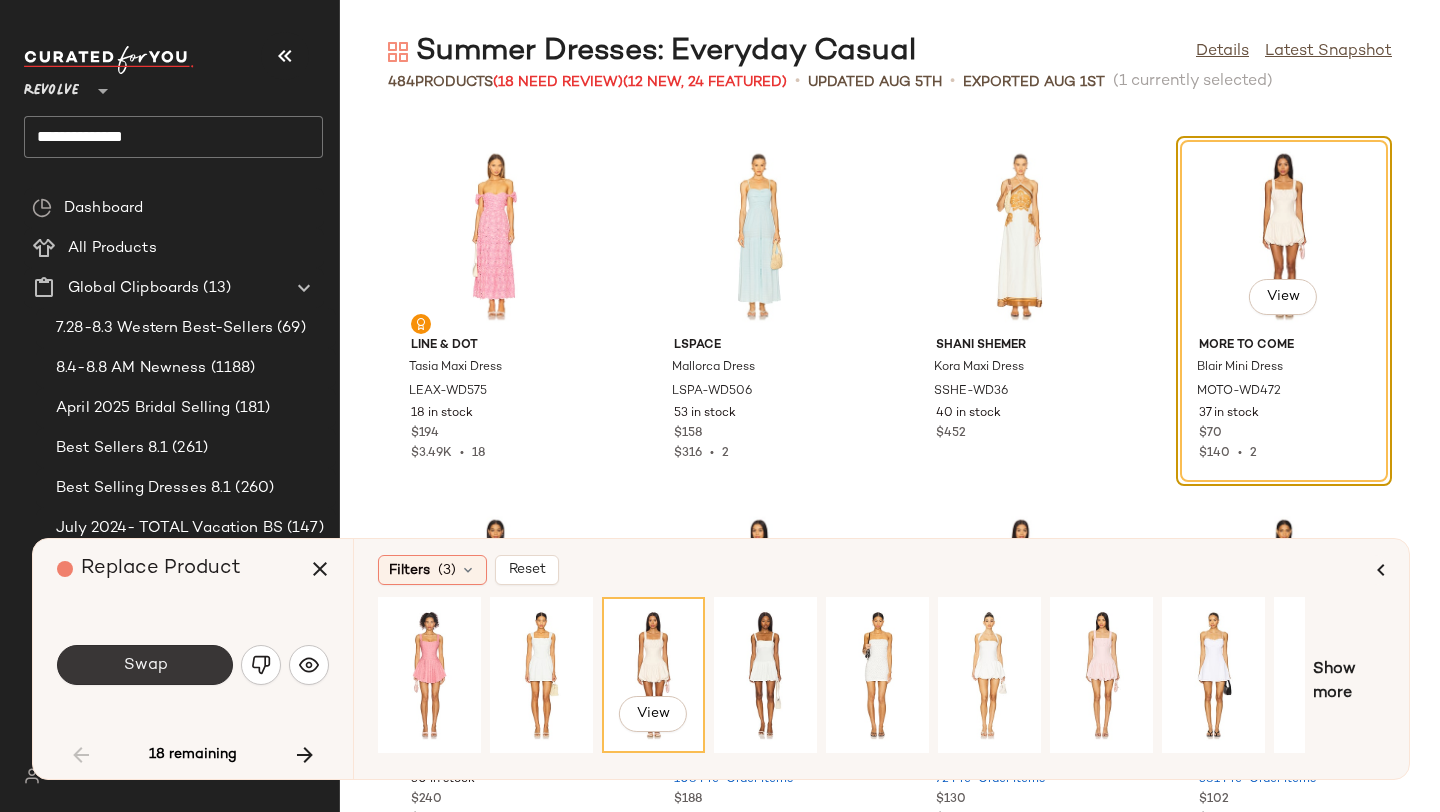 click on "Swap" 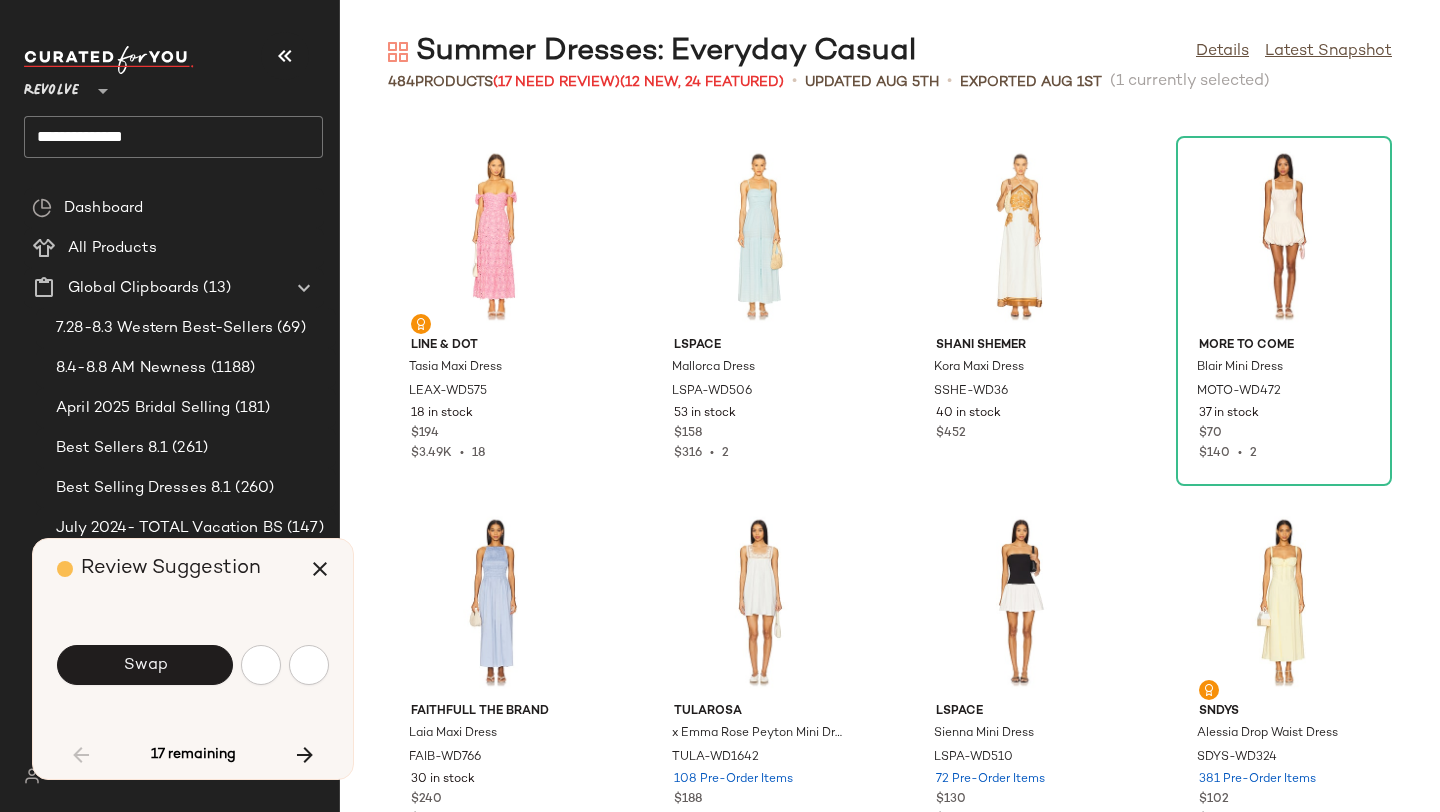scroll, scrollTop: 3660, scrollLeft: 0, axis: vertical 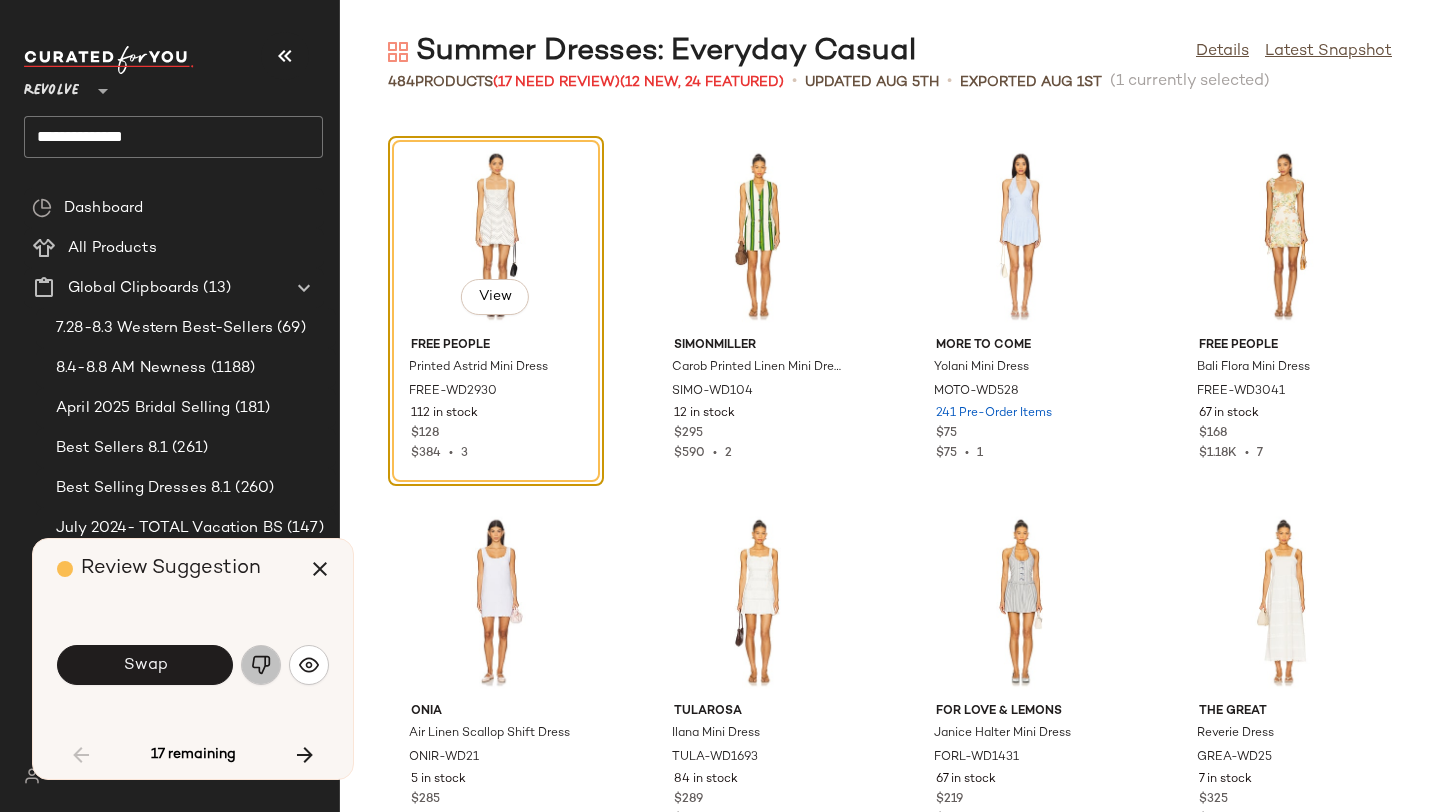 click 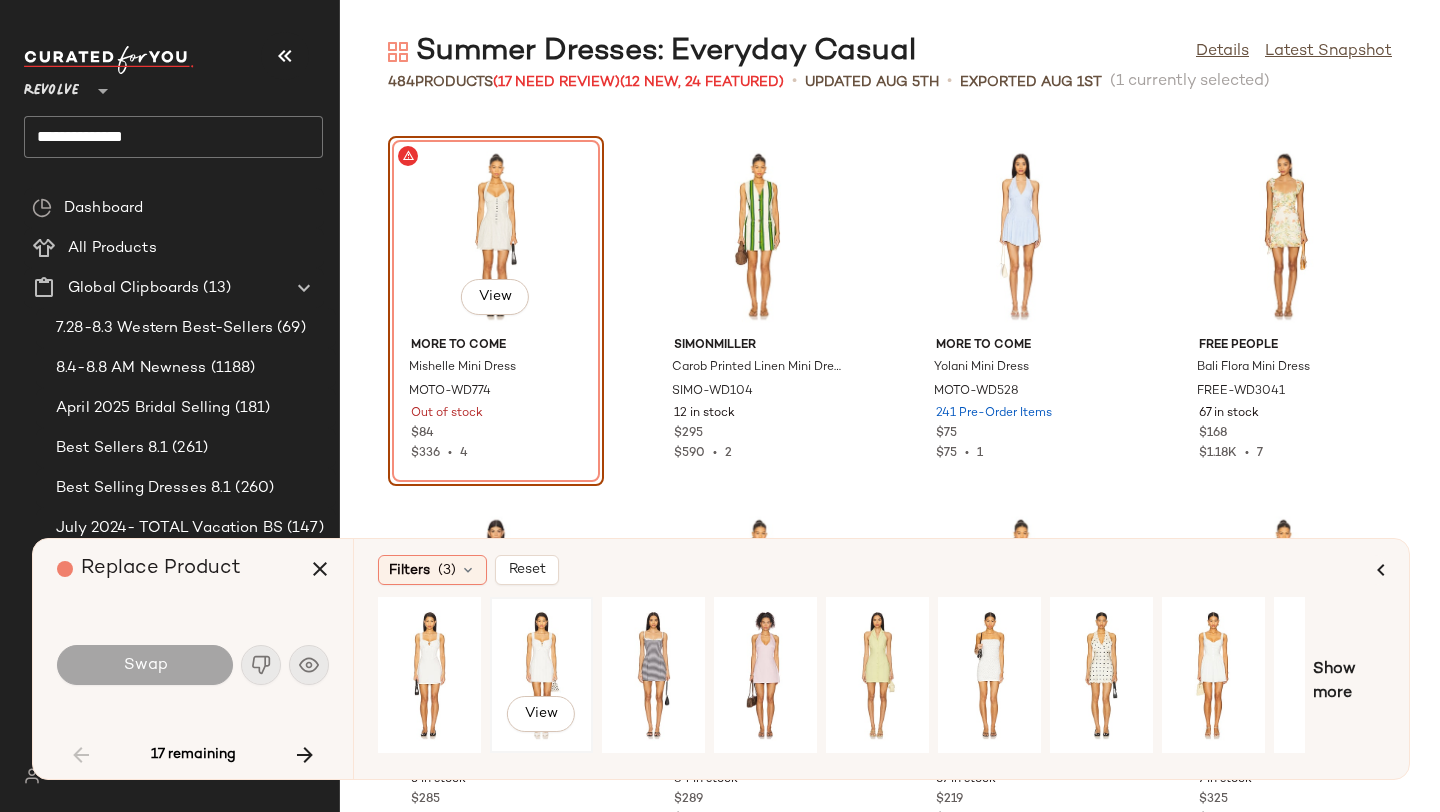 click on "View" 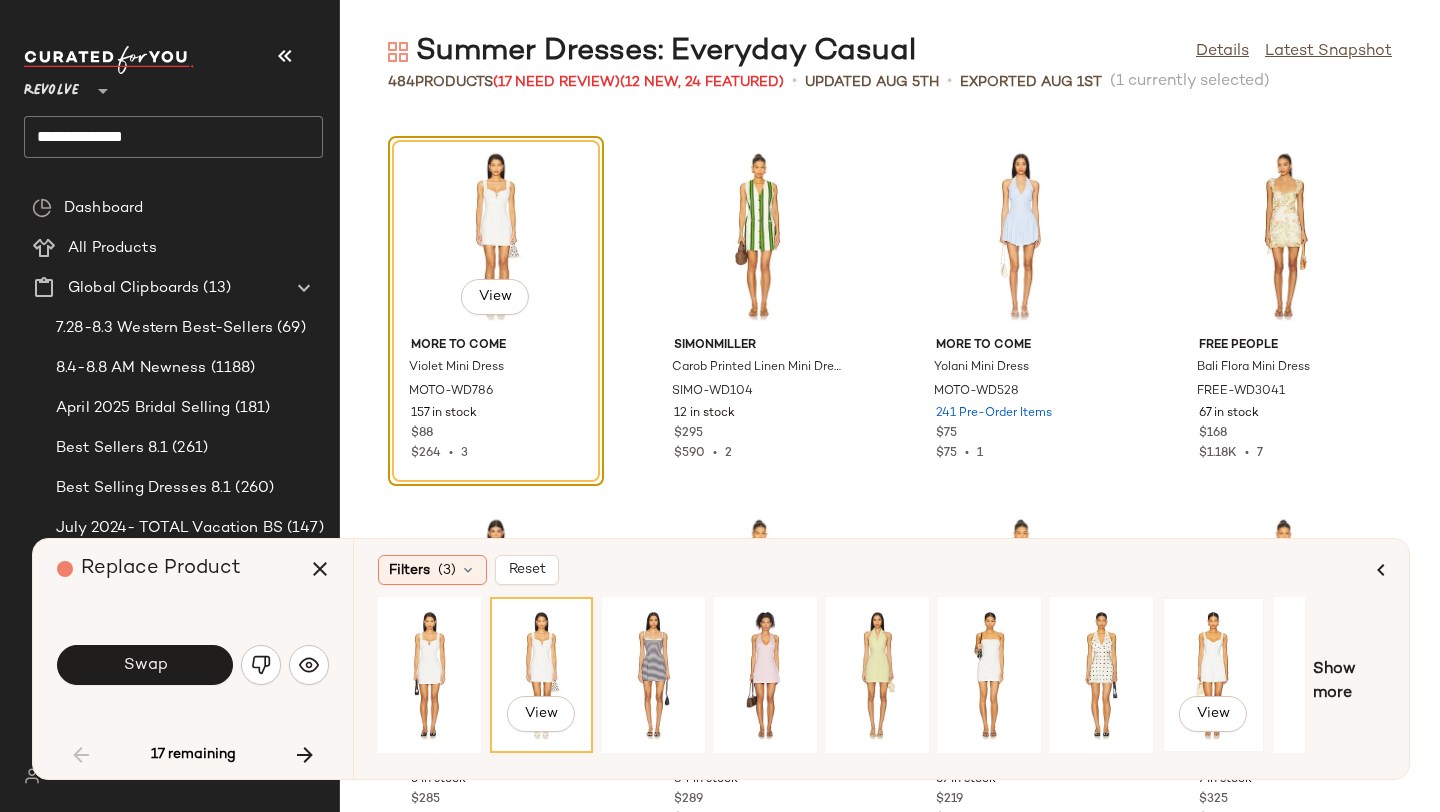 click on "View" 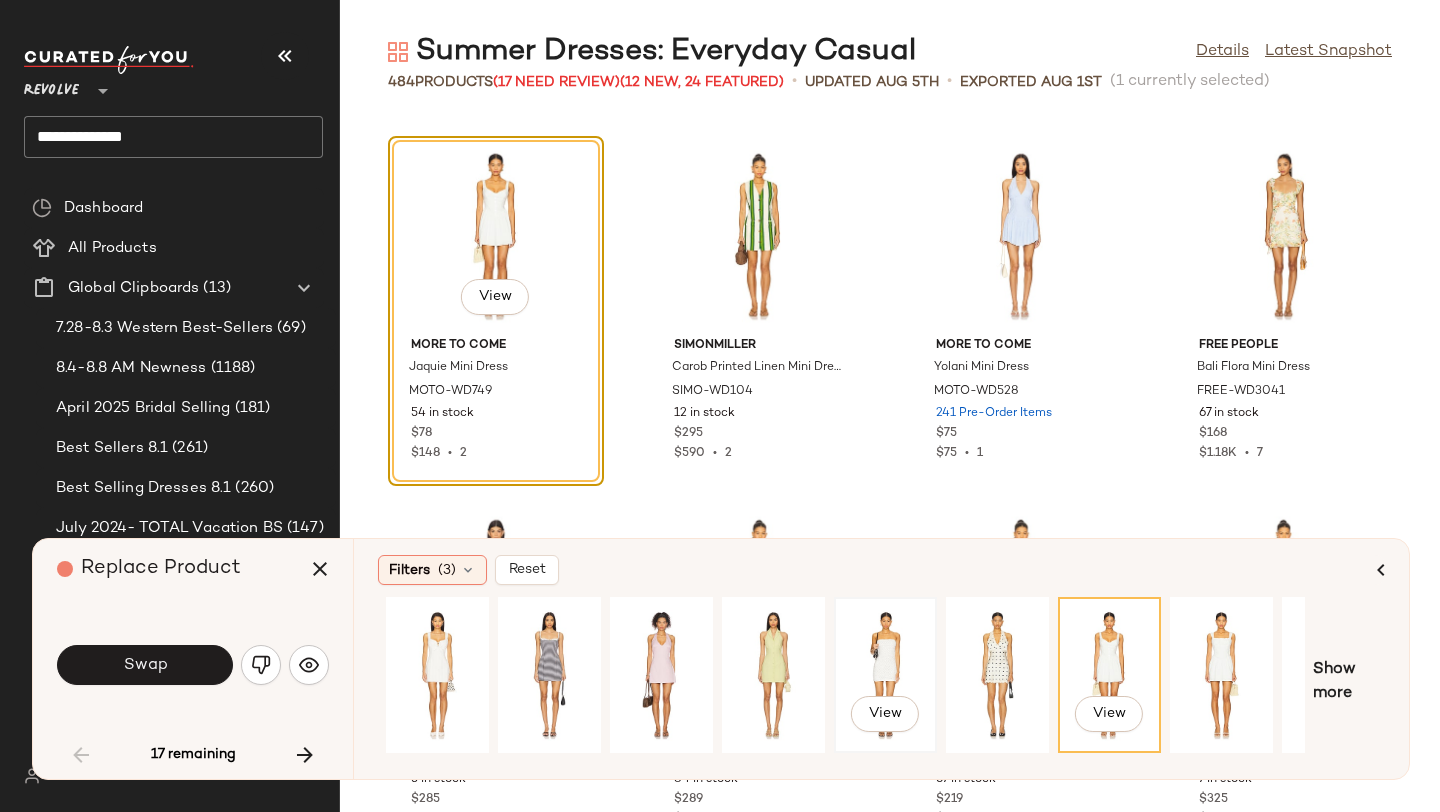 click on "View" 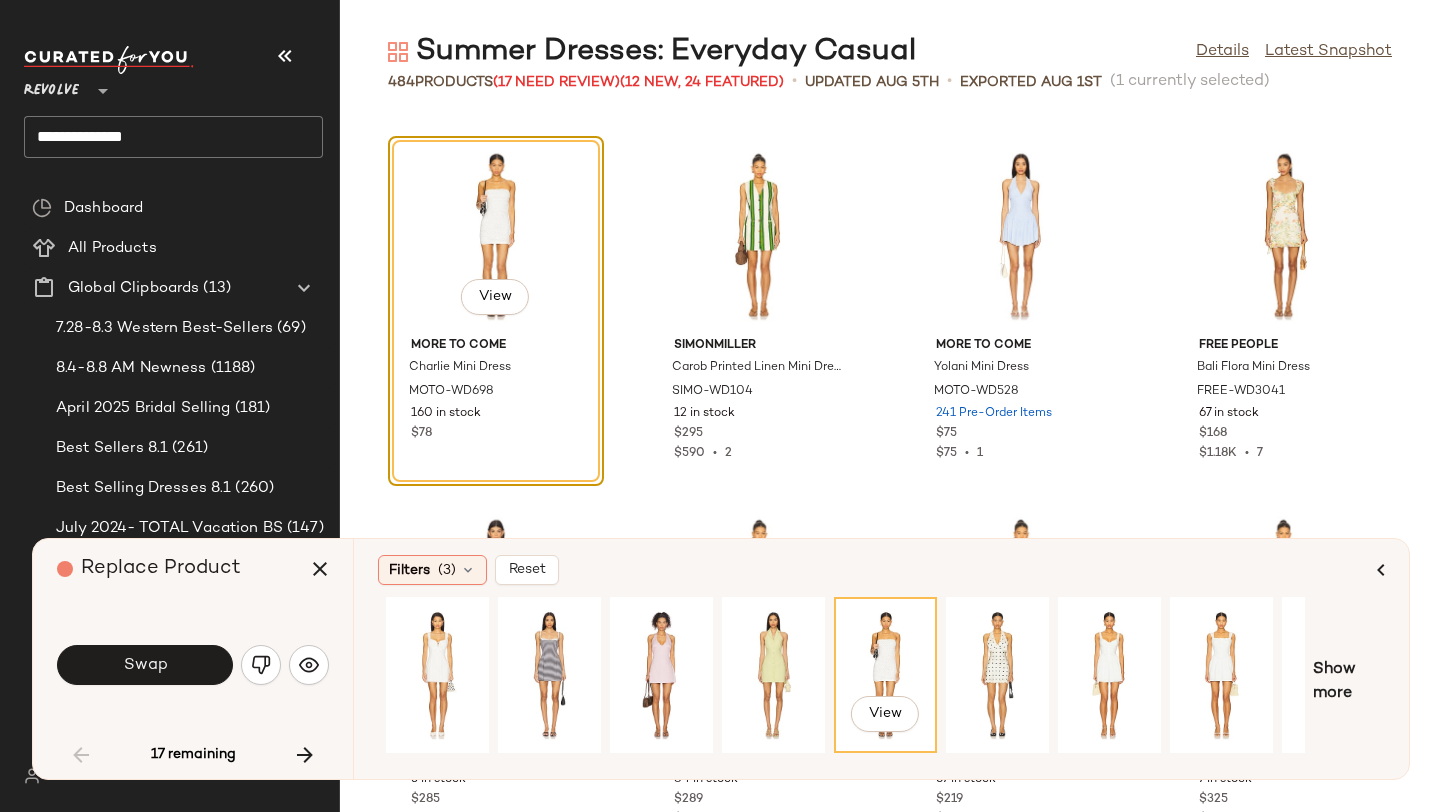 scroll, scrollTop: 0, scrollLeft: 182, axis: horizontal 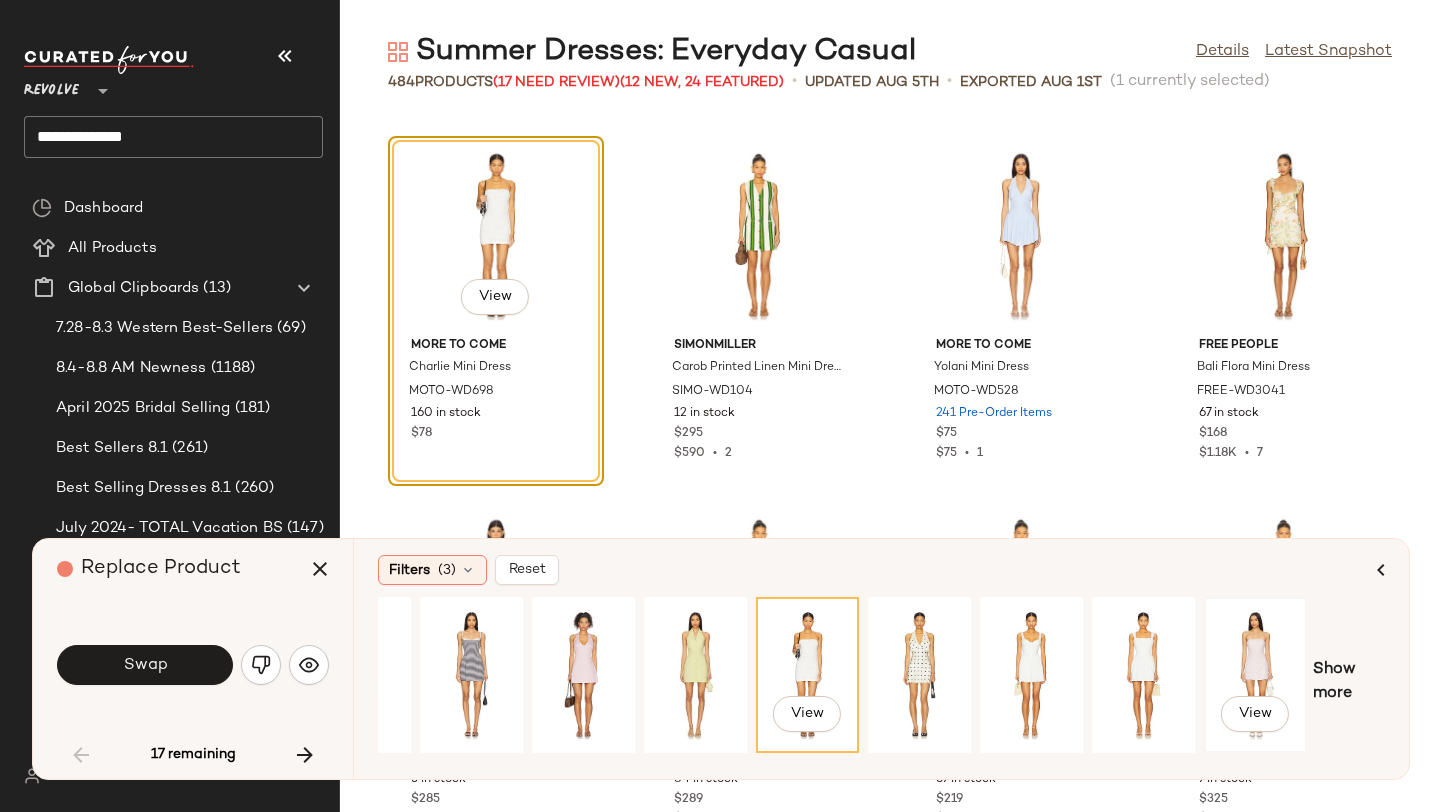 click on "View" 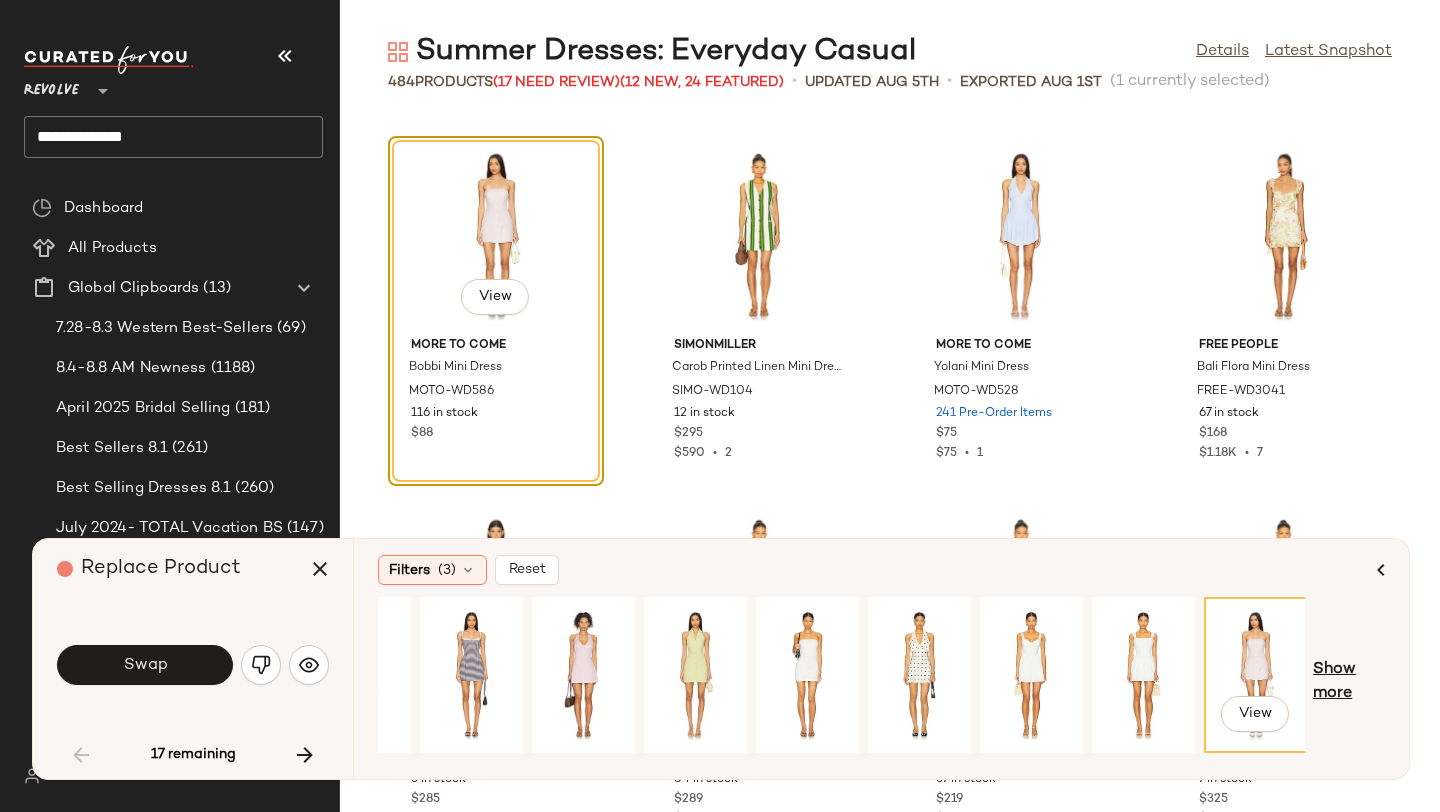 click on "Show more" at bounding box center (1349, 682) 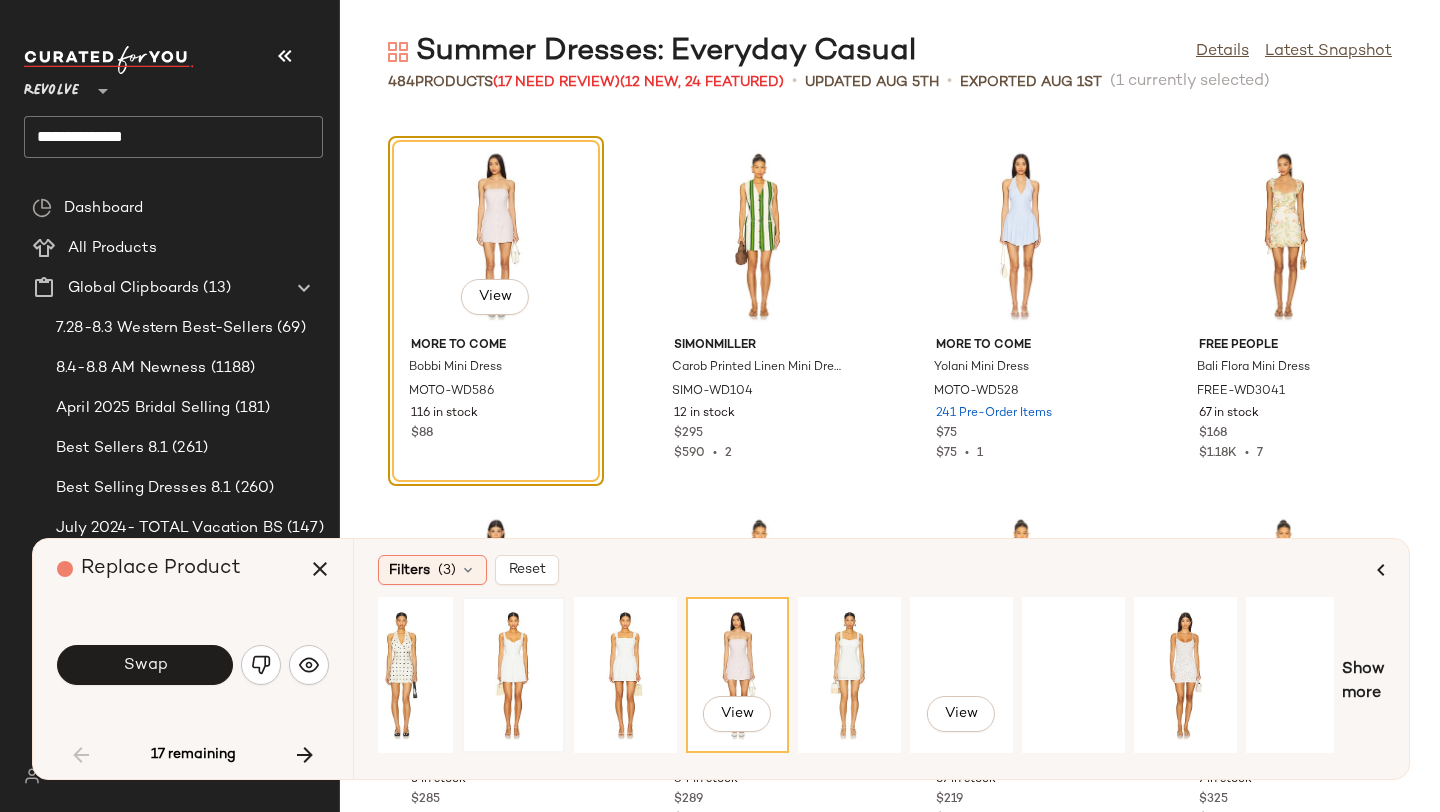 scroll, scrollTop: 0, scrollLeft: 814, axis: horizontal 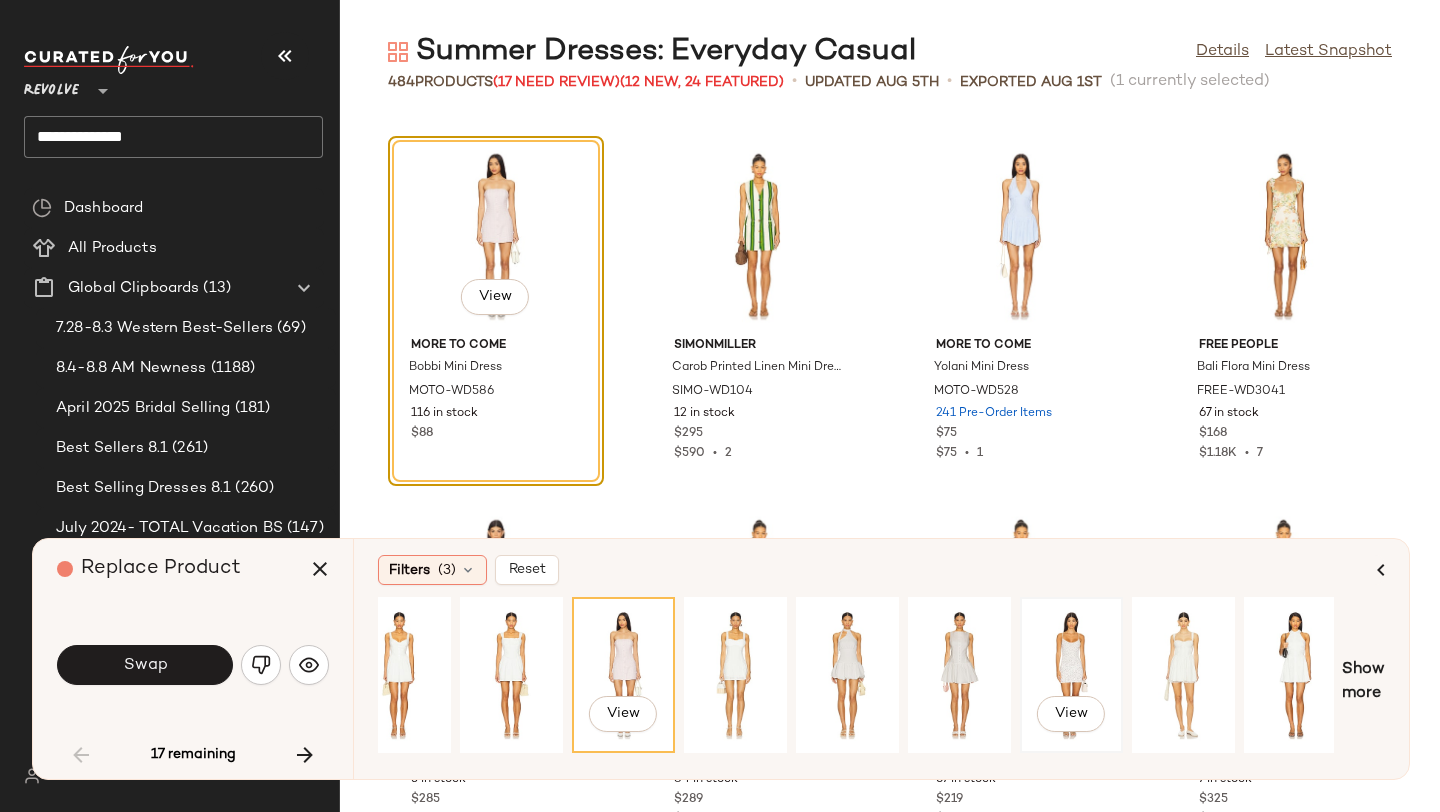 click on "View" 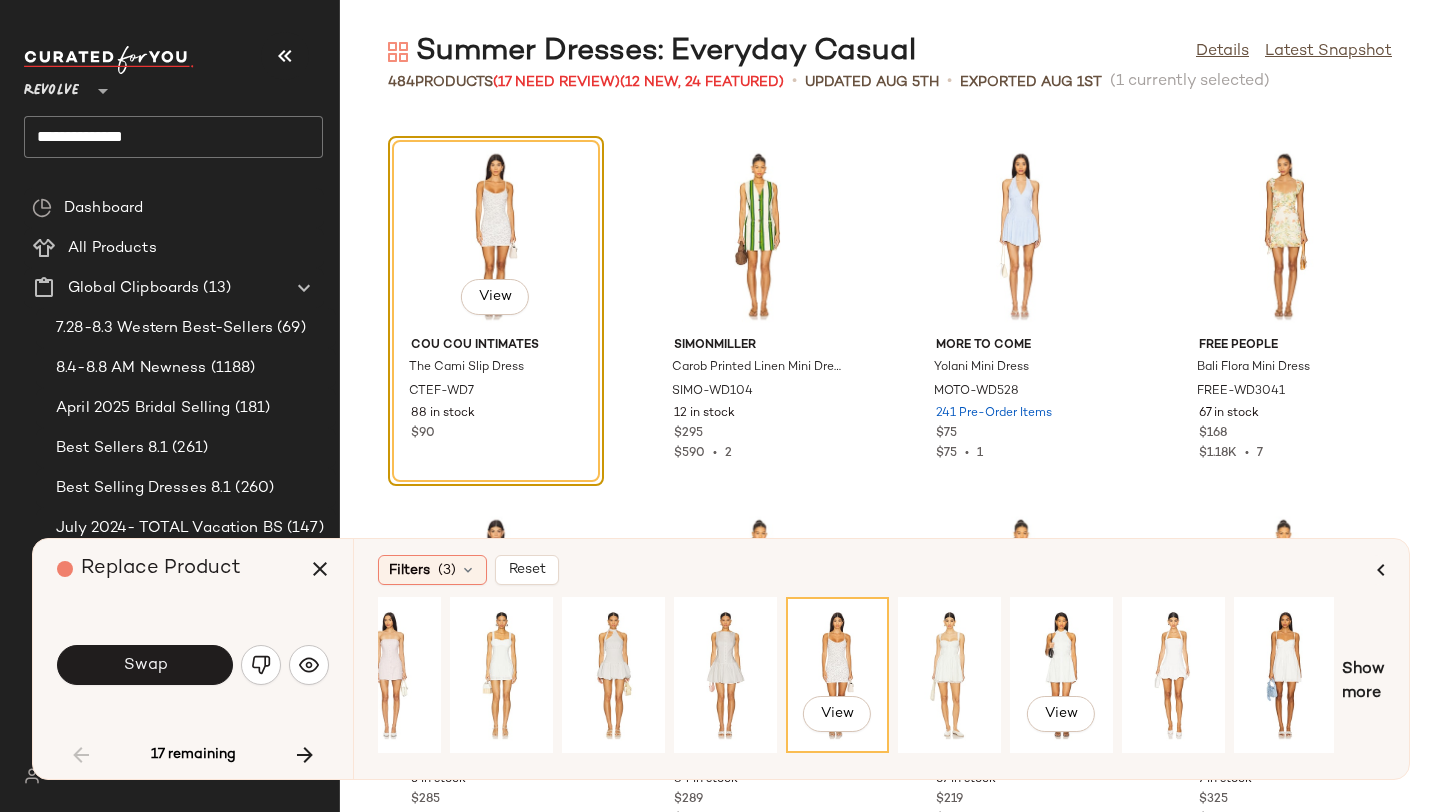 scroll, scrollTop: 0, scrollLeft: 1185, axis: horizontal 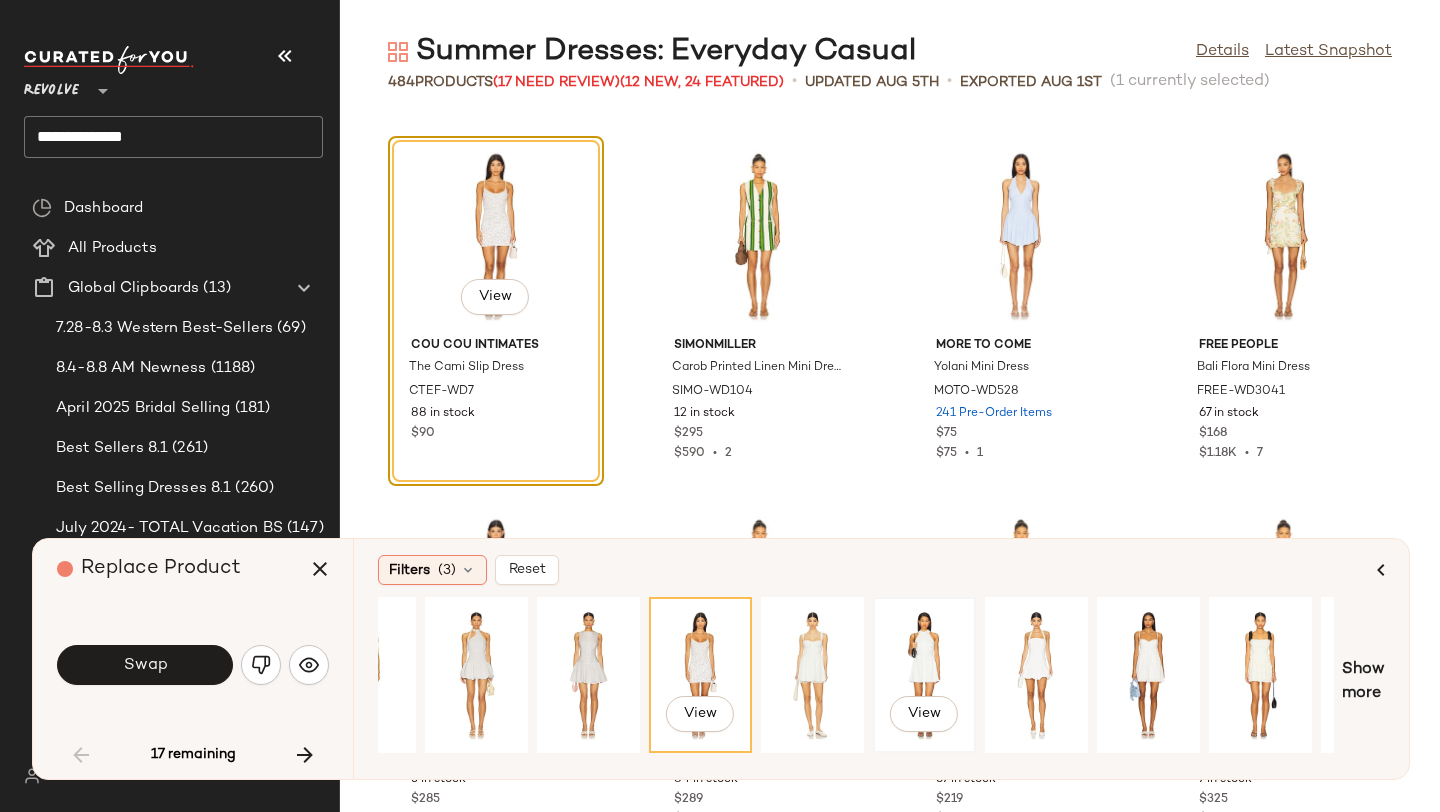 click on "View" 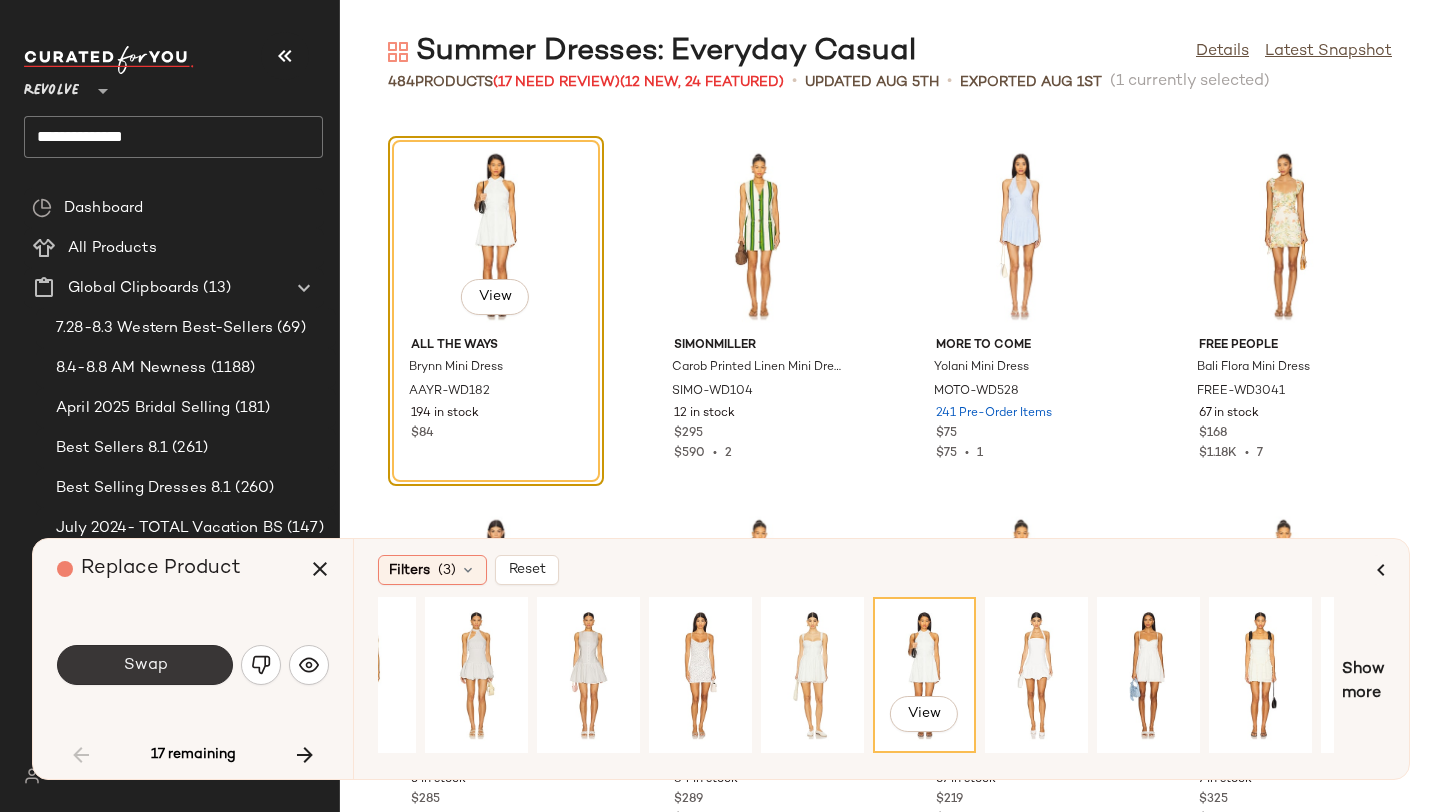 click on "Swap" at bounding box center [145, 665] 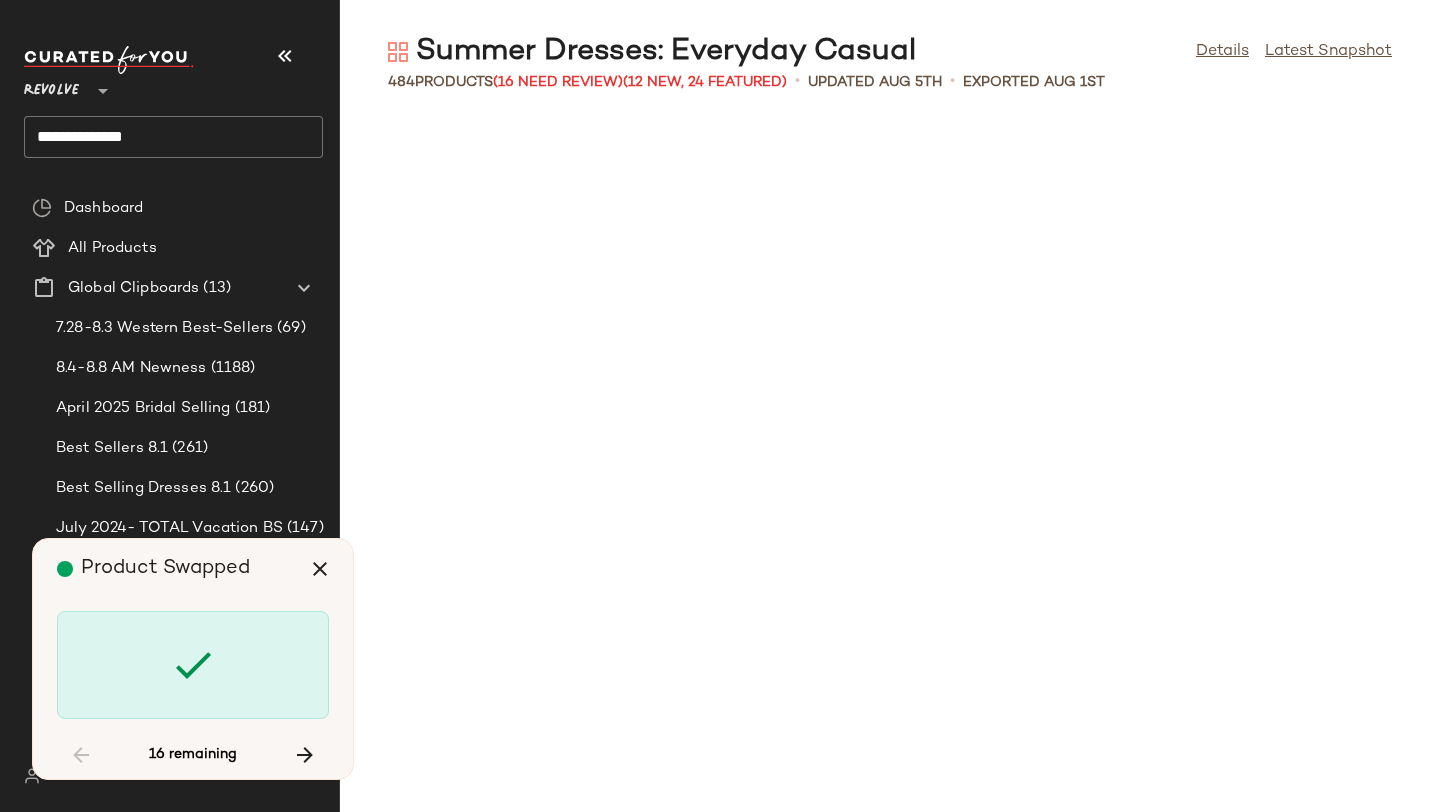 scroll, scrollTop: 5490, scrollLeft: 0, axis: vertical 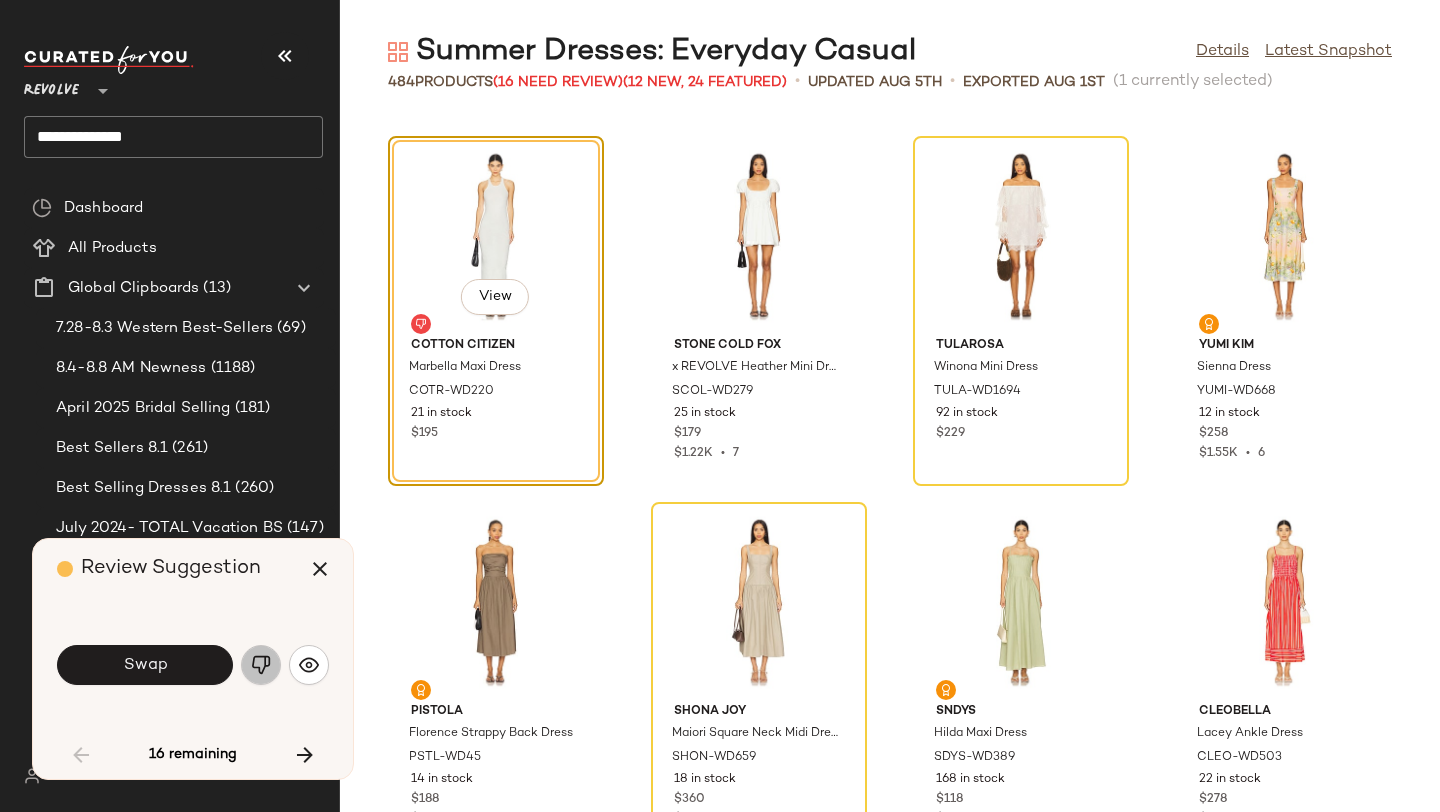click 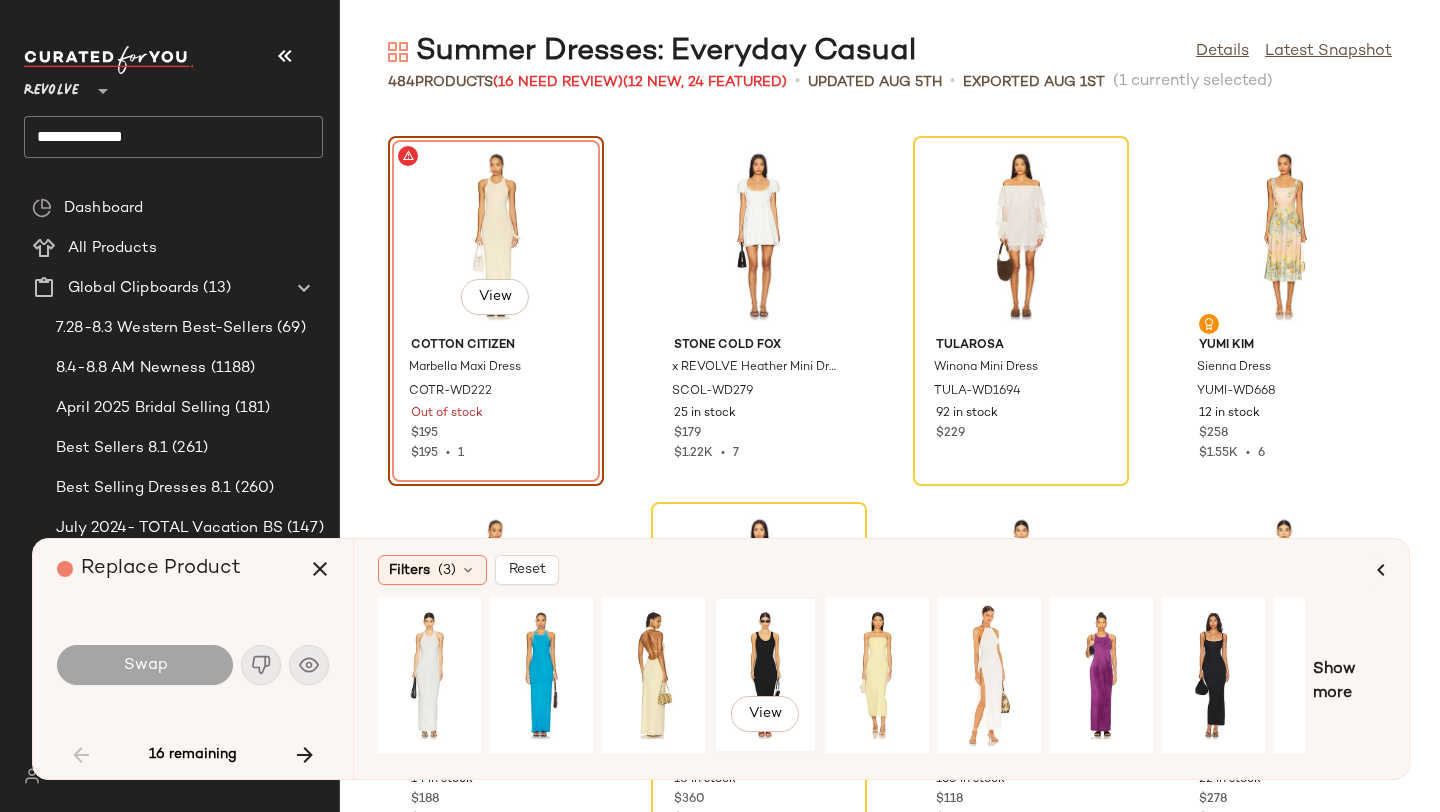 click on "View" 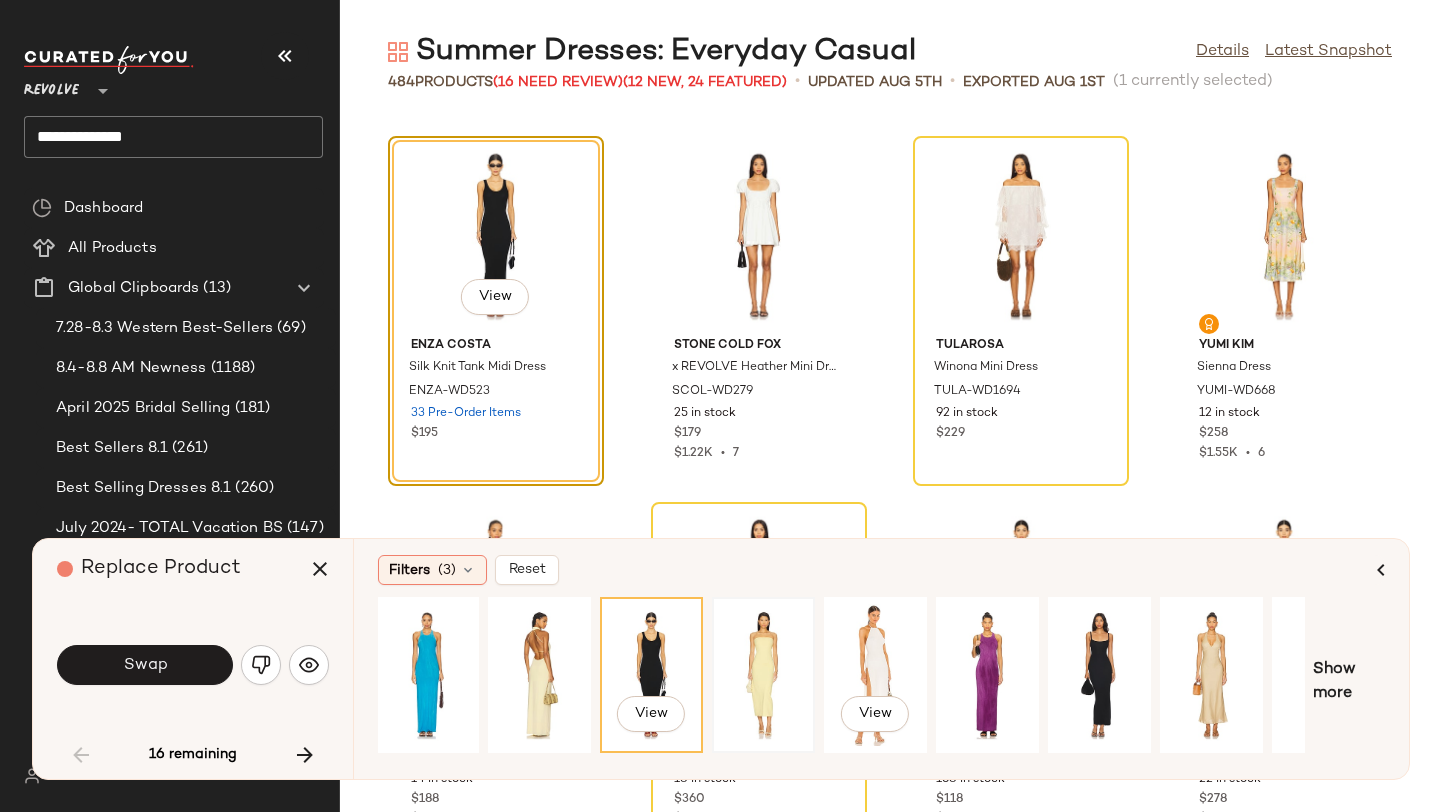 scroll, scrollTop: 0, scrollLeft: 182, axis: horizontal 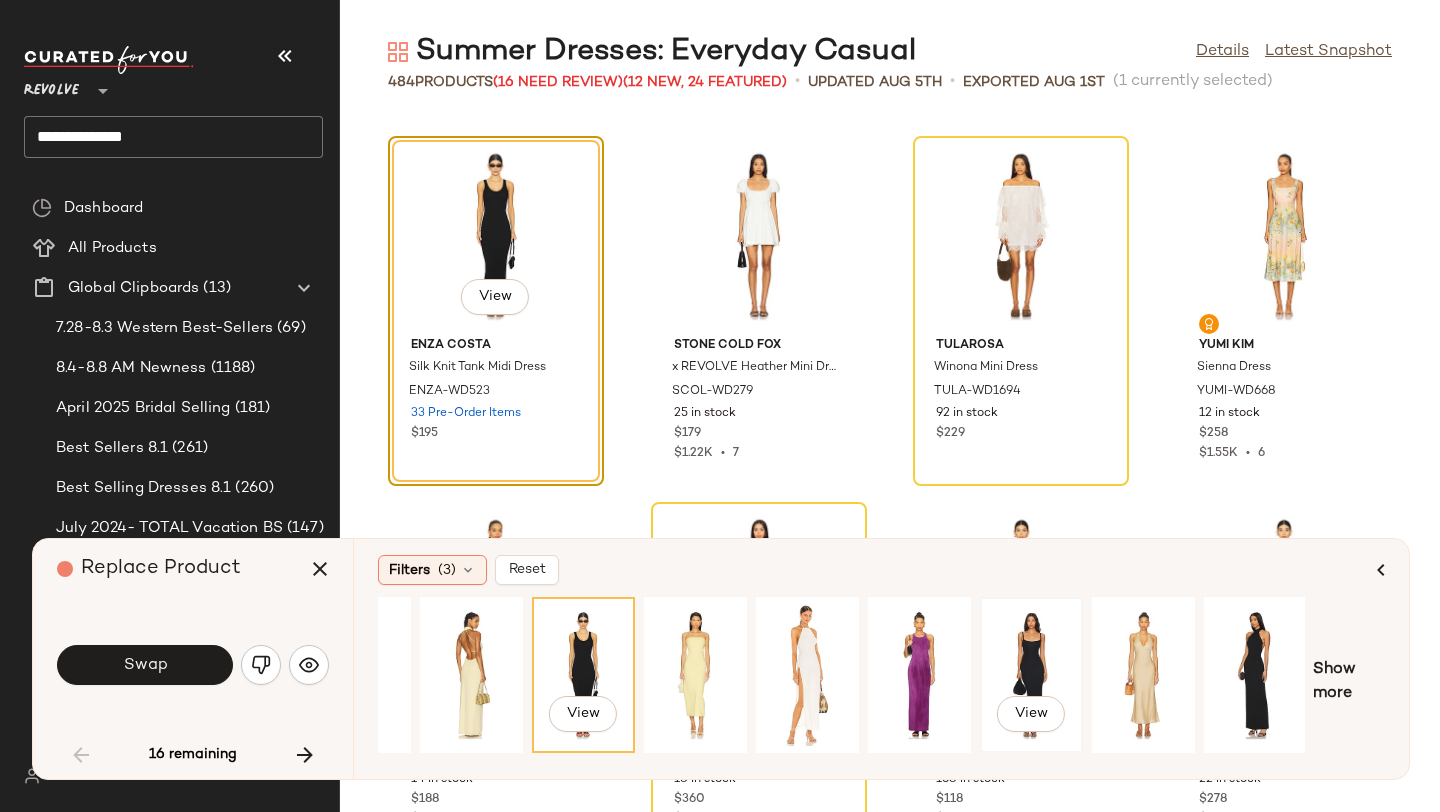 click on "View" 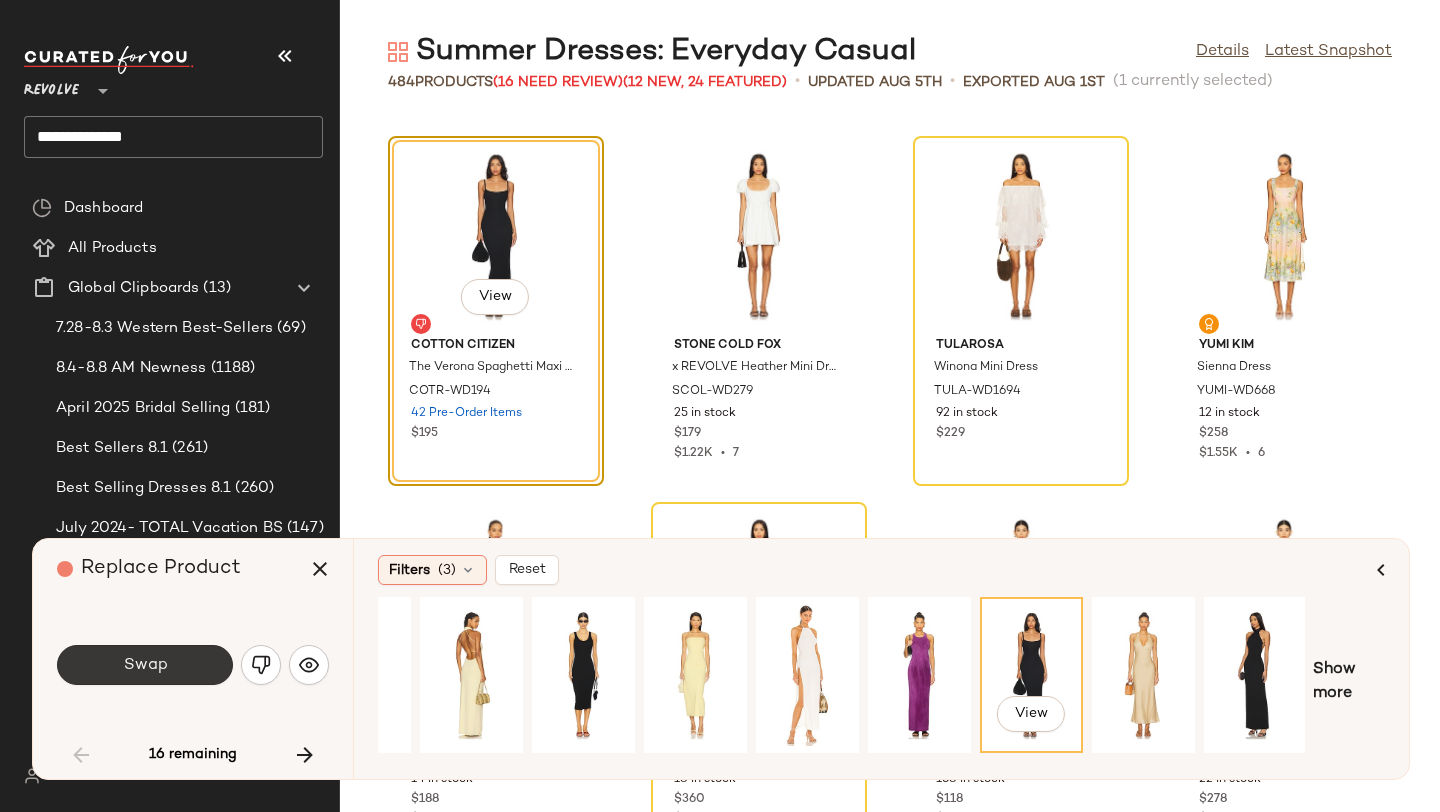 click on "Swap" at bounding box center [145, 665] 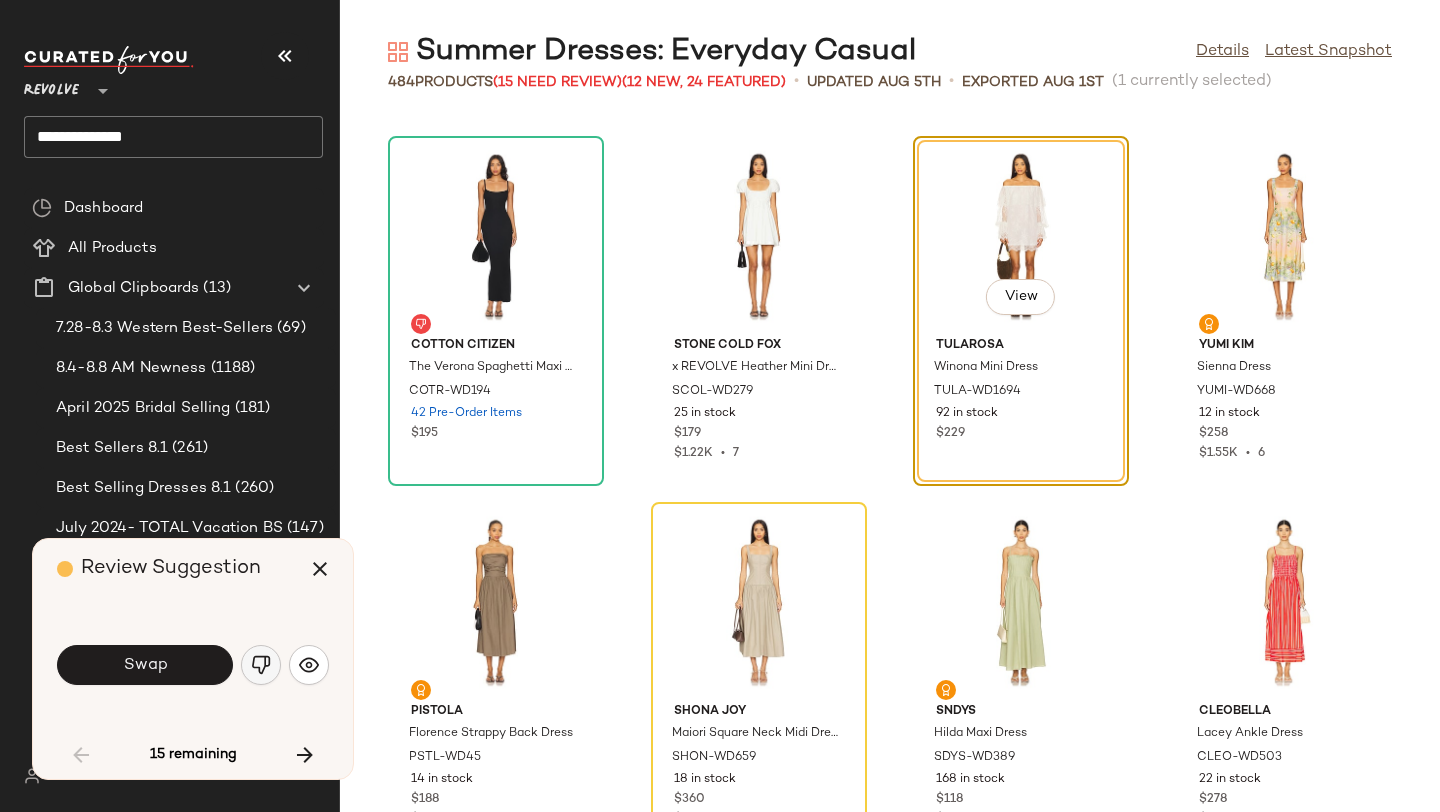 click at bounding box center [261, 665] 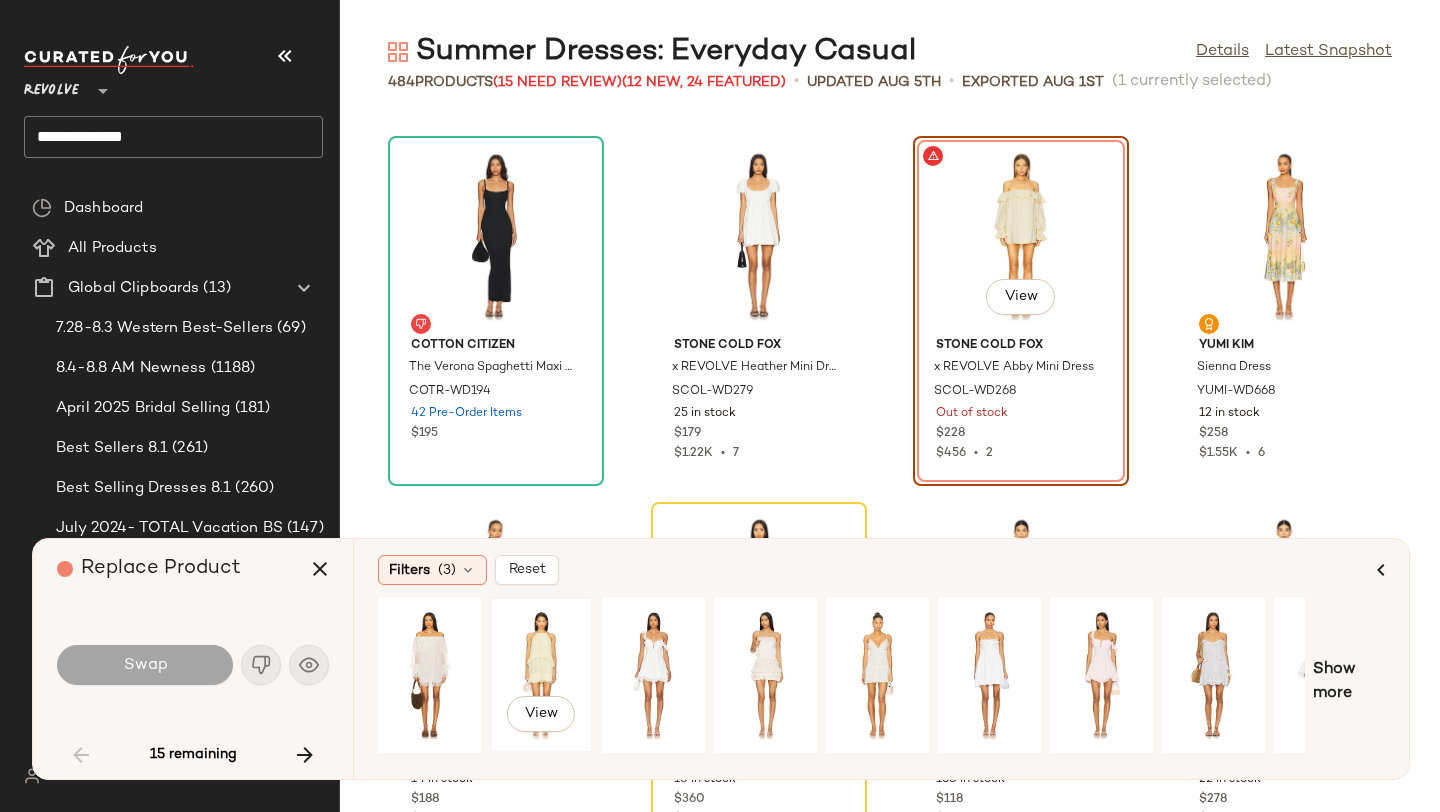 click on "View" 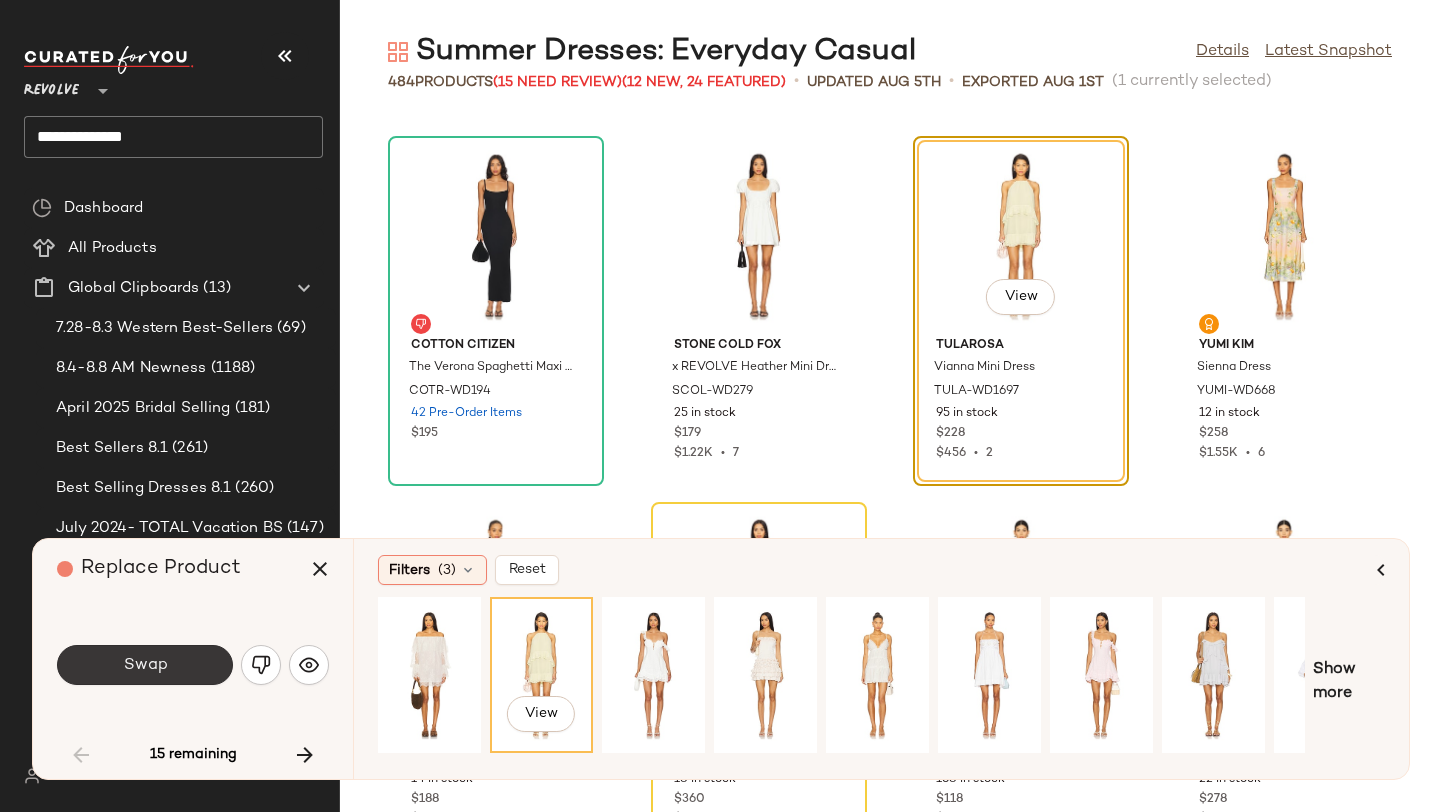 click on "Swap" at bounding box center (145, 665) 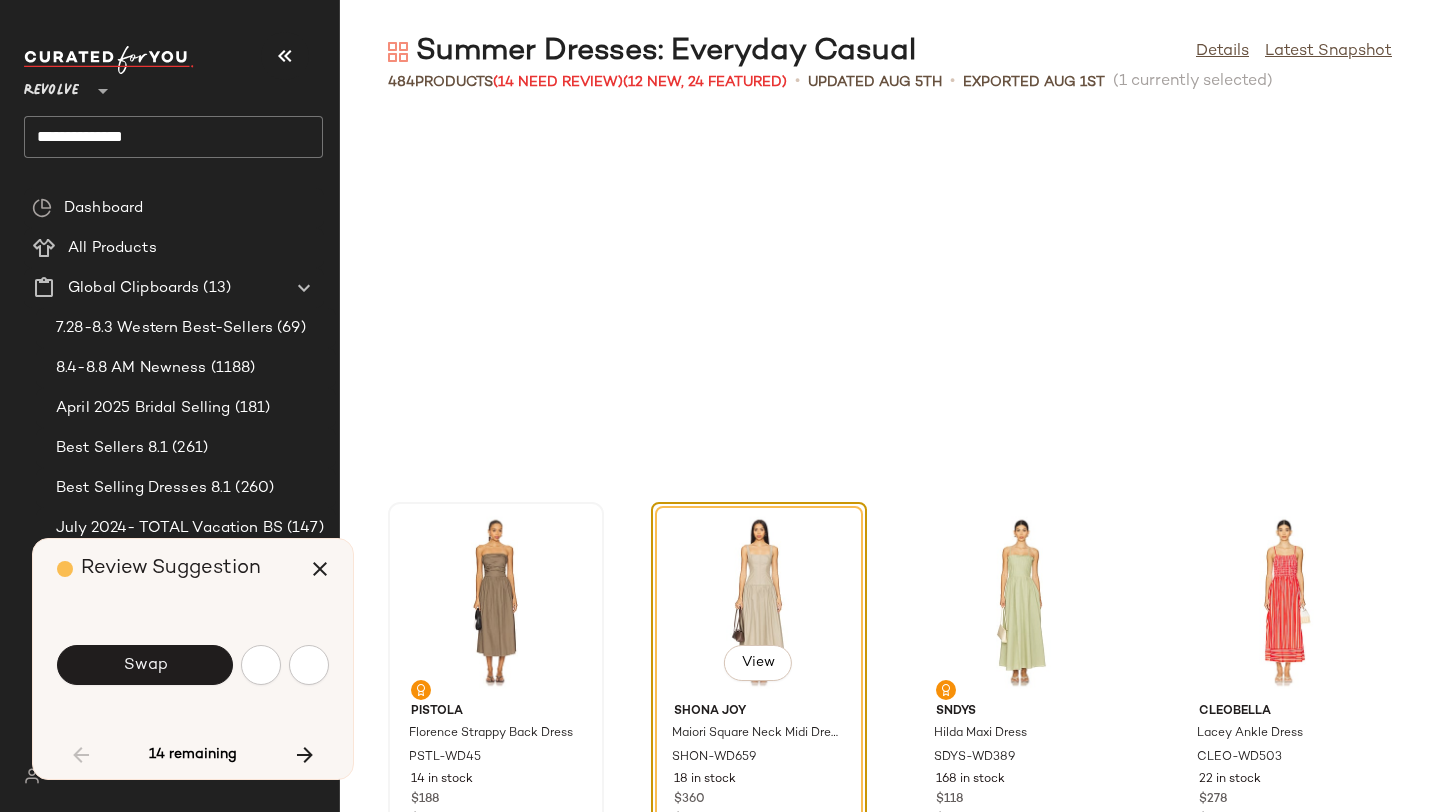 scroll, scrollTop: 5856, scrollLeft: 0, axis: vertical 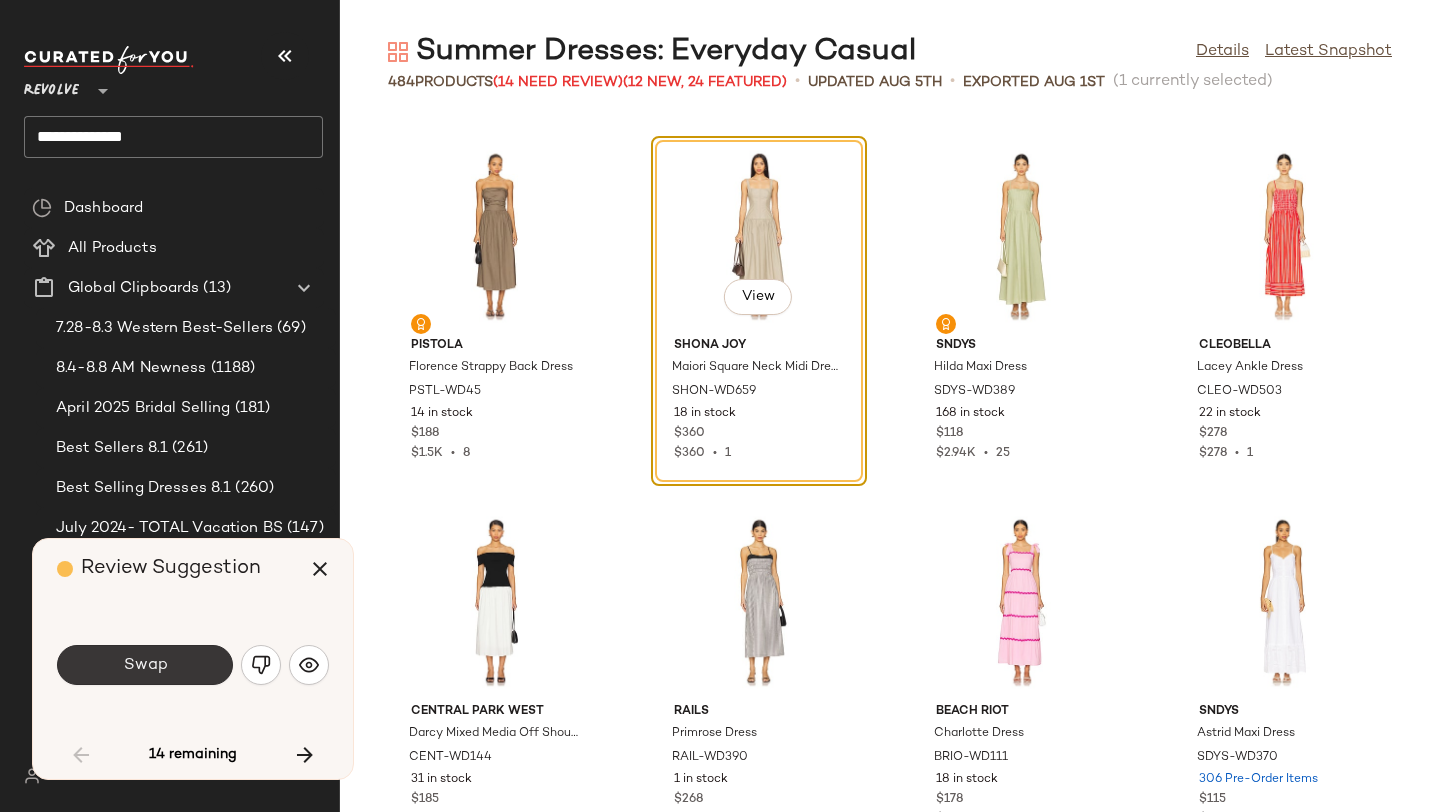 click on "Swap" at bounding box center (145, 665) 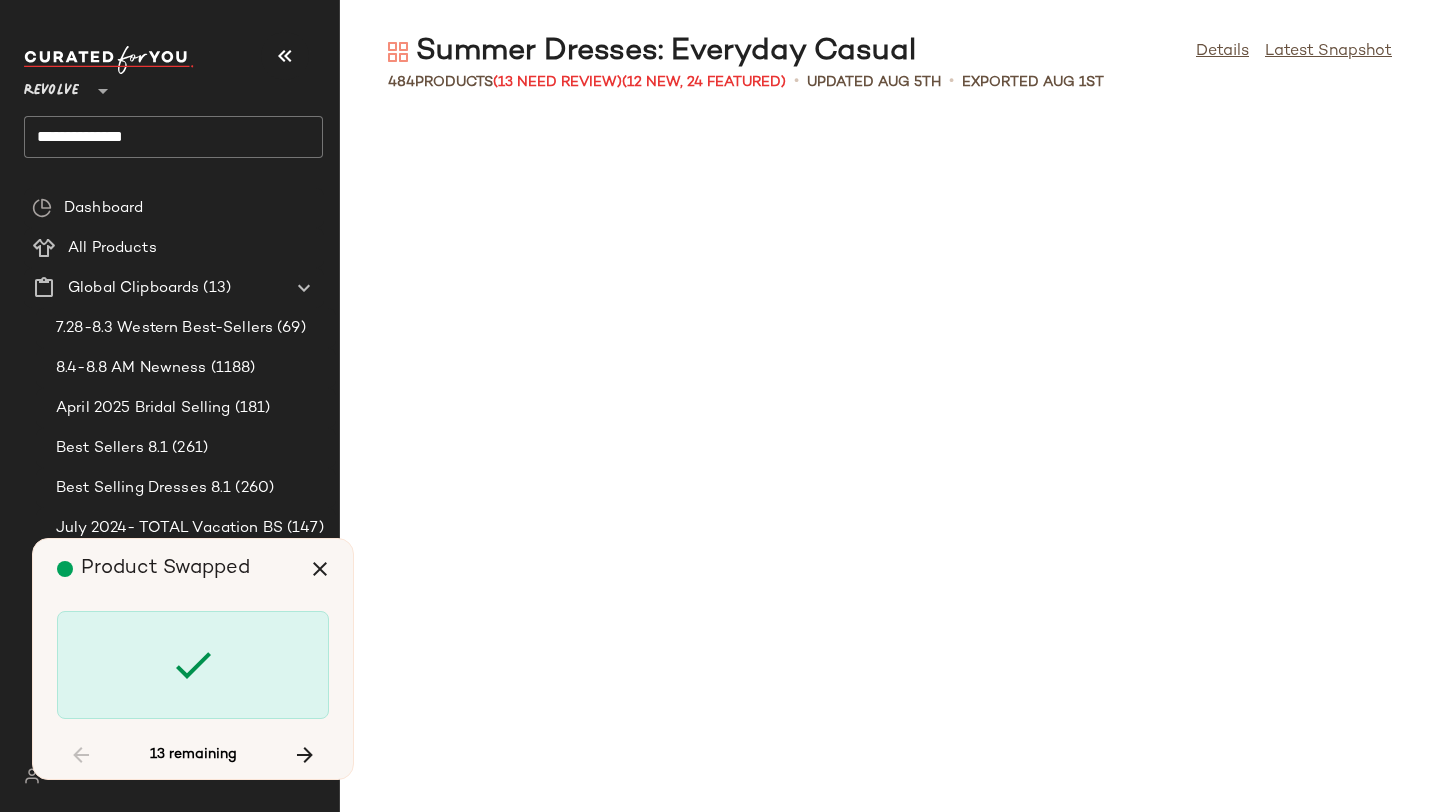 scroll, scrollTop: 7320, scrollLeft: 0, axis: vertical 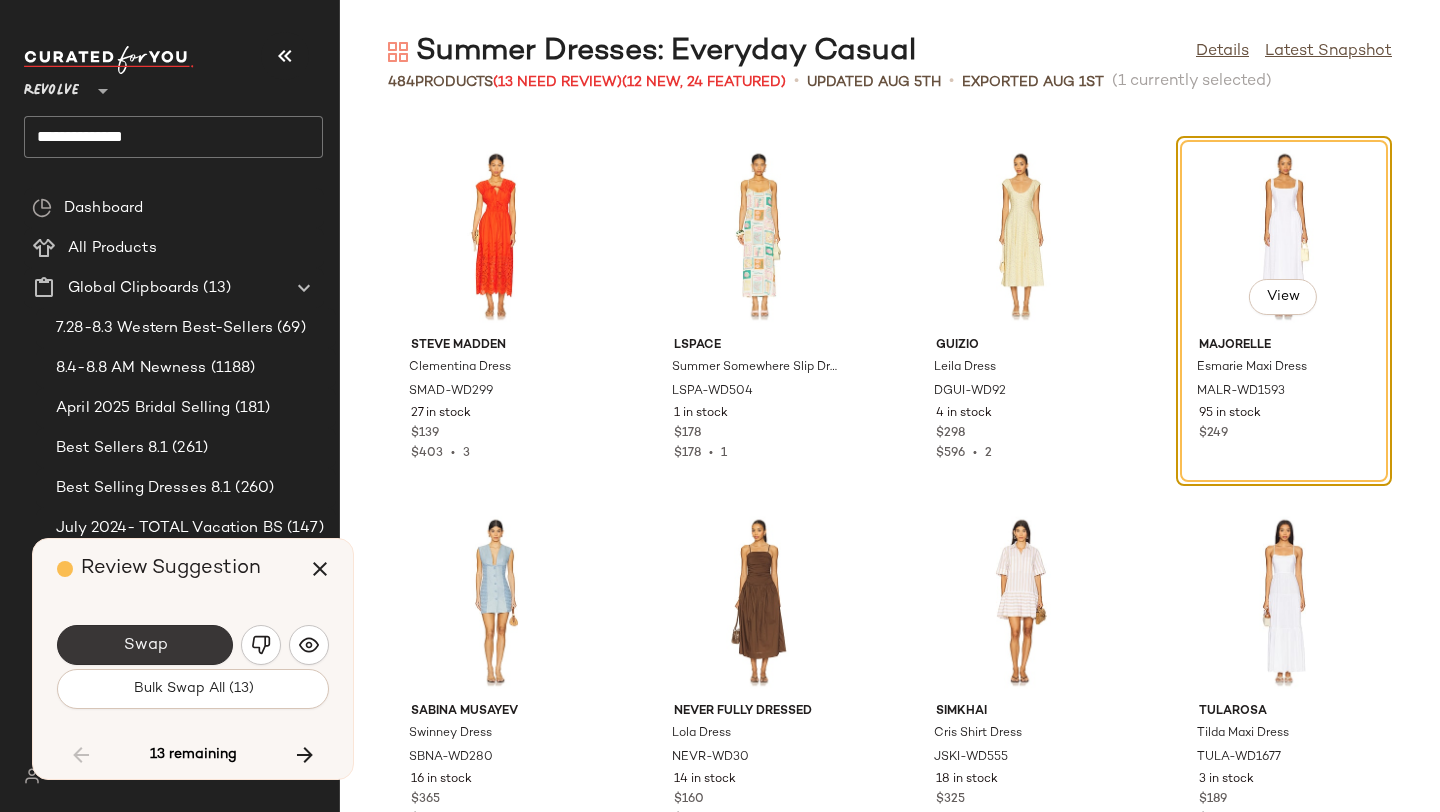 click on "Swap" at bounding box center (145, 645) 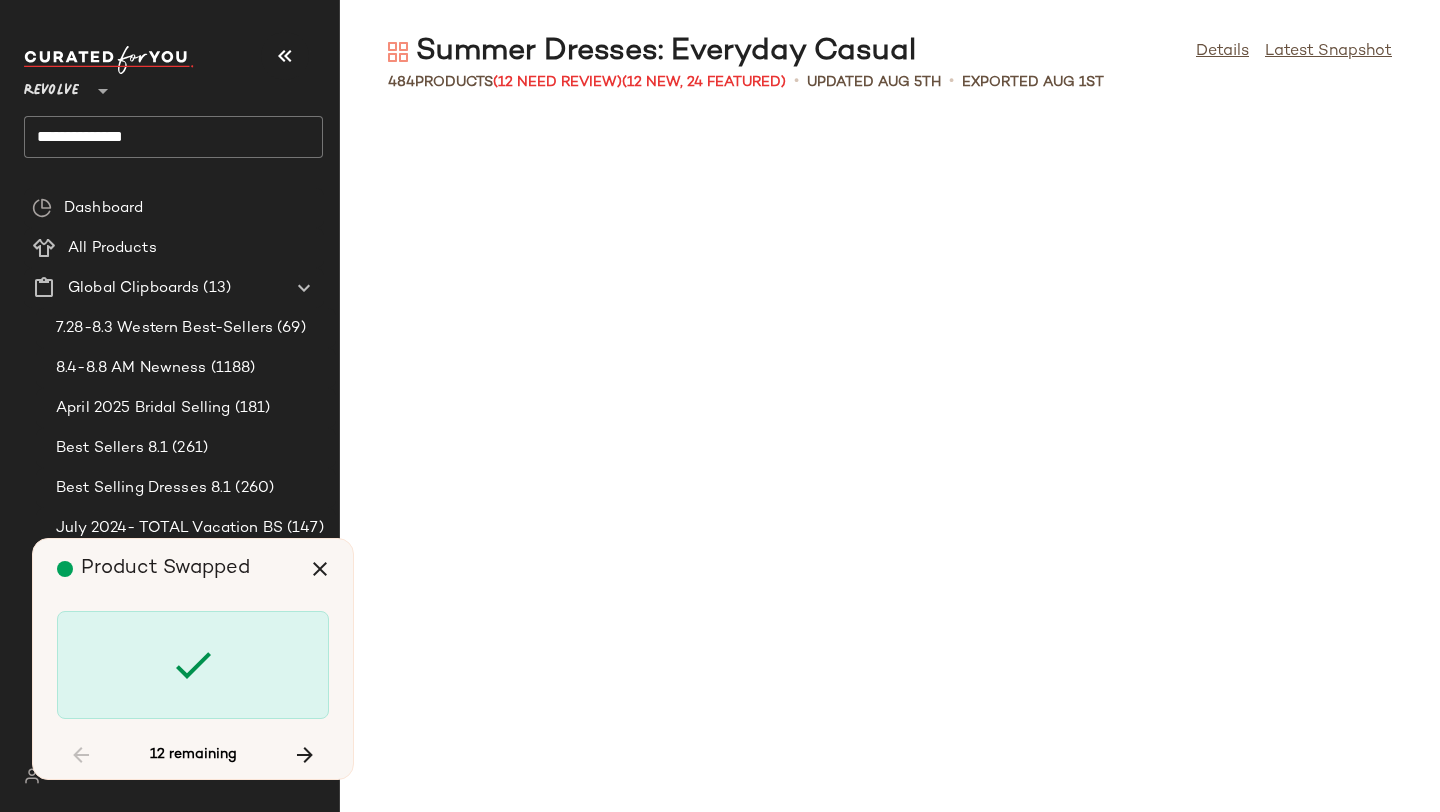 scroll, scrollTop: 10614, scrollLeft: 0, axis: vertical 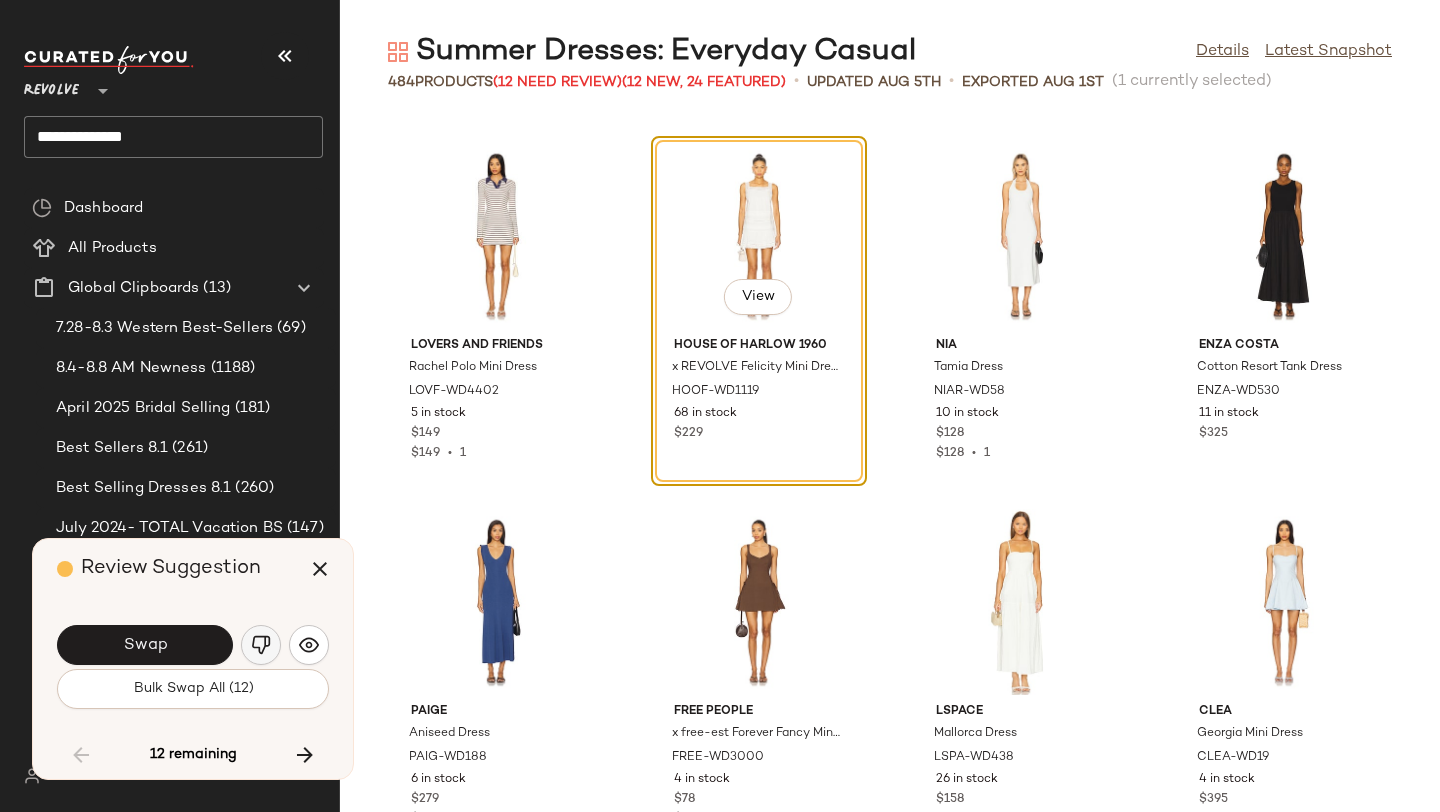 click 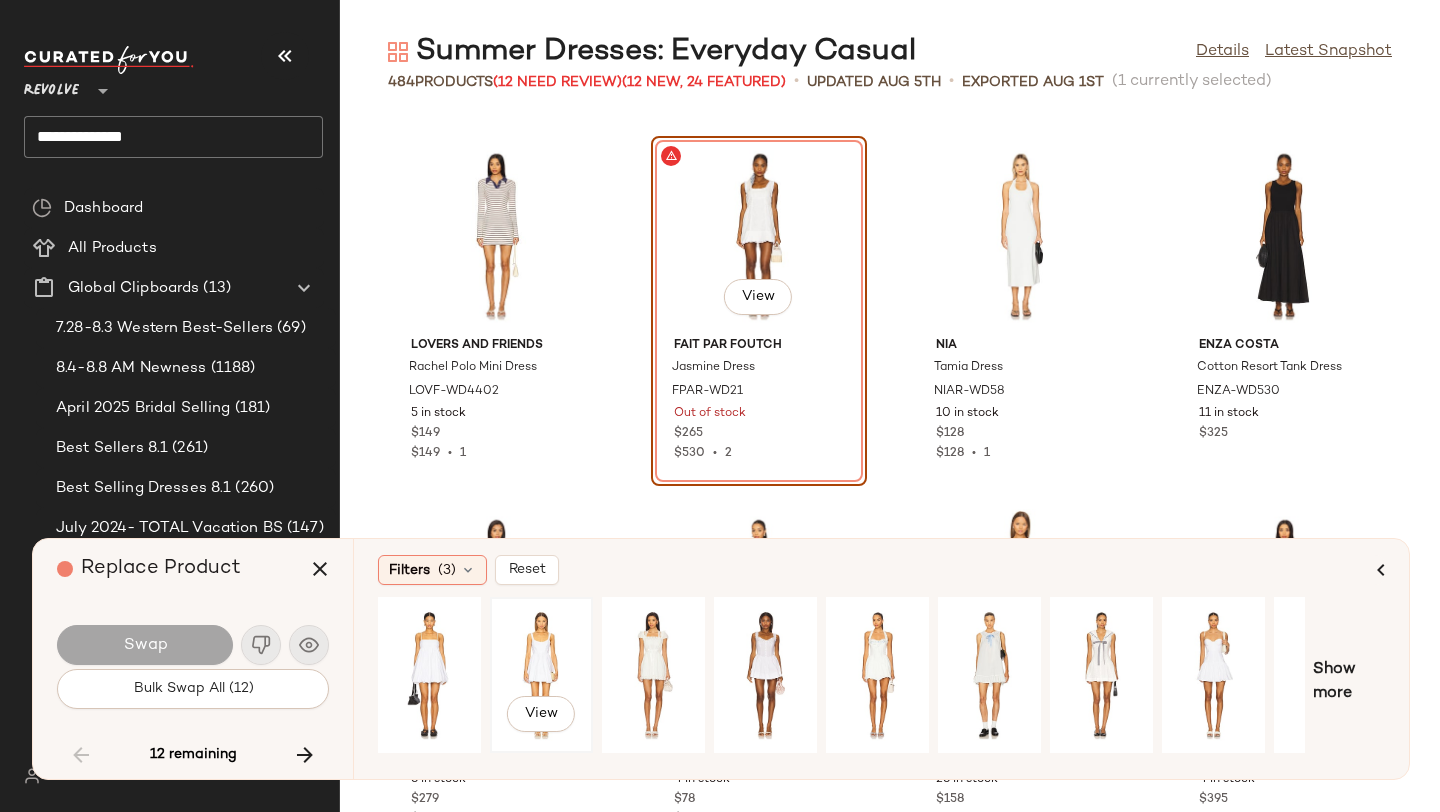 click on "View" 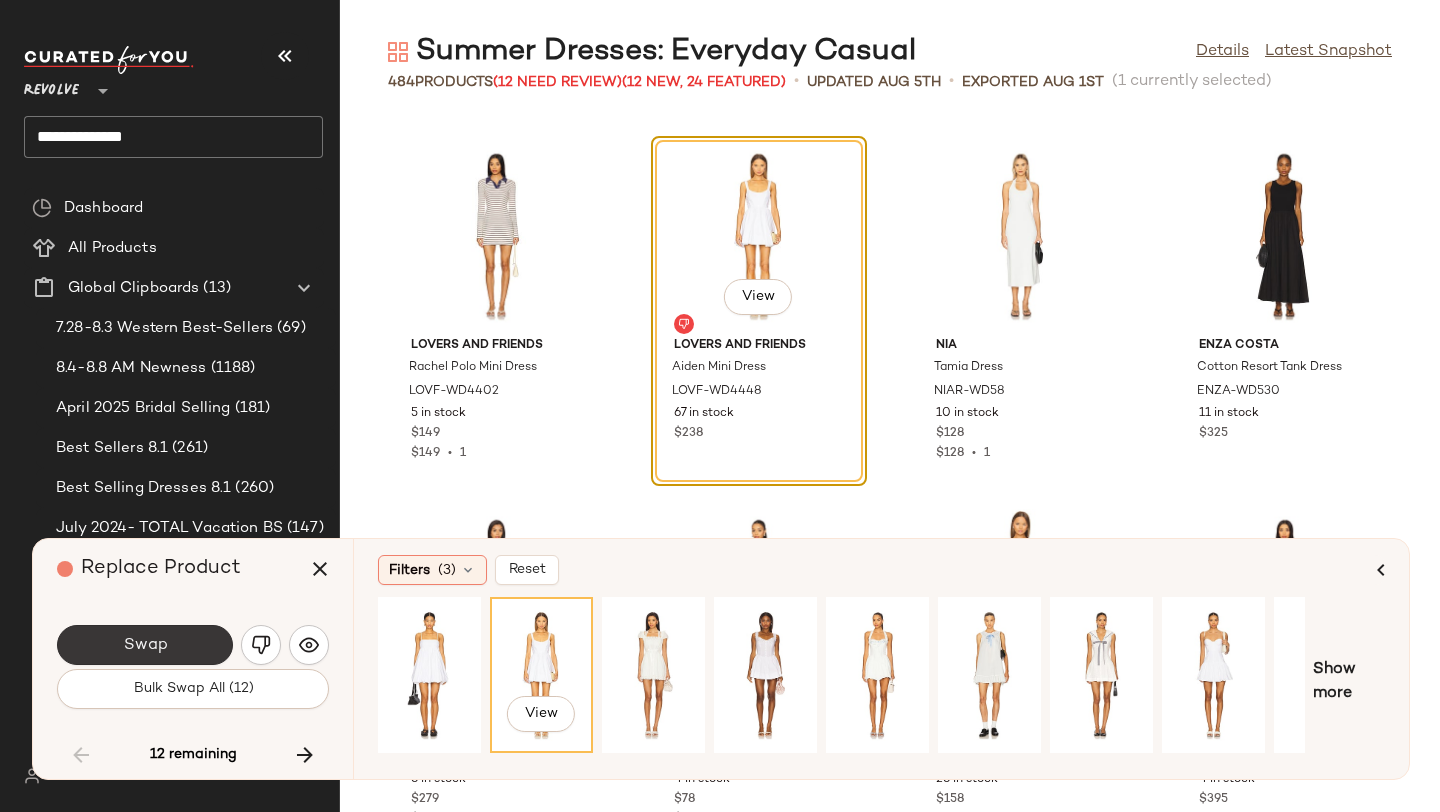 click on "Swap" at bounding box center [145, 645] 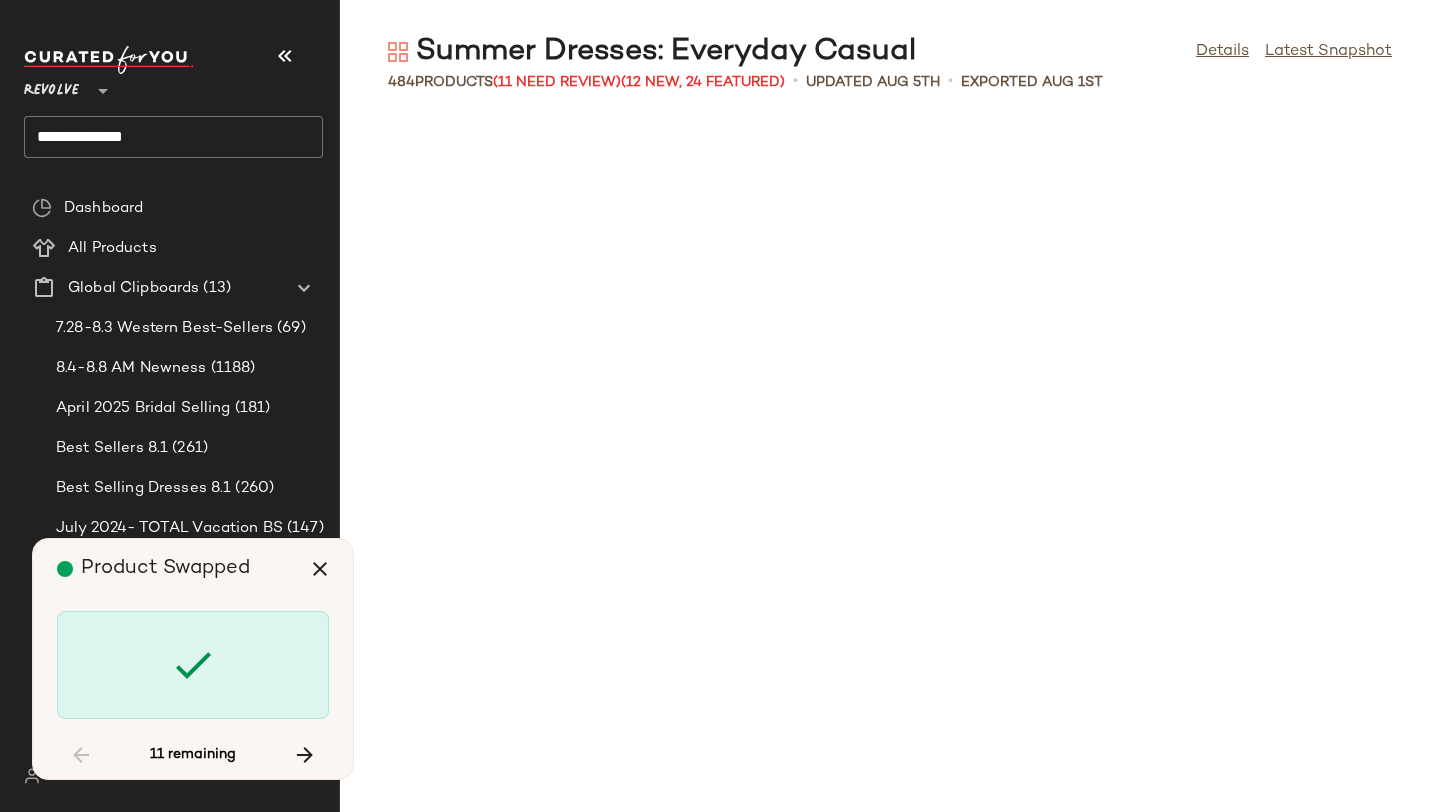 scroll, scrollTop: 15372, scrollLeft: 0, axis: vertical 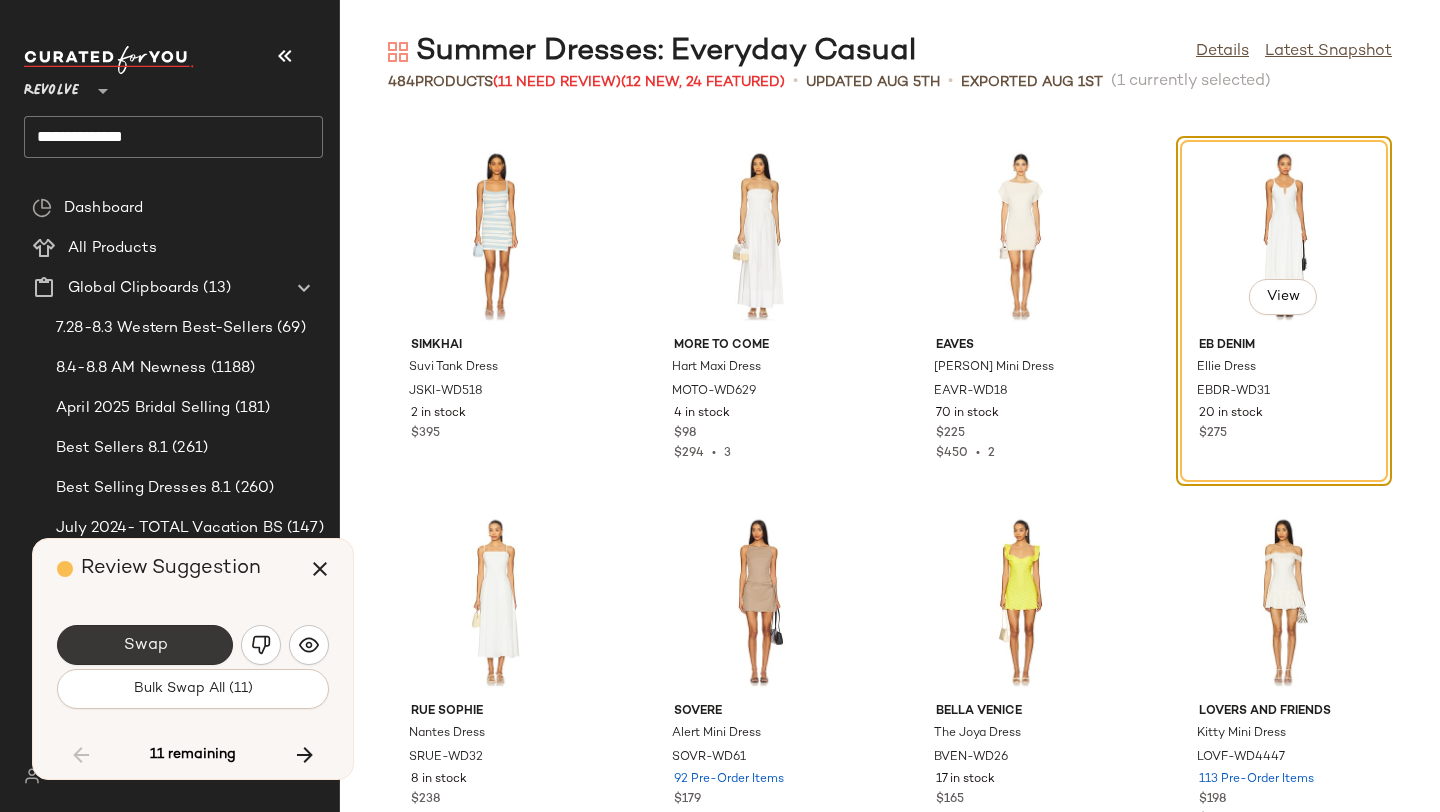click on "Swap" at bounding box center (145, 645) 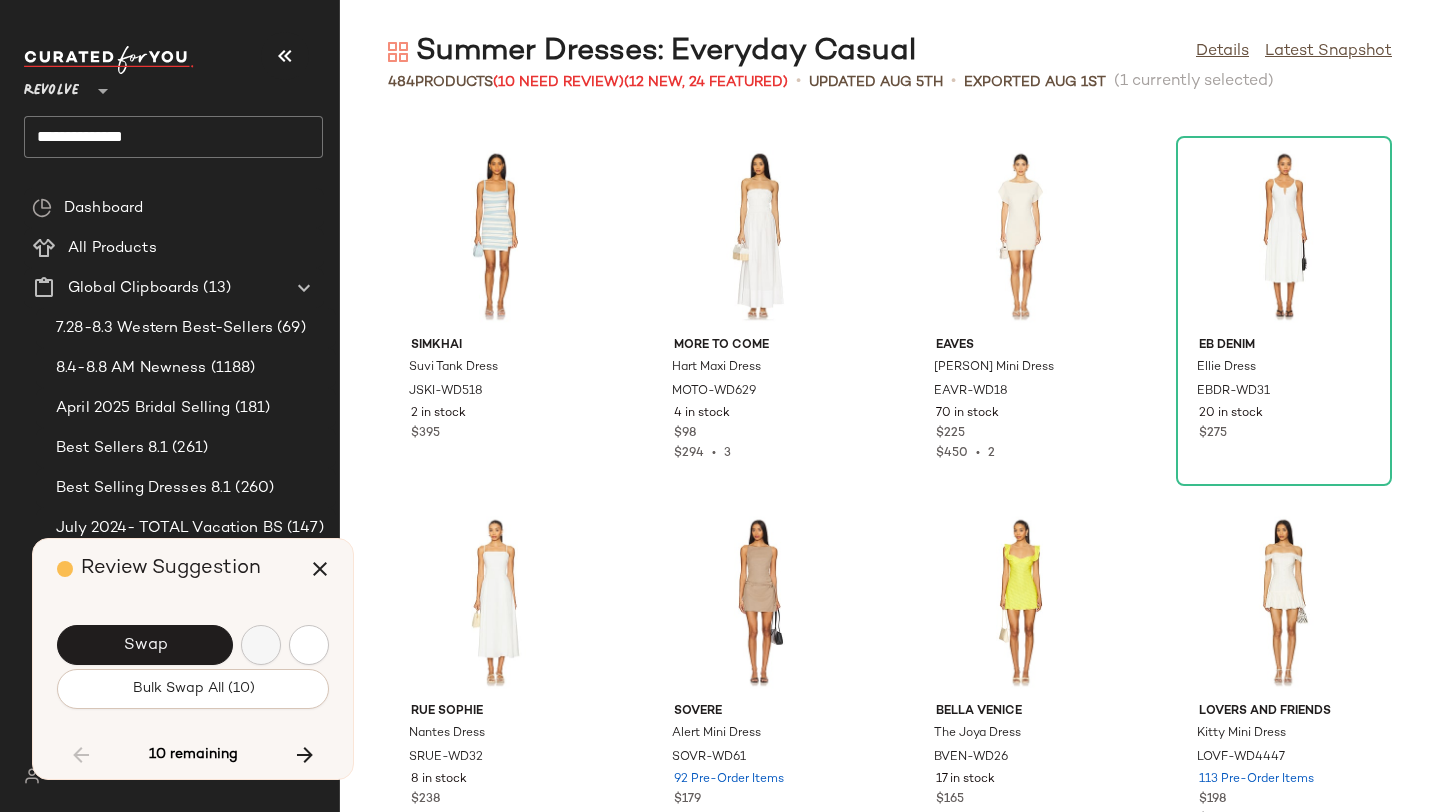 scroll, scrollTop: 16104, scrollLeft: 0, axis: vertical 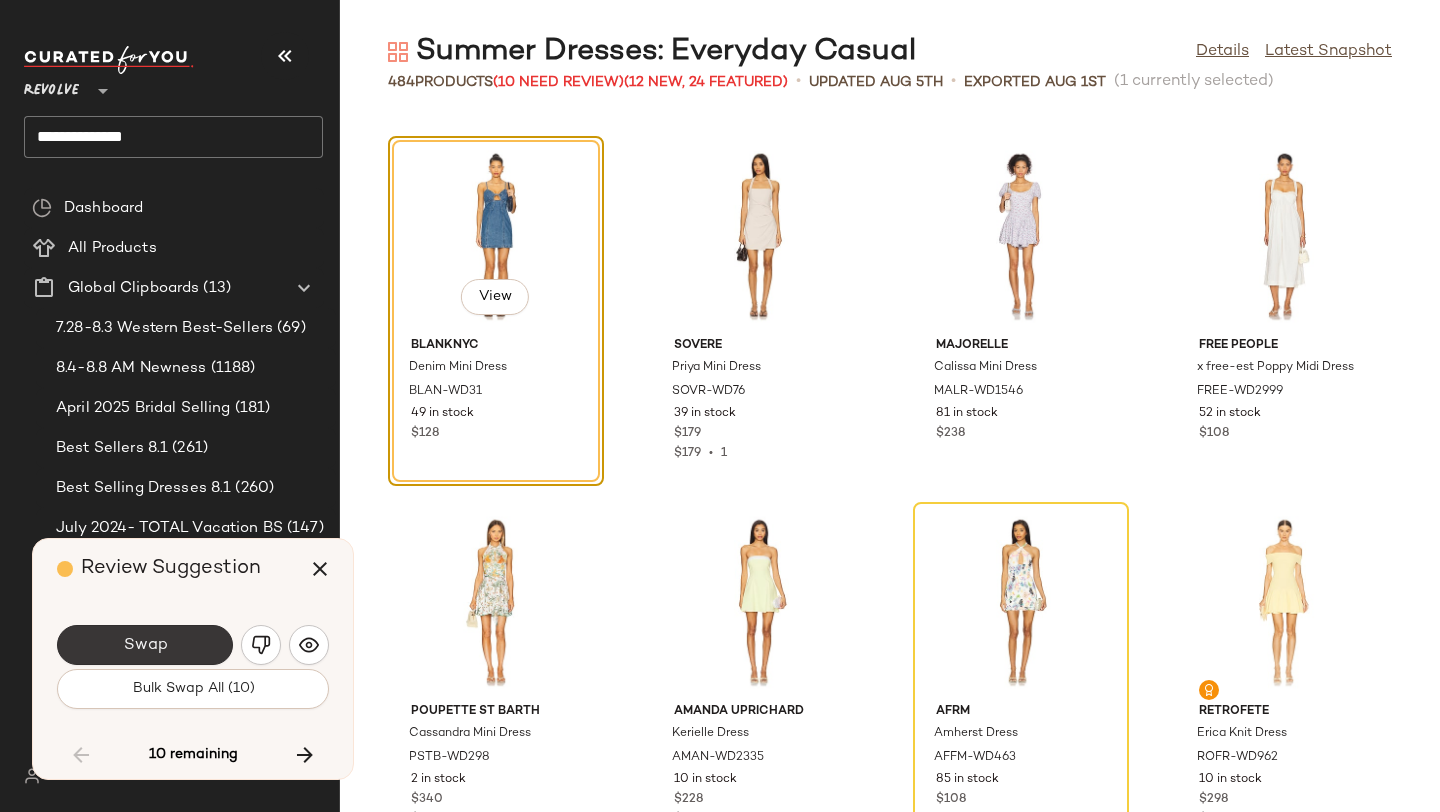 click on "Swap" at bounding box center [145, 645] 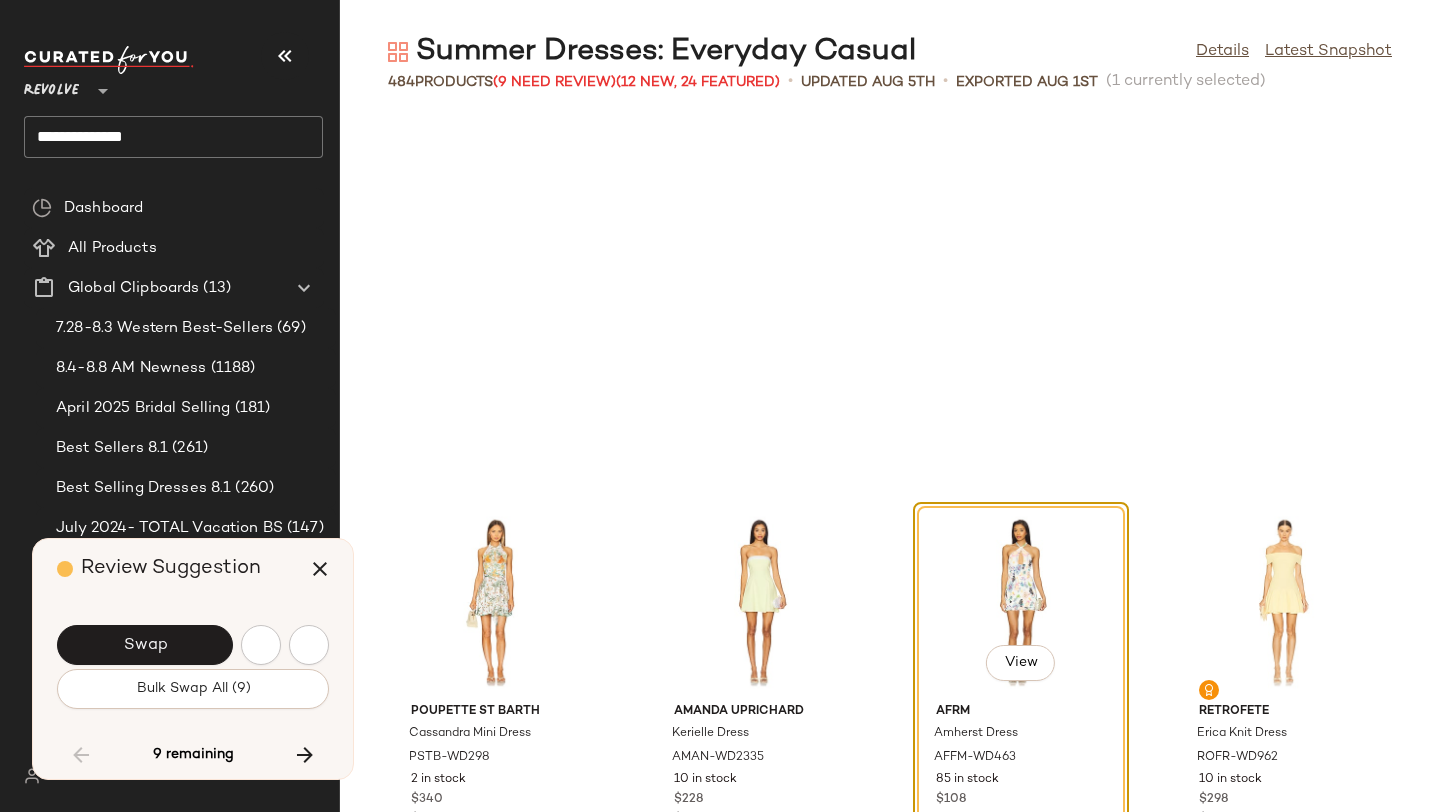 scroll, scrollTop: 16470, scrollLeft: 0, axis: vertical 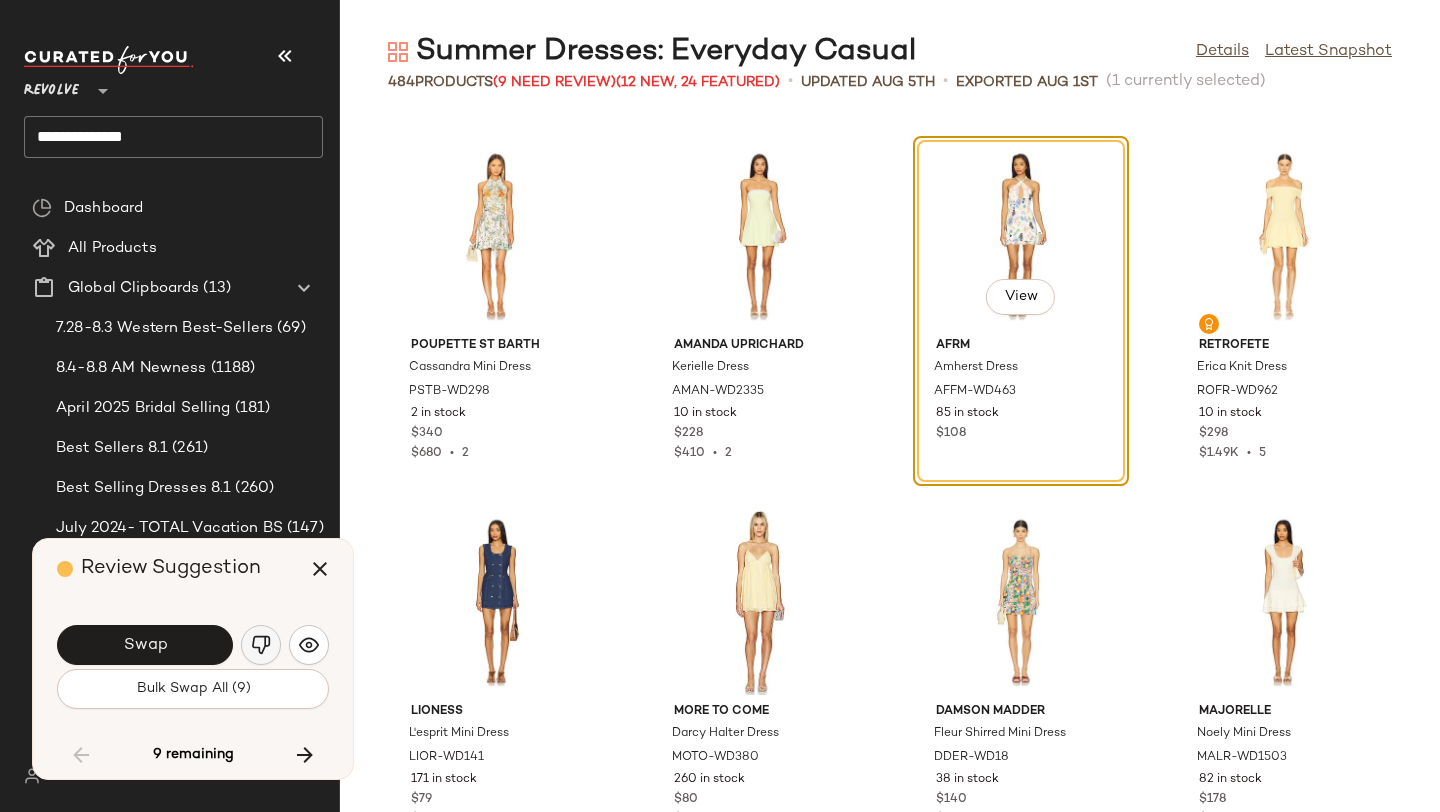 click 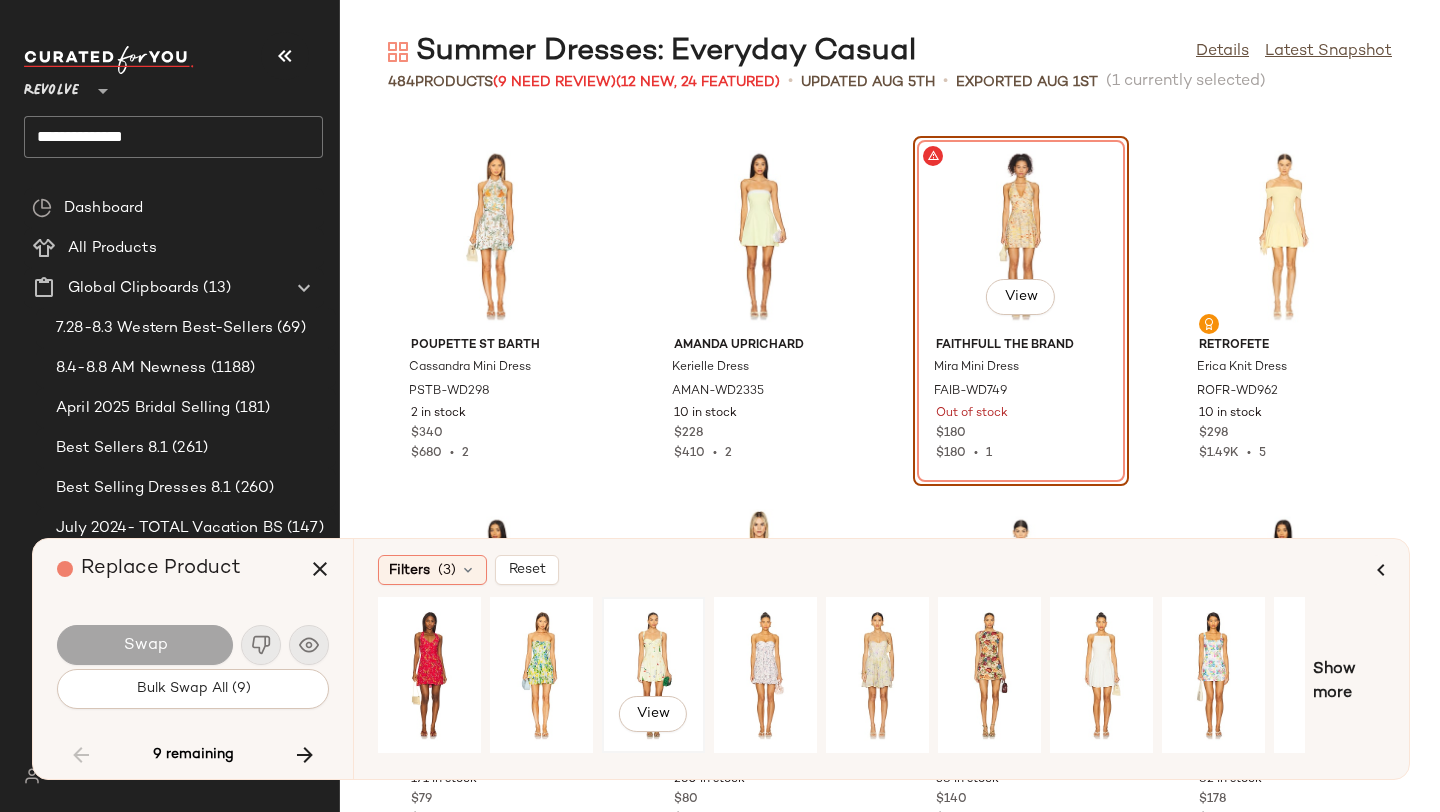 click on "View" 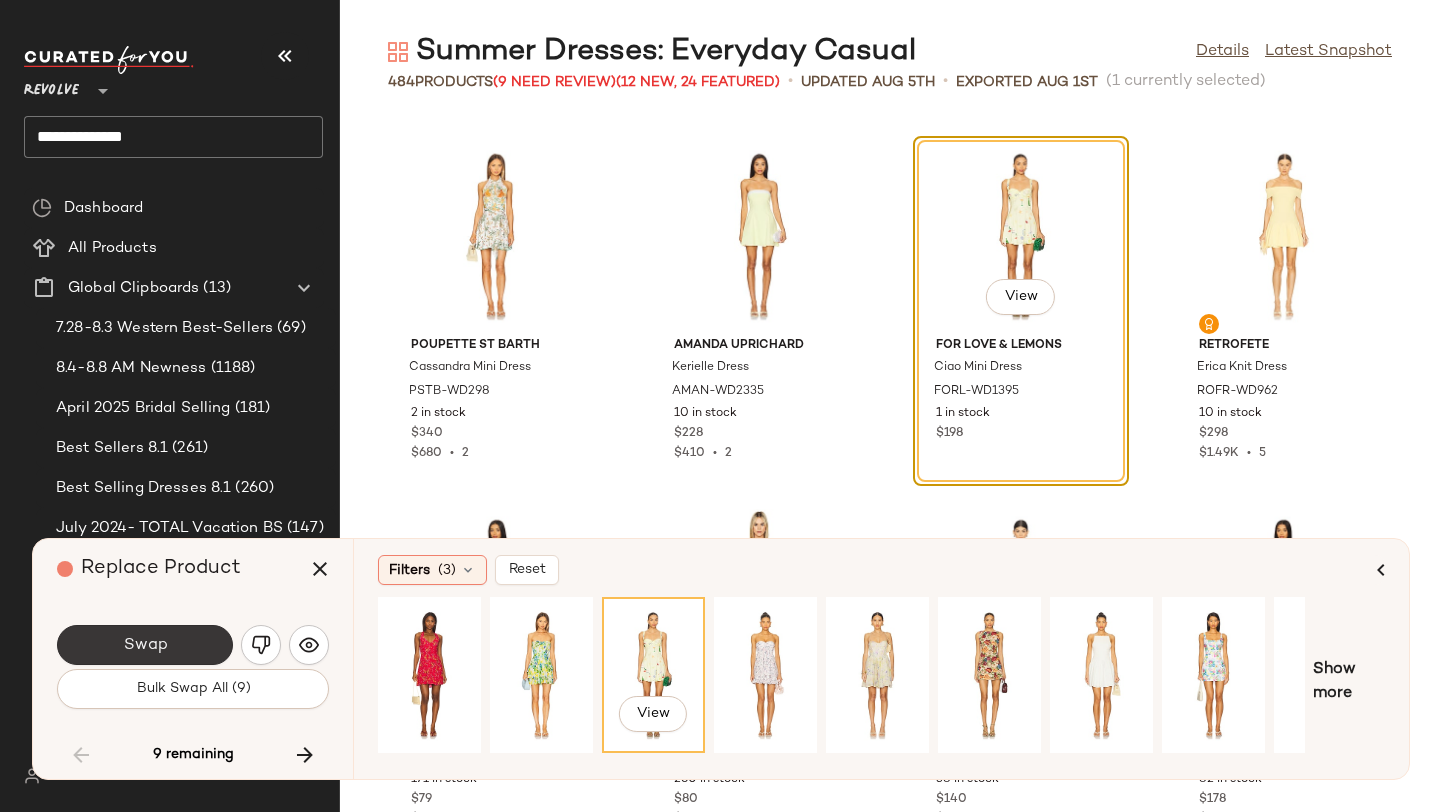 click on "Swap" 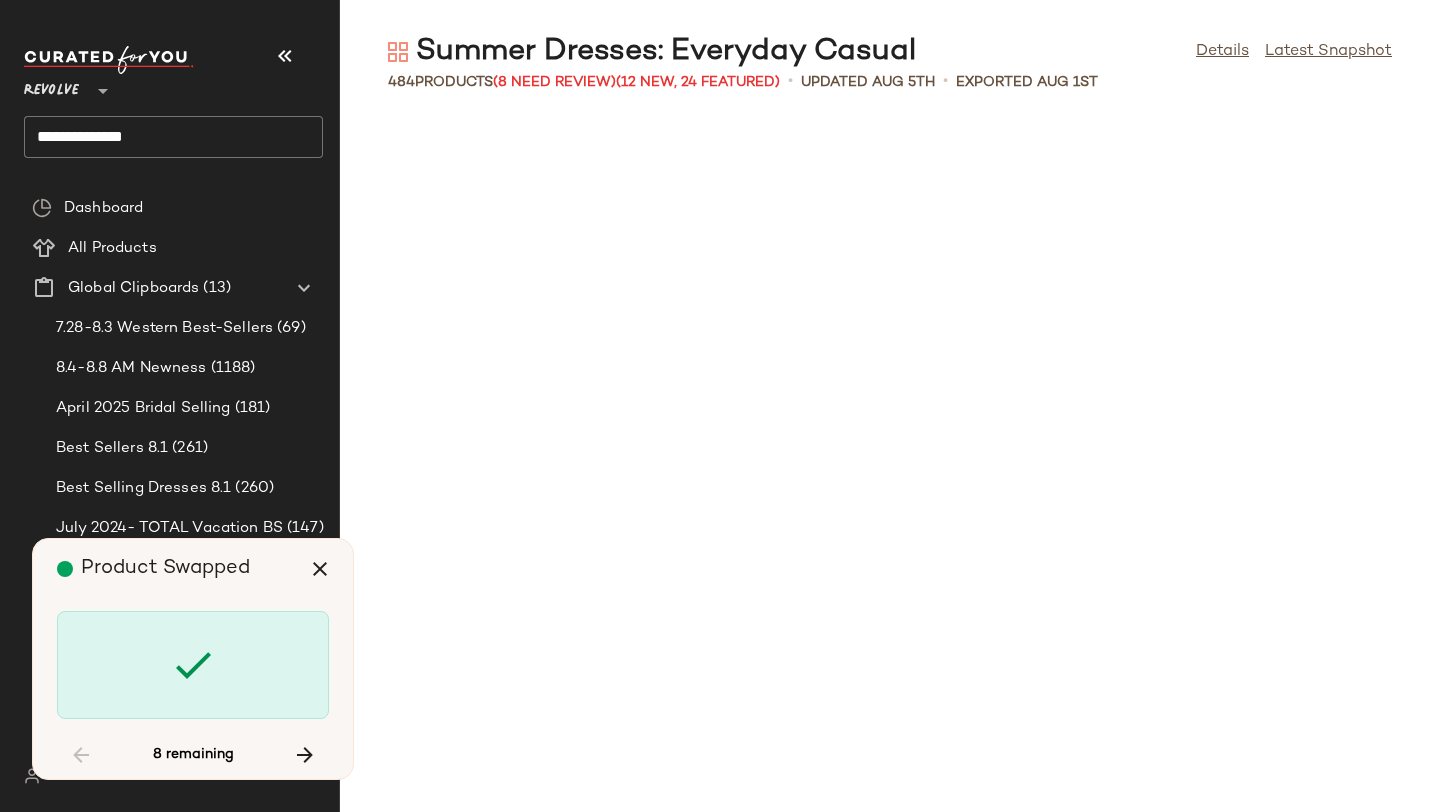 scroll, scrollTop: 20130, scrollLeft: 0, axis: vertical 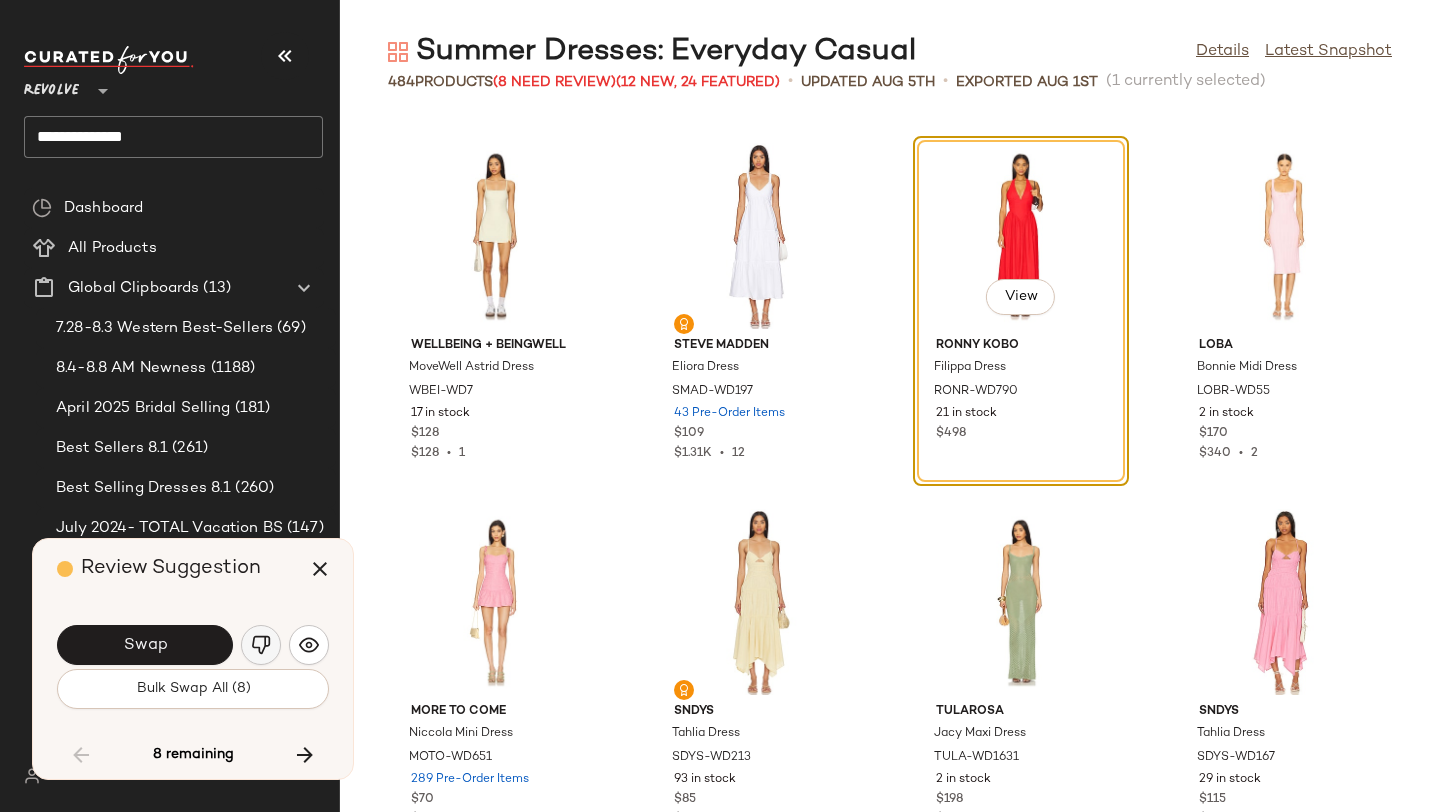 click 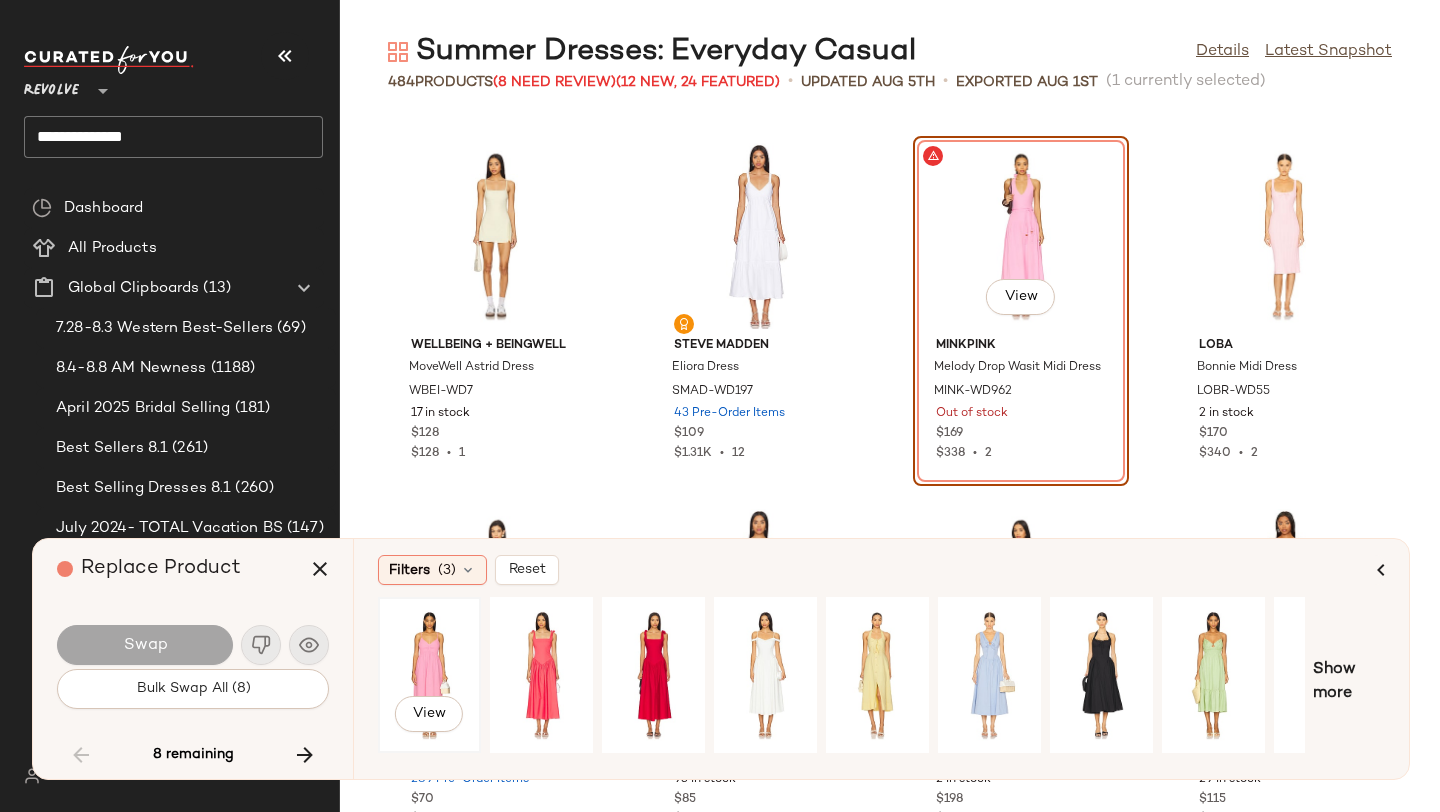 click on "View" 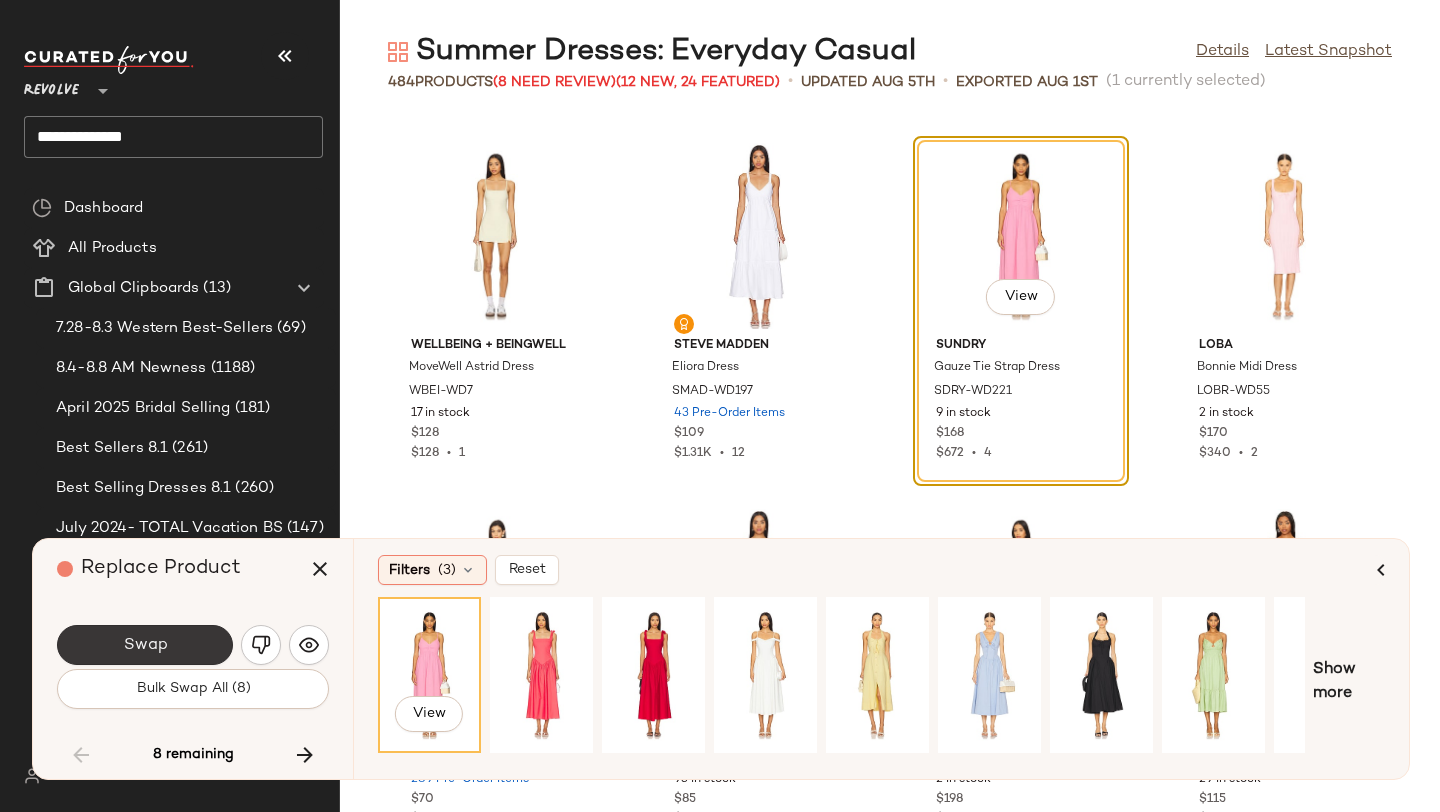 click on "Swap" at bounding box center [145, 645] 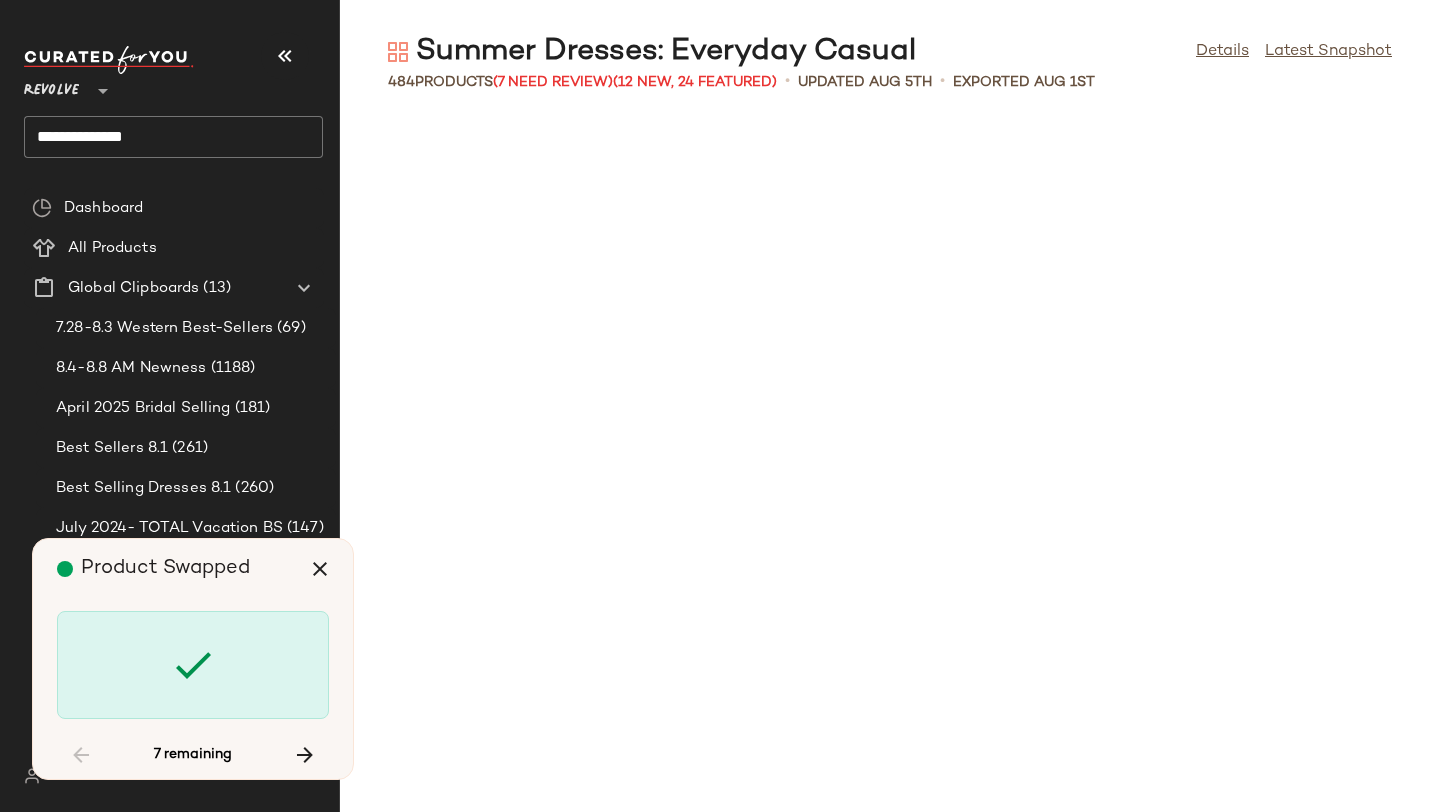 scroll, scrollTop: 21594, scrollLeft: 0, axis: vertical 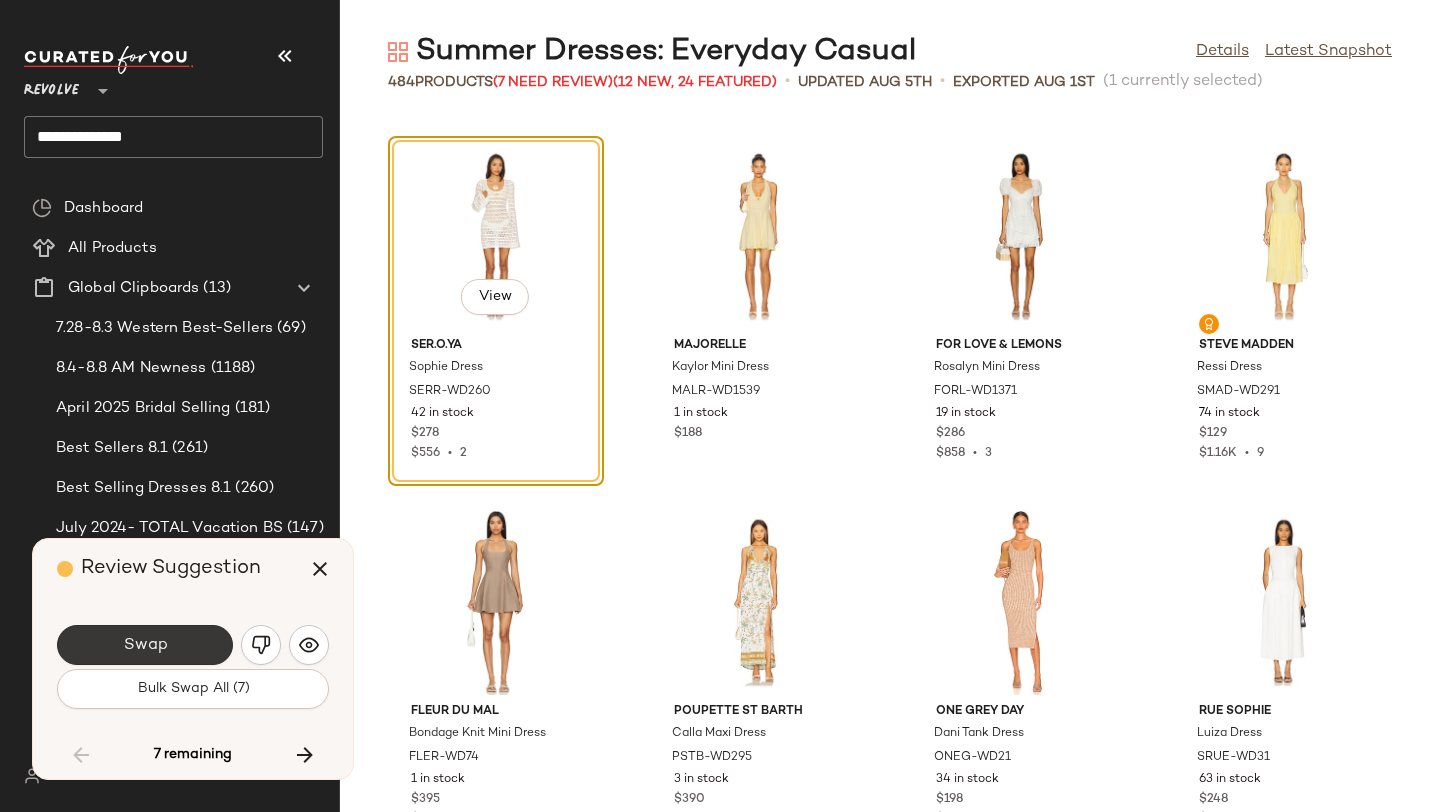 click on "Swap" at bounding box center (145, 645) 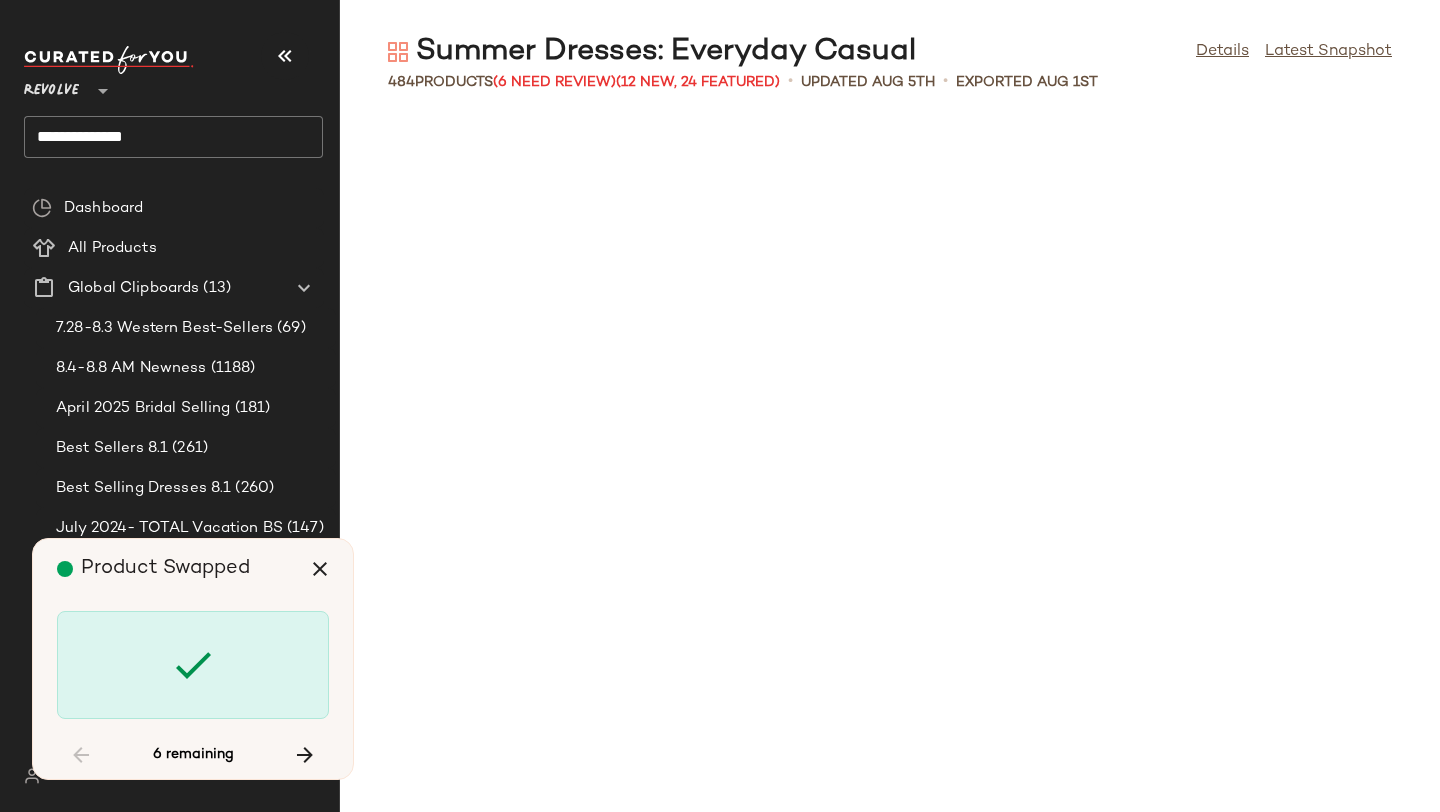 scroll, scrollTop: 29646, scrollLeft: 0, axis: vertical 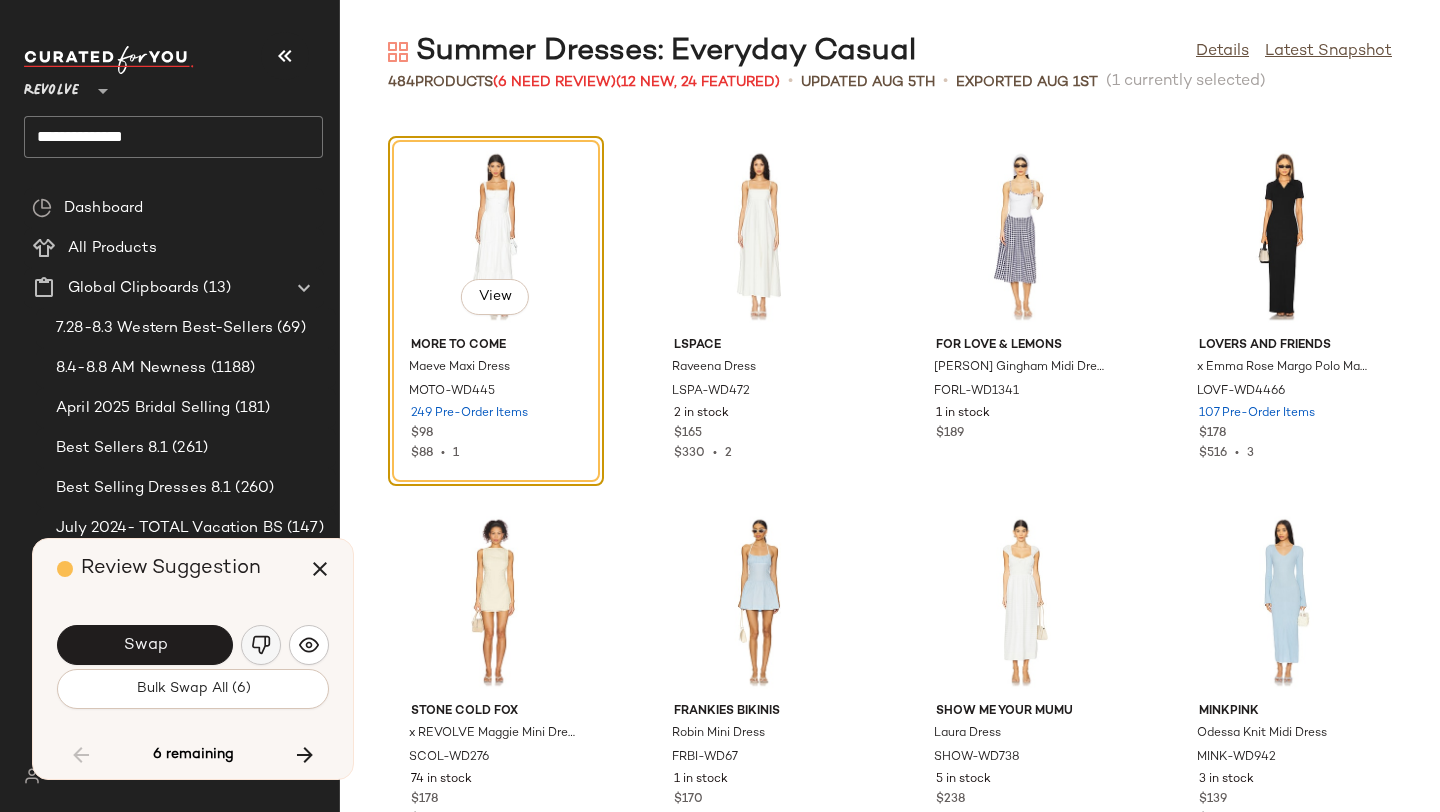 click 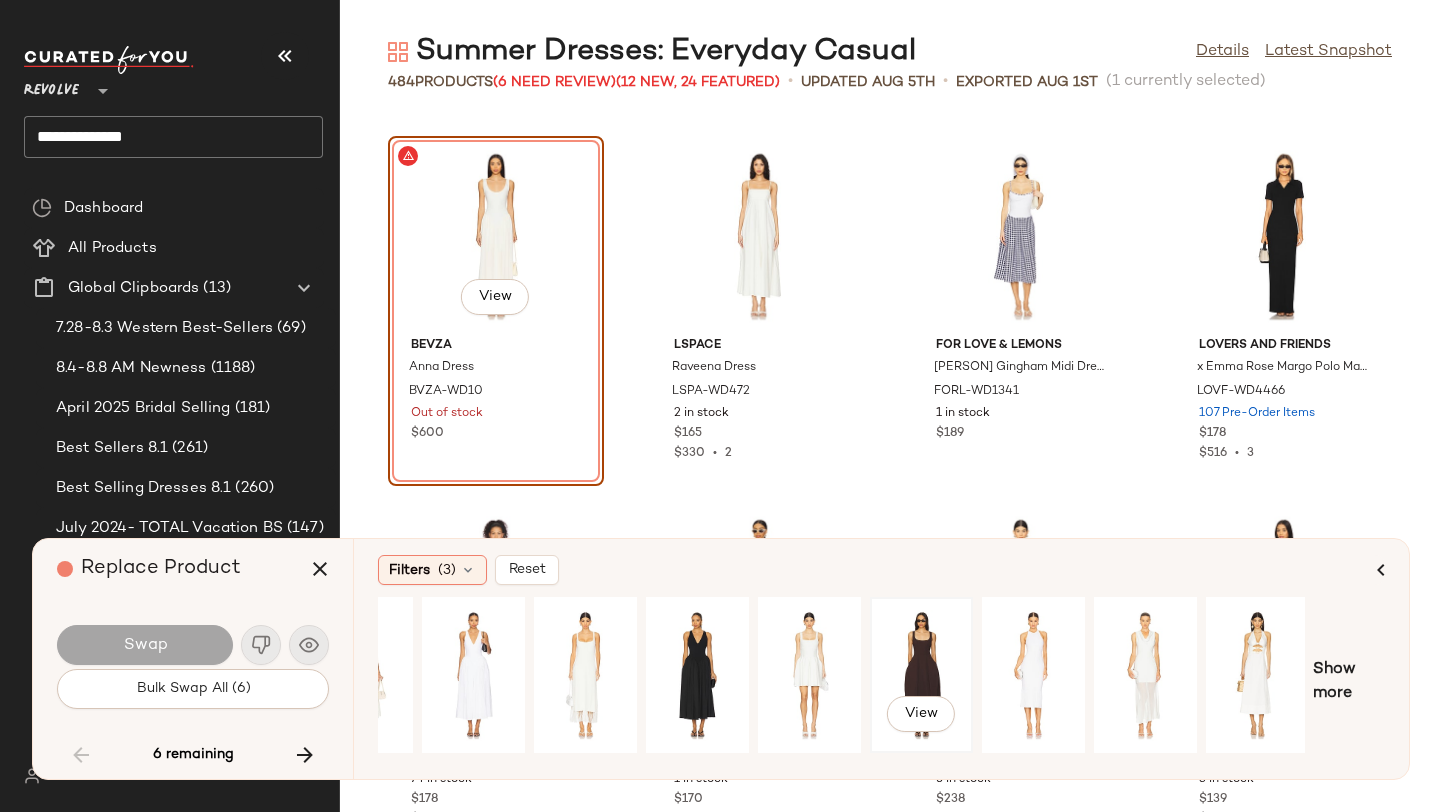 scroll, scrollTop: 0, scrollLeft: 182, axis: horizontal 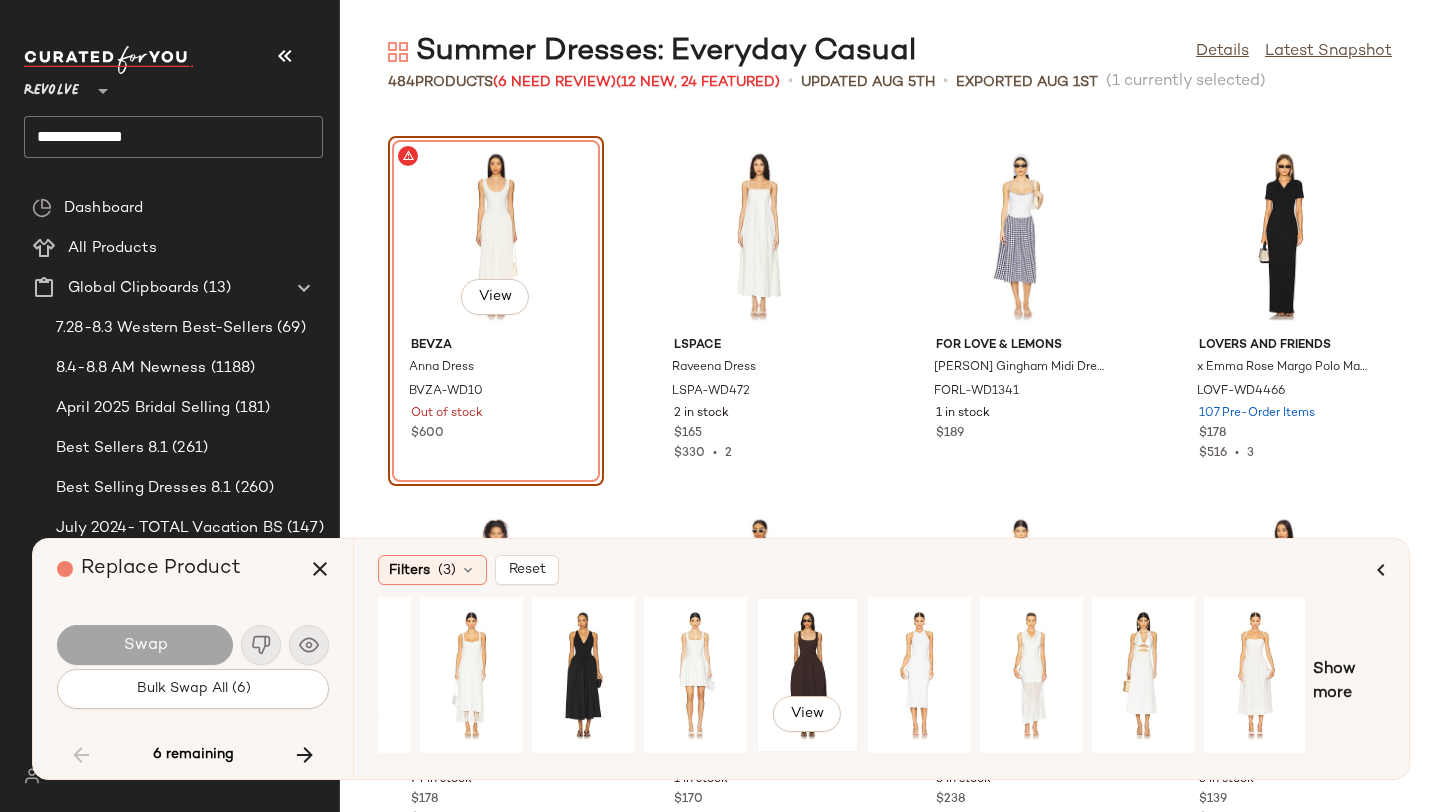 click on "View" 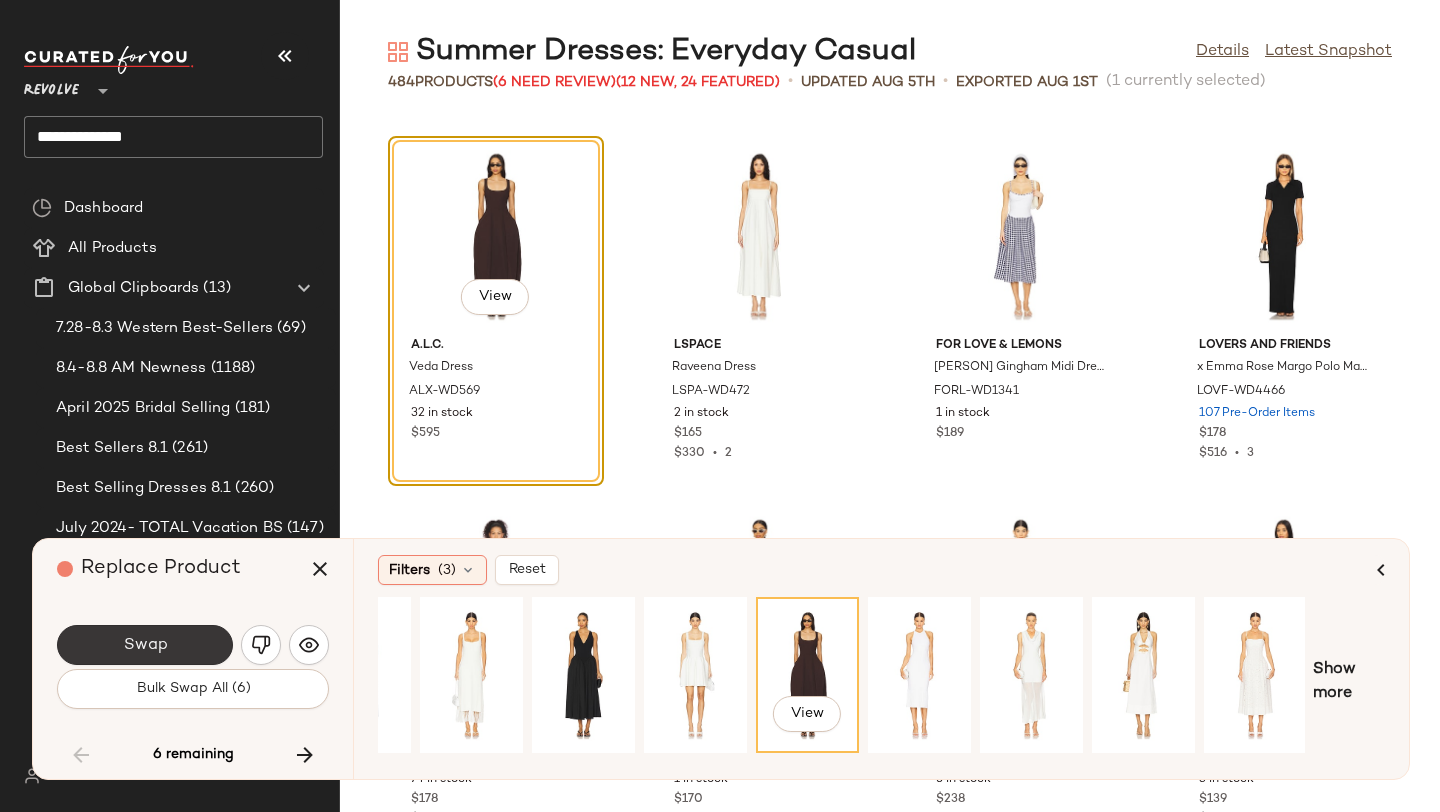 click on "Swap" at bounding box center [145, 645] 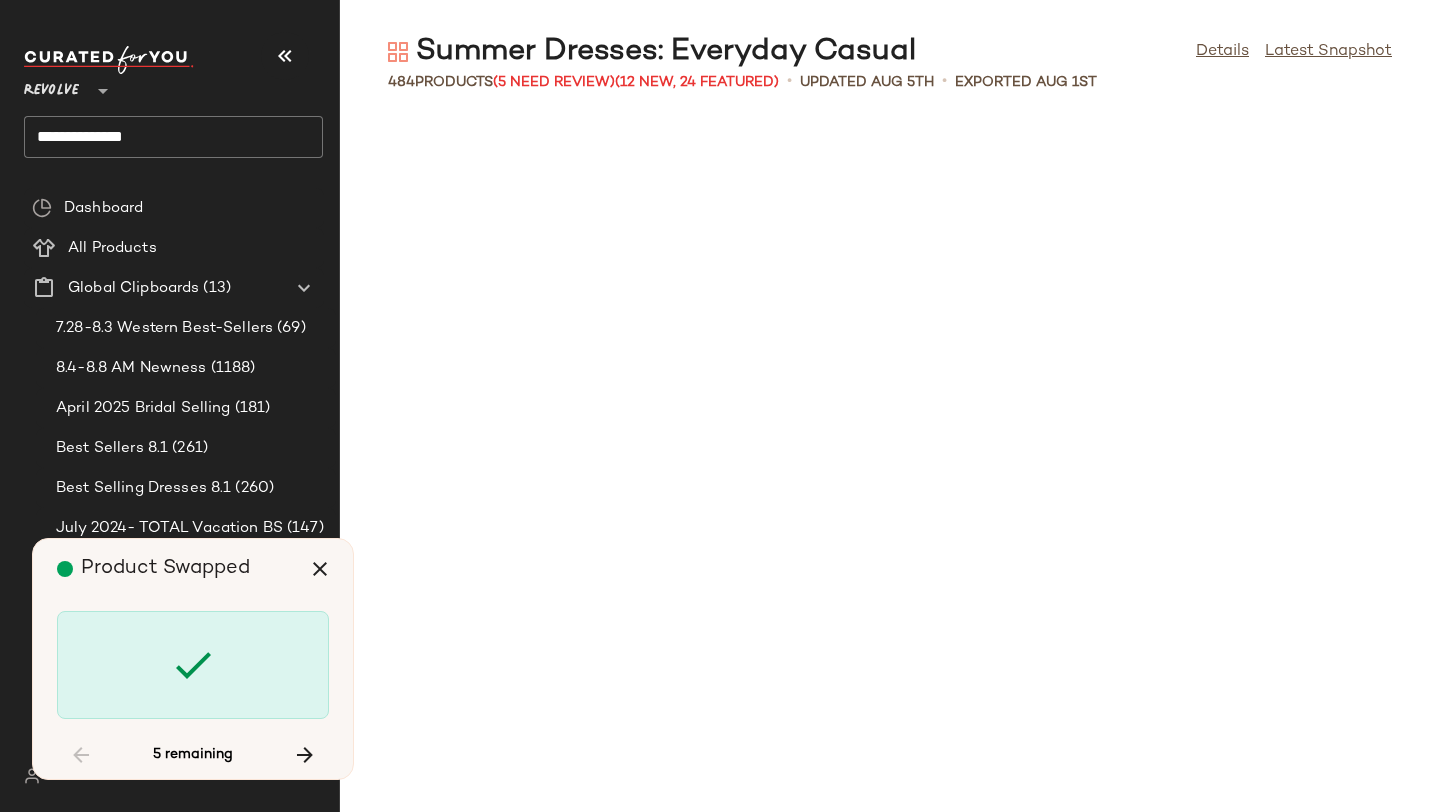 scroll, scrollTop: 31476, scrollLeft: 0, axis: vertical 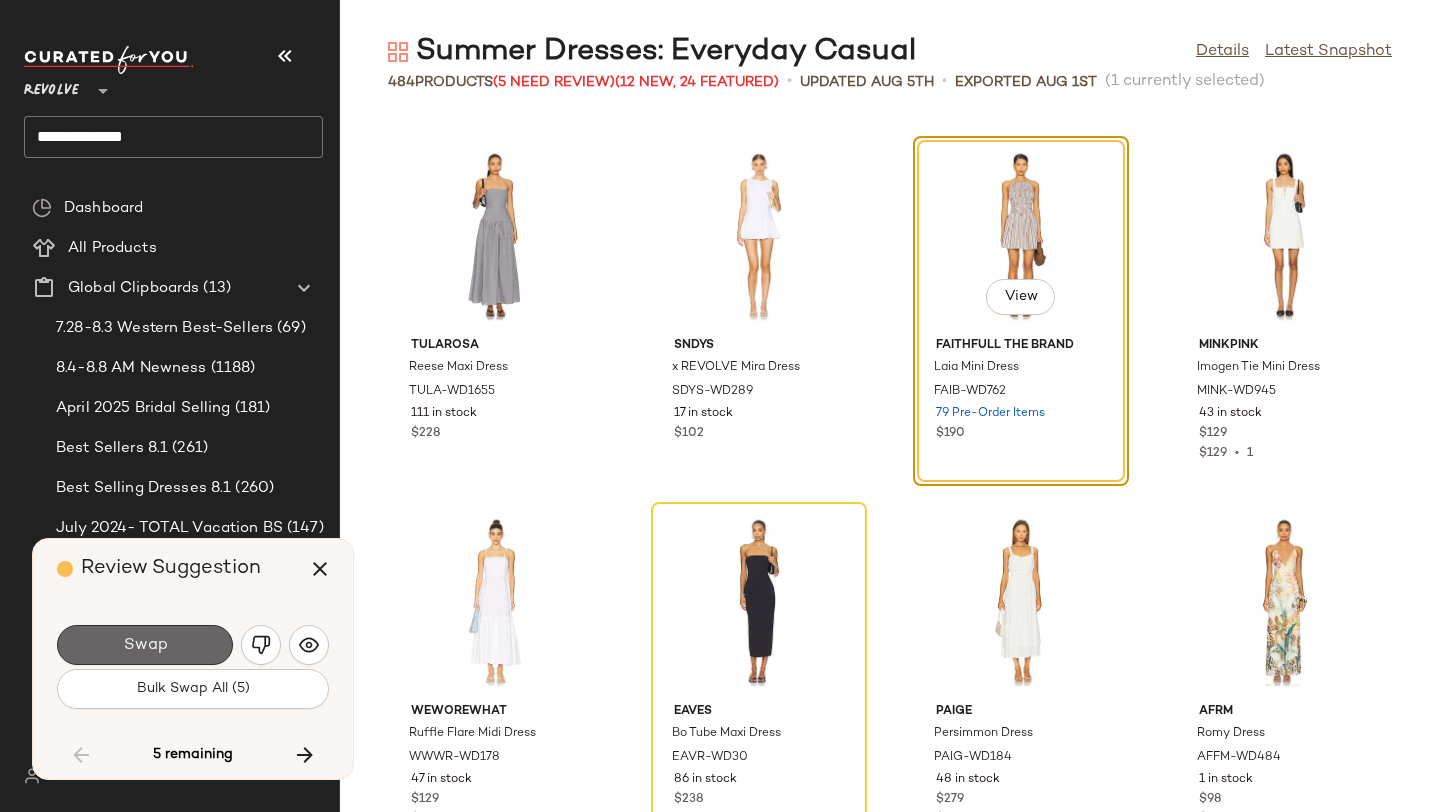 click on "Swap" at bounding box center (145, 645) 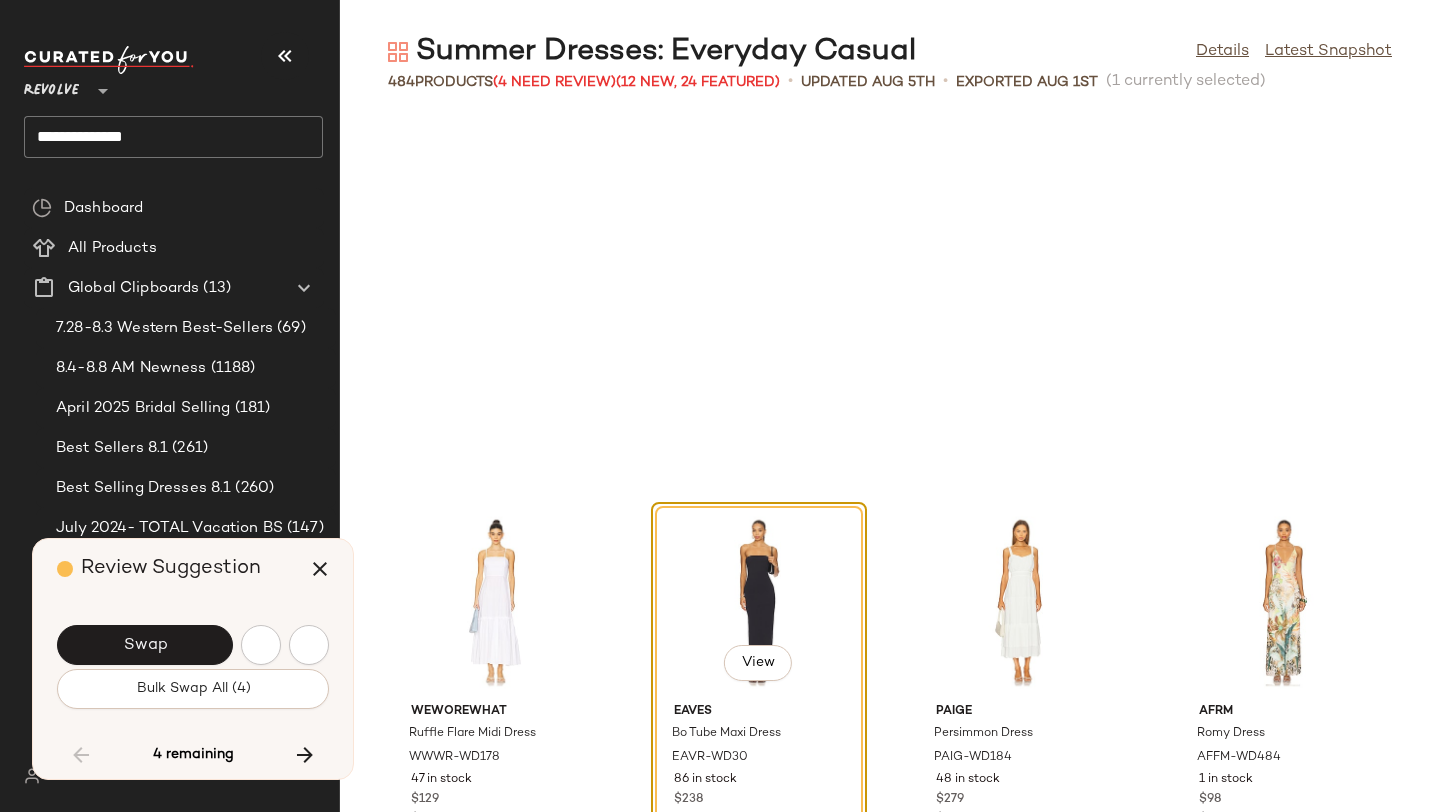 scroll, scrollTop: 31842, scrollLeft: 0, axis: vertical 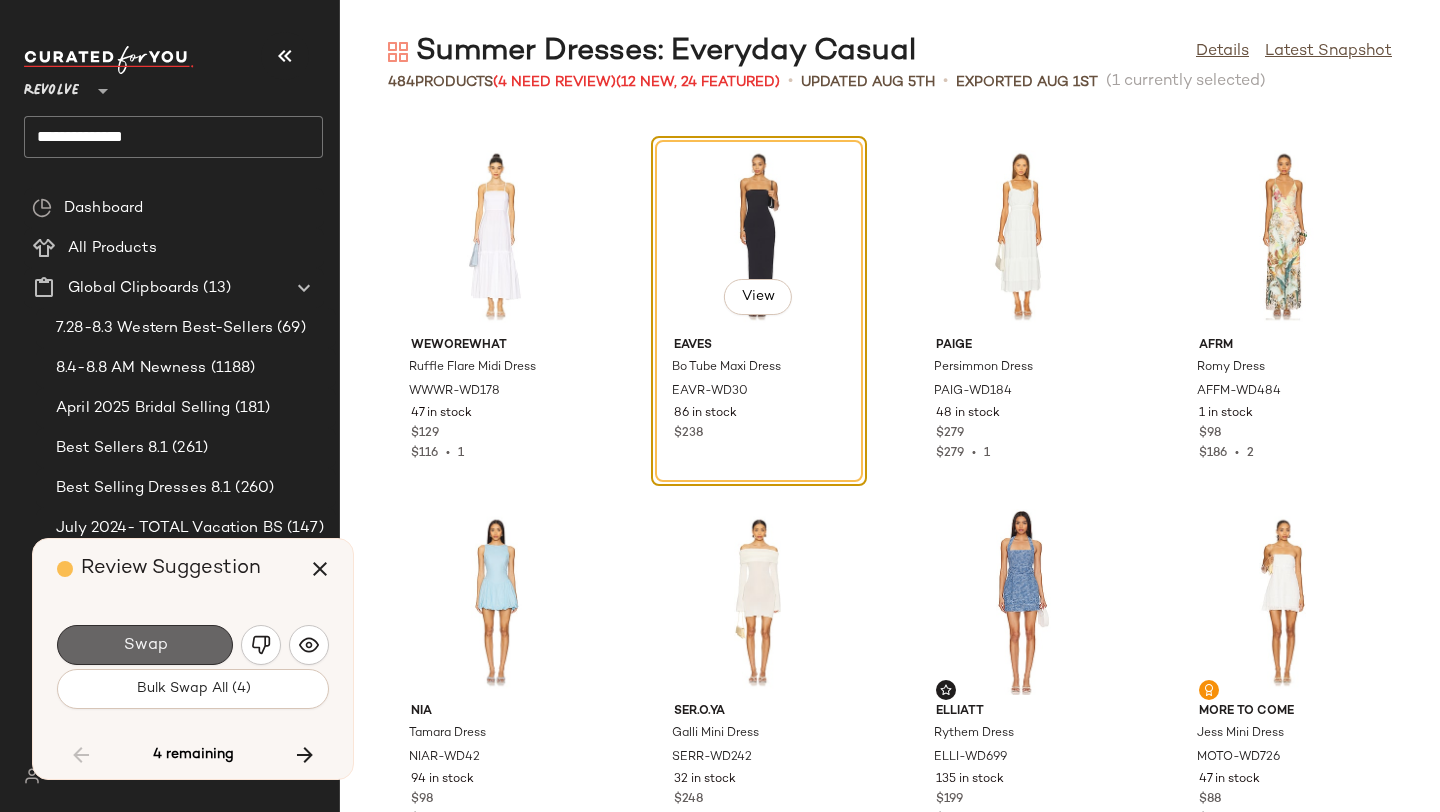 click on "Swap" at bounding box center (145, 645) 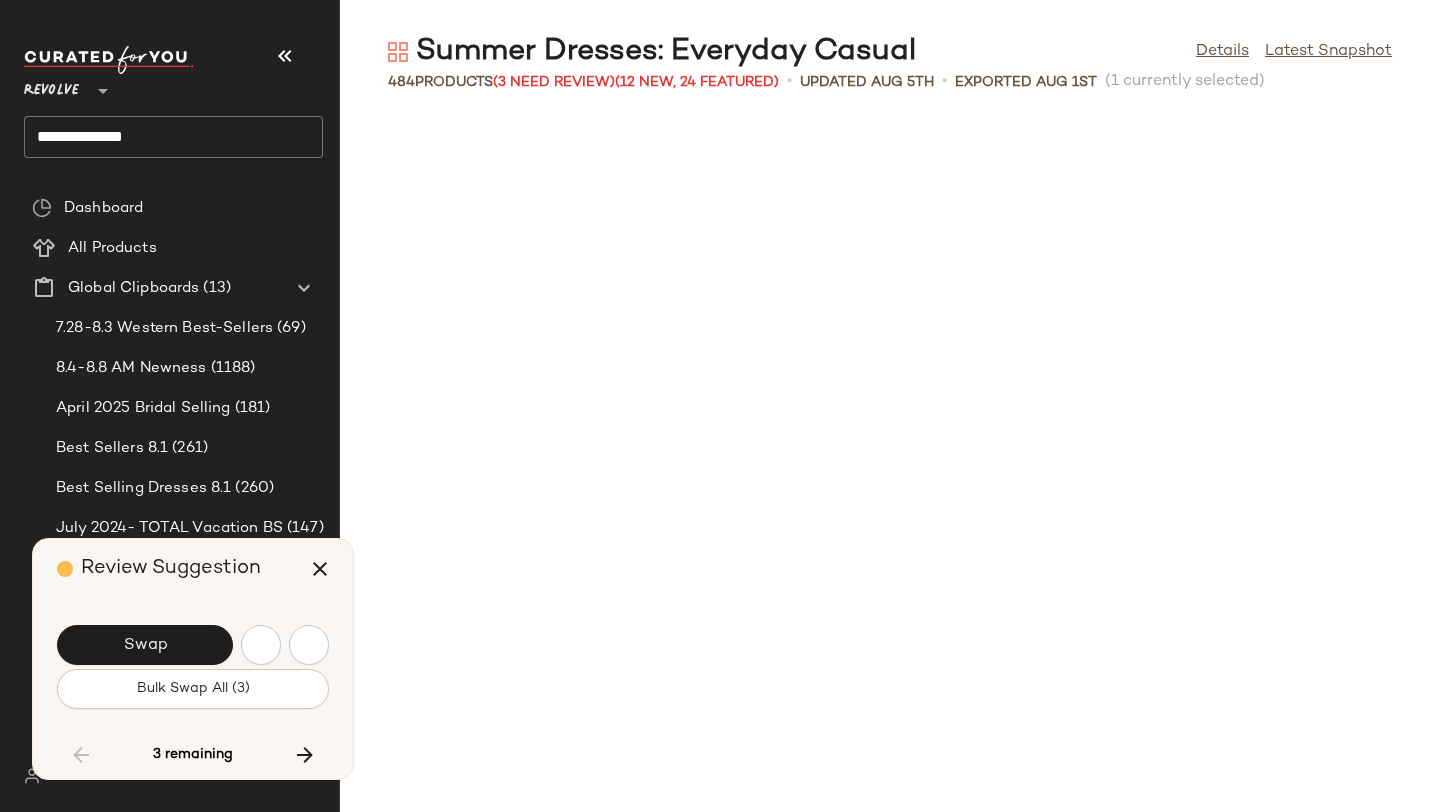 scroll, scrollTop: 32574, scrollLeft: 0, axis: vertical 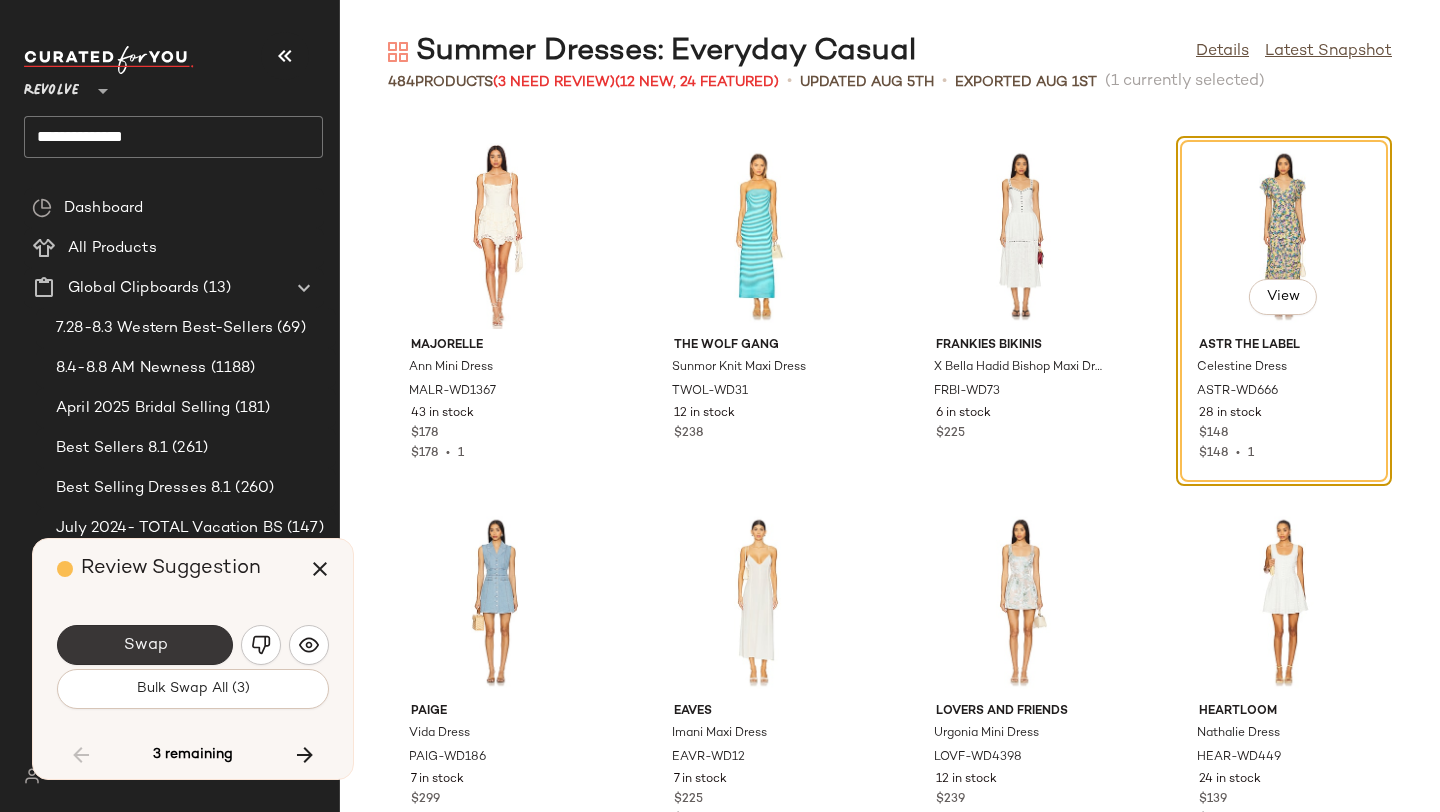 click on "Swap" 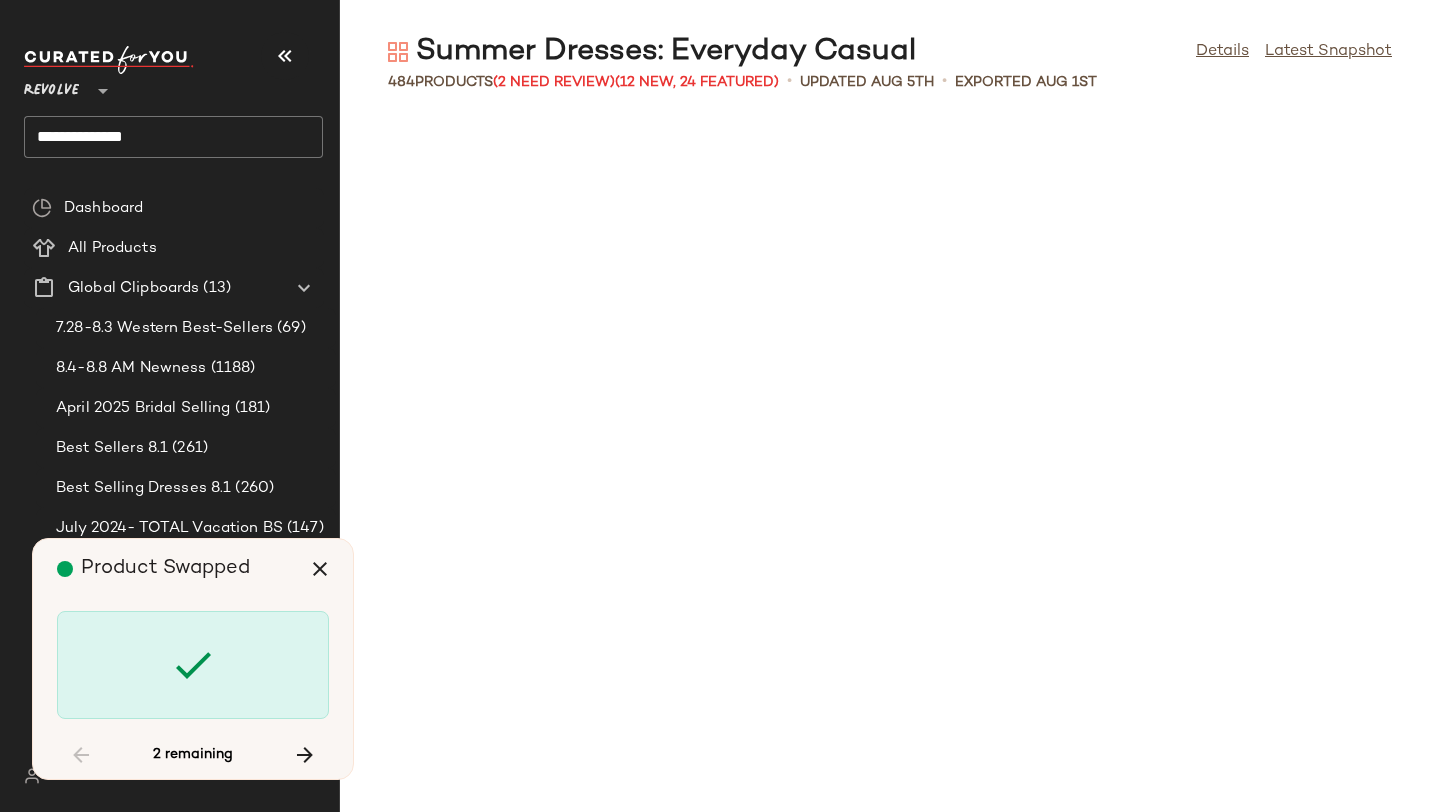 scroll, scrollTop: 34038, scrollLeft: 0, axis: vertical 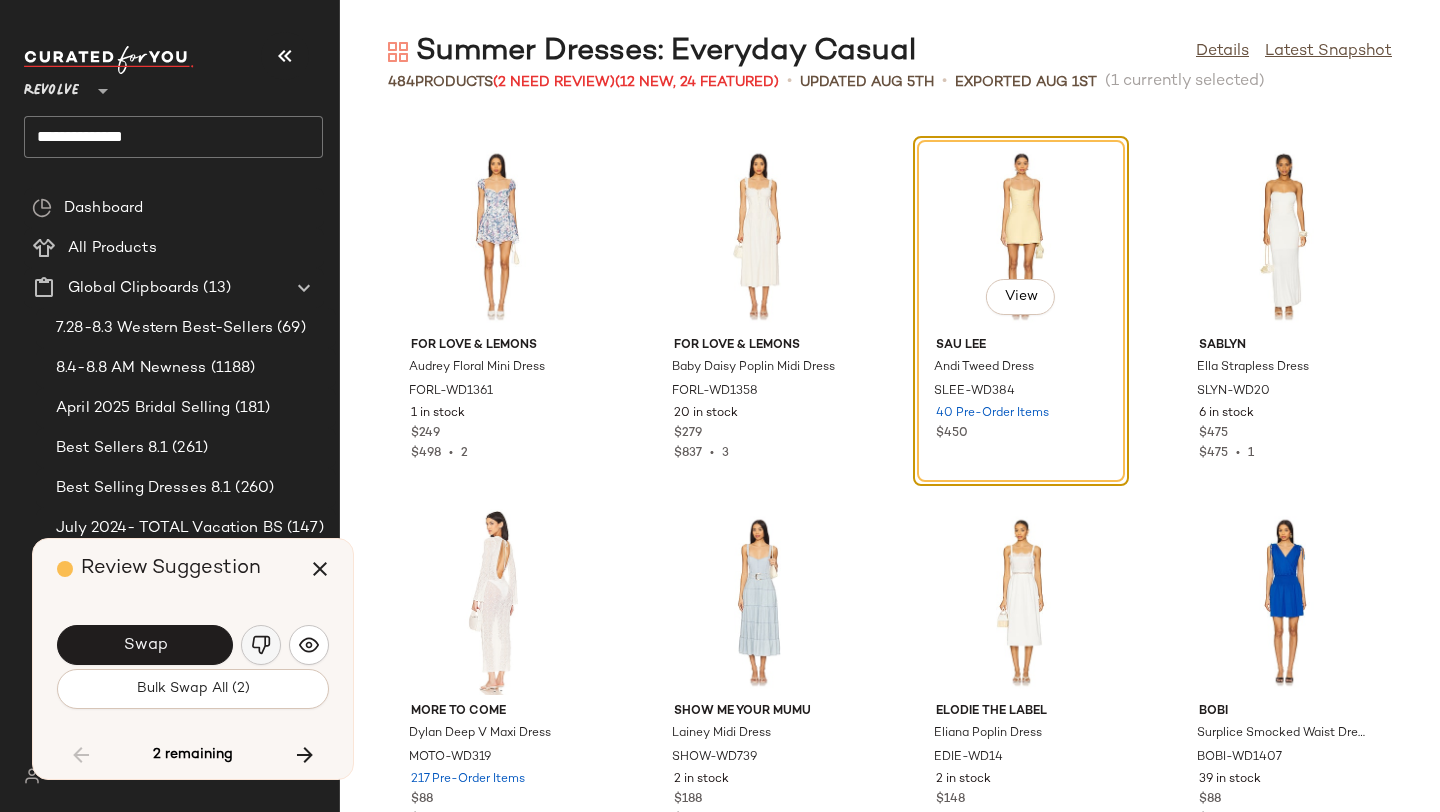 click 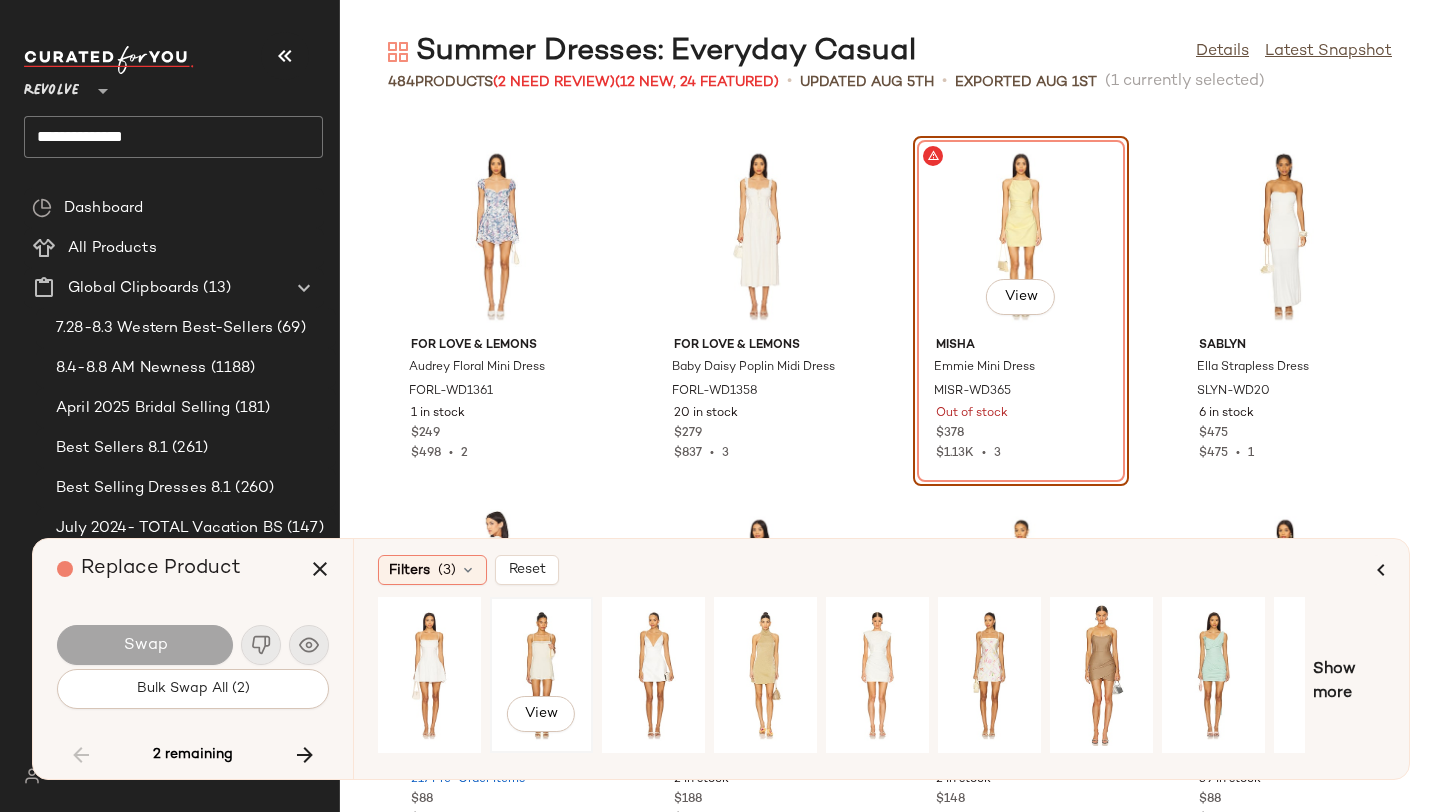 click on "View" 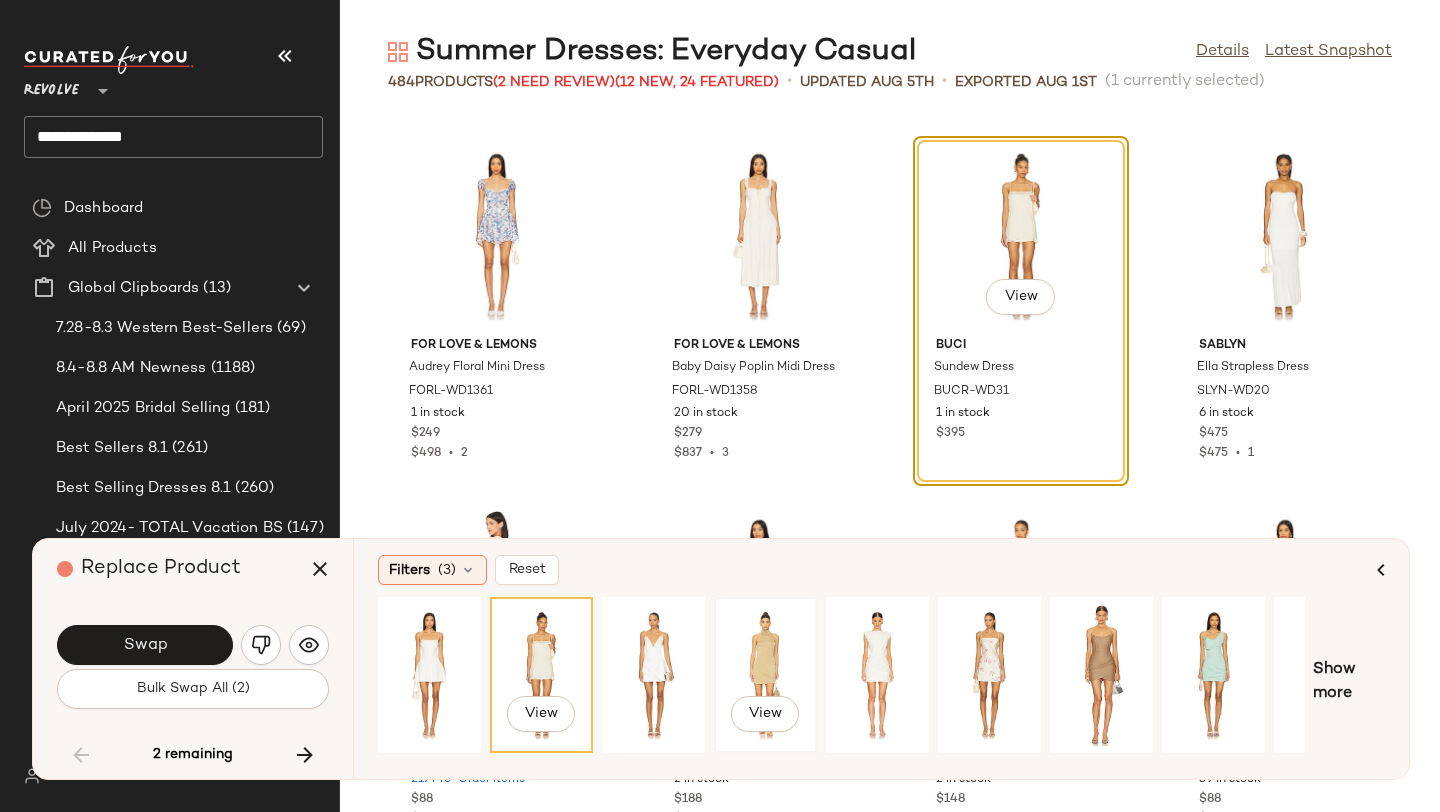 scroll, scrollTop: 0, scrollLeft: 182, axis: horizontal 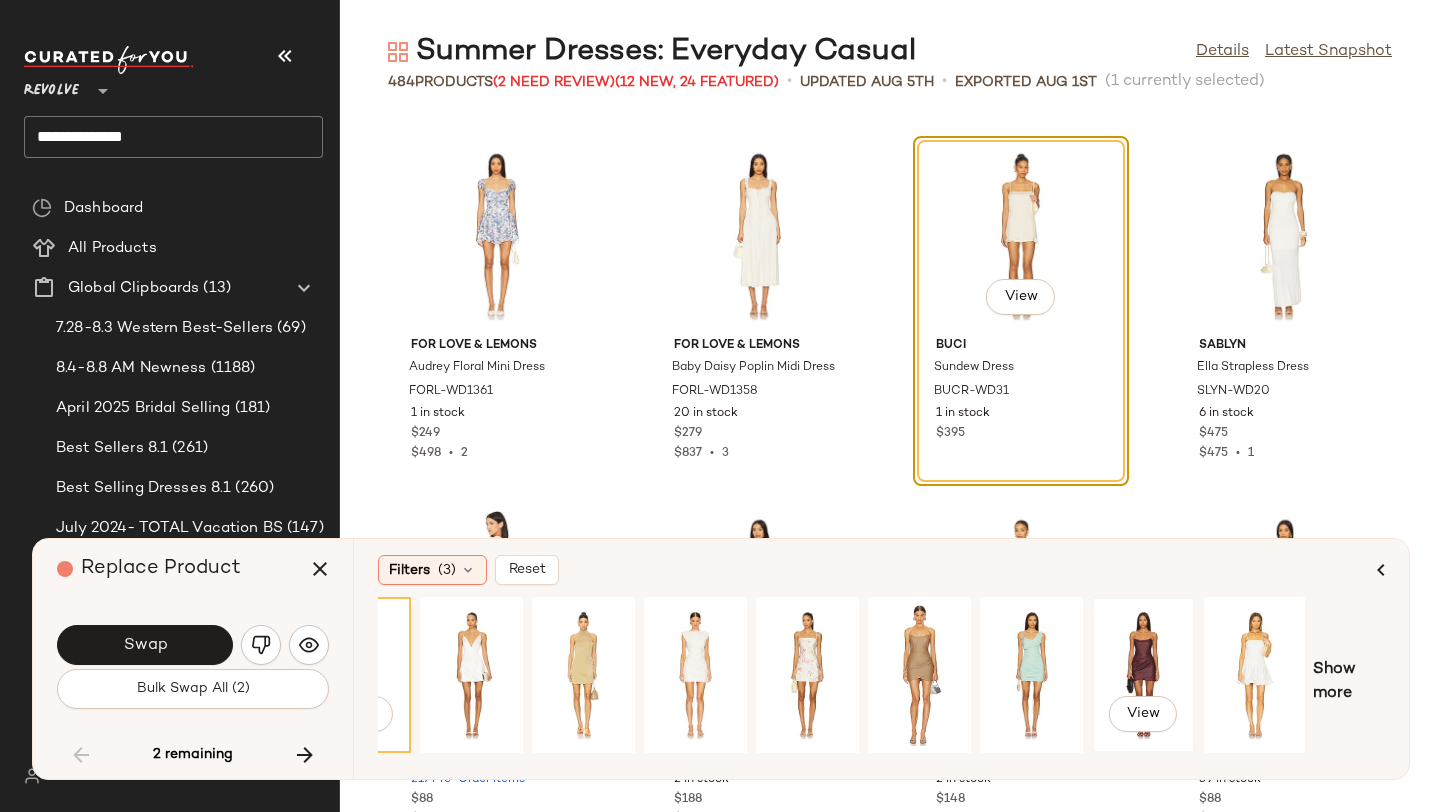 click on "View" 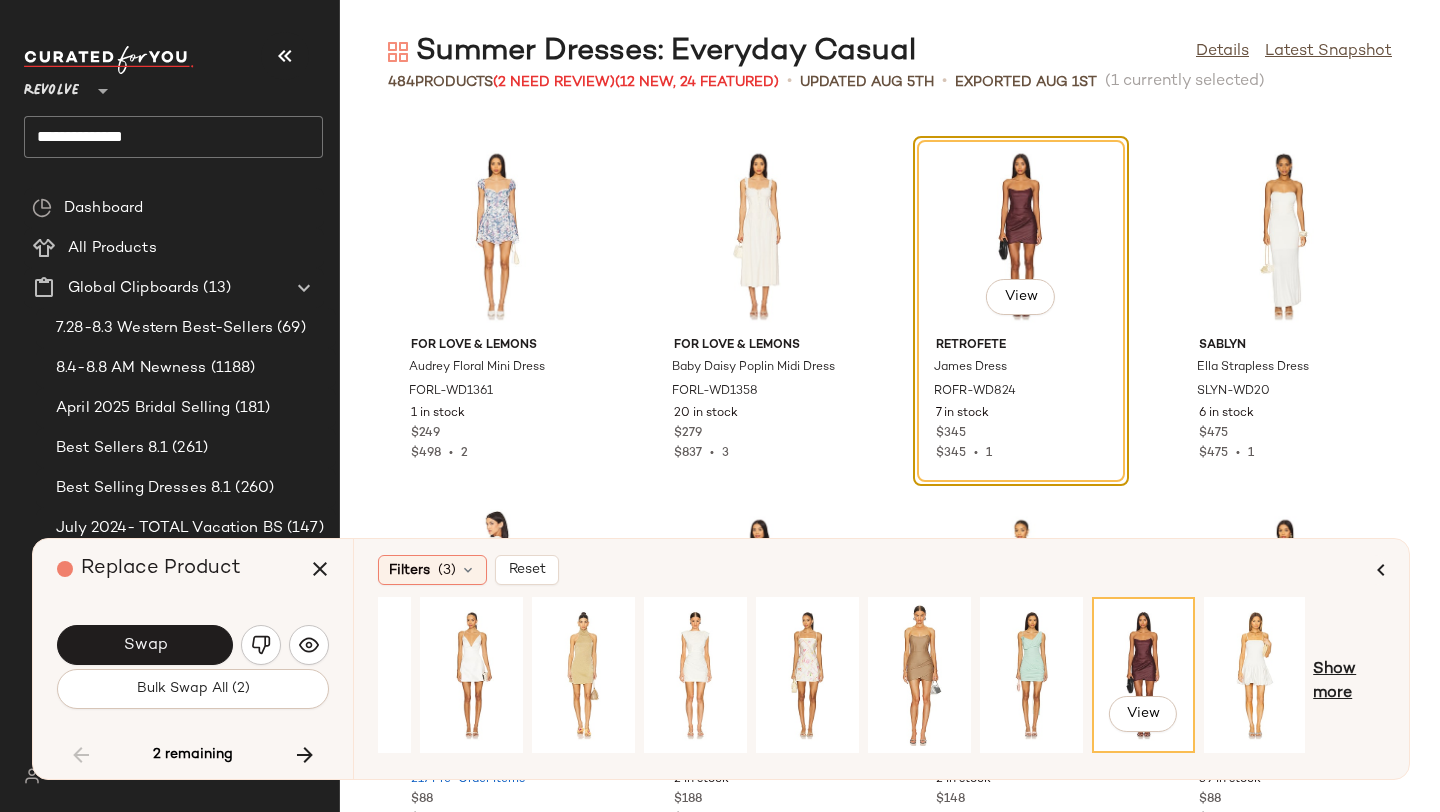 click on "Show more" at bounding box center [1349, 682] 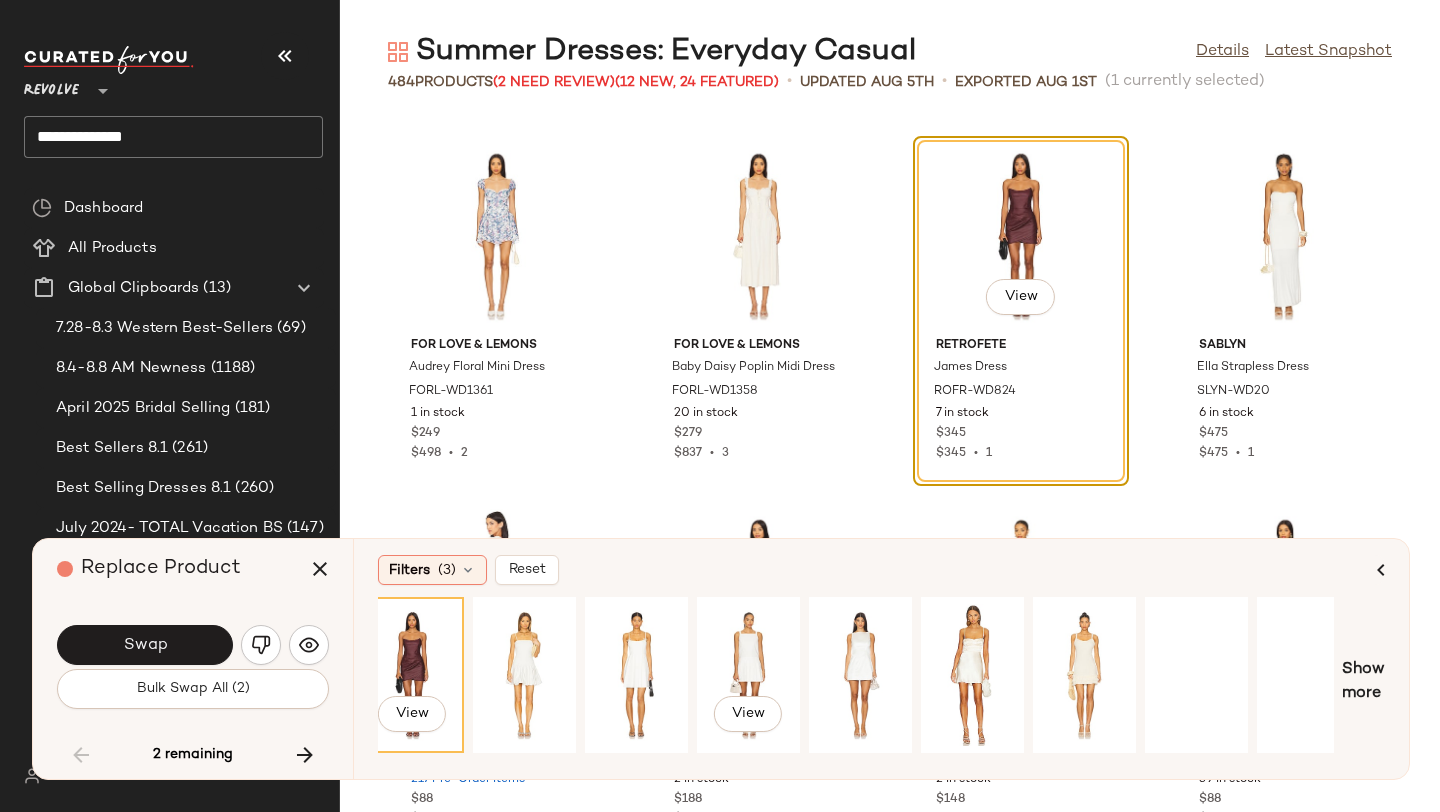 scroll, scrollTop: 0, scrollLeft: 1016, axis: horizontal 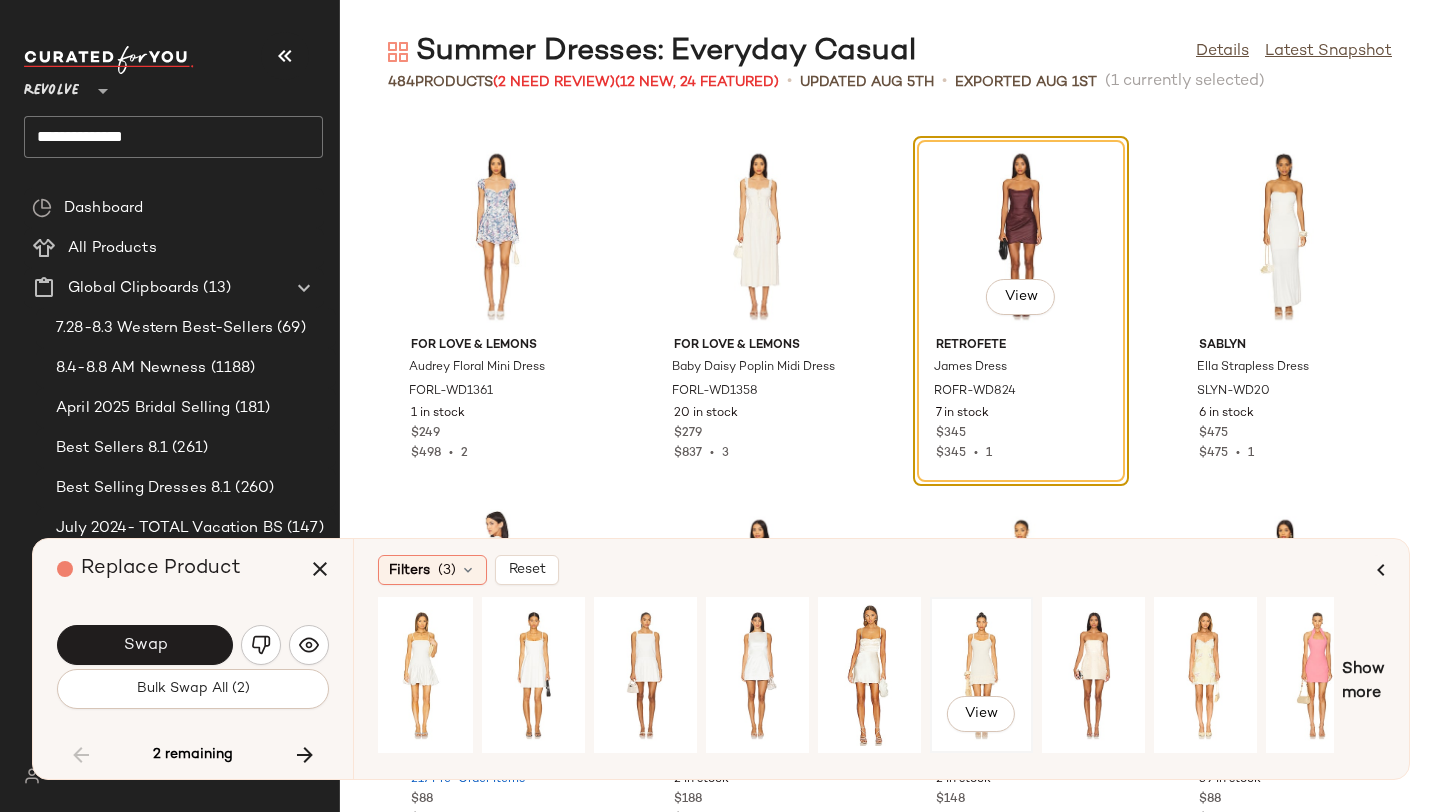 click on "View" 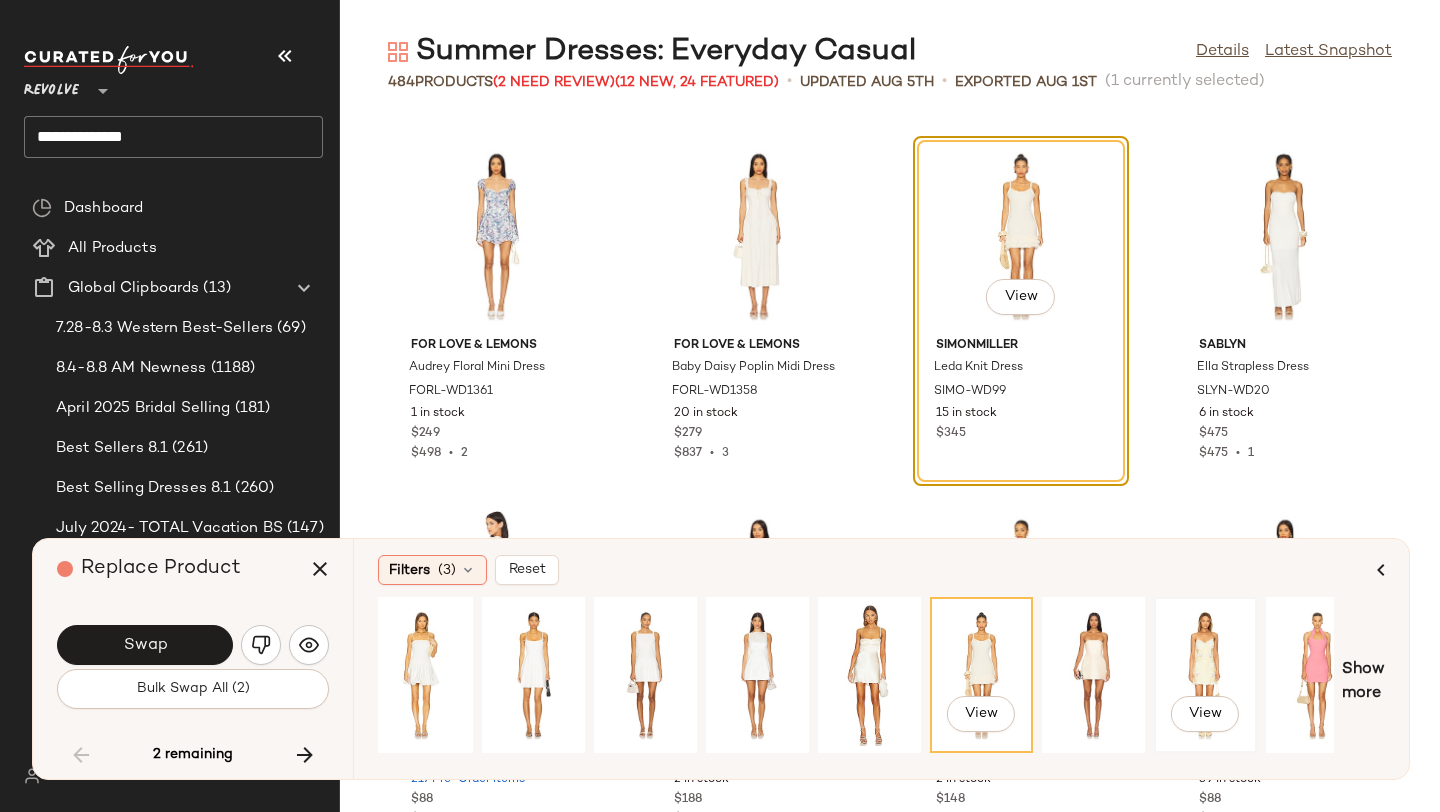 click on "View" 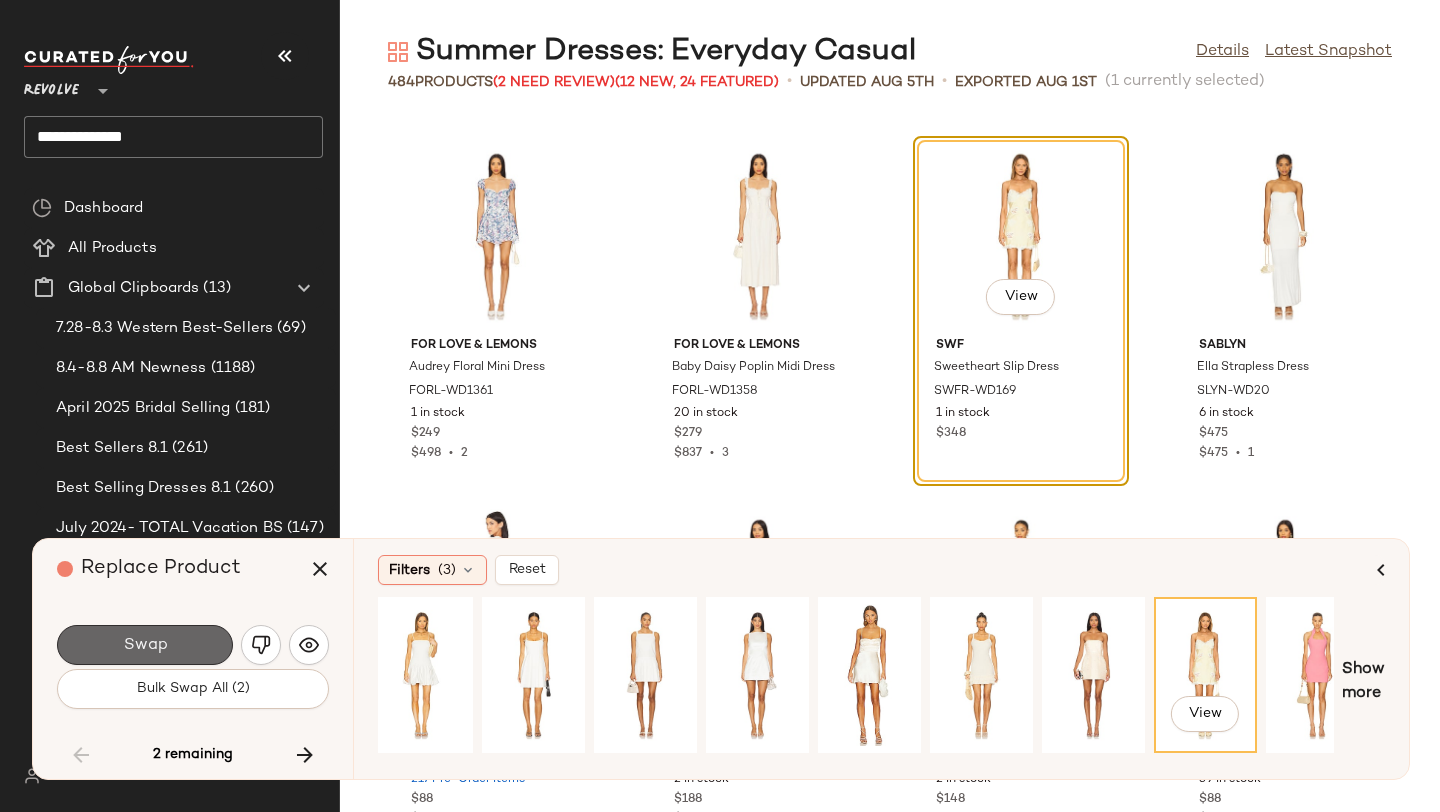 click on "Swap" at bounding box center [145, 645] 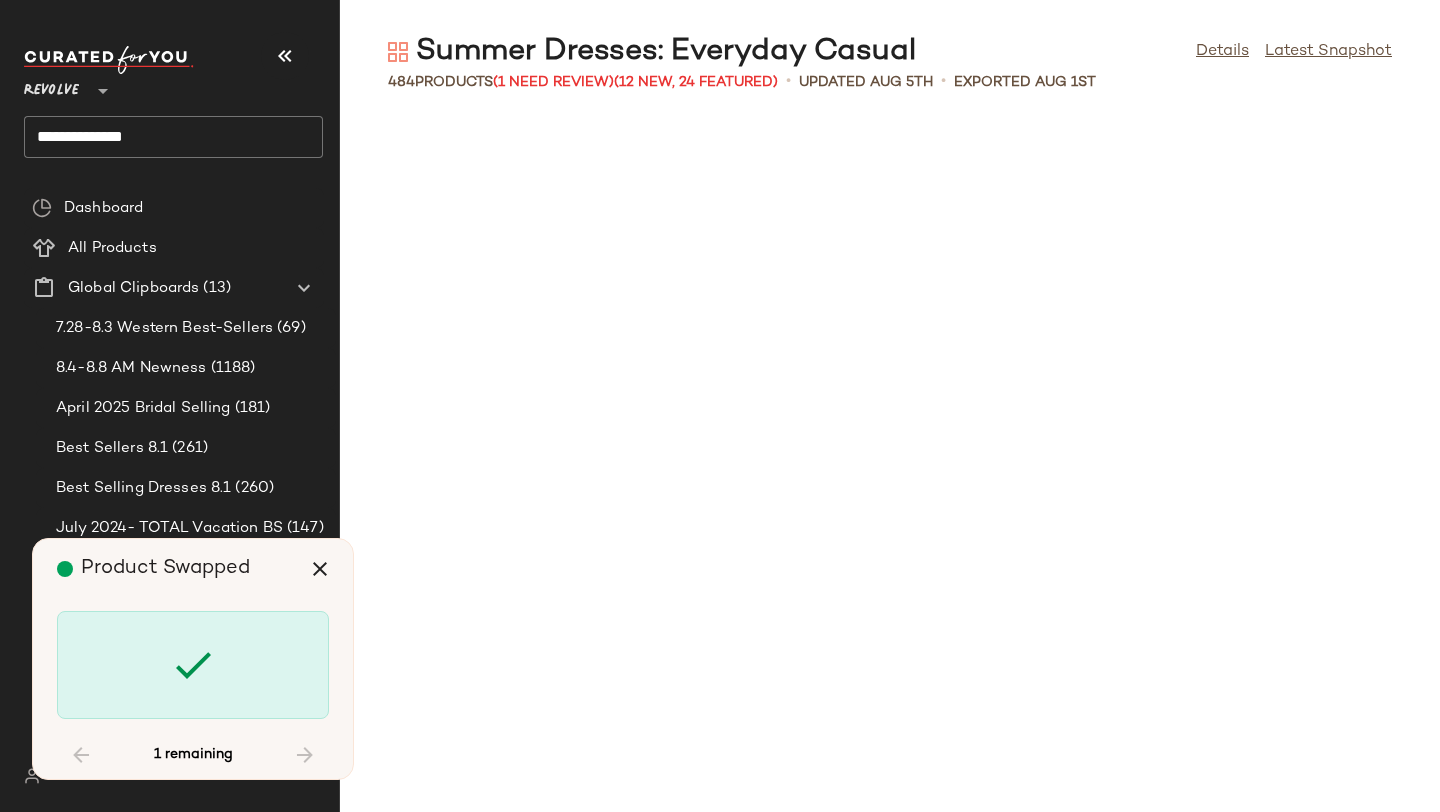 scroll, scrollTop: 35868, scrollLeft: 0, axis: vertical 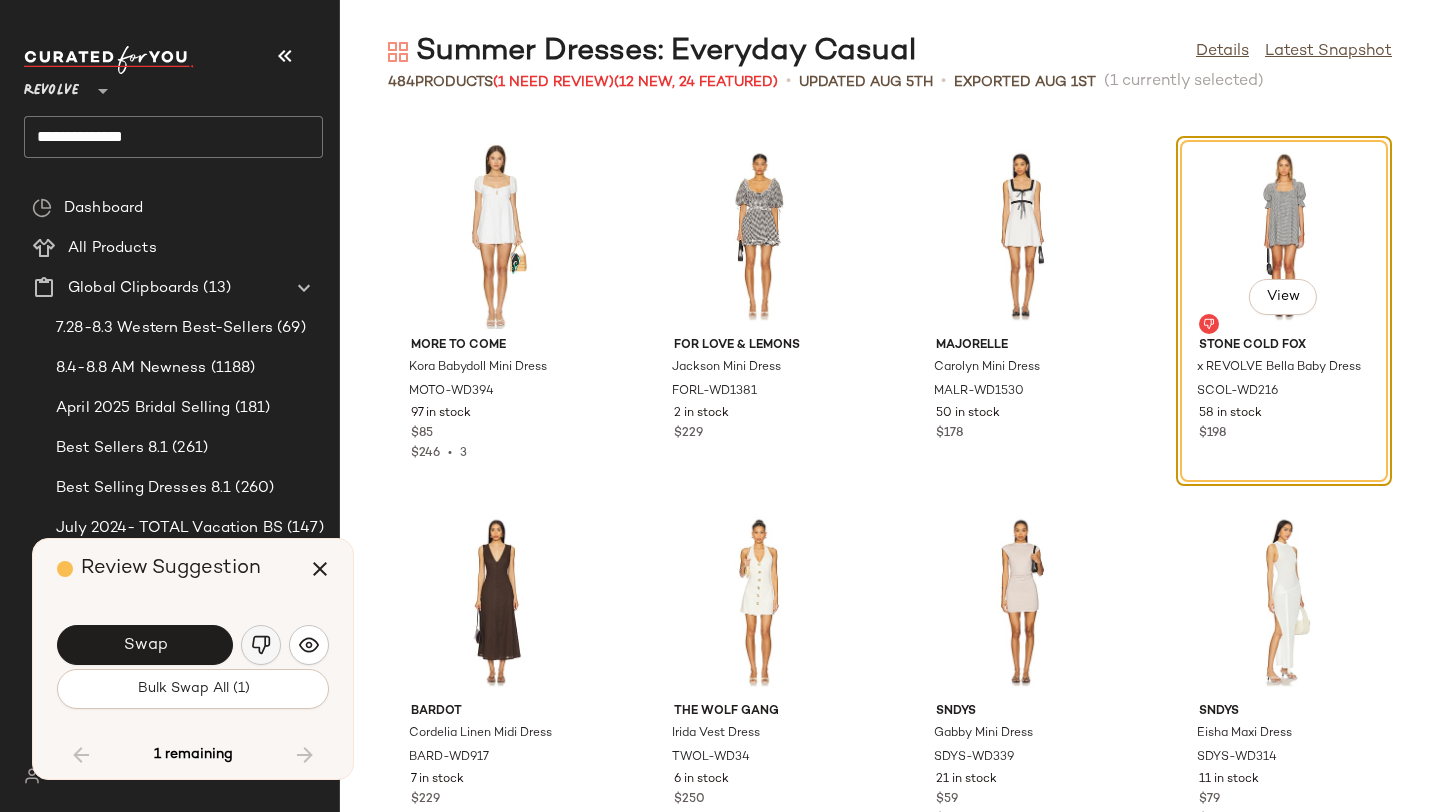 click at bounding box center [261, 645] 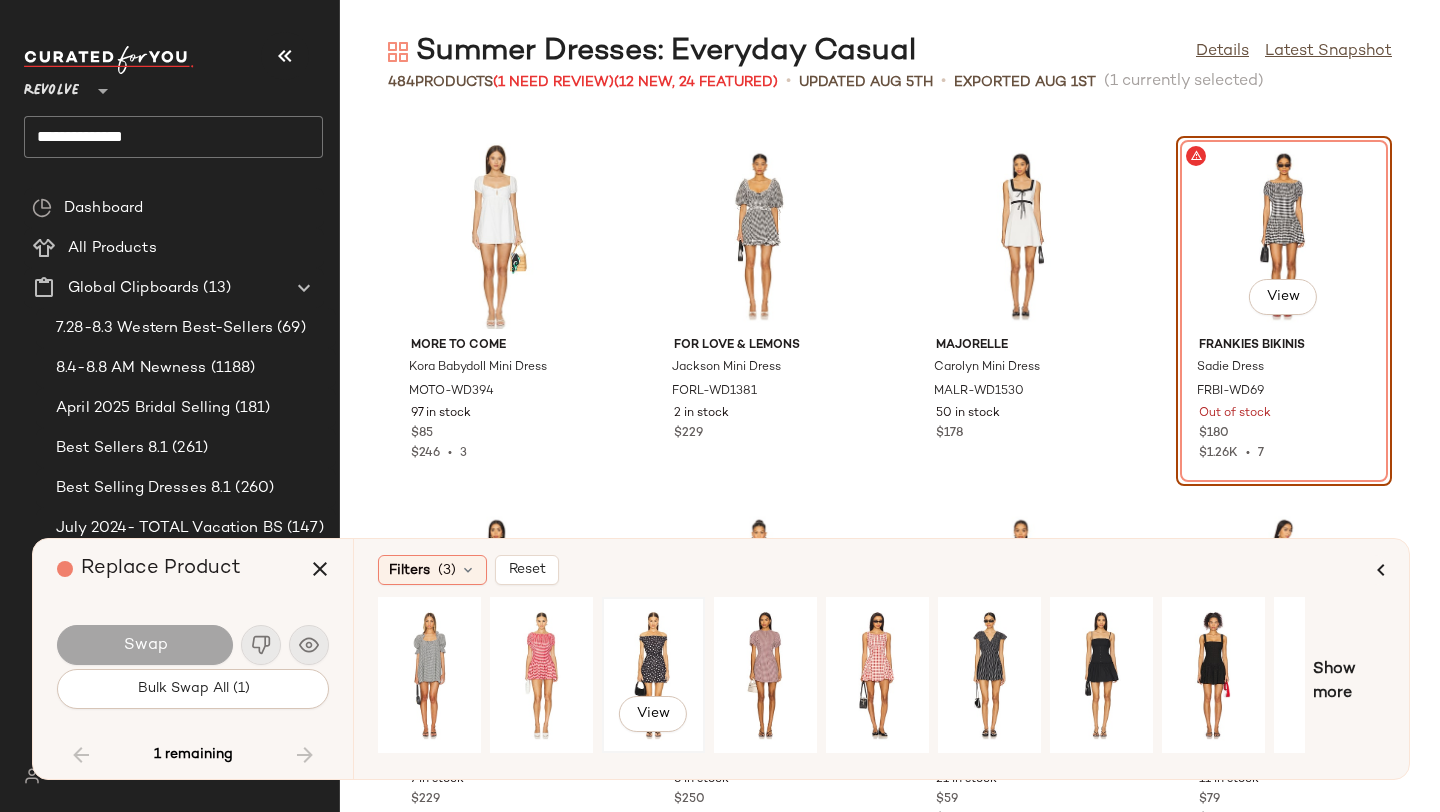click on "View" 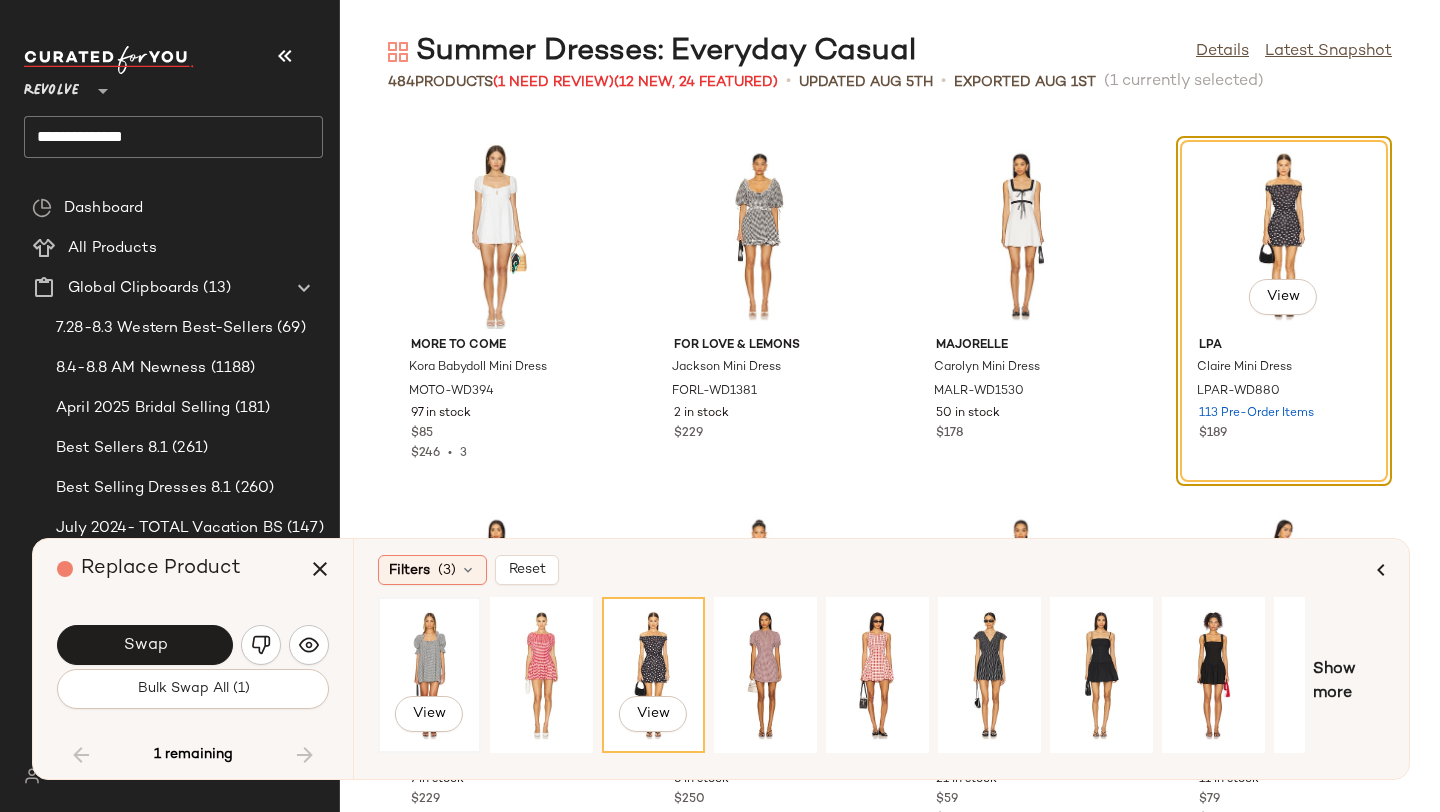 click on "View" 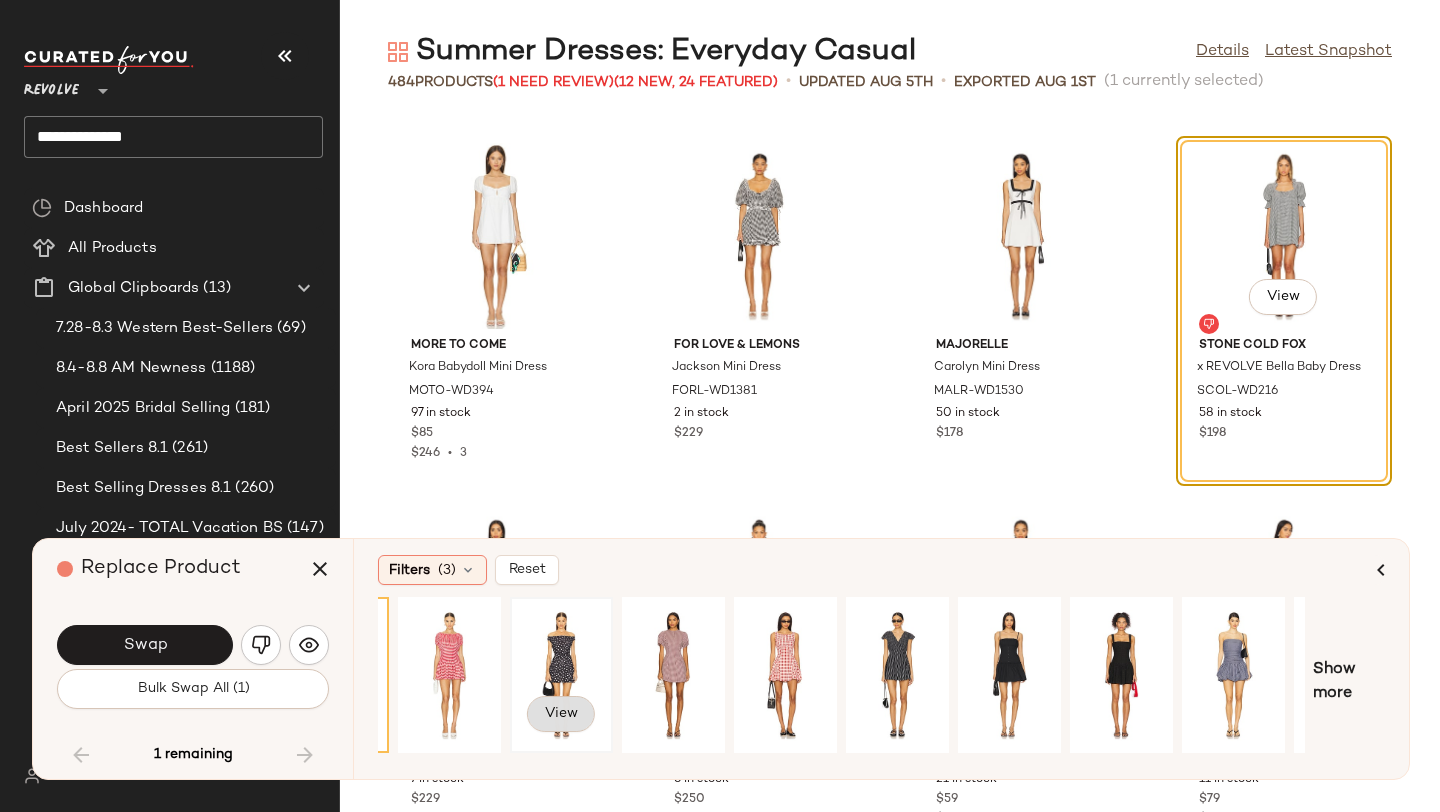 scroll, scrollTop: 0, scrollLeft: 182, axis: horizontal 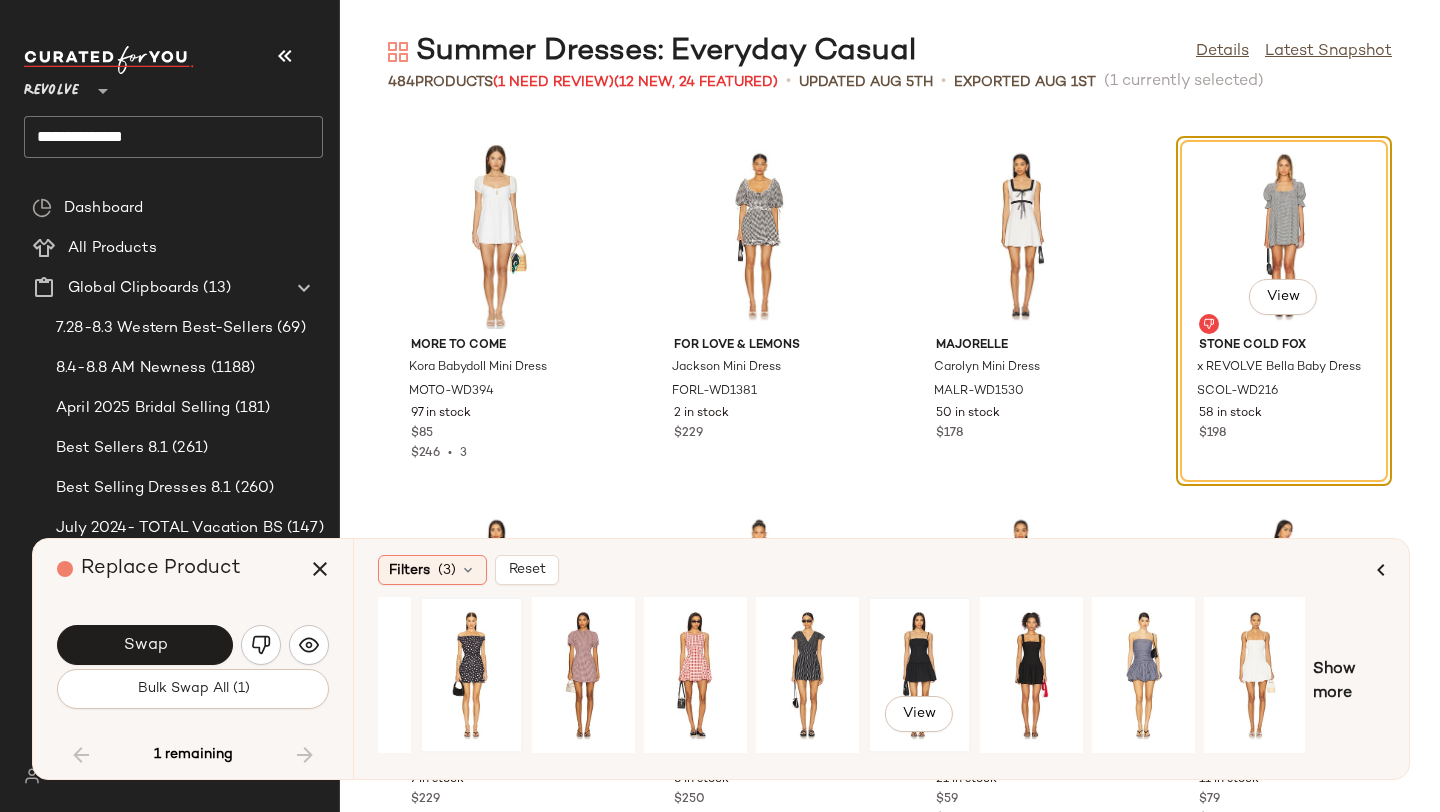 click on "View" 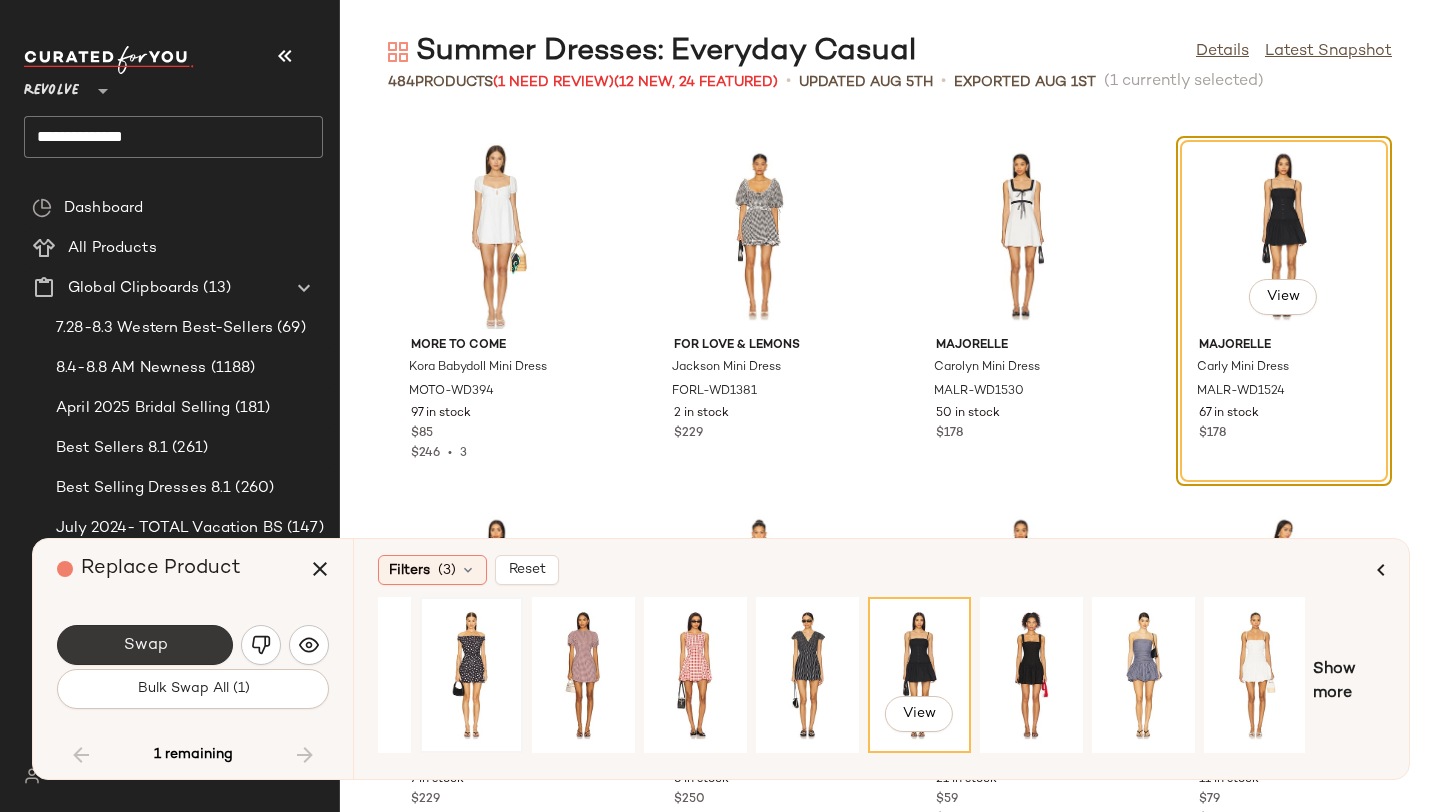 click on "Swap" at bounding box center (145, 645) 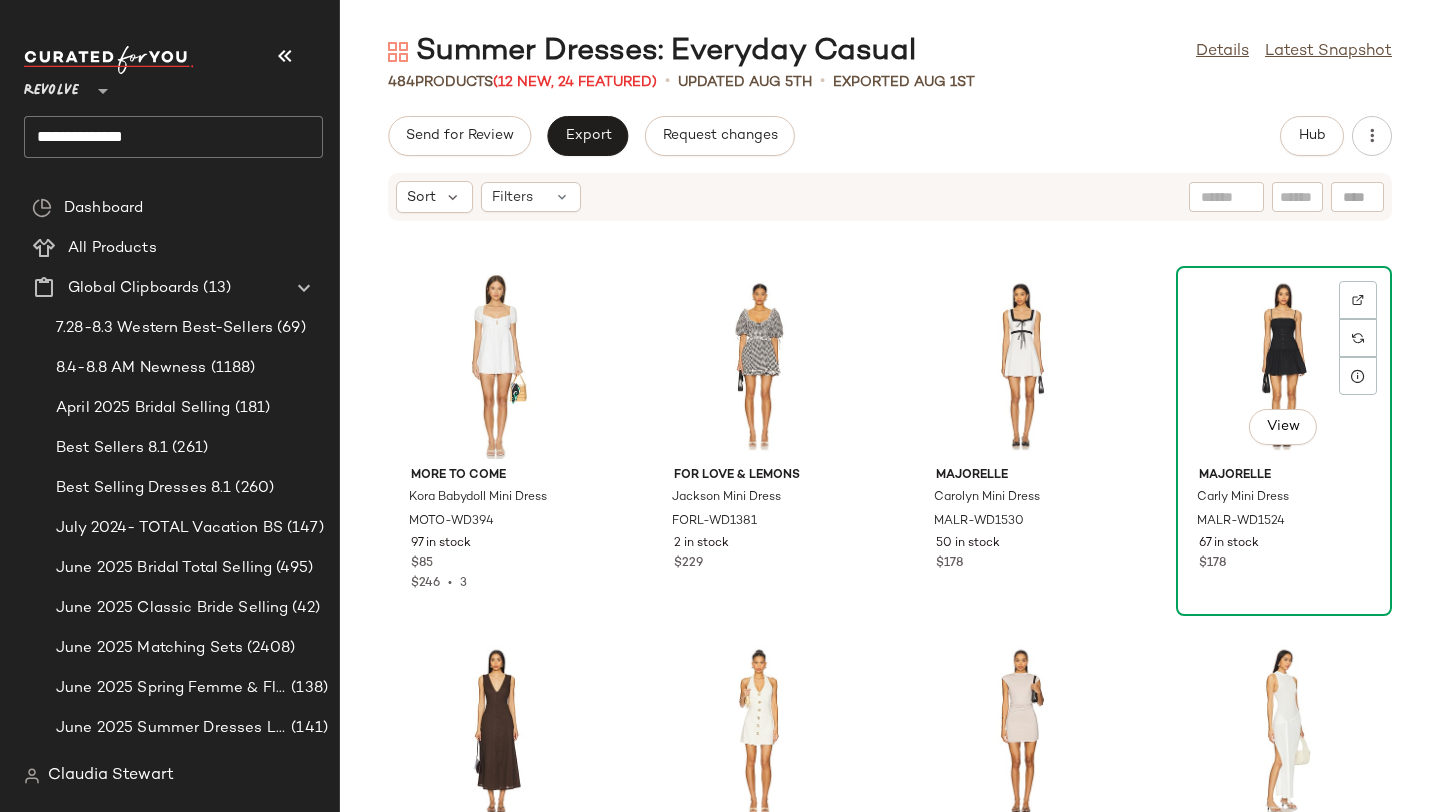 click on "View" 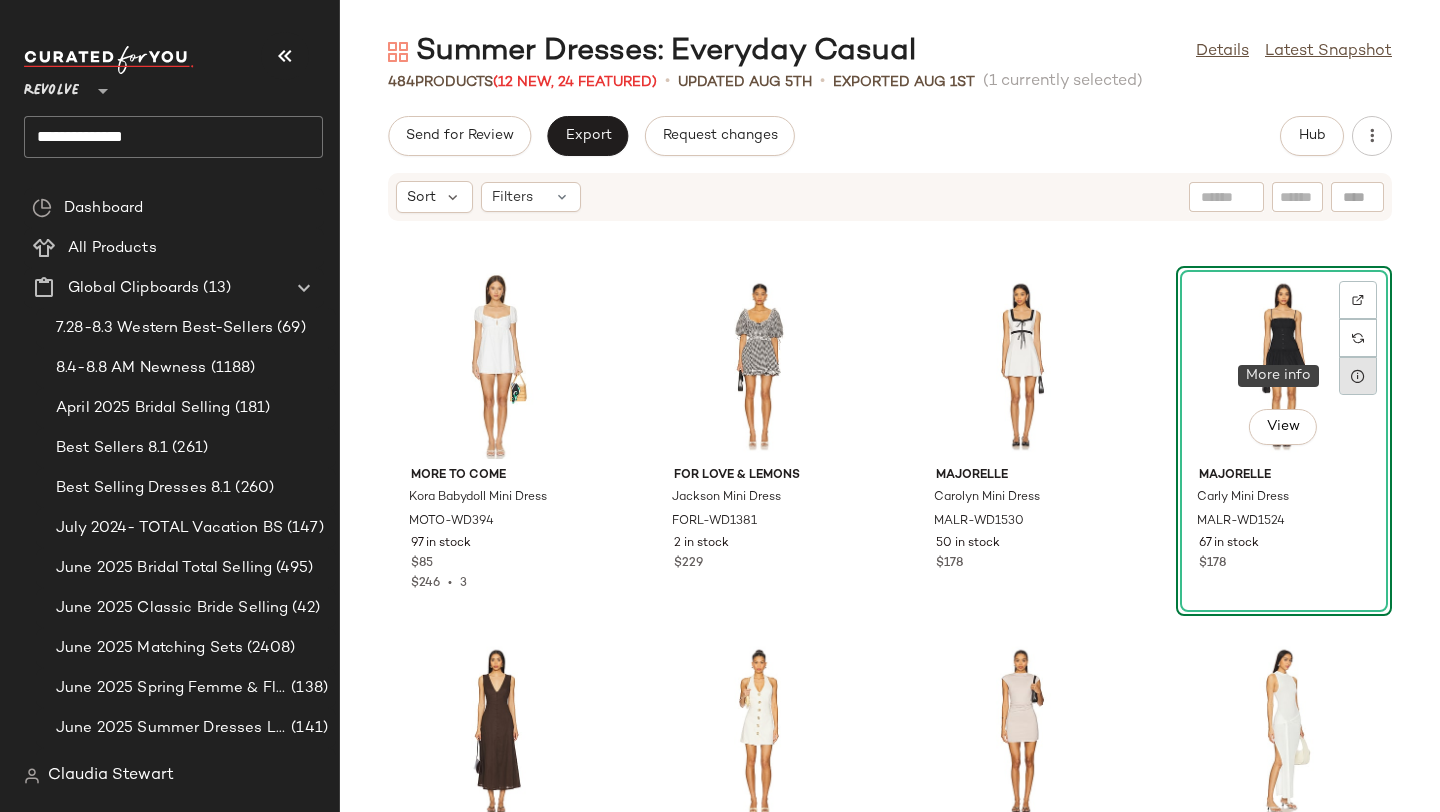 click 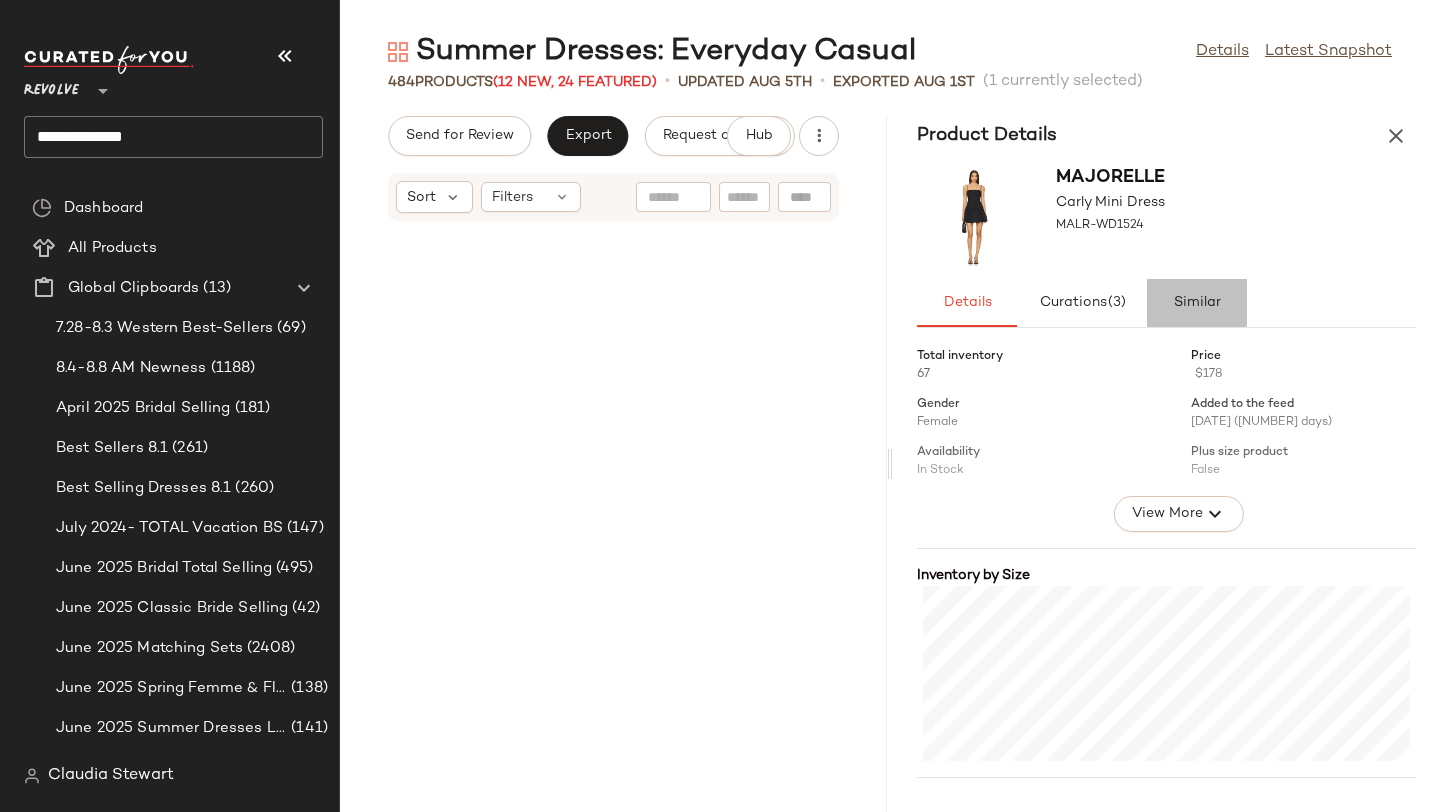 click on "Similar" 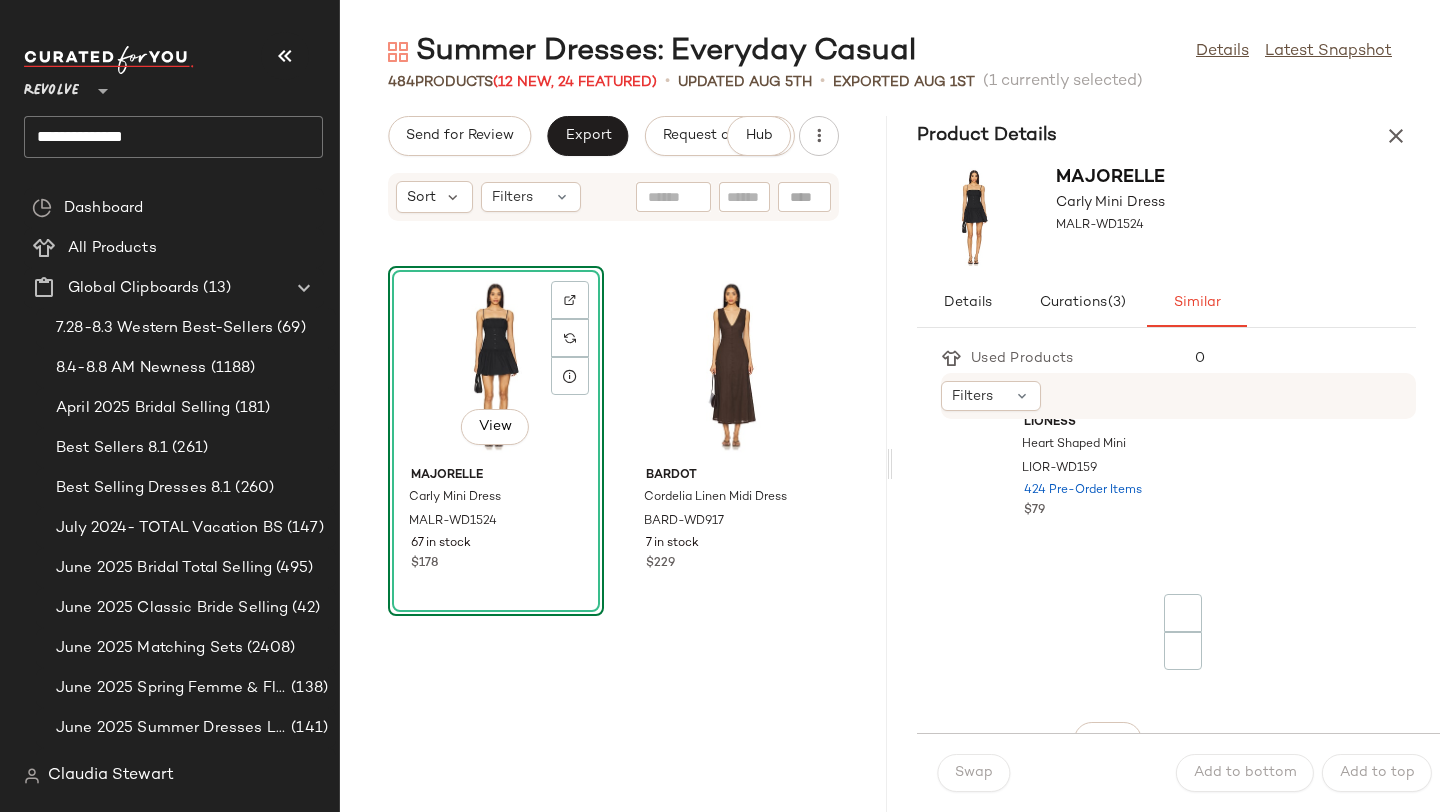scroll, scrollTop: 2984, scrollLeft: 0, axis: vertical 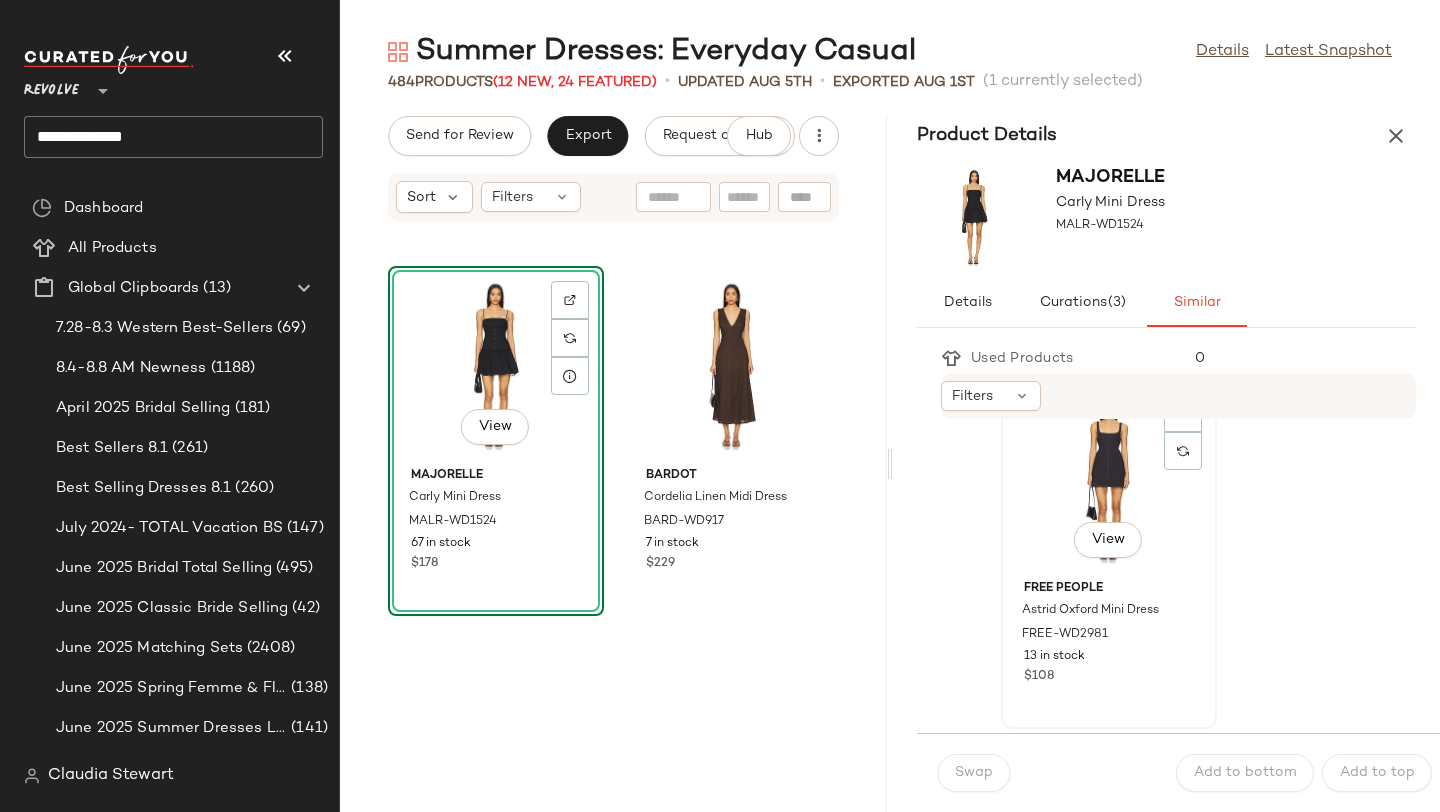 click on "View" 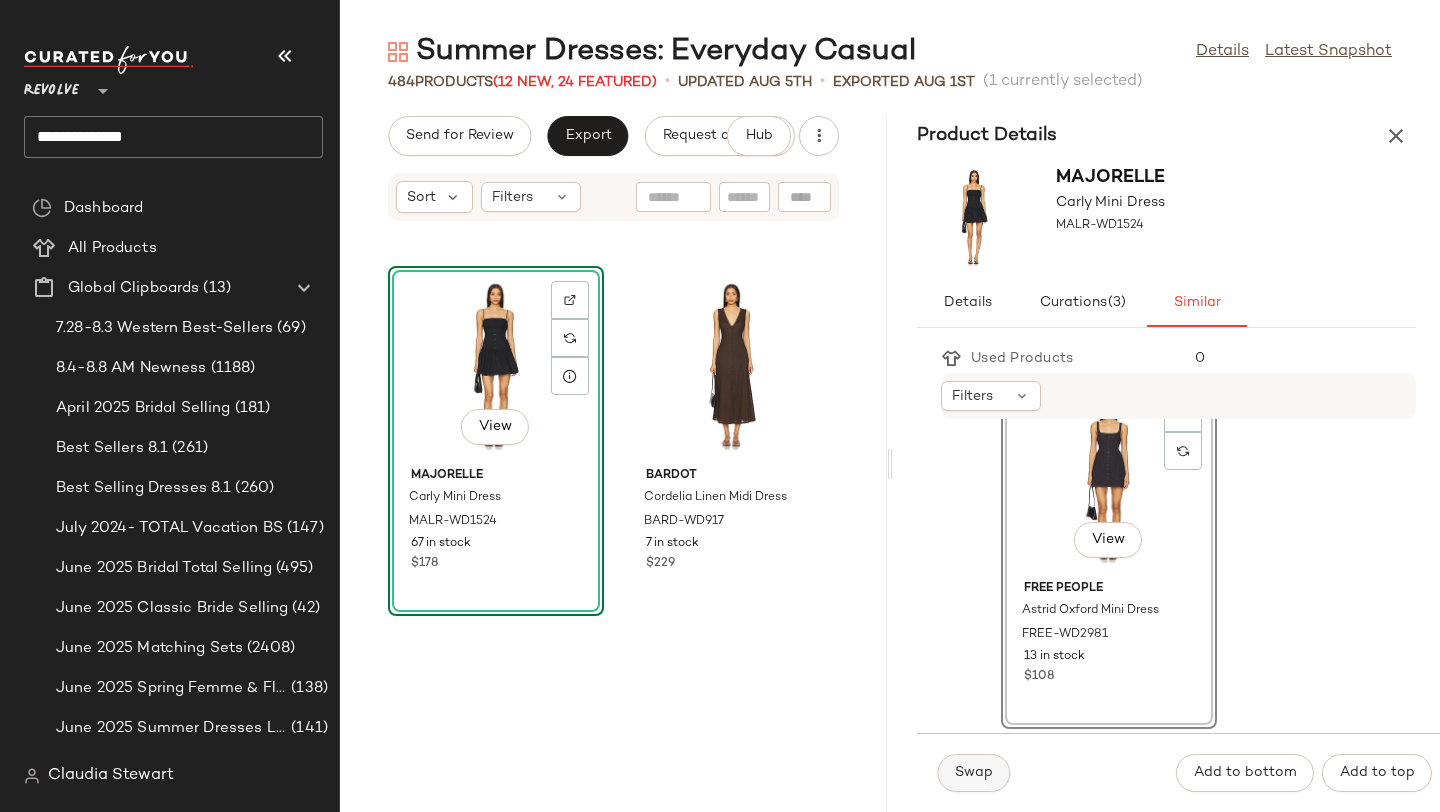 click on "Swap" 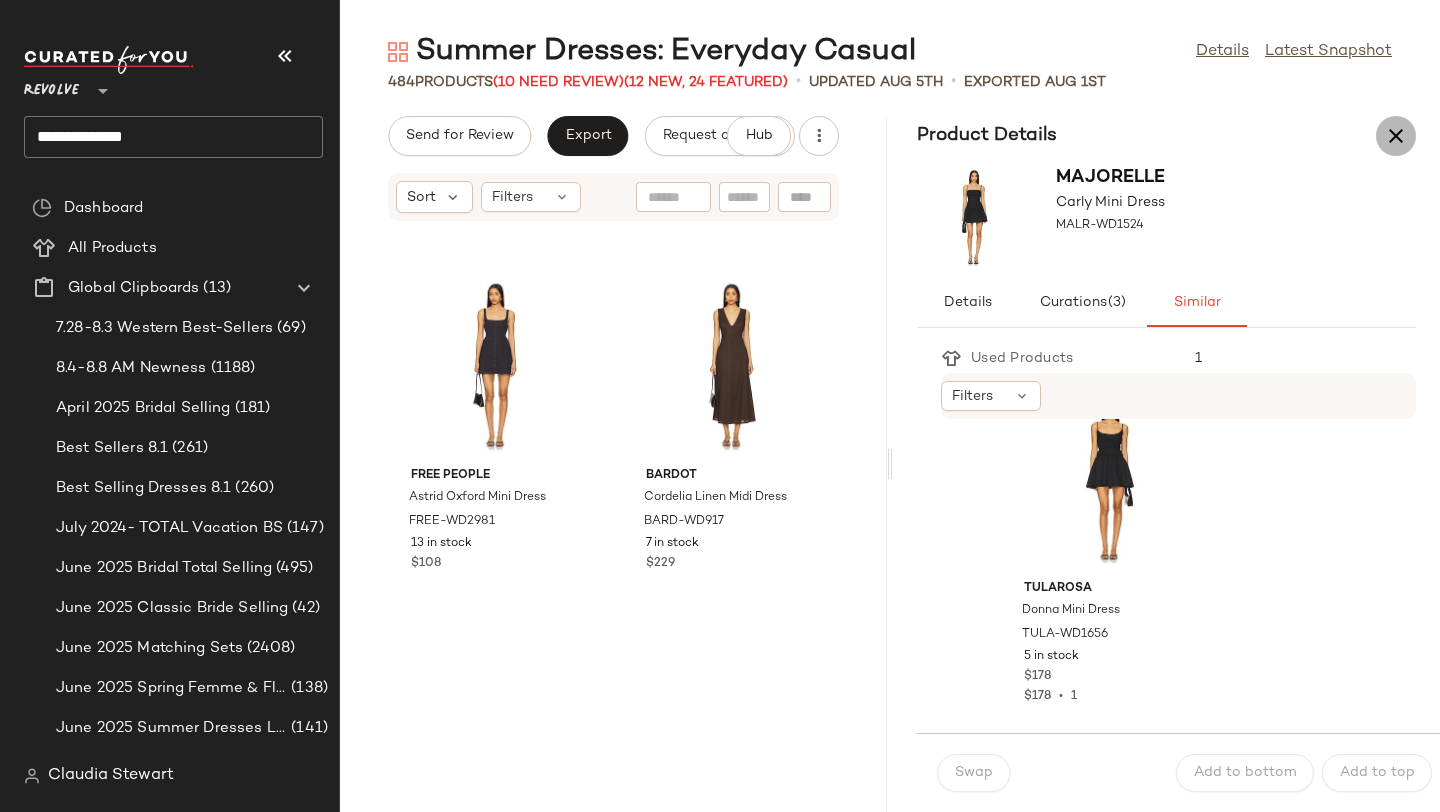 click at bounding box center [1396, 136] 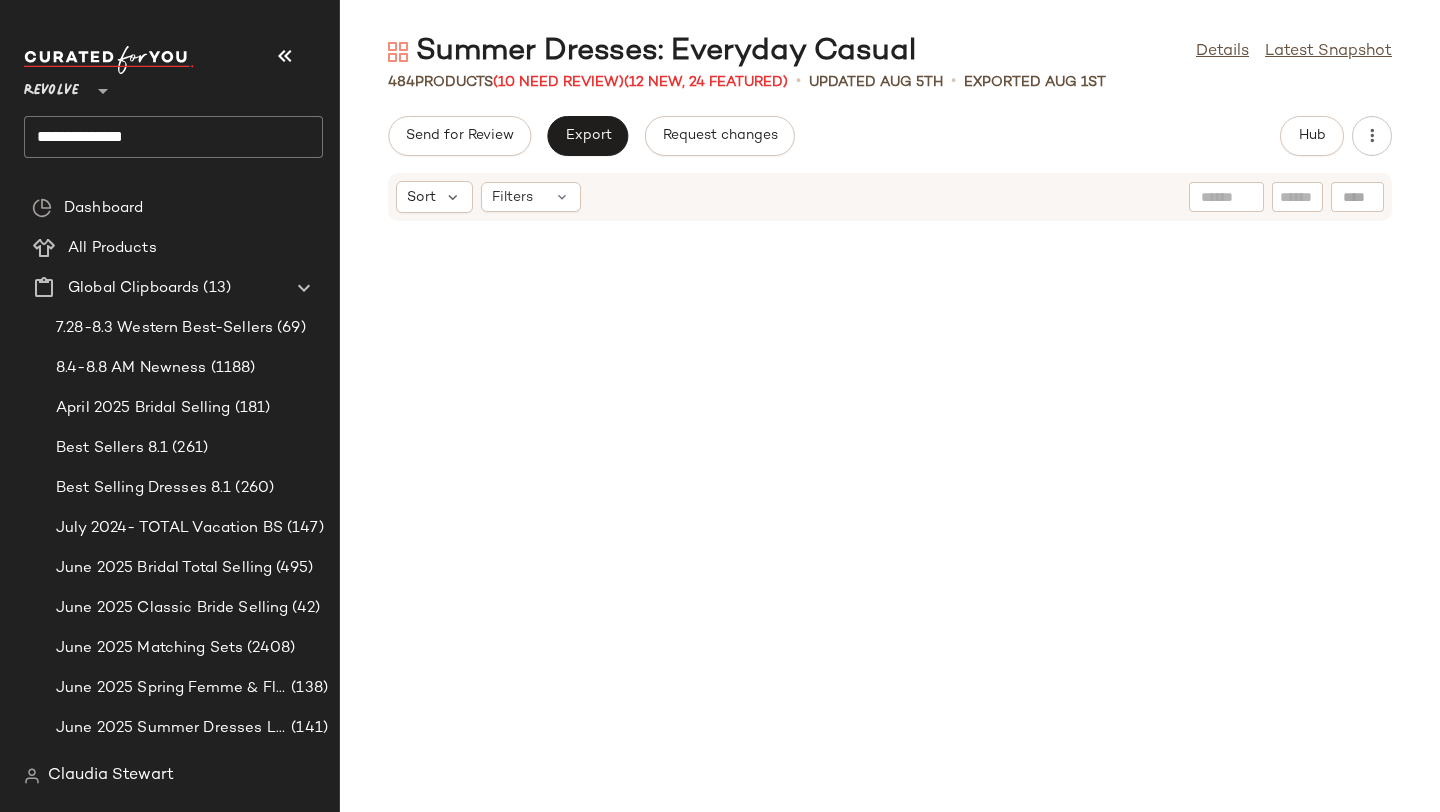 scroll, scrollTop: 0, scrollLeft: 0, axis: both 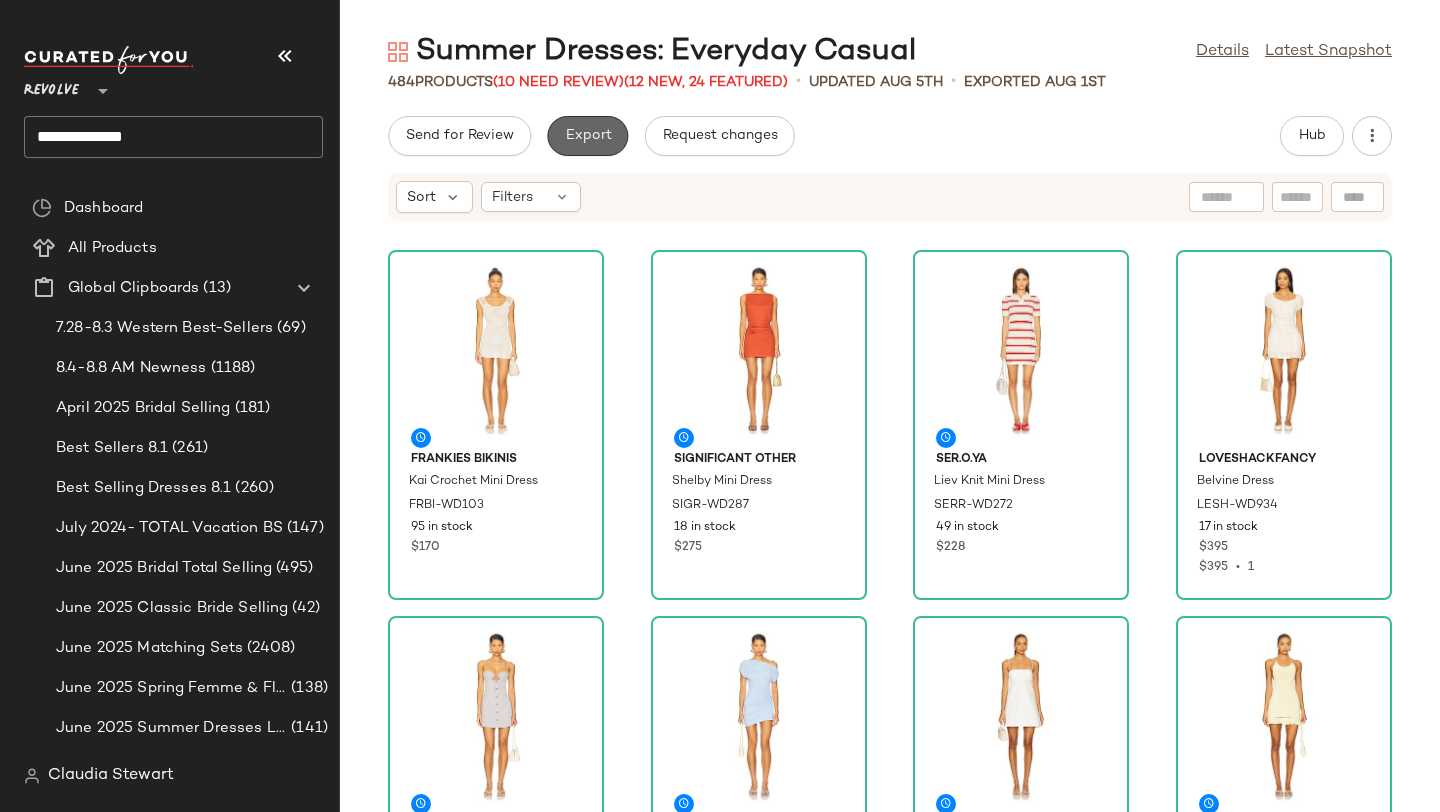 click on "Export" 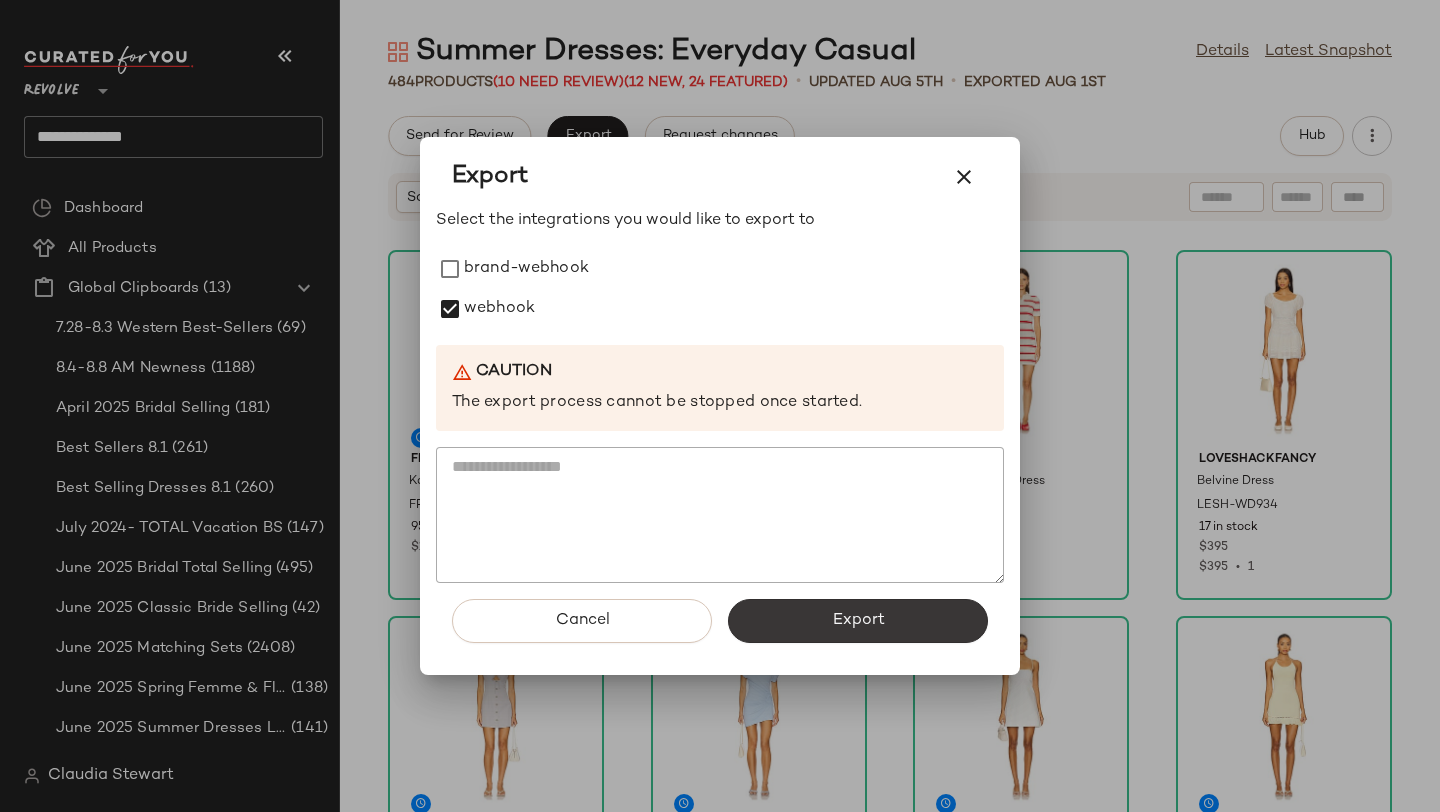 click on "Export" at bounding box center [858, 621] 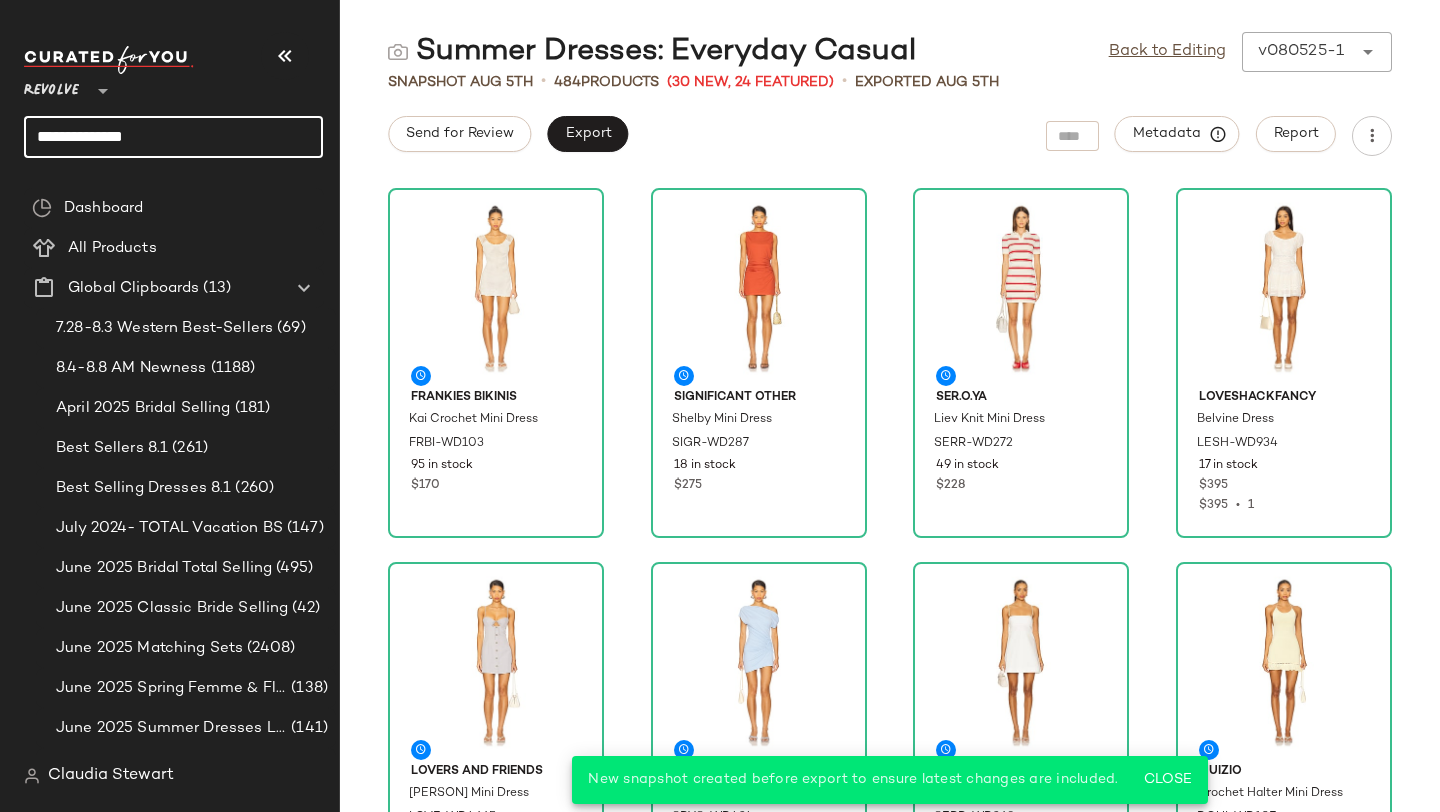 click on "**********" 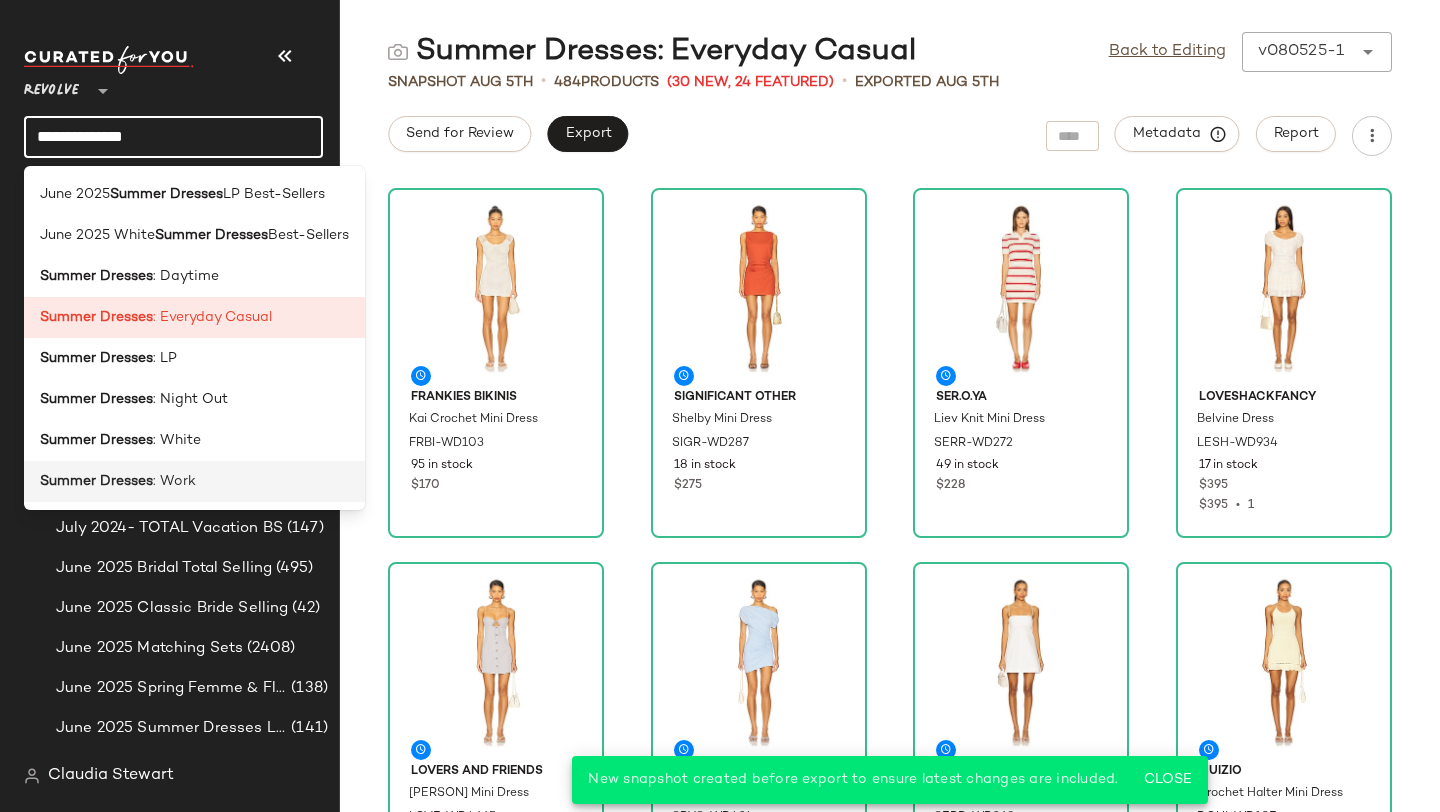 click on ": Work" at bounding box center (174, 481) 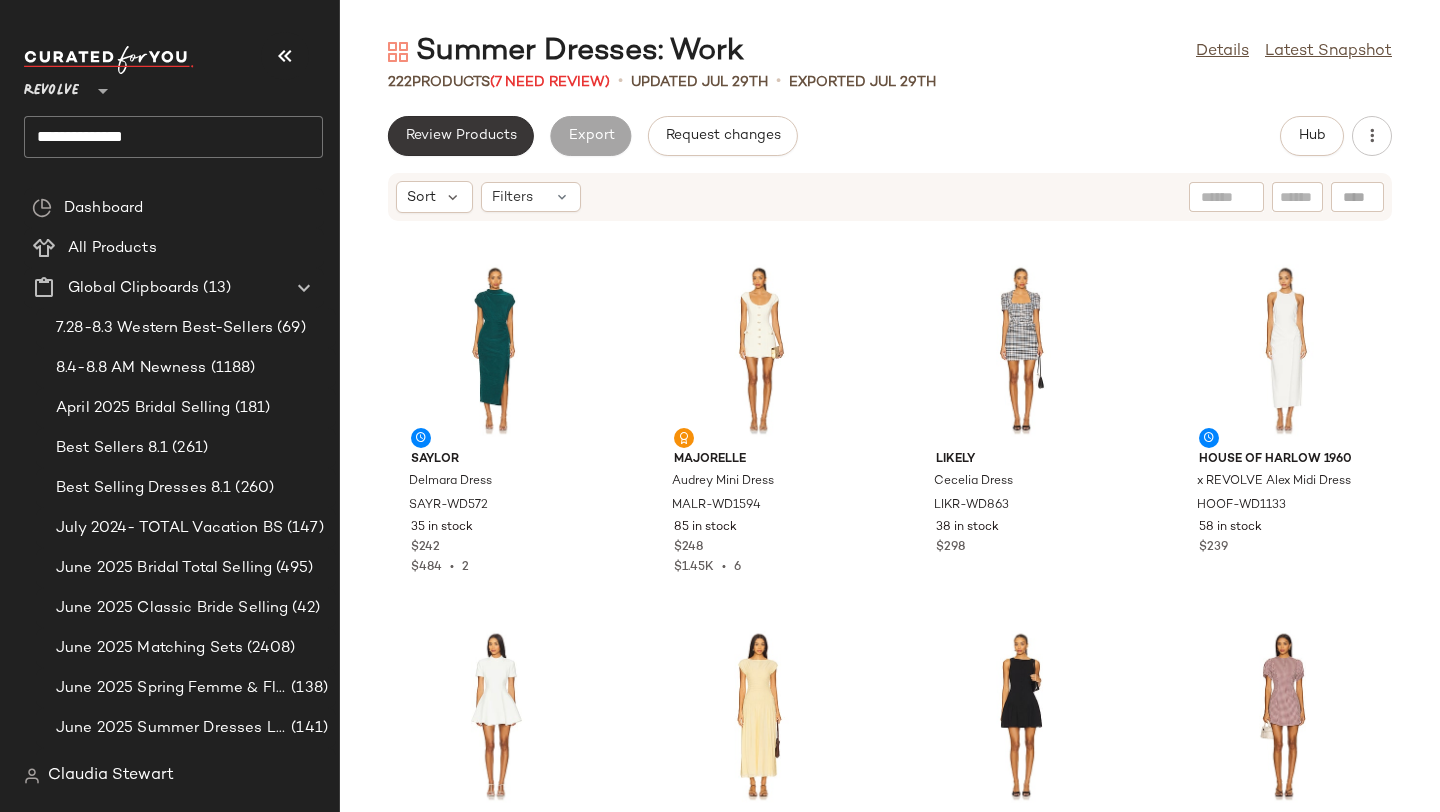 click on "Review Products" 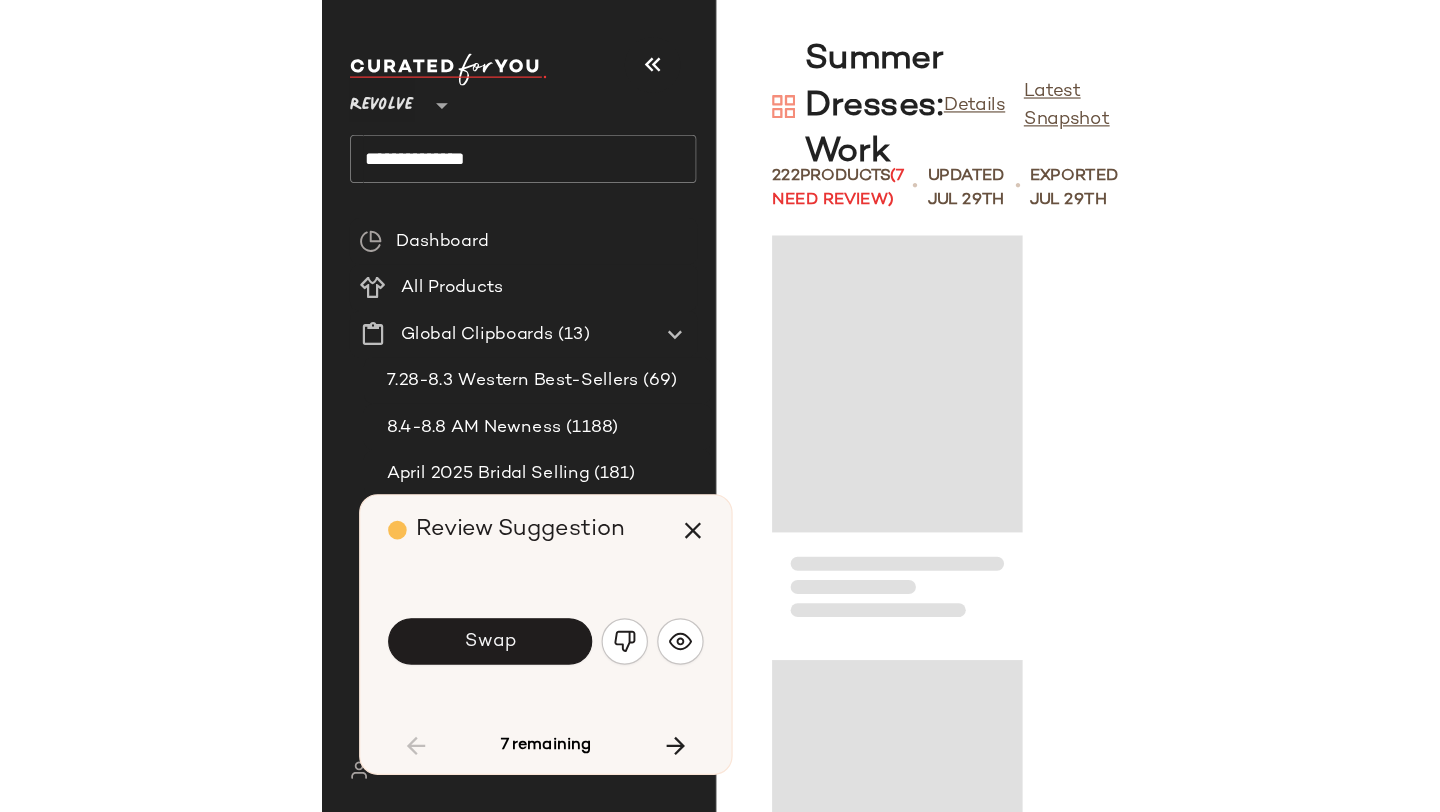scroll, scrollTop: 748, scrollLeft: 0, axis: vertical 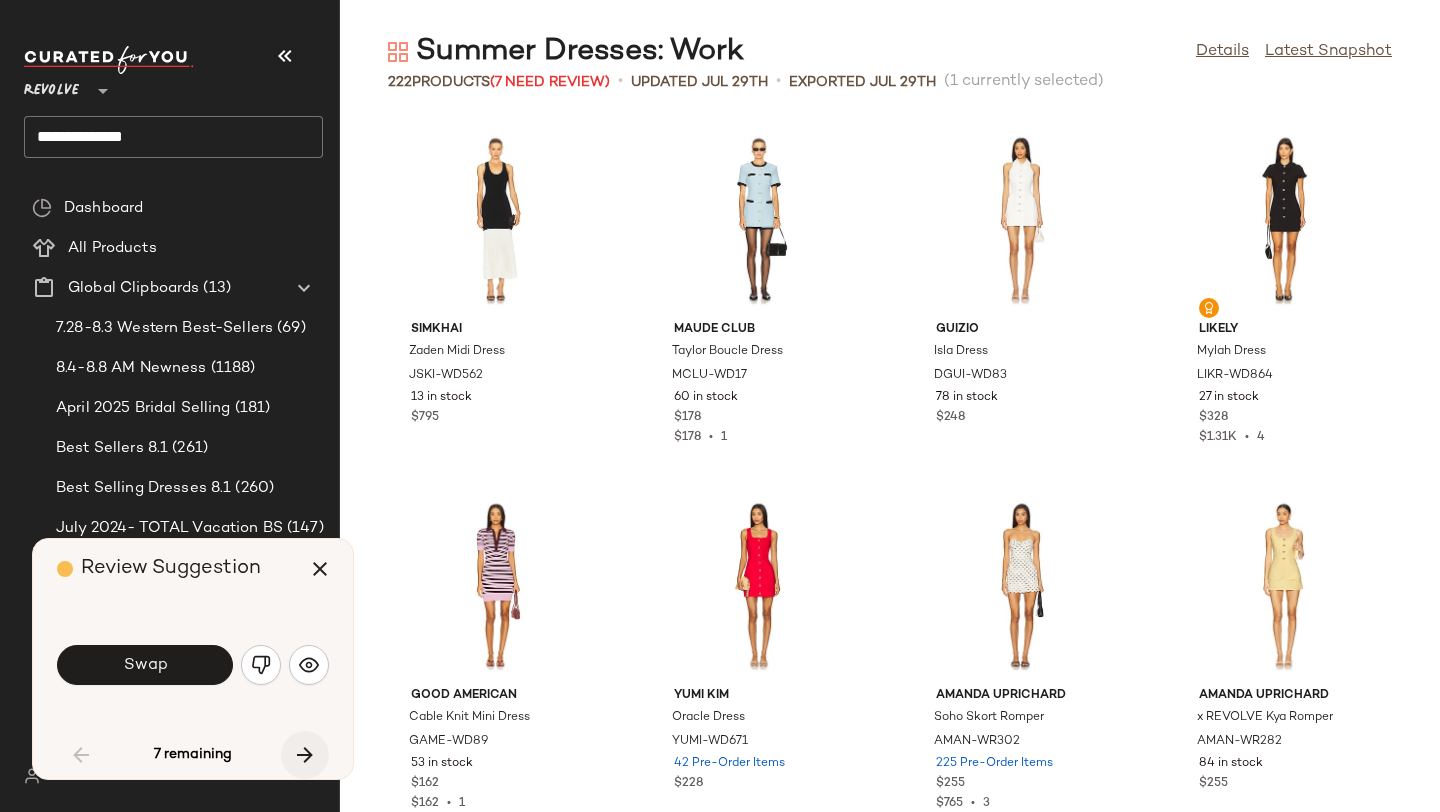 click at bounding box center [305, 755] 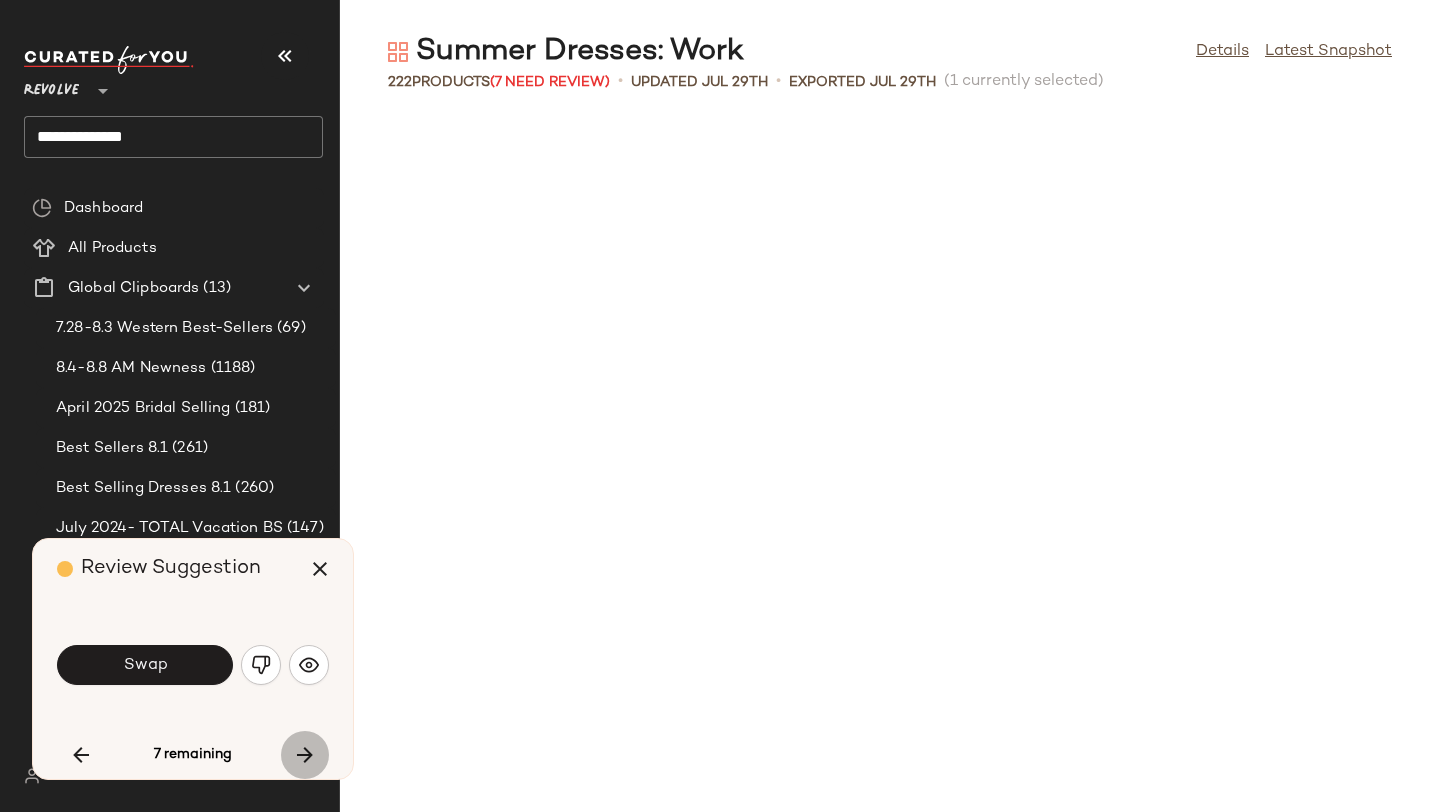 scroll, scrollTop: 2196, scrollLeft: 0, axis: vertical 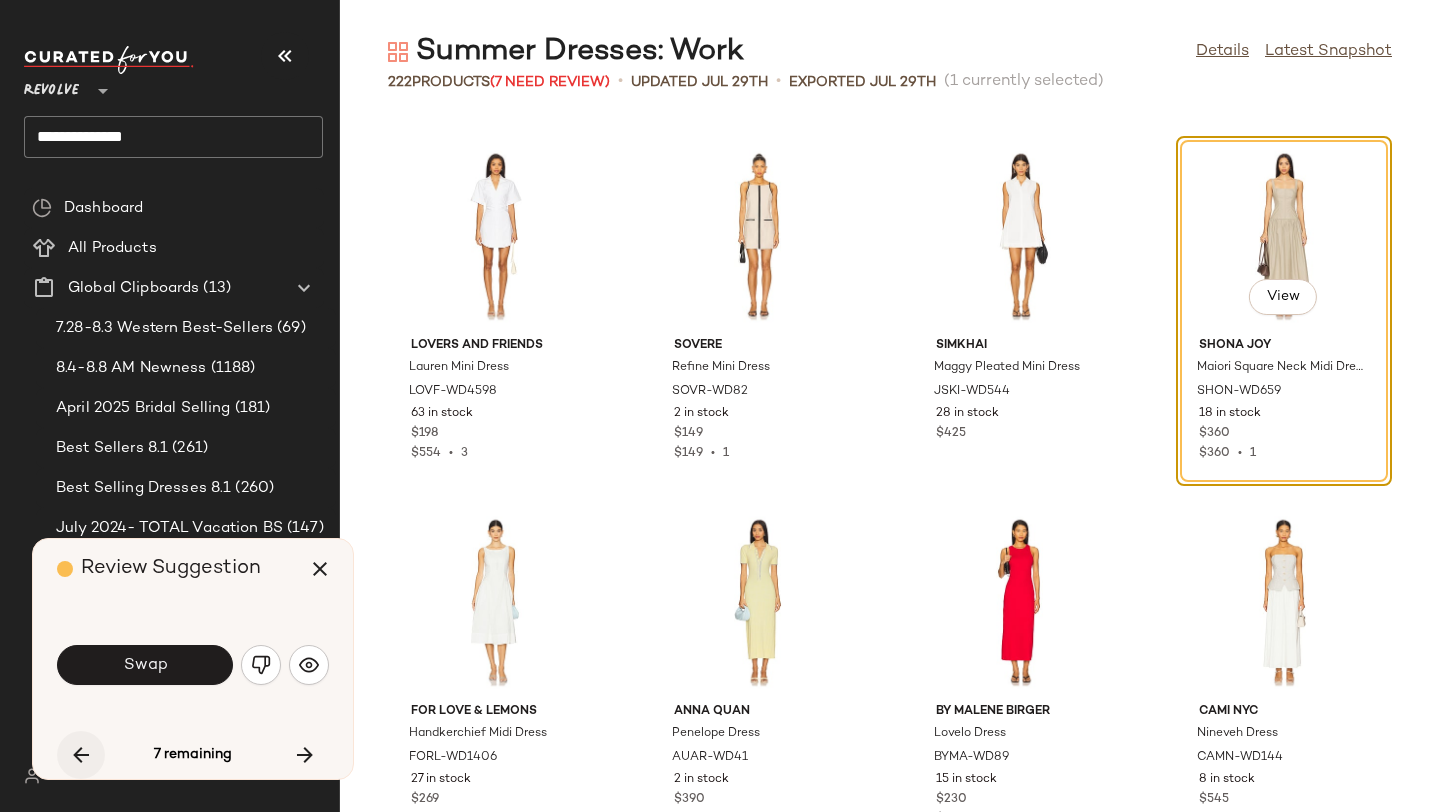 click at bounding box center (81, 755) 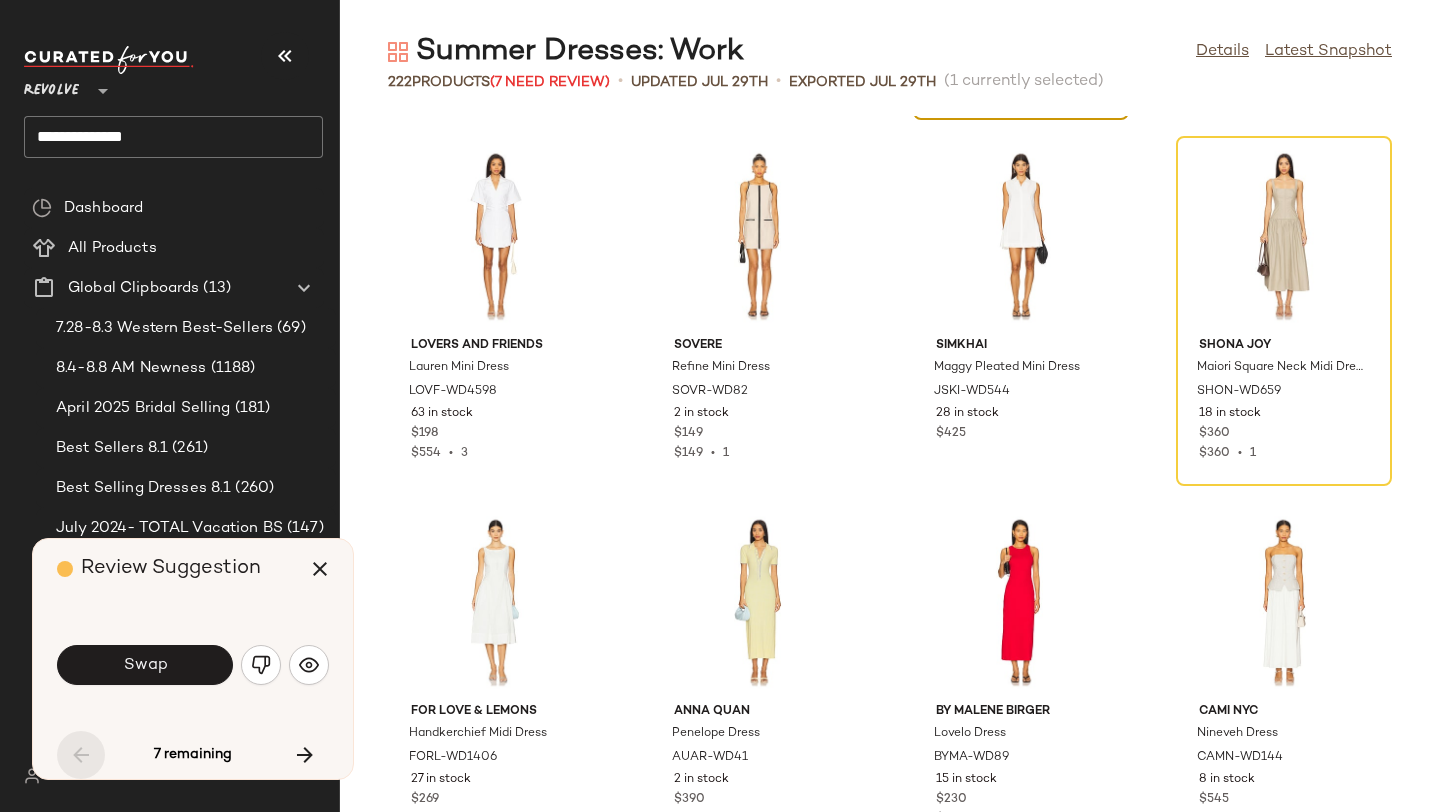 scroll, scrollTop: 1830, scrollLeft: 0, axis: vertical 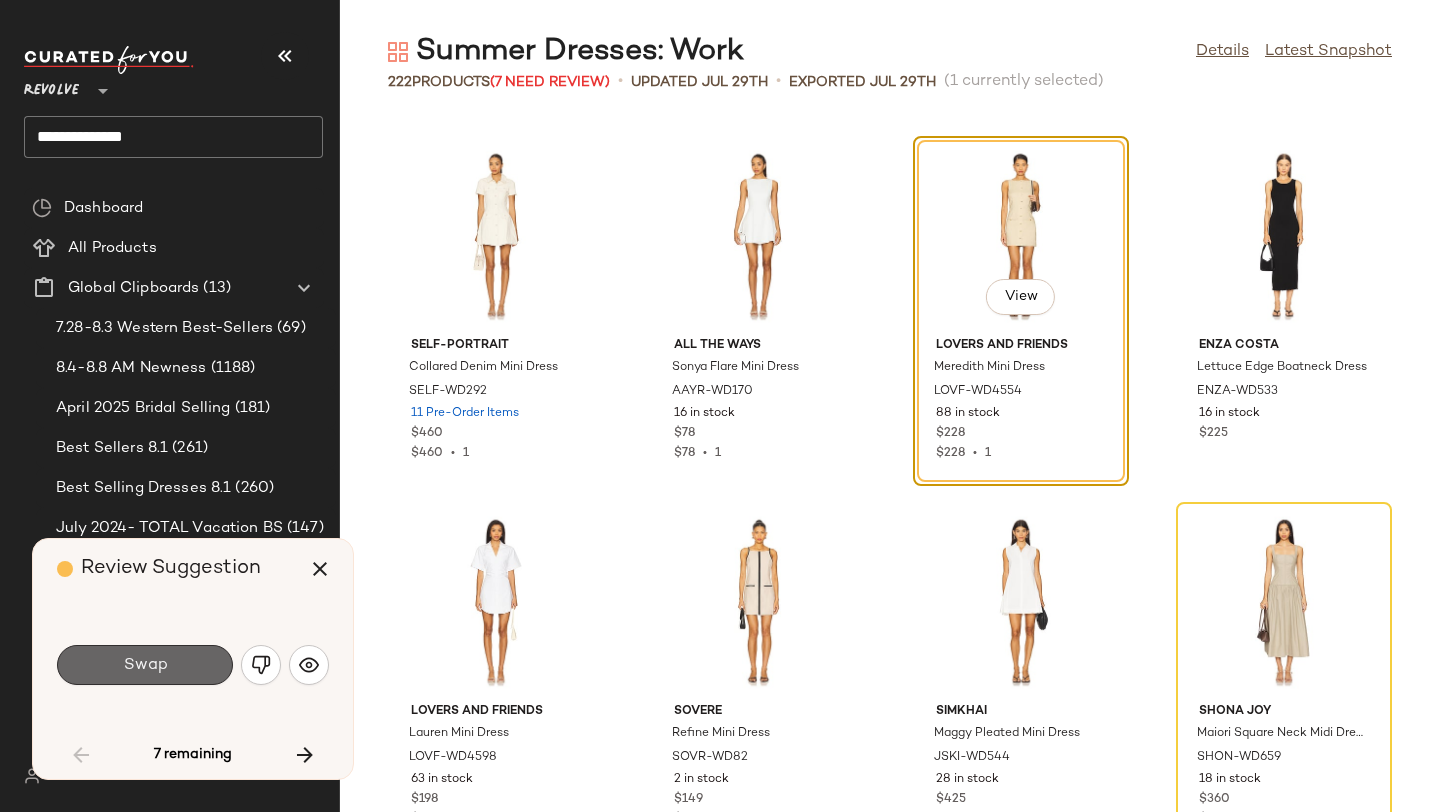 click on "Swap" at bounding box center [145, 665] 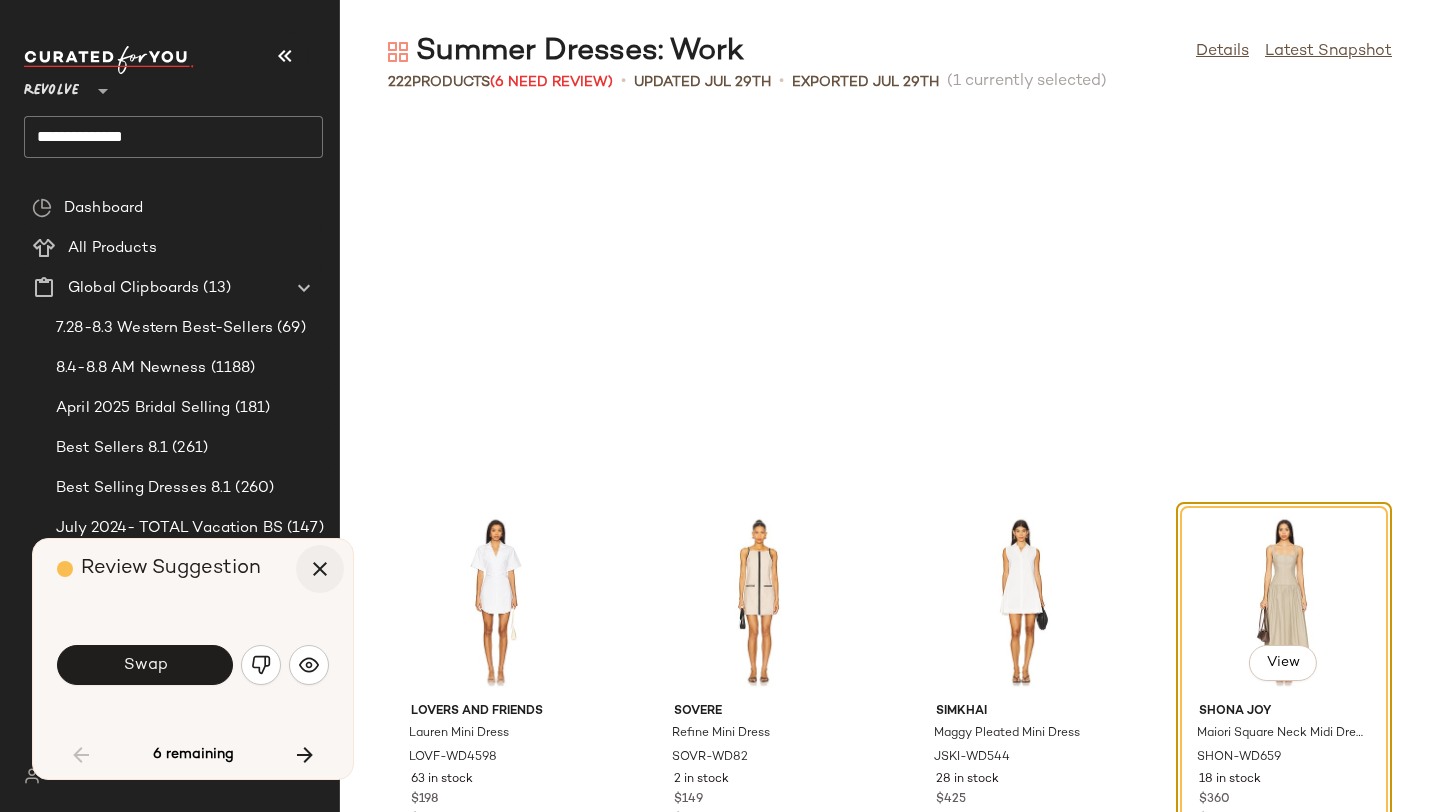 scroll, scrollTop: 2196, scrollLeft: 0, axis: vertical 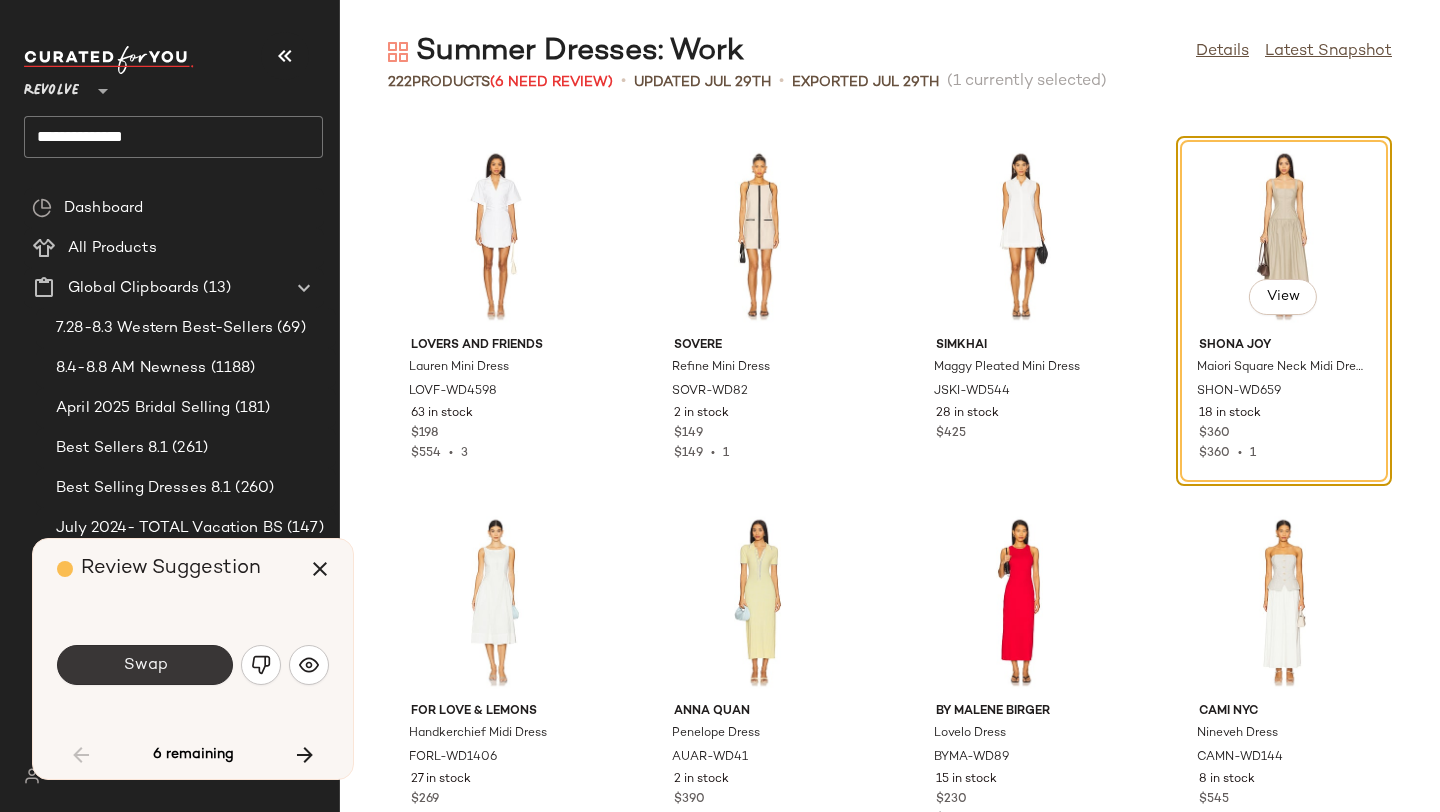 click on "Swap" at bounding box center (145, 665) 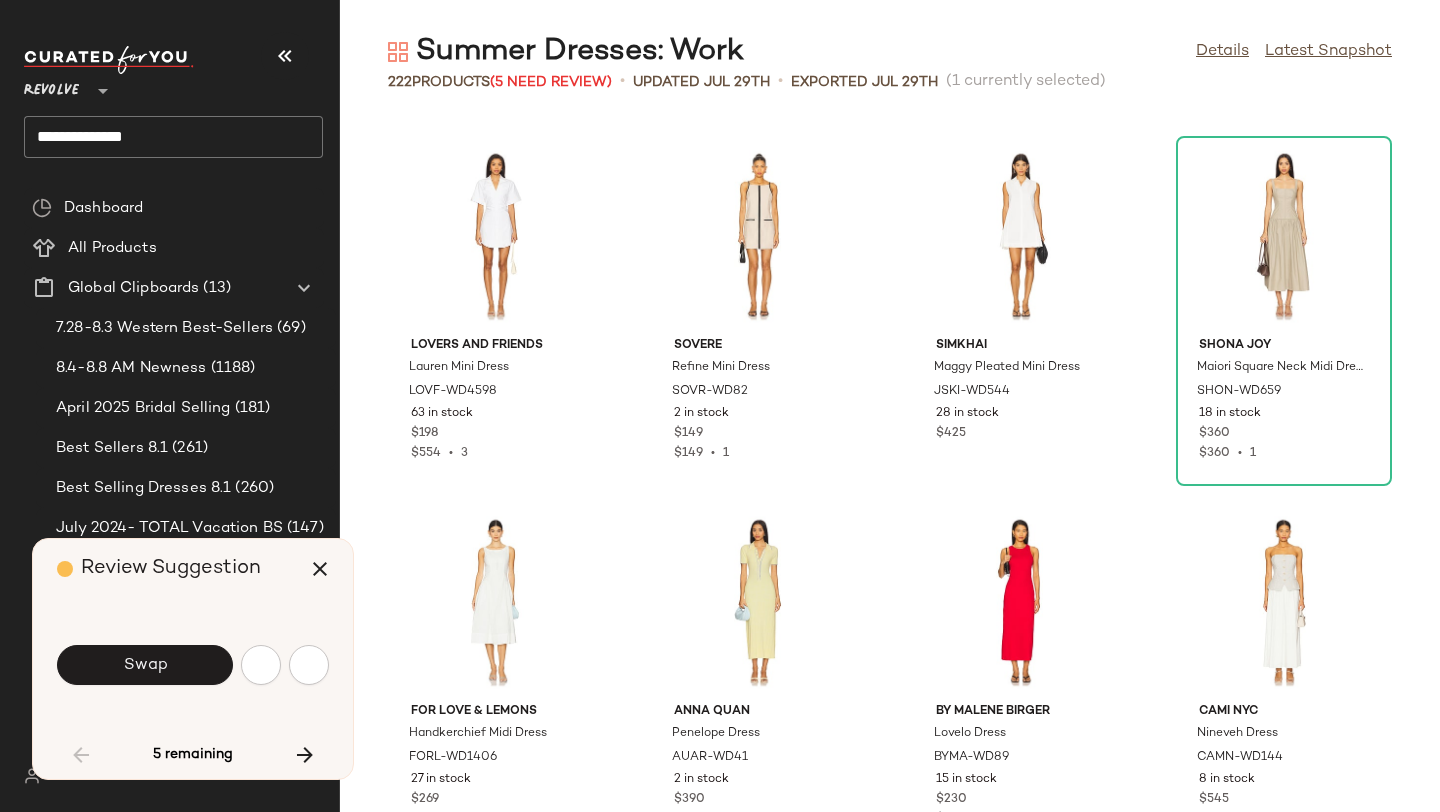 scroll, scrollTop: 3294, scrollLeft: 0, axis: vertical 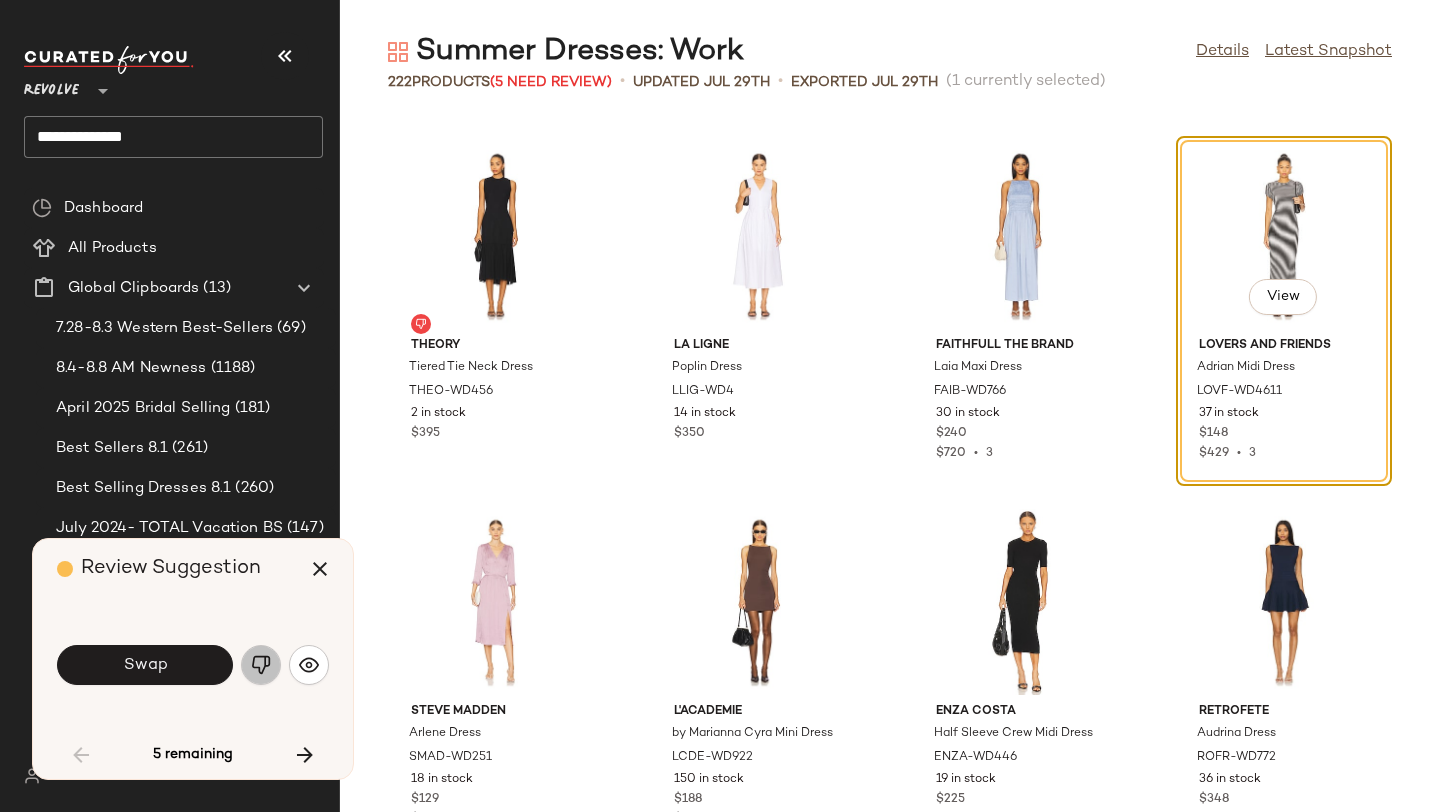 click 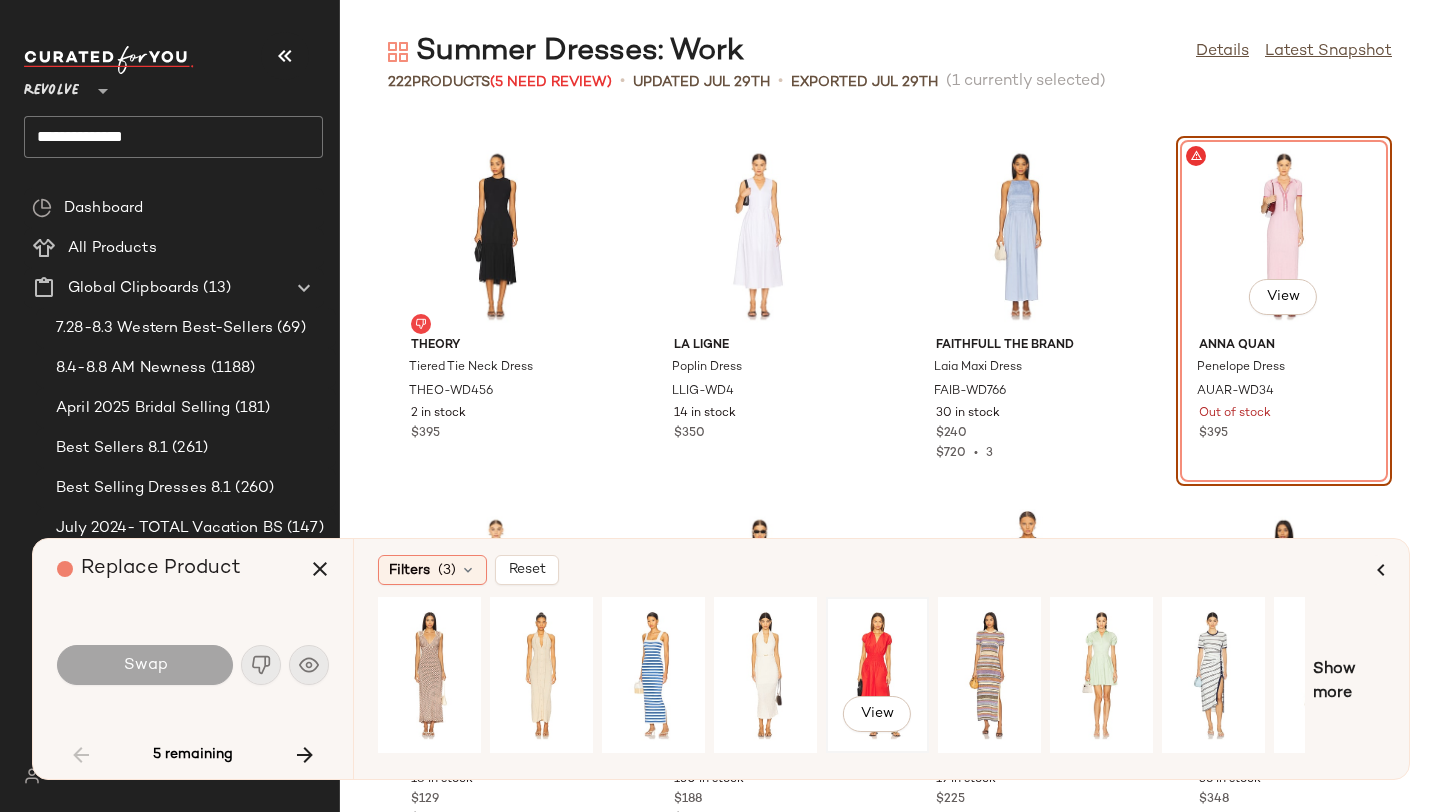 click on "View" 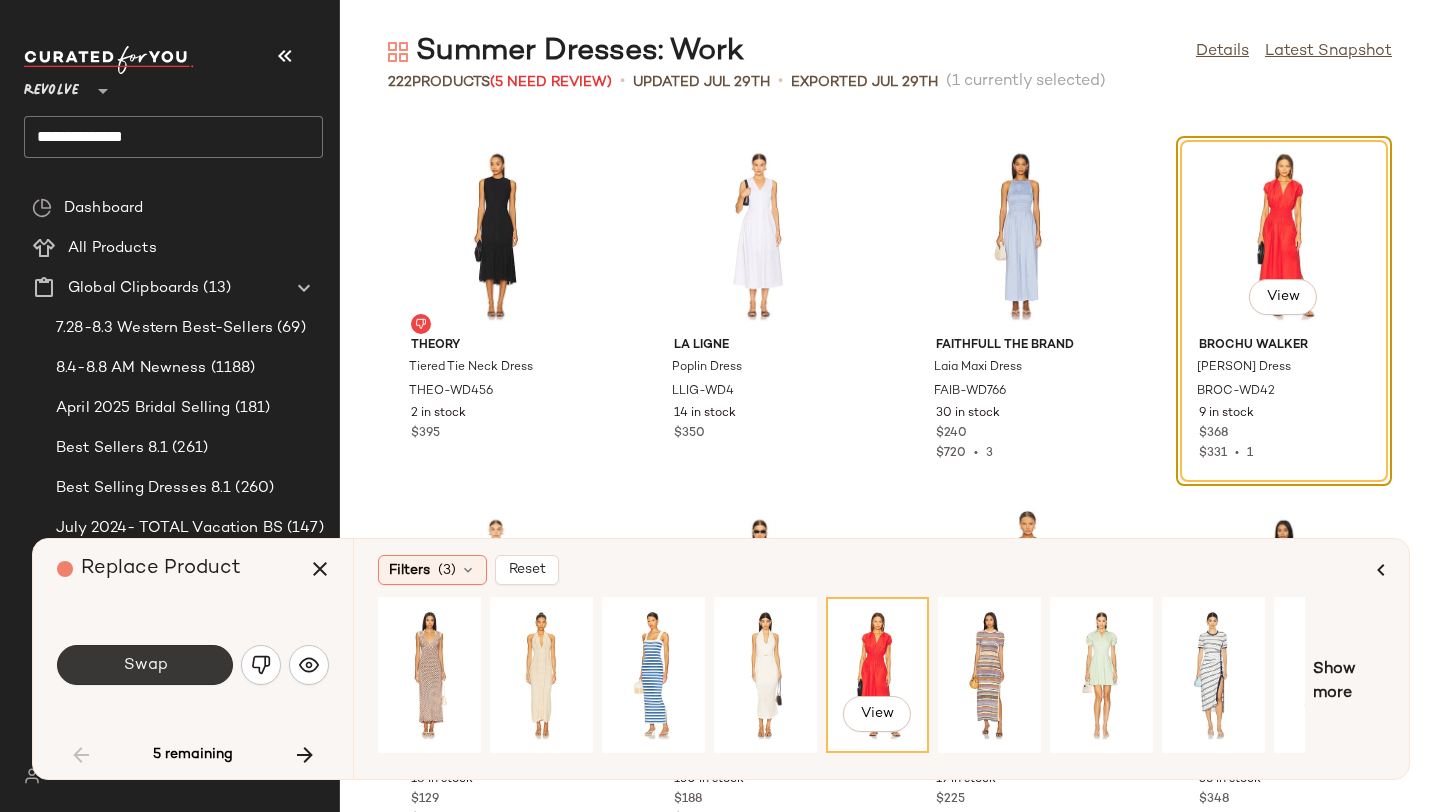 click on "Swap" at bounding box center [145, 665] 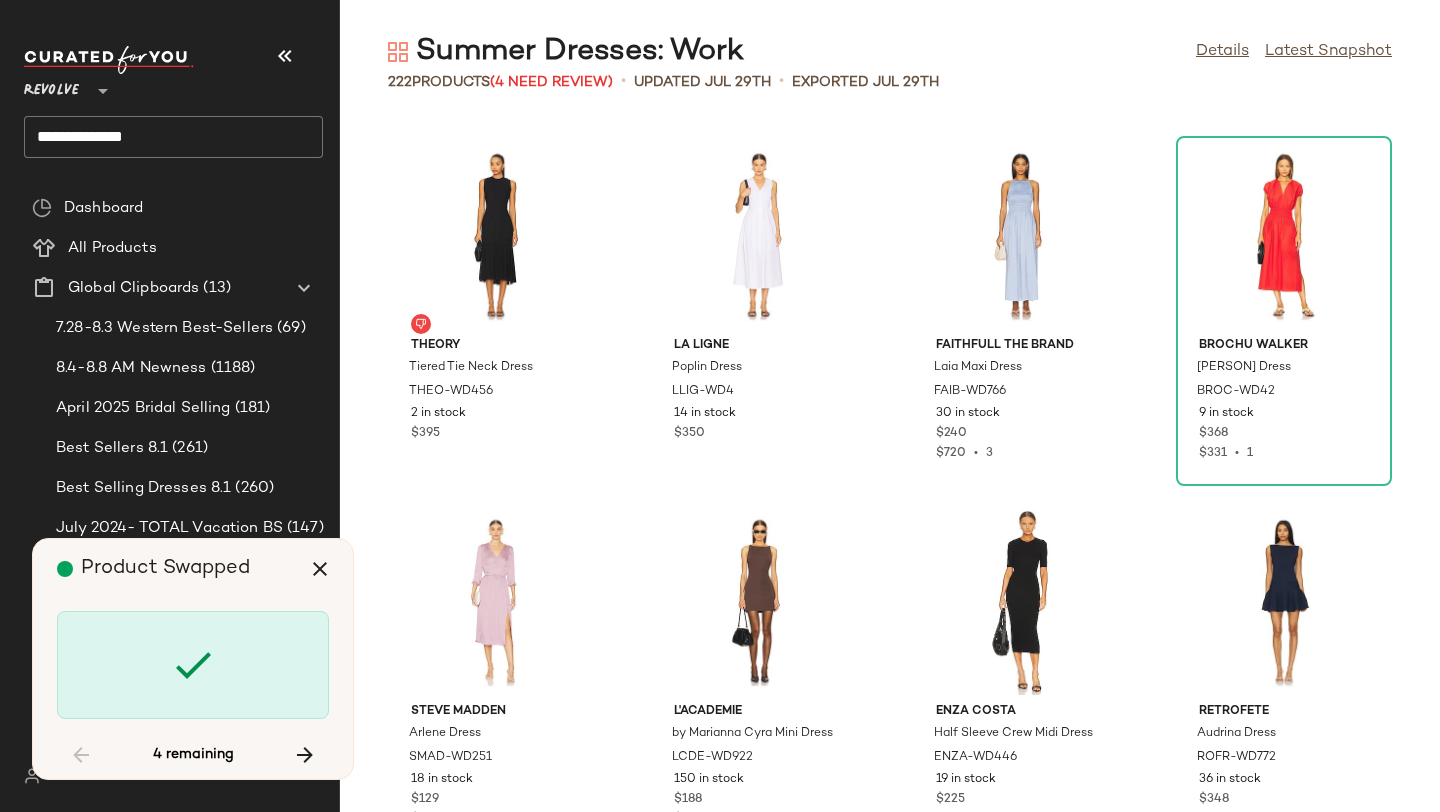 scroll, scrollTop: 8052, scrollLeft: 0, axis: vertical 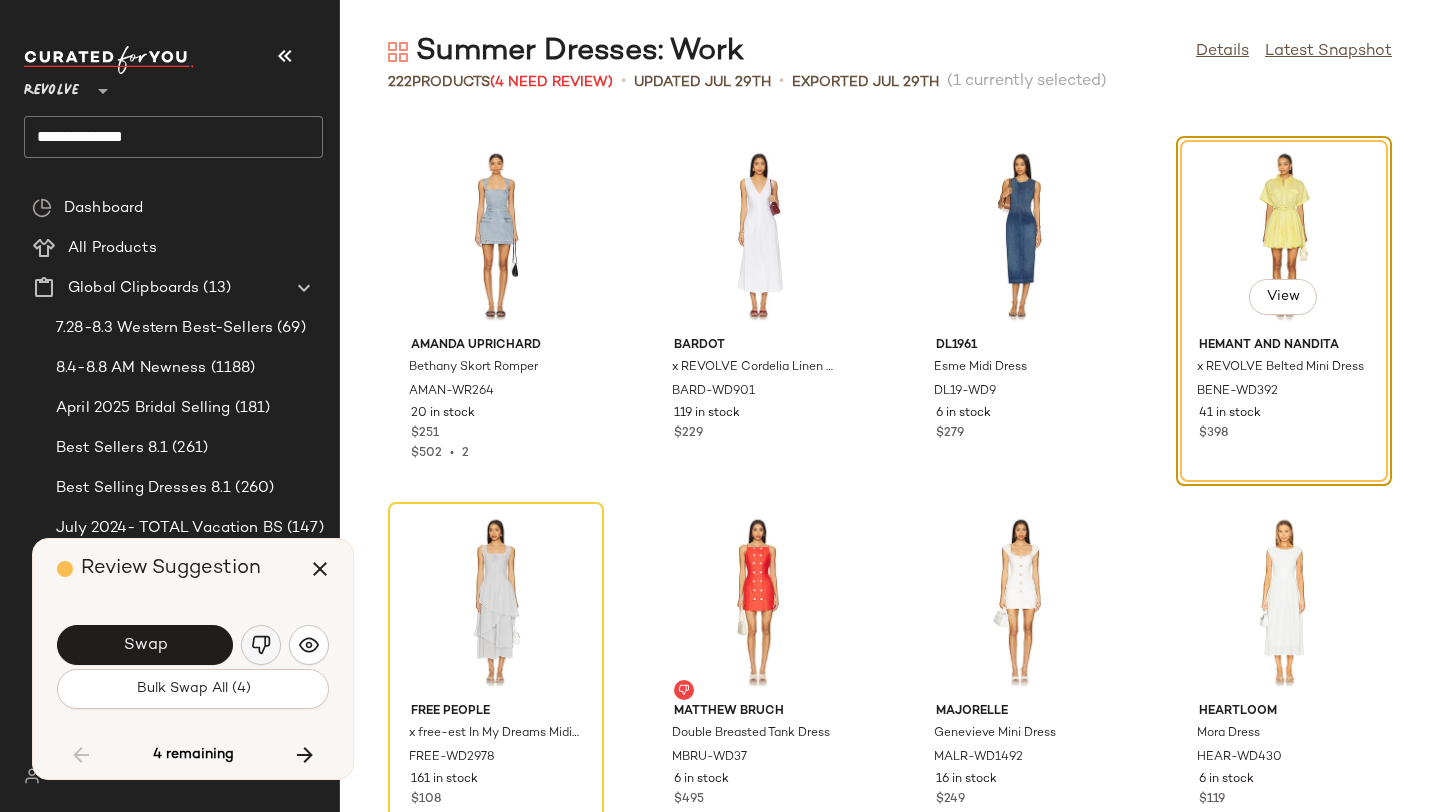 click 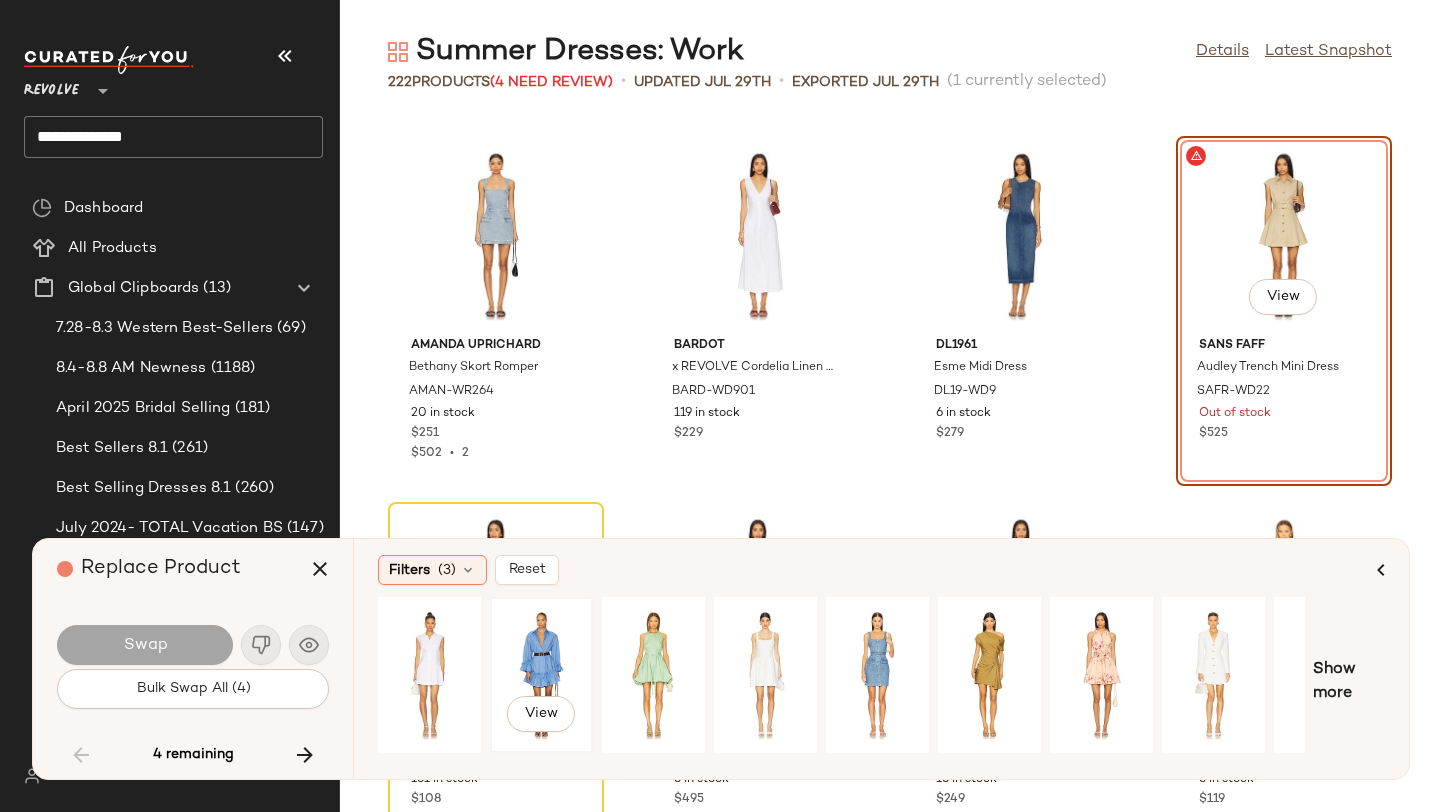 click on "View" 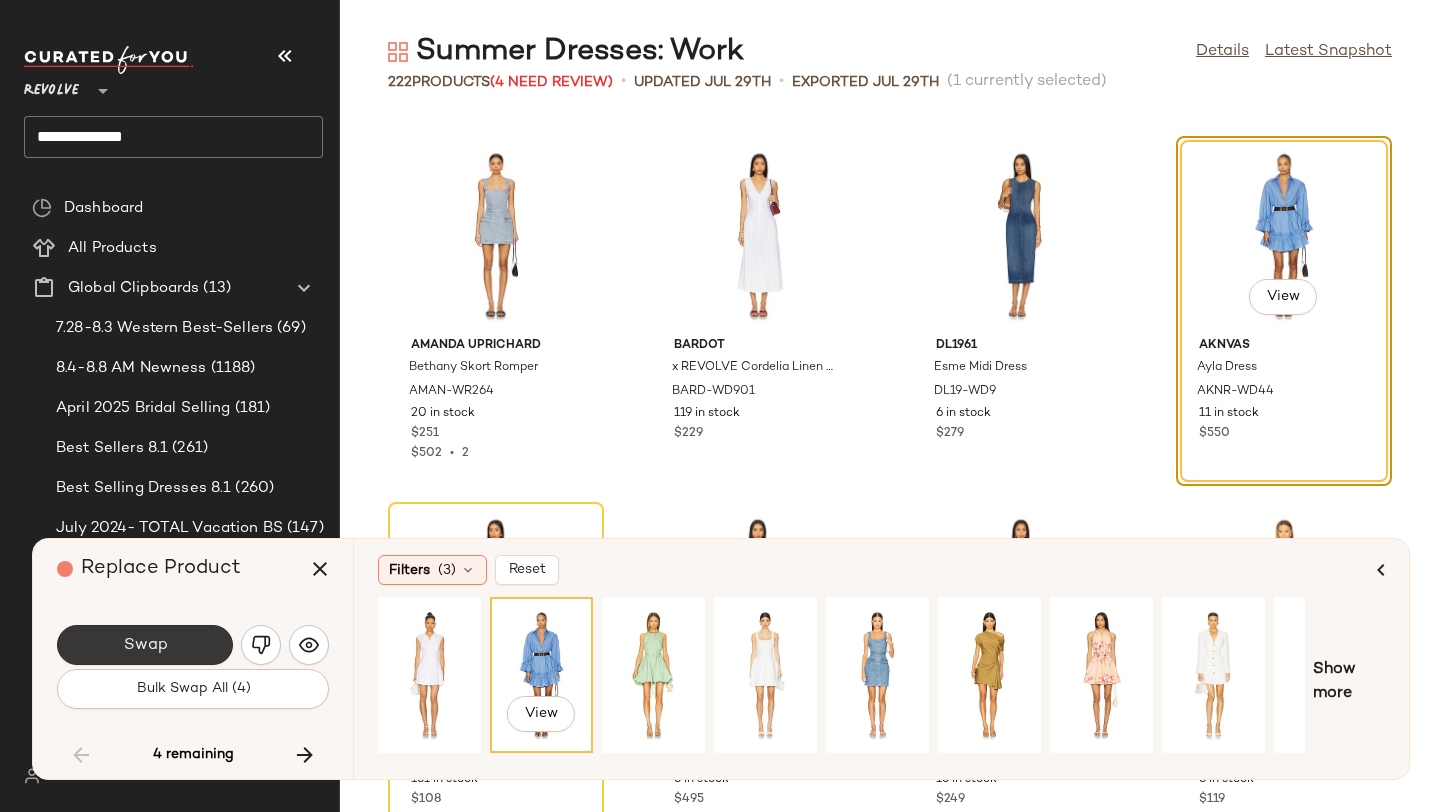 click on "Swap" at bounding box center [145, 645] 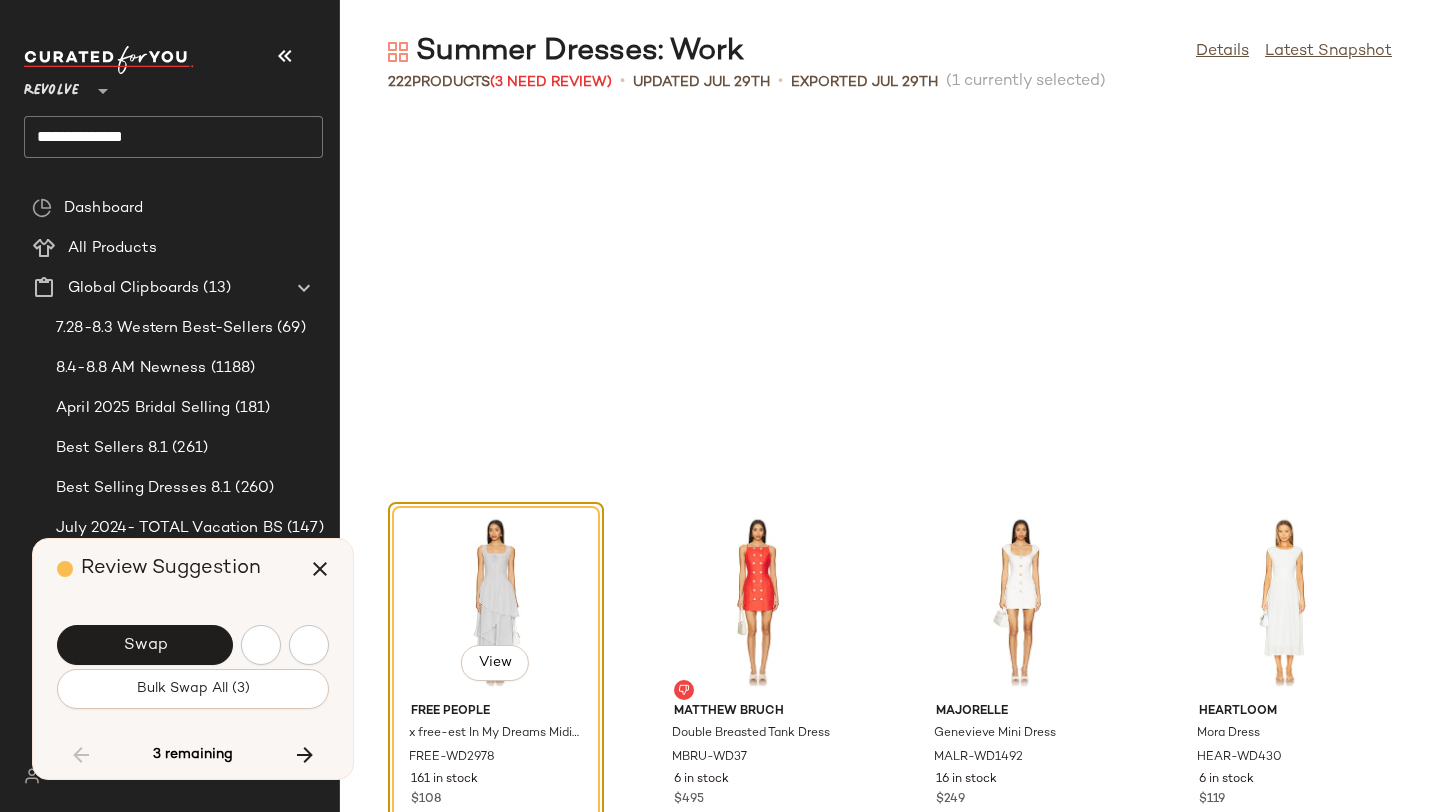 scroll, scrollTop: 8418, scrollLeft: 0, axis: vertical 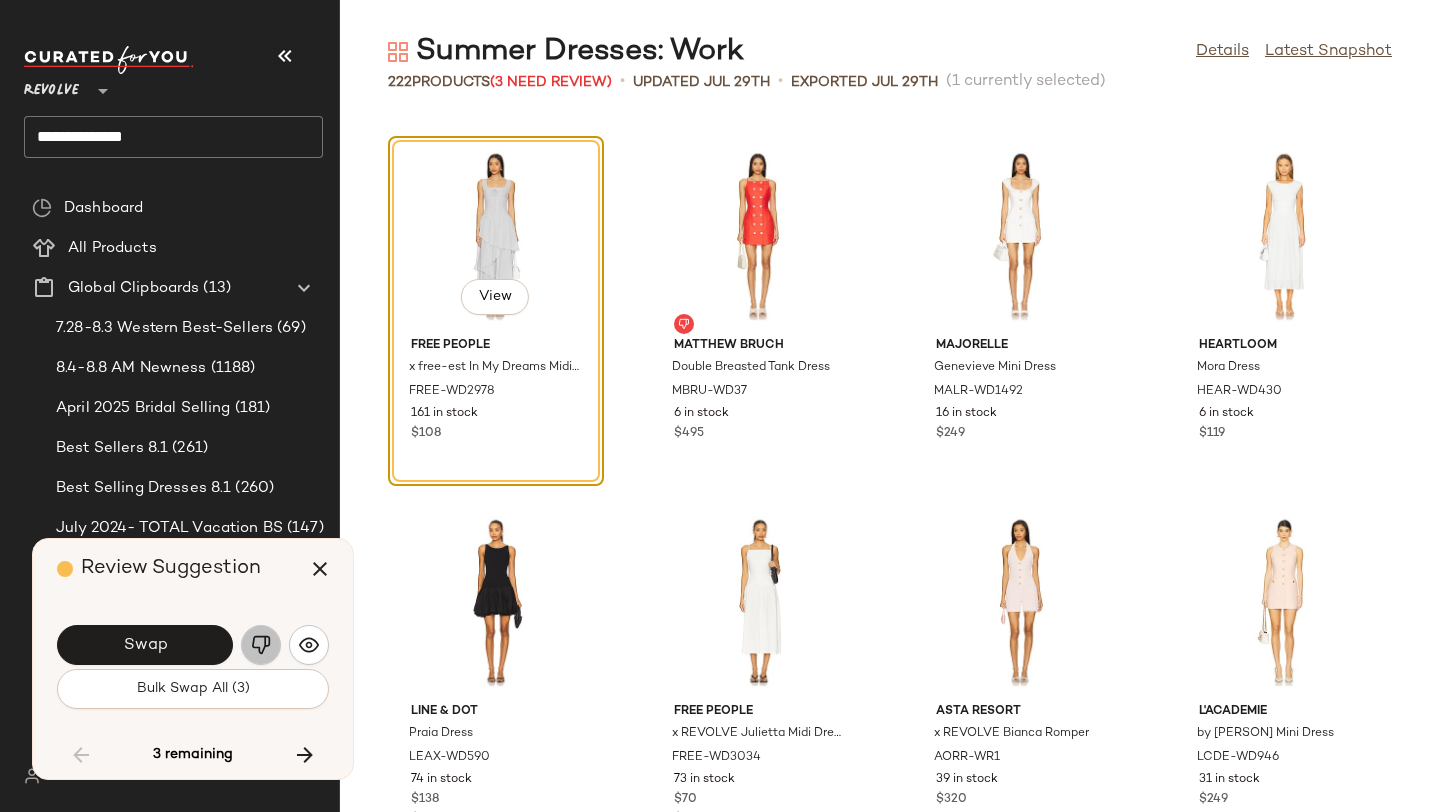 click 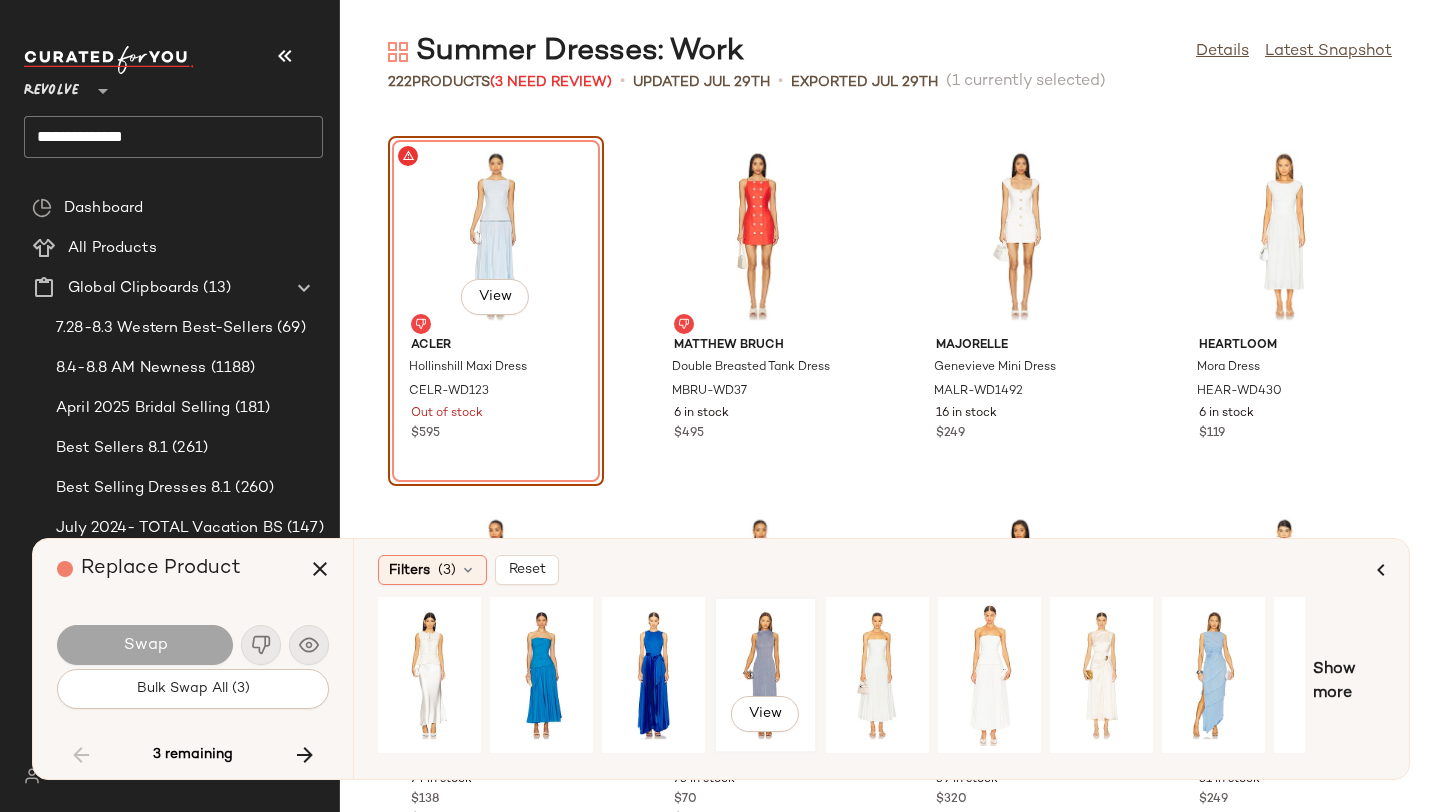 click on "View" 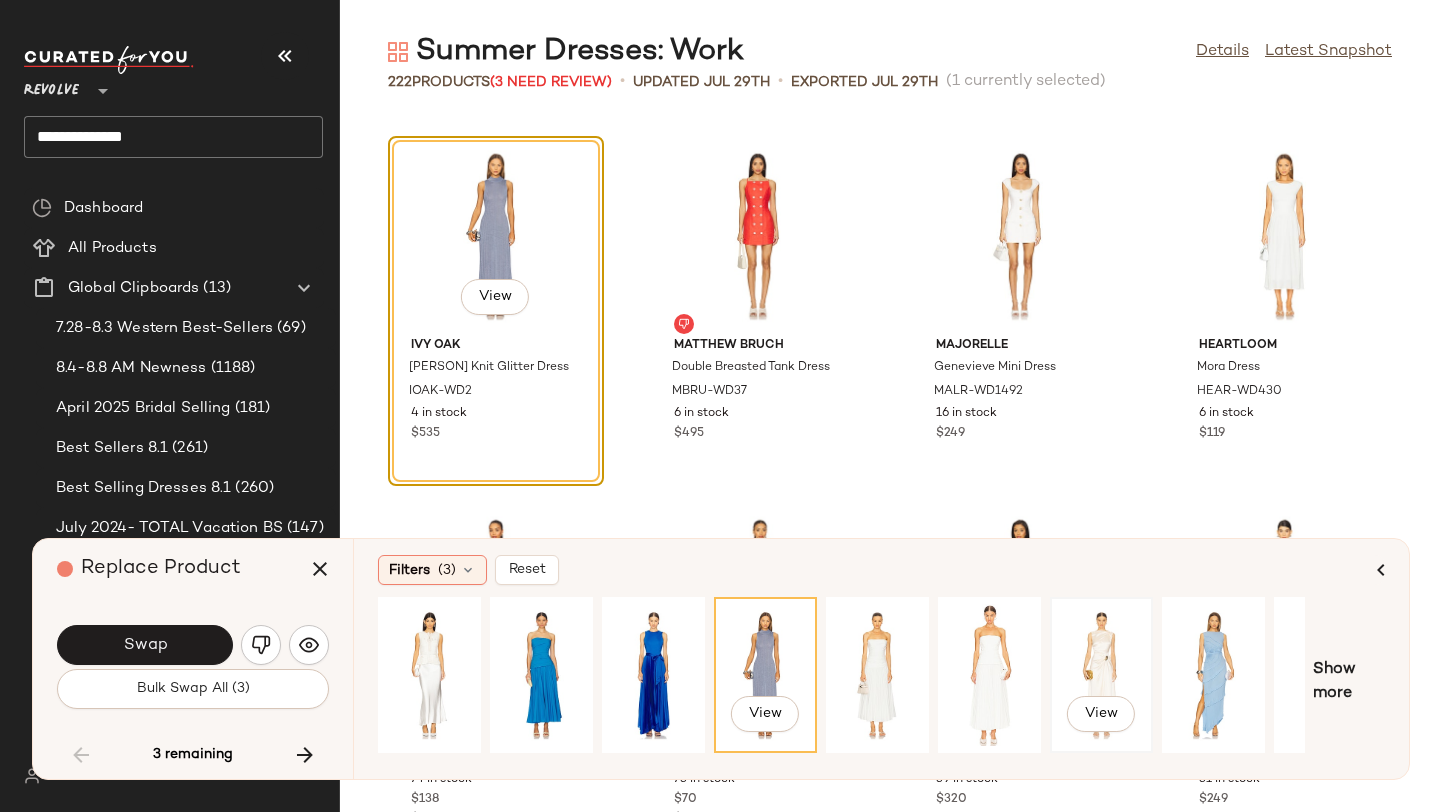 click on "View" 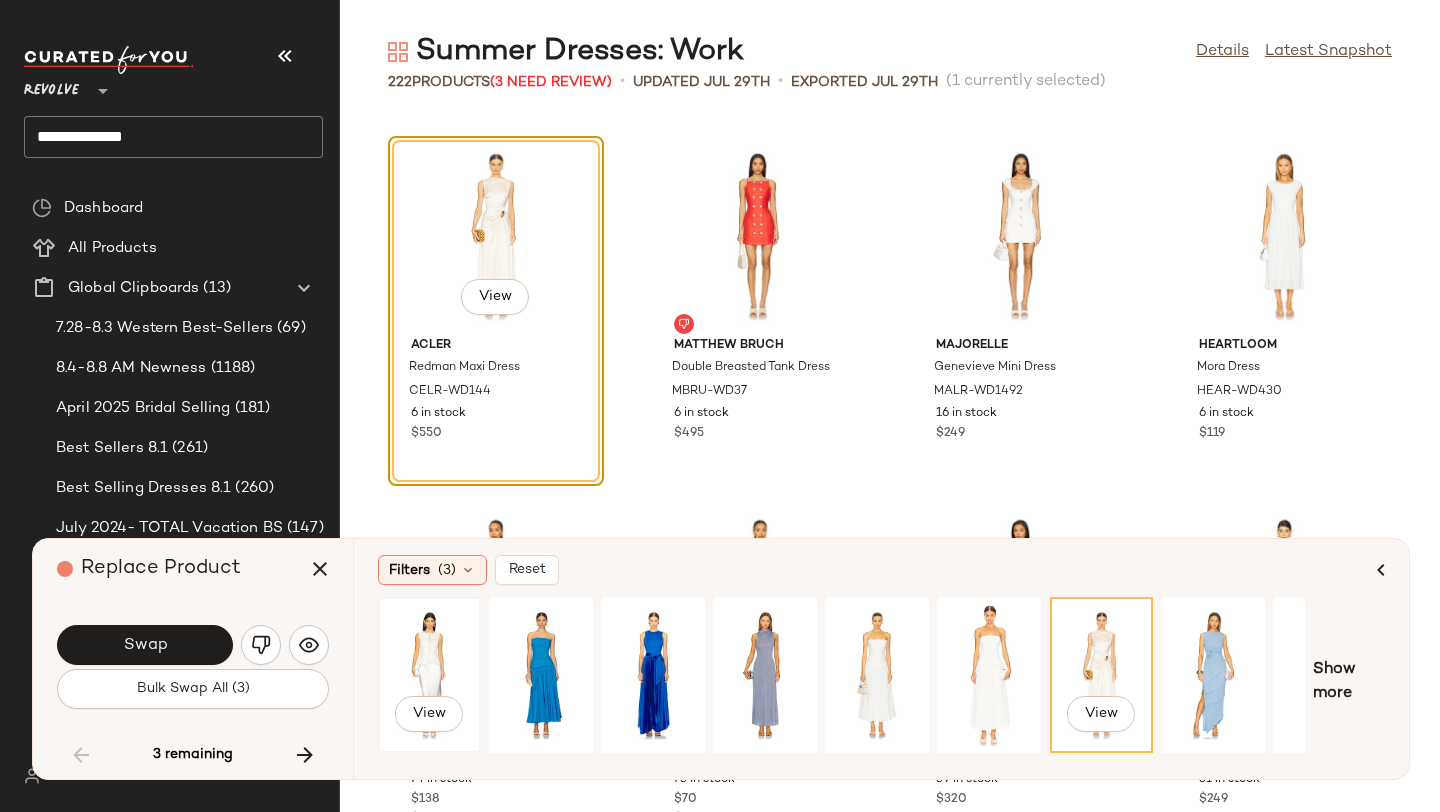 click on "View" 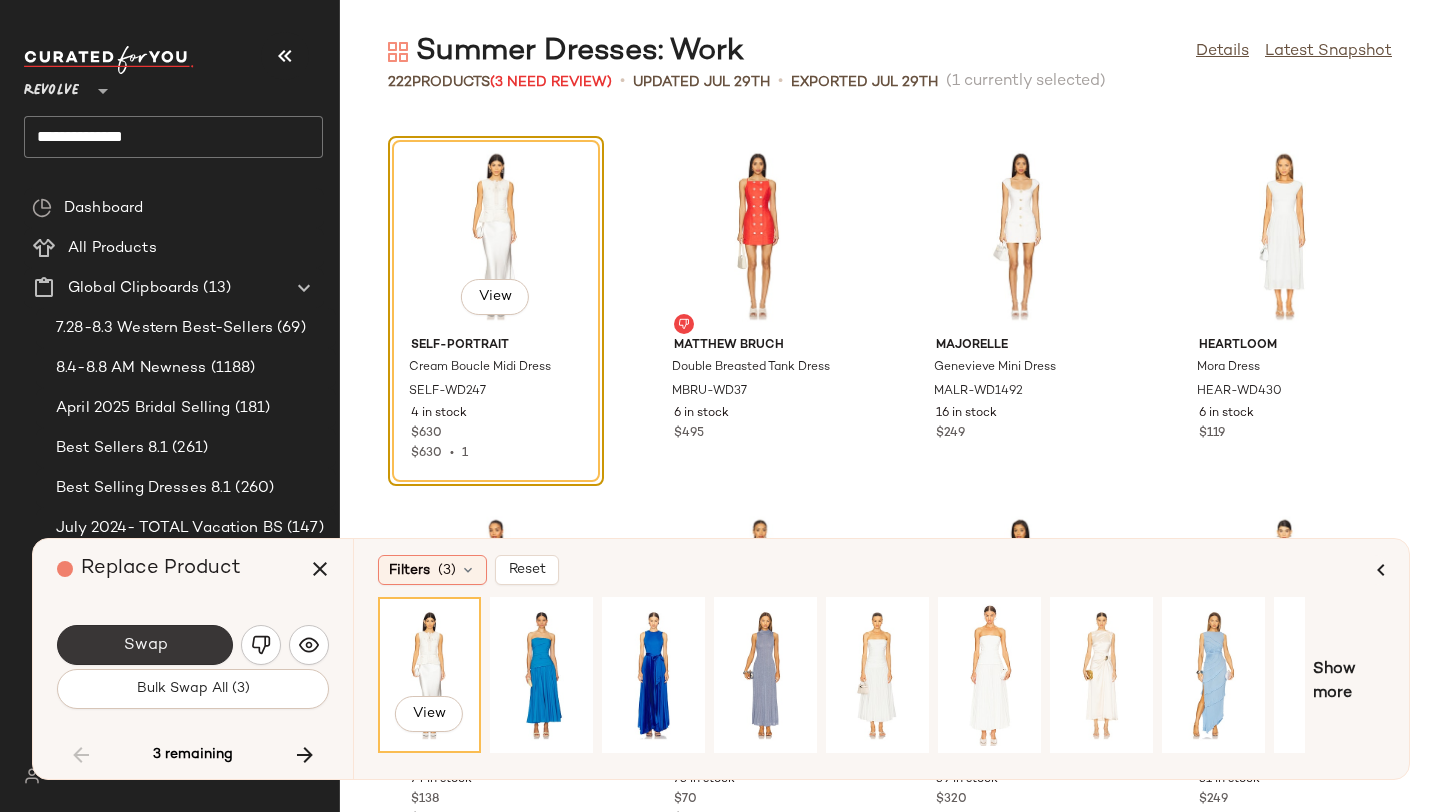 click on "Swap" at bounding box center [145, 645] 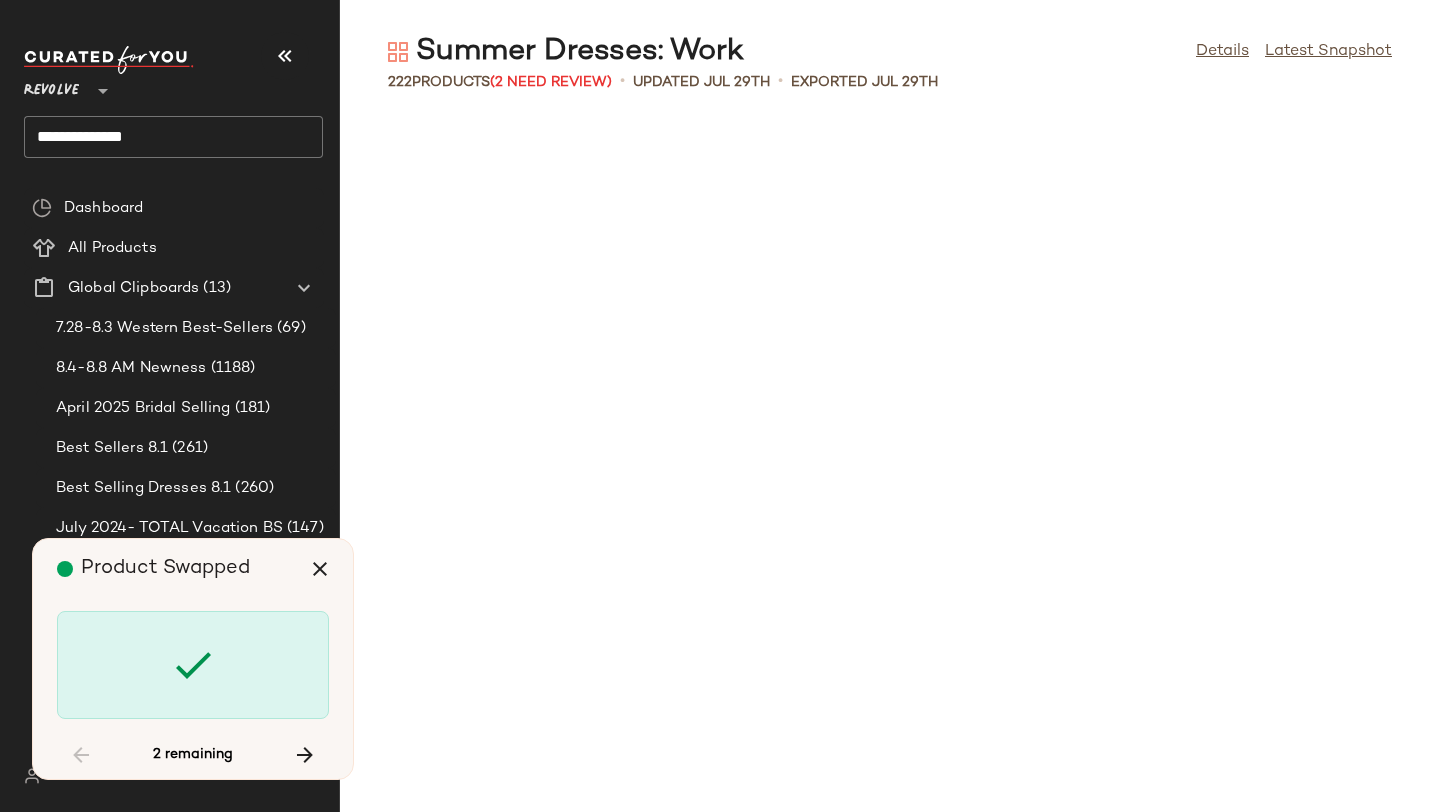 scroll, scrollTop: 15006, scrollLeft: 0, axis: vertical 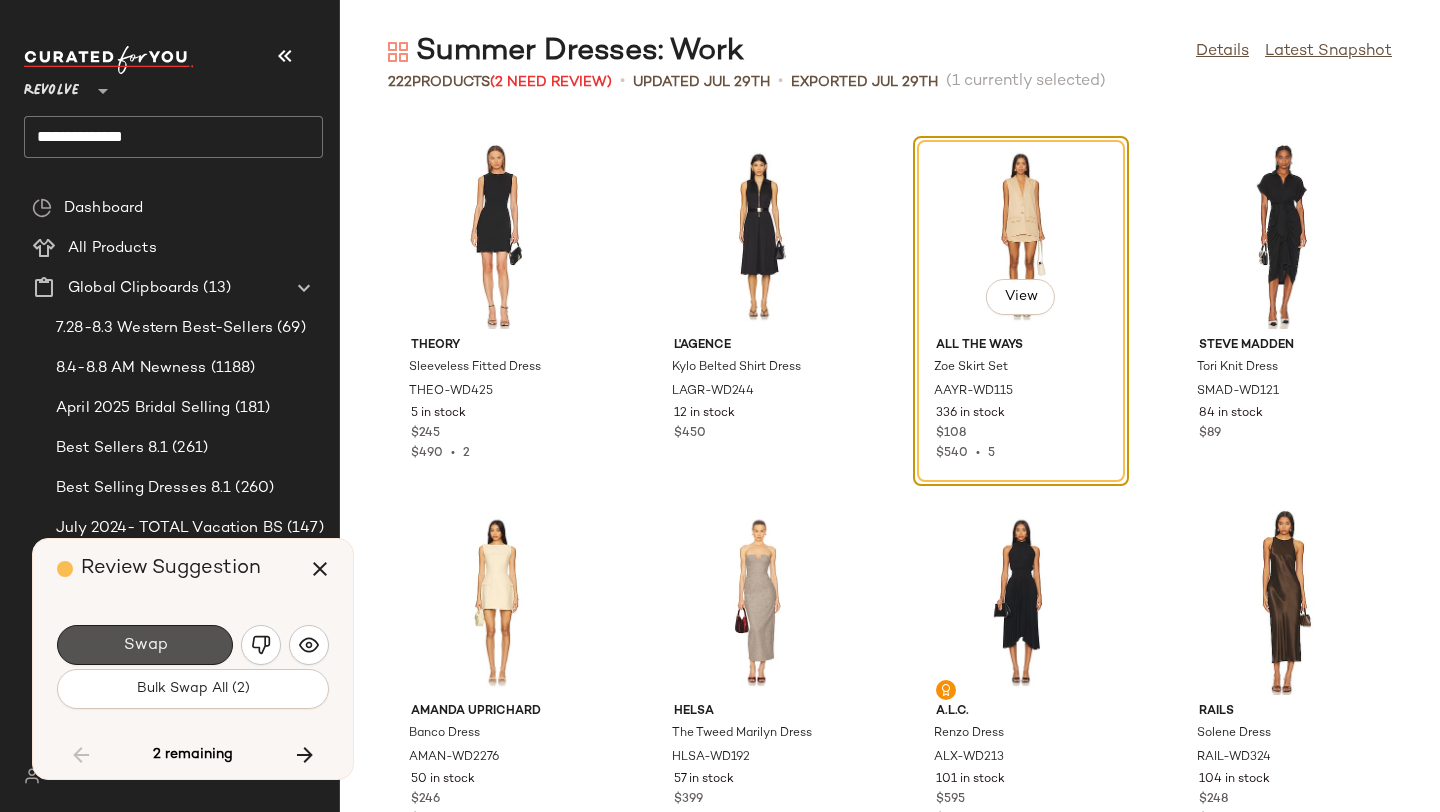 click on "Swap" at bounding box center (145, 645) 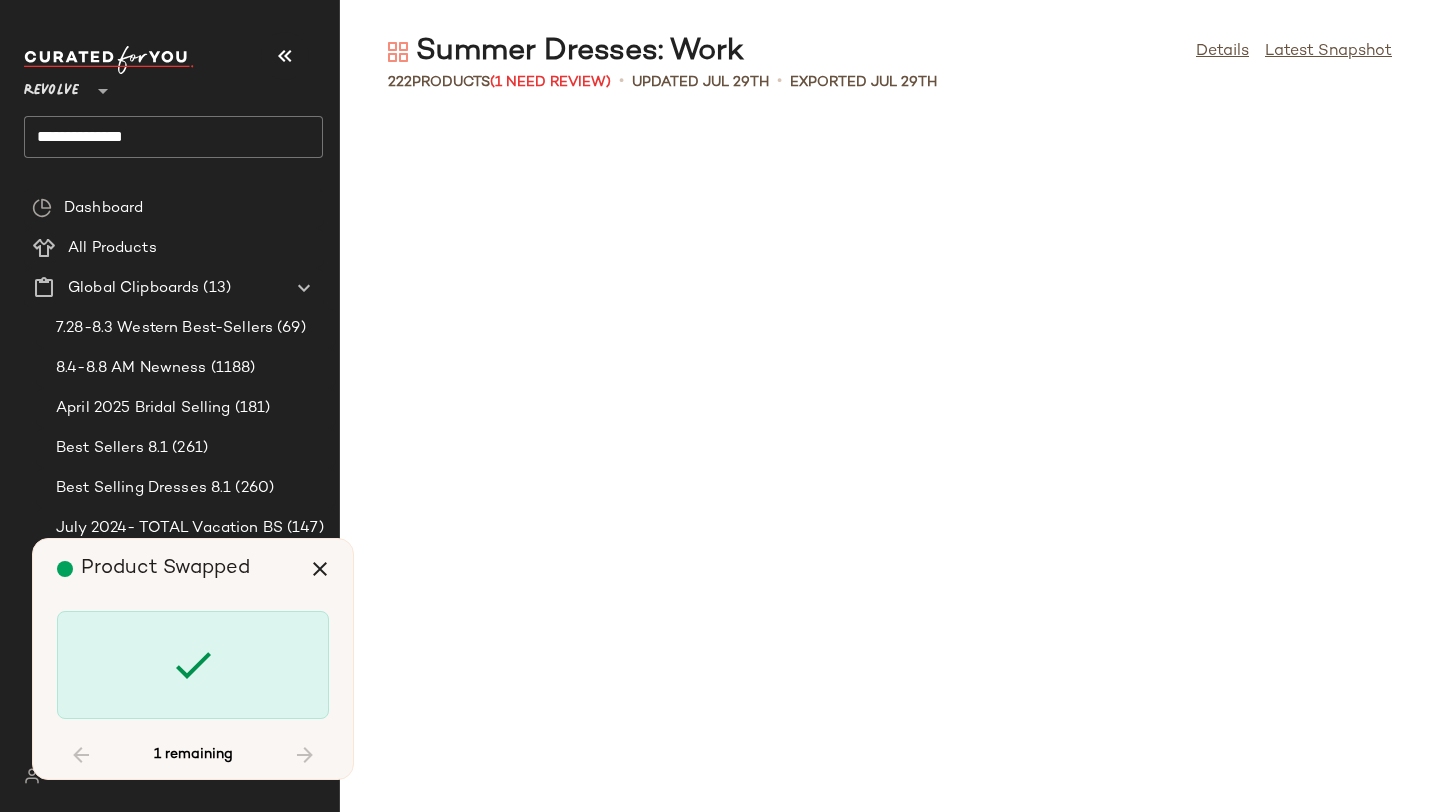 scroll, scrollTop: 17934, scrollLeft: 0, axis: vertical 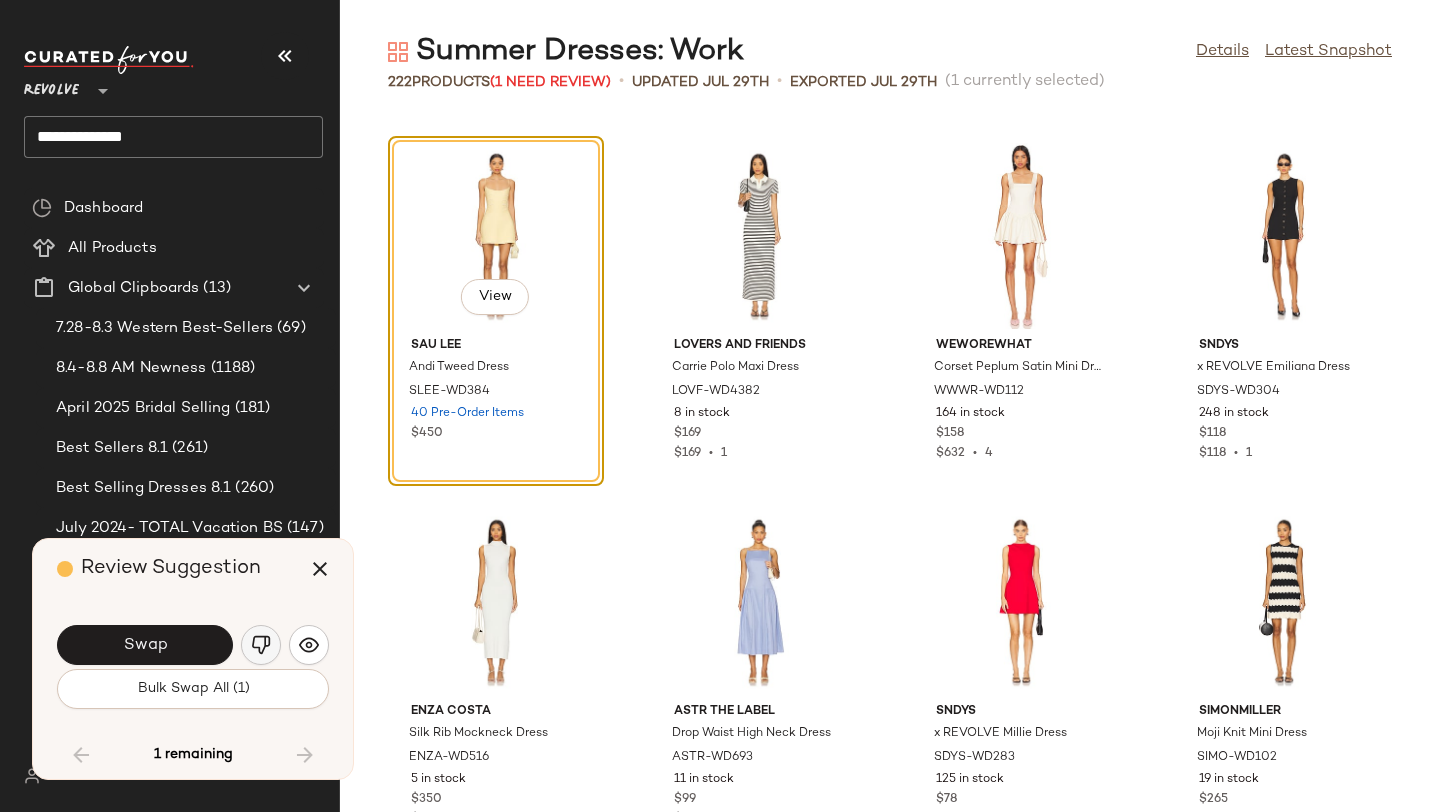 click 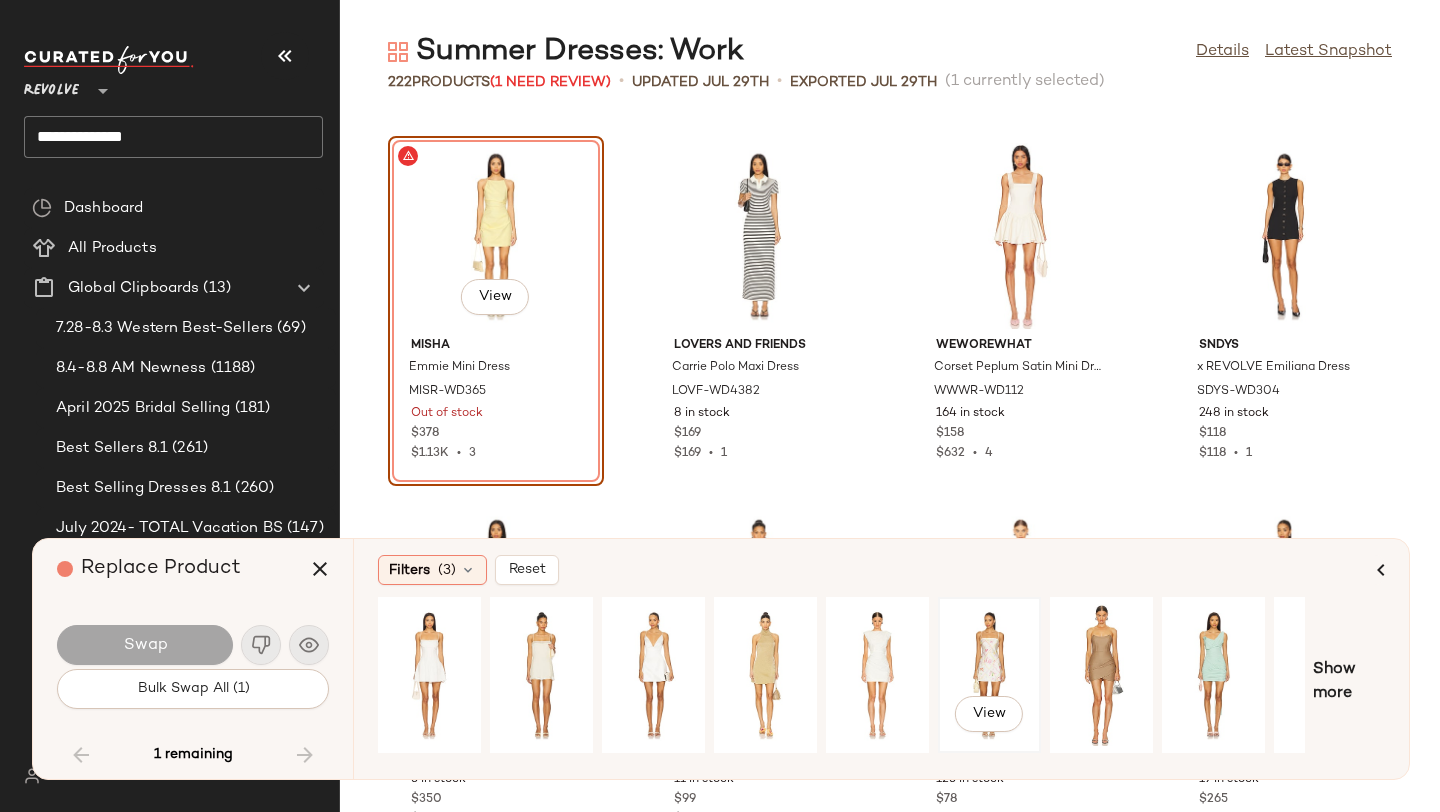 scroll, scrollTop: 0, scrollLeft: 182, axis: horizontal 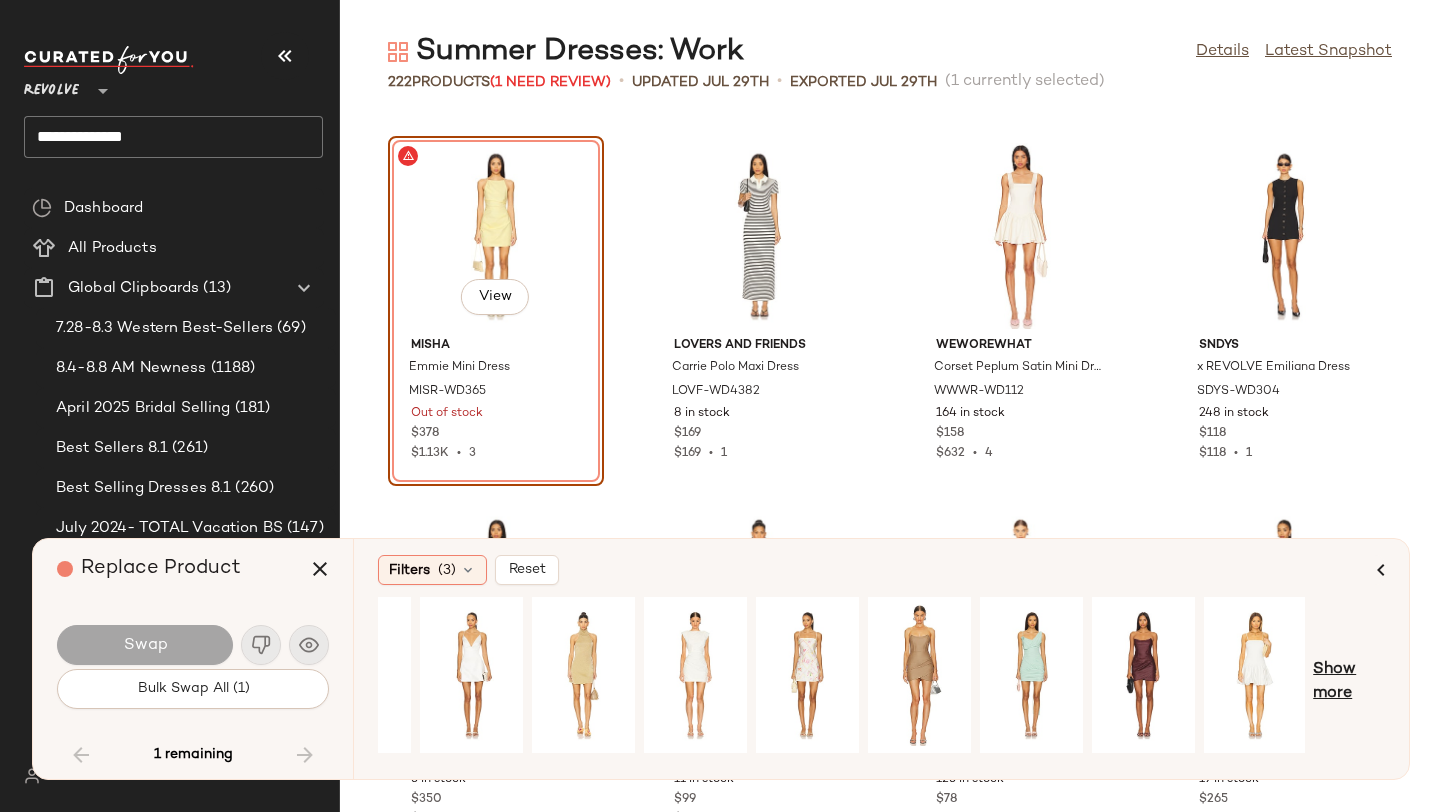 click on "Show more" at bounding box center [1349, 682] 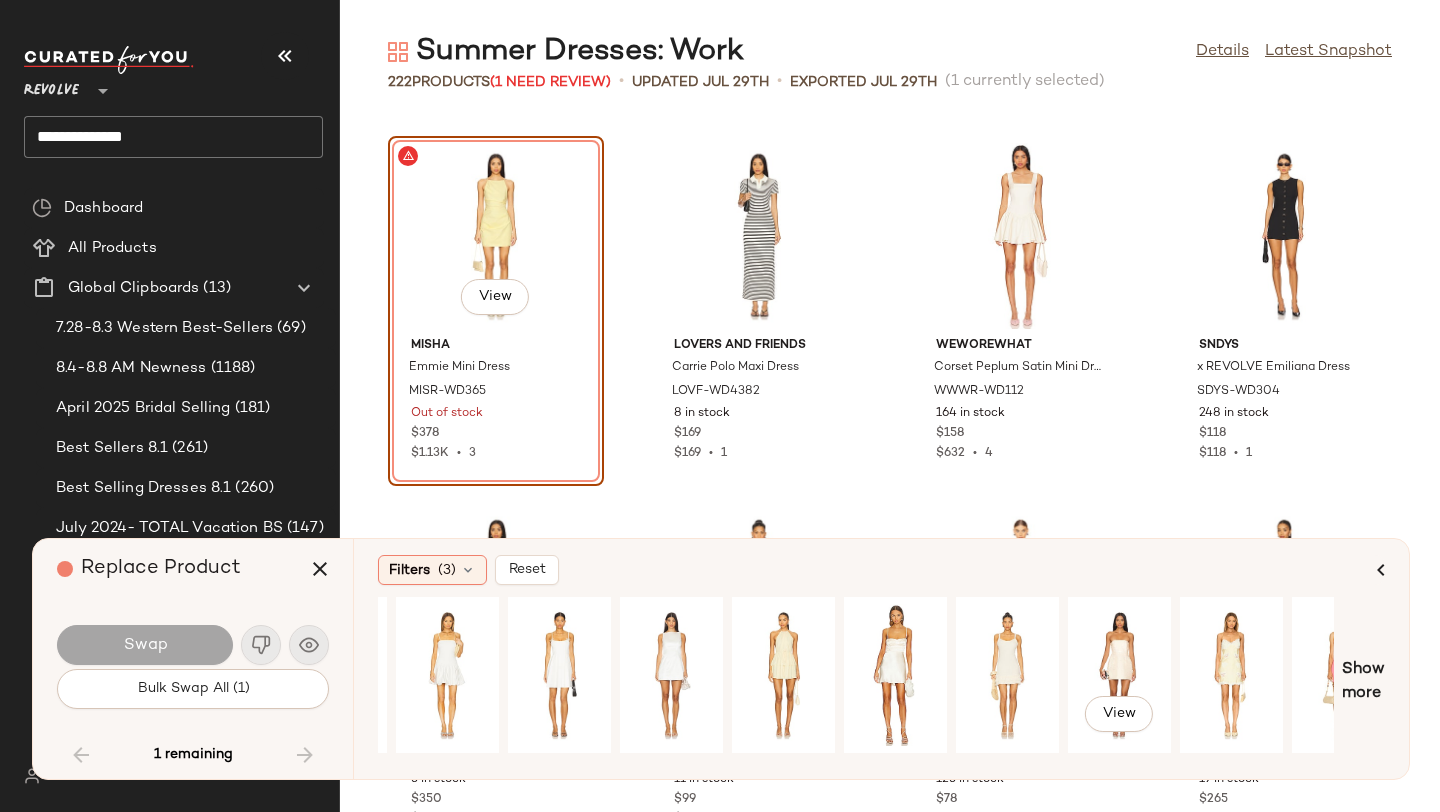 scroll, scrollTop: 0, scrollLeft: 1089, axis: horizontal 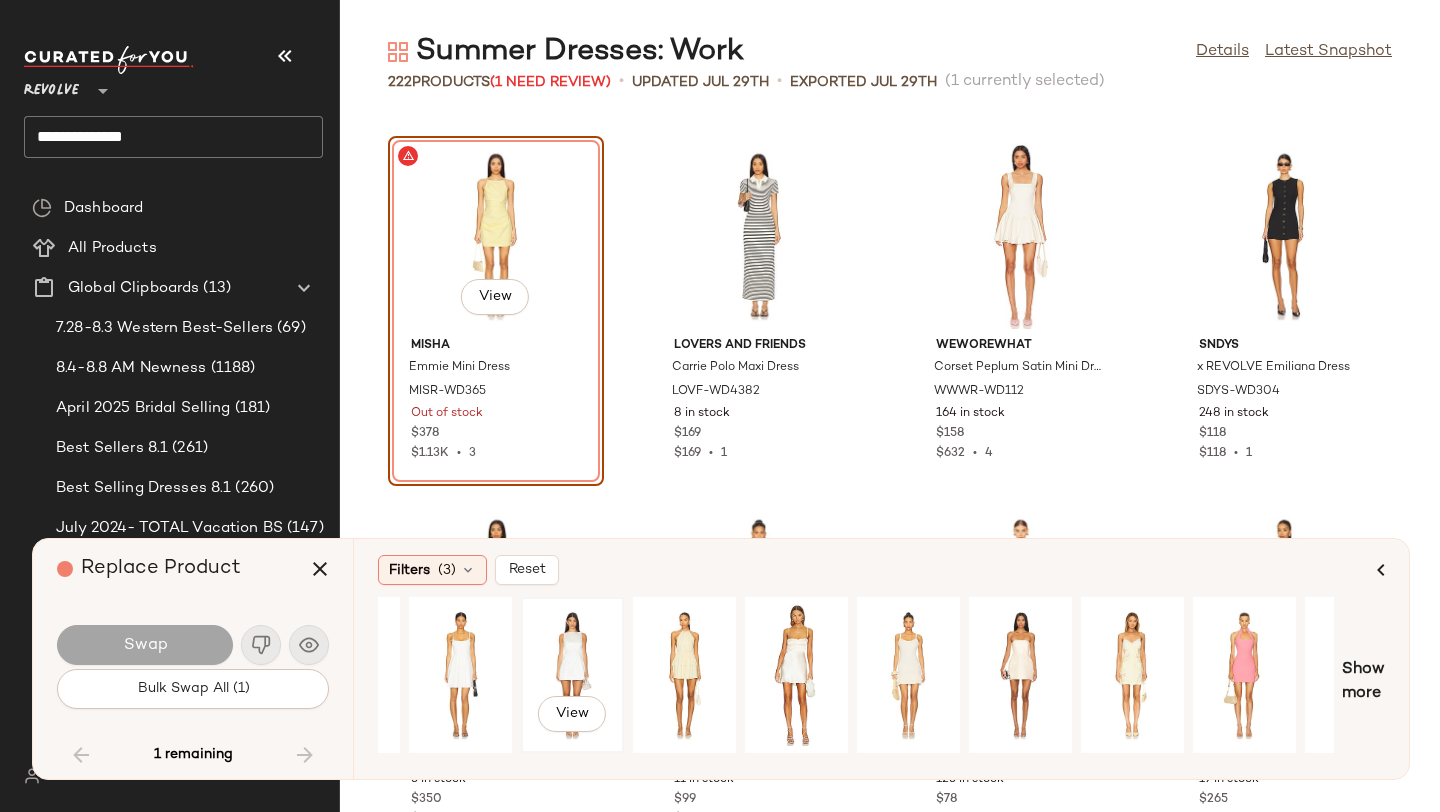 click on "View" 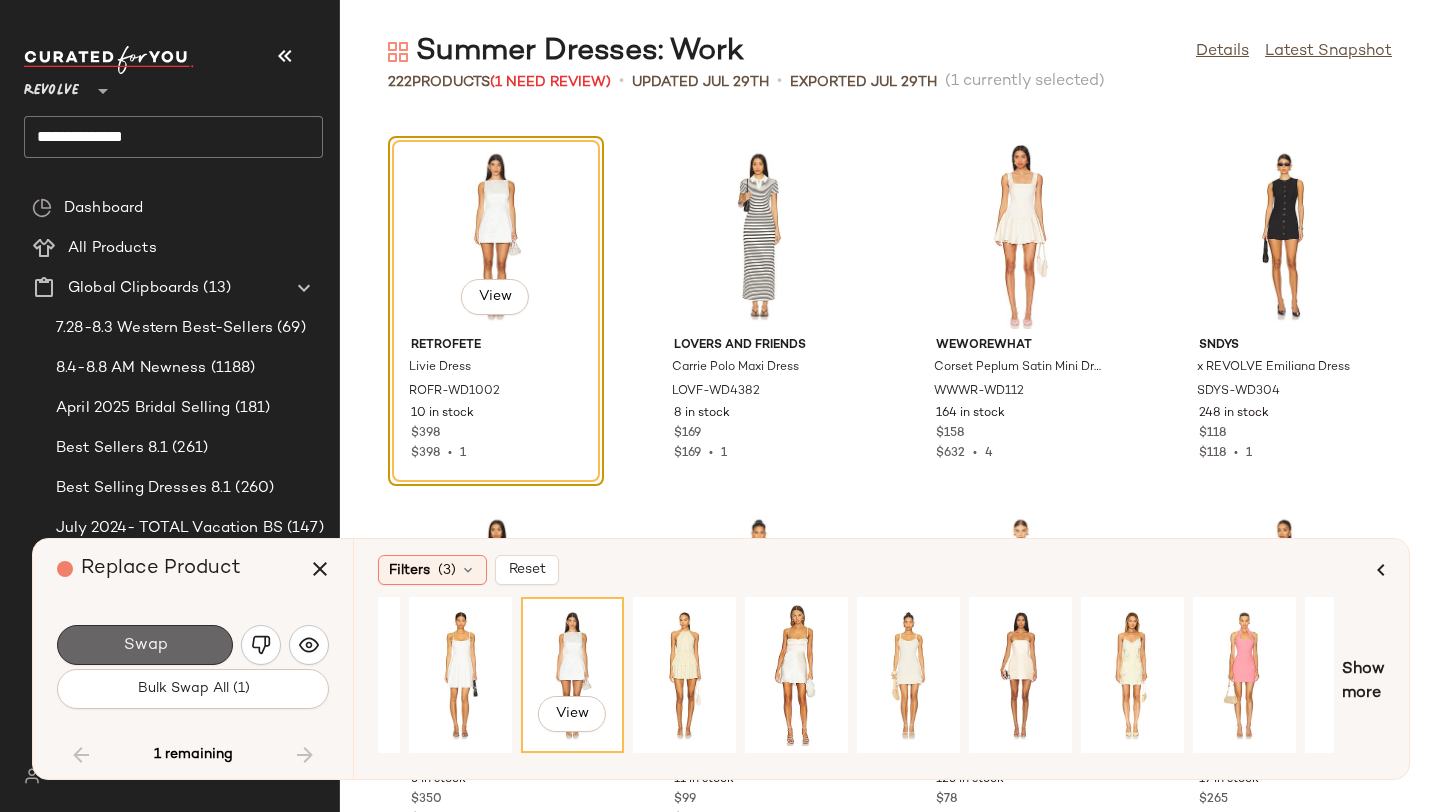 click on "Swap" 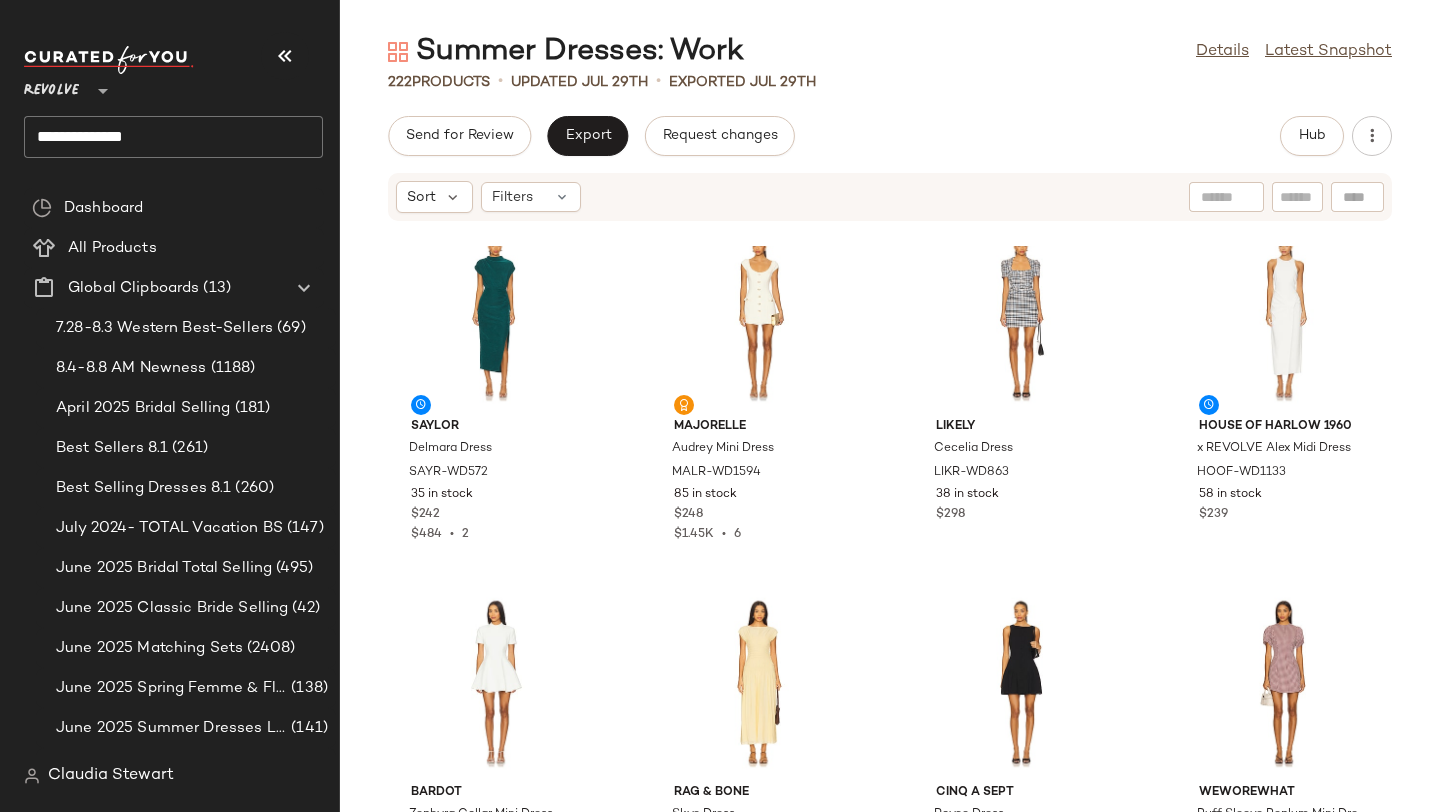 scroll, scrollTop: 0, scrollLeft: 0, axis: both 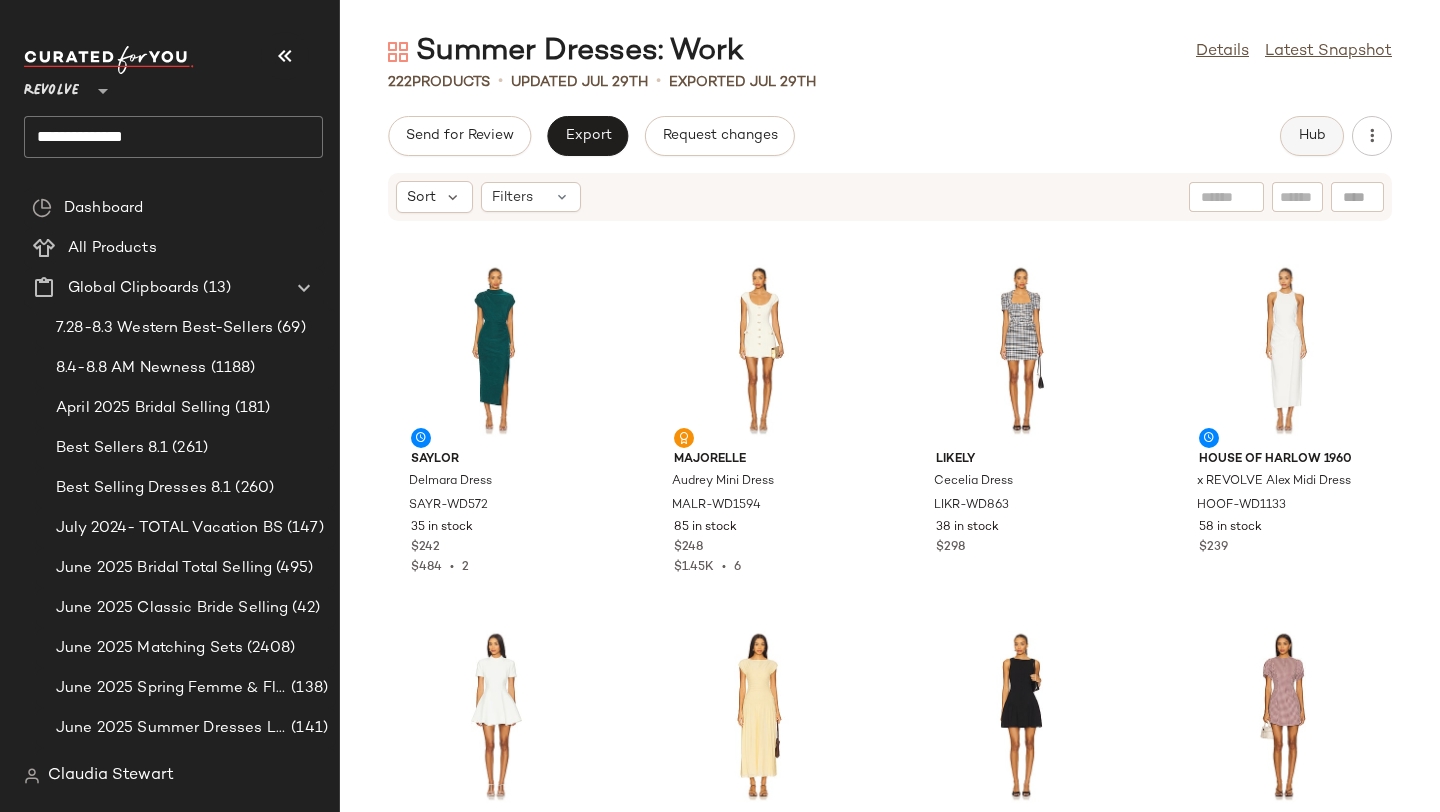 click on "Hub" at bounding box center (1312, 136) 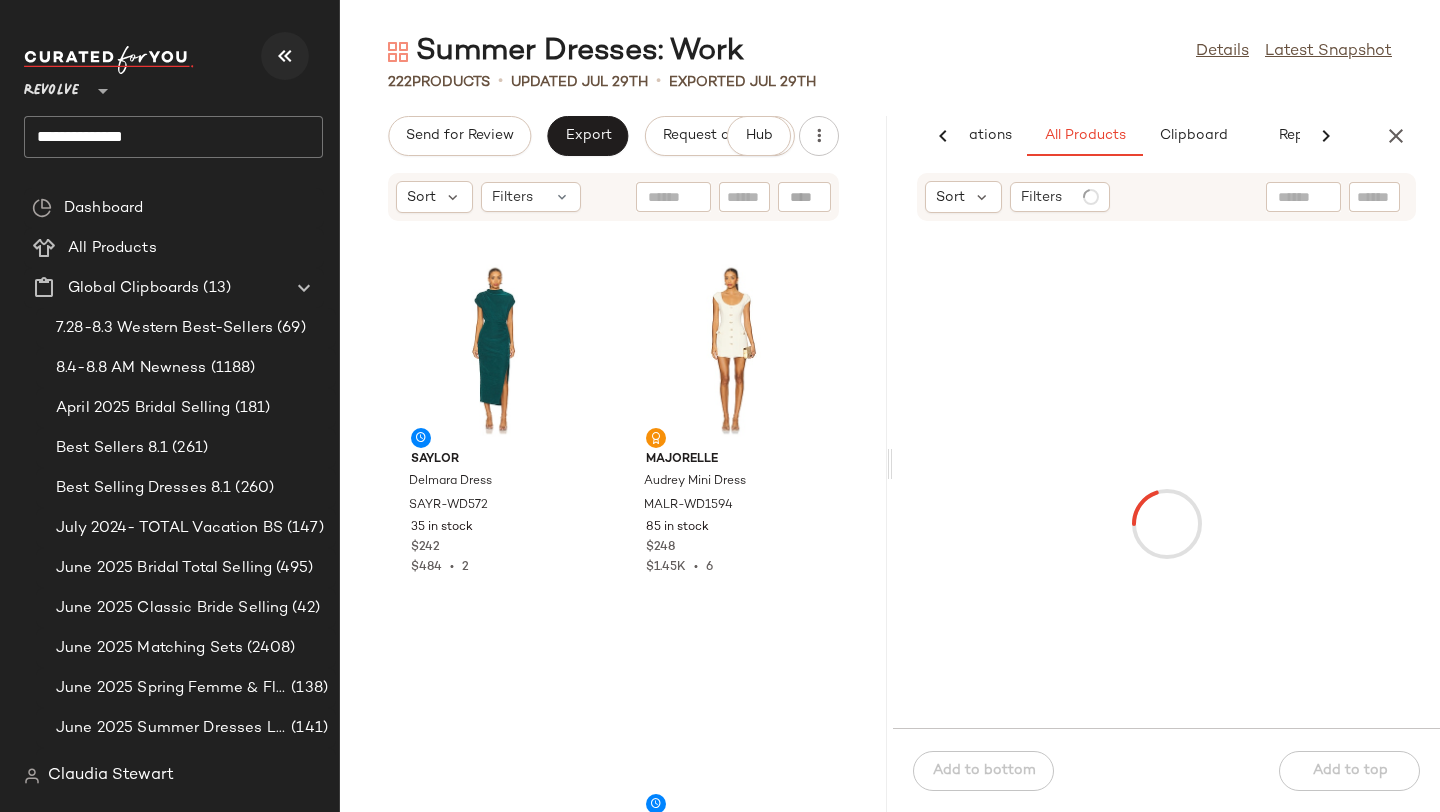 click at bounding box center [285, 56] 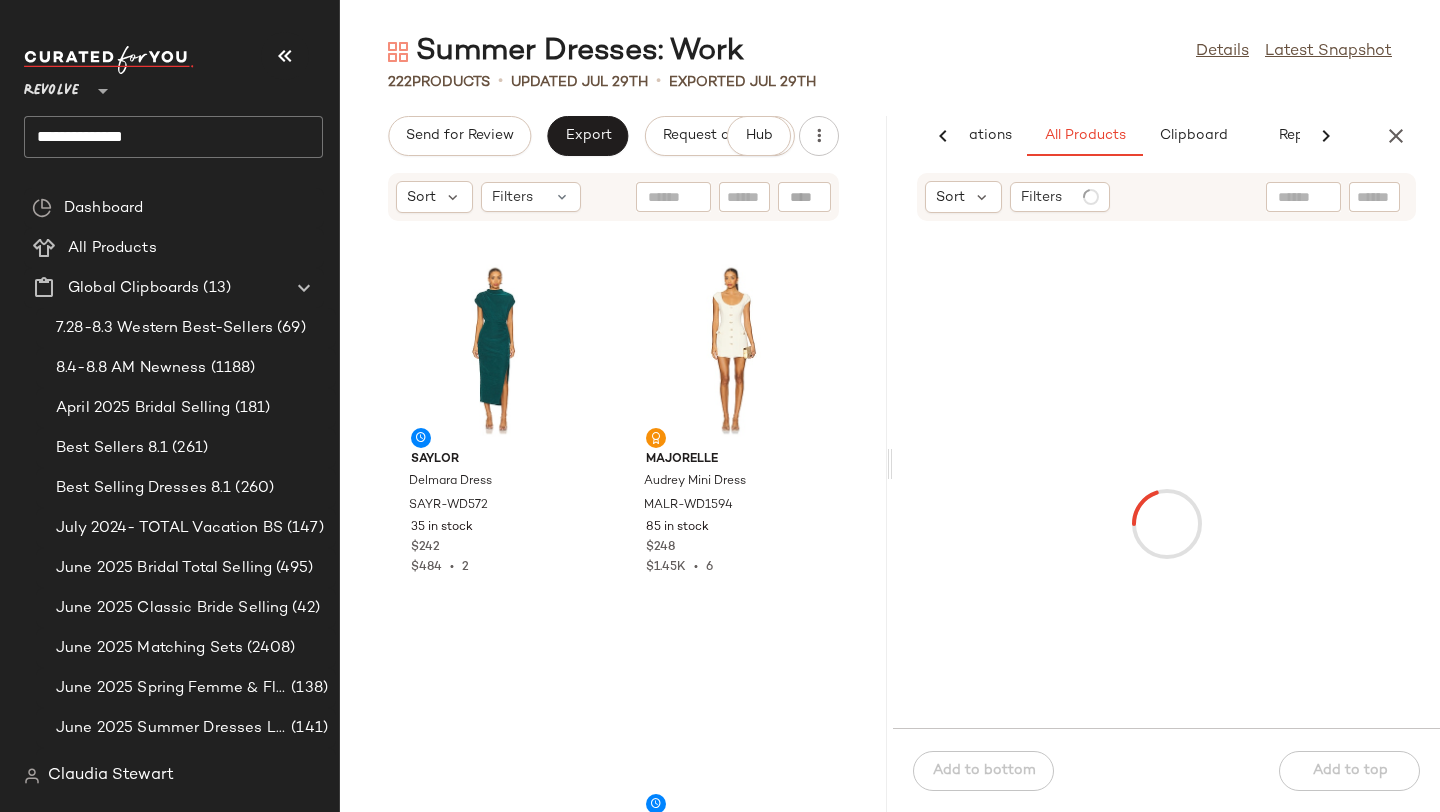 scroll, scrollTop: 0, scrollLeft: 47, axis: horizontal 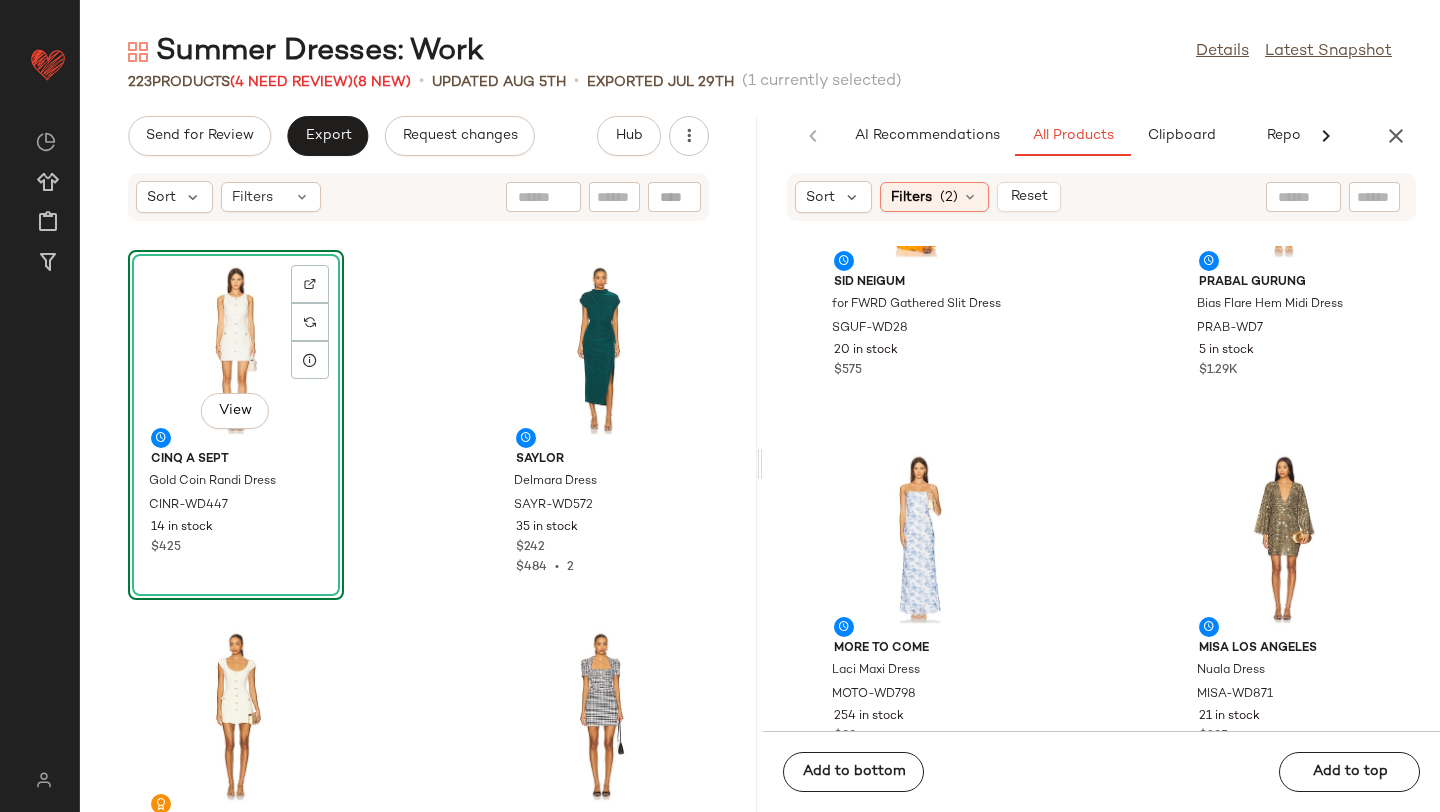 click 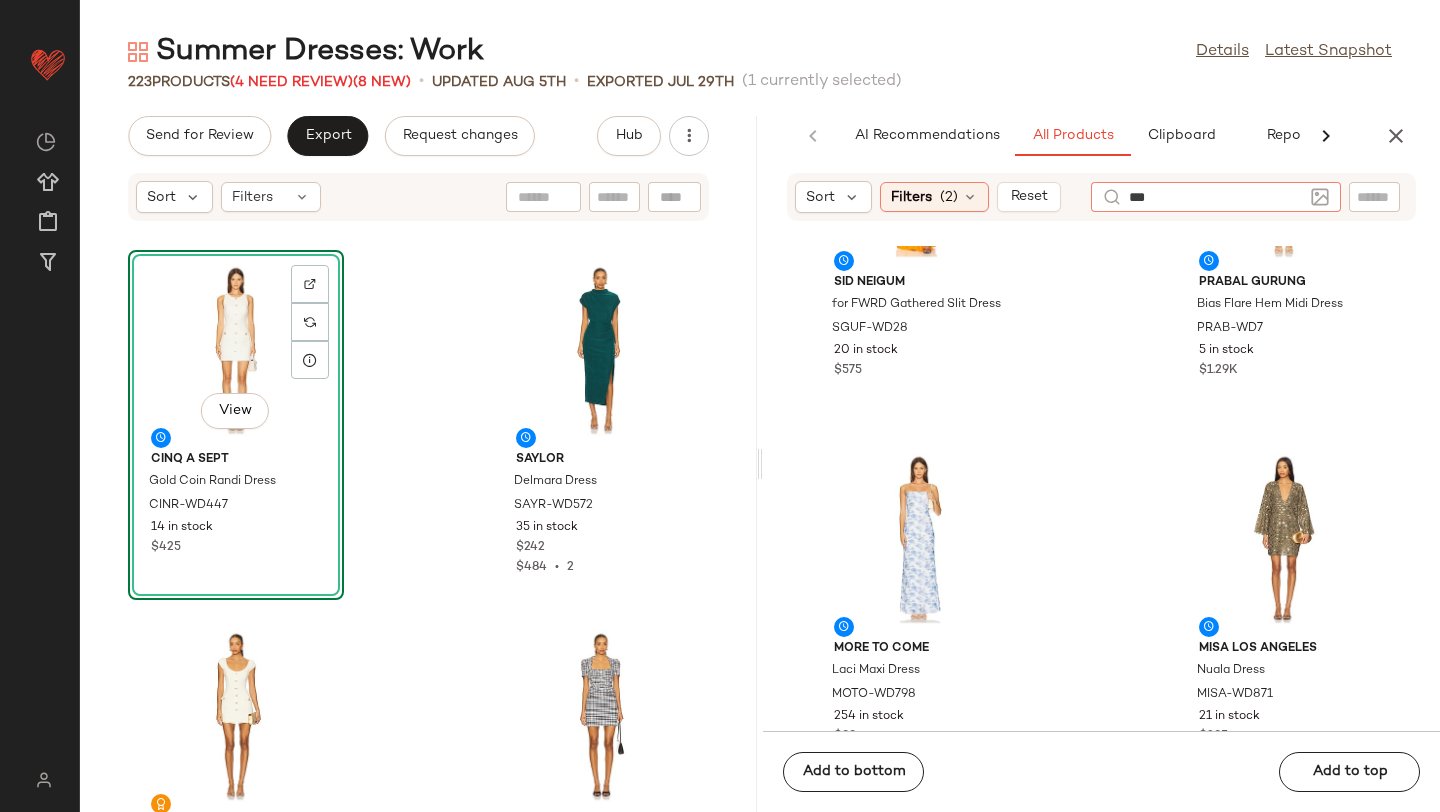 type on "****" 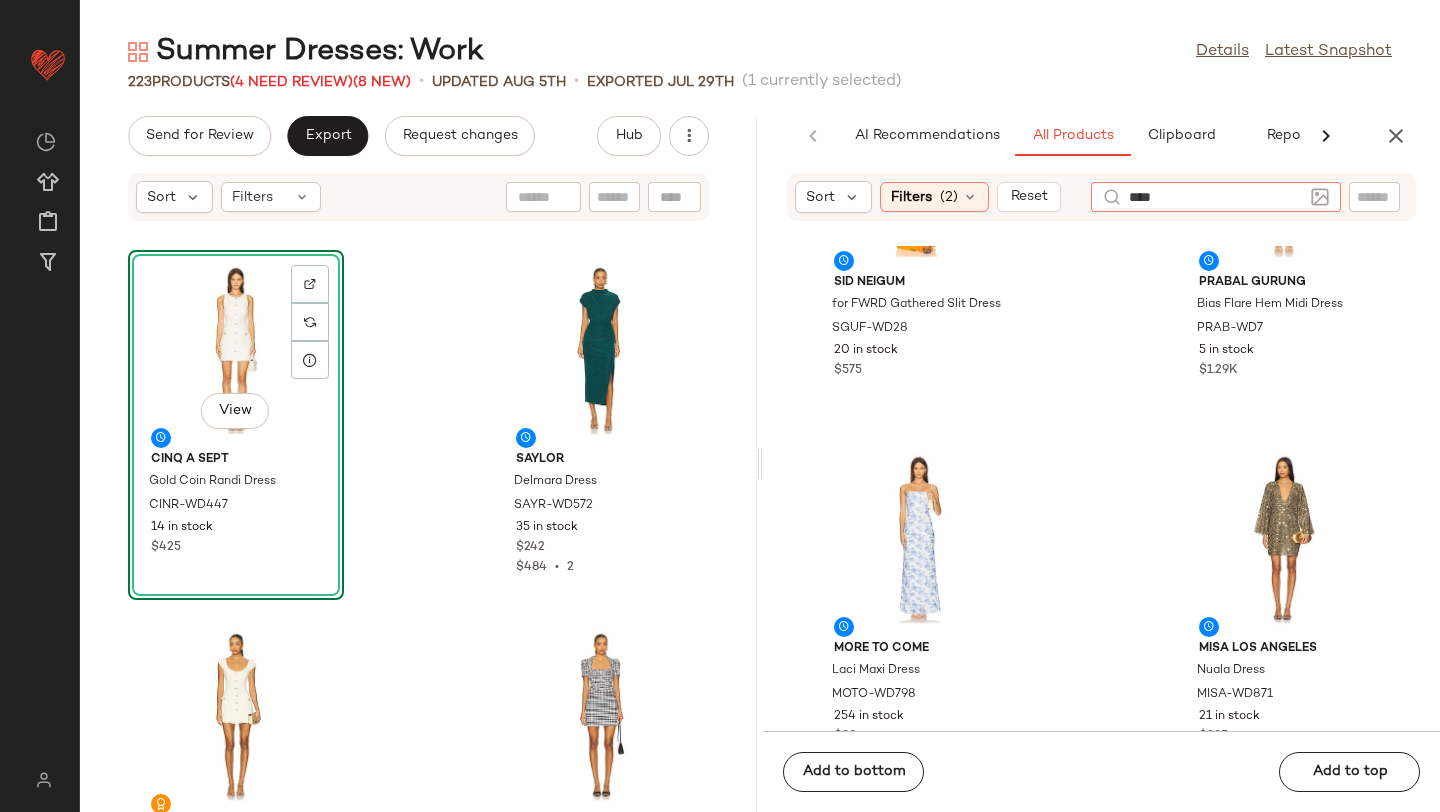 type 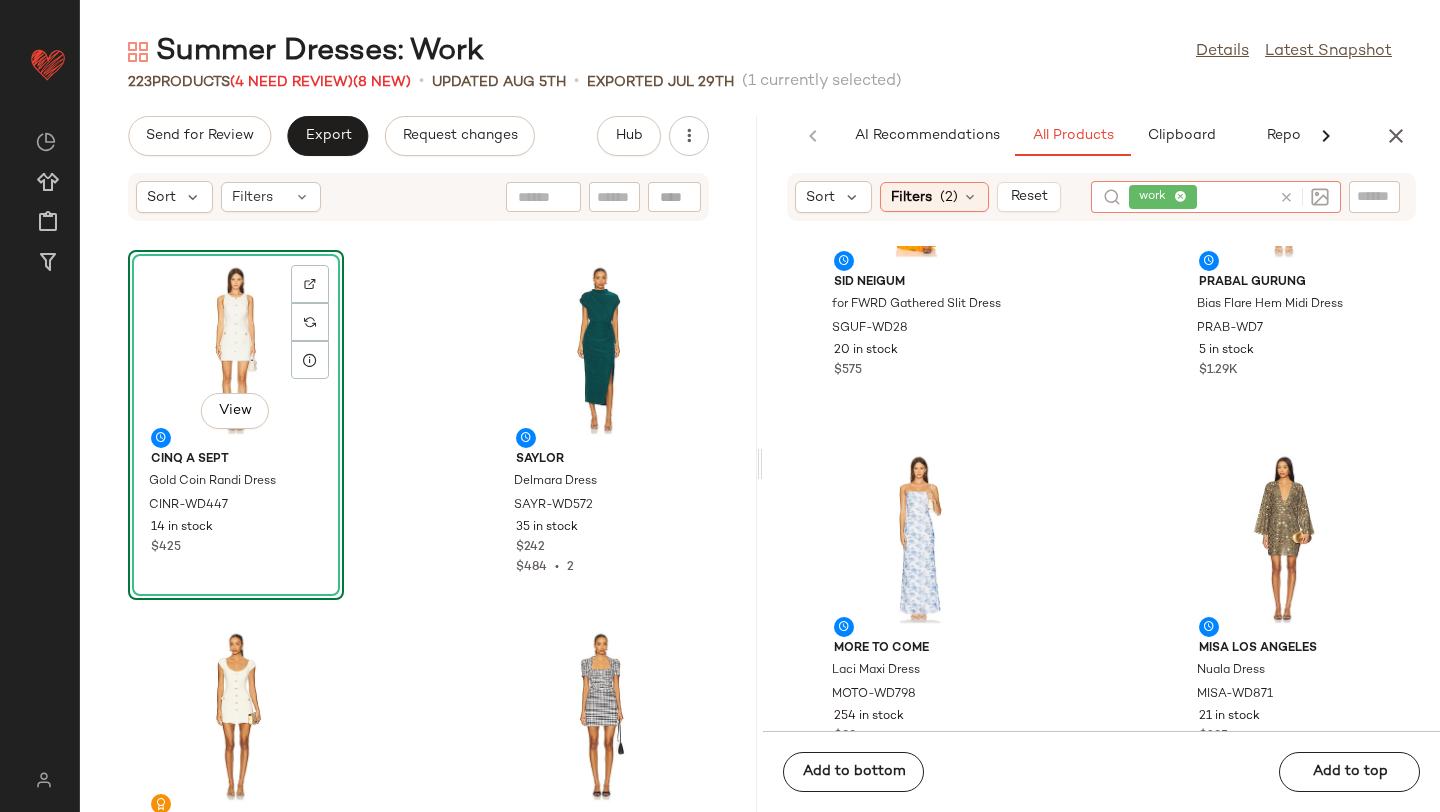 click on "Summer Dresses: Work  Details   Latest Snapshot  223   Products   (4 Need Review)  (8 New)  •   updated Aug 5th  •  Exported Jul 29th   (1 currently selected)   Send for Review   Export   Request changes   Hub  Sort  Filters  View  Cinq a Sept Gold Coin Randi Dress CINR-WD447 14 in stock $425 SAYLOR Delmara Dress SAYR-WD572 35 in stock $242 $484  •  2 MAJORELLE Audrey Mini Dress MALR-WD1594 85 in stock $248 $1.45K  •  6 LIKELY Cecelia Dress LIKR-WD863 38 in stock $298 House of Harlow 1960 x REVOLVE Alex Midi Dress HOOF-WD1133 58 in stock $239 Bardot Zephyra Collar Mini Dress BARD-WD974 84 in stock $189 $944  •  5 Rag & Bone Skye Dress RGBR-WD129 10 in stock $438 $398  •  1 Cinq a Sept Royce Dress CINR-WD441 10 in stock $425  AI Recommendations   All Products   Clipboard   Report  Sort  Filters  (2)   Reset  work Sid Neigum for FWRD Gathered Slit Dress SGUF-WD28 20 in stock $575 Prabal Gurung Bias Flare Hem Midi Dress PRAB-WD7 5 in stock $1.29K MORE TO COME Laci Maxi Dress MOTO-WD798 $88 $385" at bounding box center (760, 422) 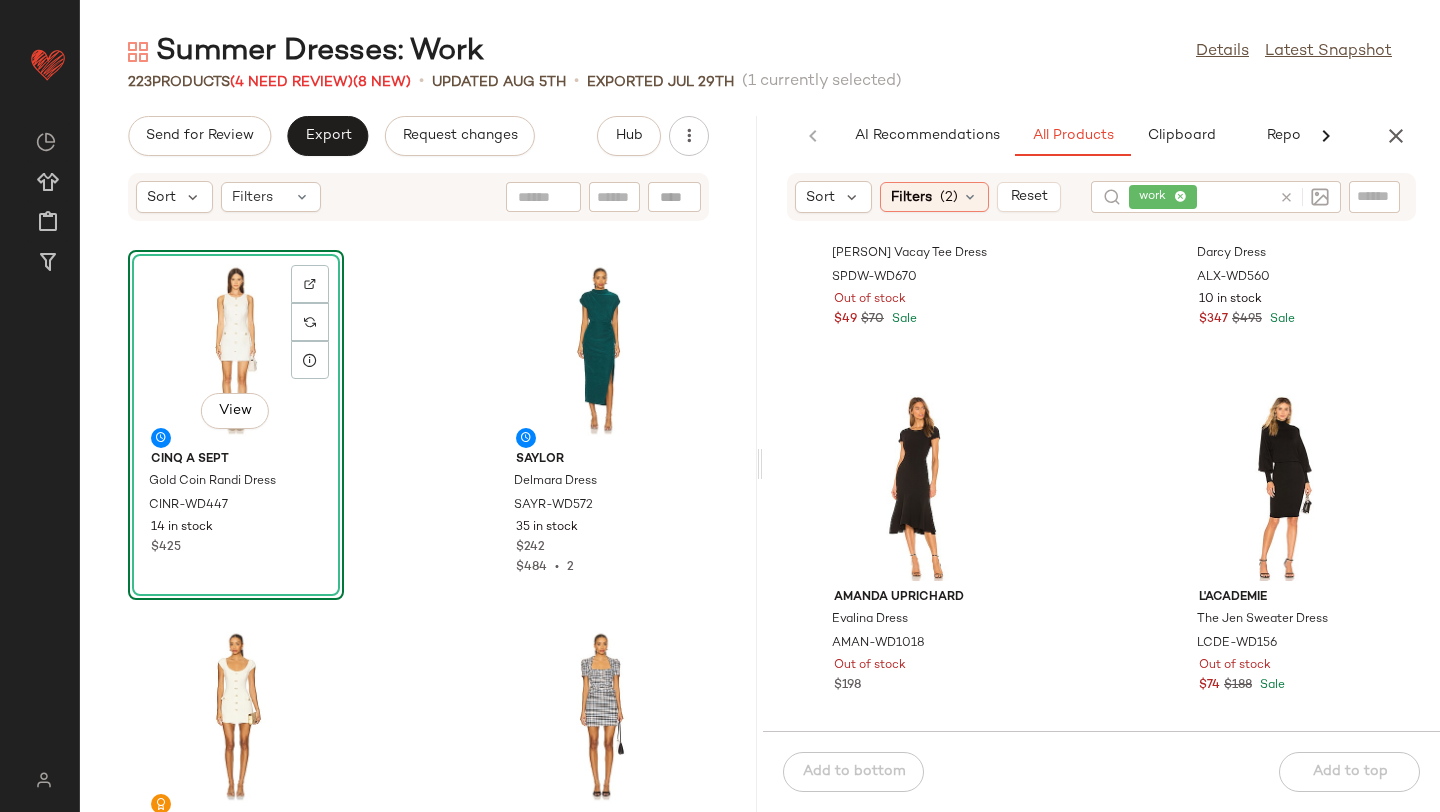 scroll, scrollTop: 502, scrollLeft: 0, axis: vertical 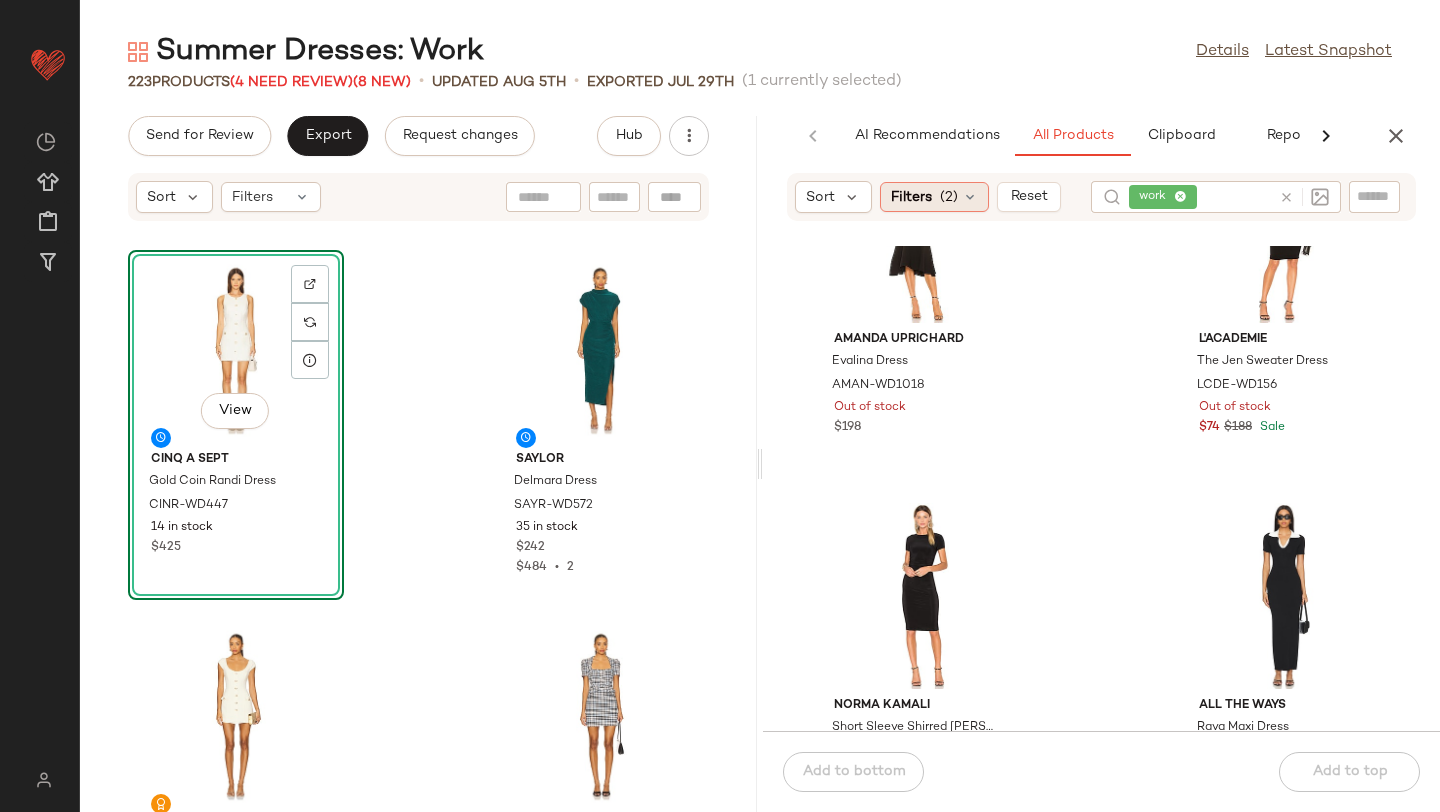 click on "(2)" at bounding box center (949, 197) 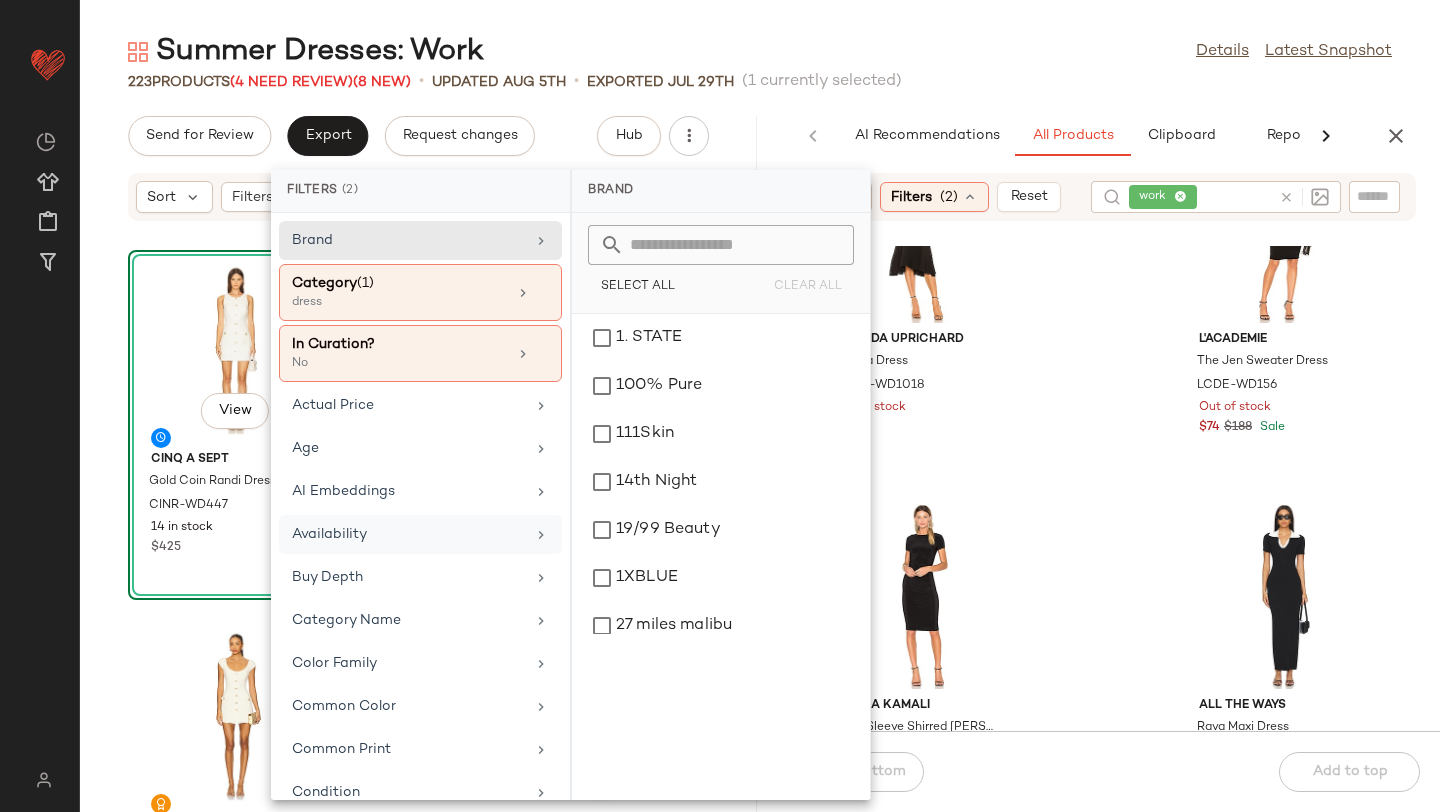 click on "Availability" at bounding box center (408, 534) 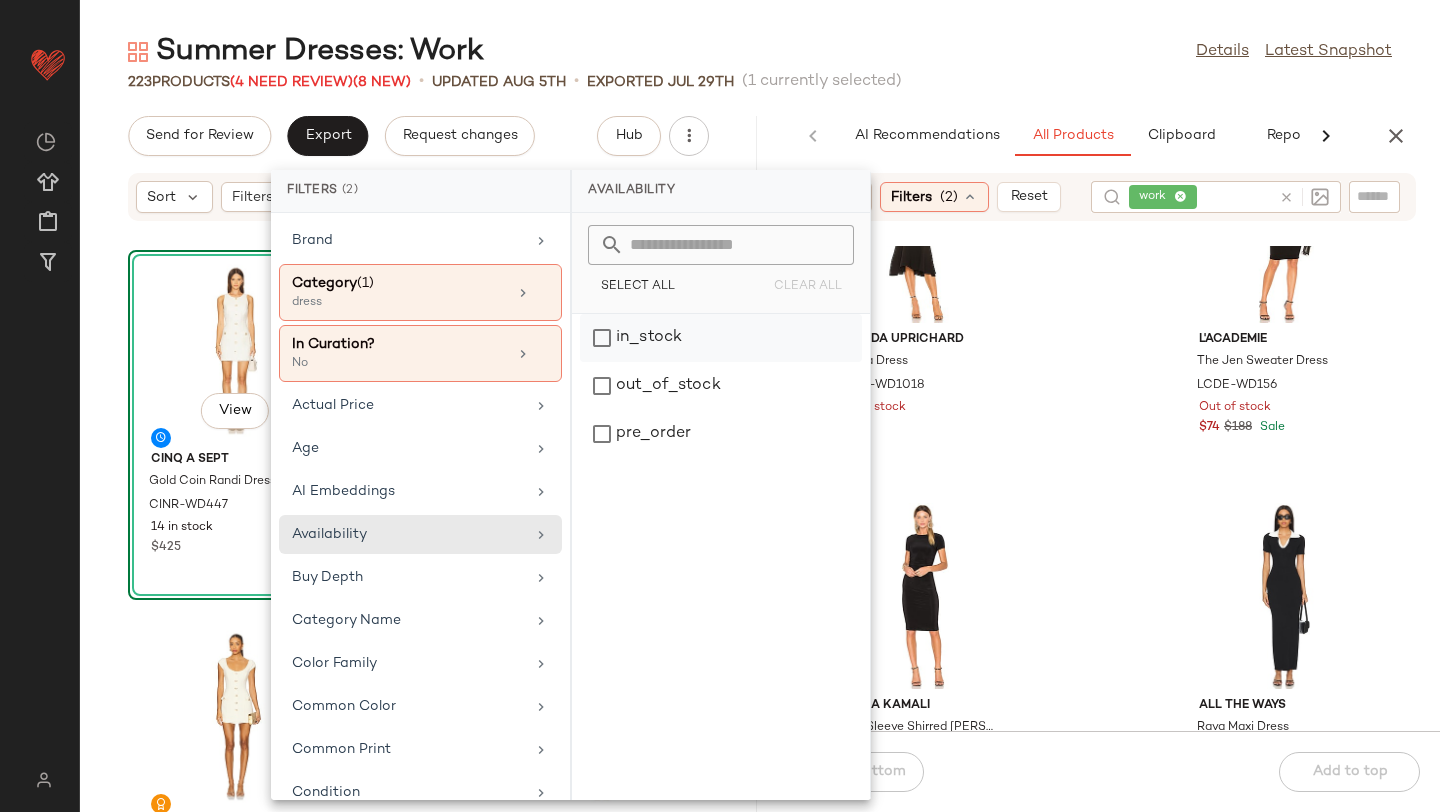 click on "in_stock" 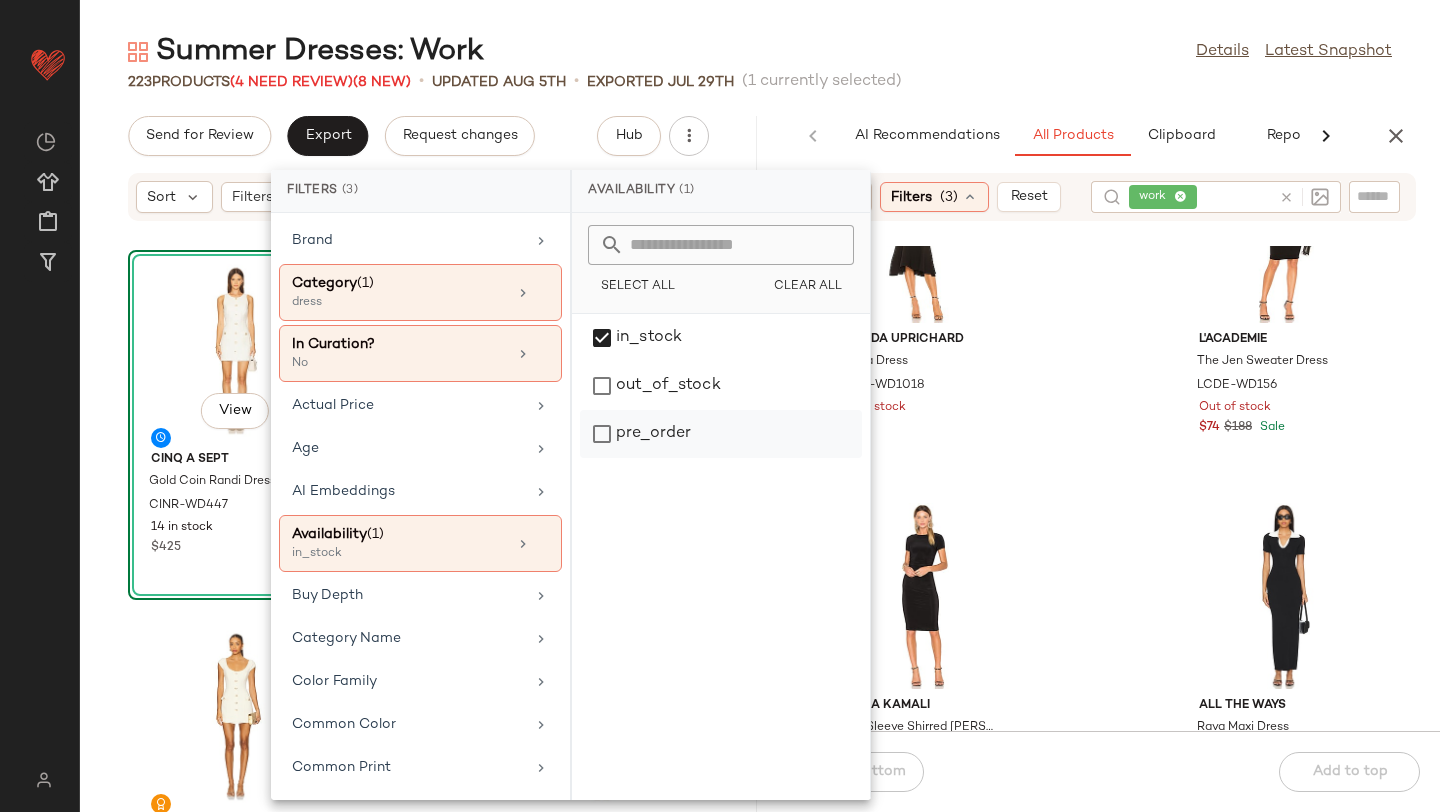 click on "pre_order" 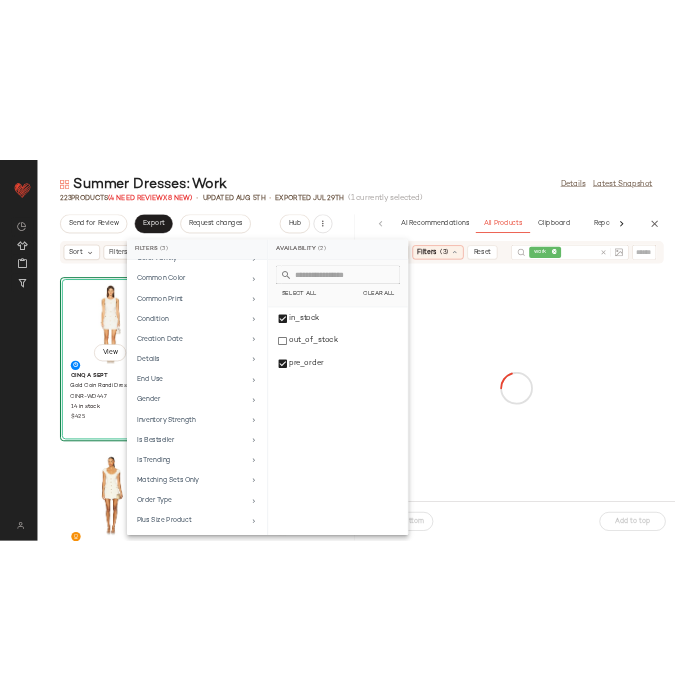 scroll, scrollTop: 683, scrollLeft: 0, axis: vertical 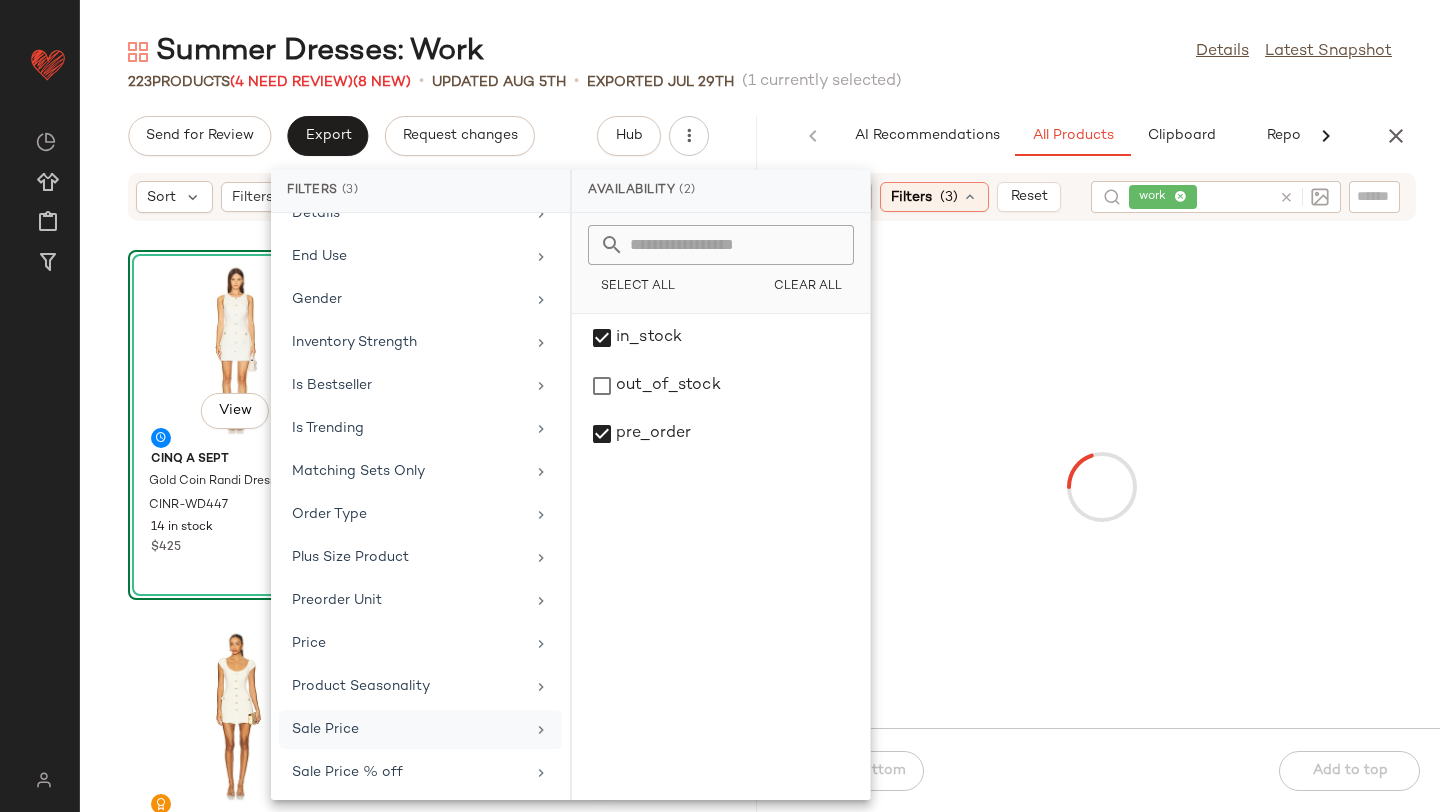 click on "Sale Price" at bounding box center (408, 729) 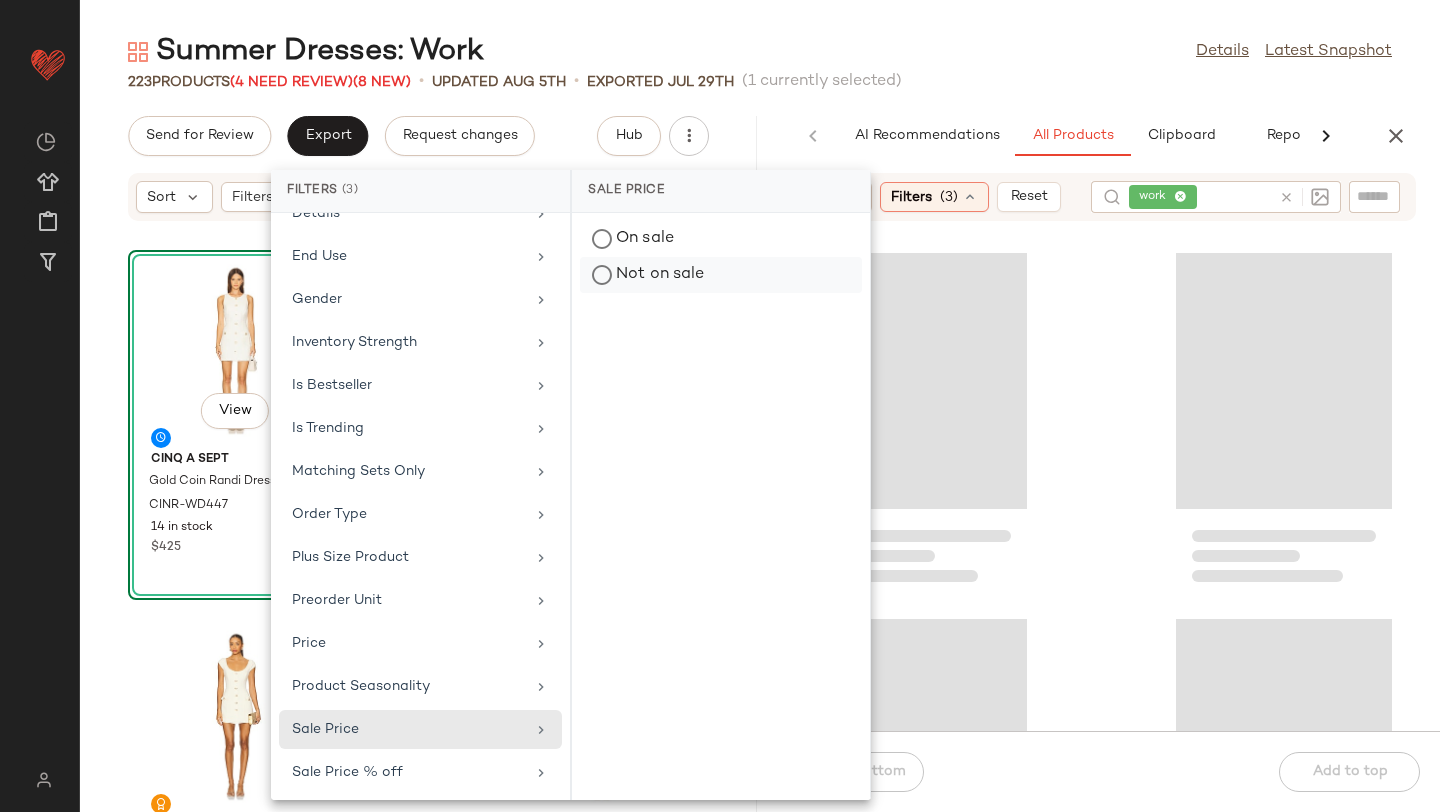 click on "Not on sale" 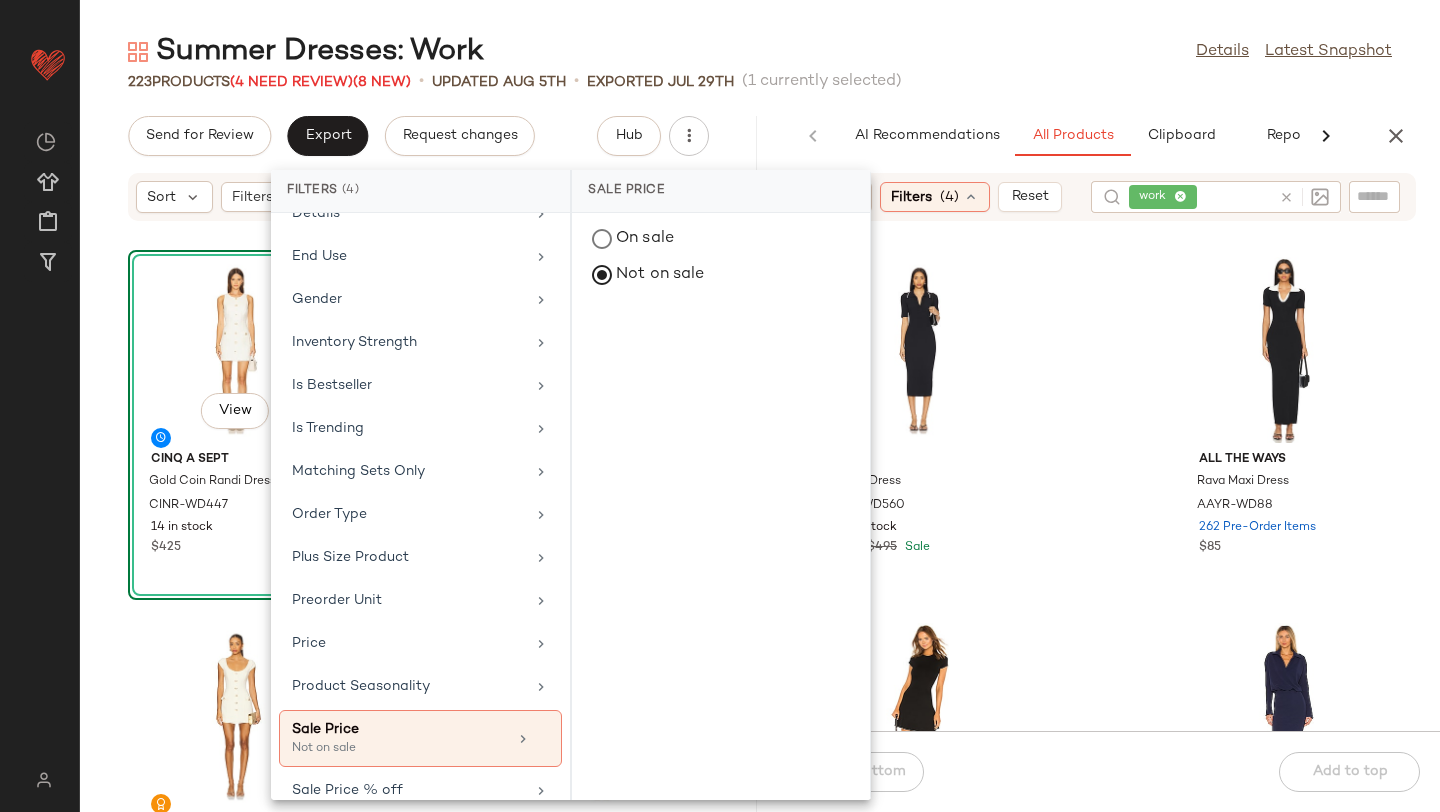click on "Summer Dresses: Work  Details   Latest Snapshot" 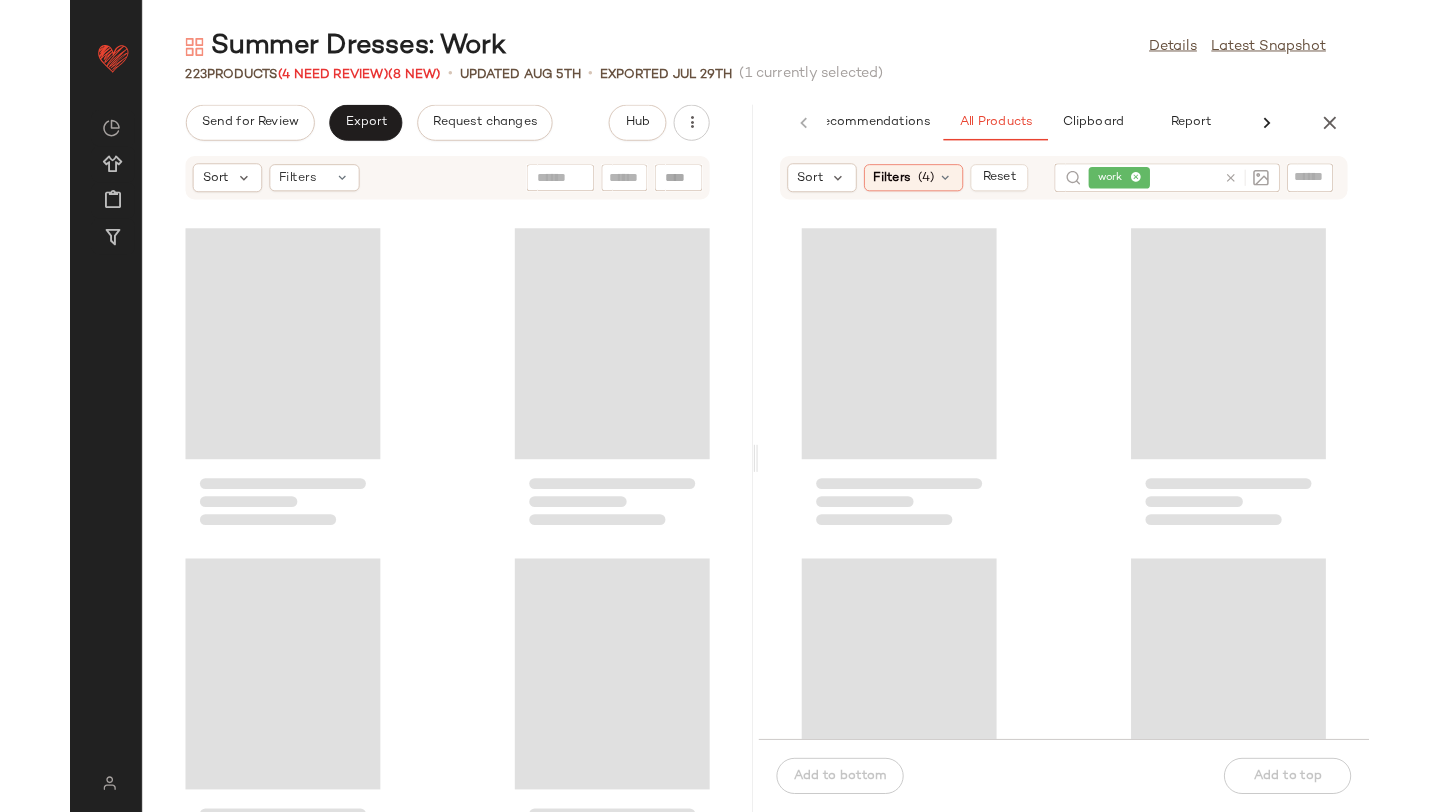 scroll, scrollTop: 0, scrollLeft: 0, axis: both 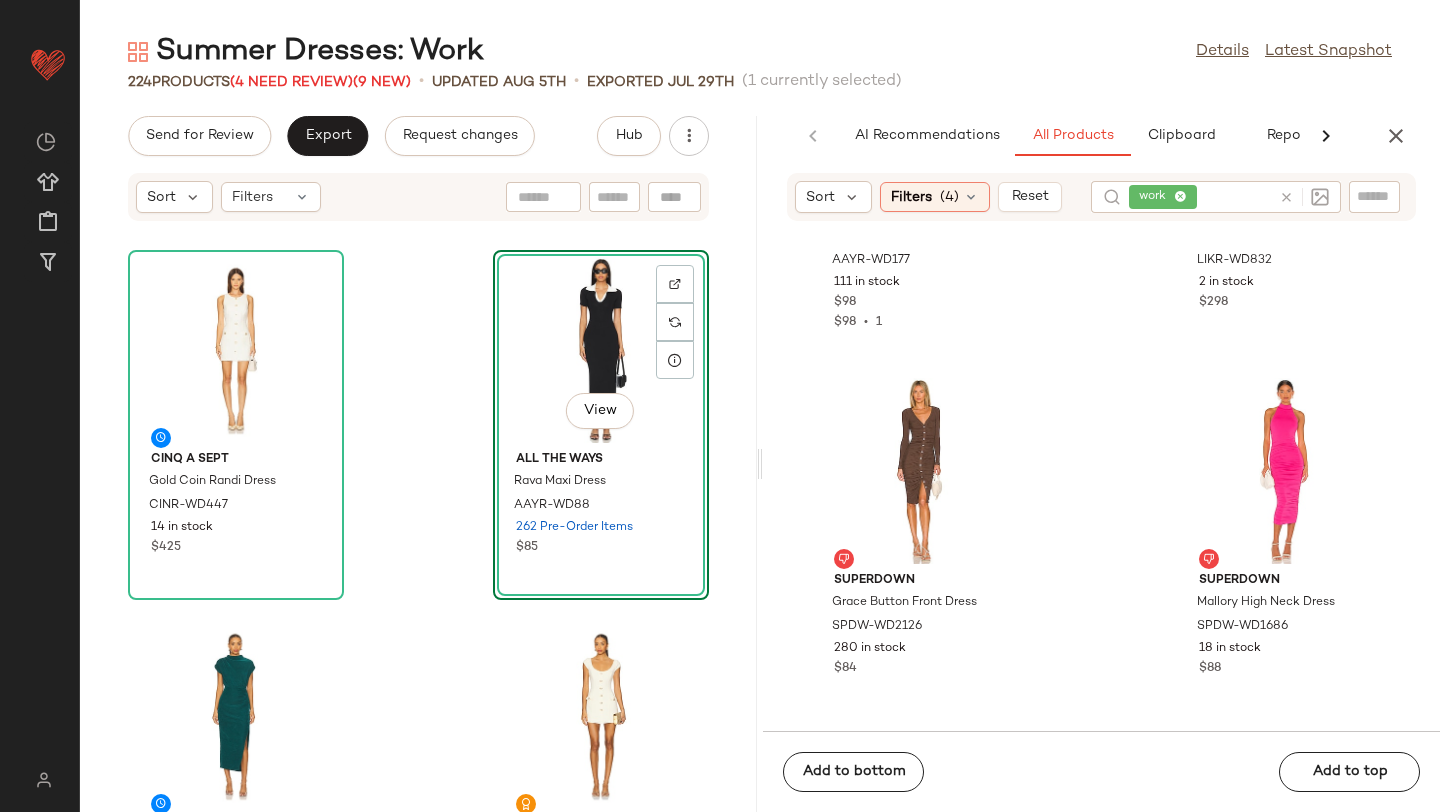 click at bounding box center (1286, 197) 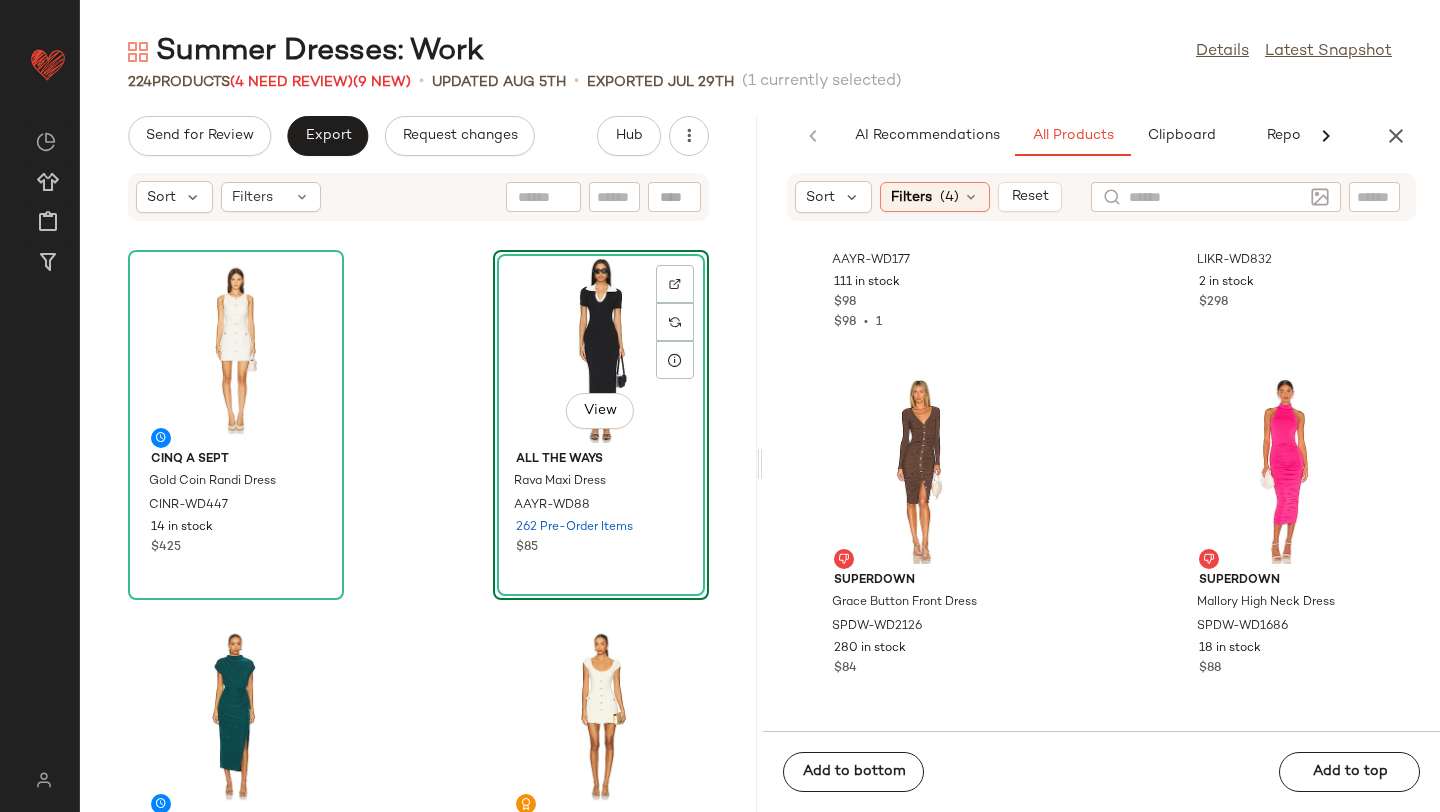 click on "Summer Dresses: Work  Details   Latest Snapshot" 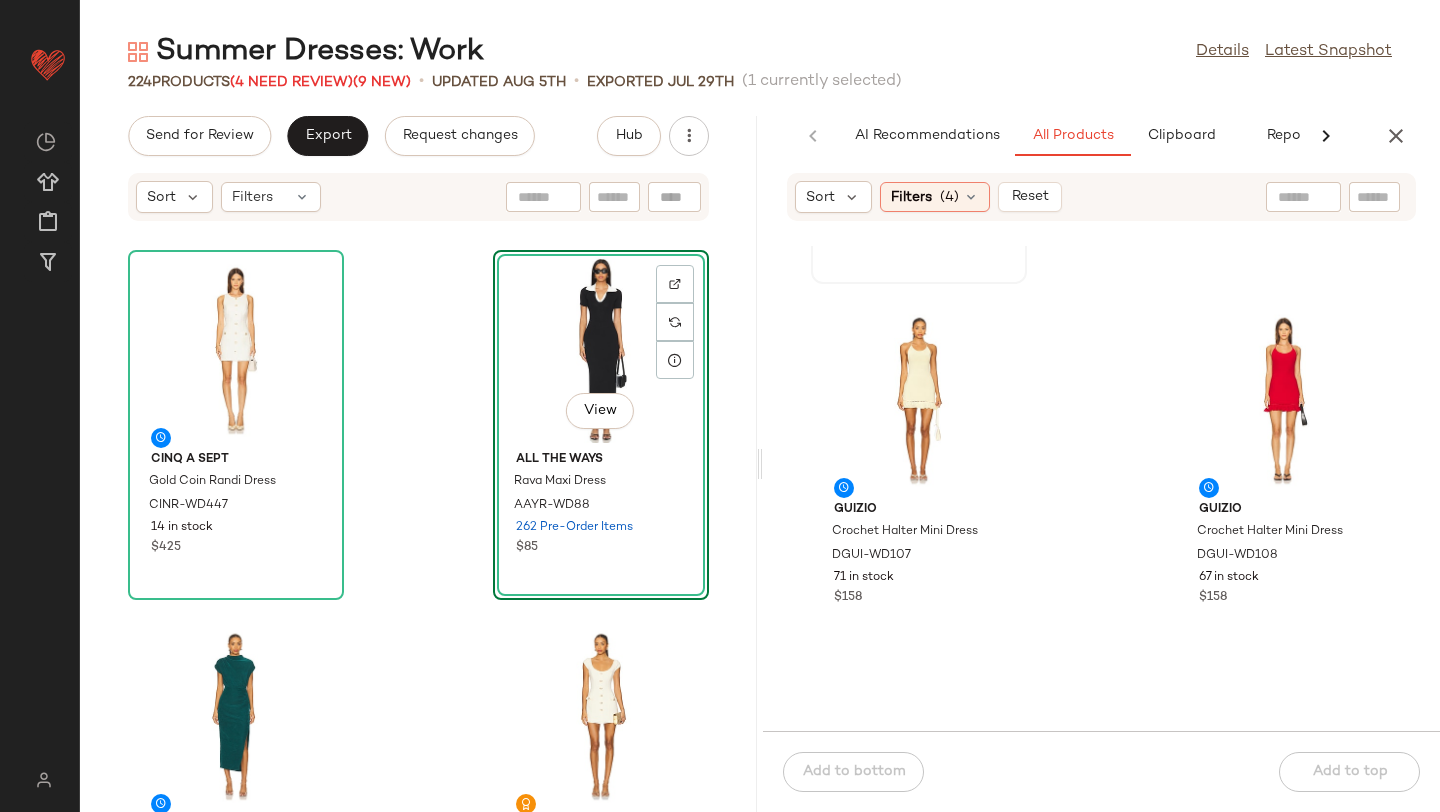scroll, scrollTop: 7430, scrollLeft: 0, axis: vertical 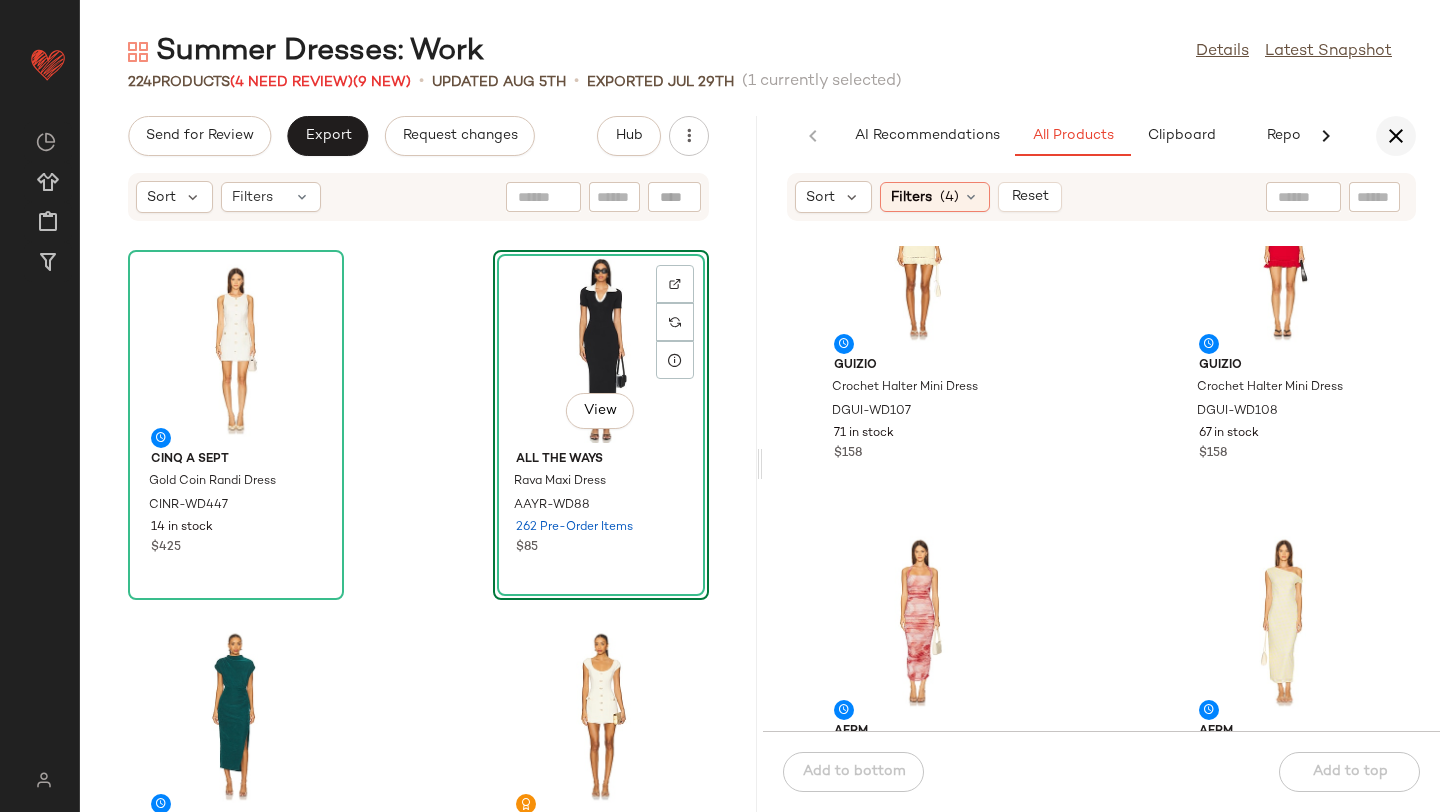 click at bounding box center (1396, 136) 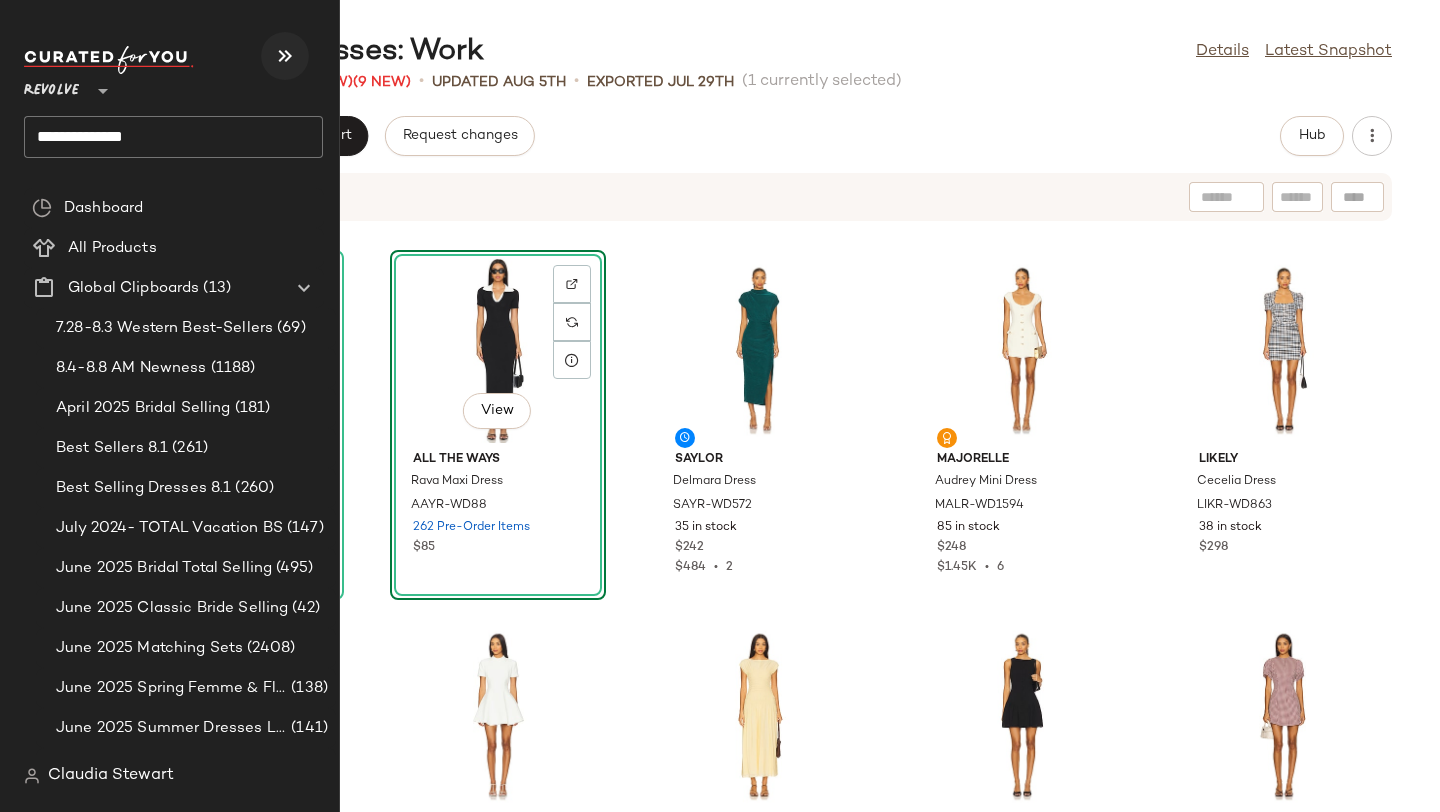 click at bounding box center [285, 56] 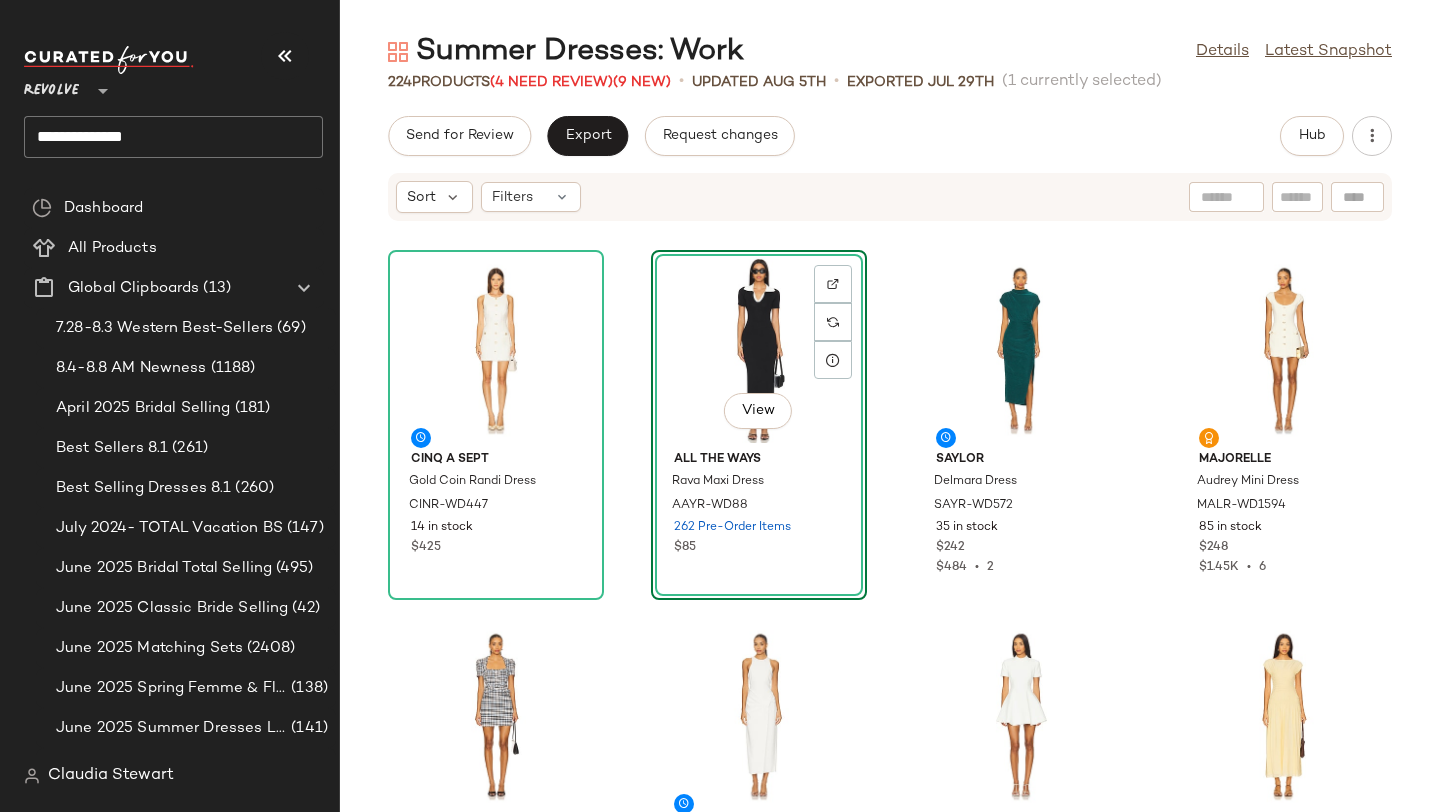 click on "Cinq a Sept Gold Coin Randi Dress CINR-WD447 14 in stock $425  View  ALL THE WAYS Rava Maxi Dress AAYR-WD88 262 Pre-Order Items $85 SAYLOR Delmara Dress SAYR-WD572 35 in stock $242 $484  •  2 MAJORELLE Audrey Mini Dress MALR-WD1594 85 in stock $248 $1.45K  •  6 LIKELY Cecelia Dress LIKR-WD863 38 in stock $298 House of Harlow 1960 x REVOLVE Alex Midi Dress HOOF-WD1133 58 in stock $239 Bardot Zephyra Collar Mini Dress BARD-WD974 84 in stock $189 $944  •  5 Rag & Bone Skye Dress RGBR-WD129 10 in stock $438 $398  •  1 Cinq a Sept Royce Dress CINR-WD441 10 in stock $425 WeWoreWhat Puff Sleeve Peplum Mini Dress WWWR-WD193 41 in stock $168 $840  •  5 SIMKHAI Zaden Midi Dress JSKI-WD562 13 in stock $795 Maude Club Taylor Boucle Dress MCLU-WD17 60 in stock $178 $178  •  1 GUIZIO Isla Dress DGUI-WD83 78 in stock $248 LIKELY Mylah Dress LIKR-WD864 27 in stock $328 $1.31K  •  4 Good American Cable Knit Mini Dress GAME-WD89 53 in stock $162 $162  •  1 Yumi Kim Oracle Dress YUMI-WD671 42 Pre-Order Items" 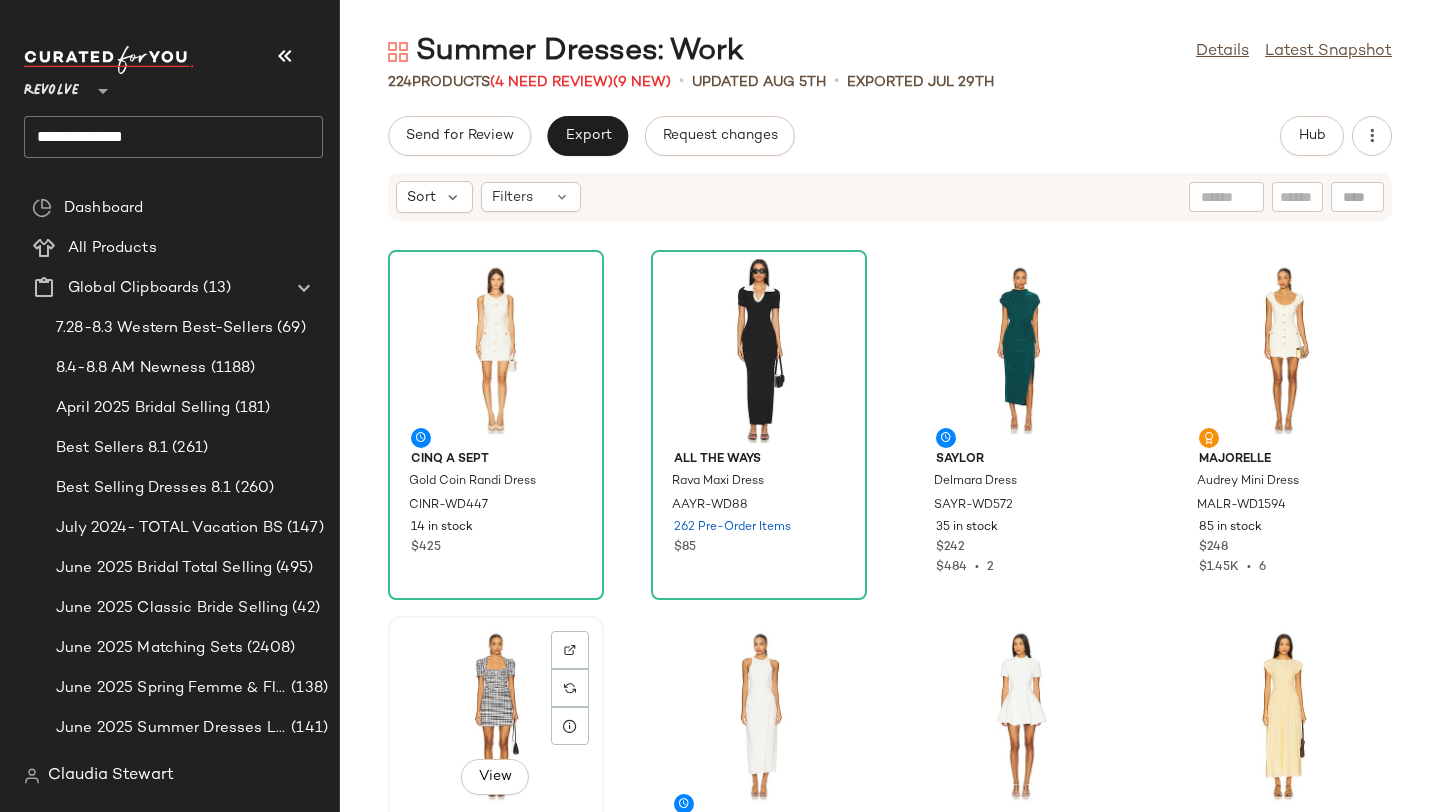 scroll, scrollTop: 2, scrollLeft: 0, axis: vertical 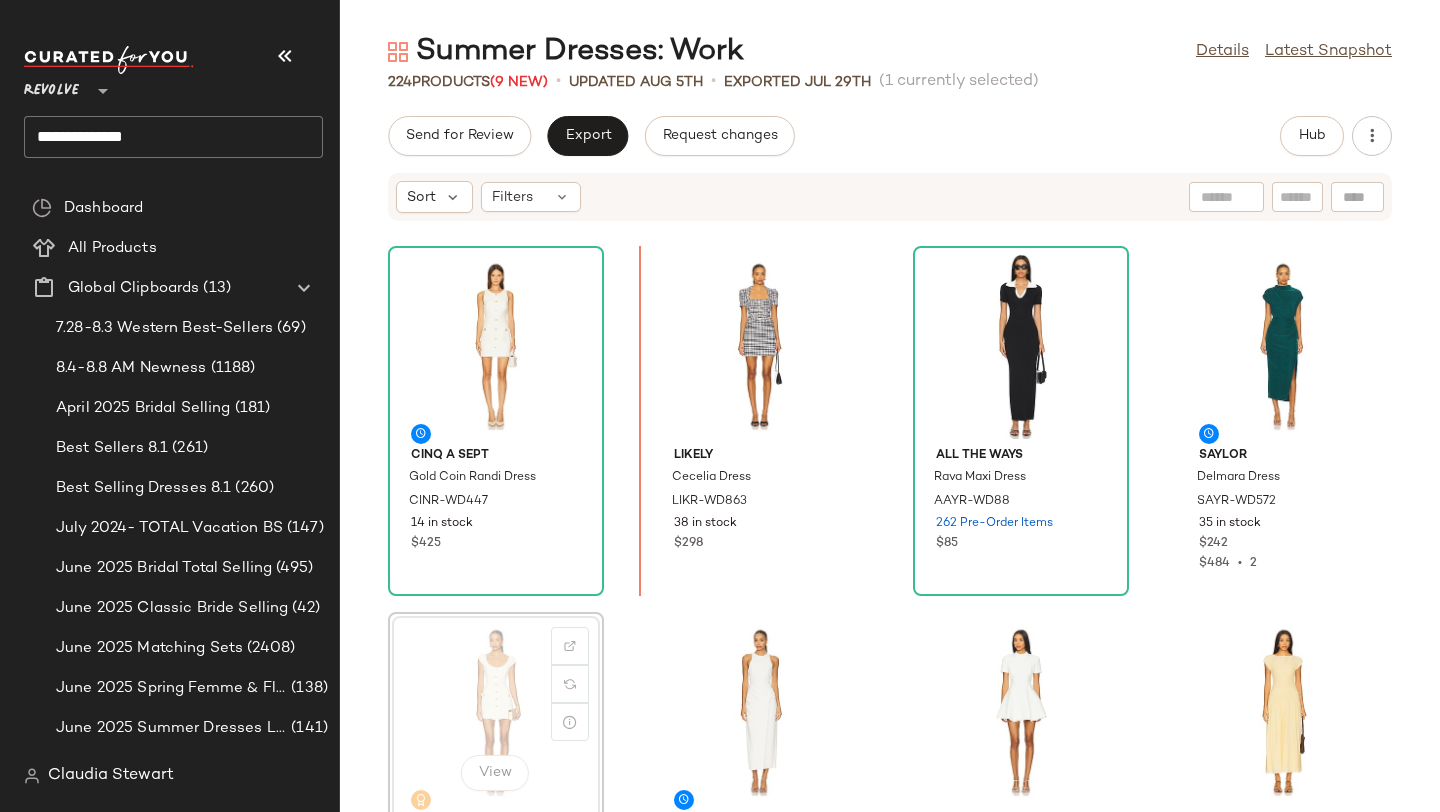 drag, startPoint x: 514, startPoint y: 676, endPoint x: 636, endPoint y: 508, distance: 207.62466 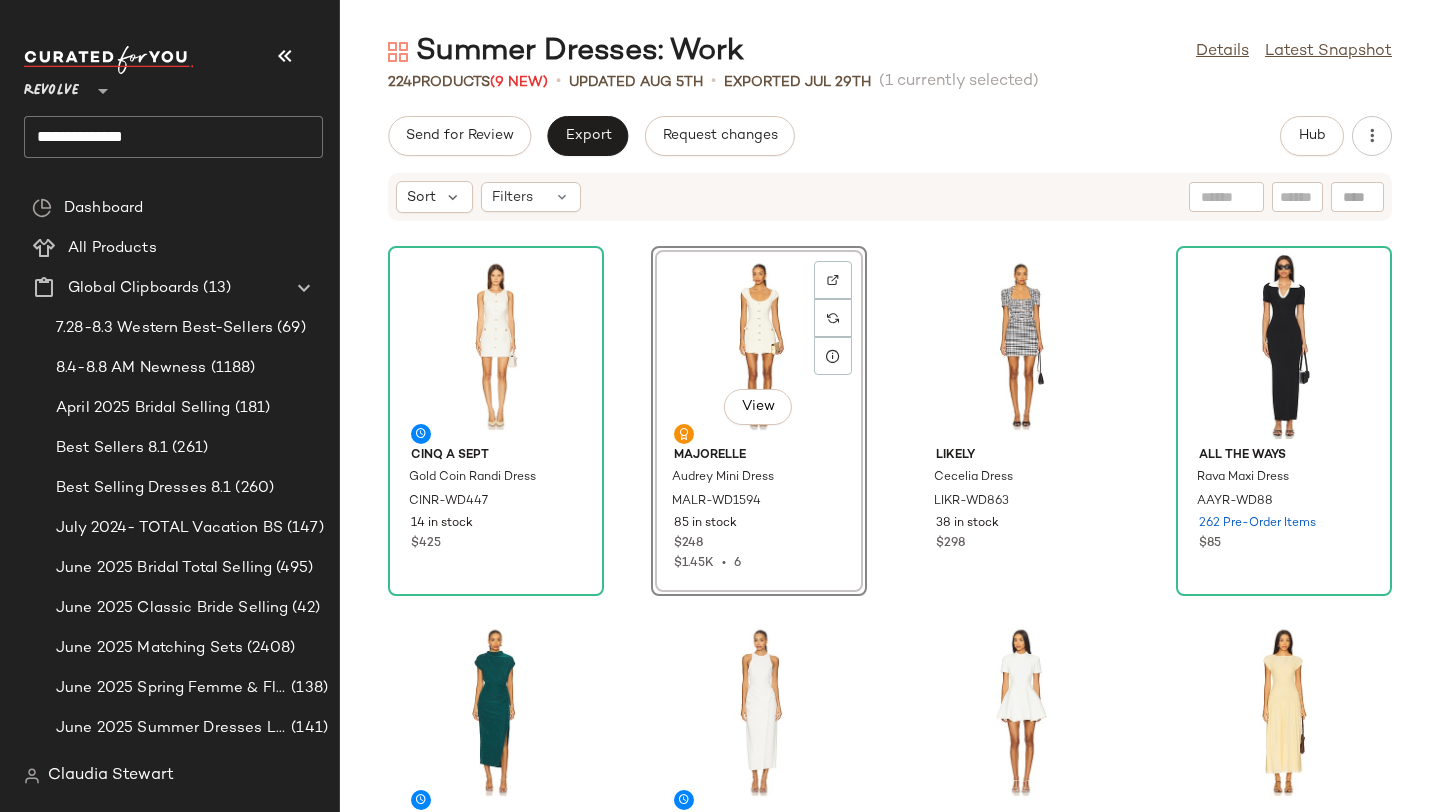 click on "Cinq a Sept Gold Coin Randi Dress CINR-WD447 14 in stock $425  View  MAJORELLE Audrey Mini Dress MALR-WD1594 85 in stock $248 $1.45K  •  6 LIKELY Cecelia Dress LIKR-WD863 38 in stock $298 ALL THE WAYS Rava Maxi Dress AAYR-WD88 262 Pre-Order Items $85 SAYLOR Delmara Dress SAYR-WD572 35 in stock $242 $484  •  2 House of Harlow 1960 x REVOLVE Alex Midi Dress HOOF-WD1133 58 in stock $239 Bardot Zephyra Collar Mini Dress BARD-WD974 84 in stock $189 $944  •  5 Rag & Bone Skye Dress RGBR-WD129 10 in stock $438 $398  •  1 Cinq a Sept Royce Dress CINR-WD441 10 in stock $425 WeWoreWhat Puff Sleeve Peplum Mini Dress WWWR-WD193 41 in stock $168 $840  •  5 SIMKHAI Zaden Midi Dress JSKI-WD562 13 in stock $795 Maude Club Taylor Boucle Dress MCLU-WD17 60 in stock $178 $178  •  1 GUIZIO Isla Dress DGUI-WD83 78 in stock $248 LIKELY Mylah Dress LIKR-WD864 27 in stock $328 $1.31K  •  4 Good American Cable Knit Mini Dress GAME-WD89 53 in stock $162 $162  •  1 Yumi Kim Oracle Dress YUMI-WD671 42 Pre-Order Items" 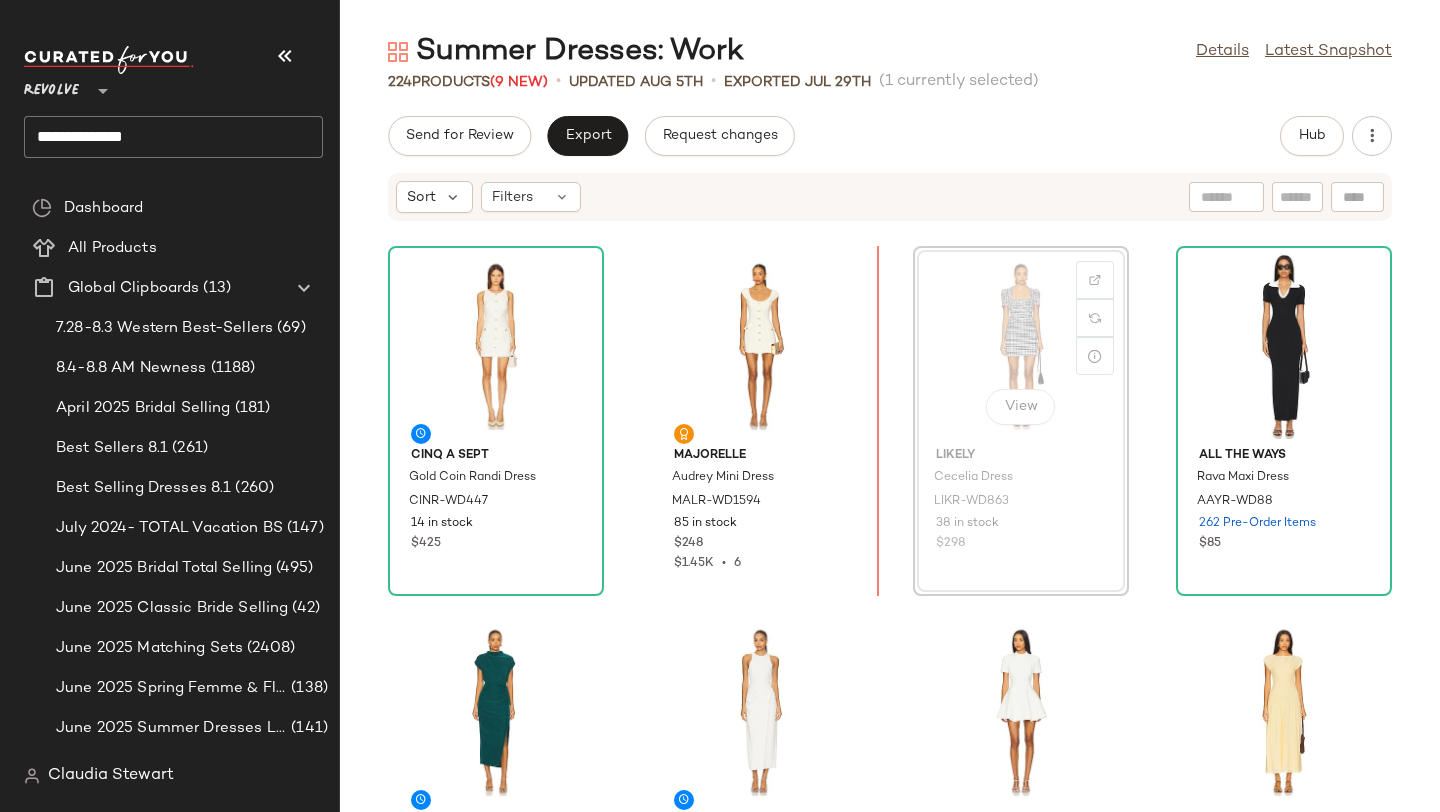 scroll, scrollTop: 0, scrollLeft: 0, axis: both 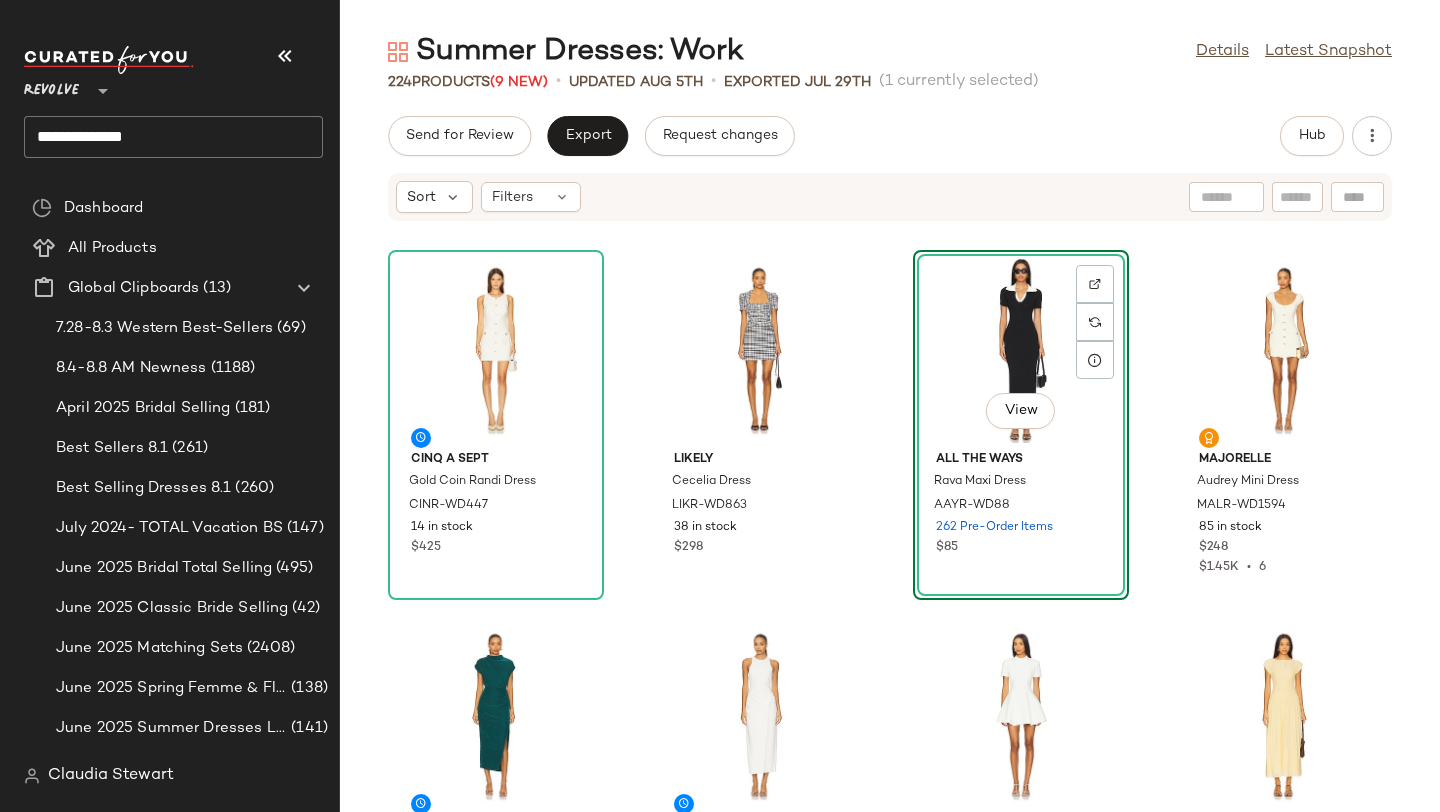 click on "Cinq a Sept Gold Coin Randi Dress CINR-WD447 14 in stock $425 LIKELY Cecelia Dress LIKR-WD863 38 in stock $298  View  ALL THE WAYS Rava Maxi Dress AAYR-WD88 262 Pre-Order Items $85 MAJORELLE Audrey Mini Dress MALR-WD1594 85 in stock $248 $1.45K  •  6 SAYLOR Delmara Dress SAYR-WD572 35 in stock $242 $484  •  2 House of Harlow 1960 x REVOLVE Alex Midi Dress HOOF-WD1133 58 in stock $239 Bardot Zephyra Collar Mini Dress BARD-WD974 84 in stock $189 $944  •  5 Rag & Bone Skye Dress RGBR-WD129 10 in stock $438 $398  •  1 Cinq a Sept Royce Dress CINR-WD441 10 in stock $425 WeWoreWhat Puff Sleeve Peplum Mini Dress WWWR-WD193 41 in stock $168 $840  •  5 SIMKHAI Zaden Midi Dress JSKI-WD562 13 in stock $795 Maude Club Taylor Boucle Dress MCLU-WD17 60 in stock $178 $178  •  1 GUIZIO Isla Dress DGUI-WD83 78 in stock $248 LIKELY Mylah Dress LIKR-WD864 27 in stock $328 $1.31K  •  4 Good American Cable Knit Mini Dress GAME-WD89 53 in stock $162 $162  •  1 Yumi Kim Oracle Dress YUMI-WD671 42 Pre-Order Items" 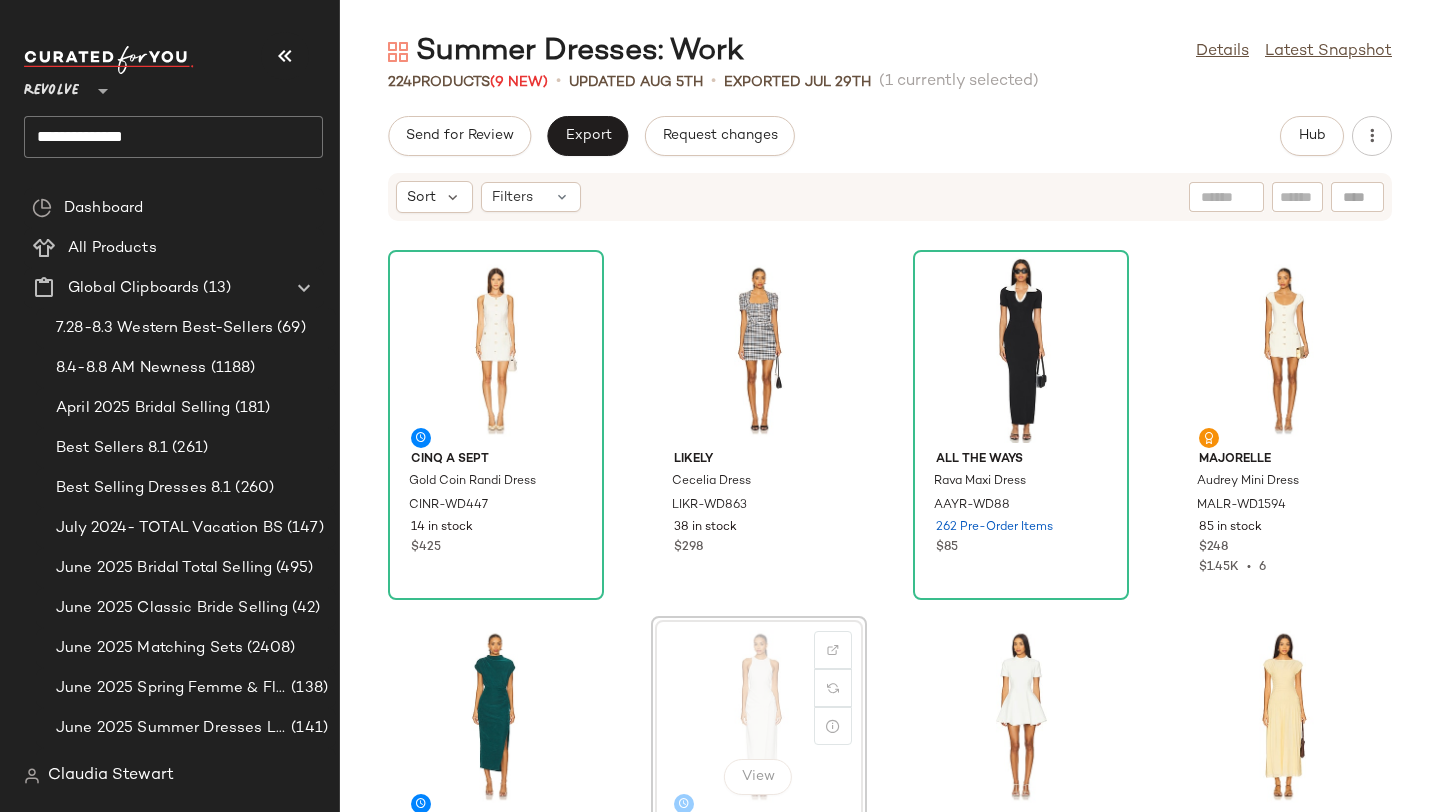 scroll, scrollTop: 3, scrollLeft: 0, axis: vertical 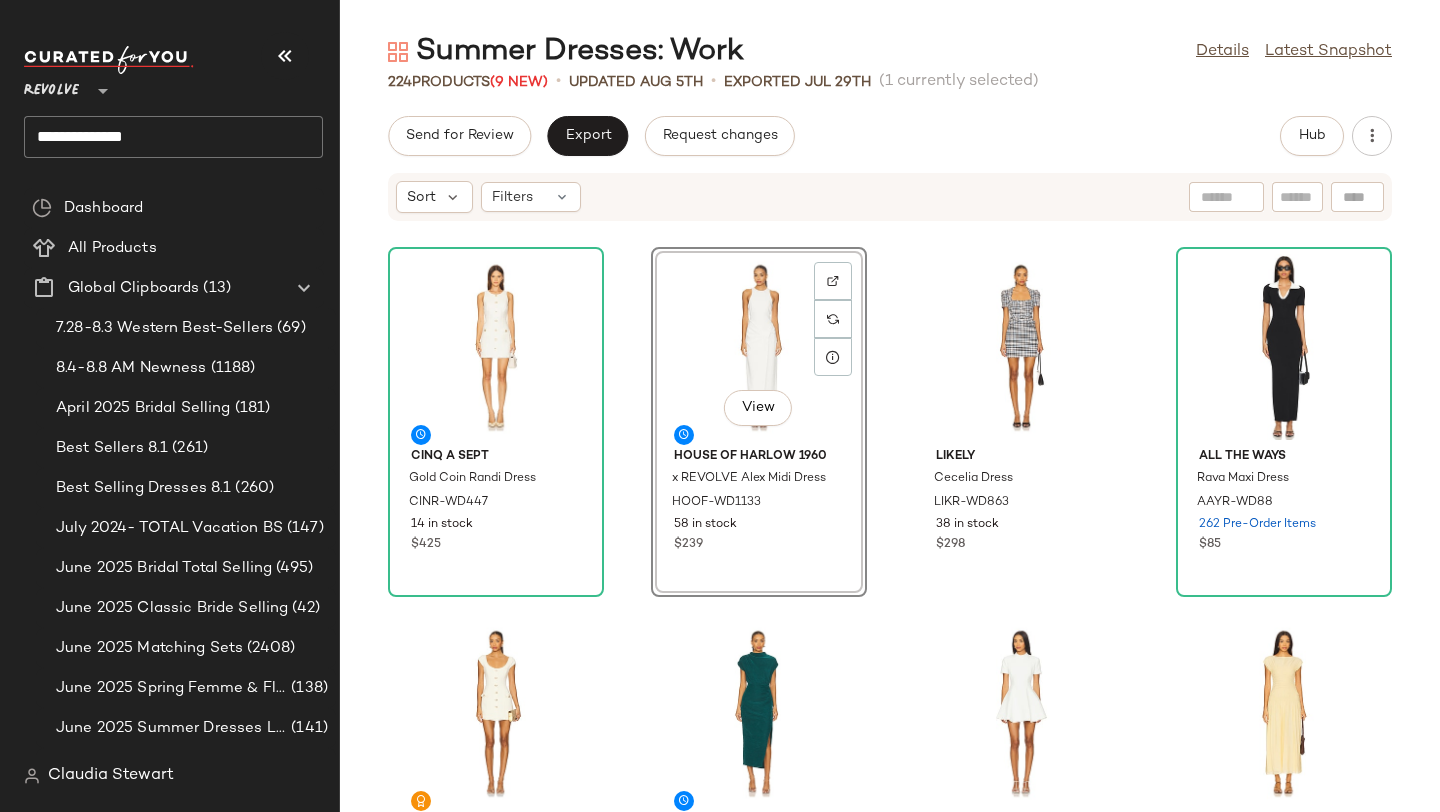click on "Cinq a Sept Gold Coin Randi Dress CINR-WD447 14 in stock $425  View  House of Harlow 1960 x REVOLVE Alex Midi Dress HOOF-WD1133 58 in stock $239 LIKELY Cecelia Dress LIKR-WD863 38 in stock $298 ALL THE WAYS Rava Maxi Dress AAYR-WD88 262 Pre-Order Items $85 MAJORELLE Audrey Mini Dress MALR-WD1594 85 in stock $248 $1.45K  •  6 SAYLOR Delmara Dress SAYR-WD572 35 in stock $242 $484  •  2 Bardot Zephyra Collar Mini Dress BARD-WD974 84 in stock $189 $944  •  5 Rag & Bone Skye Dress RGBR-WD129 10 in stock $438 $398  •  1 Cinq a Sept Royce Dress CINR-WD441 10 in stock $425 WeWoreWhat Puff Sleeve Peplum Mini Dress WWWR-WD193 41 in stock $168 $840  •  5 SIMKHAI Zaden Midi Dress JSKI-WD562 13 in stock $795 Maude Club Taylor Boucle Dress MCLU-WD17 60 in stock $178 $178  •  1 GUIZIO Isla Dress DGUI-WD83 78 in stock $248 LIKELY Mylah Dress LIKR-WD864 27 in stock $328 $1.31K  •  4 Good American Cable Knit Mini Dress GAME-WD89 53 in stock $162 $162  •  1 Yumi Kim Oracle Dress YUMI-WD671 42 Pre-Order Items" 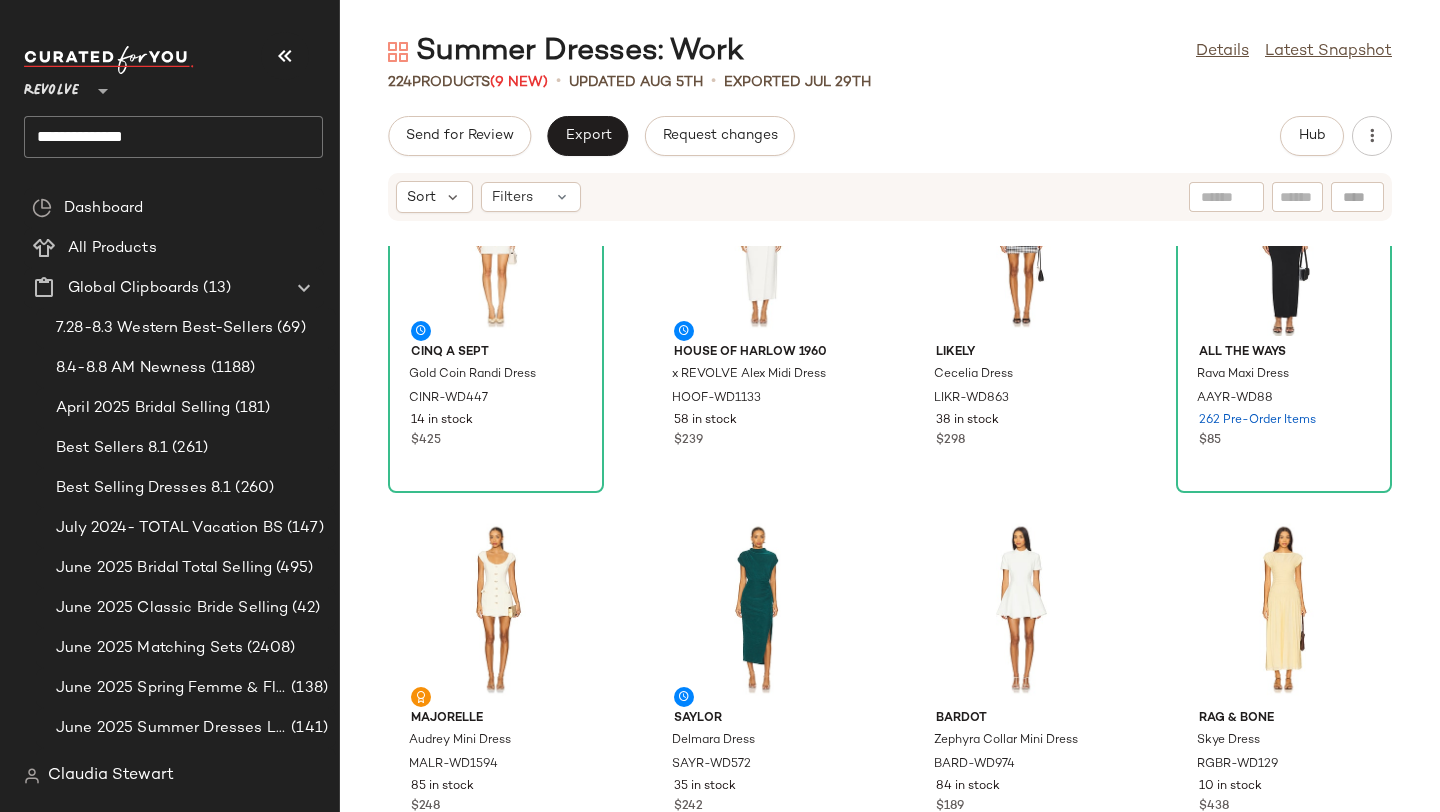 scroll, scrollTop: 193, scrollLeft: 0, axis: vertical 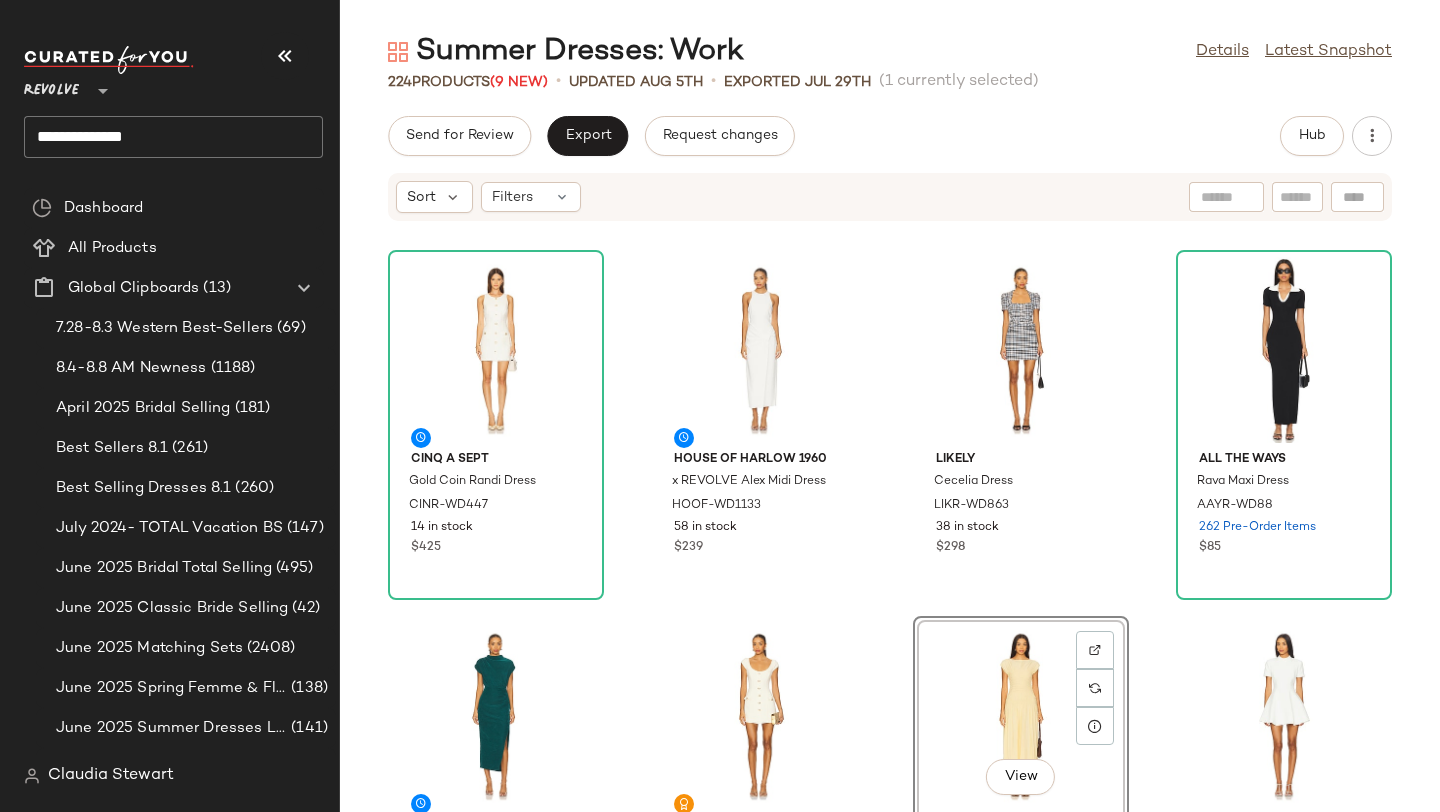 click on "Cinq a Sept Gold Coin Randi Dress CINR-WD447 14 in stock $425 House of Harlow 1960 x REVOLVE Alex Midi Dress HOOF-WD1133 58 in stock $239 LIKELY Cecelia Dress LIKR-WD863 38 in stock $298 ALL THE WAYS Rava Maxi Dress AAYR-WD88 262 Pre-Order Items $85 SAYLOR Delmara Dress SAYR-WD572 35 in stock $242 $484  •  2 MAJORELLE Audrey Mini Dress MALR-WD1594 85 in stock $248 $1.45K  •  6  View  Rag & Bone Skye Dress RGBR-WD129 10 in stock $438 $398  •  1 Bardot Zephyra Collar Mini Dress BARD-WD974 84 in stock $189 $944  •  5 Cinq a Sept Royce Dress CINR-WD441 10 in stock $425 WeWoreWhat Puff Sleeve Peplum Mini Dress WWWR-WD193 41 in stock $168 $840  •  5 SIMKHAI Zaden Midi Dress JSKI-WD562 13 in stock $795 Maude Club Taylor Boucle Dress MCLU-WD17 60 in stock $178 $178  •  1 GUIZIO Isla Dress DGUI-WD83 78 in stock $248 LIKELY Mylah Dress LIKR-WD864 27 in stock $328 $1.31K  •  4 Good American Cable Knit Mini Dress GAME-WD89 53 in stock $162 $162  •  1 Yumi Kim Oracle Dress YUMI-WD671 42 Pre-Order Items" 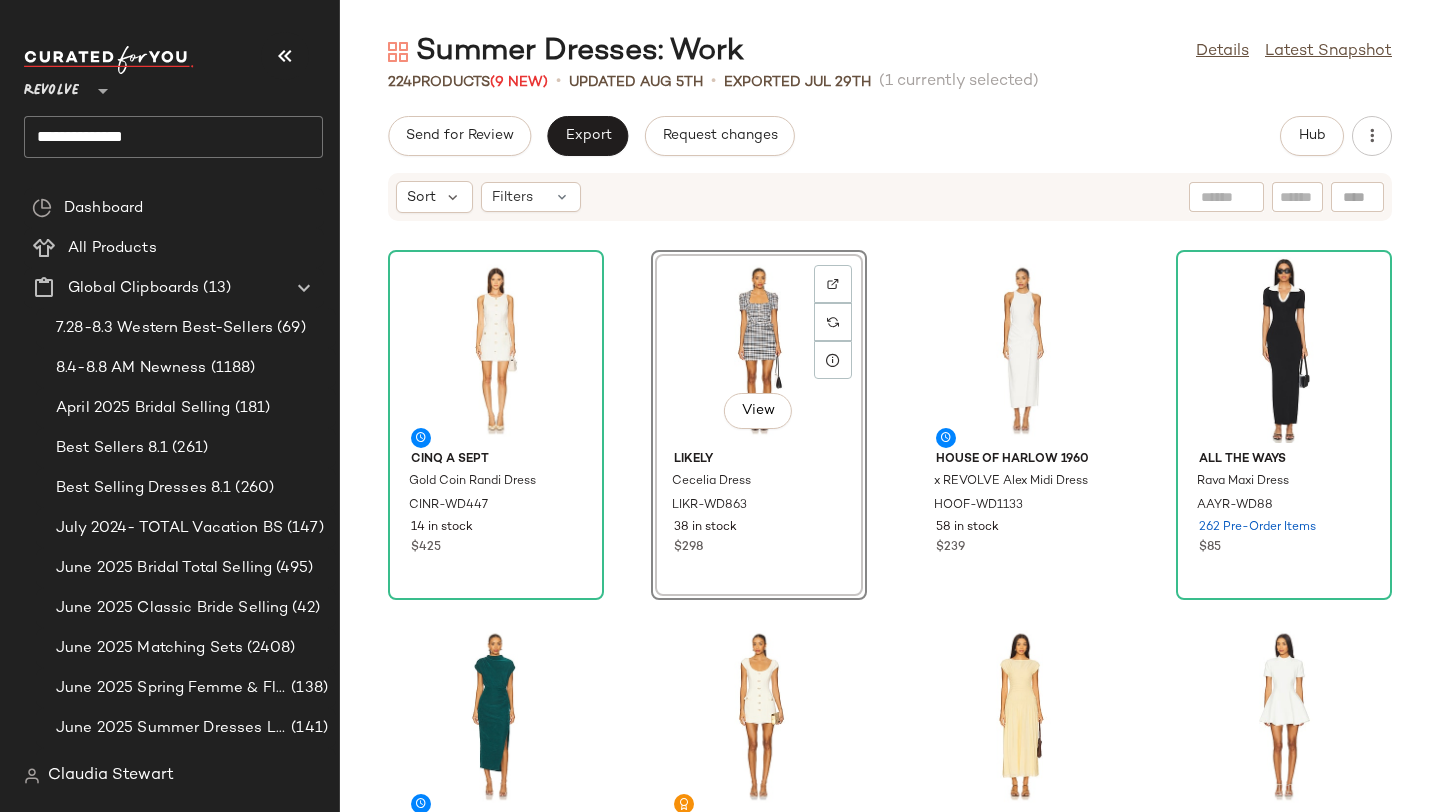 click on "Cinq a Sept Gold Coin Randi Dress CINR-WD447 14 in stock $425  View  LIKELY Cecelia Dress LIKR-WD863 38 in stock $298 House of Harlow 1960 x REVOLVE Alex Midi Dress HOOF-WD1133 58 in stock $239 ALL THE WAYS Rava Maxi Dress AAYR-WD88 262 Pre-Order Items $85 SAYLOR Delmara Dress SAYR-WD572 35 in stock $242 $484  •  2 MAJORELLE Audrey Mini Dress MALR-WD1594 85 in stock $248 $1.45K  •  6 Rag & Bone Skye Dress RGBR-WD129 10 in stock $438 $398  •  1 Bardot Zephyra Collar Mini Dress BARD-WD974 84 in stock $189 $944  •  5 Cinq a Sept Royce Dress CINR-WD441 10 in stock $425 WeWoreWhat Puff Sleeve Peplum Mini Dress WWWR-WD193 41 in stock $168 $840  •  5 SIMKHAI Zaden Midi Dress JSKI-WD562 13 in stock $795 Maude Club Taylor Boucle Dress MCLU-WD17 60 in stock $178 $178  •  1 GUIZIO Isla Dress DGUI-WD83 78 in stock $248 LIKELY Mylah Dress LIKR-WD864 27 in stock $328 $1.31K  •  4 Good American Cable Knit Mini Dress GAME-WD89 53 in stock $162 $162  •  1 Yumi Kim Oracle Dress YUMI-WD671 42 Pre-Order Items" 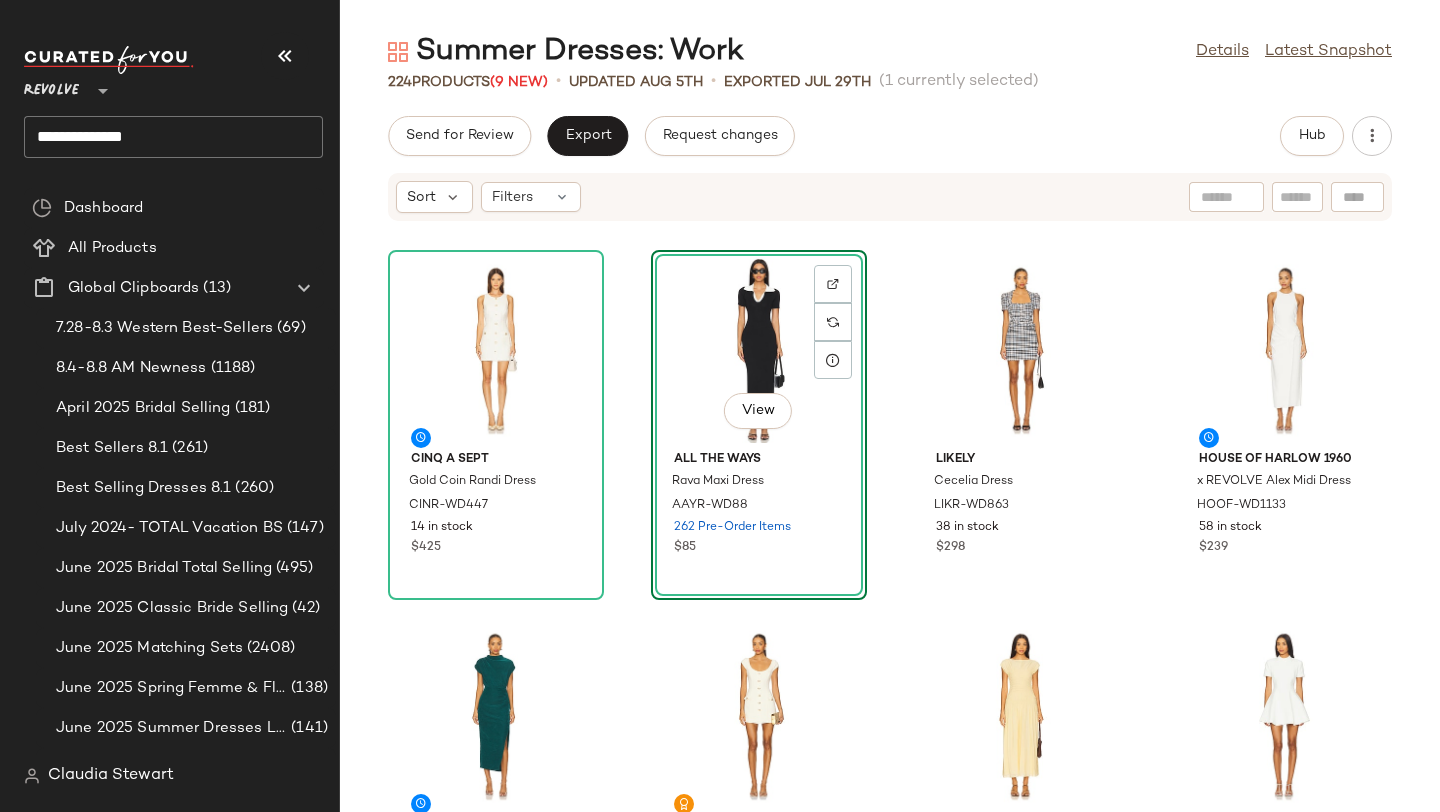 click on "Cinq a Sept Gold Coin Randi Dress CINR-WD447 14 in stock $425  View  ALL THE WAYS Rava Maxi Dress AAYR-WD88 262 Pre-Order Items $85 LIKELY Cecelia Dress LIKR-WD863 38 in stock $298 House of Harlow 1960 x REVOLVE Alex Midi Dress HOOF-WD1133 58 in stock $239 SAYLOR Delmara Dress SAYR-WD572 35 in stock $242 $484  •  2 MAJORELLE Audrey Mini Dress MALR-WD1594 85 in stock $248 $1.45K  •  6 Rag & Bone Skye Dress RGBR-WD129 10 in stock $438 $398  •  1 Bardot Zephyra Collar Mini Dress BARD-WD974 84 in stock $189 $944  •  5 Cinq a Sept Royce Dress CINR-WD441 10 in stock $425 WeWoreWhat Puff Sleeve Peplum Mini Dress WWWR-WD193 41 in stock $168 $840  •  5 SIMKHAI Zaden Midi Dress JSKI-WD562 13 in stock $795 Maude Club Taylor Boucle Dress MCLU-WD17 60 in stock $178 $178  •  1 GUIZIO Isla Dress DGUI-WD83 78 in stock $248 LIKELY Mylah Dress LIKR-WD864 27 in stock $328 $1.31K  •  4 Good American Cable Knit Mini Dress GAME-WD89 53 in stock $162 $162  •  1 Yumi Kim Oracle Dress YUMI-WD671 42 Pre-Order Items" 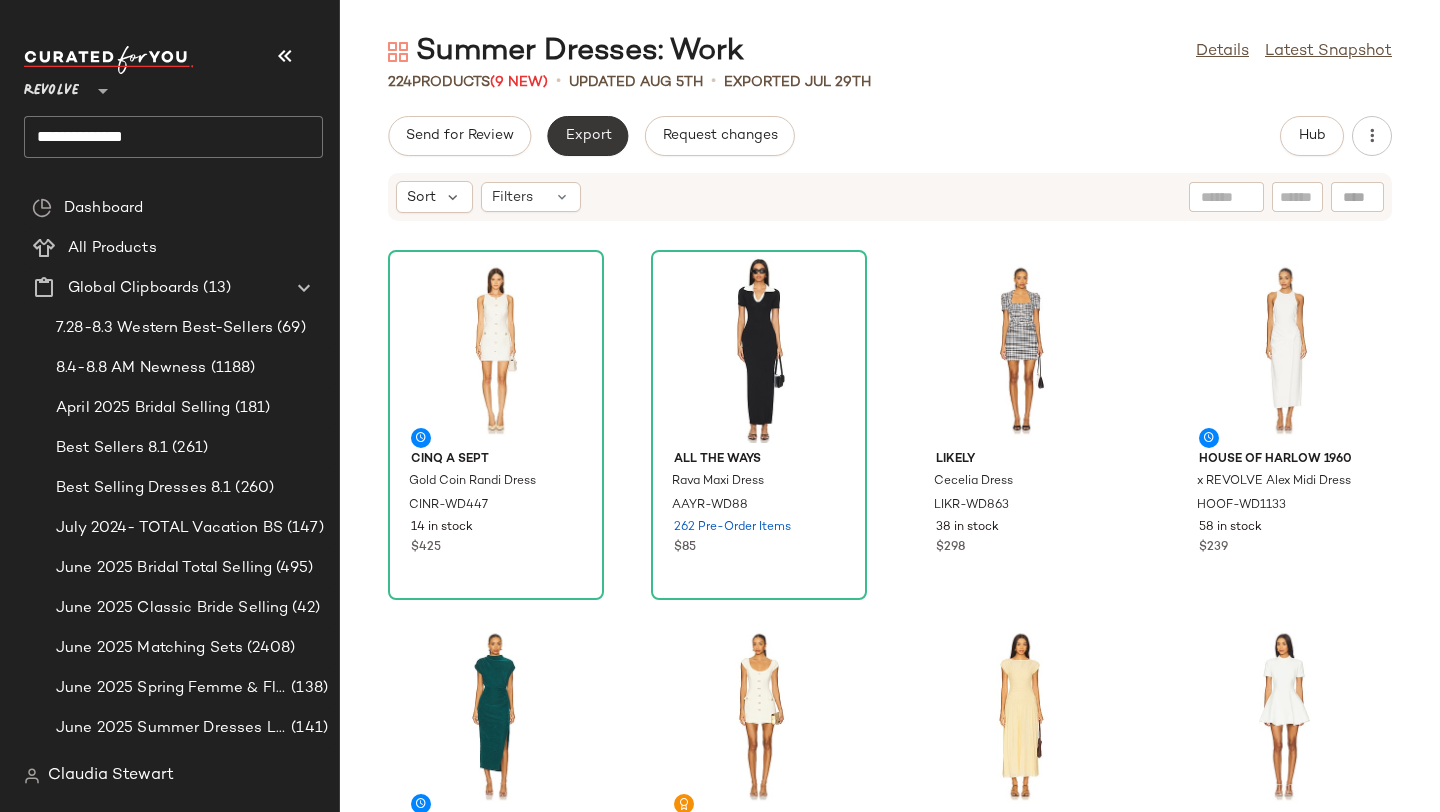 click on "Export" 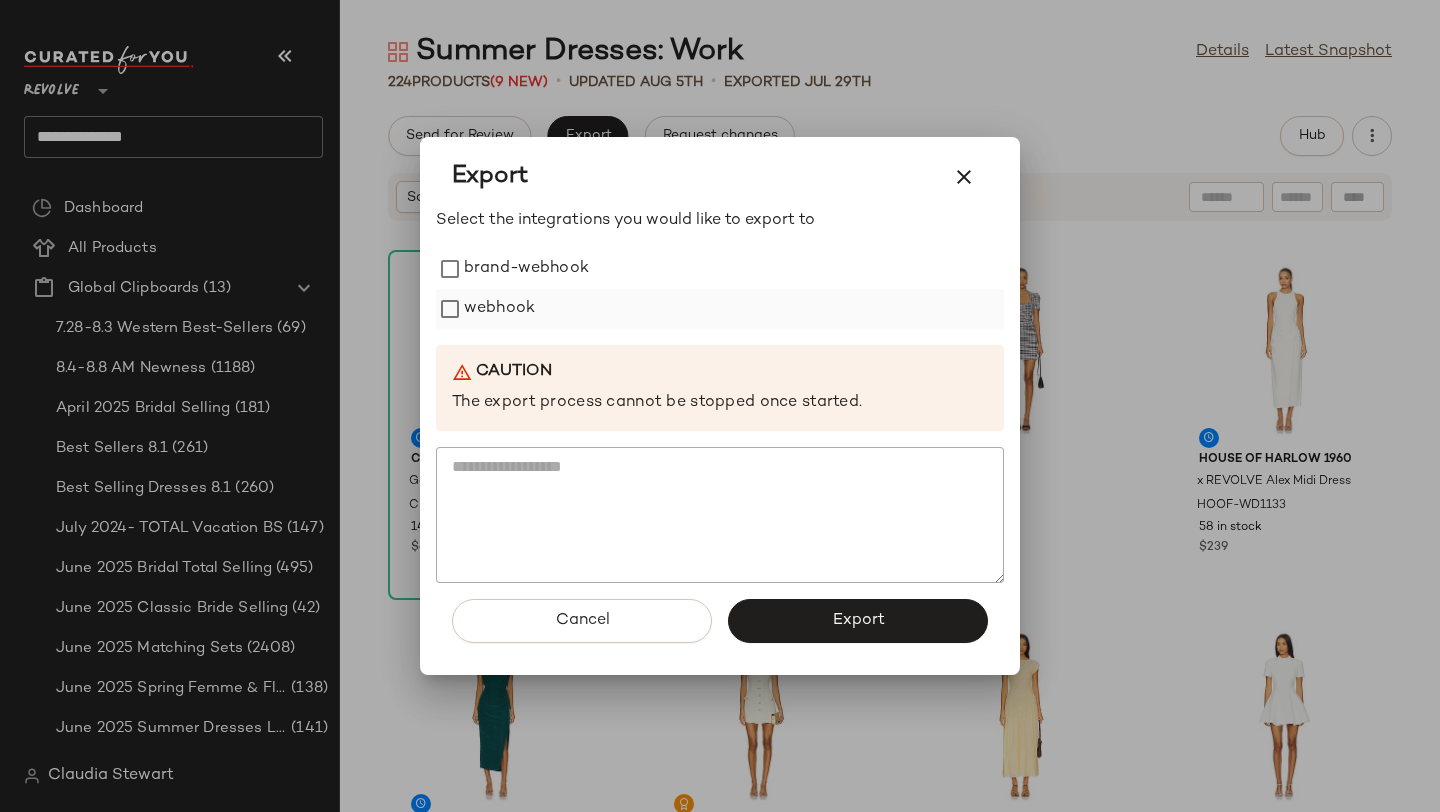 click on "webhook" at bounding box center (499, 309) 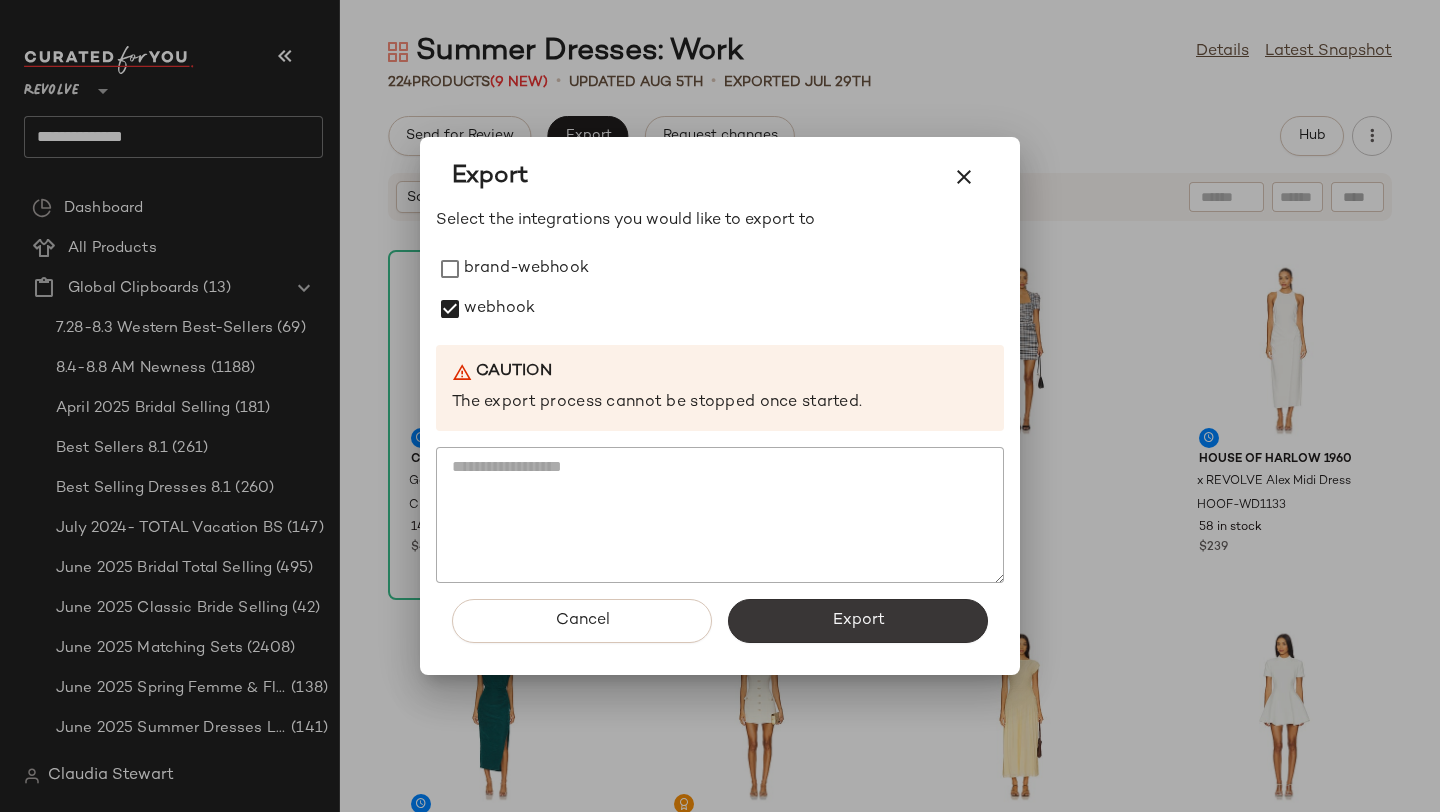 click on "Export" at bounding box center [858, 621] 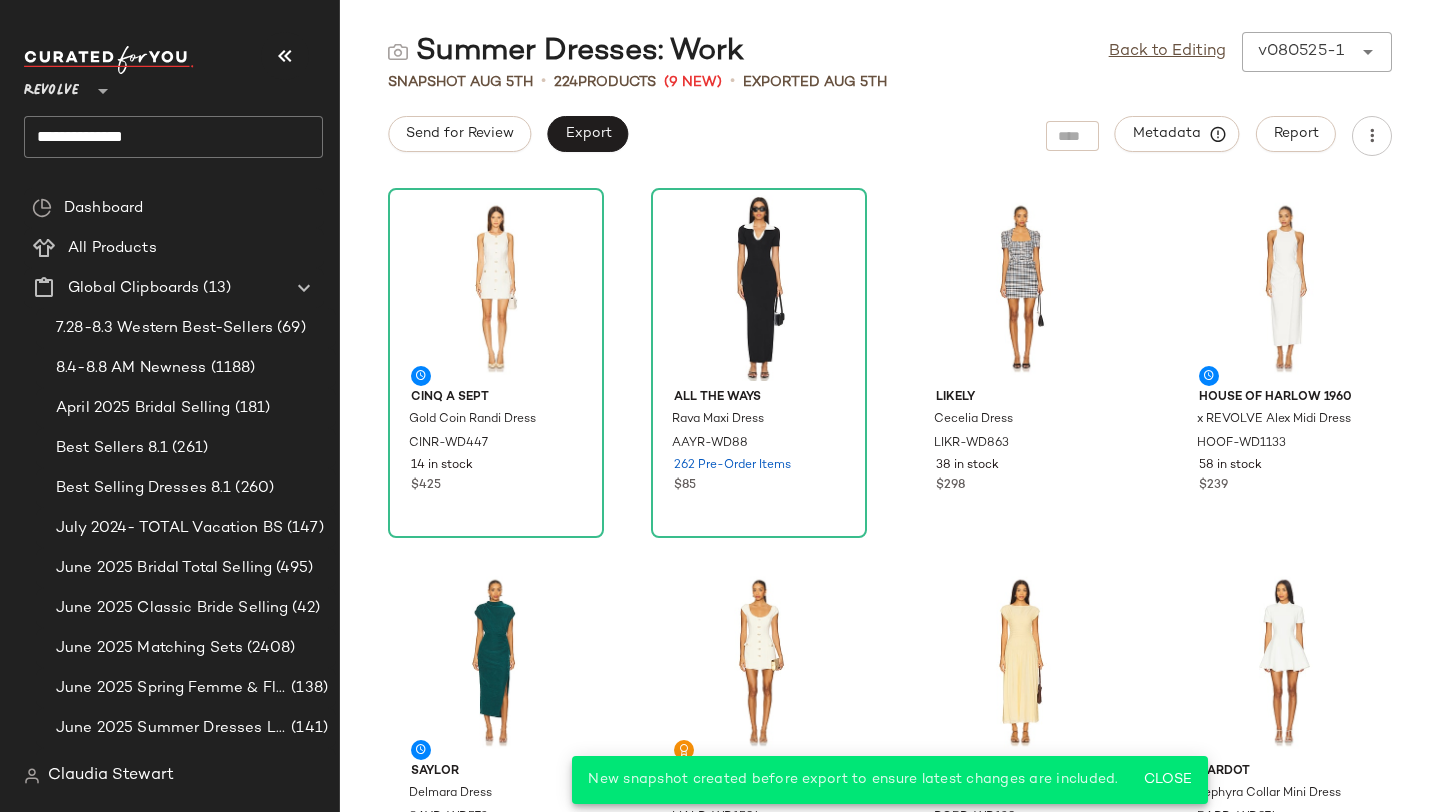 drag, startPoint x: 180, startPoint y: 140, endPoint x: 0, endPoint y: 99, distance: 184.6104 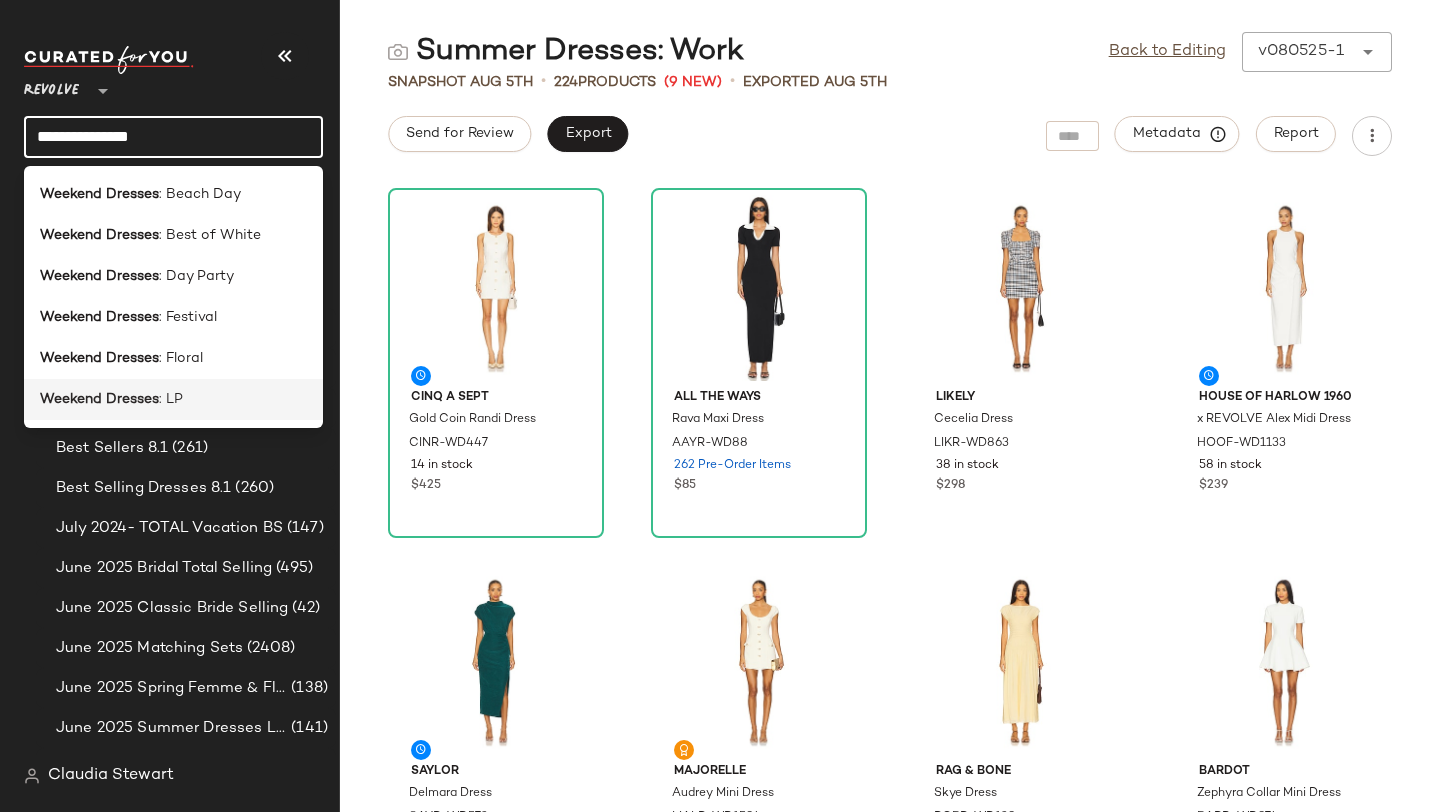 type on "**********" 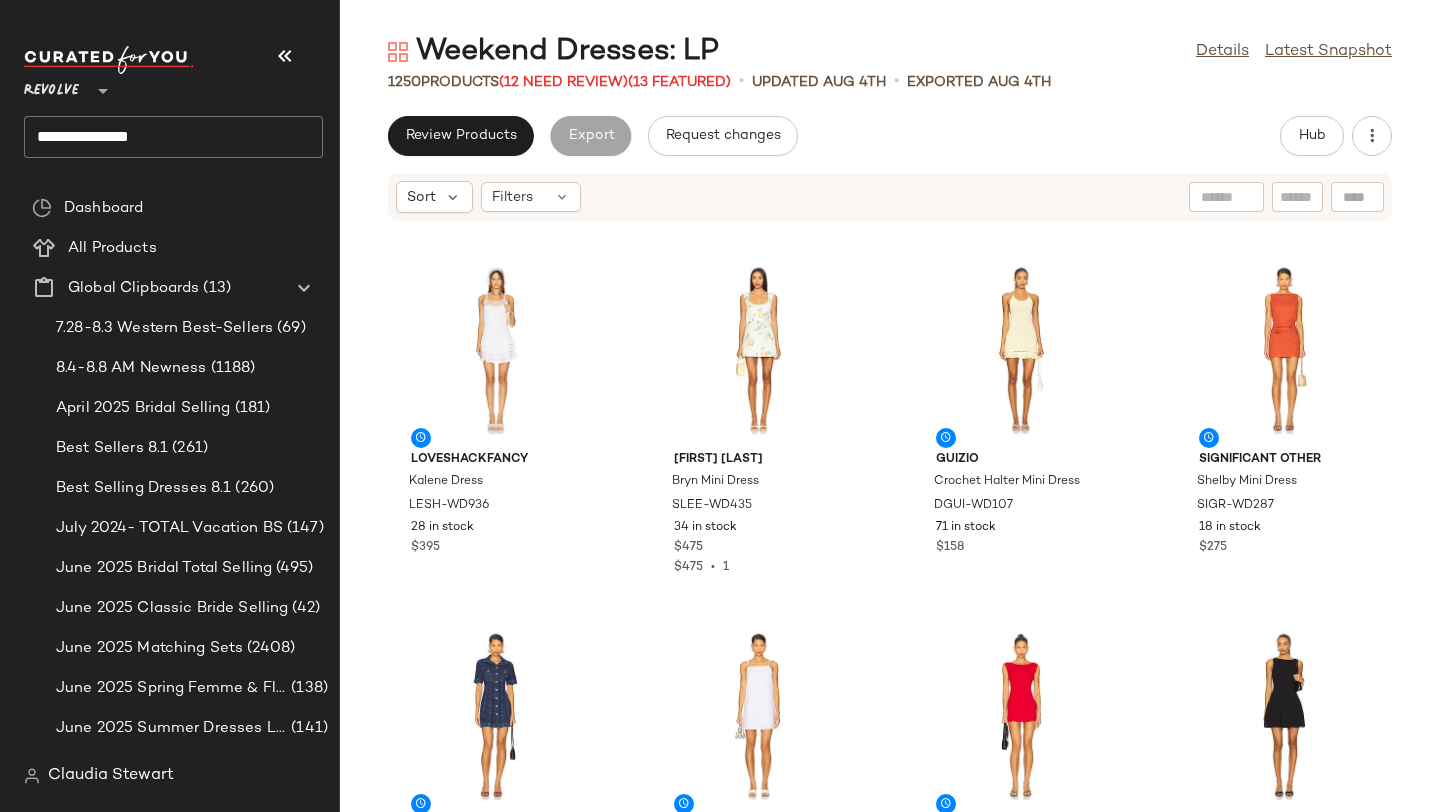 scroll, scrollTop: 0, scrollLeft: 0, axis: both 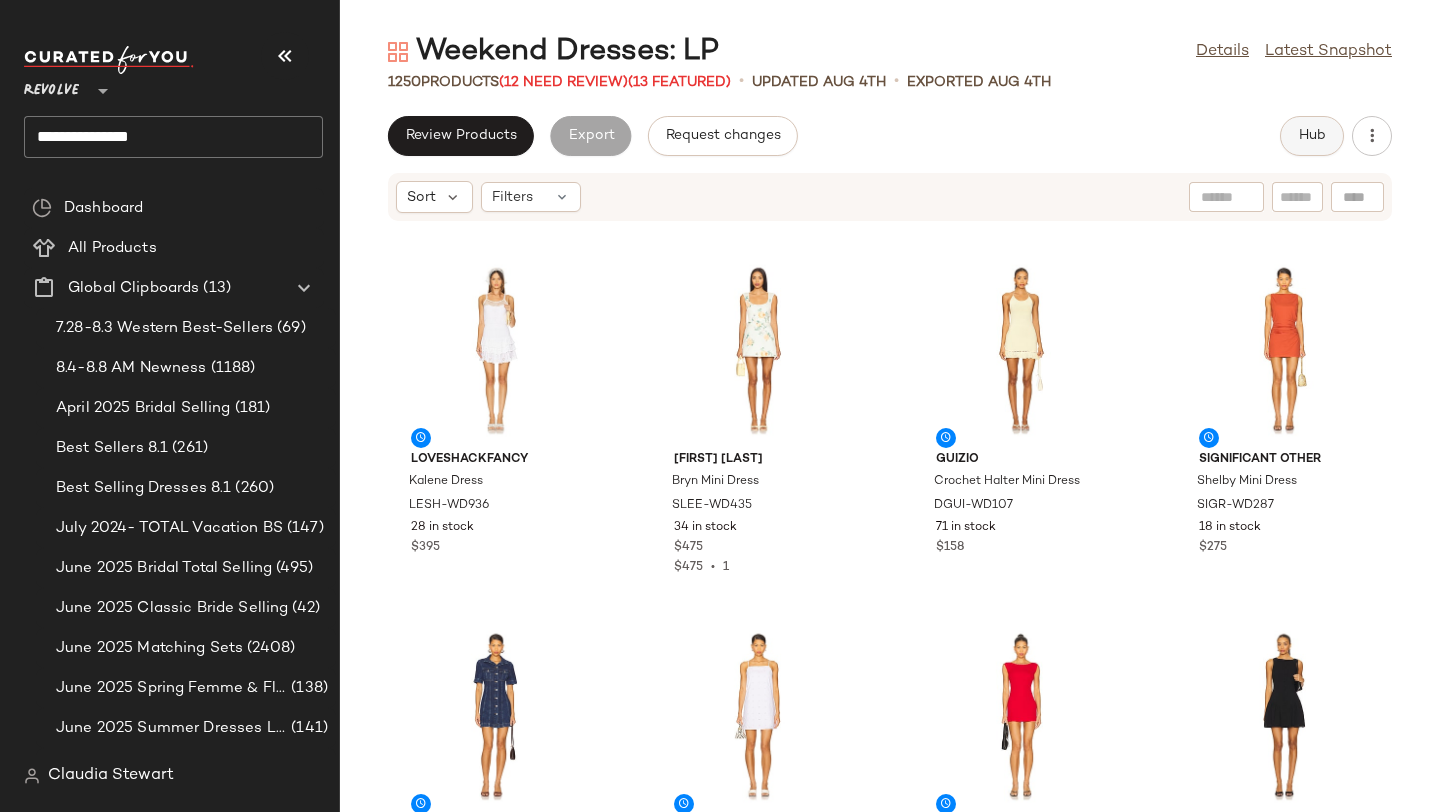 click on "Hub" 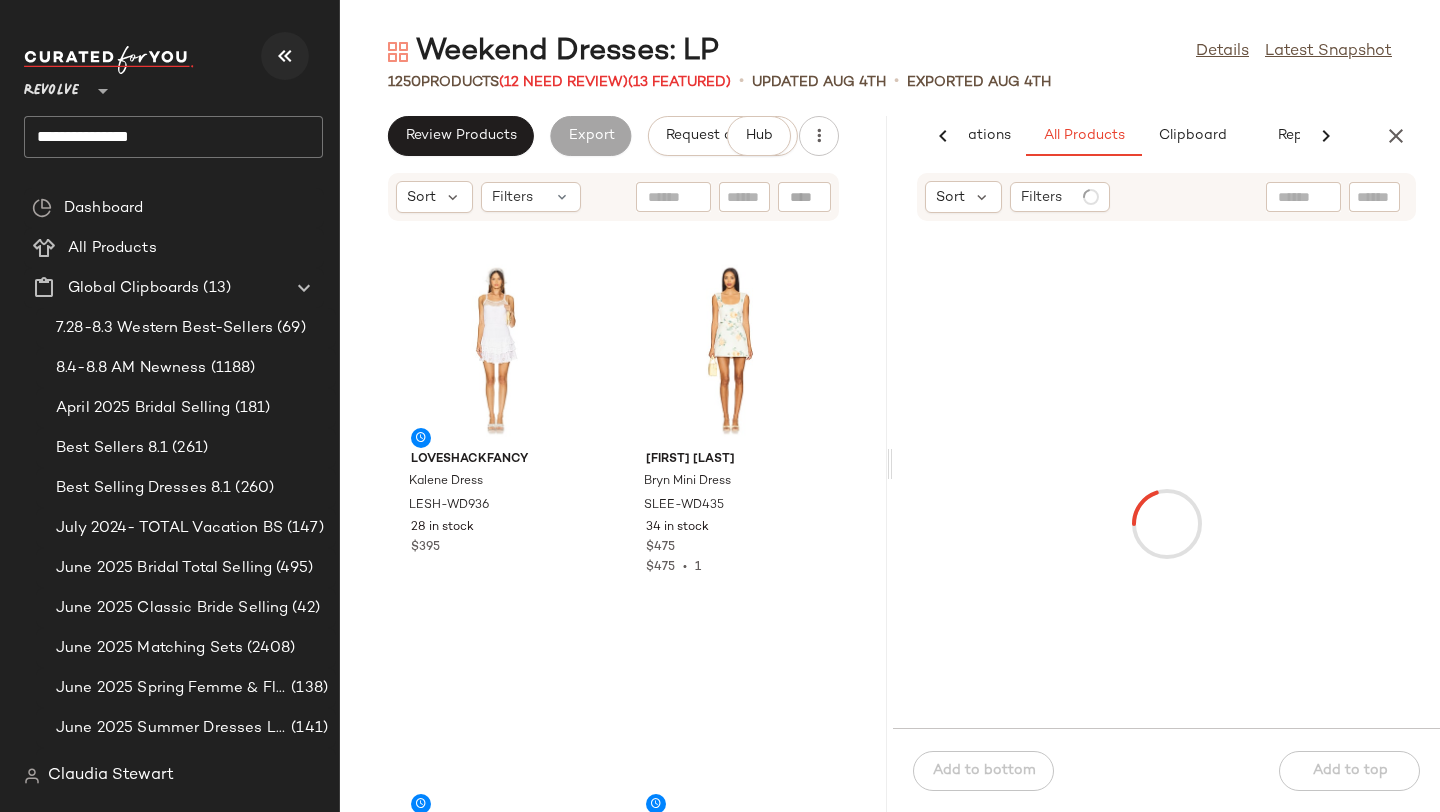 click at bounding box center [285, 56] 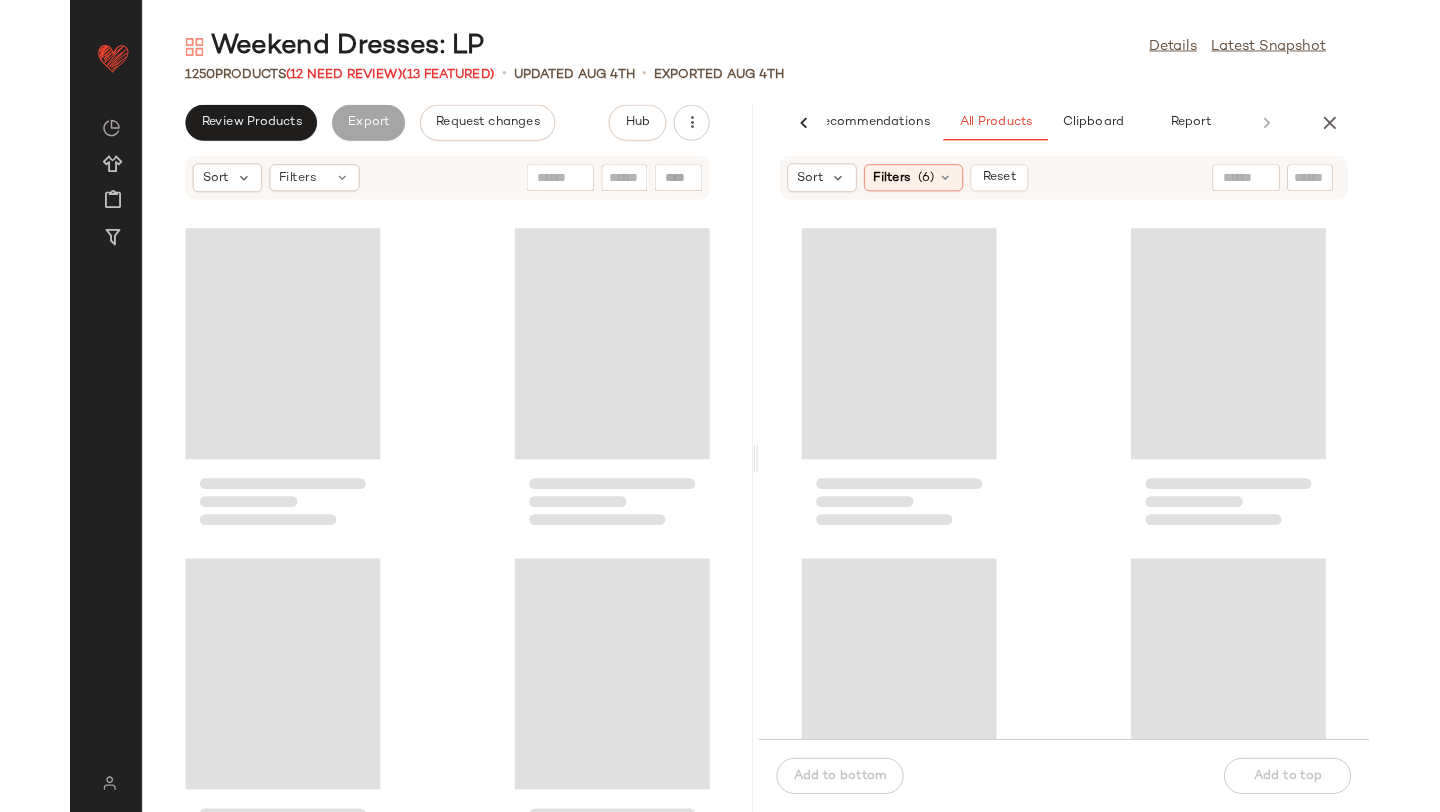 scroll, scrollTop: 0, scrollLeft: 0, axis: both 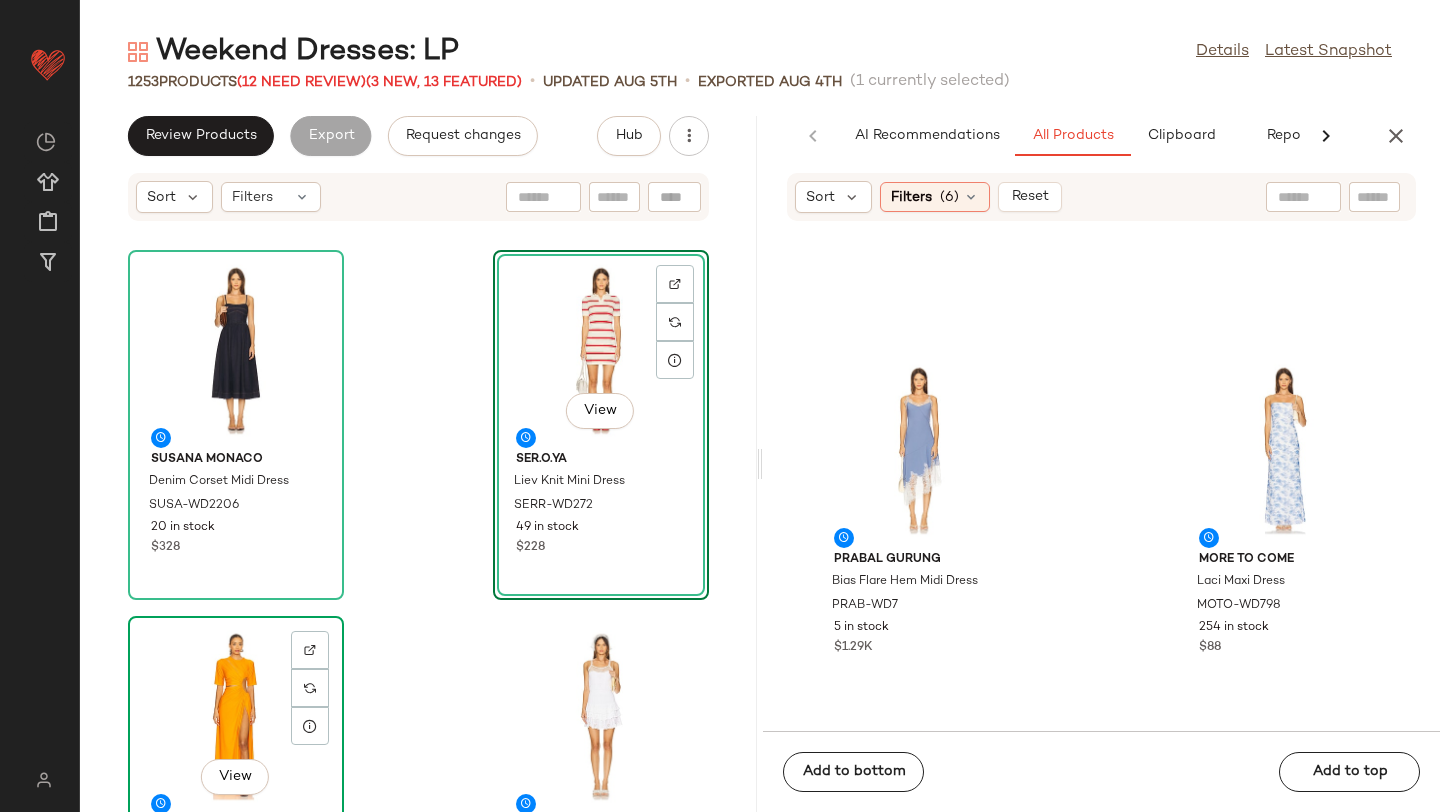 click on "View" 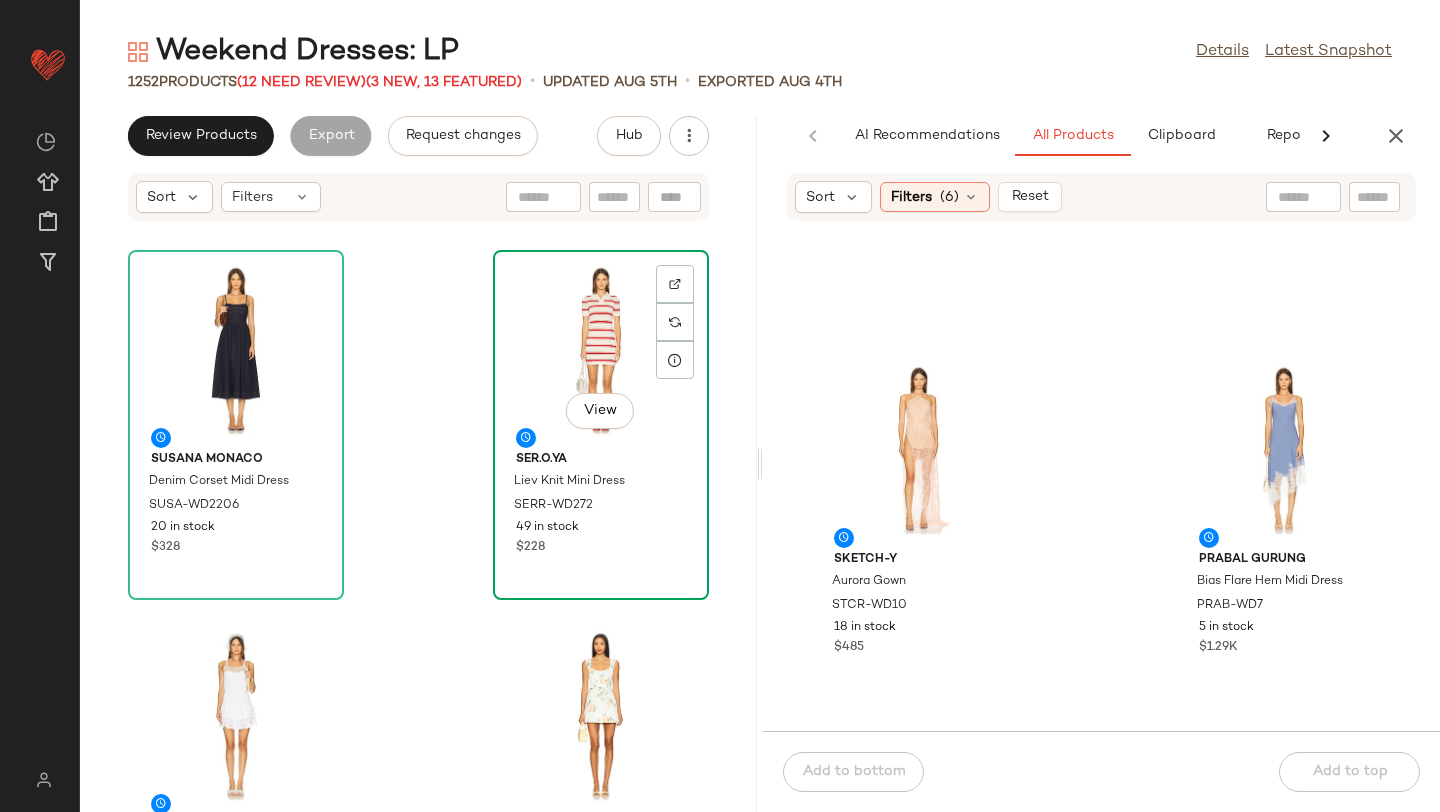 click on "View" 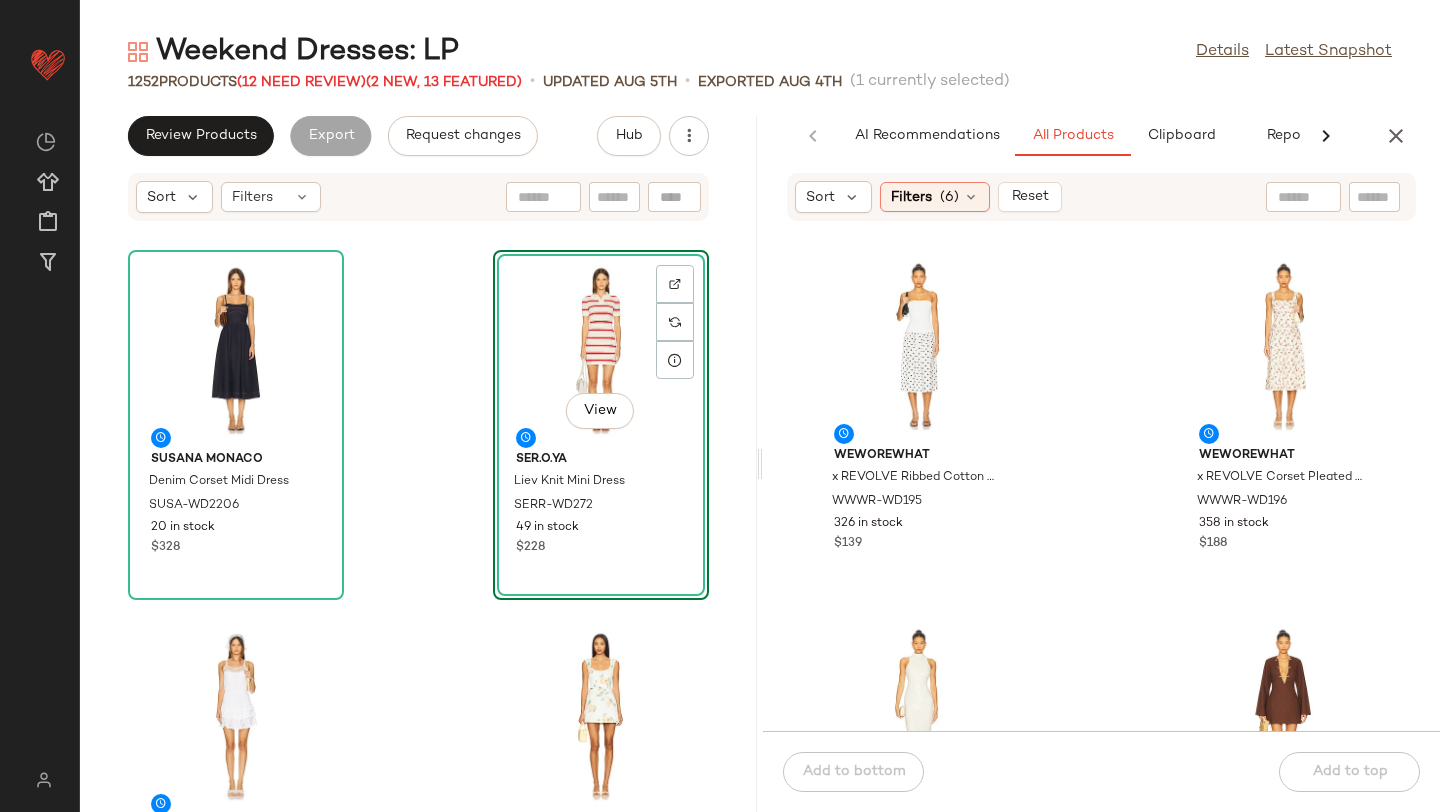 scroll, scrollTop: 8099, scrollLeft: 0, axis: vertical 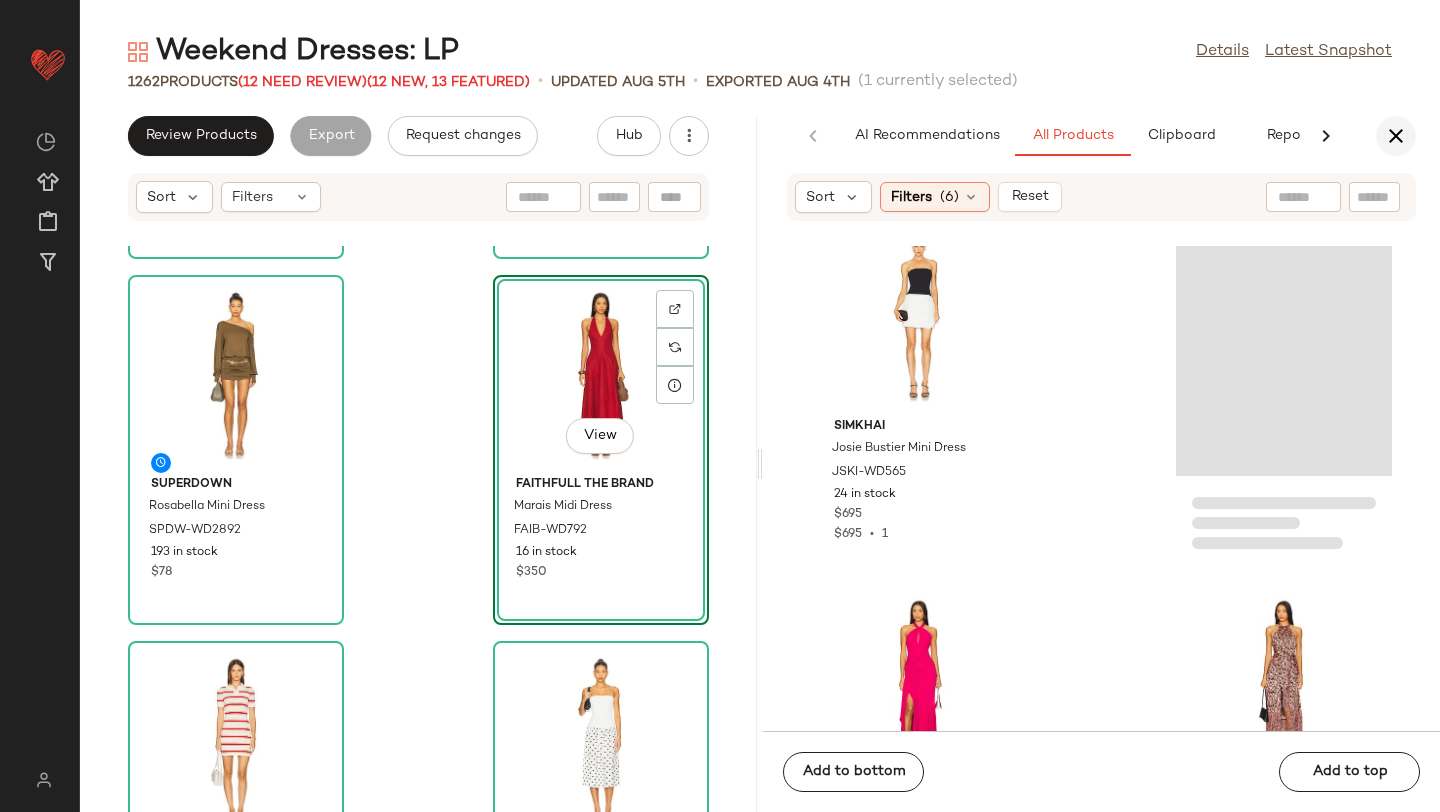 click at bounding box center [1396, 136] 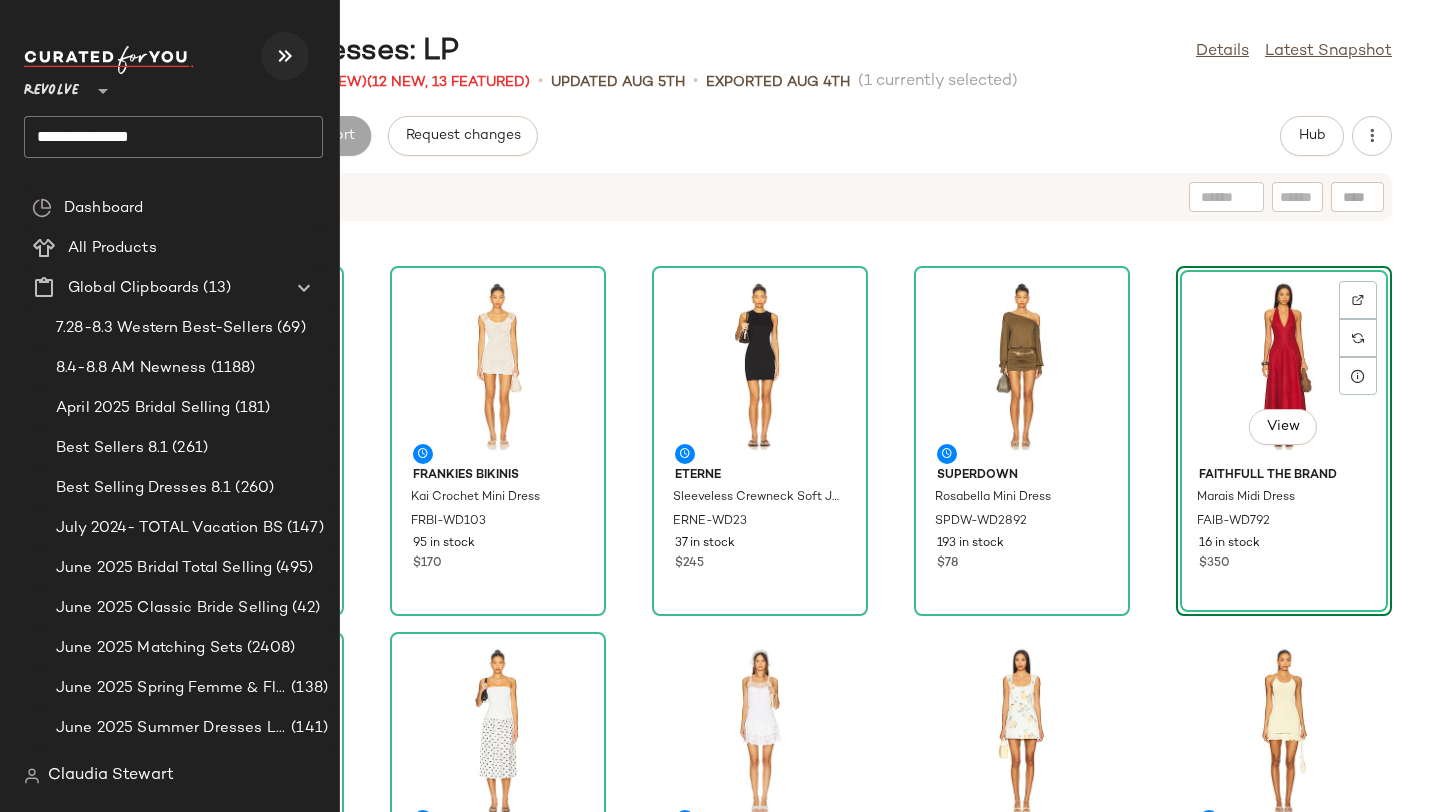 click at bounding box center [285, 56] 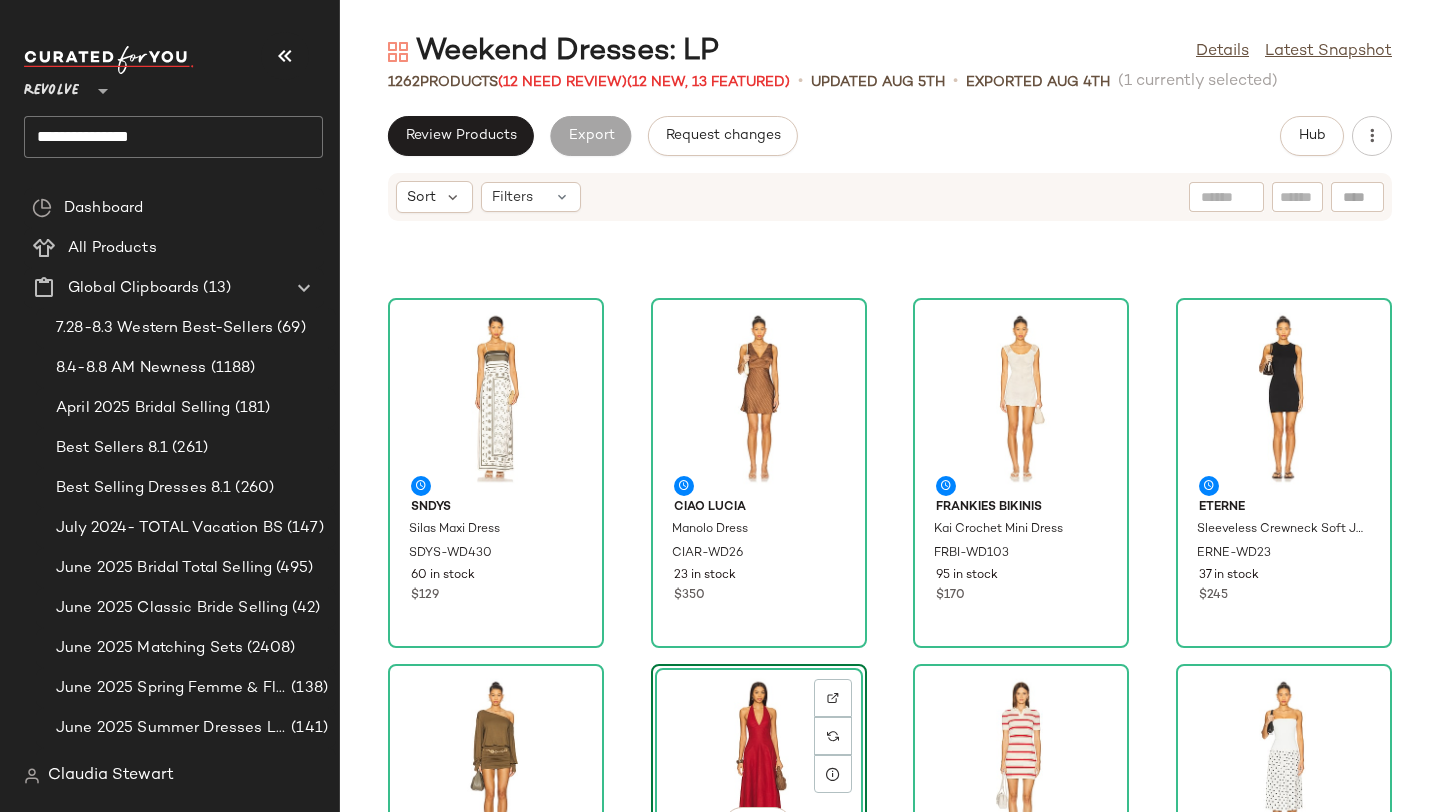 scroll, scrollTop: 0, scrollLeft: 0, axis: both 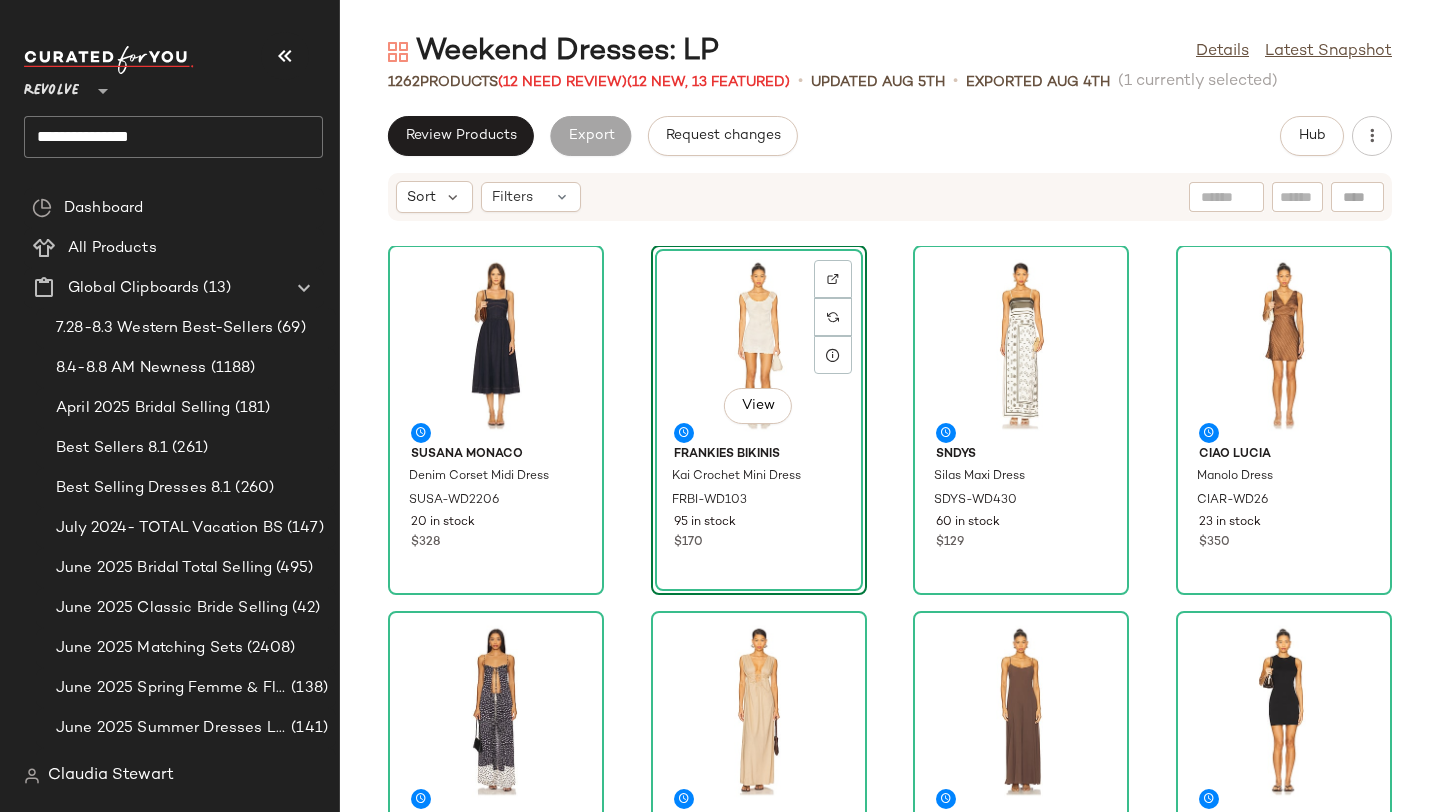click on "Susana Monaco Denim Corset Midi Dress SUSA-WD2206 20 in stock $328  View  Frankies Bikinis Kai Crochet Mini Dress FRBI-WD103 95 in stock $170 SNDYS Silas Maxi Dress SDYS-WD430 60 in stock $129 Ciao Lucia Manolo Dress CIAR-WD26 23 in stock $350 DEVON WINDSOR Maria Dress DVWS-WD67 48 in stock $350 Riot Swim Calli Ruched Front Tie Dress RIOR-WD7 17 in stock $198 House of Harlow 1960 x REVOLVE Joyce Maxi Dress HOOF-WD1128 92 in stock $258 Eterne Sleeveless Crewneck Soft Jersey Mini Dress ERNE-WD23 37 in stock $245 superdown Rosabella Mini Dress SPDW-WD2892 193 in stock $78 FAITHFULL THE BRAND Marais Midi Dress FAIB-WD792 16 in stock $350 SER.O.YA Liev Knit Mini Dress SERR-WD272 49 in stock $228 WeWoreWhat x REVOLVE Ribbed Cotton Midi Dress WWWR-WD195 326 in stock $139 LoveShackFancy Kalene Dress LESH-WD936 28 in stock $395 SAU LEE Bryn Mini Dress SLEE-WD435 34 in stock $475 $475  •  1 GUIZIO Crochet Halter Mini Dress DGUI-WD107 71 in stock $158 Significant Other Shelby Mini Dress SIGR-WD287 18 in stock $275" 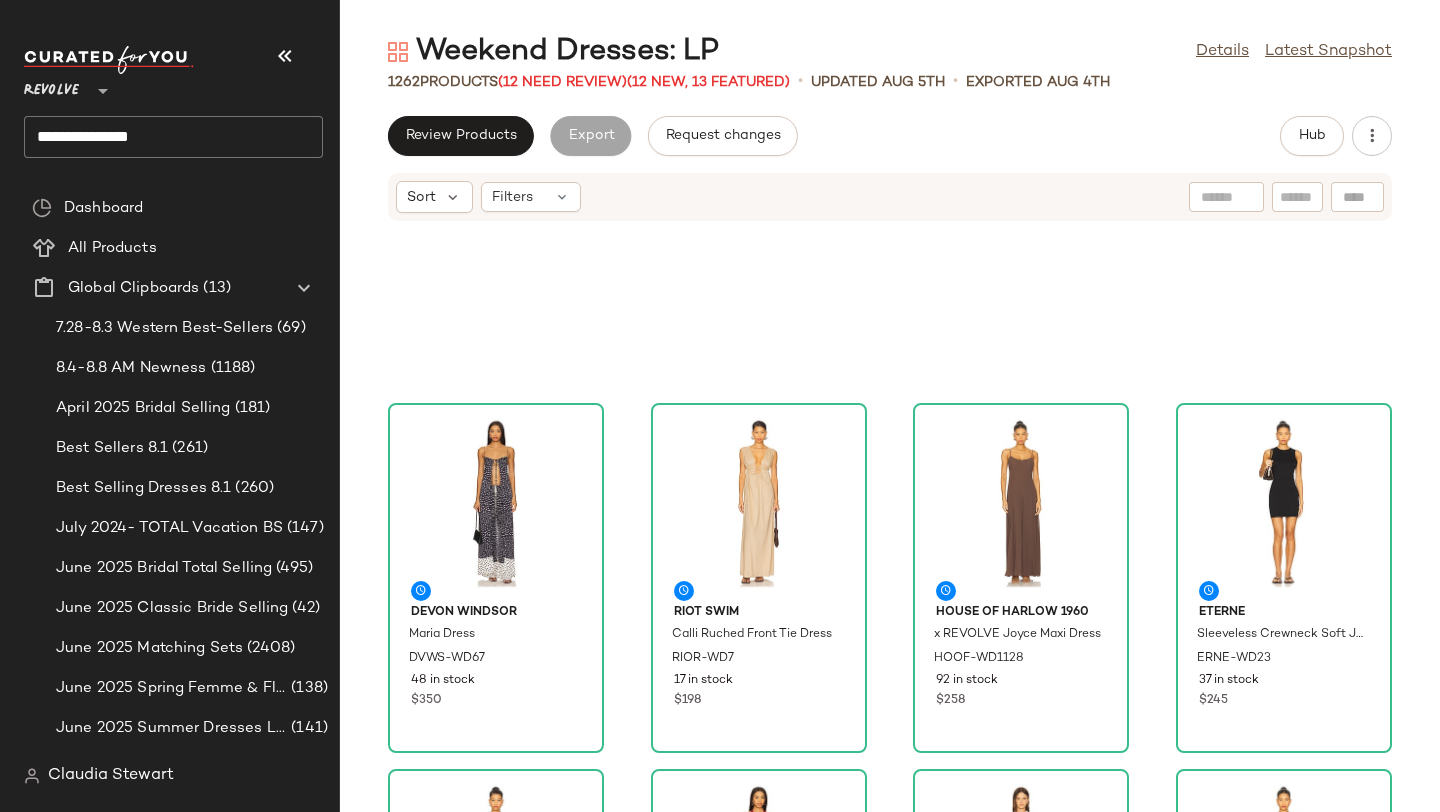 scroll, scrollTop: 7, scrollLeft: 0, axis: vertical 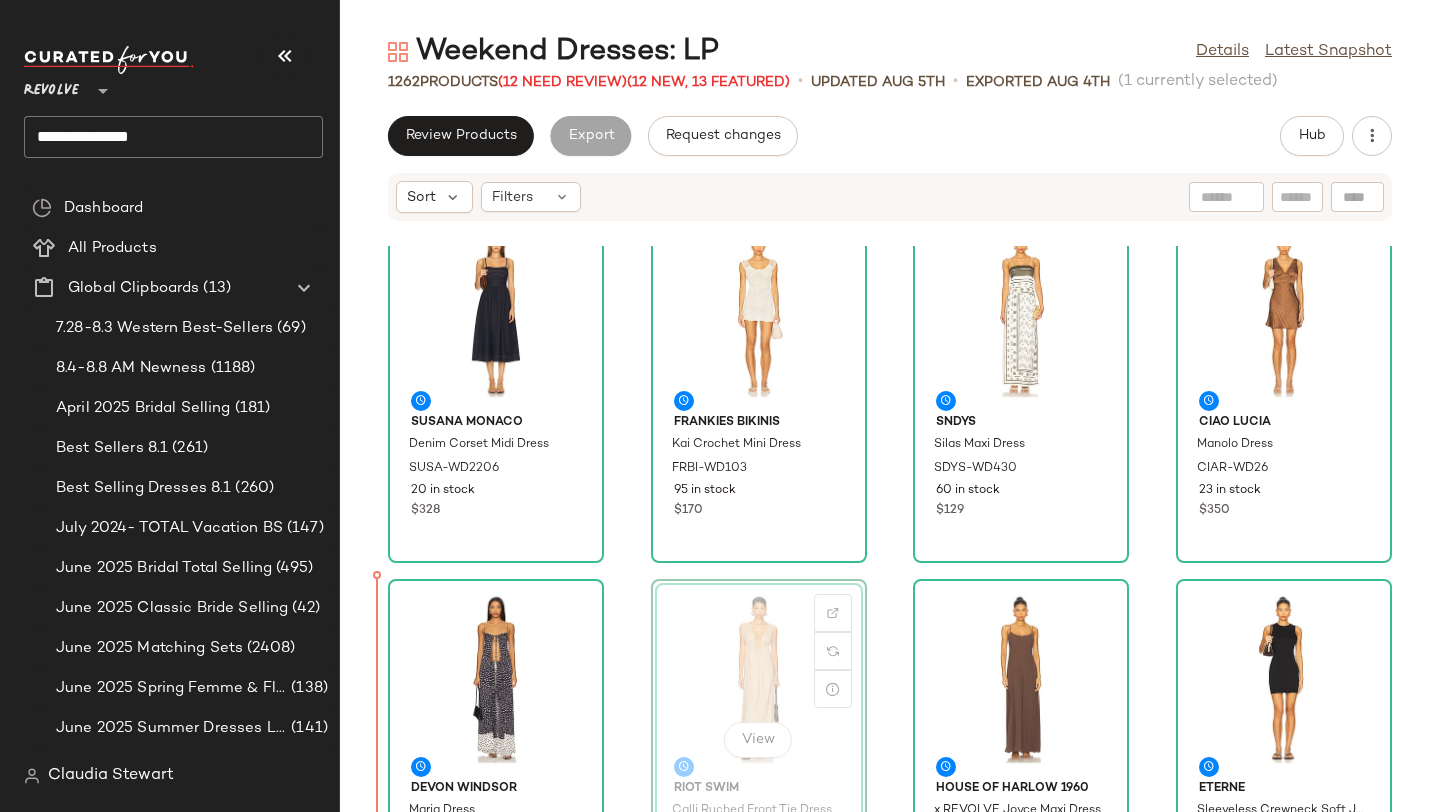 drag, startPoint x: 712, startPoint y: 693, endPoint x: 696, endPoint y: 693, distance: 16 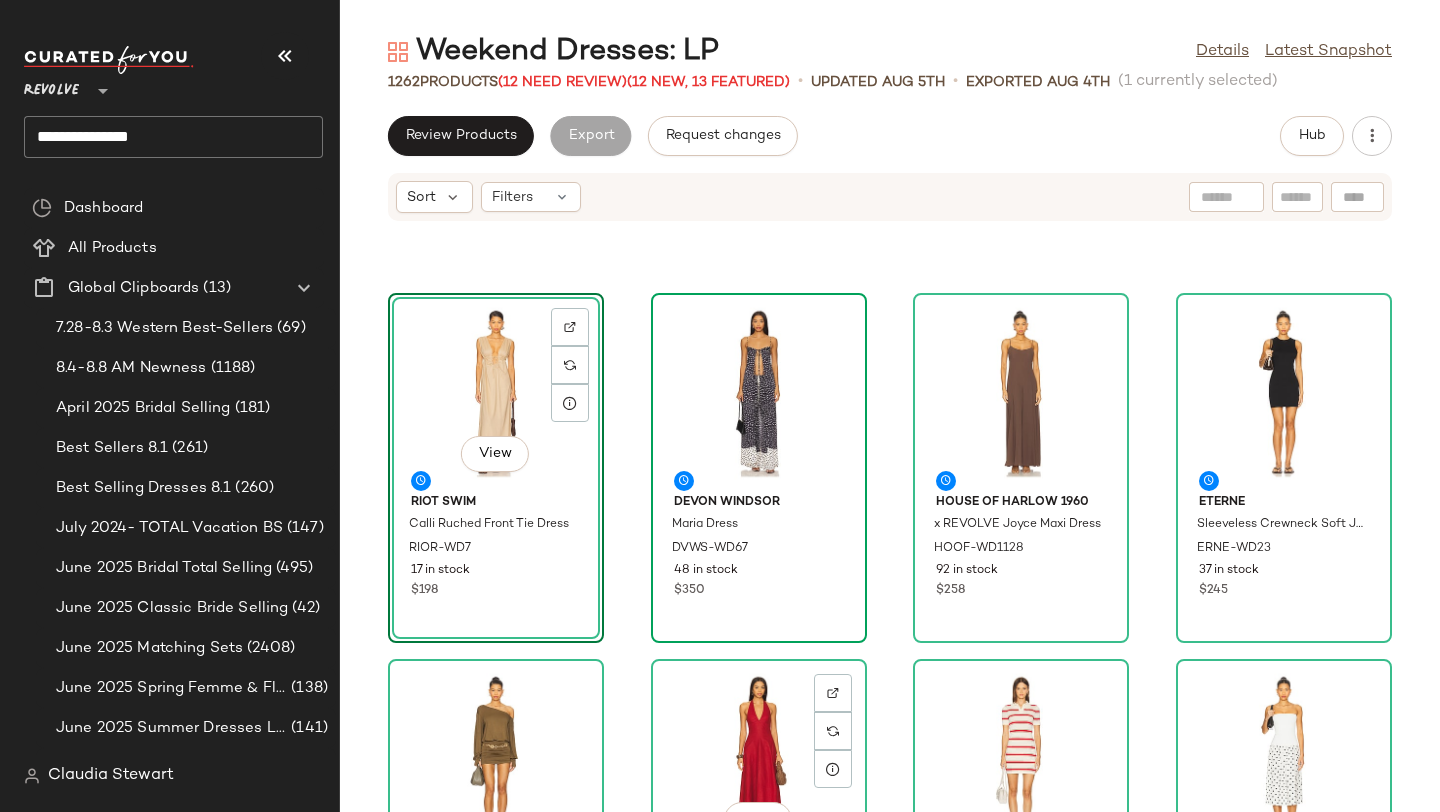 scroll, scrollTop: 331, scrollLeft: 0, axis: vertical 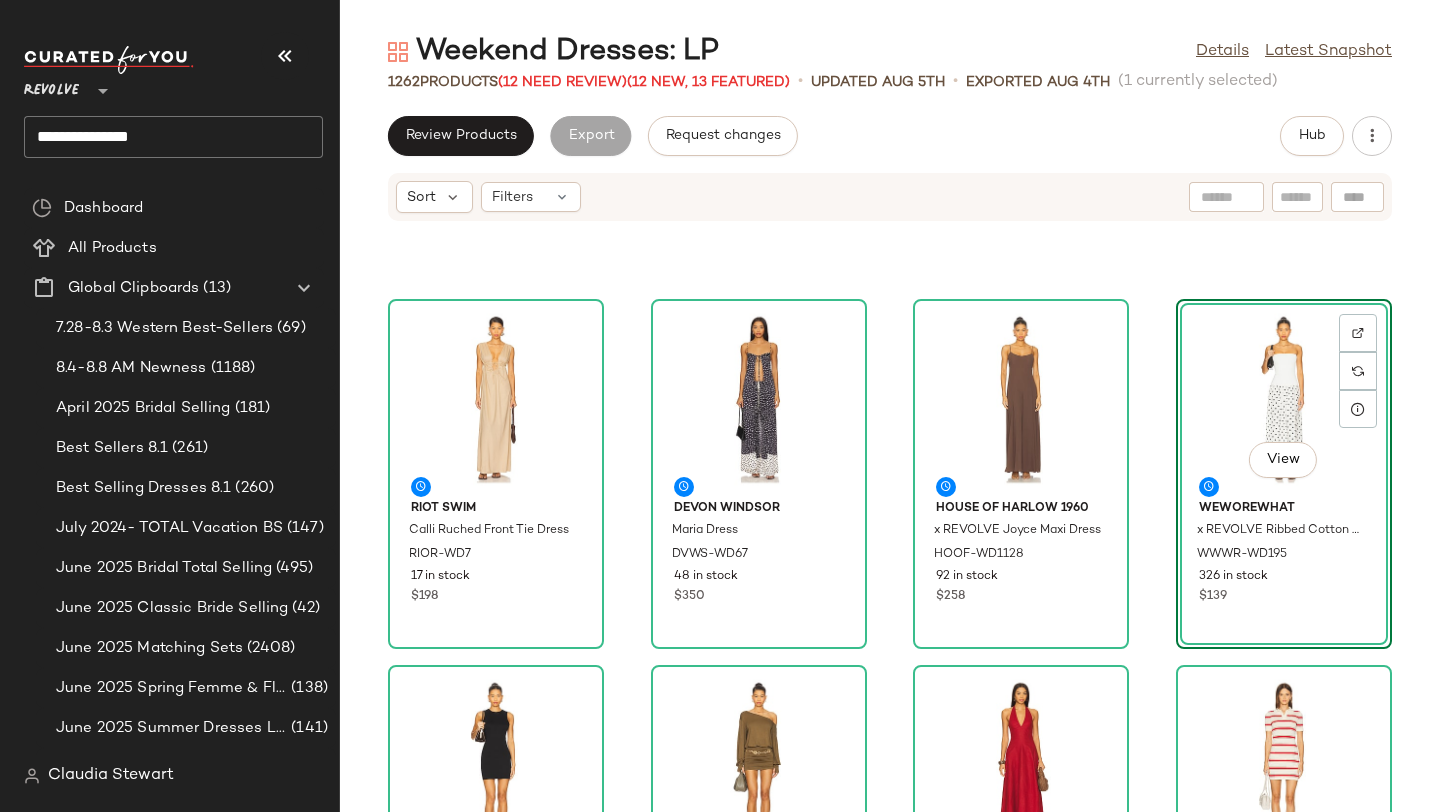 click on "Riot Swim Calli Ruched Front Tie Dress RIOR-WD7 17 in stock $198 DEVON WINDSOR Maria Dress DVWS-WD67 48 in stock $350 House of Harlow 1960 x REVOLVE Joyce Maxi Dress HOOF-WD1128 92 in stock $258  View  WeWoreWhat x REVOLVE Ribbed Cotton Midi Dress WWWR-WD195 326 in stock $139 Eterne Sleeveless Crewneck Soft Jersey Mini Dress ERNE-WD23 37 in stock $245 superdown Rosabella Mini Dress SPDW-WD2892 193 in stock $78 FAITHFULL THE BRAND Marais Midi Dress FAIB-WD792 16 in stock $350 SER.O.YA Liev Knit Mini Dress SERR-WD272 49 in stock $228 LoveShackFancy Kalene Dress LESH-WD936 28 in stock $395 SAU LEE Bryn Mini Dress SLEE-WD435 34 in stock $475 $475  •  1 GUIZIO Crochet Halter Mini Dress DGUI-WD107 71 in stock $158 Significant Other Shelby Mini Dress SIGR-WD287 18 in stock $275 Joe's Jeans Denim Trucker Shift Dress JOE-WD40 22 in stock $228 Posse Peggy Mini Dress PSSE-WD29 13 in stock $316 Frankies Bikinis Leila Pointelle Mini Dress FRBI-WD102 80 in stock $140 Cinq a Sept Royce Dress CINR-WD441 10 in stock $425" 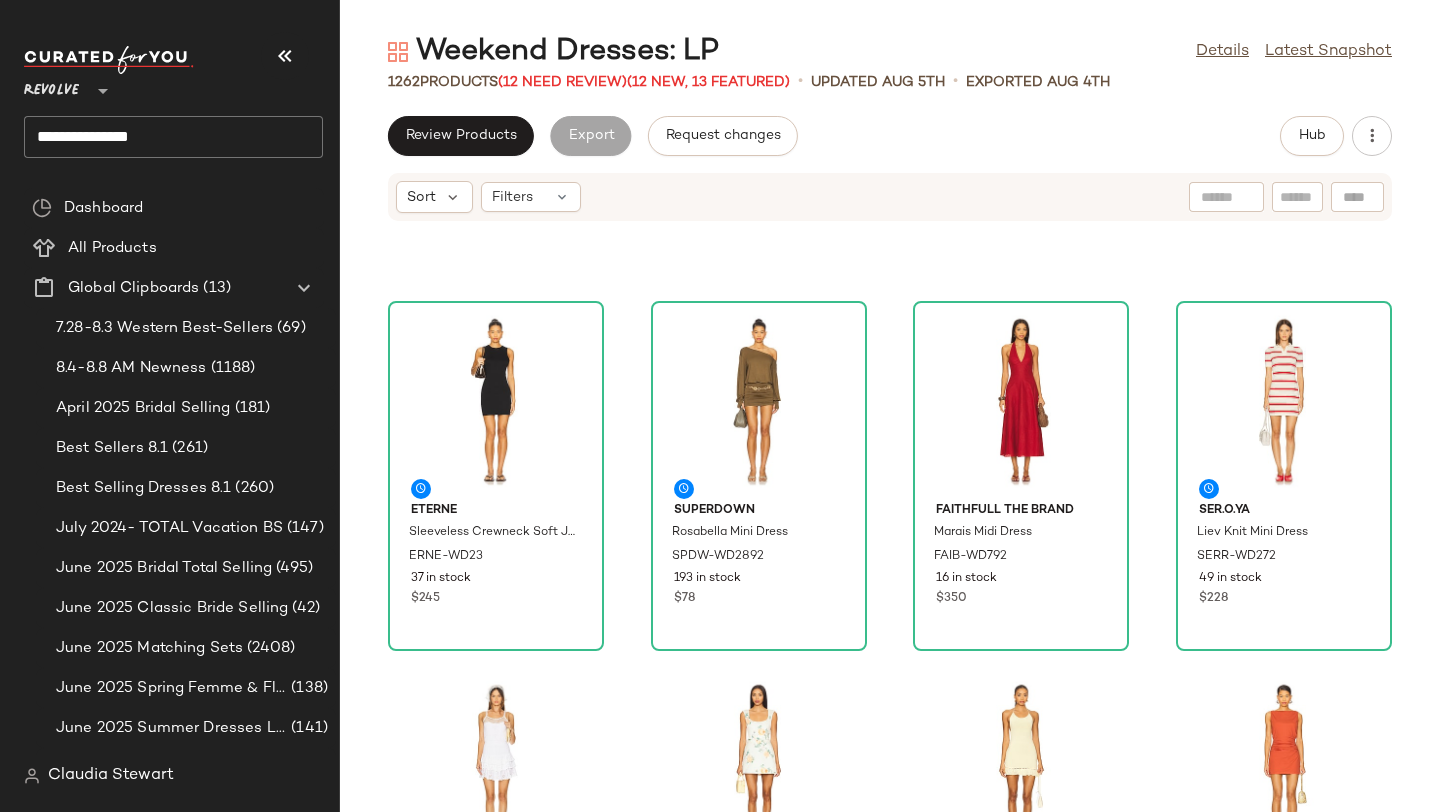 scroll, scrollTop: 692, scrollLeft: 0, axis: vertical 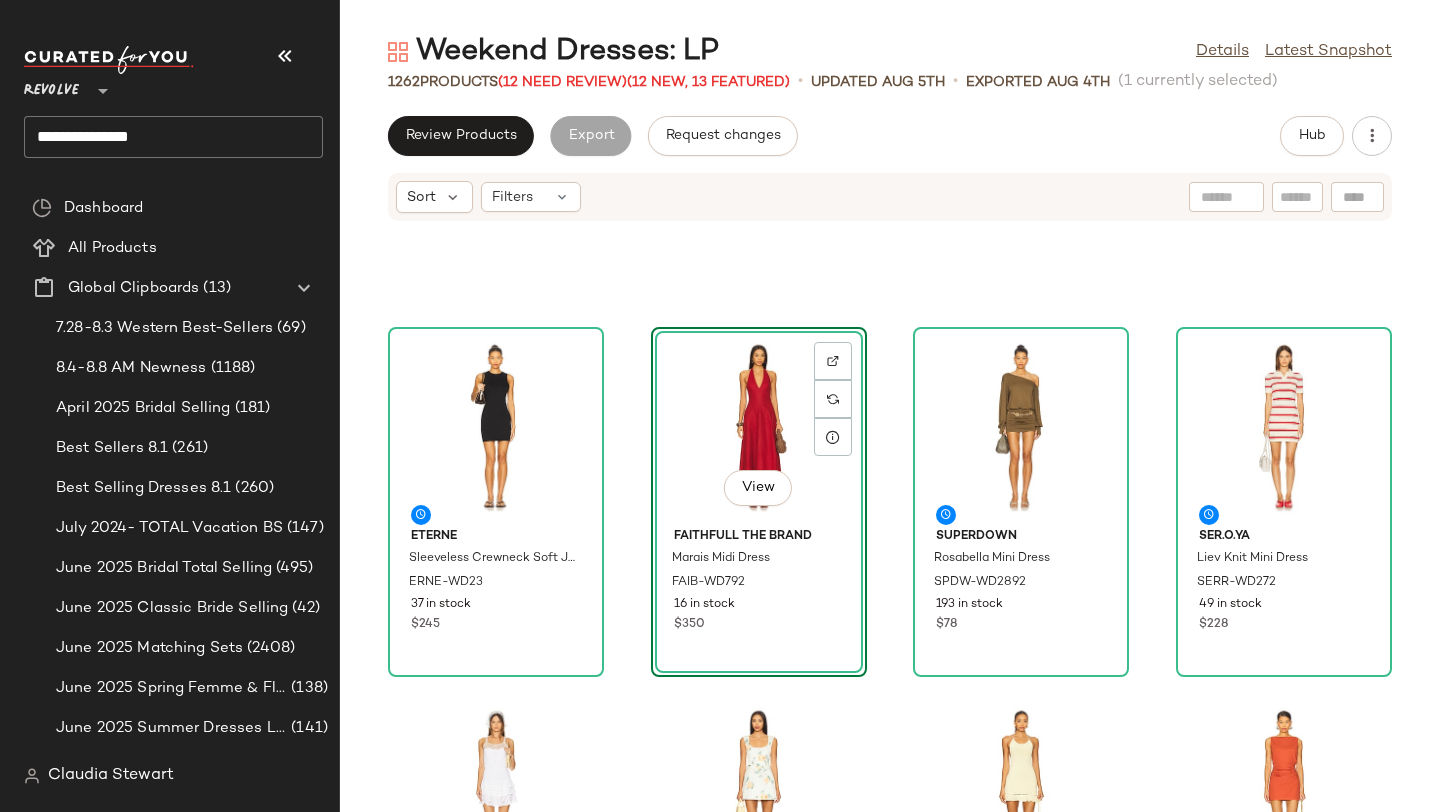 click on "Eterne Sleeveless Crewneck Soft Jersey Mini Dress ERNE-WD23 37 in stock $245  View  FAITHFULL THE BRAND Marais Midi Dress FAIB-WD792 16 in stock $350 superdown Rosabella Mini Dress SPDW-WD2892 193 in stock $78 SER.O.YA Liev Knit Mini Dress SERR-WD272 49 in stock $228 LoveShackFancy Kalene Dress LESH-WD936 28 in stock $395 SAU LEE Bryn Mini Dress SLEE-WD435 34 in stock $475 $475  •  1 GUIZIO Crochet Halter Mini Dress DGUI-WD107 71 in stock $158 Significant Other Shelby Mini Dress SIGR-WD287 18 in stock $275 Joe's Jeans Denim Trucker Shift Dress JOE-WD40 22 in stock $228 Posse Peggy Mini Dress PSSE-WD29 13 in stock $316 Frankies Bikinis Leila Pointelle Mini Dress FRBI-WD102 80 in stock $140 Cinq a Sept Royce Dress CINR-WD441 10 in stock $425 Lovers and Friends Margo Mini Dress LOVF-WD4665 98 in stock $198 $198  •  1 Good American Cable Knit Mini Dress GAME-WD89 53 in stock $162 $162  •  1 SNDYS Olividae Mini Dress SDYS-WD425 83 in stock $98 $490  •  5 Frankies Bikinis Alia Cotton Mini Dress FRBI-WD105 2" 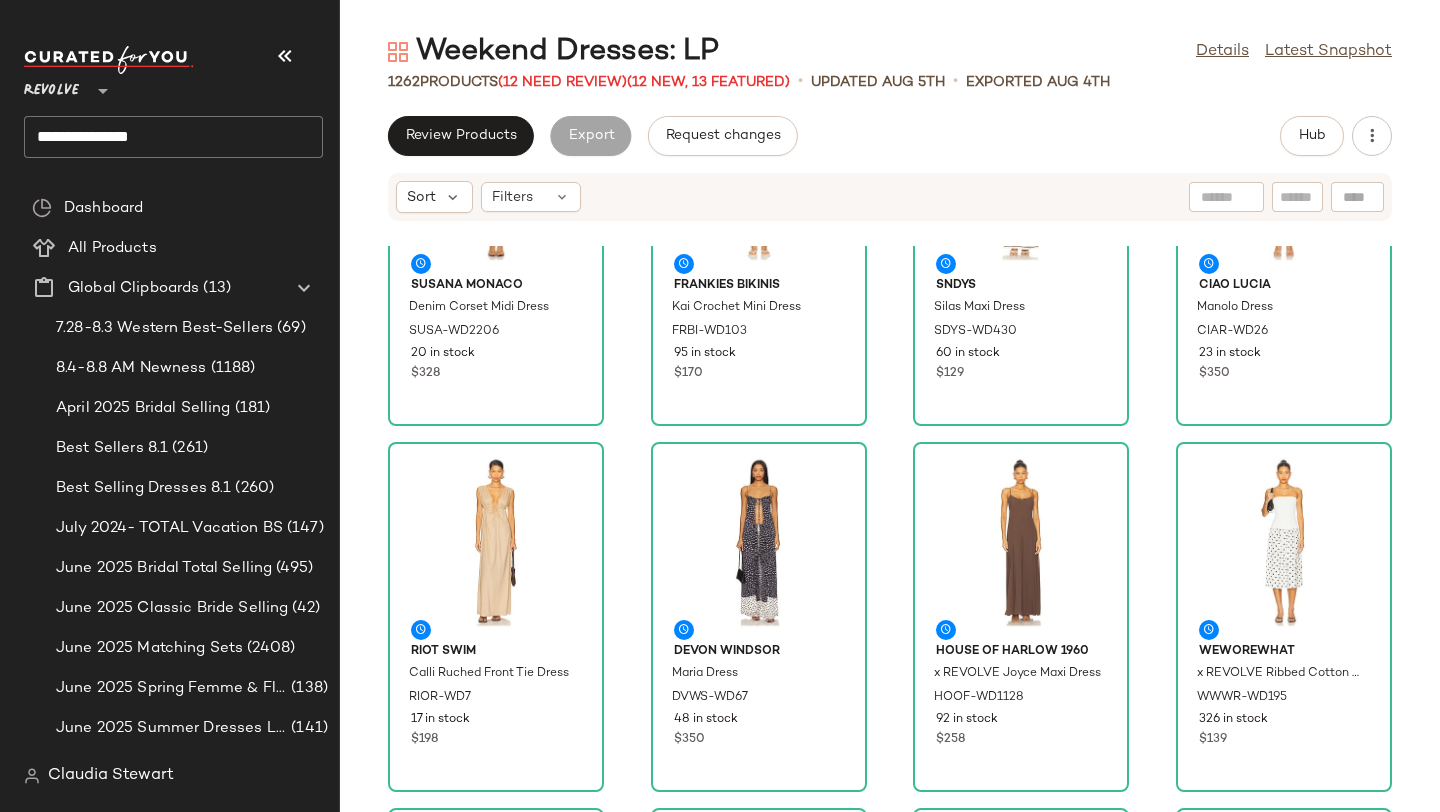 scroll, scrollTop: 0, scrollLeft: 0, axis: both 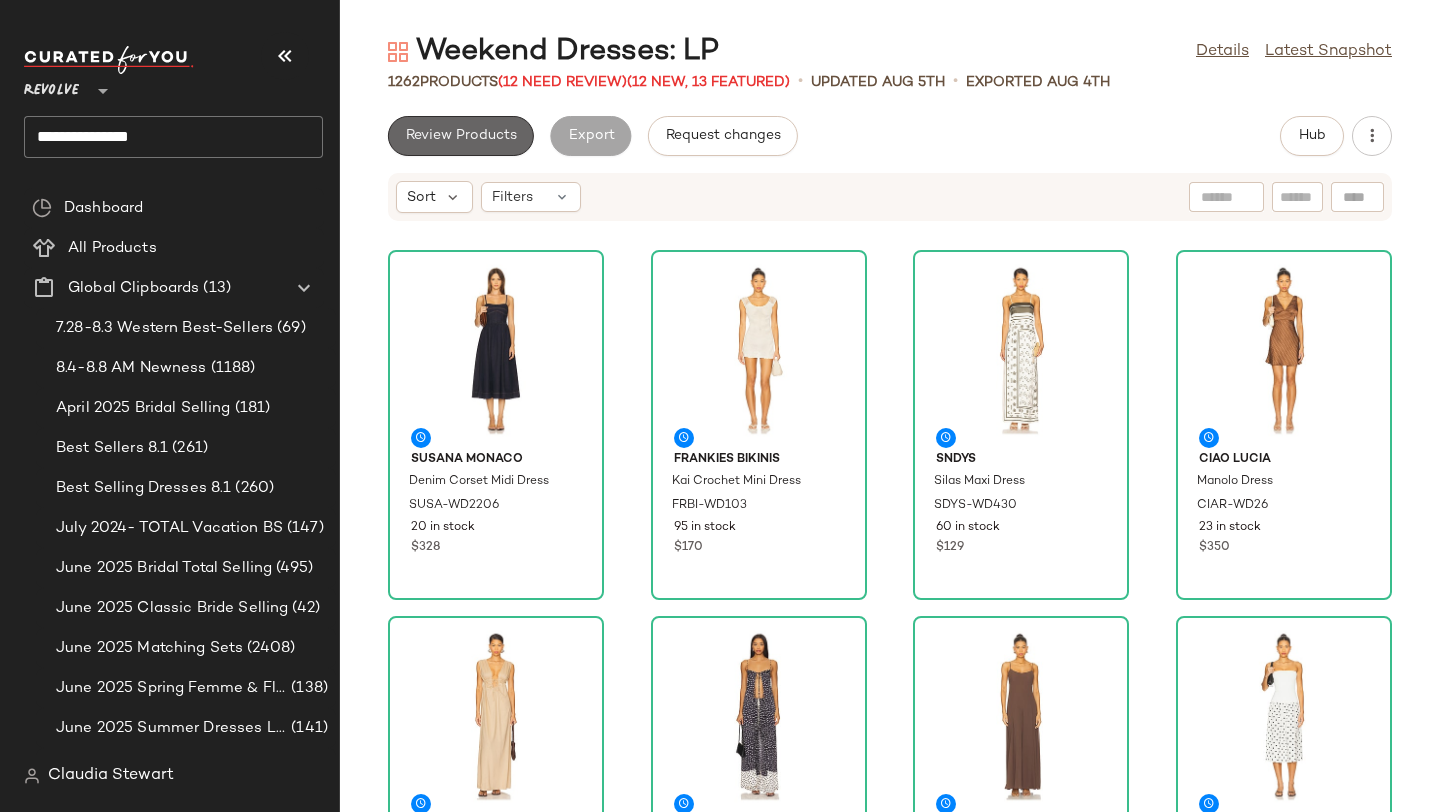 click on "Review Products" 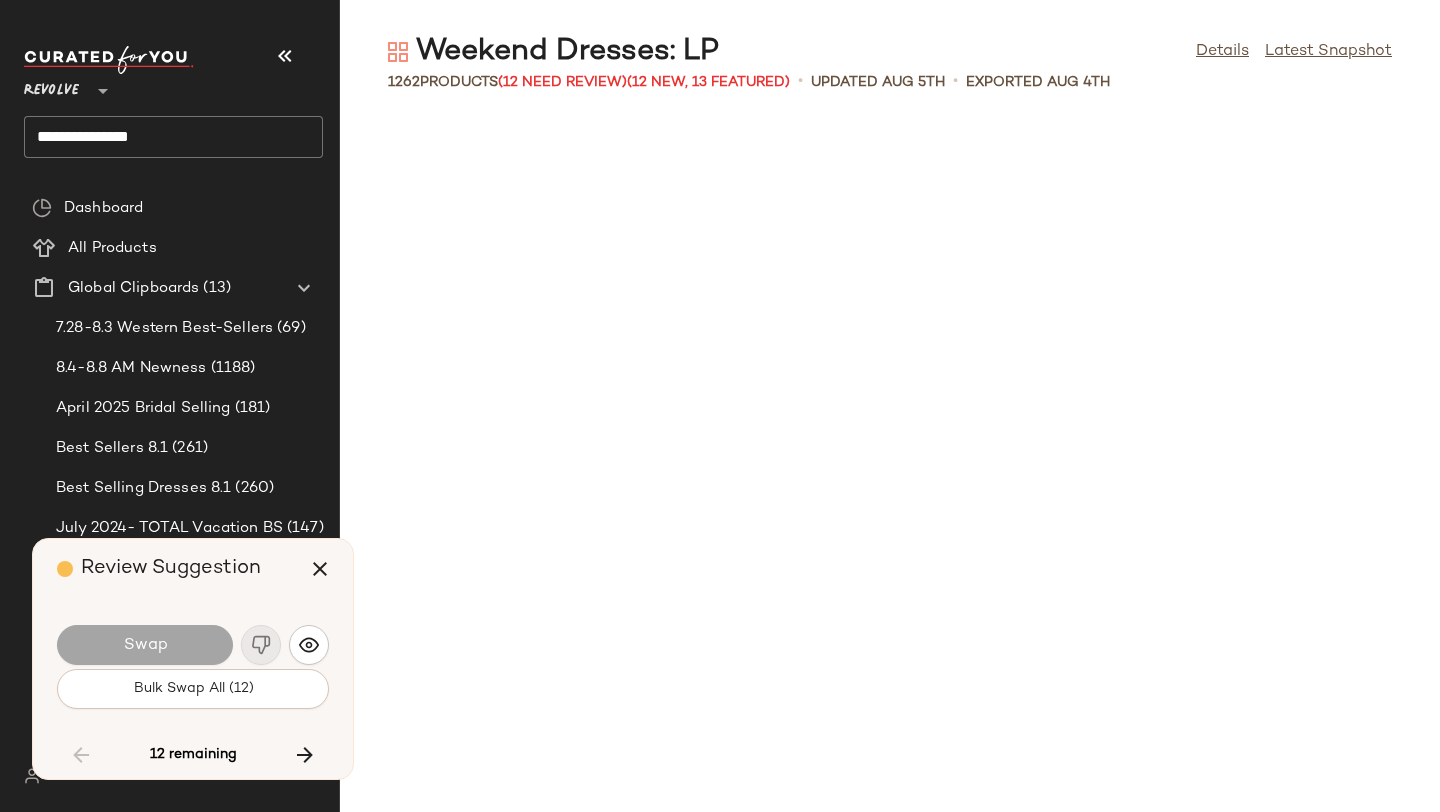 scroll, scrollTop: 26718, scrollLeft: 0, axis: vertical 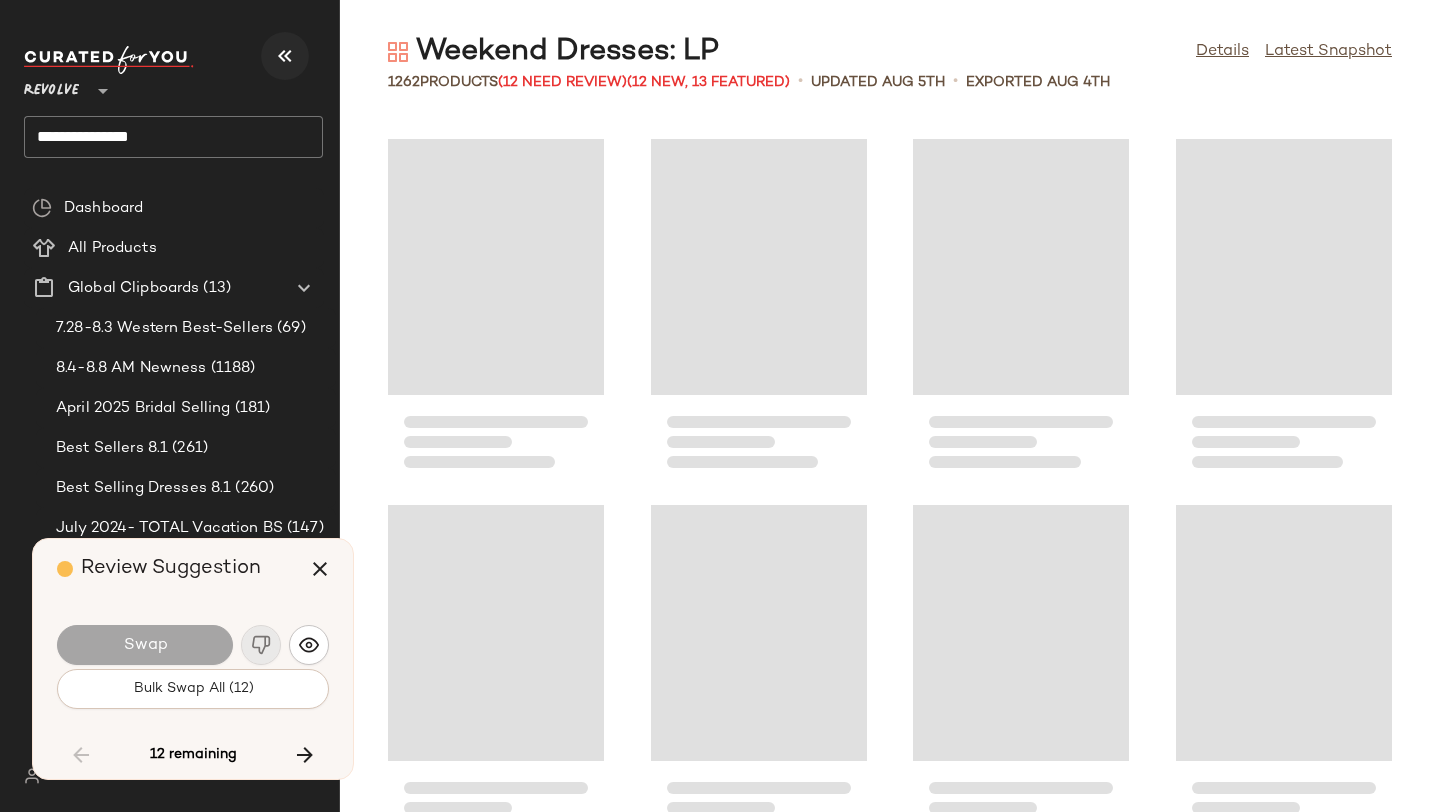 click at bounding box center (285, 56) 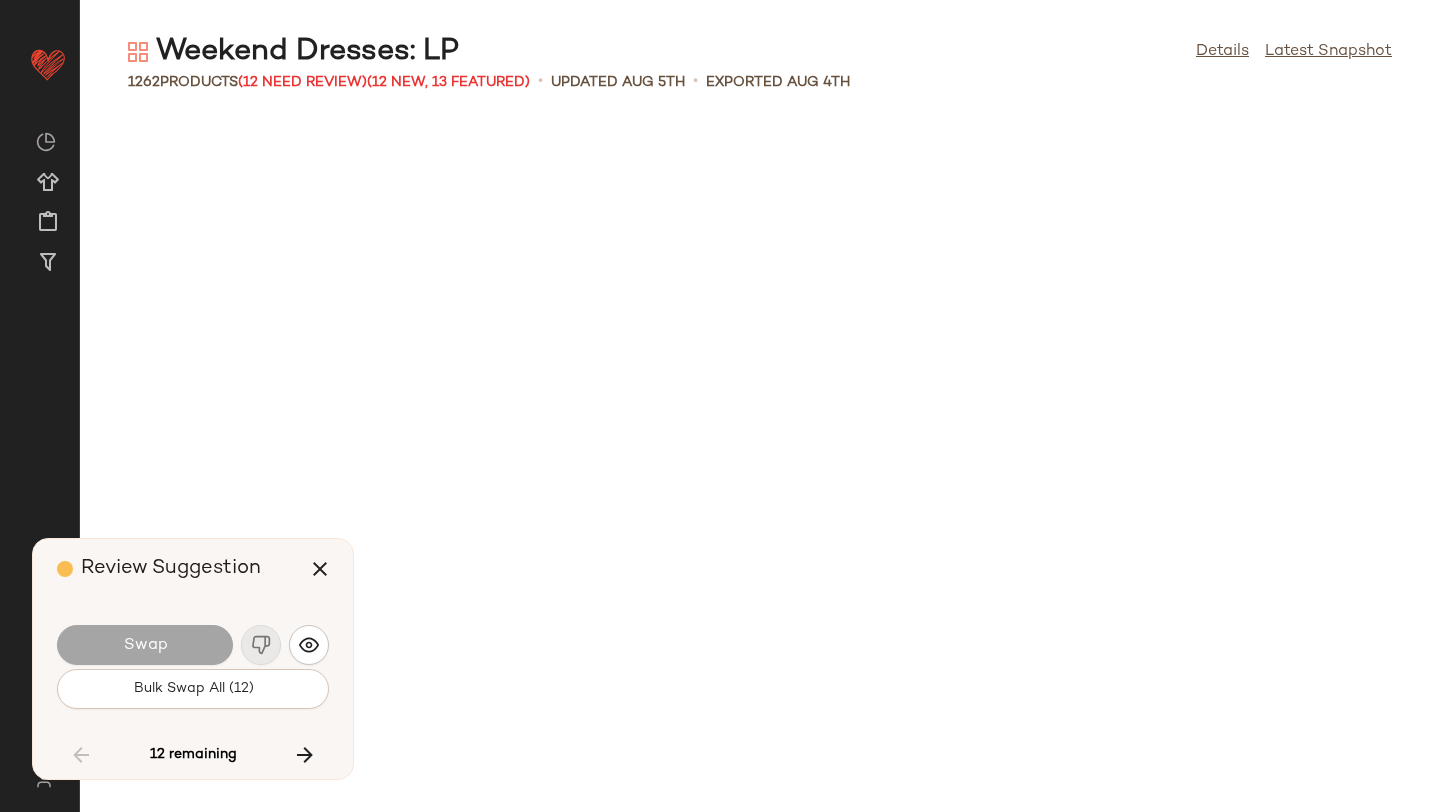 scroll, scrollTop: 21228, scrollLeft: 0, axis: vertical 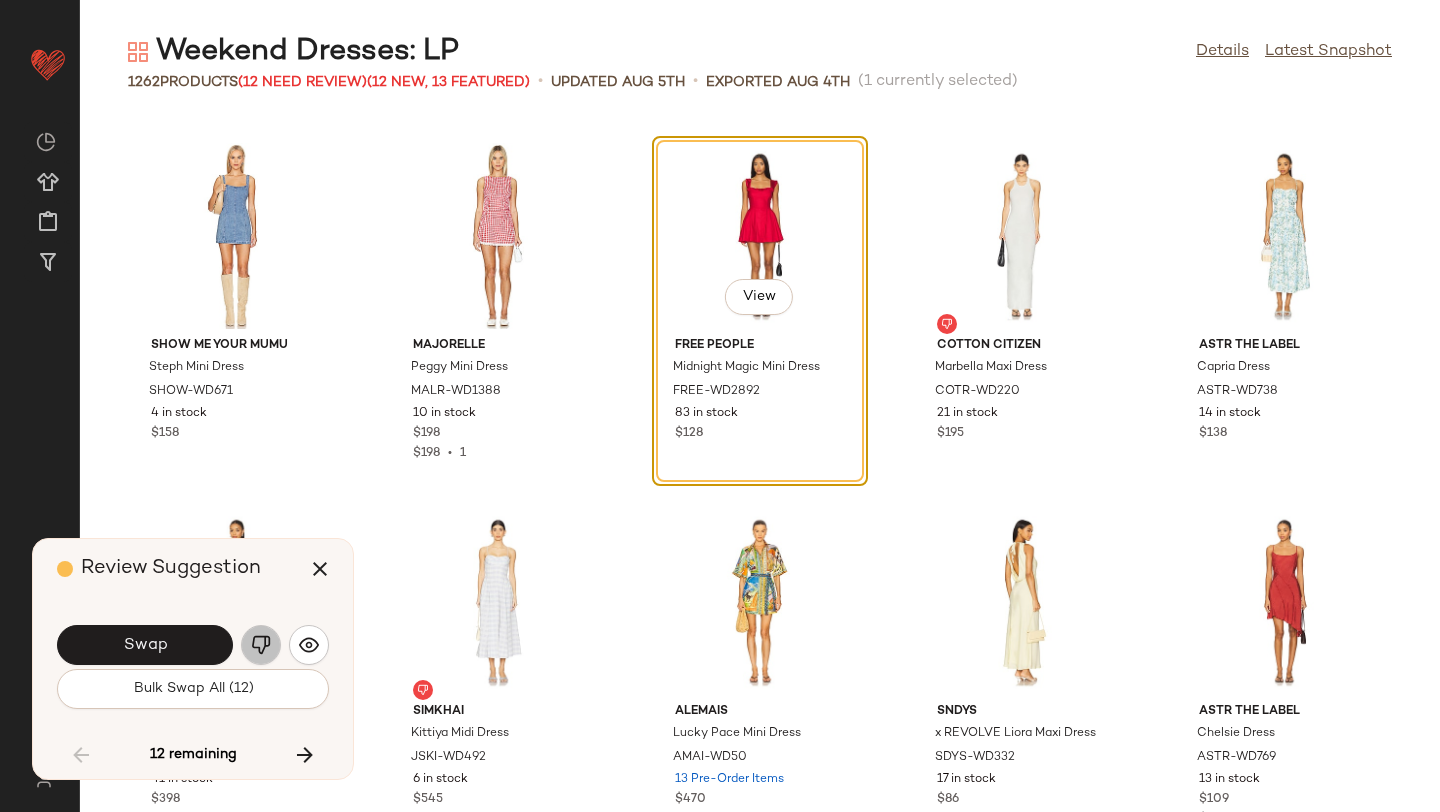 click 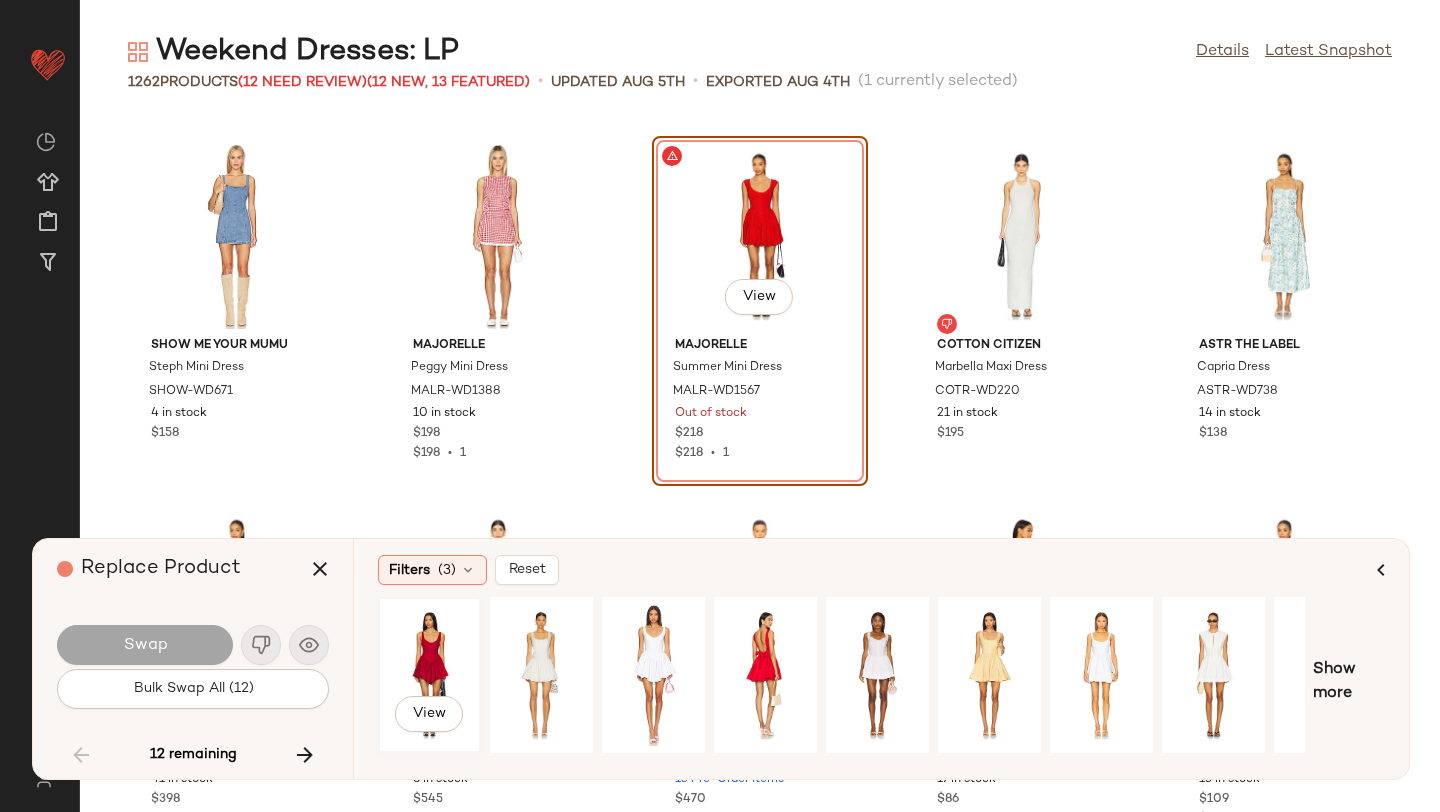 click on "View" 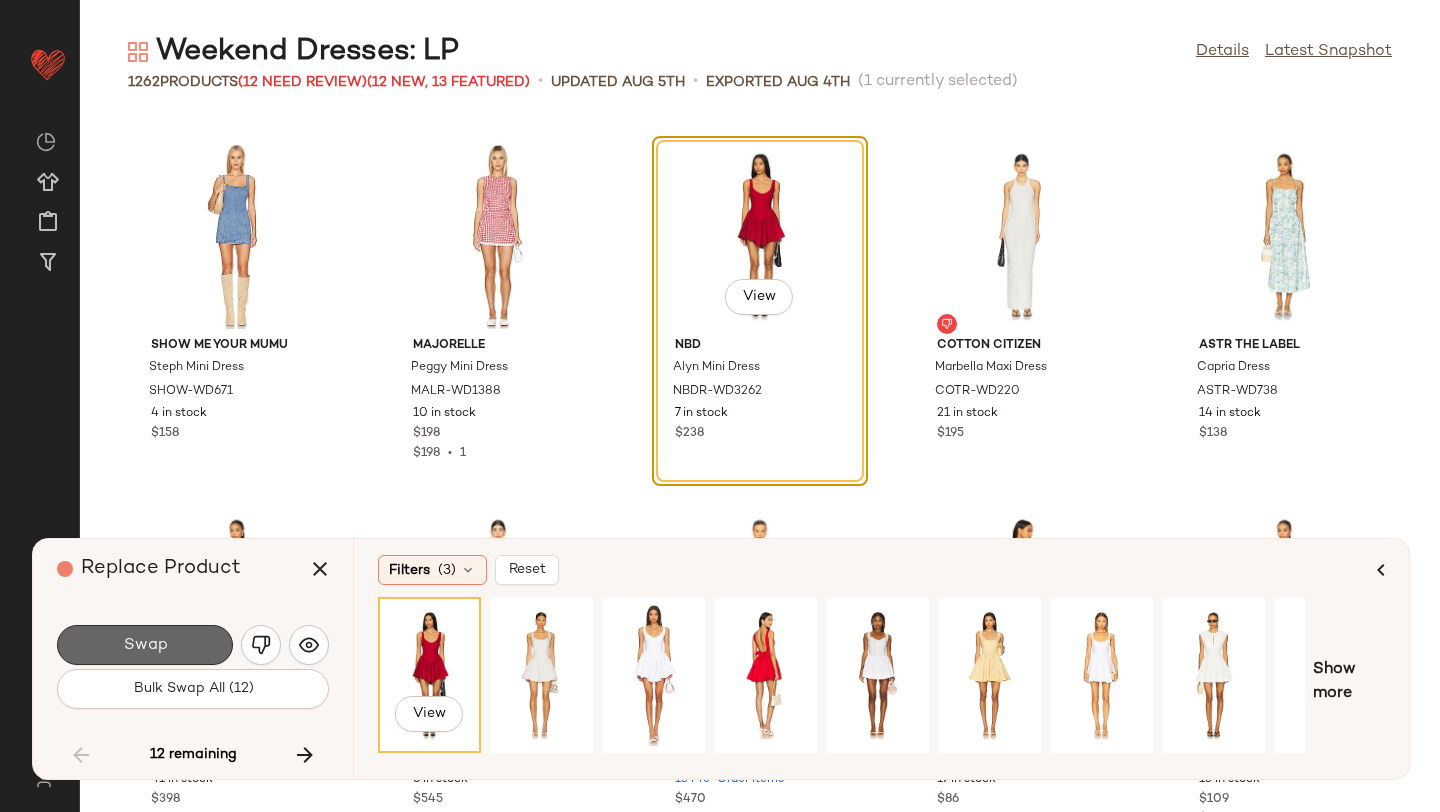 click on "Swap" at bounding box center (145, 645) 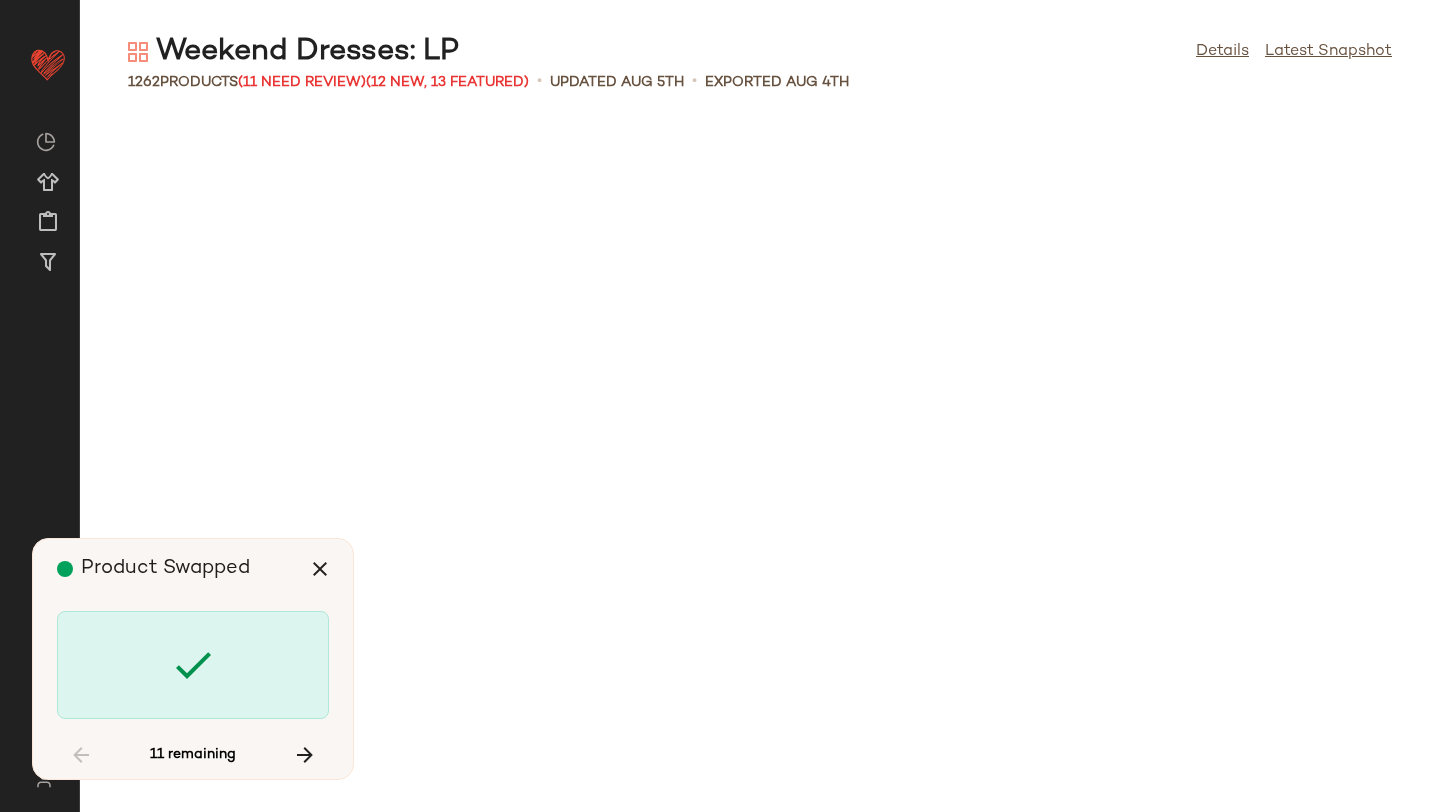 scroll, scrollTop: 23058, scrollLeft: 0, axis: vertical 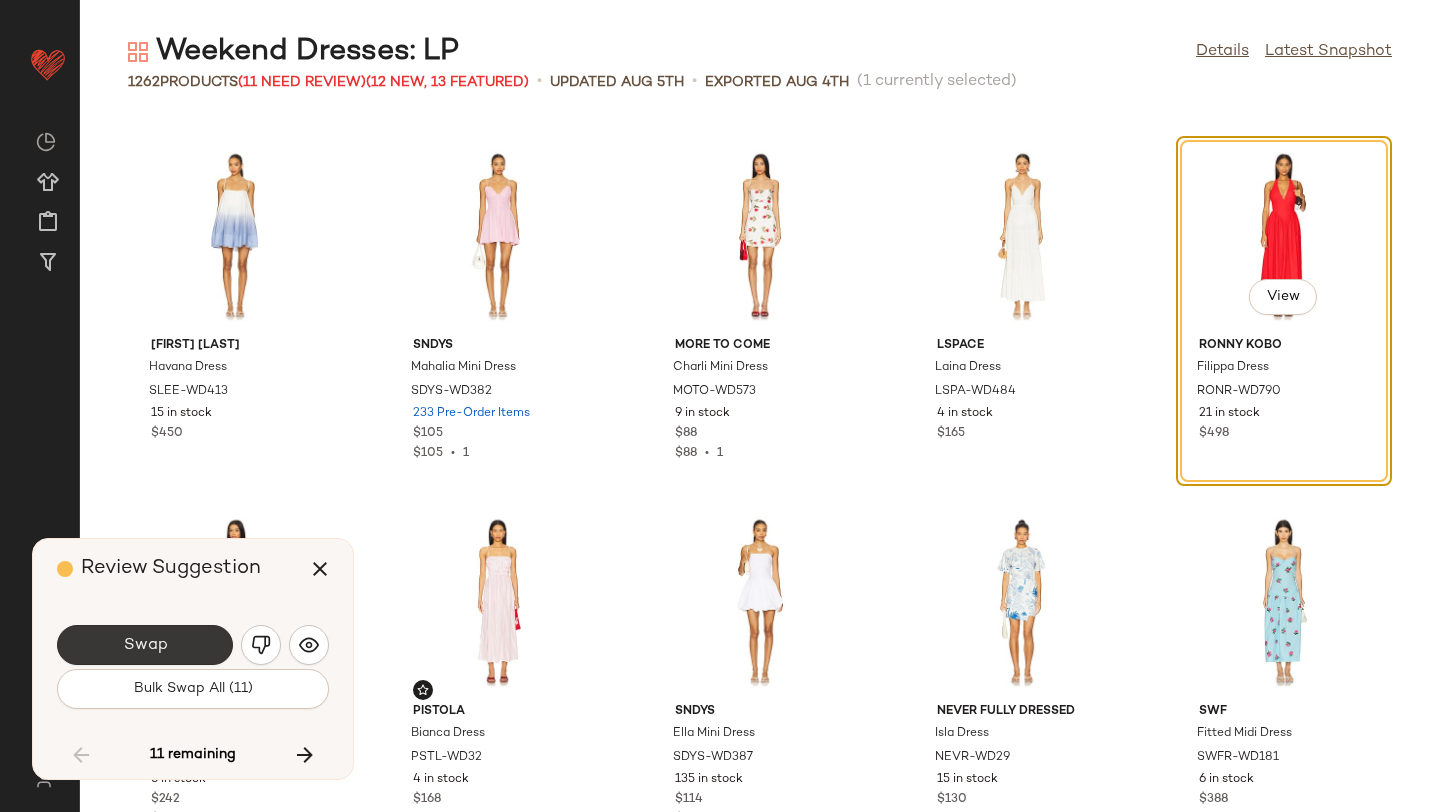 click on "Swap" at bounding box center [145, 645] 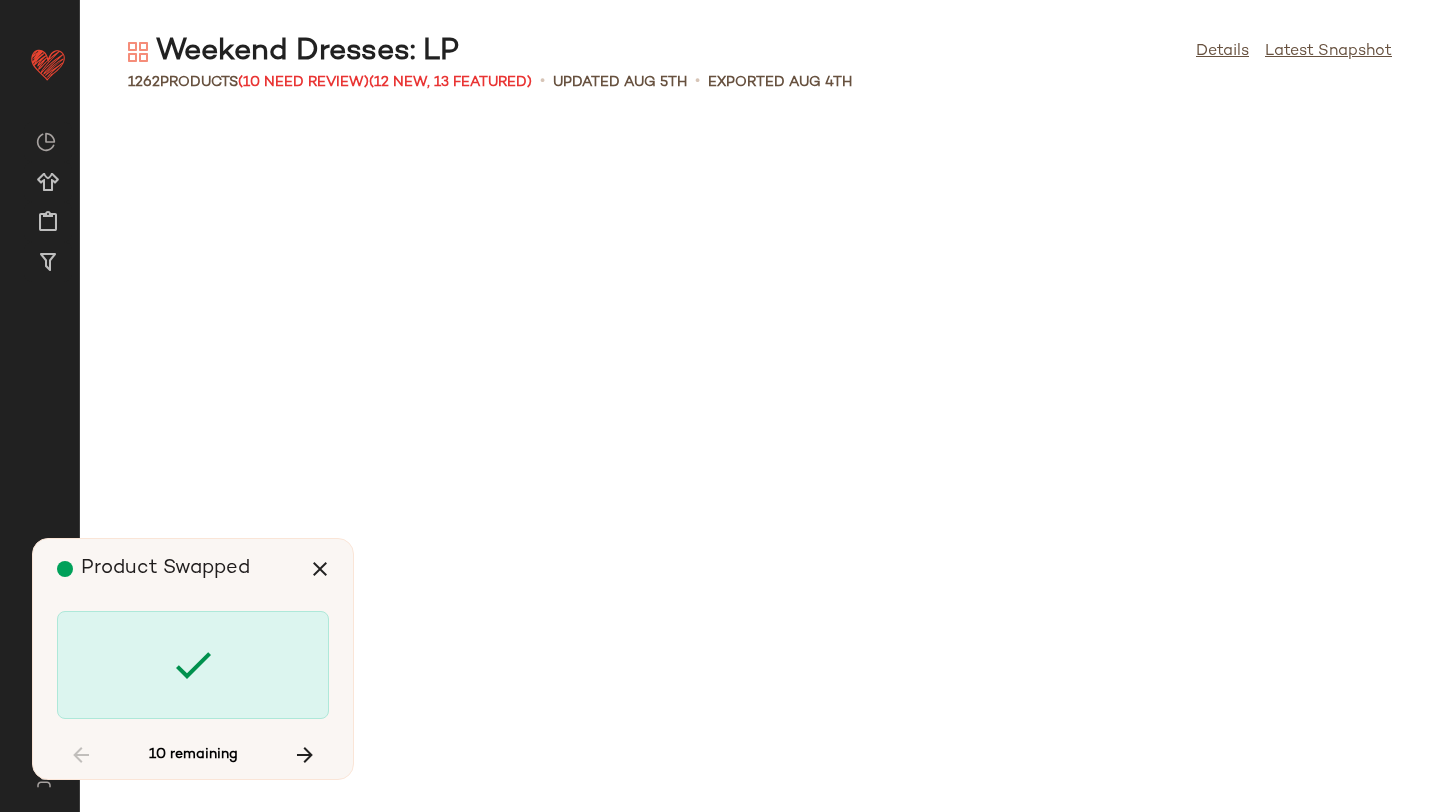 scroll, scrollTop: 24522, scrollLeft: 0, axis: vertical 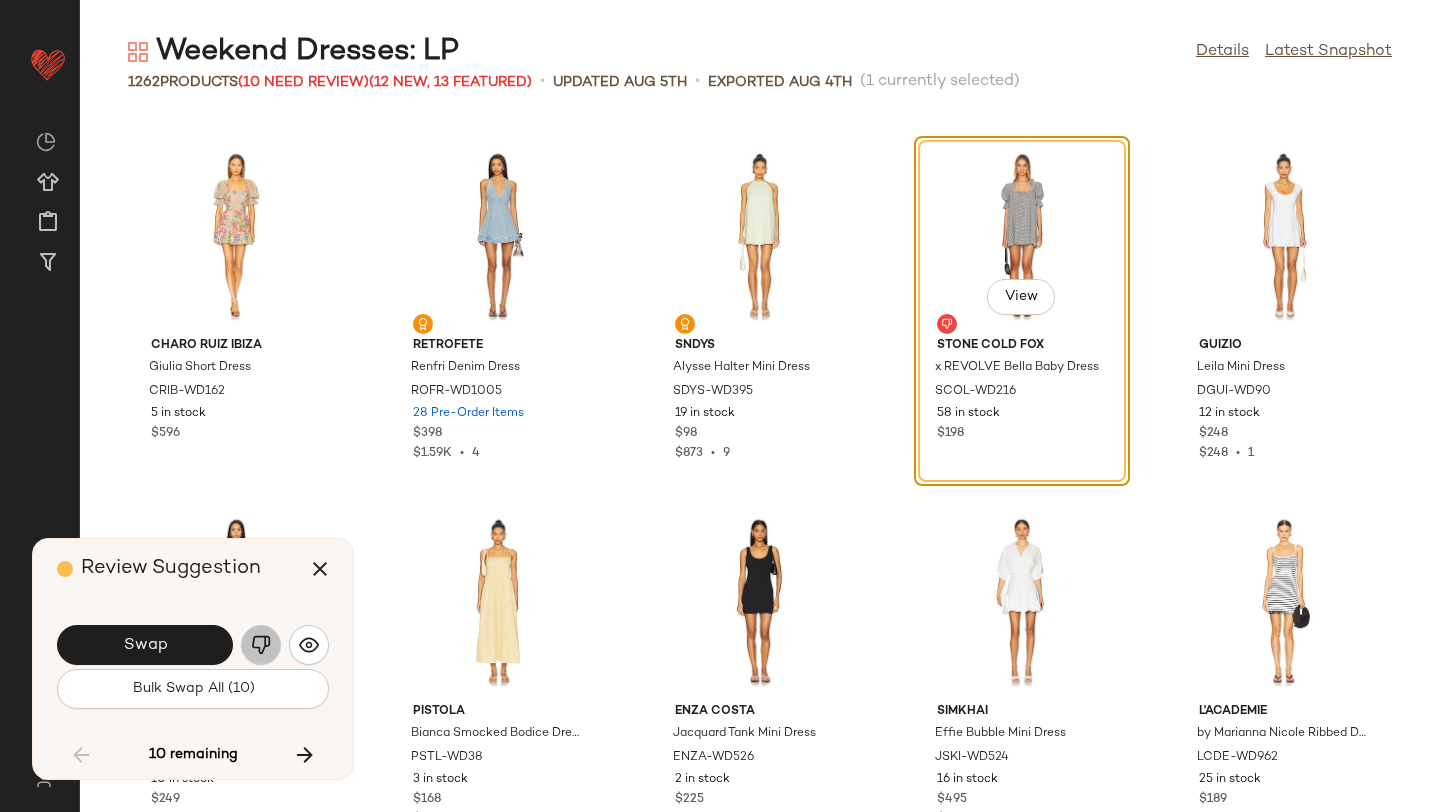 click 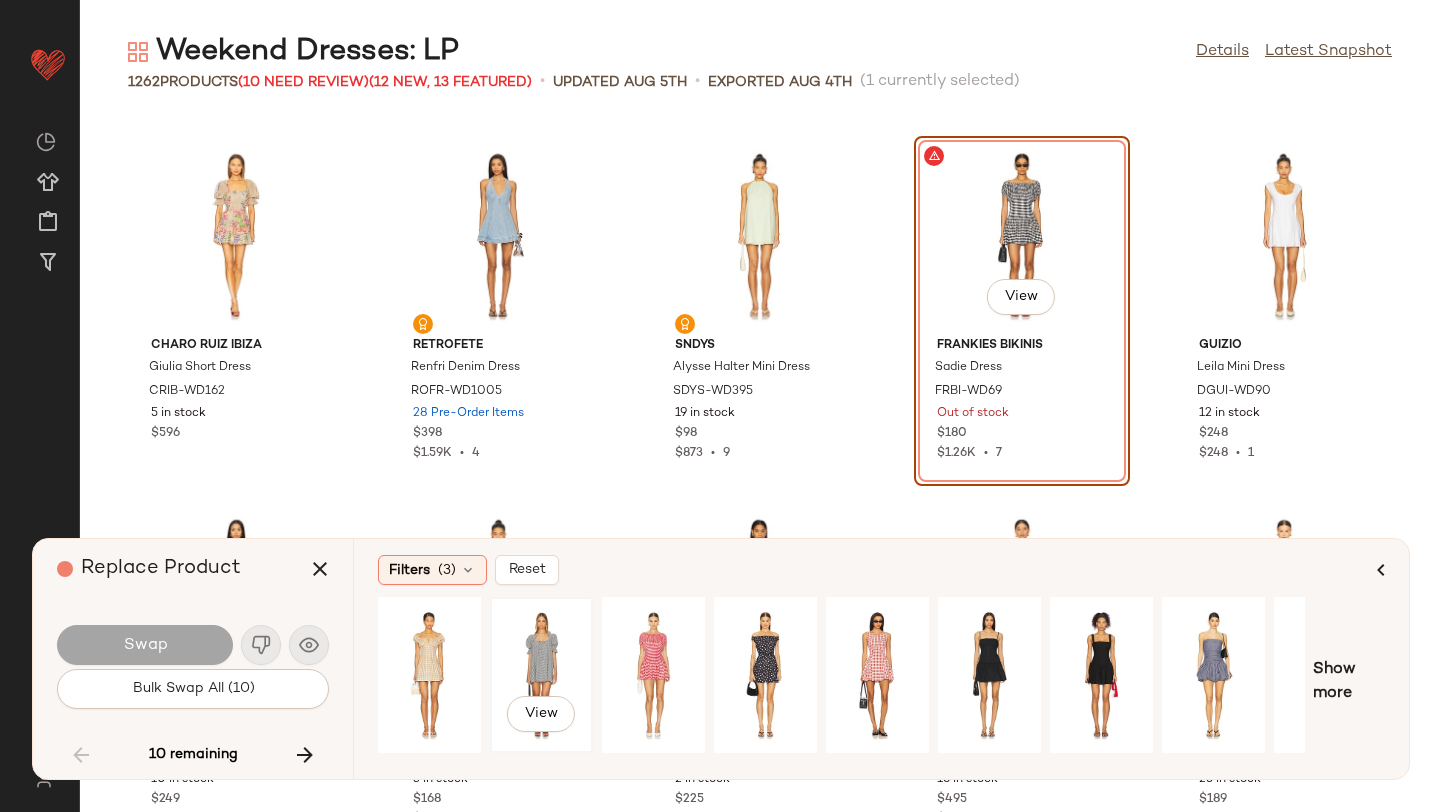 click on "View" 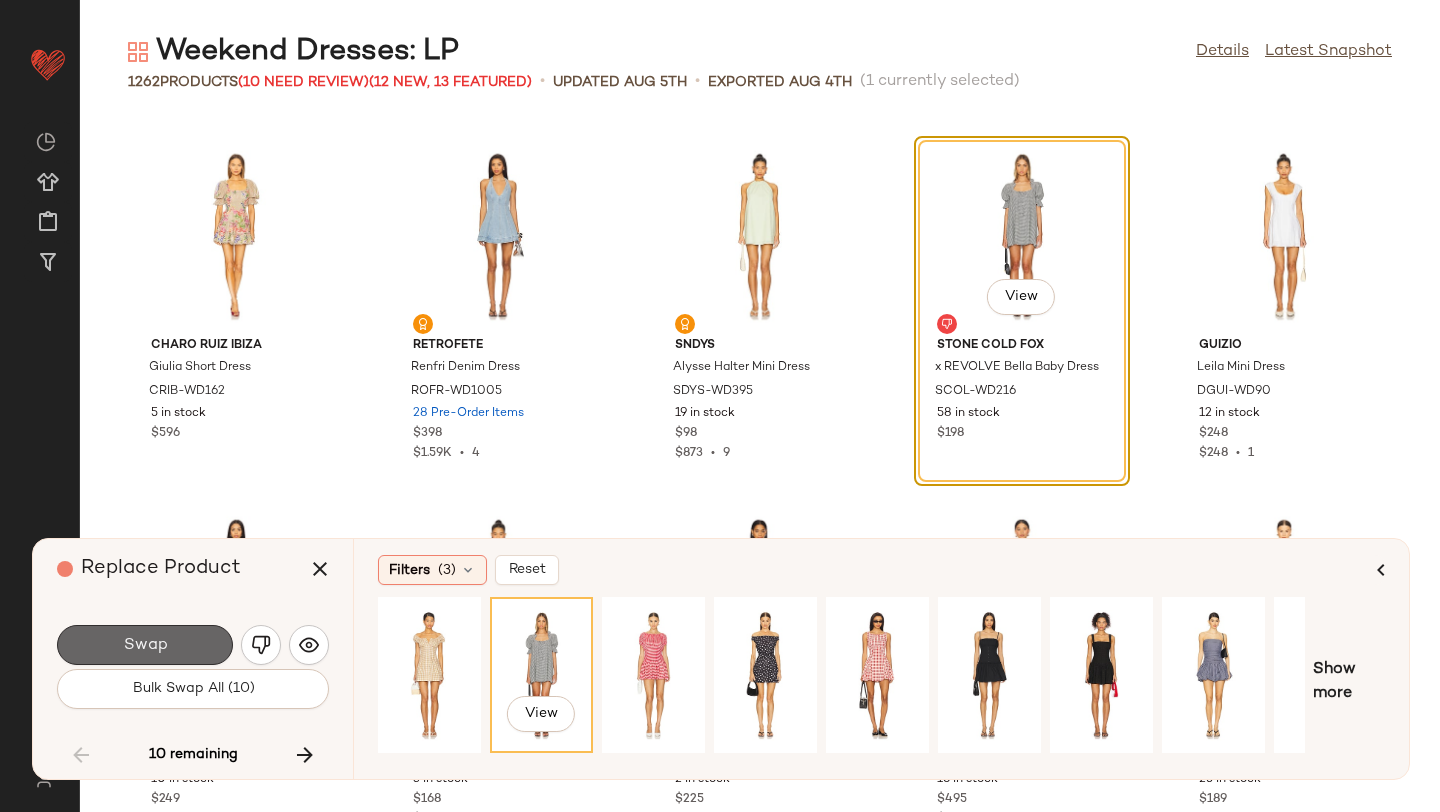 click on "Swap" at bounding box center [145, 645] 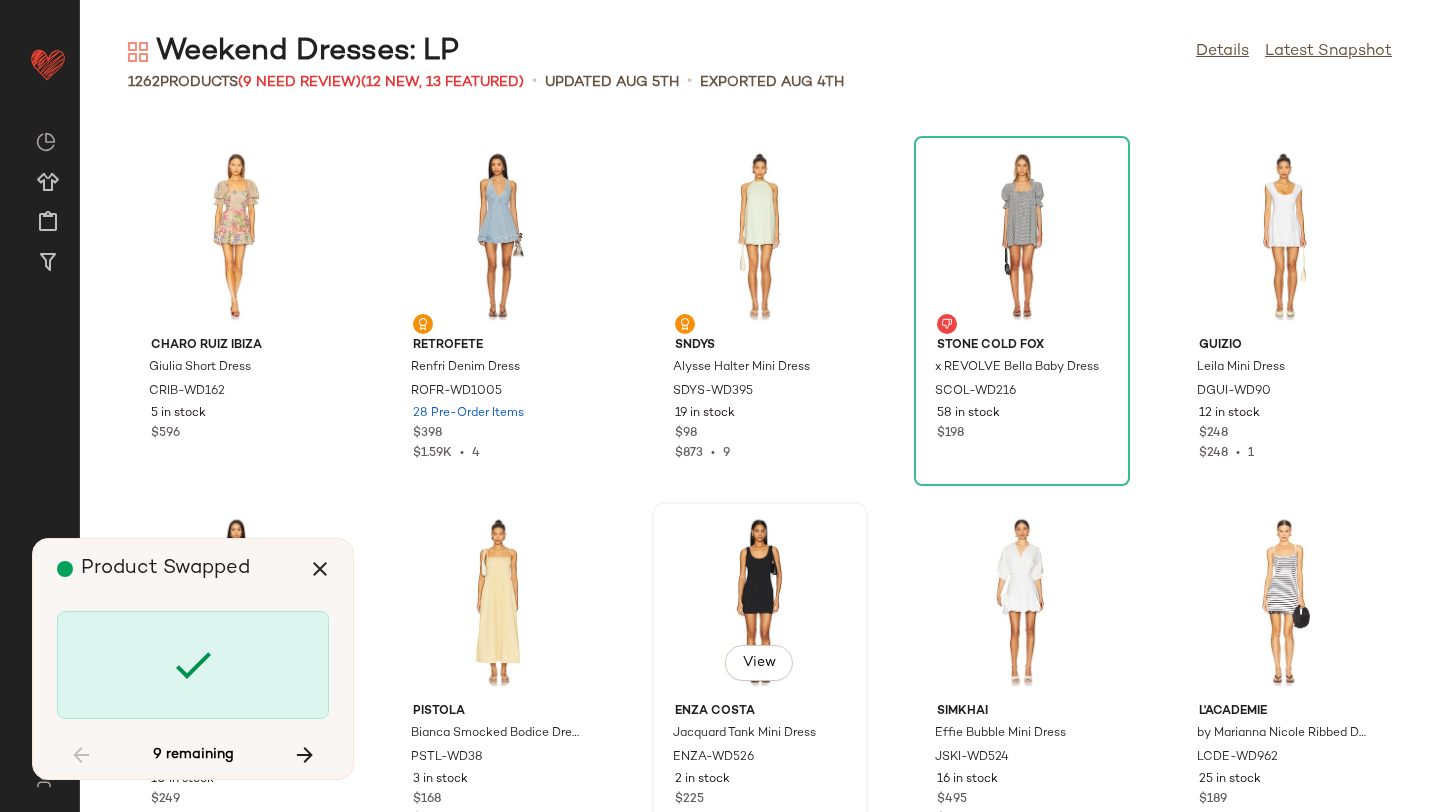 scroll, scrollTop: 25254, scrollLeft: 0, axis: vertical 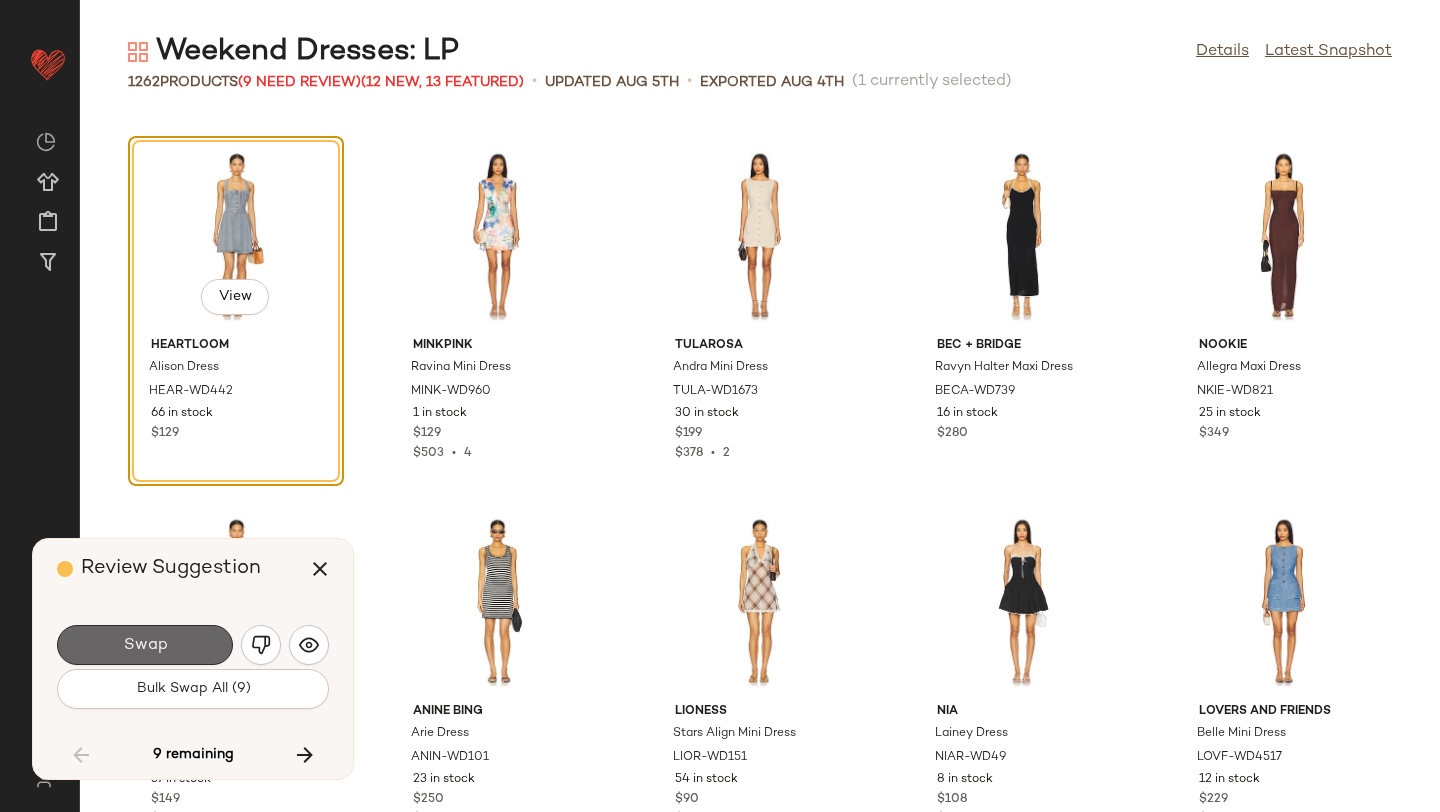 click on "Swap" at bounding box center [145, 645] 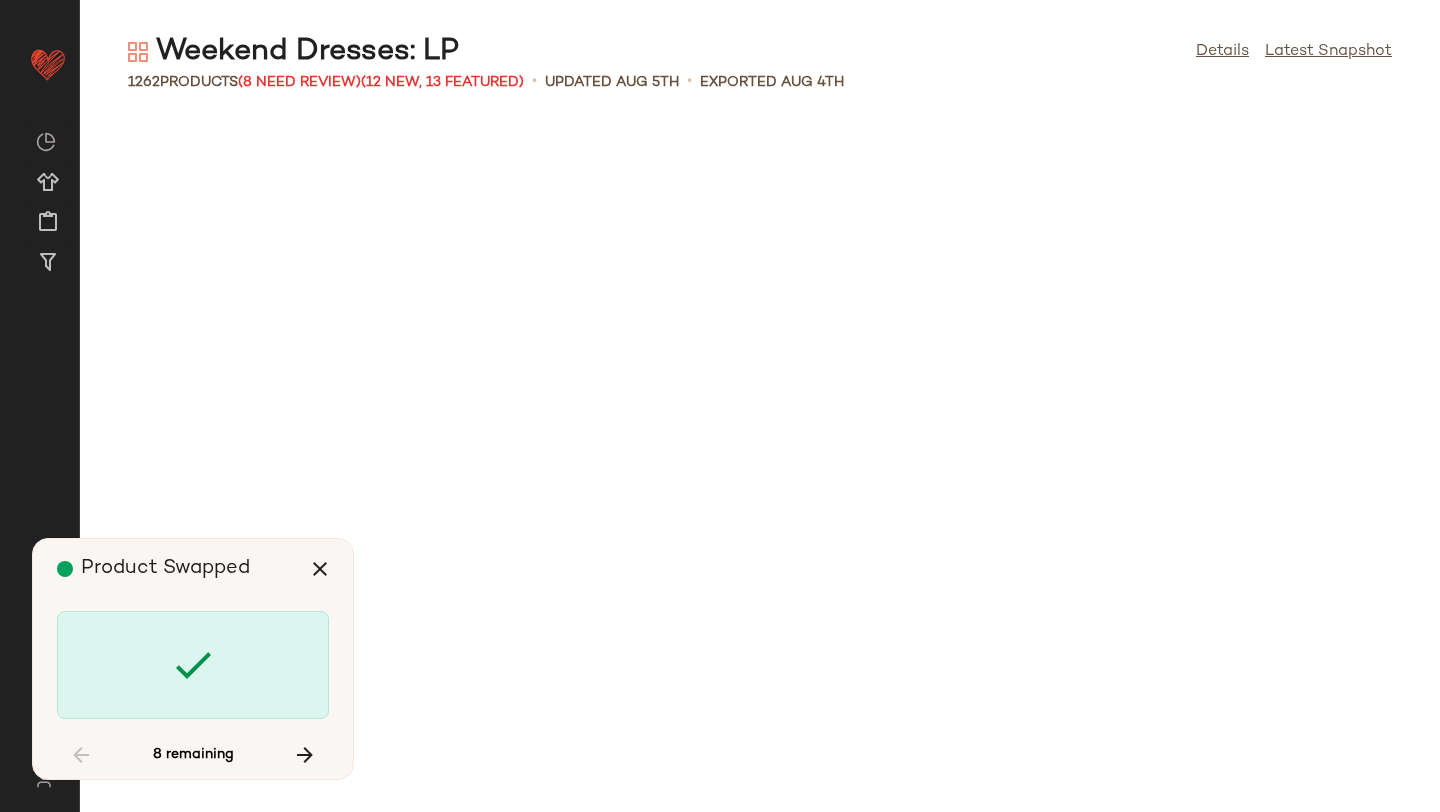 scroll, scrollTop: 47946, scrollLeft: 0, axis: vertical 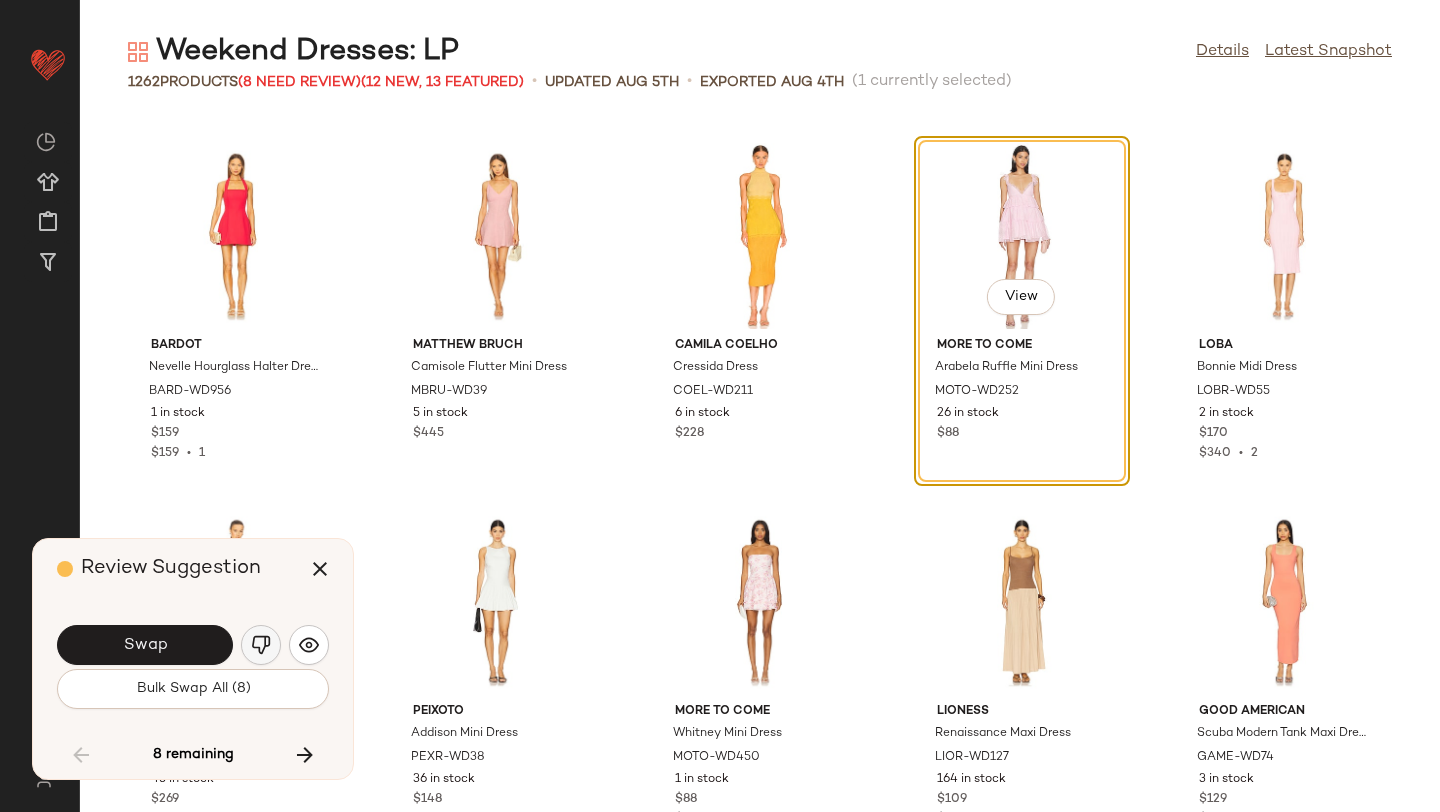 click 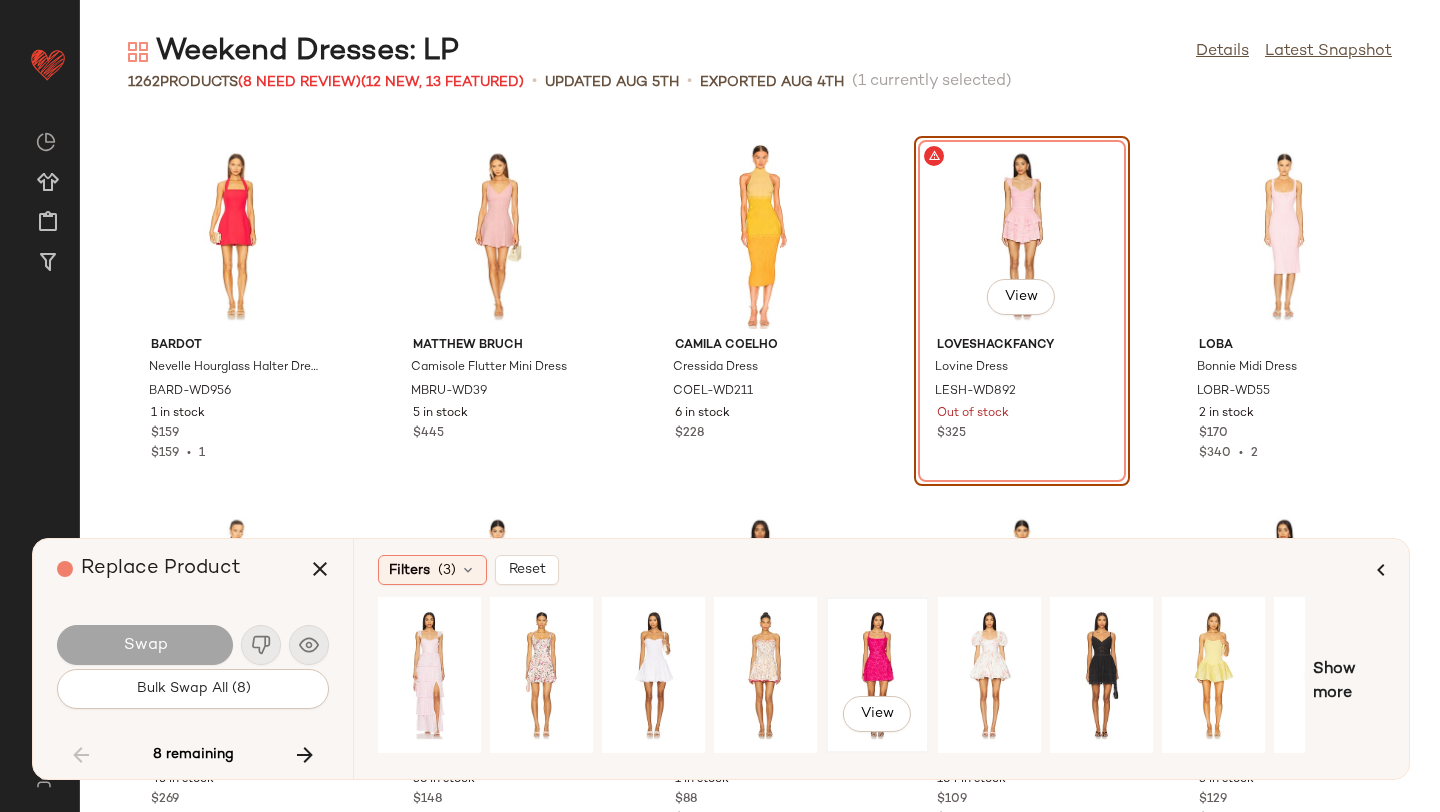 click on "View" 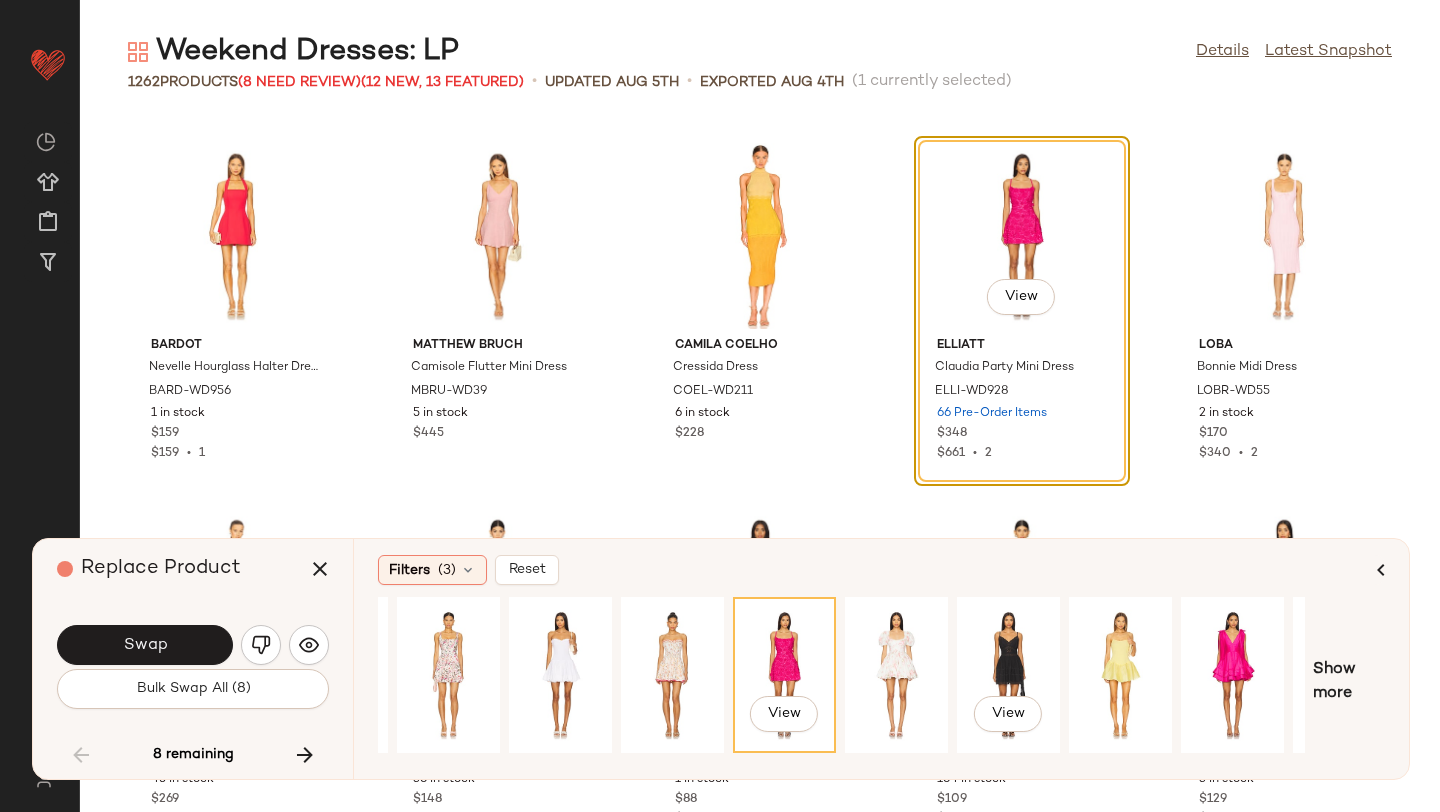 scroll, scrollTop: 0, scrollLeft: 182, axis: horizontal 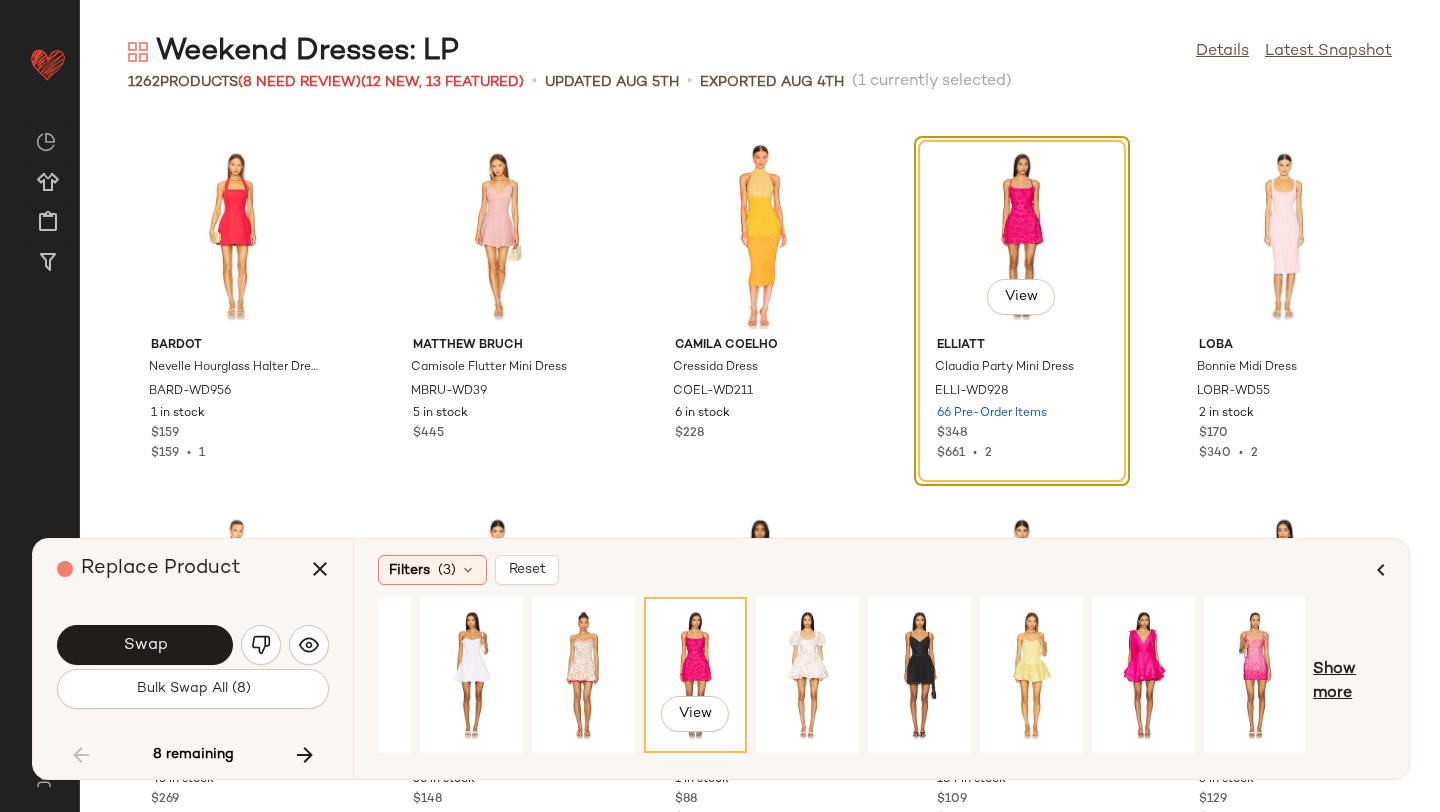 click on "Show more" at bounding box center [1349, 682] 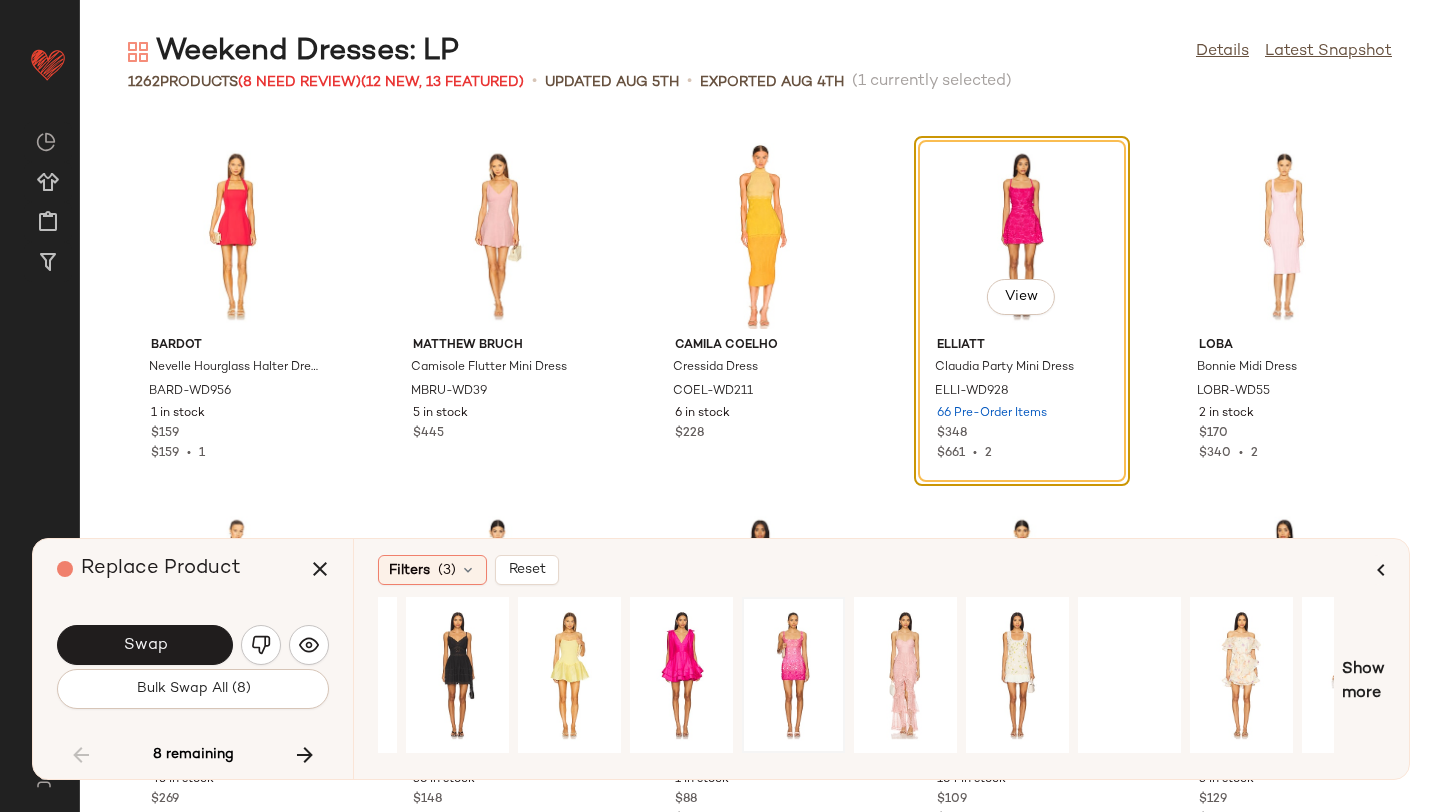 scroll, scrollTop: 0, scrollLeft: 1273, axis: horizontal 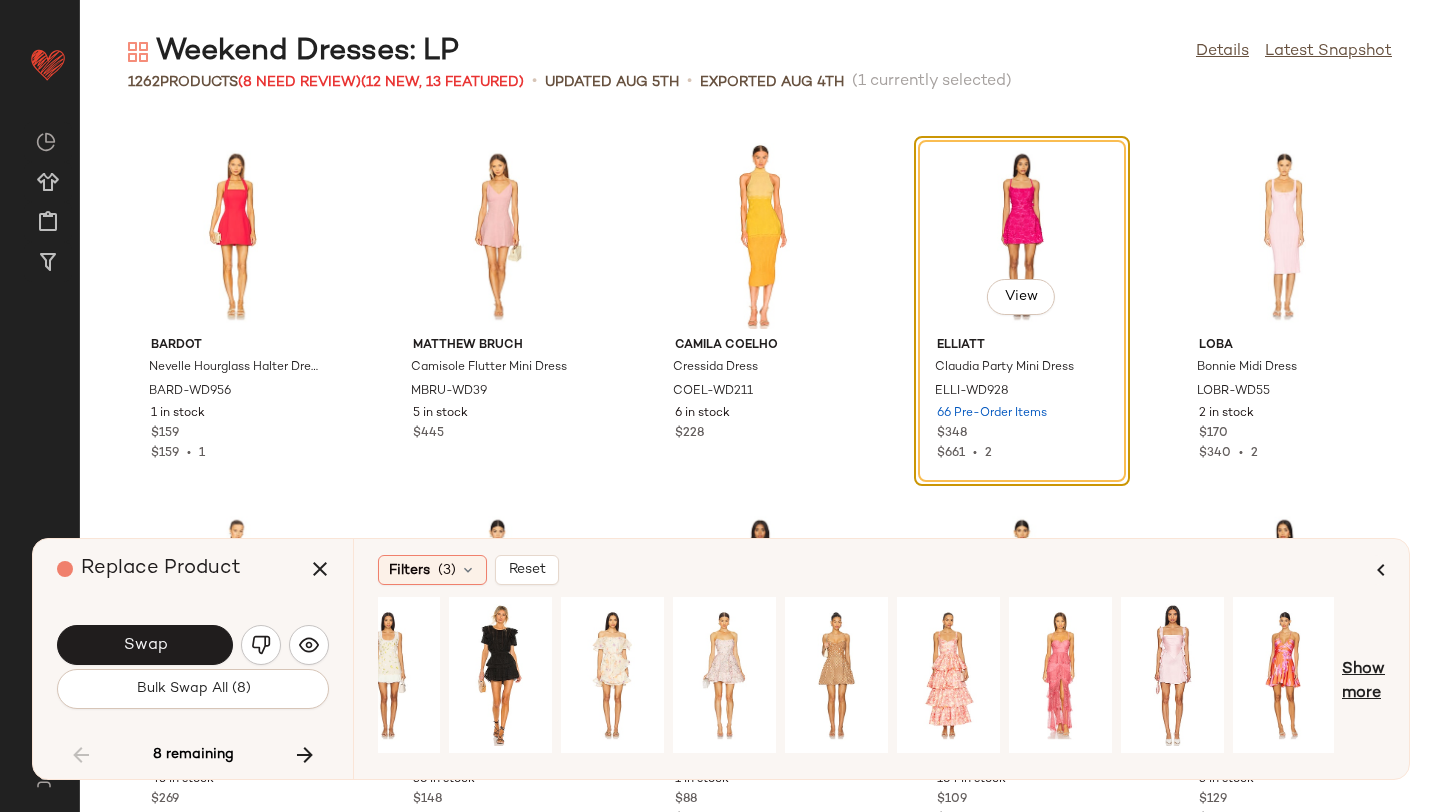 click on "Show more" at bounding box center (1363, 682) 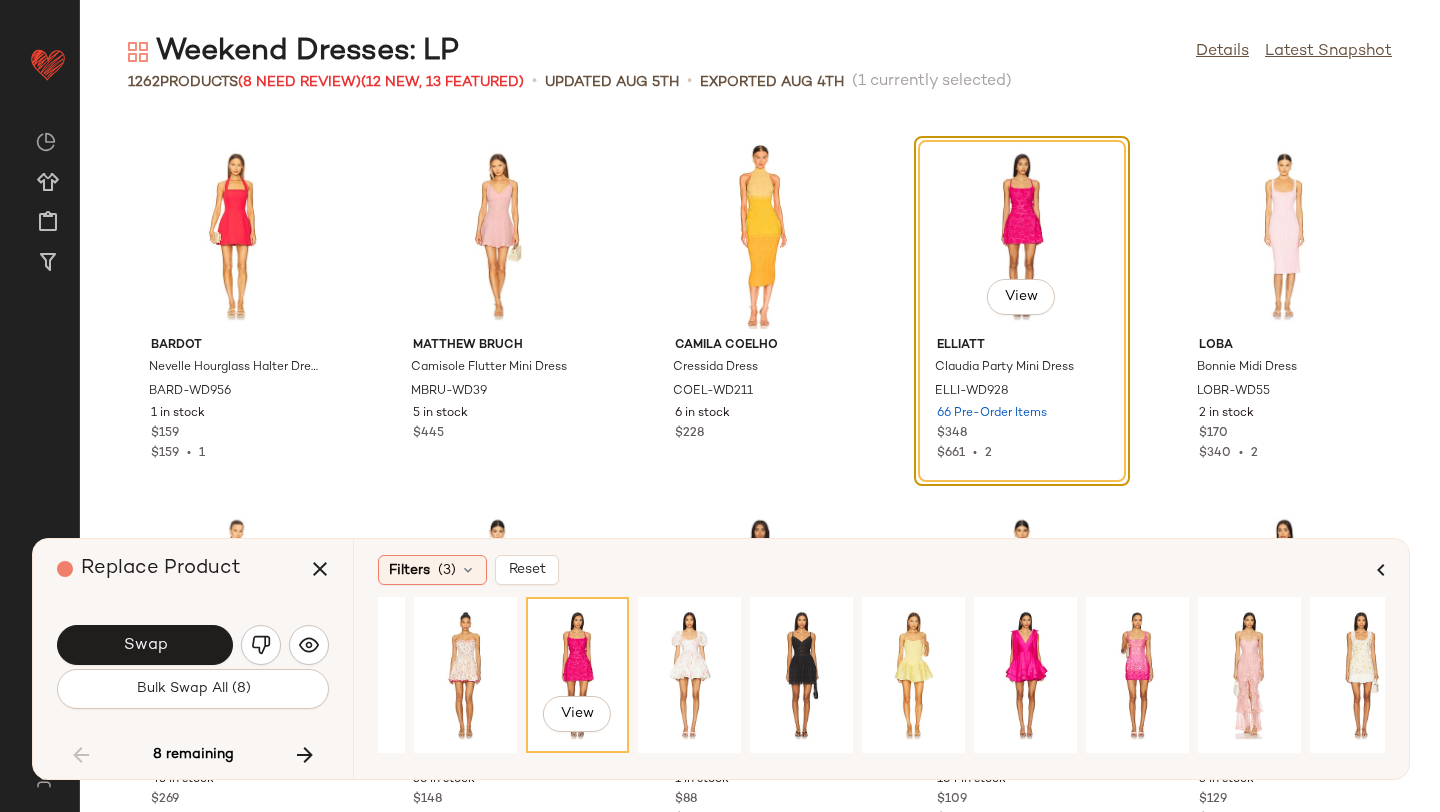 scroll, scrollTop: 0, scrollLeft: 0, axis: both 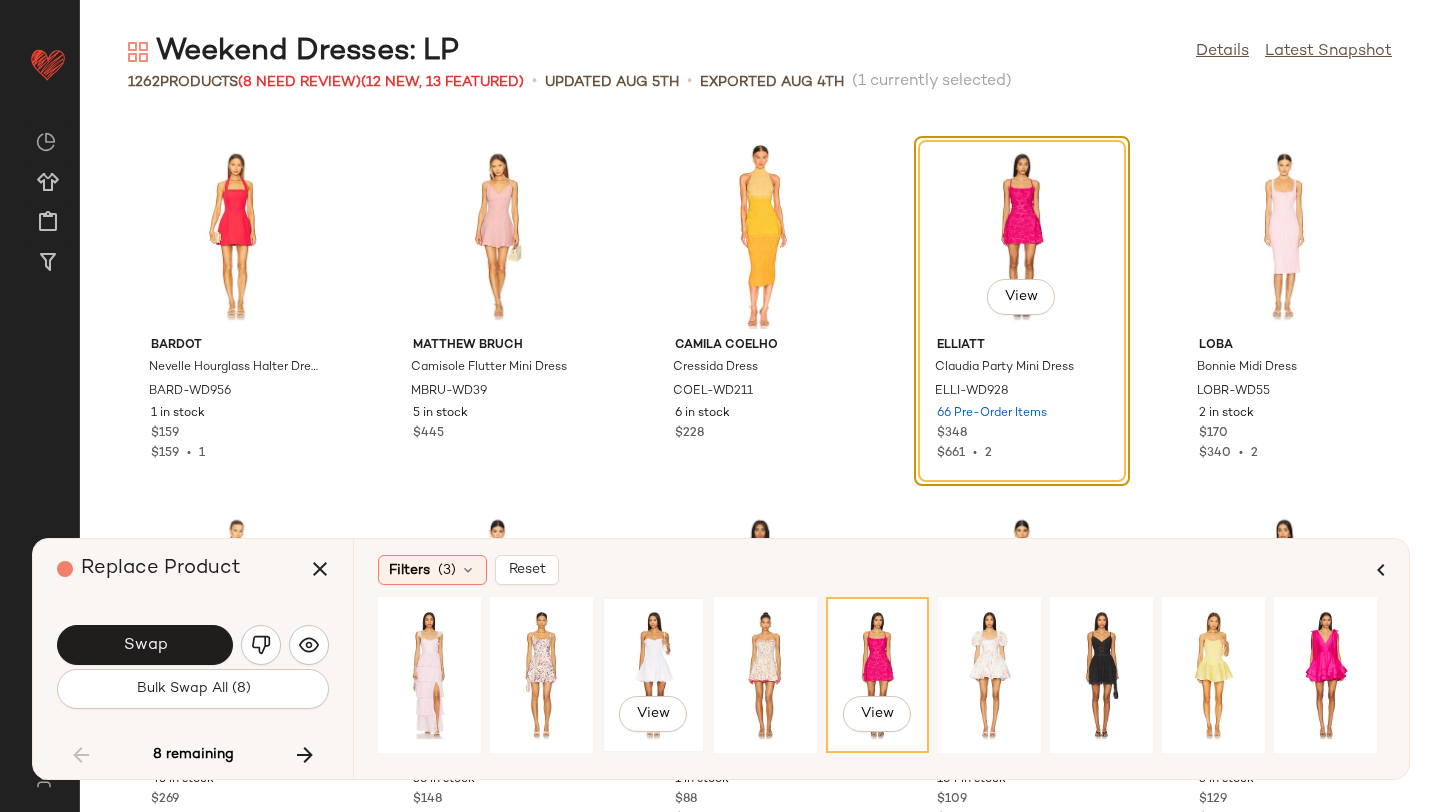 click on "View" 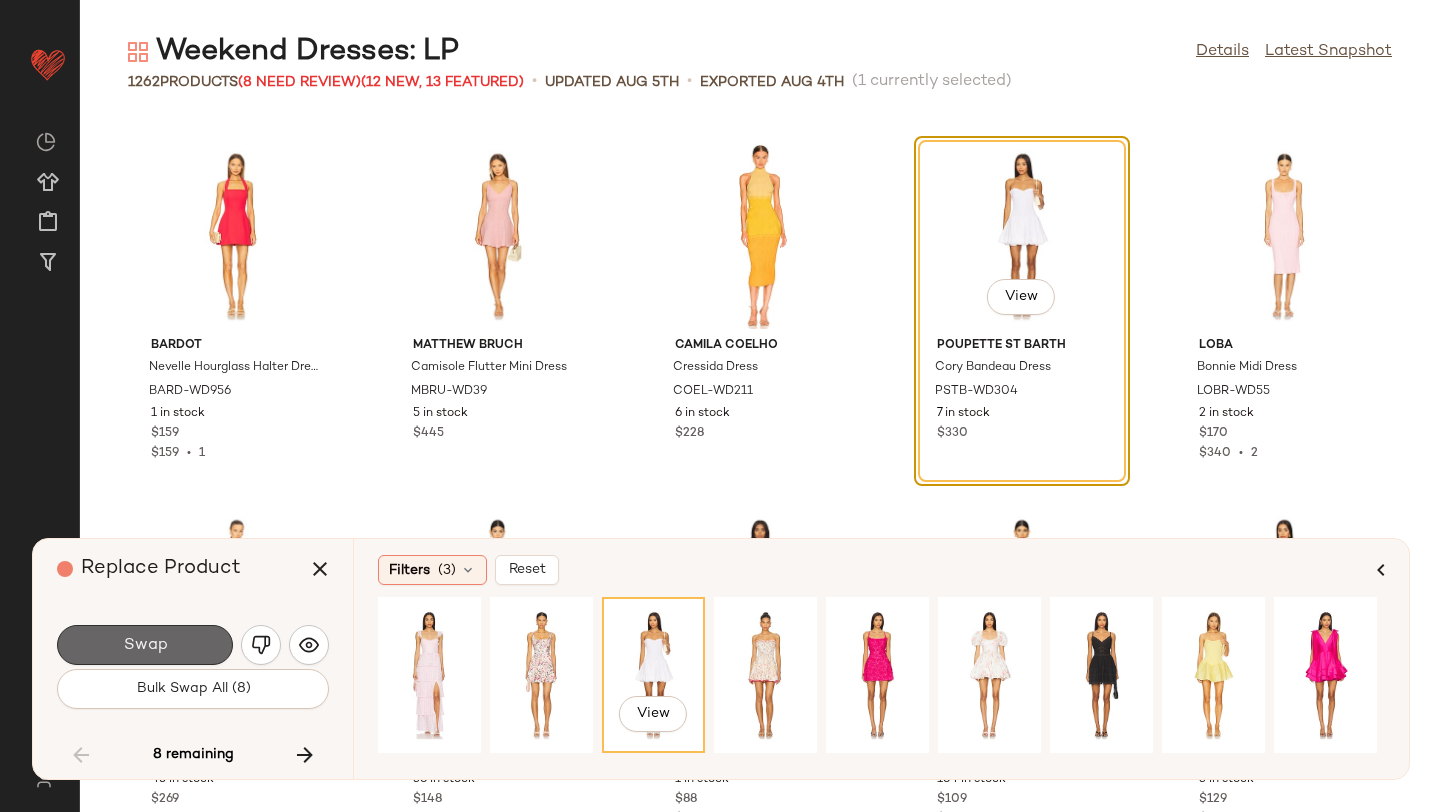click on "Swap" at bounding box center [145, 645] 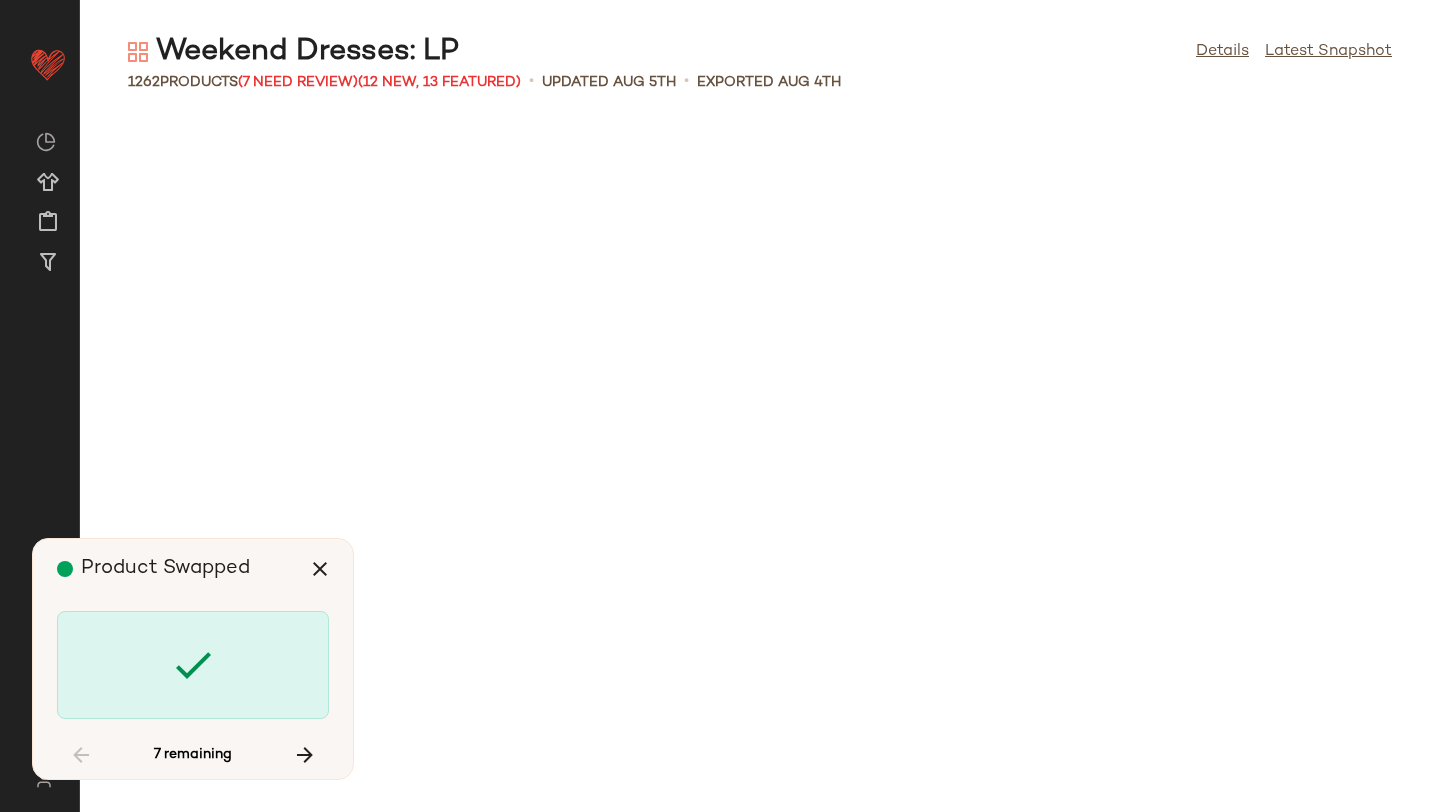 scroll, scrollTop: 50508, scrollLeft: 0, axis: vertical 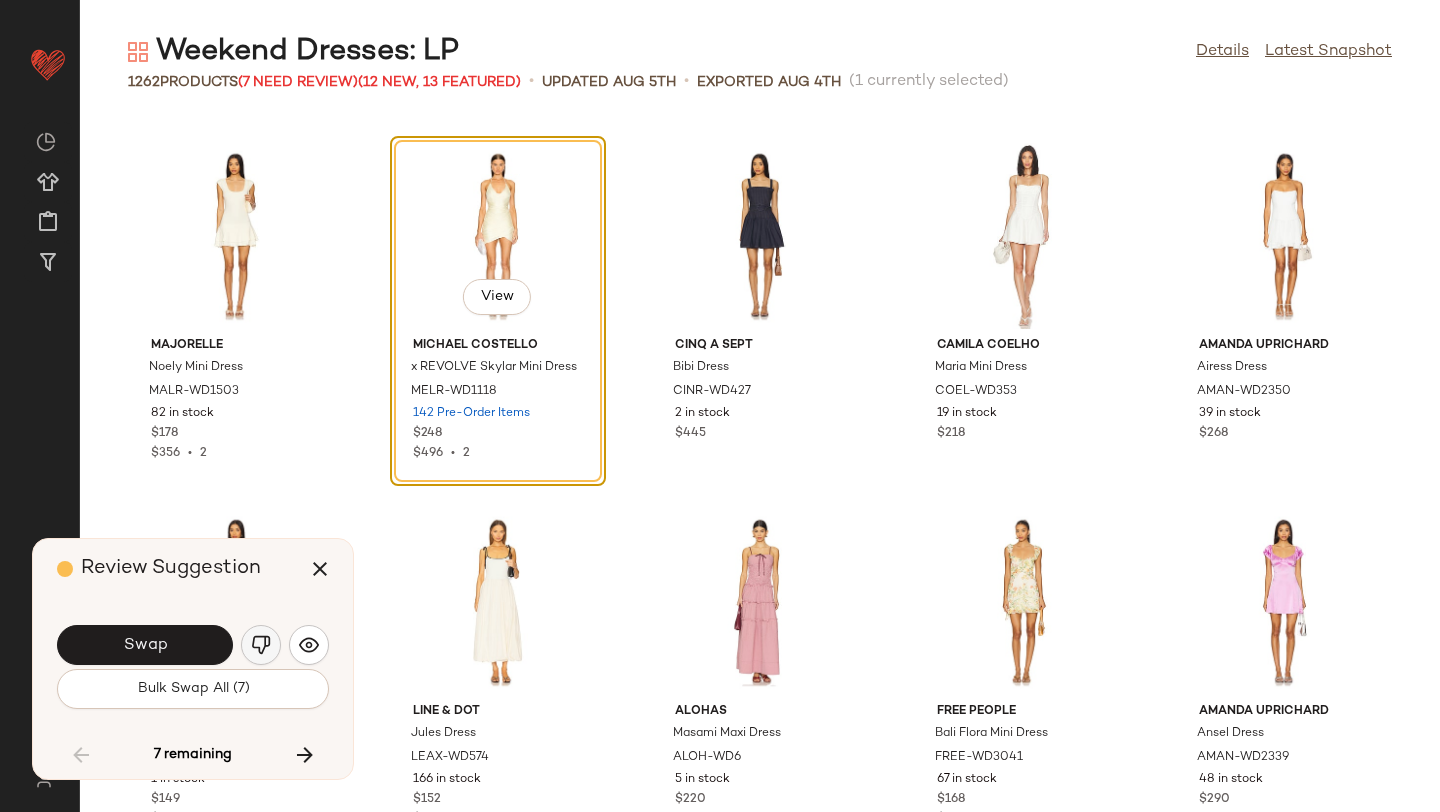 click at bounding box center [261, 645] 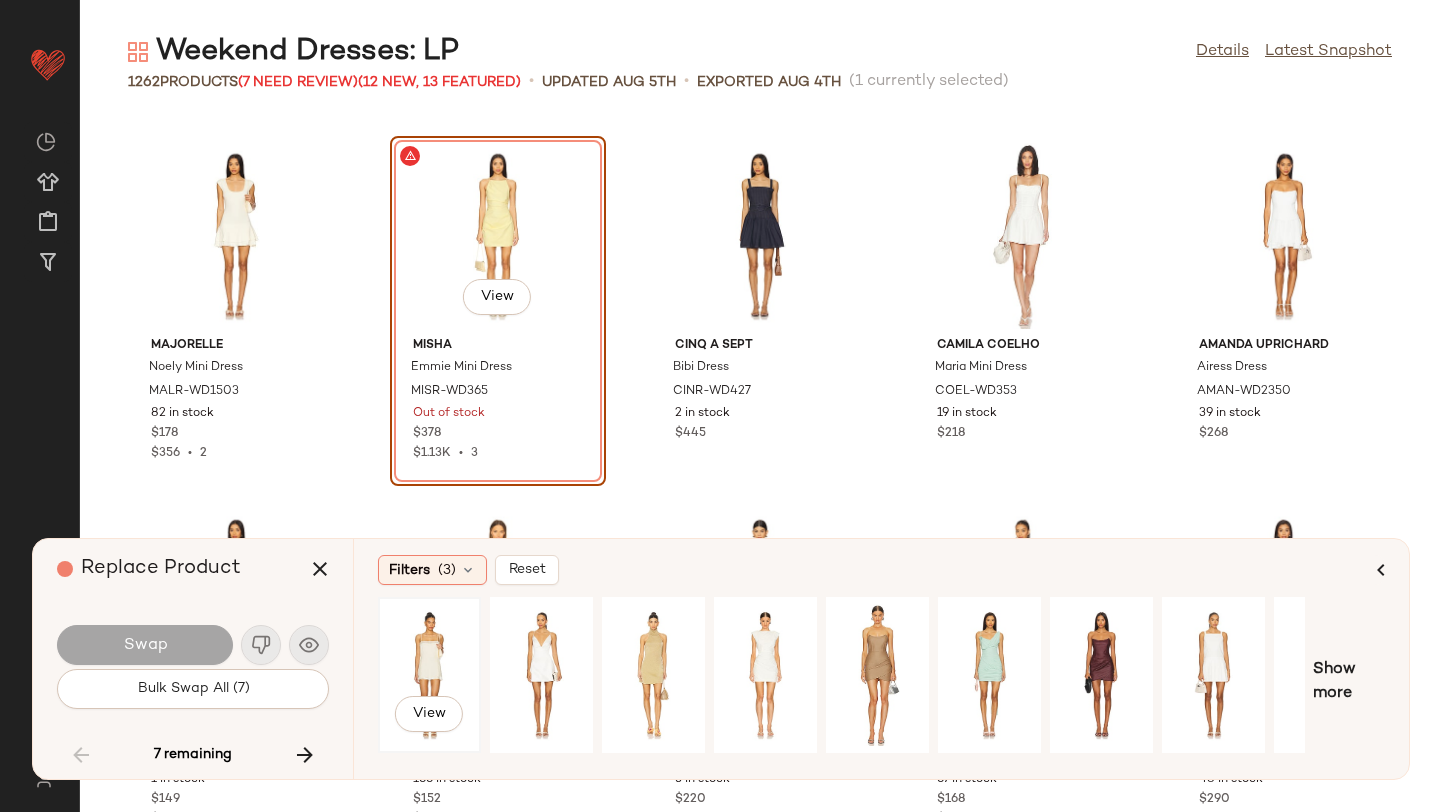 click on "View" 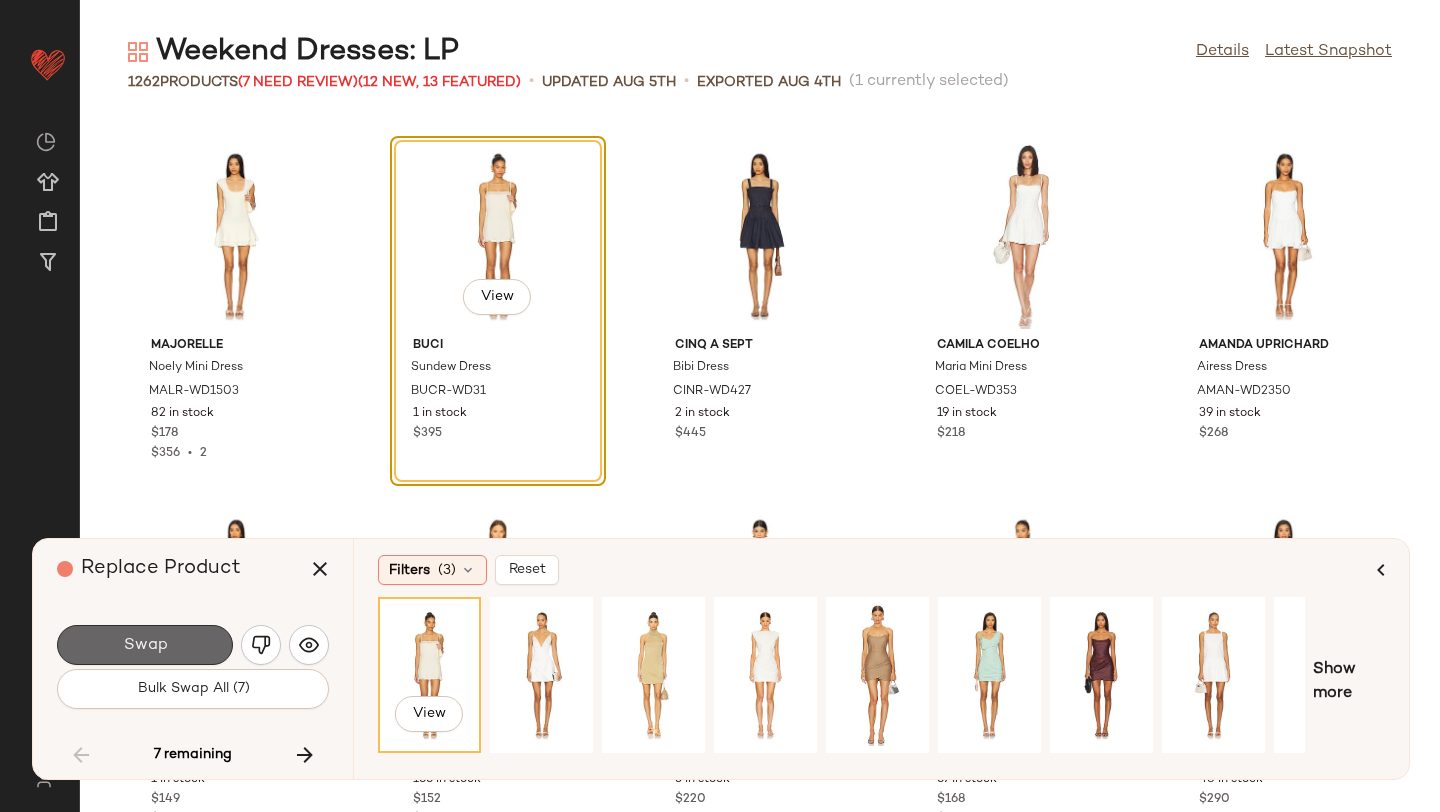 click on "Swap" at bounding box center (145, 645) 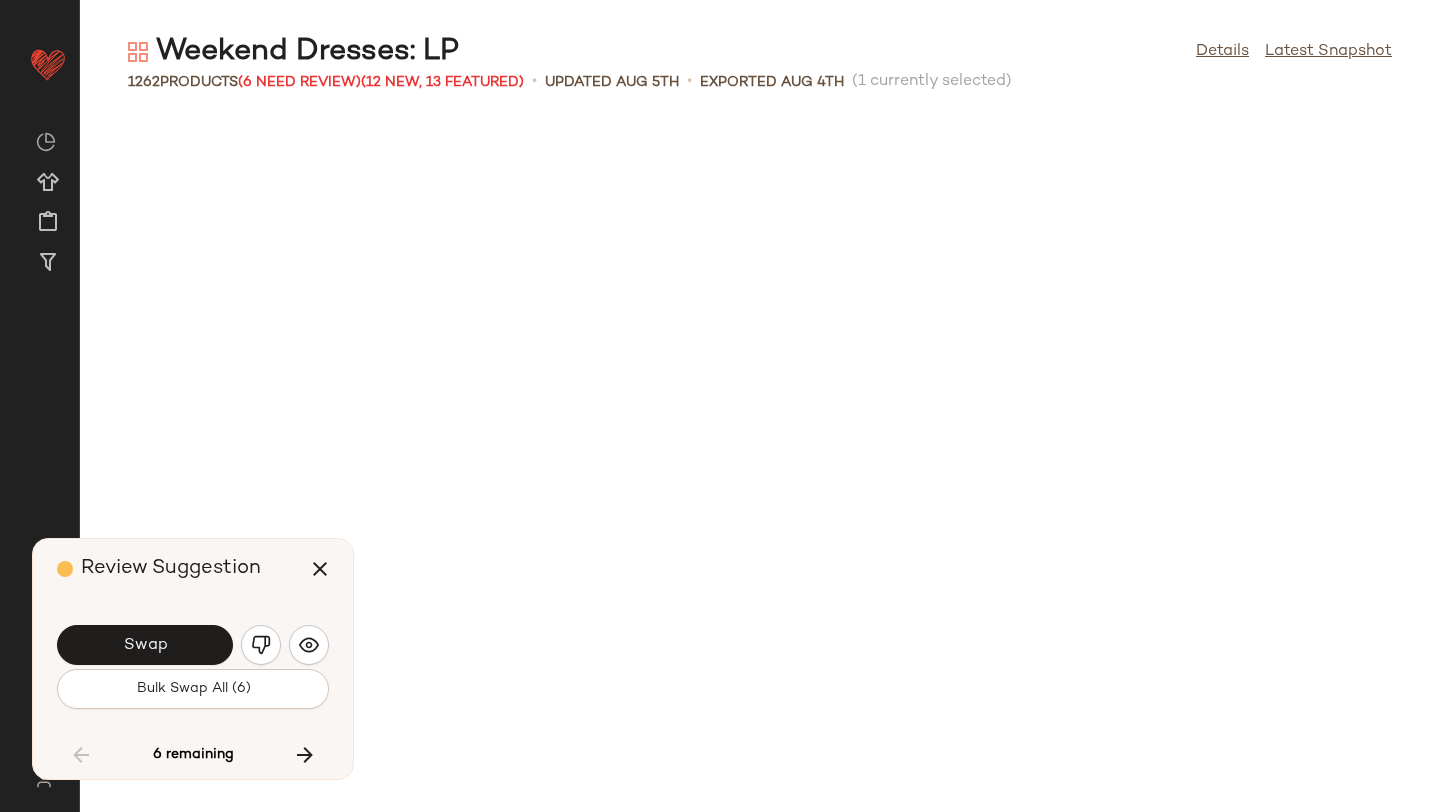 scroll, scrollTop: 51240, scrollLeft: 0, axis: vertical 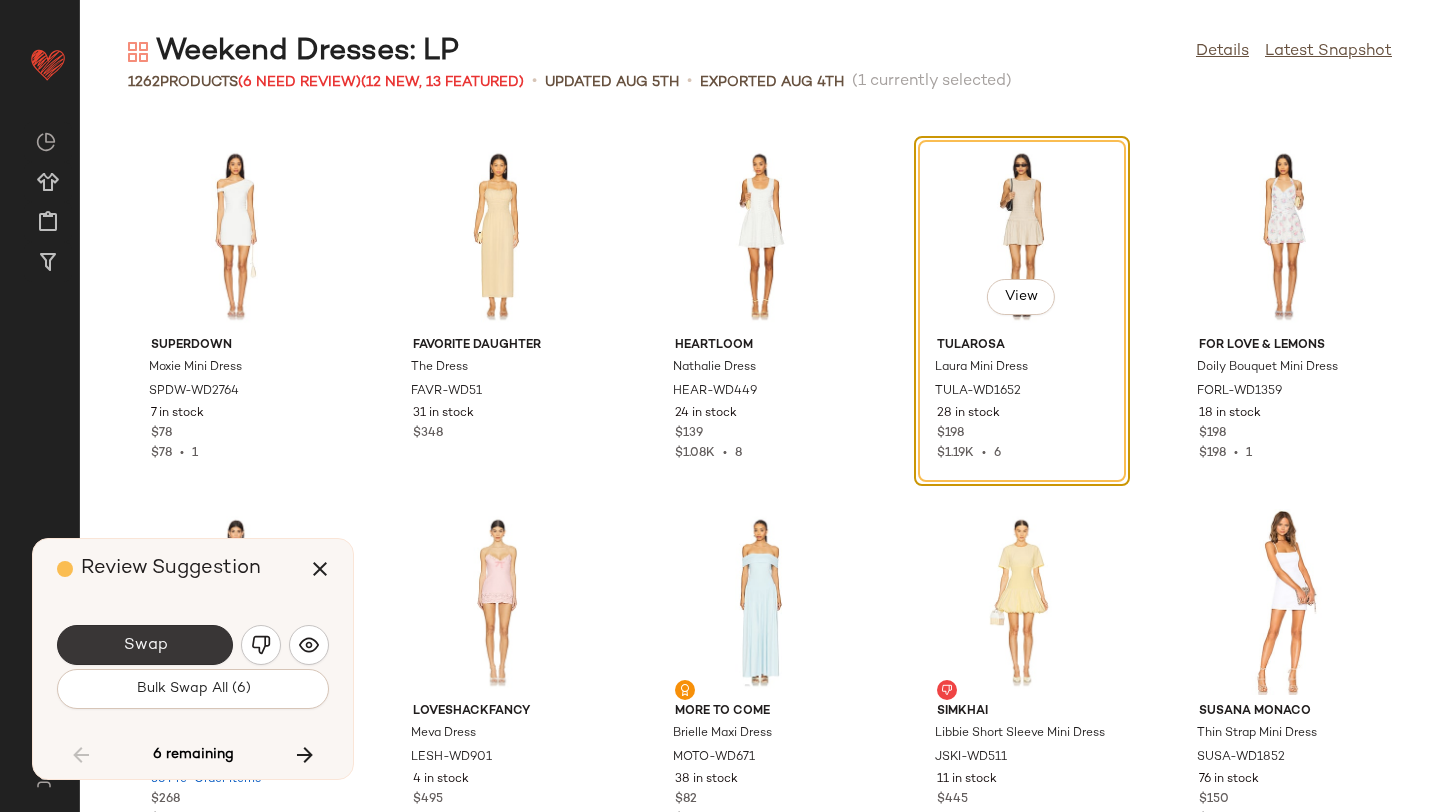 click on "Swap" at bounding box center [145, 645] 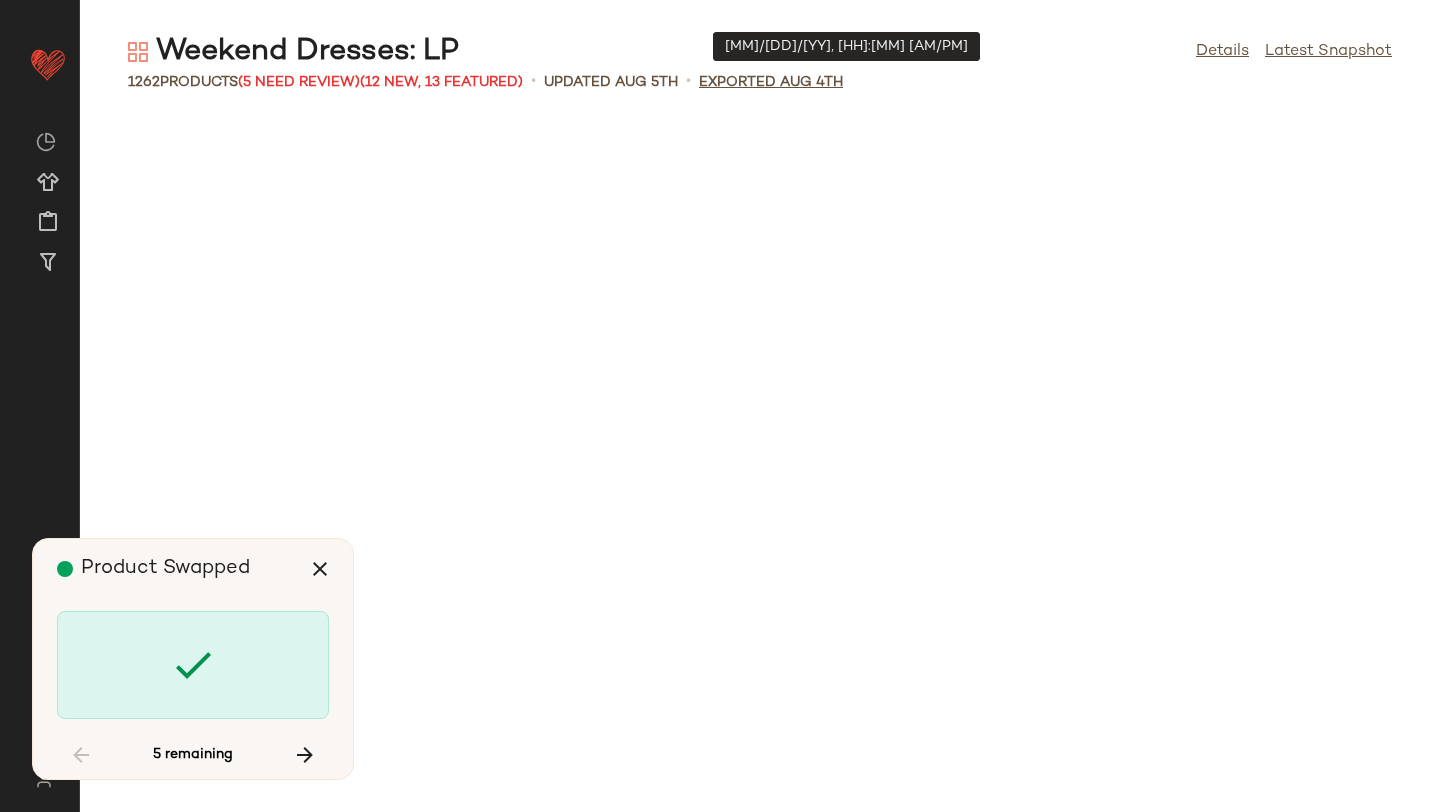 scroll, scrollTop: 58194, scrollLeft: 0, axis: vertical 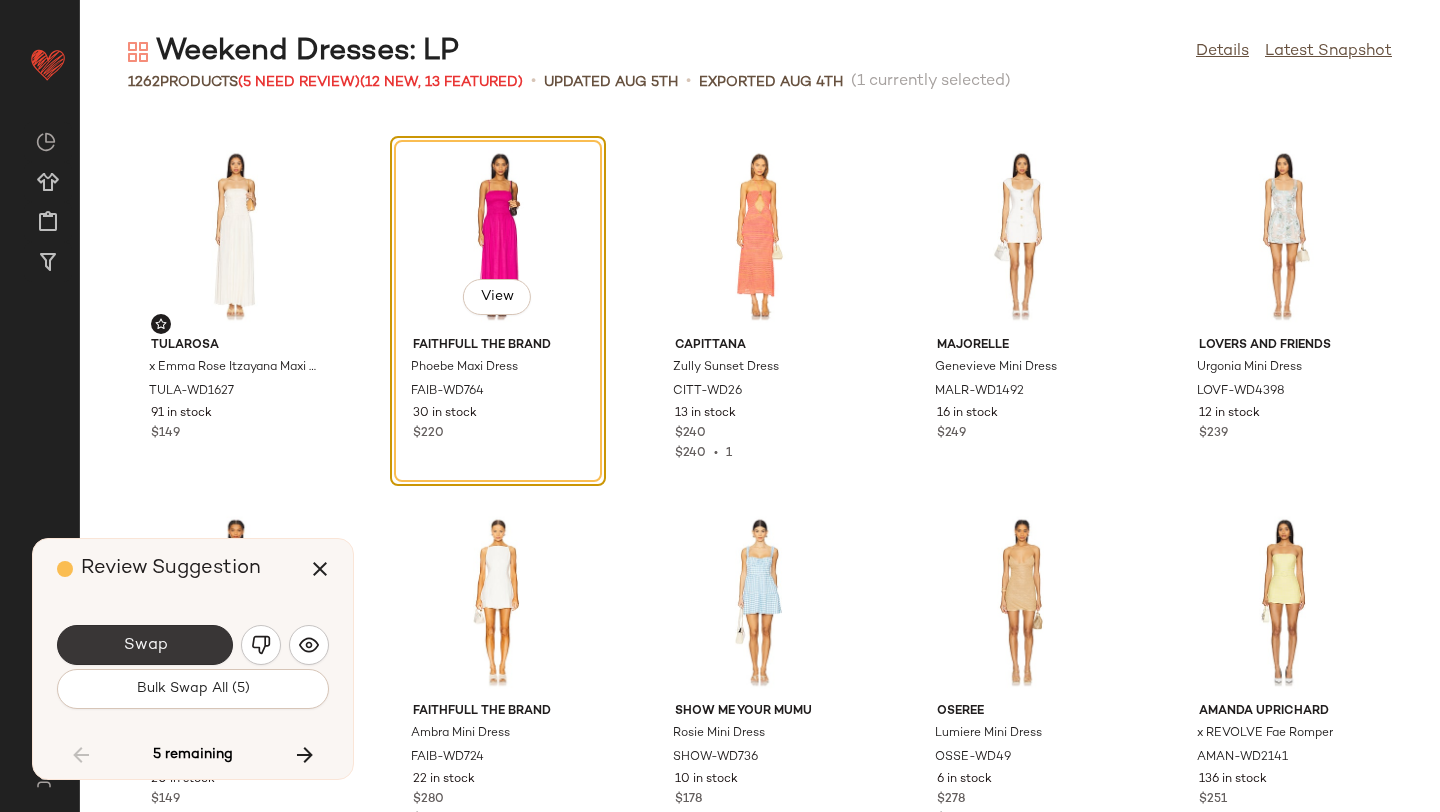 click on "Swap" at bounding box center [145, 645] 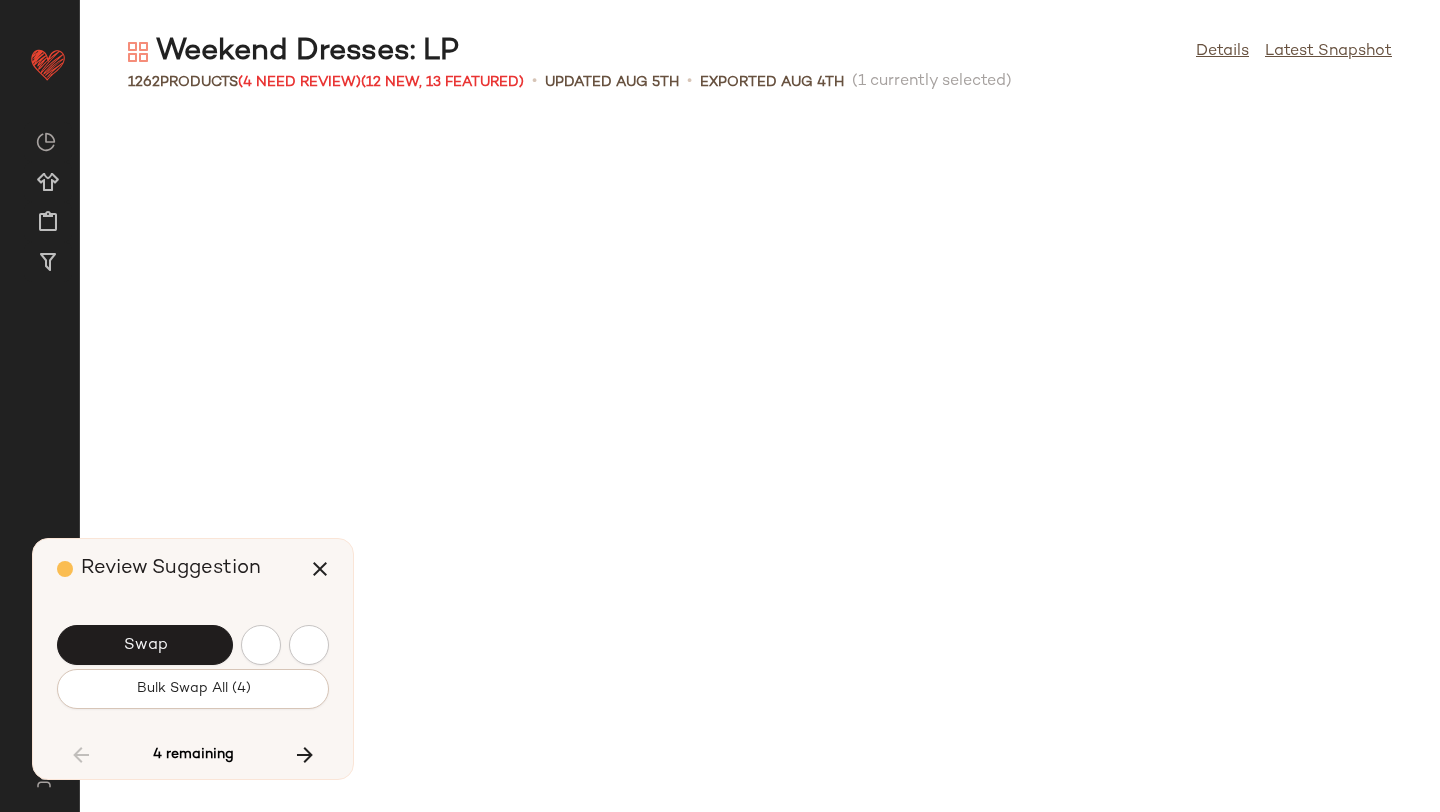 scroll, scrollTop: 58926, scrollLeft: 0, axis: vertical 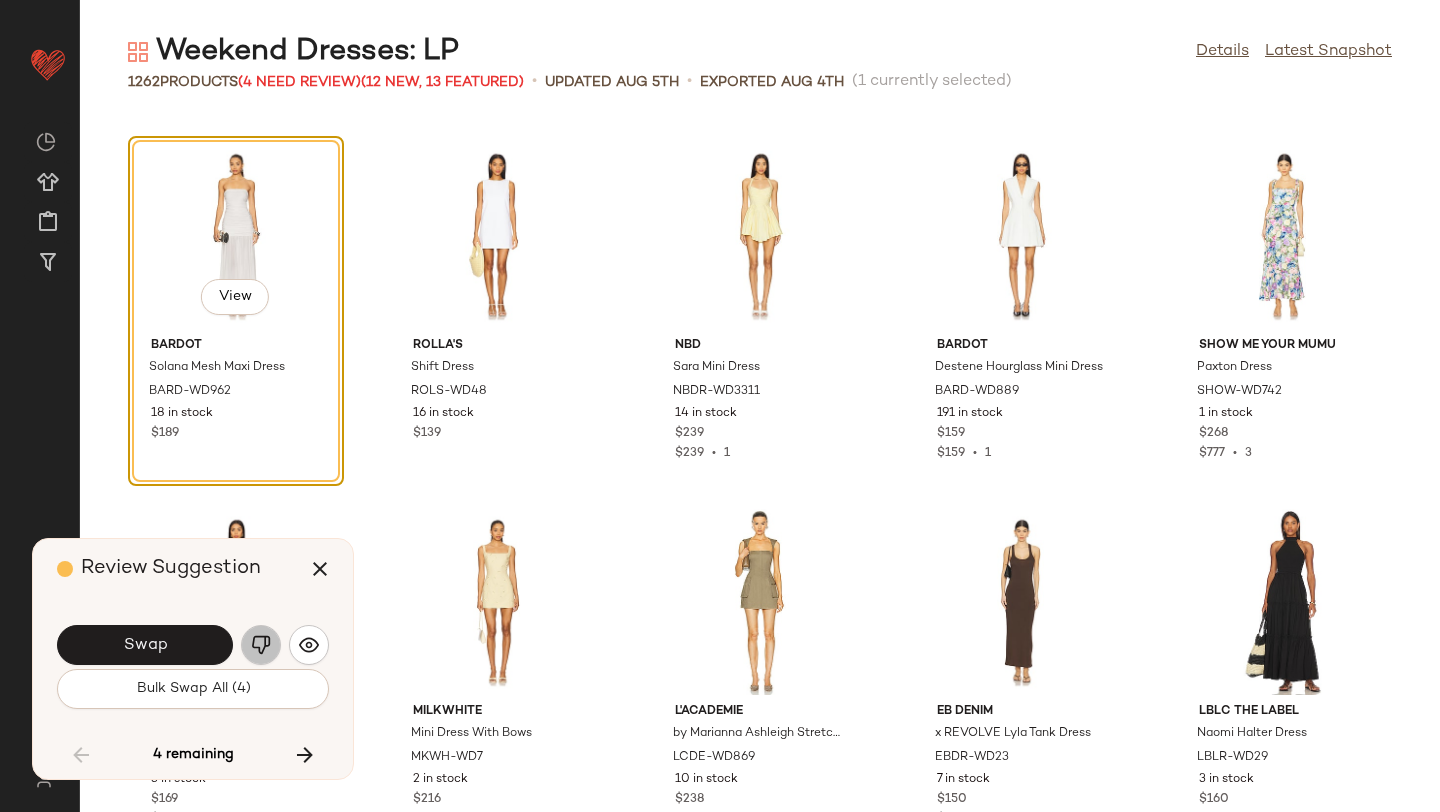 click 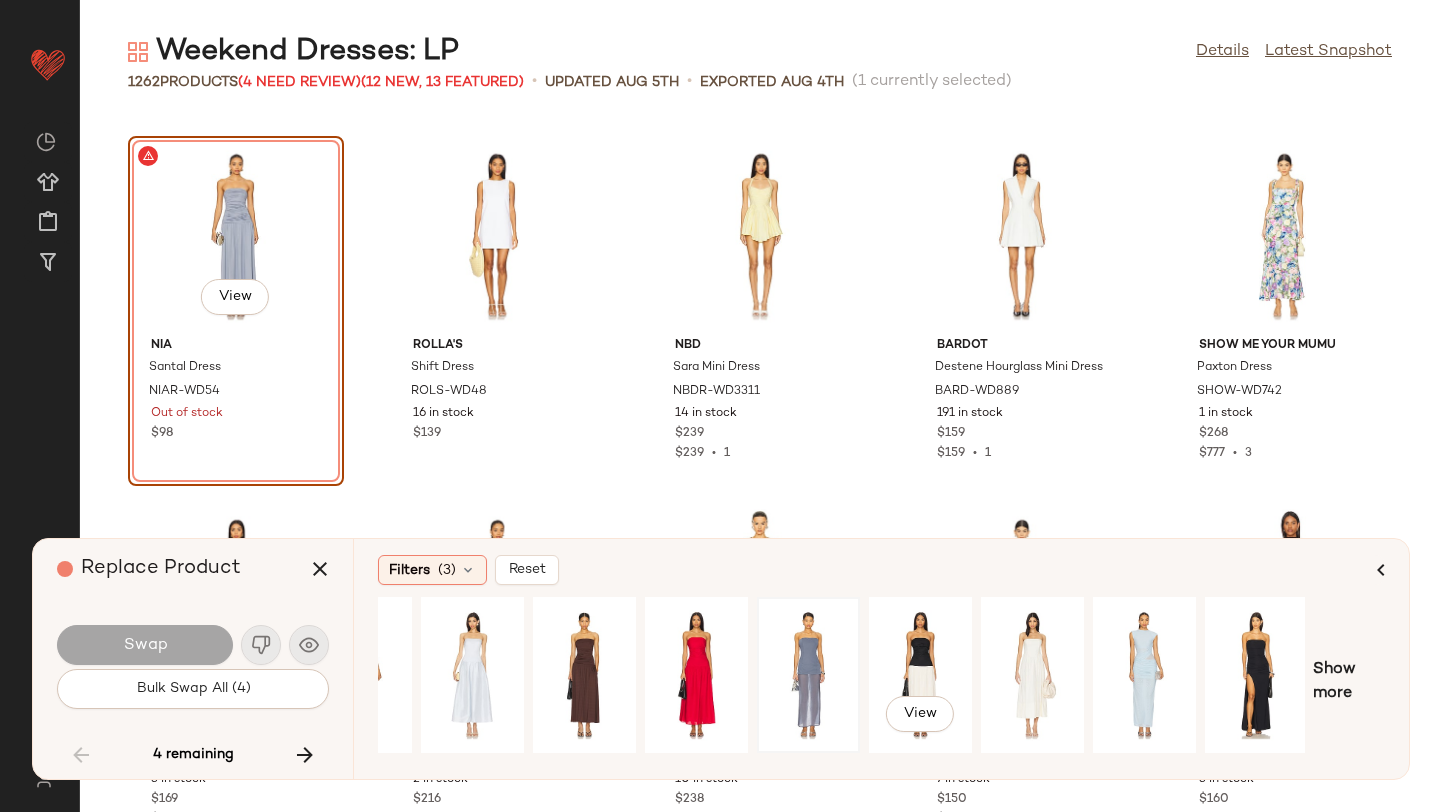 scroll, scrollTop: 0, scrollLeft: 182, axis: horizontal 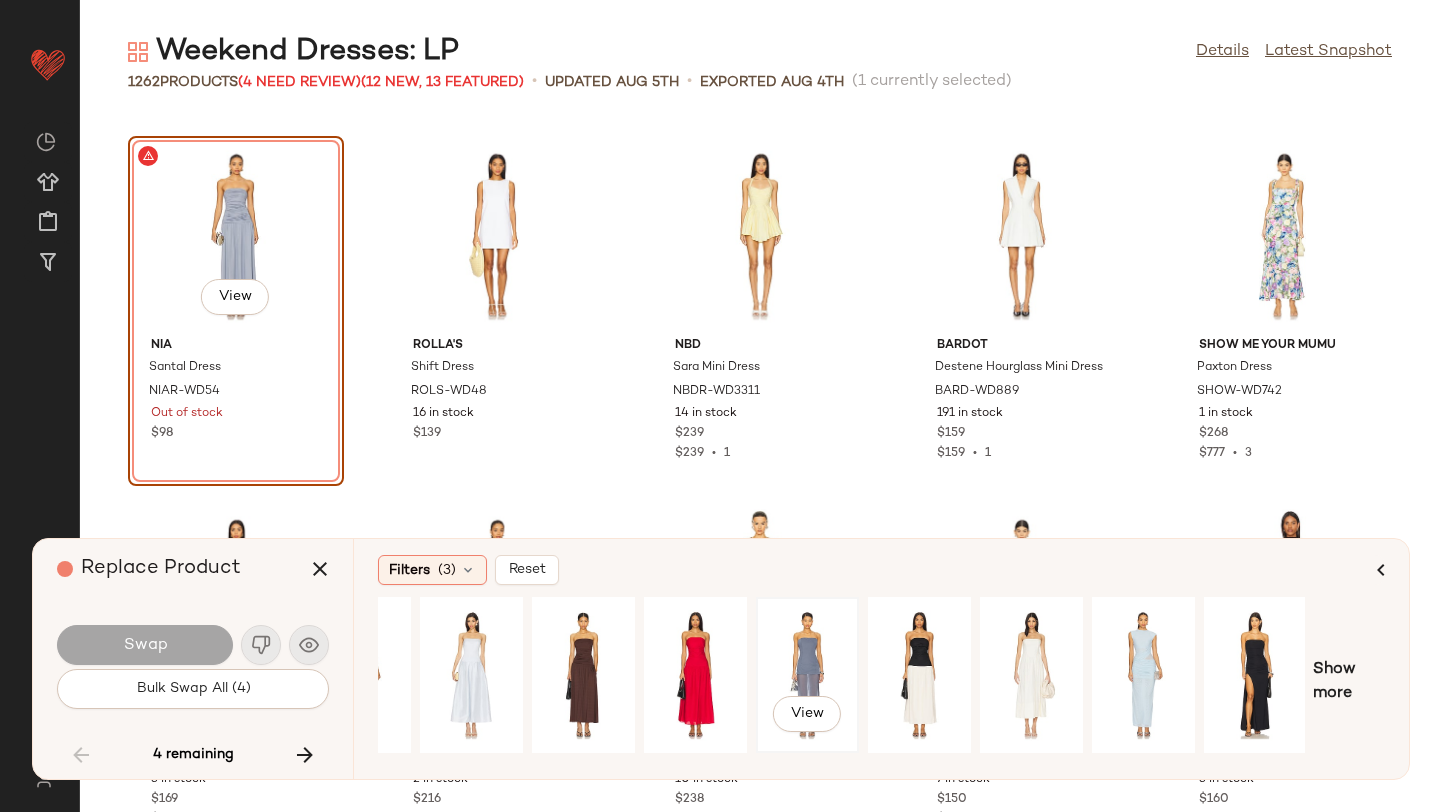 click on "View" 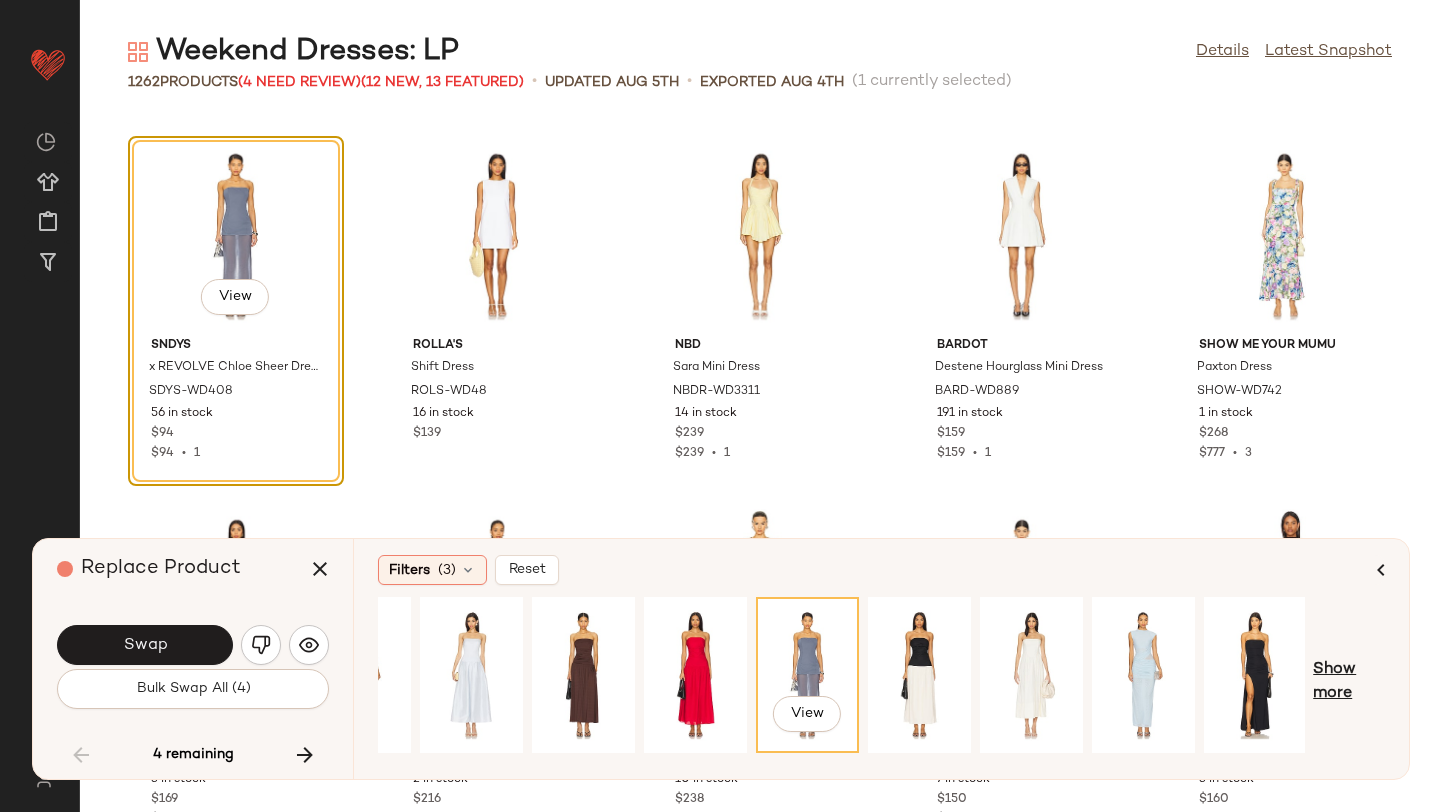 click on "Show more" at bounding box center [1349, 682] 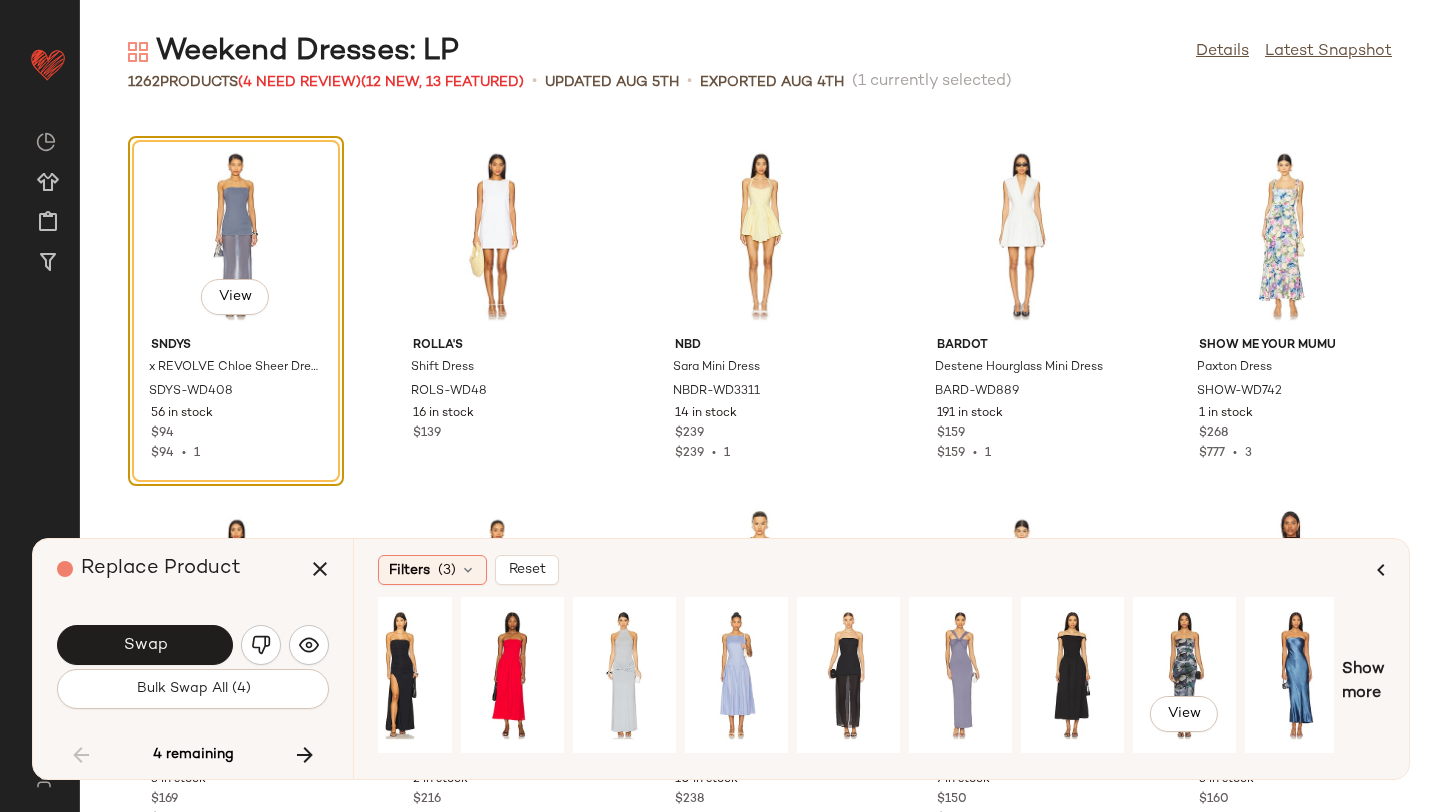 scroll, scrollTop: 0, scrollLeft: 1038, axis: horizontal 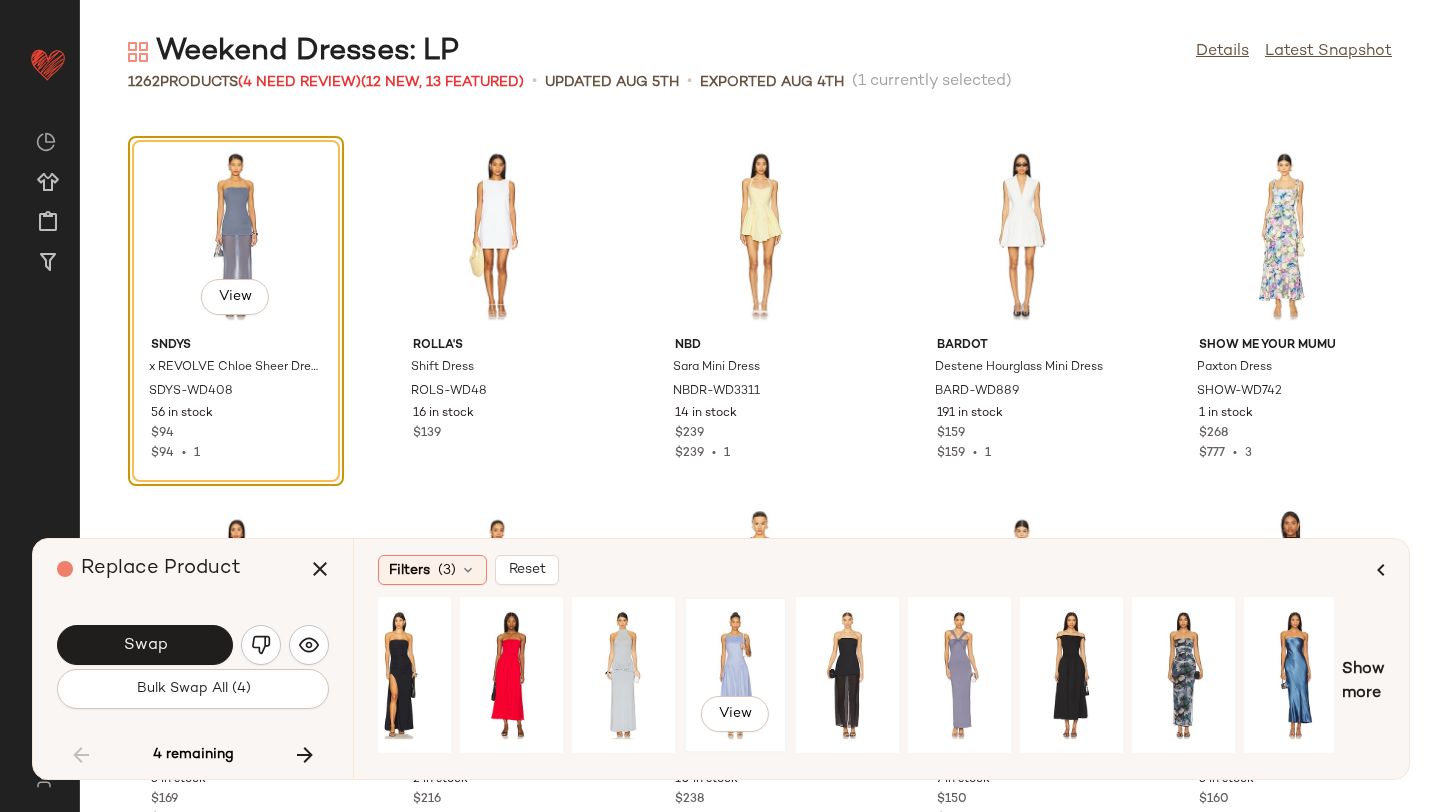 click on "View" 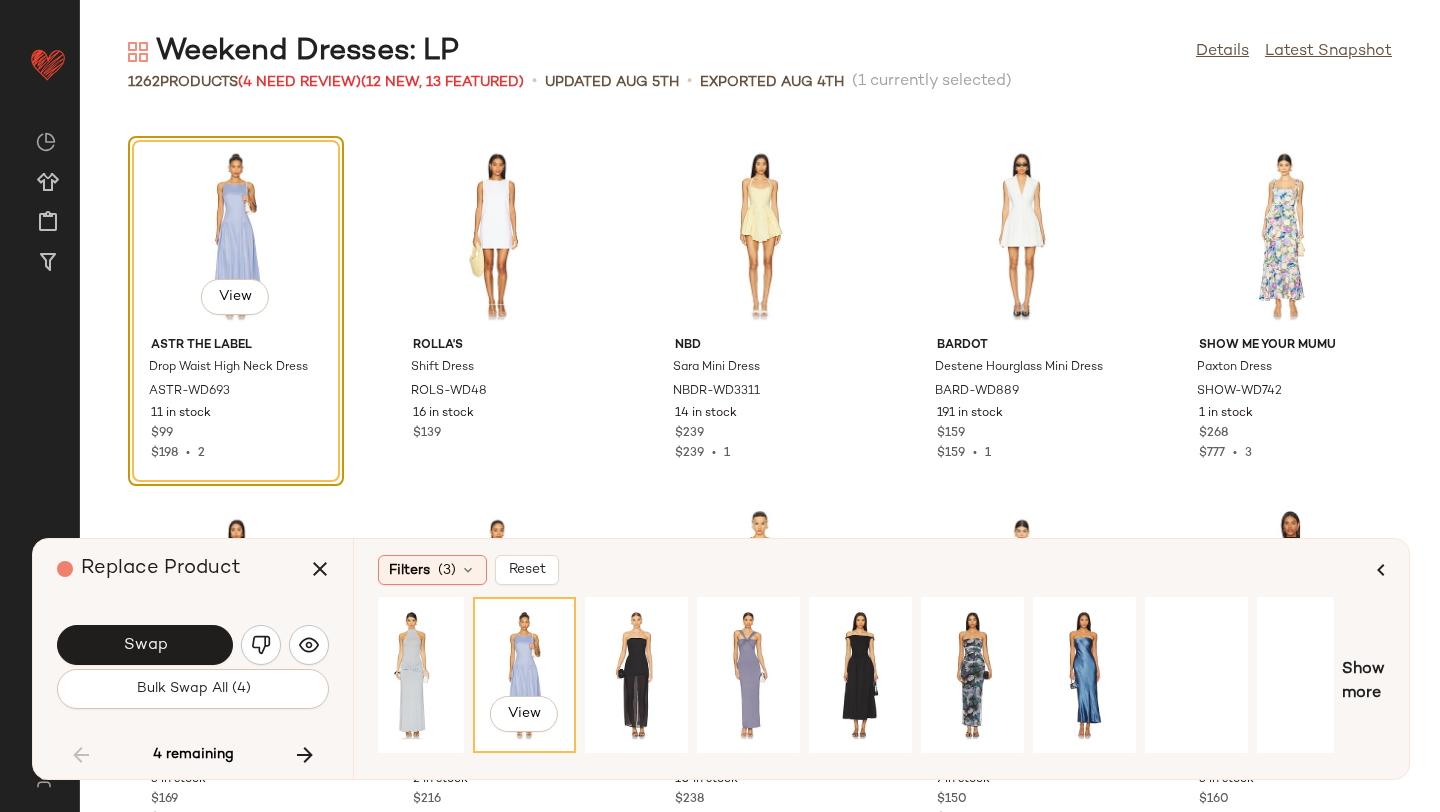 scroll, scrollTop: 0, scrollLeft: 1273, axis: horizontal 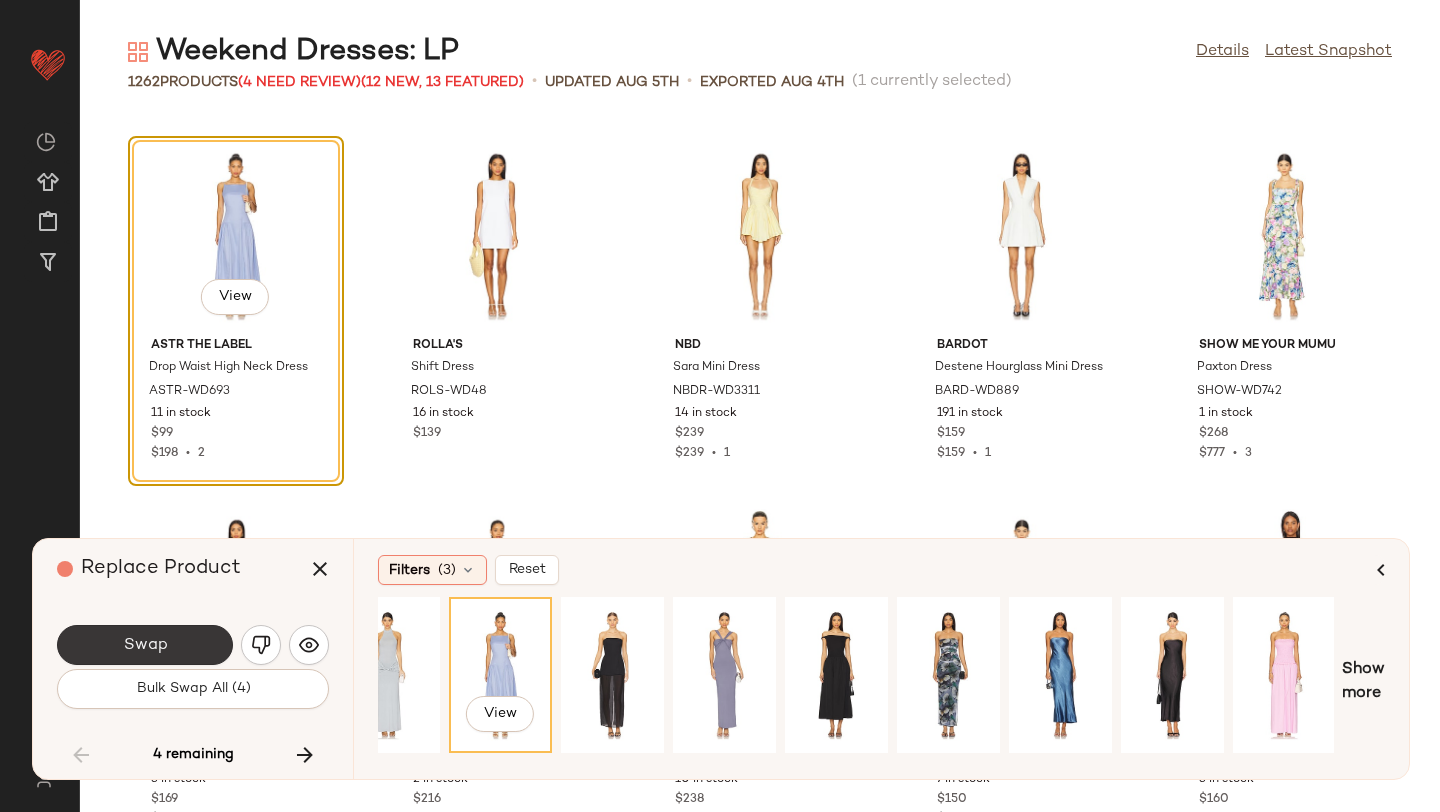 click on "Swap" at bounding box center (145, 645) 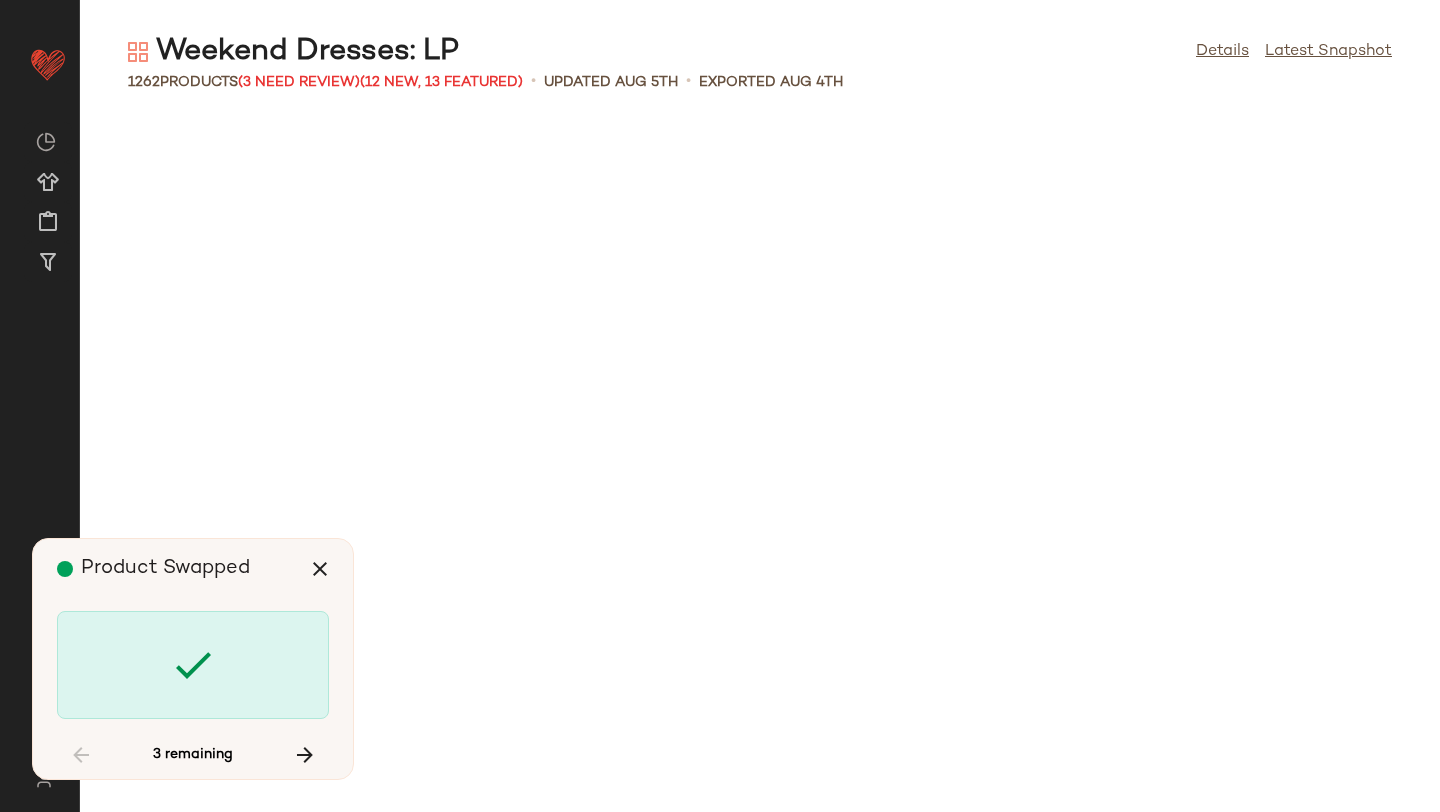 scroll, scrollTop: 64782, scrollLeft: 0, axis: vertical 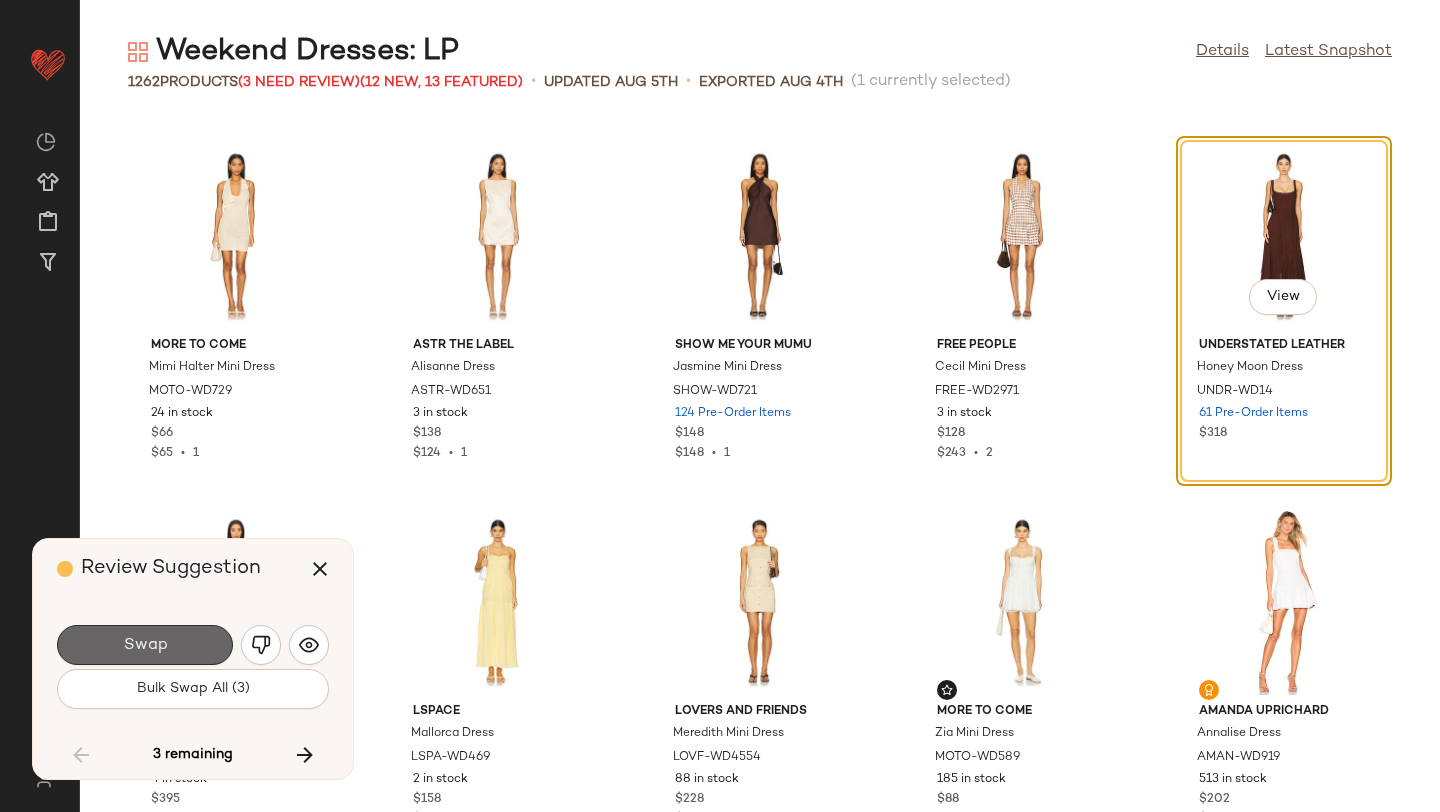 click on "Swap" at bounding box center (145, 645) 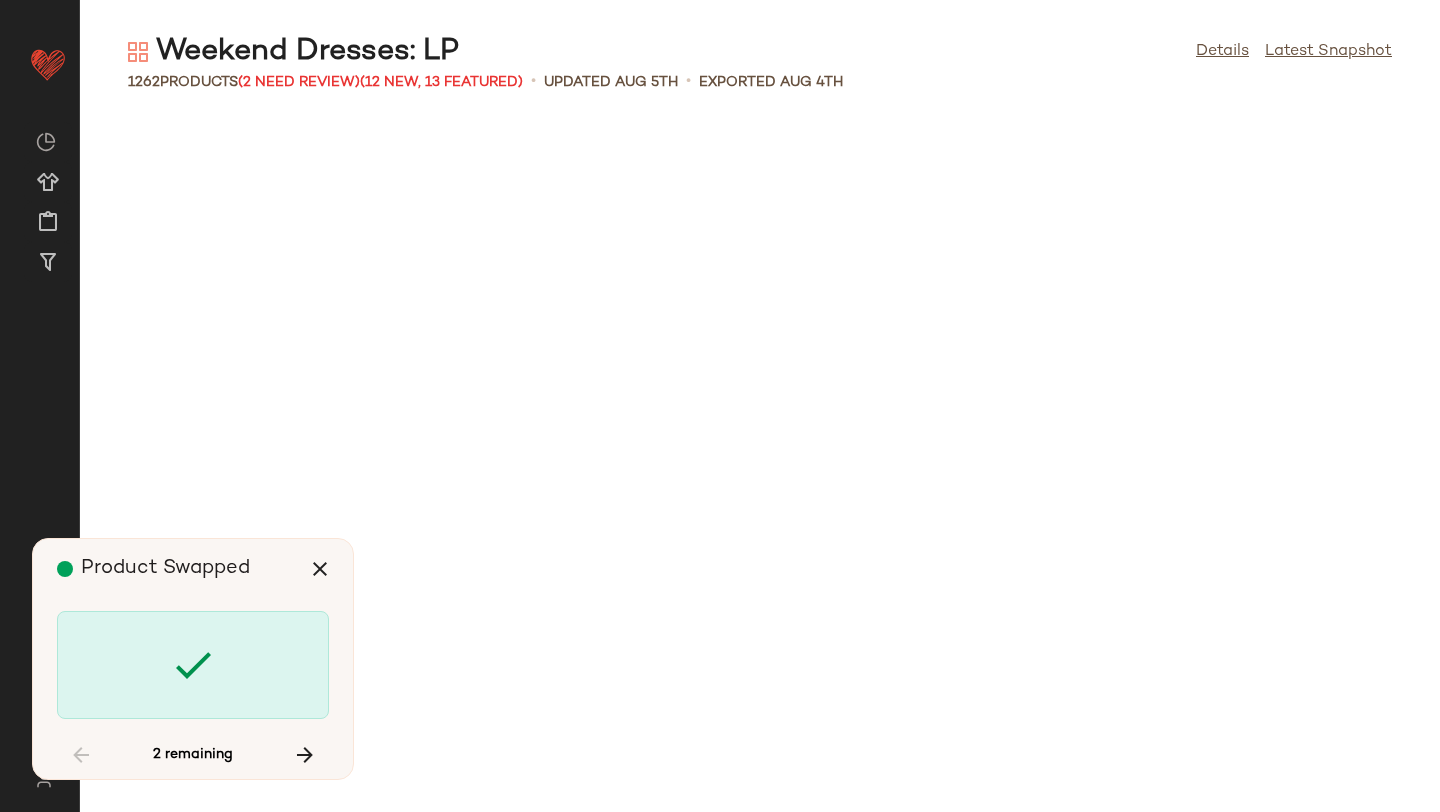 scroll, scrollTop: 72834, scrollLeft: 0, axis: vertical 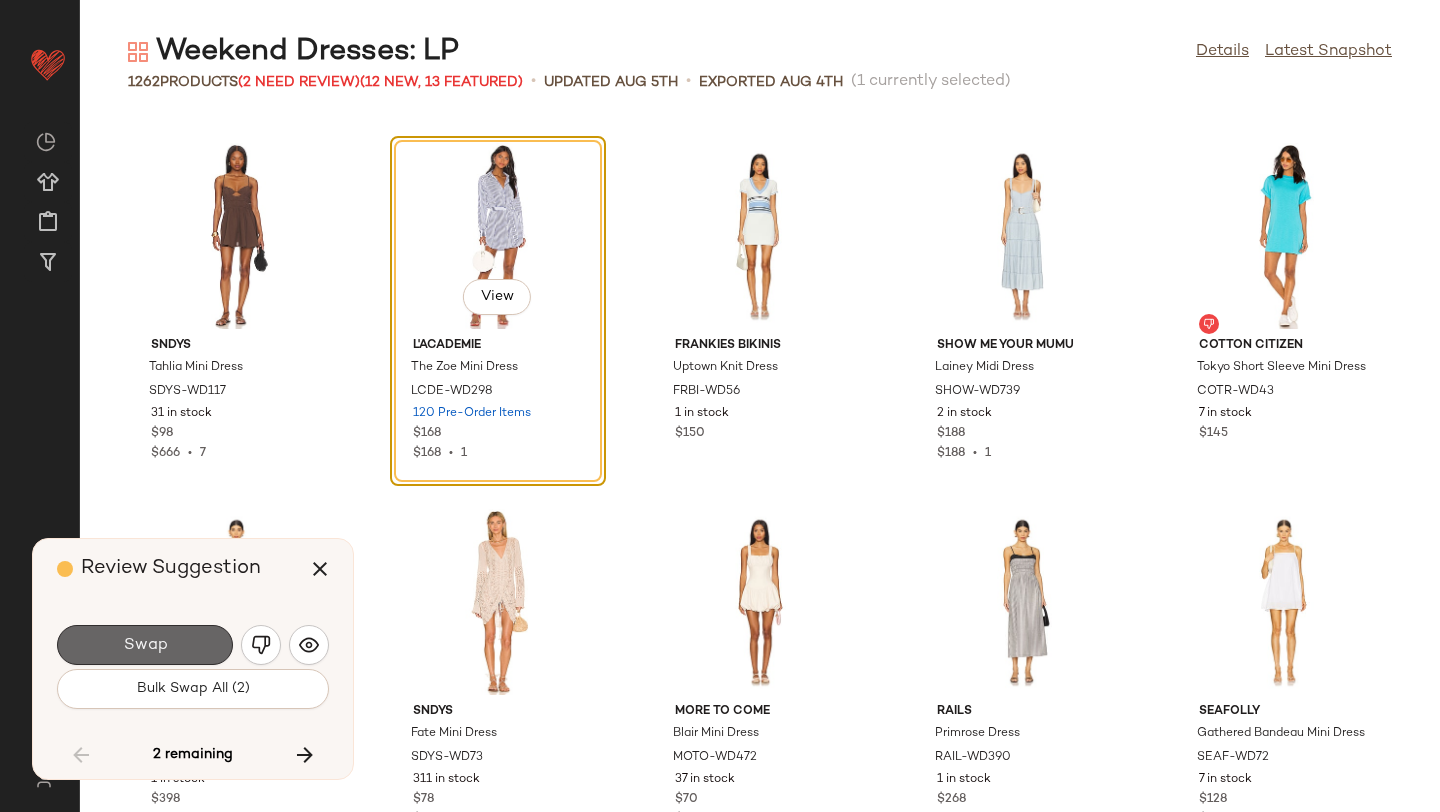 click on "Swap" at bounding box center (145, 645) 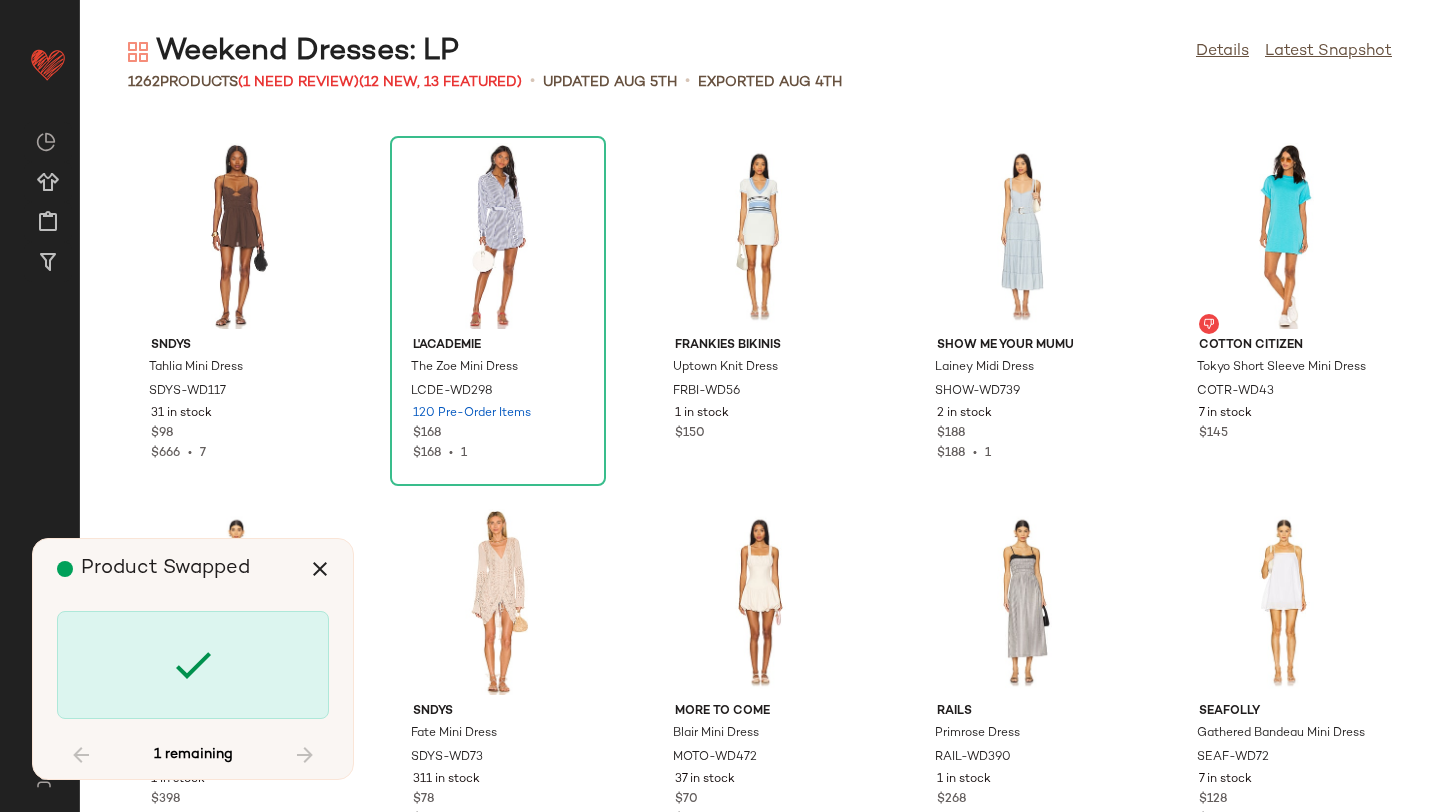 scroll, scrollTop: 75396, scrollLeft: 0, axis: vertical 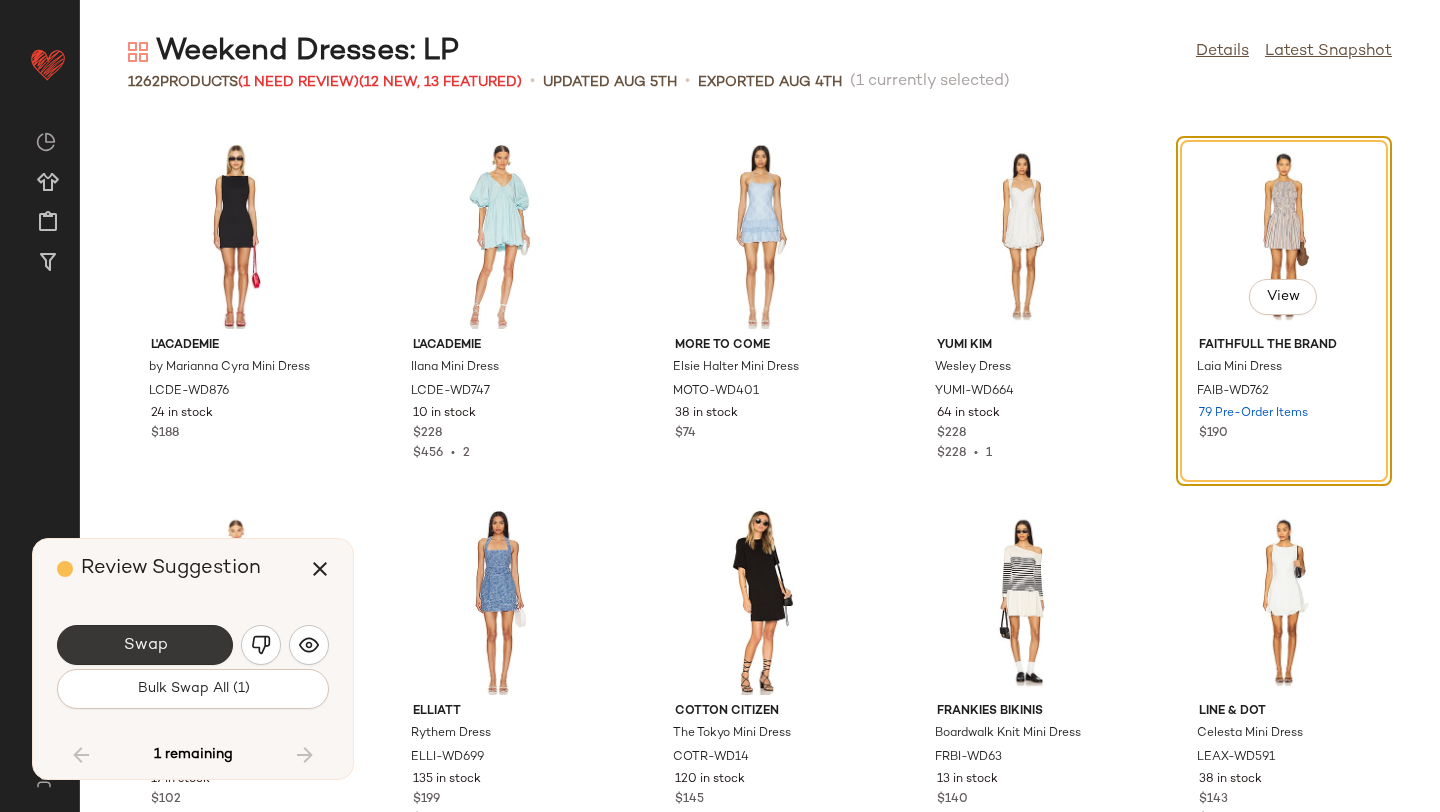 click on "Swap" 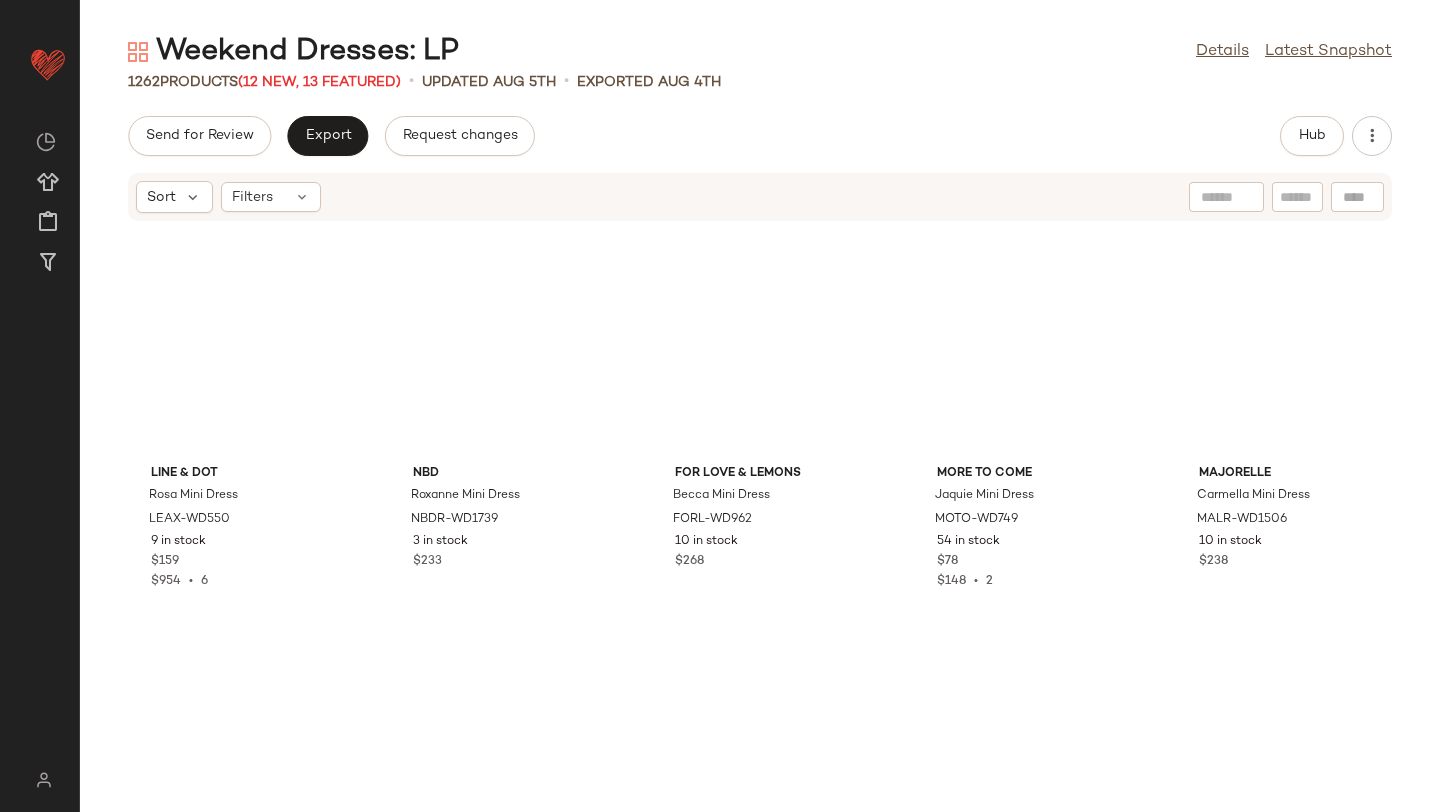 scroll, scrollTop: 52216, scrollLeft: 0, axis: vertical 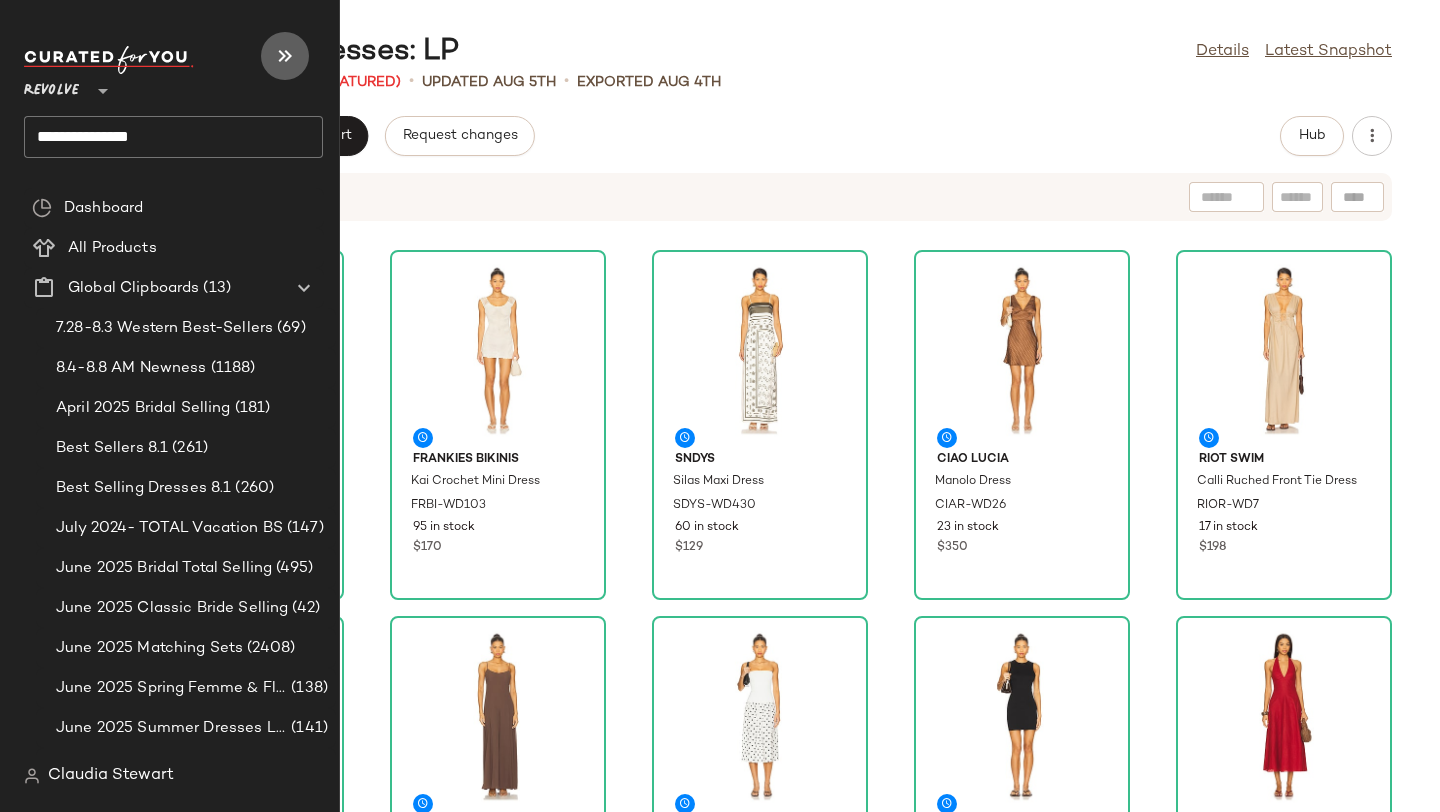 click at bounding box center [285, 56] 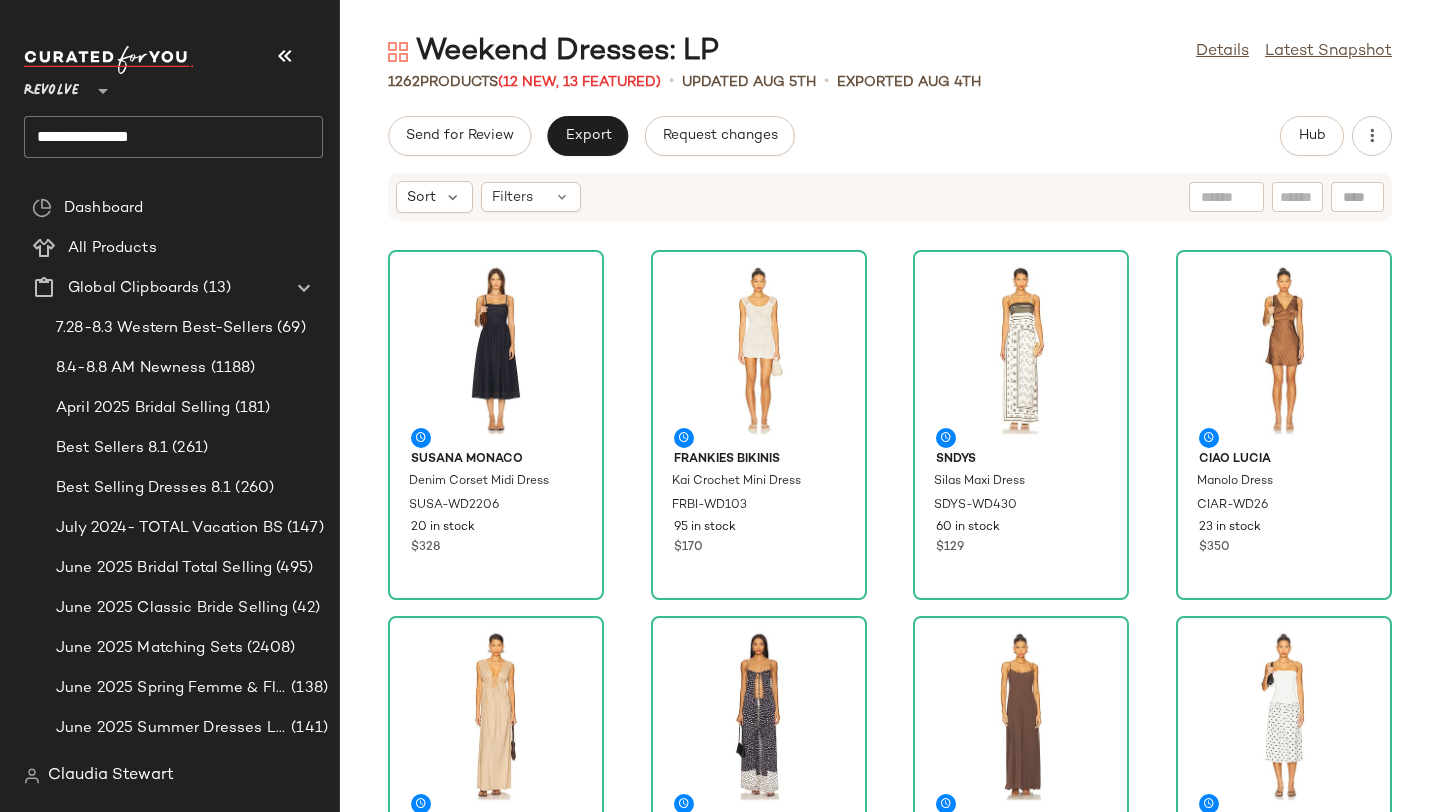 click on "Susana Monaco Denim Corset Midi Dress SUSA-WD2206 20 in stock $328 Frankies Bikinis Kai Crochet Mini Dress FRBI-WD103 95 in stock $170 SNDYS Silas Maxi Dress SDYS-WD430 60 in stock $129 Ciao Lucia Manolo Dress CIAR-WD26 23 in stock $350 Riot Swim Calli Ruched Front Tie Dress RIOR-WD7 17 in stock $198 DEVON WINDSOR Maria Dress DVWS-WD67 48 in stock $350 House of Harlow 1960 x REVOLVE Joyce Maxi Dress HOOF-WD1128 92 in stock $258 WeWoreWhat x REVOLVE Ribbed Cotton Midi Dress WWWR-WD195 326 in stock $139 Eterne Sleeveless Crewneck Soft Jersey Mini Dress ERNE-WD23 37 in stock $245 FAITHFULL THE BRAND Marais Midi Dress FAIB-WD792 16 in stock $350 superdown Rosabella Mini Dress SPDW-WD2892 193 in stock $78 SER.O.YA Liev Knit Mini Dress SERR-WD272 49 in stock $228 LoveShackFancy Kalene Dress LESH-WD936 28 in stock $395 SAU LEE Bryn Mini Dress SLEE-WD435 34 in stock $475 $475  •  1 GUIZIO Crochet Halter Mini Dress DGUI-WD107 71 in stock $158 Significant Other Shelby Mini Dress SIGR-WD287 18 in stock $275" 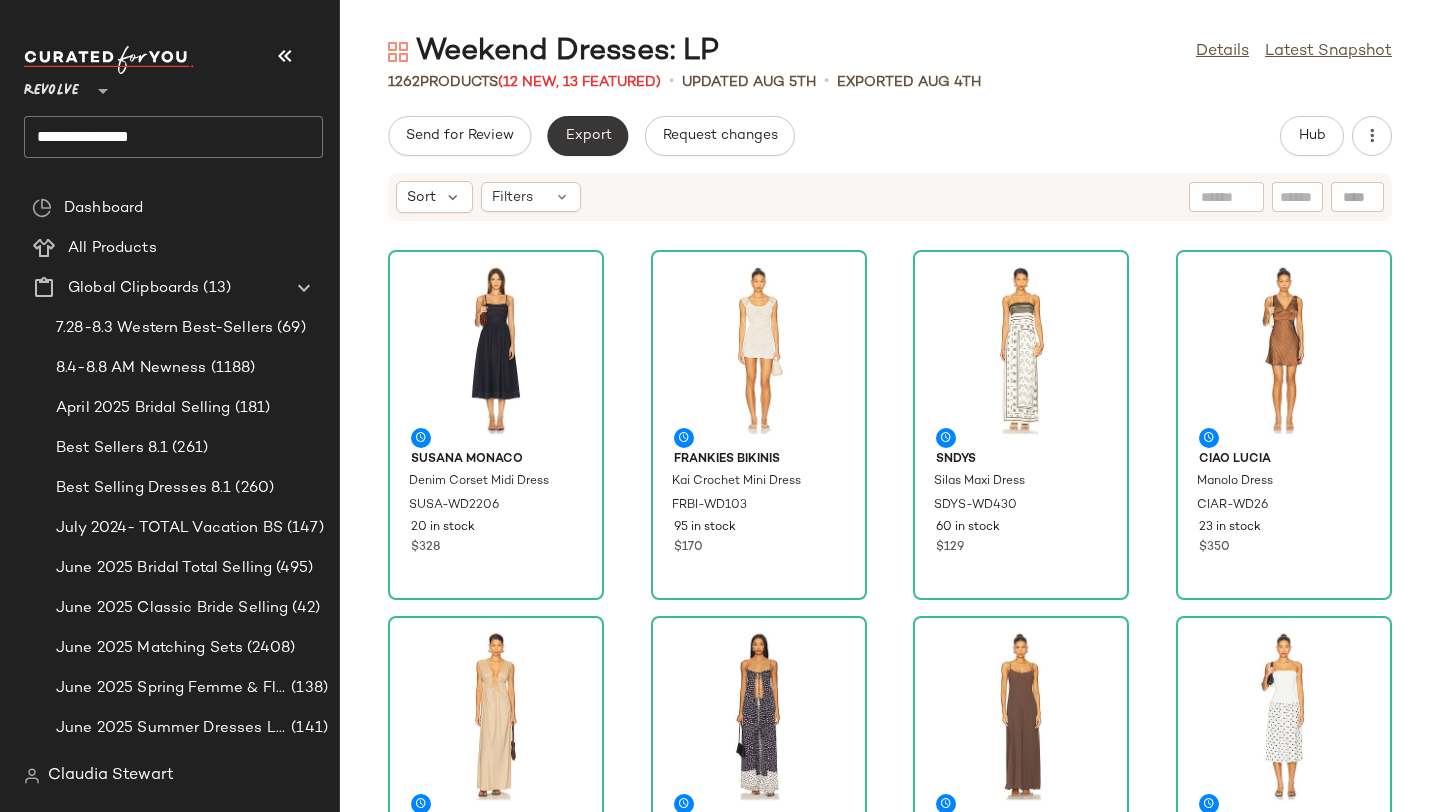 click on "Export" 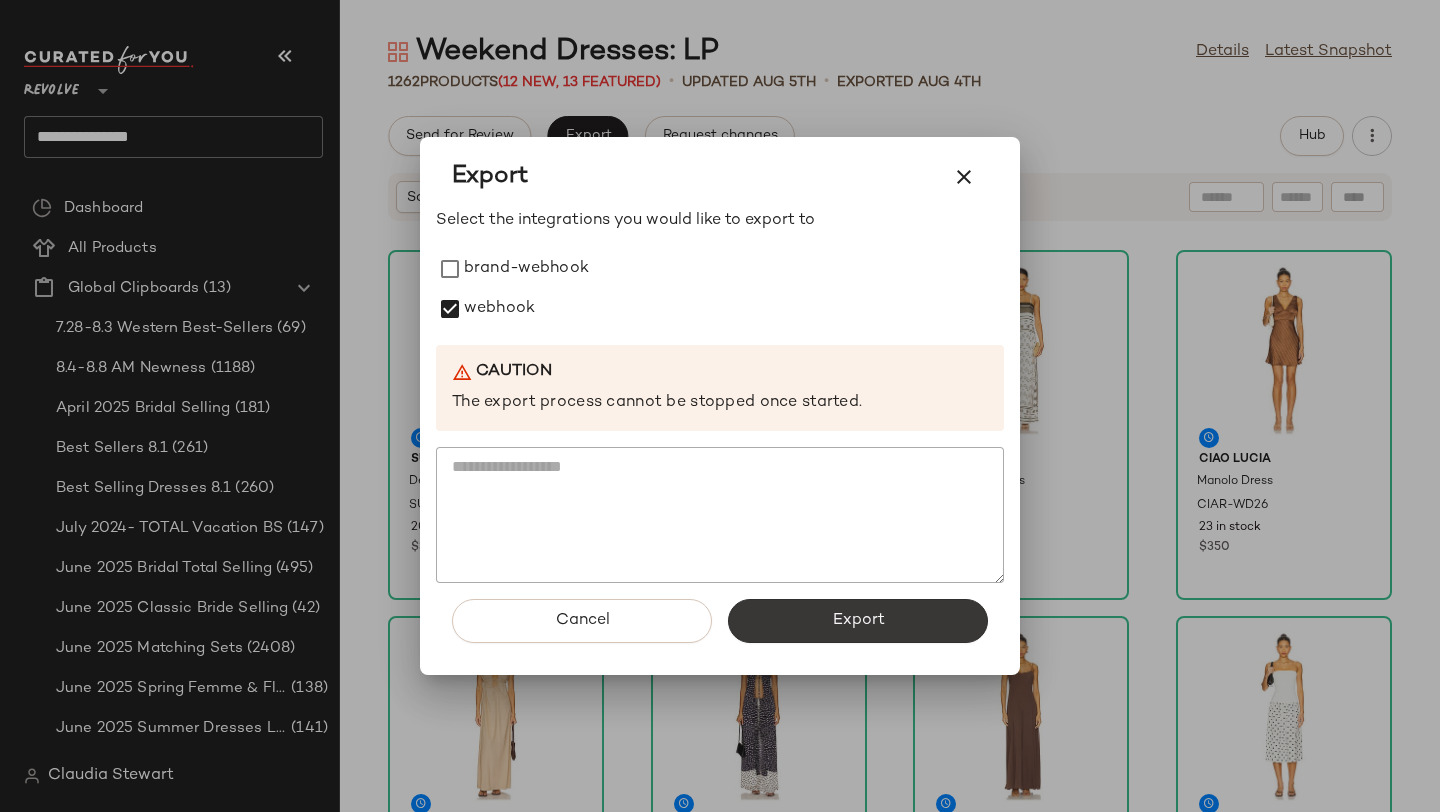 click on "Export" at bounding box center (858, 621) 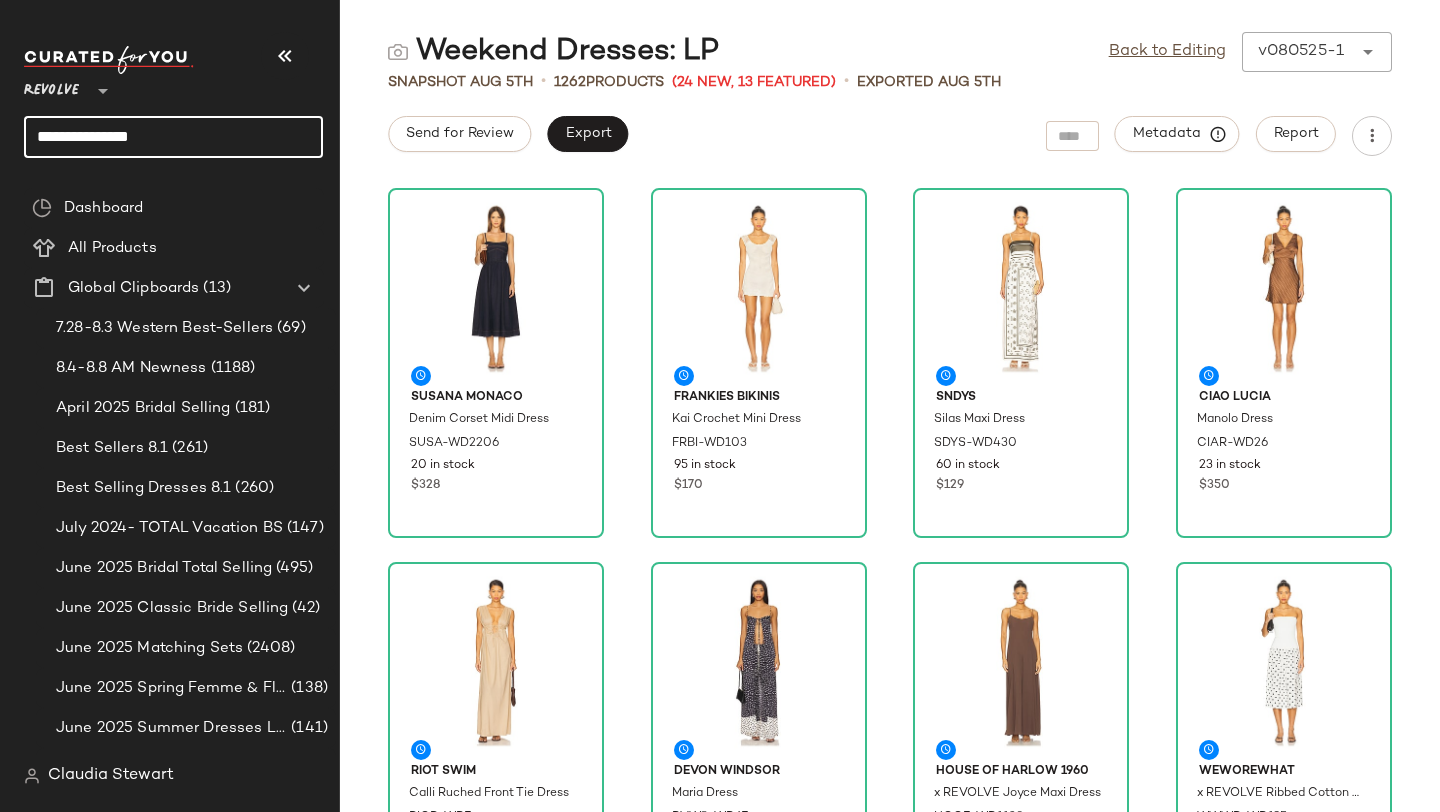 drag, startPoint x: 201, startPoint y: 140, endPoint x: 0, endPoint y: 140, distance: 201 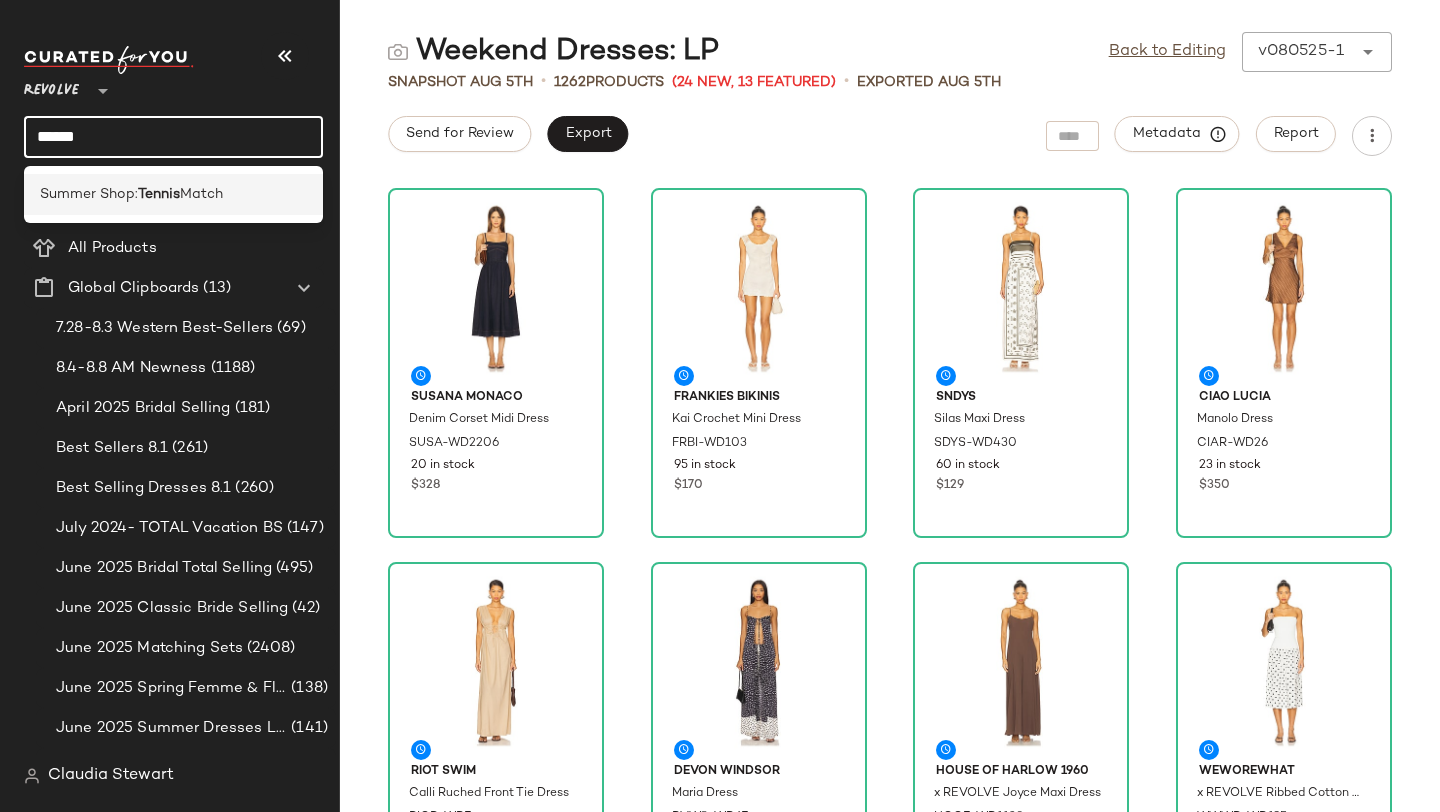 type on "******" 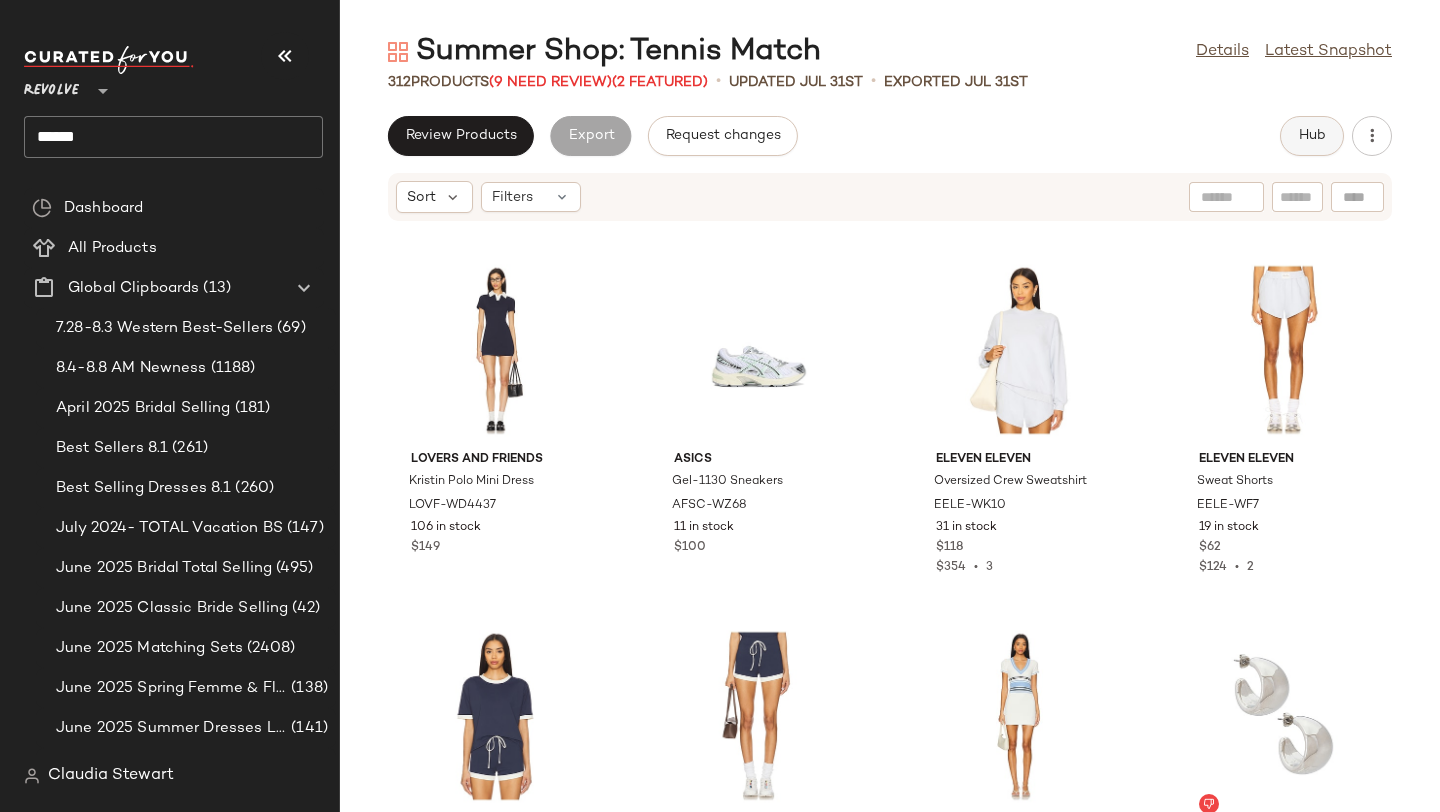click on "Hub" at bounding box center (1312, 136) 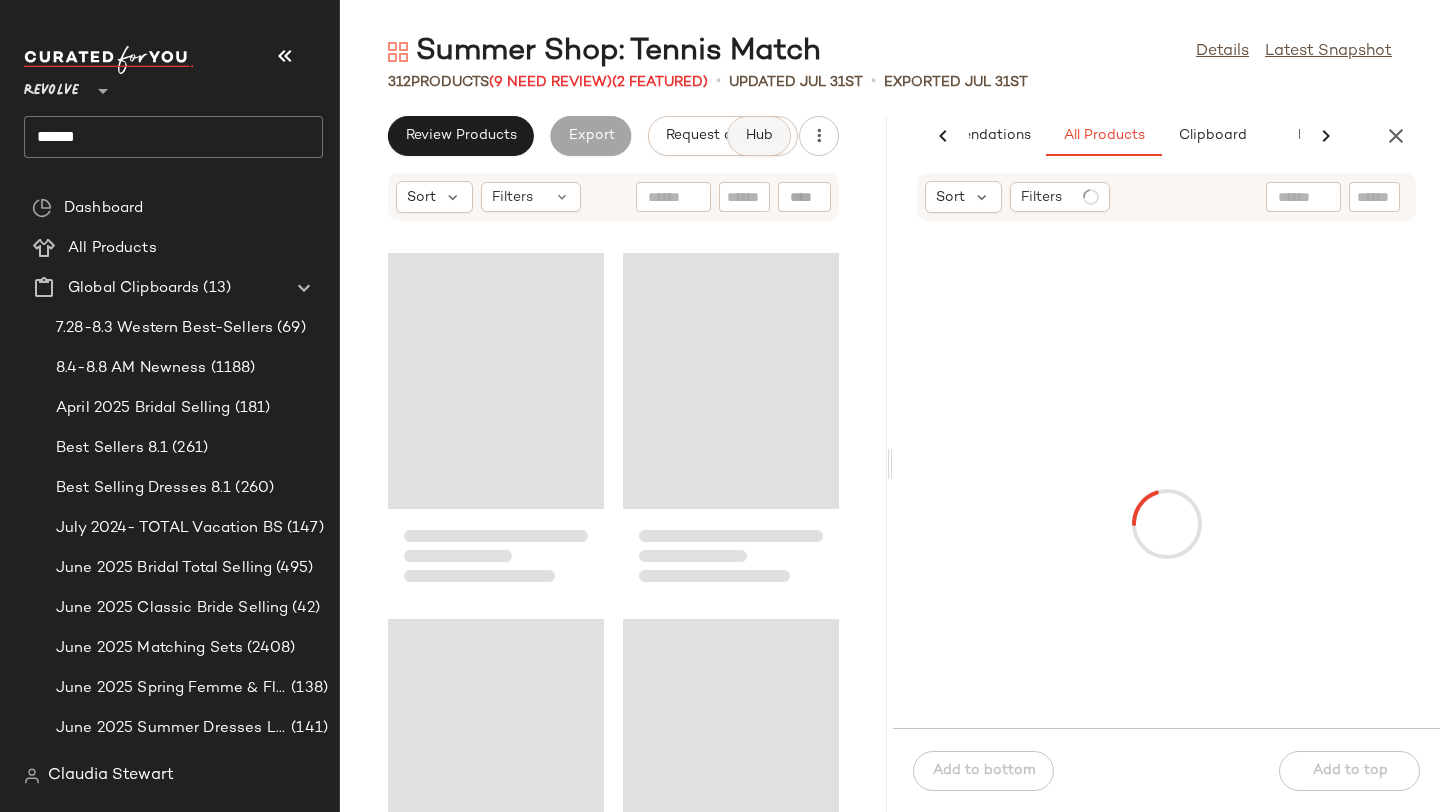 scroll, scrollTop: 0, scrollLeft: 99, axis: horizontal 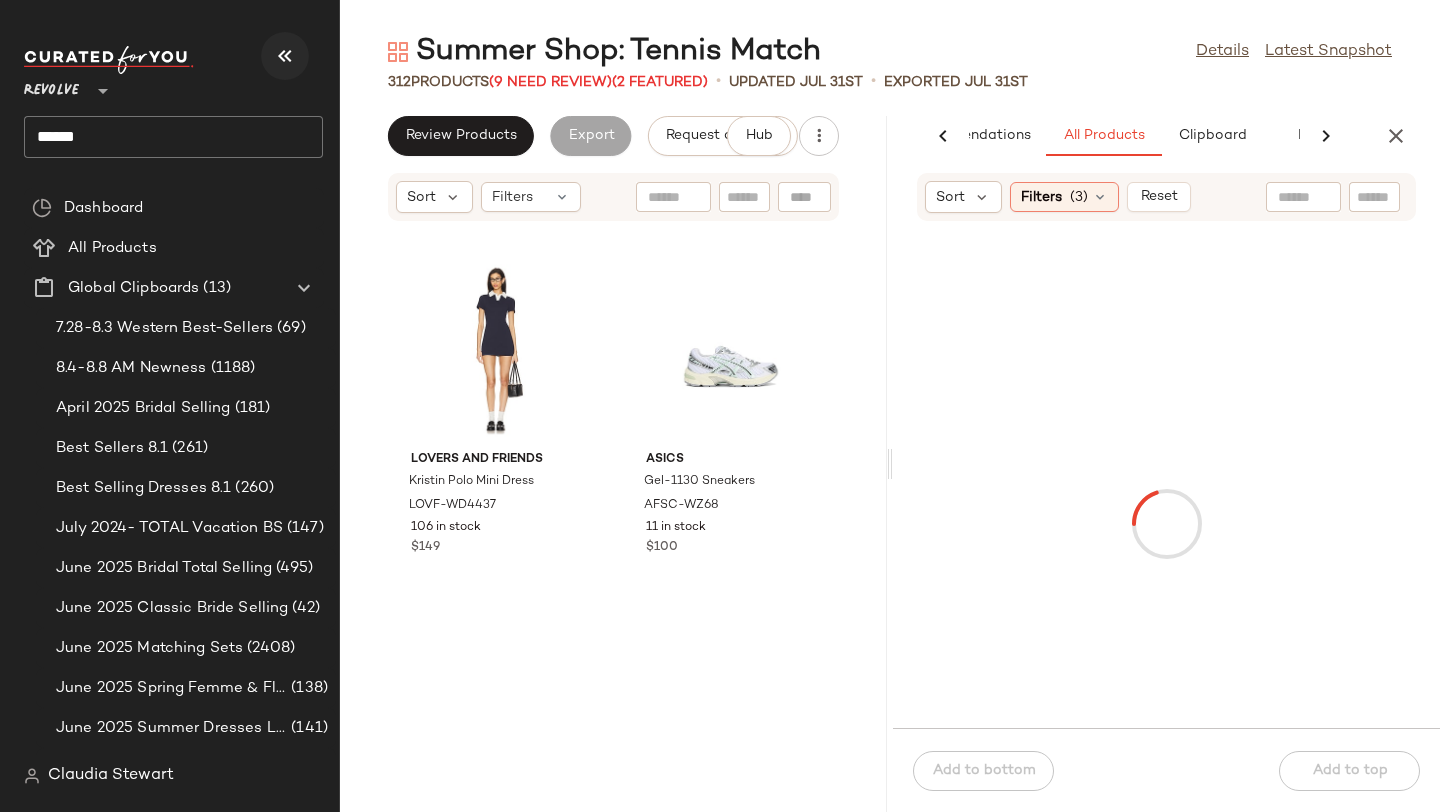 click at bounding box center [285, 56] 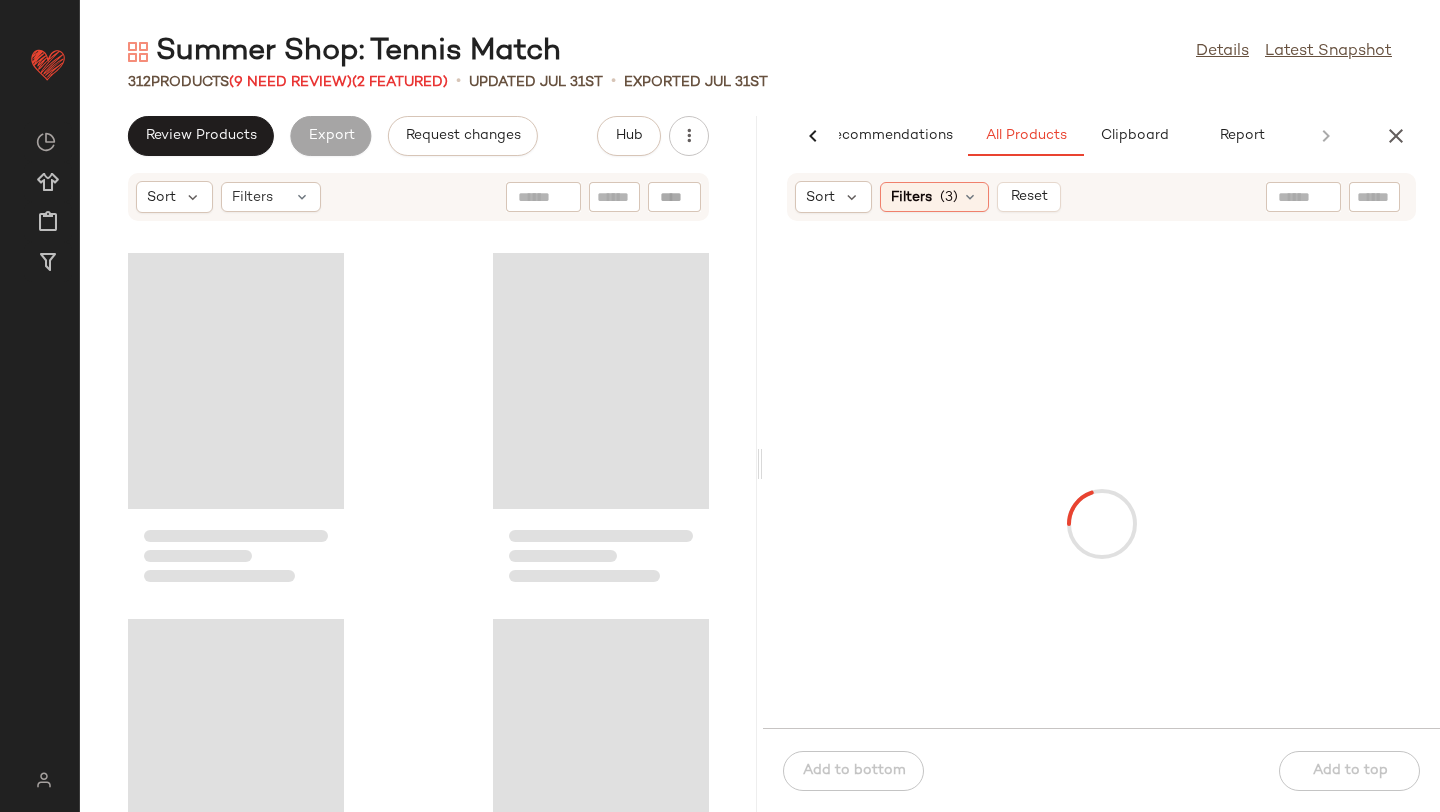 scroll, scrollTop: 0, scrollLeft: 47, axis: horizontal 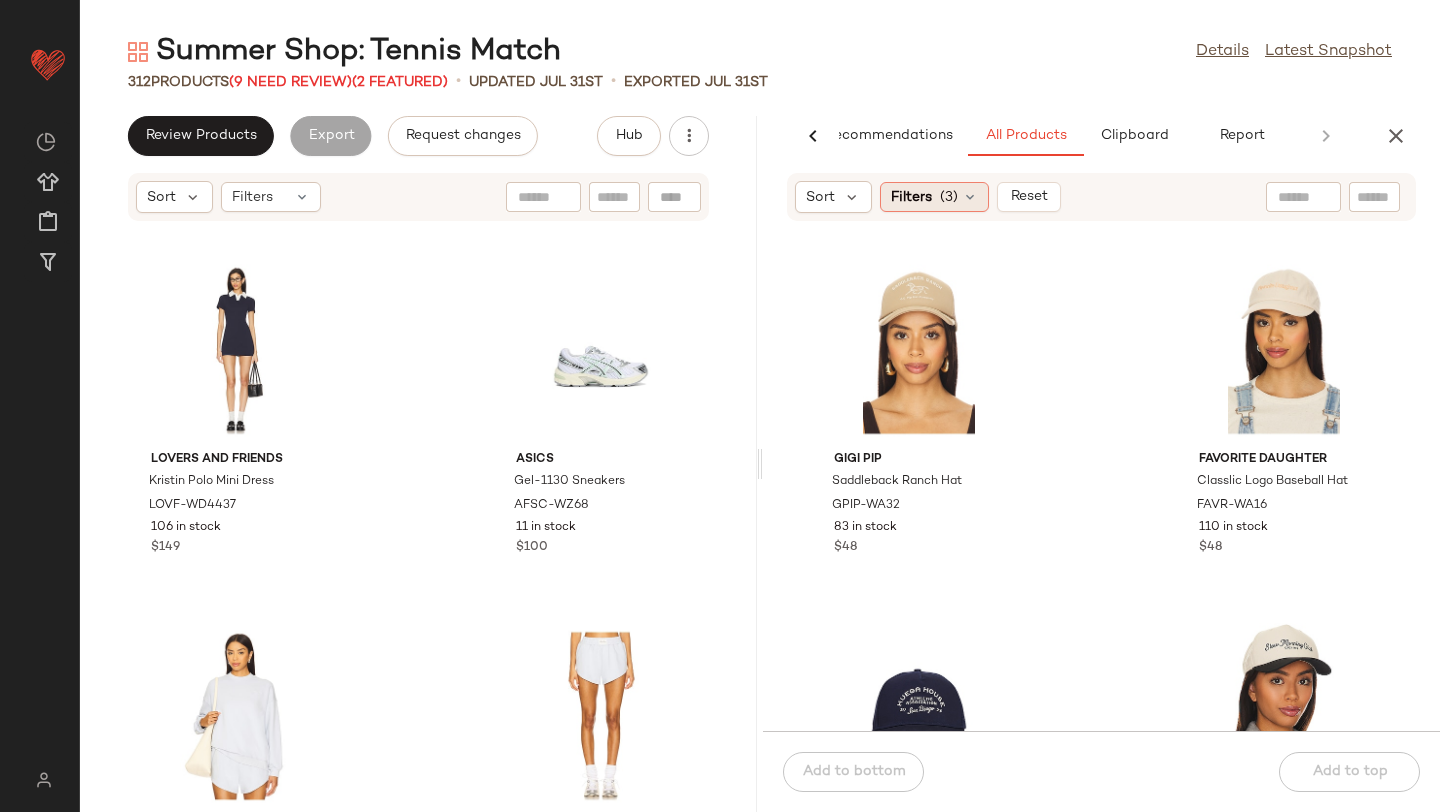 click on "(3)" at bounding box center [949, 197] 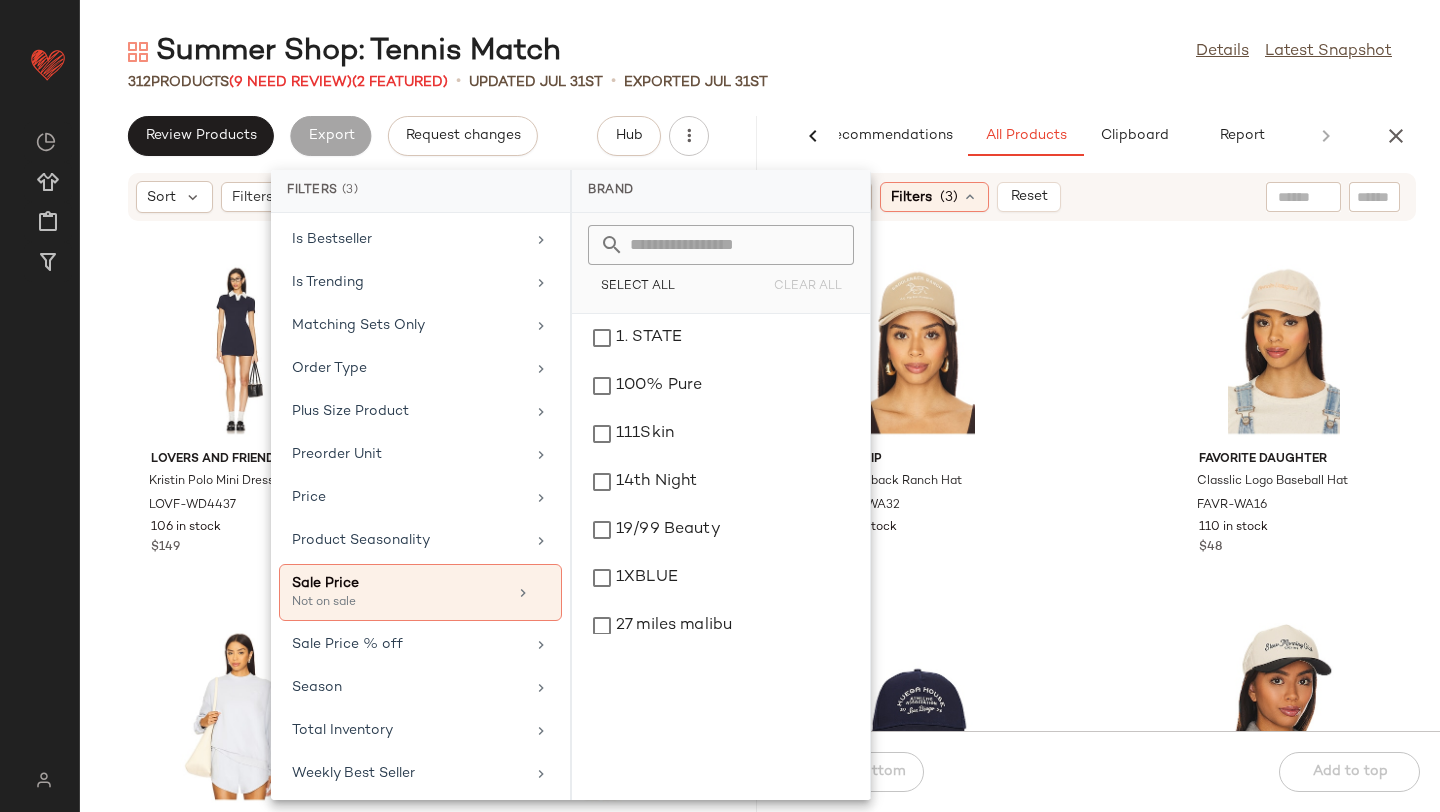 scroll, scrollTop: 945, scrollLeft: 0, axis: vertical 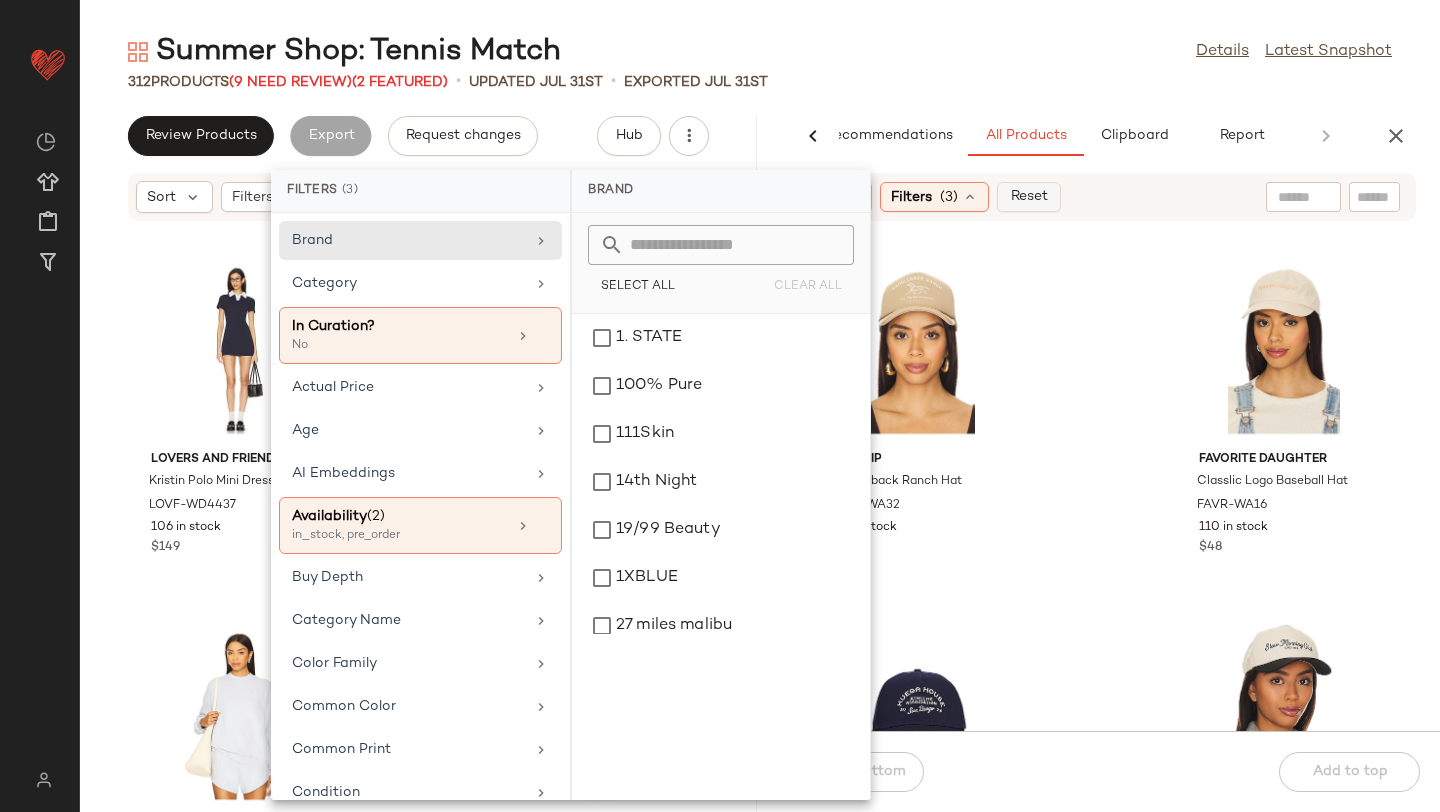 click on "Reset" 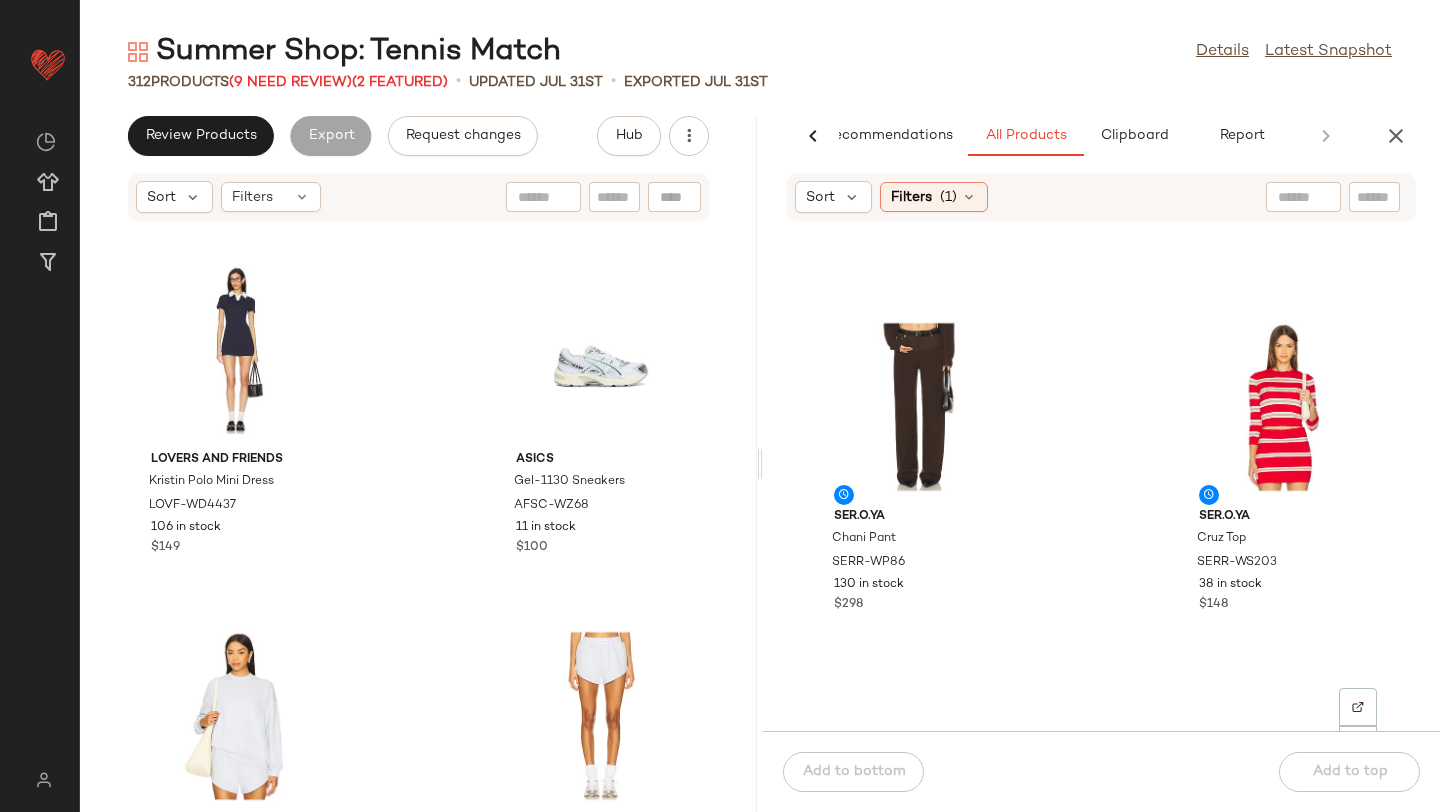 scroll, scrollTop: 3254, scrollLeft: 0, axis: vertical 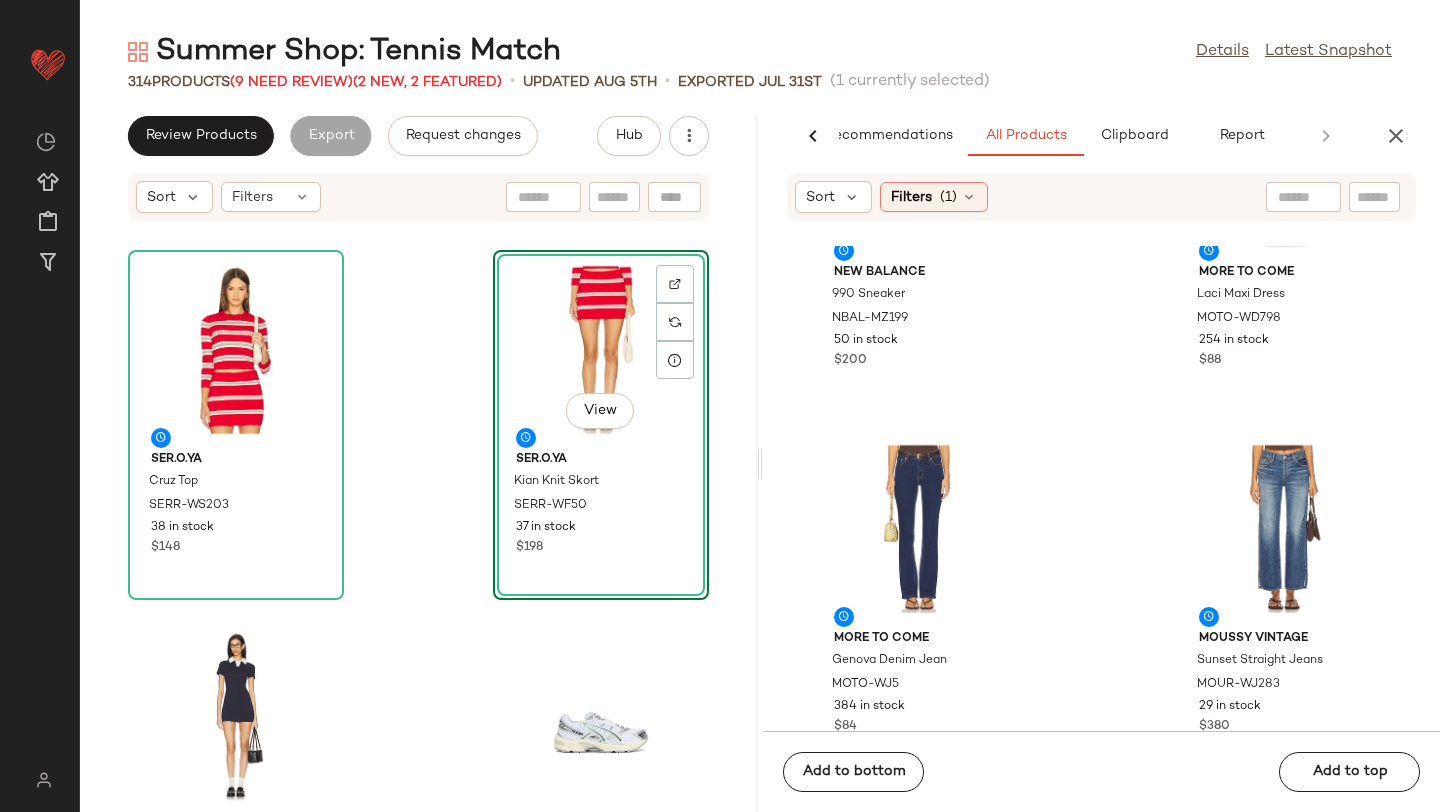 drag, startPoint x: 881, startPoint y: 493, endPoint x: 415, endPoint y: 38, distance: 651.2918 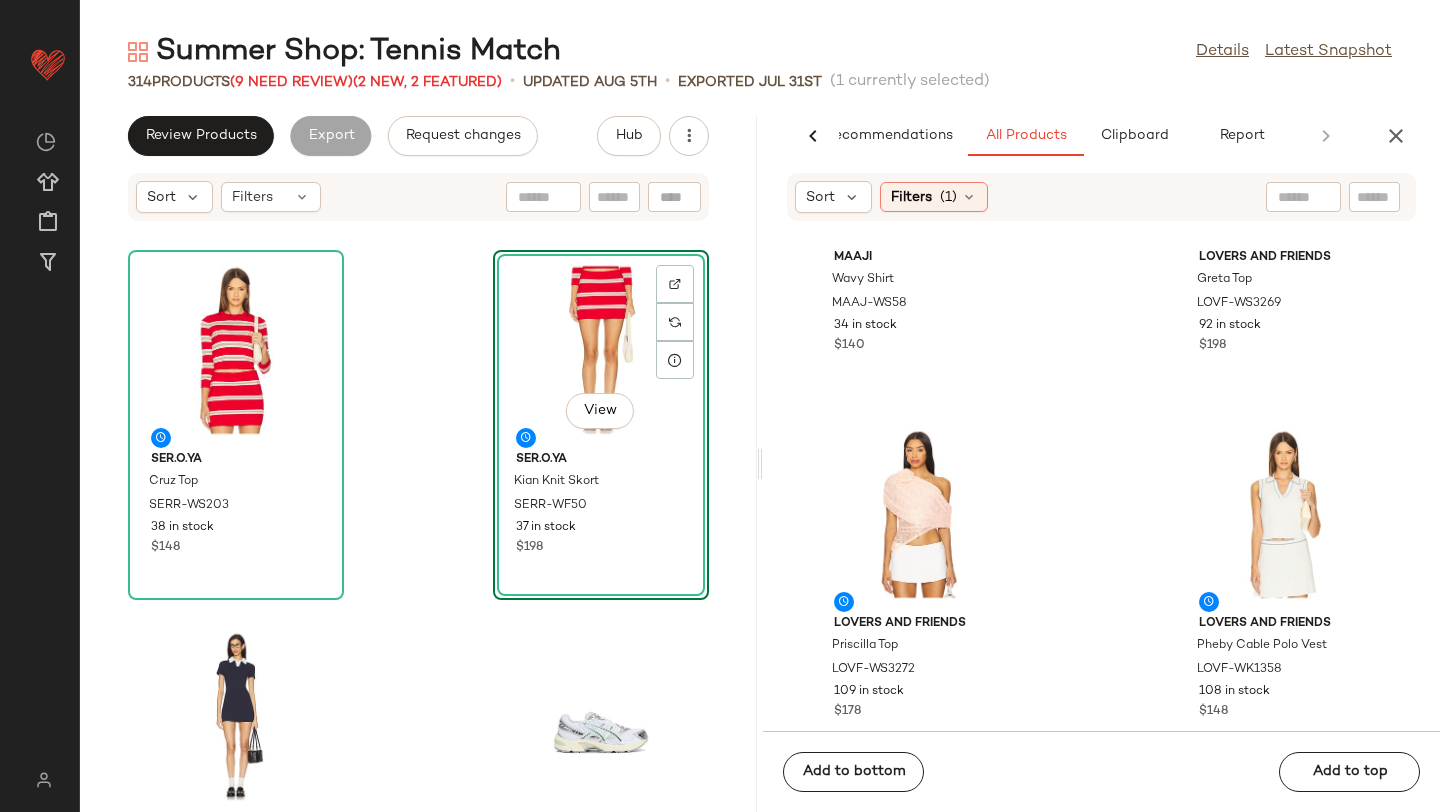 scroll, scrollTop: 17782, scrollLeft: 0, axis: vertical 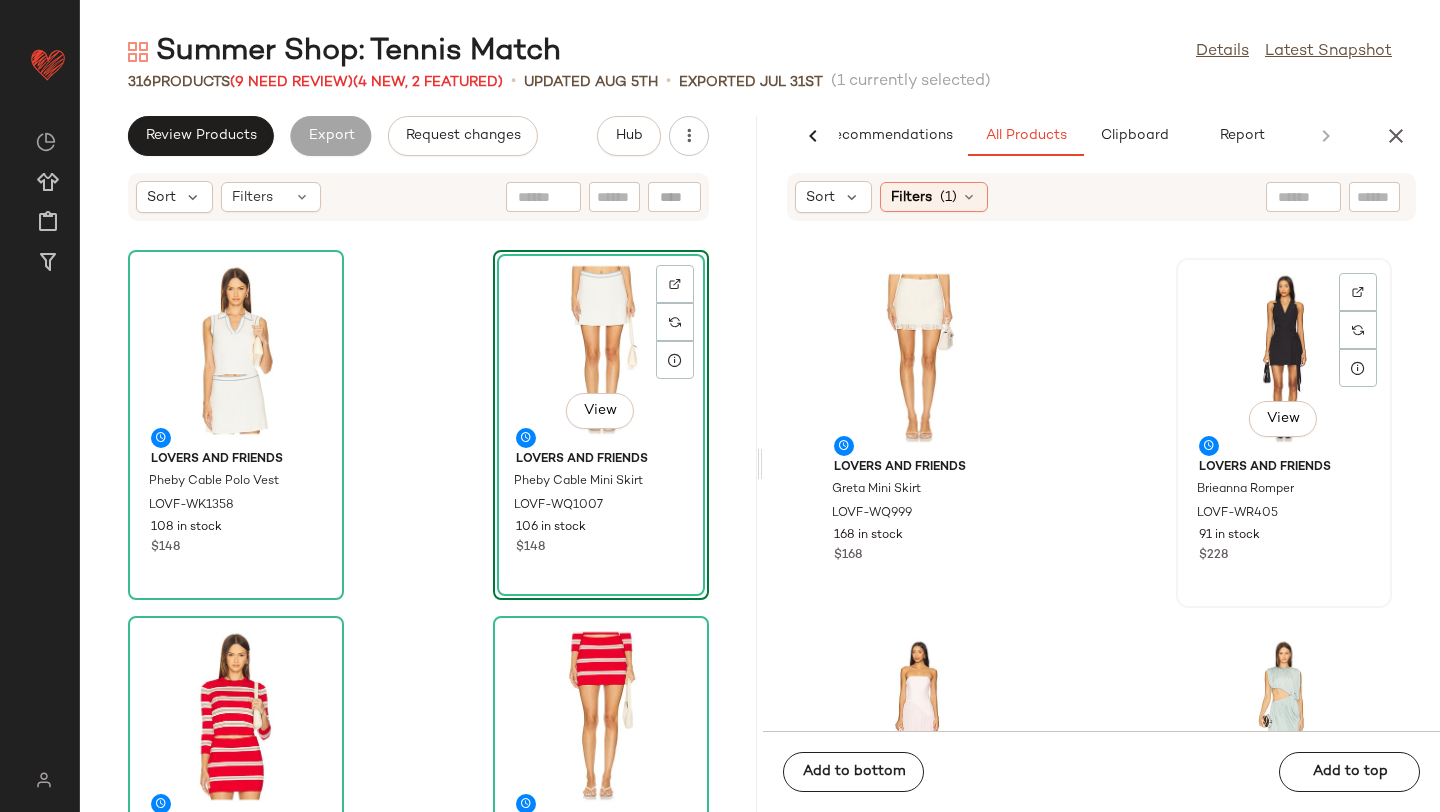 click on "View" 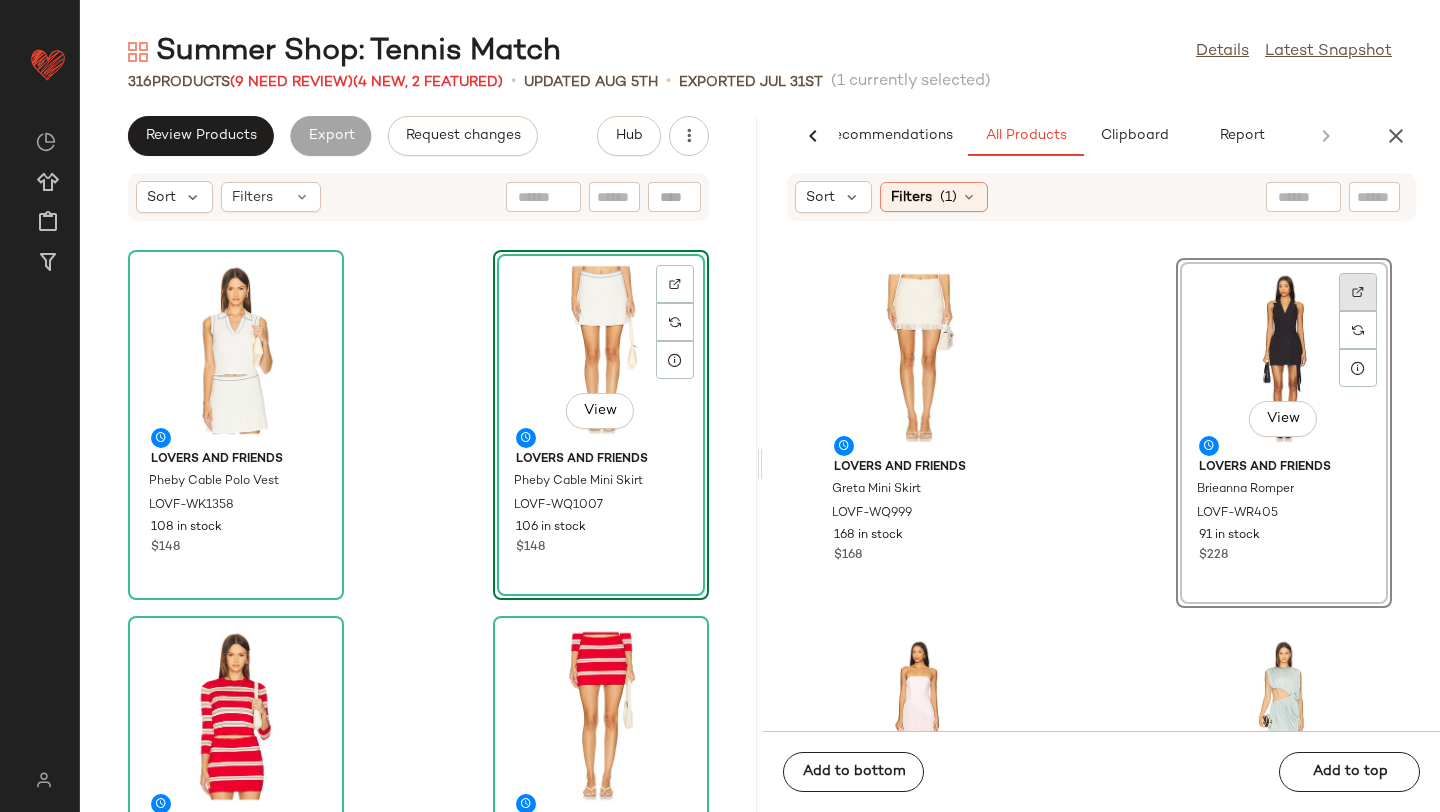 click 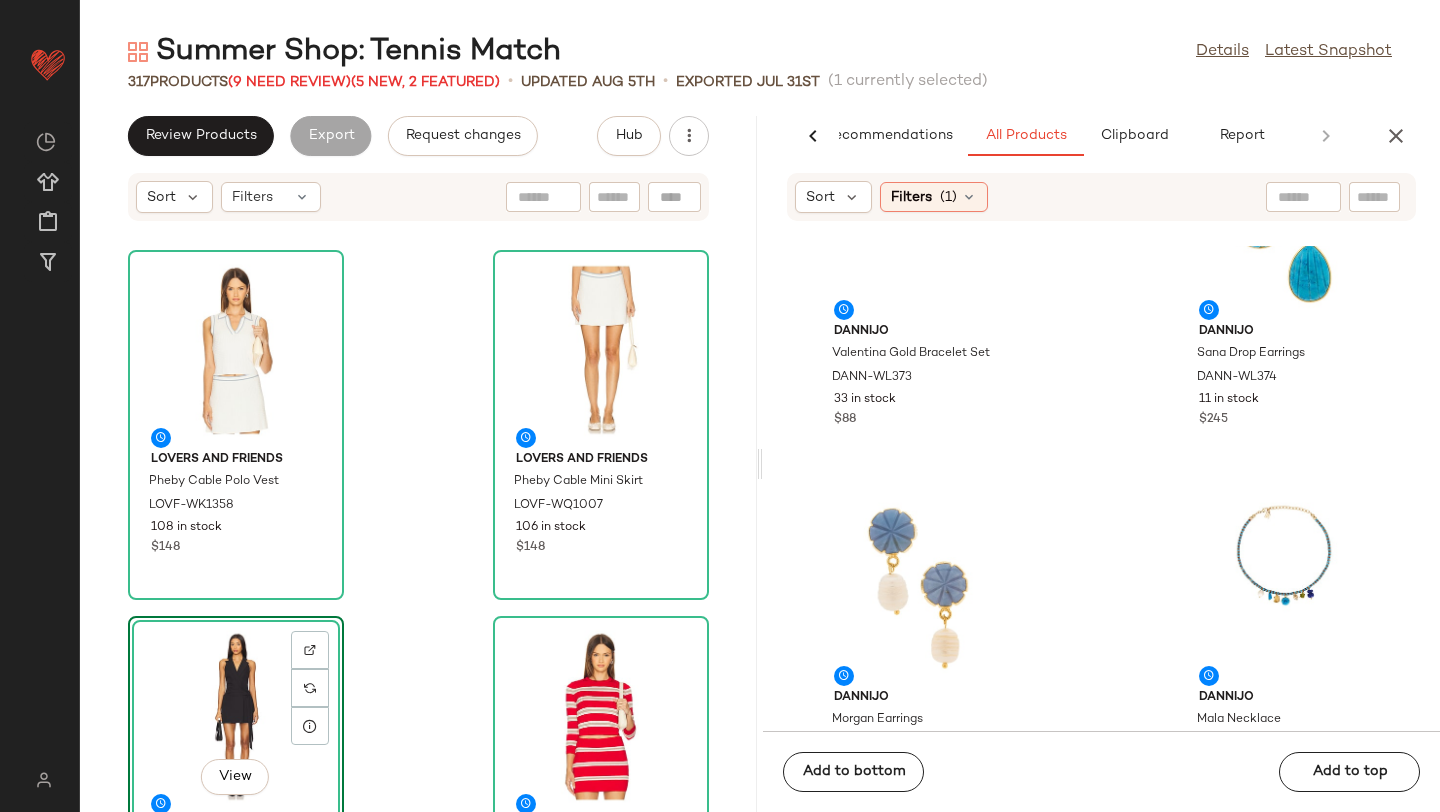 scroll, scrollTop: 35597, scrollLeft: 0, axis: vertical 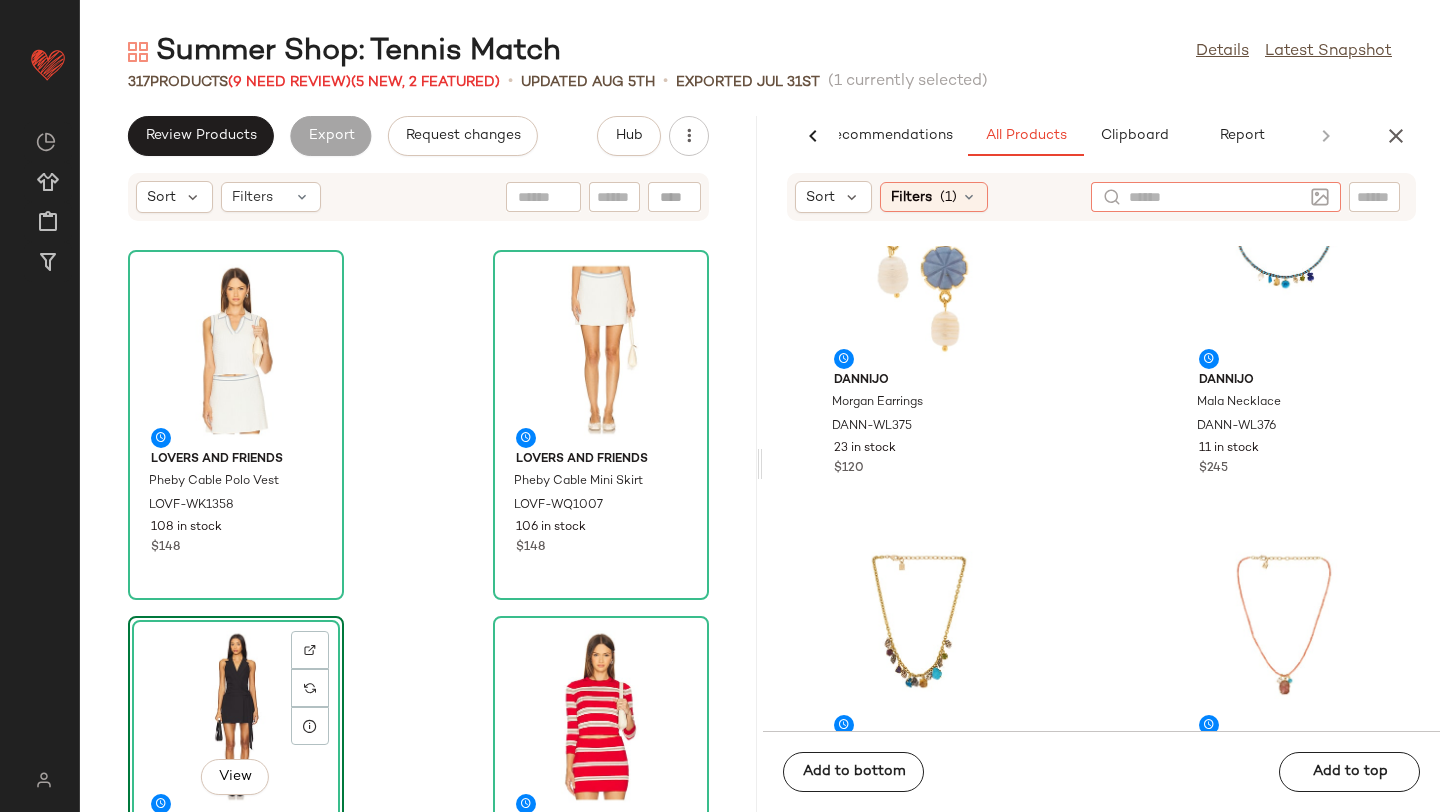 click 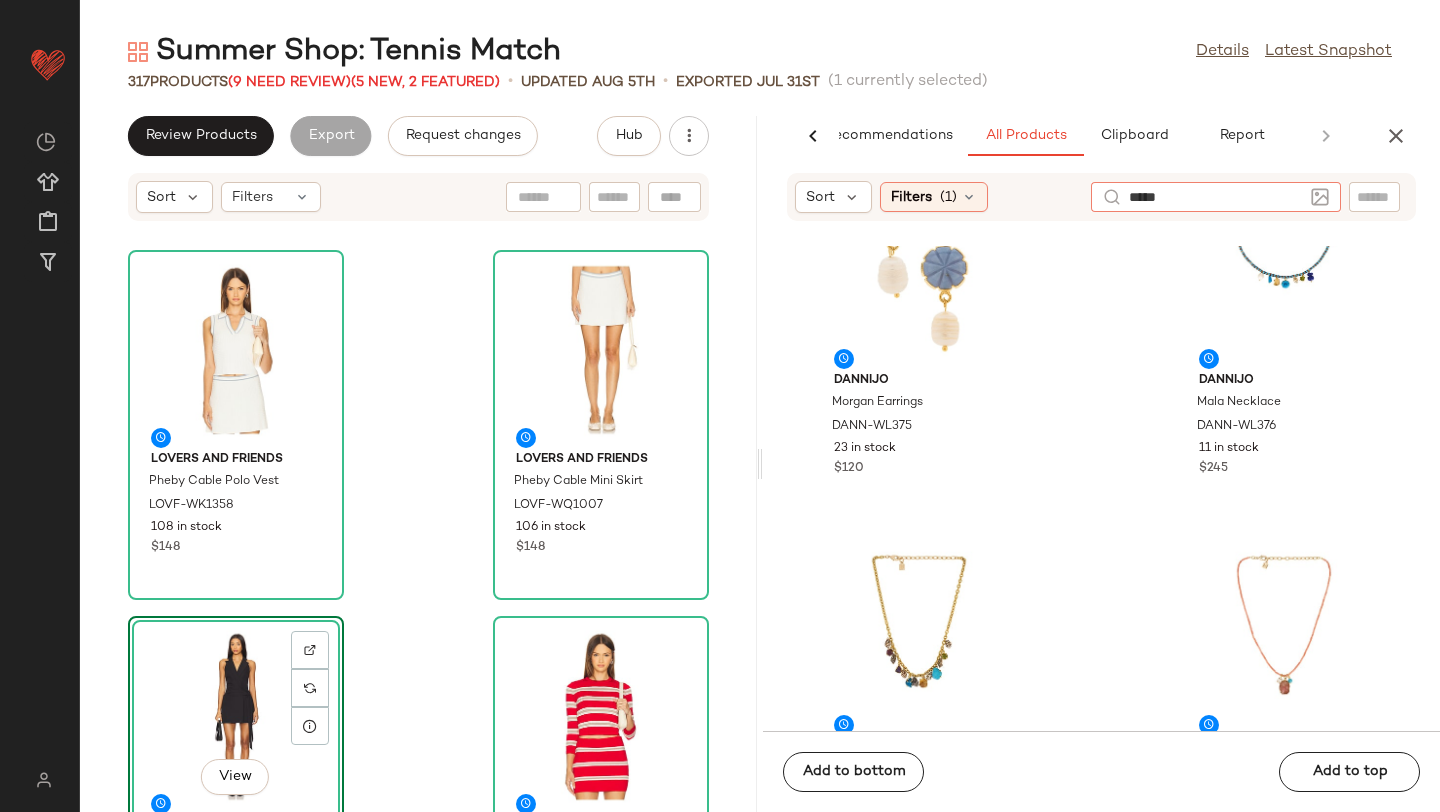 type on "******" 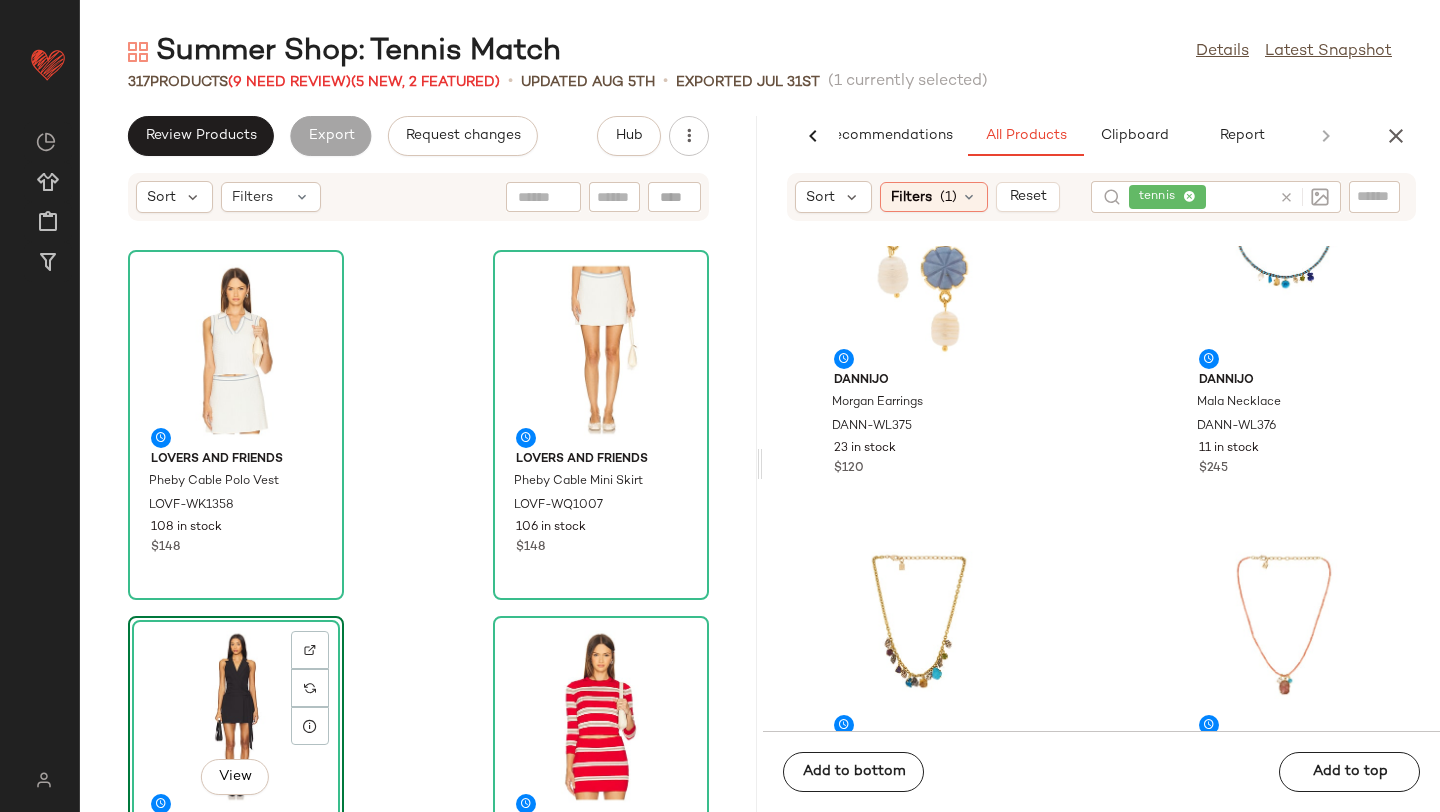 click on "Summer Shop: Tennis Match  Details   Latest Snapshot  317   Products   (9 Need Review)  (5 New, 2 Featured)  •   updated Aug 5th  •  Exported Jul 31st   (1 currently selected)   Review Products   Export   Request changes   Hub  Sort  Filters Lovers and Friends Pheby Cable Polo Vest LOVF-WK1358 108 in stock $148 Lovers and Friends Pheby Cable Mini Skirt LOVF-WQ1007 106 in stock $148  View  Lovers and Friends Brieanna Romper LOVF-WR405 91 in stock $228 SER.O.YA Cruz Top SERR-WS203 38 in stock $148 SER.O.YA Kian Knit Skort SERR-WF50 37 in stock $198 Lovers and Friends Kristin Polo Mini Dress LOVF-WD4437 106 in stock $149 Asics Gel-1130 Sneakers AFSC-WZ68 11 in stock $100 Eleven Eleven Oversized Crew Sweatshirt EELE-WK10 31 in stock $118 $354  •  3  AI Recommendations   All Products   Clipboard   Report  Sort  Filters  (1)   Reset  tennis DANNIJO Valentina Gold Bracelet Set DANN-WL373 33 in stock $88 DANNIJO Sana Drop Earrings DANN-WL374 11 in stock $245 DANNIJO Morgan Earrings DANN-WL375 23 in stock" at bounding box center [760, 422] 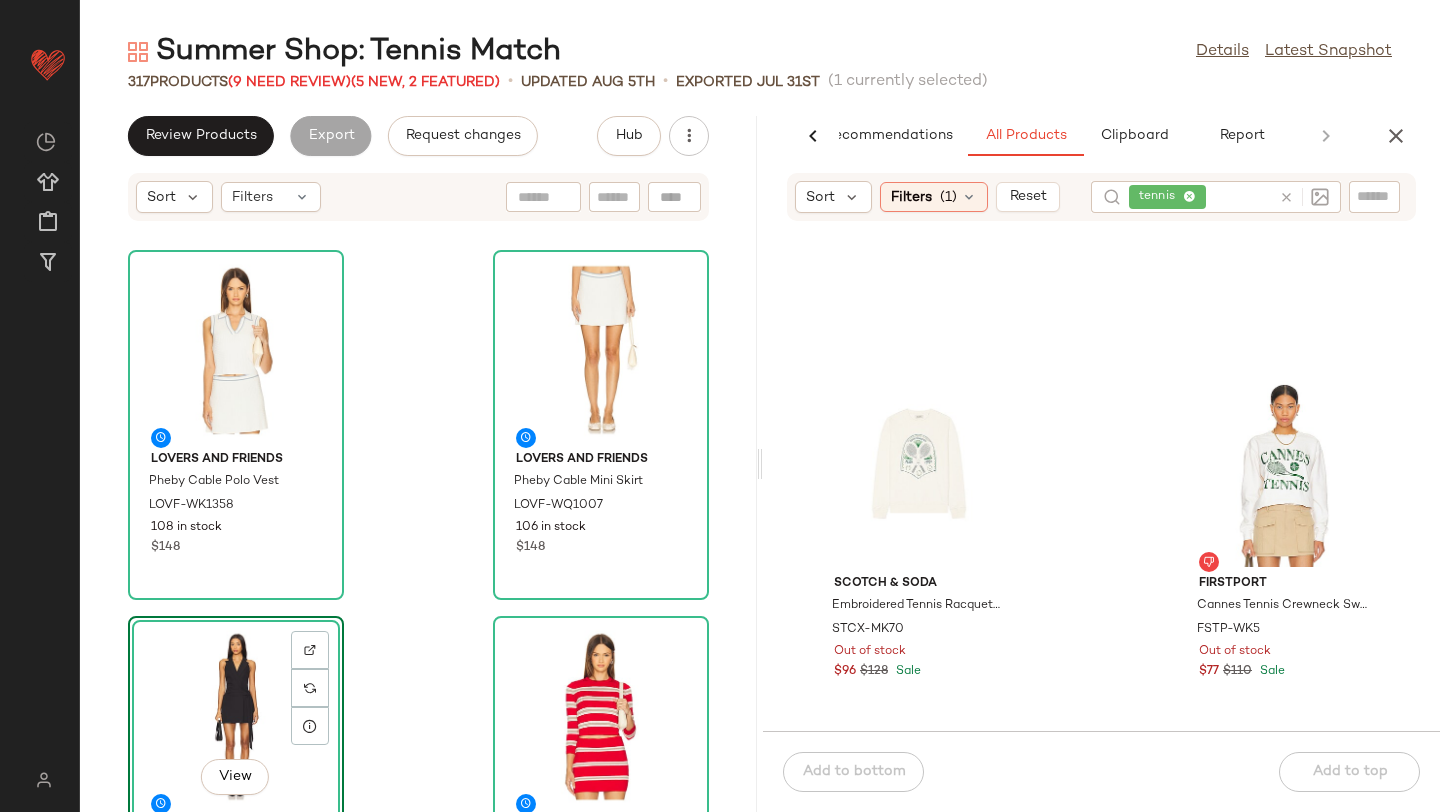 scroll, scrollTop: 520, scrollLeft: 0, axis: vertical 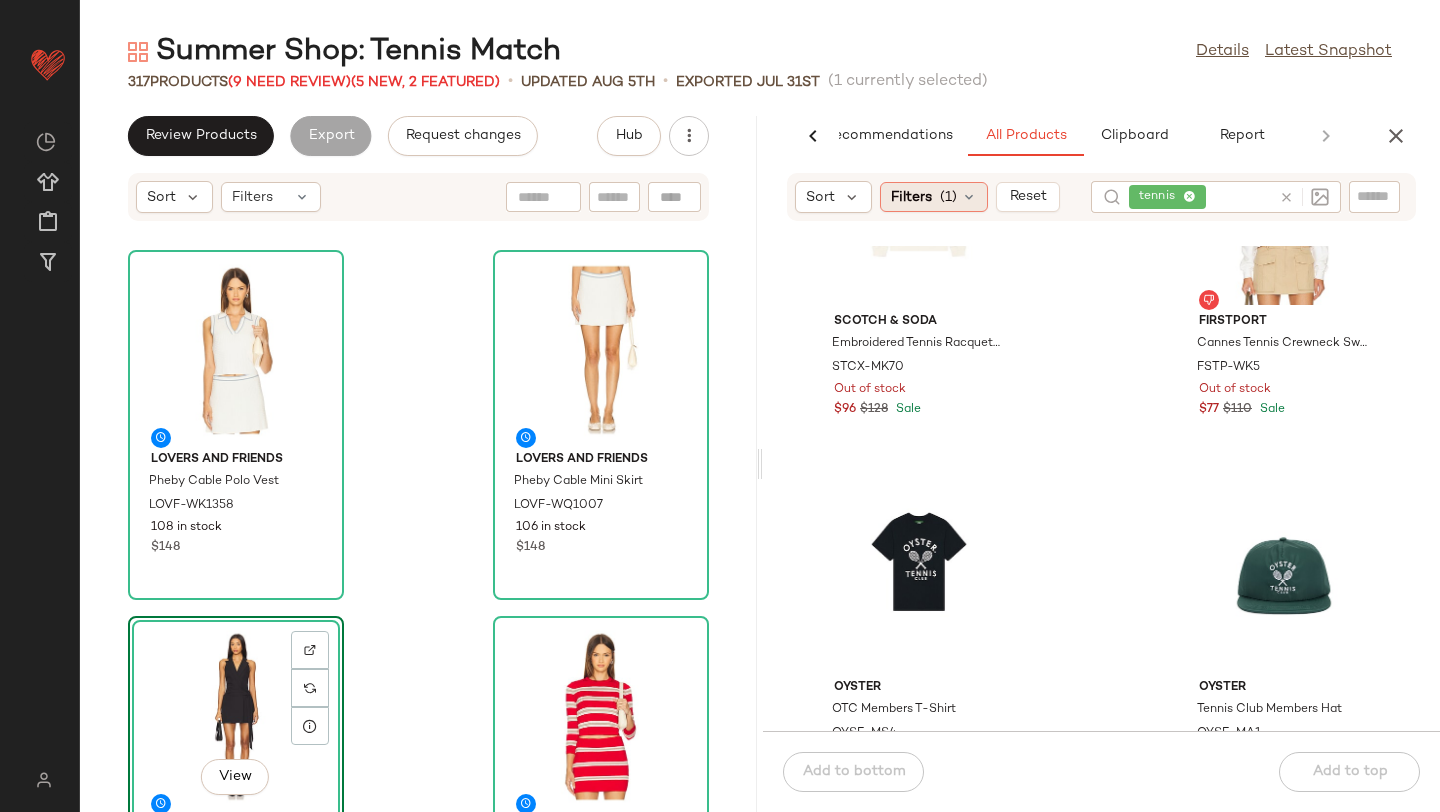 click on "(1)" at bounding box center [948, 197] 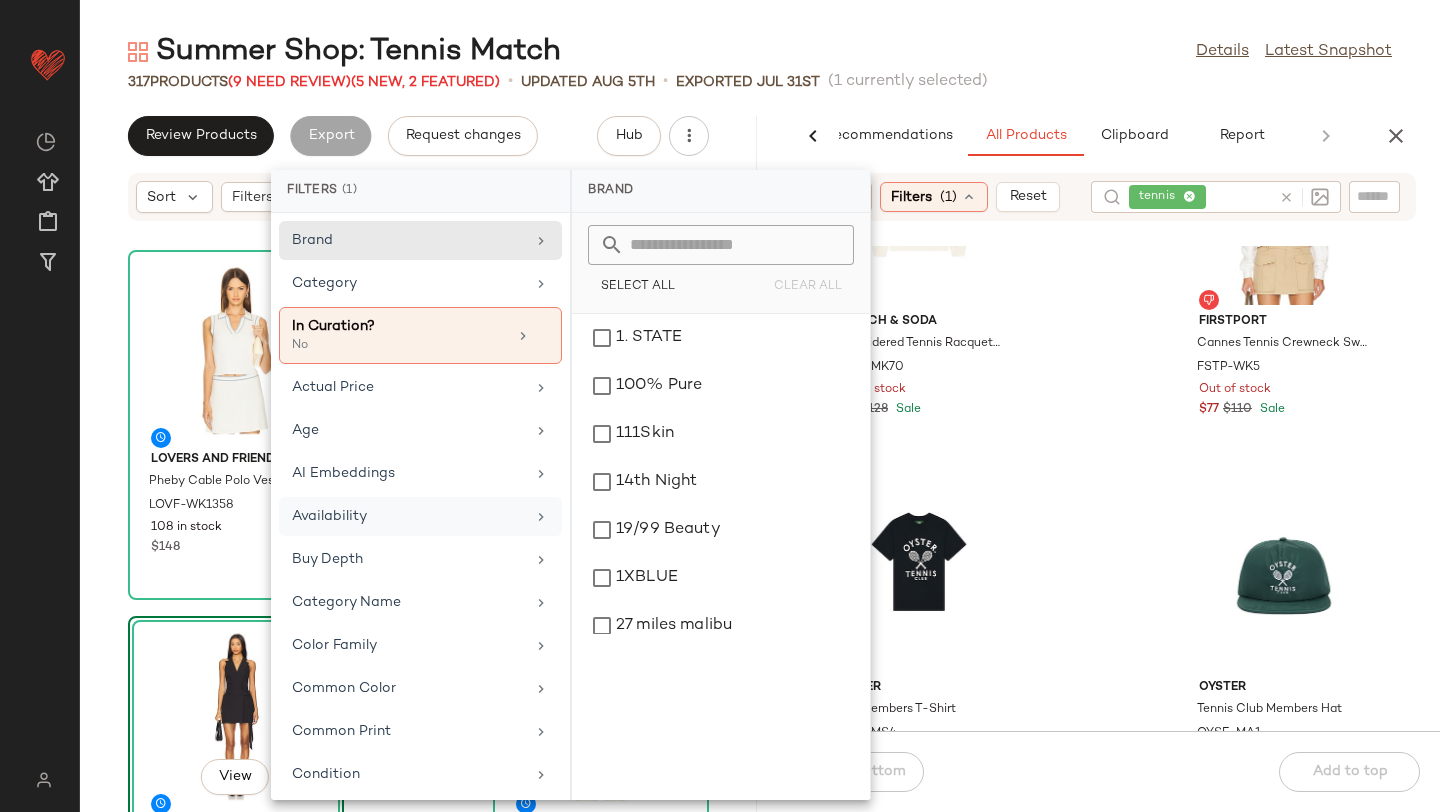 click on "Availability" at bounding box center [408, 516] 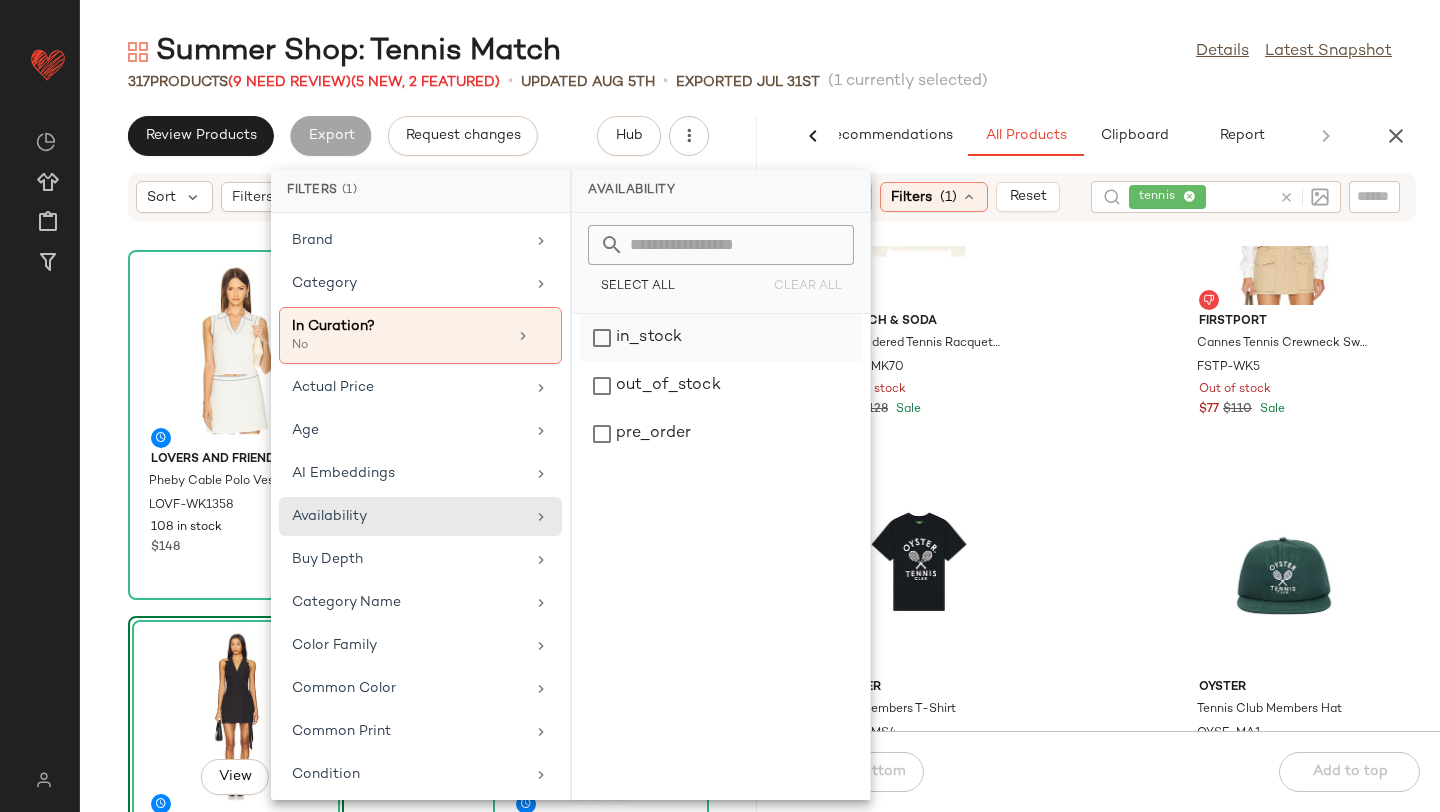 click on "in_stock" 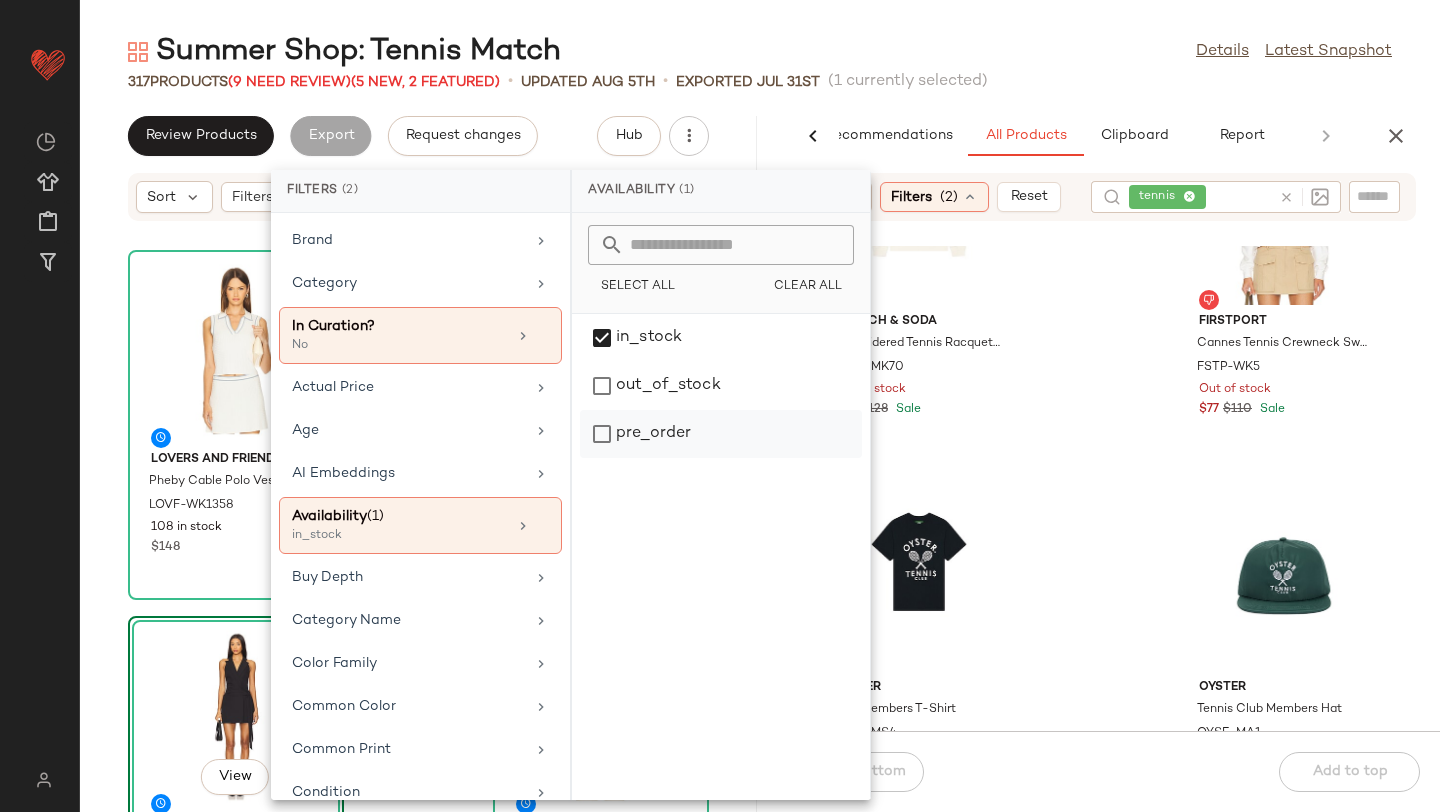 click on "pre_order" 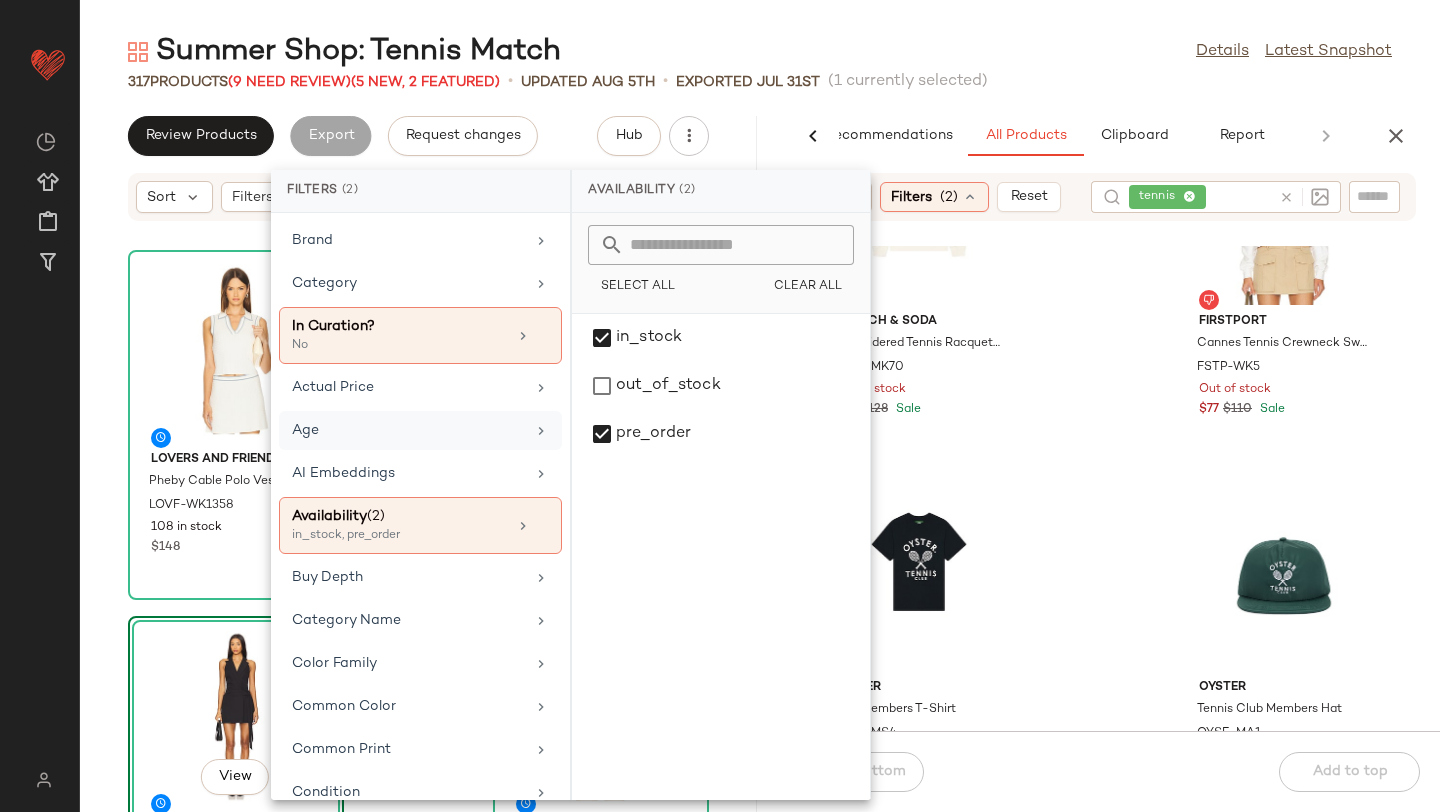 click on "Age" at bounding box center [408, 430] 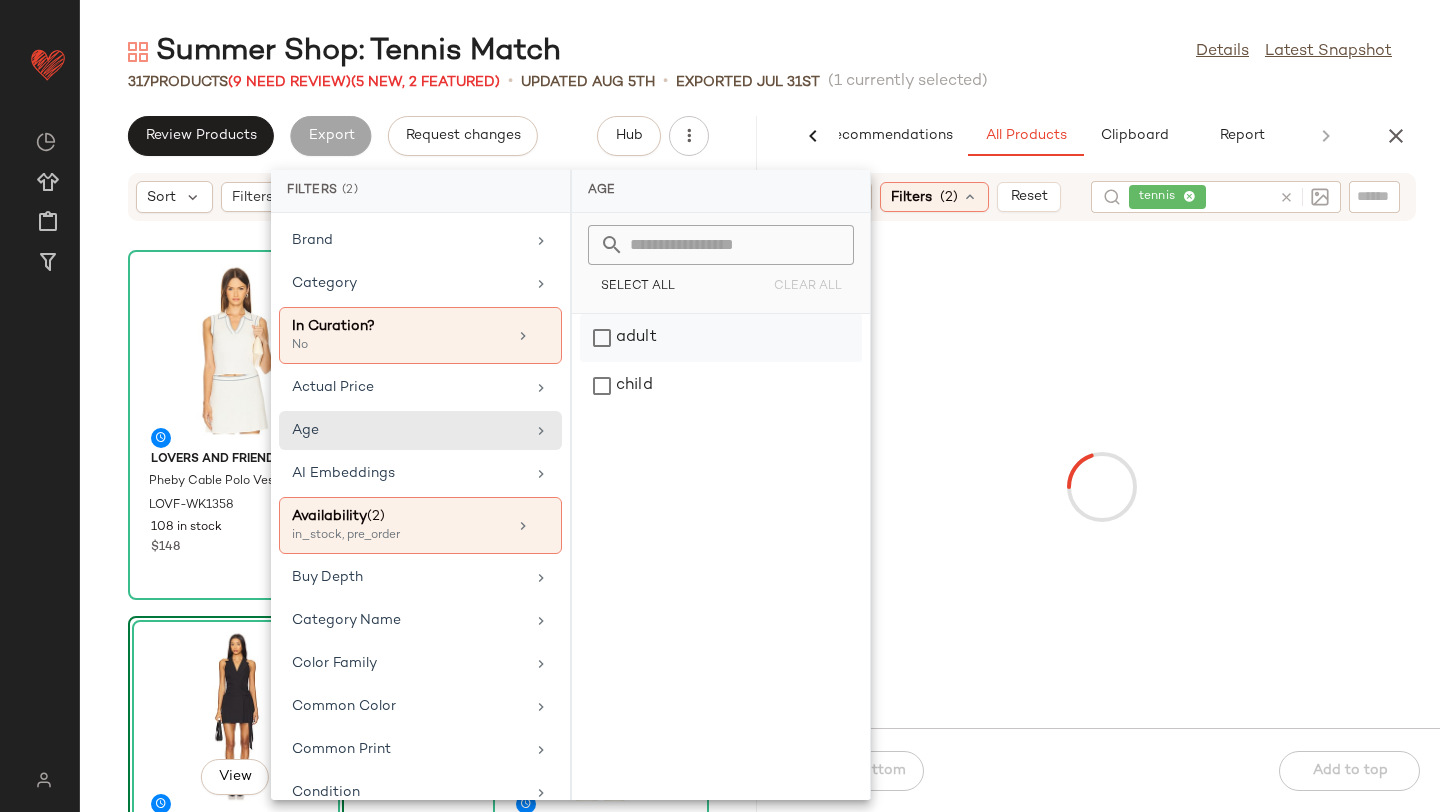 click on "adult" 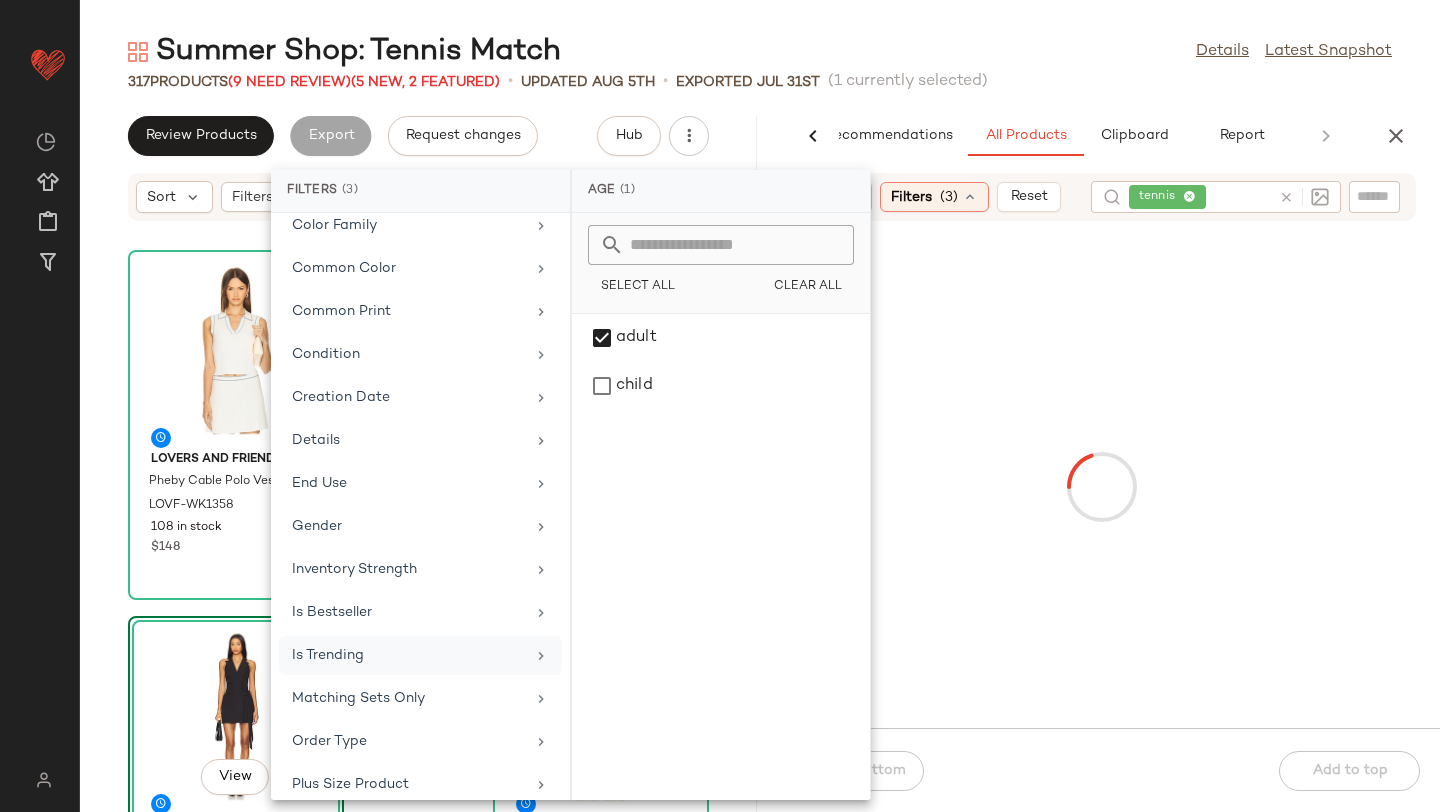 scroll, scrollTop: 708, scrollLeft: 0, axis: vertical 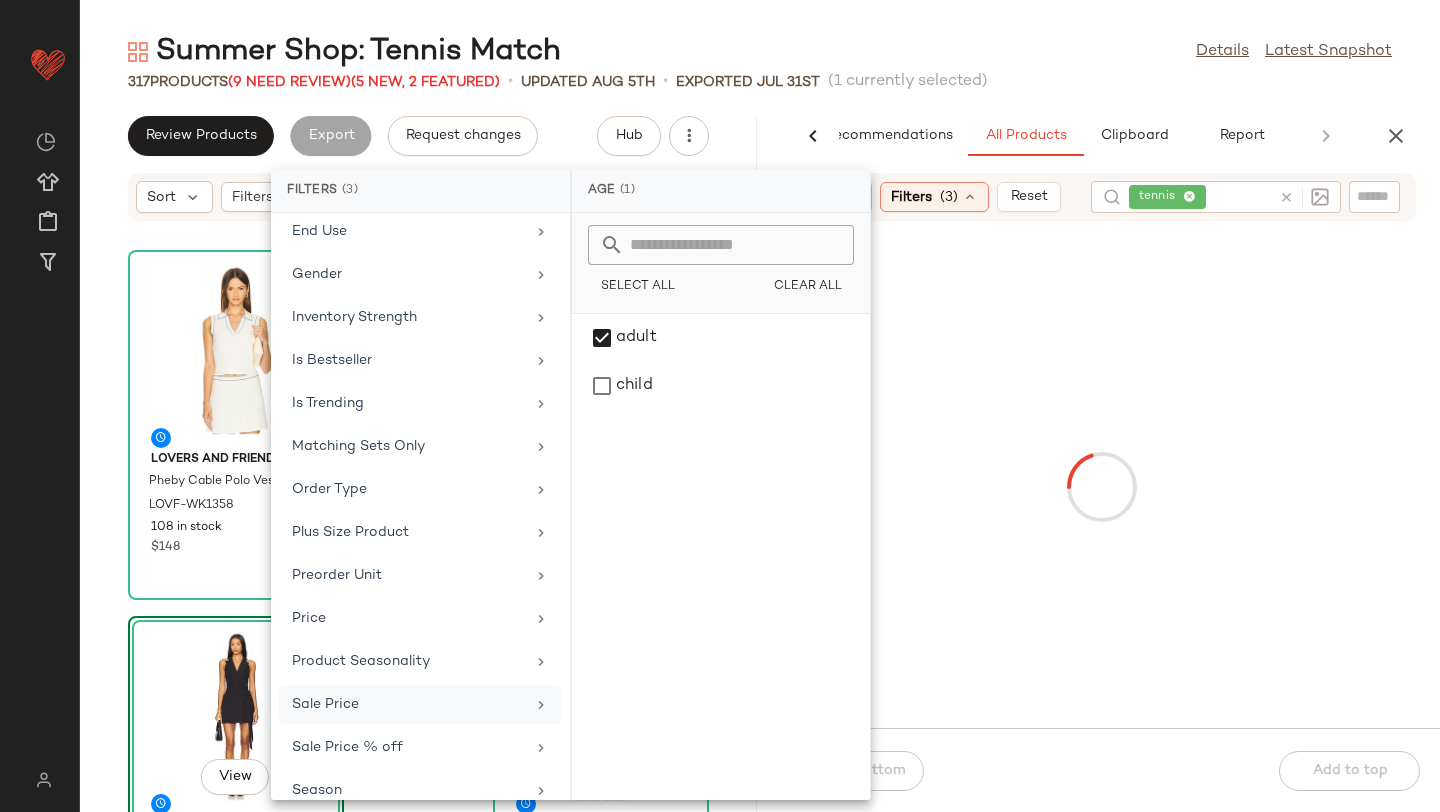 click on "Sale Price" at bounding box center (408, 704) 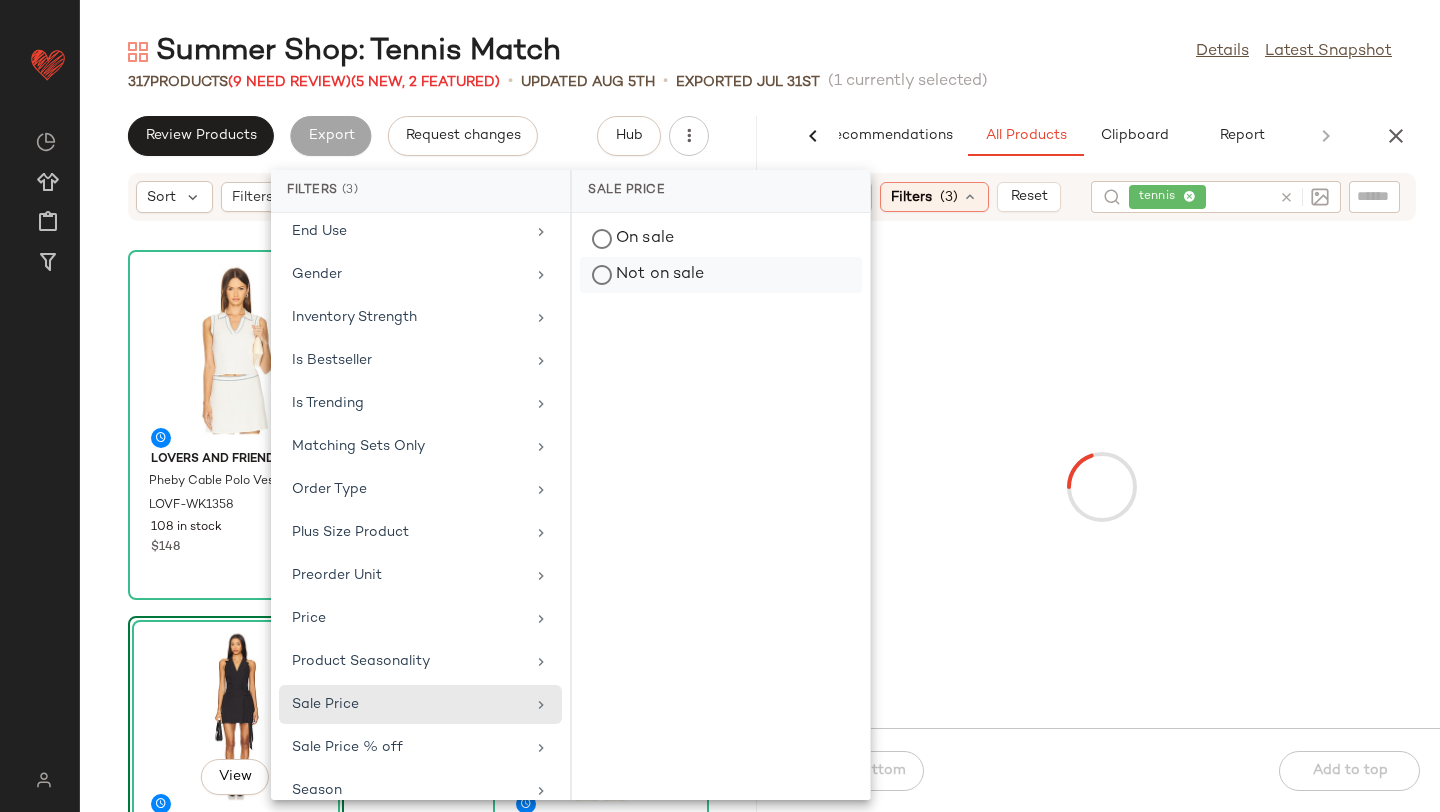 click on "Not on sale" 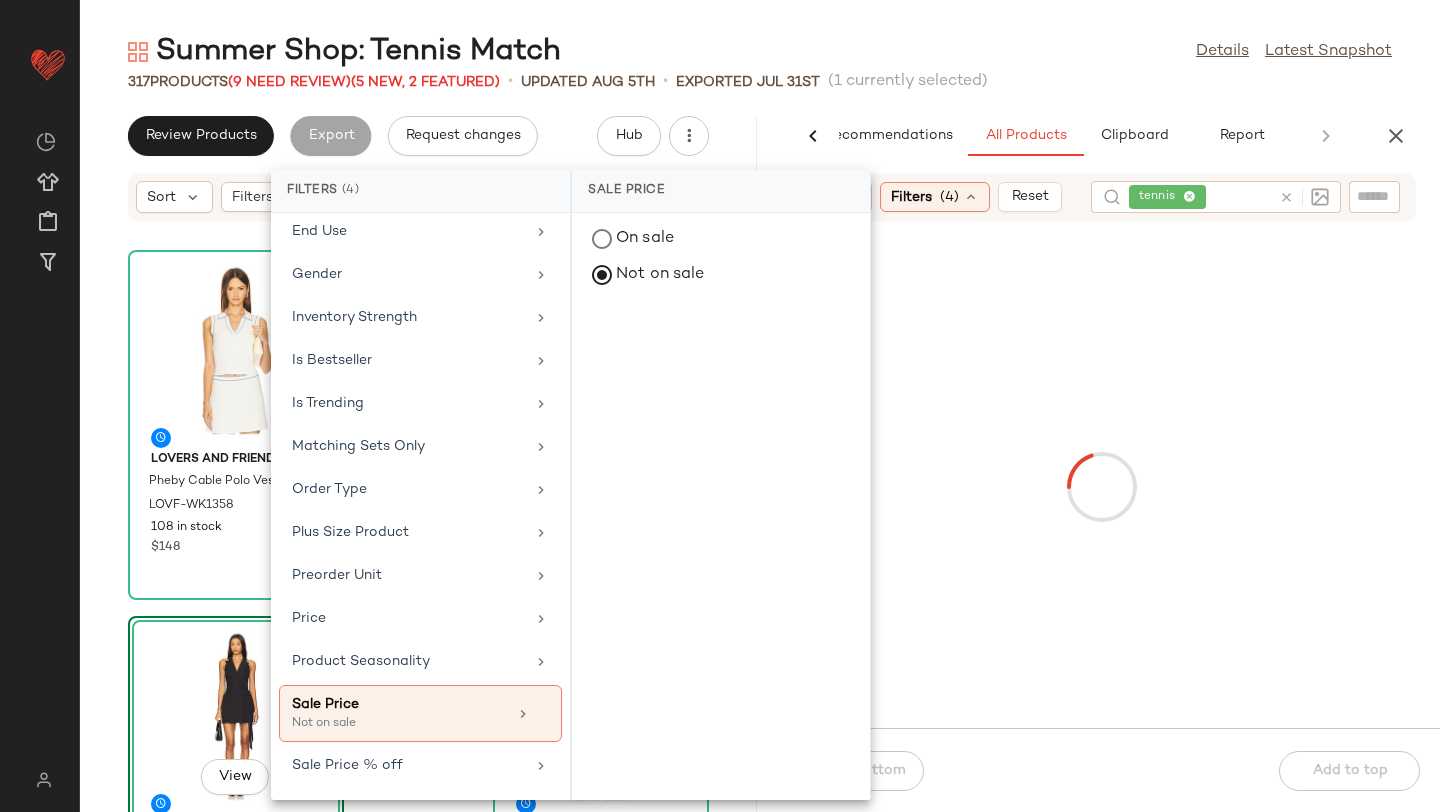 click on "Summer Shop: Tennis Match  Details   Latest Snapshot" 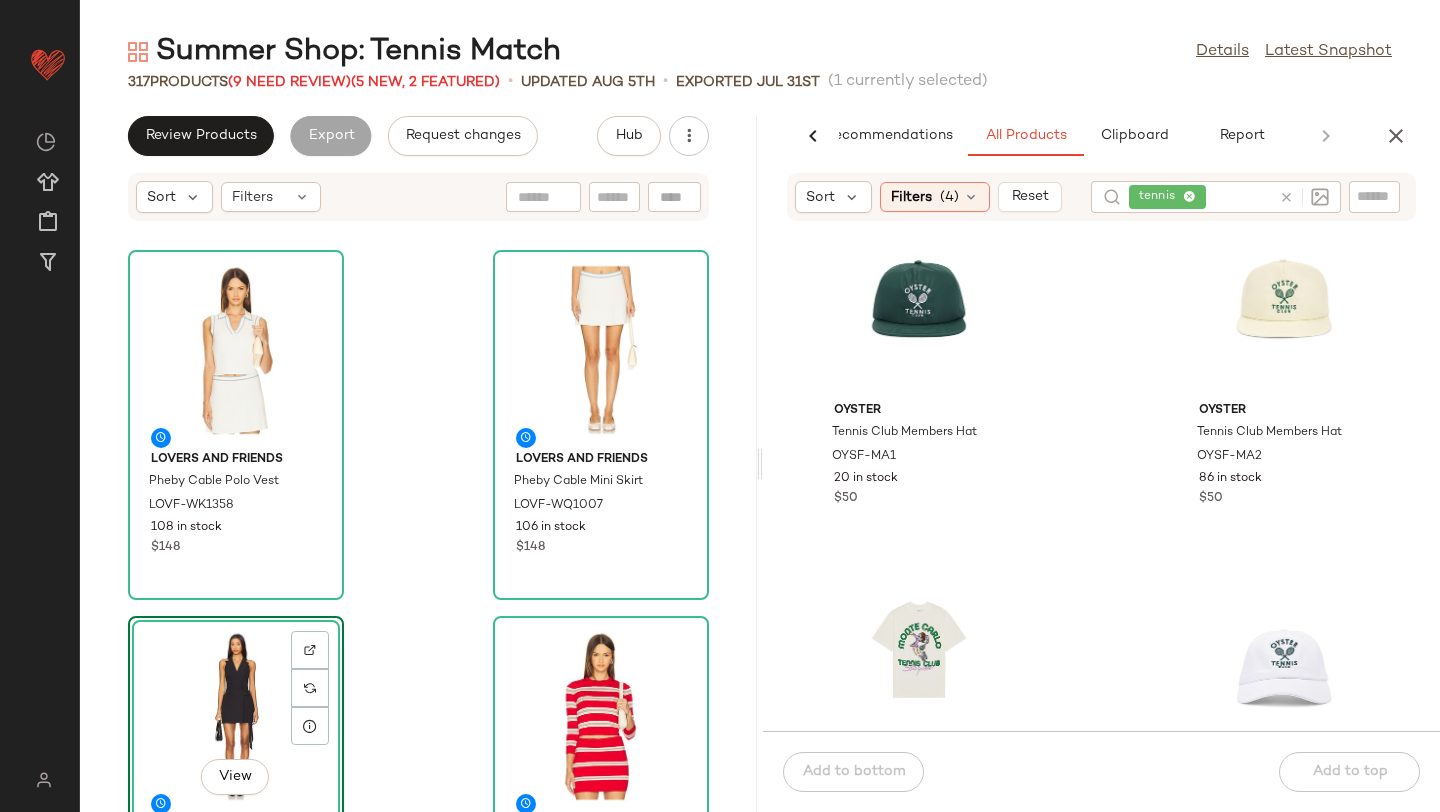 scroll, scrollTop: 0, scrollLeft: 0, axis: both 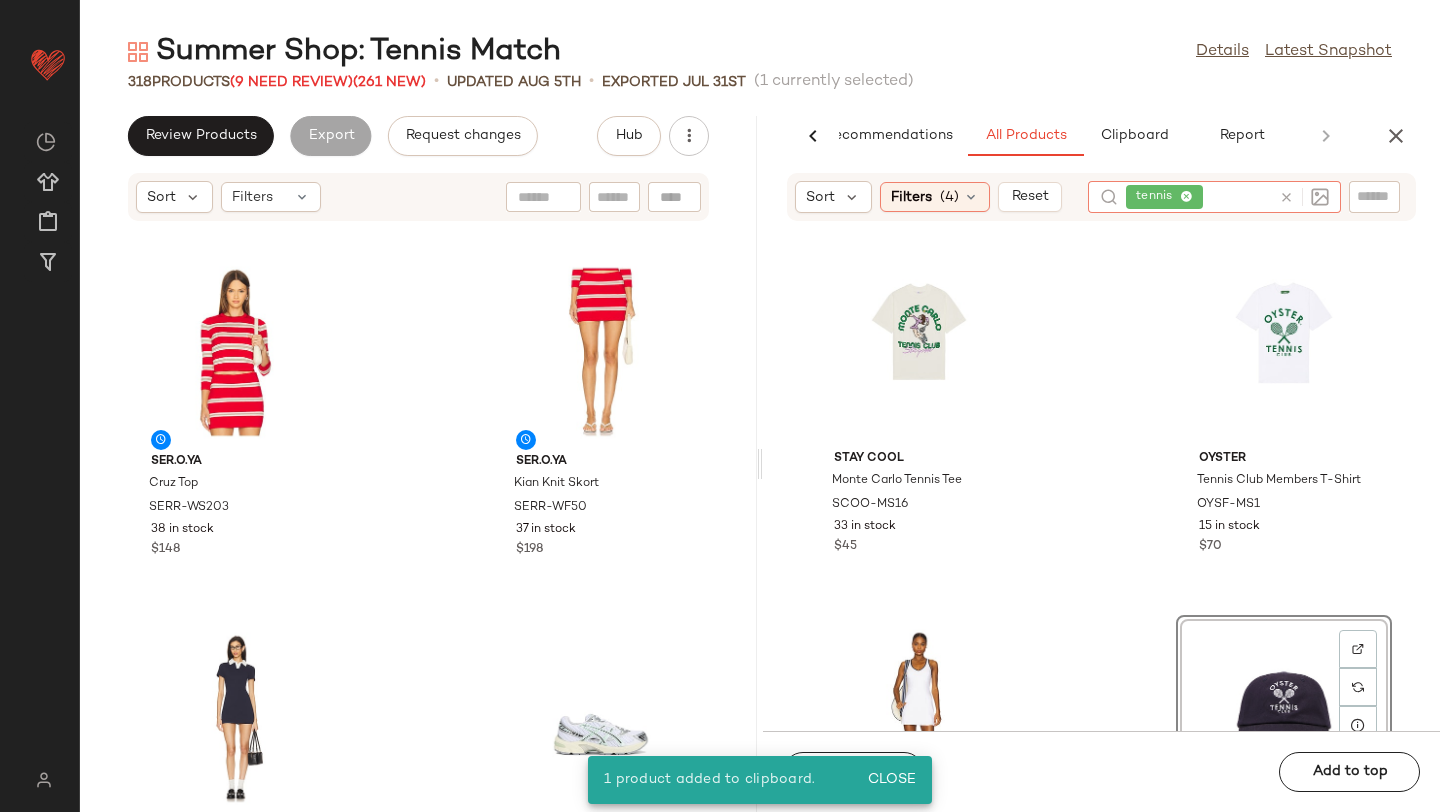 click at bounding box center [1286, 197] 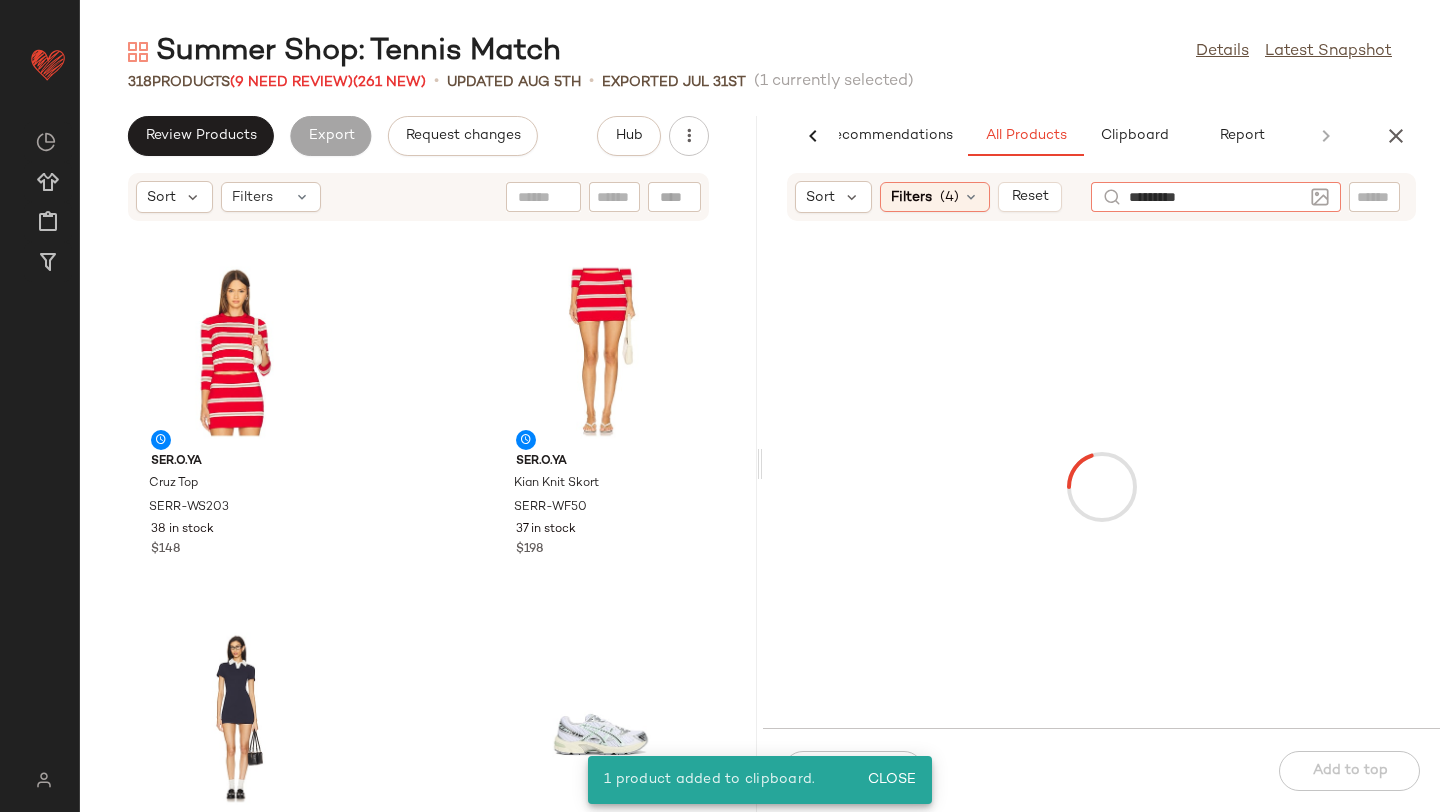 type on "**********" 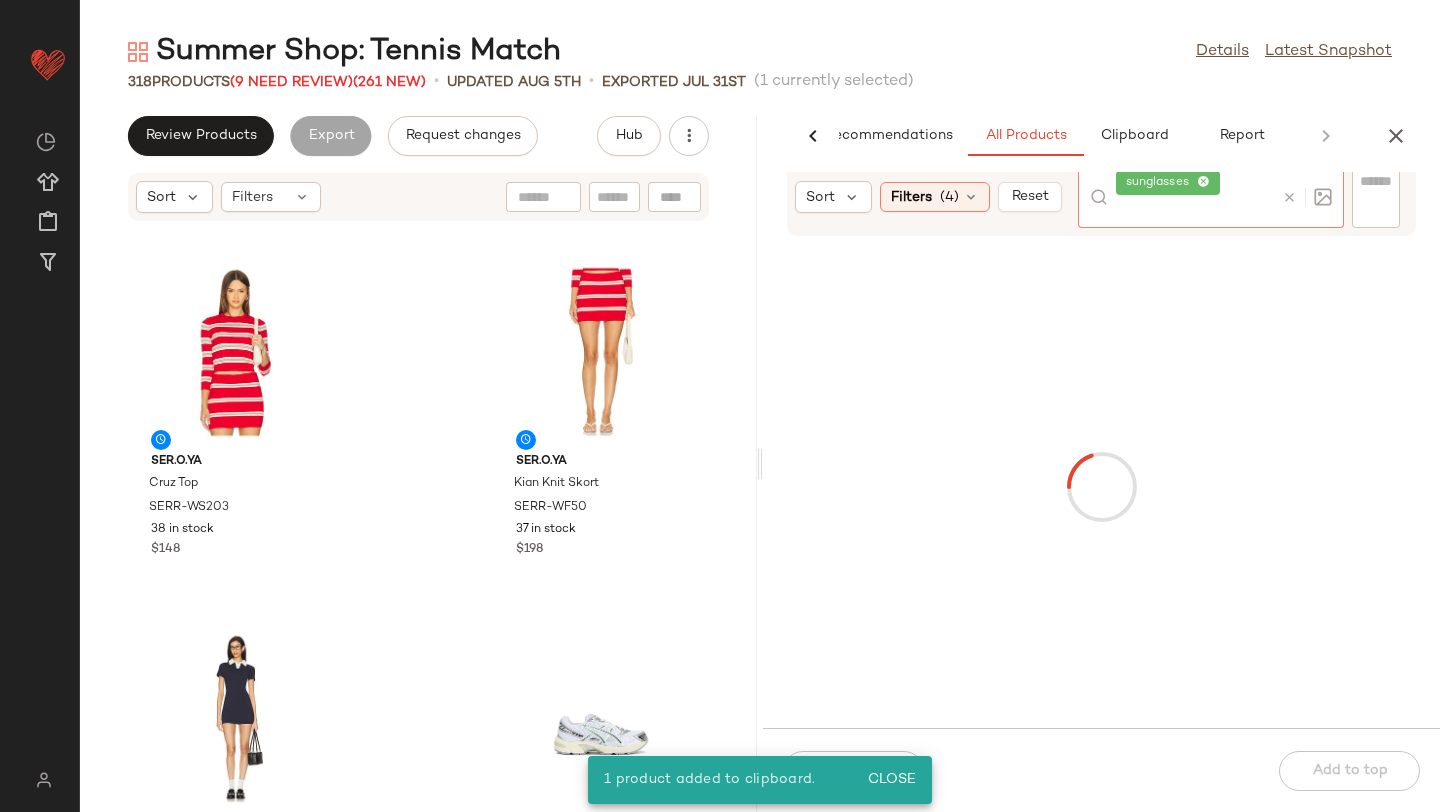 click on "Summer Shop: Tennis Match  Details   Latest Snapshot" 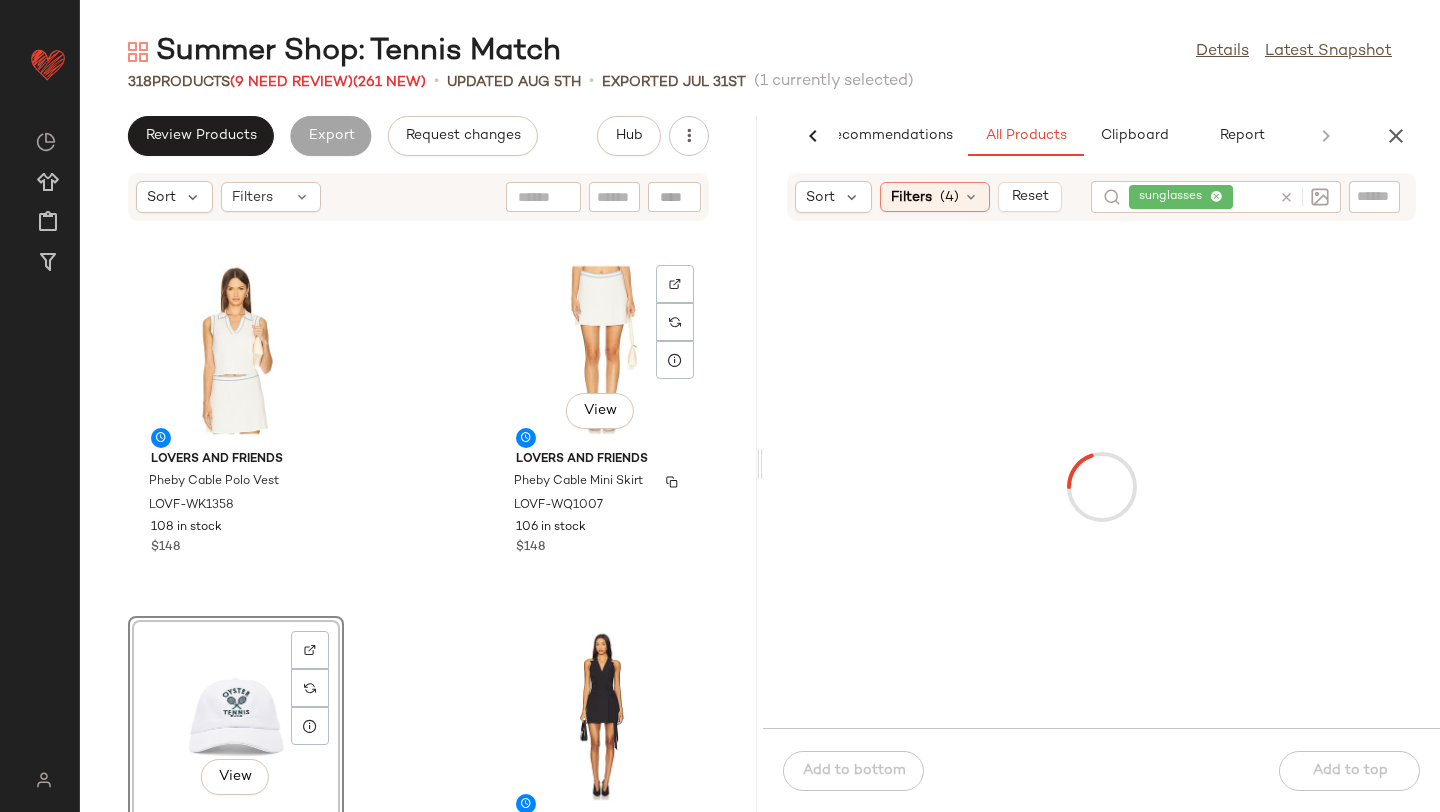 scroll, scrollTop: 555, scrollLeft: 0, axis: vertical 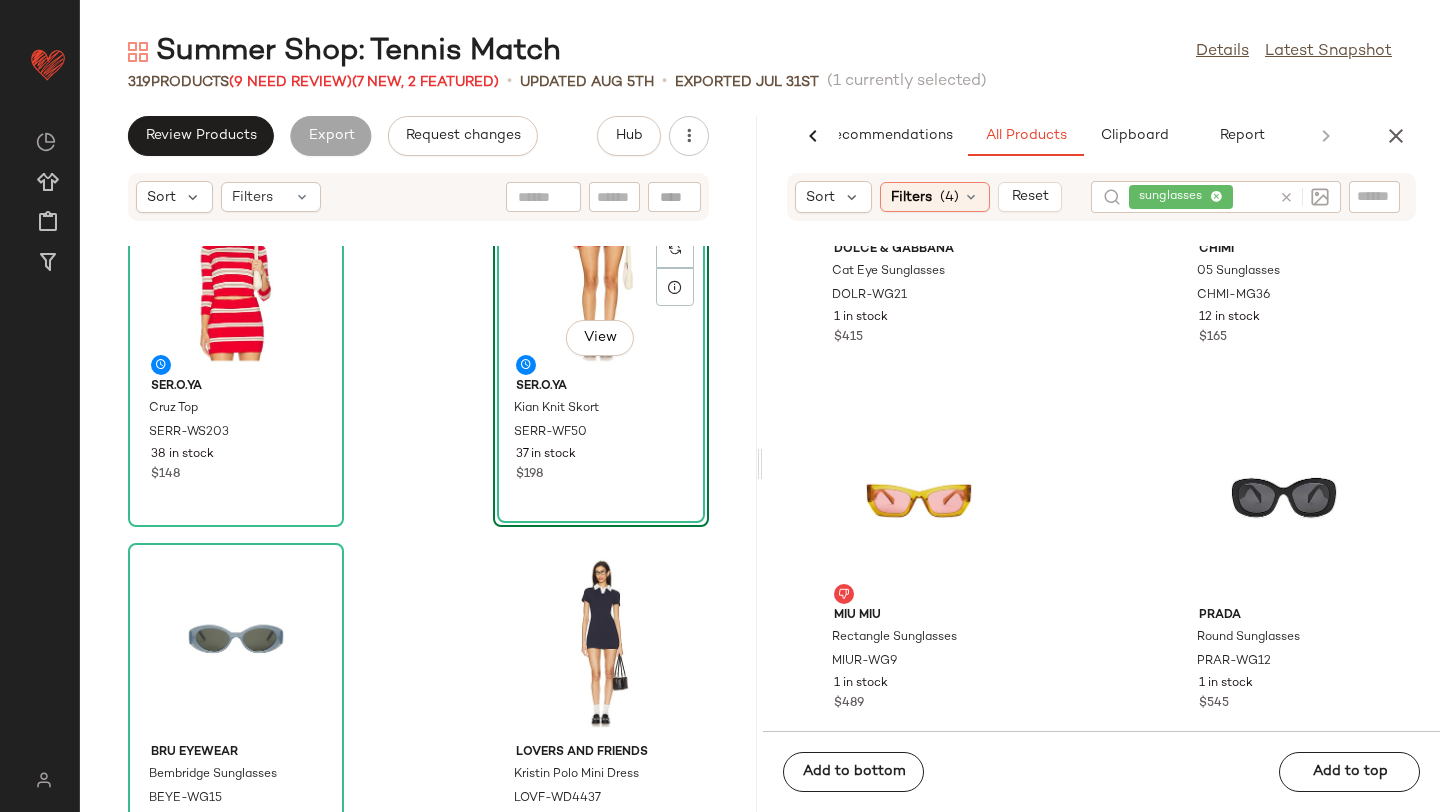 click 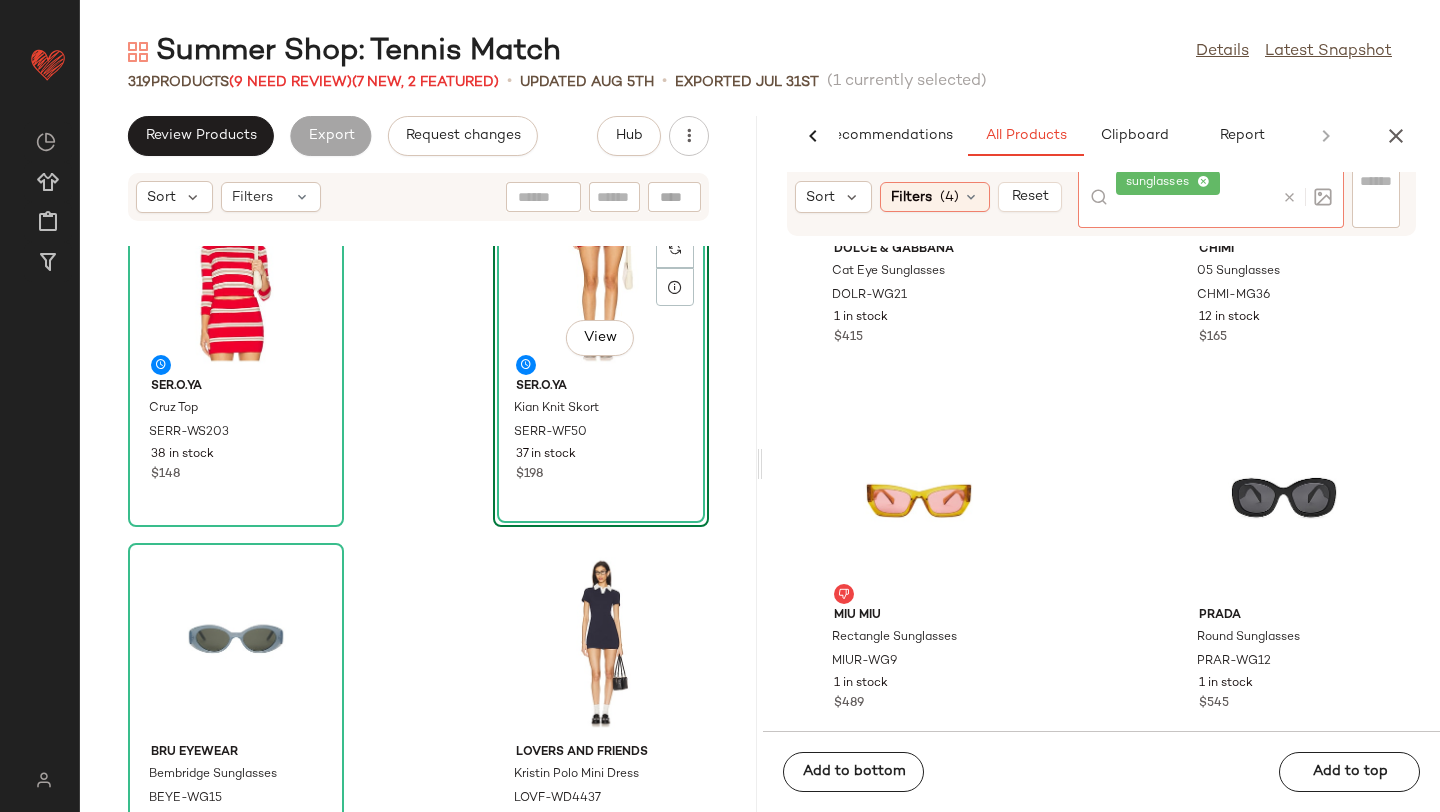 click at bounding box center (1289, 197) 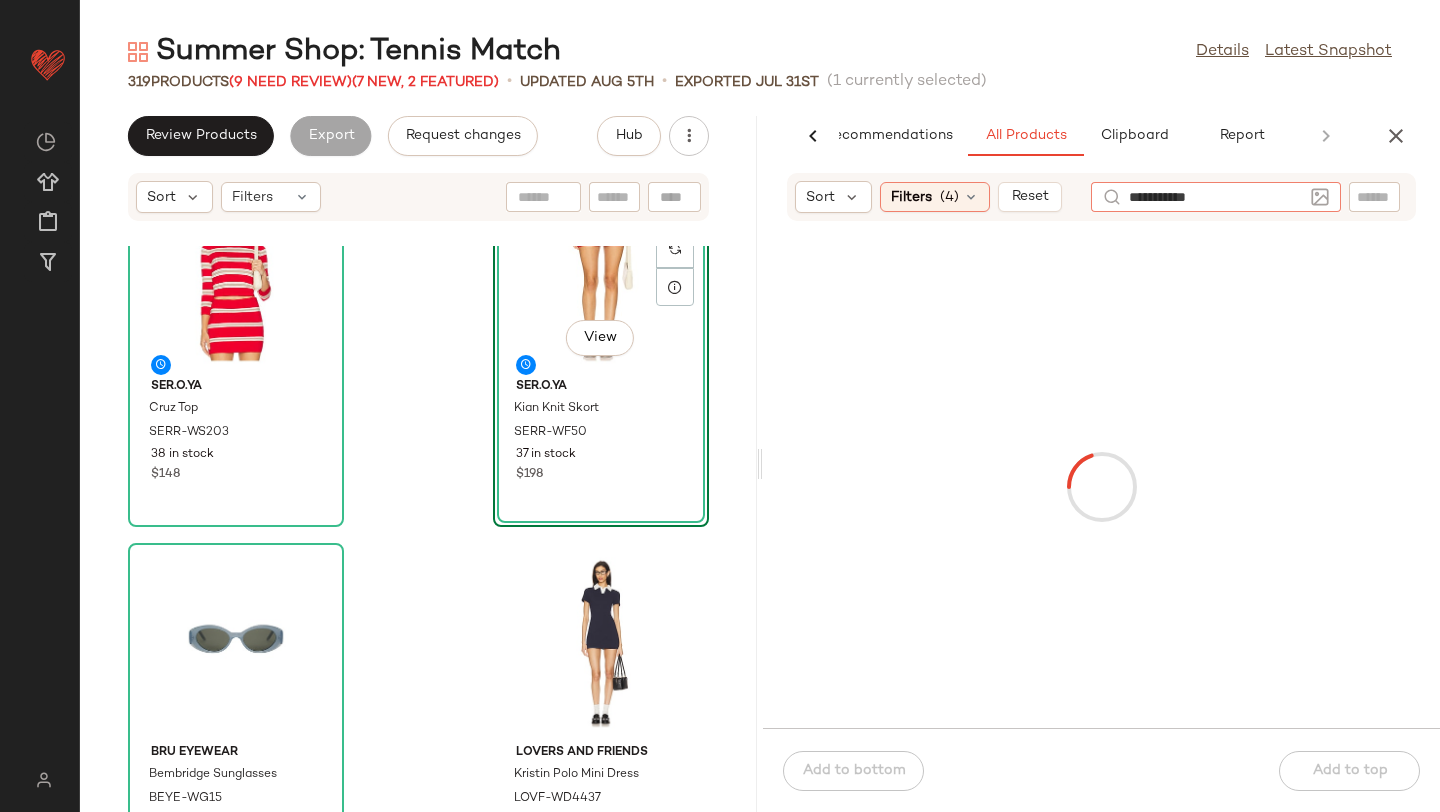 type on "**********" 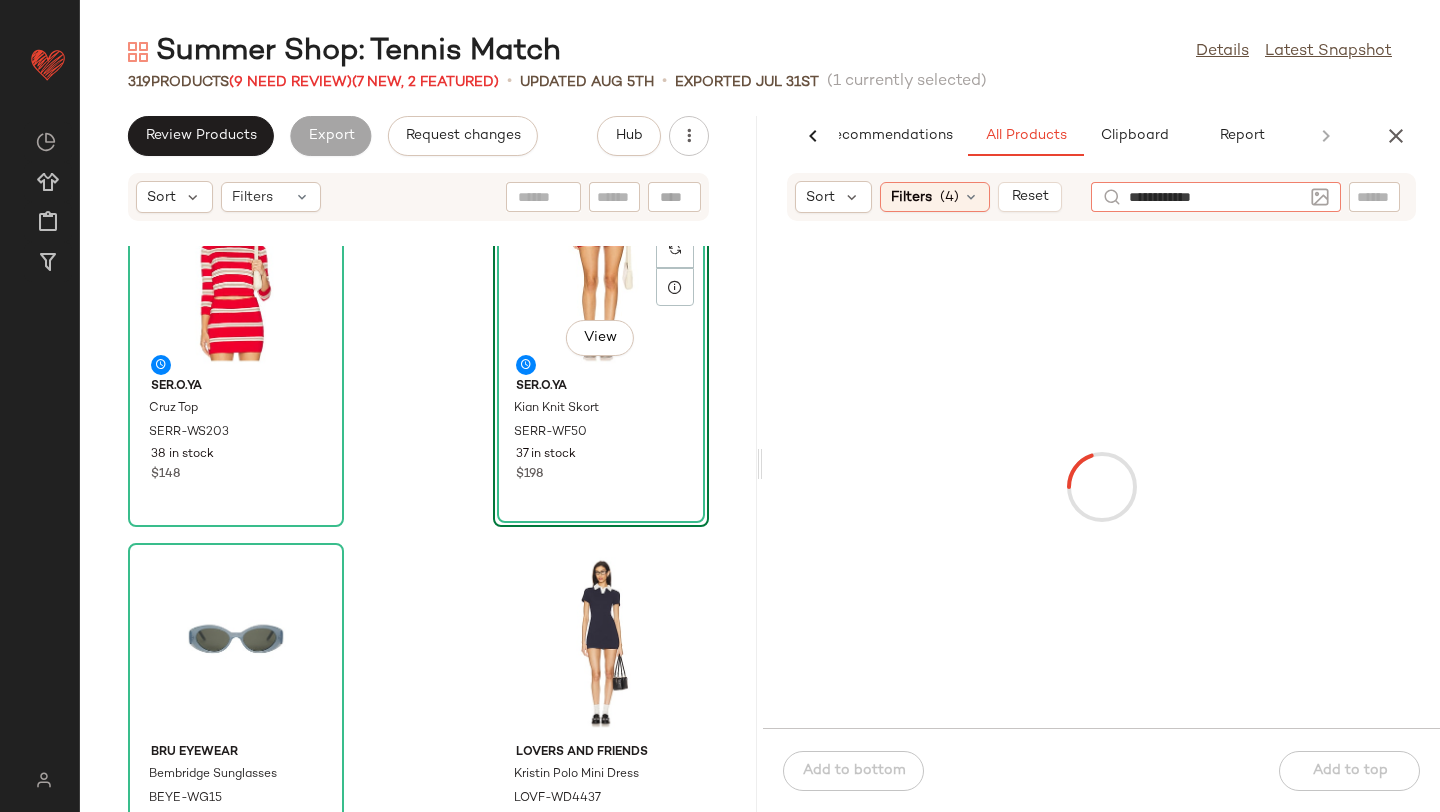 type 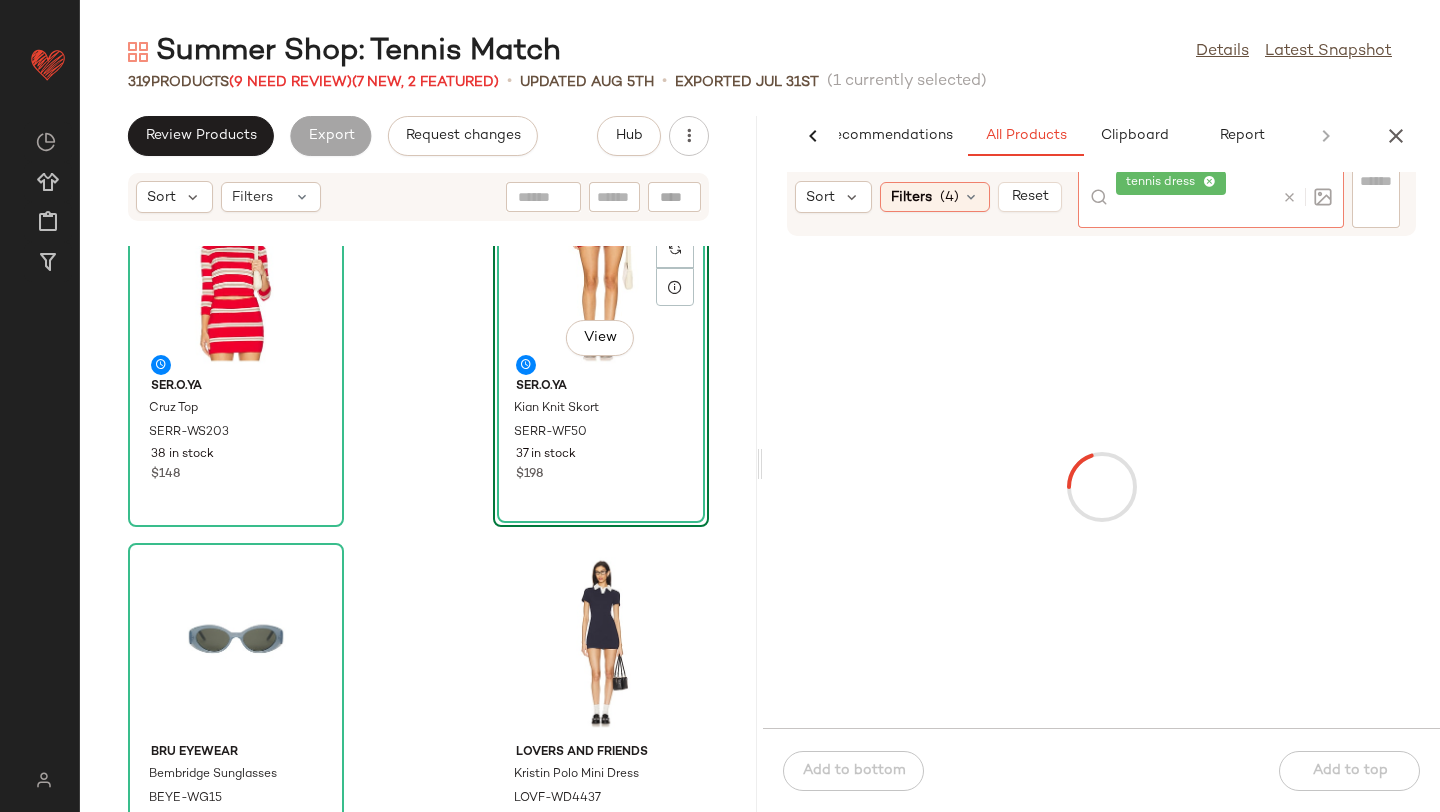 click on "319   Products   (9 Need Review)  (7 New, 2 Featured)  •   updated Aug 5th  •  Exported Jul 31st   (1 currently selected)" 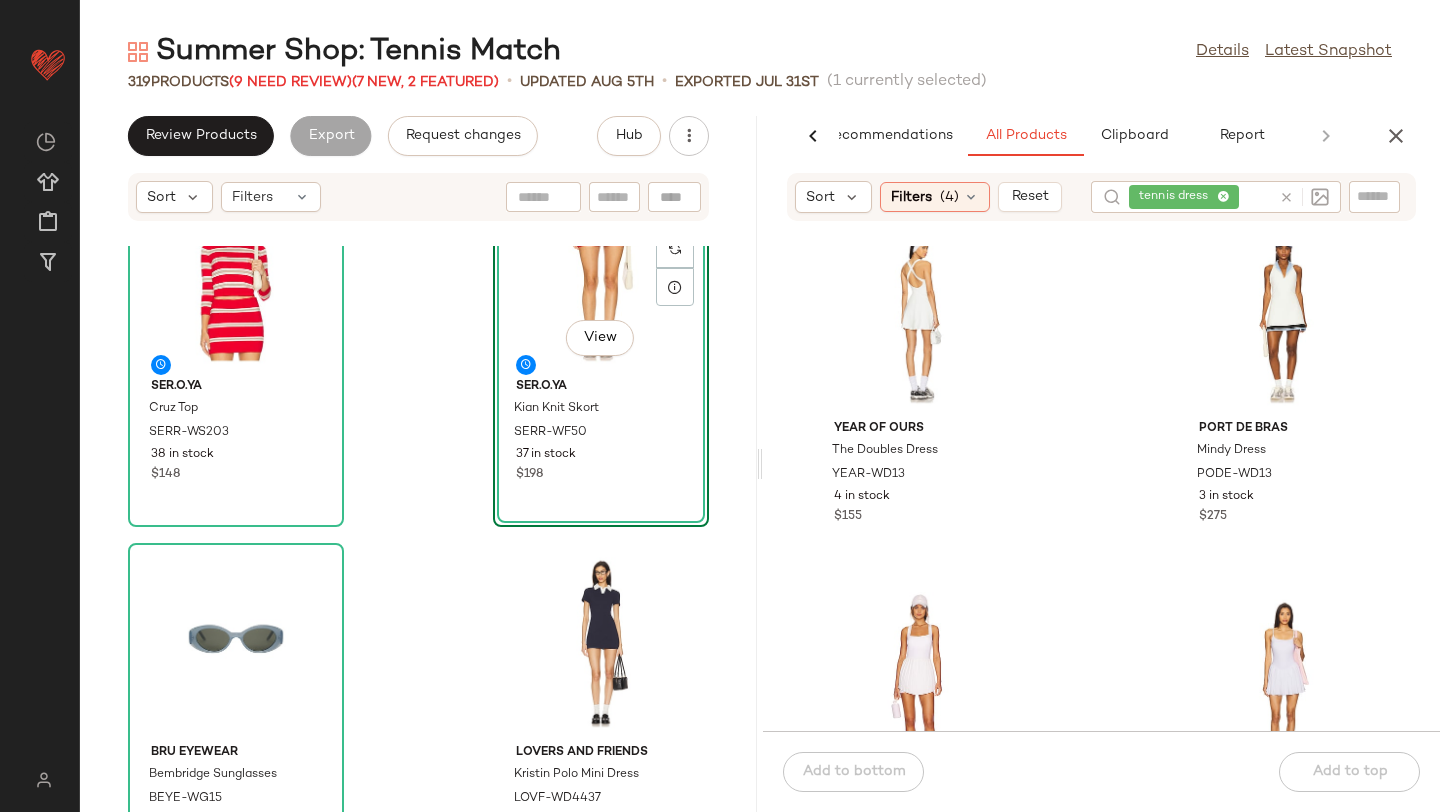 scroll, scrollTop: 415, scrollLeft: 0, axis: vertical 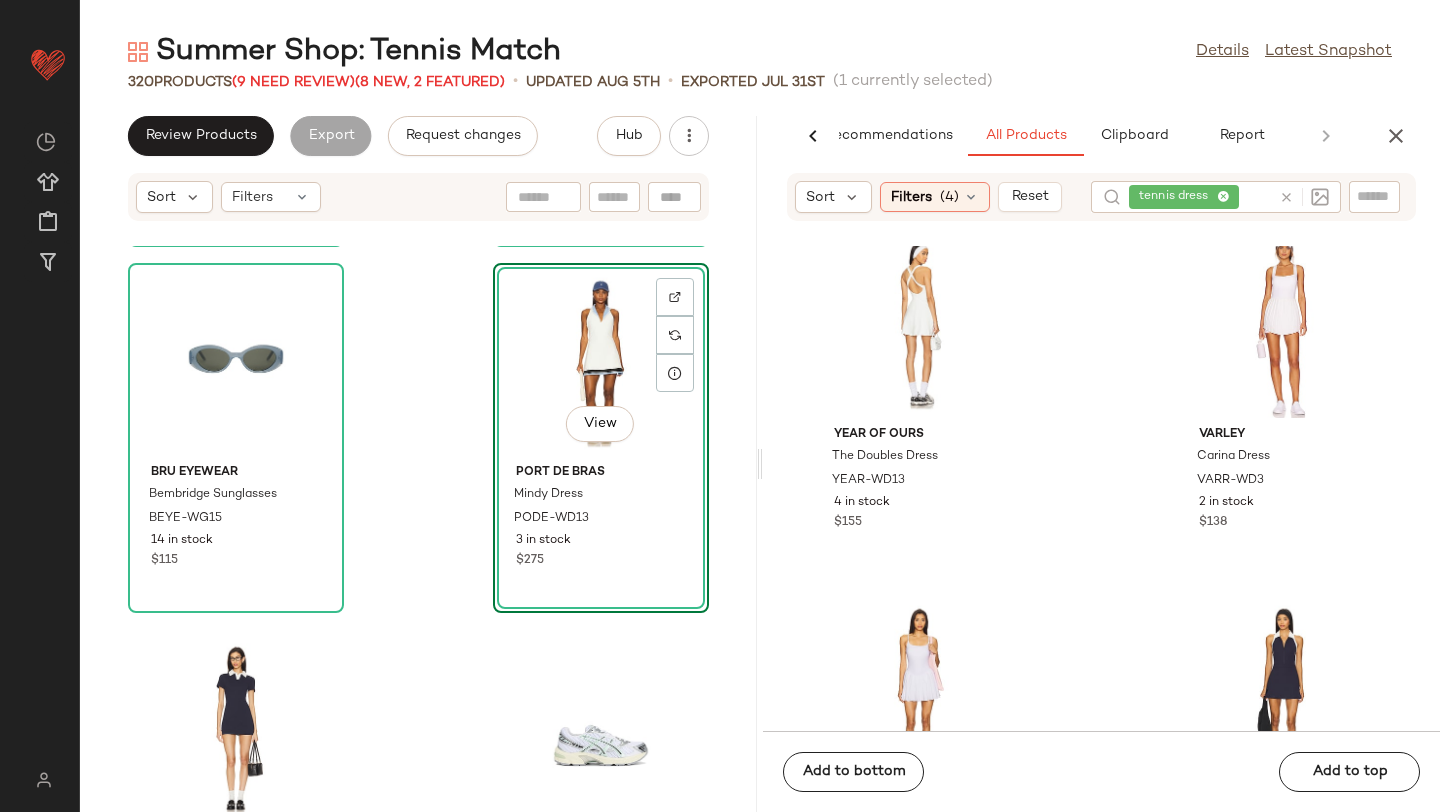 click on "SER.O.YA Cruz Top SERR-WS203 38 in stock $148 SER.O.YA Kian Knit Skort SERR-WF50 37 in stock $198 BRU Eyewear Bembridge Sunglasses BEYE-WG15 14 in stock $115  View  Port de Bras Mindy Dress PODE-WD13 3 in stock $275 Lovers and Friends Kristin Polo Mini Dress LOVF-WD4437 106 in stock $149 Asics Gel-1130 Sneakers AFSC-WZ68 11 in stock $100 Eleven Eleven Oversized Crew Sweatshirt EELE-WK10 31 in stock $118 $354  •  3 Eleven Eleven Sweat Shorts EELE-WF7 19 in stock $62 $124  •  2" 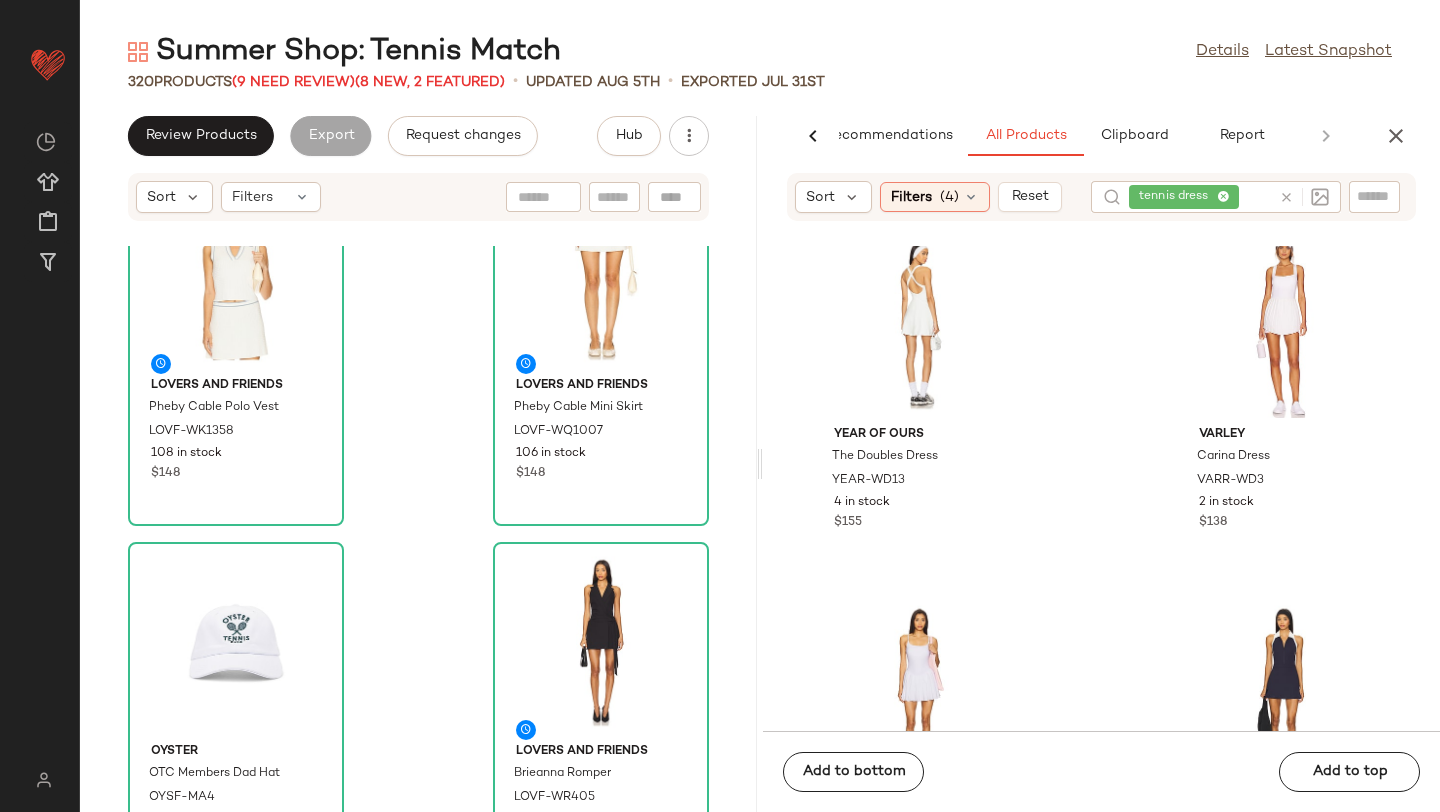 scroll, scrollTop: 0, scrollLeft: 0, axis: both 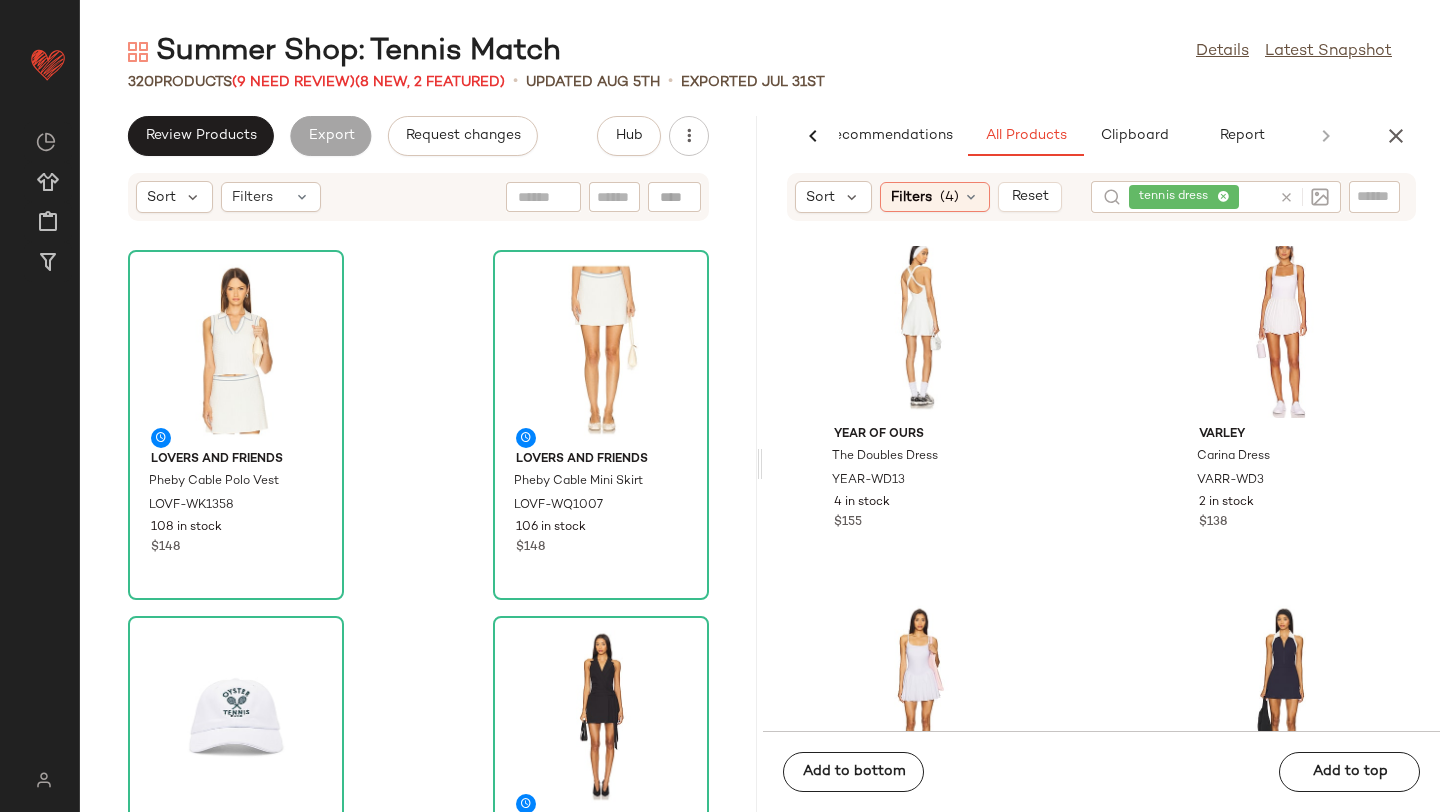 click at bounding box center (1286, 197) 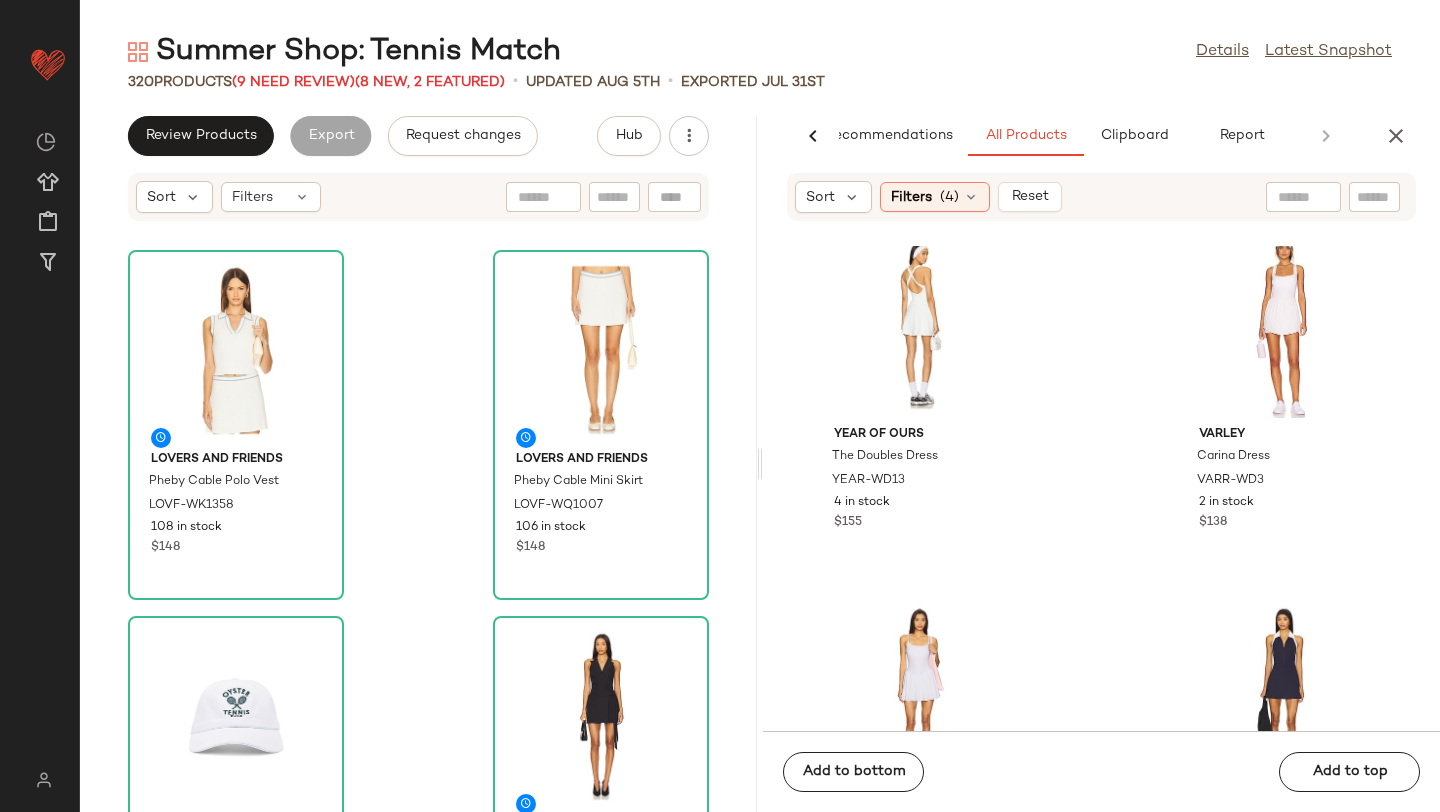click on "Summer Shop: Tennis Match  Details   Latest Snapshot" 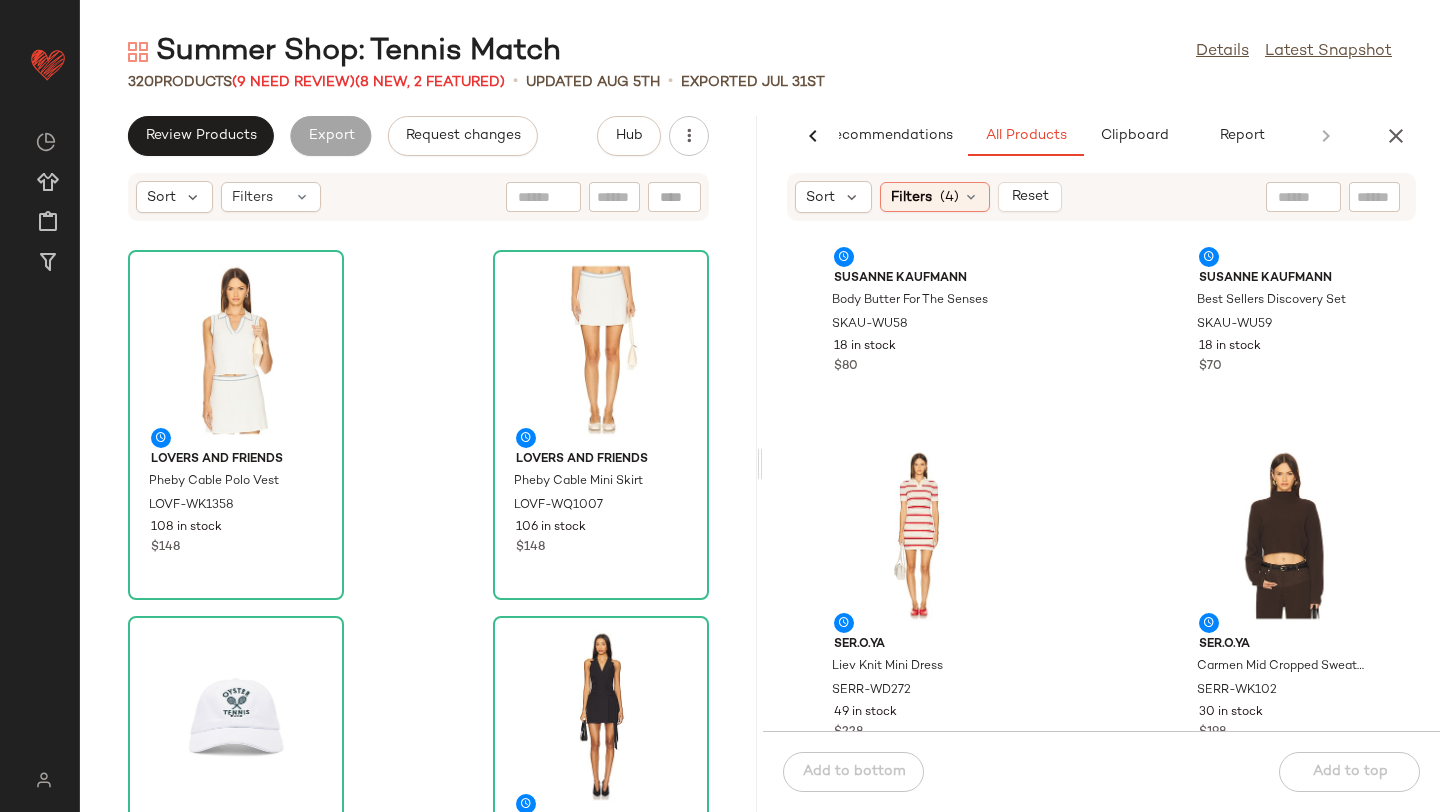 scroll, scrollTop: 2572, scrollLeft: 0, axis: vertical 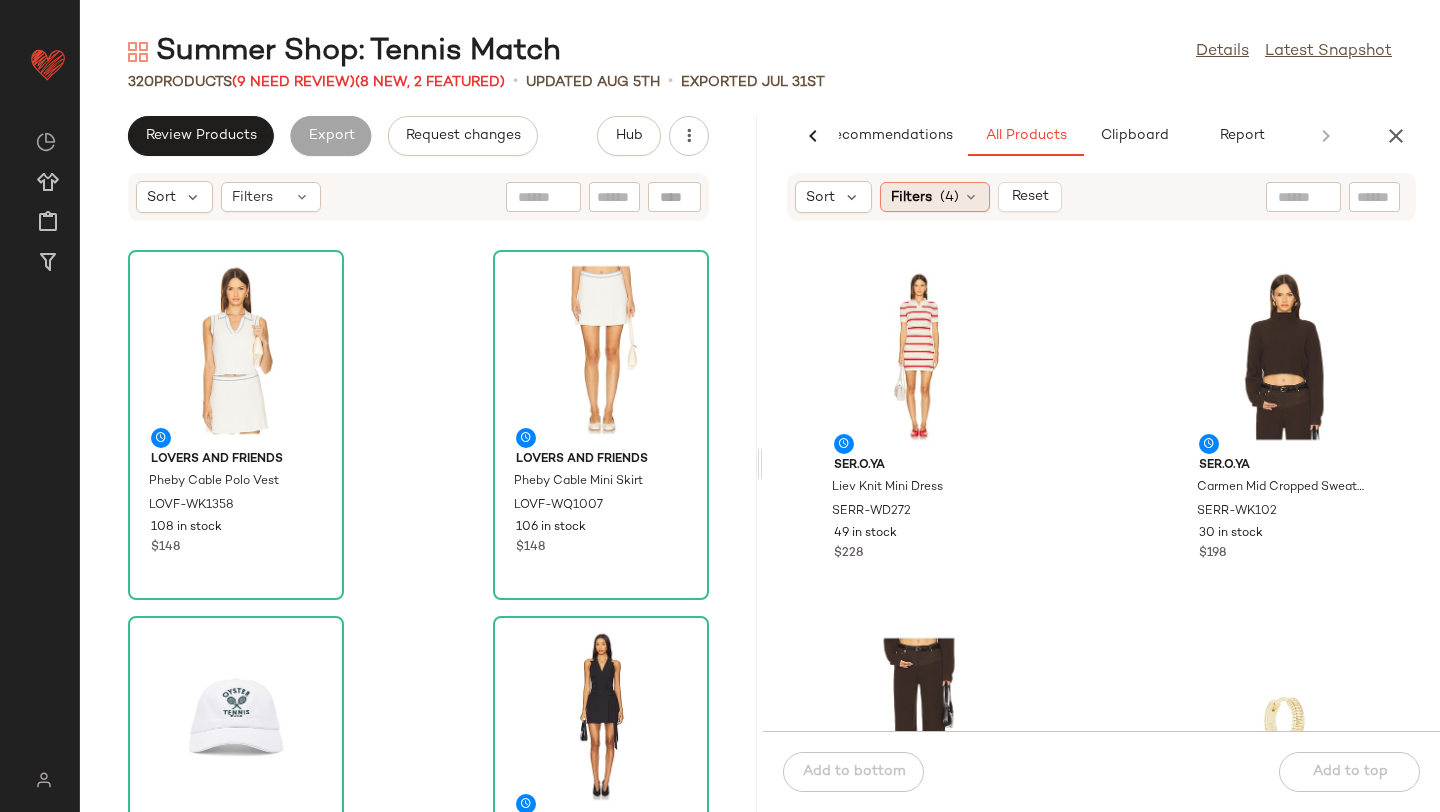 click on "(4)" at bounding box center [949, 197] 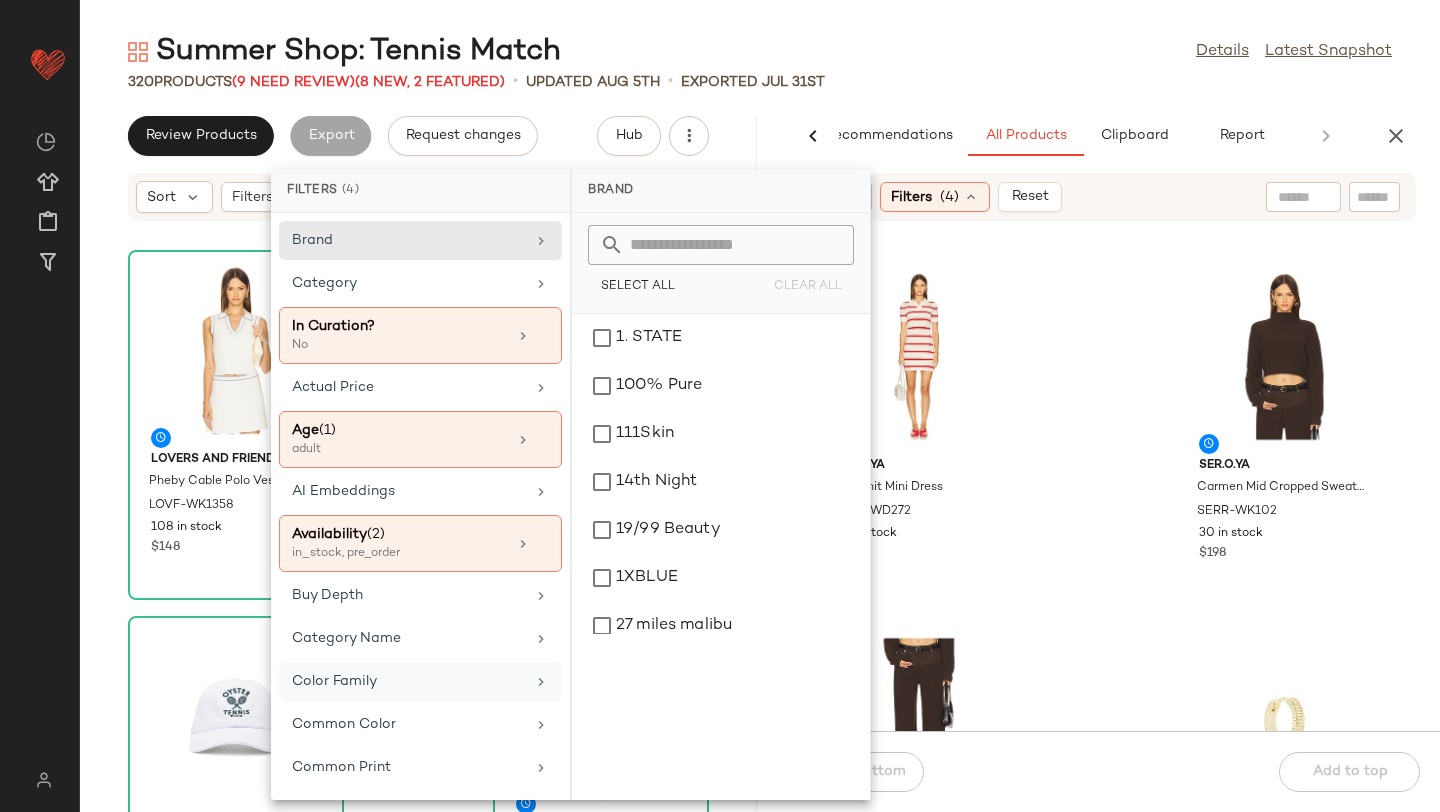 scroll, scrollTop: 517, scrollLeft: 0, axis: vertical 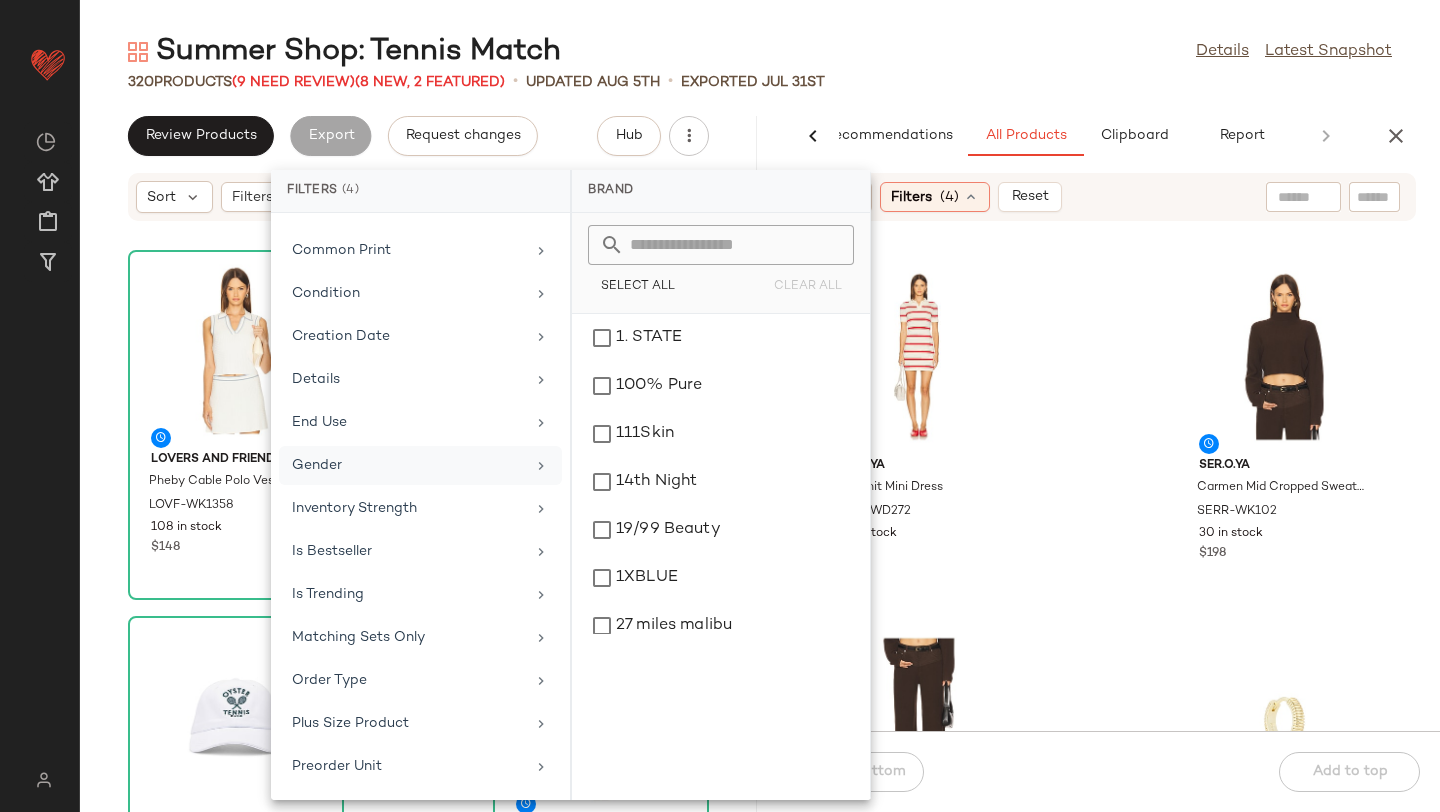 click on "Gender" at bounding box center (408, 465) 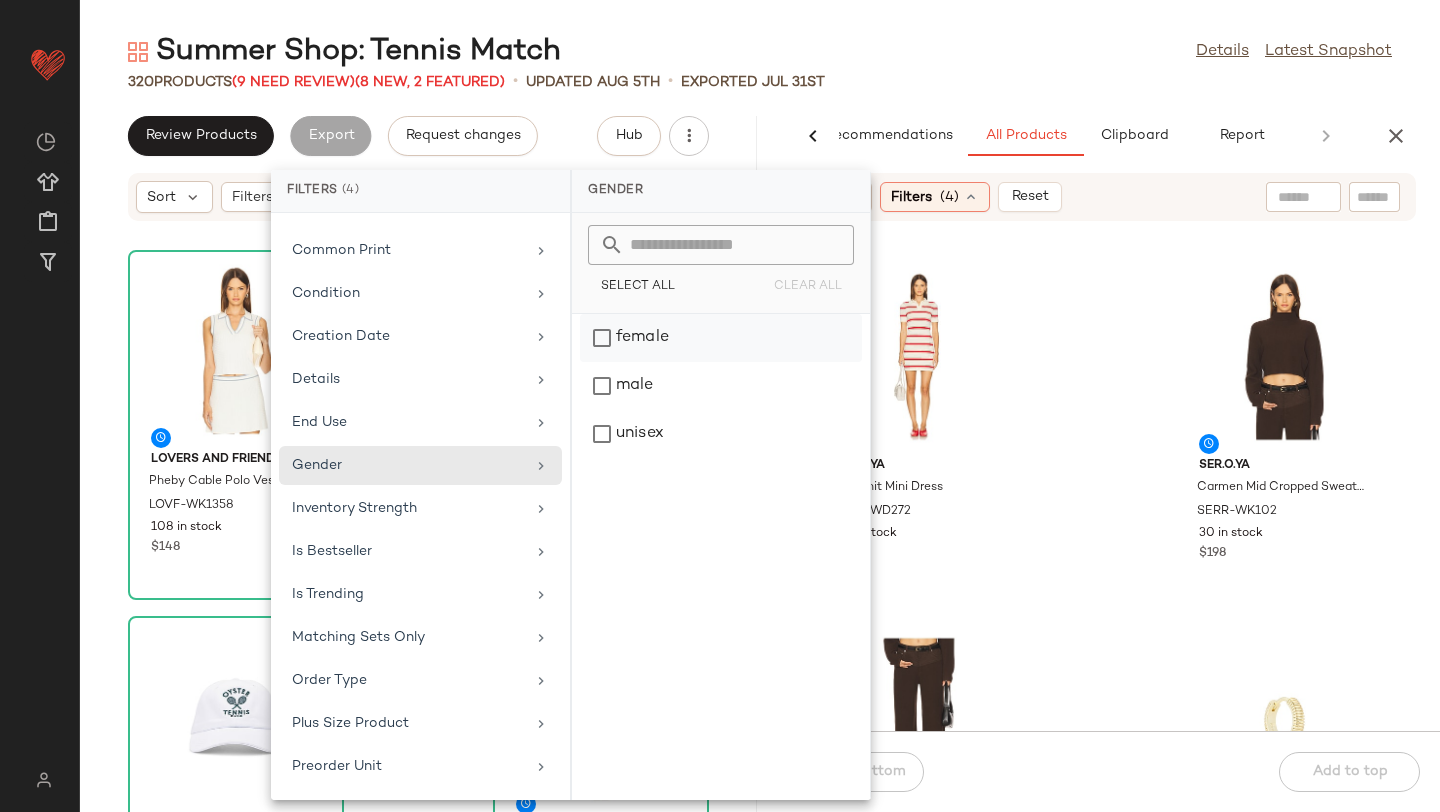 click on "female" 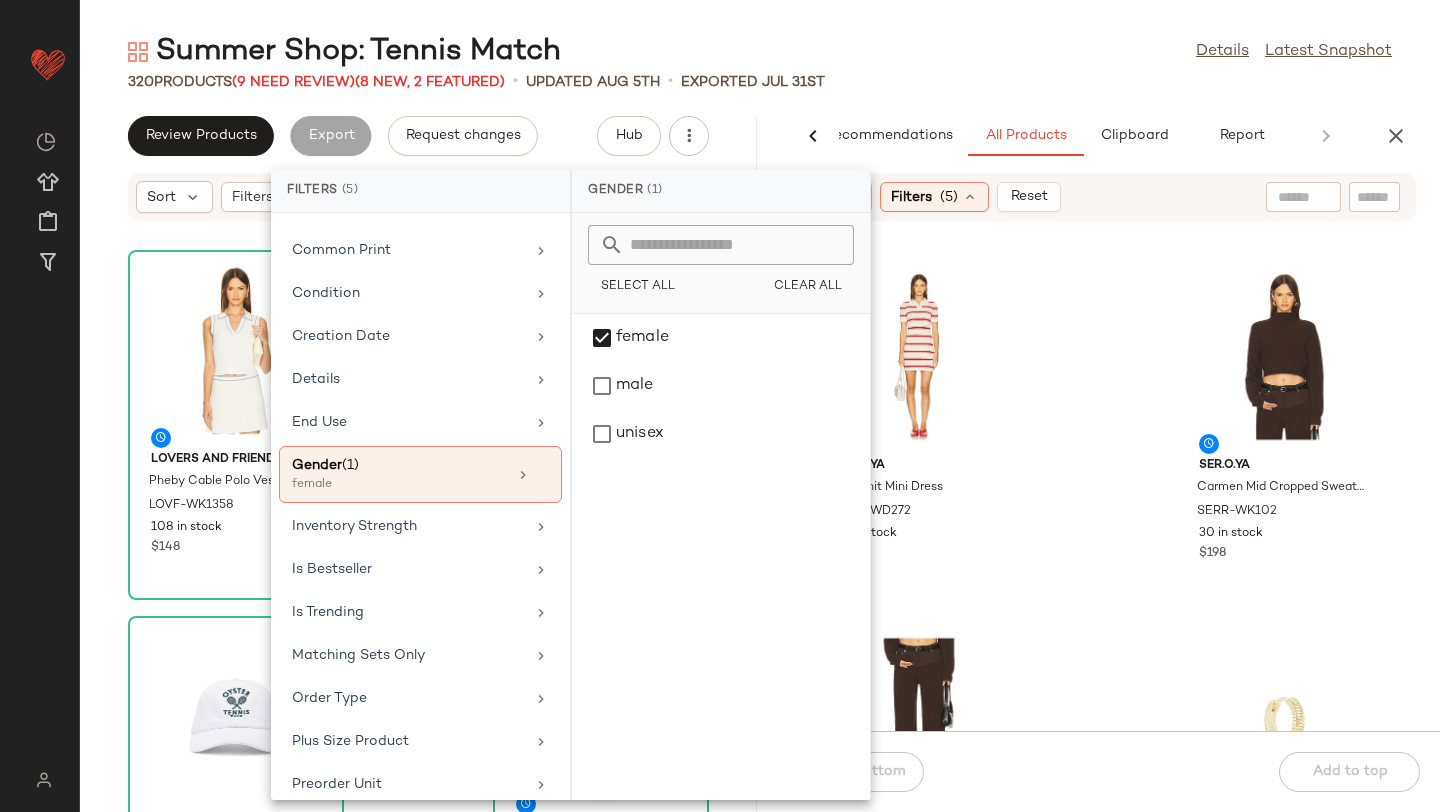 click on "Susanne Kaufmann Body Butter For The Senses SKAU-WU58 18 in stock $80 Susanne Kaufmann Best Sellers Discovery Set SKAU-WU59 18 in stock $70 SER.O.YA Liev Knit Mini Dress SERR-WD272 49 in stock $228 SER.O.YA Carmen Mid Cropped Sweater SERR-WK102 30 in stock $198 SER.O.YA Chani Pant SERR-WP86 130 in stock $298 Serge de Nimes Lasso Earring SGEF-ML40 6 in stock $55 Serge de Nimes Bull Earring SGEF-ML41 6 in stock $55 Serge de Nimes Lasso Bangle SGEF-ML43 4 in stock $190" 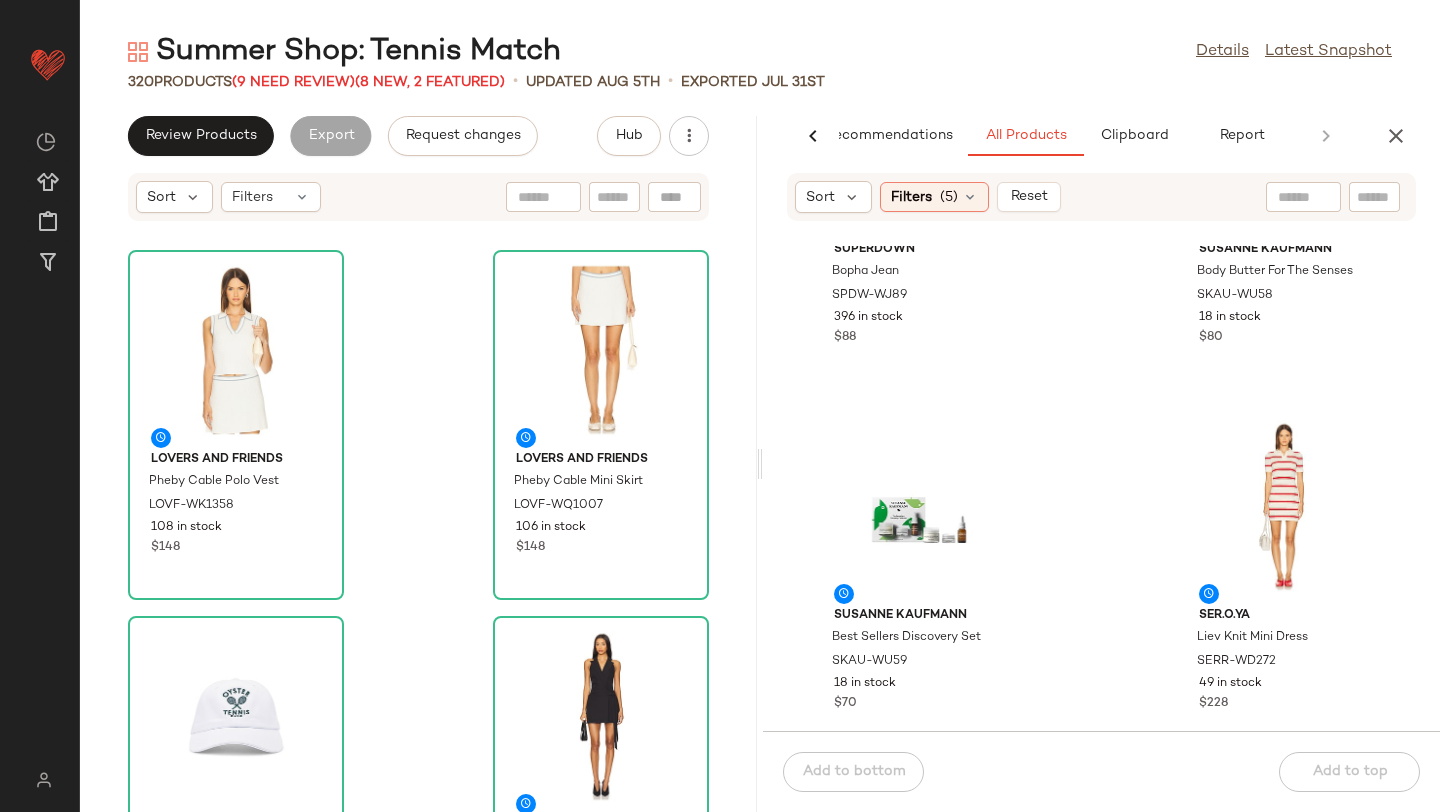 scroll, scrollTop: 1474, scrollLeft: 0, axis: vertical 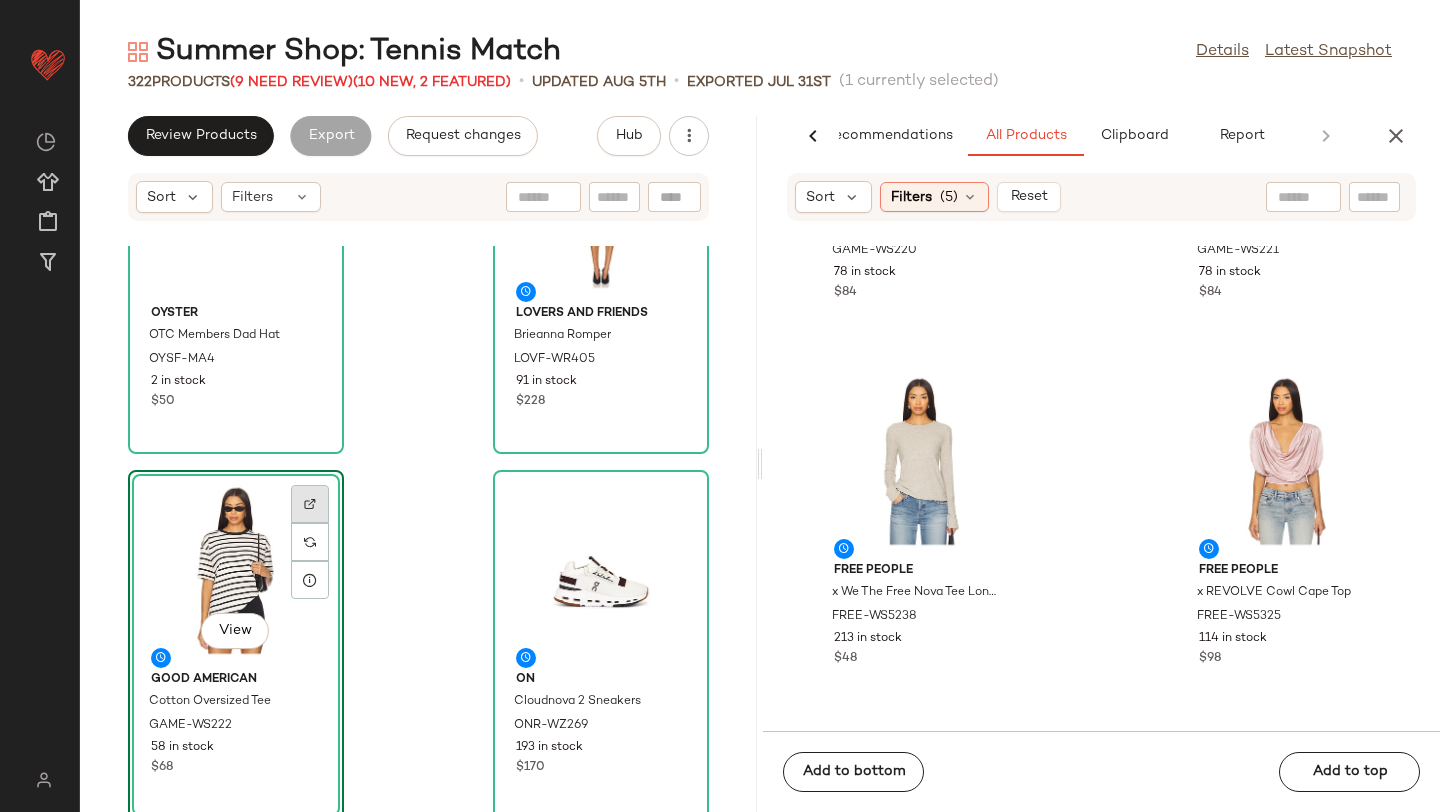 click 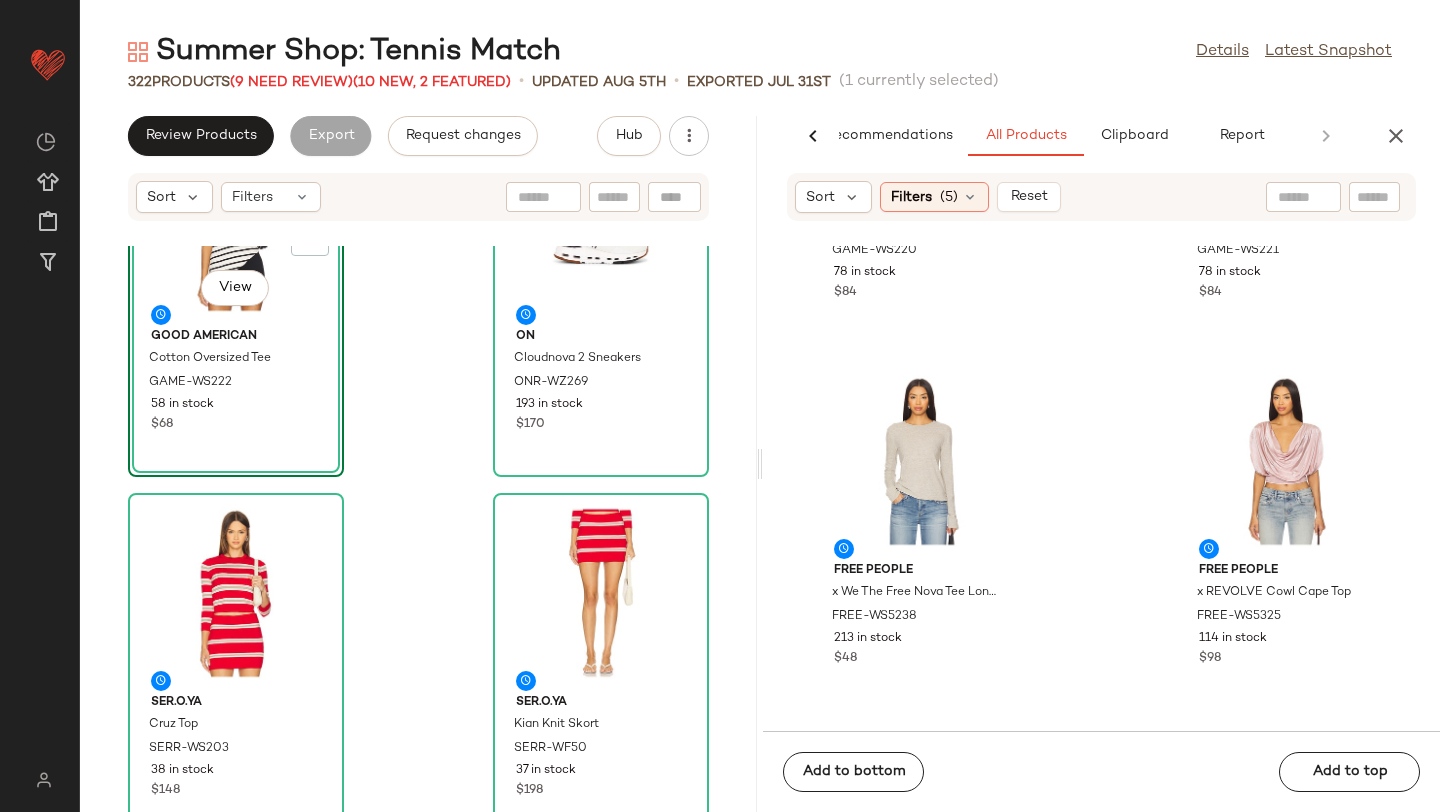 scroll, scrollTop: 692, scrollLeft: 0, axis: vertical 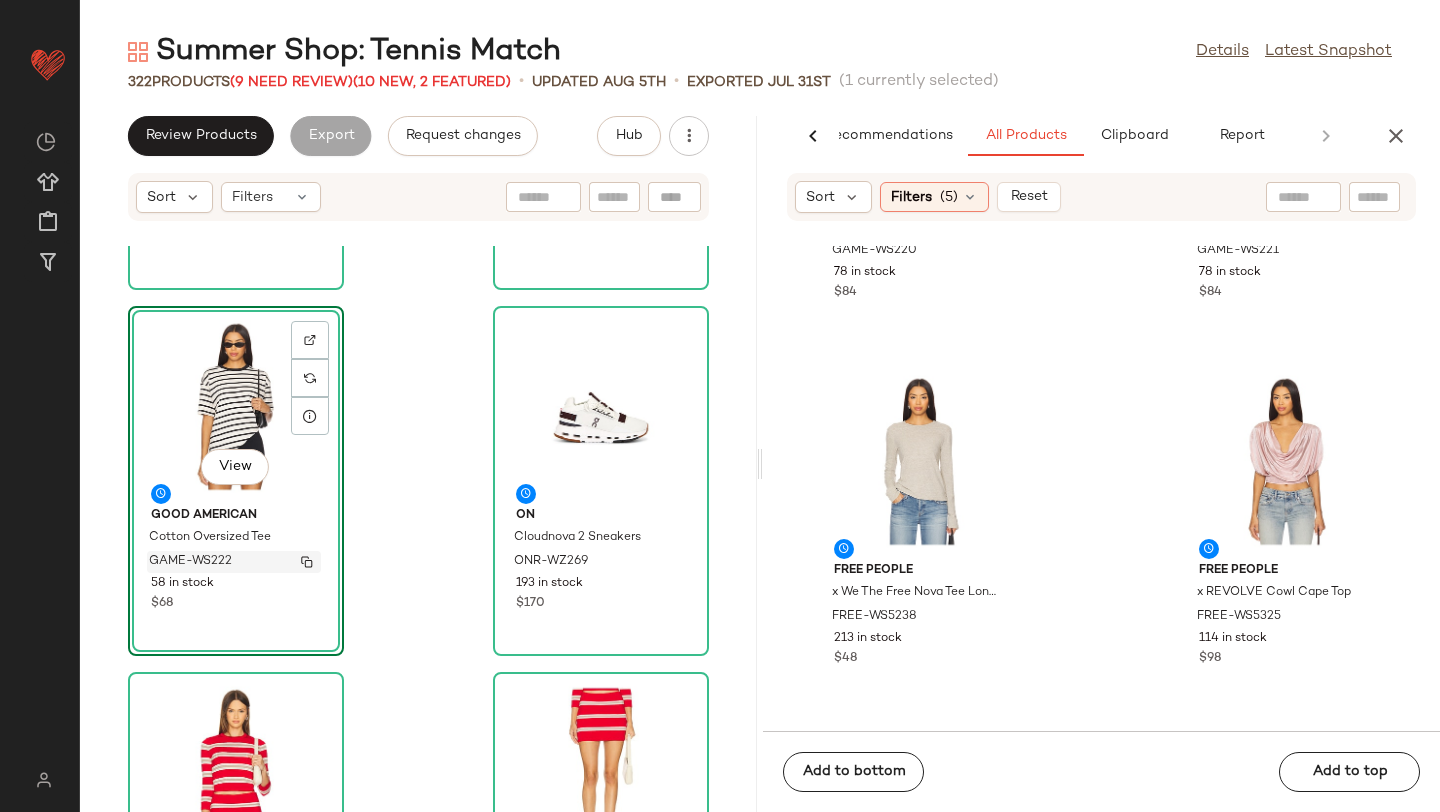 click 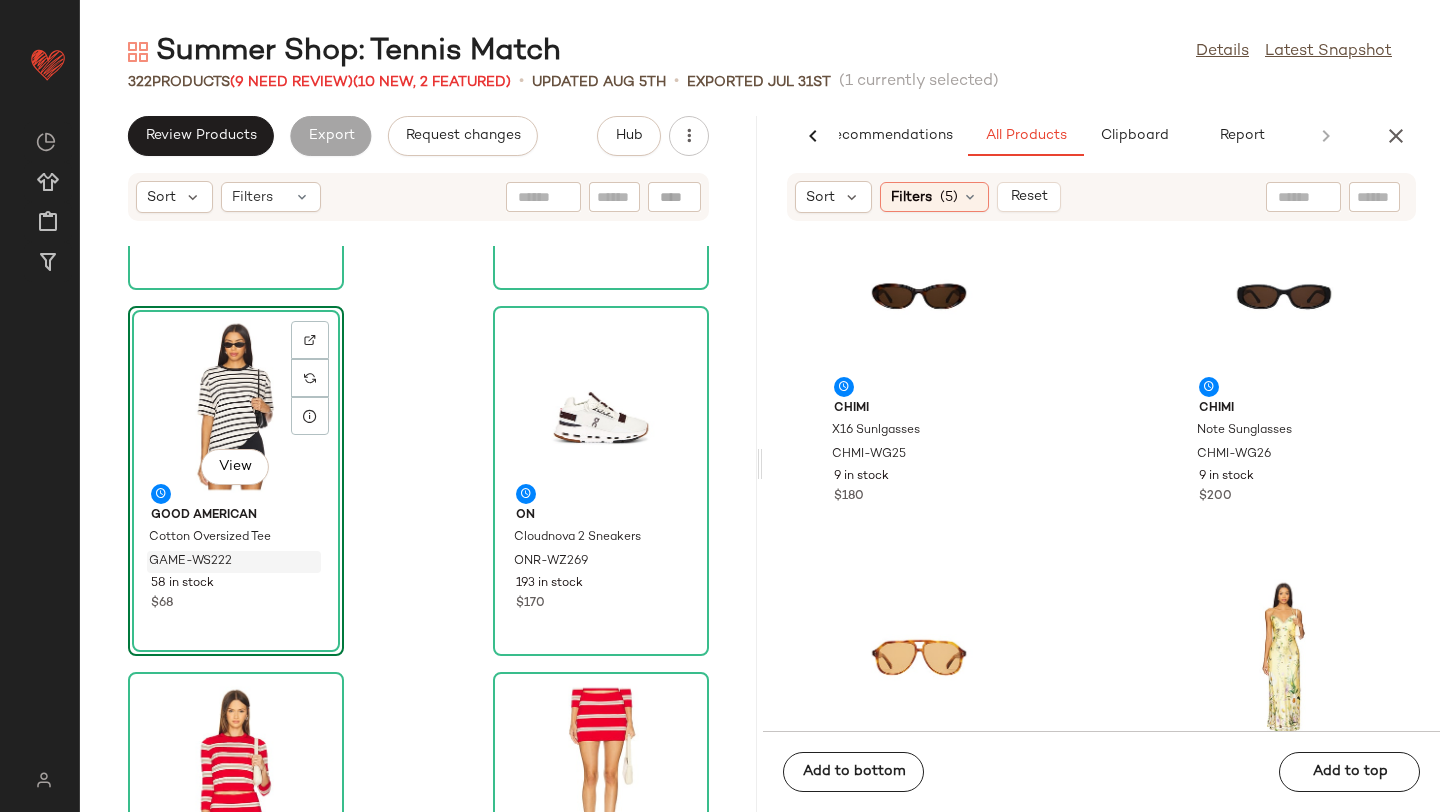 scroll, scrollTop: 21662, scrollLeft: 0, axis: vertical 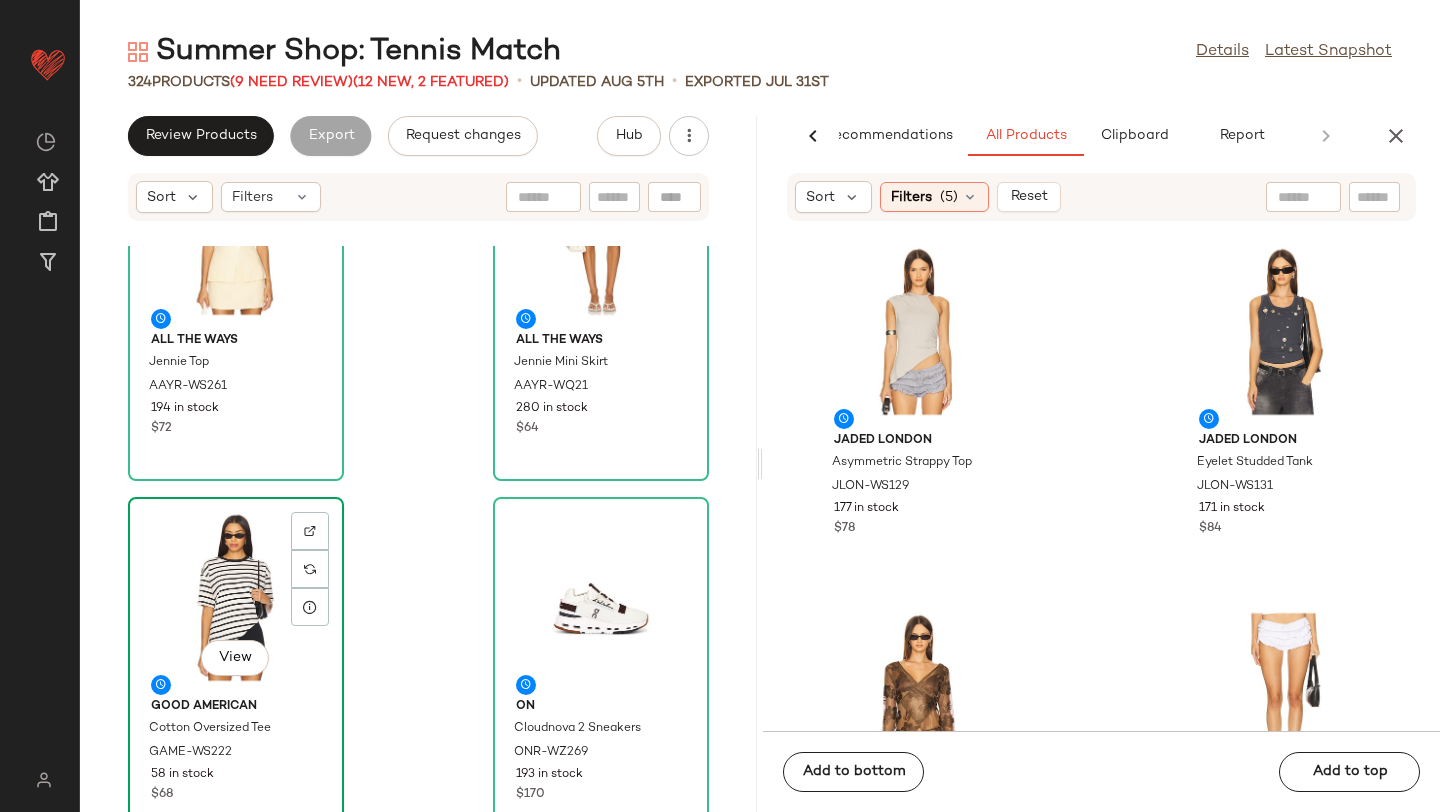 click on "View" 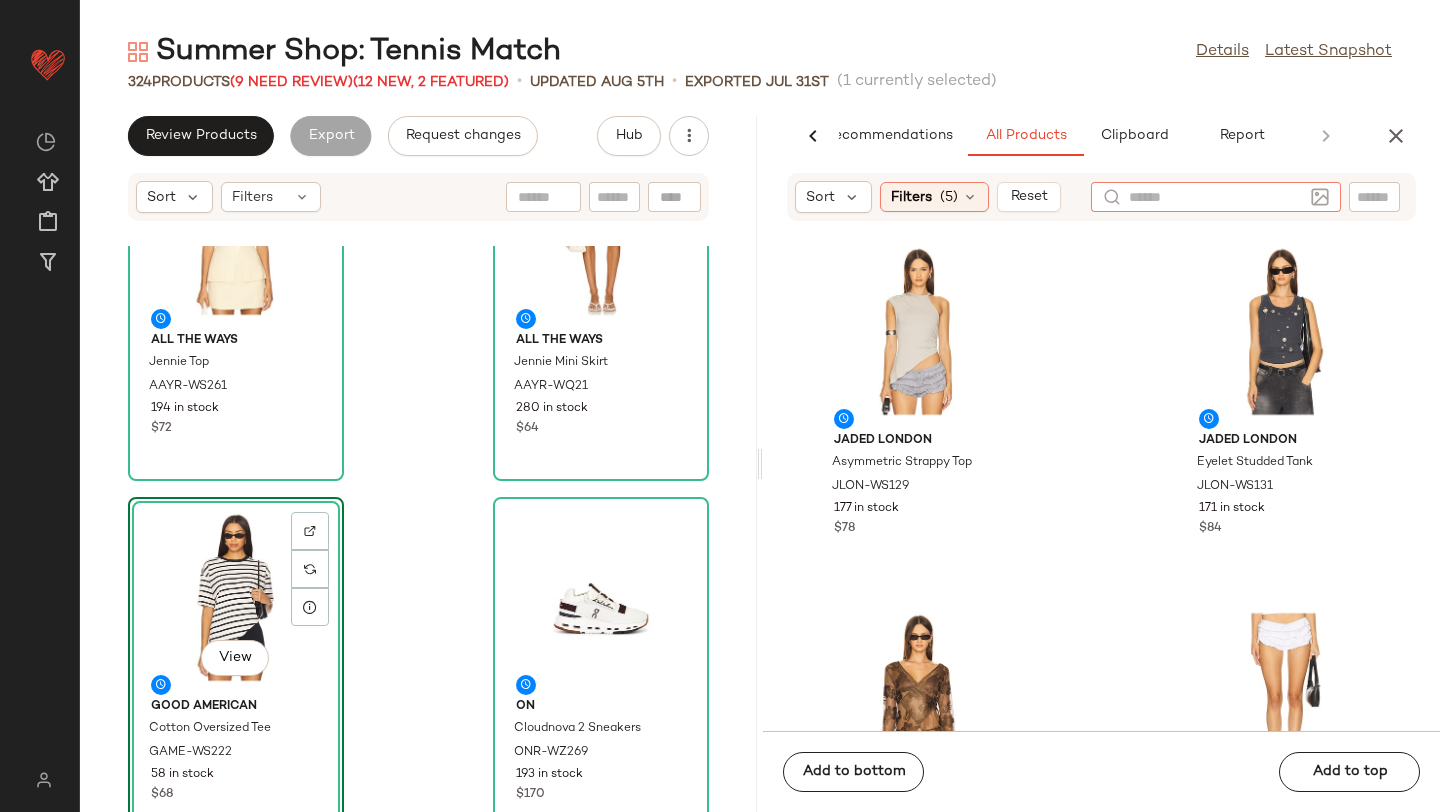 click 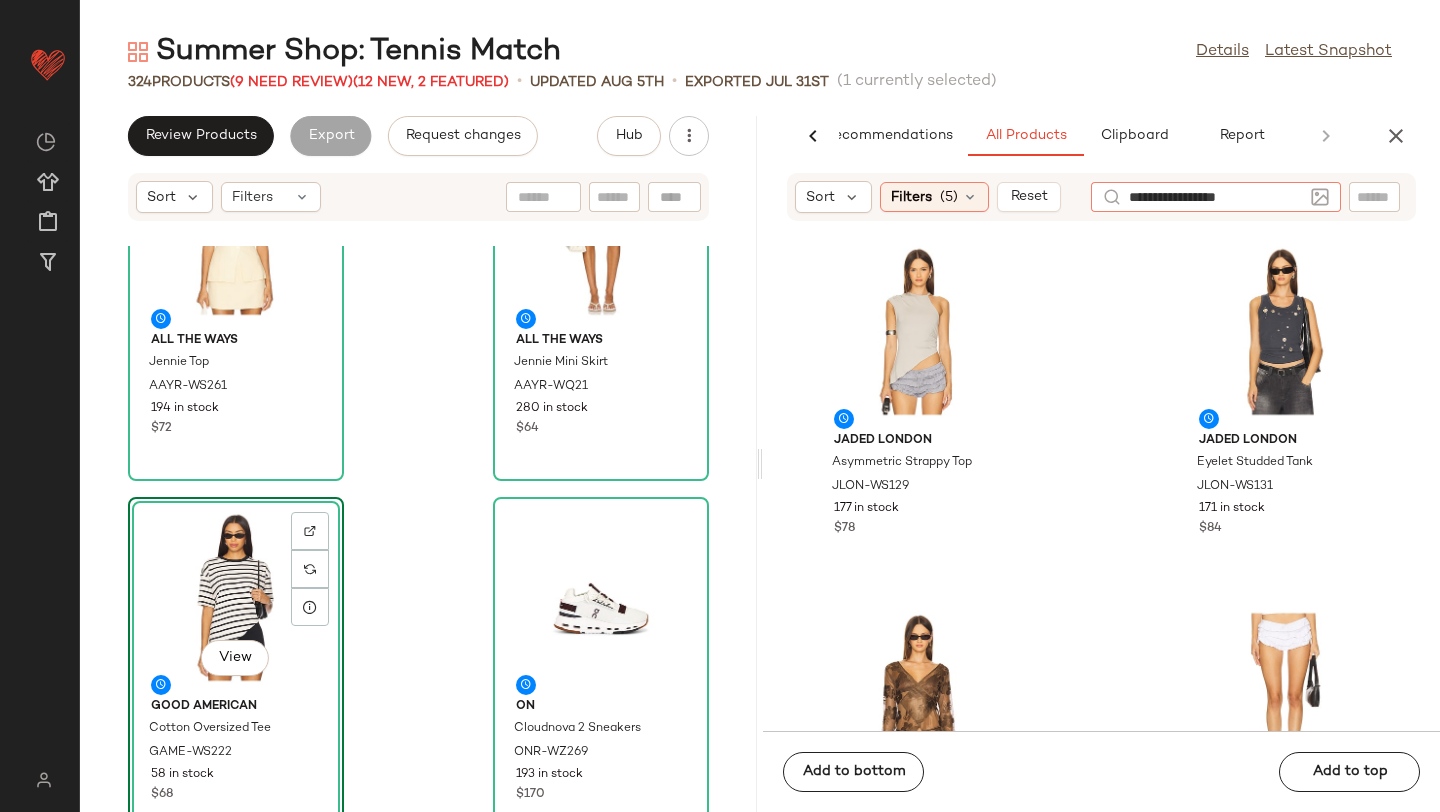 type on "**********" 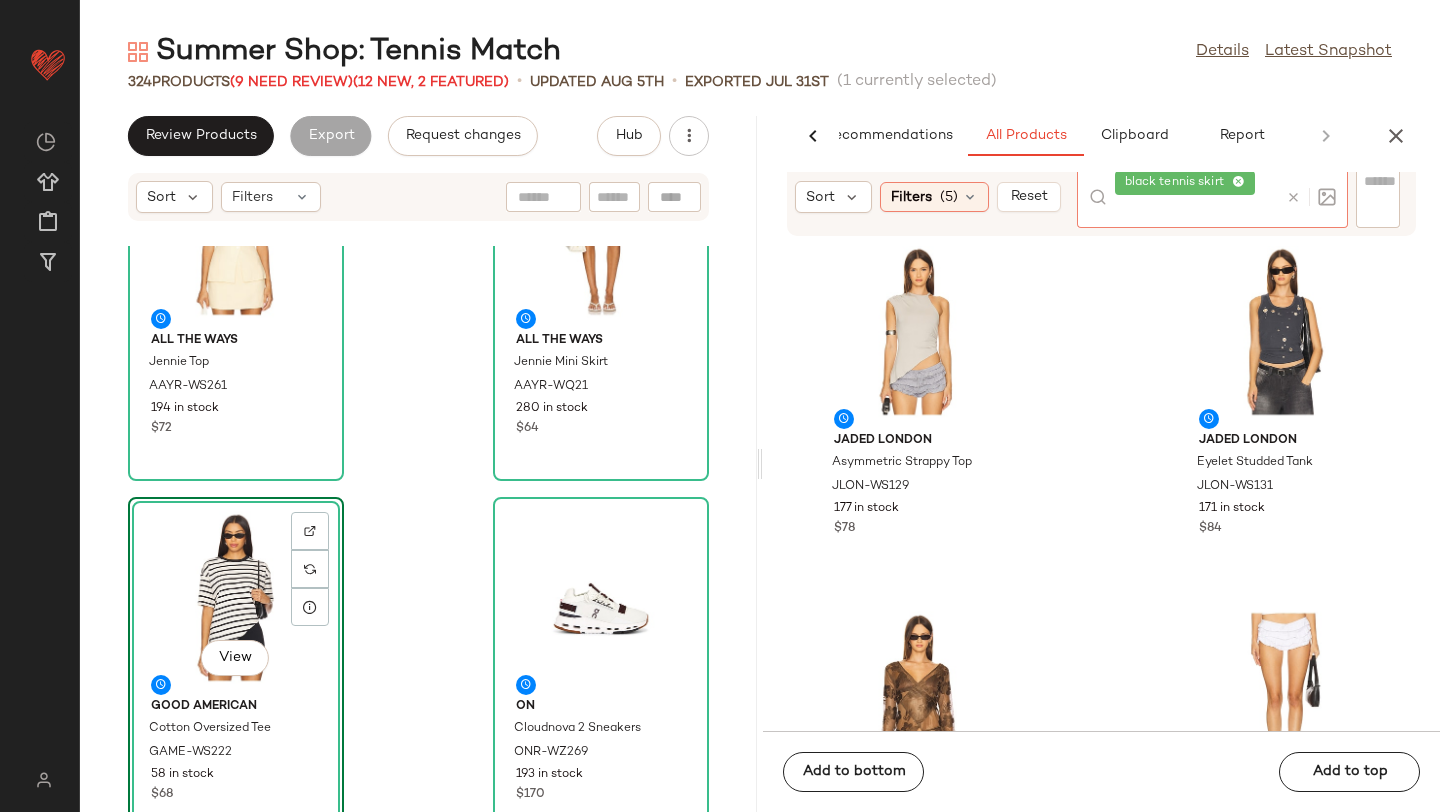 click on "324   Products   (9 Need Review)  (12 New, 2 Featured)  •   updated Aug 5th  •  Exported Jul 31st   (1 currently selected)" 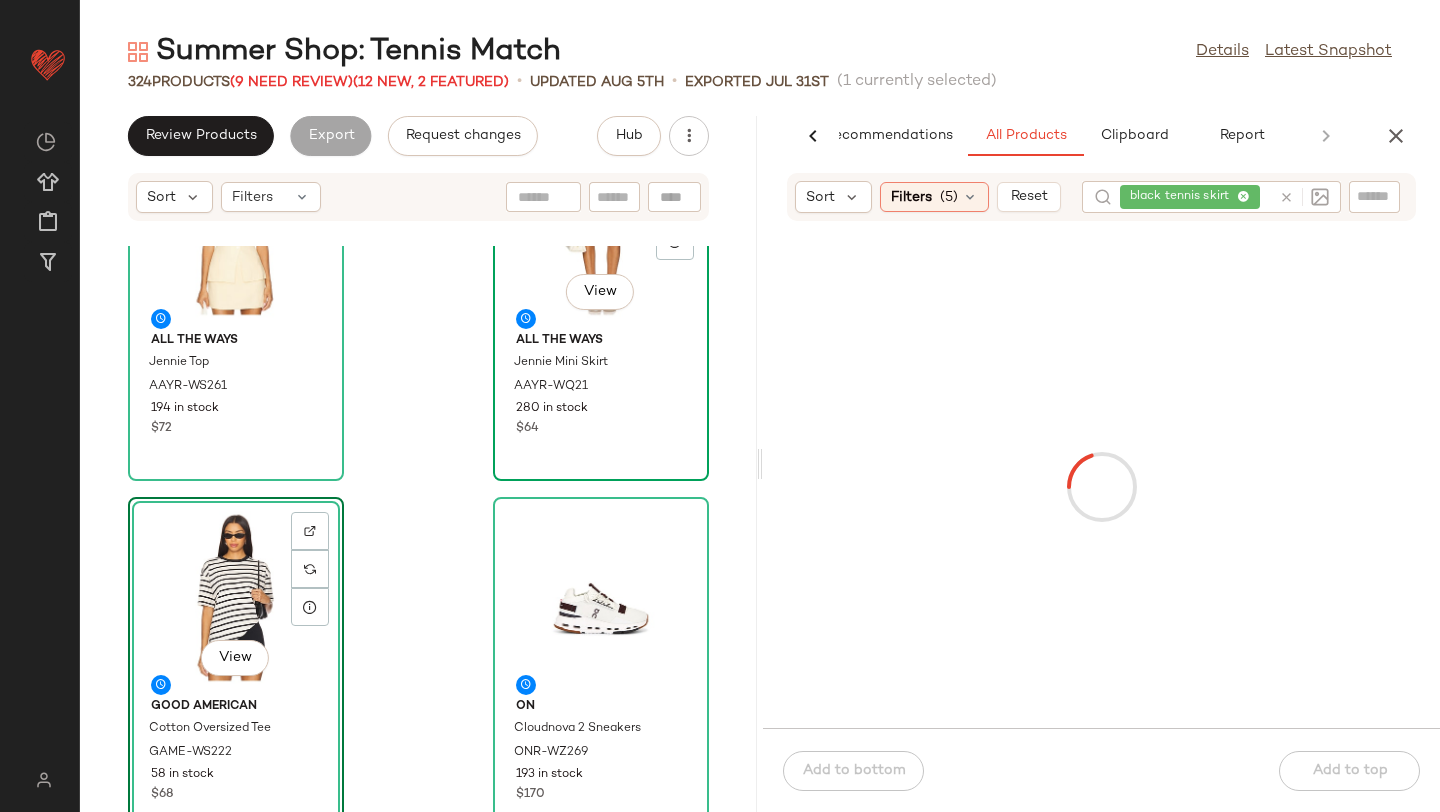 click on "ALL THE WAYS" at bounding box center (601, 341) 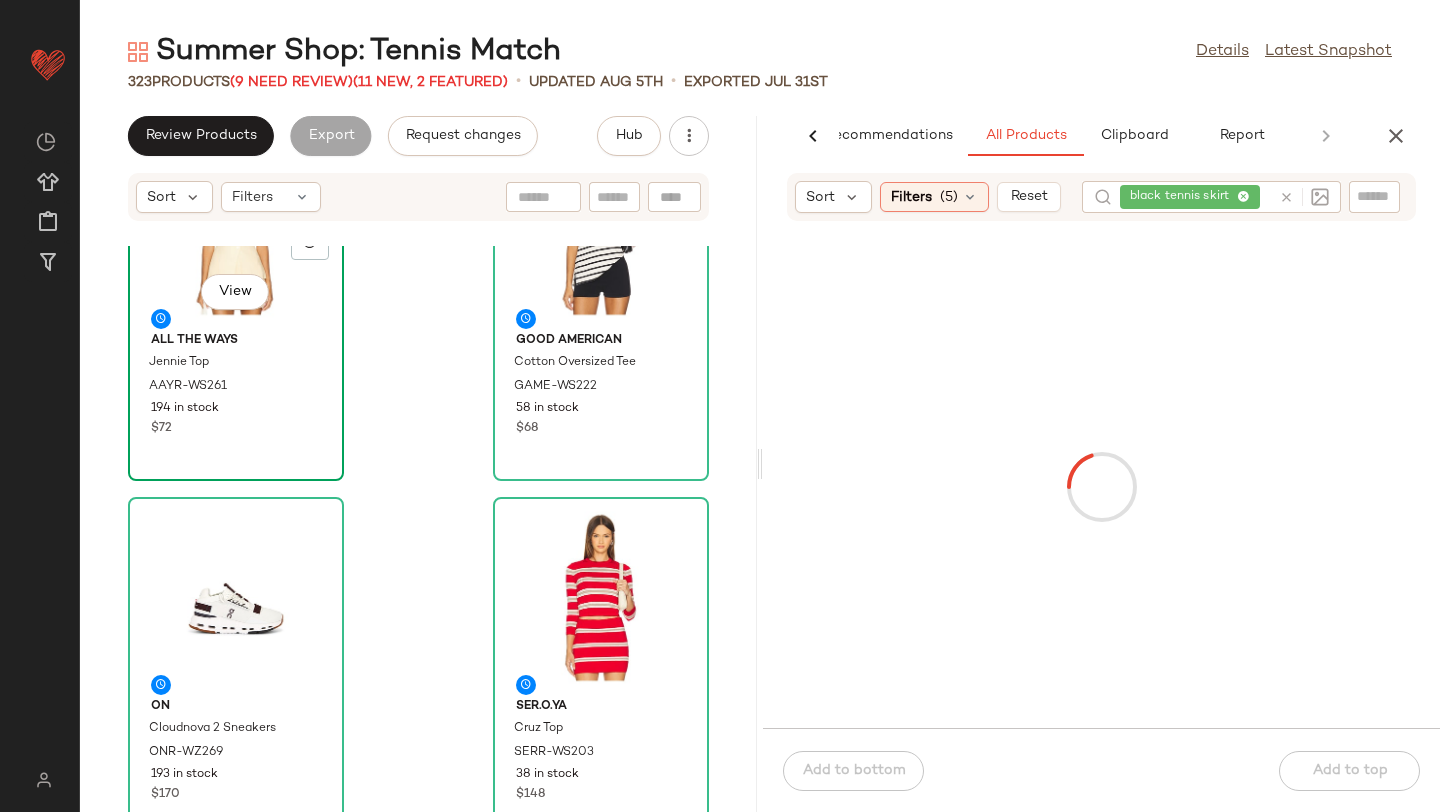 click on "ALL THE WAYS Jennie Top AAYR-WS261 194 in stock $72" at bounding box center (236, 382) 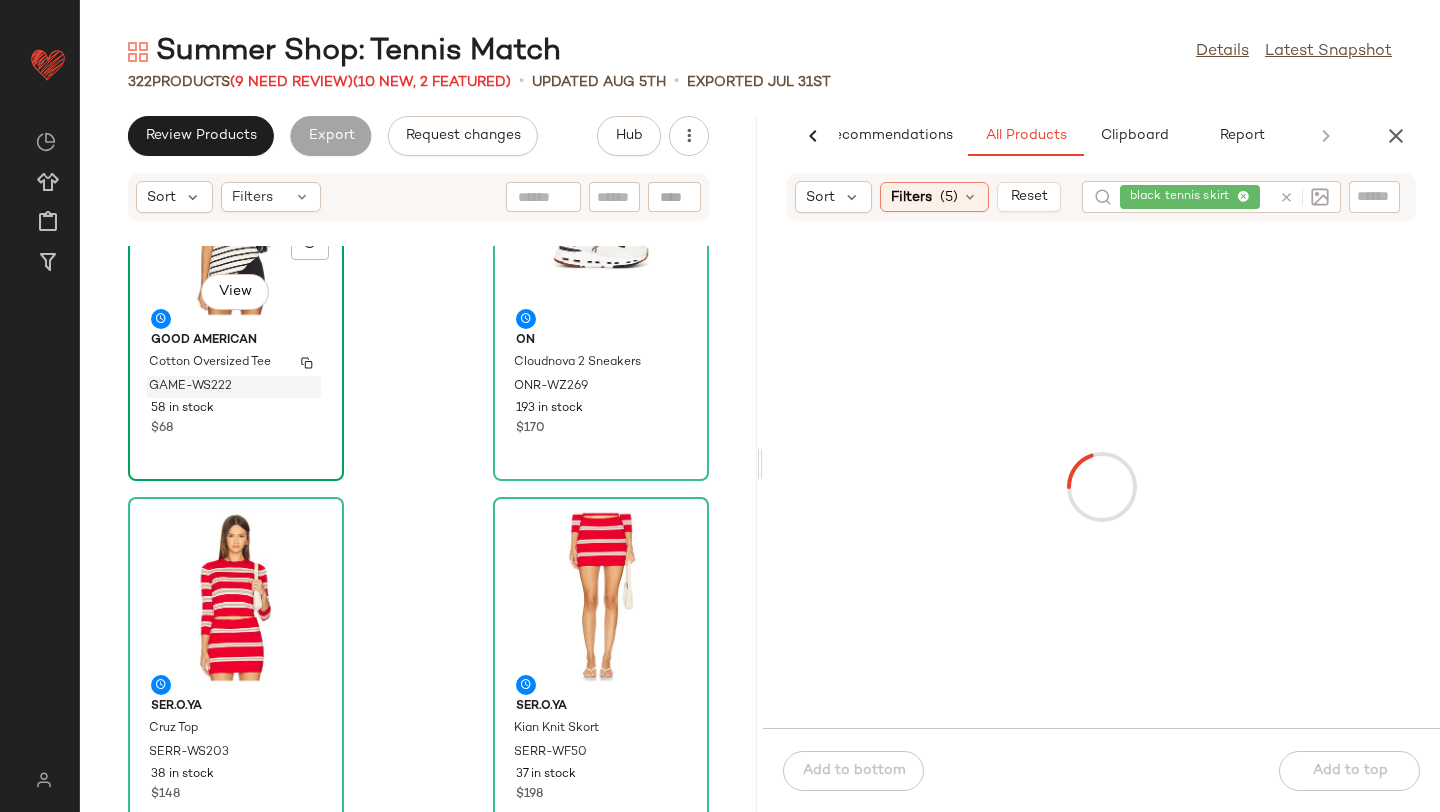 click on "GAME-WS222" at bounding box center [234, 387] 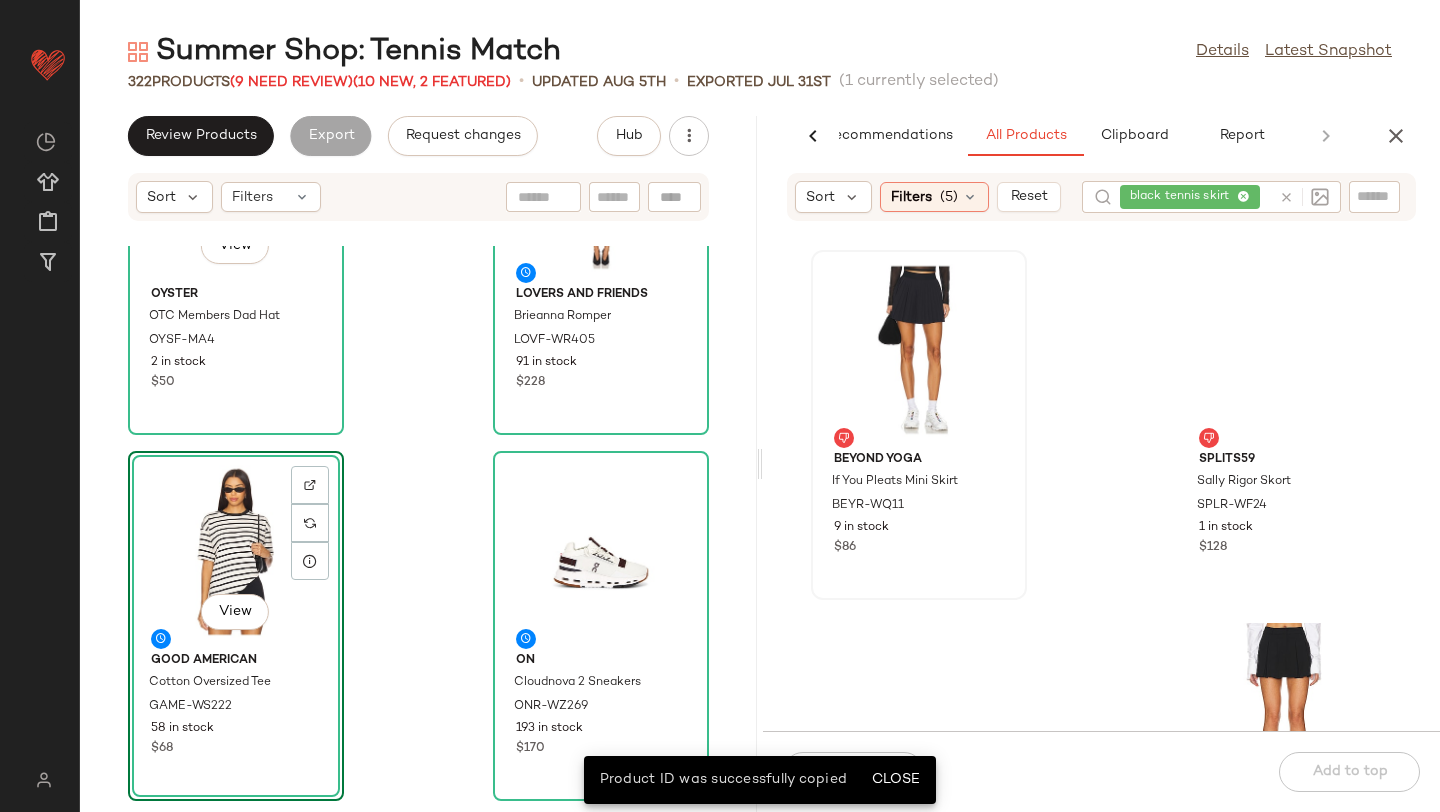 scroll, scrollTop: 557, scrollLeft: 0, axis: vertical 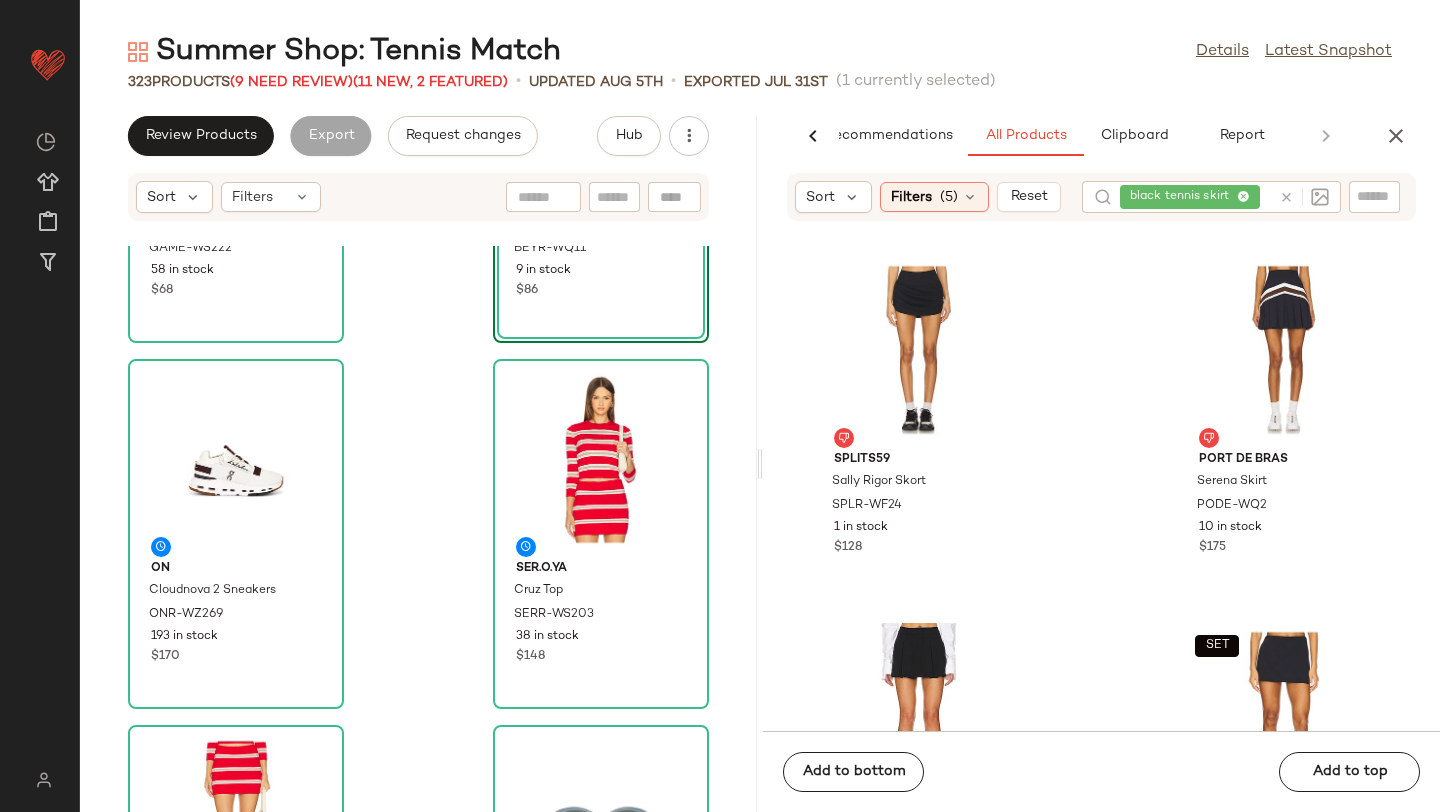 click at bounding box center [1286, 197] 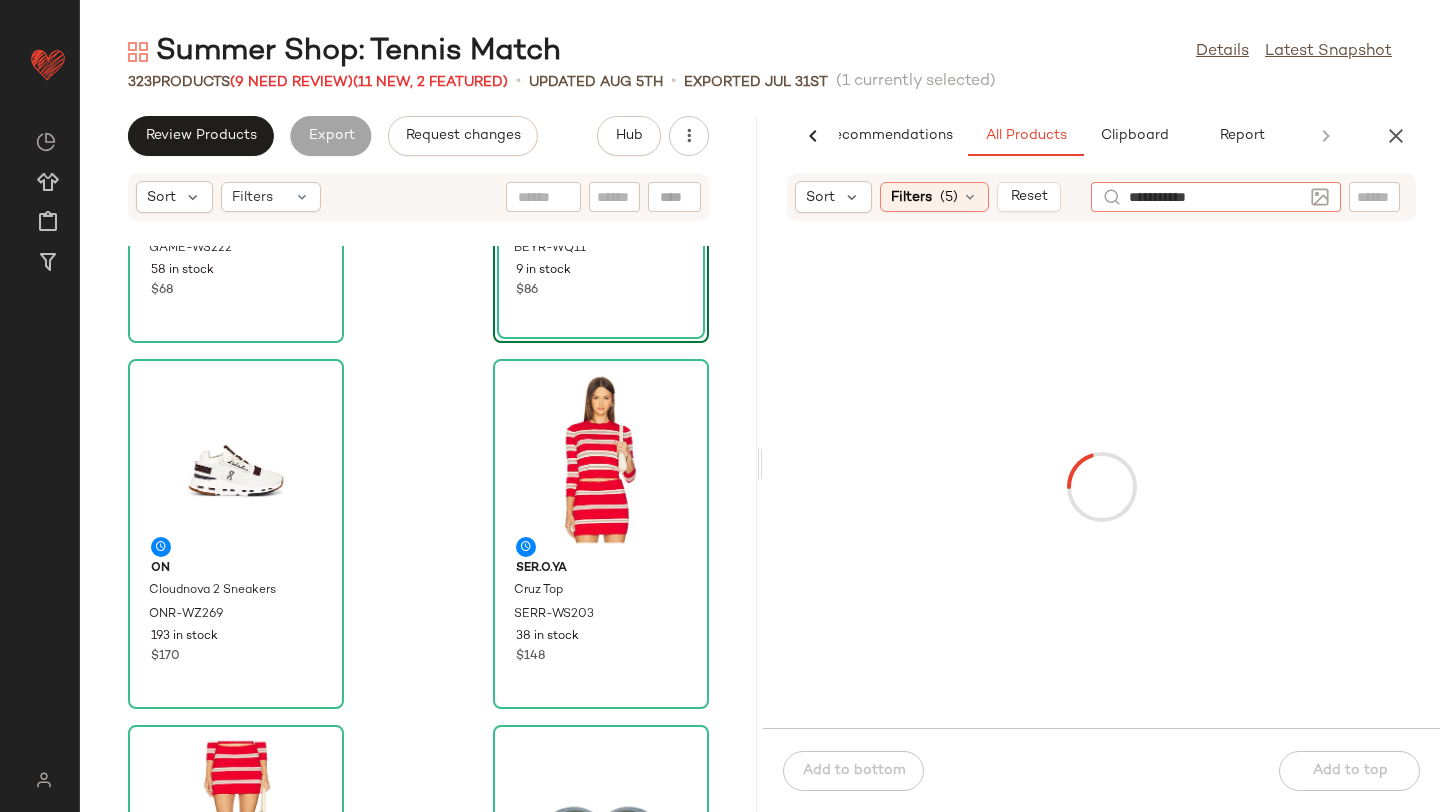 type on "**********" 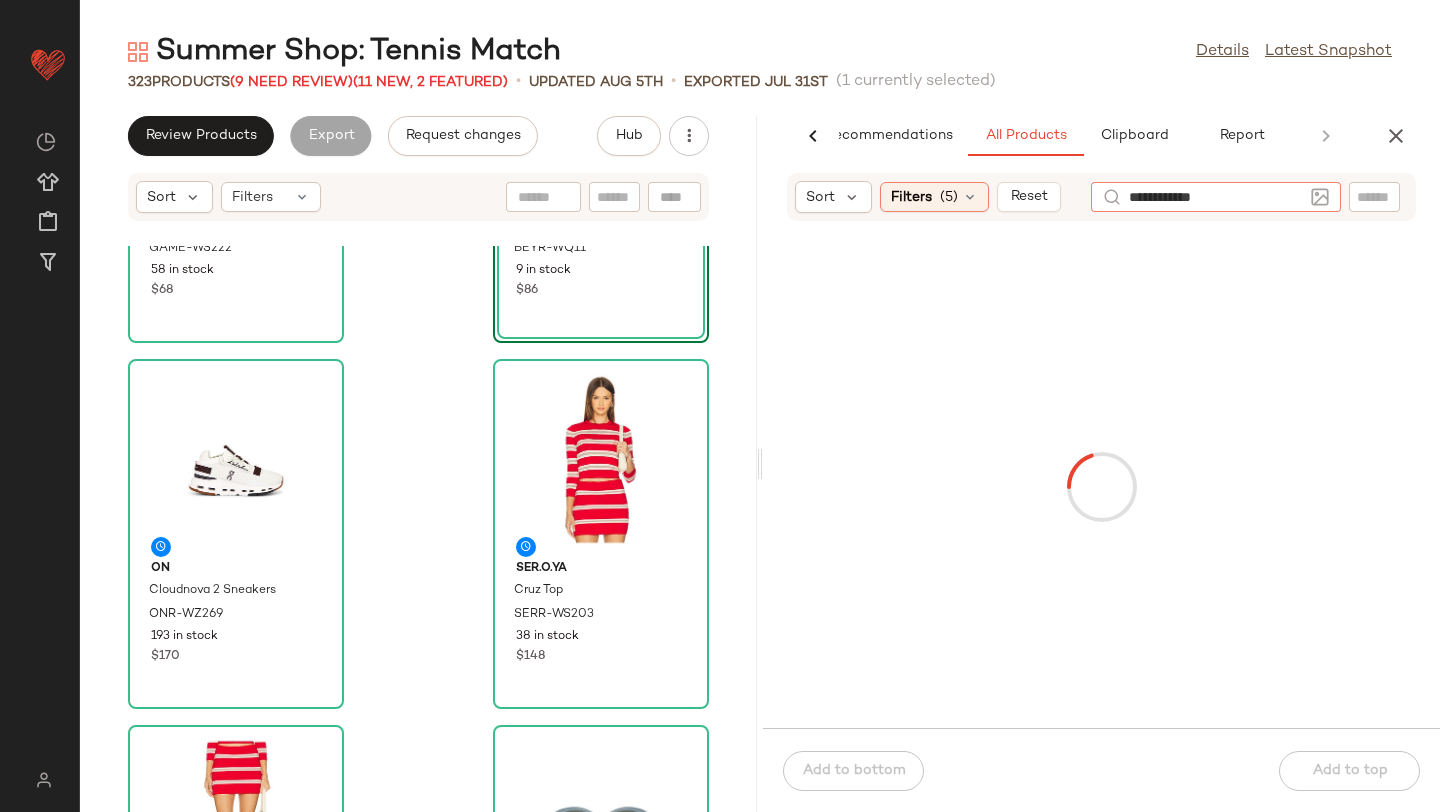type 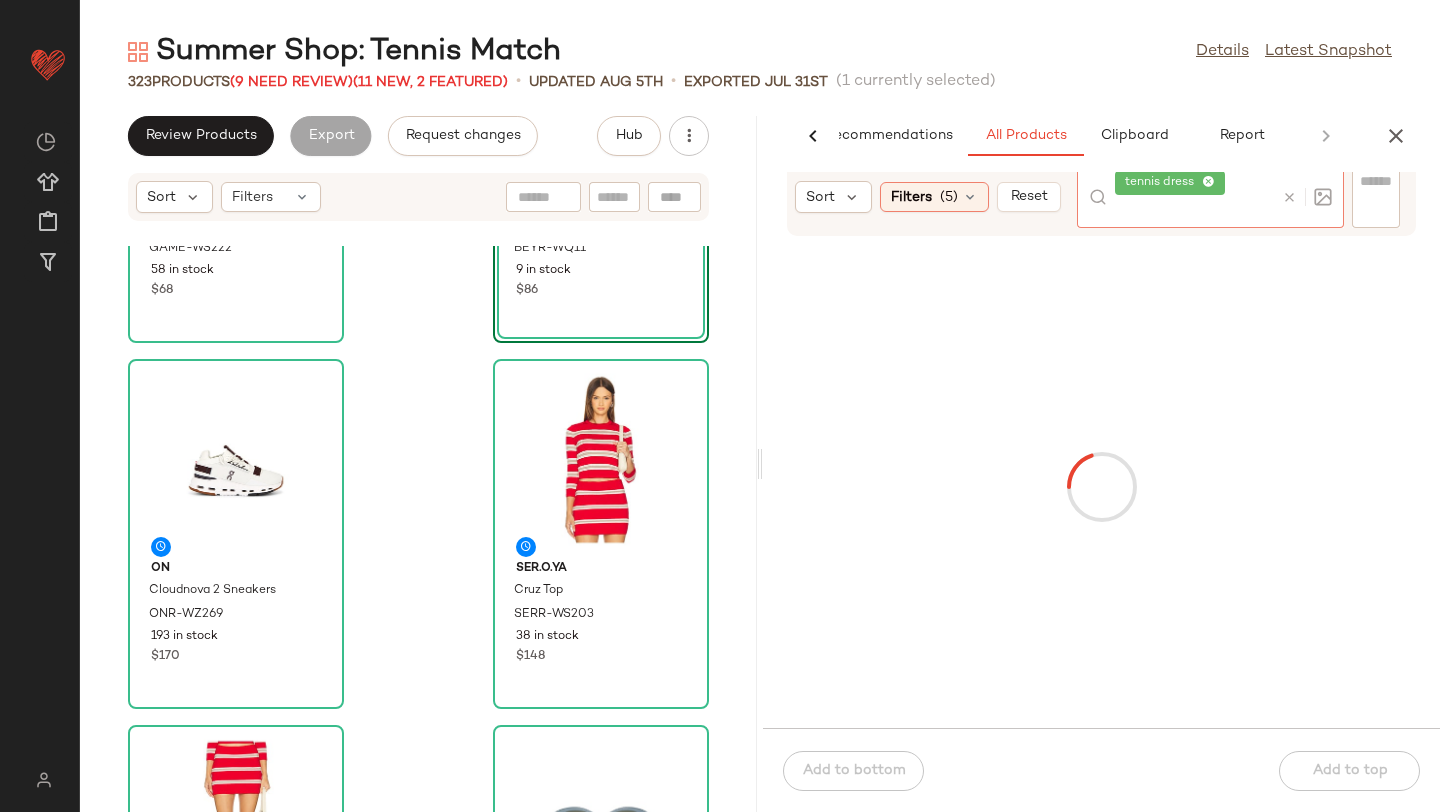 click on "323  Products   (9 Need Review)  (11 New, 2 Featured)  •   updated Aug 5th  •  Exported Jul 31st   (1 currently selected)" 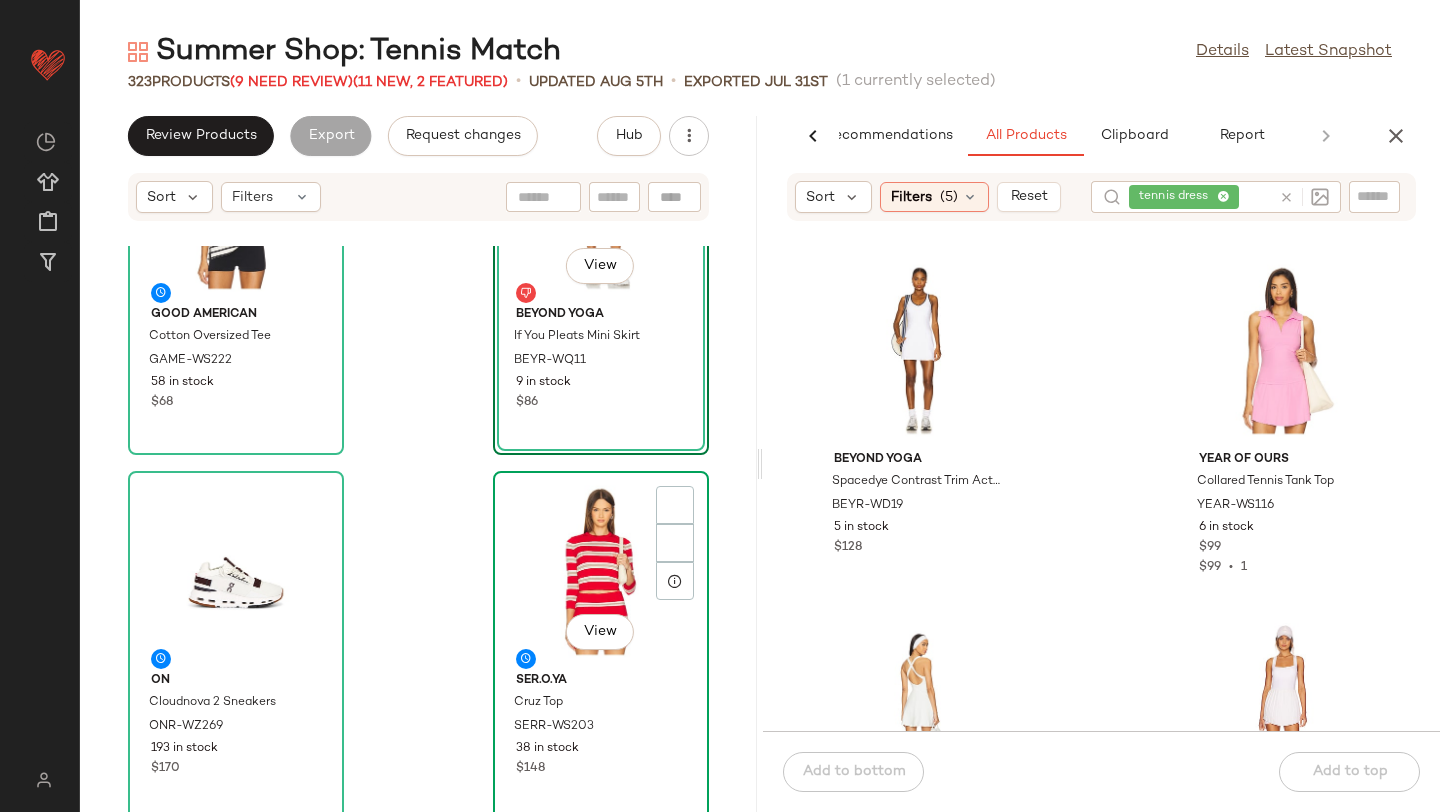 scroll, scrollTop: 960, scrollLeft: 0, axis: vertical 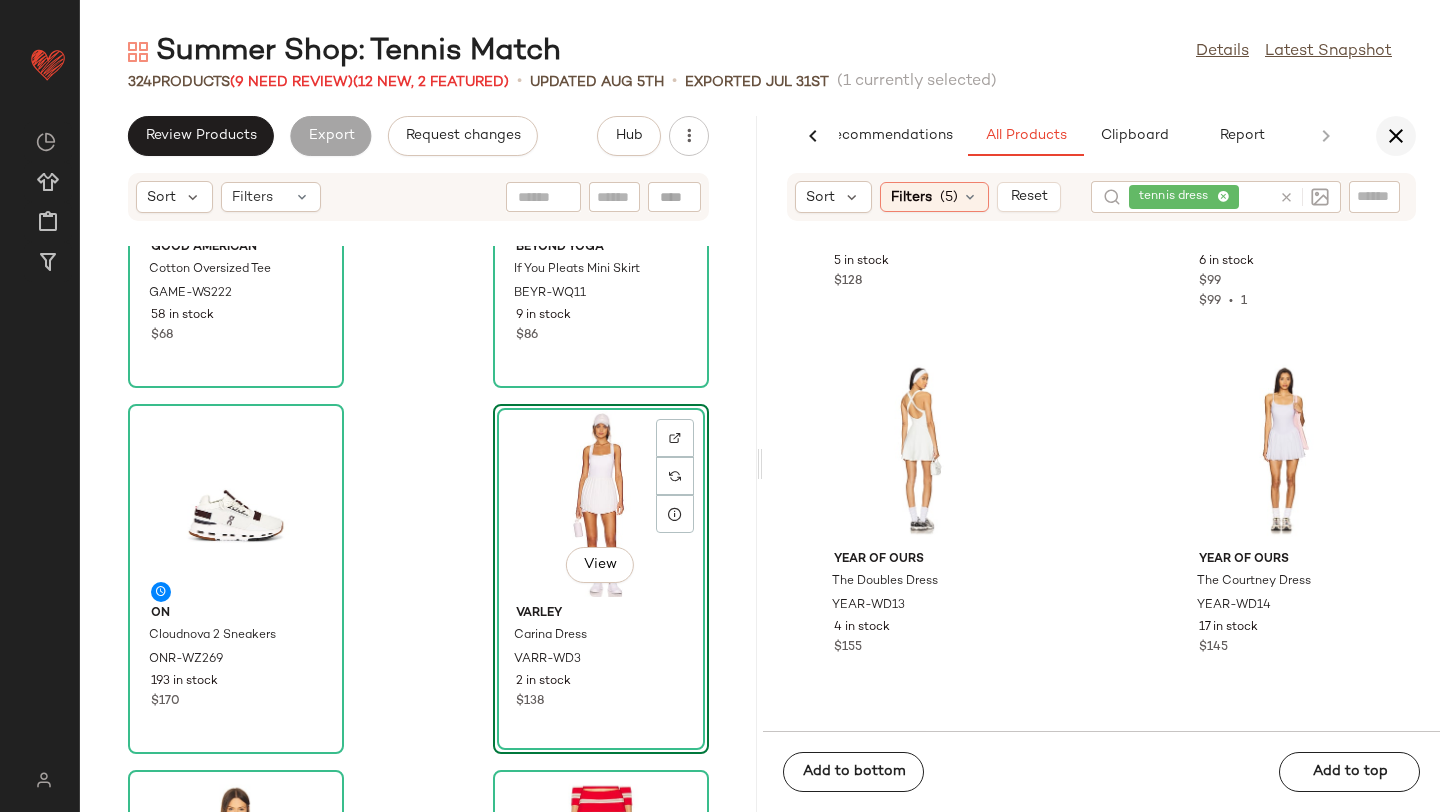 click at bounding box center [1396, 136] 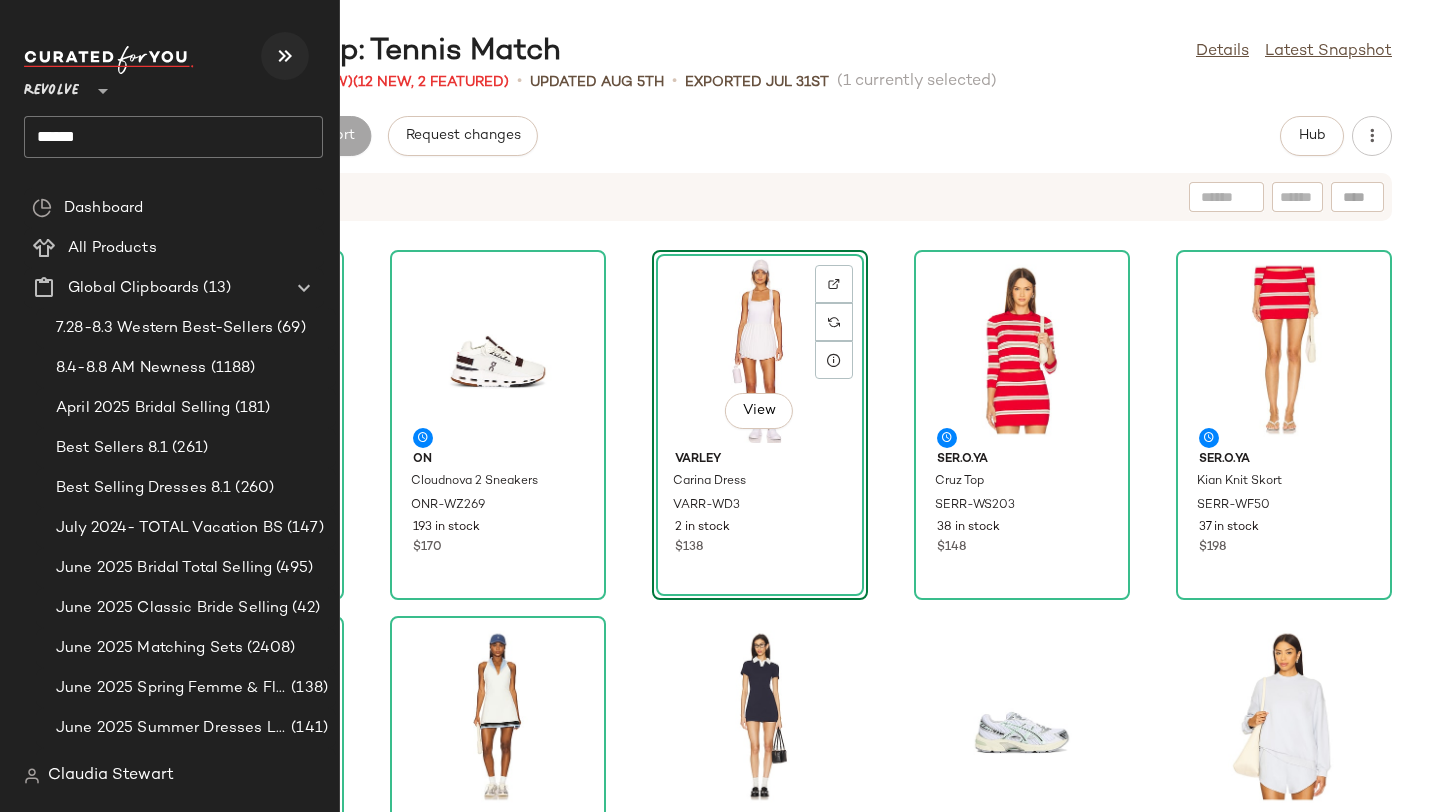 click at bounding box center [285, 56] 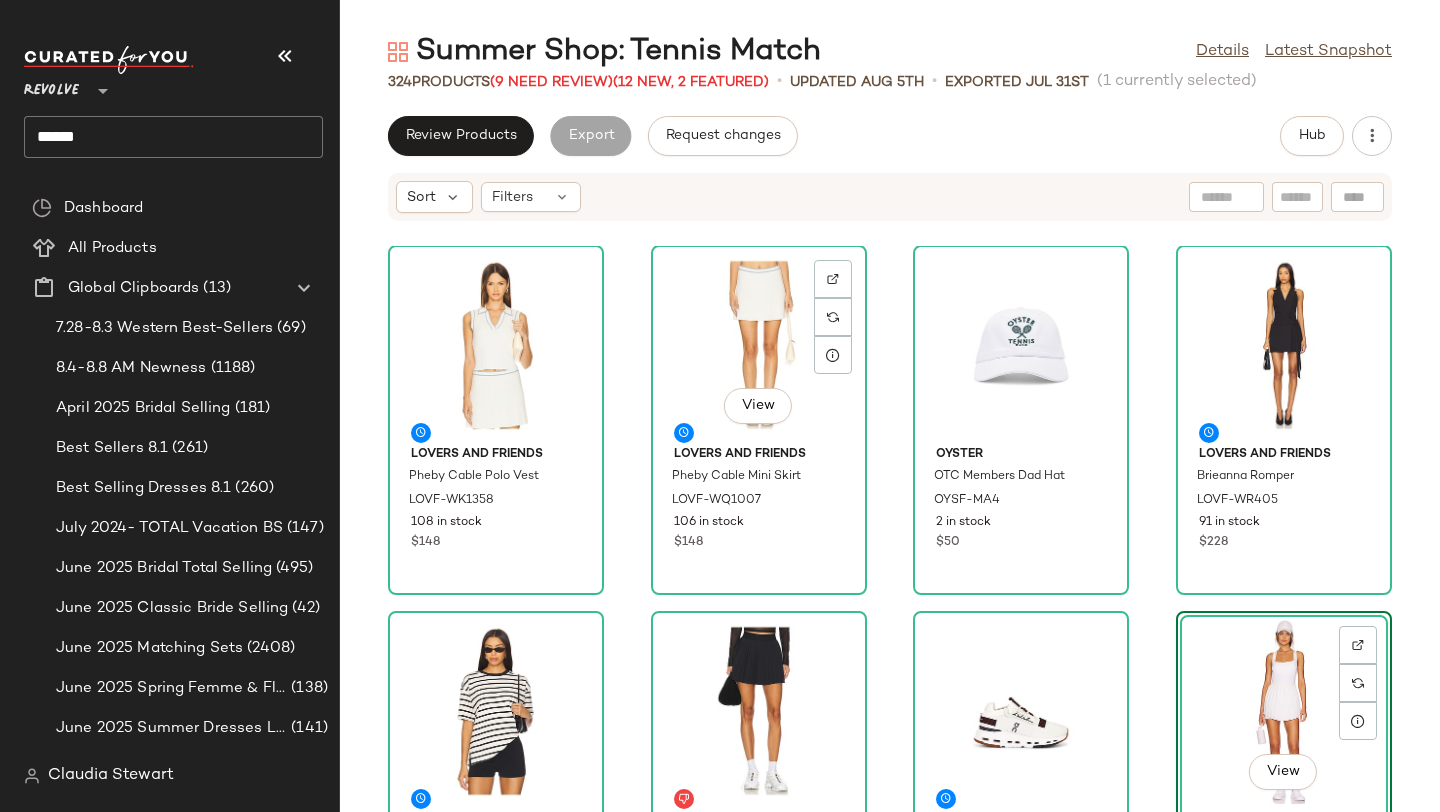 scroll, scrollTop: 0, scrollLeft: 0, axis: both 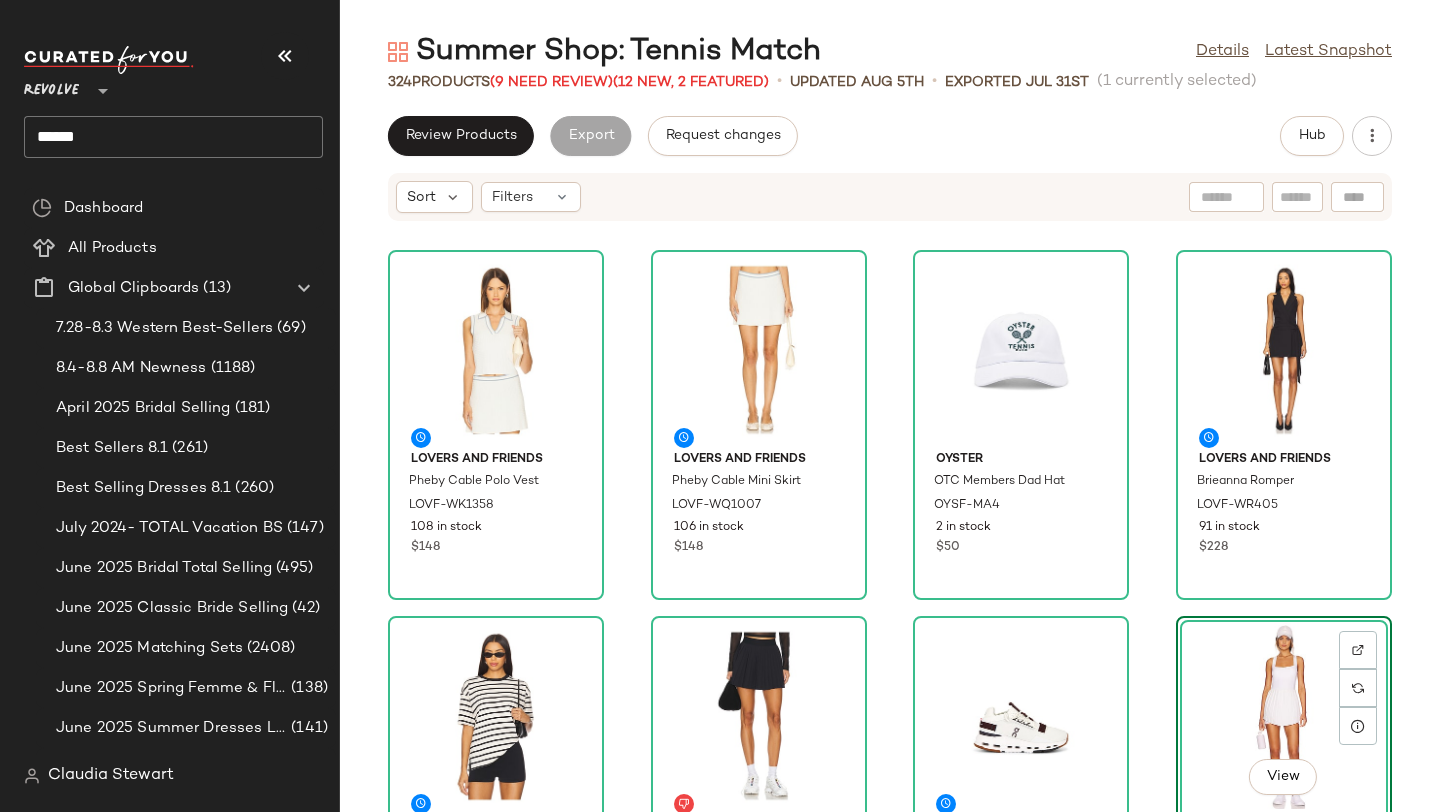 click on "Lovers and Friends Pheby Cable Polo Vest LOVF-WK1358 108 in stock $148 Lovers and Friends Pheby Cable Mini Skirt LOVF-WQ1007 106 in stock $148 Oyster OTC Members Dad Hat OYSF-MA4 2 in stock $50 Lovers and Friends Brieanna Romper LOVF-WR405 91 in stock $228 Good American Cotton Oversized Tee GAME-WS222 58 in stock $68 Beyond Yoga If You Pleats Mini Skirt BEYR-WQ11 9 in stock $86 On Cloudnova 2 Sneakers ONR-WZ269 193 in stock $170  View  Varley Carina Dress VARR-WD3 2 in stock $138 SER.O.YA Cruz Top SERR-WS203 38 in stock $148 SER.O.YA Kian Knit Skort SERR-WF50 37 in stock $198 BRU Eyewear Bembridge Sunglasses BEYE-WG15 14 in stock $115 Port de Bras Mindy Dress PODE-WD13 3 in stock $275 Lovers and Friends Kristin Polo Mini Dress LOVF-WD4437 106 in stock $149 Asics Gel-1130 Sneakers AFSC-WZ68 11 in stock $100 Eleven Eleven Oversized Crew Sweatshirt EELE-WK10 31 in stock $118 $354  •  3 Eleven Eleven Sweat Shorts EELE-WF7 19 in stock $62 $124  •  2" 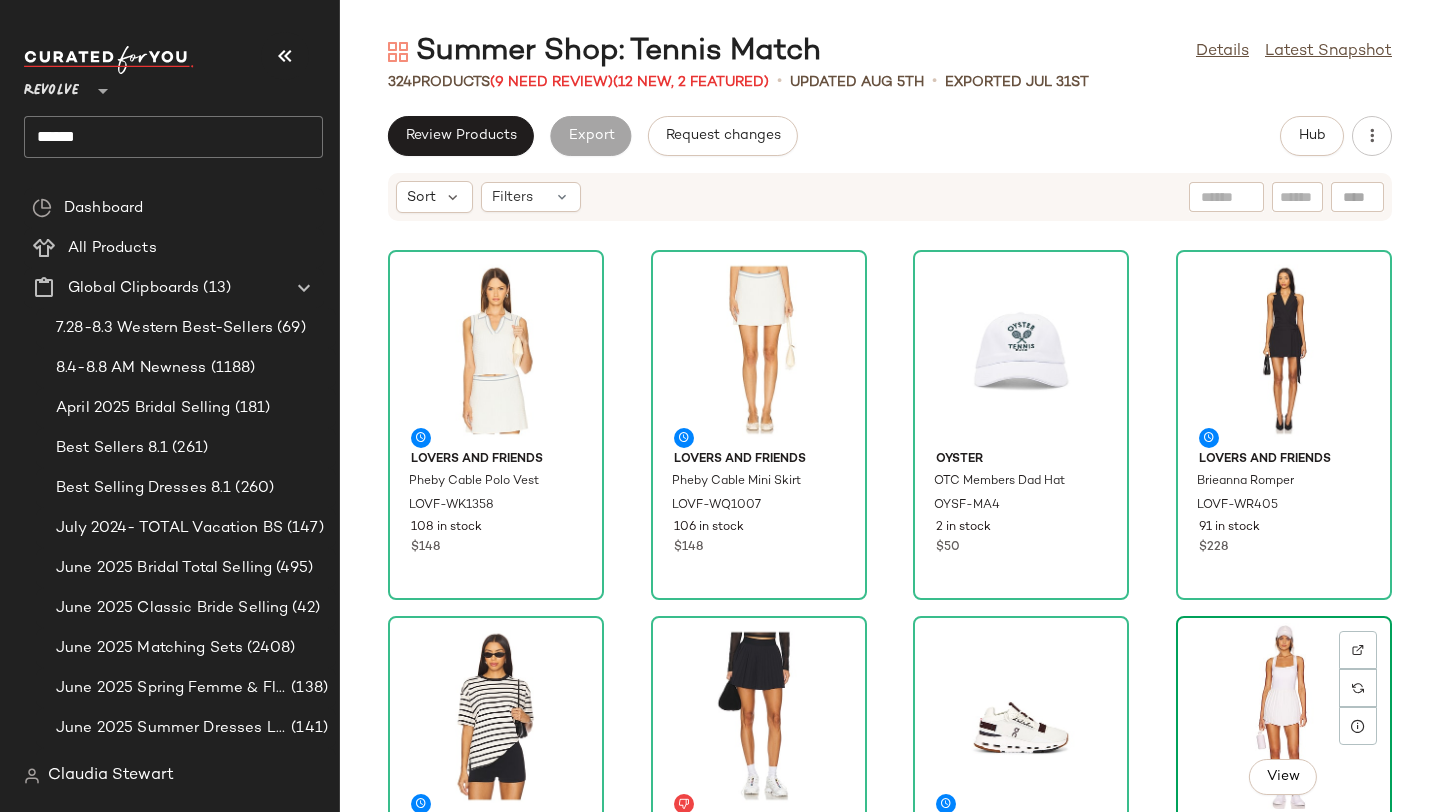 click on "View" 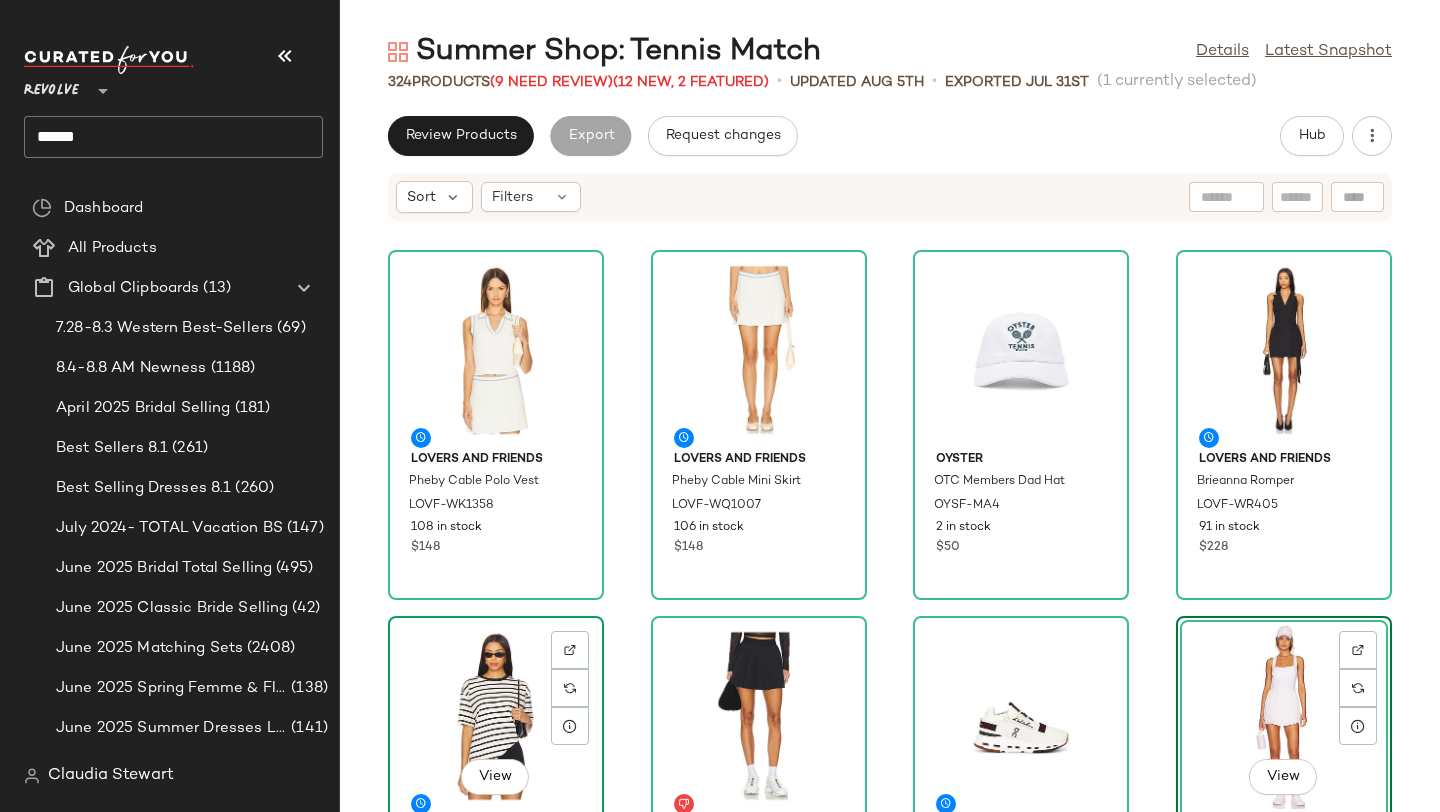 click on "View" 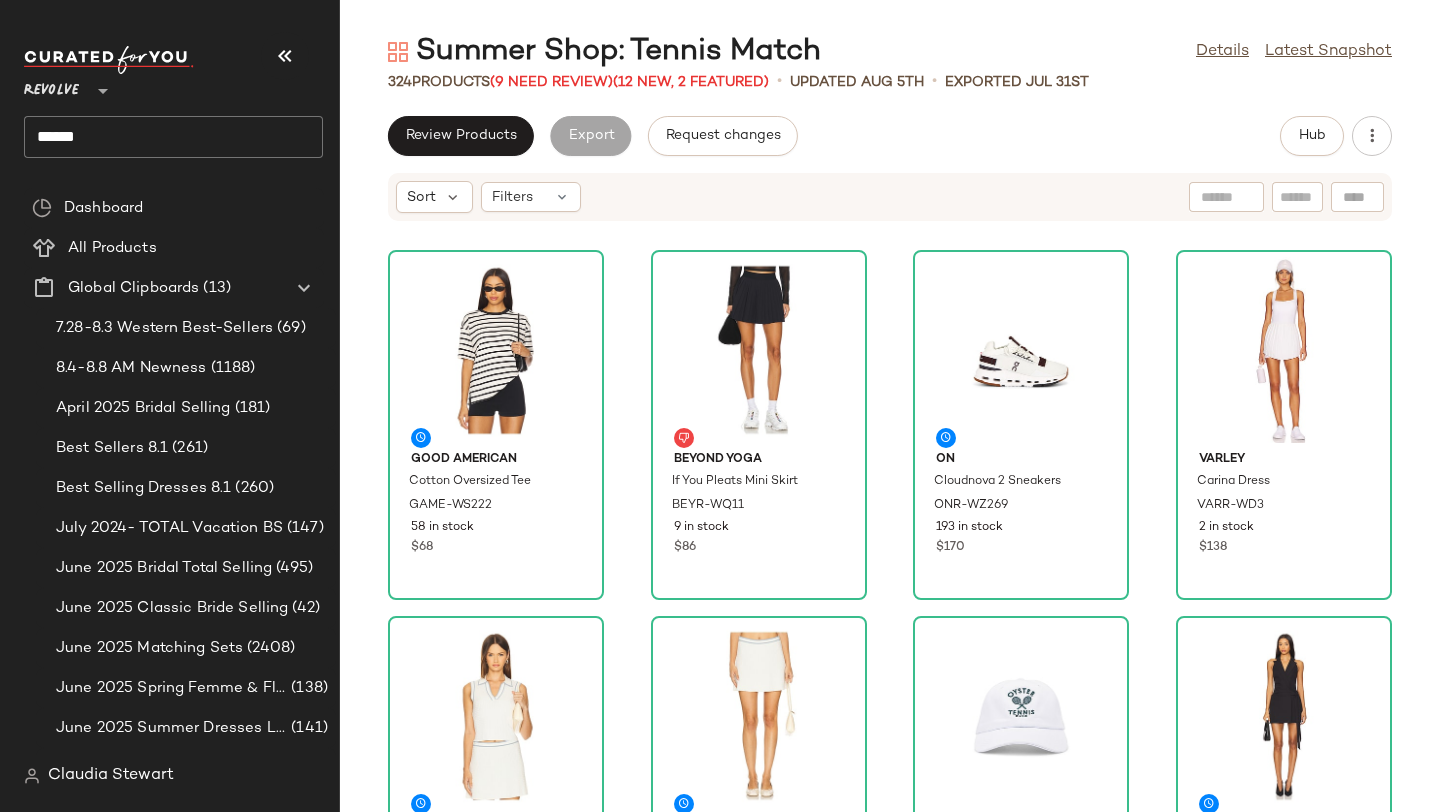 click on "Good American Cotton Oversized Tee GAME-WS222 58 in stock $68 Beyond Yoga If You Pleats Mini Skirt BEYR-WQ11 9 in stock $86 On Cloudnova 2 Sneakers ONR-WZ269 193 in stock $170 Varley Carina Dress VARR-WD3 2 in stock $138 Lovers and Friends Pheby Cable Polo Vest LOVF-WK1358 108 in stock $148 Lovers and Friends Pheby Cable Mini Skirt LOVF-WQ1007 106 in stock $148 Oyster OTC Members Dad Hat OYSF-MA4 2 in stock $50 Lovers and Friends Brieanna Romper LOVF-WR405 91 in stock $228 SER.O.YA Cruz Top SERR-WS203 38 in stock $148 SER.O.YA Kian Knit Skort SERR-WF50 37 in stock $198 BRU Eyewear Bembridge Sunglasses BEYE-WG15 14 in stock $115 Port de Bras Mindy Dress PODE-WD13 3 in stock $275 Lovers and Friends Kristin Polo Mini Dress LOVF-WD4437 106 in stock $149 Asics Gel-1130 Sneakers AFSC-WZ68 11 in stock $100 Eleven Eleven Oversized Crew Sweatshirt EELE-WK10 31 in stock $118 $354  •  3 Eleven Eleven Sweat Shorts EELE-WF7 19 in stock $62 $124  •  2" 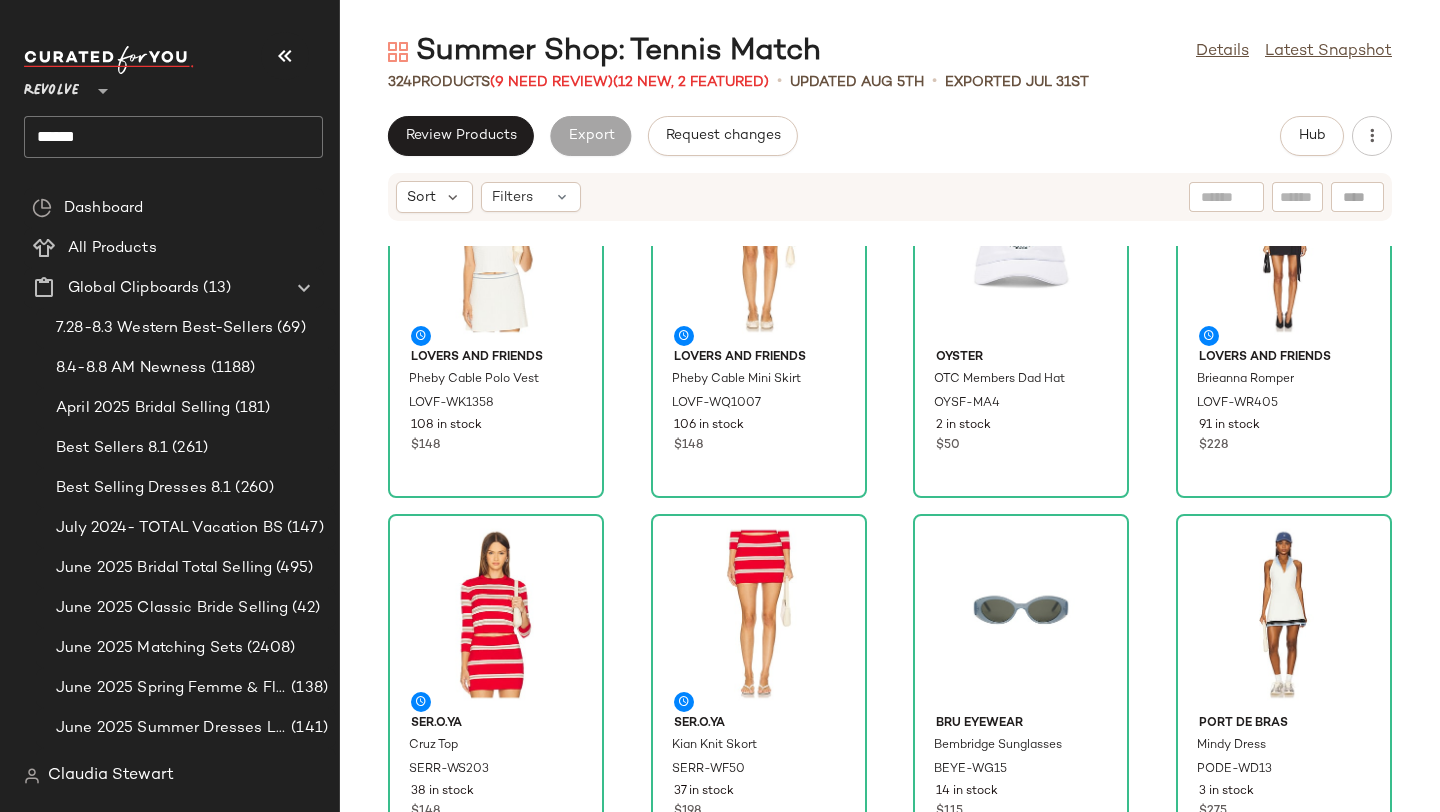 scroll, scrollTop: 260, scrollLeft: 0, axis: vertical 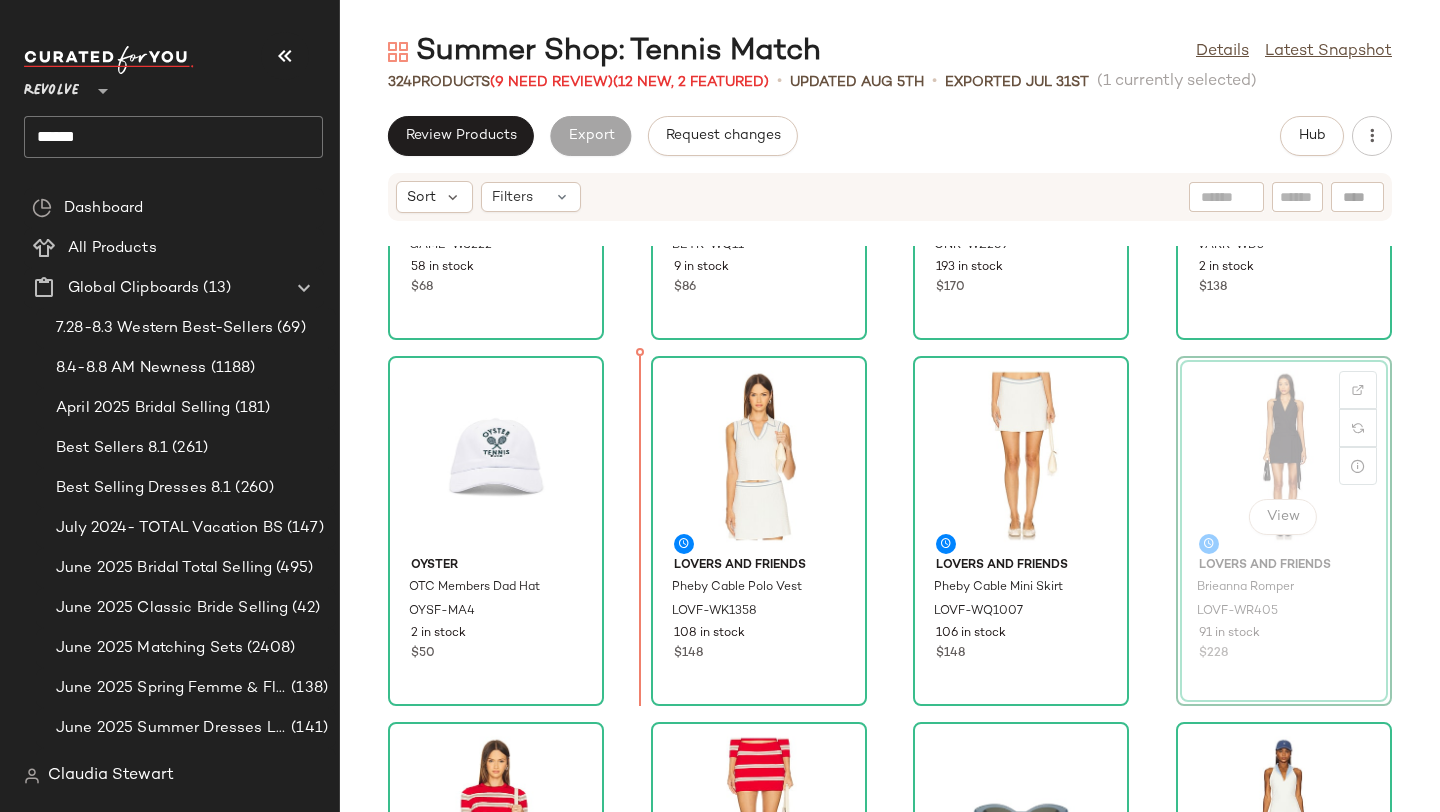 drag, startPoint x: 1266, startPoint y: 456, endPoint x: 1215, endPoint y: 458, distance: 51.0392 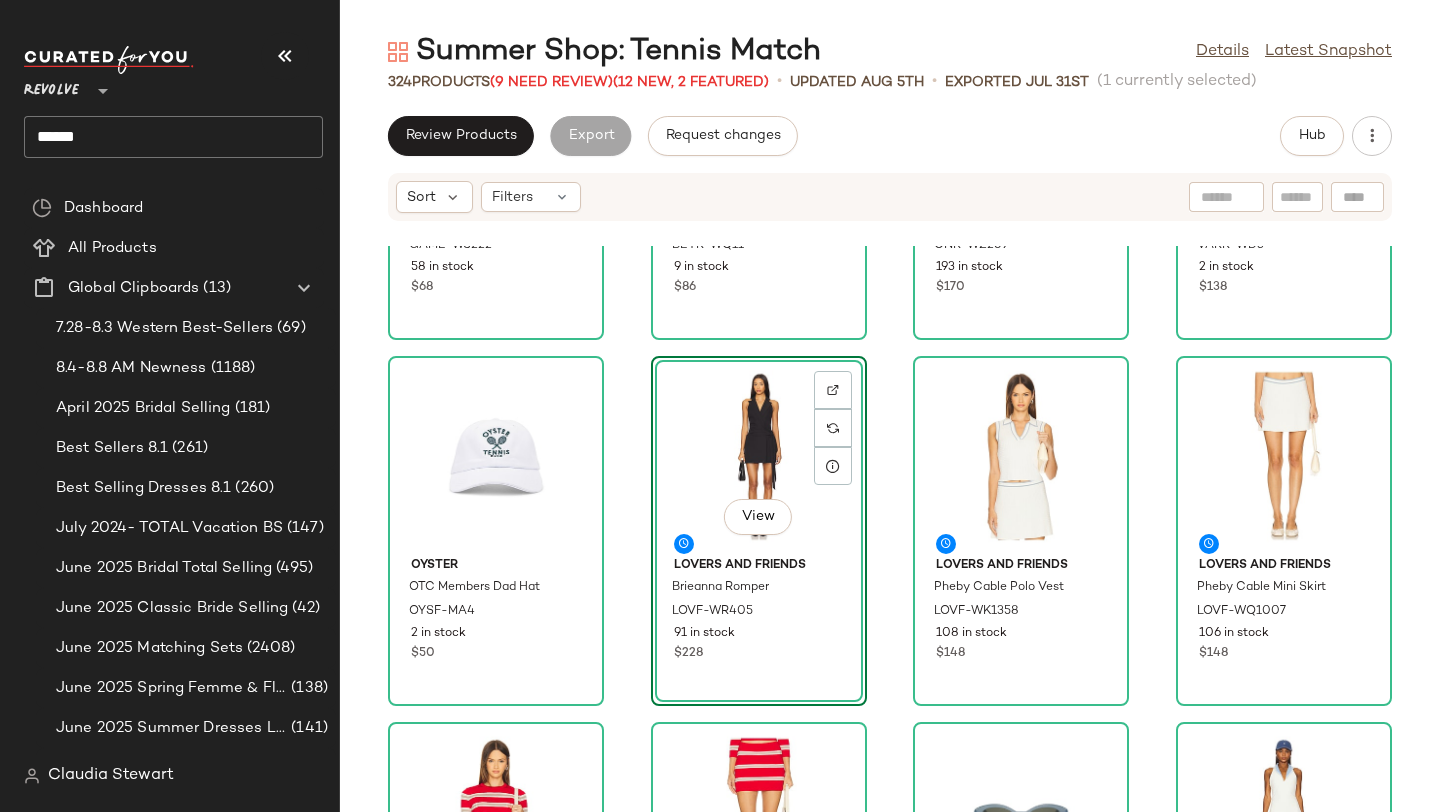 scroll, scrollTop: 0, scrollLeft: 0, axis: both 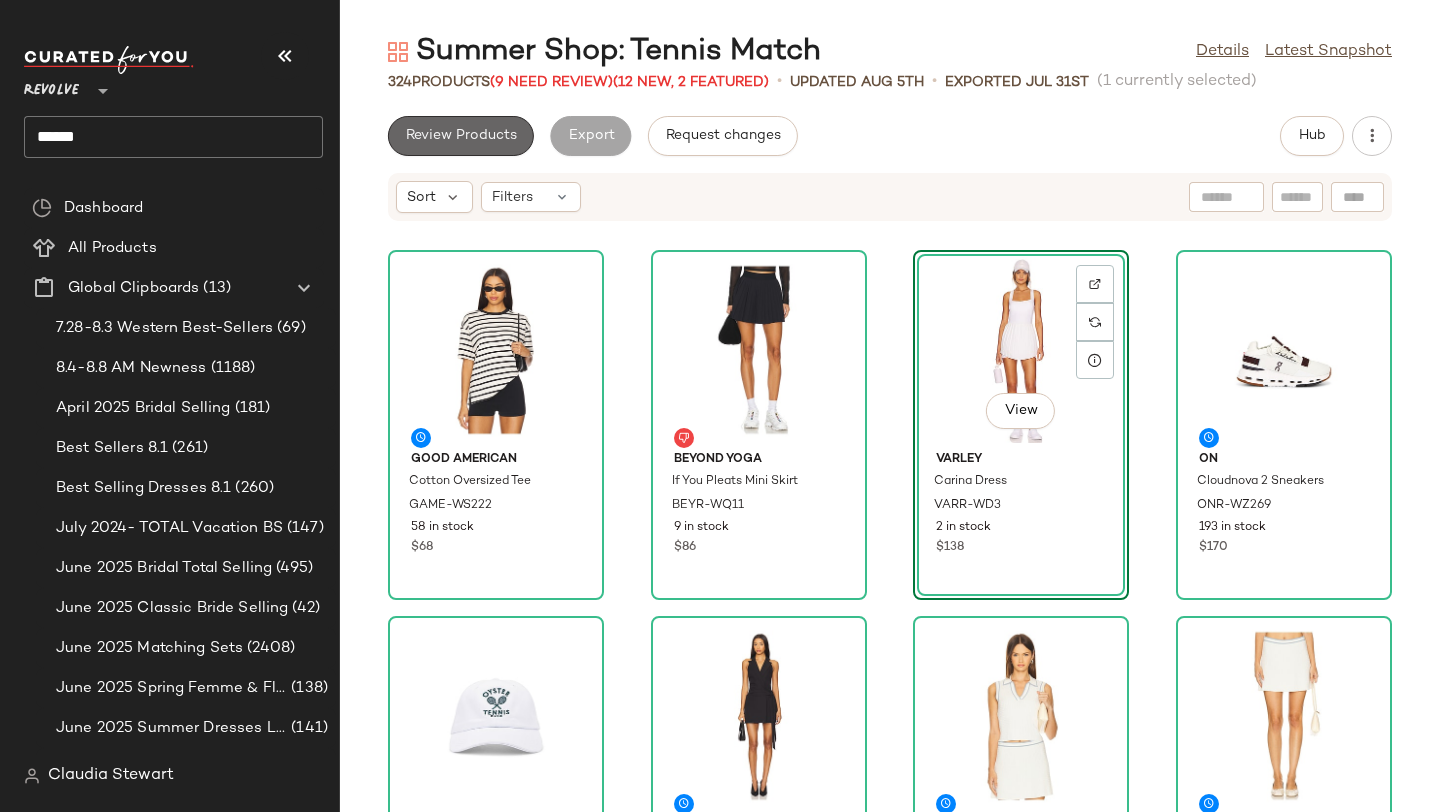 click on "Review Products" 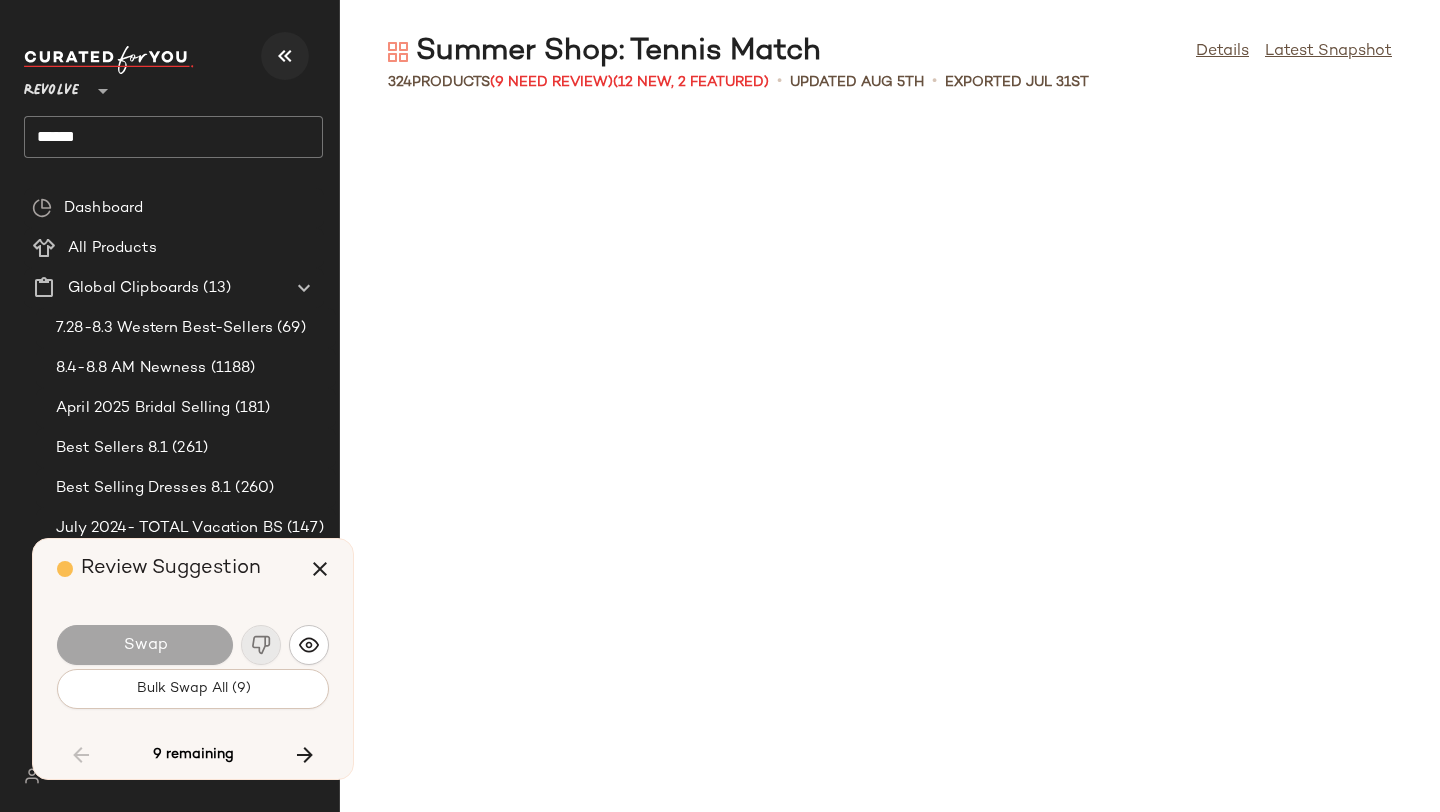 scroll, scrollTop: 6954, scrollLeft: 0, axis: vertical 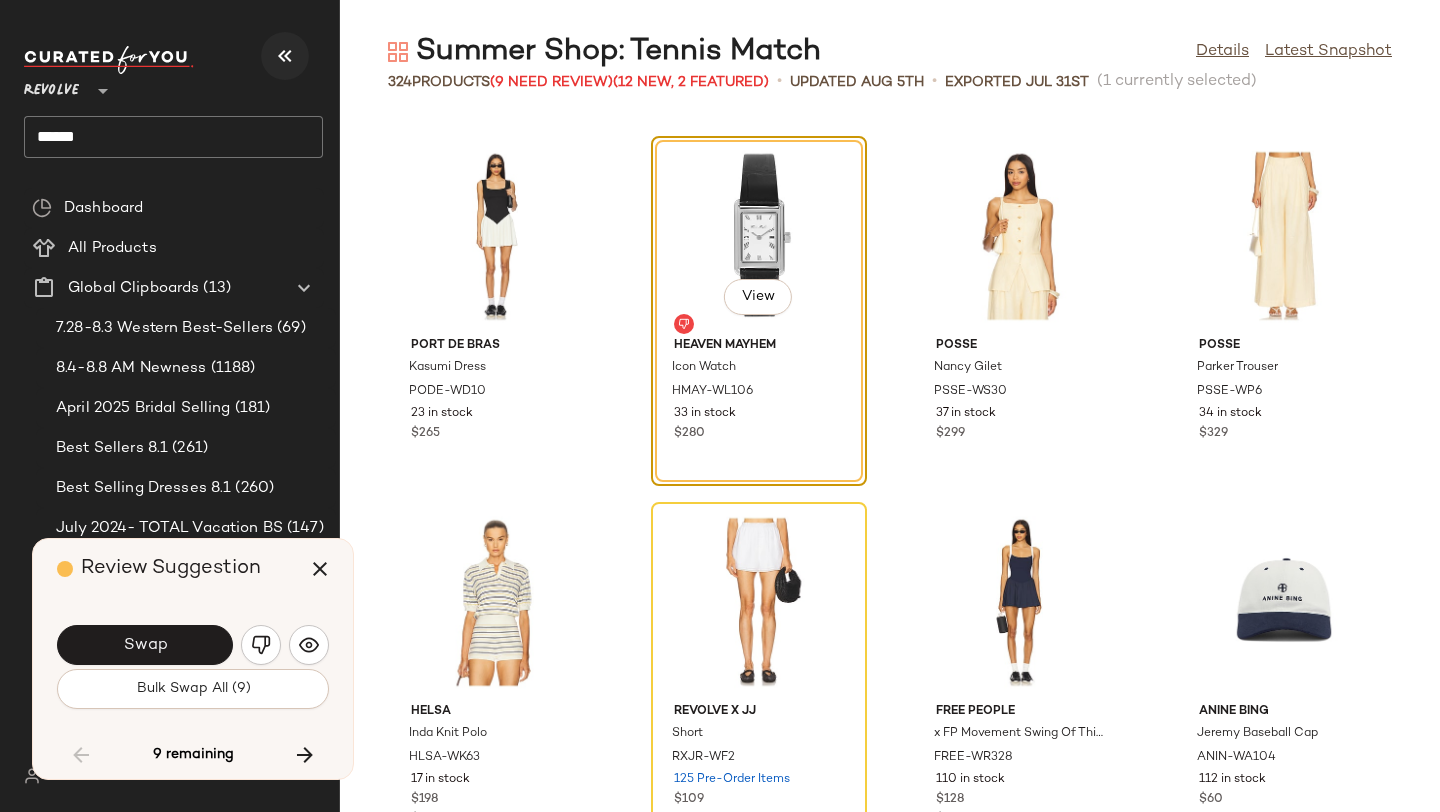 click at bounding box center [285, 56] 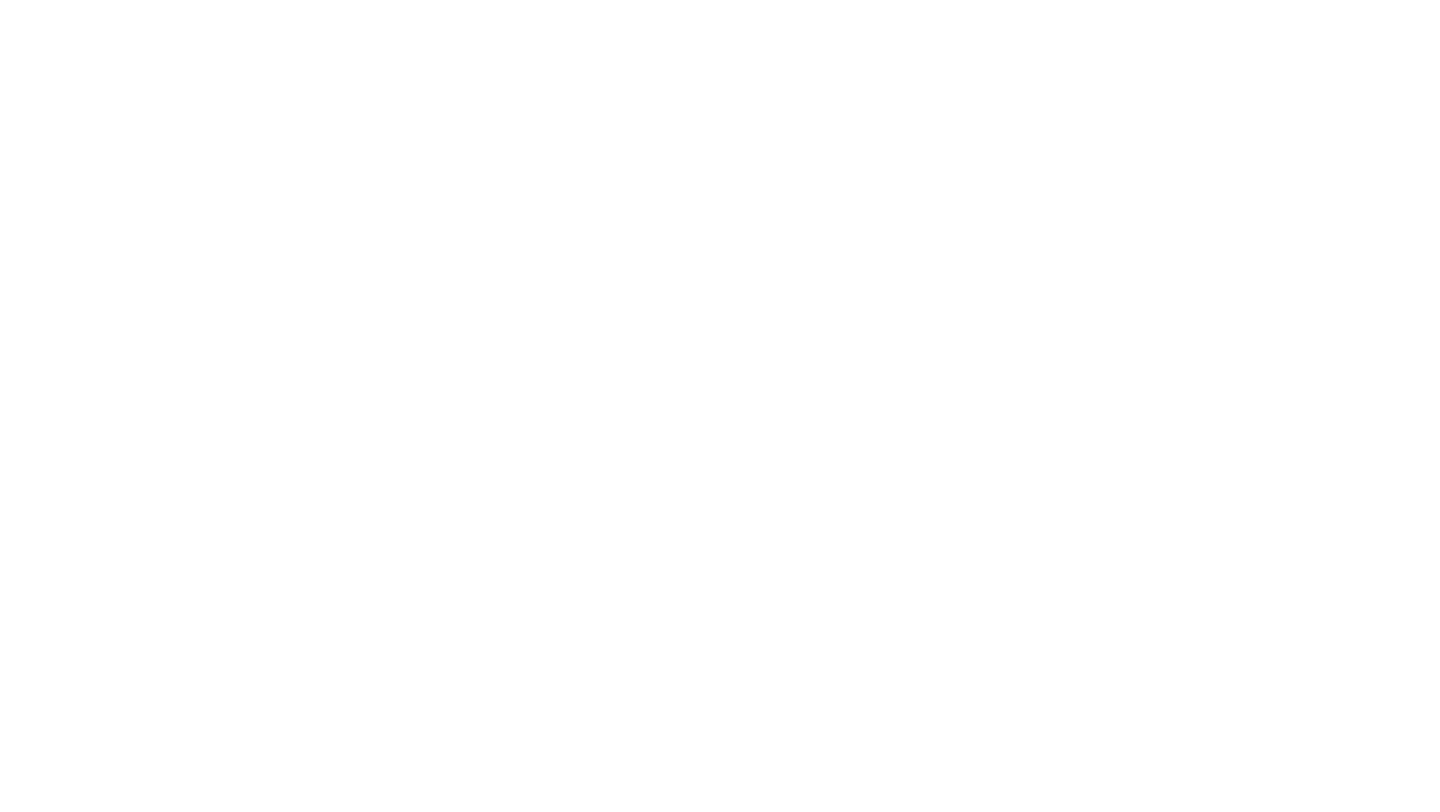 scroll, scrollTop: 0, scrollLeft: 0, axis: both 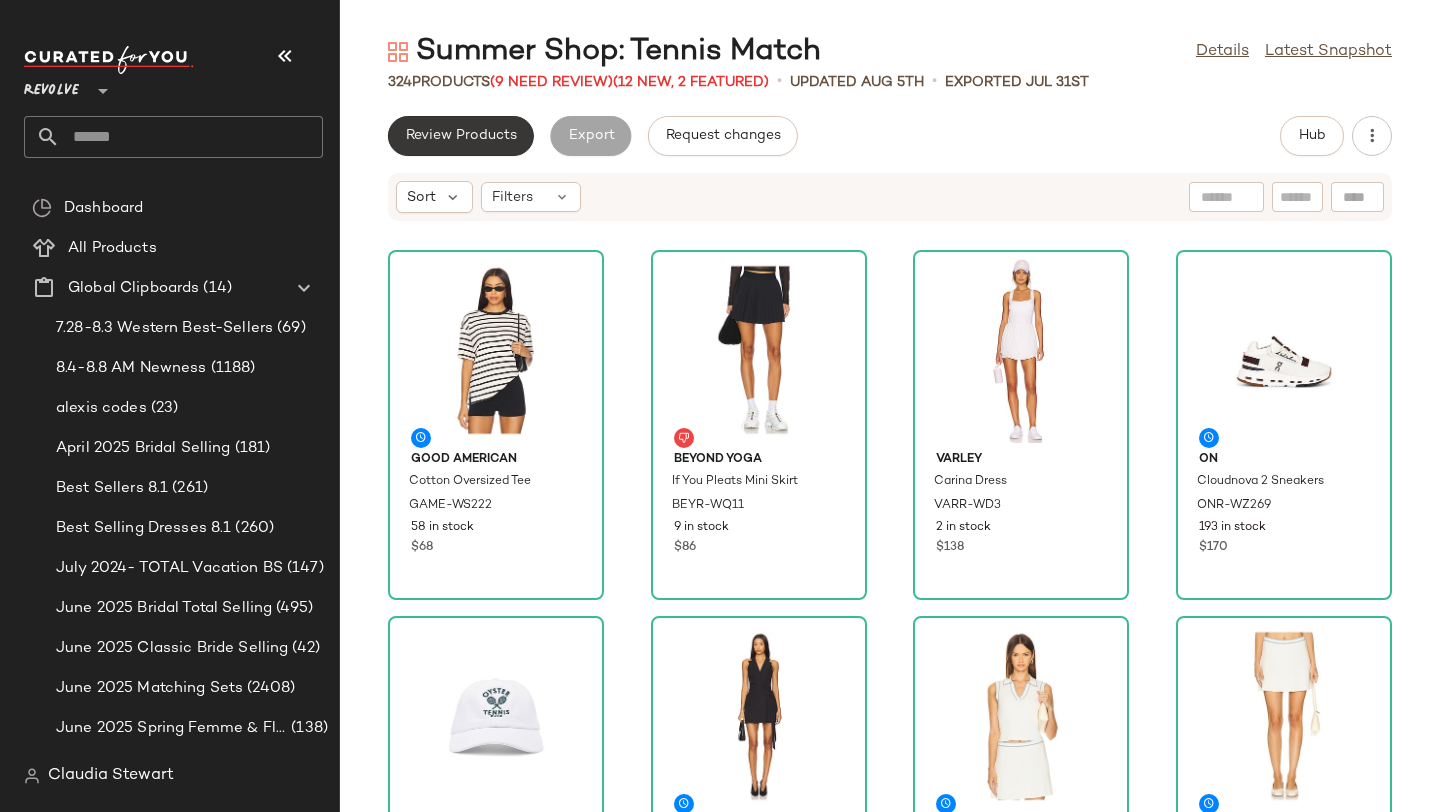 click on "Review Products" 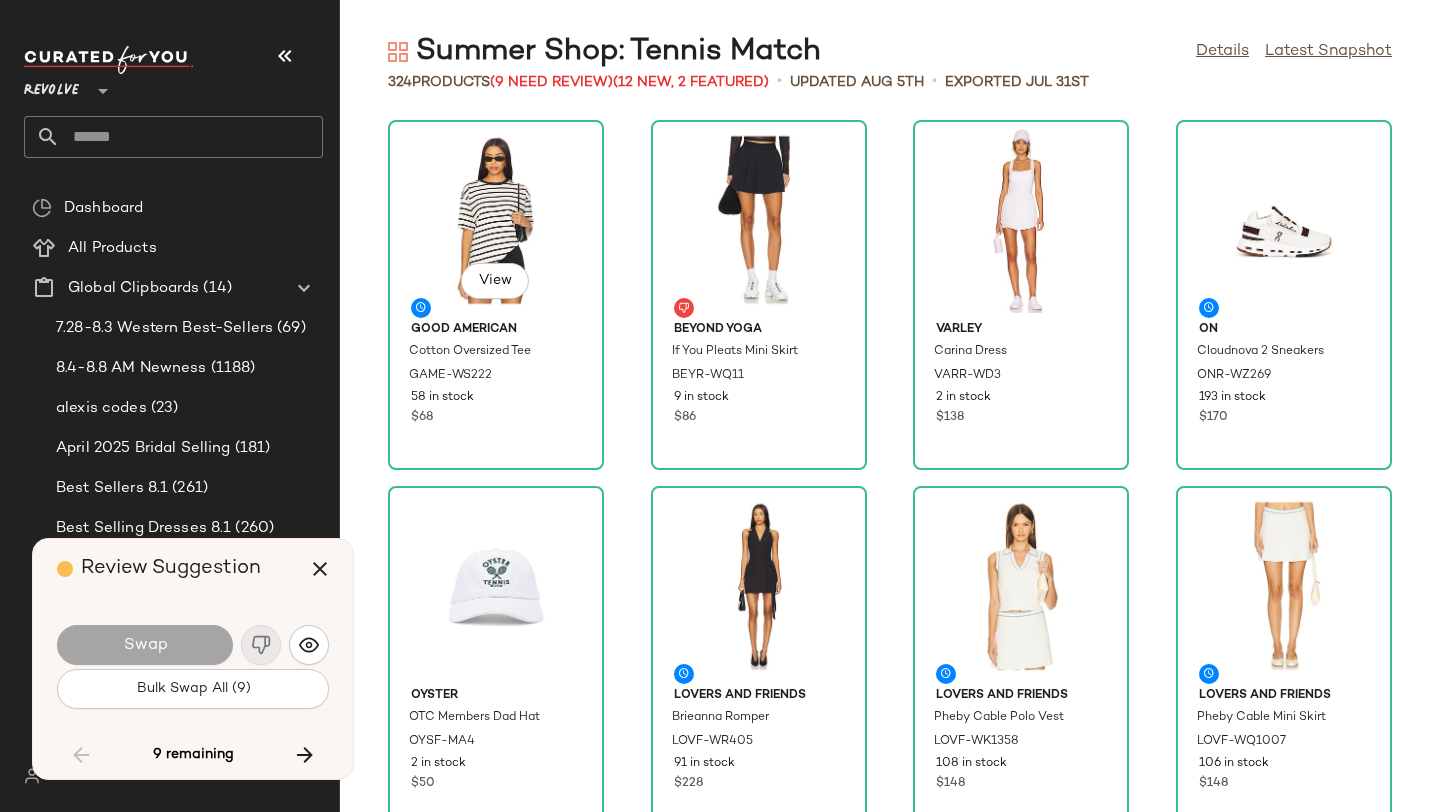 scroll, scrollTop: 6954, scrollLeft: 0, axis: vertical 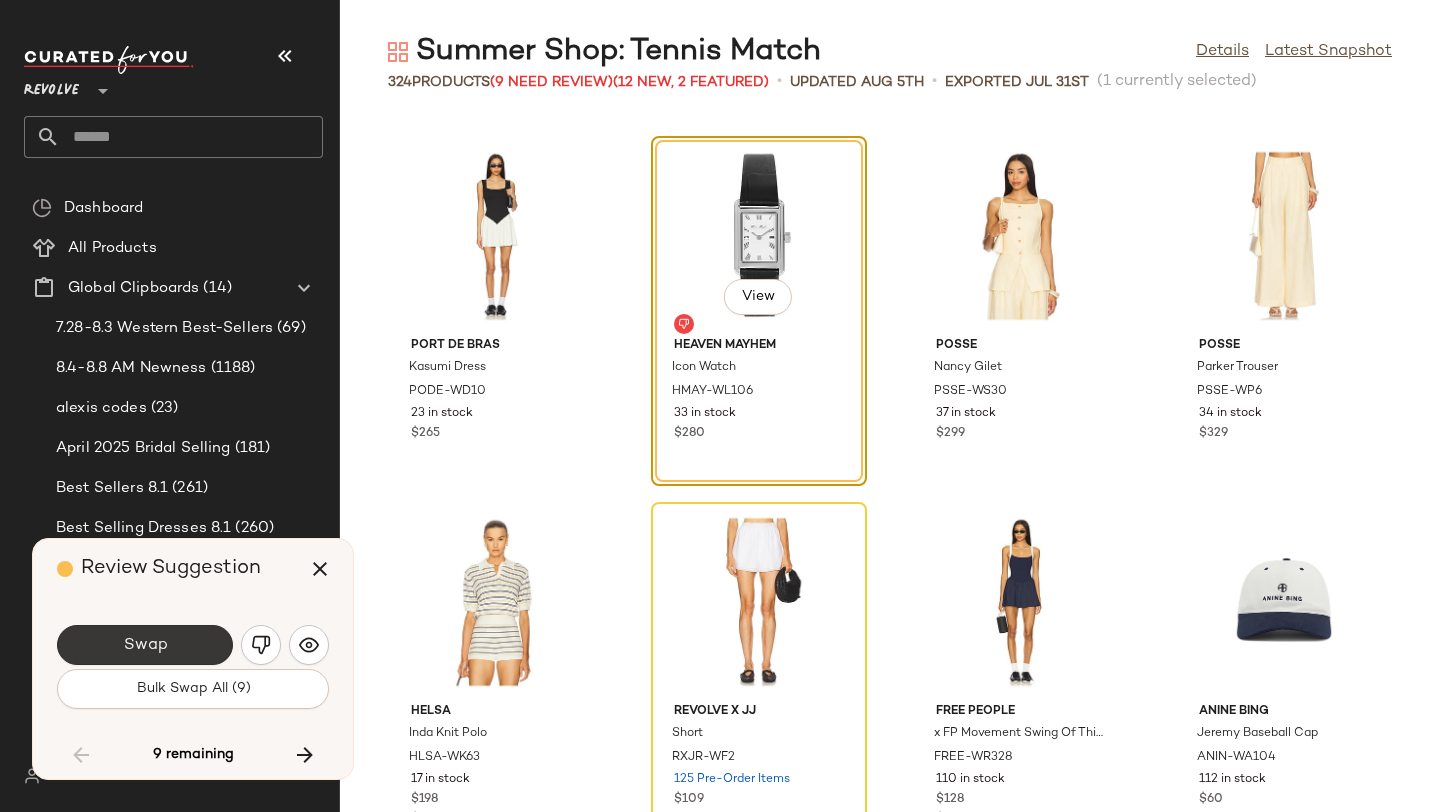 click on "Swap" at bounding box center [145, 645] 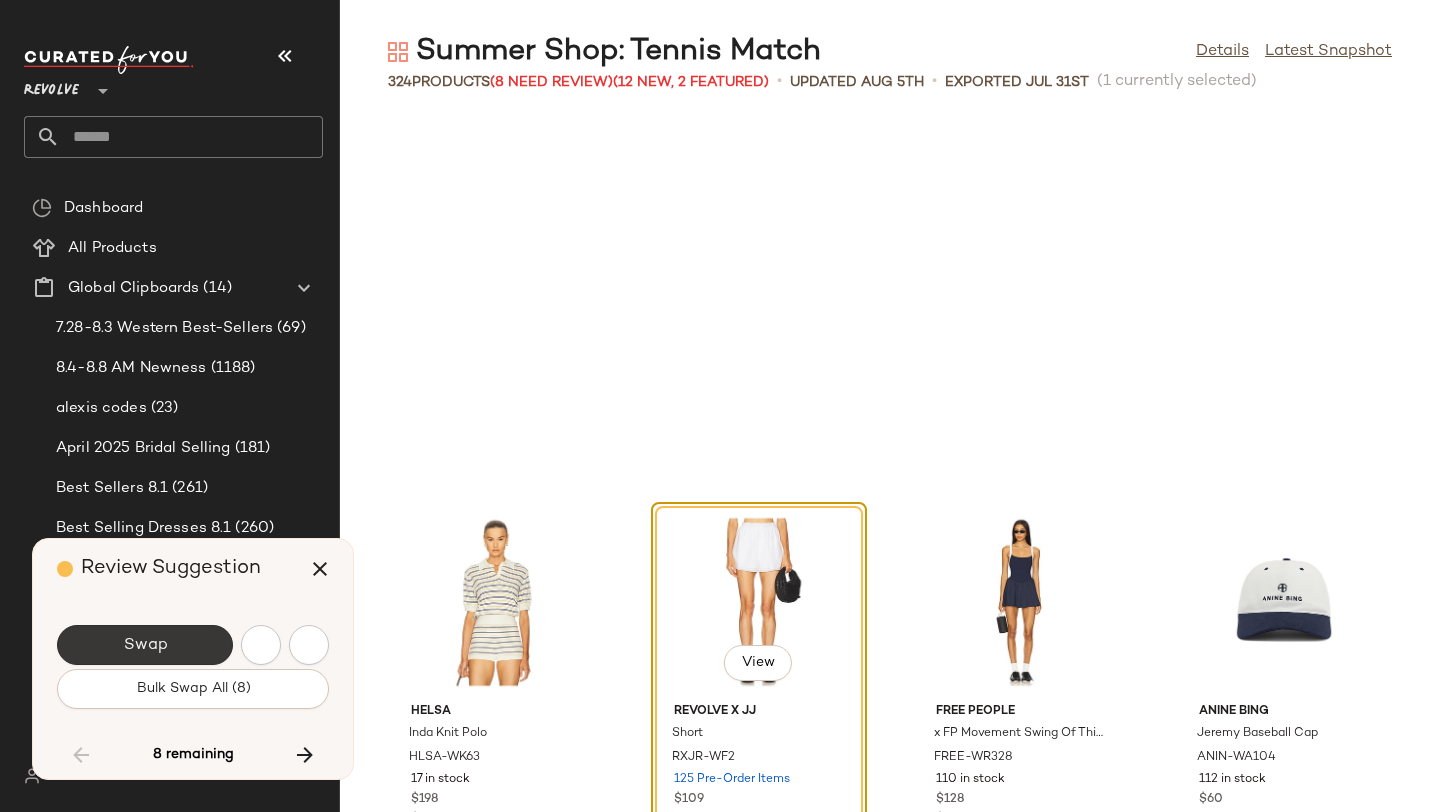 scroll, scrollTop: 7320, scrollLeft: 0, axis: vertical 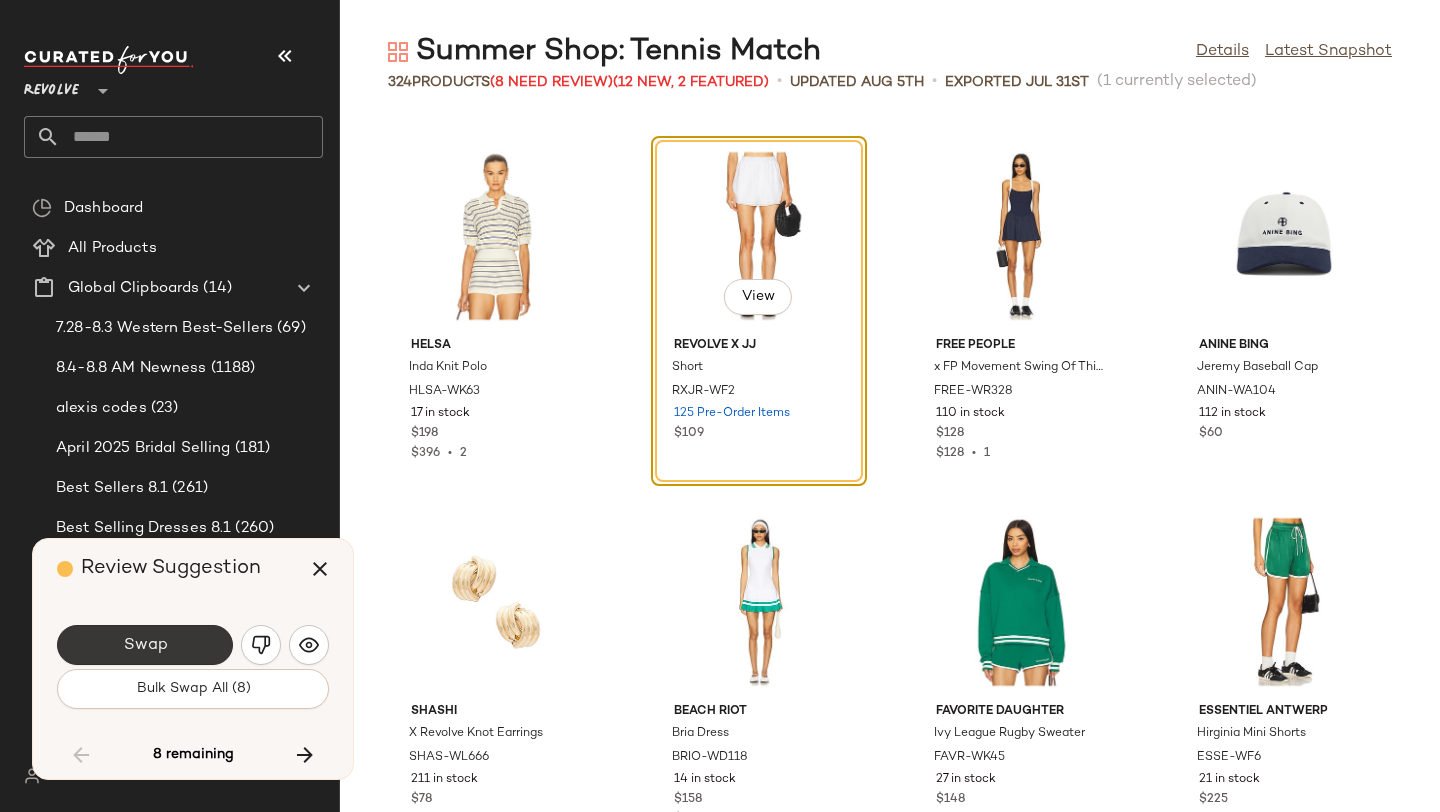 click on "Swap" at bounding box center (145, 645) 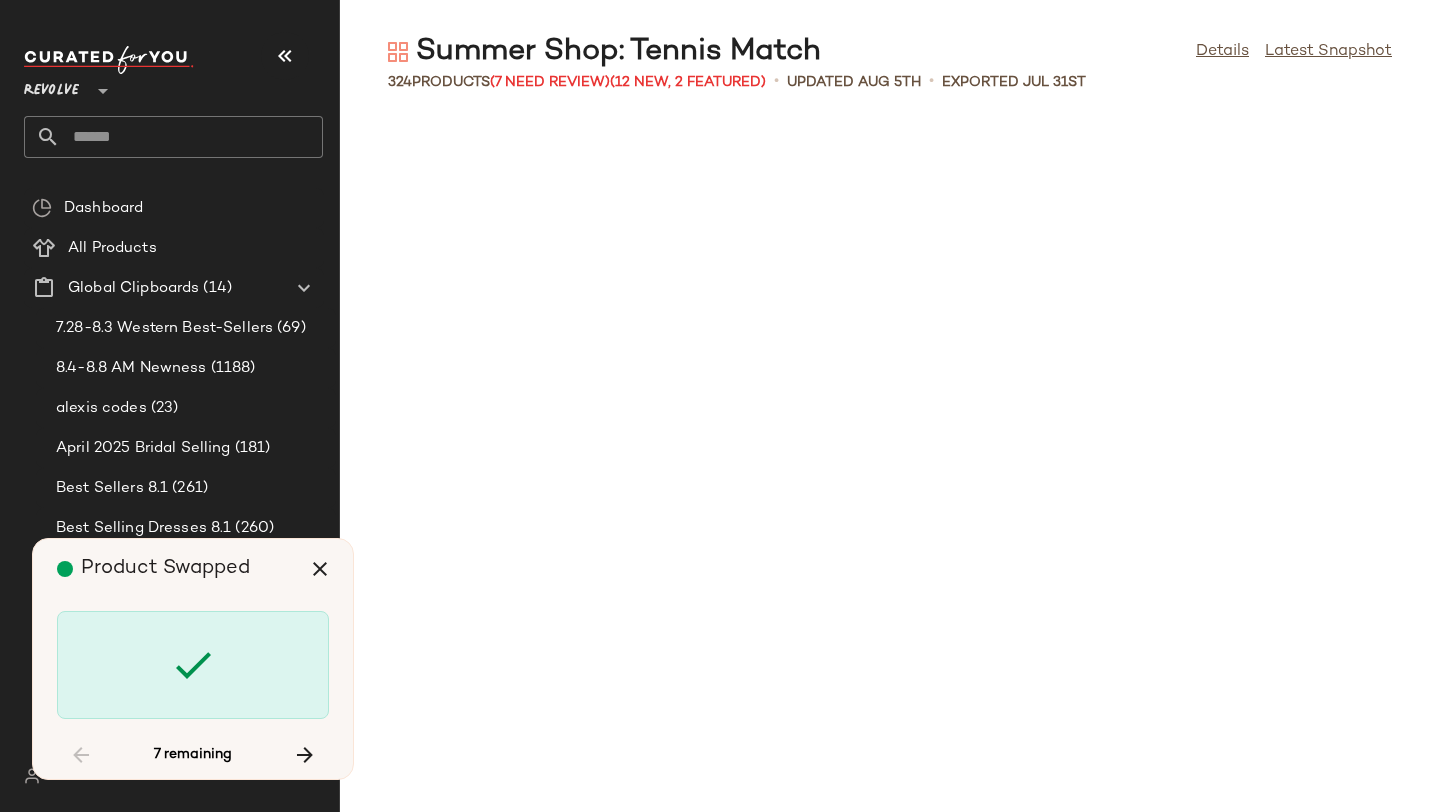 scroll, scrollTop: 10248, scrollLeft: 0, axis: vertical 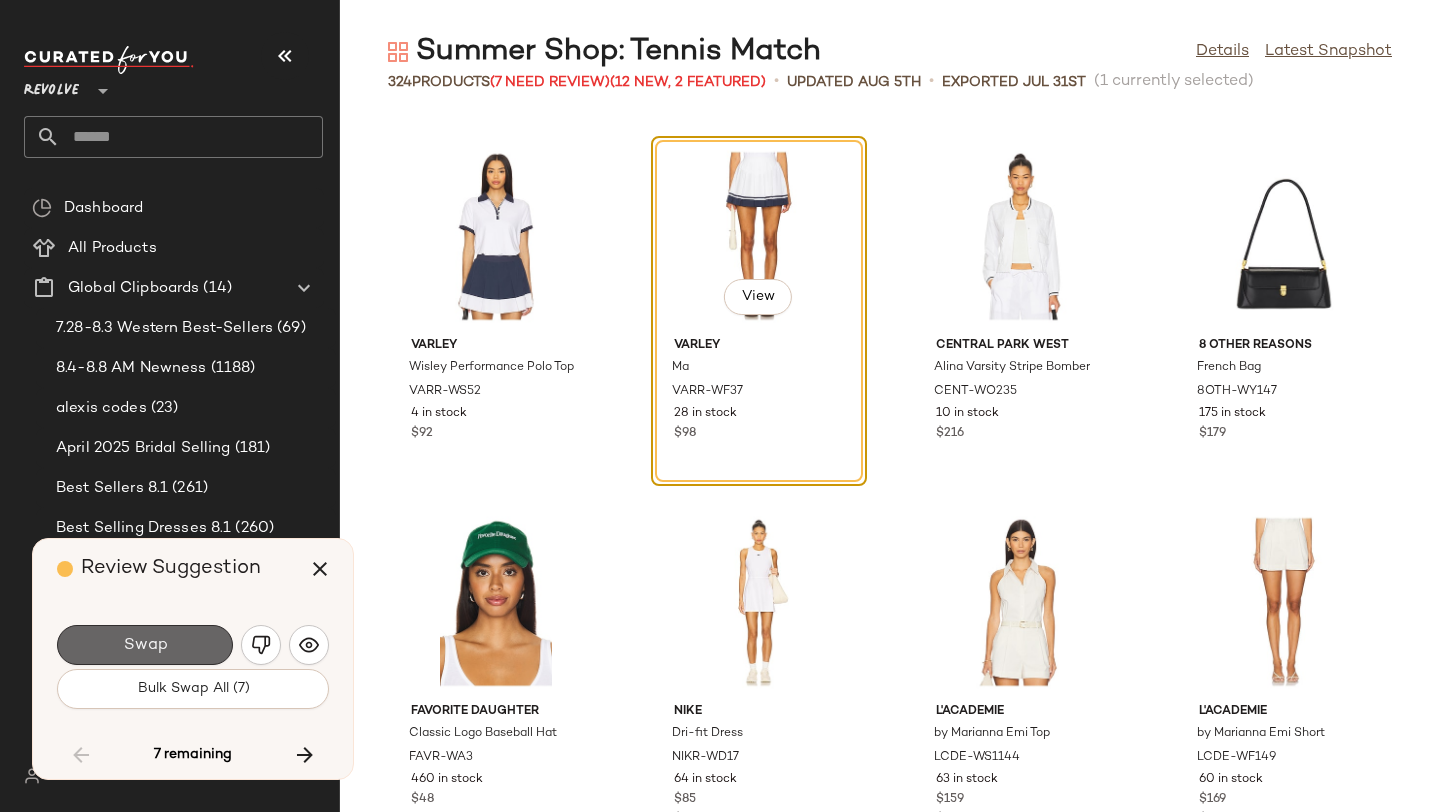click on "Swap" at bounding box center (145, 645) 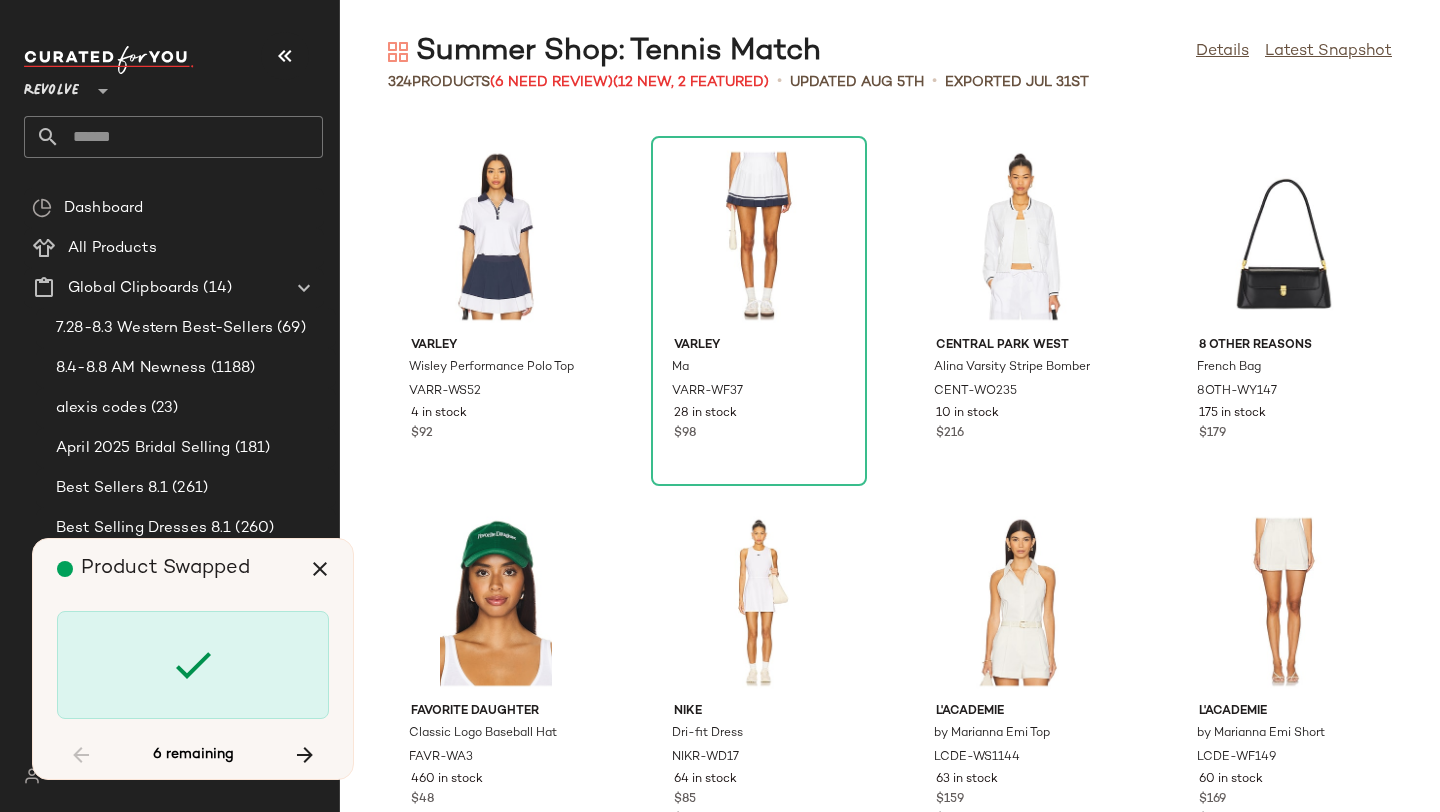 scroll, scrollTop: 11712, scrollLeft: 0, axis: vertical 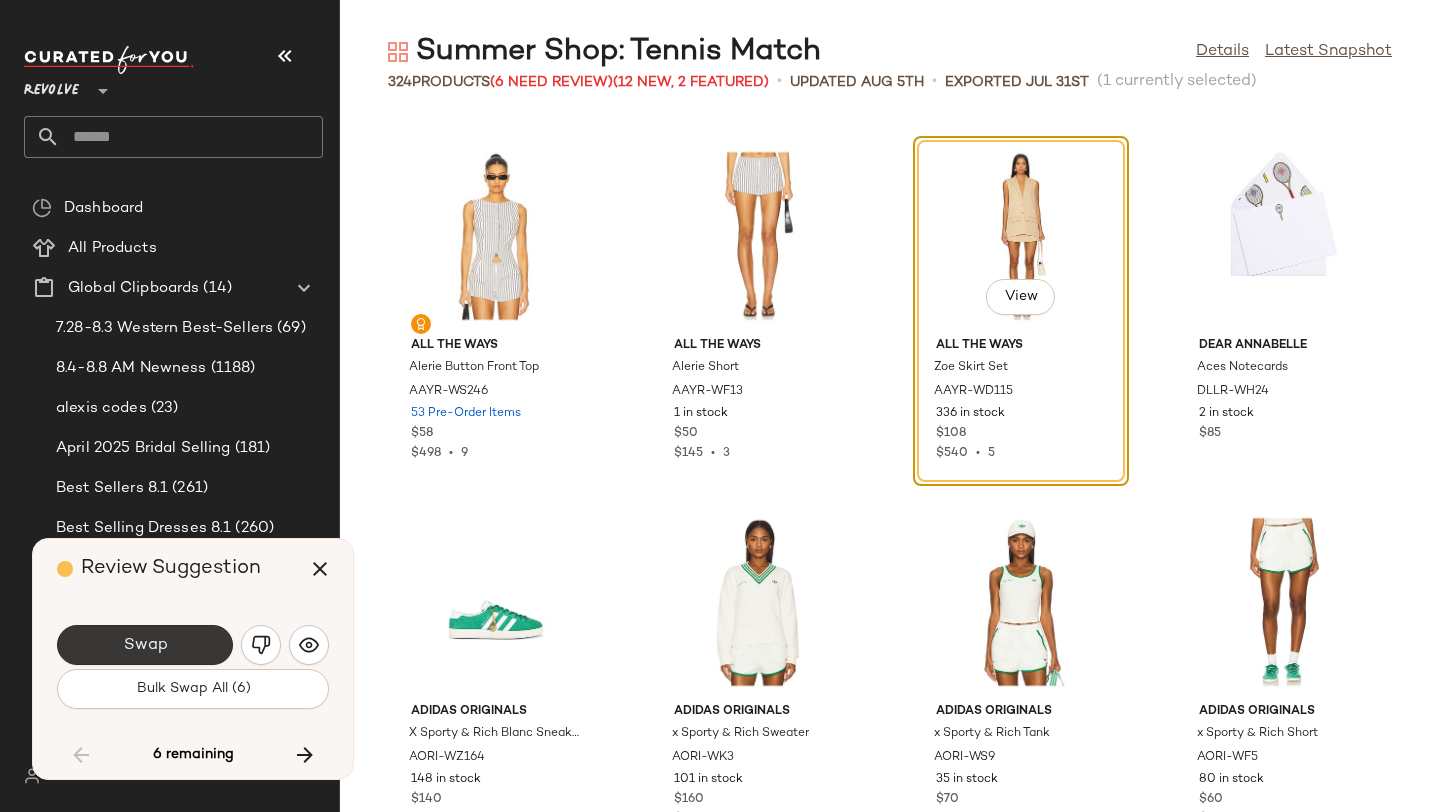click on "Swap" at bounding box center (145, 645) 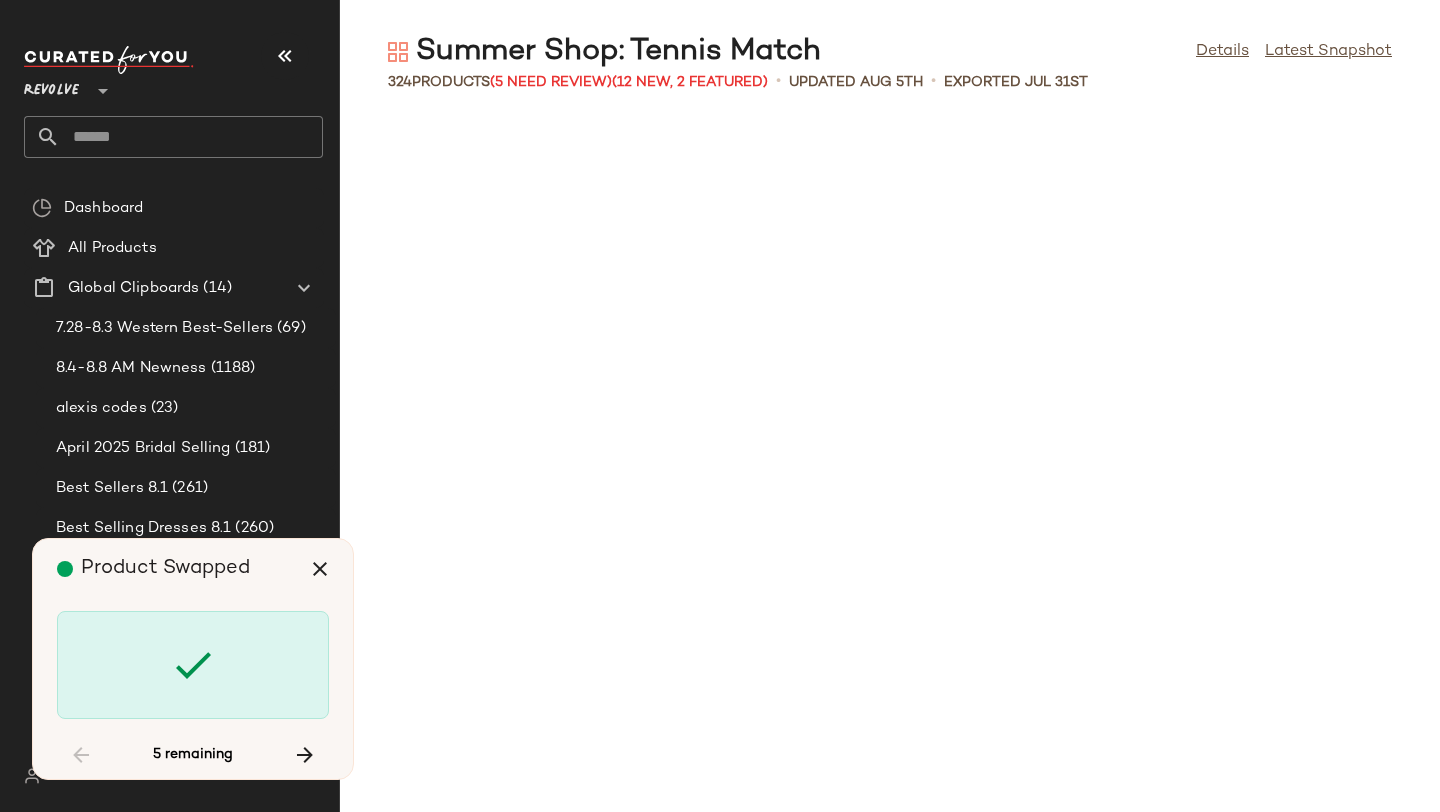 scroll, scrollTop: 14640, scrollLeft: 0, axis: vertical 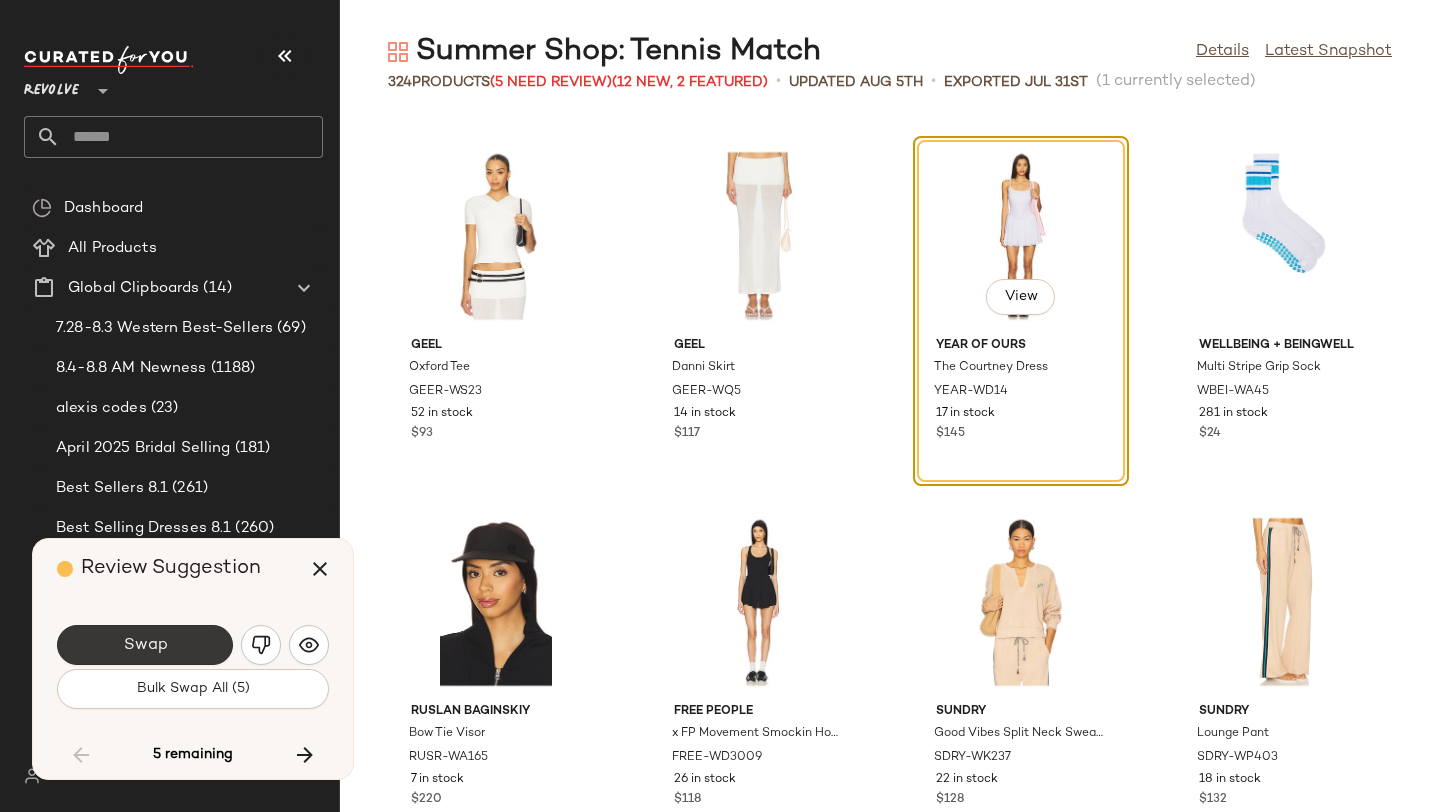 click on "Swap" at bounding box center [145, 645] 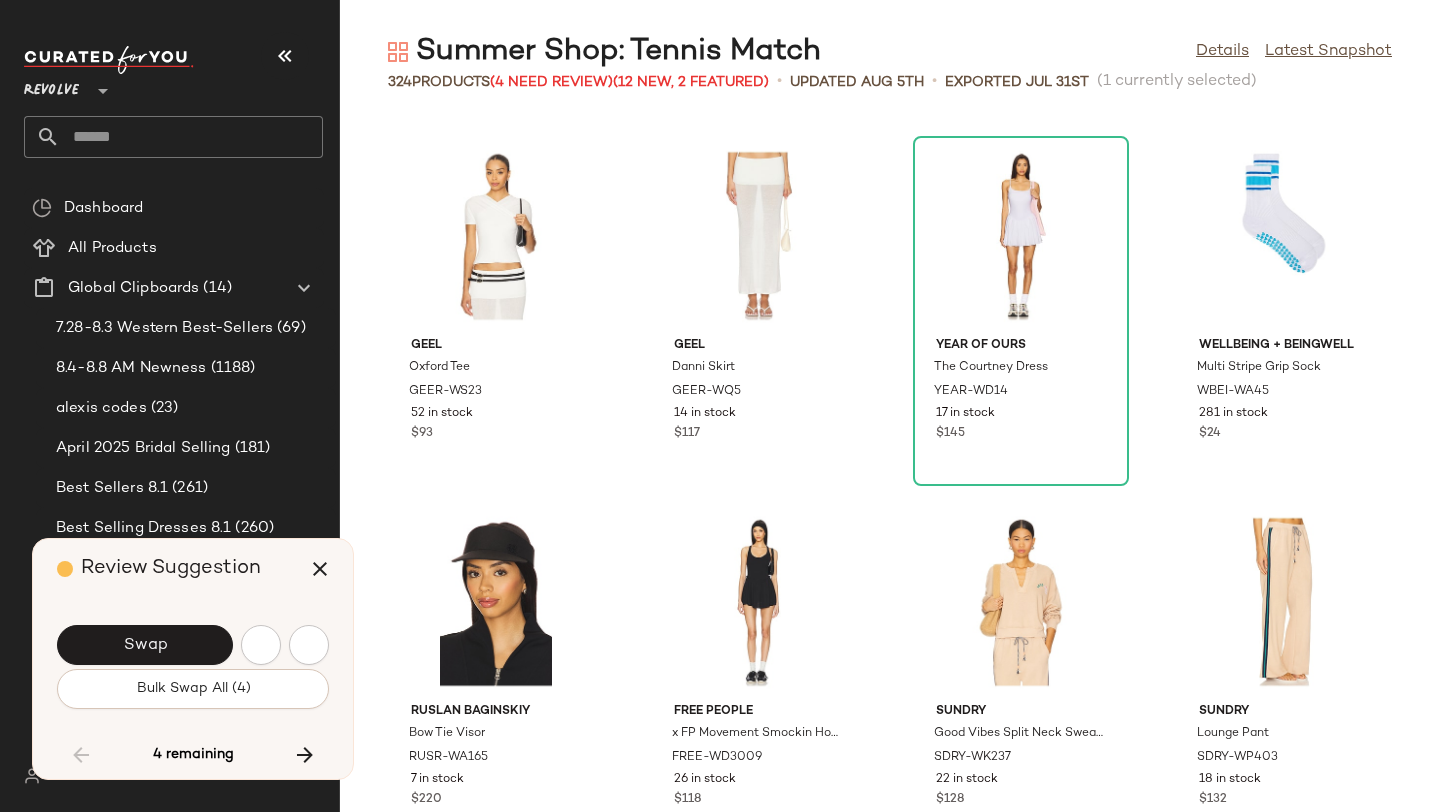 scroll, scrollTop: 15372, scrollLeft: 0, axis: vertical 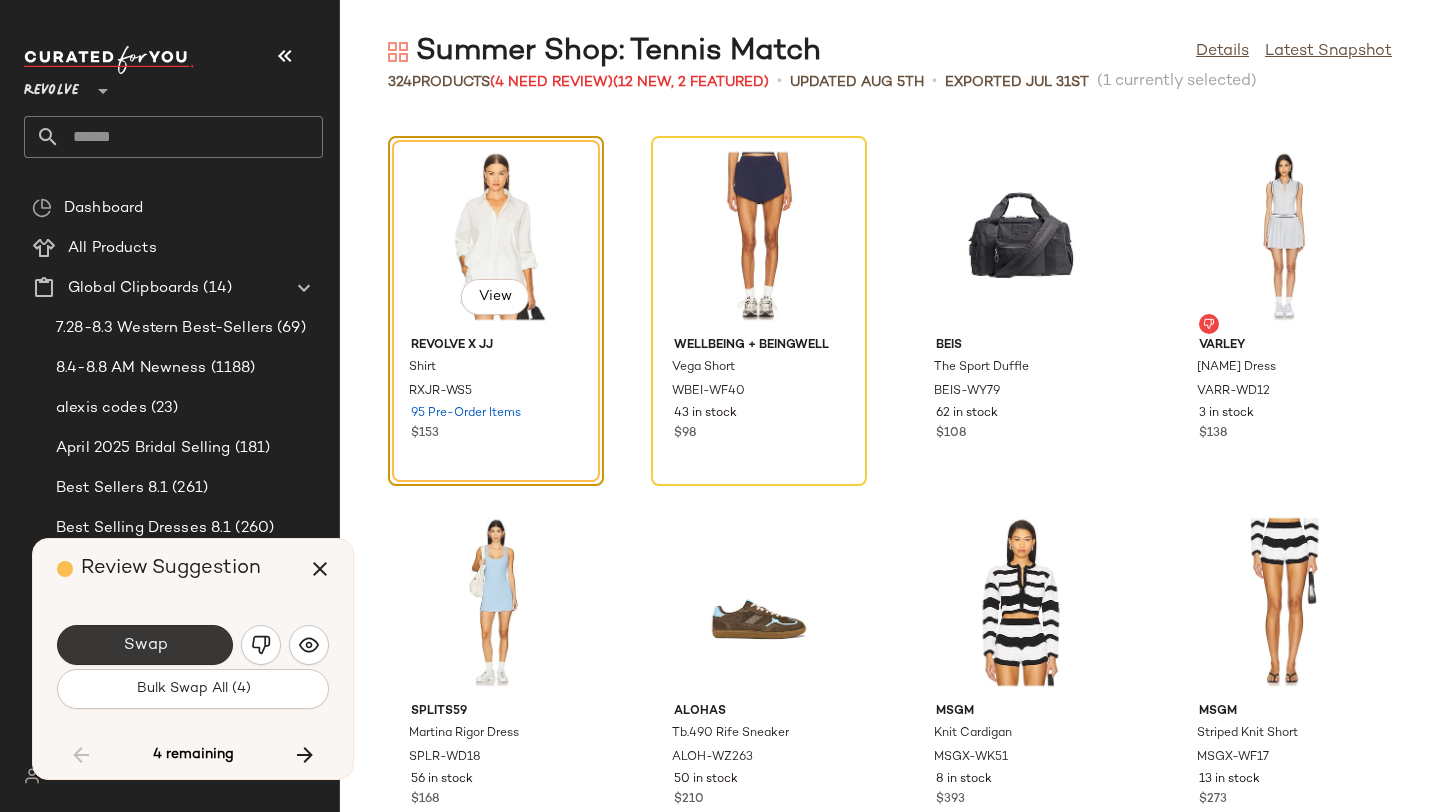 click on "Swap" at bounding box center [145, 645] 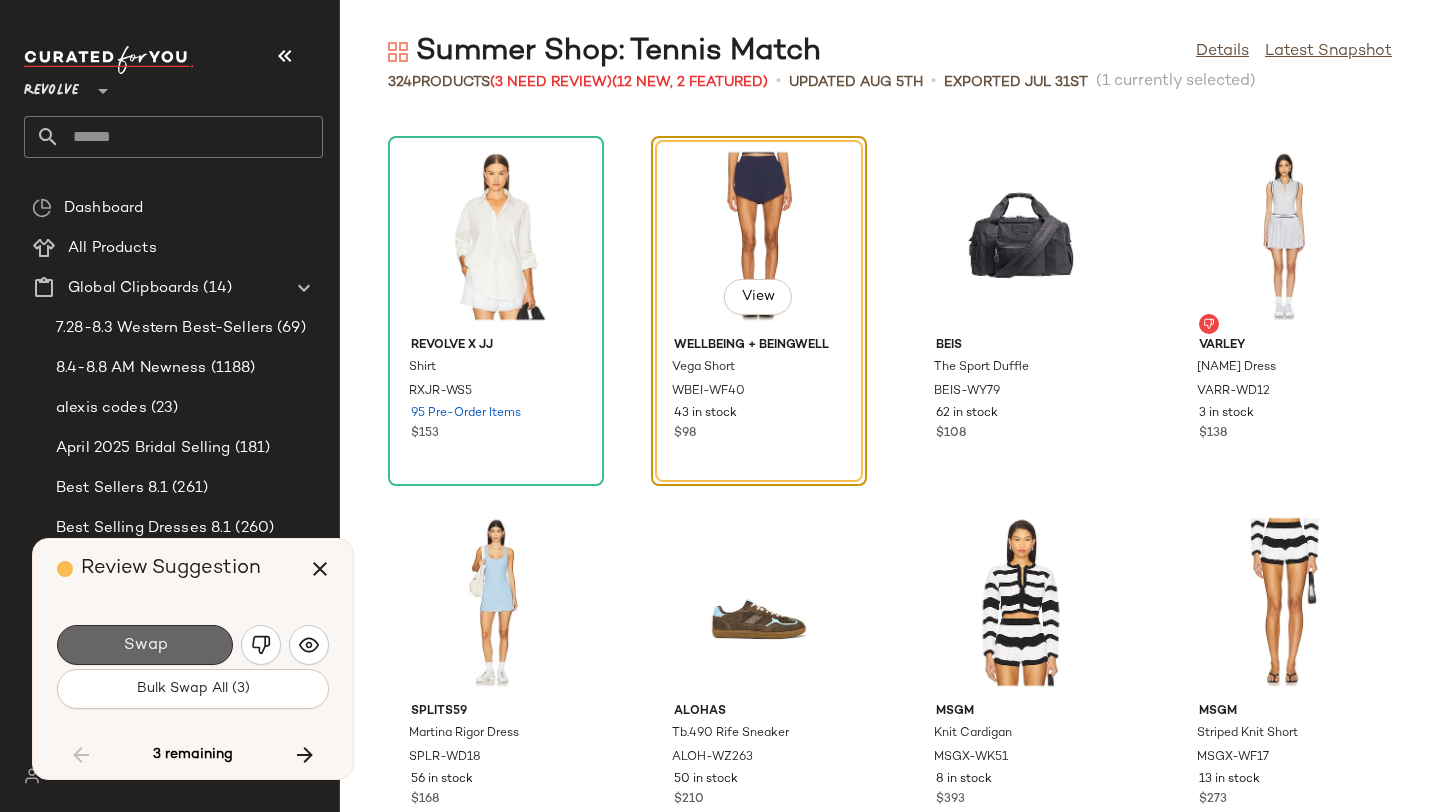 click on "Swap" at bounding box center (145, 645) 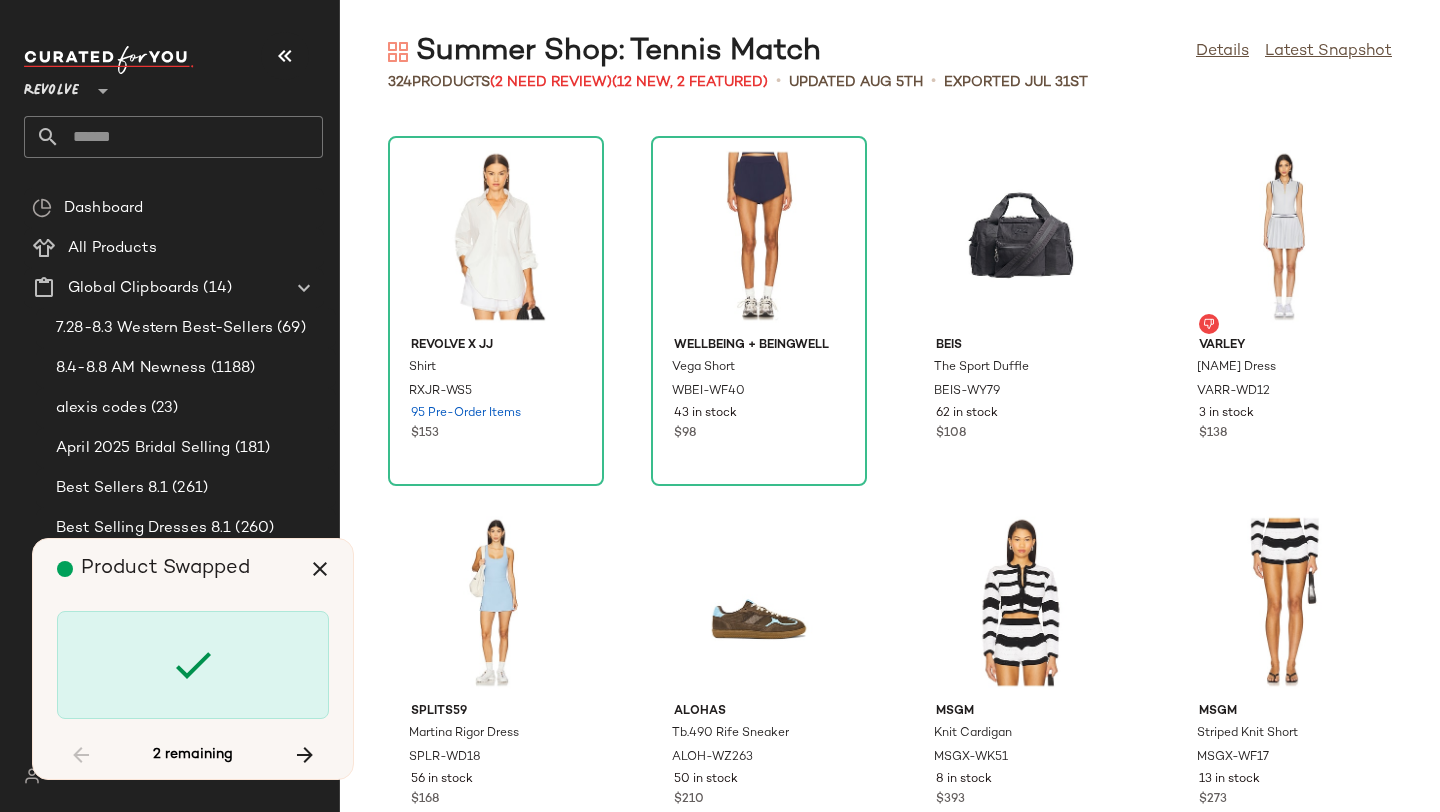 scroll, scrollTop: 22692, scrollLeft: 0, axis: vertical 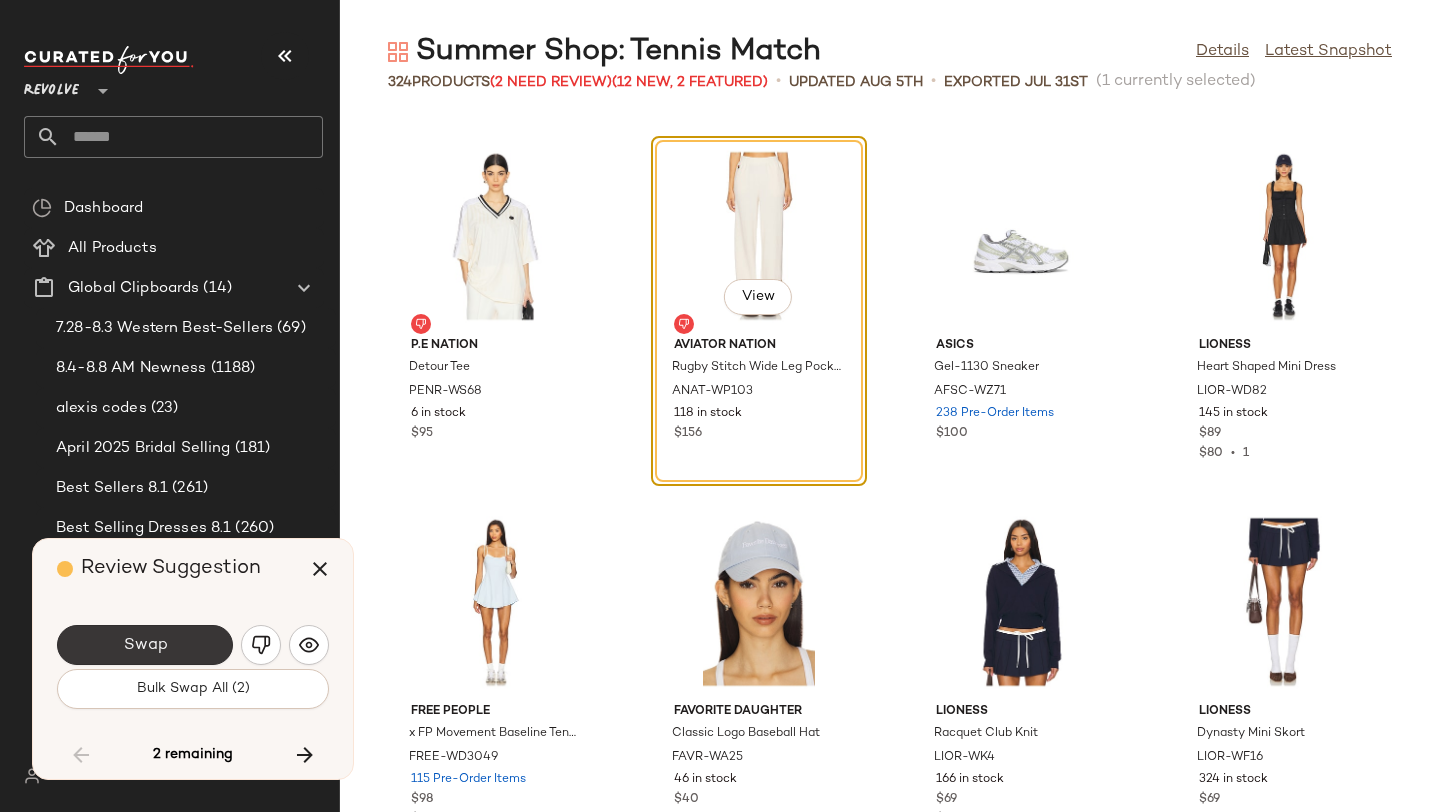click on "Swap" at bounding box center (145, 645) 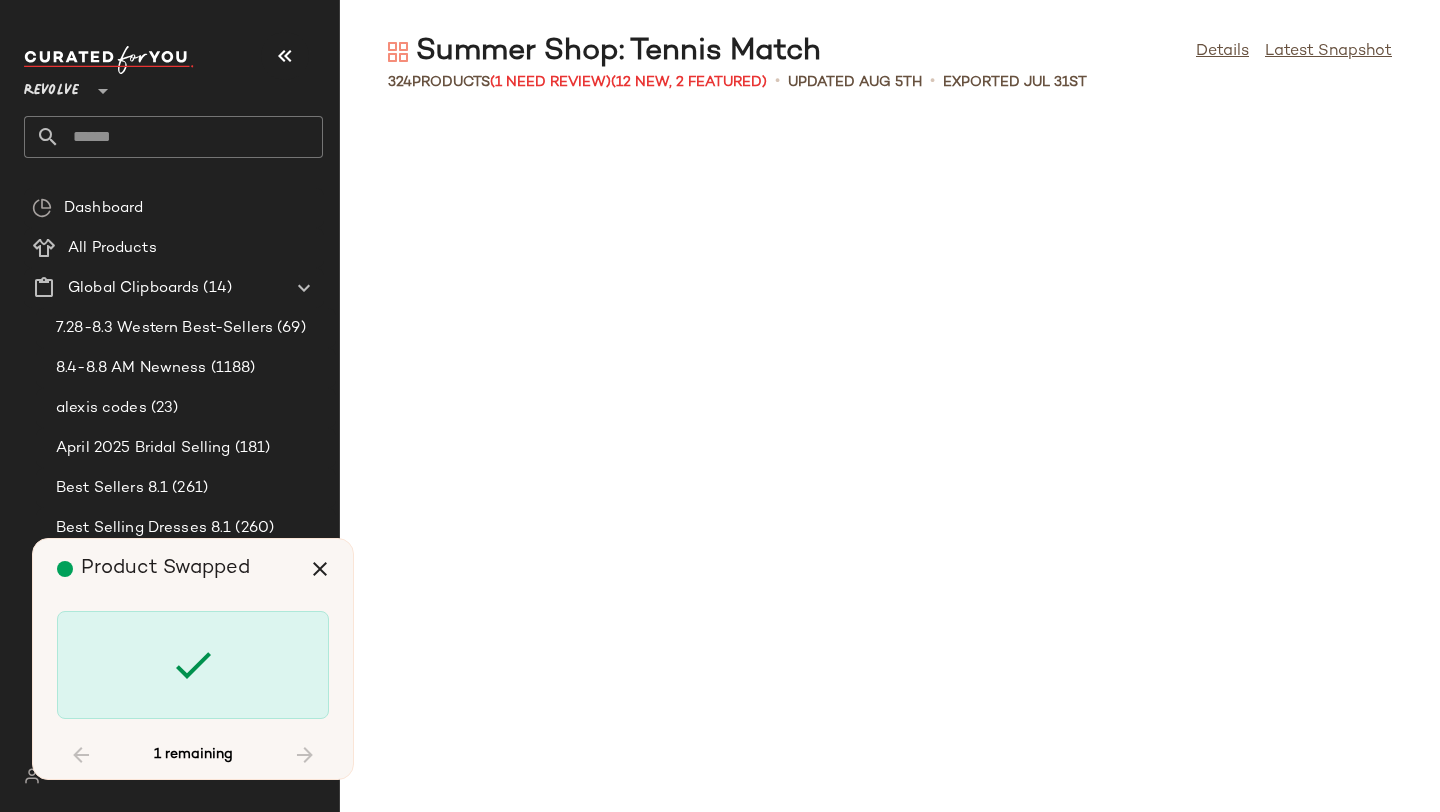 scroll, scrollTop: 24522, scrollLeft: 0, axis: vertical 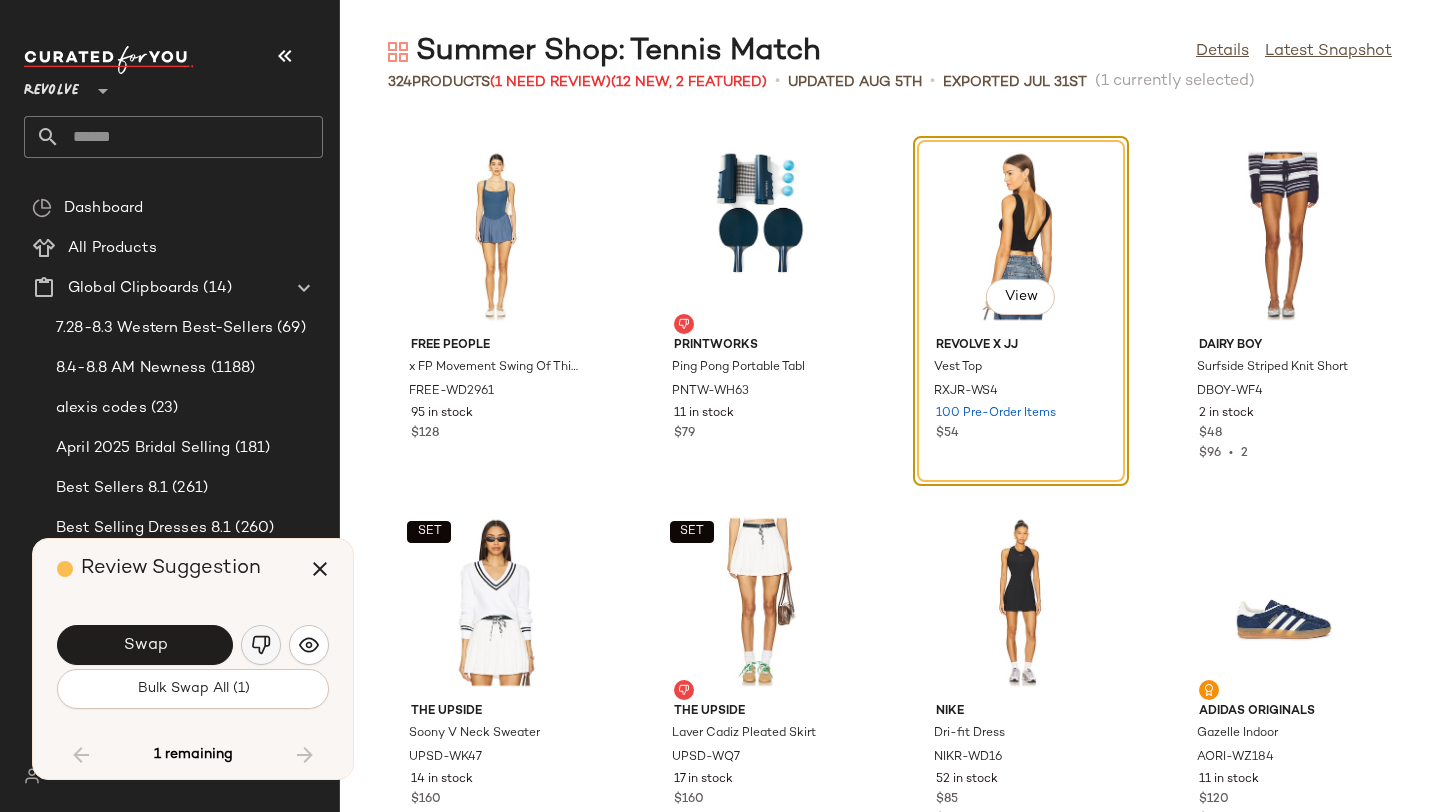 click 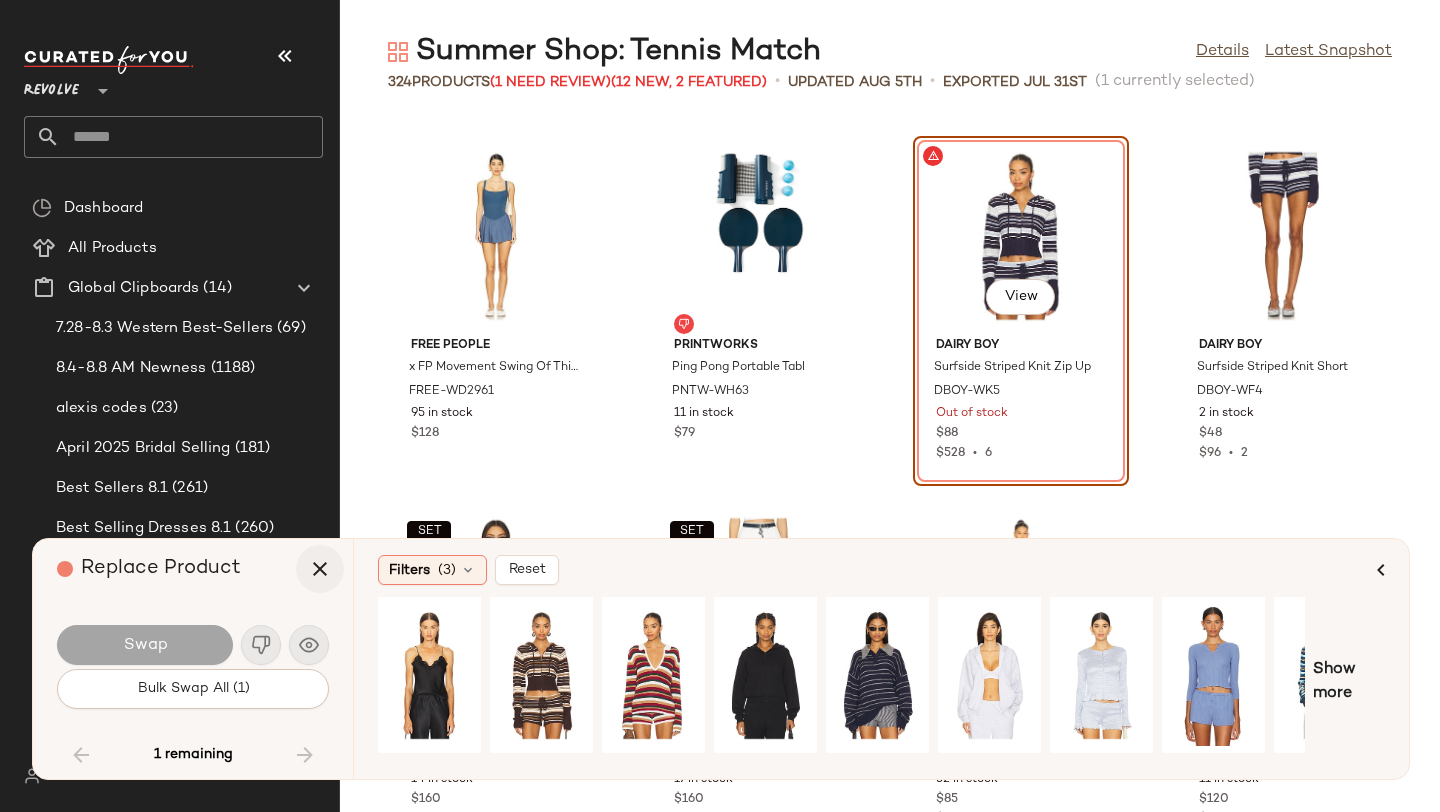 click at bounding box center [320, 569] 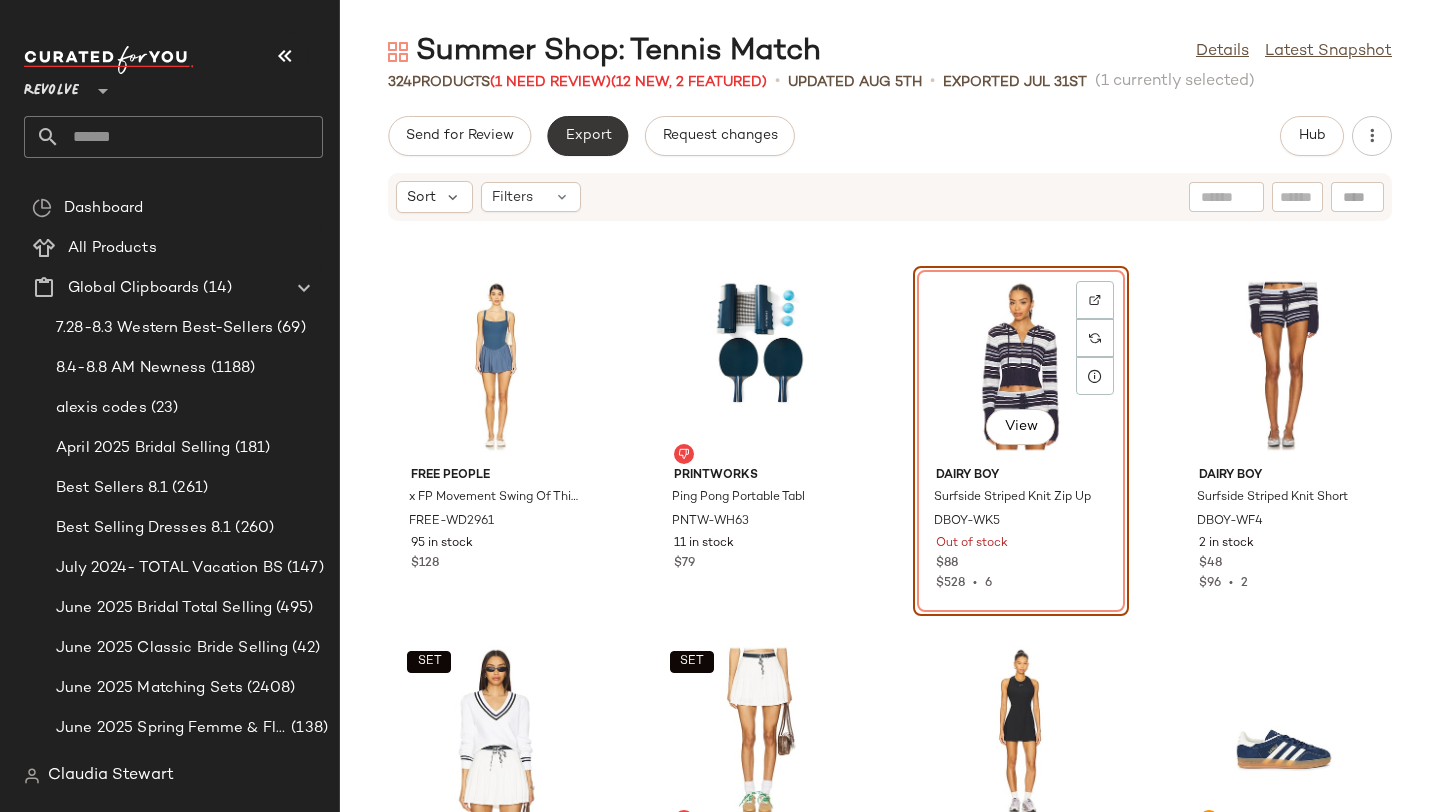 click on "Export" at bounding box center [587, 136] 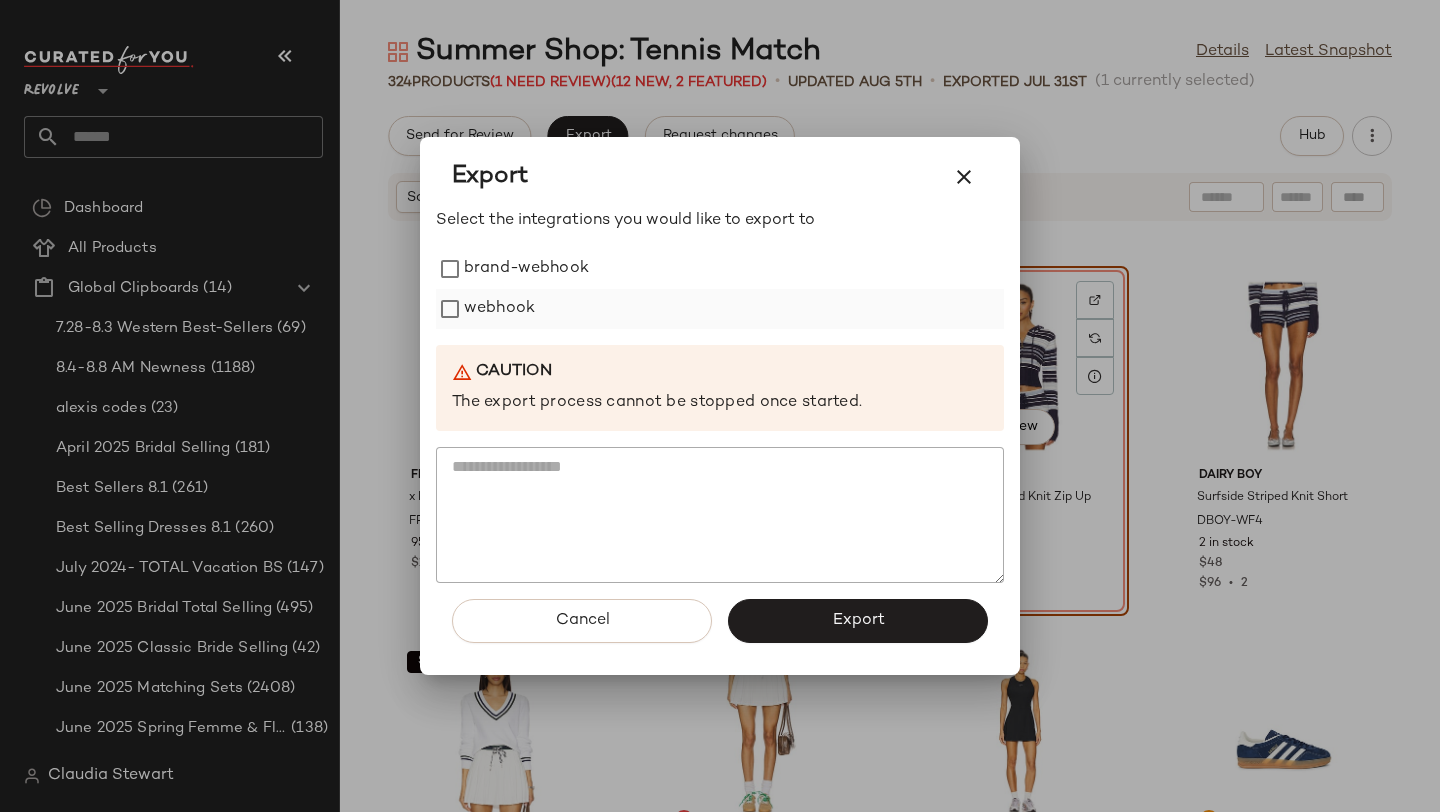 click on "webhook" at bounding box center (499, 309) 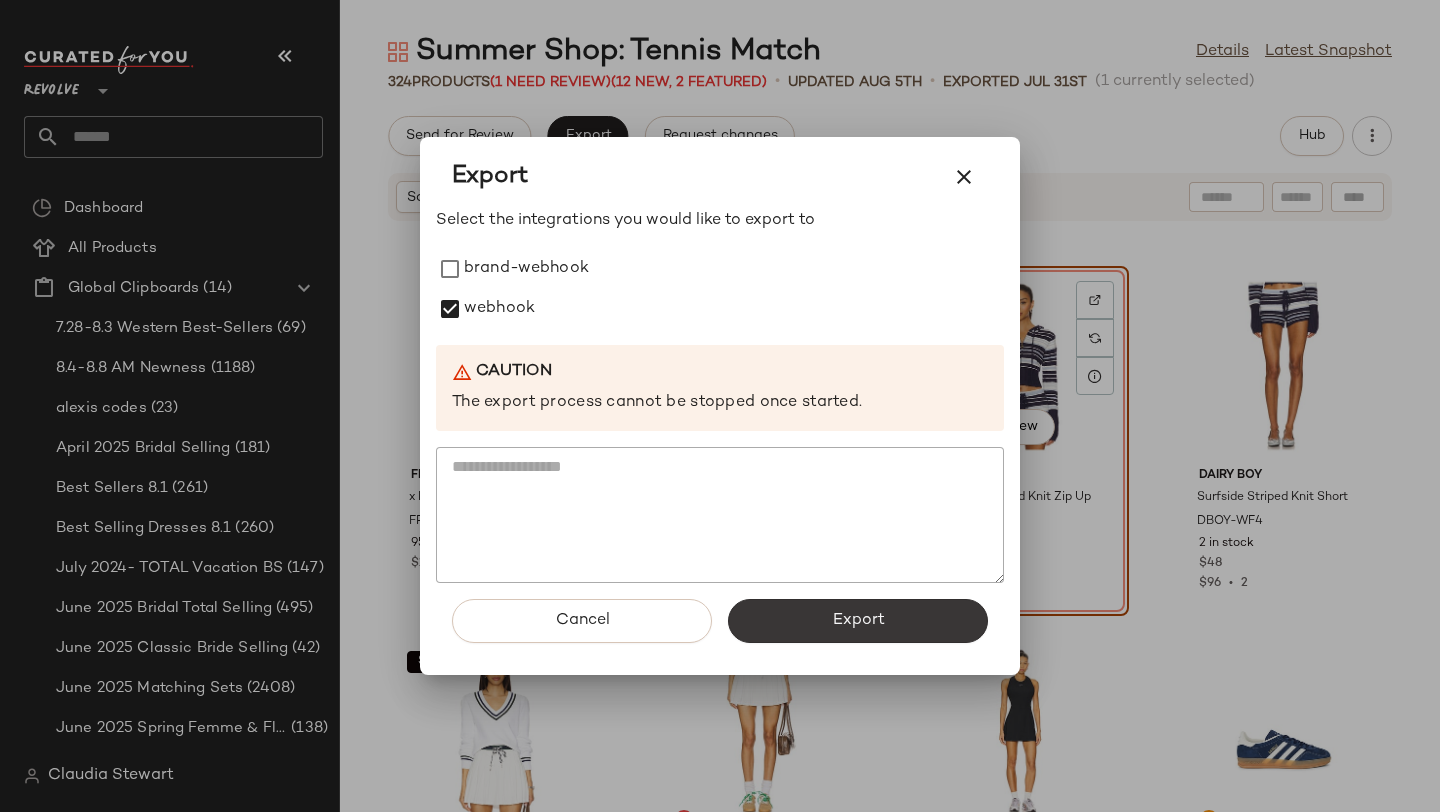 click on "Export" at bounding box center (858, 621) 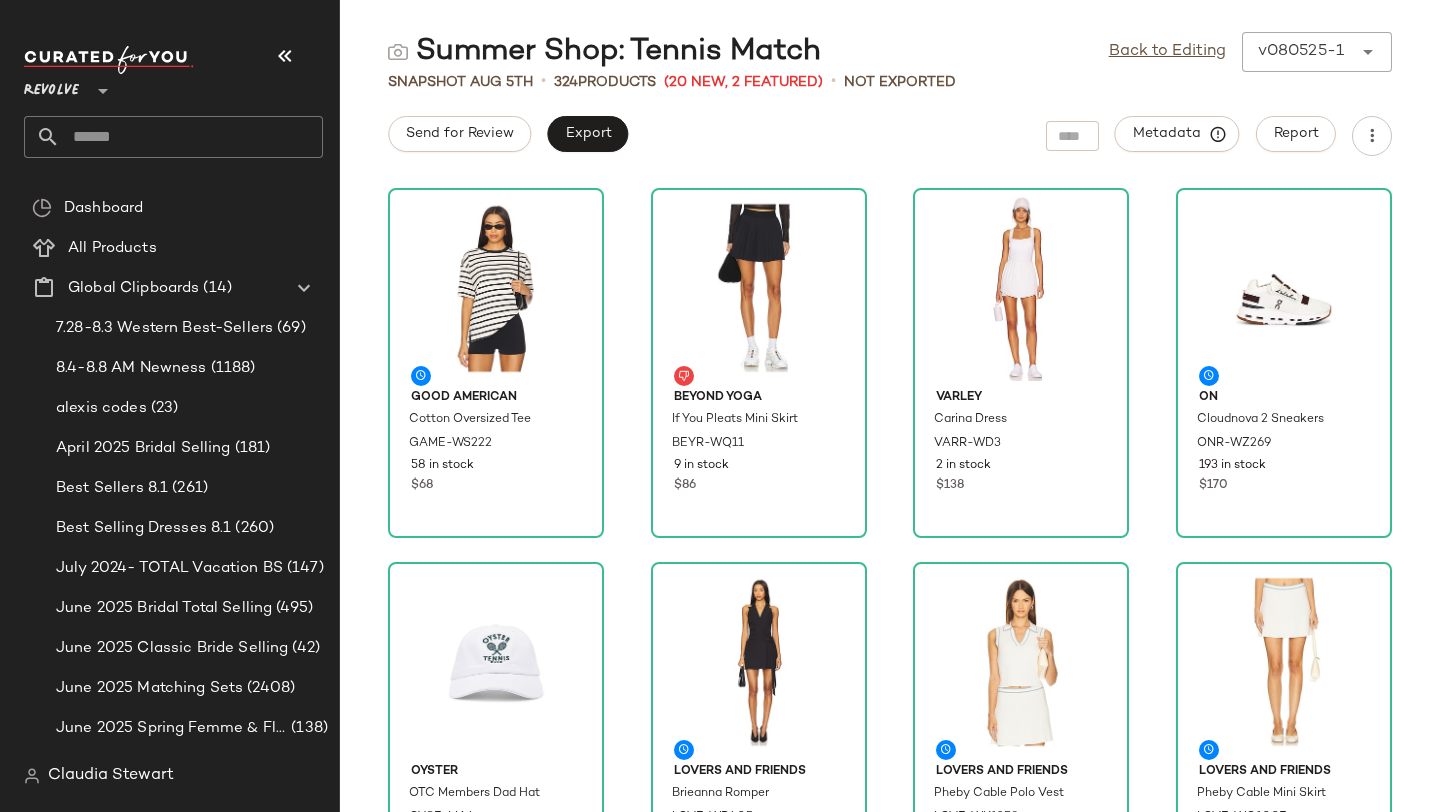 click 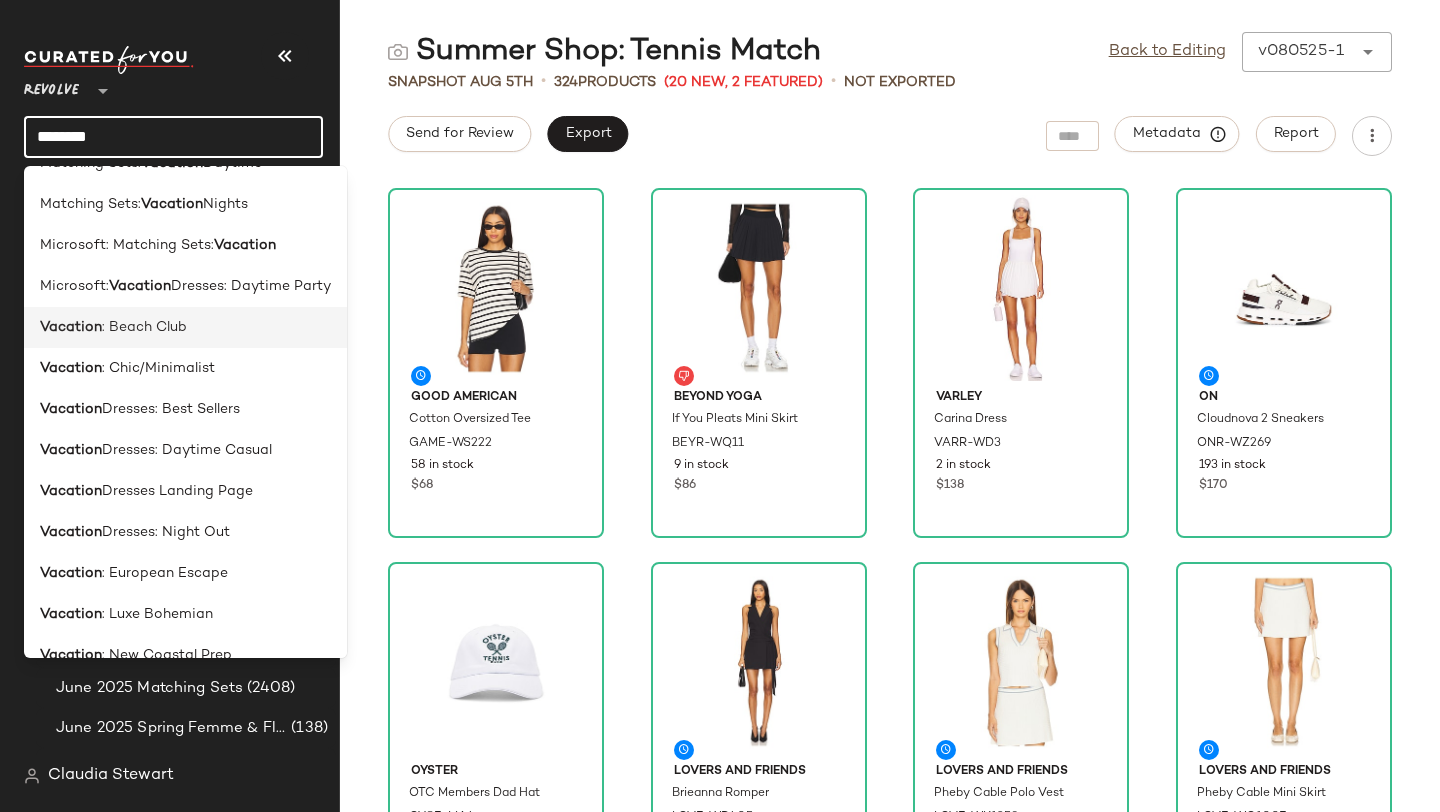 scroll, scrollTop: 98, scrollLeft: 0, axis: vertical 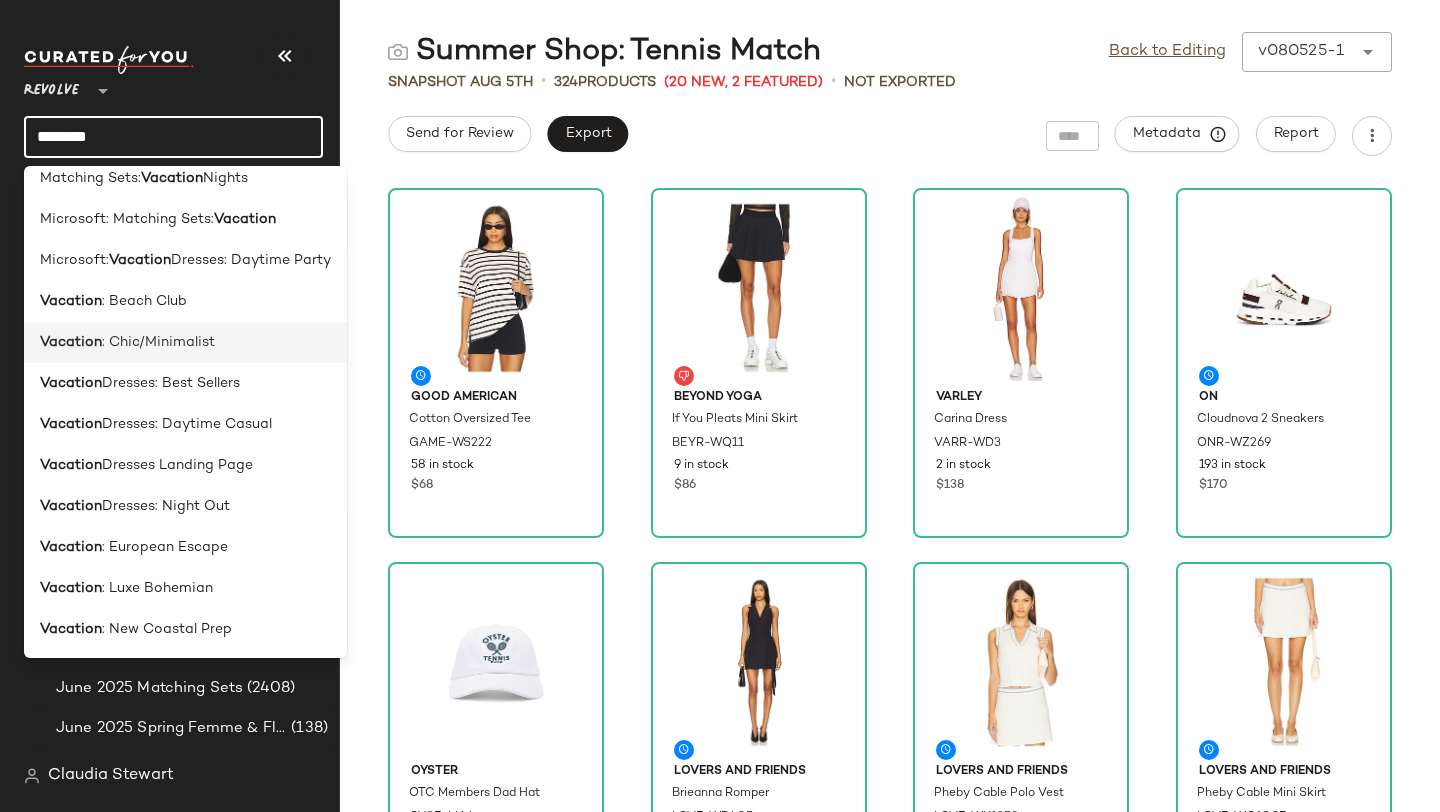 type on "********" 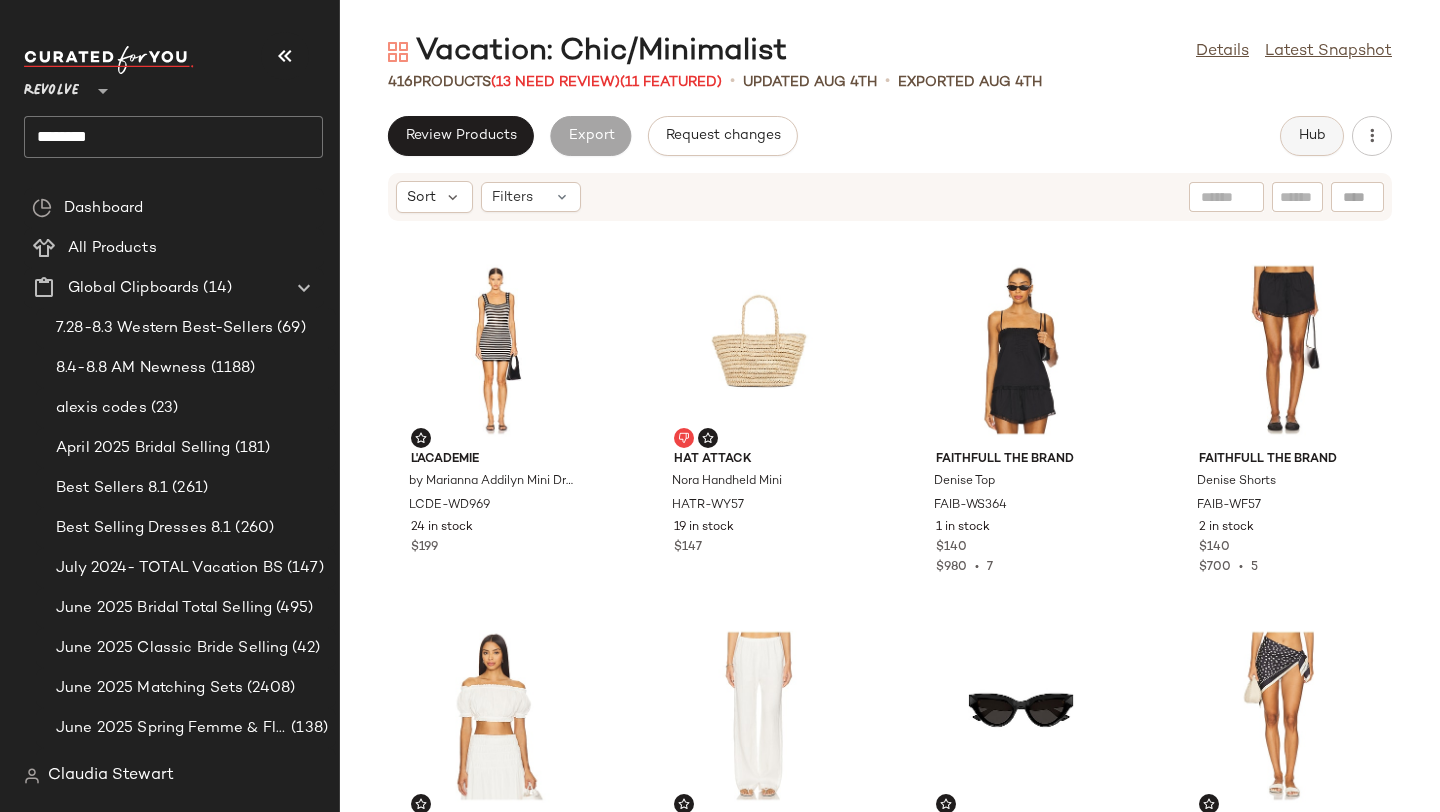 click on "Hub" 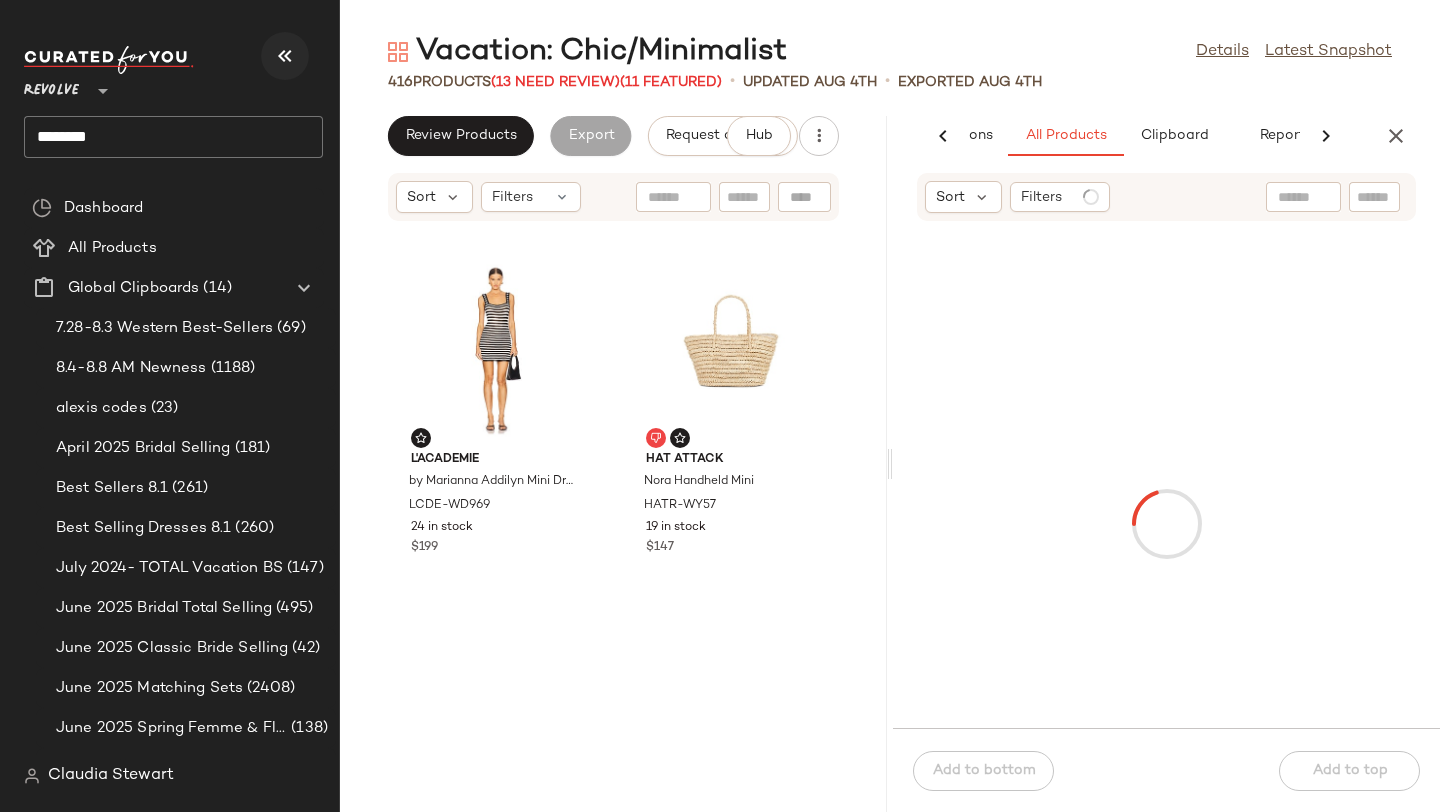click at bounding box center (285, 56) 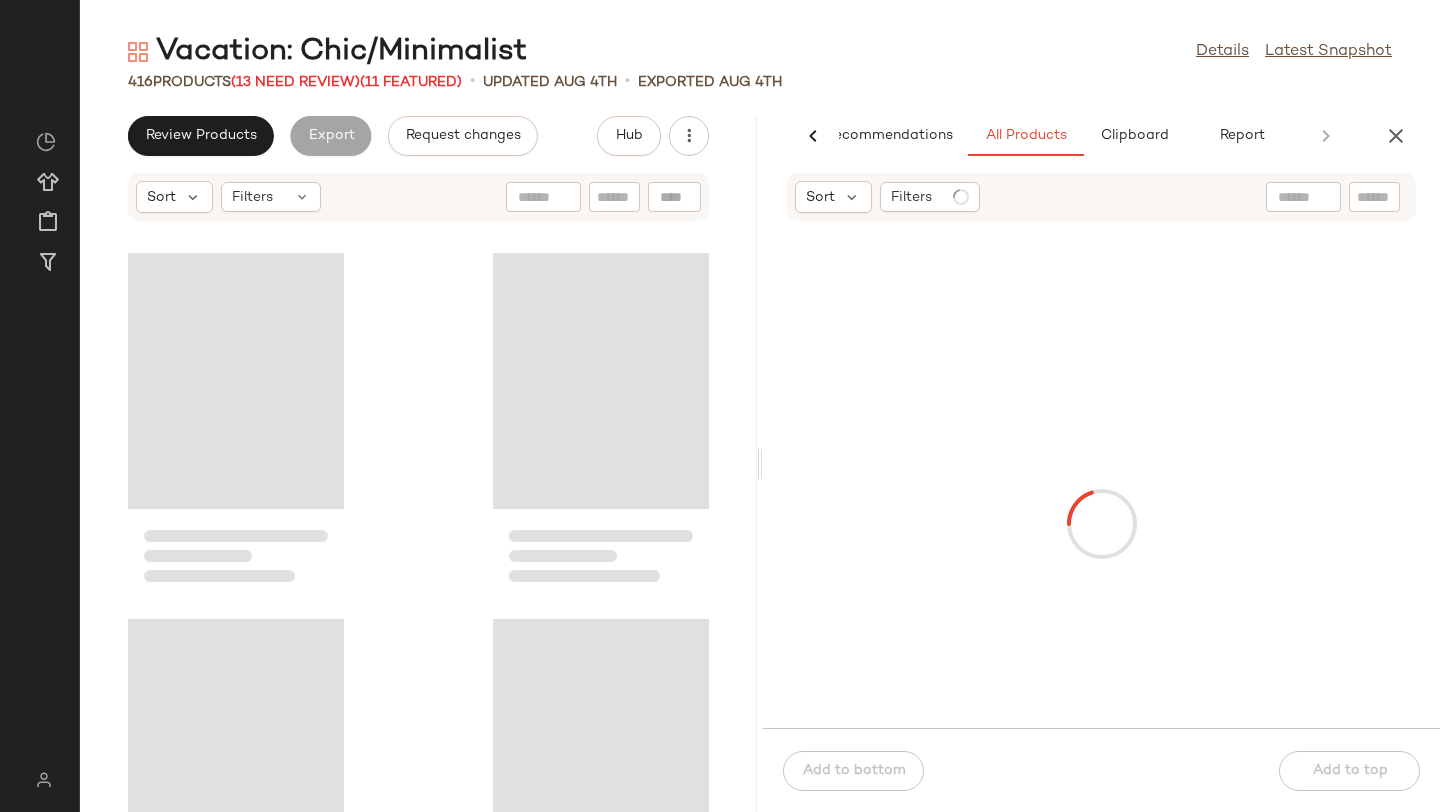 scroll, scrollTop: 0, scrollLeft: 47, axis: horizontal 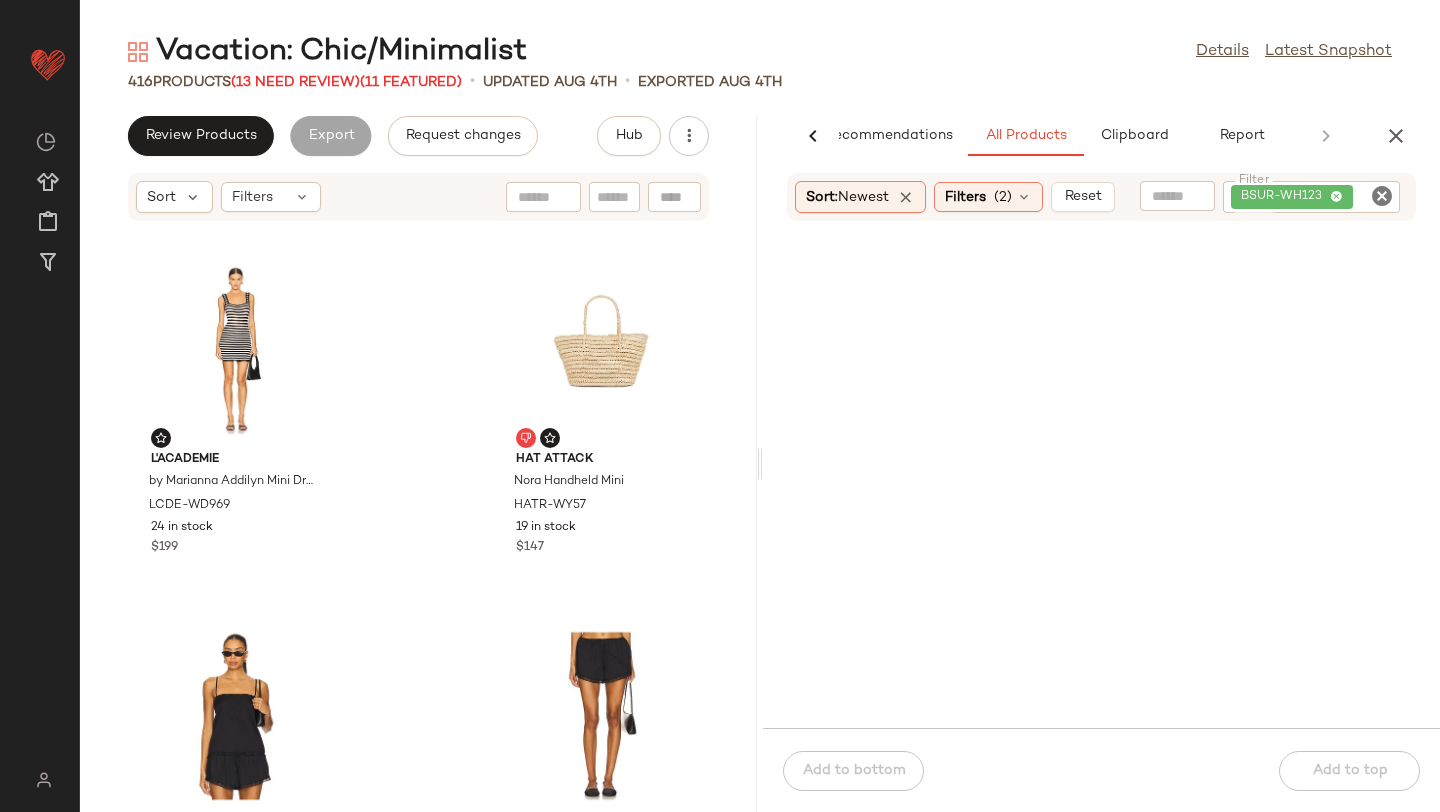 click 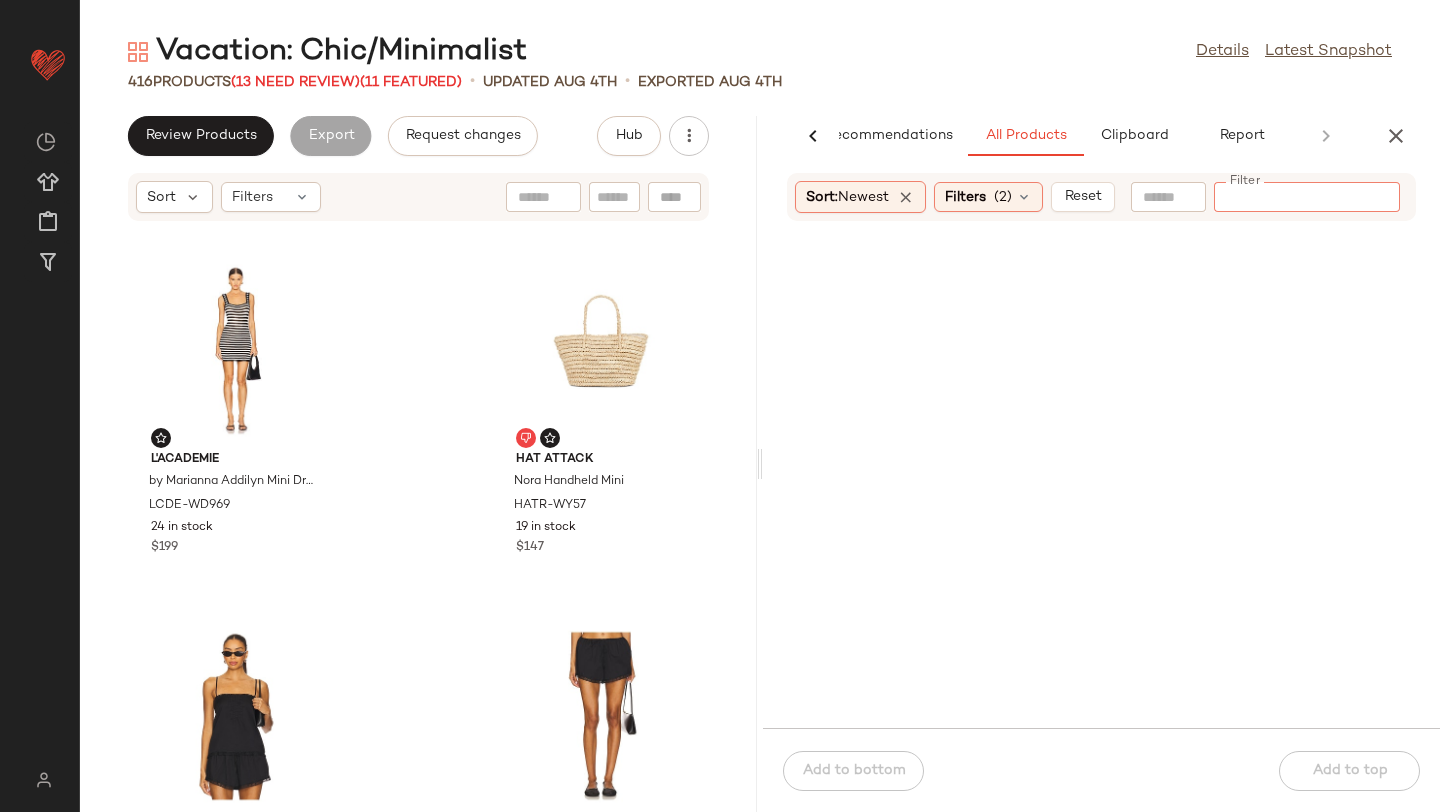 paste on "*********" 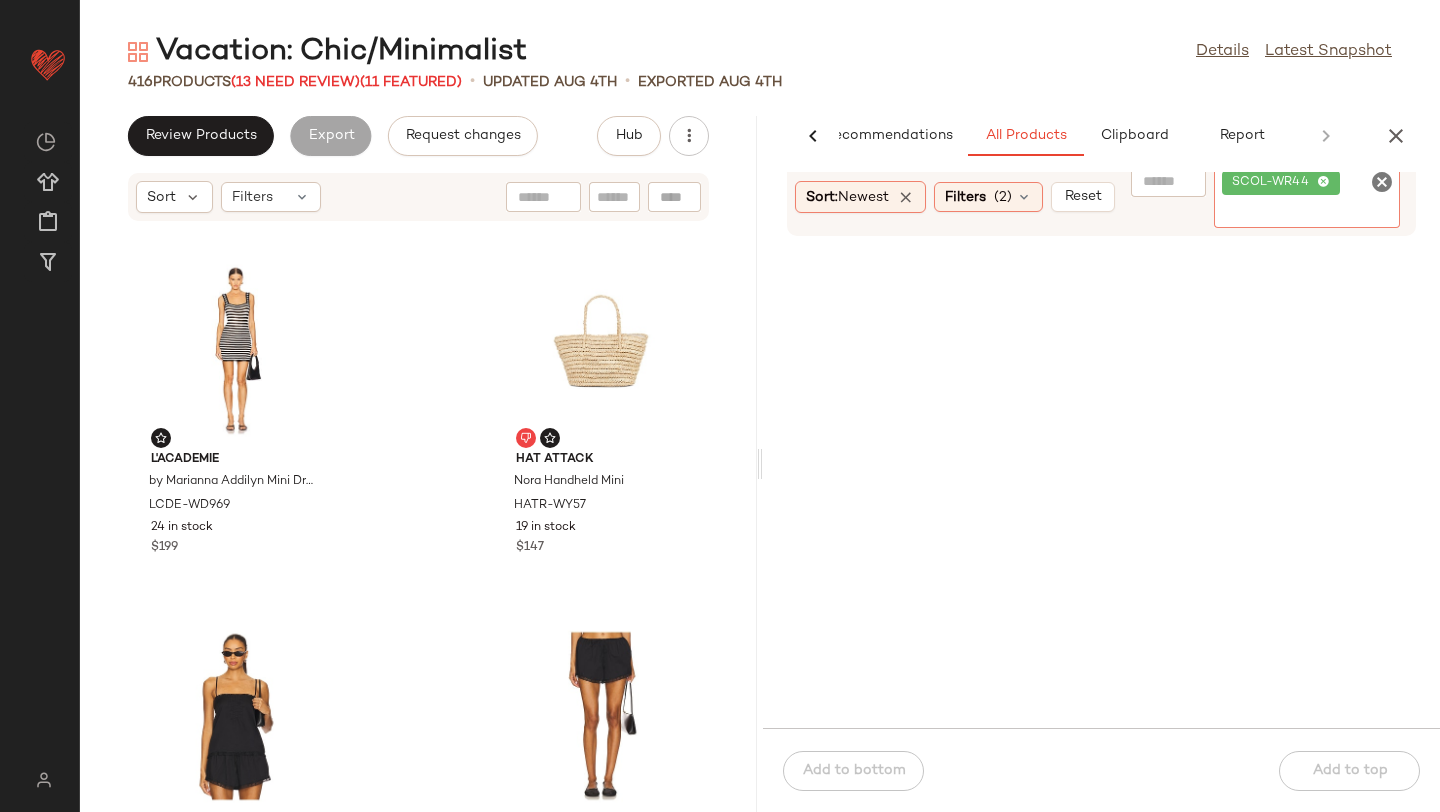 click on "416   Products   (13 Need Review)  (11 Featured)  •   updated Aug 4th  •  Exported Aug 4th" 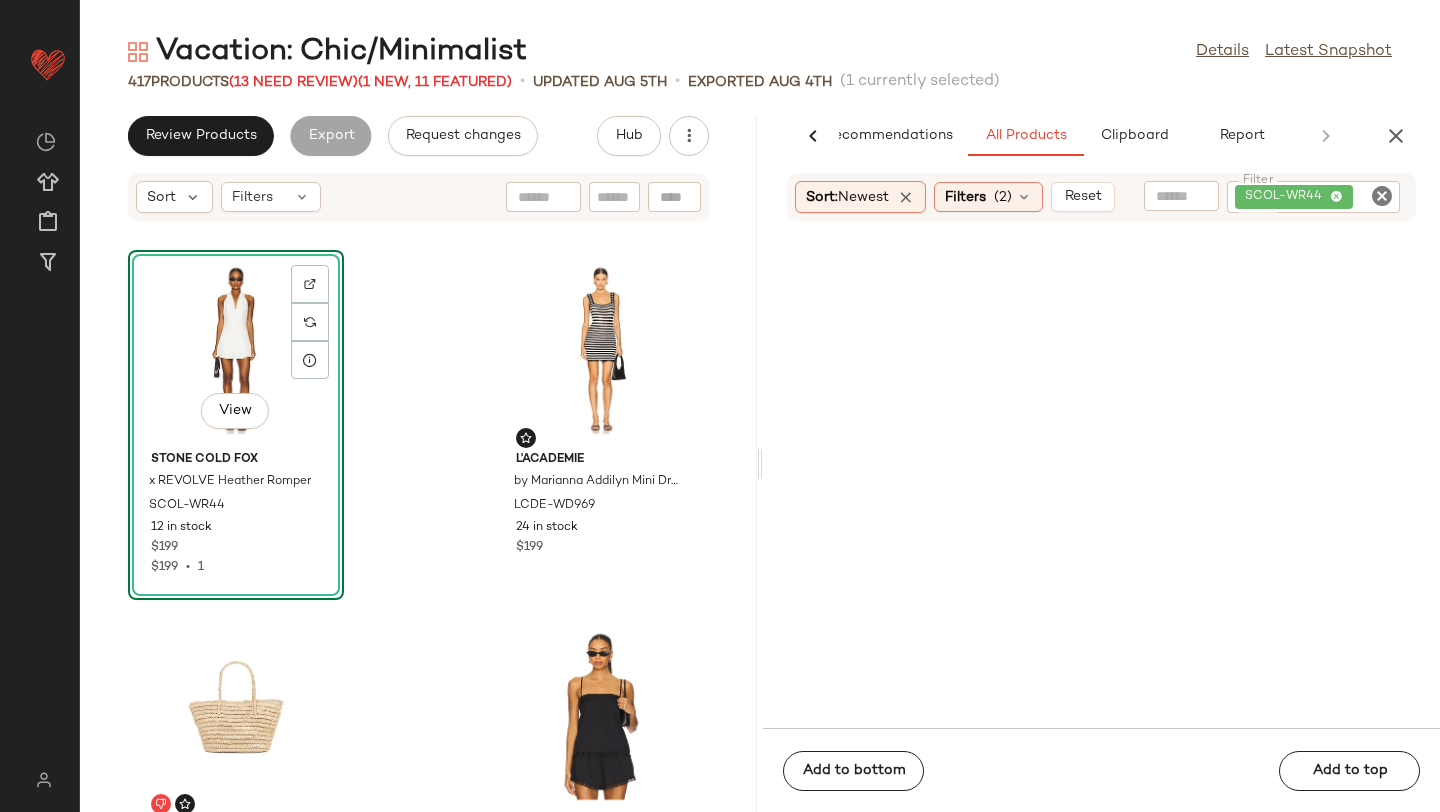 drag, startPoint x: 851, startPoint y: 334, endPoint x: 628, endPoint y: 3, distance: 399.1115 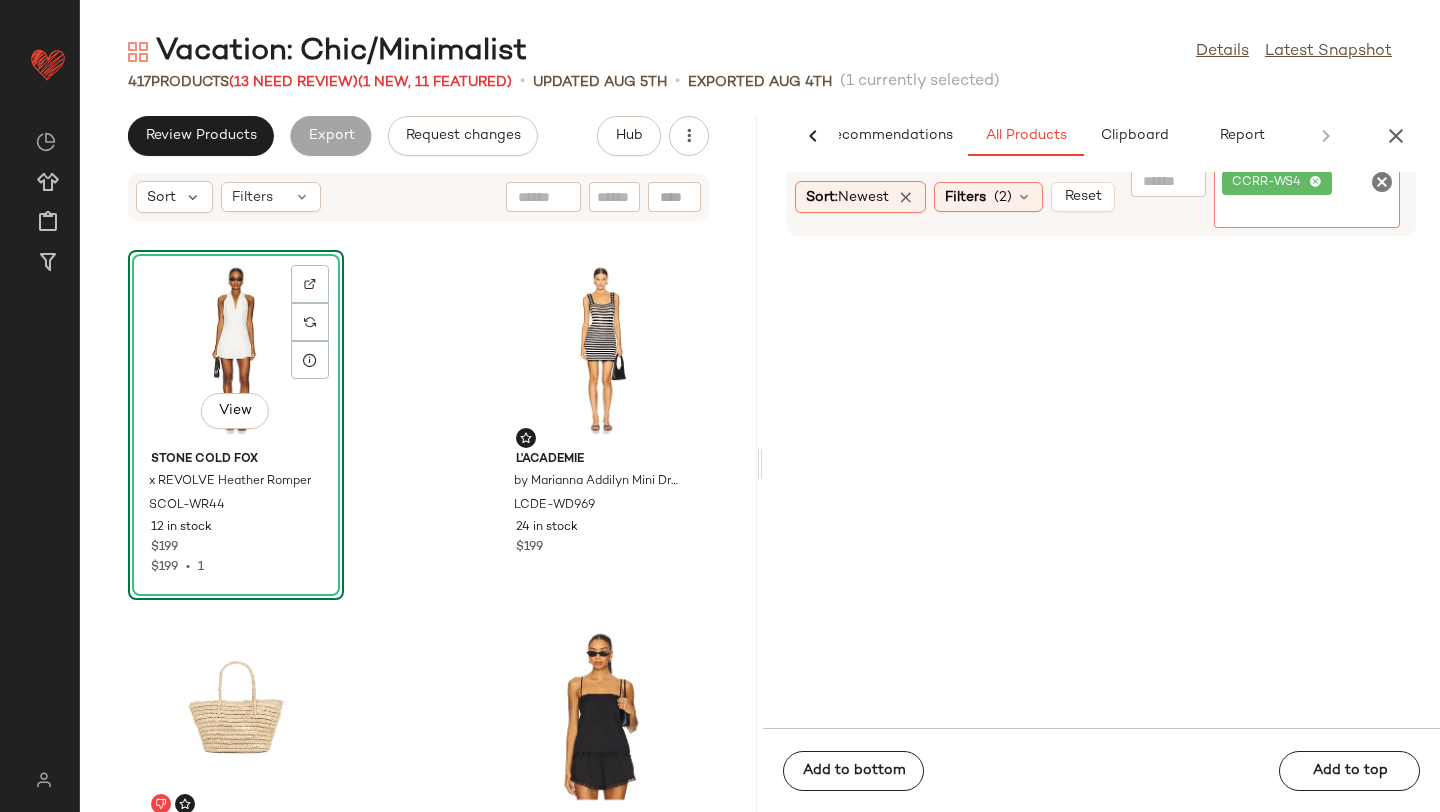 click on "Vacation: Chic/Minimalist  Details   Latest Snapshot  417   Products   (13 Need Review)  (1 New, 11 Featured)  •   updated Aug 5th  •  Exported Aug 4th   (1 currently selected)   Review Products   Export   Request changes   Hub  Sort  Filters  View  Stone Cold Fox x REVOLVE Heather Romper SCOL-WR44 12 in stock $199 $199  •  1 L'Academie by Marianna Addilyn Mini Dress LCDE-WD969 24 in stock $199 Hat Attack Nora Handheld Mini HATR-WY57 19 in stock $147 FAITHFULL THE BRAND Denise Top FAIB-WS364 1 in stock $140 $980  •  7 FAITHFULL THE BRAND Denise Shorts FAIB-WF57 2 in stock $140 $700  •  5 Lovers and Friends Alessia Cropped Top LOVF-WS3221 57 in stock $129 $503  •  4 Enza Costa Linen Everywhere Pant ENZA-WP173 4 in stock $295 $295  •  1 Bottega Veneta Edgy Cat Eye Sunglasses BOTR-WG1 6 in stock $540  AI Recommendations   All Products   Clipboard   Report  Sort:   Newest Filters  (2)   Reset  Filter CCRR-WS4 Filter  Add to bottom   Add to top" at bounding box center (760, 422) 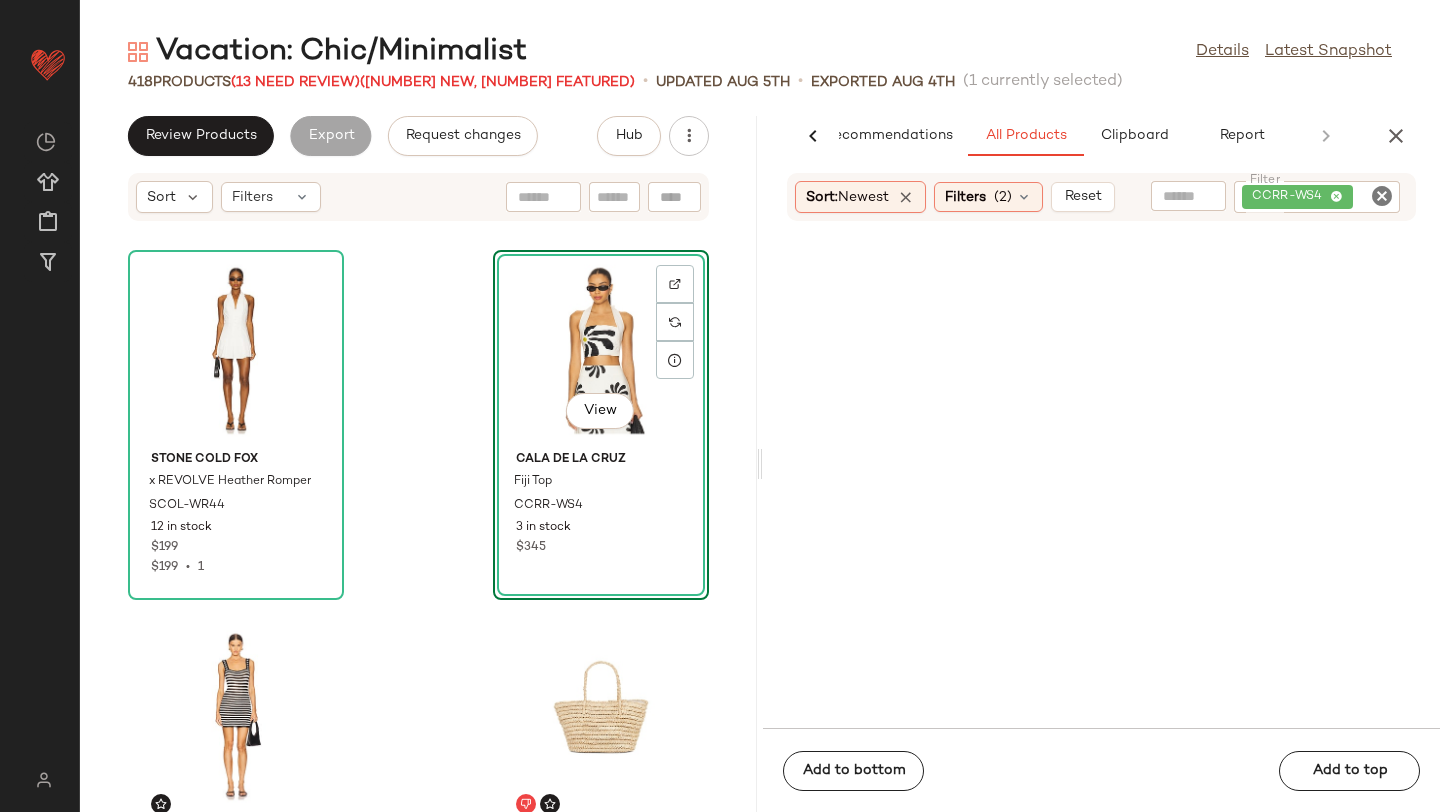 drag, startPoint x: 902, startPoint y: 314, endPoint x: 563, endPoint y: 9, distance: 456.01096 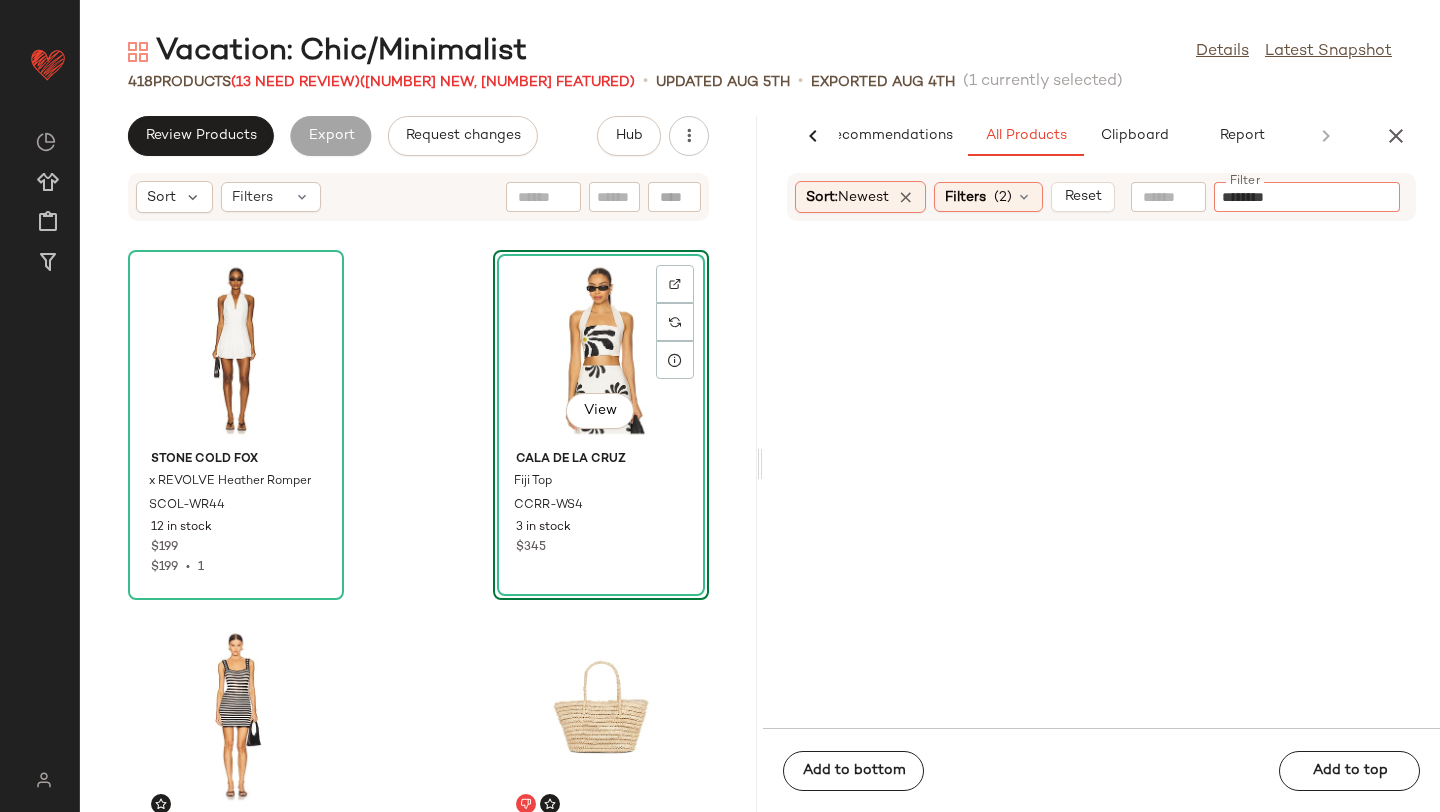 type 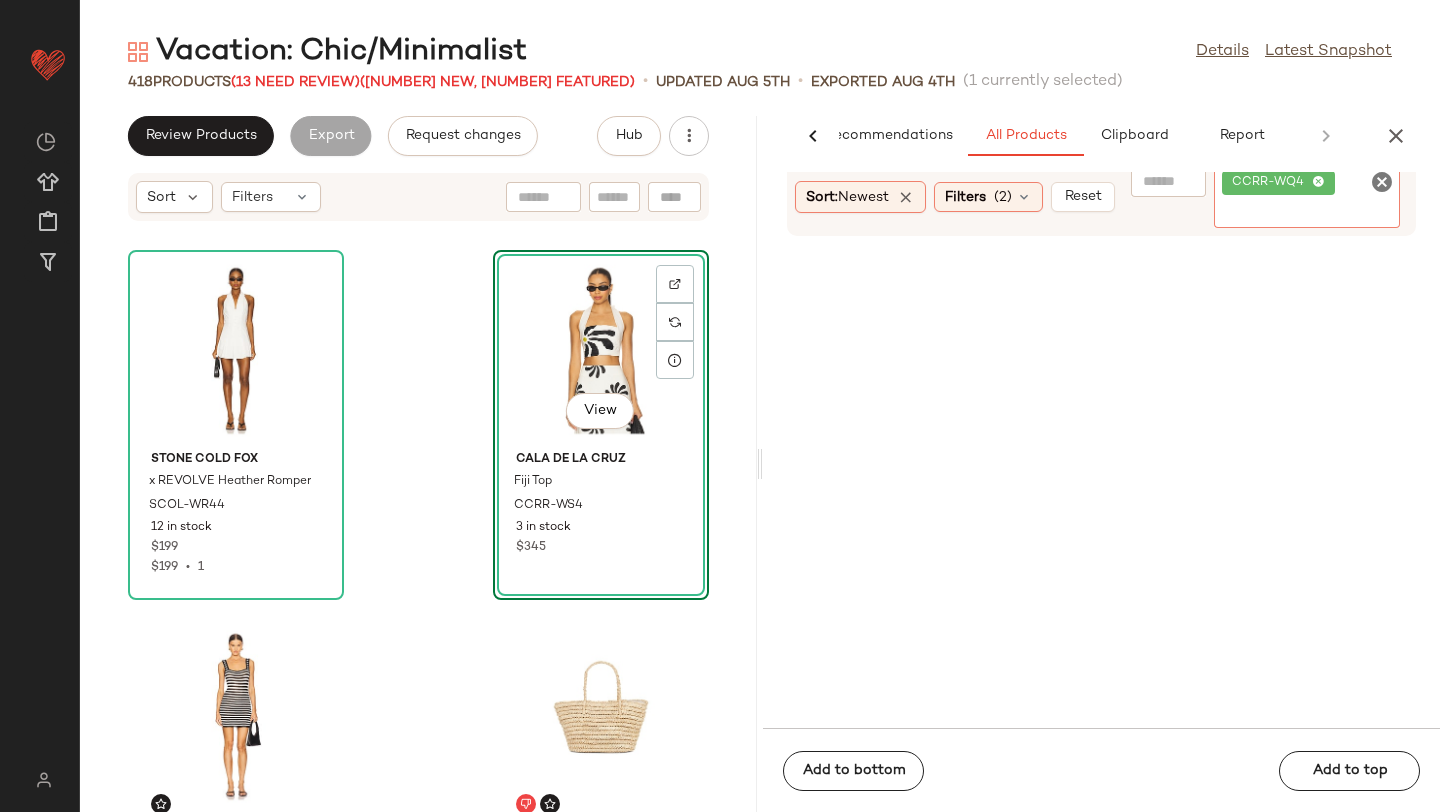 click on "Vacation: Chic/Minimalist  Details   Latest Snapshot  418   Products   (13 Need Review)  (2 New, 11 Featured)  •   updated Aug 5th  •  Exported Aug 4th   (1 currently selected)   Review Products   Export   Request changes   Hub  Sort  Filters Stone Cold Fox x REVOLVE Heather Romper SCOL-WR44 12 in stock $199 $199  •  1  View  Cala de la Cruz Fiji Top CCRR-WS4 3 in stock $345 L'Academie by Marianna Addilyn Mini Dress LCDE-WD969 24 in stock $199 Hat Attack Nora Handheld Mini HATR-WY57 19 in stock $147 FAITHFULL THE BRAND Denise Top FAIB-WS364 1 in stock $140 $980  •  7 FAITHFULL THE BRAND Denise Shorts FAIB-WF57 2 in stock $140 $700  •  5 Lovers and Friends Alessia Cropped Top LOVF-WS3221 57 in stock $129 $503  •  4 Enza Costa Linen Everywhere Pant ENZA-WP173 4 in stock $295 $295  •  1  AI Recommendations   All Products   Clipboard   Report  Sort:   Newest Filters  (2)   Reset  Filter CCRR-WQ4 Filter  Add to bottom   Add to top" at bounding box center [760, 422] 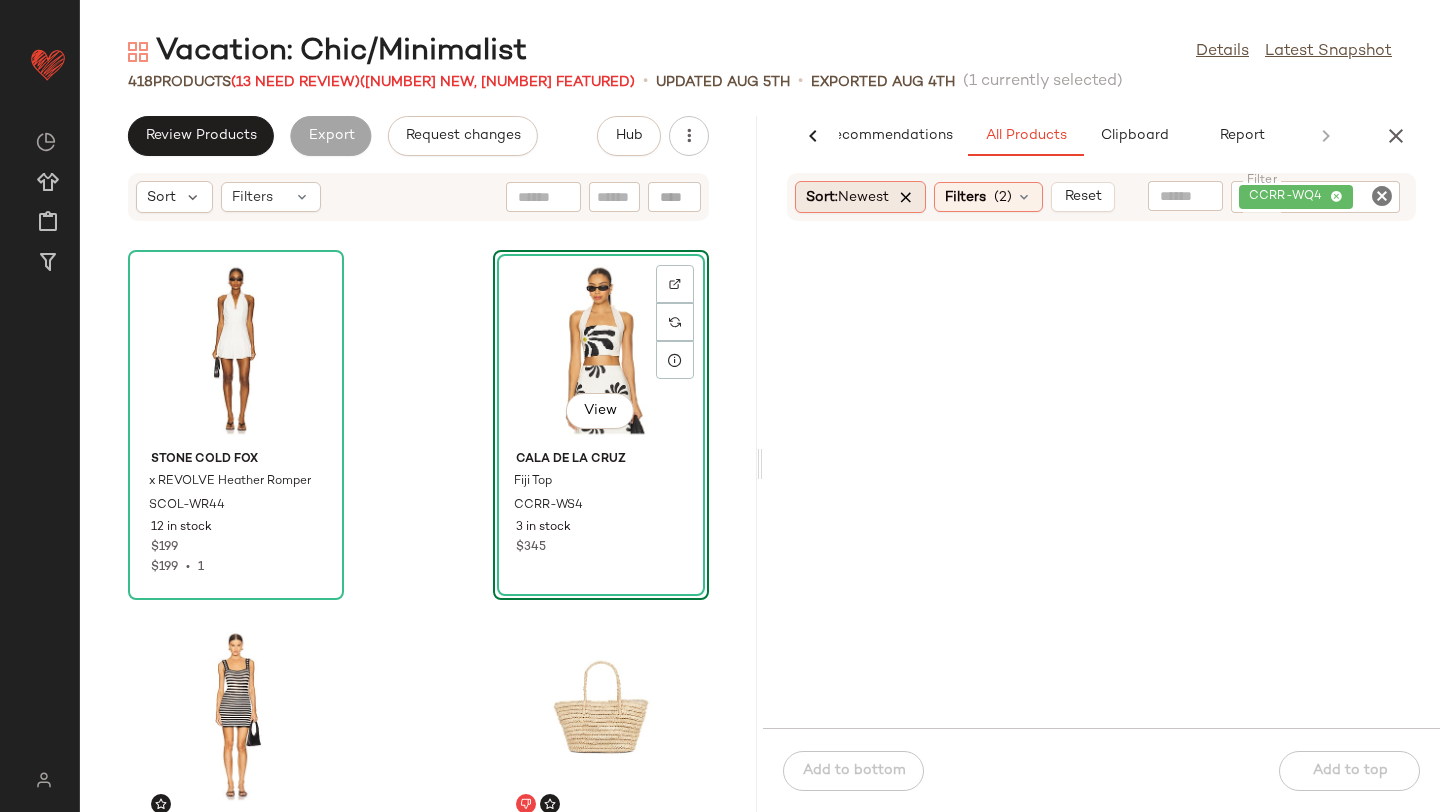 click at bounding box center (906, 197) 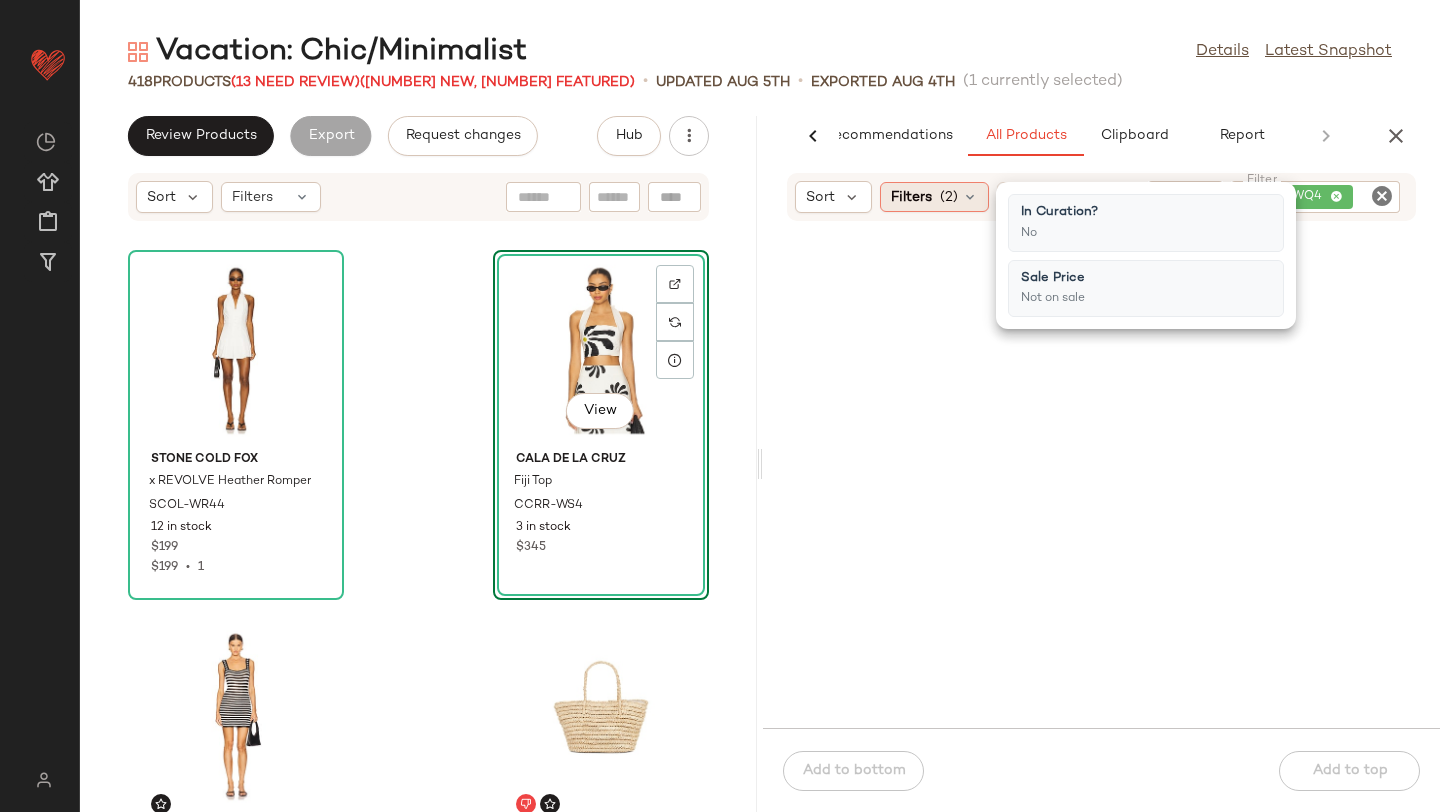 click at bounding box center (970, 197) 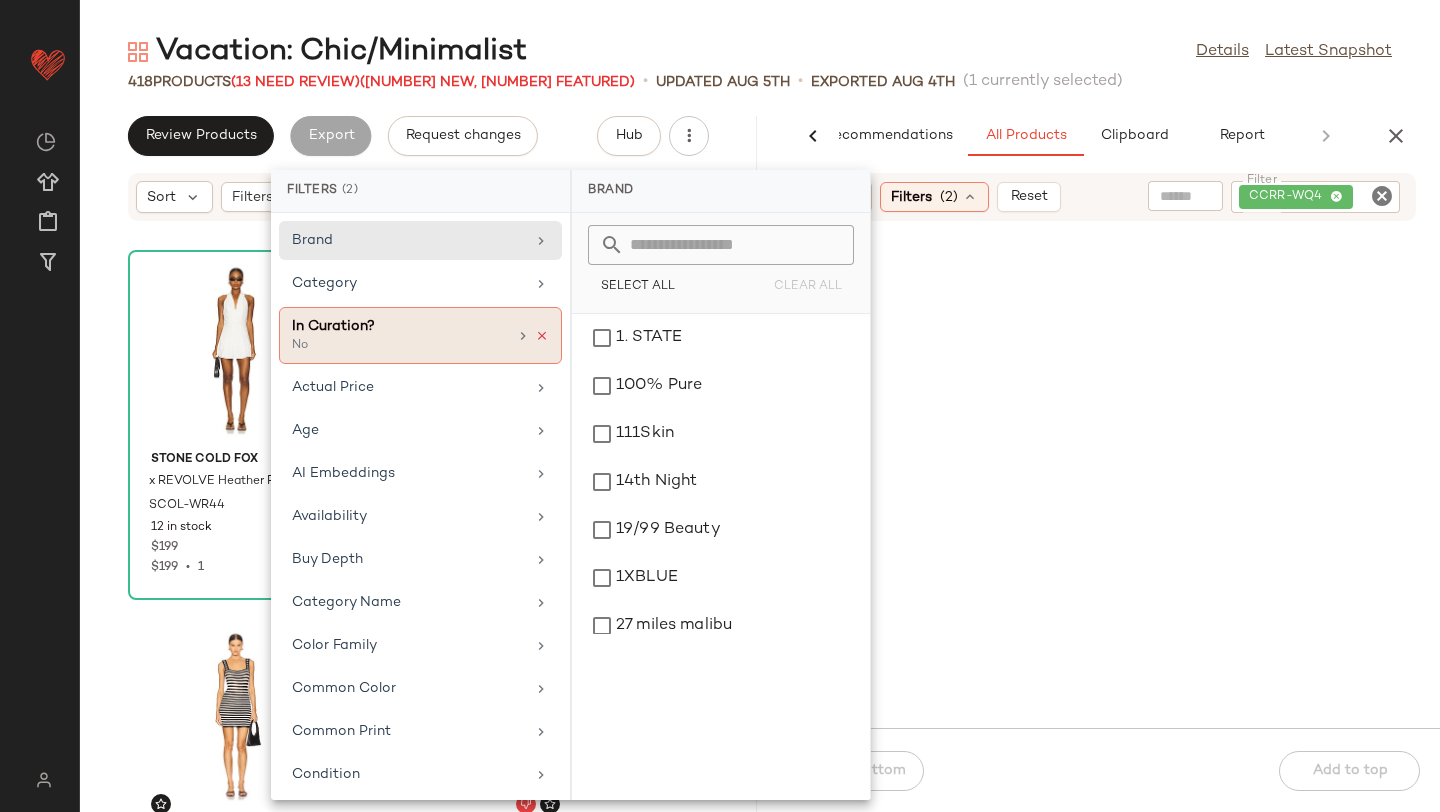 click at bounding box center (542, 336) 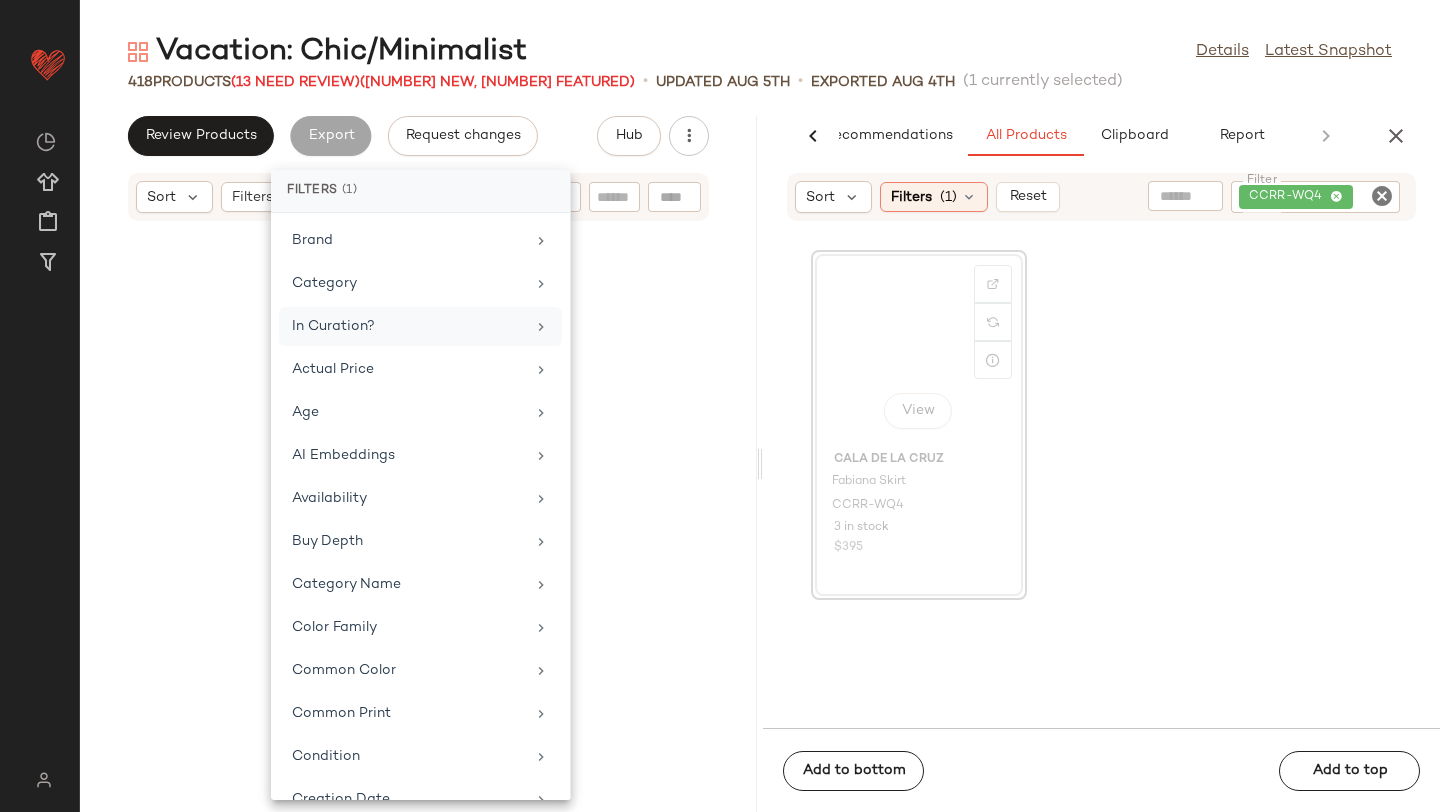scroll, scrollTop: 8052, scrollLeft: 0, axis: vertical 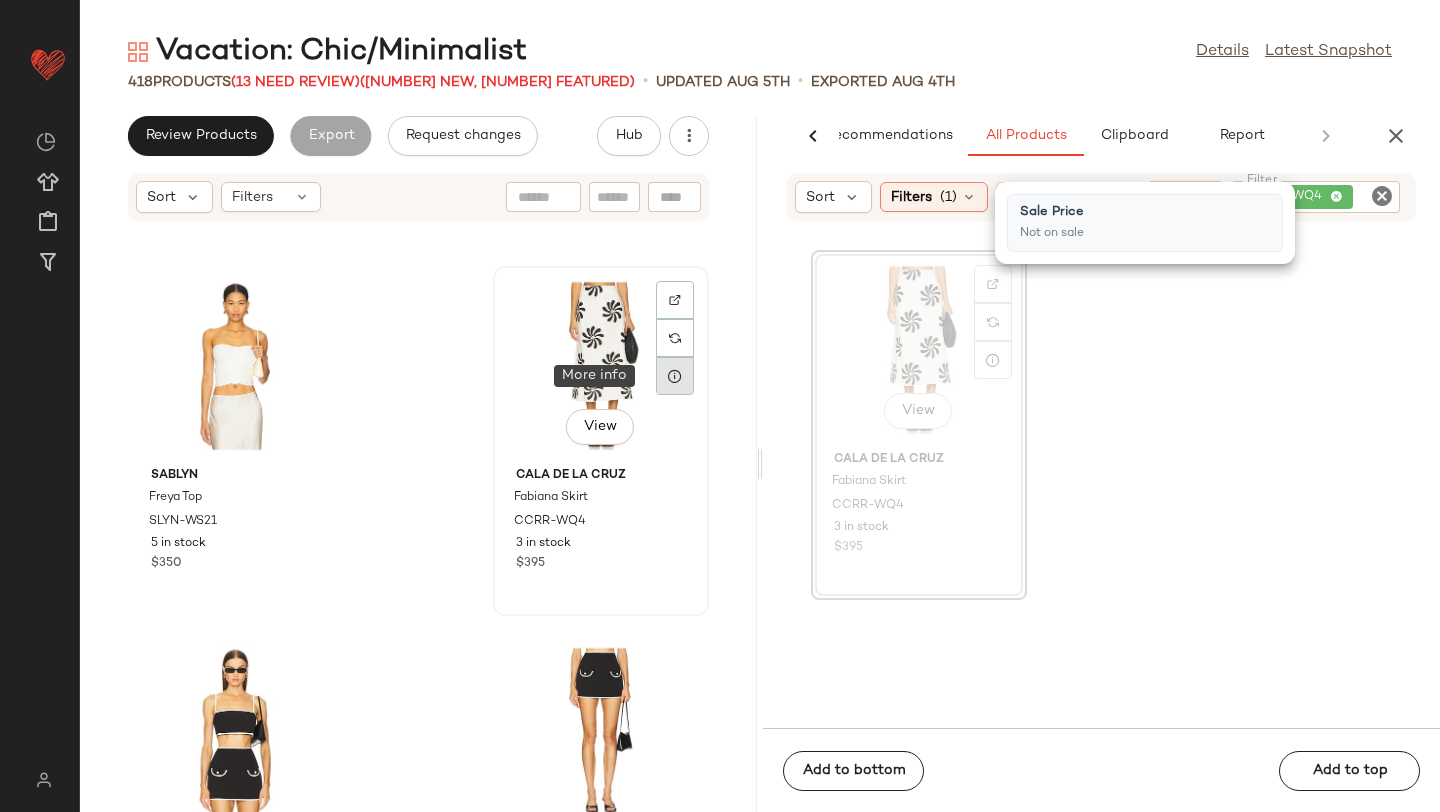 click 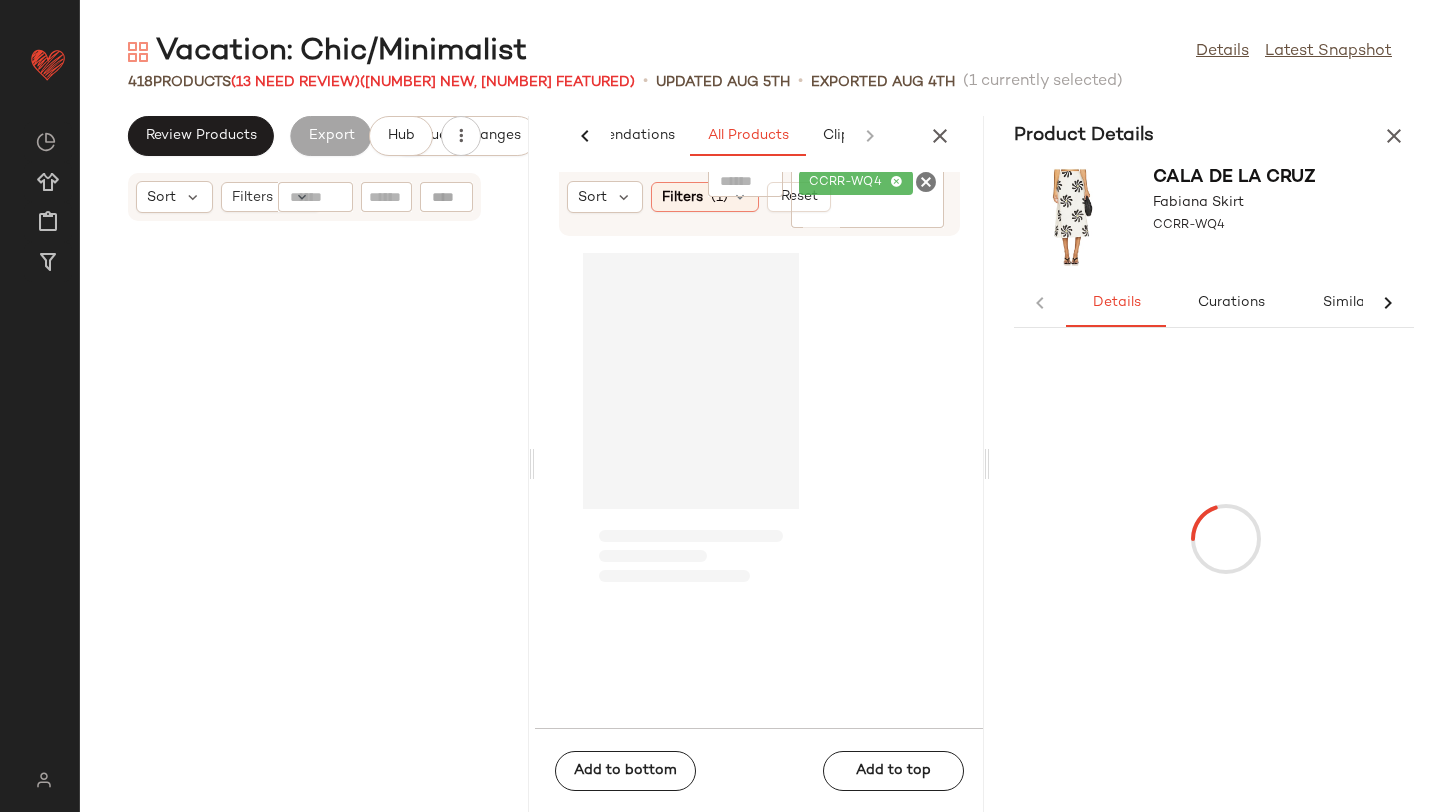 scroll, scrollTop: 0, scrollLeft: 98, axis: horizontal 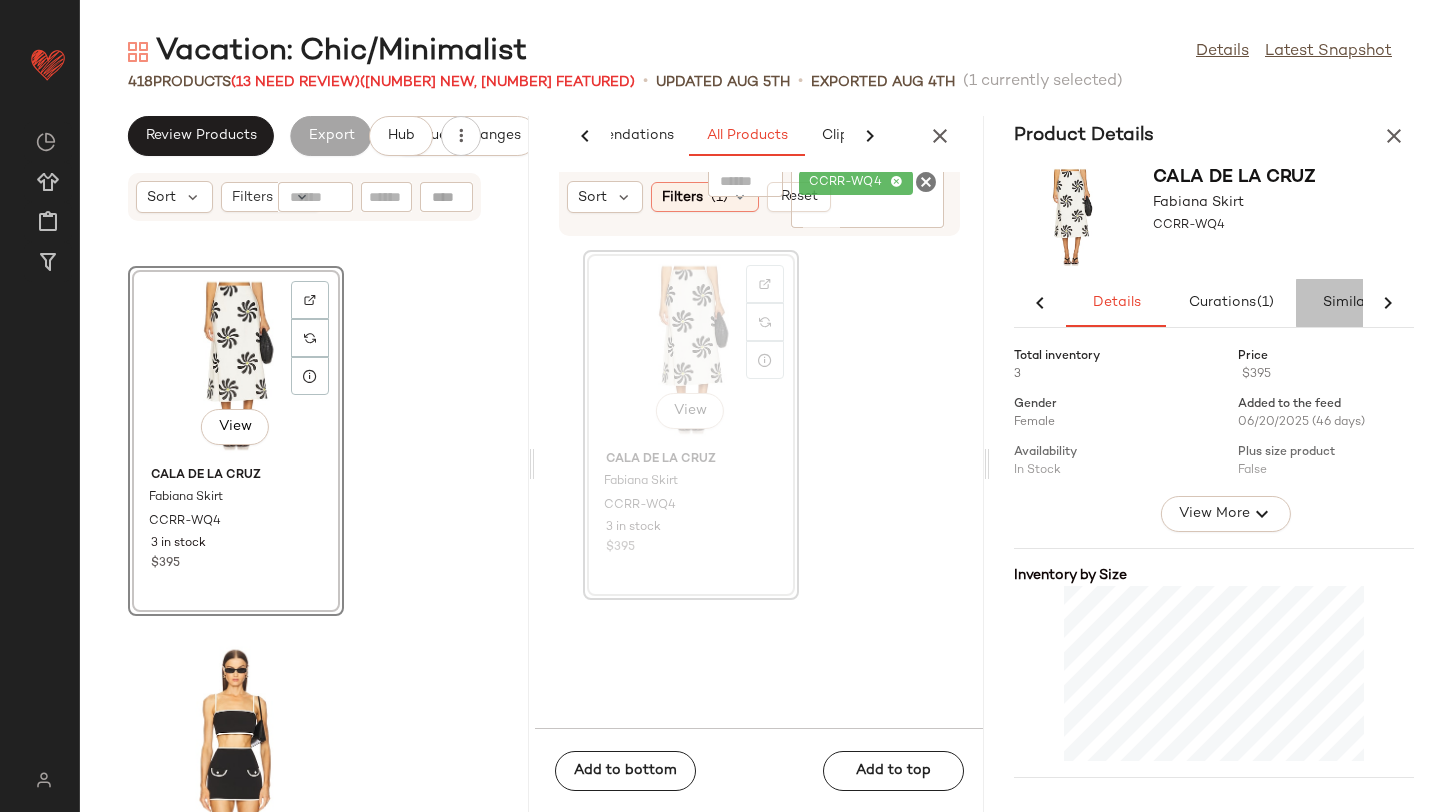 click on "Similar" 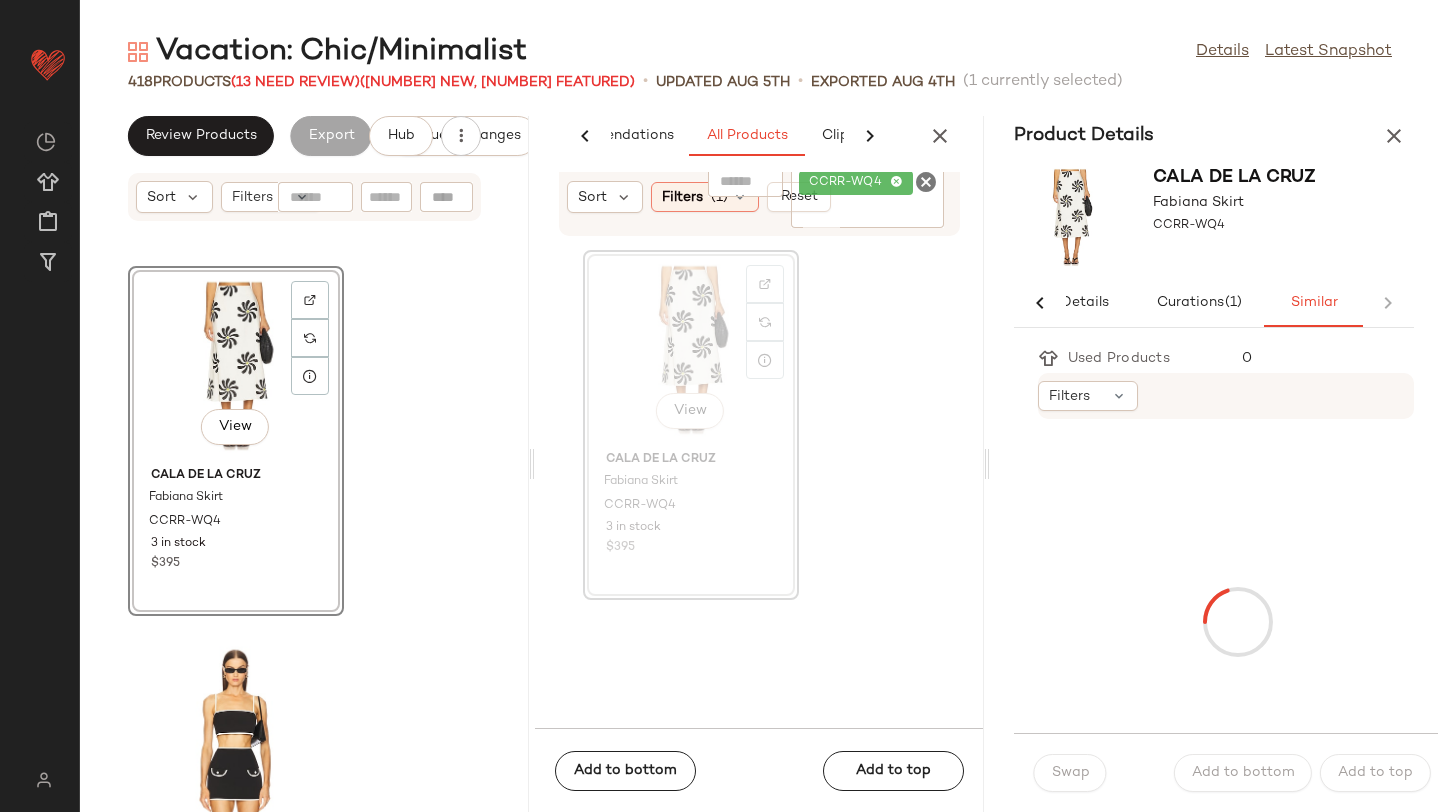 scroll, scrollTop: 0, scrollLeft: 33, axis: horizontal 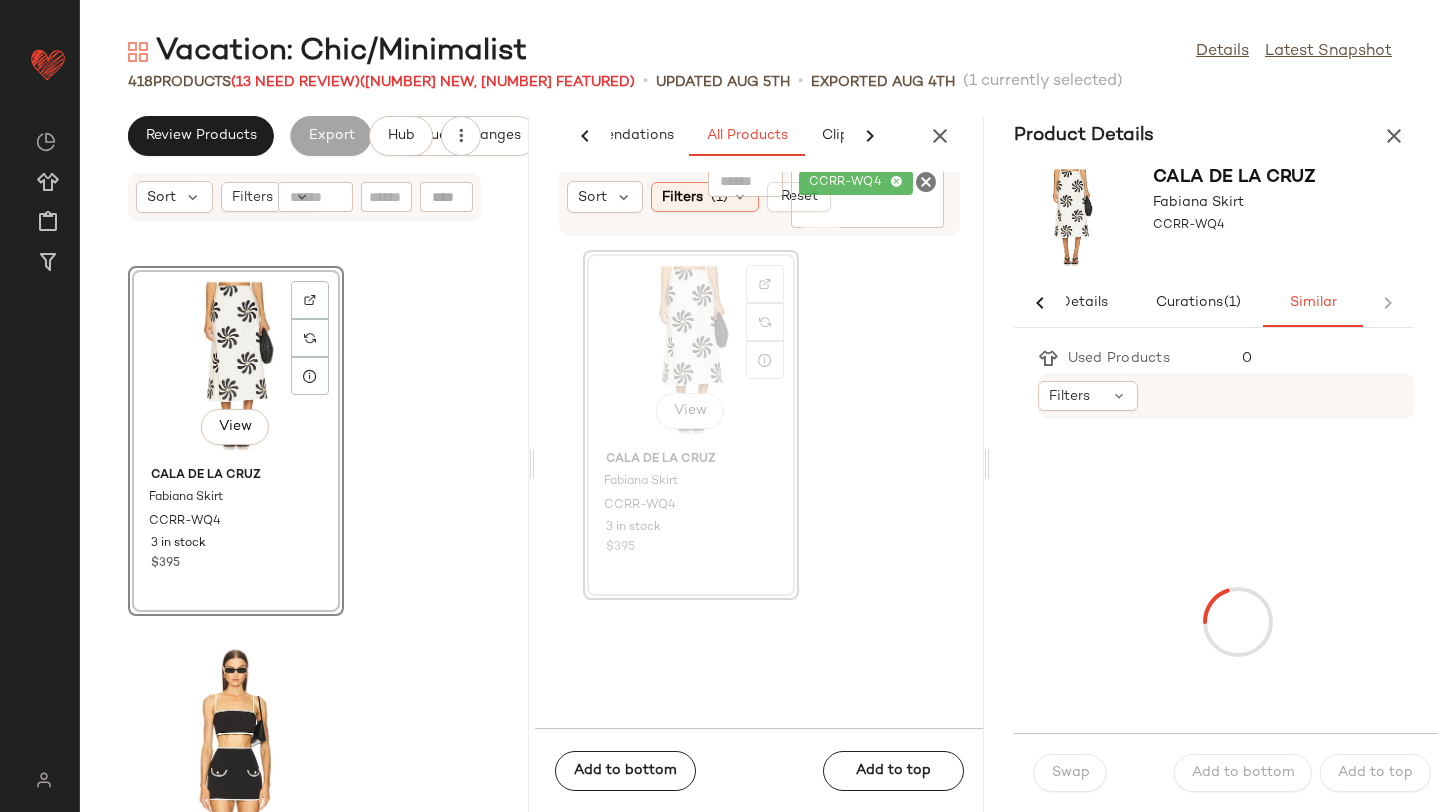 click on "View" 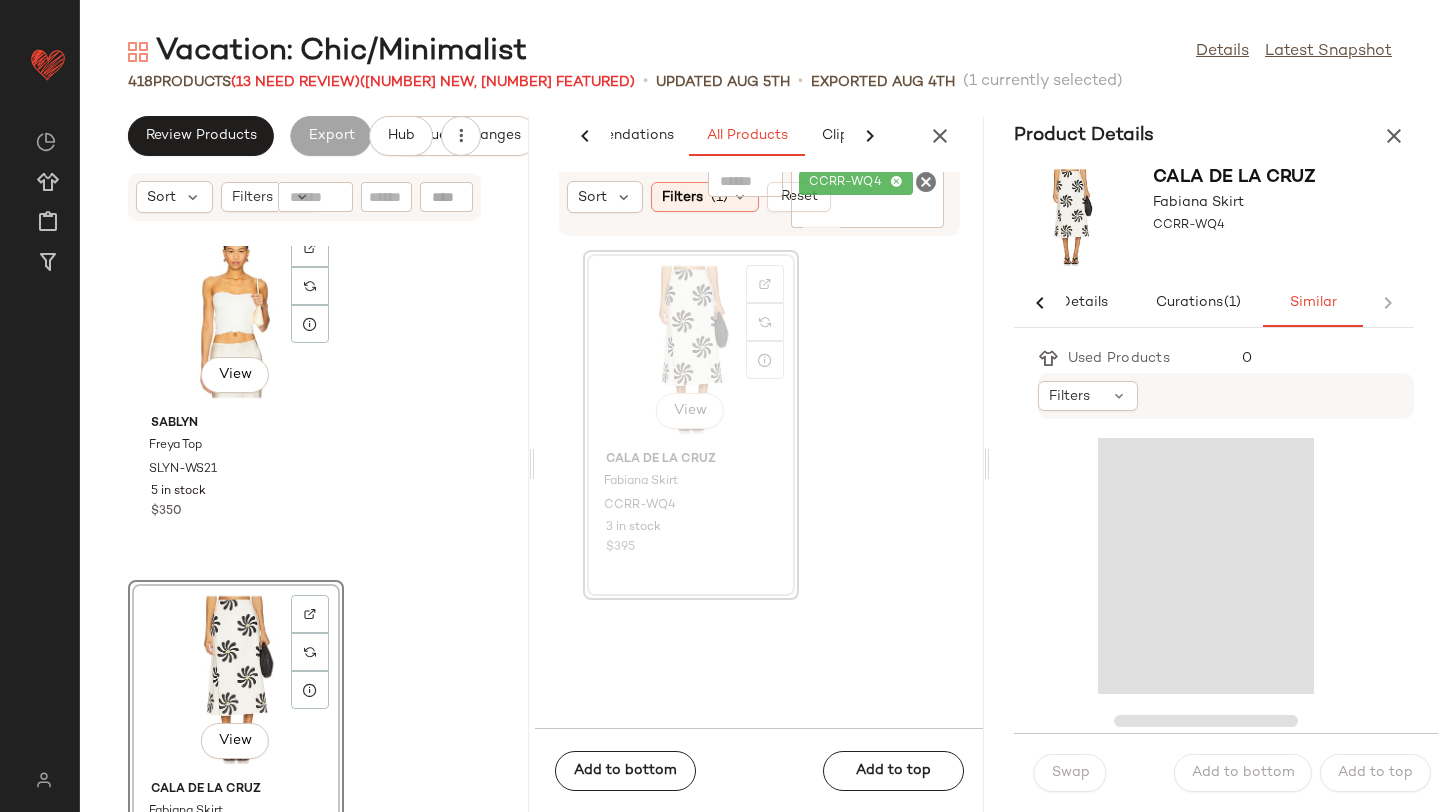 scroll, scrollTop: 16224, scrollLeft: 0, axis: vertical 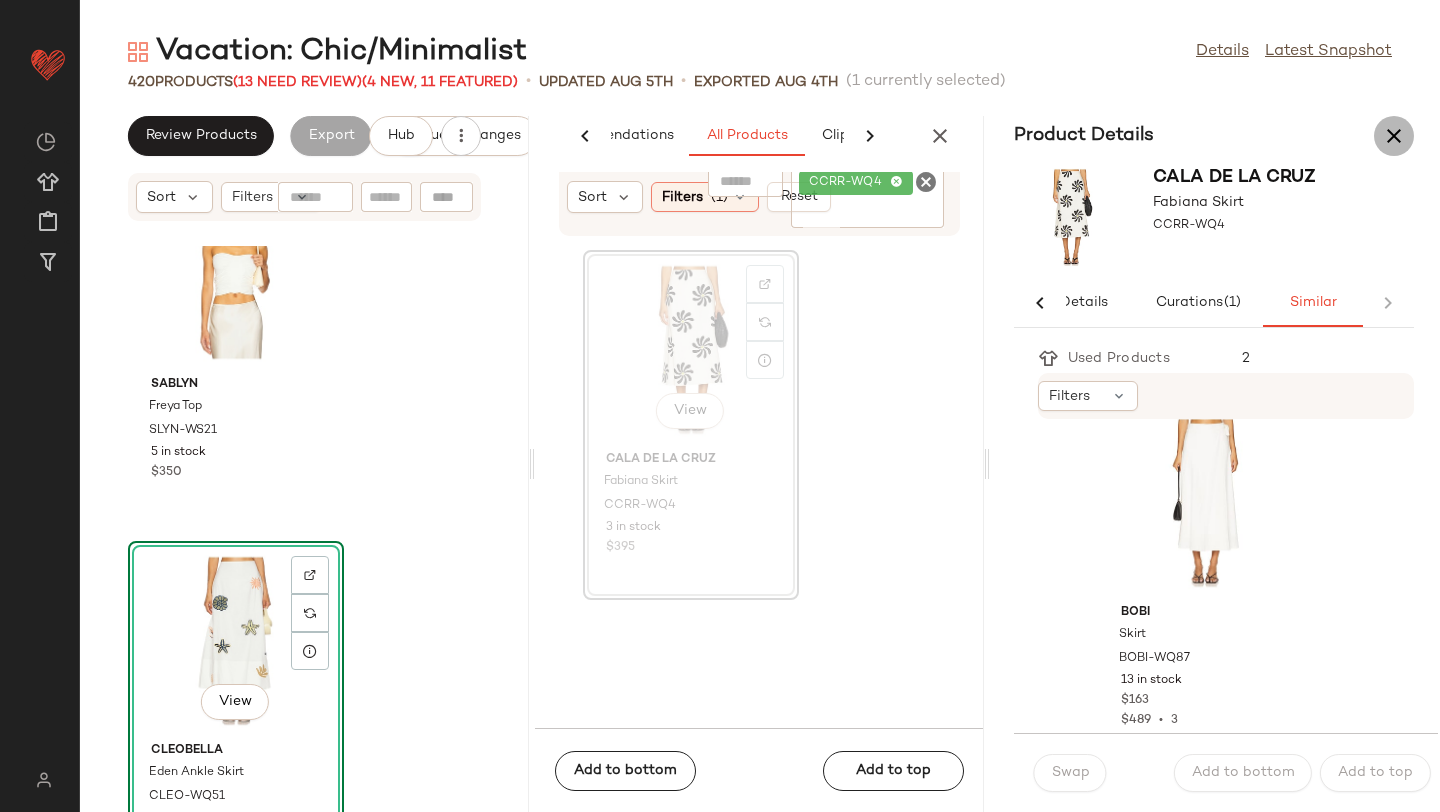 click at bounding box center (1394, 136) 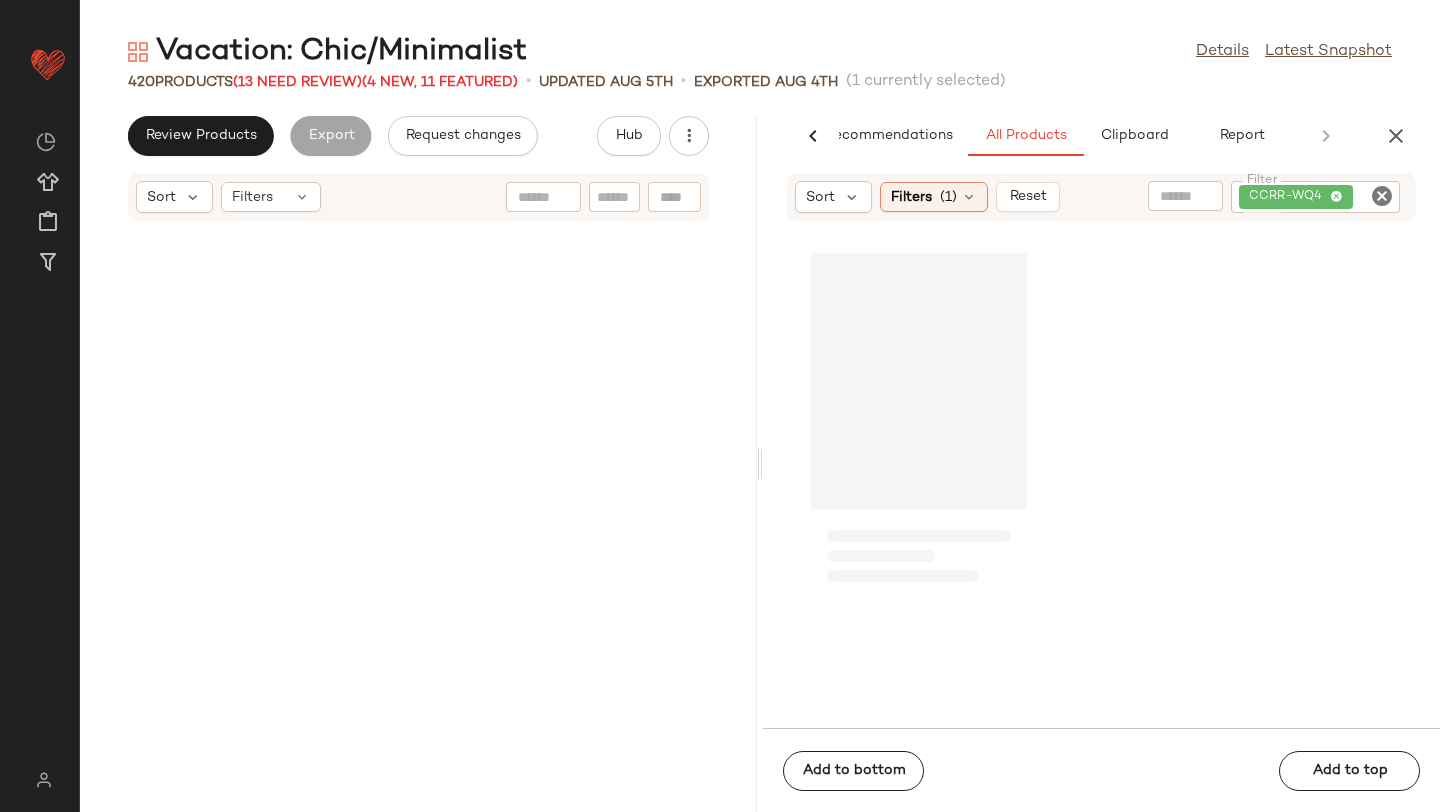 scroll, scrollTop: 0, scrollLeft: 47, axis: horizontal 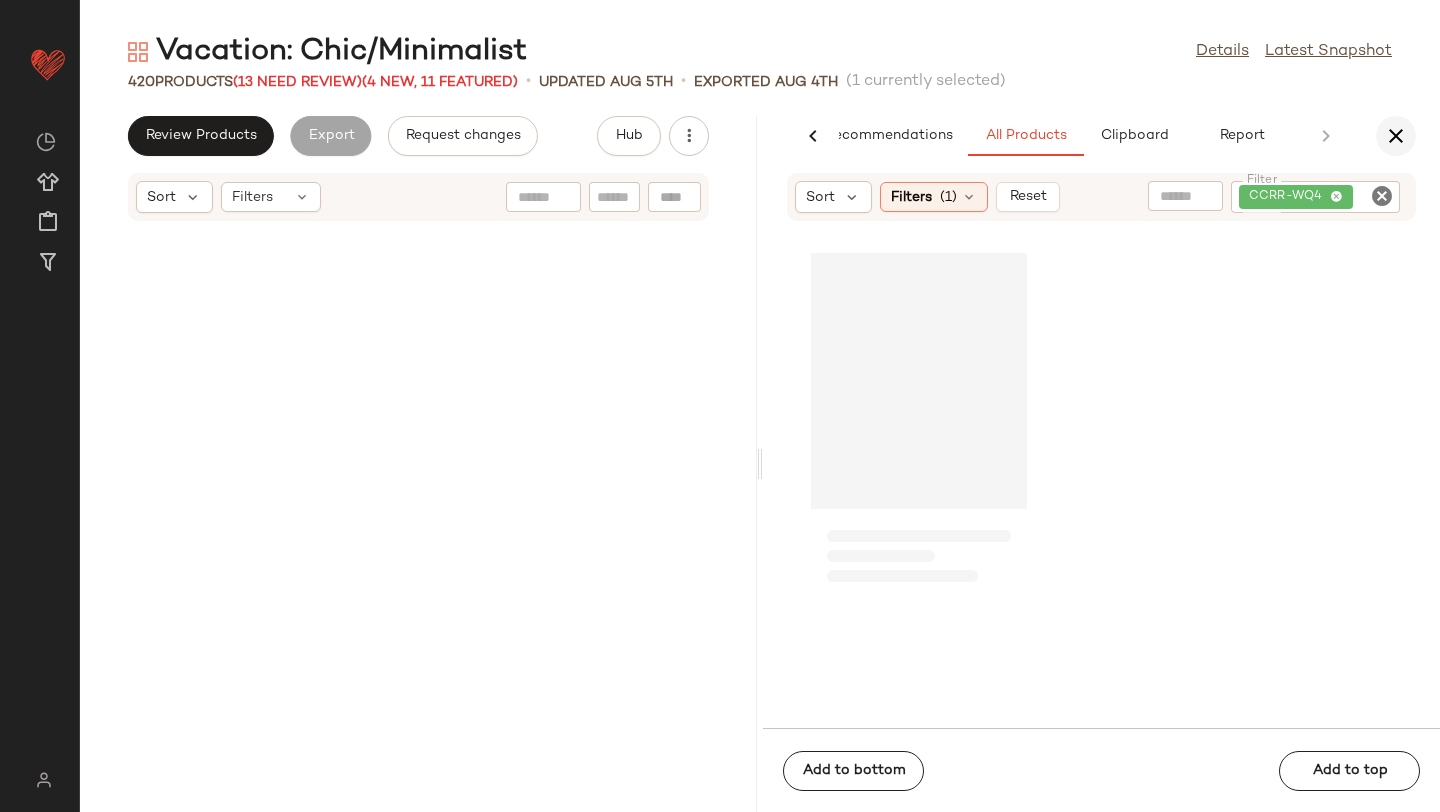 click at bounding box center [1396, 136] 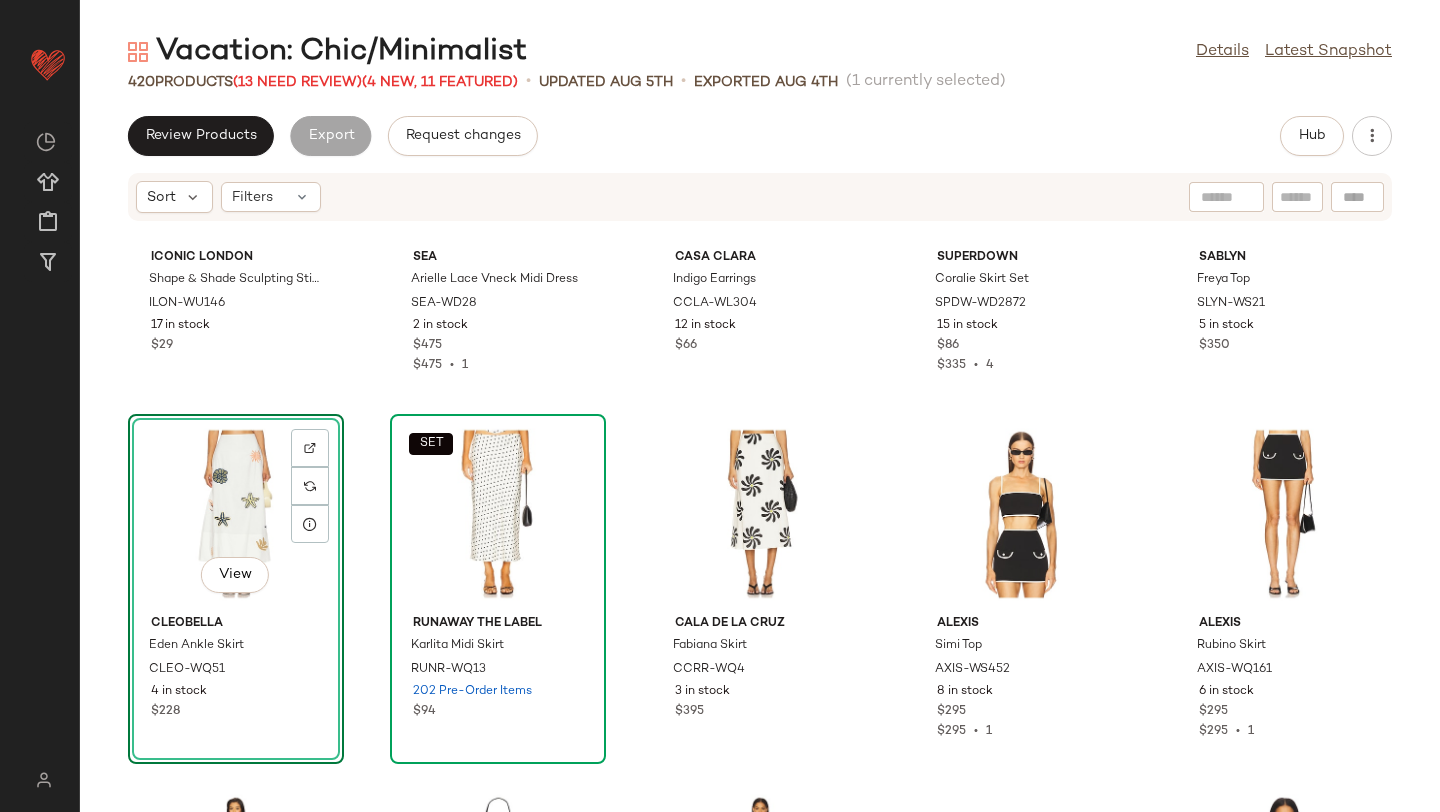 scroll, scrollTop: 3151, scrollLeft: 0, axis: vertical 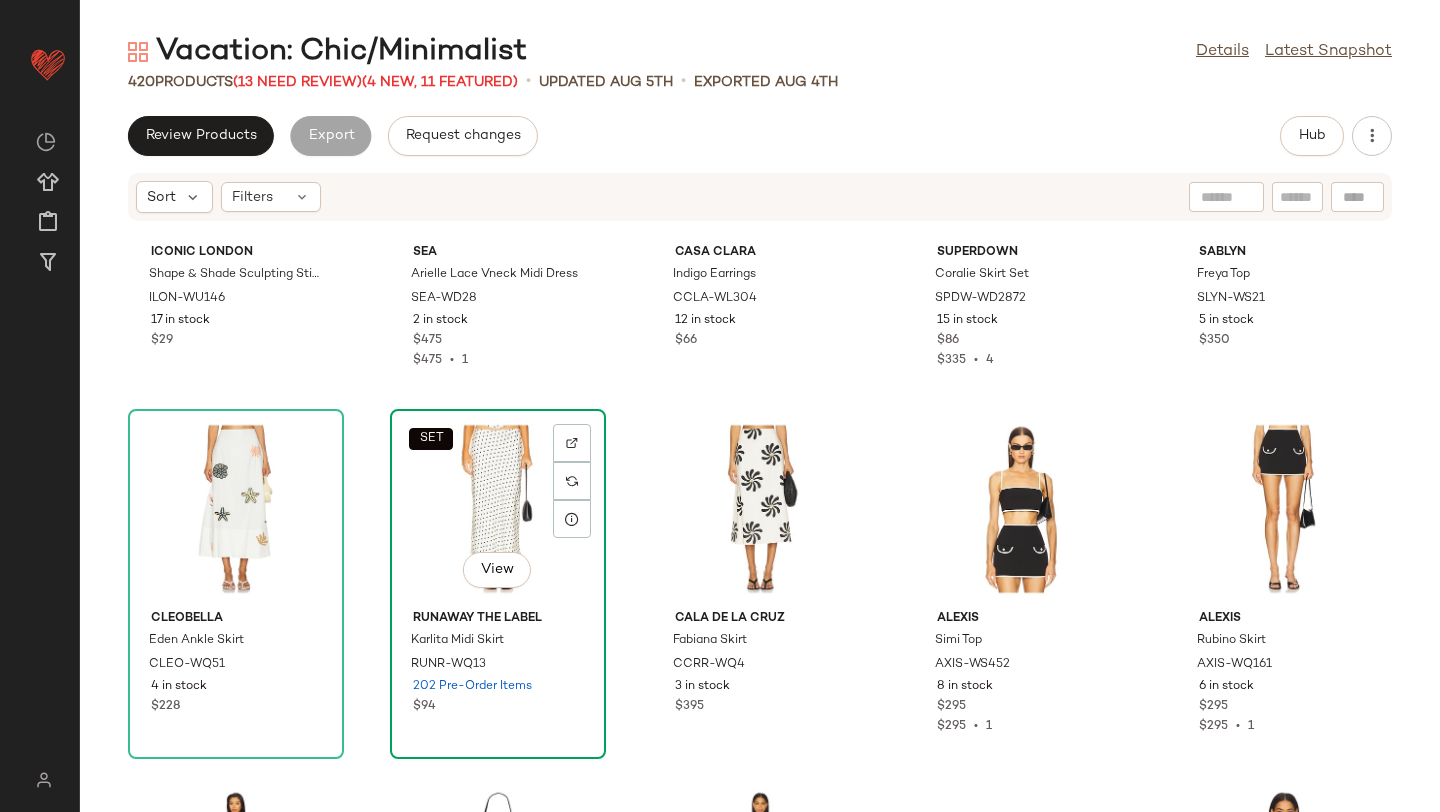 click on "SET   View" 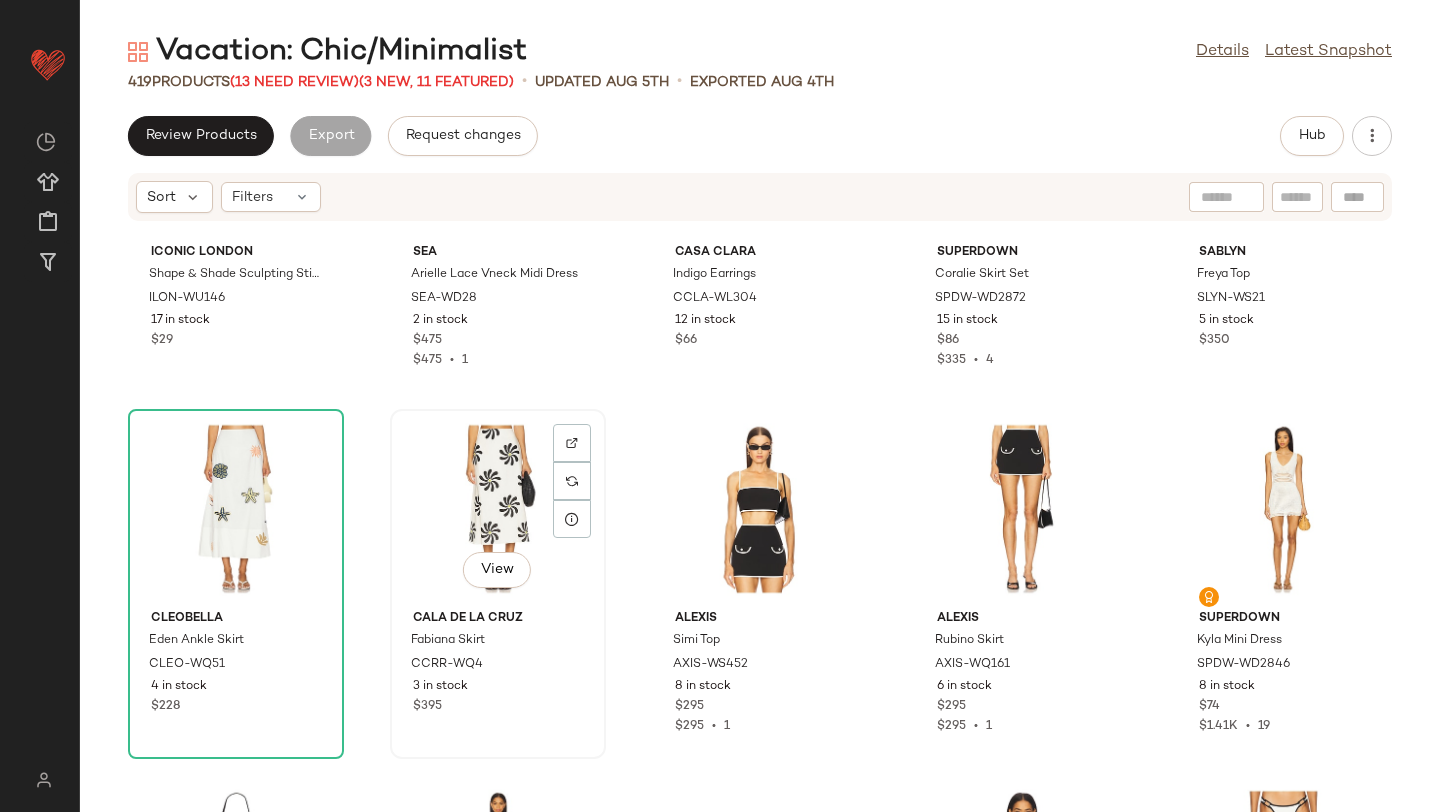 click on "View" 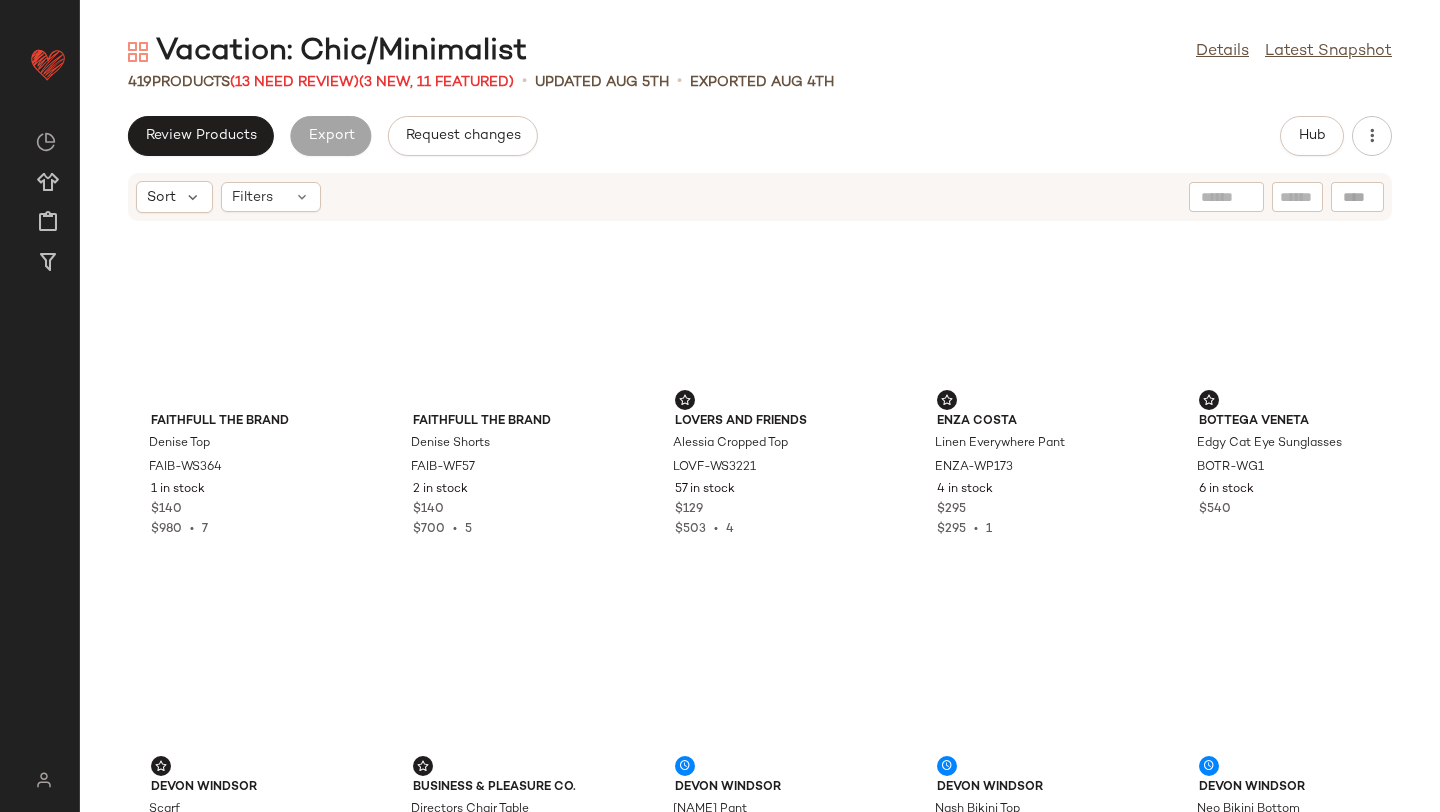 scroll, scrollTop: 0, scrollLeft: 0, axis: both 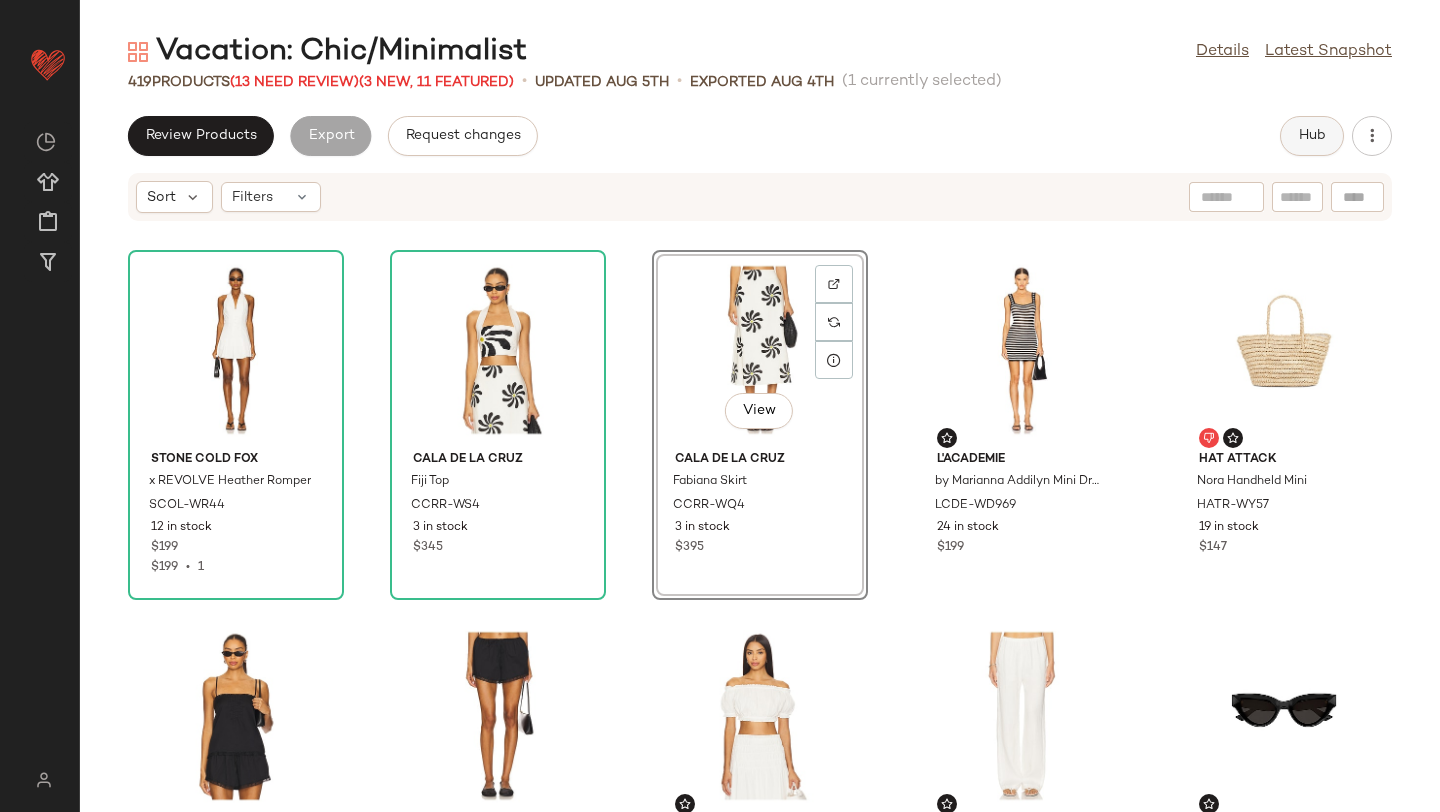 click on "Hub" 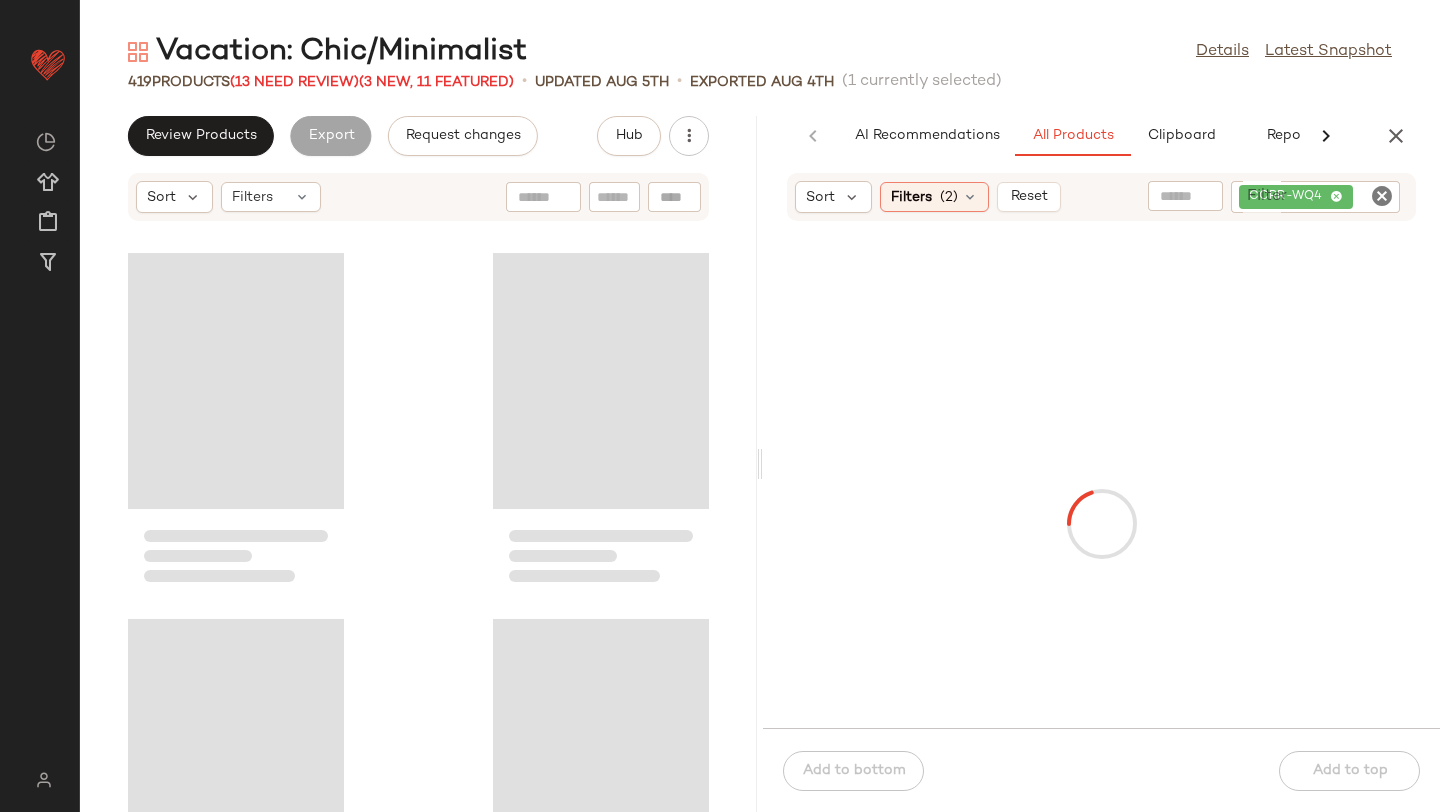 scroll, scrollTop: 0, scrollLeft: 47, axis: horizontal 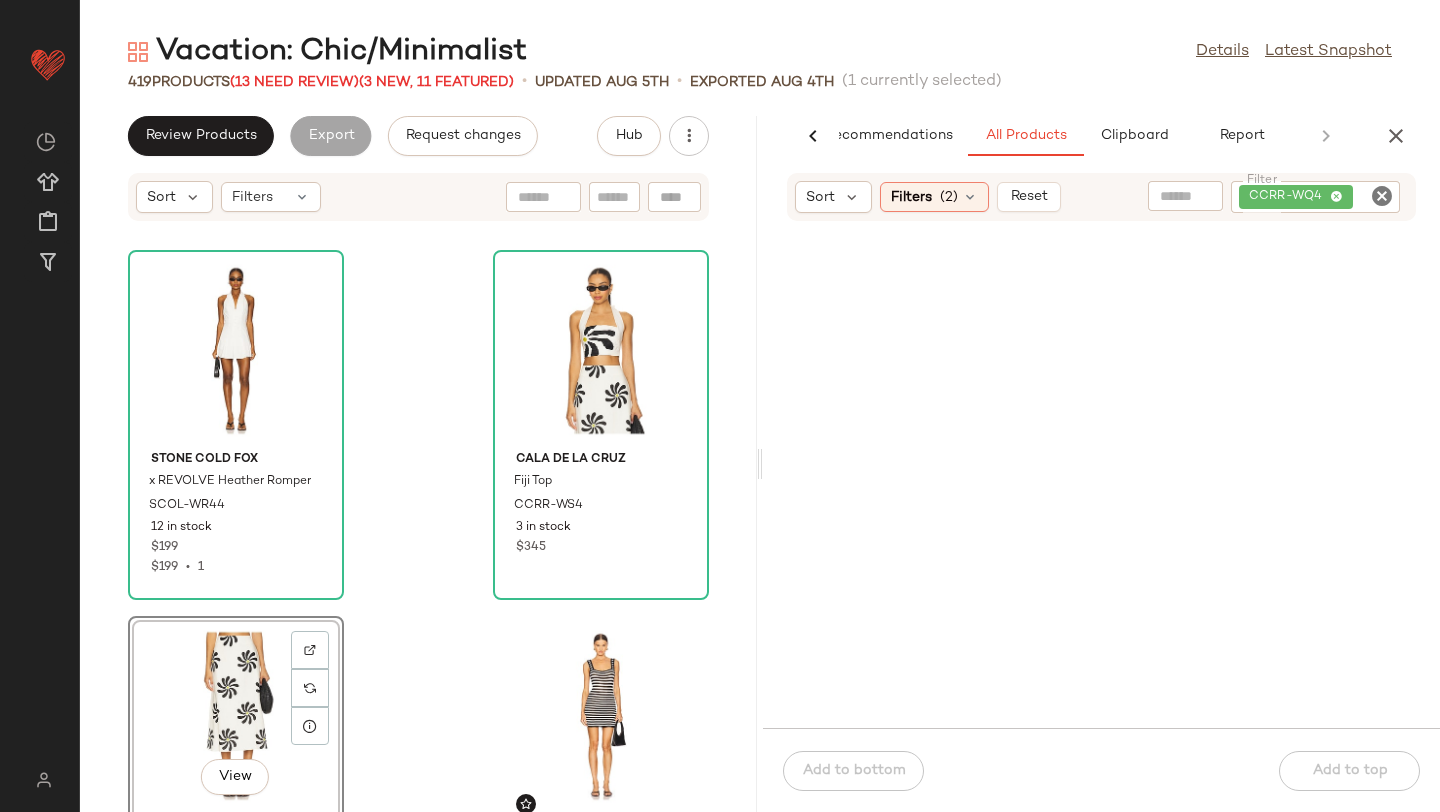 type 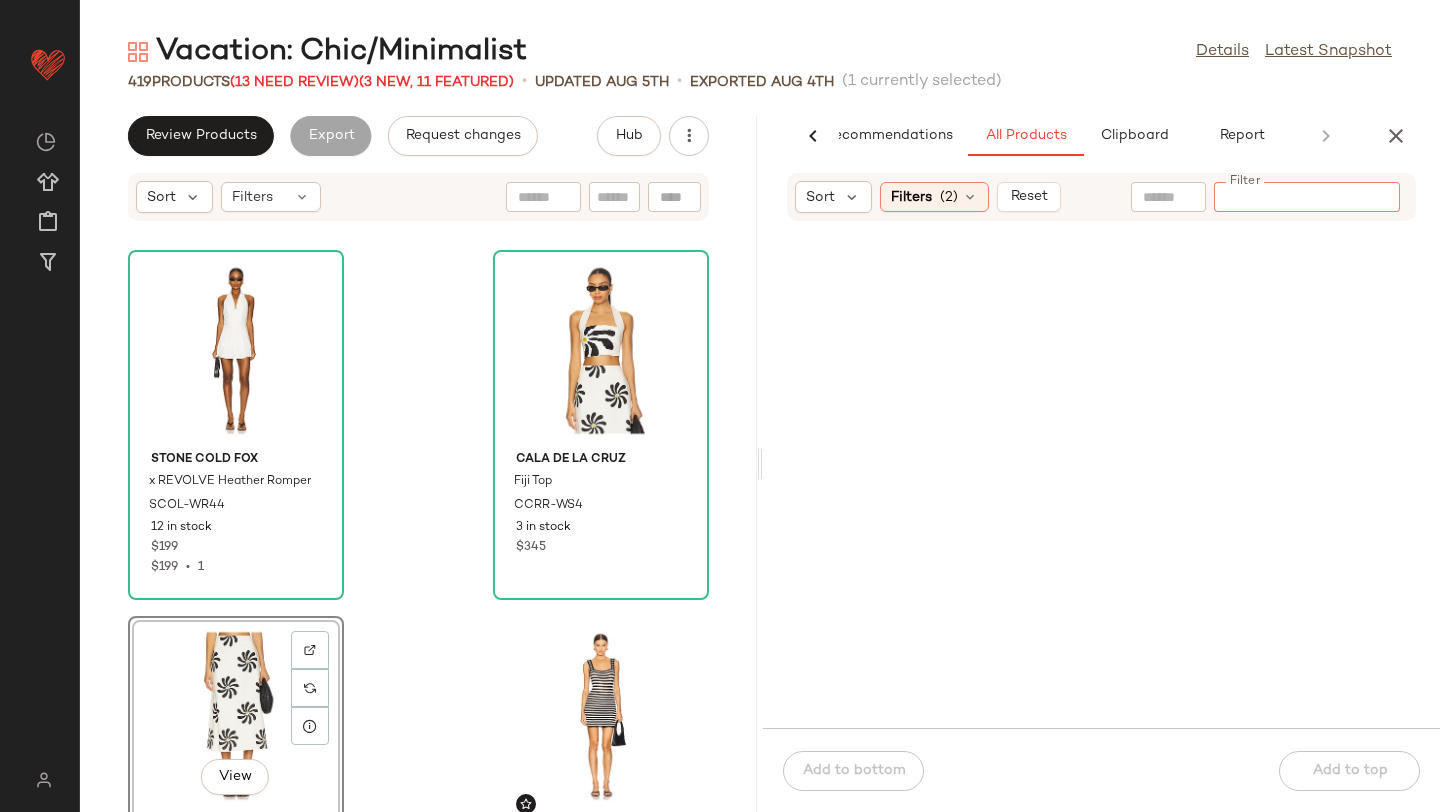 paste on "**********" 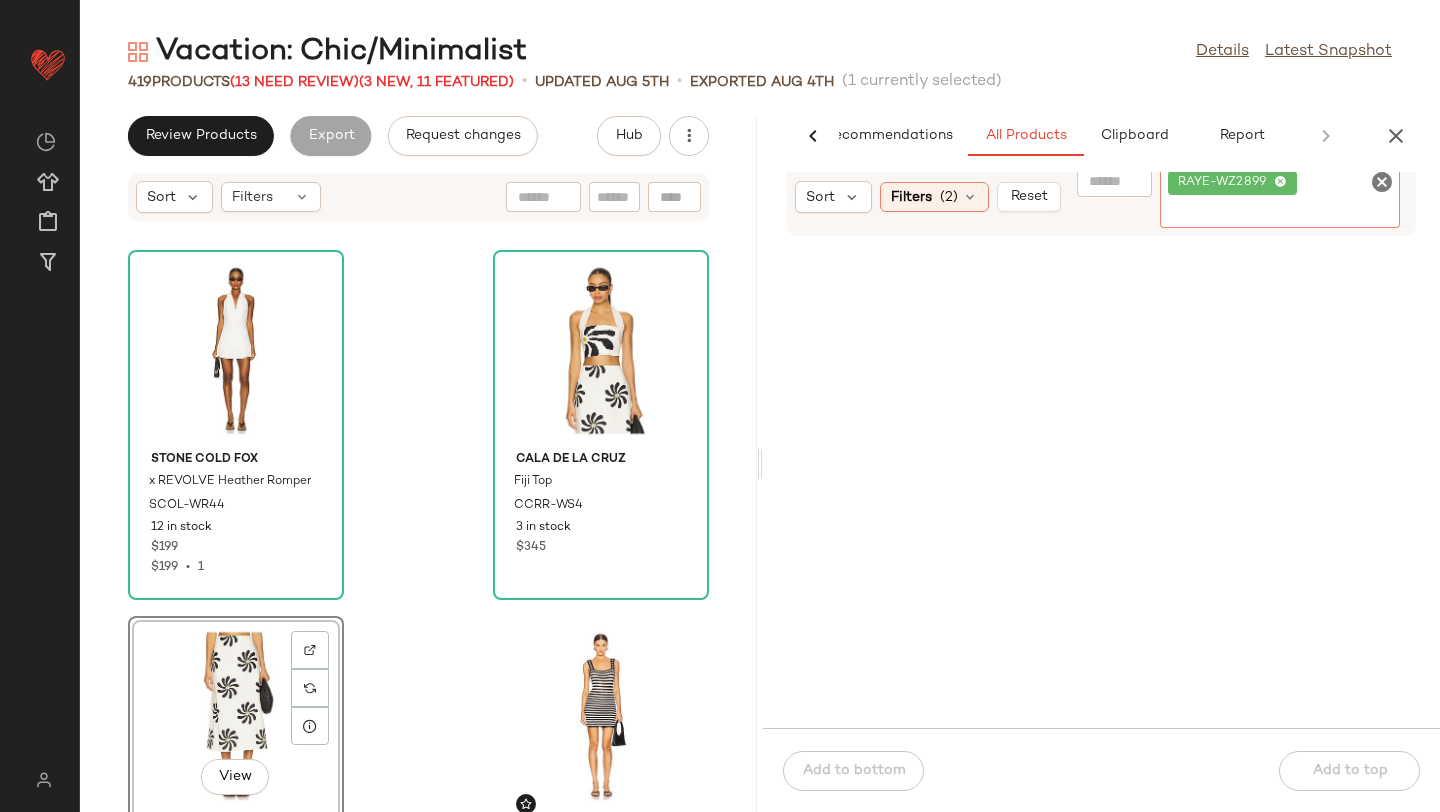 click on "419   Products   (13 Need Review)  (3 New, 11 Featured)  •   updated Aug 5th  •  Exported Aug 4th   (1 currently selected)" 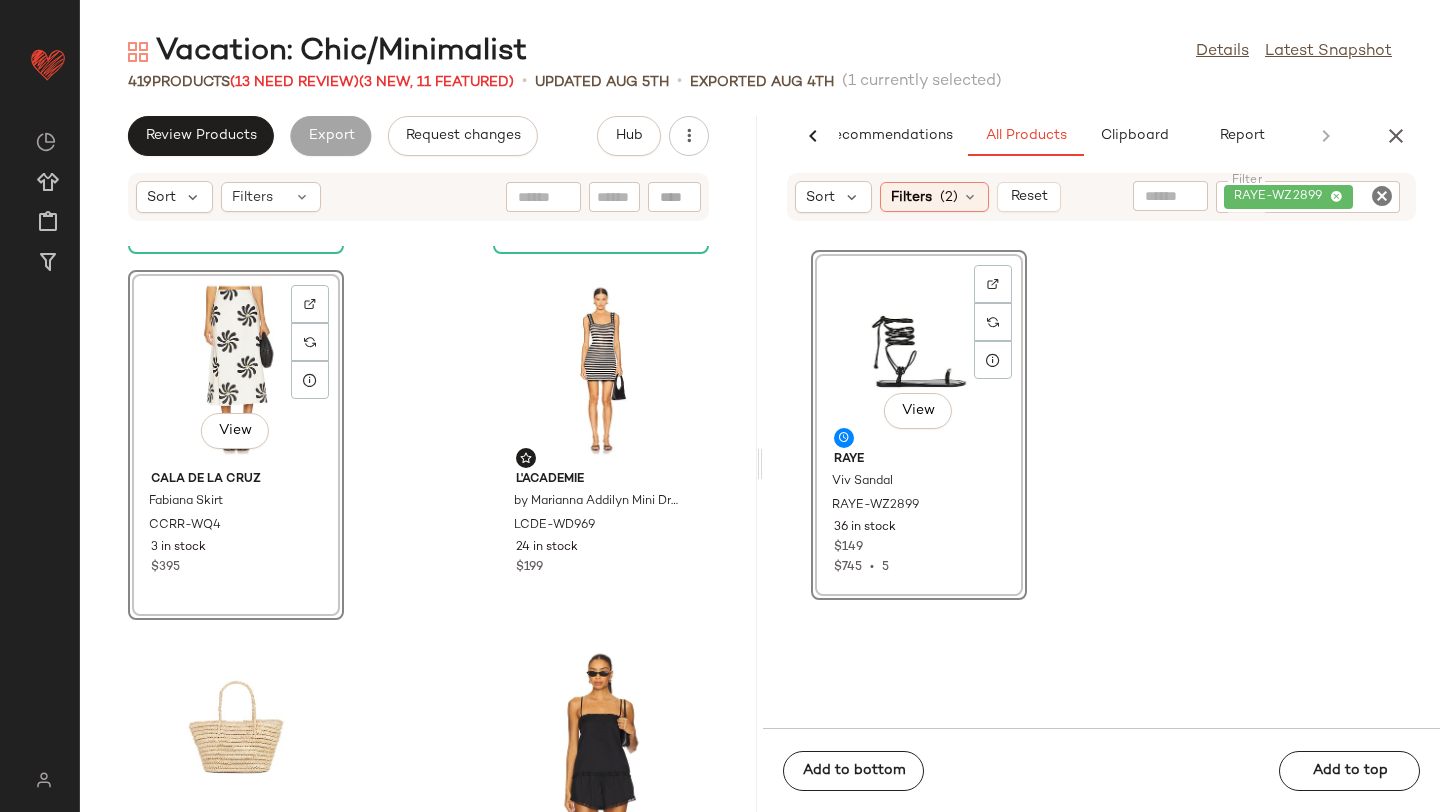 scroll, scrollTop: 344, scrollLeft: 0, axis: vertical 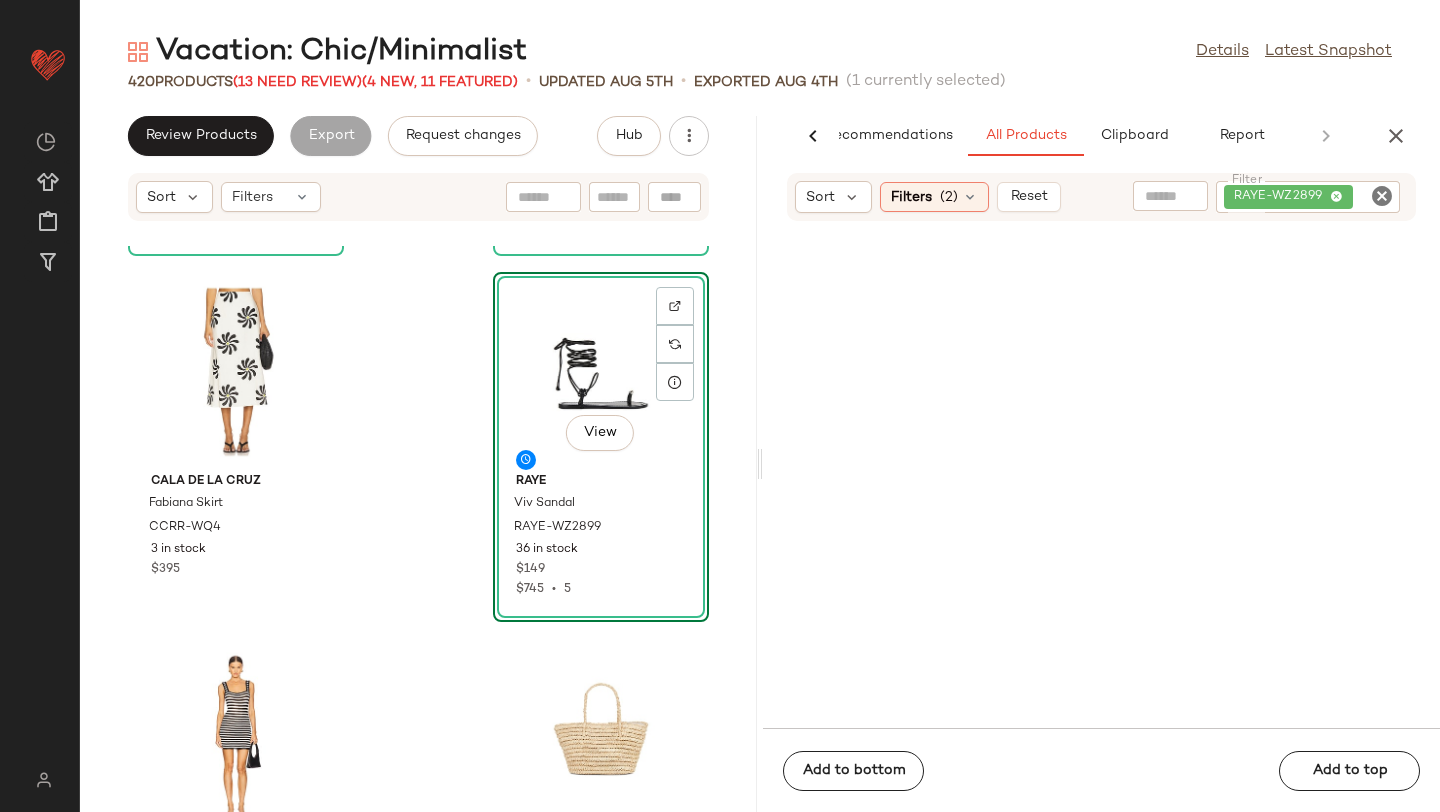 drag, startPoint x: 864, startPoint y: 380, endPoint x: 658, endPoint y: 5, distance: 427.8563 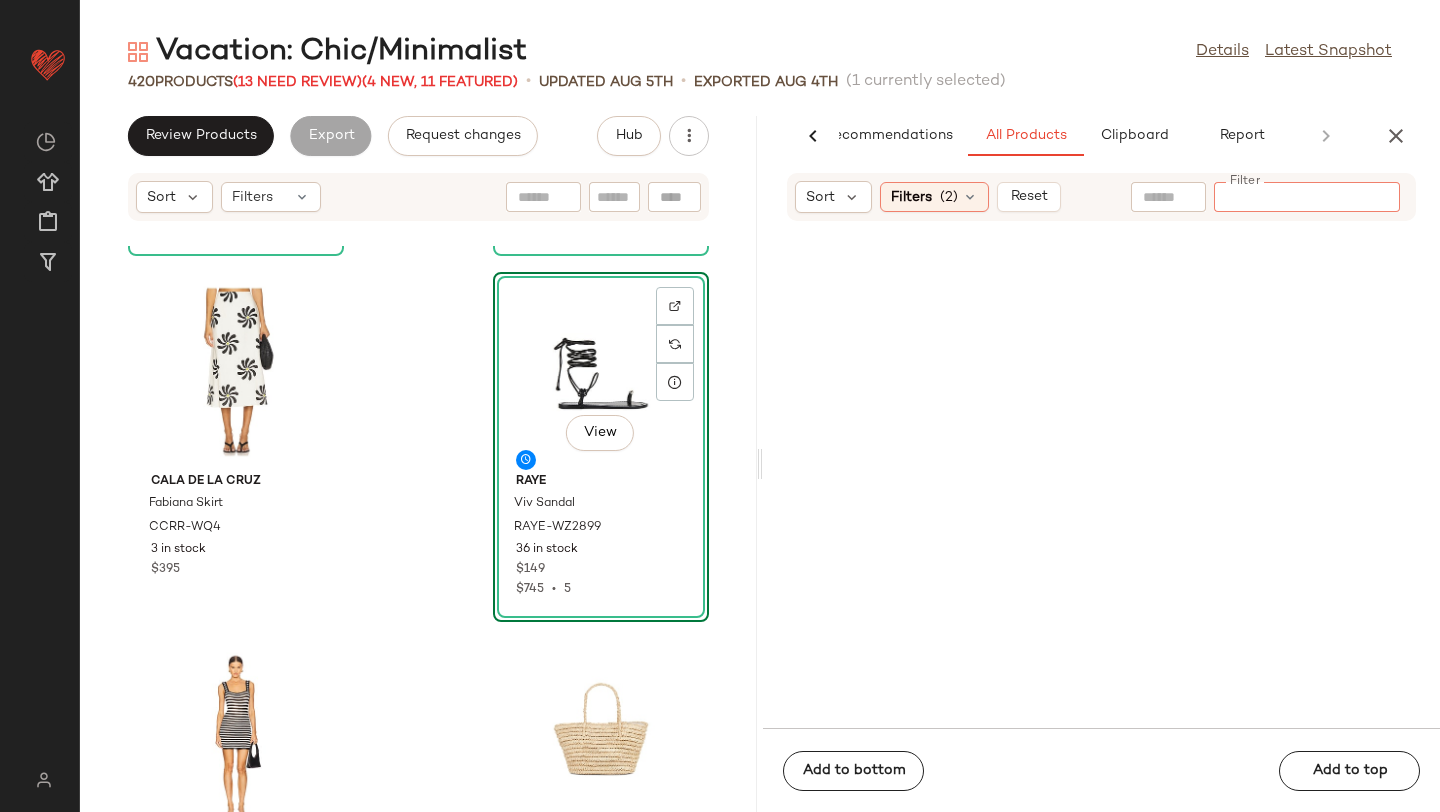 paste on "*********" 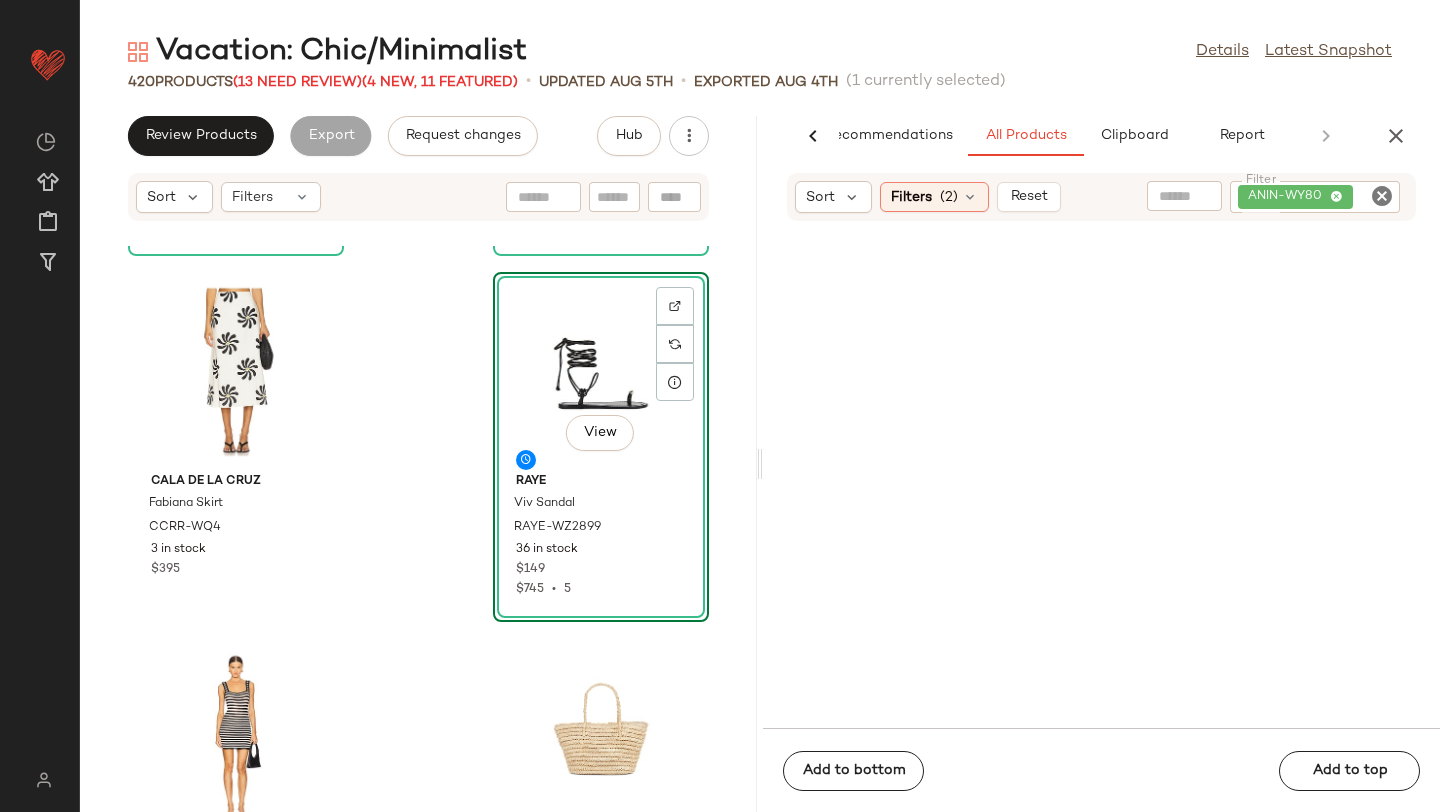 click on "420   Products   (13 Need Review)  (4 New, 11 Featured)  •   updated Aug 5th  •  Exported Aug 4th   (1 currently selected)" 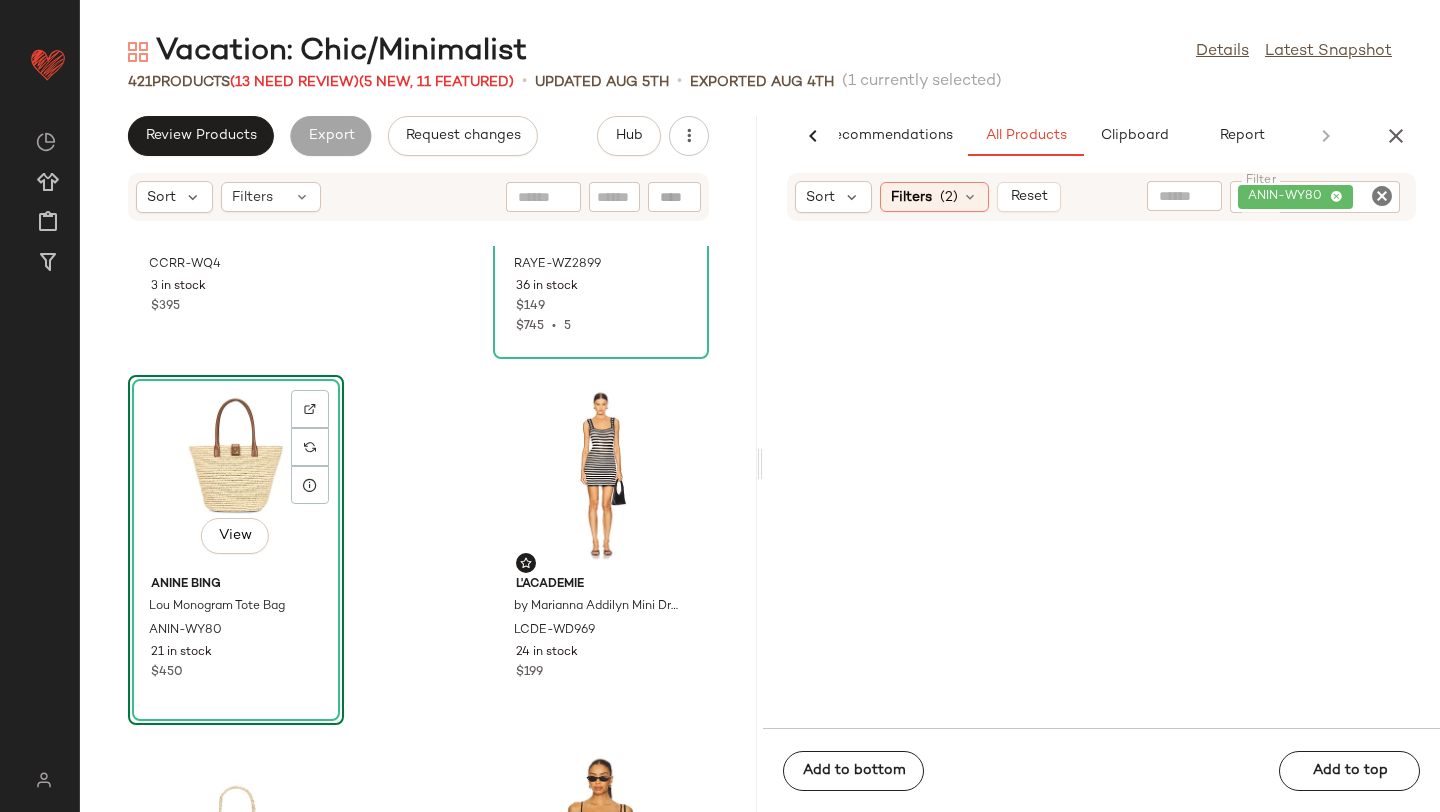 scroll, scrollTop: 681, scrollLeft: 0, axis: vertical 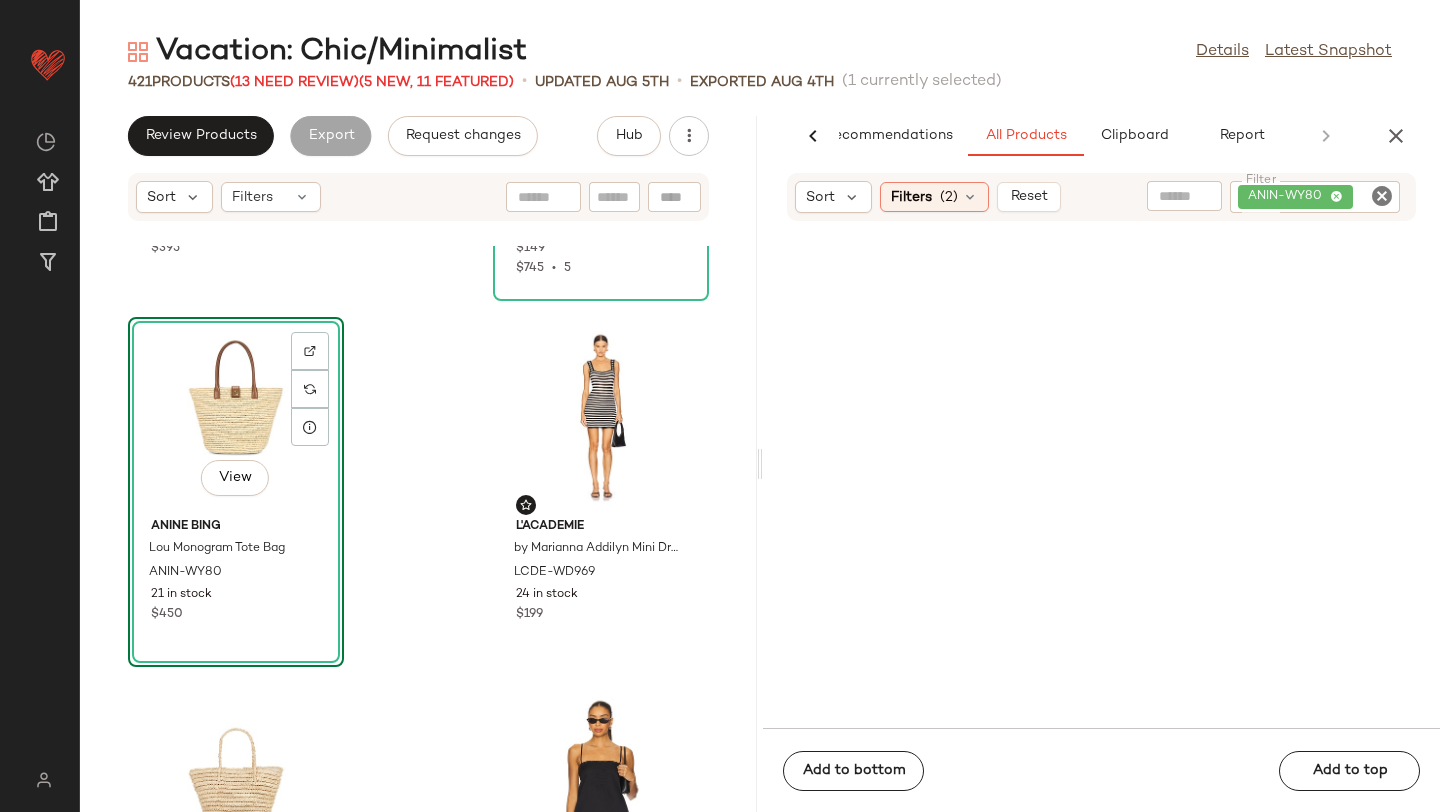 drag, startPoint x: 861, startPoint y: 372, endPoint x: 660, endPoint y: 41, distance: 387.24927 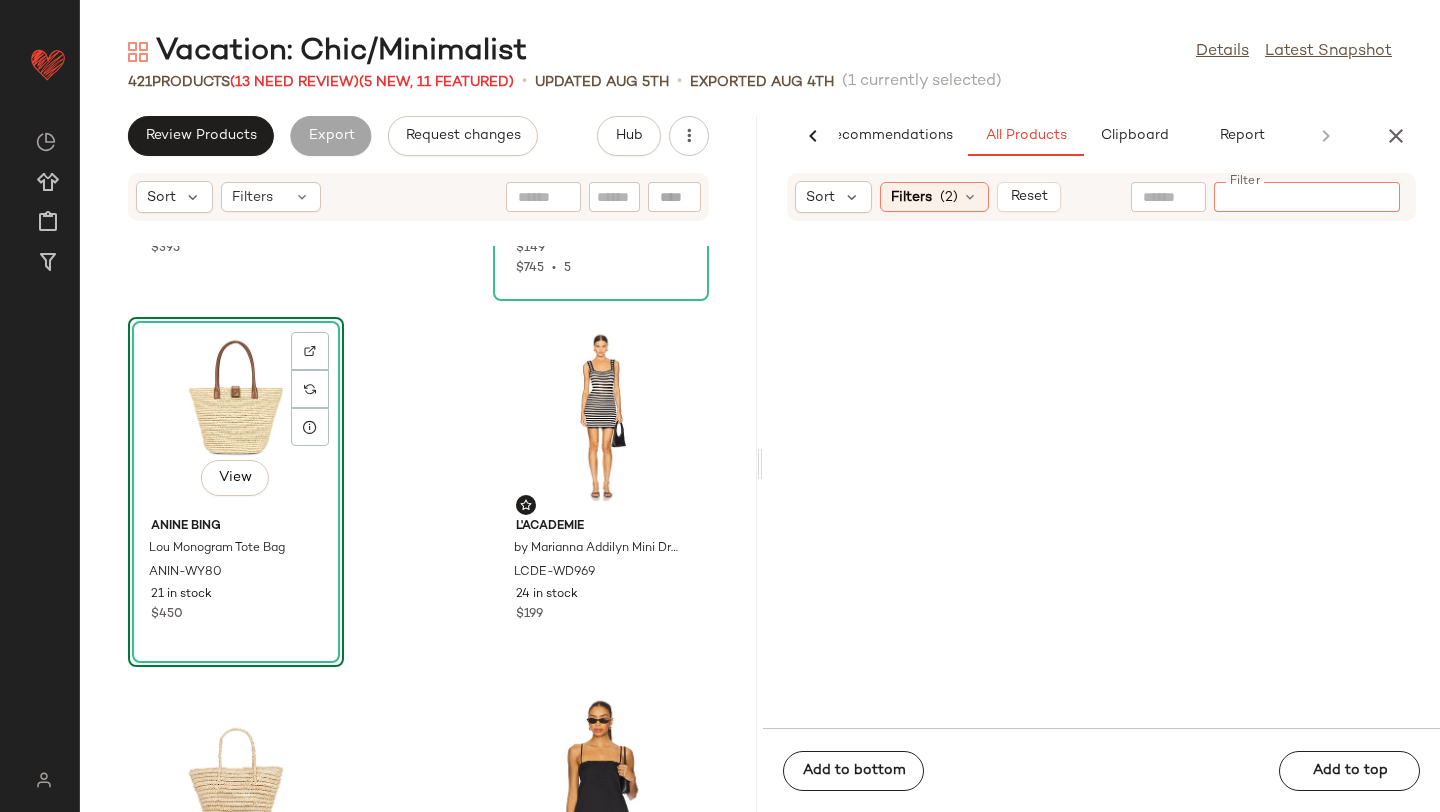 paste on "*********" 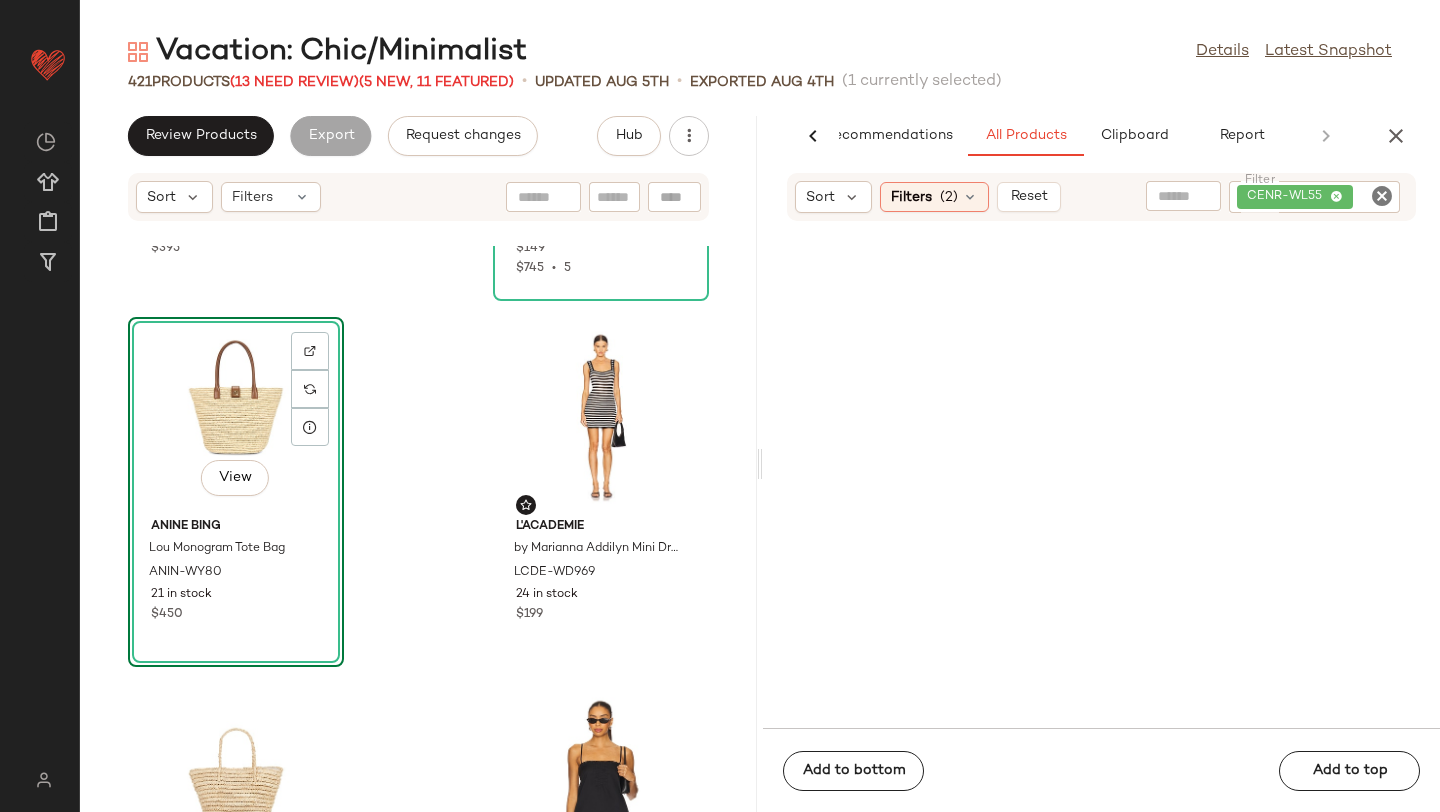 click on "Vacation: Chic/Minimalist  Details   Latest Snapshot  421   Products   (13 Need Review)  (5 New, 11 Featured)  •   updated Aug 5th  •  Exported Aug 4th   (1 currently selected)   Review Products   Export   Request changes   Hub  Sort  Filters Cala de la Cruz Fabiana Skirt CCRR-WQ4 3 in stock $395 RAYE Viv Sandal RAYE-WZ2899 36 in stock $149 $745  •  5  View  ANINE BING Lou Monogram Tote Bag ANIN-WY80 21 in stock $450 L'Academie by Marianna Addilyn Mini Dress LCDE-WD969 24 in stock $199 Hat Attack Nora Handheld Mini HATR-WY57 19 in stock $147 FAITHFULL THE BRAND Denise Top FAIB-WS364 1 in stock $140 $980  •  7 FAITHFULL THE BRAND Denise Shorts FAIB-WF57 2 in stock $140 $700  •  5 Lovers and Friends Alessia Cropped Top LOVF-WS3221 57 in stock $129 $503  •  4  AI Recommendations   All Products   Clipboard   Report  Sort  Filters  (2)   Reset  Filter CENR-WL55 Filter  Add to bottom   Add to top" at bounding box center [760, 422] 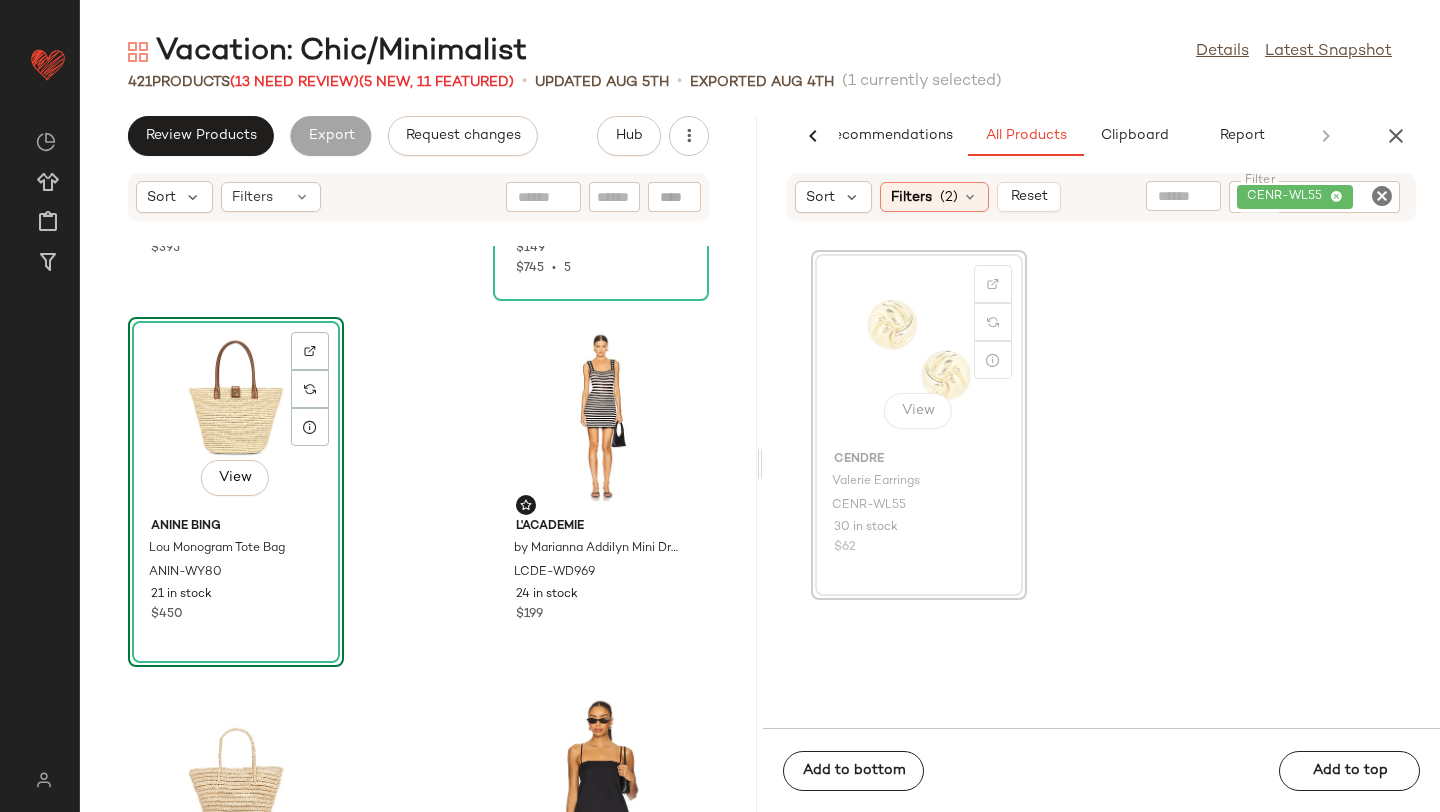 scroll, scrollTop: 676, scrollLeft: 0, axis: vertical 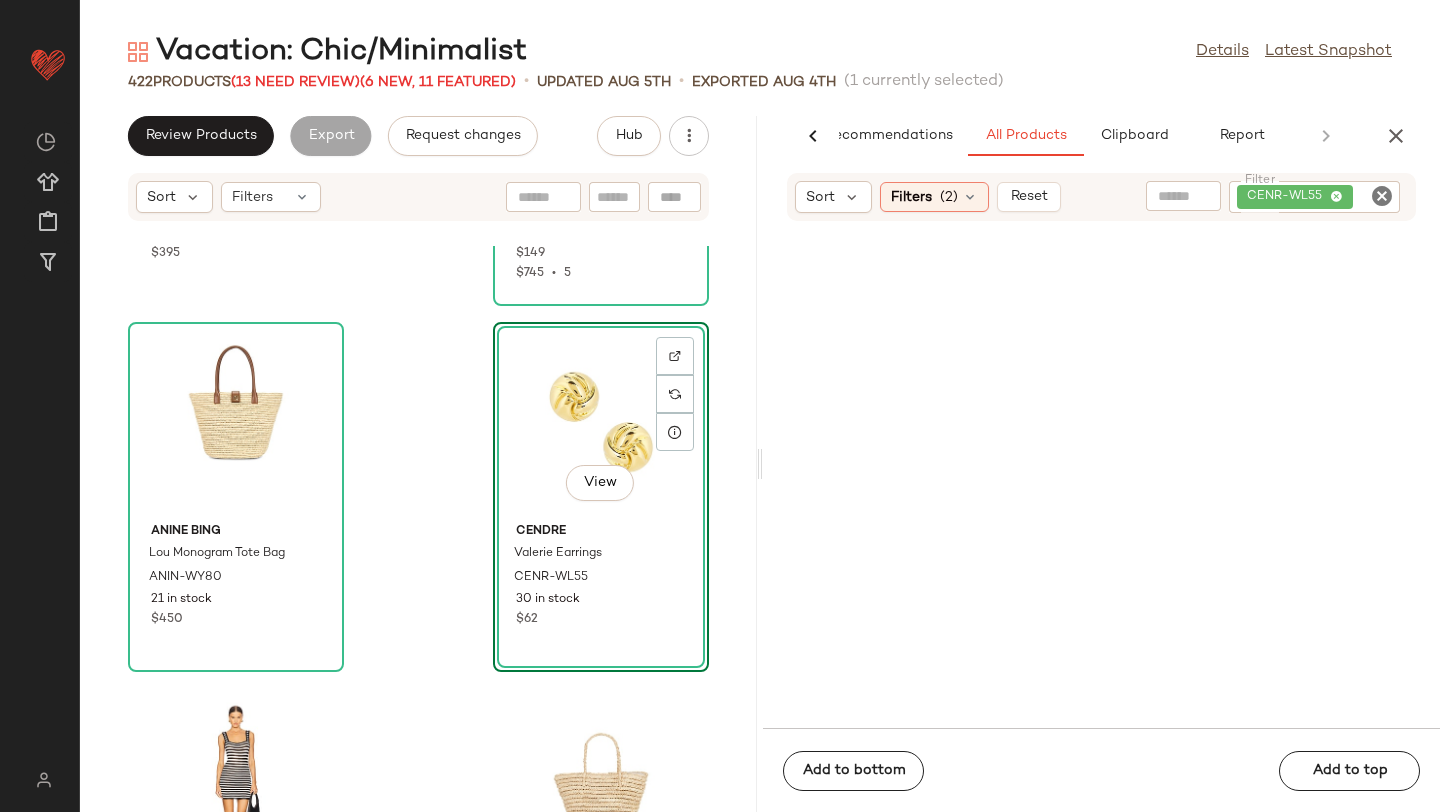 drag, startPoint x: 855, startPoint y: 345, endPoint x: 570, endPoint y: 47, distance: 412.34573 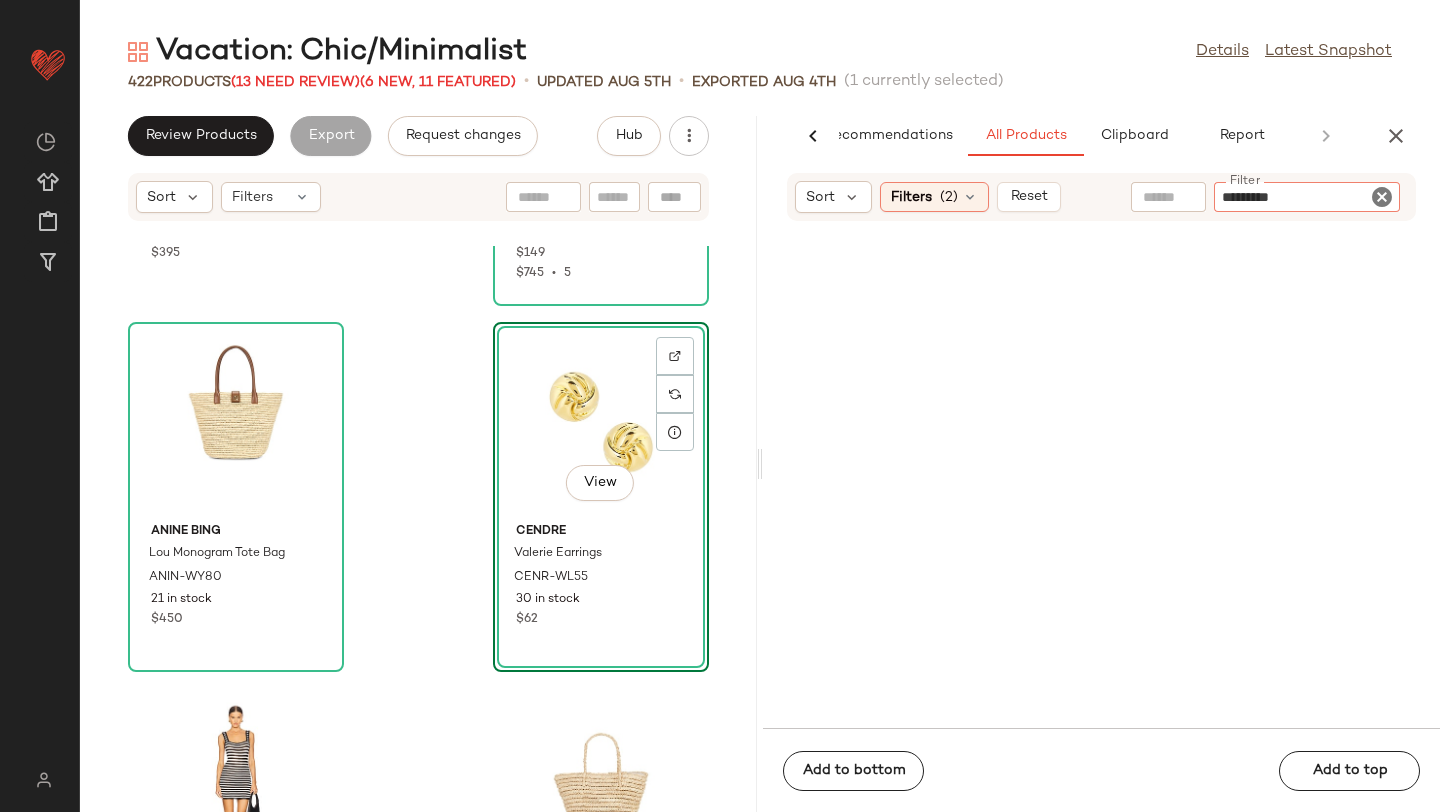 type 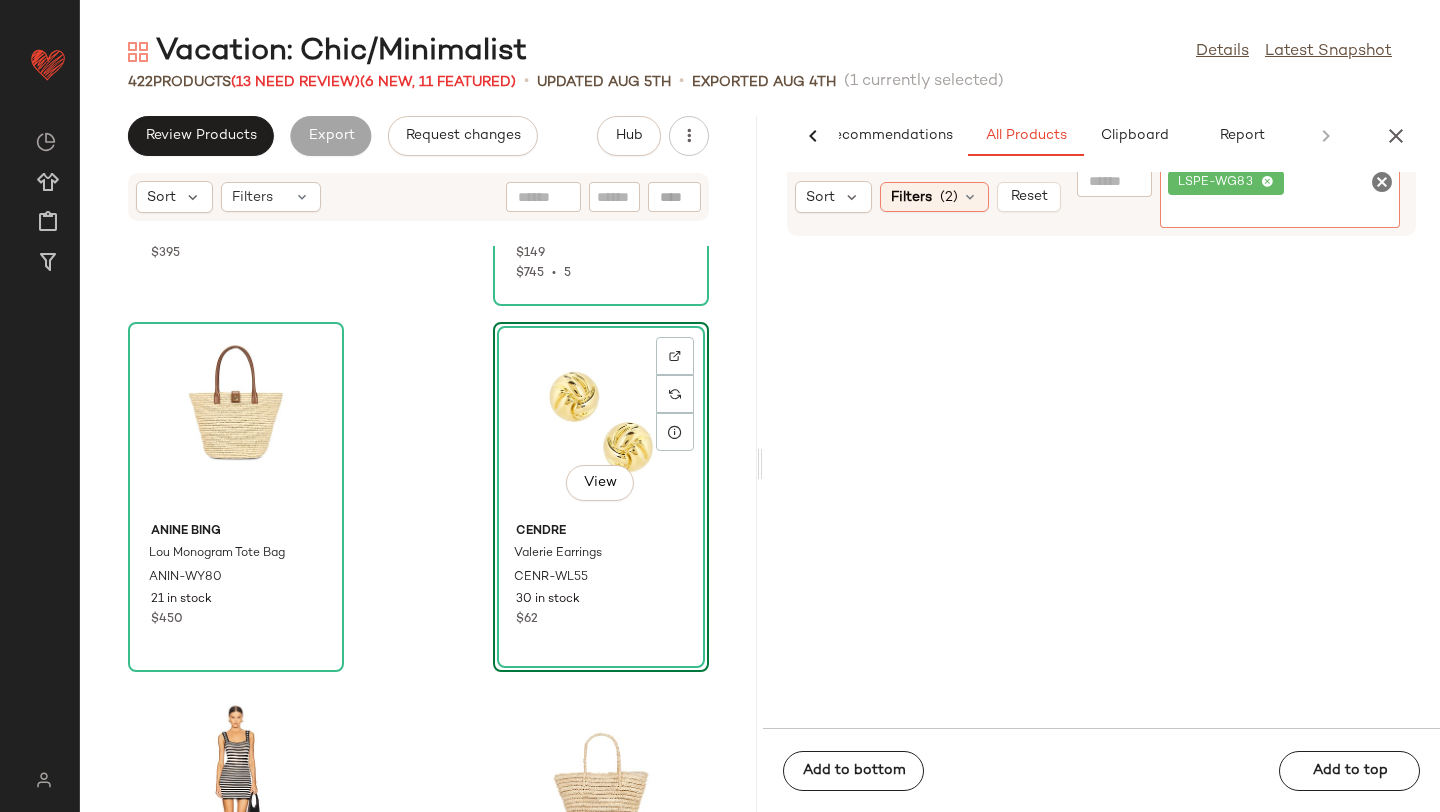 click on "422   Products   (13 Need Review)  (6 New, 11 Featured)  •   updated Aug 5th  •  Exported Aug 4th   (1 currently selected)" 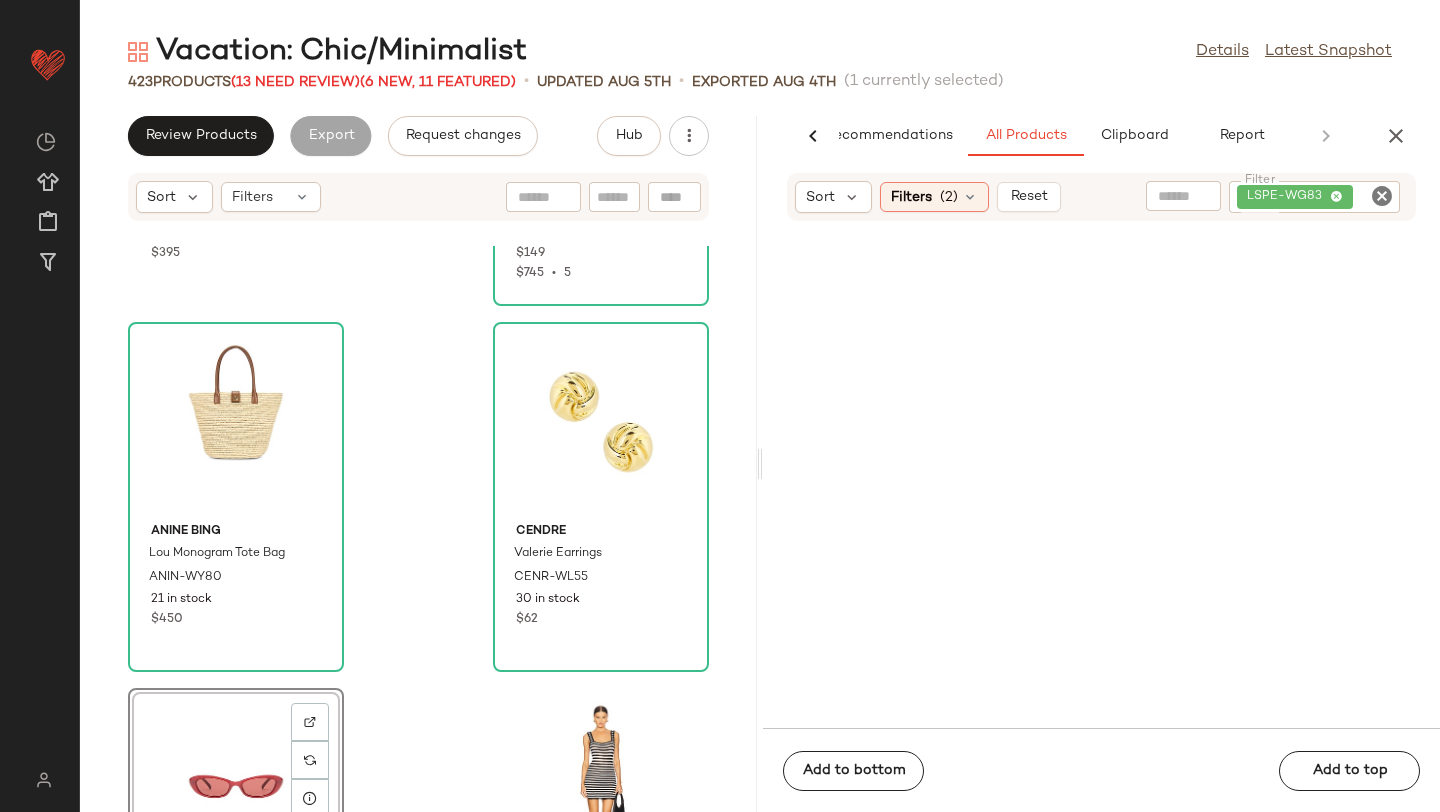 scroll, scrollTop: 690, scrollLeft: 0, axis: vertical 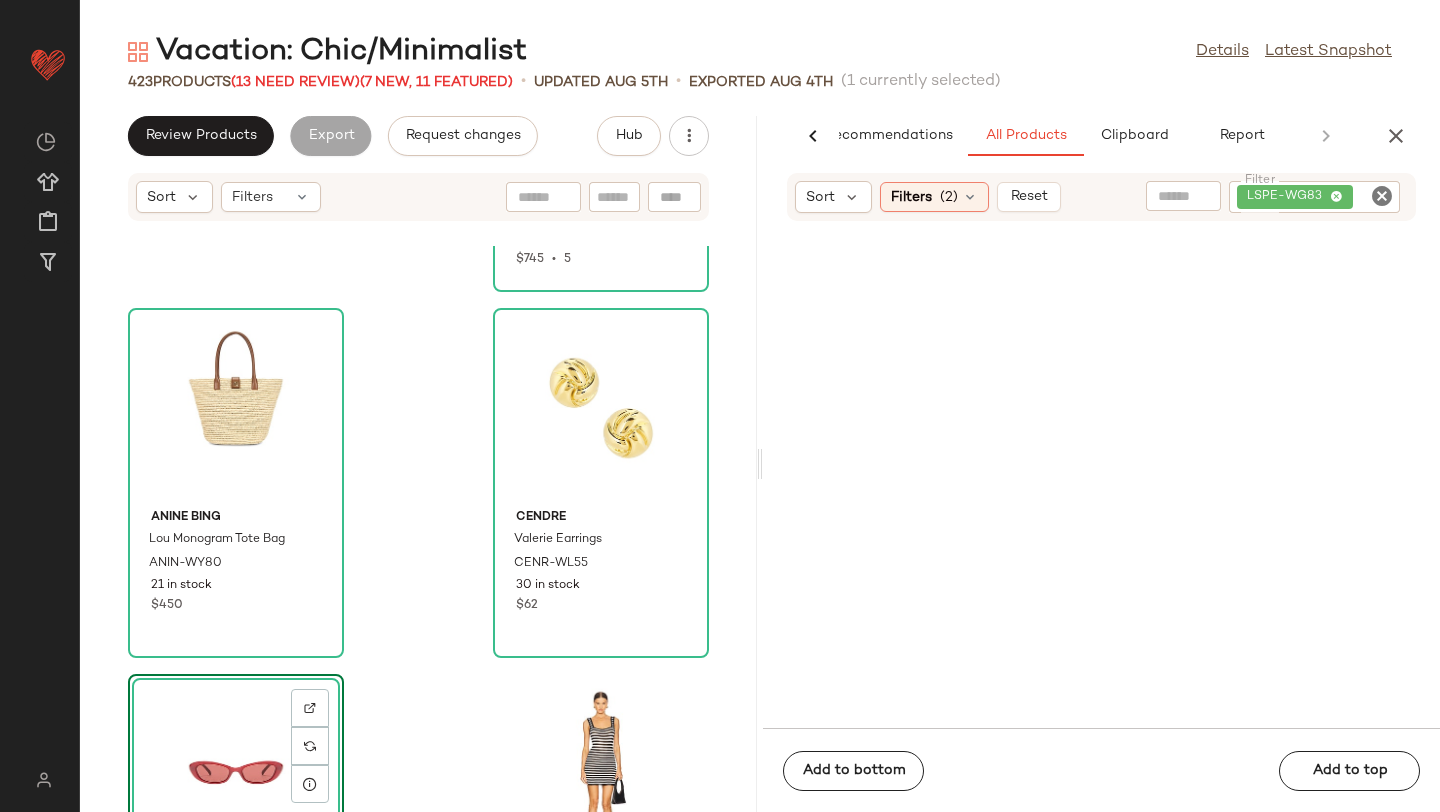 drag, startPoint x: 917, startPoint y: 350, endPoint x: 541, endPoint y: 87, distance: 458.85184 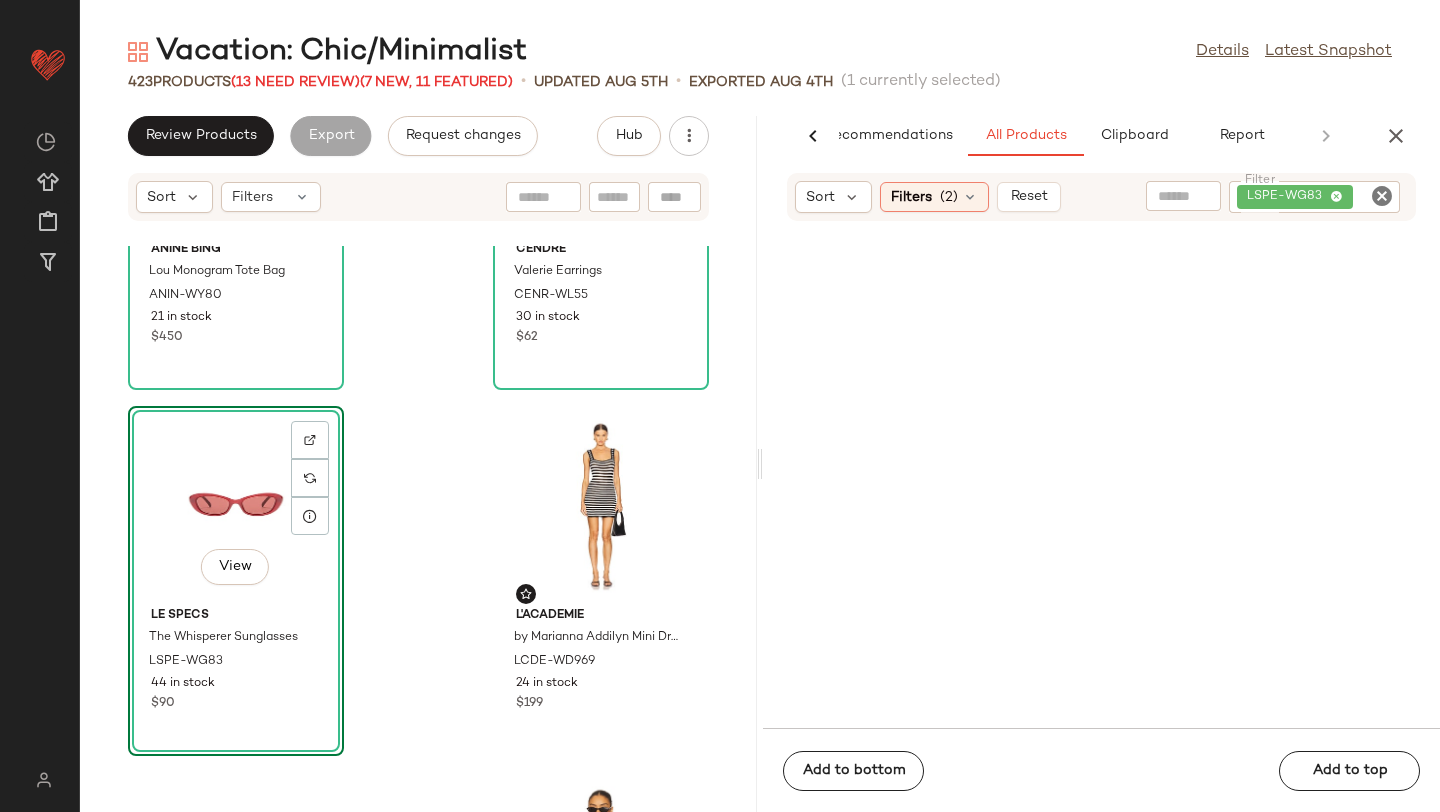 click on "ANINE BING Lou Monogram Tote Bag ANIN-WY80 21 in stock $450 Cendre Valerie Earrings CENR-WL55 30 in stock $62  View  Le Specs The Whisperer Sunglasses LSPE-WG83 44 in stock $90 L'Academie by Marianna Addilyn Mini Dress LCDE-WD969 24 in stock $199 Hat Attack Nora Handheld Mini HATR-WY57 19 in stock $147 FAITHFULL THE BRAND Denise Top FAIB-WS364 1 in stock $140 $980  •  7 FAITHFULL THE BRAND Denise Shorts FAIB-WF57 2 in stock $140 $700  •  5 Lovers and Friends Alessia Cropped Top LOVF-WS3221 57 in stock $129 $503  •  4" 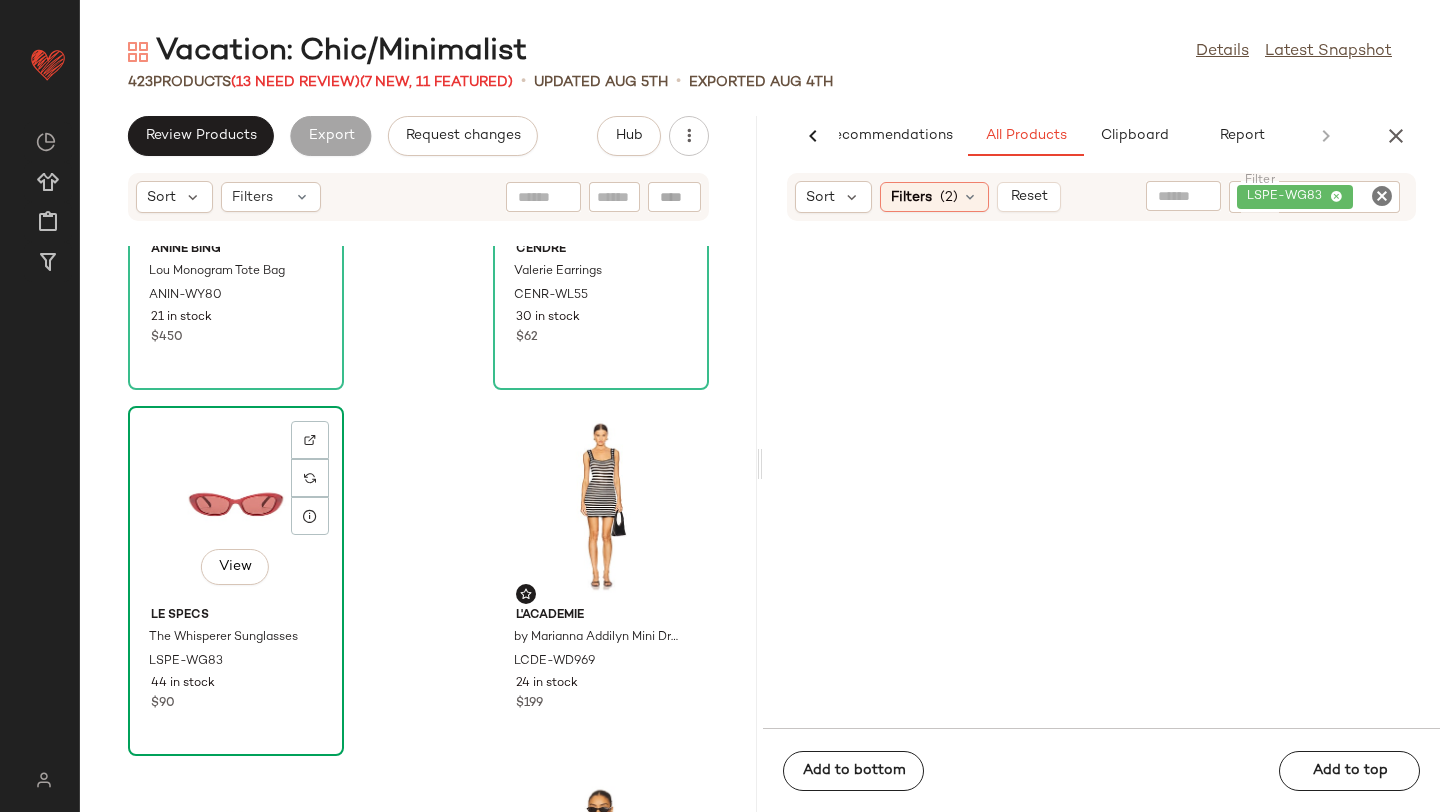 click on "View" 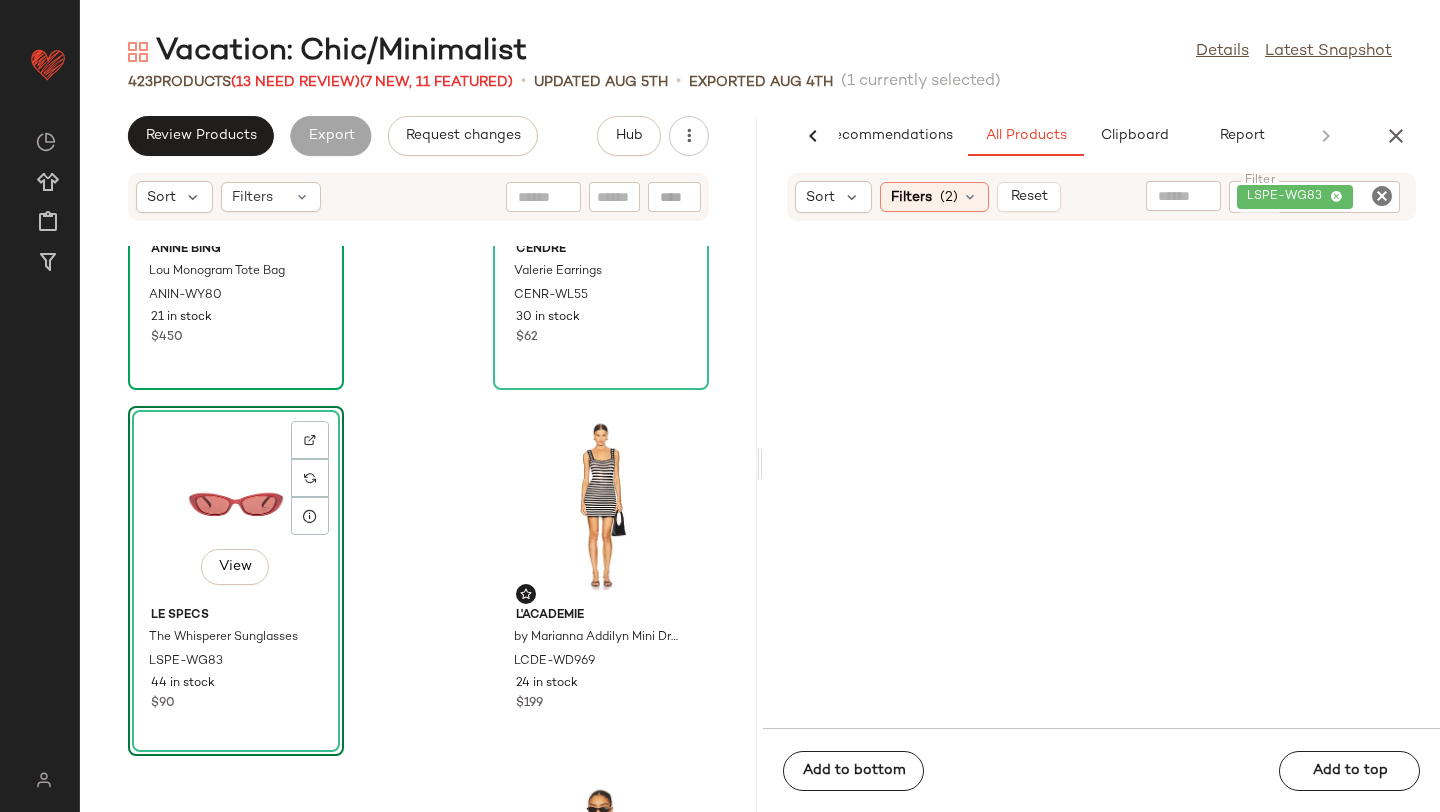 click on "21 in stock" at bounding box center (236, 318) 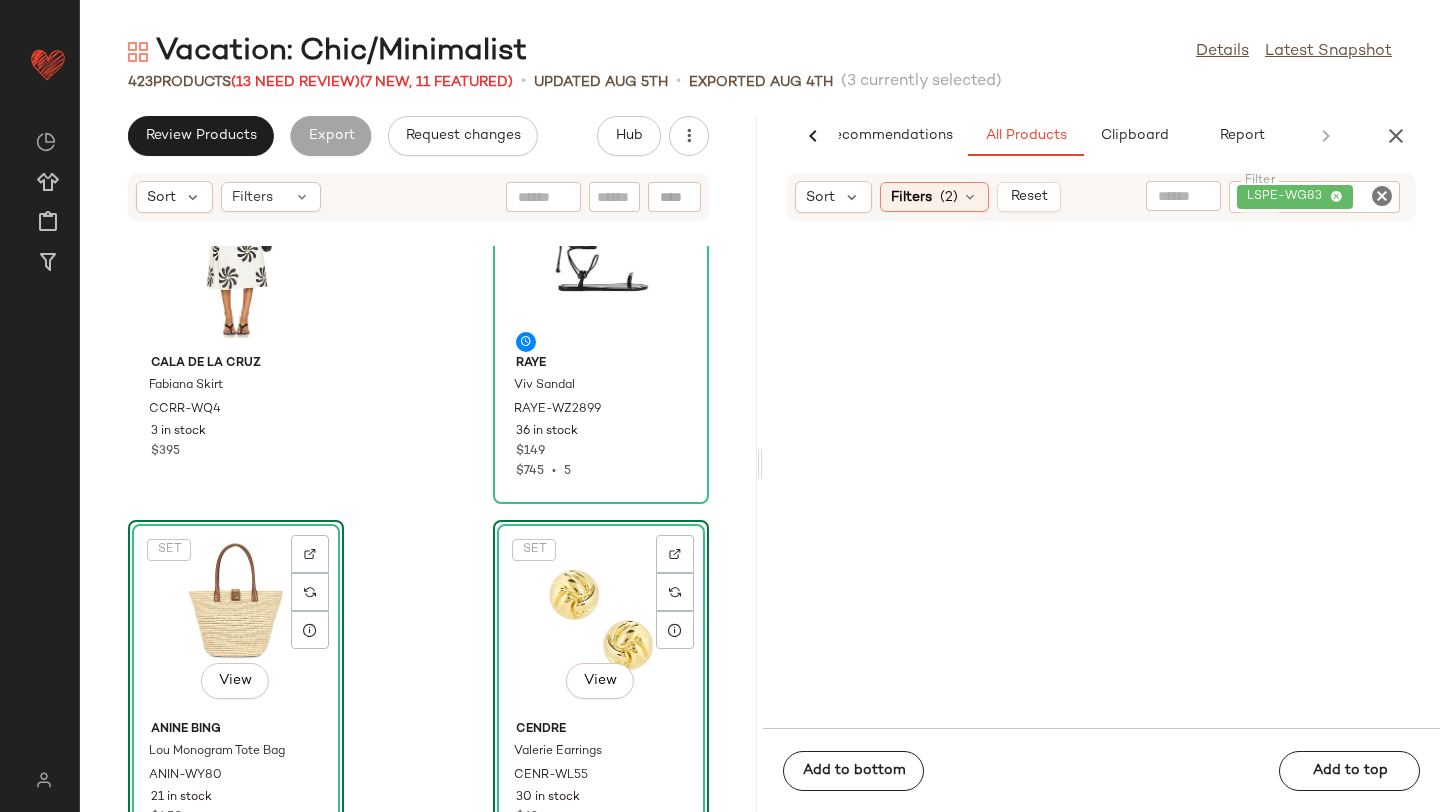 scroll, scrollTop: 0, scrollLeft: 0, axis: both 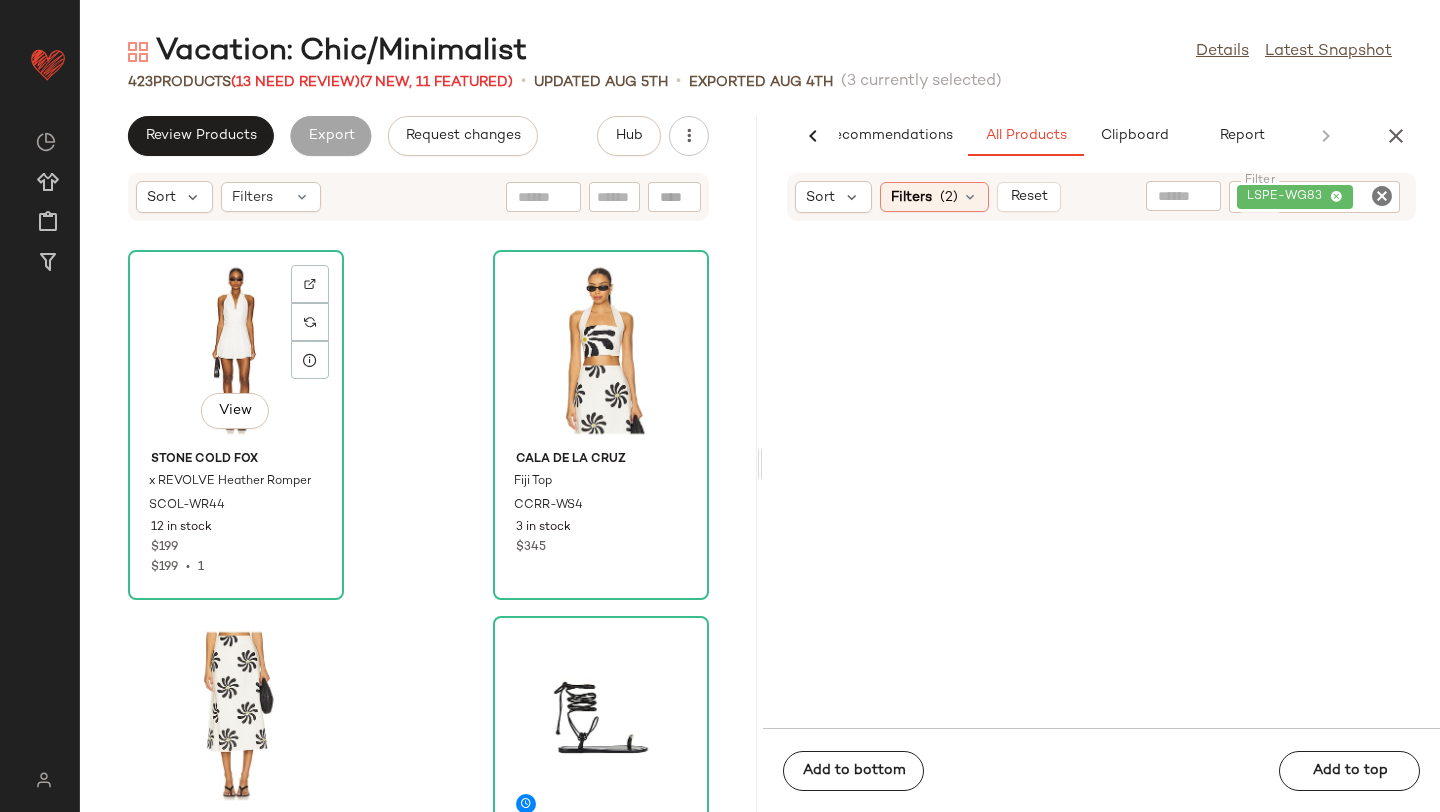 click on "View" 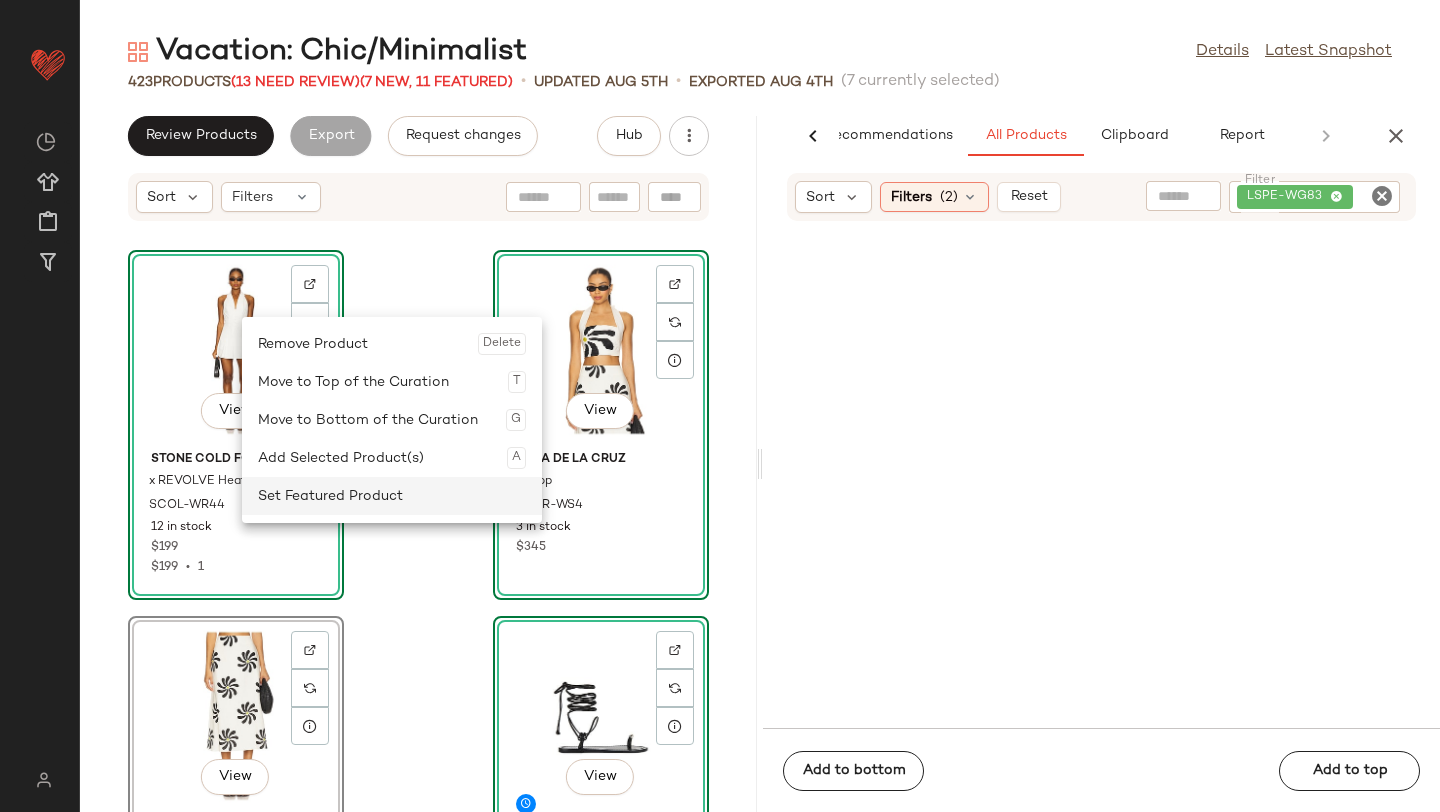 click on "Set Featured Product" 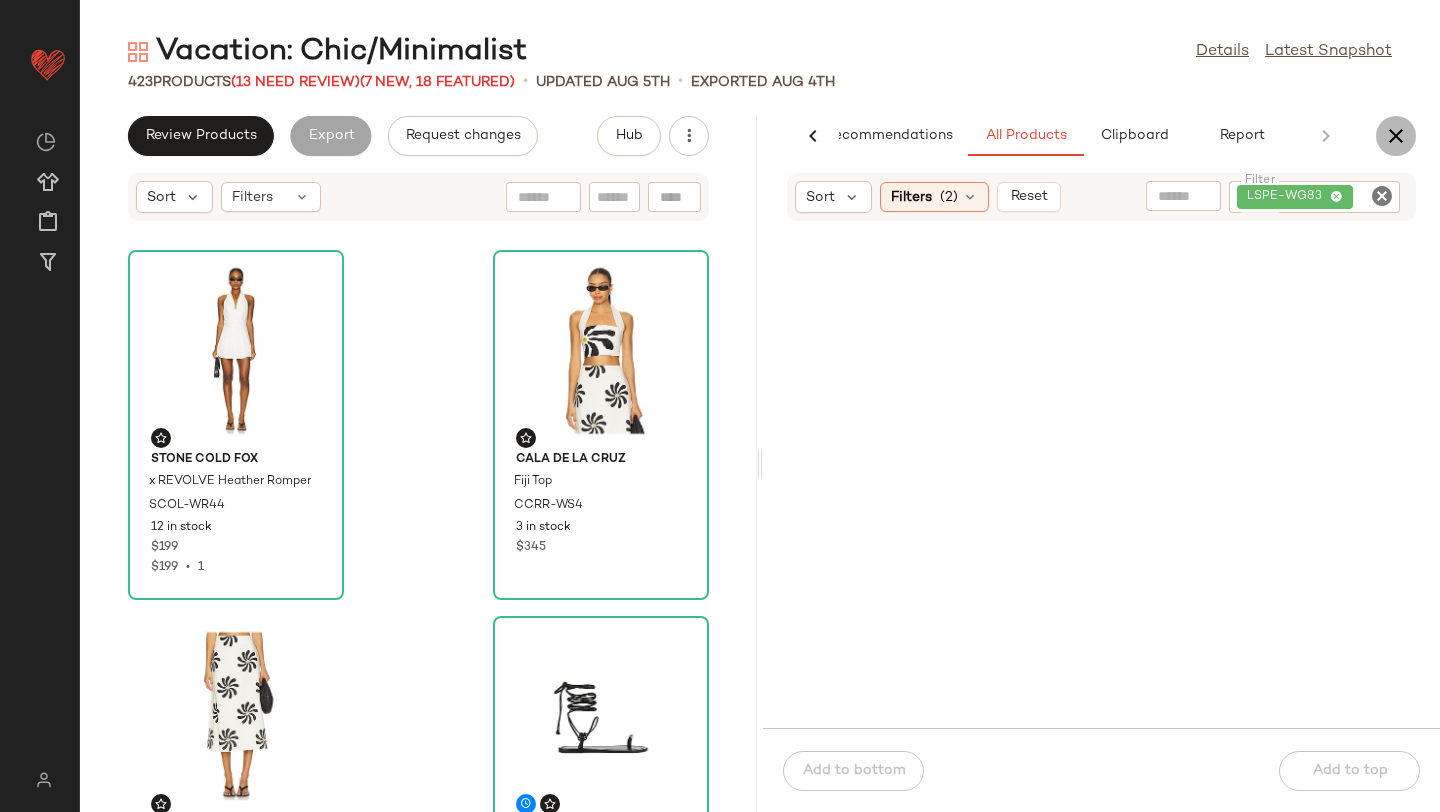 click 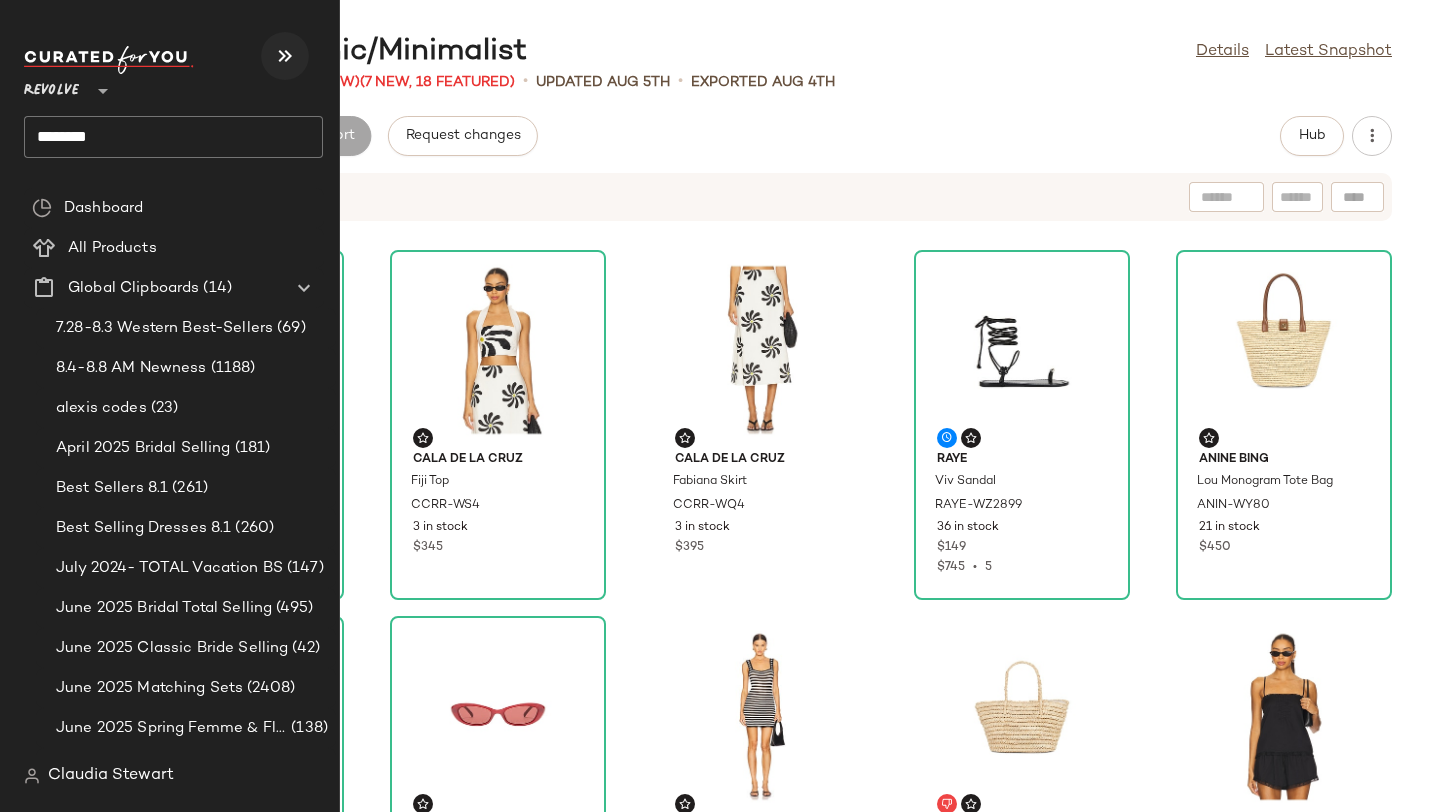 click at bounding box center [285, 56] 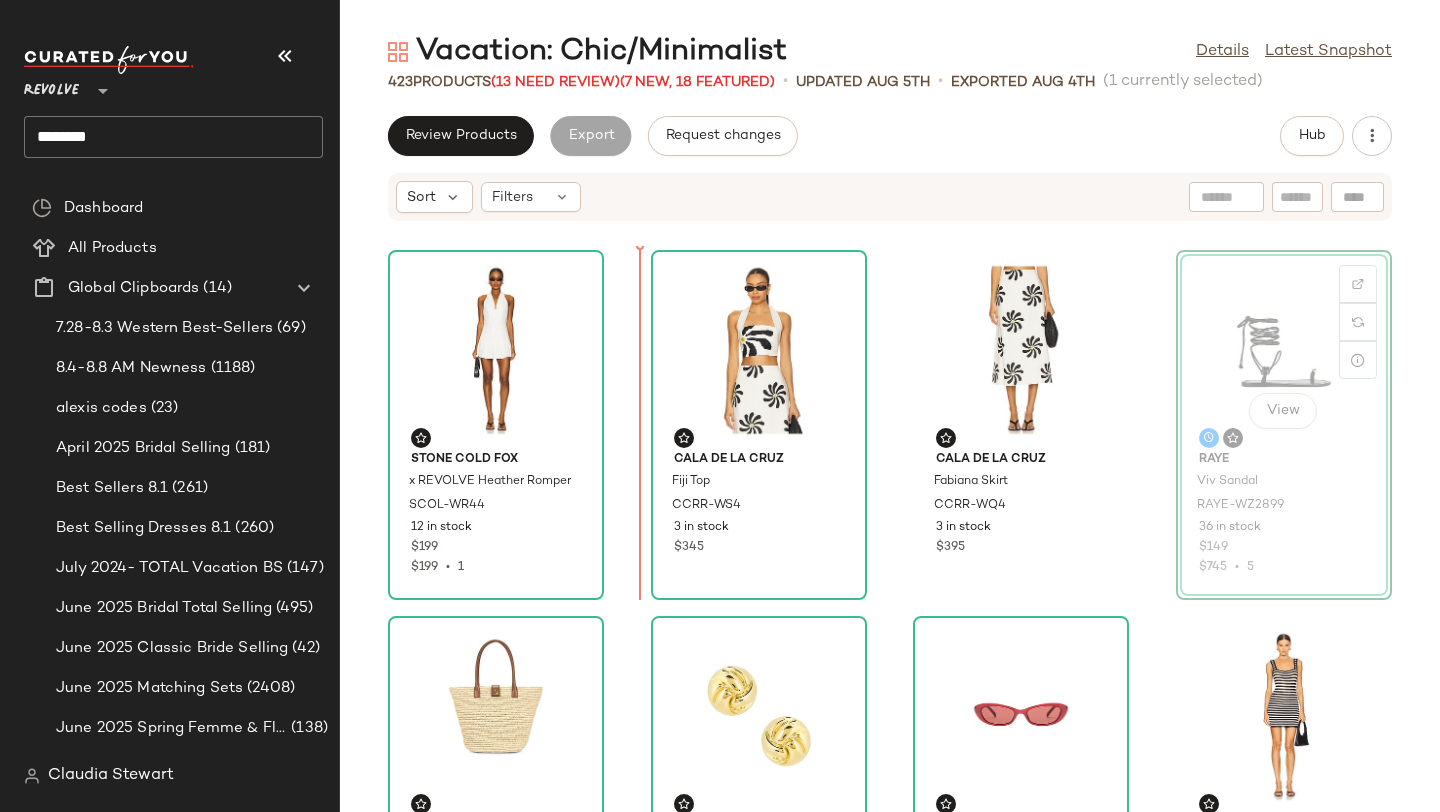 drag, startPoint x: 1276, startPoint y: 352, endPoint x: 611, endPoint y: 375, distance: 665.39764 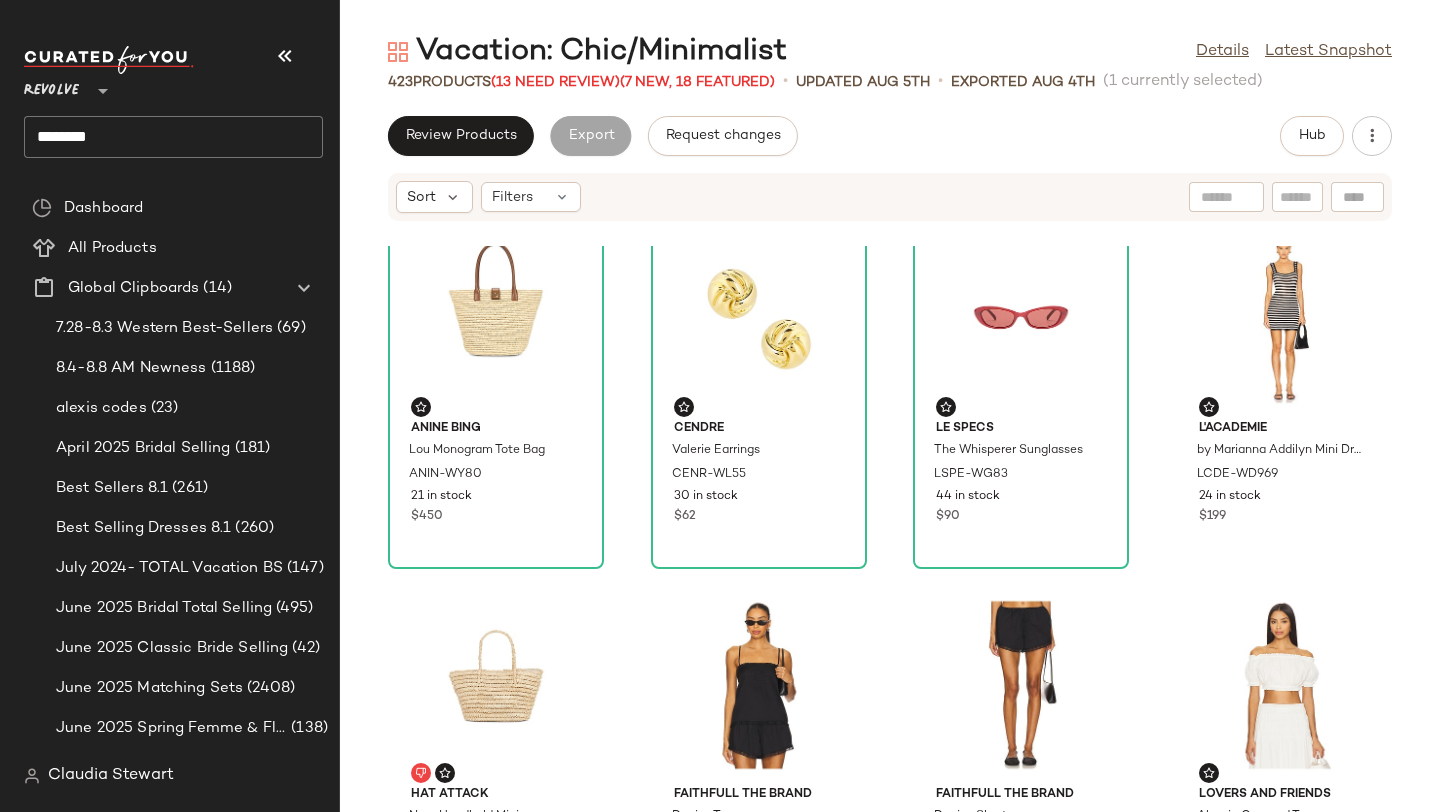 scroll, scrollTop: 397, scrollLeft: 0, axis: vertical 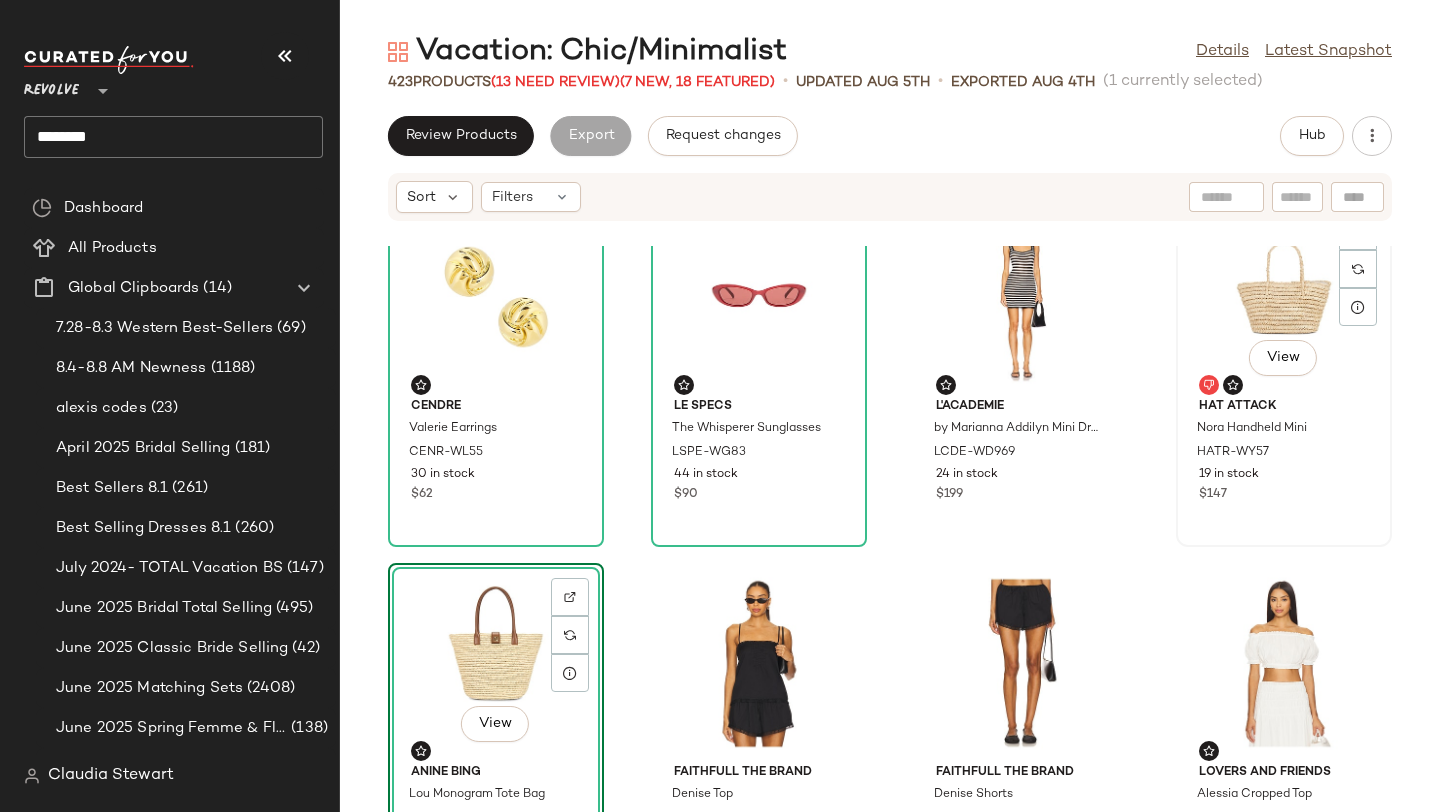 click on "View" 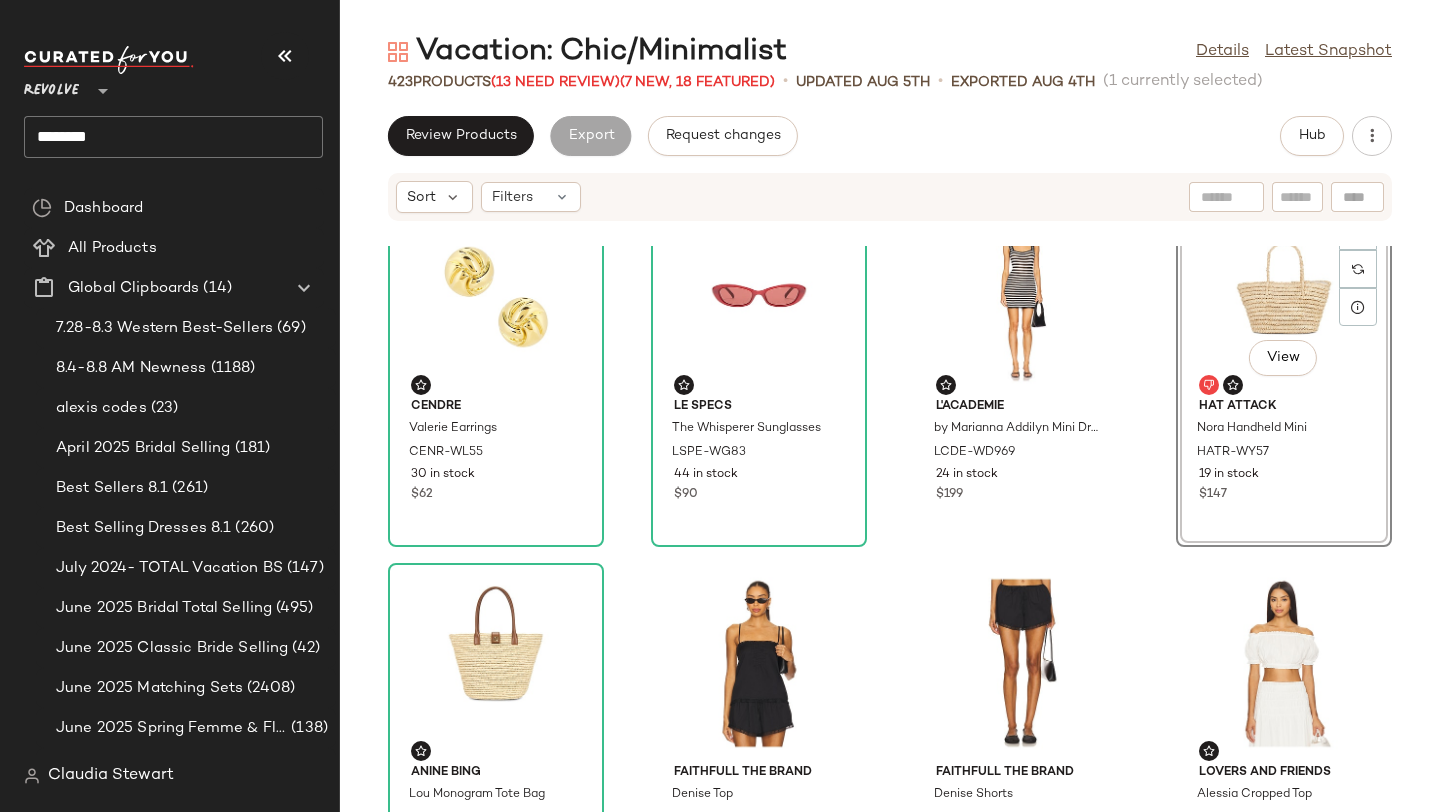 click on "View" 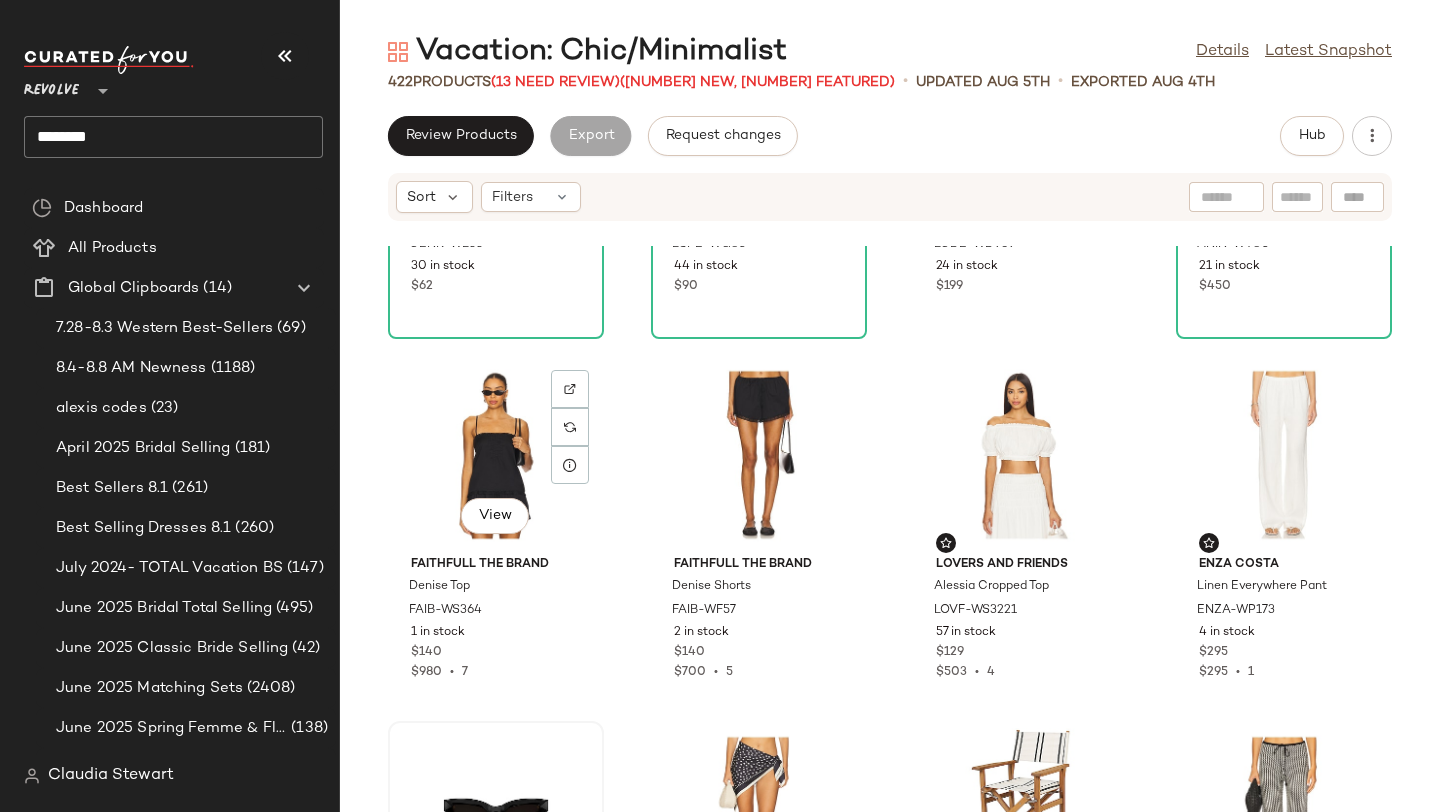 scroll, scrollTop: 311, scrollLeft: 0, axis: vertical 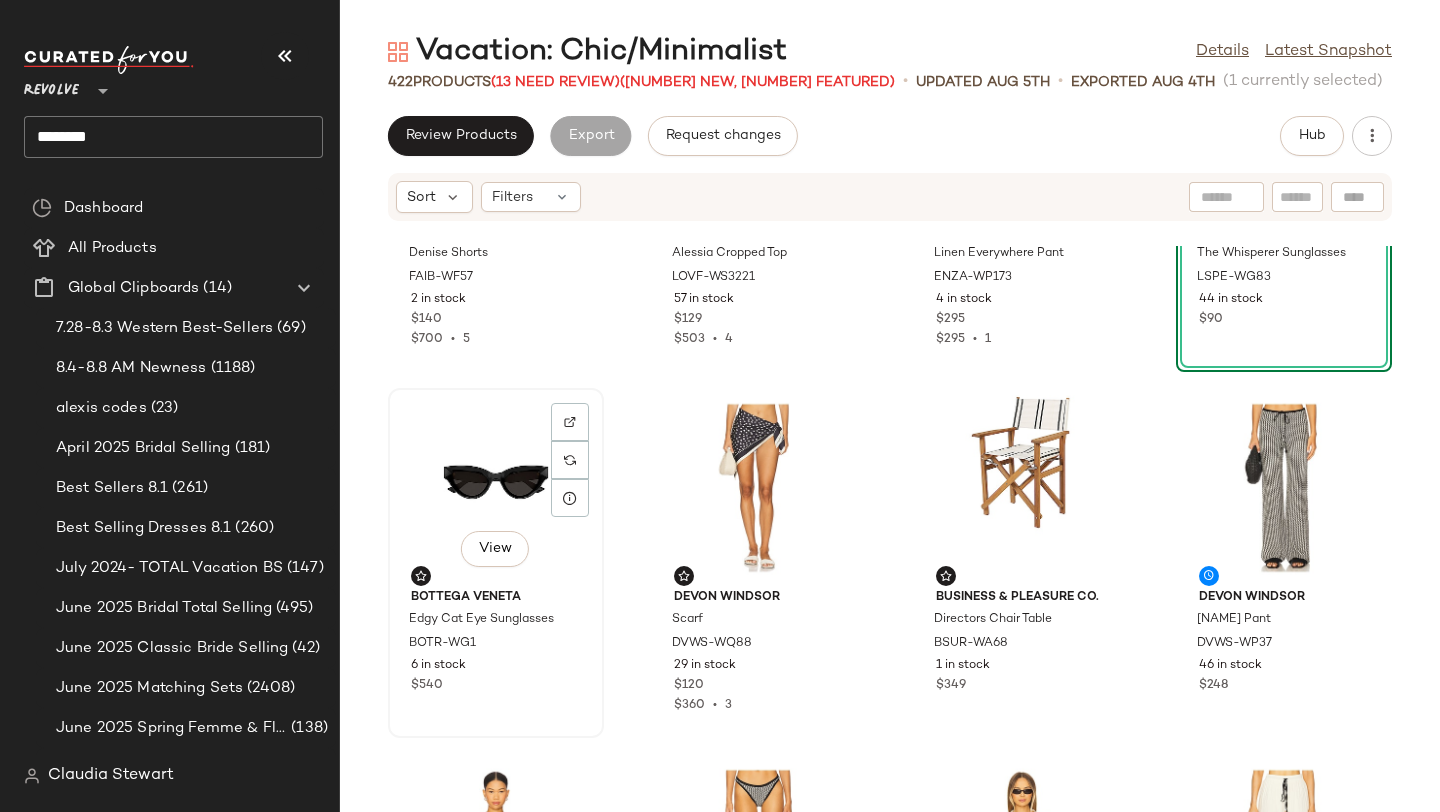 click on "View" 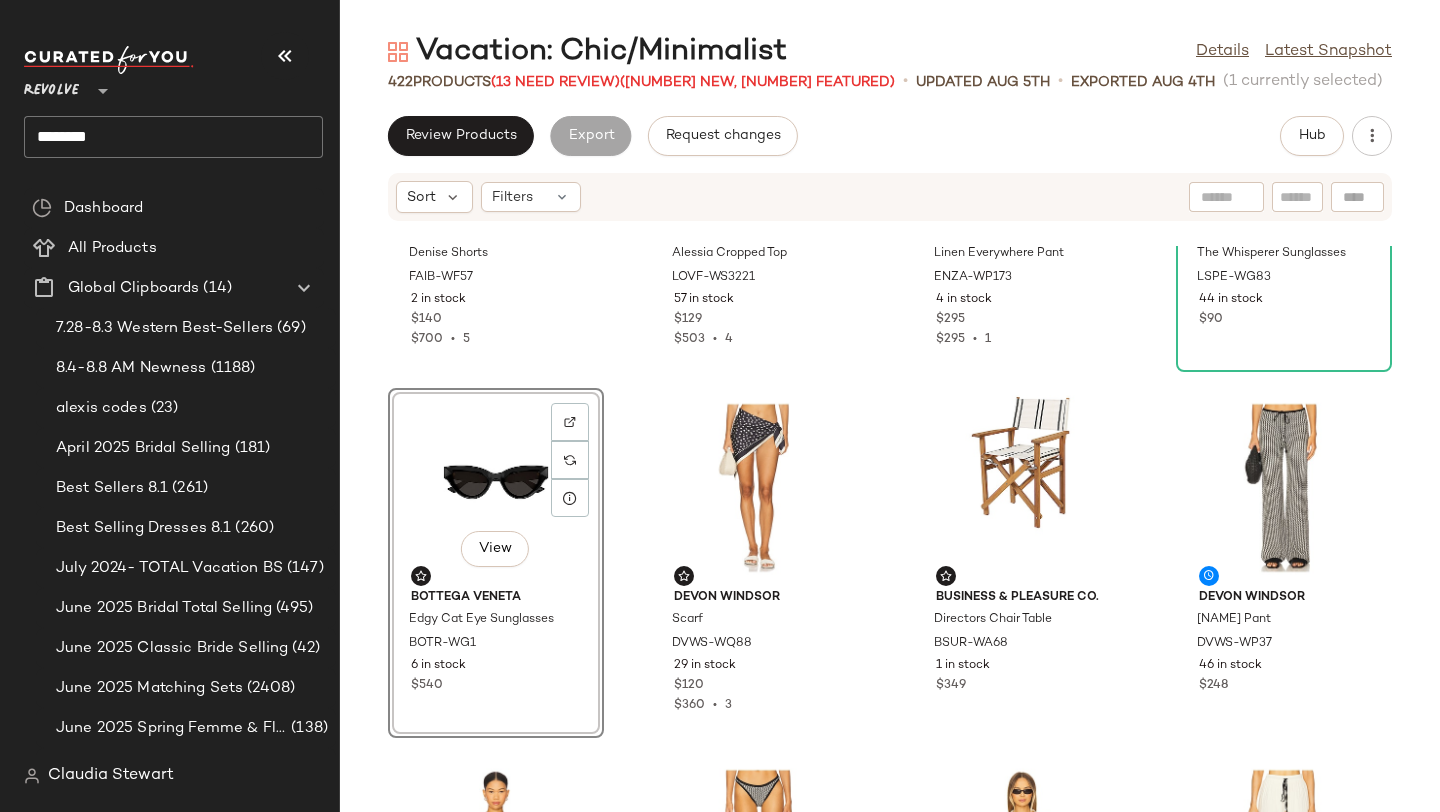 click on "View" 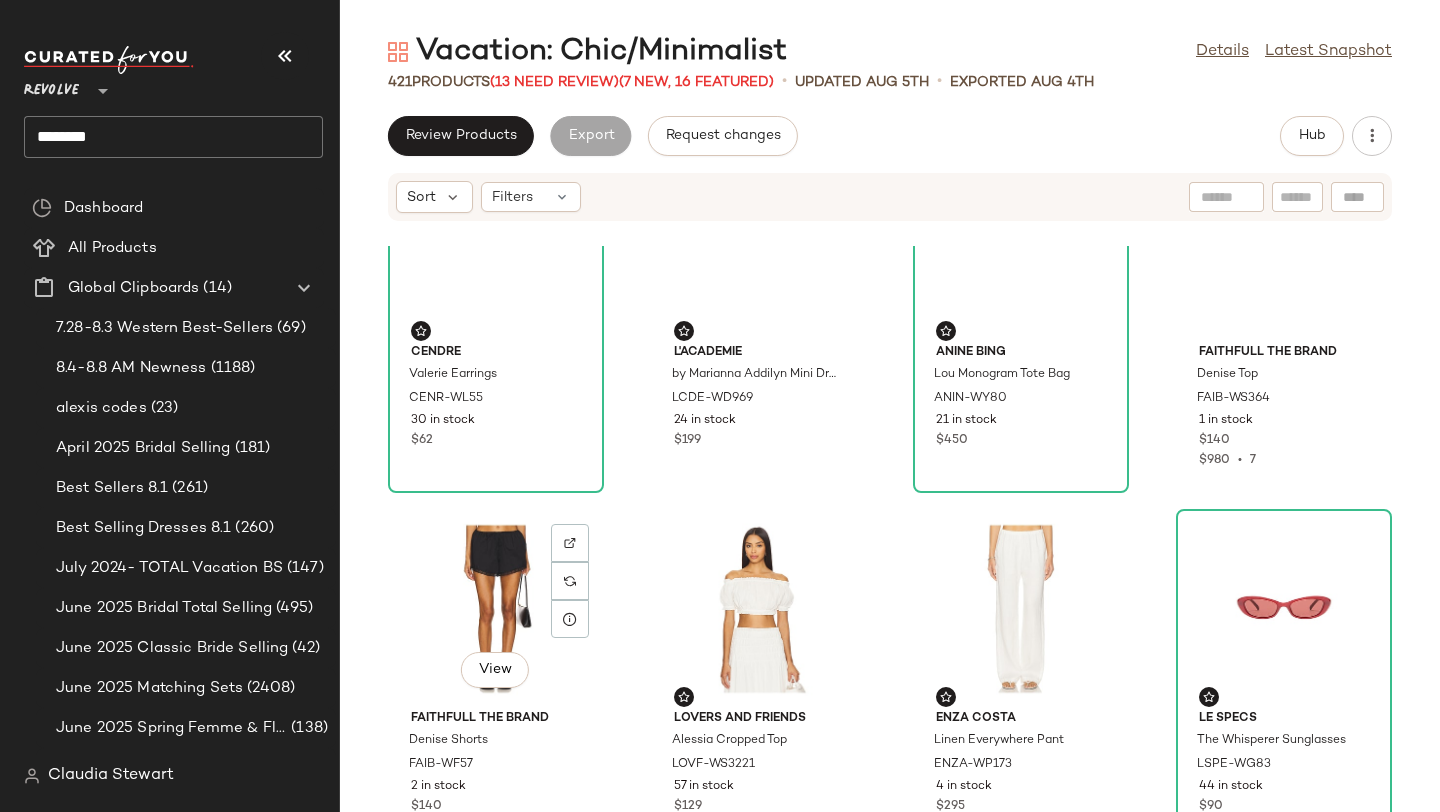 scroll, scrollTop: 256, scrollLeft: 0, axis: vertical 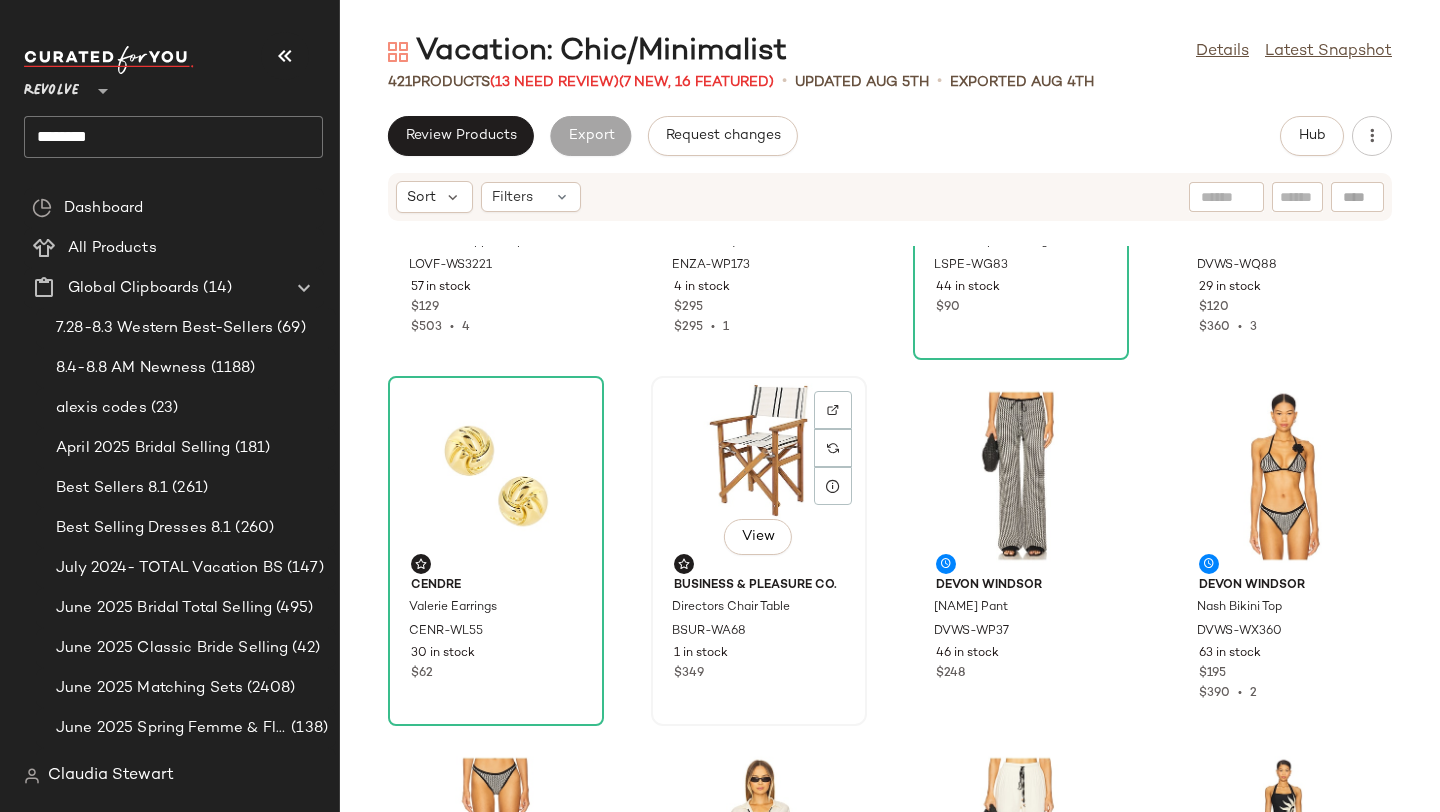 click on "View" 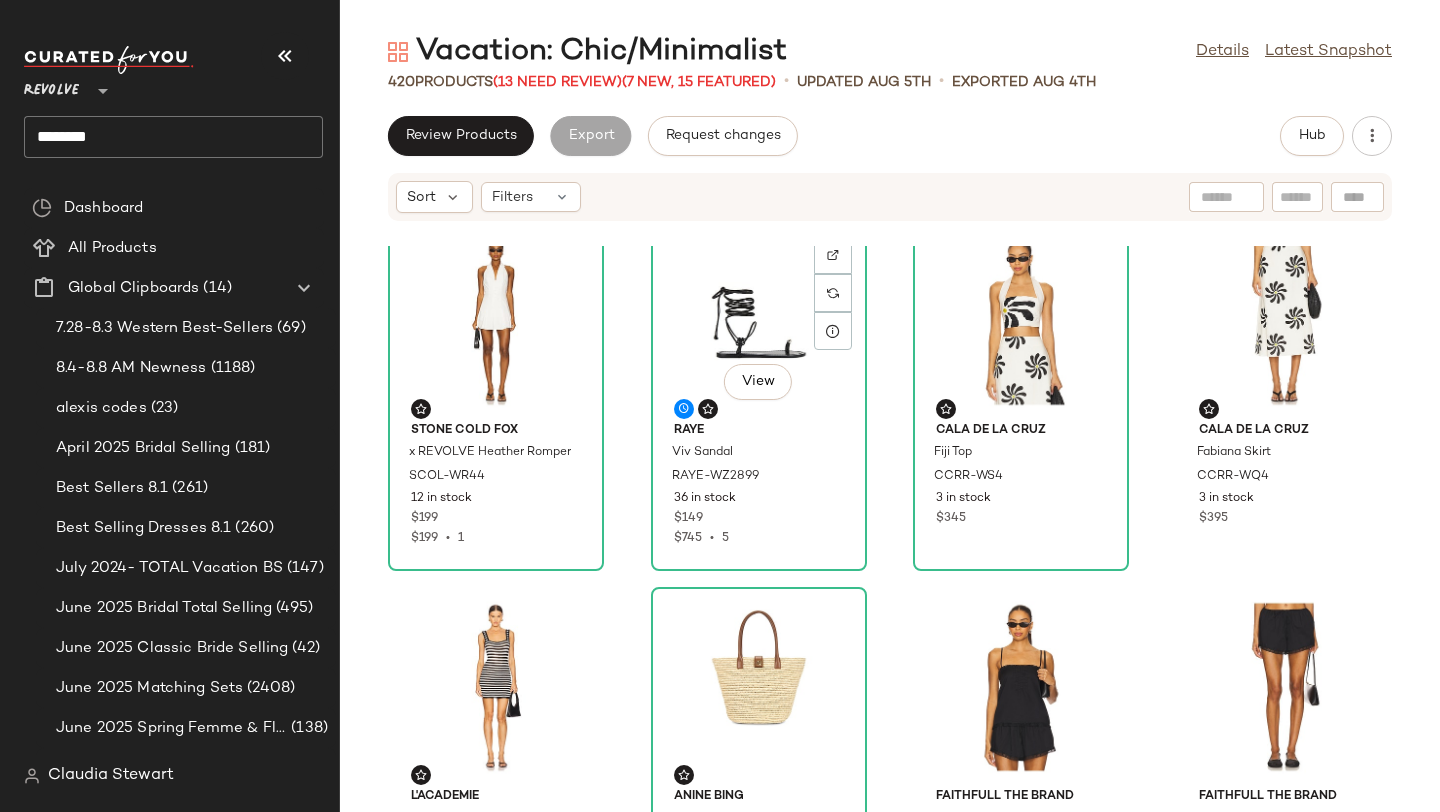 scroll, scrollTop: 0, scrollLeft: 0, axis: both 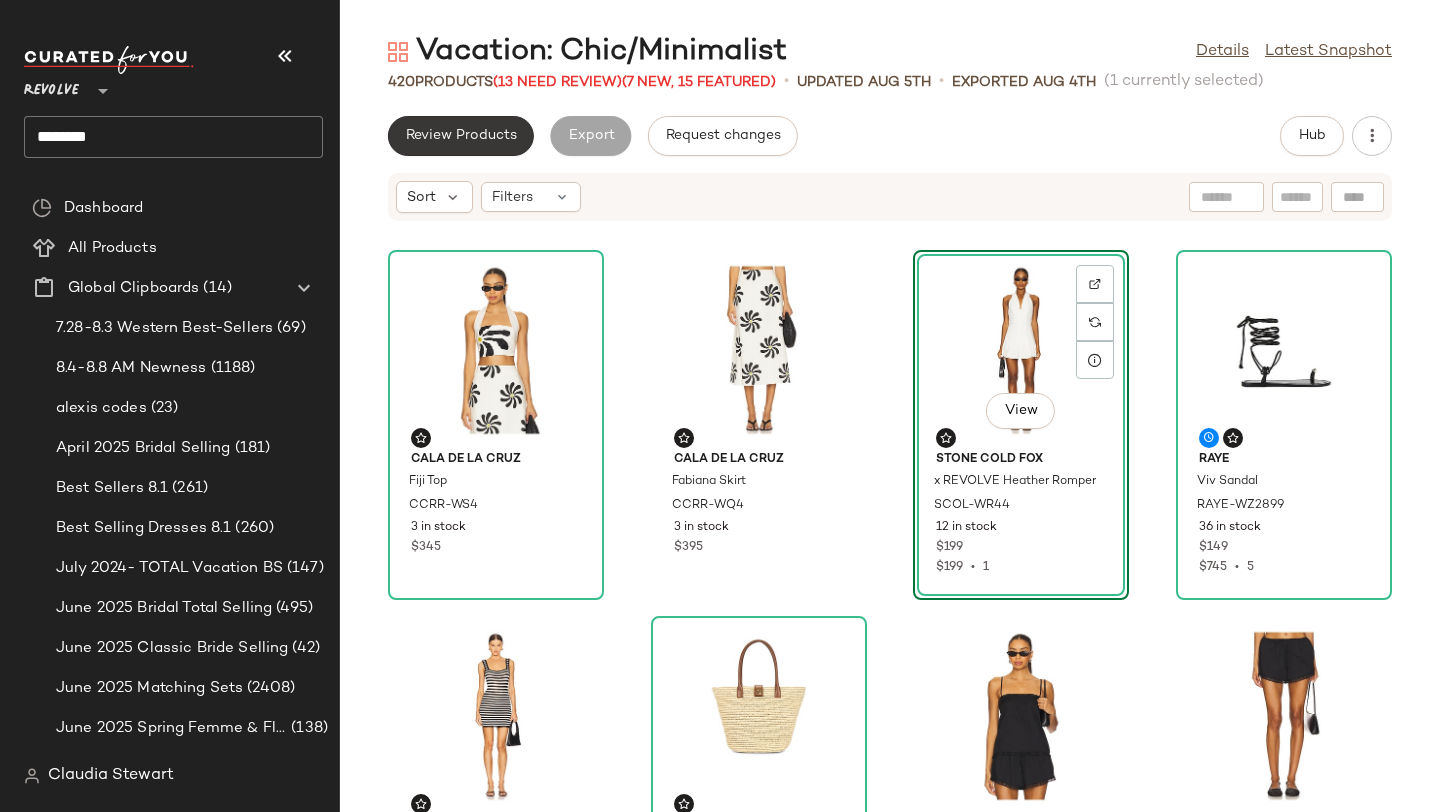 click on "Review Products" 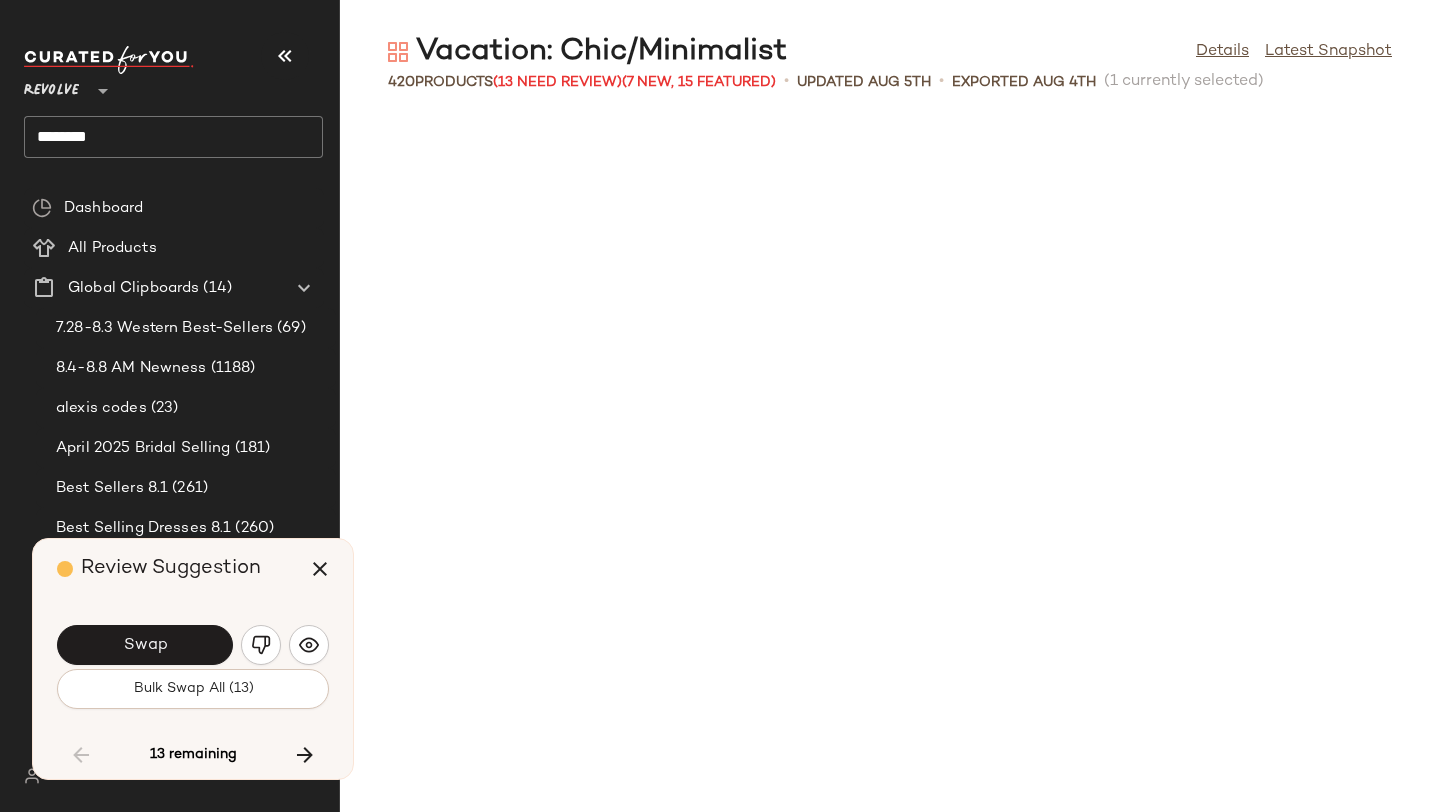 scroll, scrollTop: 6588, scrollLeft: 0, axis: vertical 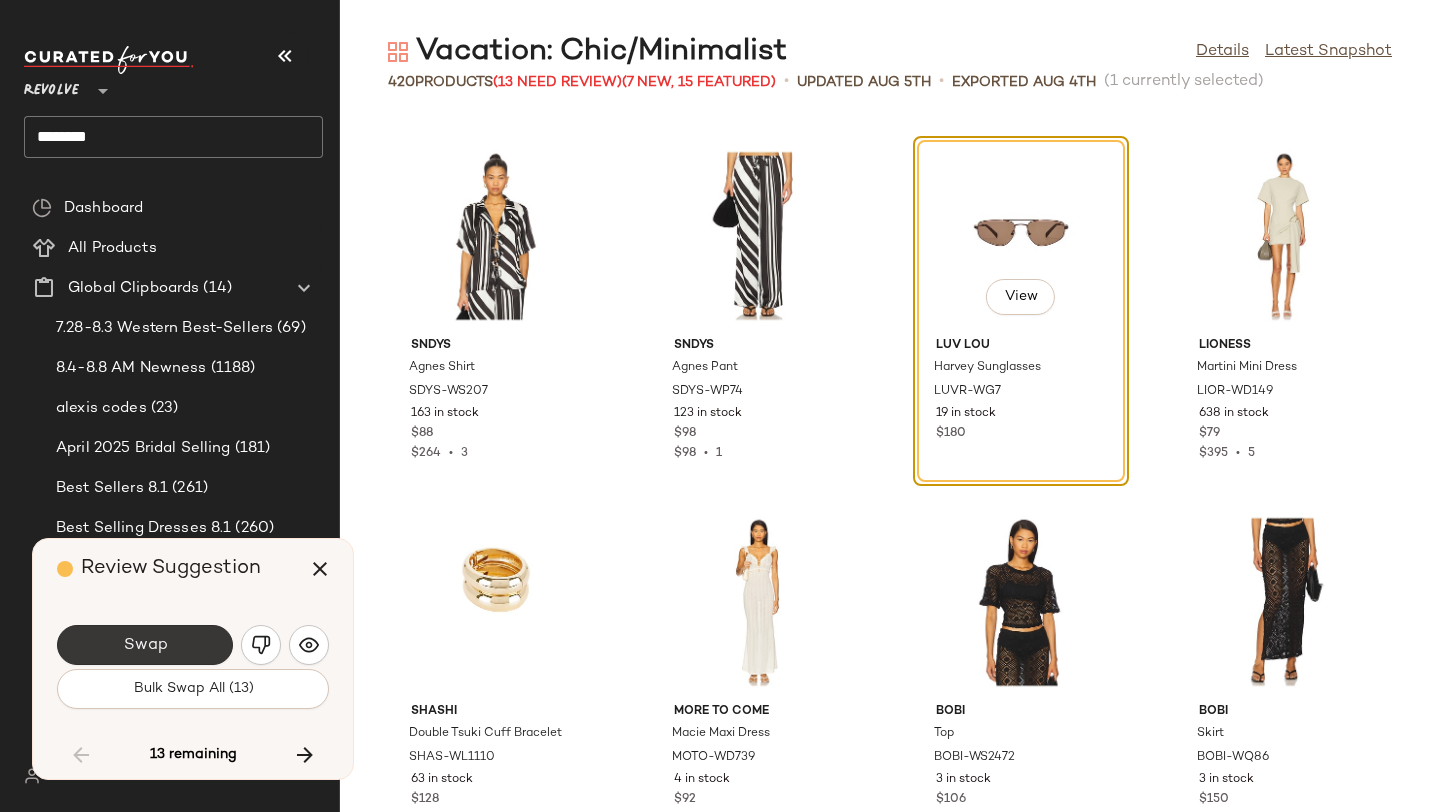 click on "Swap" at bounding box center [145, 645] 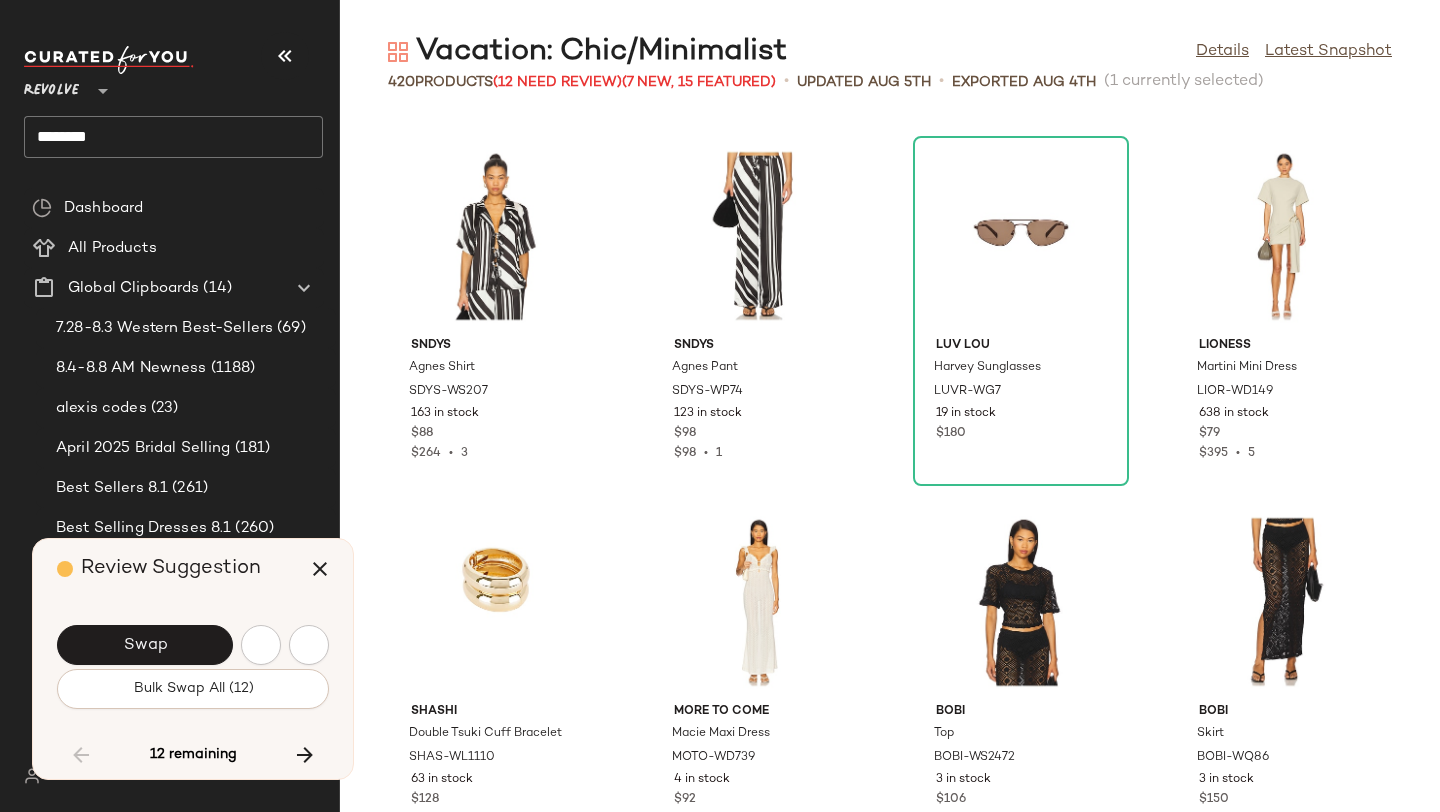 scroll, scrollTop: 7686, scrollLeft: 0, axis: vertical 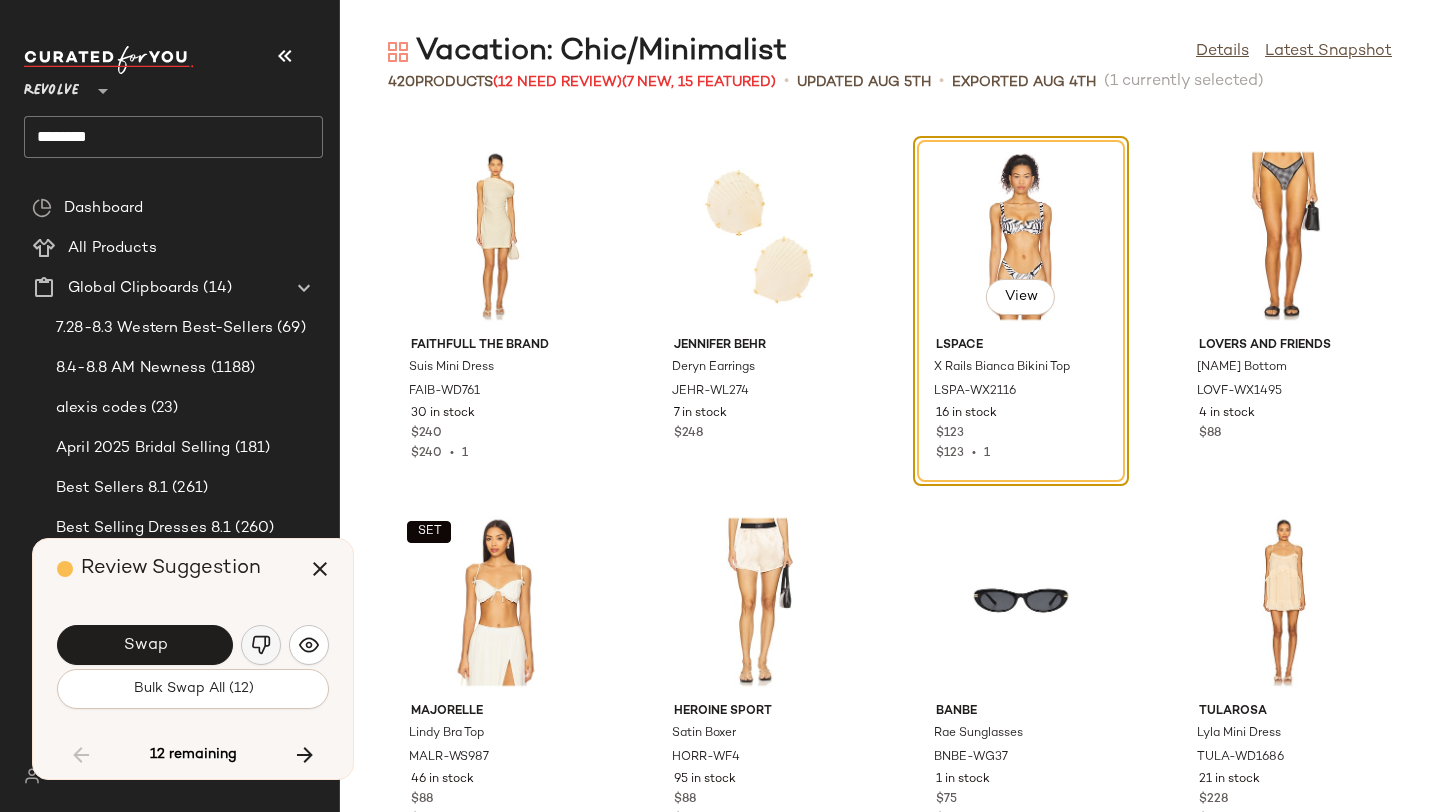 click 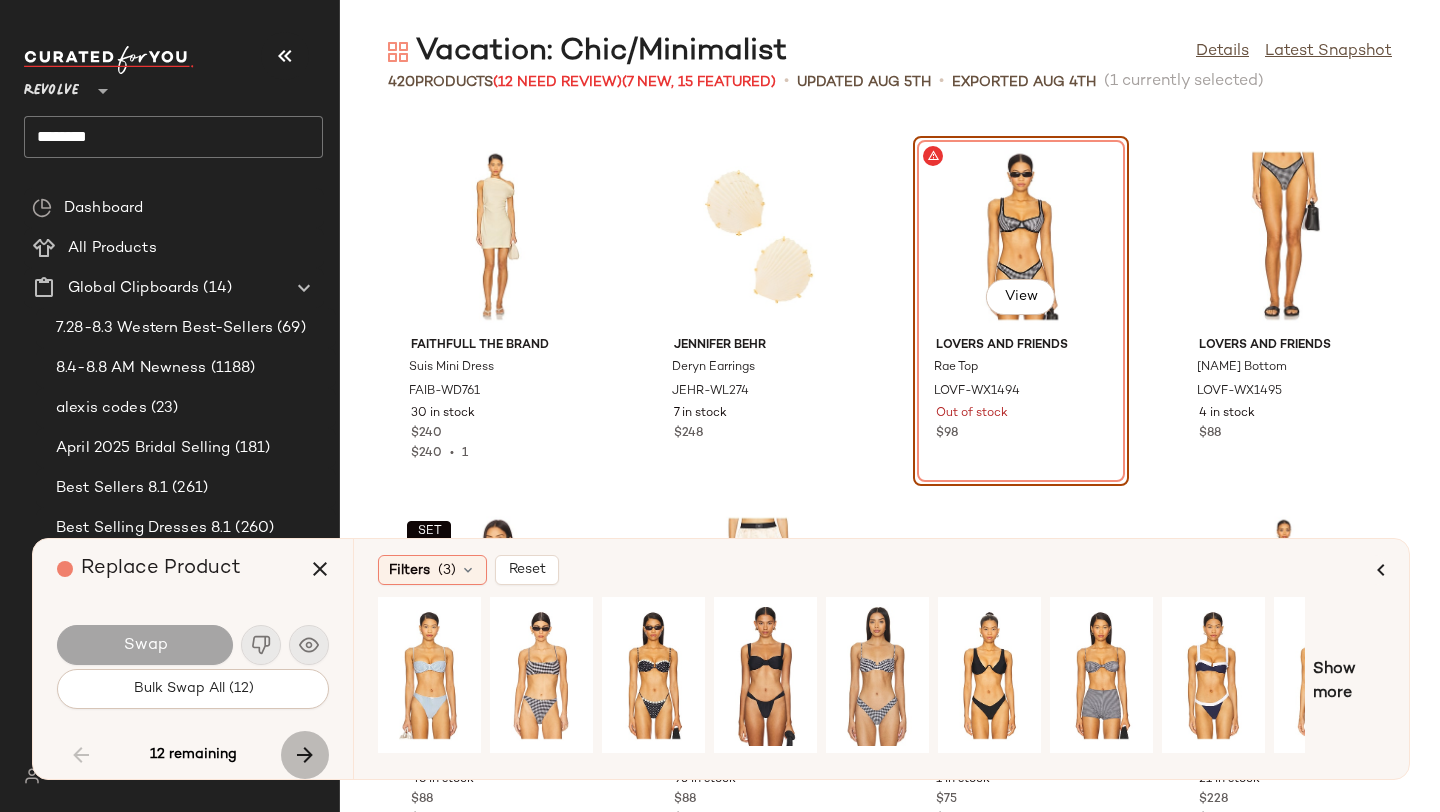 click at bounding box center [305, 755] 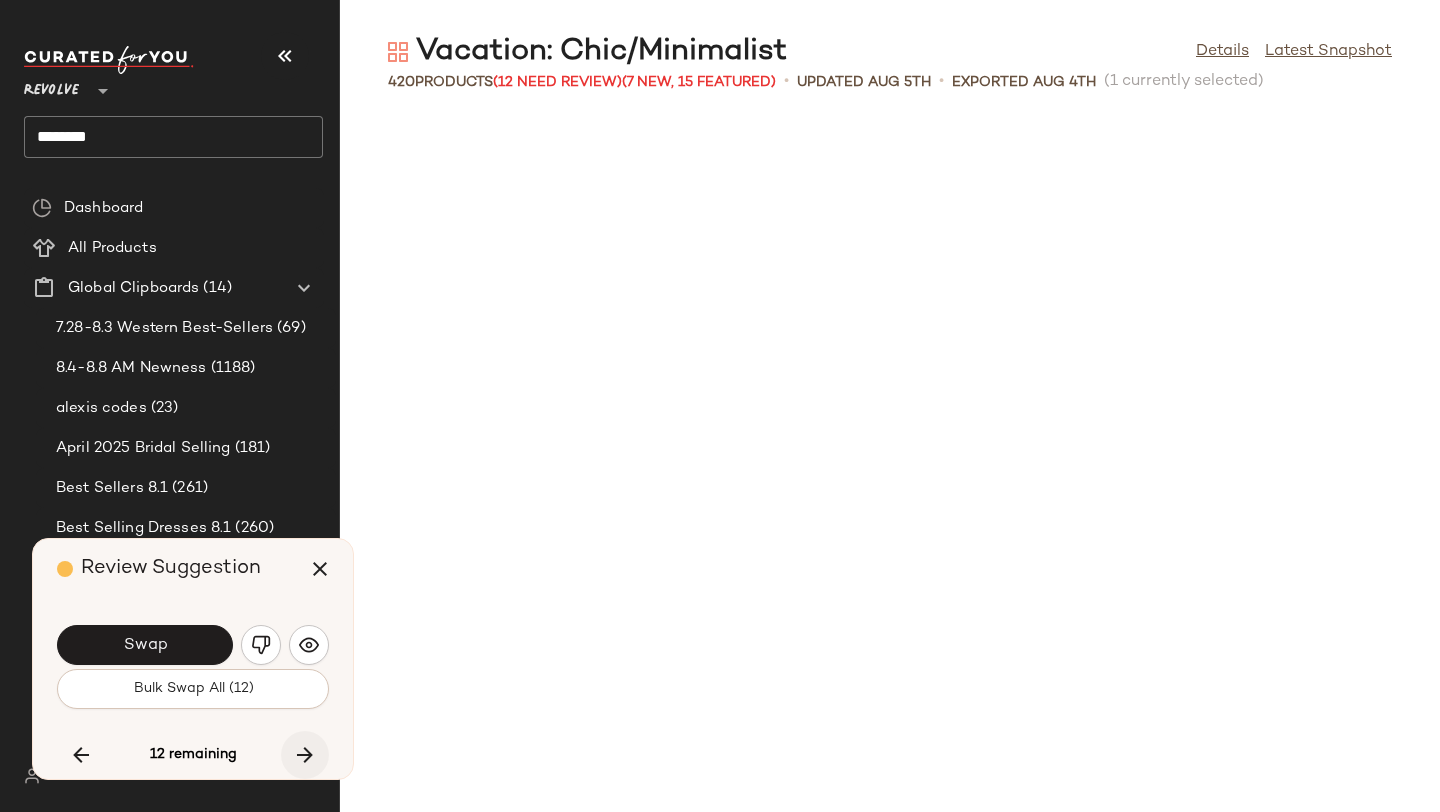 scroll, scrollTop: 8784, scrollLeft: 0, axis: vertical 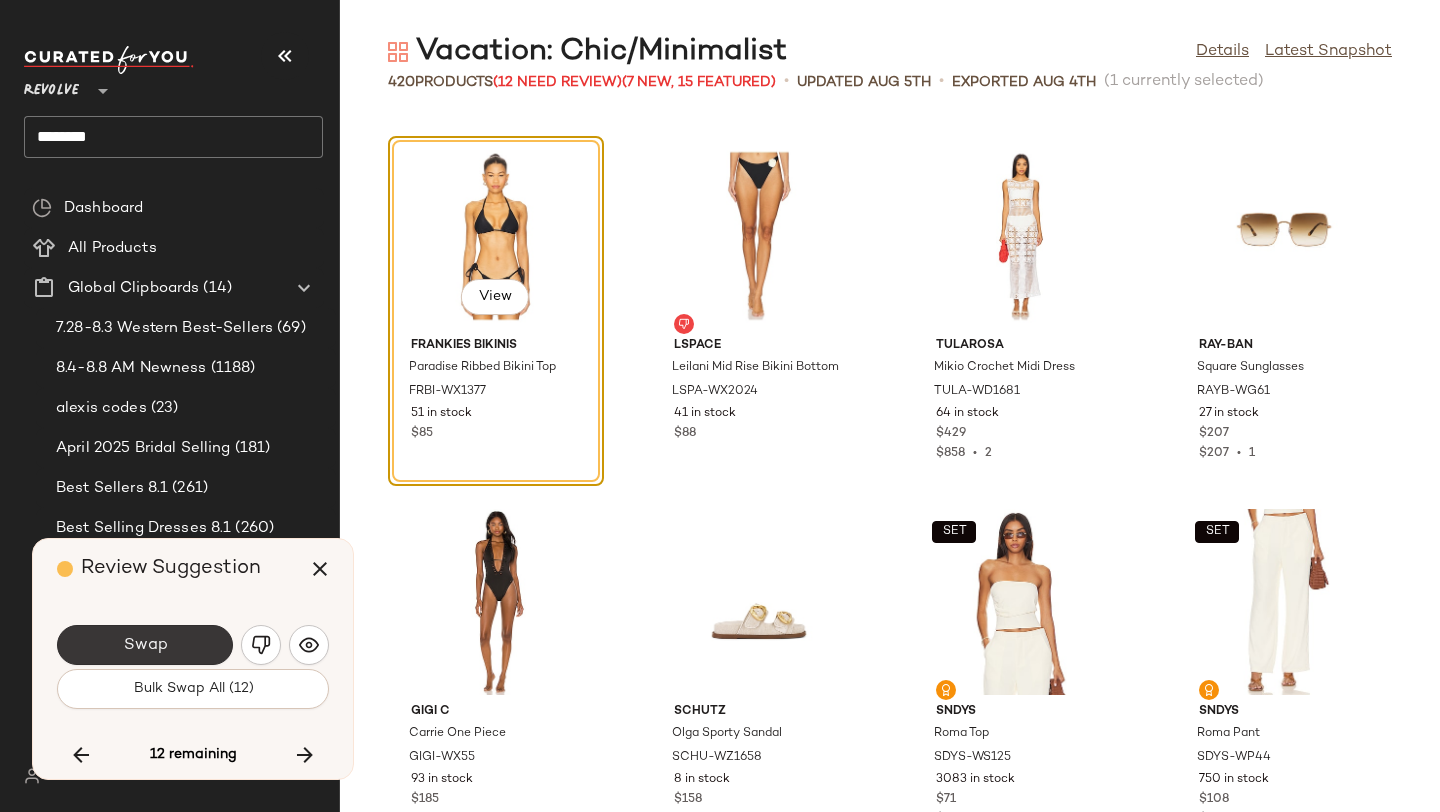click on "Swap" at bounding box center (145, 645) 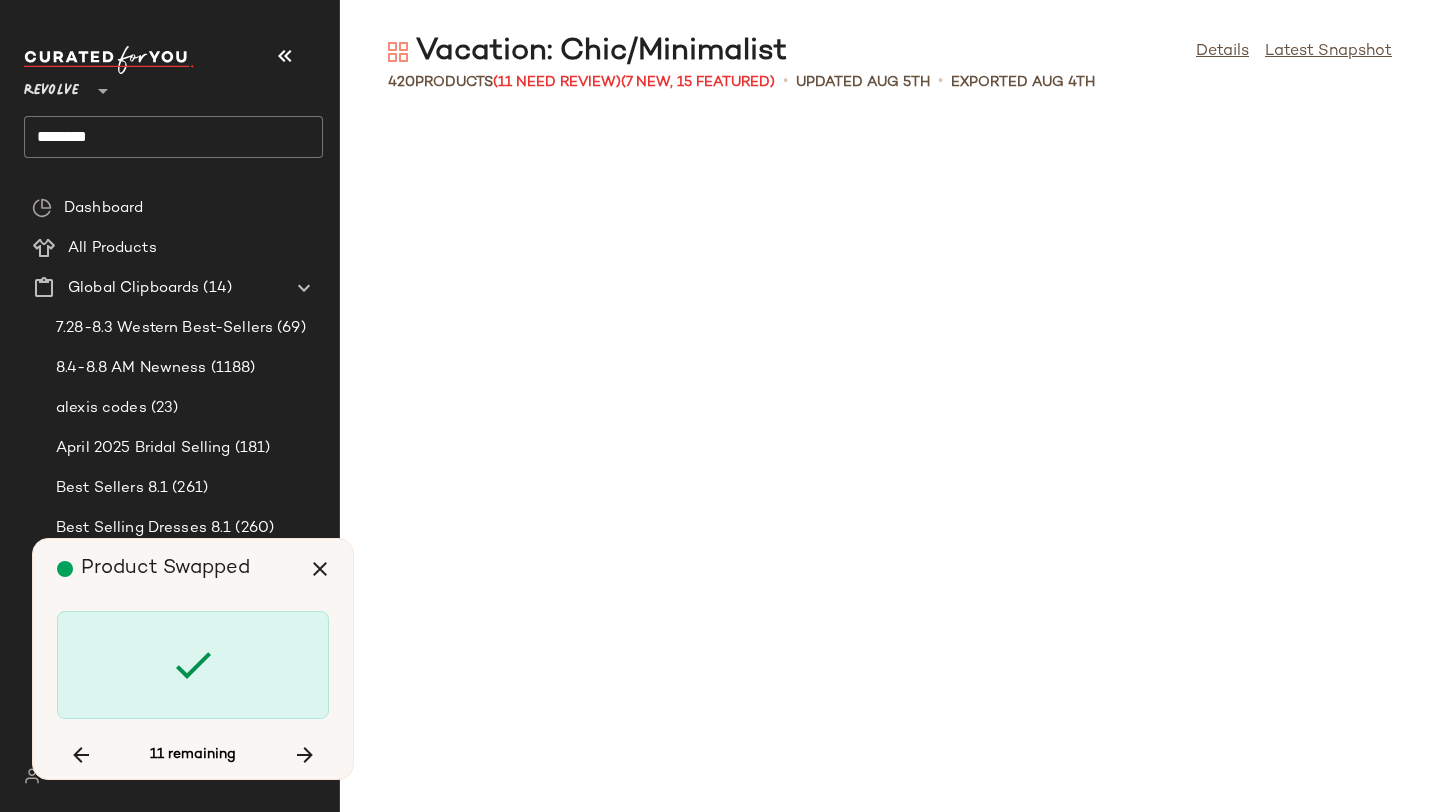 scroll, scrollTop: 10248, scrollLeft: 0, axis: vertical 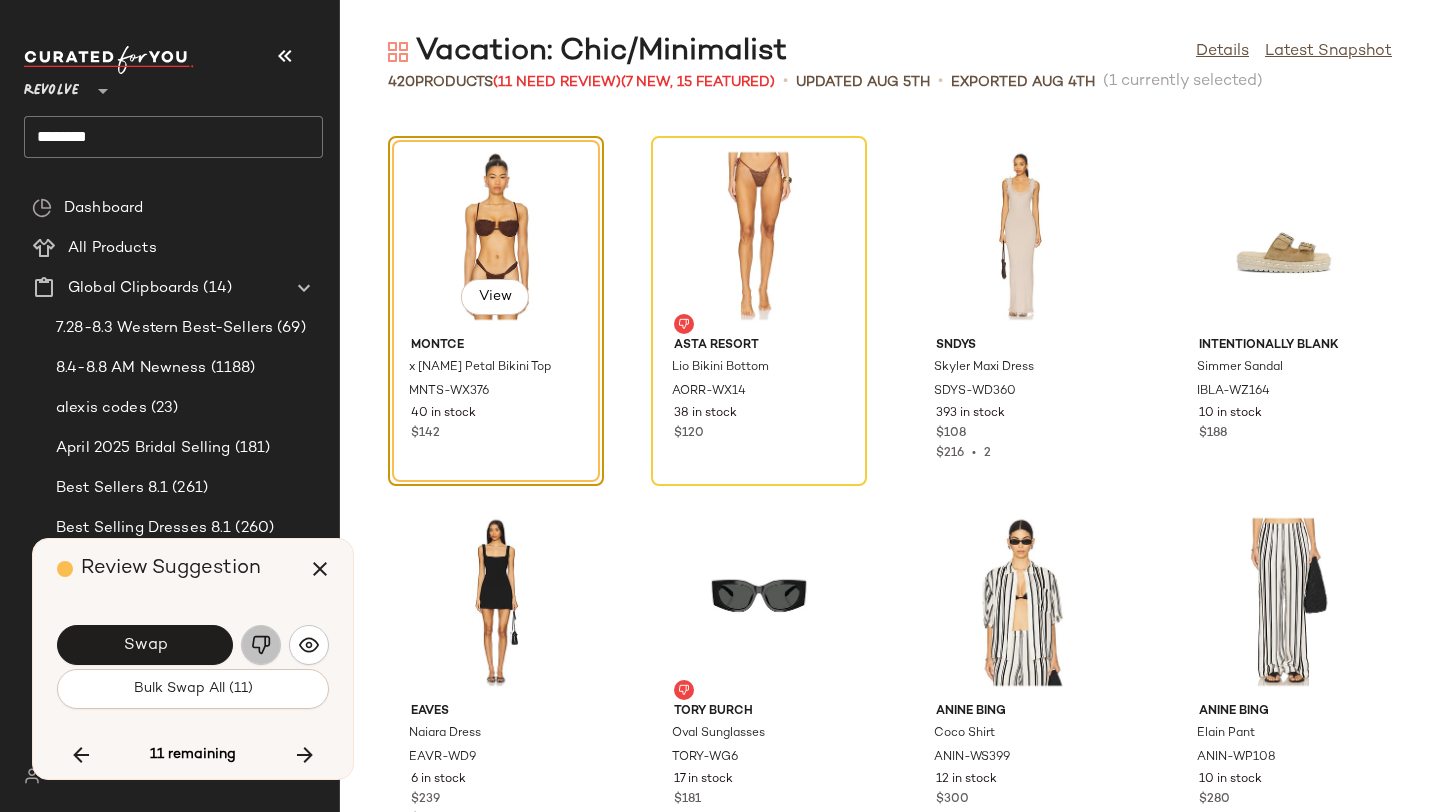 click at bounding box center (261, 645) 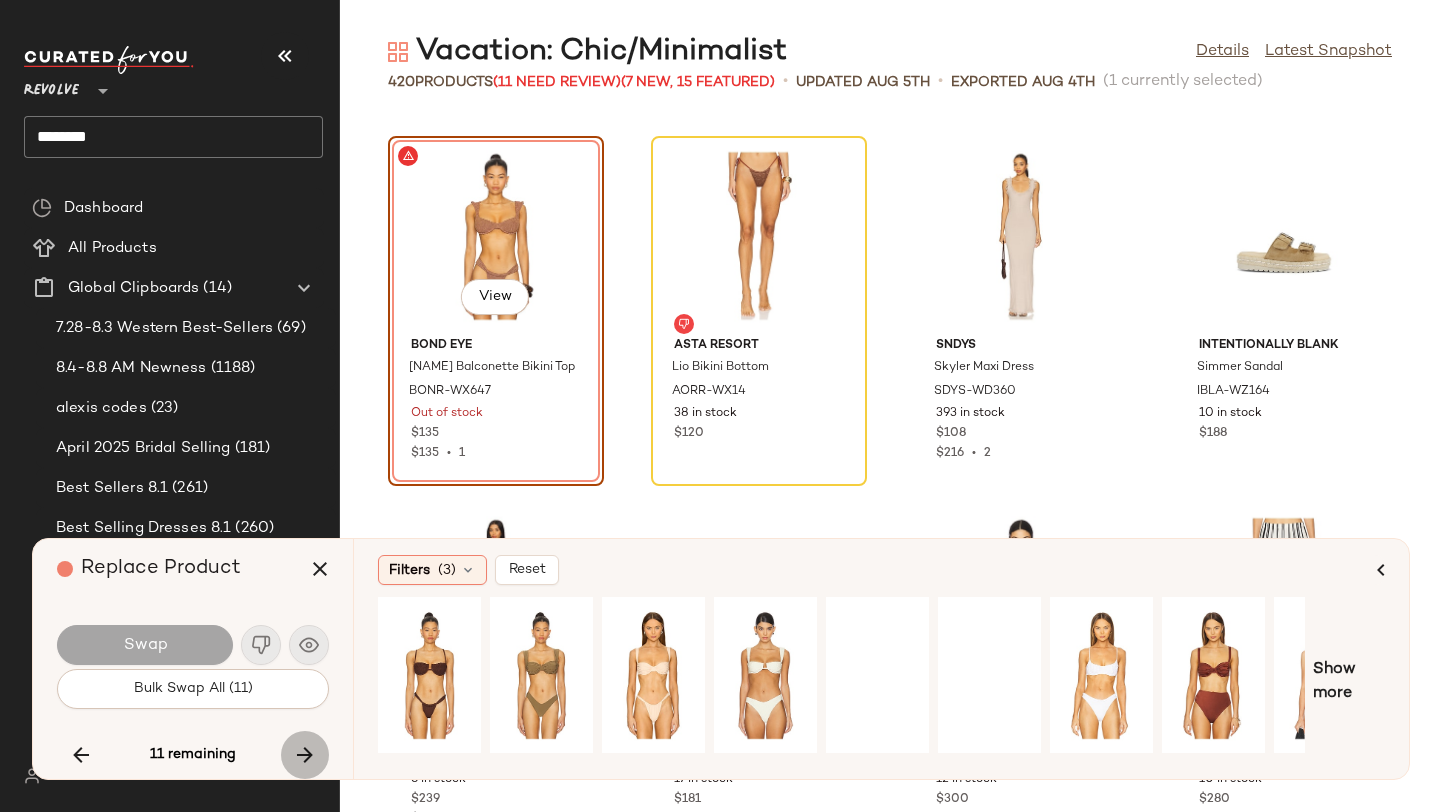 click at bounding box center (305, 755) 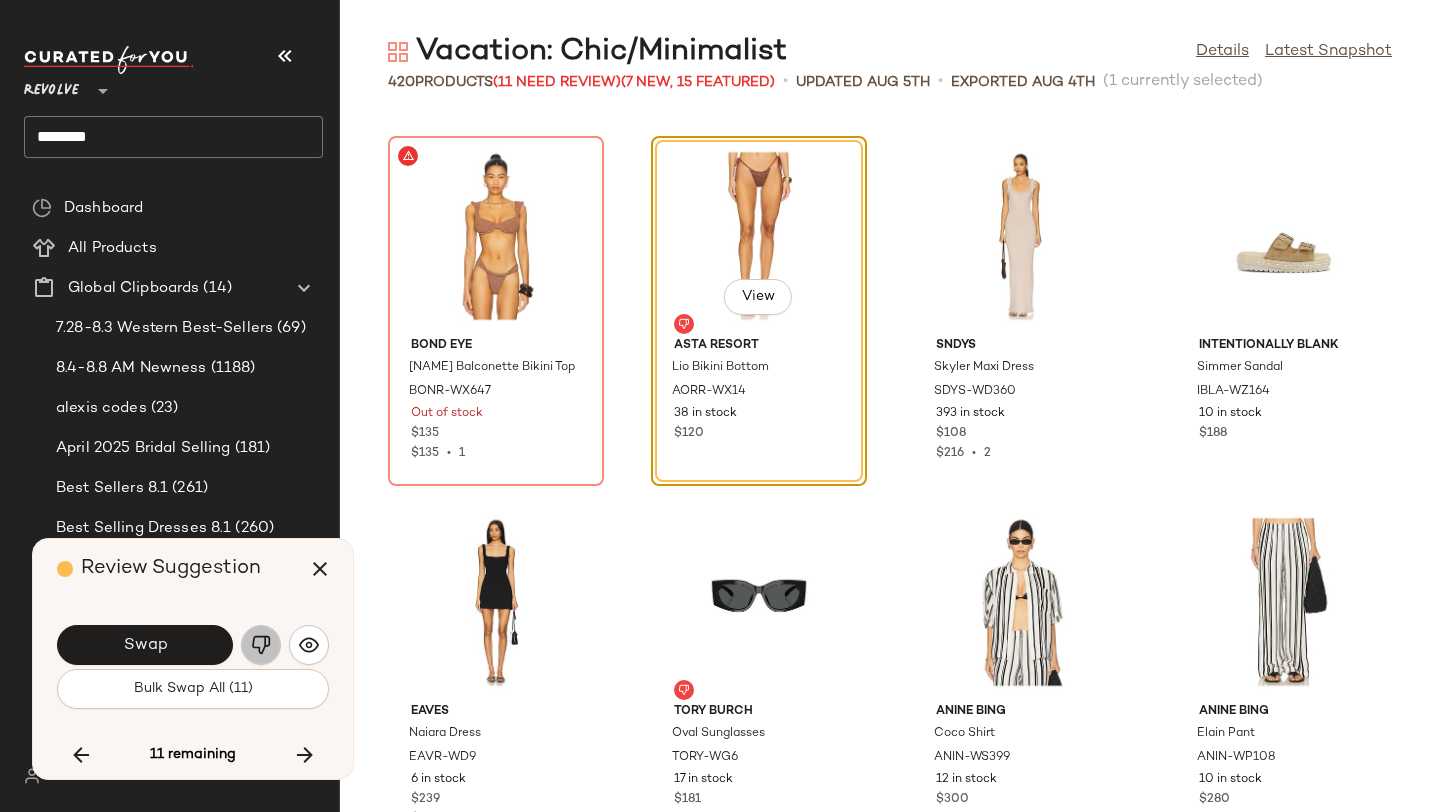 click 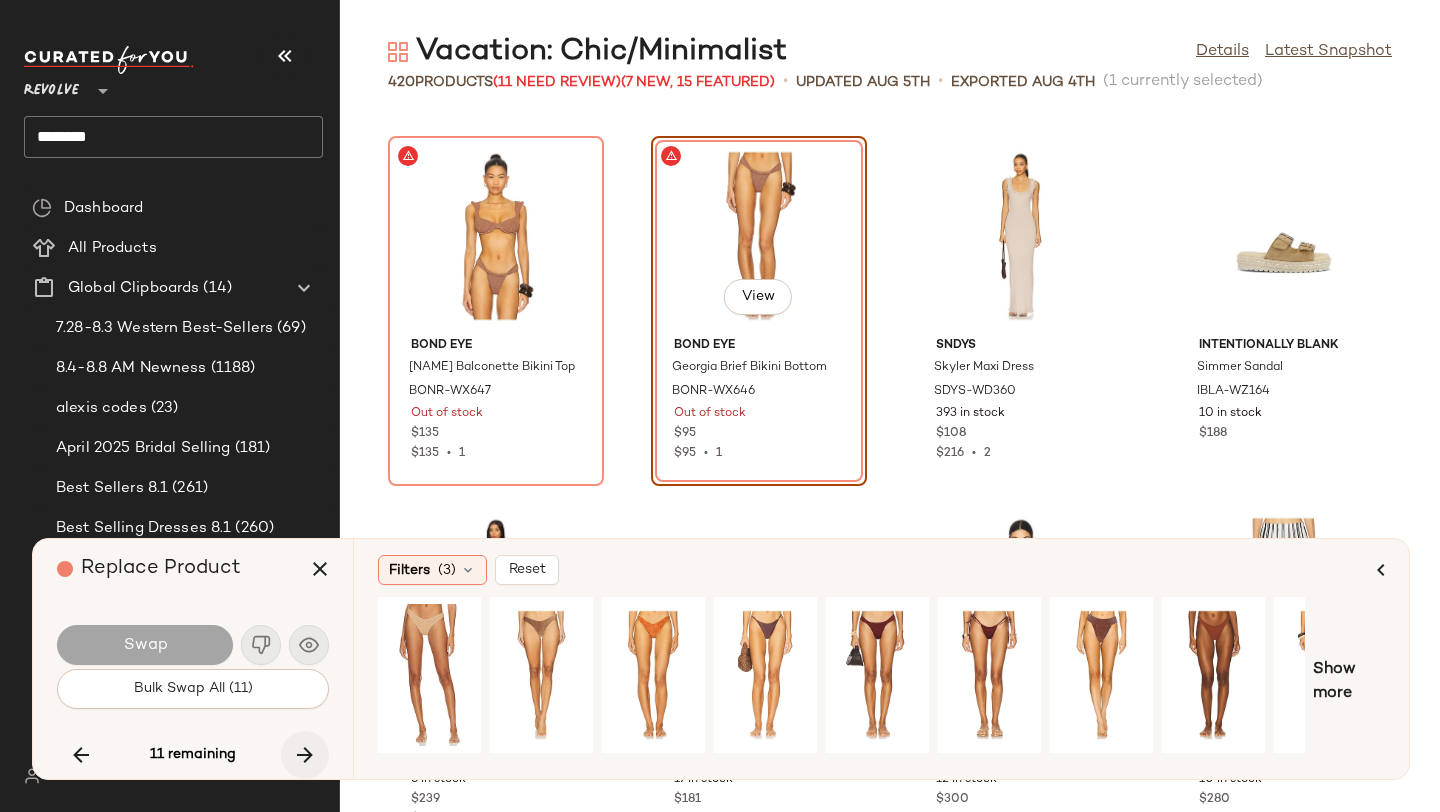 click at bounding box center (305, 755) 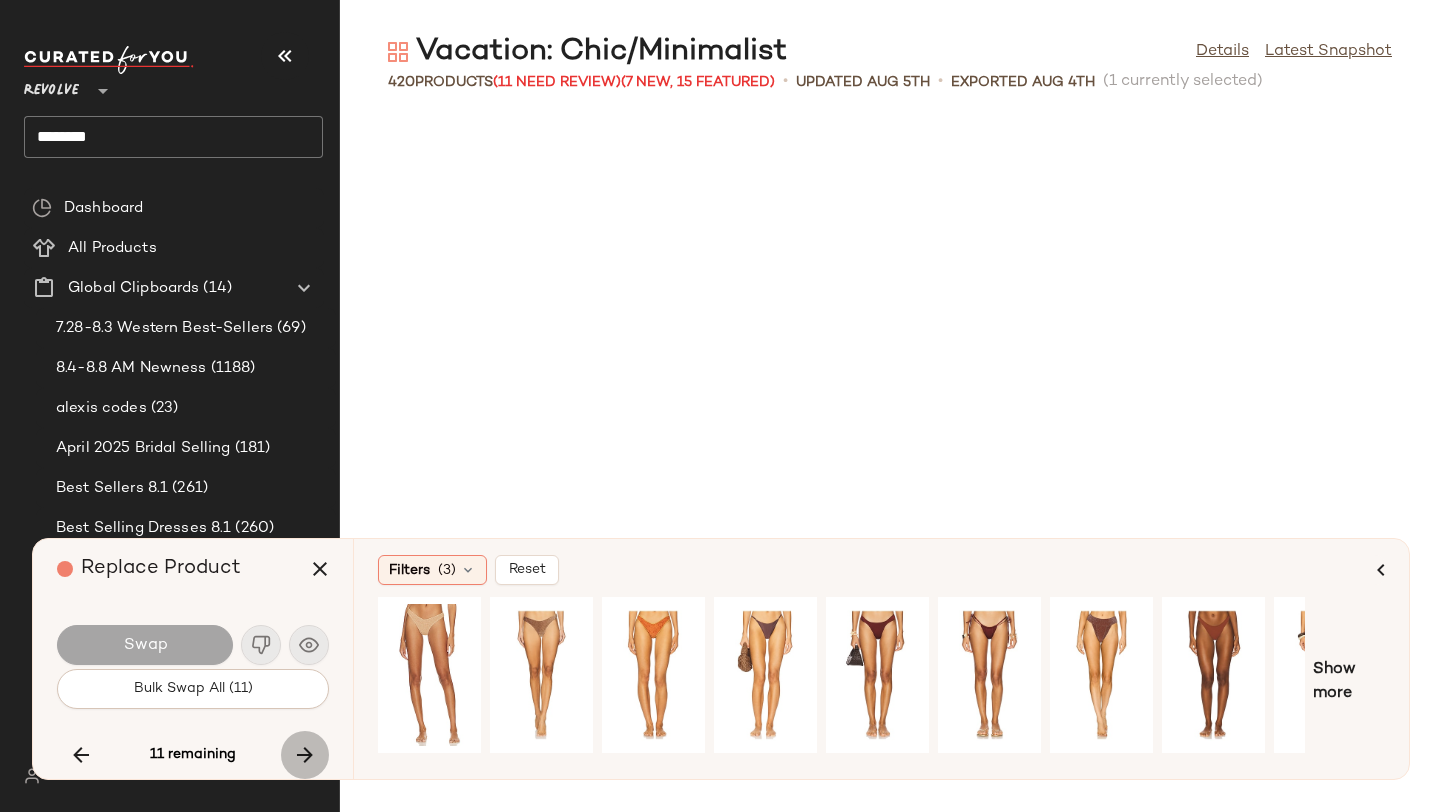 scroll, scrollTop: 11712, scrollLeft: 0, axis: vertical 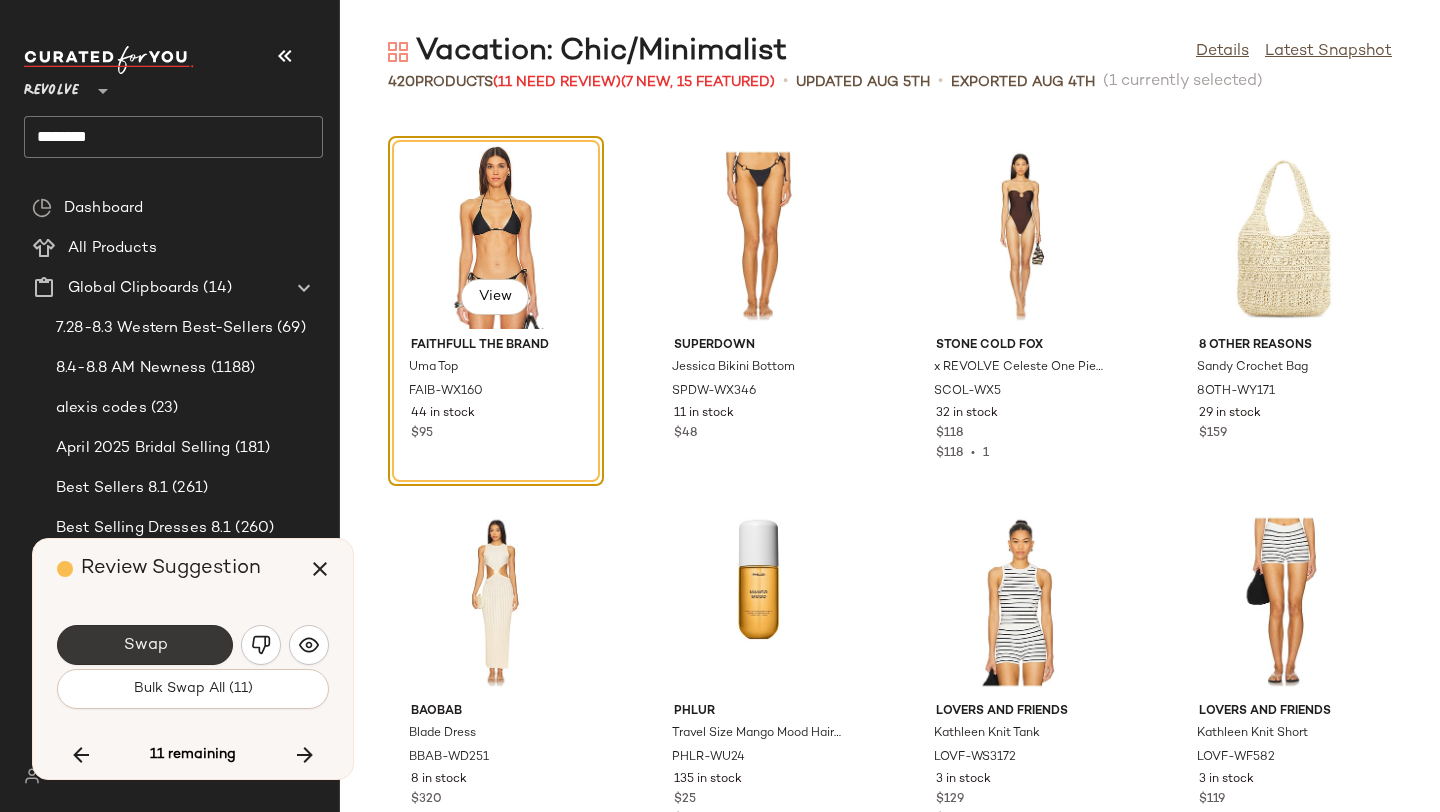 click on "Swap" at bounding box center (145, 645) 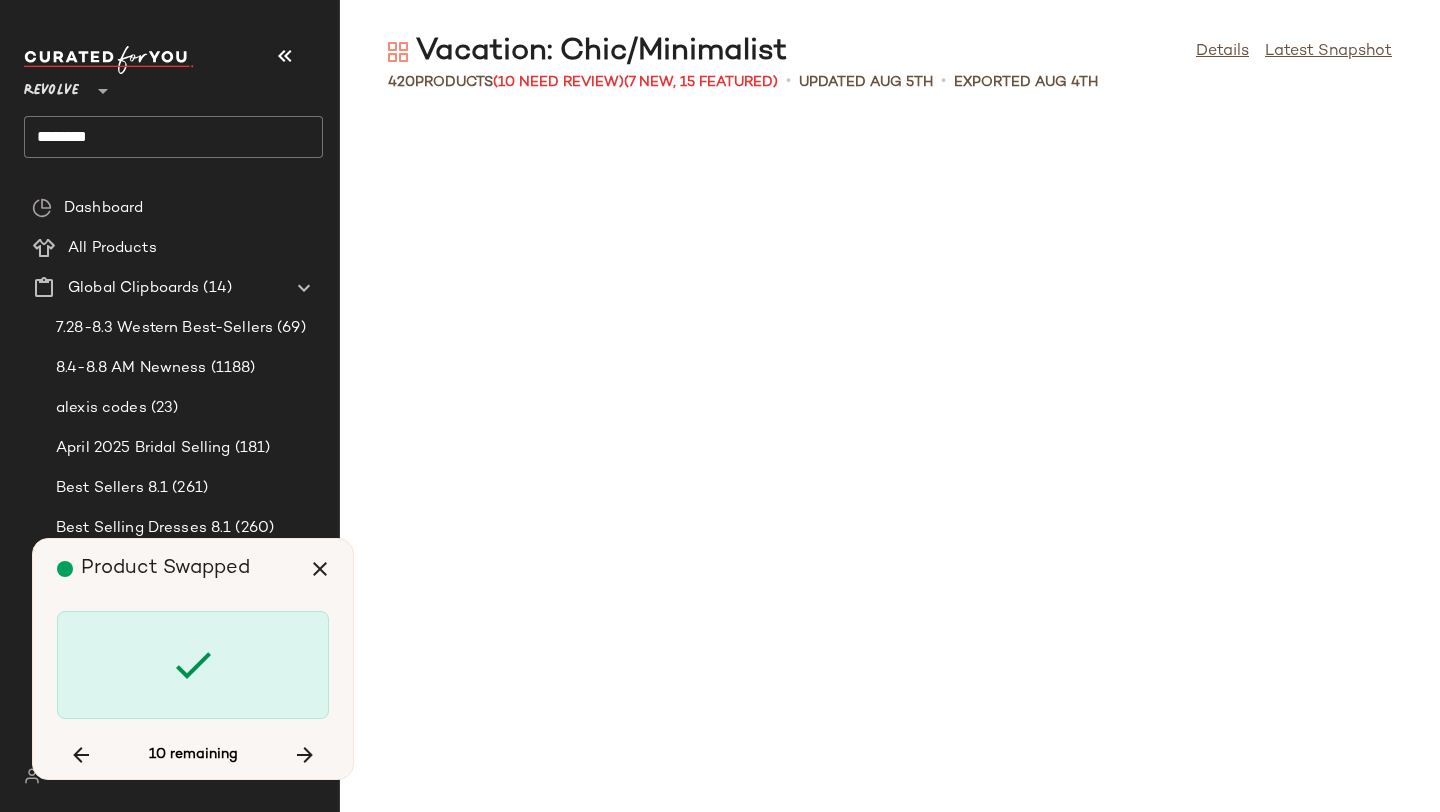 scroll, scrollTop: 18666, scrollLeft: 0, axis: vertical 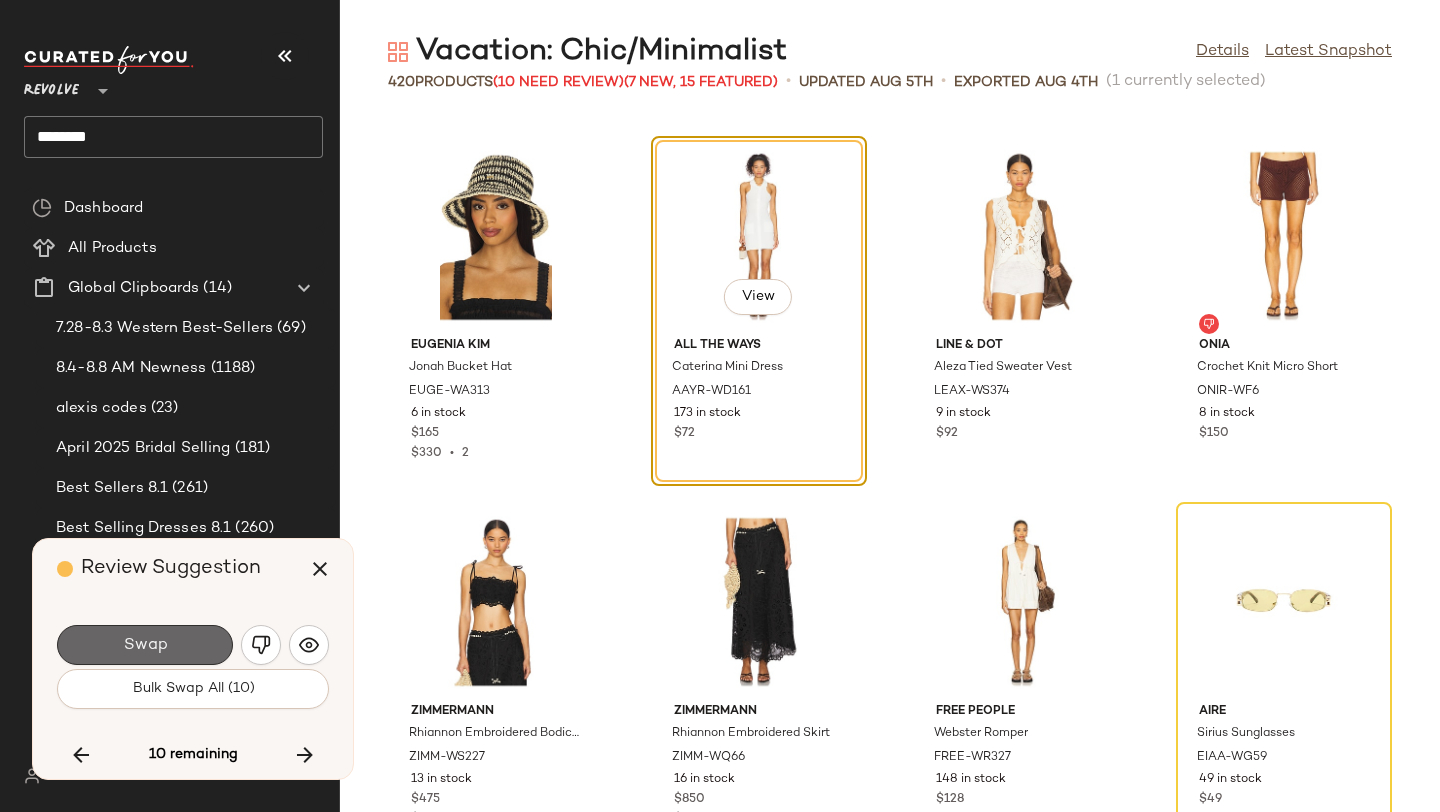 click on "Swap" at bounding box center (145, 645) 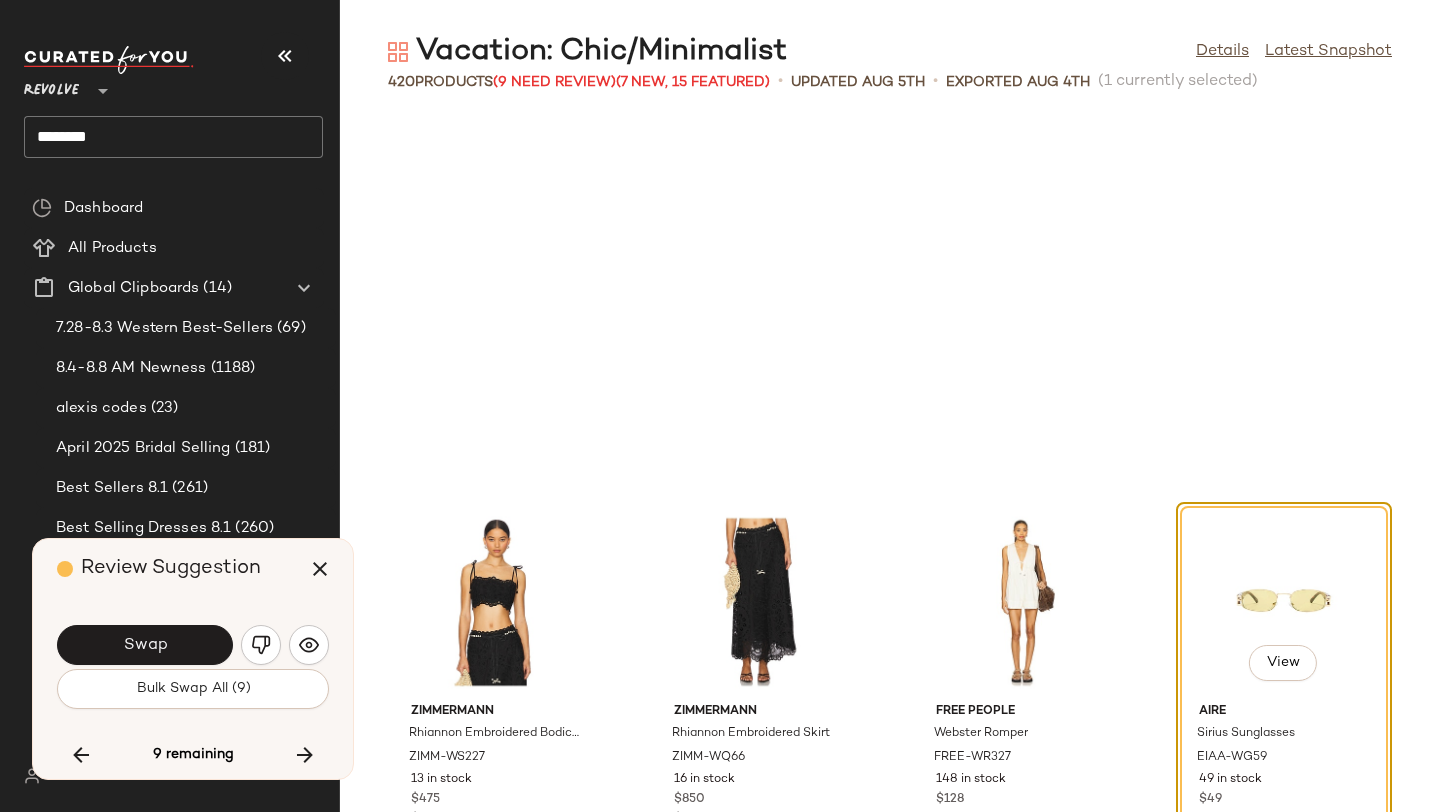 scroll, scrollTop: 19032, scrollLeft: 0, axis: vertical 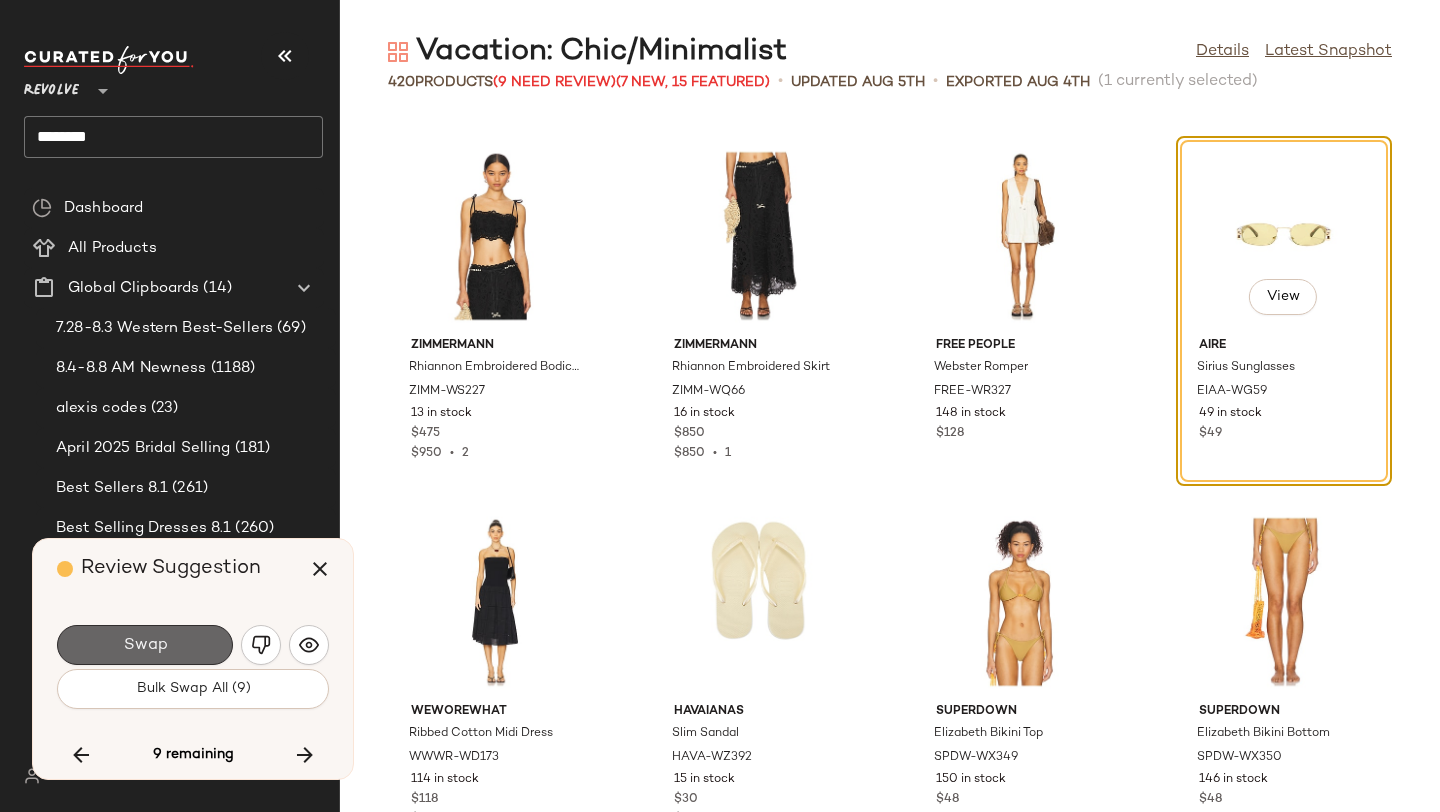 click on "Swap" at bounding box center (145, 645) 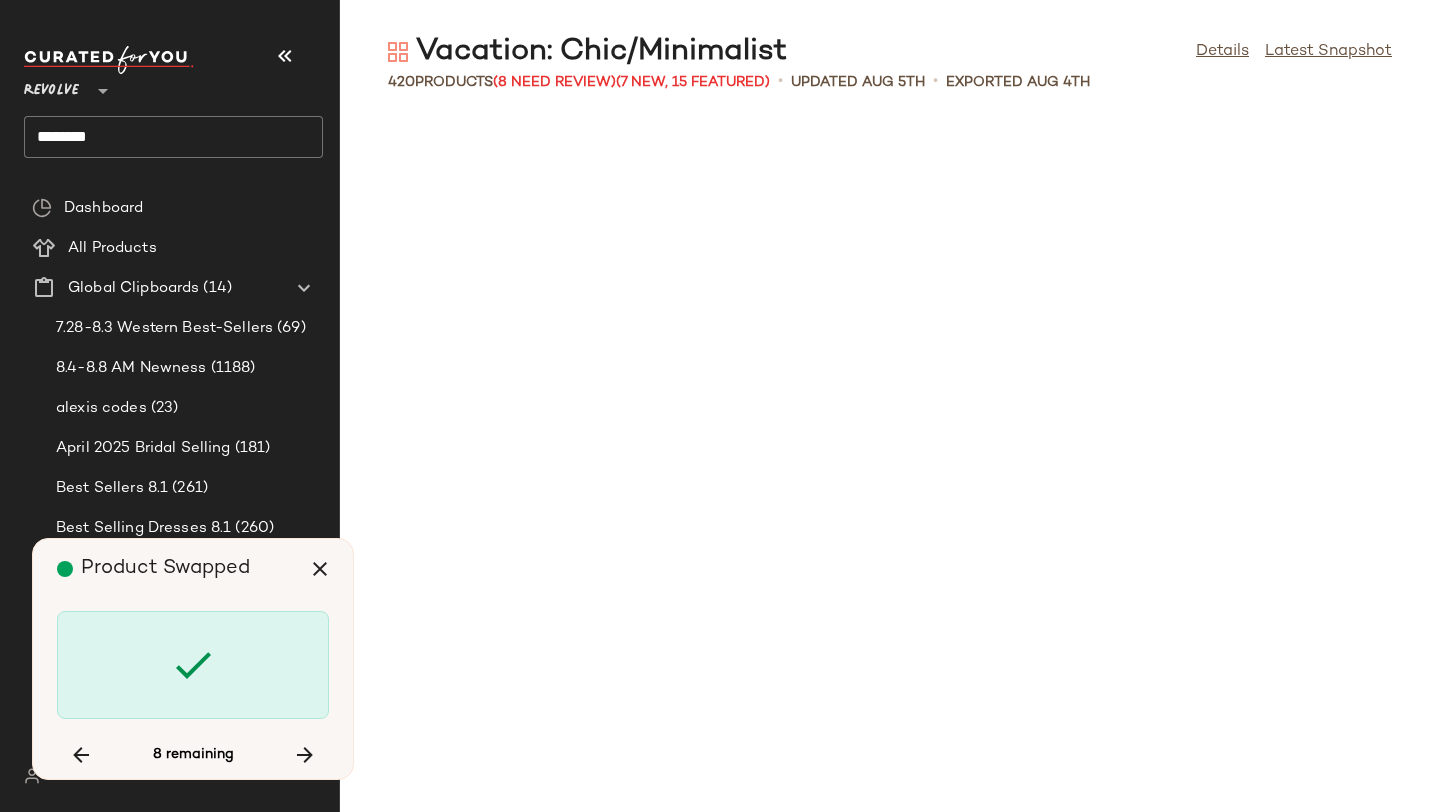 scroll, scrollTop: 23790, scrollLeft: 0, axis: vertical 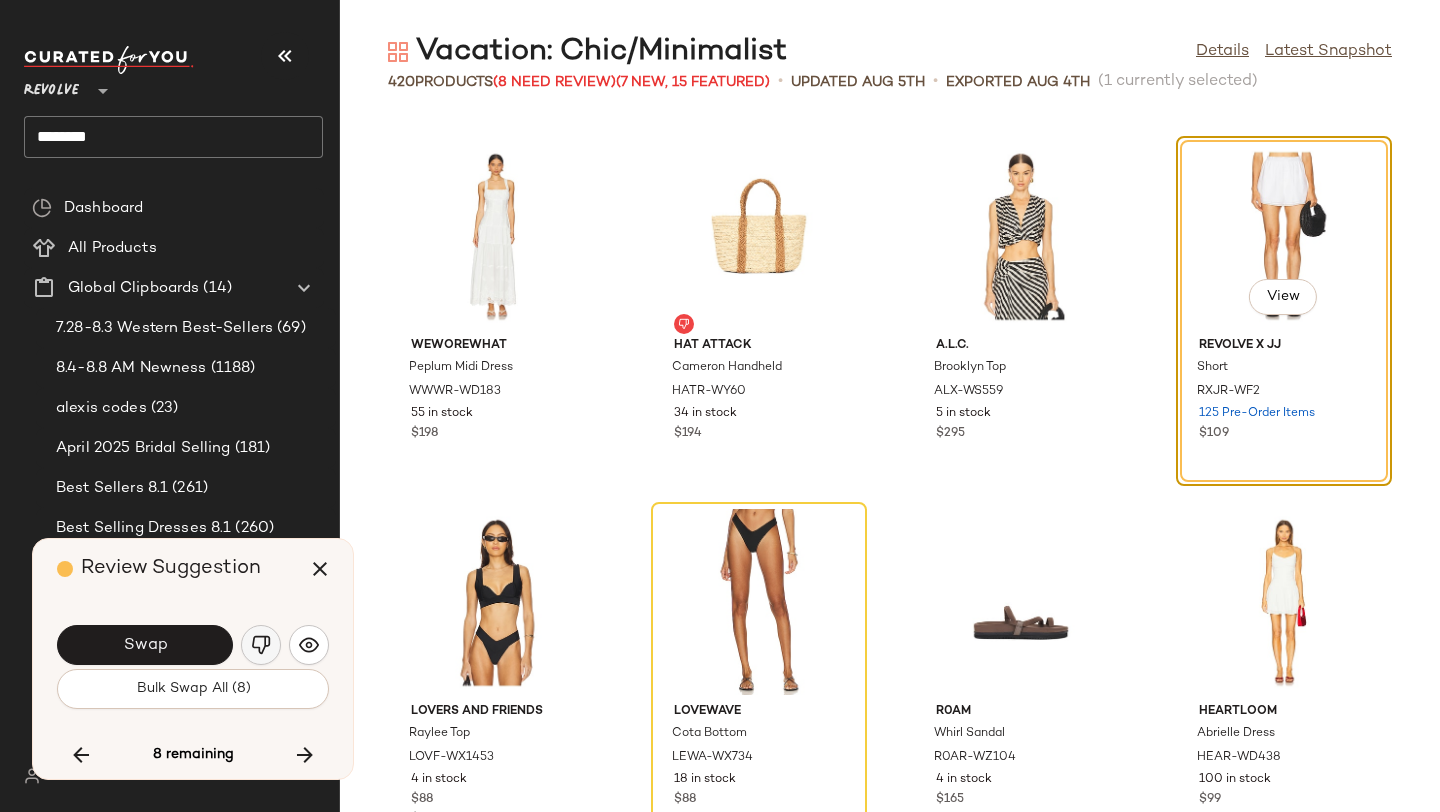 click 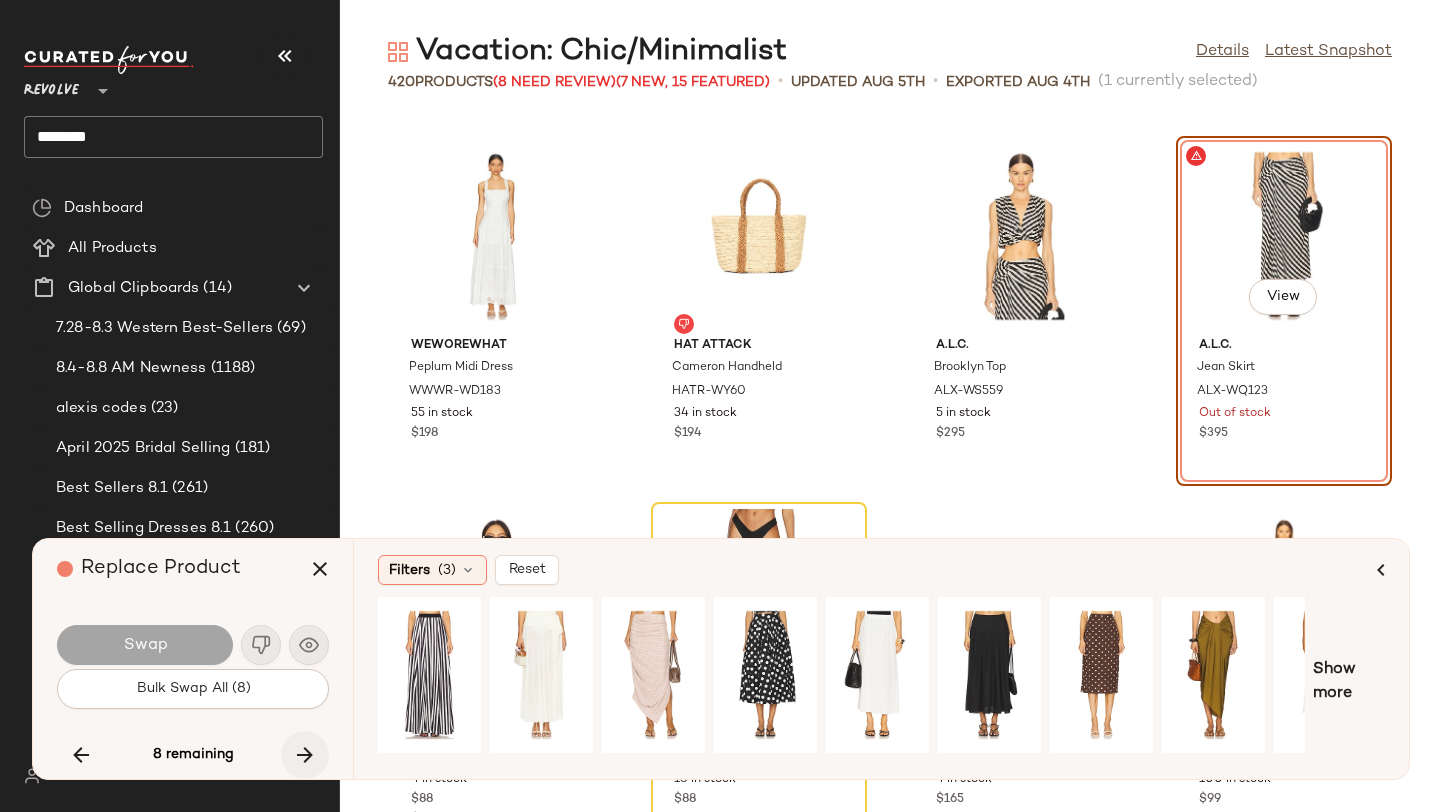 click at bounding box center (305, 755) 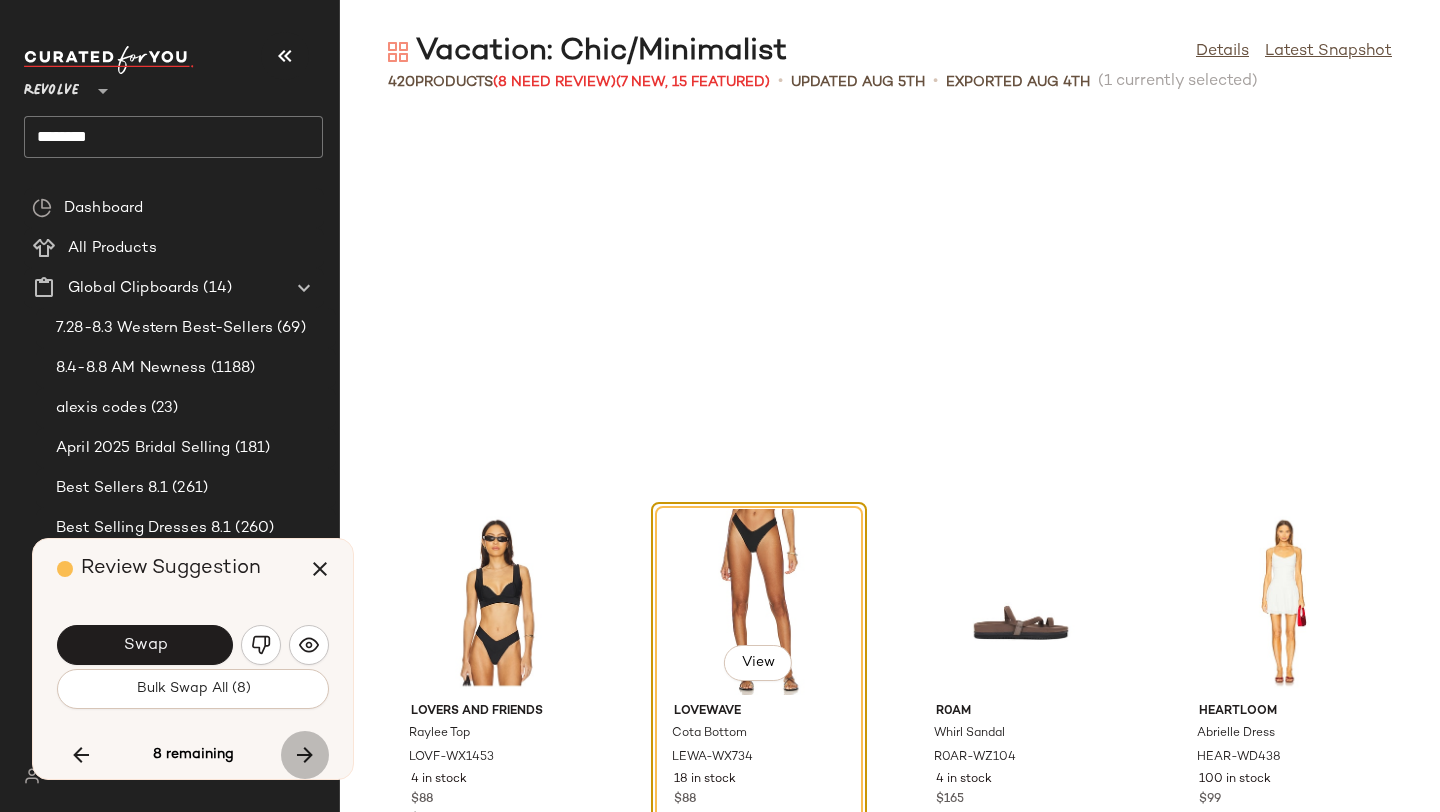 scroll, scrollTop: 24156, scrollLeft: 0, axis: vertical 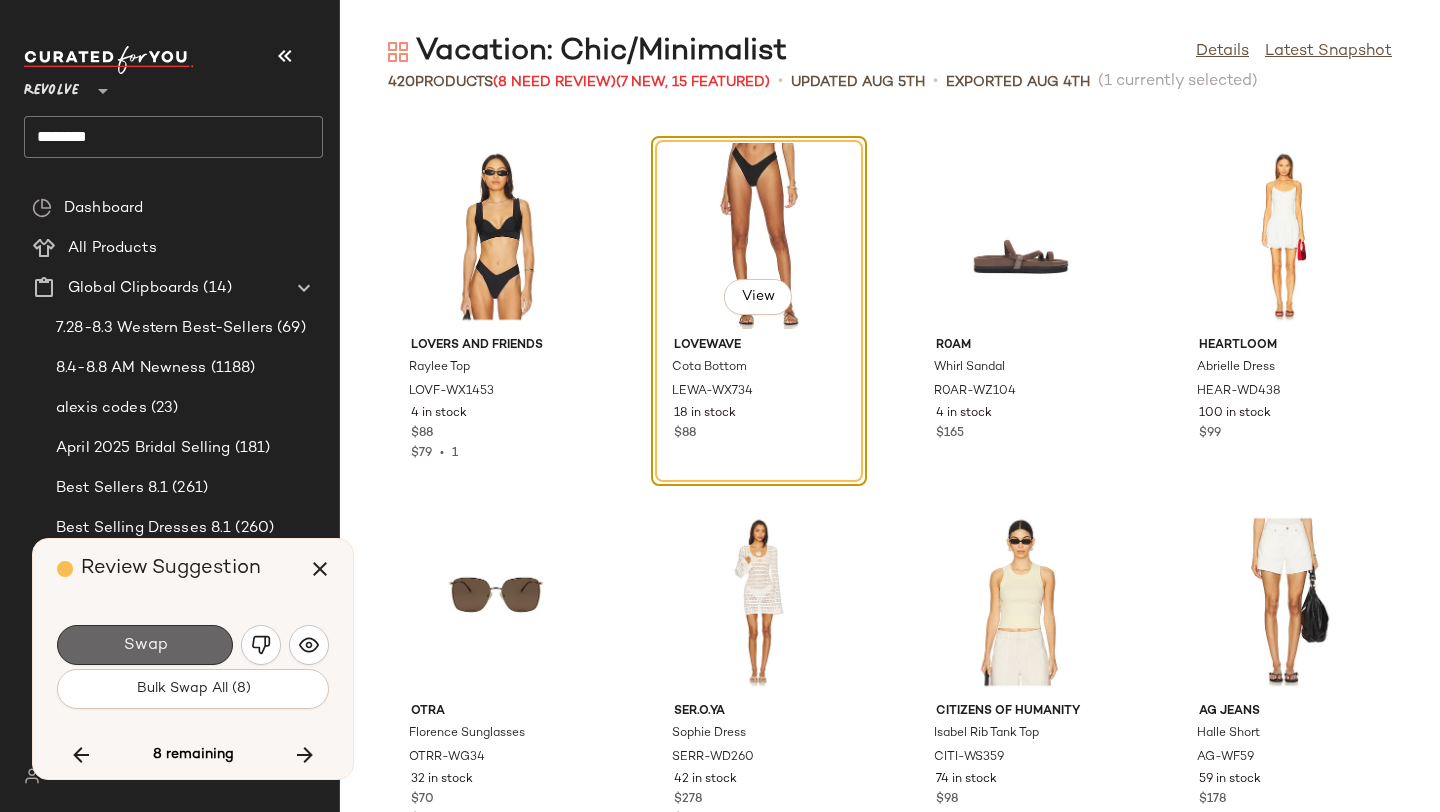click on "Swap" at bounding box center (145, 645) 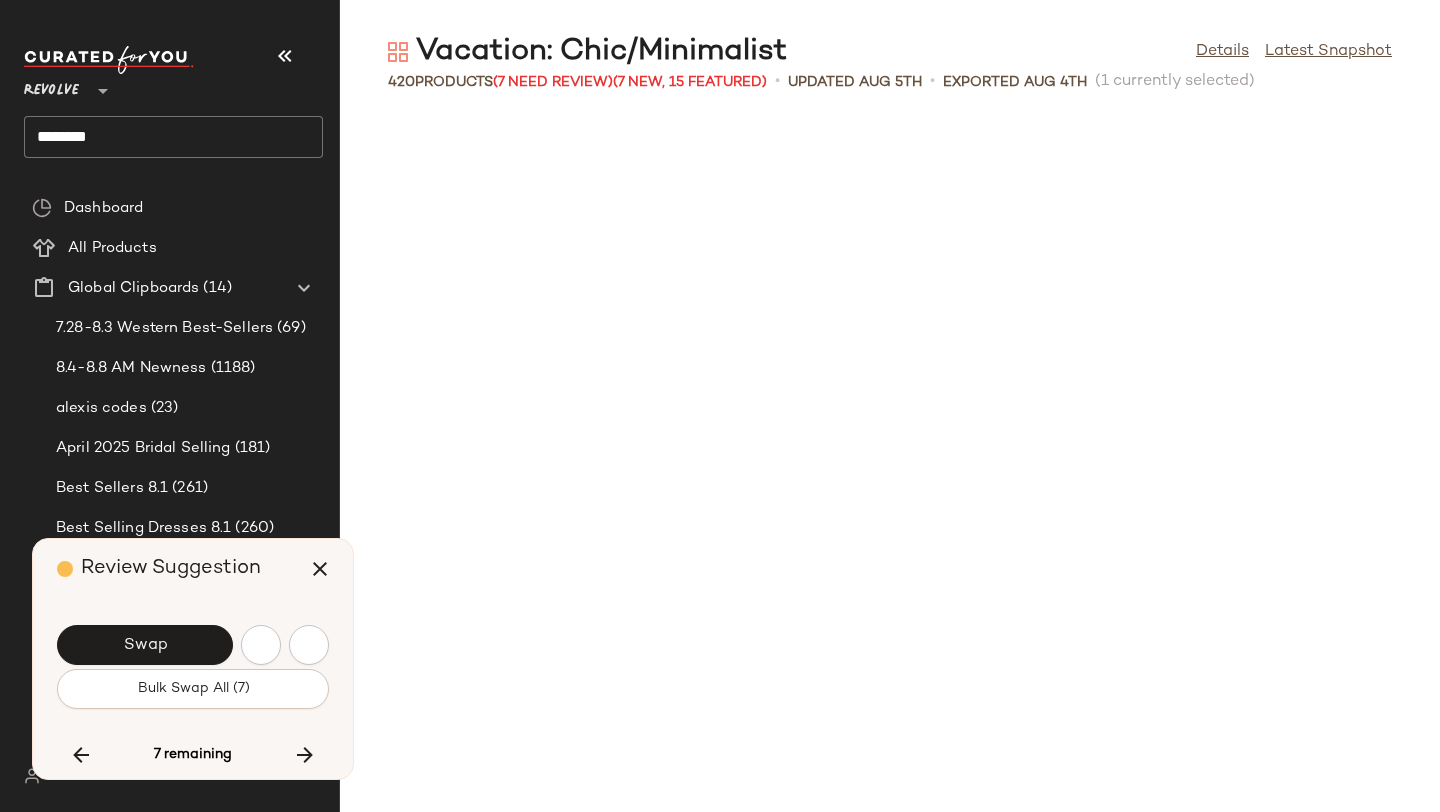 scroll, scrollTop: 25254, scrollLeft: 0, axis: vertical 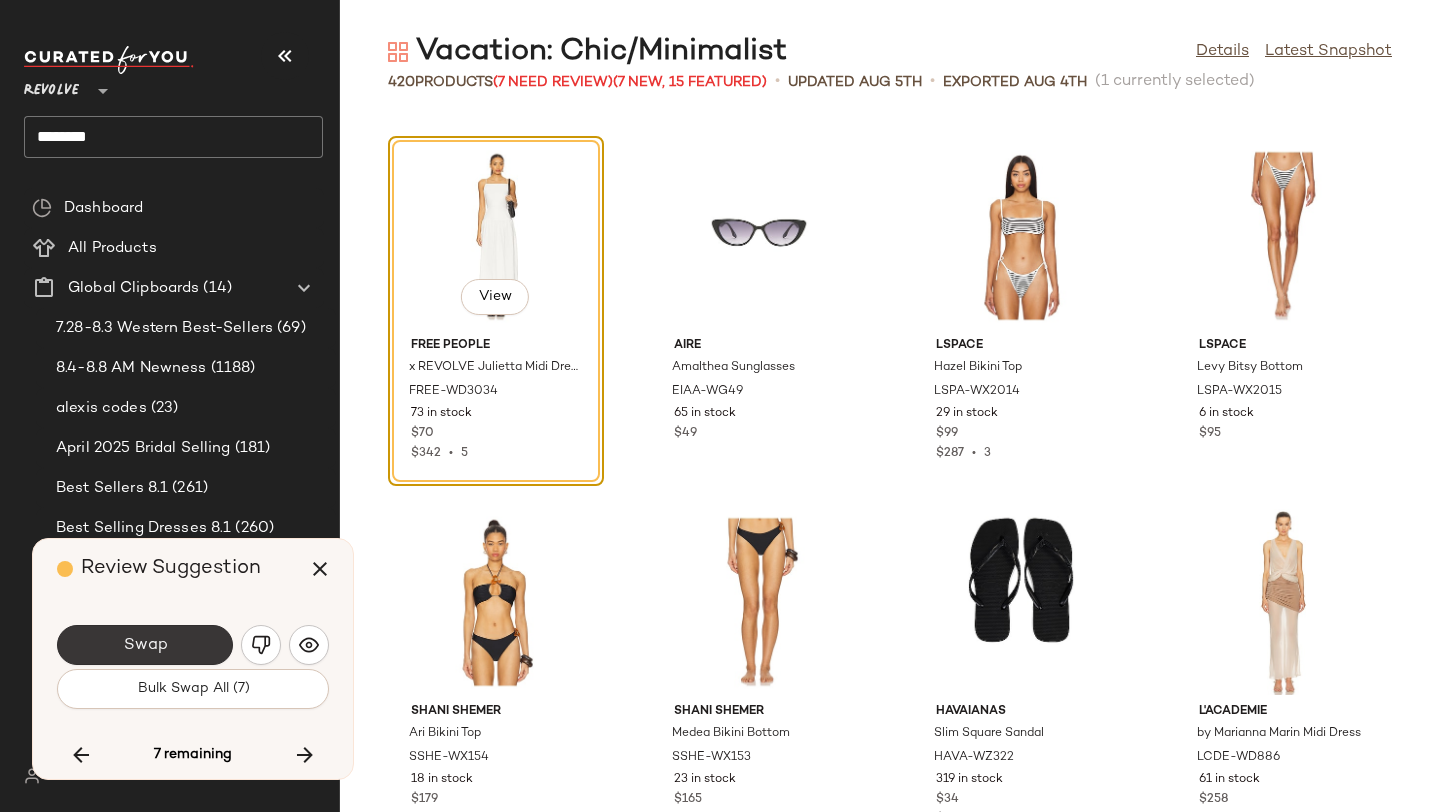 click on "Swap" at bounding box center (145, 645) 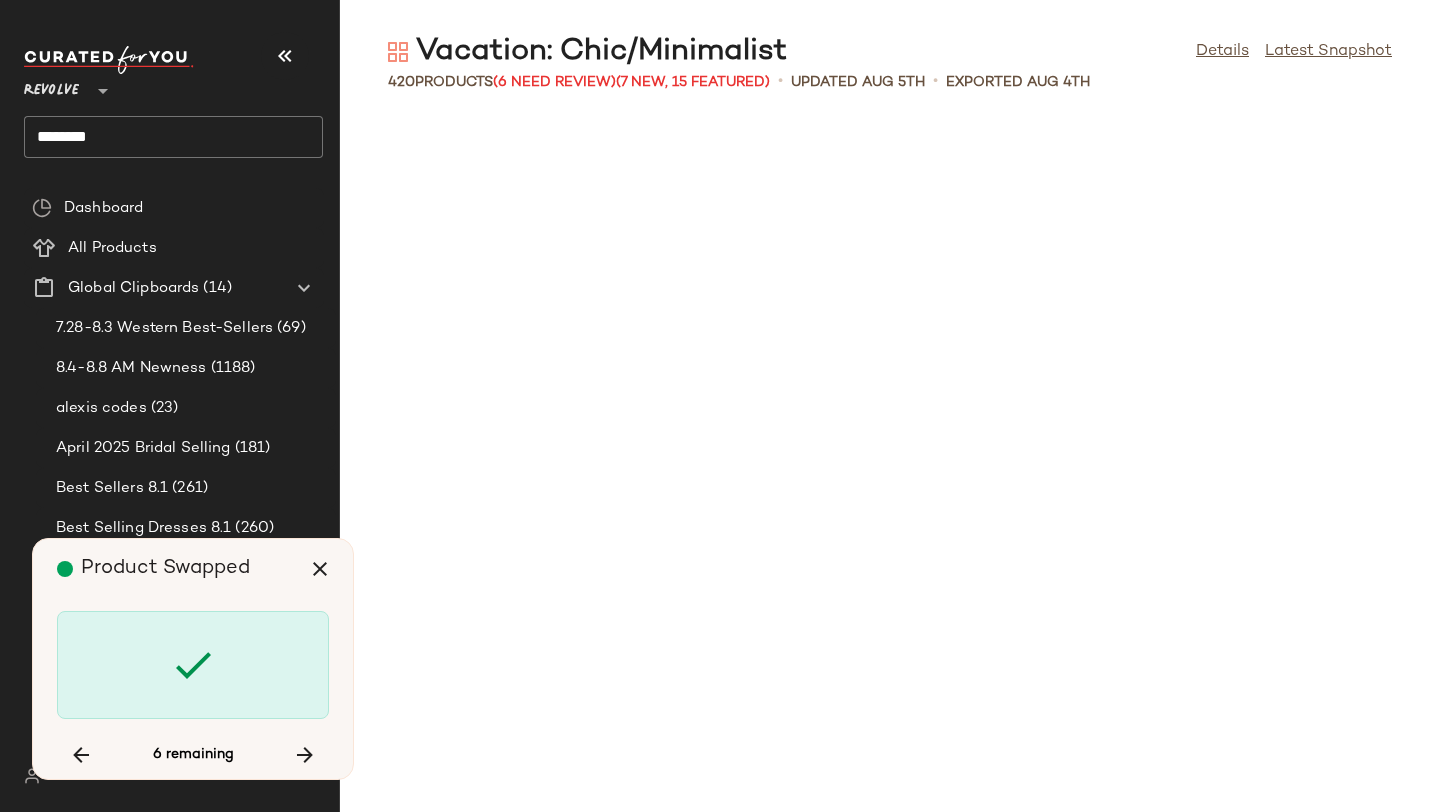 scroll, scrollTop: 29646, scrollLeft: 0, axis: vertical 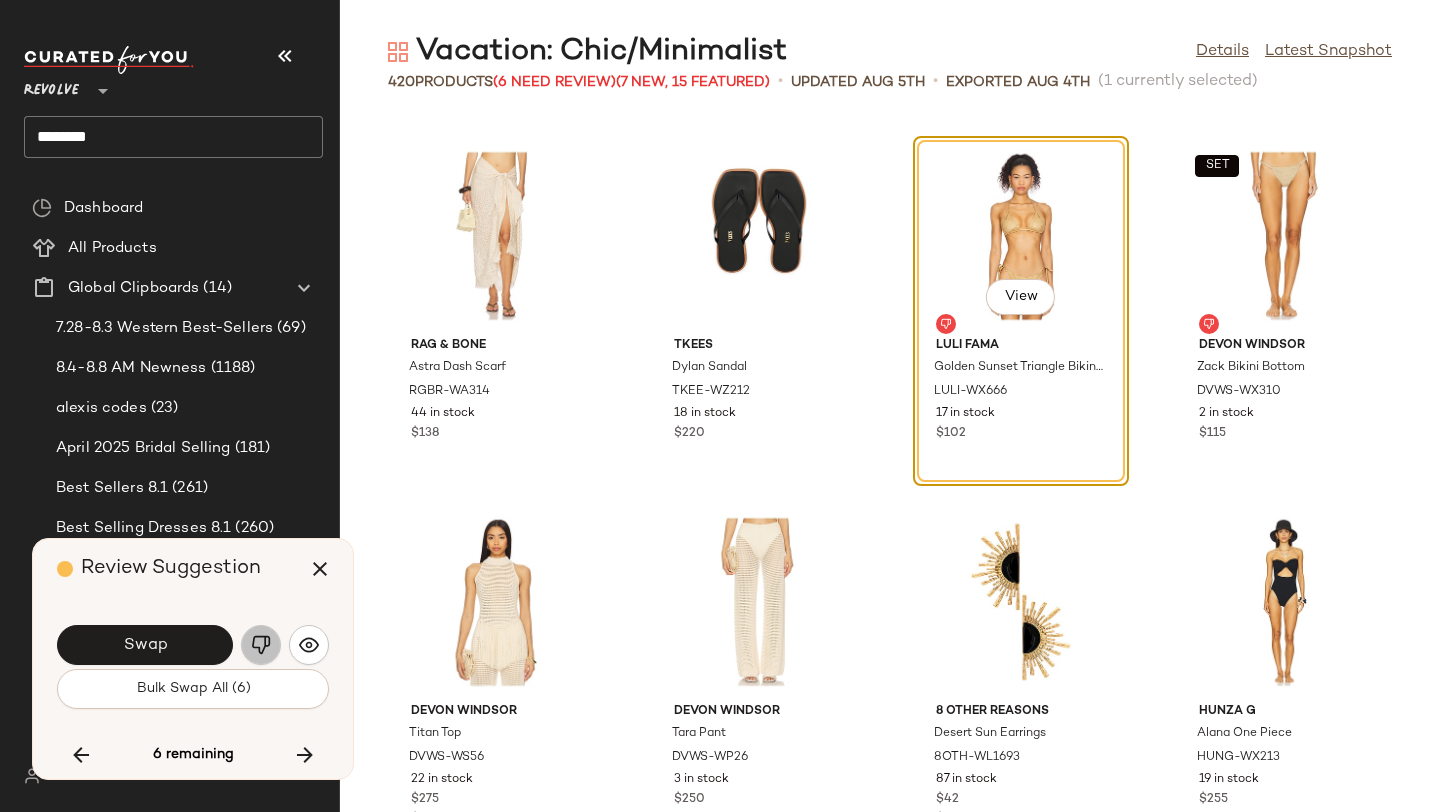 click 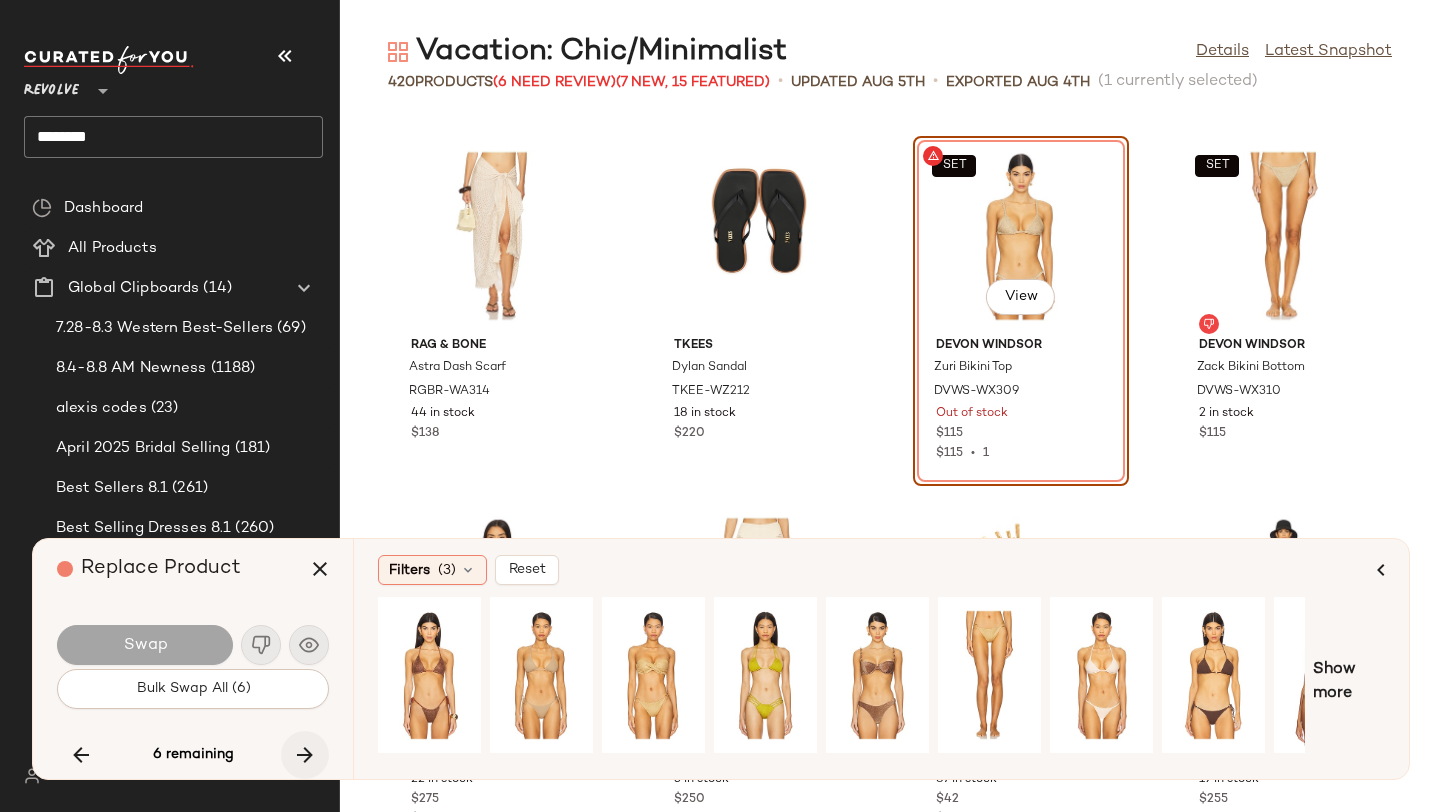 click at bounding box center [305, 755] 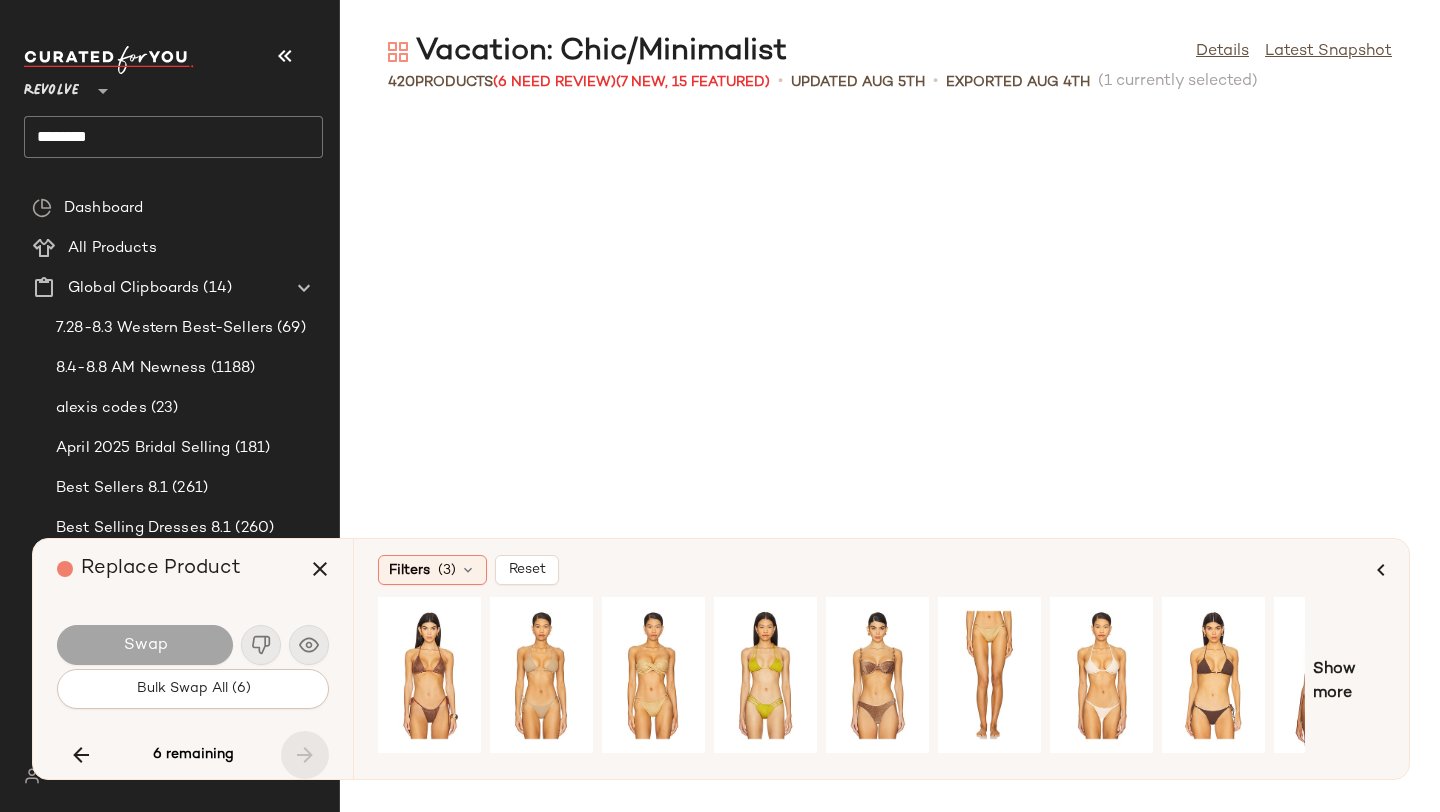scroll, scrollTop: 37698, scrollLeft: 0, axis: vertical 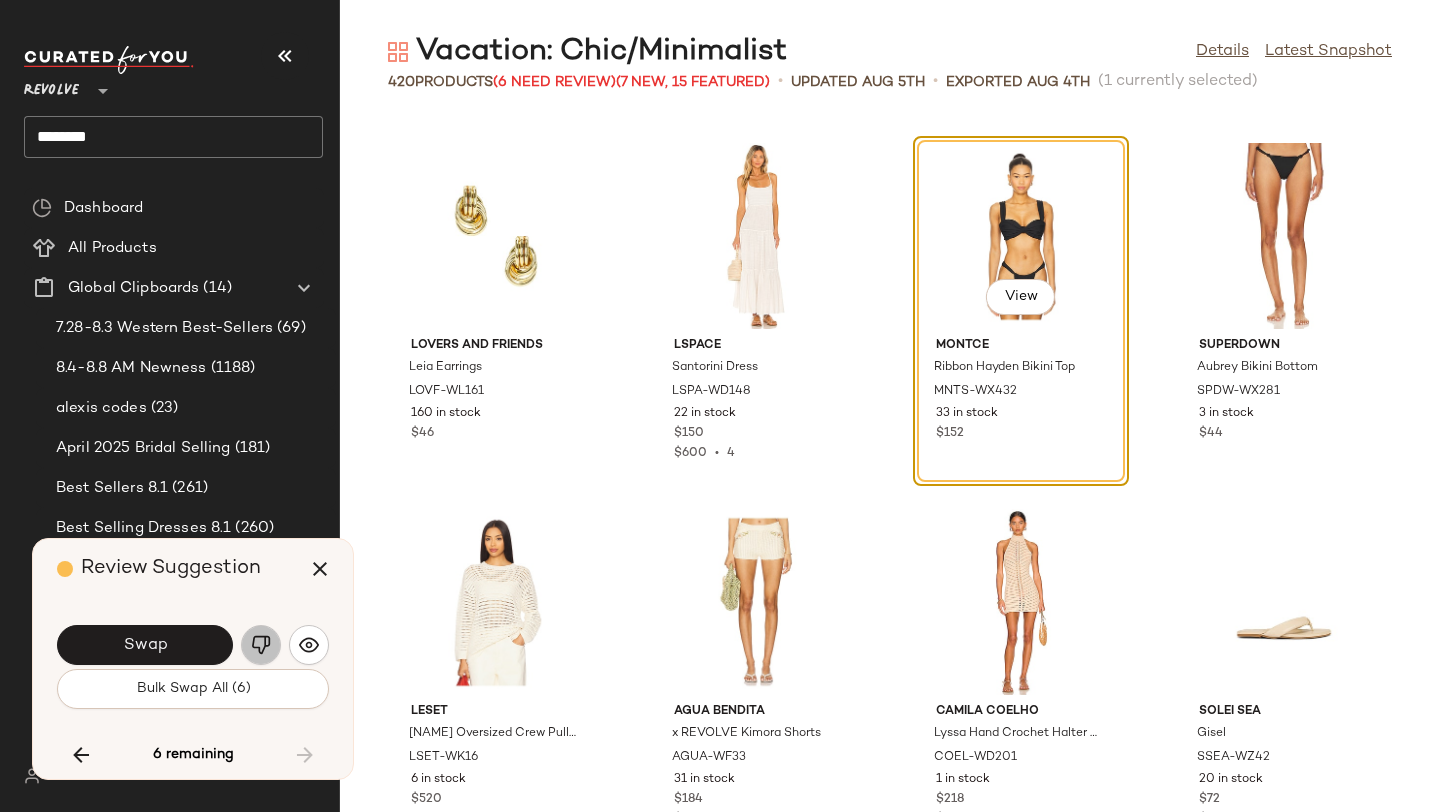 click 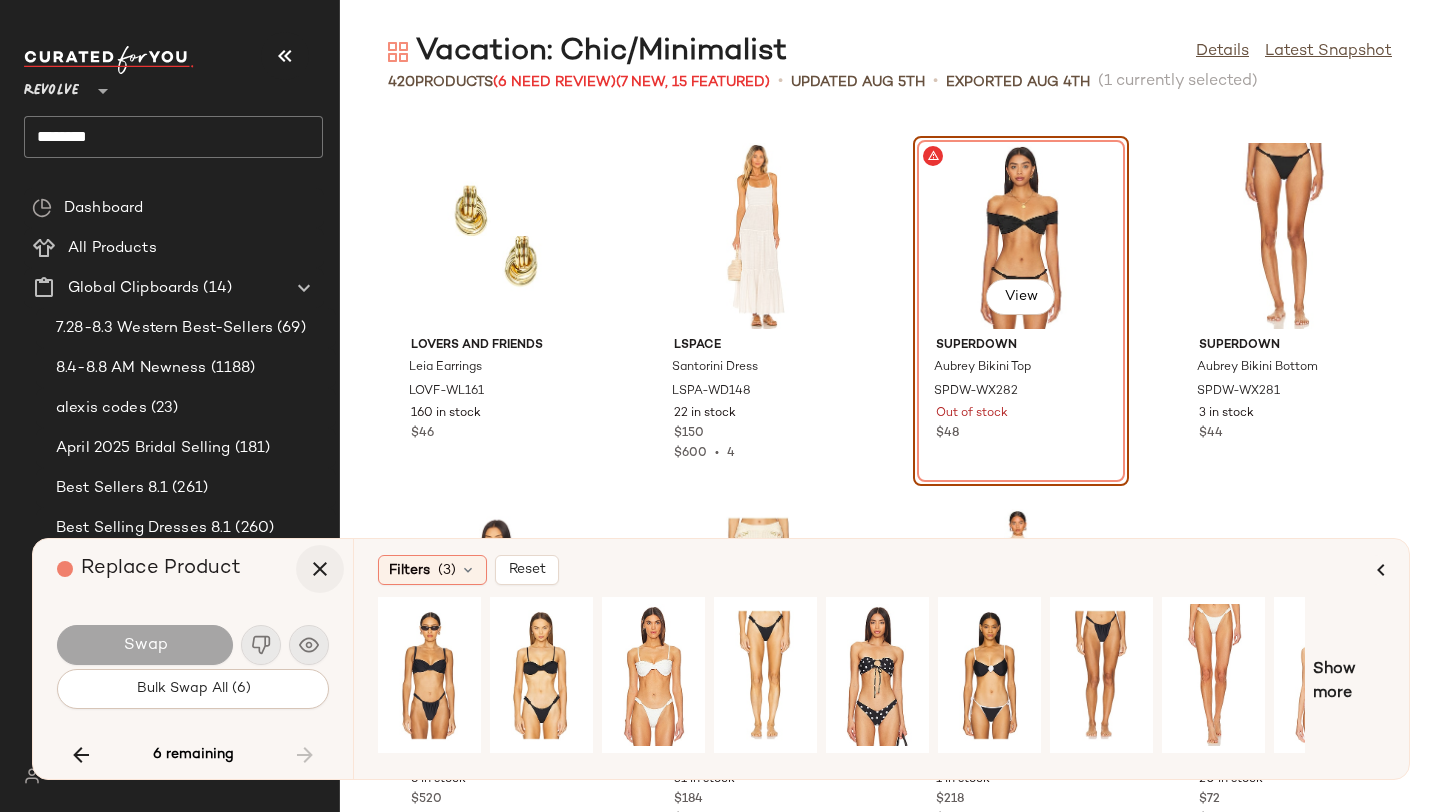 click at bounding box center (320, 569) 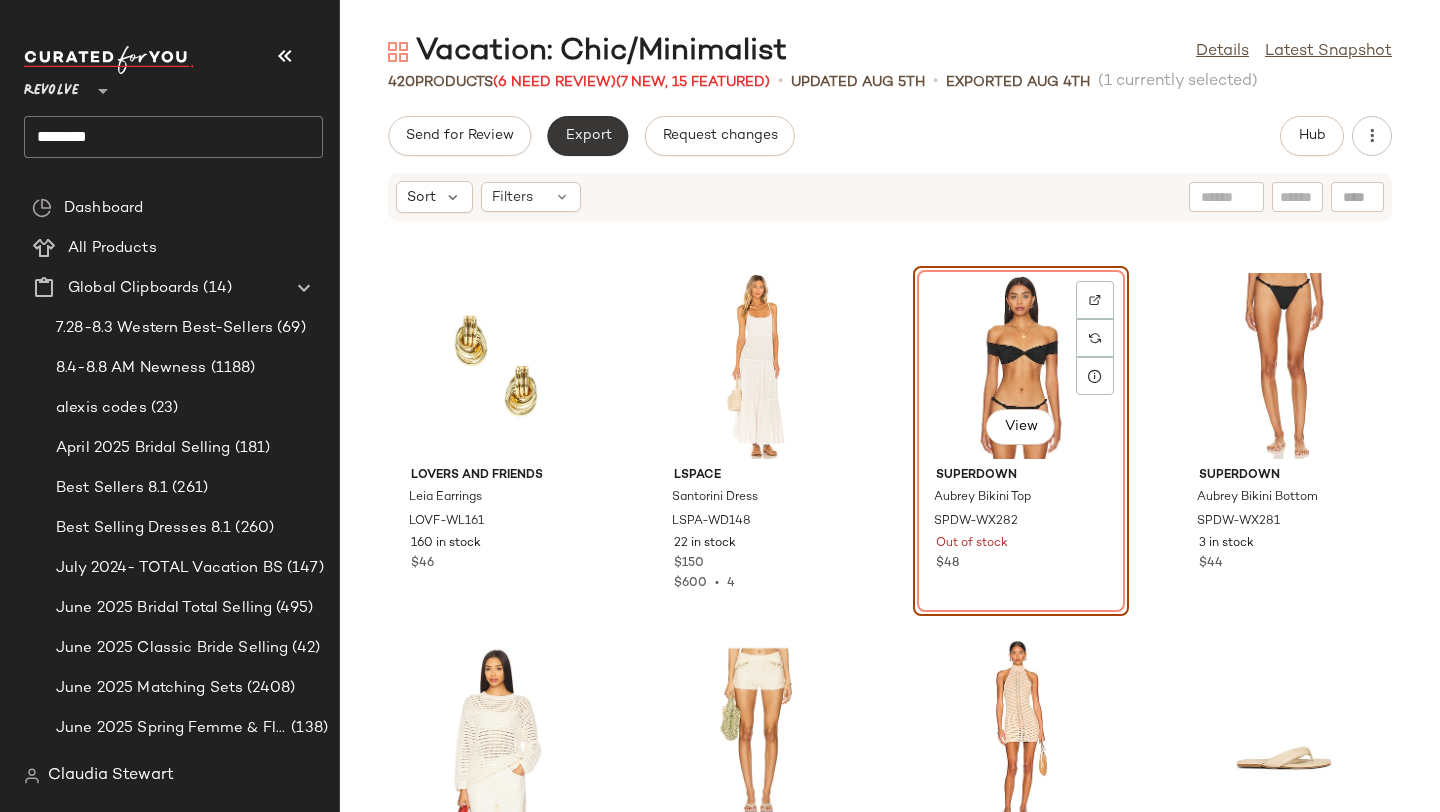 click on "Export" 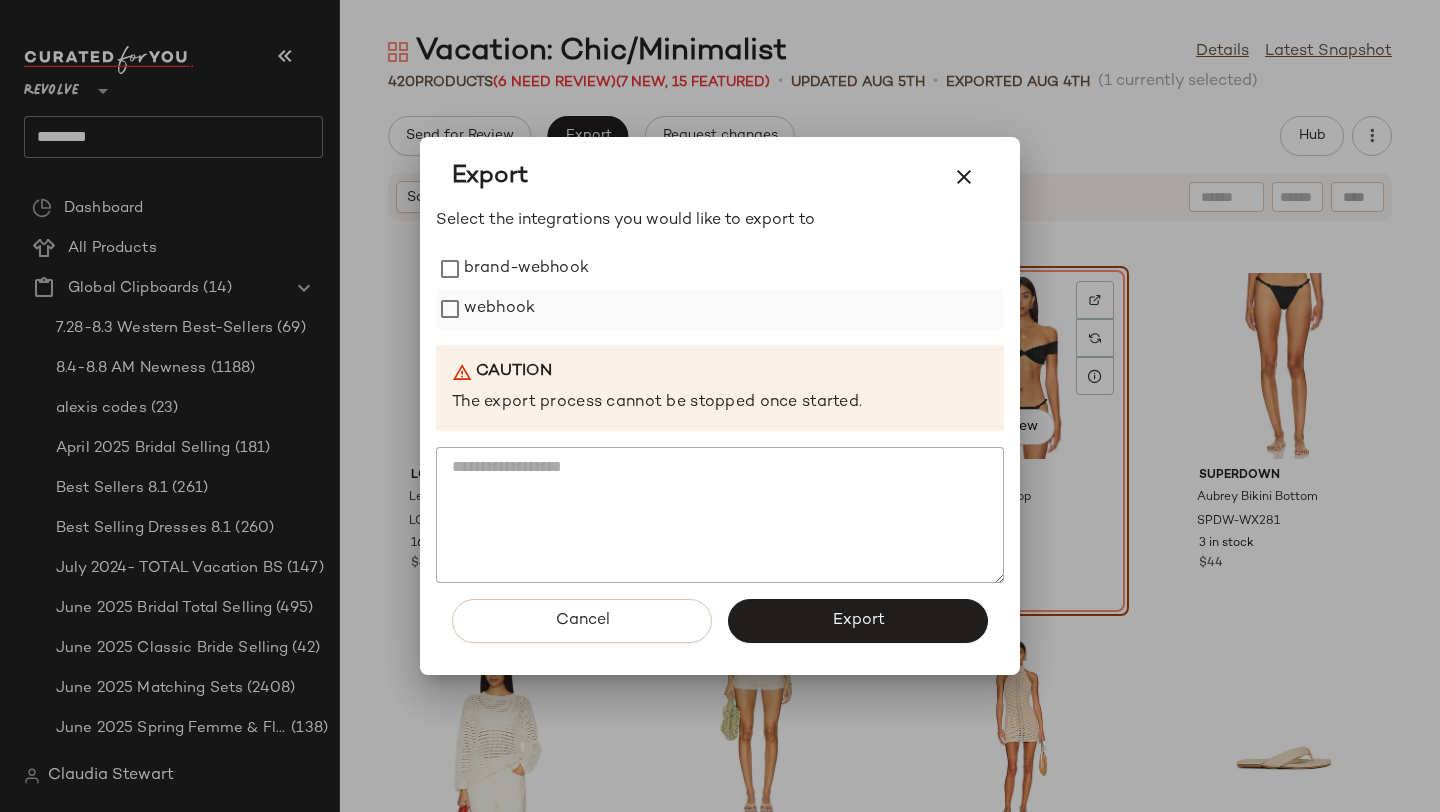 click on "webhook" at bounding box center [499, 309] 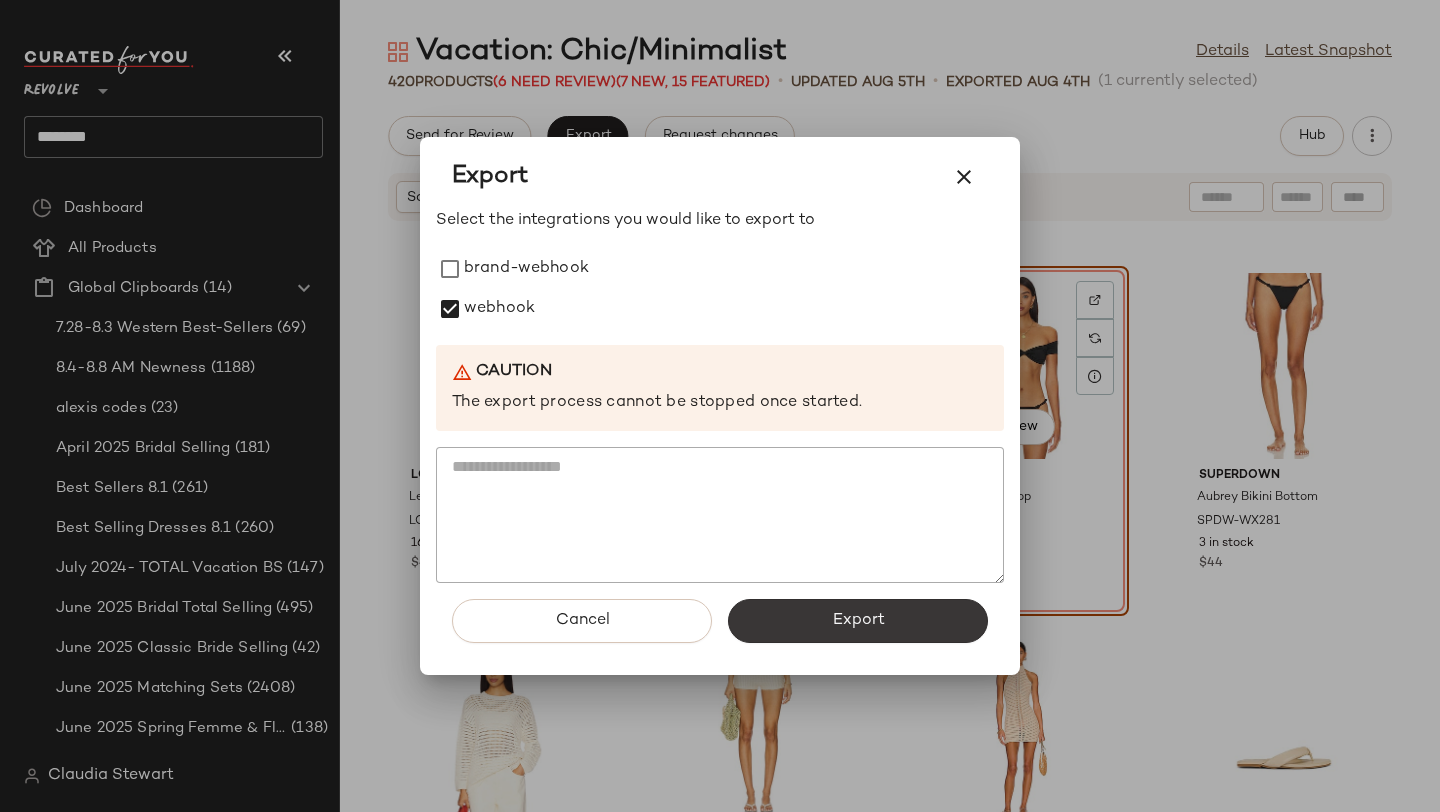 click on "Export" at bounding box center (858, 621) 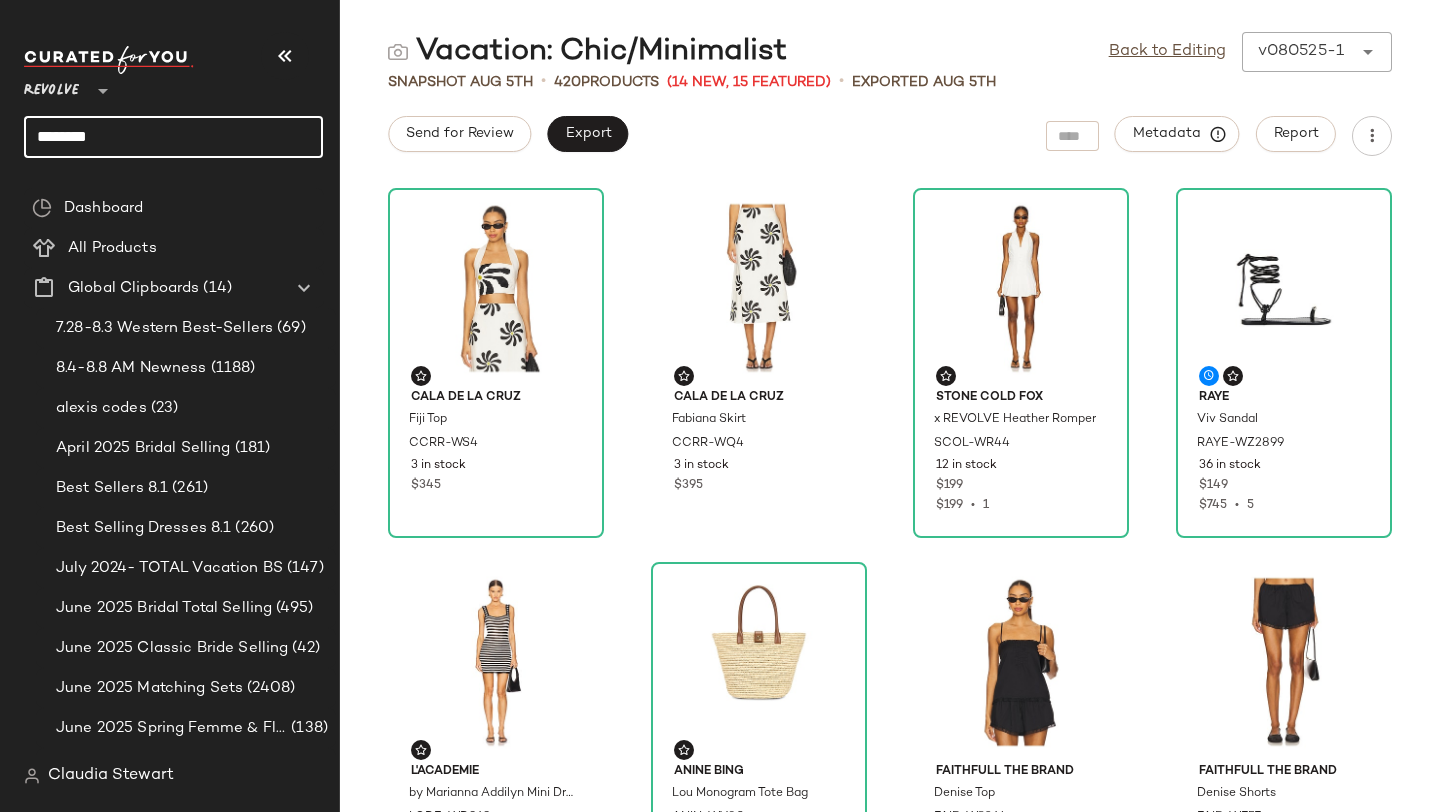 drag, startPoint x: 210, startPoint y: 129, endPoint x: 0, endPoint y: 153, distance: 211.36697 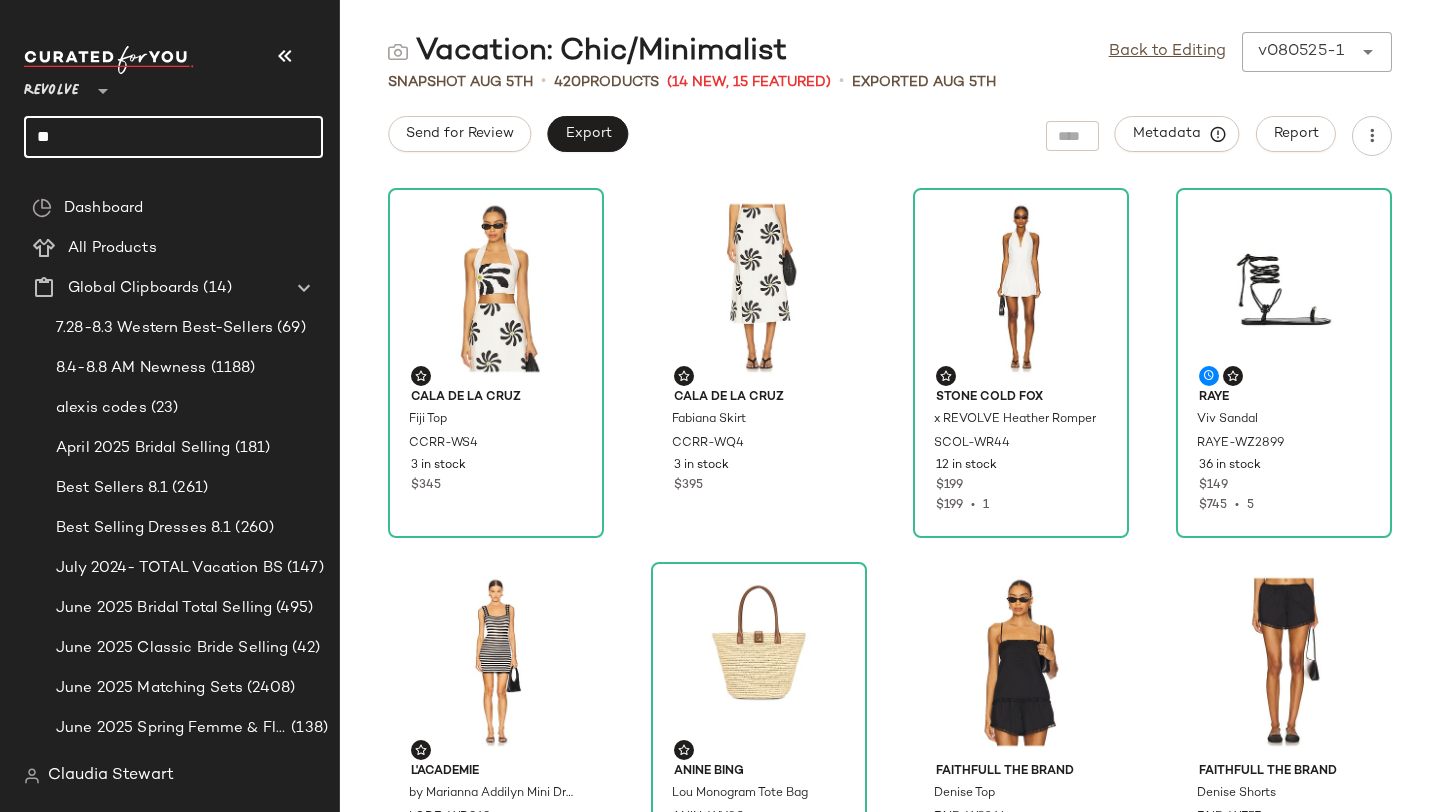 type on "*" 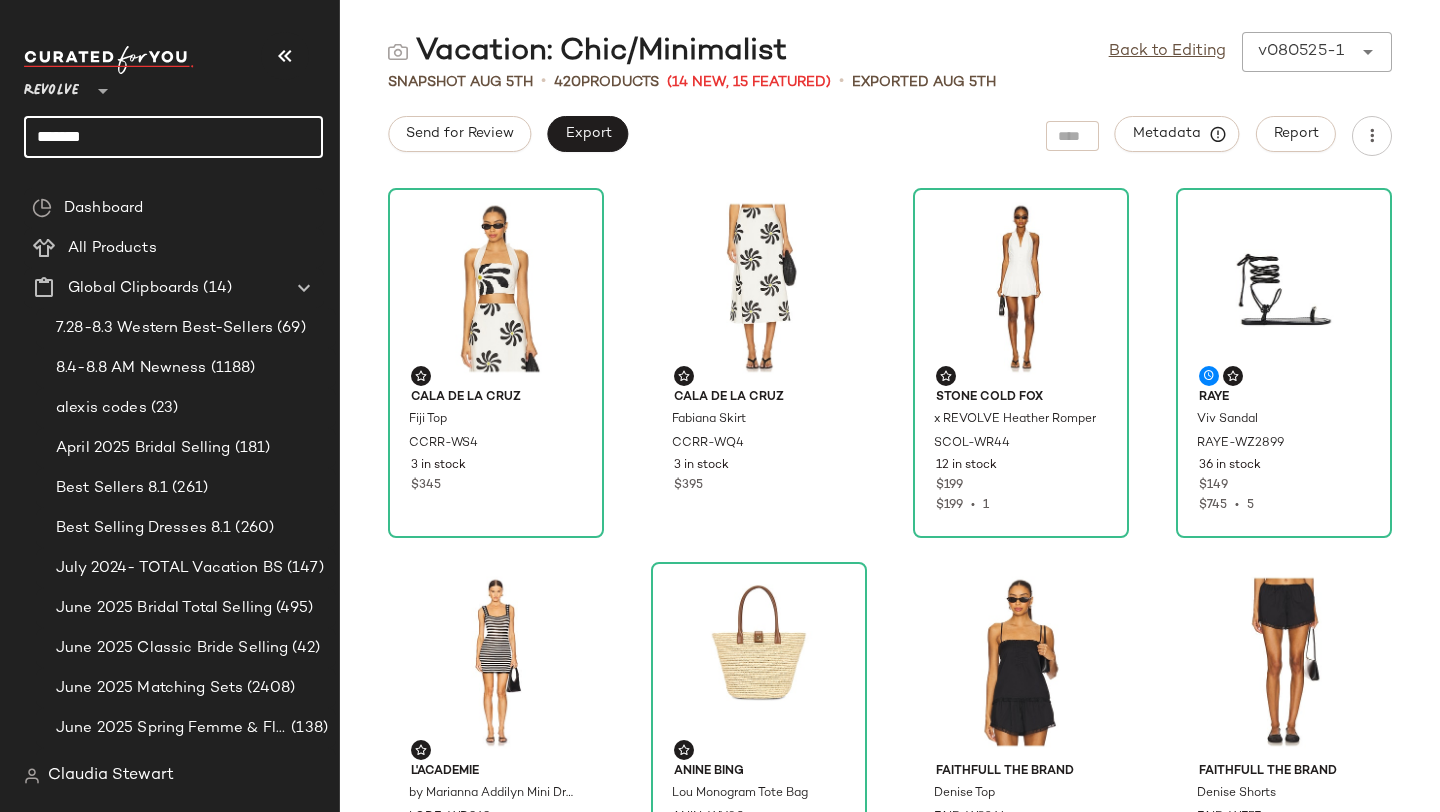 type on "*******" 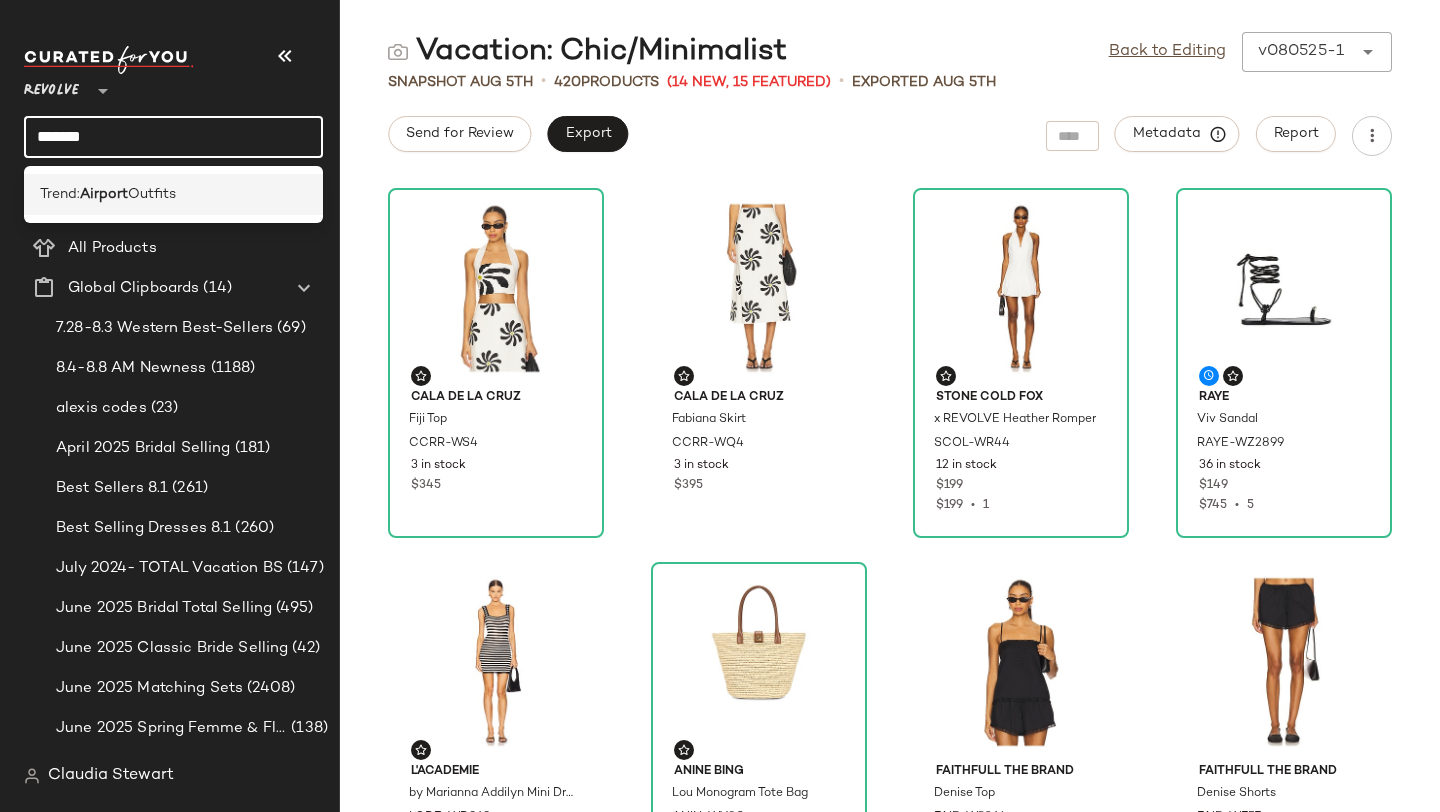 click on "Outfits" at bounding box center [152, 194] 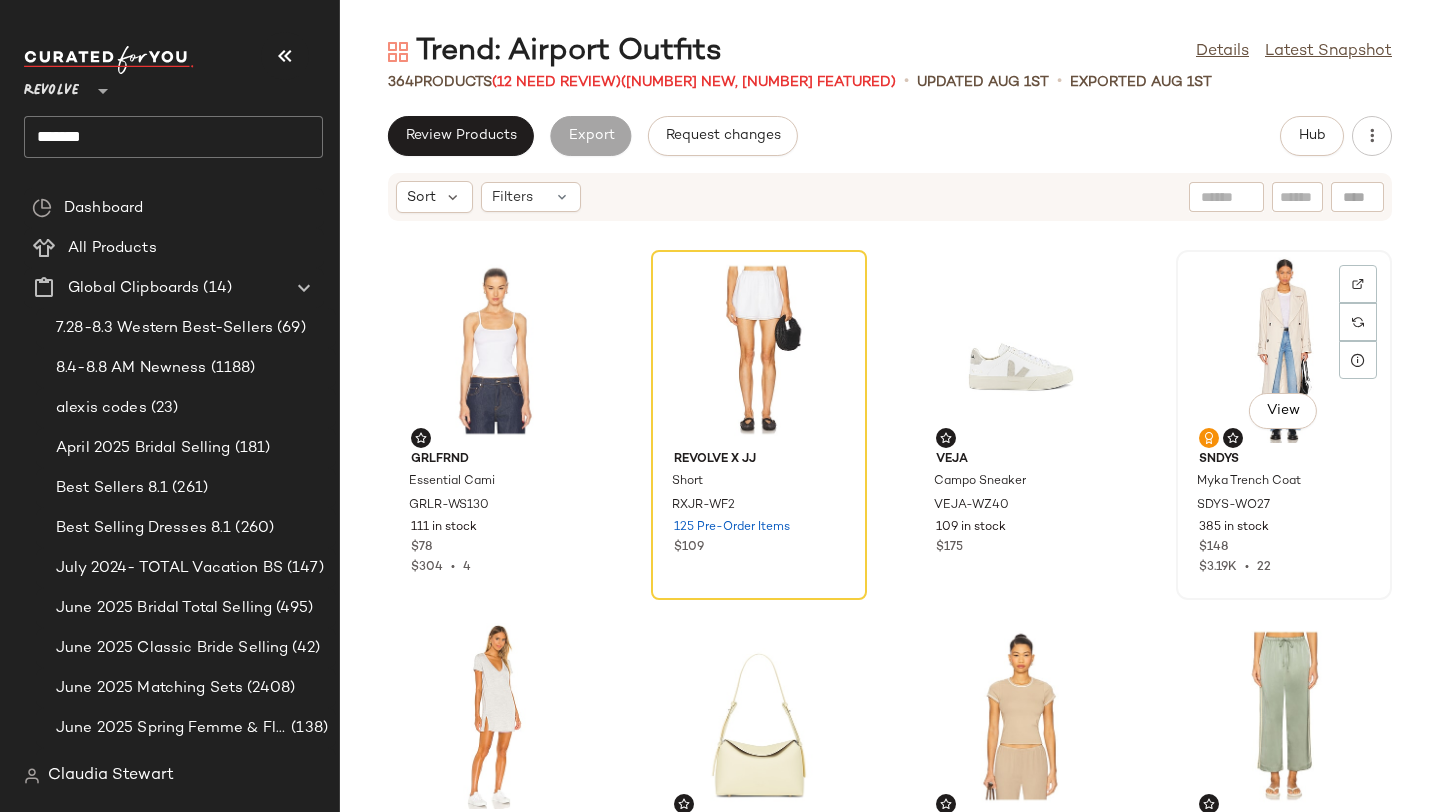 click on "View" 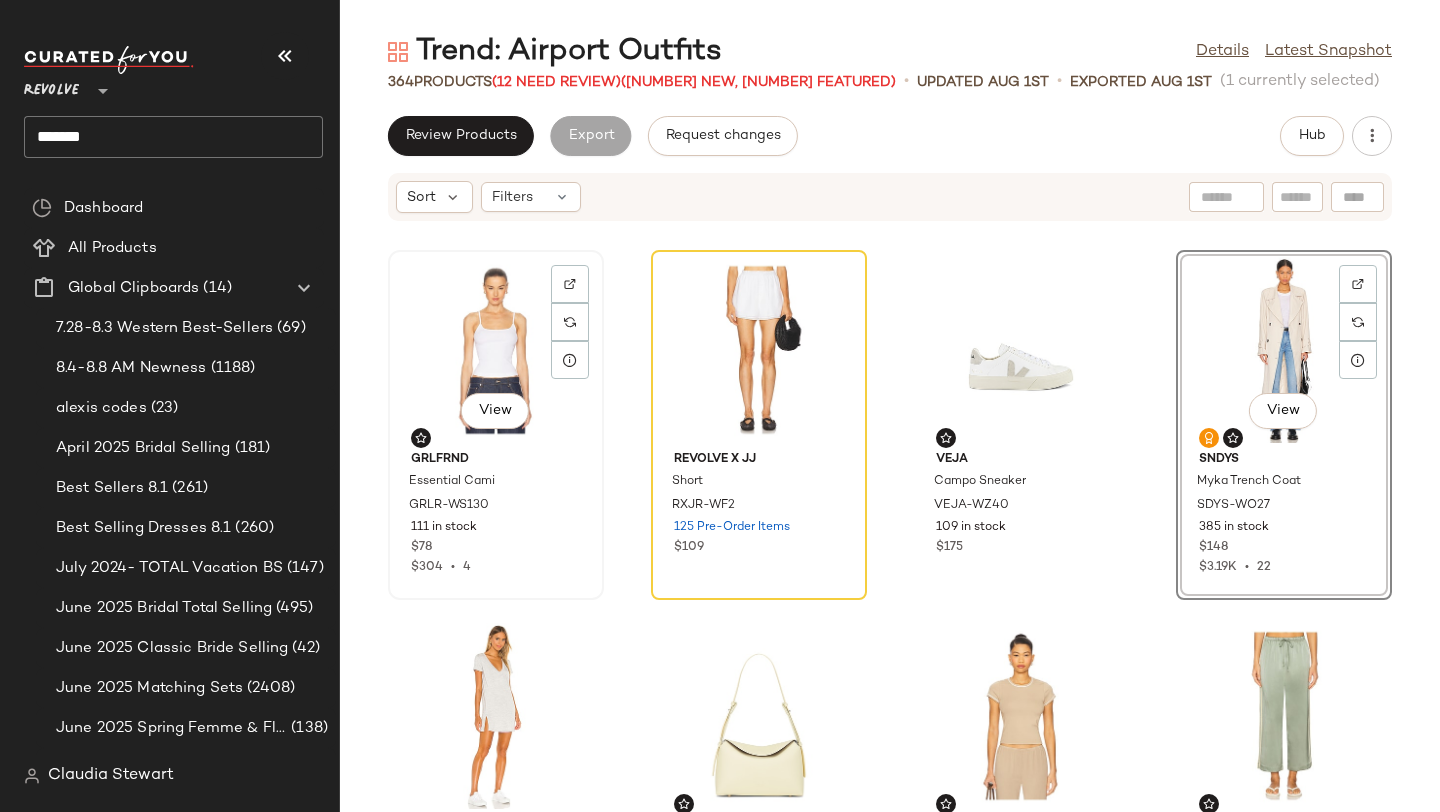 click on "View" 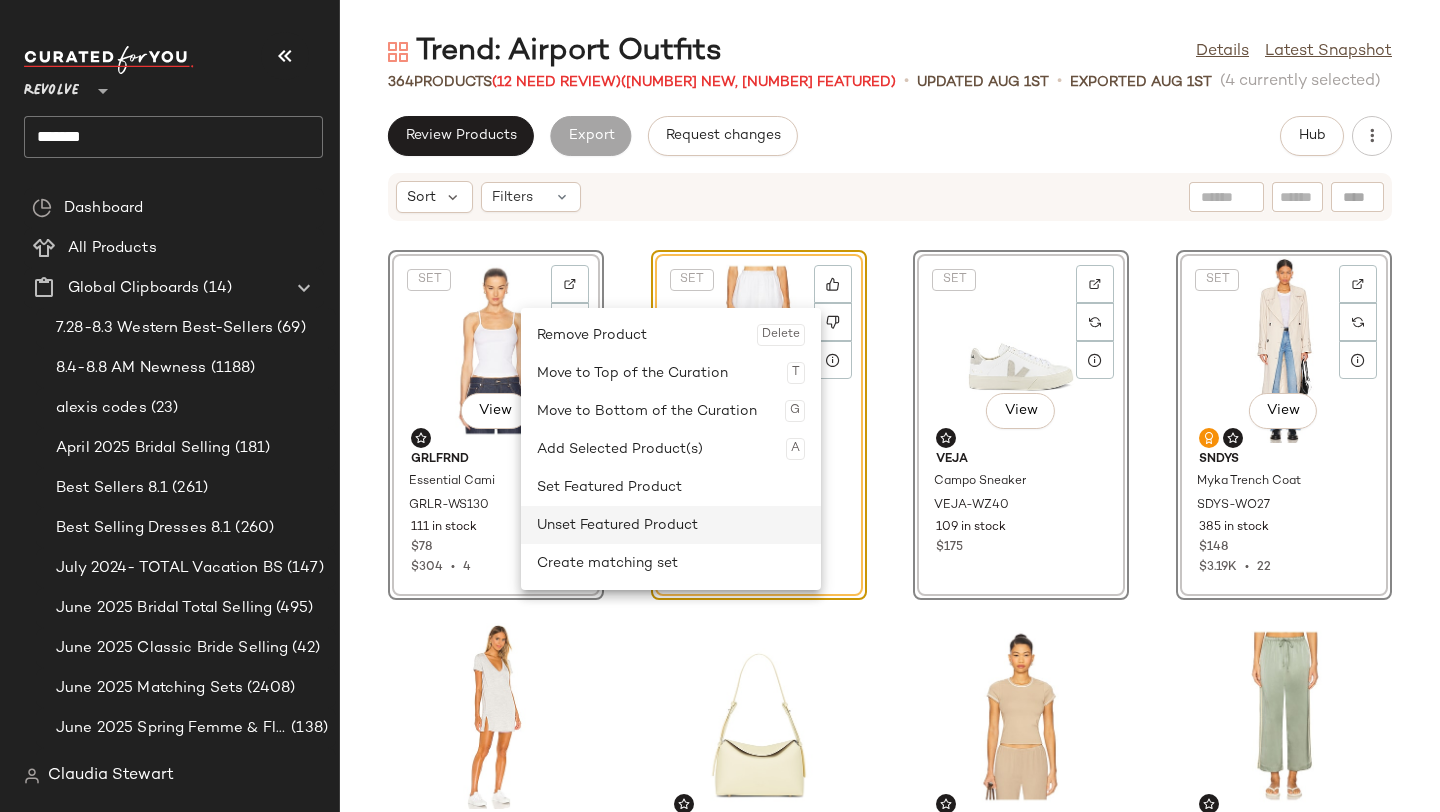 click on "Unset Featured Product" 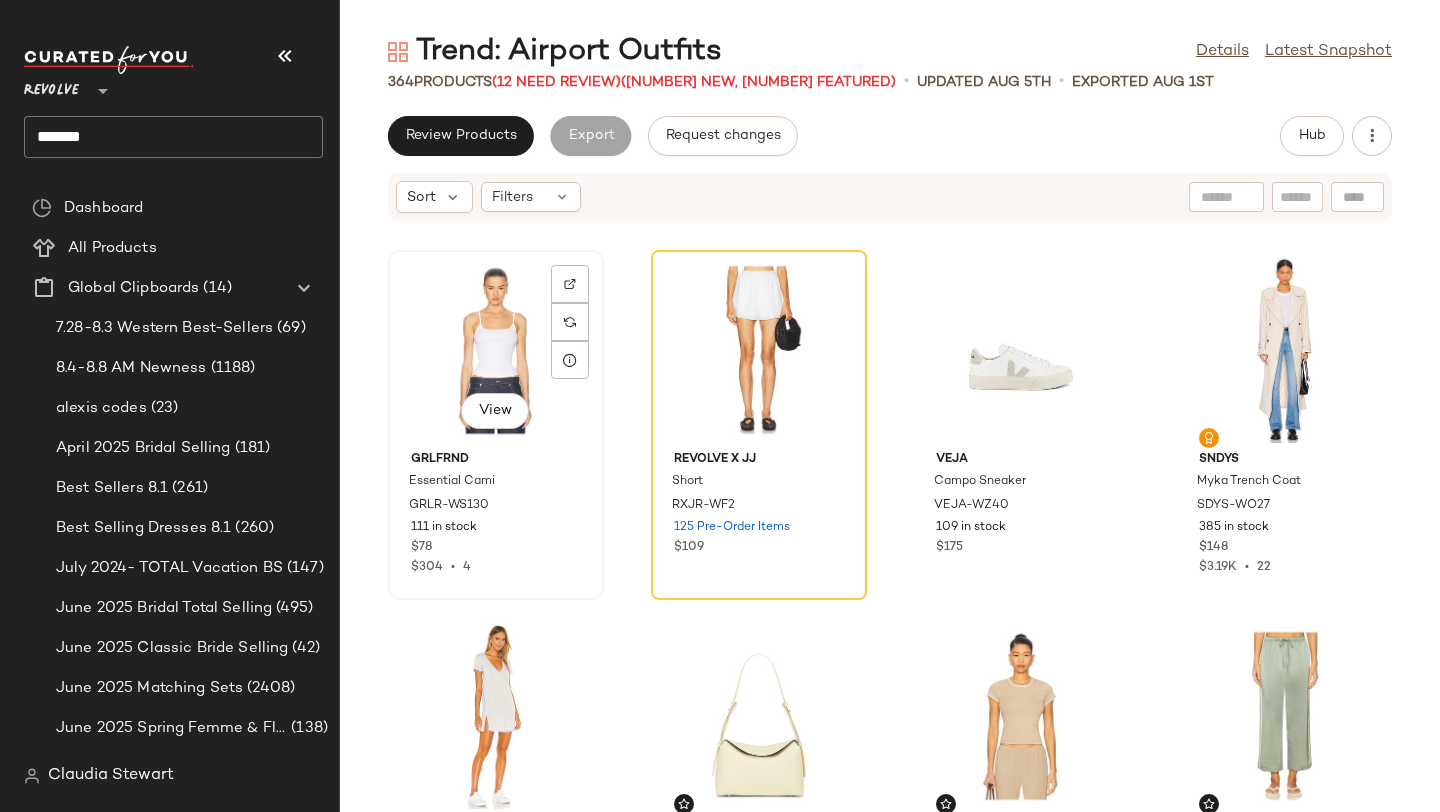 click on "View" 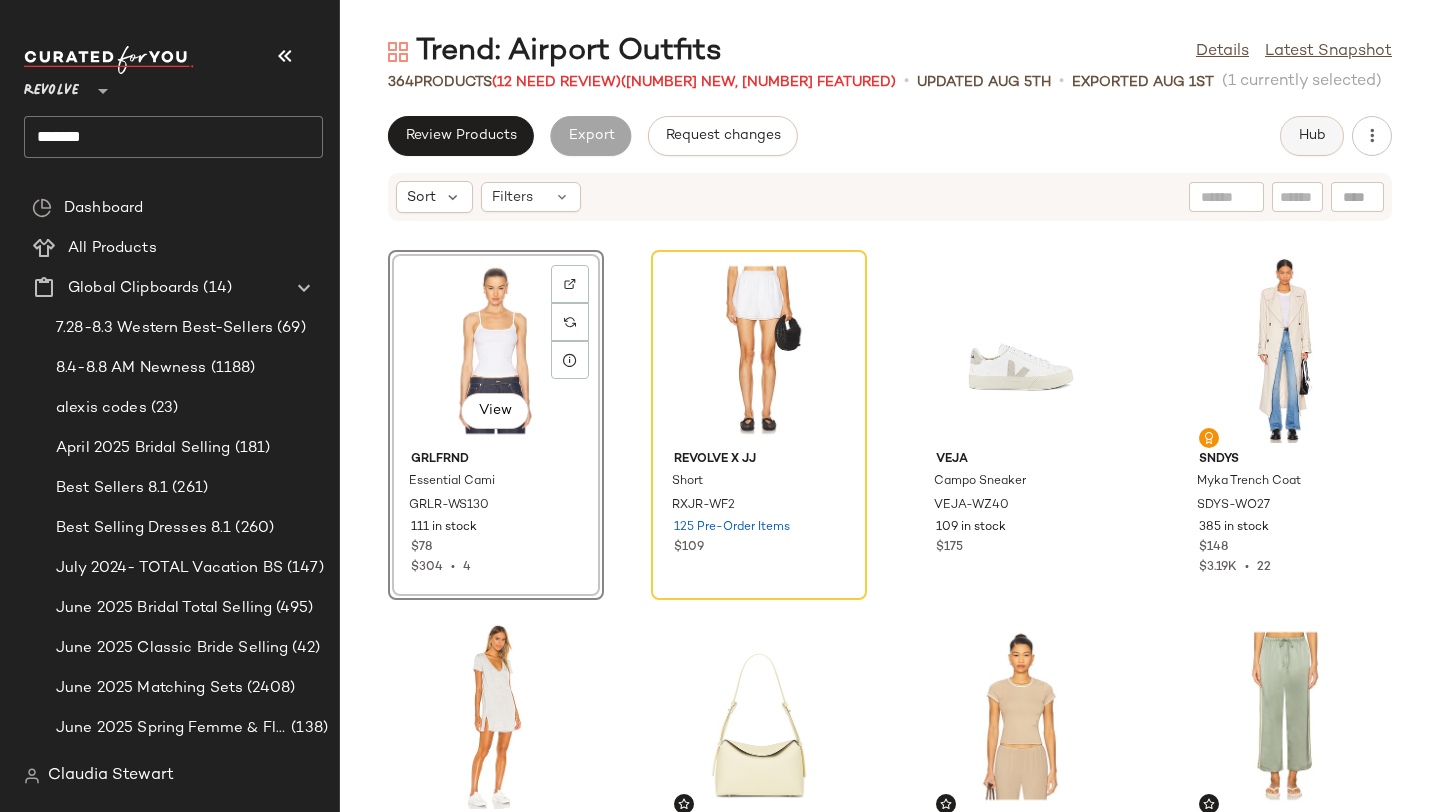 click on "Hub" 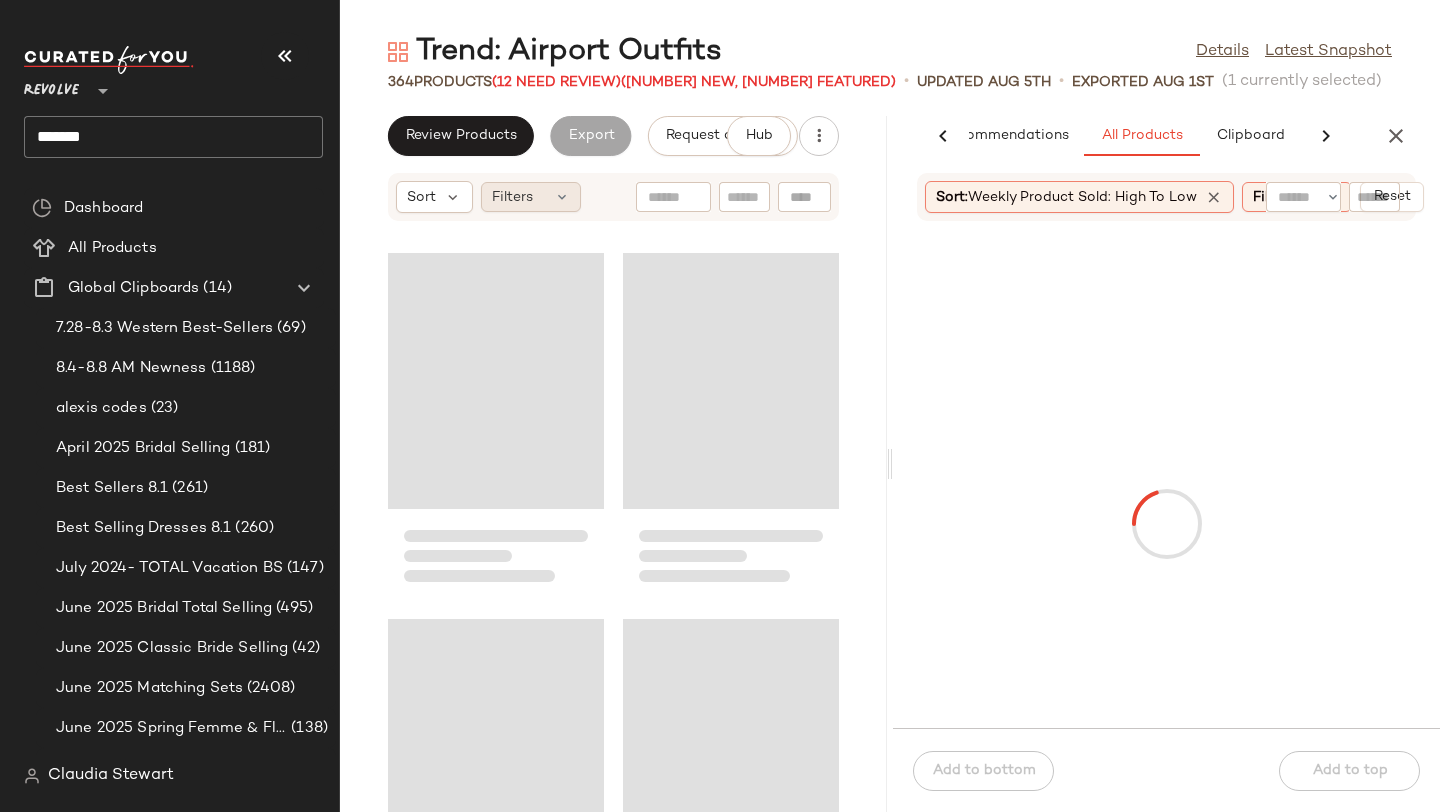 scroll, scrollTop: 0, scrollLeft: 119, axis: horizontal 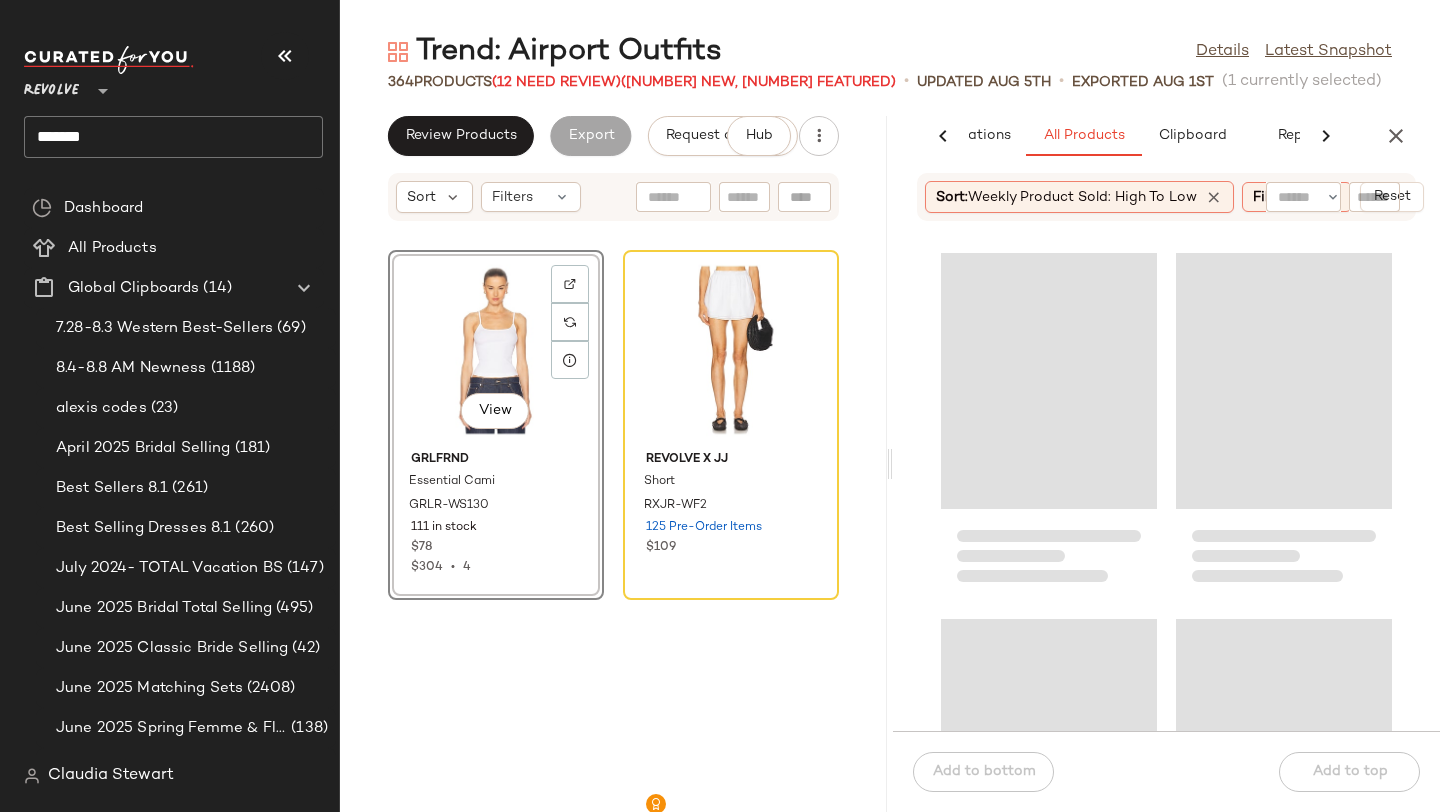 click on "View  GRLFRND Essential Cami GRLR-WS130 111 in stock $78 $304  •  4 REVOLVE x JJ Short RXJR-WF2 125 Pre-Order Items $109 Veja Campo Sneaker VEJA-WZ40 109 in stock $175 SNDYS Myka Trench Coat SDYS-WO27 385 in stock $148 $3.19K  •  22" 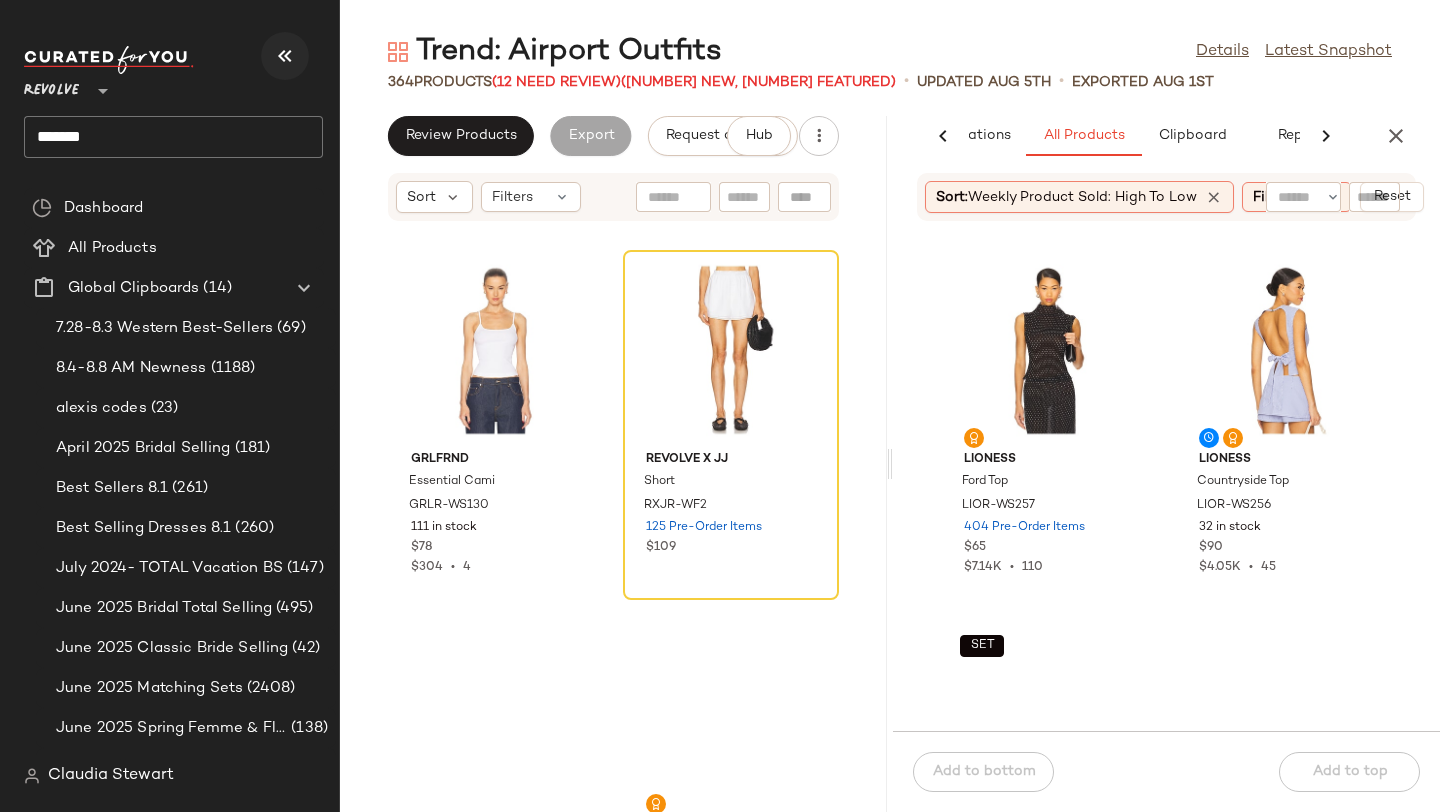 click at bounding box center (285, 56) 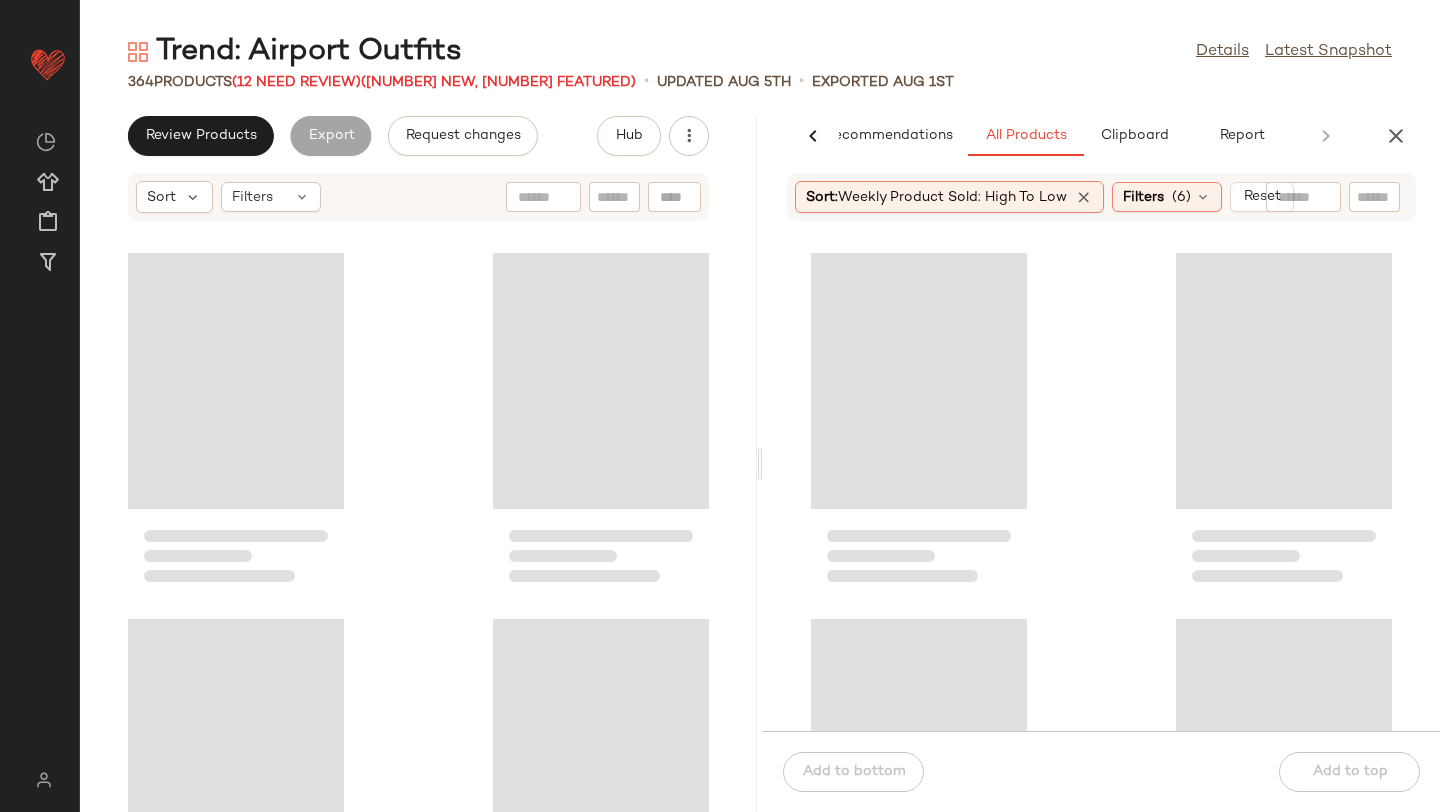 scroll, scrollTop: 0, scrollLeft: 47, axis: horizontal 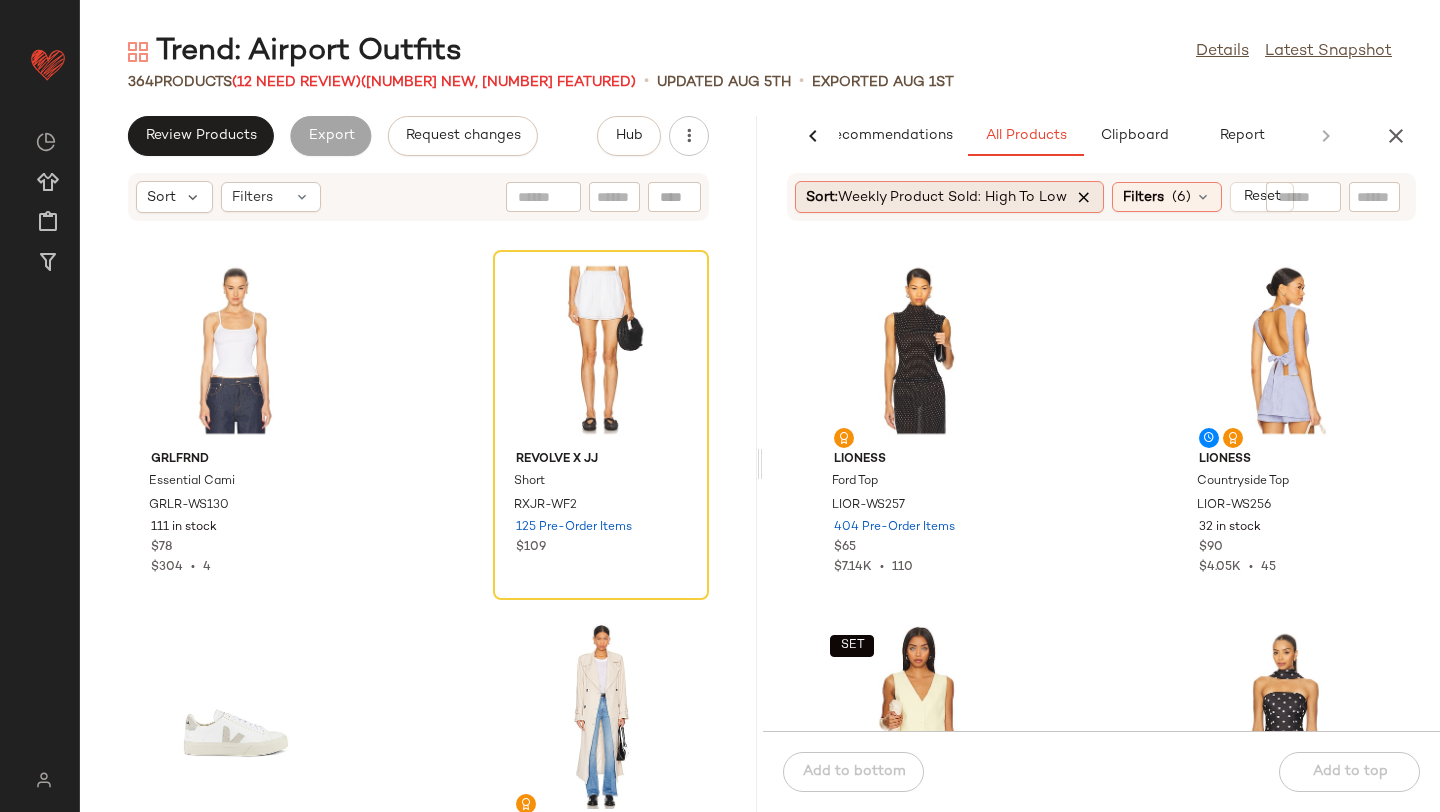 click at bounding box center [1084, 197] 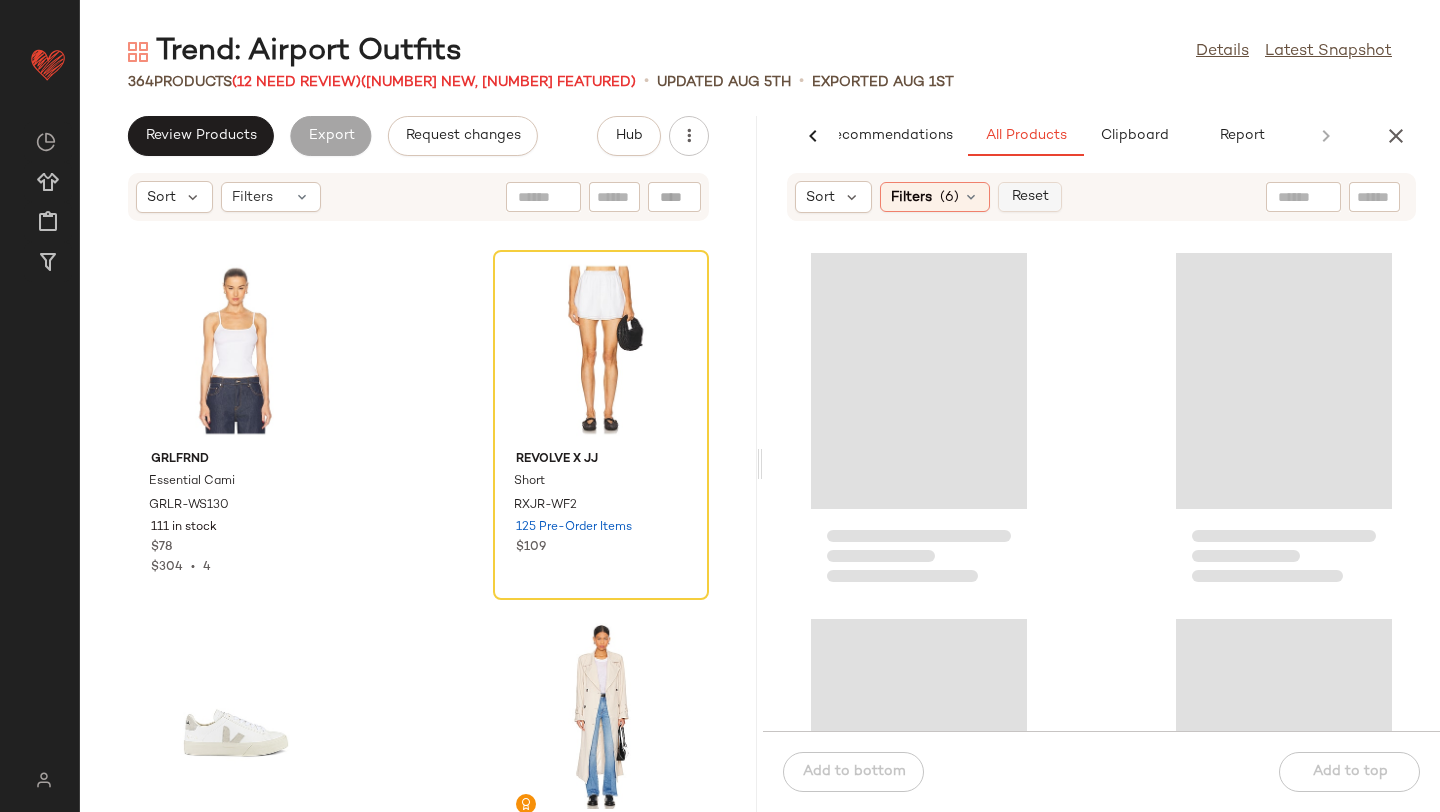 click on "Reset" 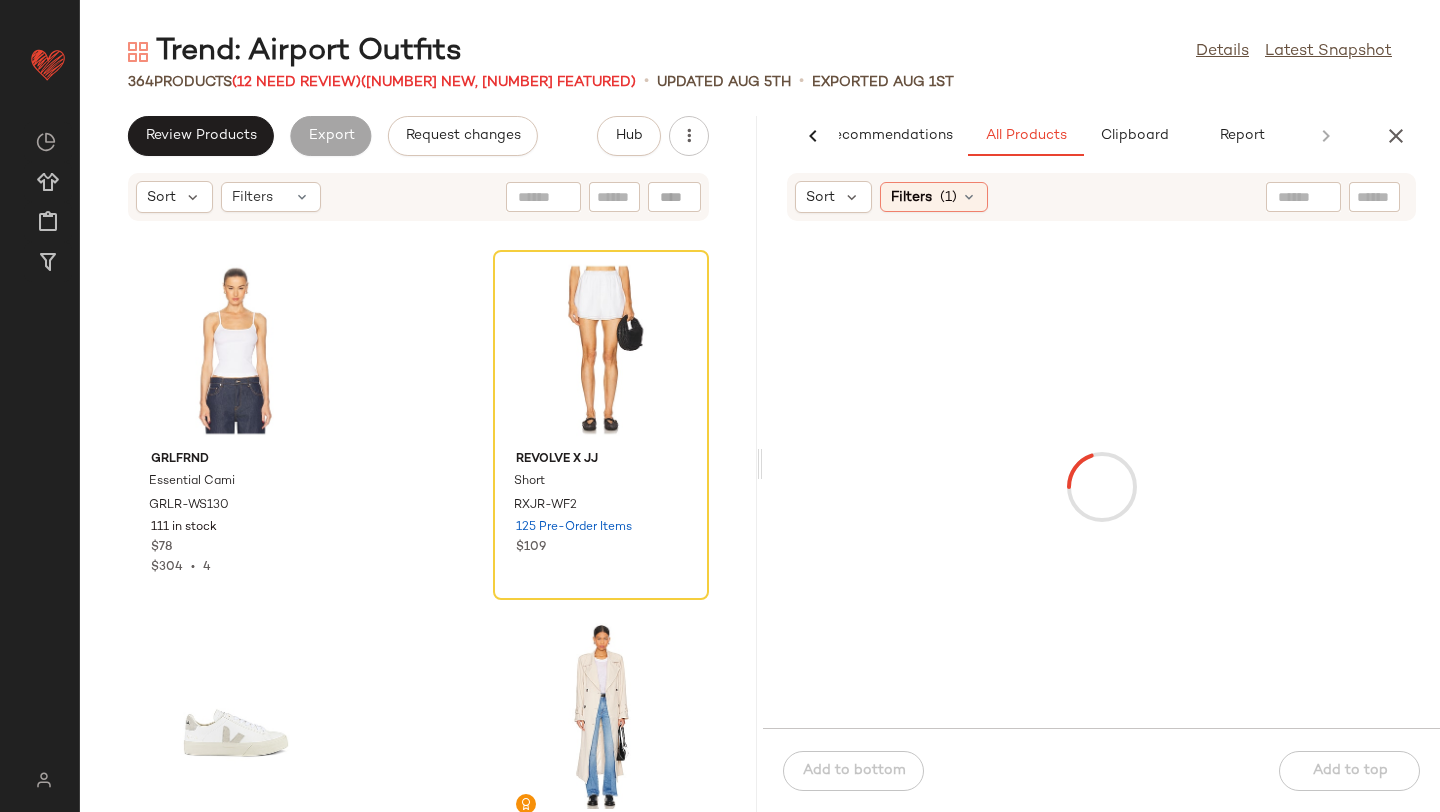 click 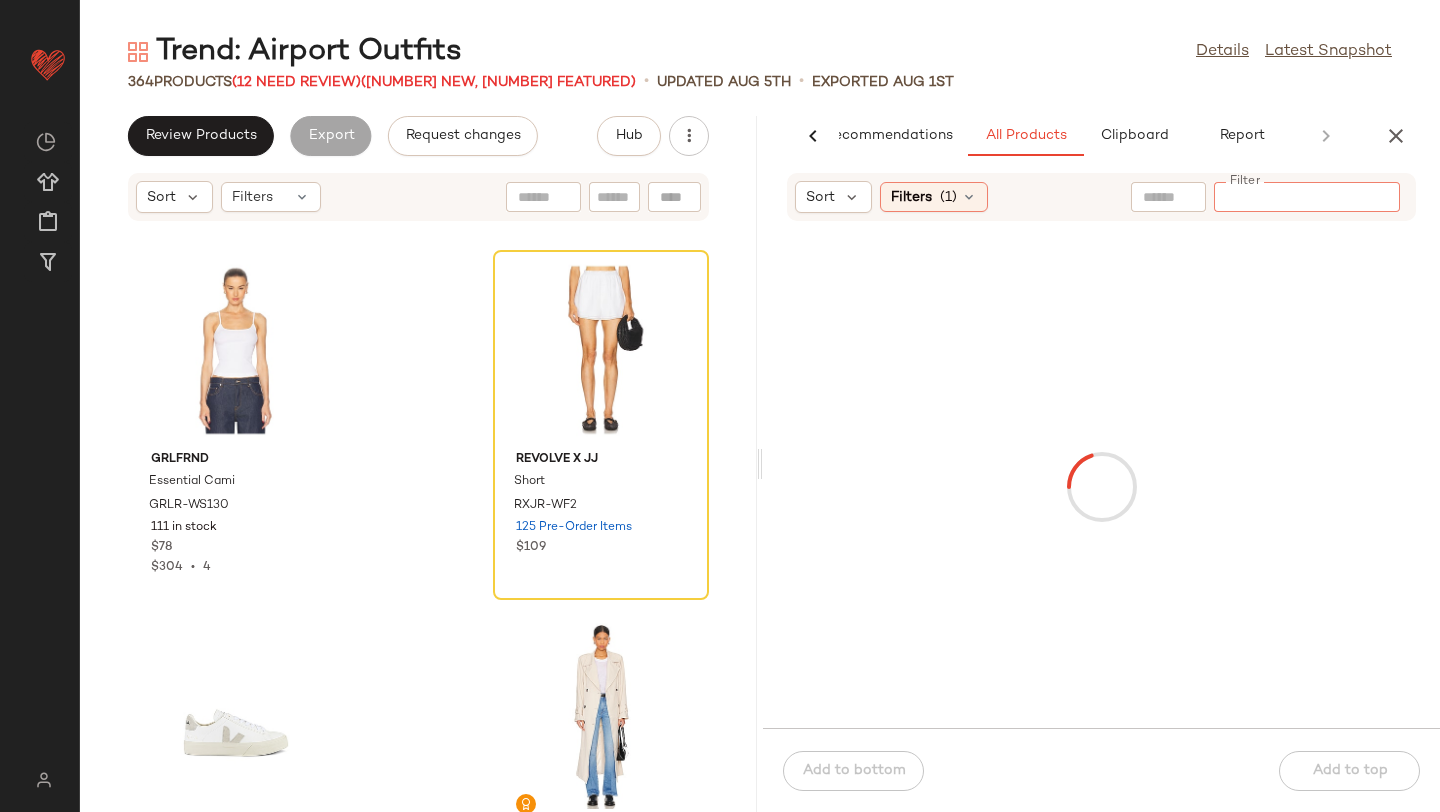paste on "*********" 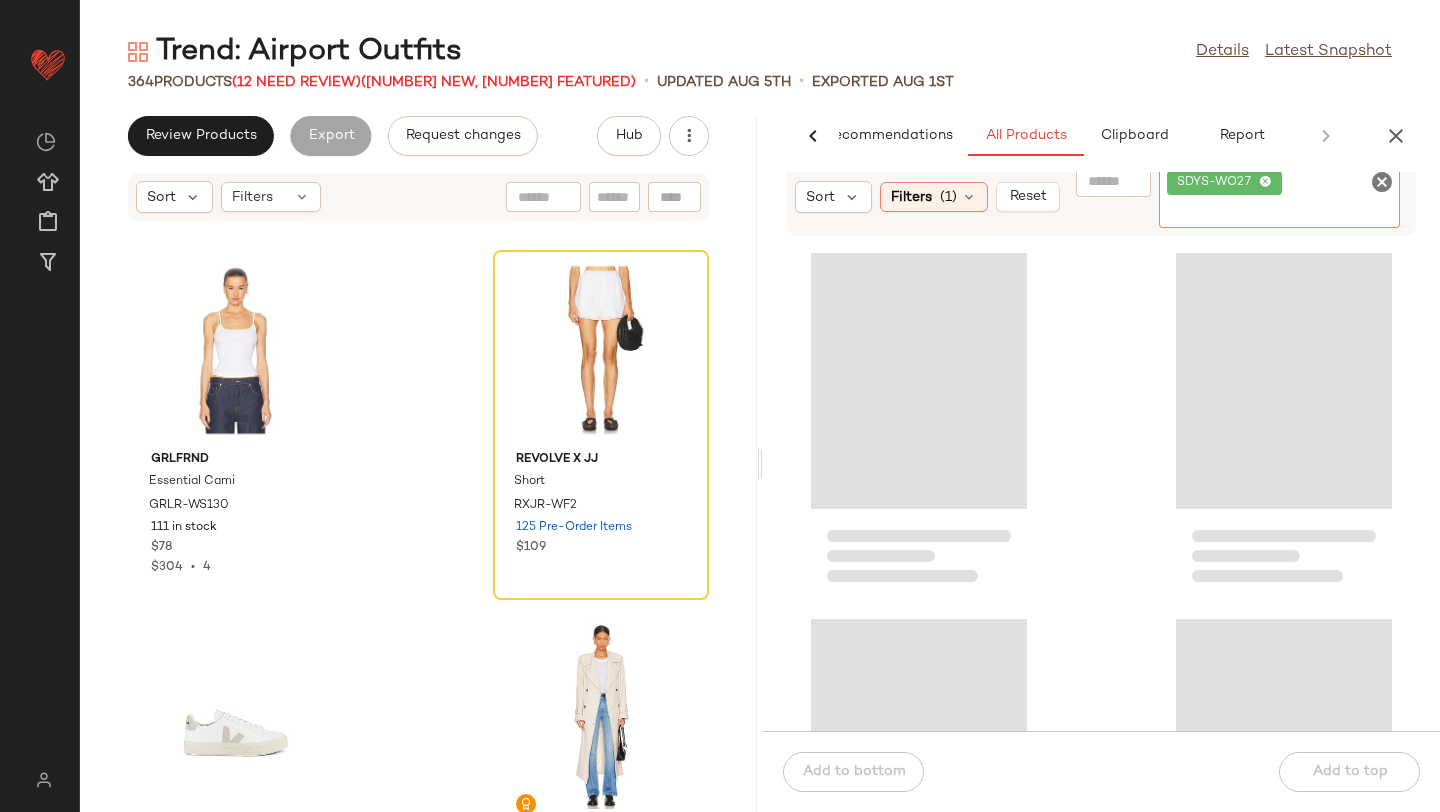 click on "364   Products   (12 Need Review)  (33 New, 47 Featured)  •   updated Aug 5th  •  Exported Aug 1st" 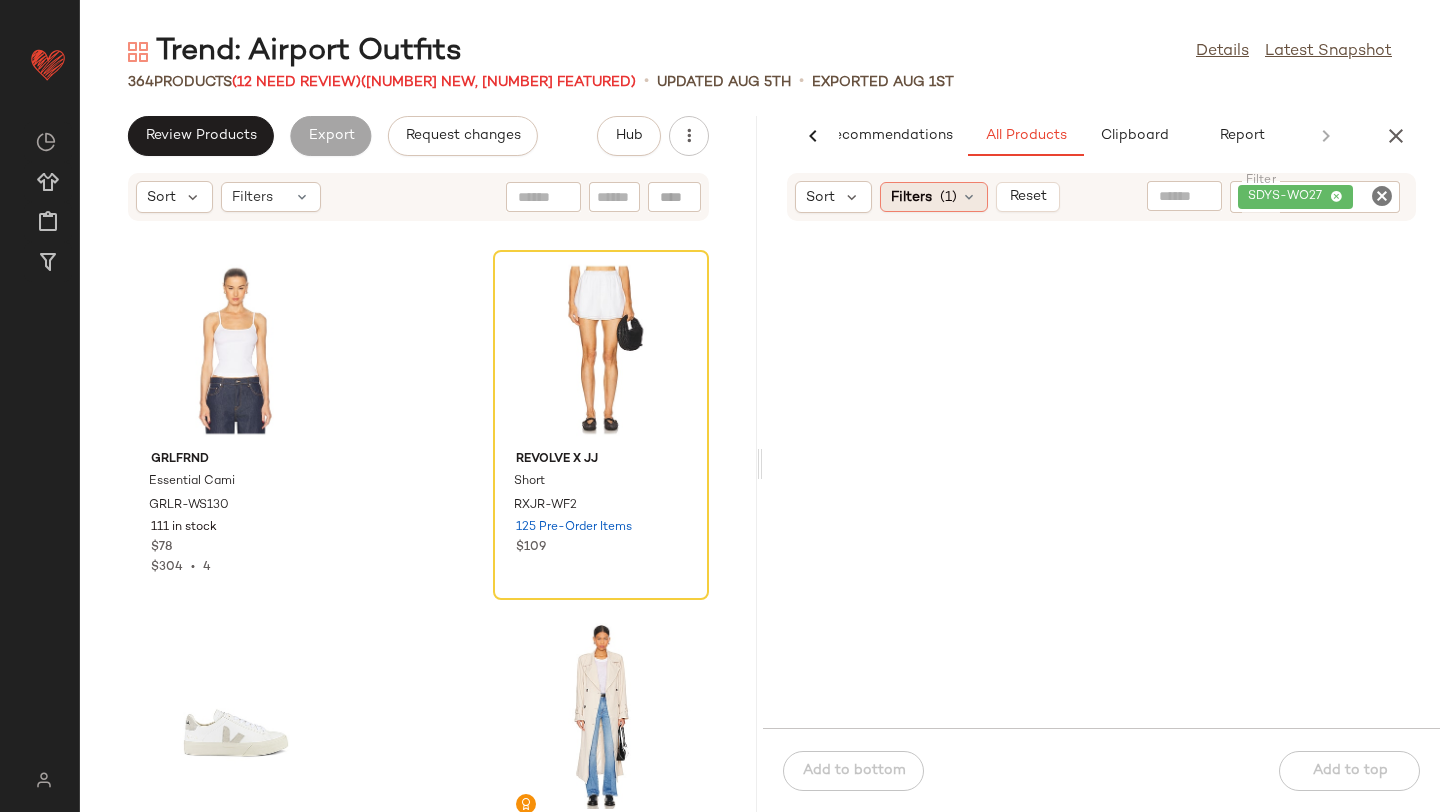 click at bounding box center (969, 197) 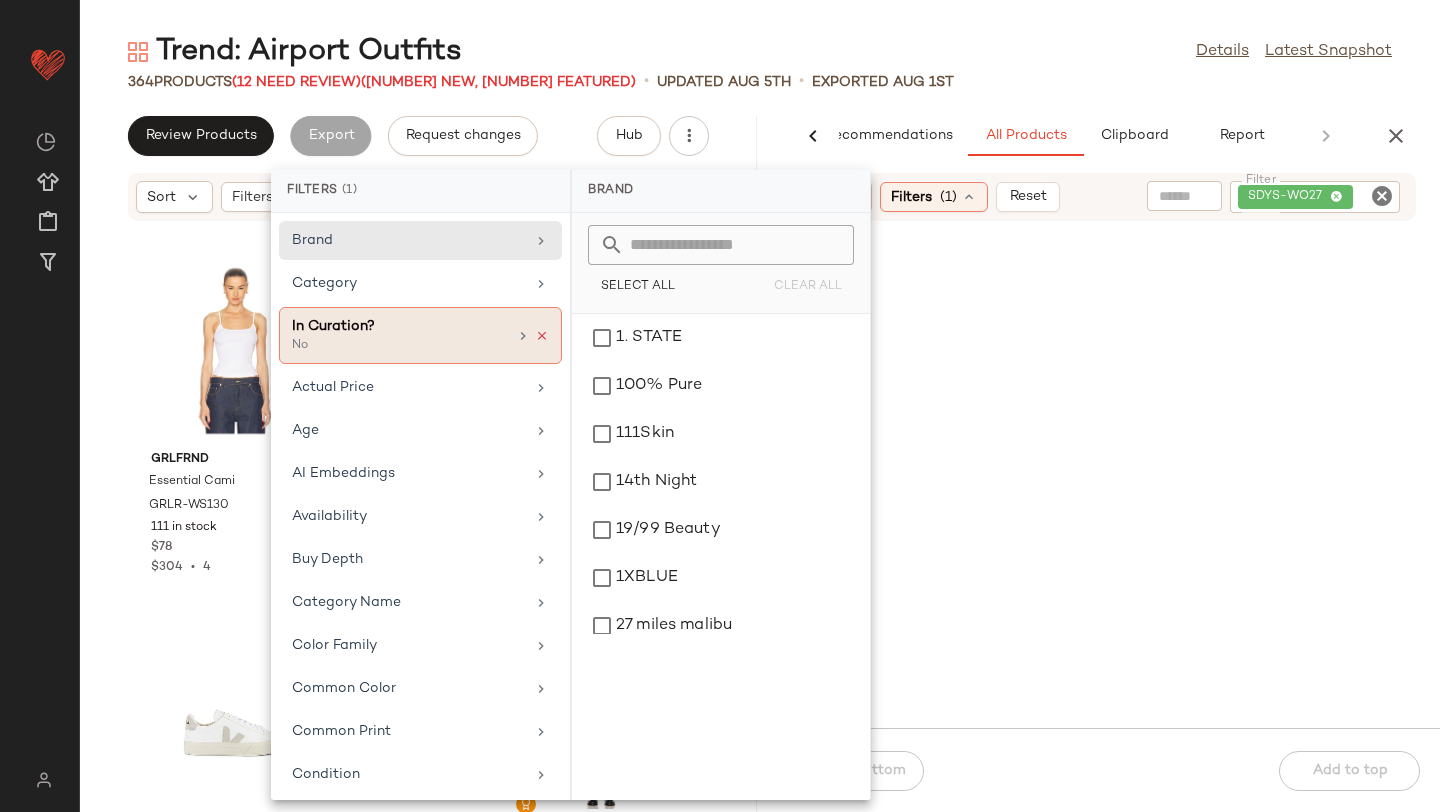click at bounding box center [542, 336] 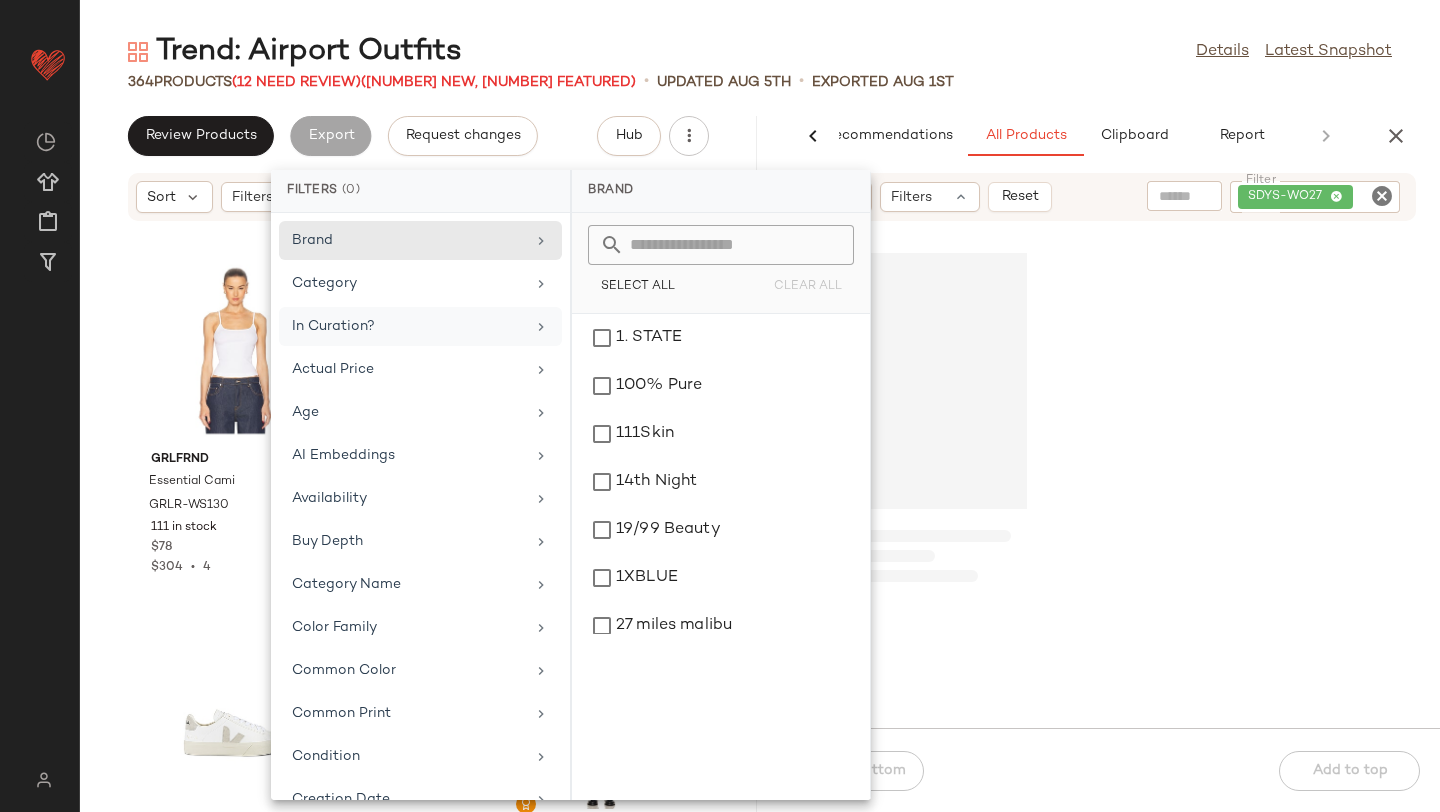click 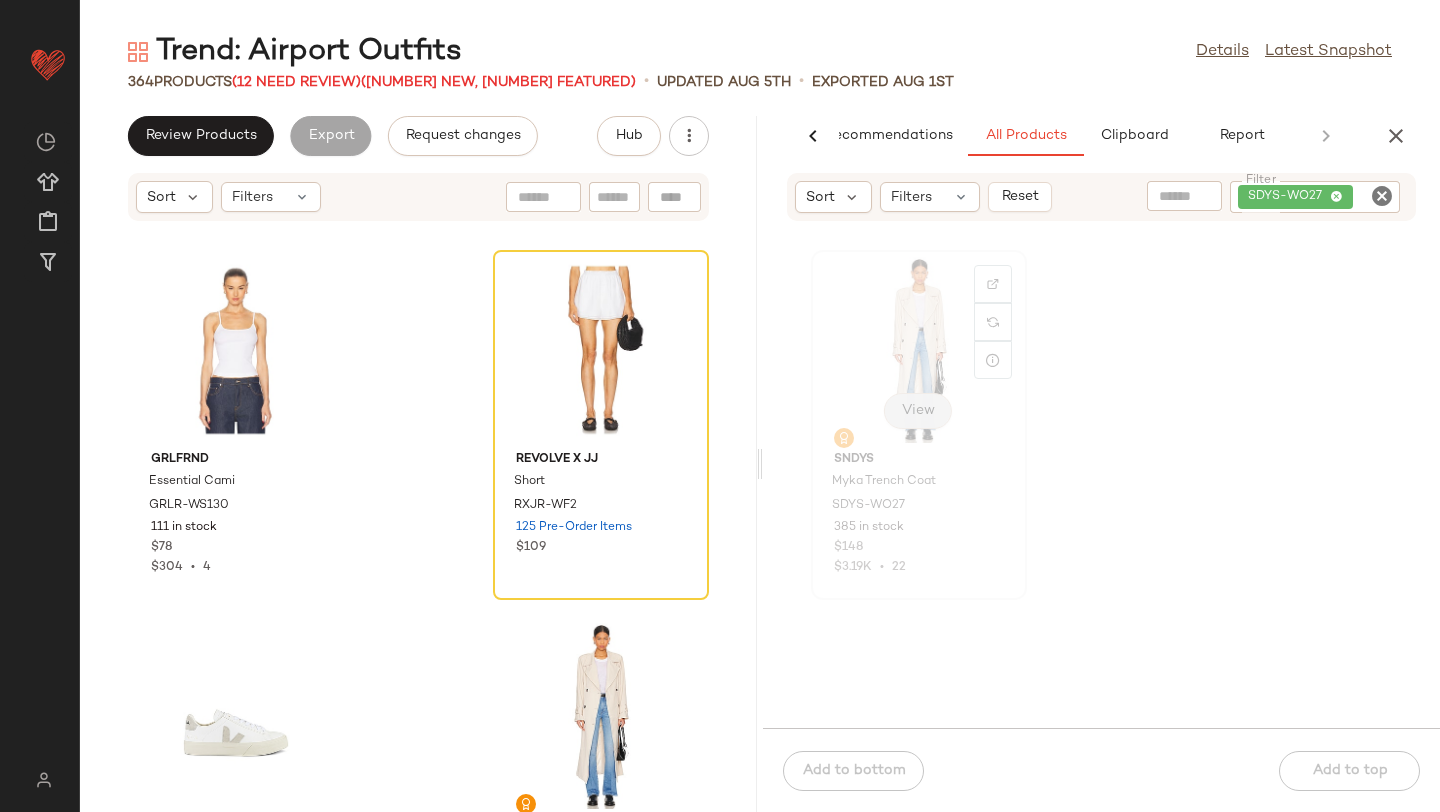click on "View" at bounding box center (918, 411) 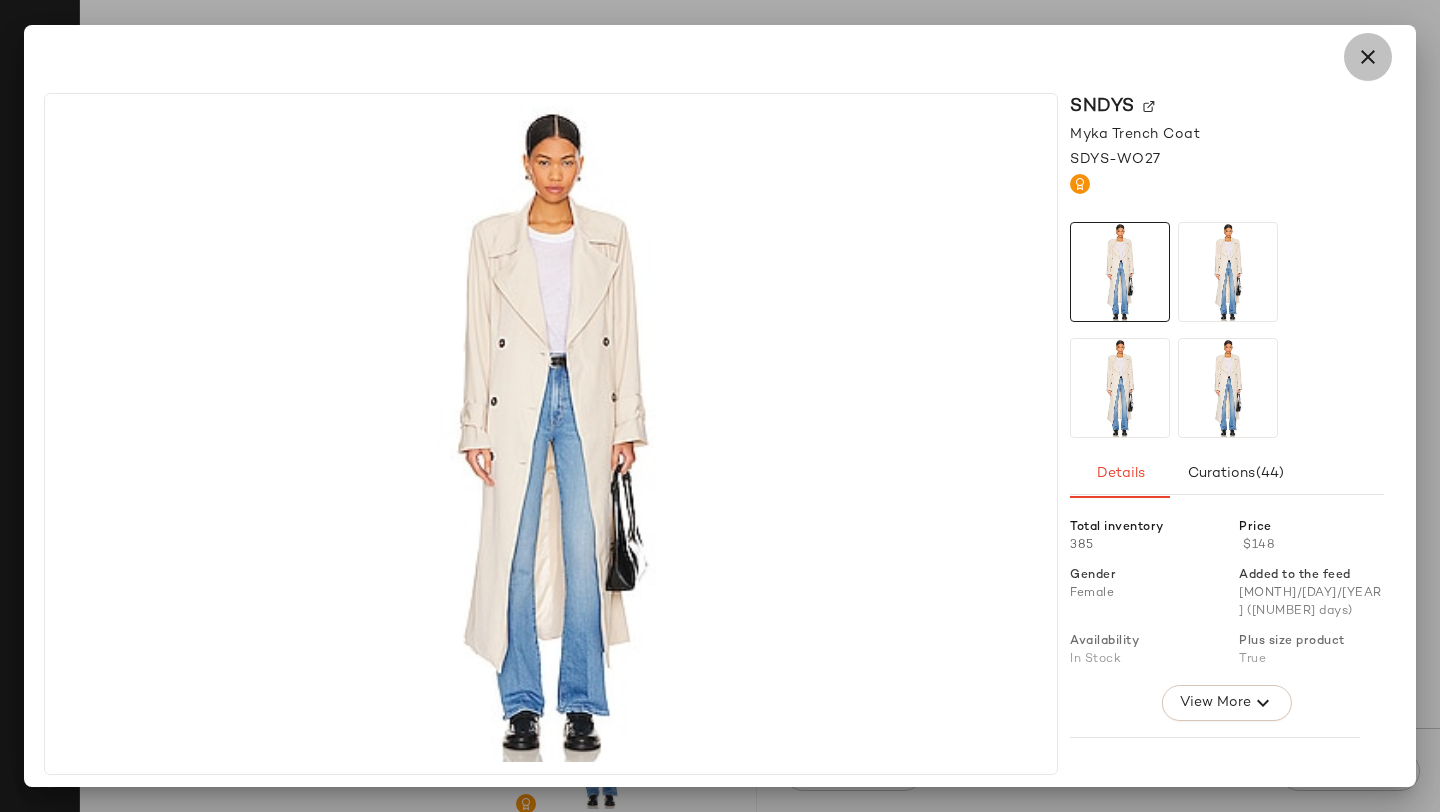 click at bounding box center [1368, 57] 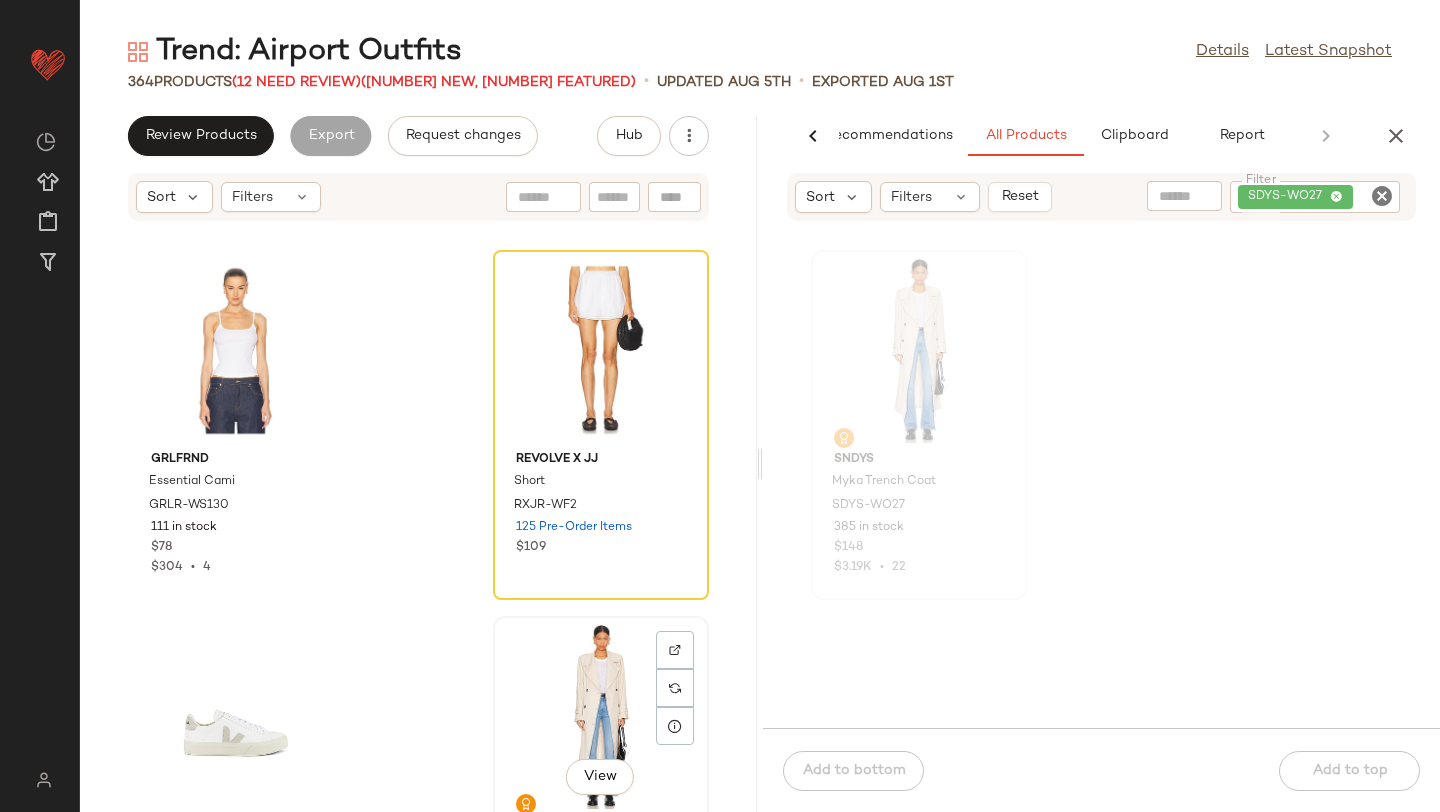 click on "View" 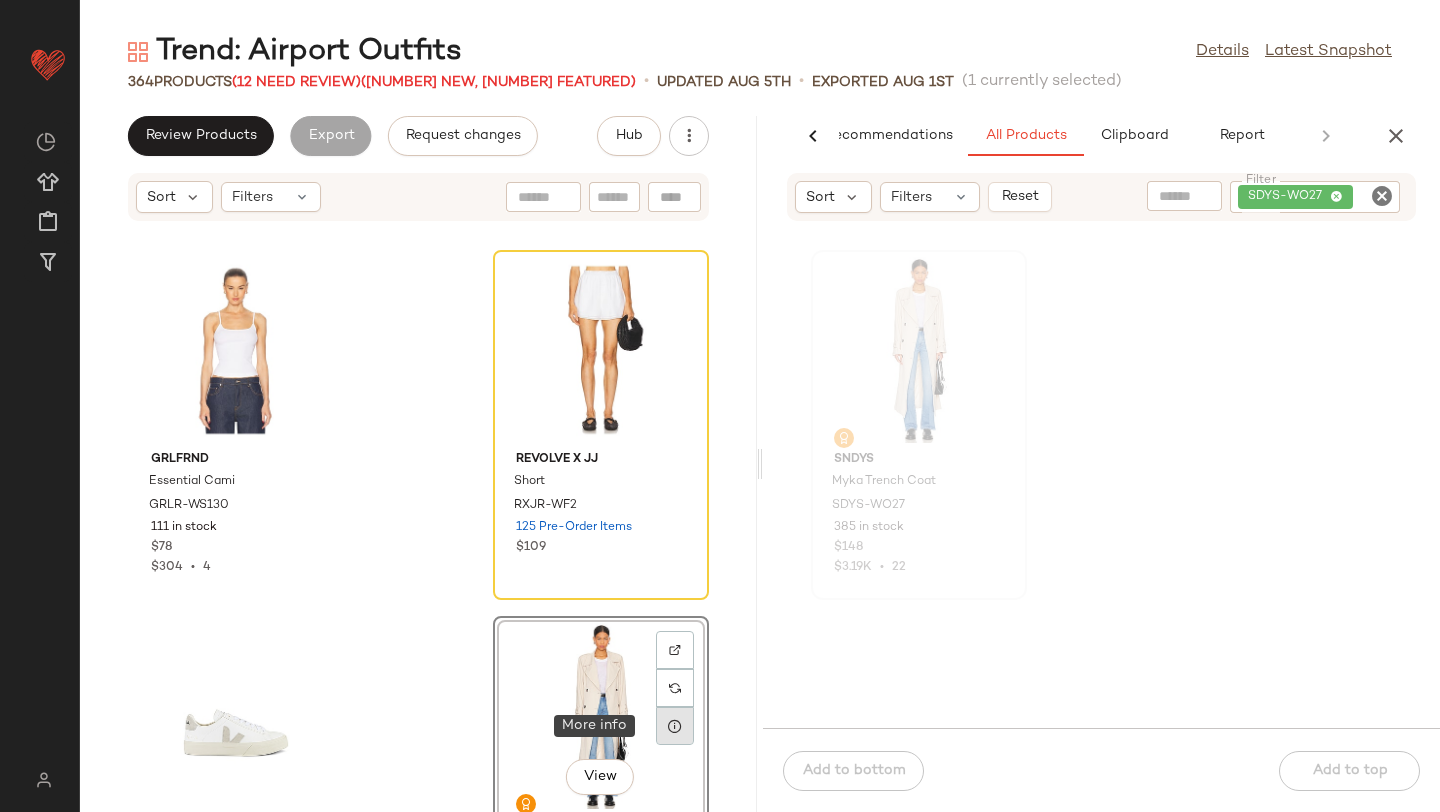 click 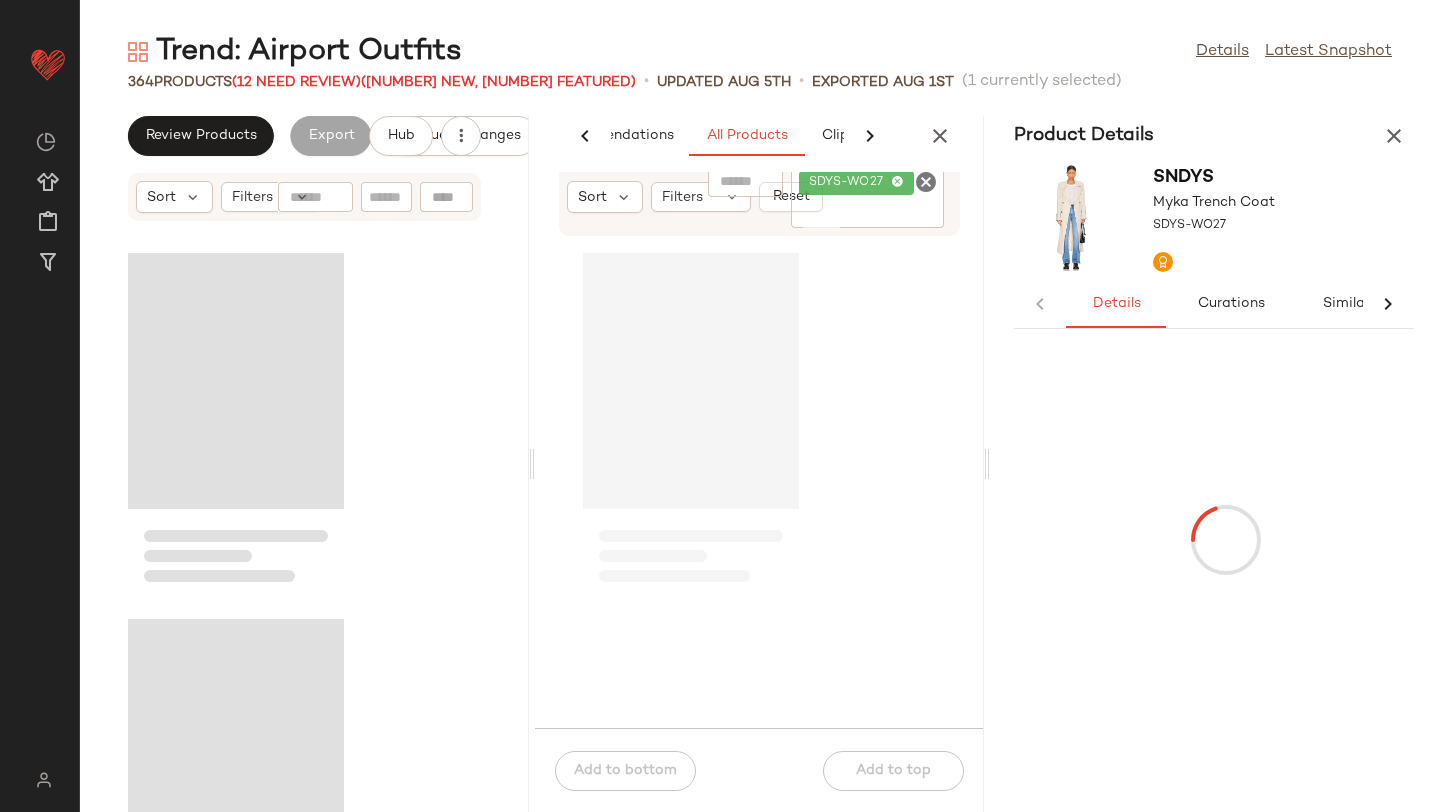 scroll, scrollTop: 0, scrollLeft: 98, axis: horizontal 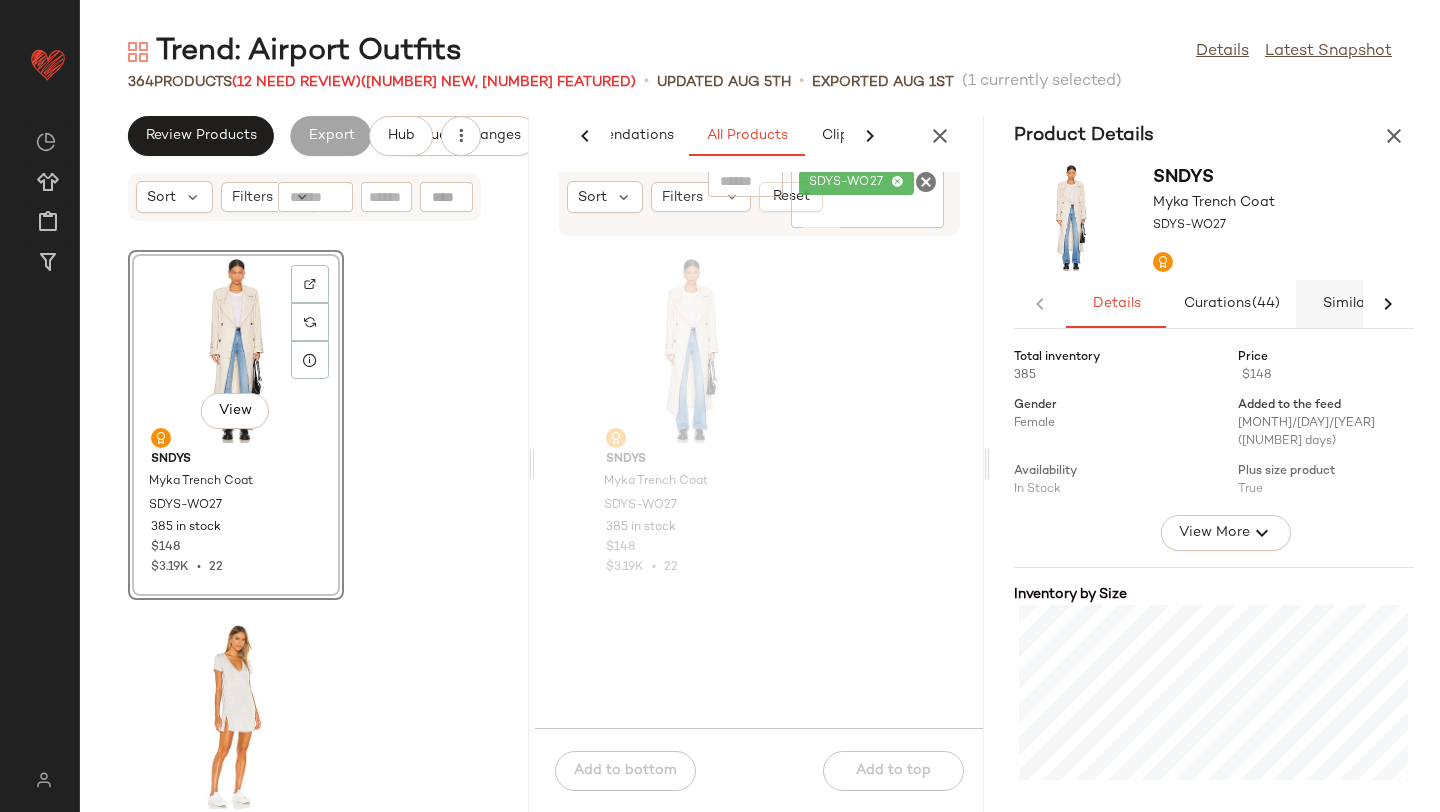 click on "Similar" 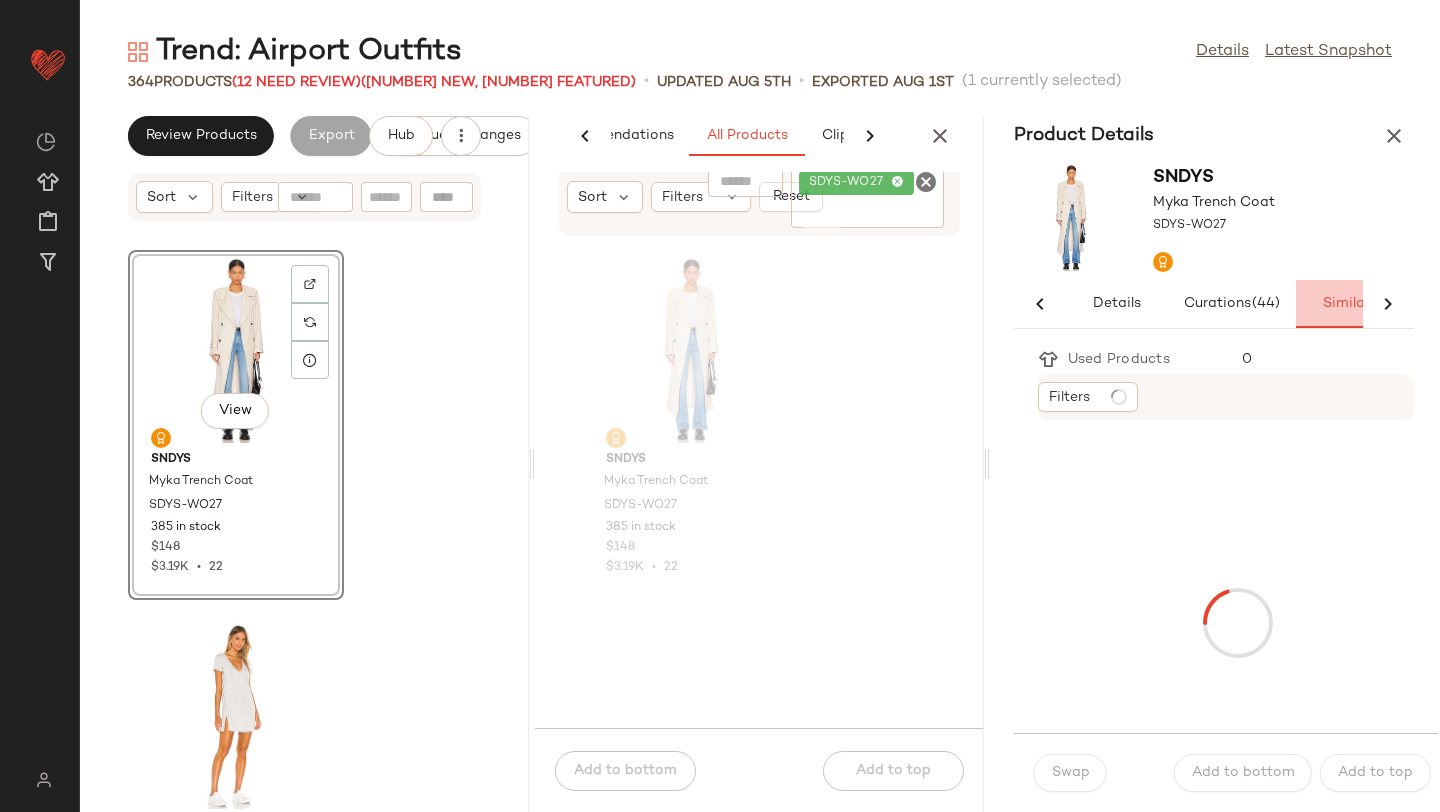 scroll, scrollTop: 0, scrollLeft: 33, axis: horizontal 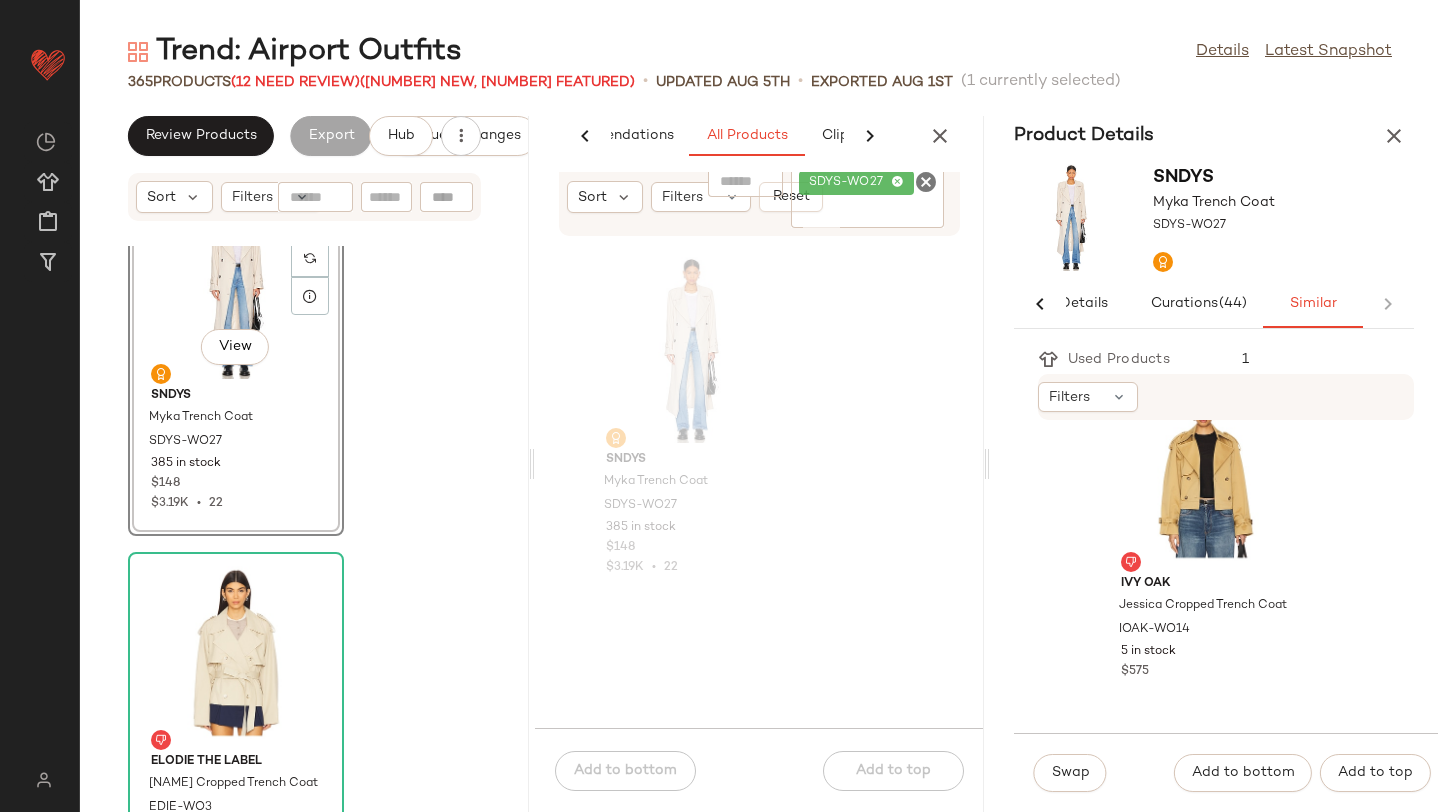click on "View  SNDYS Myka Trench Coat SDYS-WO27 385 in stock $148 $3.19K  •  22" 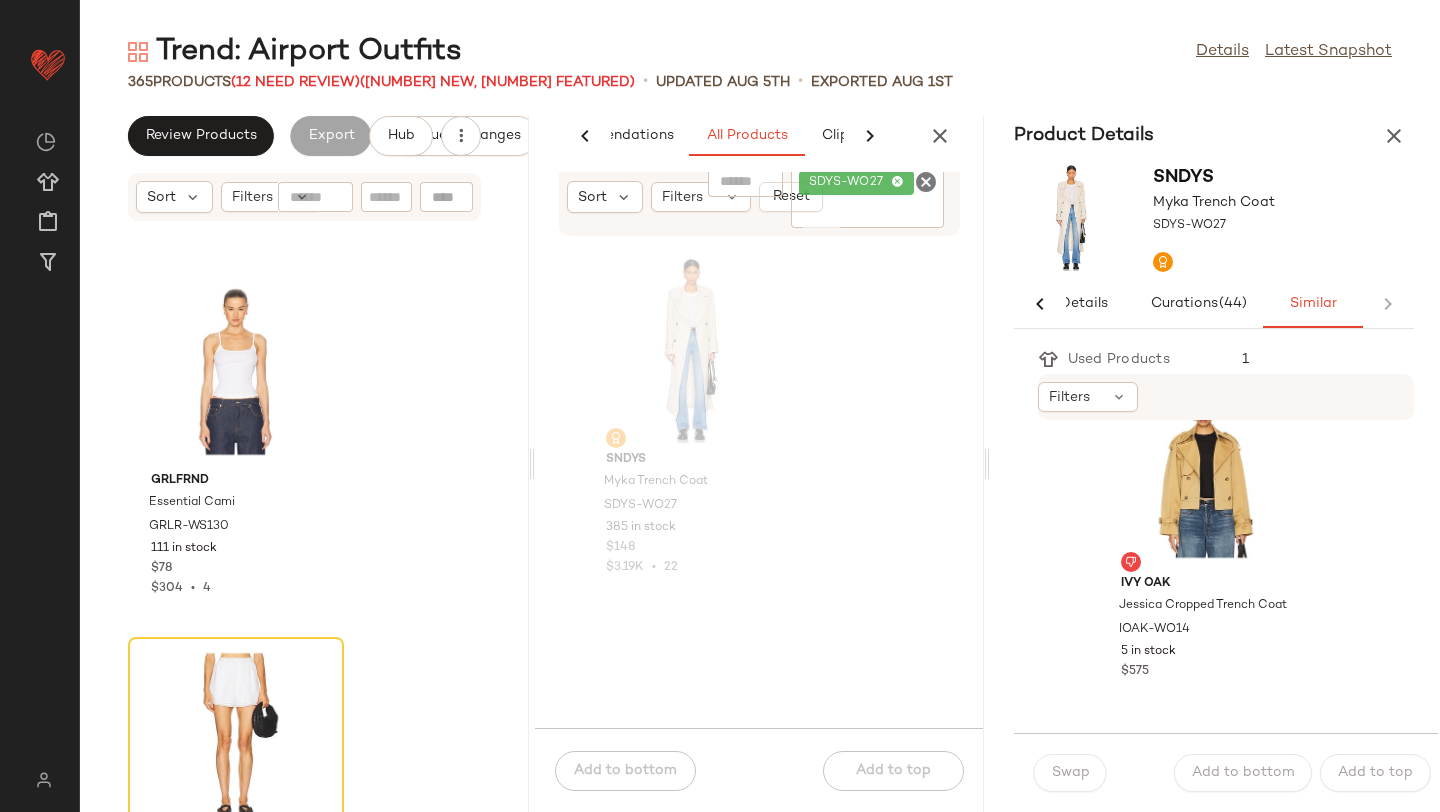 scroll, scrollTop: 0, scrollLeft: 0, axis: both 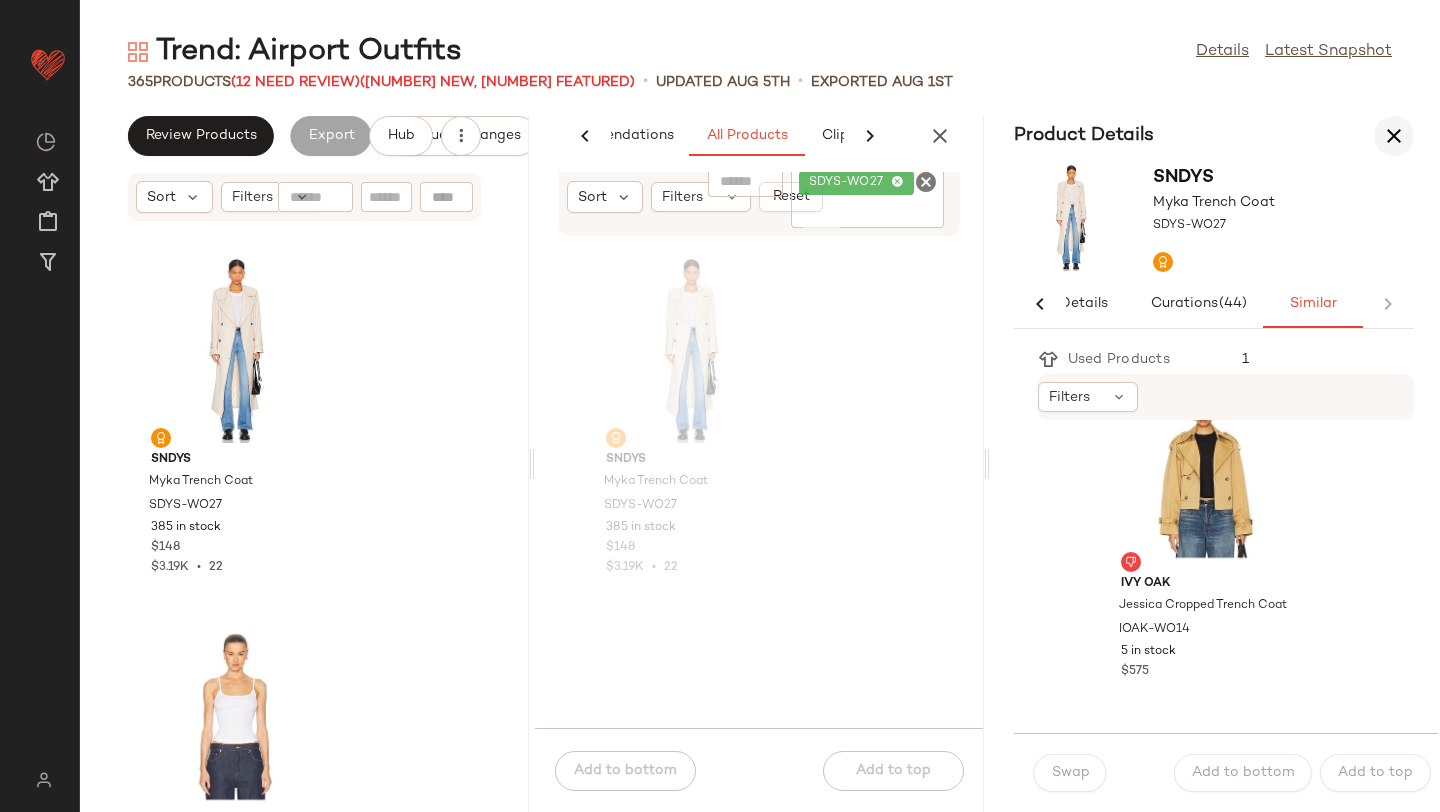 click at bounding box center [1394, 136] 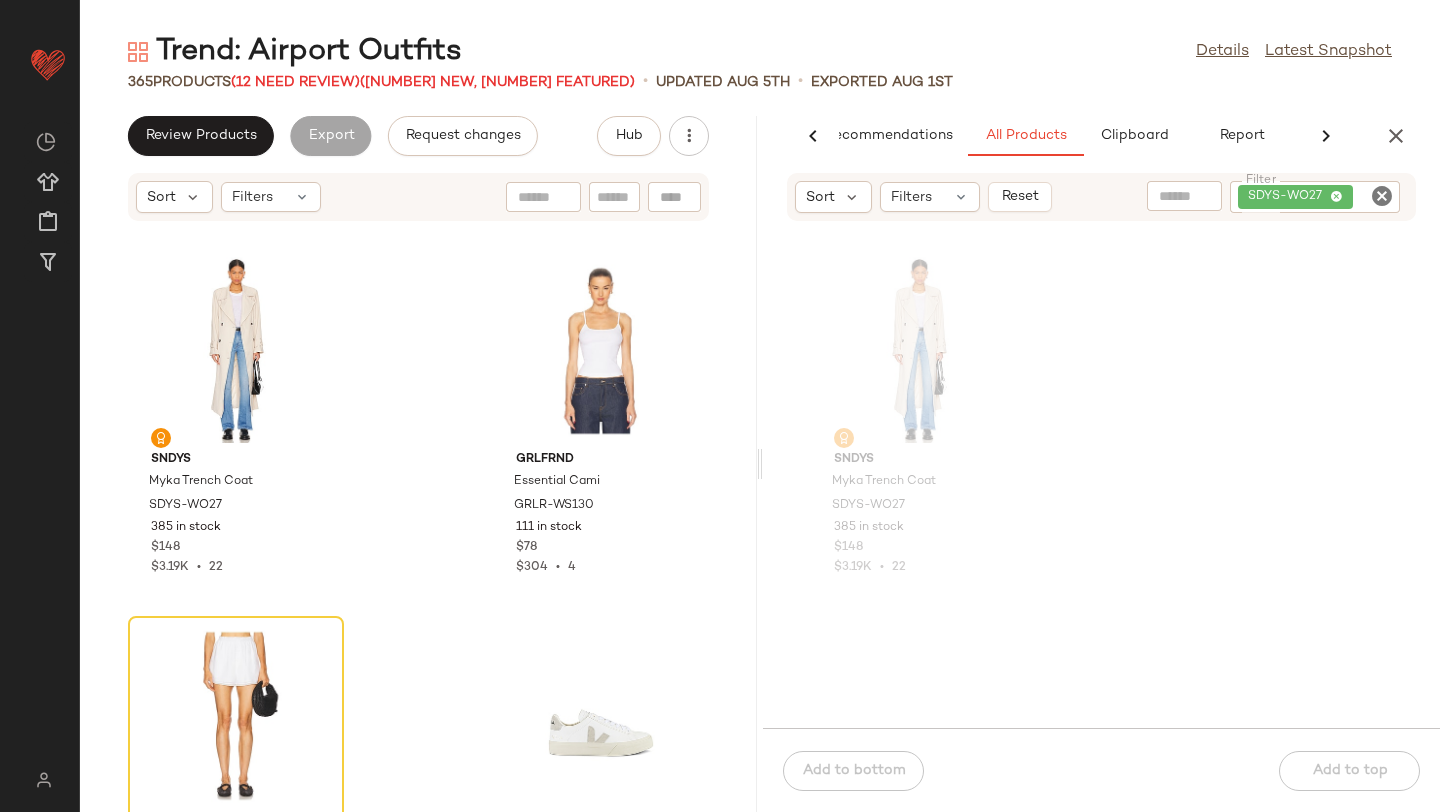 scroll, scrollTop: 0, scrollLeft: 47, axis: horizontal 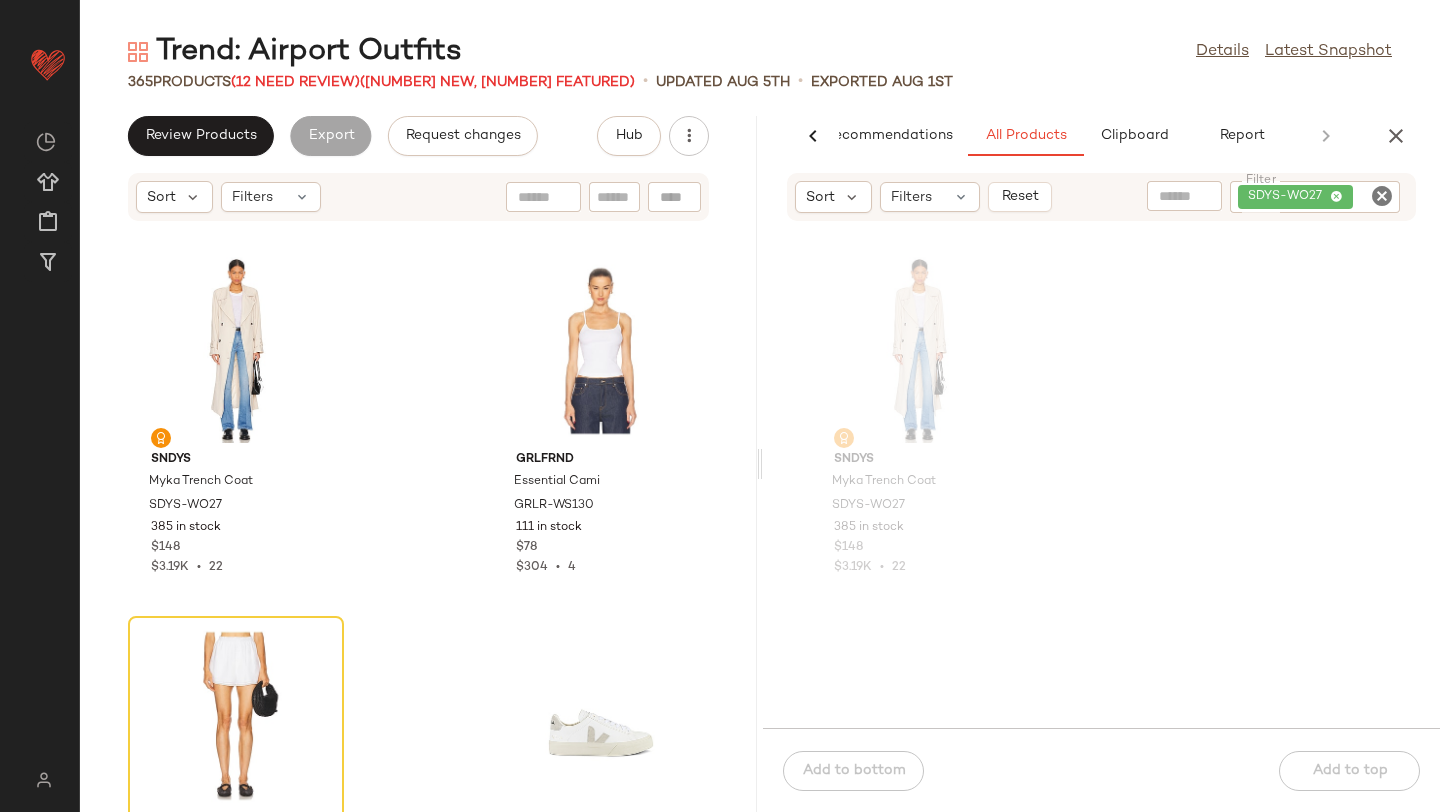 click 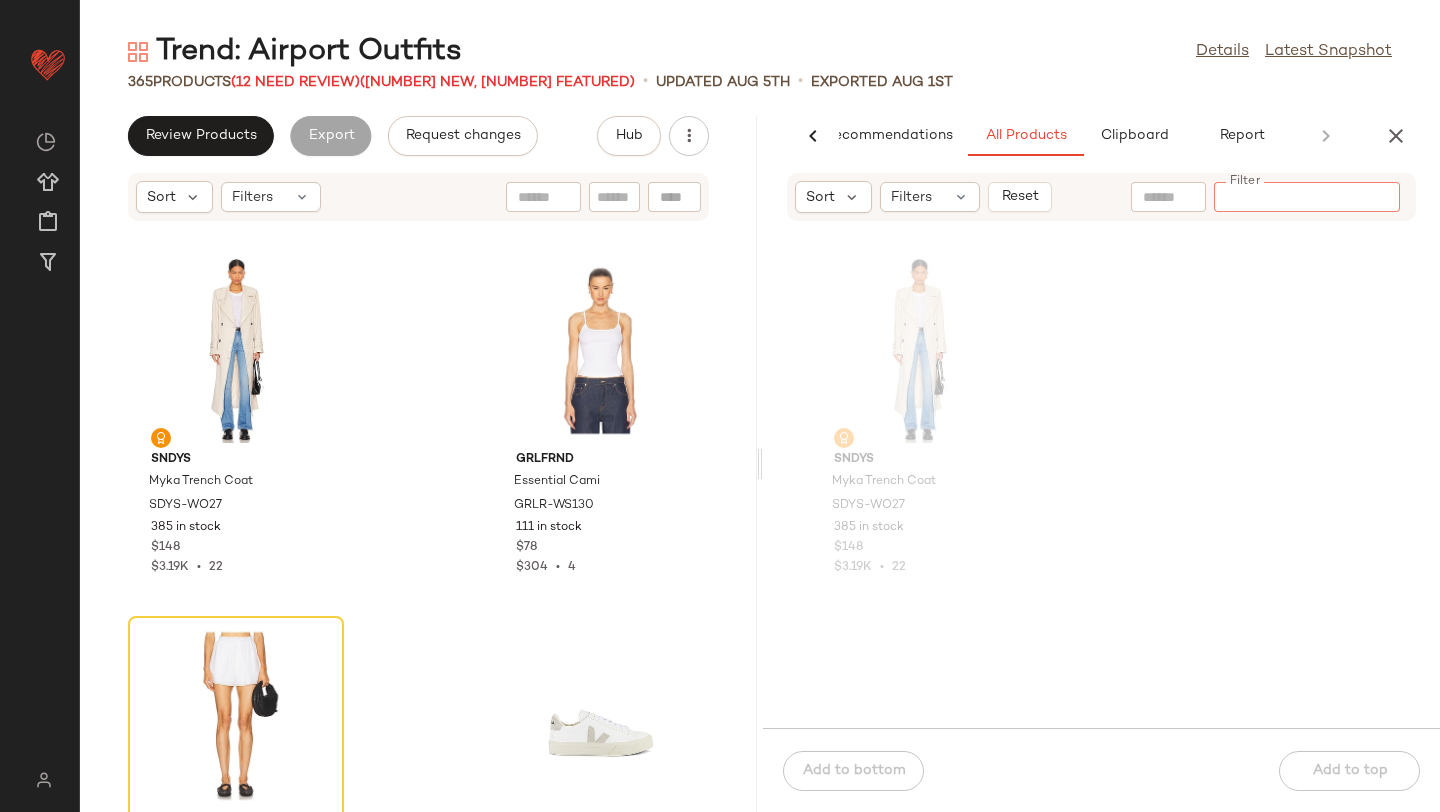 paste on "**********" 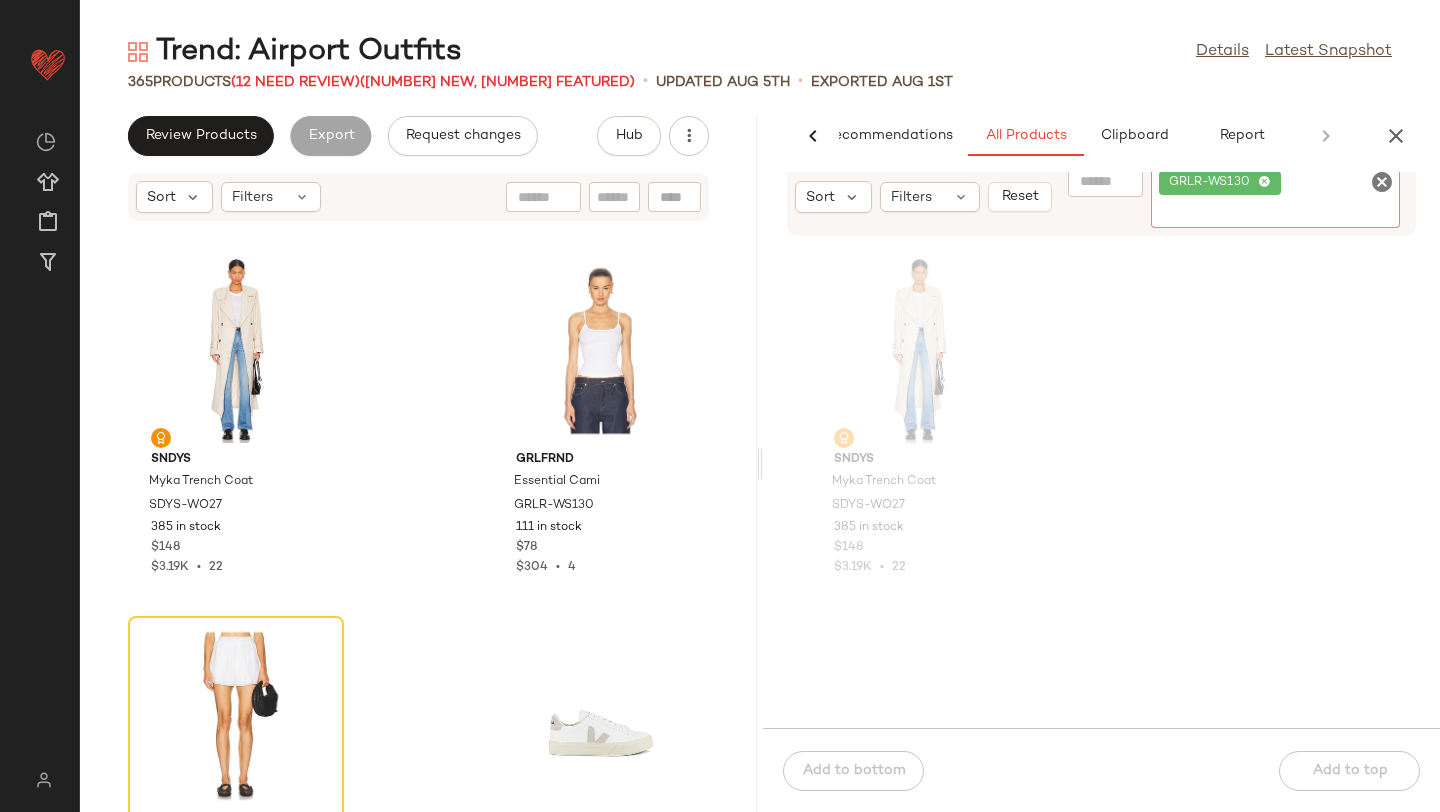 click on "365   Products   (12 Need Review)  (34 New, 47 Featured)  •   updated Aug 5th  •  Exported Aug 1st" 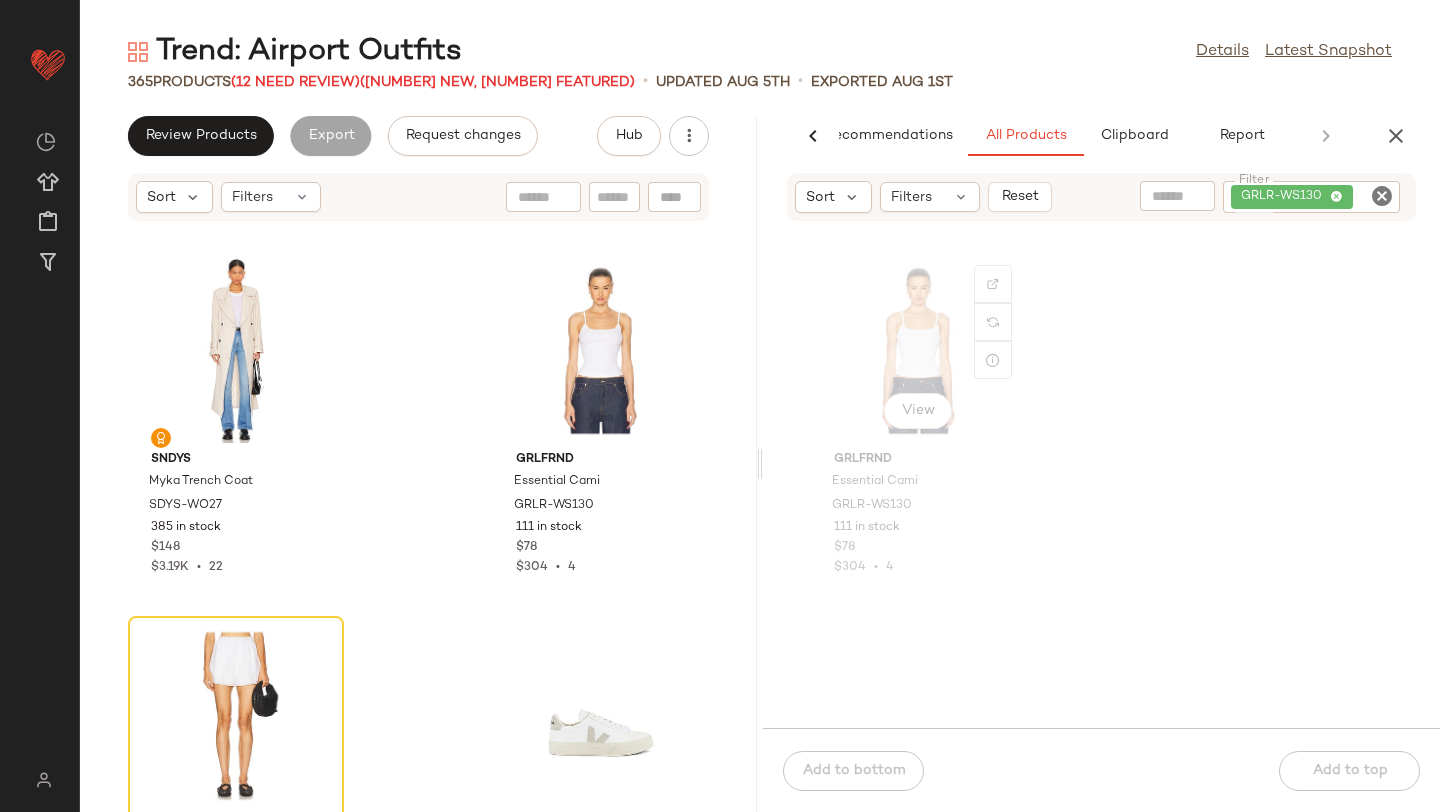 click on "View" 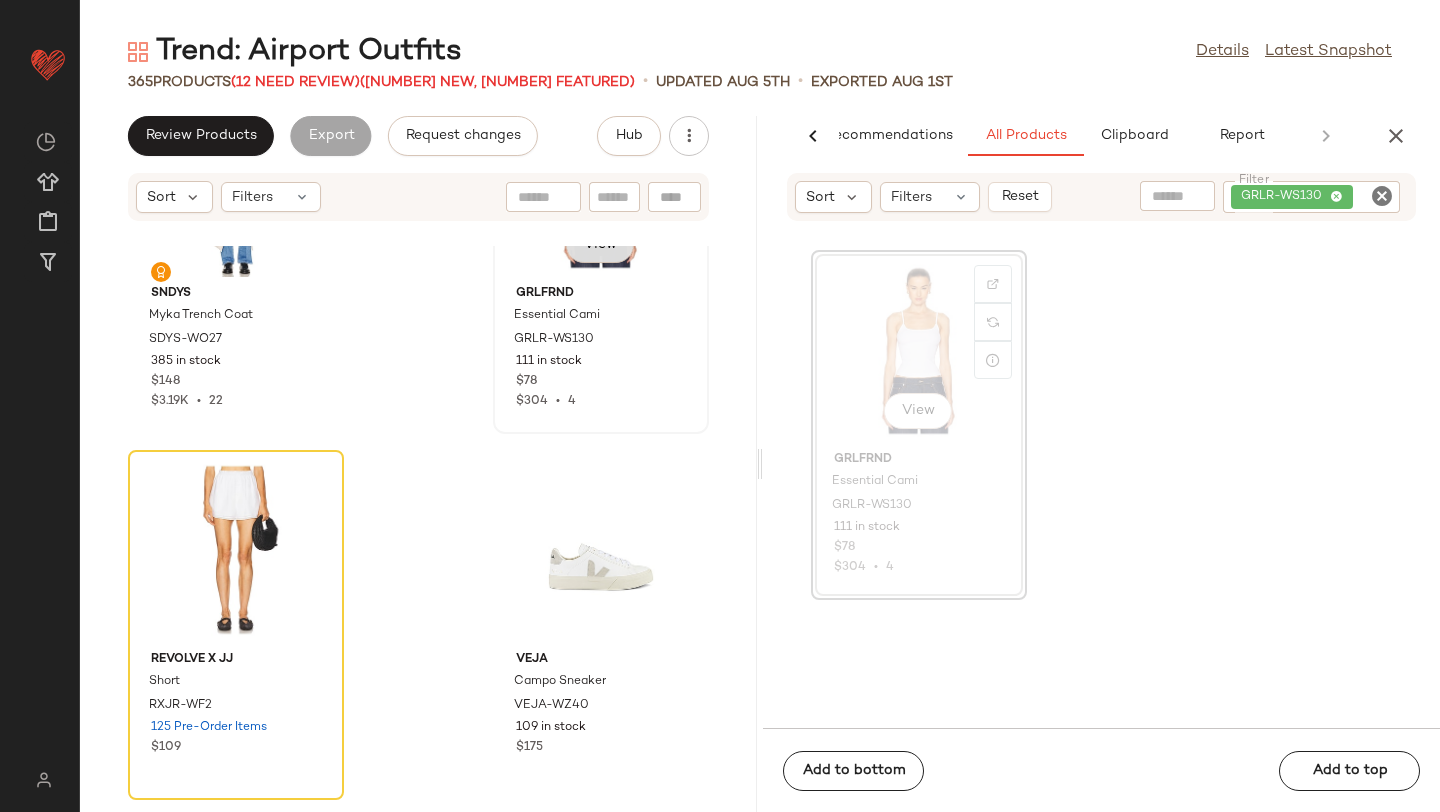 scroll, scrollTop: 165, scrollLeft: 0, axis: vertical 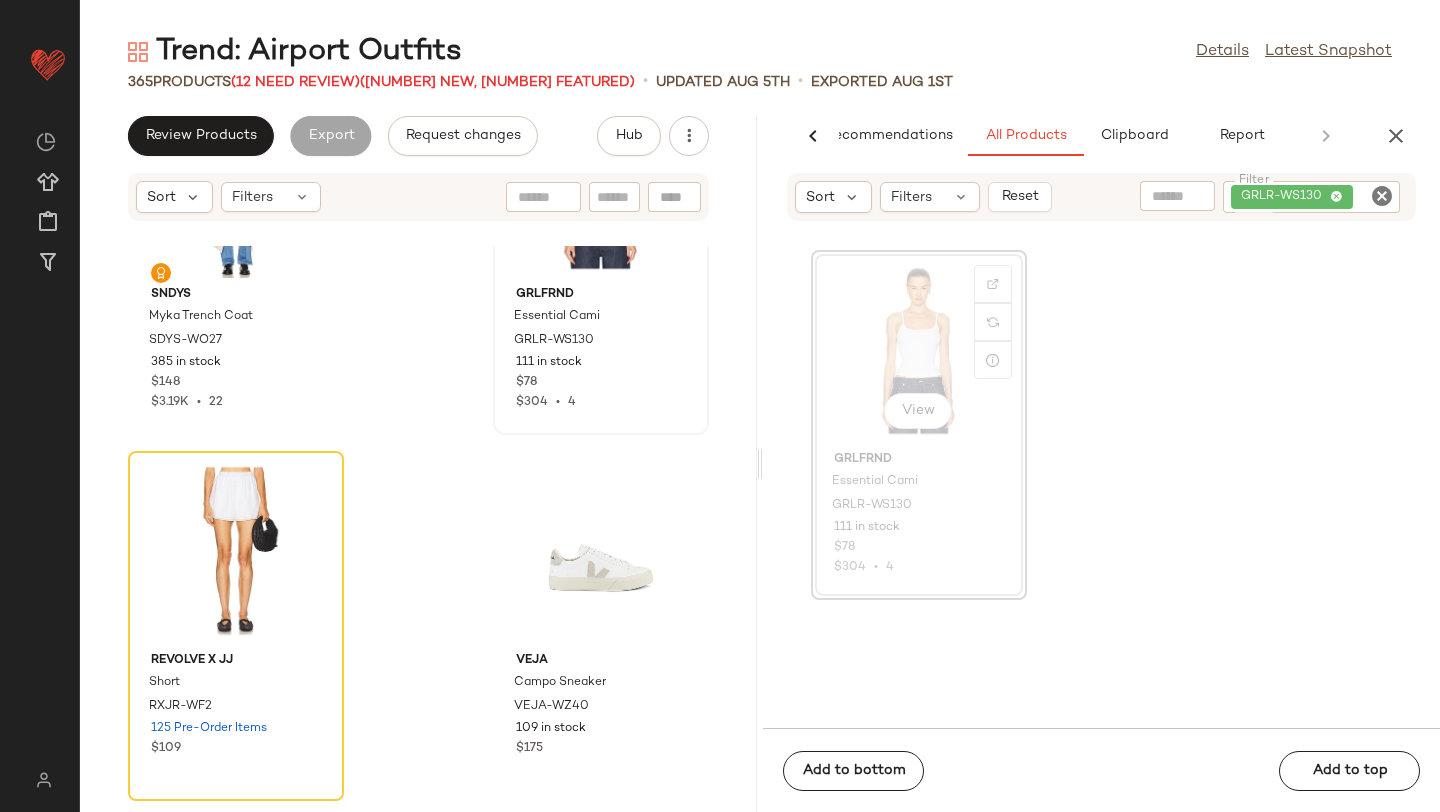 click 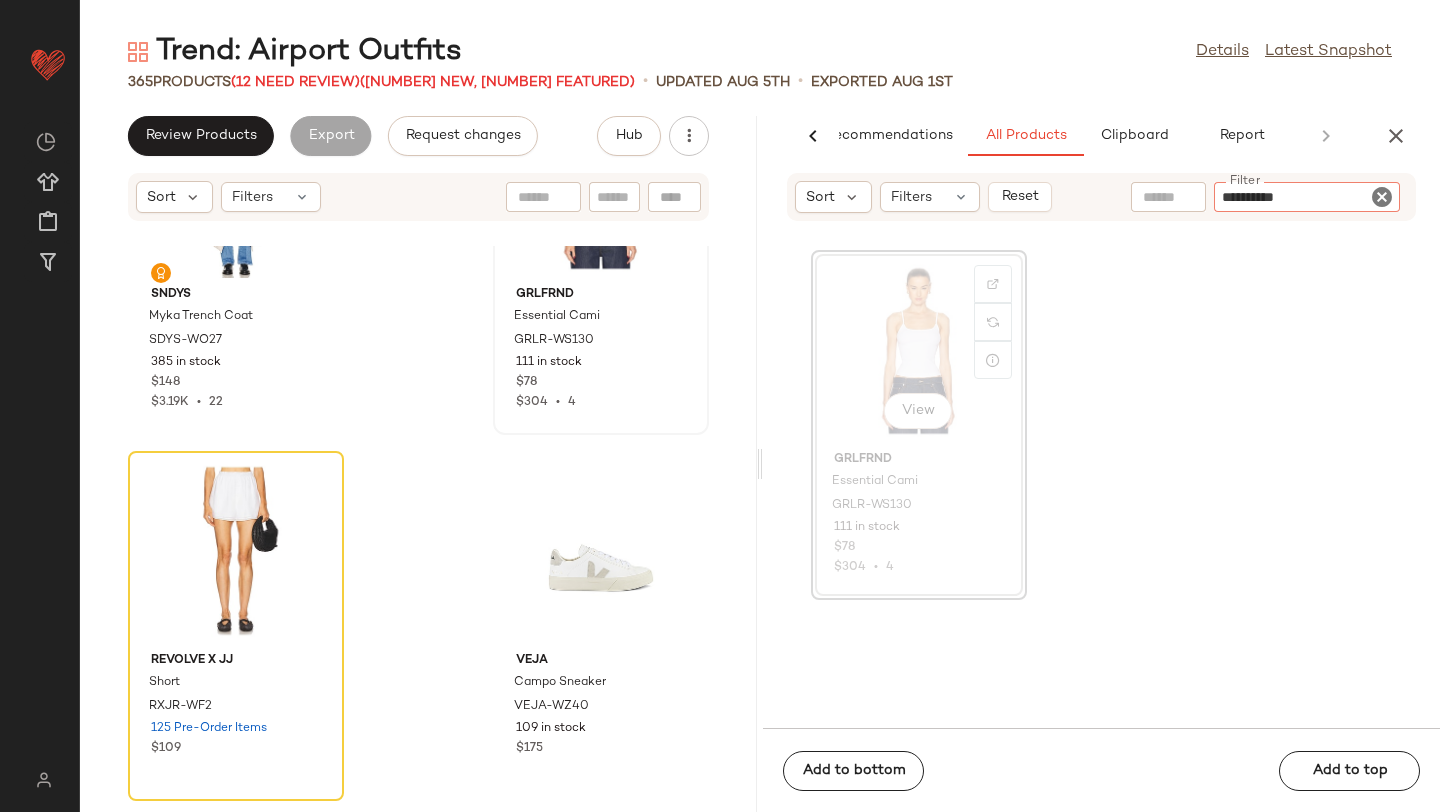 type 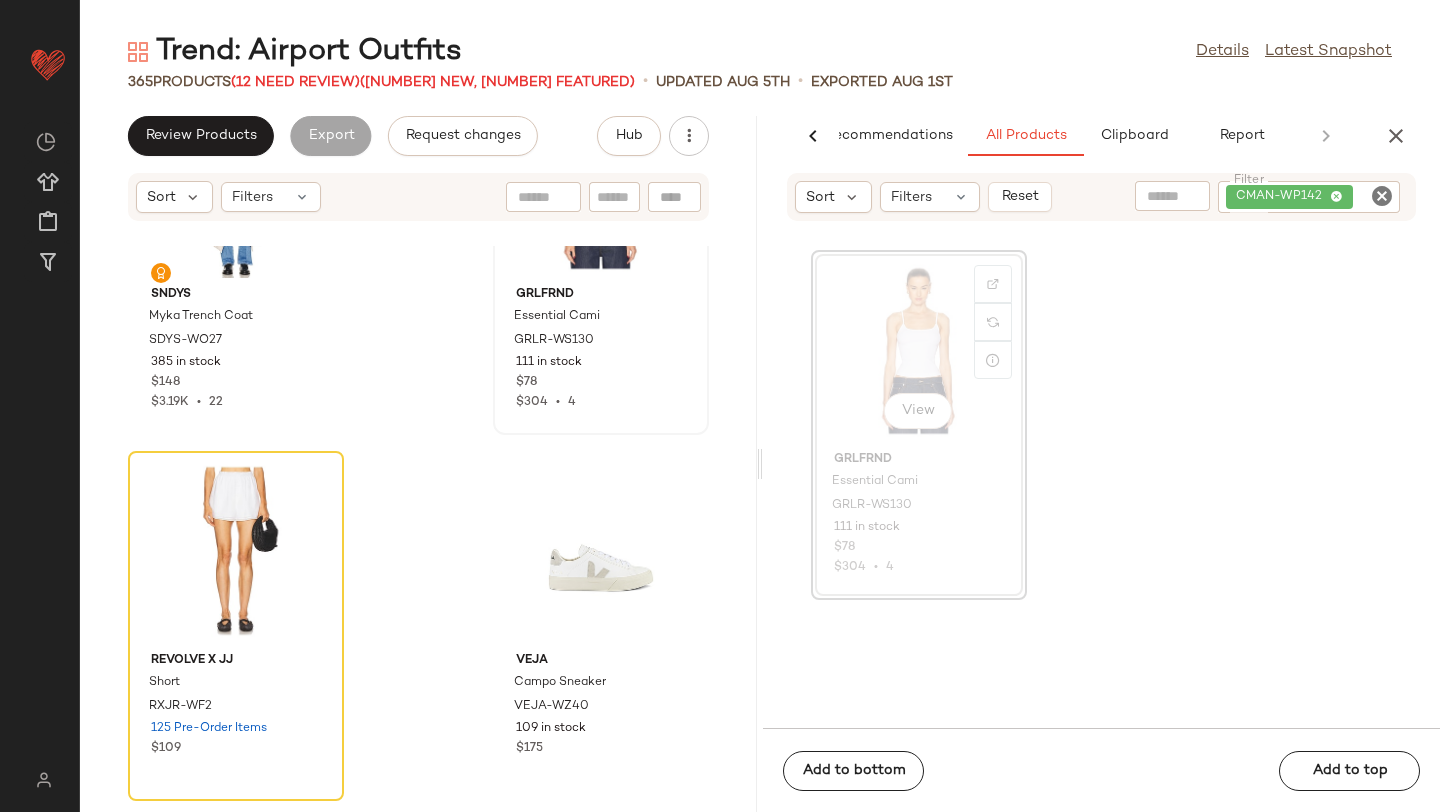 click on "Trend: Airport Outfits  Details   Latest Snapshot  365   Products   (12 Need Review)  (34 New, 47 Featured)  •   updated Aug 5th  •  Exported Aug 1st  Review Products   Export   Request changes   Hub  Sort  Filters SNDYS Myka Trench Coat SDYS-WO27 385 in stock $148 $3.19K  •  22 GRLFRND Essential Cami GRLR-WS130 111 in stock $78 $304  •  4 REVOLVE x JJ Short RXJR-WF2 125 Pre-Order Items $109 Veja Campo Sneaker VEJA-WZ40 109 in stock $175 Elodie the Label Eleanor Cropped Trench Coat EDIE-WO3 6 in stock $188 Lovers and Friends Carlo Shirt Dress LOVF-WD2752 7 in stock $98 $98  •  1 Freja New York Hudson Bag FNEW-WY30 27 in stock $298 DONNI. Baby Rib Contrast Tee DONR-WS83 21 in stock $128  AI Recommendations   All Products   Clipboard   Report  Sort  Filters  Reset  Filter CMAN-WP142 Filter  View  GRLFRND Essential Cami GRLR-WS130 111 in stock $78 $304  •  4  Add to bottom   Add to top" at bounding box center (760, 422) 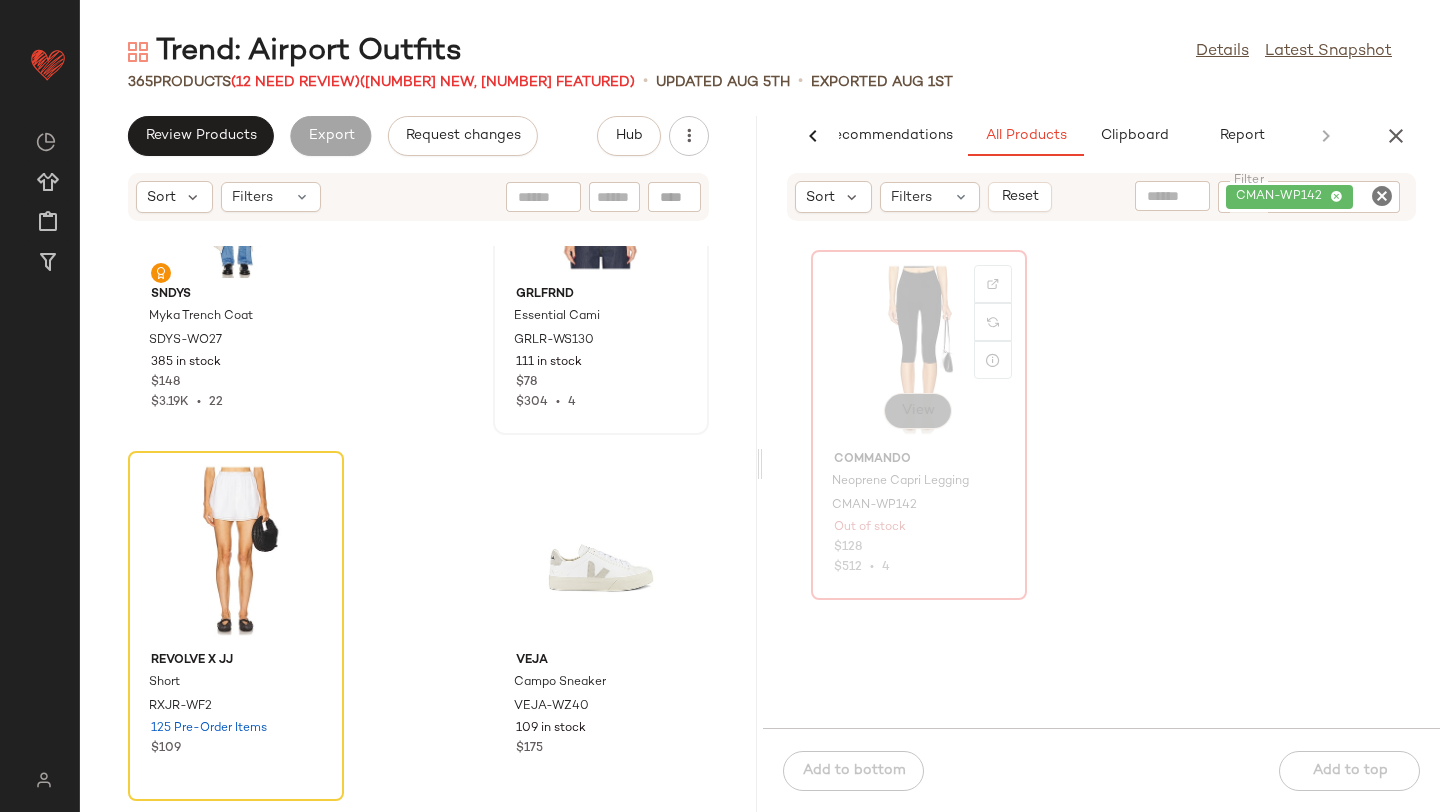 click on "View" at bounding box center (918, 411) 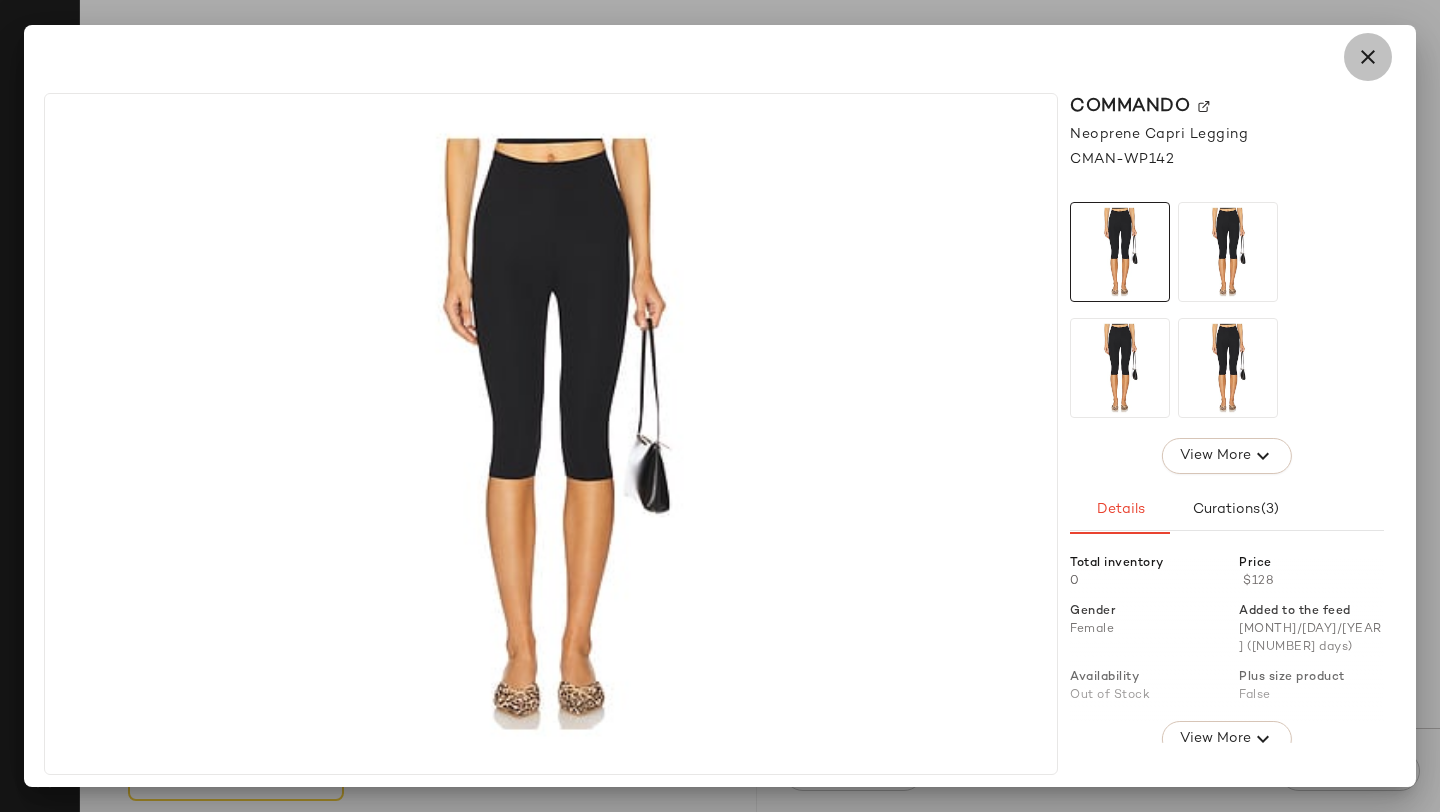 click at bounding box center [1368, 57] 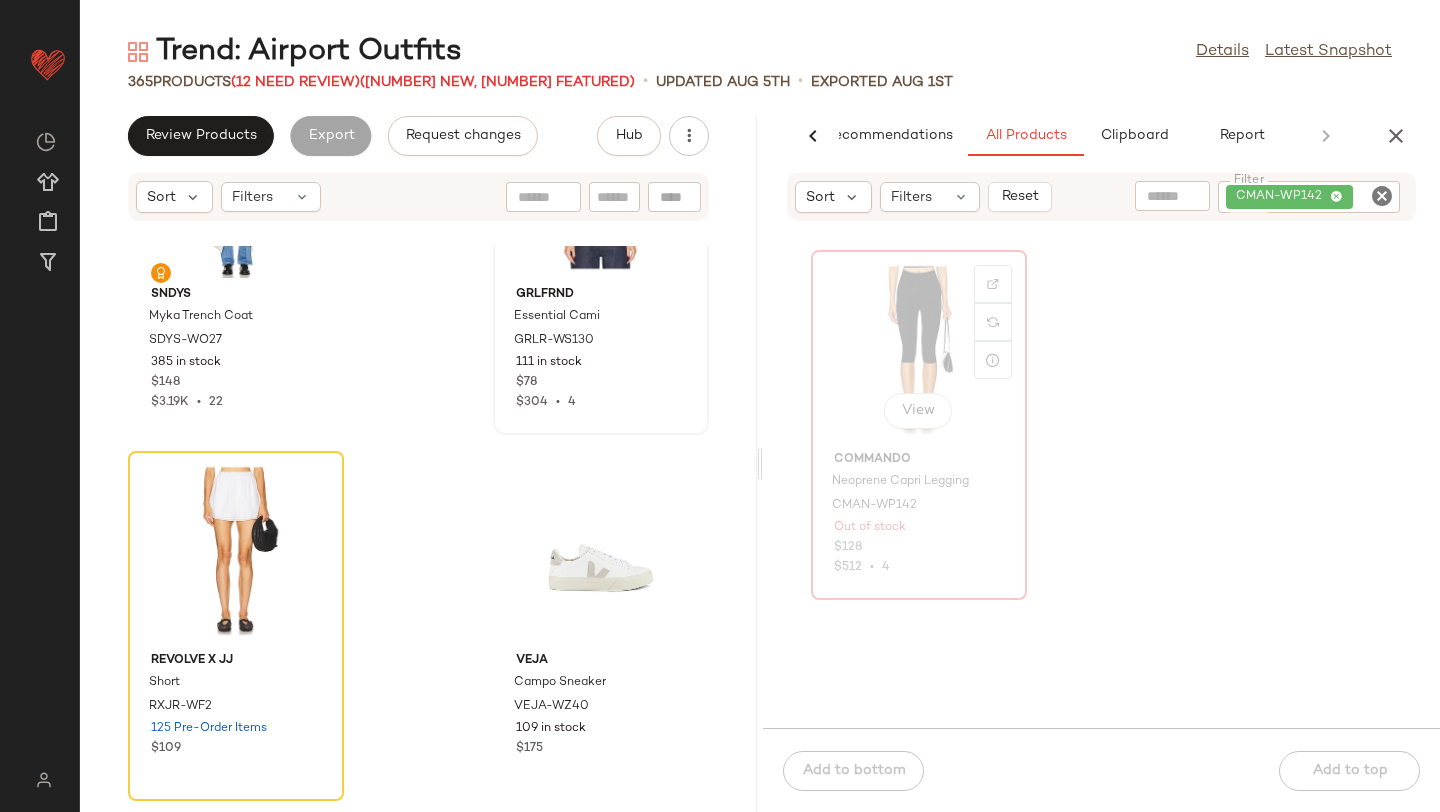 click on "View" 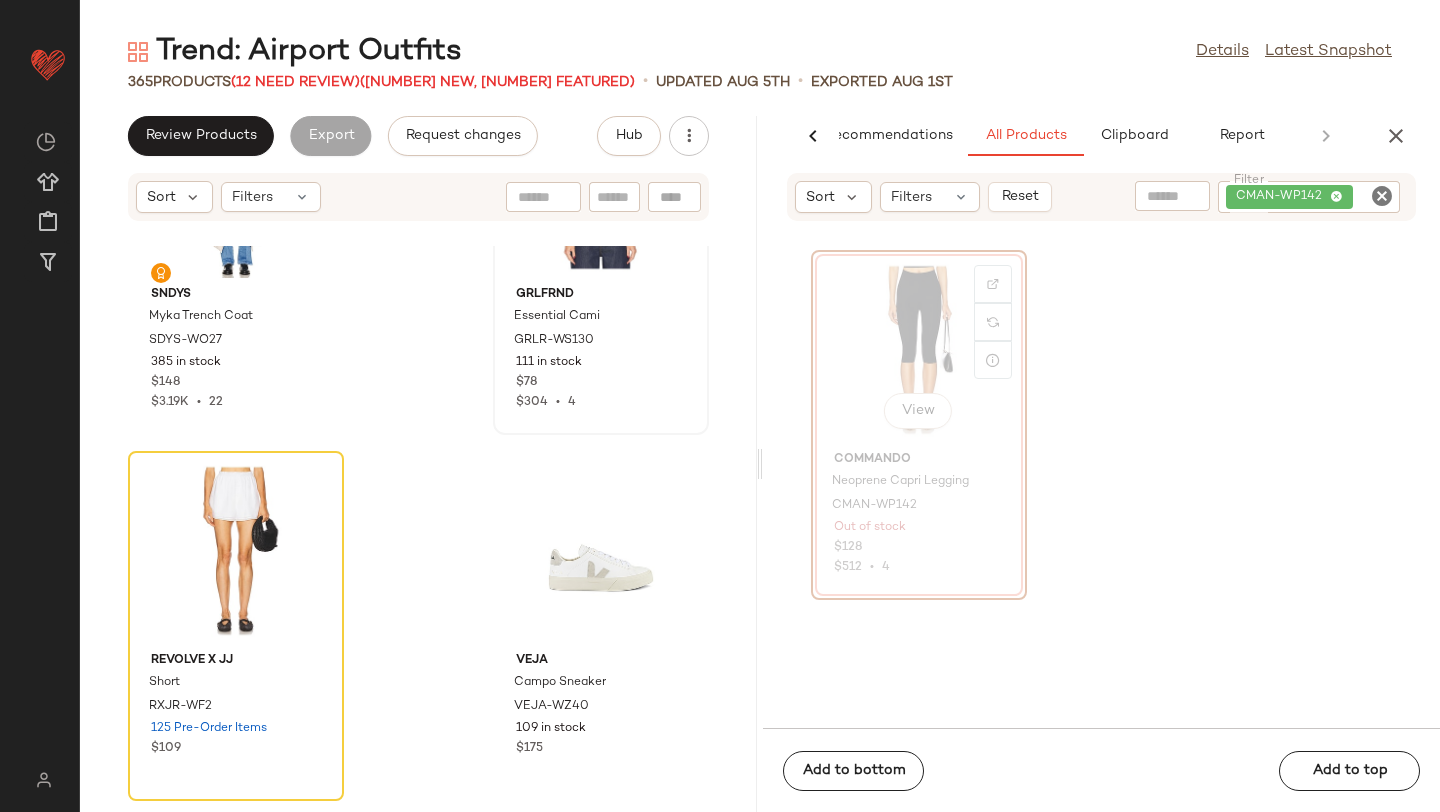 click on "View" 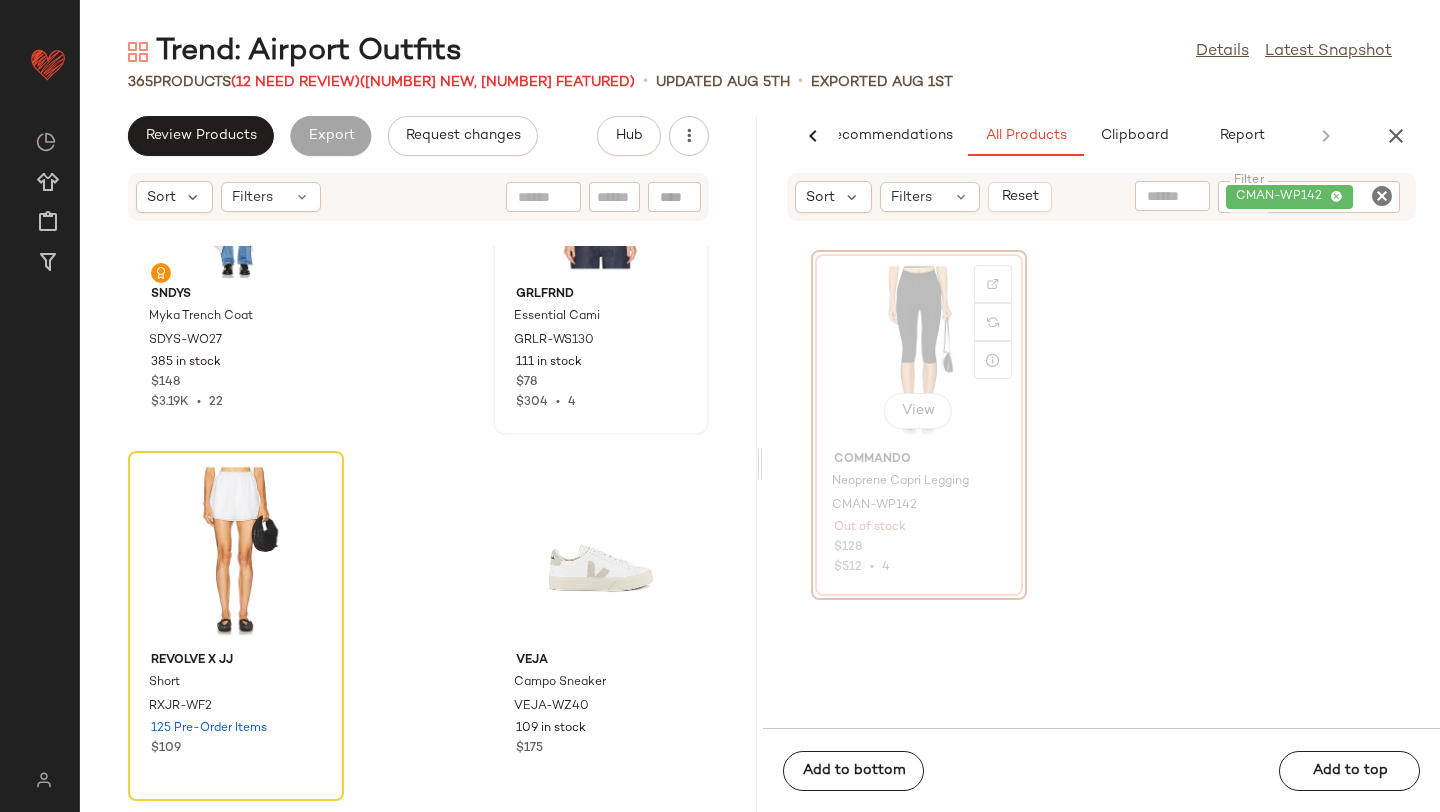click on "View" 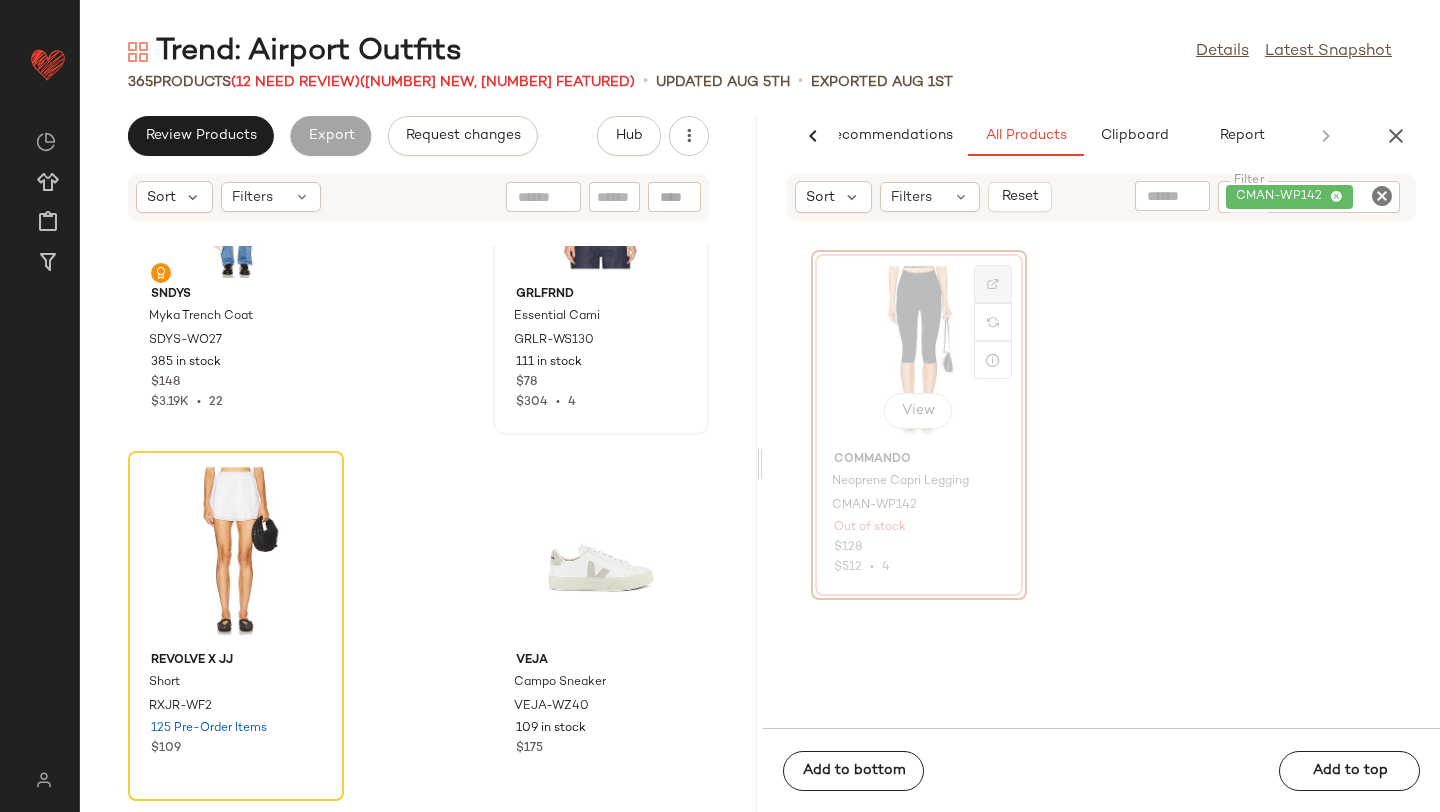 click 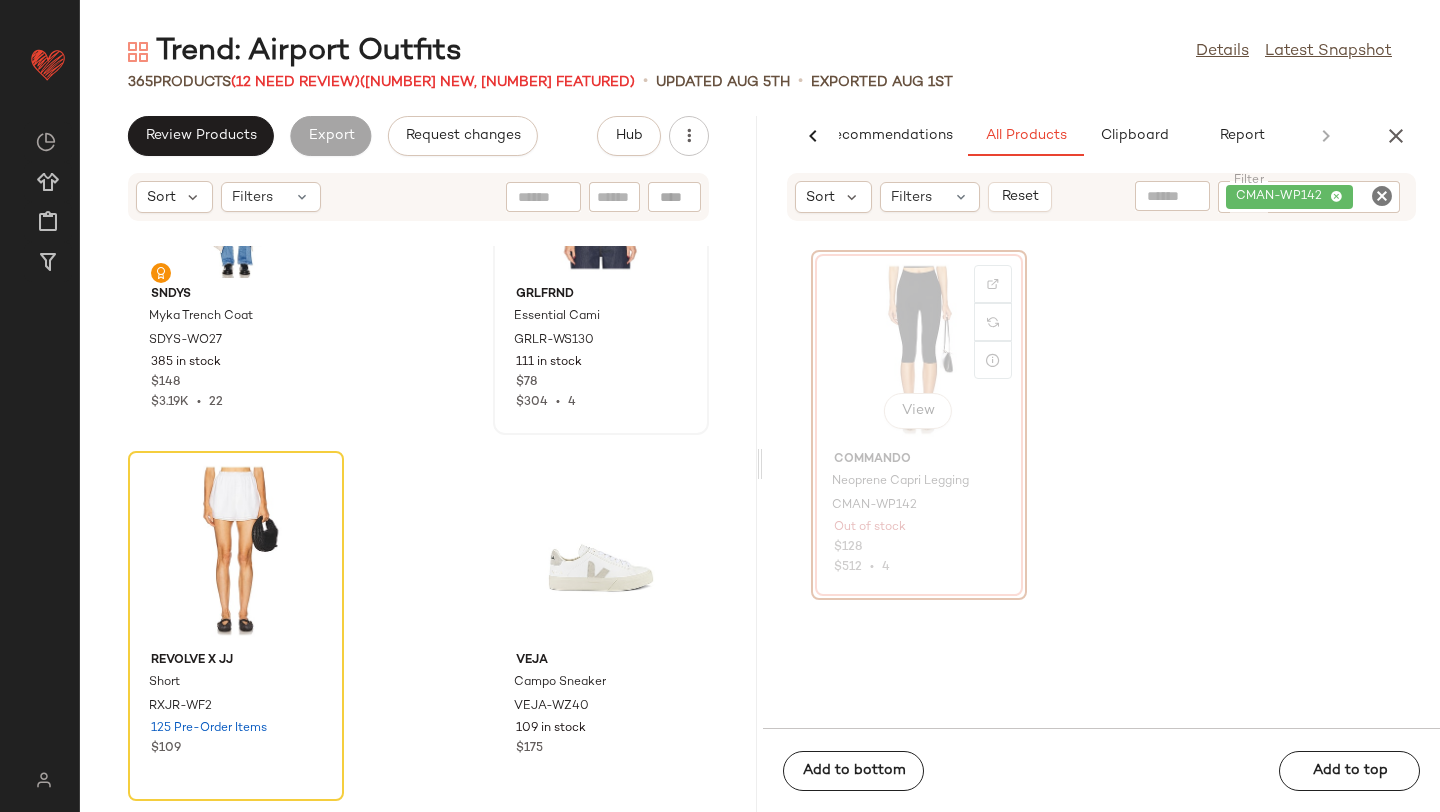 click on "View" 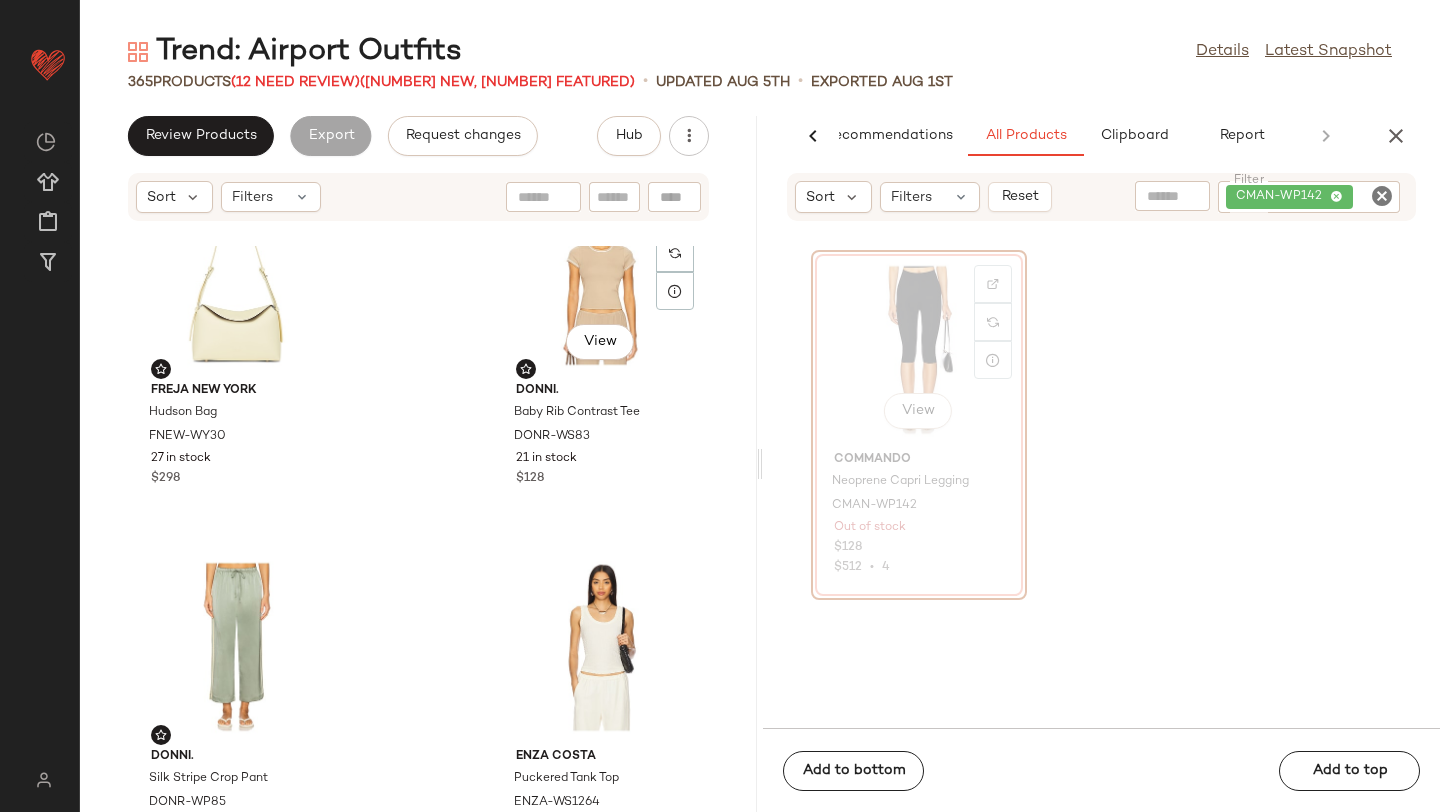 scroll, scrollTop: 1830, scrollLeft: 0, axis: vertical 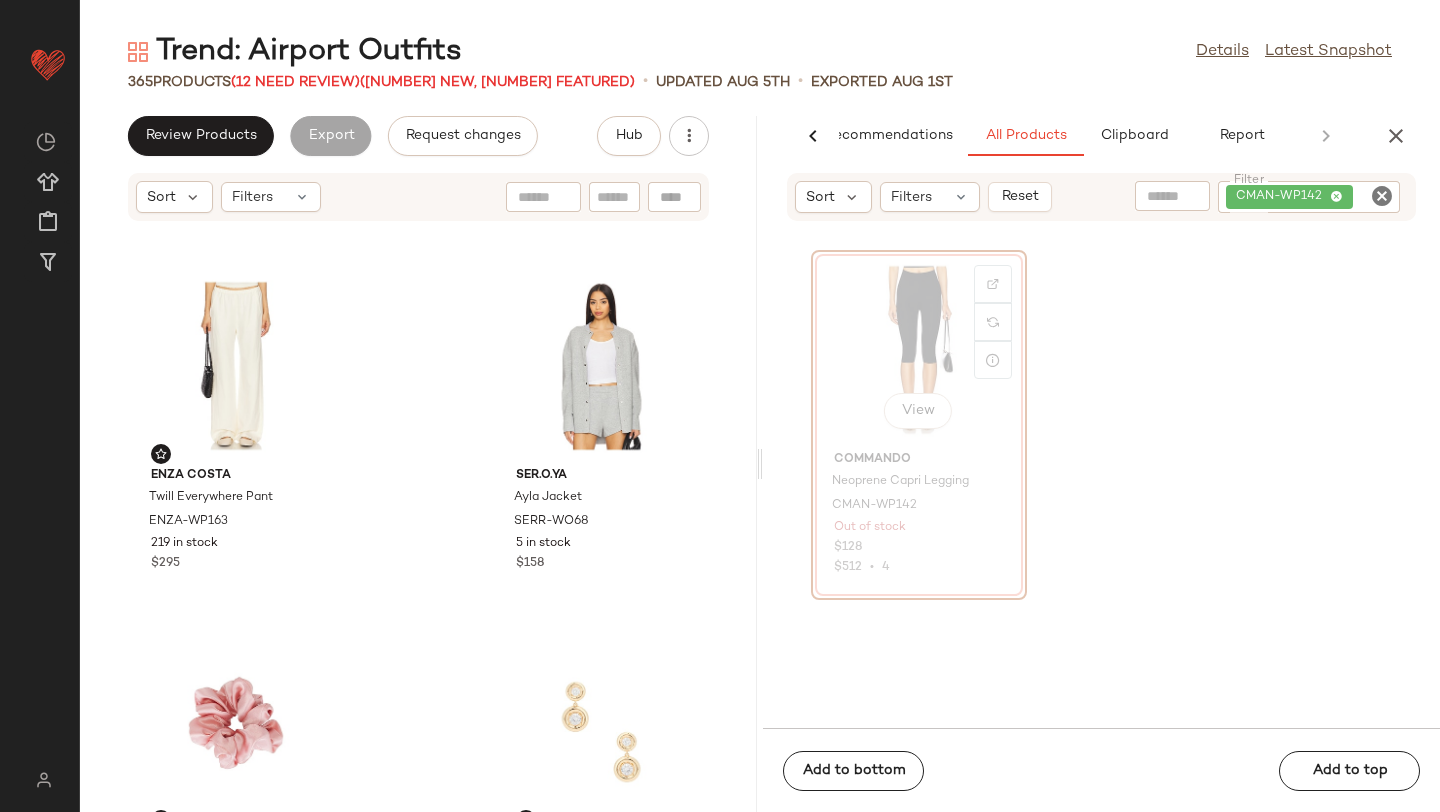 click on "View" 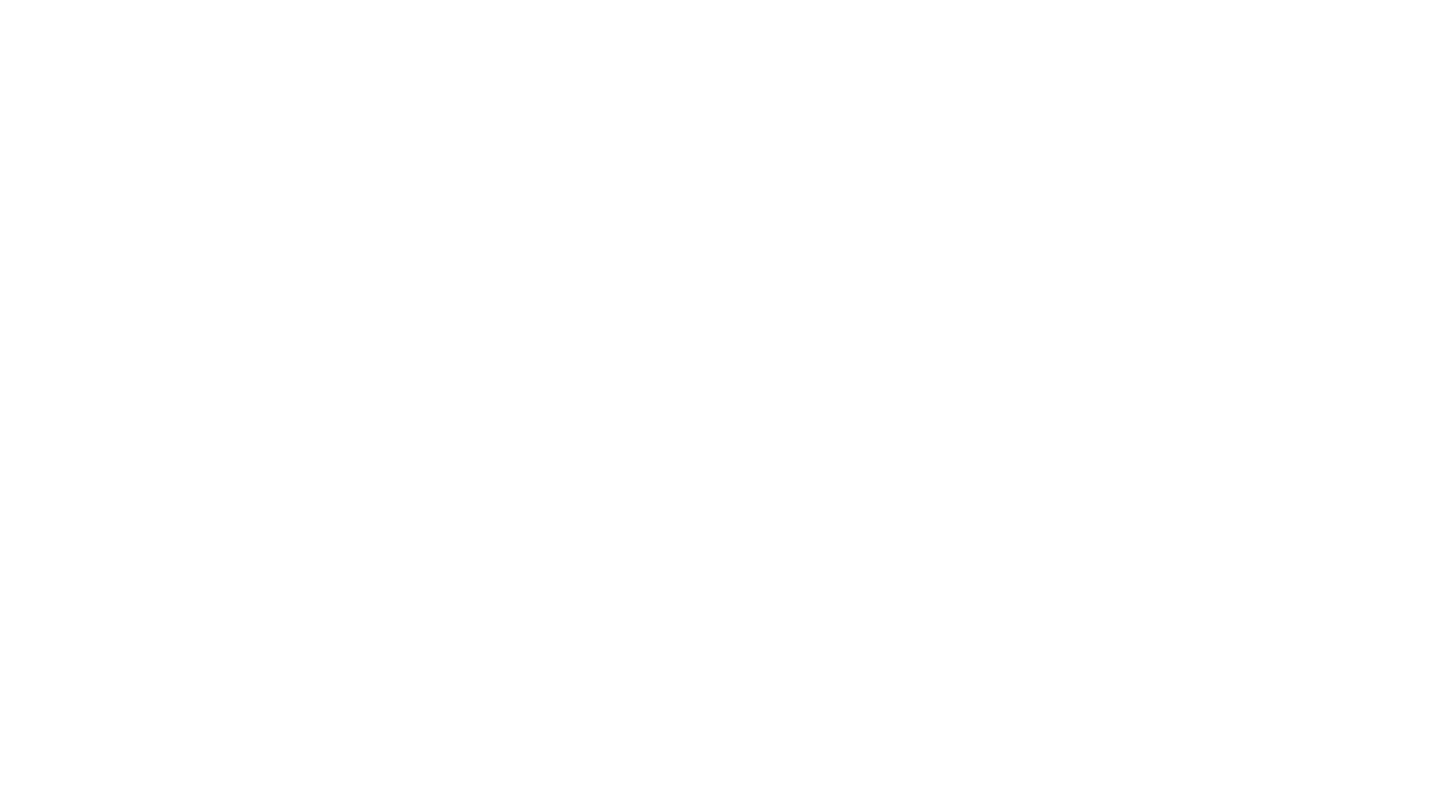 scroll, scrollTop: 0, scrollLeft: 0, axis: both 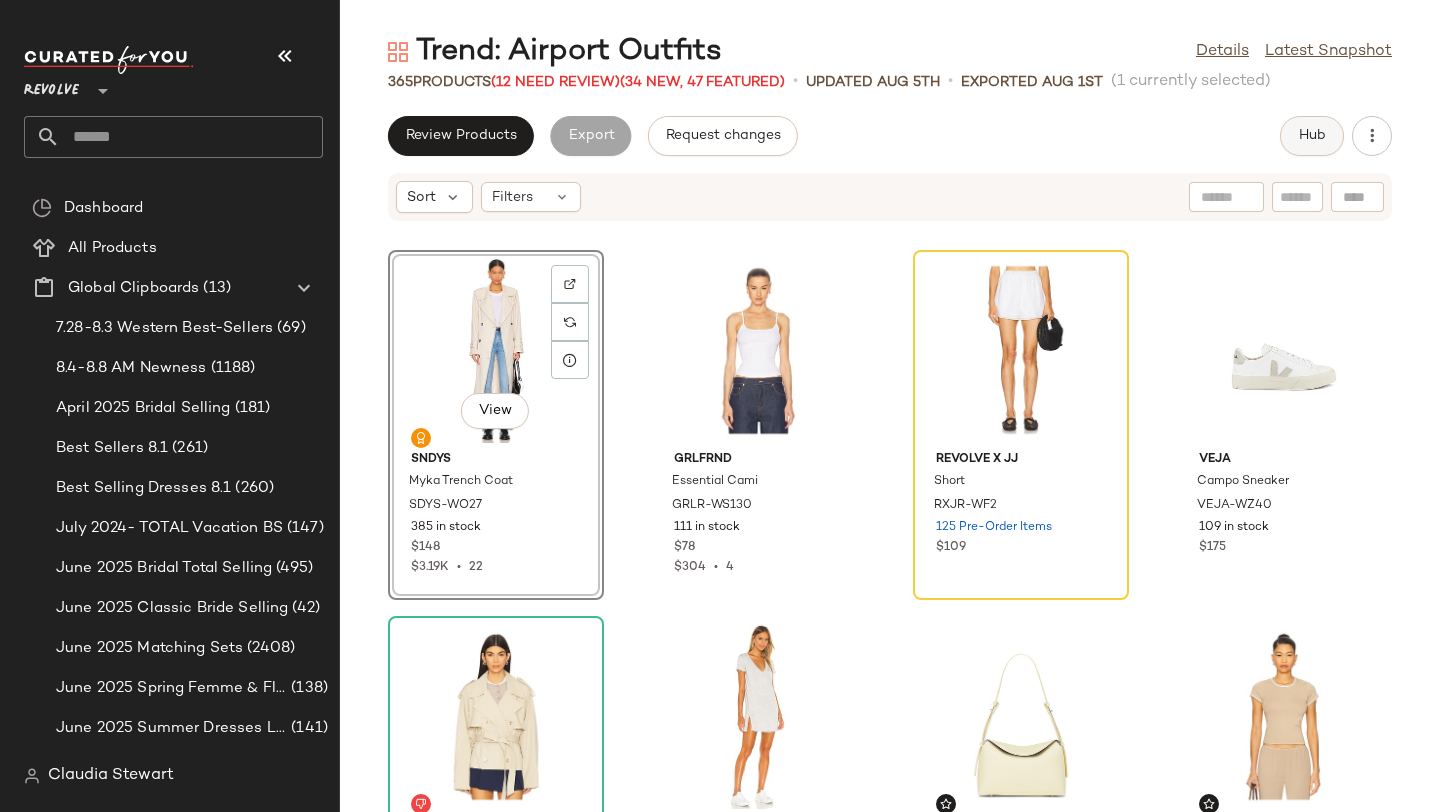 click on "Hub" at bounding box center (1312, 136) 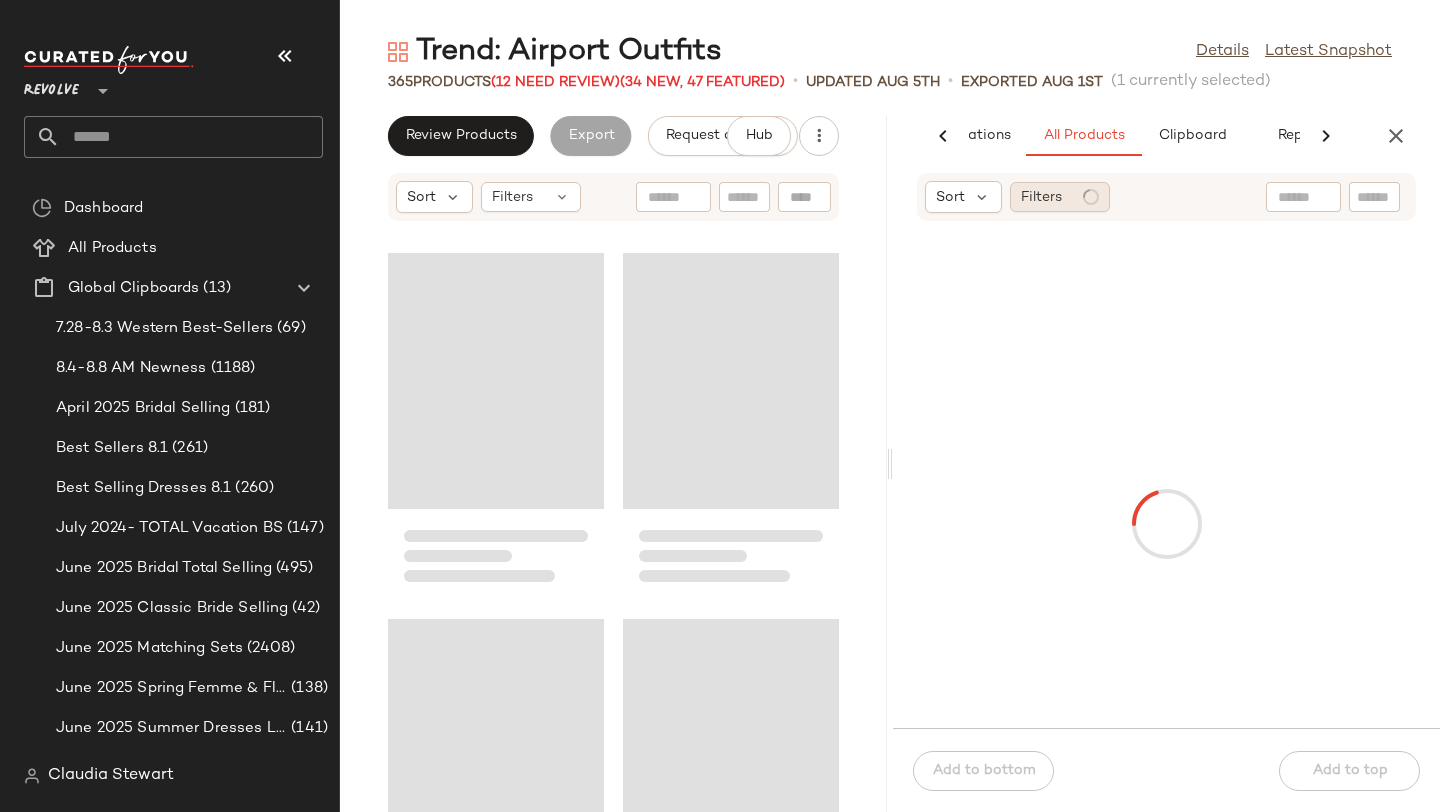 scroll, scrollTop: 0, scrollLeft: 119, axis: horizontal 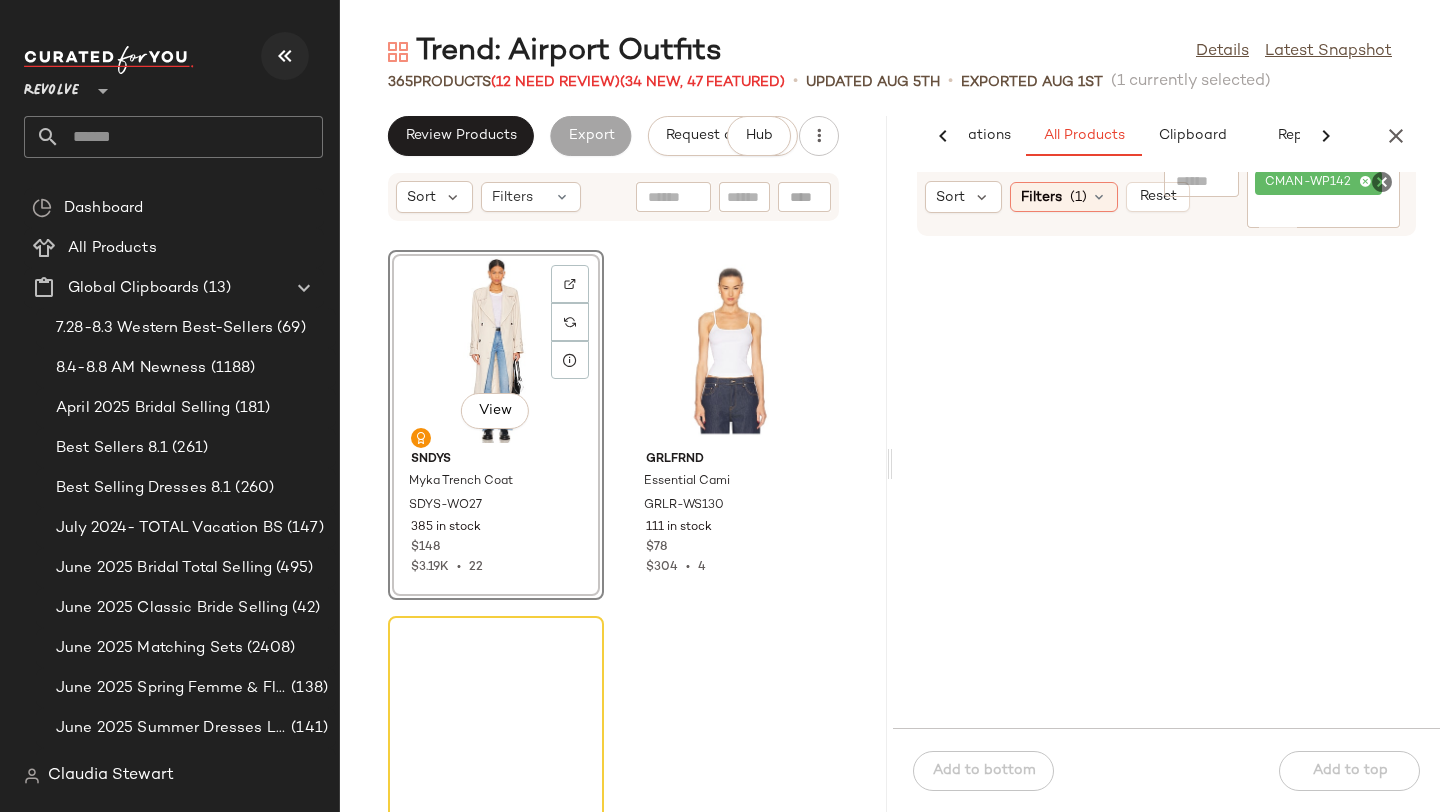 click at bounding box center [285, 56] 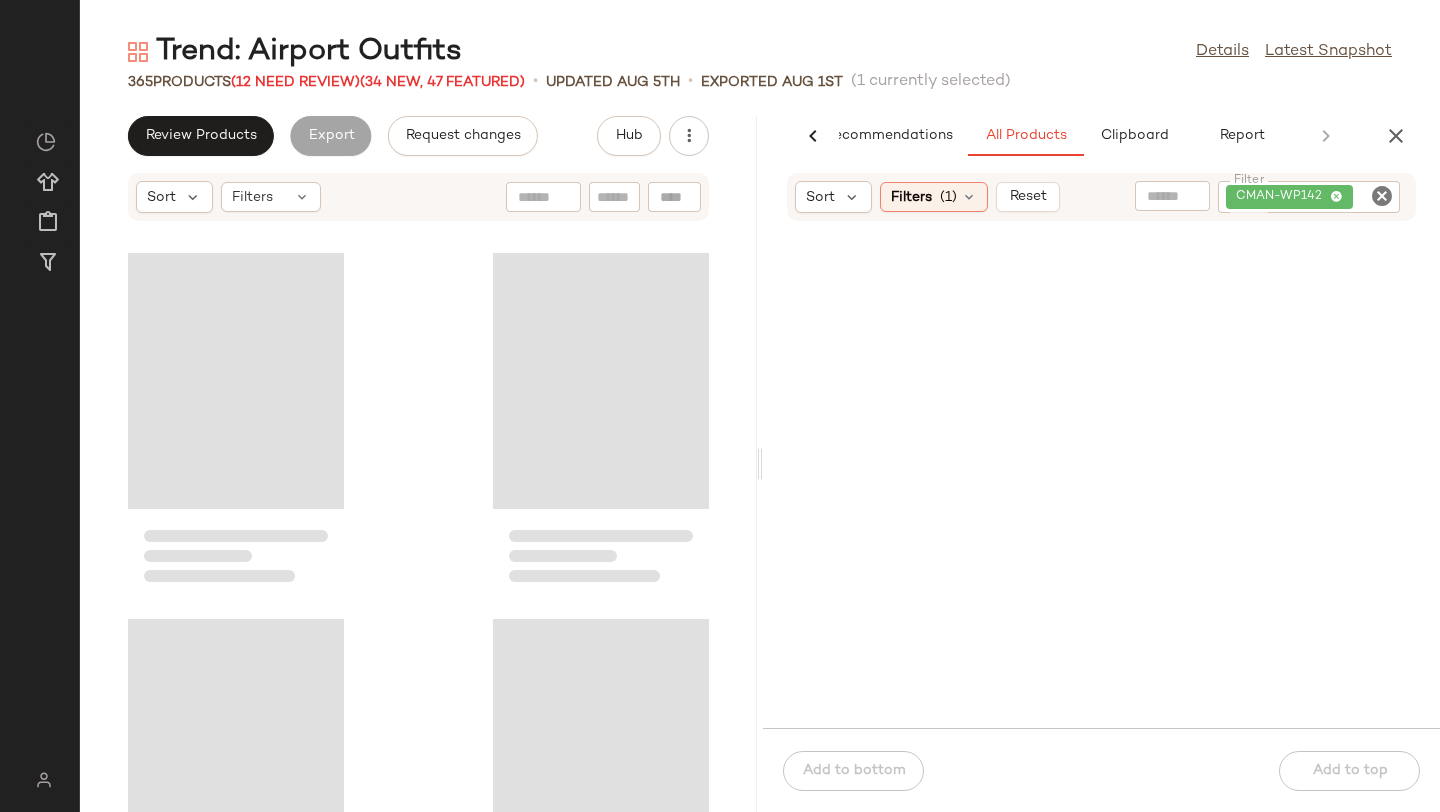scroll, scrollTop: 0, scrollLeft: 47, axis: horizontal 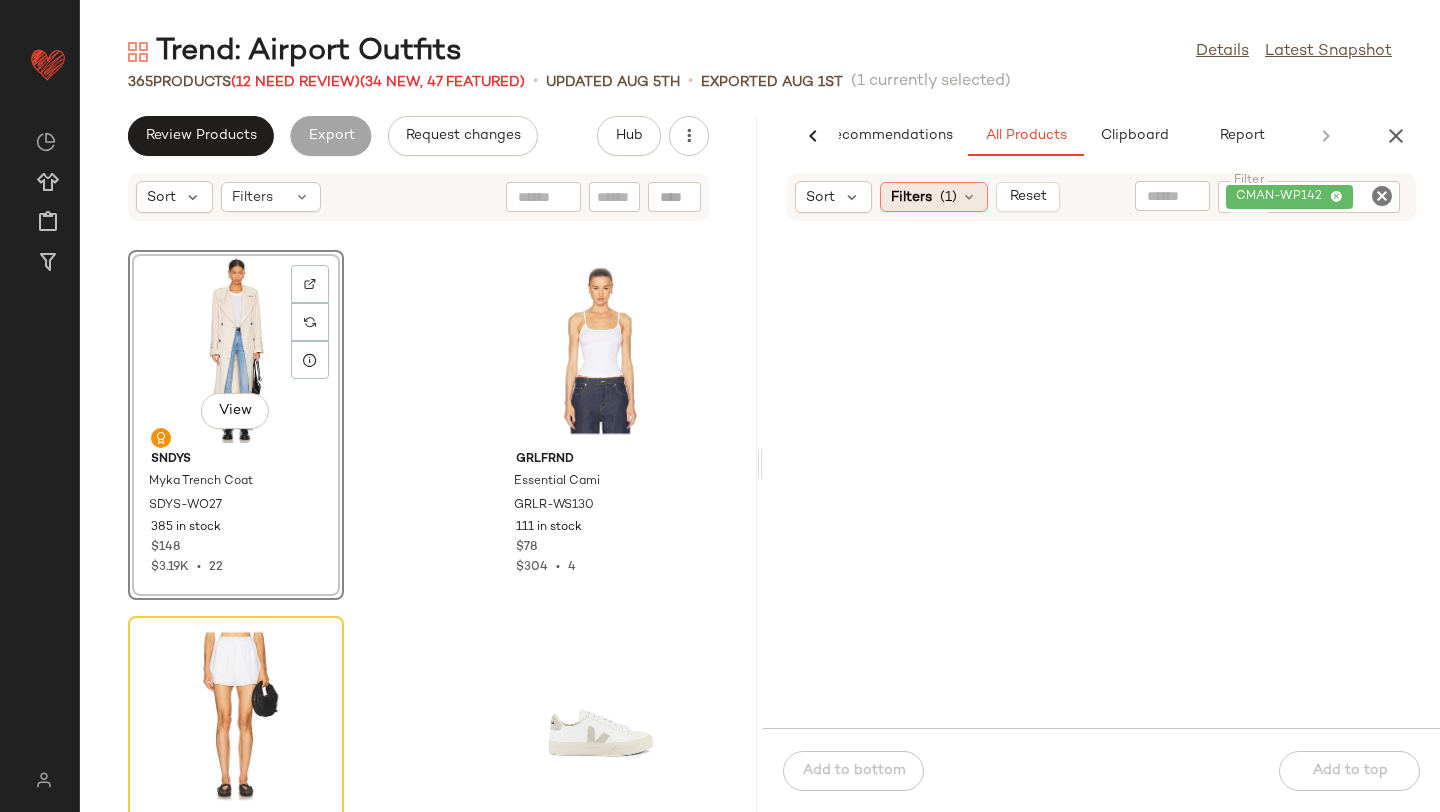 click at bounding box center [969, 197] 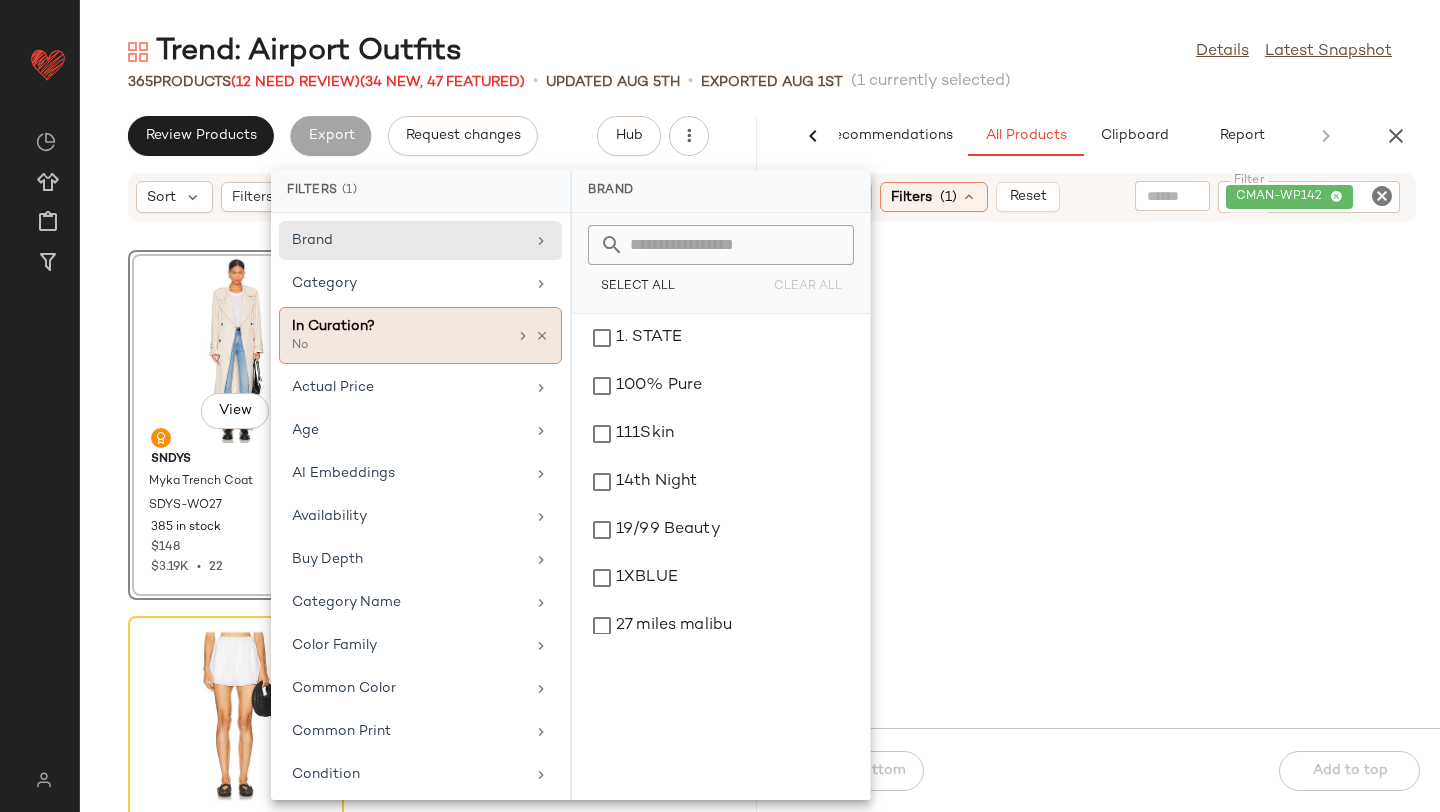 drag, startPoint x: 538, startPoint y: 335, endPoint x: 552, endPoint y: 335, distance: 14 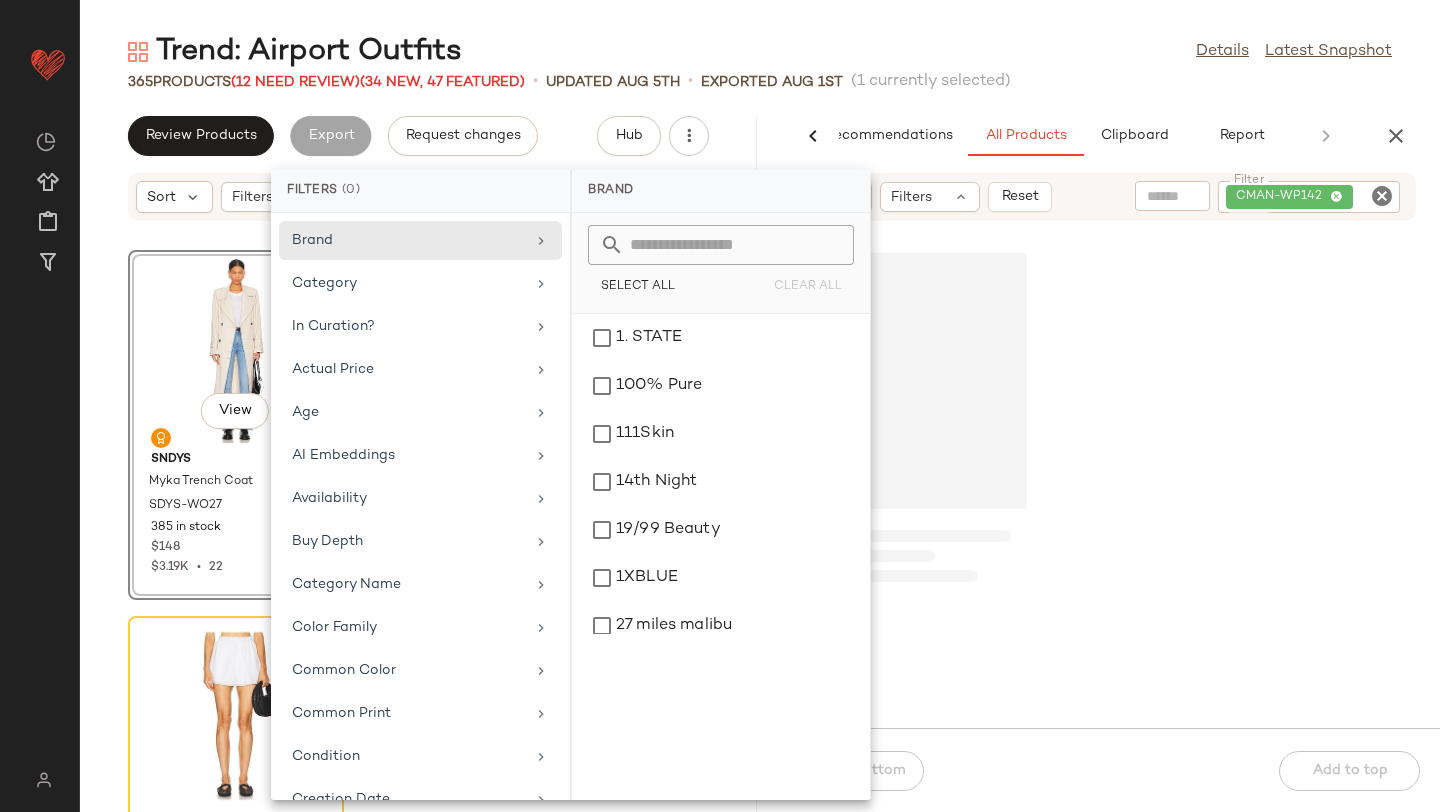 click 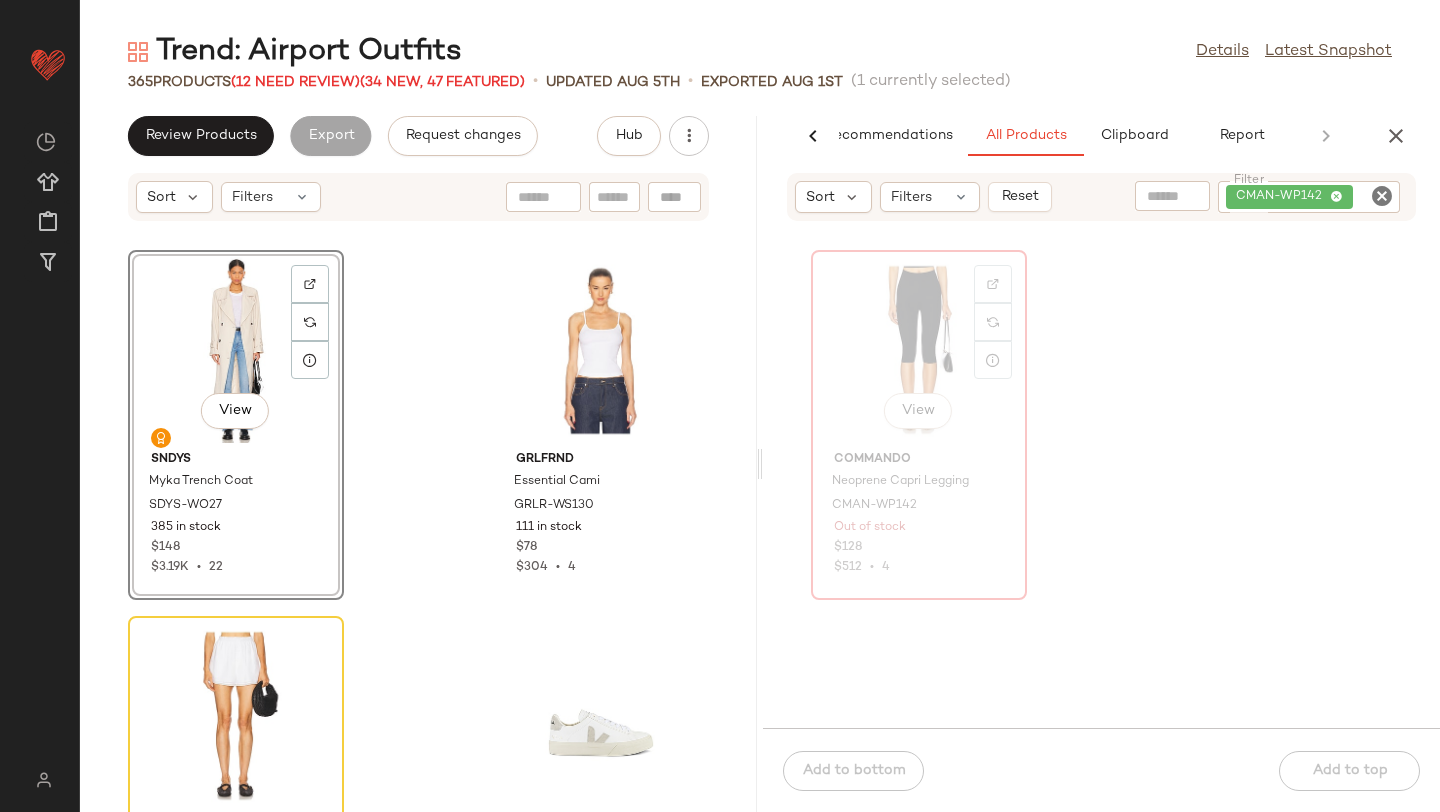 click on "View" 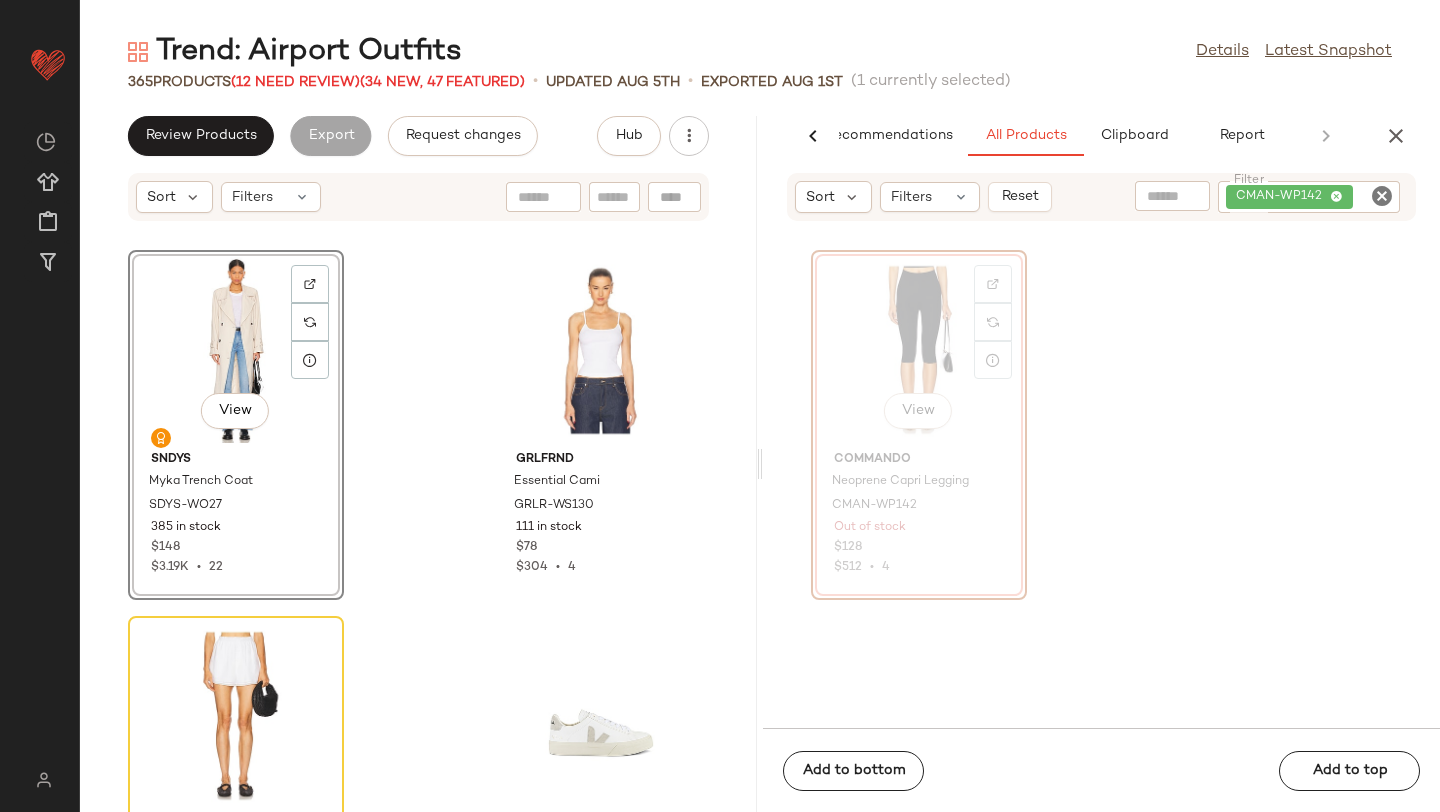 click on "View" 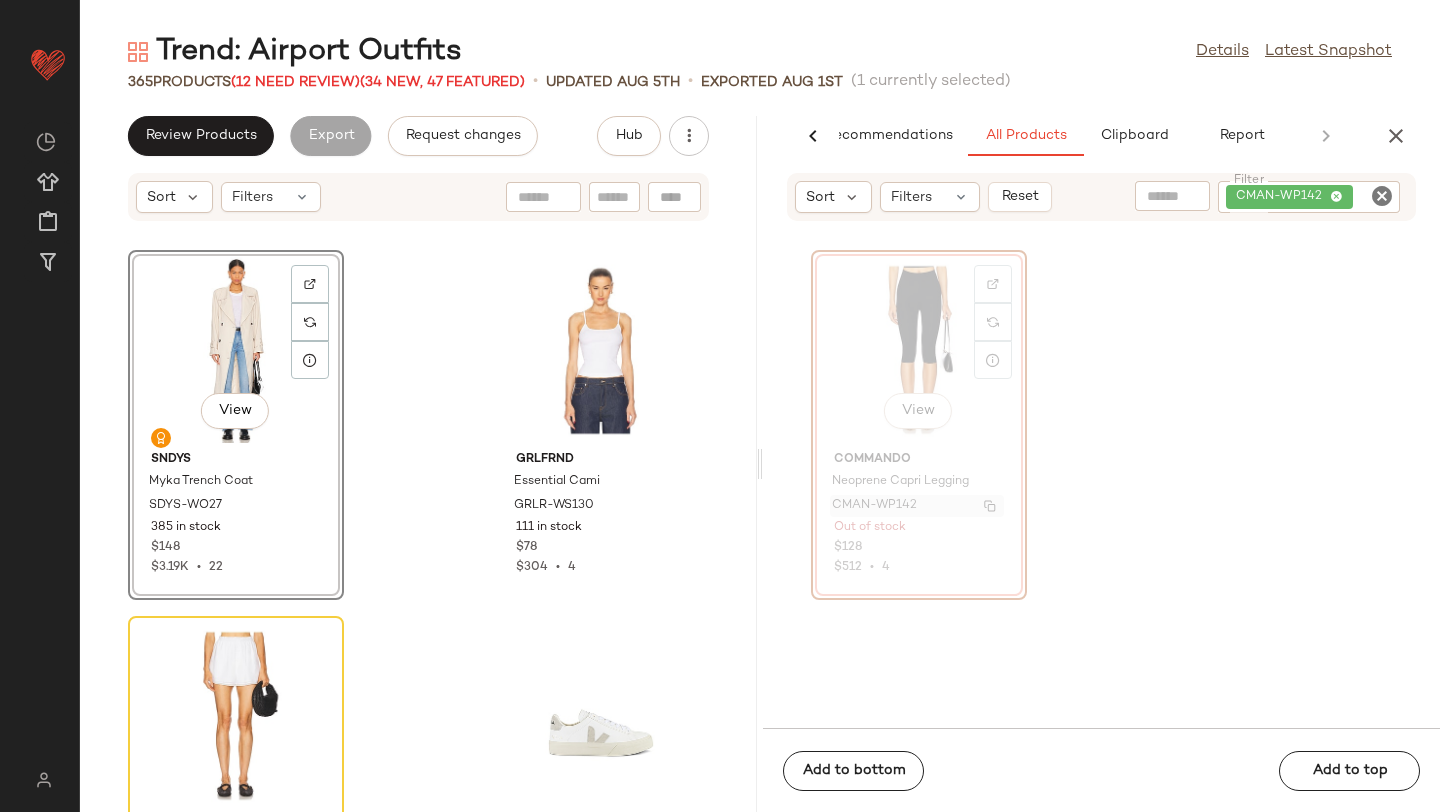 click 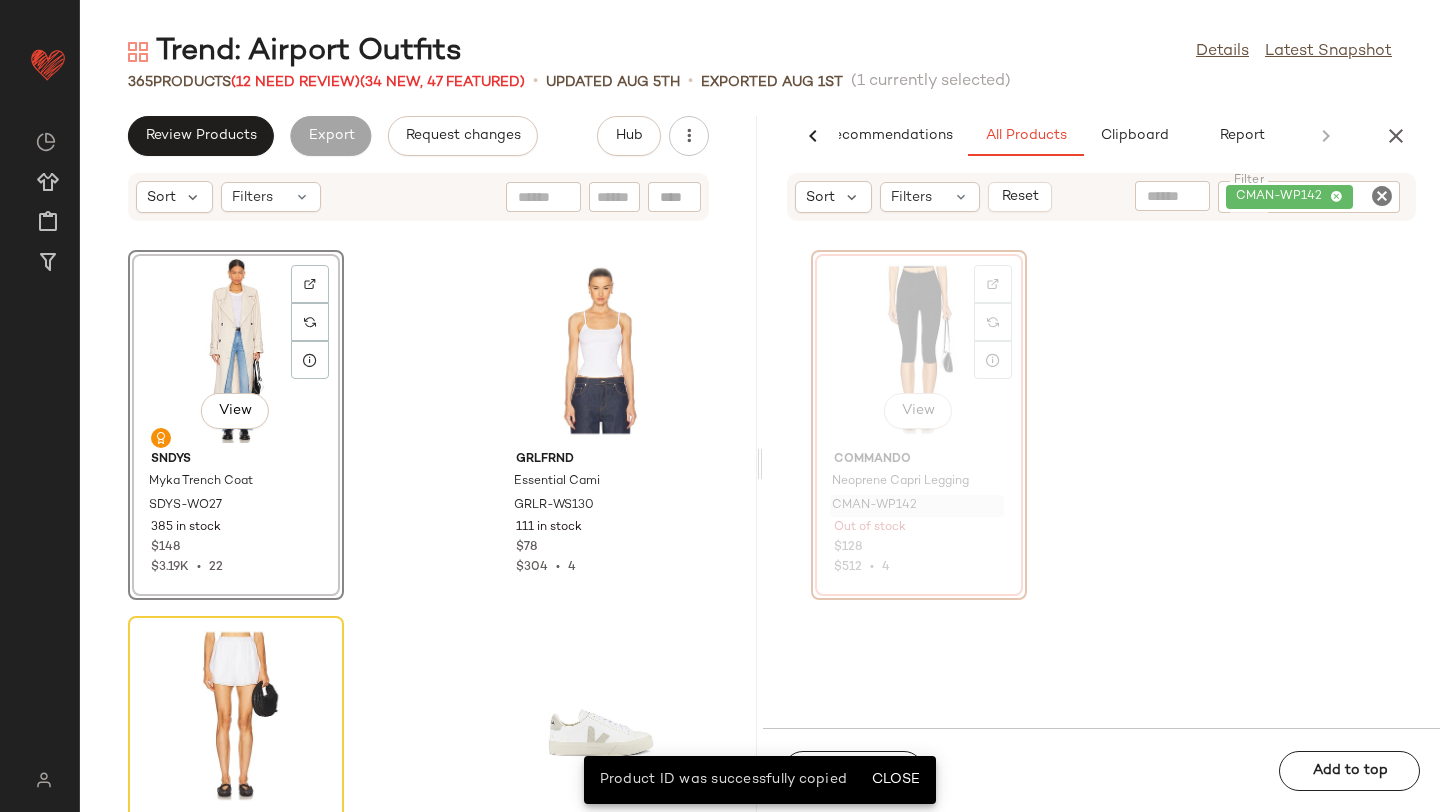 click 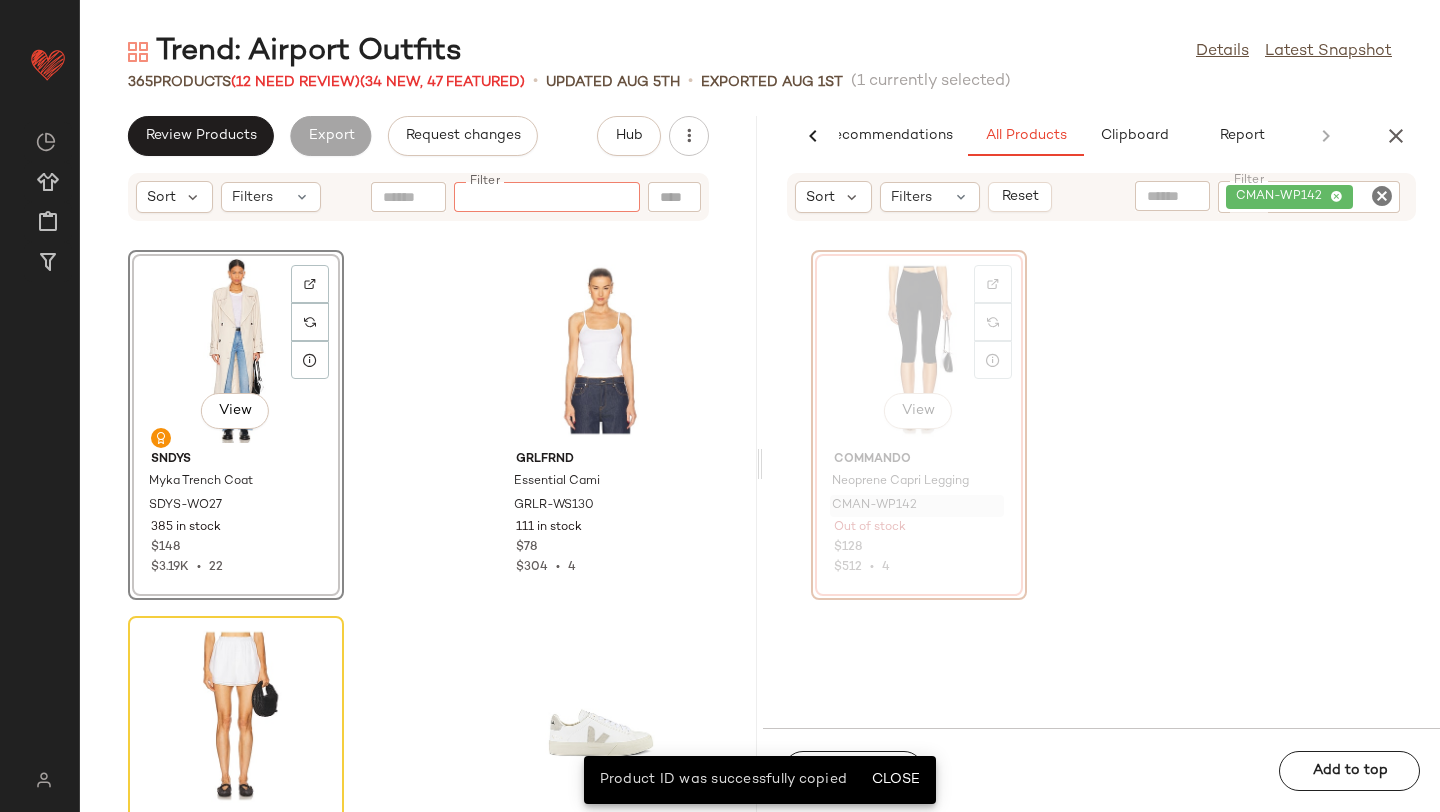 click 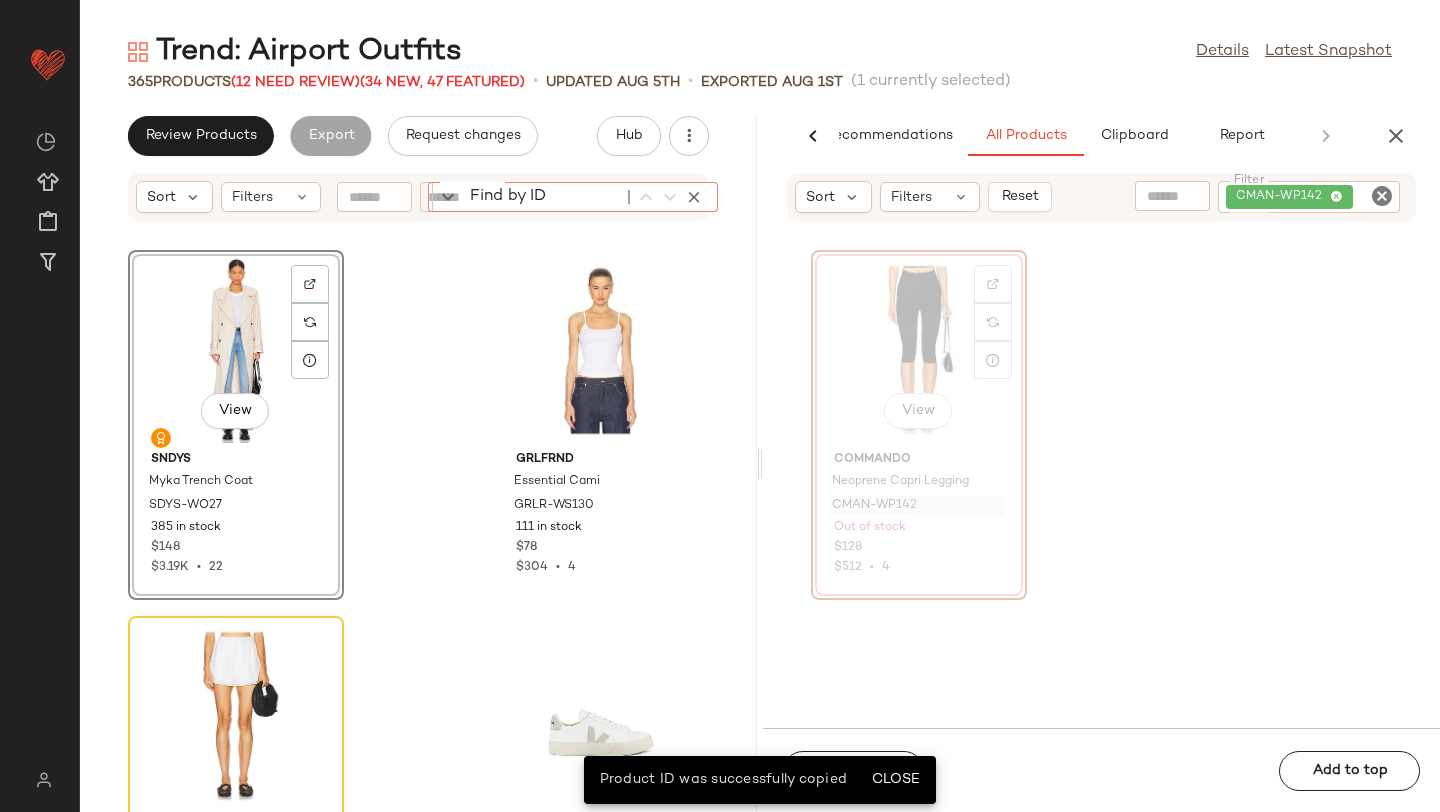 paste on "**********" 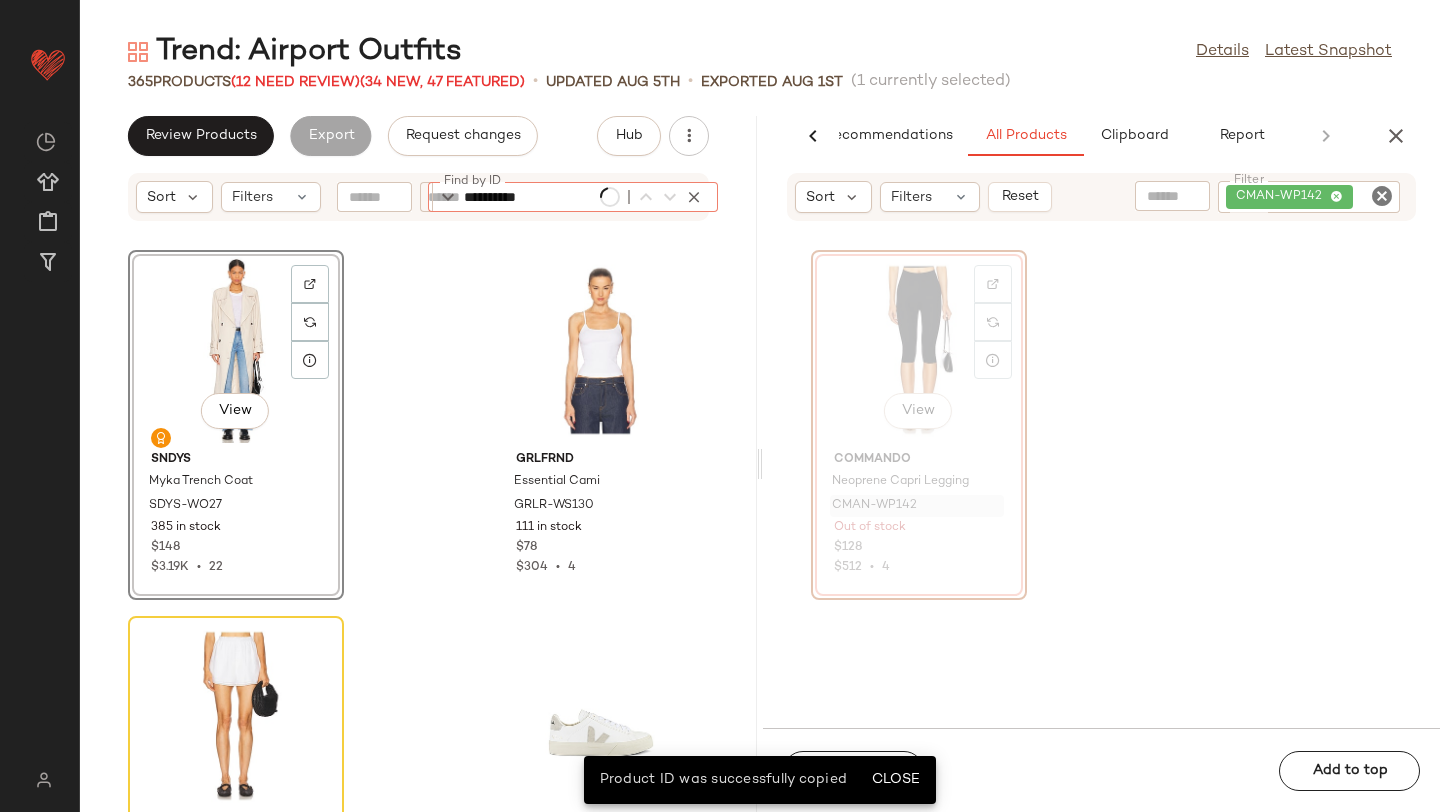 type on "**********" 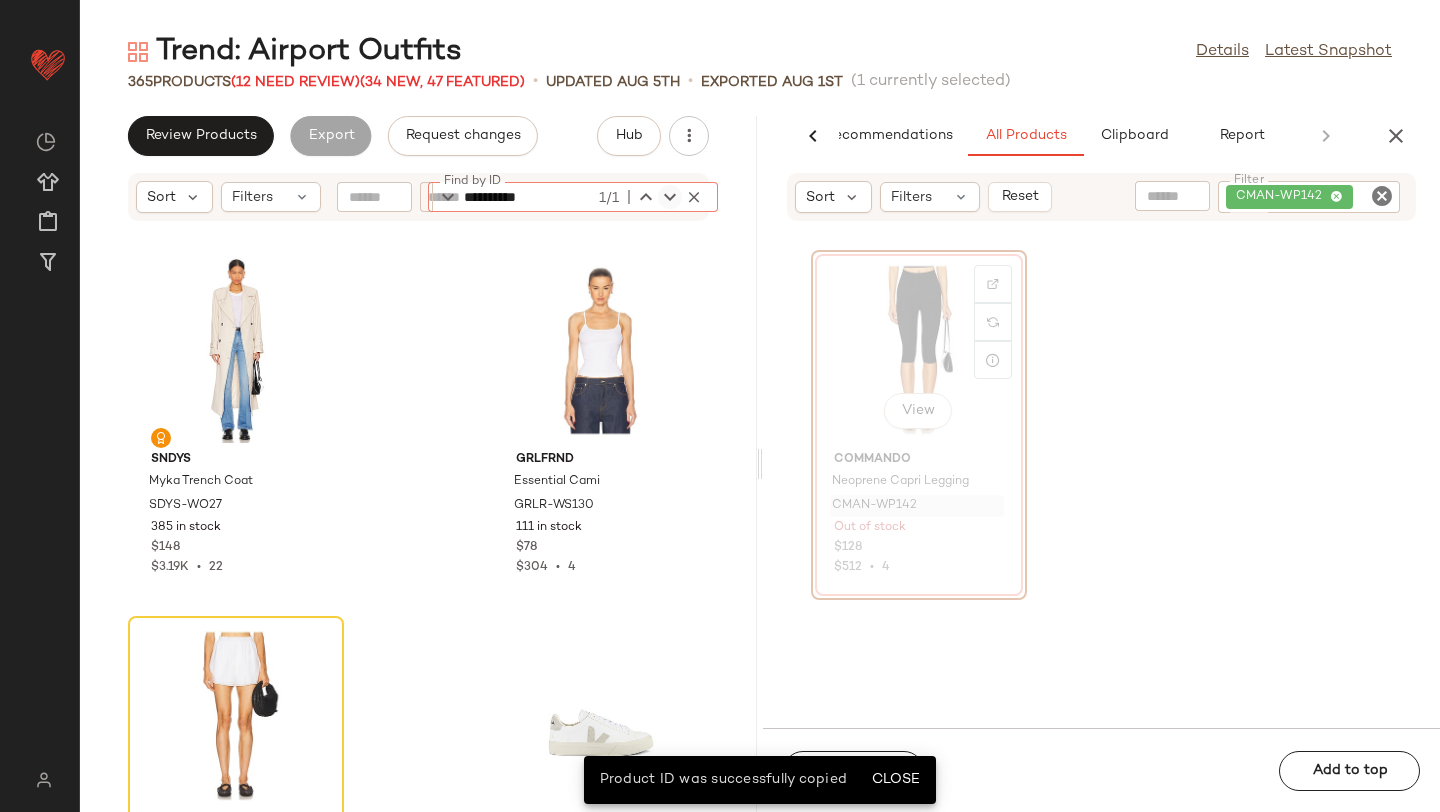 click at bounding box center [670, 197] 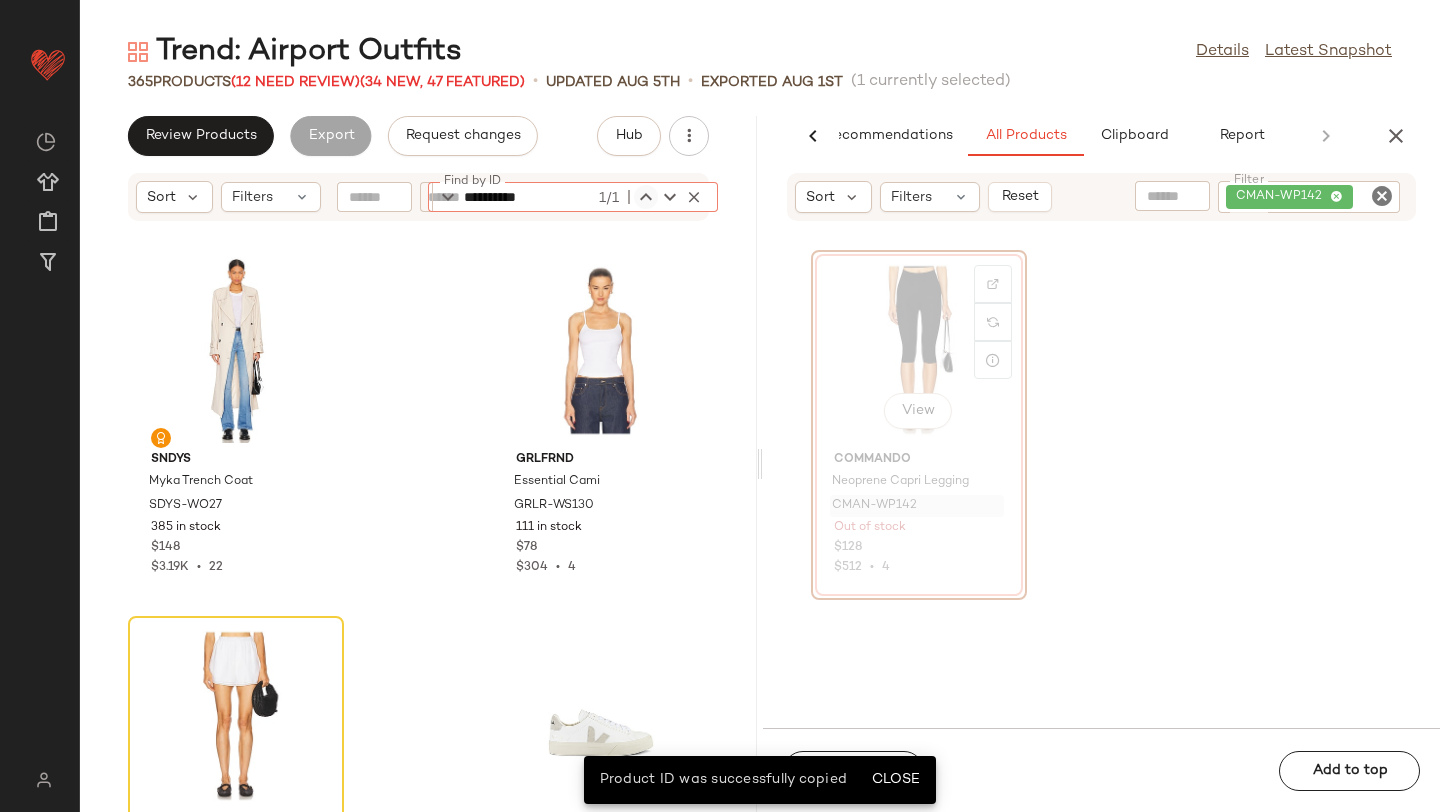 click at bounding box center (646, 197) 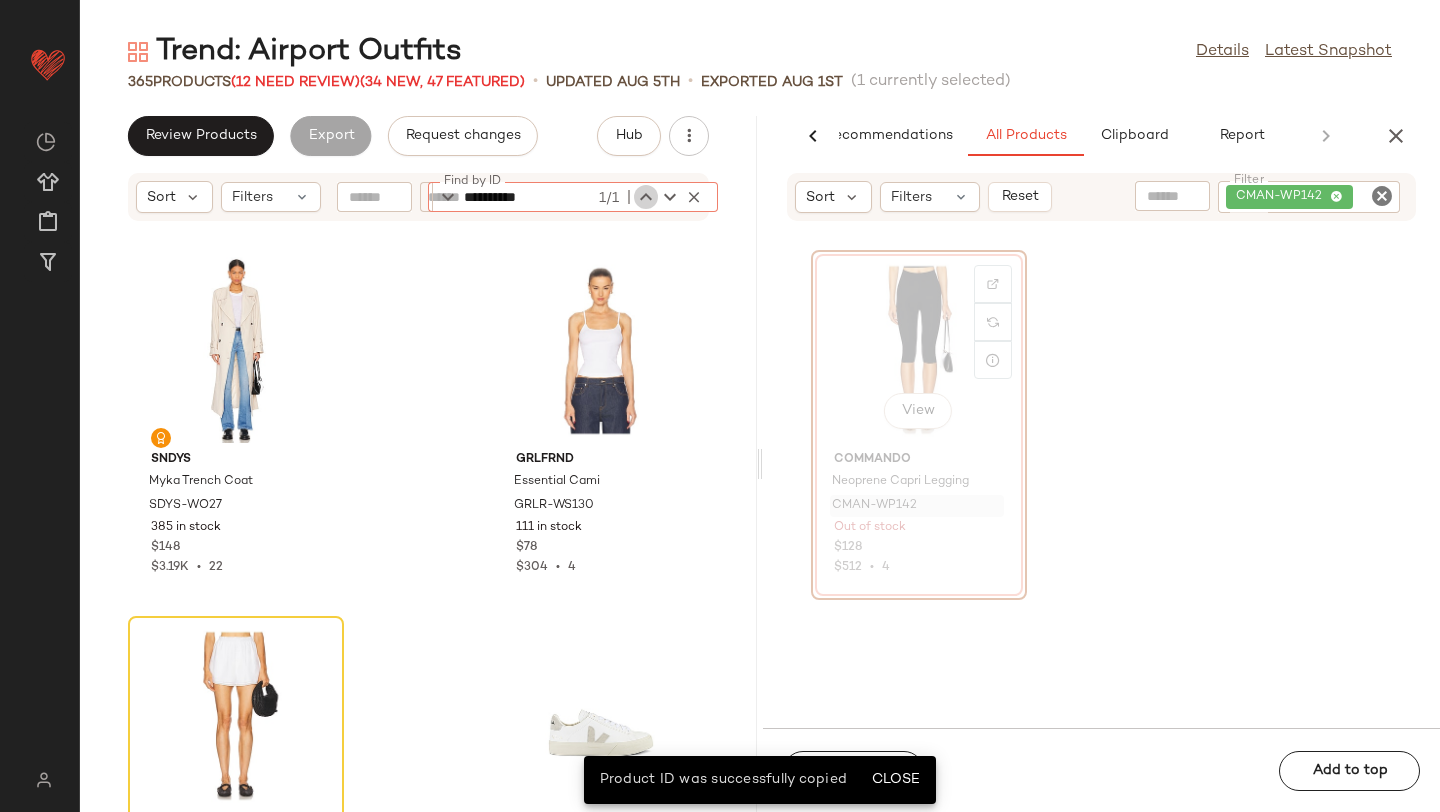 click at bounding box center (646, 197) 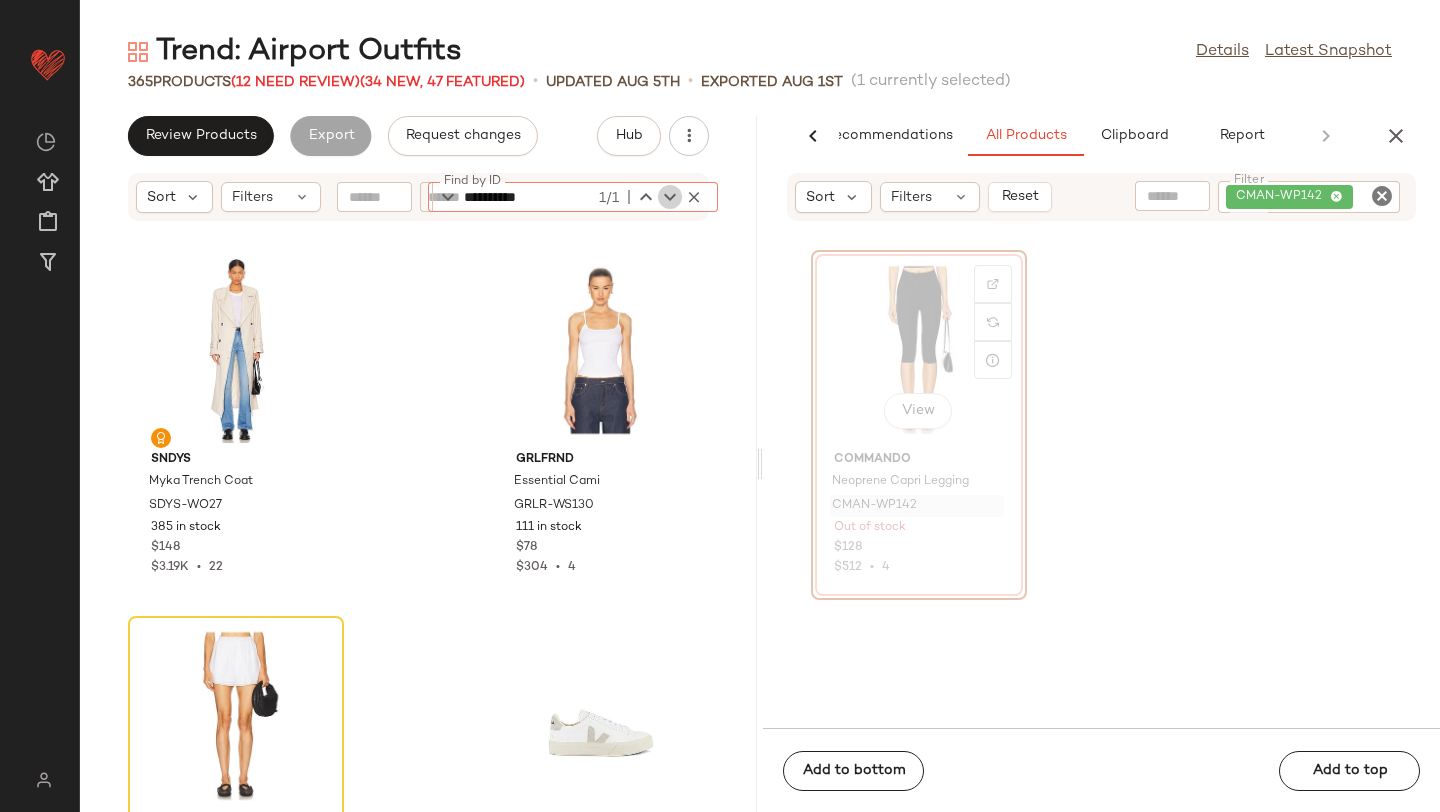 click at bounding box center (670, 197) 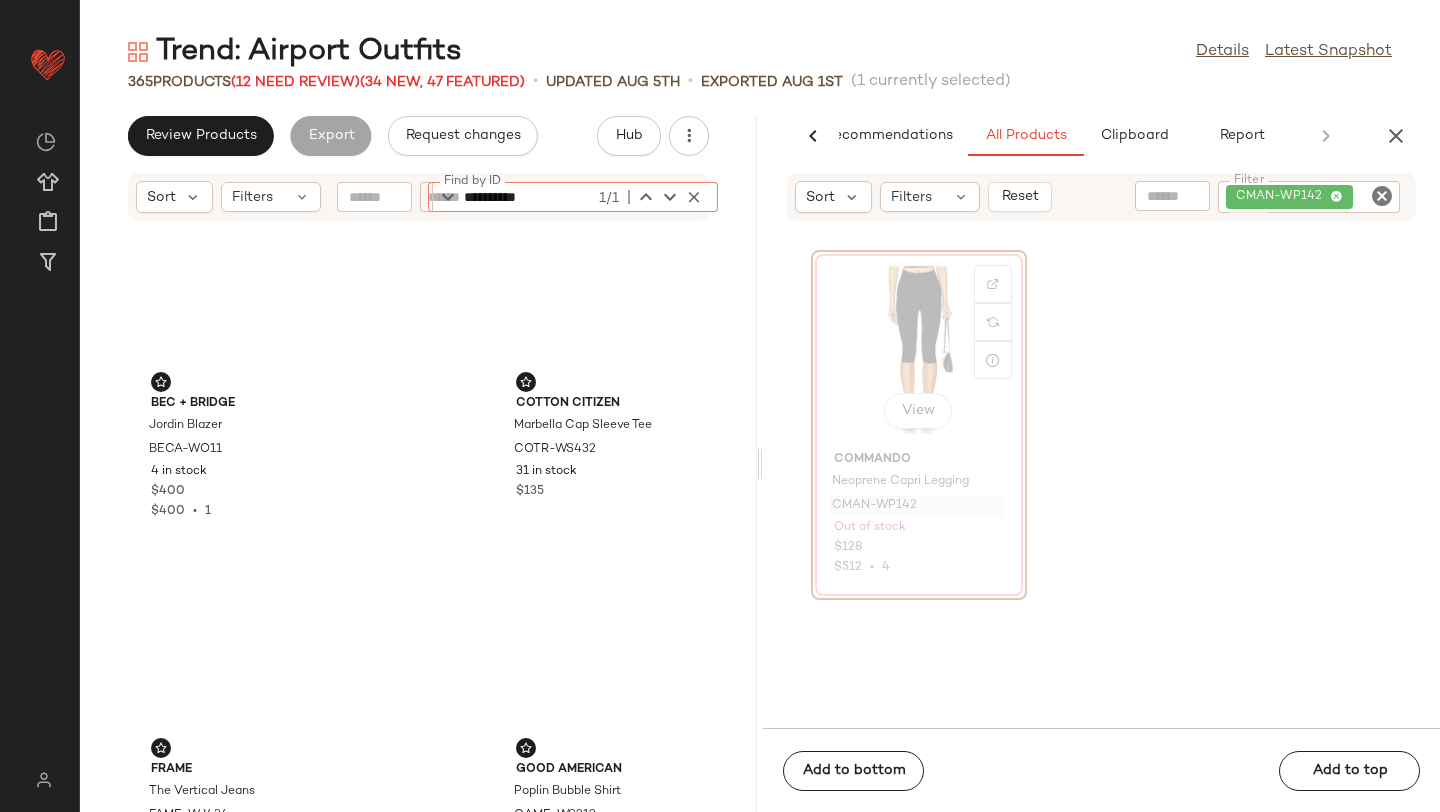 scroll, scrollTop: 3514, scrollLeft: 0, axis: vertical 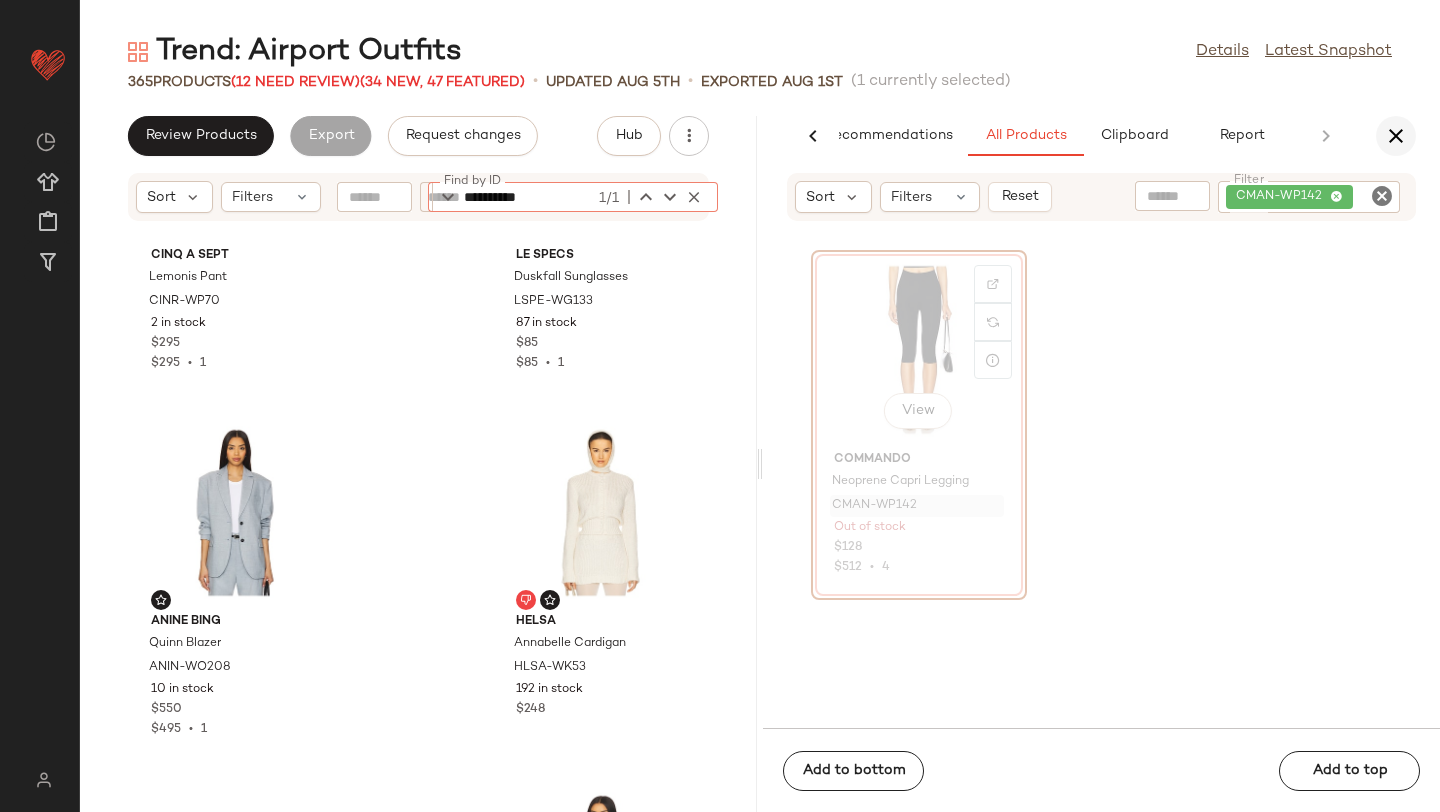 click at bounding box center [1396, 136] 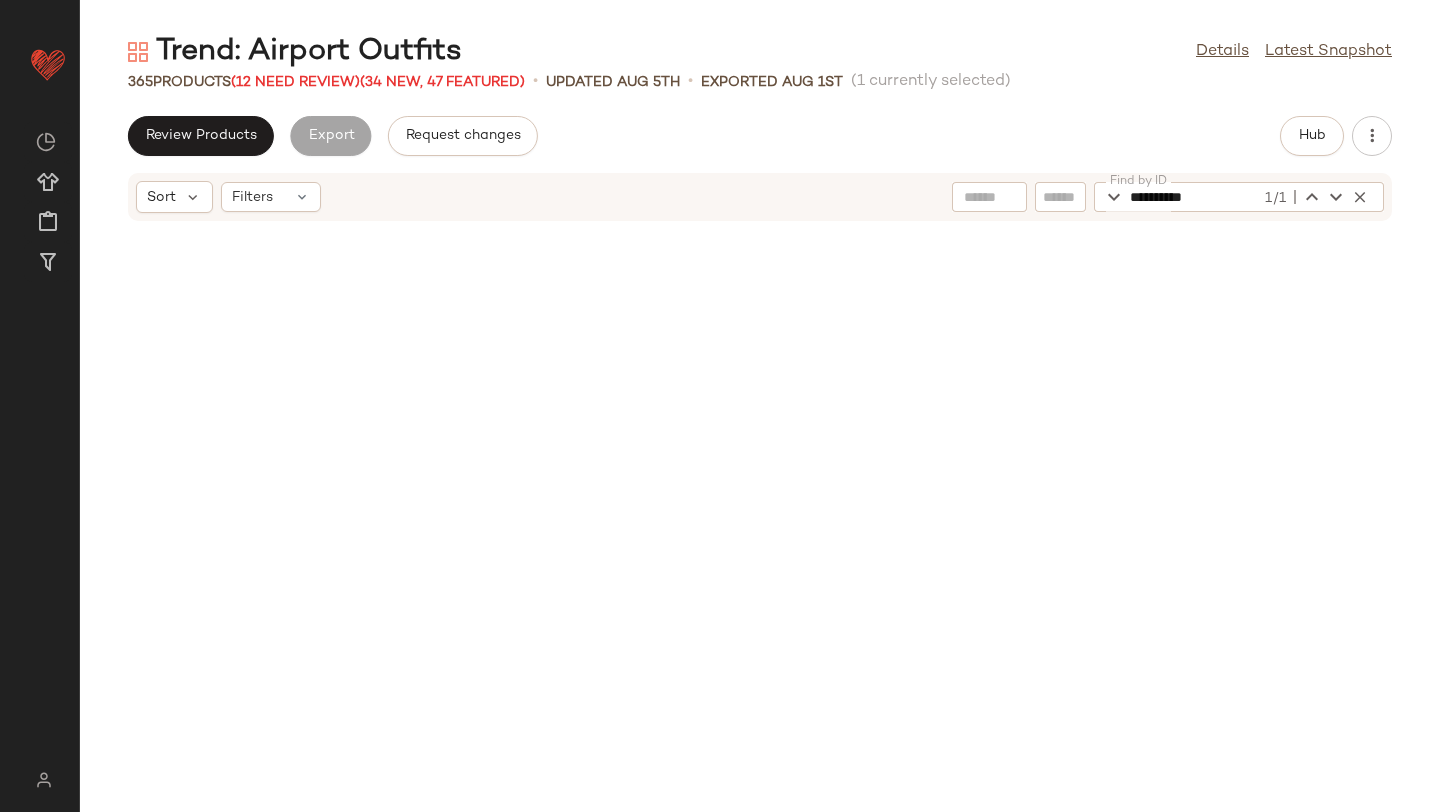 scroll, scrollTop: 3148, scrollLeft: 0, axis: vertical 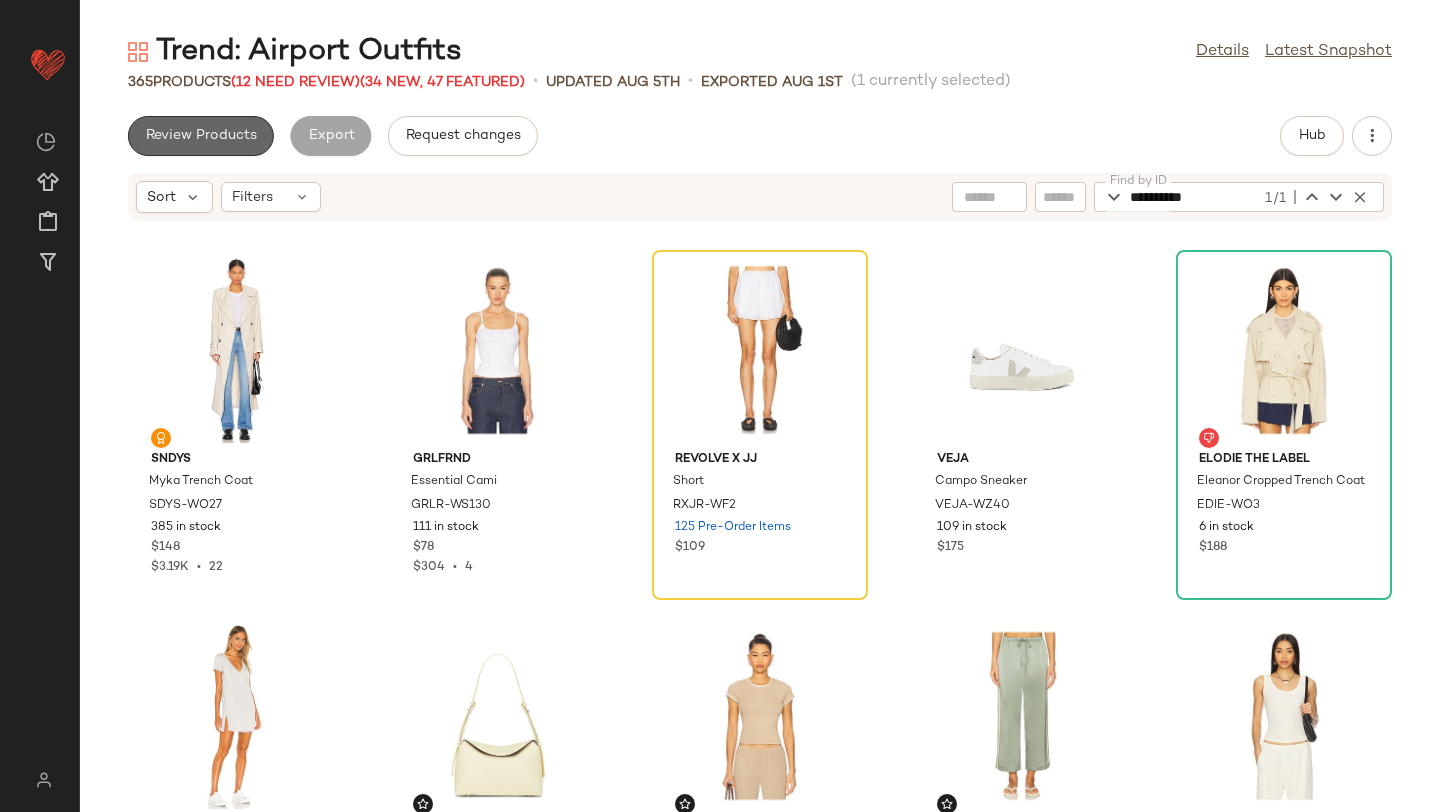 click on "Review Products" at bounding box center (201, 136) 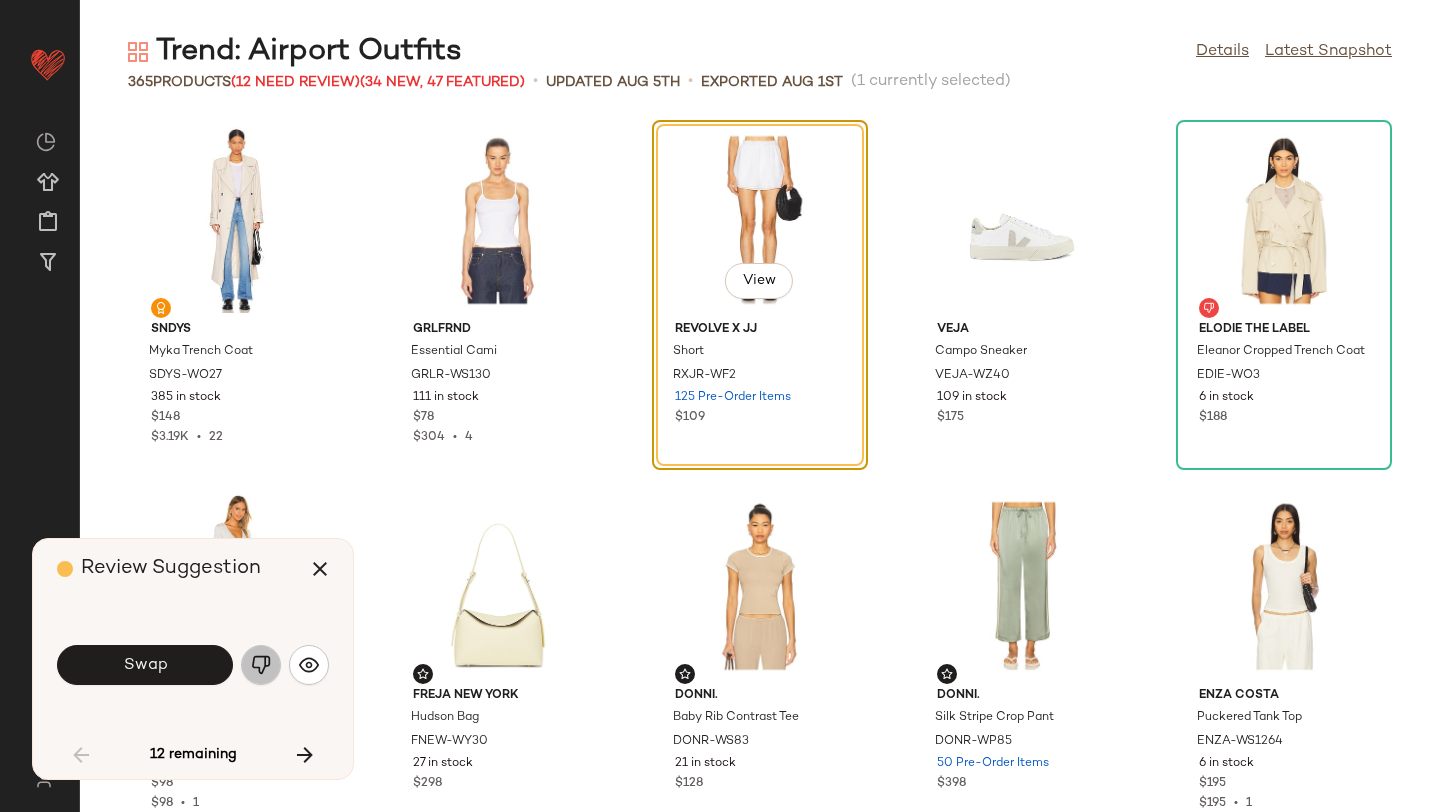 click 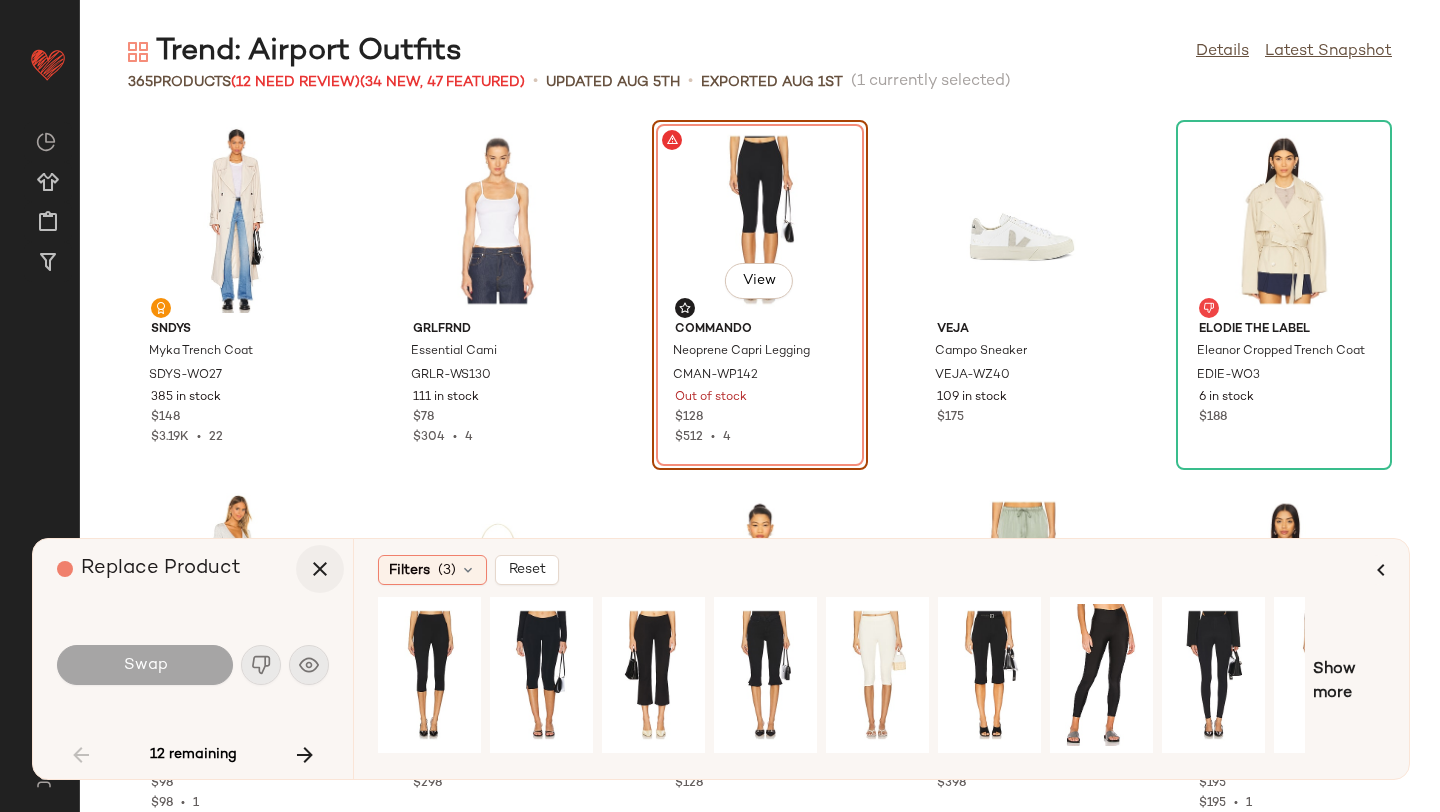 click at bounding box center [320, 569] 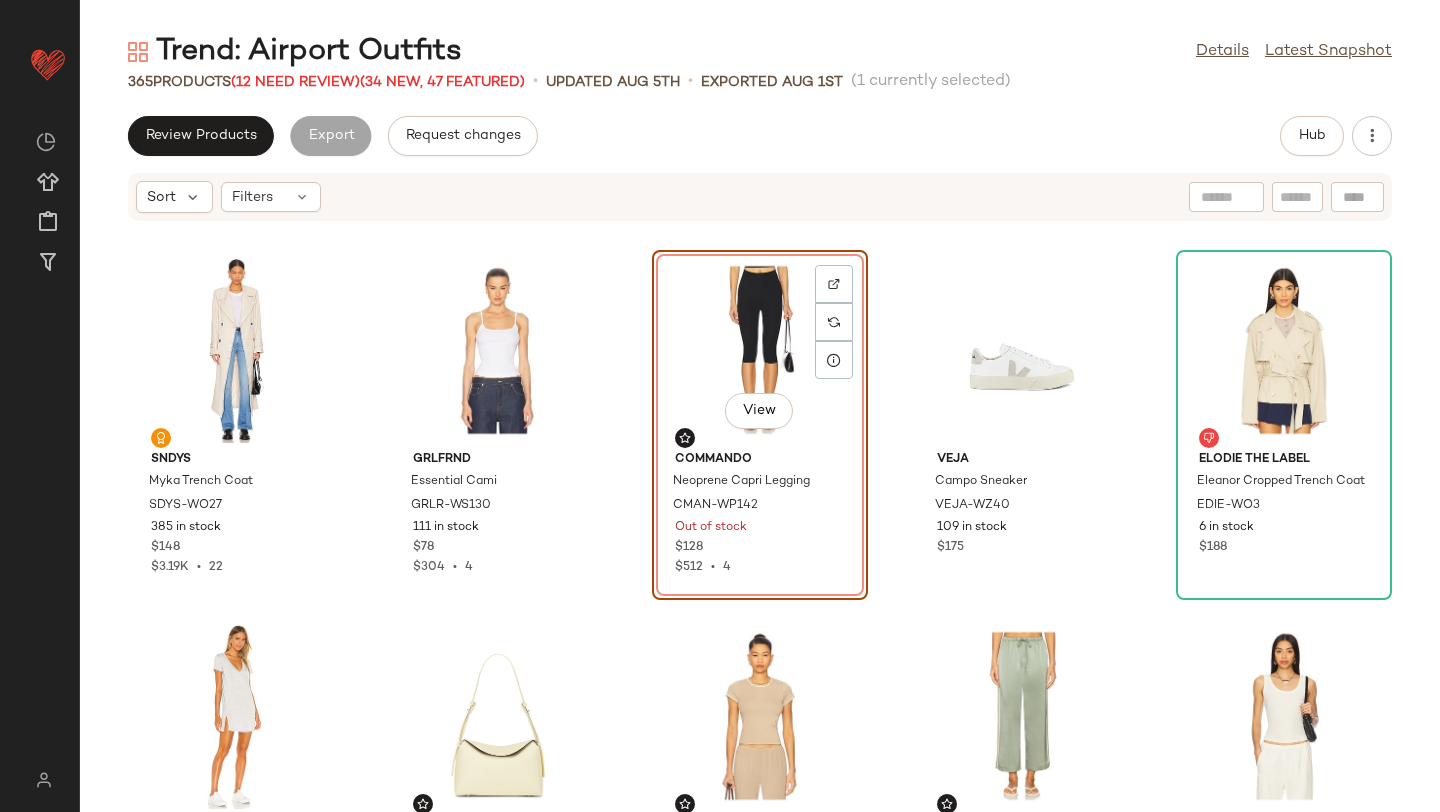 click on "View" 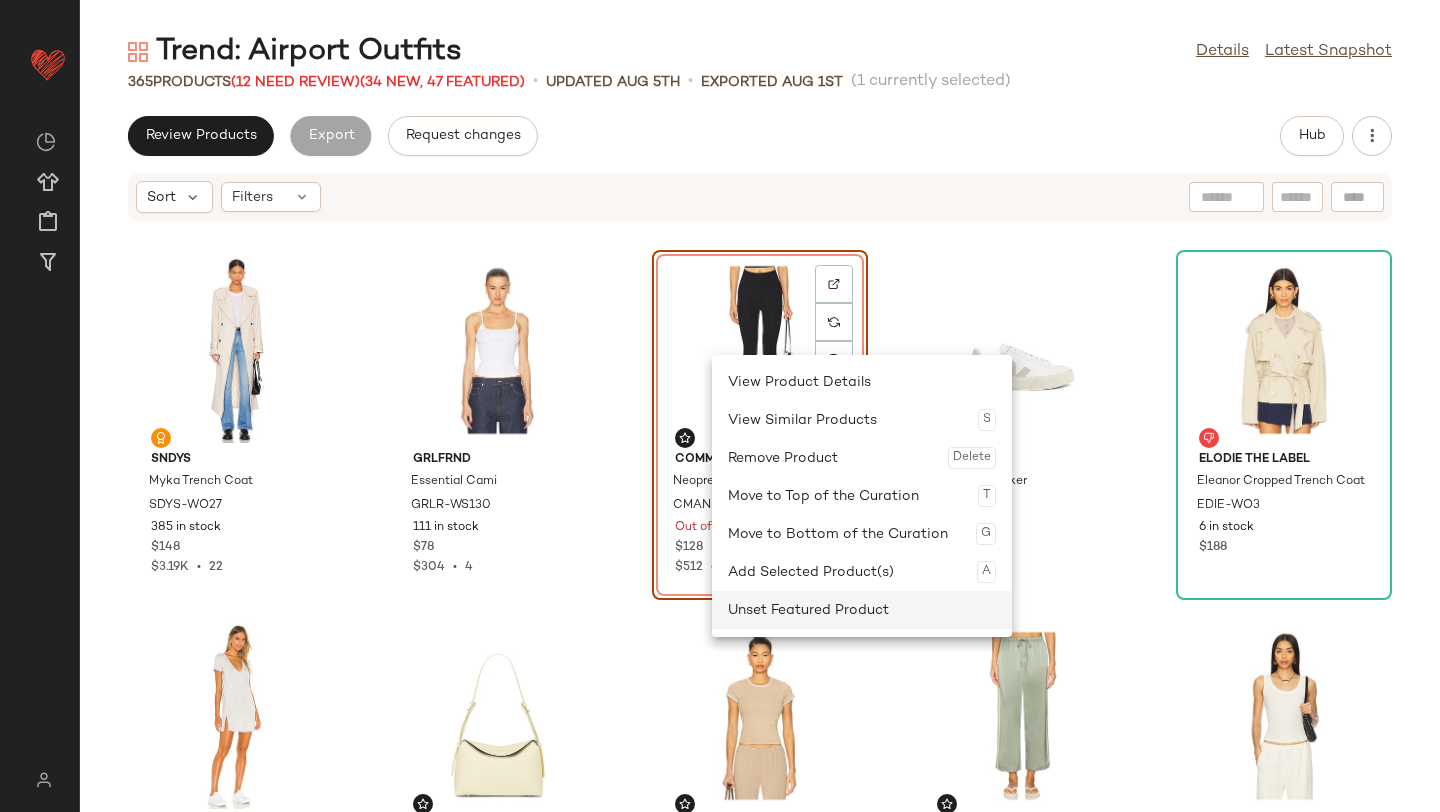 click on "Unset Featured Product" 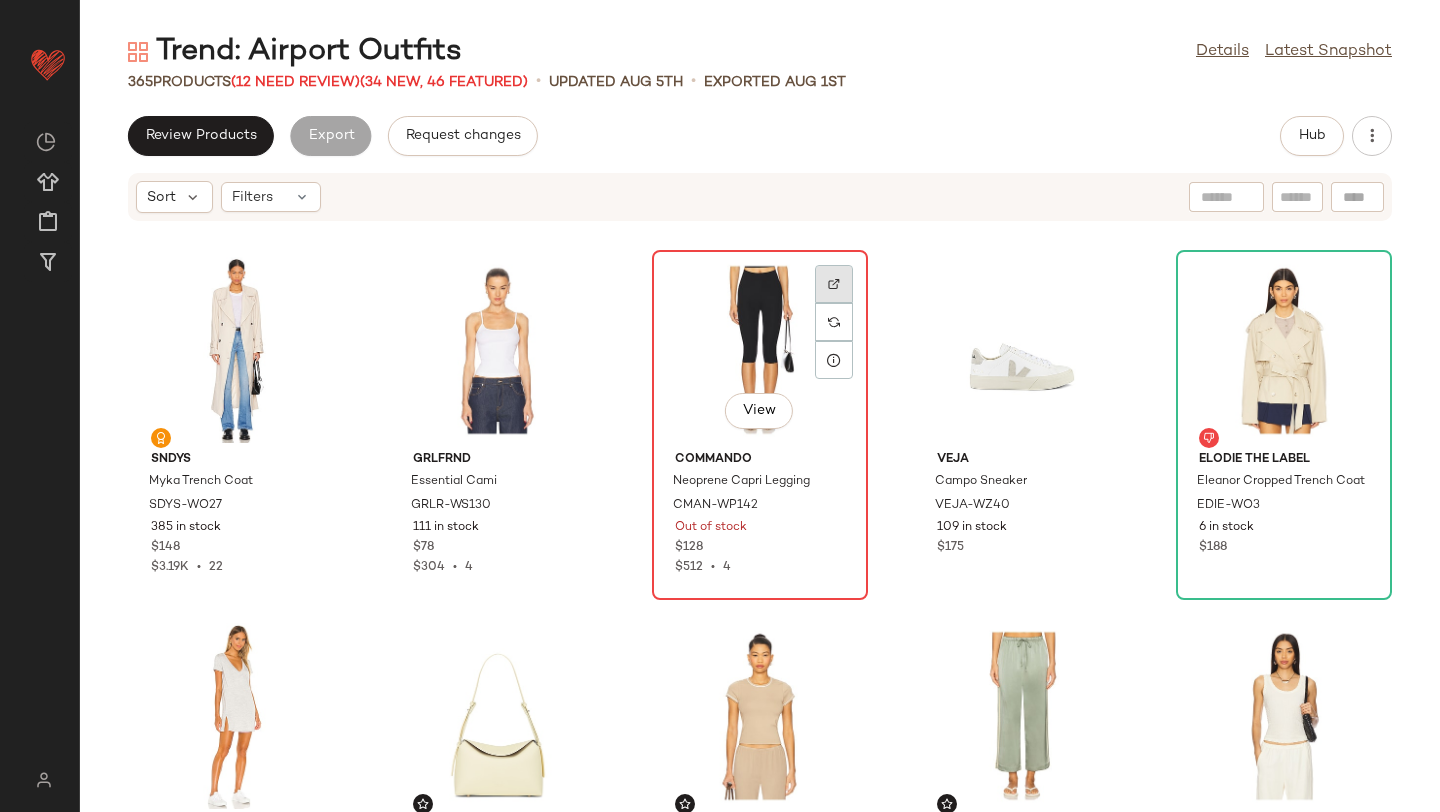 click 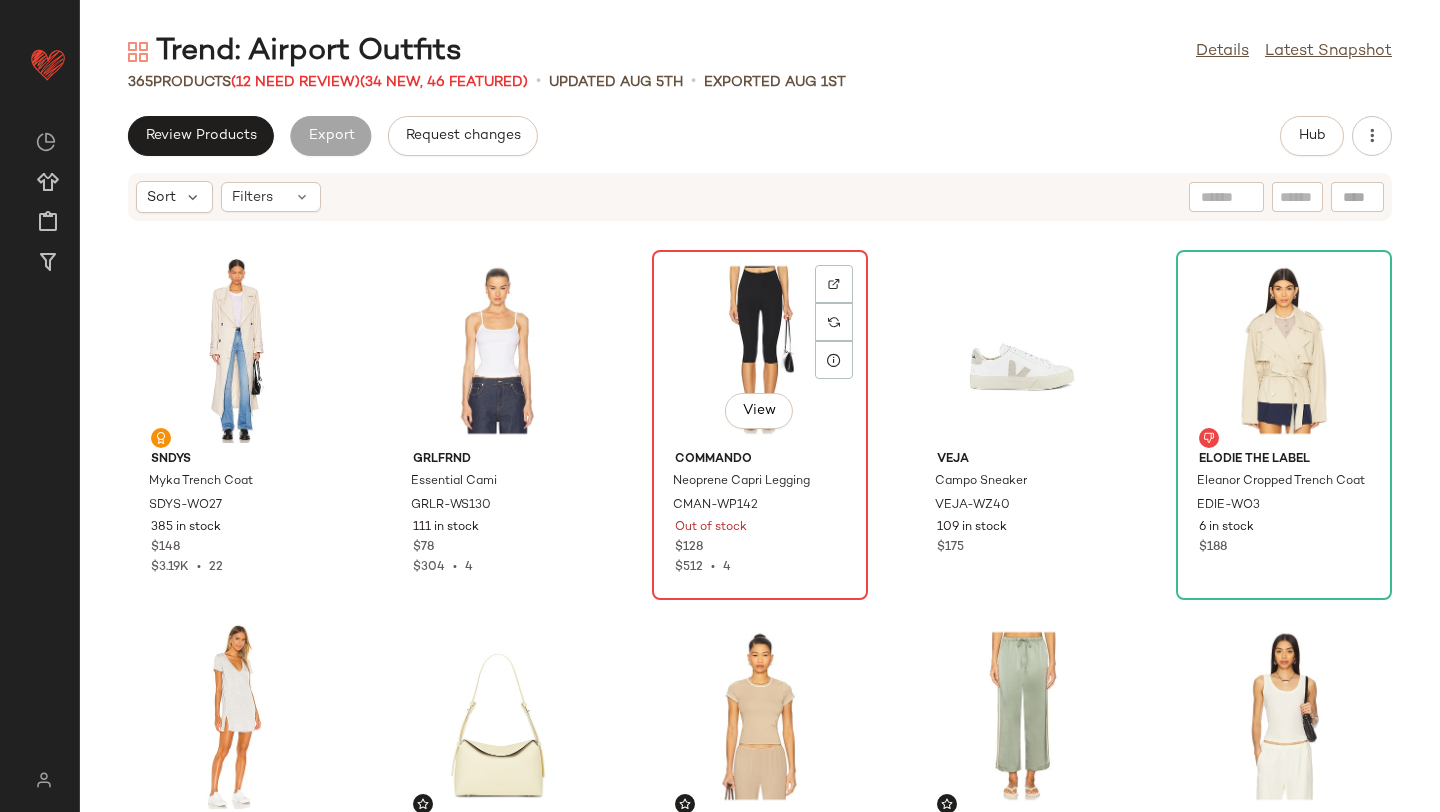 click on "View" 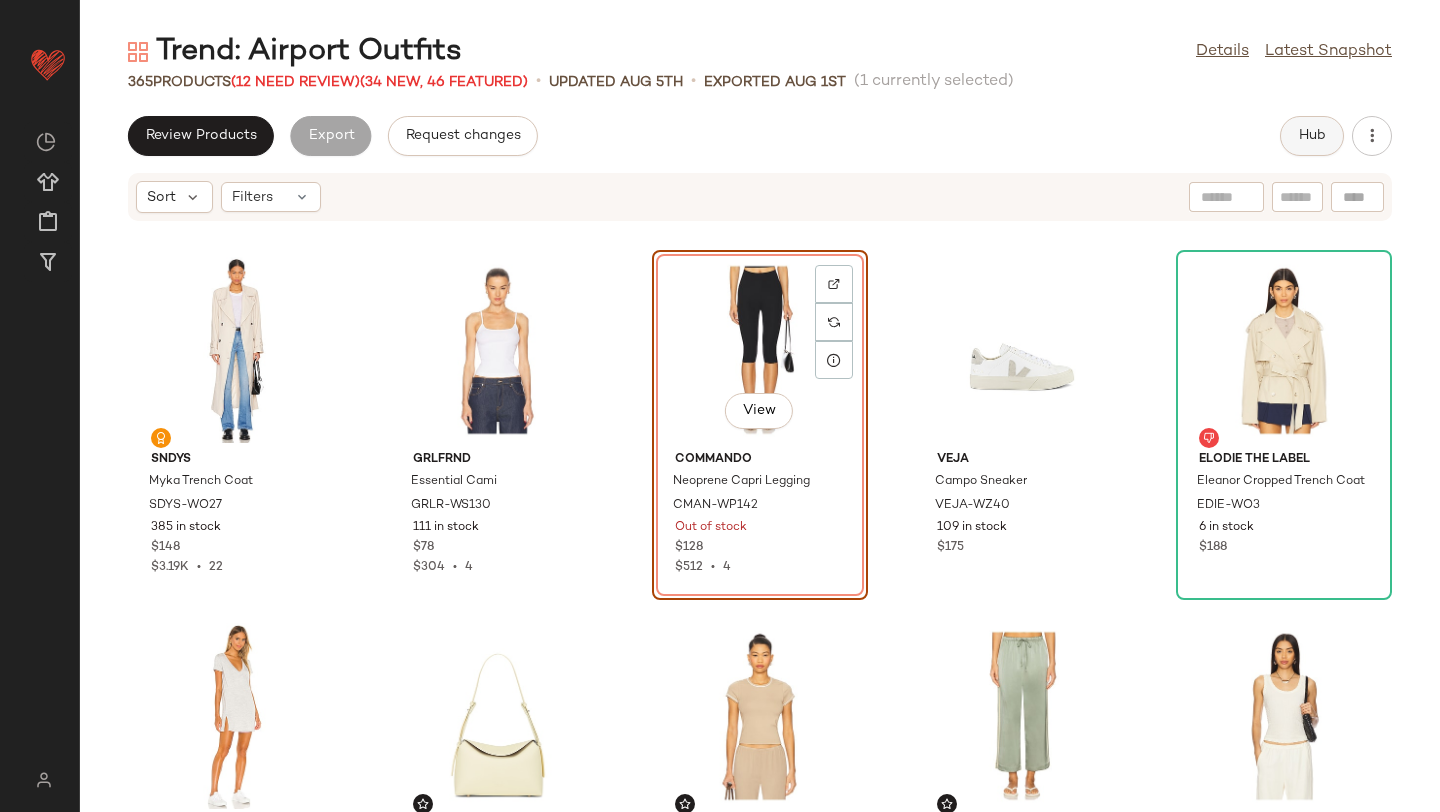 click on "Hub" at bounding box center (1312, 136) 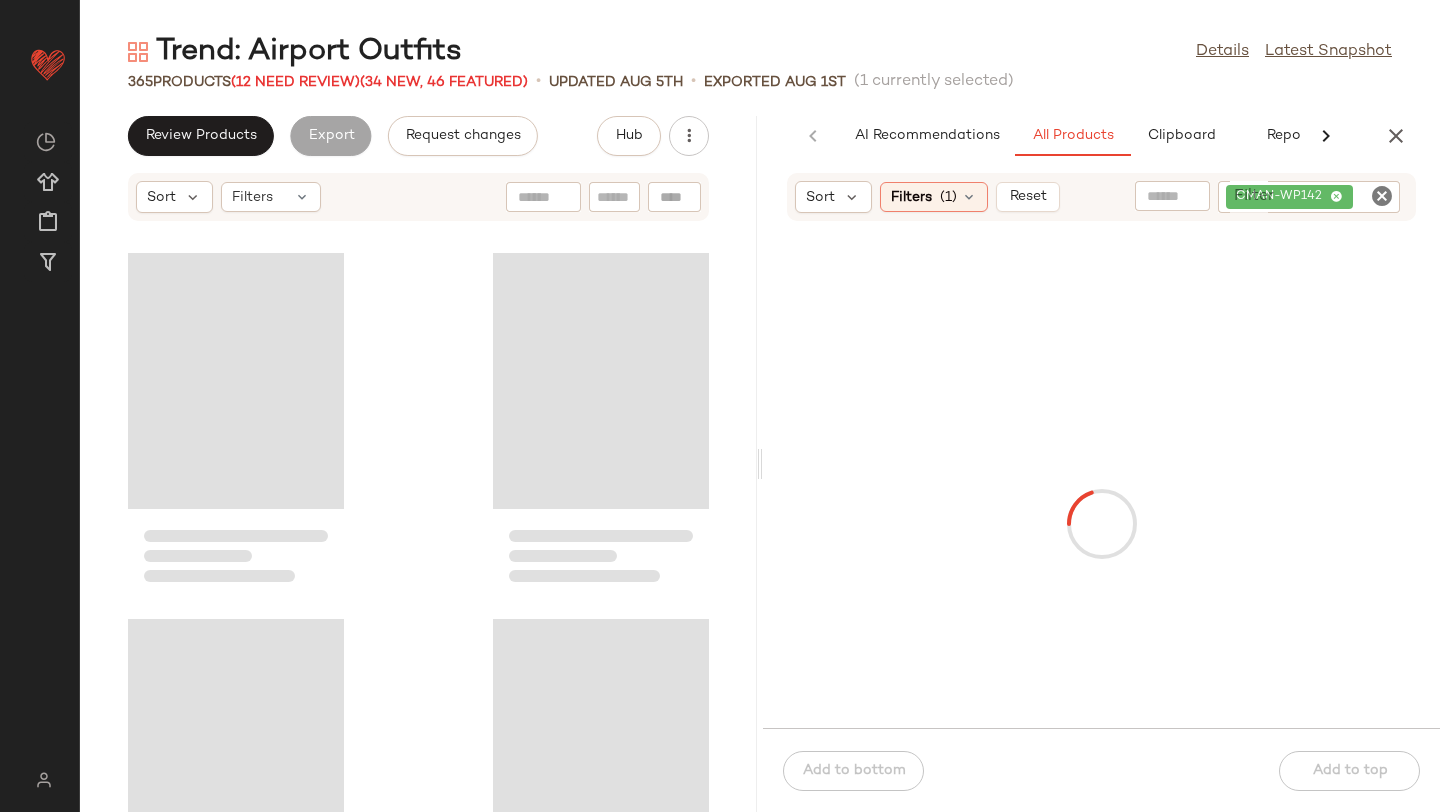 scroll, scrollTop: 0, scrollLeft: 47, axis: horizontal 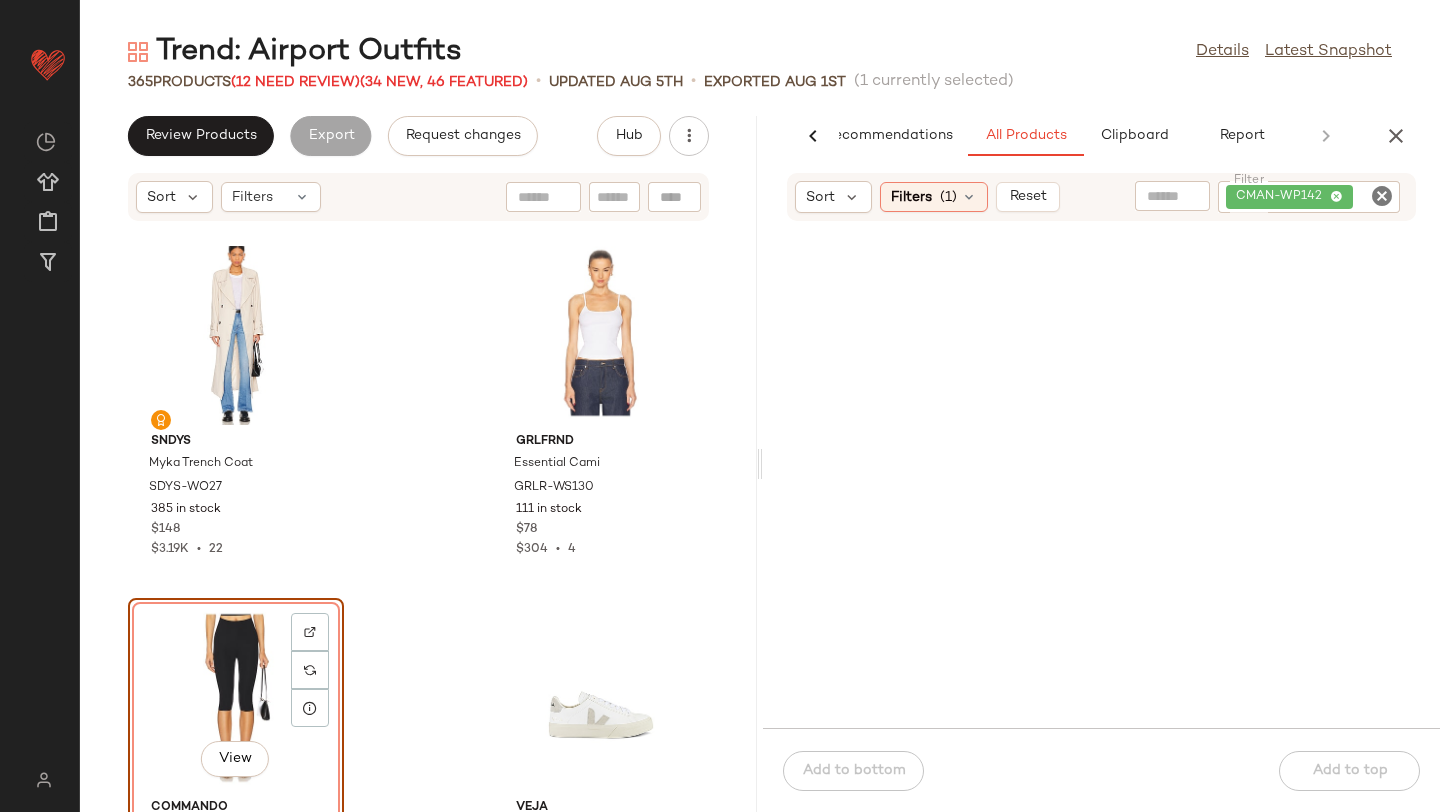 click 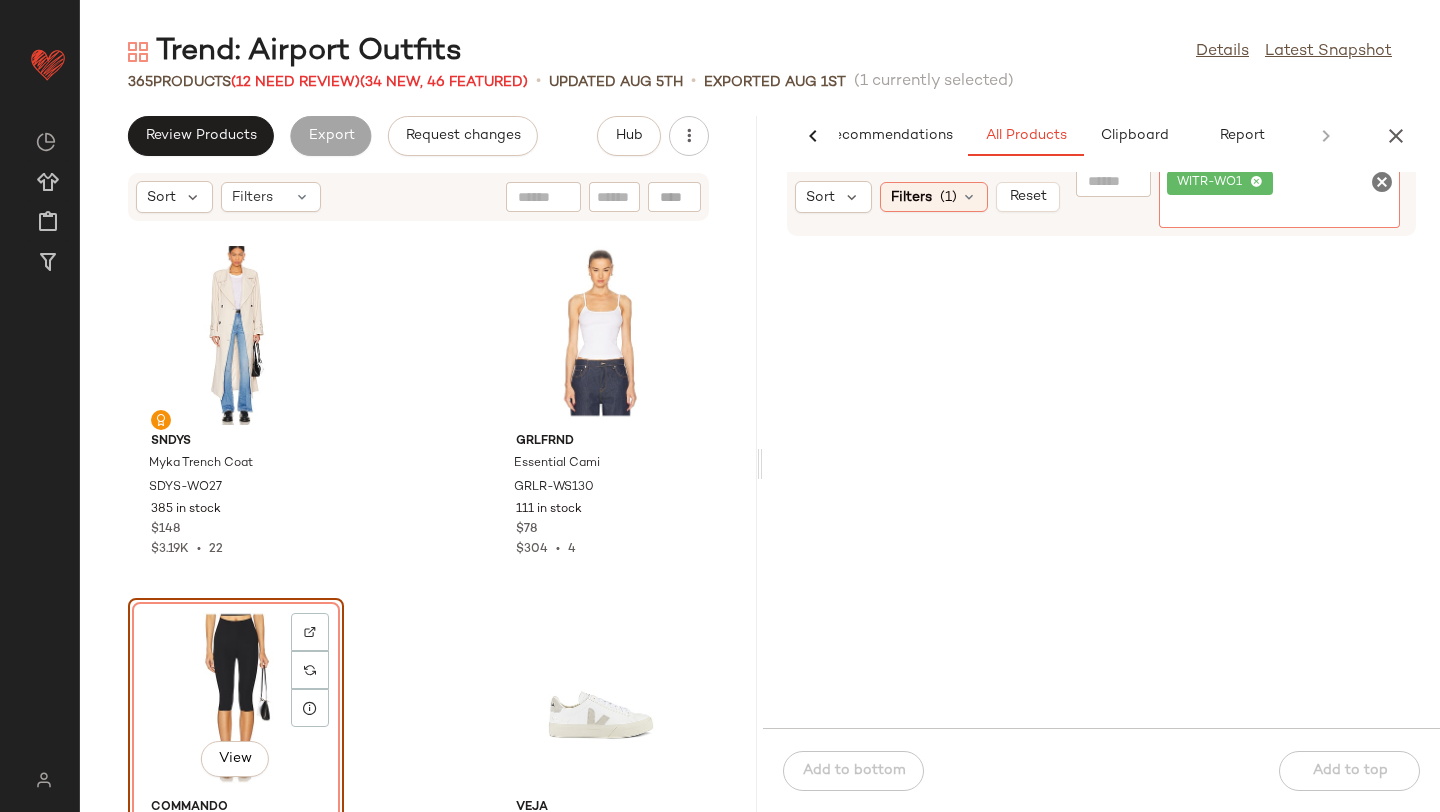 click on "Trend: Airport Outfits  Details   Latest Snapshot  365   Products   (12 Need Review)  (34 New, 46 Featured)  •   updated Aug 5th  •  Exported Aug 1st   (1 currently selected)   Review Products   Export   Request changes   Hub  Sort  Filters SNDYS Myka Trench Coat SDYS-WO27 385 in stock $148 $3.19K  •  22 GRLFRND Essential Cami GRLR-WS130 111 in stock $78 $304  •  4  View  Commando Neoprene Capri Legging CMAN-WP142 Out of stock $128 $512  •  4 Veja Campo Sneaker VEJA-WZ40 109 in stock $175 Elodie the Label Eleanor Cropped Trench Coat EDIE-WO3 6 in stock $188 Lovers and Friends Carlo Shirt Dress LOVF-WD2752 7 in stock $98 $98  •  1 Freja New York Hudson Bag FNEW-WY30 27 in stock $298 DONNI. Baby Rib Contrast Tee DONR-WS83 21 in stock $128  AI Recommendations   All Products   Clipboard   Report  Sort  Filters  (1)   Reset  Filter WITR-WO1 Filter  Add to bottom   Add to top" at bounding box center [760, 422] 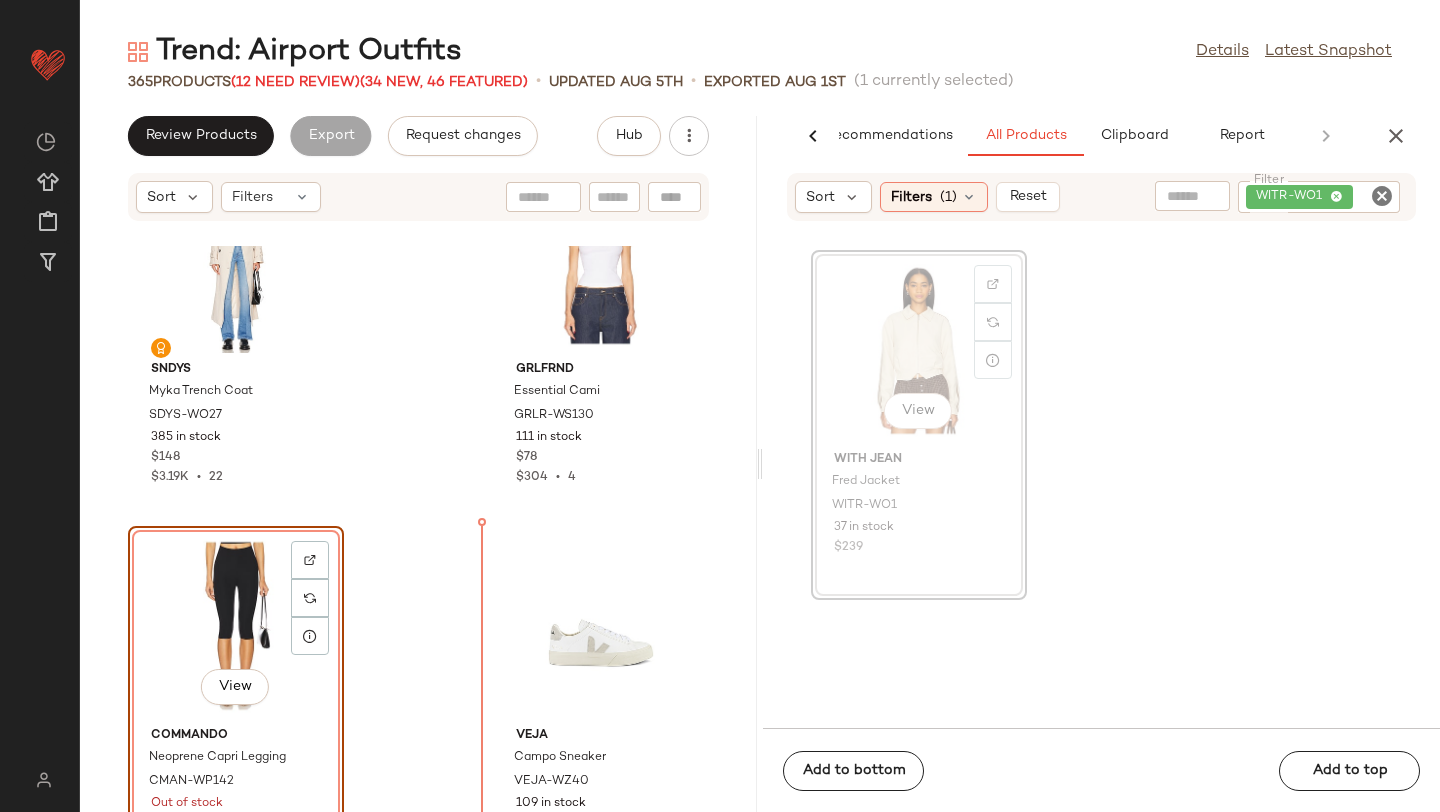 scroll, scrollTop: 114, scrollLeft: 0, axis: vertical 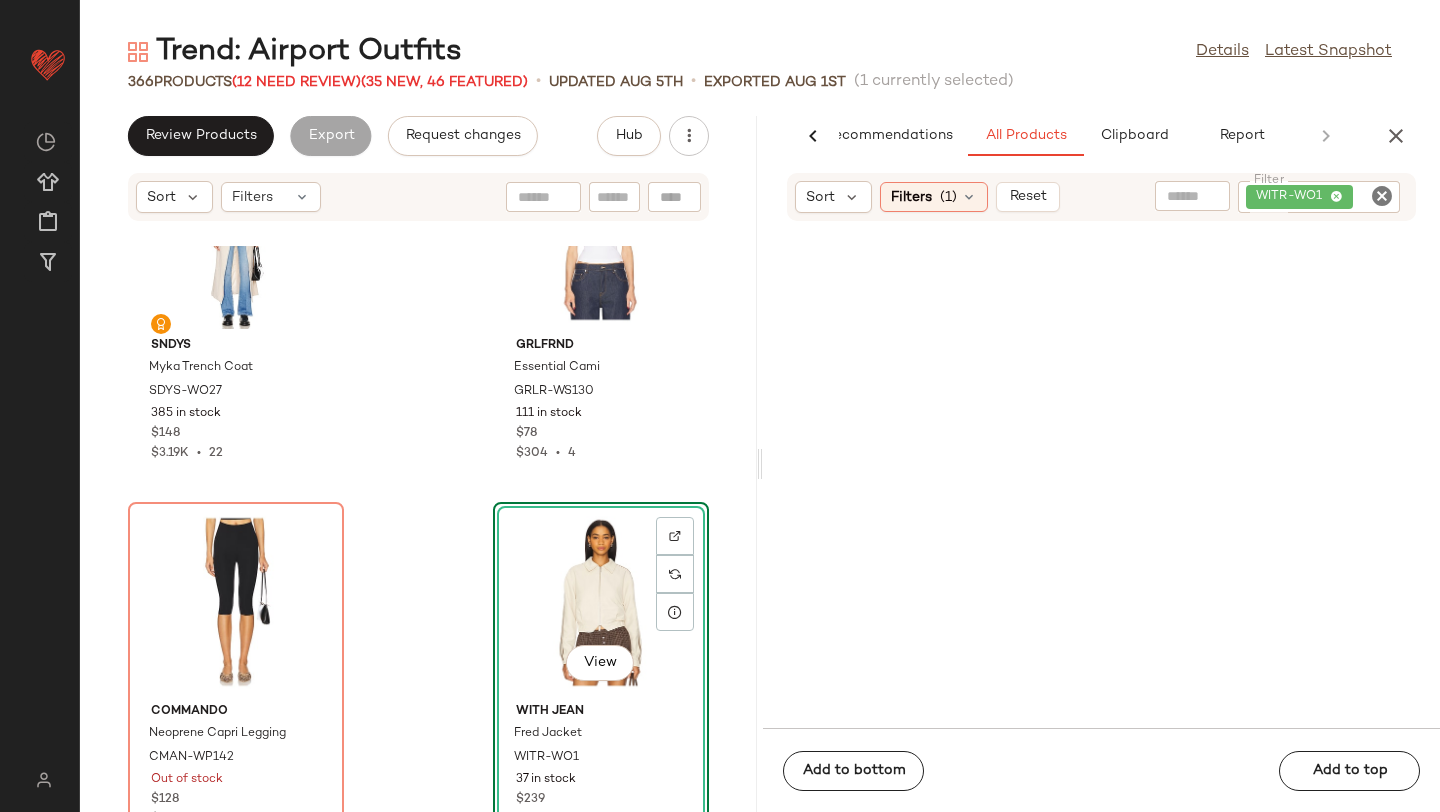 click 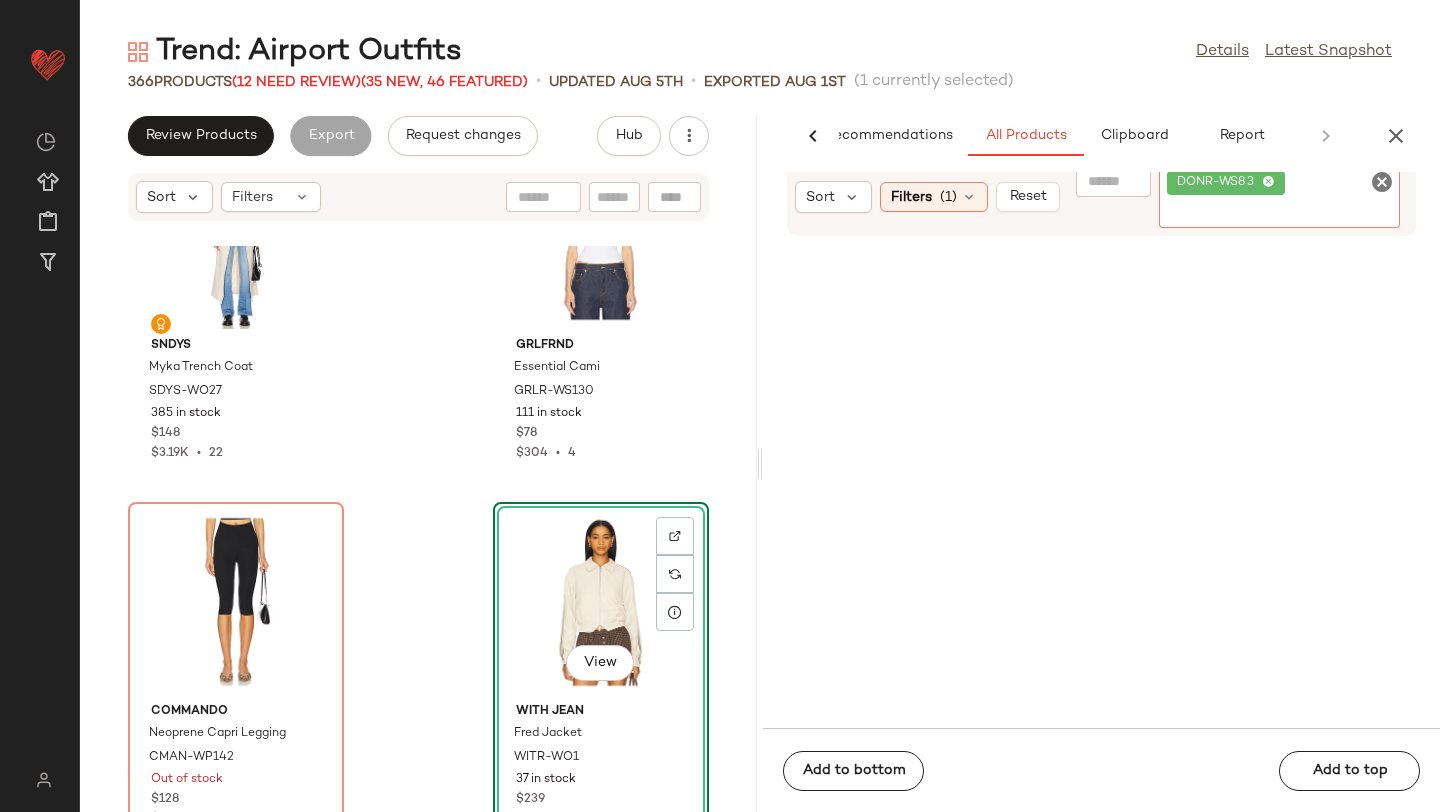 click on "Trend: Airport Outfits  Details   Latest Snapshot" 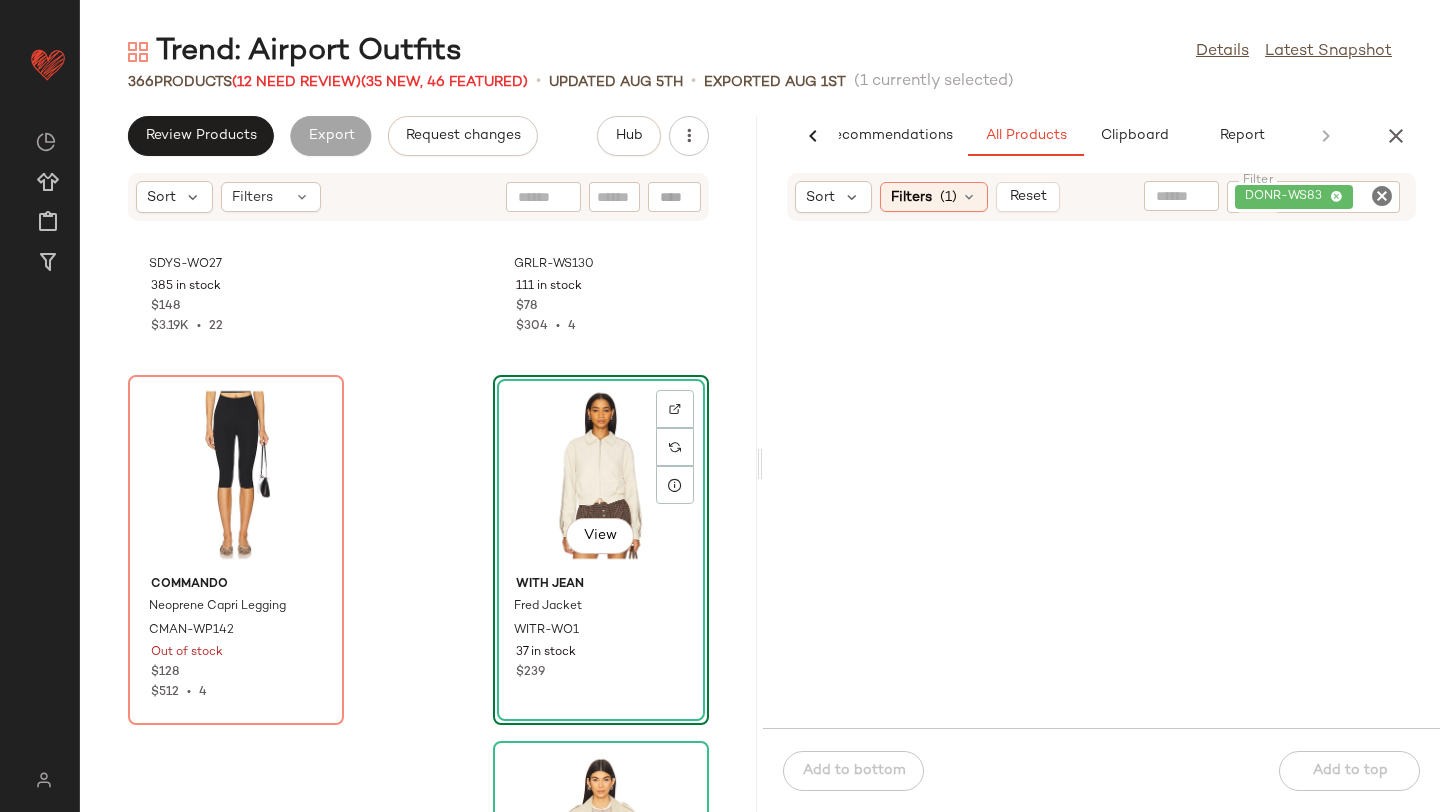 scroll, scrollTop: 154, scrollLeft: 0, axis: vertical 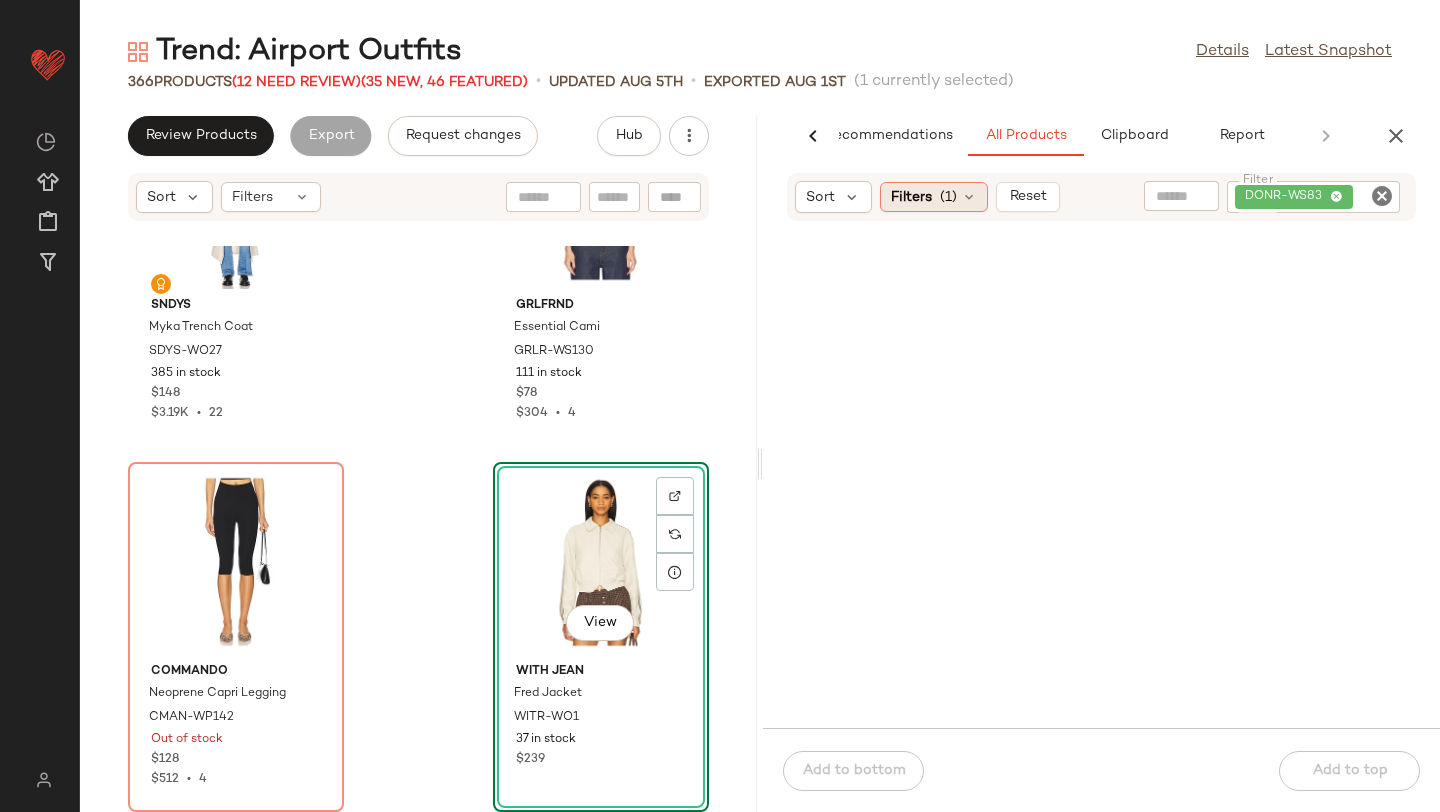 click at bounding box center (969, 197) 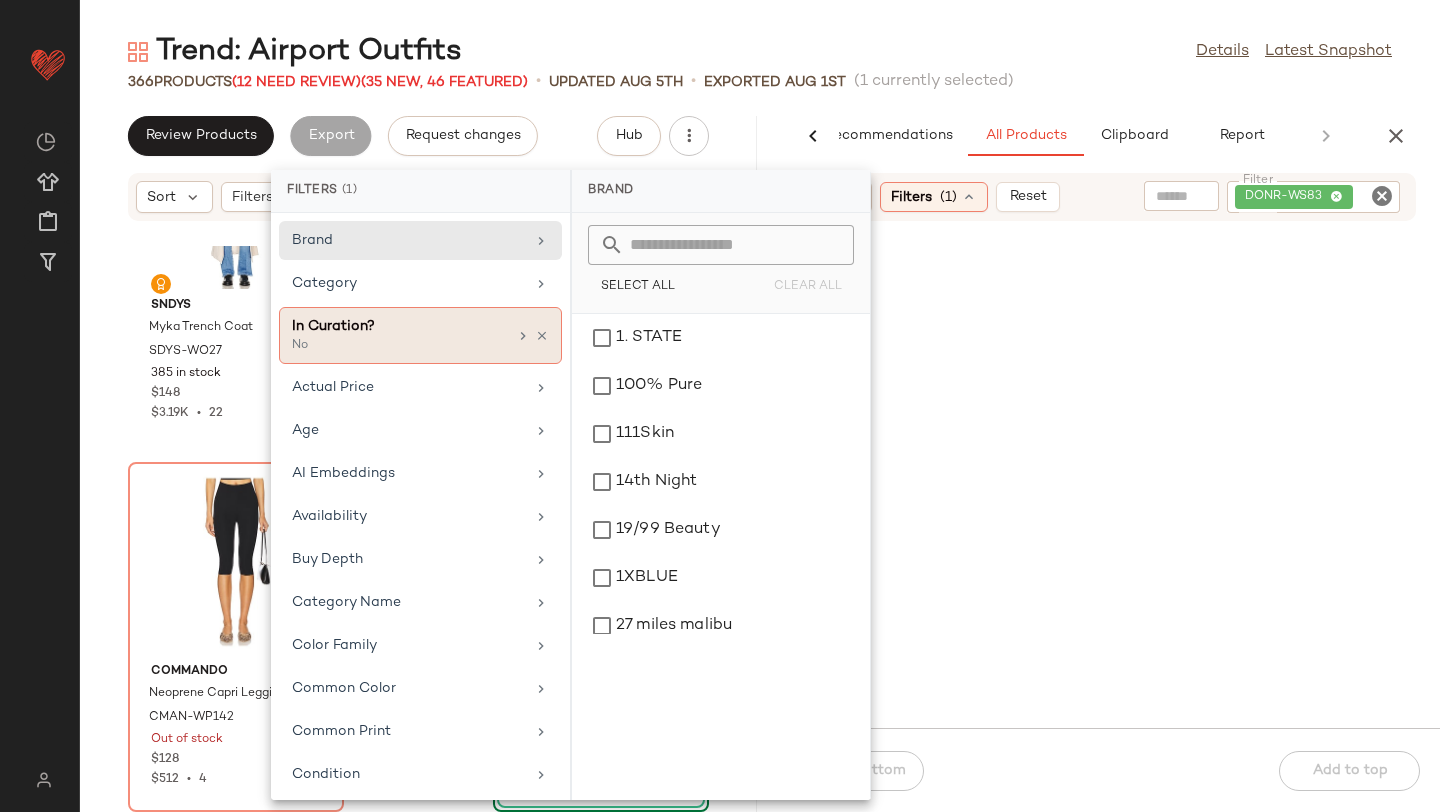 click on "In Curation? No" 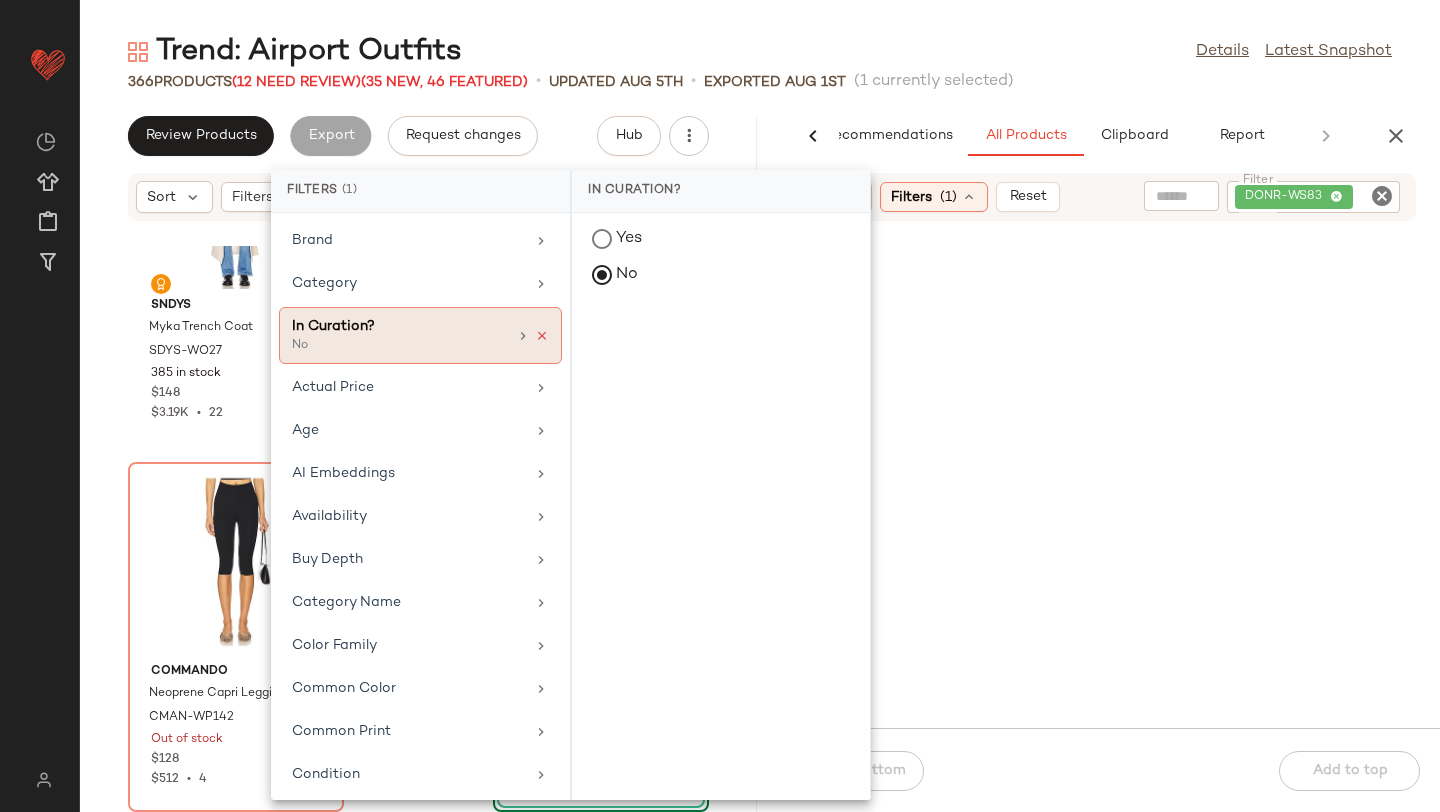 click at bounding box center (542, 336) 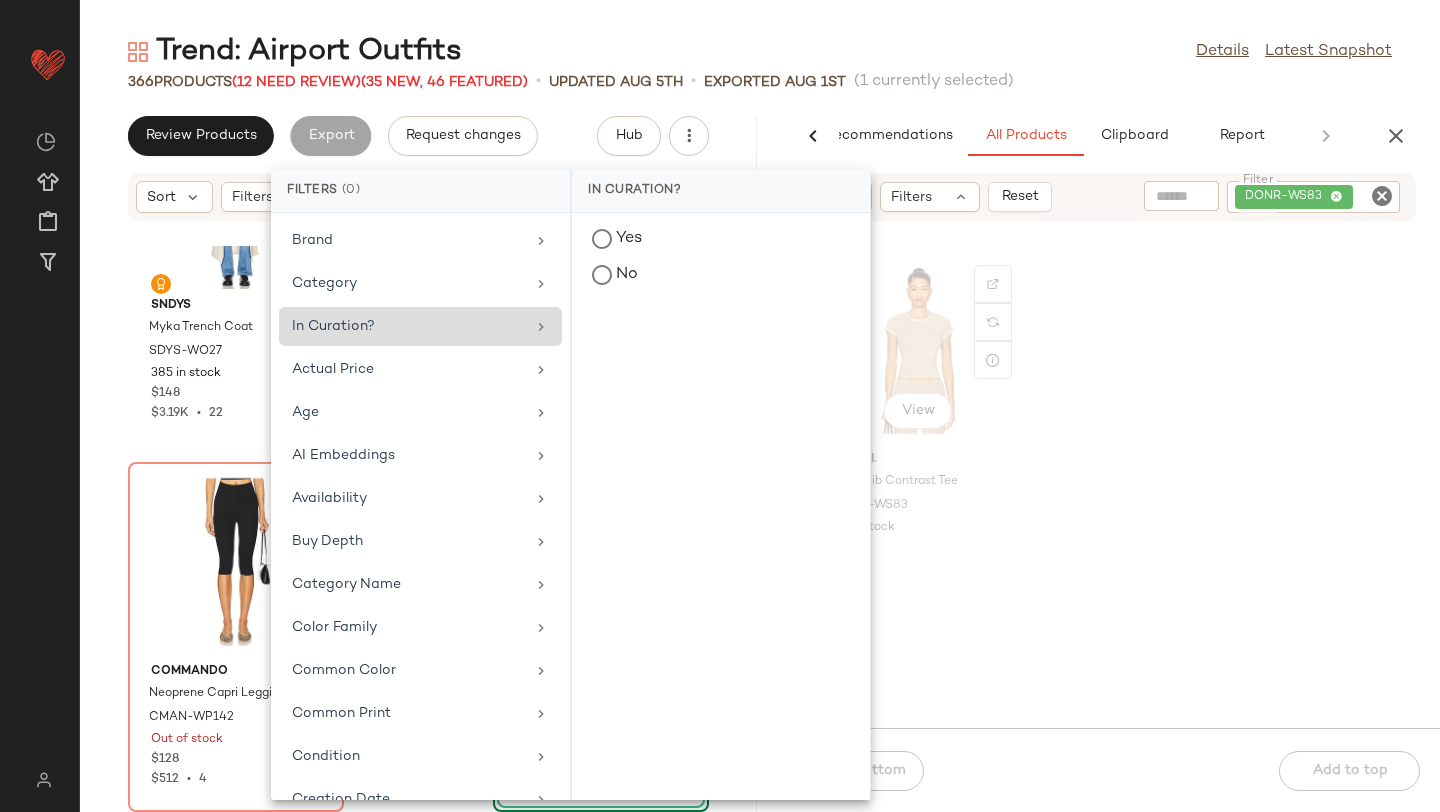 click on "View" 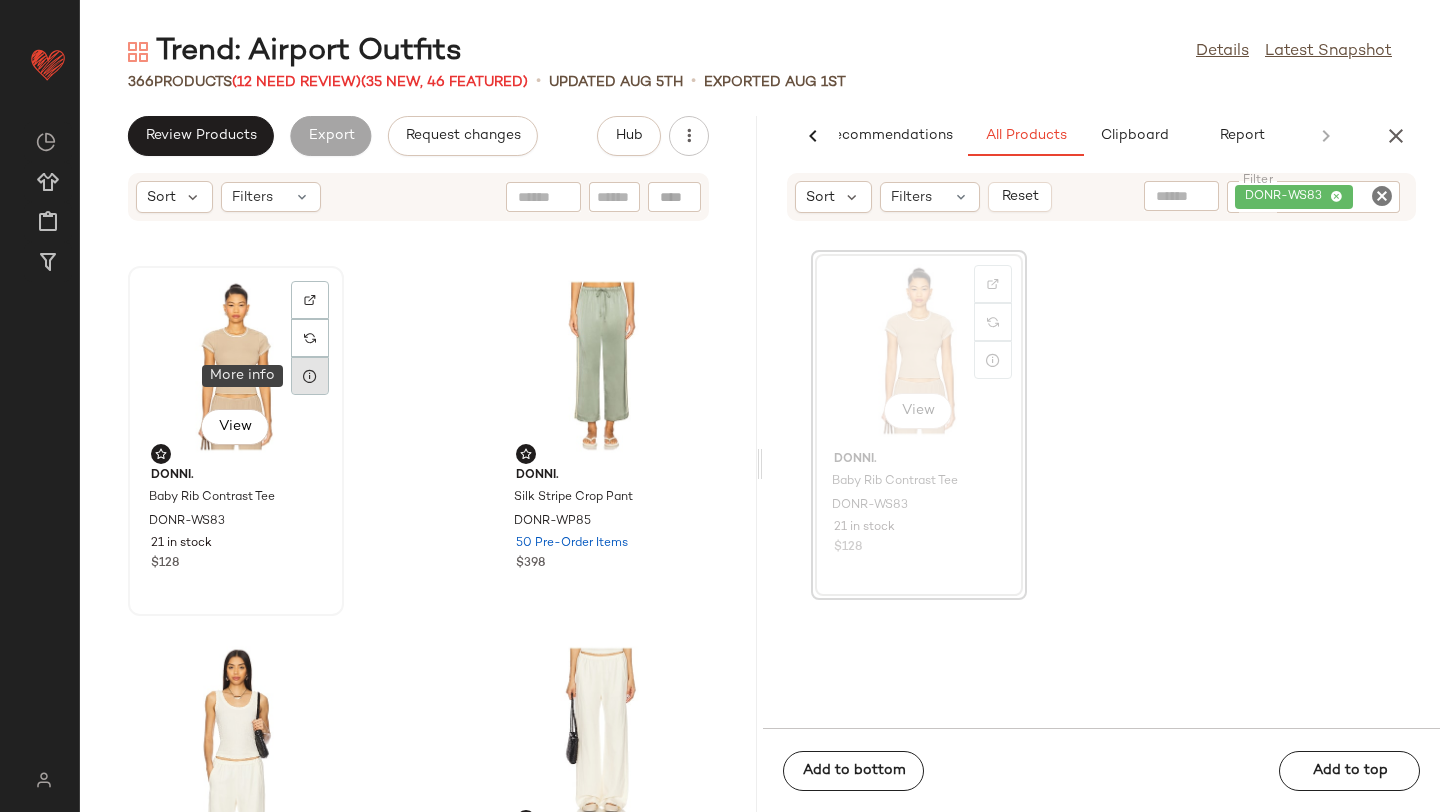 click 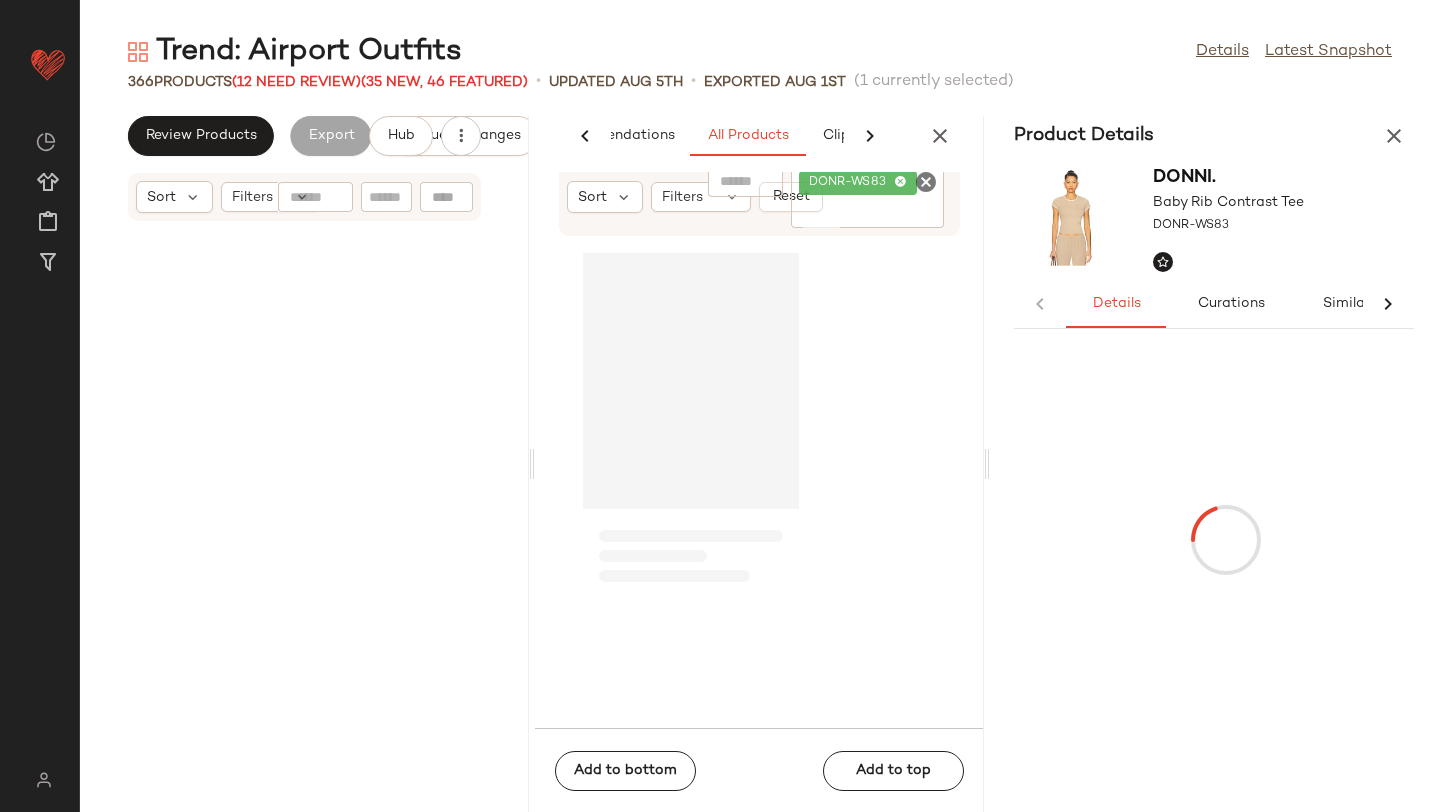 scroll, scrollTop: 0, scrollLeft: 98, axis: horizontal 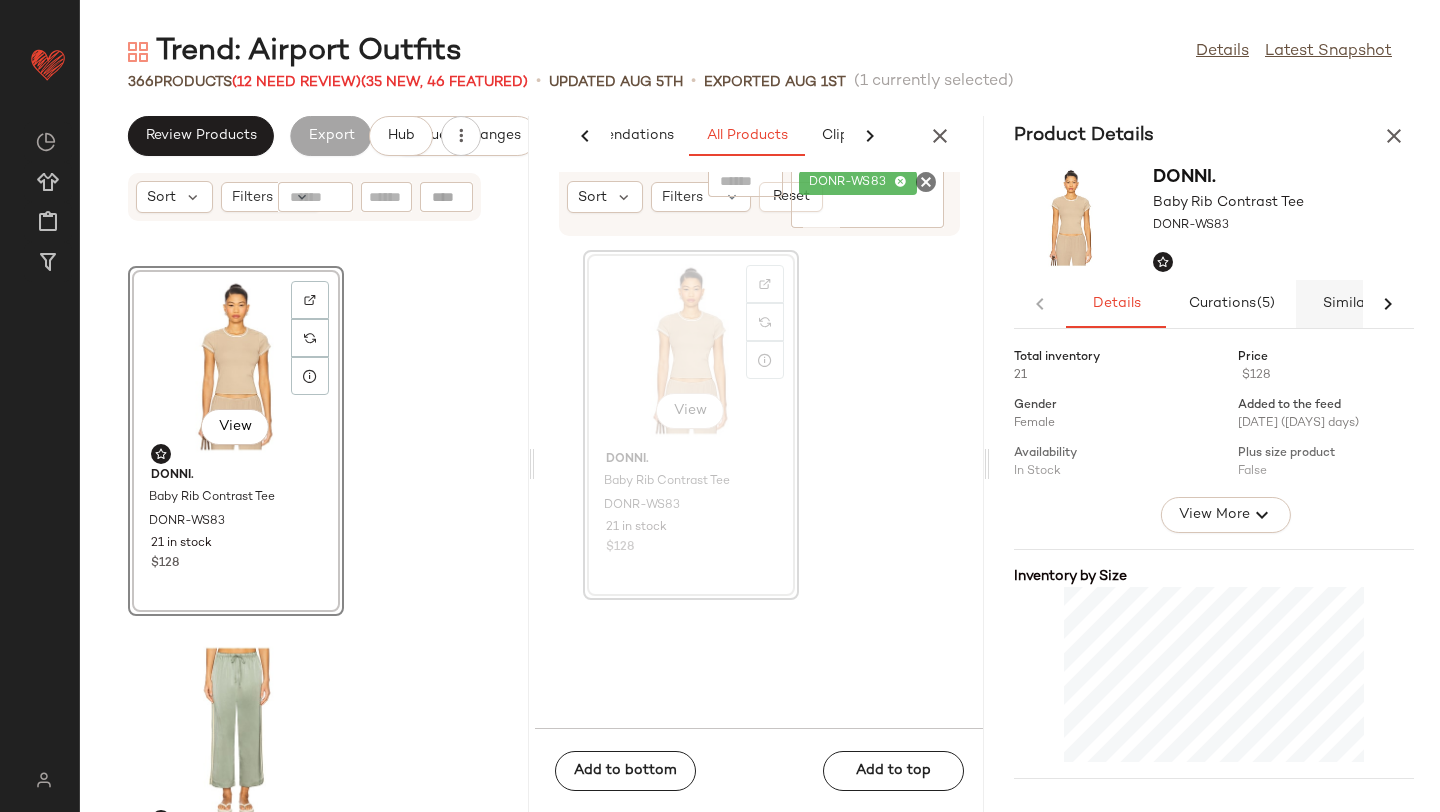 click on "Similar" 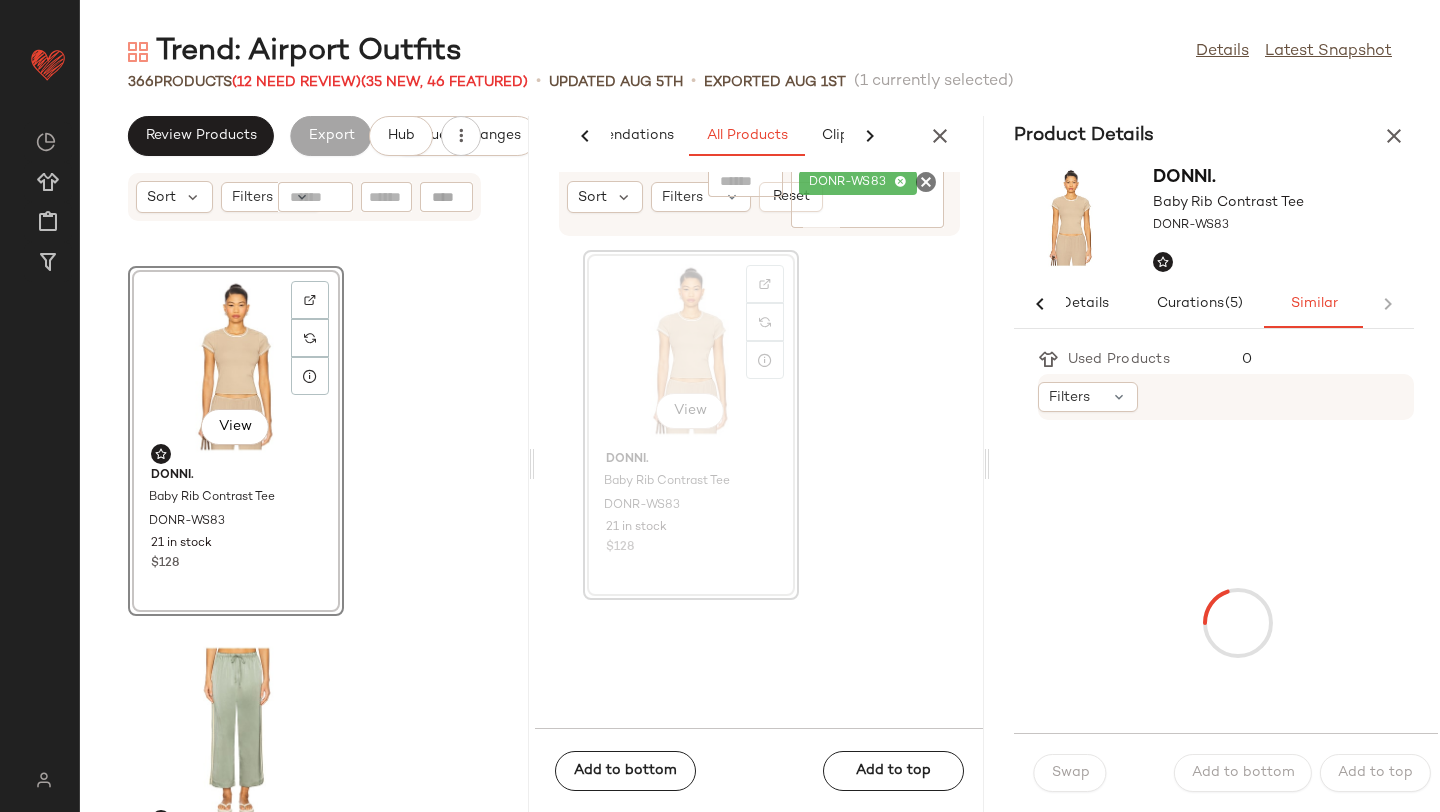 scroll, scrollTop: 0, scrollLeft: 33, axis: horizontal 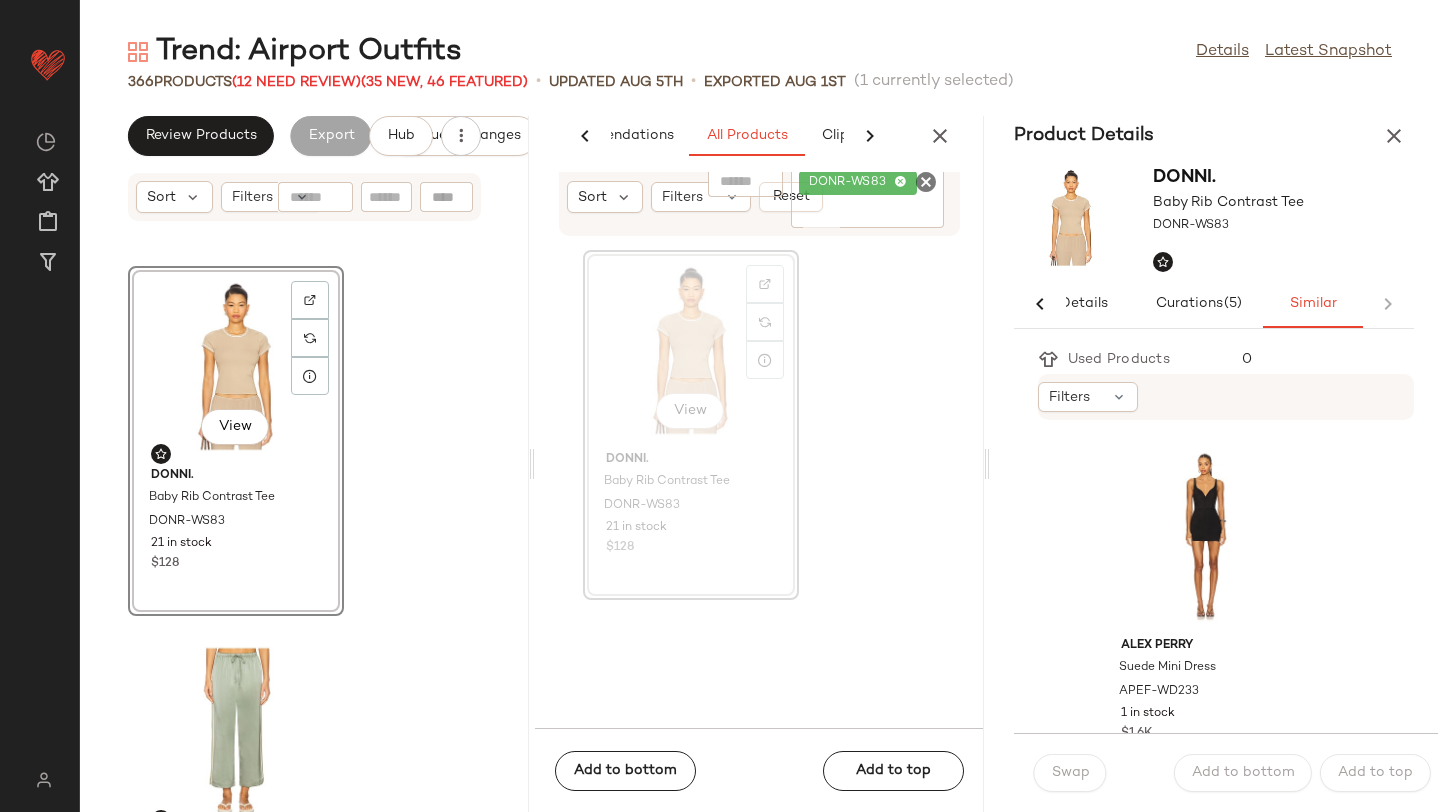 click on "View" 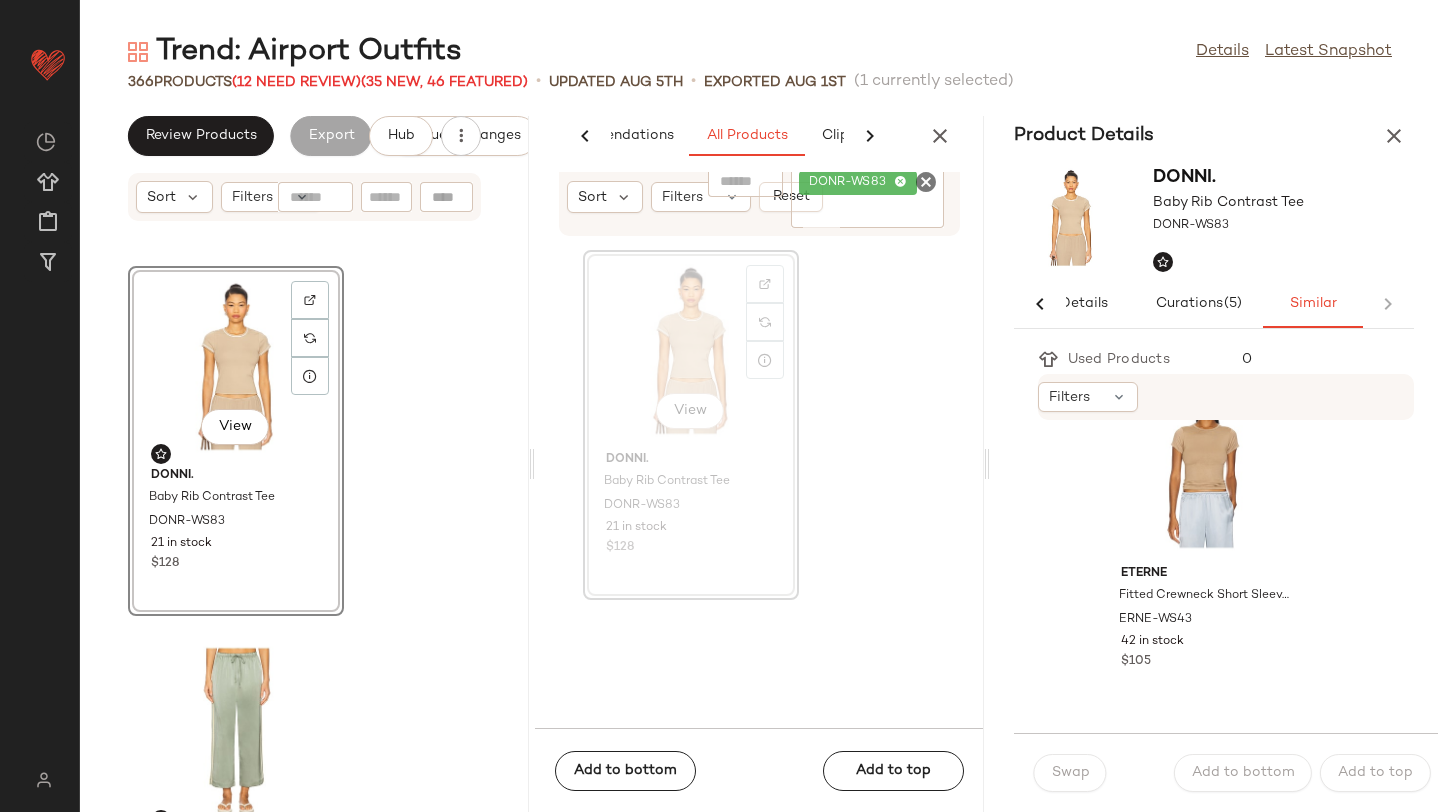 scroll, scrollTop: 1899, scrollLeft: 0, axis: vertical 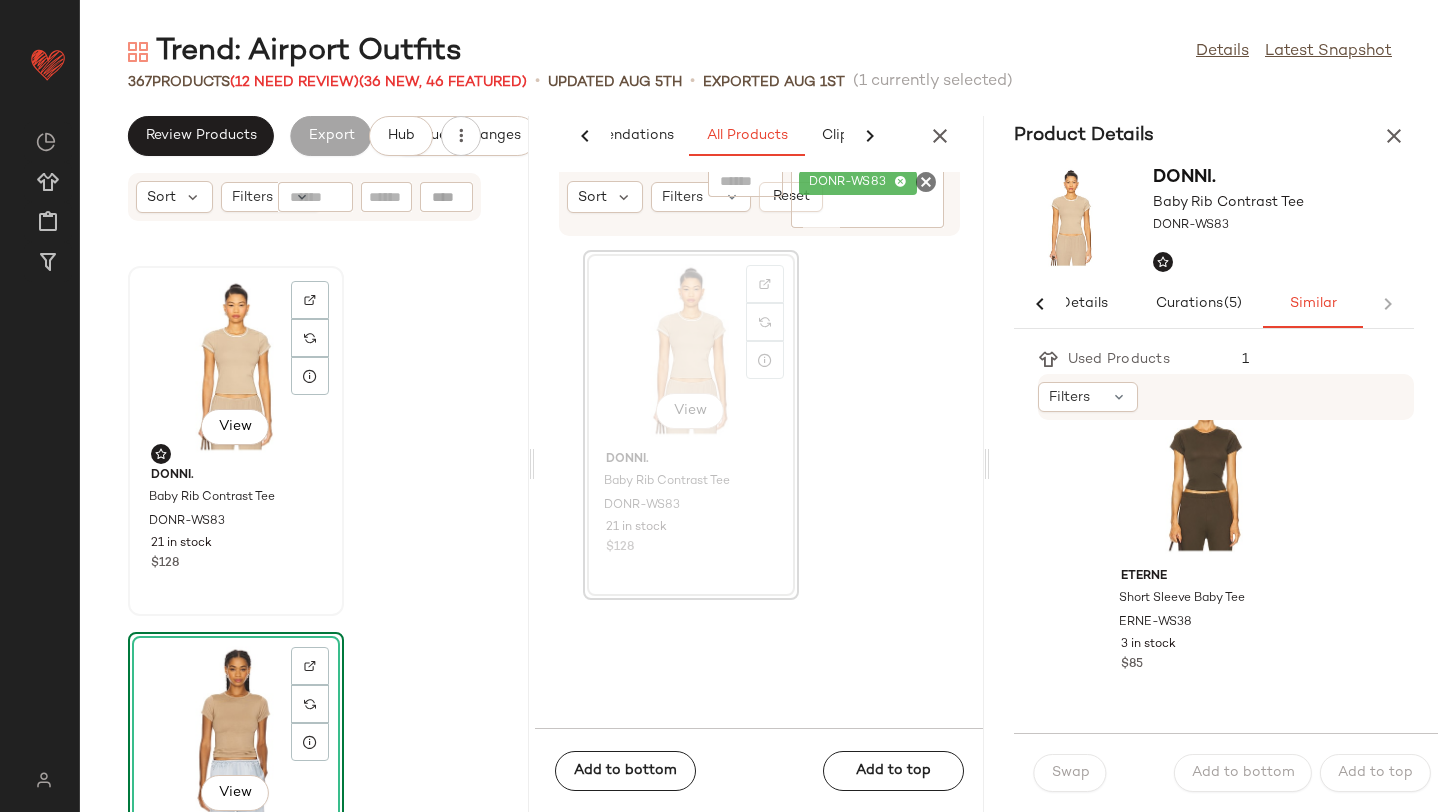 click on "View" 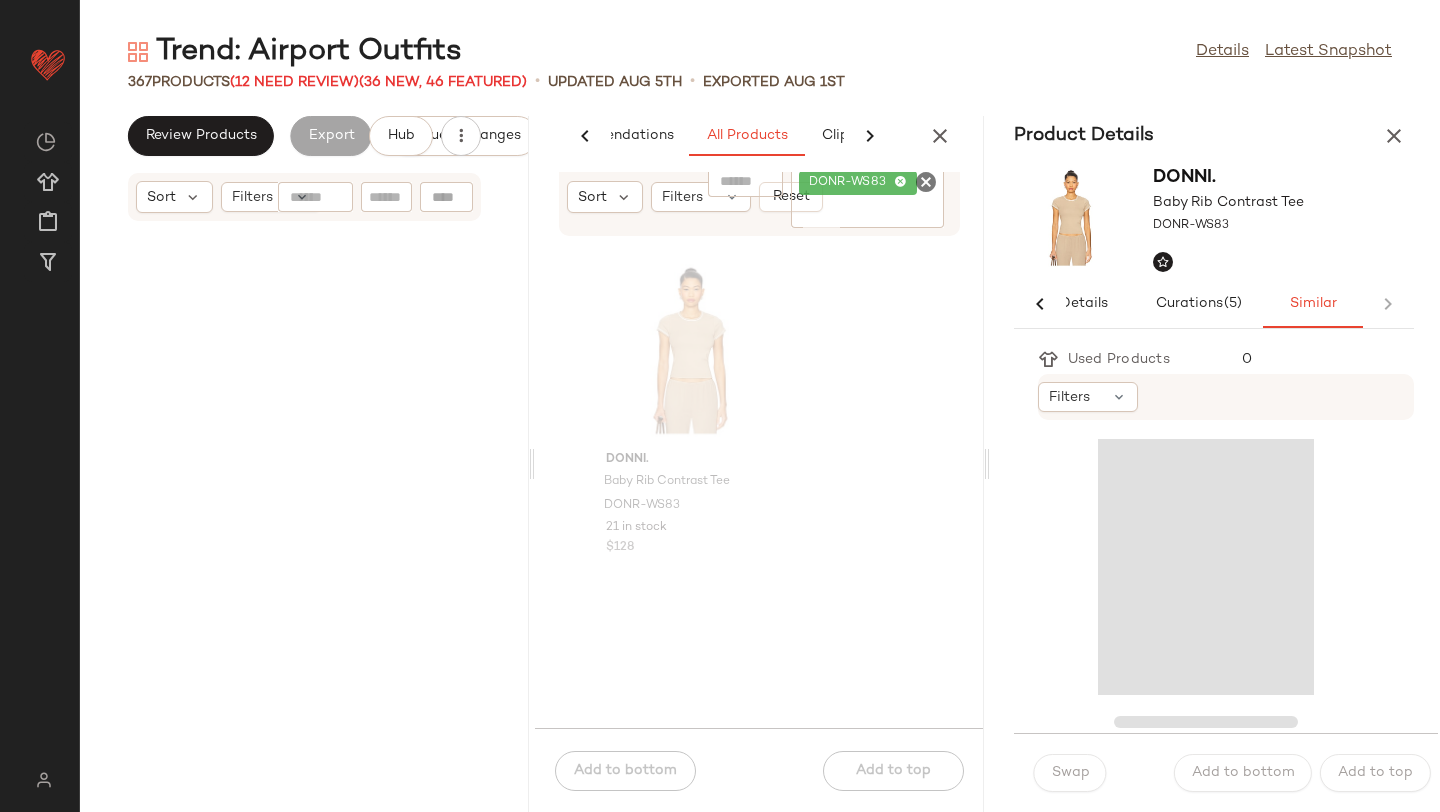 scroll, scrollTop: 0, scrollLeft: 0, axis: both 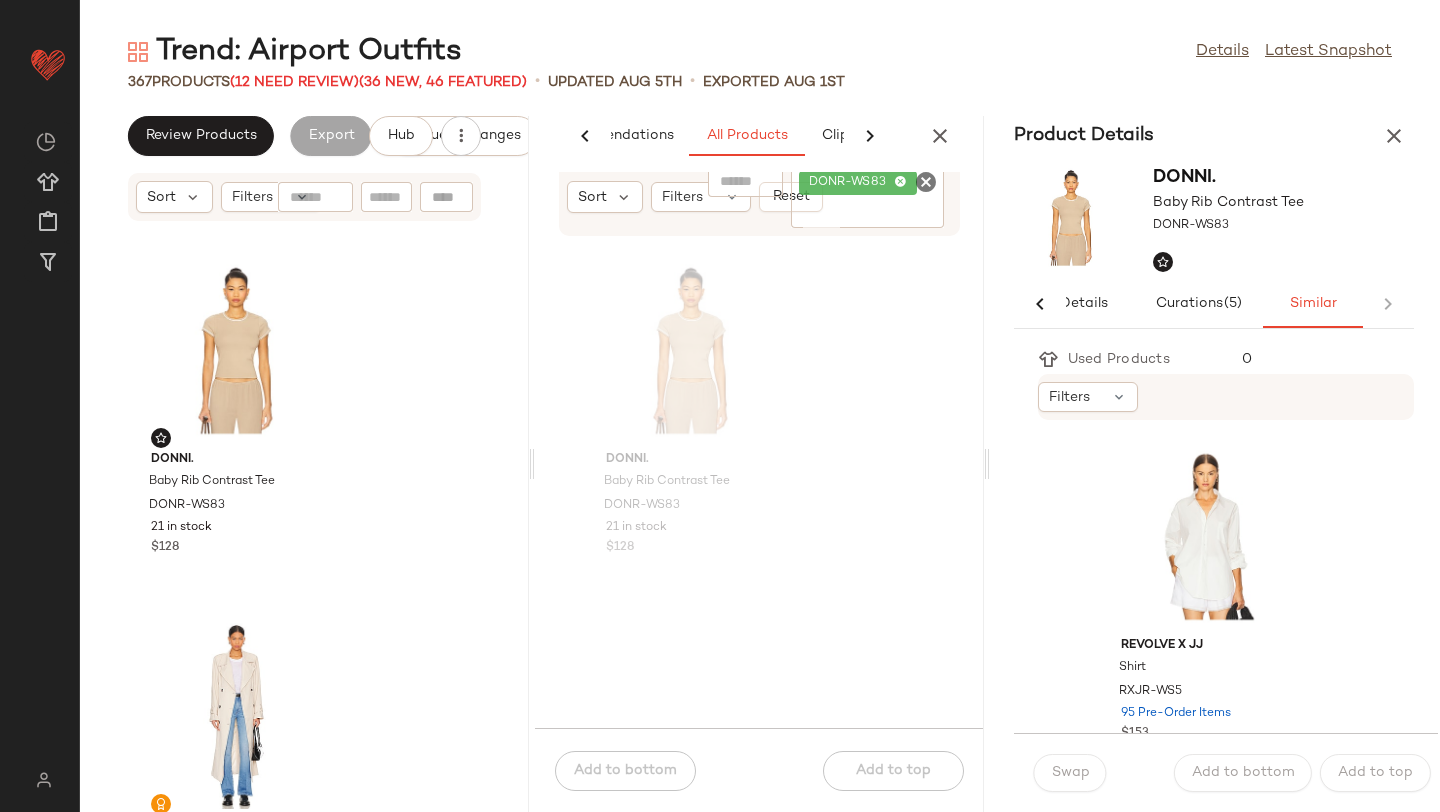 click on "Product Details" at bounding box center [1214, 136] 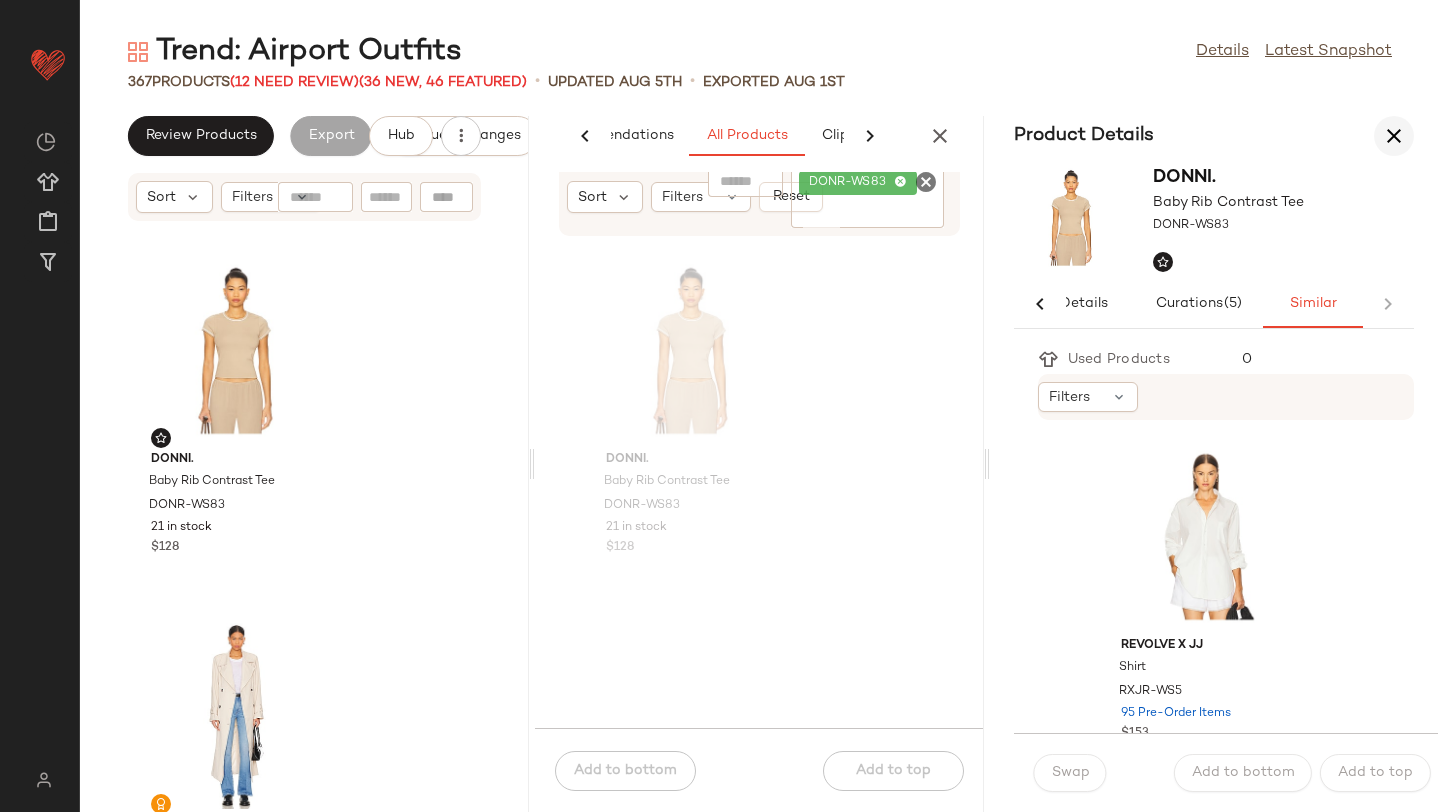 click at bounding box center [1394, 136] 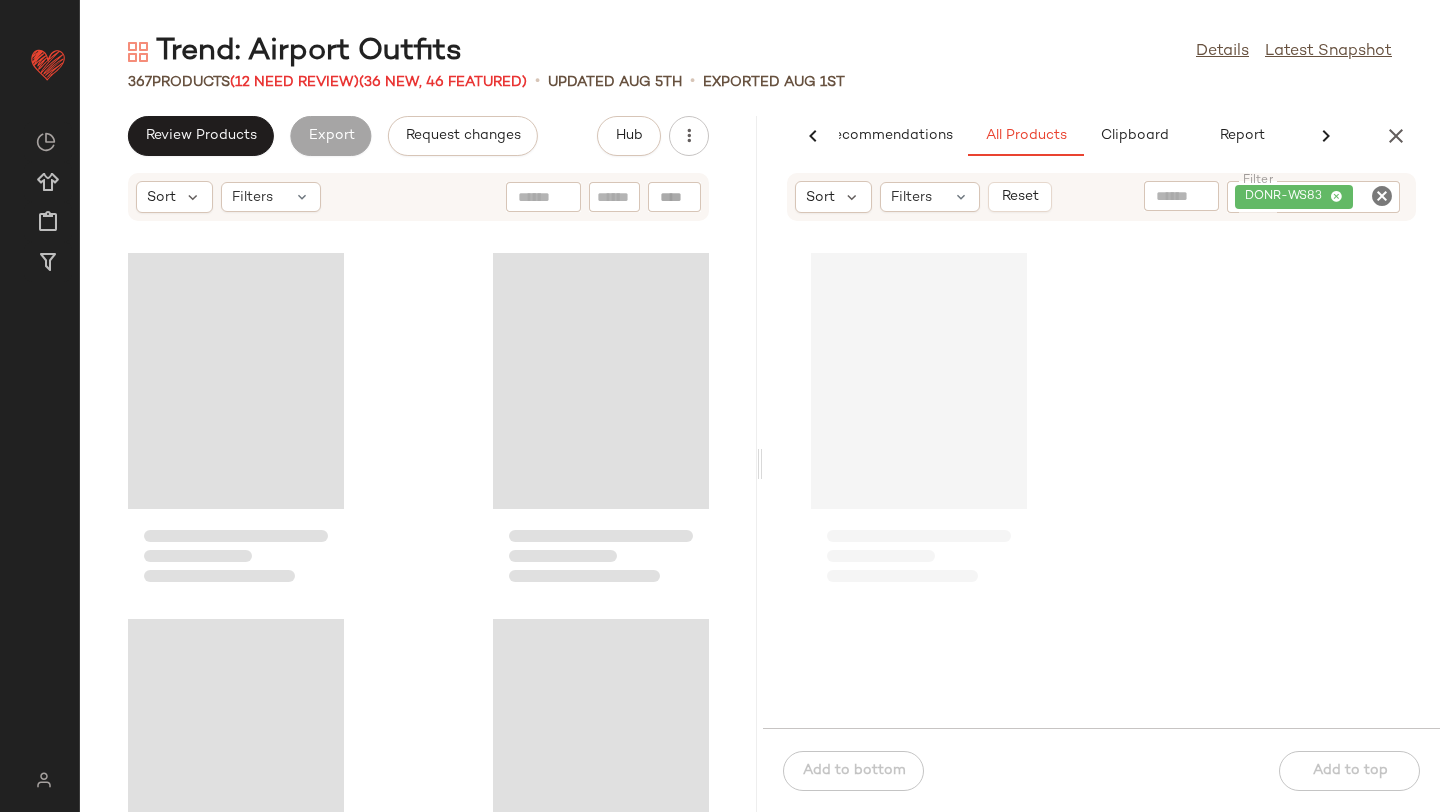 scroll, scrollTop: 0, scrollLeft: 47, axis: horizontal 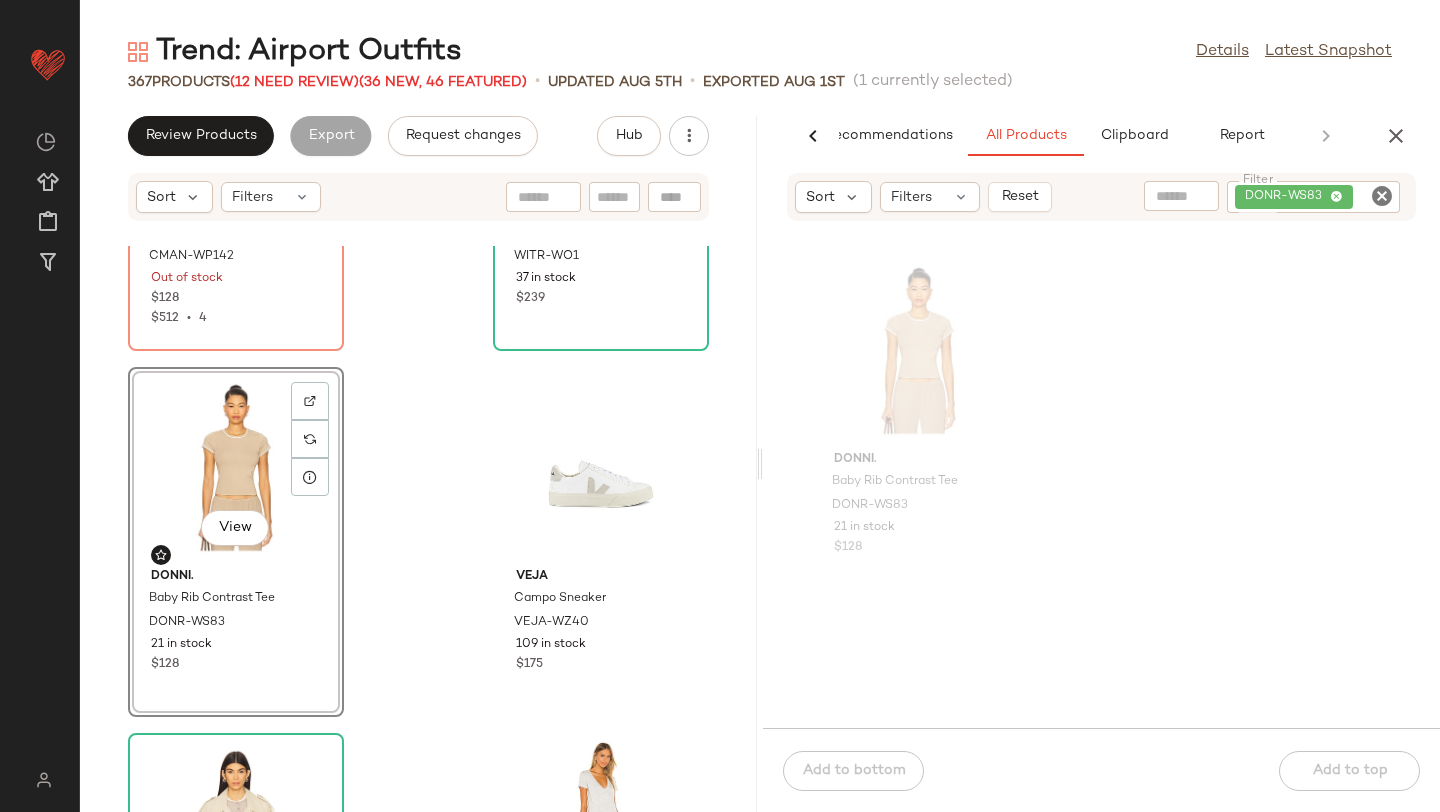 click 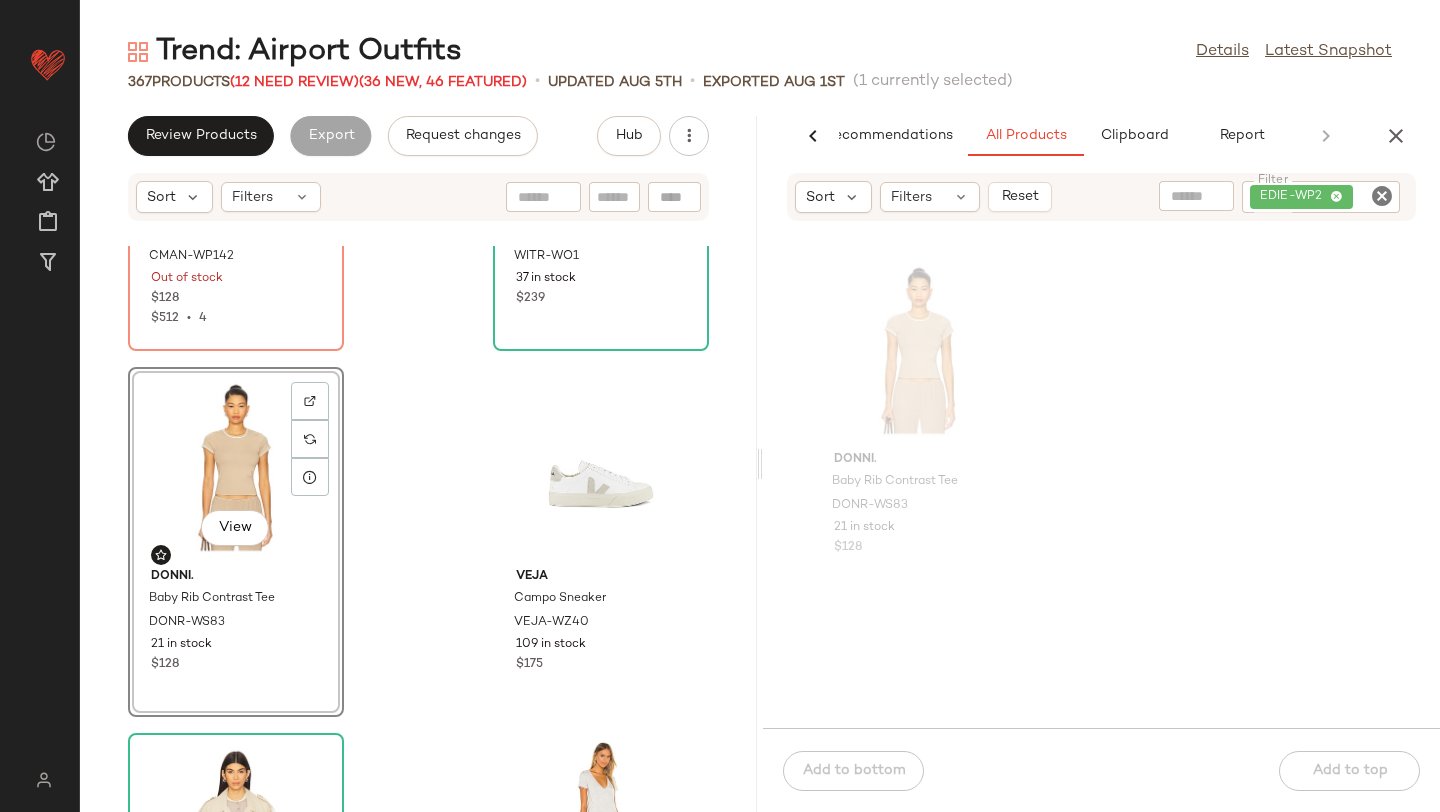 click on "Trend: Airport Outfits  Details   Latest Snapshot  367   Products   (12 Need Review)  (36 New, 46 Featured)  •   updated Aug [DATE]  •  Exported Aug [DATE]   (1 currently selected)   Review Products   Export   Request changes   Hub  Sort  Filters Commando Neoprene Capri Legging CMAN-WP142 Out of stock $128 $512  •  4 With Jean Fred Jacket WITR-WO1 37 in stock $239  View  DONNI. Baby Rib Contrast Tee DONR-WS83 21 in stock $128 Veja Campo Sneaker VEJA-WZ40 109 in stock $175 Elodie the Label Eleanor Cropped Trench Coat EDIE-WO3 6 in stock $188 Lovers and Friends Carlo Shirt Dress LOVF-WD2752 7 in stock $98 $98  •  1 Freja New York Hudson Bag FNEW-WY30 27 in stock $298 Eterne Fitted Crewneck Short Sleeve T-Shirt ERNE-WS43 42 in stock $105  AI Recommendations   All Products   Clipboard   Report  Sort  Filters  Reset  Filter EDIE-WP2 Filter DONNI. Baby Rib Contrast Tee DONR-WS83 21 in stock $128  Add to bottom   Add to top" at bounding box center (760, 422) 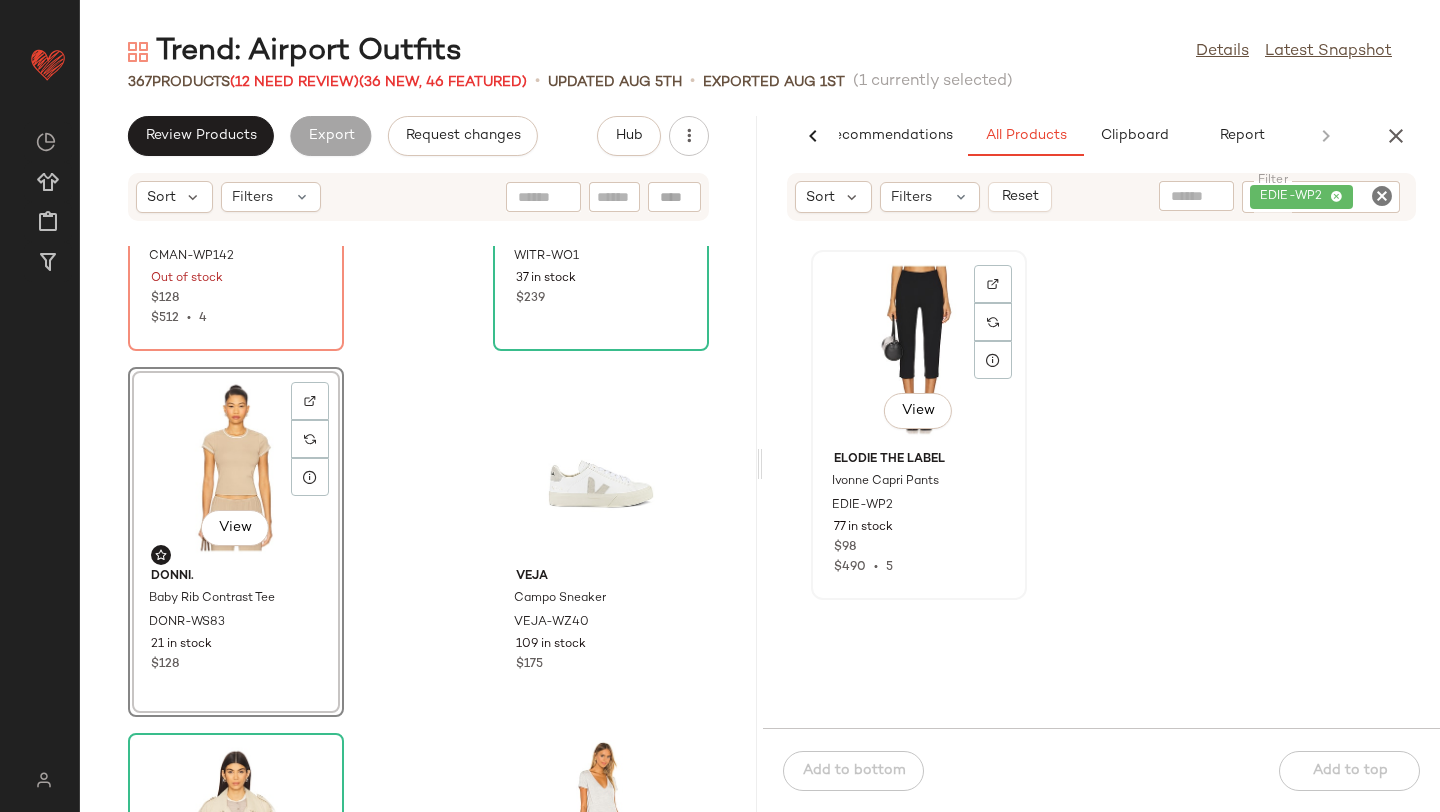 scroll, scrollTop: 630, scrollLeft: 0, axis: vertical 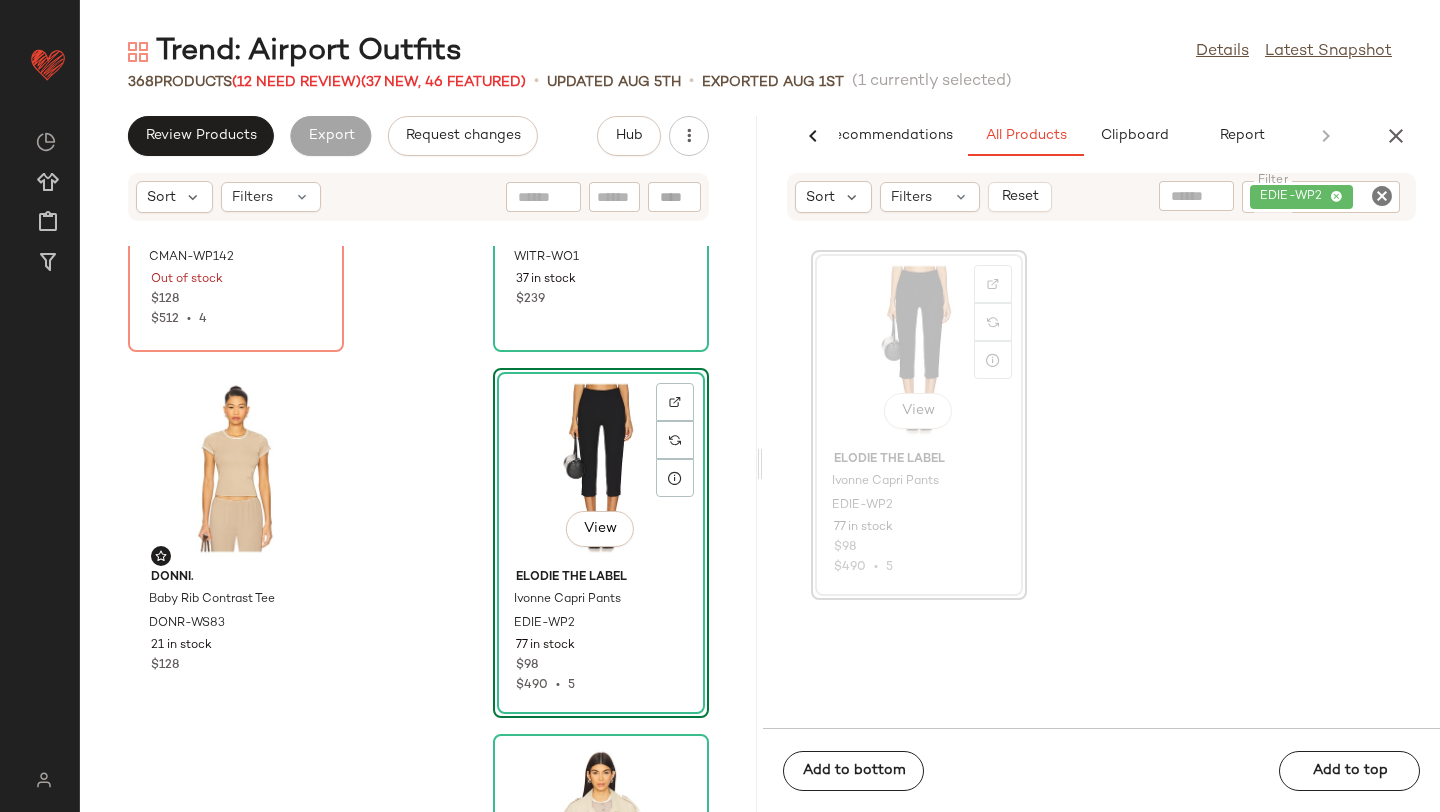 click 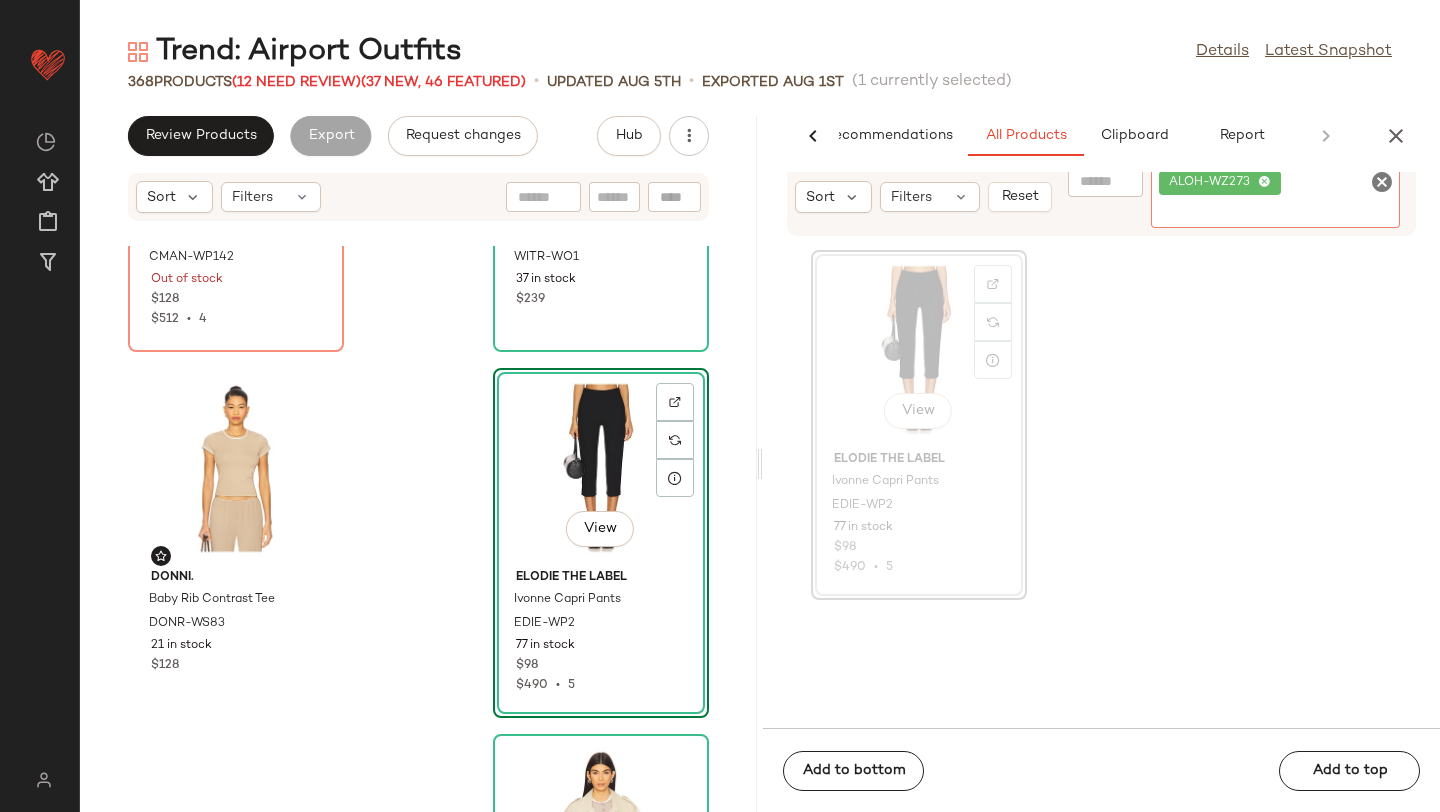 click on "Trend: Airport Outfits  Details   Latest Snapshot  368   Products   (12 Need Review)  (37 New, 46 Featured)  •   updated Aug [DATE]  •  Exported Aug [DATE]   (1 currently selected)   Review Products   Export   Request changes   Hub  Sort  Filters Commando Neoprene Capri Legging CMAN-WP142 Out of stock $128 $512  •  4 With Jean Fred Jacket WITR-WO1 37 in stock $239 DONNI. Baby Rib Contrast Tee DONR-WS83 21 in stock $128  View  Elodie the Label Ivonne Capri Pants EDIE-WP2 77 in stock $98 $490  •  5 Veja Campo Sneaker VEJA-WZ40 109 in stock $175 Elodie the Label Eleanor Cropped Trench Coat EDIE-WO3 6 in stock $188 Lovers and Friends Carlo Shirt Dress LOVF-WD2752 7 in stock $98 $98  •  1 Freja New York Hudson Bag FNEW-WY30 27 in stock $298  AI Recommendations   All Products   Clipboard   Report  Sort  Filters  Reset  Filter ALOH-WZ273 Filter  View  Elodie the Label Ivonne Capri Pants EDIE-WP2 77 in stock $98 $490  •  5  Add to bottom   Add to top" at bounding box center [760, 422] 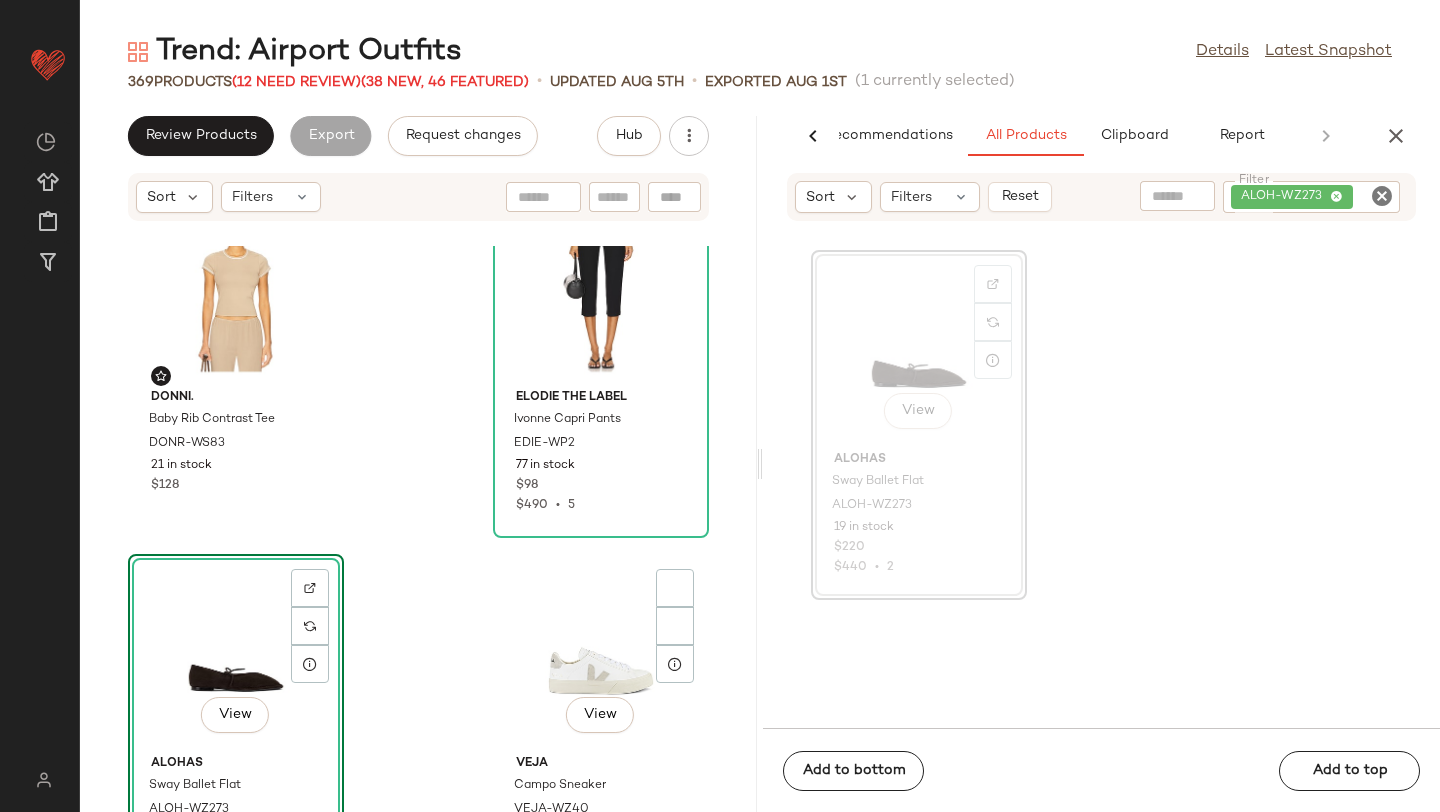 scroll, scrollTop: 1117, scrollLeft: 0, axis: vertical 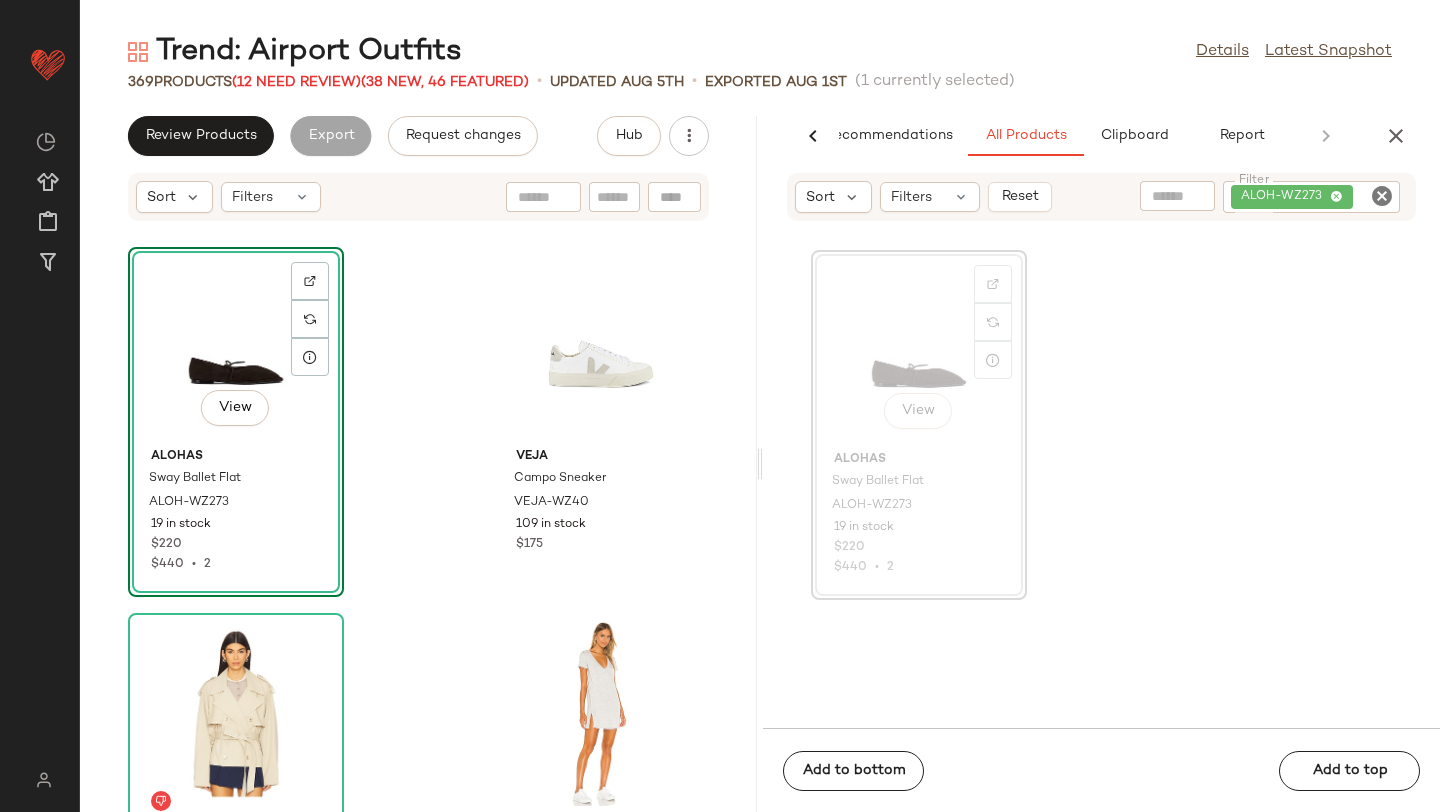 click 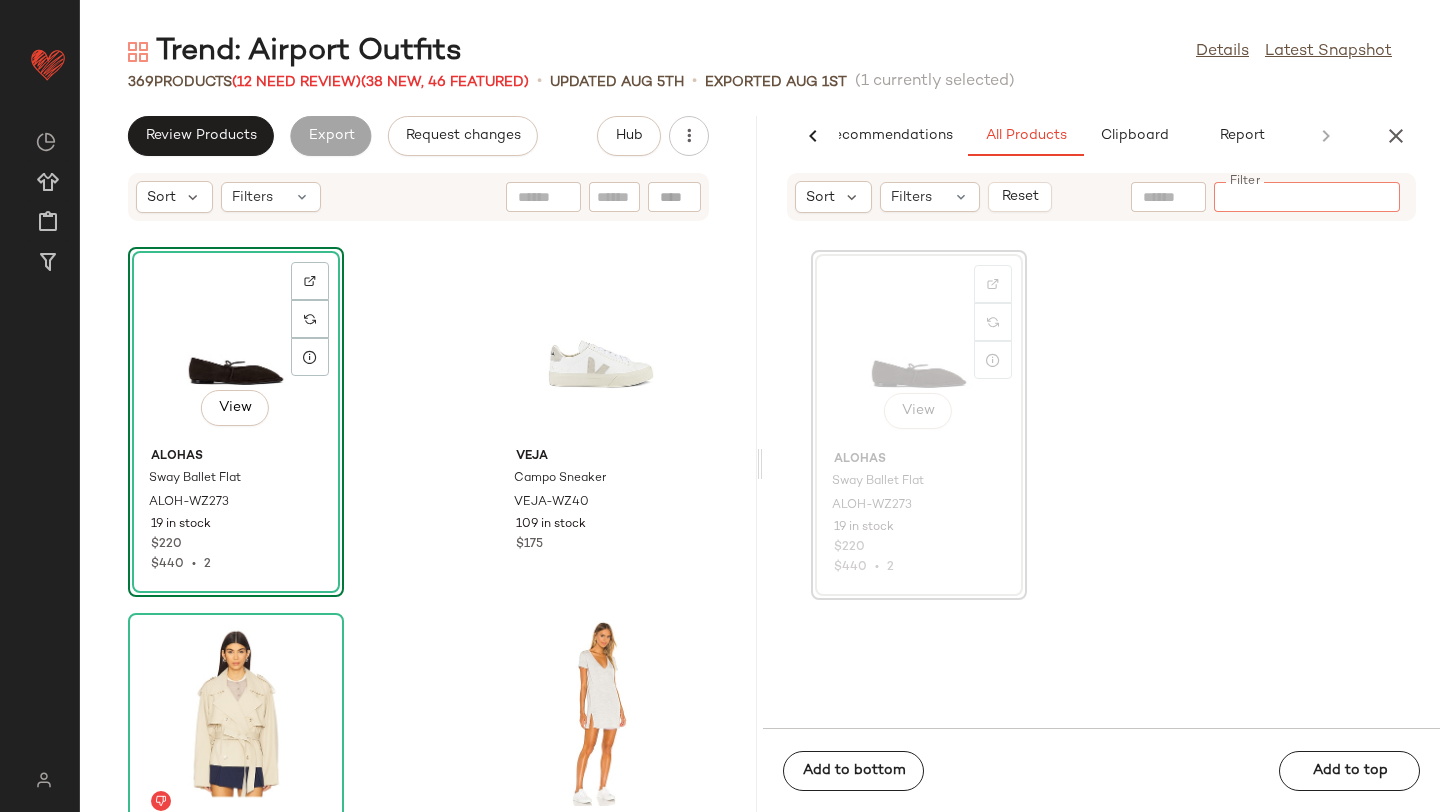 paste on "*********" 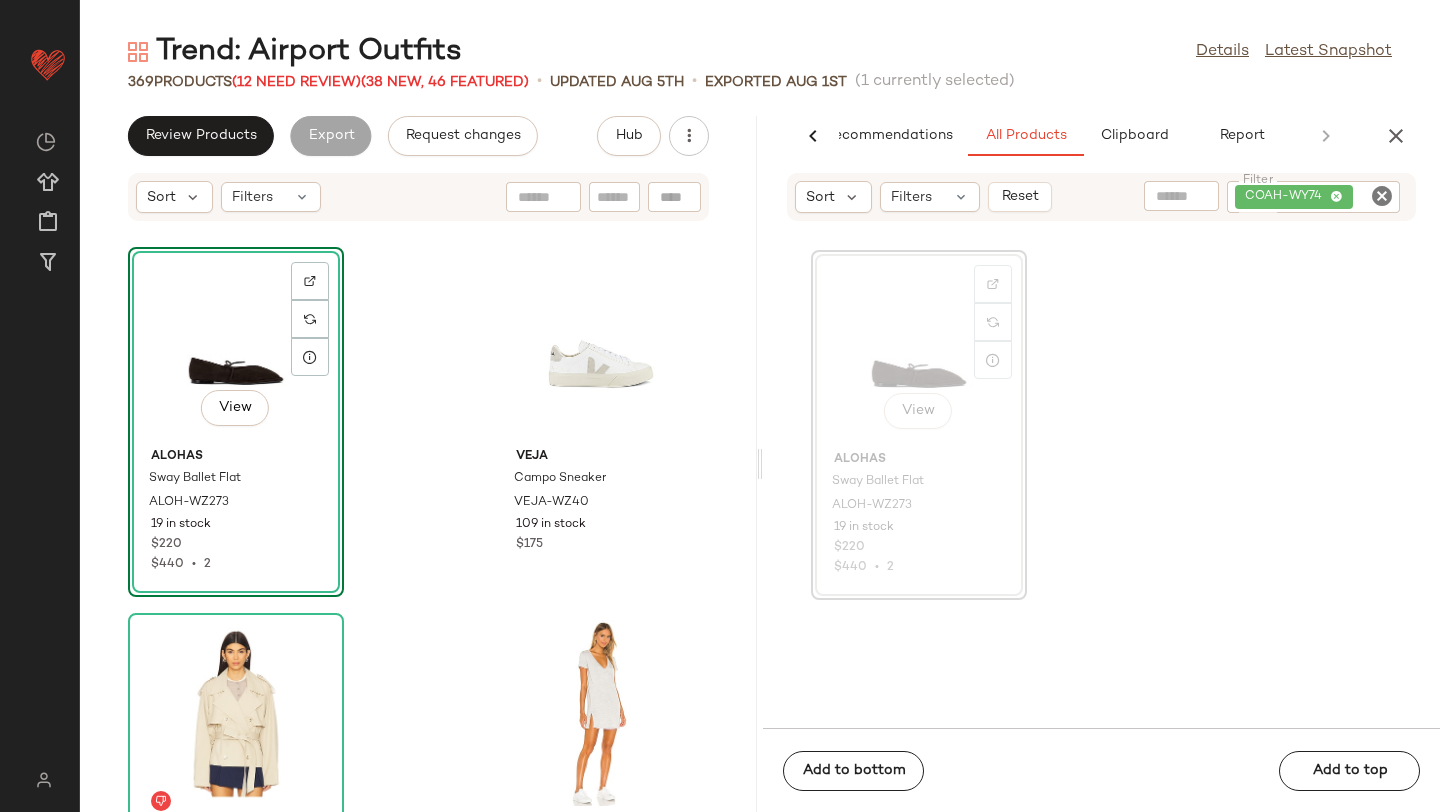 click on "Trend: Airport Outfits  Details   Latest Snapshot  369   Products   (12 Need Review)  (38 New, 46 Featured)  •   updated Aug 5th  •  Exported Aug 1st   (1 currently selected)   Review Products   Export   Request changes   Hub  Sort  Filters DONNI. Baby Rib Contrast Tee DONR-WS83 21 in stock $128 Elodie the Label Ivonne Capri Pants EDIE-WP2 77 in stock $98 $490  •  5  View  ALOHAS Sway Ballet Flat ALOH-WZ273 19 in stock $220 $440  •  2 Veja Campo Sneaker VEJA-WZ40 109 in stock $175 Elodie the Label Eleanor Cropped Trench Coat EDIE-WO3 6 in stock $188 Lovers and Friends Carlo Shirt Dress LOVF-WD2752 7 in stock $98 $98  •  1 Freja New York Hudson Bag FNEW-WY30 27 in stock $298 Eterne Fitted Crewneck Short Sleeve T-Shirt ERNE-WS43 42 in stock $105  AI Recommendations   All Products   Clipboard   Report  Sort  Filters  Reset  Filter COAH-WY74 Filter  View  ALOHAS Sway Ballet Flat ALOH-WZ273 19 in stock $220 $440  •  2  Add to bottom   Add to top" at bounding box center (760, 422) 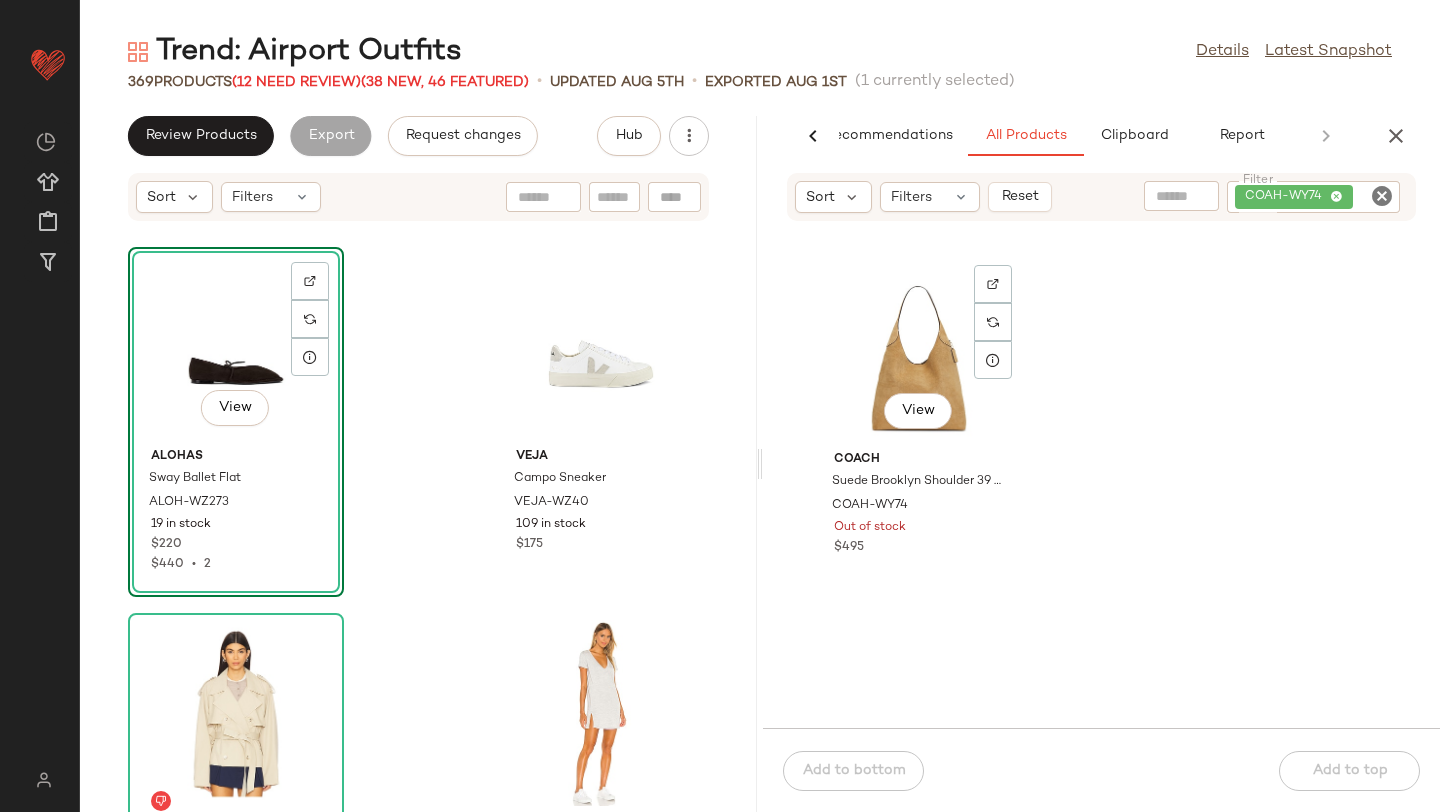 click on "View" 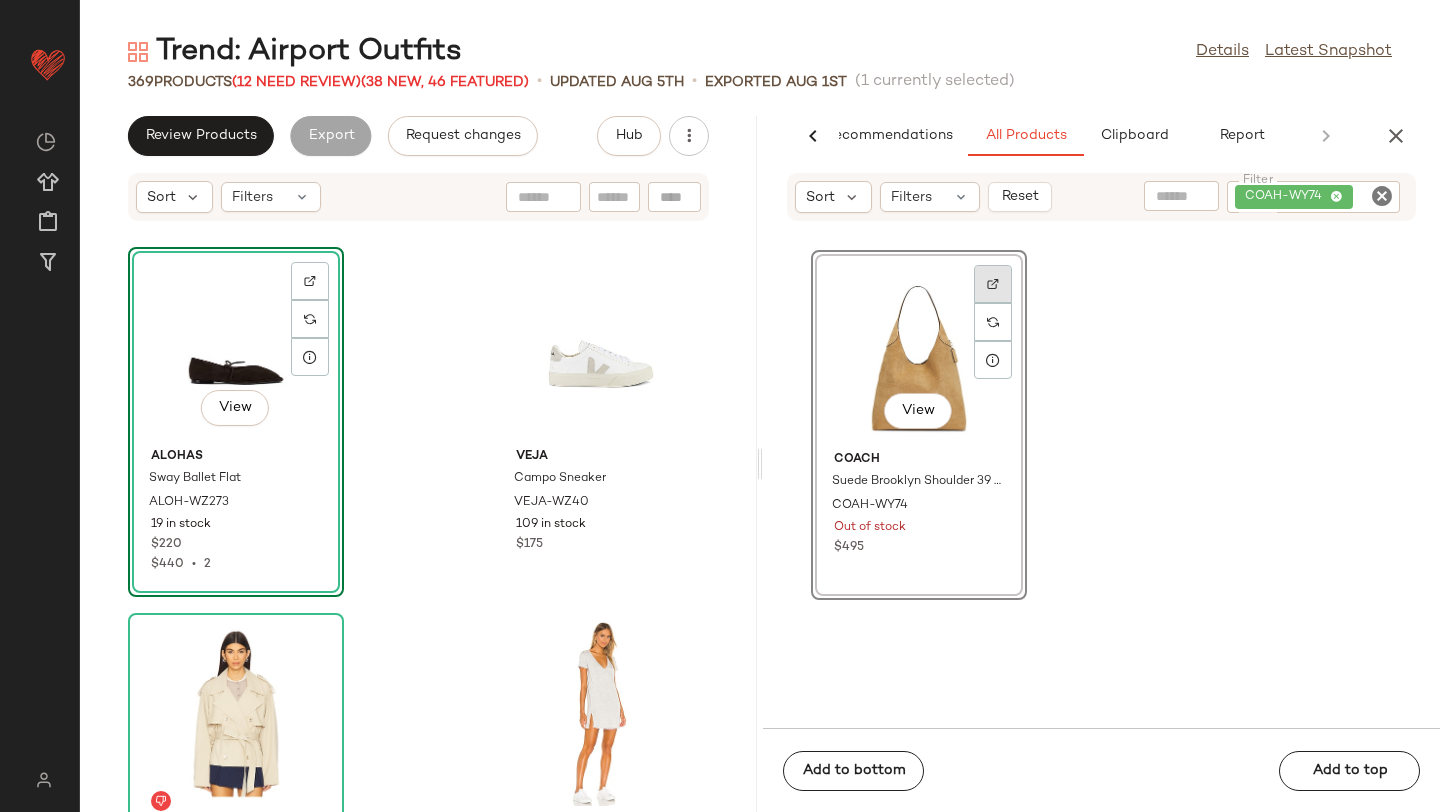 click 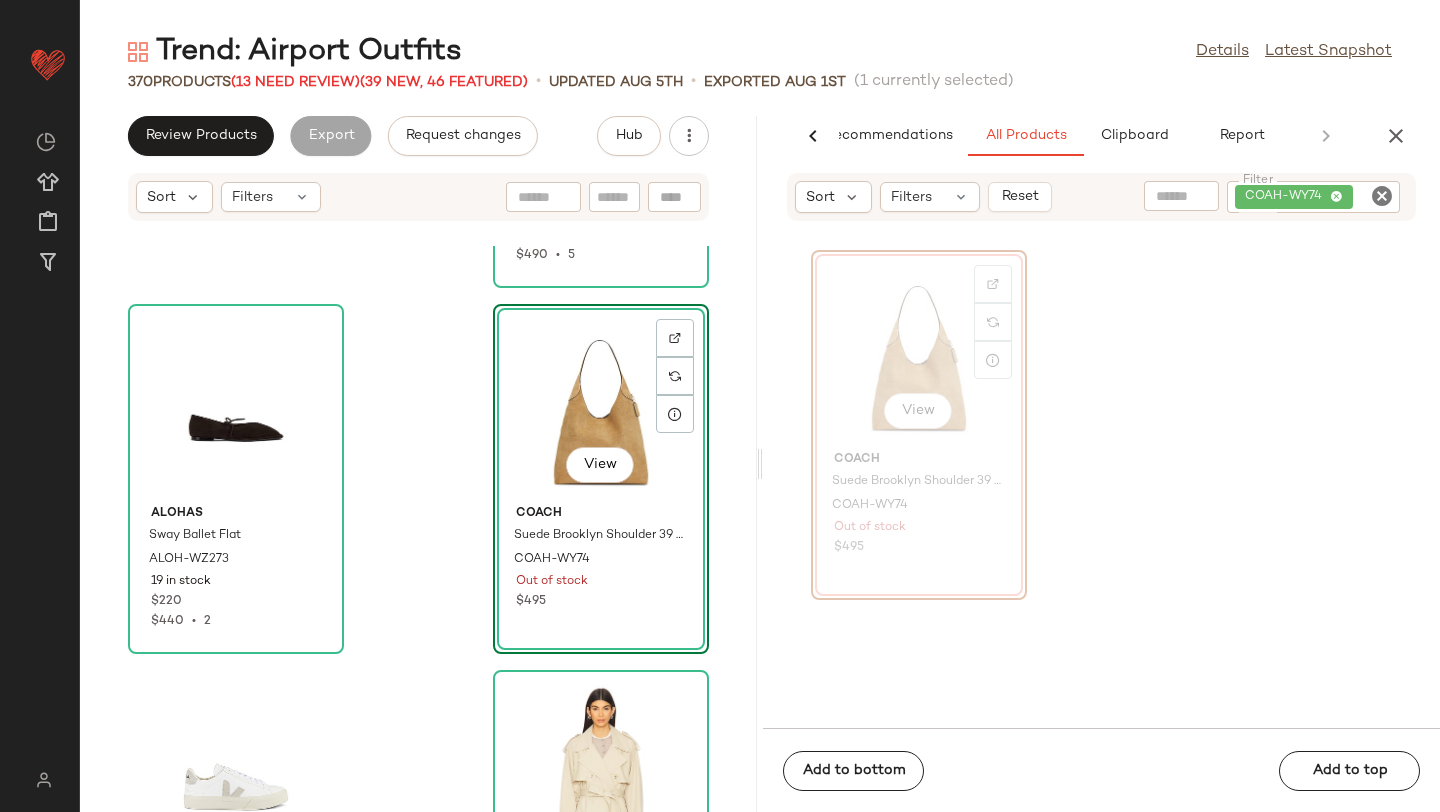 scroll, scrollTop: 1176, scrollLeft: 0, axis: vertical 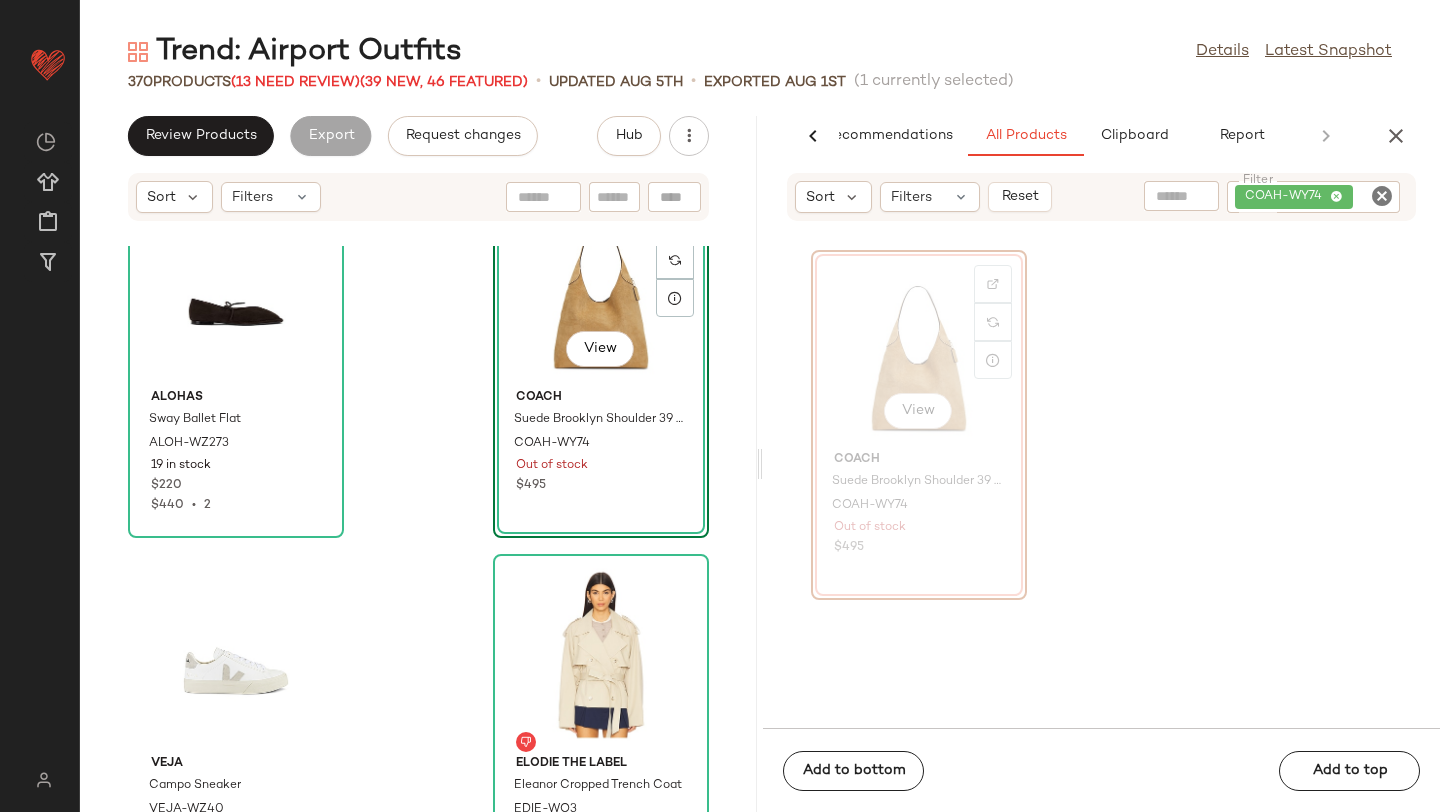 click 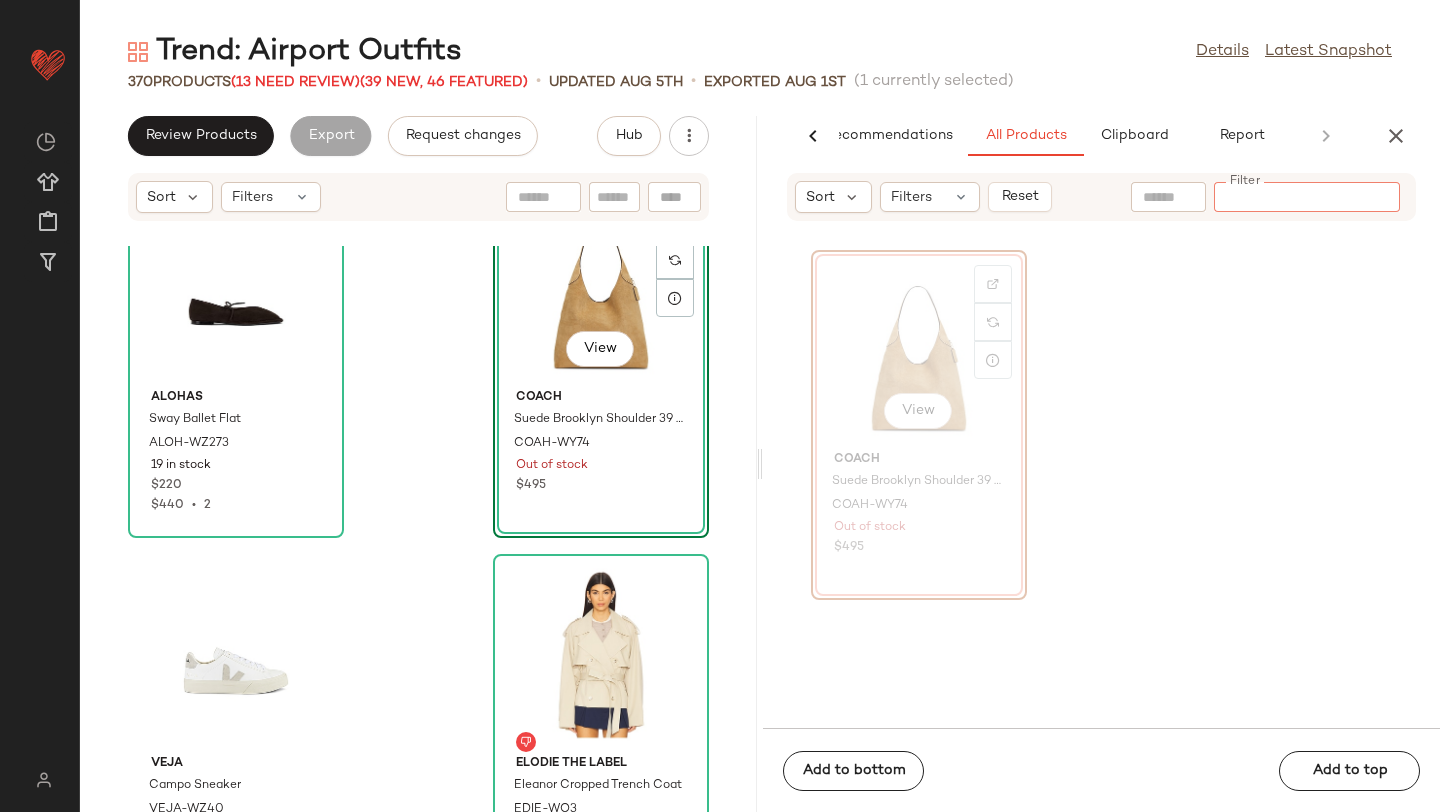 paste on "**********" 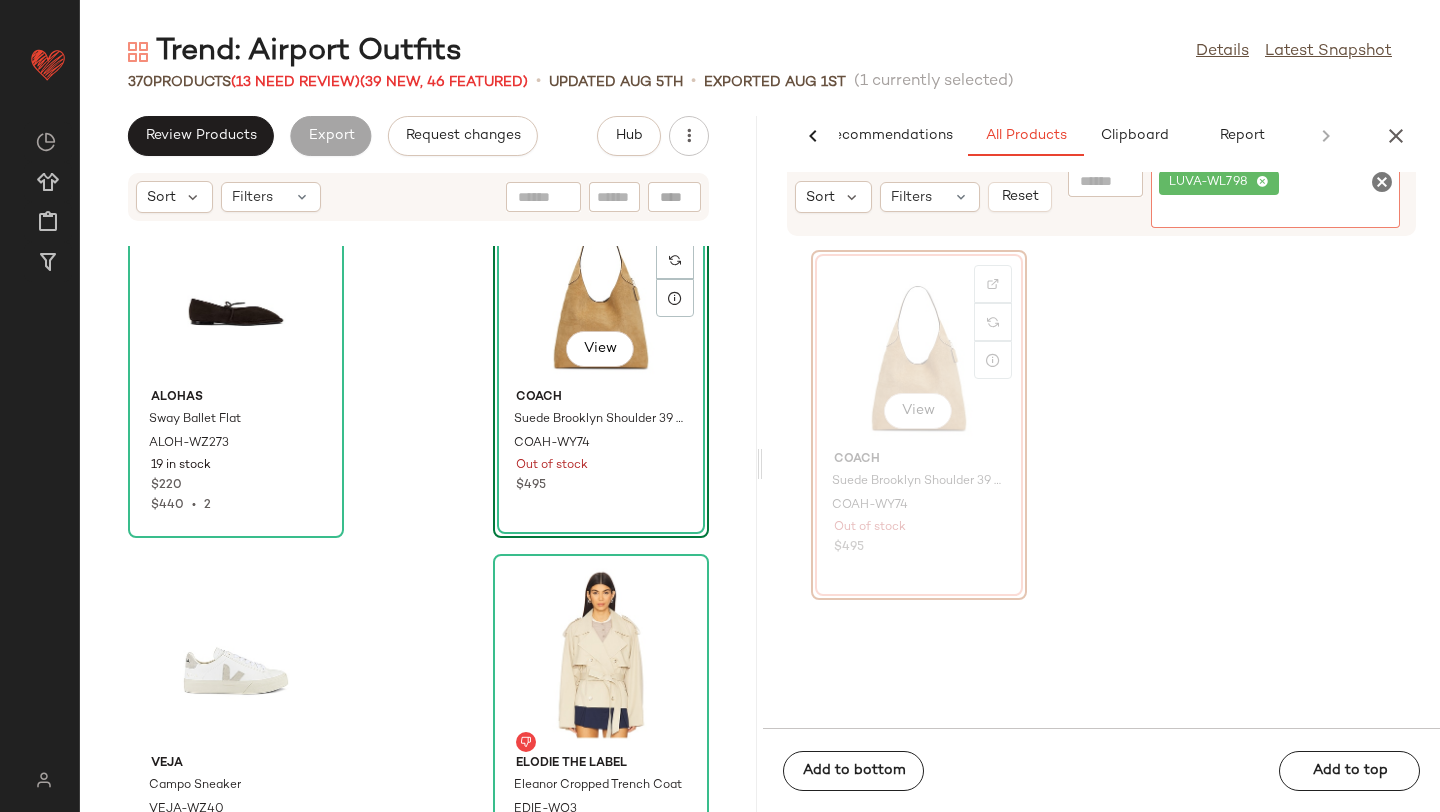 click on "Trend: Airport Outfits  Details   Latest Snapshot  370   Products   (13 Need Review)  (39 New, 46 Featured)  •   updated Aug 5th  •  Exported Aug 1st   (1 currently selected)   Review Products   Export   Request changes   Hub  Sort  Filters DONNI. Baby Rib Contrast Tee DONR-WS83 21 in stock $128 Elodie the Label Ivonne Capri Pants EDIE-WP2 77 in stock $98 $490  •  5 ALOHAS Sway Ballet Flat ALOH-WZ273 19 in stock $220 $440  •  2  View  Coach Suede Brooklyn Shoulder 39 Bag COAH-WY74 Out of stock $495 Veja Campo Sneaker VEJA-WZ40 109 in stock $175 Elodie the Label Eleanor Cropped Trench Coat EDIE-WO3 6 in stock $188 Lovers and Friends Carlo Shirt Dress LOVF-WD2752 7 in stock $98 $98  •  1 Freja New York Hudson Bag FNEW-WY30 27 in stock $298  AI Recommendations   All Products   Clipboard   Report  Sort  Filters  Reset  Filter LUVA-WL798 Filter  View  Coach Suede Brooklyn Shoulder 39 Bag COAH-WY74 Out of stock $495  Add to bottom   Add to top" at bounding box center [760, 422] 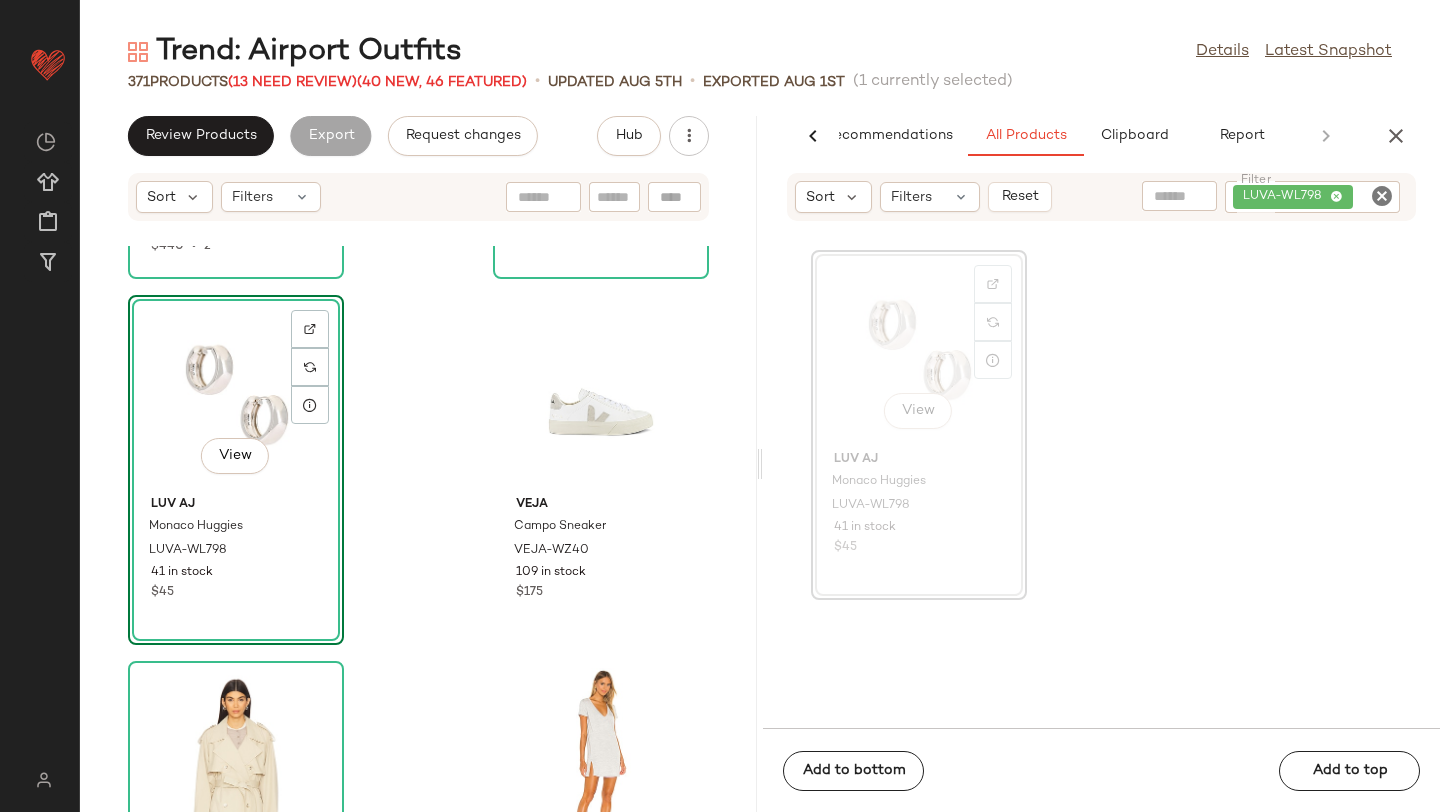 scroll, scrollTop: 1530, scrollLeft: 0, axis: vertical 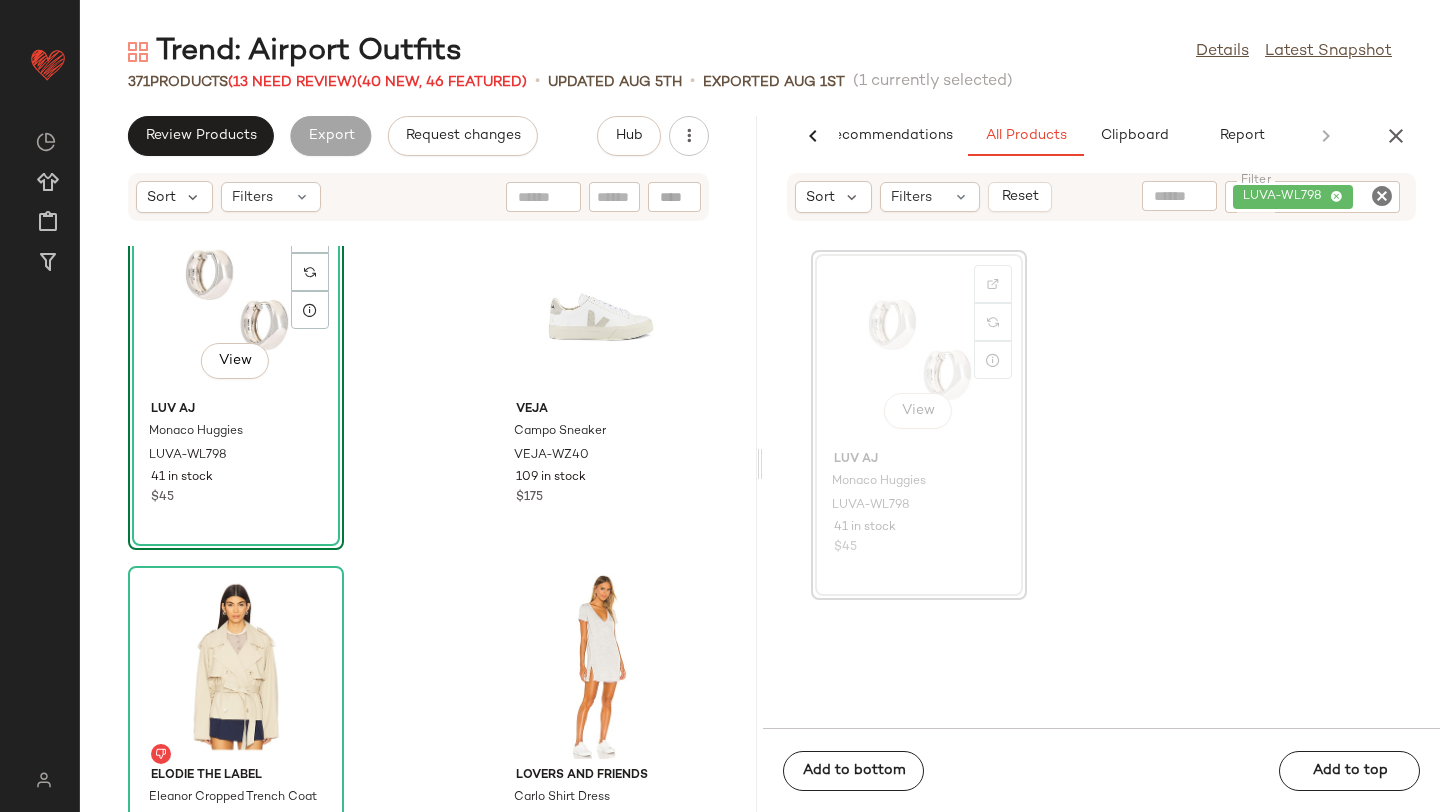 click 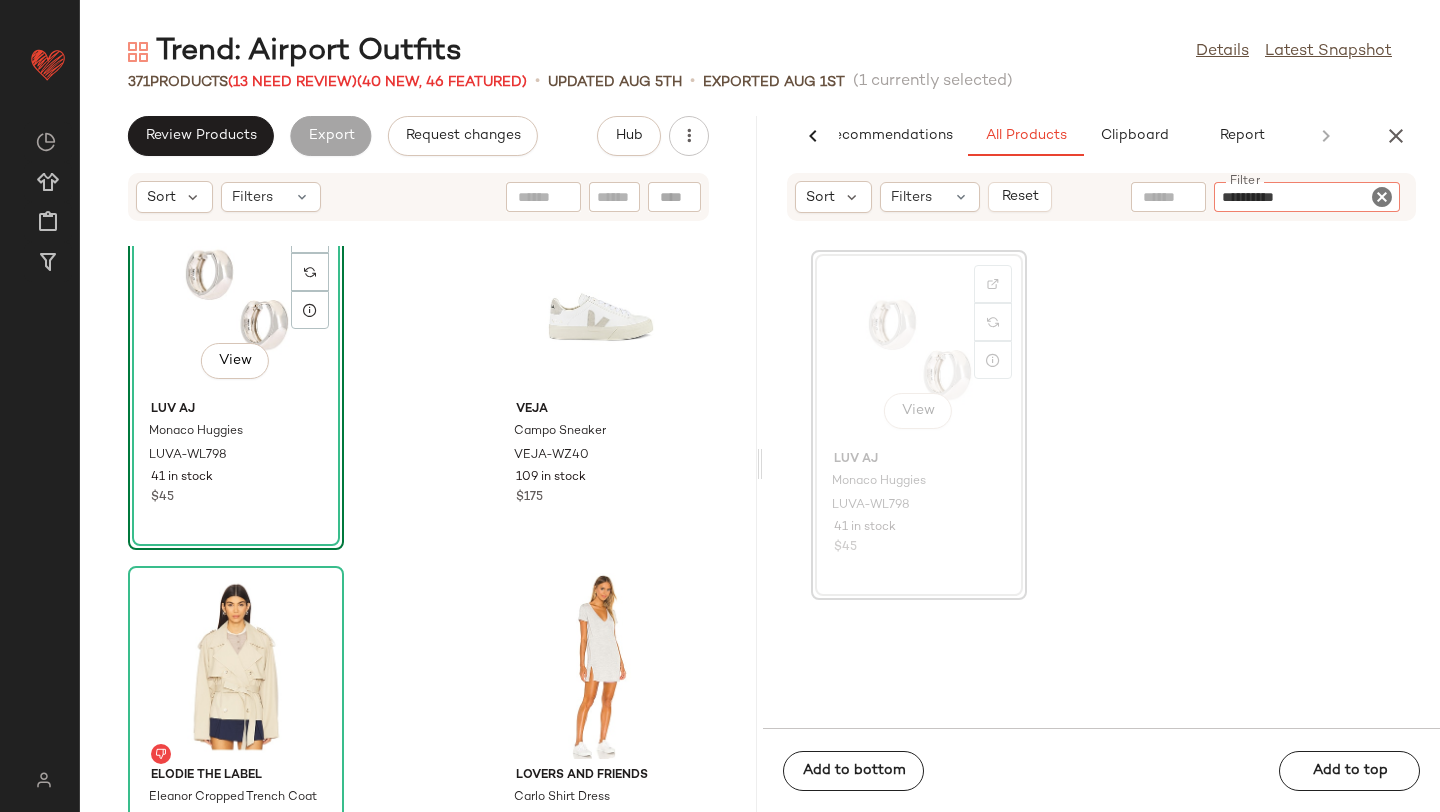 type 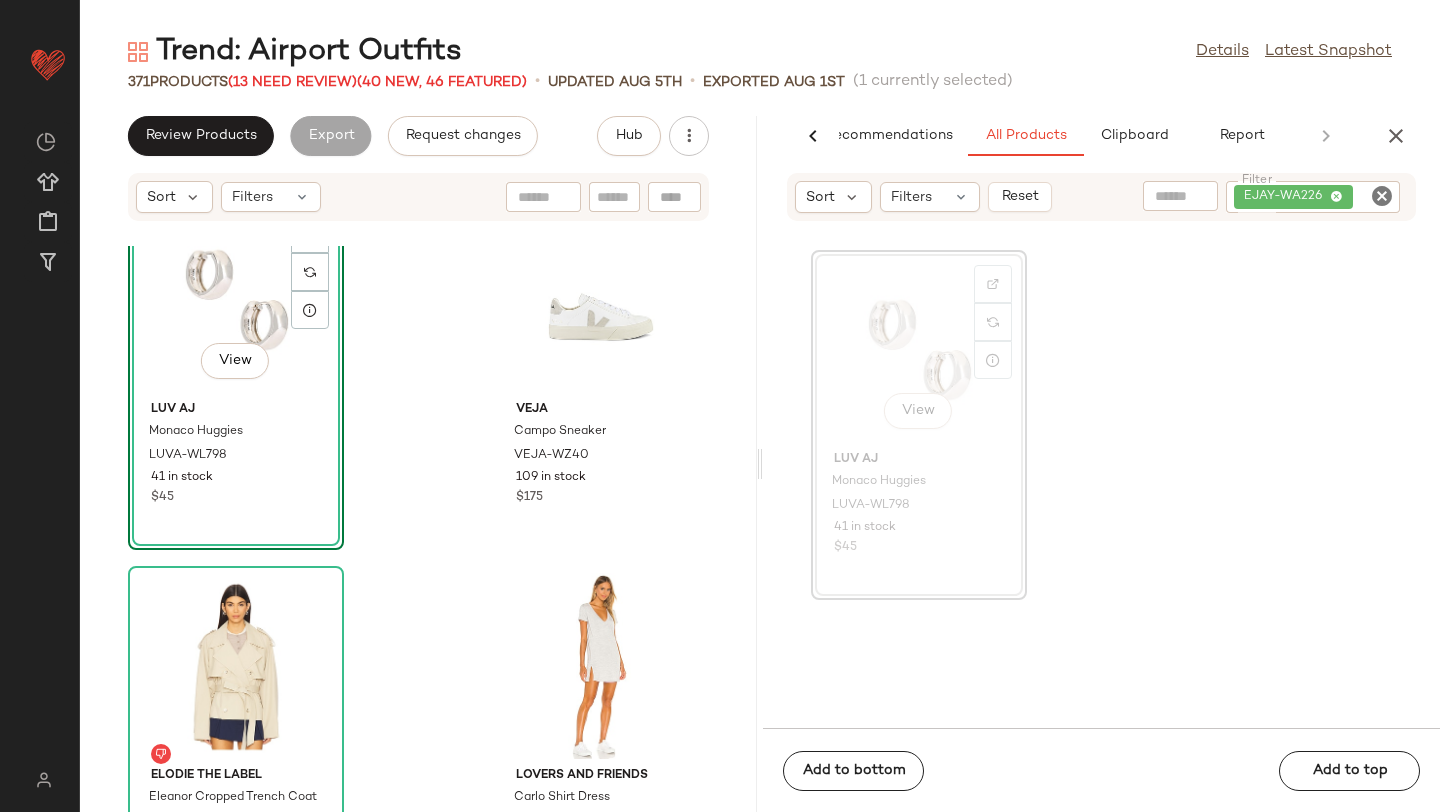 click on "Trend: Airport Outfits  Details   Latest Snapshot  371   Products   (13 Need Review)  (40 New, 46 Featured)  •   updated Aug 5th  •  Exported Aug 1st   (1 currently selected)   Review Products   Export   Request changes   Hub  Sort  Filters ALOHAS Sway Ballet Flat ALOH-WZ273 19 in stock $220 $440  •  2 Coach Suede Brooklyn Shoulder 39 Bag COAH-WY74 Out of stock $495  View  Luv AJ Monaco Huggies LUVA-WL798 41 in stock $45 Veja Campo Sneaker VEJA-WZ40 109 in stock $175 Elodie the Label Eleanor Cropped Trench Coat EDIE-WO3 6 in stock $188 Lovers and Friends Carlo Shirt Dress LOVF-WD2752 7 in stock $98 $98  •  1 Freja New York Hudson Bag FNEW-WY30 27 in stock $298 Eterne Fitted Crewneck Short Sleeve T-Shirt ERNE-WS43 42 in stock $105  AI Recommendations   All Products   Clipboard   Report  Sort  Filters  Reset  Filter EJAY-WA226 Filter  View  Luv AJ Monaco Huggies LUVA-WL798 41 in stock $45  Add to bottom   Add to top" at bounding box center [760, 422] 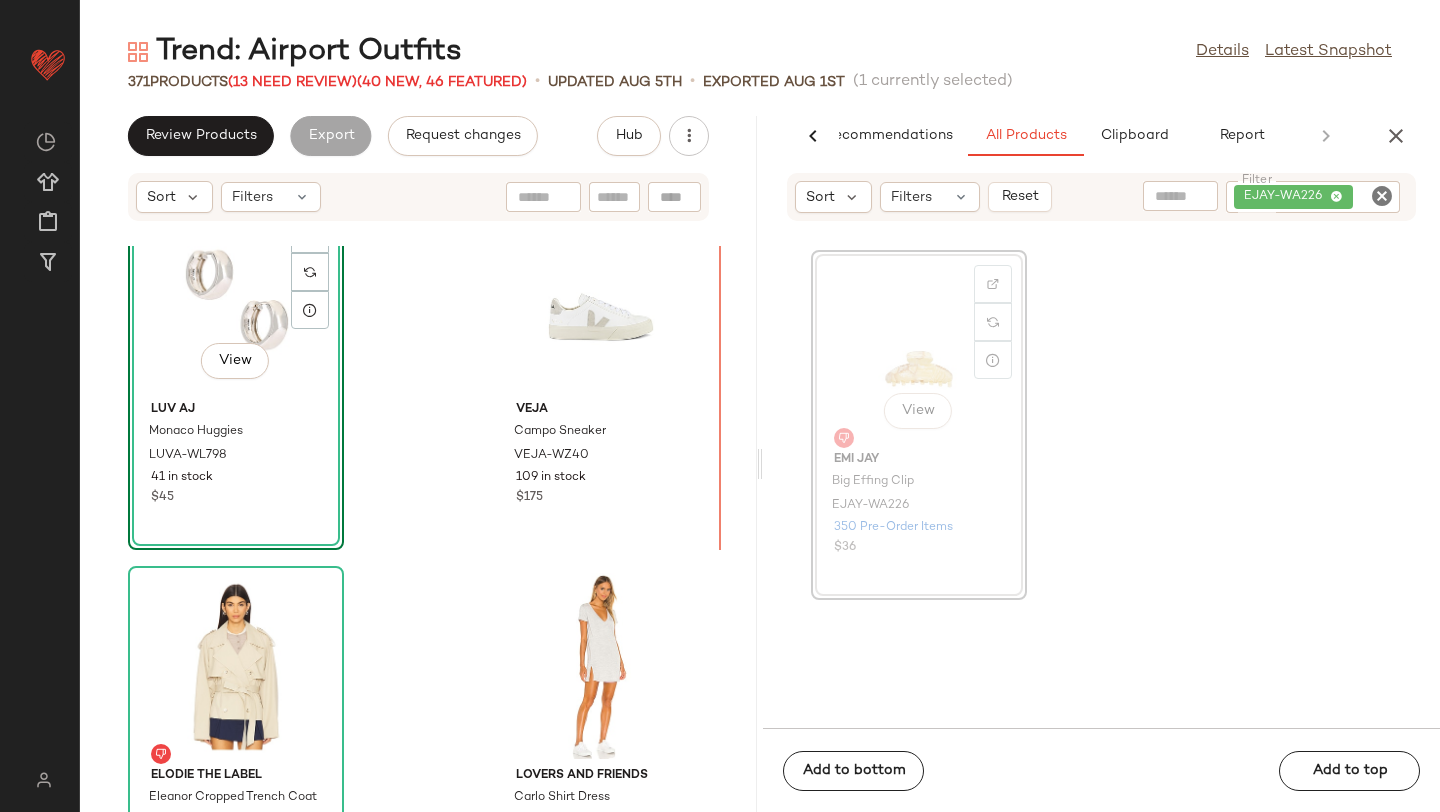 scroll, scrollTop: 1505, scrollLeft: 0, axis: vertical 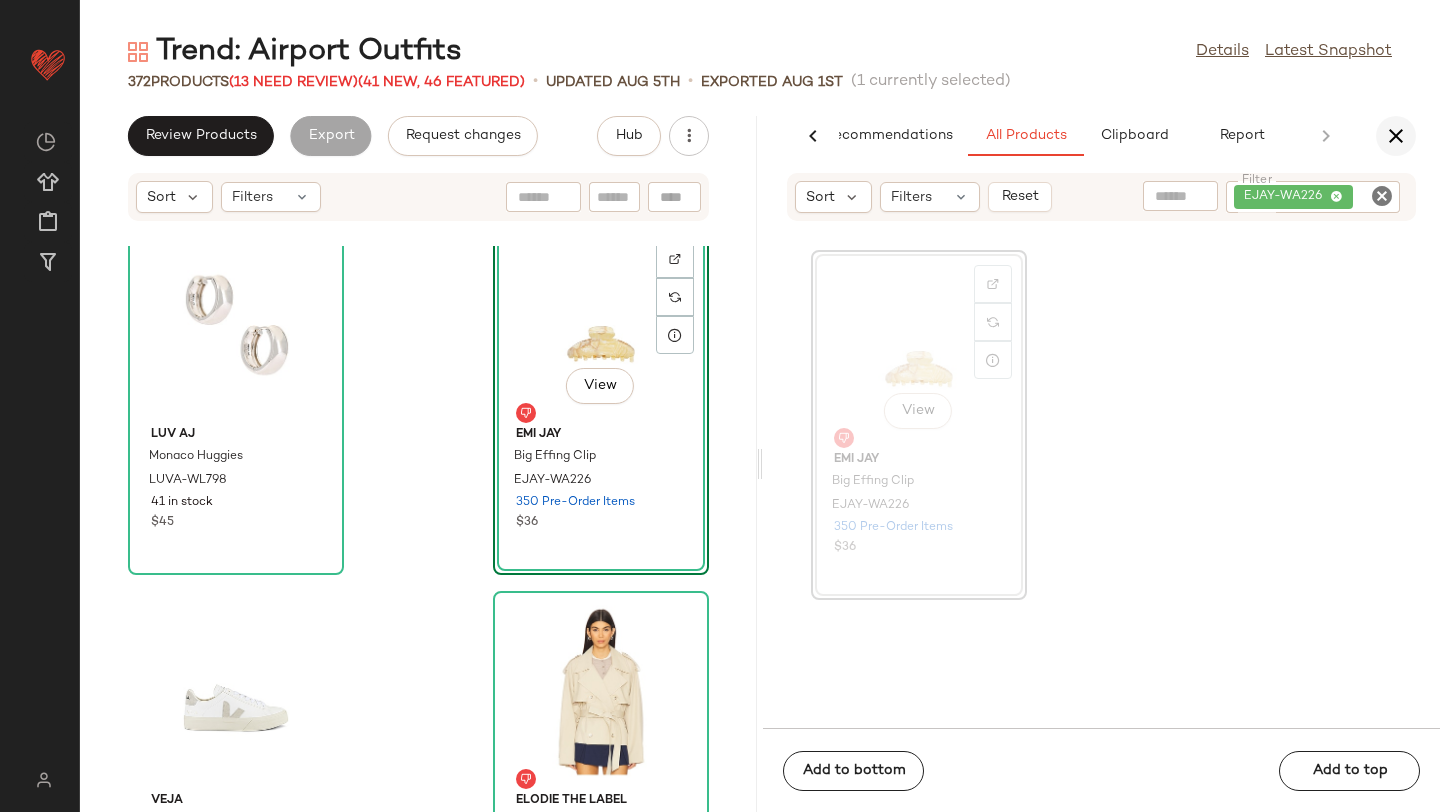 click 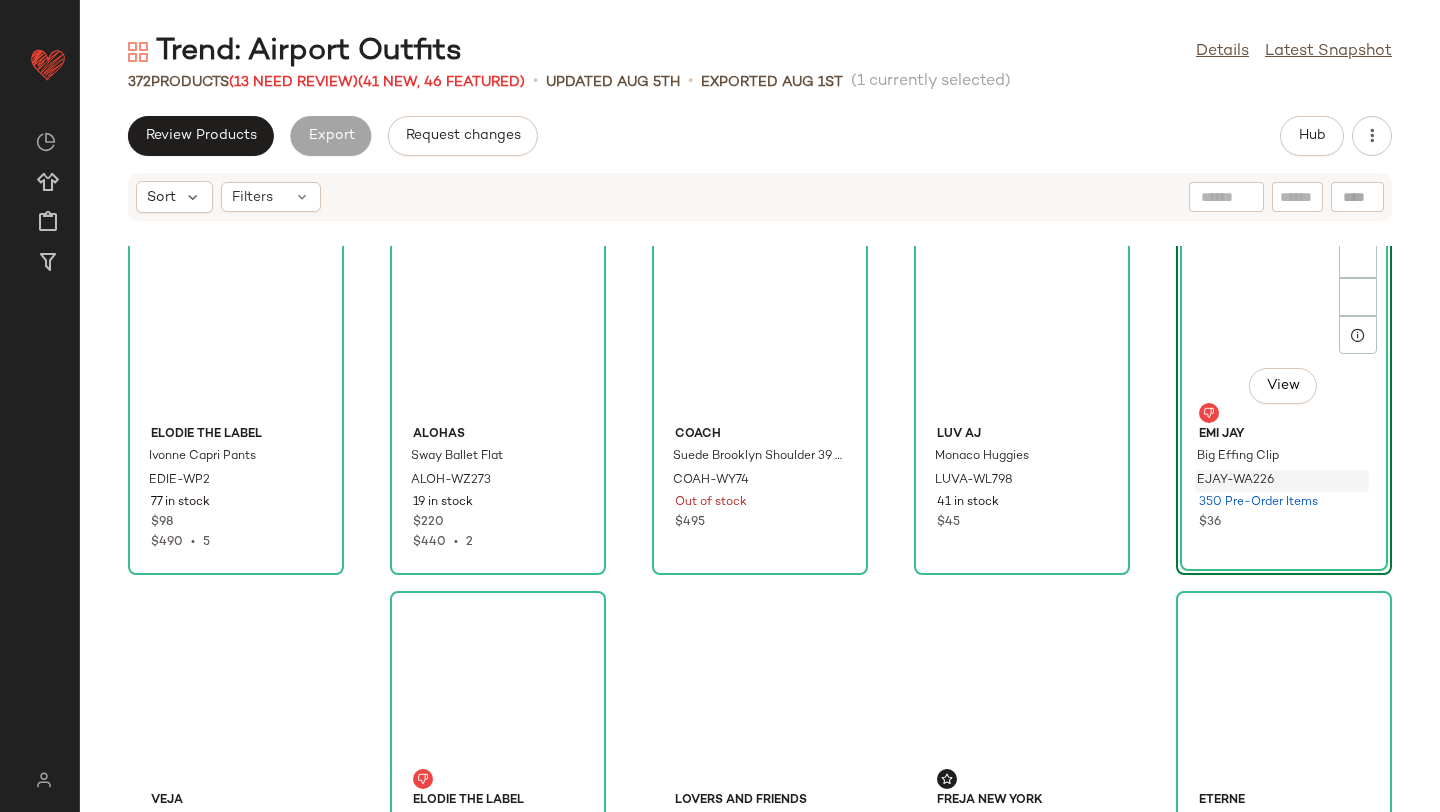 scroll, scrollTop: 366, scrollLeft: 0, axis: vertical 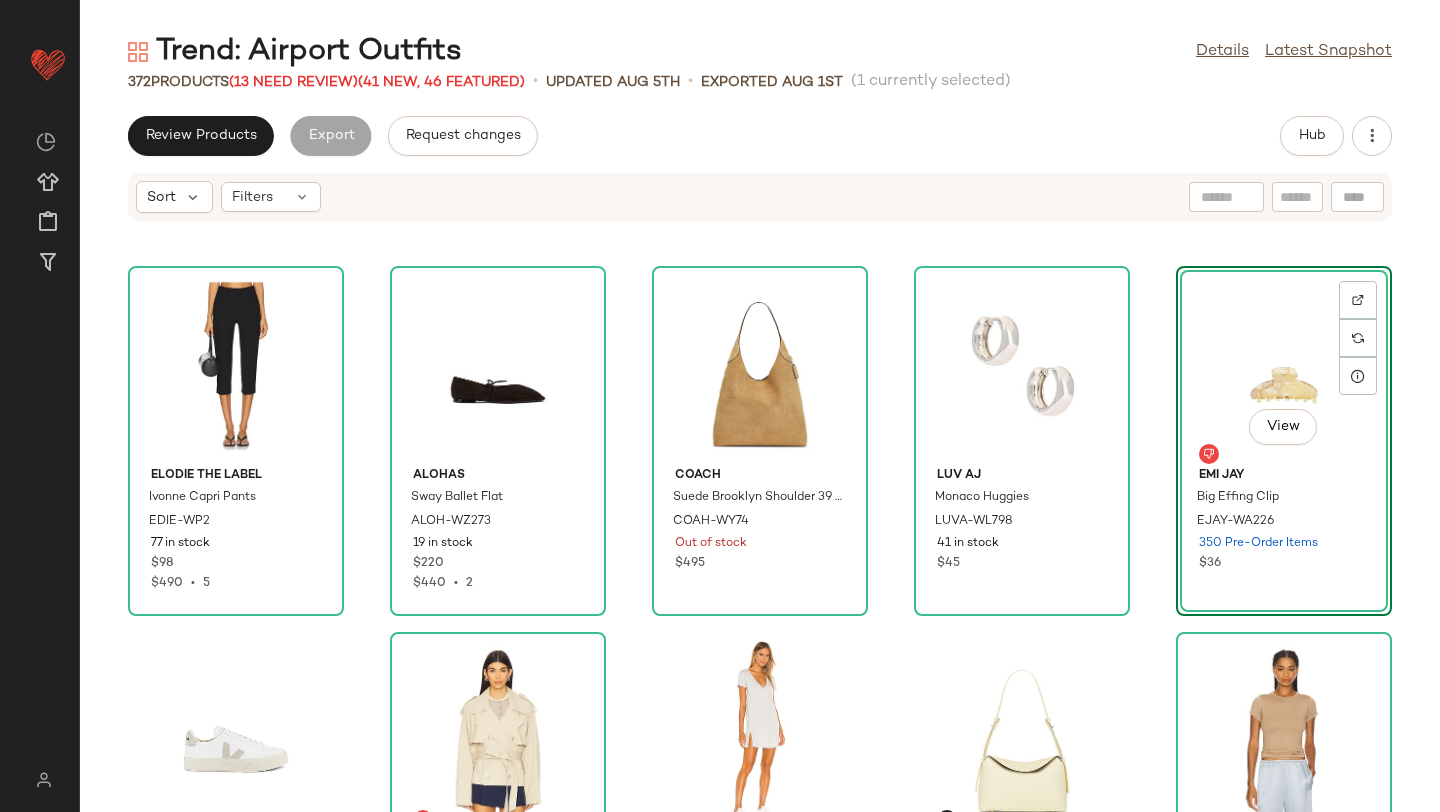 click on "Elodie the Label Ivonne Capri Pants EDIE-WP2 77 in stock $98 $490  •  5 ALOHAS Sway Ballet Flat ALOH-WZ273 19 in stock $220 $440  •  2 Coach Suede Brooklyn Shoulder 39 Bag COAH-WY74 Out of stock $495 Luv AJ Monaco Huggies LUVA-WL798 41 in stock $45  View  Emi Jay Big Effing Clip EJAY-WA226 350 Pre-Order Items $36 Veja Campo Sneaker VEJA-WZ40 109 in stock $175 Elodie the Label Eleanor Cropped Trench Coat EDIE-WO3 6 in stock $188 Lovers and Friends Carlo Shirt Dress LOVF-WD2752 7 in stock $98 $98  •  1 Freja New York Hudson Bag FNEW-WY30 27 in stock $298 Eterne Fitted Crewneck Short Sleeve T-Shirt ERNE-WS43 42 in stock $105 DONNI. Silk Stripe Crop Pant DONR-WP85 50 Pre-Order Items $398 Enza Costa Puckered Tank Top ENZA-WS1264 6 in stock $195 $195  •  1 Enza Costa Twill Everywhere Pant ENZA-WP163 219 in stock $295 SER.O.YA Ayla Jacket SERR-WO68 5 in stock $158 Emi Jay Silk Scrunchie EJAY-WA267 83 in stock $32 Ettika Gypsy Set Crystal Earrings ETTI-WL1588 21 in stock $65 Bec + Bridge Jordin Blazer $400 1" 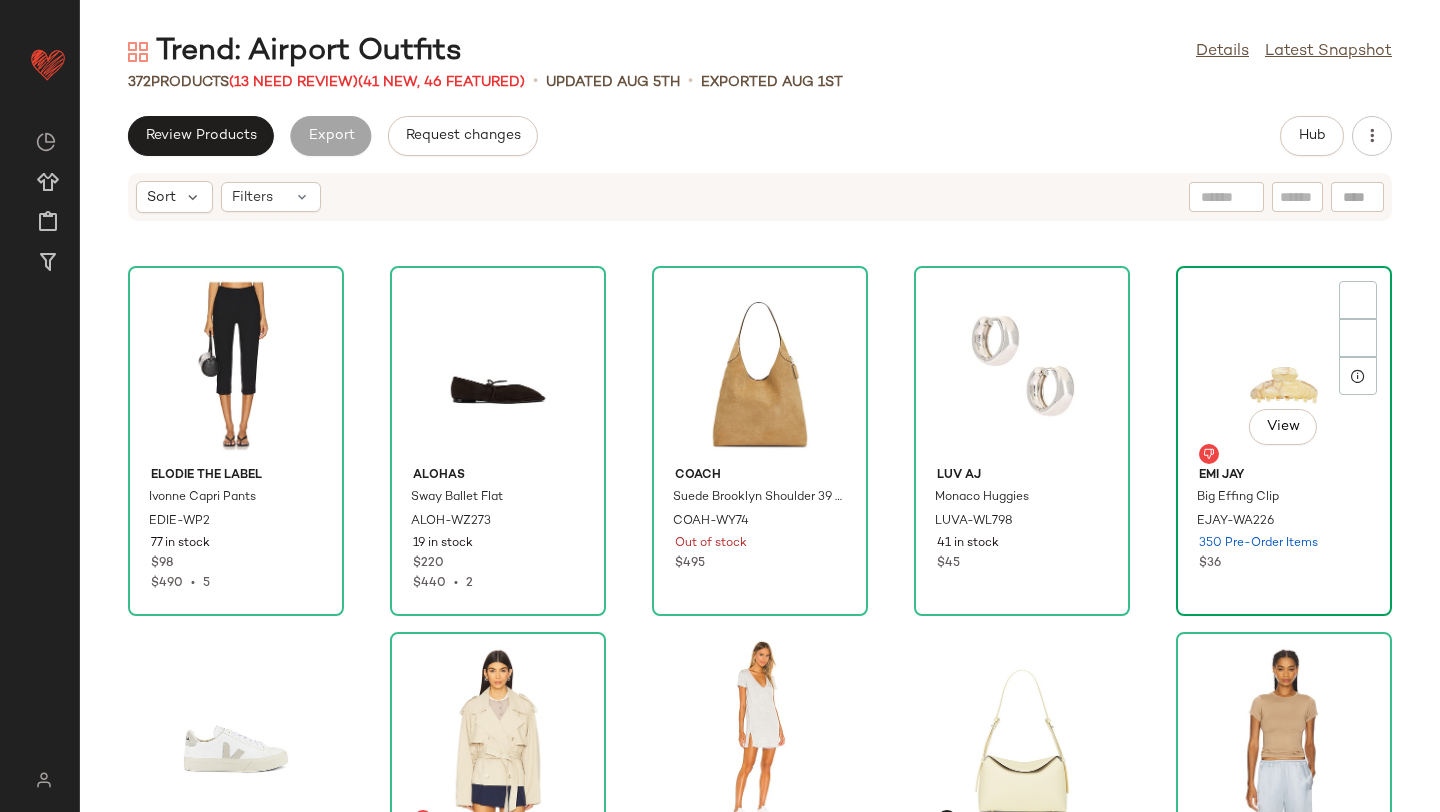 click on "View" 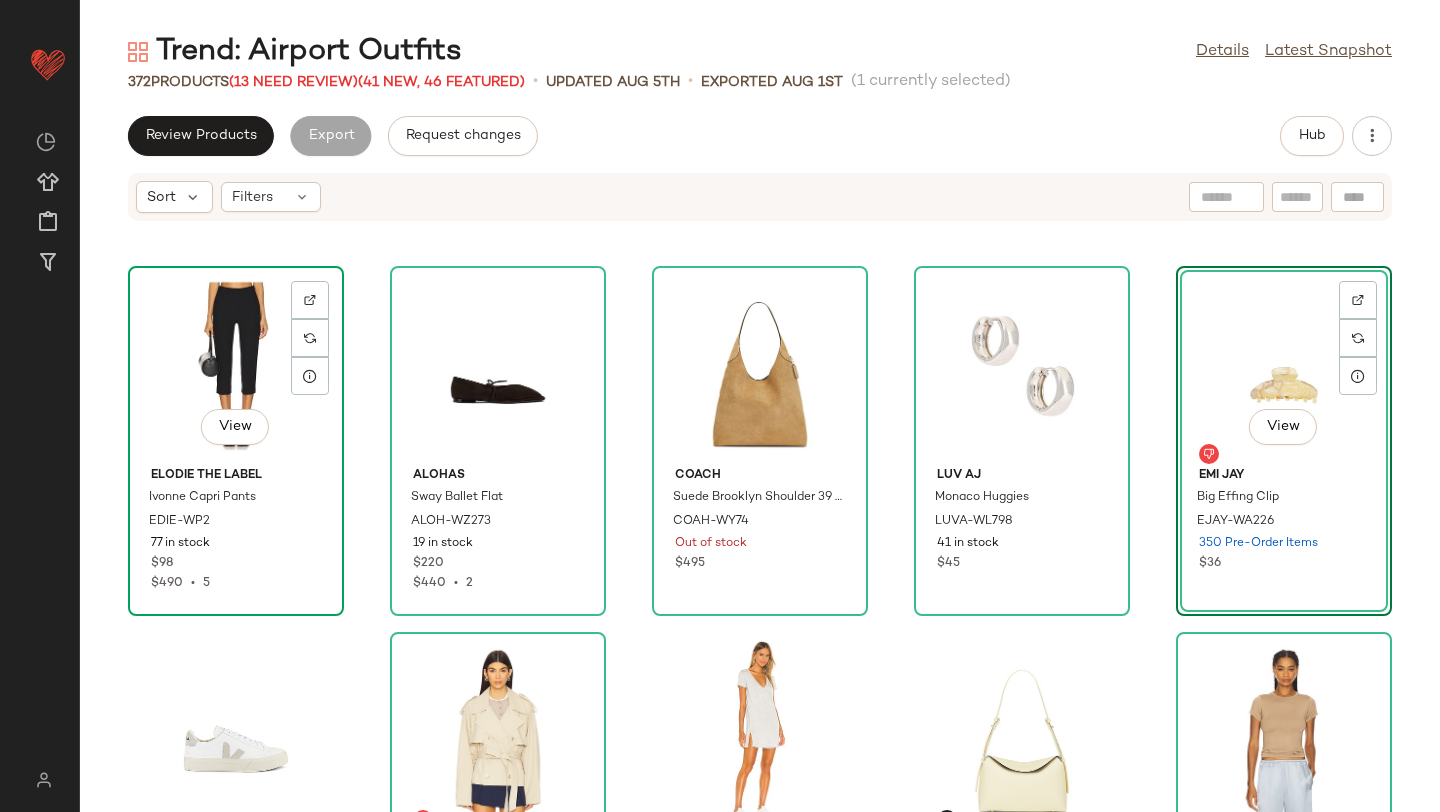 click on "View" 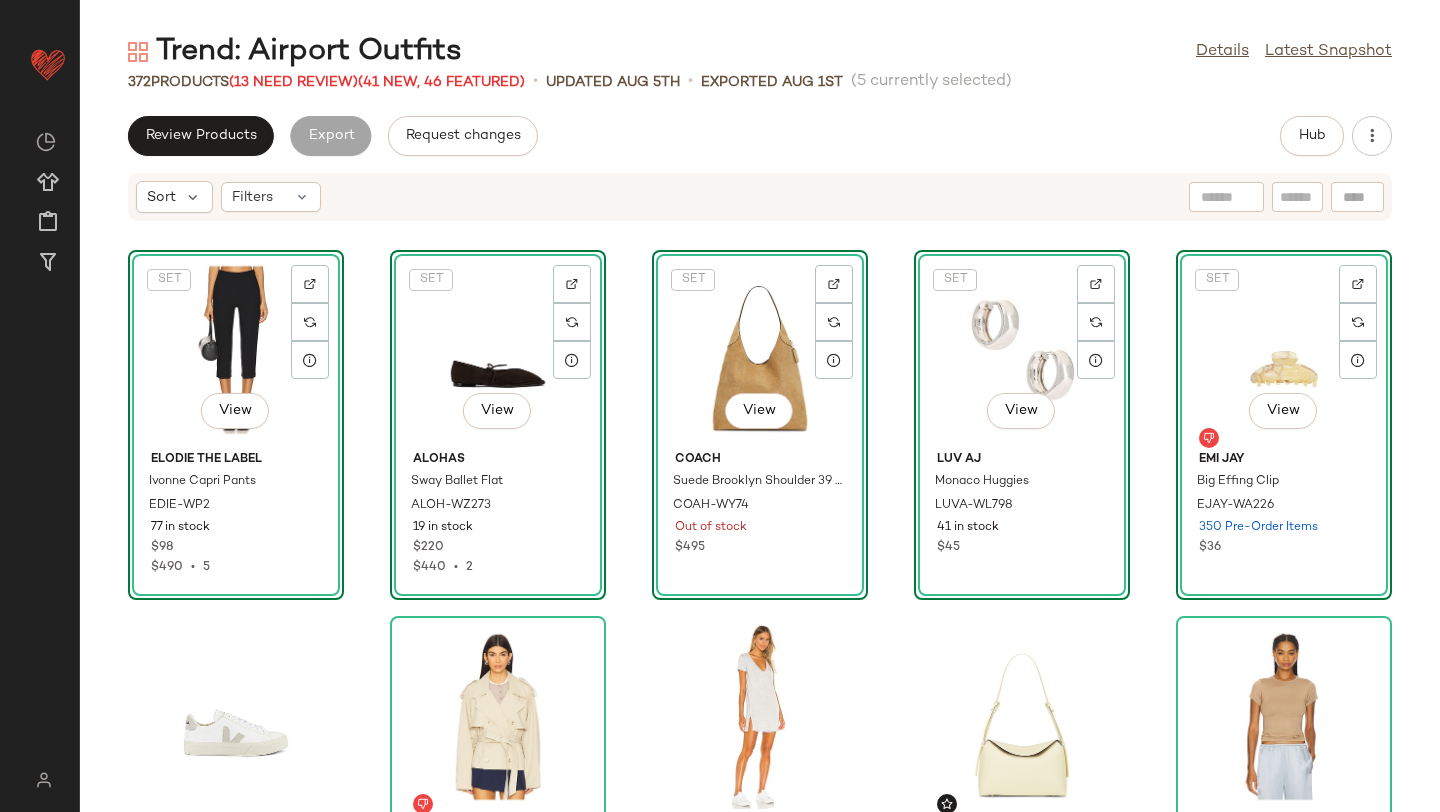 scroll, scrollTop: 0, scrollLeft: 0, axis: both 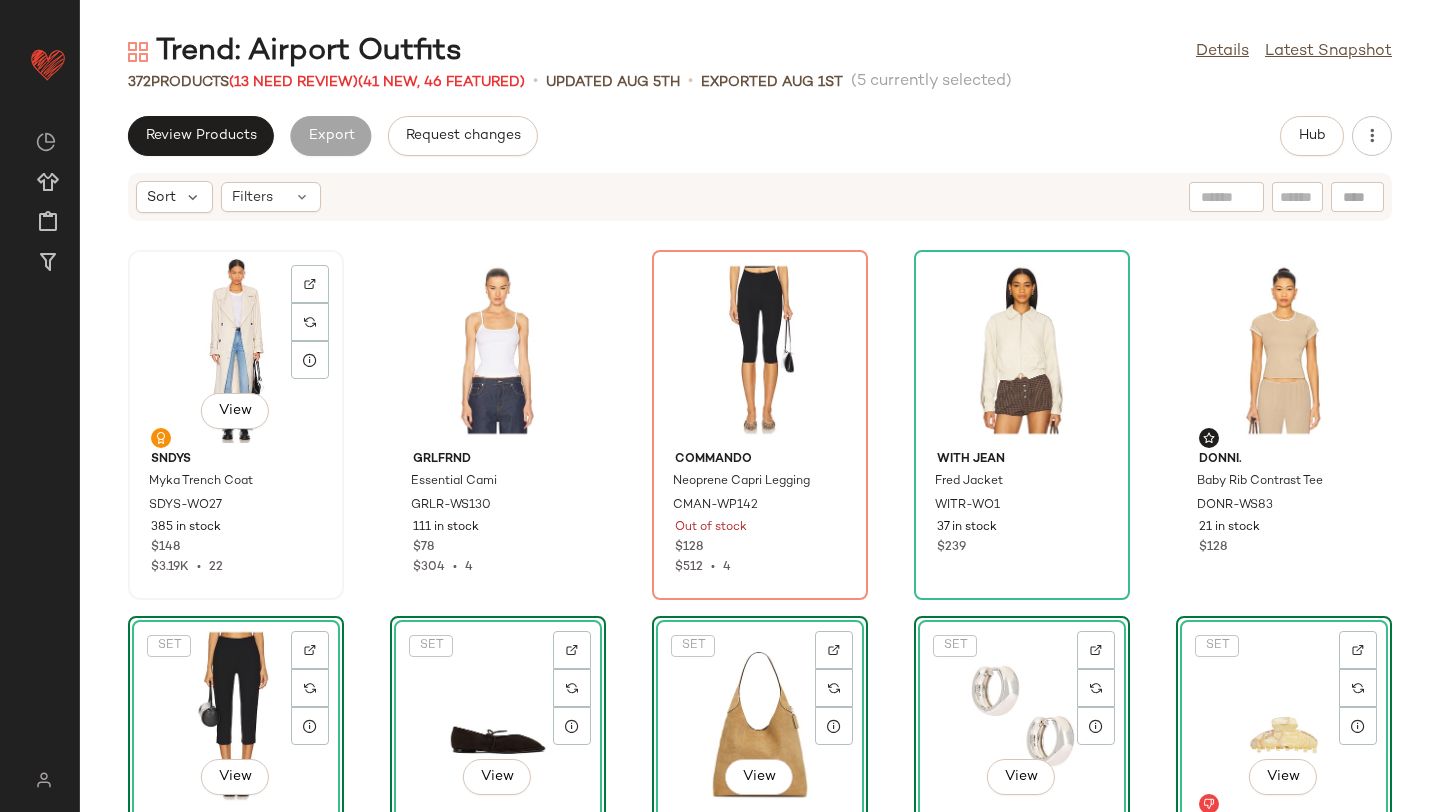 click on "View" 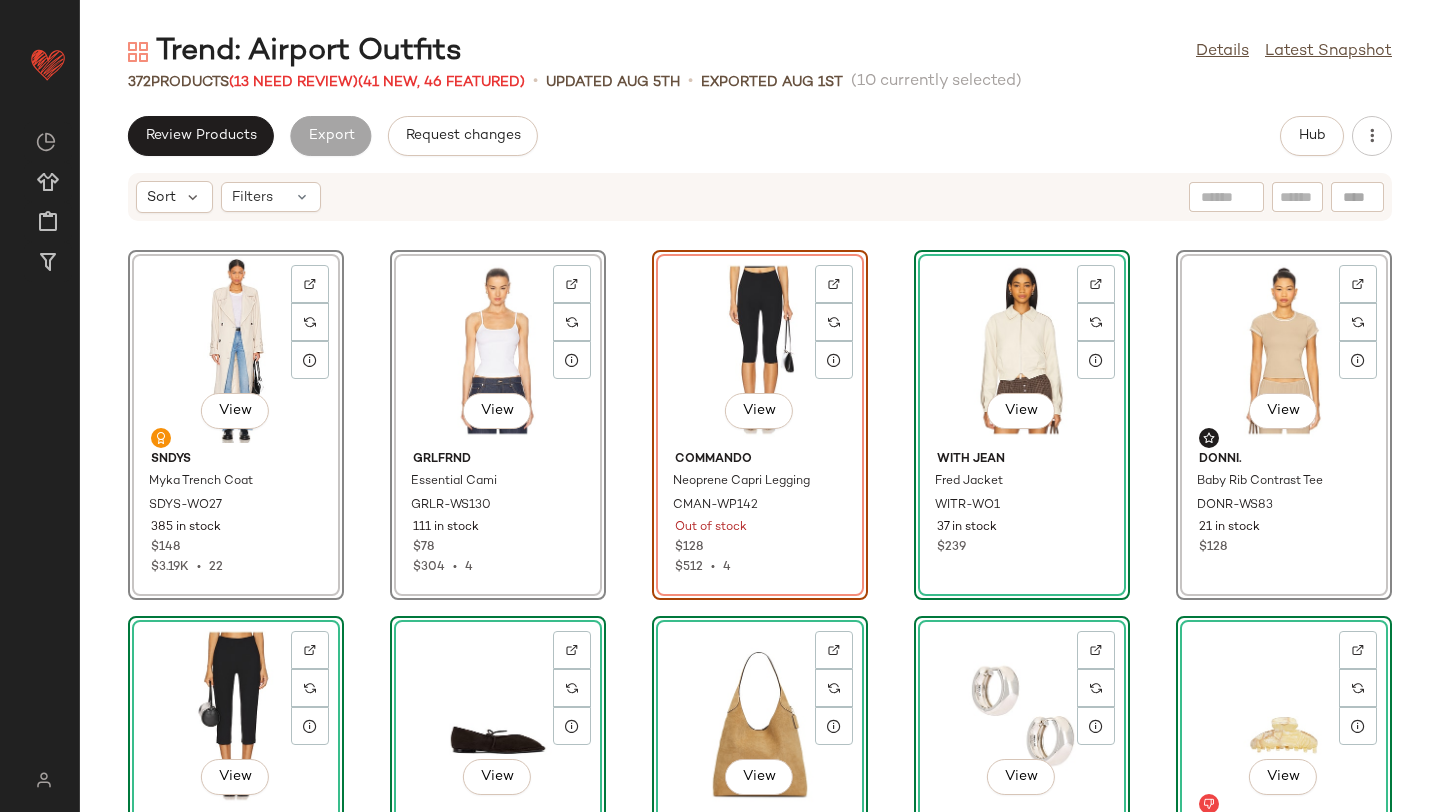 click on "View" 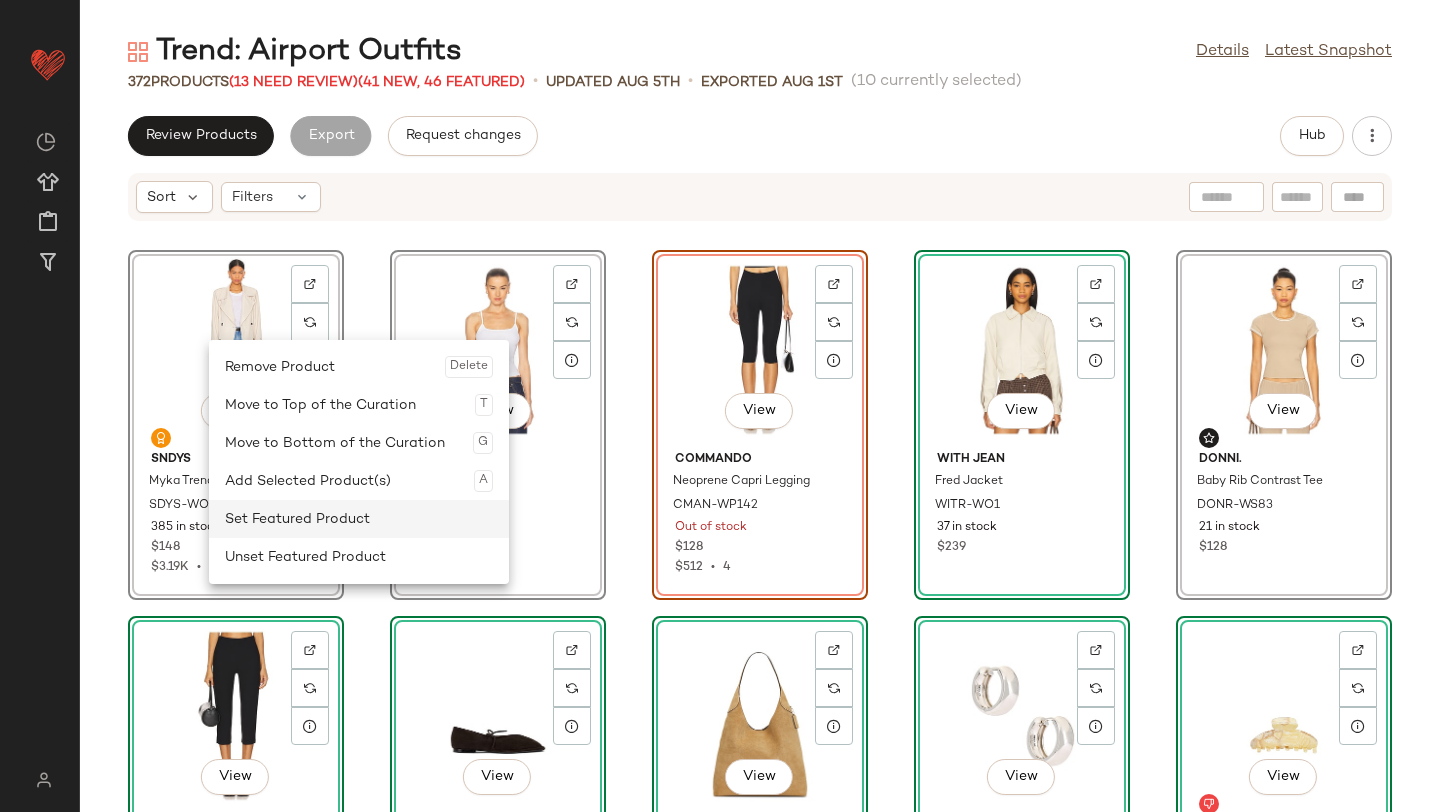 click on "Set Featured Product" 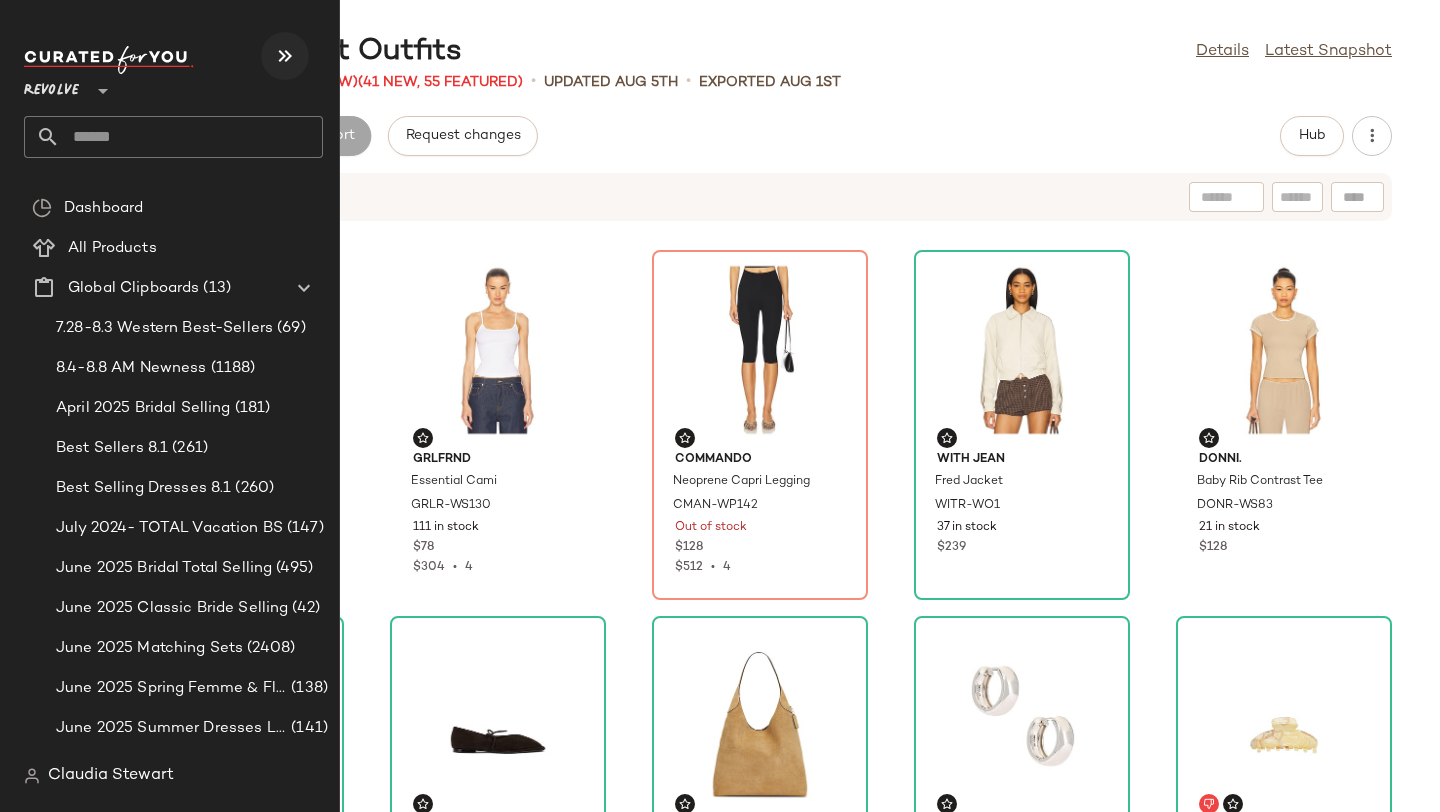click at bounding box center [285, 56] 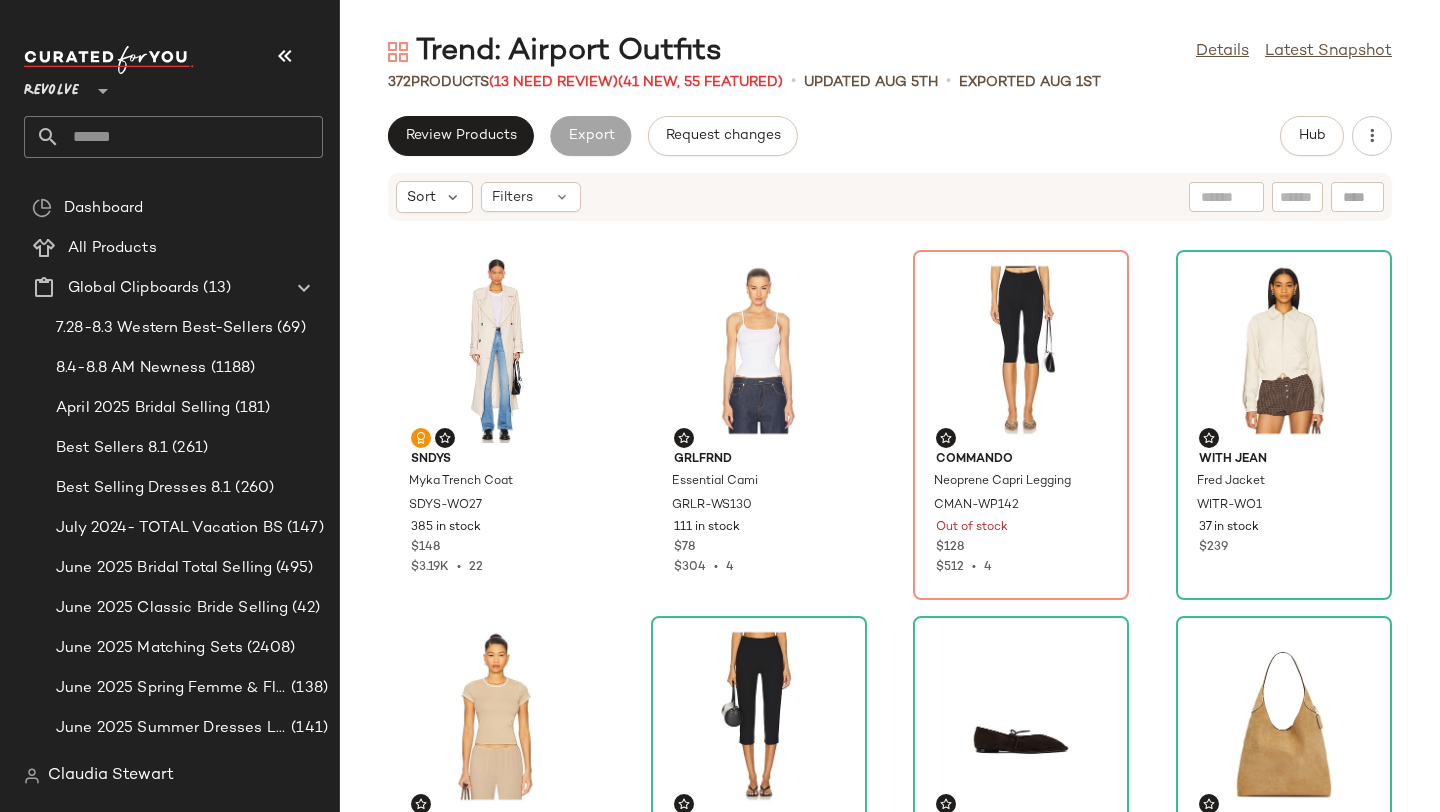 click on "SNDYS Myka Trench Coat SDYS-WO27 385 in stock $148 $3.19K  •  22 GRLFRND Essential Cami GRLR-WS130 111 in stock $78 $304  •  4 Commando Neoprene Capri Legging CMAN-WP142 Out of stock $128 $512  •  4 With Jean Fred Jacket WITR-WO1 37 in stock $239 DONNI. Baby Rib Contrast Tee DONR-WS83 21 in stock $128 Elodie the Label Ivonne Capri Pants EDIE-WP2 77 in stock $98 $490  •  5 ALOHAS Sway Ballet Flat ALOH-WZ273 19 in stock $220 $440  •  2 Coach Suede Brooklyn Shoulder 39 Bag COAH-WY74 Out of stock $495 Luv AJ Monaco Huggies LUVA-WL798 41 in stock $45 Emi Jay Big Effing Clip EJAY-WA226 350 Pre-Order Items $36 Veja Campo Sneaker VEJA-WZ40 109 in stock $175 Elodie the Label Eleanor Cropped Trench Coat EDIE-WO3 6 in stock $188 Lovers and Friends Carlo Shirt Dress LOVF-WD2752 7 in stock $98 $98  •  1 Freja New York Hudson Bag FNEW-WY30 27 in stock $298 Eterne Fitted Crewneck Short Sleeve T-Shirt ERNE-WS43 42 in stock $105 DONNI. Silk Stripe Crop Pant DONR-WP85 50 Pre-Order Items $398" 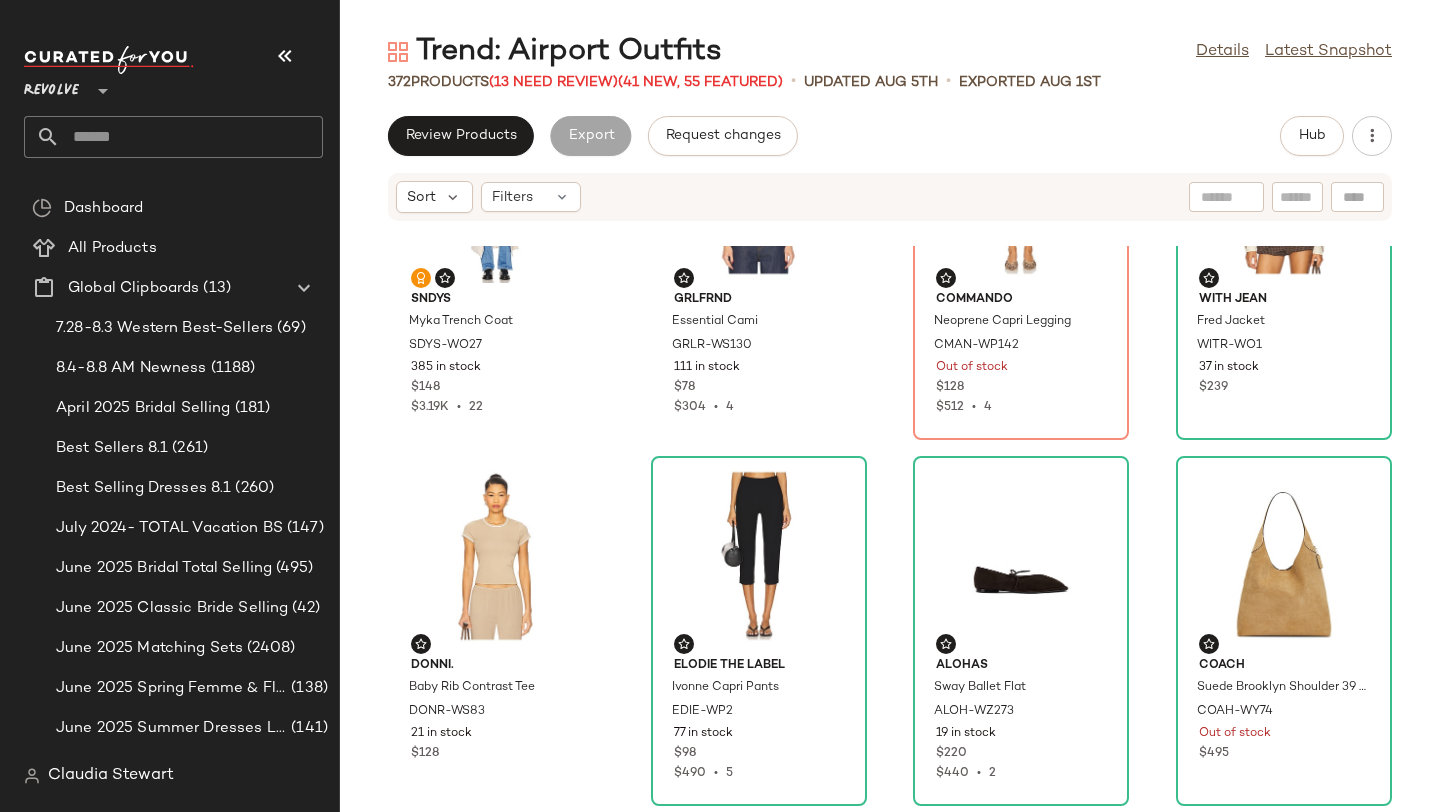 scroll, scrollTop: 166, scrollLeft: 0, axis: vertical 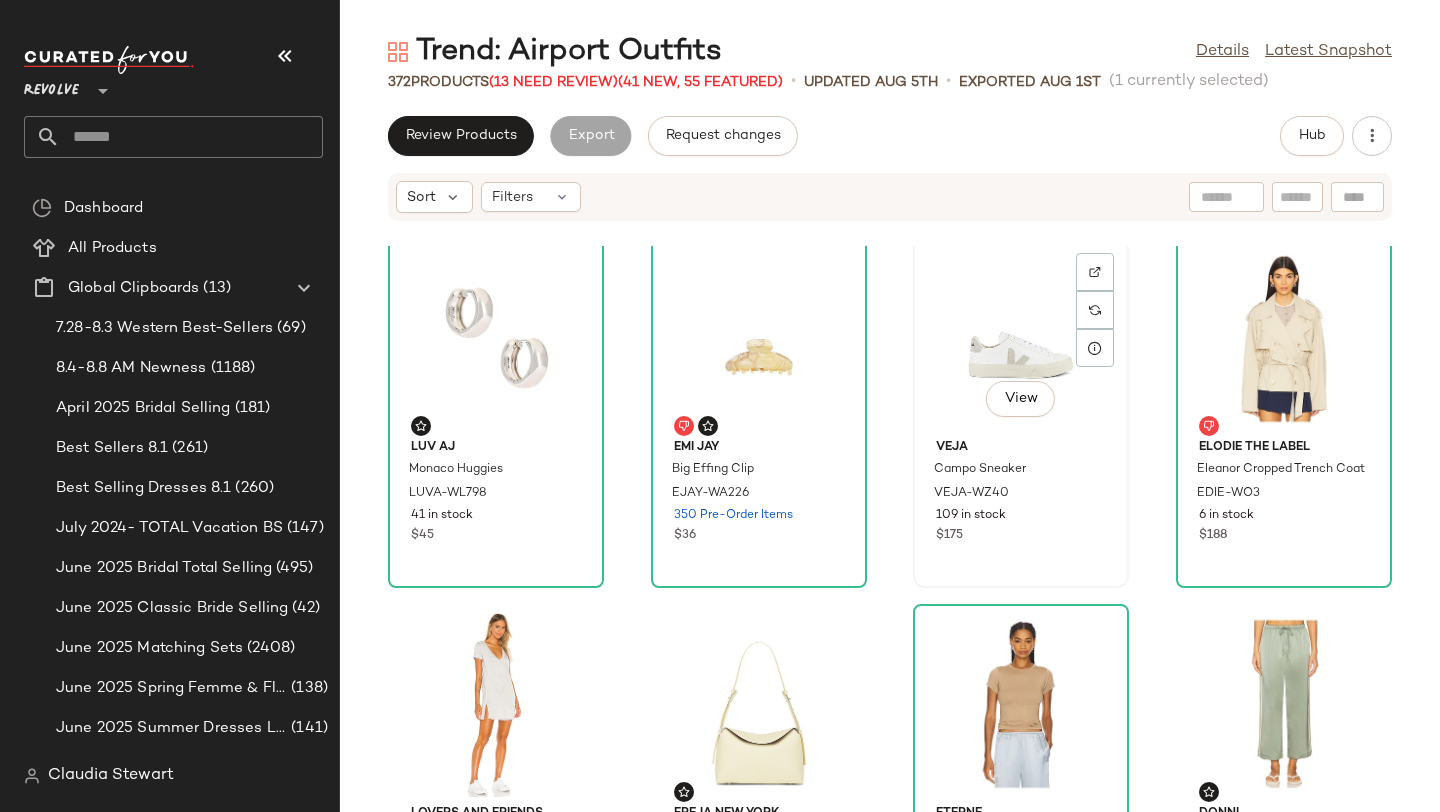 click on "View" 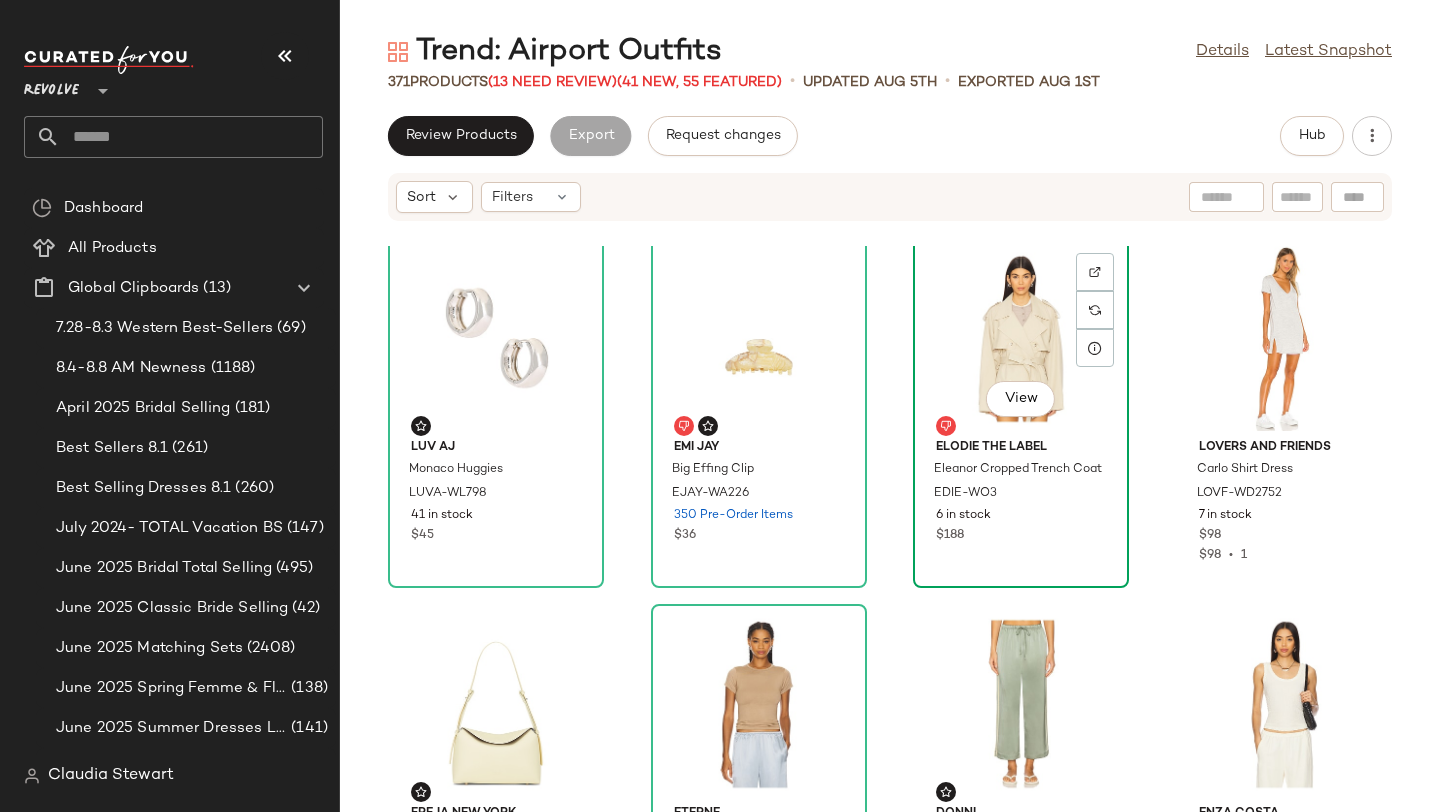 click on "View" 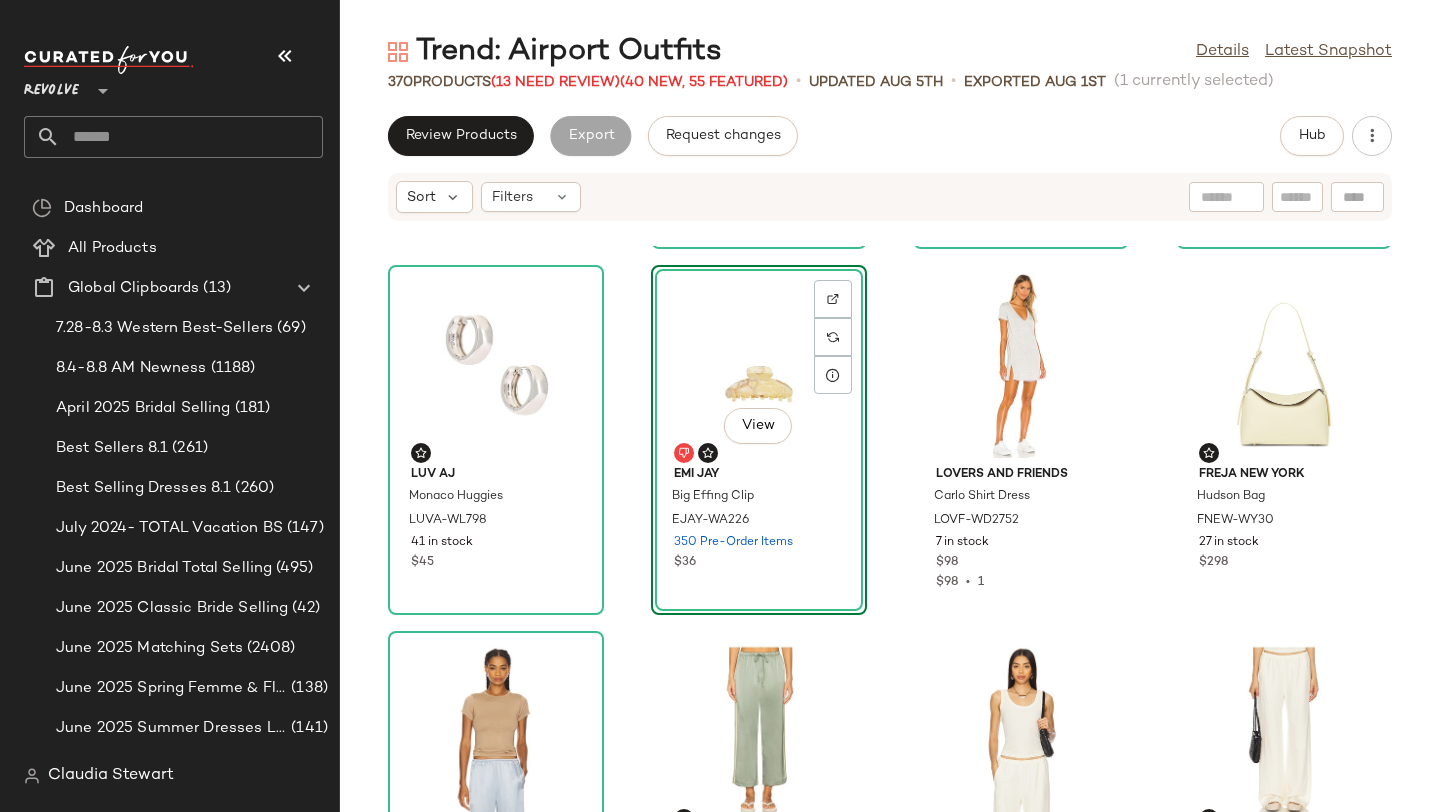 scroll, scrollTop: 729, scrollLeft: 0, axis: vertical 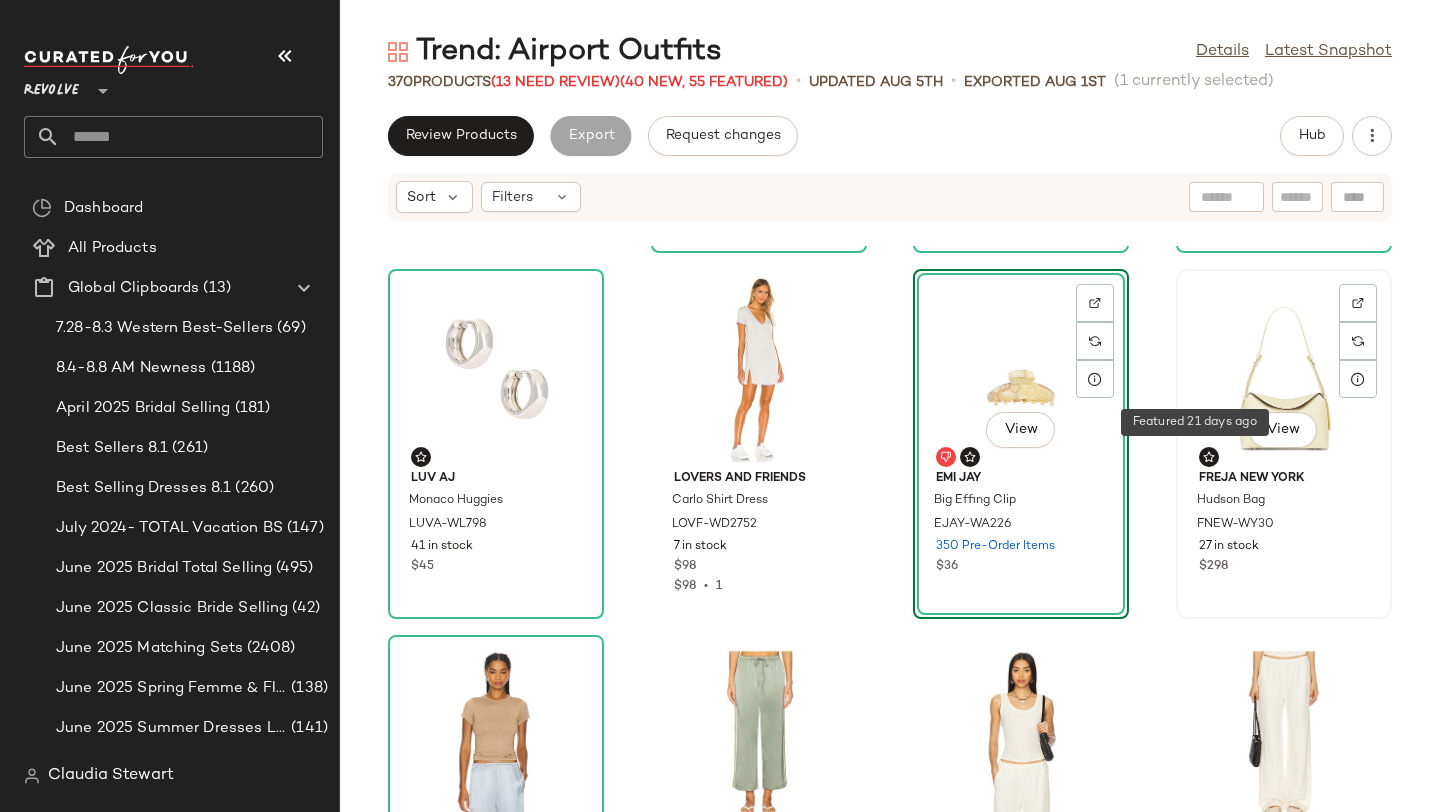 click on "View" 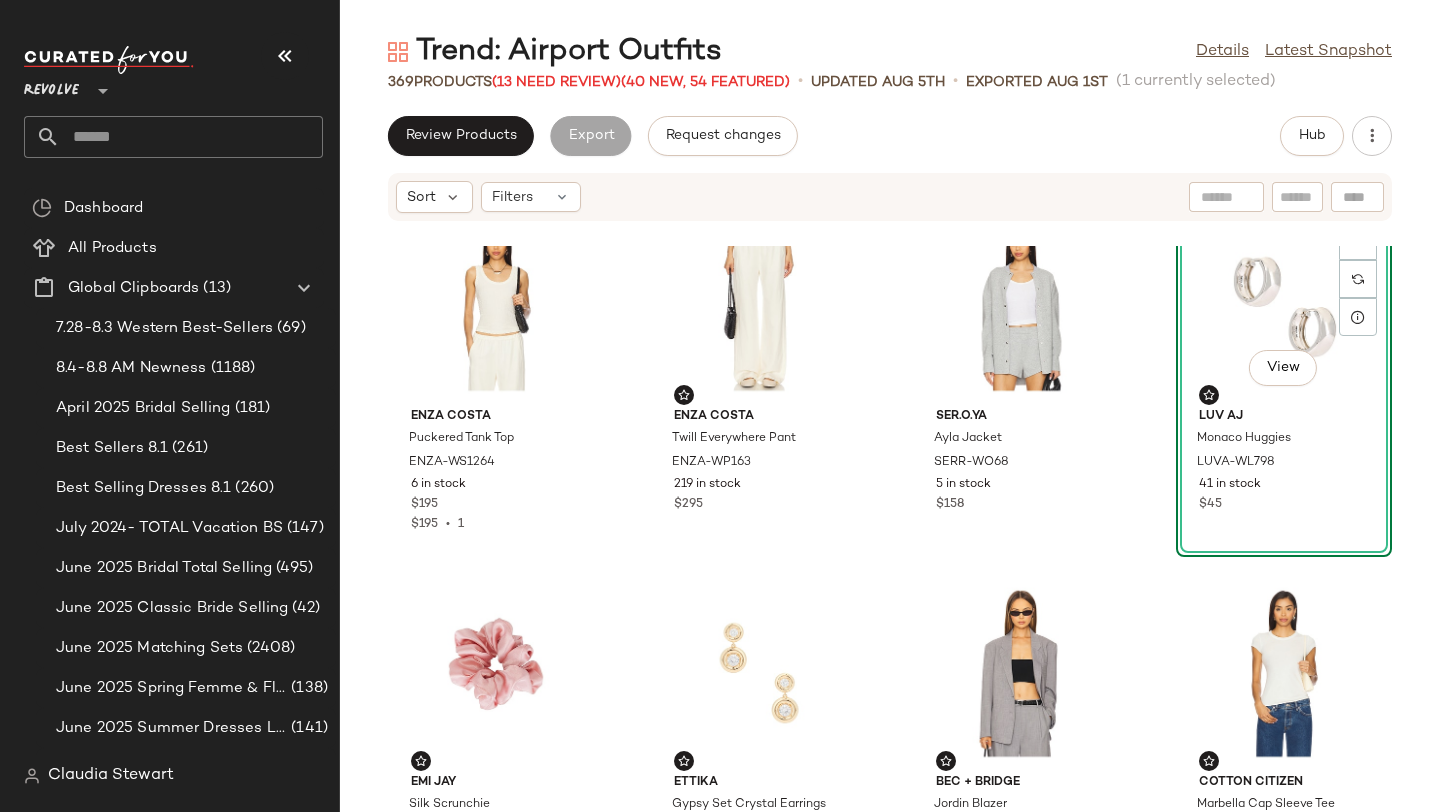 scroll, scrollTop: 791, scrollLeft: 0, axis: vertical 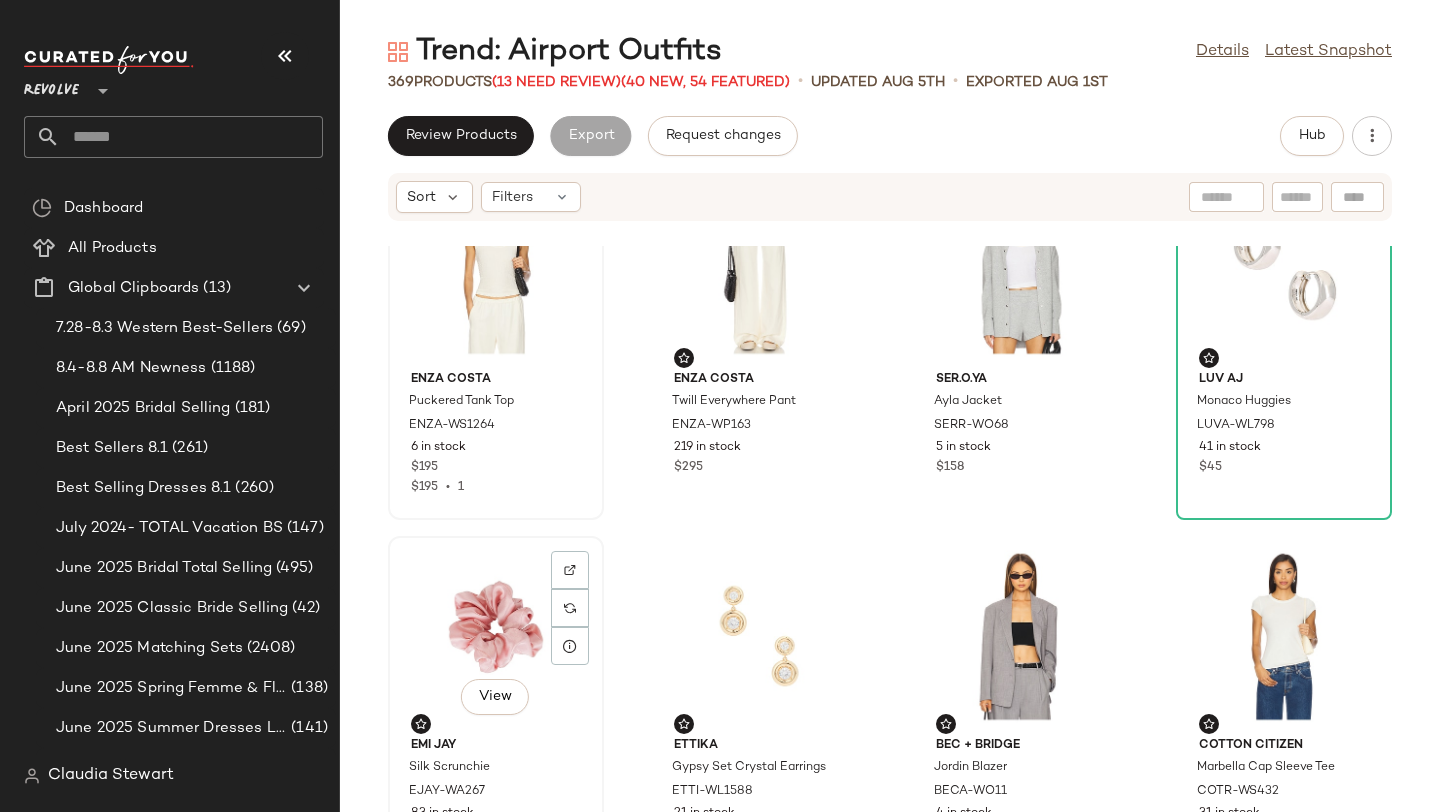 click on "View" 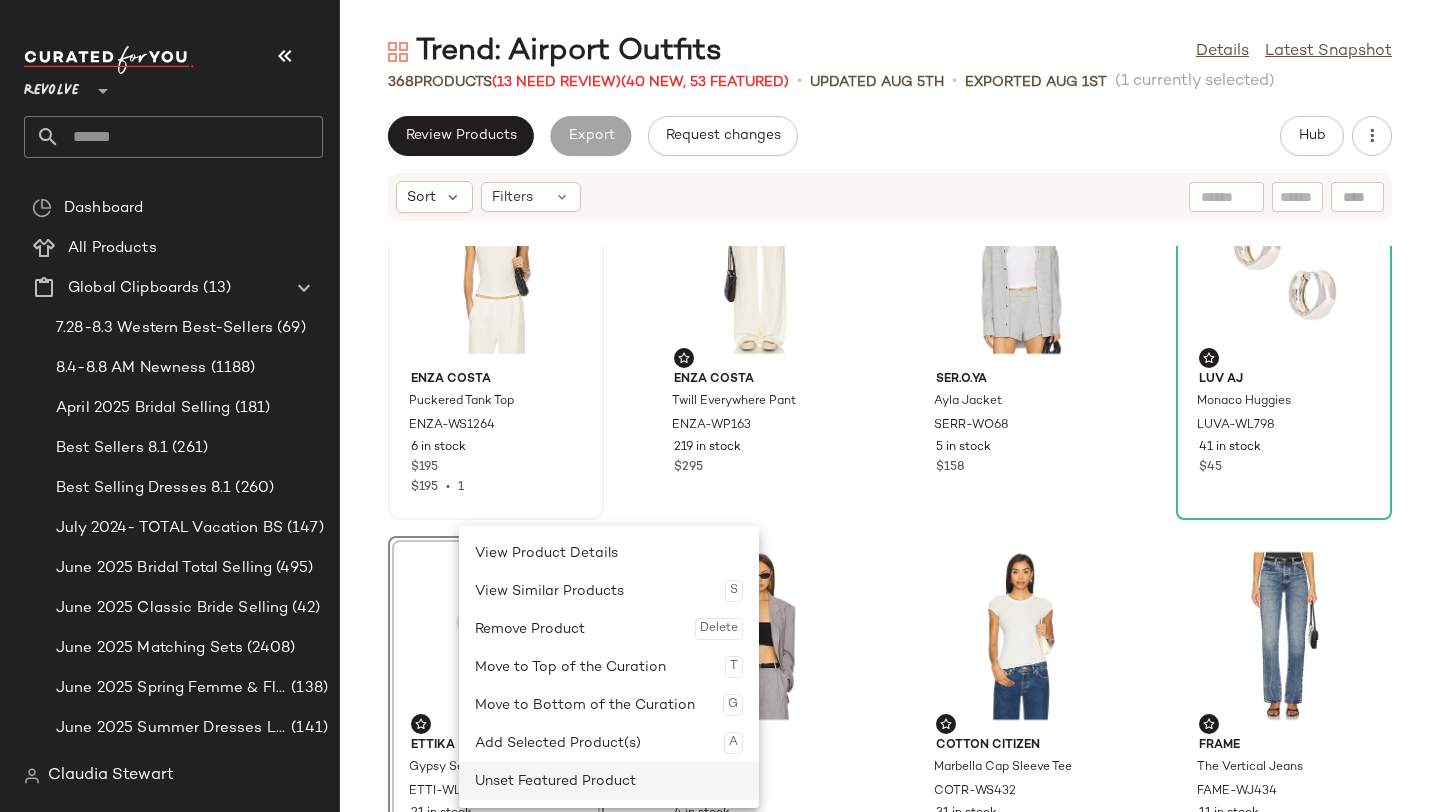 click on "Unset Featured Product" 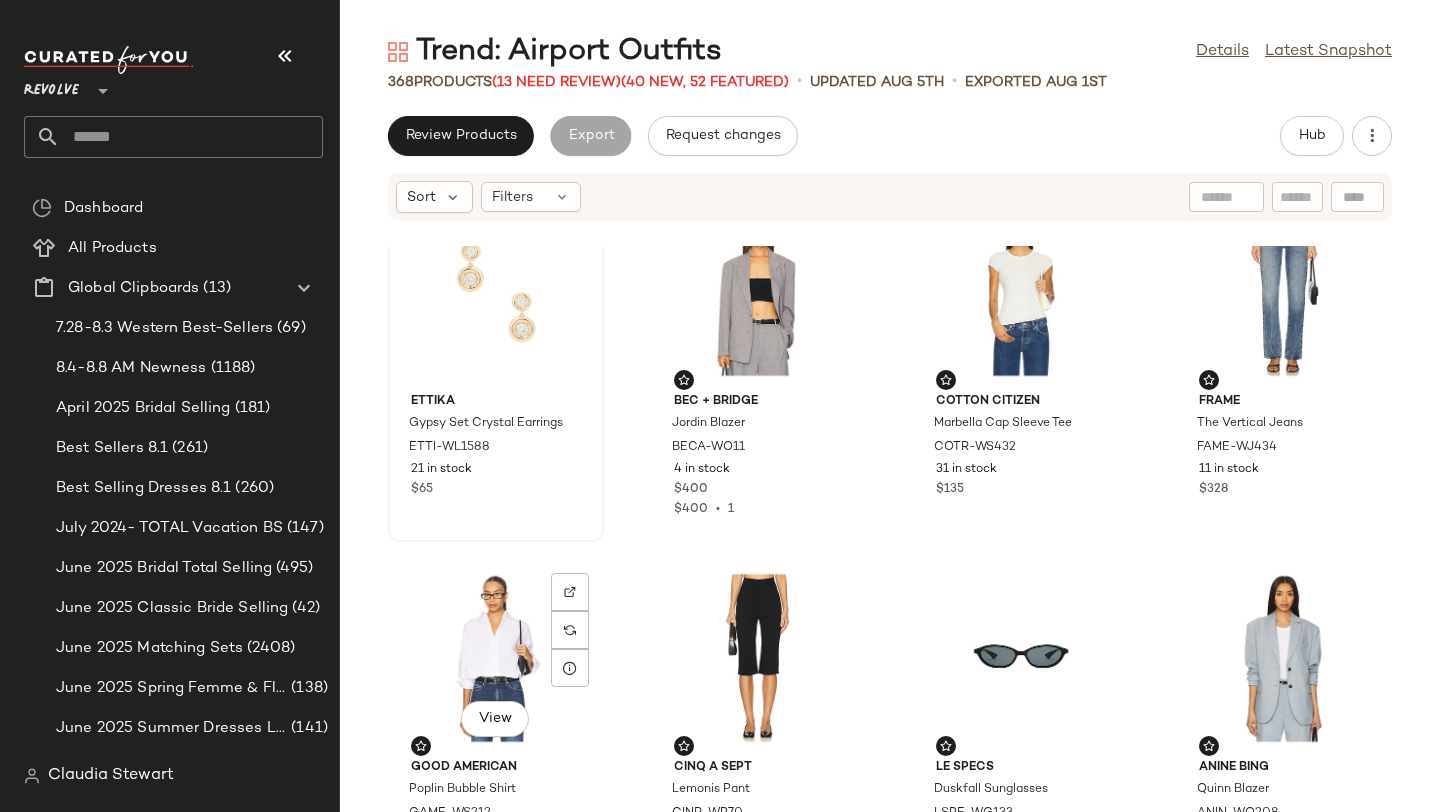 scroll, scrollTop: 1541, scrollLeft: 0, axis: vertical 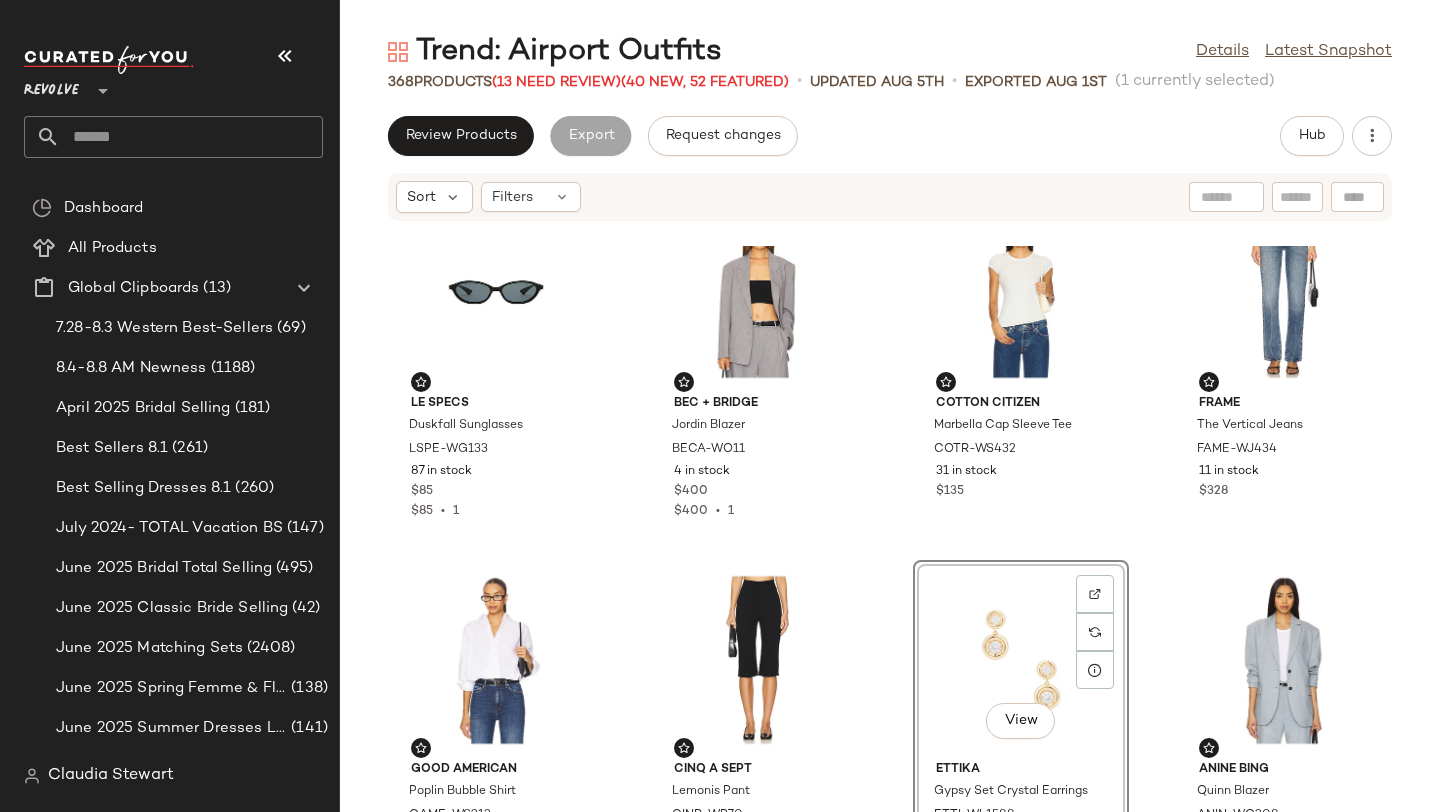 click on "Enza Costa Puckered Tank Top ENZA-WS1264 6 in stock $195 $195  •  1 Enza Costa Twill Everywhere Pant ENZA-WP163 219 in stock $295 SER.O.YA Ayla Jacket SERR-WO68 5 in stock $158 Luv AJ Monaco Huggies LUVA-WL798 41 in stock $45 Le Specs Duskfall Sunglasses LSPE-WG133 87 in stock $85 $85  •  1 Bec + Bridge Jordin Blazer BECA-WO11 4 in stock $400 $400  •  1 COTTON CITIZEN Marbella Cap Sleeve Tee COTR-WS432 31 in stock $135 FRAME The Vertical Jeans FAME-WJ434 11 in stock $328 Good American Poplin Bubble Shirt GAME-WS212 25 in stock $159 Cinq a Sept Lemonis Pant CINR-WP70 2 in stock $295 $295  •  1  View  Ettika Gypsy Set Crystal Earrings ETTI-WL1588 21 in stock $65 ANINE BING Quinn Blazer ANIN-WO208 10 in stock $550 $495  •  1 Helsa Annabelle Cardigan HLSA-WK53 192 in stock $248 Veronica Beard Penny Chain Loafer VBRD-WZ202 20 in stock $350 Free People Most Wanted Cardi FREE-WS5184 251 in stock $38 $114  •  3 Citizens of Humanity Aurora Pull On Pants CITI-WP171 55 in stock $238" 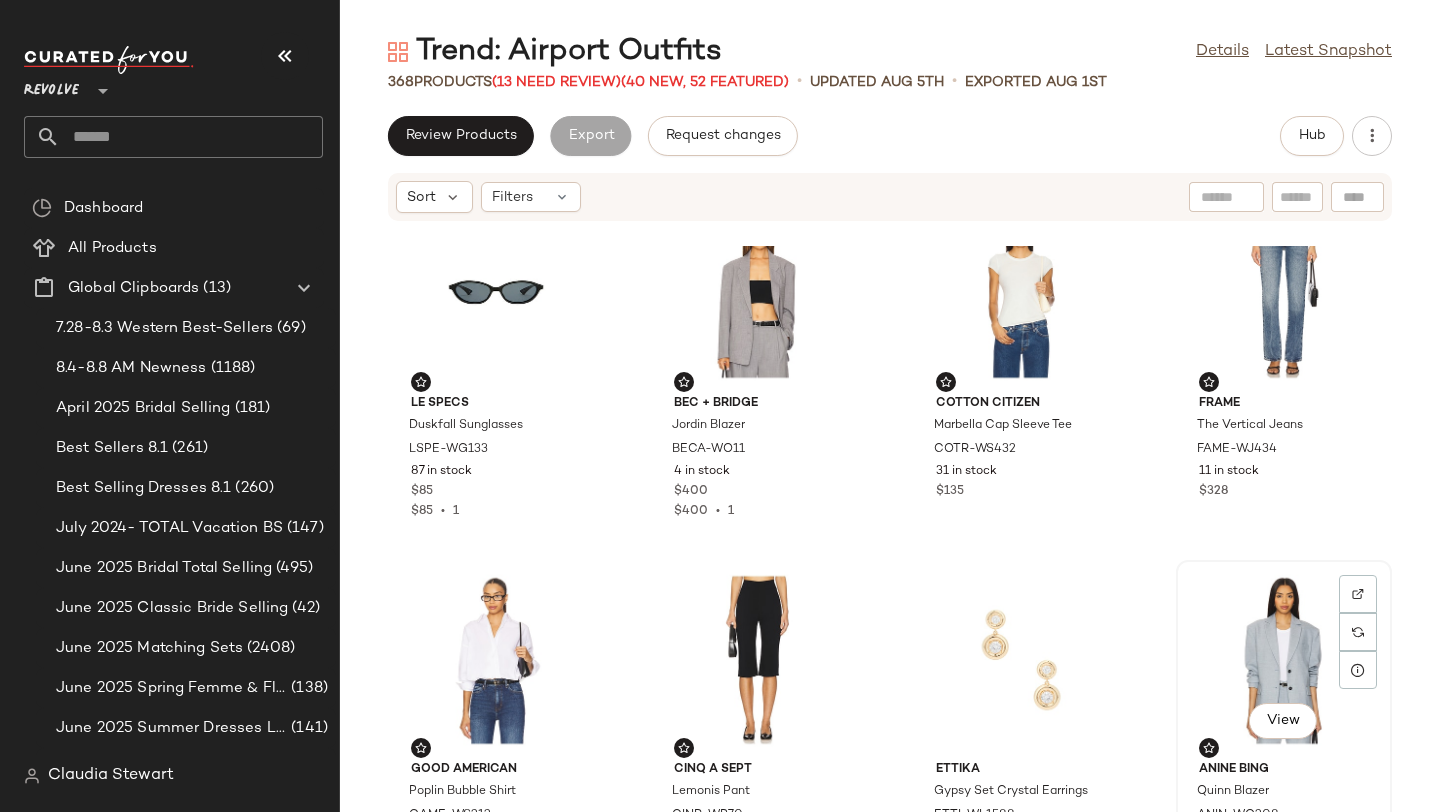 click on "View" 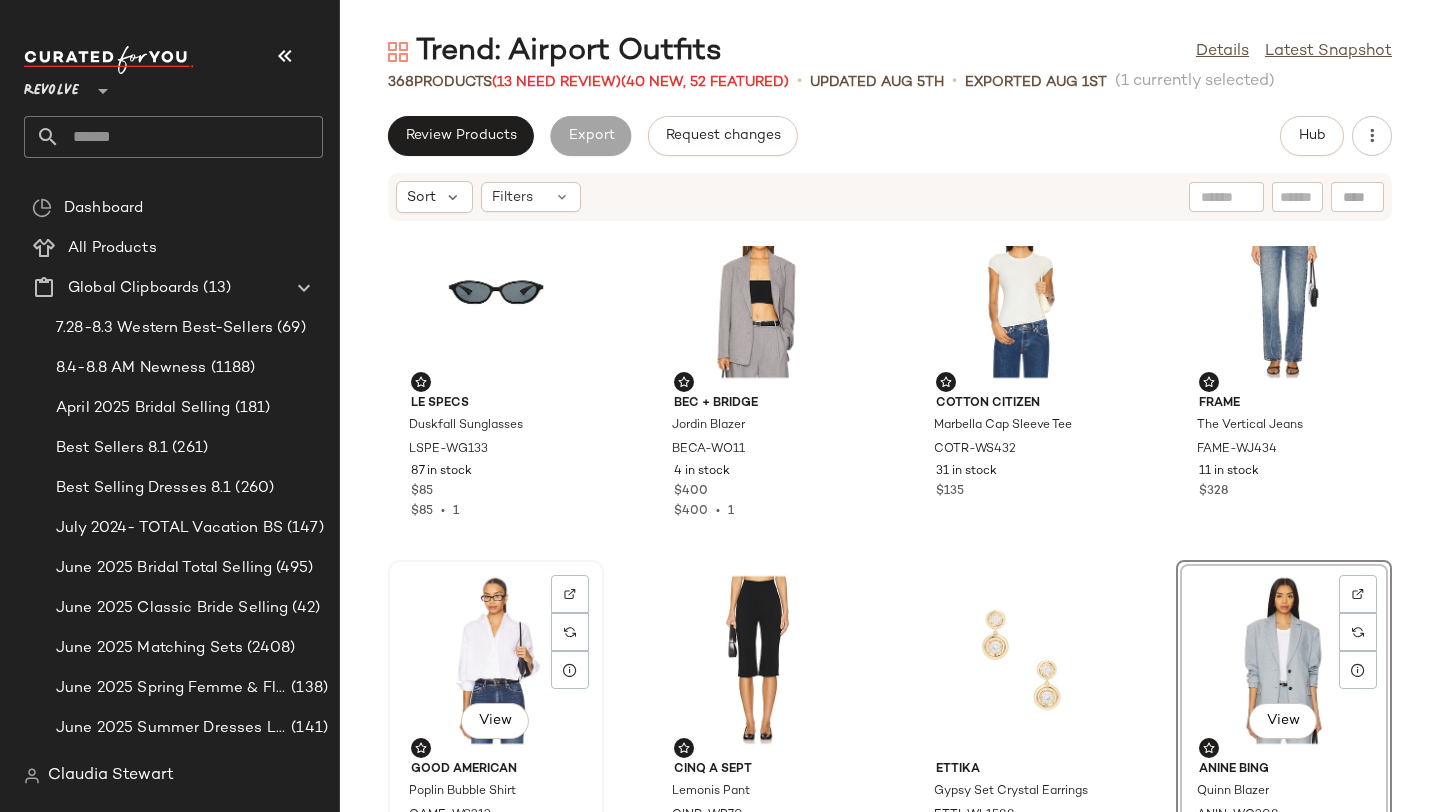 click on "View" 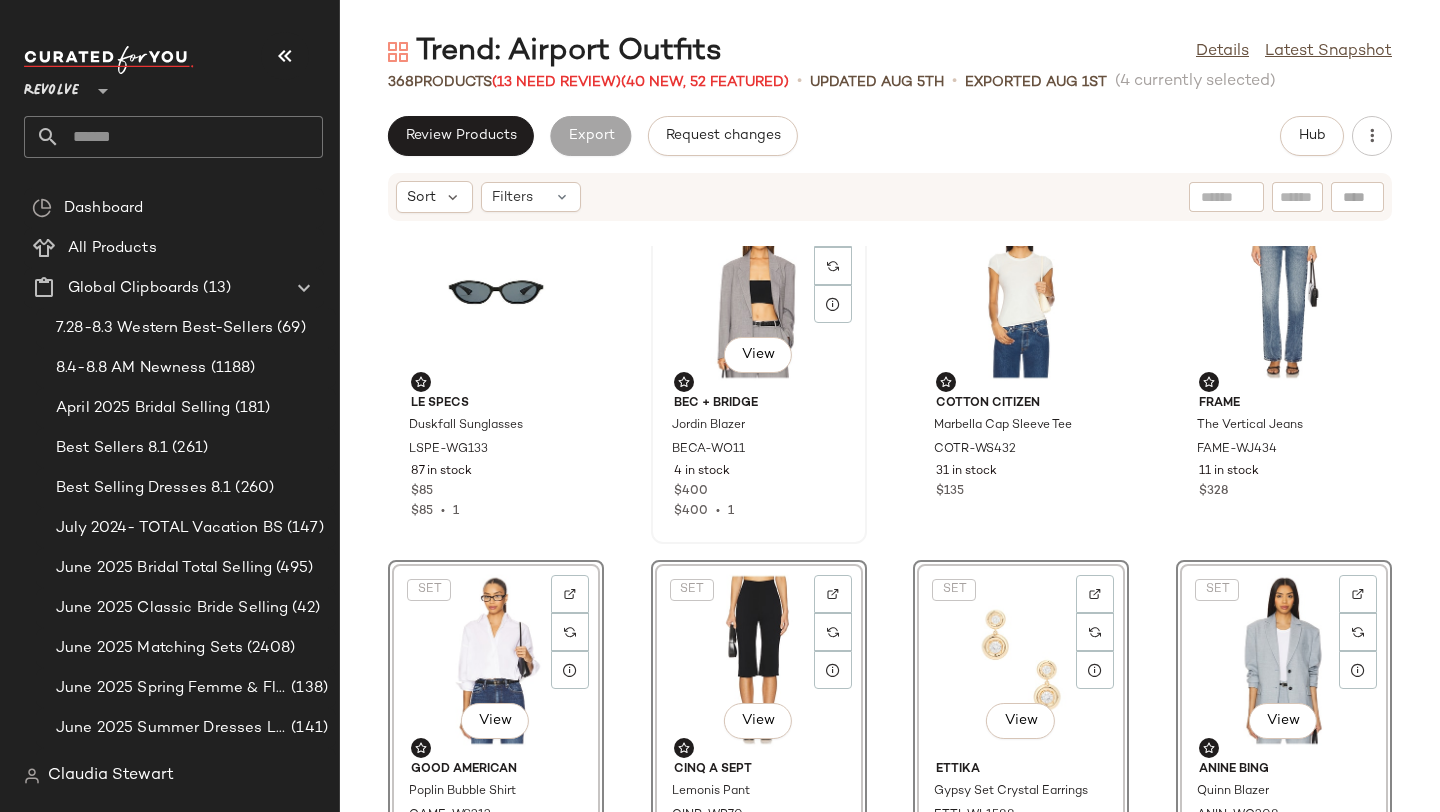 click on "View" 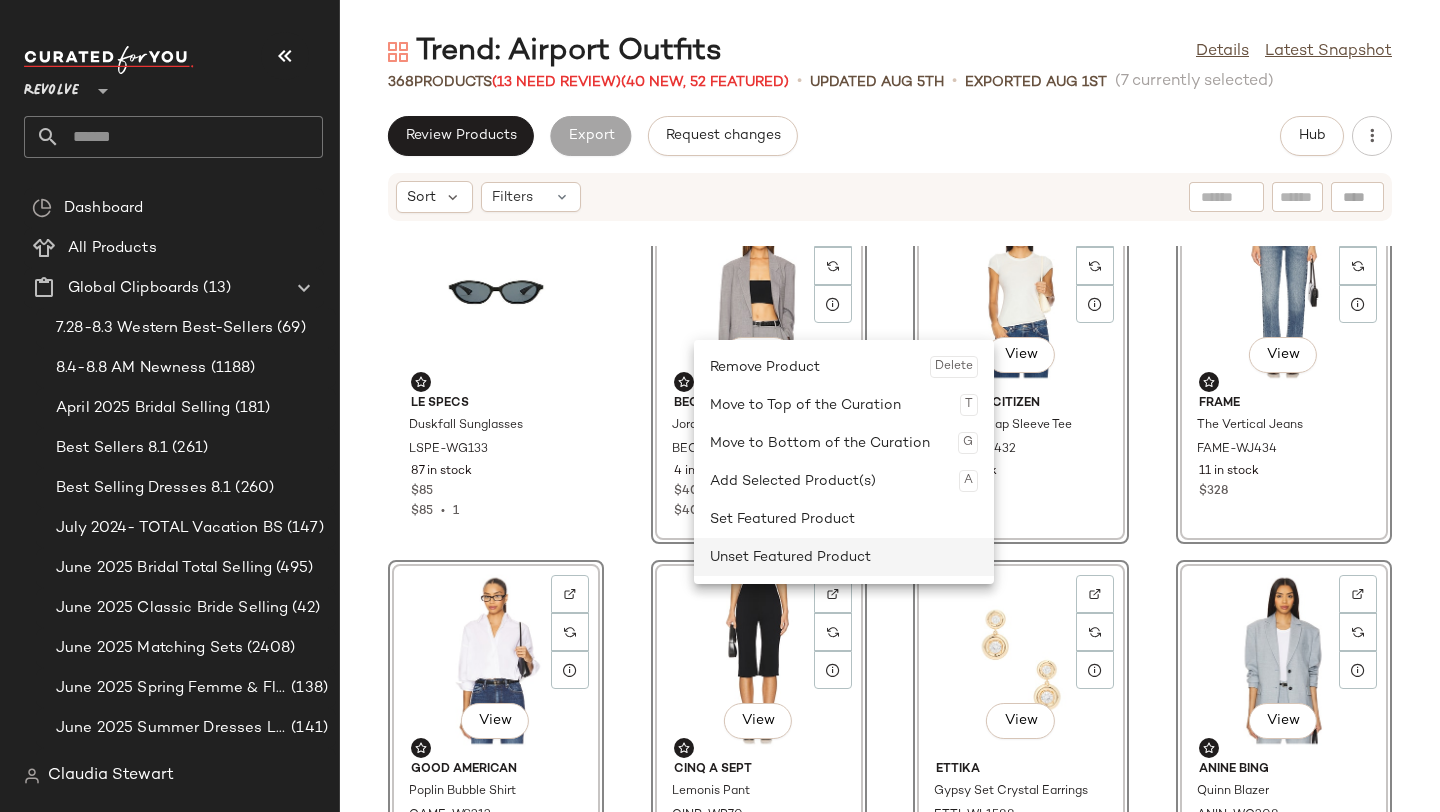 click on "Unset Featured Product" 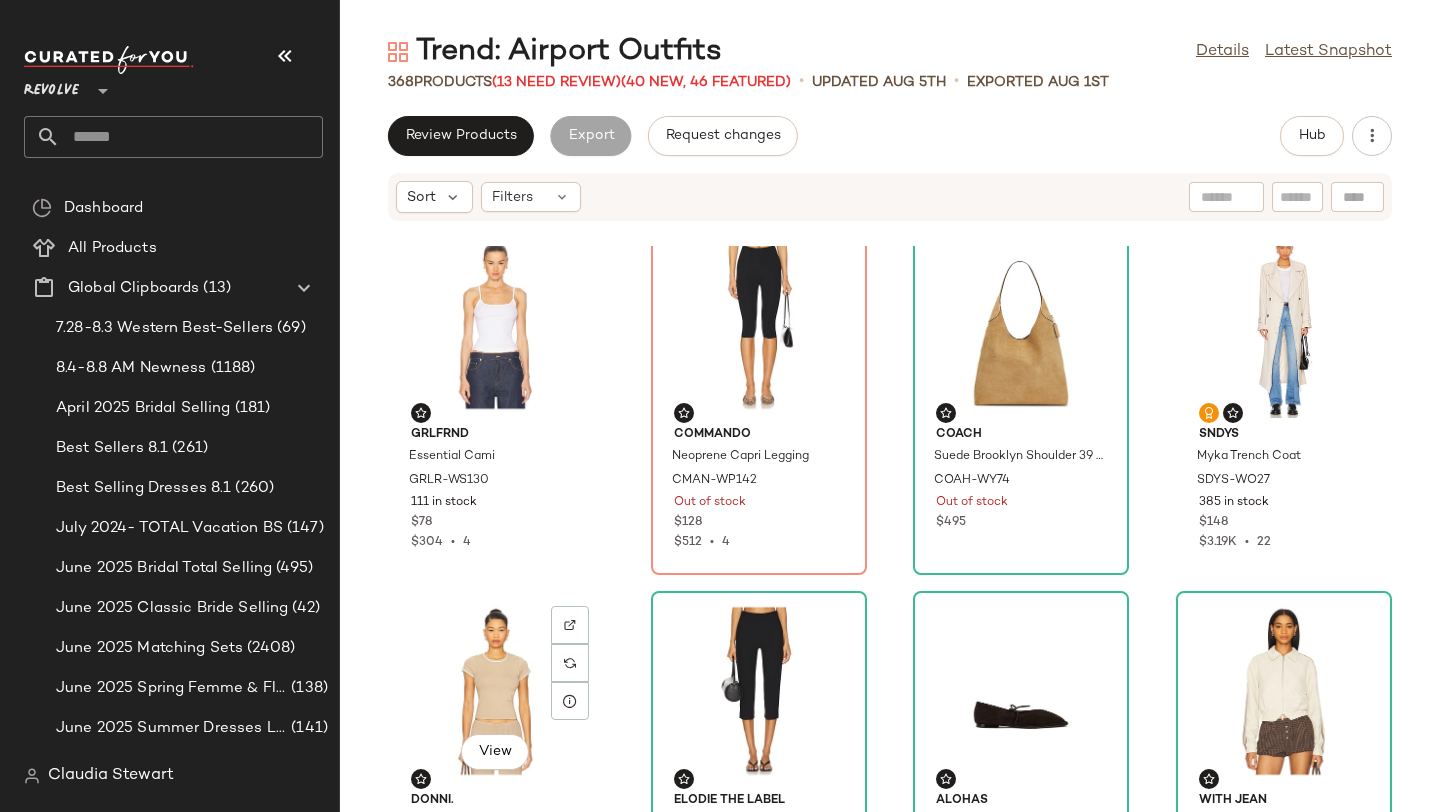 scroll, scrollTop: 0, scrollLeft: 0, axis: both 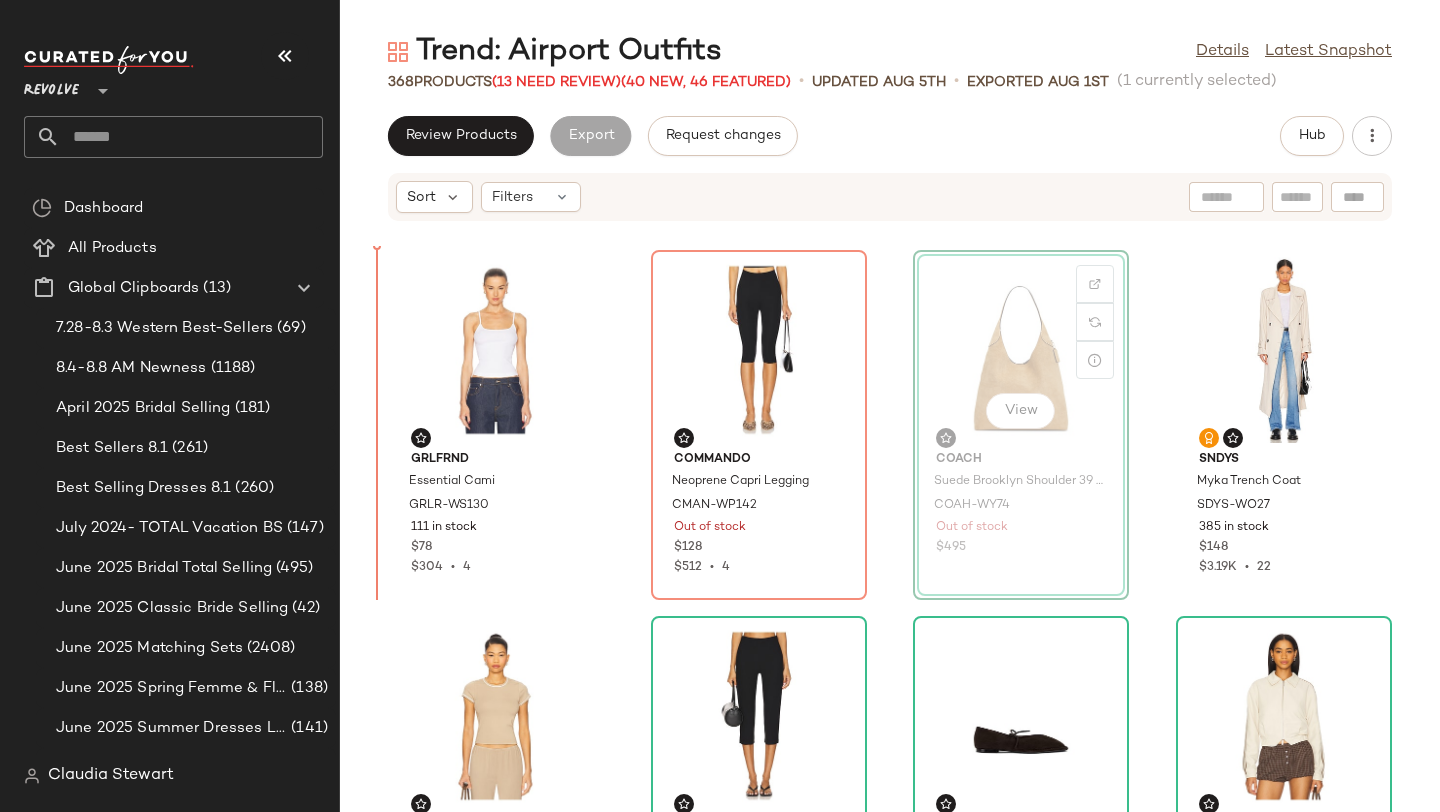 drag, startPoint x: 956, startPoint y: 349, endPoint x: 924, endPoint y: 350, distance: 32.01562 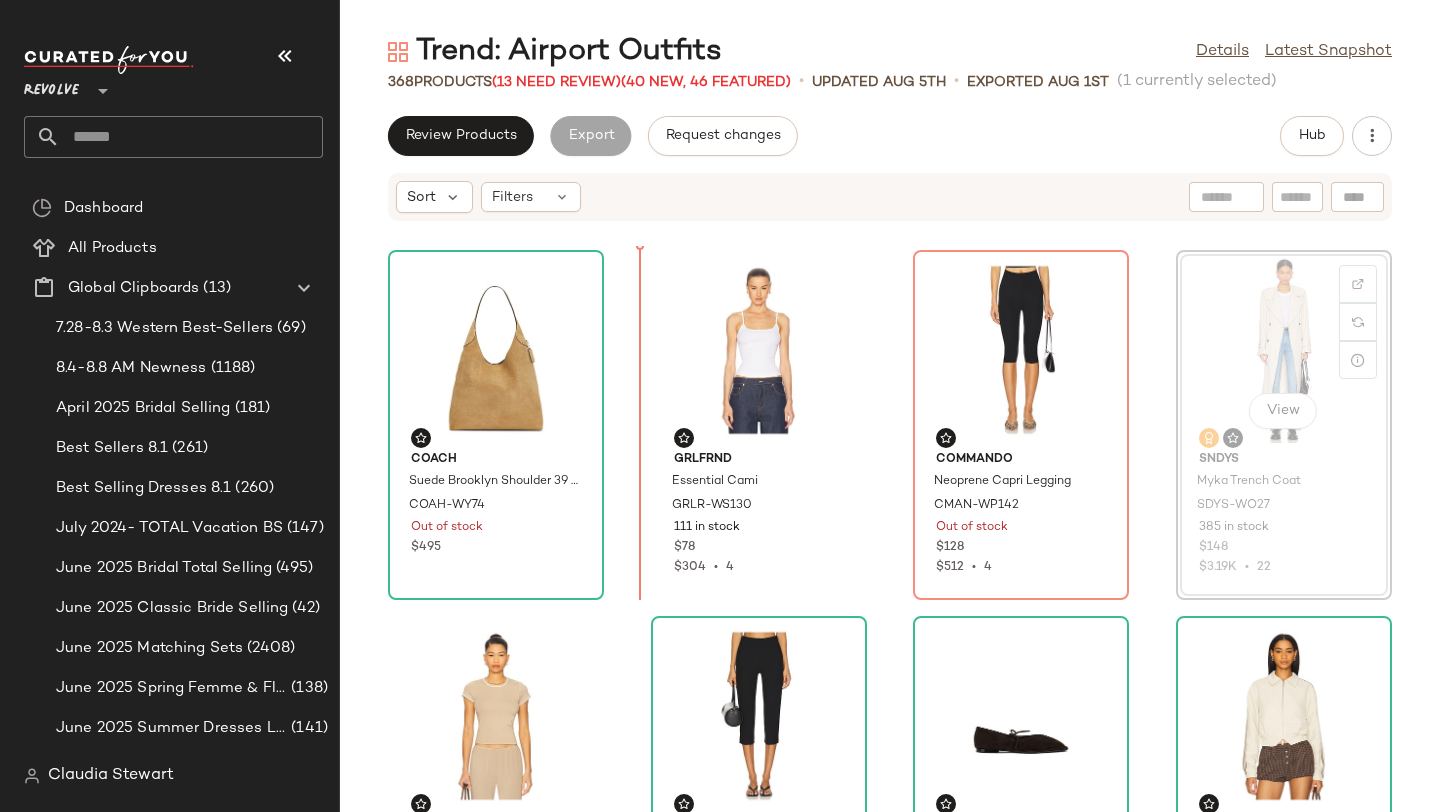 drag, startPoint x: 1252, startPoint y: 350, endPoint x: 1237, endPoint y: 350, distance: 15 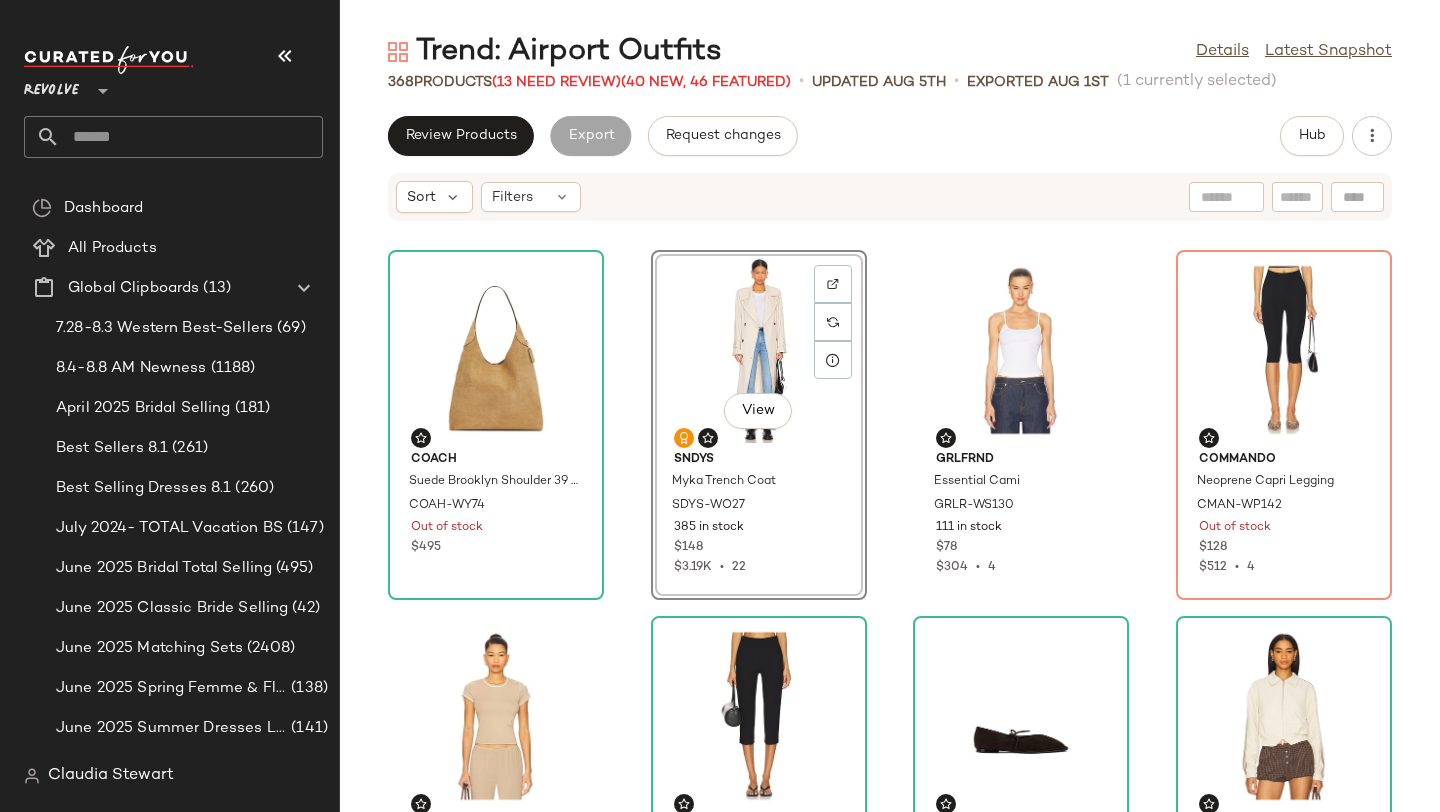 click on "Coach Suede Brooklyn Shoulder 39 Bag COAH-WY74 Out of stock $495  View  SNDYS Myka Trench Coat SDYS-WO27 385 in stock $148 $3.19K  •  22 GRLFRND Essential Cami GRLR-WS130 111 in stock $78 $304  •  4 Commando Neoprene Capri Legging CMAN-WP142 Out of stock $128 $512  •  4 DONNI. Baby Rib Contrast Tee DONR-WS83 21 in stock $128 Elodie the Label Ivonne Capri Pants EDIE-WP2 77 in stock $98 $490  •  5 ALOHAS Sway Ballet Flat ALOH-WZ273 19 in stock $220 $440  •  2 With Jean Fred Jacket WITR-WO1 37 in stock $239 Lovers and Friends Carlo Shirt Dress LOVF-WD2752 7 in stock $98 $98  •  1 Emi Jay Big Effing Clip EJAY-WA226 350 Pre-Order Items $36 Eterne Fitted Crewneck Short Sleeve T-Shirt ERNE-WS43 42 in stock $105 DONNI. Silk Stripe Crop Pant DONR-WP85 50 Pre-Order Items $398 Enza Costa Puckered Tank Top ENZA-WS1264 6 in stock $195 $195  •  1 Enza Costa Twill Everywhere Pant ENZA-WP163 219 in stock $295 SER.O.YA Ayla Jacket SERR-WO68 5 in stock $158 Luv AJ Monaco Huggies LUVA-WL798 41 in stock $45" 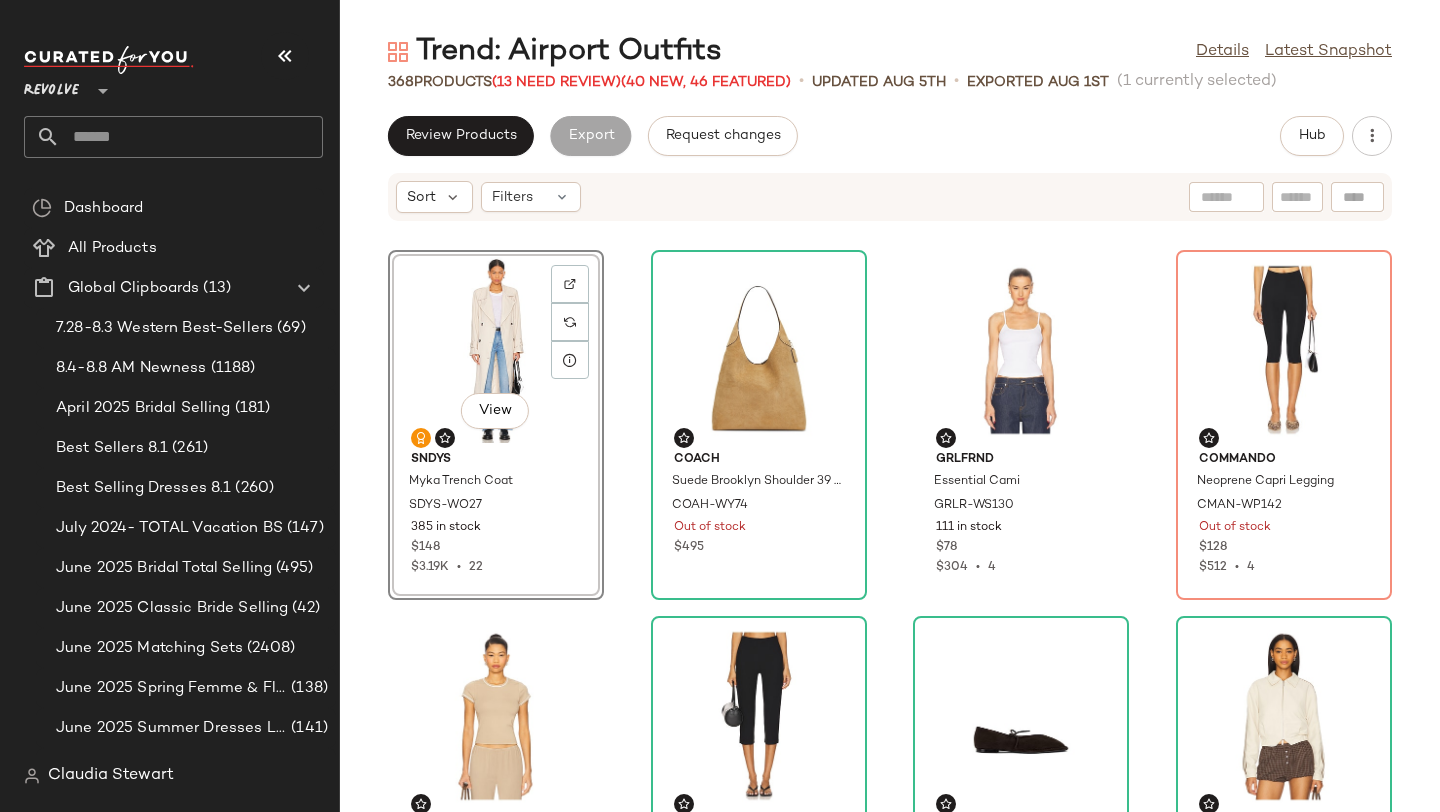 click on "View  SNDYS Myka Trench Coat SDYS-WO27 385 in stock $148 $3.19K  •  22 Coach Suede Brooklyn Shoulder 39 Bag COAH-WY74 Out of stock $495 GRLFRND Essential Cami GRLR-WS130 111 in stock $78 $304  •  4 Commando Neoprene Capri Legging CMAN-WP142 Out of stock $128 $512  •  4 DONNI. Baby Rib Contrast Tee DONR-WS83 21 in stock $128 Elodie the Label Ivonne Capri Pants EDIE-WP2 77 in stock $98 $490  •  5 ALOHAS Sway Ballet Flat ALOH-WZ273 19 in stock $220 $440  •  2 With Jean Fred Jacket WITR-WO1 37 in stock $239 Lovers and Friends Carlo Shirt Dress LOVF-WD2752 7 in stock $98 $98  •  1 Emi Jay Big Effing Clip EJAY-WA226 350 Pre-Order Items $36 Eterne Fitted Crewneck Short Sleeve T-Shirt ERNE-WS43 42 in stock $105 DONNI. Silk Stripe Crop Pant DONR-WP85 50 Pre-Order Items $398 Enza Costa Puckered Tank Top ENZA-WS1264 6 in stock $195 $195  •  1 Enza Costa Twill Everywhere Pant ENZA-WP163 219 in stock $295 SER.O.YA Ayla Jacket SERR-WO68 5 in stock $158 Luv AJ Monaco Huggies LUVA-WL798 41 in stock $45" 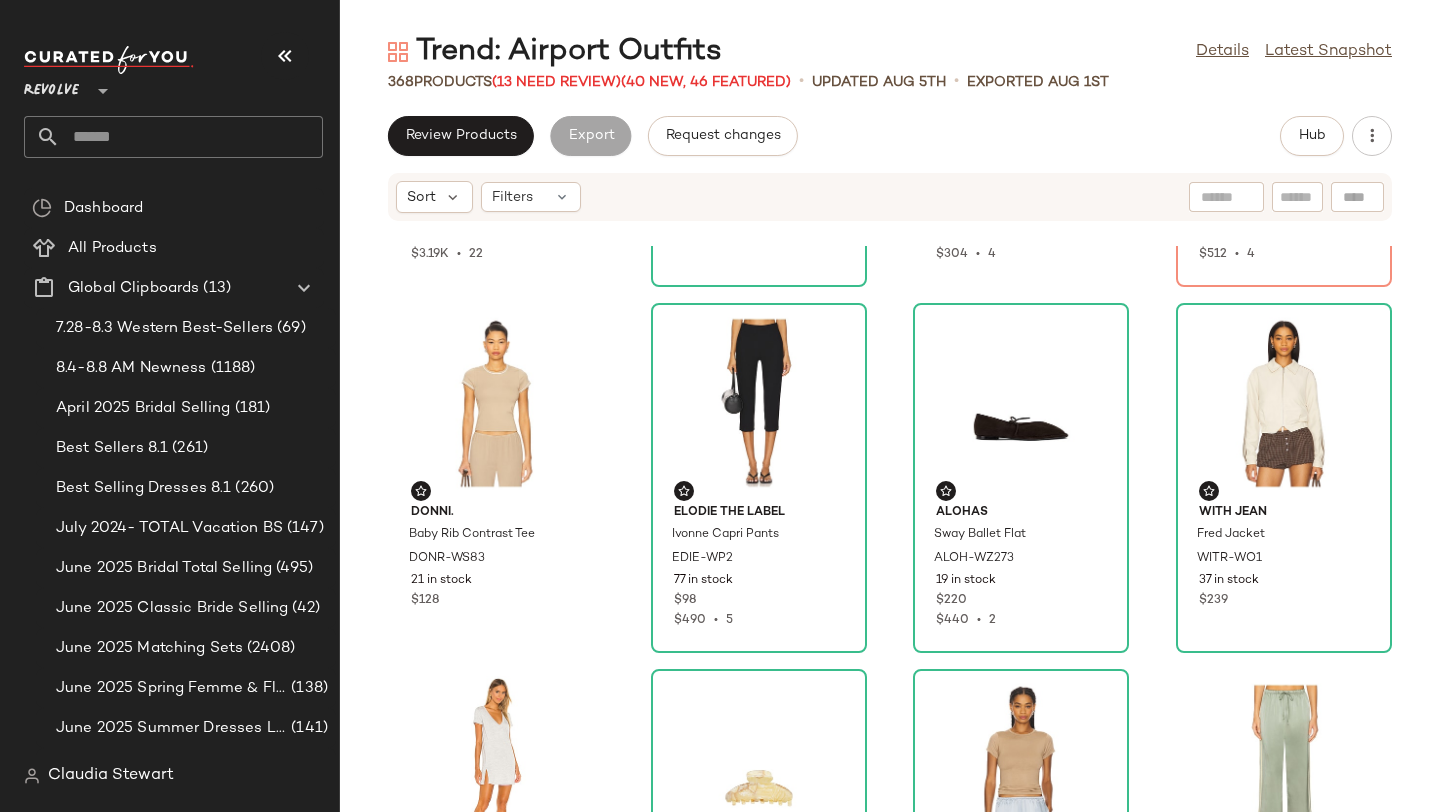 scroll, scrollTop: 0, scrollLeft: 0, axis: both 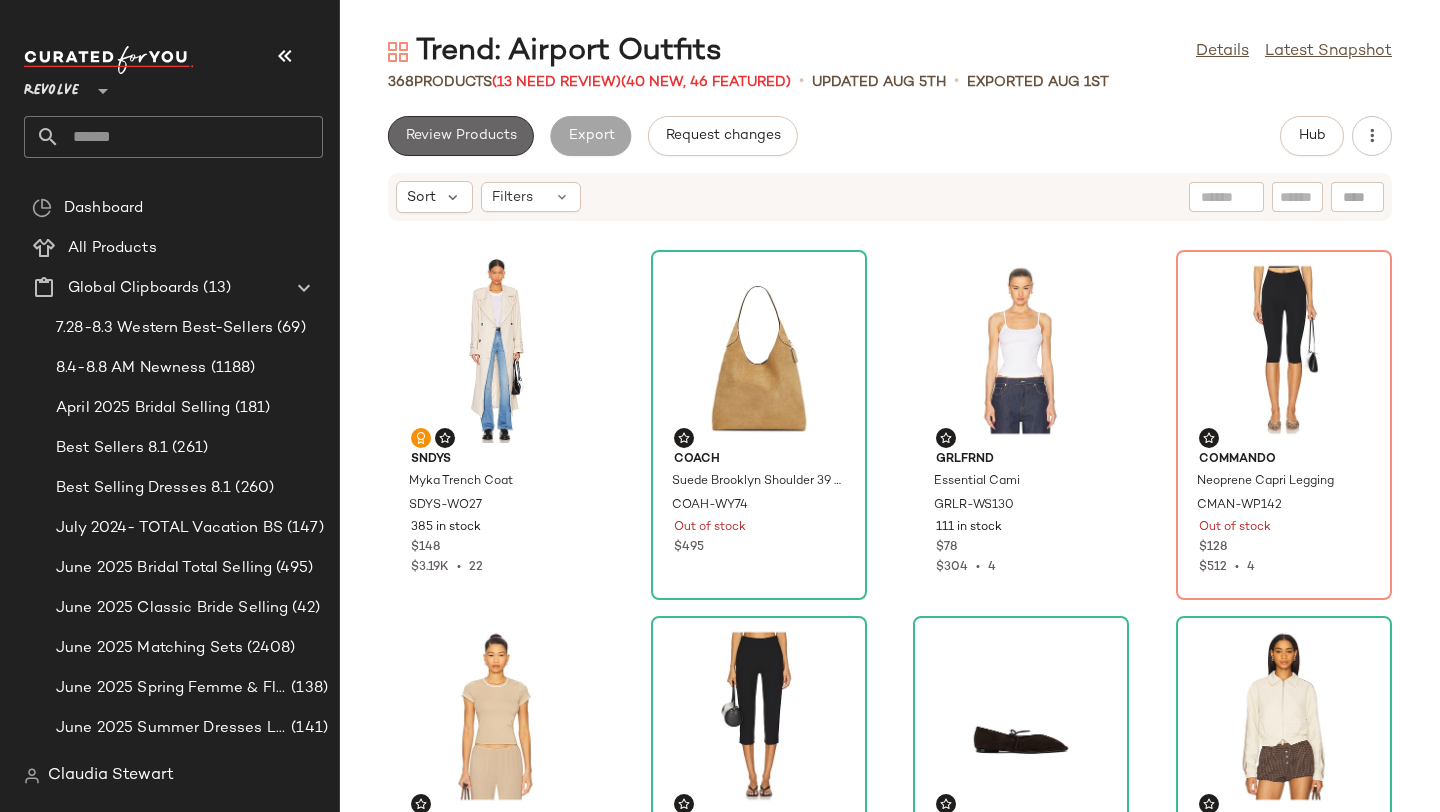 click on "Review Products" 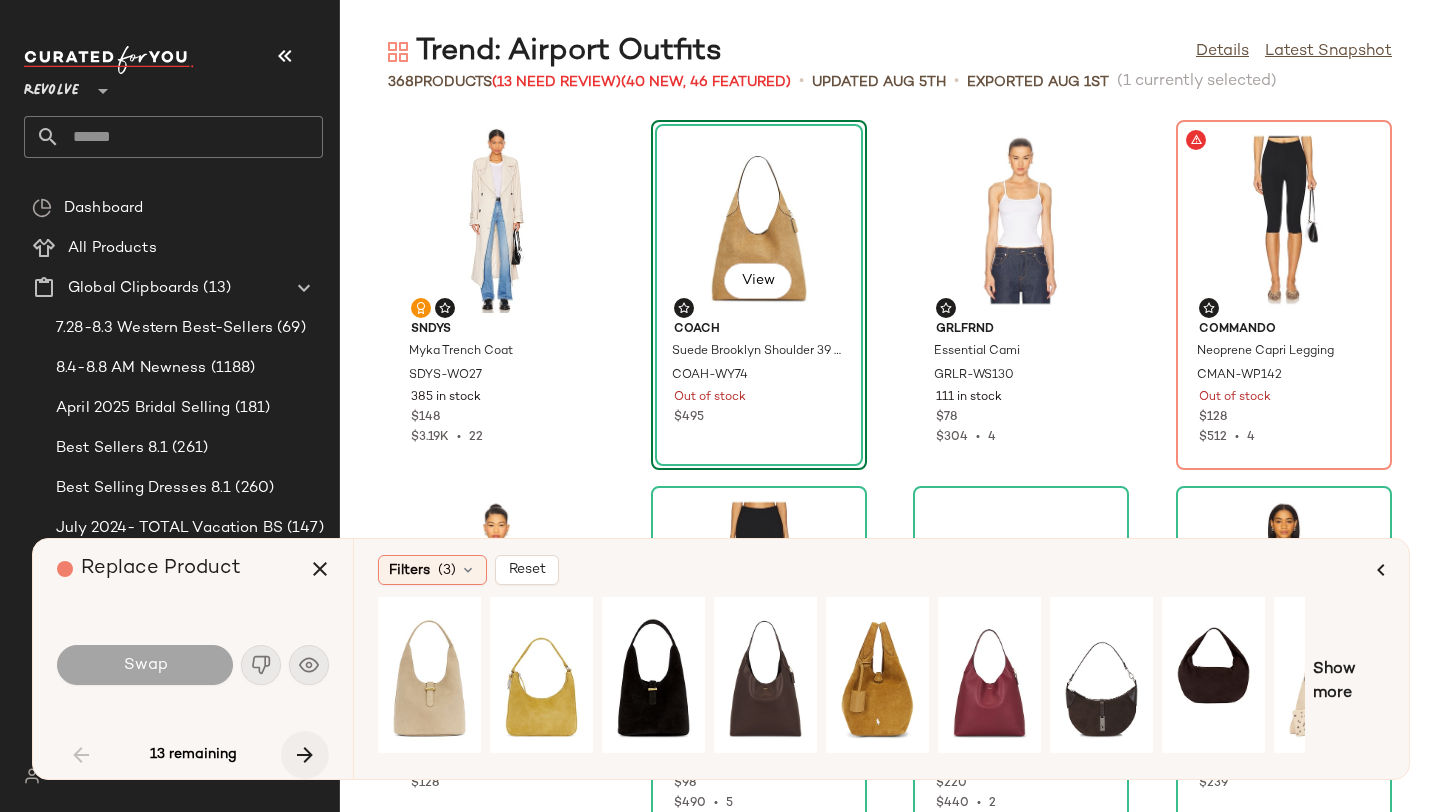 click at bounding box center [305, 755] 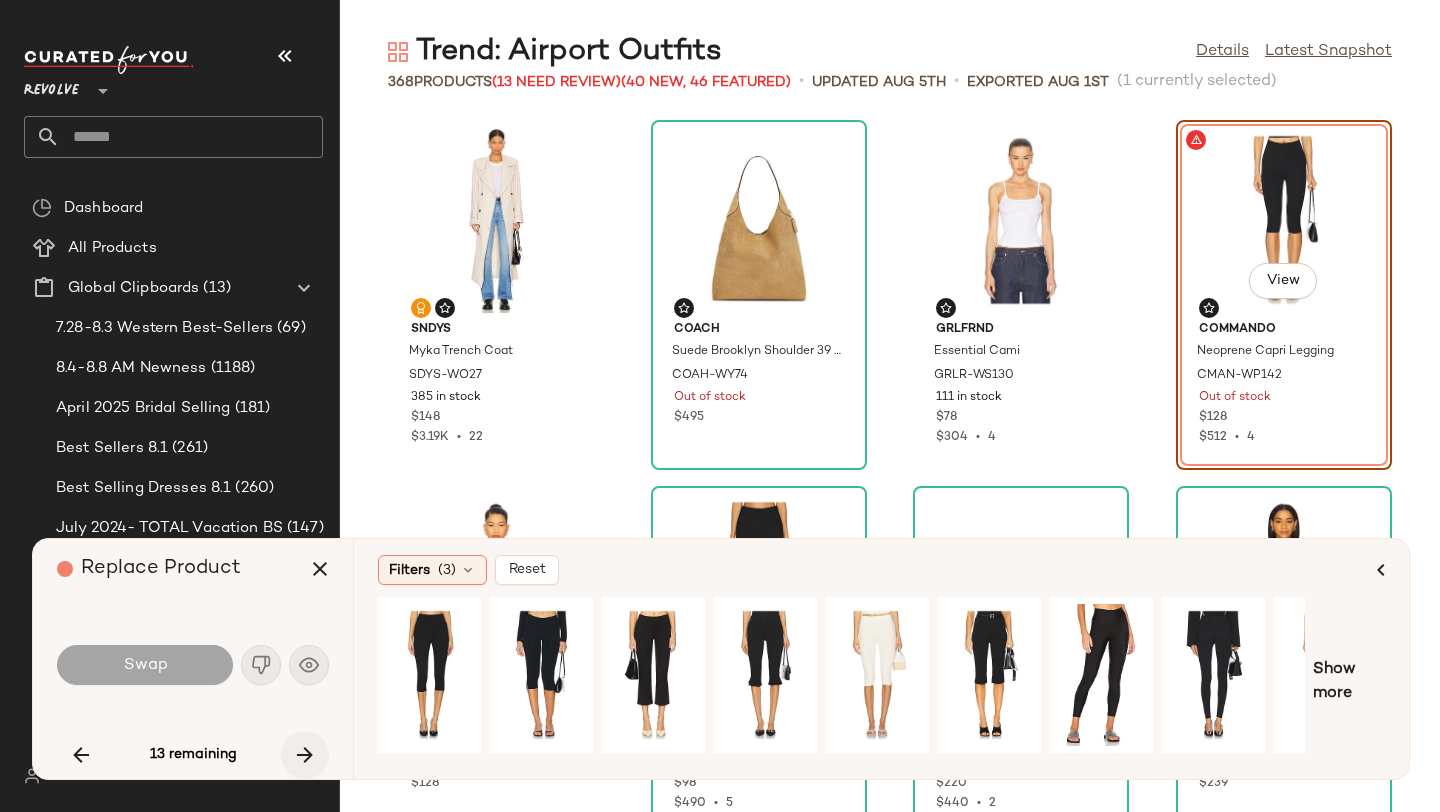 click at bounding box center (305, 755) 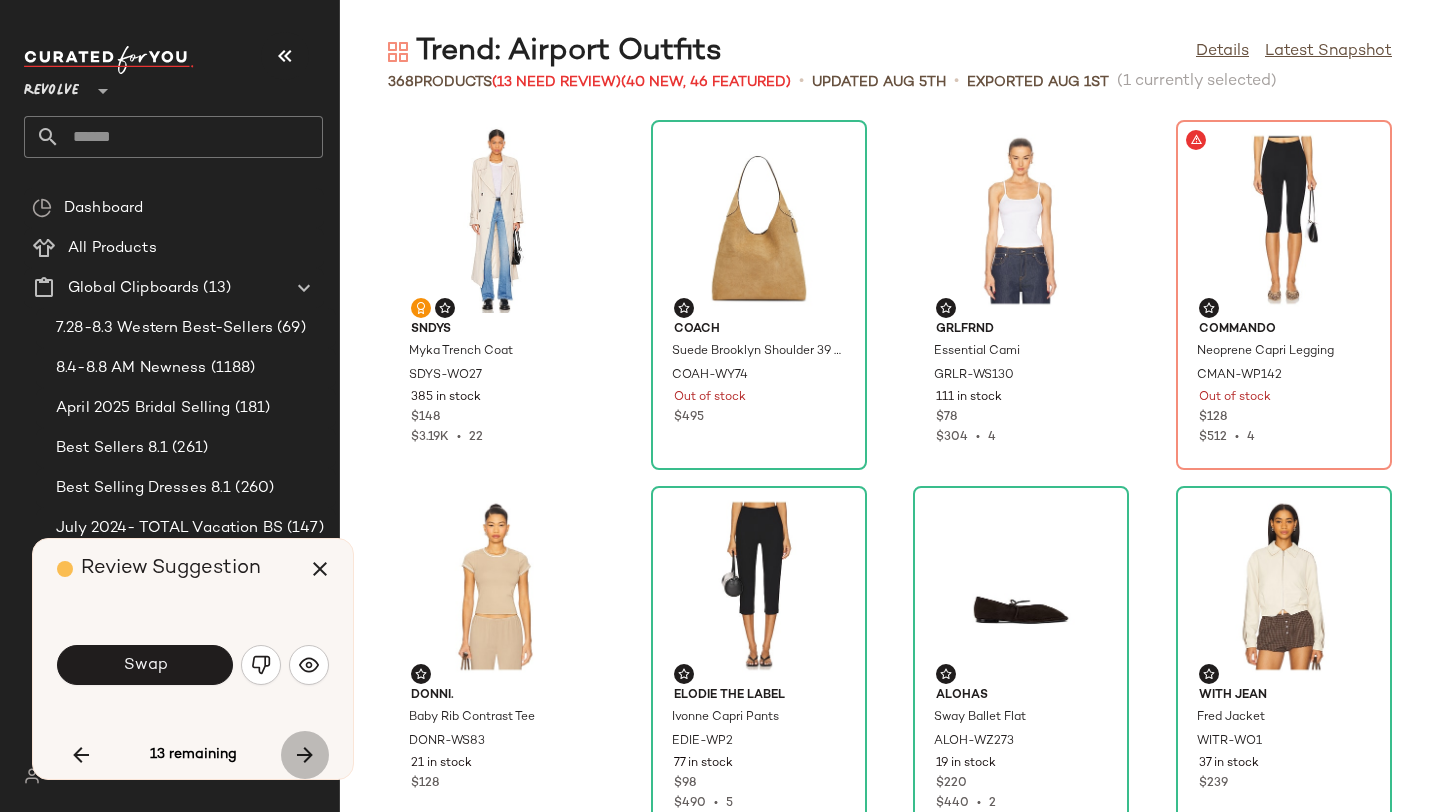 scroll, scrollTop: 2928, scrollLeft: 0, axis: vertical 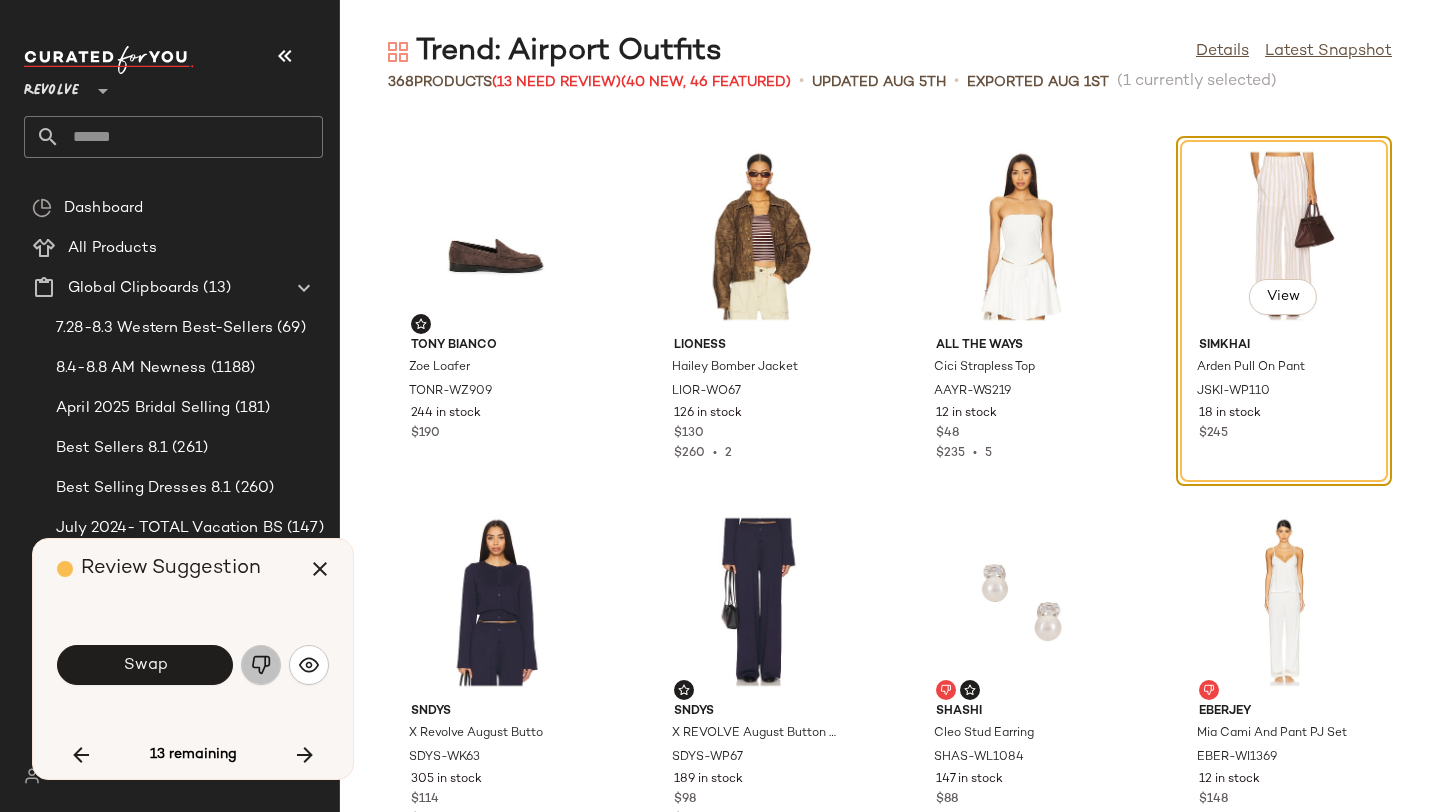 click at bounding box center (261, 665) 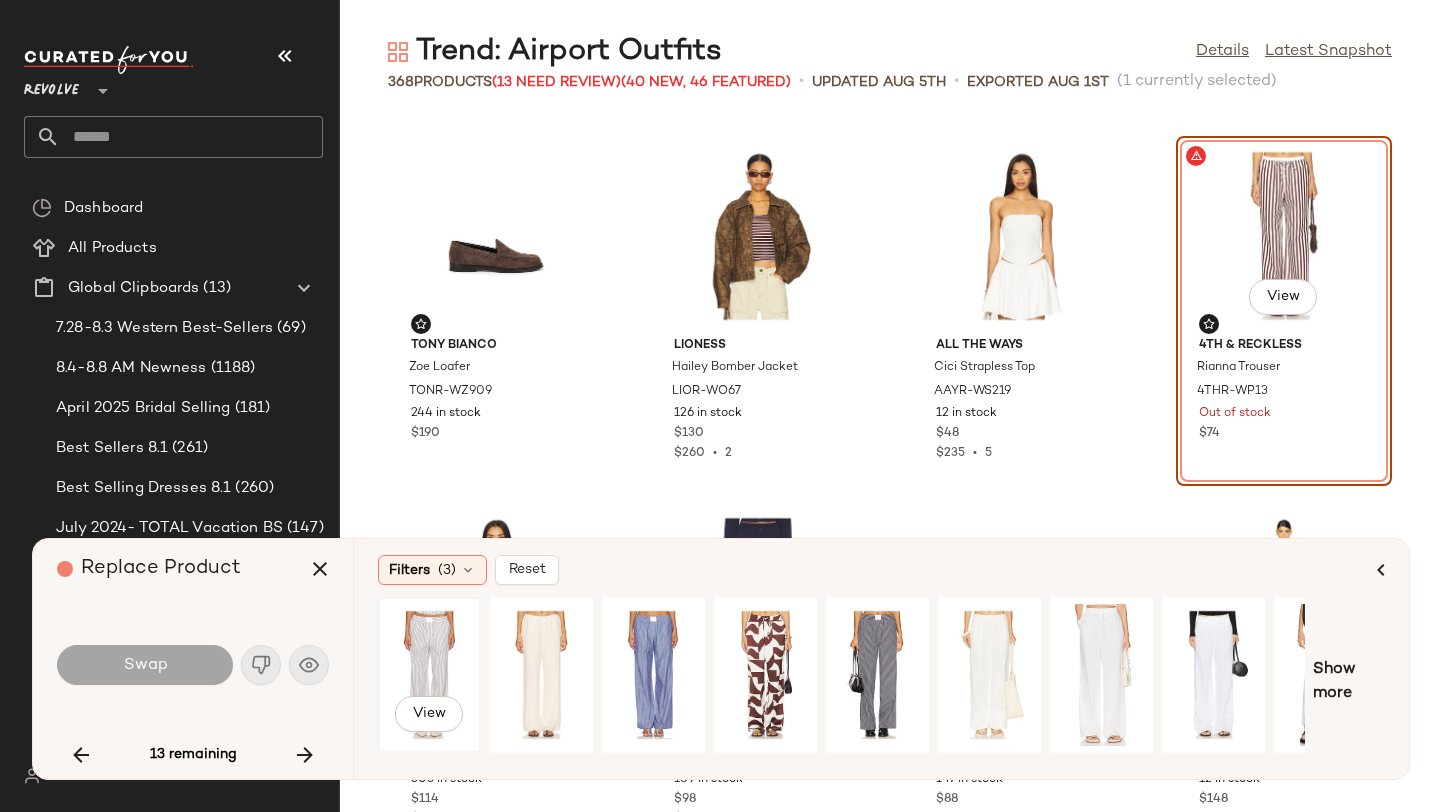 click on "View" 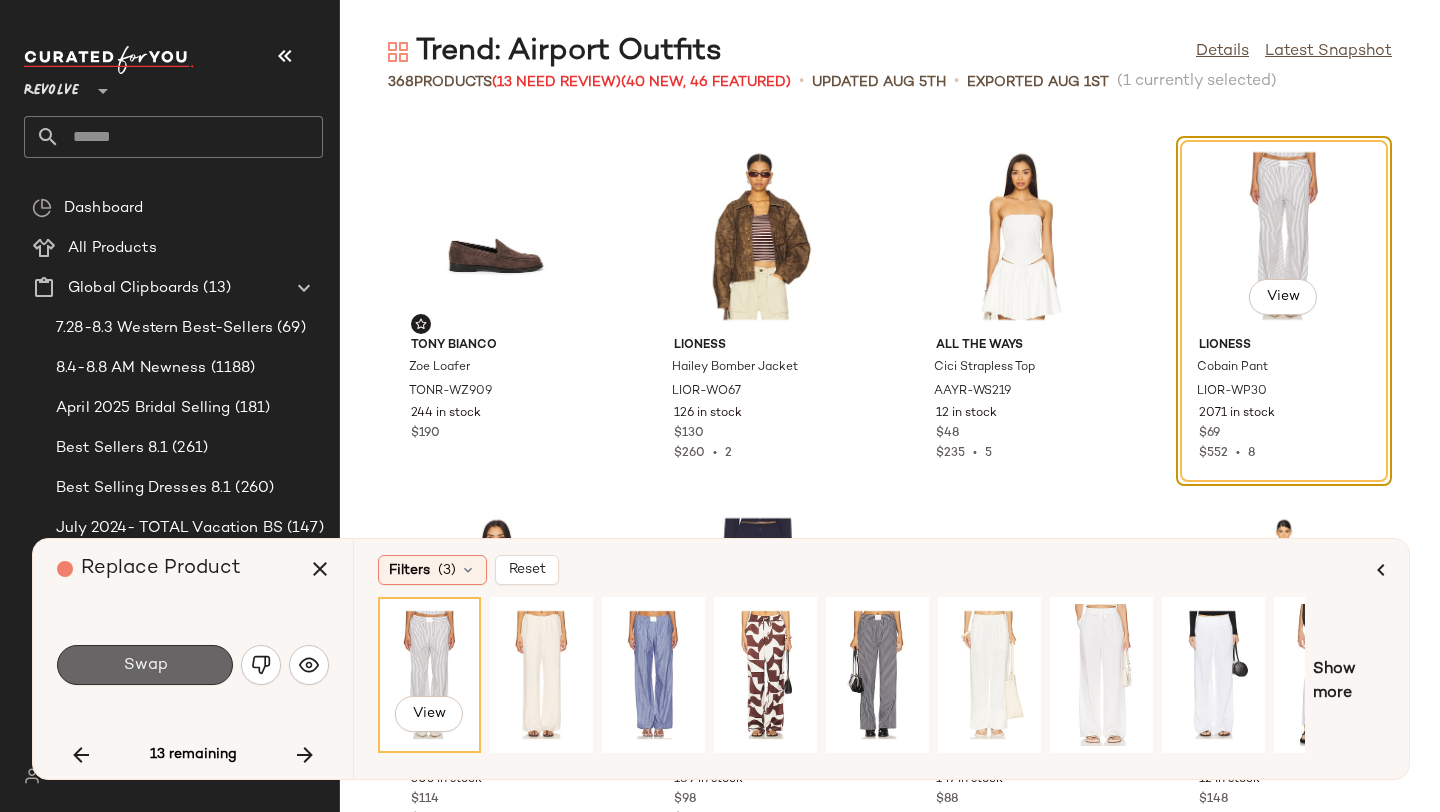 click on "Swap" 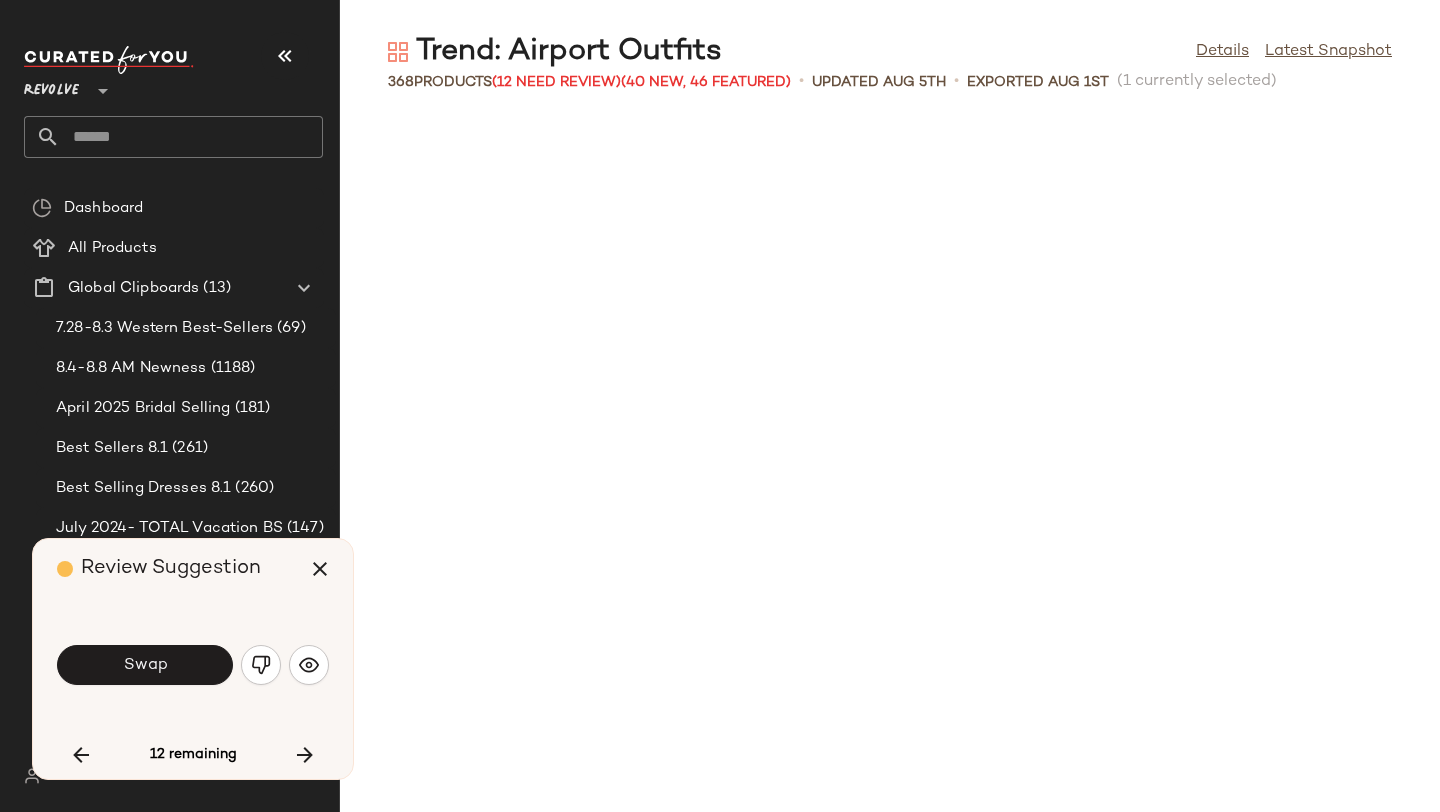 scroll, scrollTop: 3660, scrollLeft: 0, axis: vertical 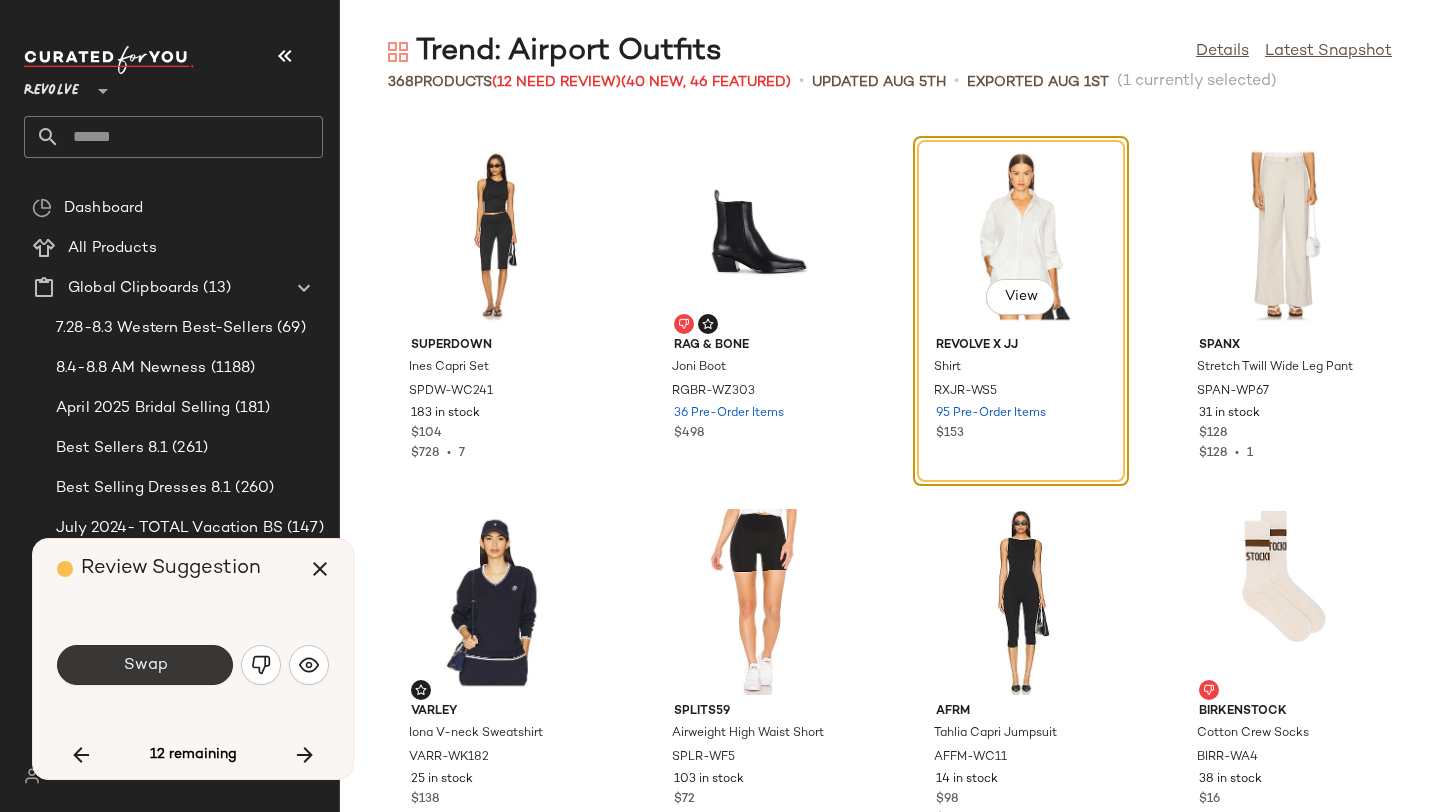 click on "Swap" at bounding box center (145, 665) 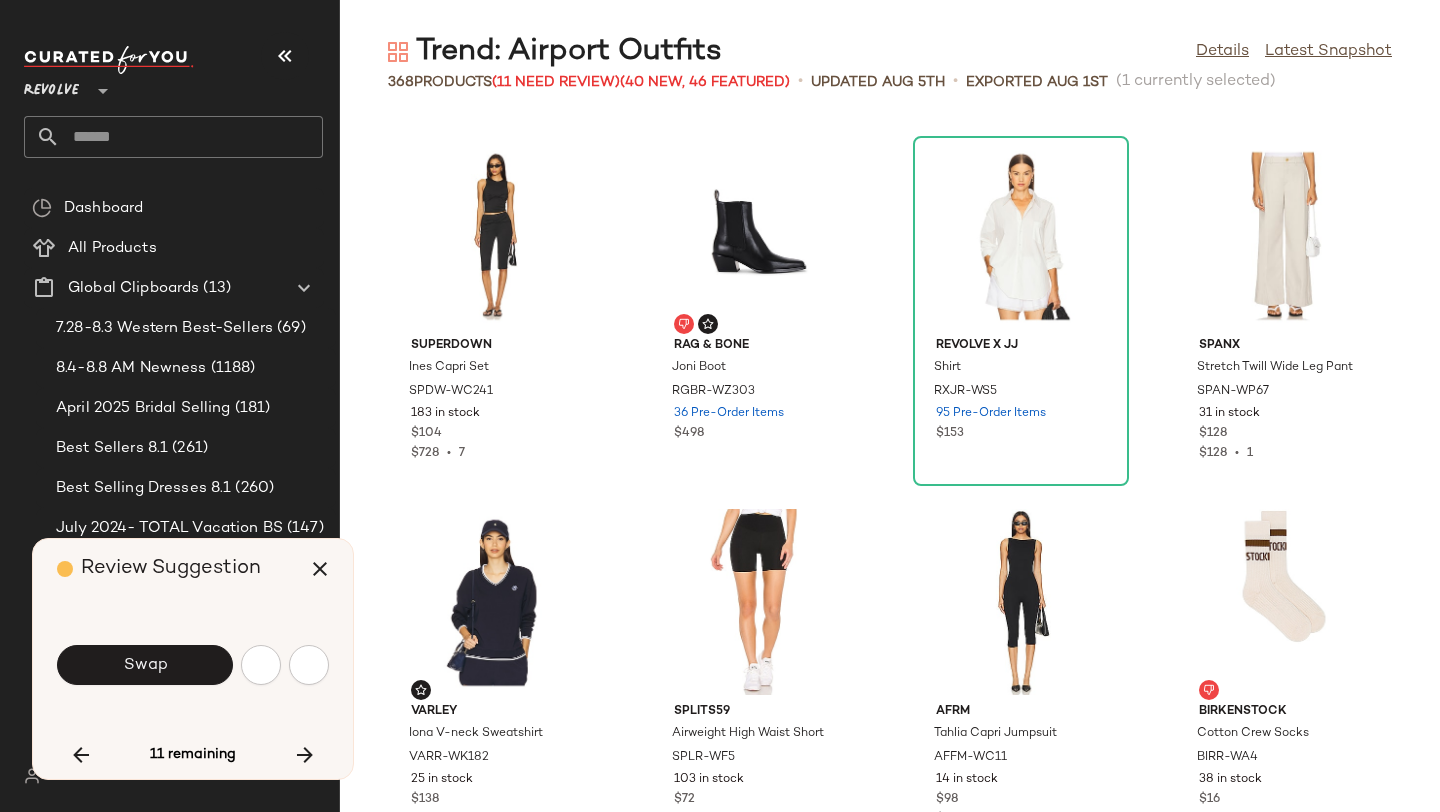 scroll, scrollTop: 5856, scrollLeft: 0, axis: vertical 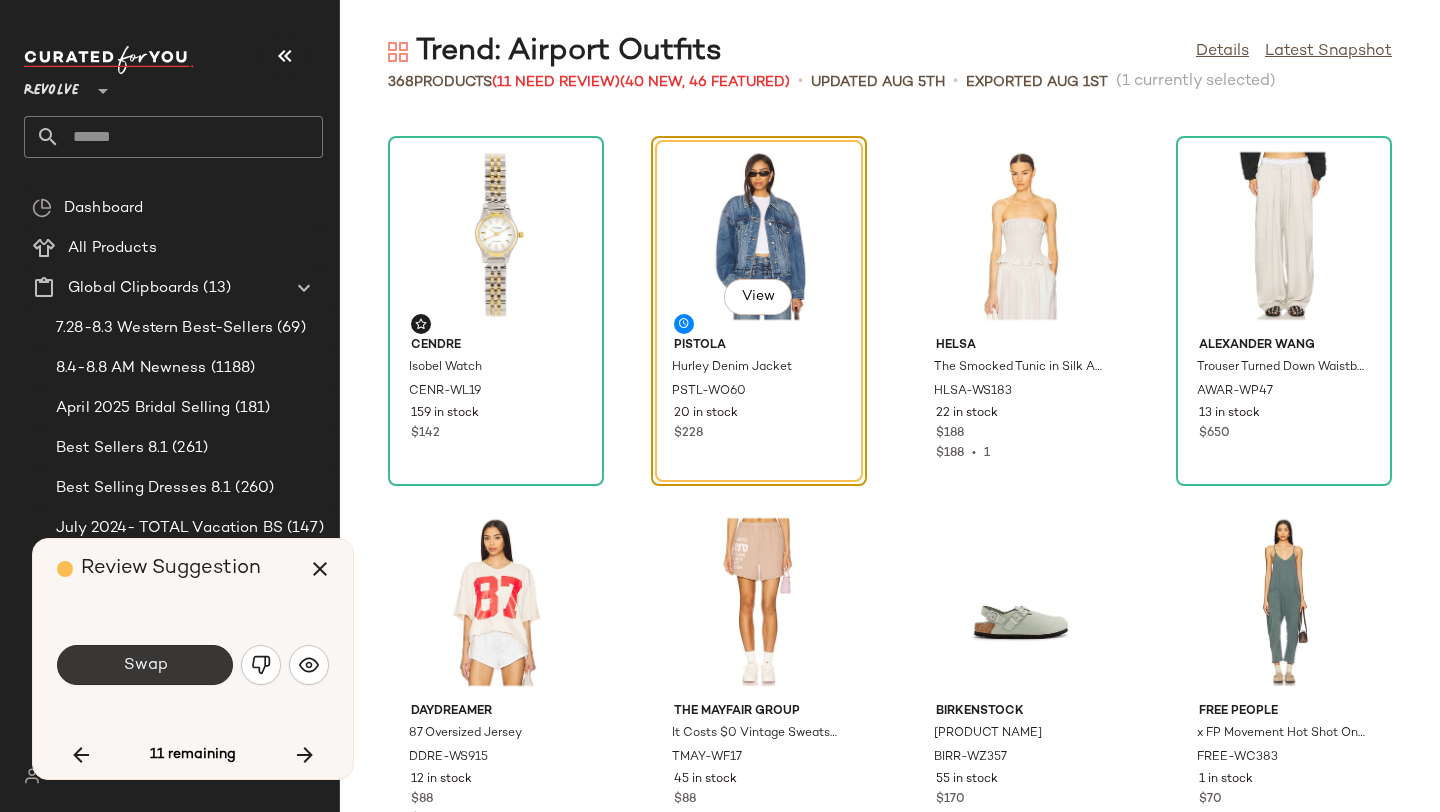 click on "Swap" at bounding box center (145, 665) 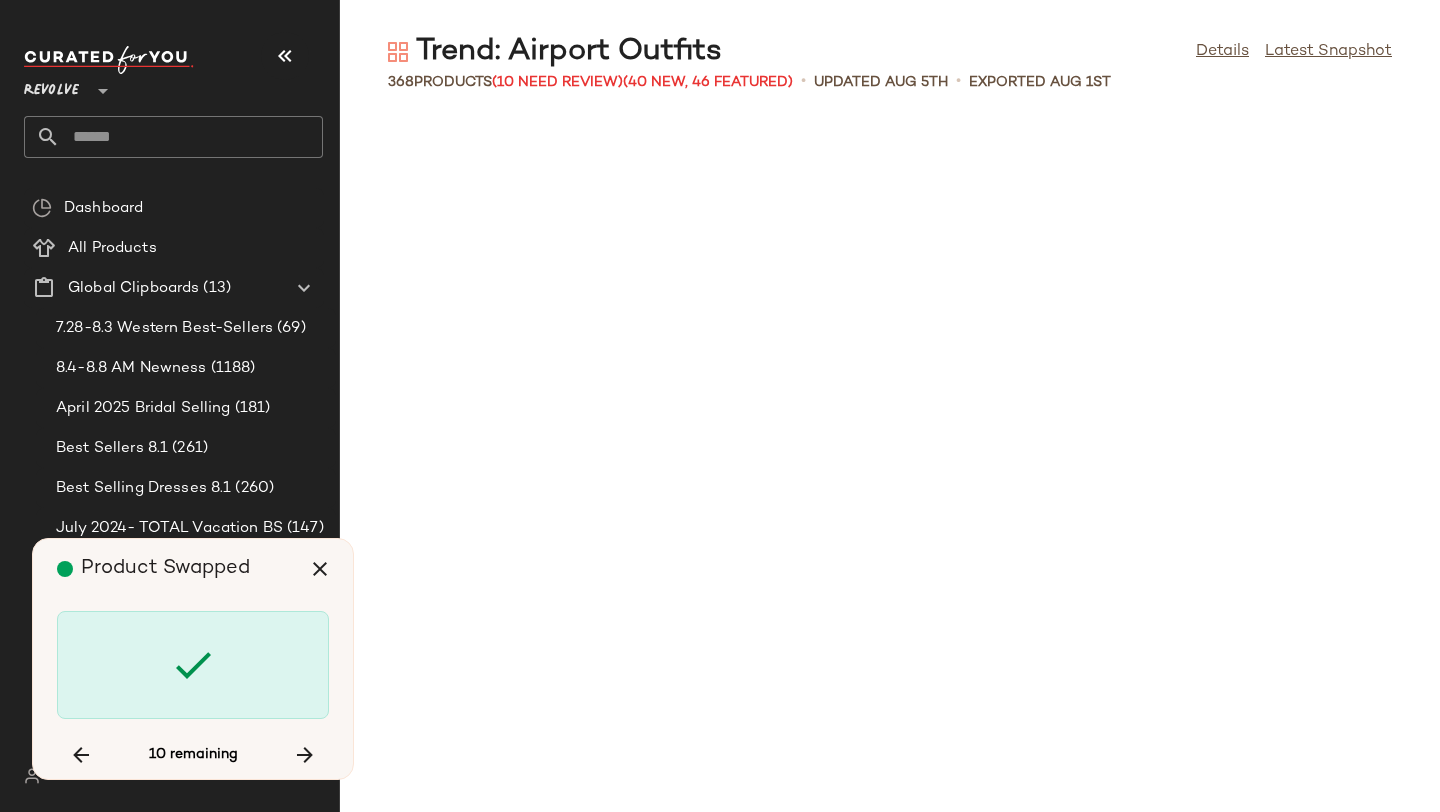 scroll, scrollTop: 10248, scrollLeft: 0, axis: vertical 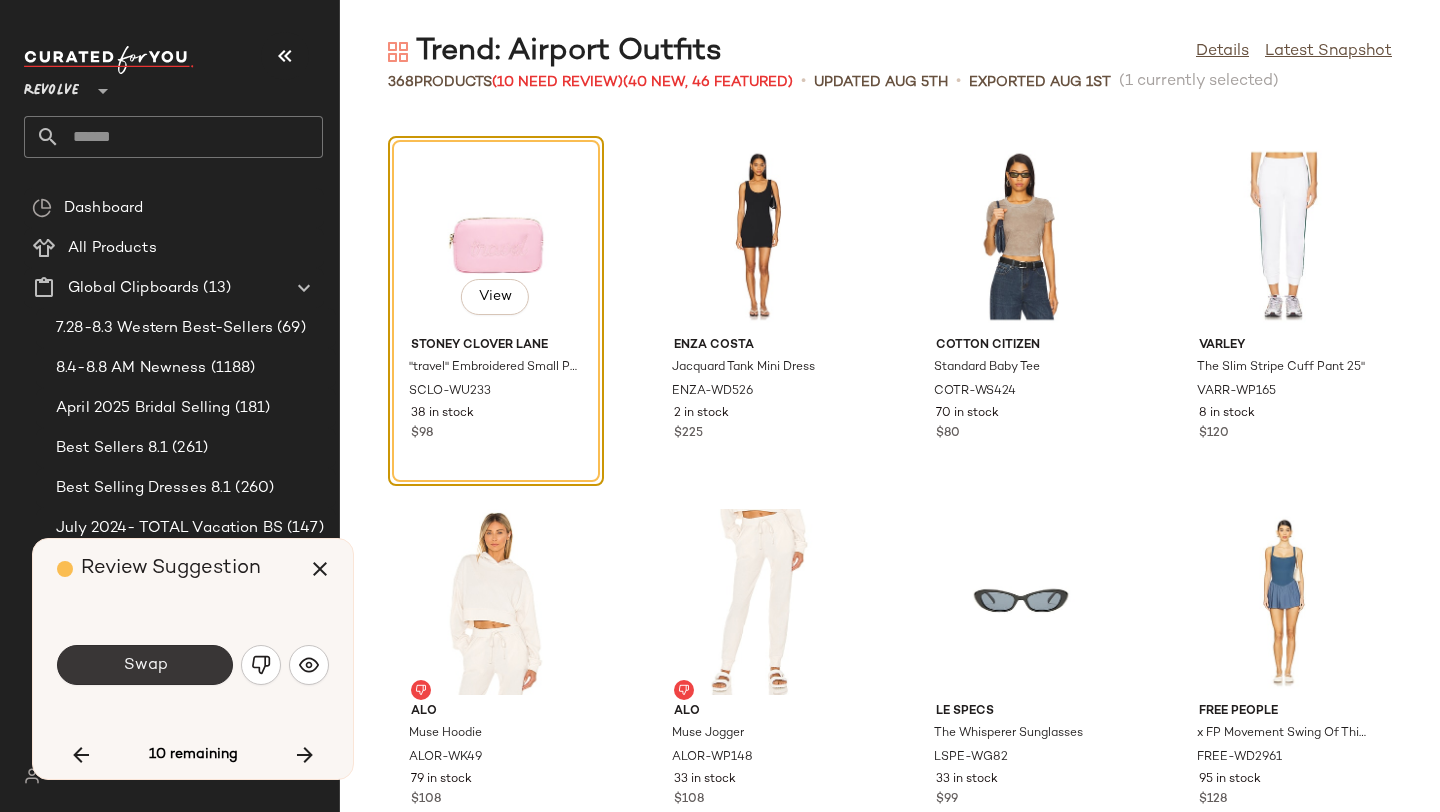 click on "Swap" at bounding box center [145, 665] 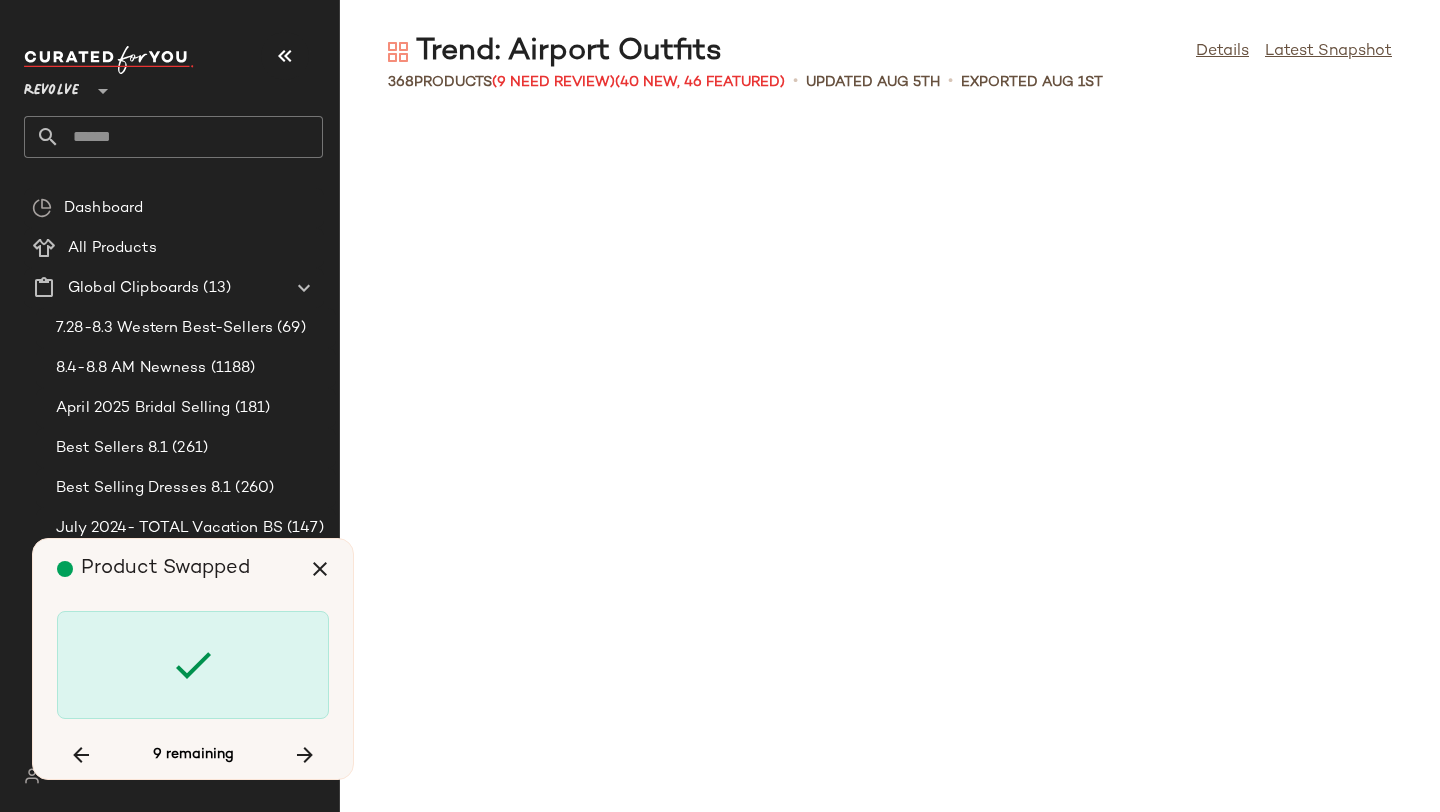 scroll, scrollTop: 17202, scrollLeft: 0, axis: vertical 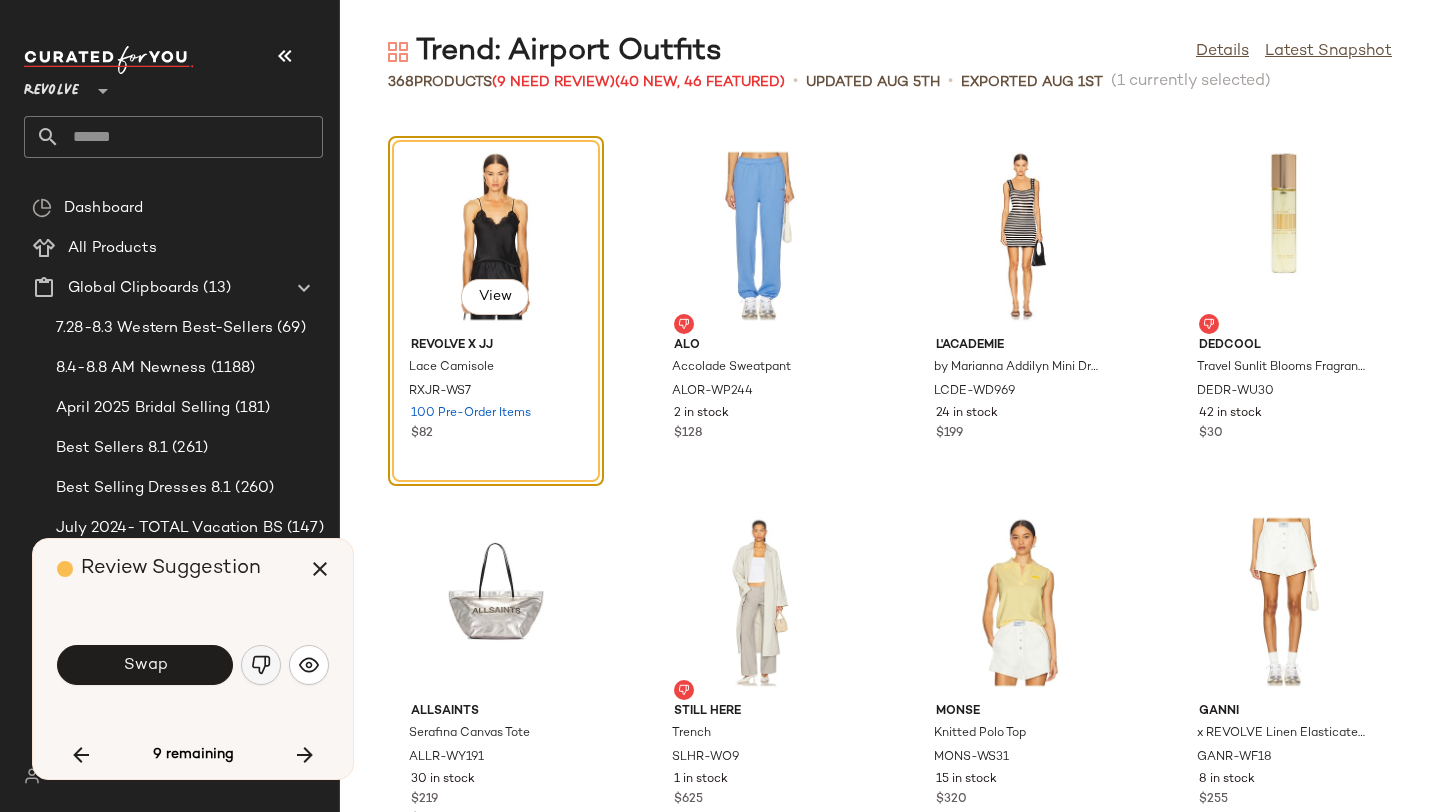 click 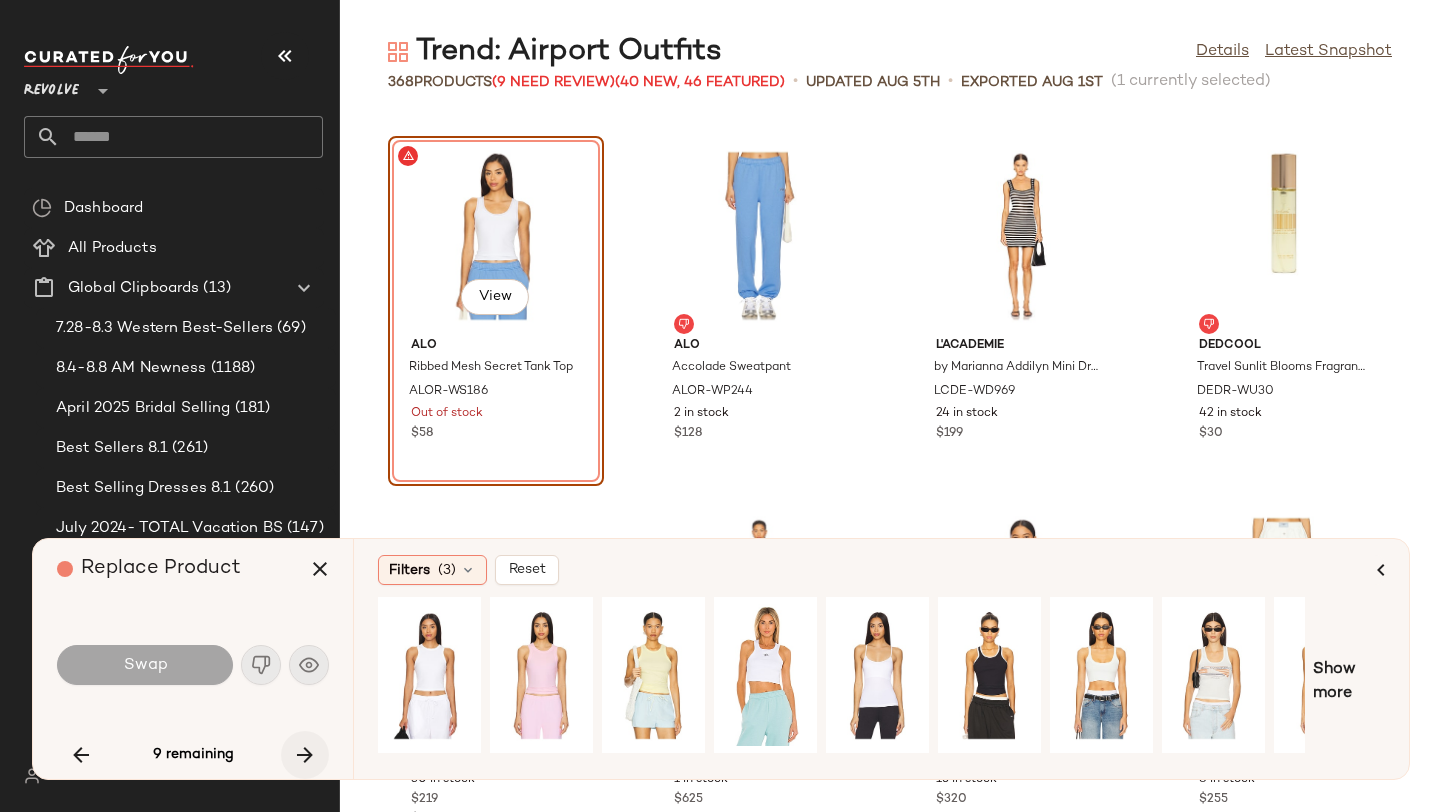 click at bounding box center [305, 755] 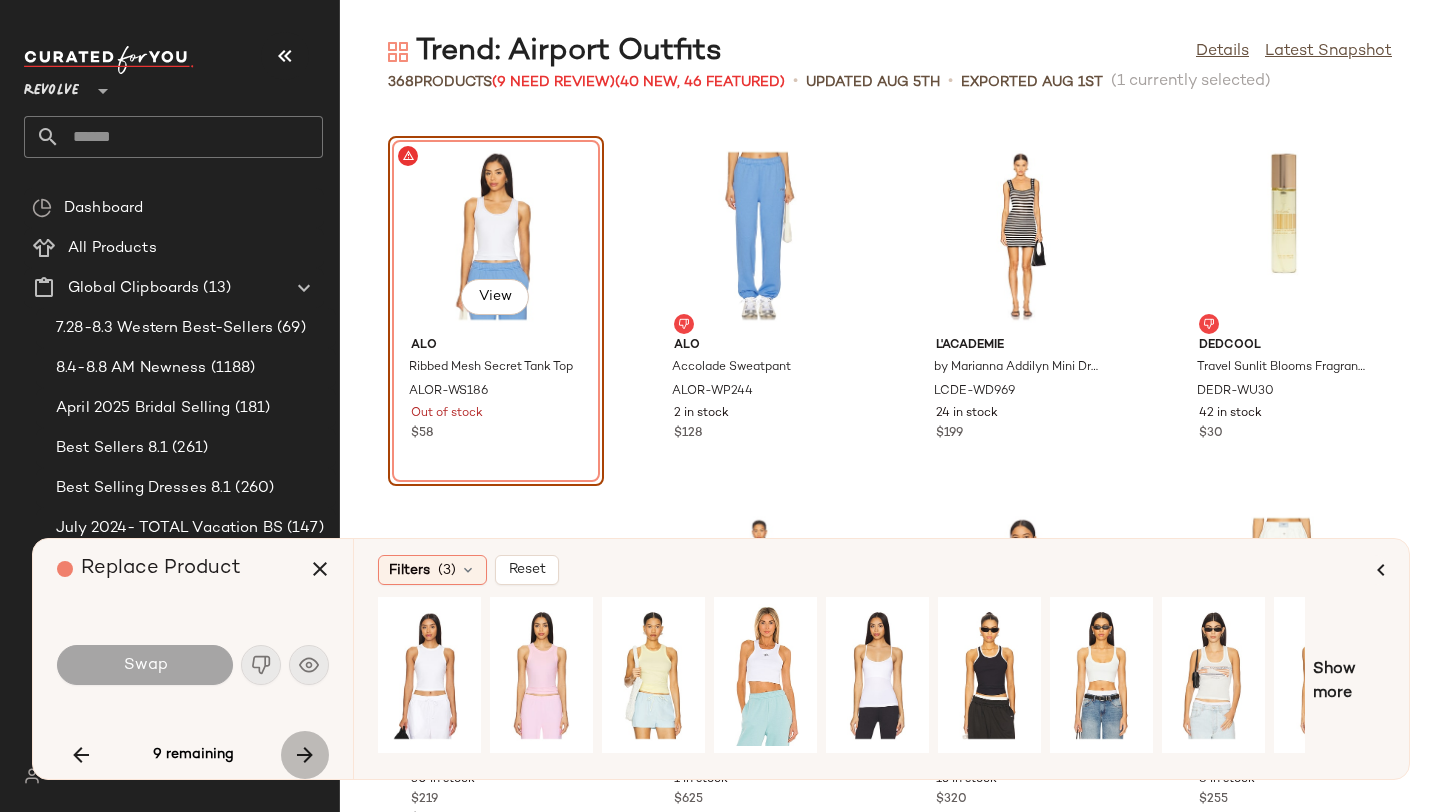 scroll, scrollTop: 21594, scrollLeft: 0, axis: vertical 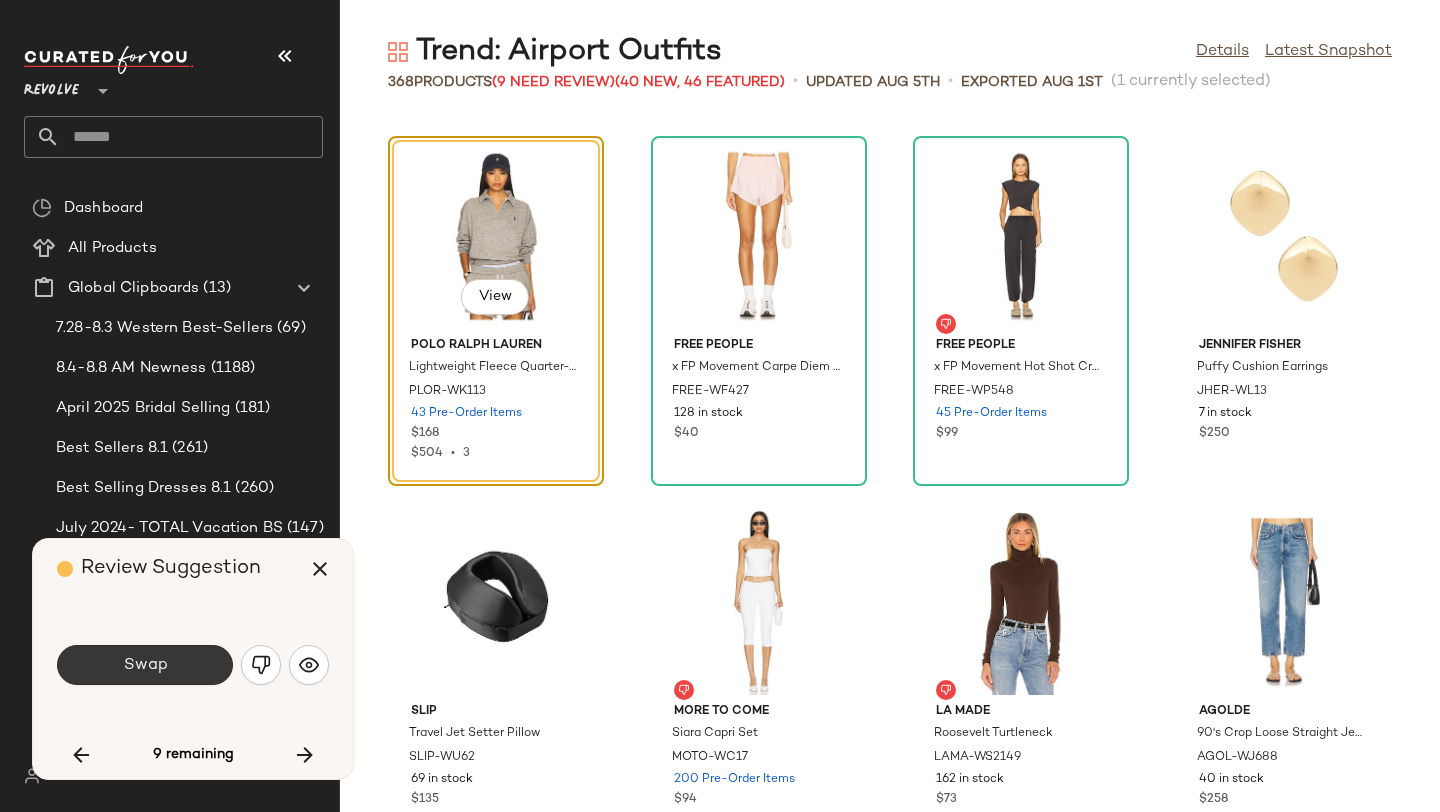 click on "Swap" at bounding box center (145, 665) 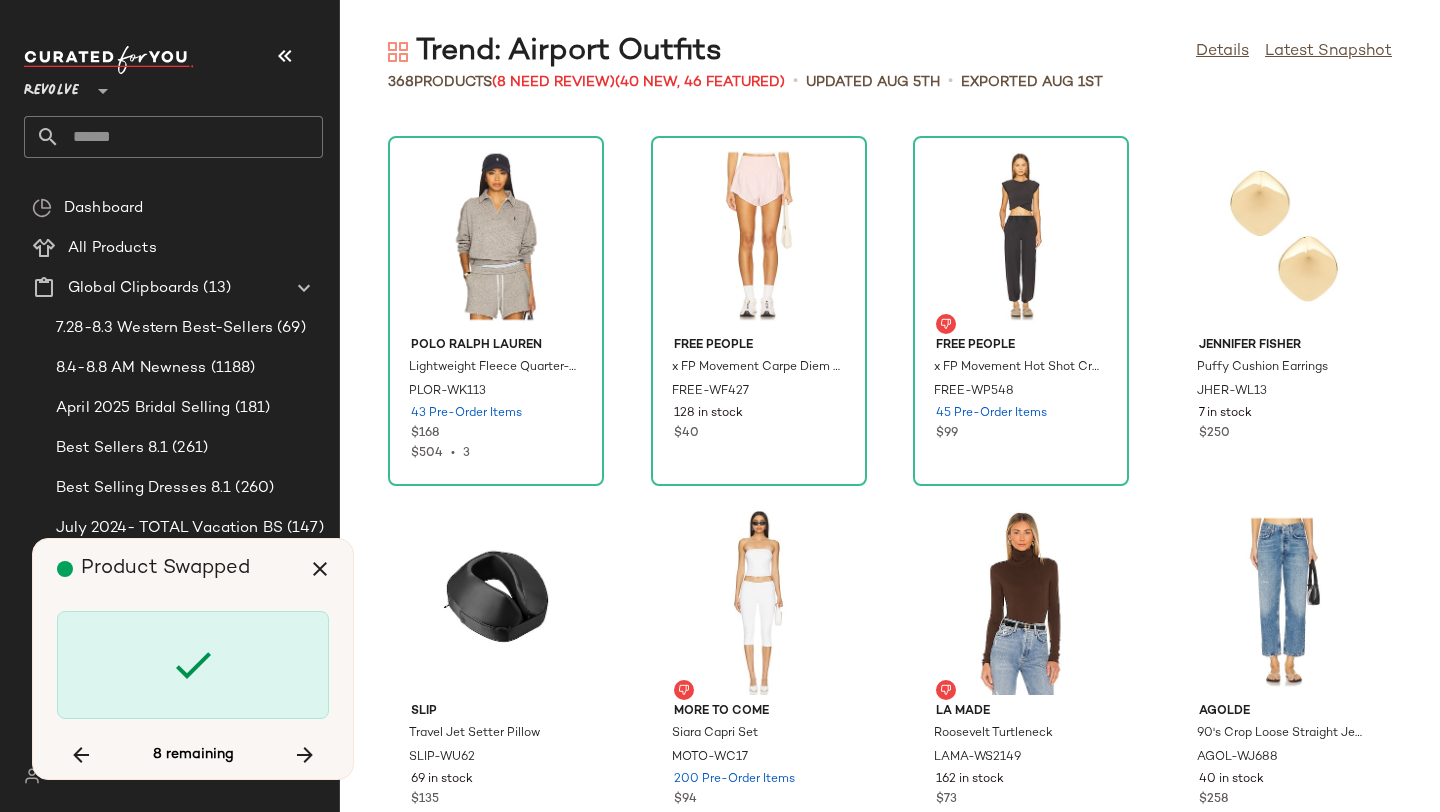 scroll, scrollTop: 23058, scrollLeft: 0, axis: vertical 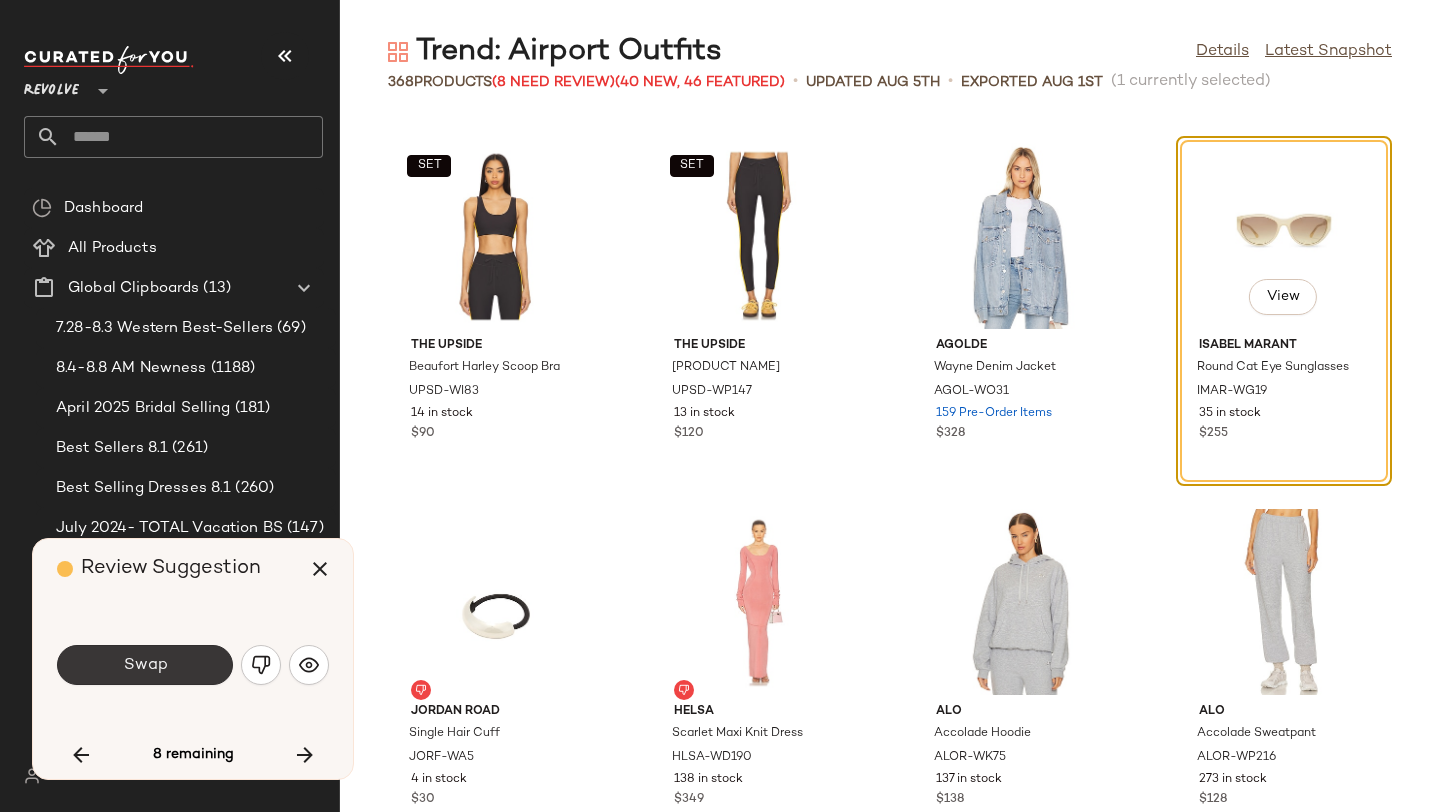 click on "Swap" at bounding box center [145, 665] 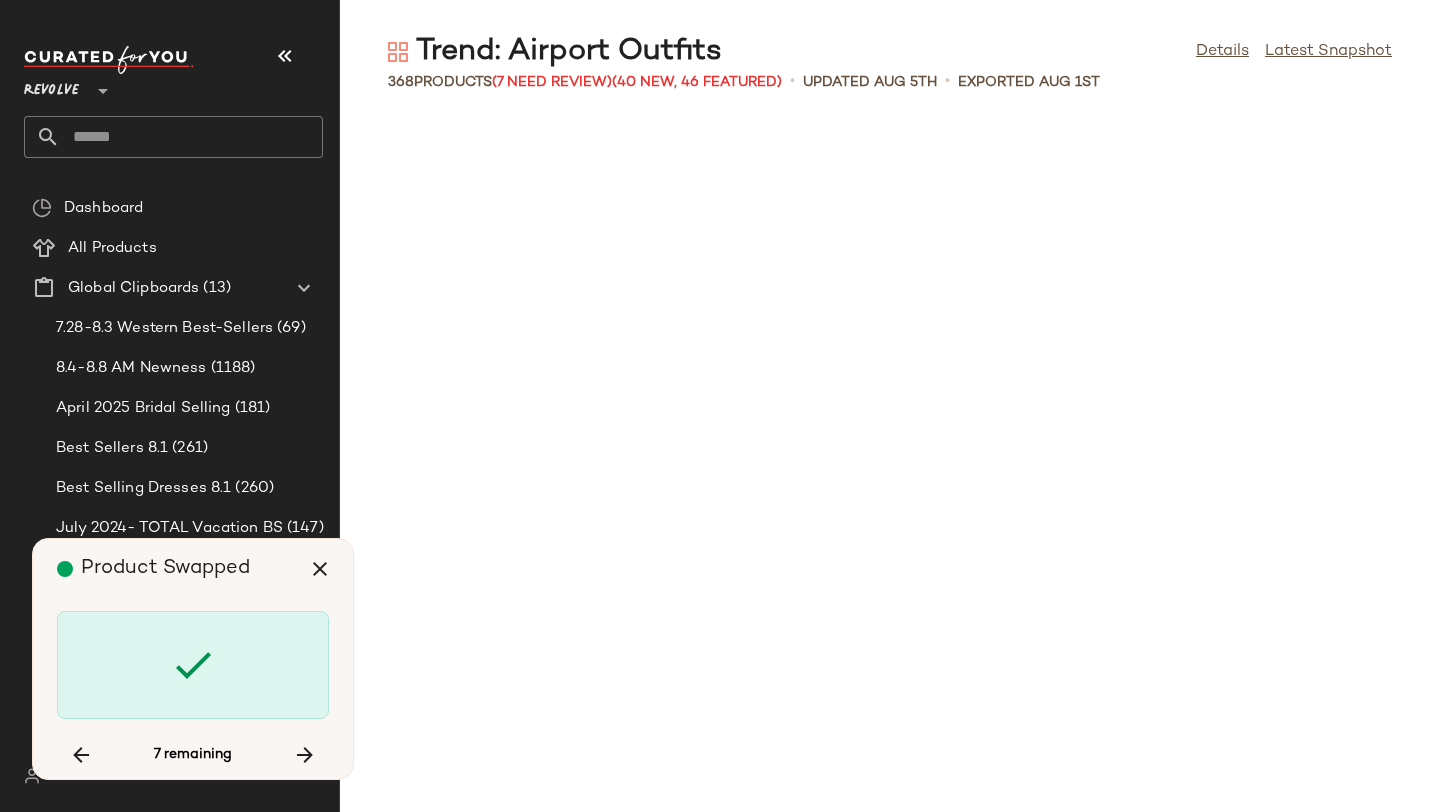 scroll, scrollTop: 26718, scrollLeft: 0, axis: vertical 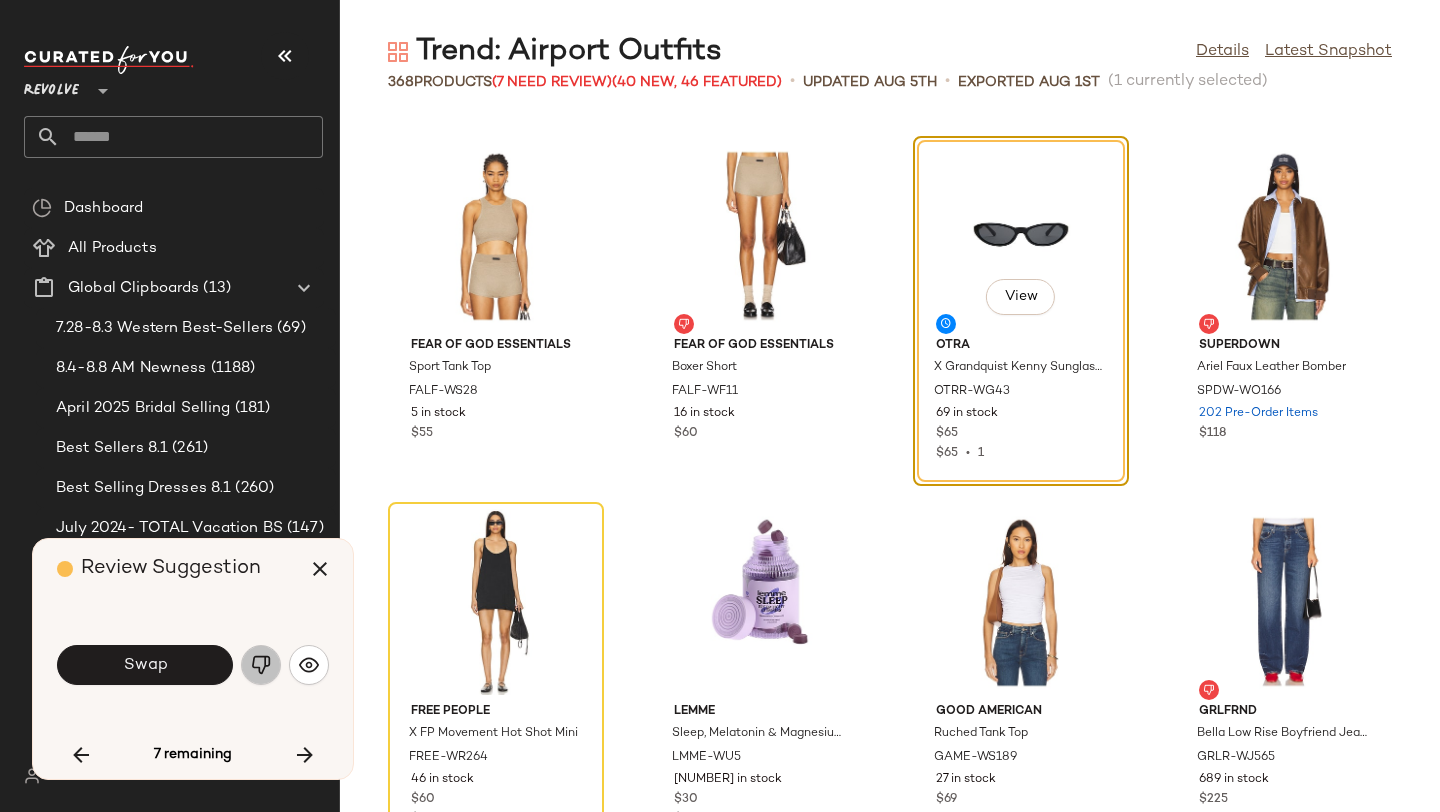 click 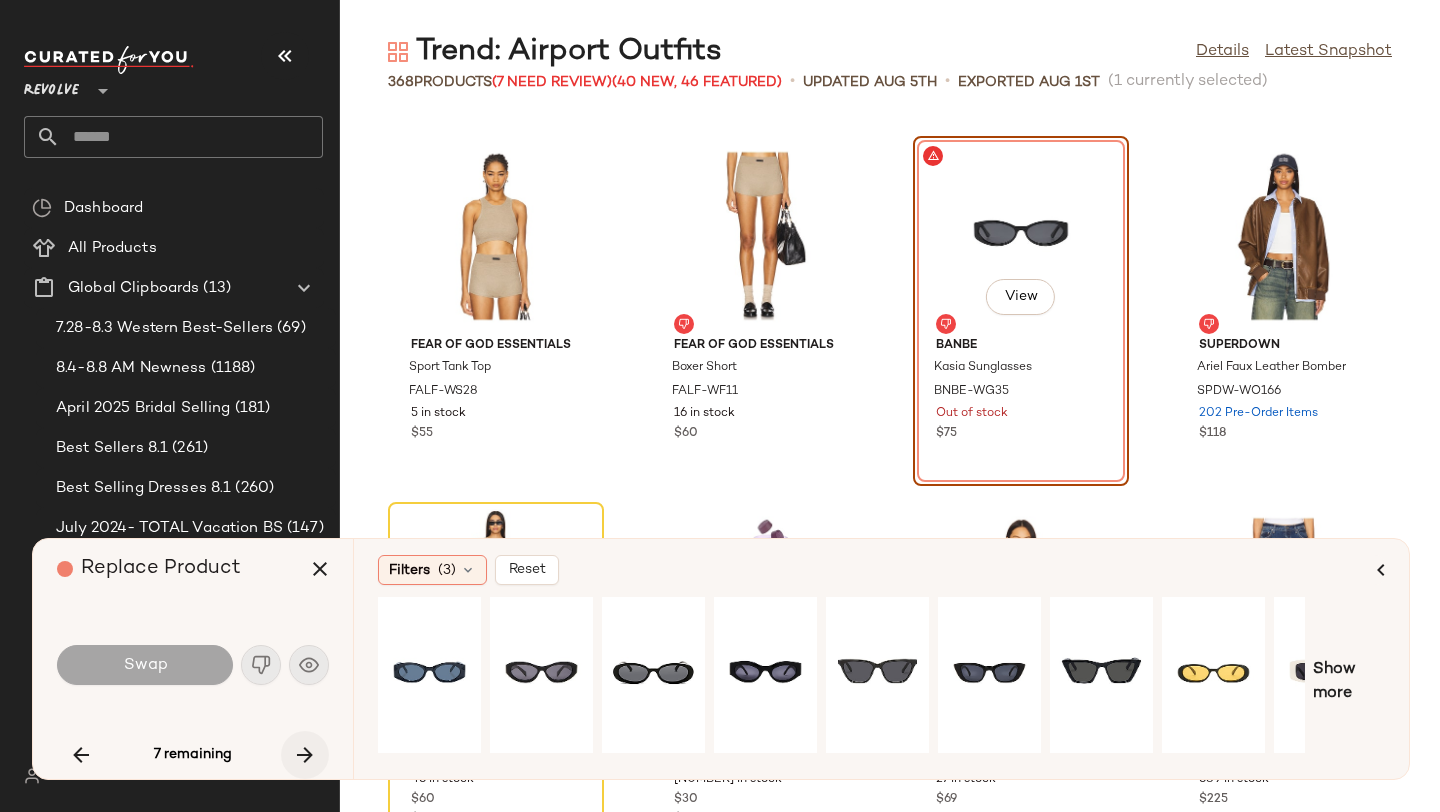 click at bounding box center (305, 755) 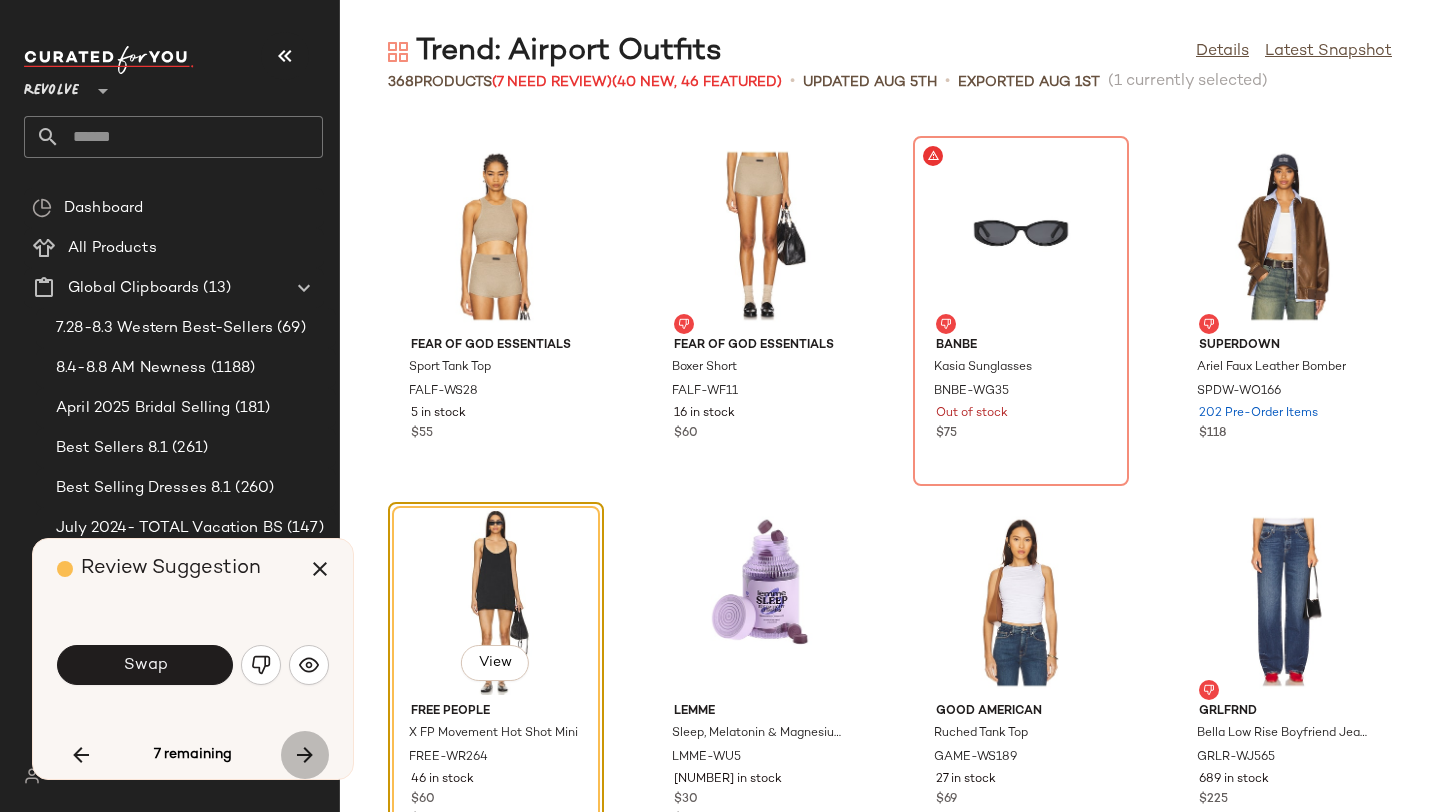 scroll, scrollTop: 27084, scrollLeft: 0, axis: vertical 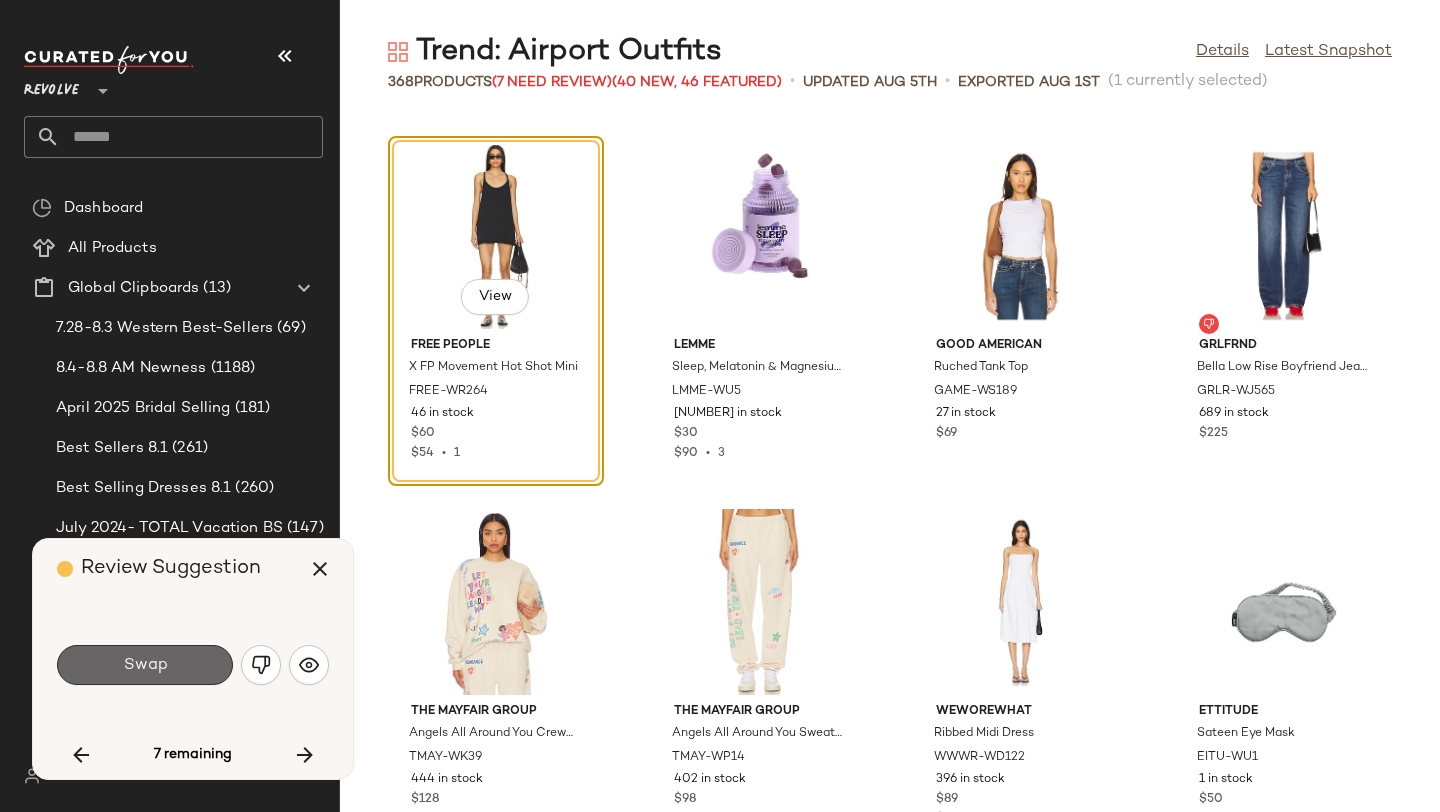 click on "Swap" at bounding box center (145, 665) 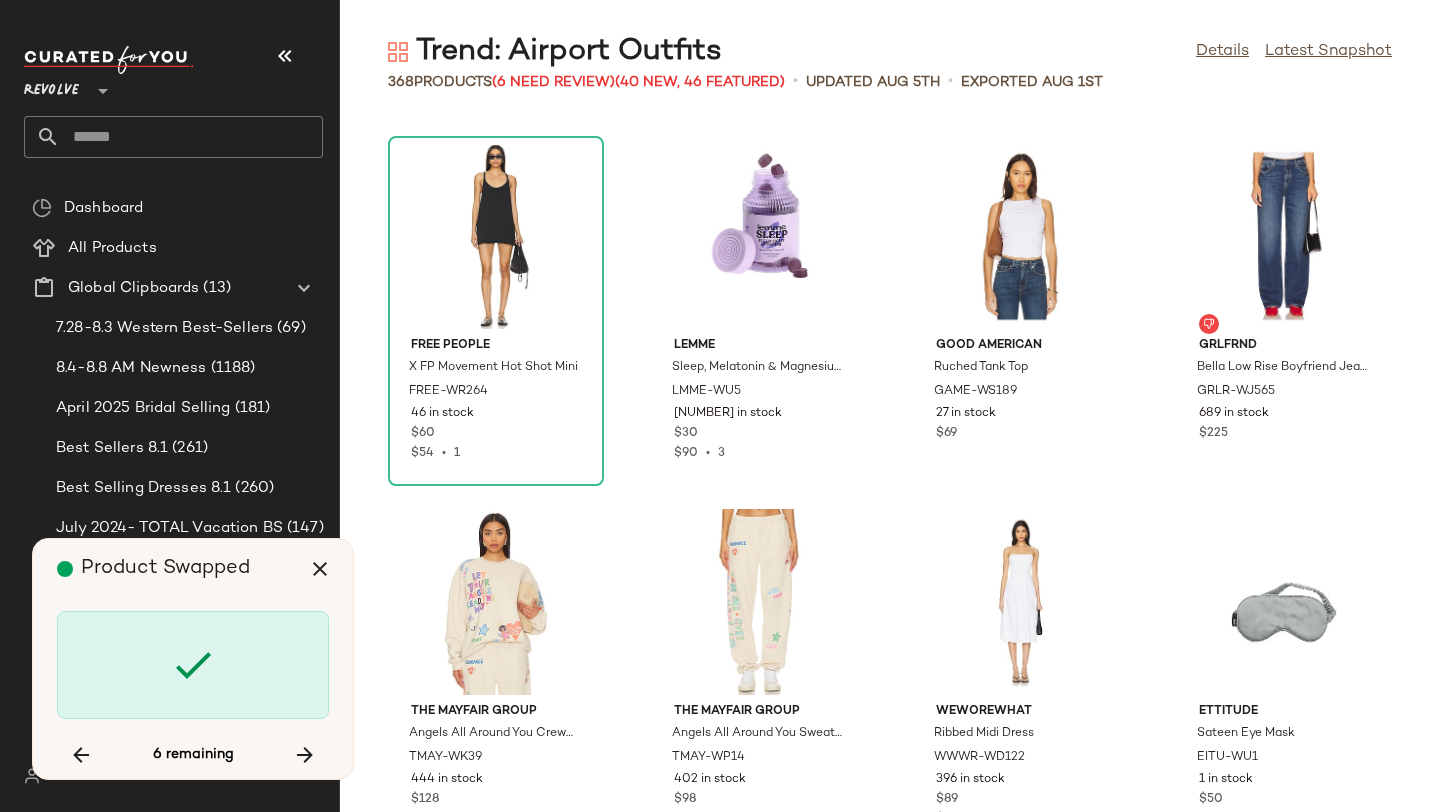 scroll, scrollTop: 32940, scrollLeft: 0, axis: vertical 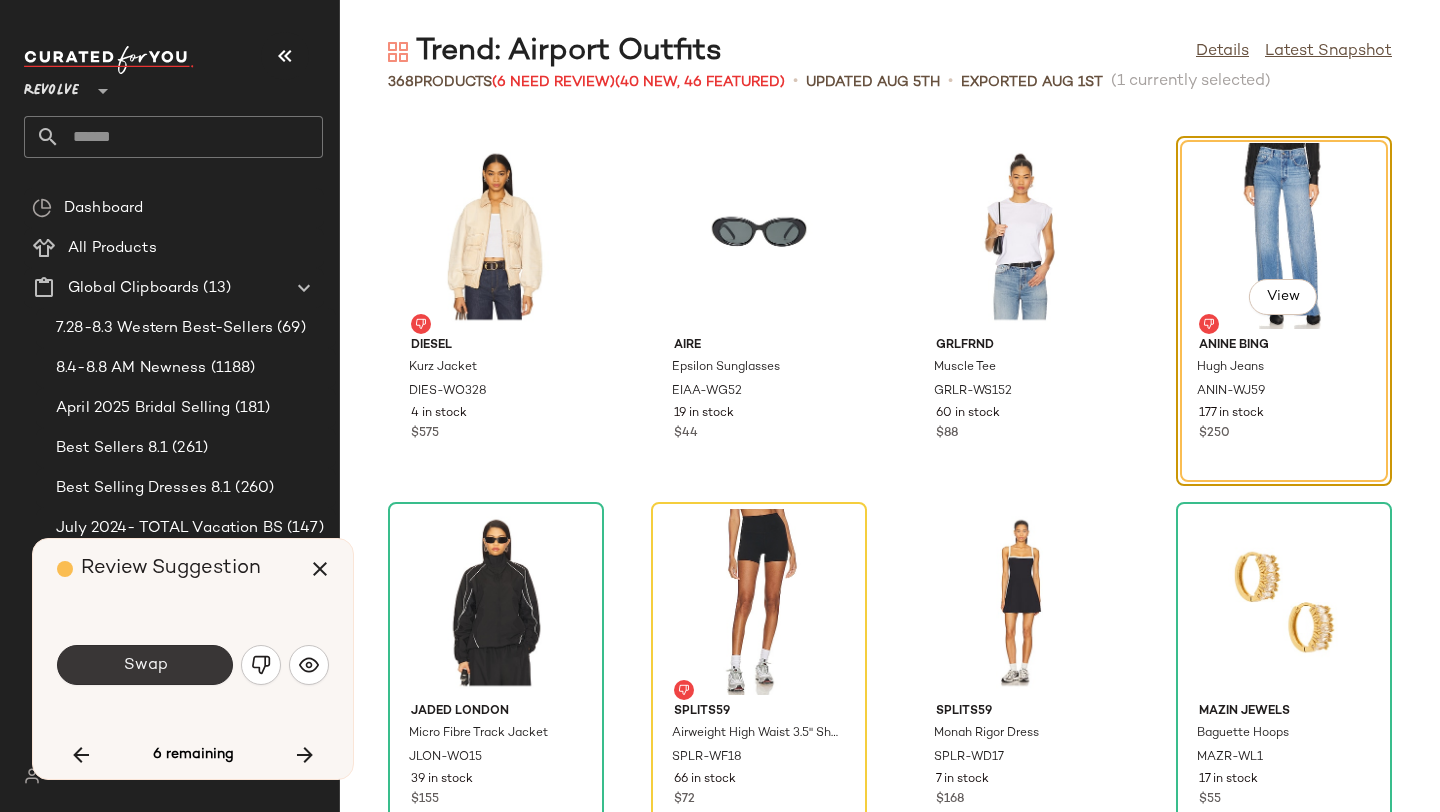 click on "Swap" 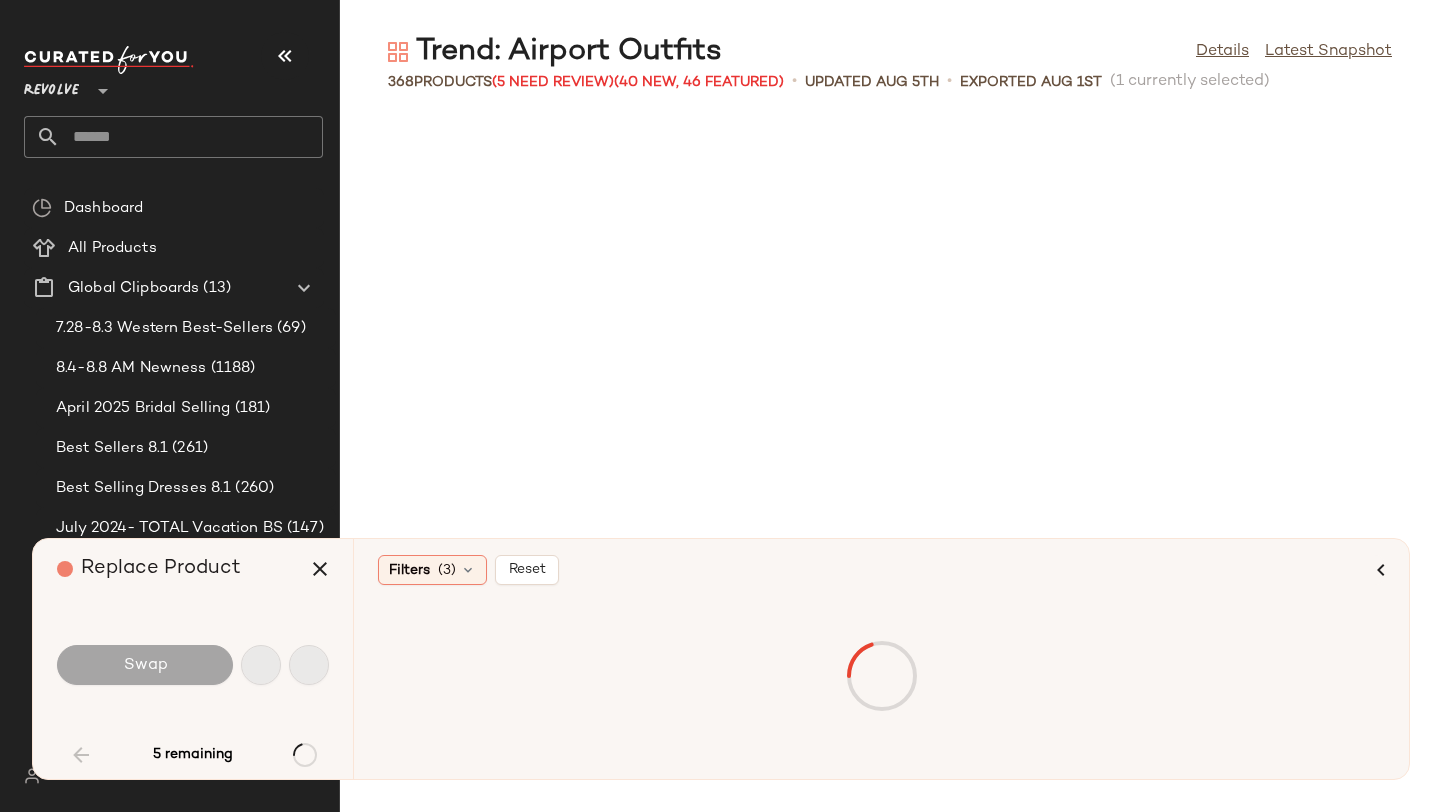 scroll, scrollTop: 0, scrollLeft: 0, axis: both 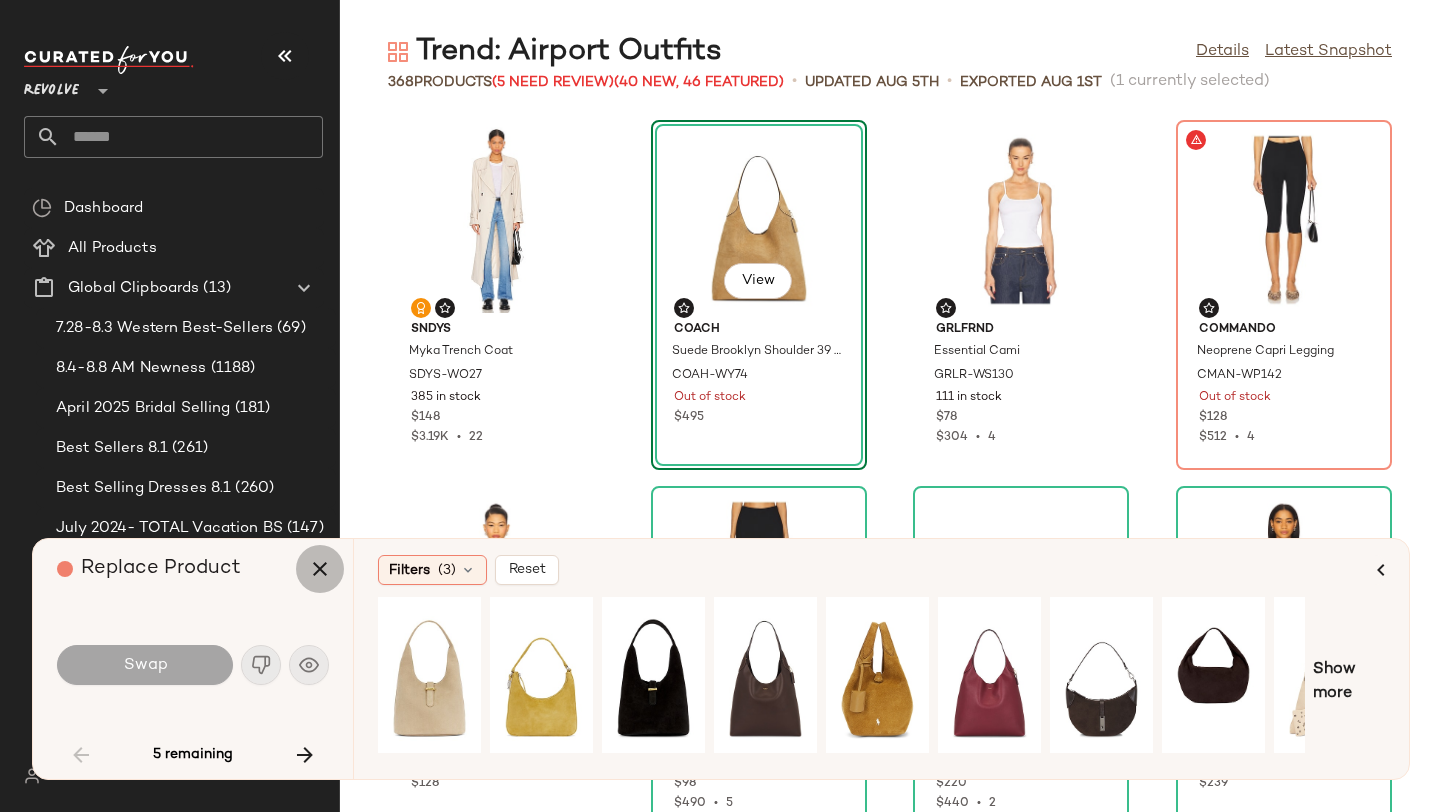 click at bounding box center [320, 569] 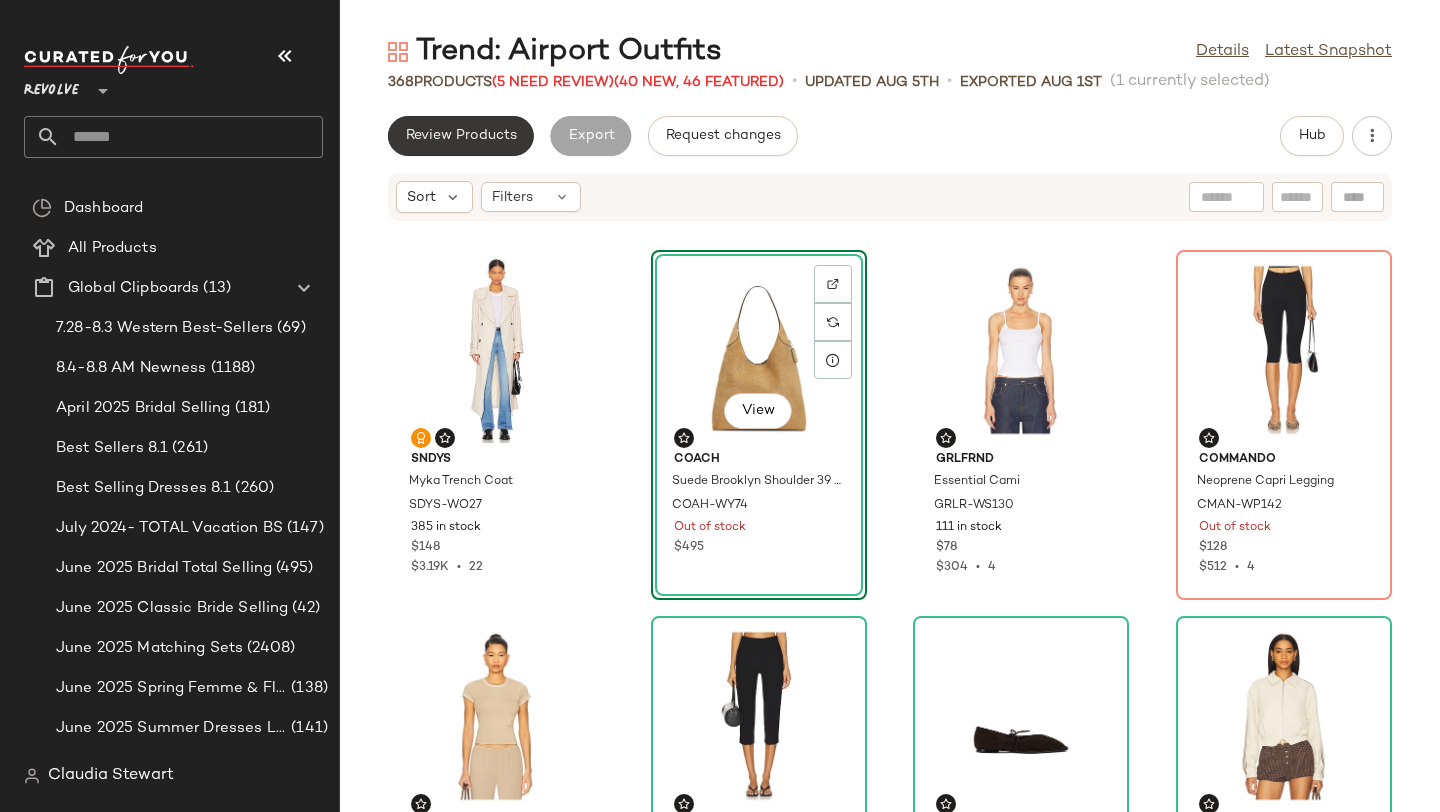 click on "Review Products" 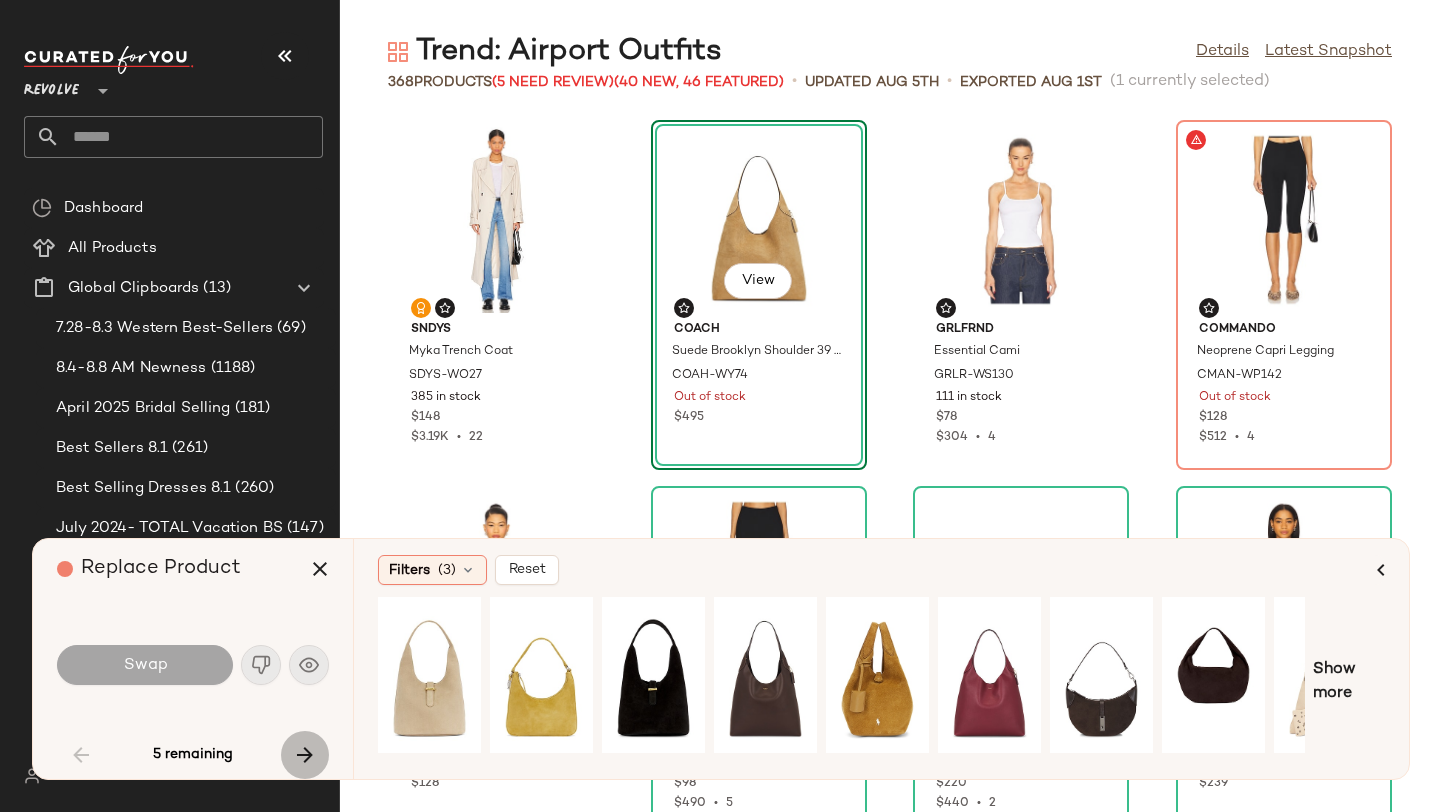 click at bounding box center [305, 755] 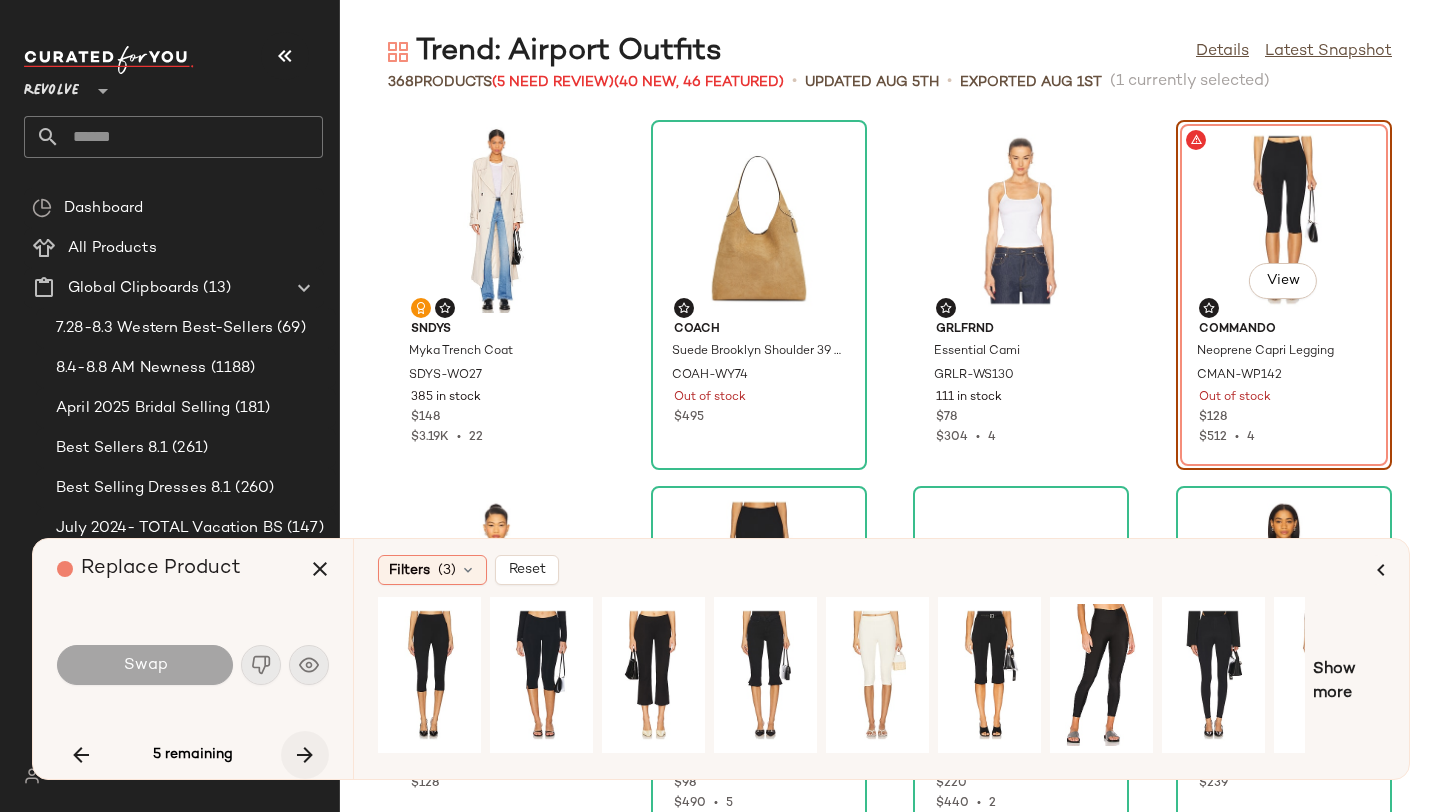 click at bounding box center [305, 755] 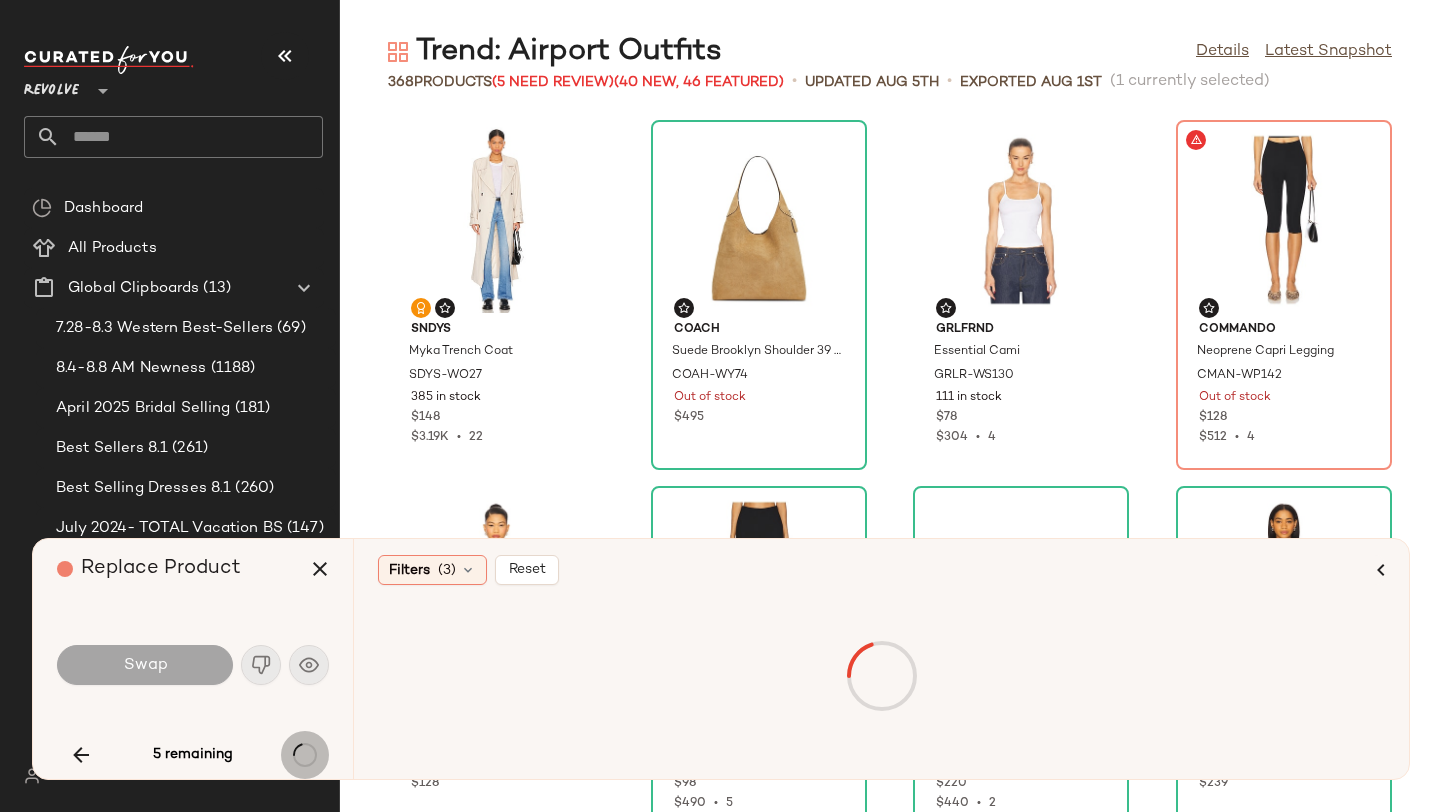 scroll, scrollTop: 17202, scrollLeft: 0, axis: vertical 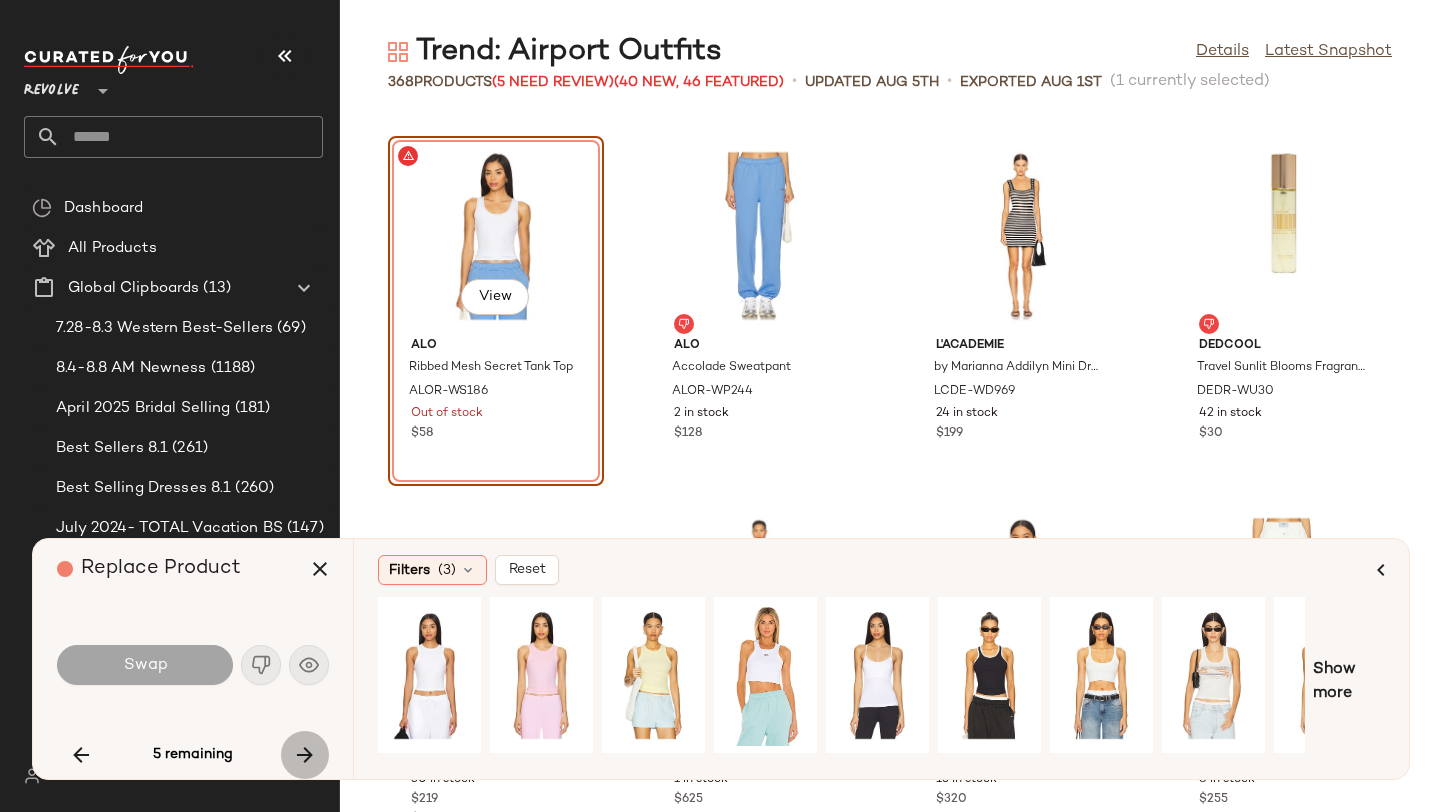 click at bounding box center [305, 755] 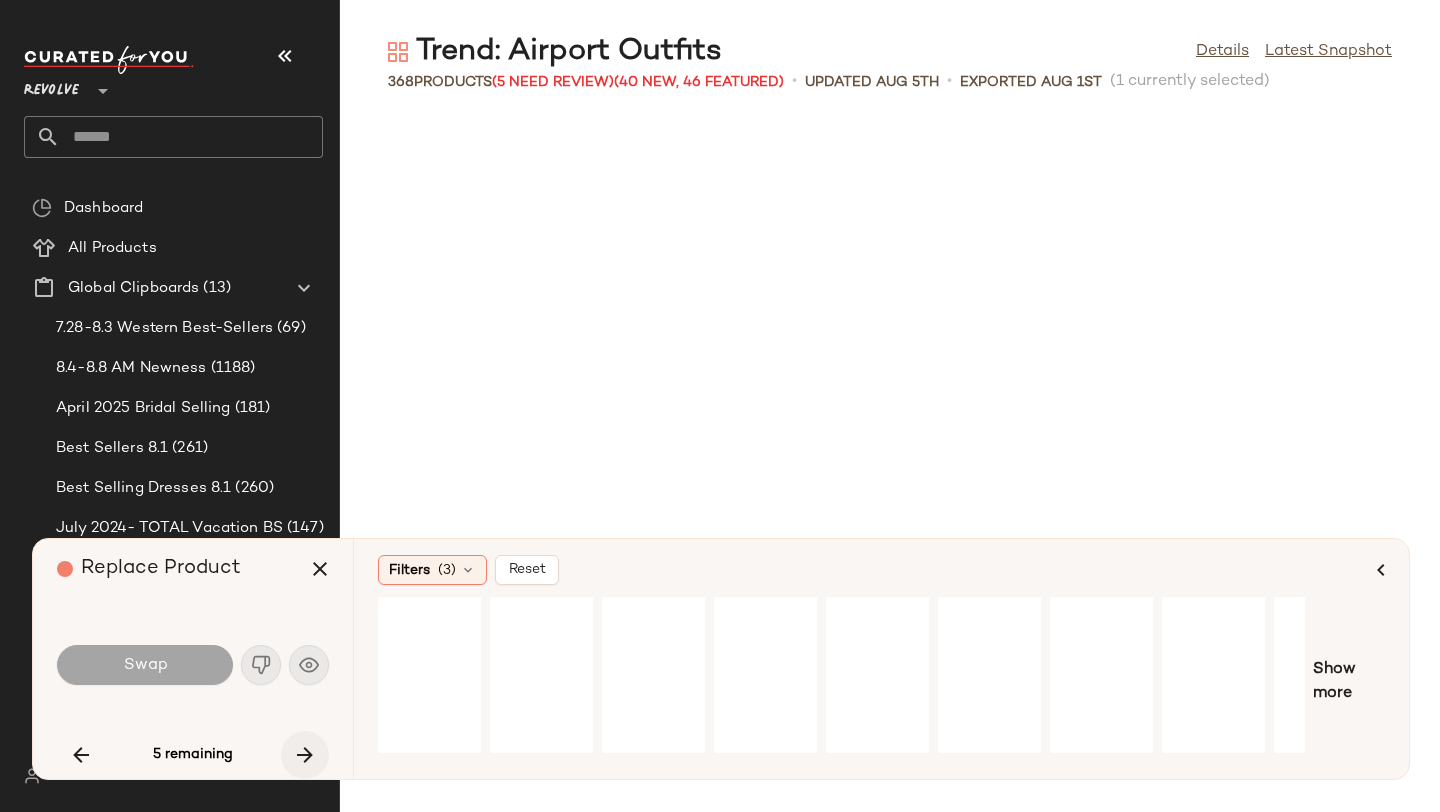 scroll, scrollTop: 26718, scrollLeft: 0, axis: vertical 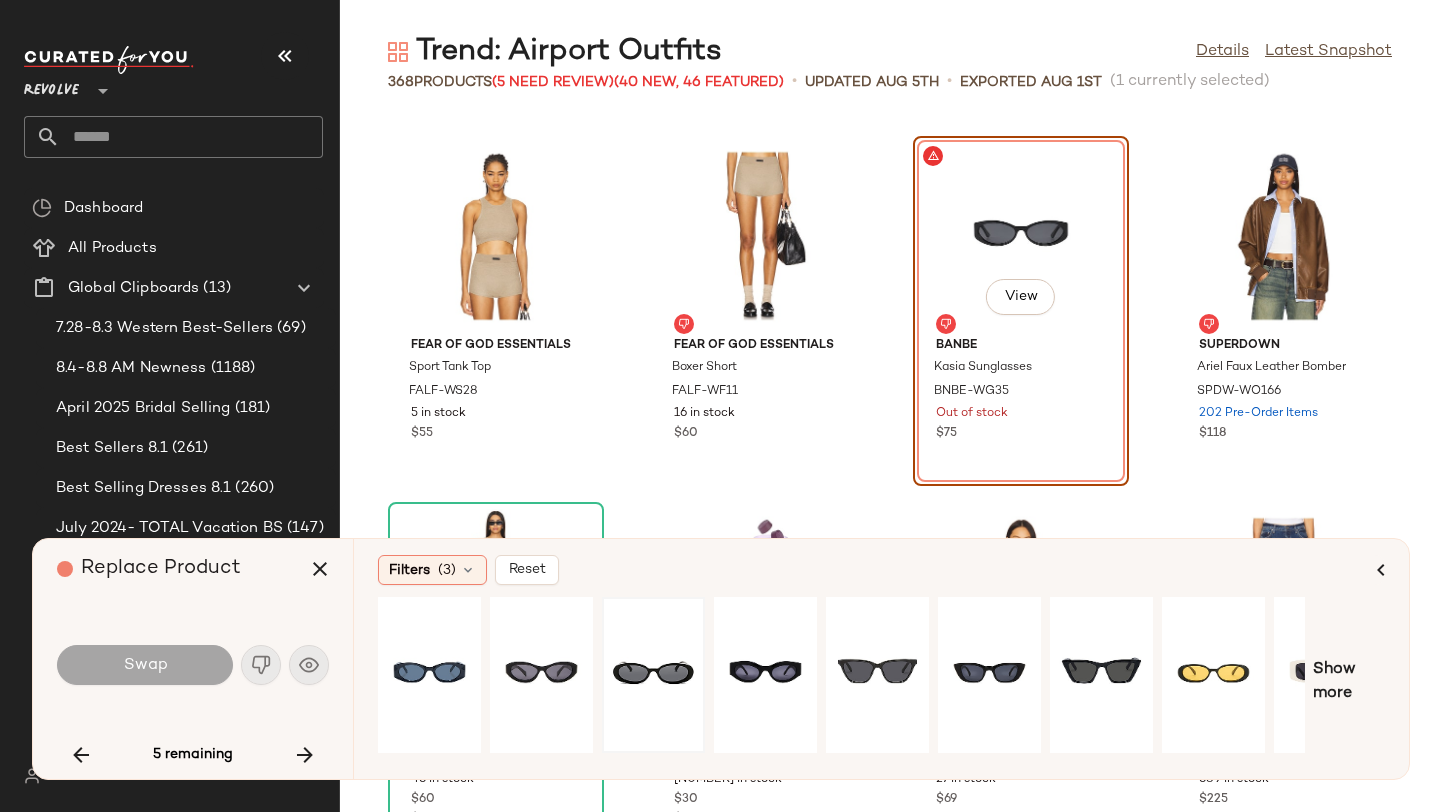 click 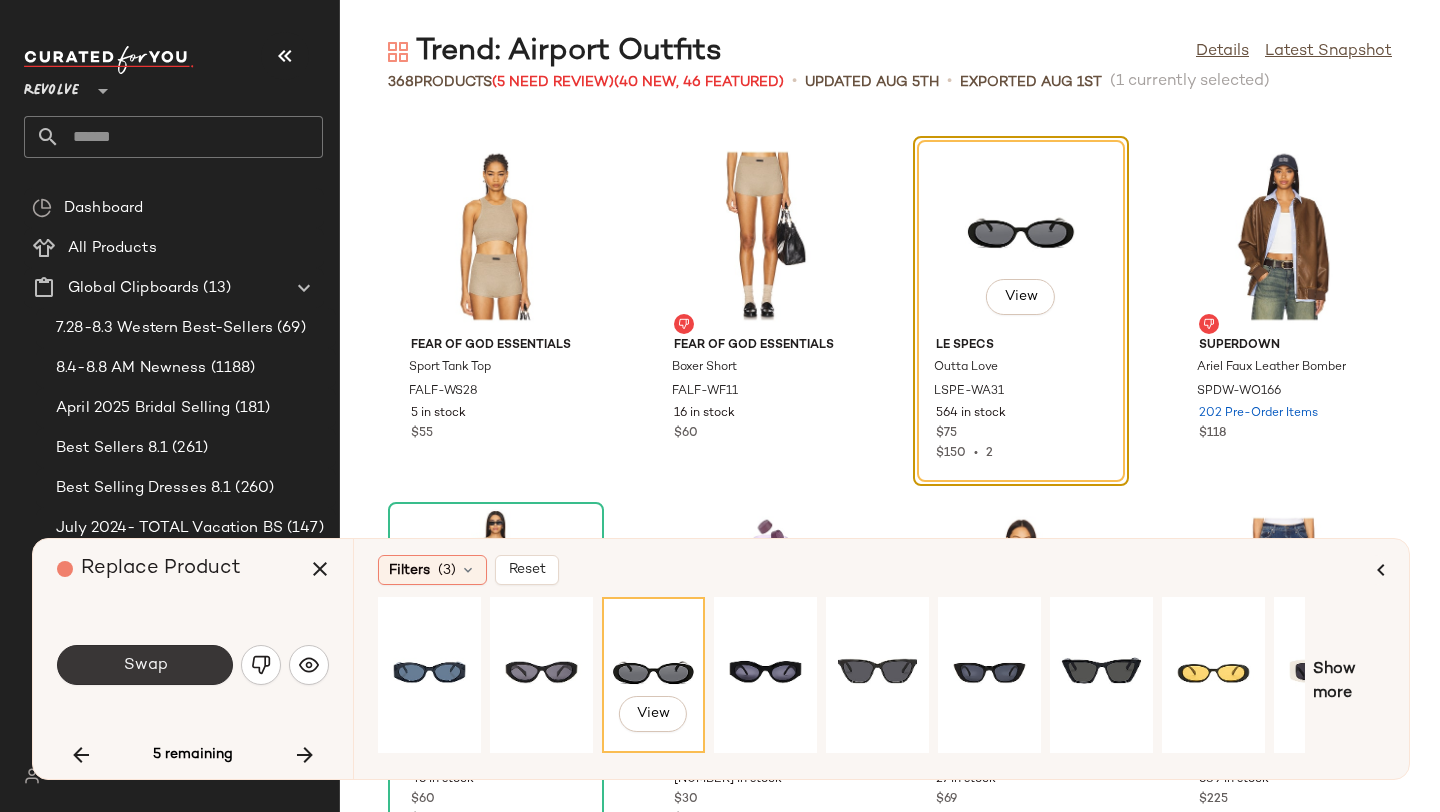 click on "Swap" at bounding box center (145, 665) 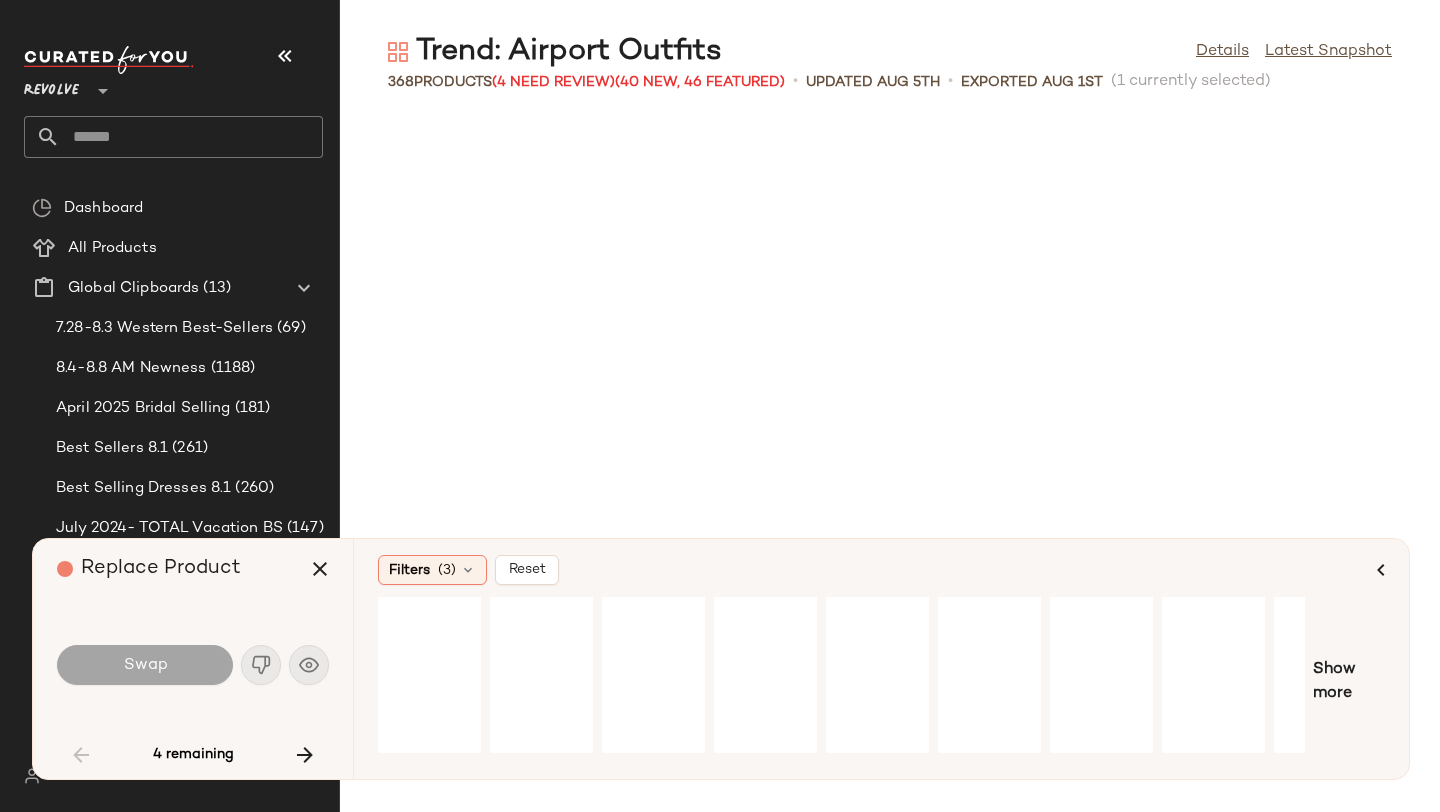 scroll, scrollTop: 0, scrollLeft: 0, axis: both 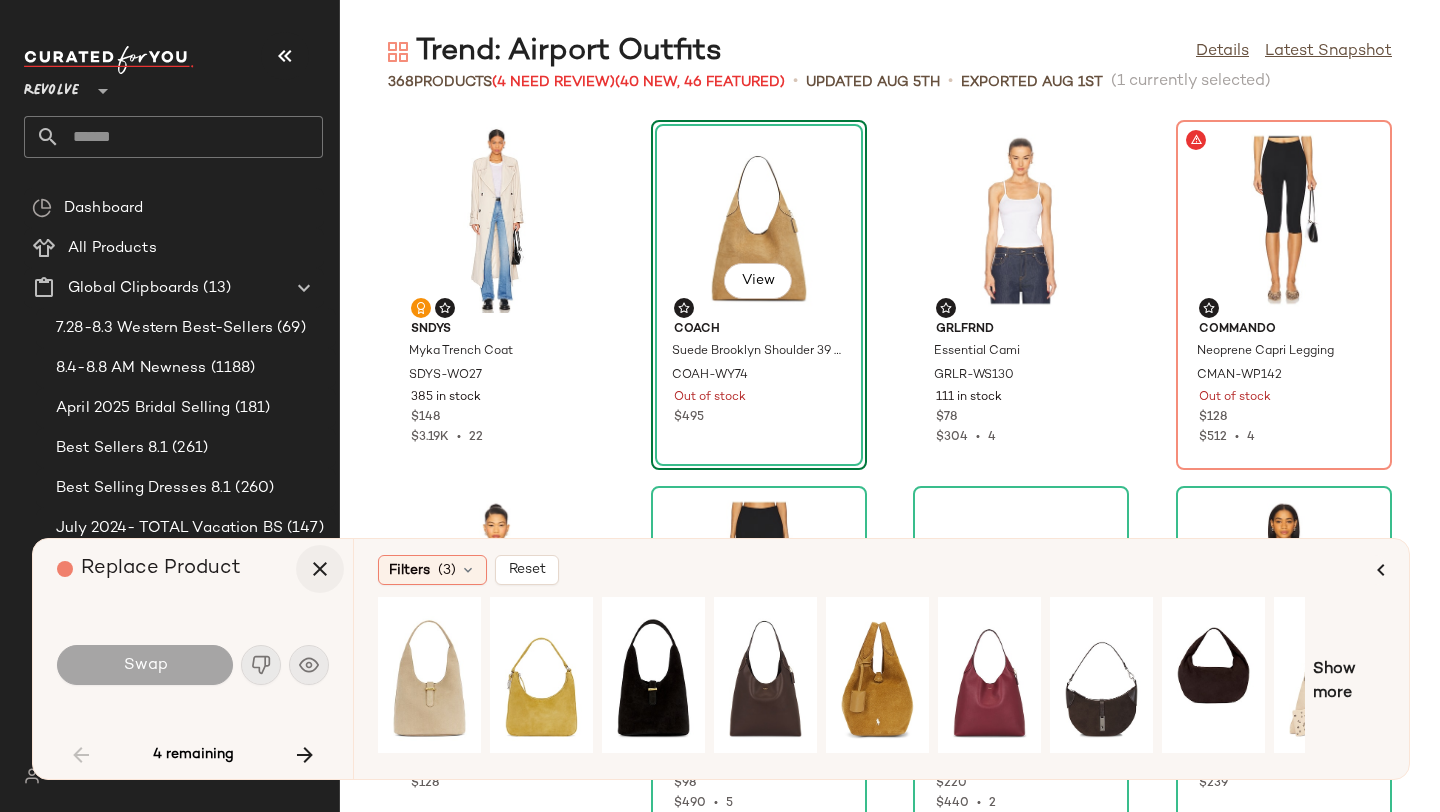 click at bounding box center [320, 569] 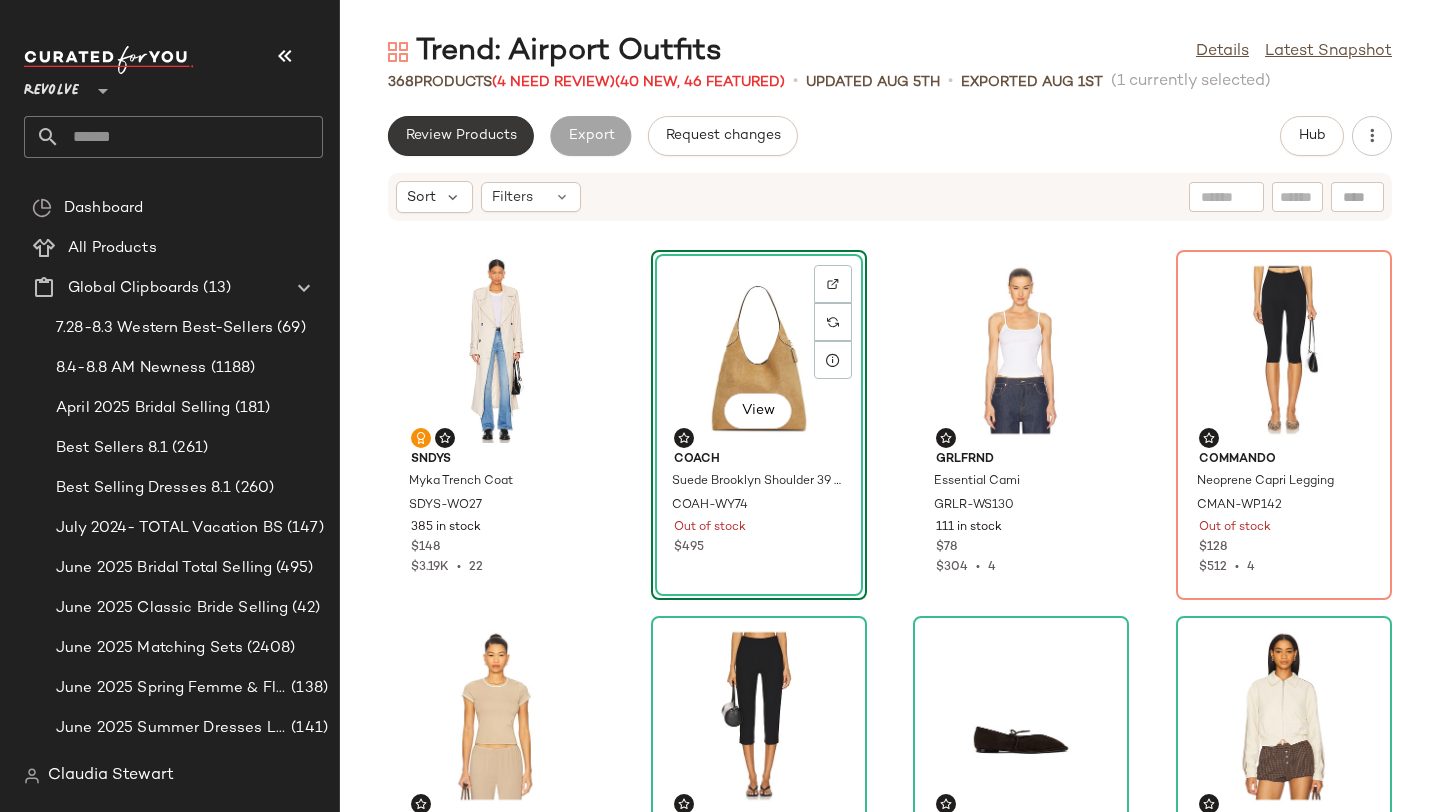 click on "Review Products" 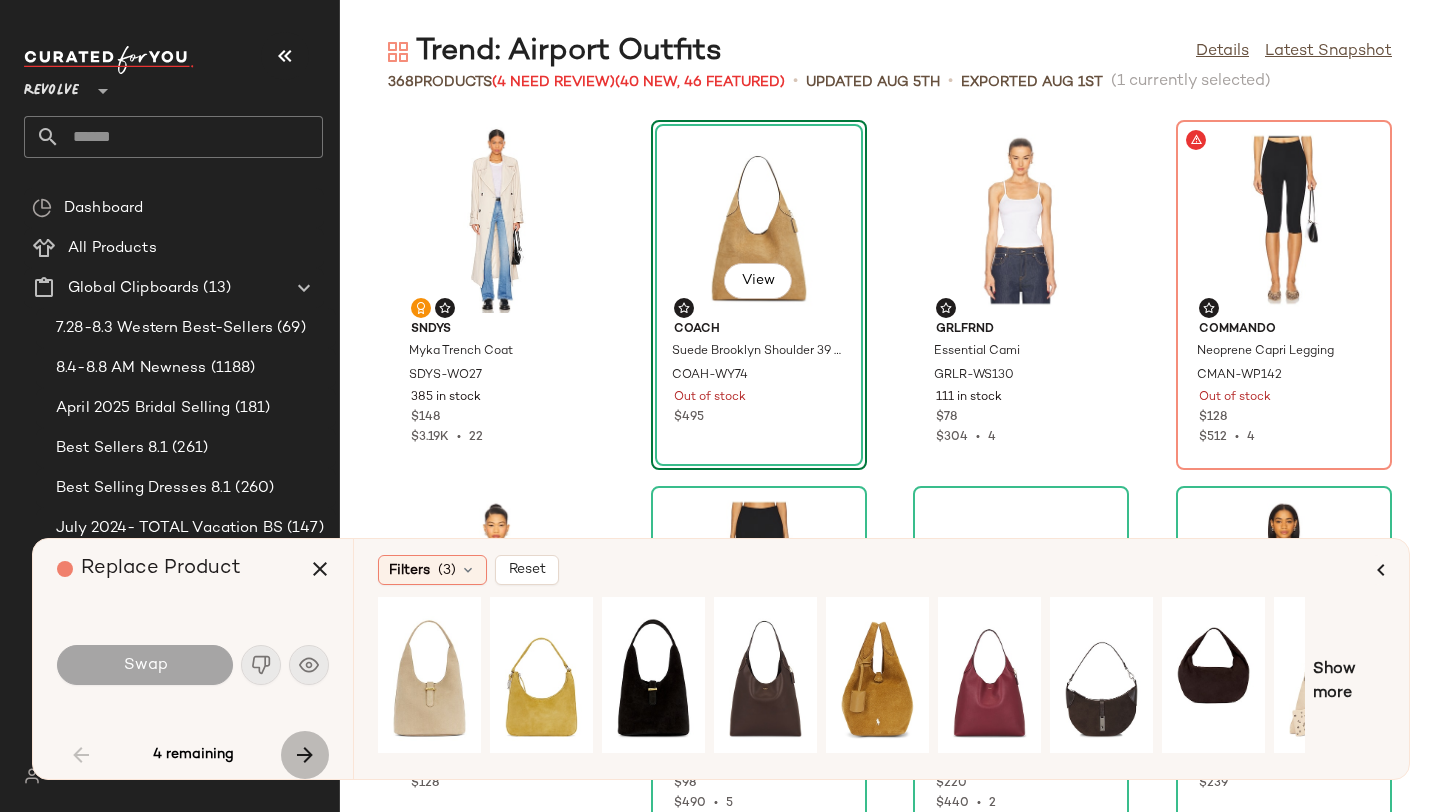 click at bounding box center [305, 755] 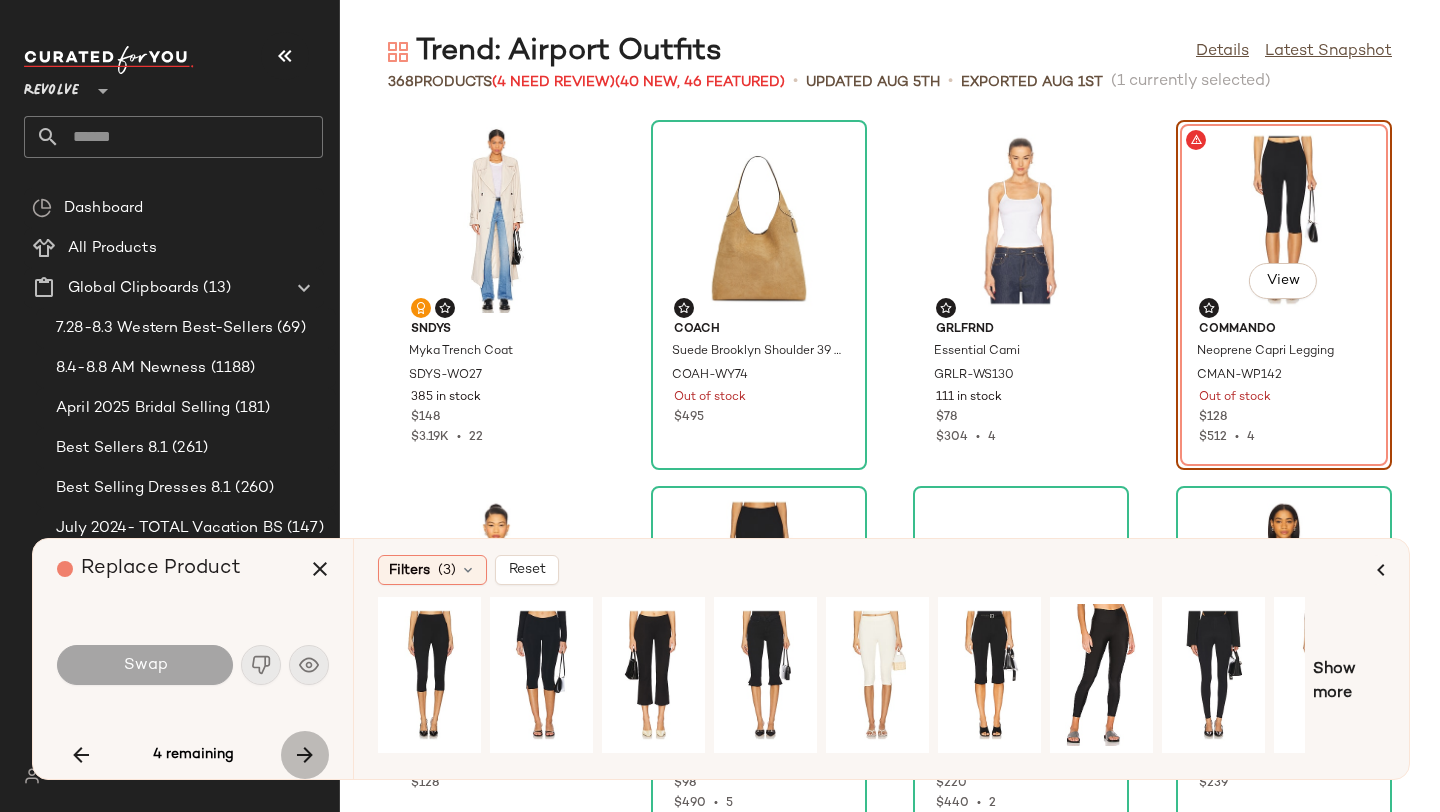 click at bounding box center [305, 755] 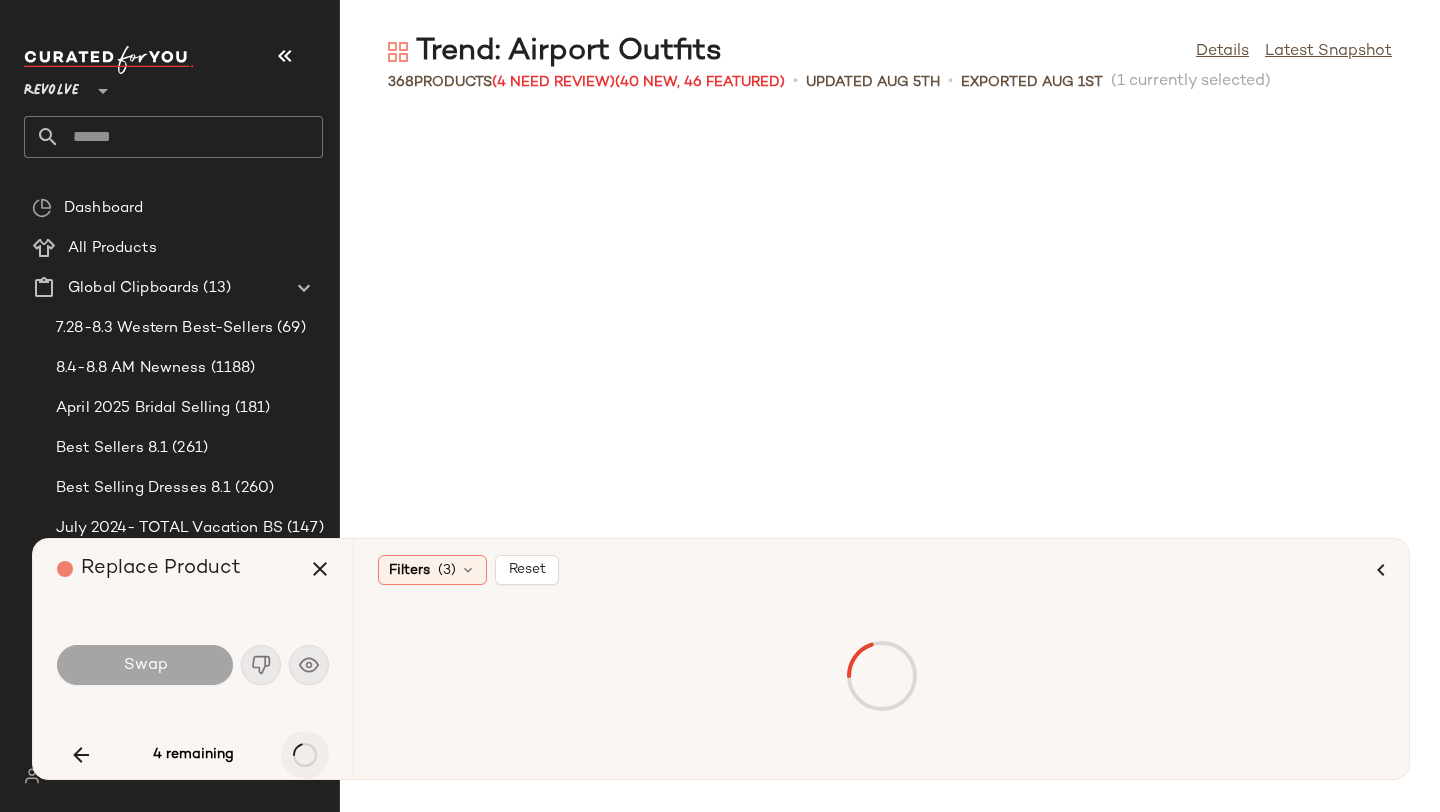 scroll, scrollTop: 17202, scrollLeft: 0, axis: vertical 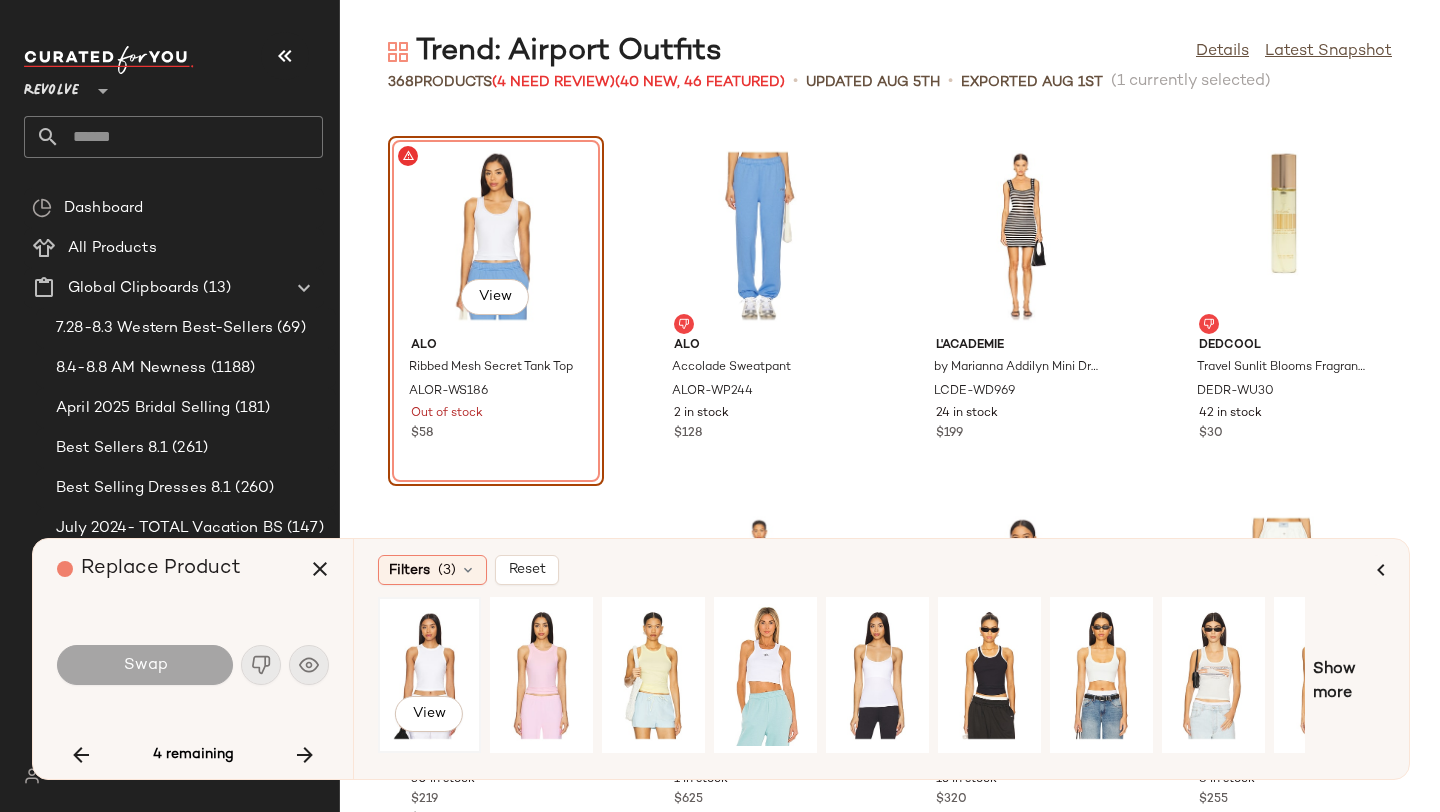 click on "View" 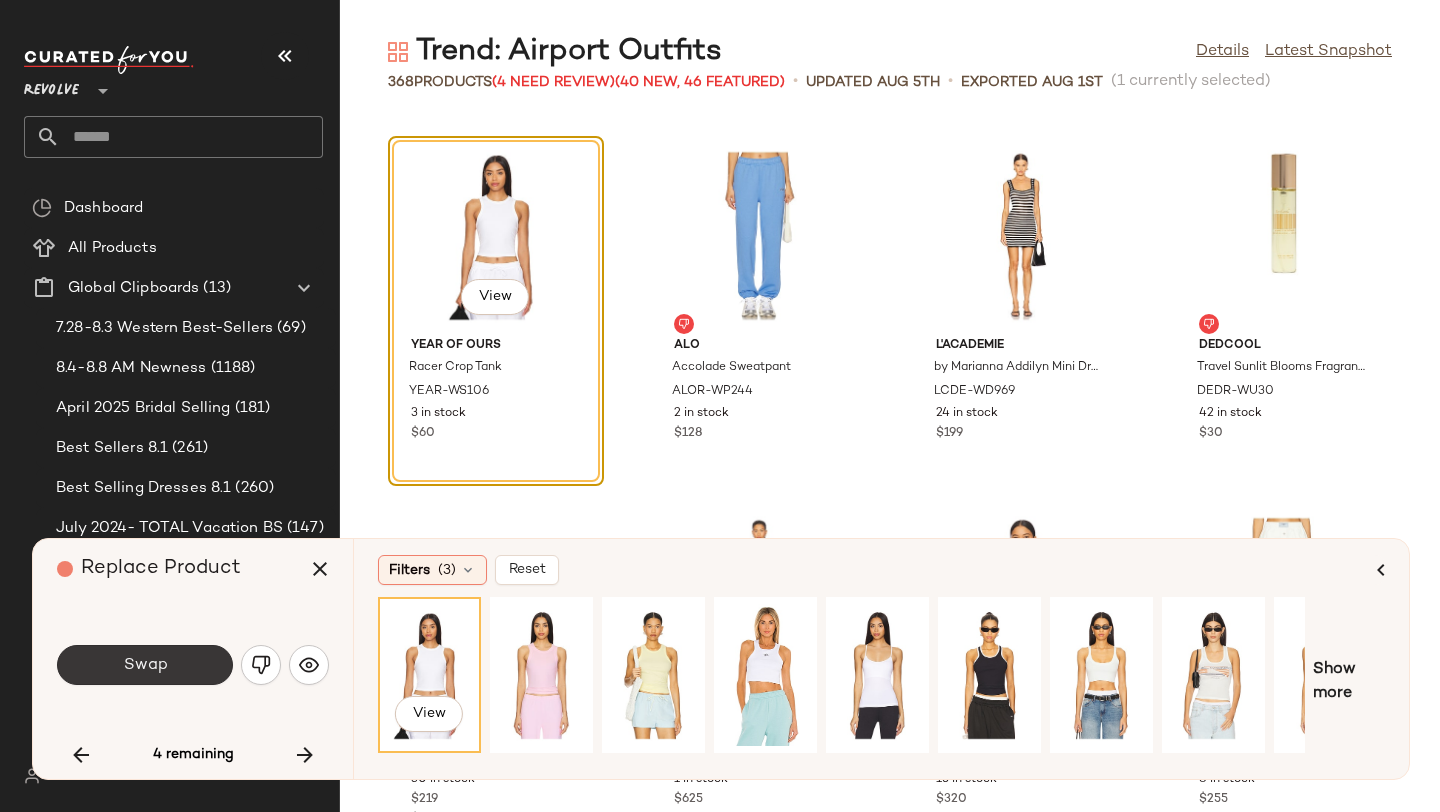 click on "Swap" 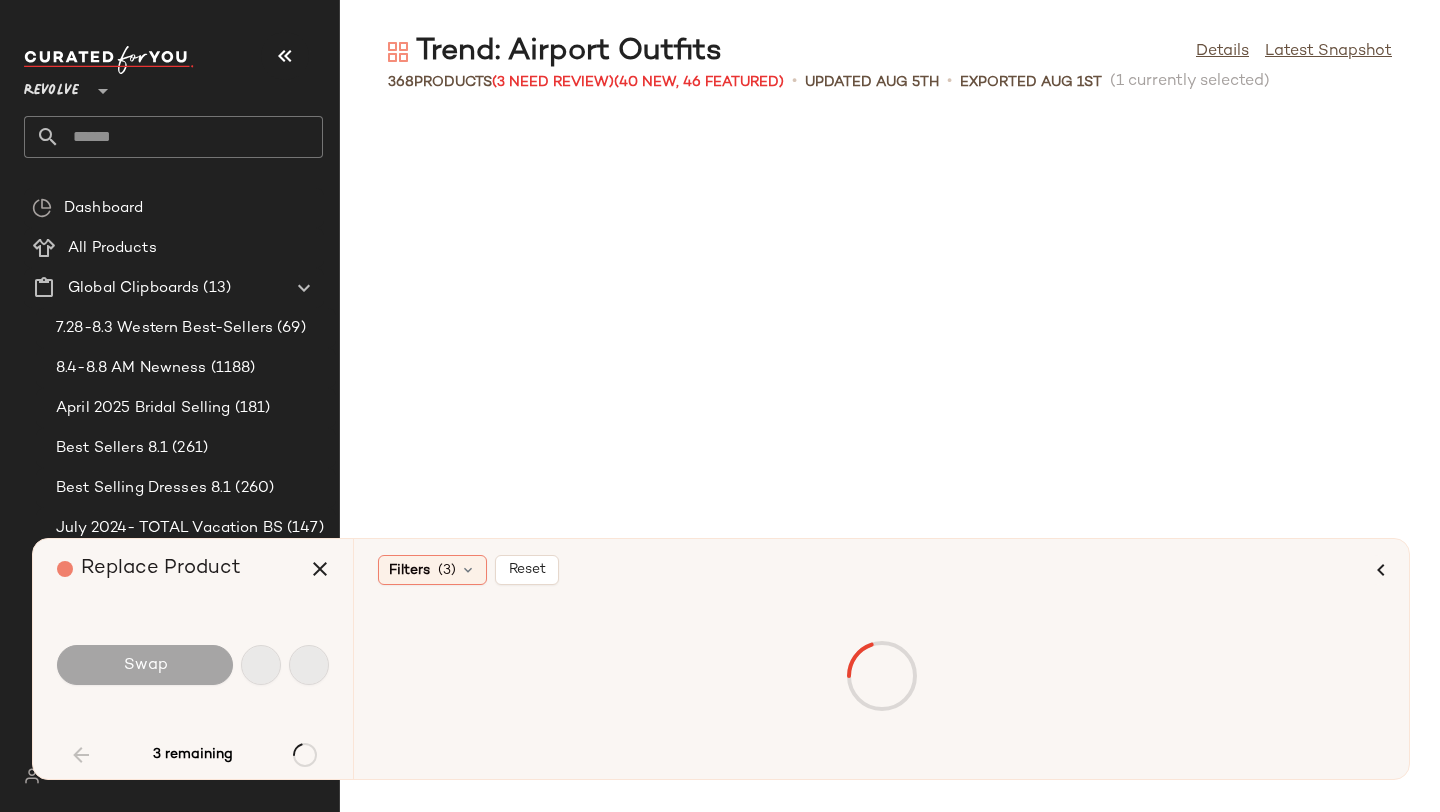 scroll, scrollTop: 0, scrollLeft: 0, axis: both 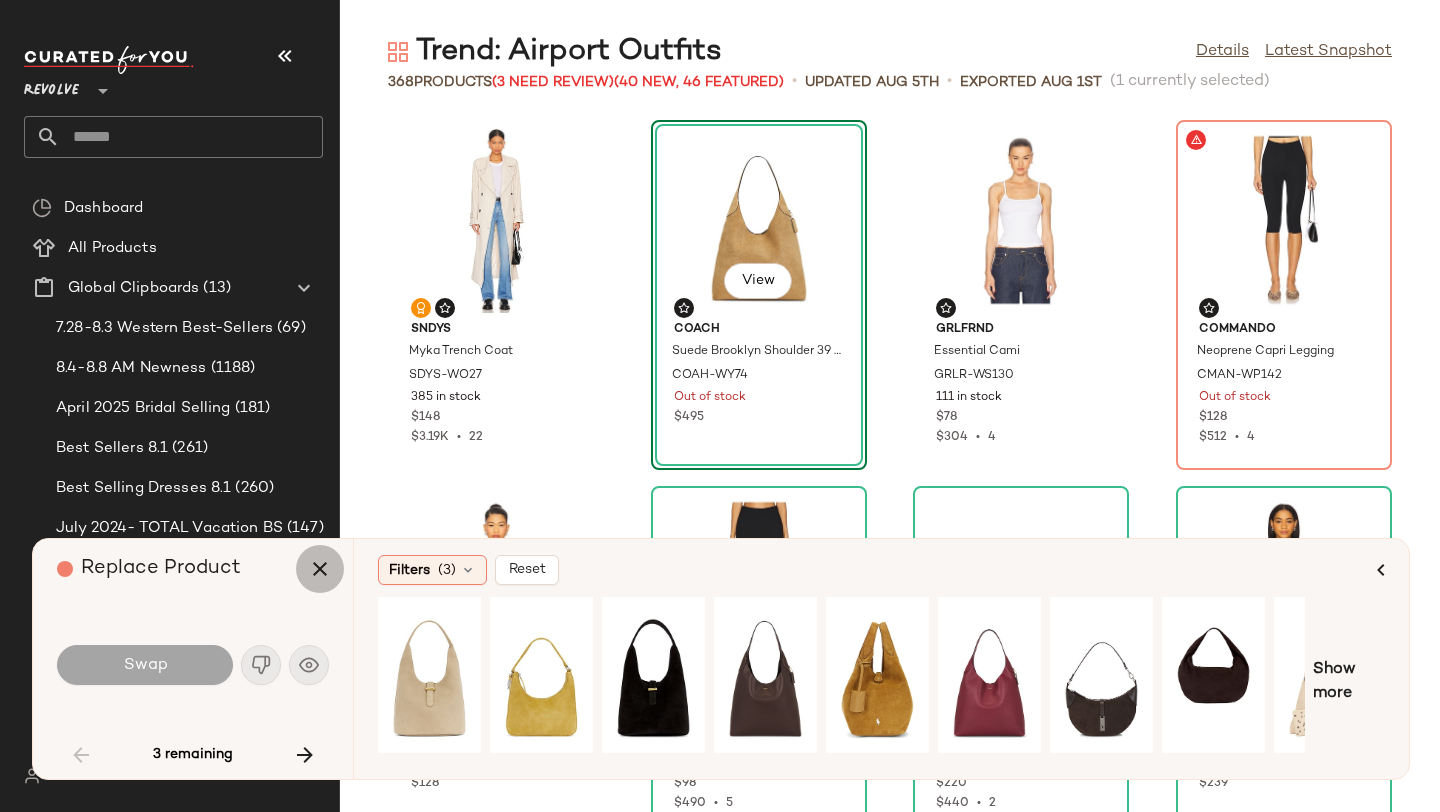 click at bounding box center (320, 569) 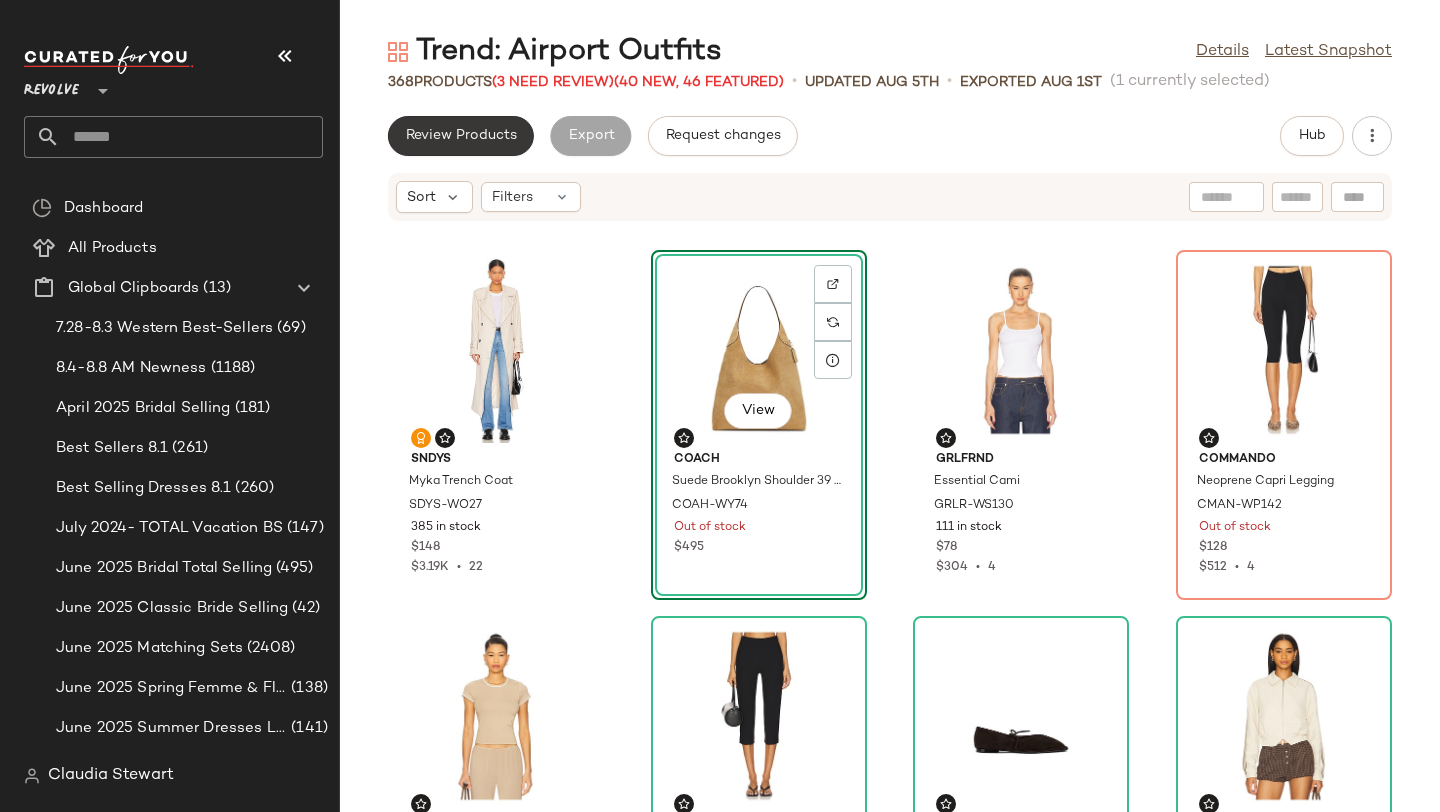 click on "Review Products" 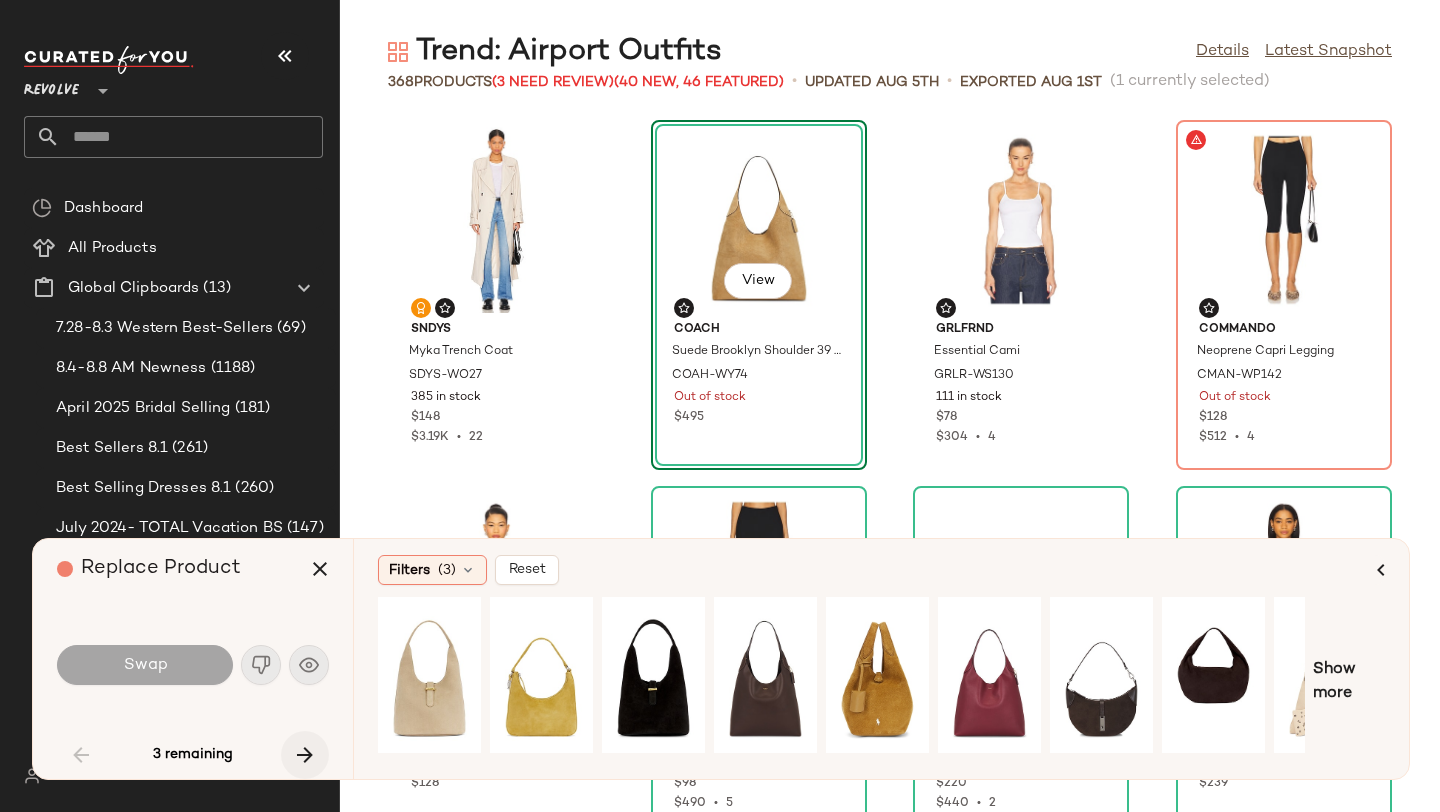 click at bounding box center (305, 755) 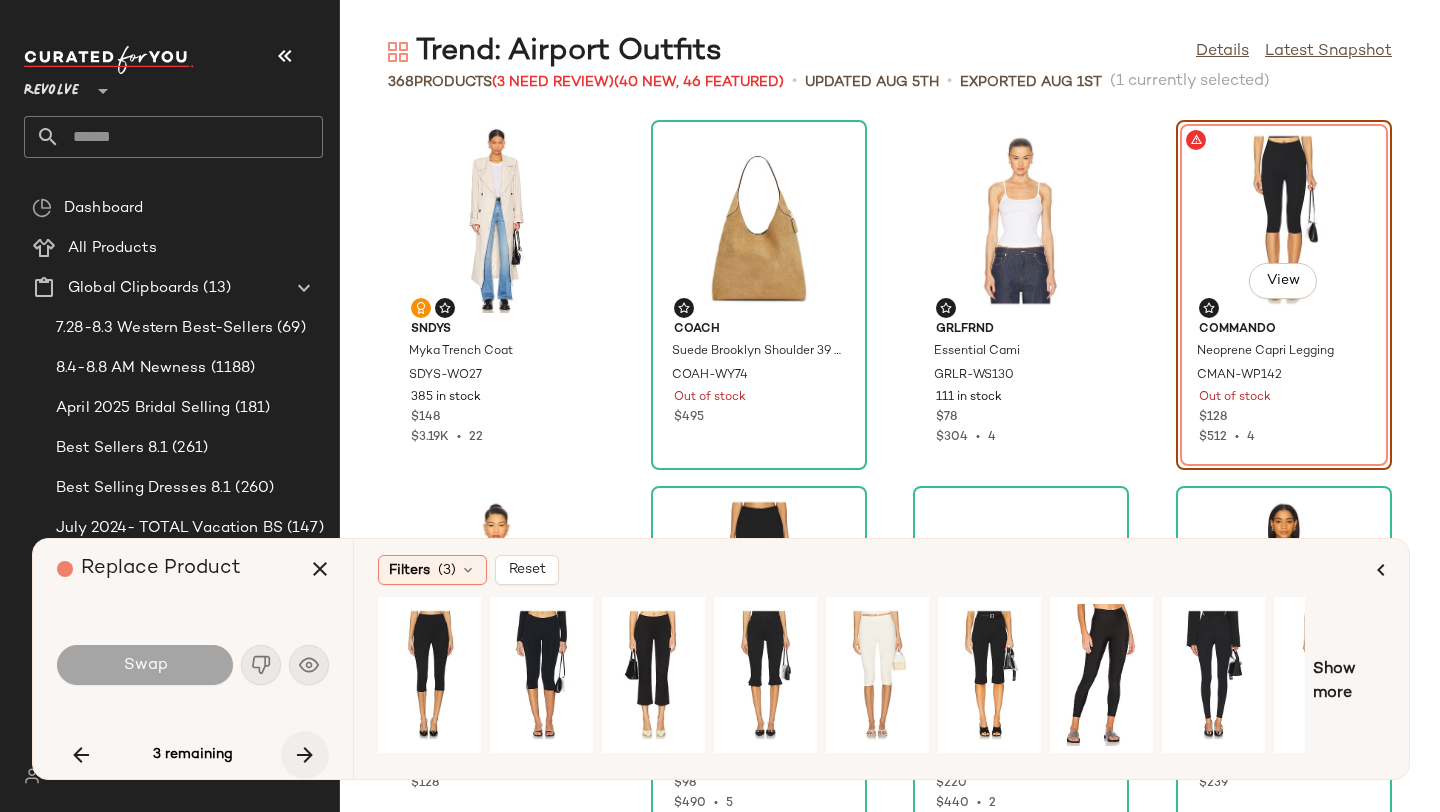 click at bounding box center [305, 755] 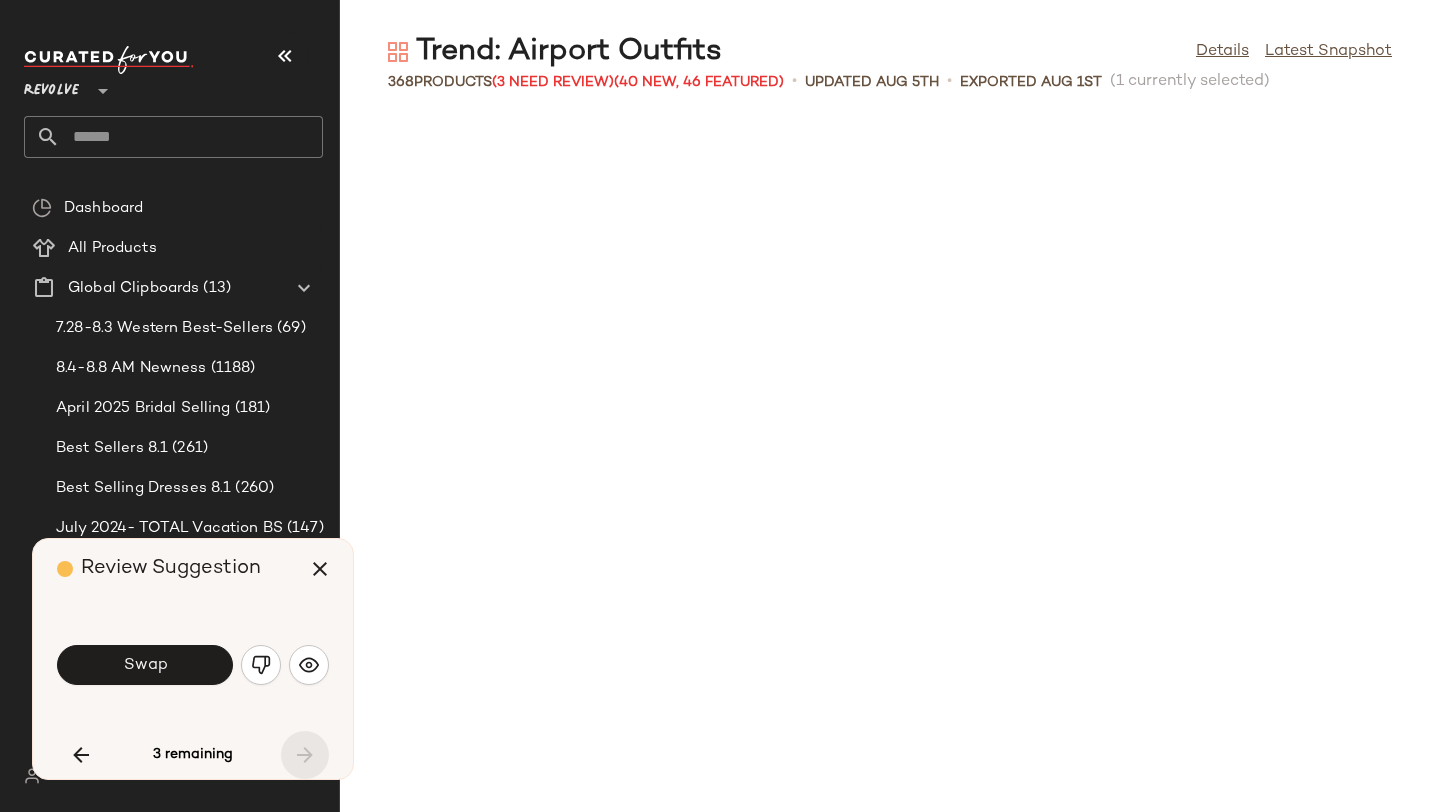 scroll, scrollTop: 32980, scrollLeft: 0, axis: vertical 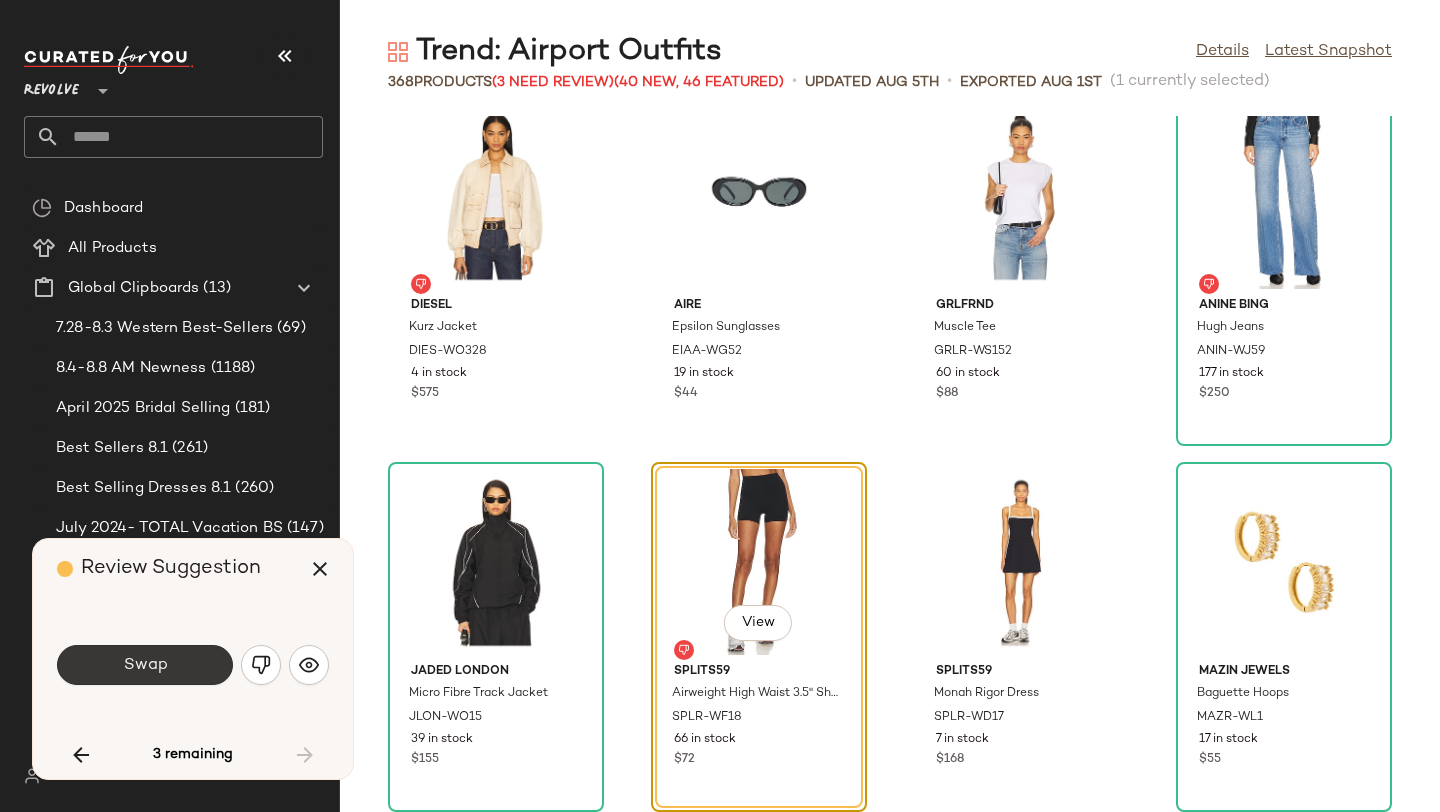 click on "Swap" at bounding box center (145, 665) 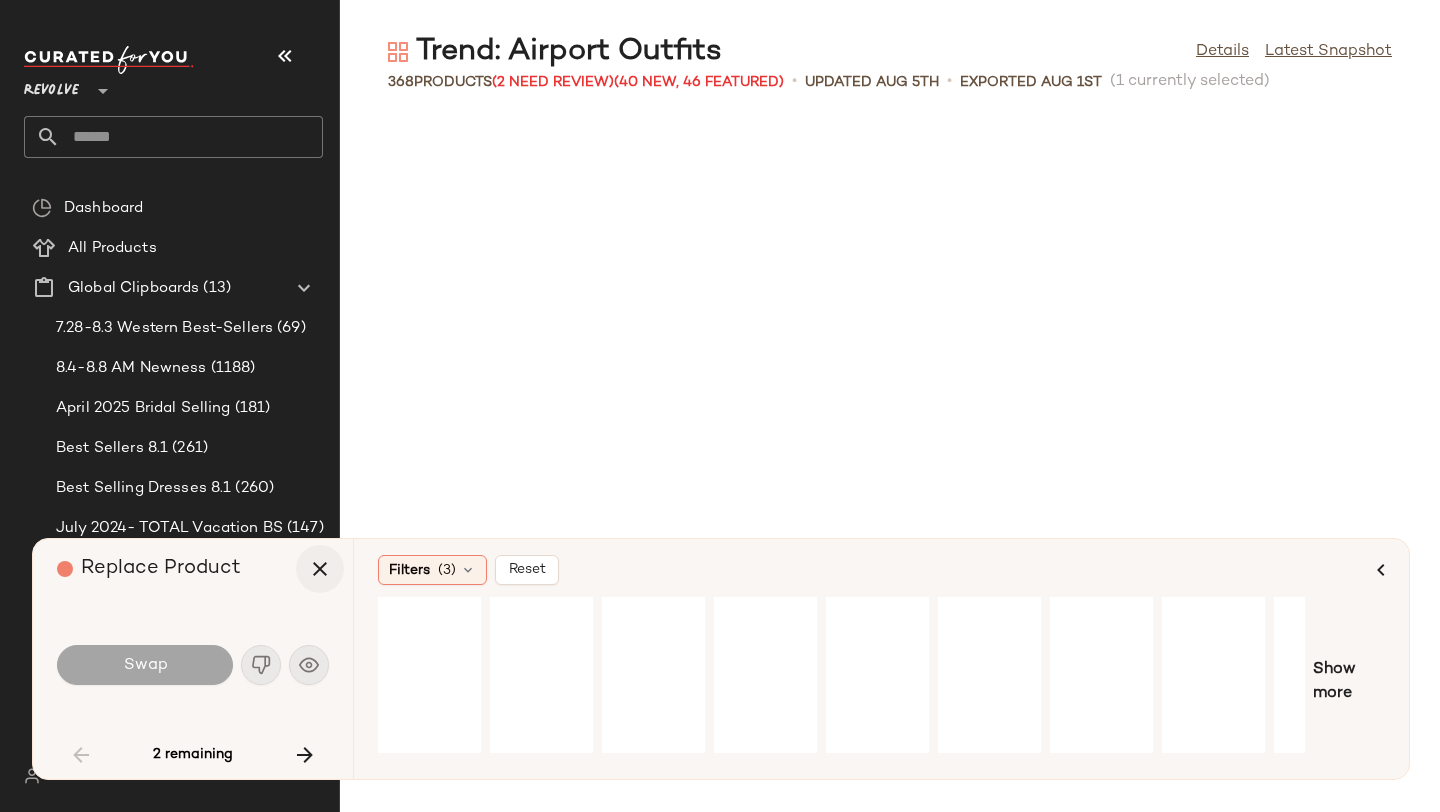 click at bounding box center [320, 569] 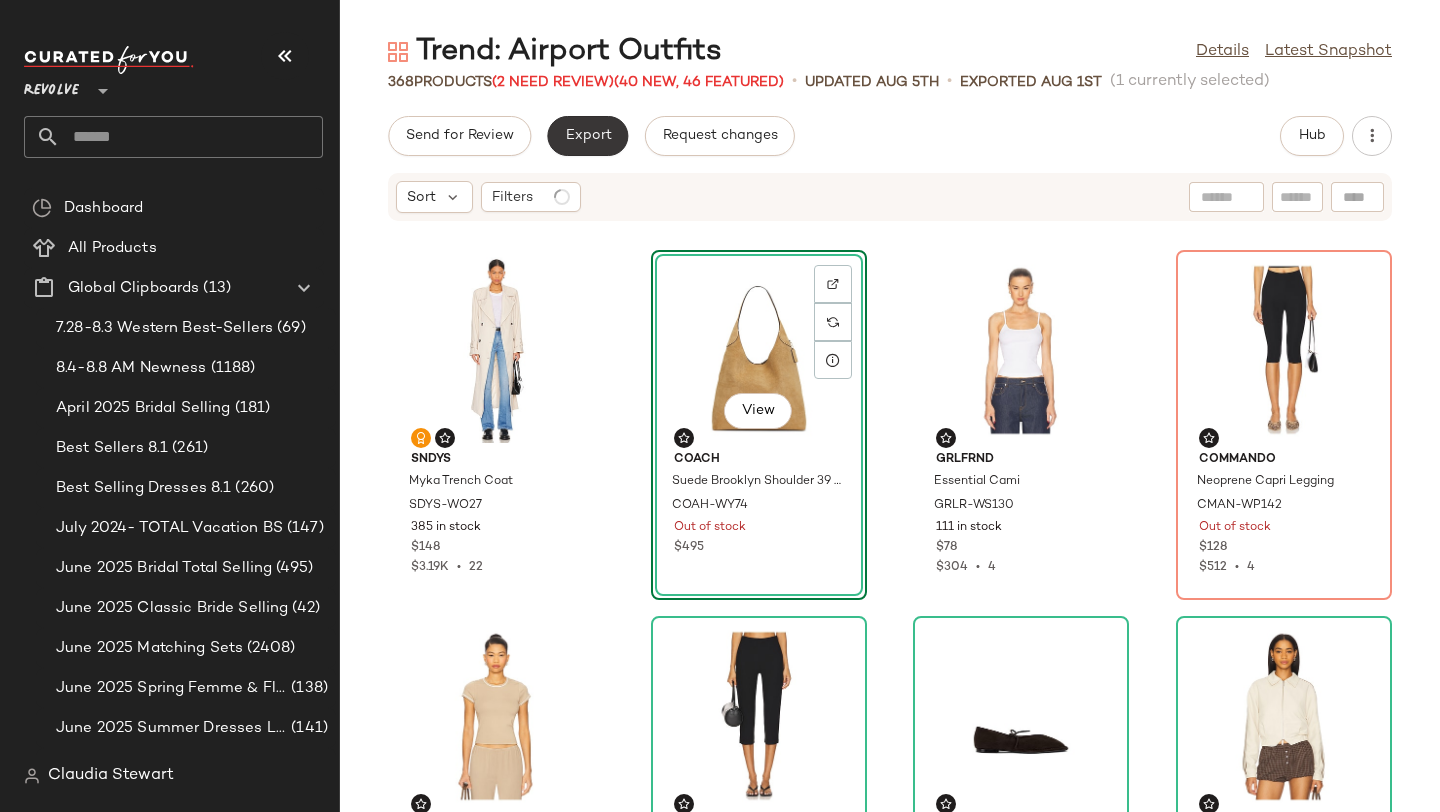 click on "Export" 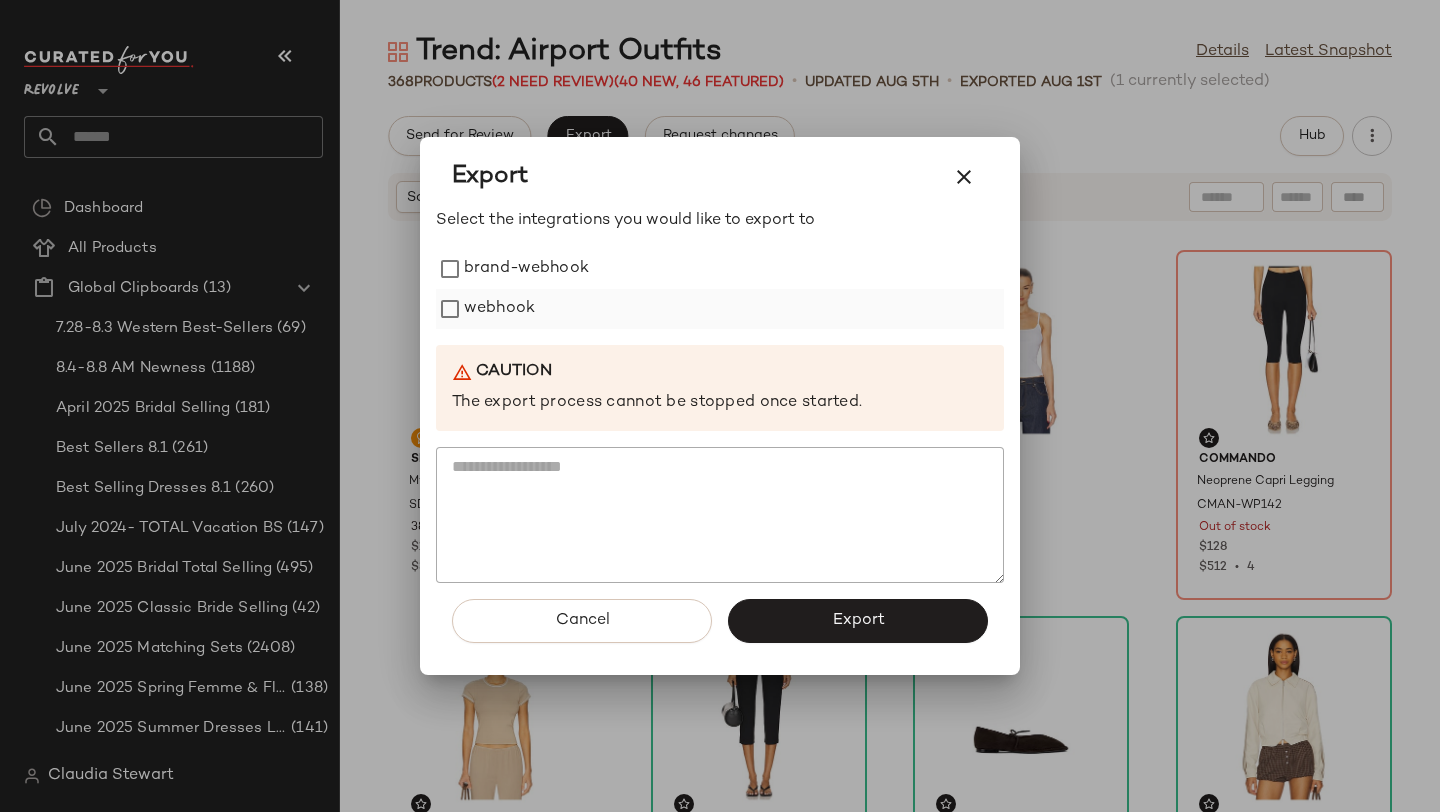 click on "webhook" at bounding box center (499, 309) 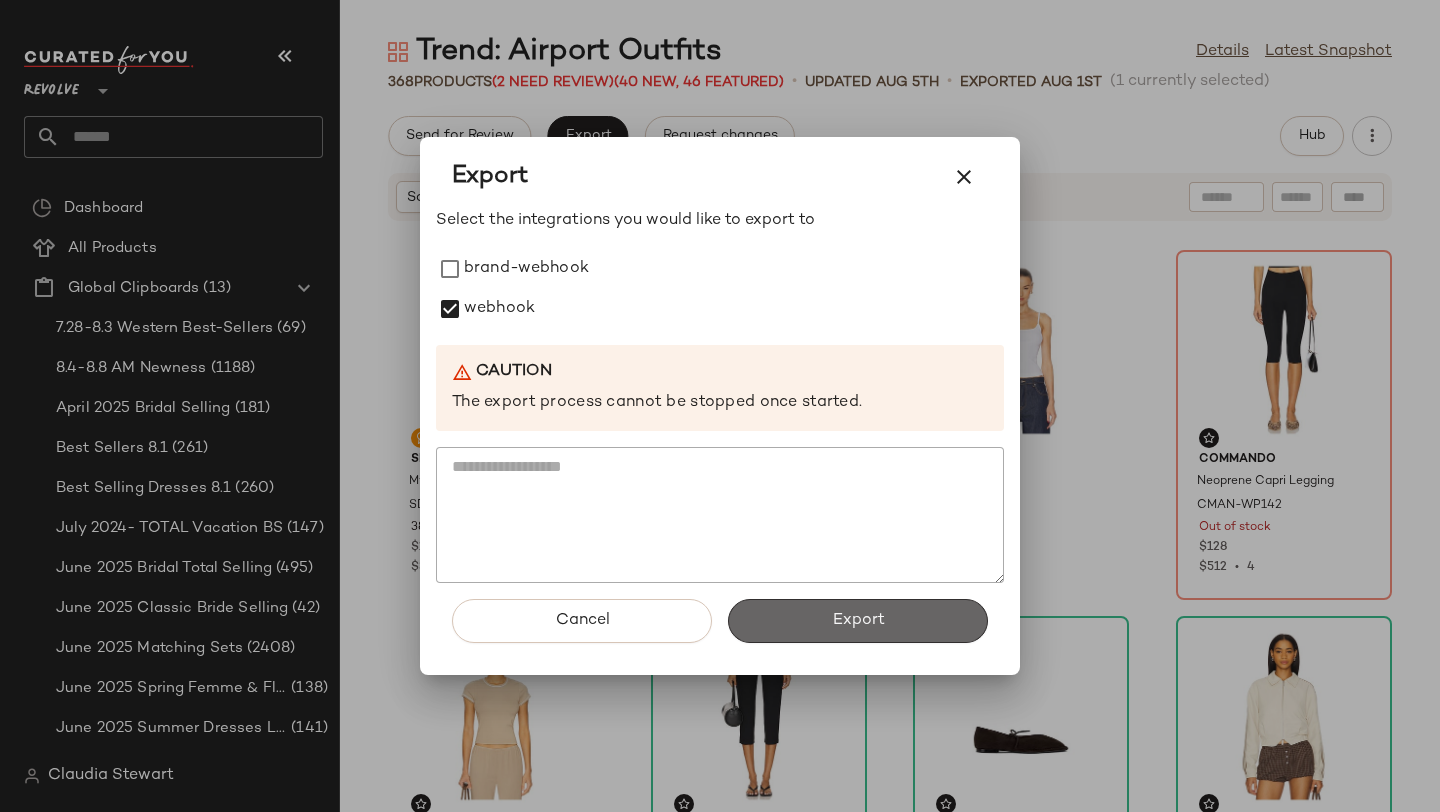 click on "Export" at bounding box center [858, 621] 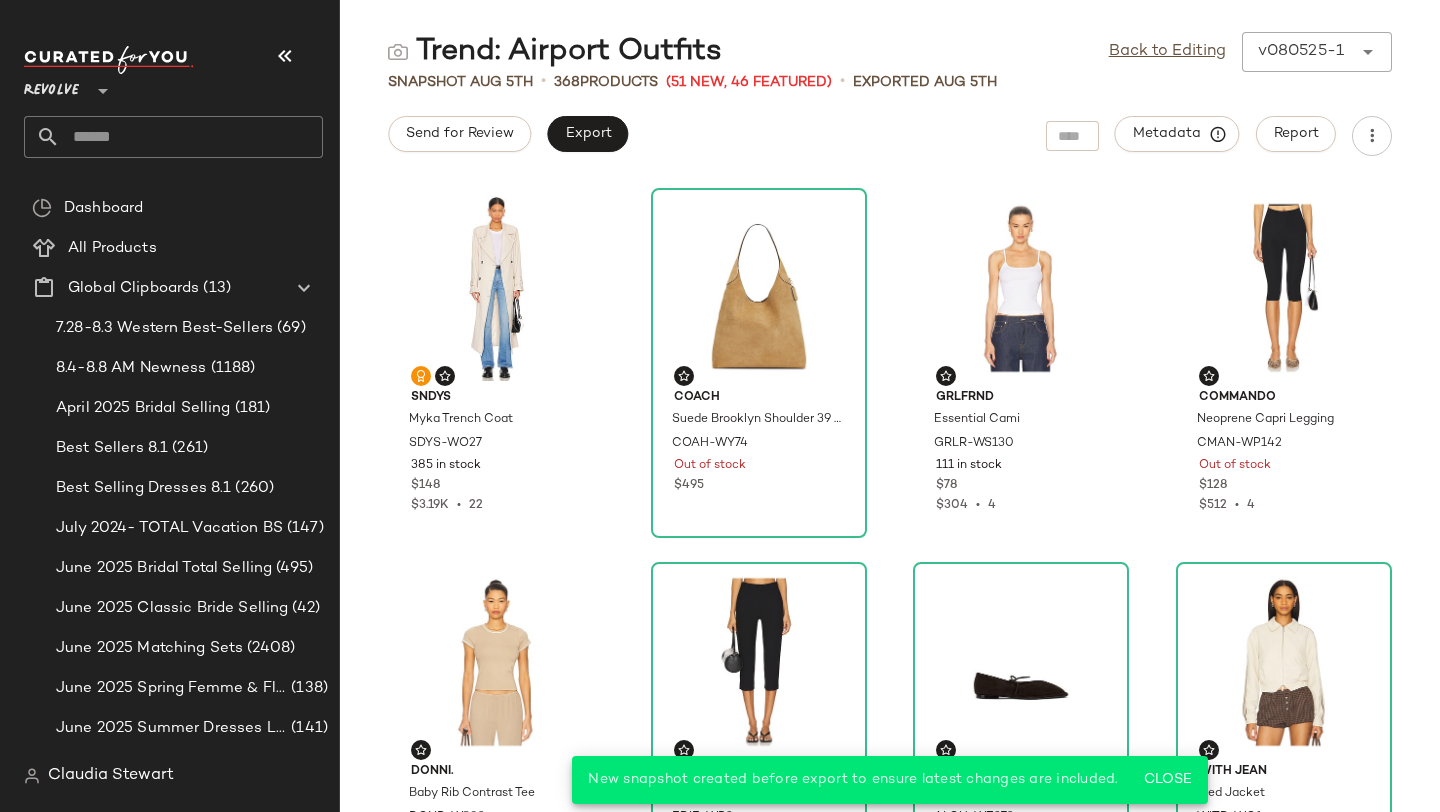 click 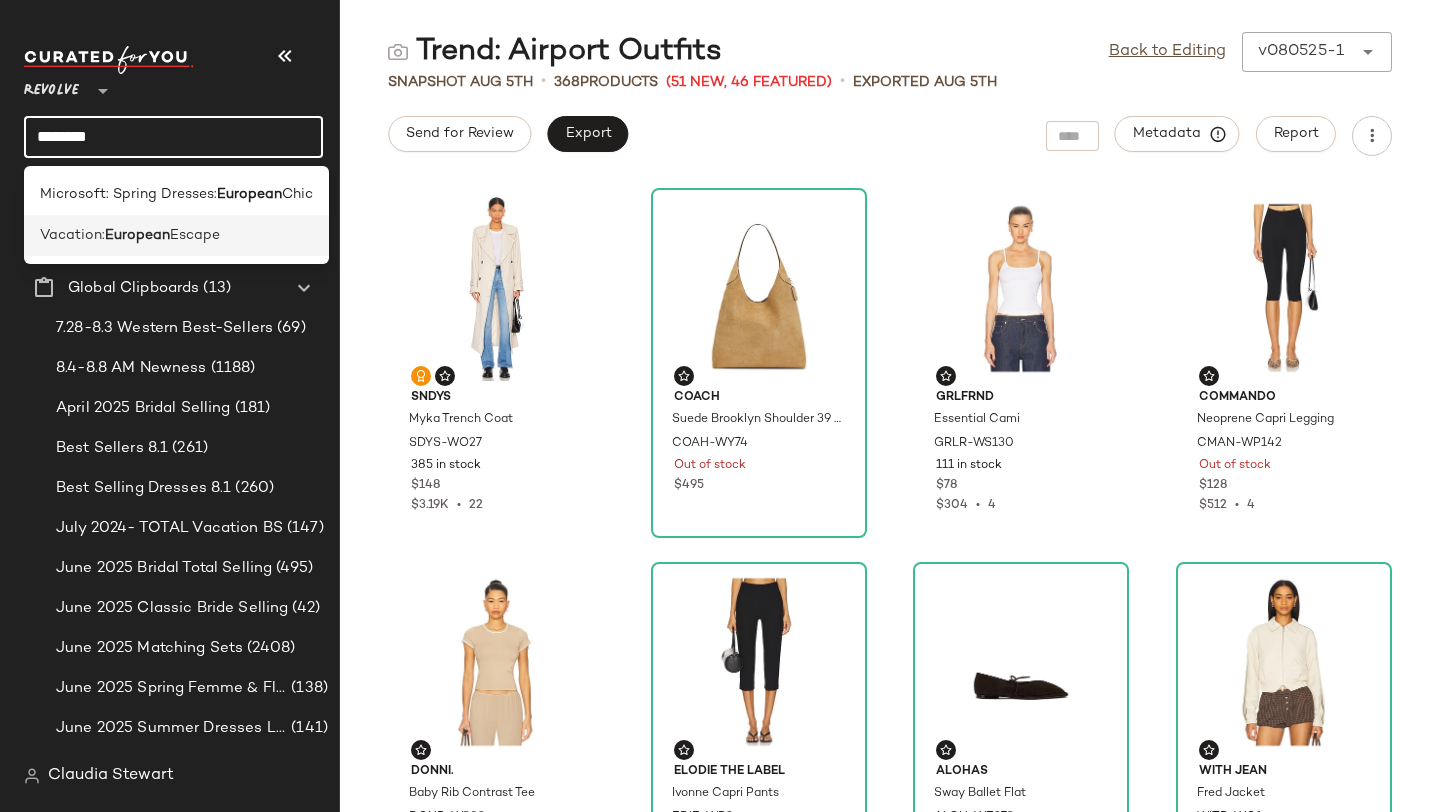 type on "********" 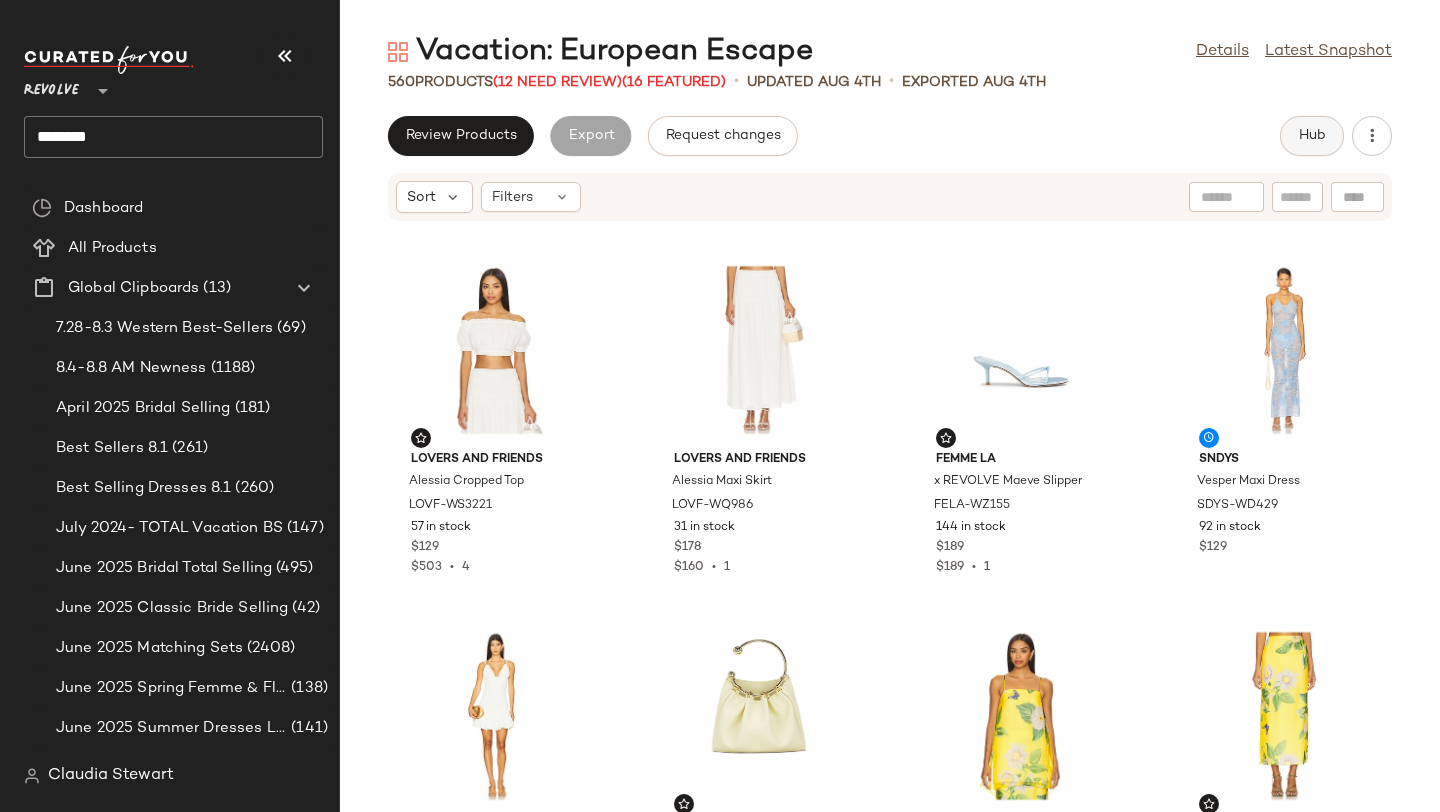 click on "Hub" 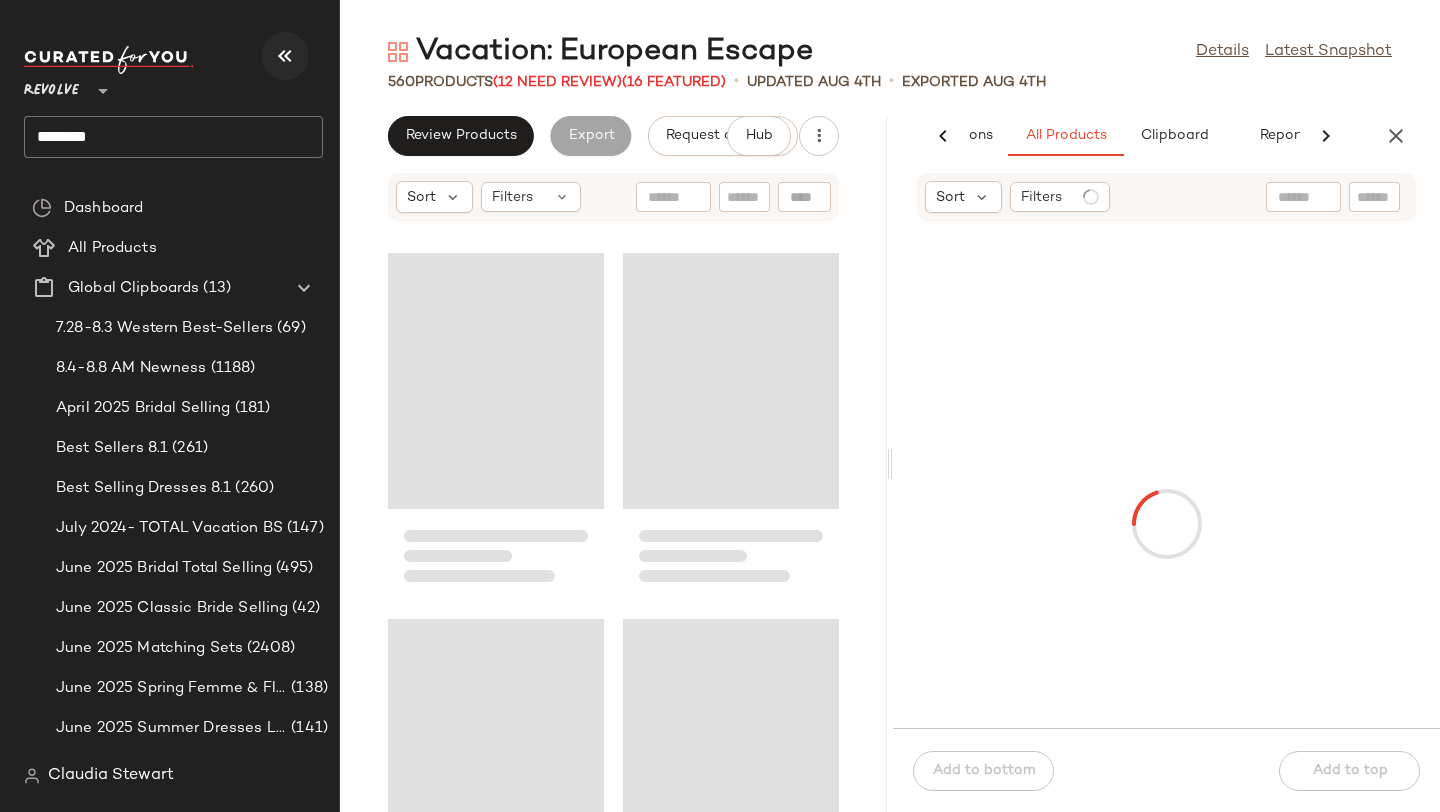 click at bounding box center (285, 56) 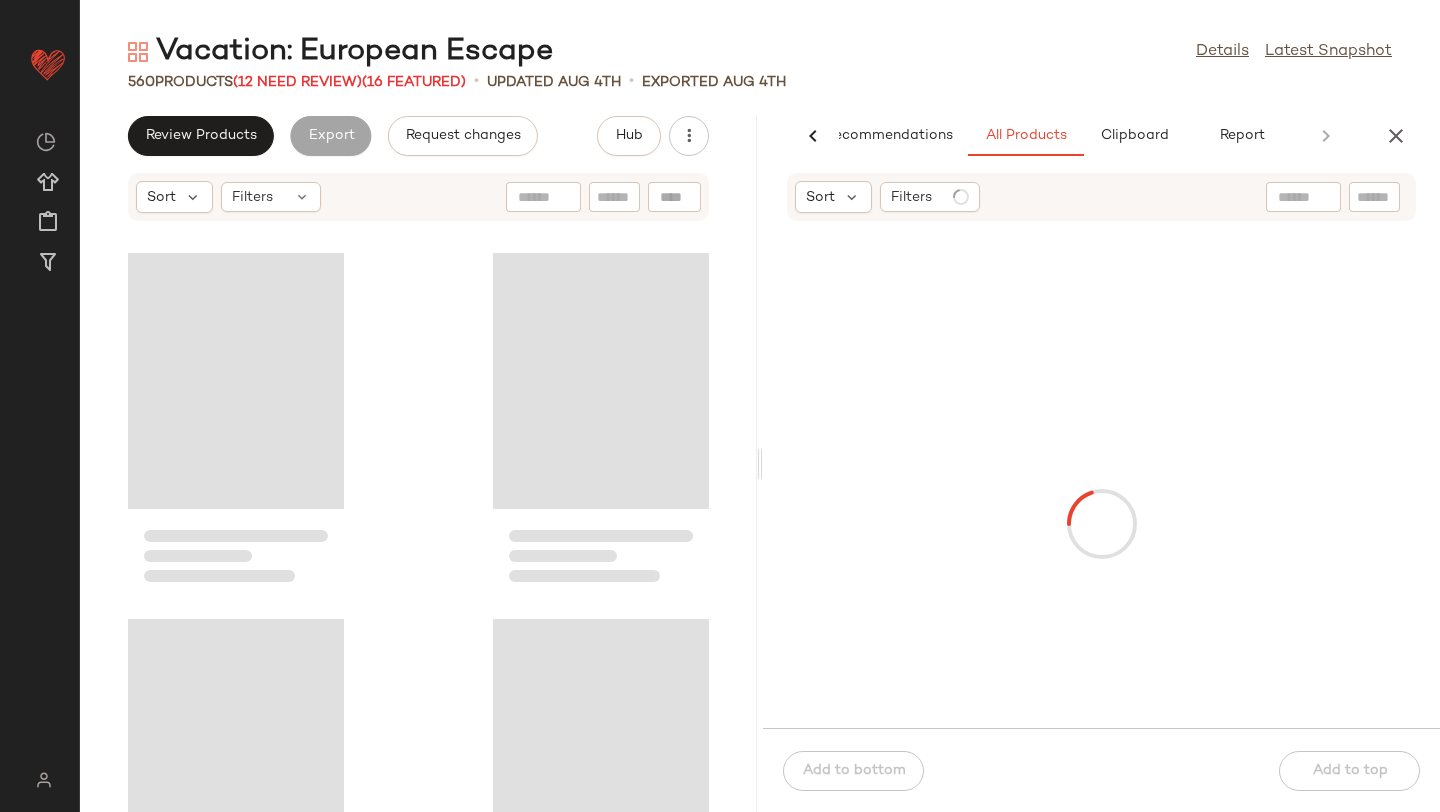 scroll, scrollTop: 0, scrollLeft: 47, axis: horizontal 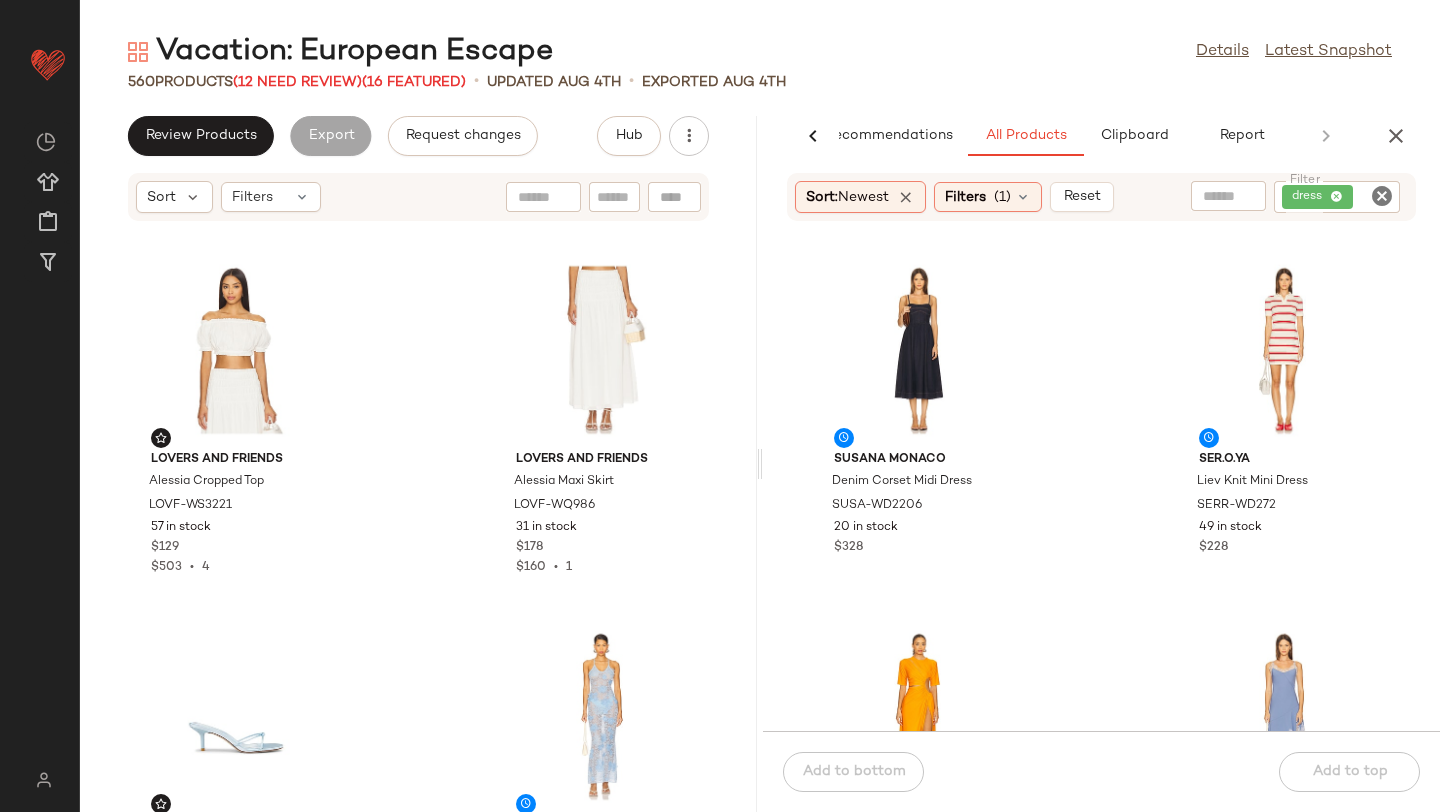 click 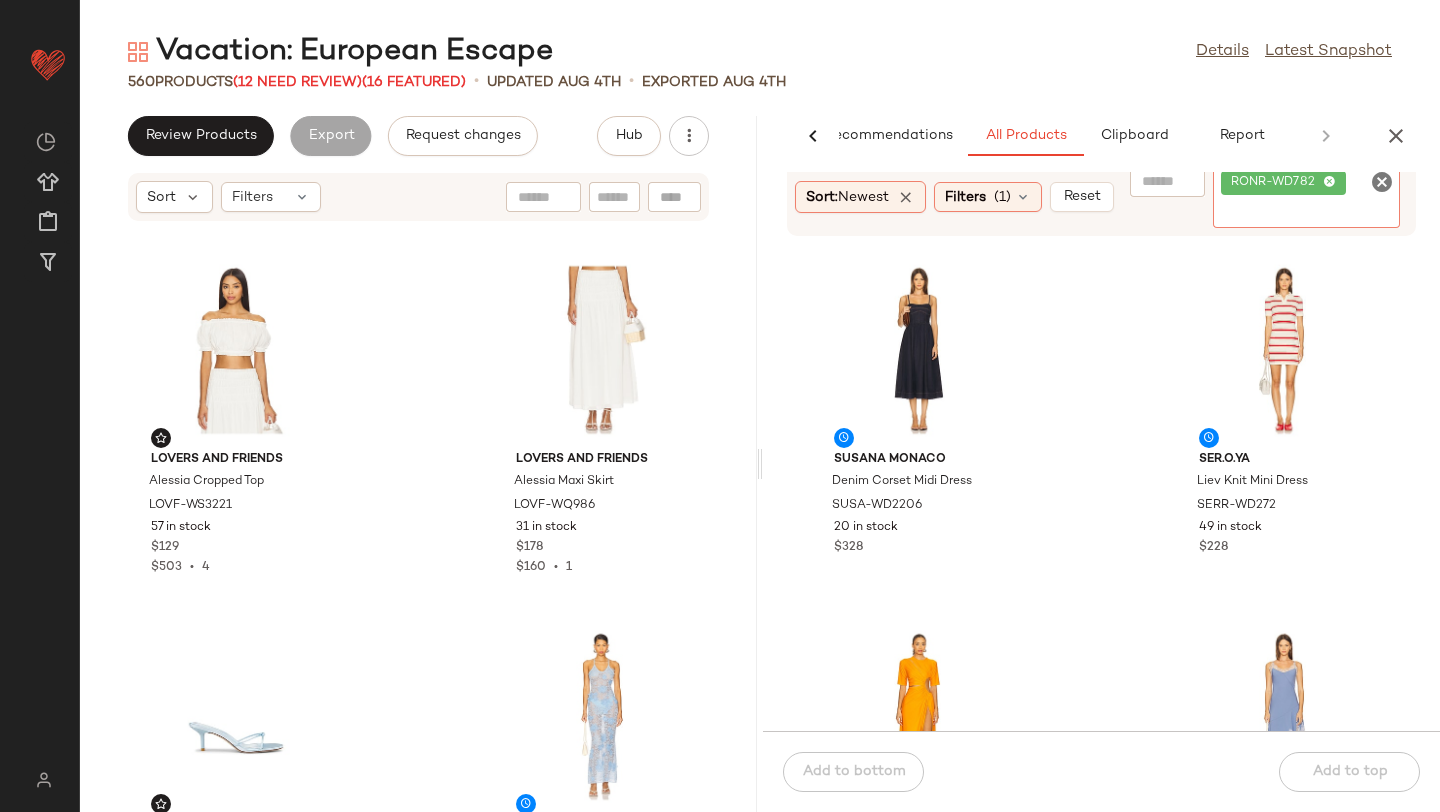 click on "Vacation: European Escape  Details   Latest Snapshot  560   Products   (12 Need Review)  (16 Featured)  •   updated Aug 4th  •  Exported Aug 4th  Review Products   Export   Request changes   Hub  Sort  Filters Lovers and Friends Alessia Cropped Top LOVF-WS3221 57 in stock $129 $503  •  4 Lovers and Friends Alessia Maxi Skirt LOVF-WQ986 31 in stock $178 $160  •  1 FEMME LA x REVOLVE Maeve Slipper FELA-WZ155 144 in stock $189 $189  •  1 SNDYS Vesper Maxi Dress SDYS-WD429 92 in stock $129 PatBO Breeze Jacquard Slower Mini Dress PBTO-WD369 13 in stock $495 VERAFIED Ring Handle Bag VAFI-WY37 31 in stock $198 LEO LIN Sylvia Top LLIF-WS4 15 in stock $545 LEO LIN Jing Maxi Skirt LLIF-WQ3 13 in stock $495  AI Recommendations   All Products   Clipboard   Report  Sort:   Newest Filters  (1)   Reset  Filter RONR-WD782 Filter Susana Monaco Denim Corset Midi Dress SUSA-WD2206 20 in stock $328 SER.O.YA Liev Knit Mini Dress SERR-WD272 49 in stock $228 Sid Neigum for FWRD Gathered Slit Dress SGUF-WD28 20 in stock" at bounding box center (760, 422) 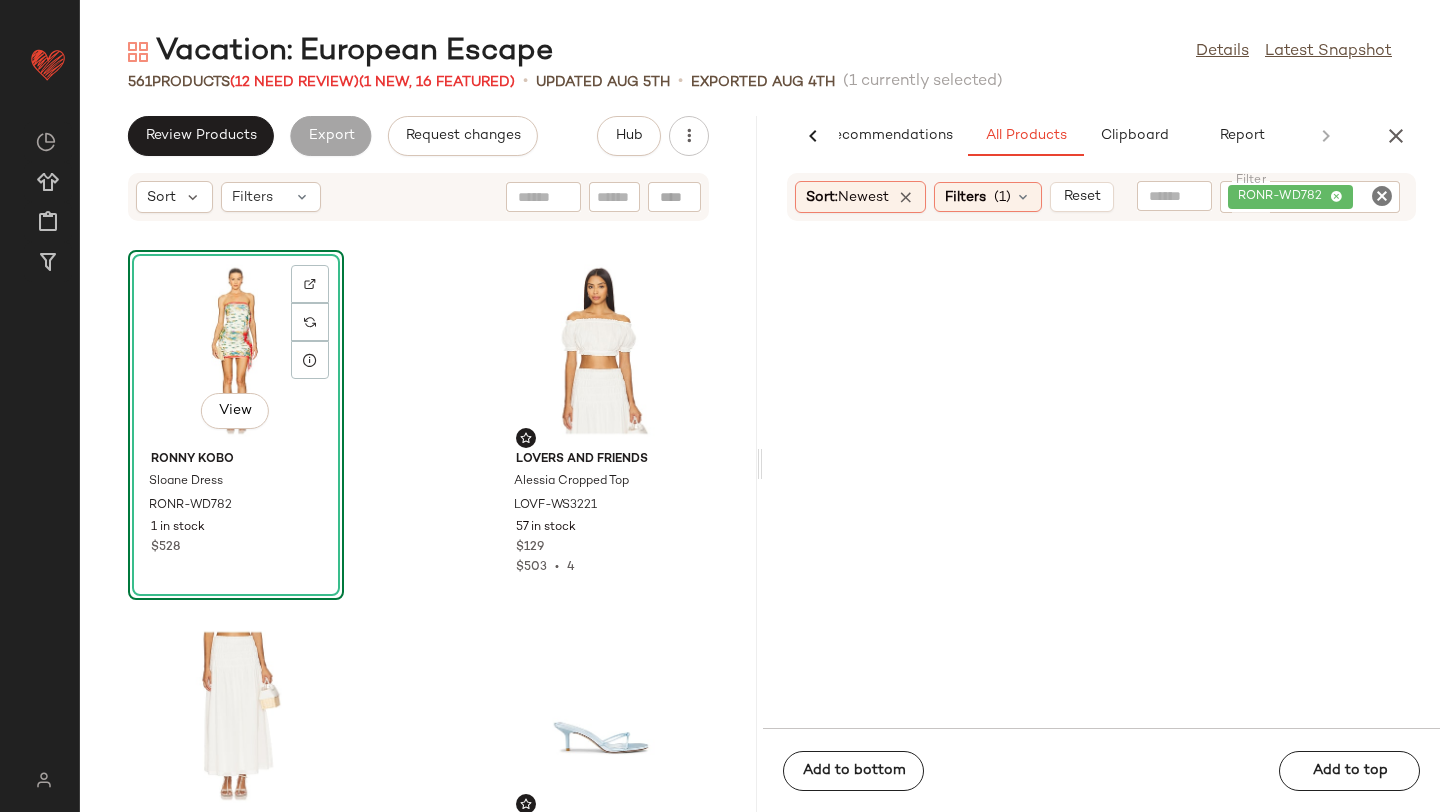 click 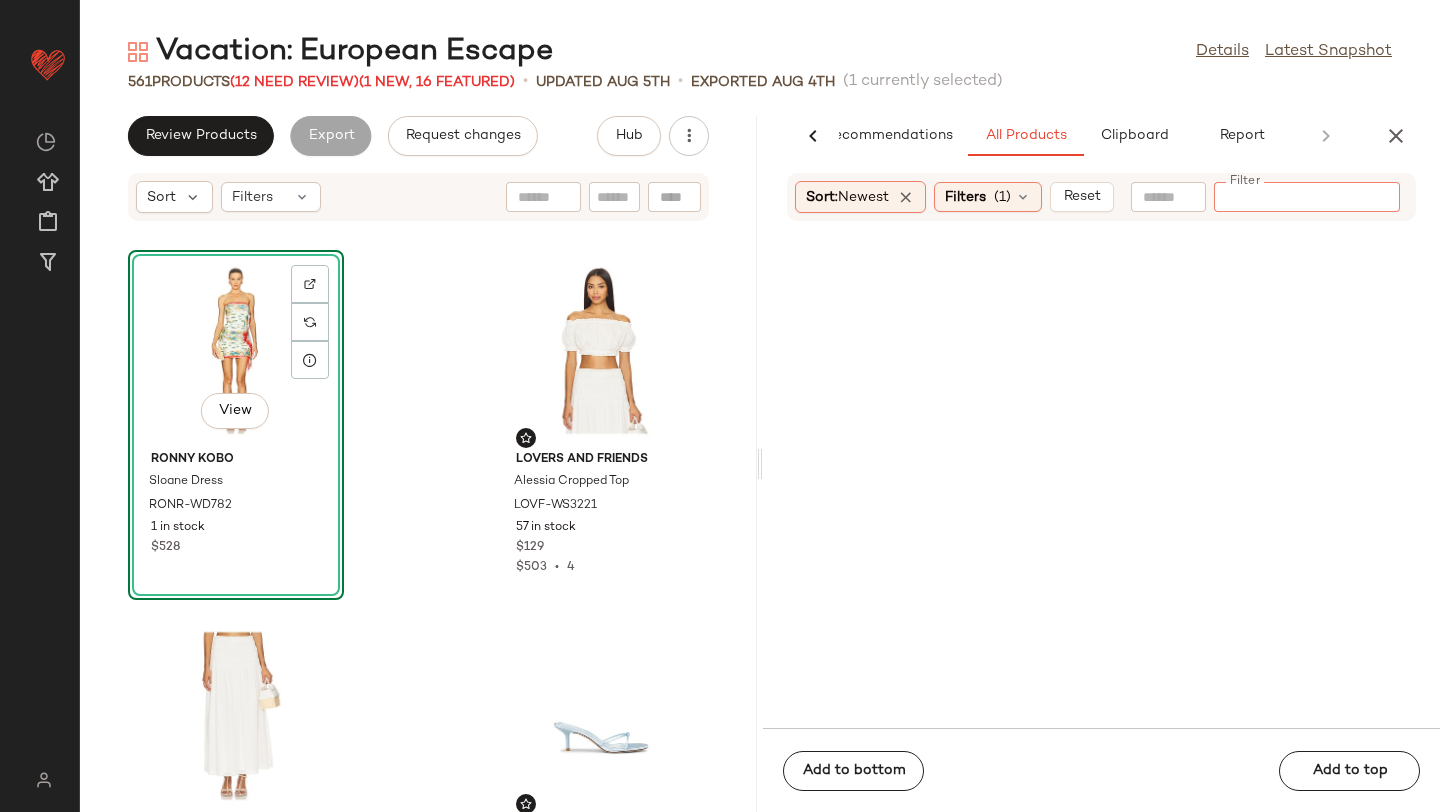 paste on "********" 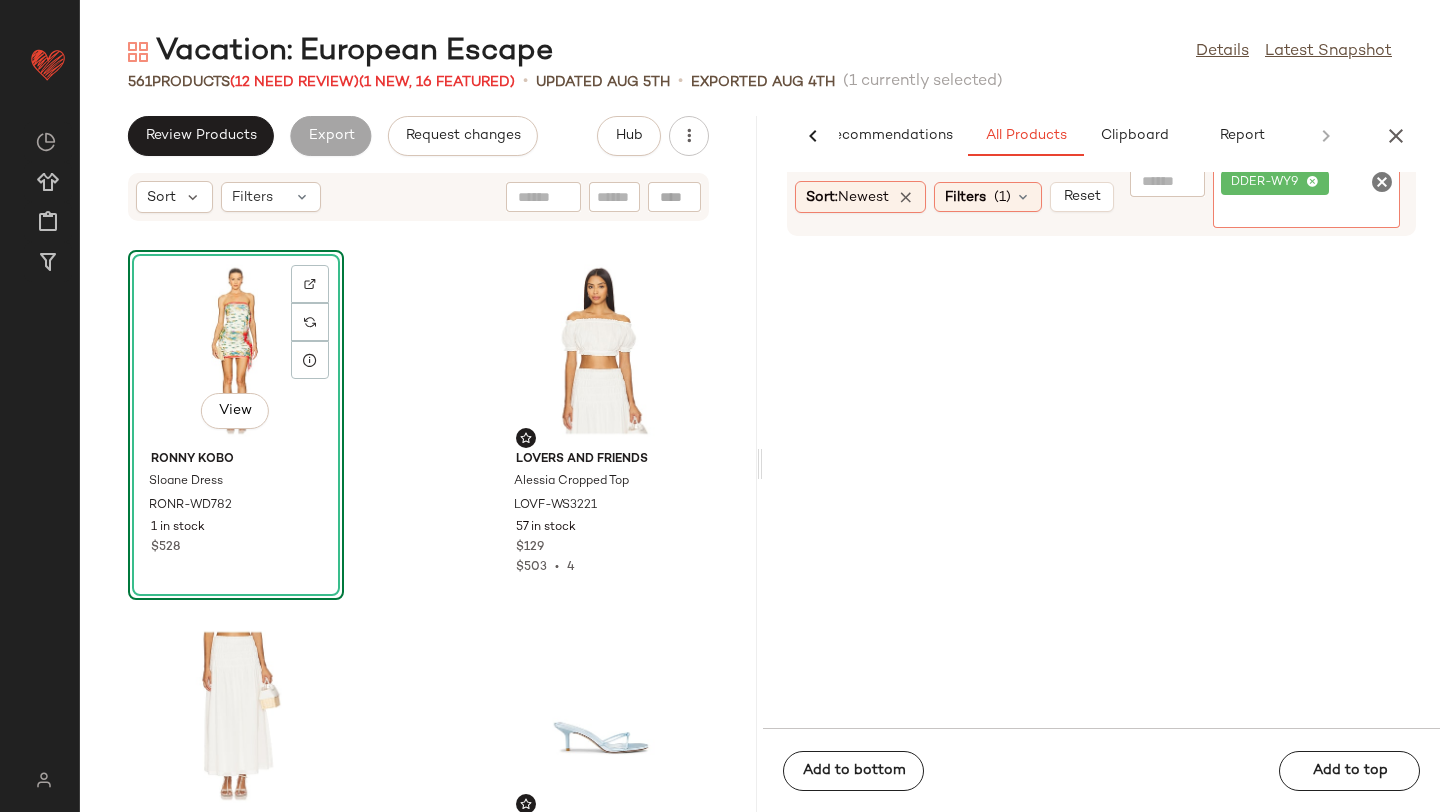 click on "Vacation: European Escape  Details   Latest Snapshot  561   Products   (12 Need Review)  (1 New, 16 Featured)  •   updated Aug 5th  •  Exported Aug 4th   (1 currently selected)   Review Products   Export   Request changes   Hub  Sort  Filters  View  Ronny Kobo Sloane Dress RONR-WD782 1 in stock $528 Lovers and Friends Alessia Cropped Top LOVF-WS3221 57 in stock $129 $503  •  4 Lovers and Friends Alessia Maxi Skirt LOVF-WQ986 31 in stock $178 $160  •  1 FEMME LA x REVOLVE Maeve Slipper FELA-WZ155 144 in stock $189 $189  •  1 SNDYS Vesper Maxi Dress SDYS-WD429 92 in stock $129 PatBO Breeze Jacquard Slower Mini Dress PBTO-WD369 13 in stock $495 VERAFIED Ring Handle Bag VAFI-WY37 31 in stock $198 LEO LIN Sylvia Top LLIF-WS4 15 in stock $545  AI Recommendations   All Products   Clipboard   Report  Sort:   Newest Filters  (1)   Reset  Filter DDER-WY9 Filter  Add to bottom   Add to top" at bounding box center [760, 422] 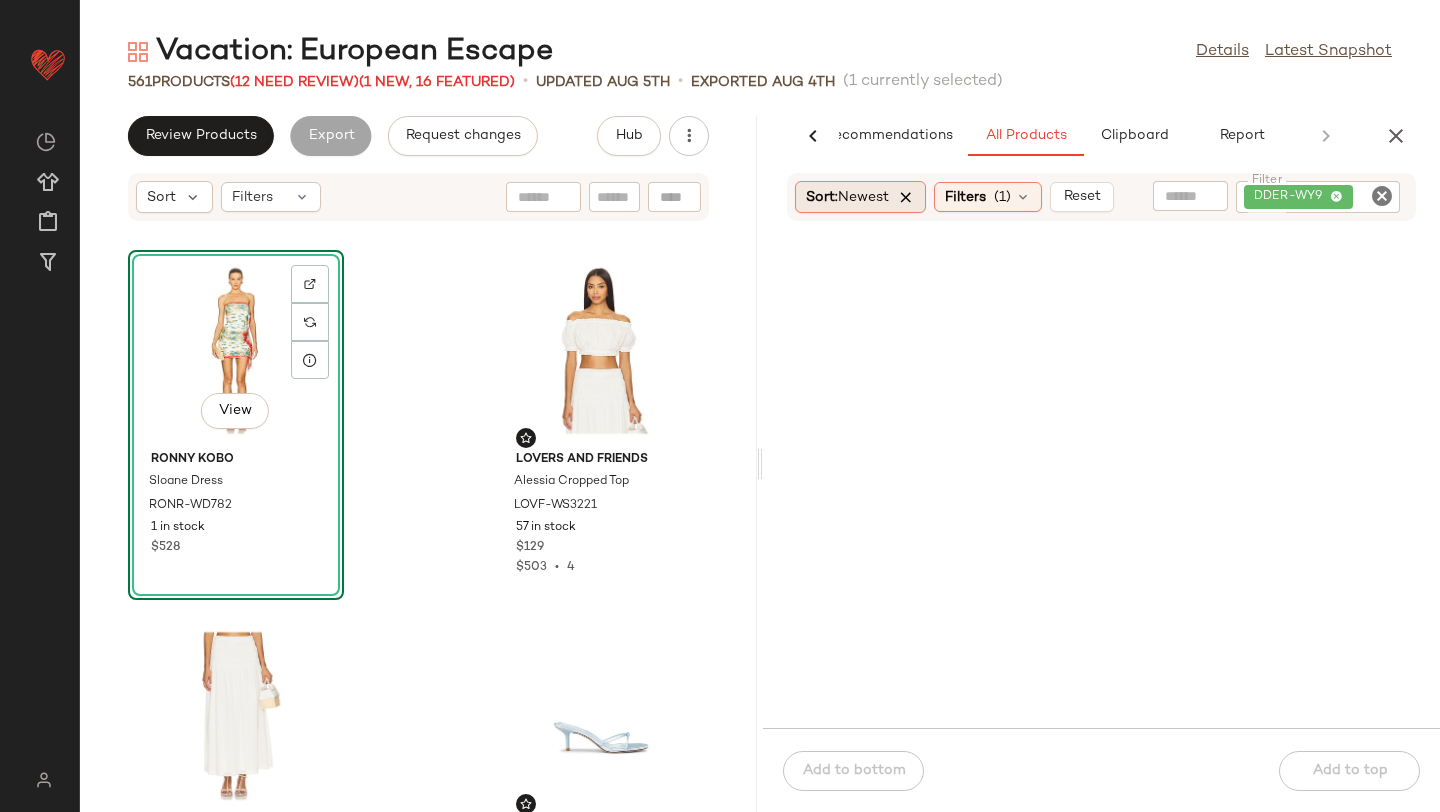 click at bounding box center (906, 197) 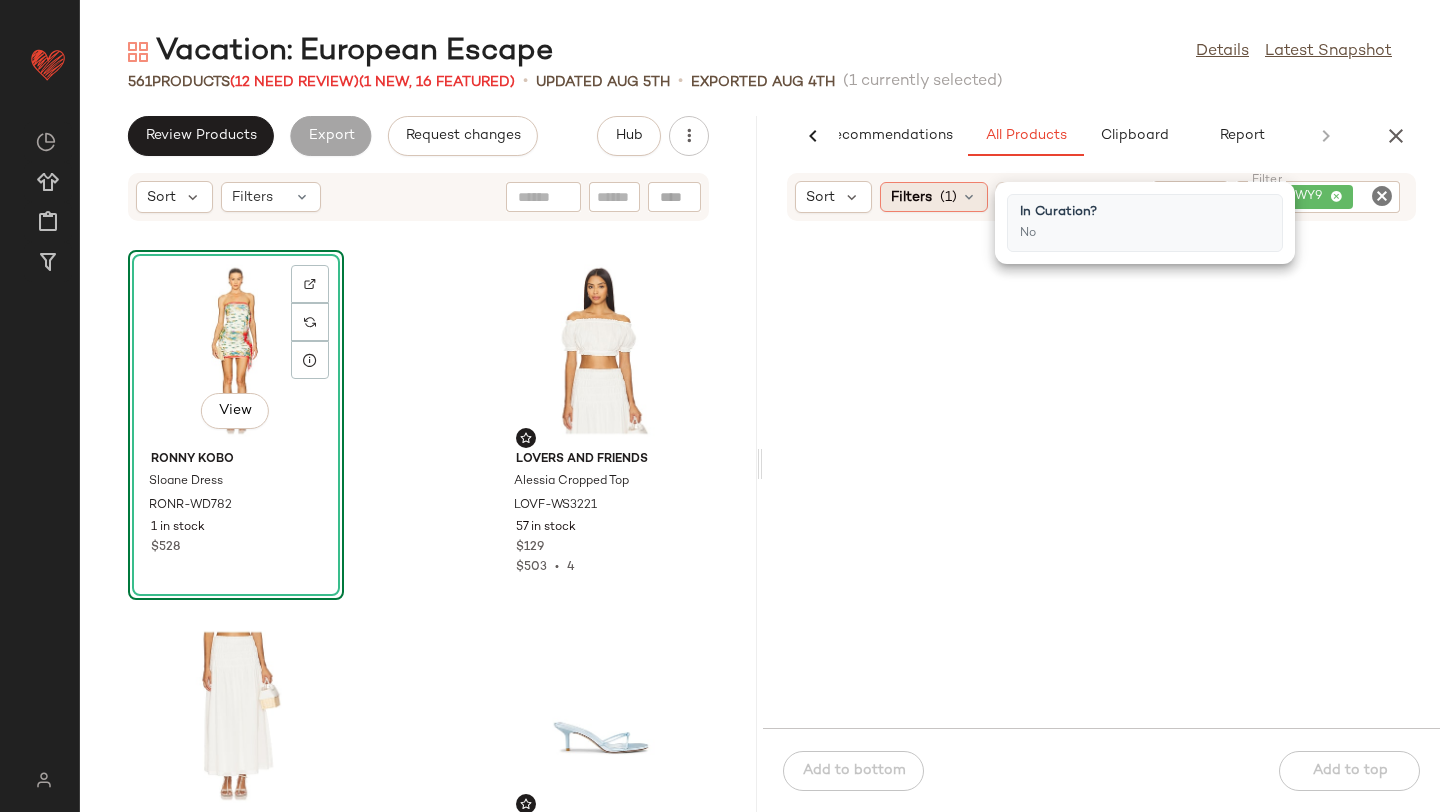 click on "(1)" at bounding box center [948, 197] 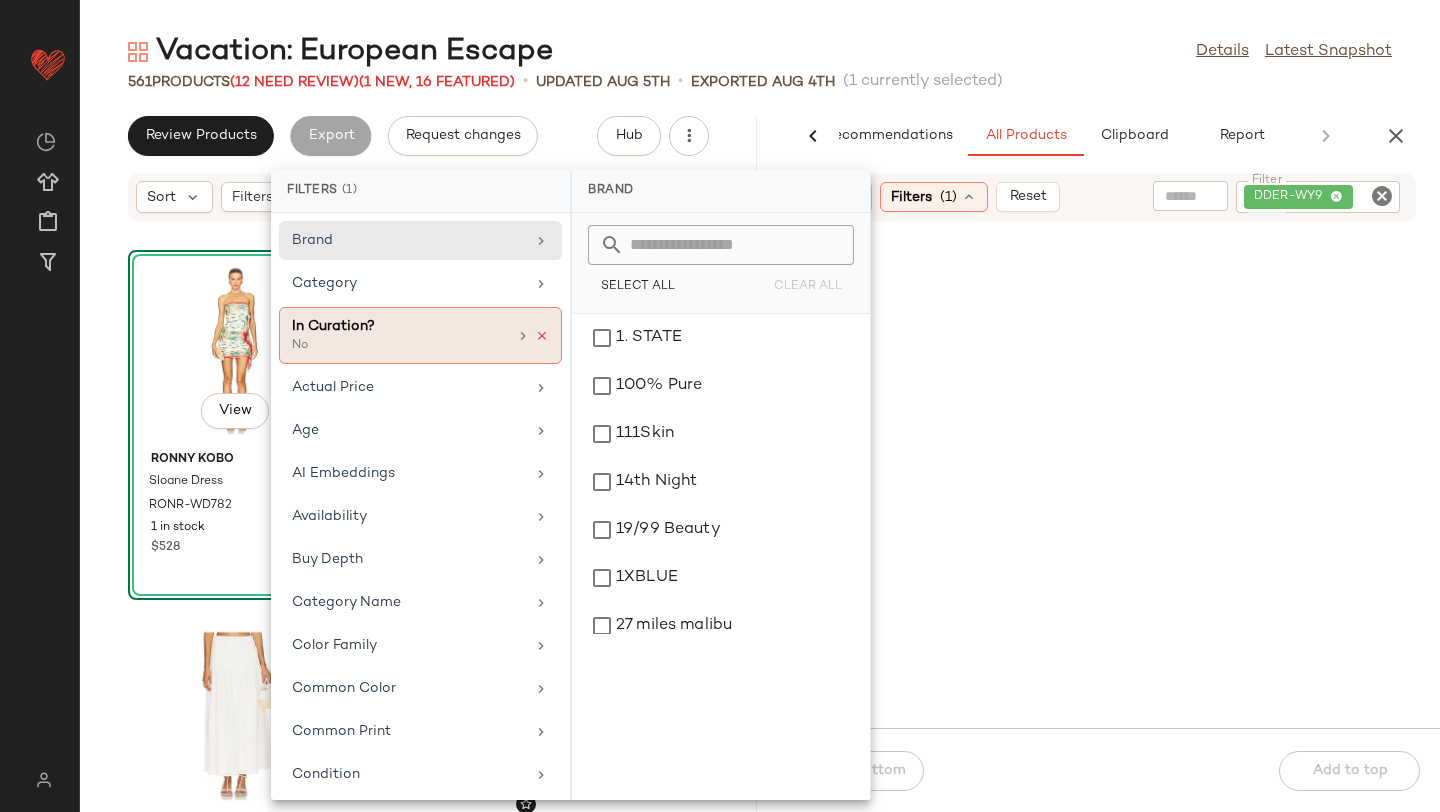click at bounding box center [542, 336] 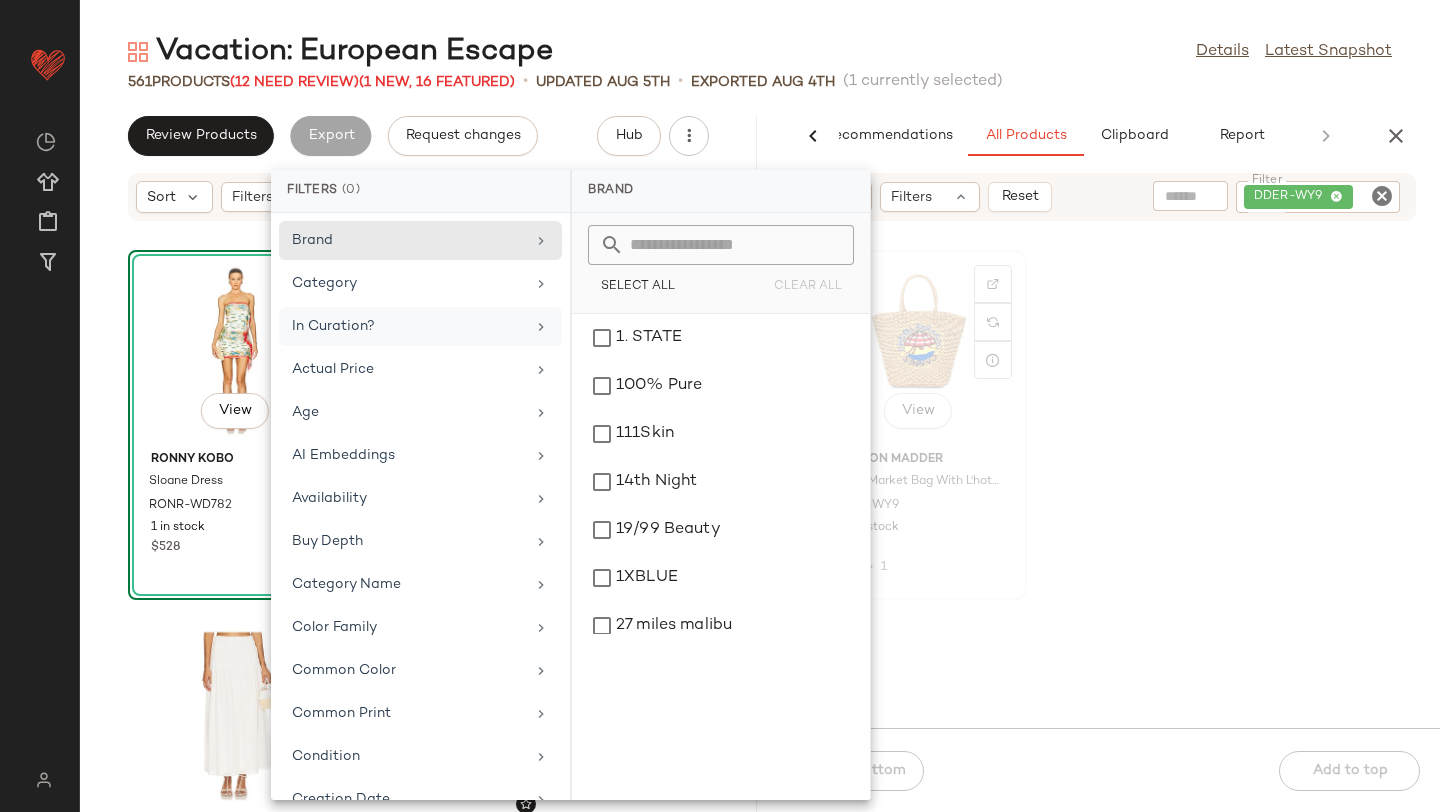 click on "View" 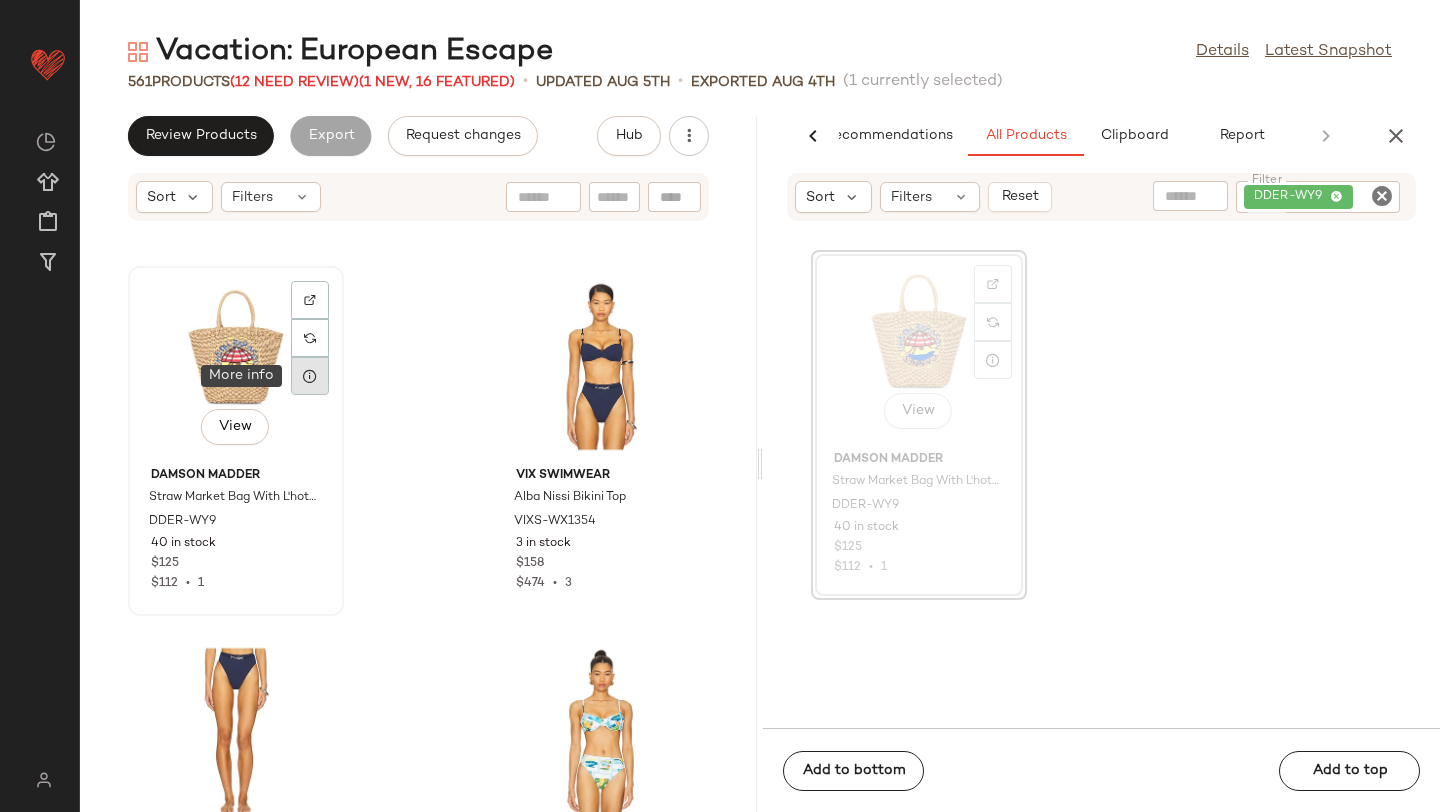 click 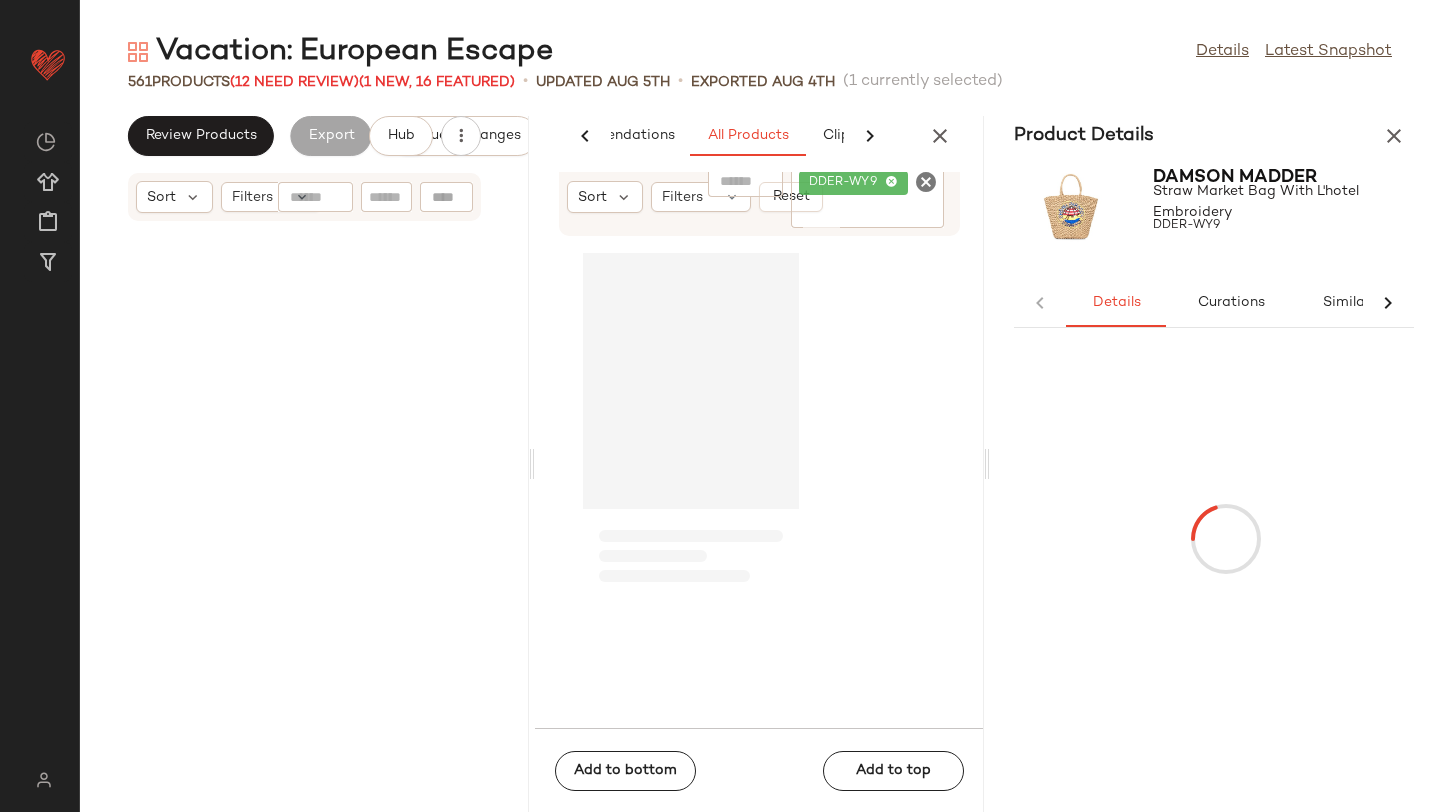 scroll, scrollTop: 0, scrollLeft: 98, axis: horizontal 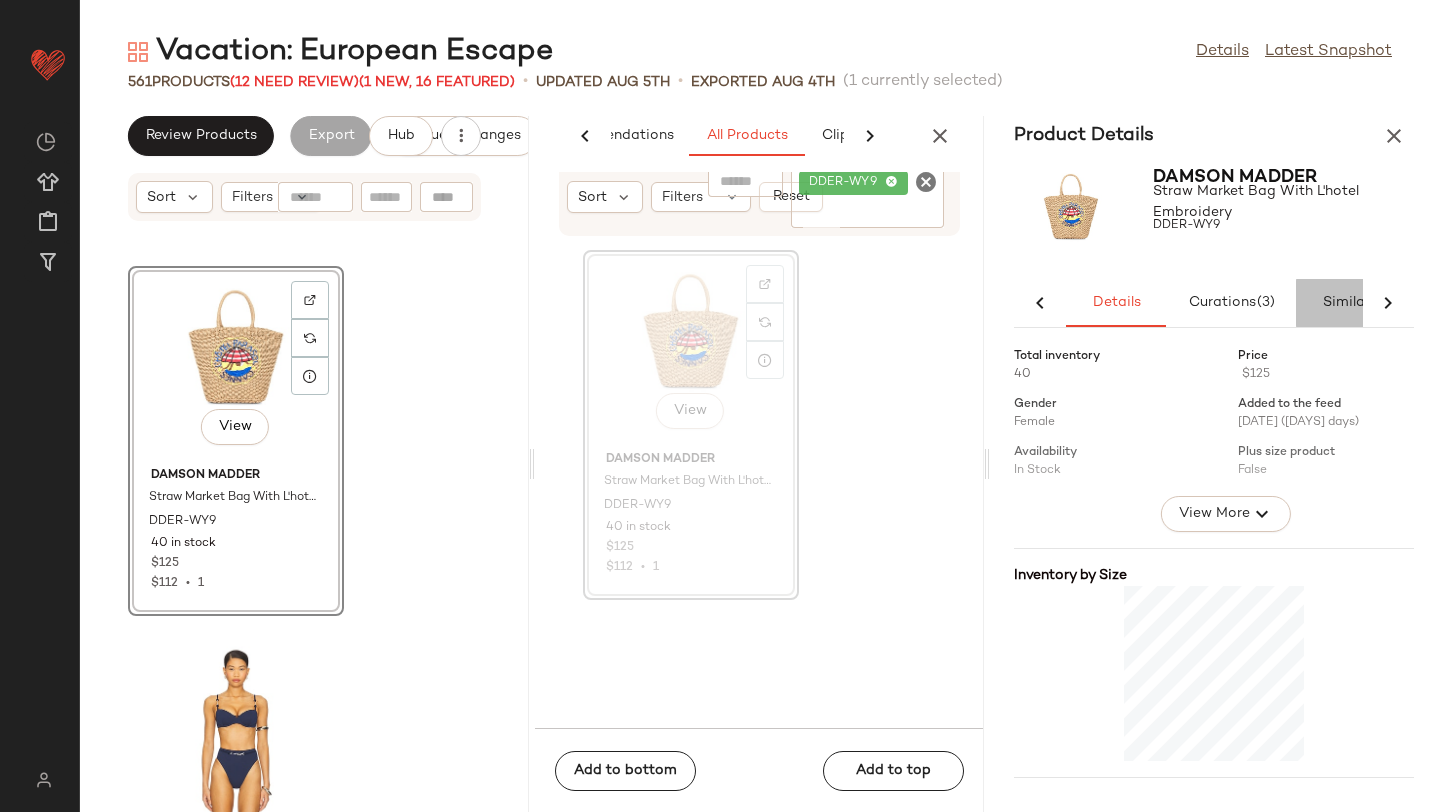 click on "Similar" 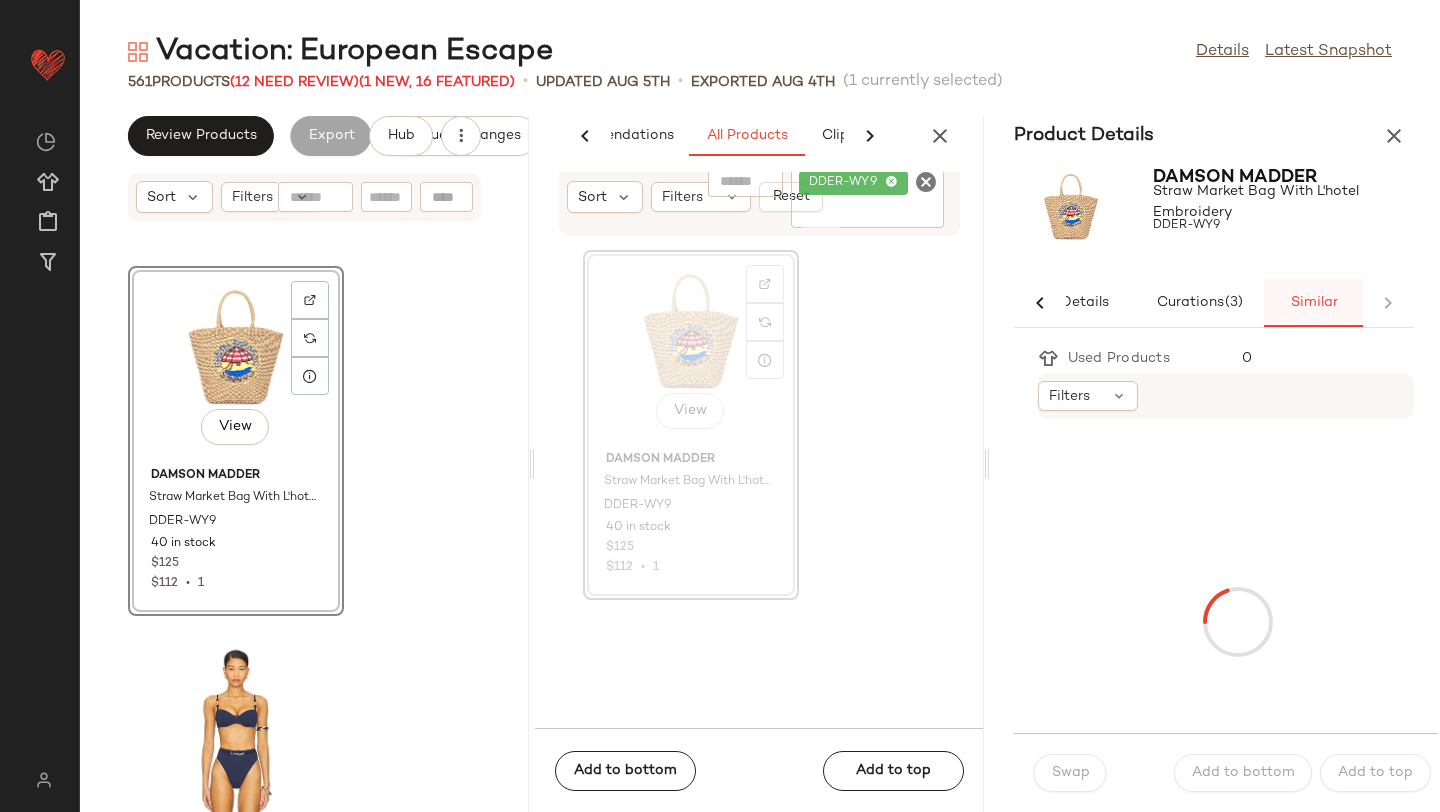 scroll, scrollTop: 0, scrollLeft: 33, axis: horizontal 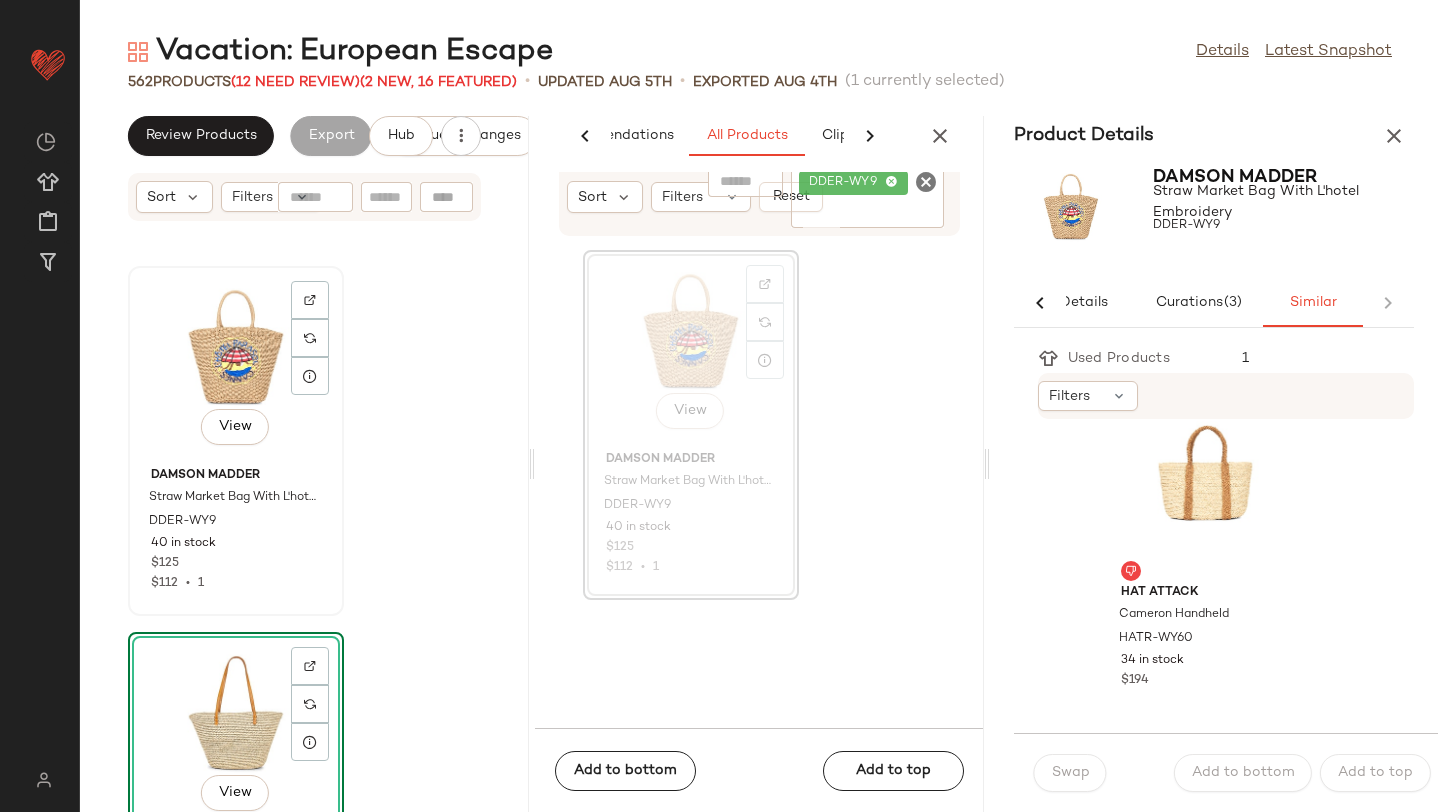 click on "View" 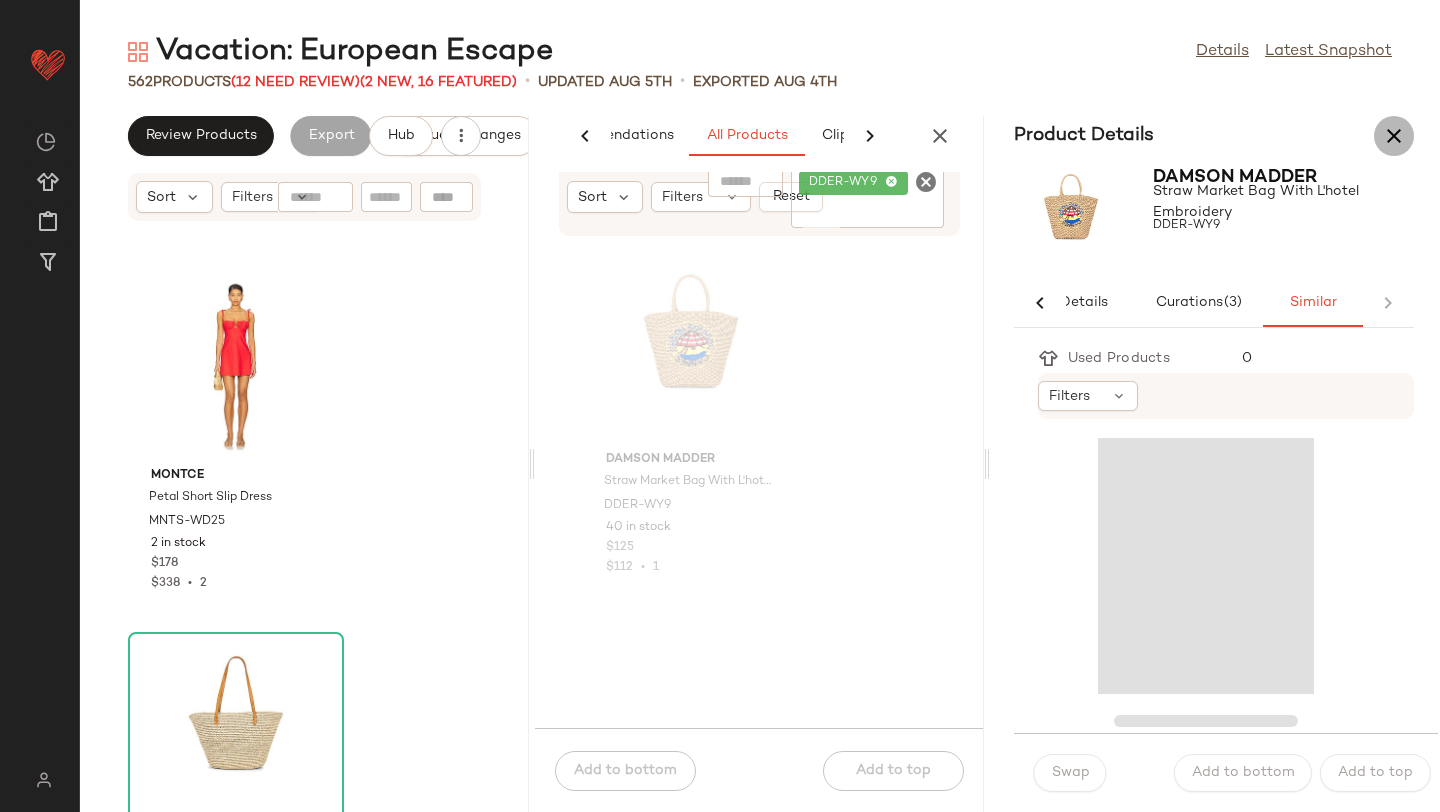 click at bounding box center [1394, 136] 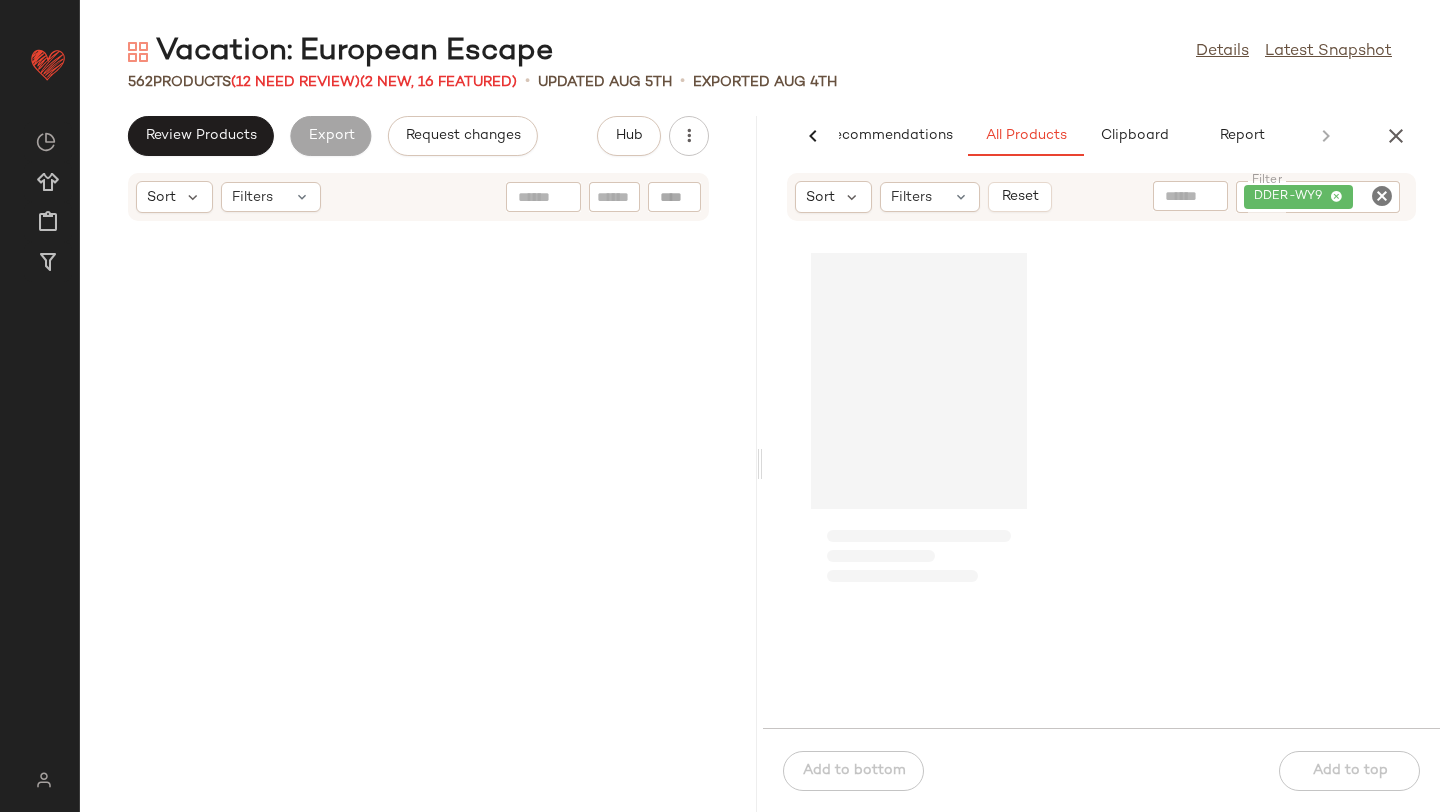 scroll, scrollTop: 0, scrollLeft: 47, axis: horizontal 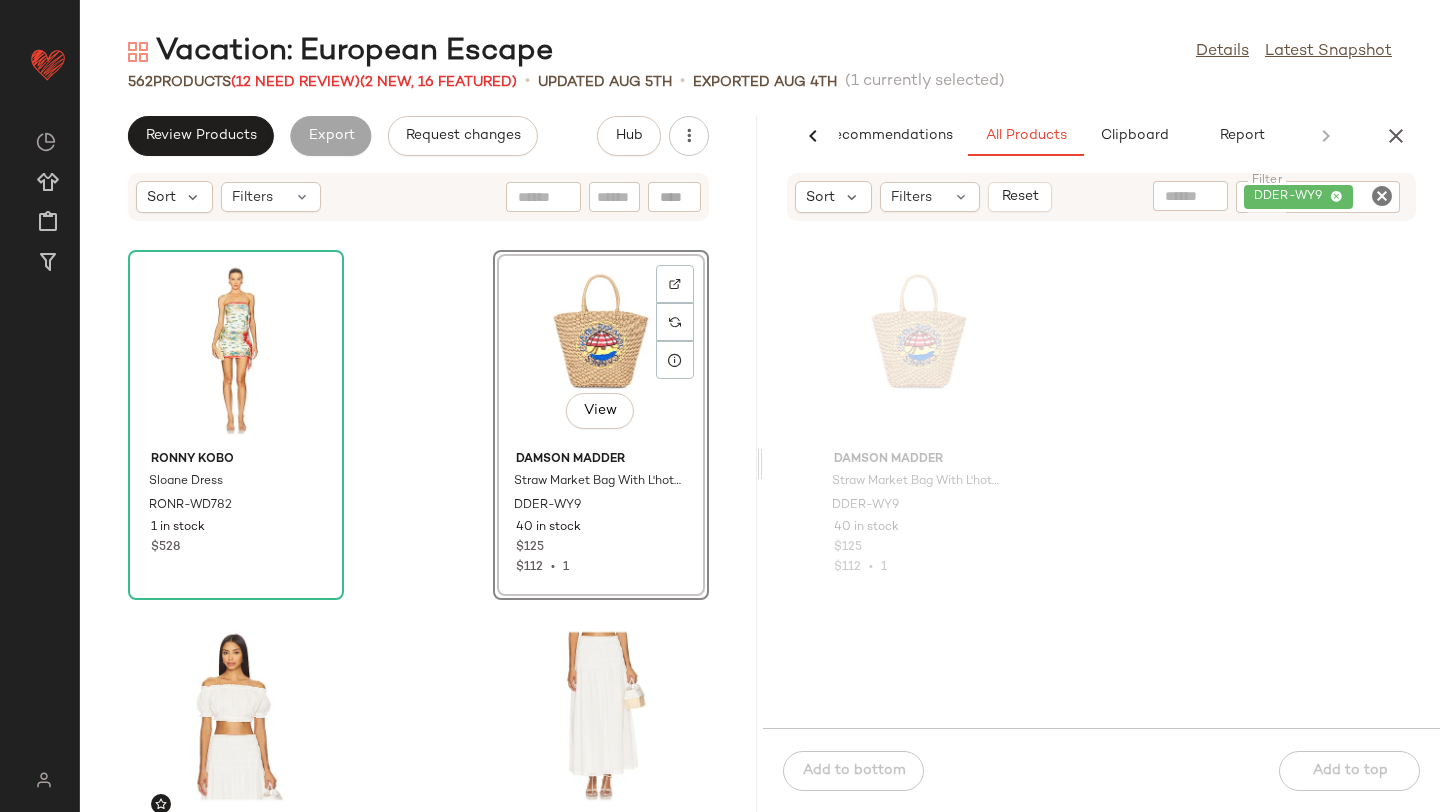 drag, startPoint x: 206, startPoint y: 373, endPoint x: 626, endPoint y: 17, distance: 550.5779 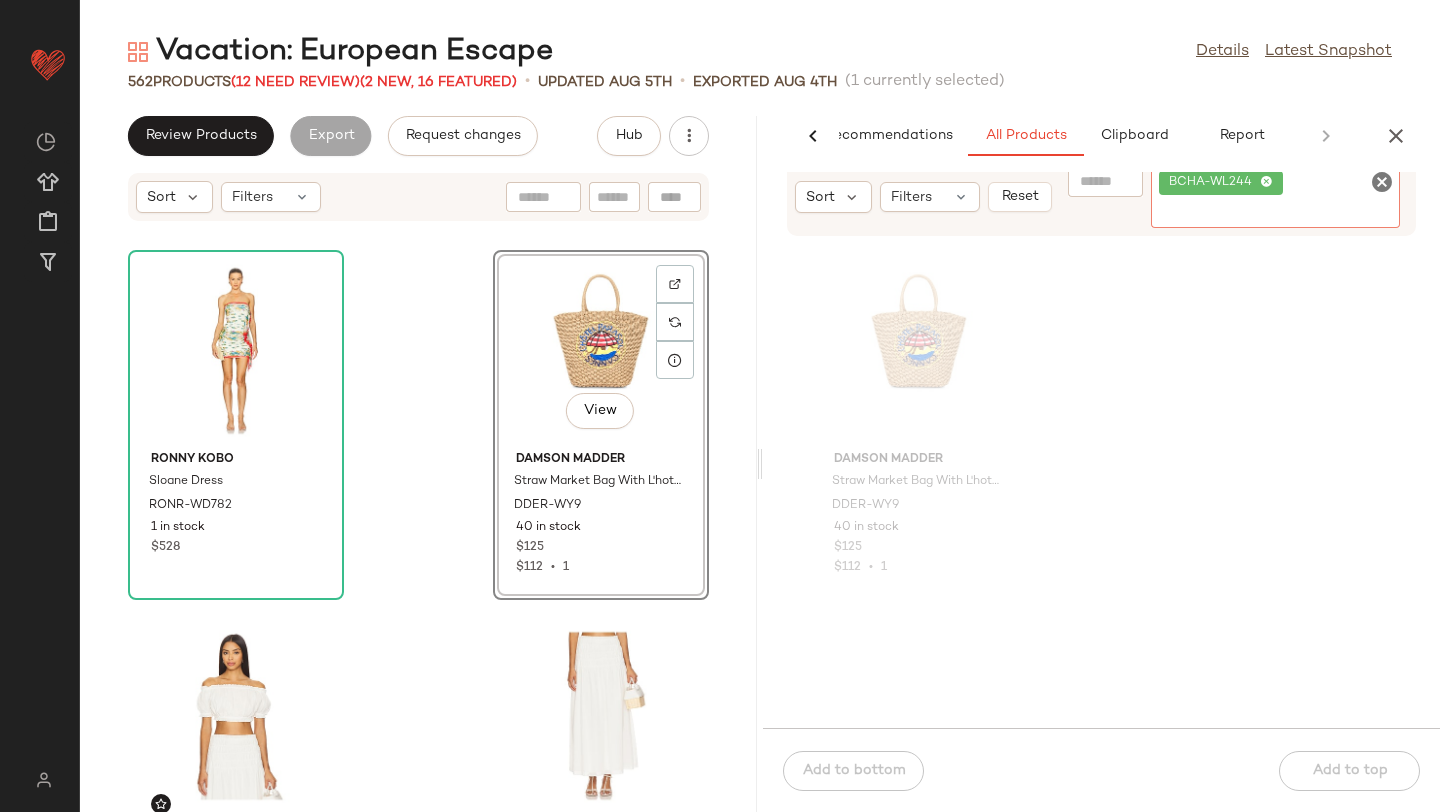 click on "Vacation: European Escape  Details   Latest Snapshot  562   Products   (12 Need Review)  (2 New, 16 Featured)  •   updated Aug 5th  •  Exported Aug 4th   (1 currently selected)   Review Products   Export   Request changes   Hub  Sort  Filters Ronny Kobo Sloane Dress RONR-WD782 1 in stock $528  View  Damson Madder Straw Market Bag With L'hotel Embroidery DDER-WY9 40 in stock $125 $112  •  1 Lovers and Friends Alessia Cropped Top LOVF-WS3221 57 in stock $129 $503  •  4 Lovers and Friends Alessia Maxi Skirt LOVF-WQ986 31 in stock $178 $160  •  1 FEMME LA x REVOLVE Maeve Slipper FELA-WZ155 144 in stock $189 $189  •  1 SNDYS Vesper Maxi Dress SDYS-WD429 92 in stock $129 PatBO Breeze Jacquard Slower Mini Dress PBTO-WD369 13 in stock $495 VERAFIED Ring Handle Bag VAFI-WY37 31 in stock $198  AI Recommendations   All Products   Clipboard   Report  Sort  Filters  Reset  Filter BCHA-WL244 Filter Damson Madder Straw Market Bag With L'hotel Embroidery DDER-WY9 40 in stock $125 $112  •  1  Add to bottom" at bounding box center (760, 422) 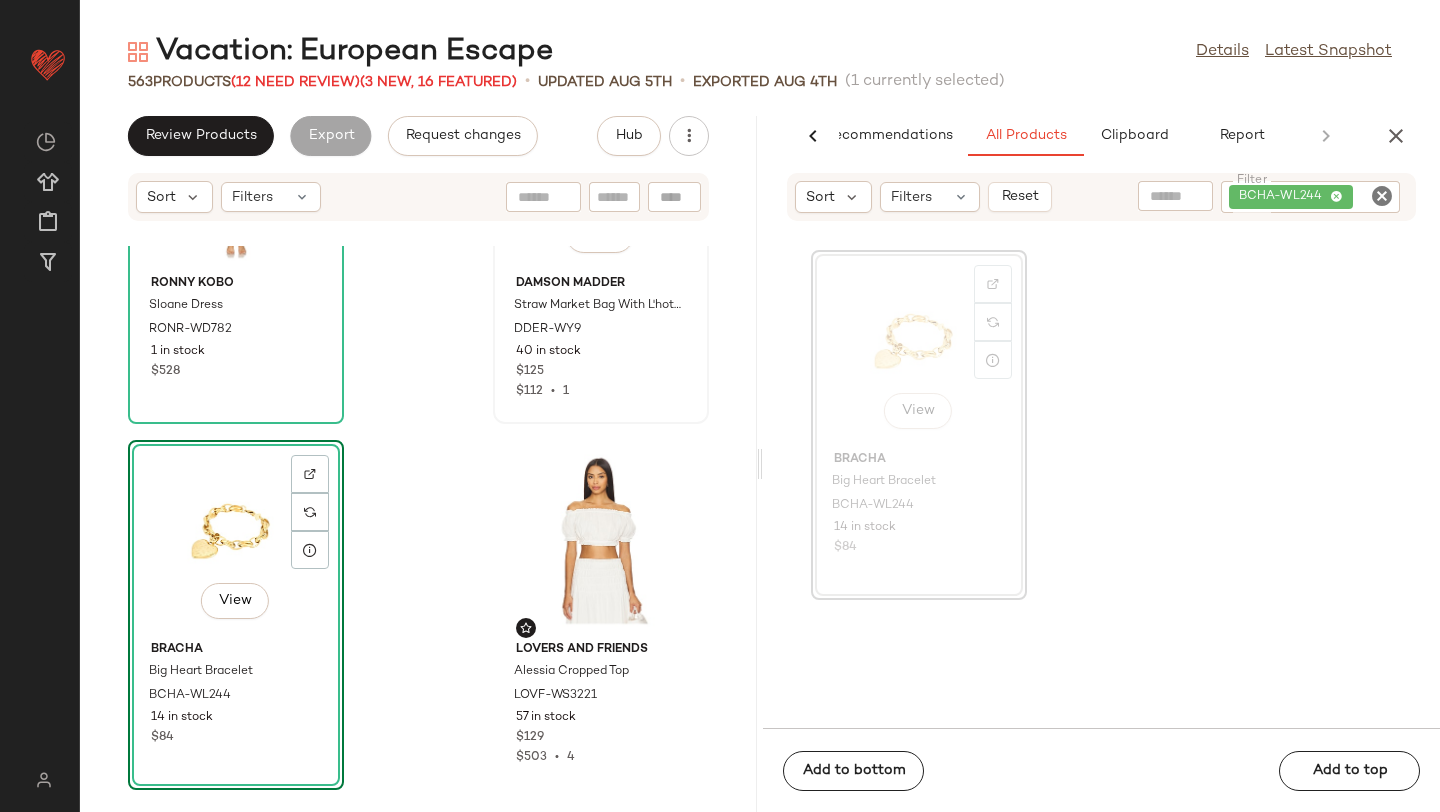 scroll, scrollTop: 177, scrollLeft: 0, axis: vertical 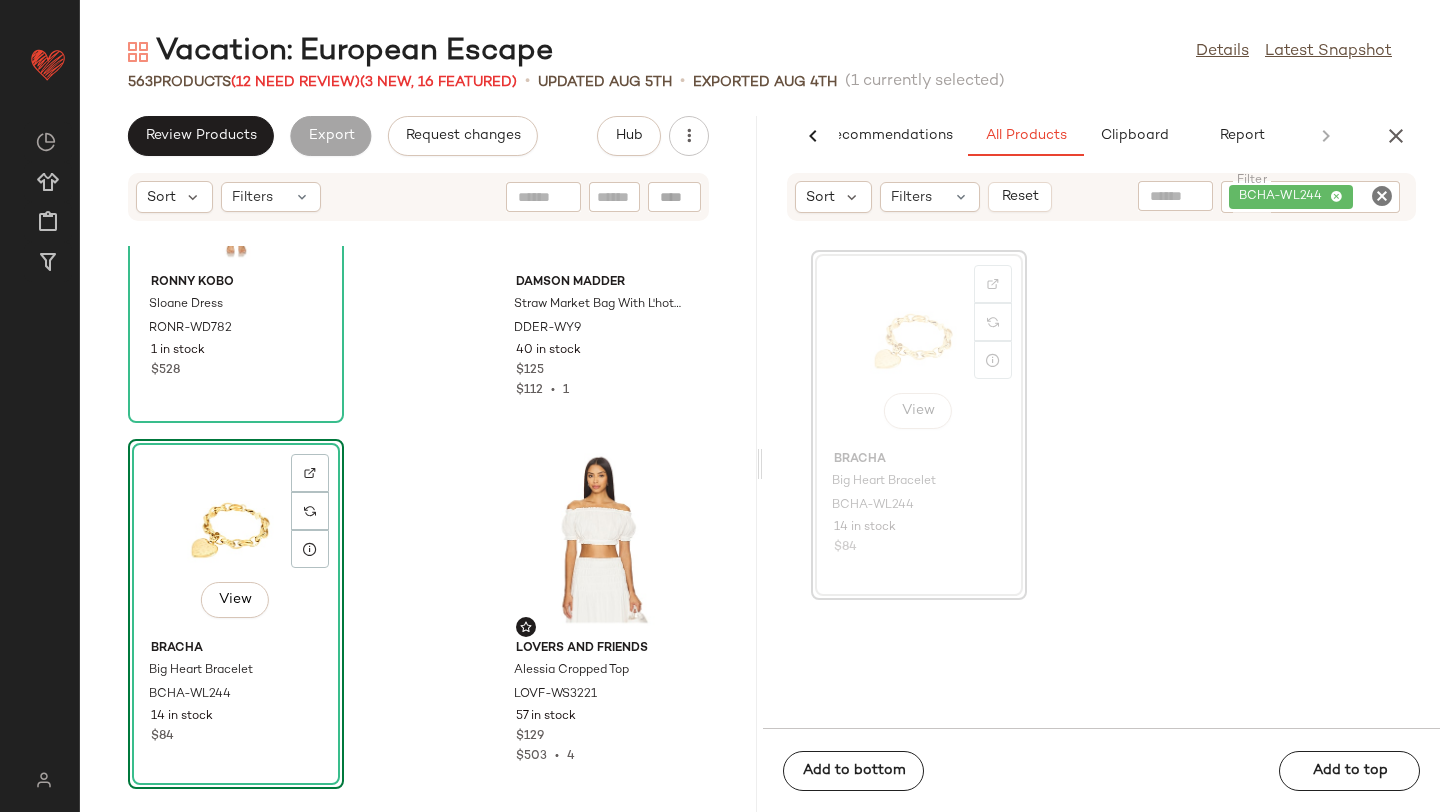 click 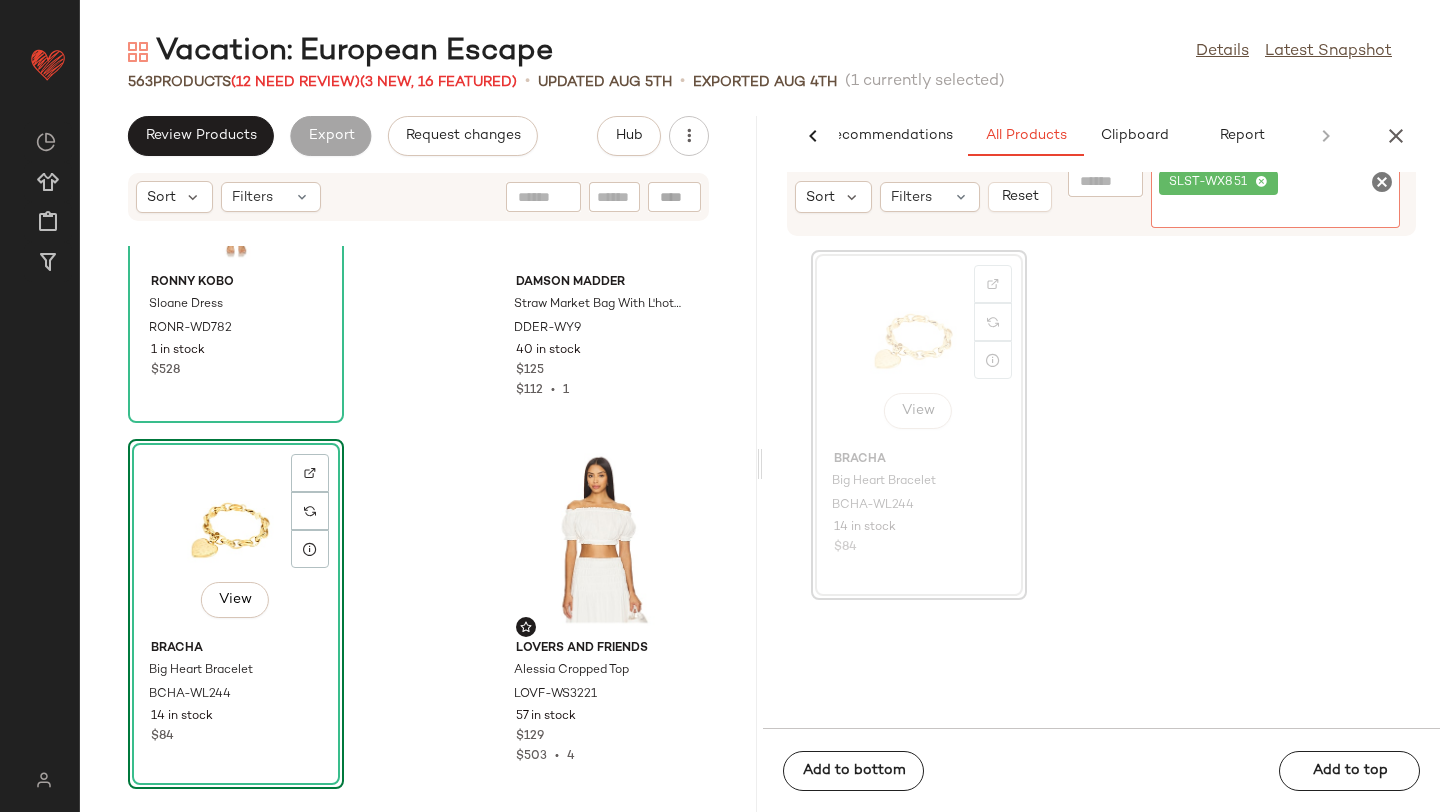 click on "563   Products   (12 Need Review)  (3 New, 16 Featured)  •   updated Aug 5th  •  Exported Aug 4th   (1 currently selected)" 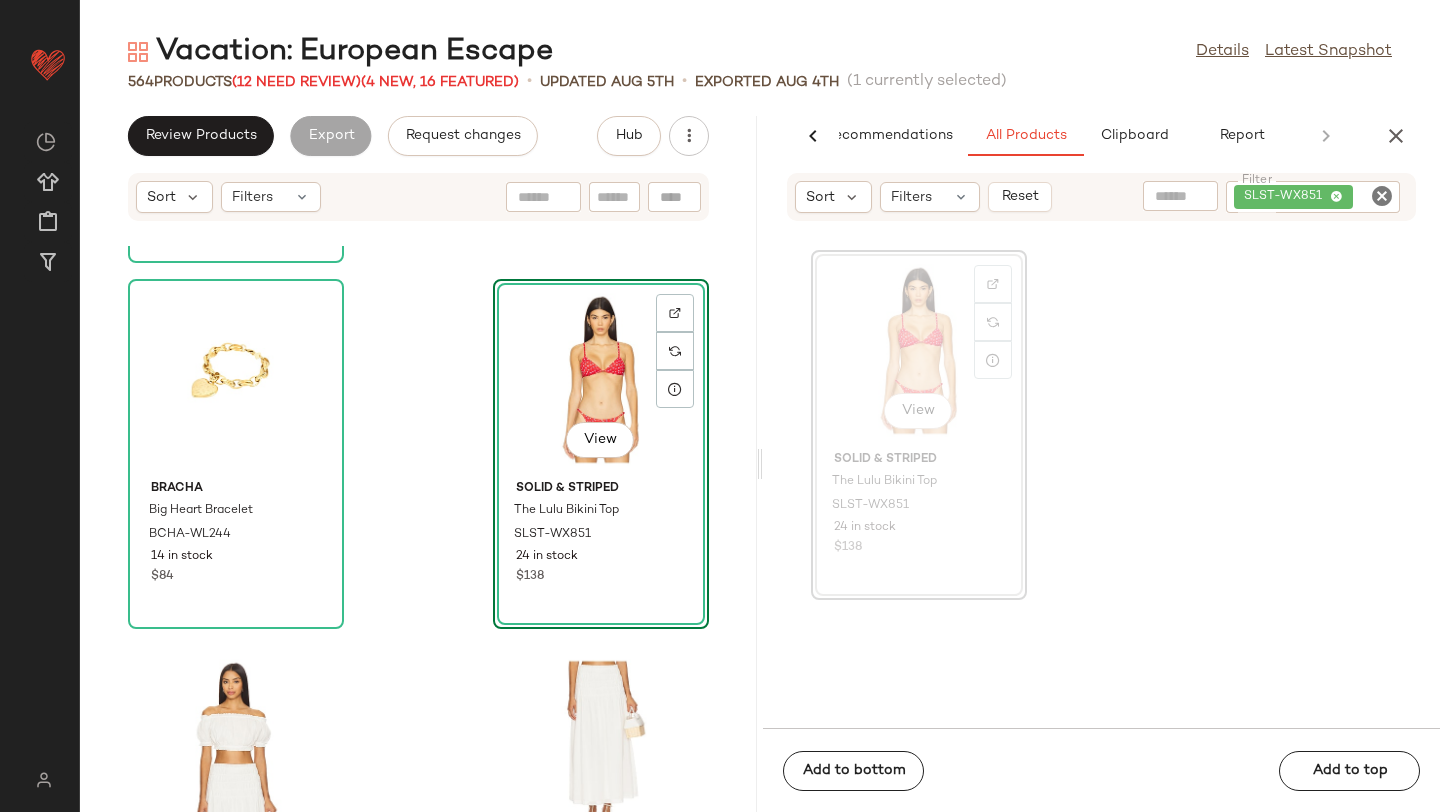 scroll, scrollTop: 411, scrollLeft: 0, axis: vertical 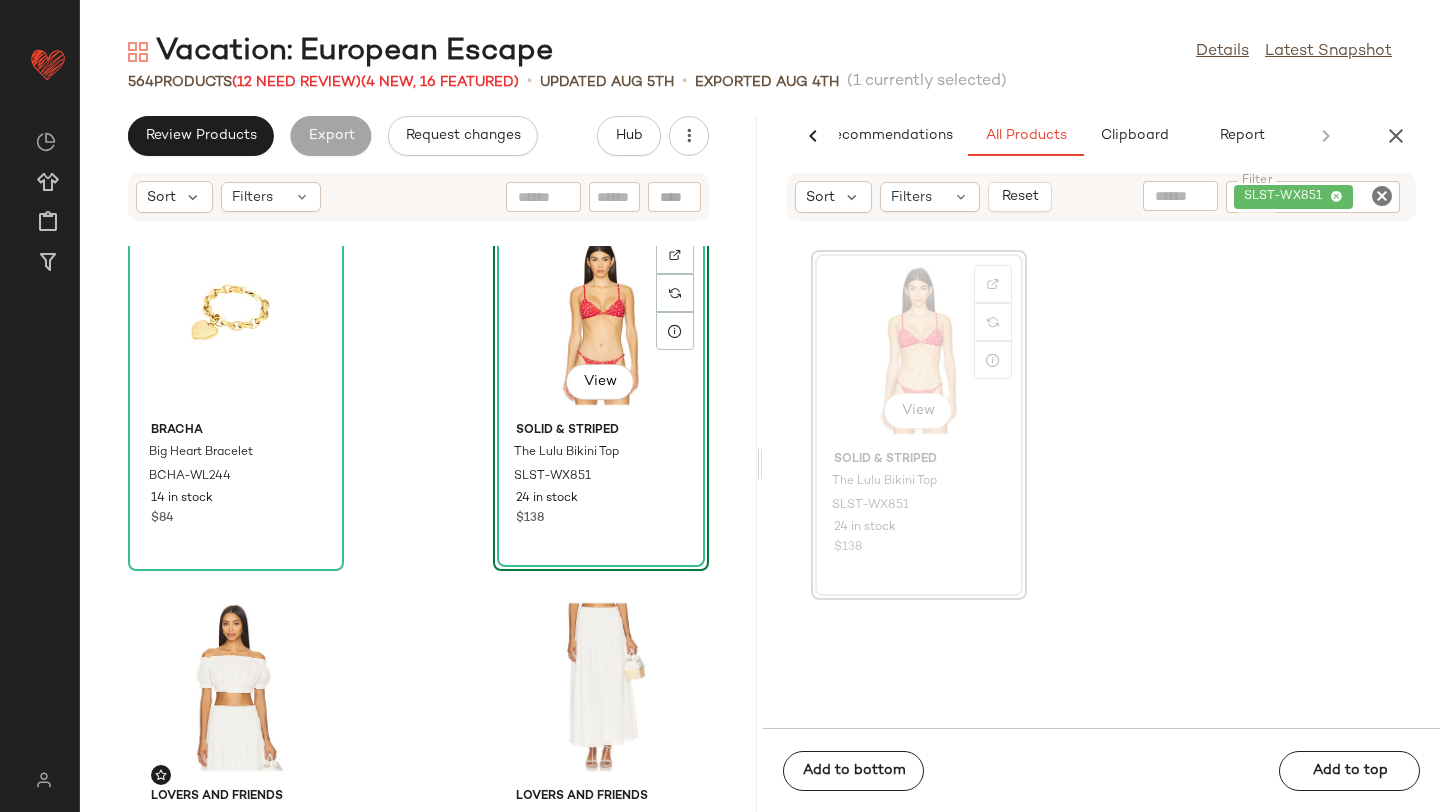 click 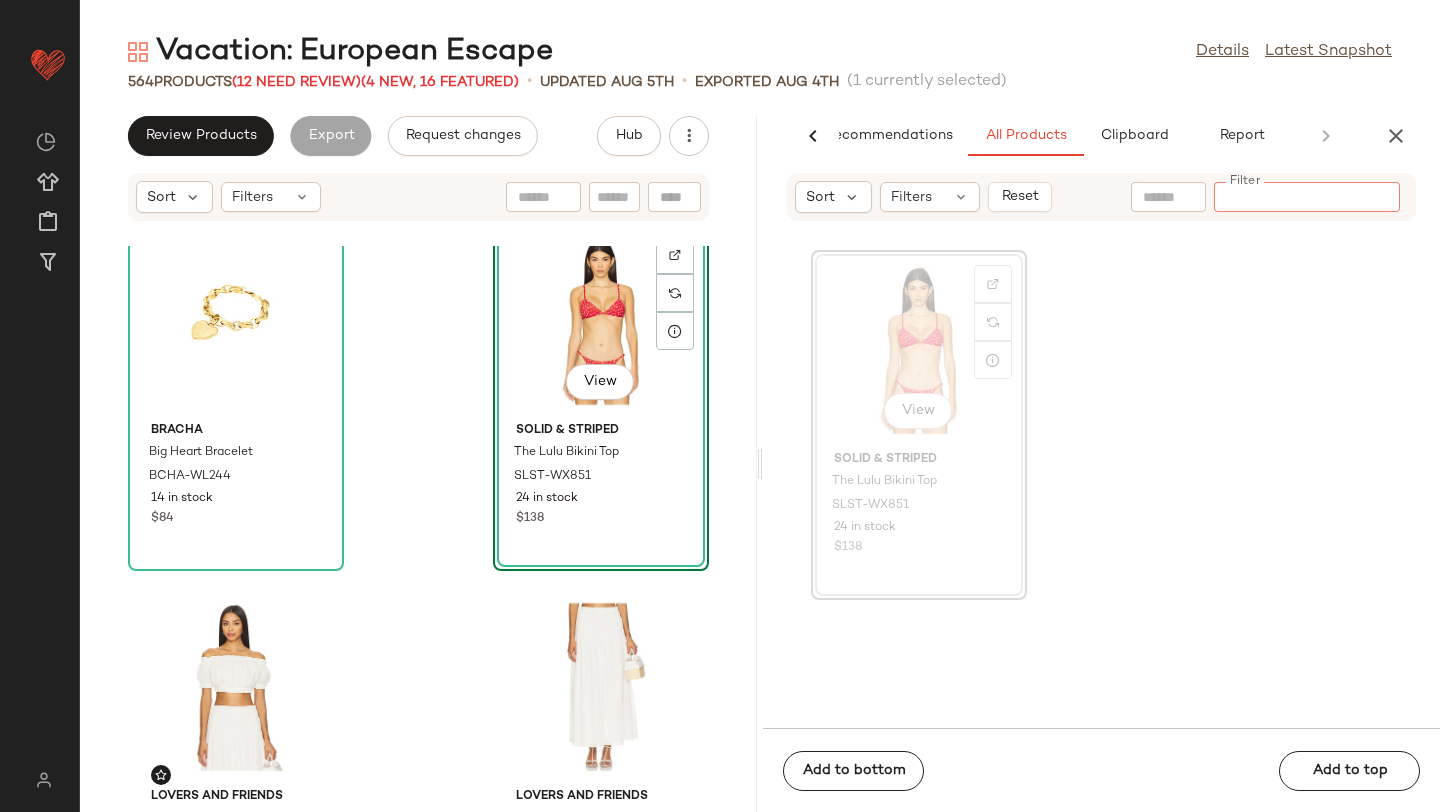paste on "*********" 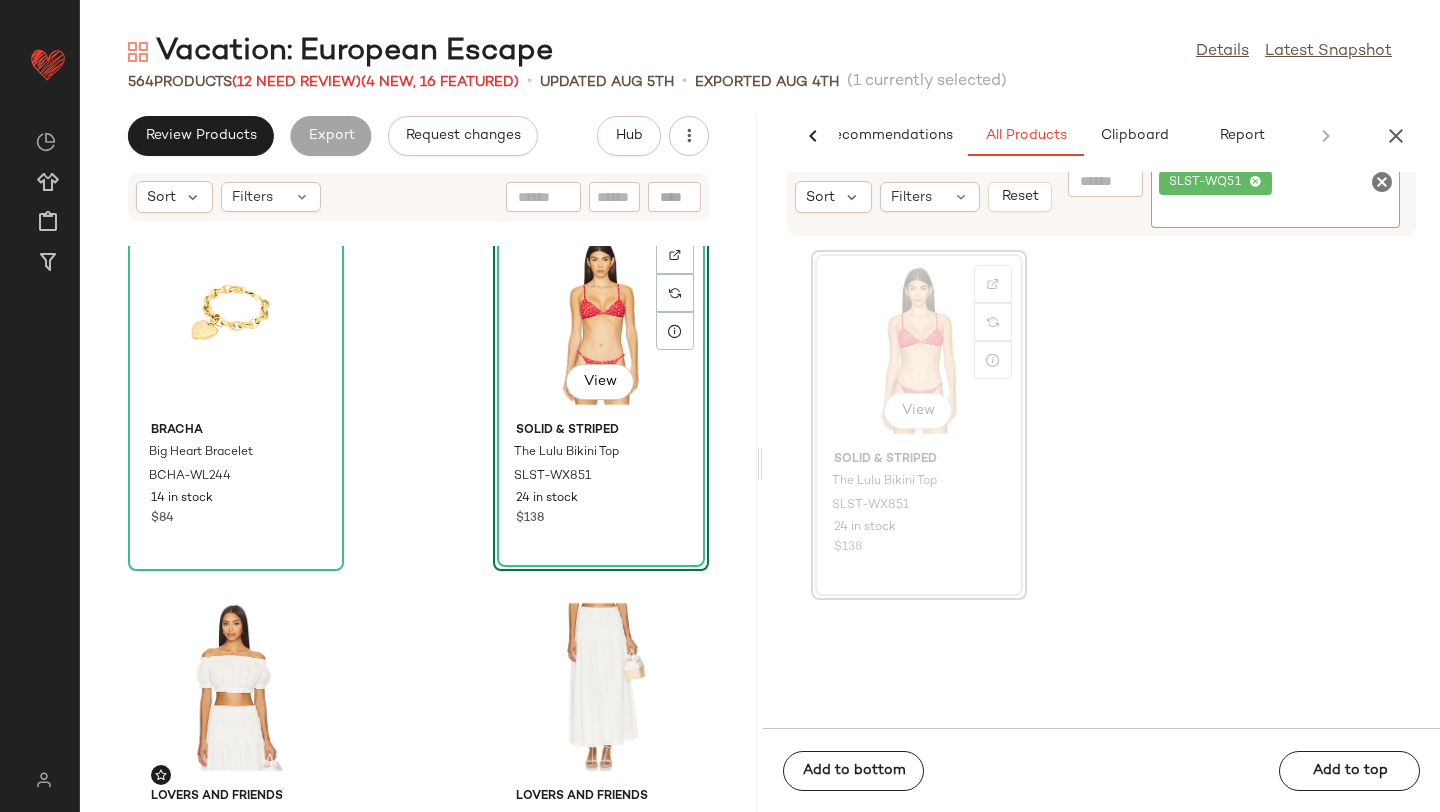 click on "Vacation: European Escape  Details   Latest Snapshot  564   Products   (12 Need Review)  (4 New, 16 Featured)  •   updated Aug 5th  •  Exported Aug 4th   (1 currently selected)   Review Products   Export   Request changes   Hub  Sort  Filters BRACHA Big Heart Bracelet BCHA-WL244 14 in stock $84  View  Solid & Striped The Lulu Bikini Top SLST-WX851 24 in stock $138 Lovers and Friends Alessia Cropped Top LOVF-WS3221 57 in stock $129 $503  •  4 Lovers and Friends Alessia Maxi Skirt LOVF-WQ986 31 in stock $178 $160  •  1 FEMME LA x REVOLVE Maeve Slipper FELA-WZ155 144 in stock $189 $189  •  1 SNDYS Vesper Maxi Dress SDYS-WD429 92 in stock $129 PatBO Breeze Jacquard Slower Mini Dress PBTO-WD369 13 in stock $495 VERAFIED Ring Handle Bag VAFI-WY37 31 in stock $198  AI Recommendations   All Products   Clipboard   Report  Sort  Filters  Reset  Filter SLST-WQ51 Filter  View  Solid & Striped The Lulu Bikini Top SLST-WX851 24 in stock $138  Add to bottom   Add to top" at bounding box center (760, 422) 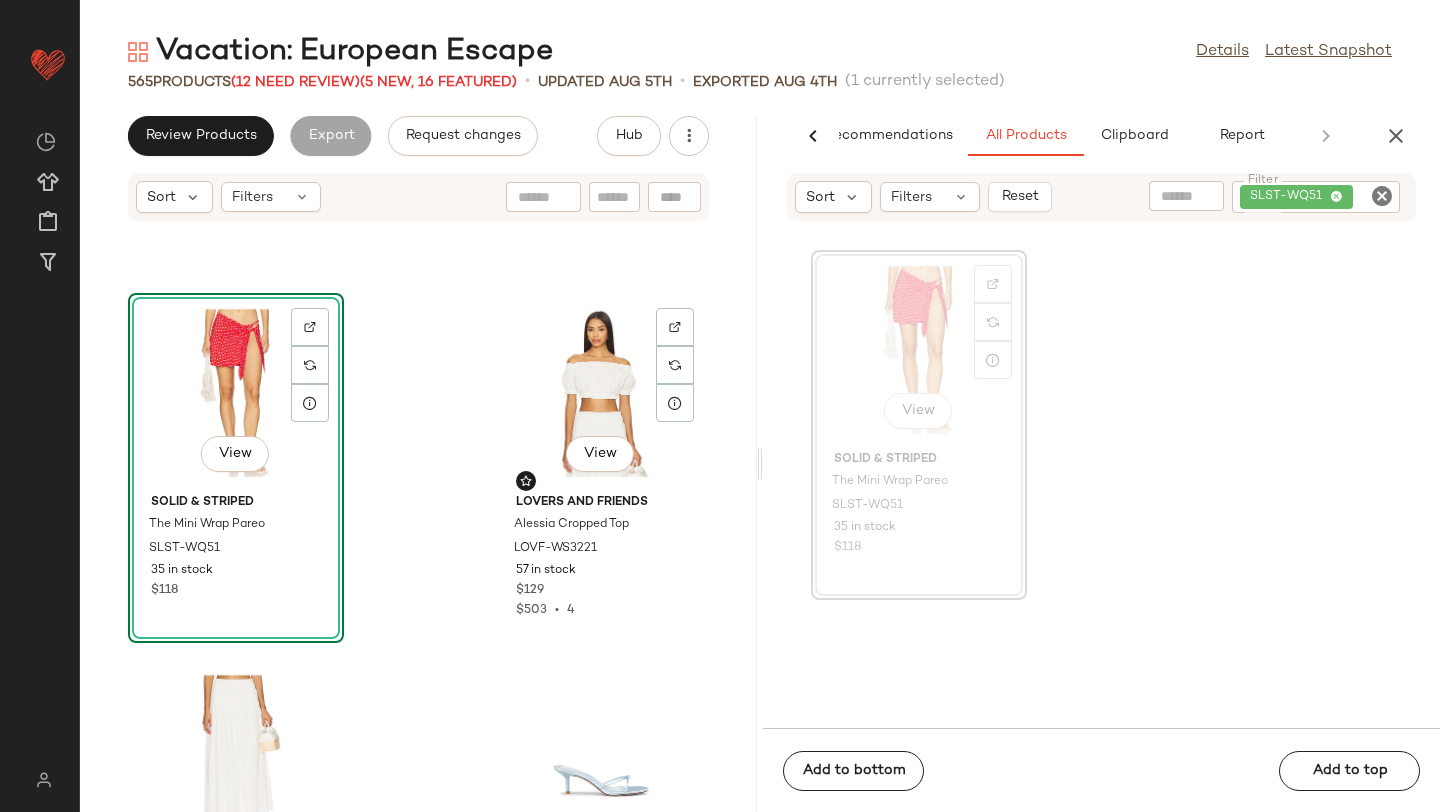 scroll, scrollTop: 697, scrollLeft: 0, axis: vertical 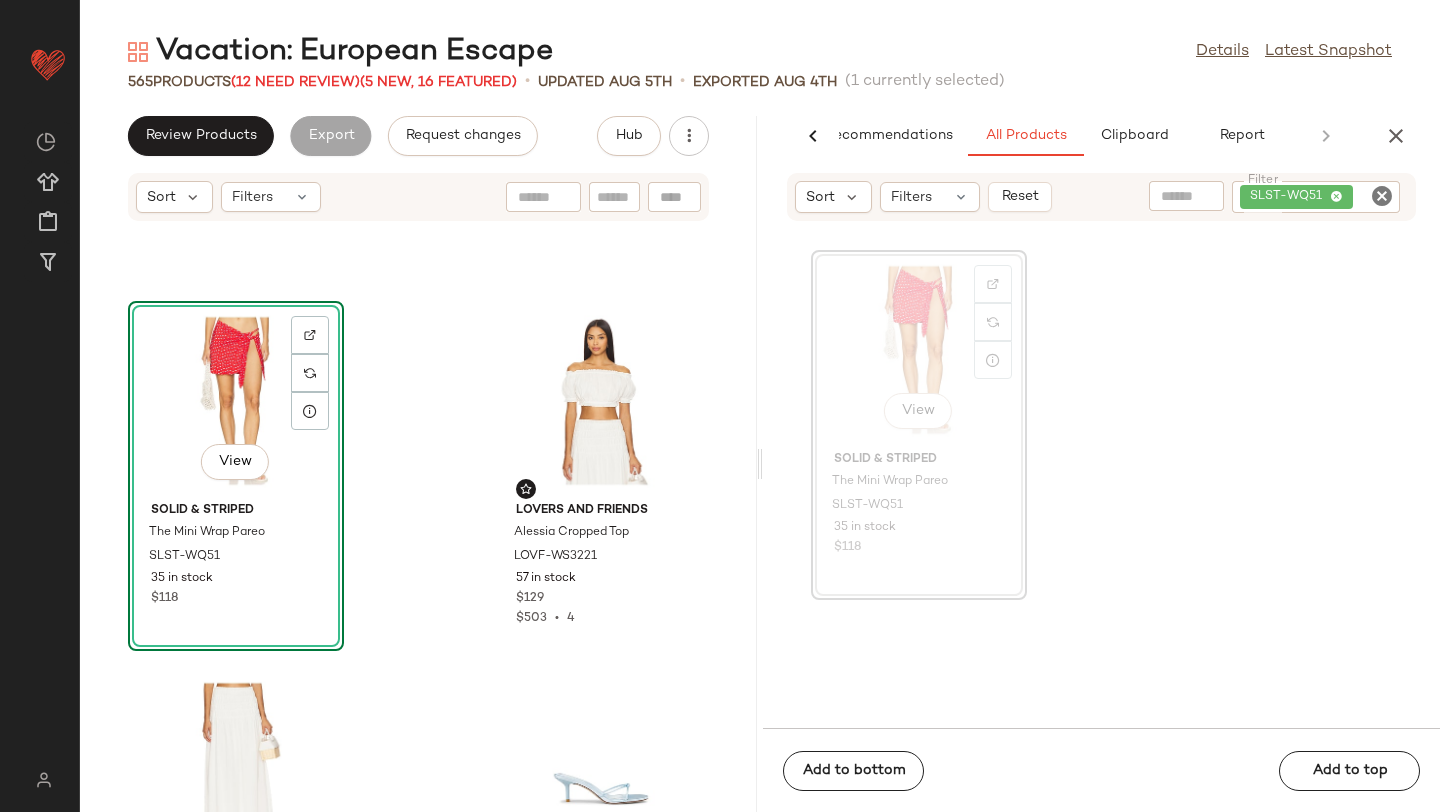 click 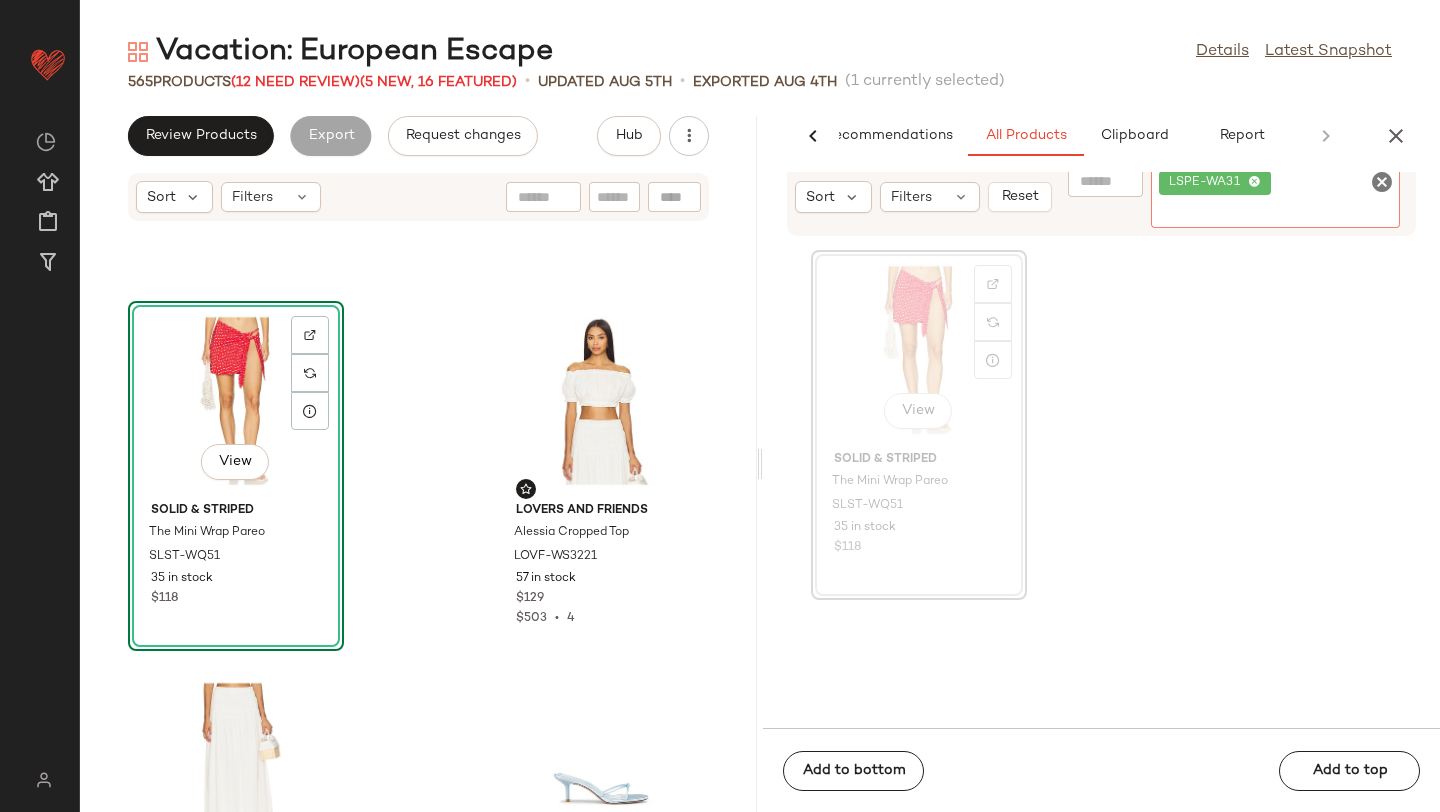 click on "565   Products   (12 Need Review)  (5 New, 16 Featured)  •   updated Aug 5th  •  Exported Aug 4th   (1 currently selected)" 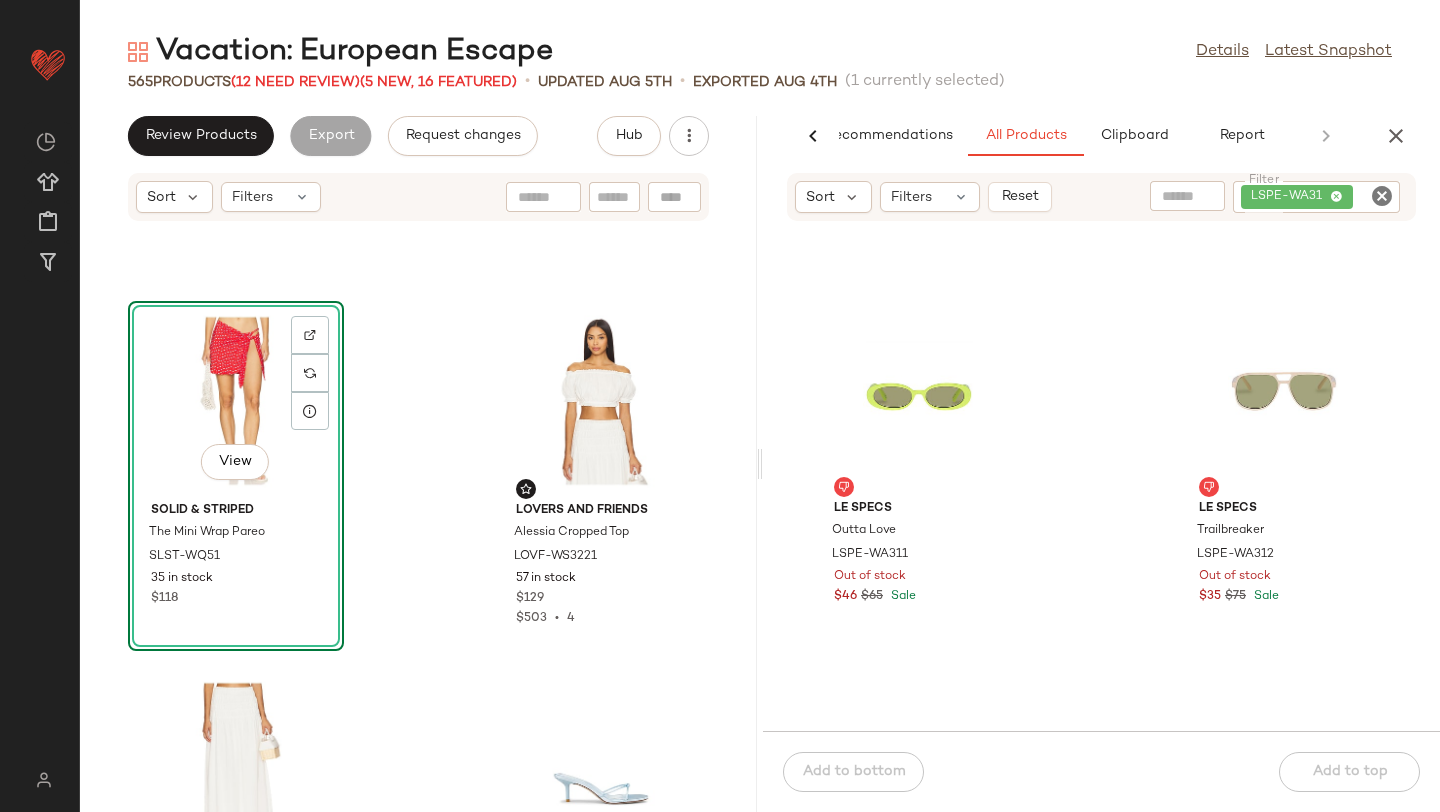scroll, scrollTop: 1349, scrollLeft: 0, axis: vertical 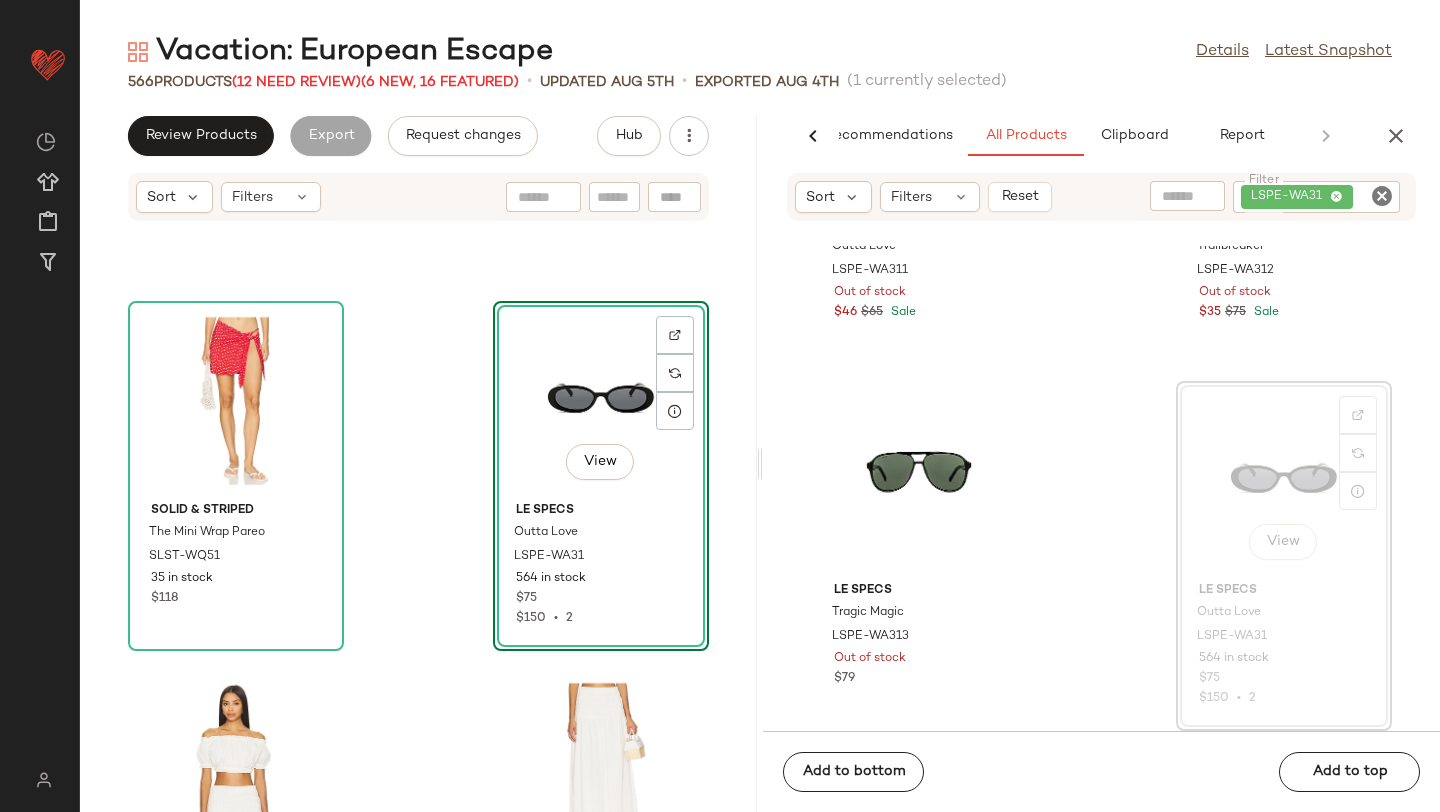 click 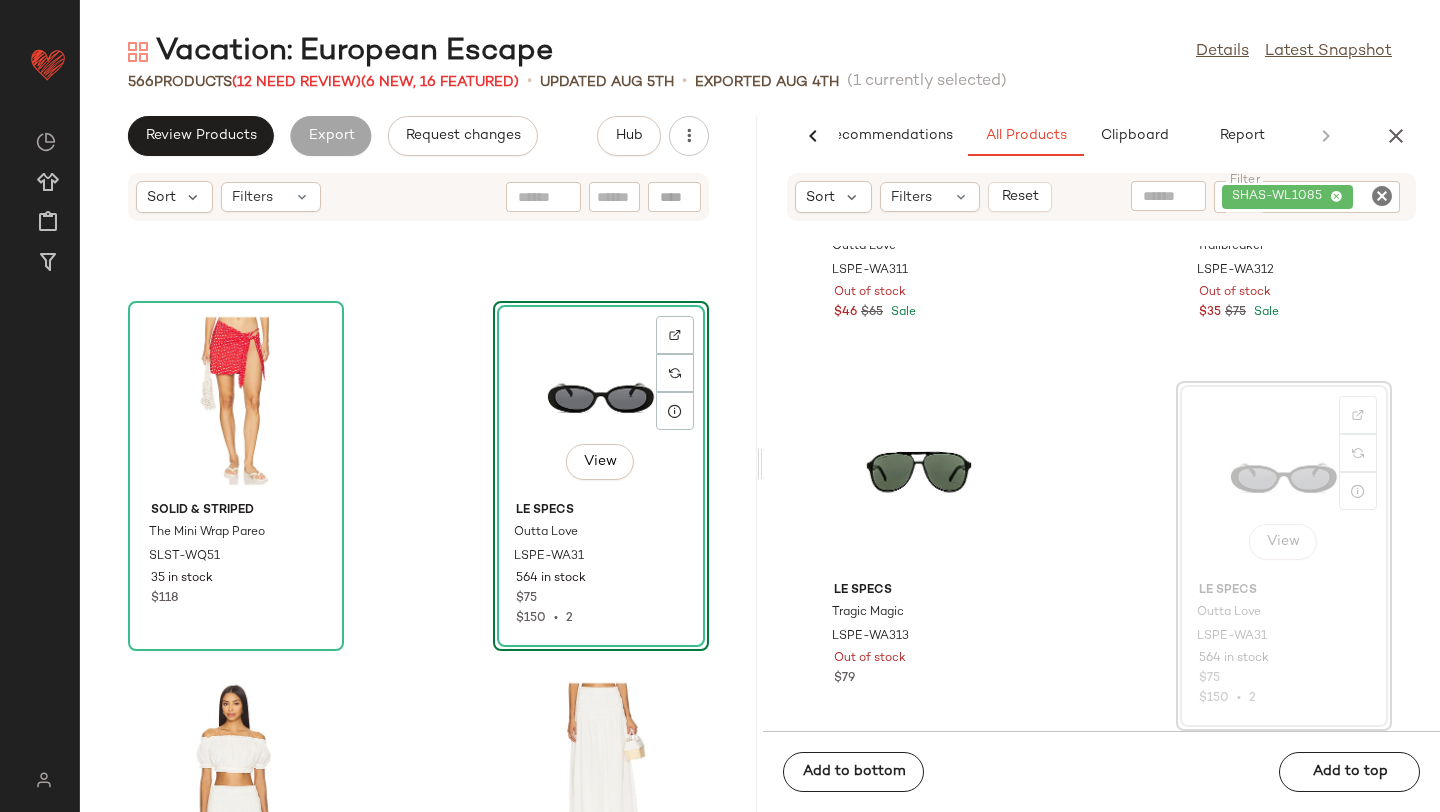 click on "AI Recommendations   All Products   Clipboard   Report" 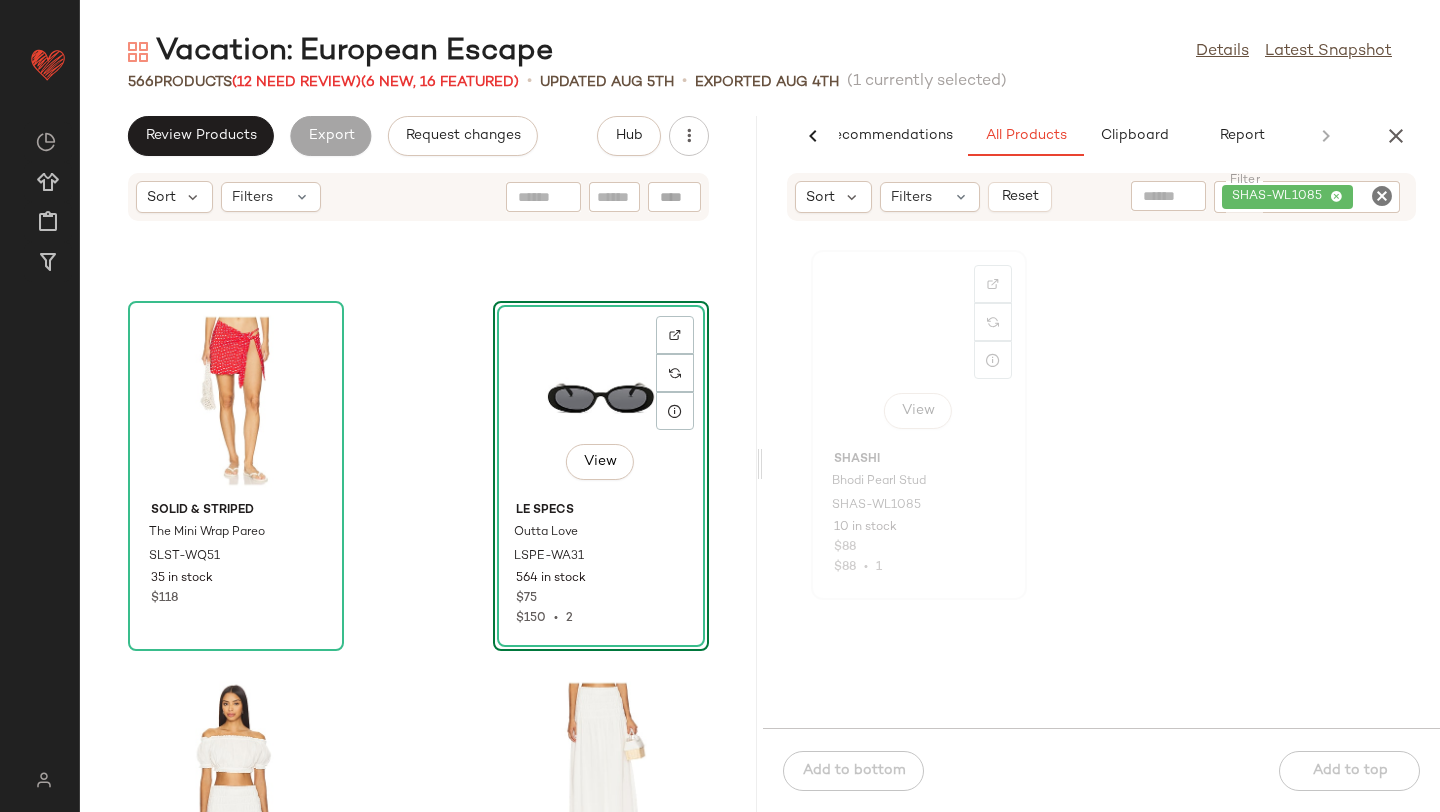 click on "View" 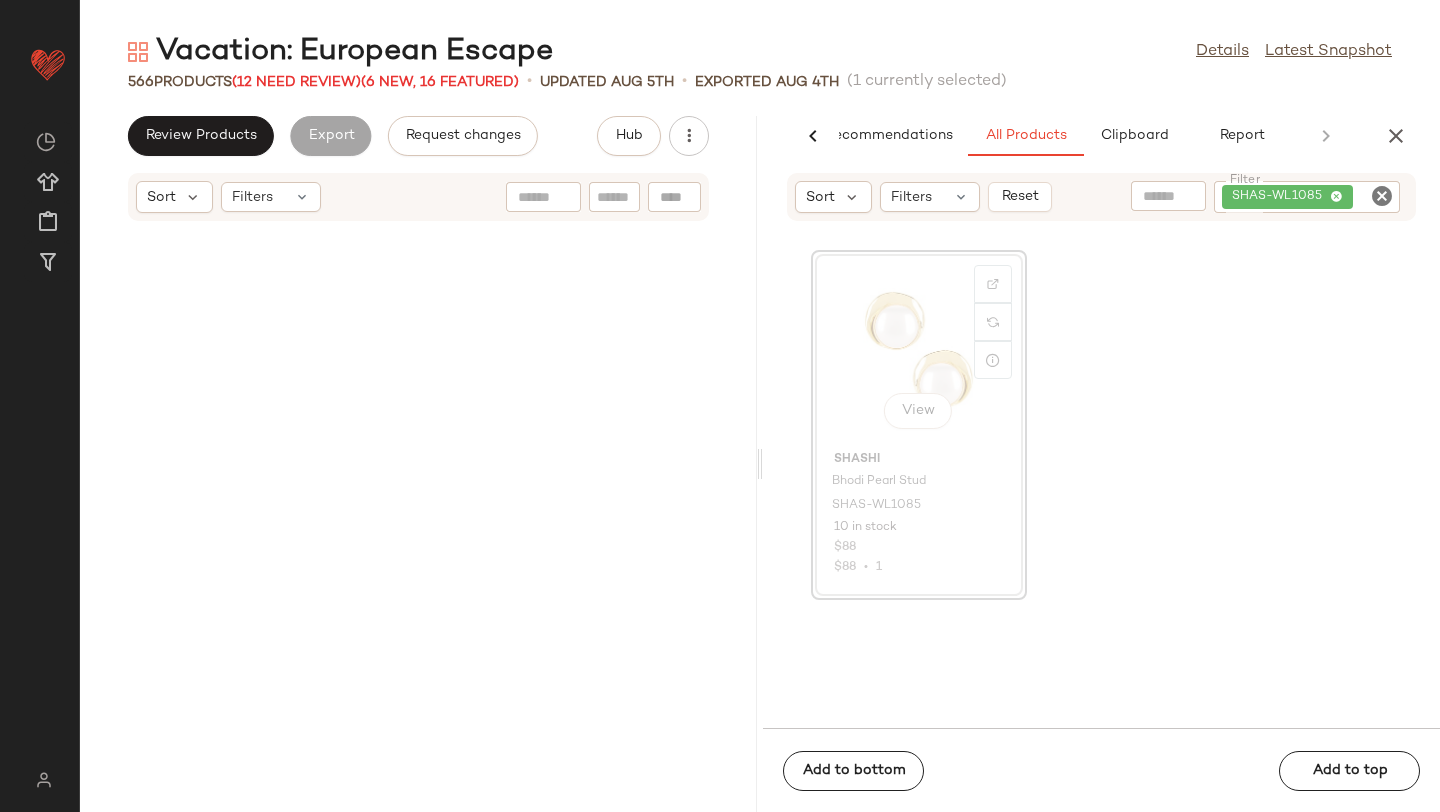 scroll, scrollTop: 15006, scrollLeft: 0, axis: vertical 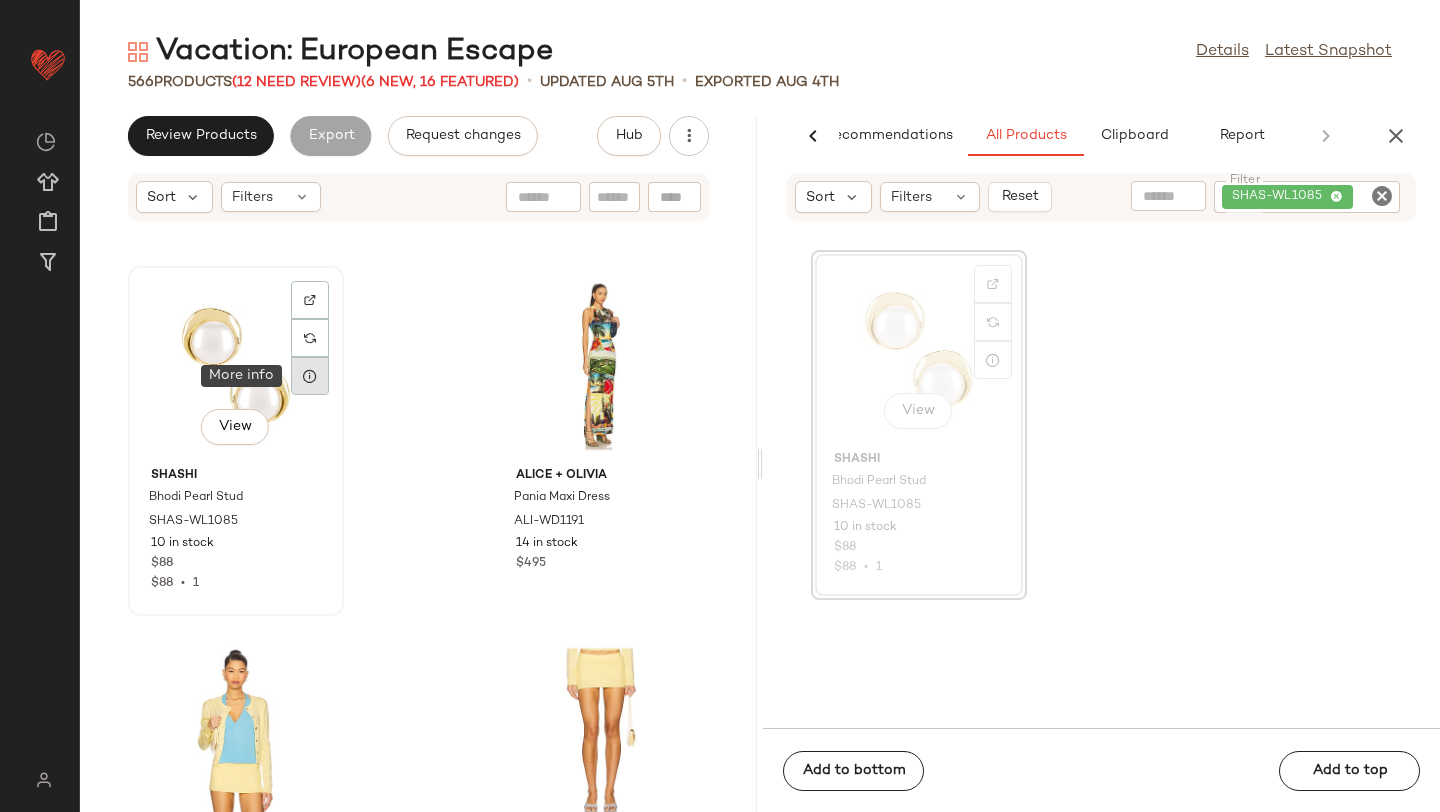 click 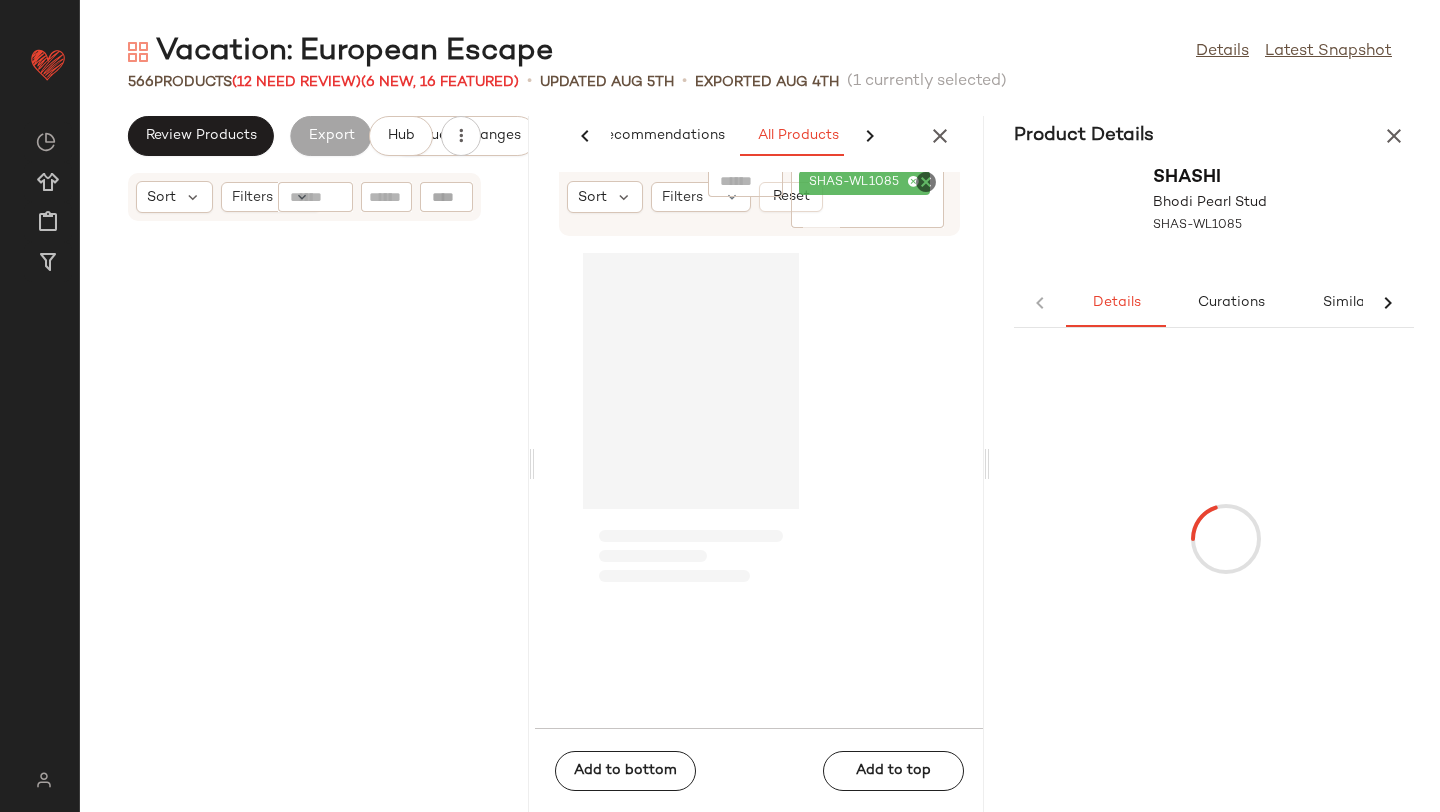 scroll, scrollTop: 0, scrollLeft: 98, axis: horizontal 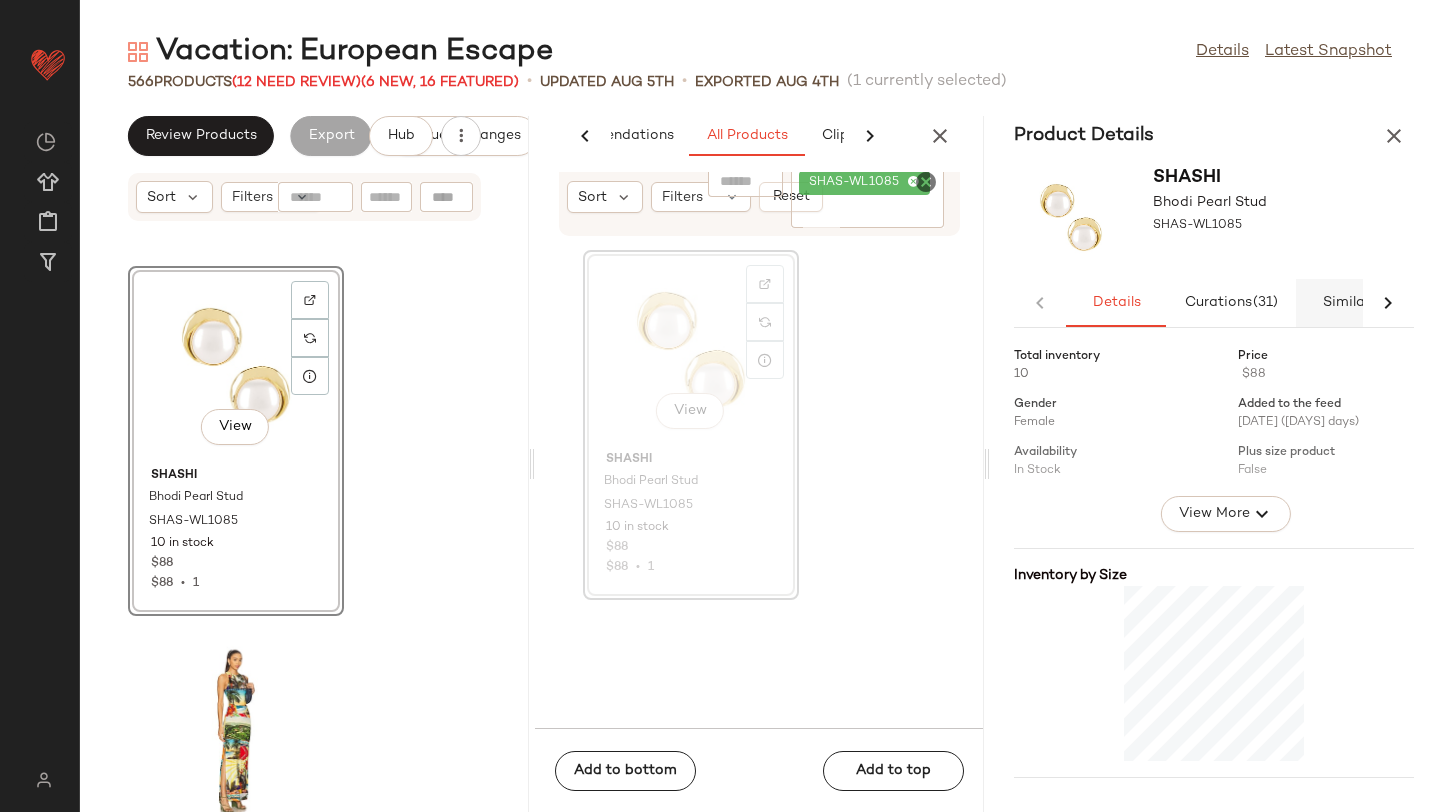 click on "Similar" 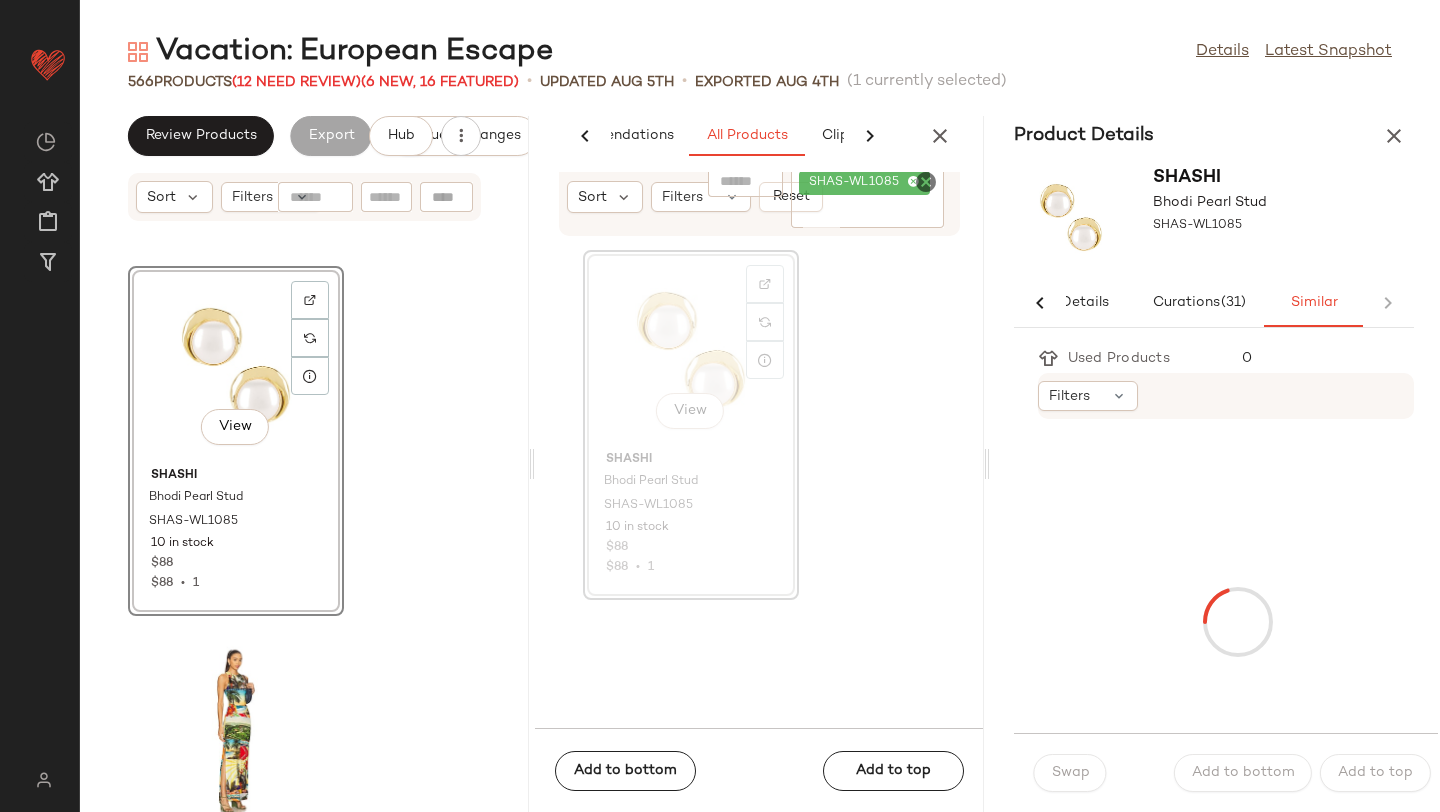 scroll, scrollTop: 0, scrollLeft: 33, axis: horizontal 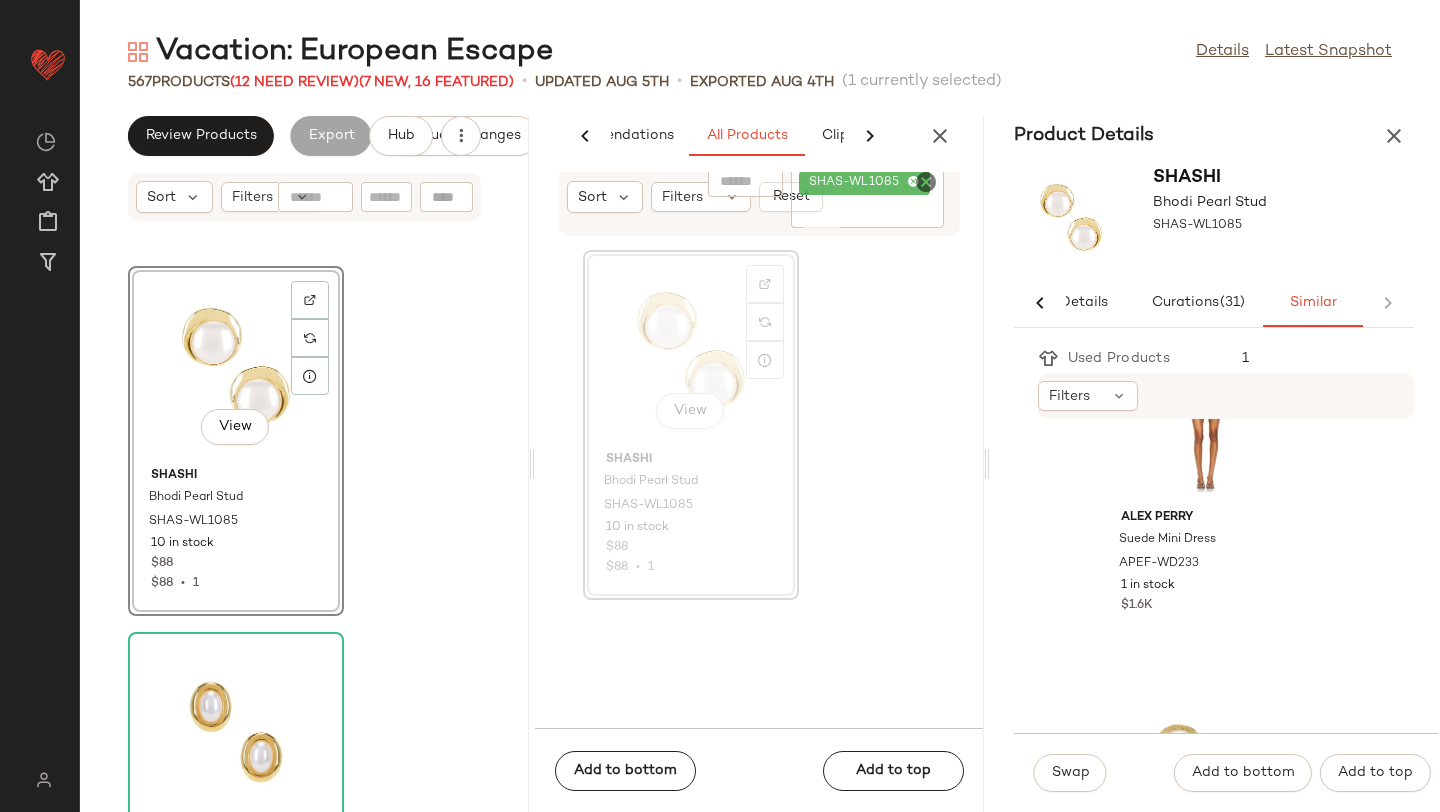 click on "View" 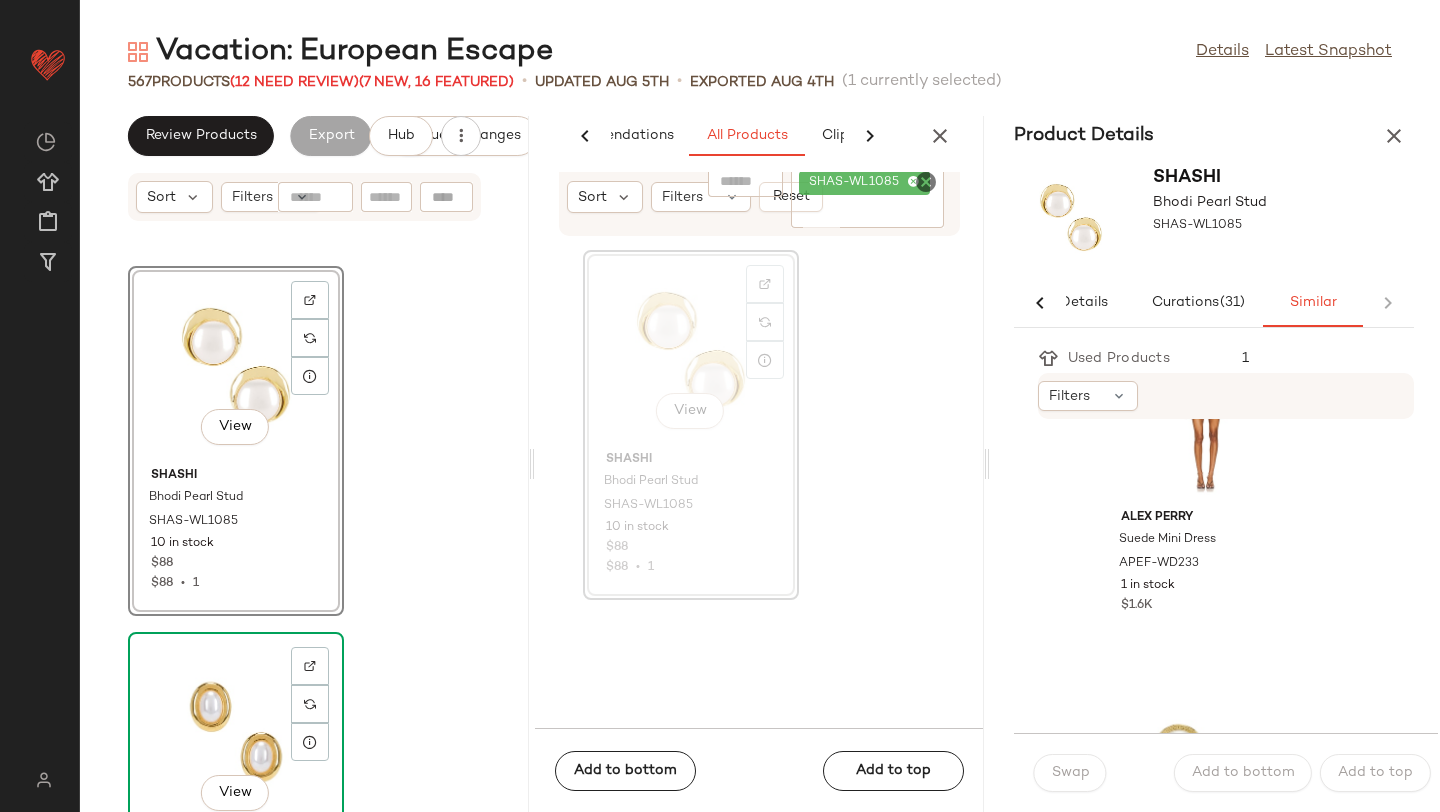 click on "View" 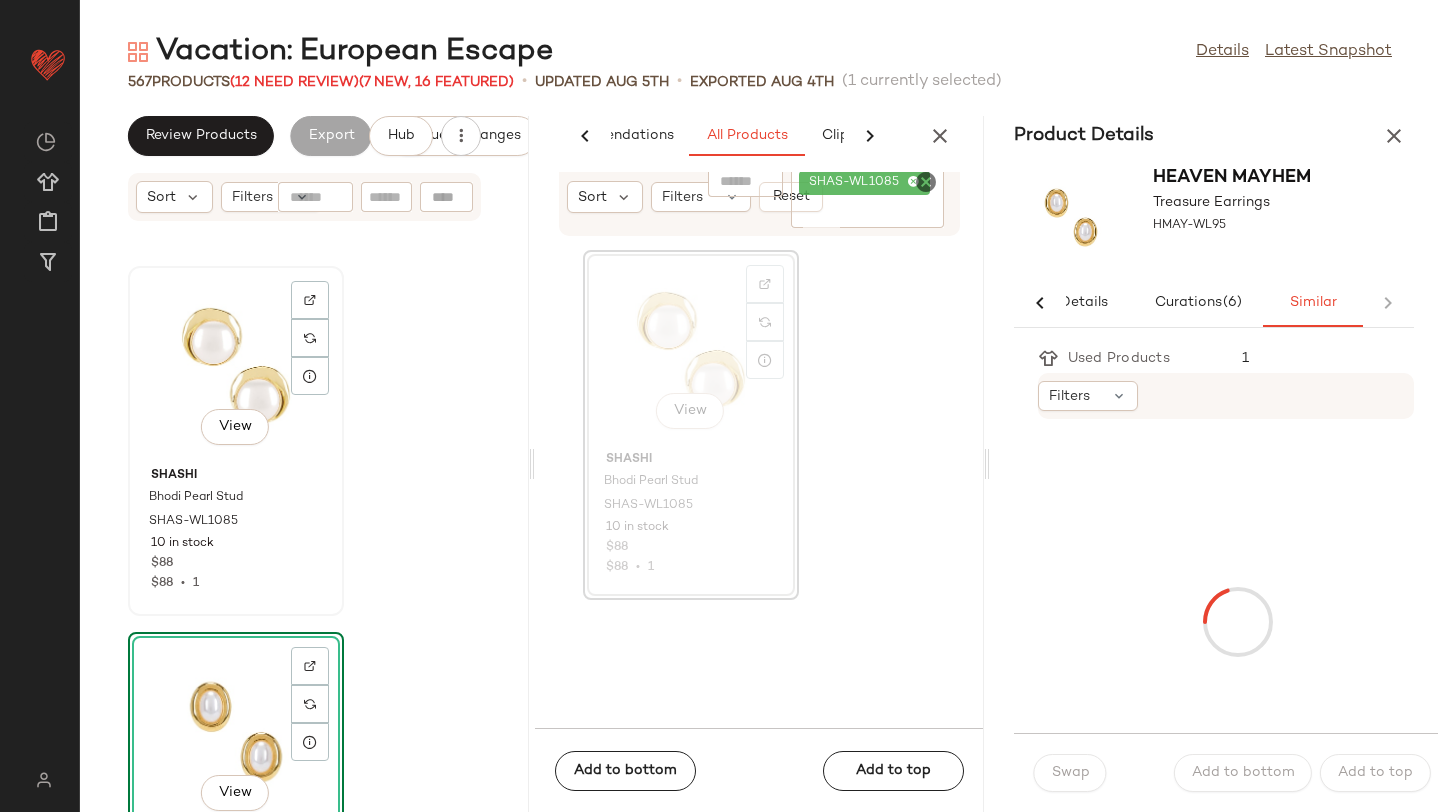 click on "View" 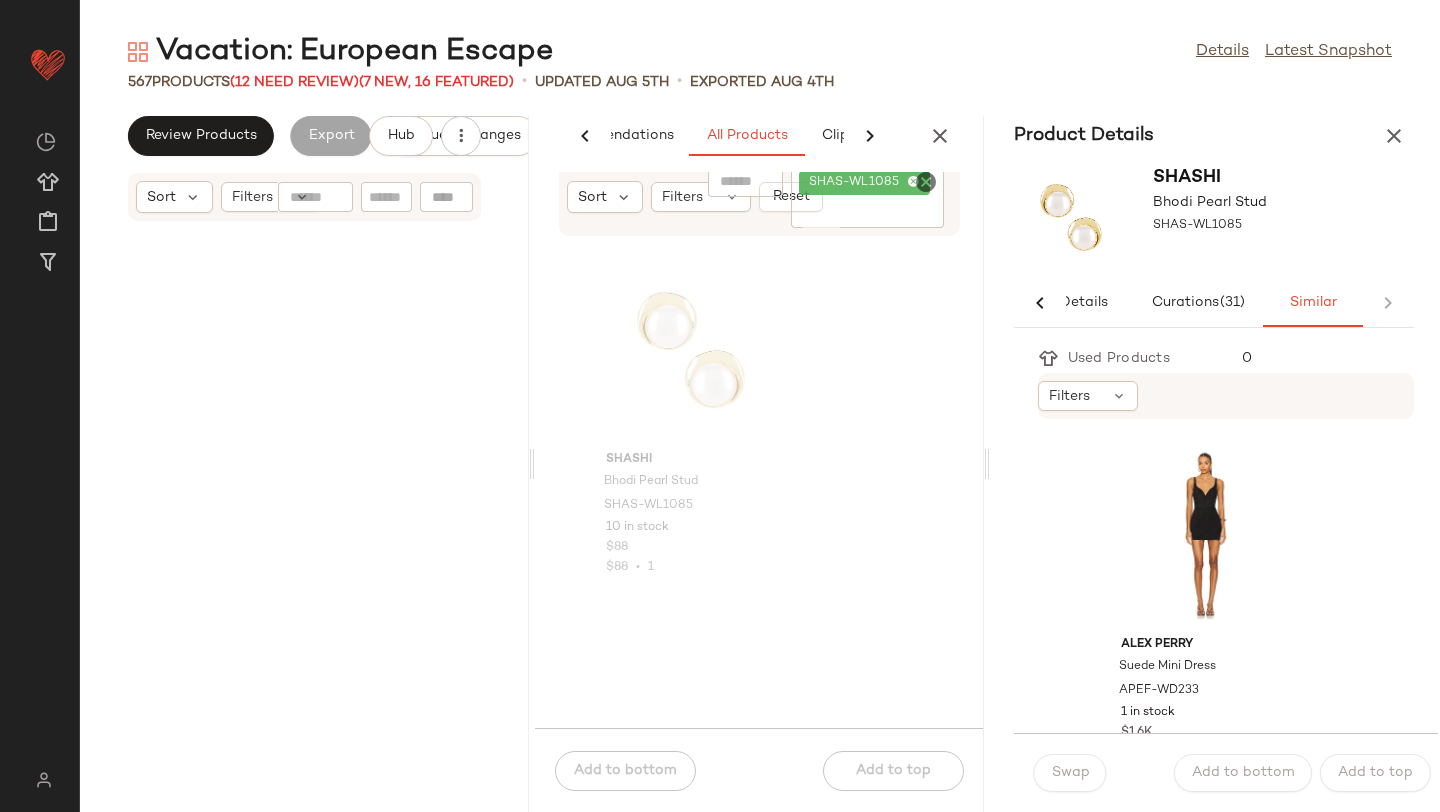 scroll, scrollTop: 0, scrollLeft: 0, axis: both 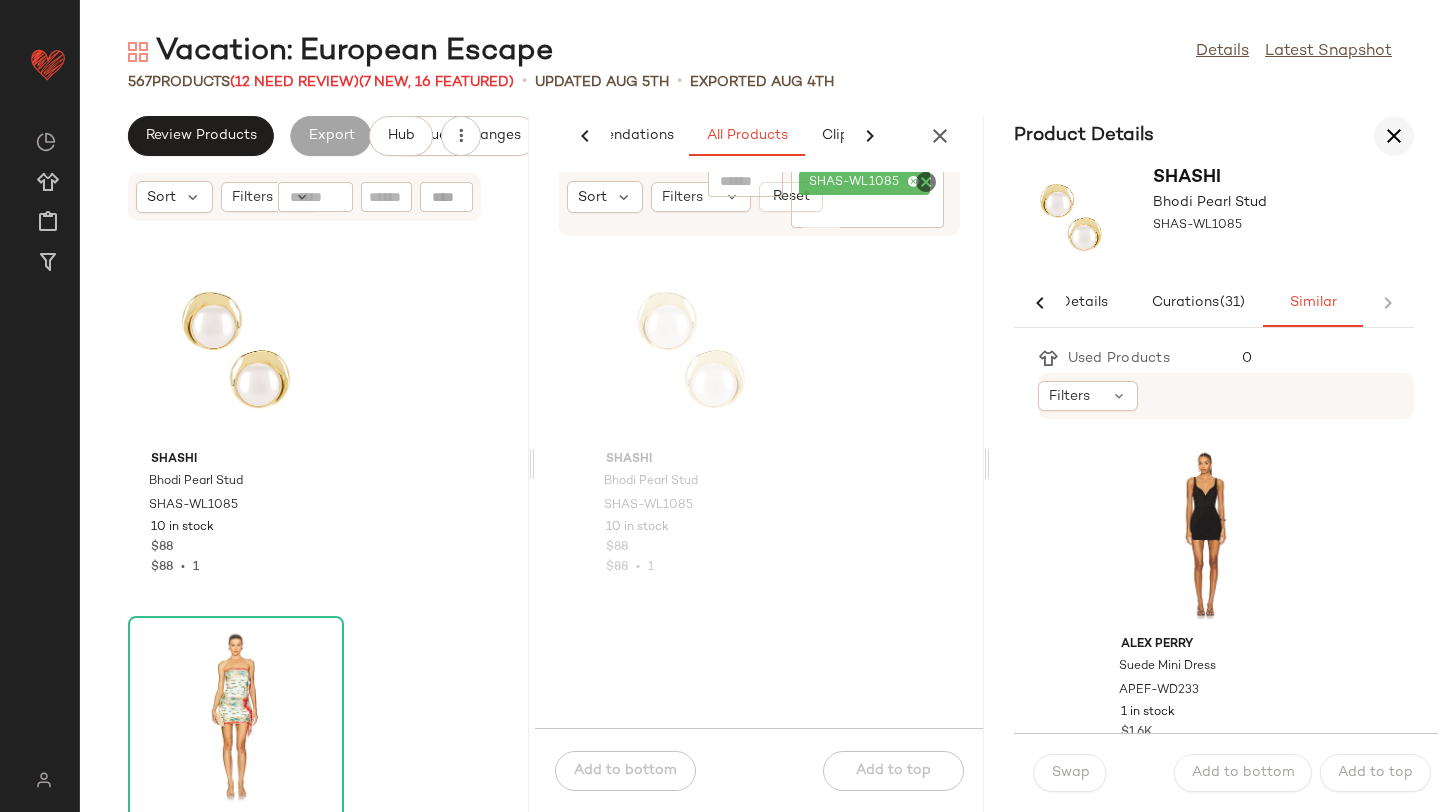 click at bounding box center (1394, 136) 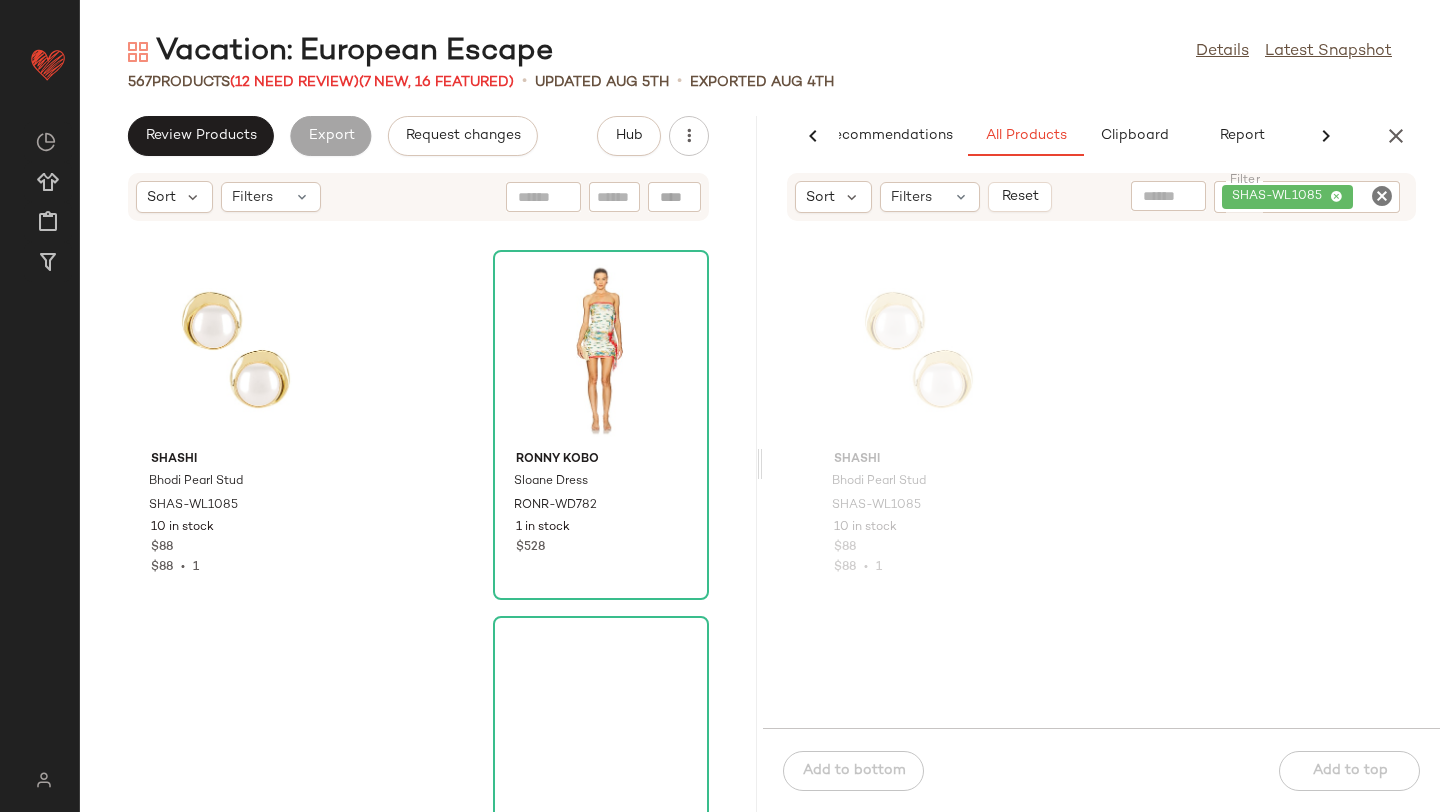 scroll, scrollTop: 0, scrollLeft: 47, axis: horizontal 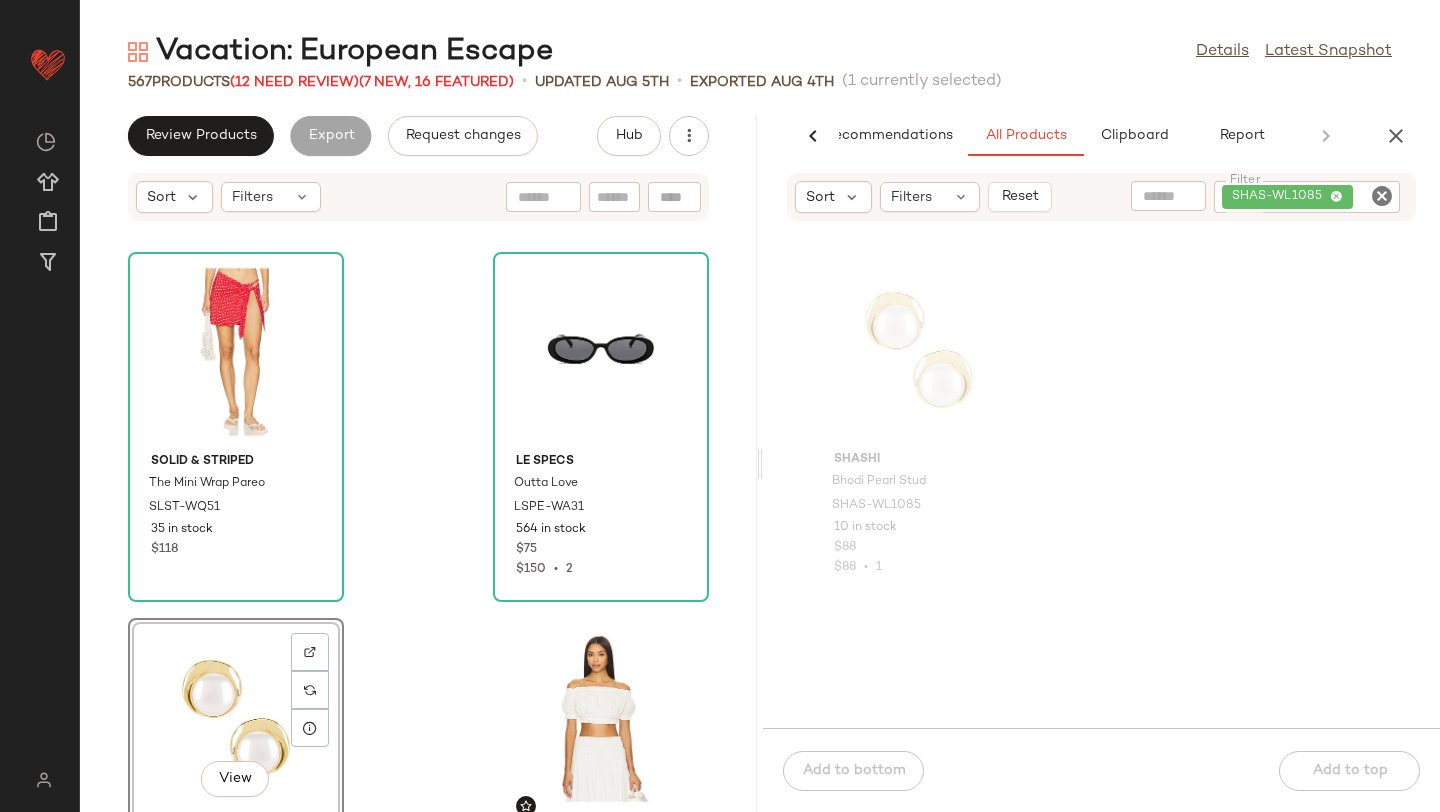 click 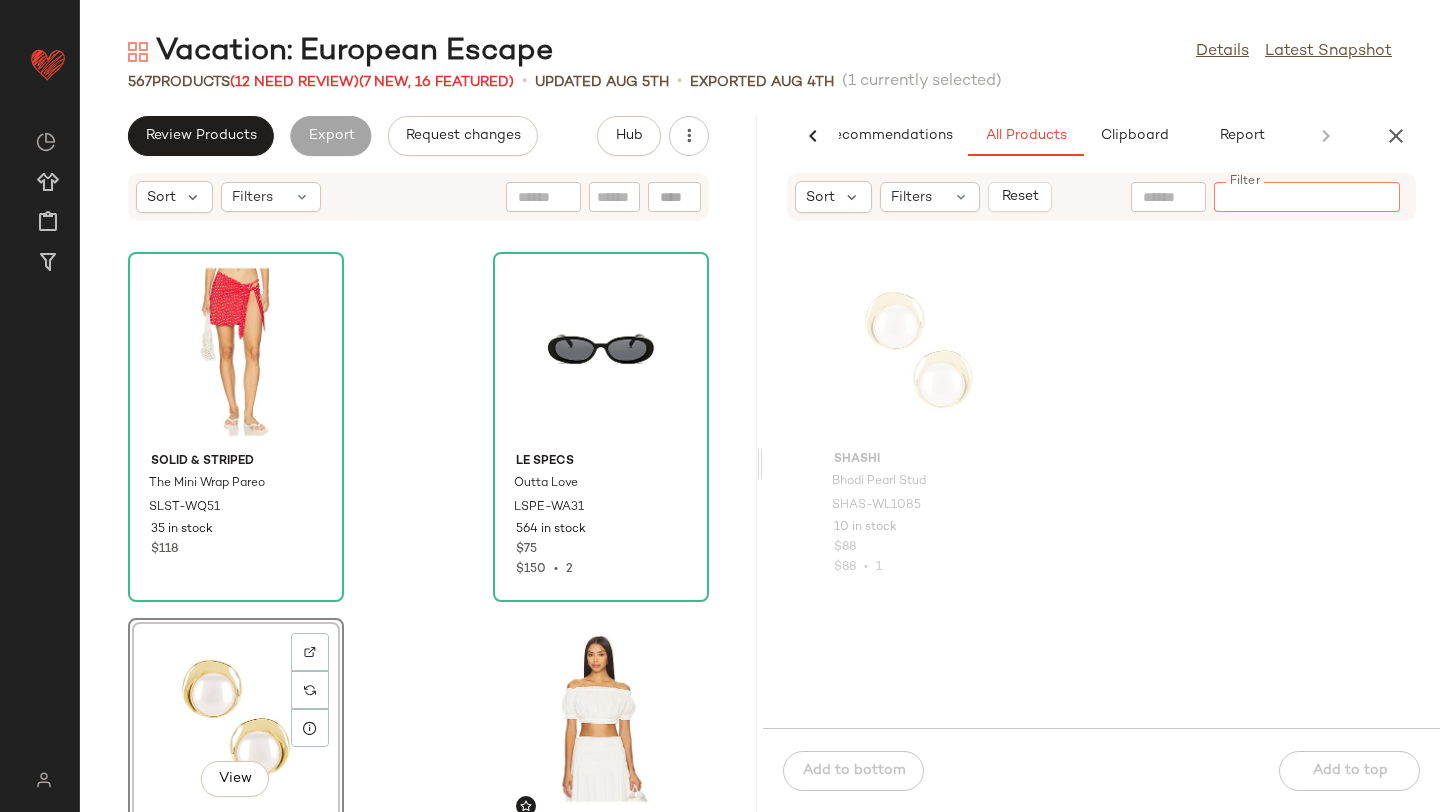 paste on "**********" 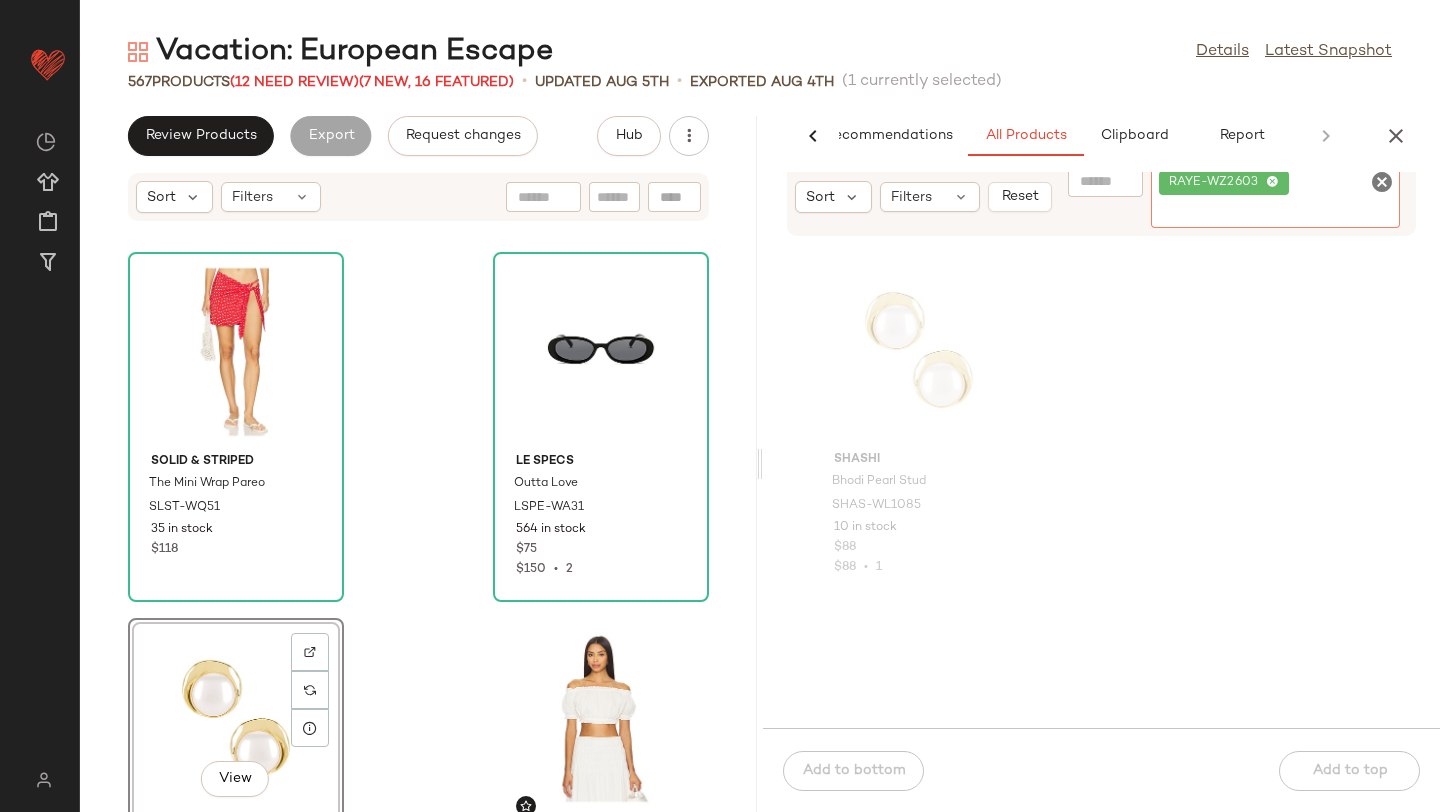click on "Vacation: European Escape  Details   Latest Snapshot  567   Products   (12 Need Review)  (7 New, 16 Featured)  •   updated Aug 5th  •  Exported Aug 4th   (1 currently selected)   Review Products   Export   Request changes   Hub  Sort  Filters Solid & Striped The Mini Wrap Pareo SLST-WQ51 35 in stock $118 Le Specs Outta Love LSPE-WA31 564 in stock $75 $150  •  2  View  SHASHI Bhodi Pearl Stud SHAS-WL1085 10 in stock $88 $88  •  1 Lovers and Friends Alessia Cropped Top LOVF-WS3221 57 in stock $129 $503  •  4 Lovers and Friends Alessia Maxi Skirt LOVF-WQ986 31 in stock $178 $160  •  1 FEMME LA x REVOLVE Maeve Slipper FELA-WZ155 144 in stock $189 $189  •  1 SNDYS Vesper Maxi Dress SDYS-WD429 92 in stock $129 PatBO Breeze Jacquard Slower Mini Dress PBTO-WD369 13 in stock $495  AI Recommendations   All Products   Clipboard   Report  Sort  Filters  Reset  Filter RAYE-WZ2603 Filter SHASHI Bhodi Pearl Stud SHAS-WL1085 10 in stock $88 $88  •  1  Add to bottom   Add to top" at bounding box center [760, 422] 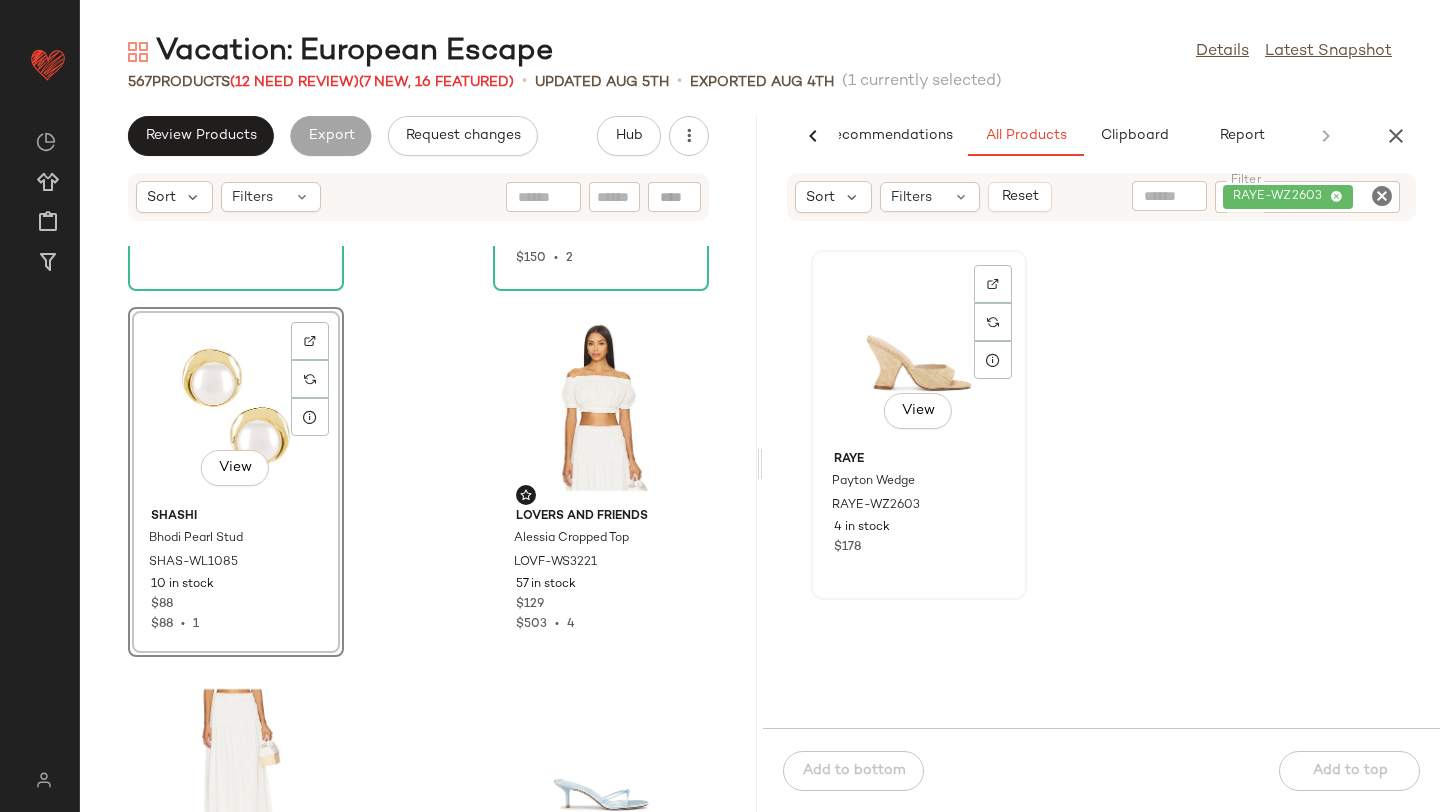 scroll, scrollTop: 1056, scrollLeft: 0, axis: vertical 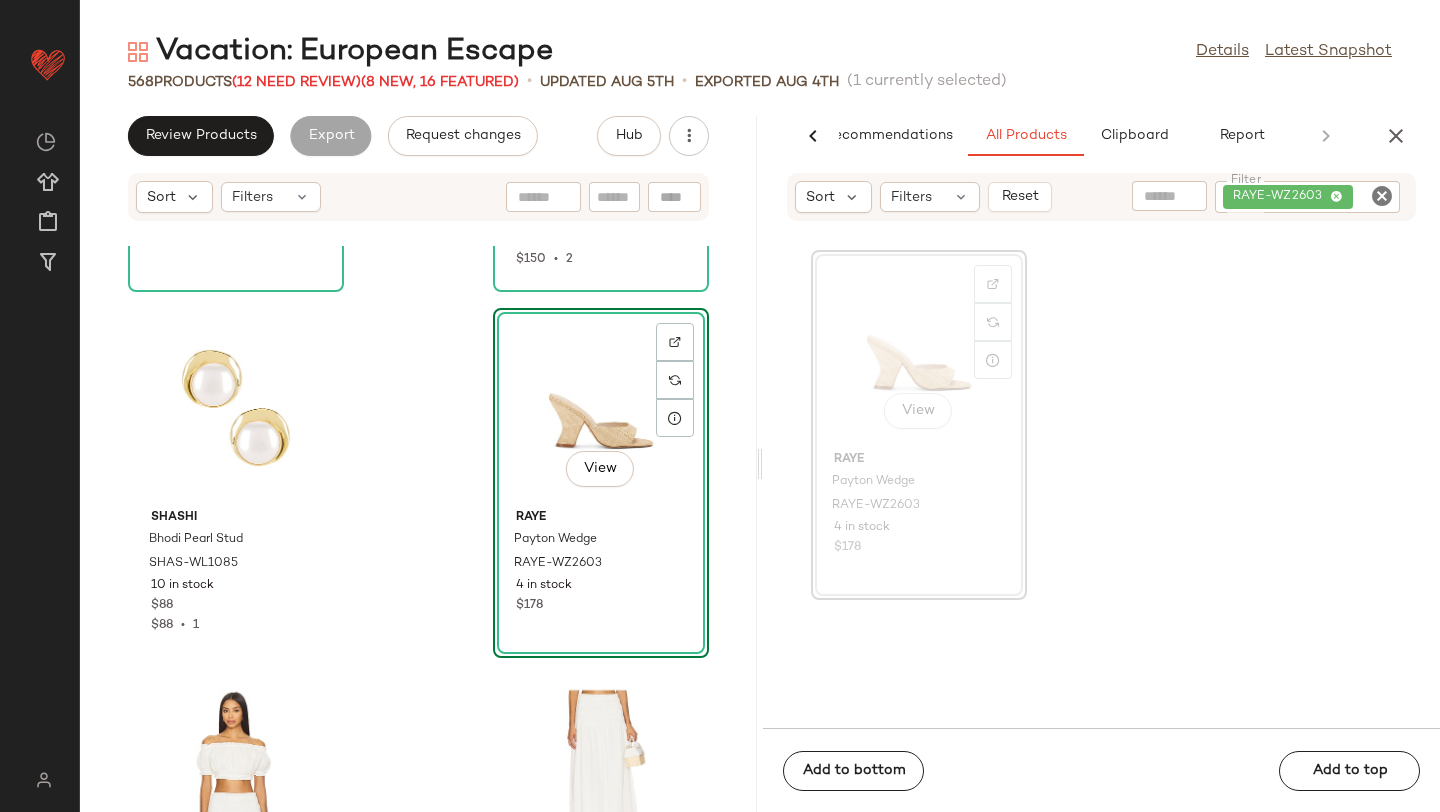 drag, startPoint x: 858, startPoint y: 366, endPoint x: 642, endPoint y: 2, distance: 423.26352 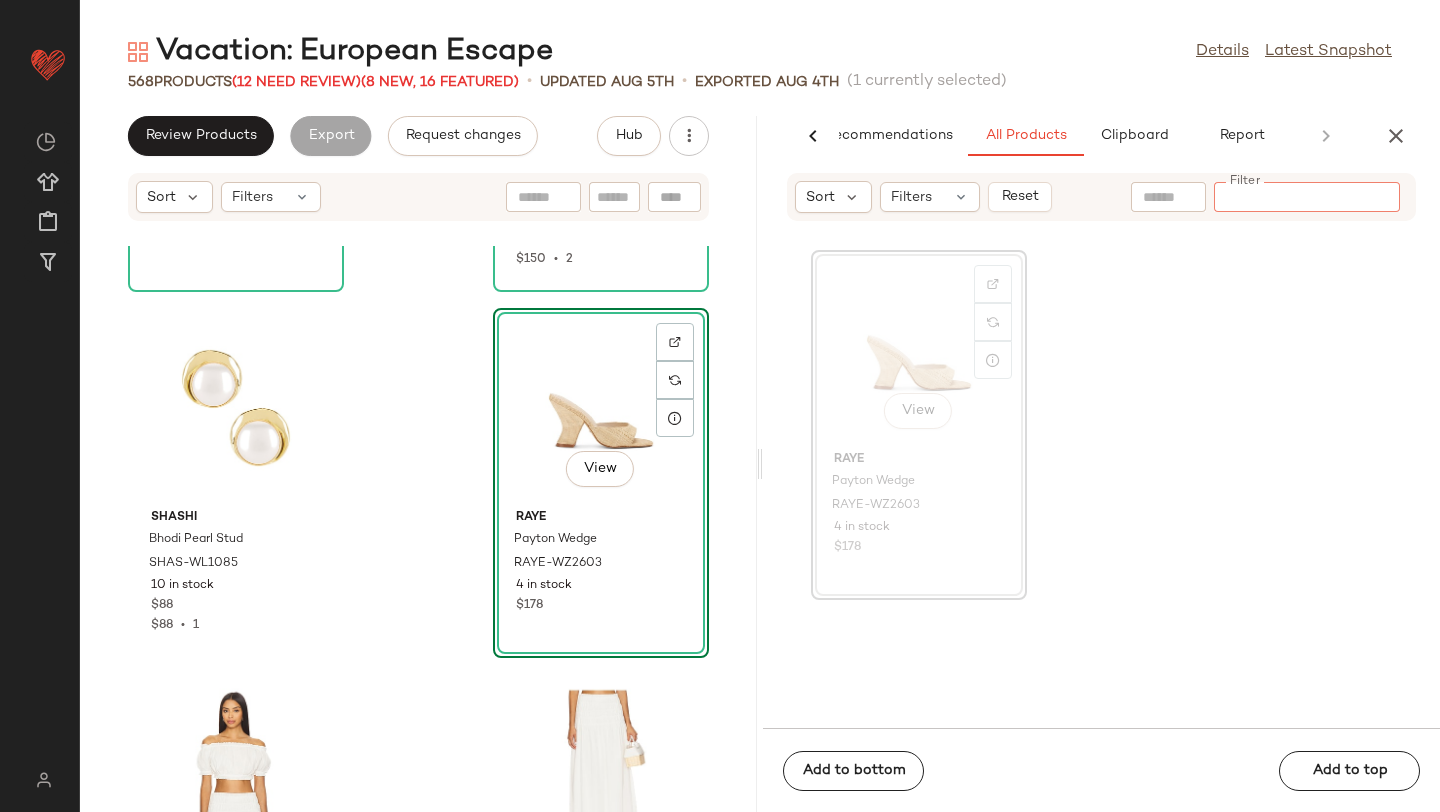 paste on "**********" 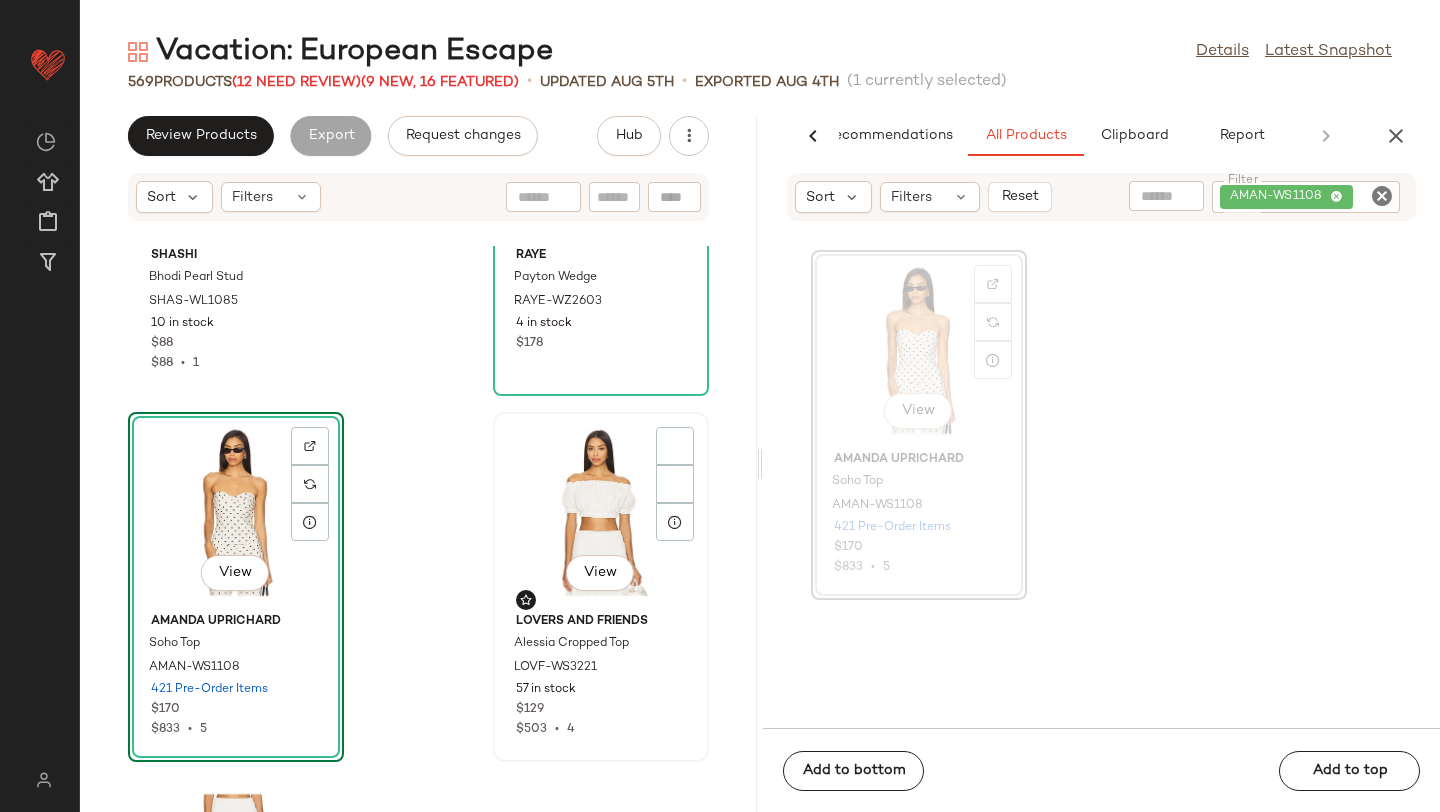 scroll, scrollTop: 1339, scrollLeft: 0, axis: vertical 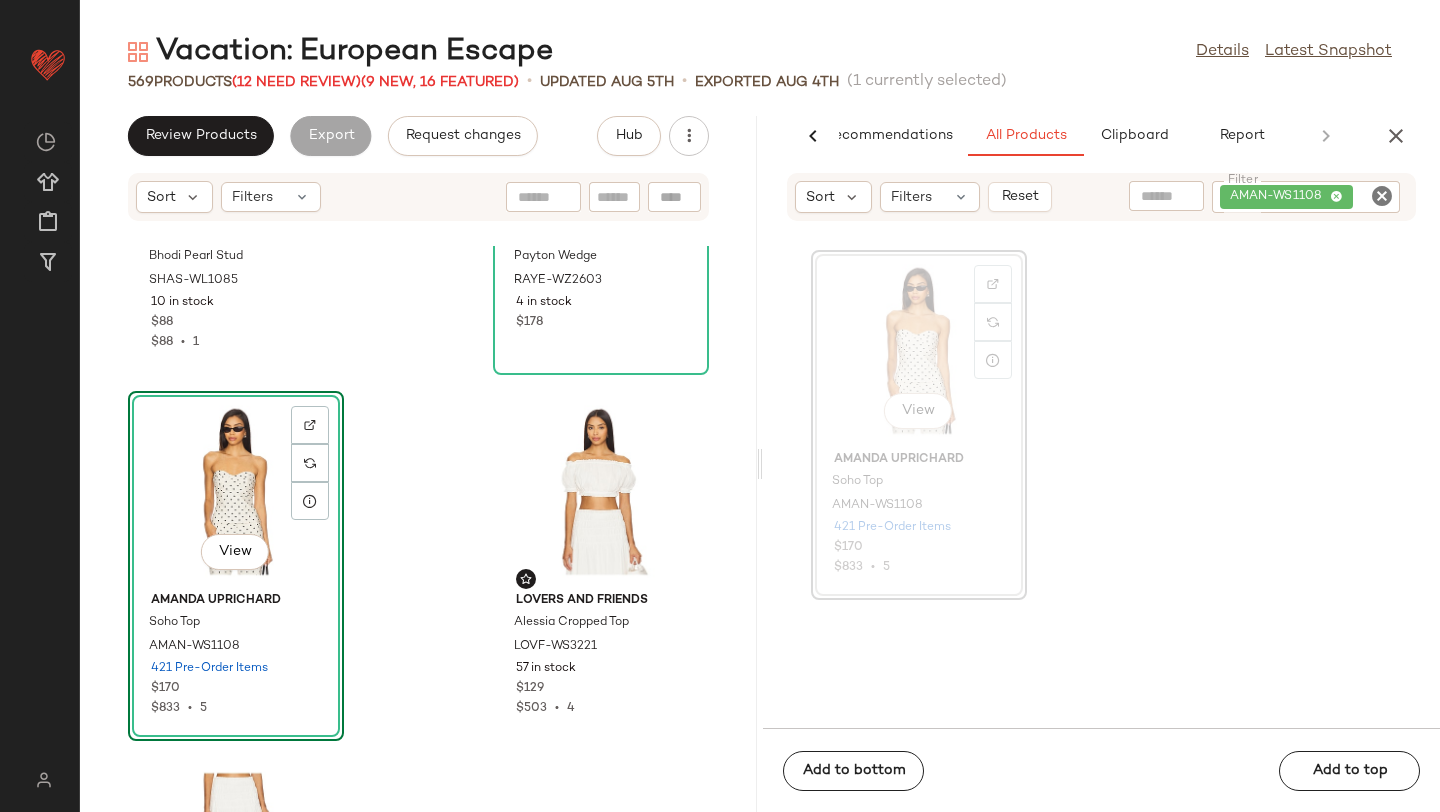drag, startPoint x: 912, startPoint y: 361, endPoint x: 735, endPoint y: 1, distance: 401.15958 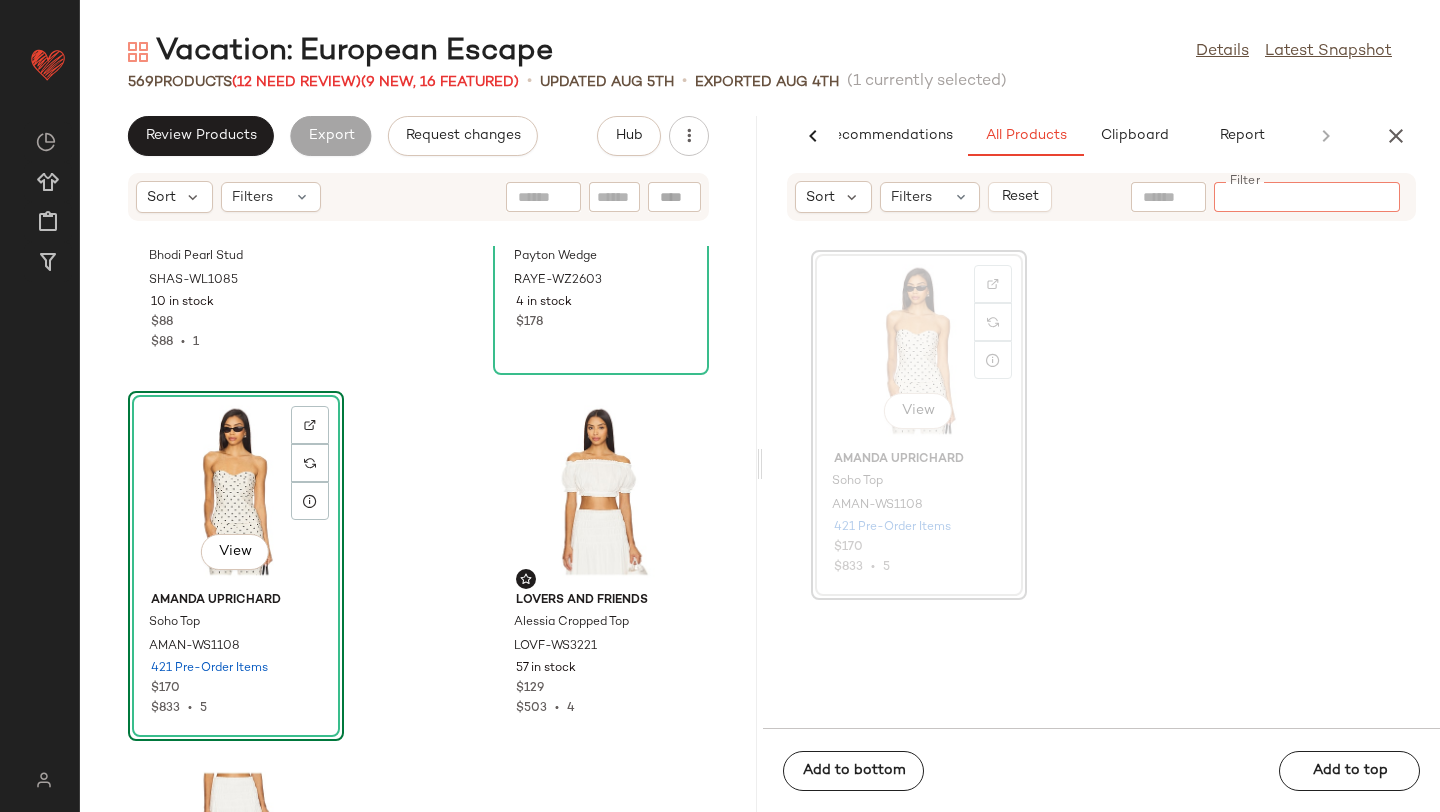paste on "**********" 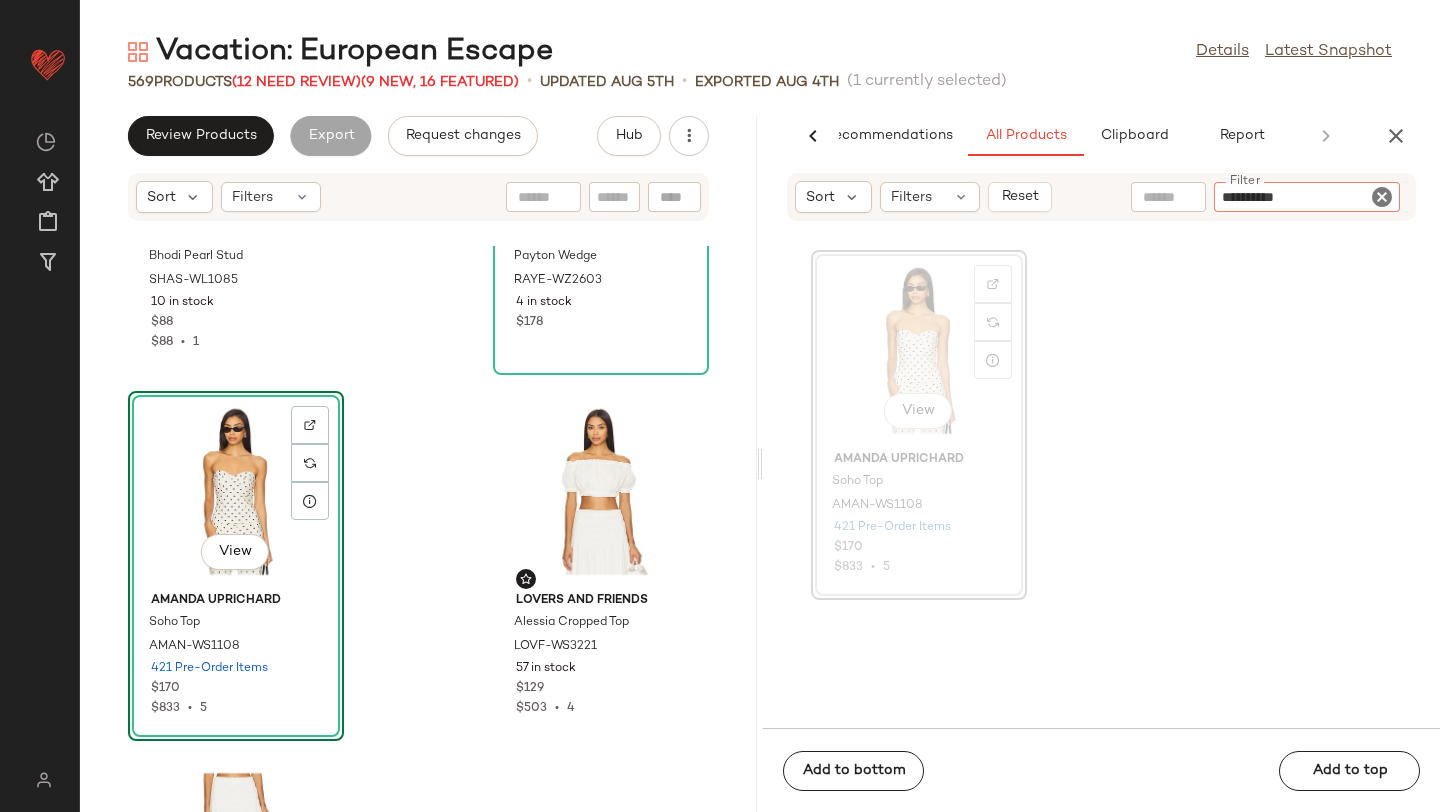 paste on "**********" 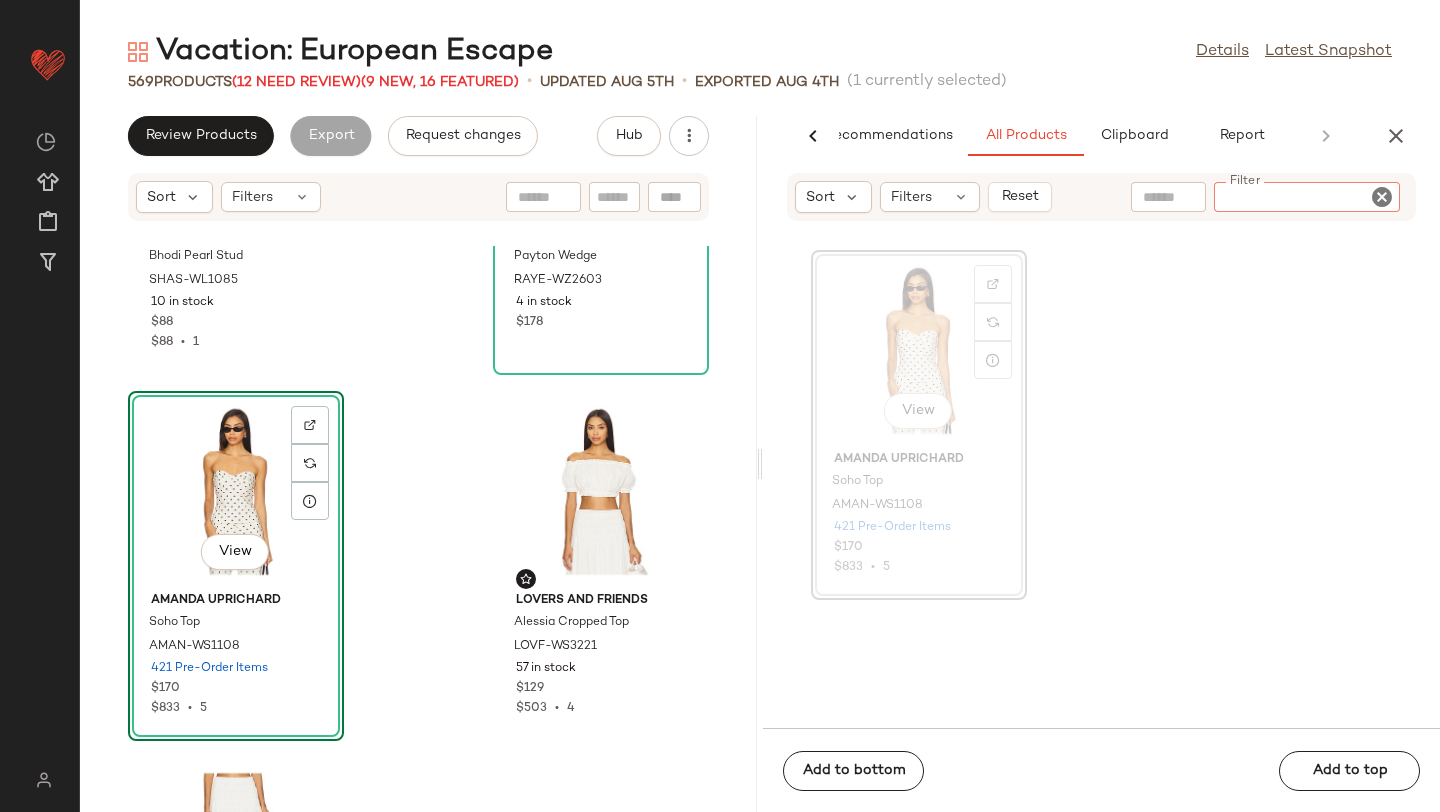 scroll, scrollTop: 0, scrollLeft: 0, axis: both 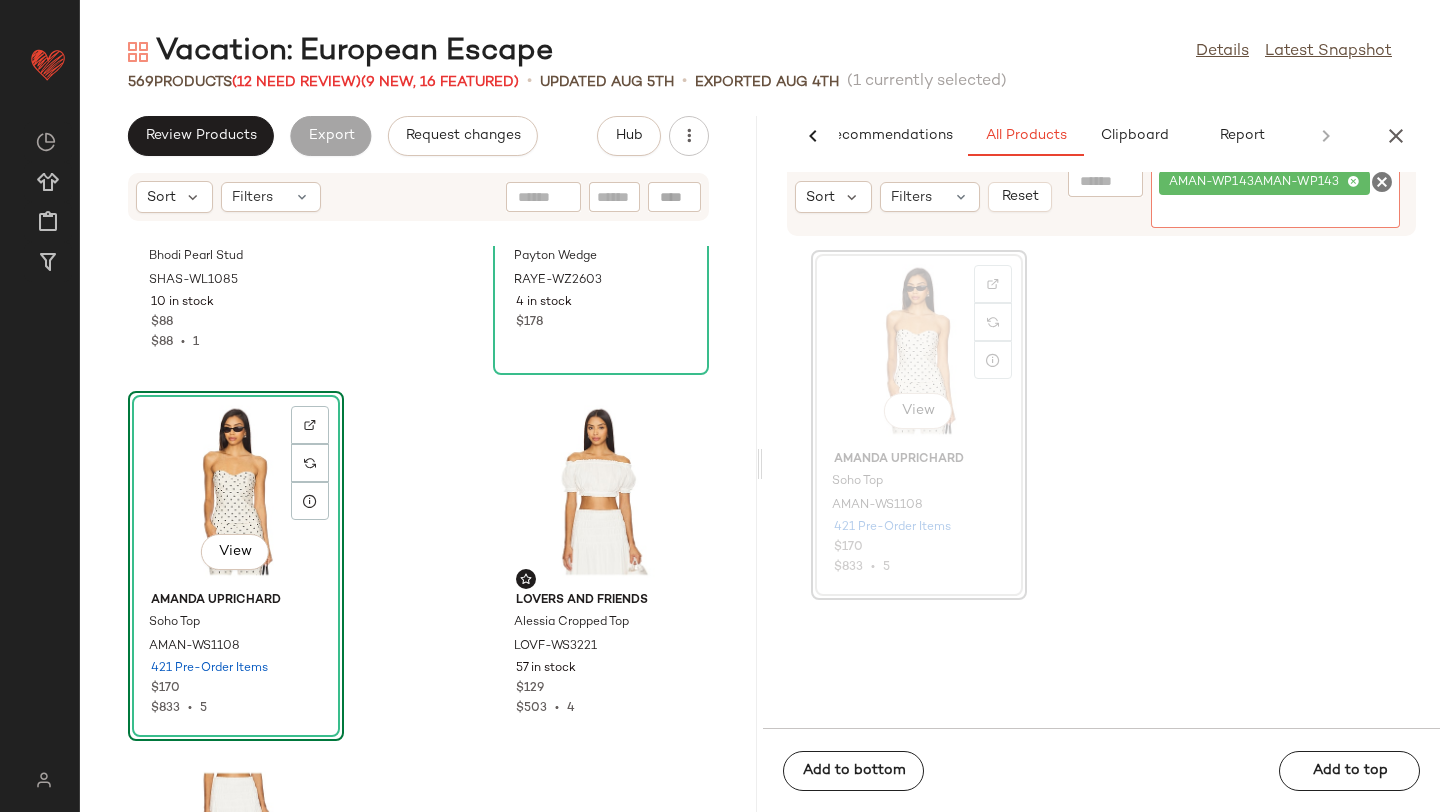 click 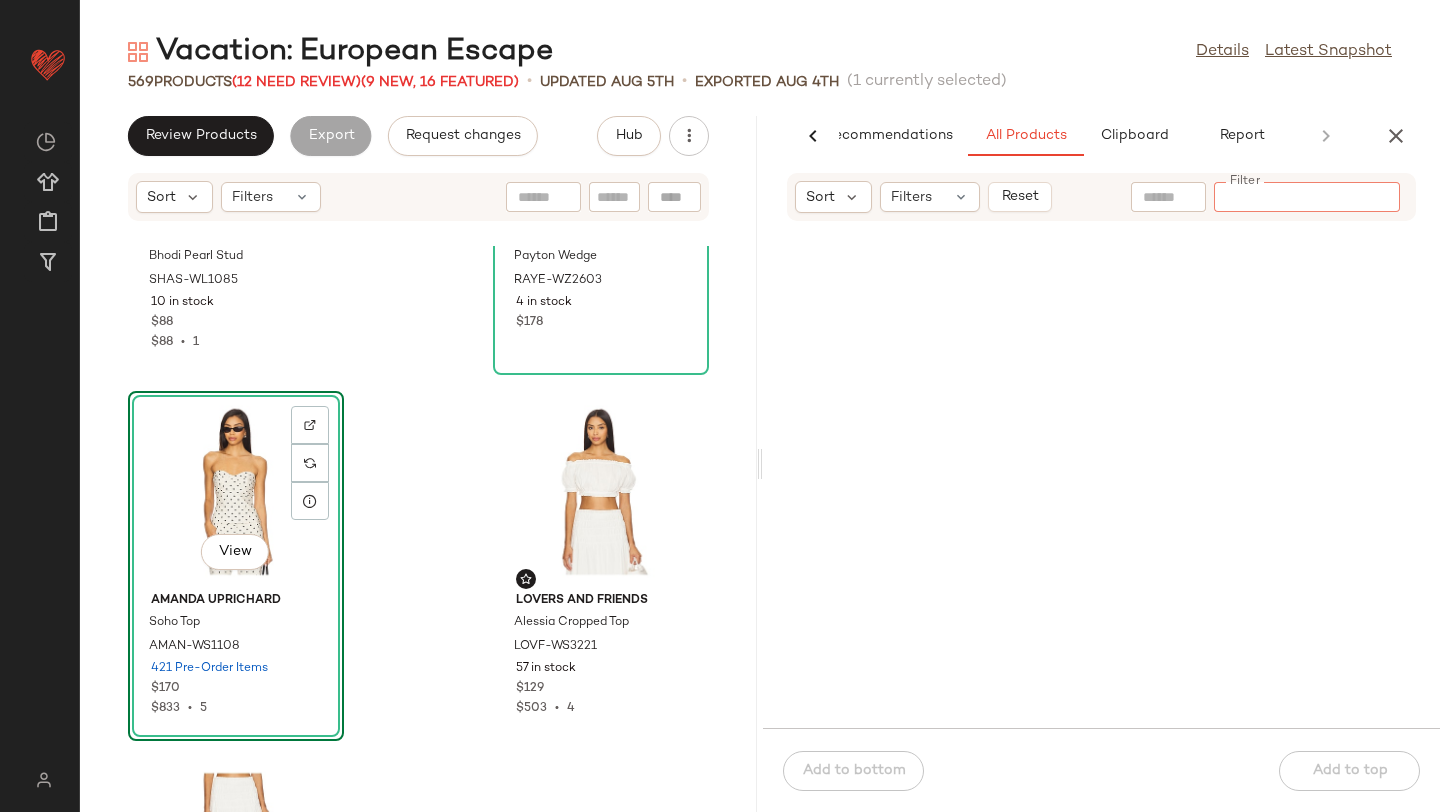 paste on "**********" 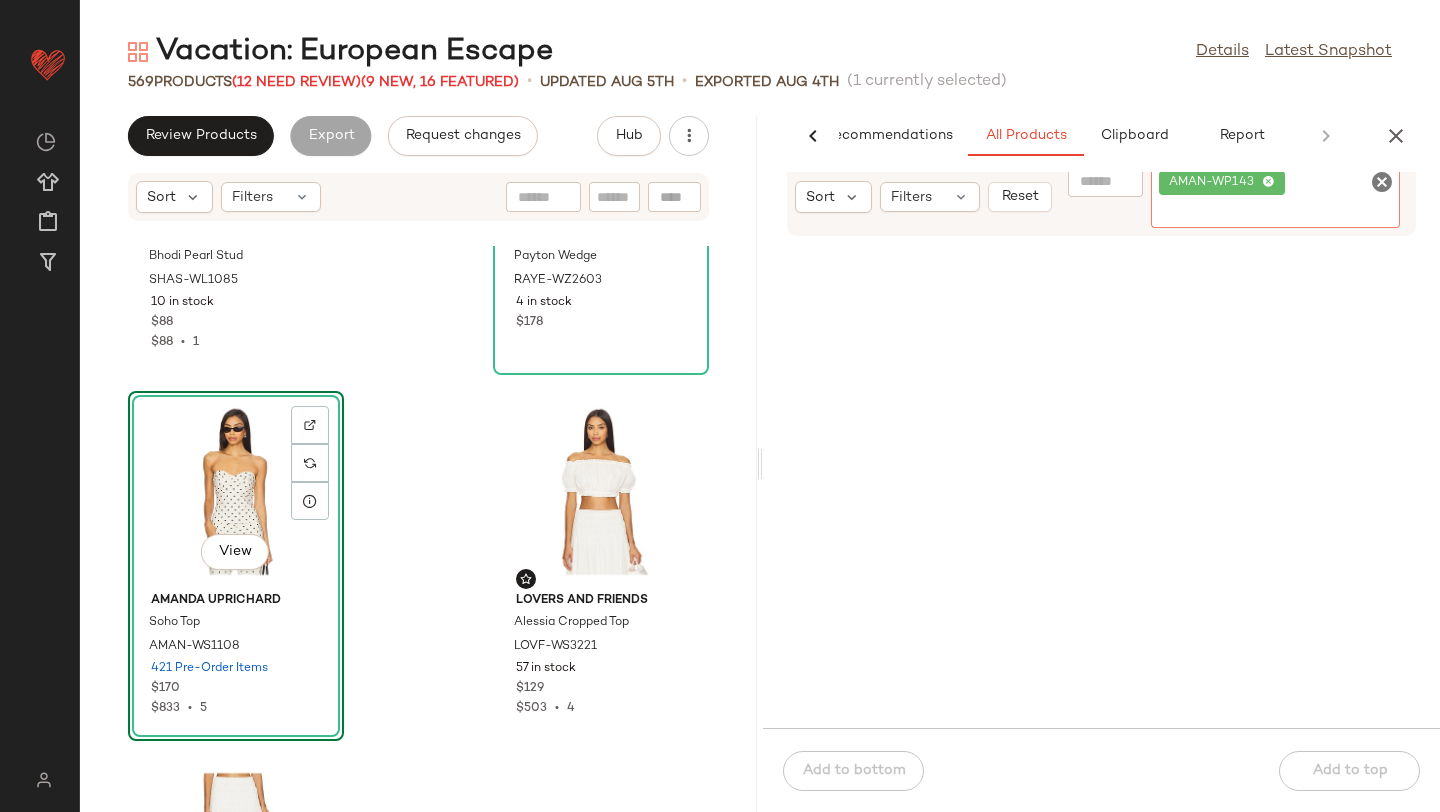 click on "569   Products   (12 Need Review)  (9 New, 16 Featured)  •   updated Aug 5th  •  Exported Aug 4th   (1 currently selected)" 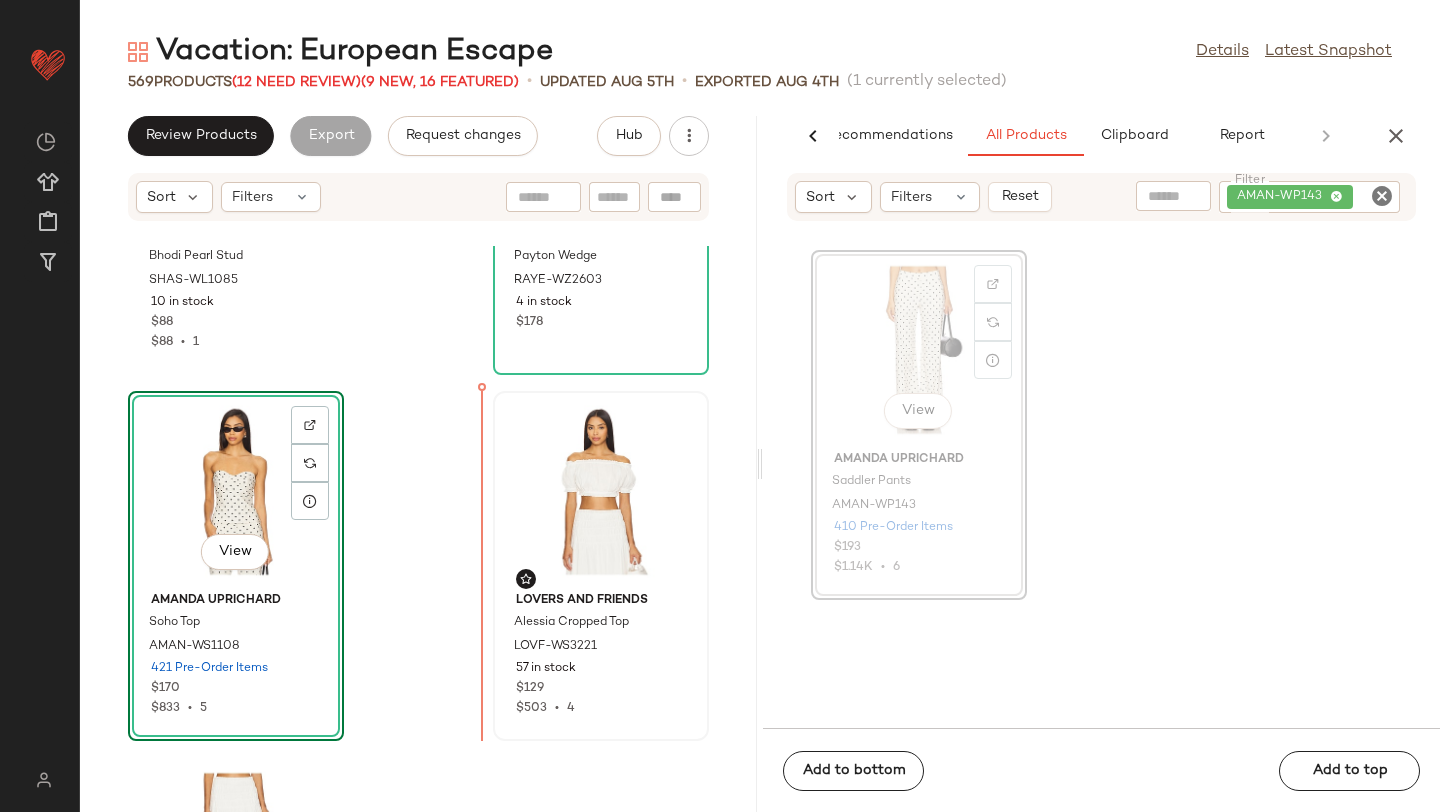 drag, startPoint x: 933, startPoint y: 365, endPoint x: 495, endPoint y: 528, distance: 467.34677 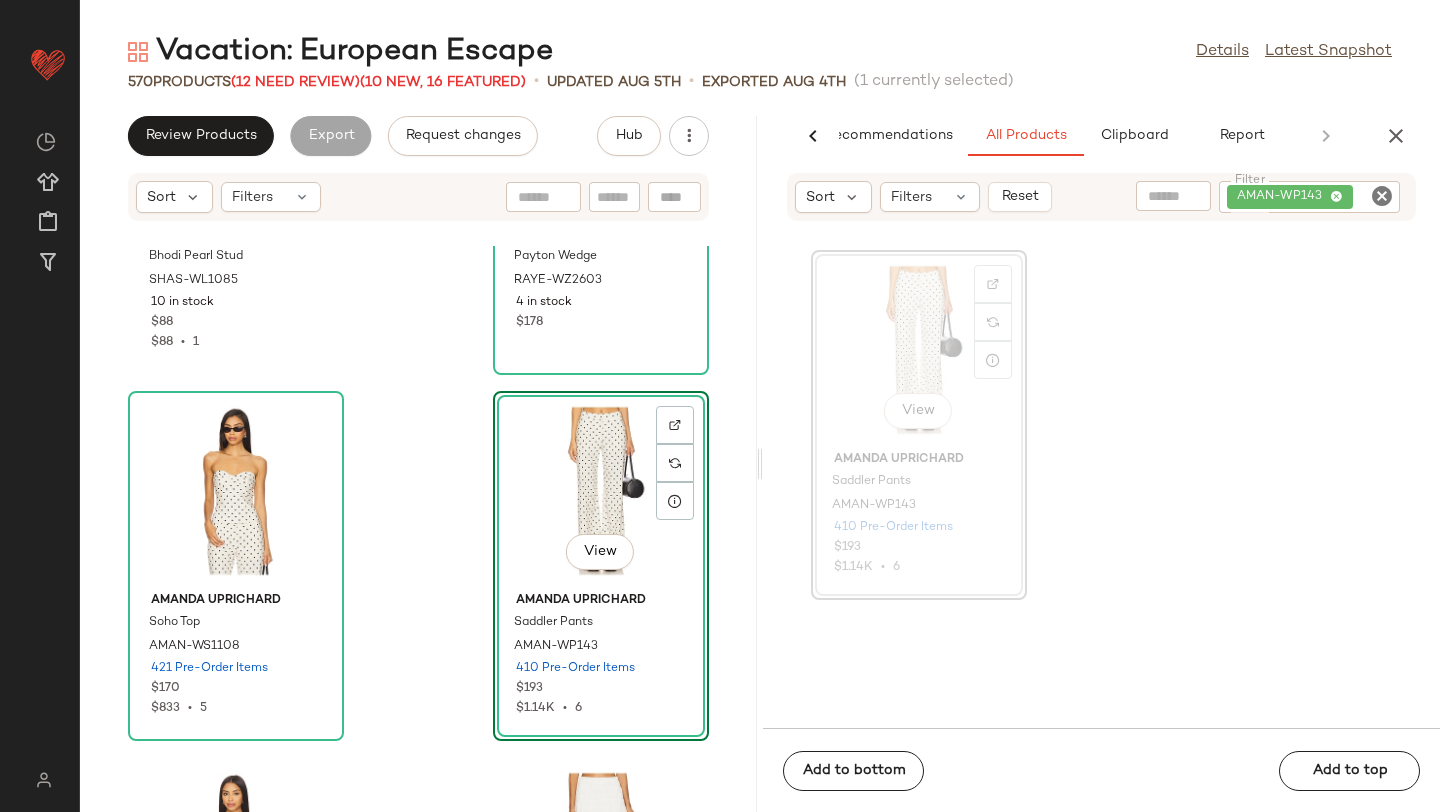 click 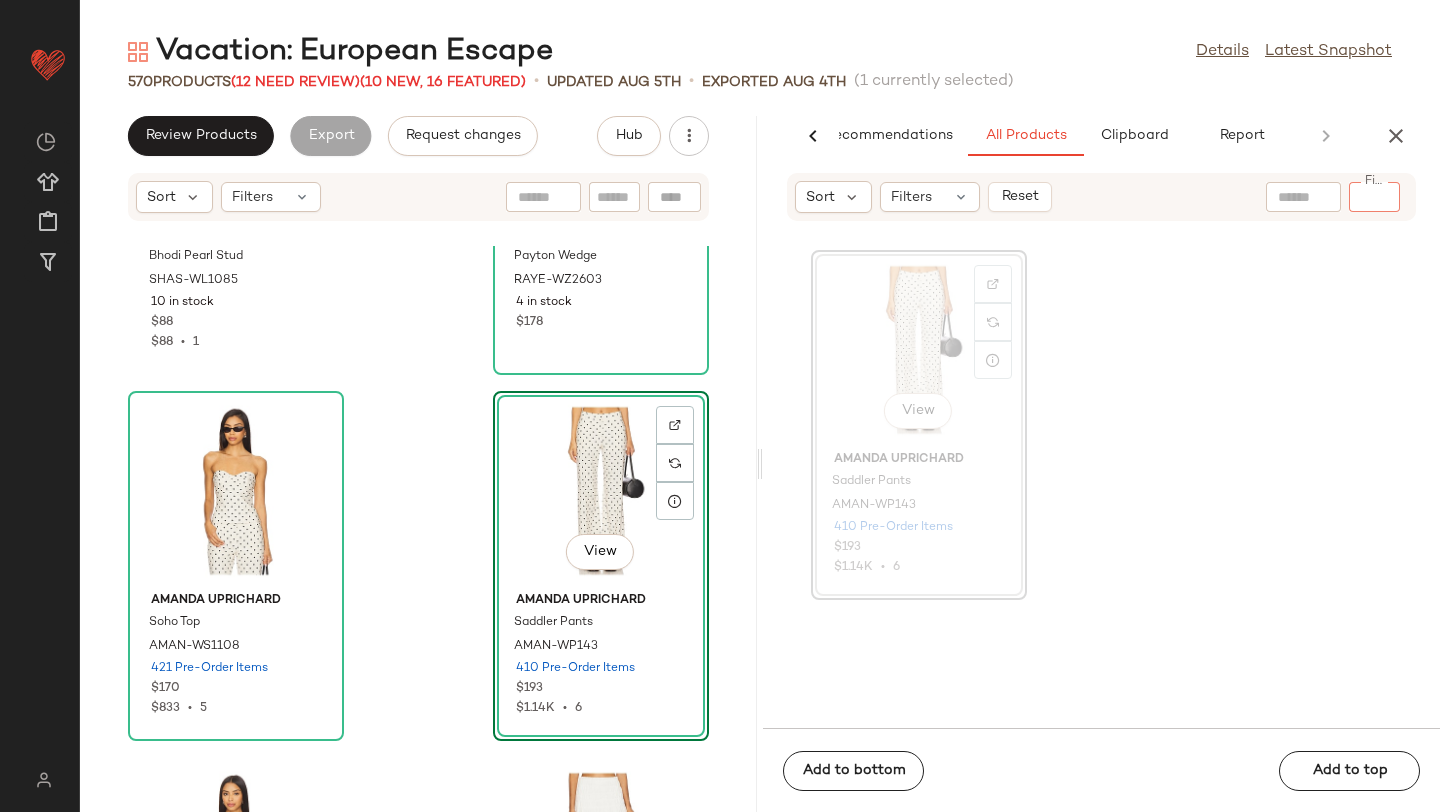 paste on "*********" 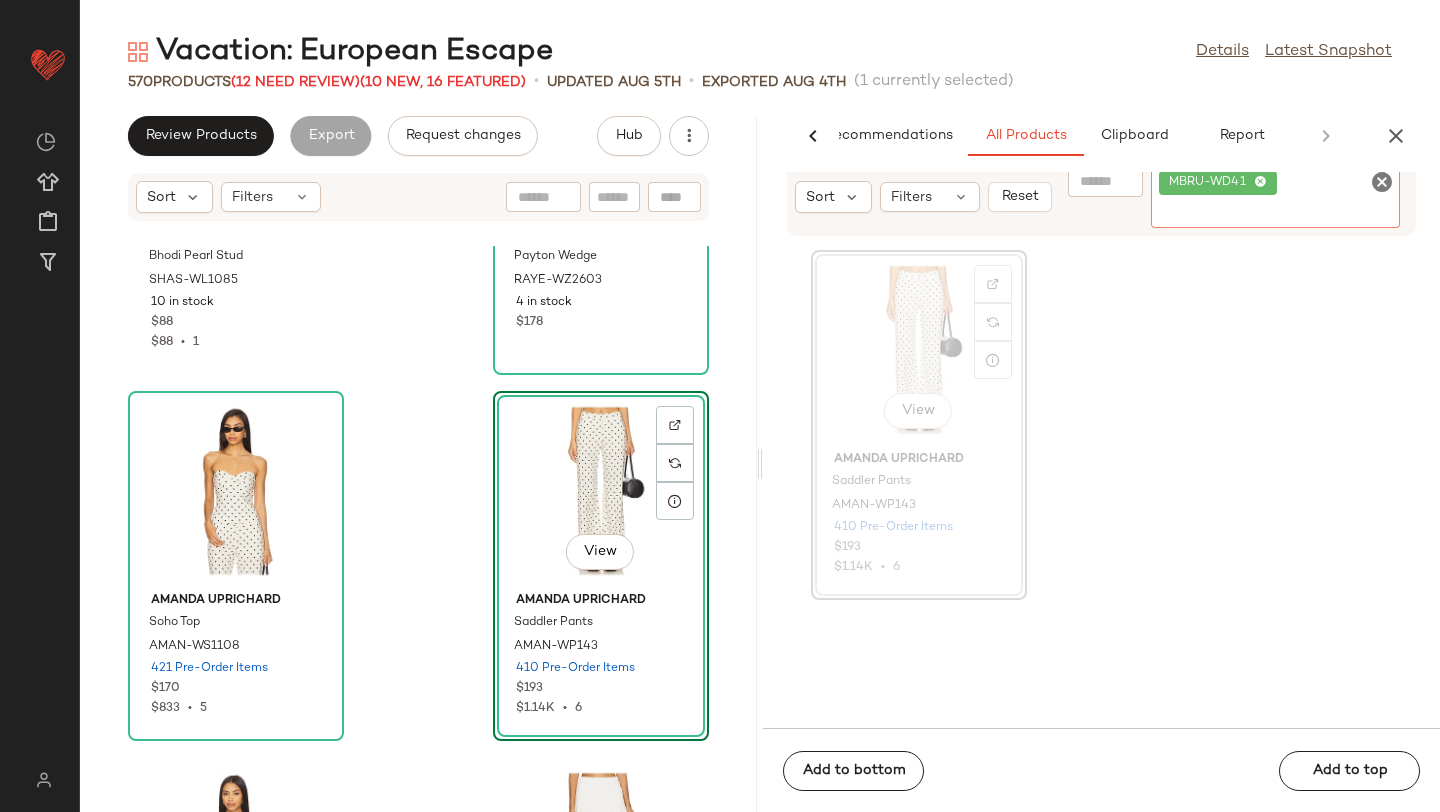 click on "Vacation: European Escape  Details   Latest Snapshot  570   Products   (12 Need Review)  (10 New, 16 Featured)  •   updated Aug 5th  •  Exported Aug 4th   (1 currently selected)   Review Products   Export   Request changes   Hub  Sort  Filters SHASHI Bhodi Pearl Stud SHAS-WL1085 10 in stock $88 $88  •  1 RAYE Payton Wedge RAYE-WZ2603 4 in stock $178 Amanda Uprichard Soho Top AMAN-WS1108 421 Pre-Order Items $170 $833  •  5  View  Amanda Uprichard Saddler Pants AMAN-WP143 410 Pre-Order Items $193 $1.14K  •  6 Lovers and Friends Alessia Cropped Top LOVF-WS3221 57 in stock $129 $503  •  4 Lovers and Friends Alessia Maxi Skirt LOVF-WQ986 31 in stock $178 $160  •  1 FEMME LA x REVOLVE Maeve Slipper FELA-WZ155 144 in stock $189 $189  •  1 SNDYS Vesper Maxi Dress SDYS-WD429 92 in stock $129  AI Recommendations   All Products   Clipboard   Report  Sort  Filters  Reset  Filter MBRU-WD41 Filter  View  Amanda Uprichard Saddler Pants AMAN-WP143 410 Pre-Order Items $193 $1.14K  •  6  Add to bottom" at bounding box center (760, 422) 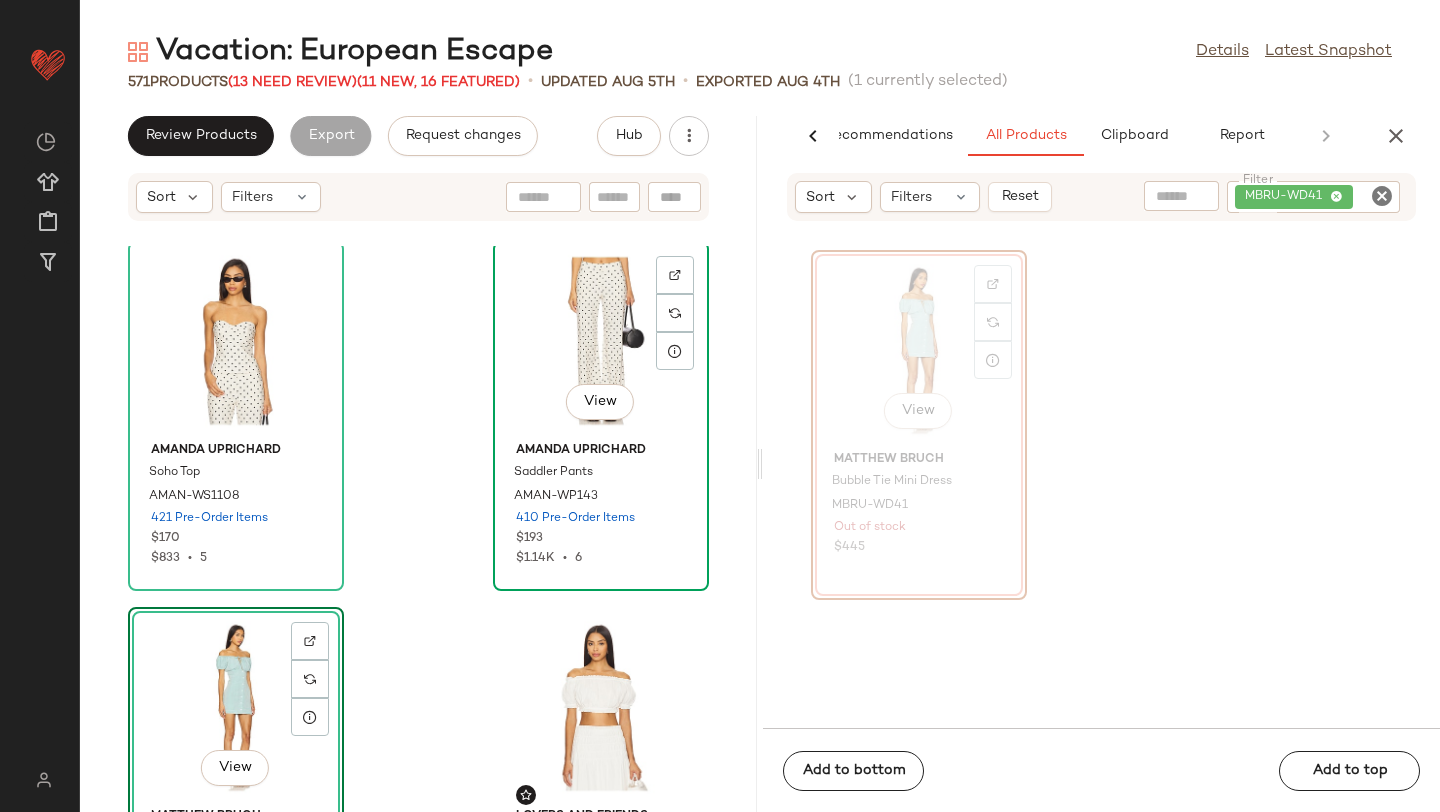 scroll, scrollTop: 1690, scrollLeft: 0, axis: vertical 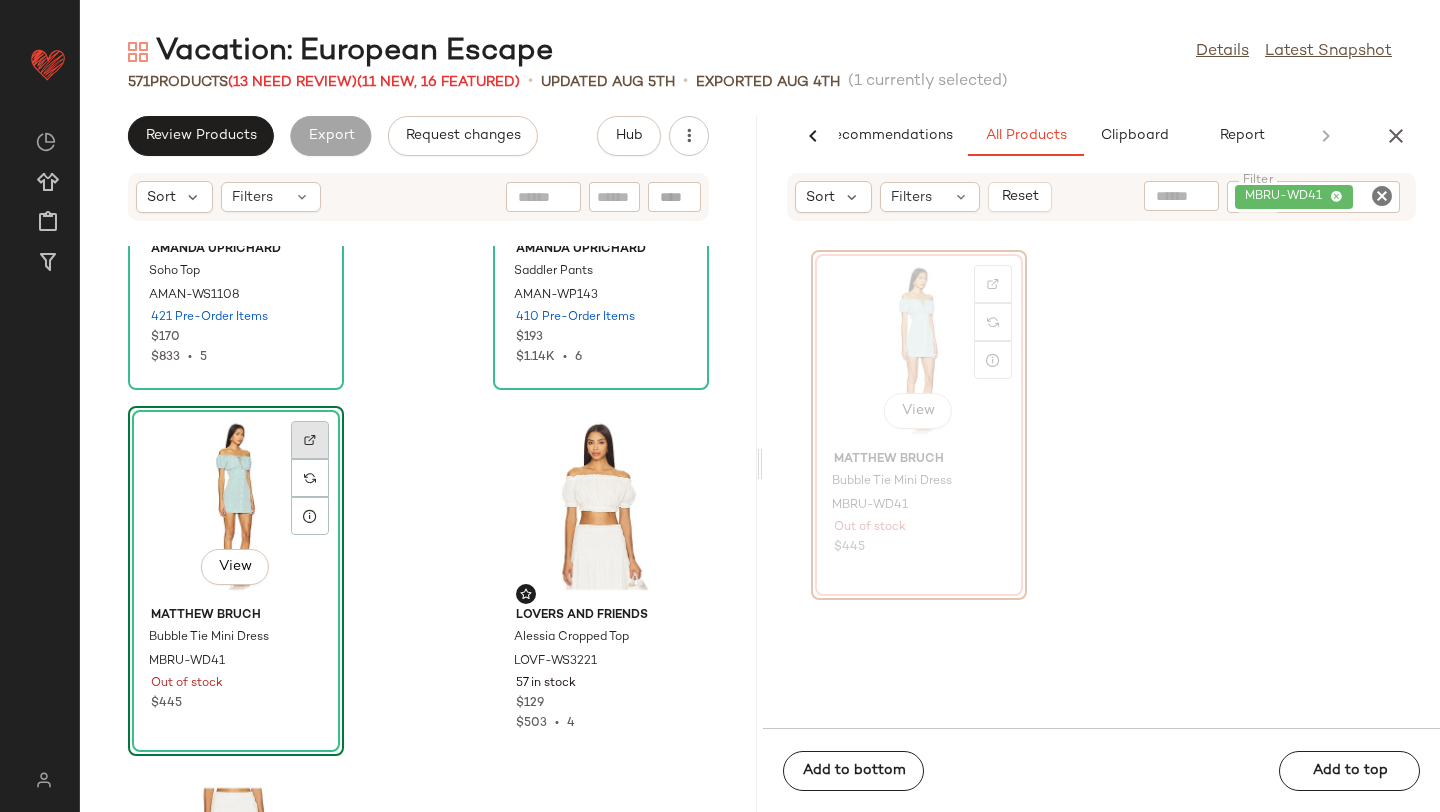 click 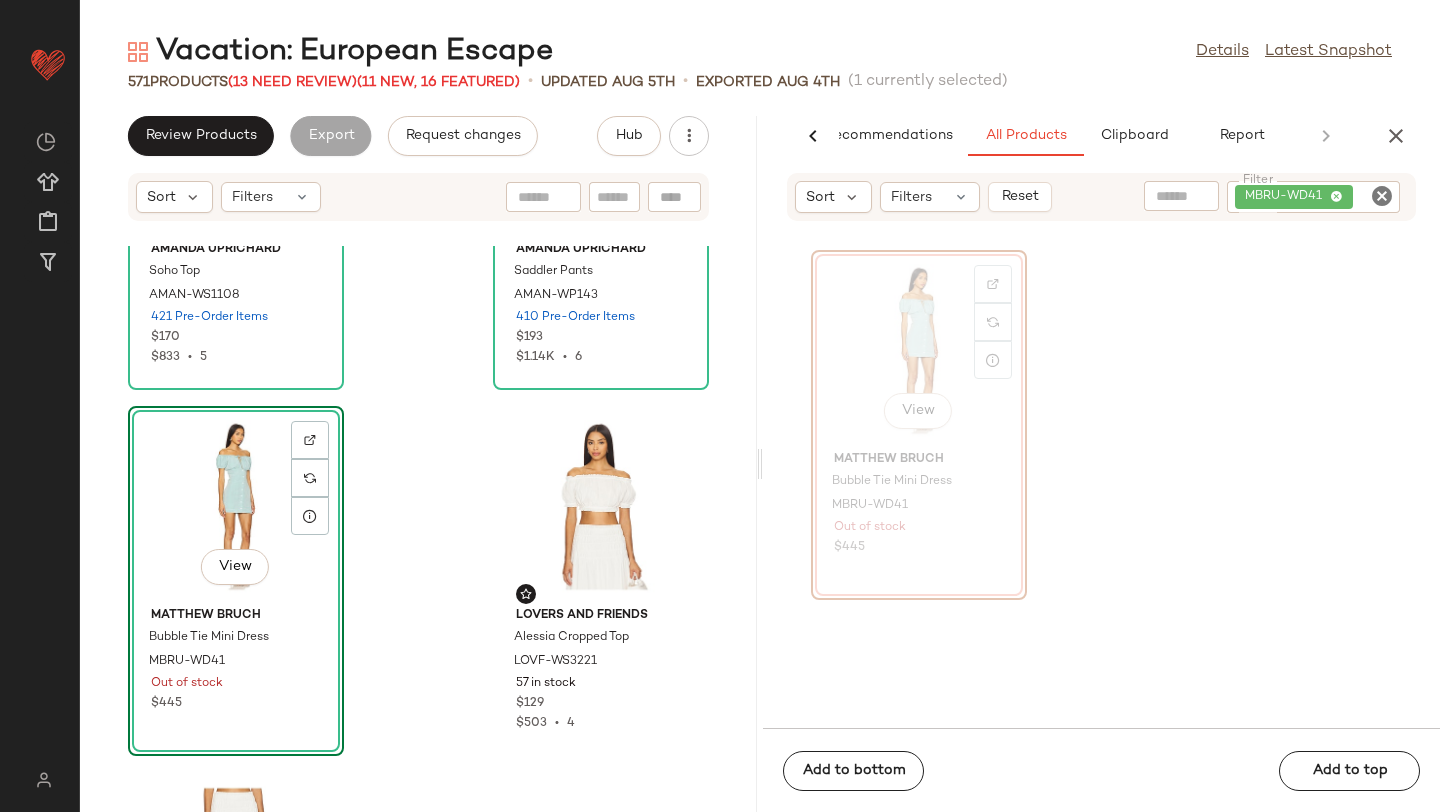 click 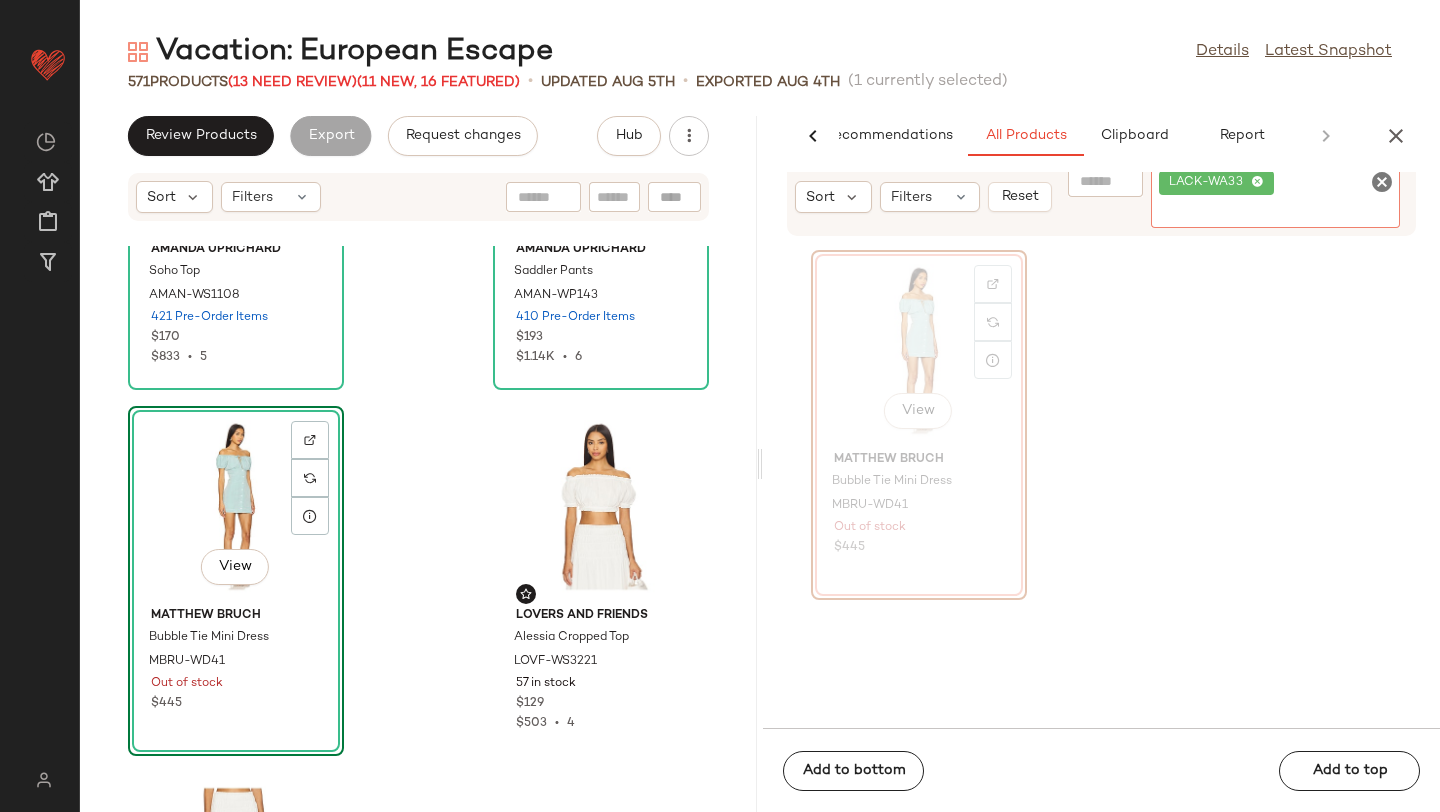 click on "571   Products   (13 Need Review)  (11 New, 16 Featured)  •   updated Aug 5th  •  Exported Aug 4th   (1 currently selected)" 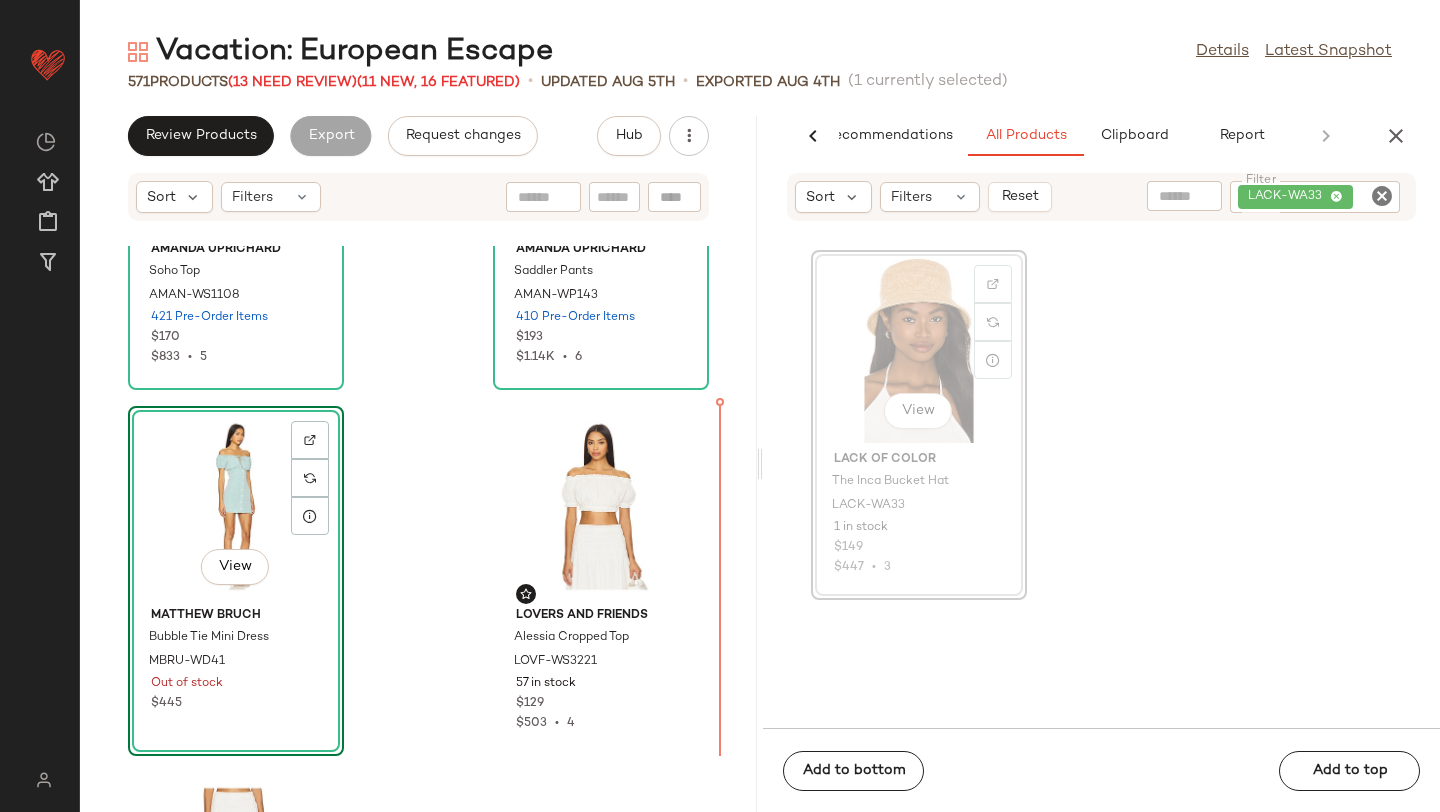 drag, startPoint x: 912, startPoint y: 360, endPoint x: 893, endPoint y: 363, distance: 19.235384 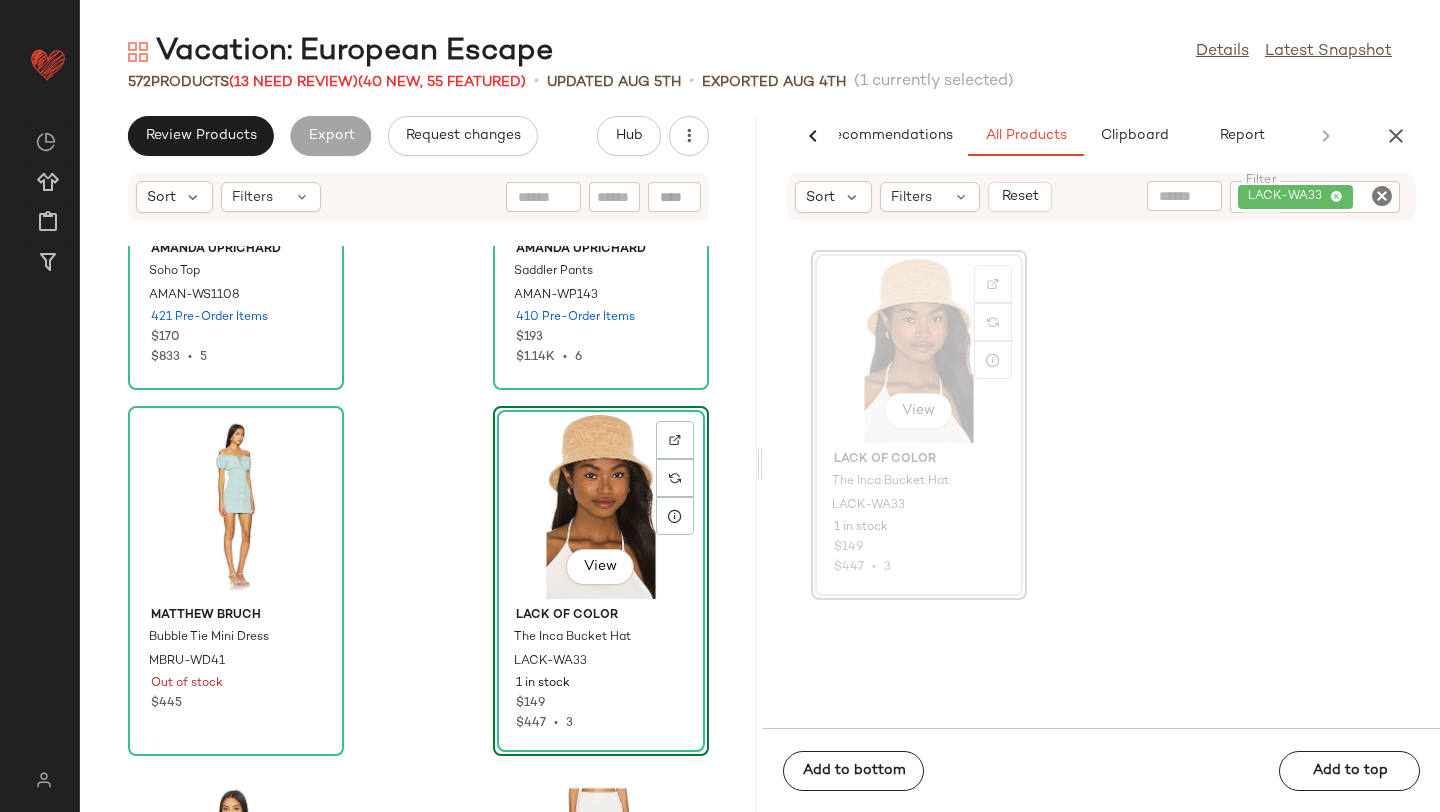 click 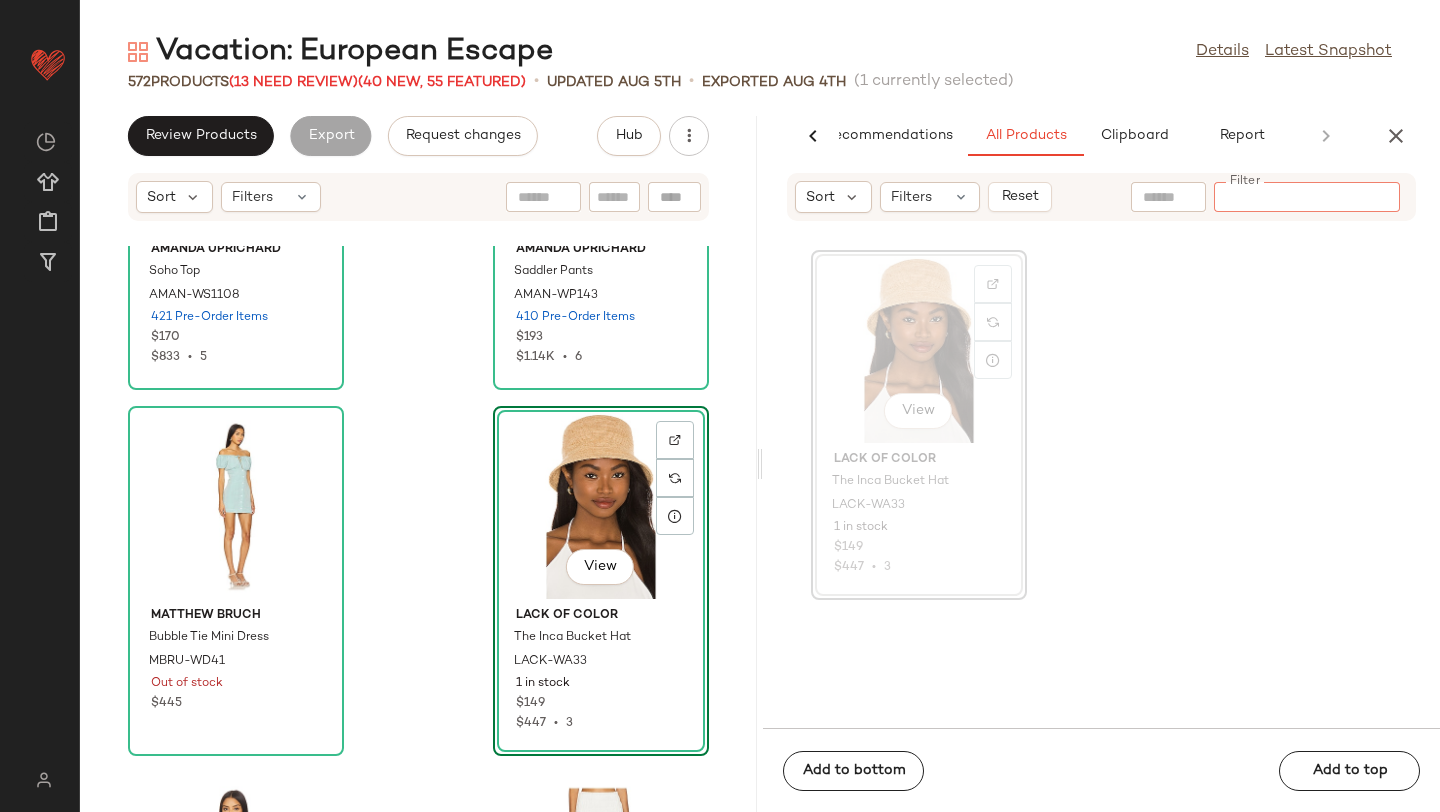 paste on "*********" 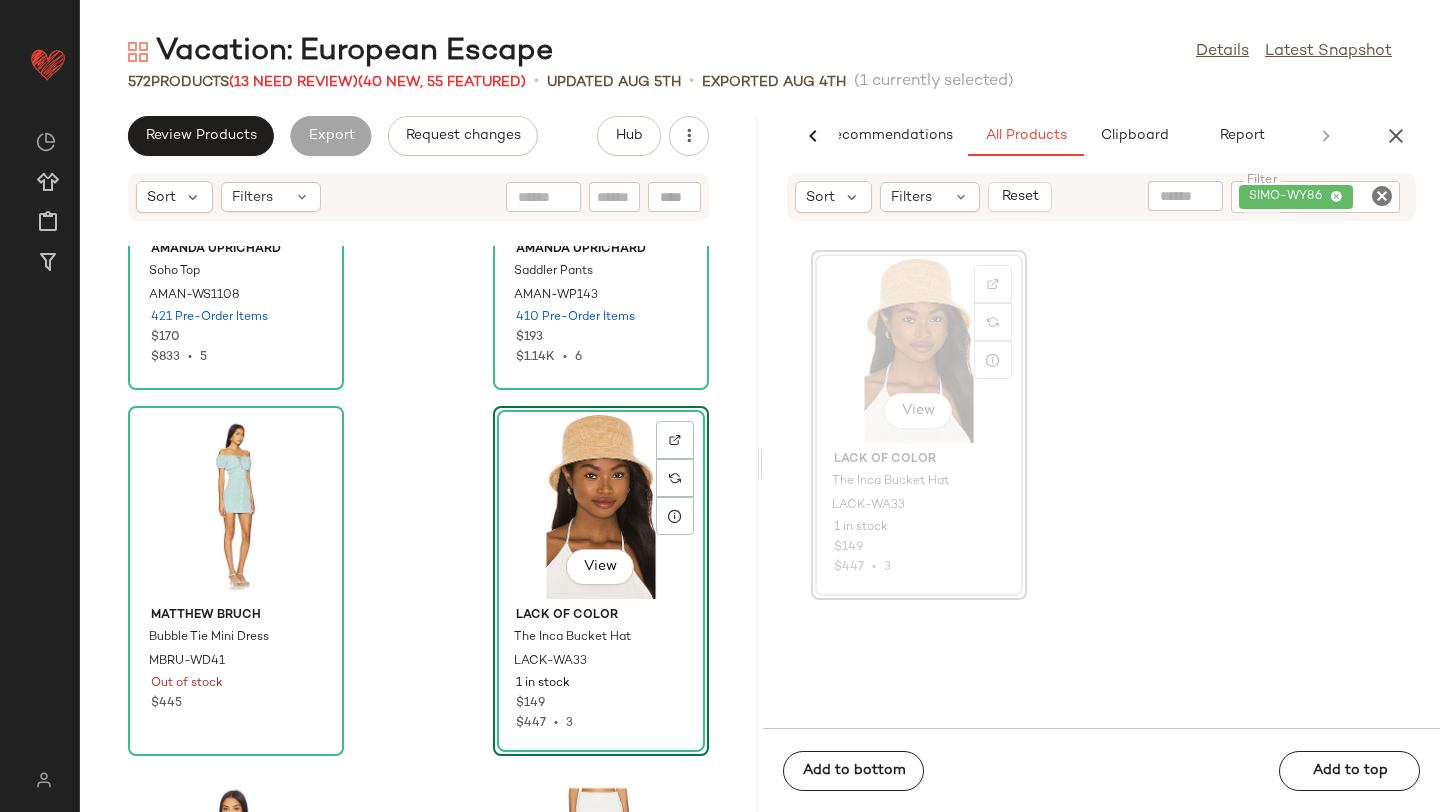 click on "572   Products   (13 Need Review)  (12 New, 16 Featured)  •   updated Aug 5th  •  Exported Aug 4th   (1 currently selected)" 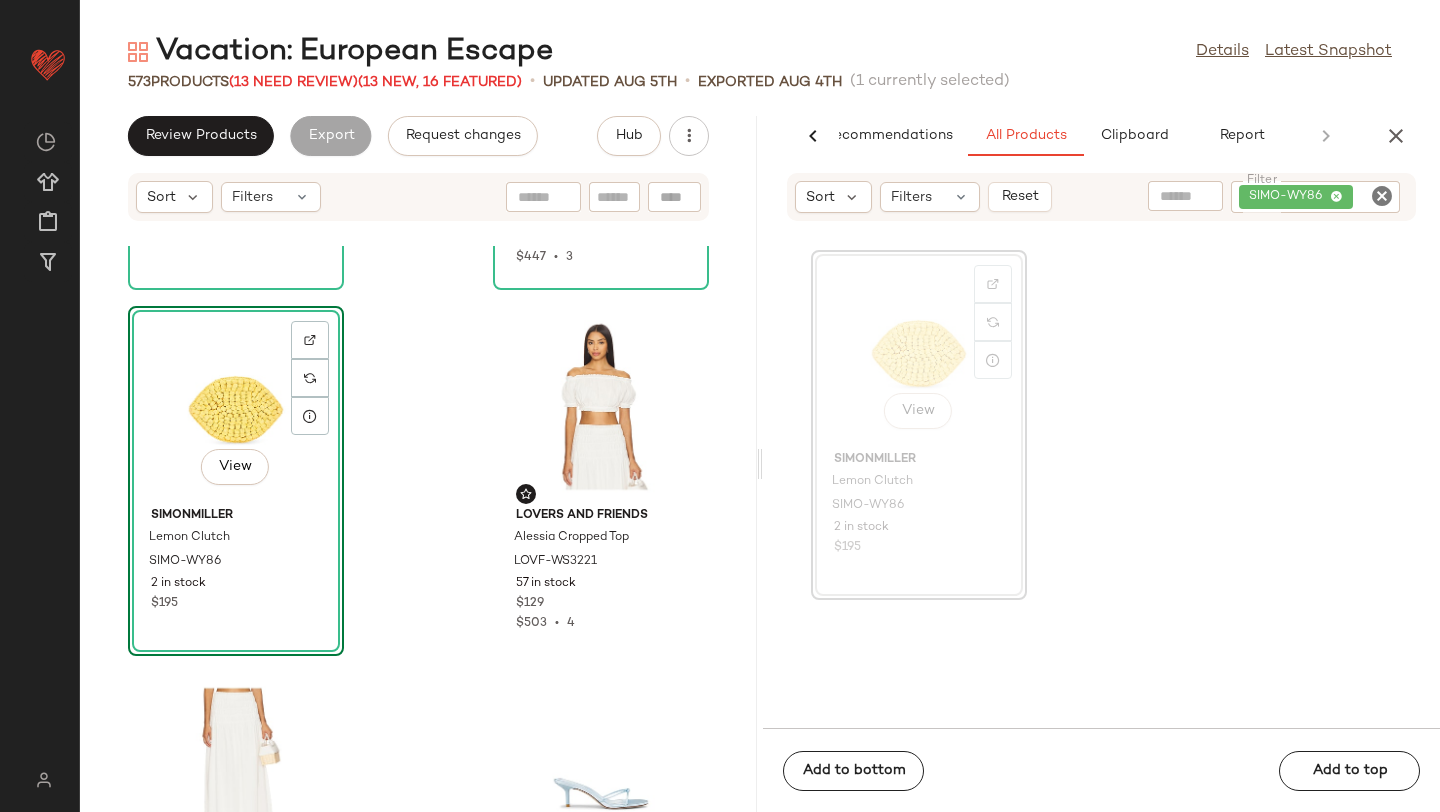 scroll, scrollTop: 2173, scrollLeft: 0, axis: vertical 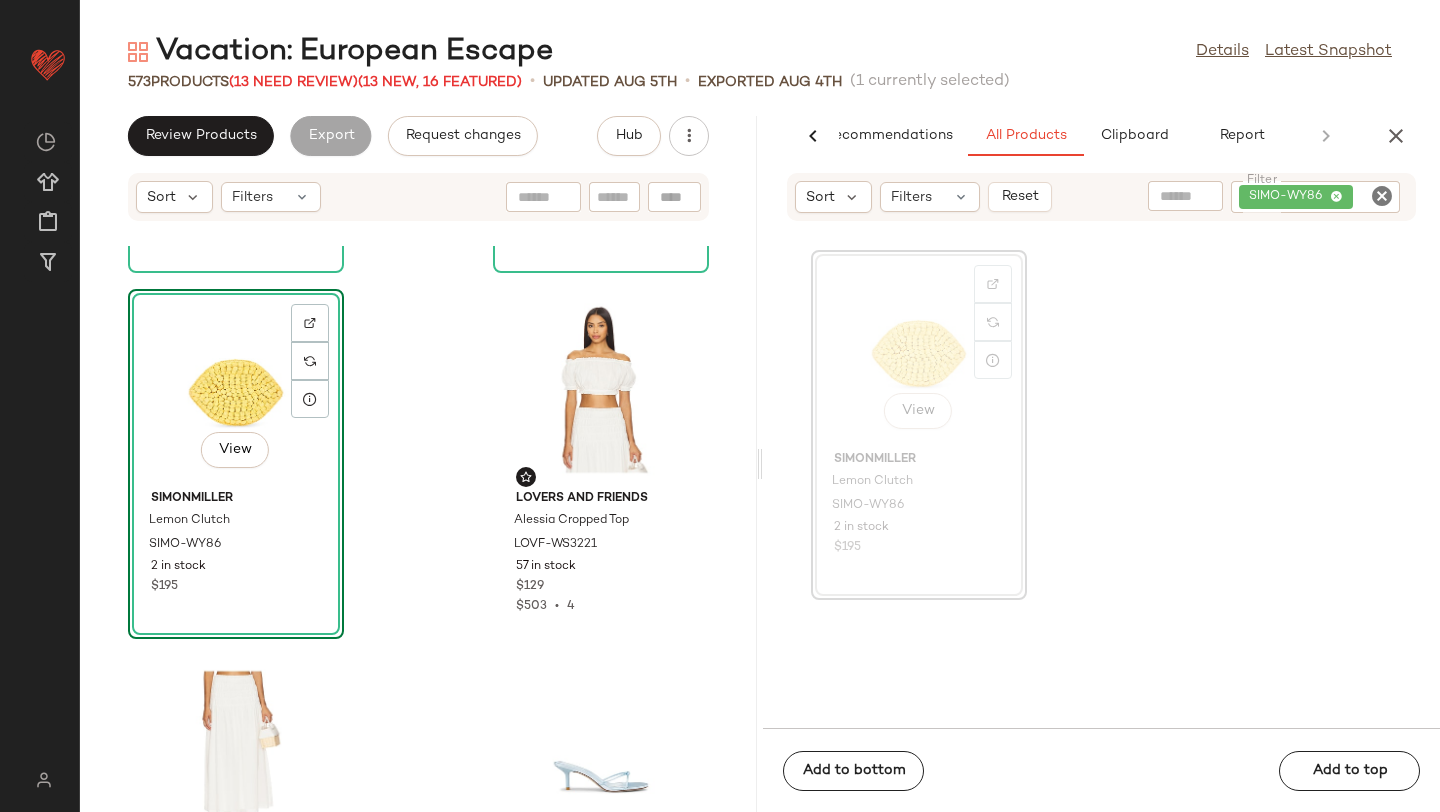 drag, startPoint x: 855, startPoint y: 393, endPoint x: 650, endPoint y: 2, distance: 441.4816 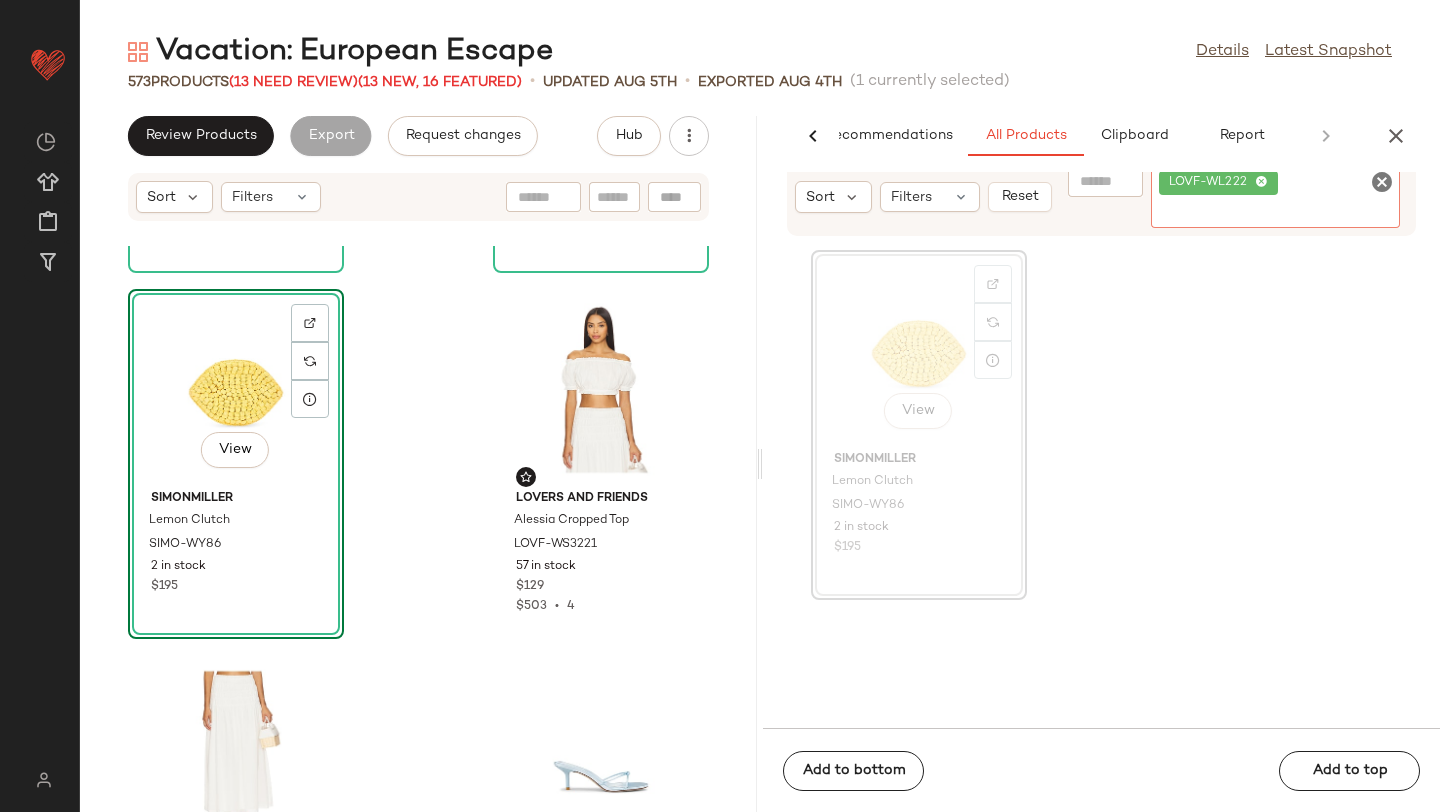 click on "Vacation: European Escape  Details   Latest Snapshot  573   Products   (13 Need Review)  (13 New, 16 Featured)  •   updated Aug 5th  •  Exported Aug 4th   (1 currently selected)   Review Products   Export   Request changes   Hub  Sort  Filters MATTHEW BRUCH Bubble Tie Mini Dress MBRU-WD41 Out of stock $445 Lack of Color The Inca Bucket Hat LACK-WA33 1 in stock $149 $447  •  3  View  SIMONMILLER Lemon Clutch SIMO-WY86 2 in stock $195 Lovers and Friends Alessia Cropped Top LOVF-WS3221 57 in stock $129 $503  •  4 Lovers and Friends Alessia Maxi Skirt LOVF-WQ986 31 in stock $178 $160  •  1 FEMME LA x REVOLVE Maeve Slipper FELA-WZ155 144 in stock $189 $189  •  1 SNDYS Vesper Maxi Dress SDYS-WD429 92 in stock $129 PatBO Breeze Jacquard Slower Mini Dress PBTO-WD369 13 in stock $495  AI Recommendations   All Products   Clipboard   Report  Sort  Filters  Reset  Filter LOVF-WL222 Filter  View  SIMONMILLER Lemon Clutch SIMO-WY86 2 in stock $195  Add to bottom   Add to top" at bounding box center (760, 422) 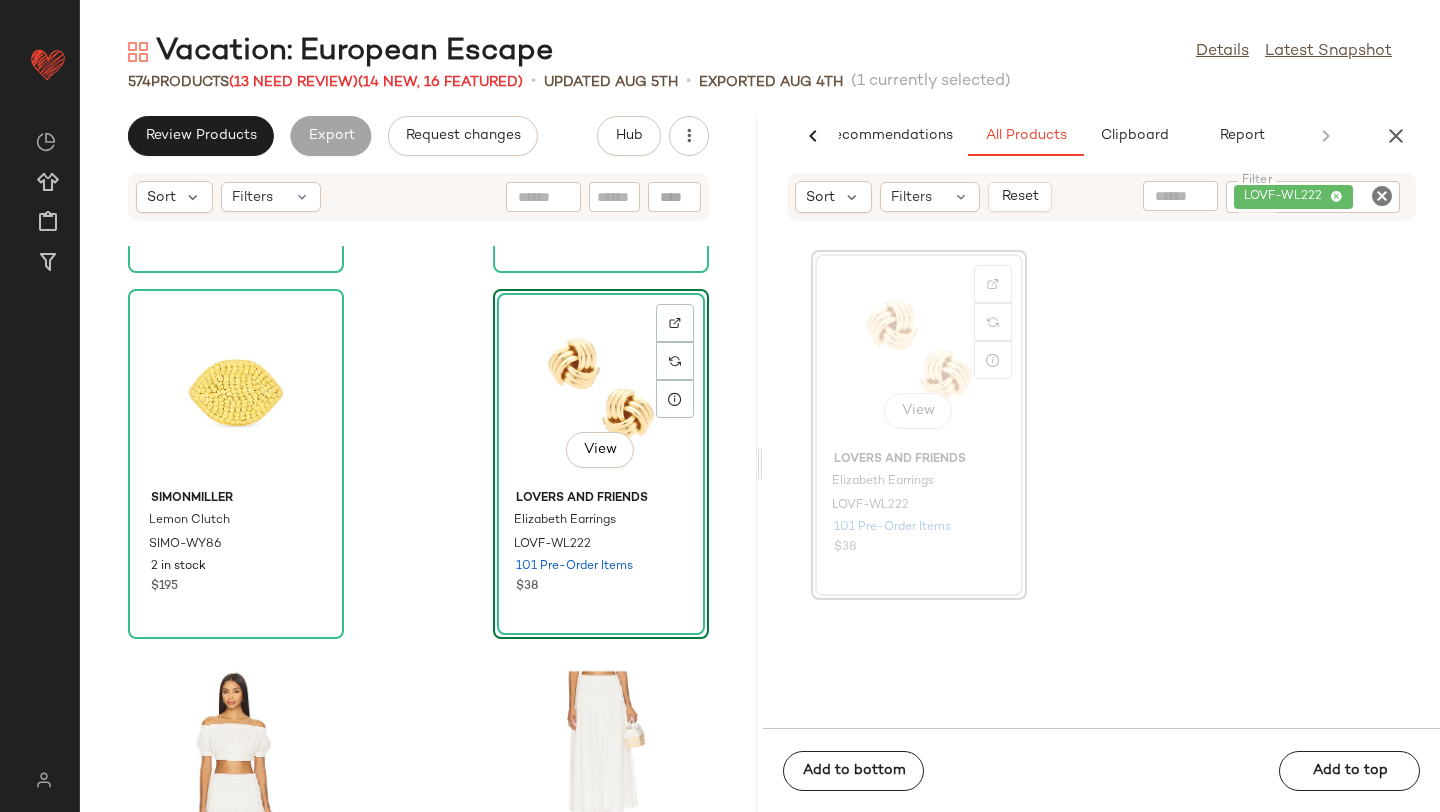 click 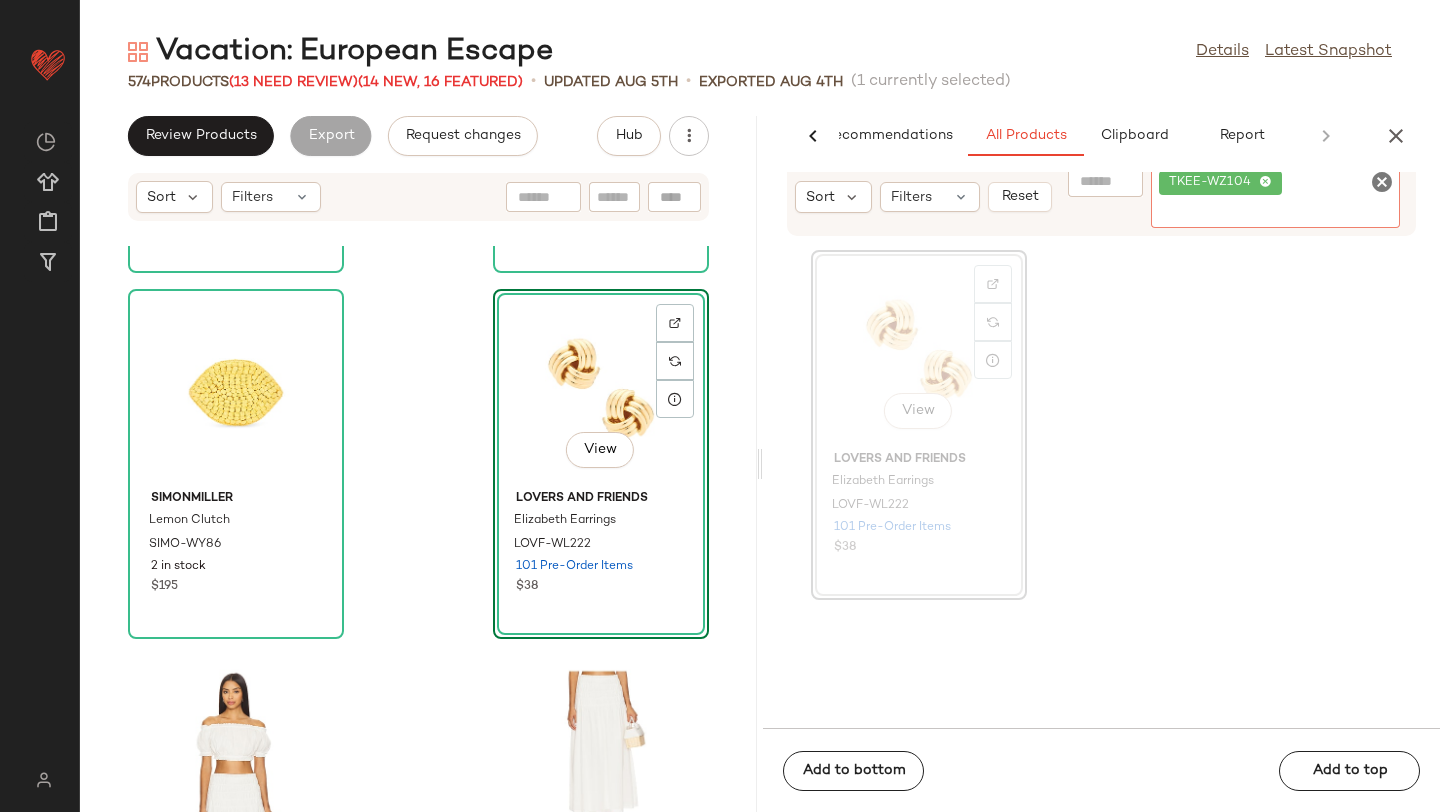 click on "574   Products   (13 Need Review)  (14 New, 16 Featured)  •   updated Aug 5th  •  Exported Aug 4th   (1 currently selected)" 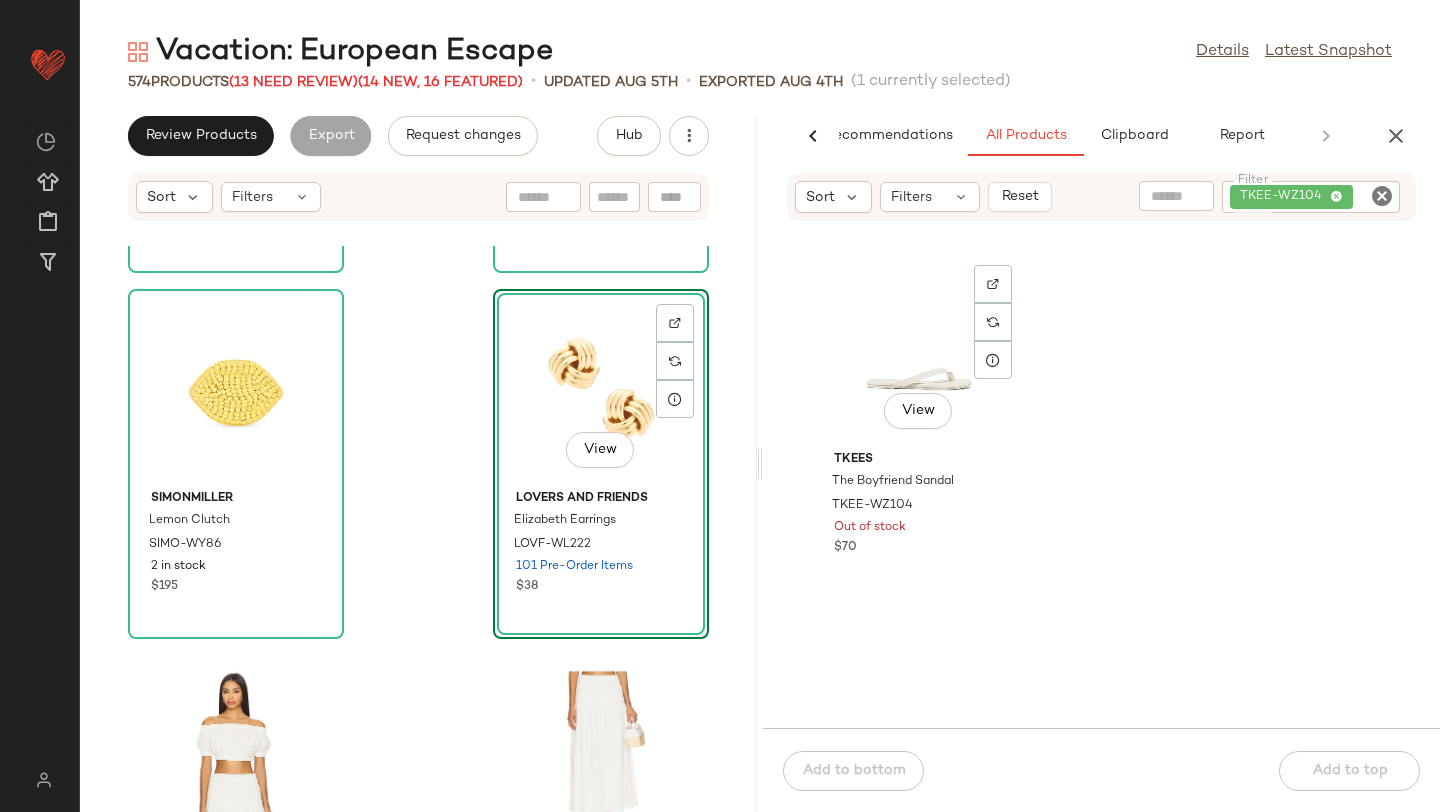 click on "View" 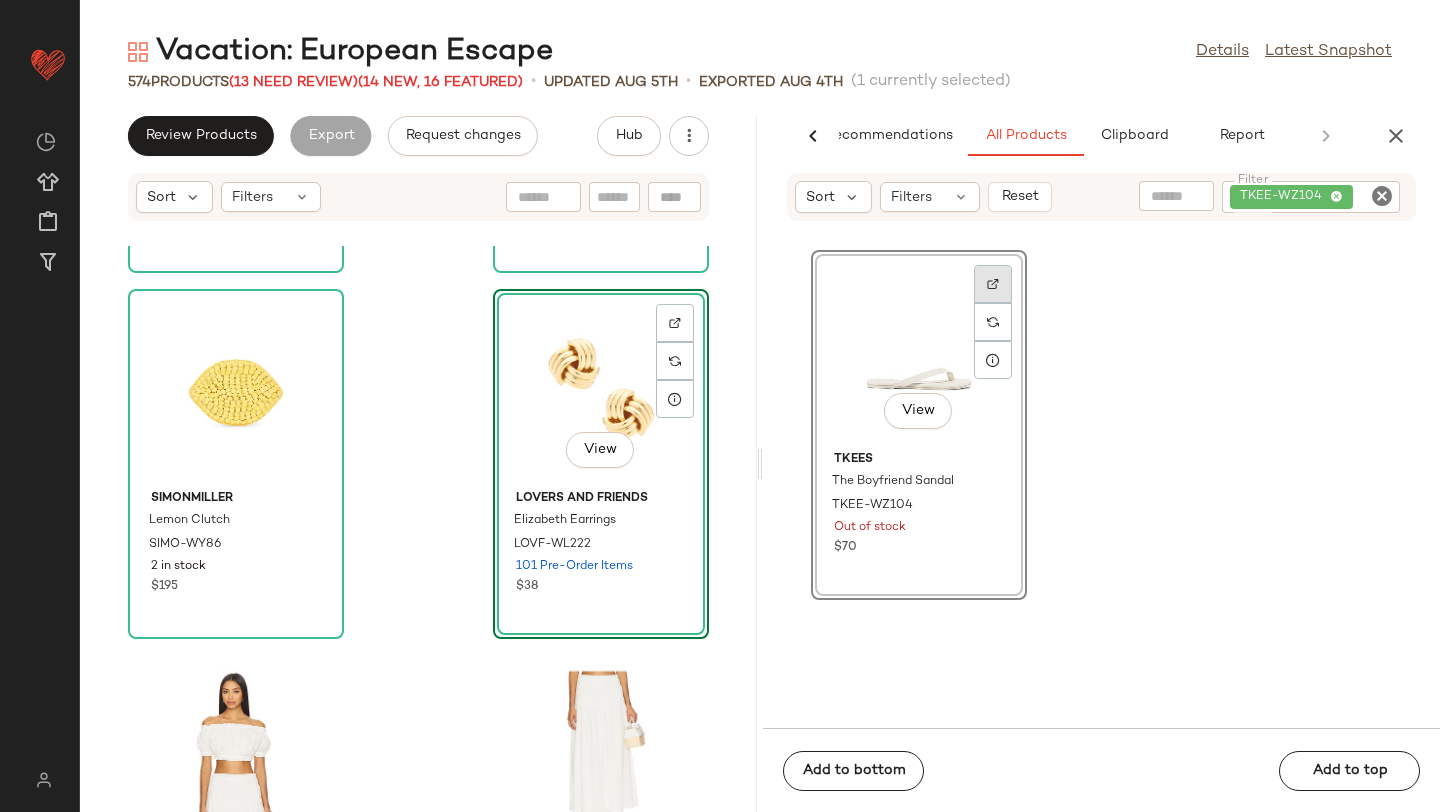 click 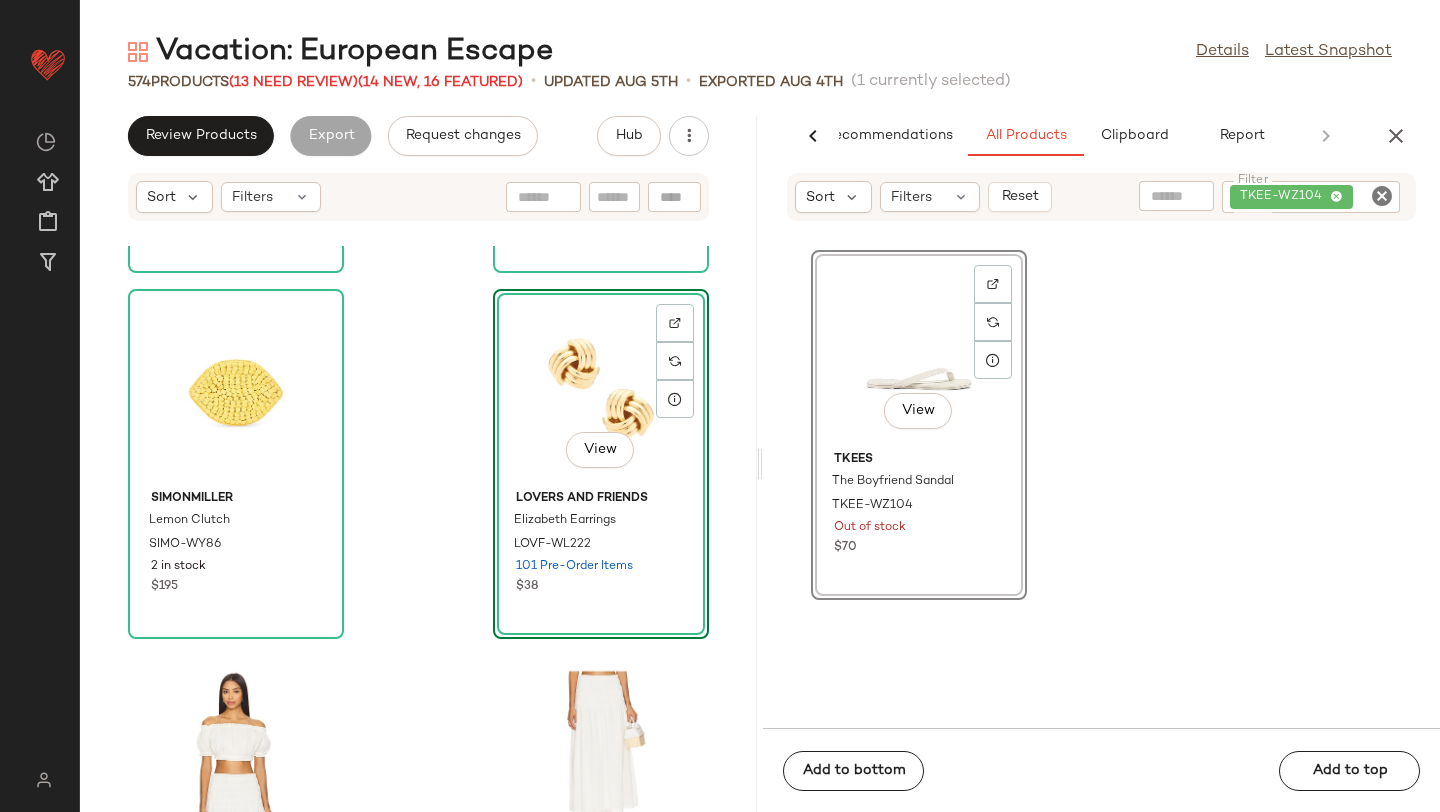 click 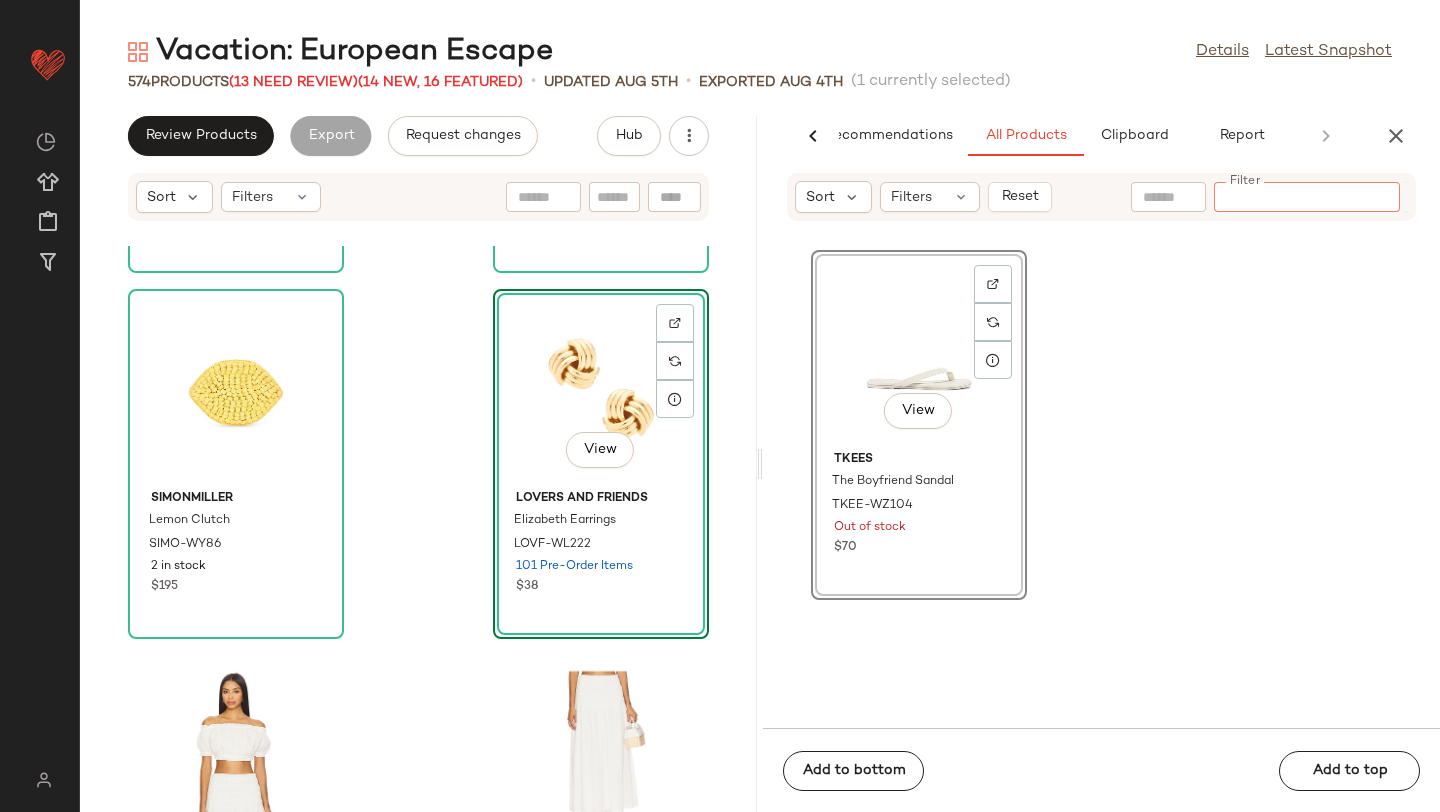 paste on "**********" 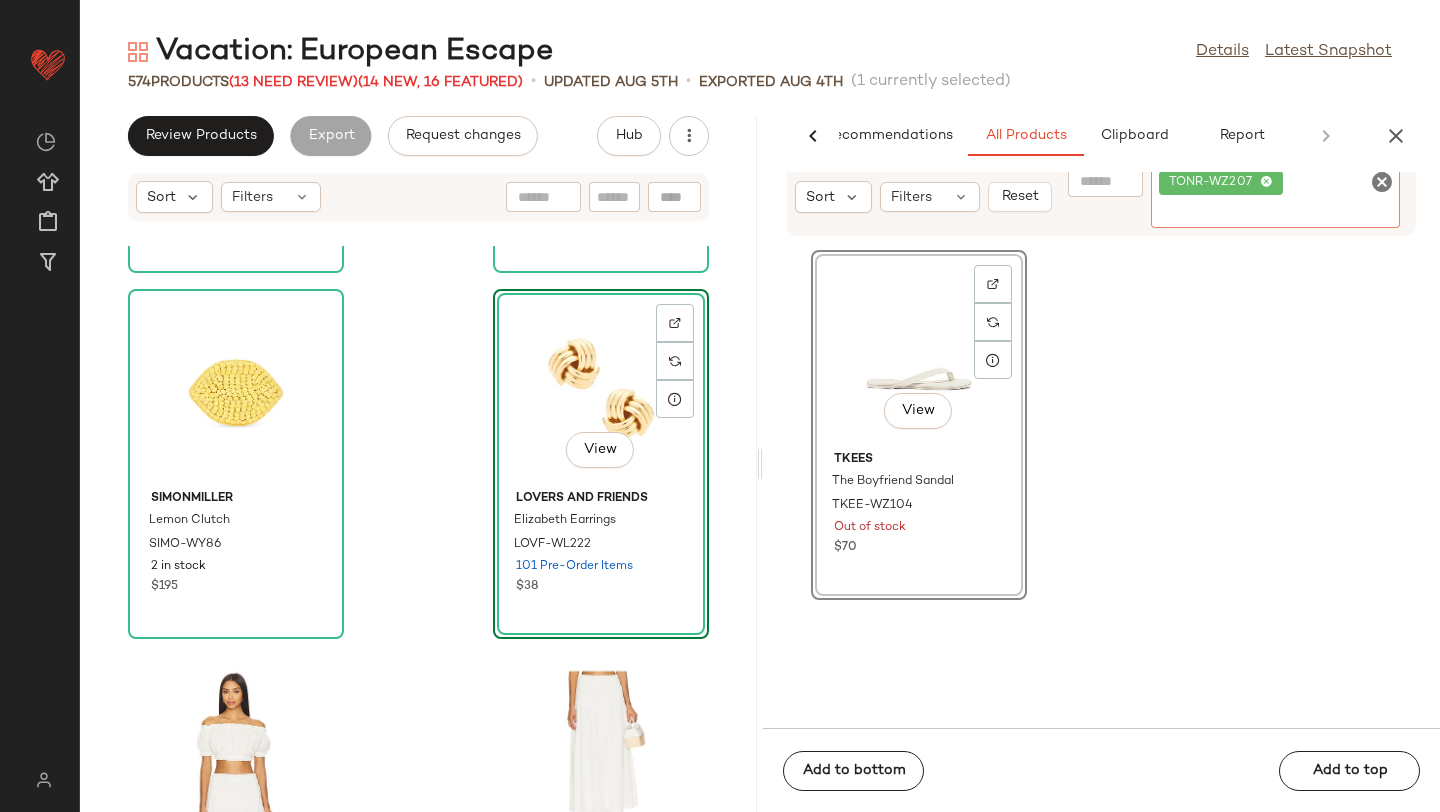 click on "Vacation: European Escape  Details   Latest Snapshot" 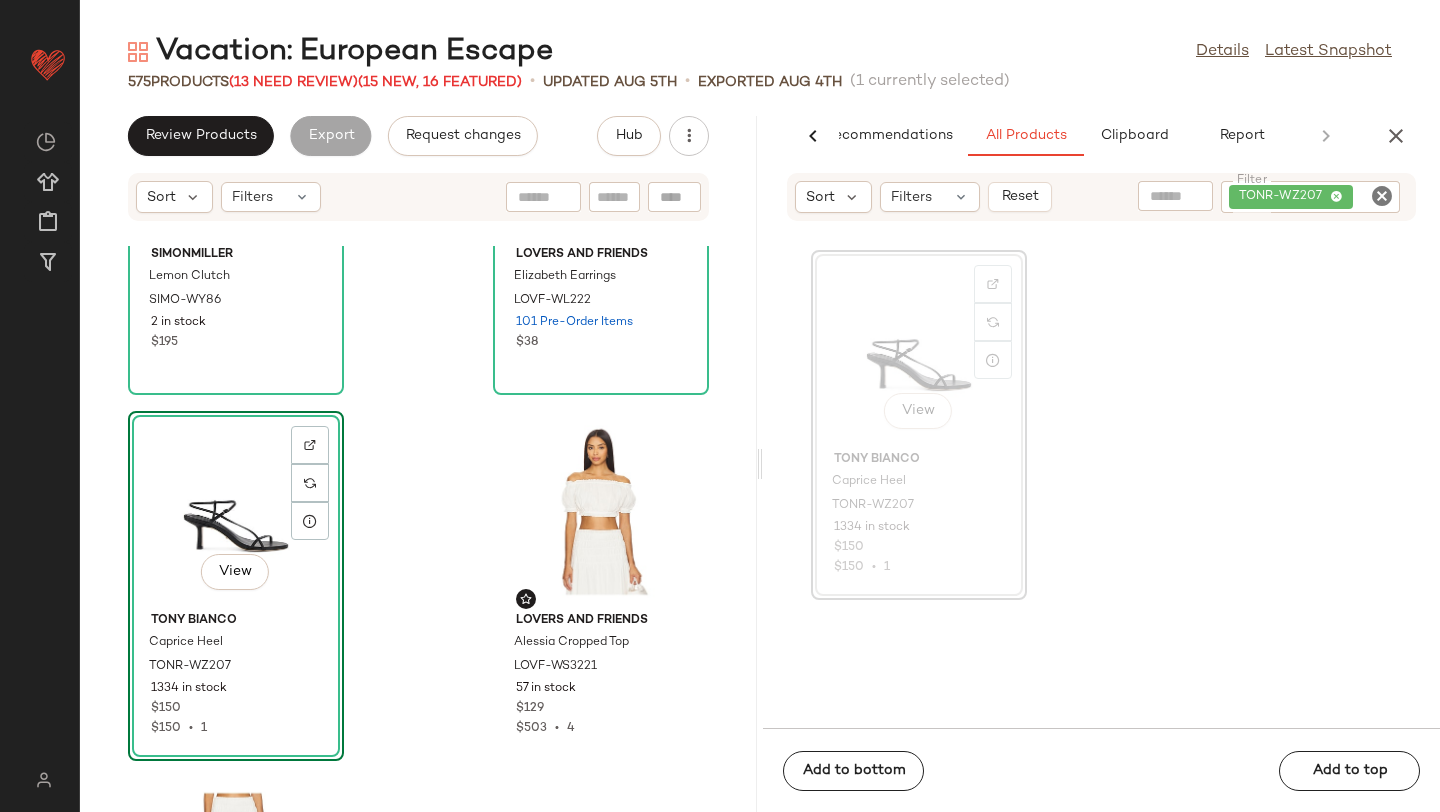 scroll, scrollTop: 2446, scrollLeft: 0, axis: vertical 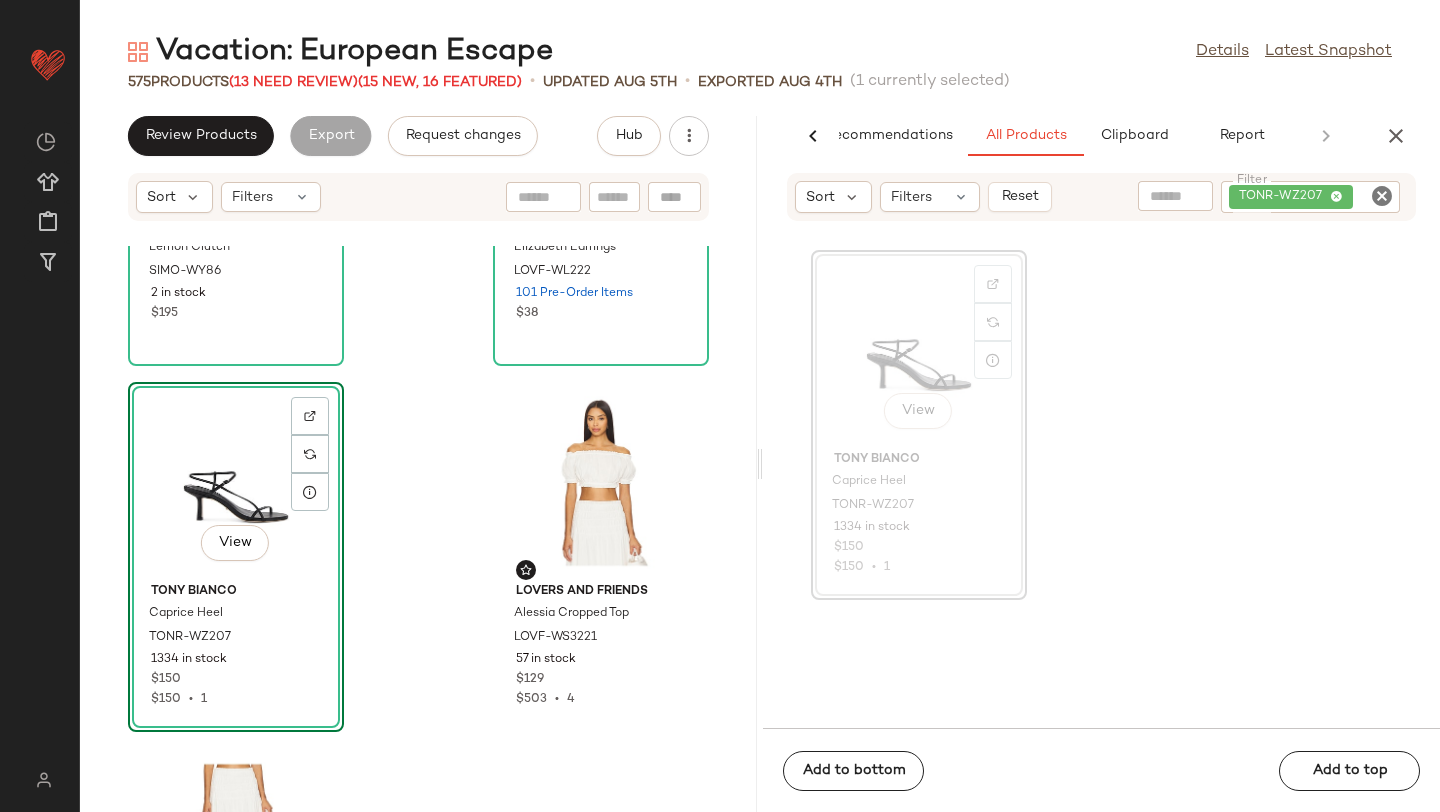 drag, startPoint x: 893, startPoint y: 316, endPoint x: 656, endPoint y: 178, distance: 274.24988 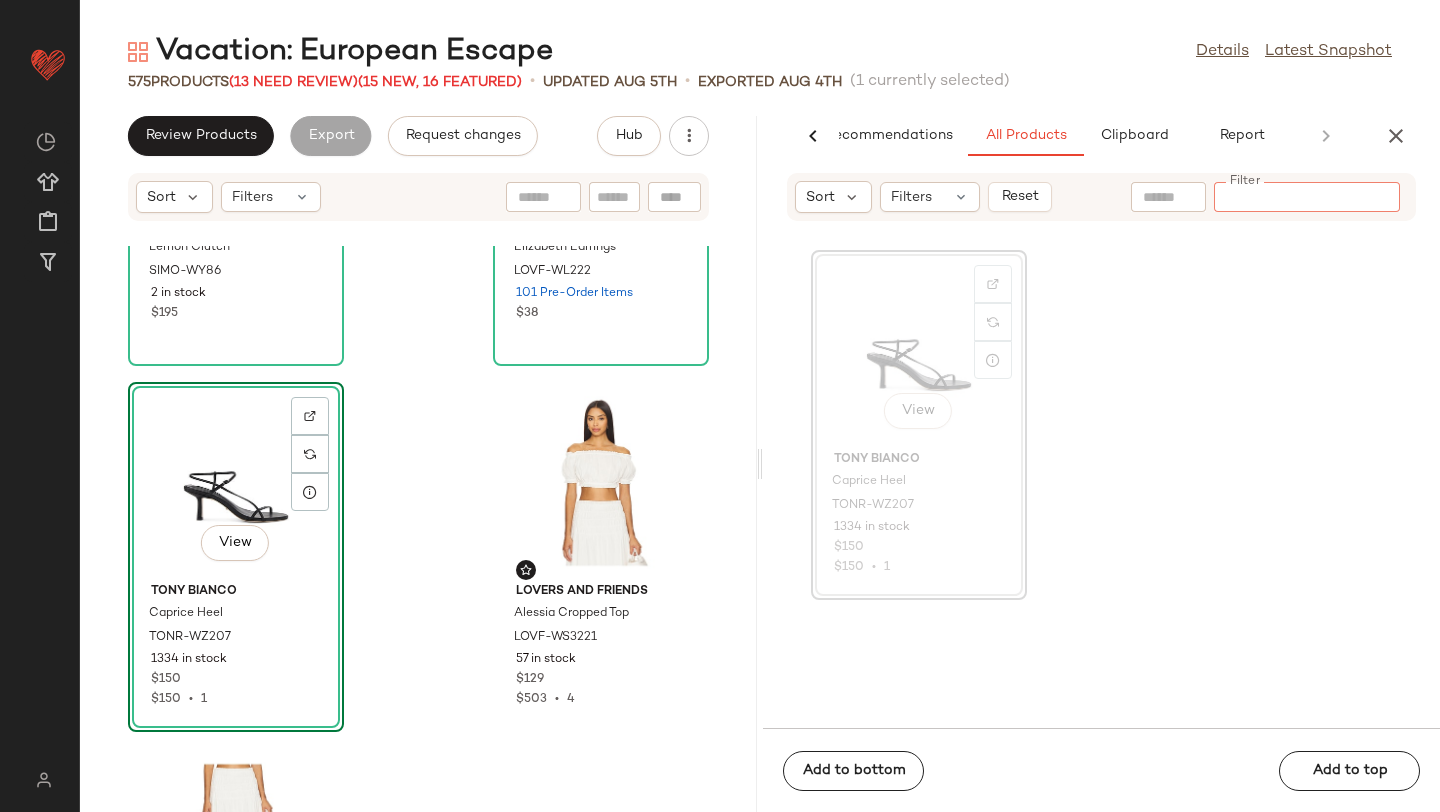 paste on "**********" 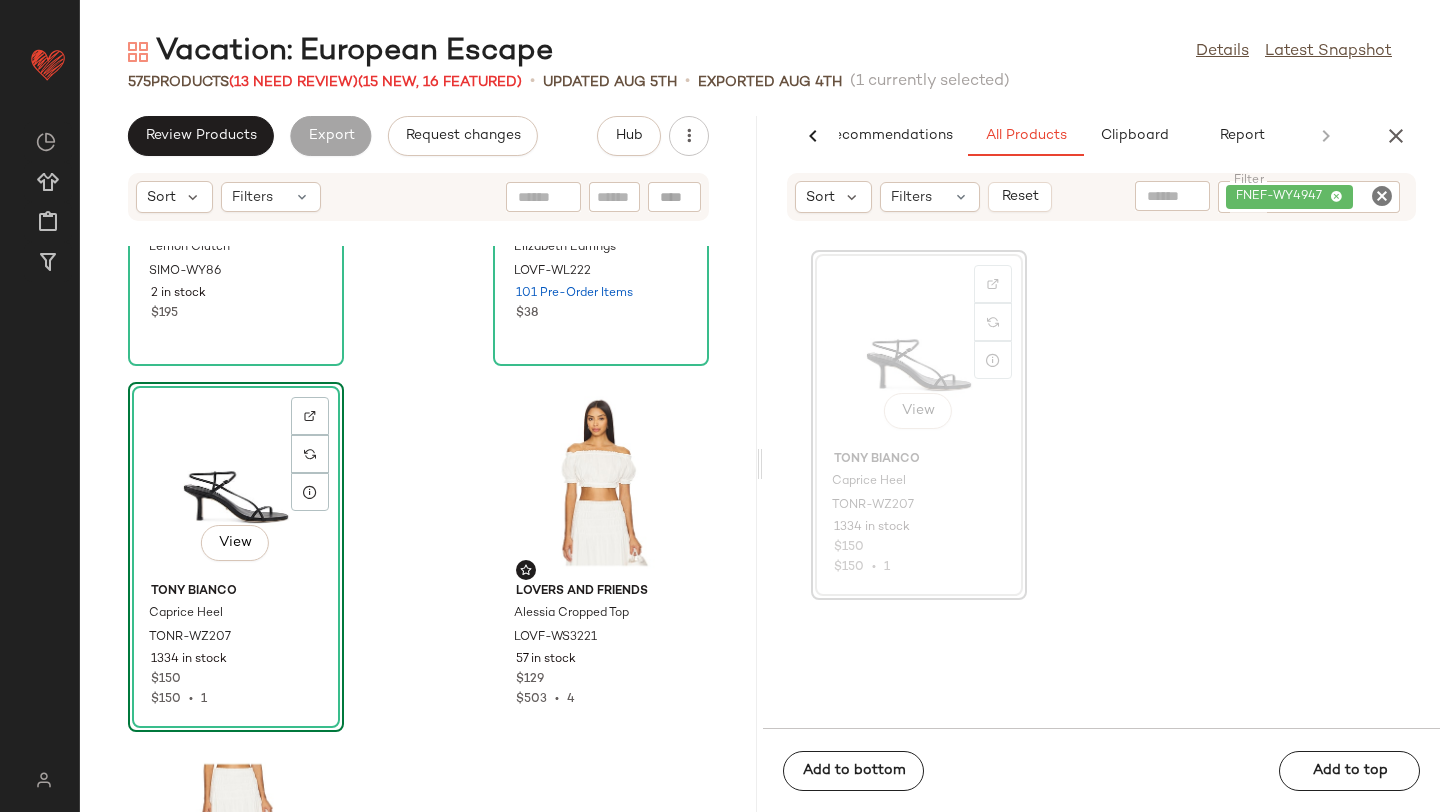 click on "Vacation: European Escape  Details   Latest Snapshot  575   Products   (13 Need Review)  (15 New, 16 Featured)  •   updated Aug 5th  •  Exported Aug 4th   (1 currently selected)   Review Products   Export   Request changes   Hub  Sort  Filters SIMONMILLER Lemon Clutch SIMO-WY86 2 in stock $195 Lovers and Friends Elizabeth Earrings LOVF-WL222 101 Pre-Order Items $38  View  Tony Bianco Caprice Heel TONR-WZ207 1334 in stock $150 $150  •  1 Lovers and Friends Alessia Cropped Top LOVF-WS3221 57 in stock $129 $503  •  4 Lovers and Friends Alessia Maxi Skirt LOVF-WQ986 31 in stock $178 $160  •  1 FEMME LA x REVOLVE Maeve Slipper FELA-WZ155 144 in stock $189 $189  •  1 SNDYS Vesper Maxi Dress SDYS-WD429 92 in stock $129 PatBO Breeze Jacquard Slower Mini Dress PBTO-WD369 13 in stock $495  AI Recommendations   All Products   Clipboard   Report  Sort  Filters  Reset  Filter FNEF-WY4947 Filter  View  Tony Bianco Caprice Heel TONR-WZ207 1334 in stock $150 $150  •  1  Add to bottom   Add to top" at bounding box center [760, 422] 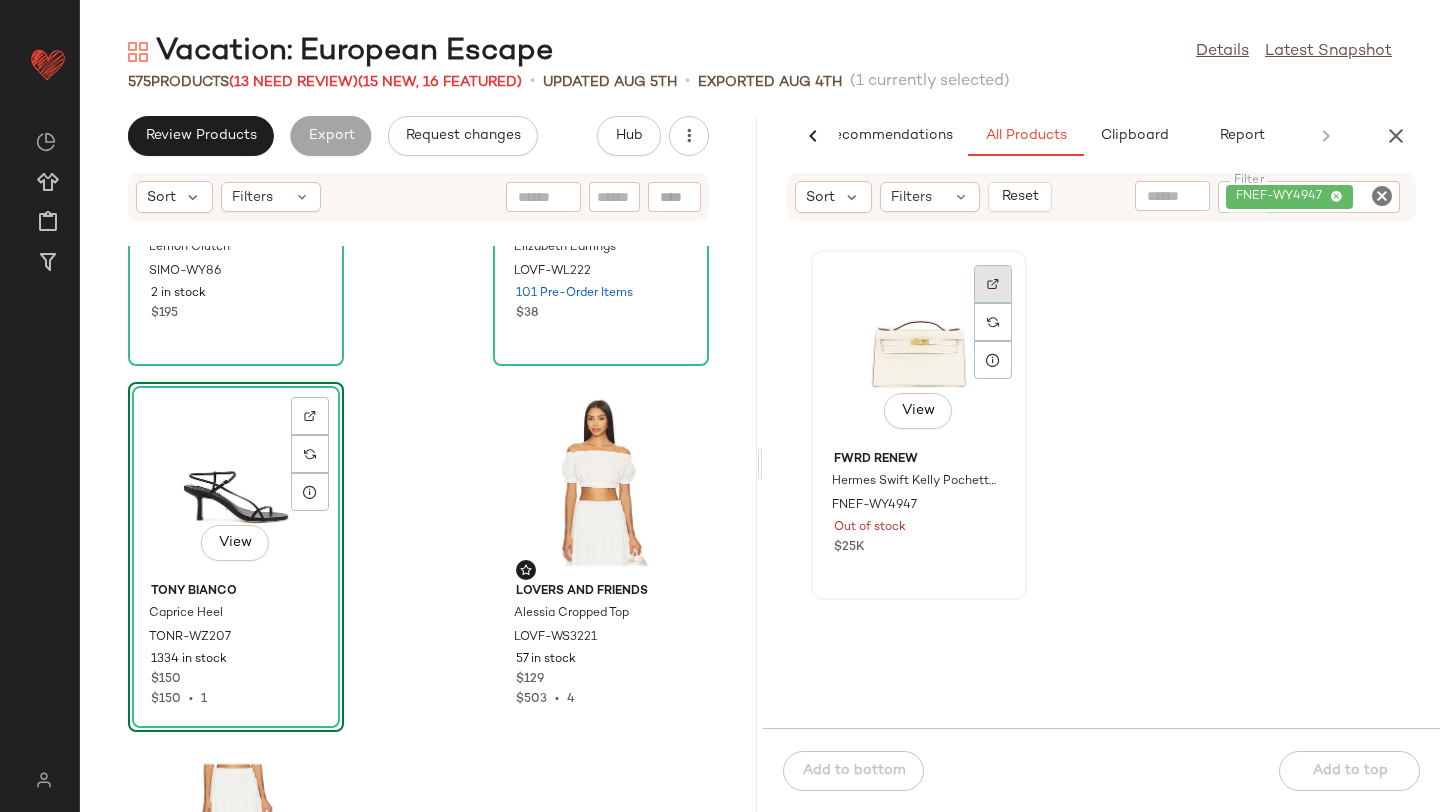 click 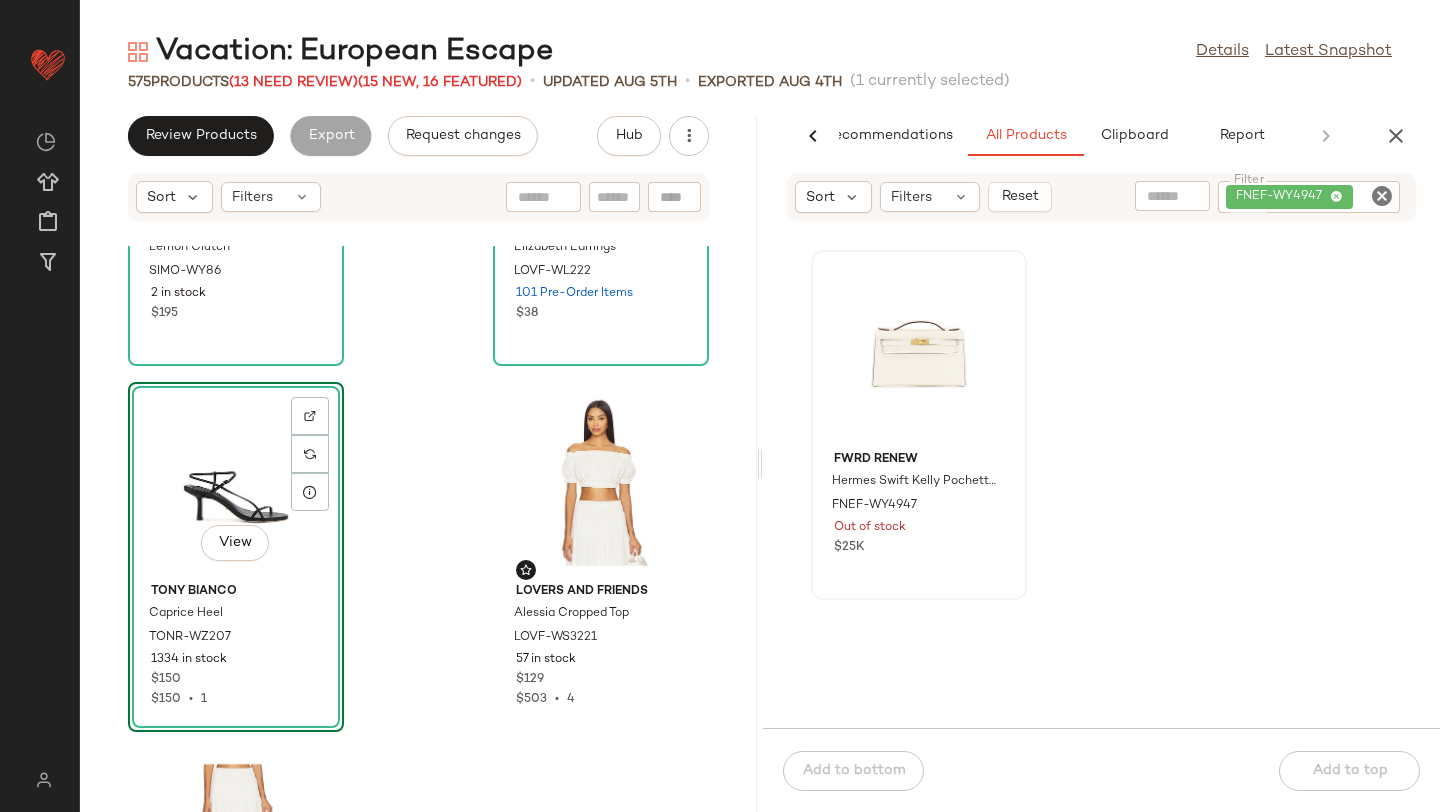 click 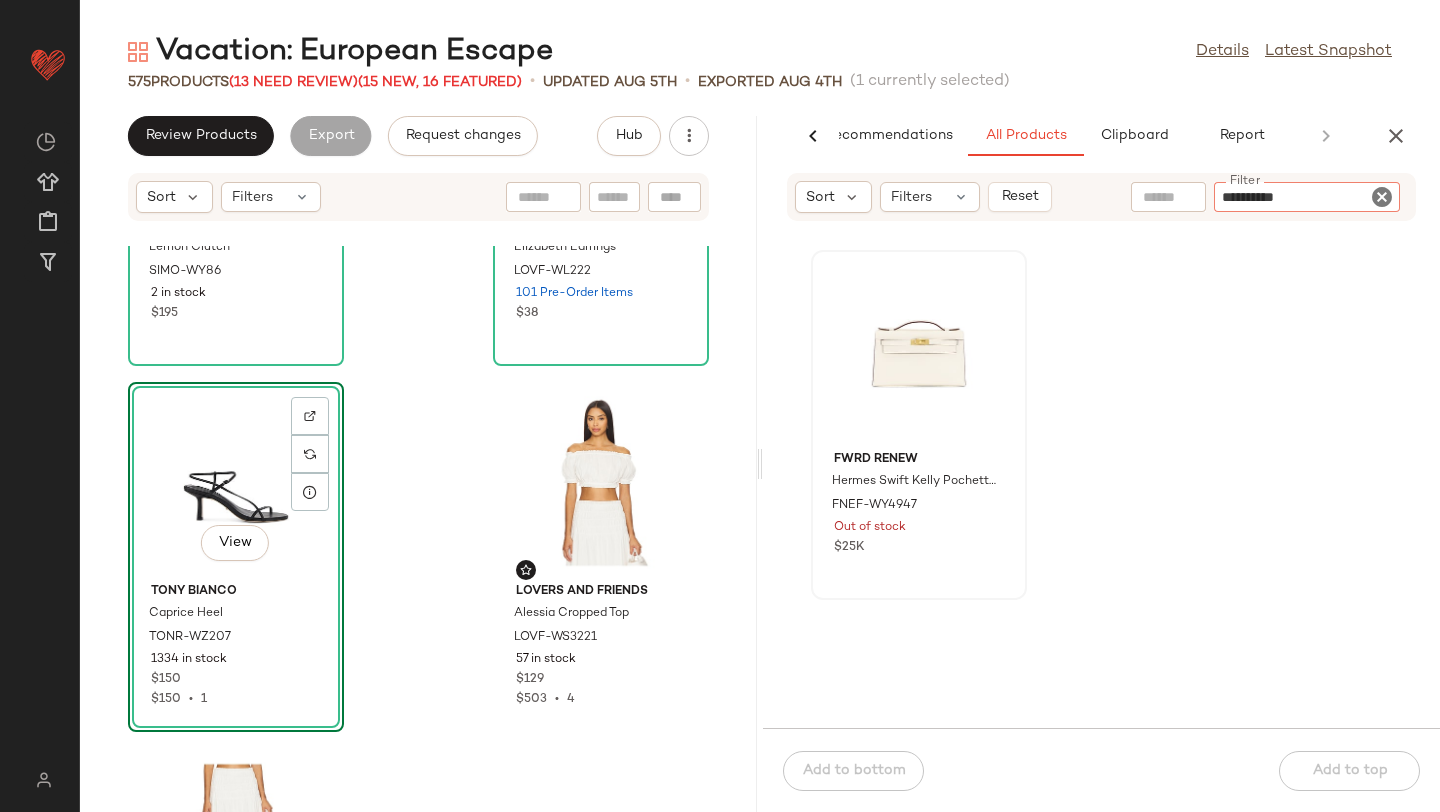 type 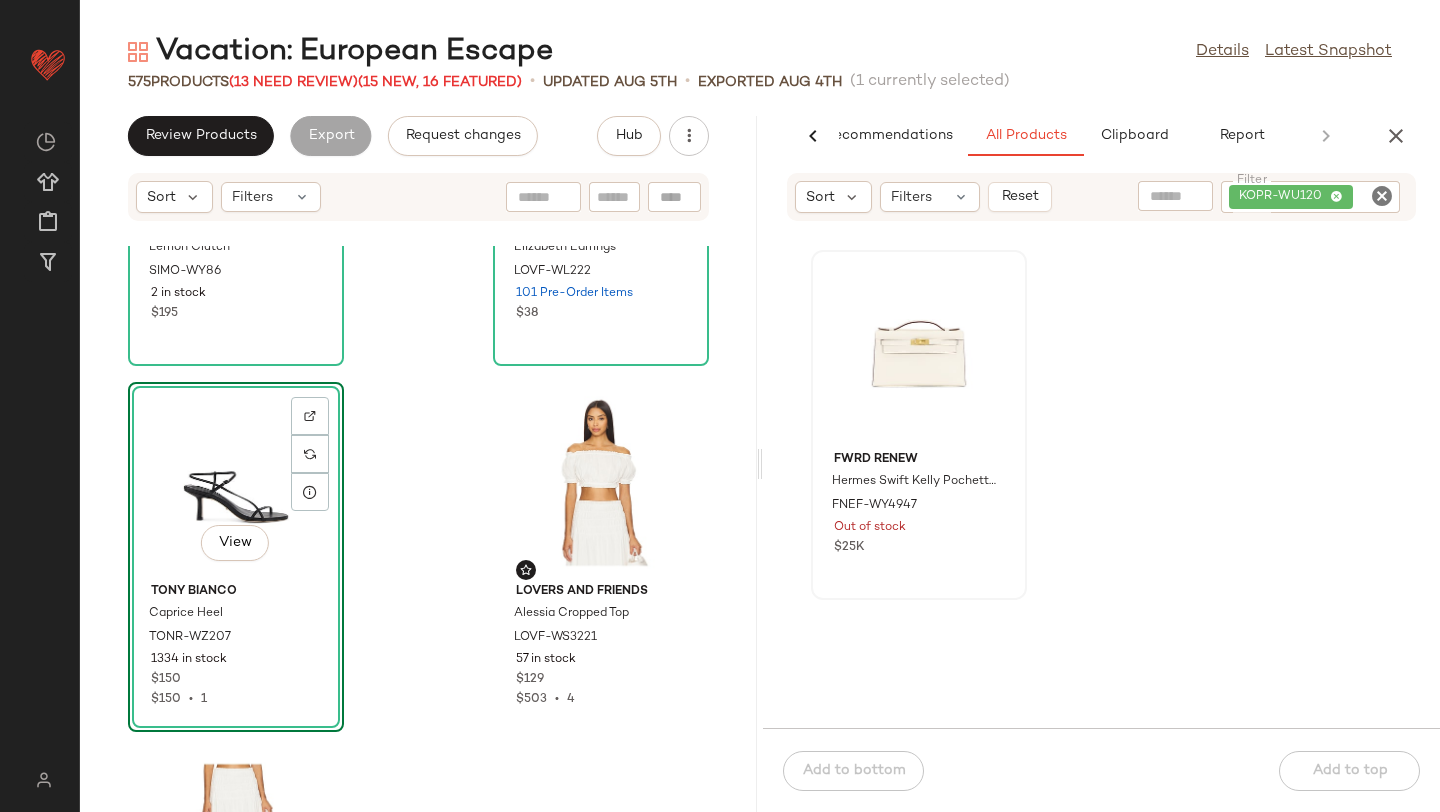 click on "Vacation: European Escape  Details   Latest Snapshot  575   Products   (13 Need Review)  (15 New, 16 Featured)  •   updated Aug 5th  •  Exported Aug 4th   (1 currently selected)   Review Products   Export   Request changes   Hub  Sort  Filters SIMONMILLER Lemon Clutch SIMO-WY86 2 in stock $195 Lovers and Friends Elizabeth Earrings LOVF-WL222 101 Pre-Order Items $38  View  Tony Bianco Caprice Heel TONR-WZ207 1334 in stock $150 $150  •  1 Lovers and Friends Alessia Cropped Top LOVF-WS3221 57 in stock $129 $503  •  4 Lovers and Friends Alessia Maxi Skirt LOVF-WQ986 31 in stock $178 $160  •  1 FEMME LA x REVOLVE Maeve Slipper FELA-WZ155 144 in stock $189 $189  •  1 SNDYS Vesper Maxi Dress SDYS-WD429 92 in stock $129 PatBO Breeze Jacquard Slower Mini Dress PBTO-WD369 13 in stock $495  AI Recommendations   All Products   Clipboard   Report  Sort  Filters  Reset  Filter KOPR-WU120 Filter FWRD Renew Hermes Swift Kelly Pochette Handbag FNEF-WY4947 Out of stock $25K  Add to bottom   Add to top" at bounding box center (760, 422) 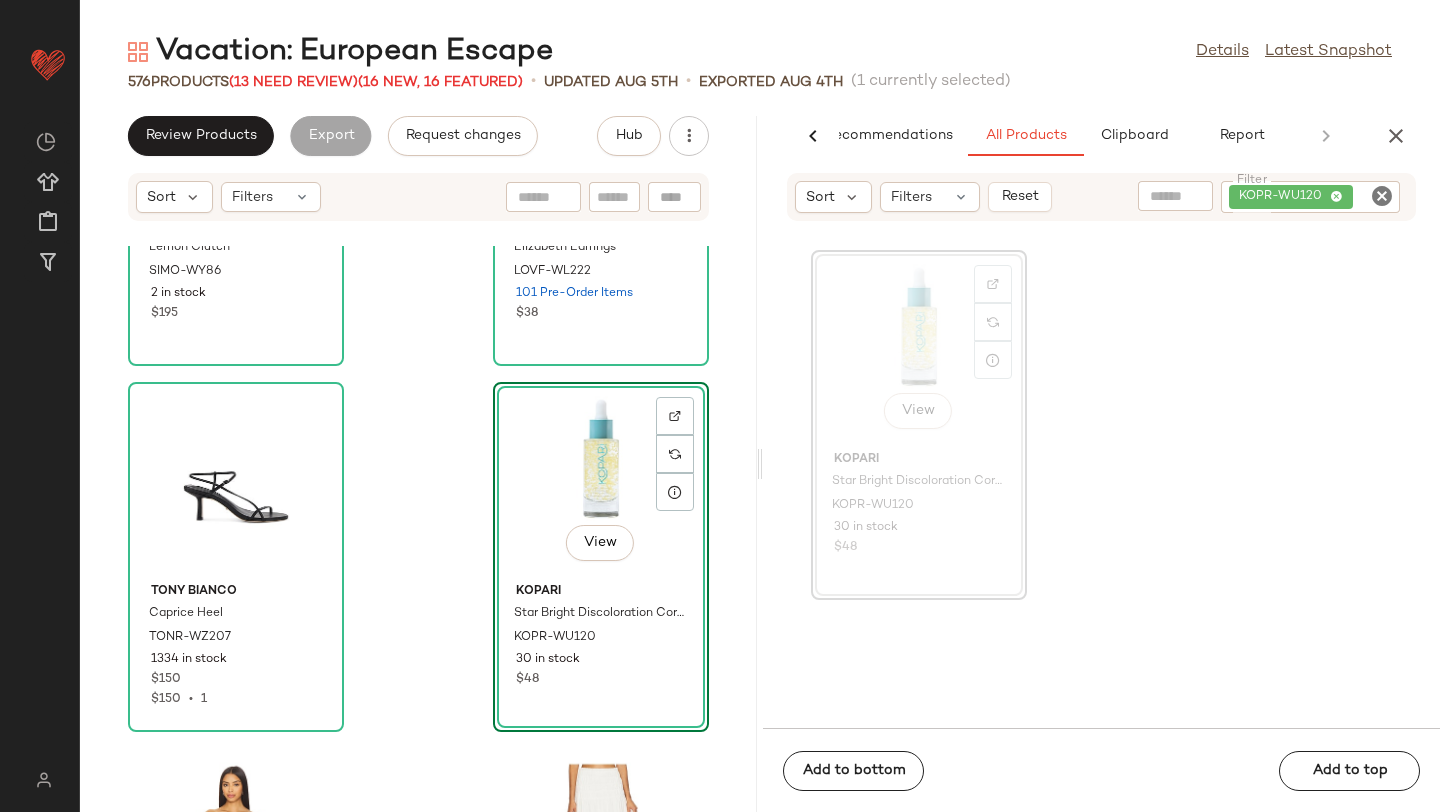 click on "SIMONMILLER Lemon Clutch SIMO-WY86 2 in stock $195 Lovers and Friends Elizabeth Earrings LOVF-WL222 101 Pre-Order Items $38 Tony Bianco Caprice Heel TONR-WZ207 1334 in stock $150 $150  •  1  View  Kopari Star Bright Discoloration Correcting Serum KOPR-WU120 30 in stock $48 Lovers and Friends Alessia Cropped Top LOVF-WS3221 57 in stock $129 $503  •  4 Lovers and Friends Alessia Maxi Skirt LOVF-WQ986 31 in stock $178 $160  •  1 FEMME LA x REVOLVE Maeve Slipper FELA-WZ155 144 in stock $189 $189  •  1 SNDYS Vesper Maxi Dress SDYS-WD429 92 in stock $129" 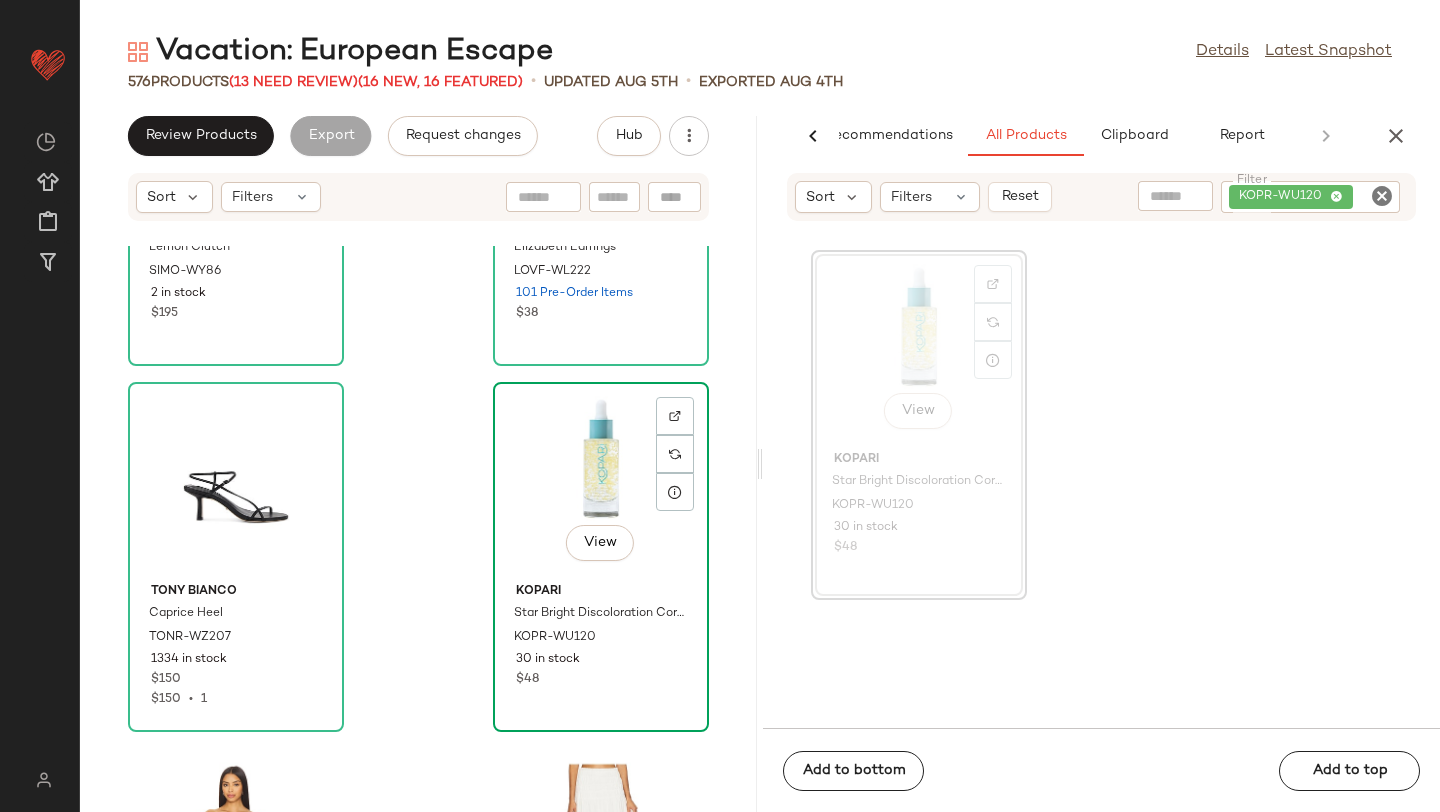 click on "View" 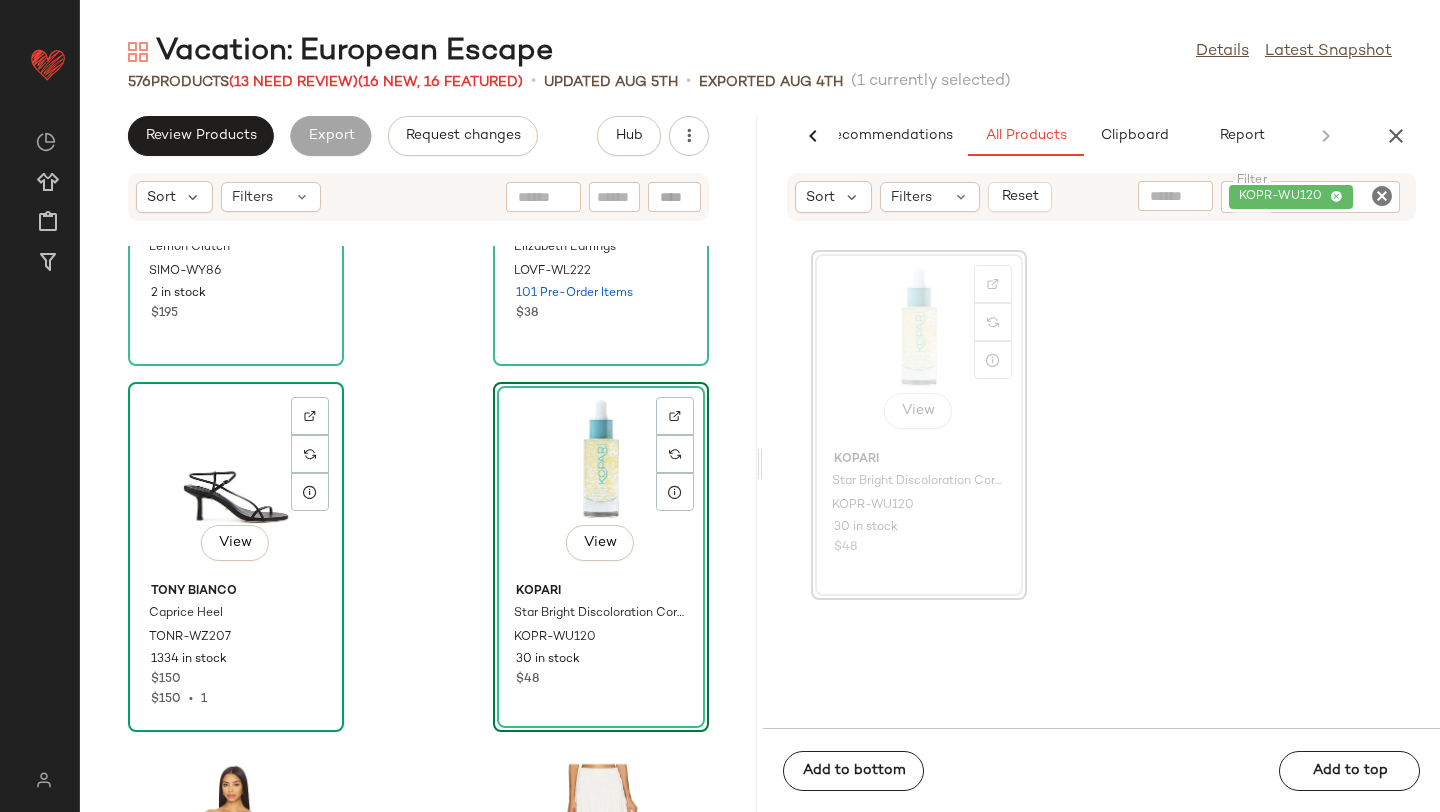 click on "View" 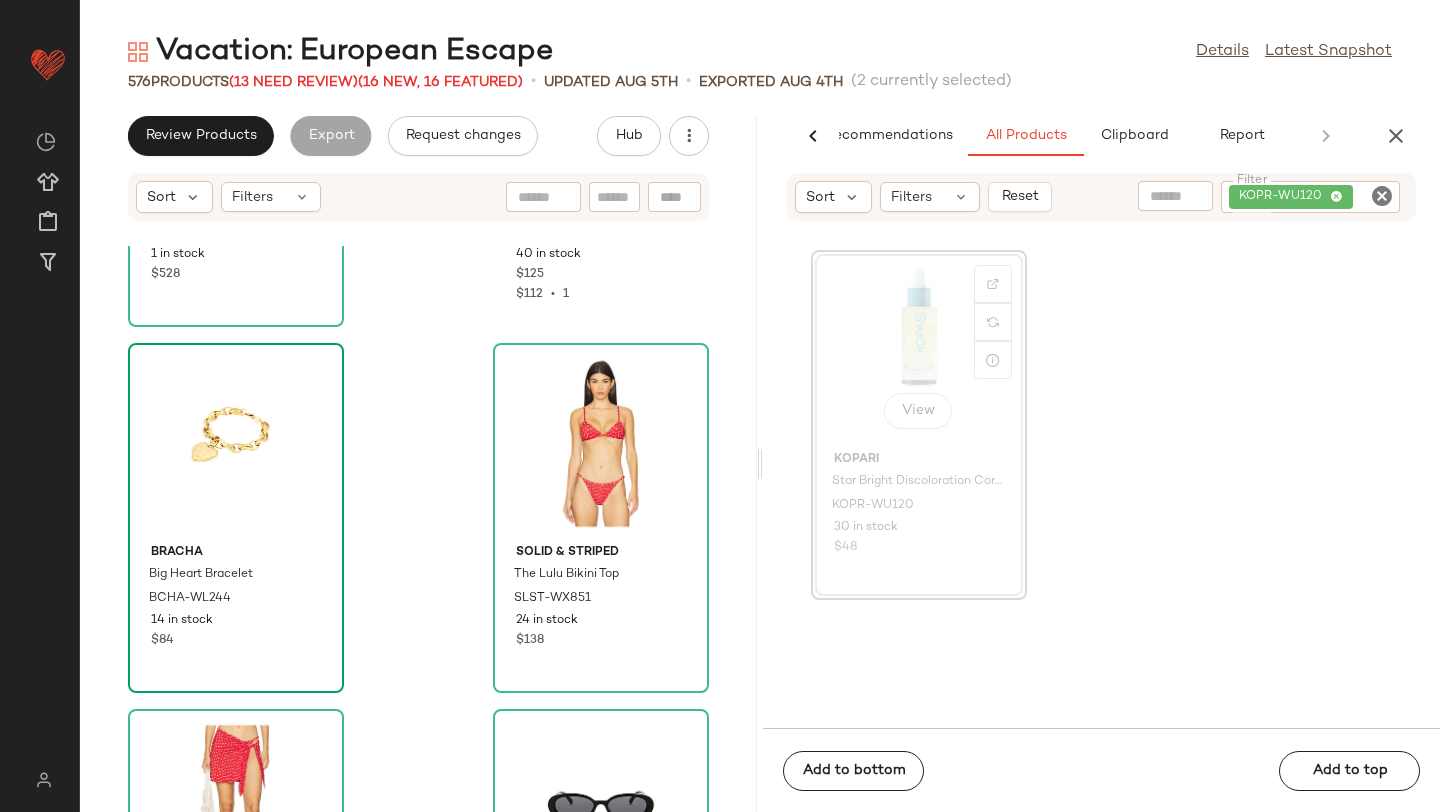 scroll, scrollTop: 0, scrollLeft: 0, axis: both 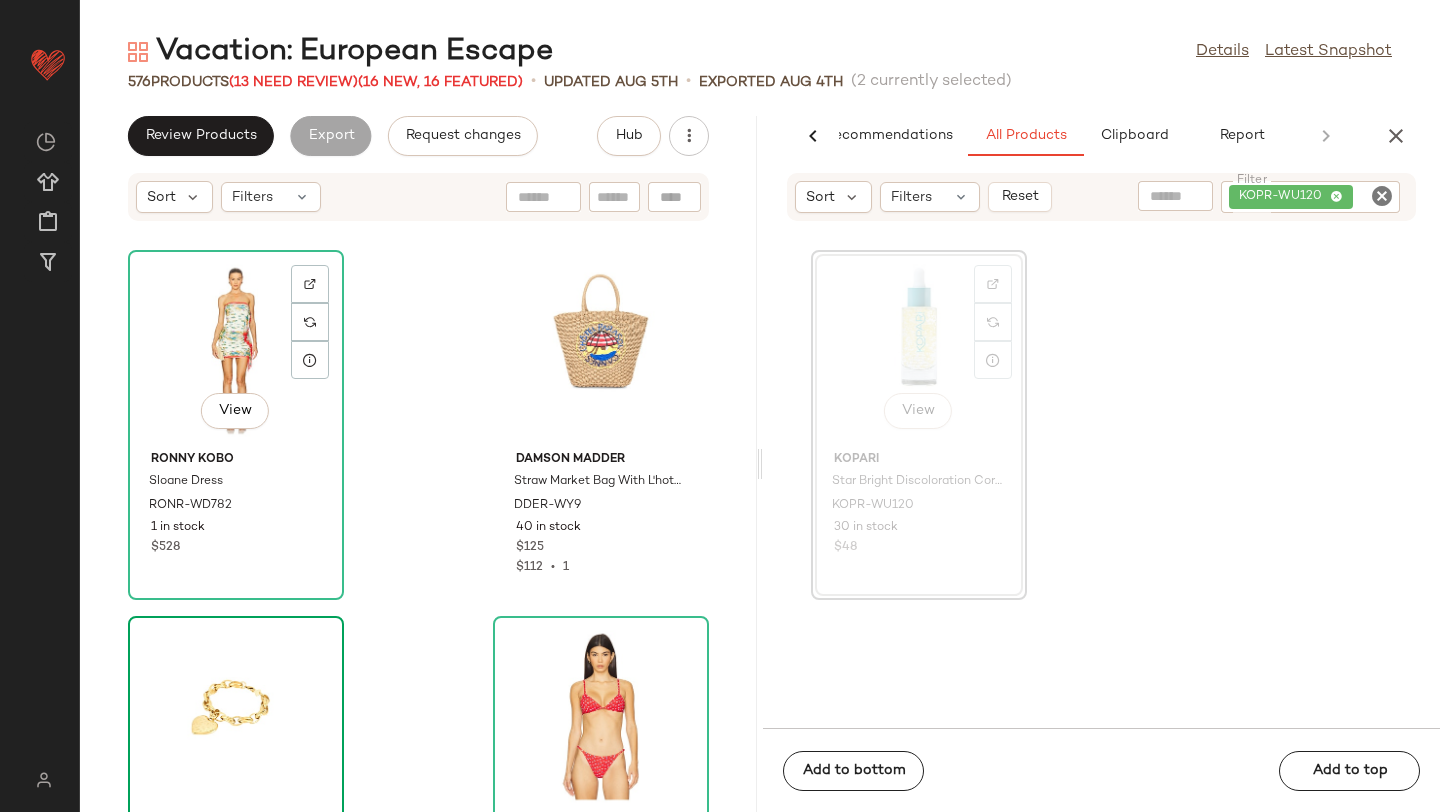click on "View" 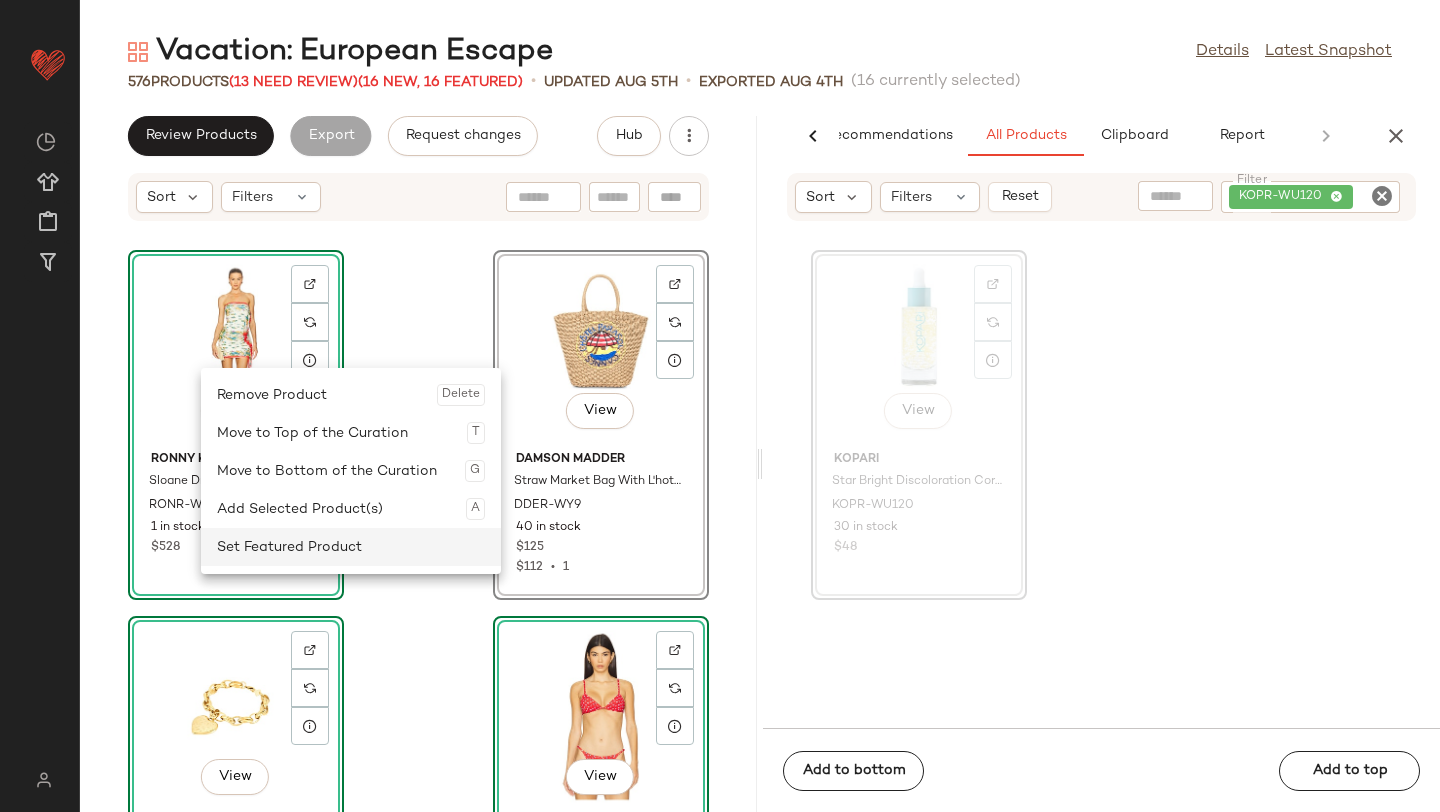 click on "Set Featured Product" 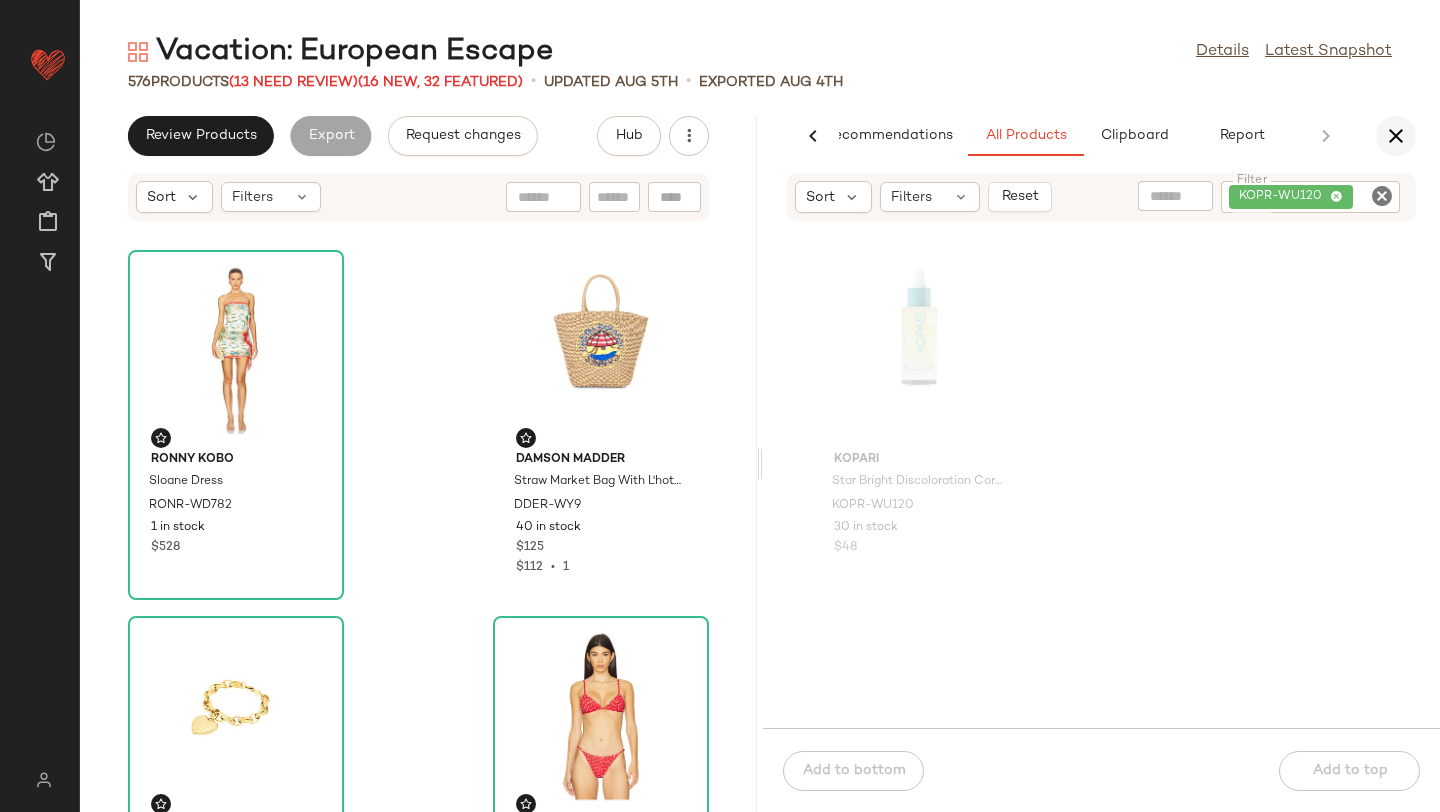 click at bounding box center (1396, 136) 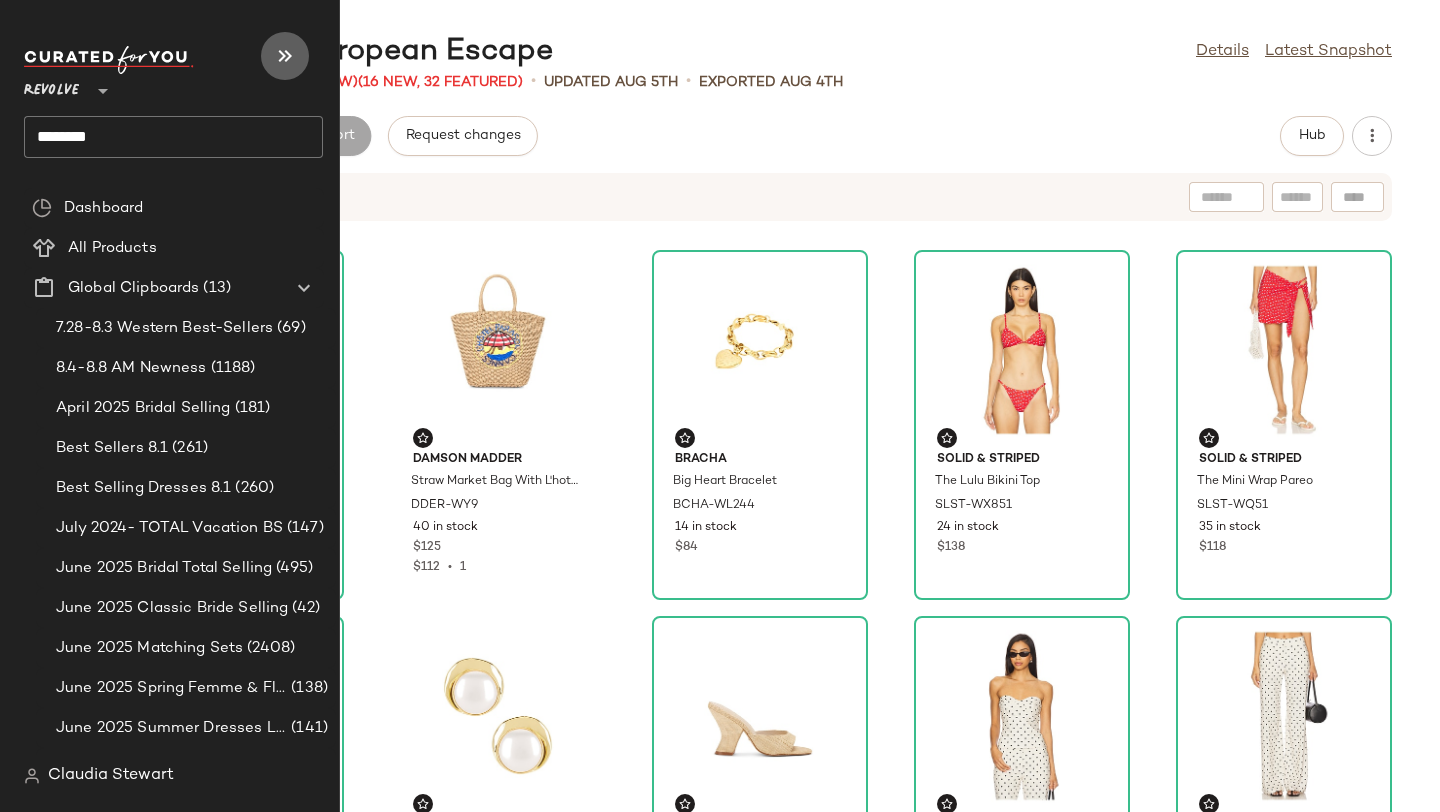 click at bounding box center (285, 56) 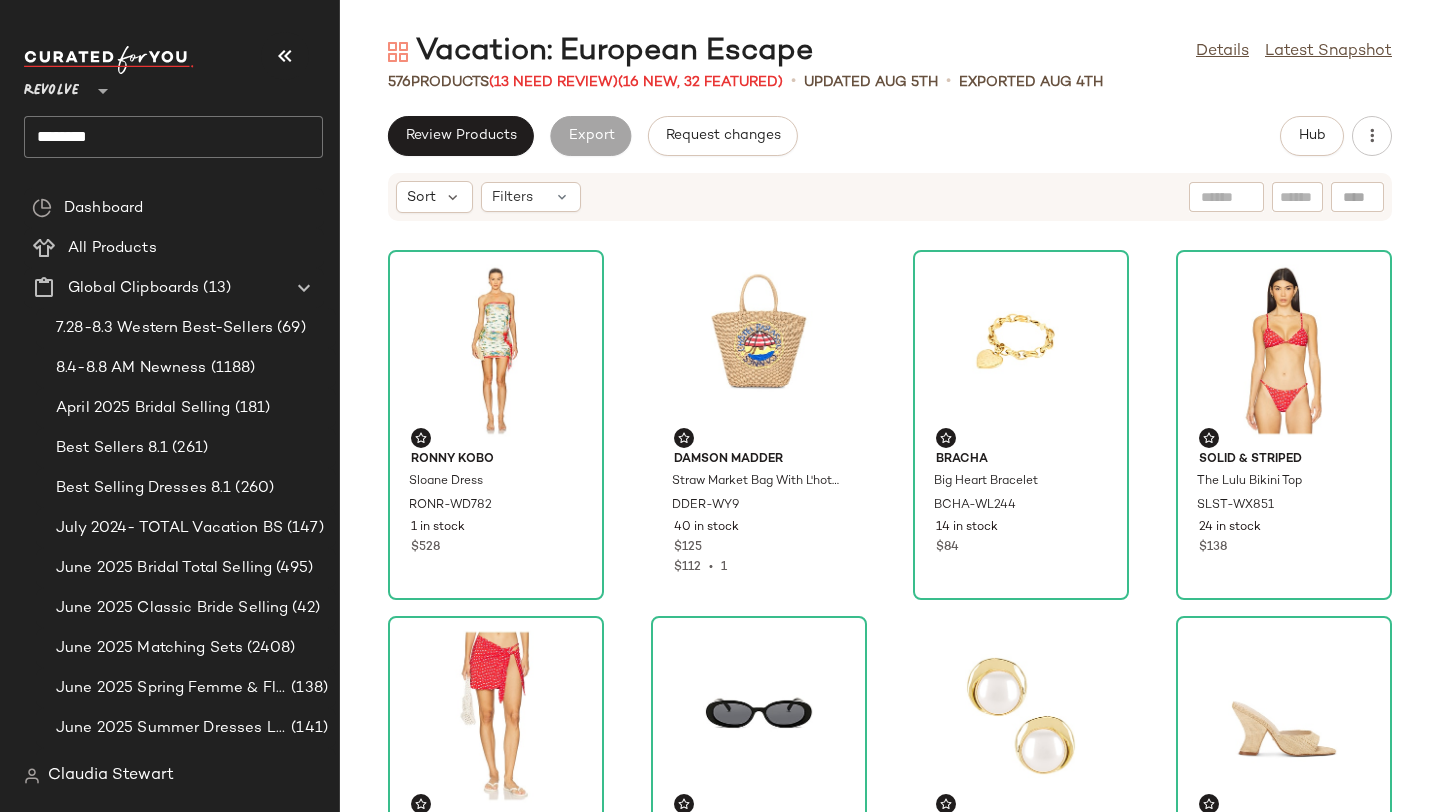 click on "Ronny Kobo Sloane Dress RONR-WD782 1 in stock $528 Damson Madder Straw Market Bag With L'hotel Embroidery DDER-WY9 40 in stock $125 $112  •  1 BRACHA Big Heart Bracelet BCHA-WL244 14 in stock $84 Solid & Striped The Lulu Bikini Top SLST-WX851 24 in stock $138 Solid & Striped The Mini Wrap Pareo SLST-WQ51 35 in stock $118 Le Specs Outta Love LSPE-WA31 564 in stock $75 $150  •  2 SHASHI Bhodi Pearl Stud SHAS-WL1085 10 in stock $88 $88  •  1 RAYE Payton Wedge RAYE-WZ2603 4 in stock $178 Amanda Uprichard Soho Top AMAN-WS1108 421 Pre-Order Items $170 $833  •  5 Amanda Uprichard Saddler Pants AMAN-WP143 410 Pre-Order Items $193 $1.14K  •  6 MATTHEW BRUCH Bubble Tie Mini Dress MBRU-WD41 Out of stock $445 Lack of Color The Inca Bucket Hat LACK-WA33 1 in stock $149 $447  •  3 SIMONMILLER Lemon Clutch SIMO-WY86 2 in stock $195 Lovers and Friends Elizabeth Earrings LOVF-WL222 101 Pre-Order Items $38 Tony Bianco Caprice Heel TONR-WZ207 1334 in stock $150 $150  •  1 Kopari KOPR-WU120 30 in stock $48" 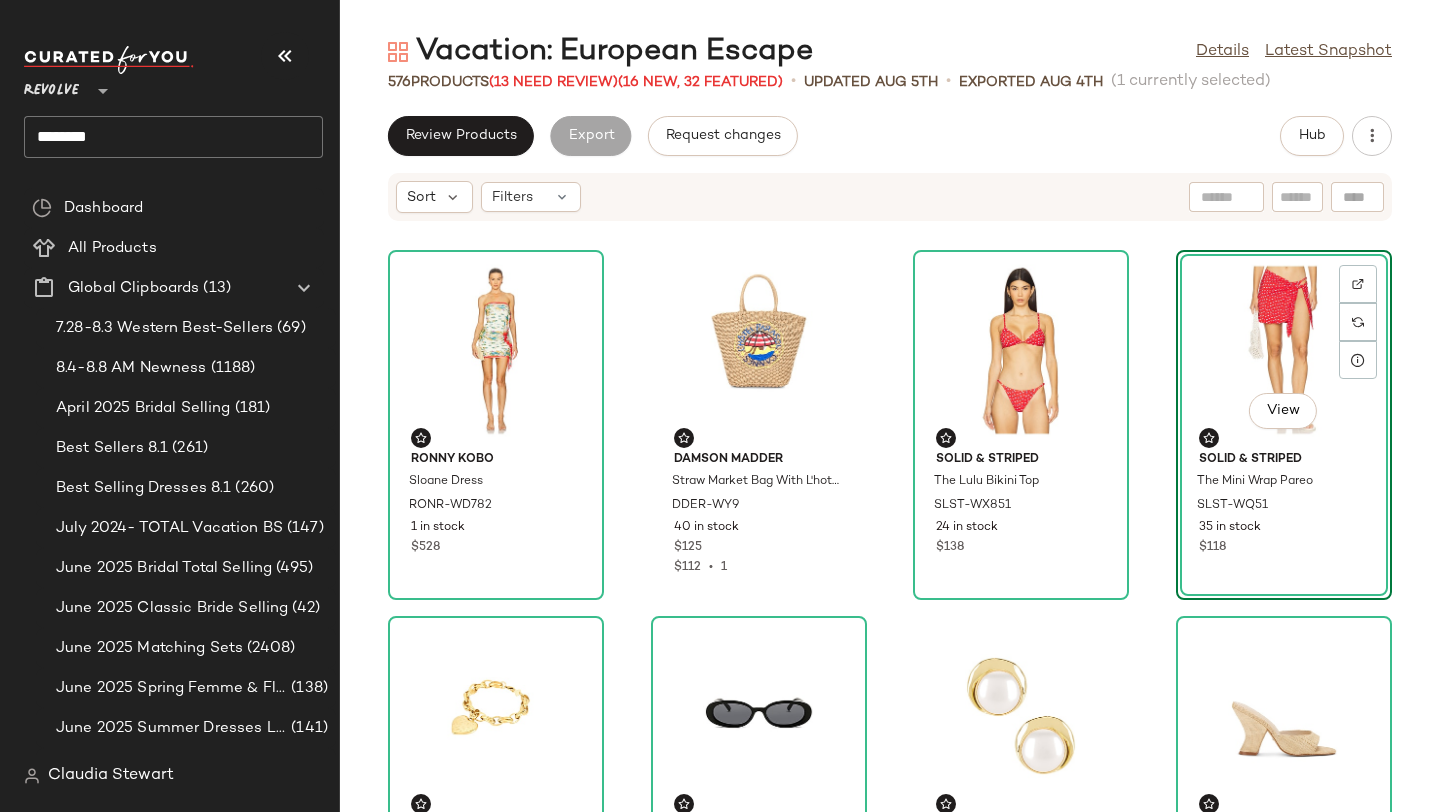click on "Ronny Kobo Sloane Dress RONR-WD782 1 in stock $528 Damson Madder Straw Market Bag With L'hotel Embroidery DDER-WY9 40 in stock $125 $112  •  1 Solid & Striped The Lulu Bikini Top SLST-WX851 24 in stock $138  View  Solid & Striped The Mini Wrap Pareo SLST-WQ51 35 in stock $118 BRACHA Big Heart Bracelet BCHA-WL244 14 in stock $84 Le Specs Outta Love LSPE-WA31 564 in stock $75 $150  •  2 SHASHI Bhodi Pearl Stud SHAS-WL1085 10 in stock $88 $88  •  1 RAYE Payton Wedge RAYE-WZ2603 4 in stock $178 Amanda Uprichard Soho Top AMAN-WS1108 421 Pre-Order Items $170 $833  •  5 Amanda Uprichard Saddler Pants AMAN-WP143 410 Pre-Order Items $193 $1.14K  •  6 MATTHEW BRUCH Bubble Tie Mini Dress MBRU-WD41 Out of stock $445 Lack of Color The Inca Bucket Hat LACK-WA33 1 in stock $149 $447  •  3 SIMONMILLER Lemon Clutch SIMO-WY86 2 in stock $195 Lovers and Friends Elizabeth Earrings LOVF-WL222 101 Pre-Order Items $38 Tony Bianco Caprice Heel TONR-WZ207 1334 in stock $150 $150  •  1 Kopari KOPR-WU120 30 in stock $48" 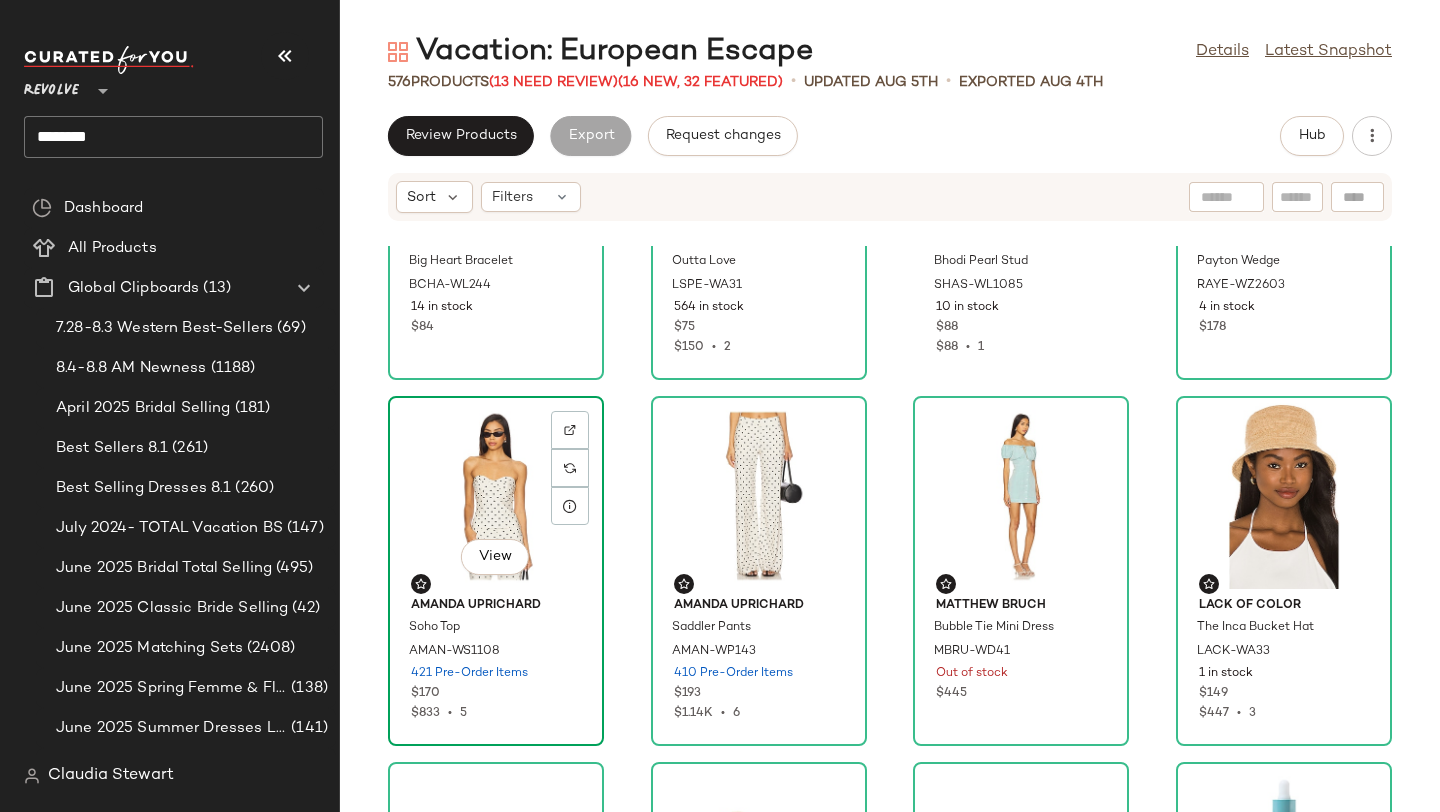 scroll, scrollTop: 386, scrollLeft: 0, axis: vertical 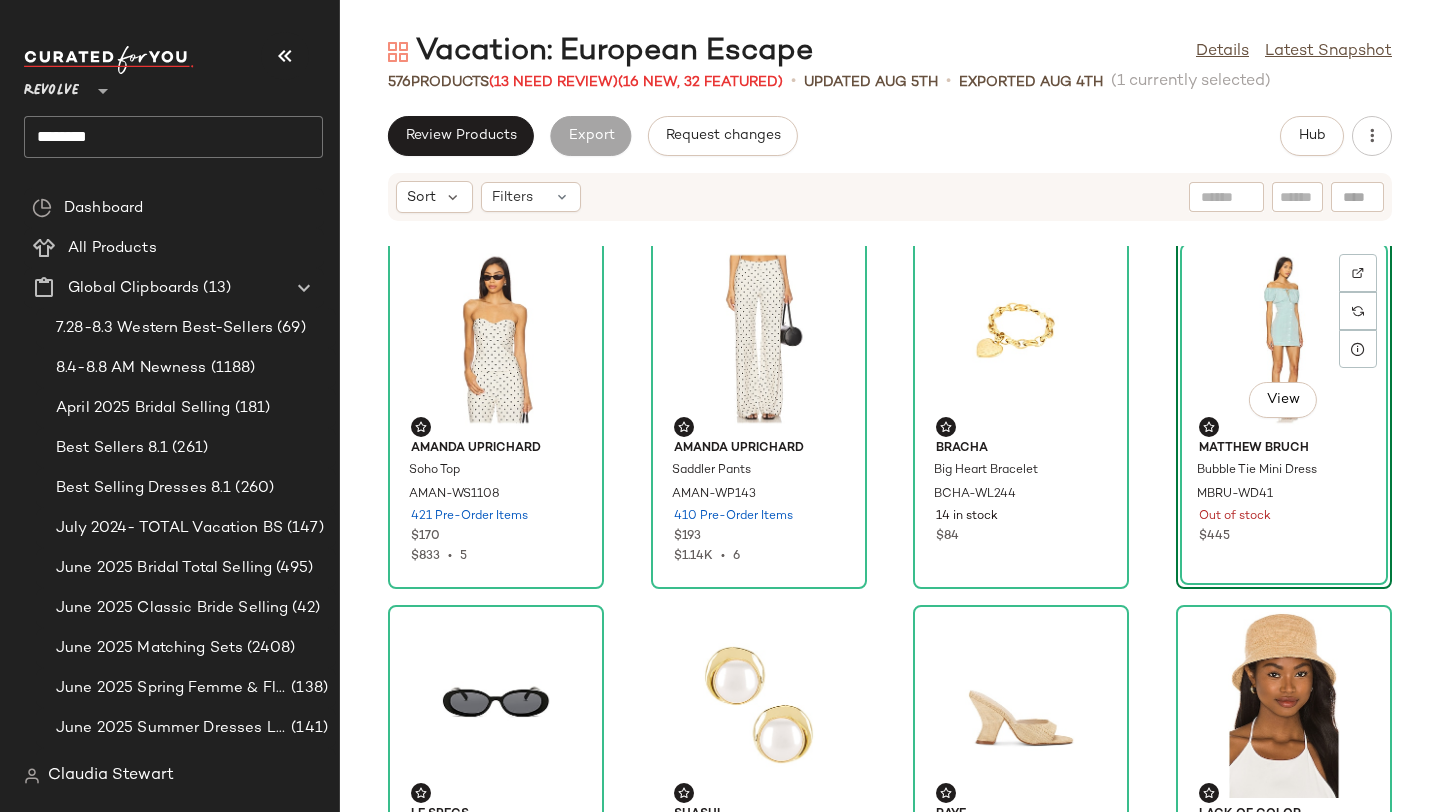 click on "Amanda Uprichard Soho Top AMAN-WS1108 421 Pre-Order Items $170 $833  •  5 Amanda Uprichard Saddler Pants AMAN-WP143 410 Pre-Order Items $193 $1.14K  •  6 BRACHA Big Heart Bracelet BCHA-WL244 14 in stock $84  View  MATTHEW BRUCH Bubble Tie Mini Dress MBRU-WD41 Out of stock $445 Le Specs Outta Love LSPE-WA31 564 in stock $75 $150  •  2 SHASHI Bhodi Pearl Stud SHAS-WL1085 10 in stock $88 $88  •  1 RAYE Payton Wedge RAYE-WZ2603 4 in stock $178 Lack of Color The Inca Bucket Hat LACK-WA33 1 in stock $149 $447  •  3 SIMONMILLER Lemon Clutch SIMO-WY86 2 in stock $195 Lovers and Friends Elizabeth Earrings LOVF-WL222 101 Pre-Order Items $38 Tony Bianco Caprice Heel TONR-WZ207 1334 in stock $150 $150  •  1 Kopari Star Bright Discoloration Correcting Serum KOPR-WU120 30 in stock $48 Lovers and Friends Alessia Cropped Top LOVF-WS3221 57 in stock $129 $503  •  4 Lovers and Friends Alessia Maxi Skirt LOVF-WQ986 31 in stock $178 $160  •  1 FEMME LA x REVOLVE Maeve Slipper FELA-WZ155 144 in stock $189 $189 1" 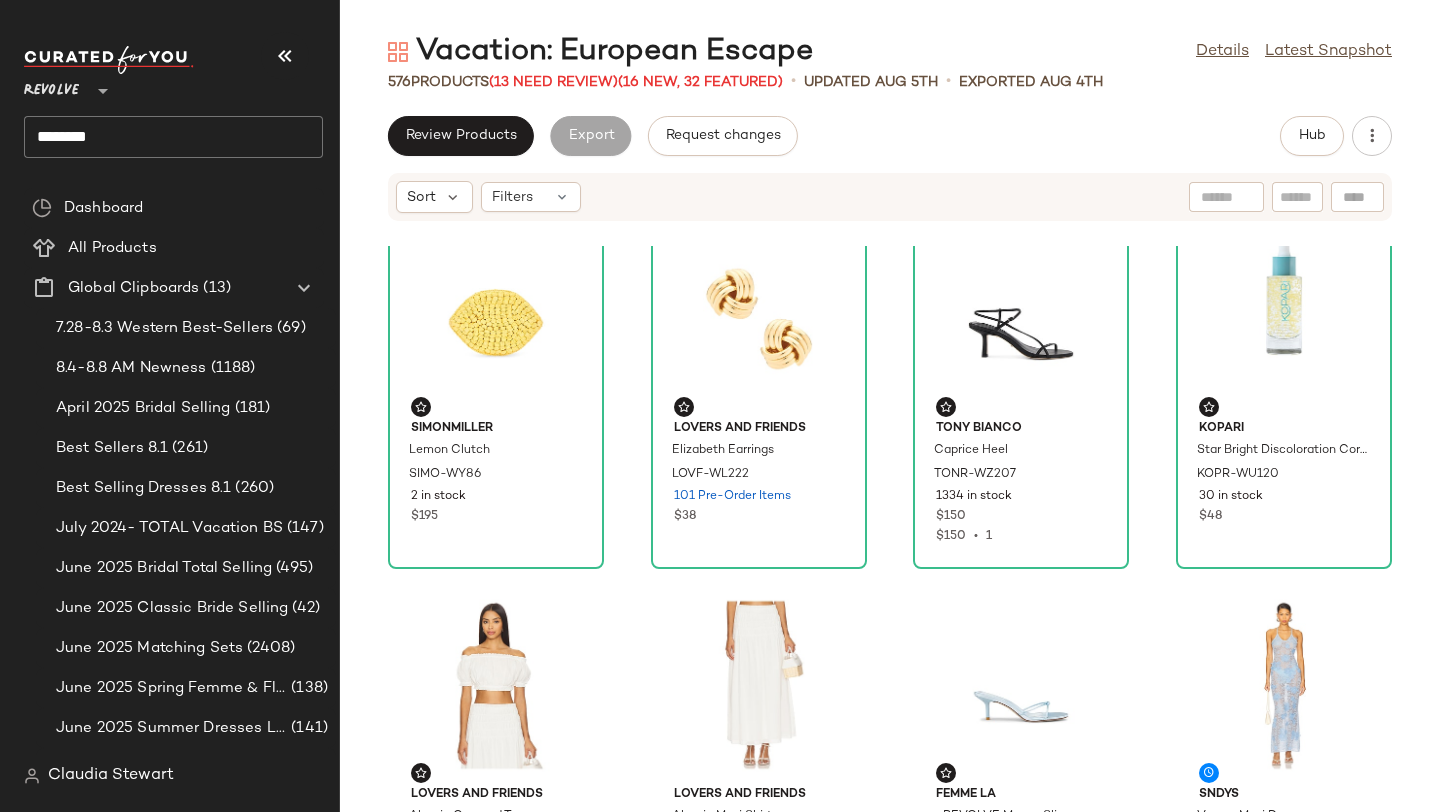 scroll, scrollTop: 1141, scrollLeft: 0, axis: vertical 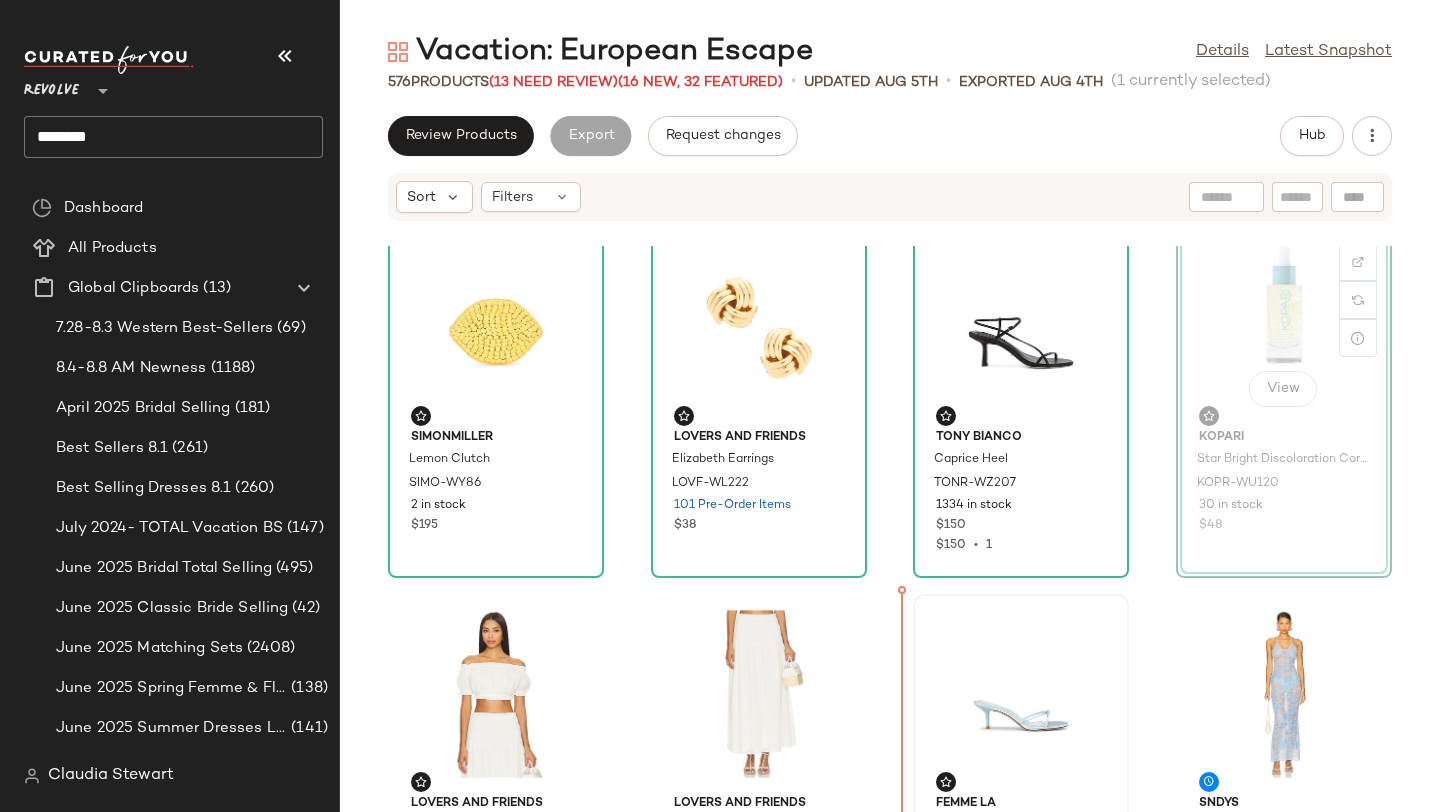 drag, startPoint x: 1218, startPoint y: 351, endPoint x: 938, endPoint y: 630, distance: 395.27332 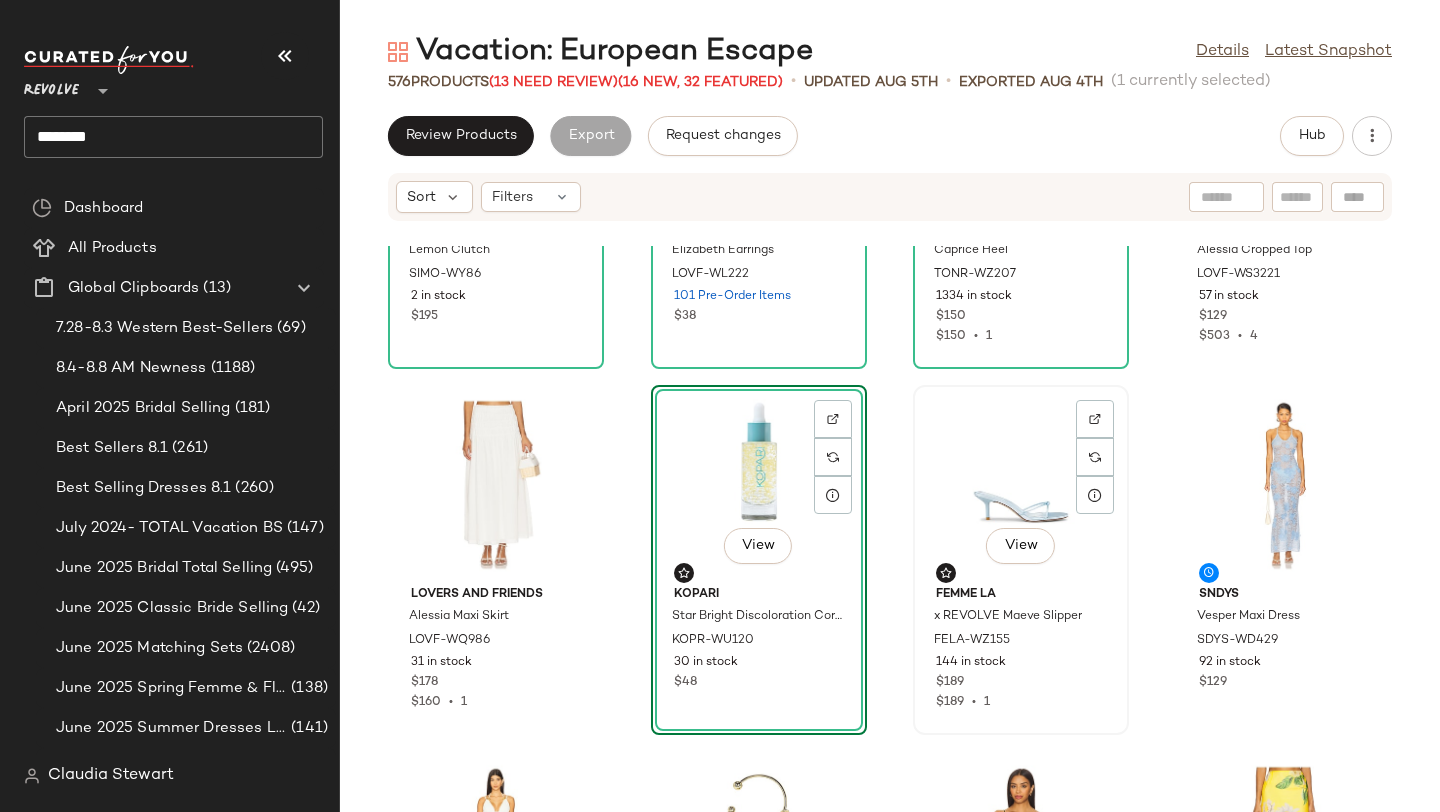 scroll, scrollTop: 1603, scrollLeft: 0, axis: vertical 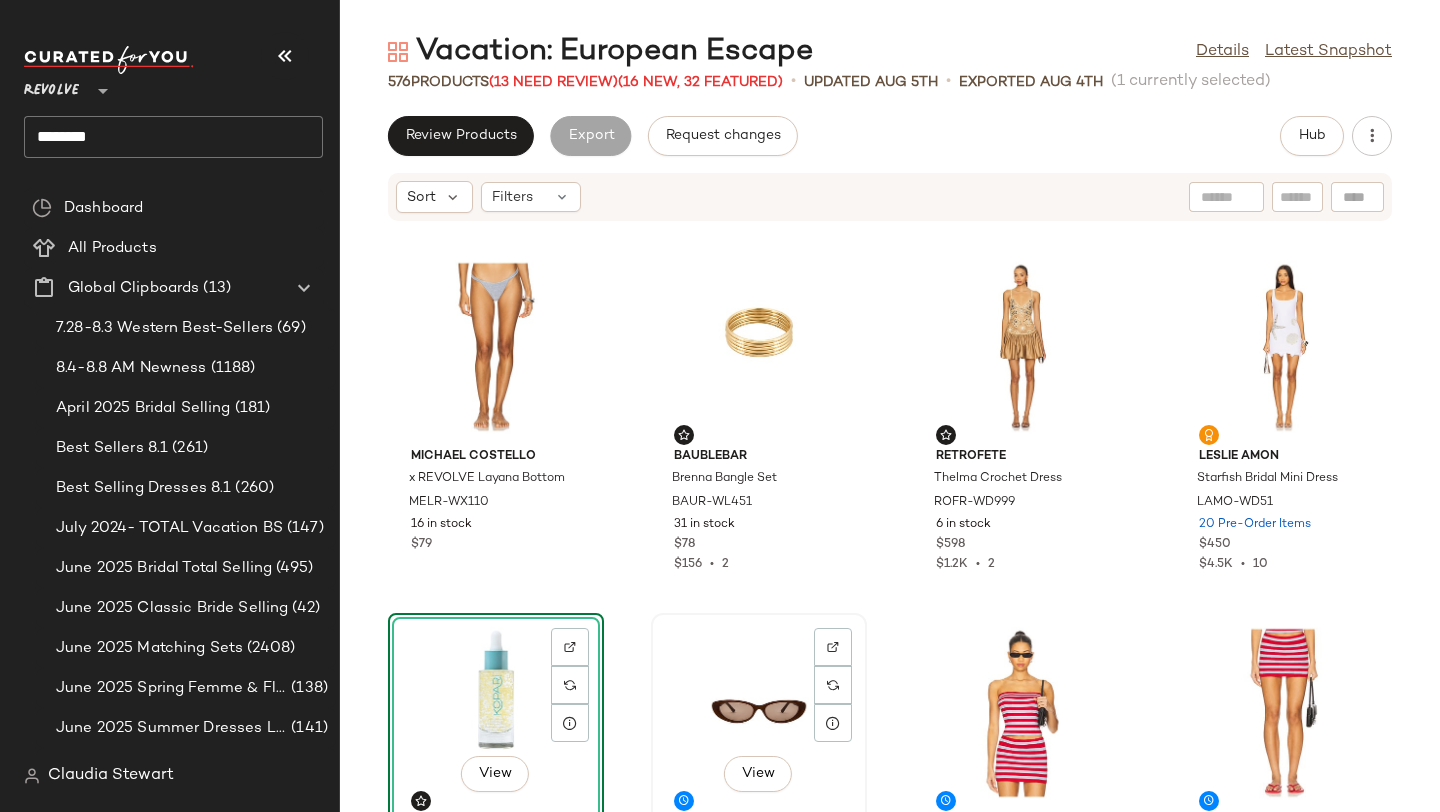 click on "View" 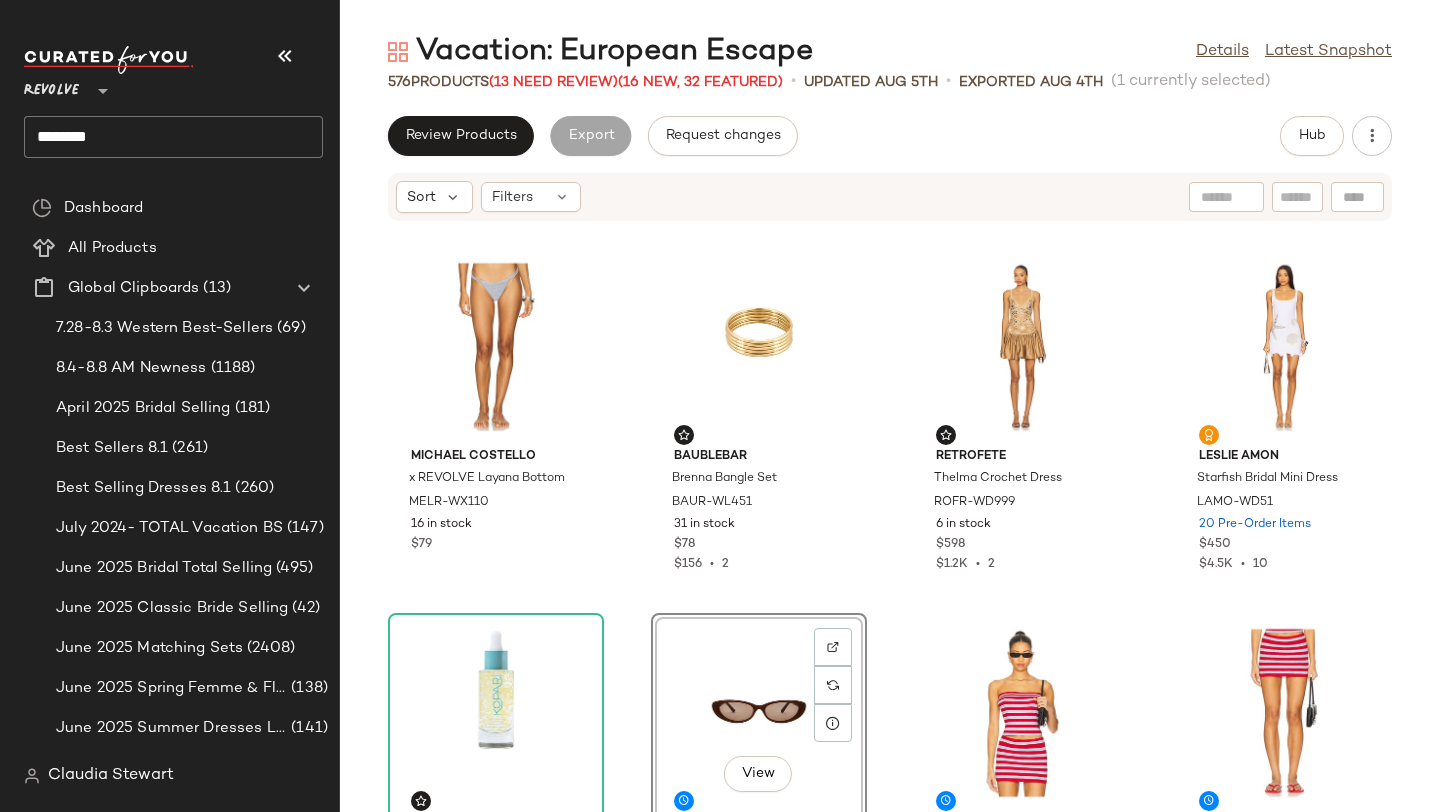 click on "View" 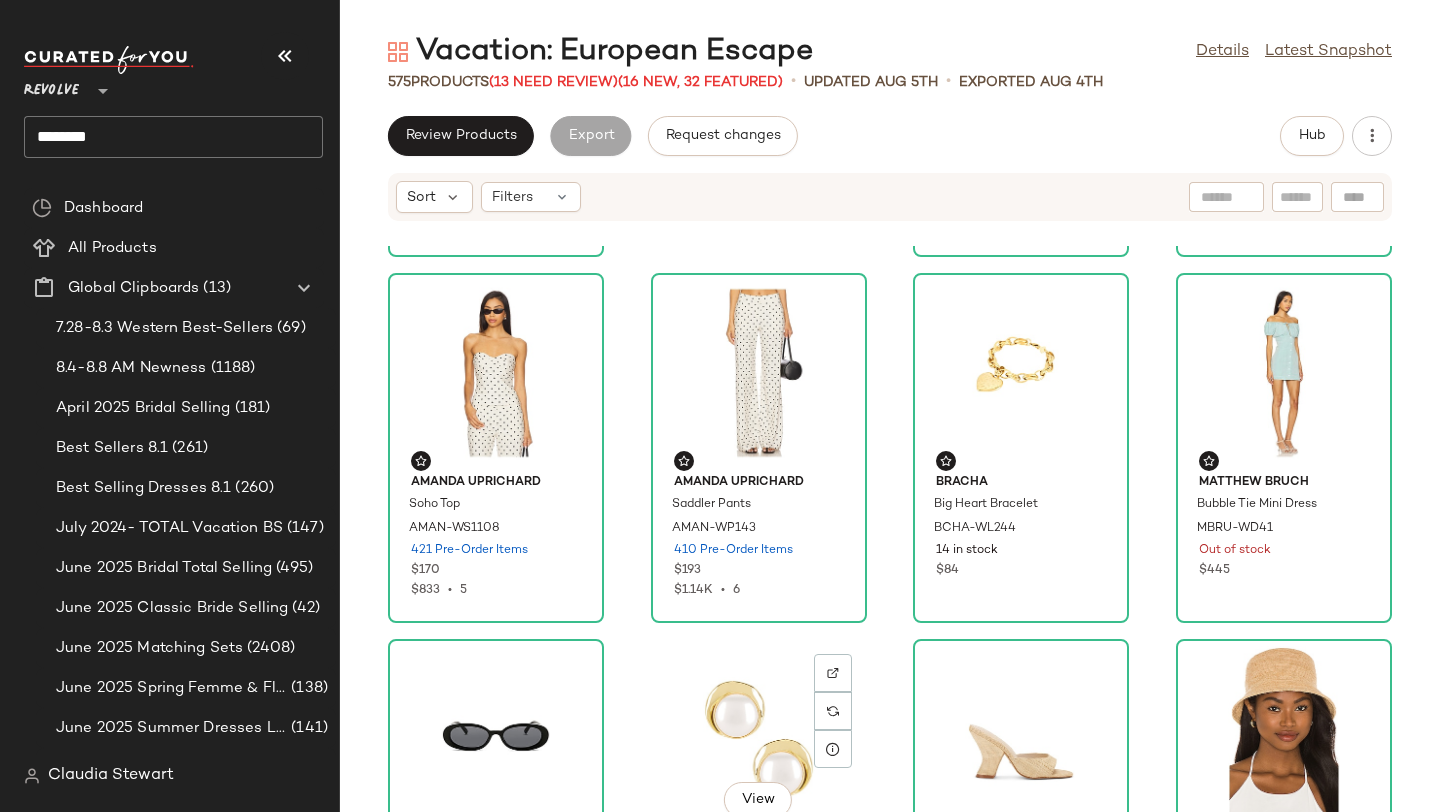scroll, scrollTop: 607, scrollLeft: 0, axis: vertical 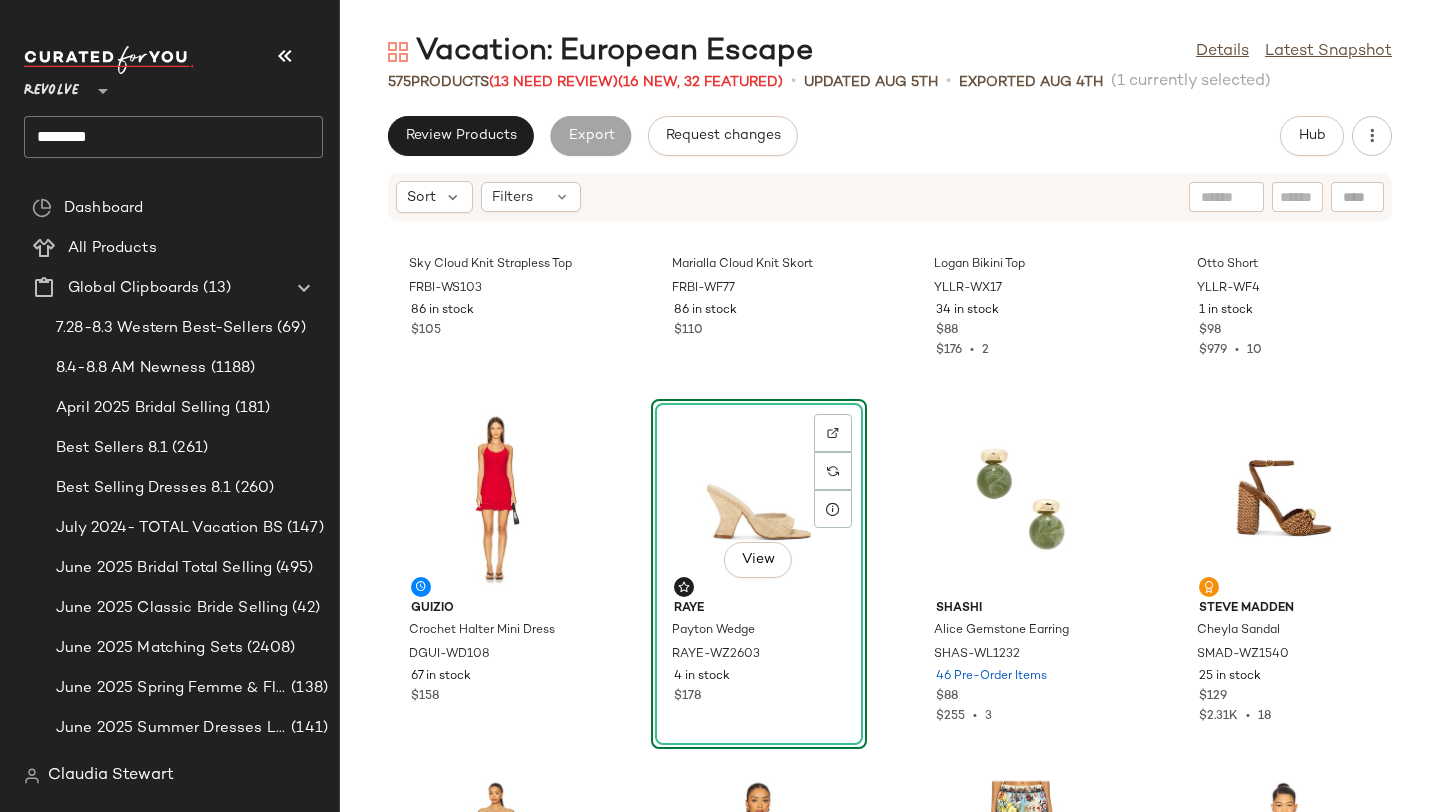 click 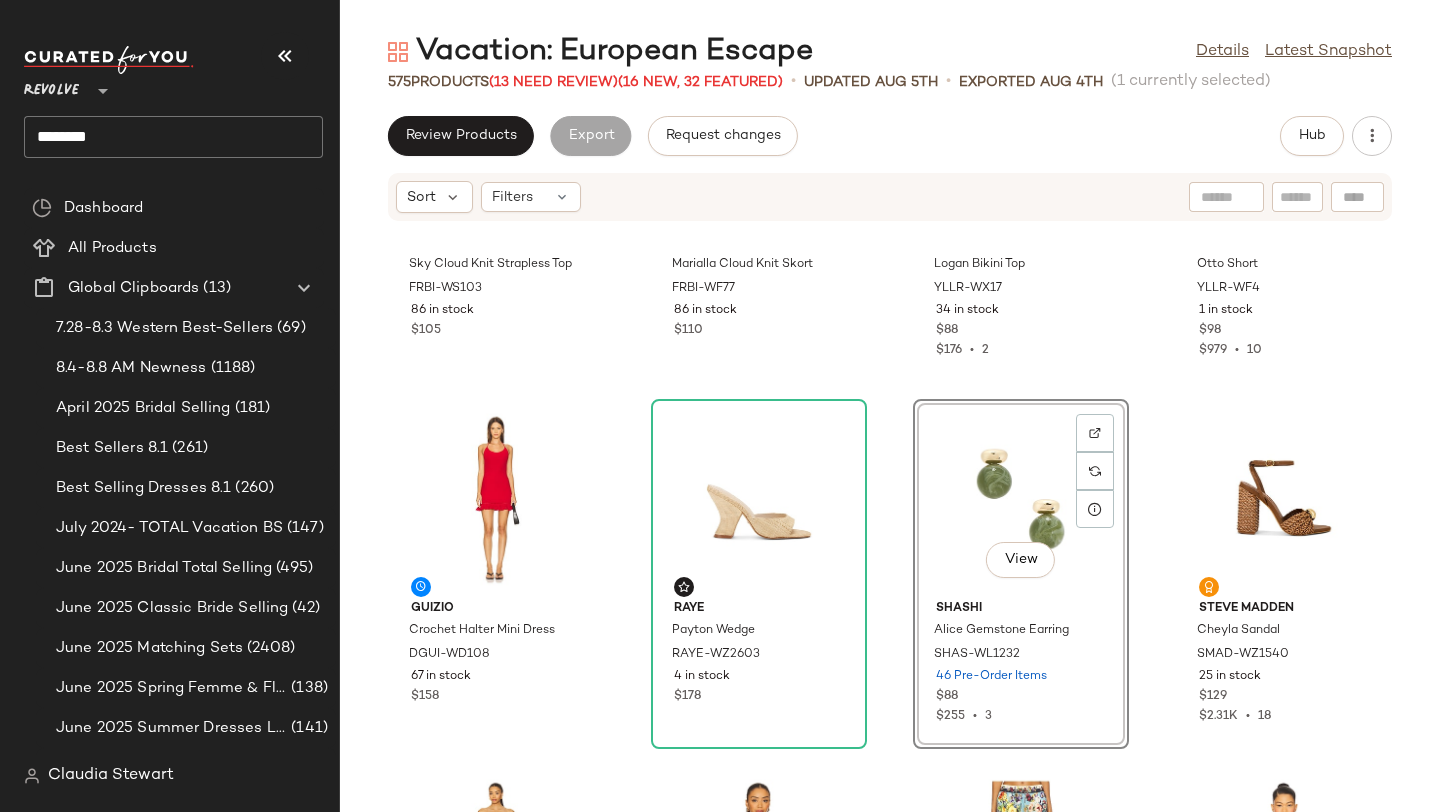 click on "View" 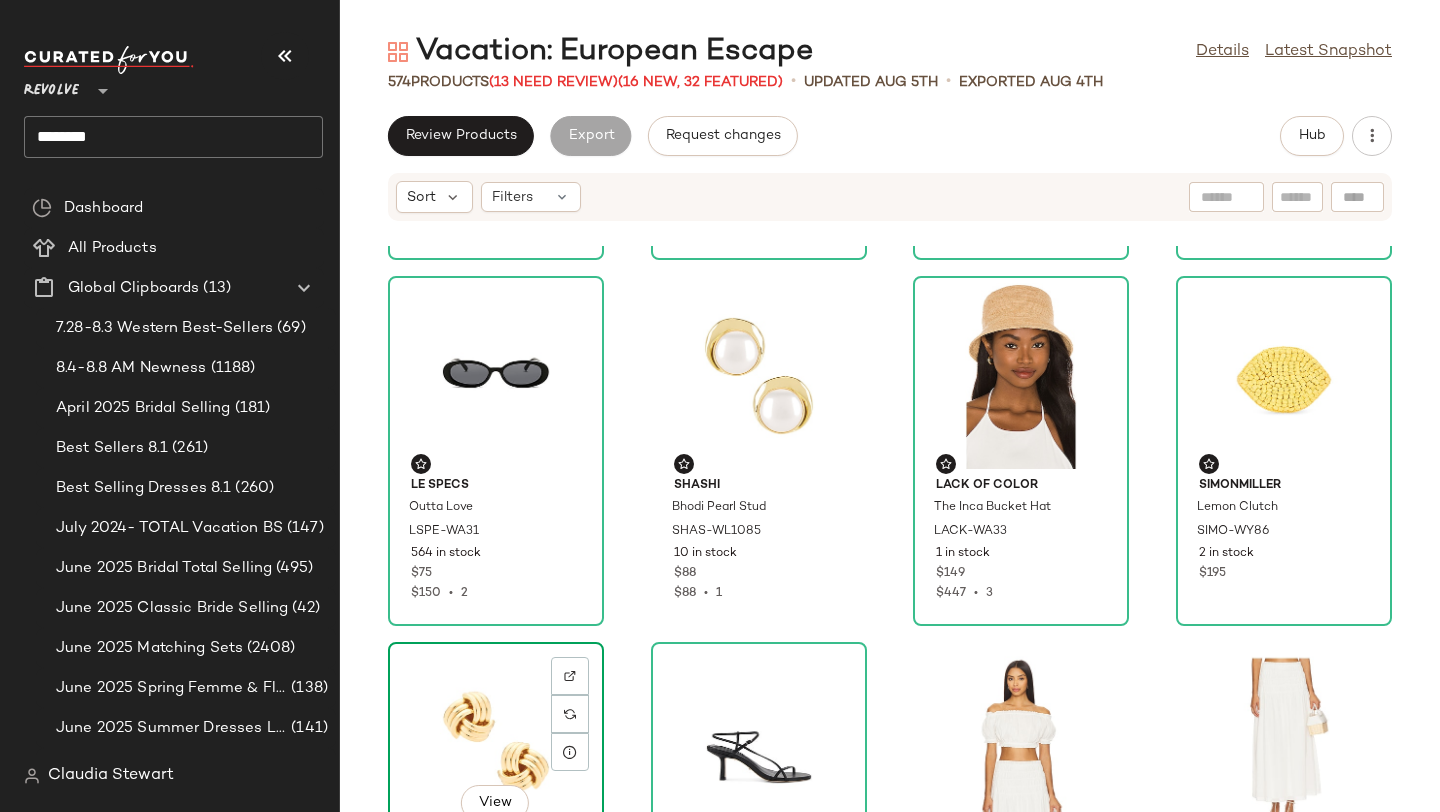 scroll, scrollTop: 862, scrollLeft: 0, axis: vertical 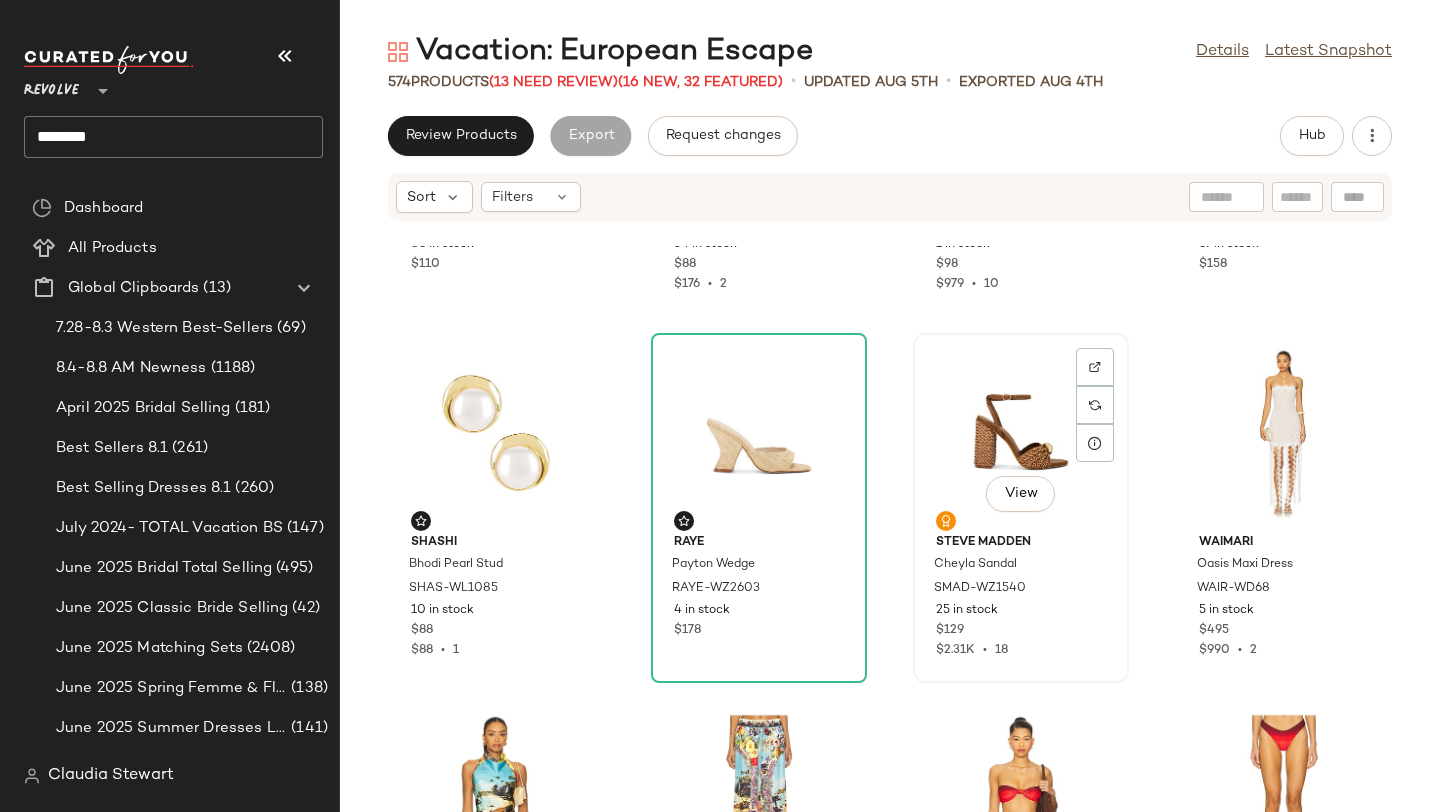 click on "View" 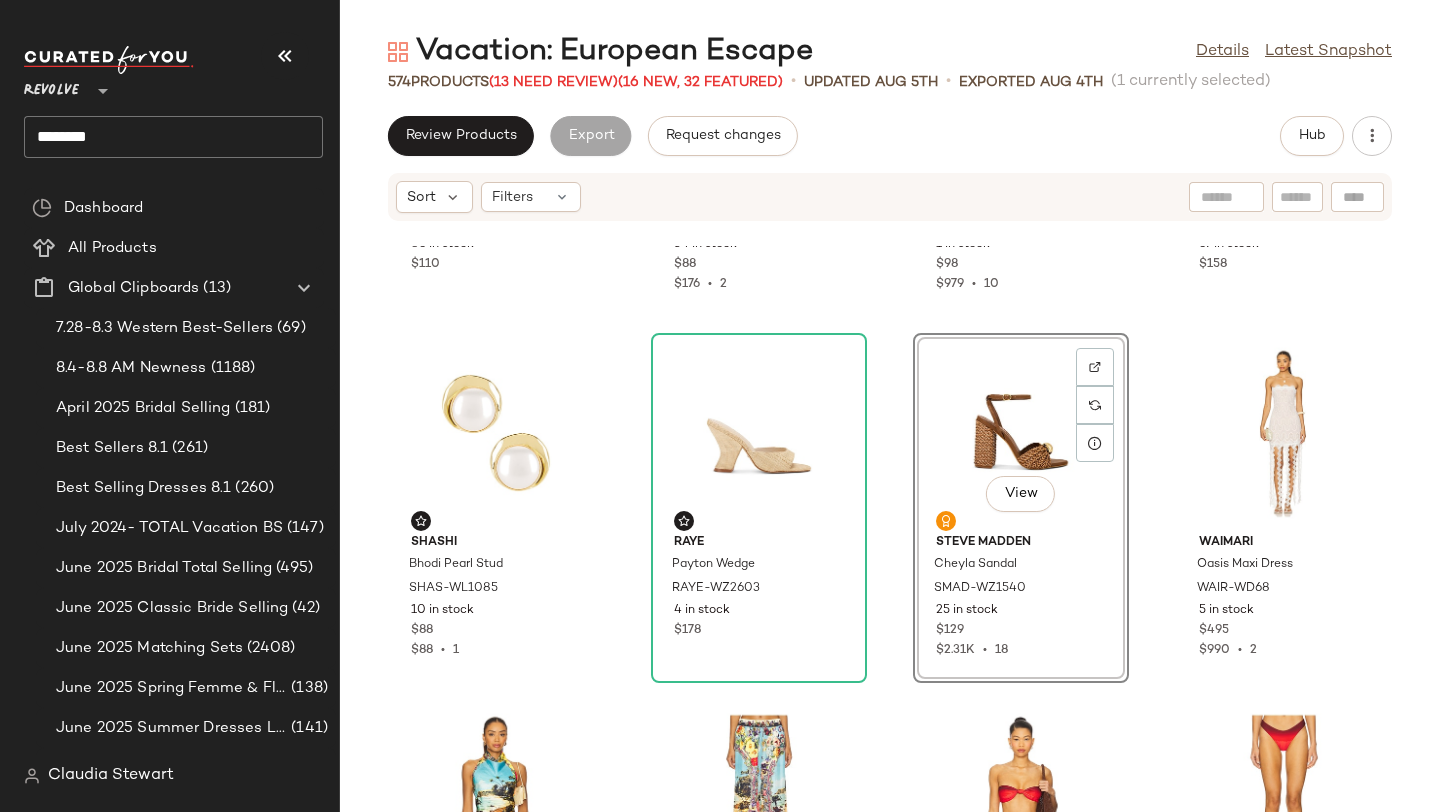 click on "View" 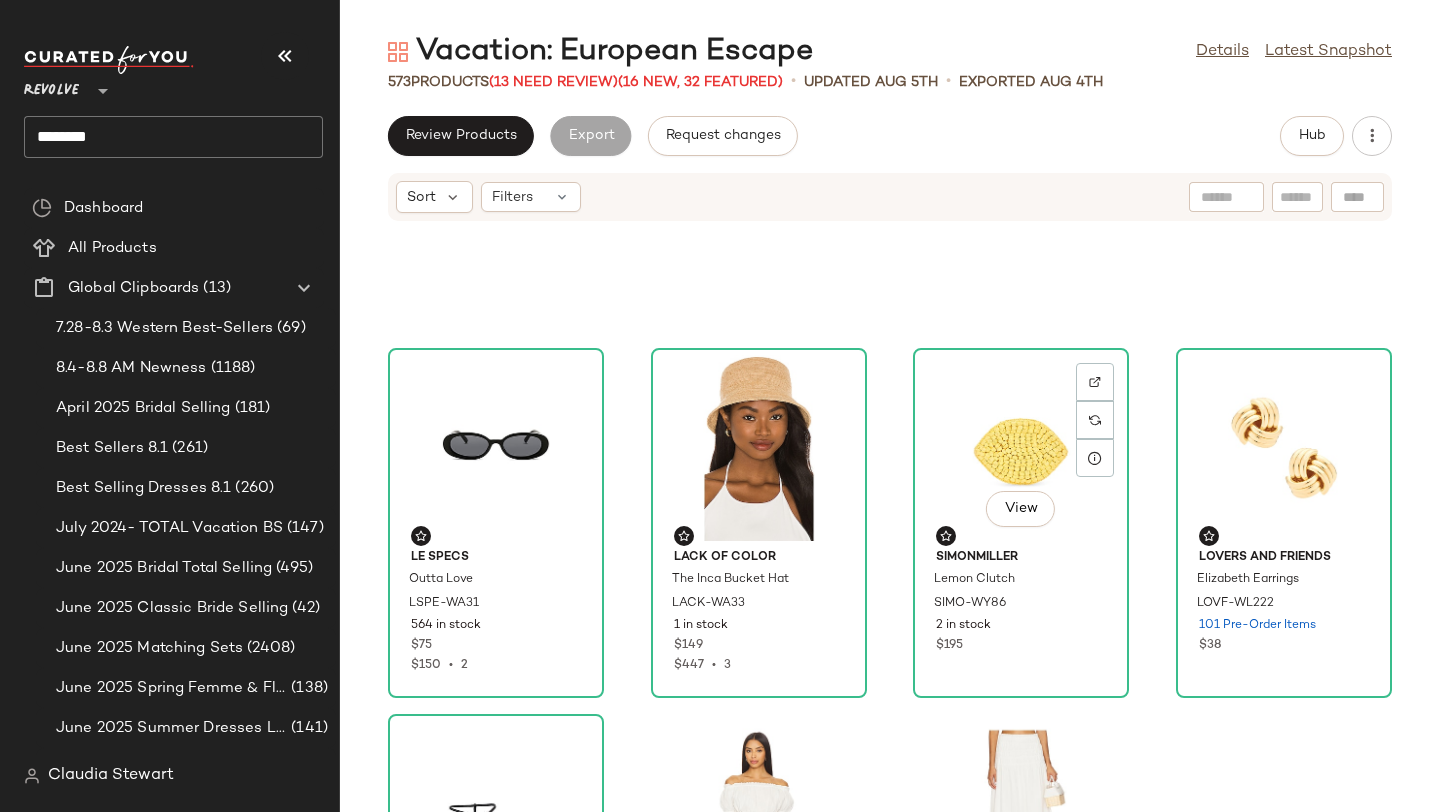 scroll, scrollTop: 657, scrollLeft: 0, axis: vertical 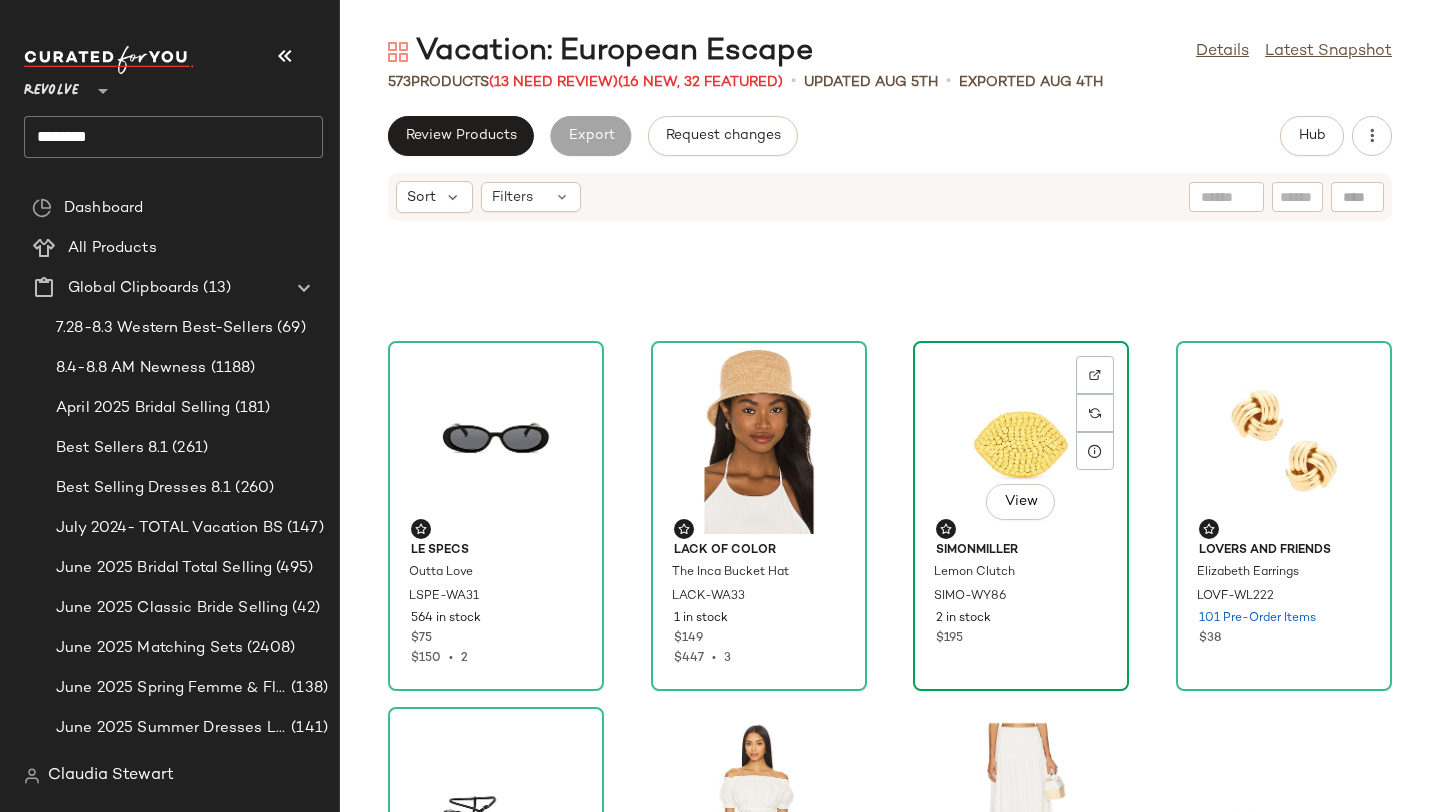 click on "View" 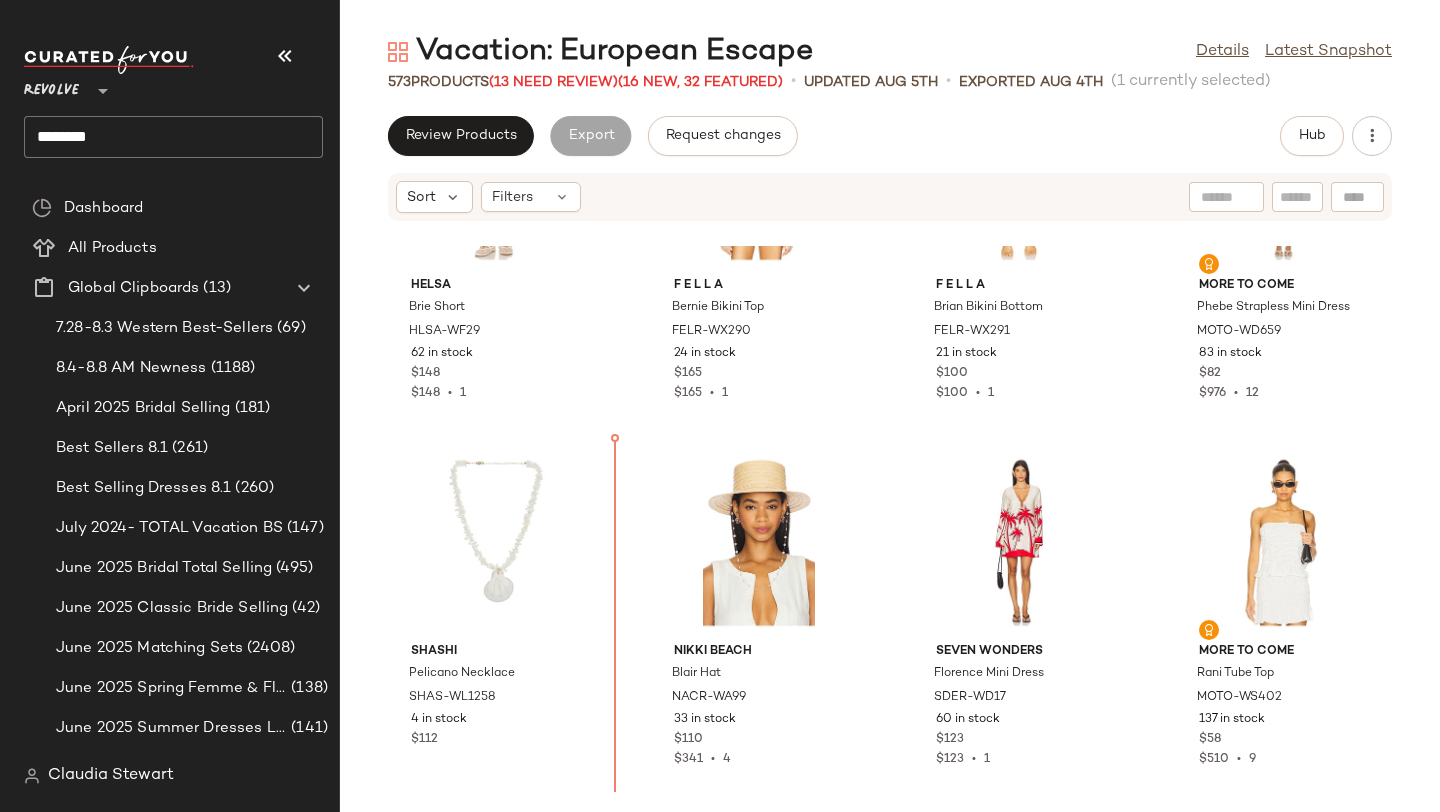 scroll, scrollTop: 4950, scrollLeft: 0, axis: vertical 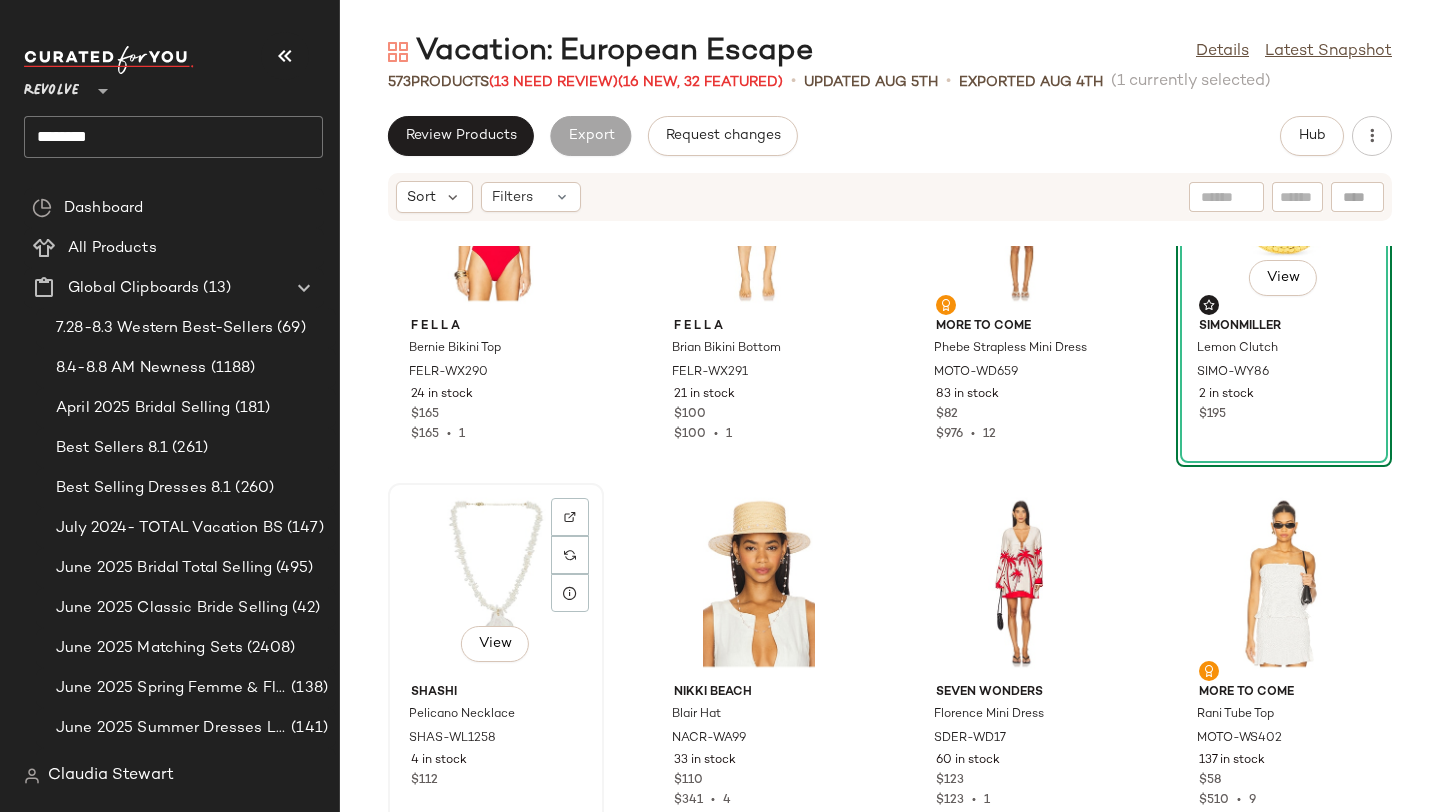 click on "View" 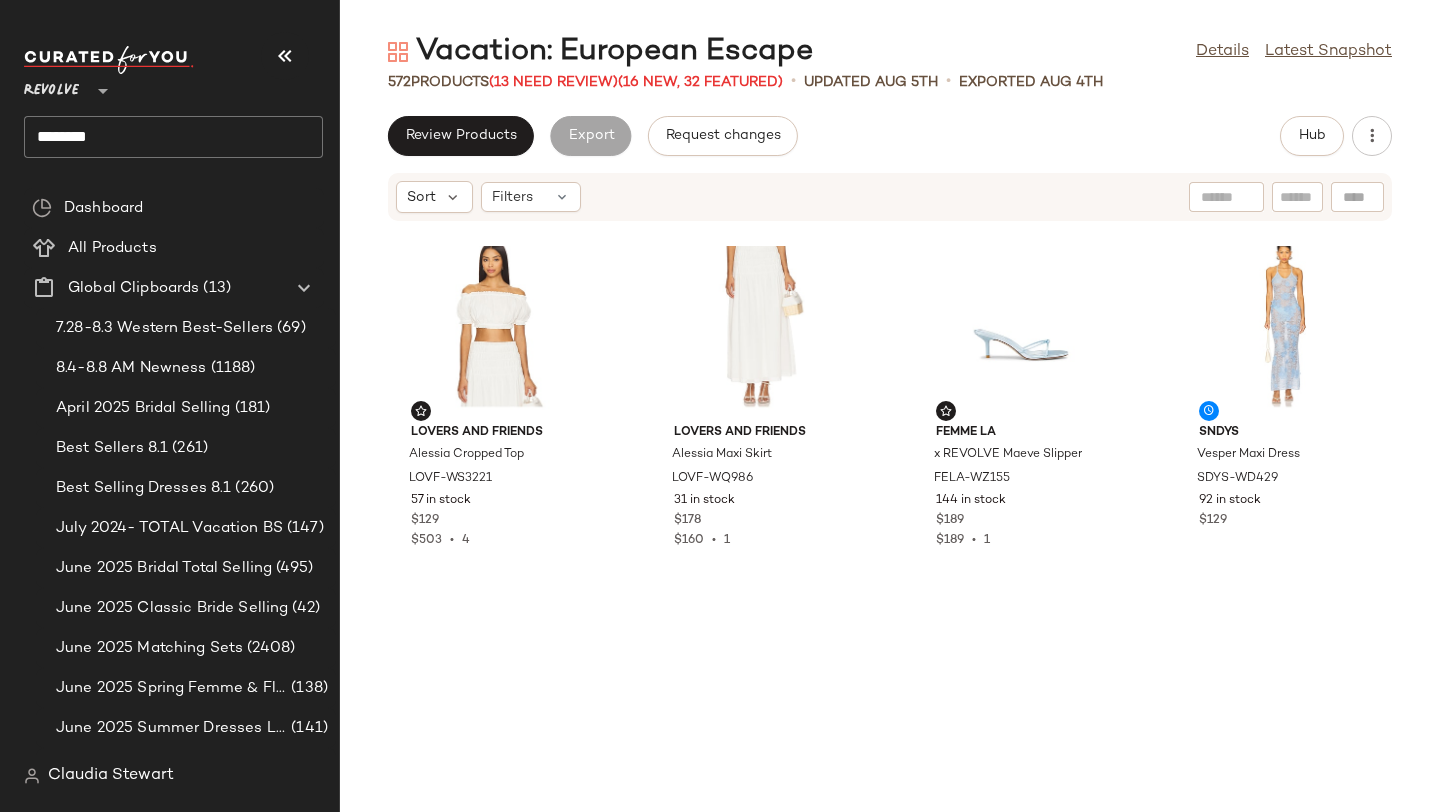 scroll, scrollTop: 0, scrollLeft: 0, axis: both 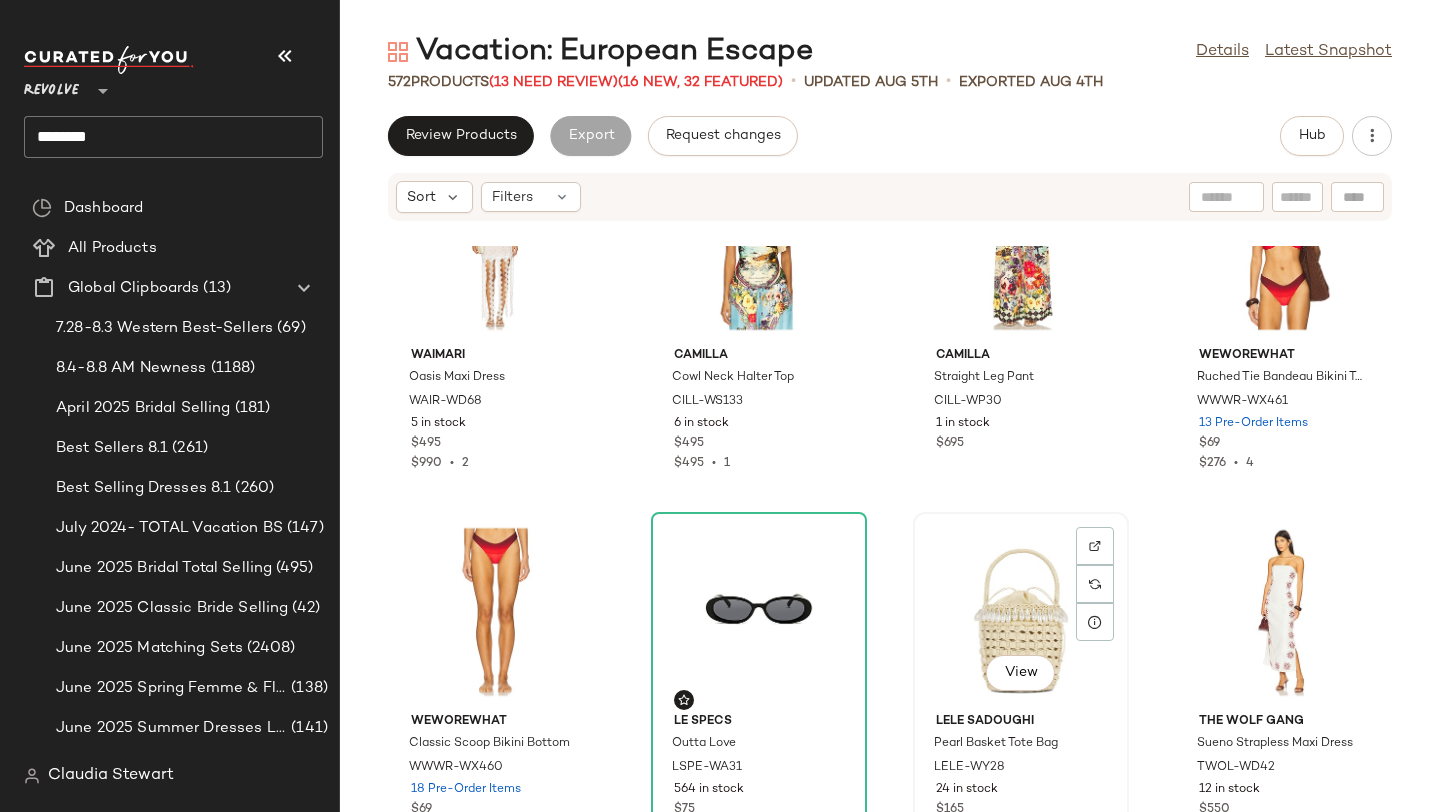 click on "View" 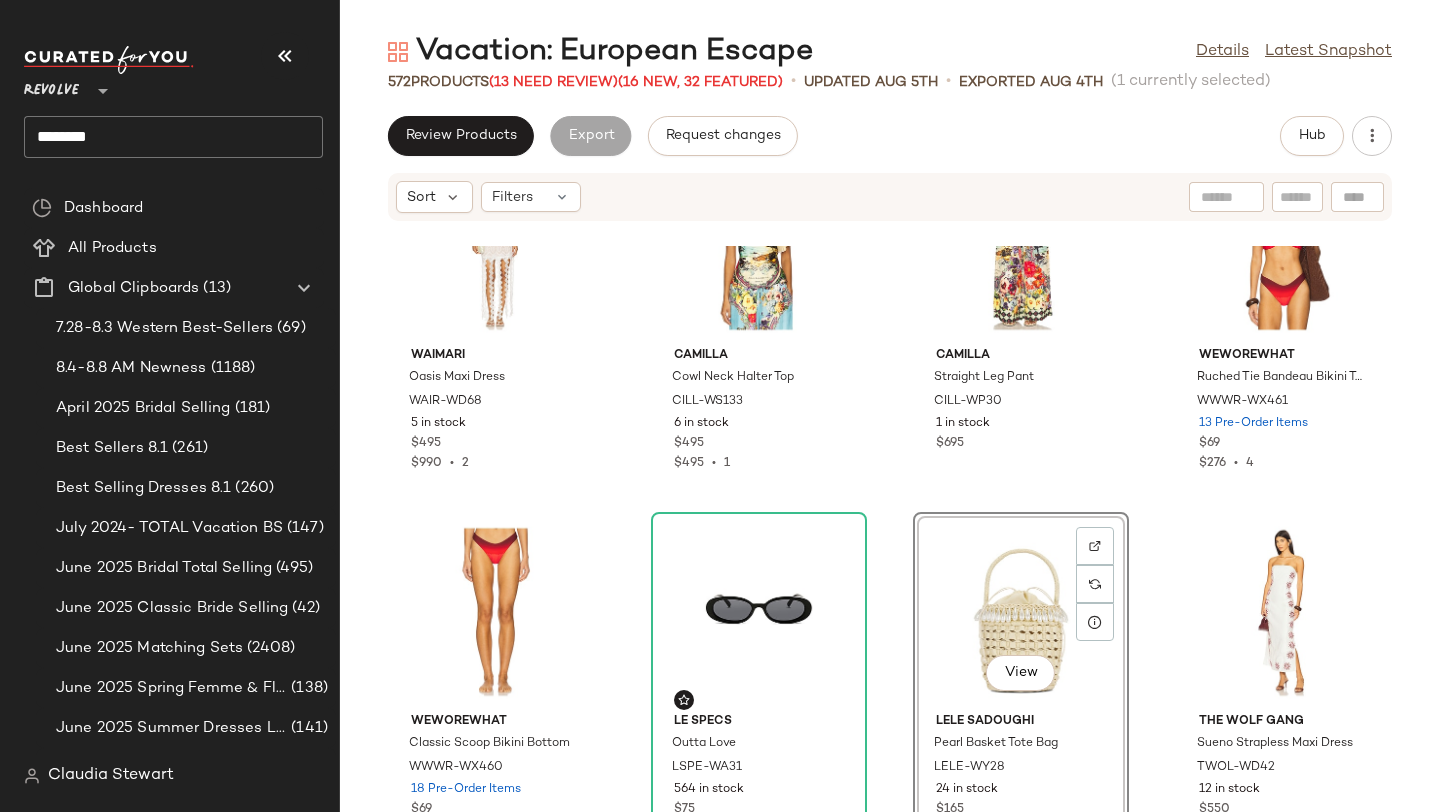 click on "View" 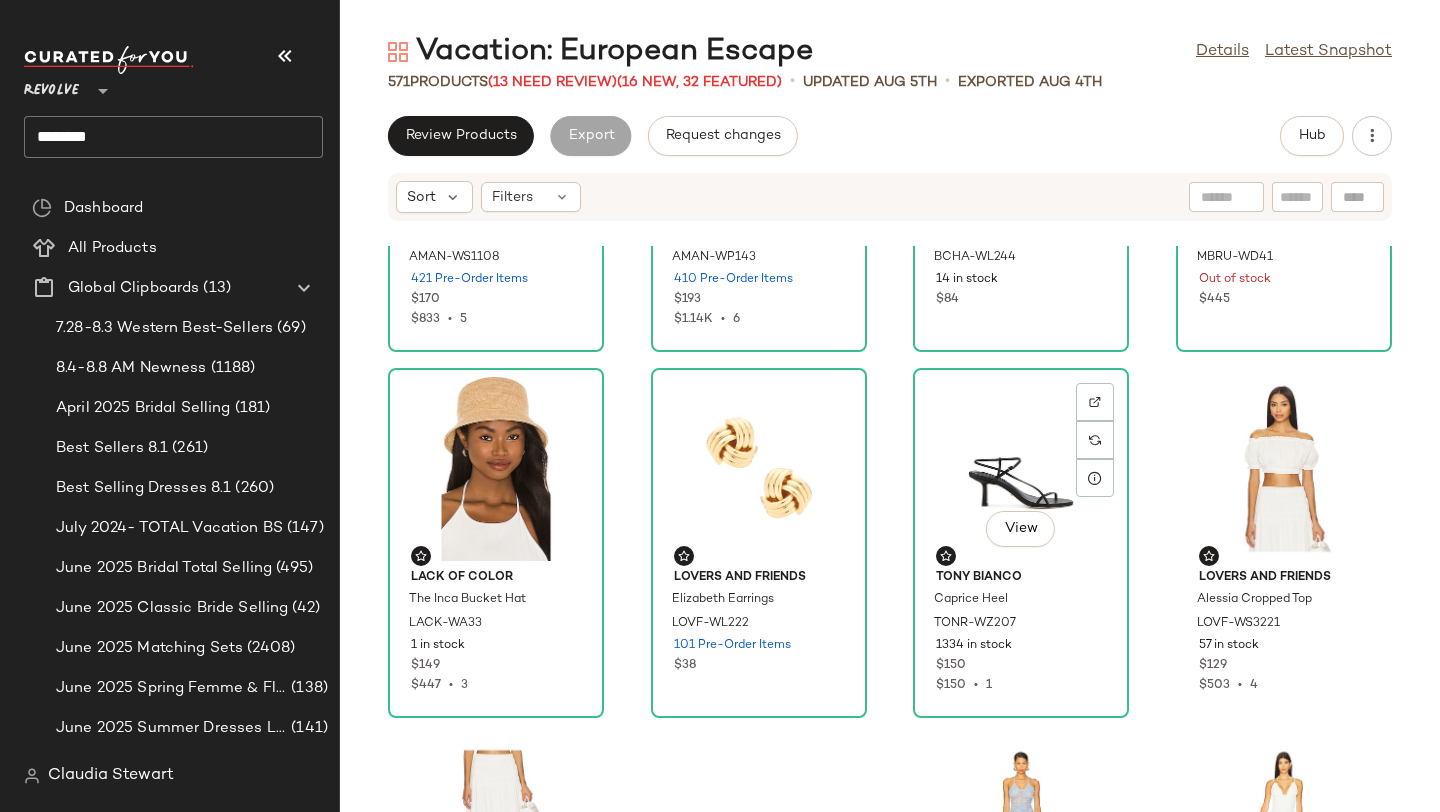 scroll, scrollTop: 707, scrollLeft: 0, axis: vertical 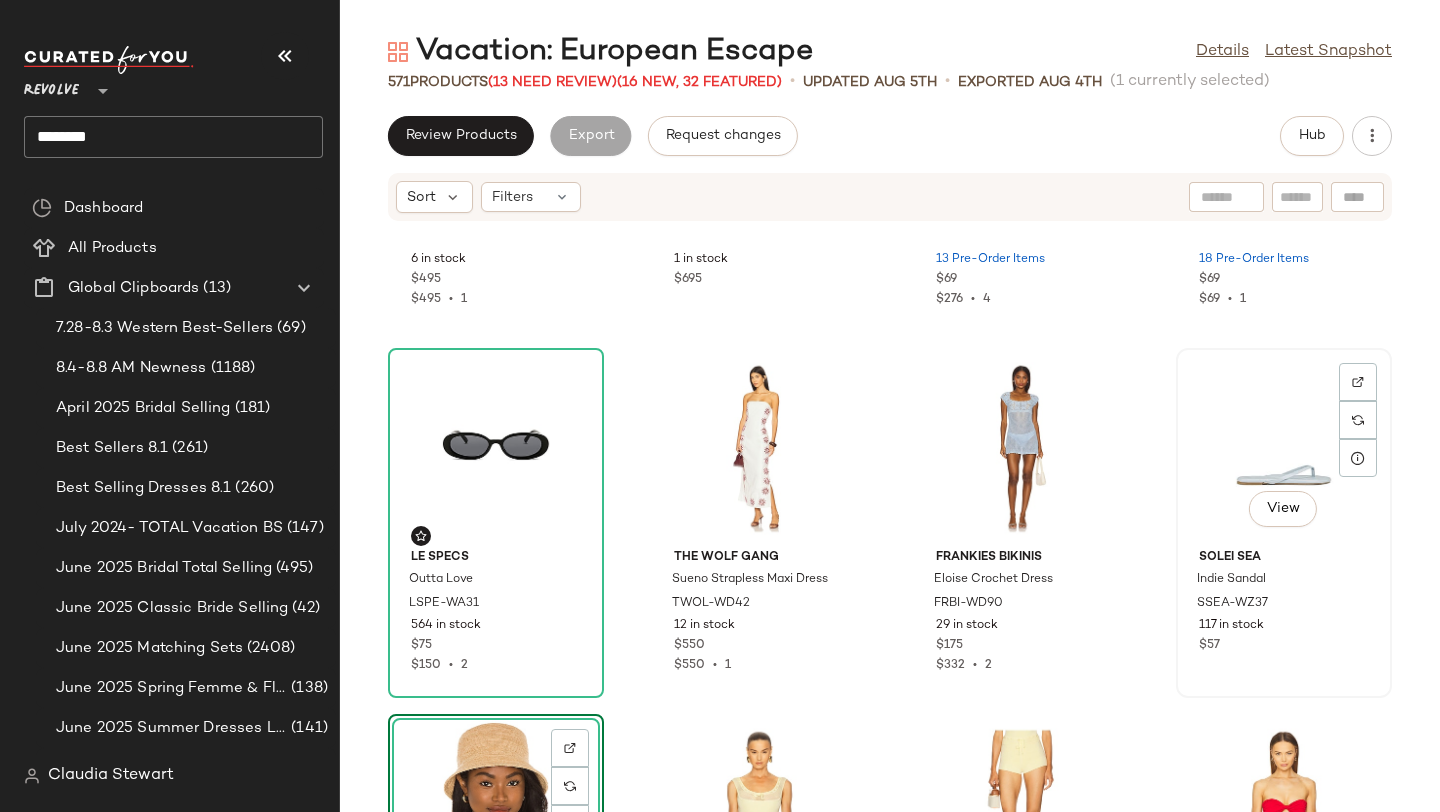click on "View" 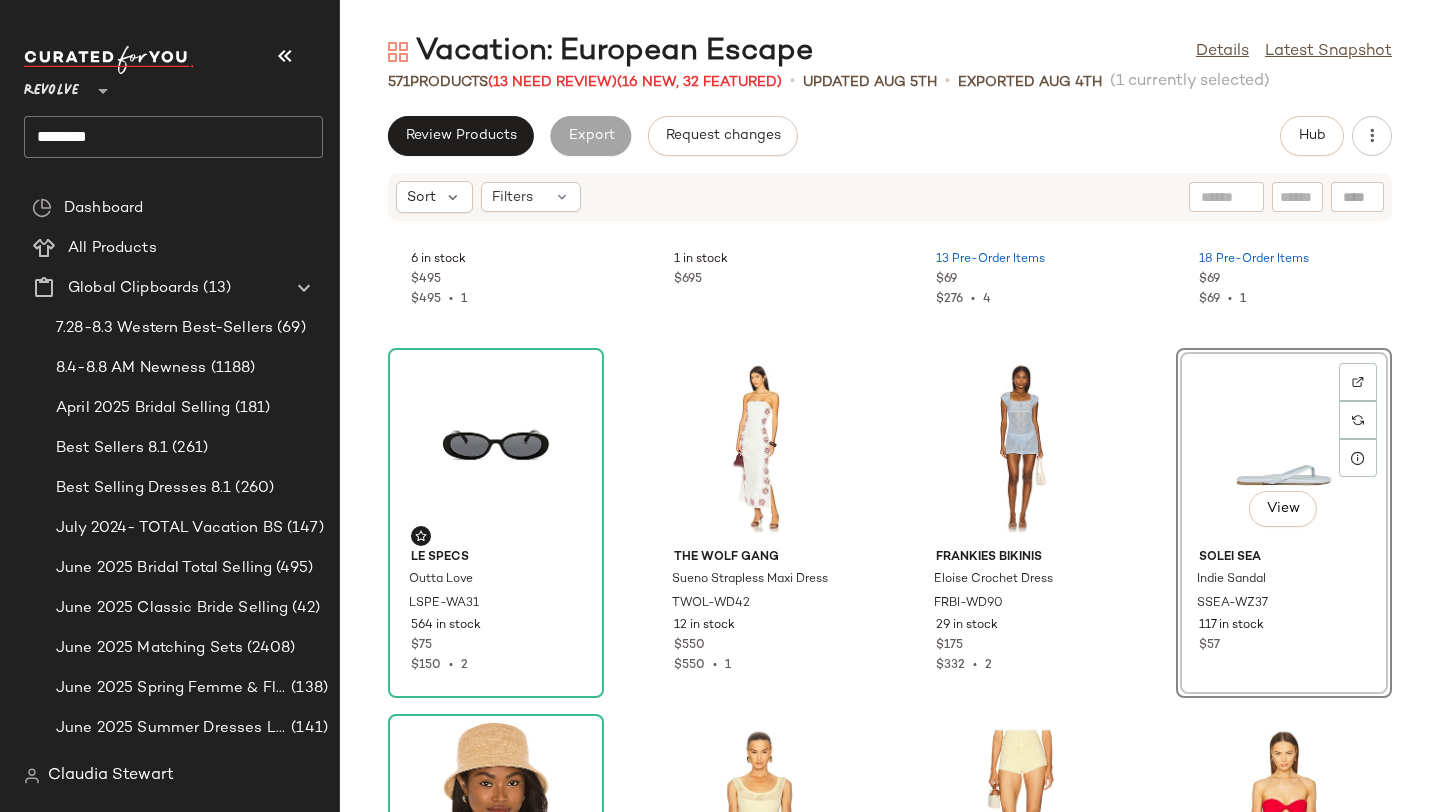 click on "View" 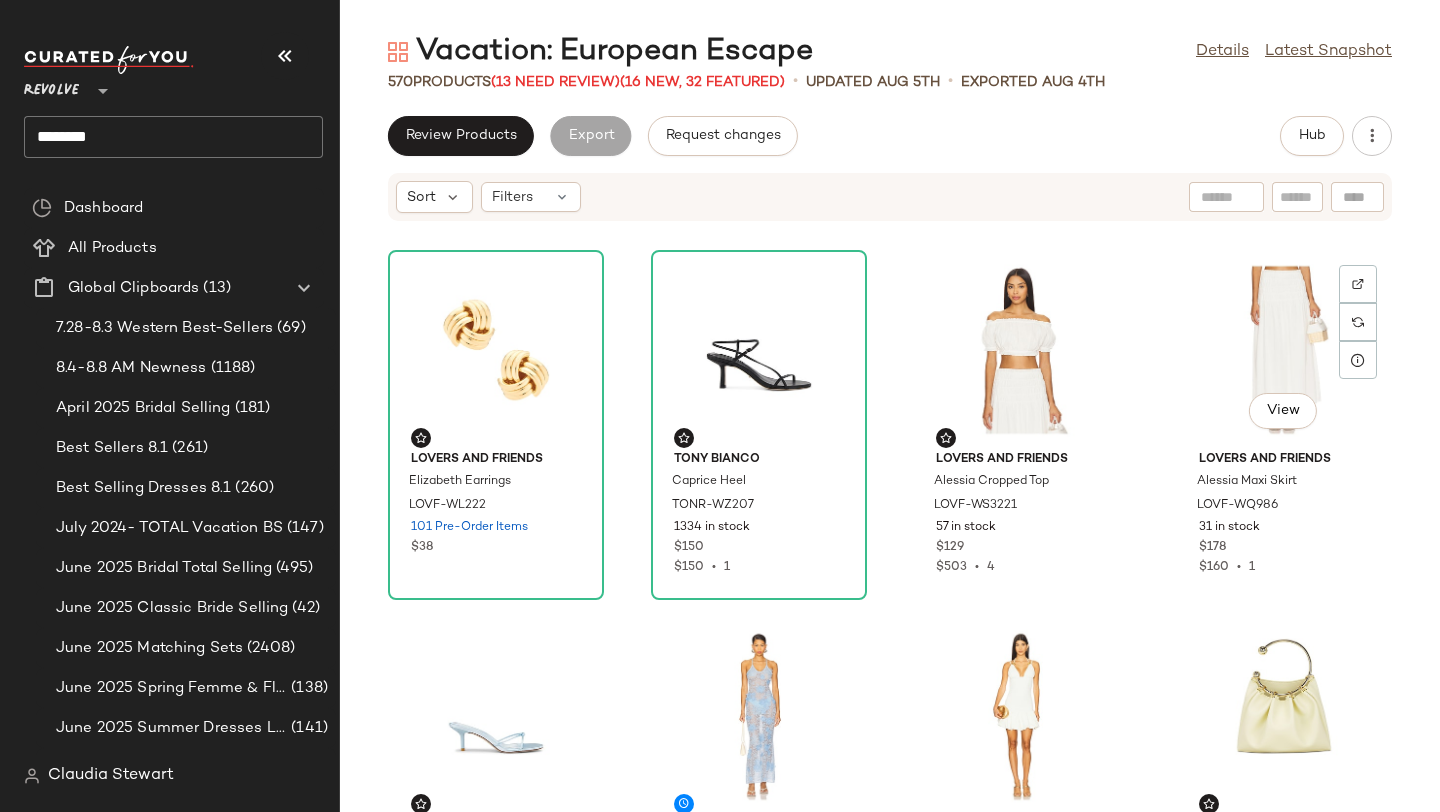 scroll, scrollTop: 831, scrollLeft: 0, axis: vertical 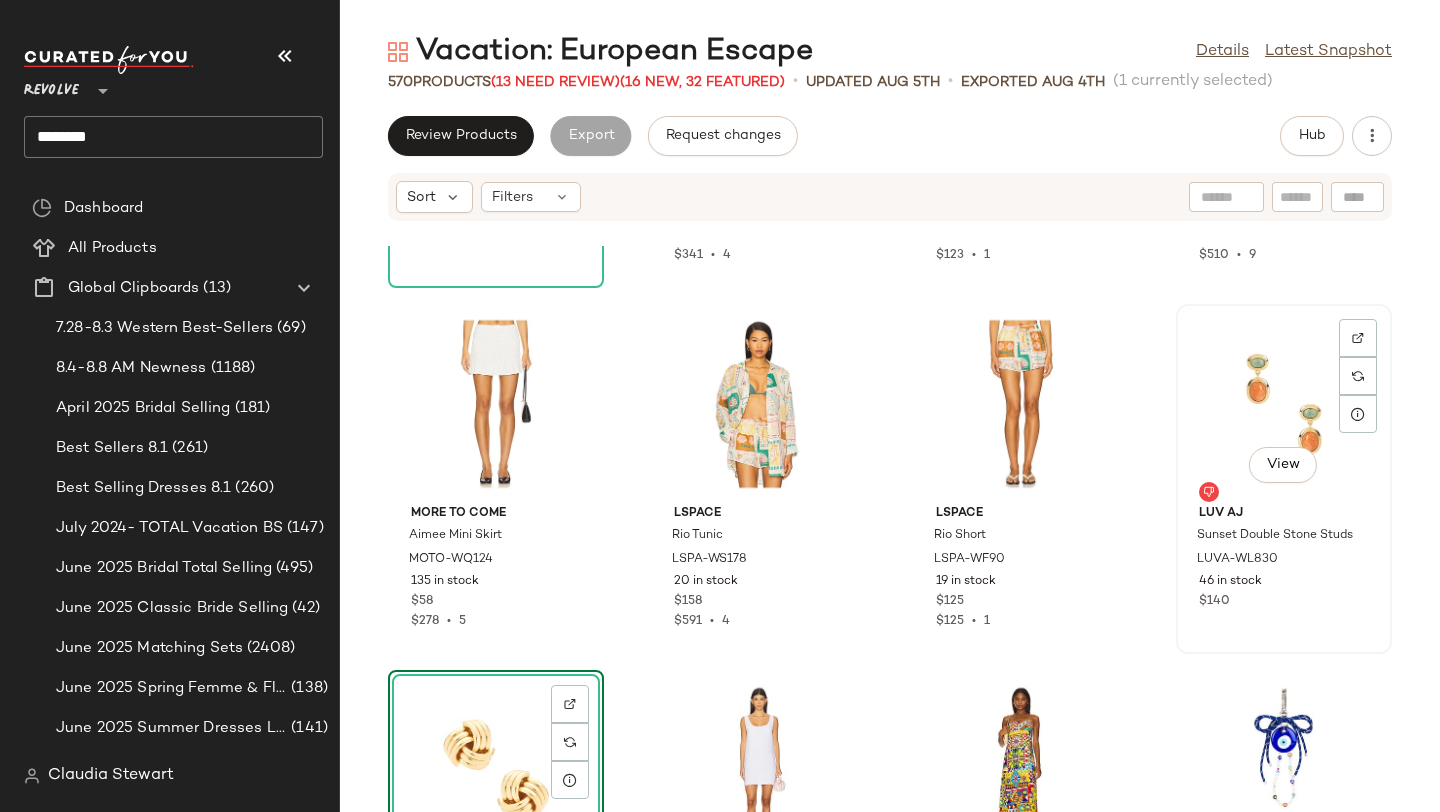 click on "View" 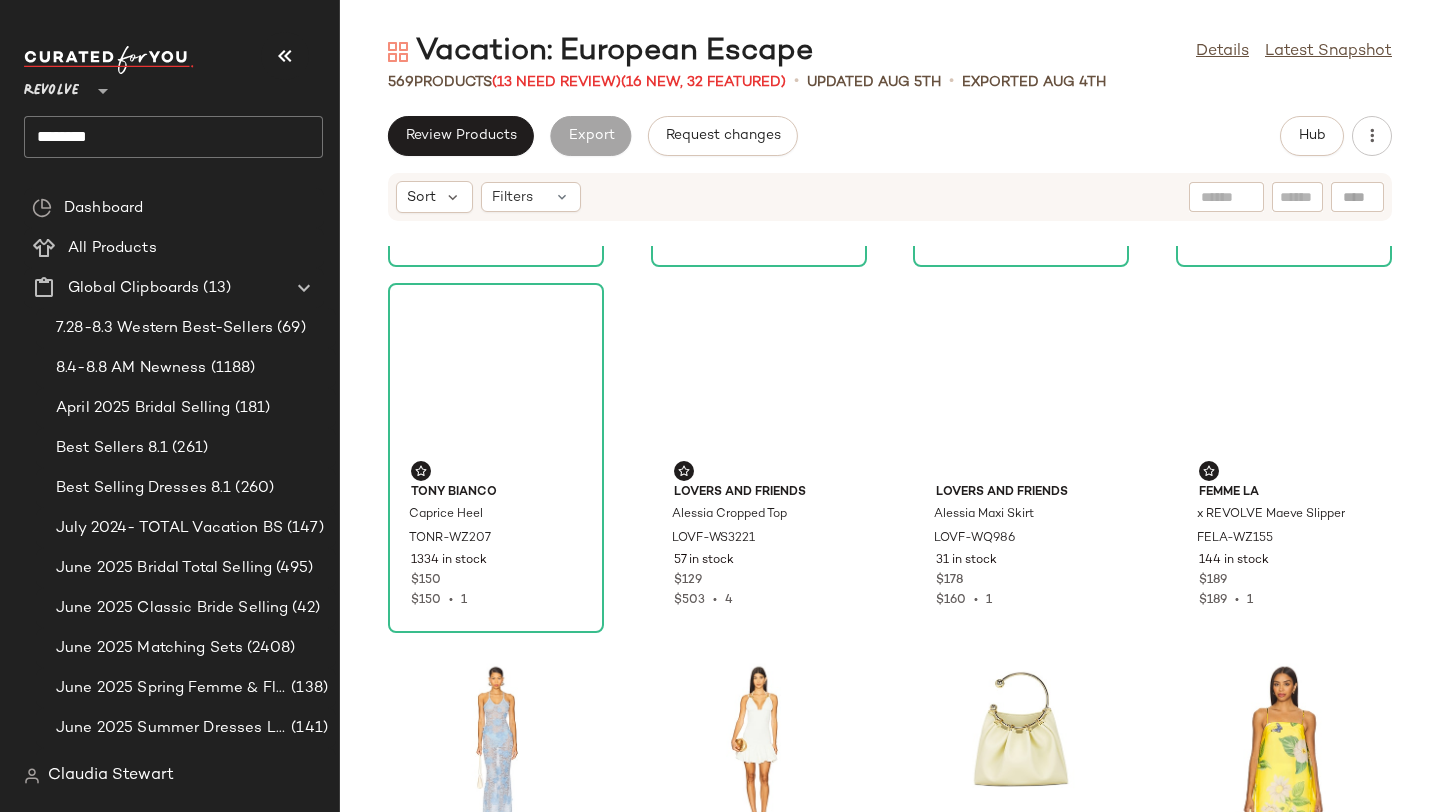 scroll, scrollTop: 0, scrollLeft: 0, axis: both 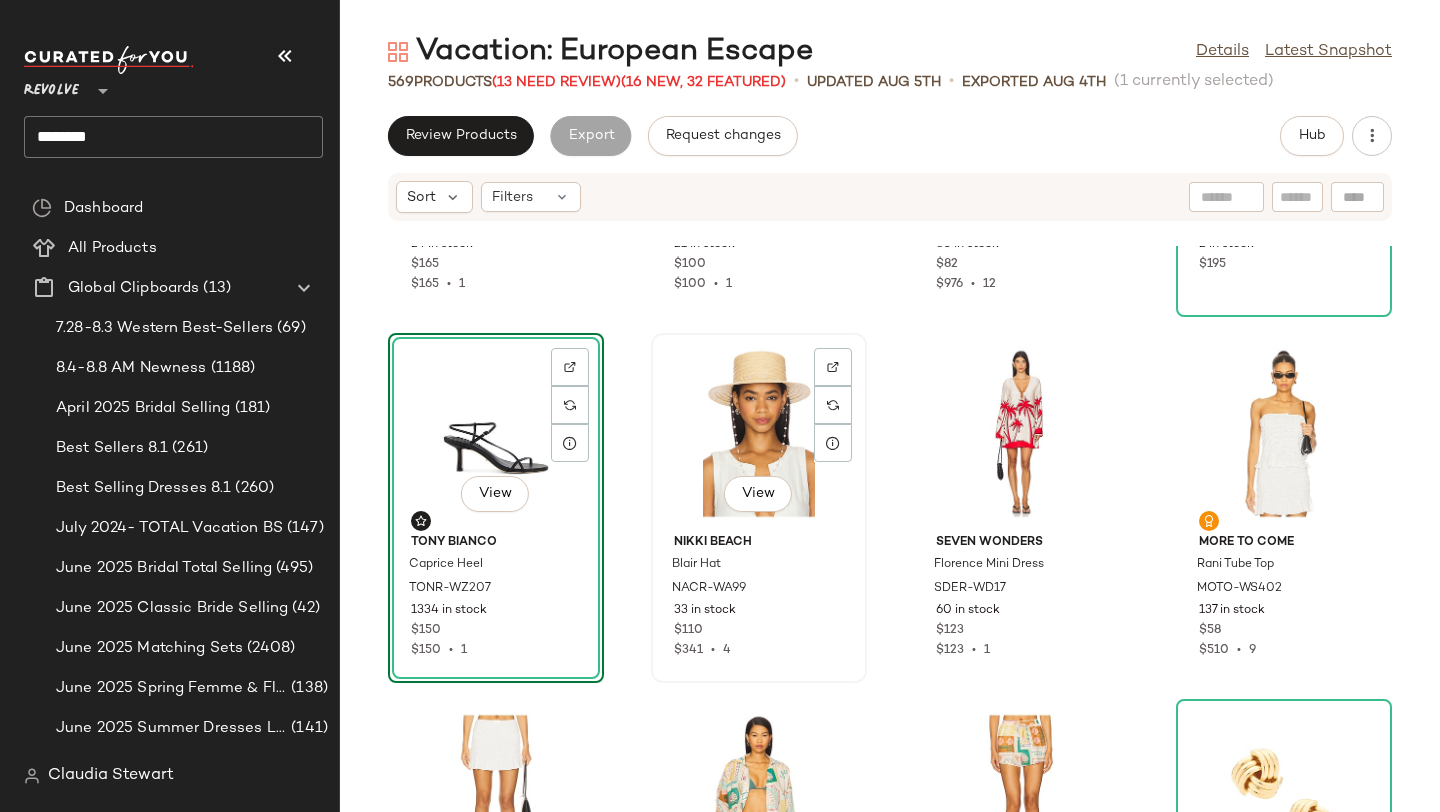 click on "View" 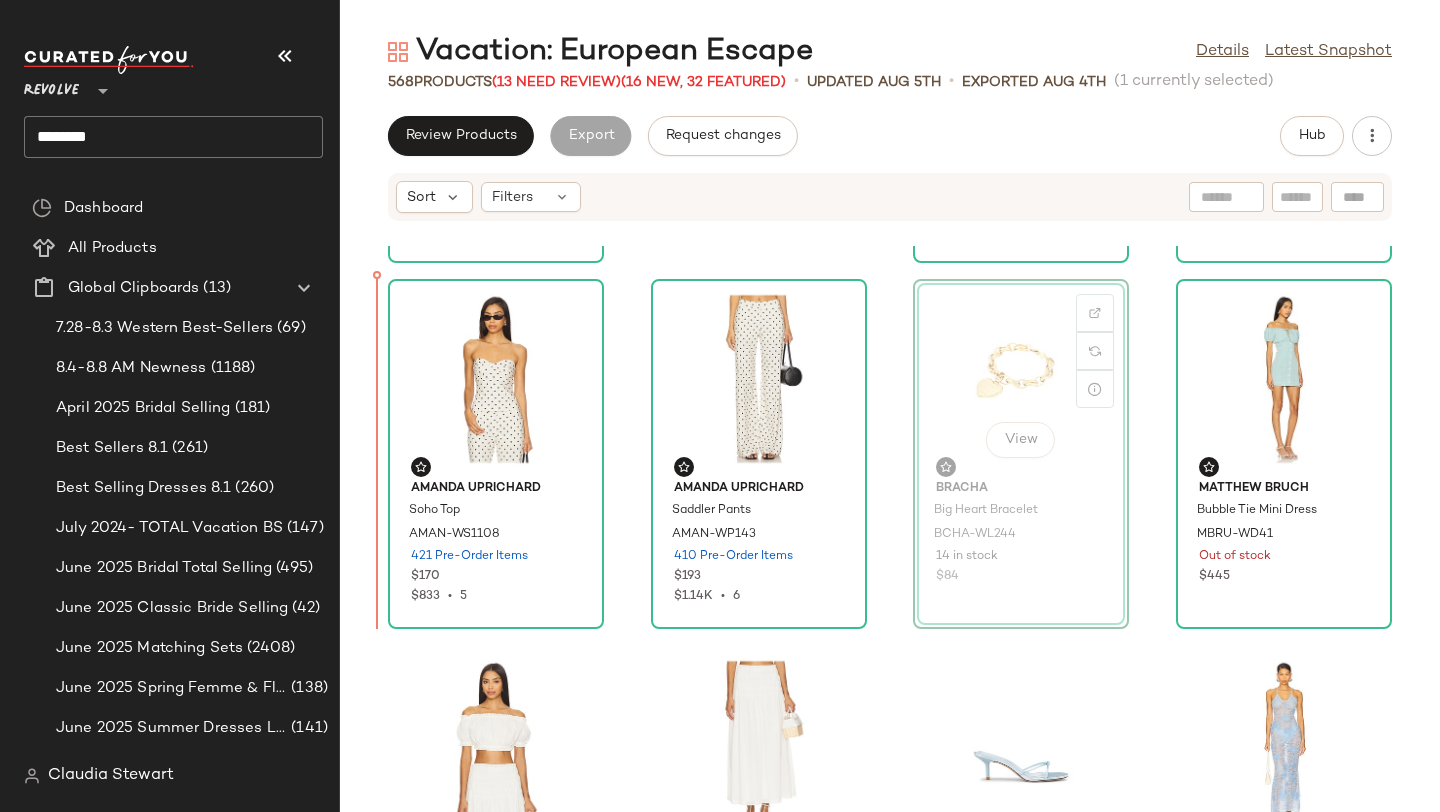 scroll, scrollTop: 333, scrollLeft: 0, axis: vertical 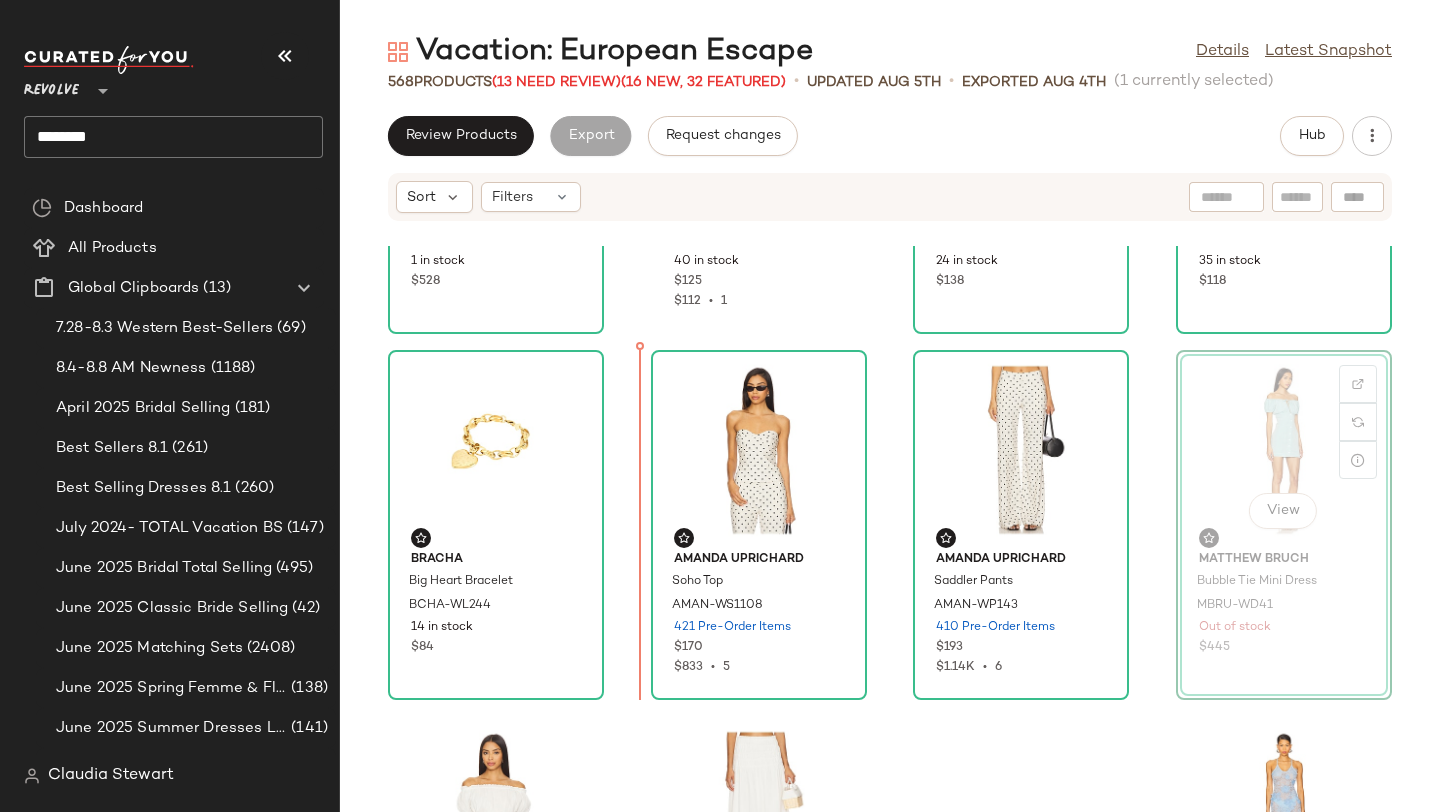 drag, startPoint x: 1202, startPoint y: 352, endPoint x: 1182, endPoint y: 352, distance: 20 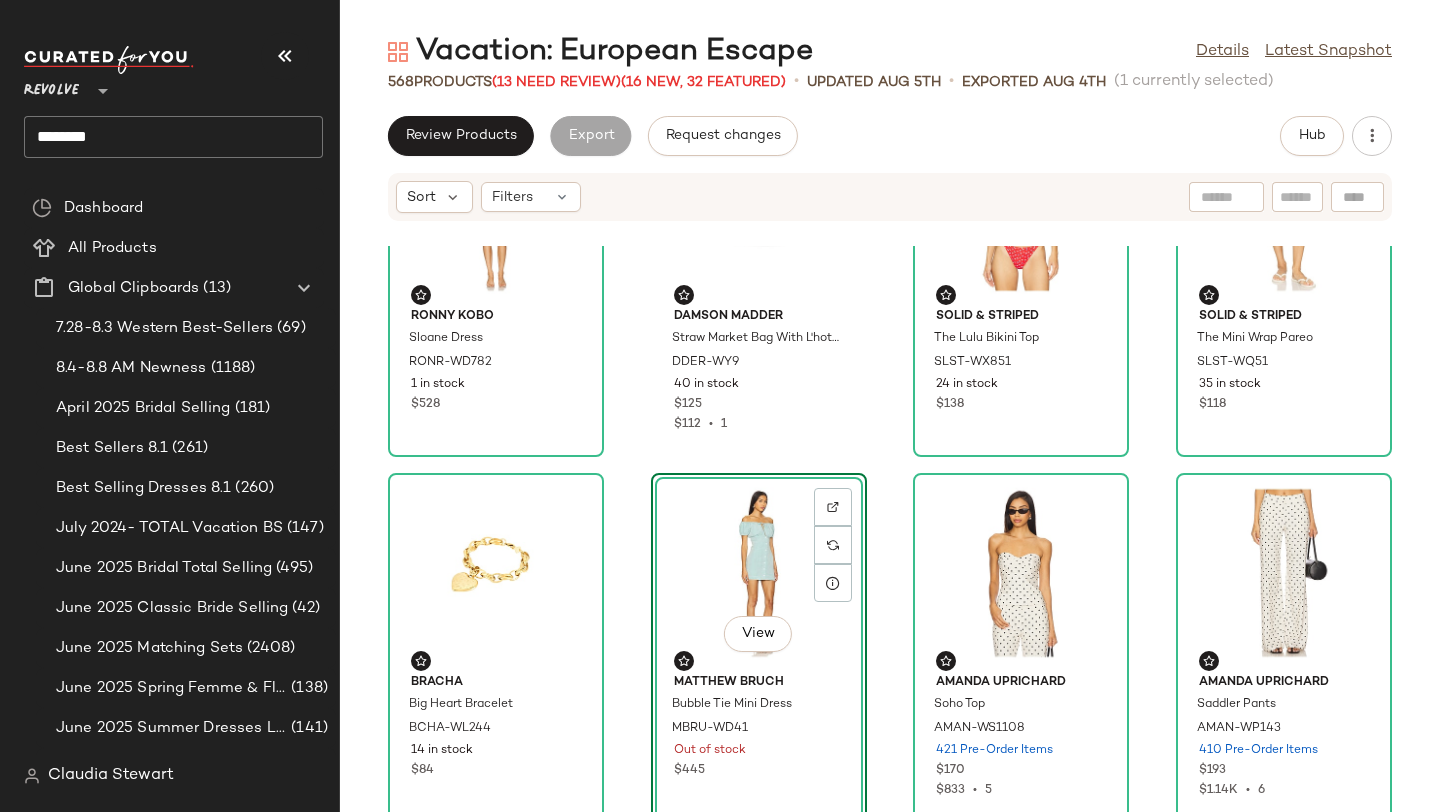 scroll, scrollTop: 0, scrollLeft: 0, axis: both 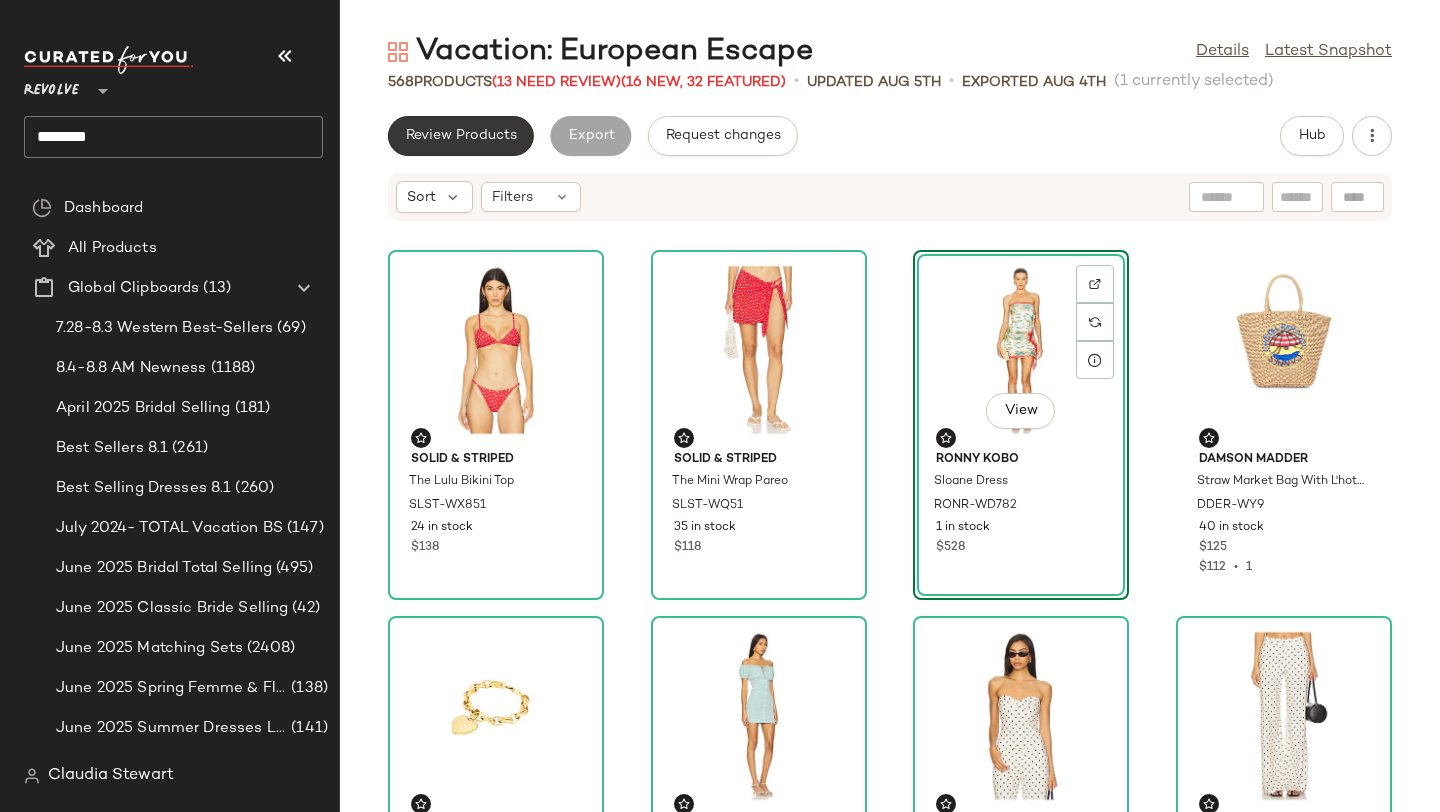 click on "Review Products" at bounding box center [461, 136] 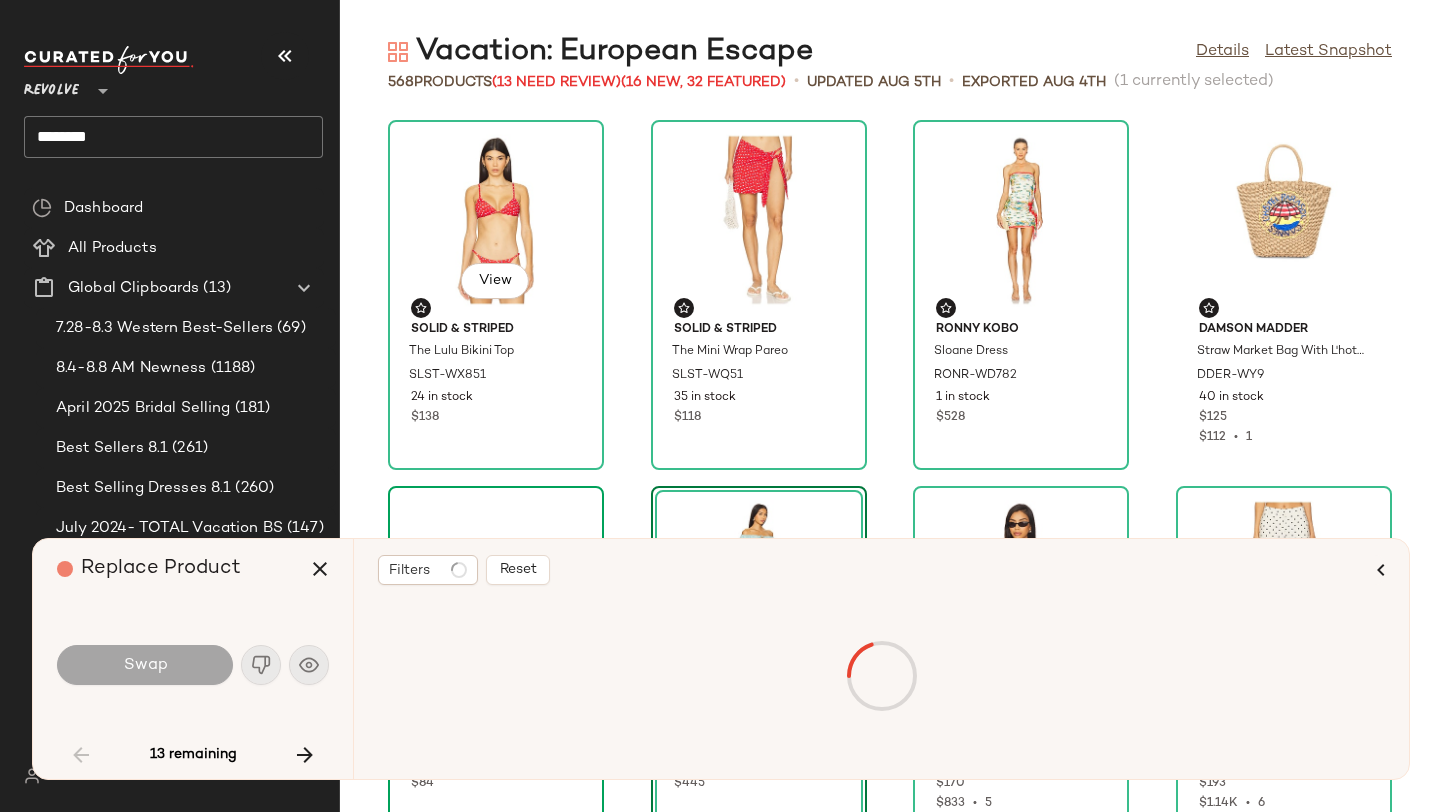 scroll, scrollTop: 382, scrollLeft: 0, axis: vertical 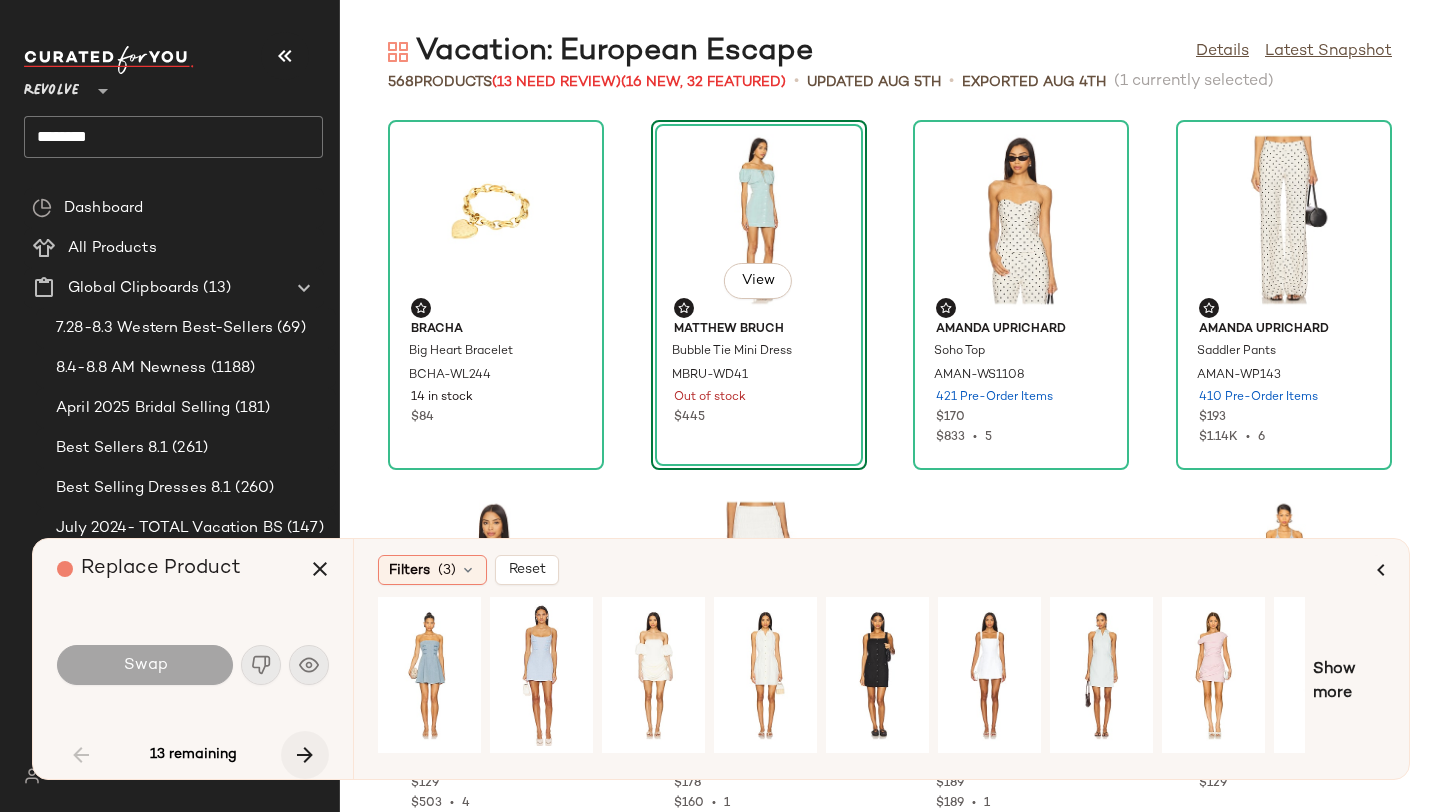 click at bounding box center (305, 755) 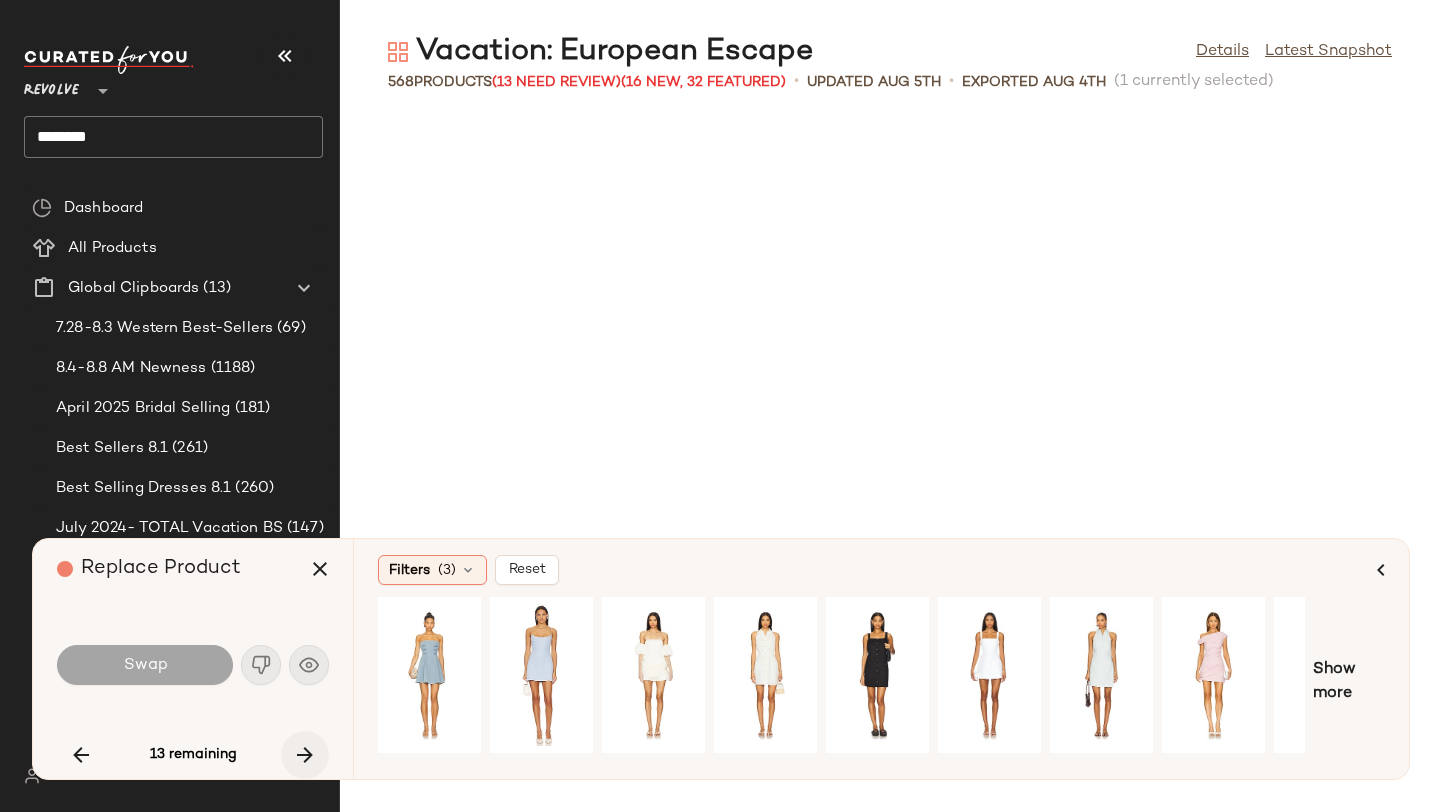 scroll, scrollTop: 8784, scrollLeft: 0, axis: vertical 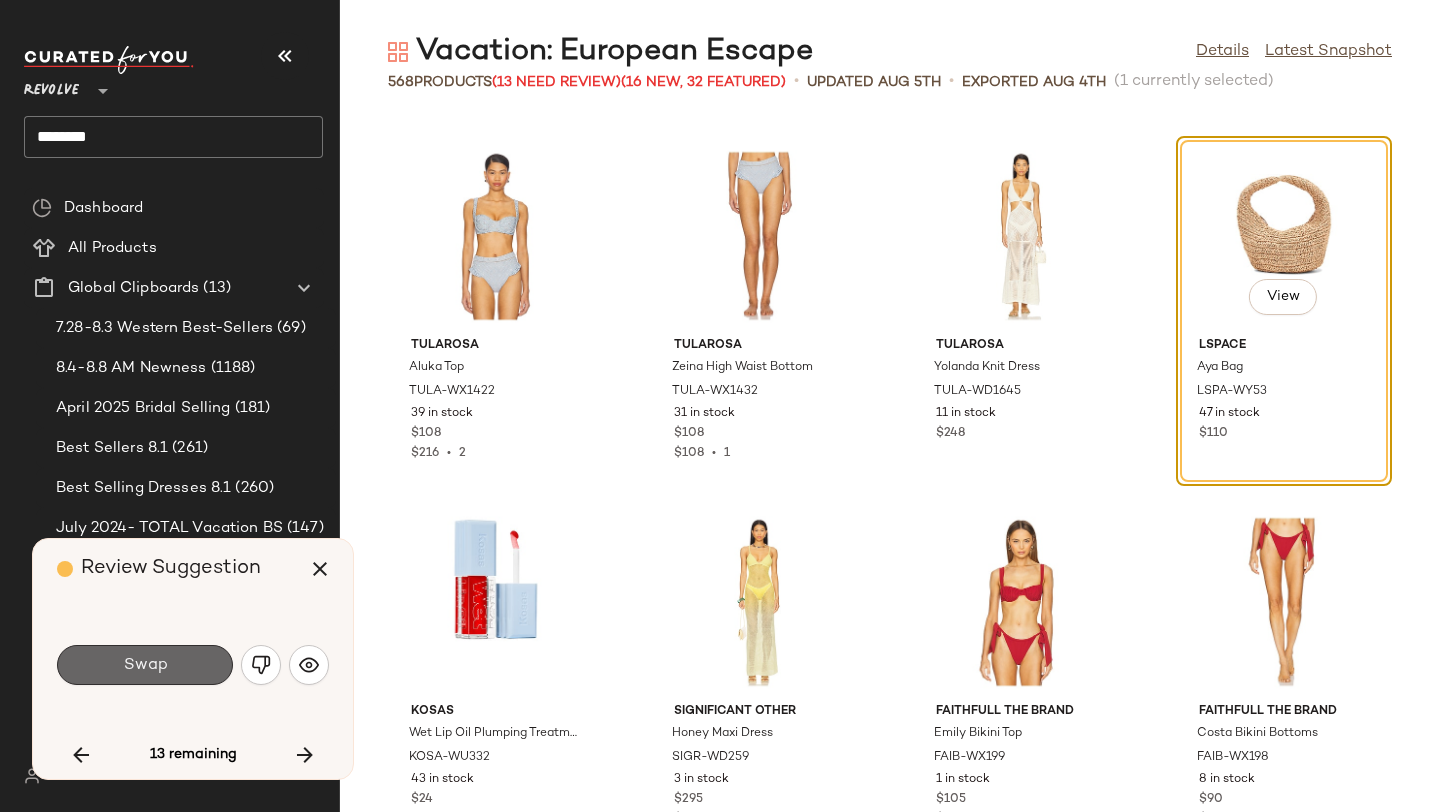 click on "Swap" 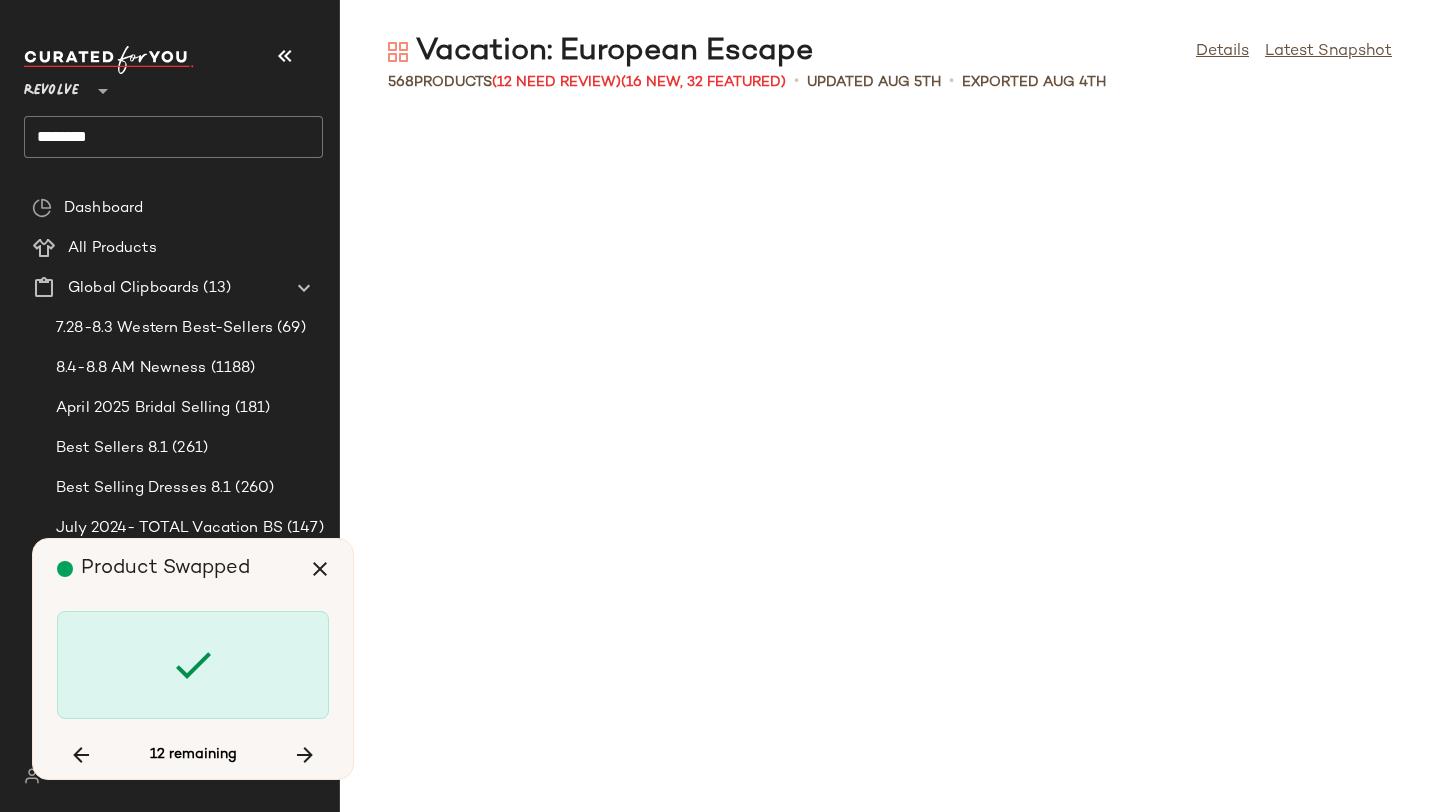 scroll, scrollTop: 11346, scrollLeft: 0, axis: vertical 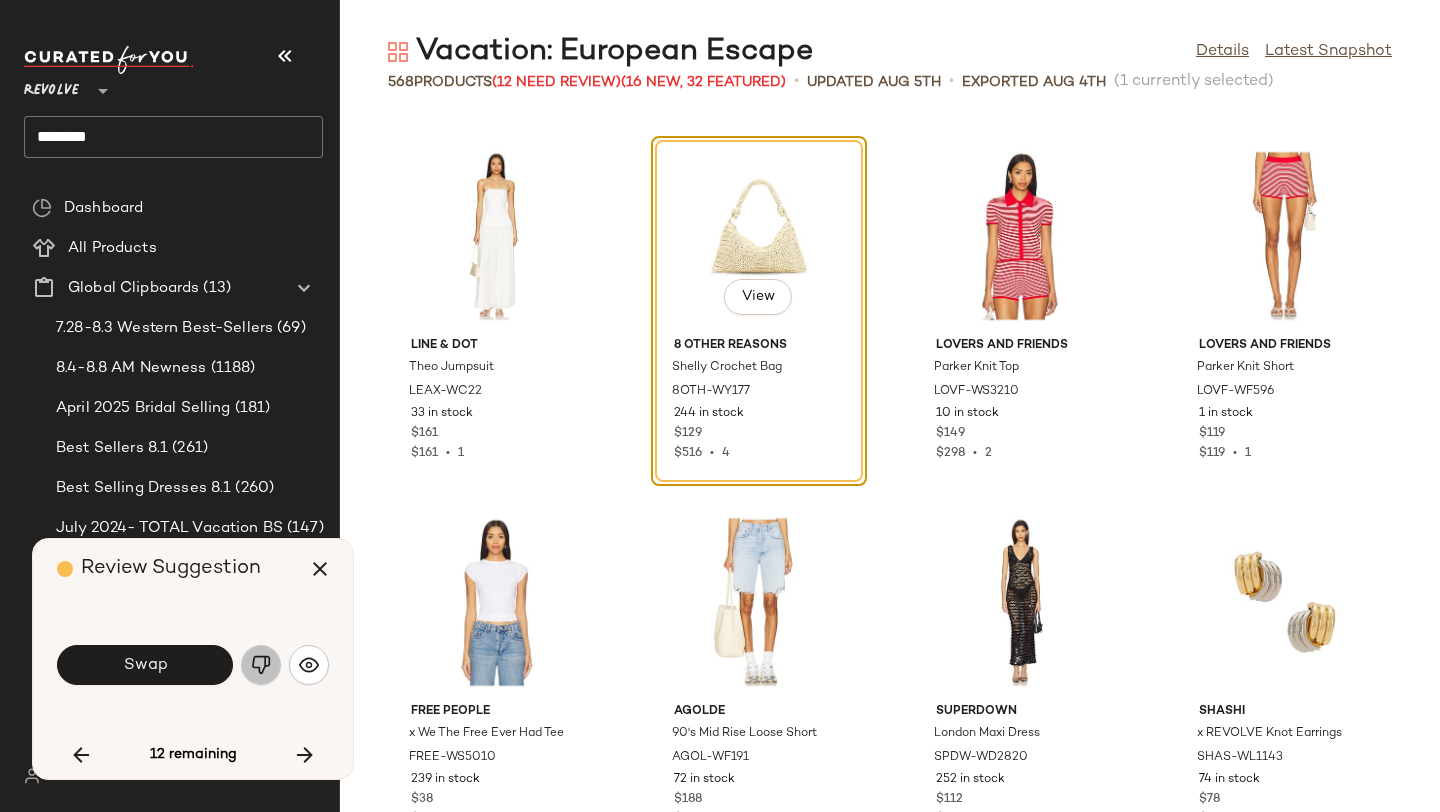 click 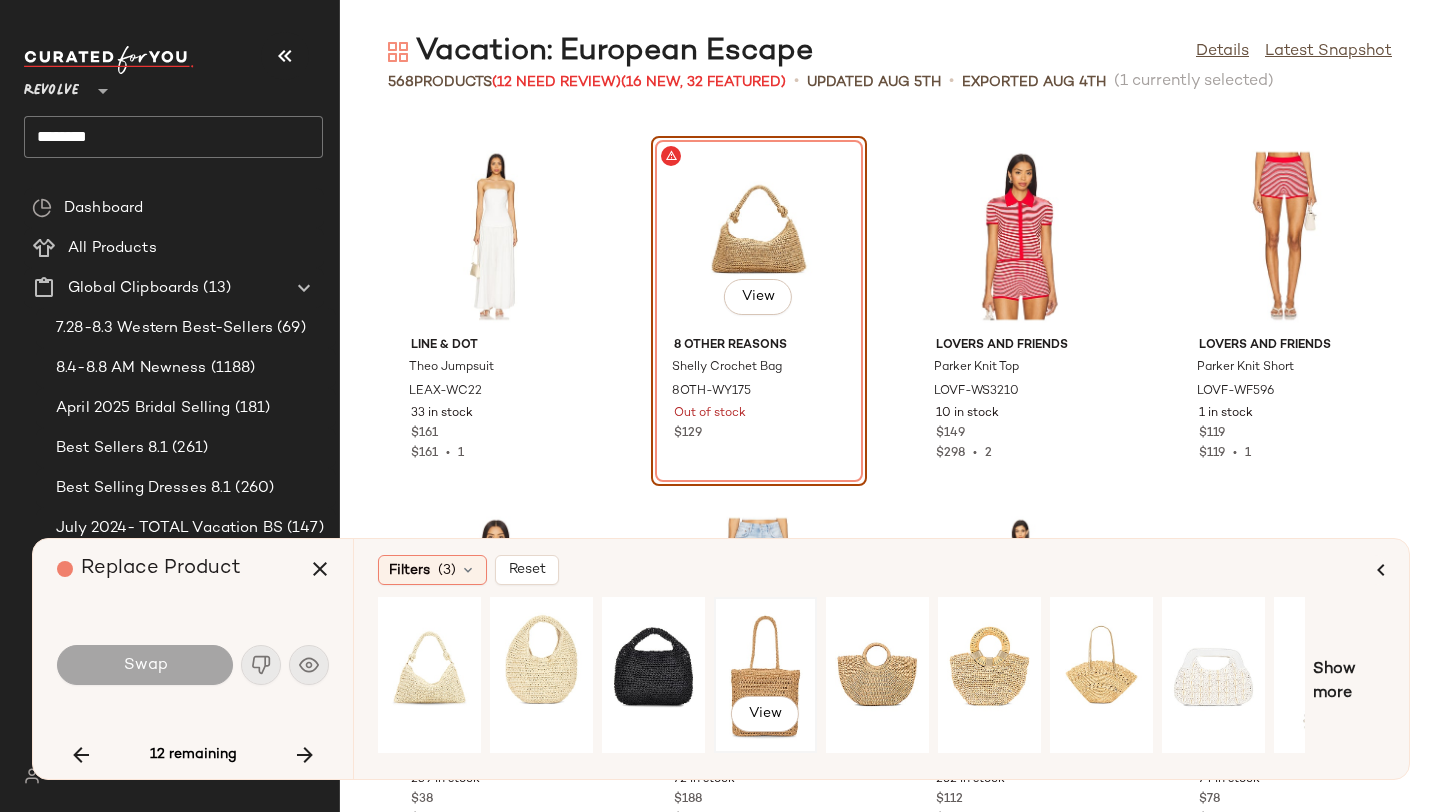 click on "View" 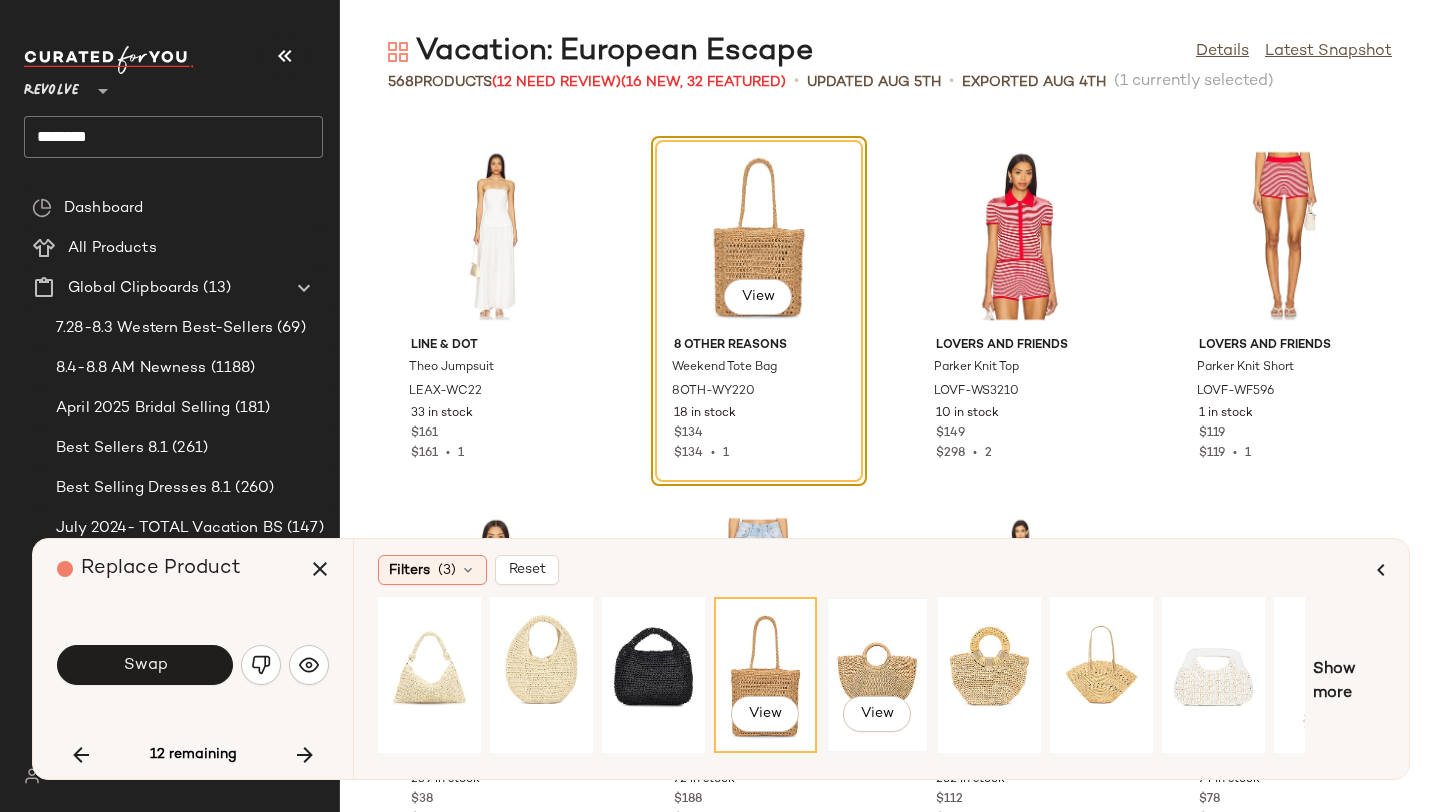 click on "View" at bounding box center (877, 675) 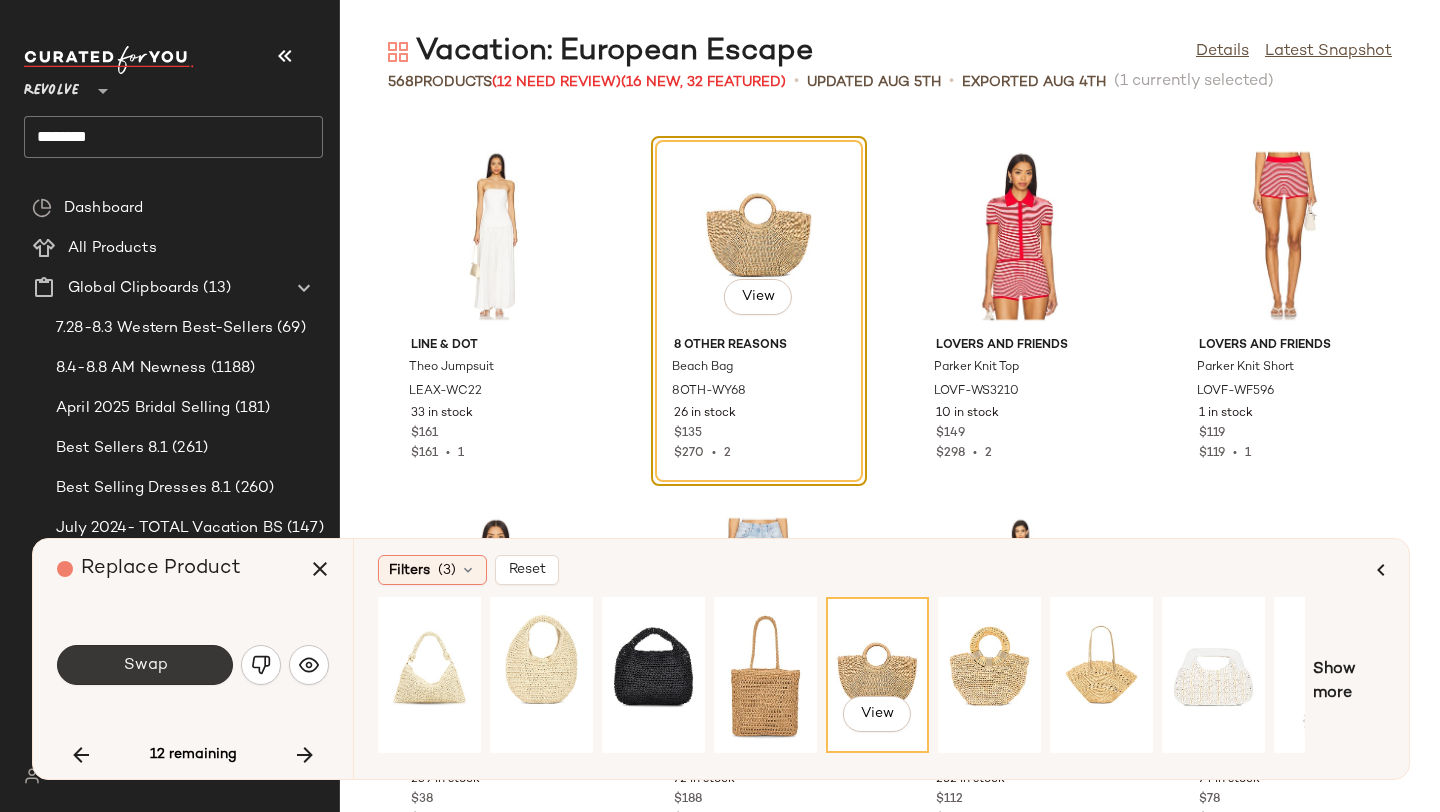 click on "Swap" at bounding box center (145, 665) 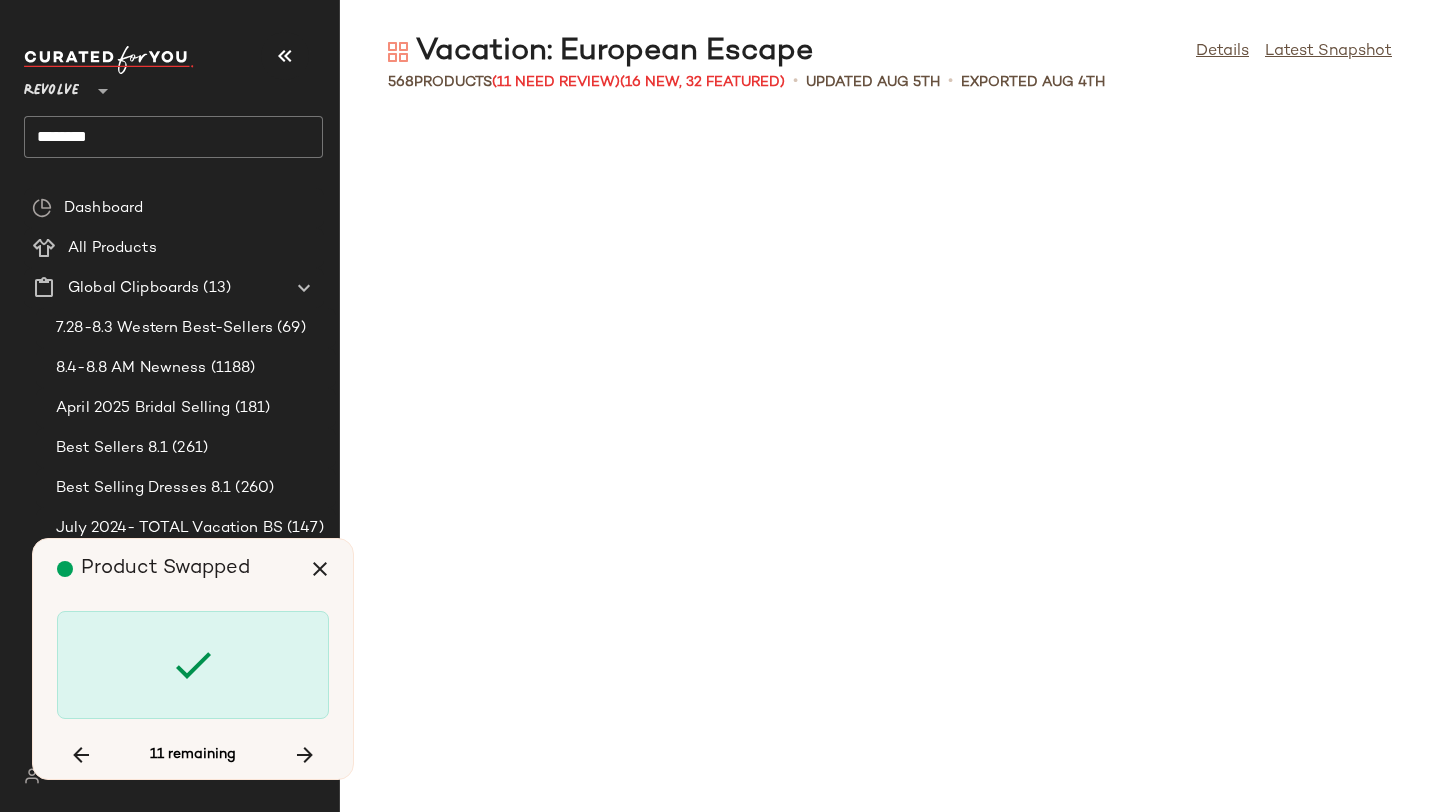 scroll, scrollTop: 14274, scrollLeft: 0, axis: vertical 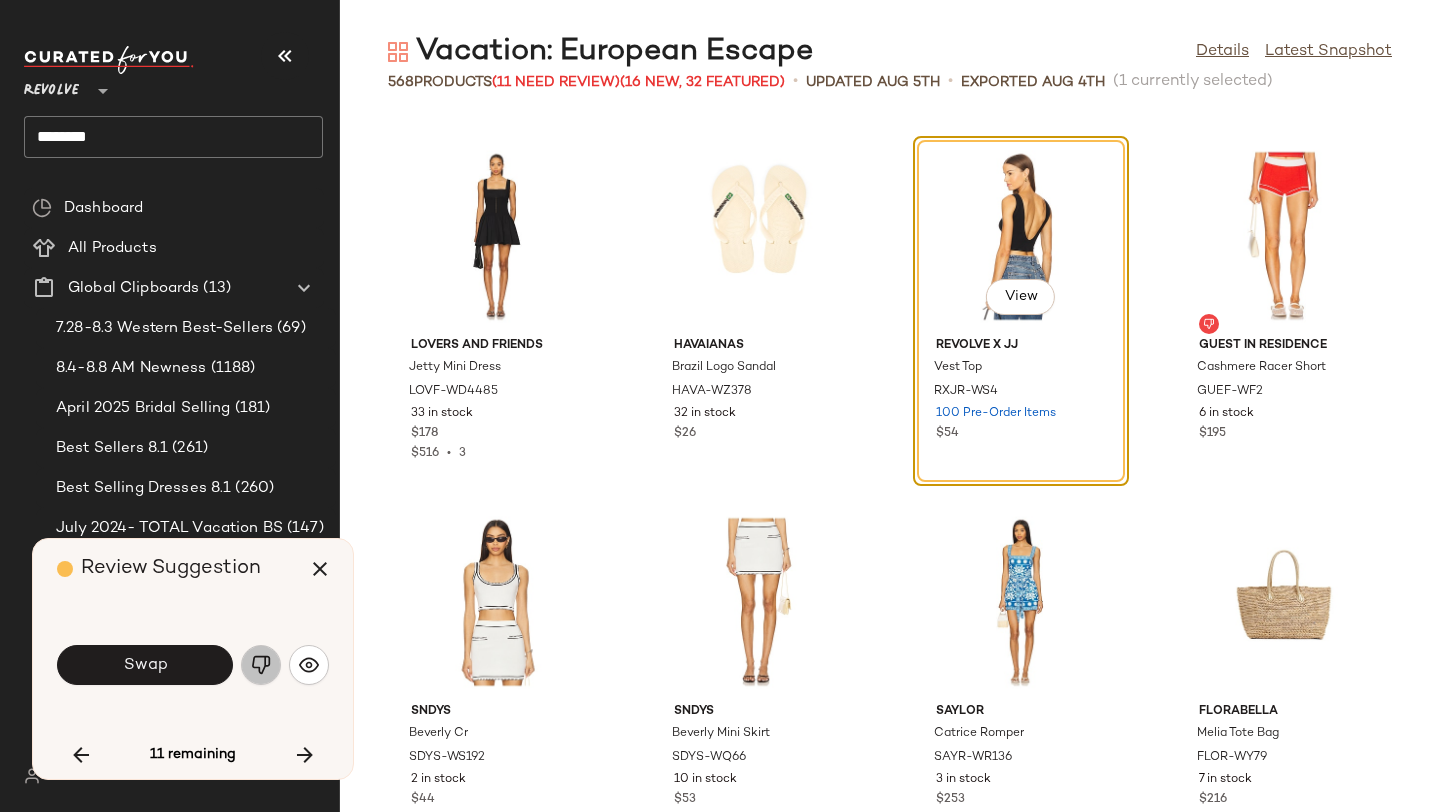 click 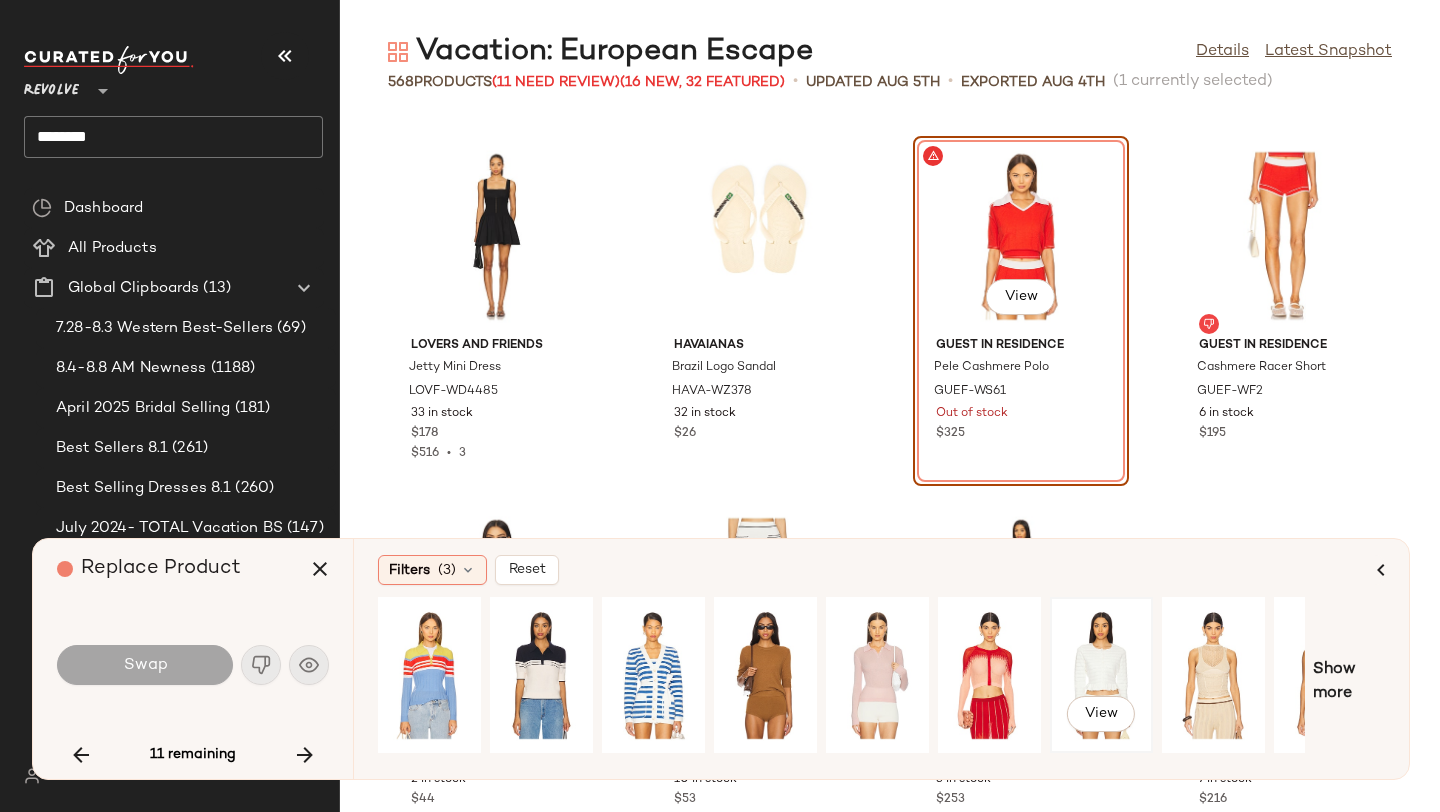 click on "View" 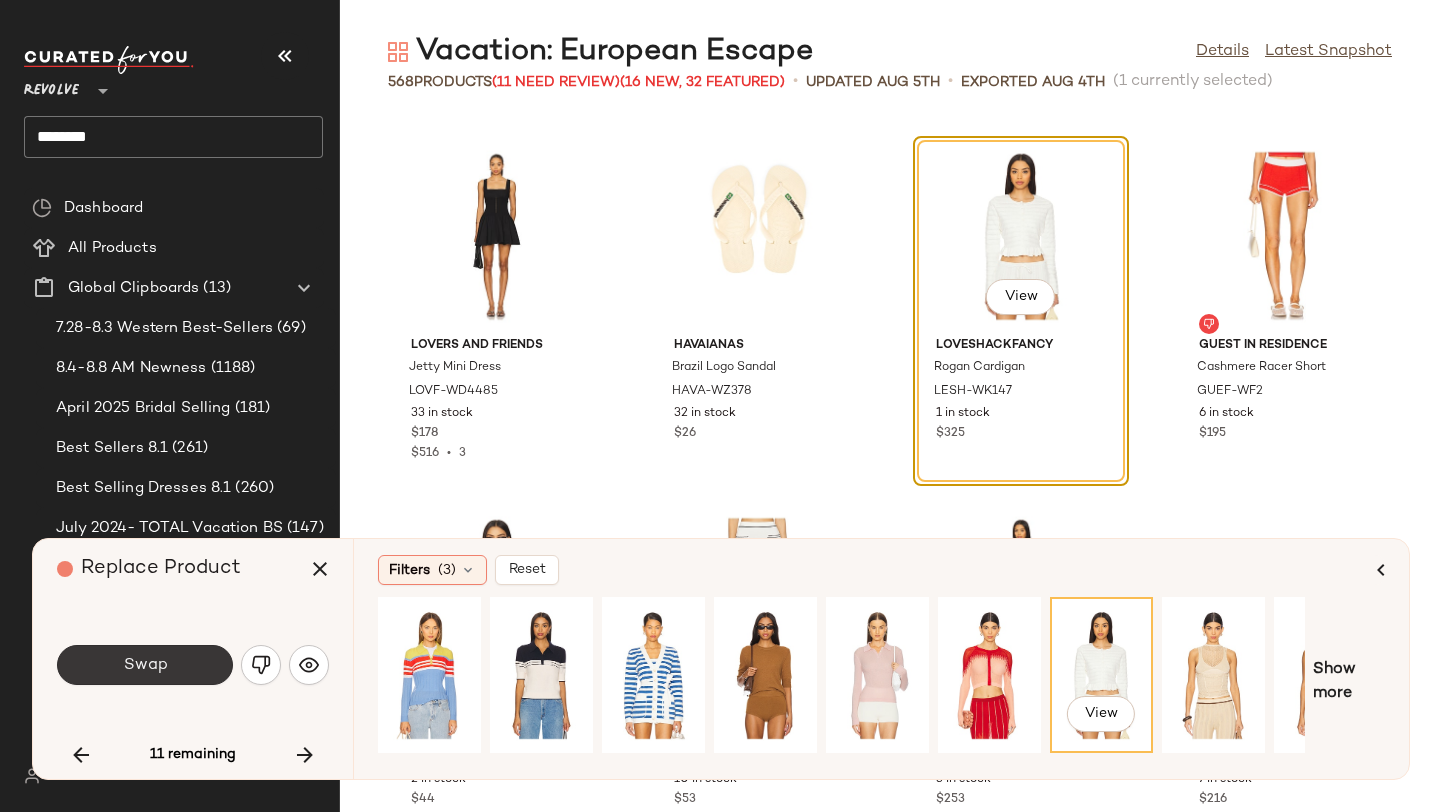 click on "Swap" at bounding box center [145, 665] 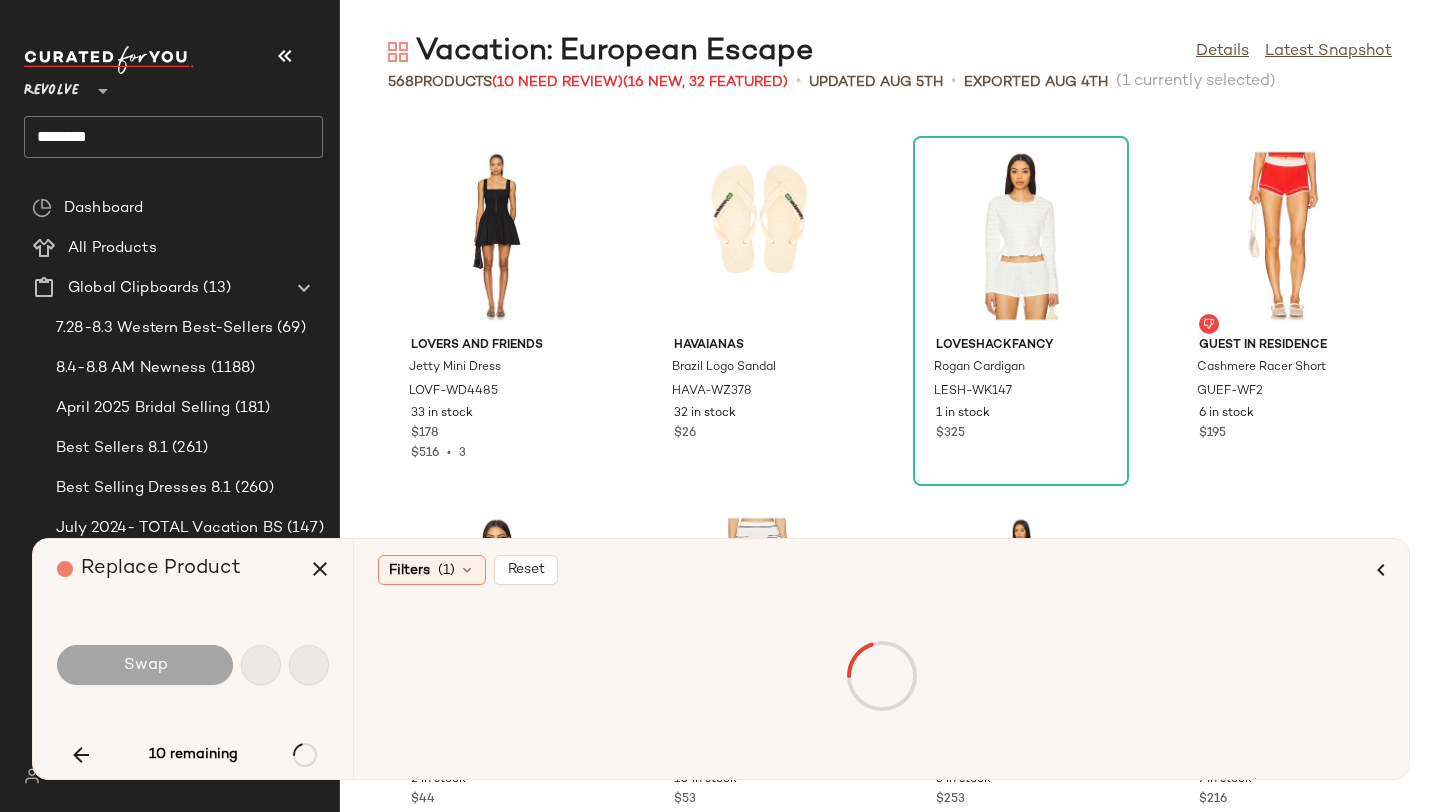 scroll, scrollTop: 21960, scrollLeft: 0, axis: vertical 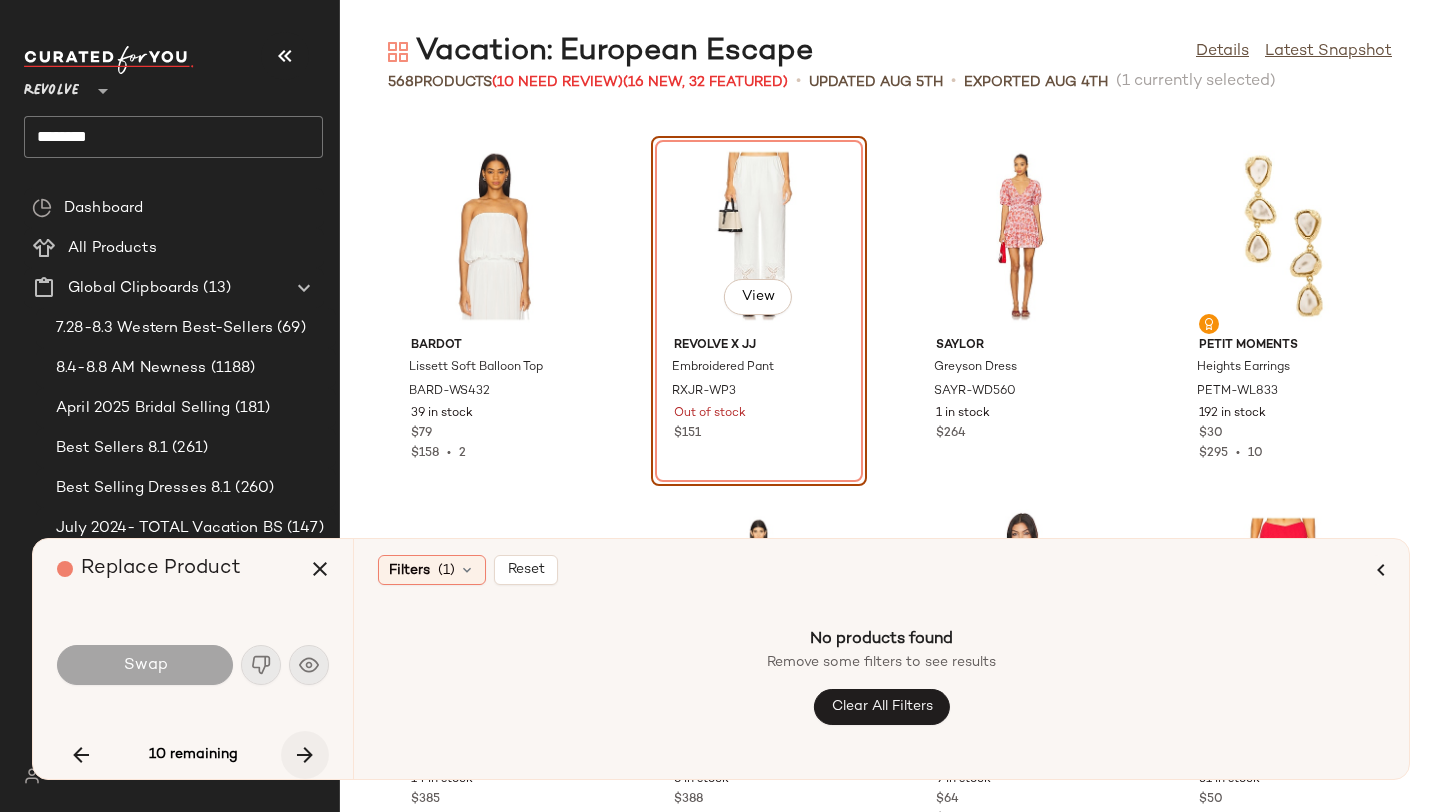 click at bounding box center (305, 755) 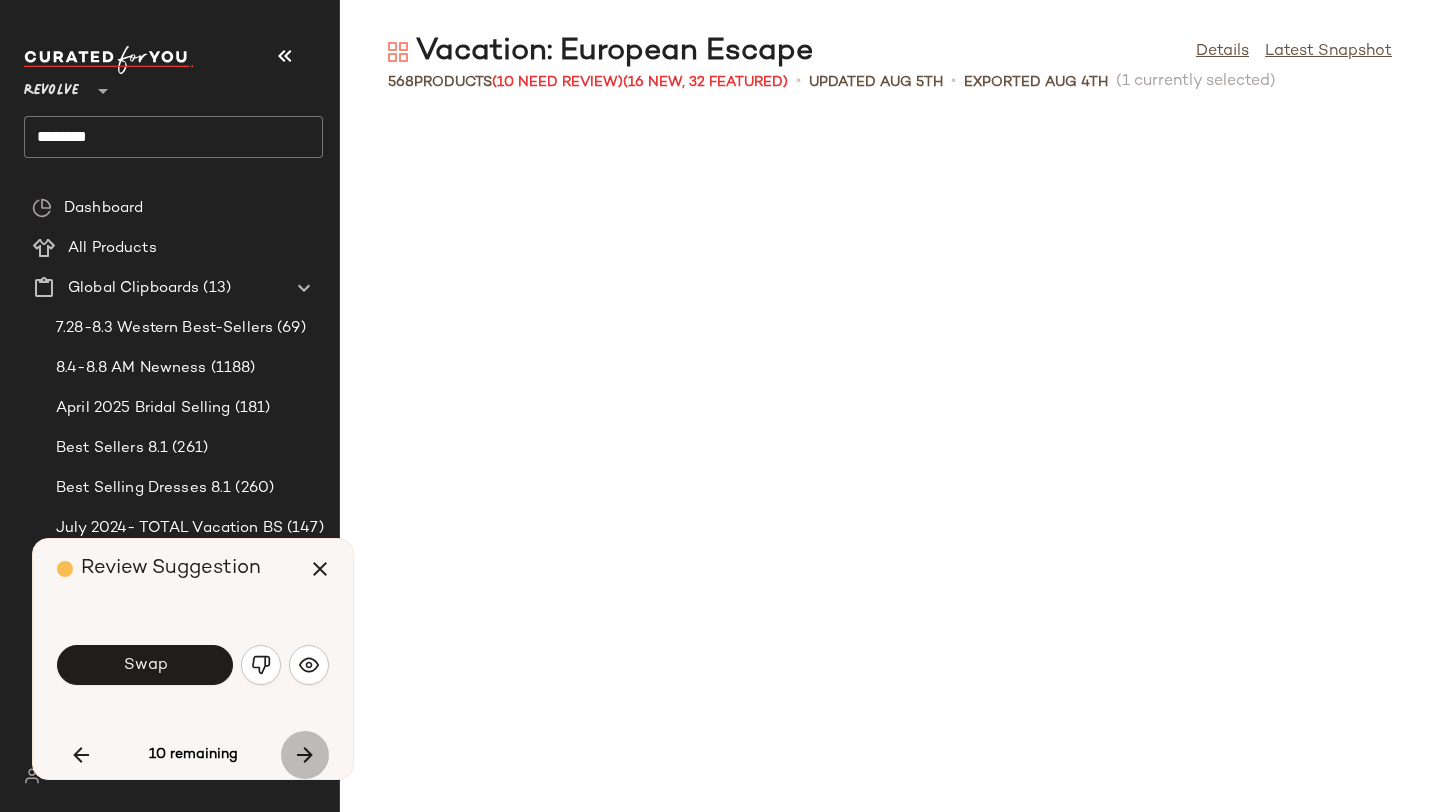 scroll, scrollTop: 22692, scrollLeft: 0, axis: vertical 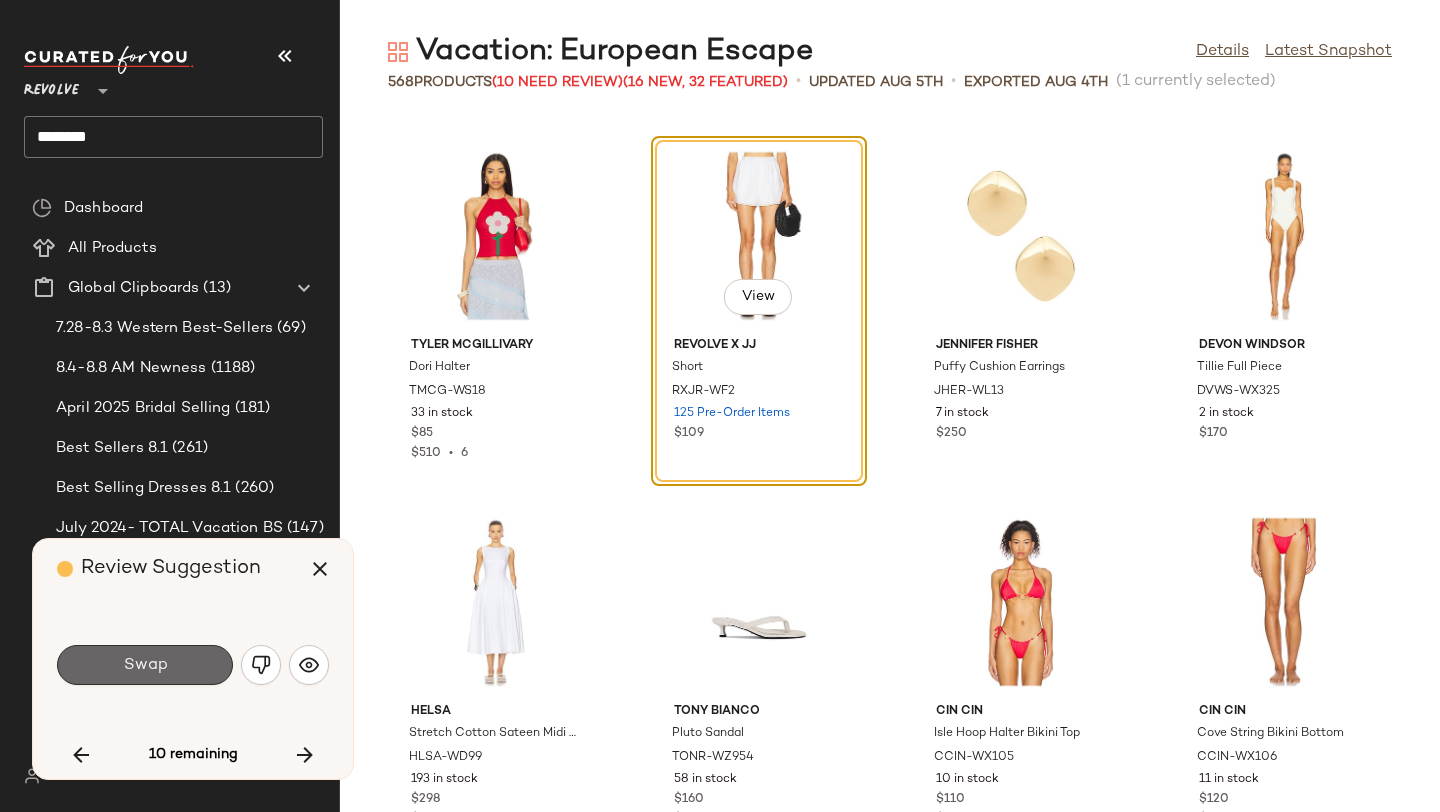 click on "Swap" at bounding box center (145, 665) 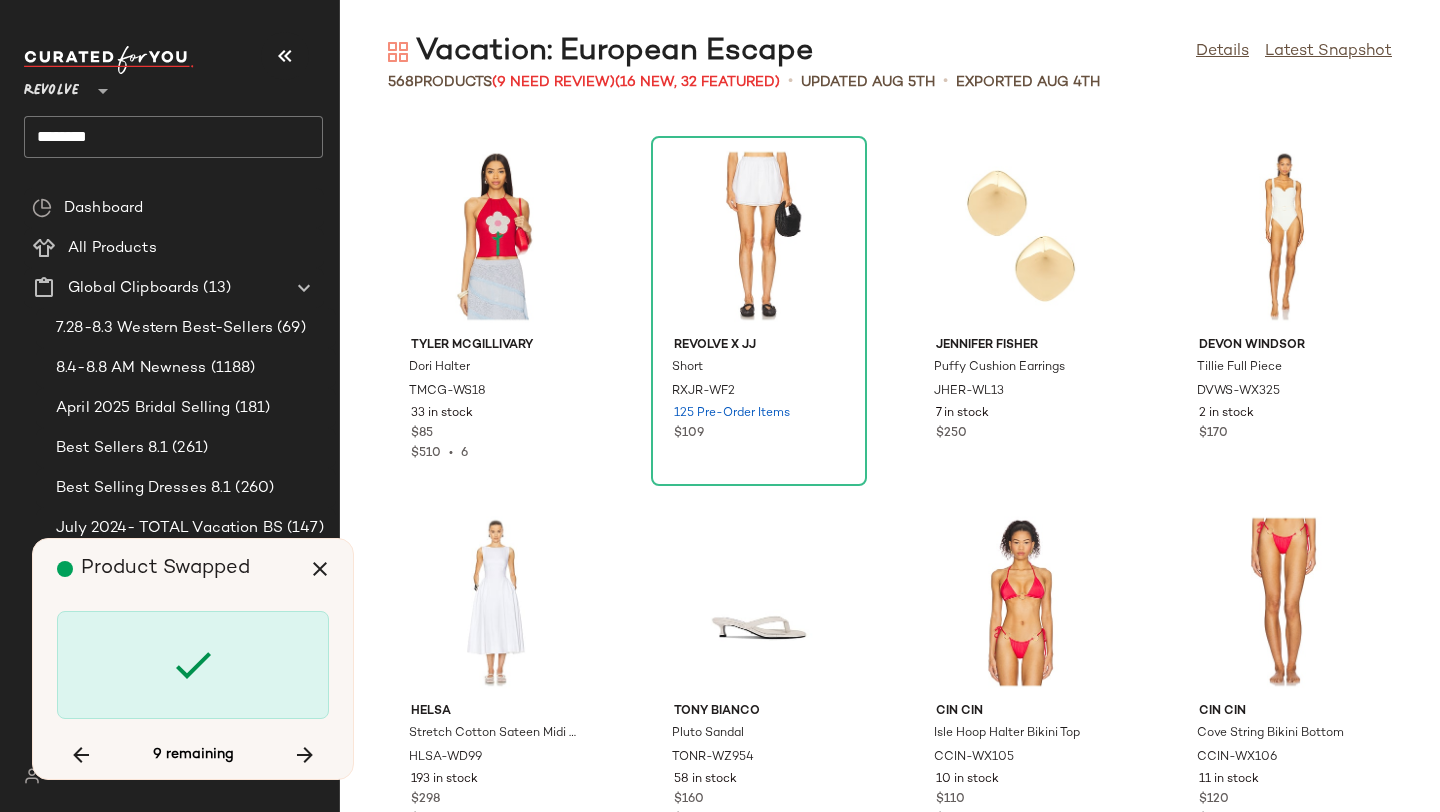 scroll, scrollTop: 26718, scrollLeft: 0, axis: vertical 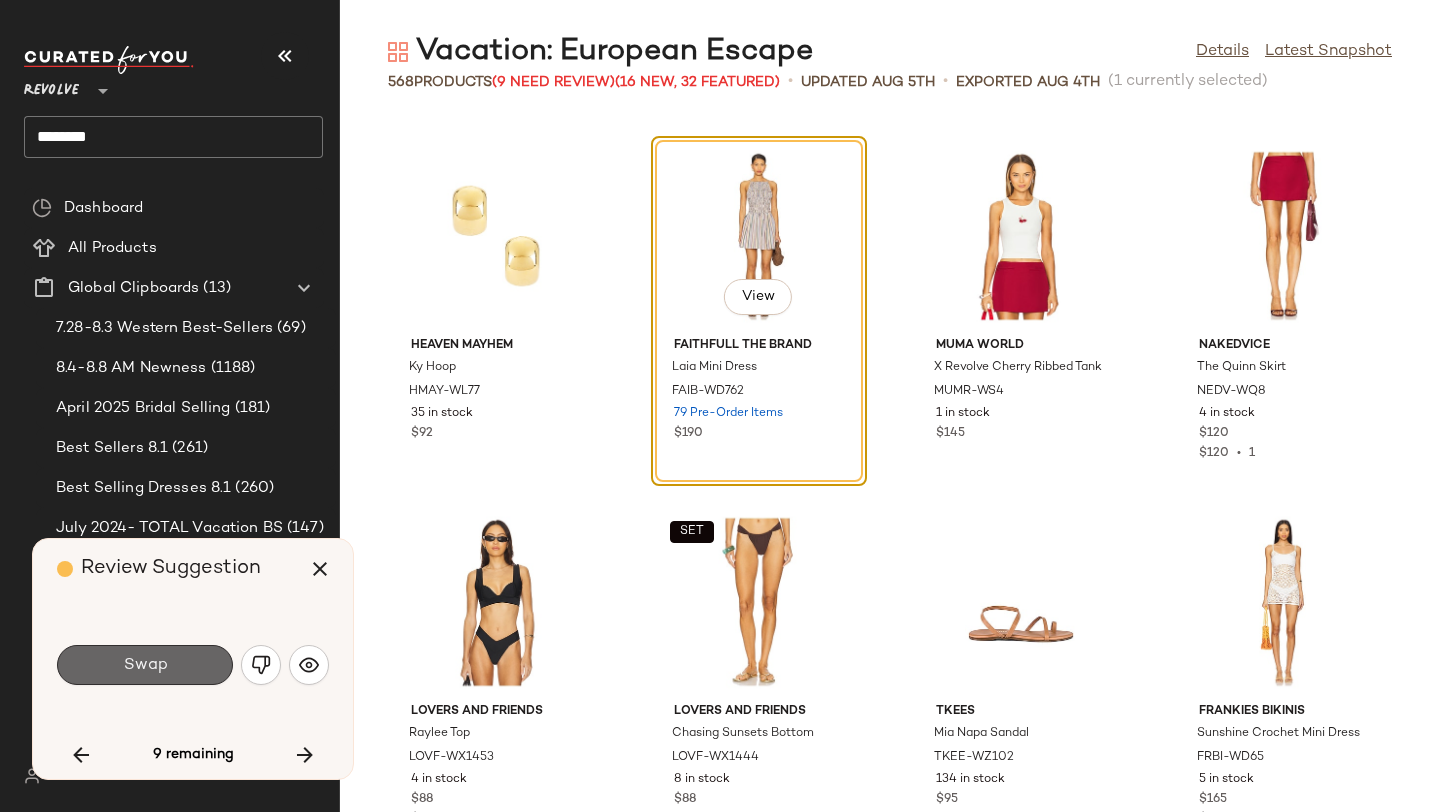click on "Swap" at bounding box center (145, 665) 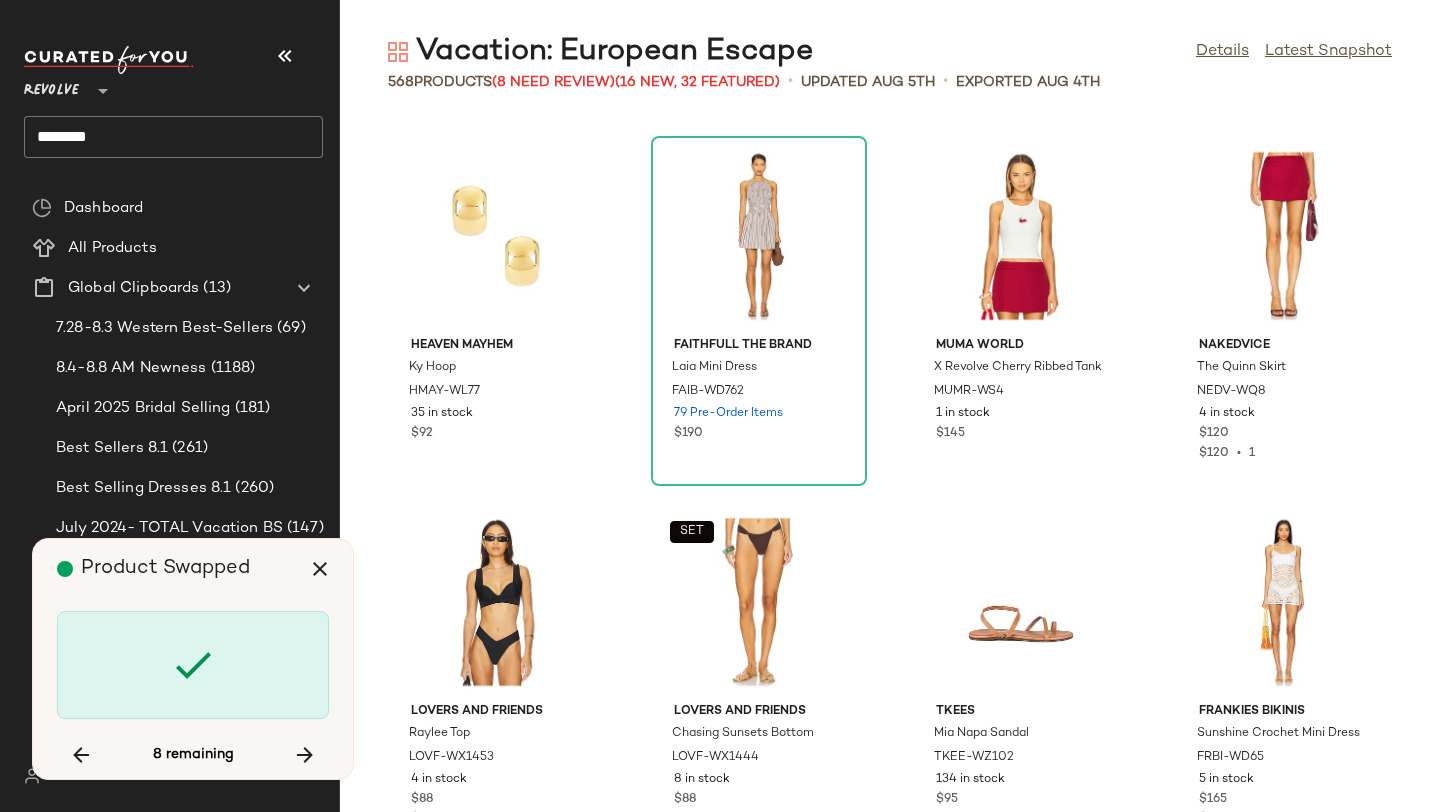scroll, scrollTop: 30744, scrollLeft: 0, axis: vertical 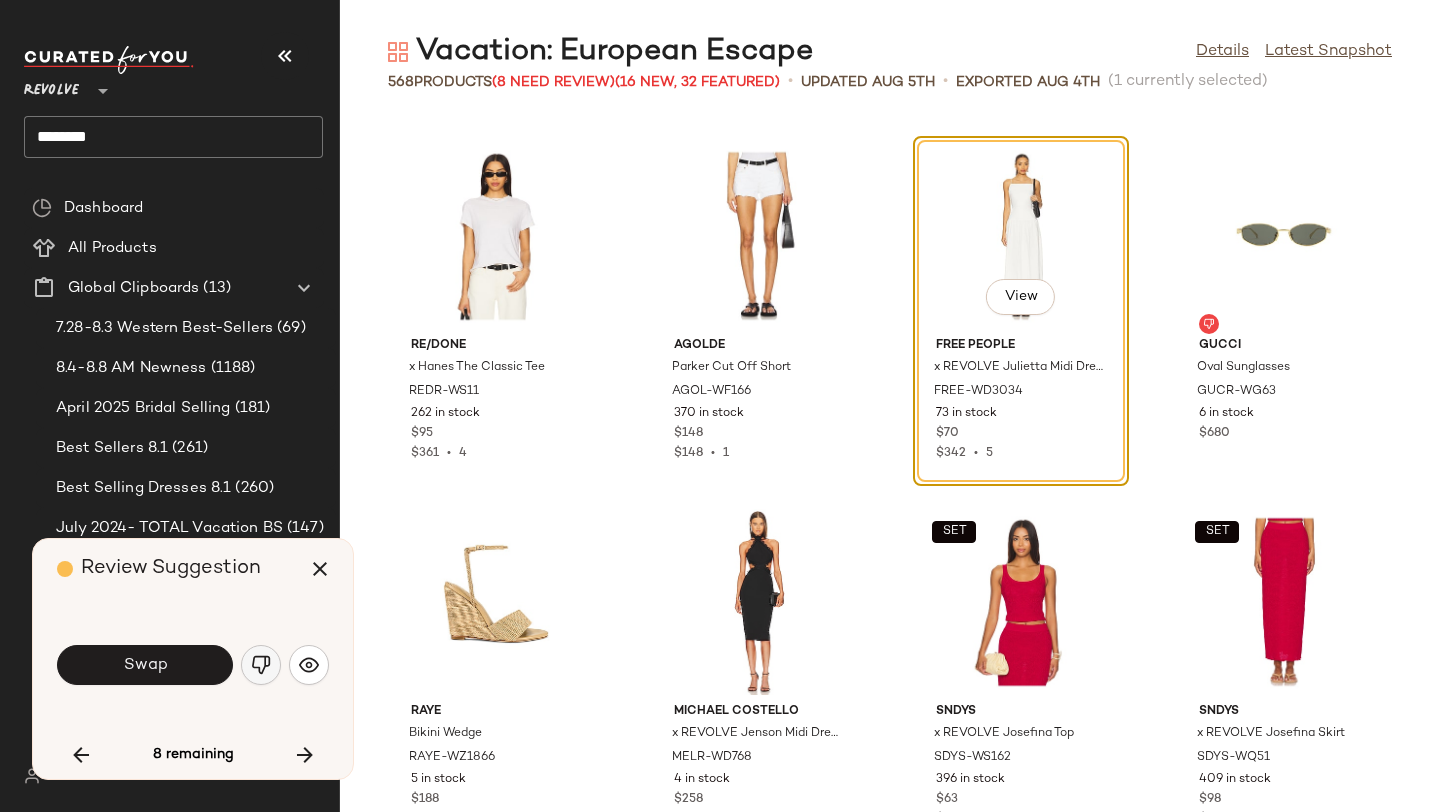 click 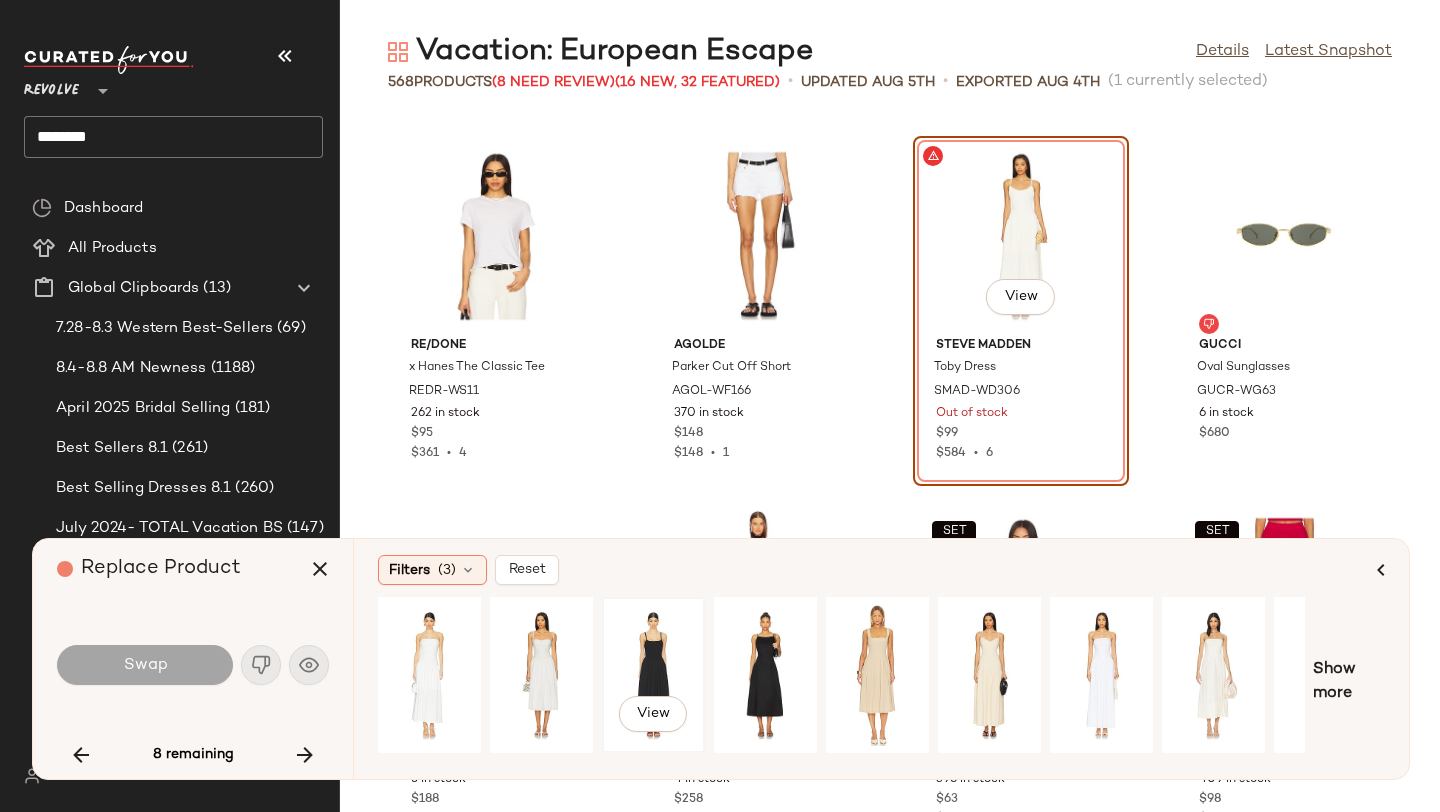click on "View" 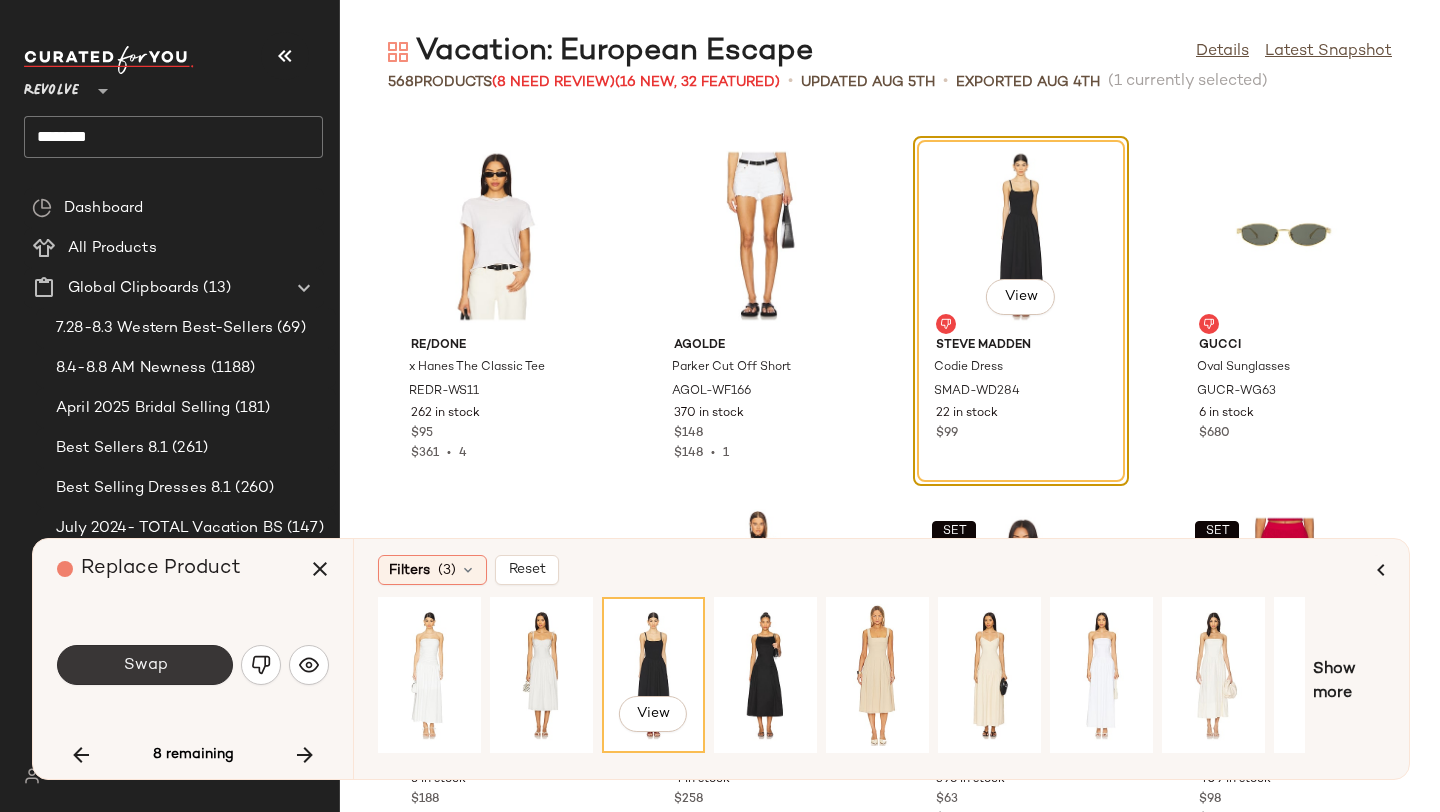 click on "Swap" 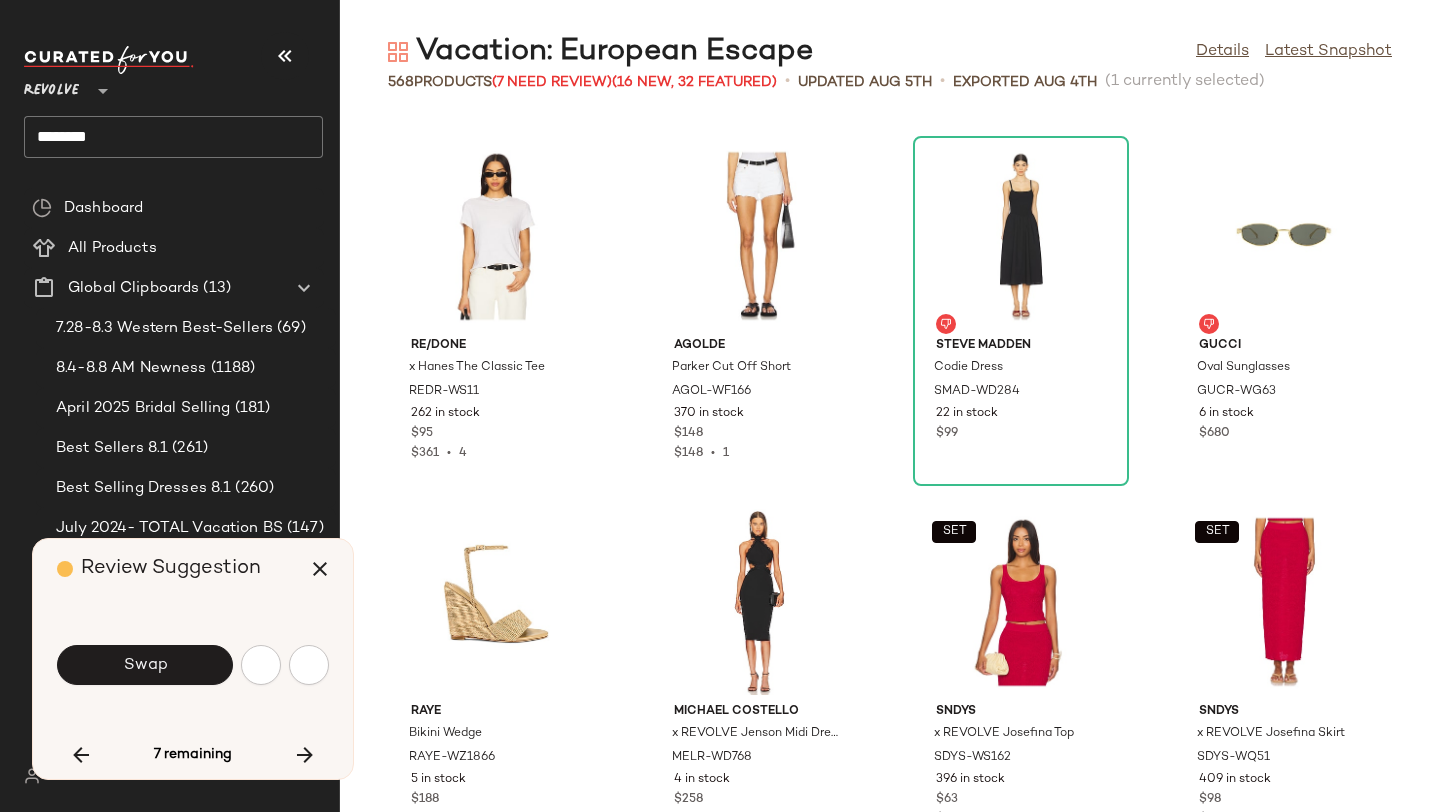 scroll, scrollTop: 31842, scrollLeft: 0, axis: vertical 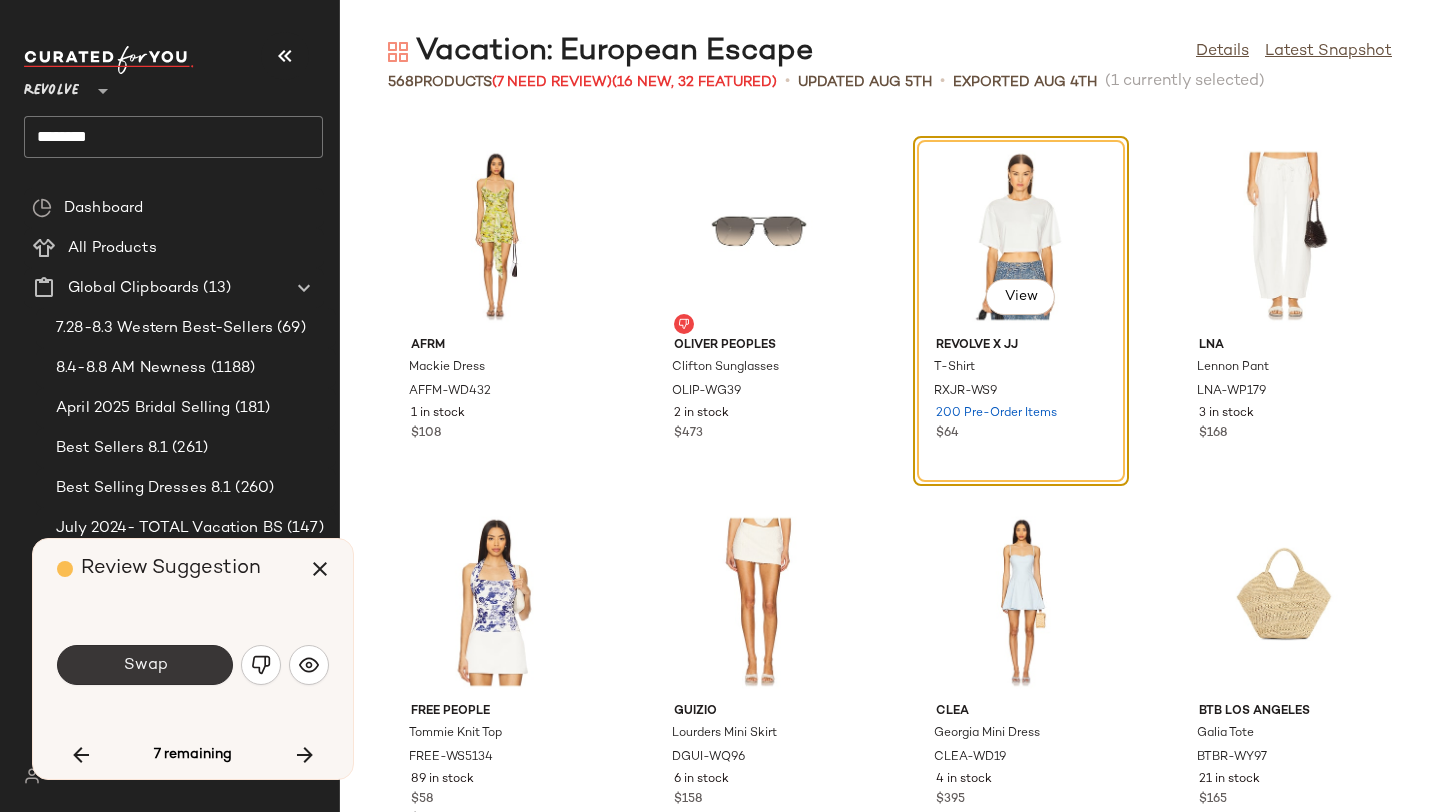 click on "Swap" at bounding box center [145, 665] 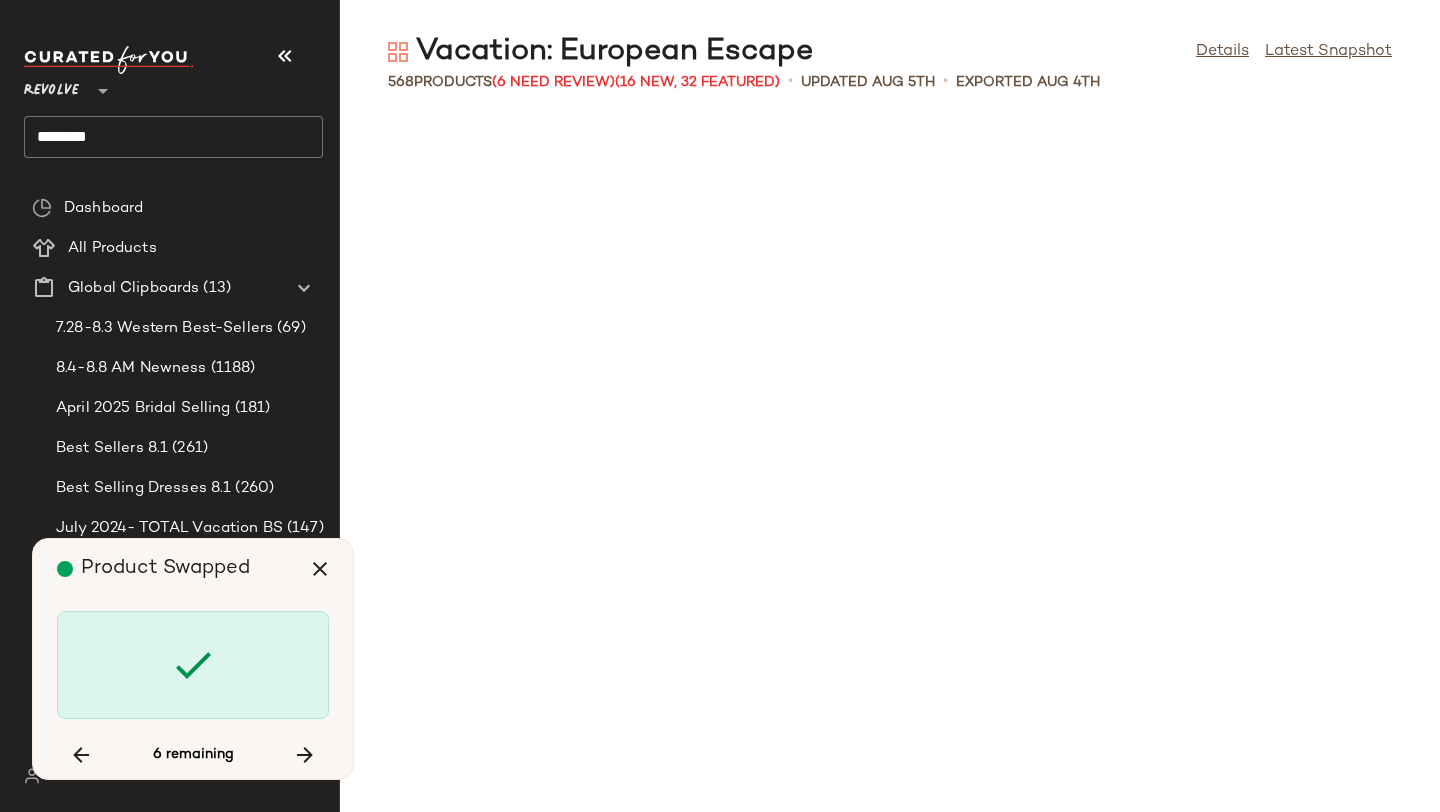 scroll, scrollTop: 34038, scrollLeft: 0, axis: vertical 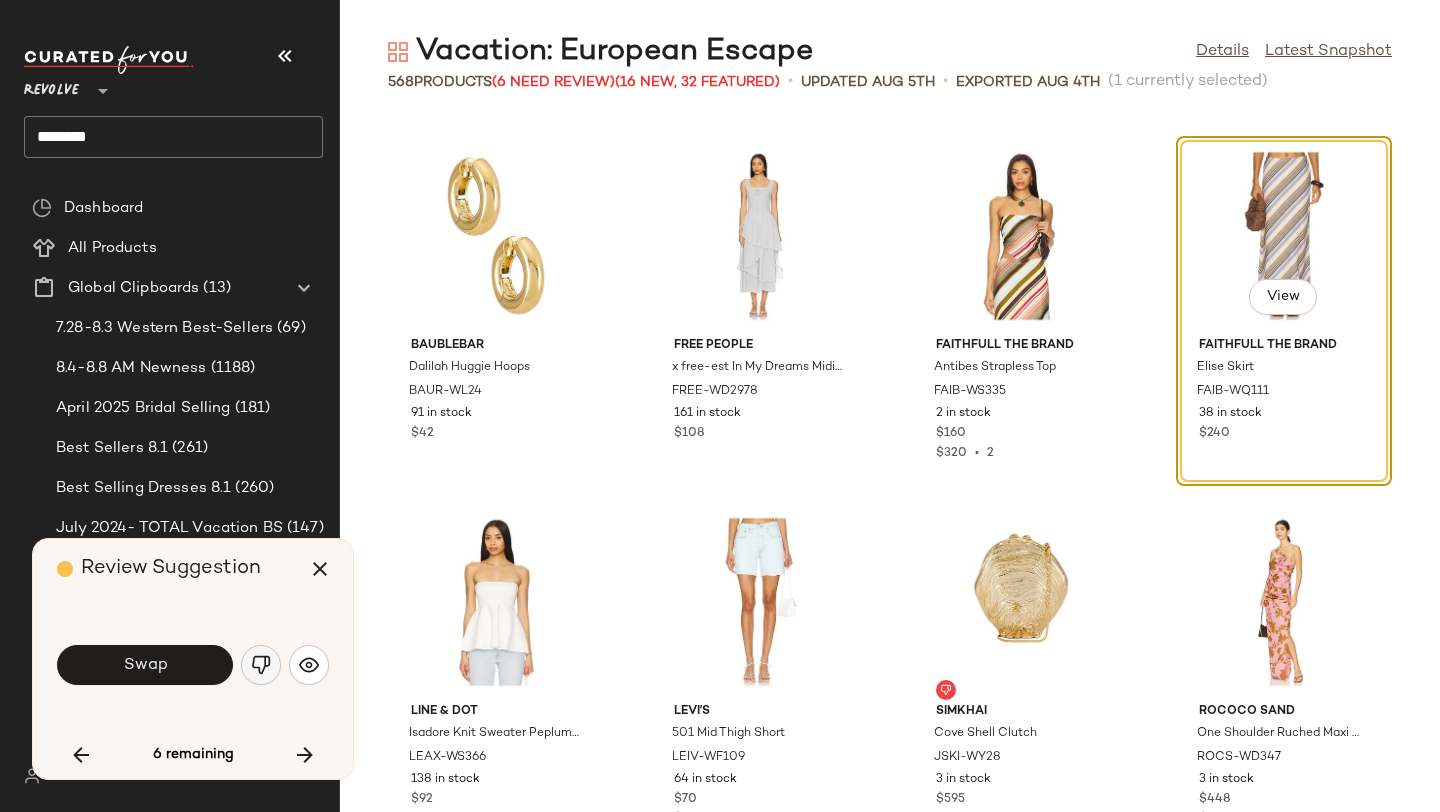 click 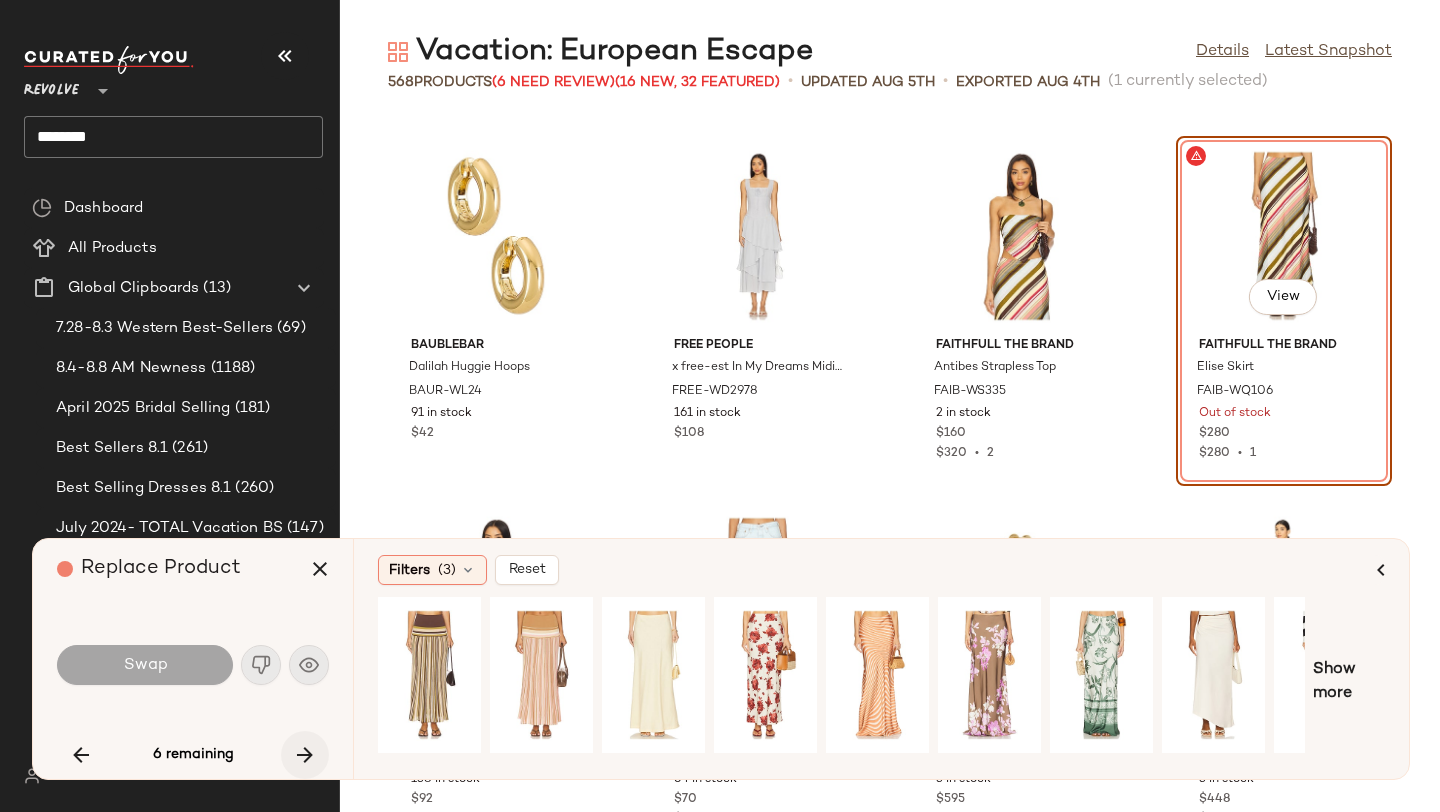 click at bounding box center [305, 755] 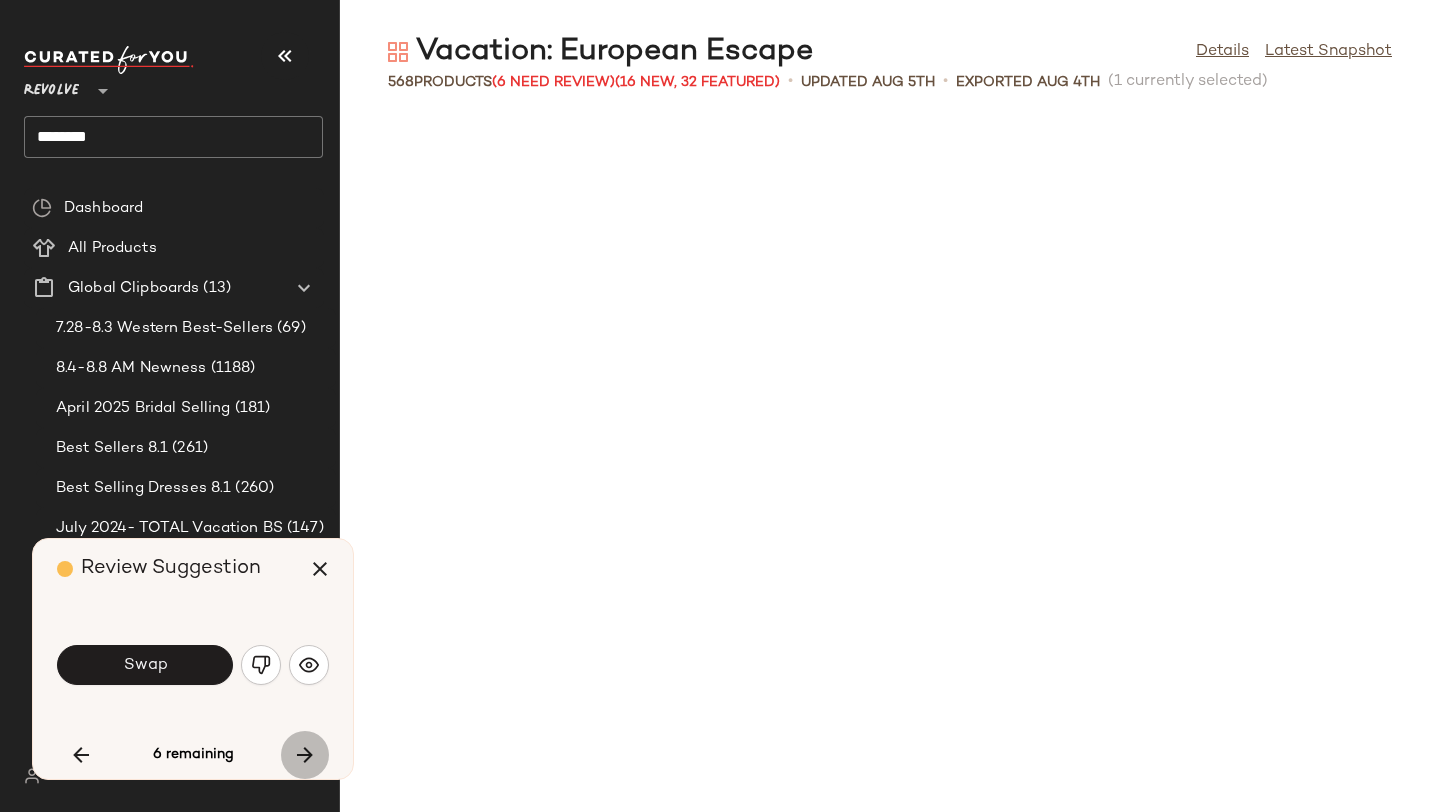 scroll, scrollTop: 34770, scrollLeft: 0, axis: vertical 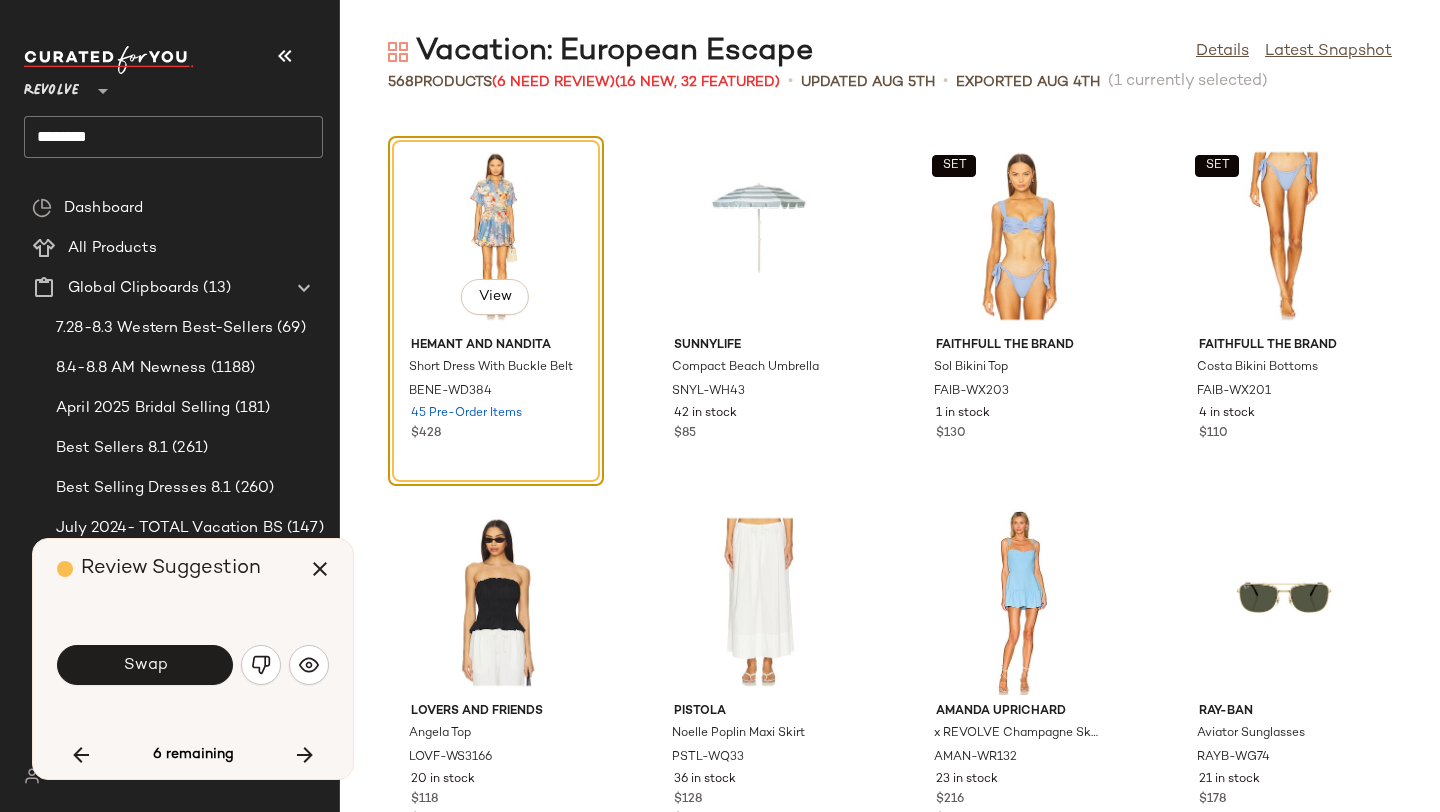 click on "Swap" at bounding box center (193, 665) 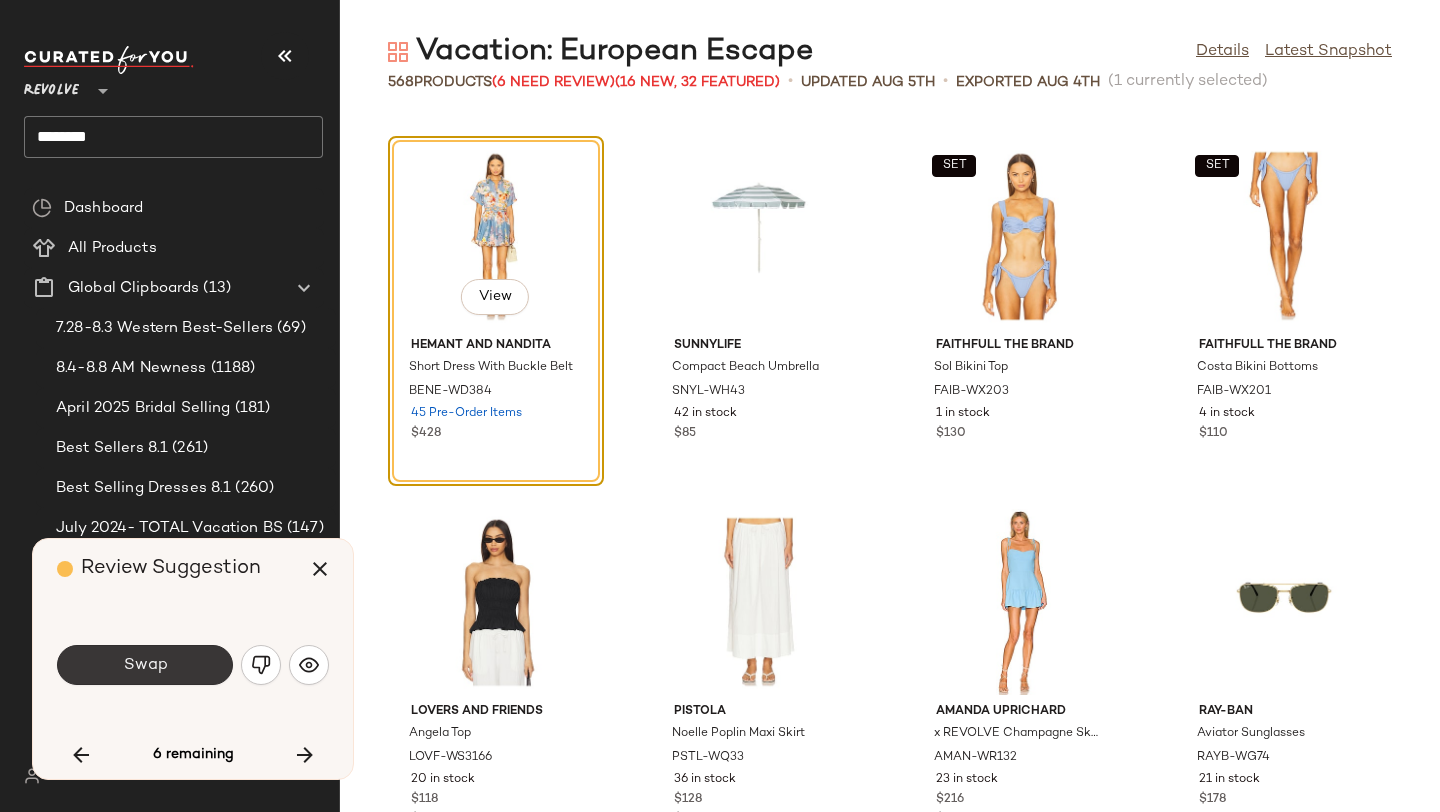 click on "Swap" at bounding box center (145, 665) 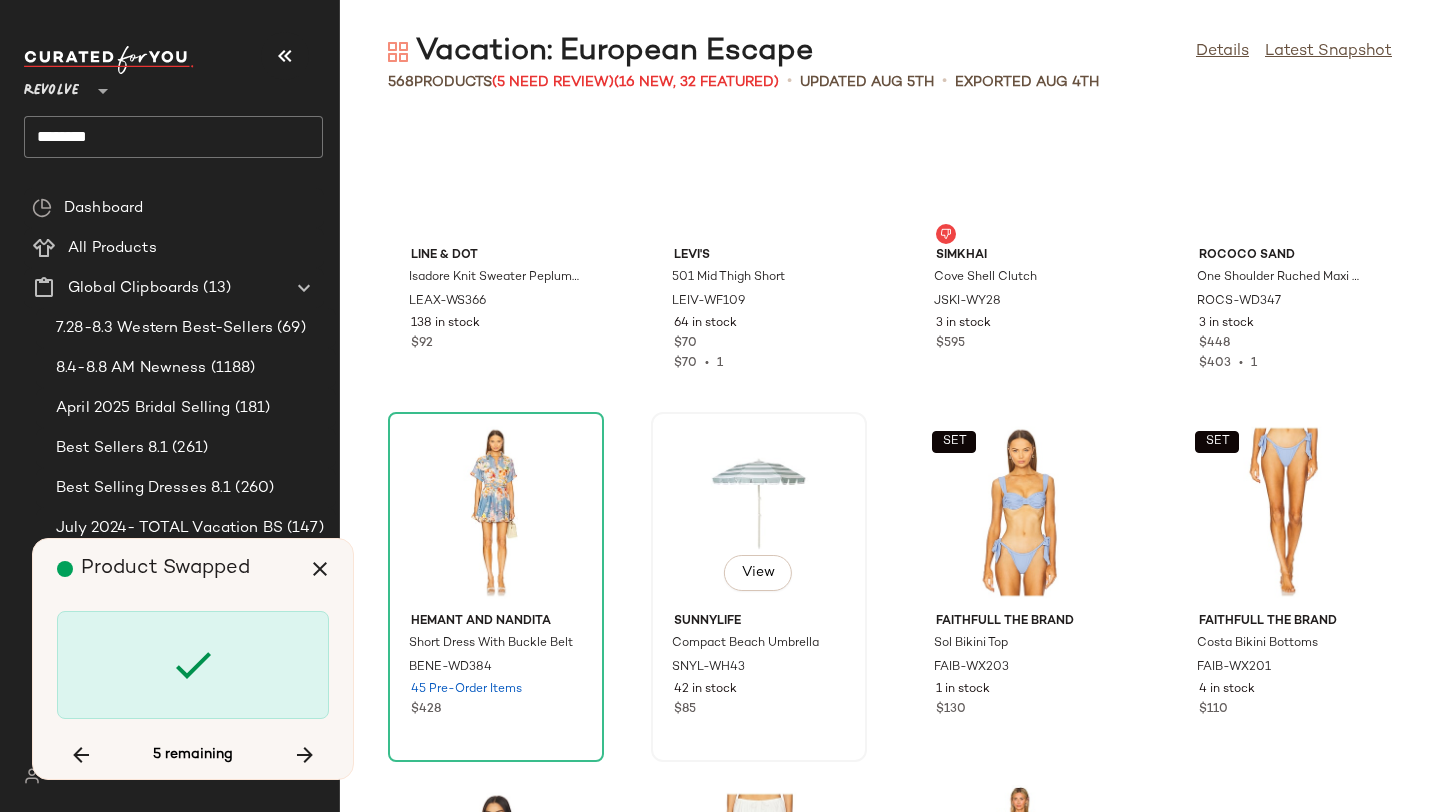 scroll, scrollTop: 34388, scrollLeft: 0, axis: vertical 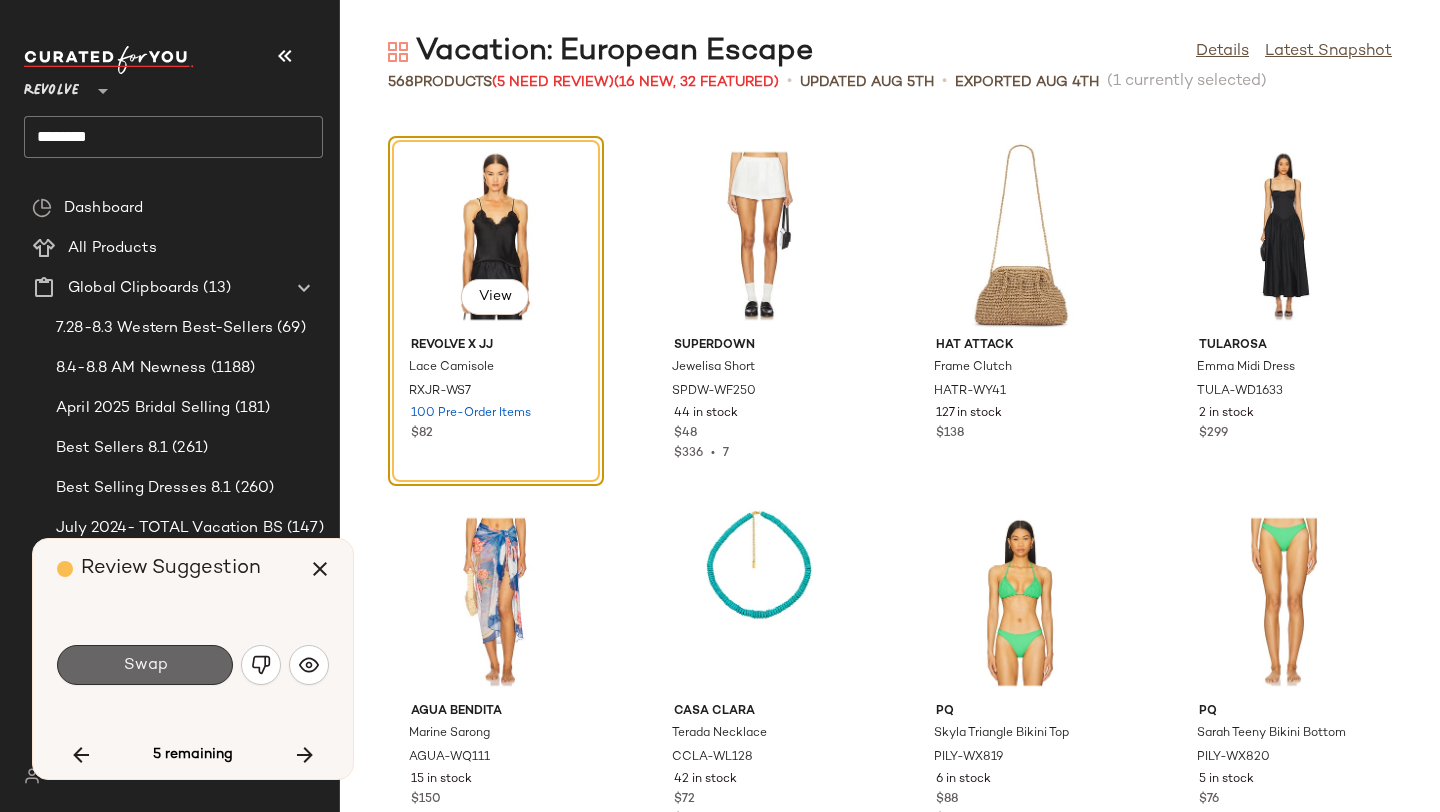 click on "Swap" at bounding box center [145, 665] 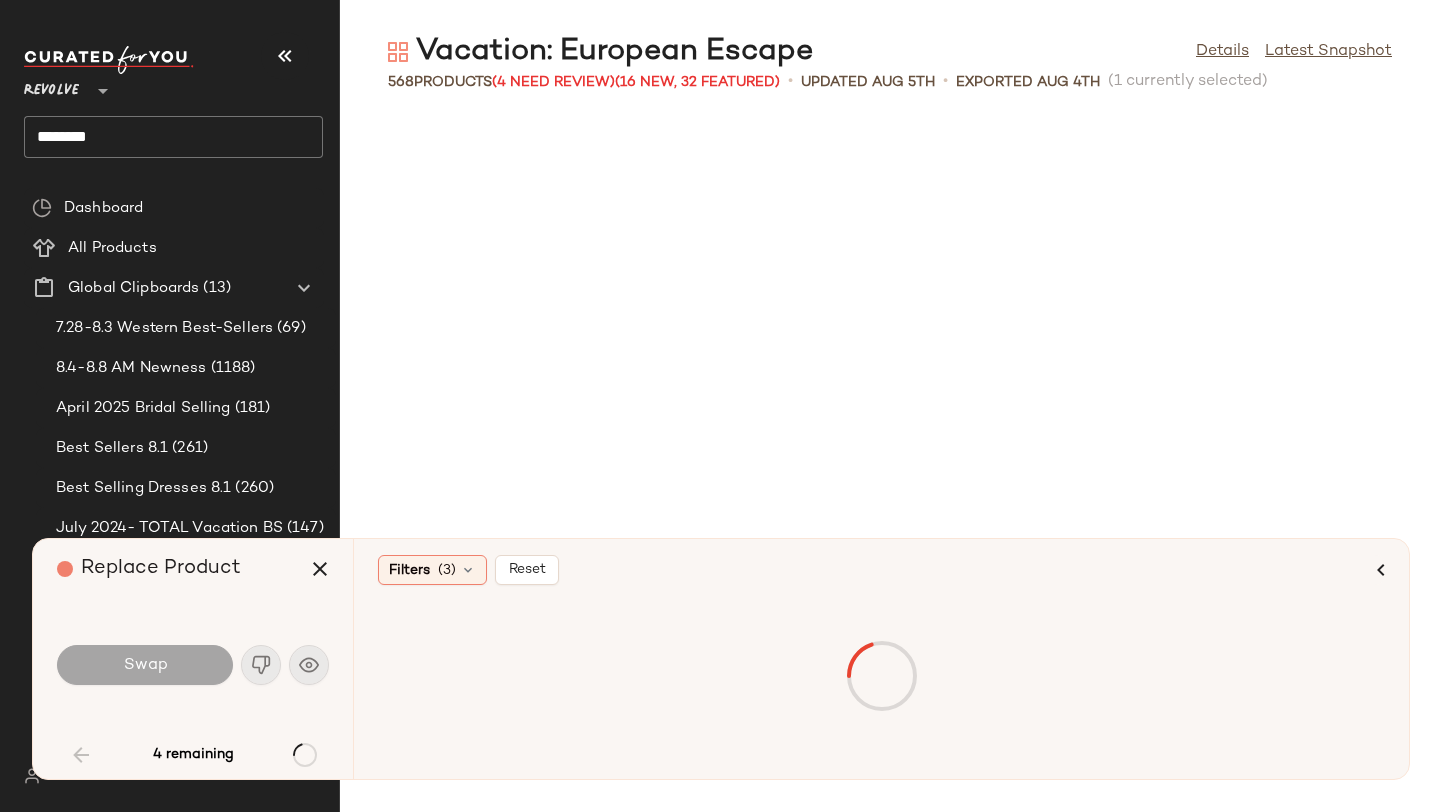 scroll, scrollTop: 366, scrollLeft: 0, axis: vertical 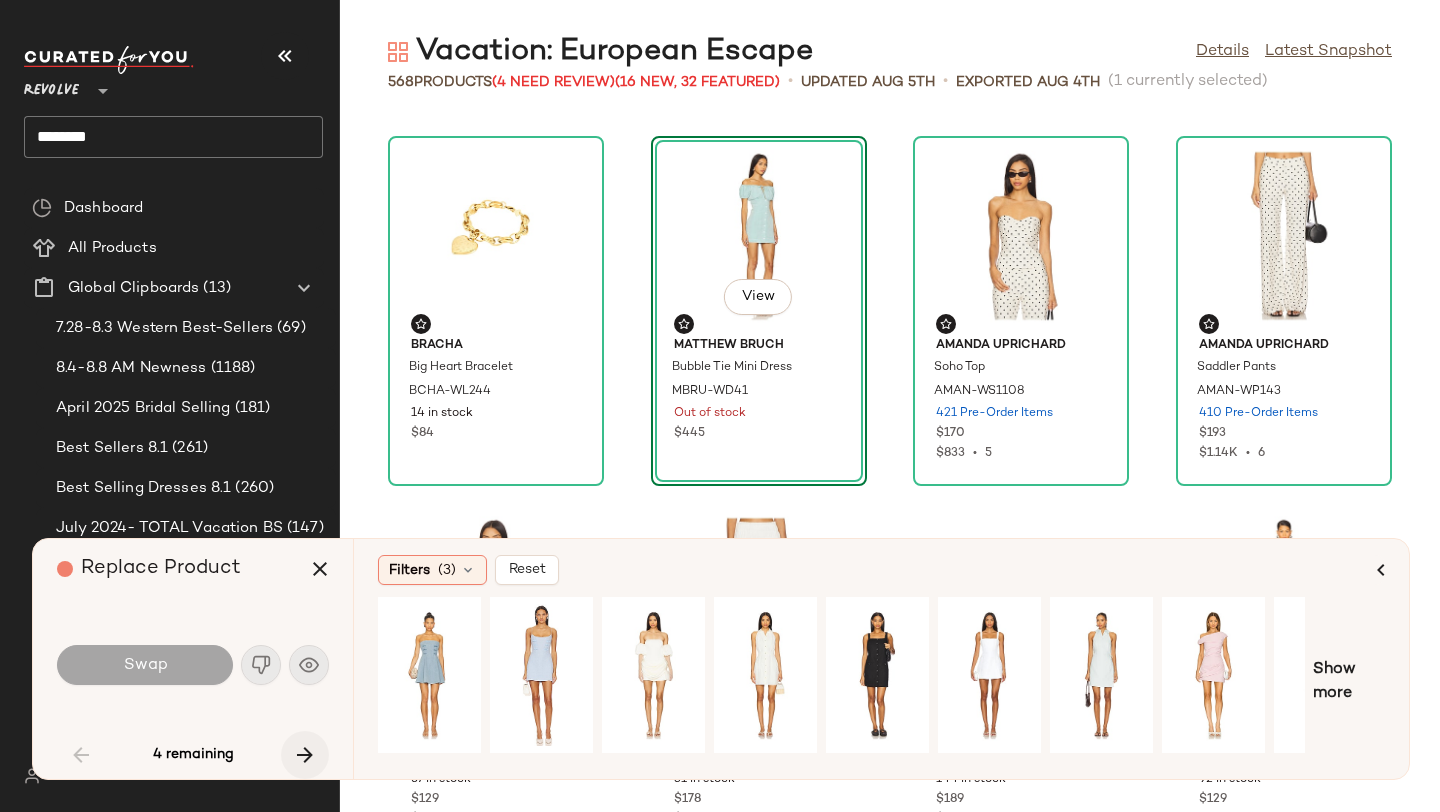 click at bounding box center [305, 755] 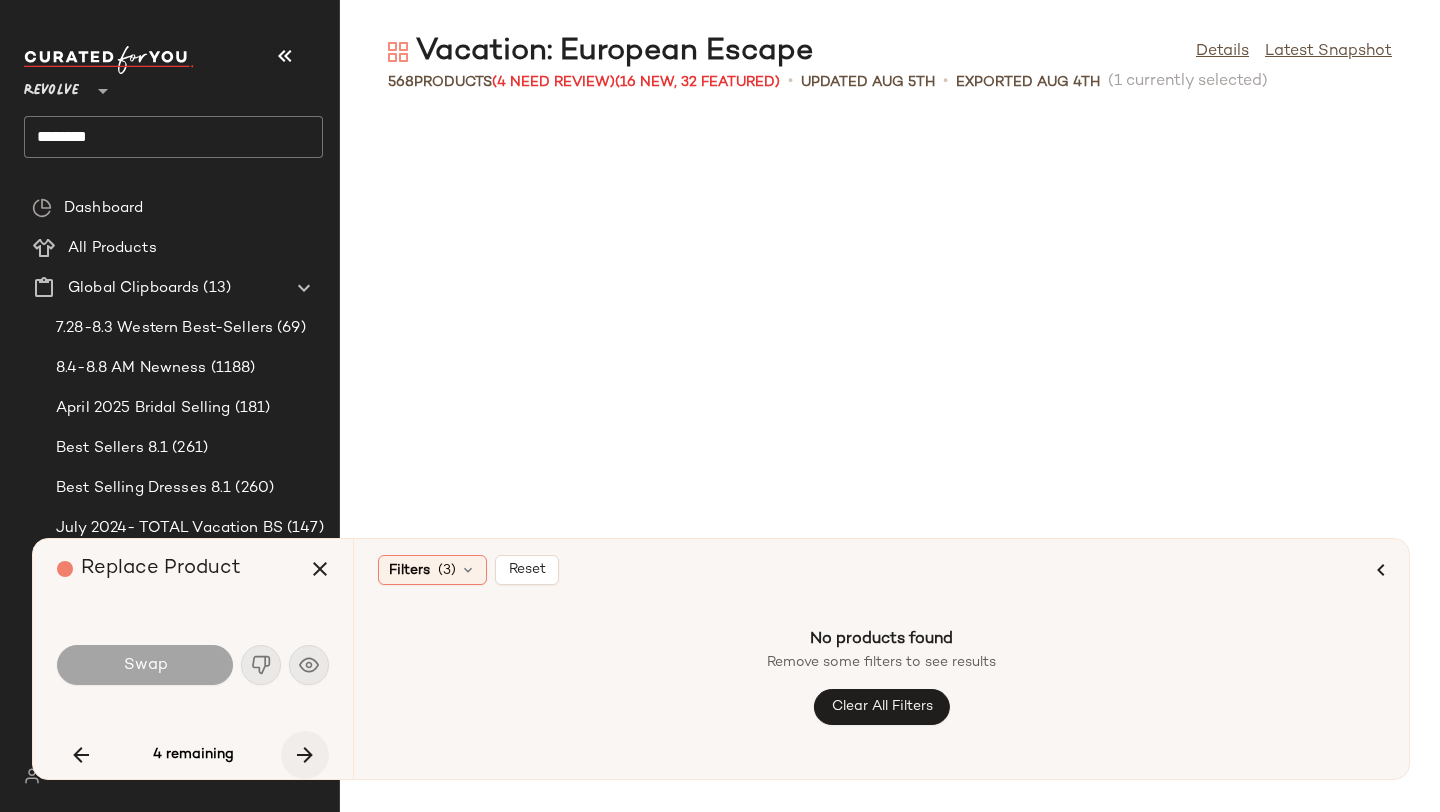 scroll, scrollTop: 21960, scrollLeft: 0, axis: vertical 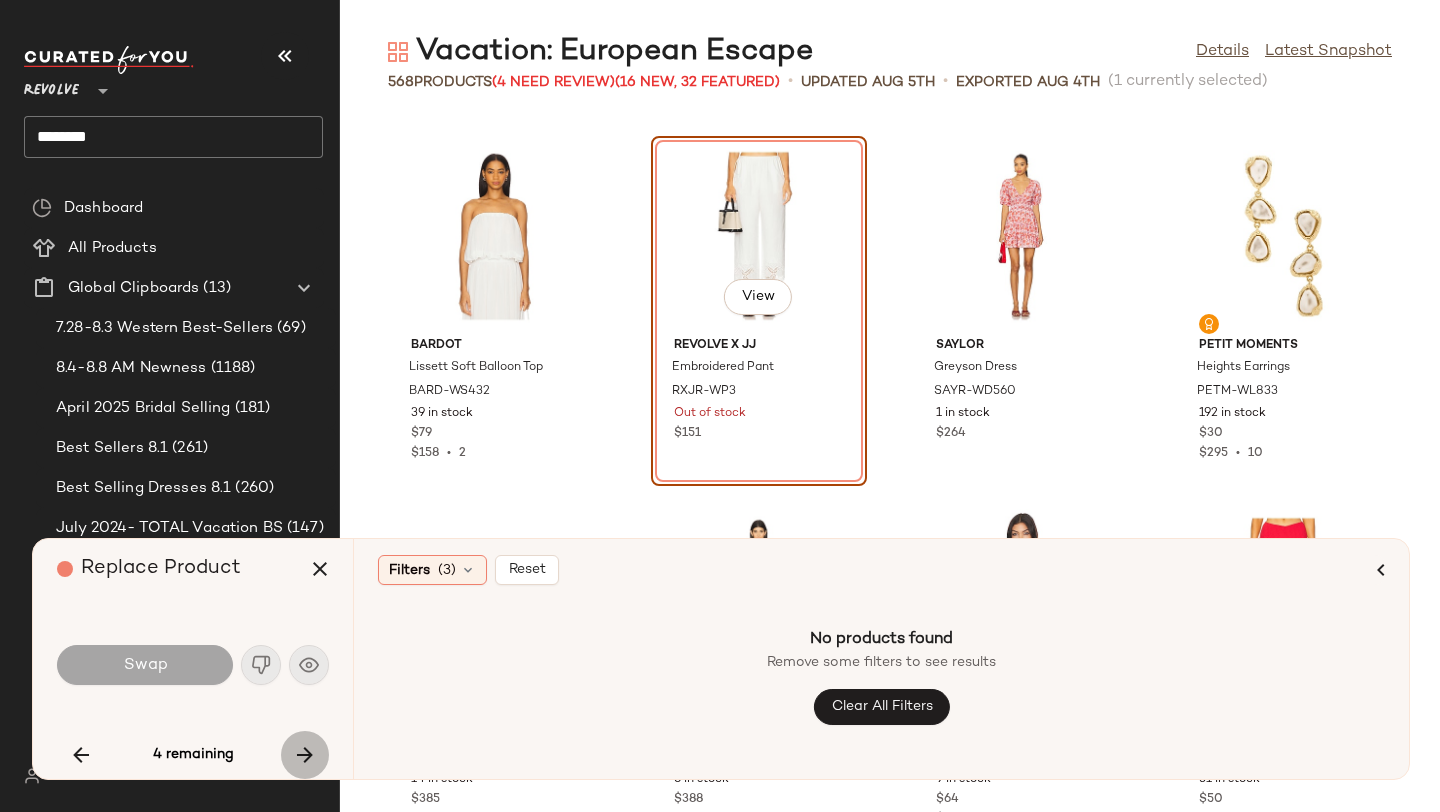 click at bounding box center [305, 755] 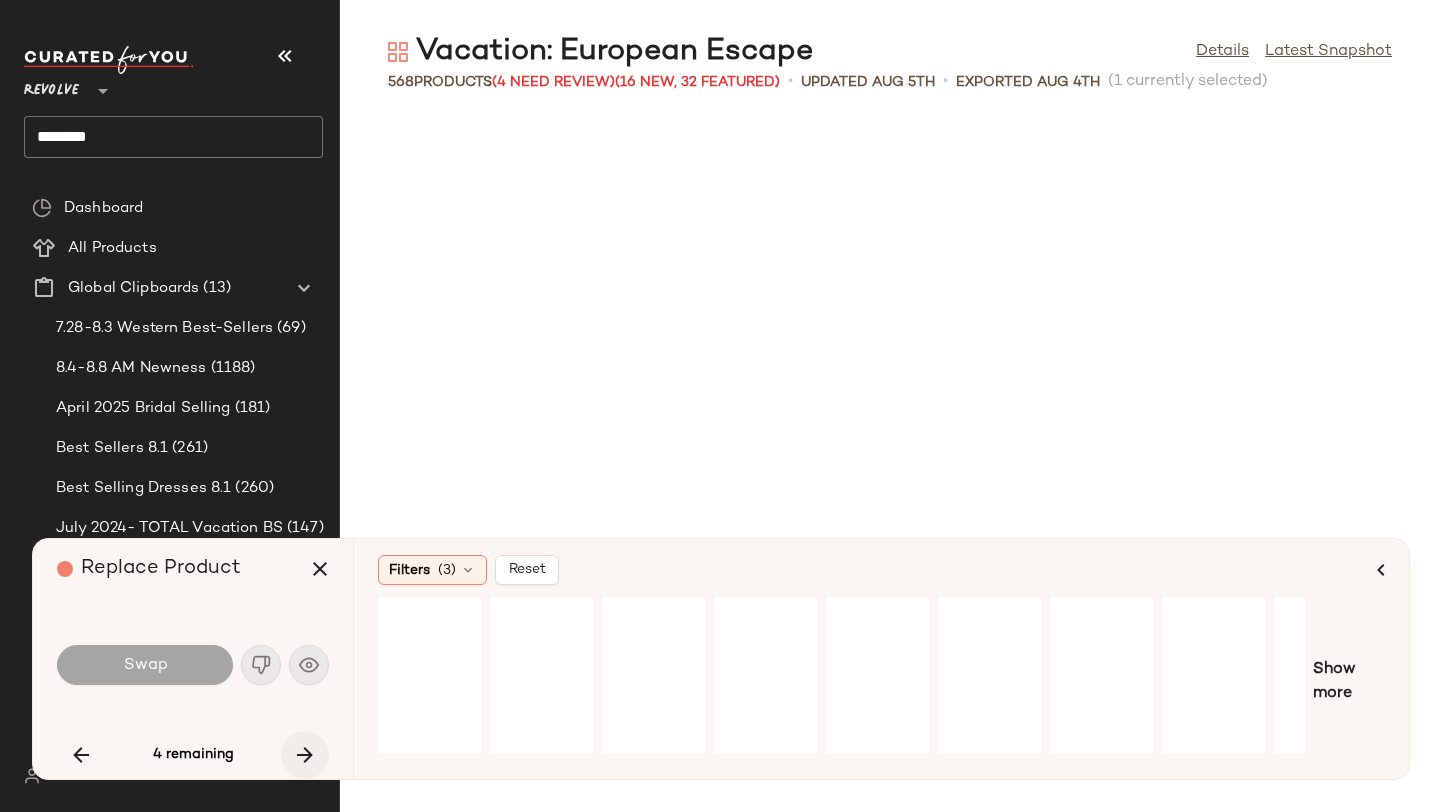 scroll, scrollTop: 34038, scrollLeft: 0, axis: vertical 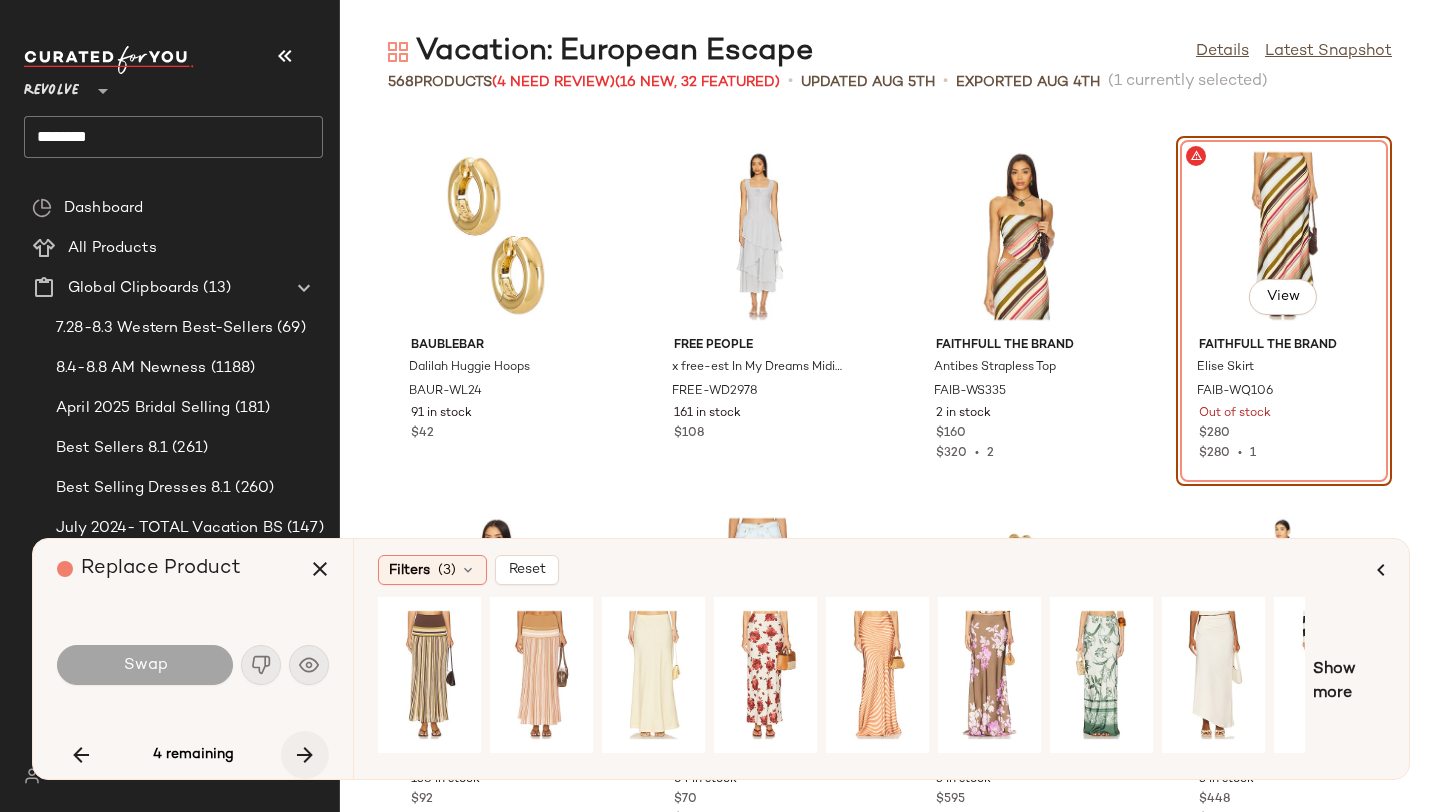 click at bounding box center (305, 755) 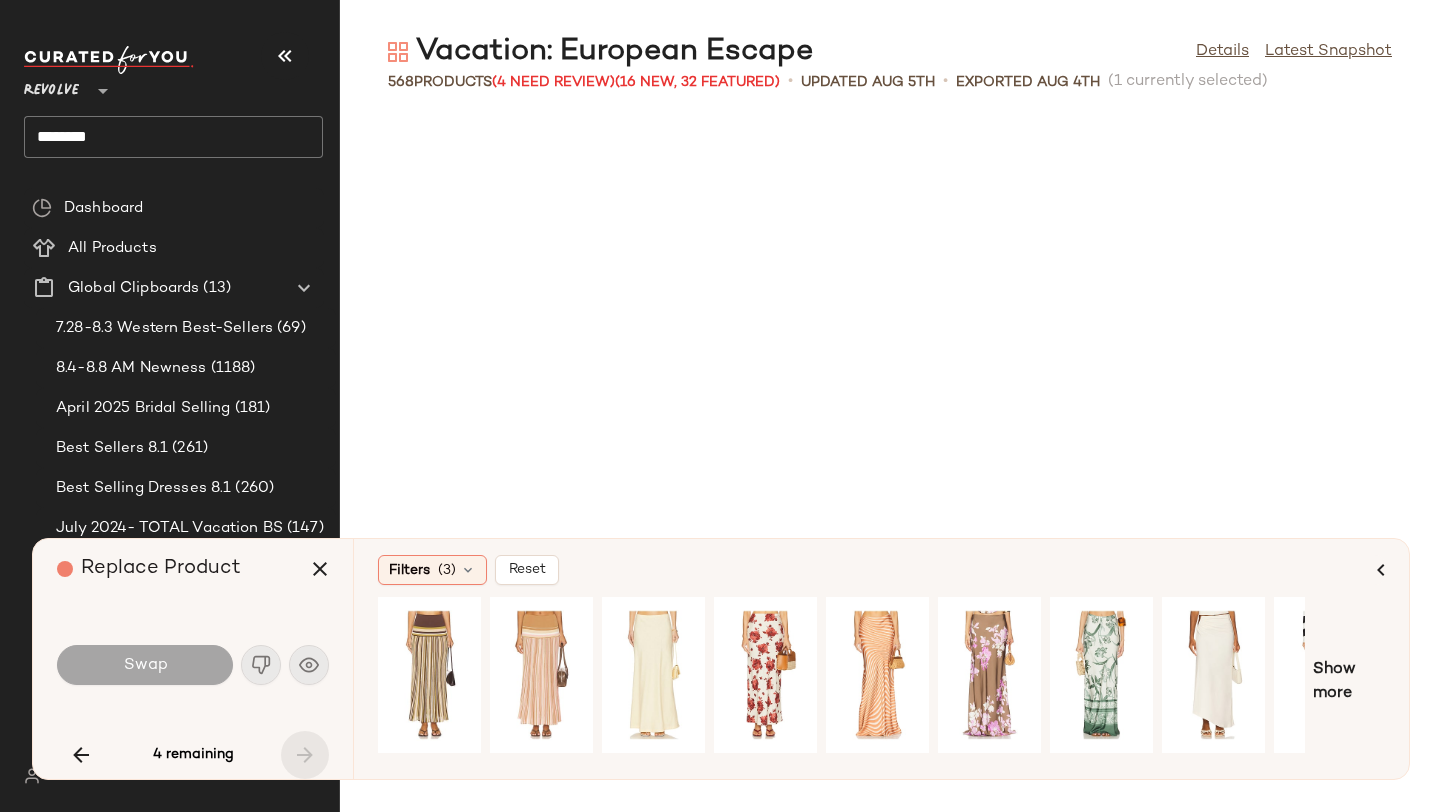 scroll, scrollTop: 39528, scrollLeft: 0, axis: vertical 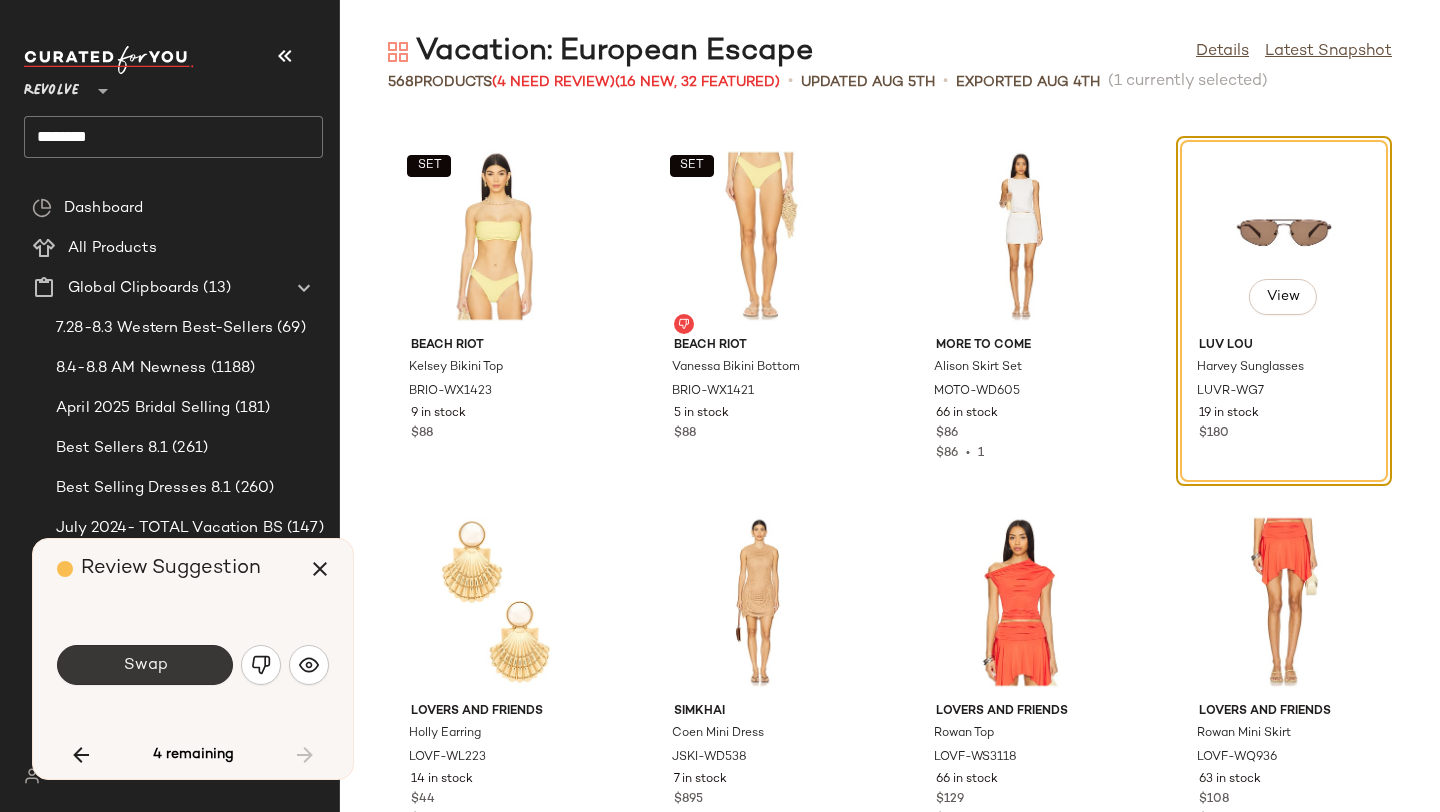 click on "Swap" at bounding box center [145, 665] 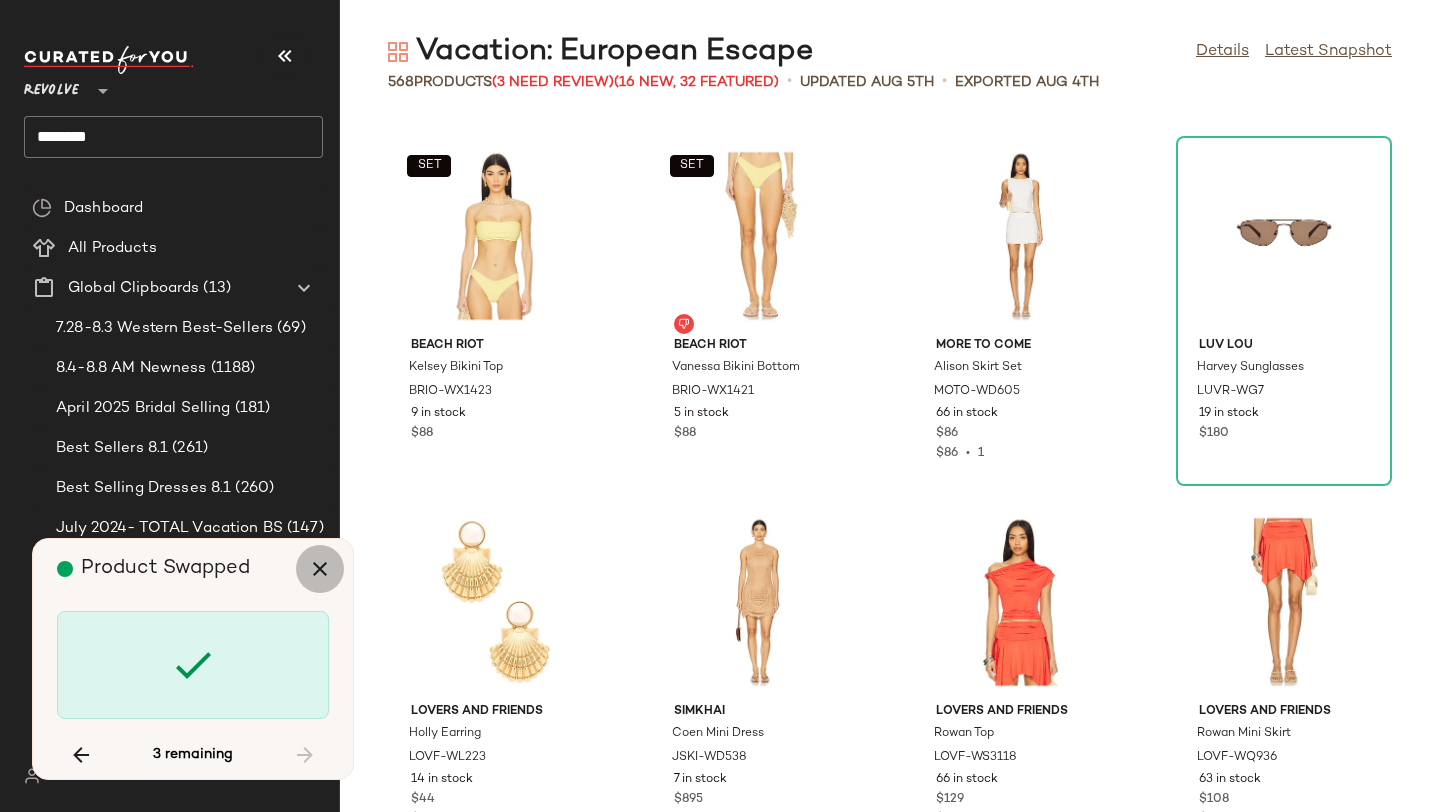 click at bounding box center [320, 569] 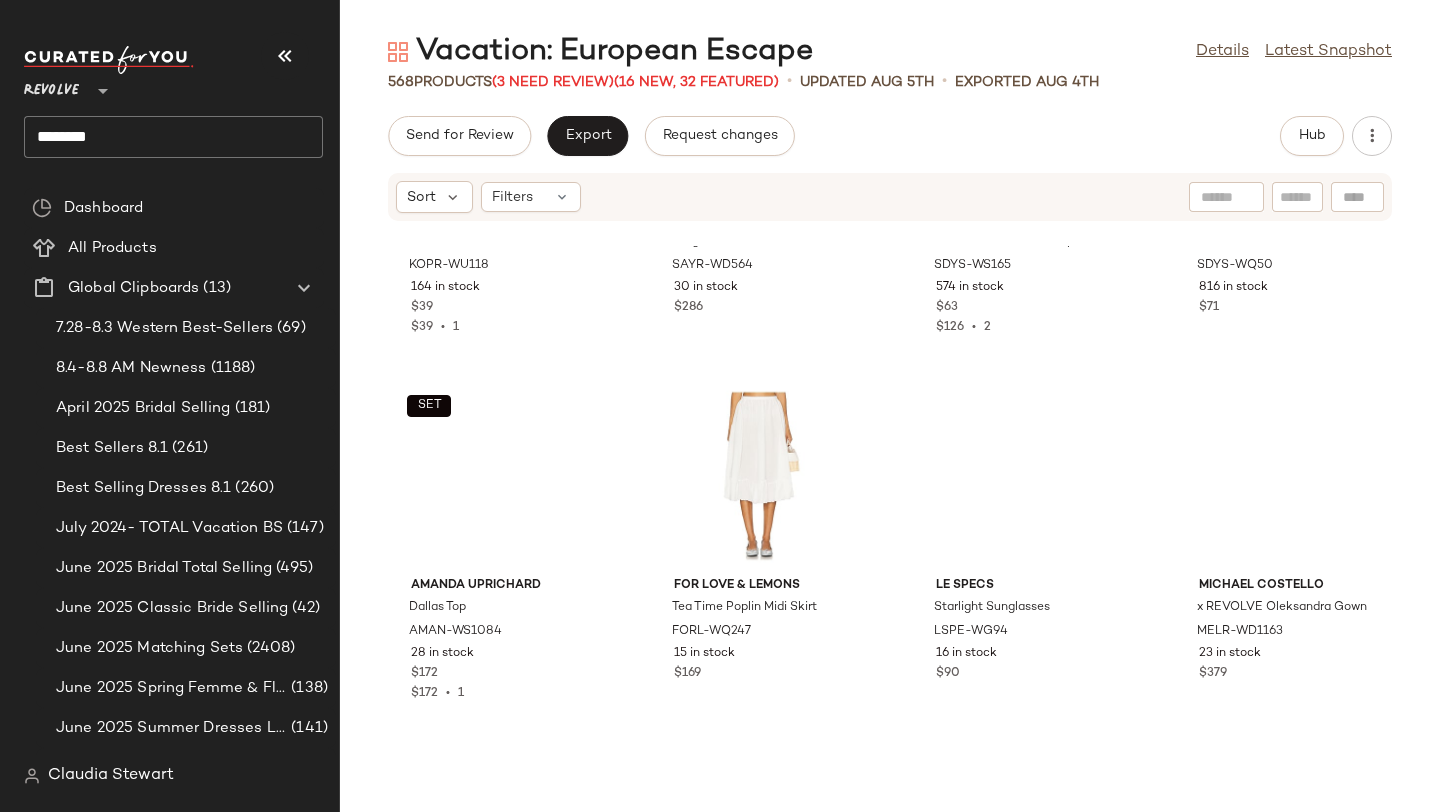 scroll, scrollTop: 37636, scrollLeft: 0, axis: vertical 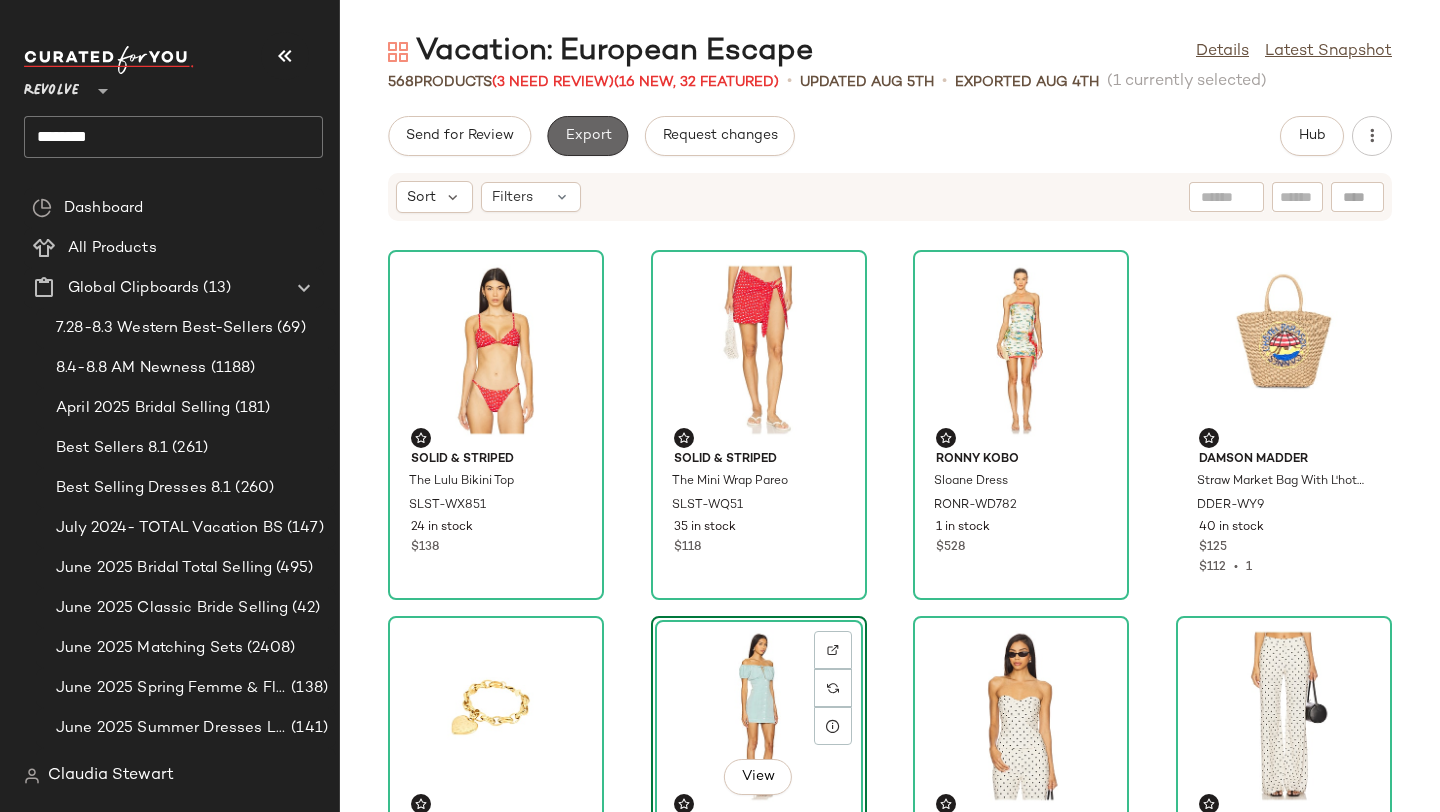 click on "Export" at bounding box center [587, 136] 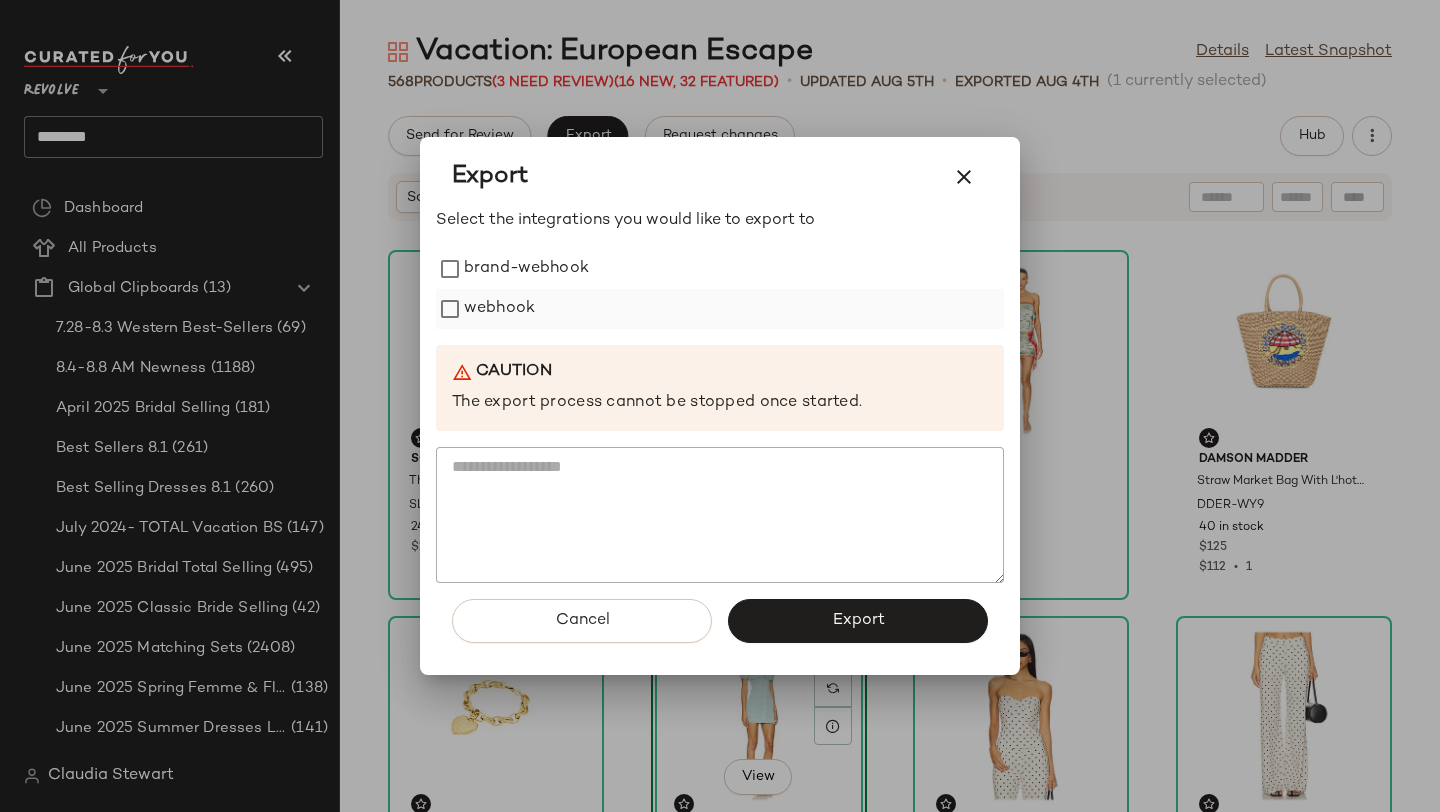 click on "webhook" at bounding box center [499, 309] 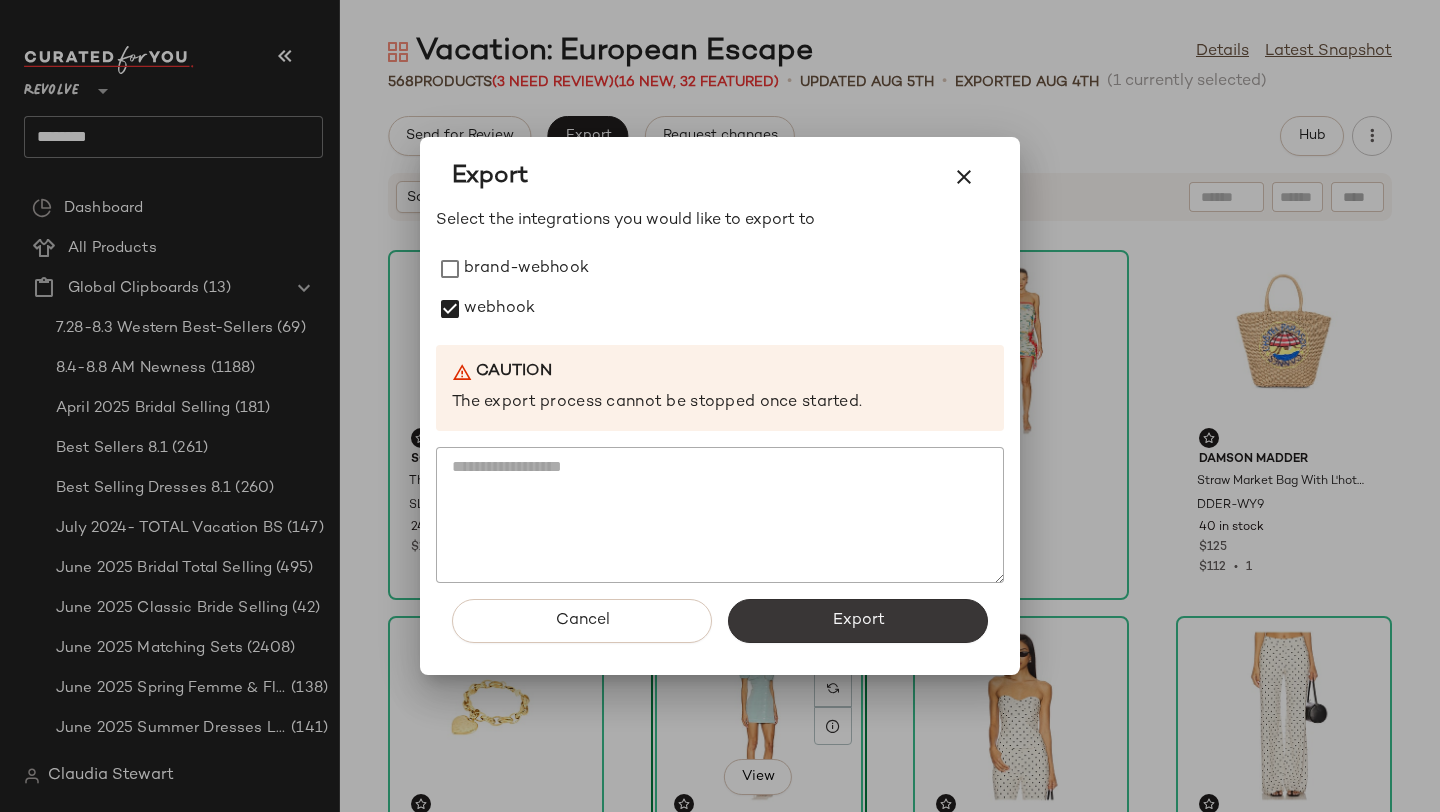 click on "Export" at bounding box center (858, 621) 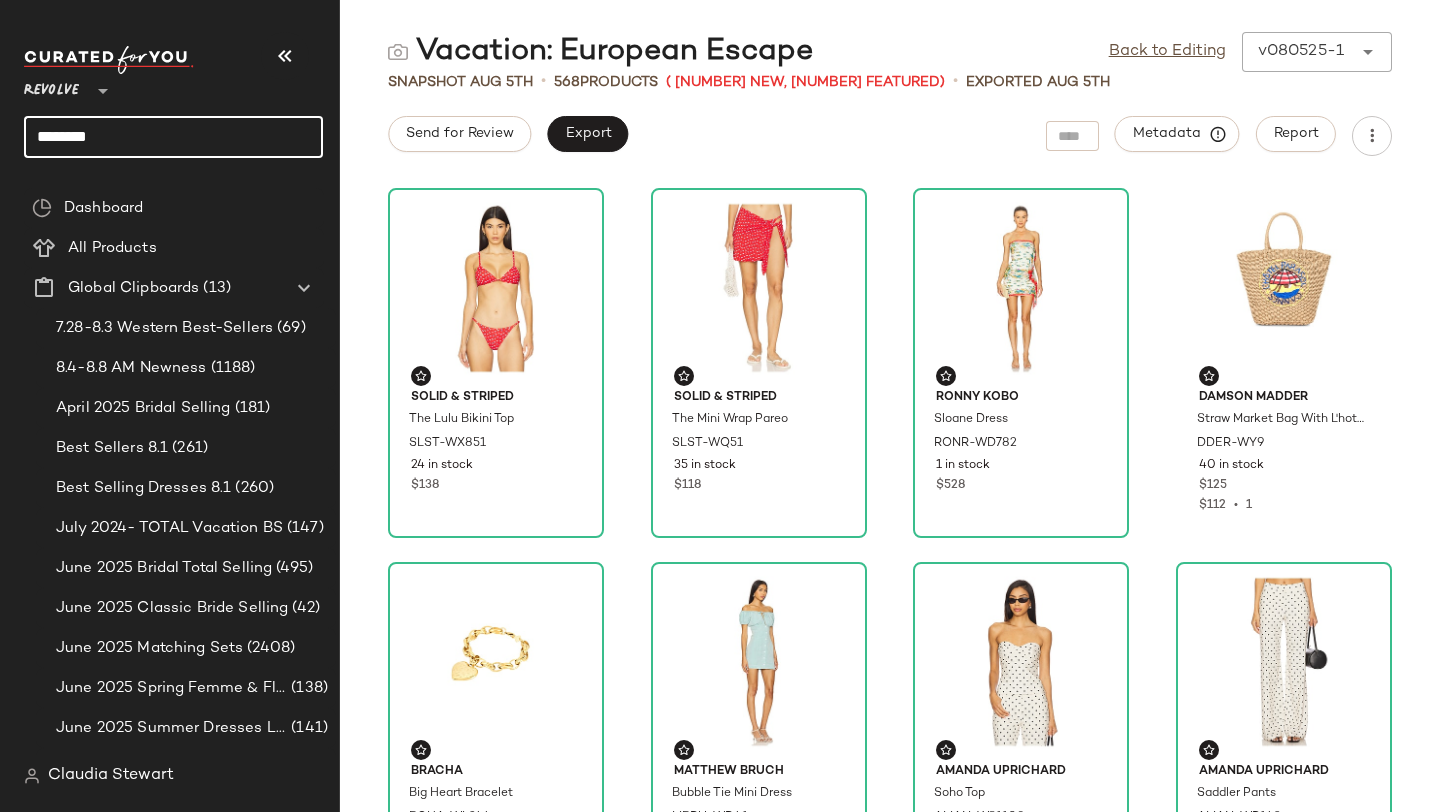 drag, startPoint x: 219, startPoint y: 140, endPoint x: 0, endPoint y: 136, distance: 219.03653 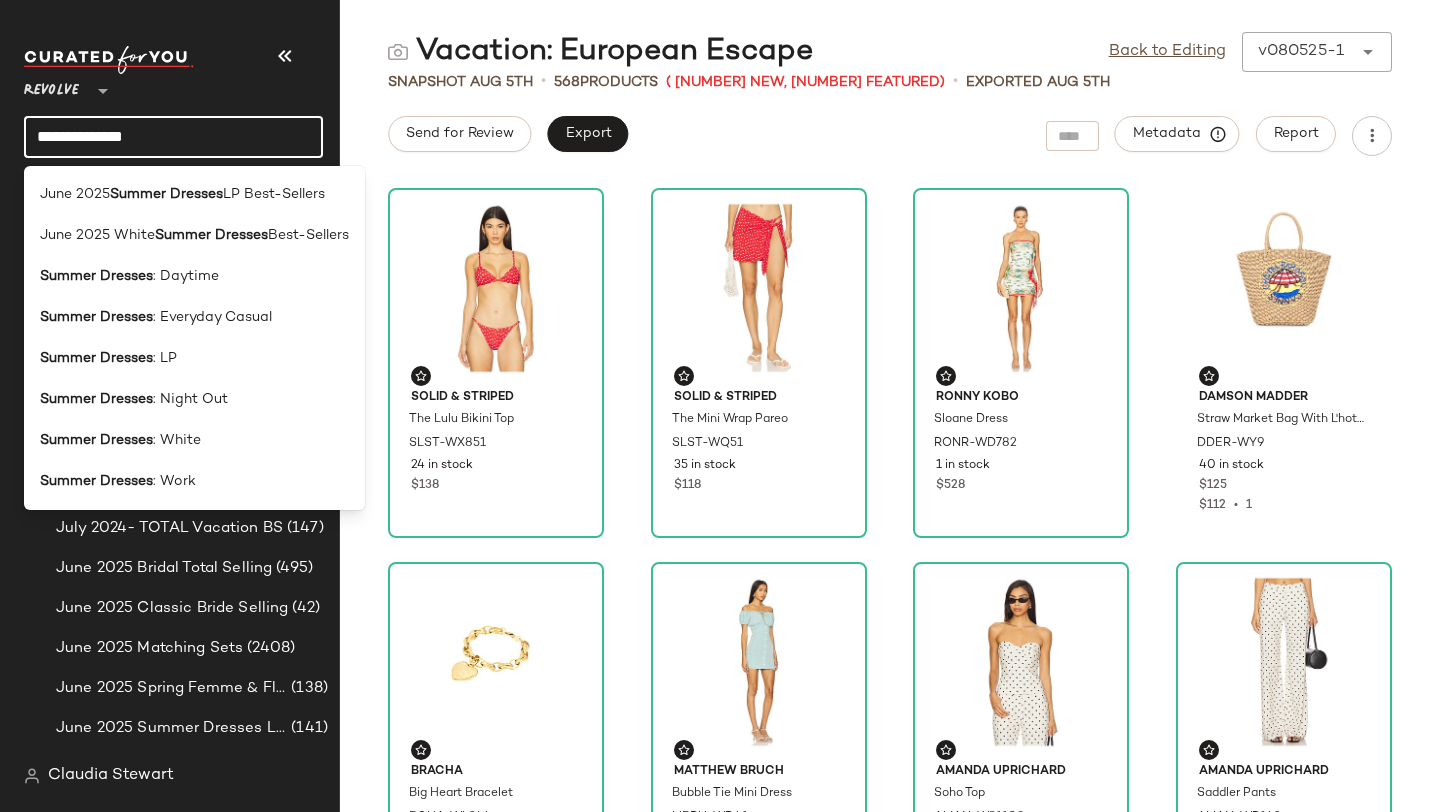 scroll, scrollTop: 341, scrollLeft: 0, axis: vertical 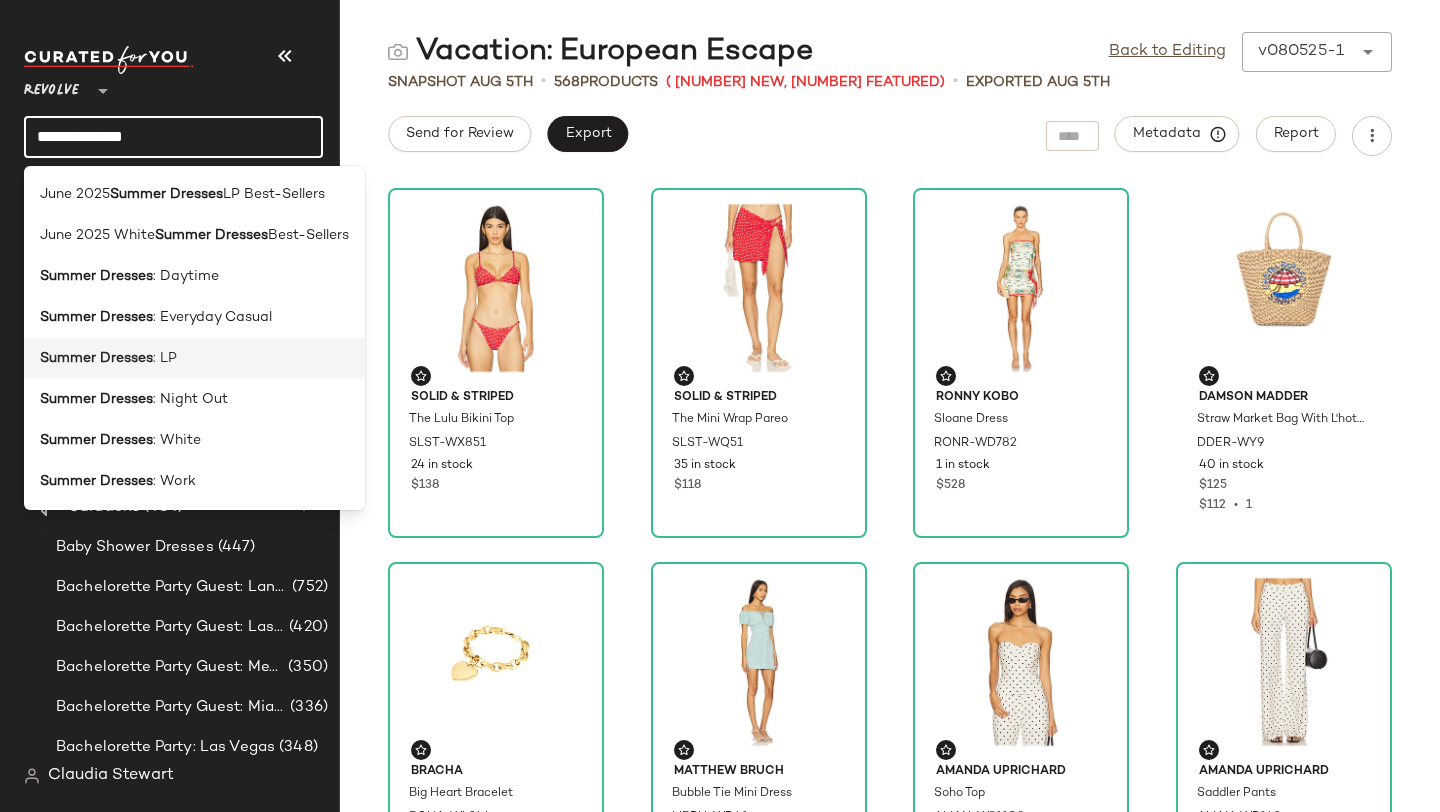 type on "**********" 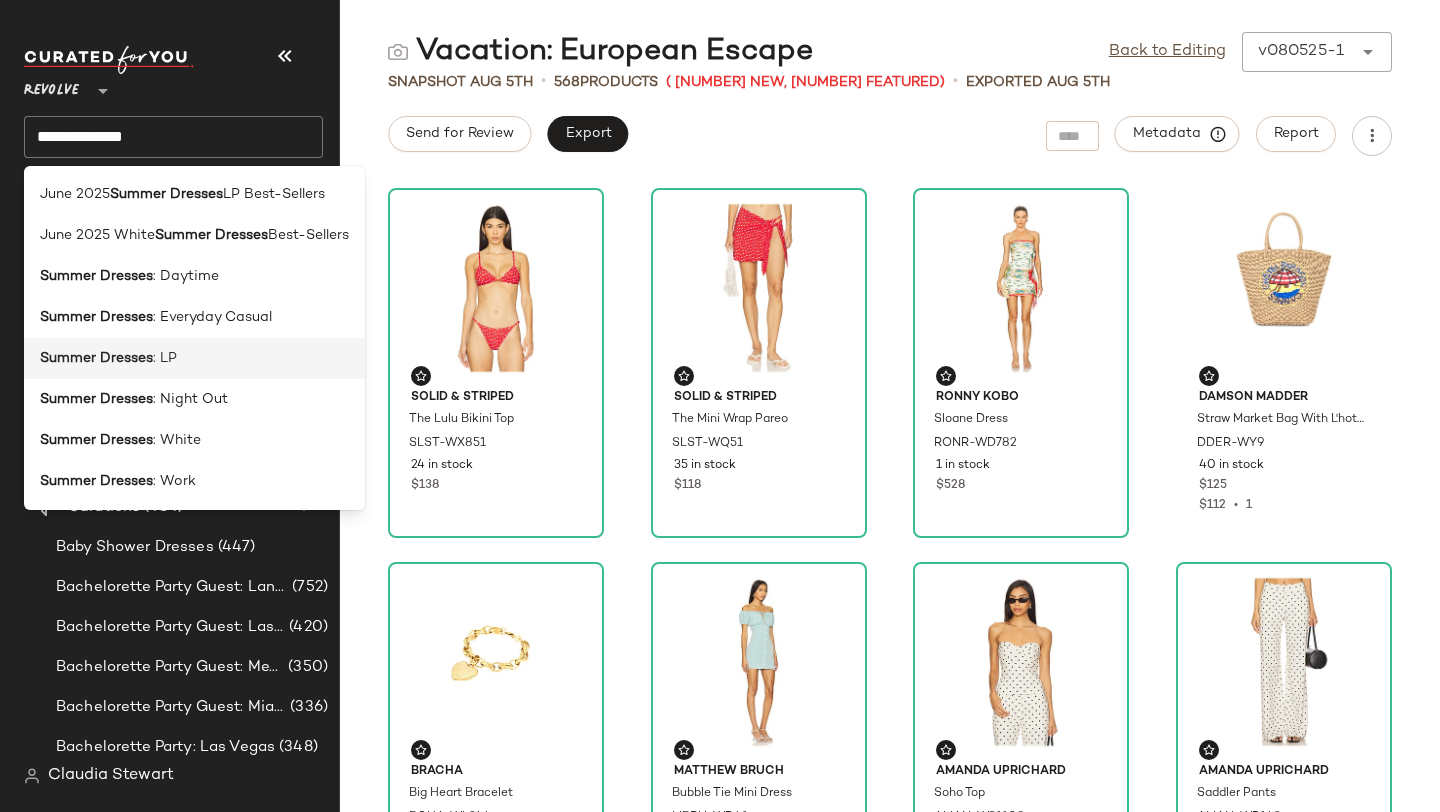 click on ": LP" at bounding box center [165, 358] 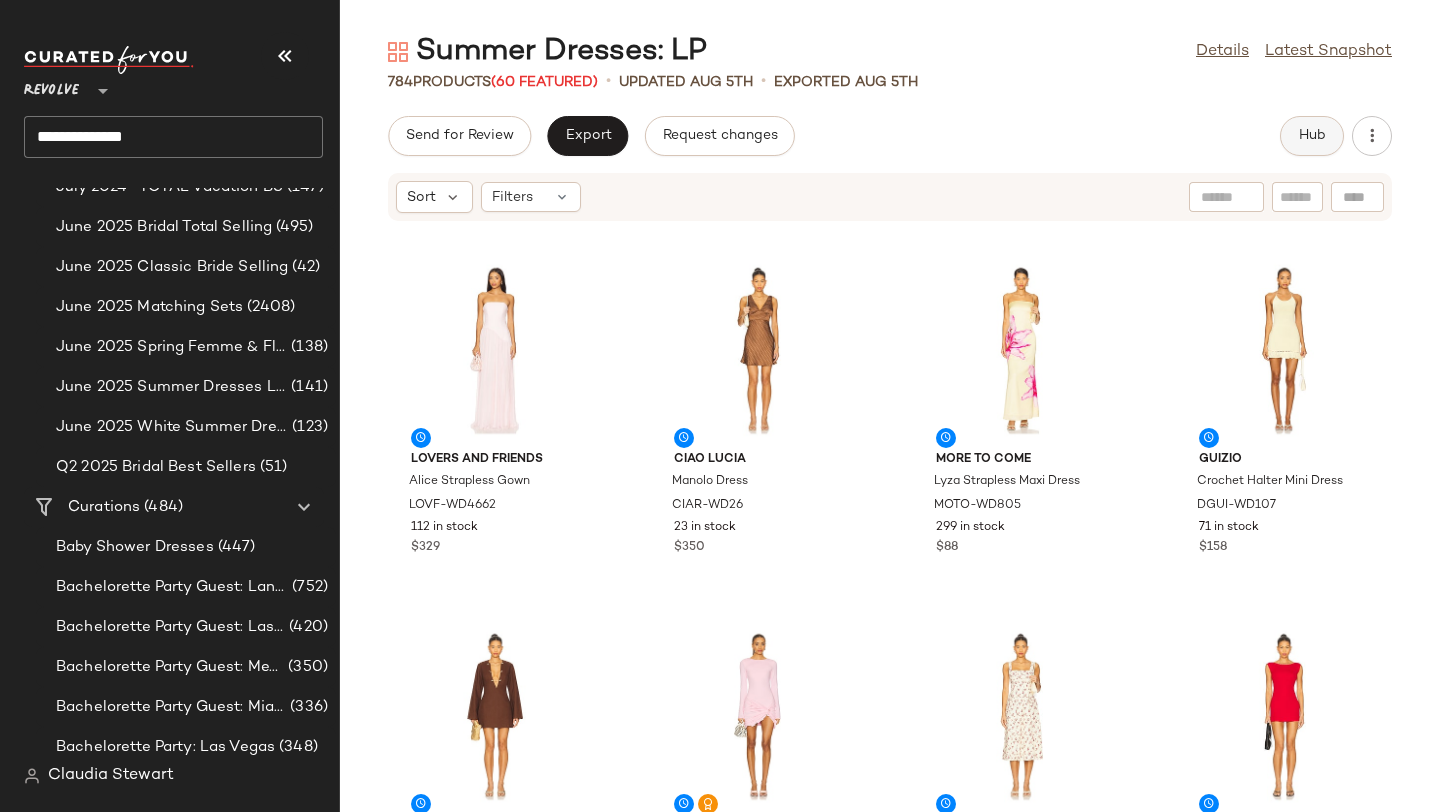 click on "Hub" at bounding box center (1312, 136) 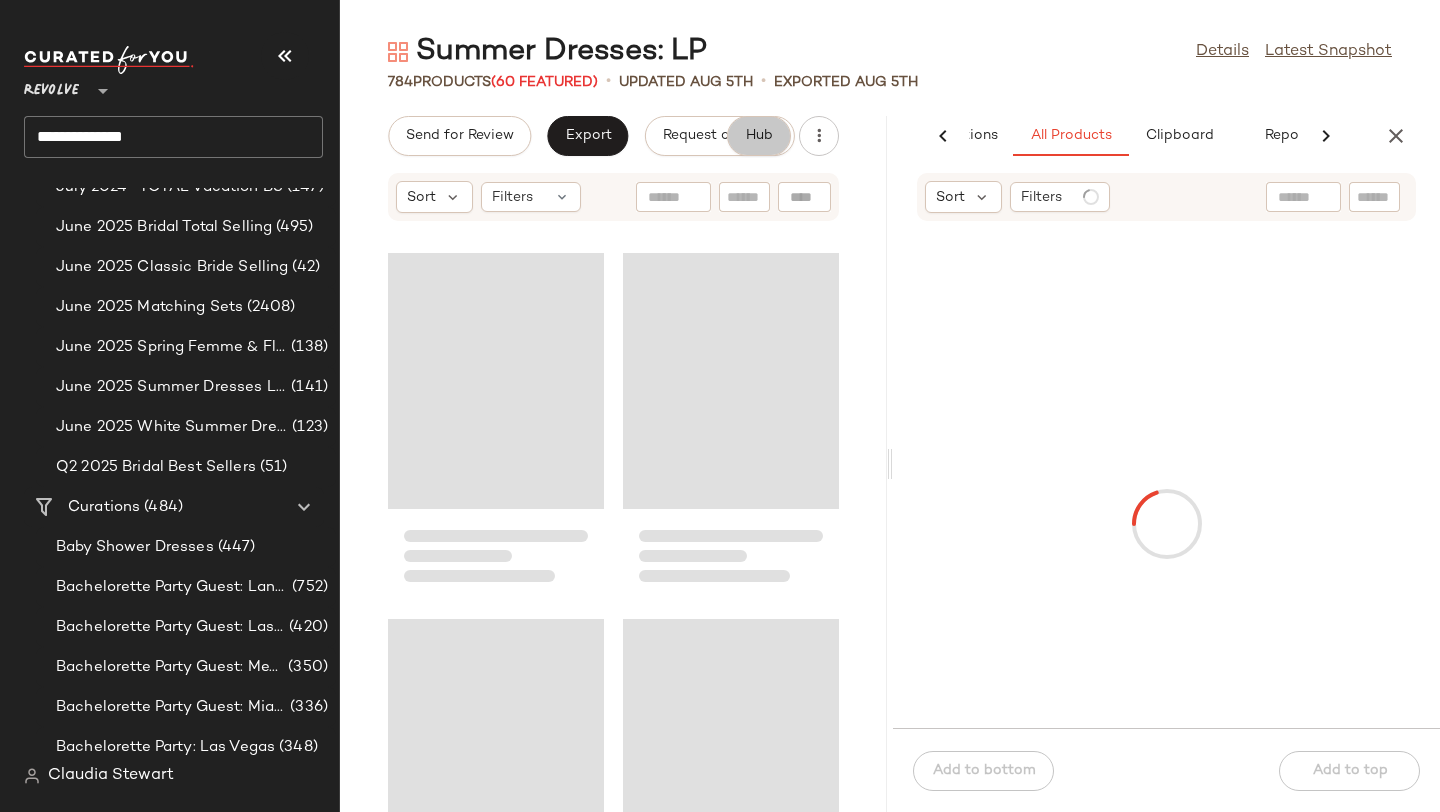 scroll, scrollTop: 0, scrollLeft: 137, axis: horizontal 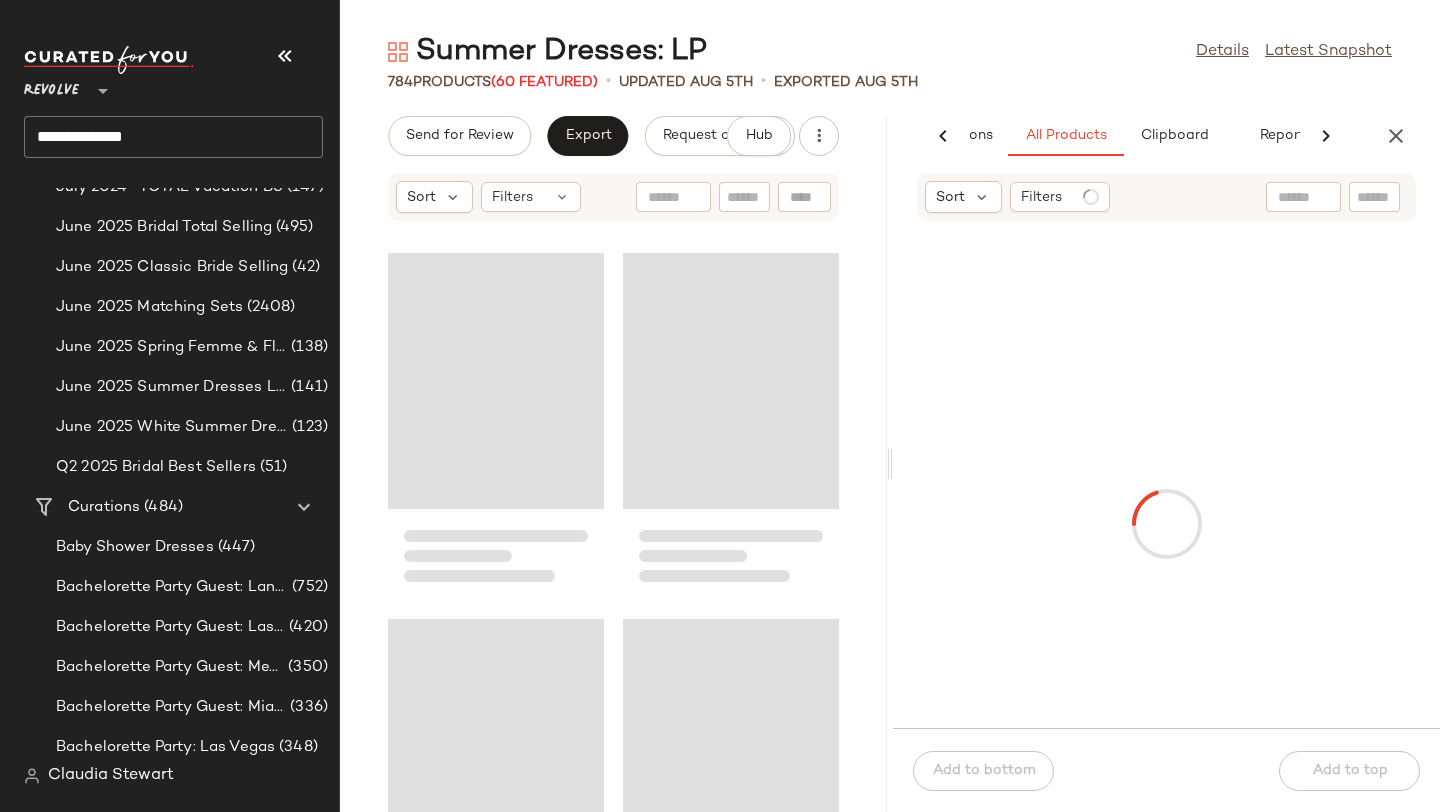 click on "**********" 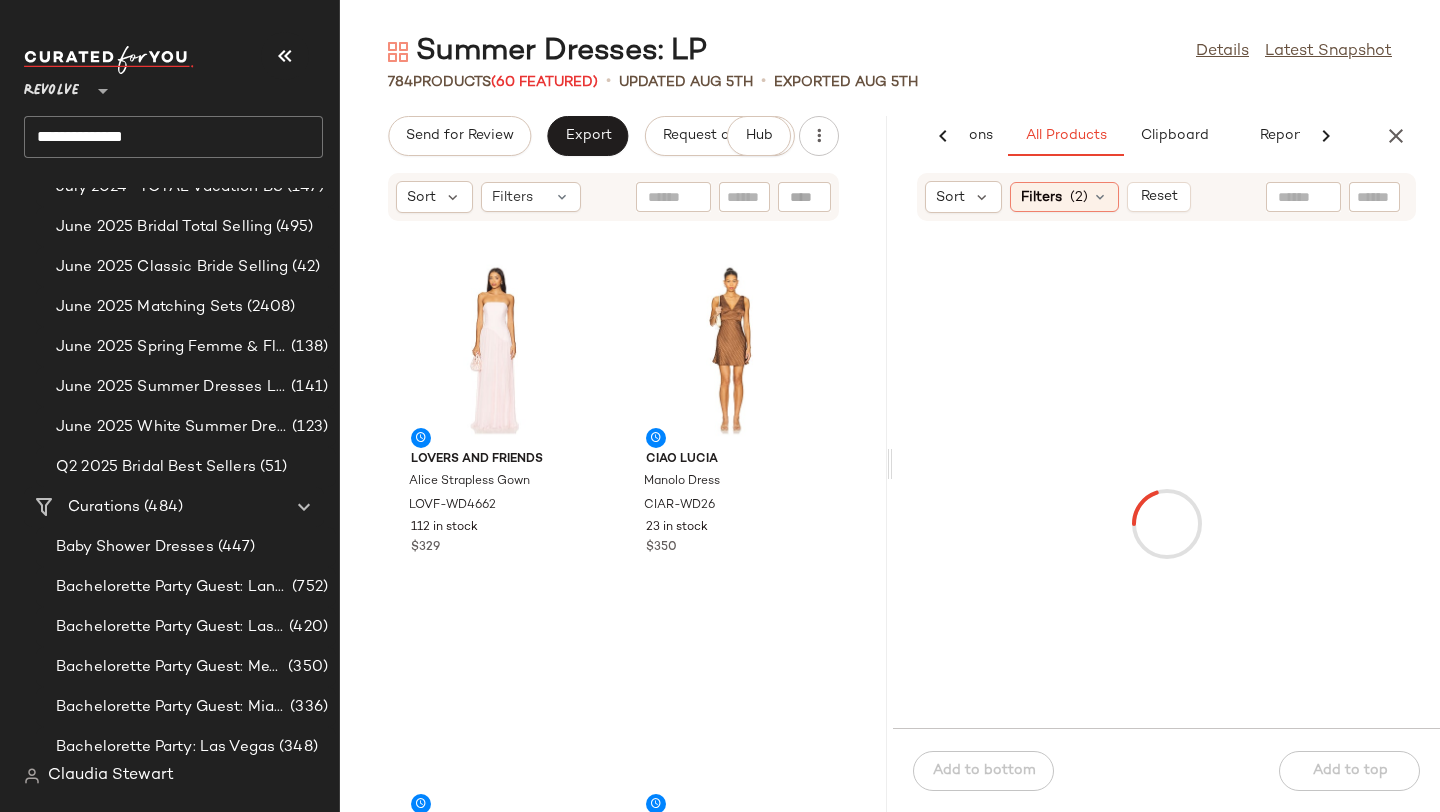 click at bounding box center (285, 56) 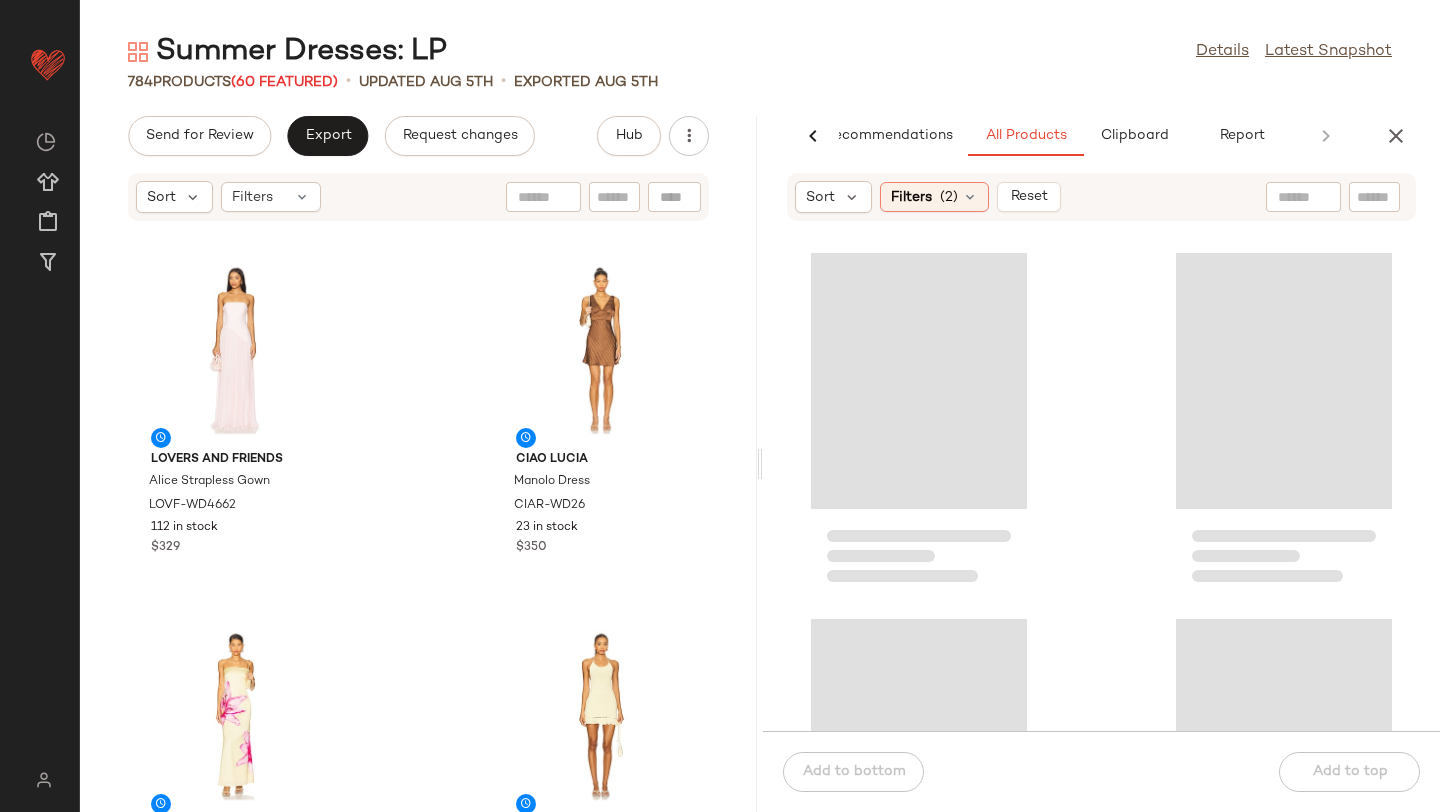 click 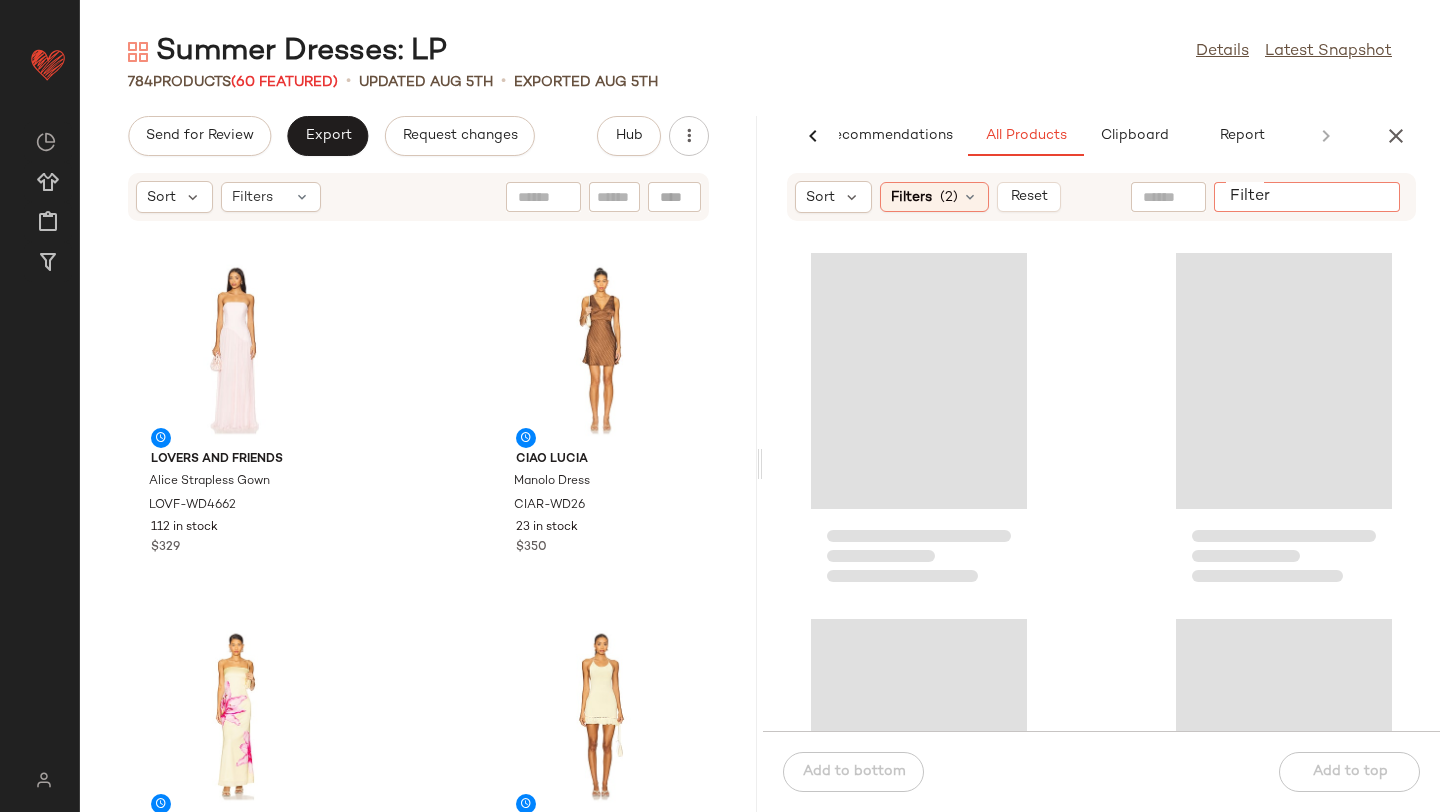 paste on "*********" 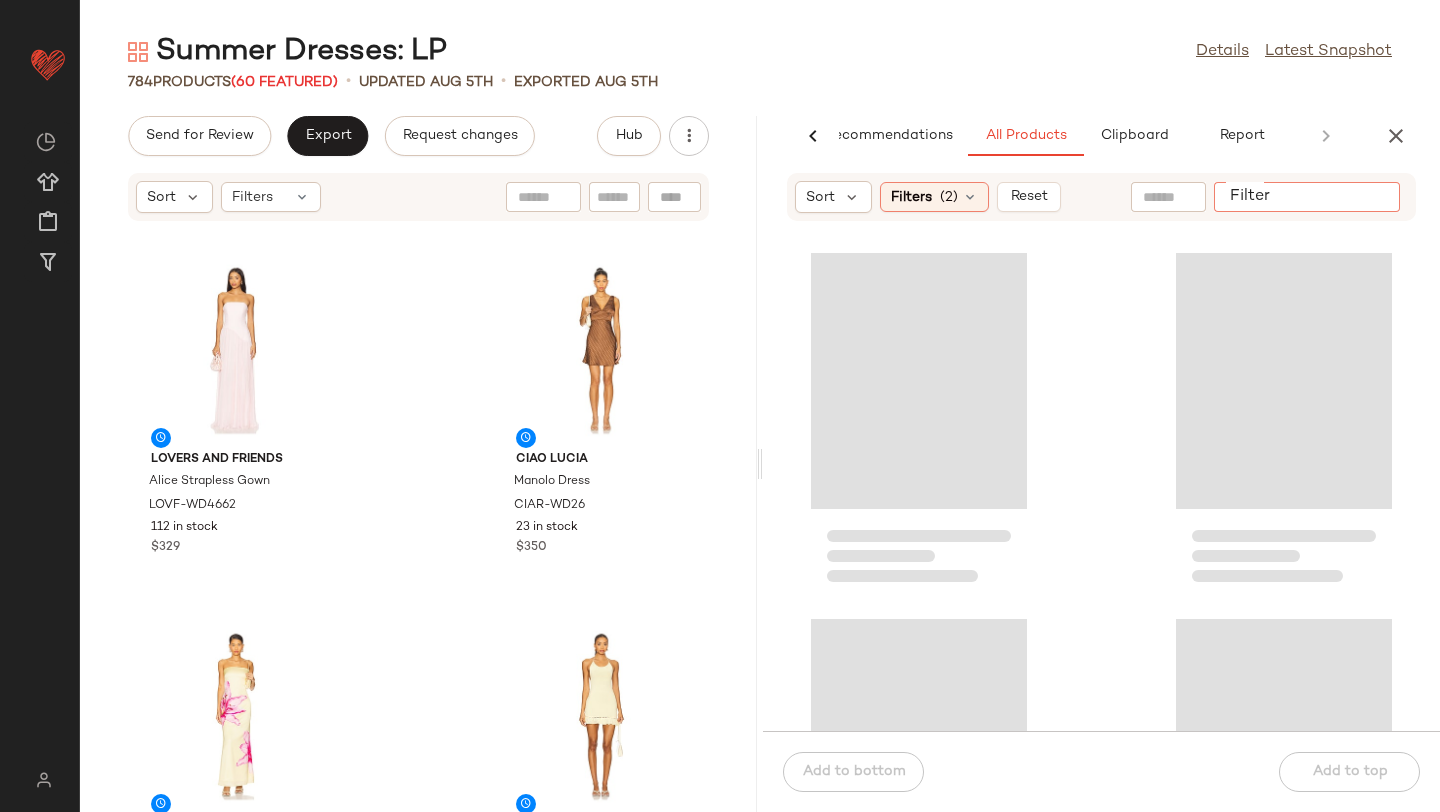 type on "*********" 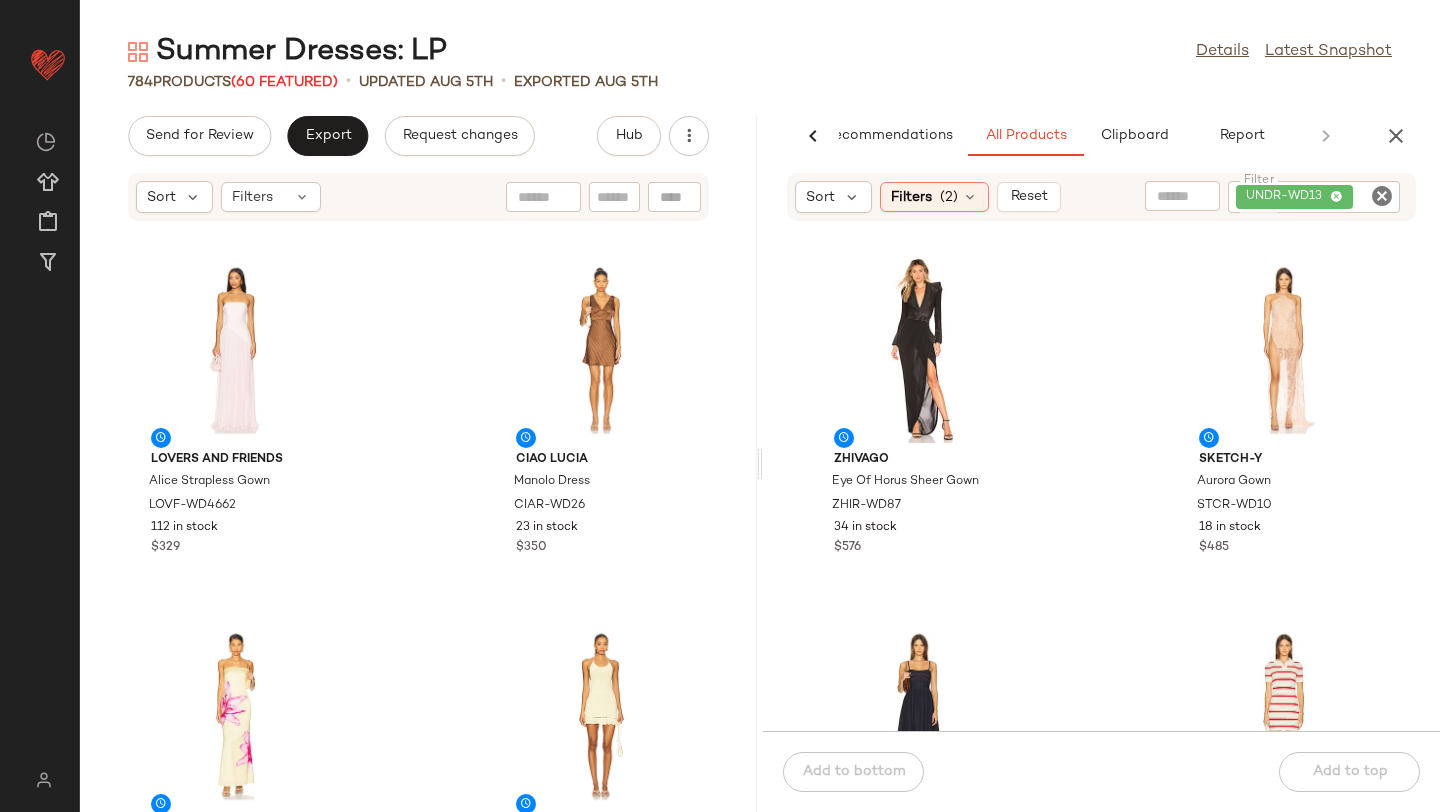 click on "Summer Dresses: LP Details Latest Snapshot [NUMBER] Products ( [NUMBER] Featured) • updated [MONTH] [DAY] • Exported [MONTH] [DAY] Send for Review Export Request changes Hub Sort Filters Lovers and Friends Alice Strapless Gown LOVF-WD4662 [NUMBER] in stock $[NUMBER] Ciao Lucia Manolo Dress CIAR-WD26 [NUMBER] in stock $[NUMBER] MORE TO COME Lyza Strapless Maxi Dress MOTO-WD805 [NUMBER] in stock $[NUMBER] GUIZIO Crochet Halter Mini Dress DGUI-WD107 [NUMBER] in stock $[NUMBER] Shani Shemer Soraya Mini Kaftan SSHE-WD40 [NUMBER] in stock $[NUMBER] MORE TO COME Josie Mini Dress MOTO-WD806 [NUMBER] in stock $[NUMBER] $[NUMBER] • [NUMBER] WeWoreWhat x REVOLVE Corset Pleated Midi Dress WWWR-WD196 [NUMBER] in stock $[NUMBER] Frankies Bikinis Leila Pointelle Mini Dress FRBI-WD102 [NUMBER] in stock $[NUMBER] AI Recommendations All Products Clipboard Report Sort Filters ( [NUMBER] ) Reset Filter UNDR-WD13 Filter Zhivago Eye Of Horus Sheer Gown ZHIR-WD87 [NUMBER] in stock $[NUMBER] Sketch-Y Aurora Gown STCR-WD10 [NUMBER] in stock $[NUMBER] Susana Monaco Denim Corset Midi Dress SUSA-WD2206 [NUMBER] in stock $[NUMBER] SER.O.YA SERR-WD272" at bounding box center [760, 422] 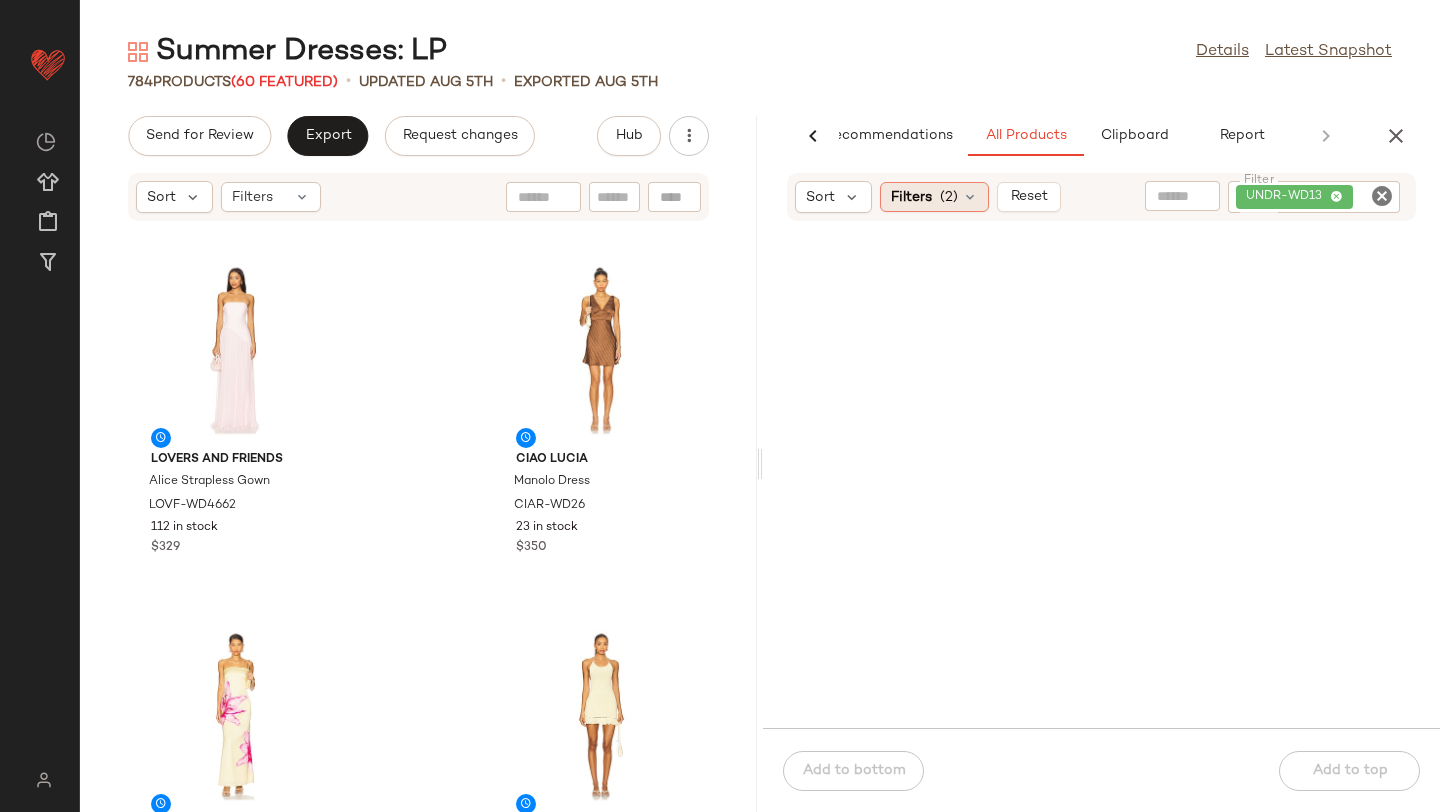 click on "(2)" at bounding box center [949, 197] 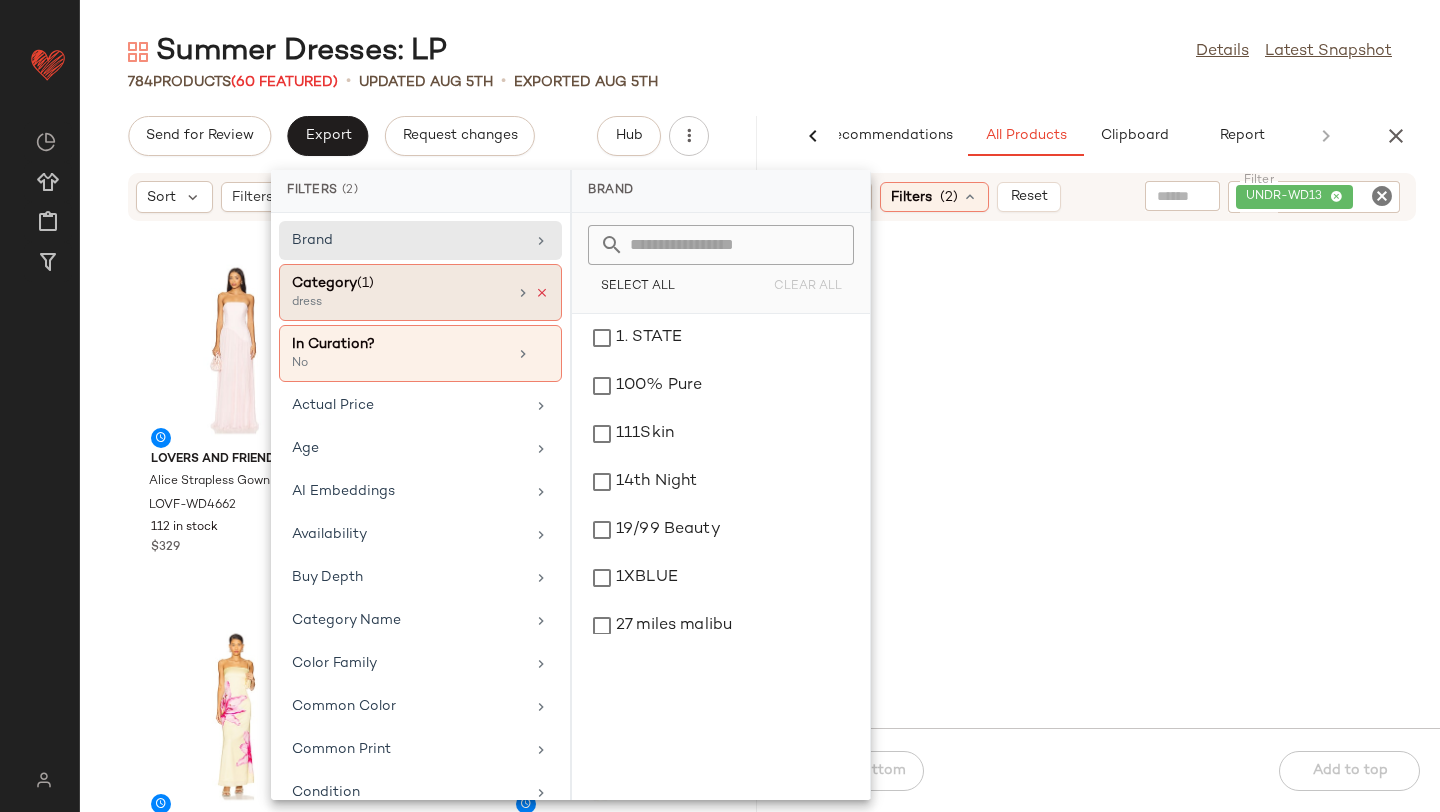 click at bounding box center [542, 293] 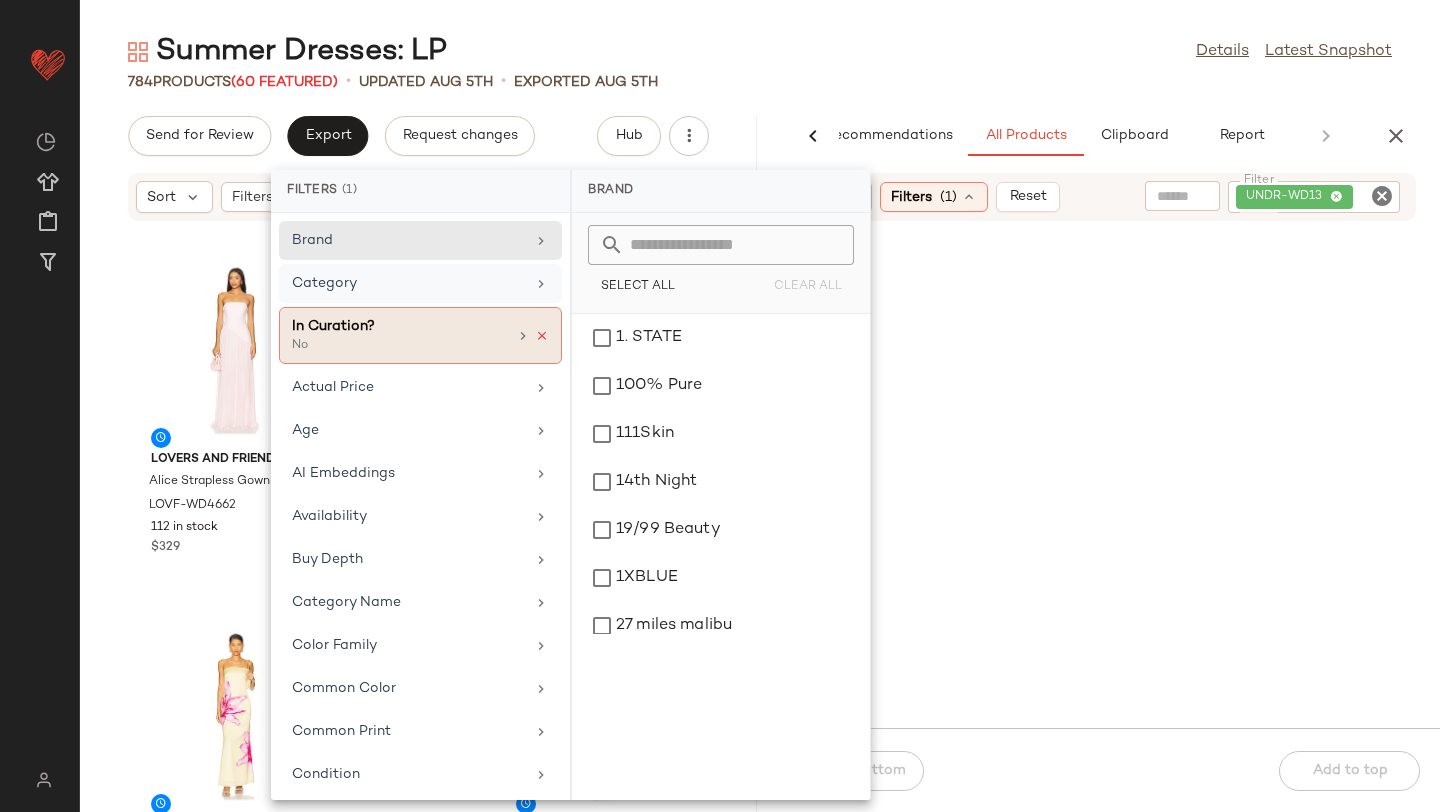 click at bounding box center (542, 336) 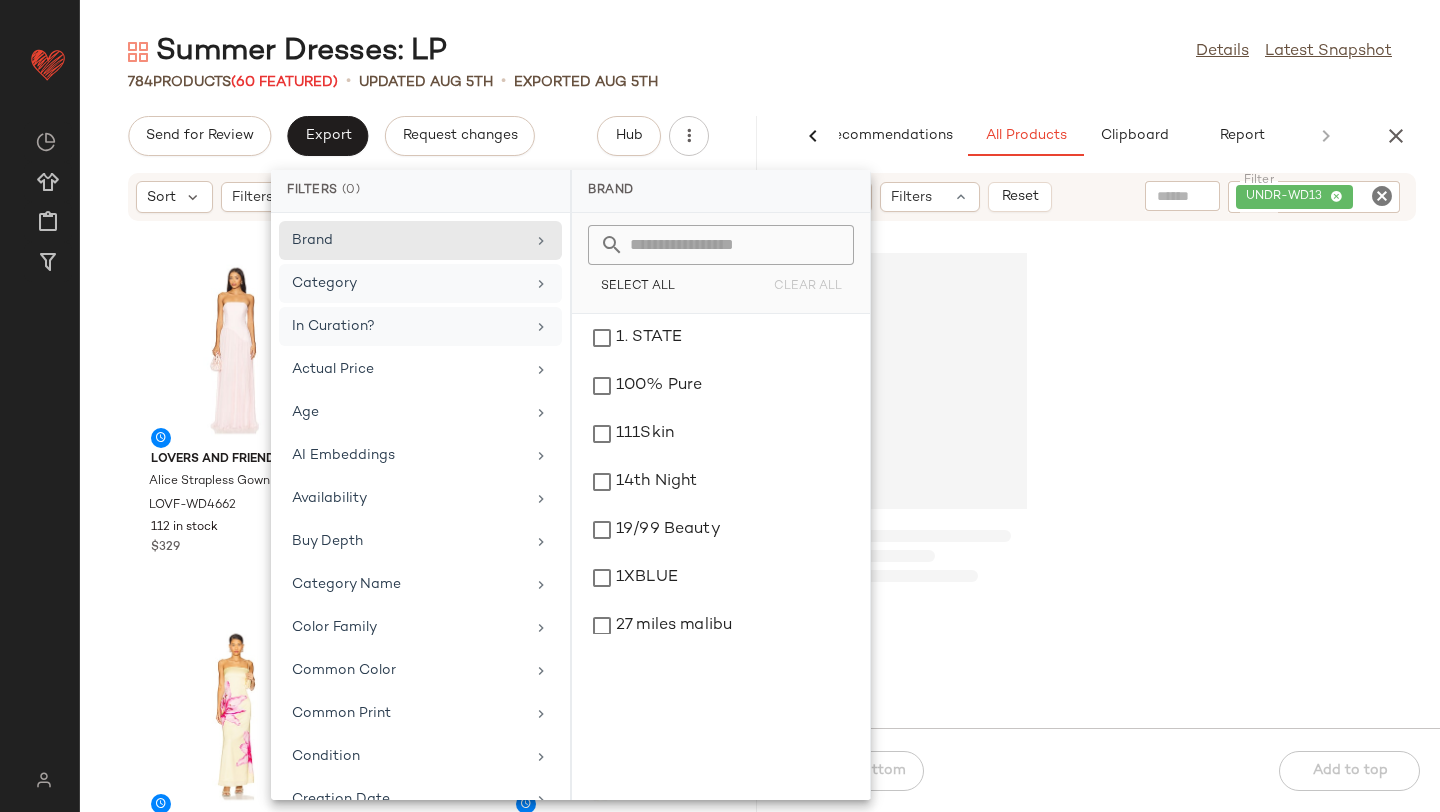 click 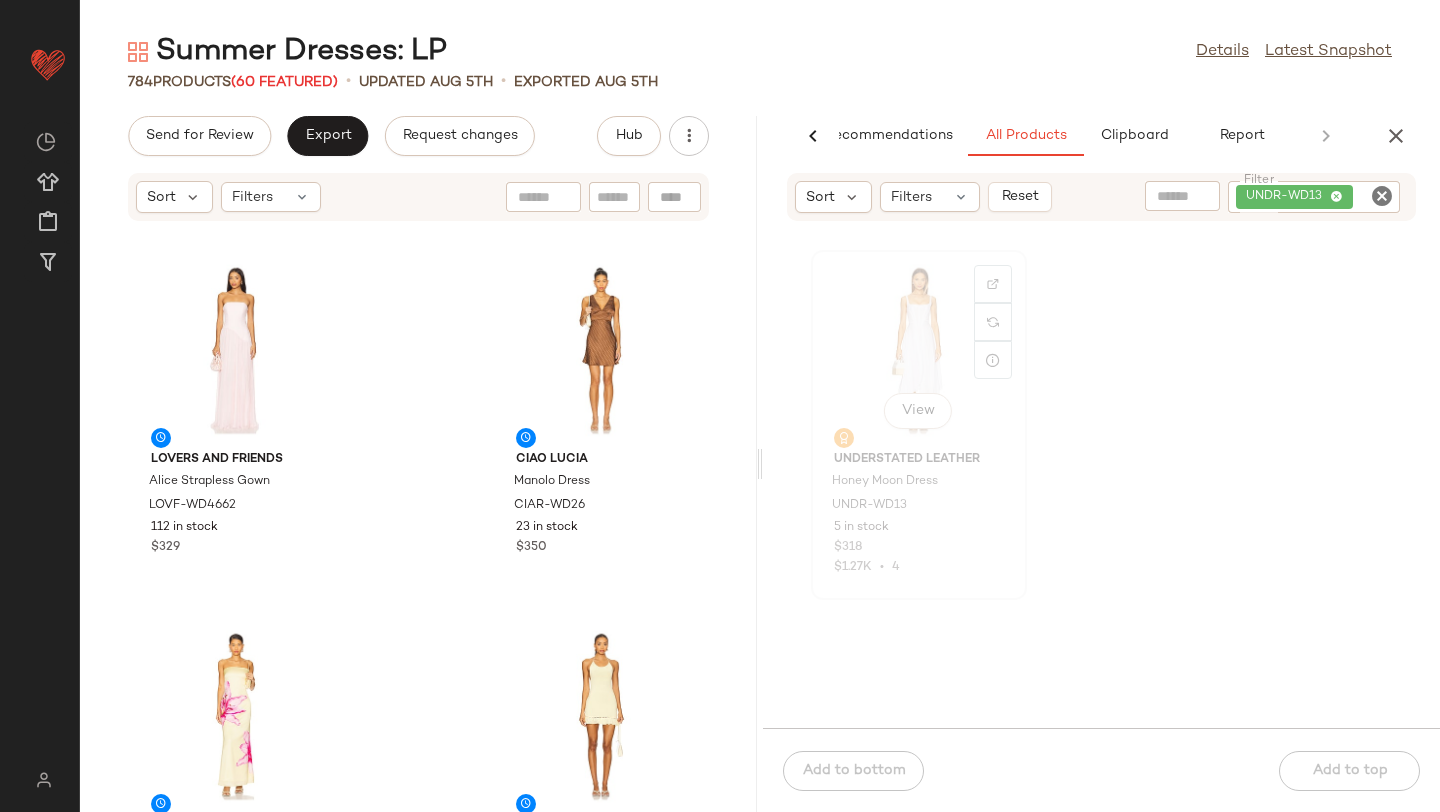 click on "View" 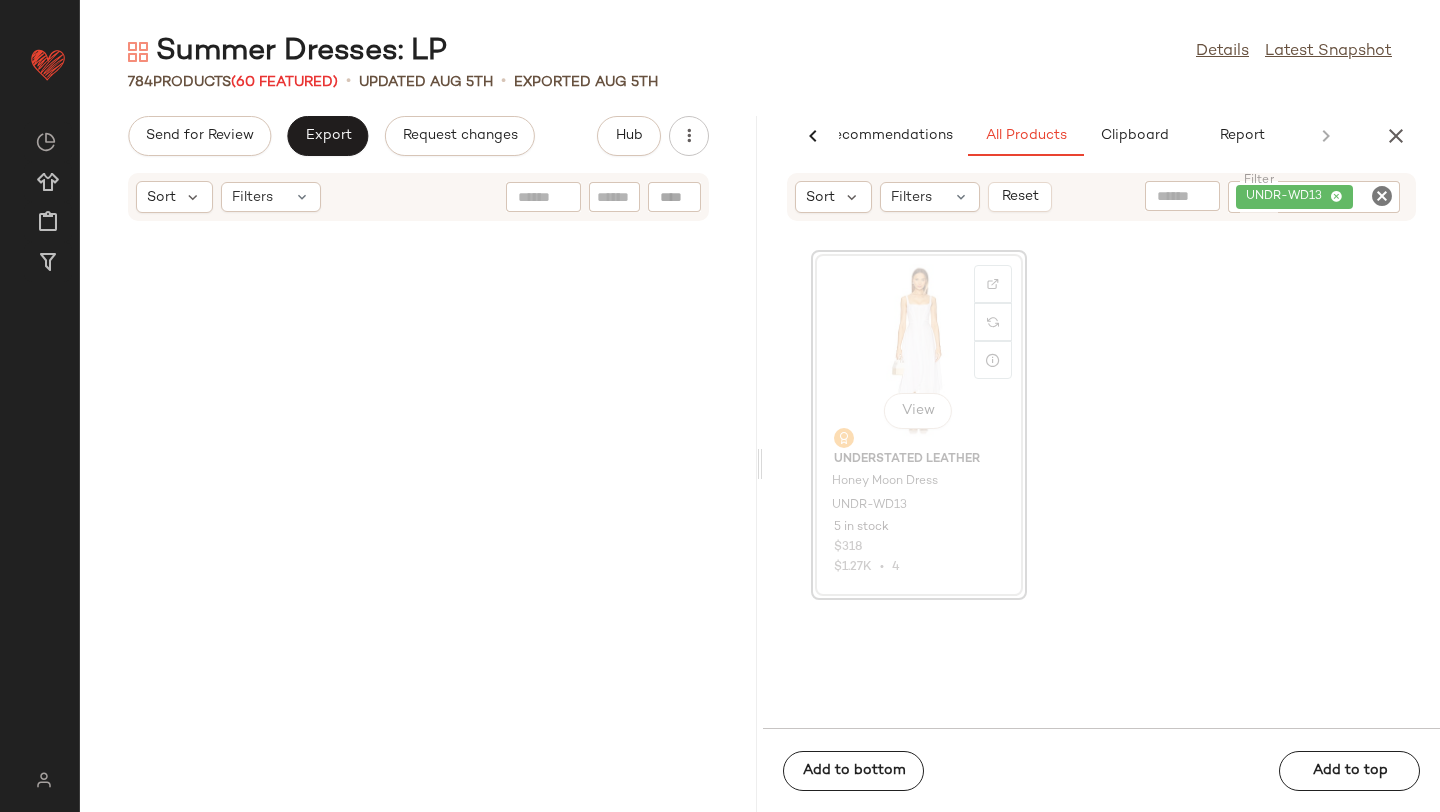 scroll, scrollTop: 13908, scrollLeft: 0, axis: vertical 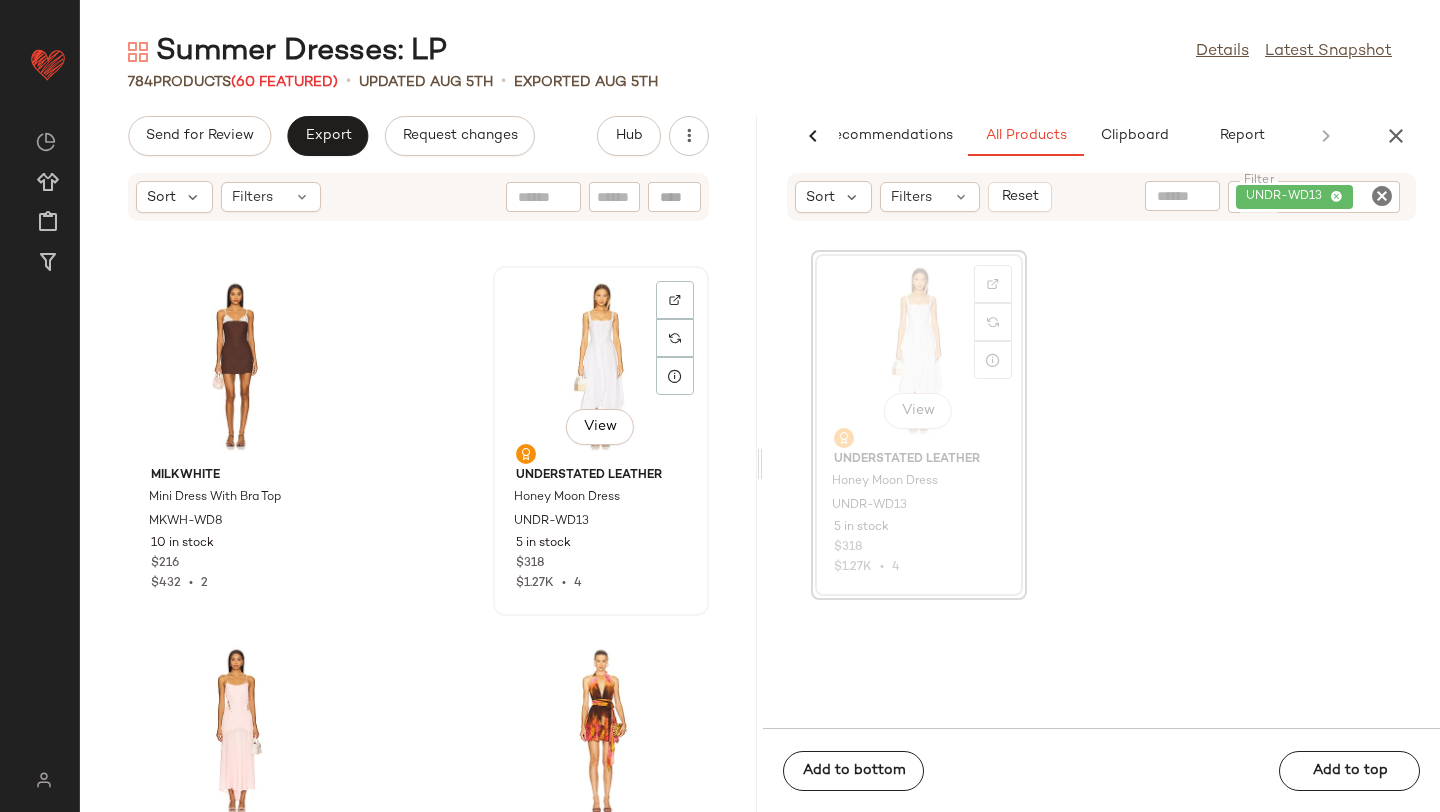 click on "View" 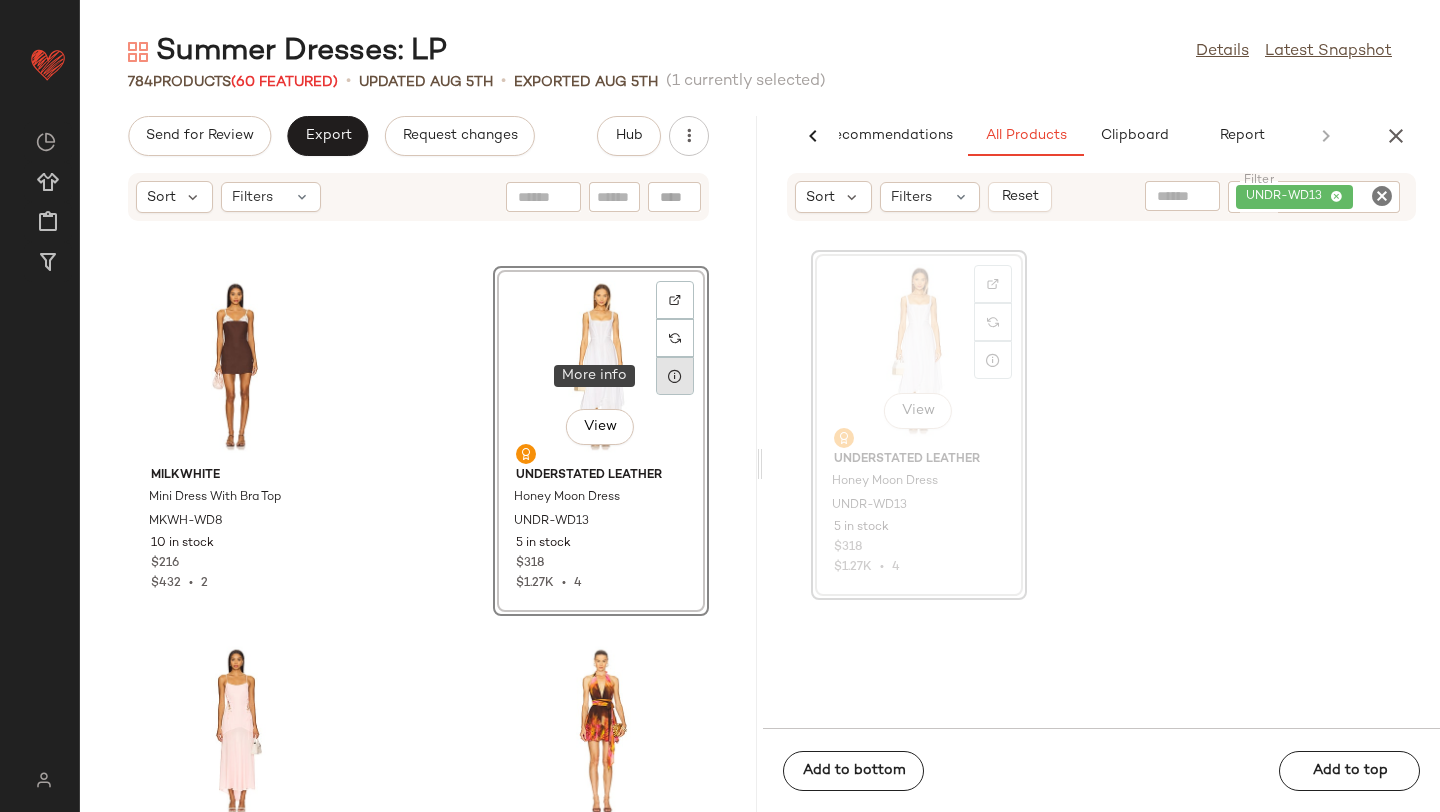 click 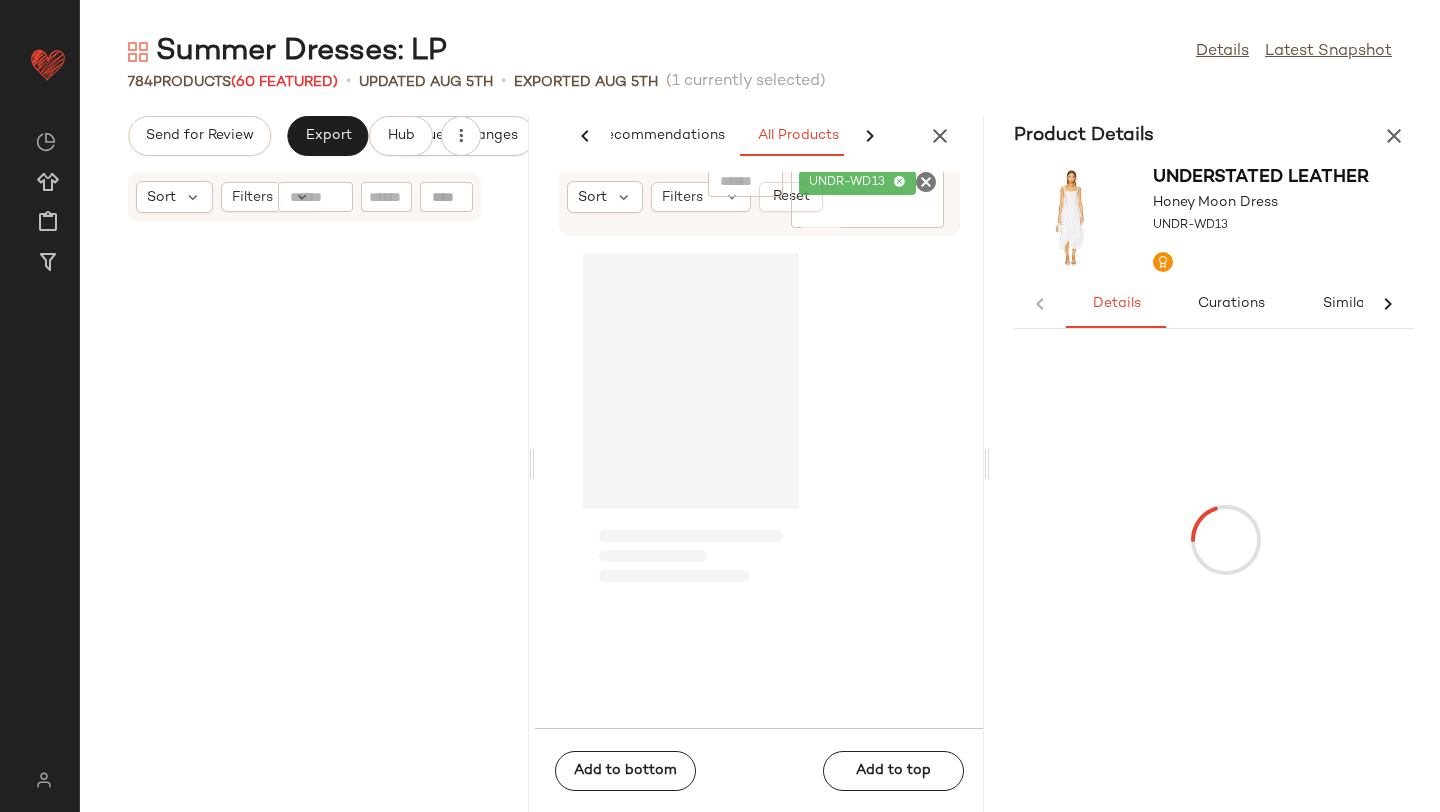 scroll, scrollTop: 0, scrollLeft: 98, axis: horizontal 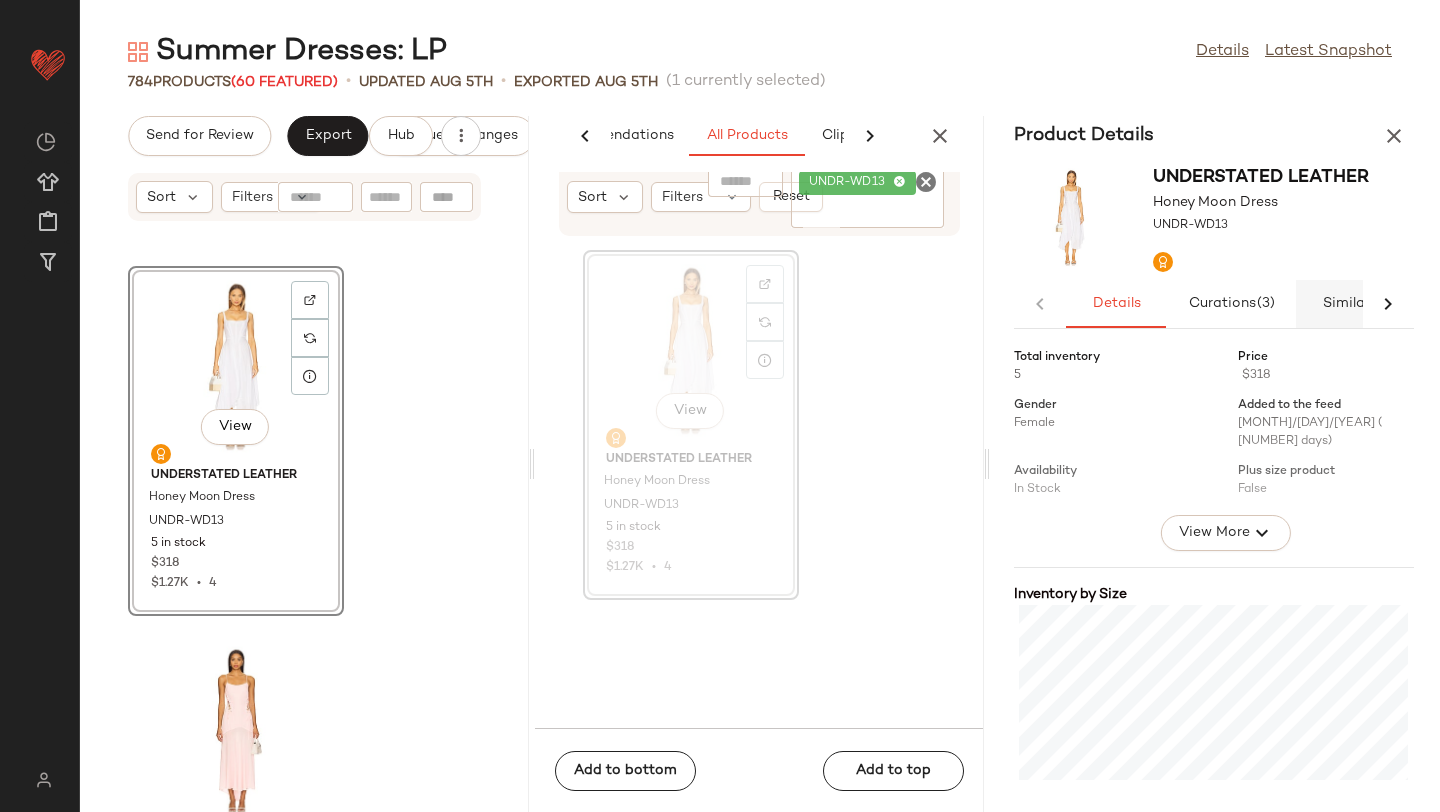 click on "Similar" 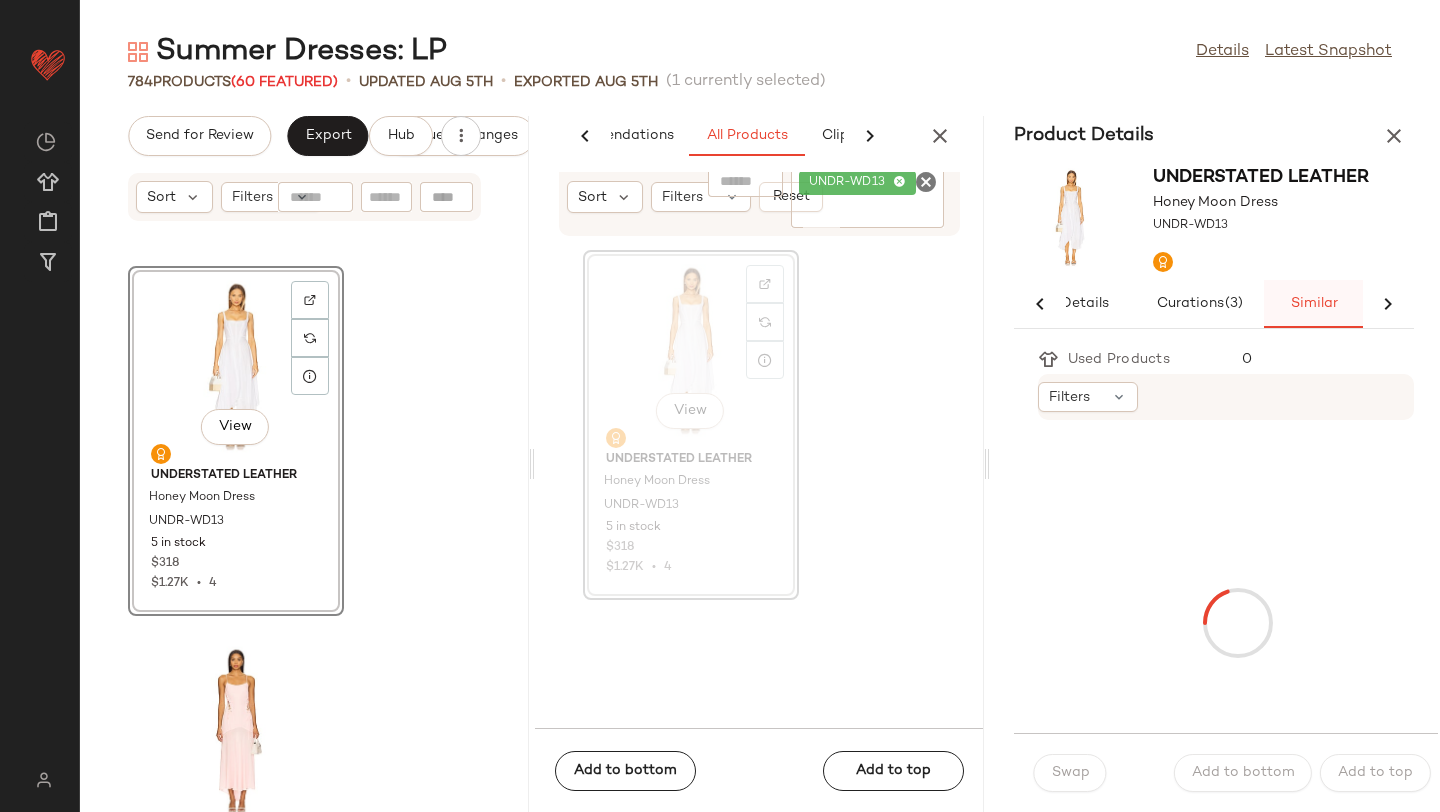 scroll, scrollTop: 0, scrollLeft: 33, axis: horizontal 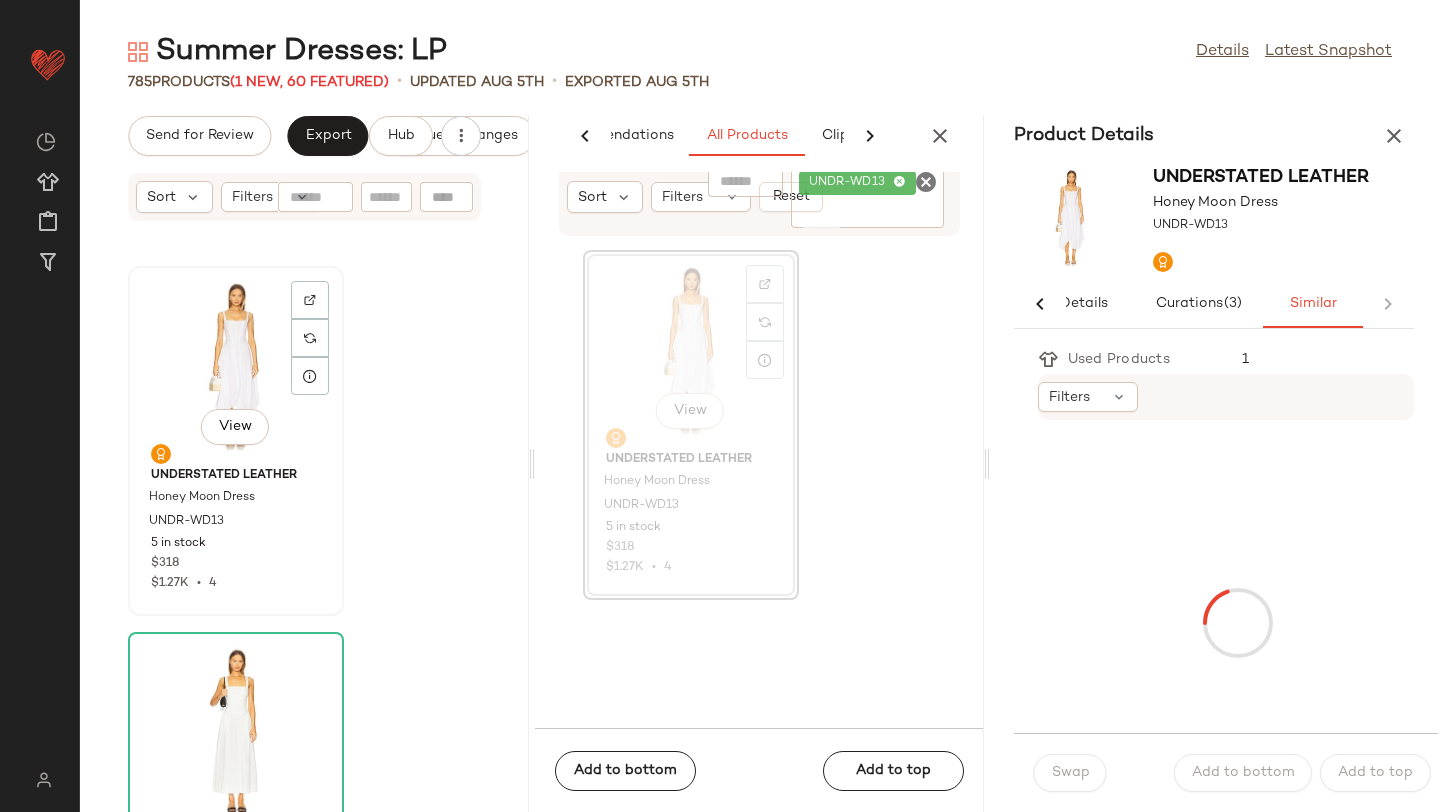 click on "View" 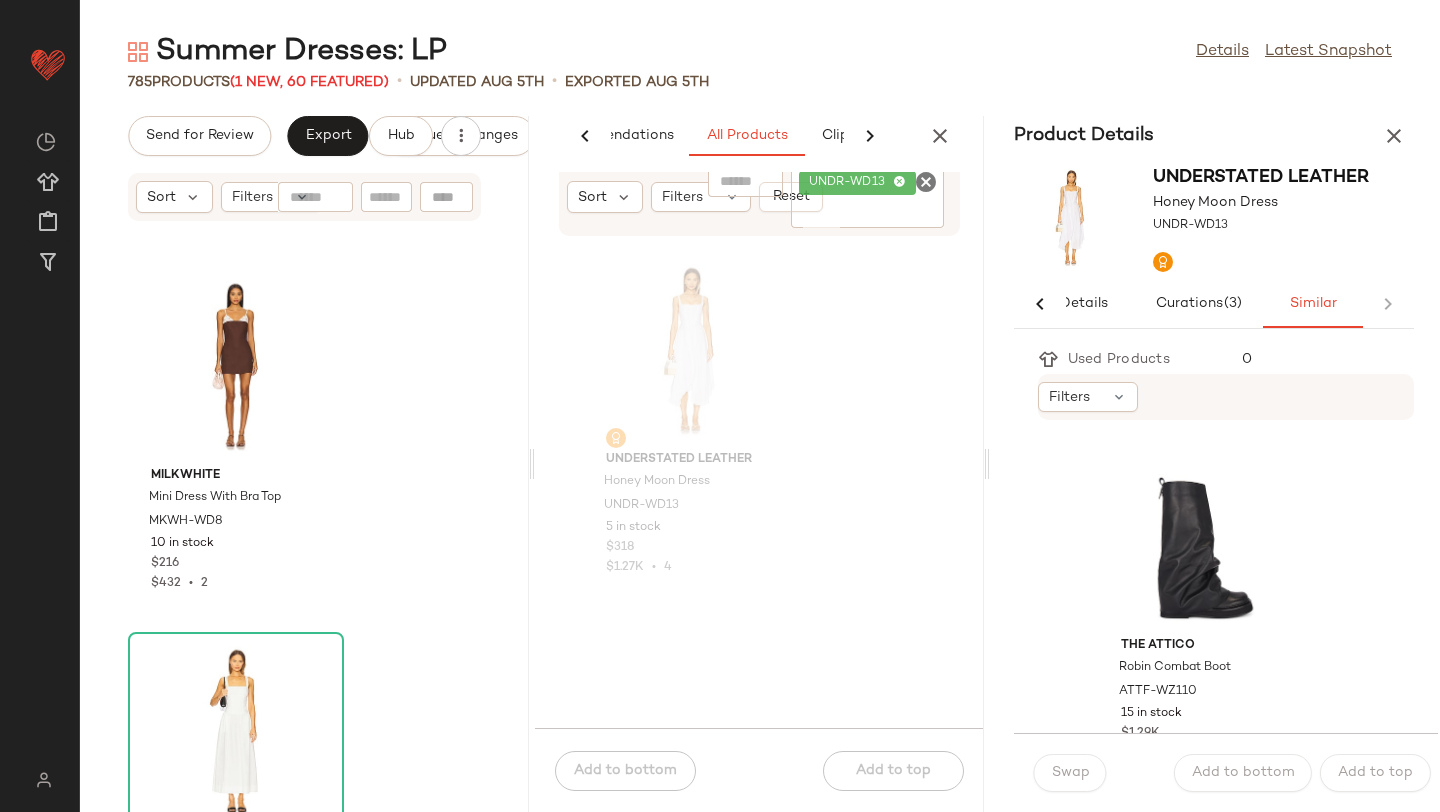scroll, scrollTop: 0, scrollLeft: 0, axis: both 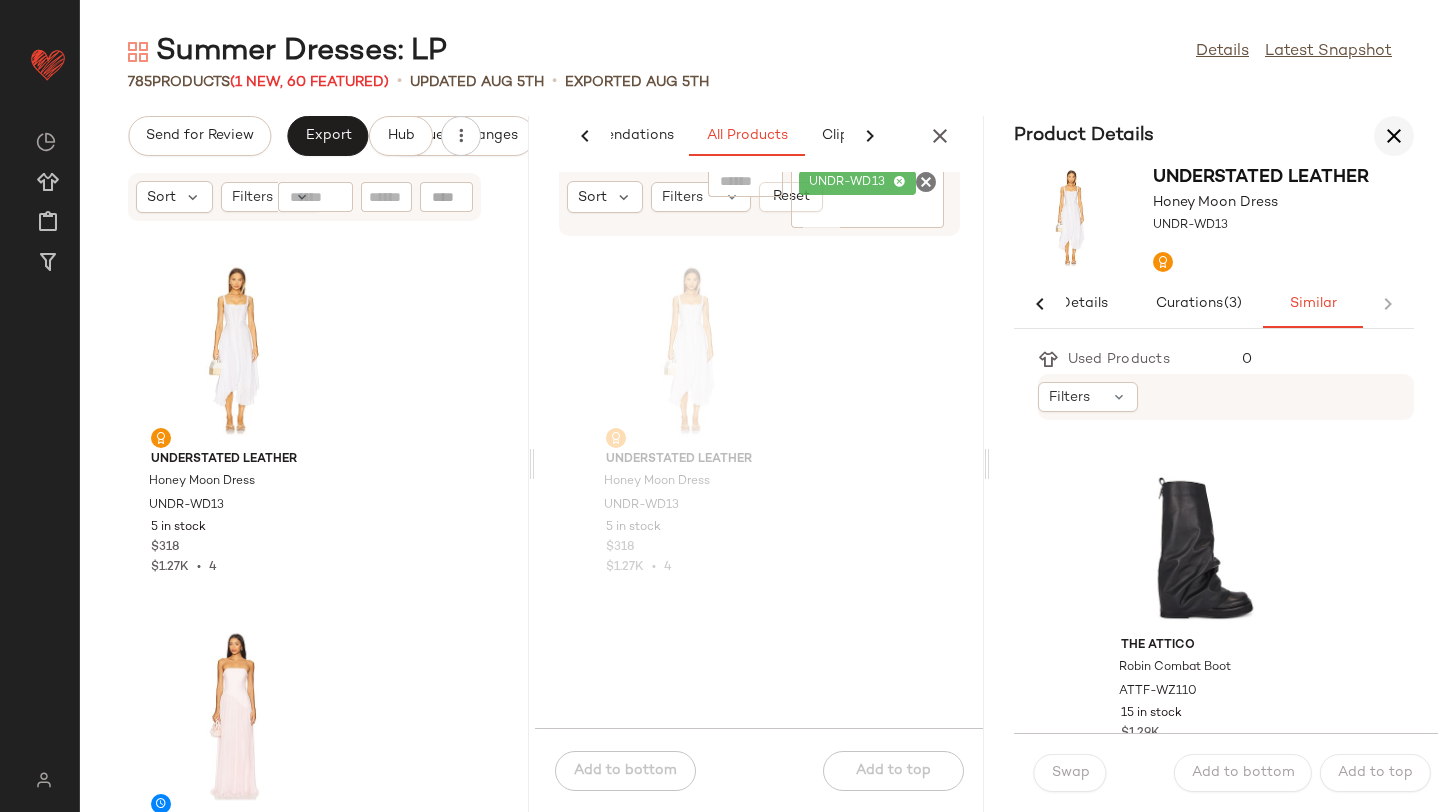 click at bounding box center (1394, 136) 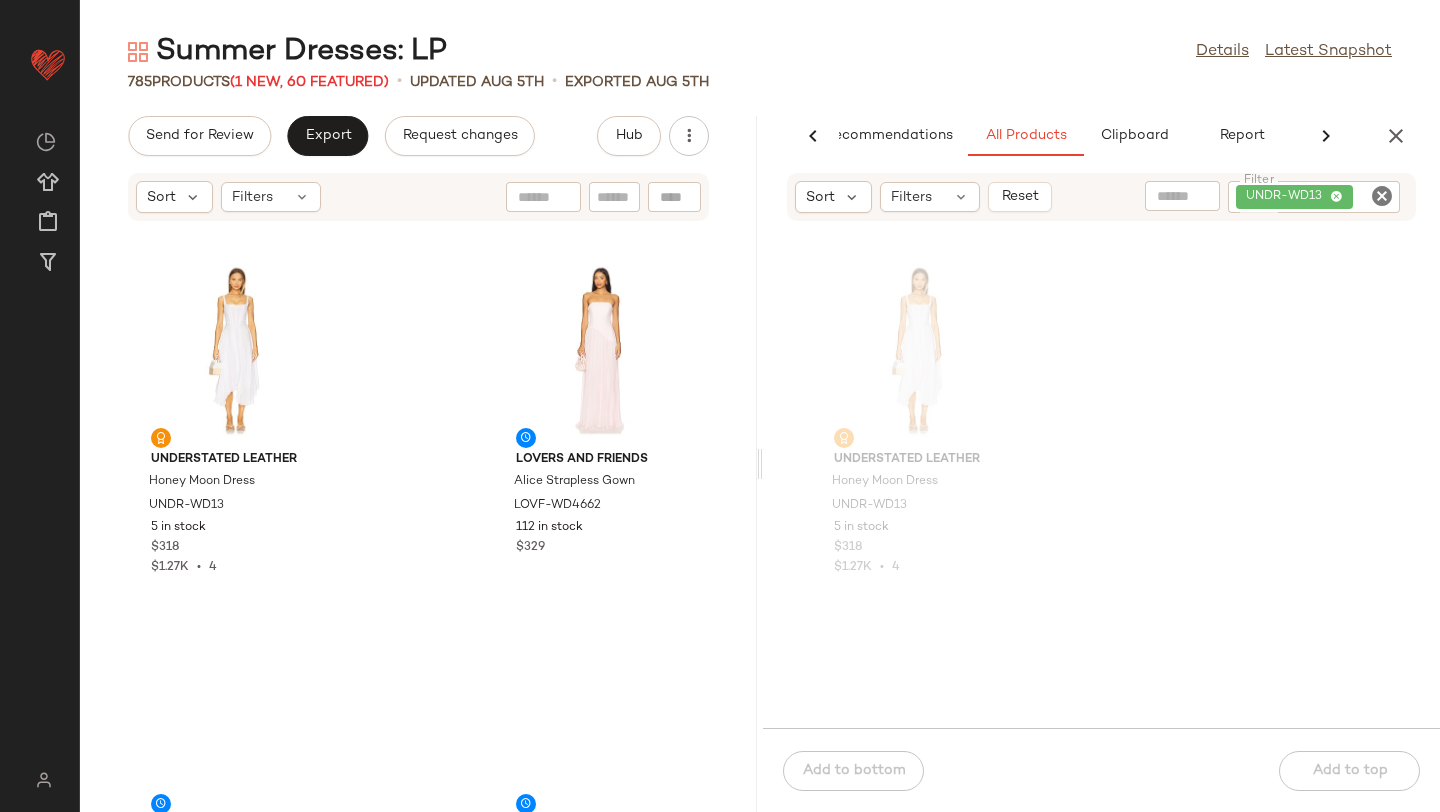 scroll, scrollTop: 0, scrollLeft: 47, axis: horizontal 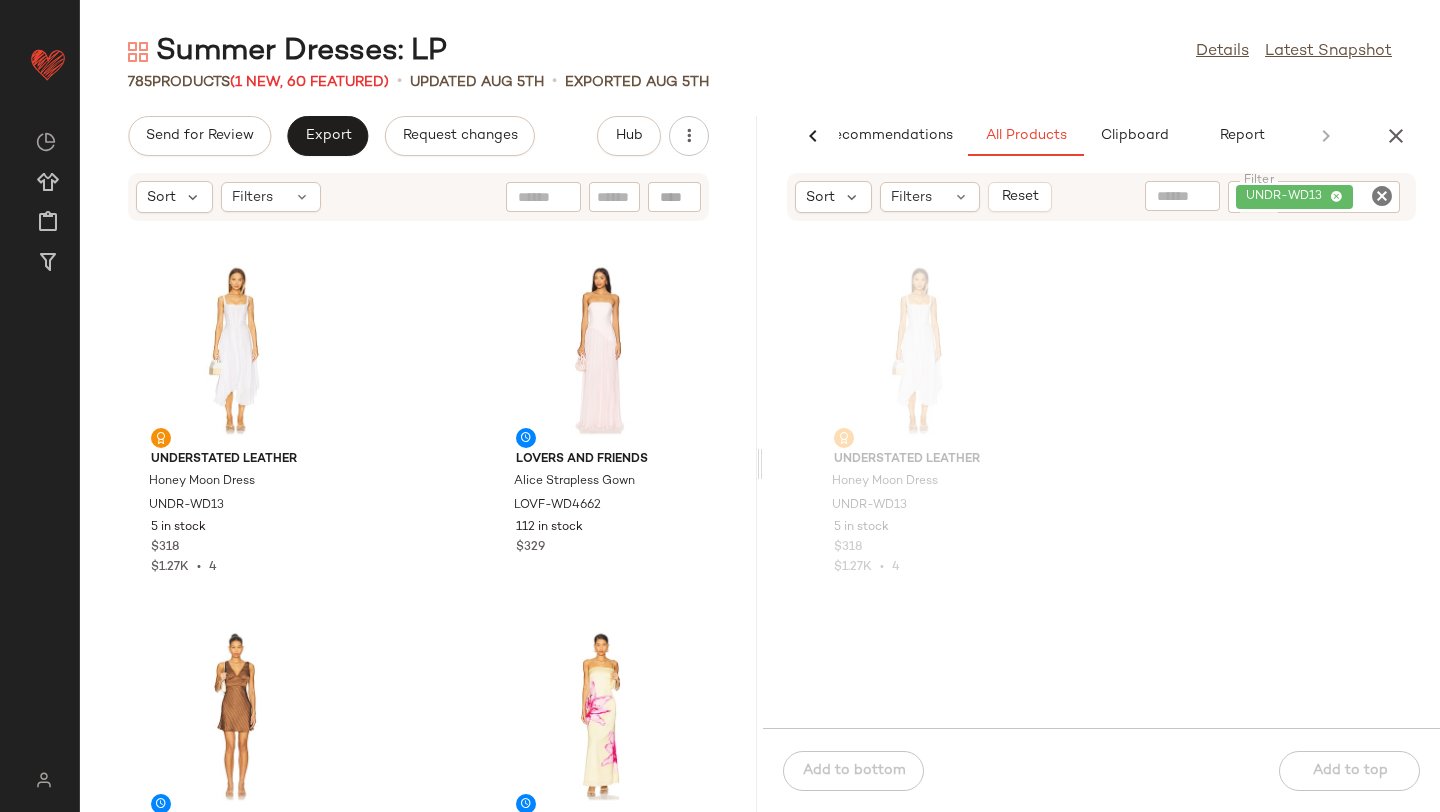 click 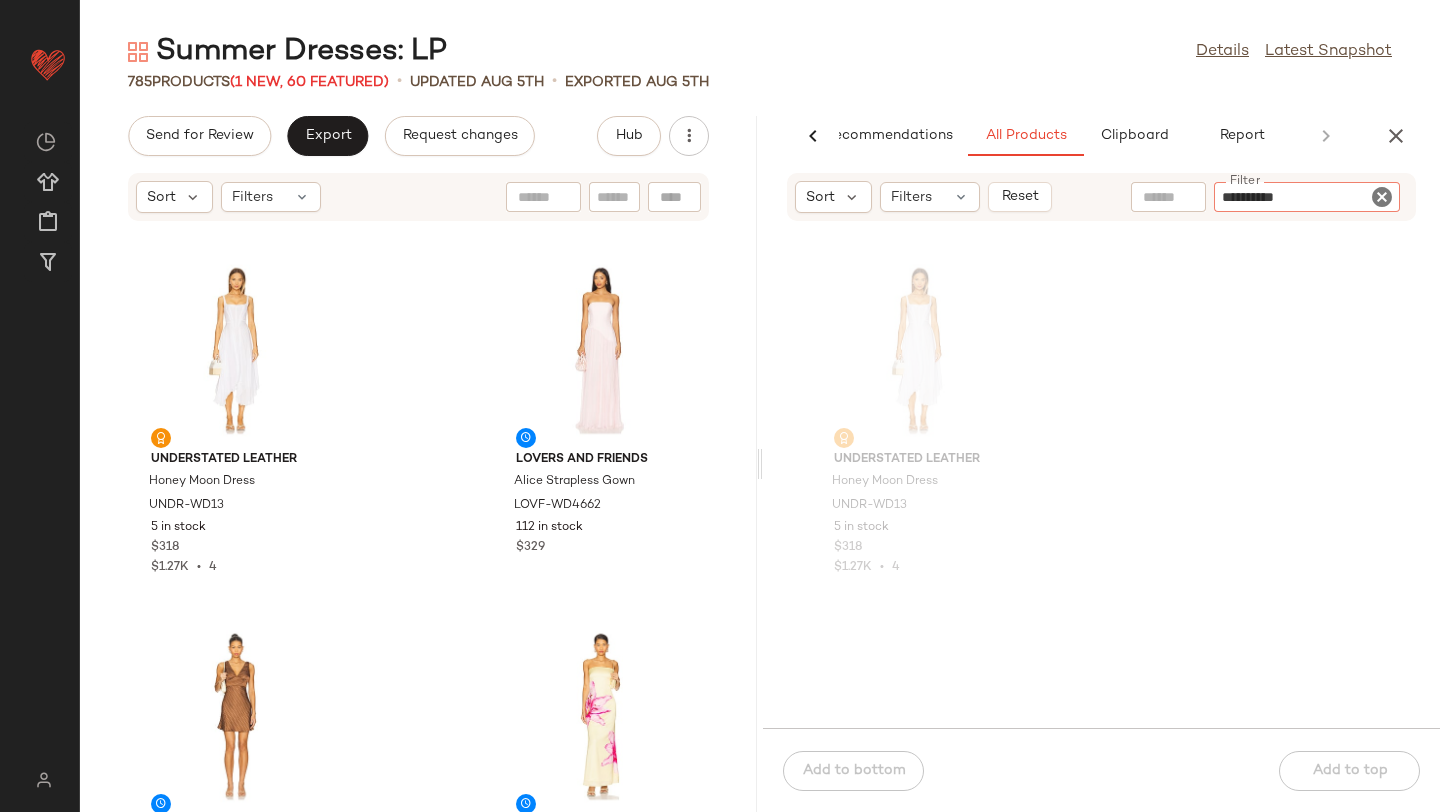 type 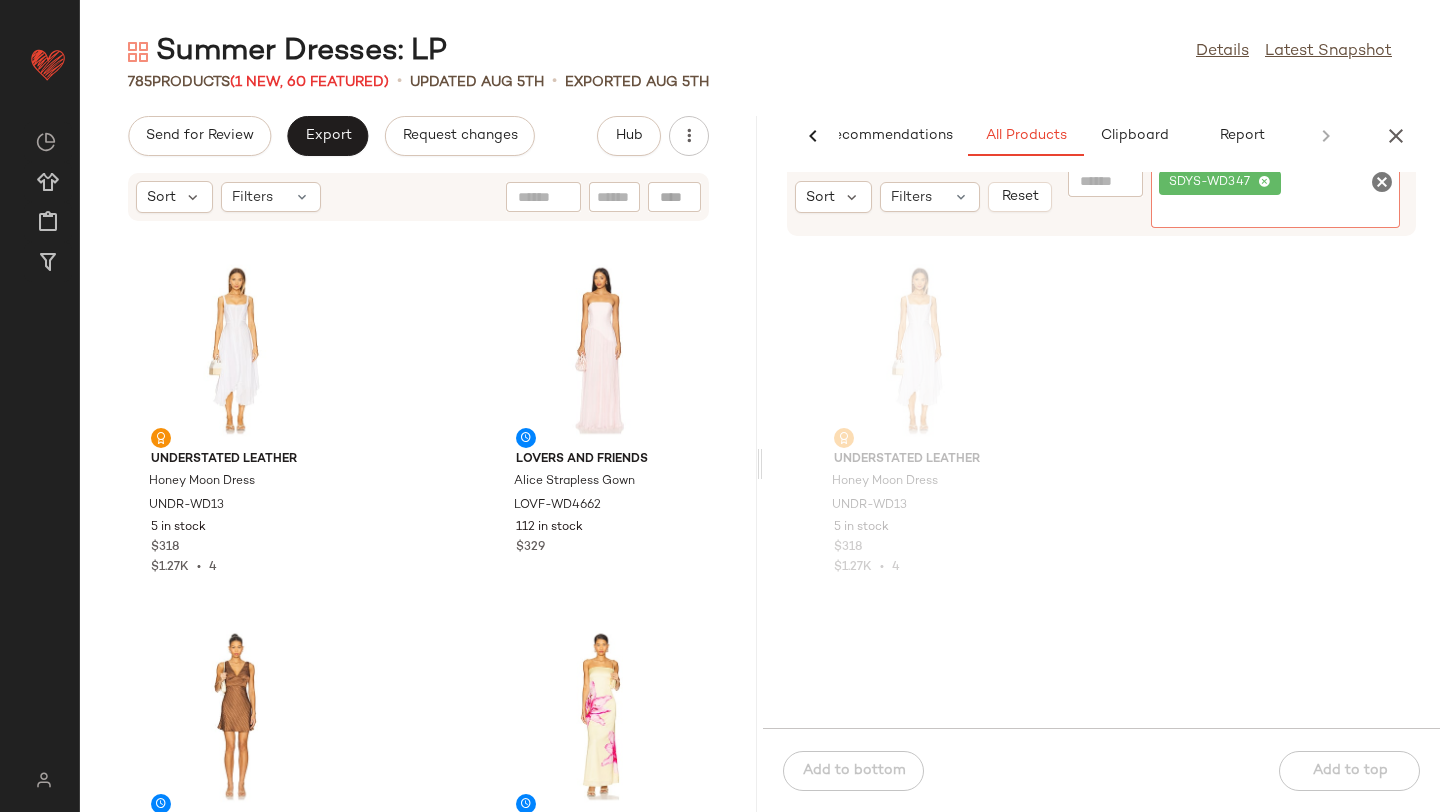 click on "Summer Dresses: LP Details Latest Snapshot [NUMBER] Products ( [NUMBER] New, [NUMBER] Featured) • updated [MONTH] [DAY] • Exported [MONTH] [DAY] Send for Review Export Request changes Hub Sort Filters Understated Leather Honey Moon Dress UNDR-WD13 [NUMBER] in stock $[NUMBER] $[NUMBER] • [NUMBER] Lovers and Friends Alice Strapless Gown LOVF-WD4662 [NUMBER] in stock $[NUMBER] Ciao Lucia Manolo Dress CIAR-WD26 [NUMBER] in stock $[NUMBER] MORE TO COME Lyza Strapless Maxi Dress MOTO-WD805 [NUMBER] in stock $[NUMBER] GUIZIO Crochet Halter Mini Dress DGUI-WD107 [NUMBER] in stock $[NUMBER] Shani Shemer Soraya Mini Kaftan SSHE-WD40 [NUMBER] in stock $[NUMBER] MORE TO COME Josie Mini Dress MOTO-WD806 [NUMBER] in stock $[NUMBER] $[NUMBER] • [NUMBER] WeWoreWhat x REVOLVE Corset Pleated Midi Dress WWWR-WD196 [NUMBER] in stock $[NUMBER] AI Recommendations All Products Clipboard Report Sort Filters Reset Filter SDYS-WD347 Filter Understated Leather Honey Moon Dress UNDR-WD13 [NUMBER] in stock $[NUMBER] $[NUMBER] • [NUMBER] Add to bottom Add to top" at bounding box center (760, 422) 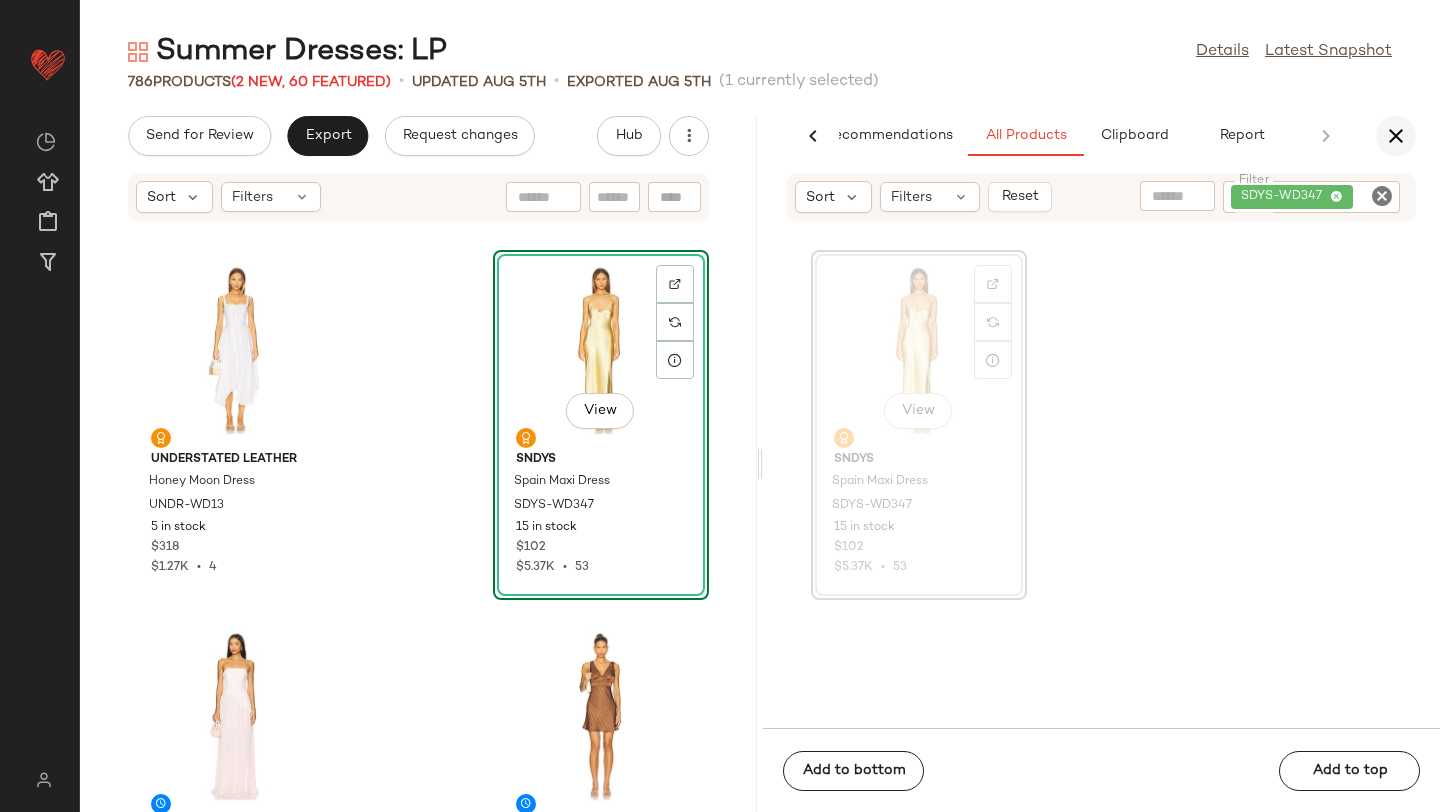 click at bounding box center (1396, 136) 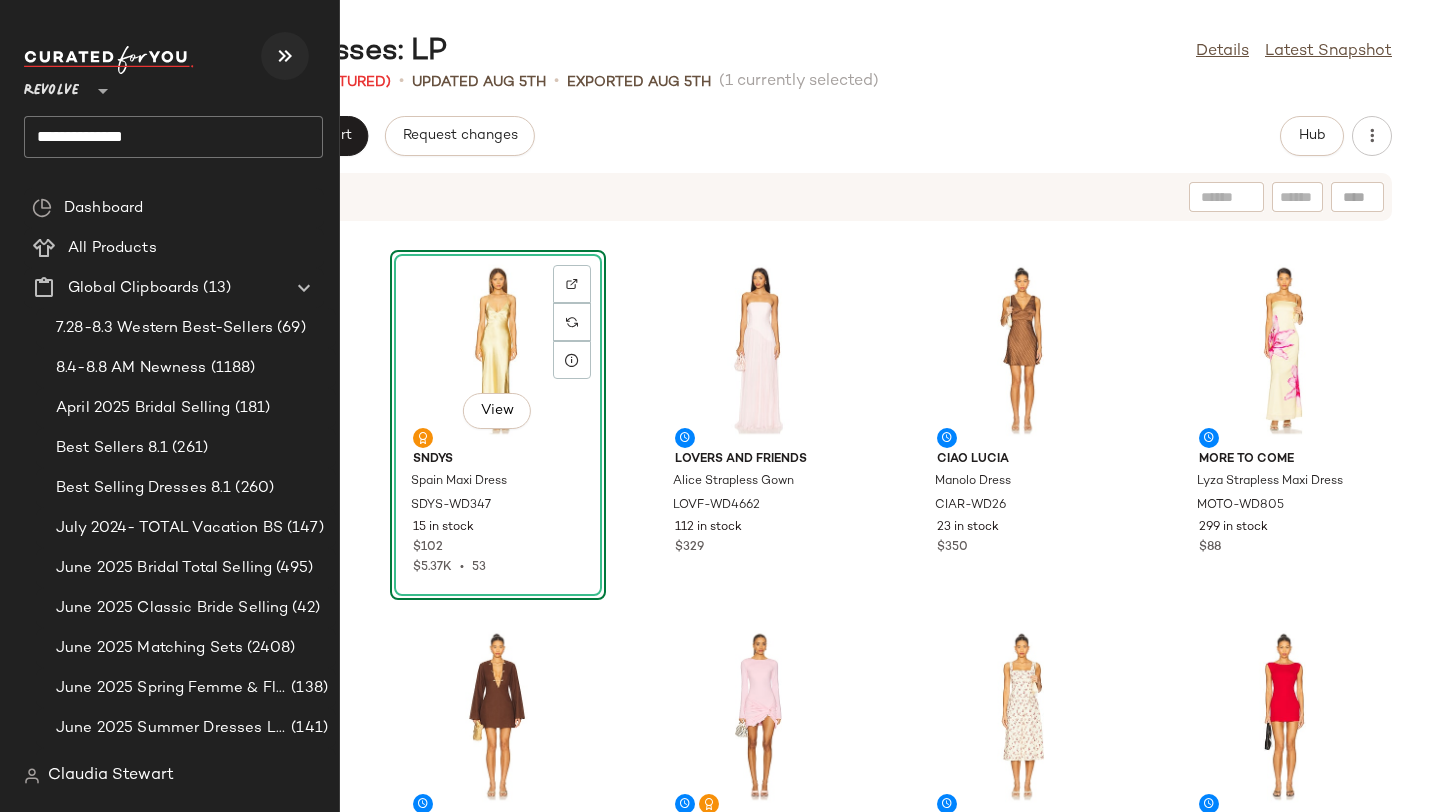 click at bounding box center [285, 56] 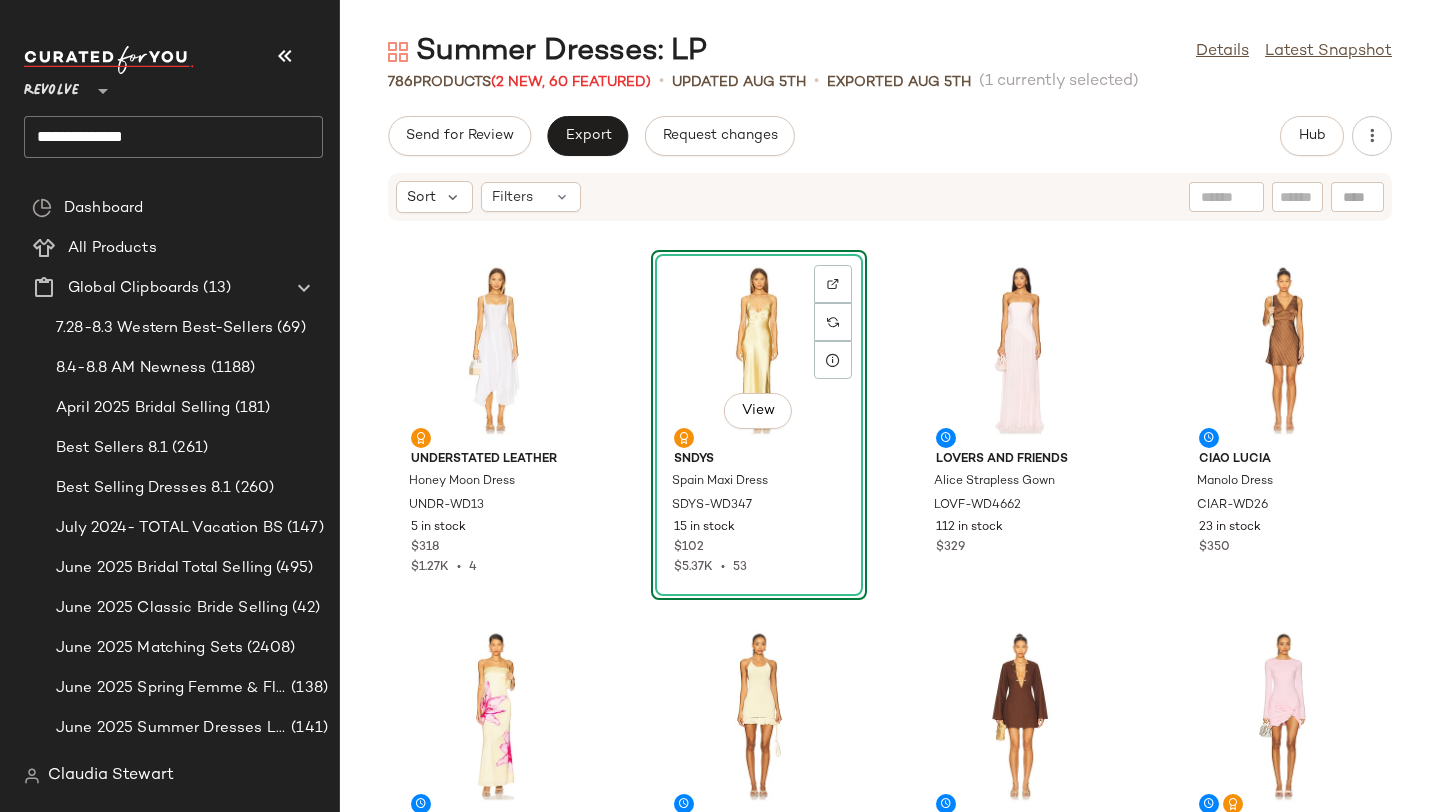 click on "Understated Leather Honey Moon Dress UNDR-WD13 5 in stock $318 $1.27K  •  4  View  SNDYS Spain Maxi Dress SDYS-WD347 15 in stock $102 $5.37K  •  53 Lovers and Friends Alice Strapless Gown LOVF-WD4662 112 in stock $329 Ciao Lucia Manolo Dress CIAR-WD26 23 in stock $350 MORE TO COME Lyza Strapless Maxi Dress MOTO-WD805 299 in stock $88 GUIZIO Crochet Halter Mini Dress DGUI-WD107 71 in stock $158 Shani Shemer Soraya Mini Kaftan SSHE-WD40 28 in stock $435 MORE TO COME Josie Mini Dress MOTO-WD806 143 in stock $78 $1.23K  •  16 WeWoreWhat x REVOLVE Corset Pleated Midi Dress WWWR-WD196 358 in stock $188 Frankies Bikinis Leila Pointelle Mini Dress FRBI-WD102 80 in stock $140 superdown Rosabella Mini Dress SPDW-WD2892 193 in stock $78 Camilla Chain Detail Slip Dress CILL-WD443 7 in stock $895 Bec + Bridge Melanie Asymmetric Mini Dress BECA-WD756 45 in stock $260 LoveShackFancy Suvi Dress LESH-WD935 22 in stock $395 Katie May Betsy Dress KATR-WD542 2 in stock $228 Tularosa Mila Maxi Dress TULA-WD1709 99 in stock" 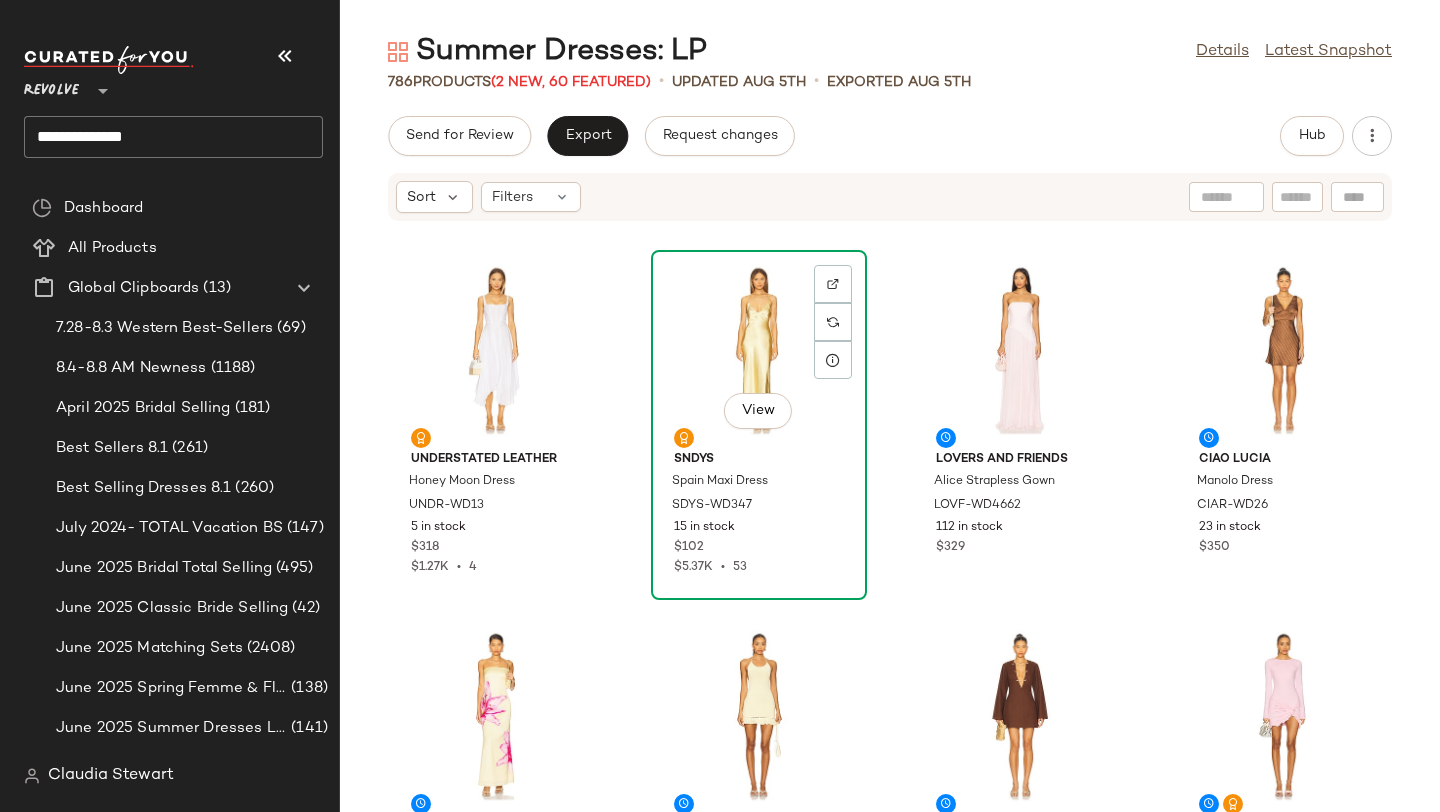 click on "View" 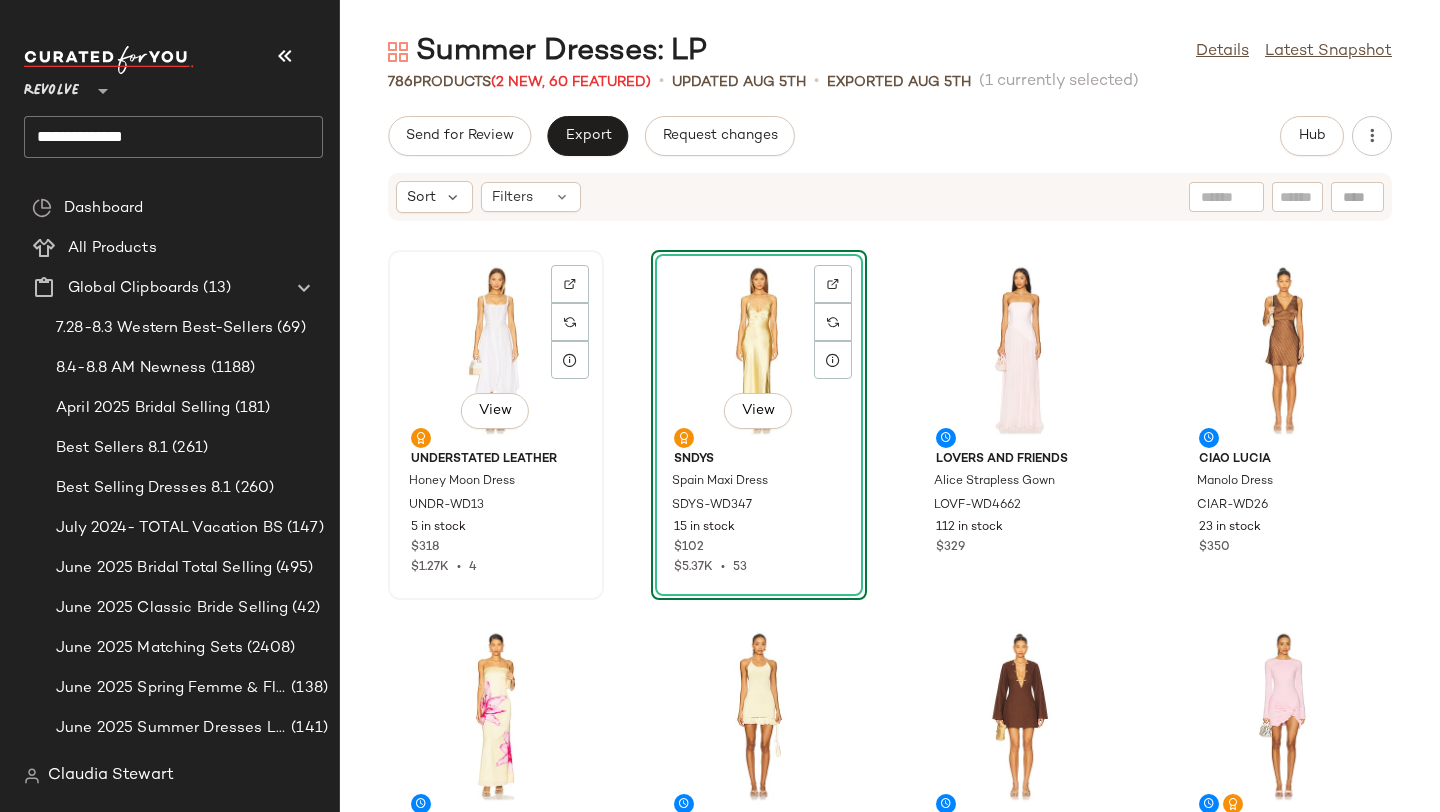 click on "View" 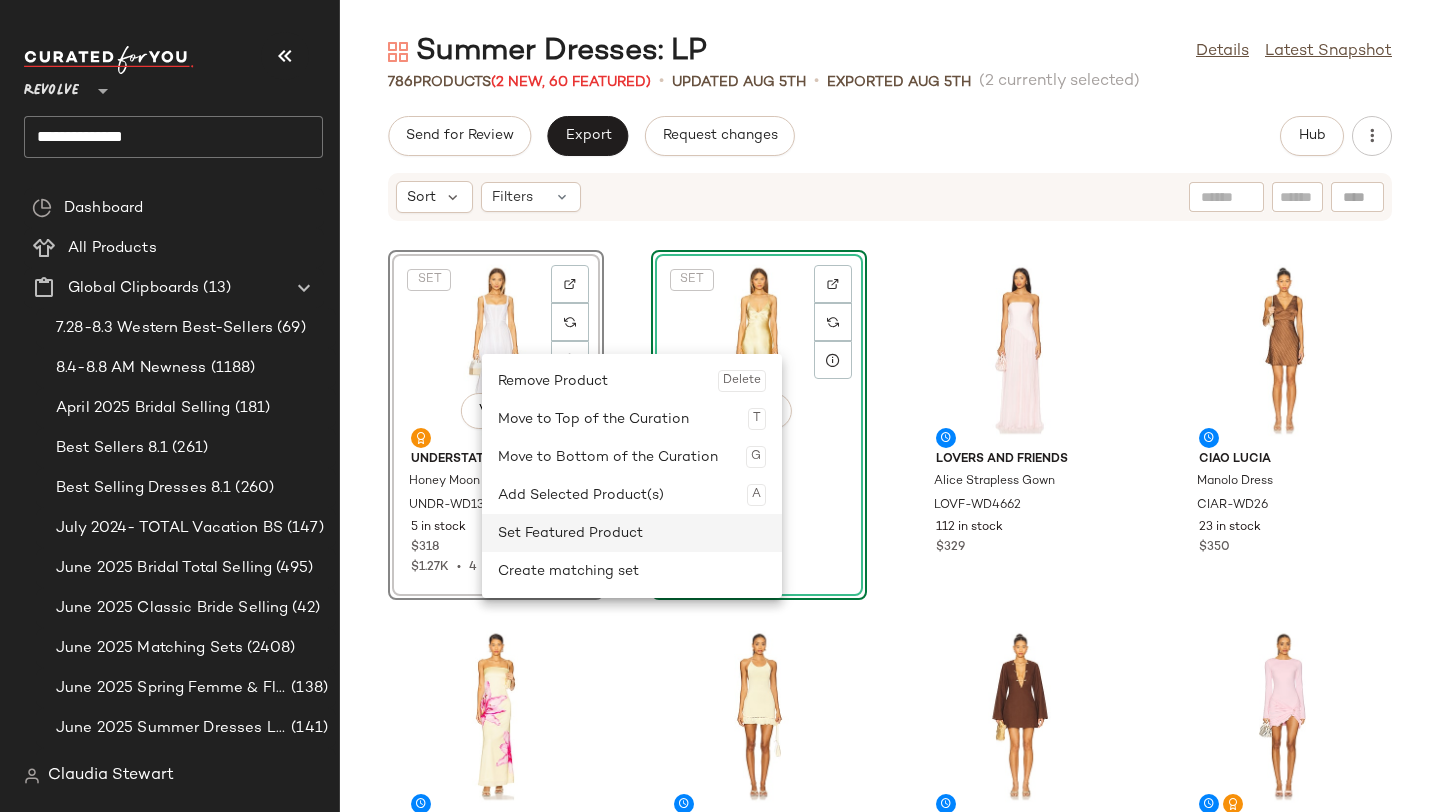 click on "Set Featured Product" 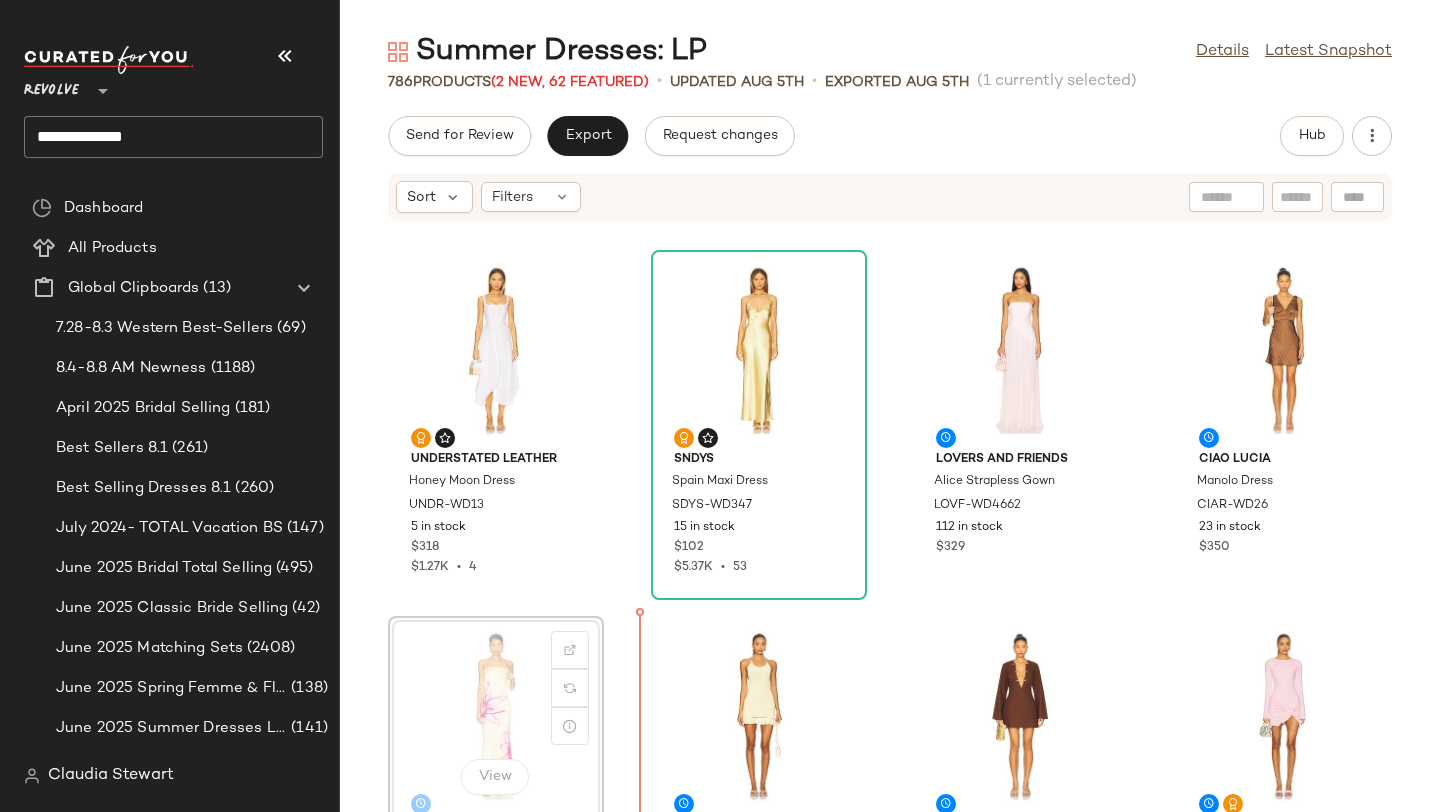scroll, scrollTop: 3, scrollLeft: 0, axis: vertical 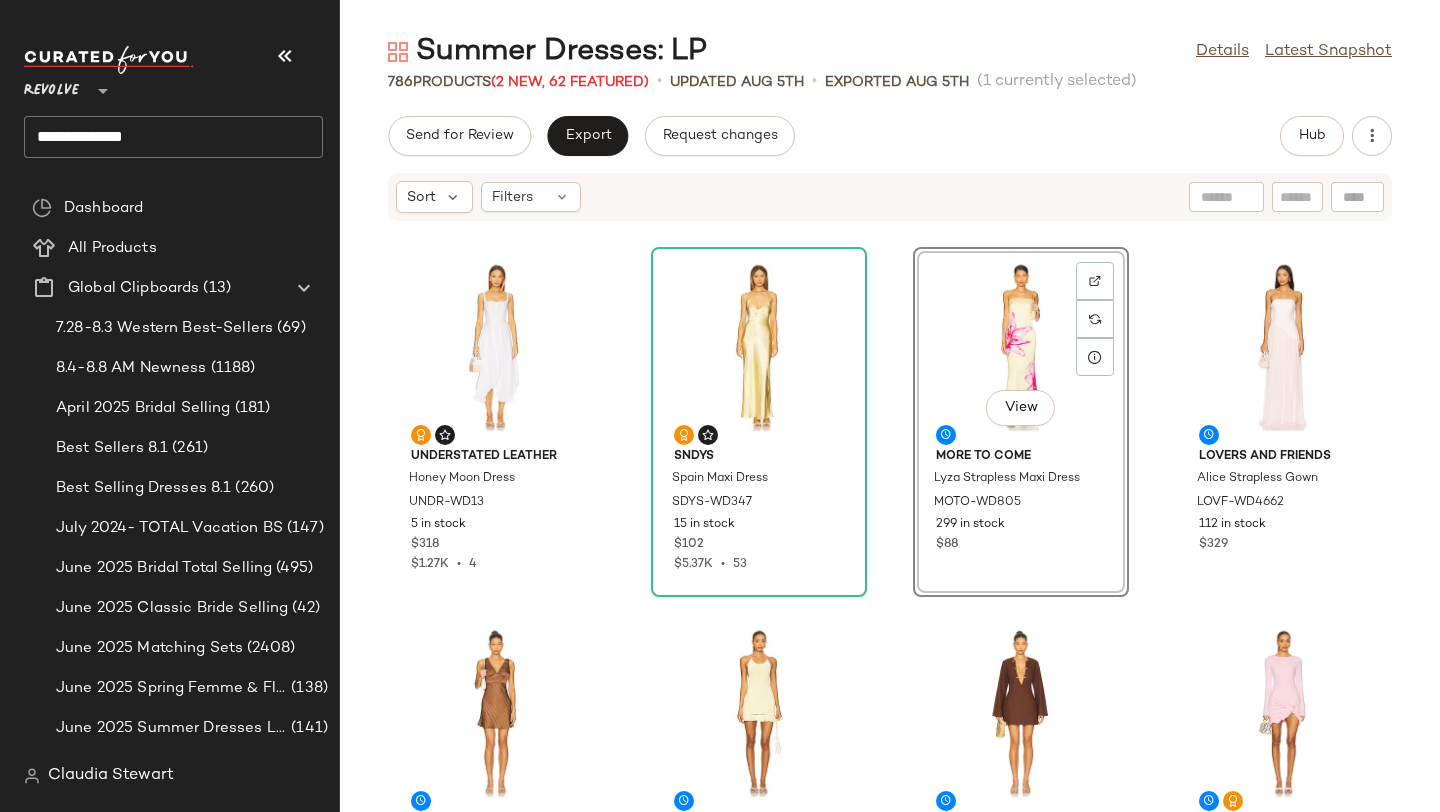 click on "Understated Leather Honey Moon Dress UNDR-WD13 [NUMBER] in stock $[NUMBER] $[NUMBER] • [NUMBER] SNDYS Spain Maxi Dress SDYS-WD347 [NUMBER] in stock $[NUMBER] $[NUMBER] • [NUMBER] View MORE TO COME Lyza Strapless Maxi Dress MOTO-WD805 [NUMBER] in stock $[NUMBER] Lovers and Friends Alice Strapless Gown LOVF-WD4662 [NUMBER] in stock $[NUMBER] Ciao Lucia Manolo Dress CIAR-WD26 [NUMBER] in stock $[NUMBER] GUIZIO Crochet Halter Mini Dress DGUI-WD107 [NUMBER] in stock $[NUMBER] Shani Shemer Soraya Mini Kaftan SSHE-WD40 [NUMBER] in stock $[NUMBER] MORE TO COME Josie Mini Dress MOTO-WD806 [NUMBER] in stock $[NUMBER] $[NUMBER] • [NUMBER] WeWoreWhat x REVOLVE Corset Pleated Midi Dress WWWR-WD196 [NUMBER] in stock $[NUMBER] Frankies Bikinis Leila Pointelle Mini Dress FRBI-WD102 [NUMBER] in stock $[NUMBER] superdown Rosabella Mini Dress SPDW-WD2892 [NUMBER] in stock $[NUMBER] Camilla Chain Detail Slip Dress CILL-WD443 [NUMBER] in stock $[NUMBER] Bec + Bridge Melanie Asymmetric Mini Dress BECA-WD756 [NUMBER] in stock $[NUMBER] LoveShackFancy Suvi Dress LESH-WD935 [NUMBER] in stock $[NUMBER] Katie May Betsy Dress KATR-WD542 [NUMBER] in stock $[NUMBER] Tularosa Mila Maxi Dress TULA-WD1709 [NUMBER] in stock" 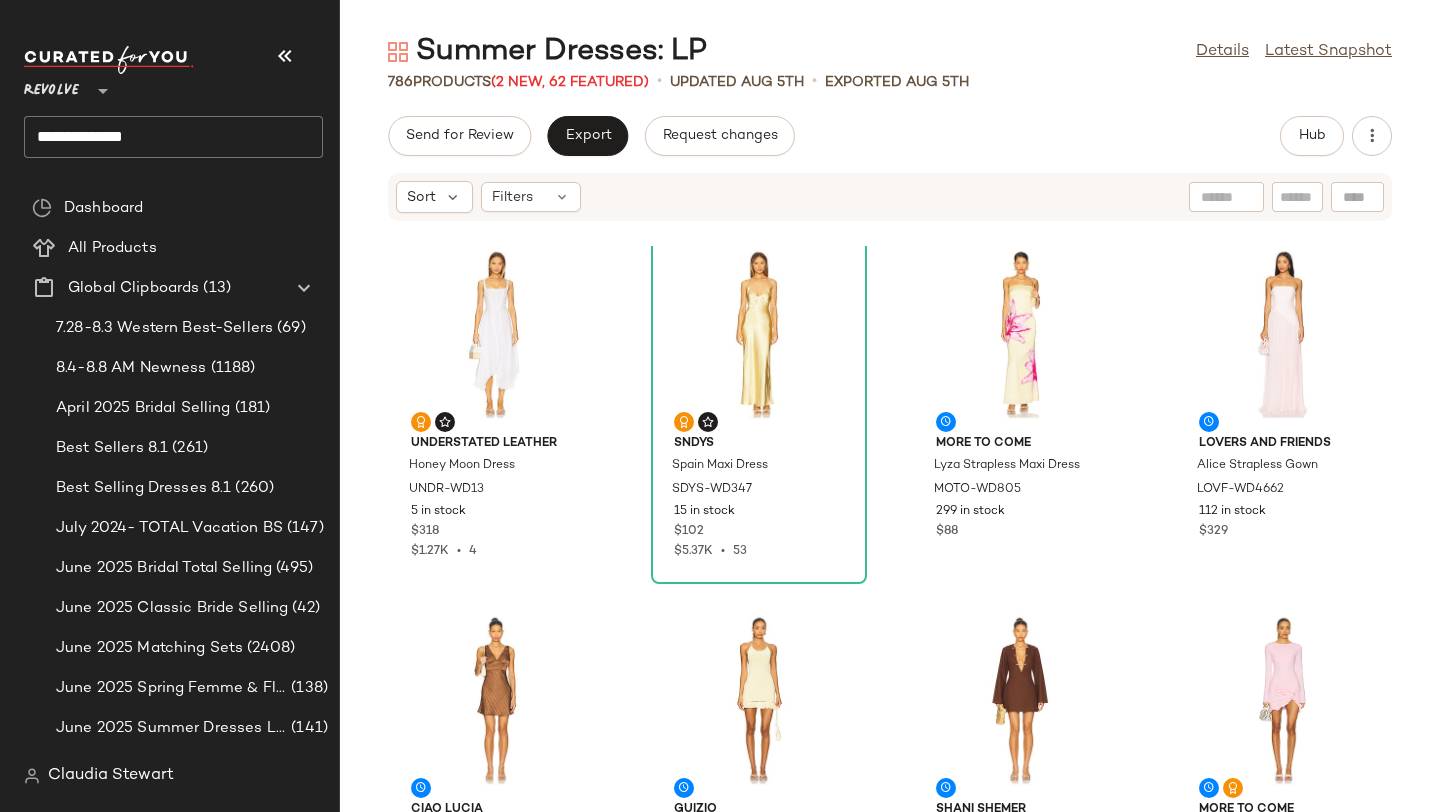 scroll, scrollTop: 0, scrollLeft: 0, axis: both 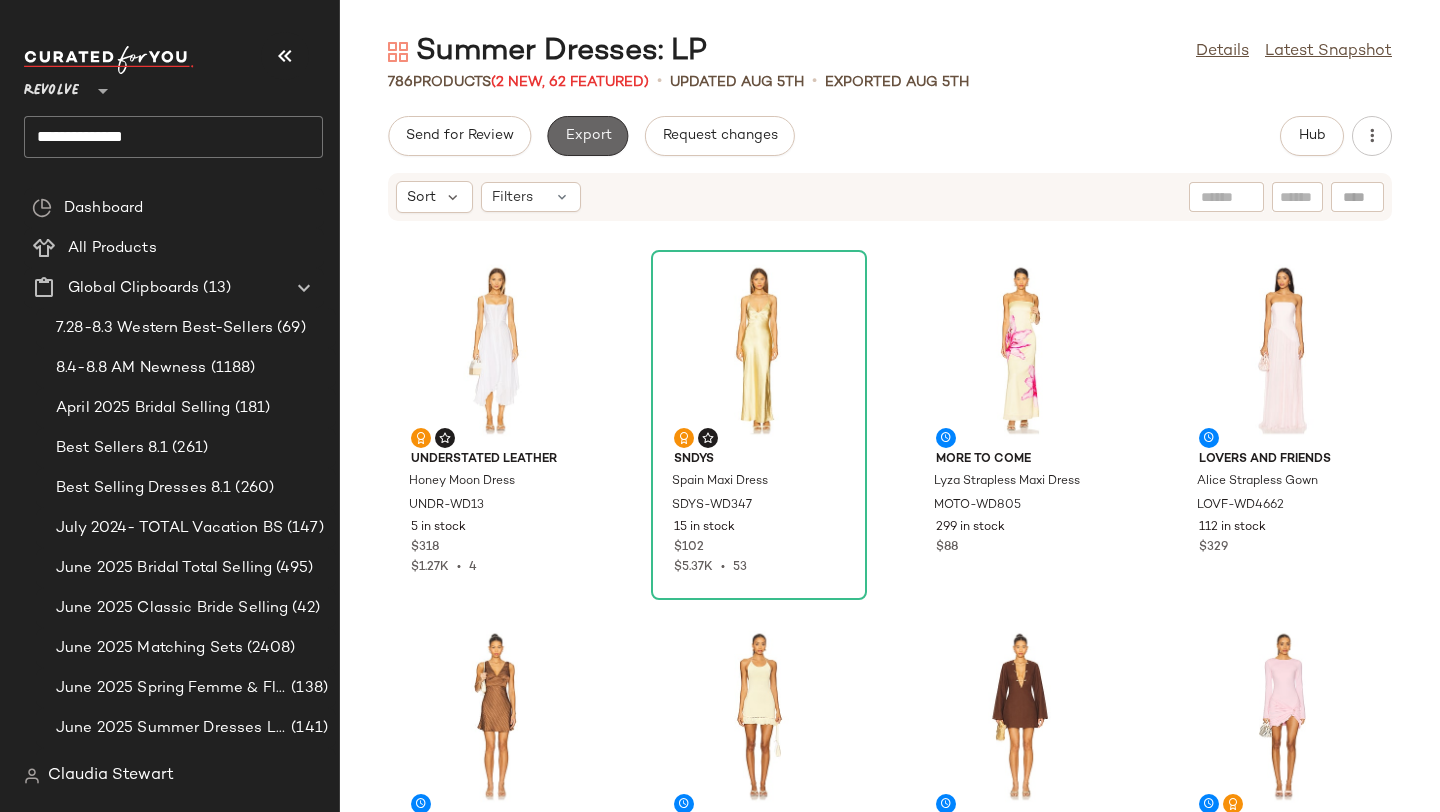 click on "Export" at bounding box center (587, 136) 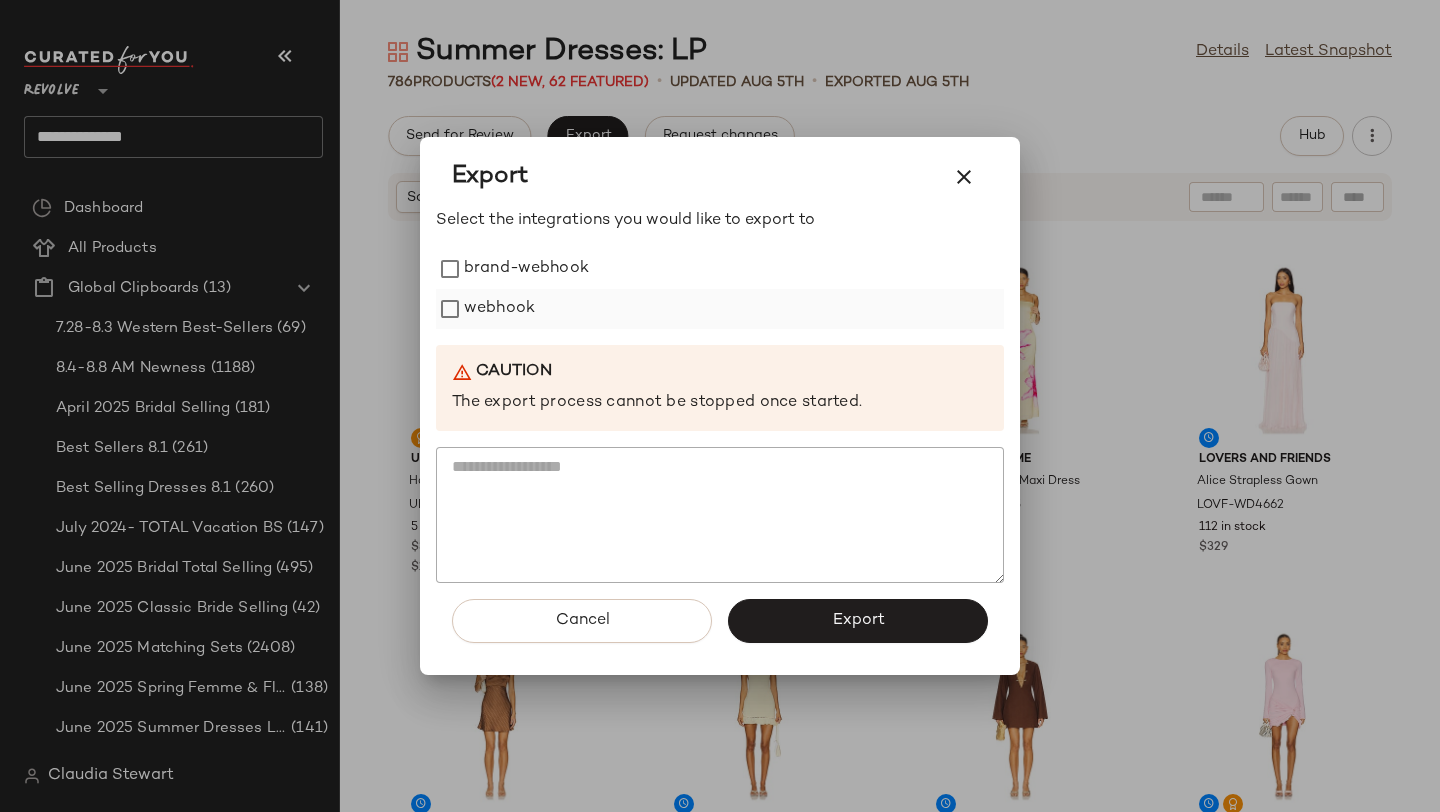 click on "webhook" at bounding box center [499, 309] 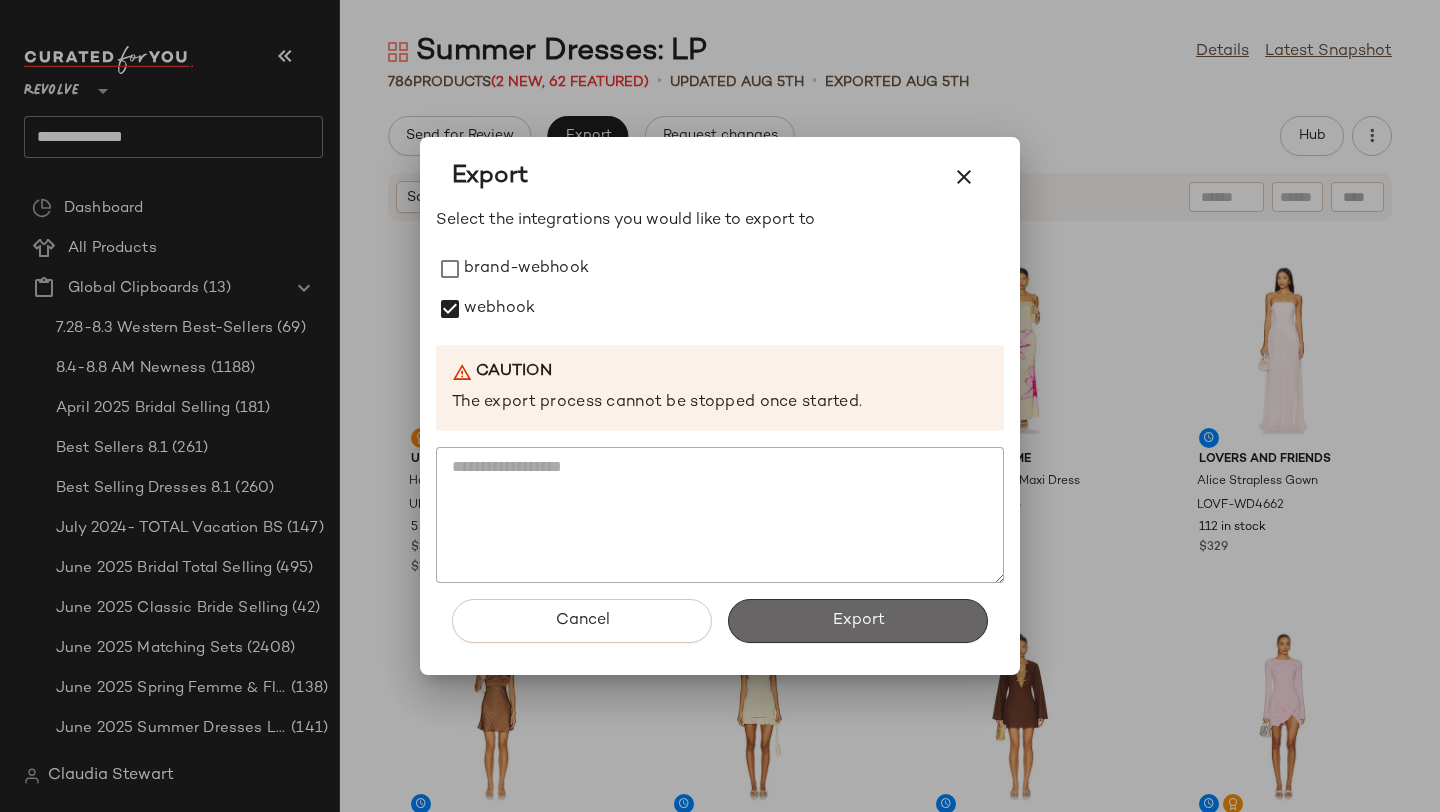 click on "Export" at bounding box center [858, 621] 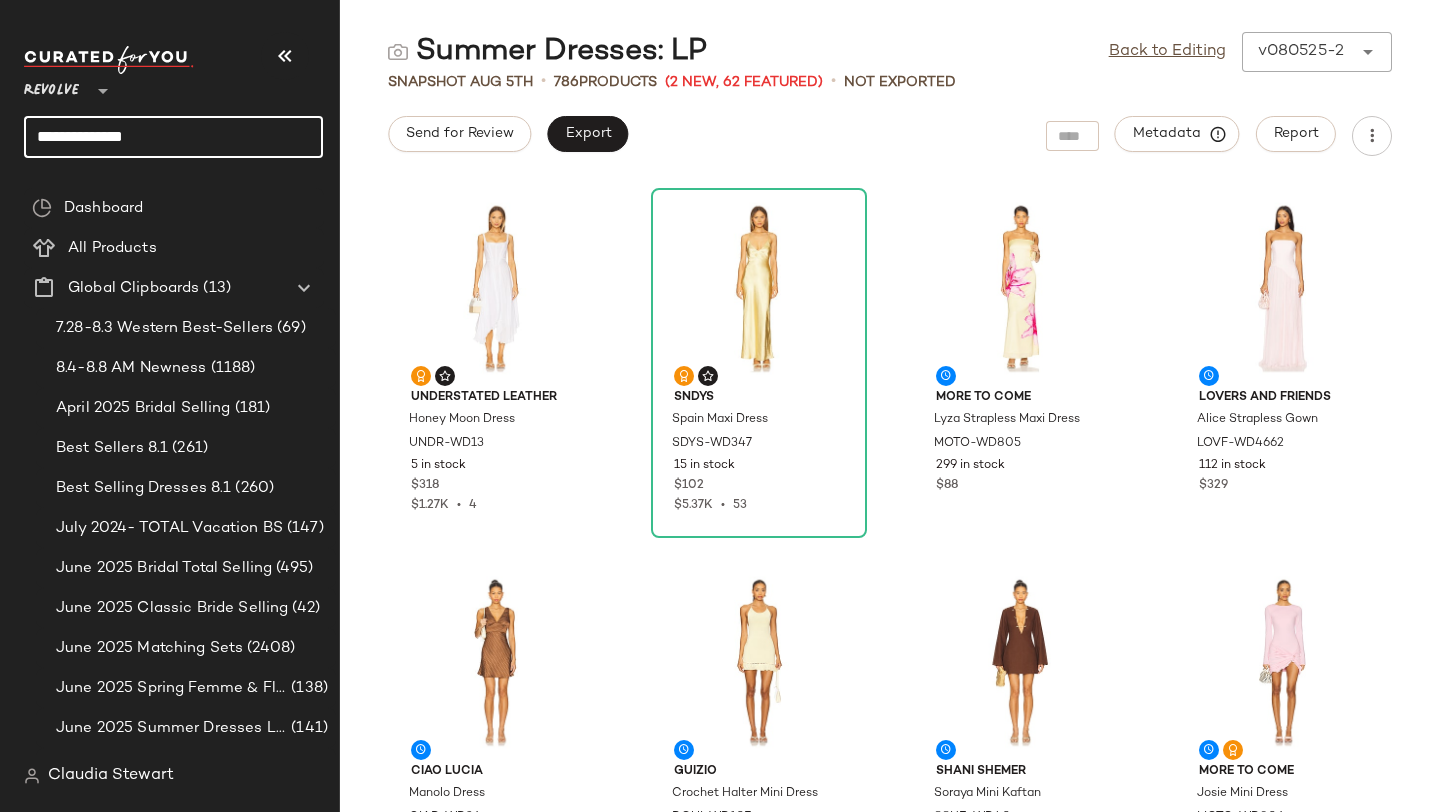 click on "**********" 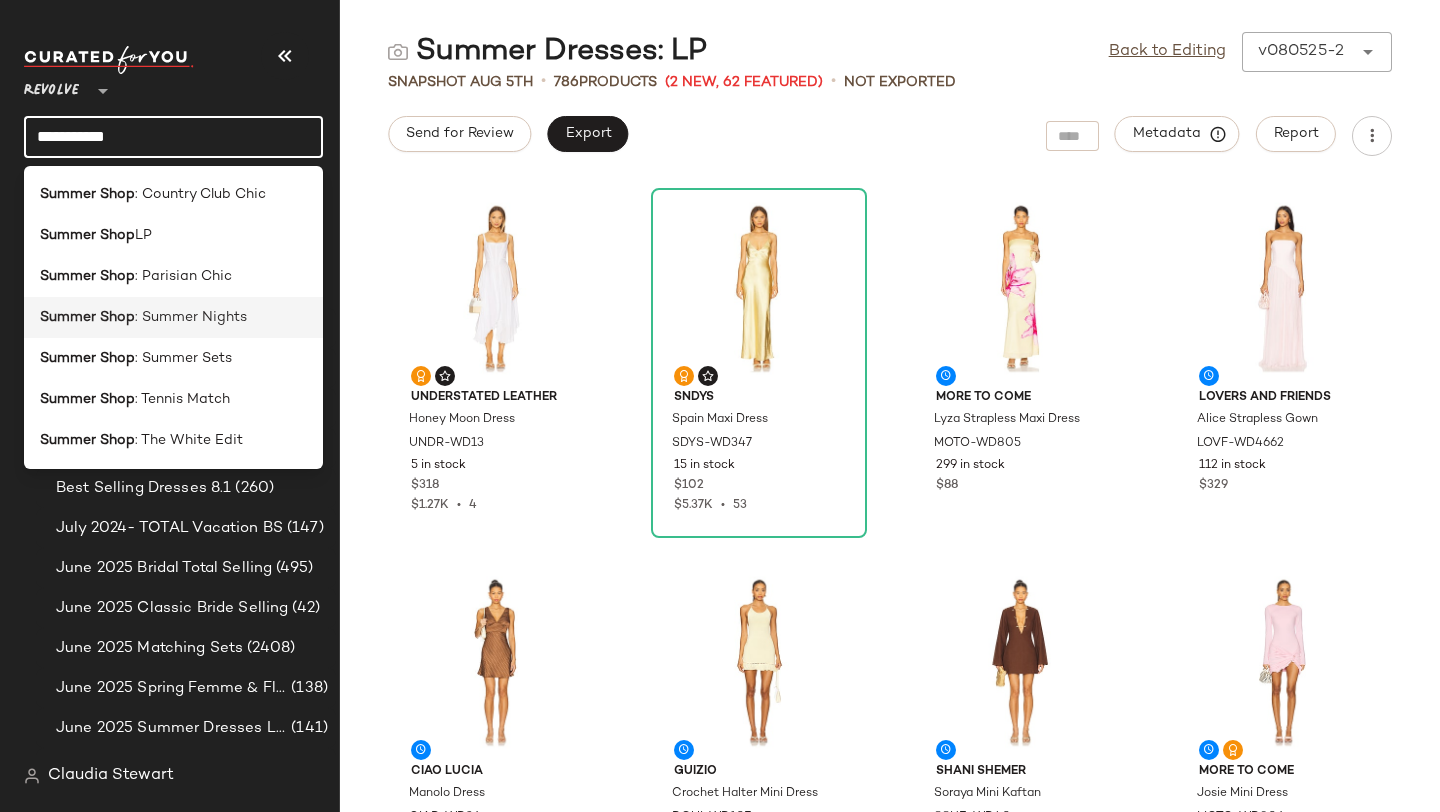 type on "**********" 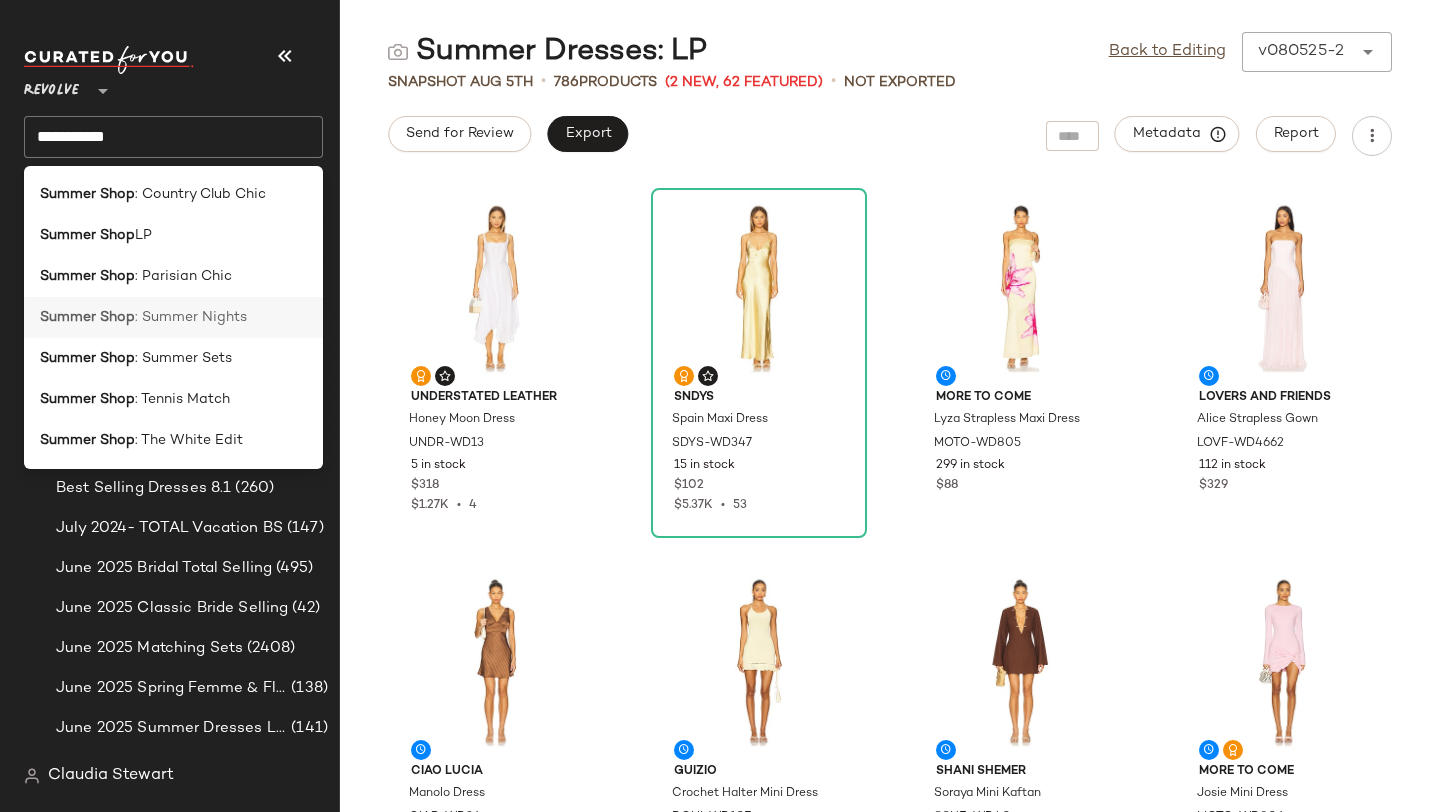 click on ": Summer Nights" at bounding box center (191, 317) 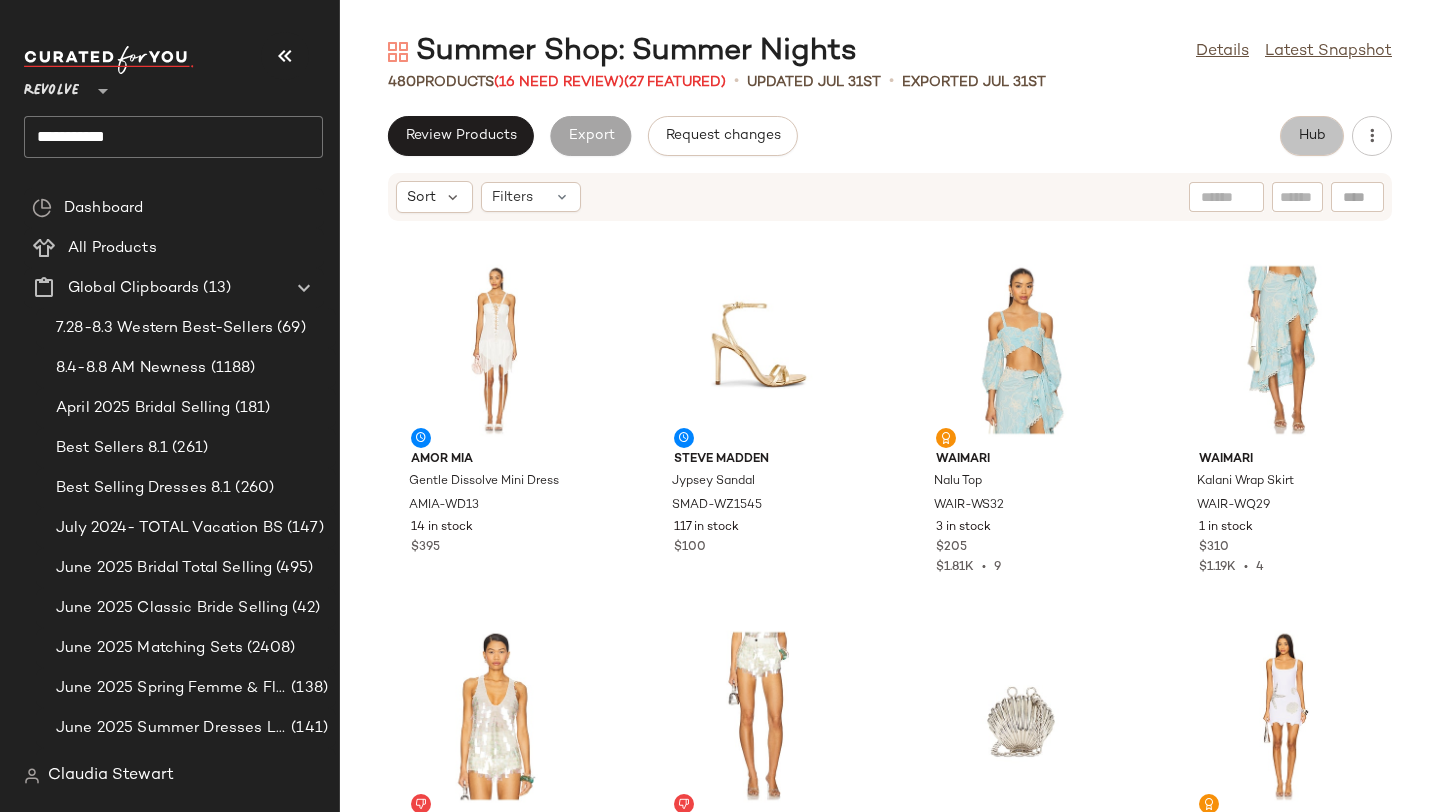 click on "Hub" at bounding box center [1312, 136] 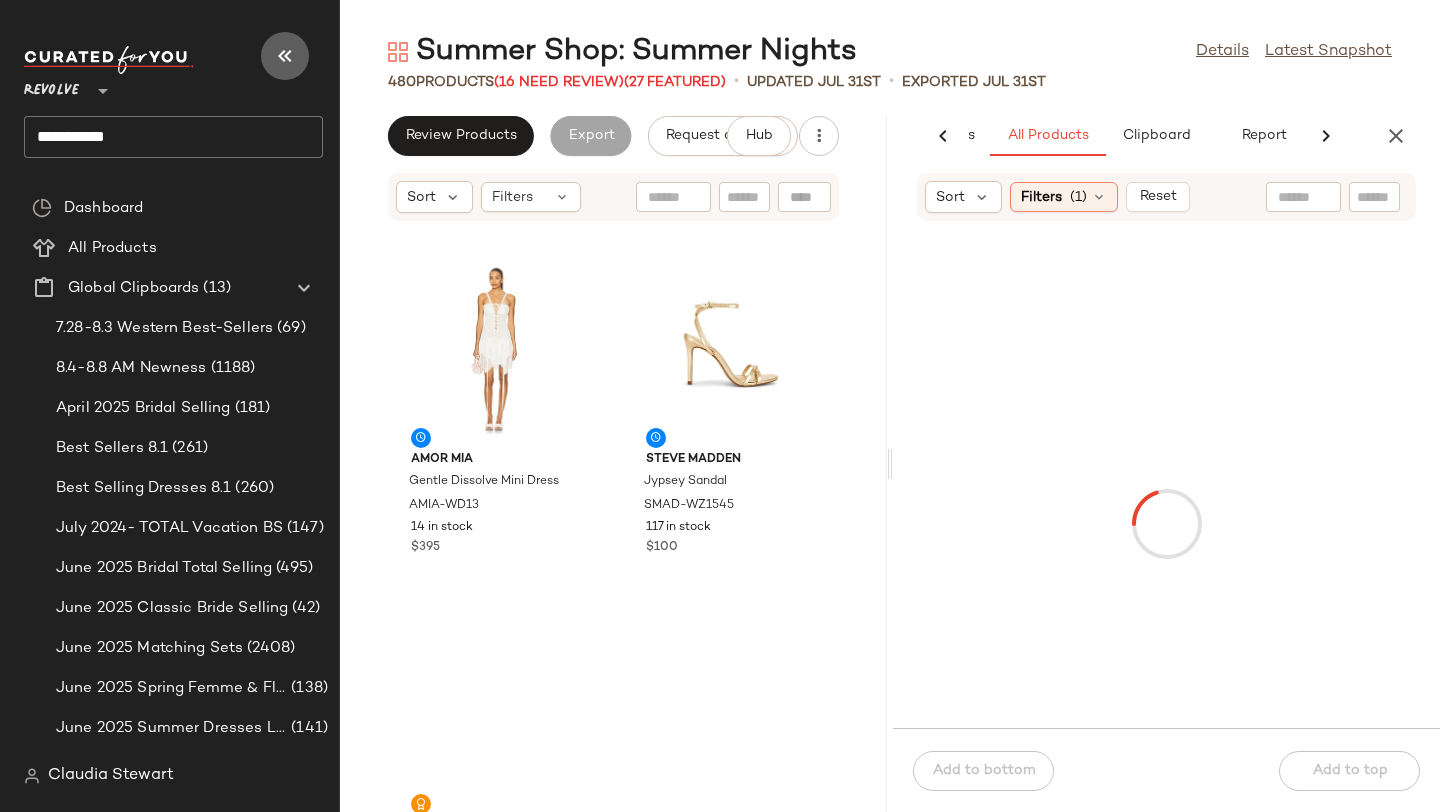 click at bounding box center [285, 56] 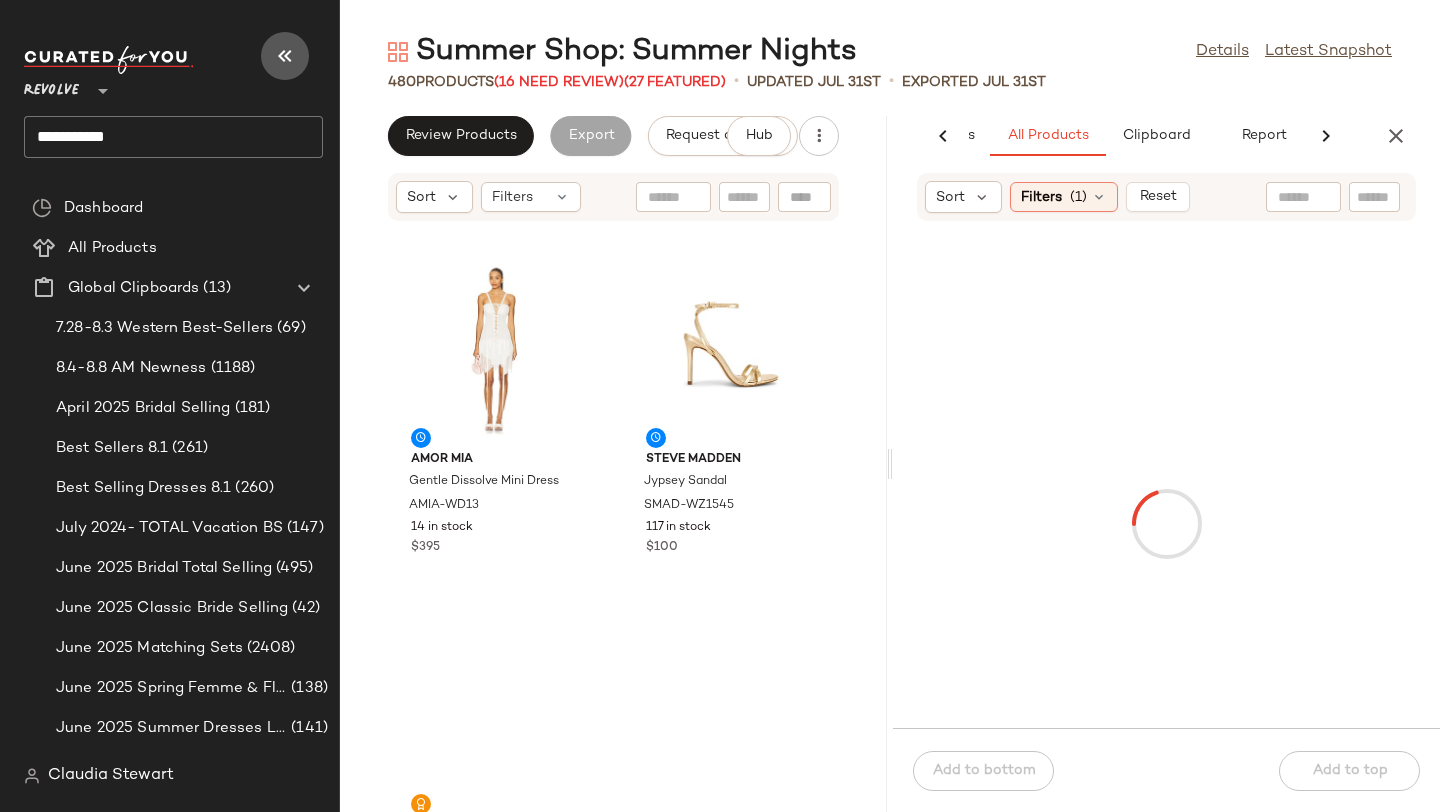 scroll, scrollTop: 0, scrollLeft: 47, axis: horizontal 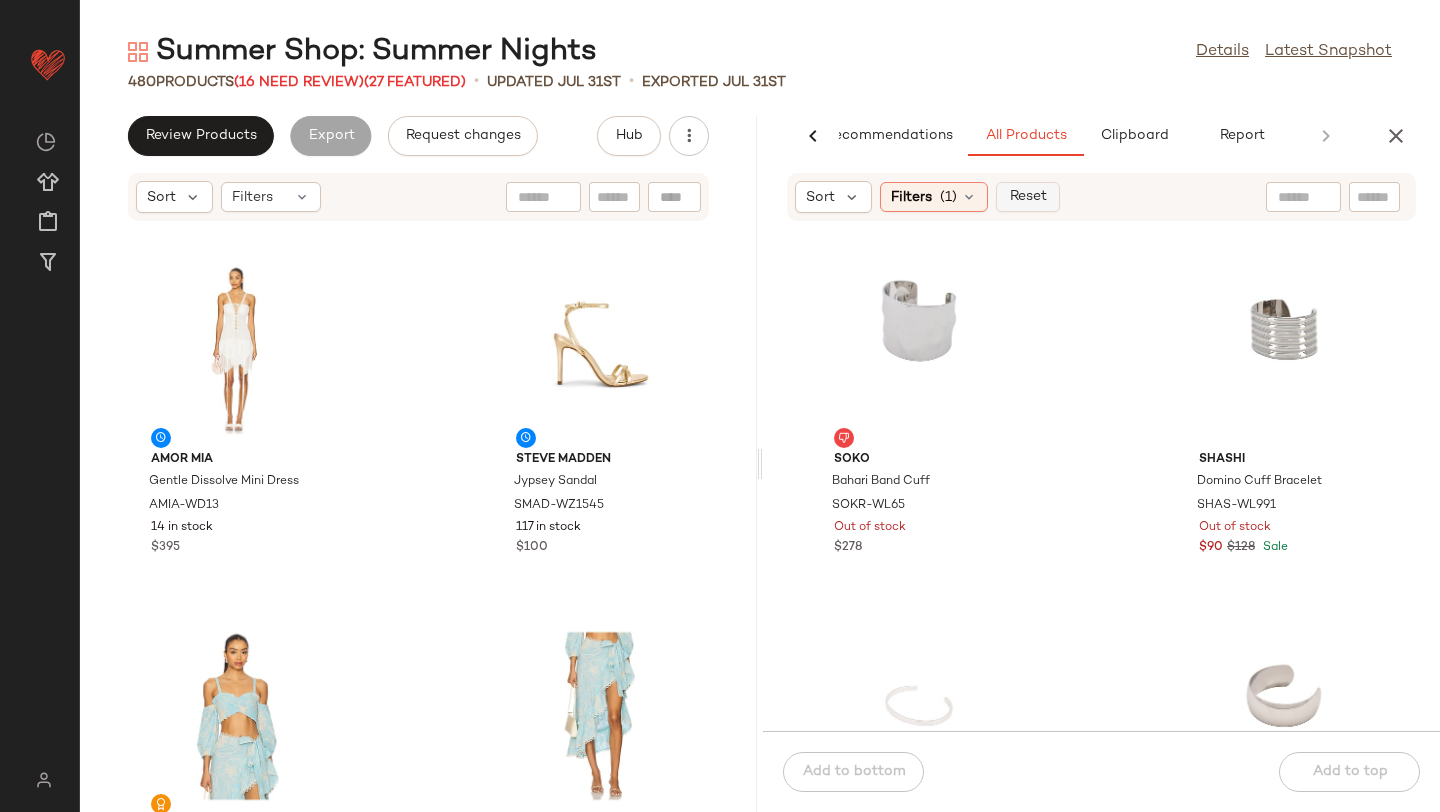 click on "Reset" 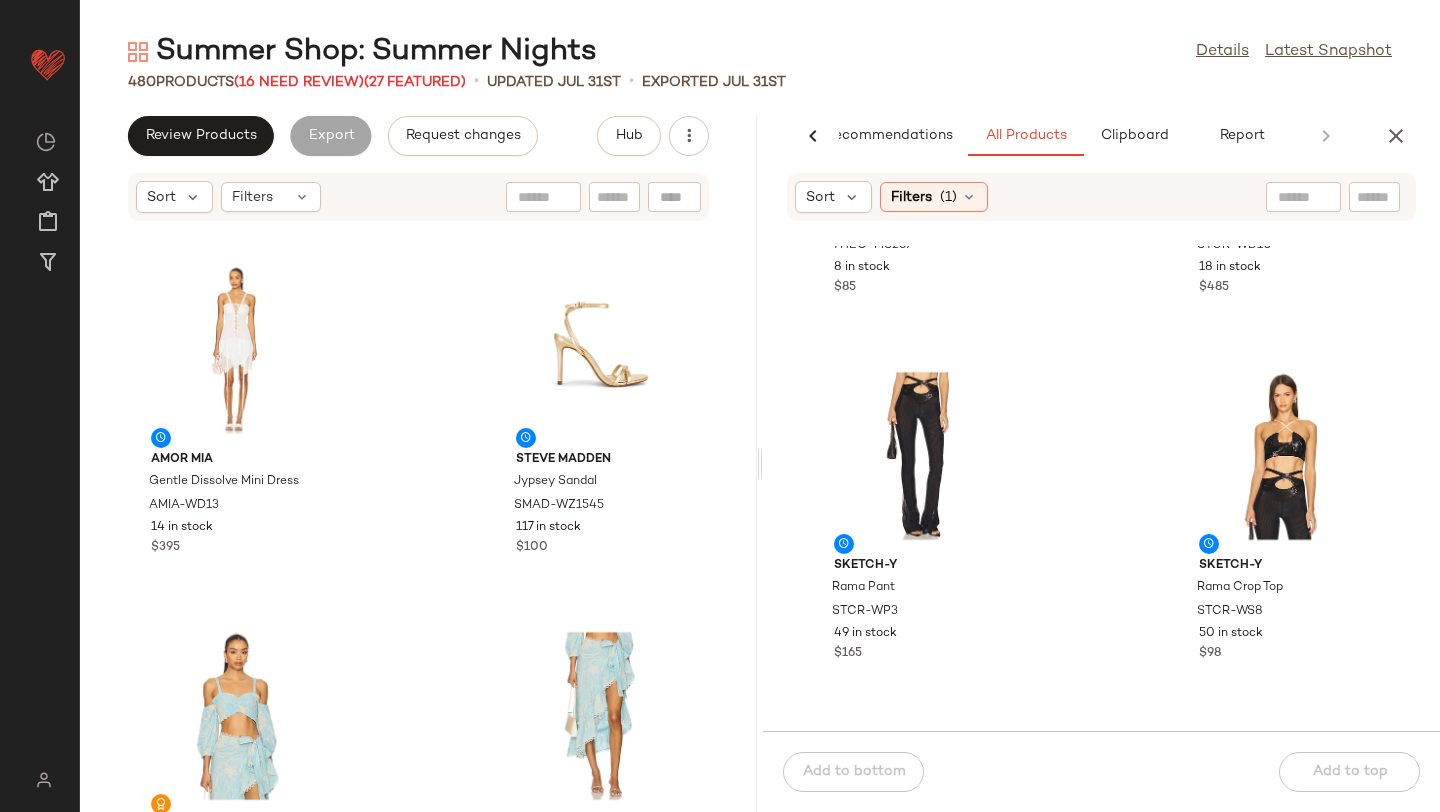 scroll, scrollTop: 657, scrollLeft: 0, axis: vertical 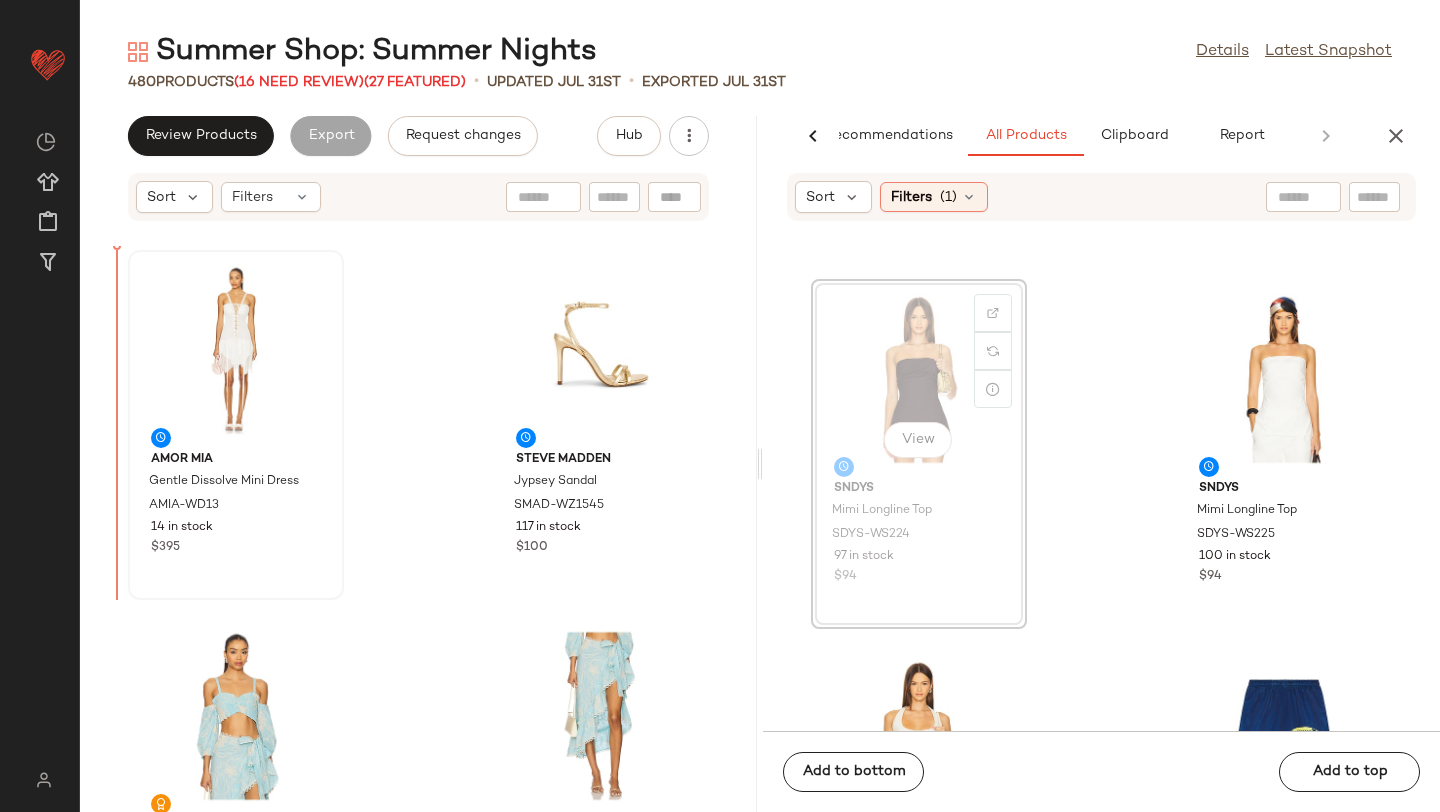 drag, startPoint x: 912, startPoint y: 360, endPoint x: 279, endPoint y: 357, distance: 633.0071 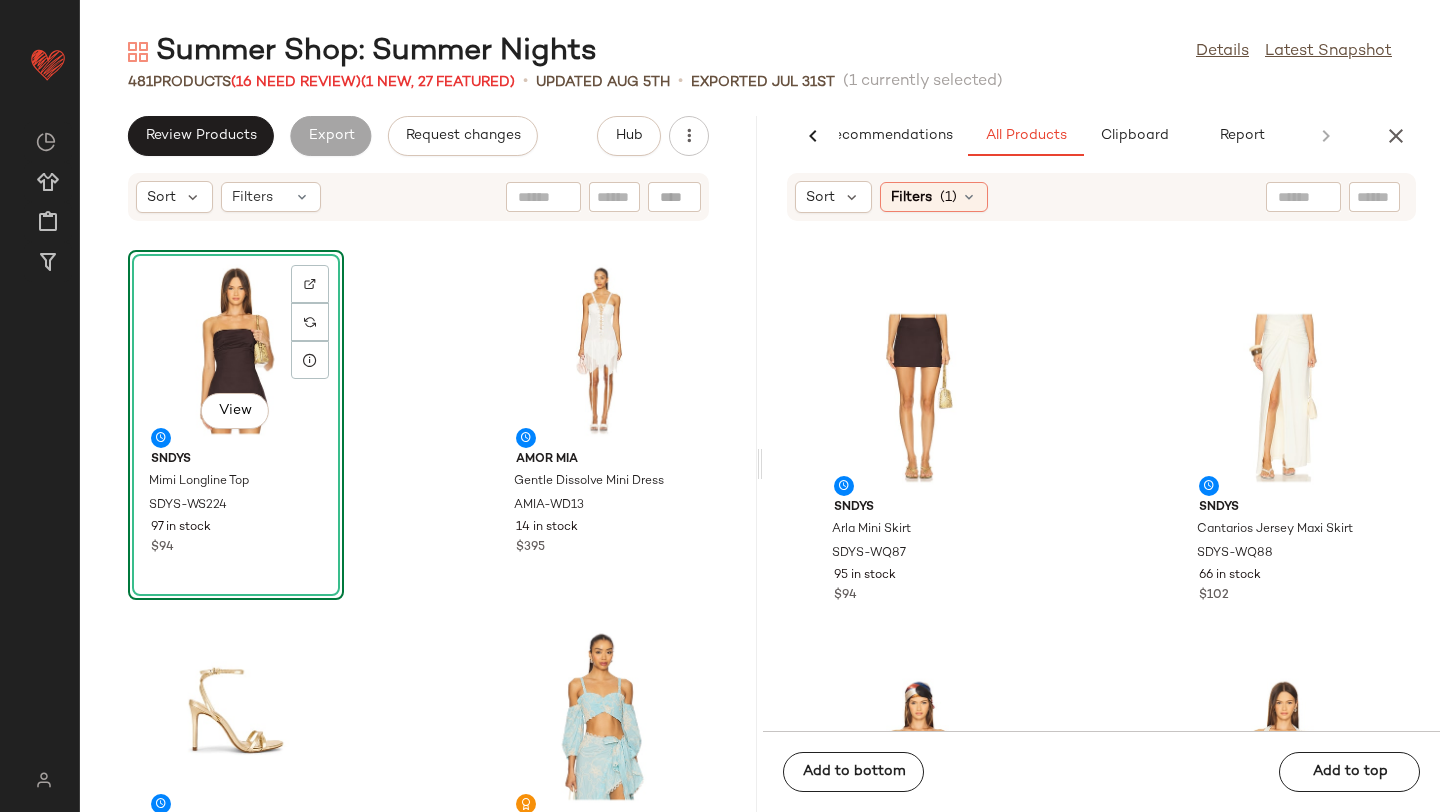 scroll, scrollTop: 5807, scrollLeft: 0, axis: vertical 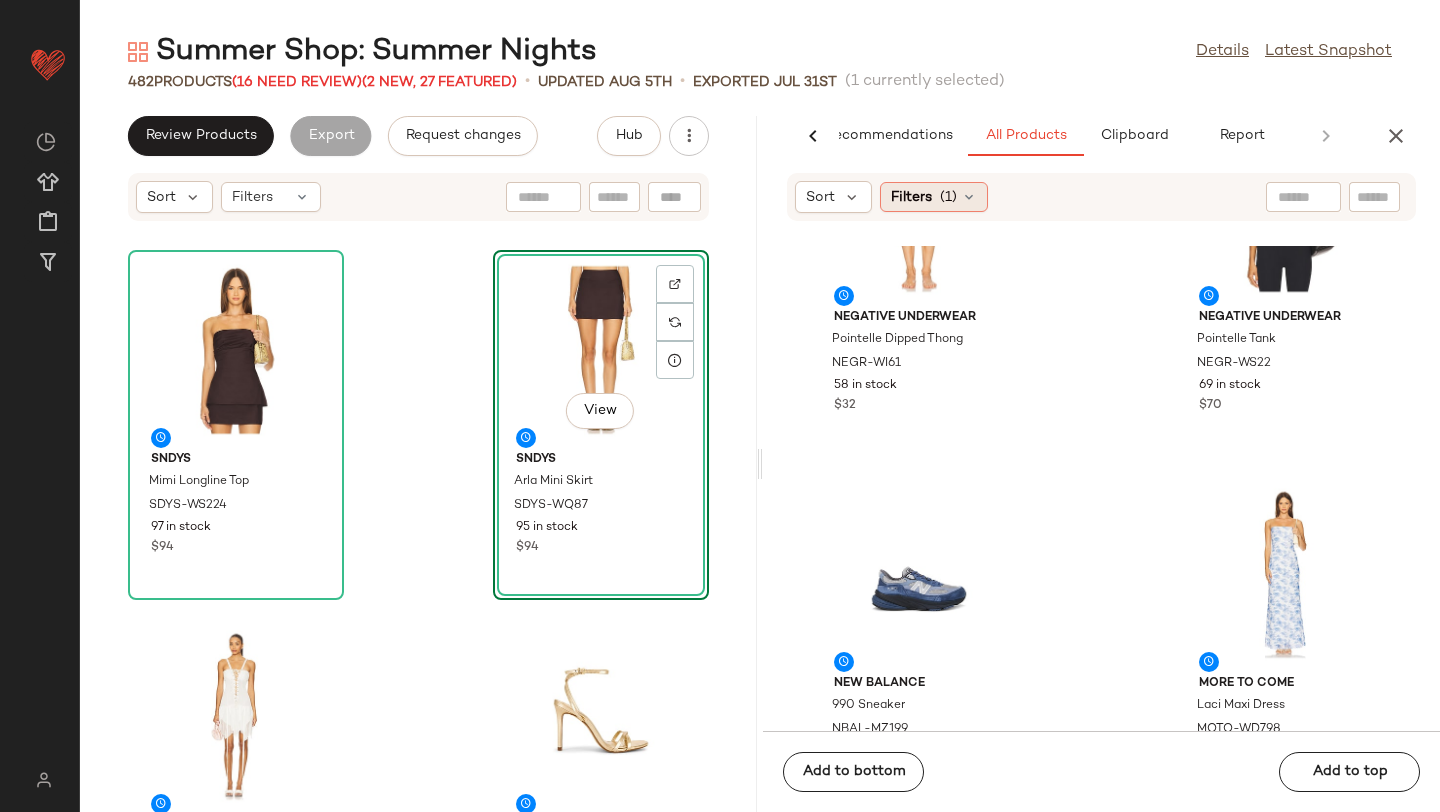 click on "Filters" at bounding box center (911, 197) 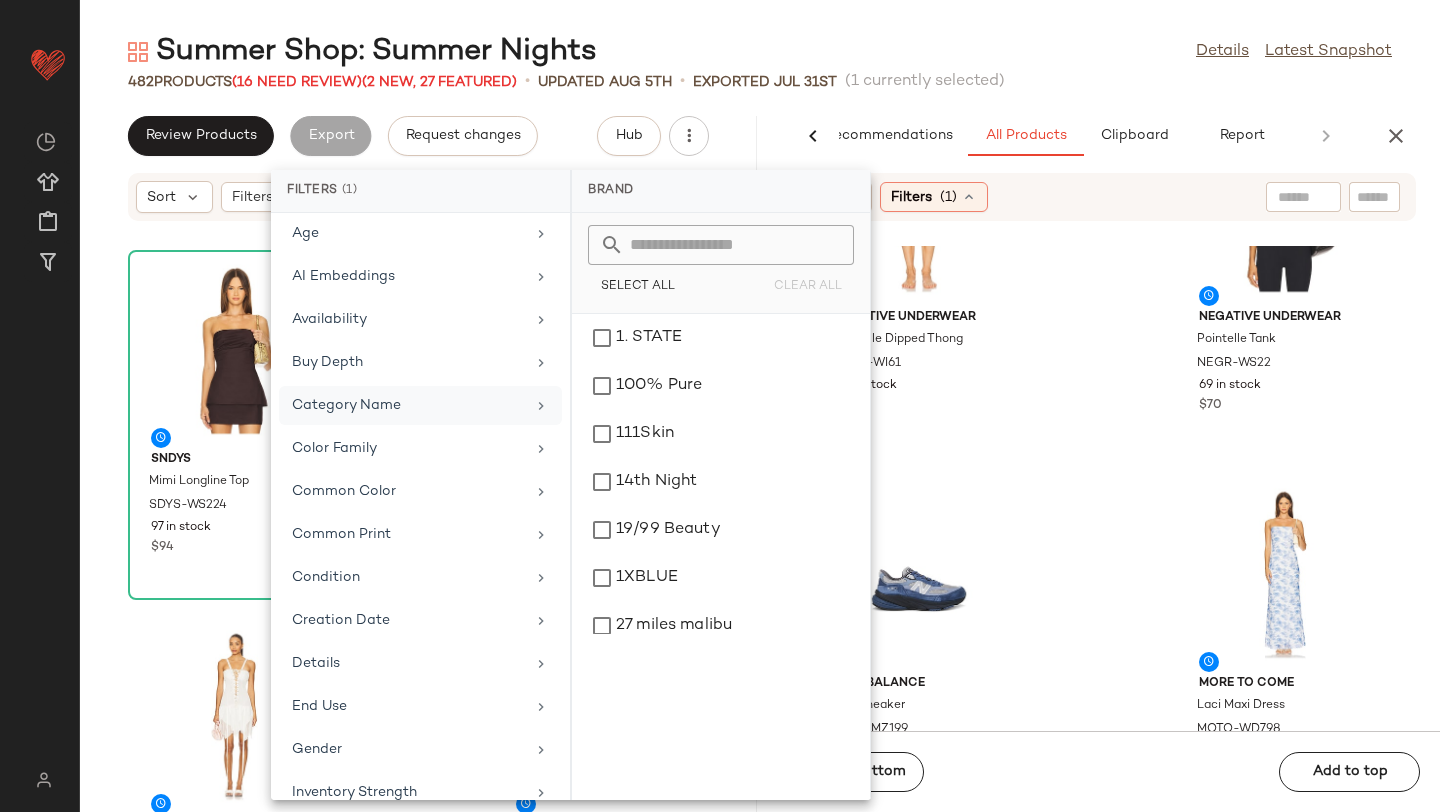 scroll, scrollTop: 384, scrollLeft: 0, axis: vertical 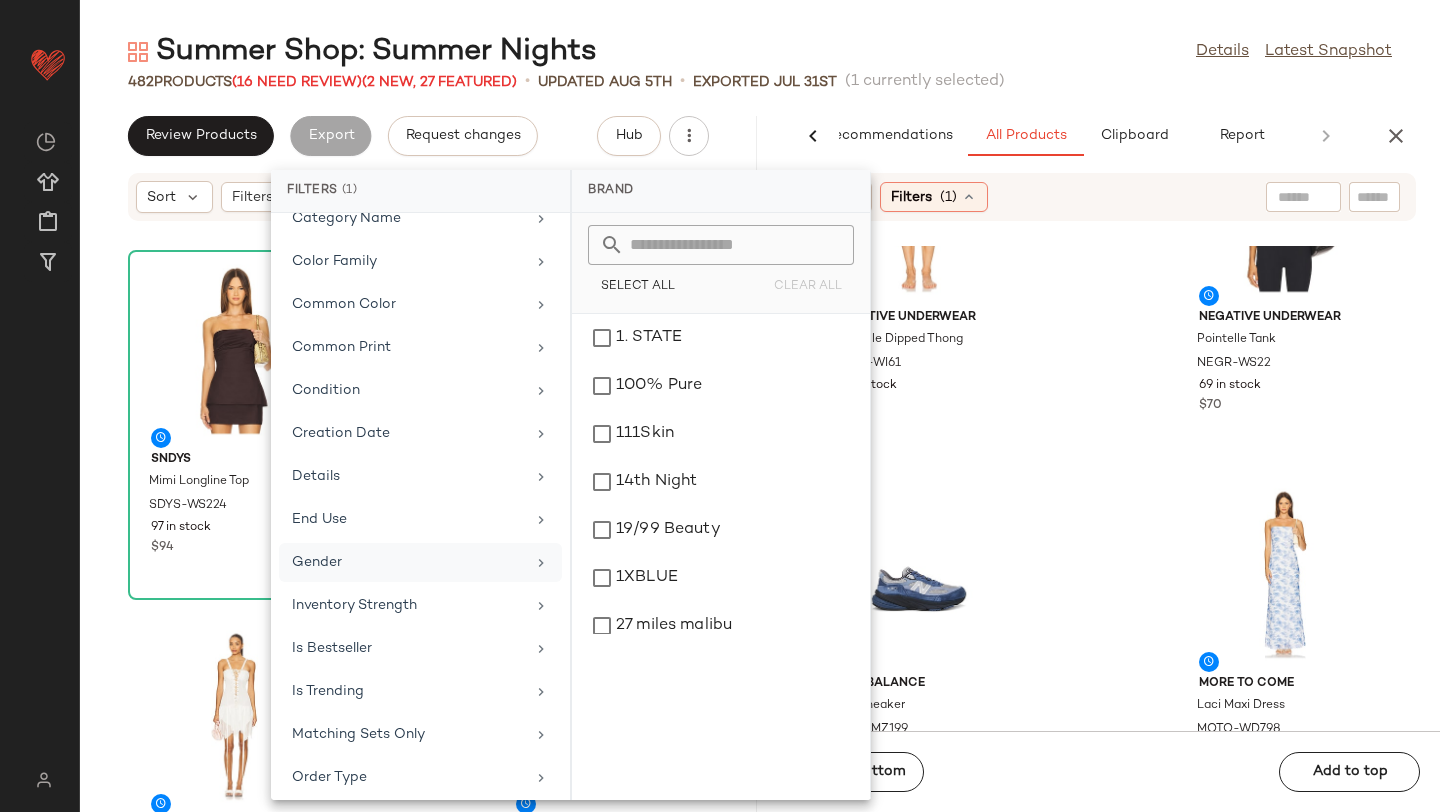 click on "Gender" 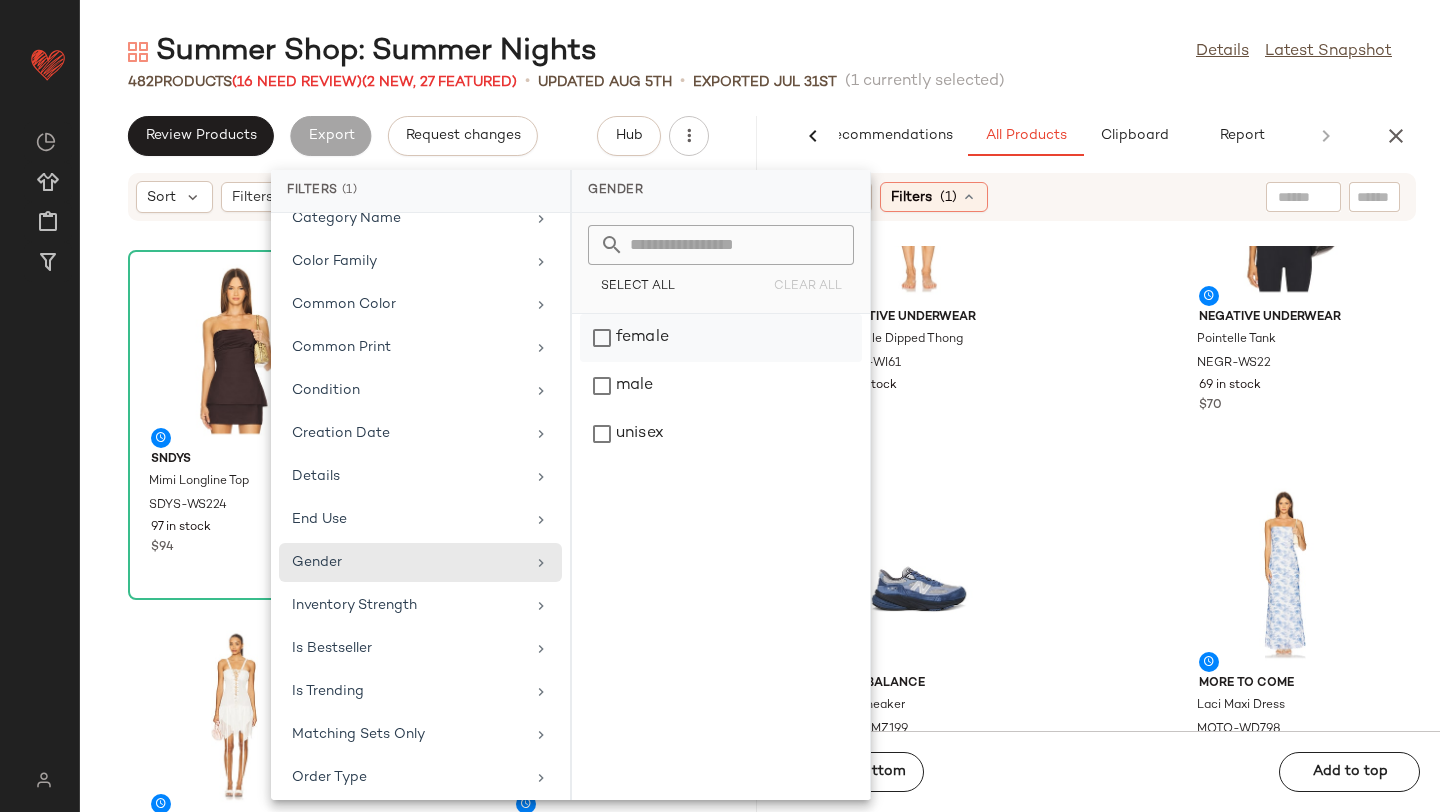 click on "female" 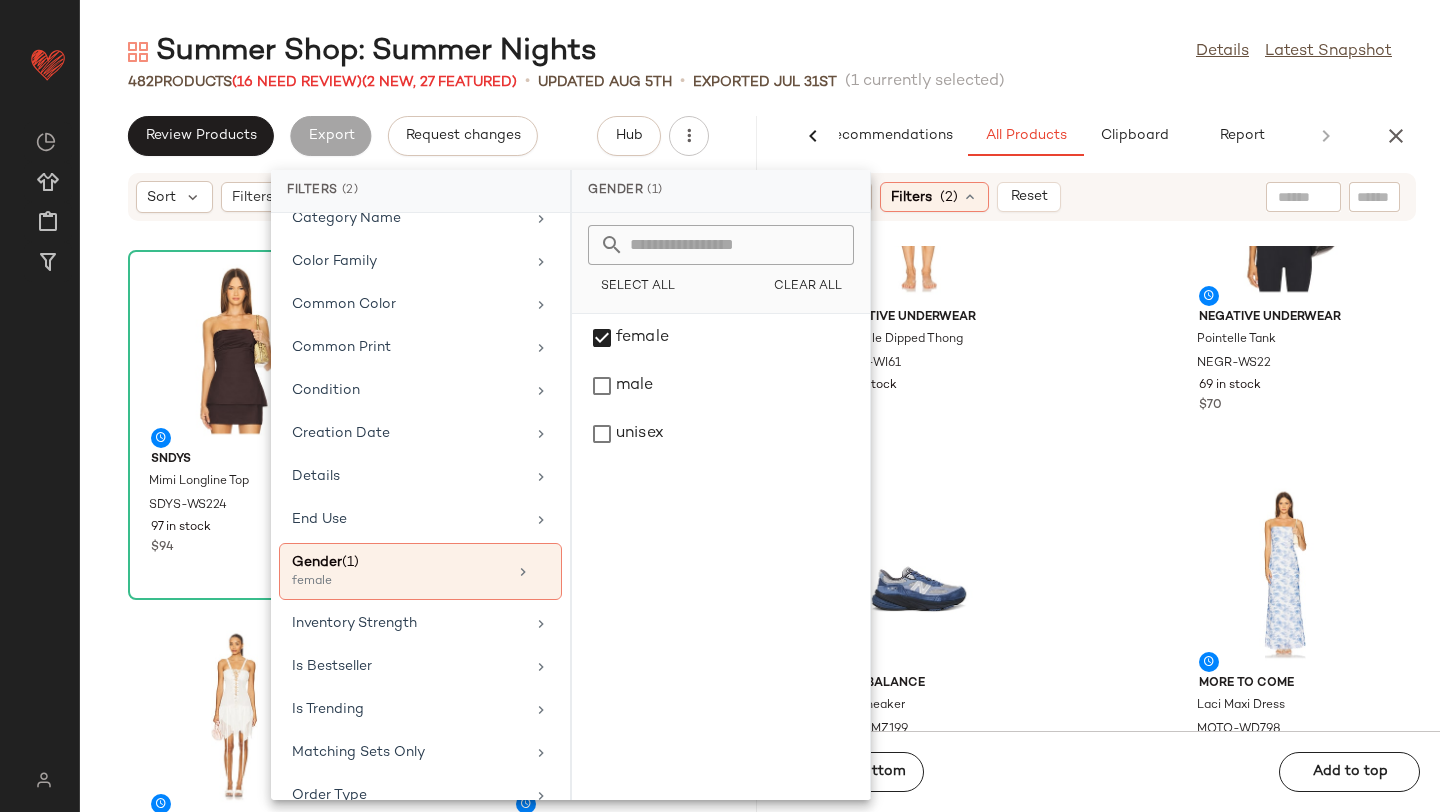 click on "Negative Underwear Pointelle Dipped Thong NEGR-WI61 [NUMBER] in stock $[NUMBER] Negative Underwear Pointelle Tank NEGR-WS22 [NUMBER] in stock $[NUMBER] New Balance 990 Sneaker NBAL-MZ199 [NUMBER] in stock $[NUMBER] MORE TO COME Laci Maxi Dress MOTO-WD798 [NUMBER] in stock $[NUMBER] MORE TO COME Genova Denim Jean MOTO-WJ5 [NUMBER] in stock $[NUMBER] Moussy Vintage Sunset Straight Jeans MOUR-WJ283 [NUMBER] in stock $[NUMBER] Memory Lane Barbwire Print Mesh Shorts MRYR-MF2 [NUMBER] in stock $[NUMBER] Memory Lane Snake Pattern Soccer Jersey MRYR-MS4 [NUMBER] in stock $[NUMBER]" 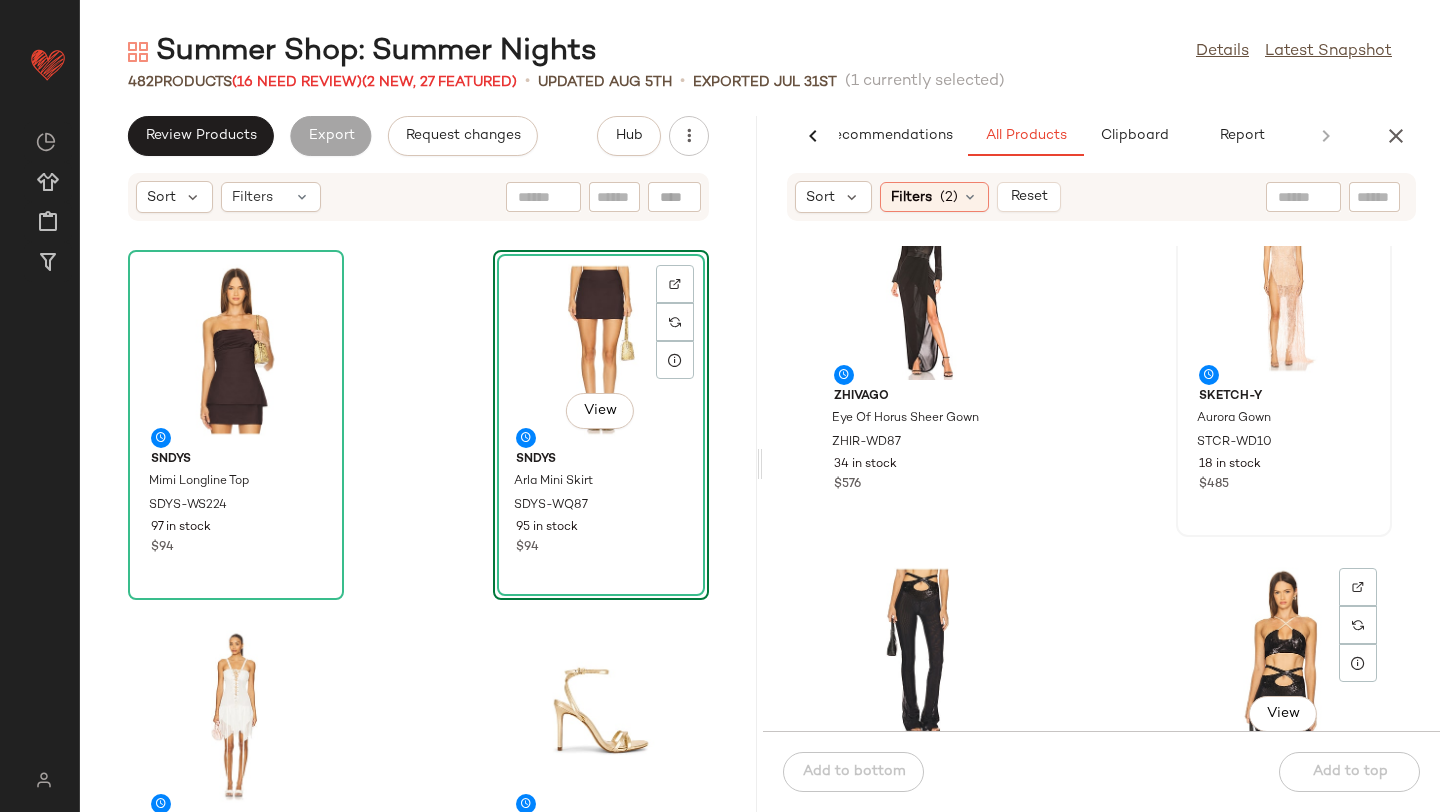 scroll, scrollTop: 0, scrollLeft: 0, axis: both 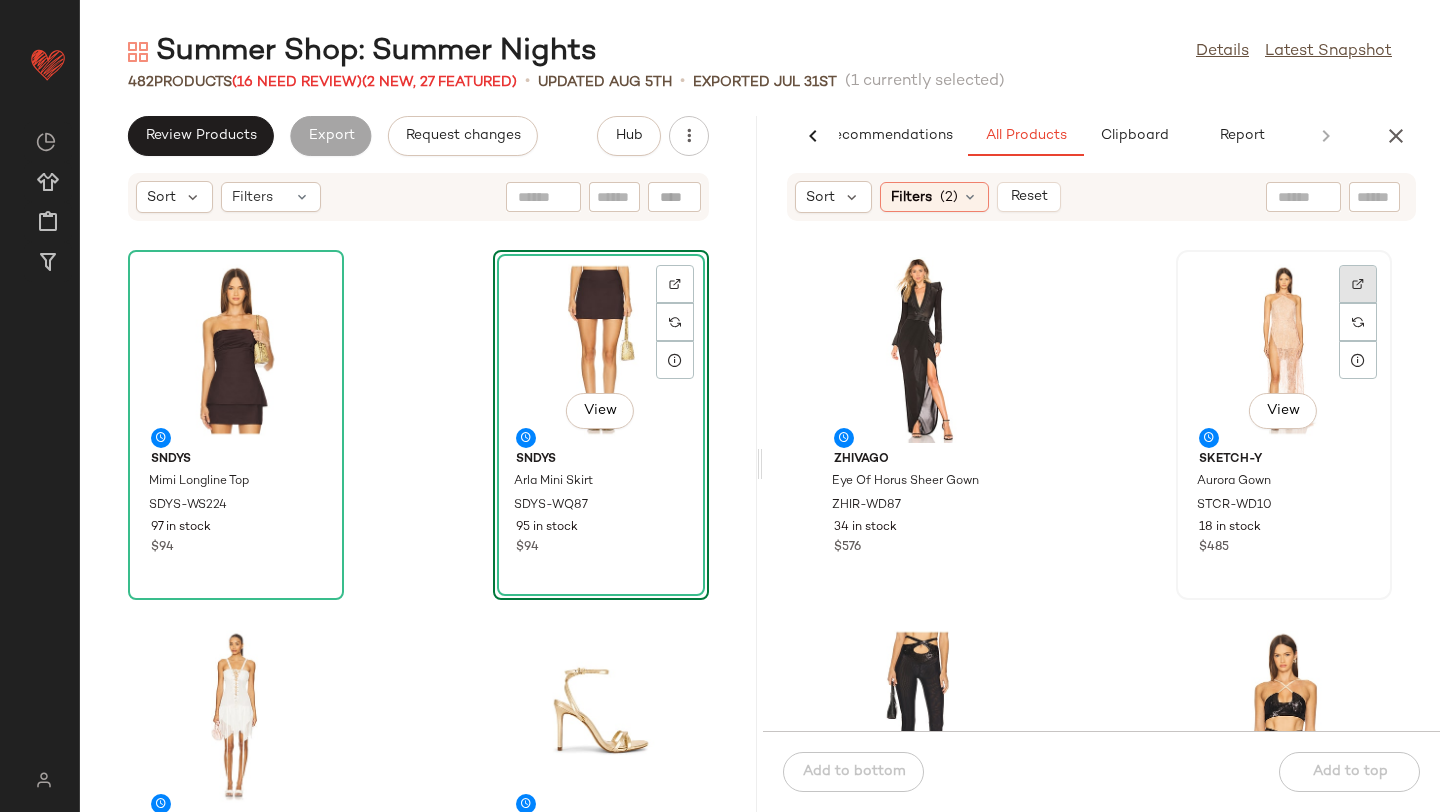 click 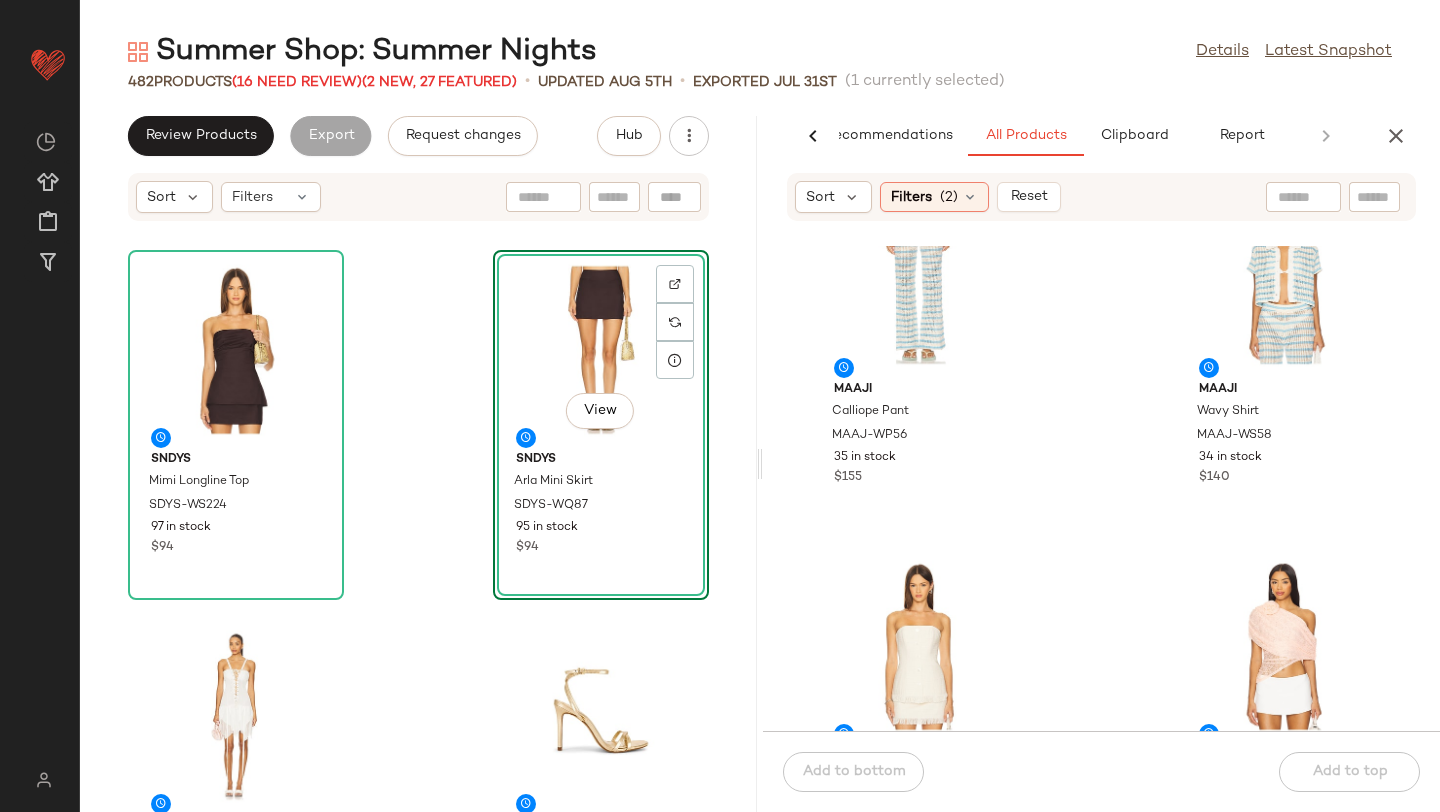 scroll, scrollTop: 6622, scrollLeft: 0, axis: vertical 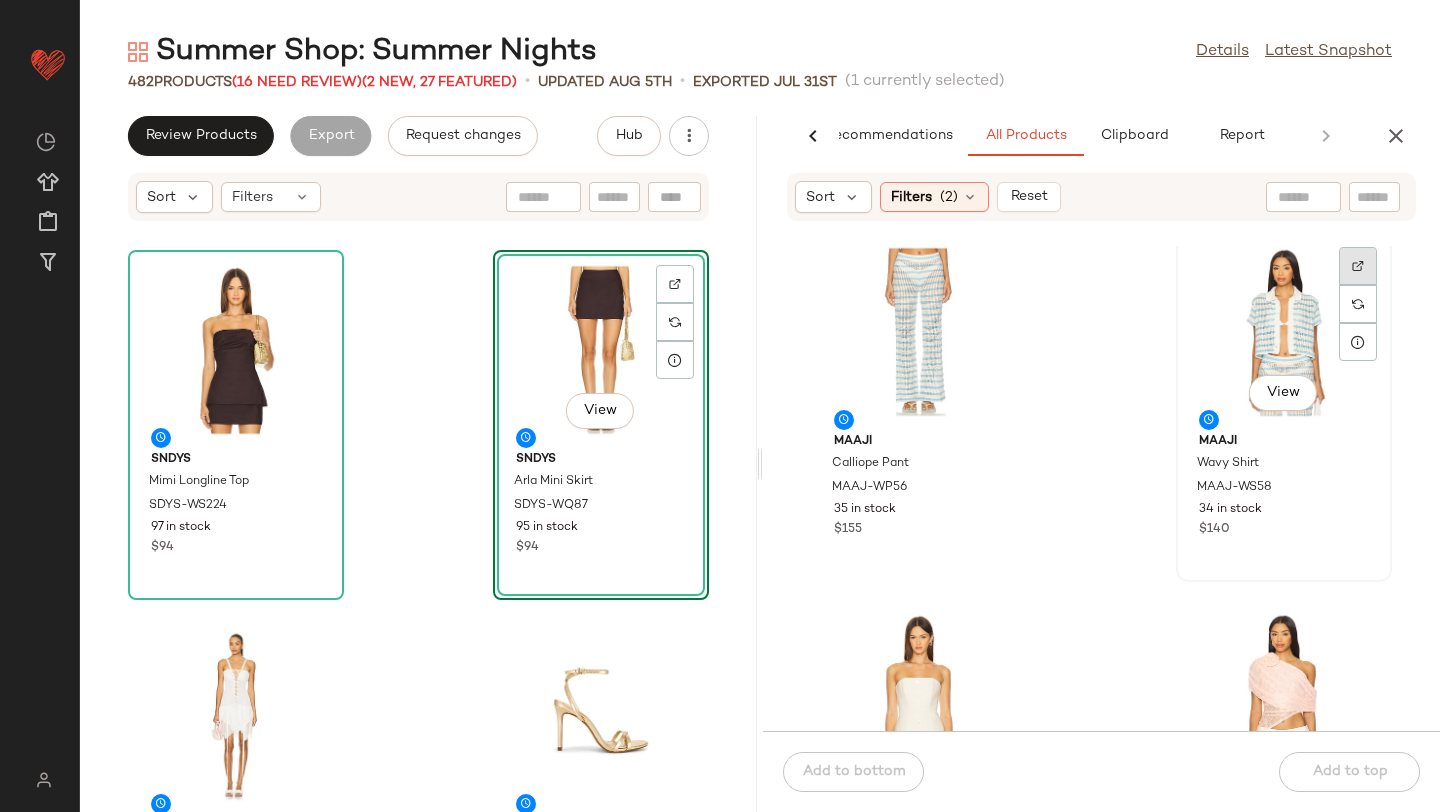 click 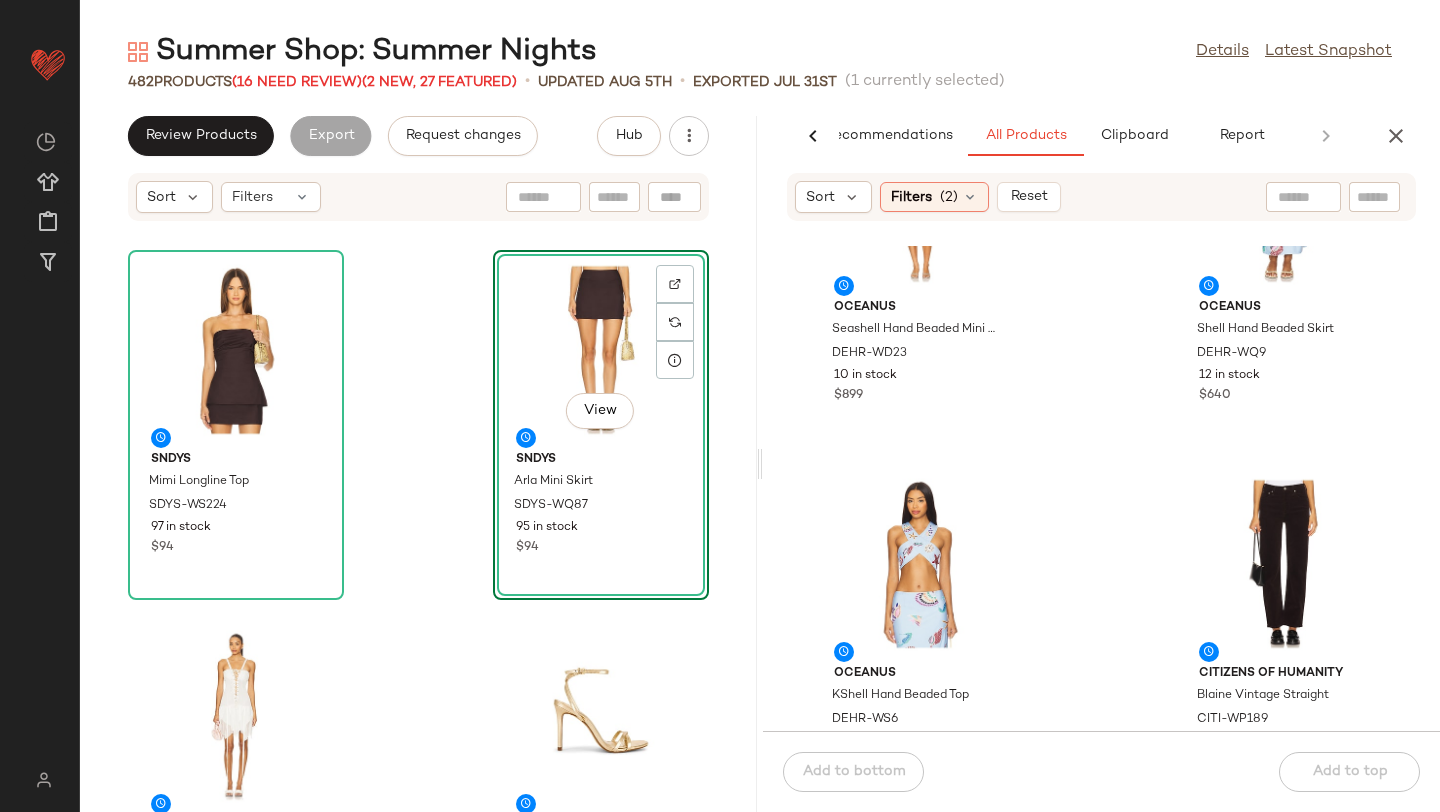 scroll, scrollTop: 22923, scrollLeft: 0, axis: vertical 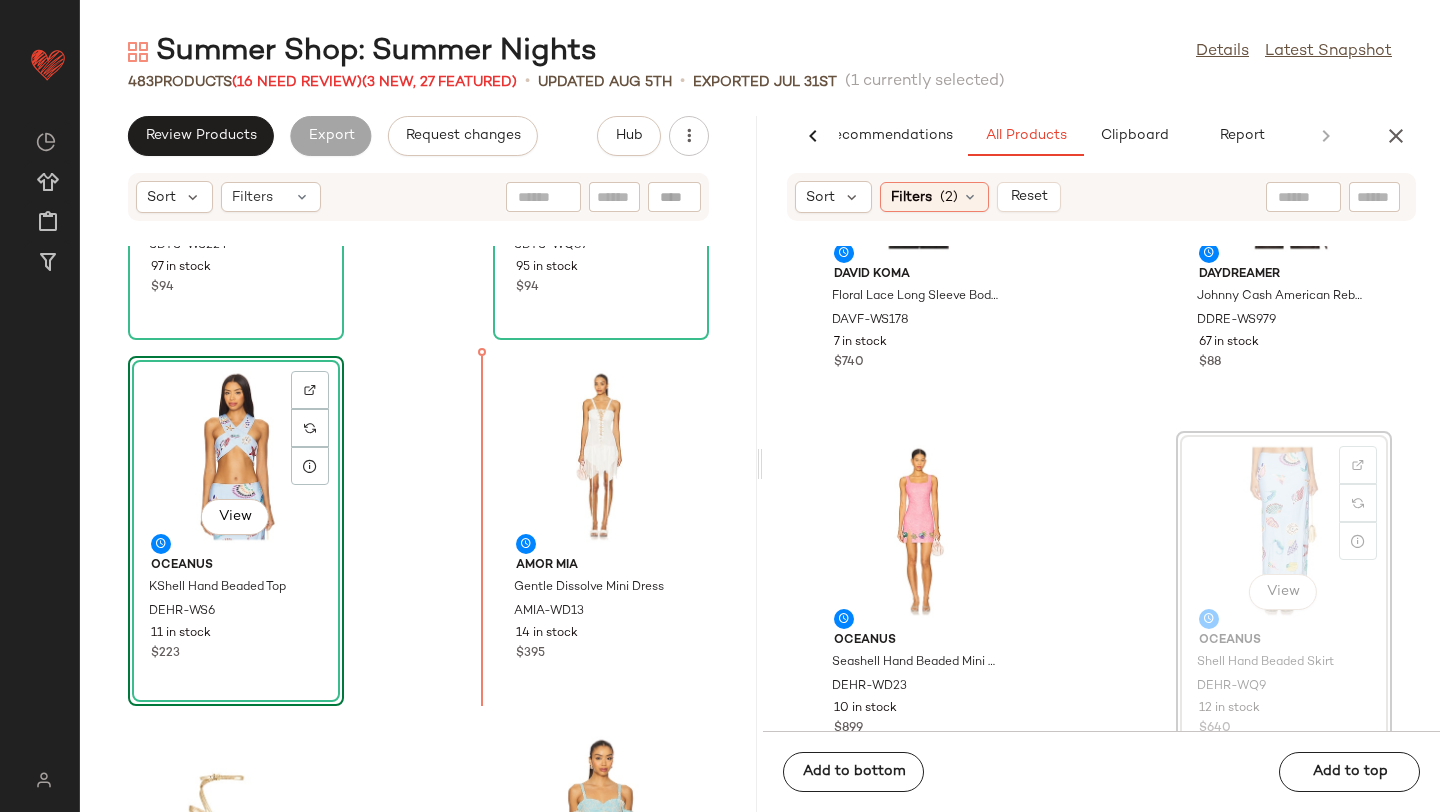 drag, startPoint x: 1222, startPoint y: 501, endPoint x: 1210, endPoint y: 501, distance: 12 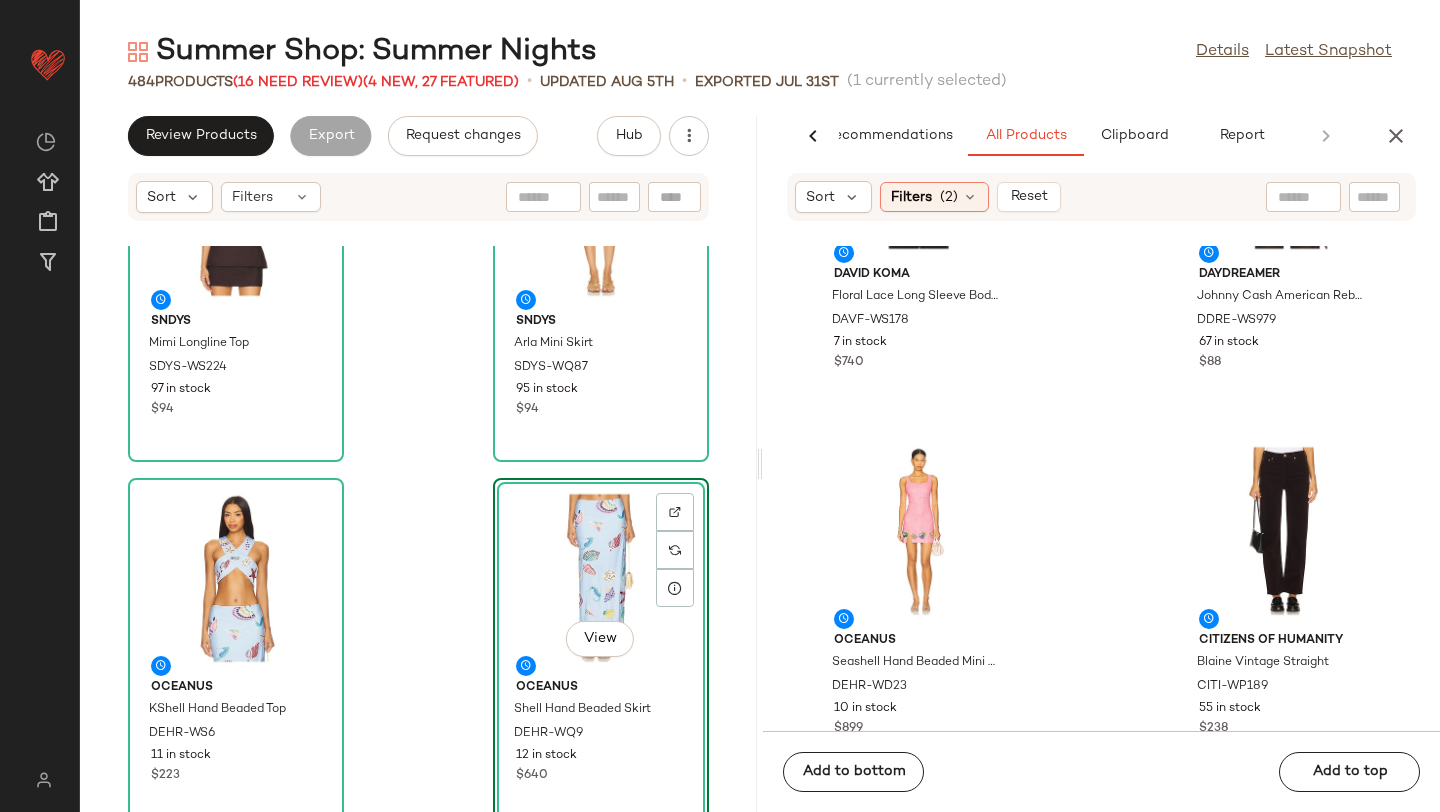 scroll, scrollTop: 0, scrollLeft: 0, axis: both 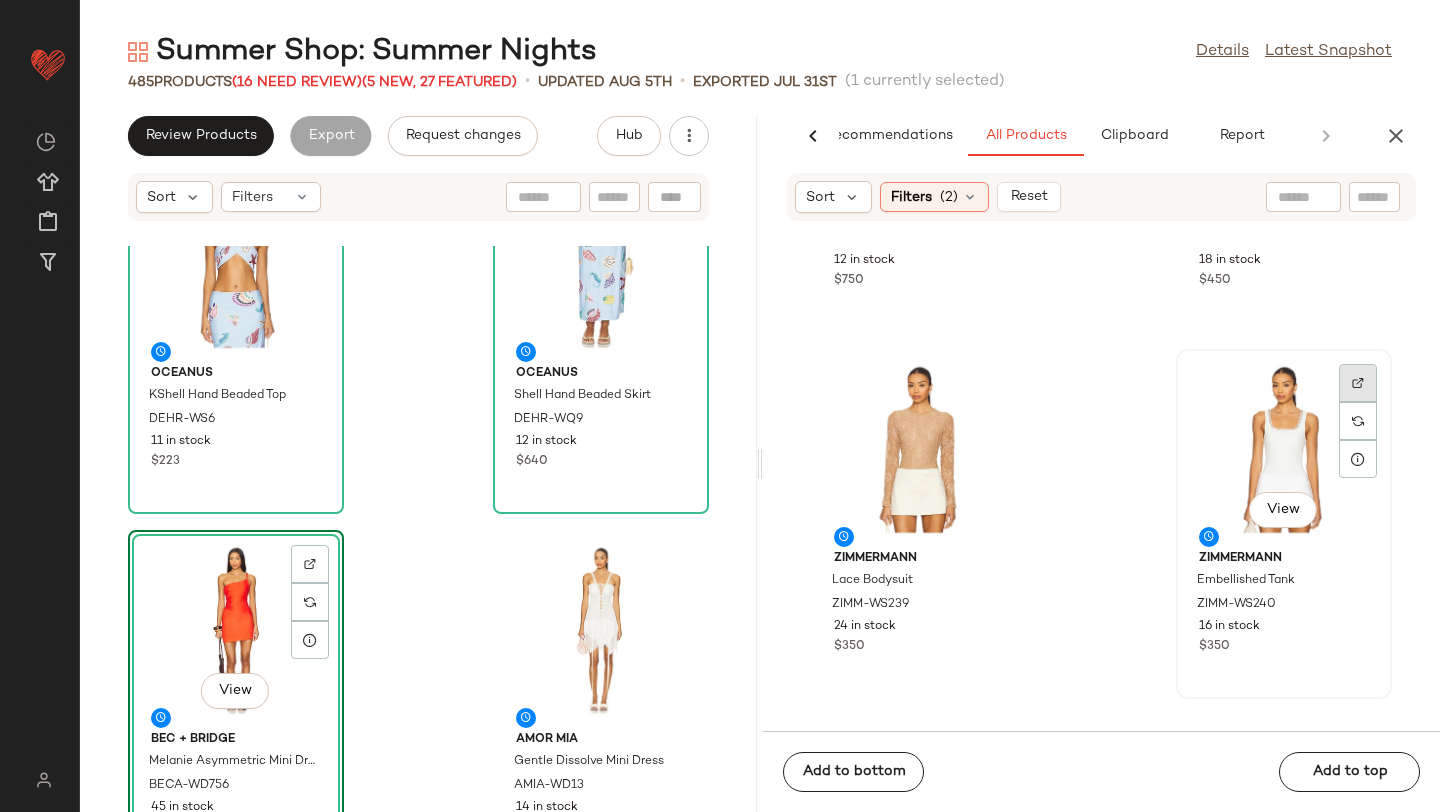 click 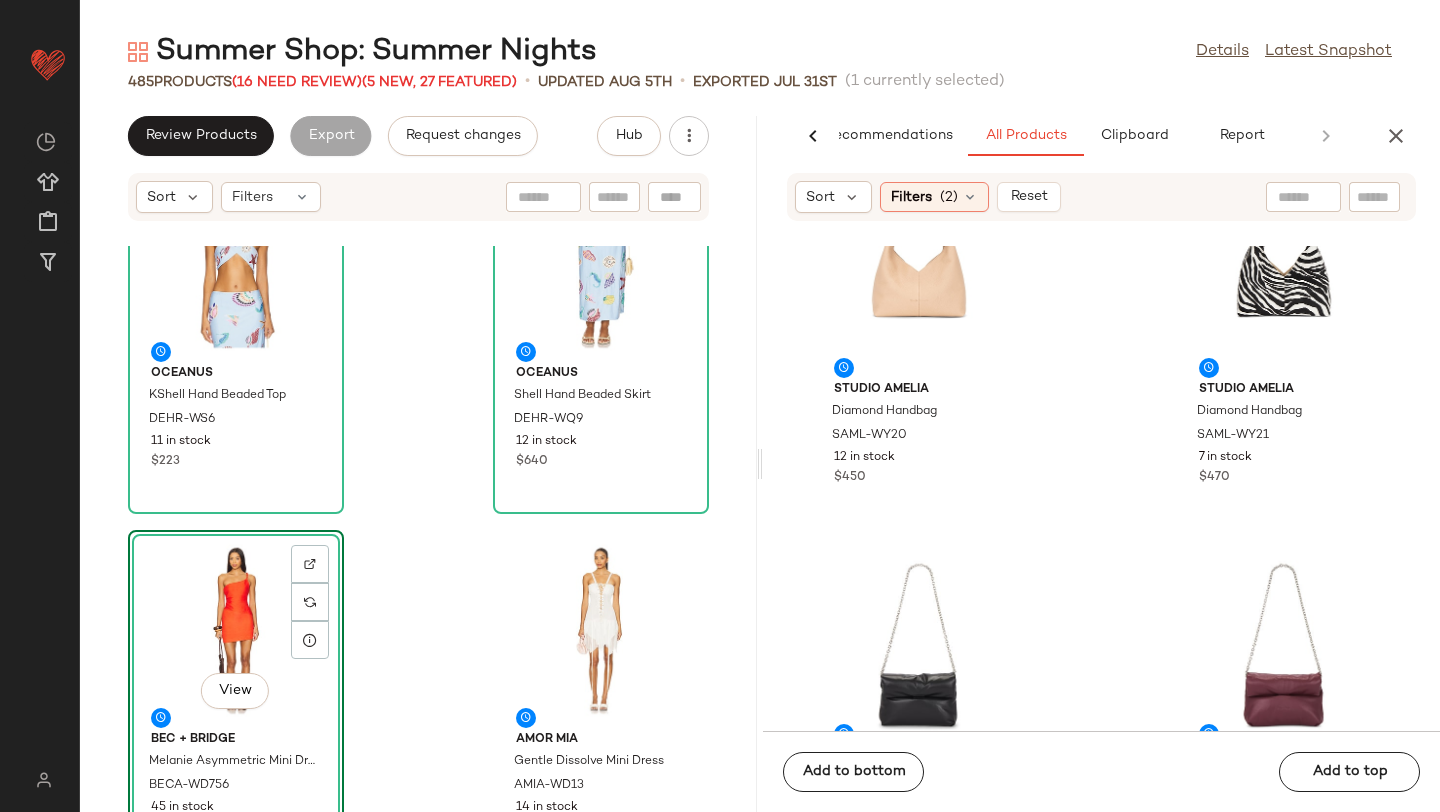 scroll, scrollTop: 36686, scrollLeft: 0, axis: vertical 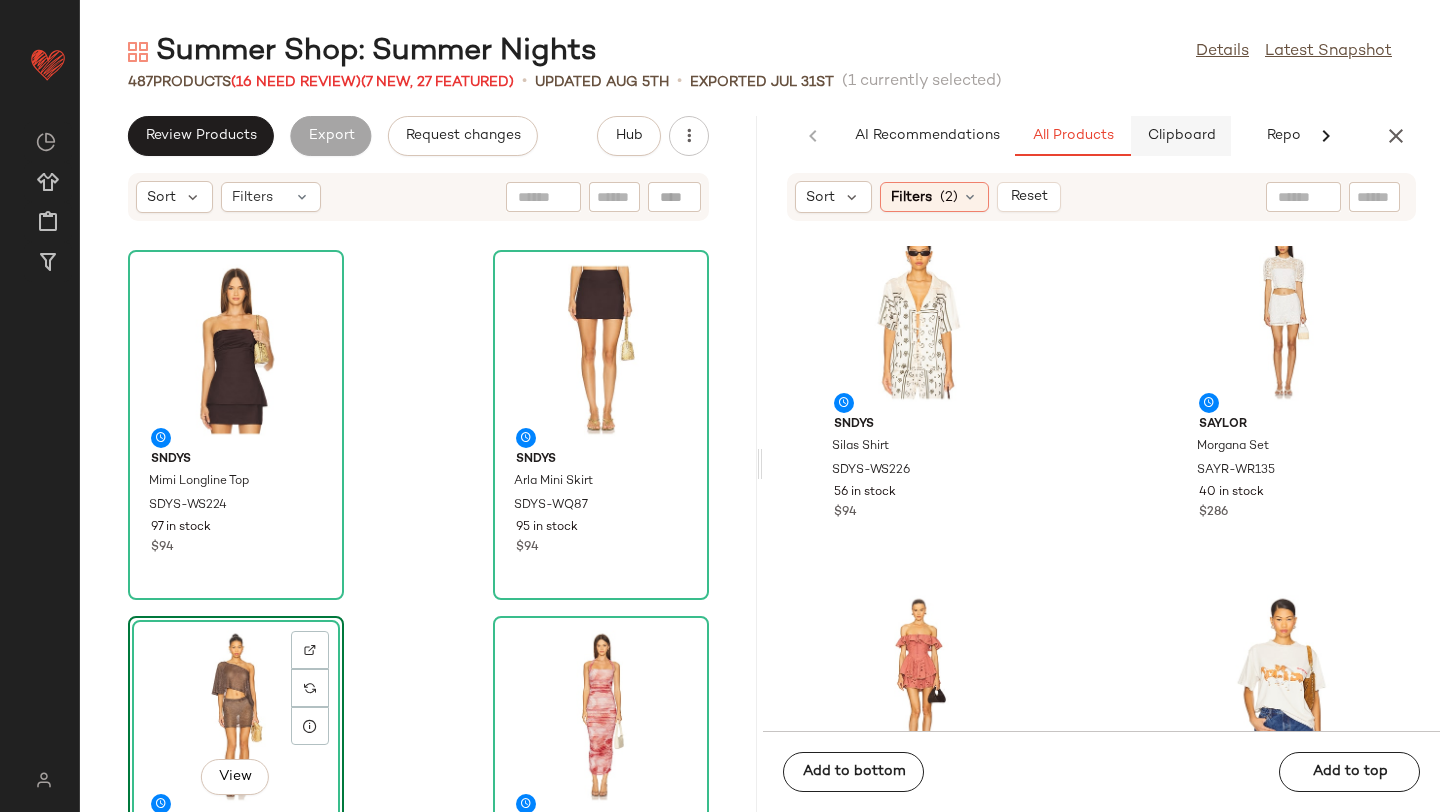 click on "Clipboard" 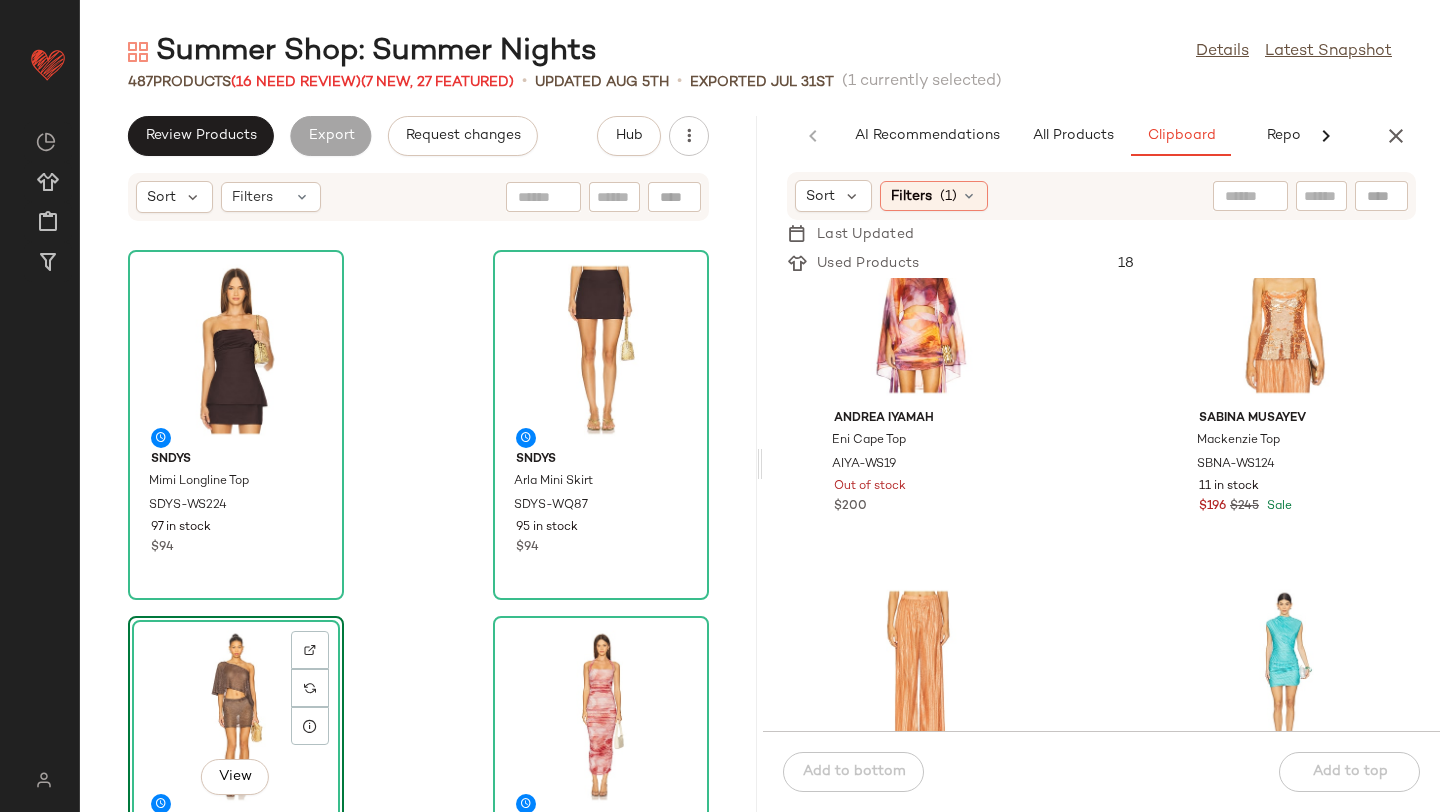 scroll, scrollTop: 34, scrollLeft: 0, axis: vertical 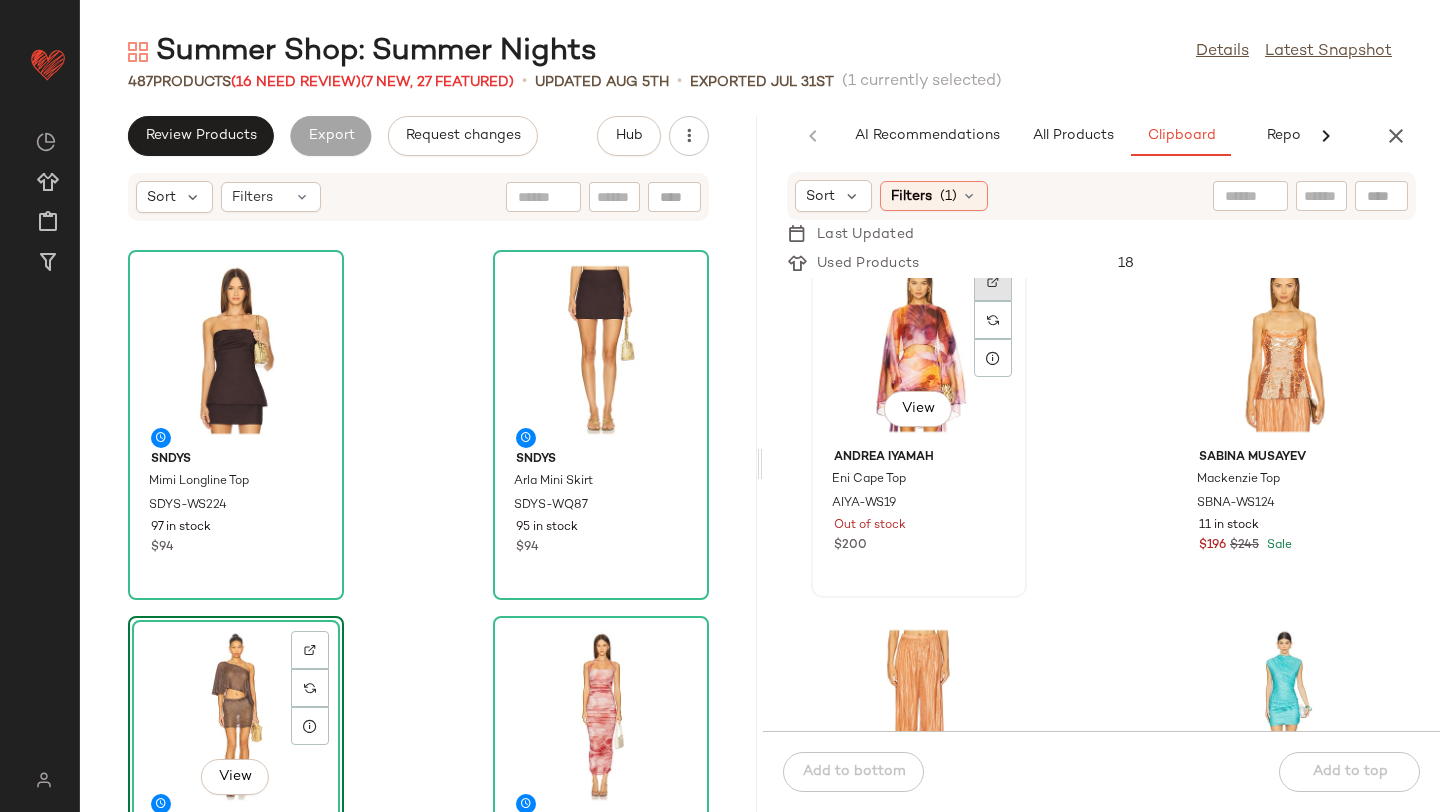 click 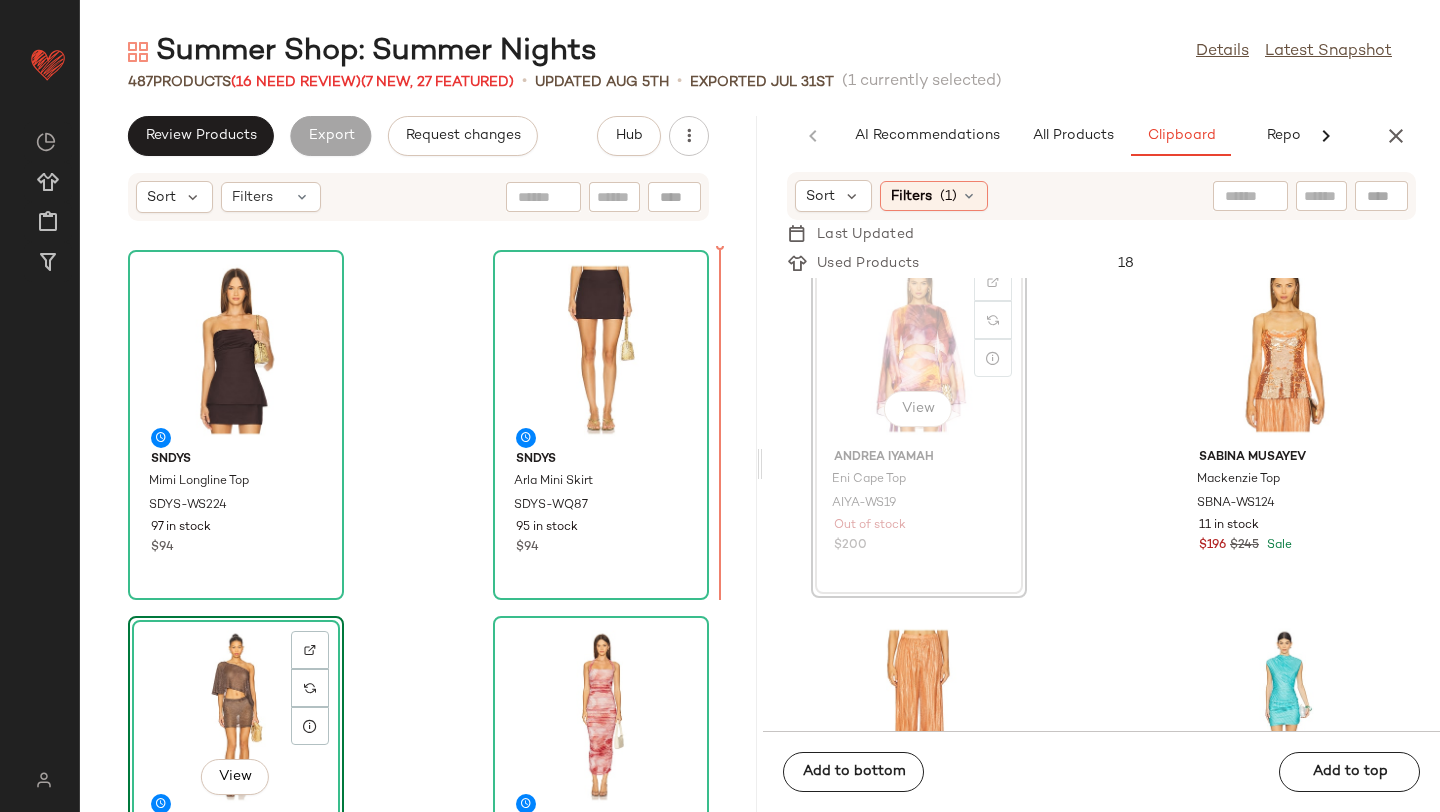 scroll, scrollTop: 30, scrollLeft: 0, axis: vertical 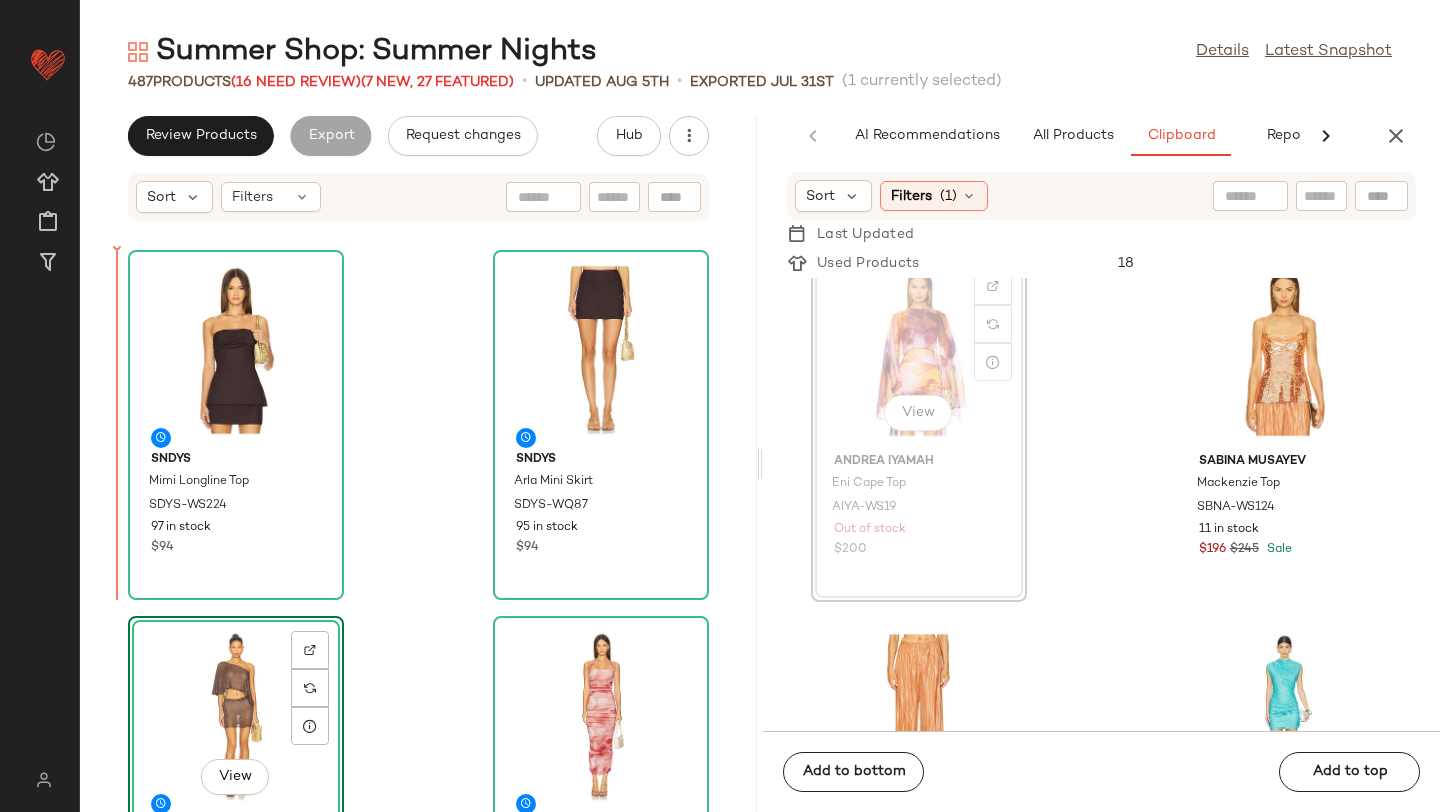 drag, startPoint x: 888, startPoint y: 382, endPoint x: 125, endPoint y: 395, distance: 763.1107 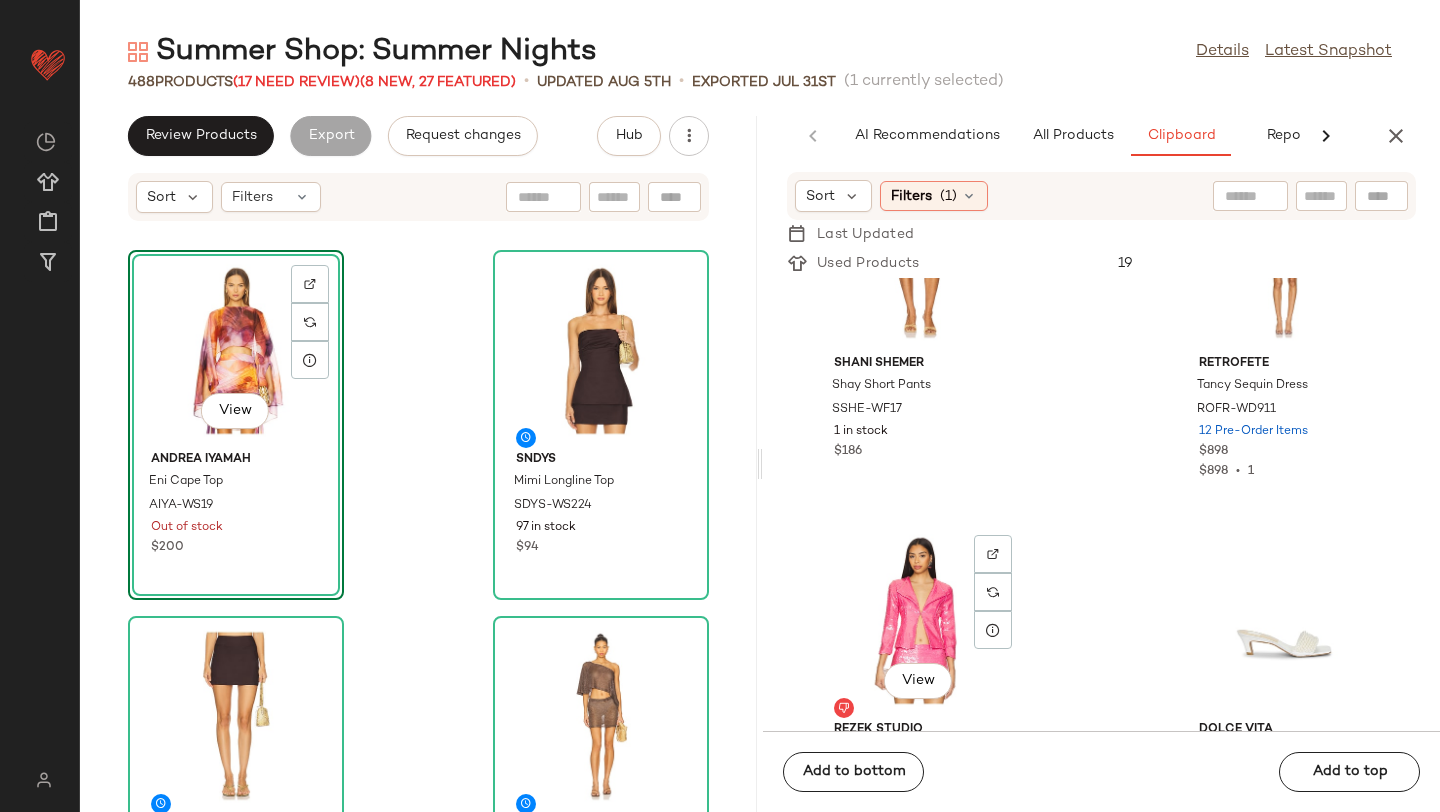 scroll, scrollTop: 1015, scrollLeft: 0, axis: vertical 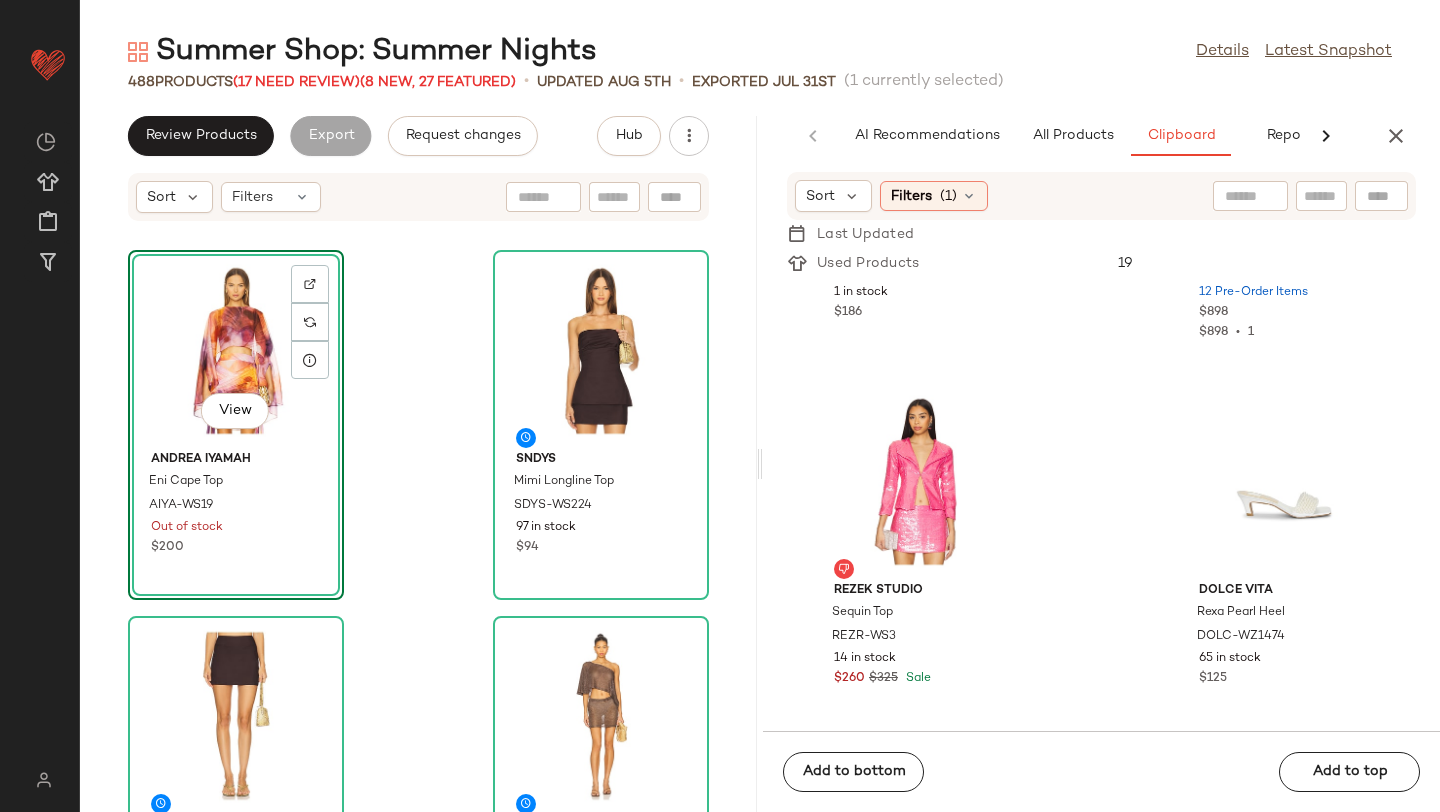 click on "AI Recommendations   All Products   Clipboard   Report  Sort  Filters  (2)   Reset  SNDYS Rikke Jersey Maxi Dress SDYS-WD432 73 in stock $119 SNDYS Silas Pant SDYS-WP80 60 in stock $109 SNDYS Silas Shirt SDYS-WS226 56 in stock $94 SAYLOR Morgana Set SAYR-WR135 40 in stock $286 SAYLOR Megara Romper SAYR-WR140 32 in stock $253 Remington Stone Wild Horses Tee RSTO-WS8 99 in stock $75 retrofete Ginny Skirt ROFR-WQ193 21 in stock $298 retrofete Arletha Vest ROFR-WS357 22 in stock $298 Sort  Filters  (1)   Last Updated   Used Products  19 Shani Shemer Shay Short Pants SSHE-WF17 1 in stock $186 retrofete Tancy Sequin Dress ROFR-WD911 12 Pre-Order Items $898 $898  •  1 Rezek Studio Sequin Top REZR-WS3 14 in stock $260 $325 Sale Dolce Vita Rexa Pearl Heel DOLC-WZ1474 65 in stock $125  Add to bottom   Add to top" 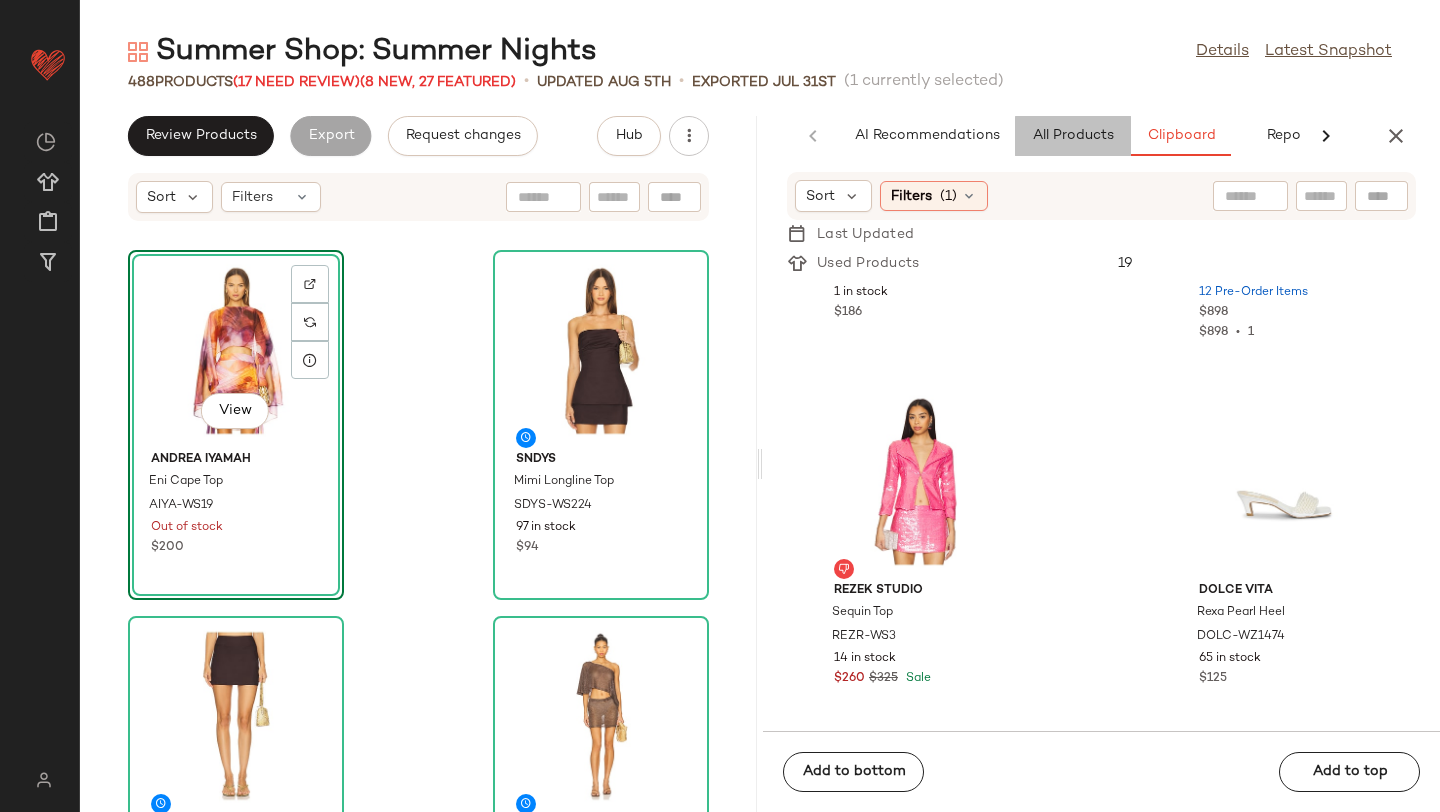 click on "All Products" 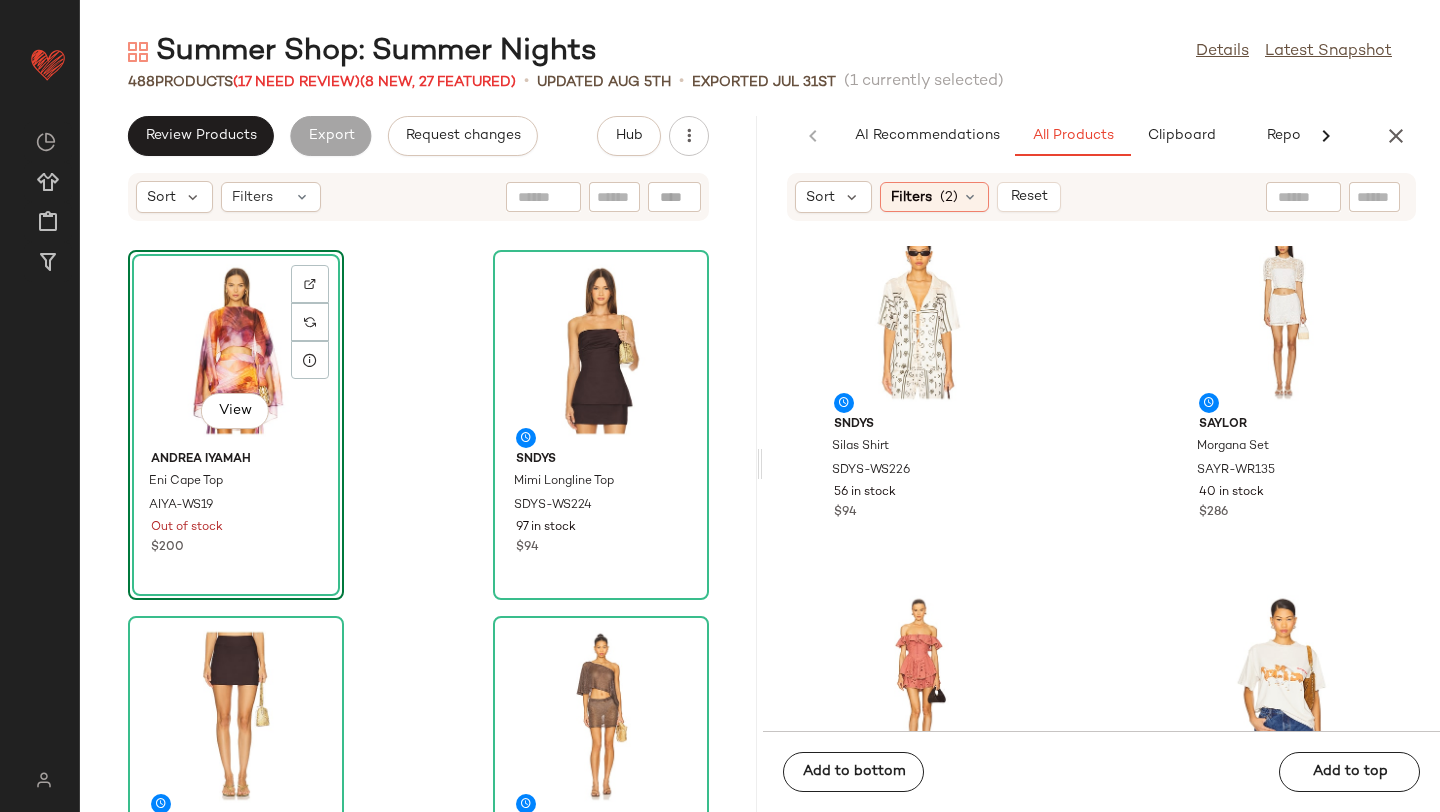 click 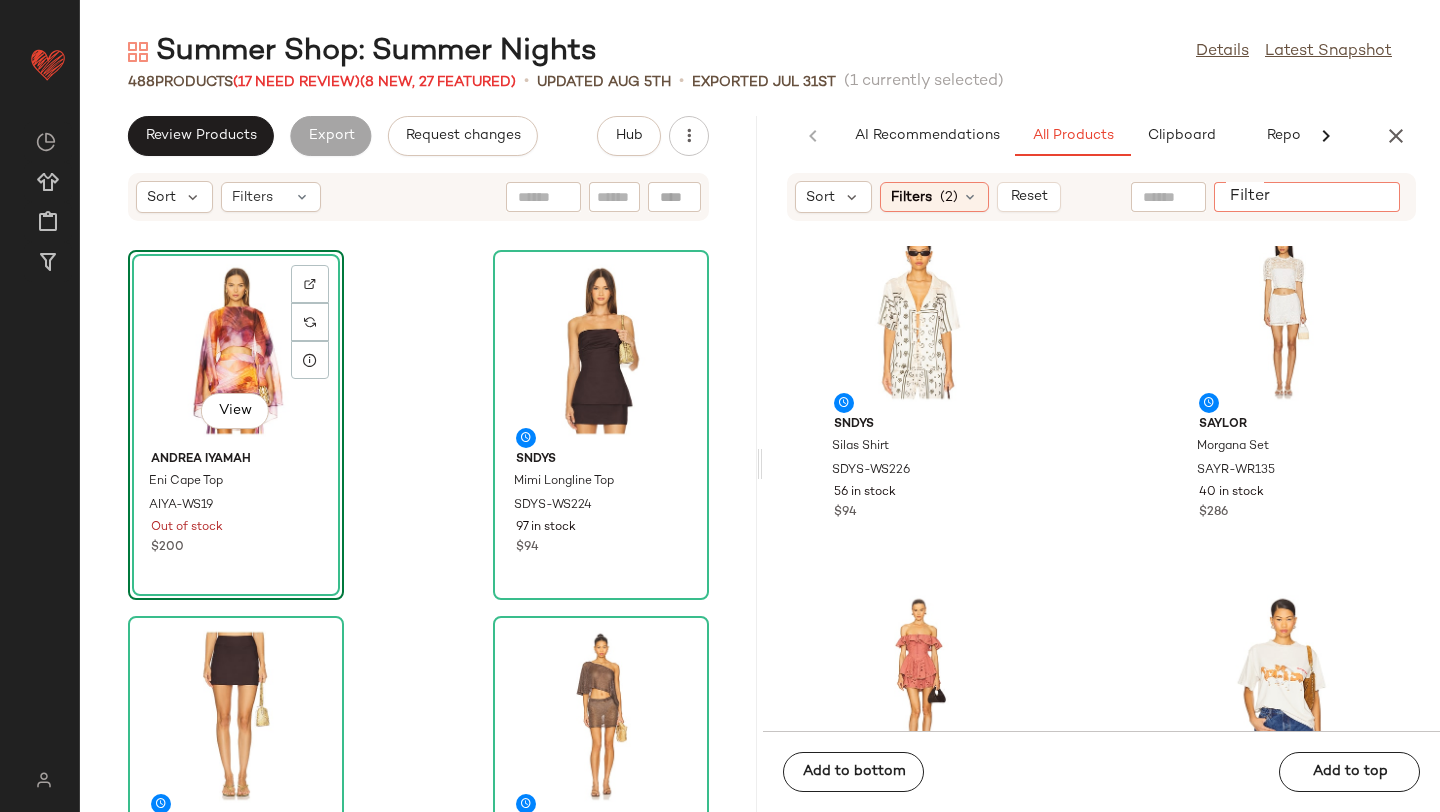 paste on "********" 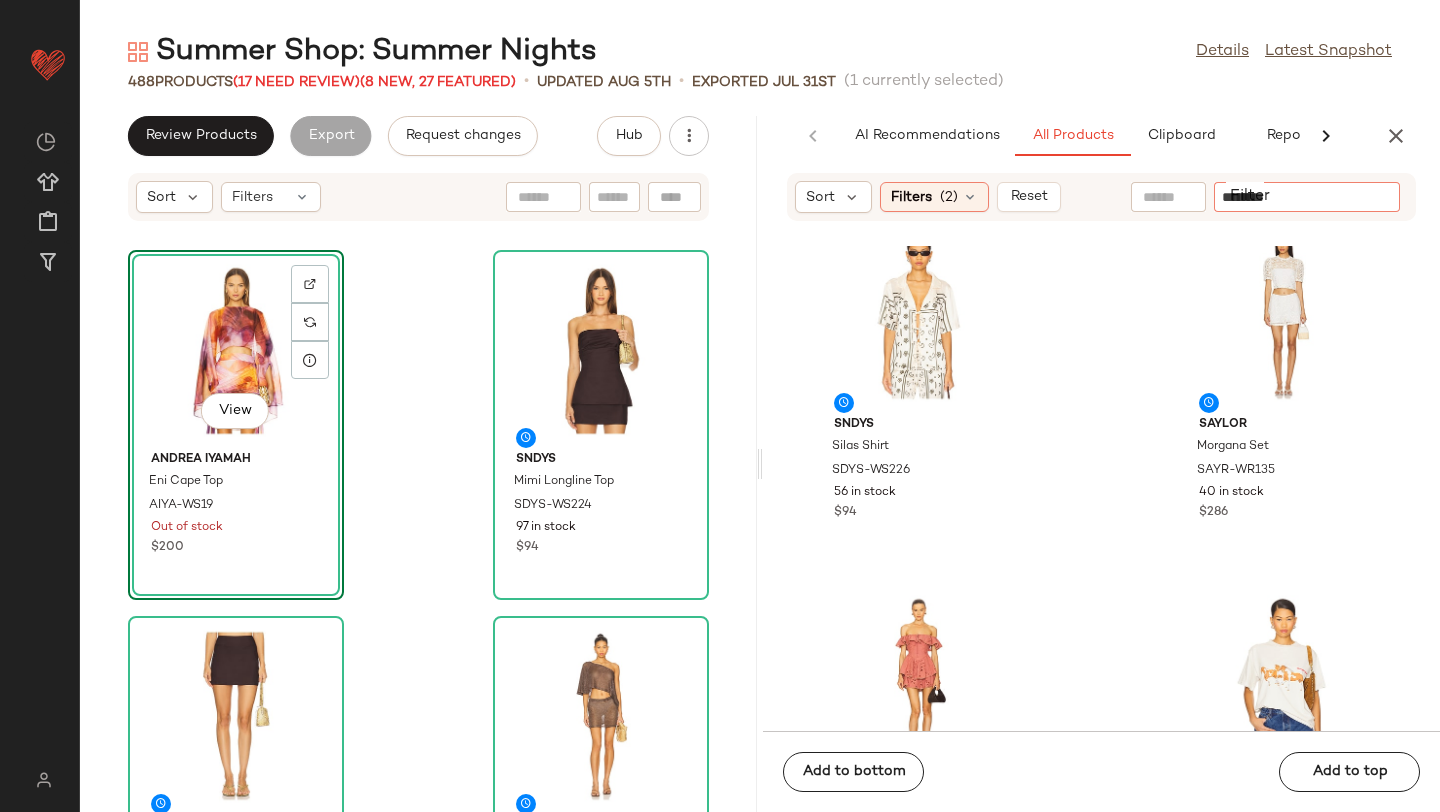 type 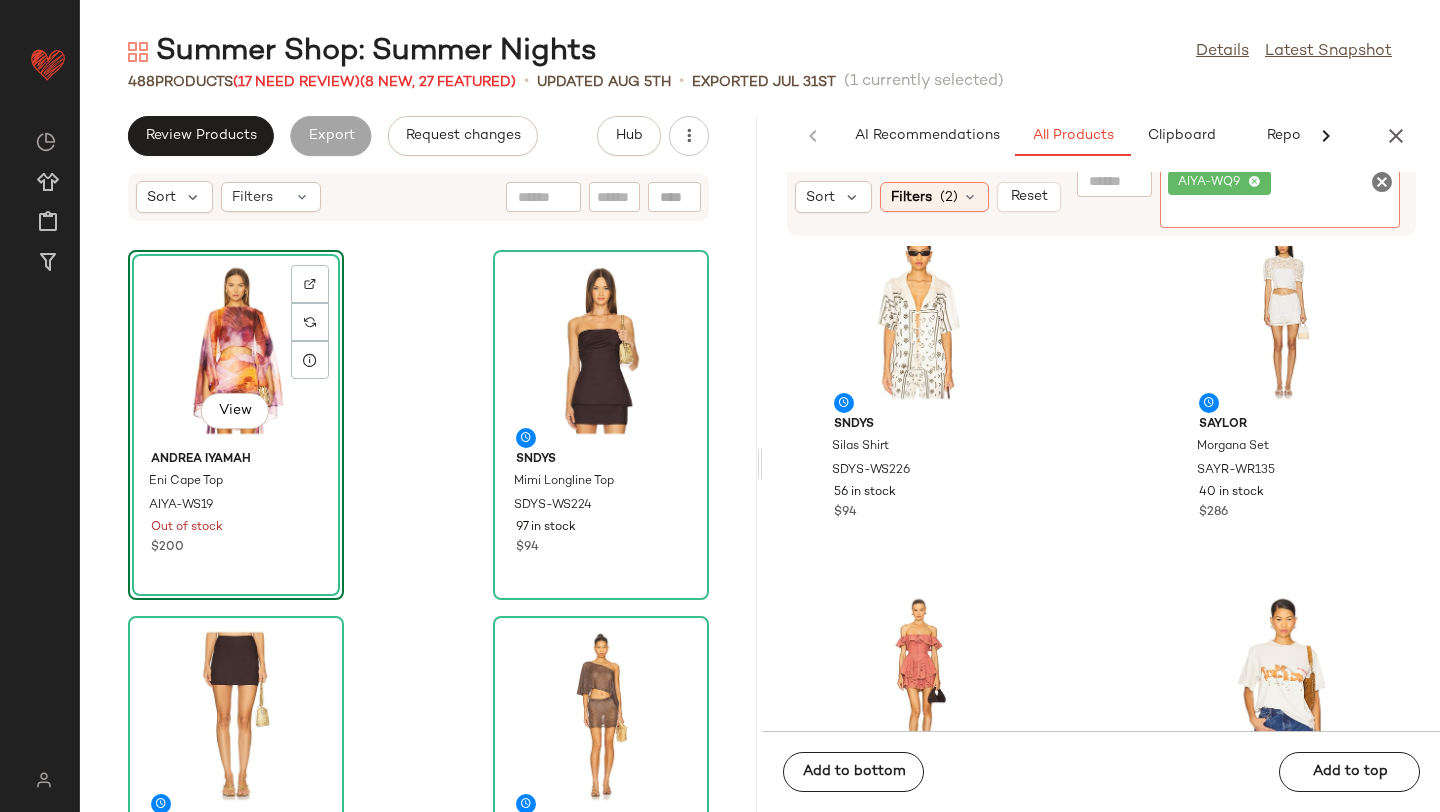click on "Summer Shop: Summer Nights Details Latest Snapshot [NUMBER] Products ( [NUMBER] Need Review) ( [NUMBER] New, [NUMBER] Featured) • updated [MONTH] [DAY] • Exported [MONTH] [DAY] ([NUMBER] currently selected) Review Products Export Request changes Hub Sort Filters Andrea Iyamah Eni Cape Top AIYA-WS19 Out of stock $[NUMBER] SNDYS Mimi Longline Top SDYS-WS224 [NUMBER] in stock $[NUMBER] SNDYS Arla Mini Skirt SDYS-WQ87 [NUMBER] in stock $[NUMBER] superdown Charlena Skirt Set SPDW-WD2924 [NUMBER] in stock $[NUMBER] AFRM Indina Dress AFFM-WD510 [NUMBER] in stock $[NUMBER] Oceanus KShell Hand Beaded Top DEHR-WS6 [NUMBER] in stock $[NUMBER] Oceanus Shell Hand Beaded Skirt DEHR-WQ9 [NUMBER] in stock $[NUMBER] Bec + Bridge Melanie Asymmetric Mini Dress BECA-WD756 [NUMBER] in stock $[NUMBER] AI Recommendations All Products Clipboard Report Sort Filters ( [NUMBER] ) Reset Filter AIYA-WQ9 Filter SNDYS Rikke Jersey Maxi Dress SDYS-WD432 [NUMBER] in stock $[NUMBER] SNDYS Silas Pant SDYS-WP80 [NUMBER] in stock $[NUMBER] SNDYS Silas Shirt SDYS-WS226 [NUMBER] in stock $[NUMBER] SAYLOR Morgana Set SAYR-WR135 [NUMBER] in stock $[NUMBER] SAYLOR SAYR-WR140 [NUMBER]" at bounding box center [760, 422] 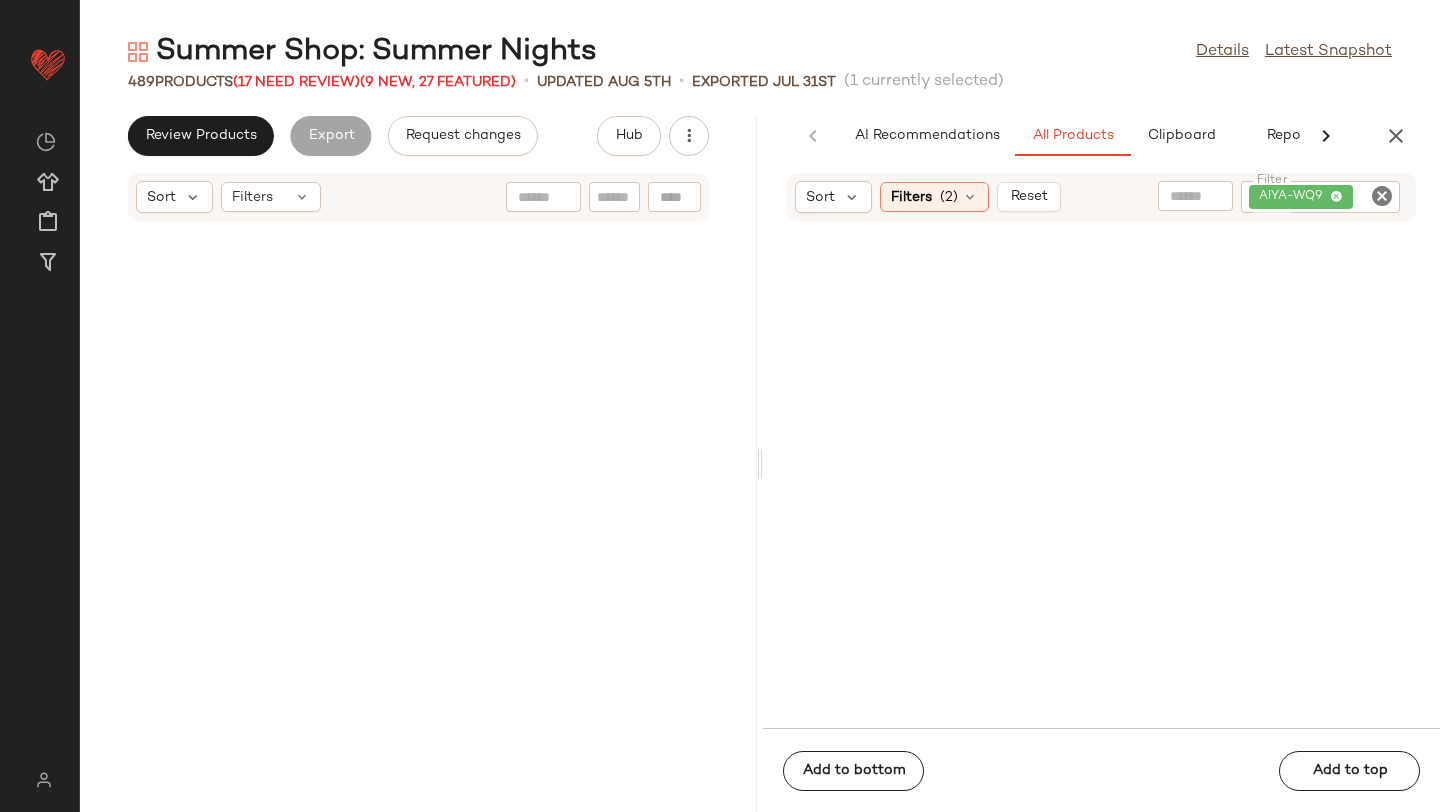 scroll, scrollTop: 746, scrollLeft: 0, axis: vertical 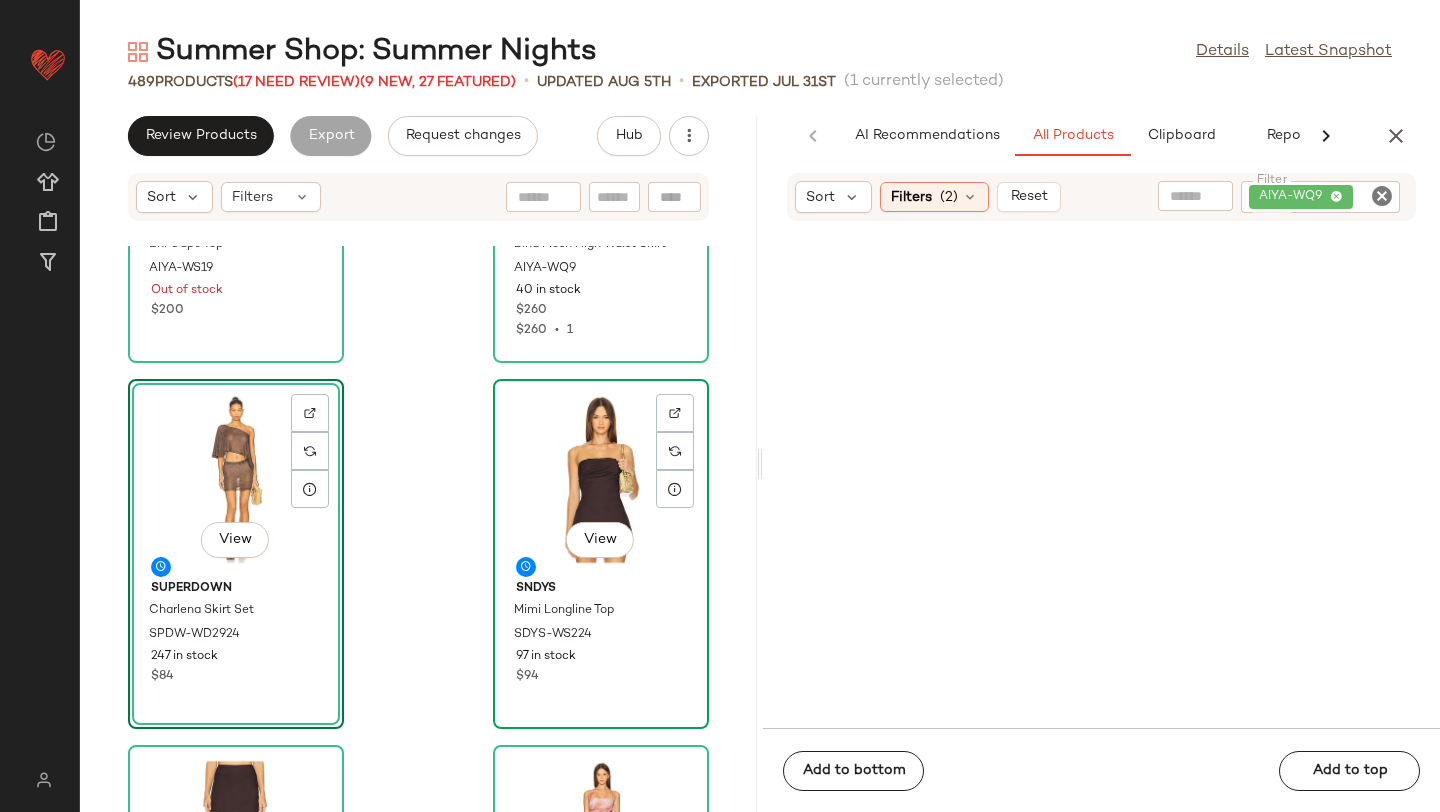 click on "View" 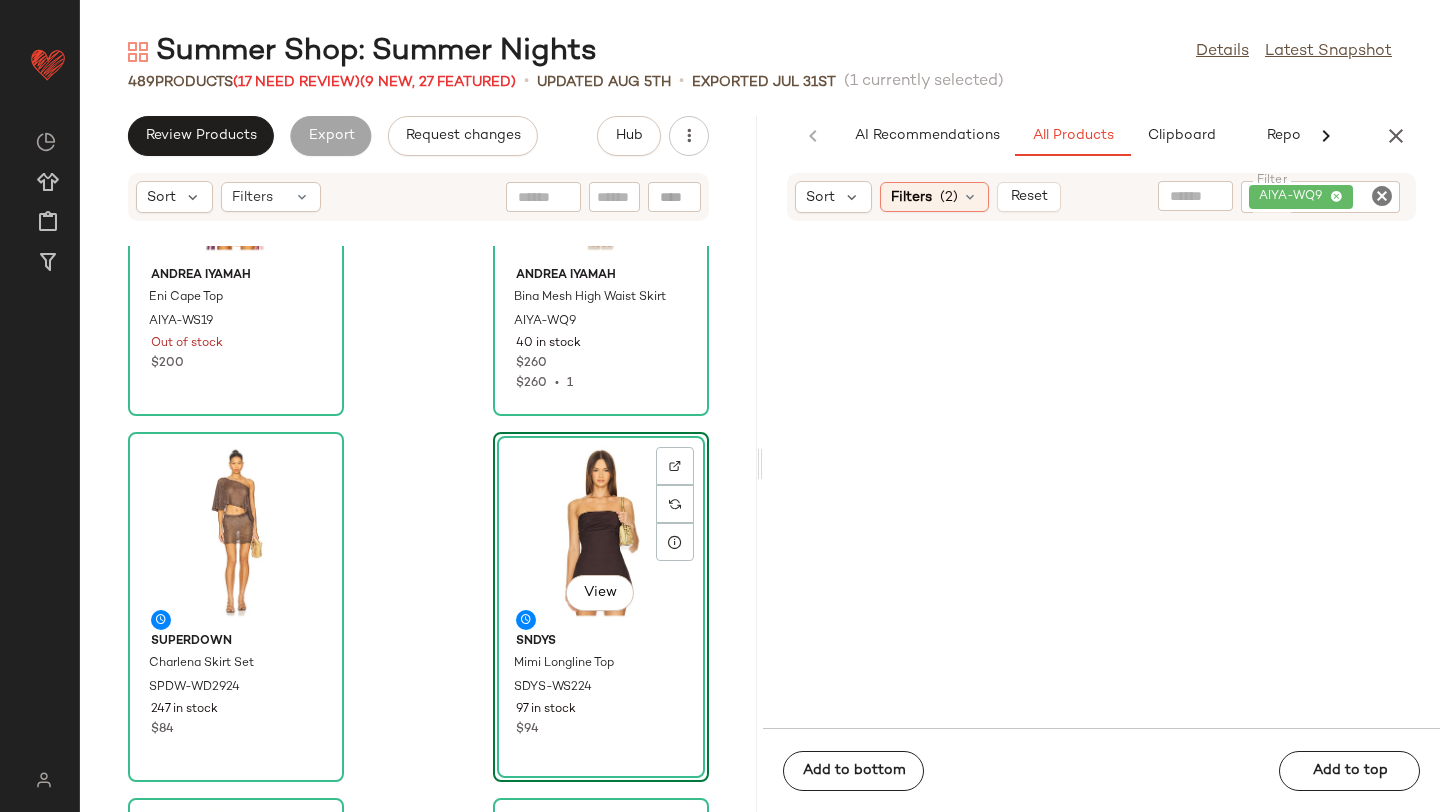 scroll, scrollTop: 0, scrollLeft: 0, axis: both 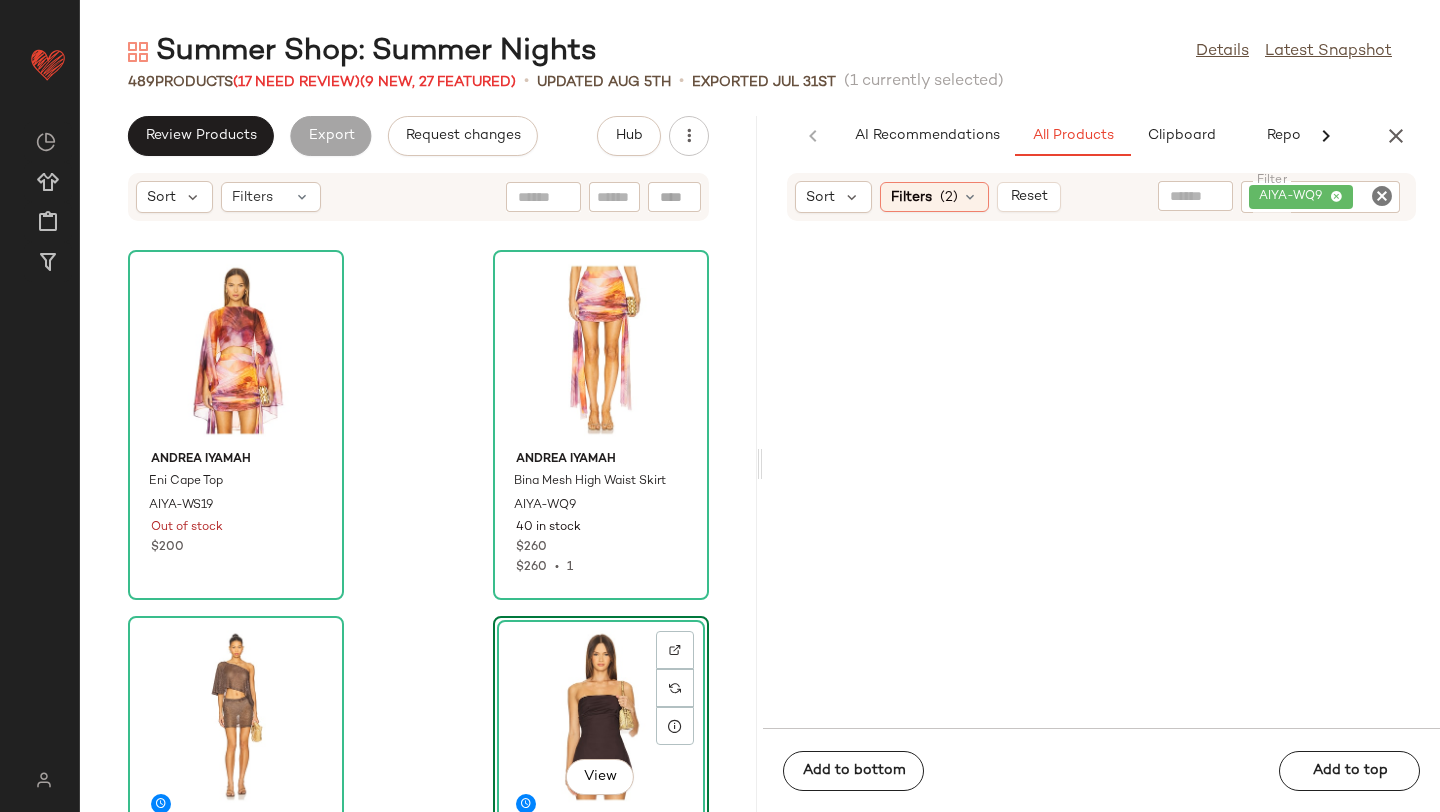 click 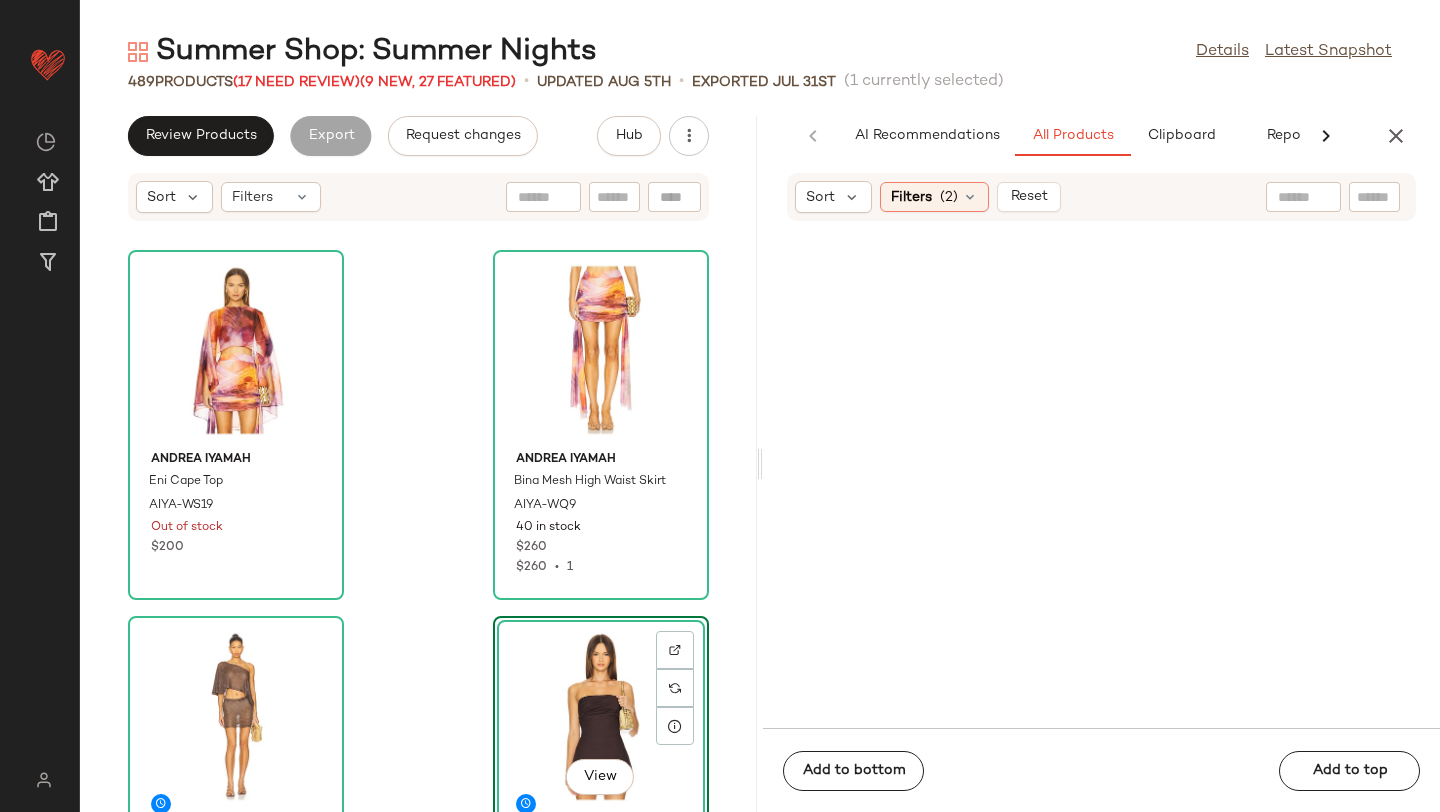 click on "[NUMBER] Products ( [NUMBER] Need Review) ( [NUMBER] New, [NUMBER] Featured) • updated [MONTH] [DAY] • Exported [MONTH] [DAY] ([NUMBER] currently selected)" 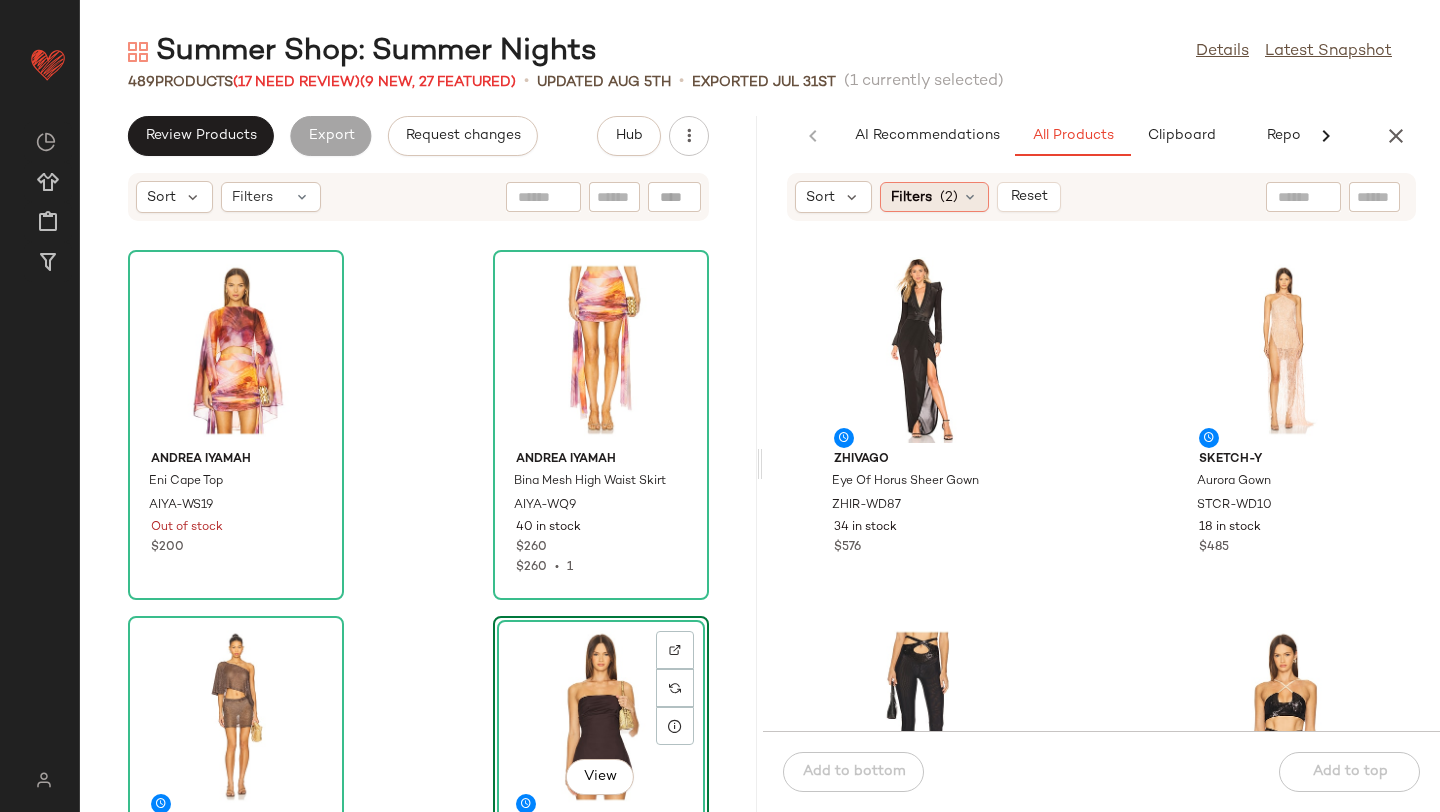 click on "Filters  (2)" 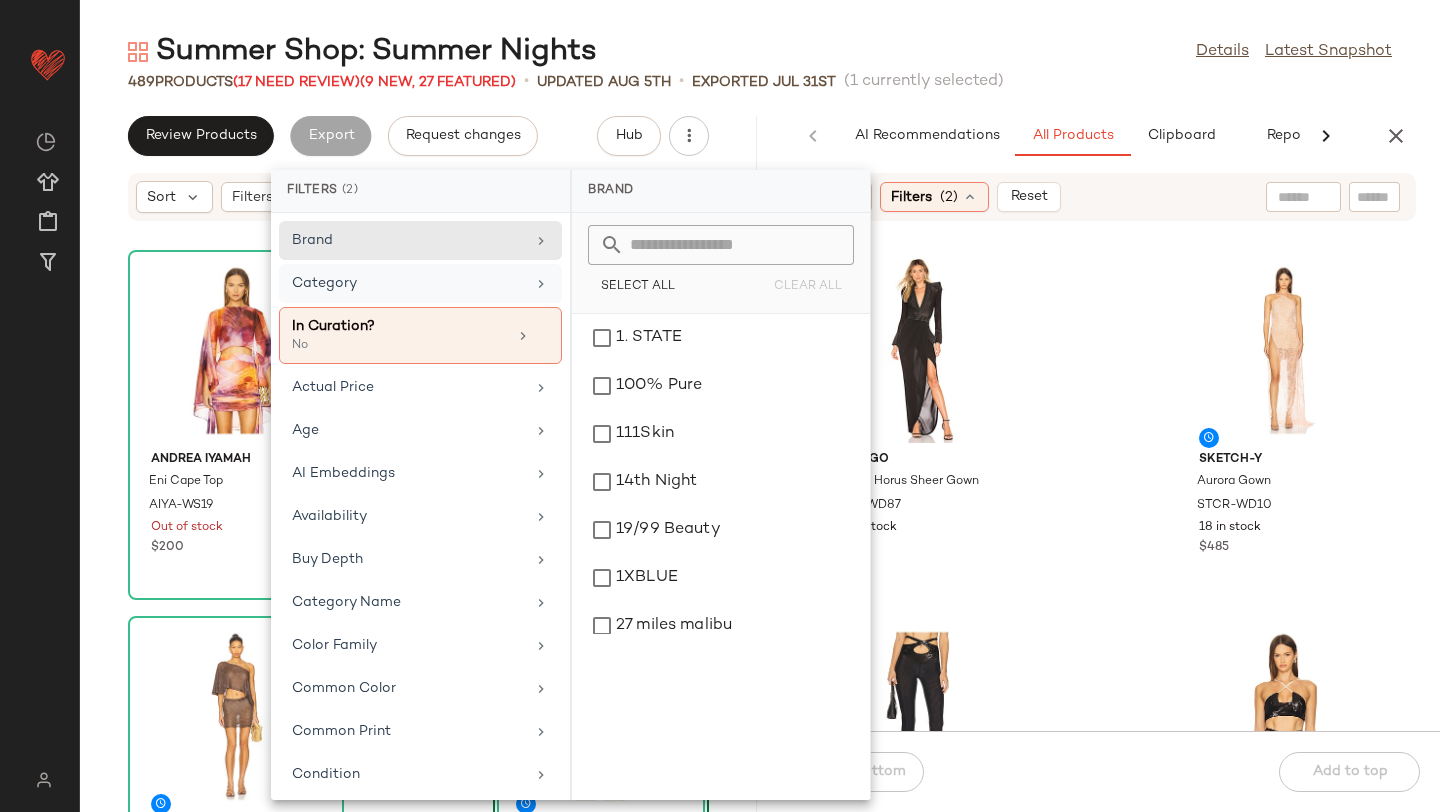 click on "Category" at bounding box center [408, 283] 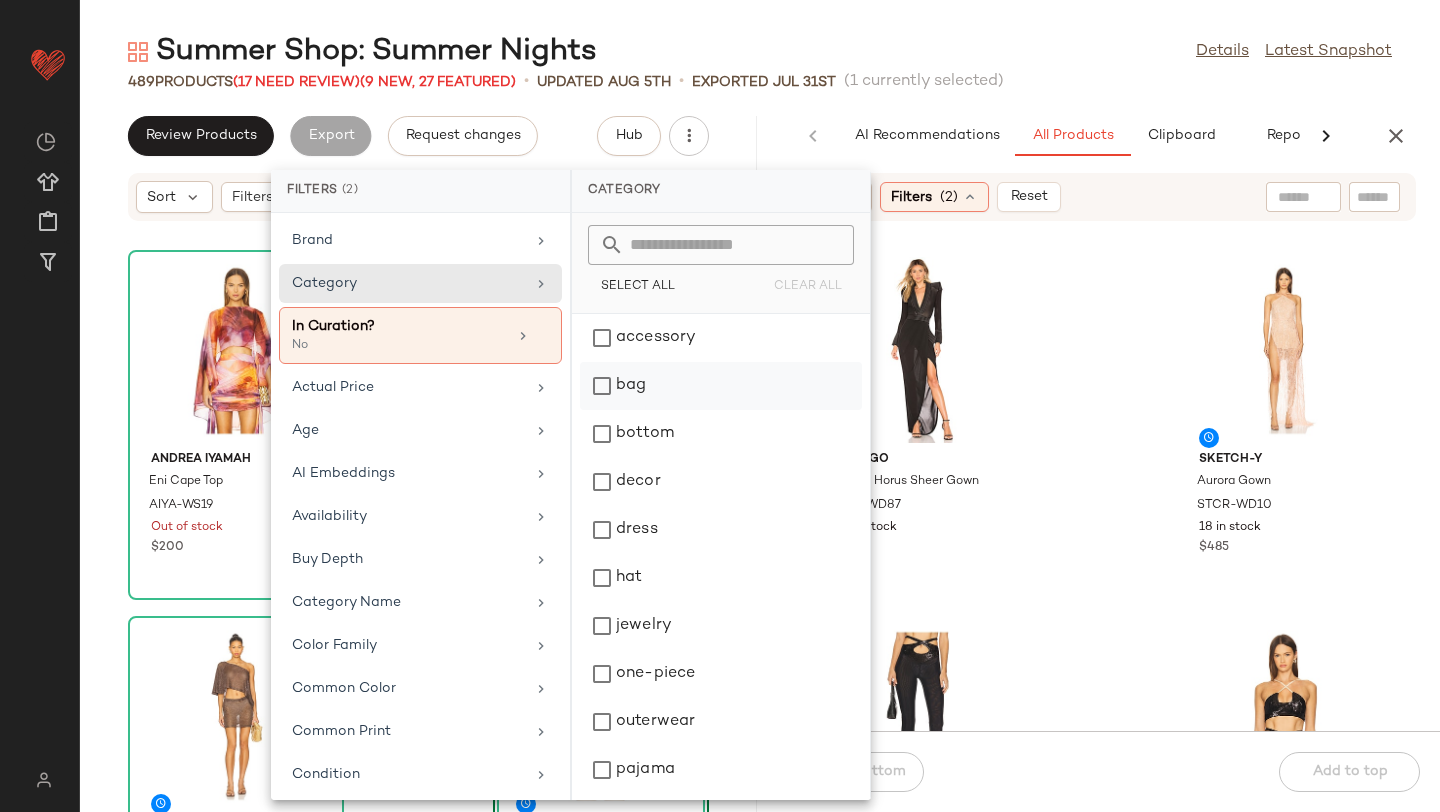 click on "bag" 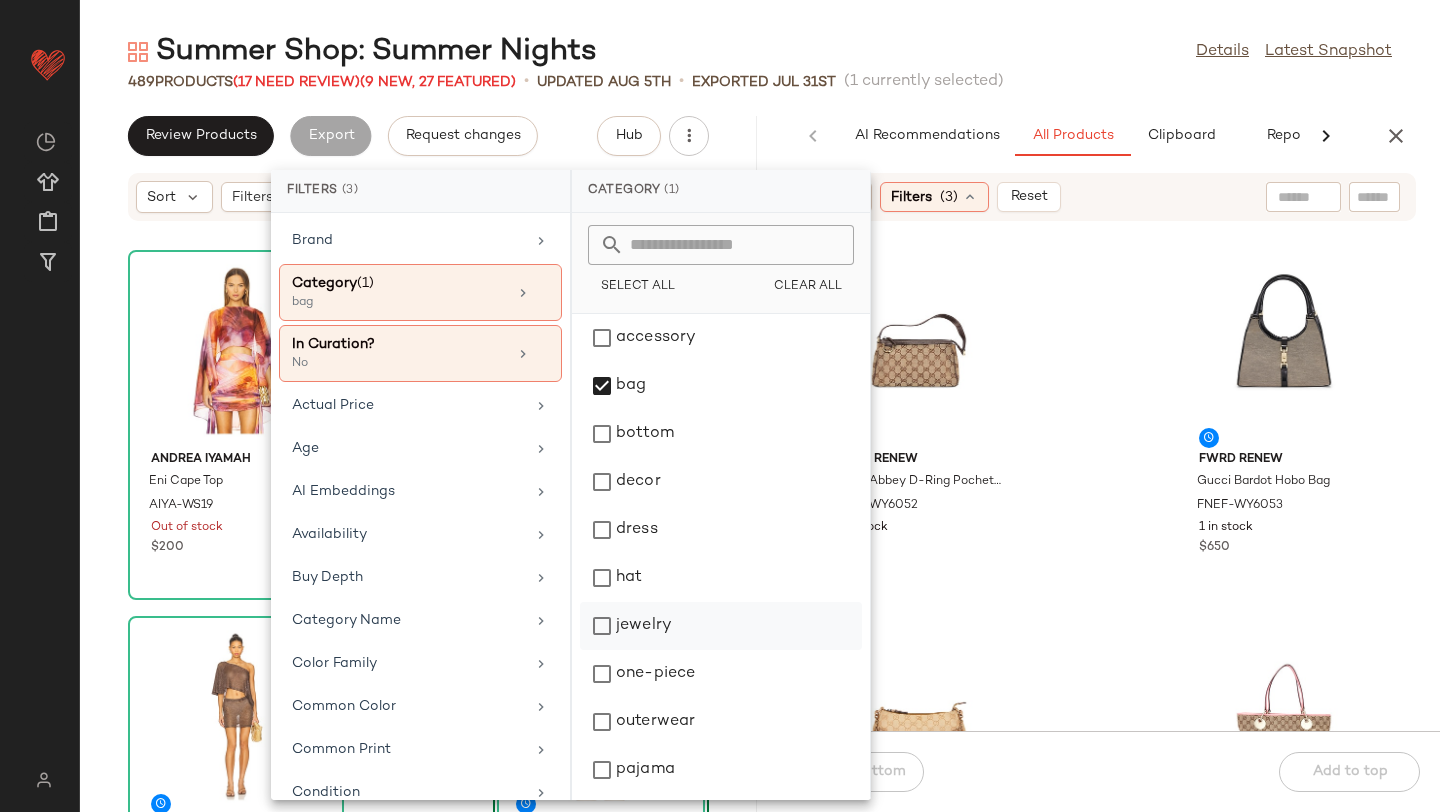 click on "jewelry" 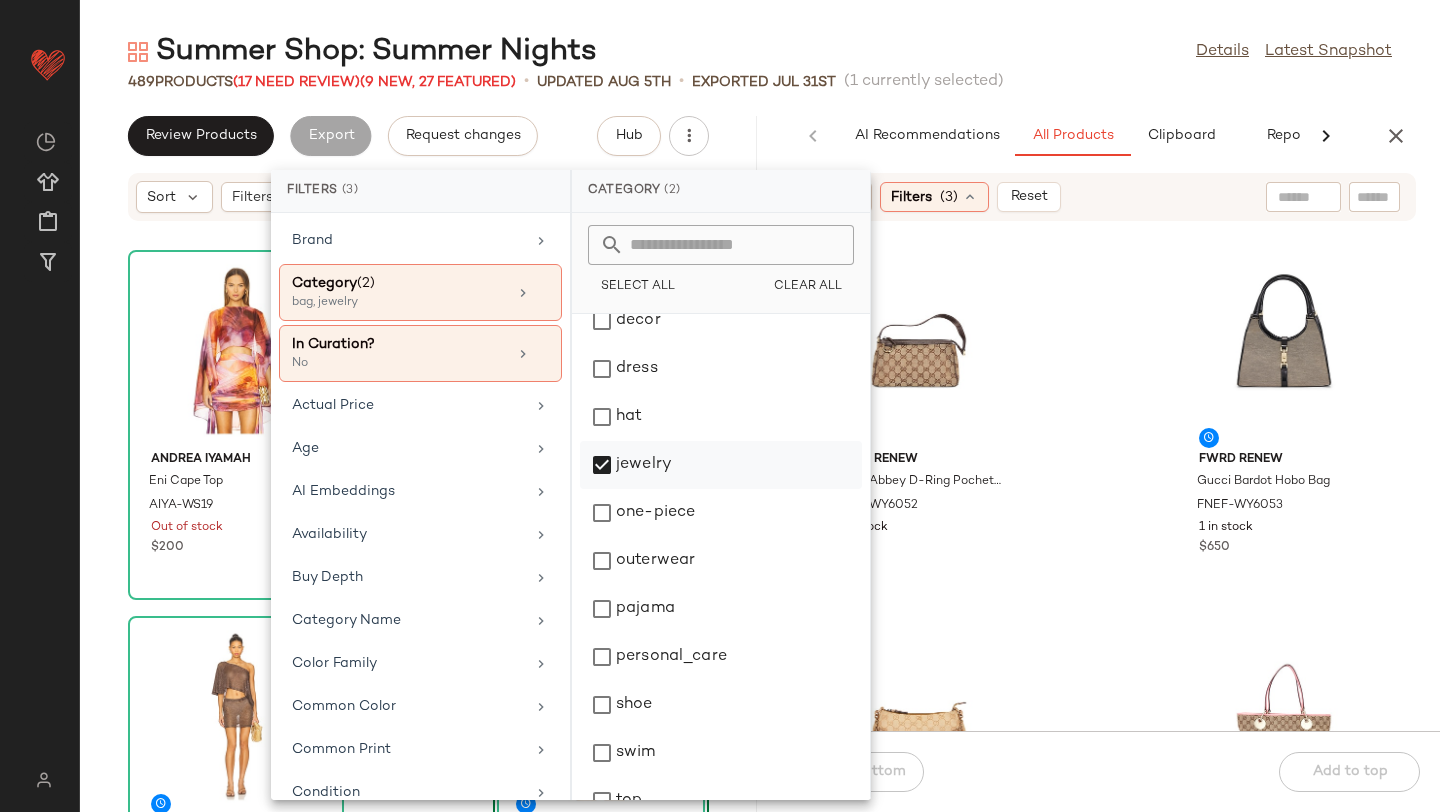 scroll, scrollTop: 242, scrollLeft: 0, axis: vertical 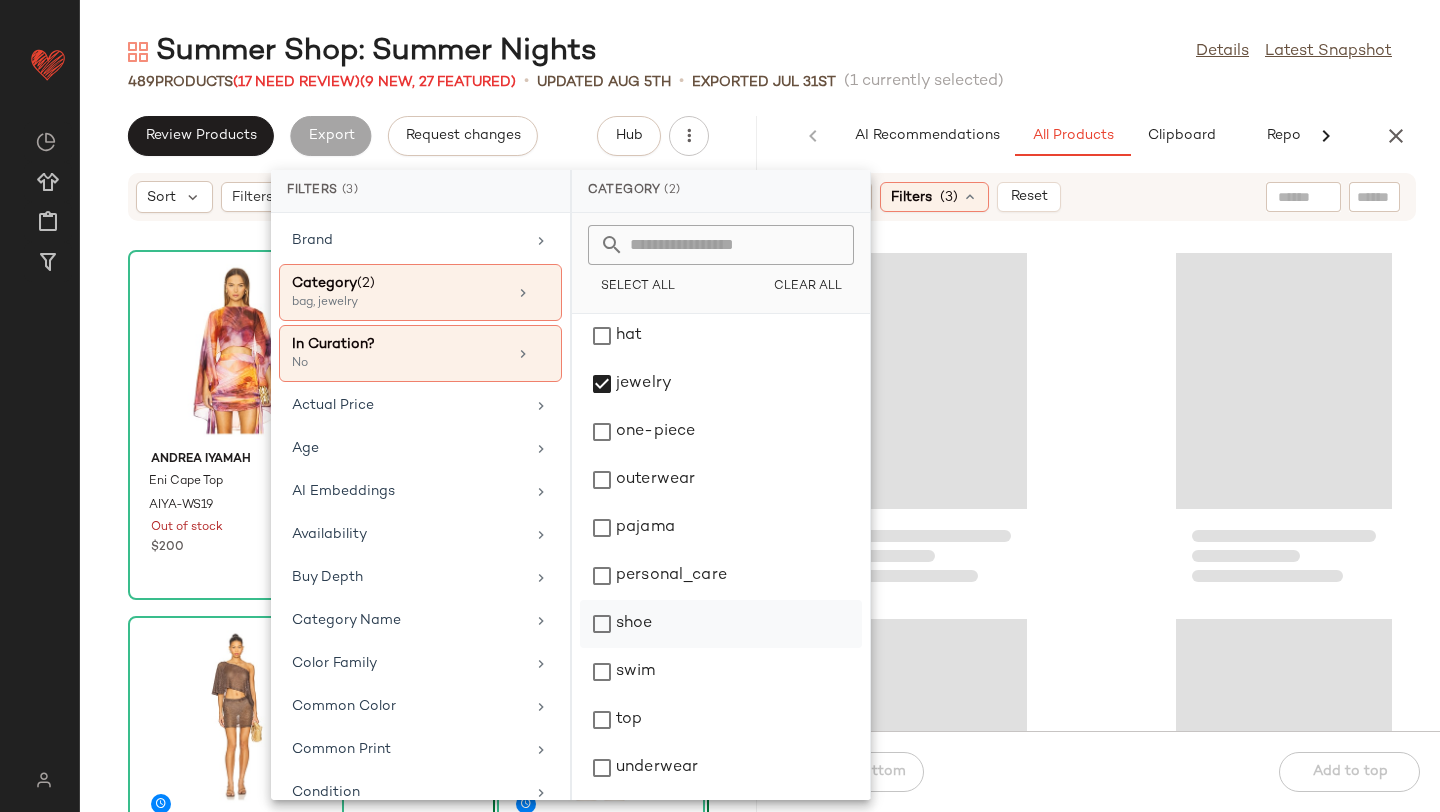 click on "shoe" 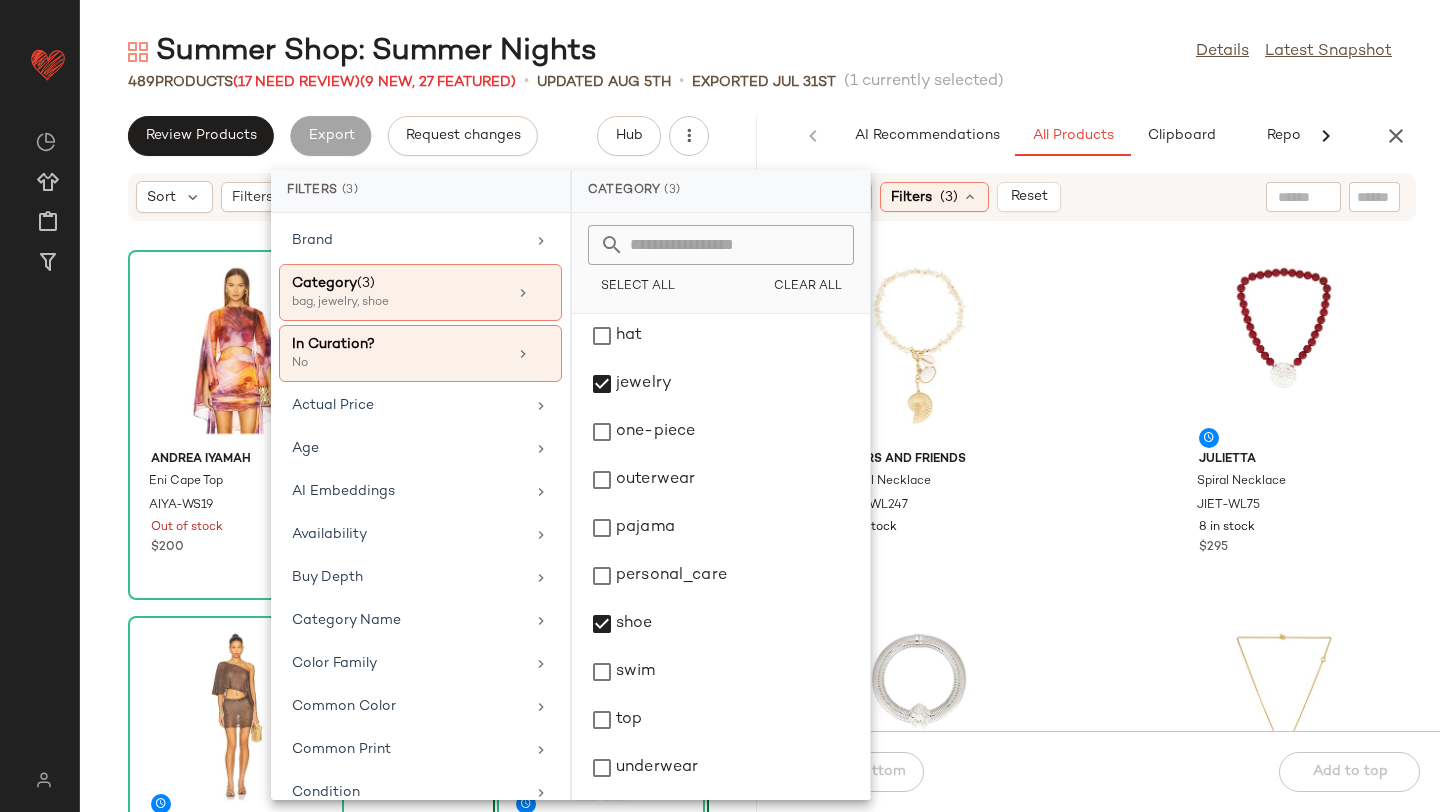 click on "Lovers and Friends Kendall Necklace LOVF-WL247 [NUMBER] in stock $[NUMBER] Julietta Spiral Necklace JIET-WL75 [NUMBER] in stock $[NUMBER] Julietta Ari Necklace JIET-WL76 [NUMBER] in stock $[NUMBER] Julietta Coquille Necklace JIET-WL77 [NUMBER] in stock $[NUMBER] Julietta Marla Cuff JIET-WL79 [NUMBER] in stock $[NUMBER] Julietta Knot Earrings JIET-WL81 [NUMBER] in stock $[NUMBER] FWRD Renew Gucci Abbey D-Ring Pochette Shoulder Bag FNEF-WY6052 [NUMBER] in stock $[NUMBER] FWRD Renew Gucci Bardot Hobo Bag FNEF-WY6053 [NUMBER] in stock $[NUMBER]" 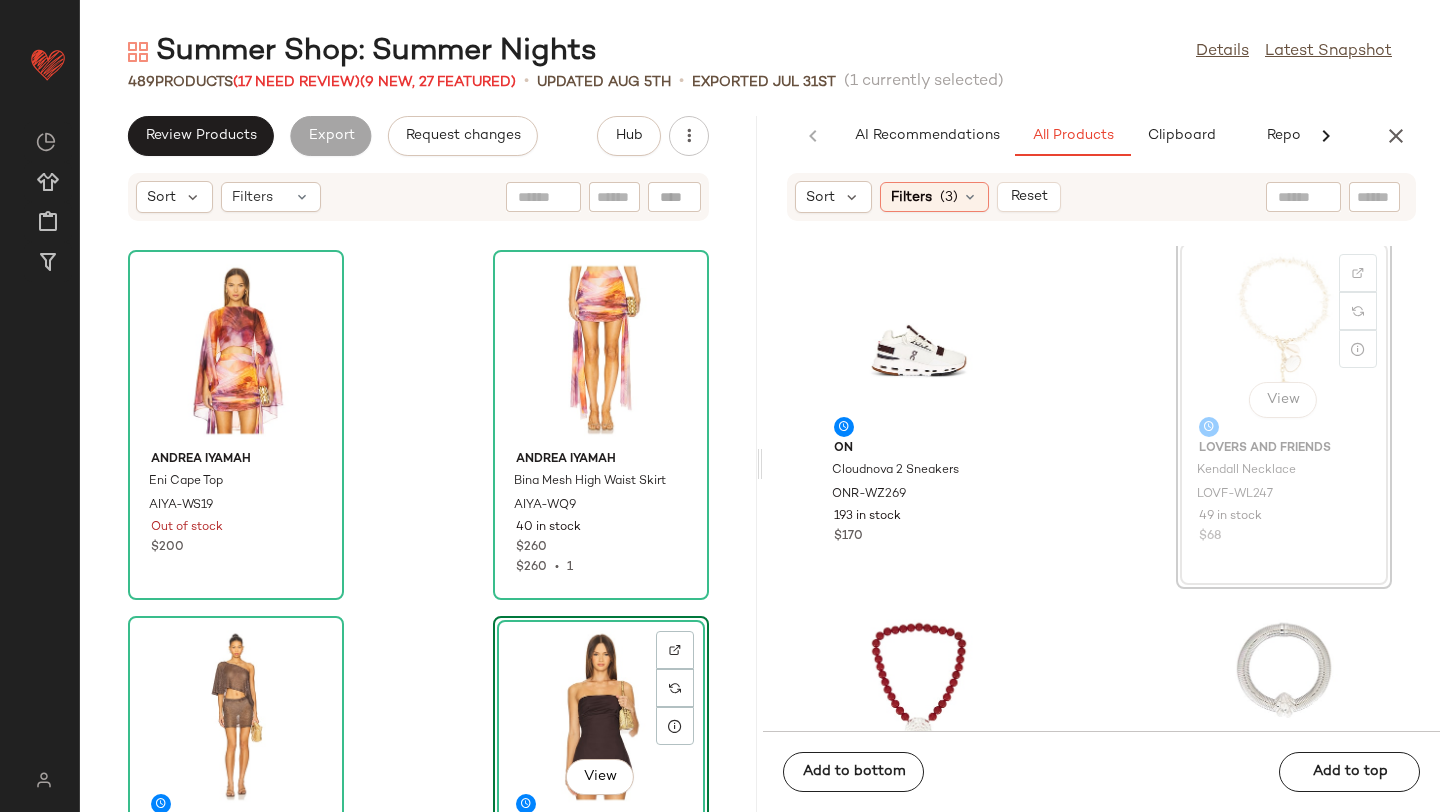 scroll, scrollTop: 6, scrollLeft: 0, axis: vertical 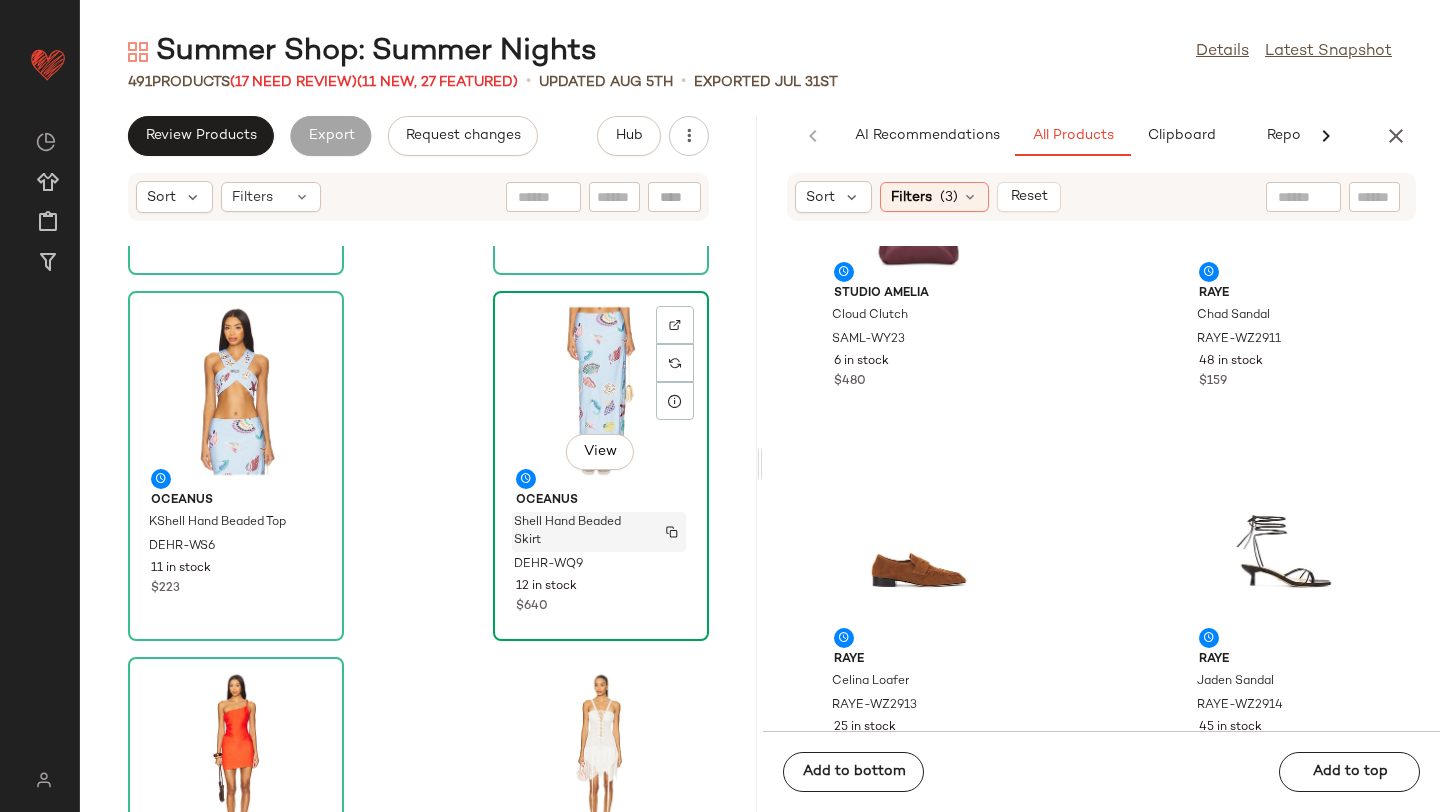 click on "Shell Hand Beaded Skirt" at bounding box center (580, 532) 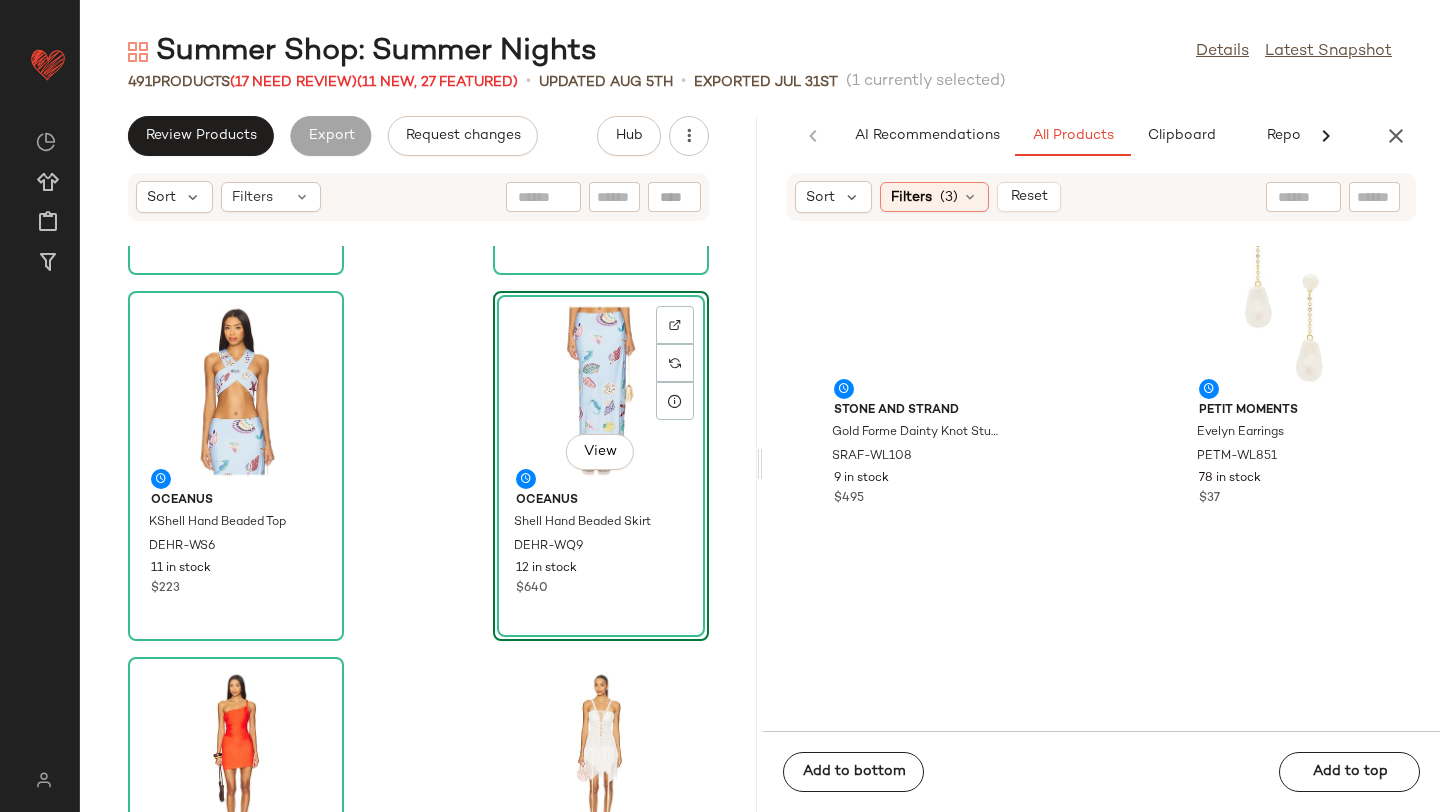 scroll, scrollTop: 16283, scrollLeft: 0, axis: vertical 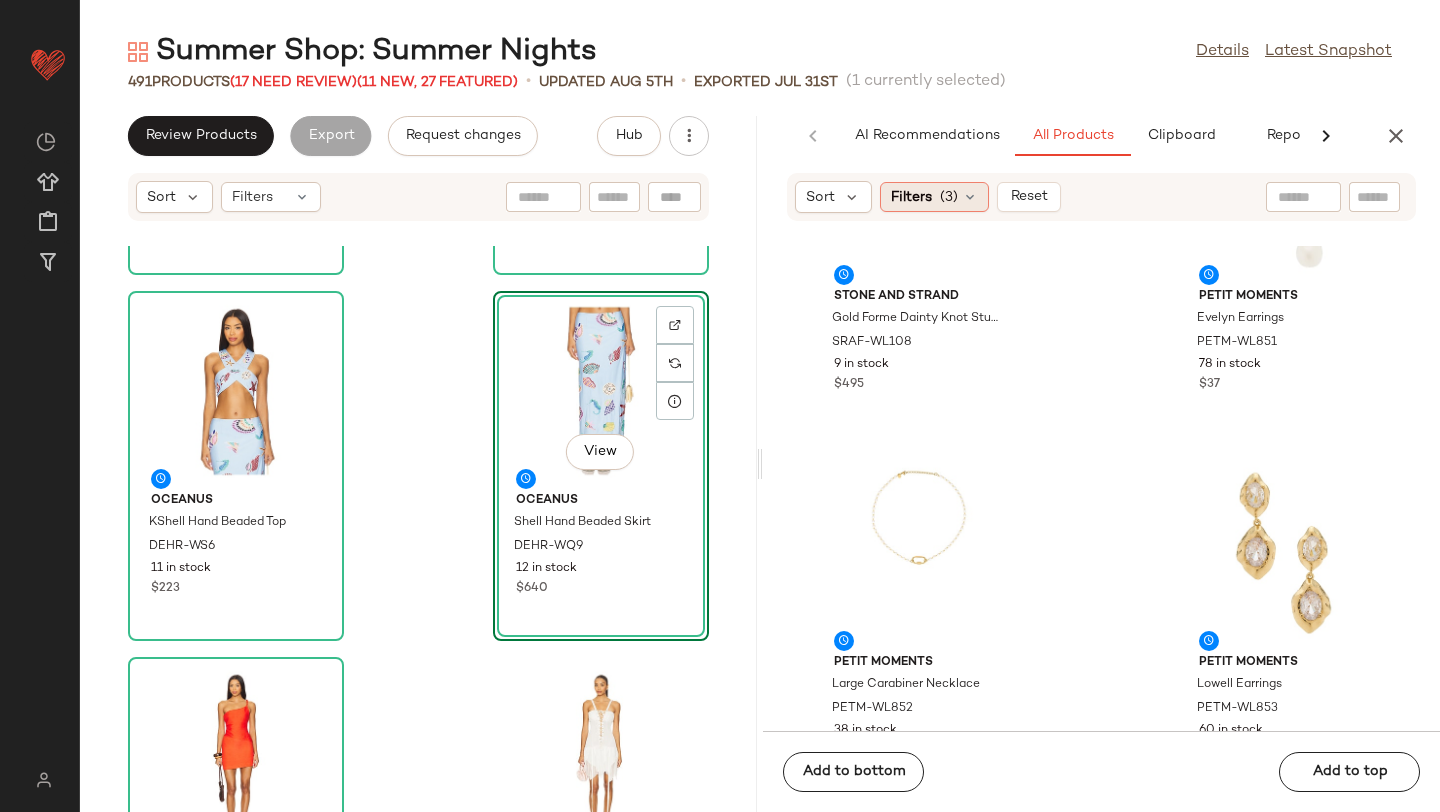 click on "(3)" at bounding box center (949, 197) 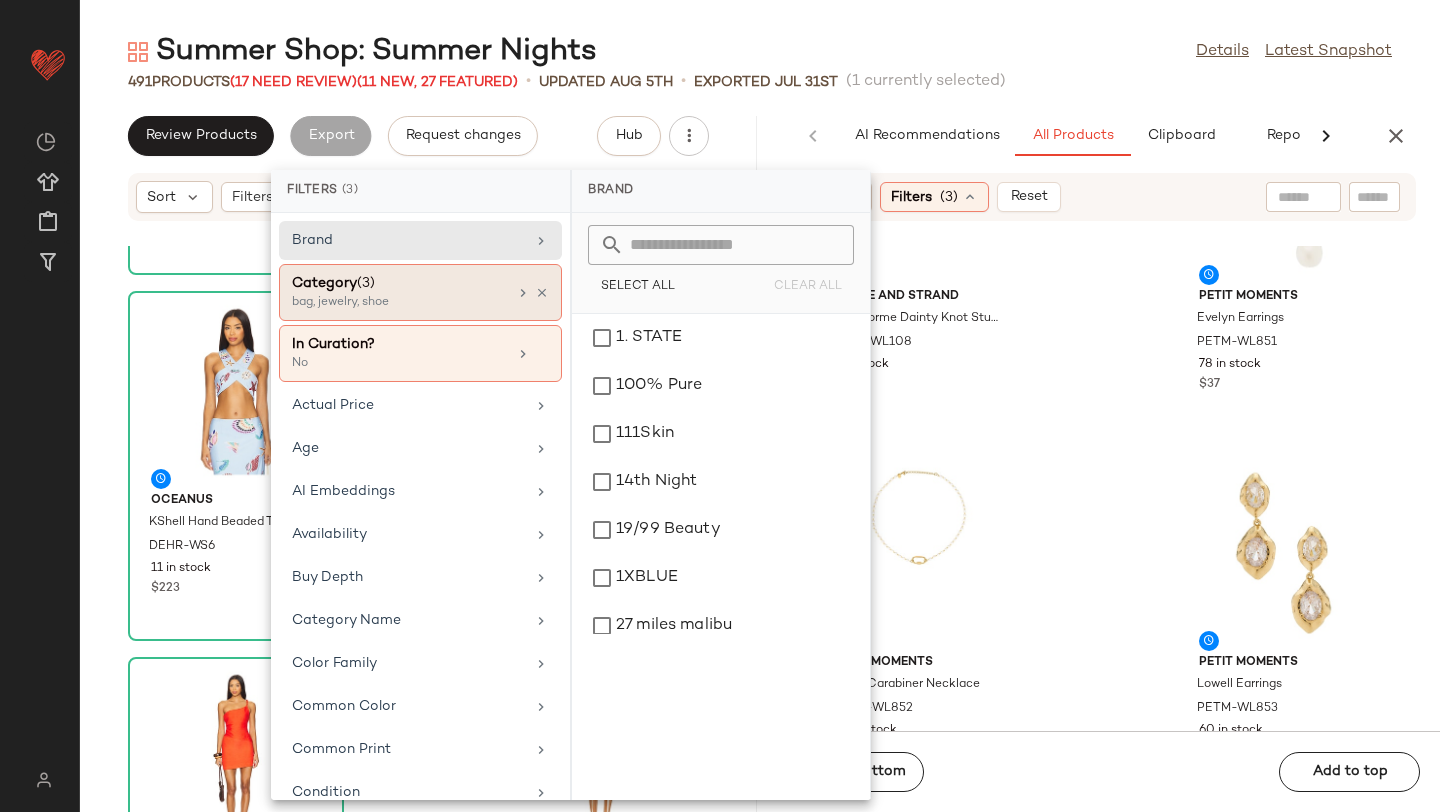 click on "Category  (3)" at bounding box center (399, 283) 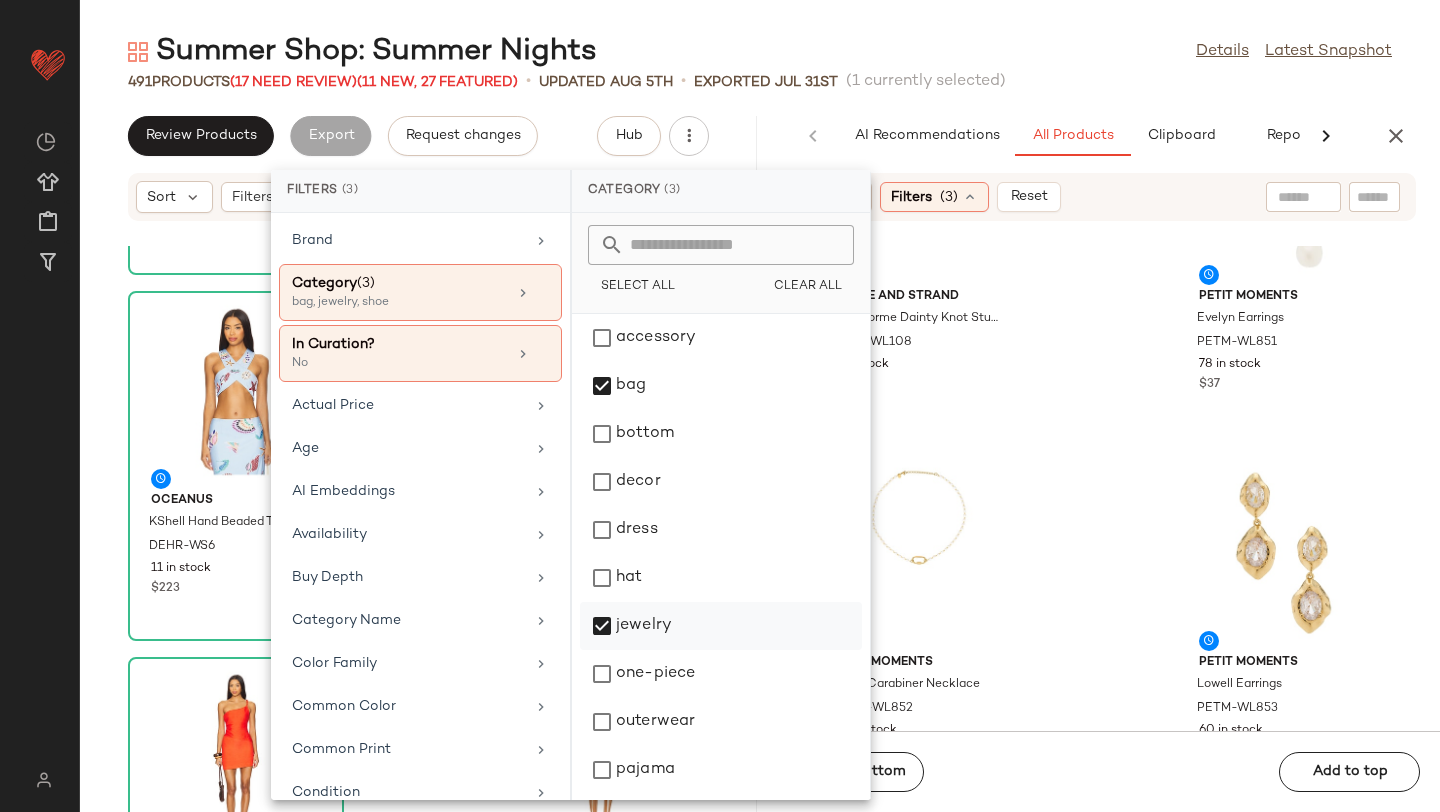 click on "jewelry" 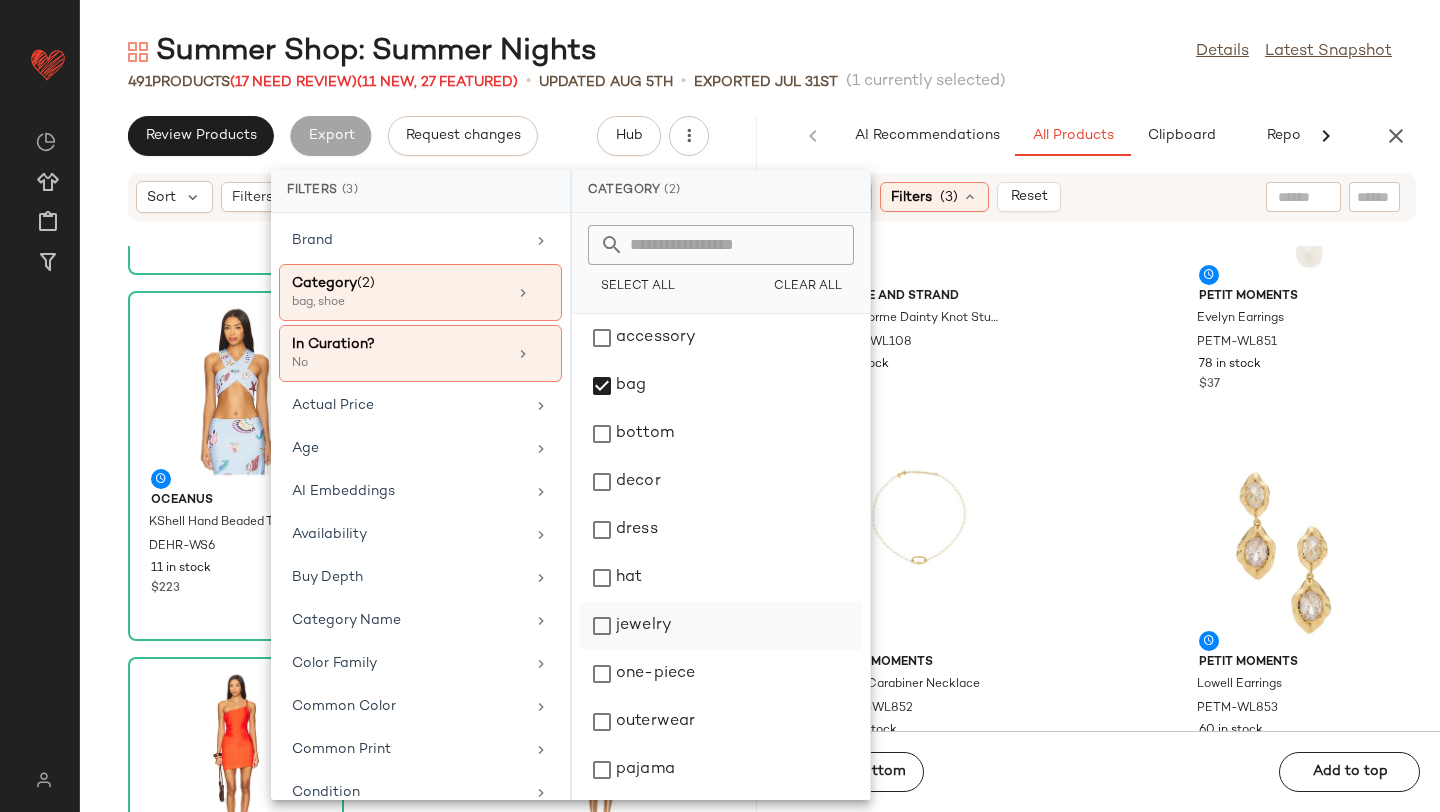 scroll, scrollTop: 242, scrollLeft: 0, axis: vertical 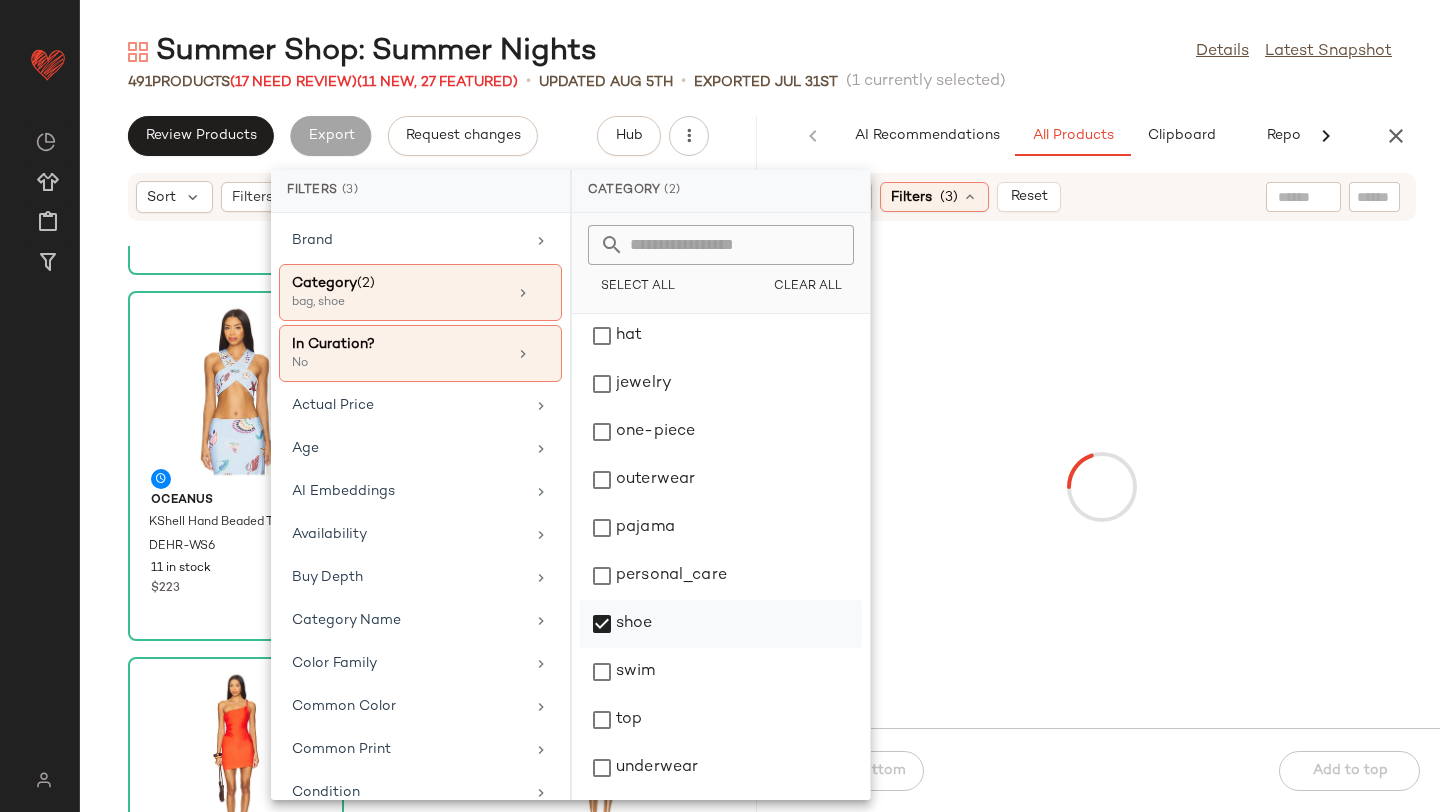 click on "shoe" 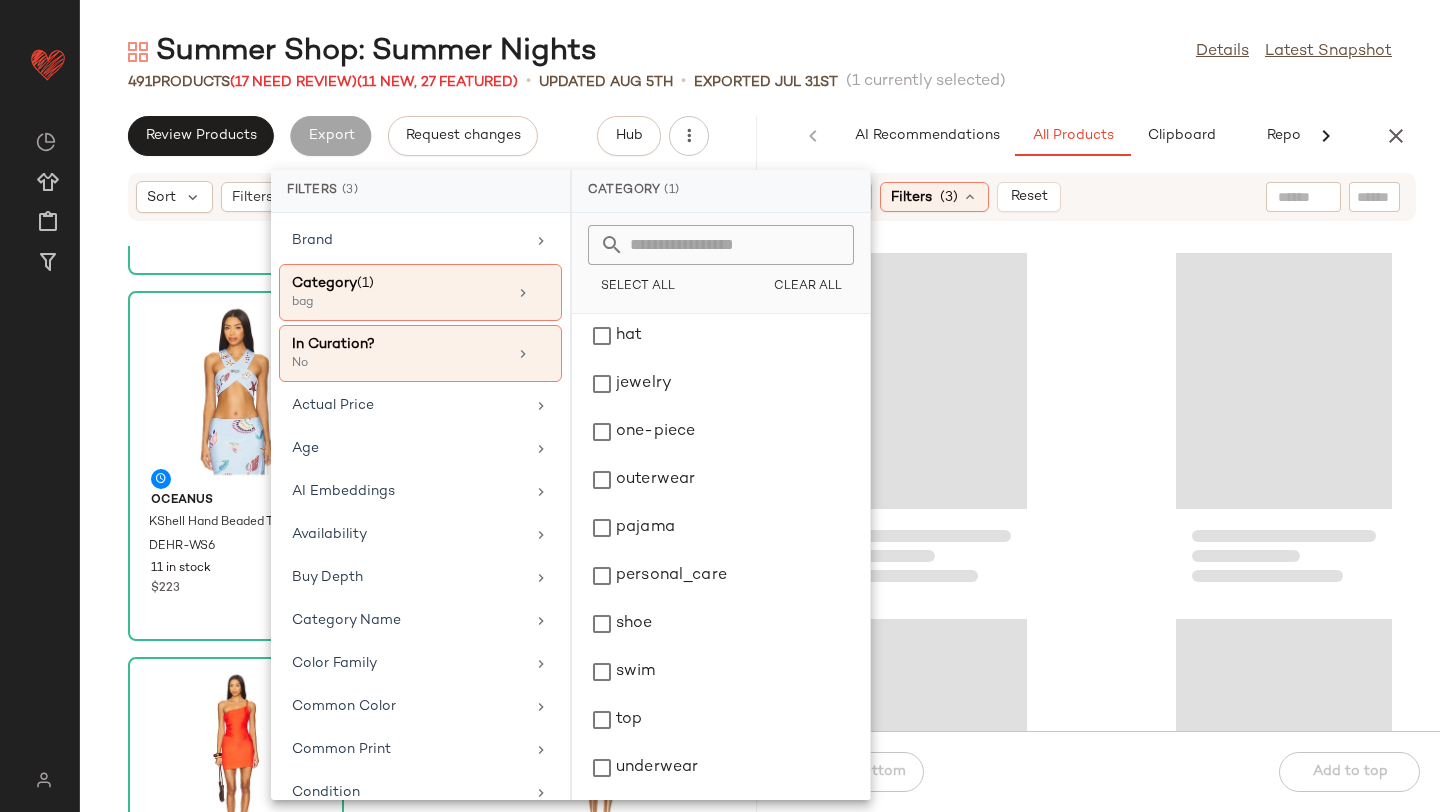 click 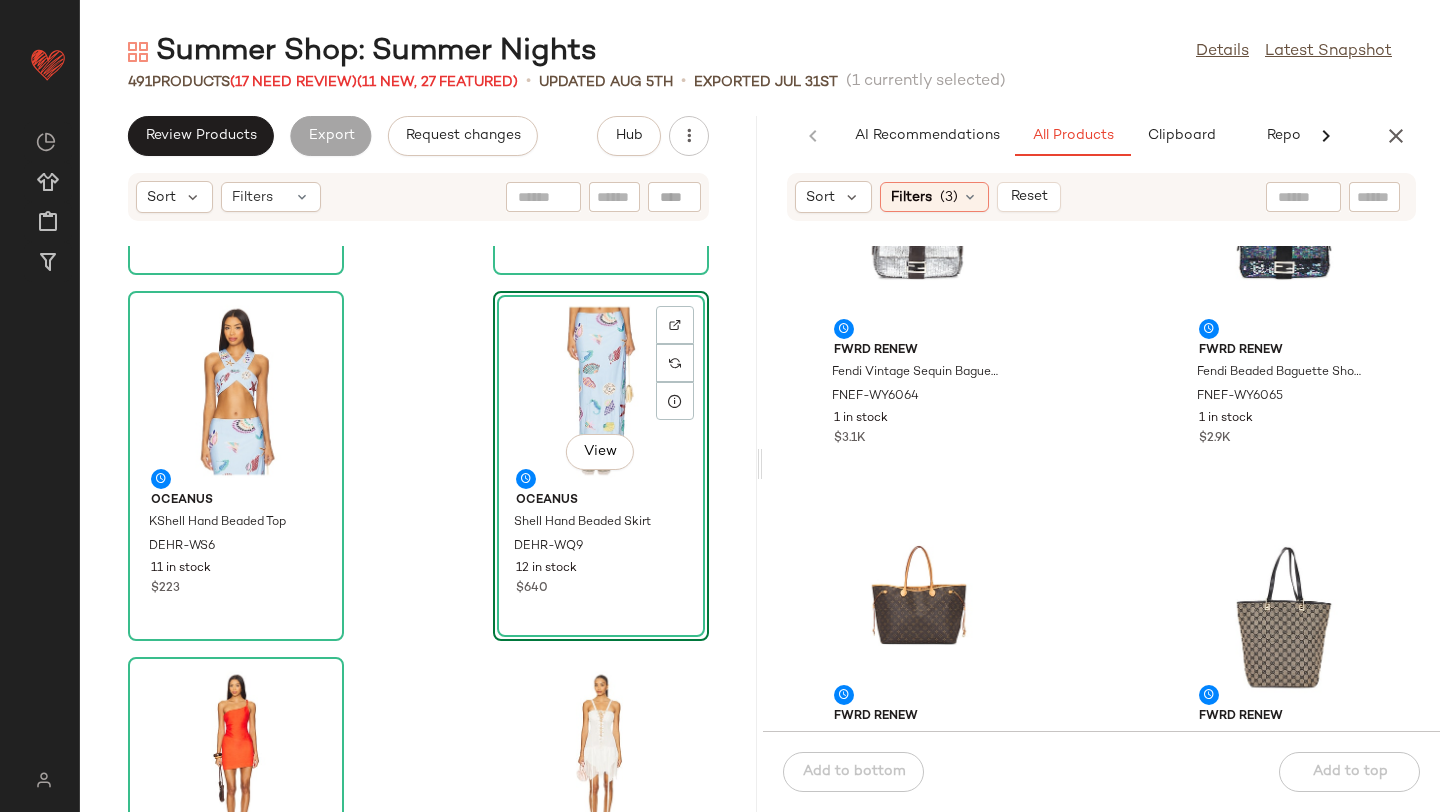 scroll, scrollTop: 755, scrollLeft: 0, axis: vertical 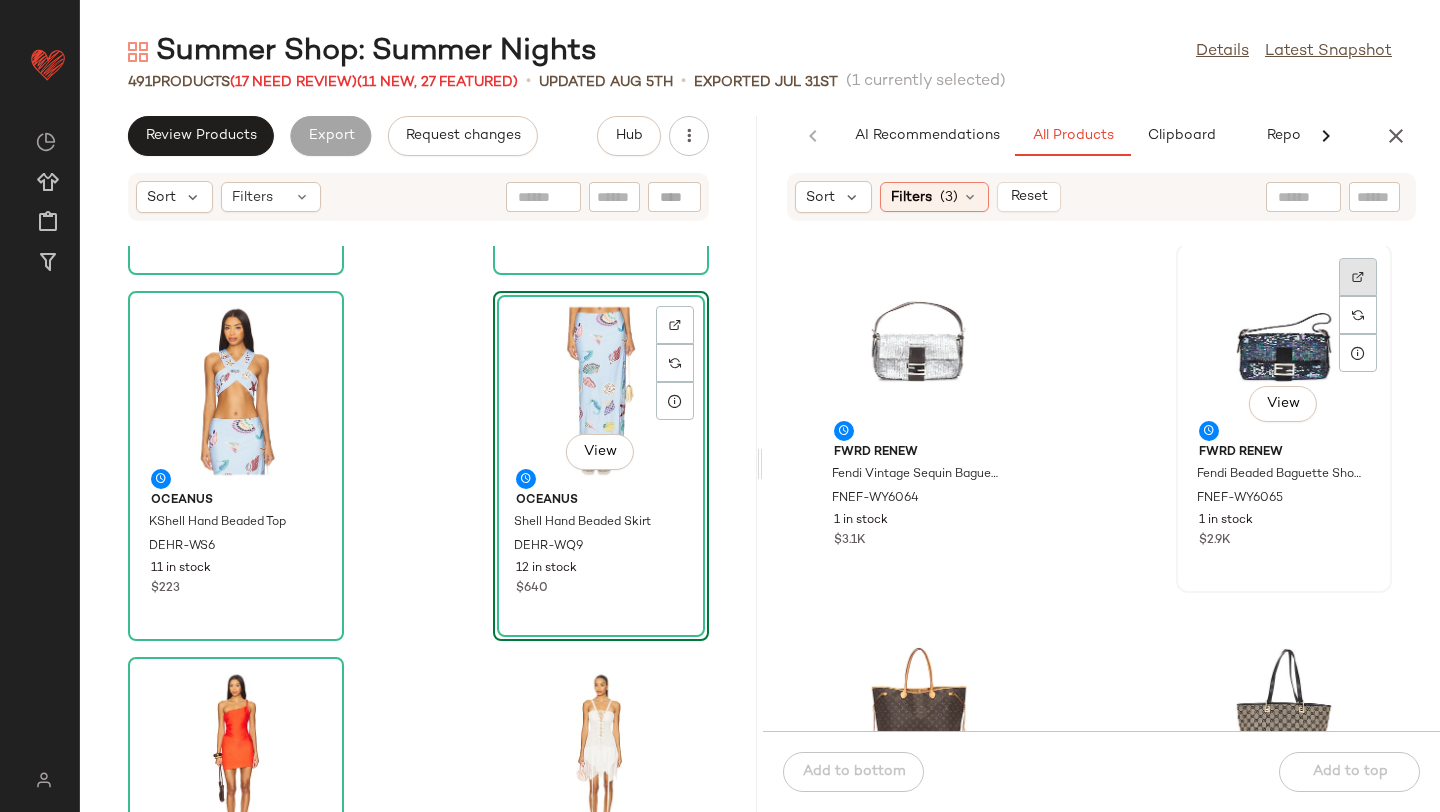 click 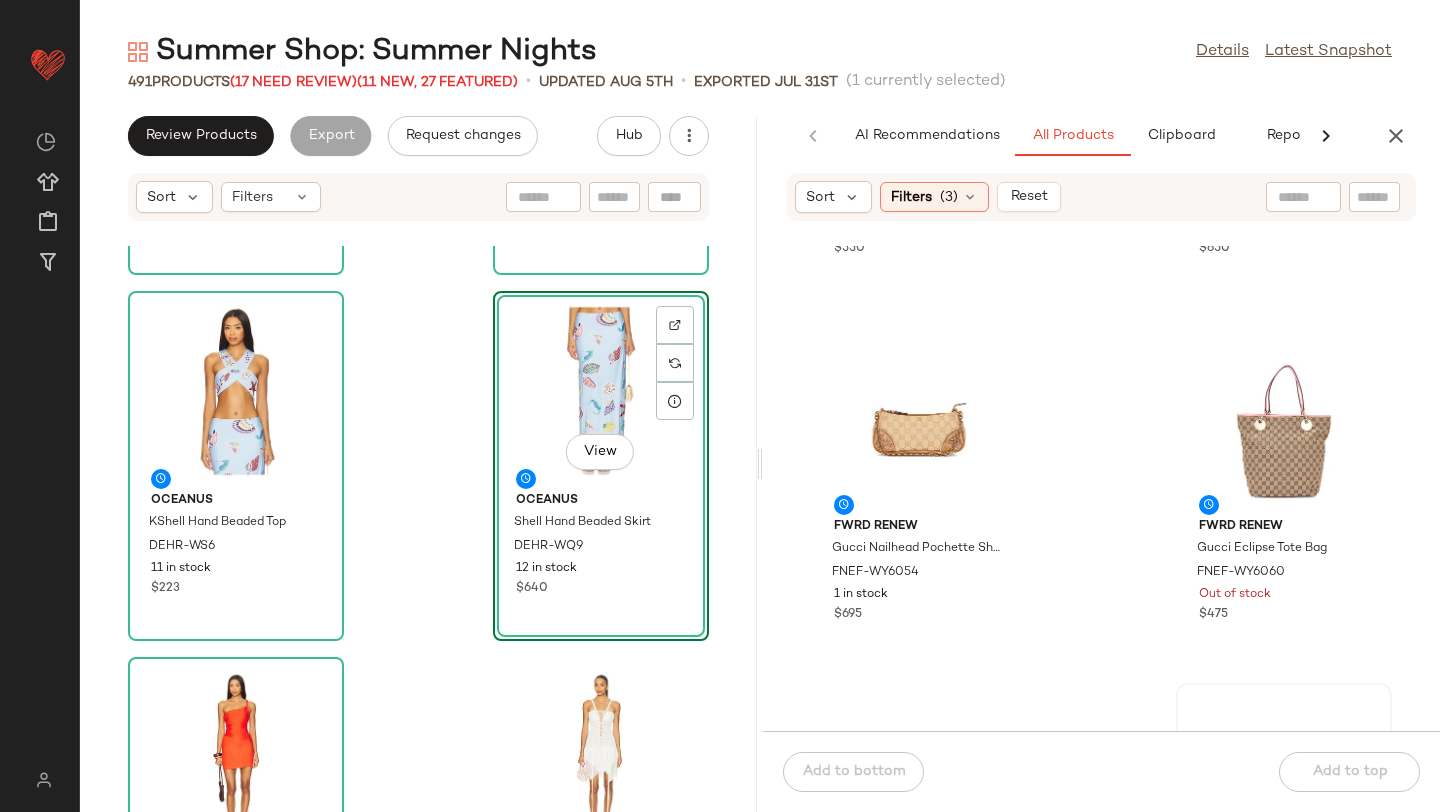 scroll, scrollTop: 468, scrollLeft: 0, axis: vertical 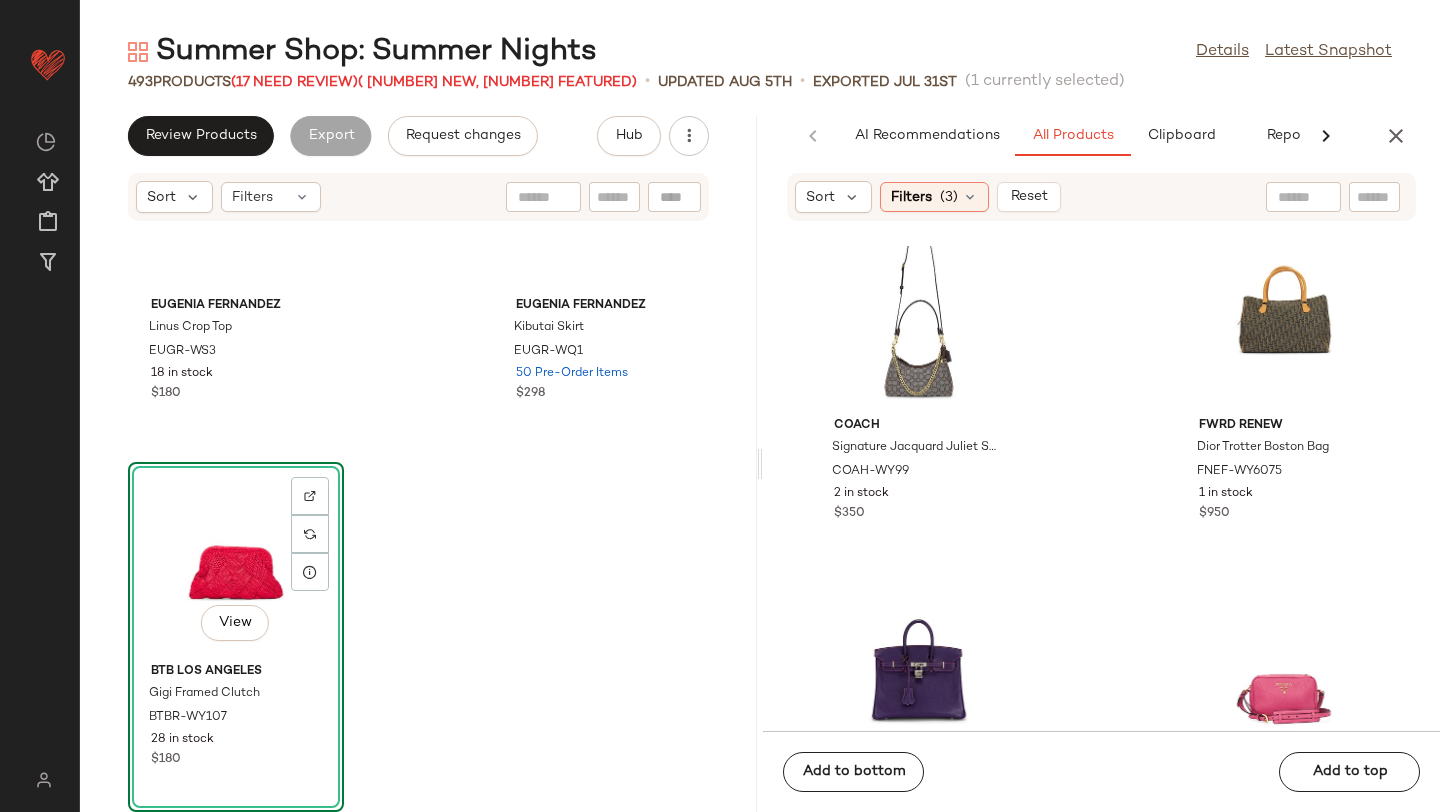 click on "View" 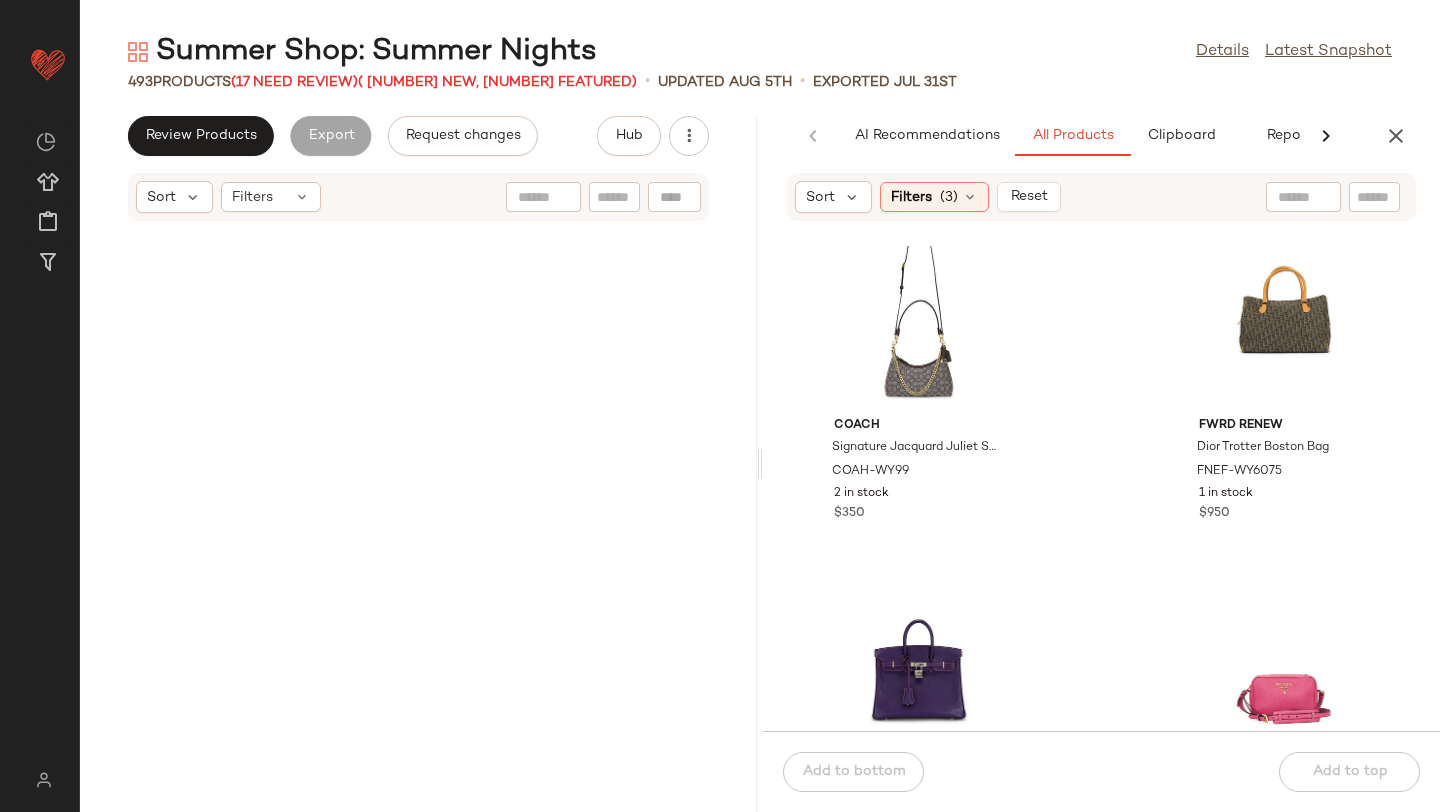 scroll, scrollTop: 0, scrollLeft: 0, axis: both 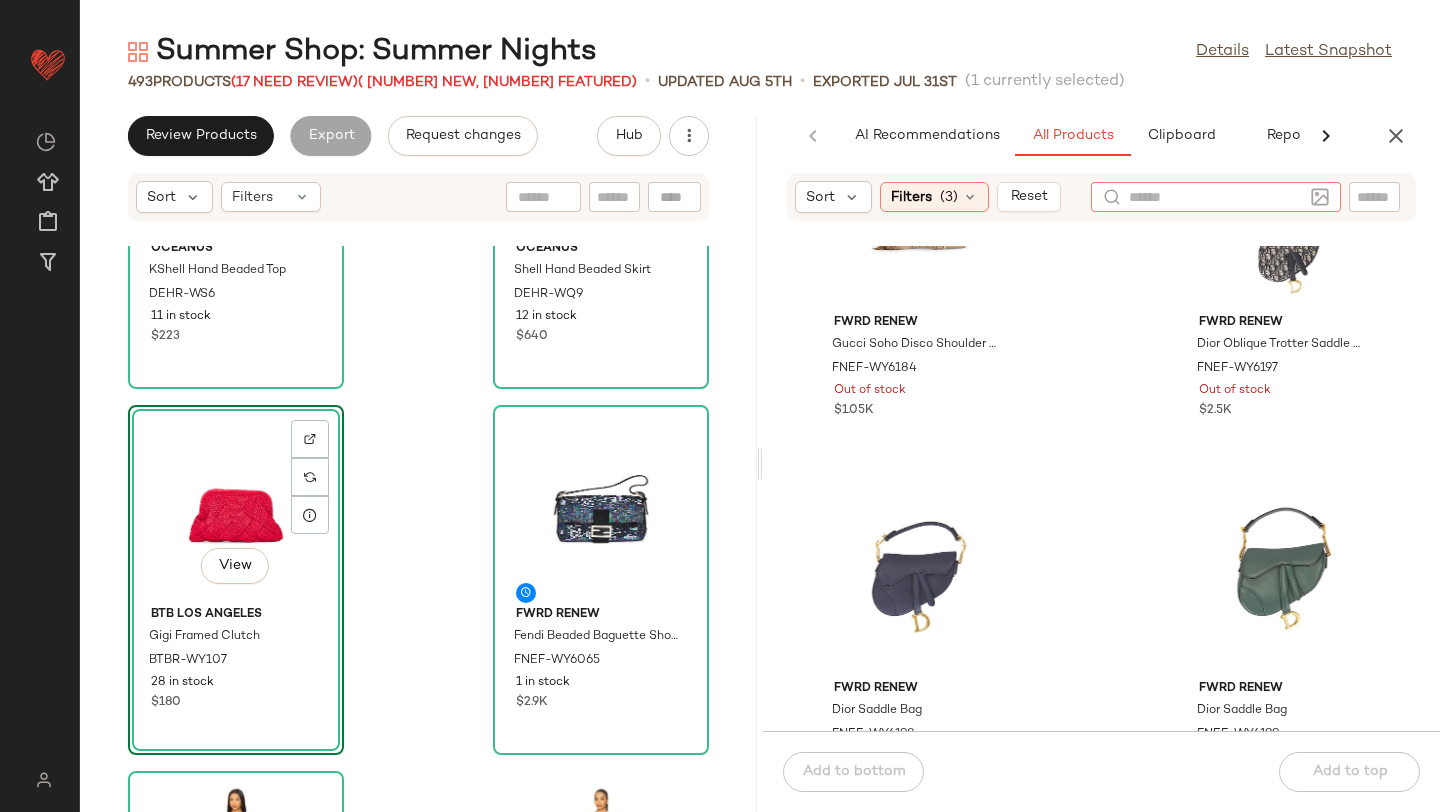 click 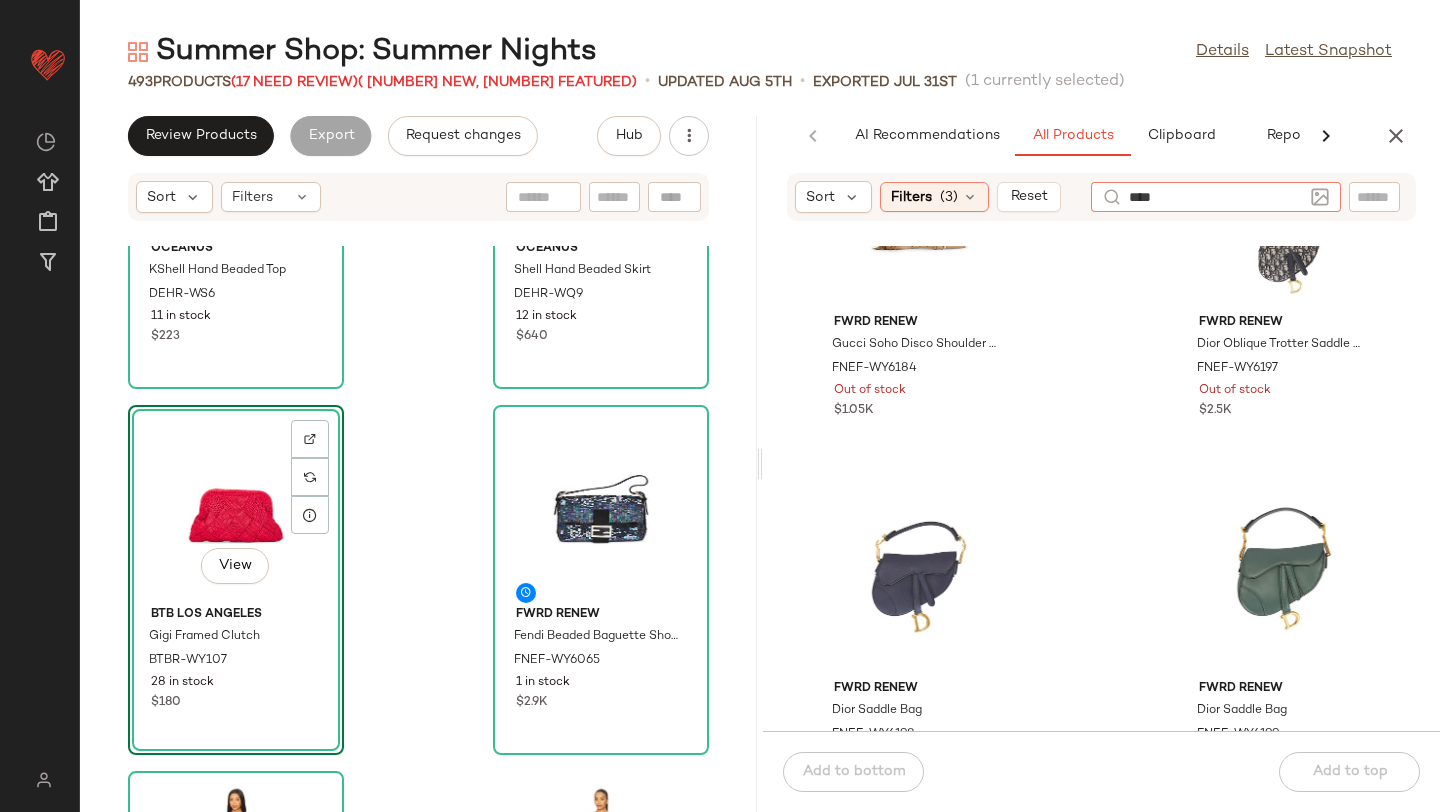 type on "*****" 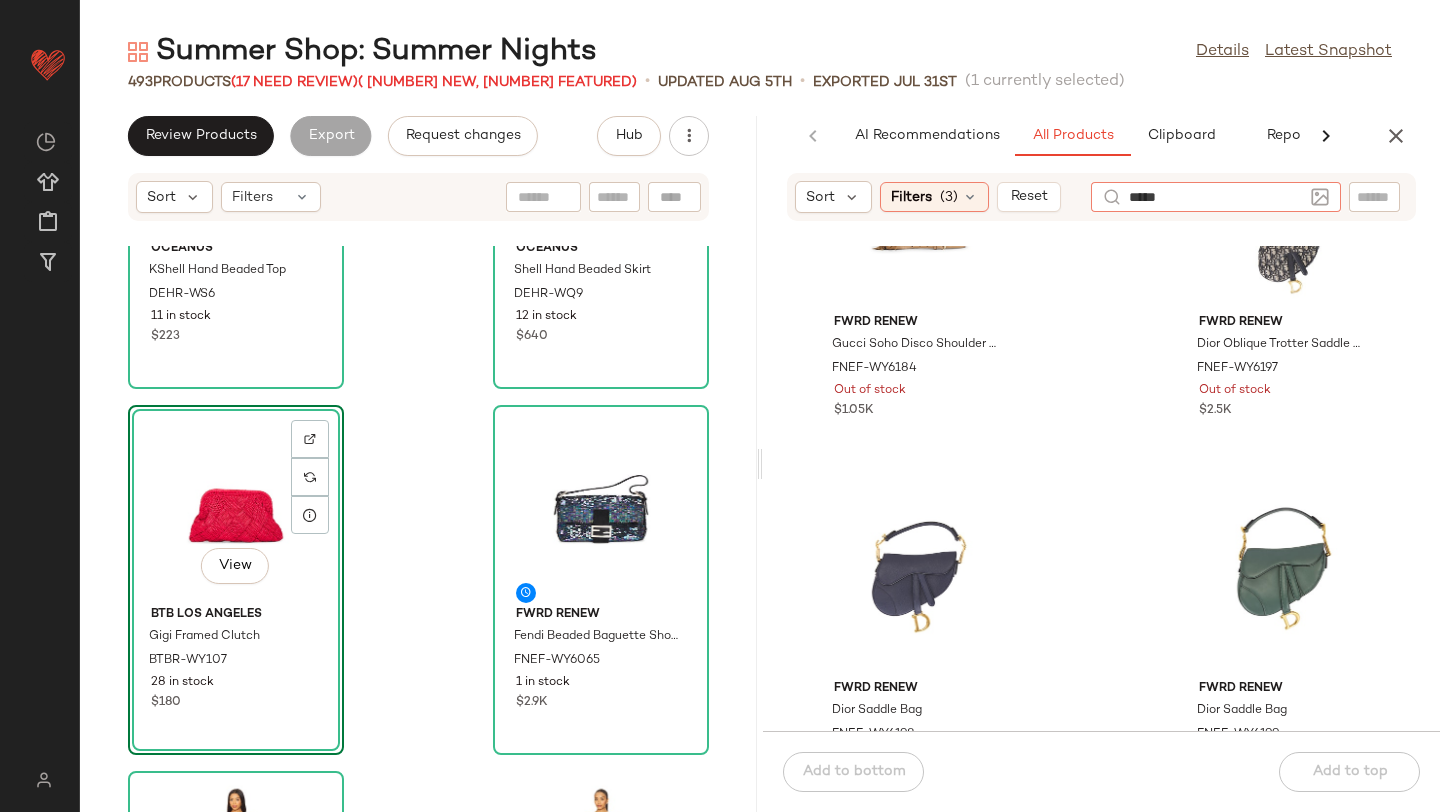 type 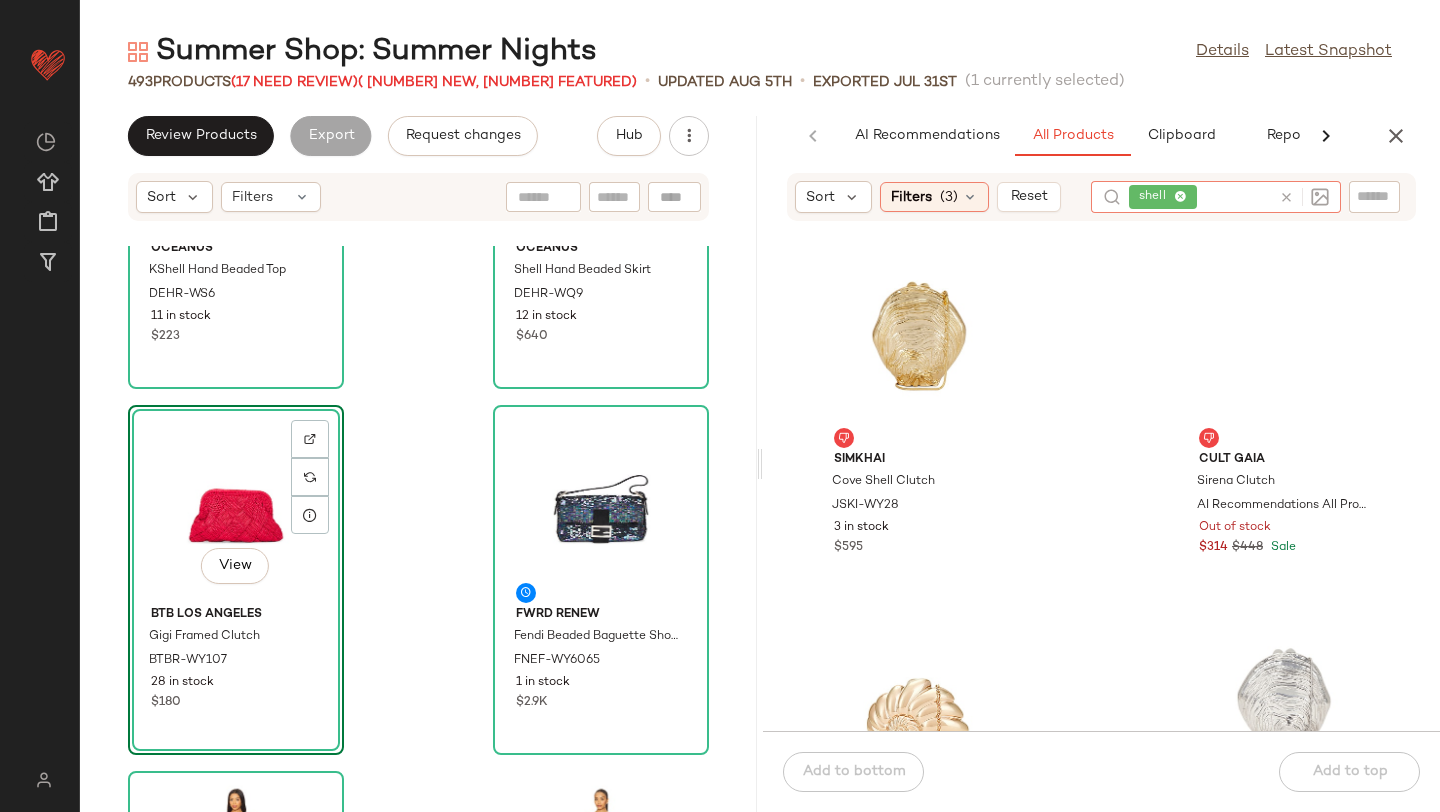 click on "[NUMBER] Products ( [NUMBER] Need Review) ( [NUMBER] New, [NUMBER] Featured) • updated [MONTH] [DAY] • Exported [MONTH] [DAY] ([NUMBER] currently selected)" 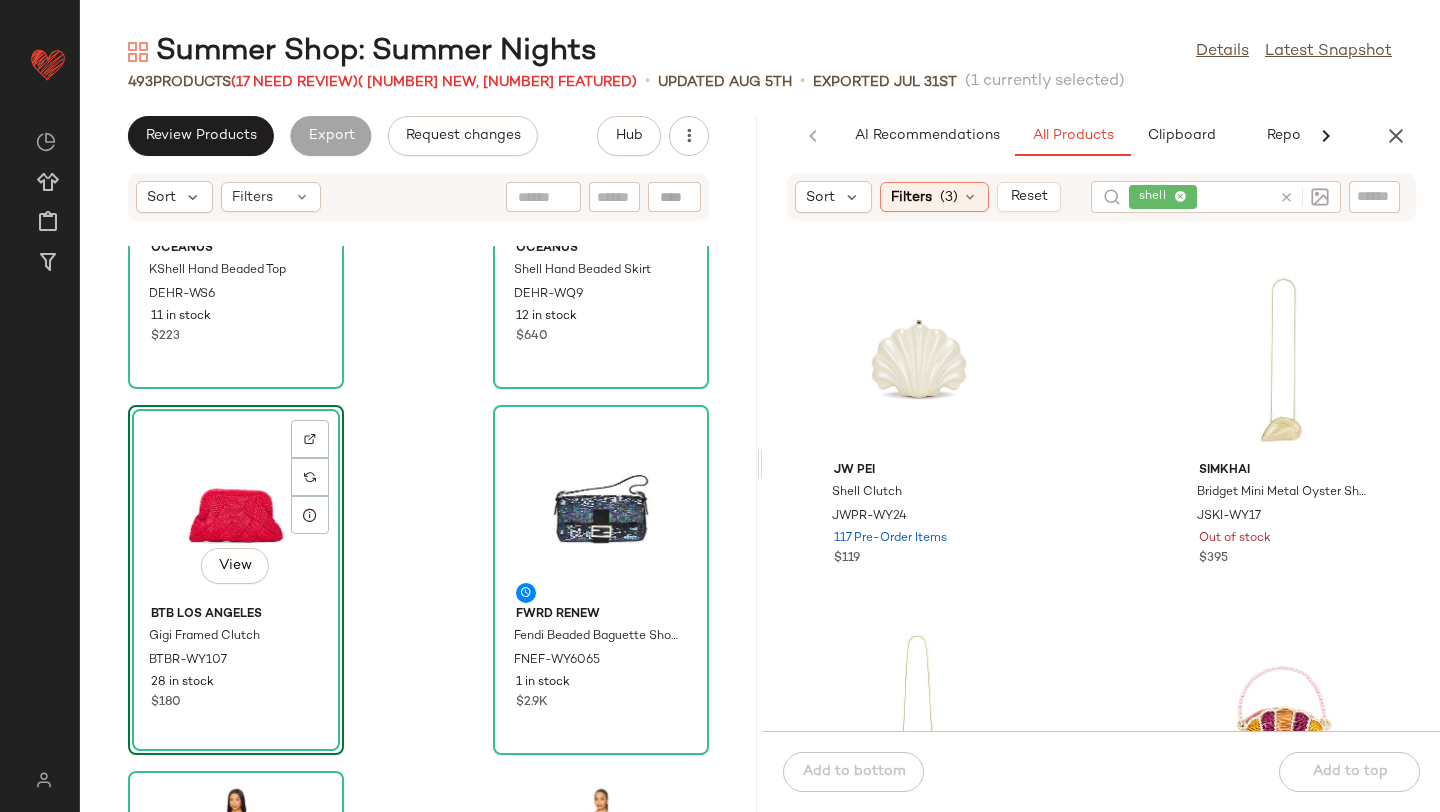 scroll, scrollTop: 734, scrollLeft: 0, axis: vertical 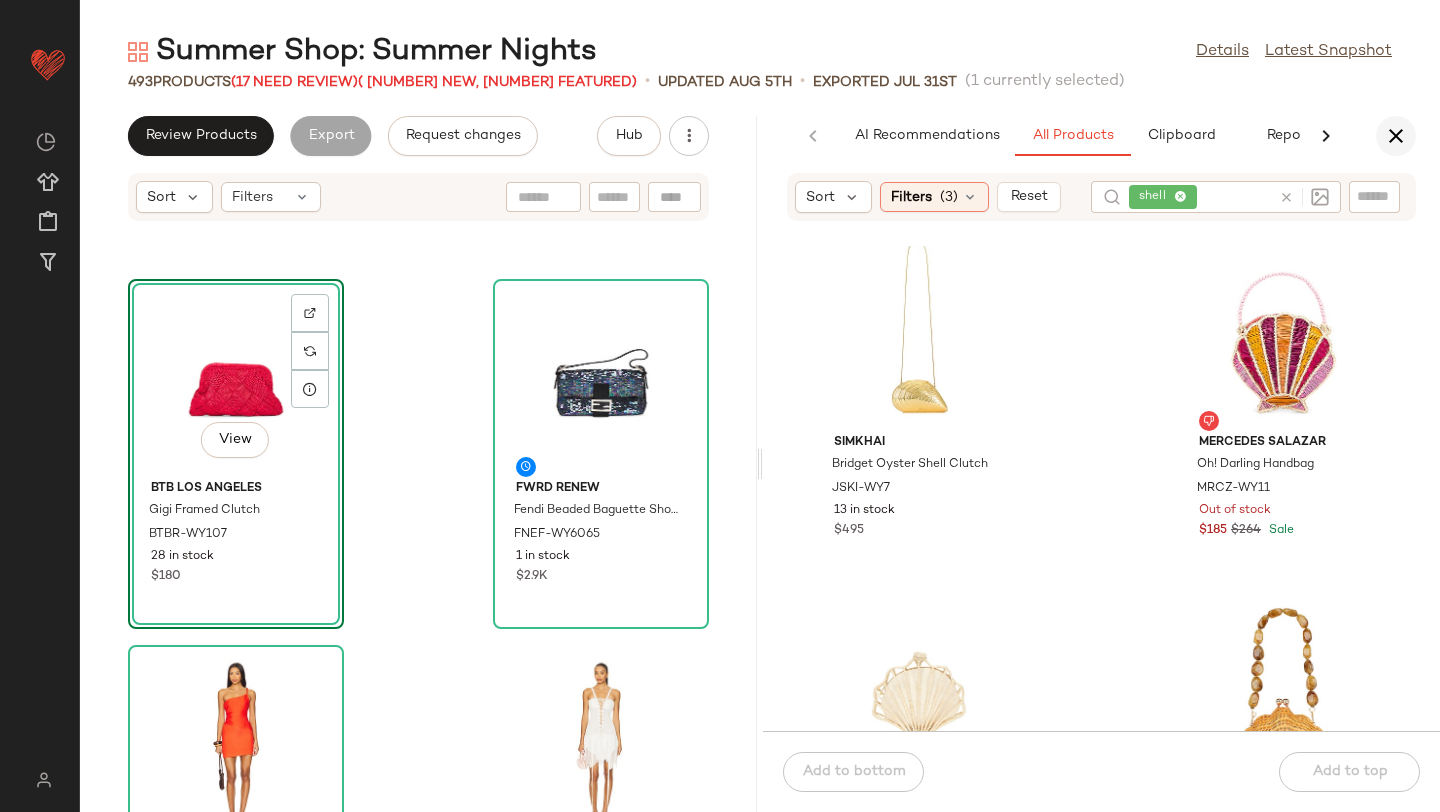 click at bounding box center (1396, 136) 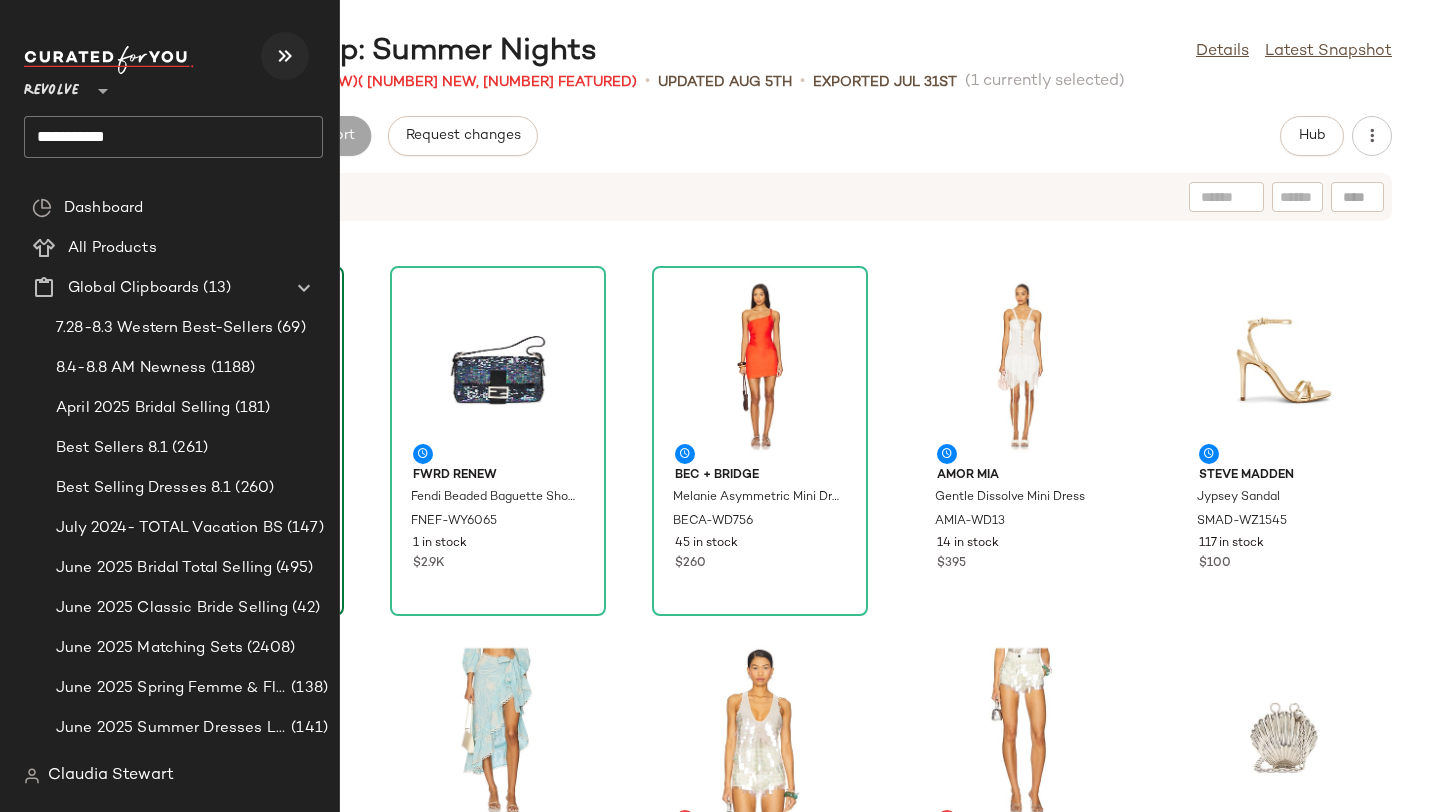 click at bounding box center (285, 56) 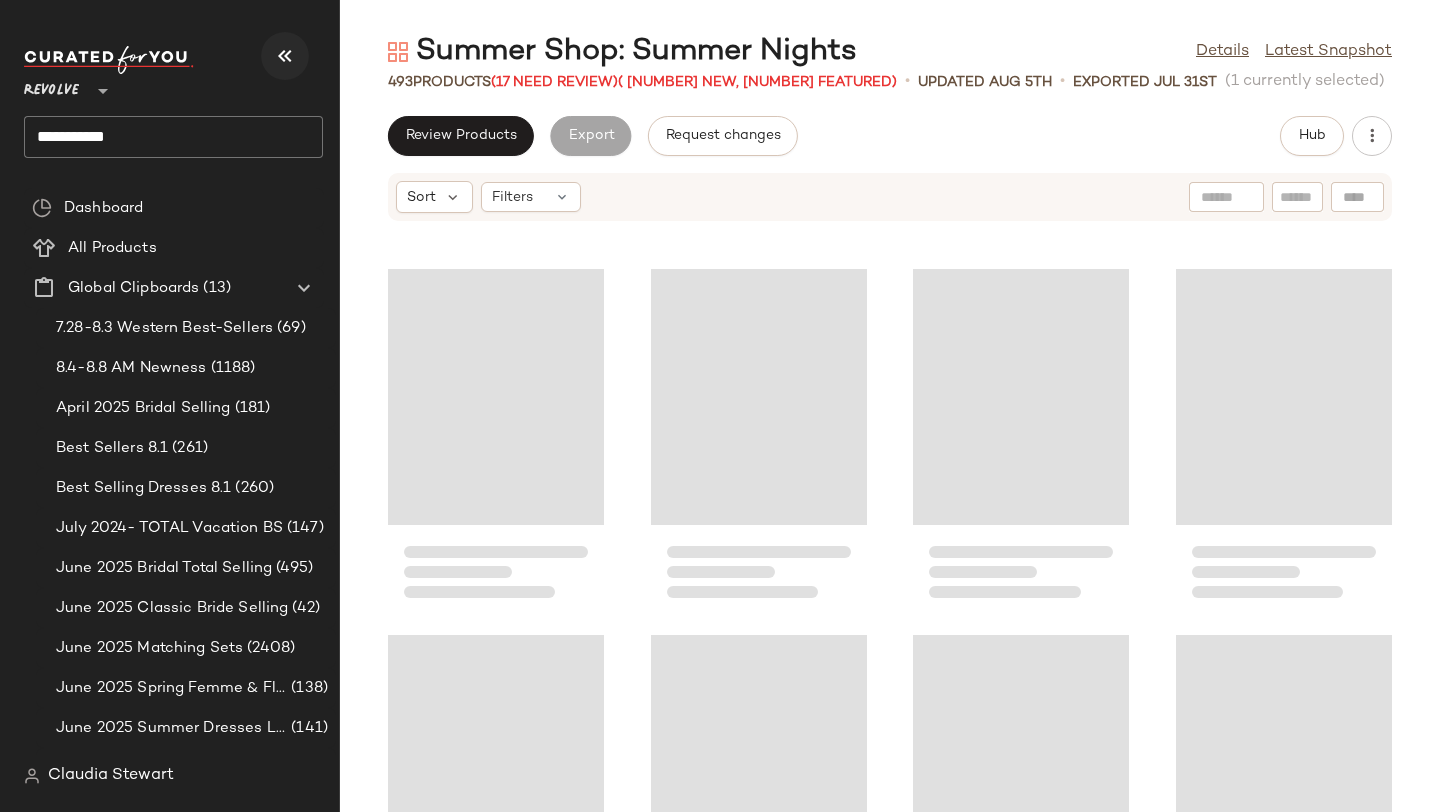 scroll, scrollTop: 732, scrollLeft: 0, axis: vertical 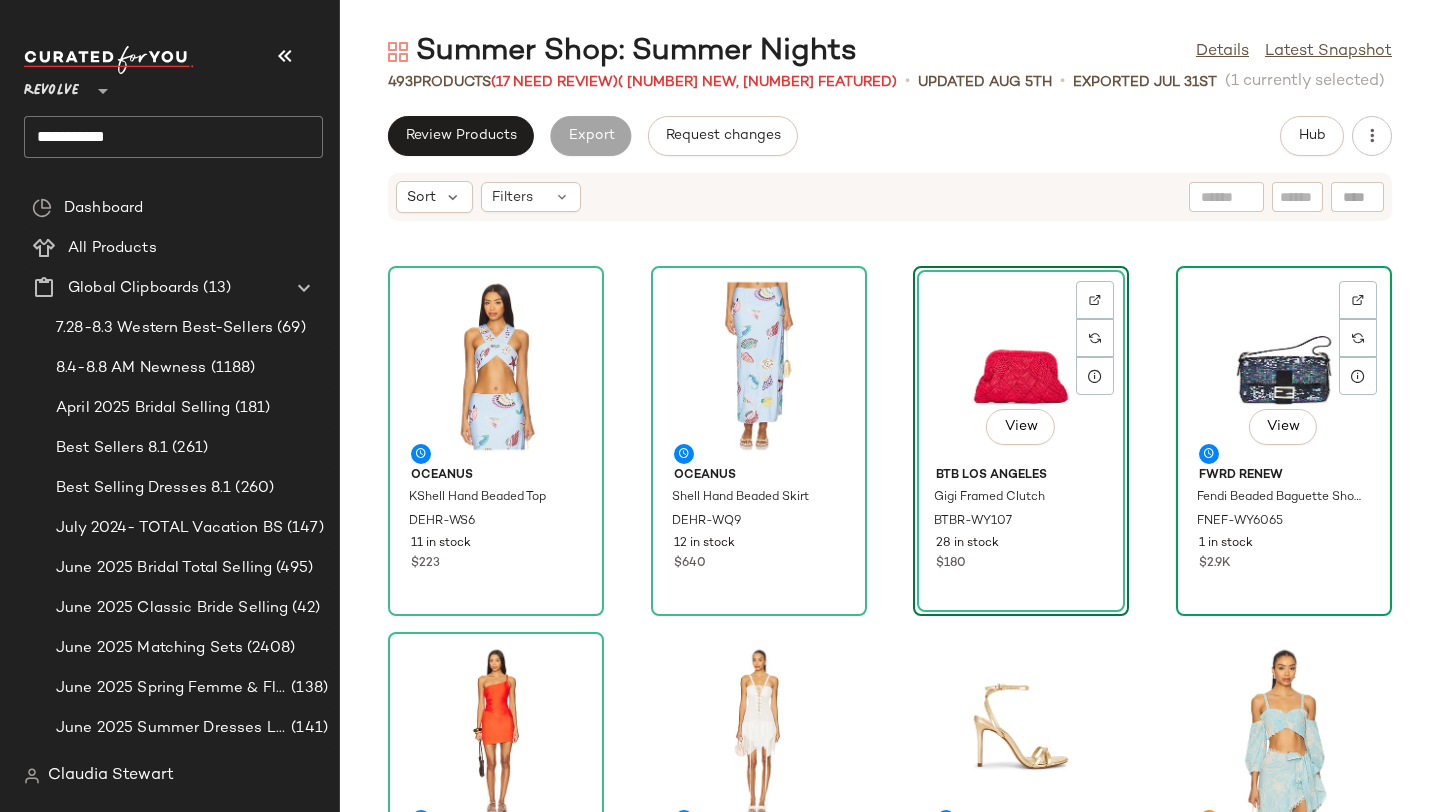 click on "View" 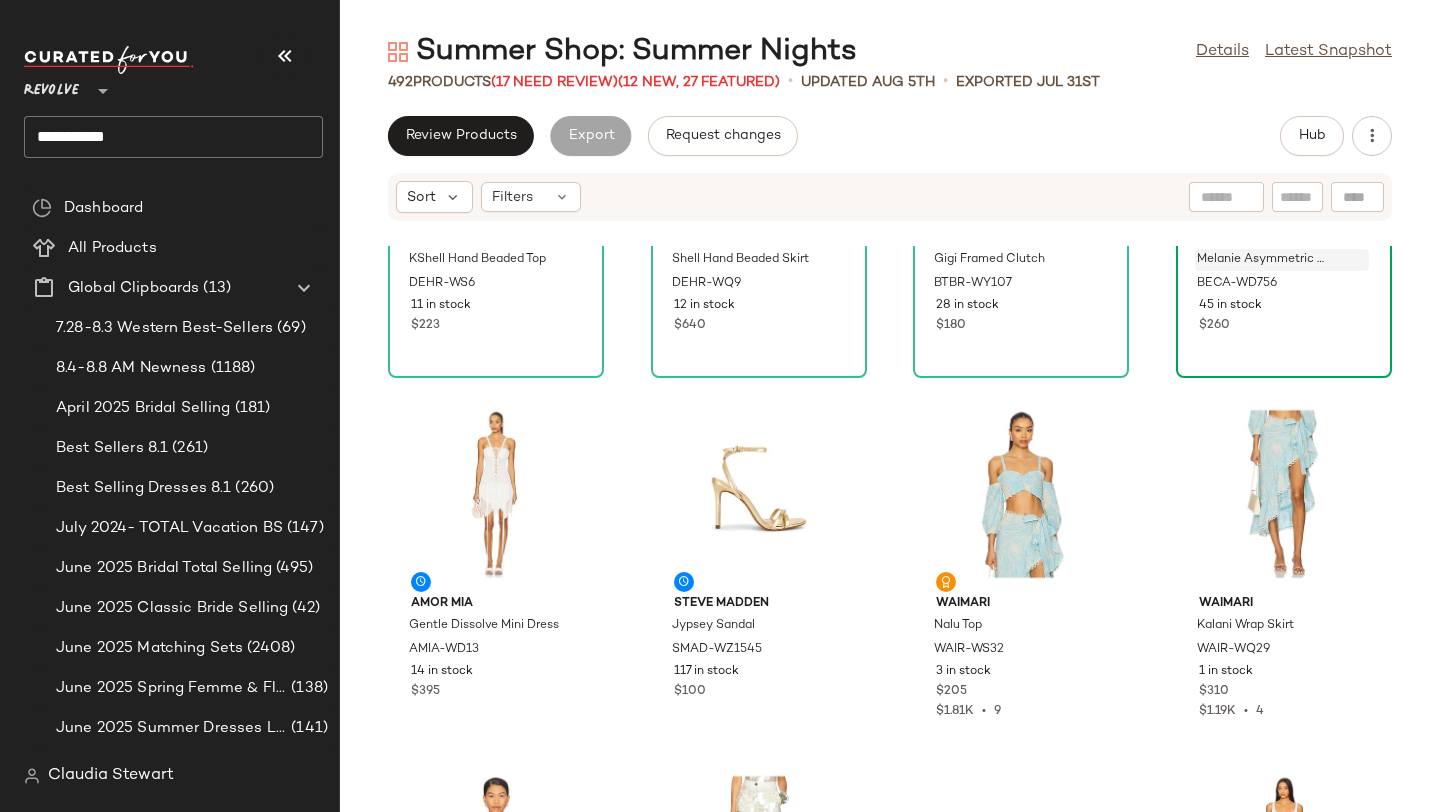 scroll, scrollTop: 857, scrollLeft: 0, axis: vertical 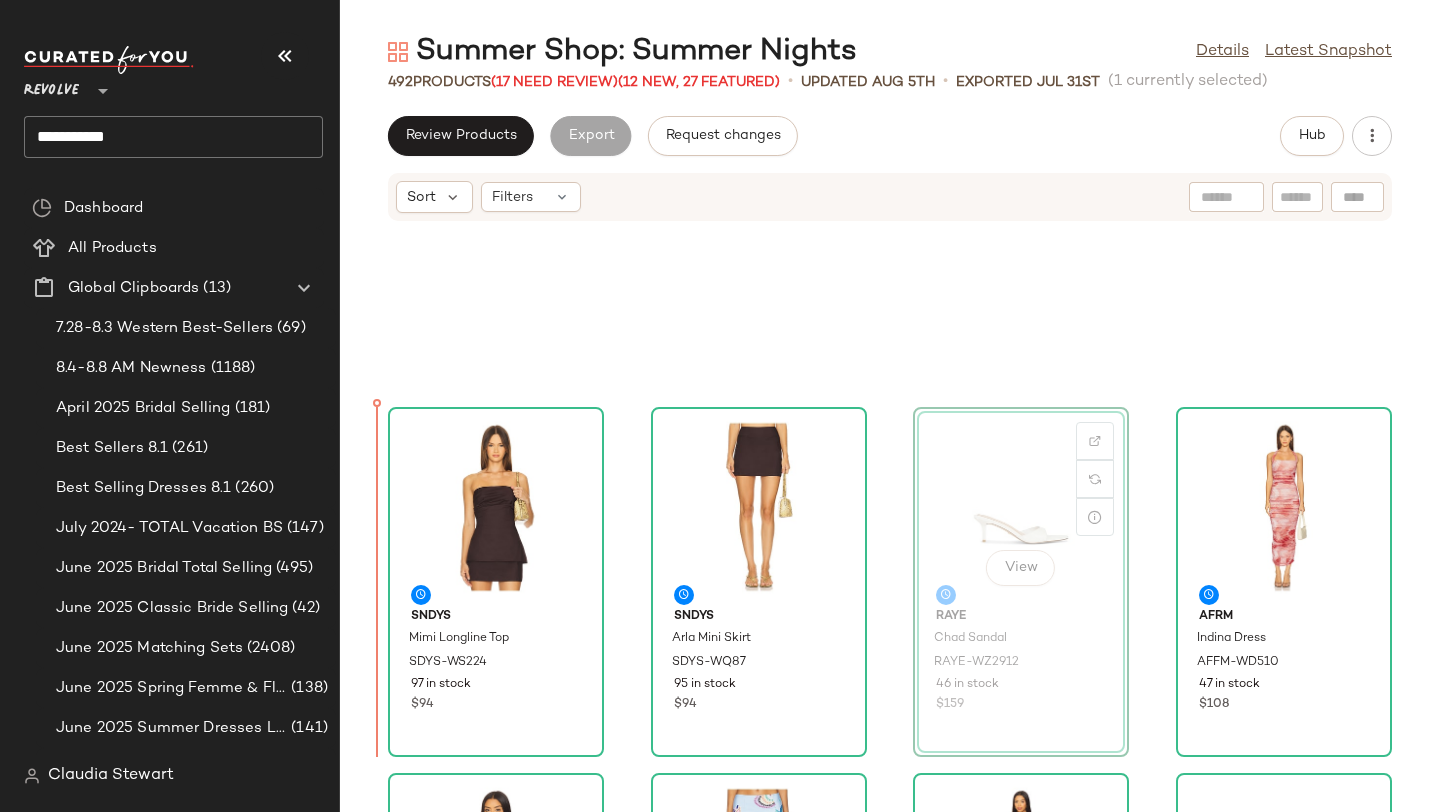 drag, startPoint x: 962, startPoint y: 536, endPoint x: 929, endPoint y: 536, distance: 33 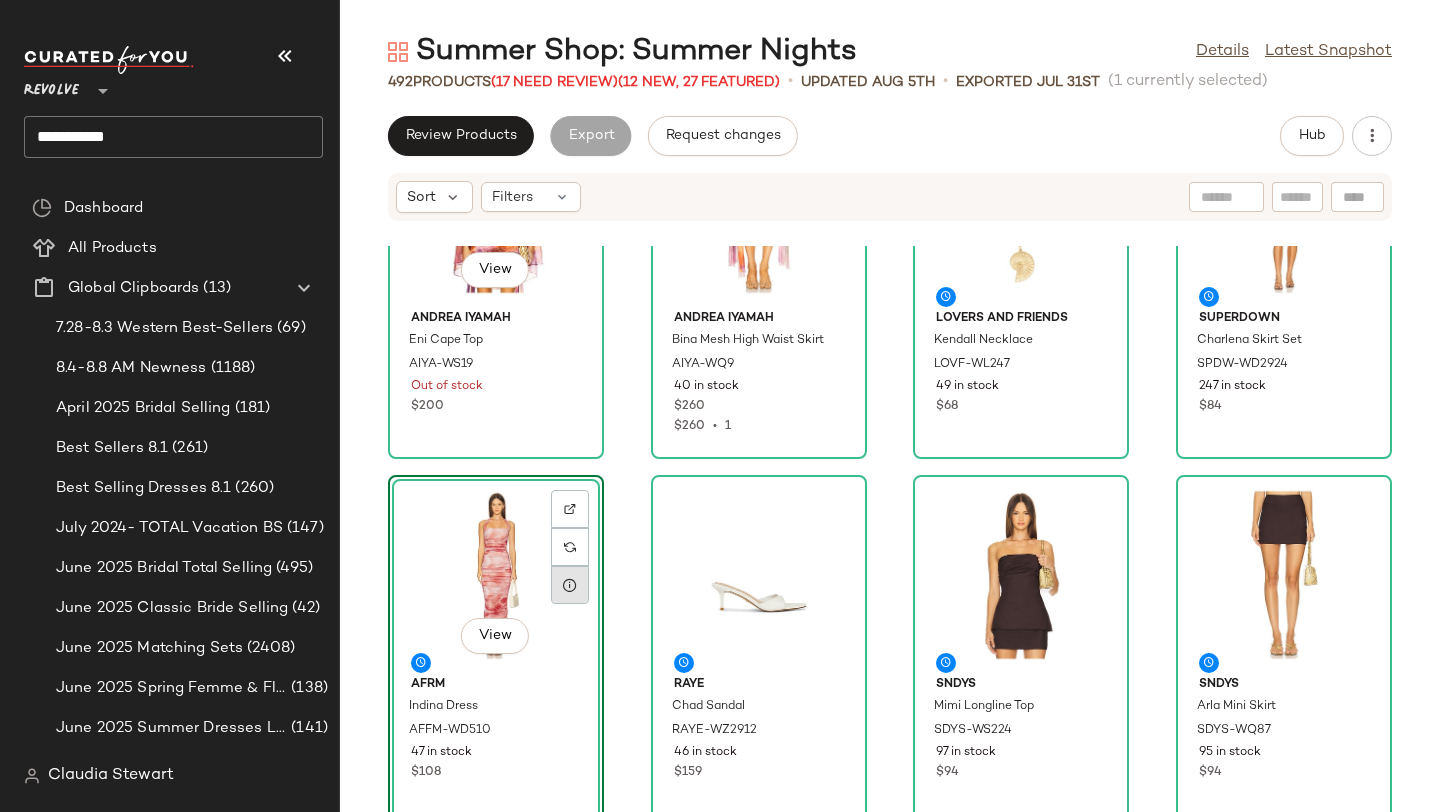 scroll, scrollTop: 0, scrollLeft: 0, axis: both 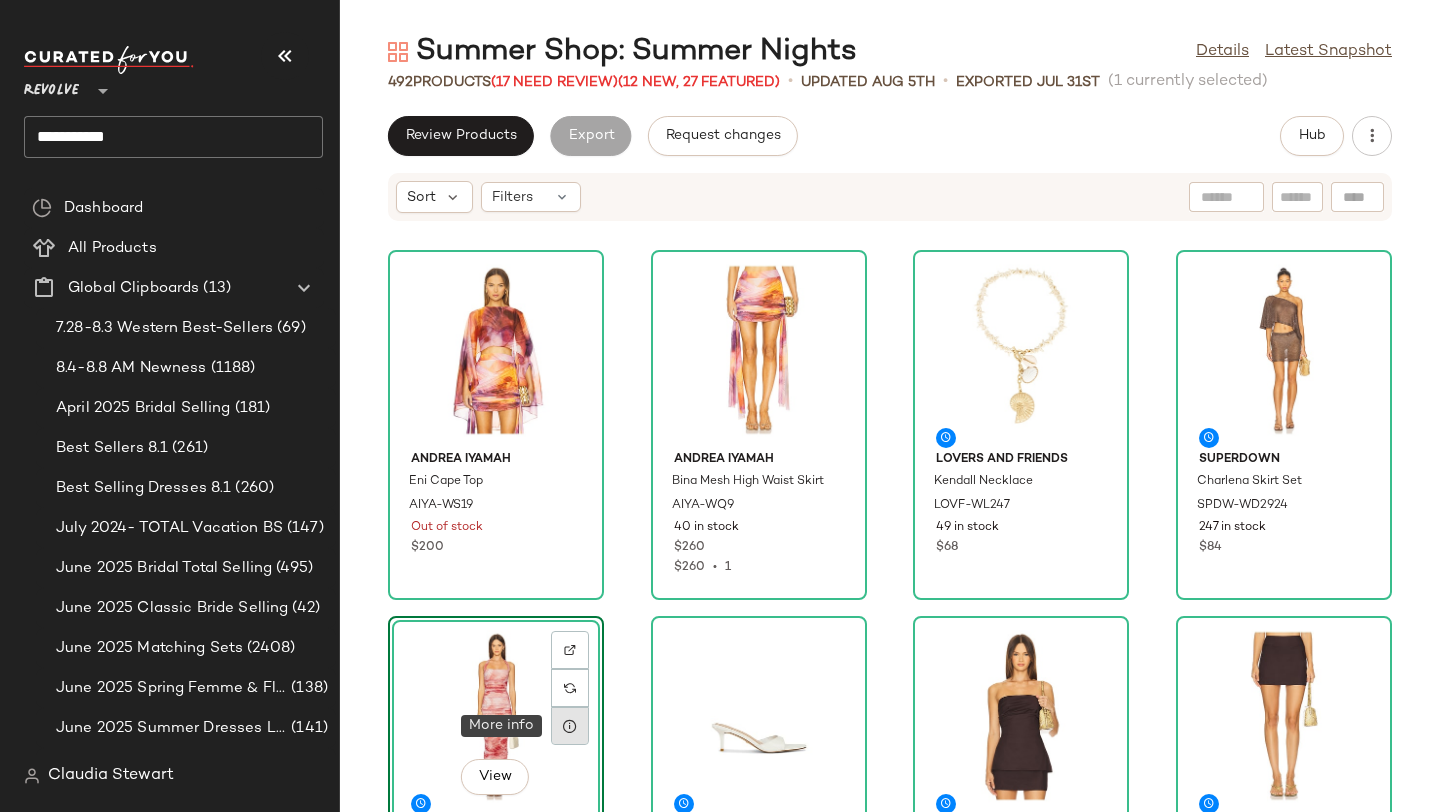 click 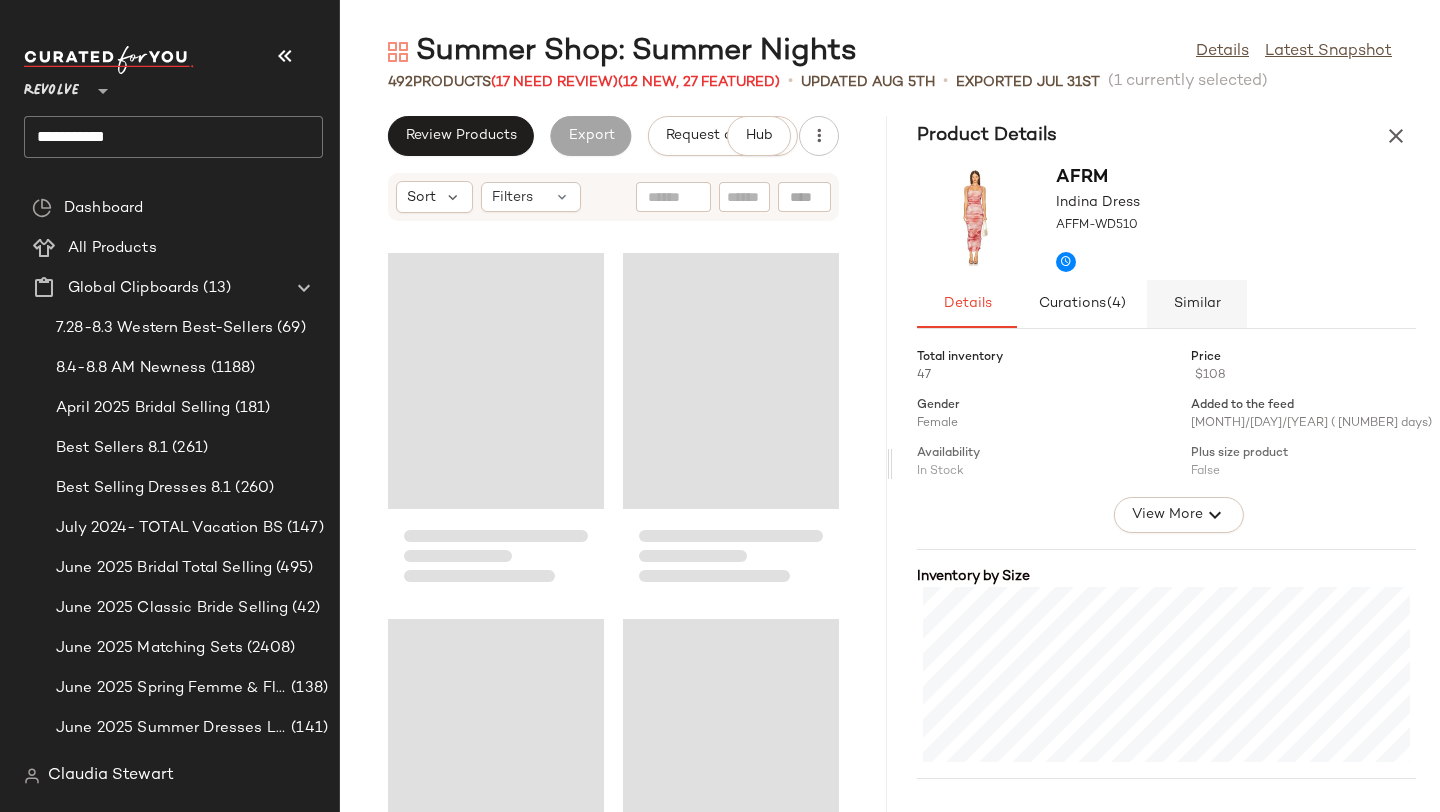 scroll, scrollTop: 1464, scrollLeft: 0, axis: vertical 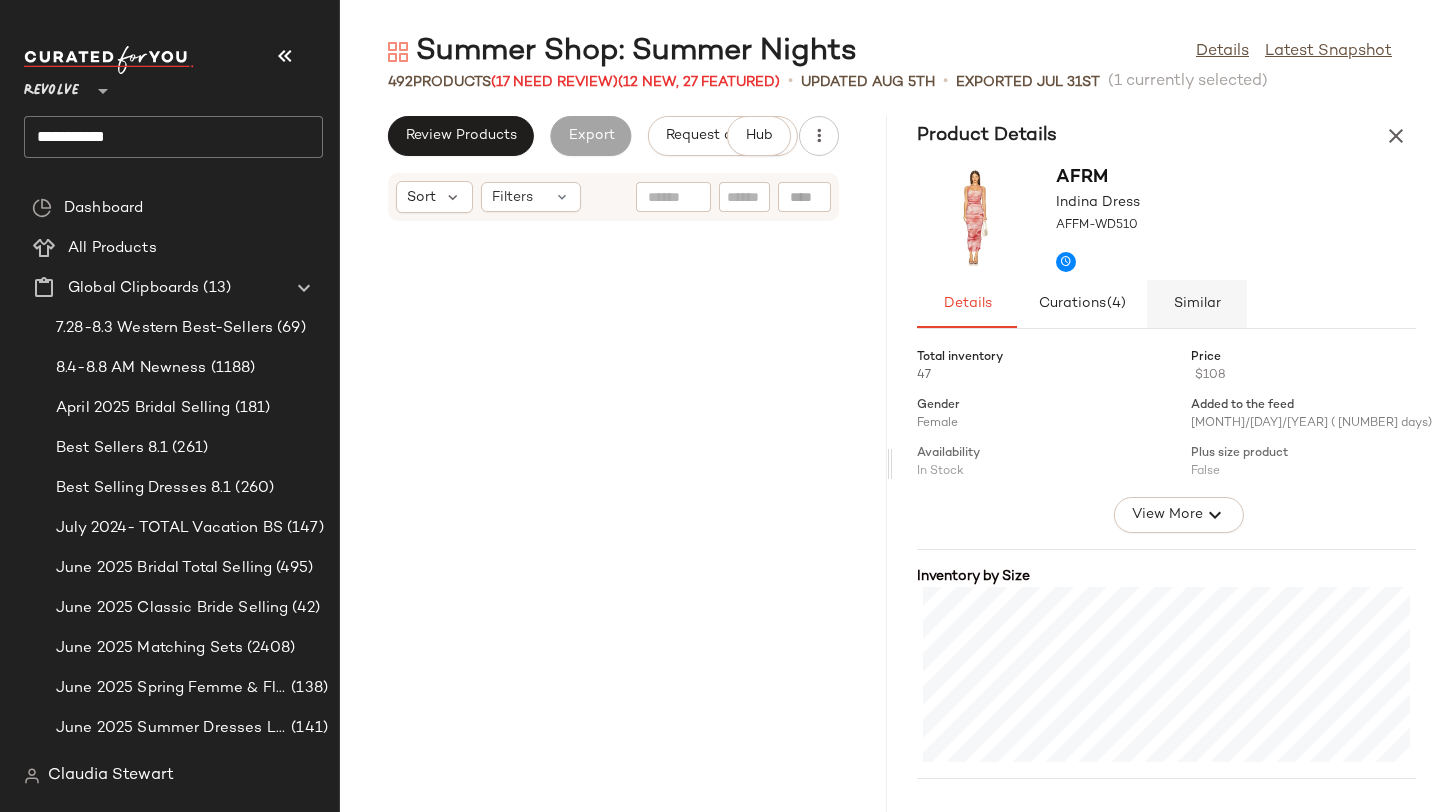 click on "Similar" 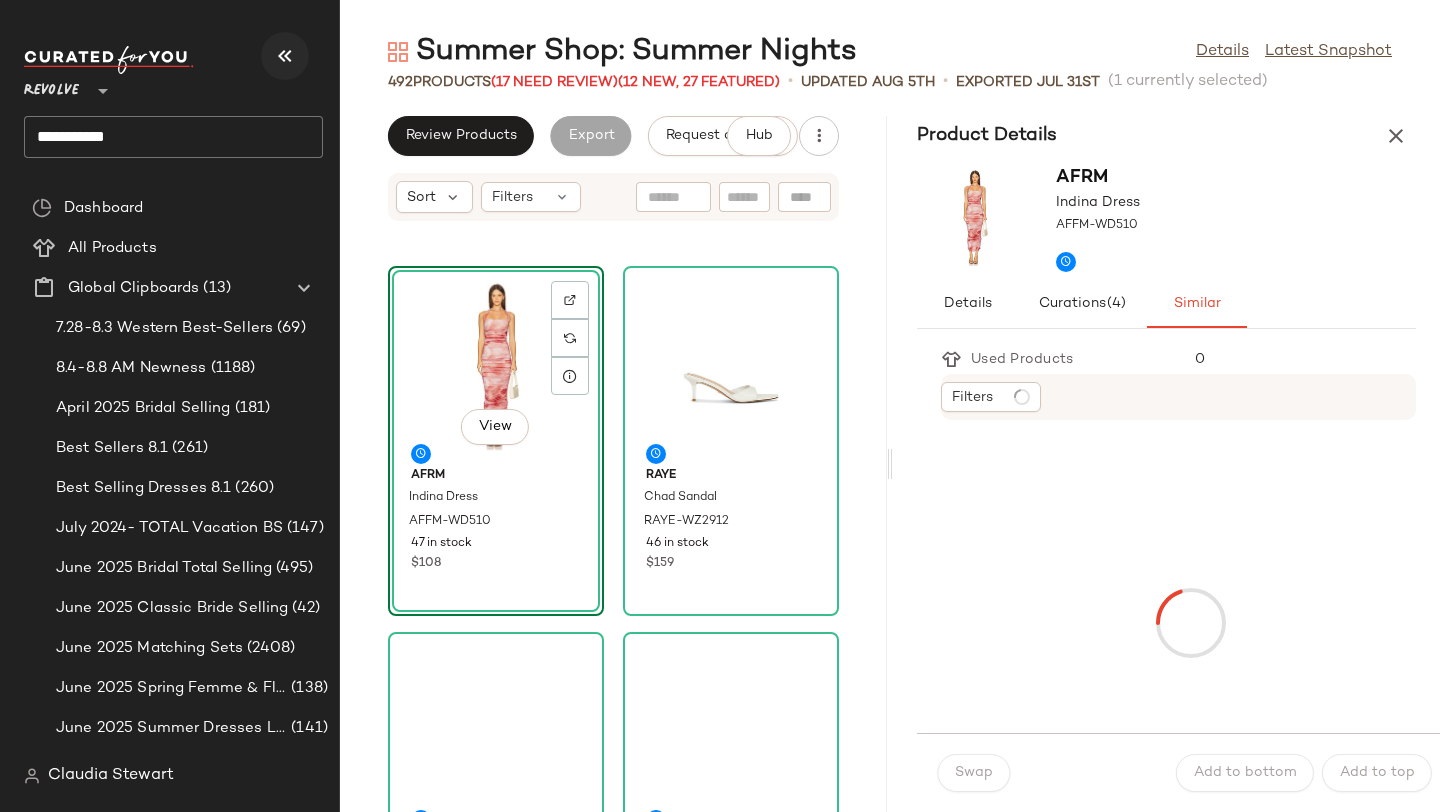 click at bounding box center [285, 56] 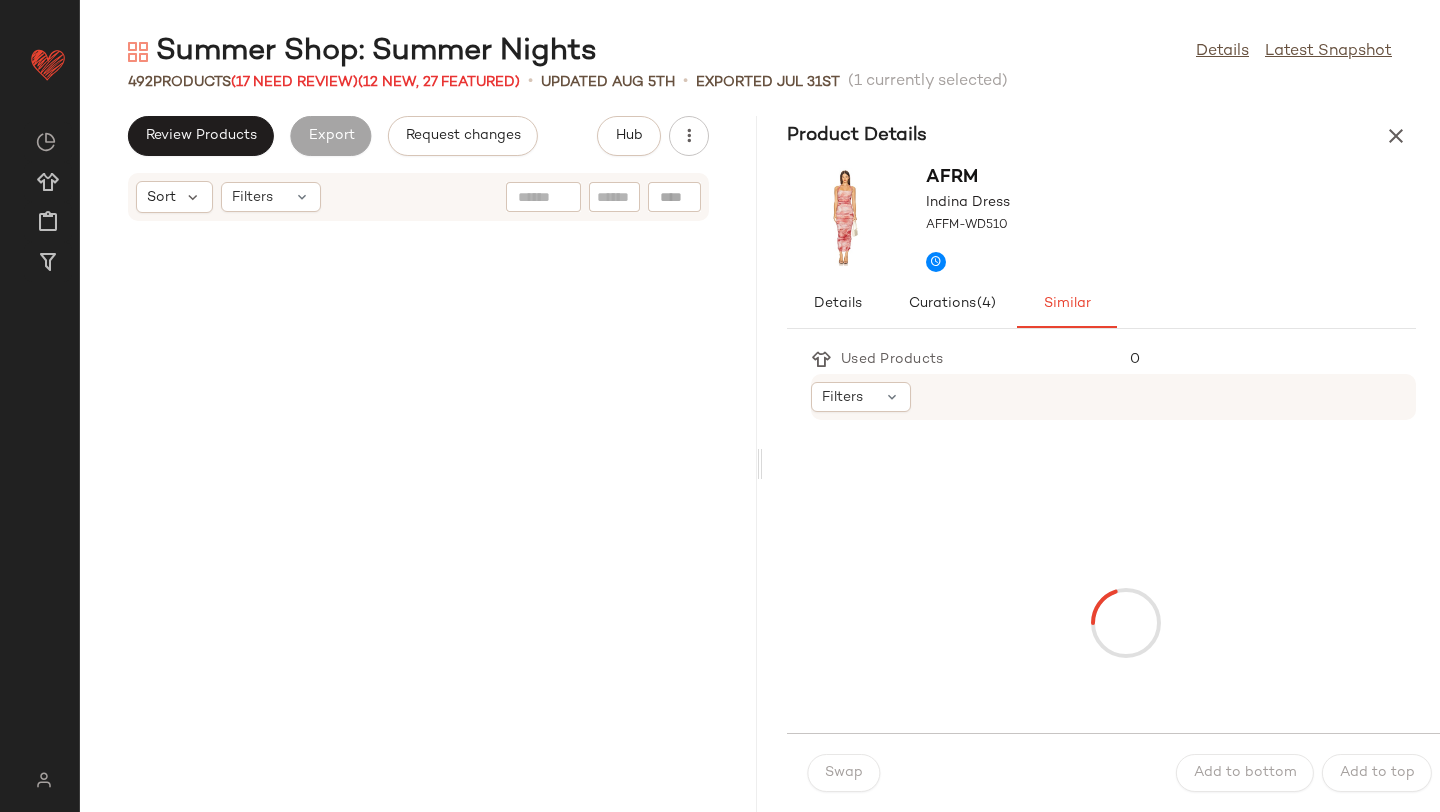 scroll, scrollTop: 732, scrollLeft: 0, axis: vertical 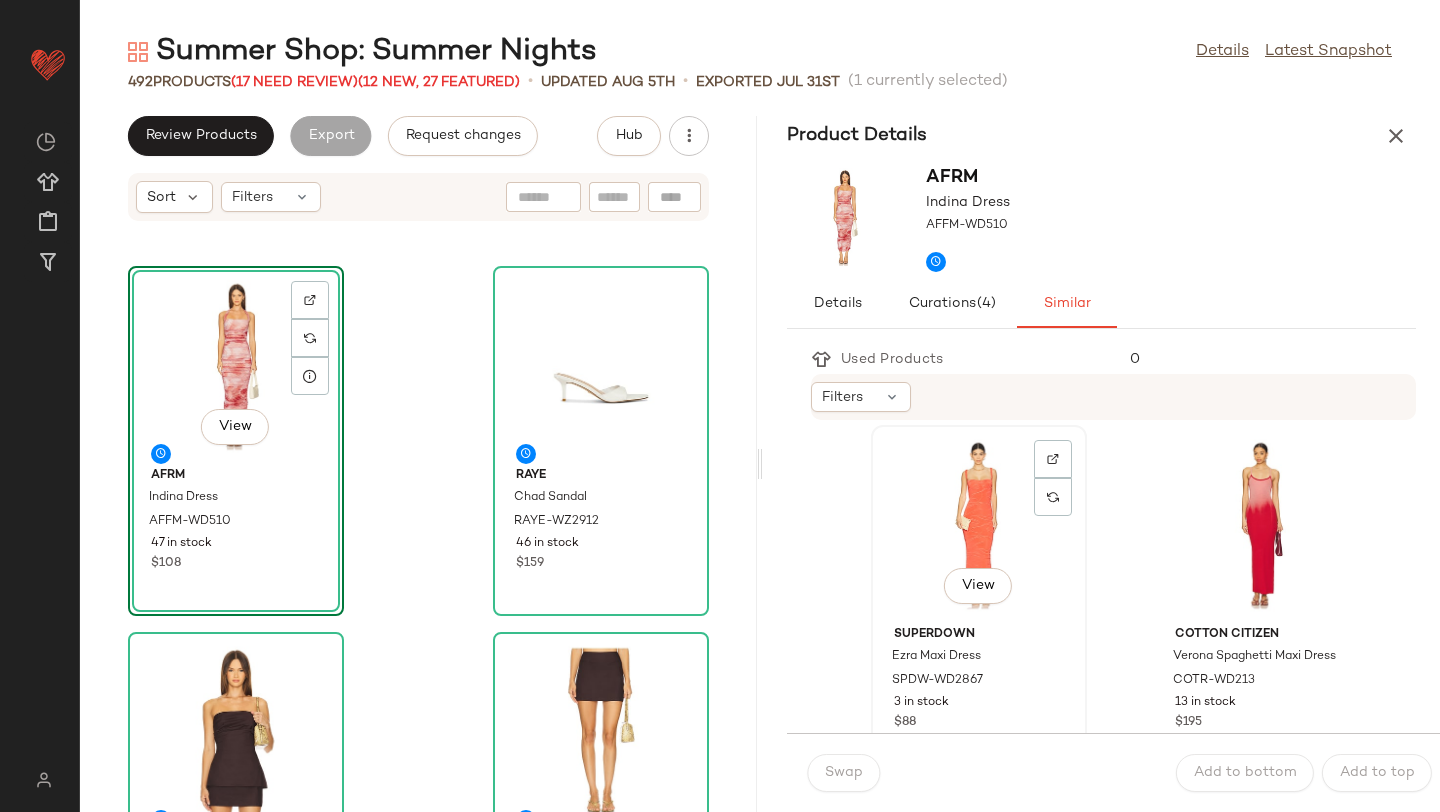 click on "View" 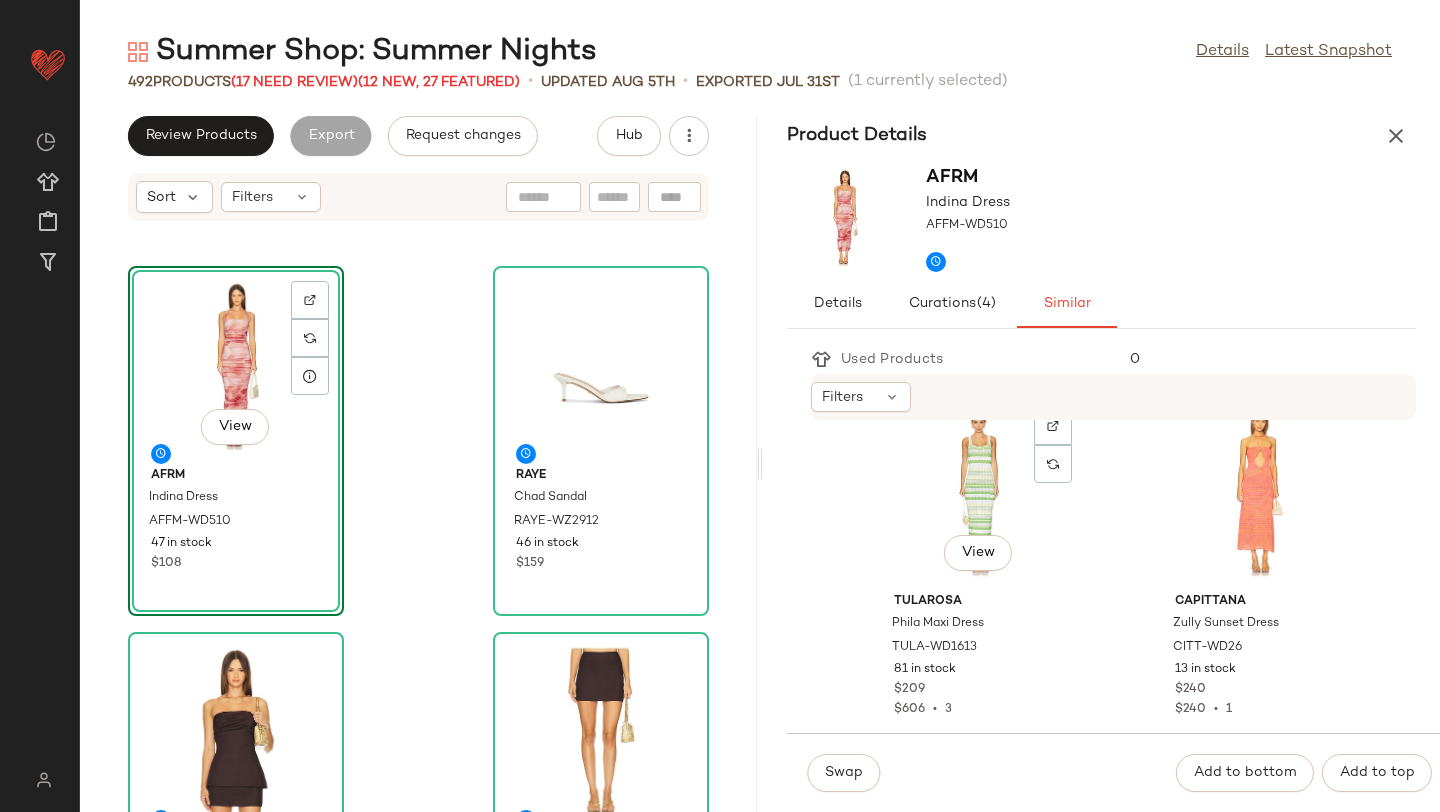 scroll, scrollTop: 3339, scrollLeft: 0, axis: vertical 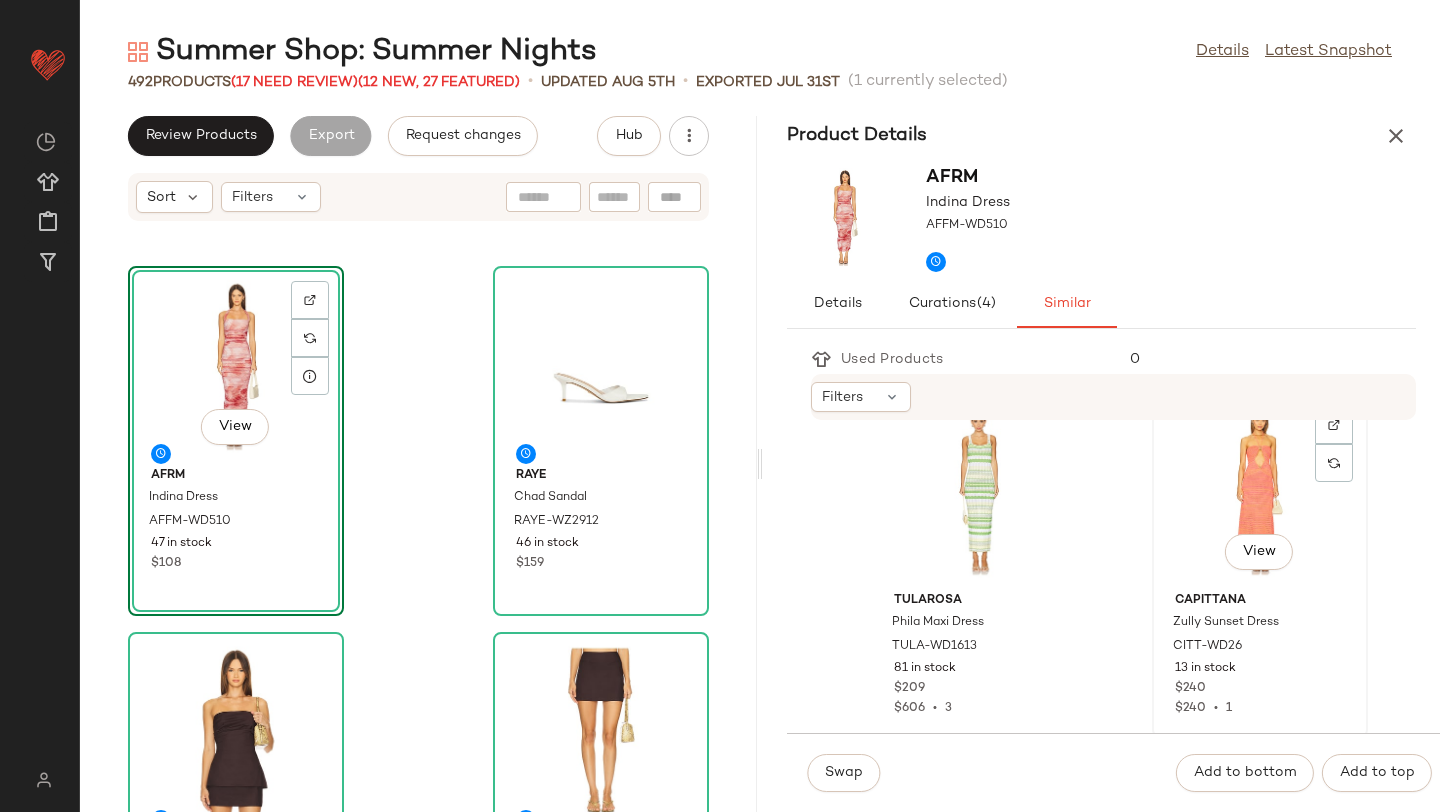 click on "View" 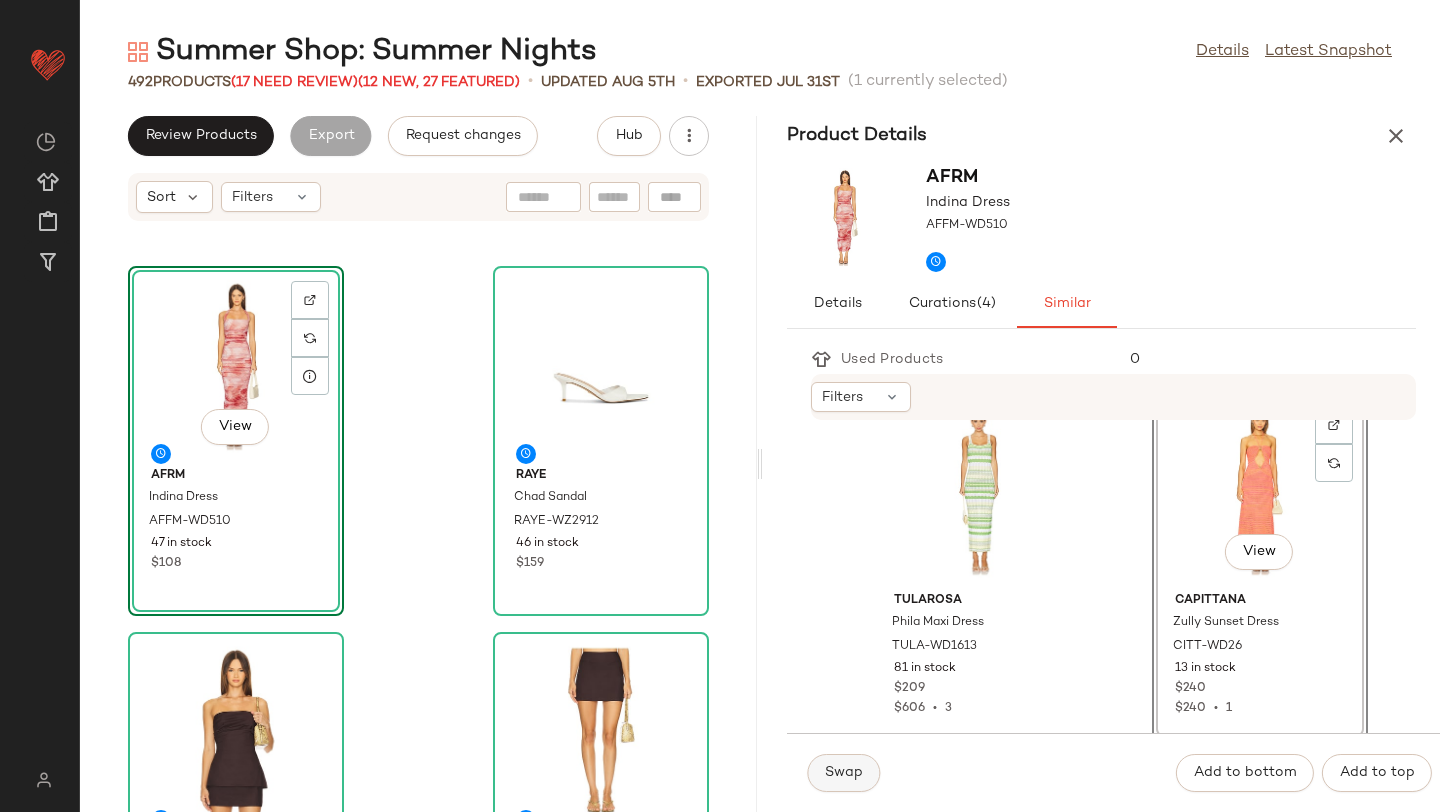 click on "Swap" 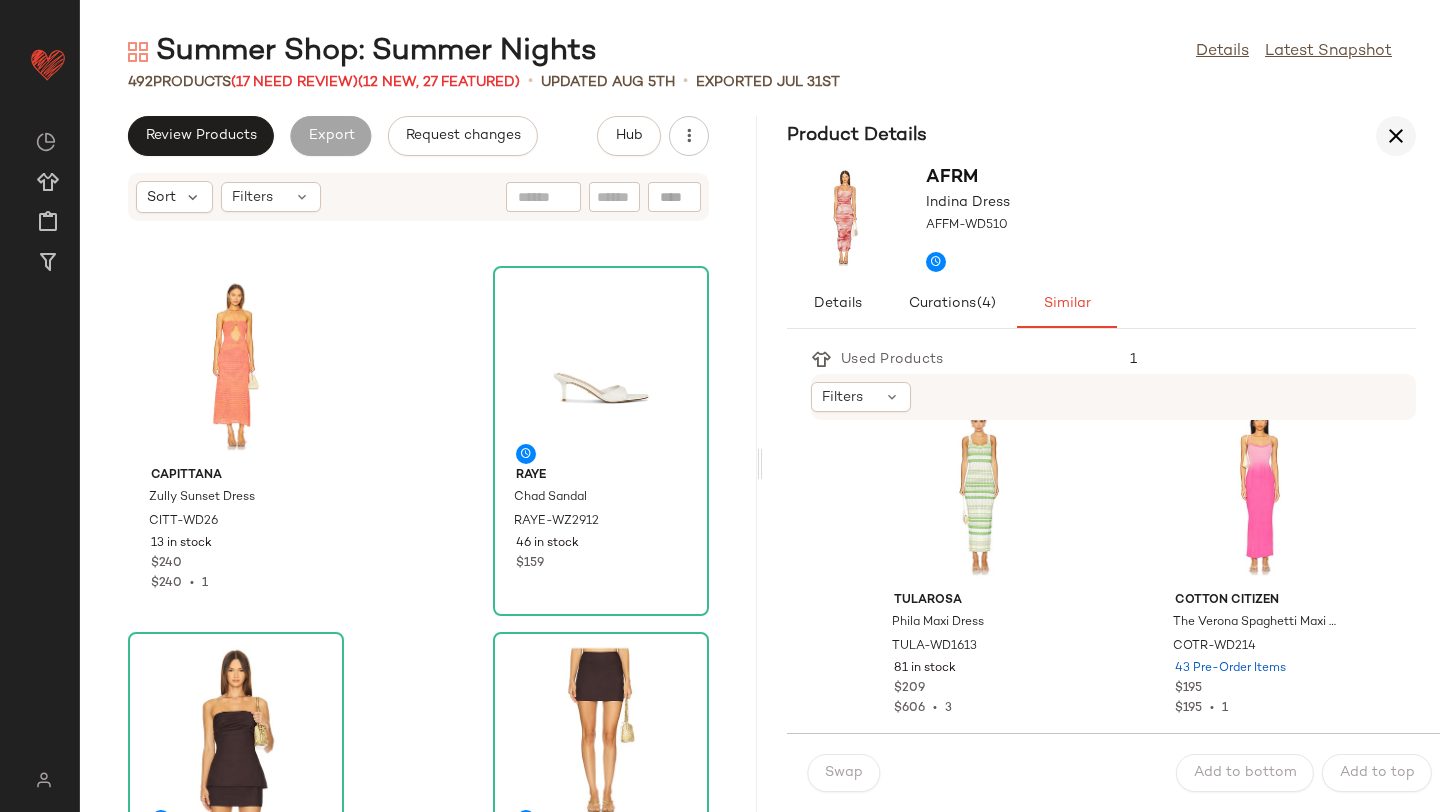 click at bounding box center [1396, 136] 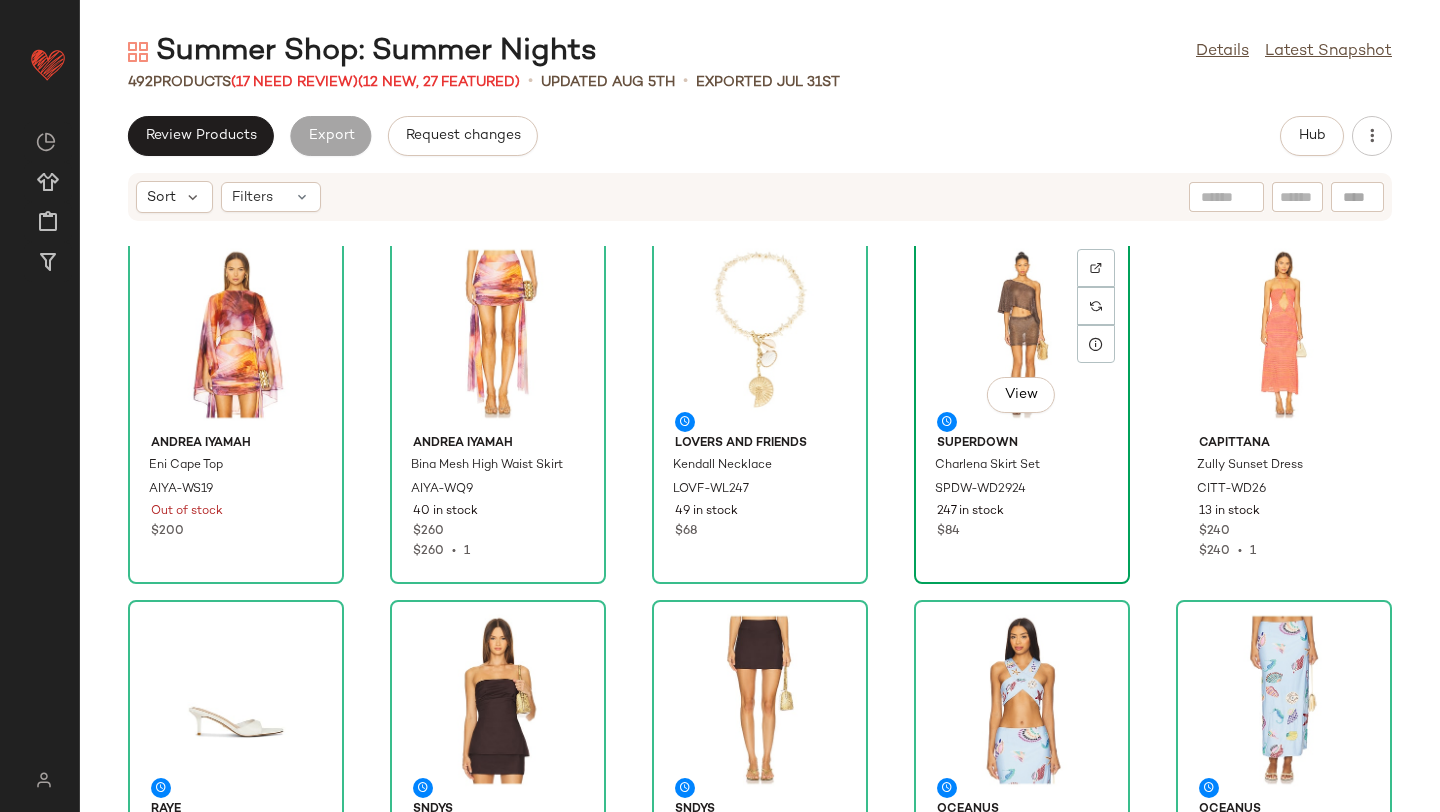 scroll, scrollTop: 0, scrollLeft: 0, axis: both 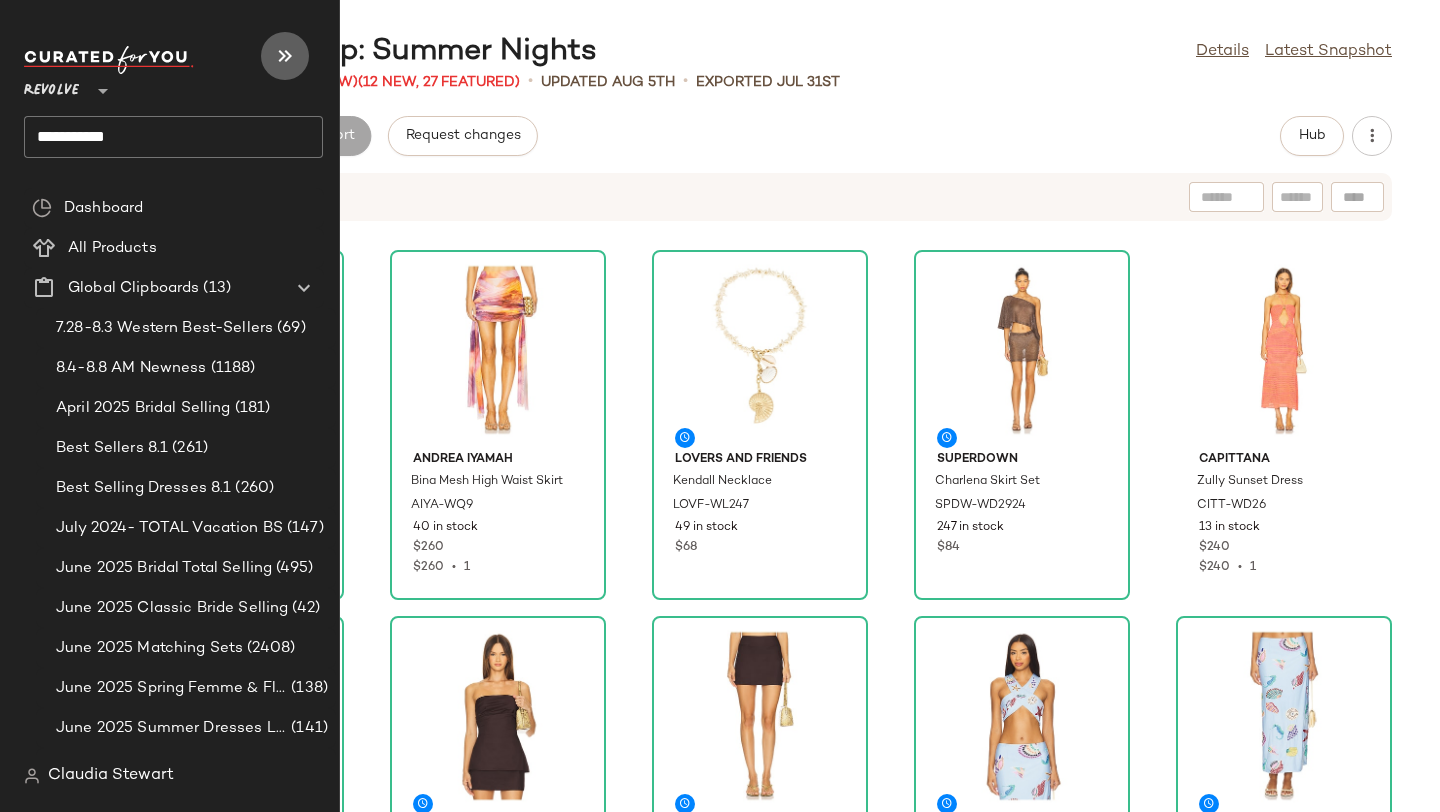 click at bounding box center (285, 56) 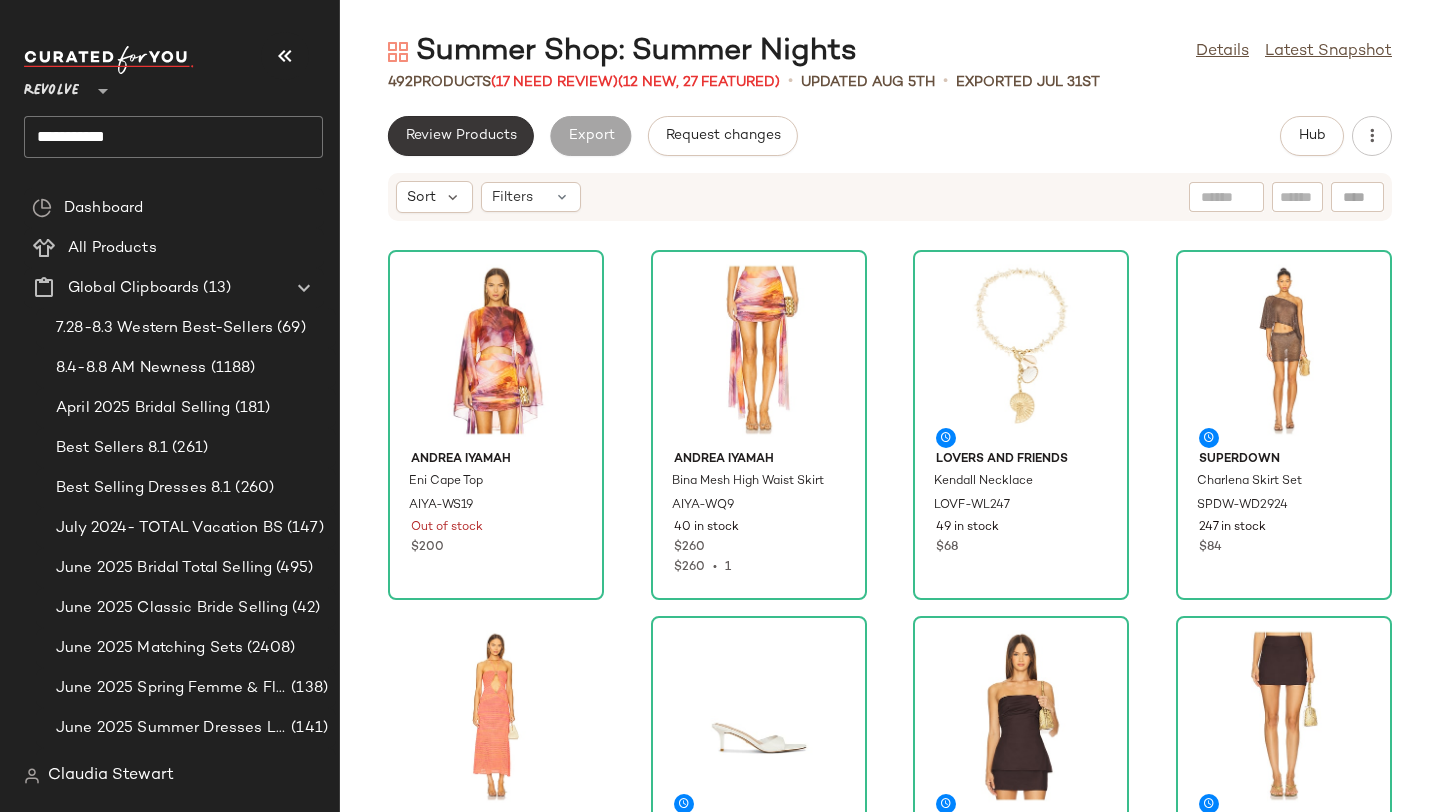 click on "Review Products" 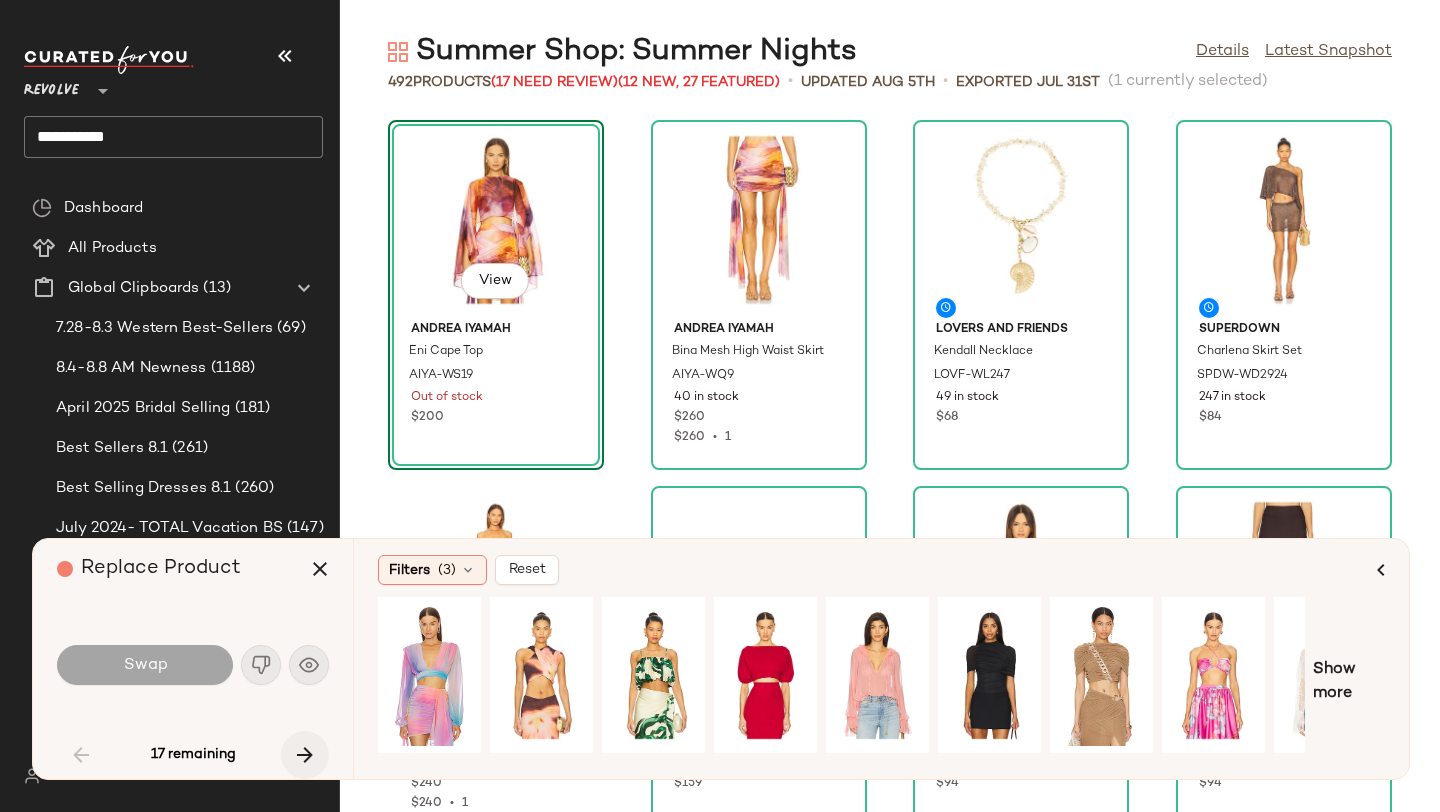click at bounding box center [305, 755] 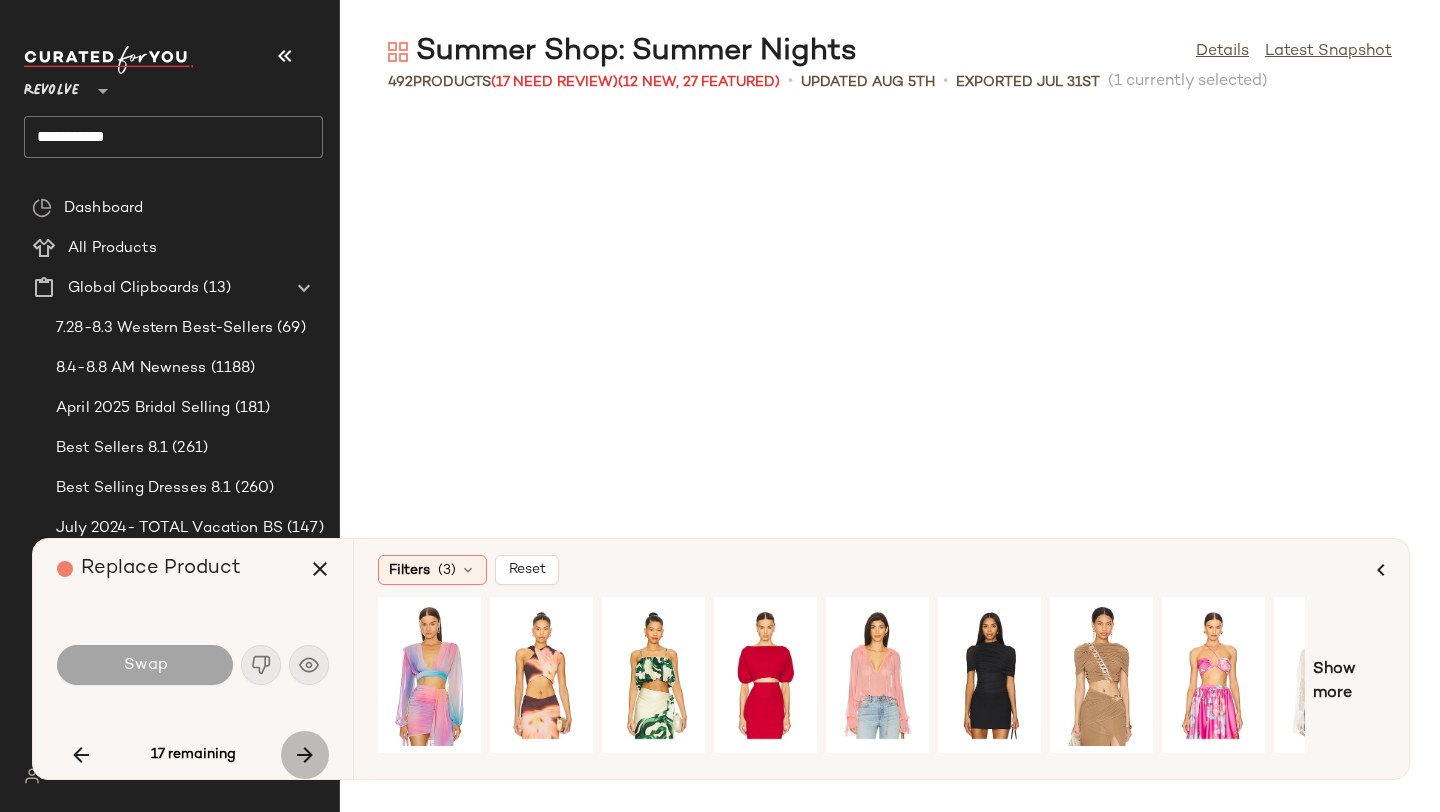 scroll, scrollTop: 4026, scrollLeft: 0, axis: vertical 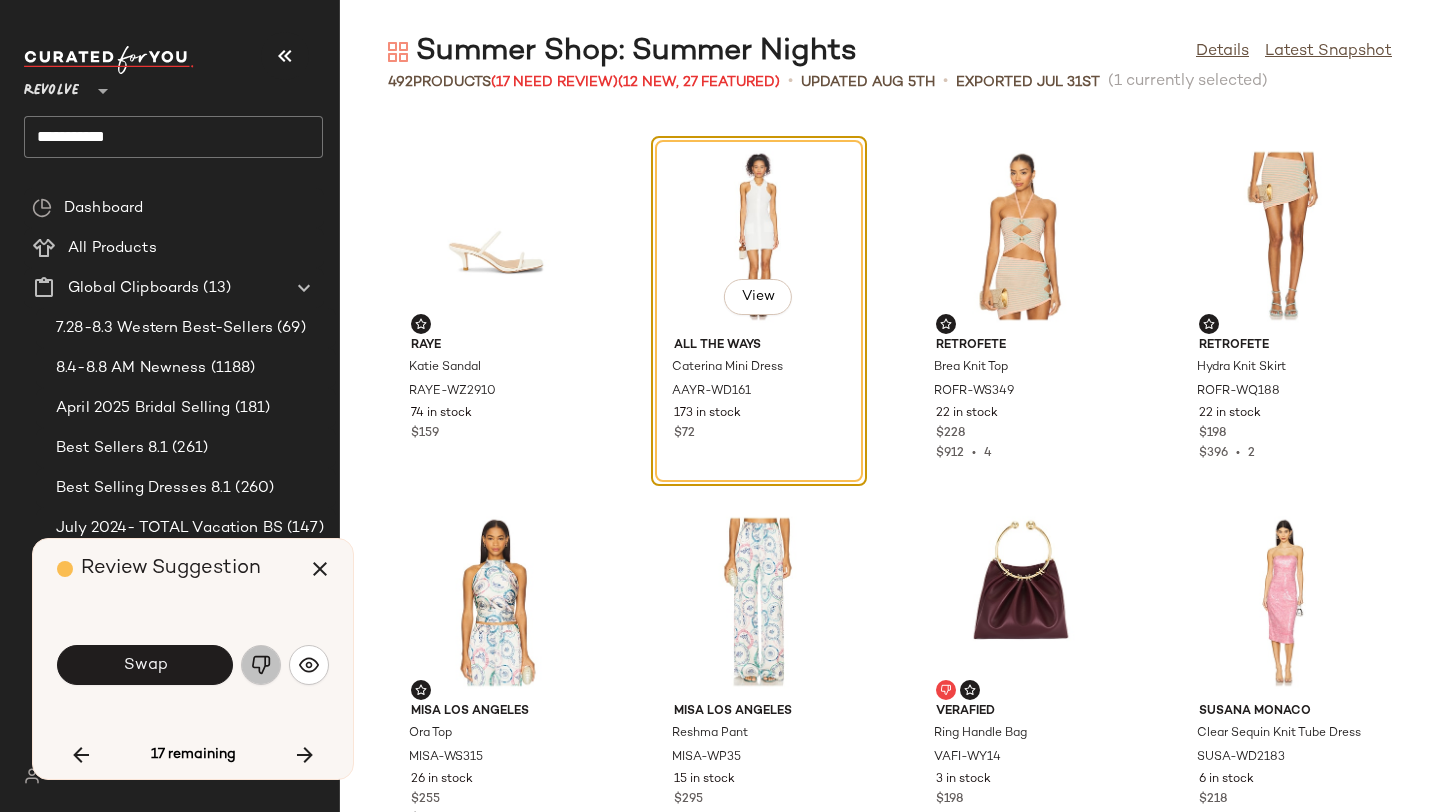 click 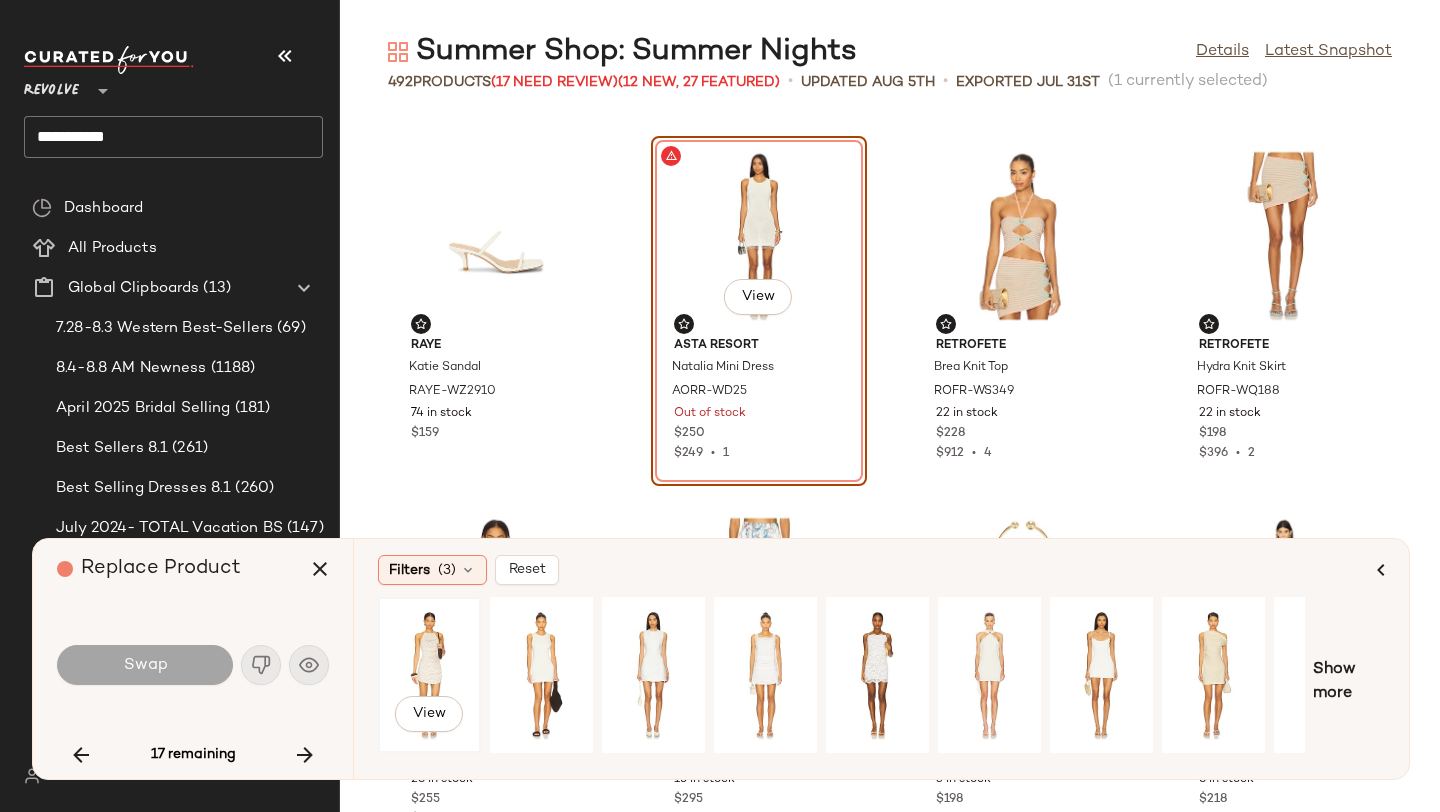 click on "View" 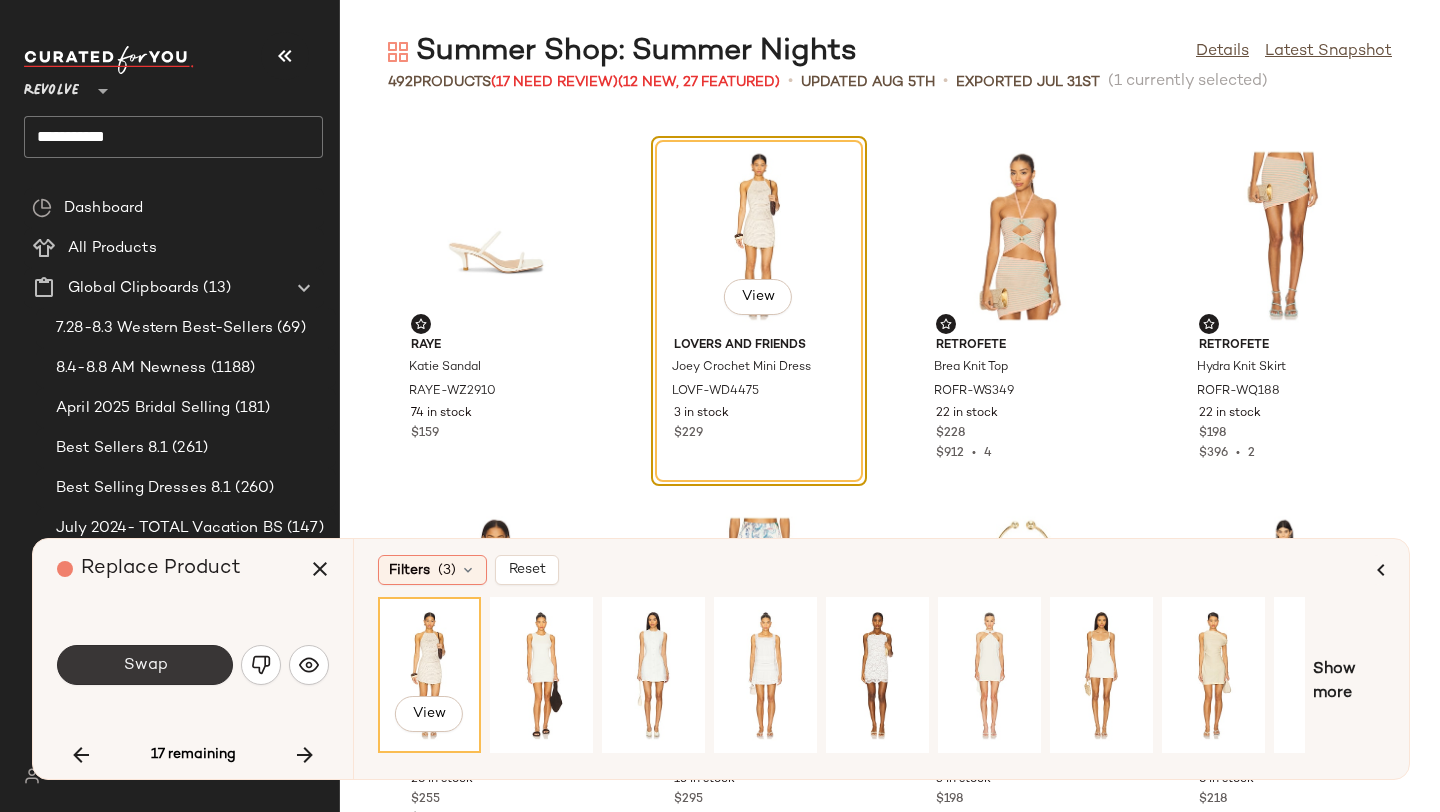 click on "Swap" at bounding box center [145, 665] 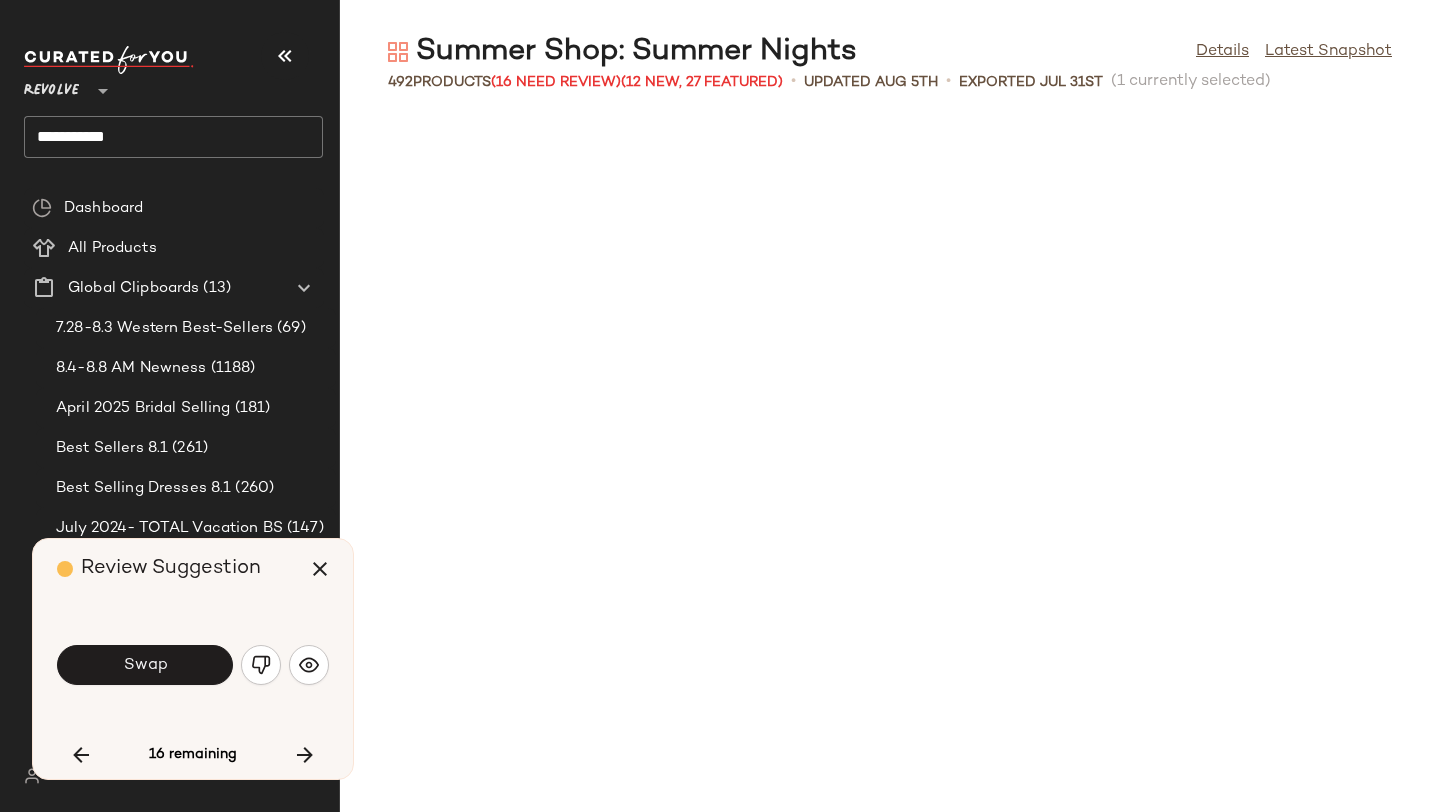 scroll, scrollTop: 5124, scrollLeft: 0, axis: vertical 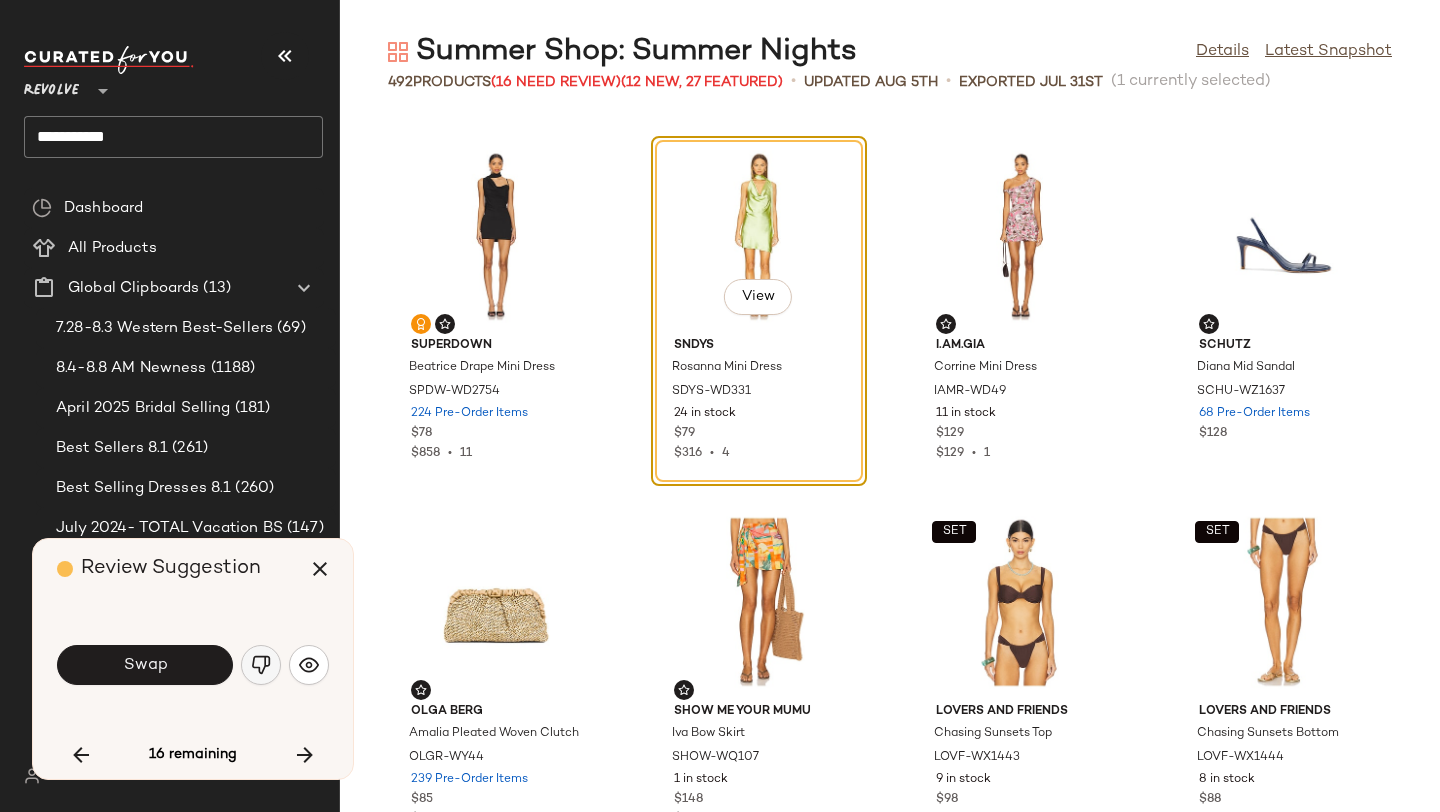 click 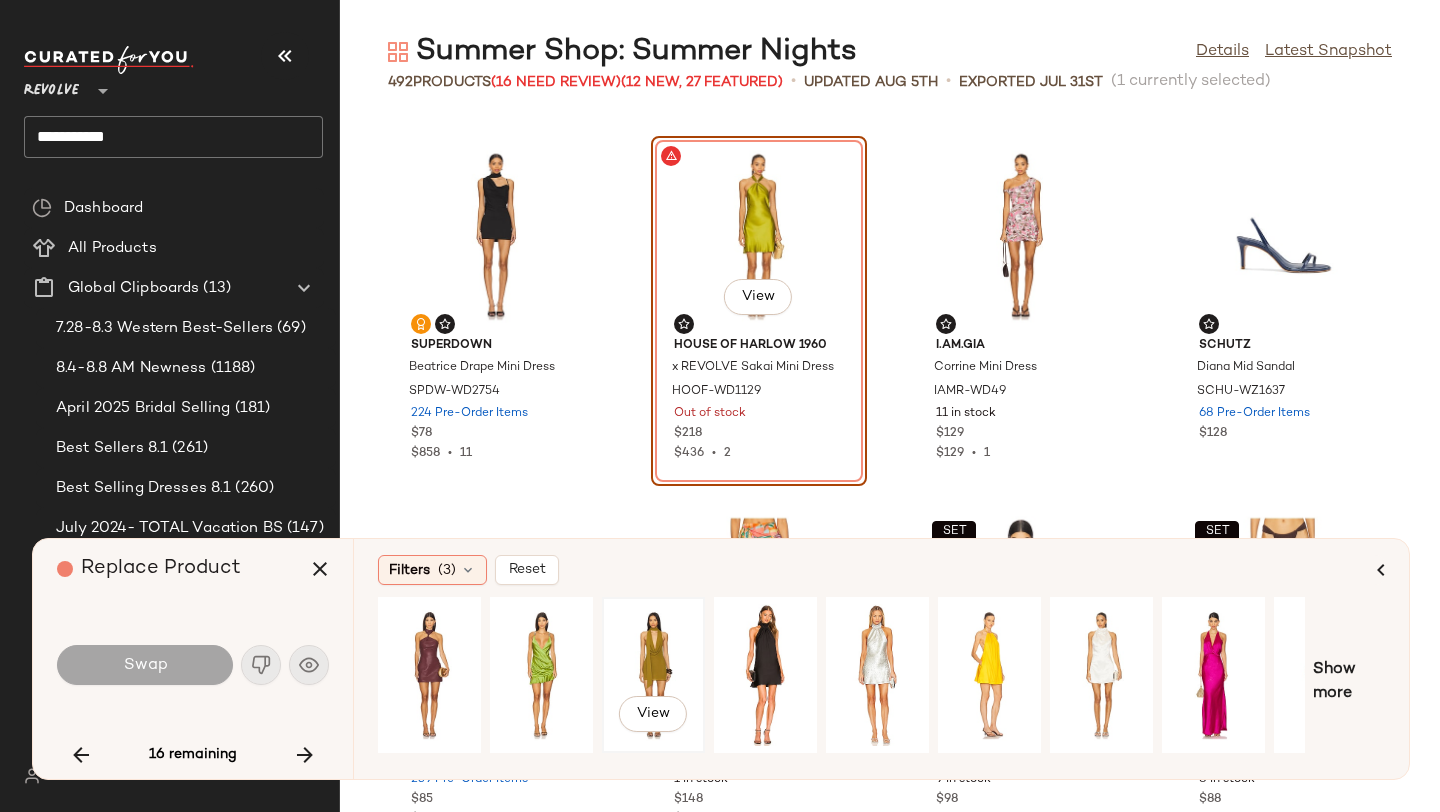 click on "View" 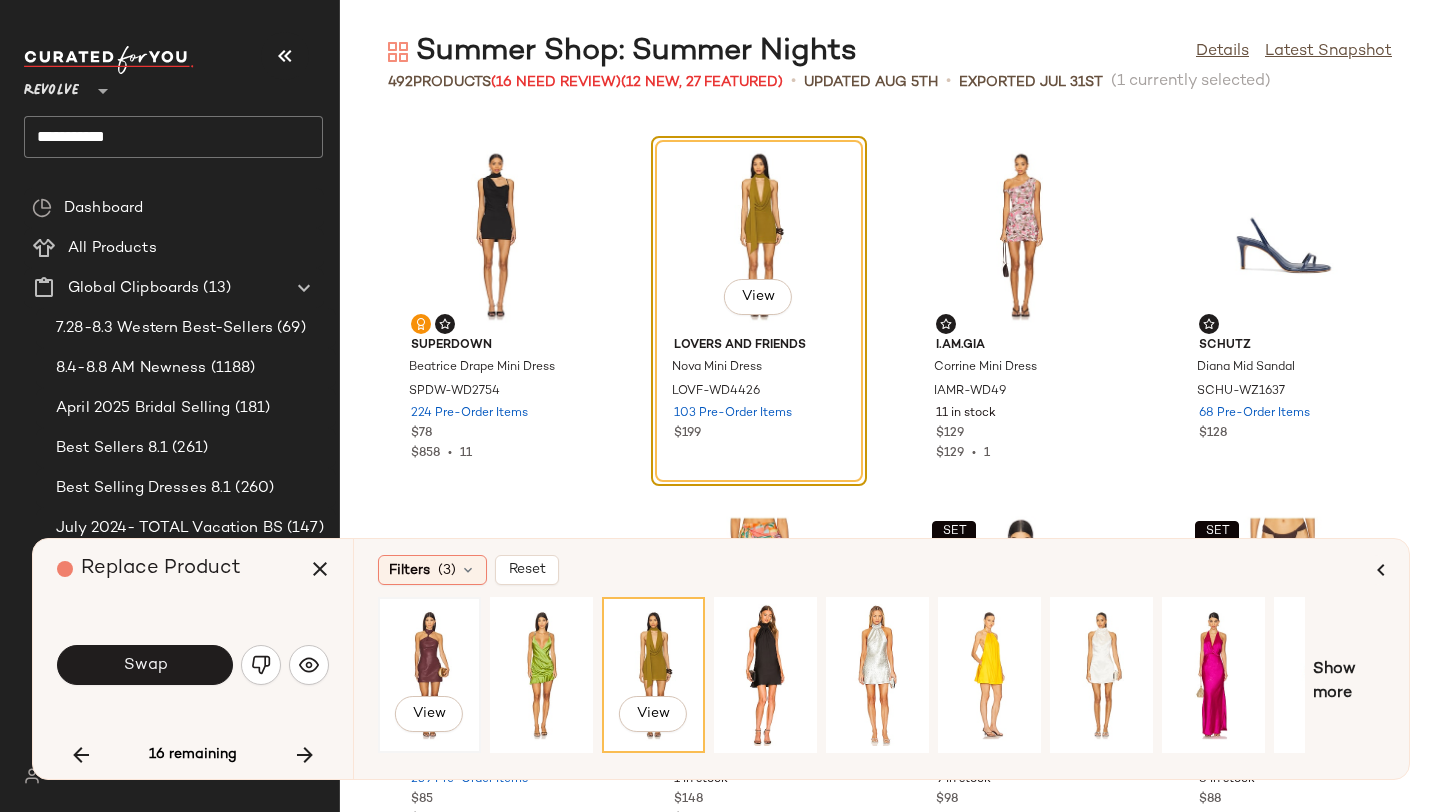 click on "View" 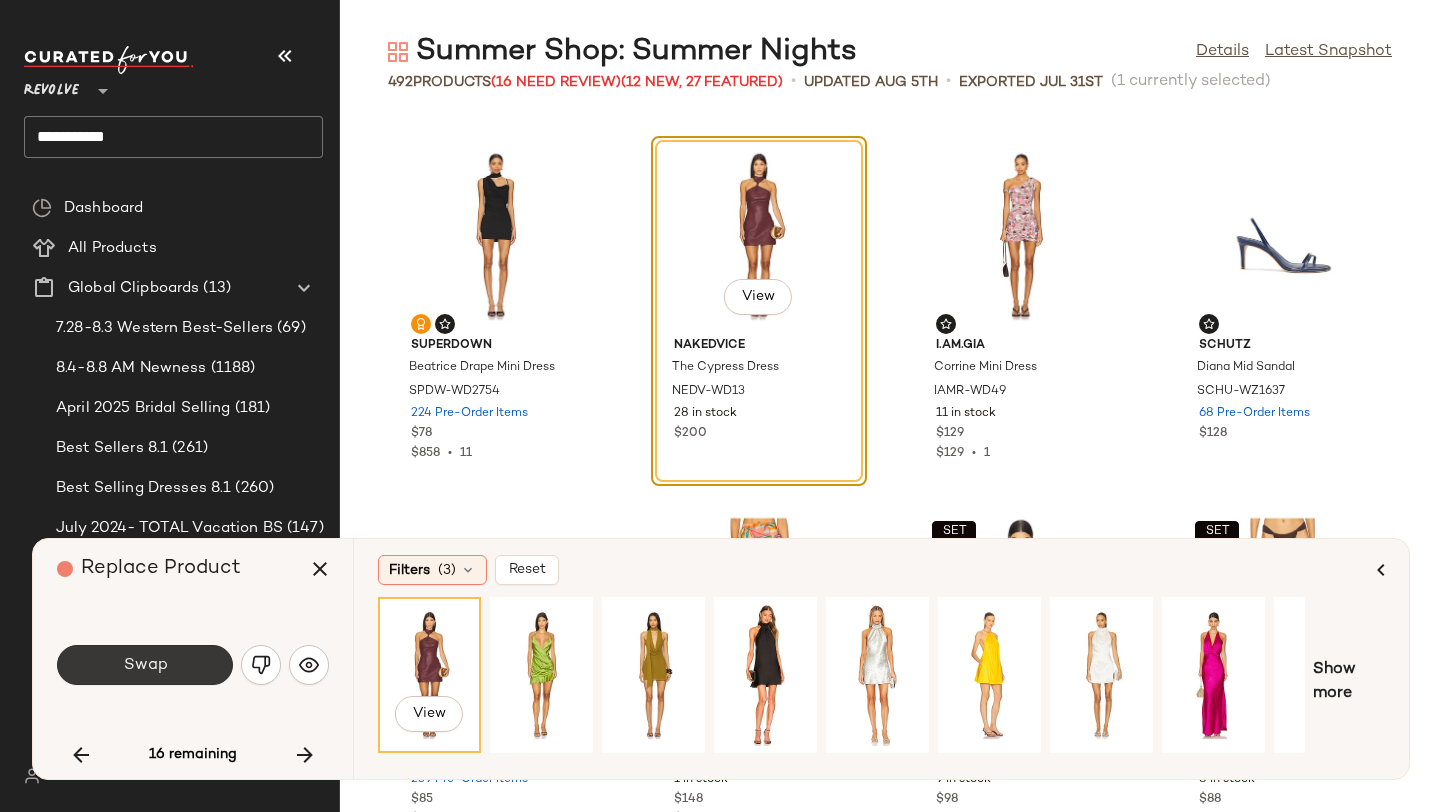 click on "Swap" 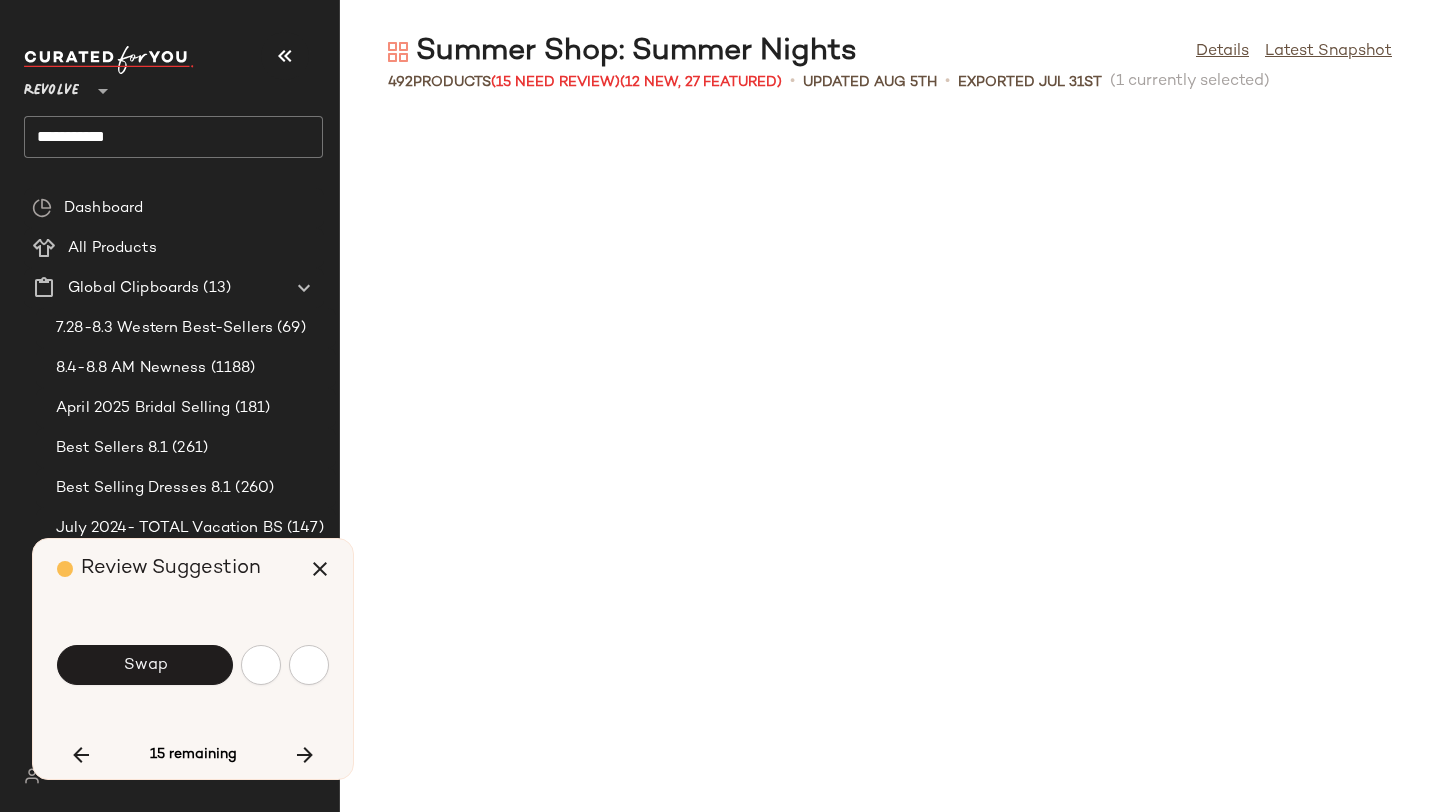 scroll, scrollTop: 5856, scrollLeft: 0, axis: vertical 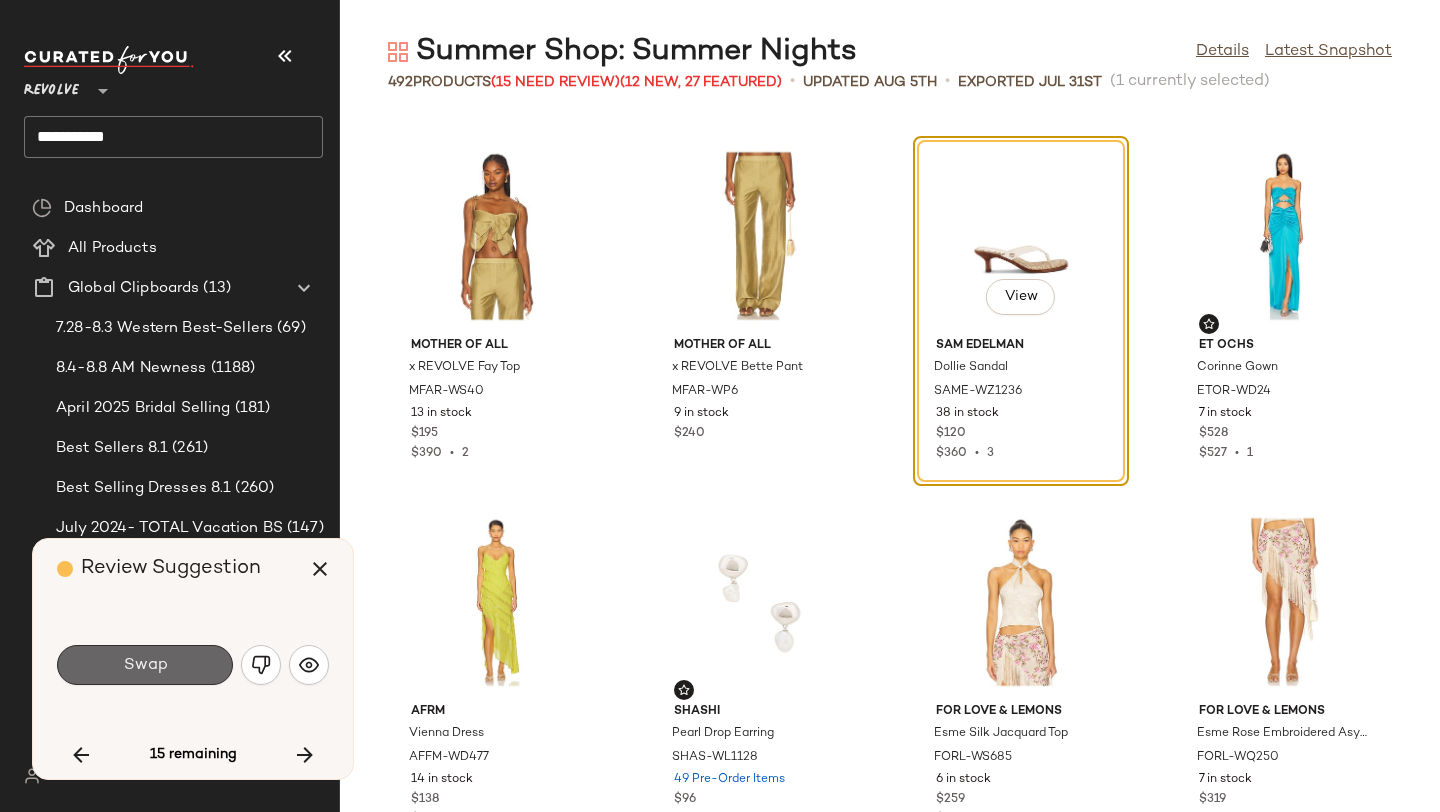 click on "Swap" at bounding box center [145, 665] 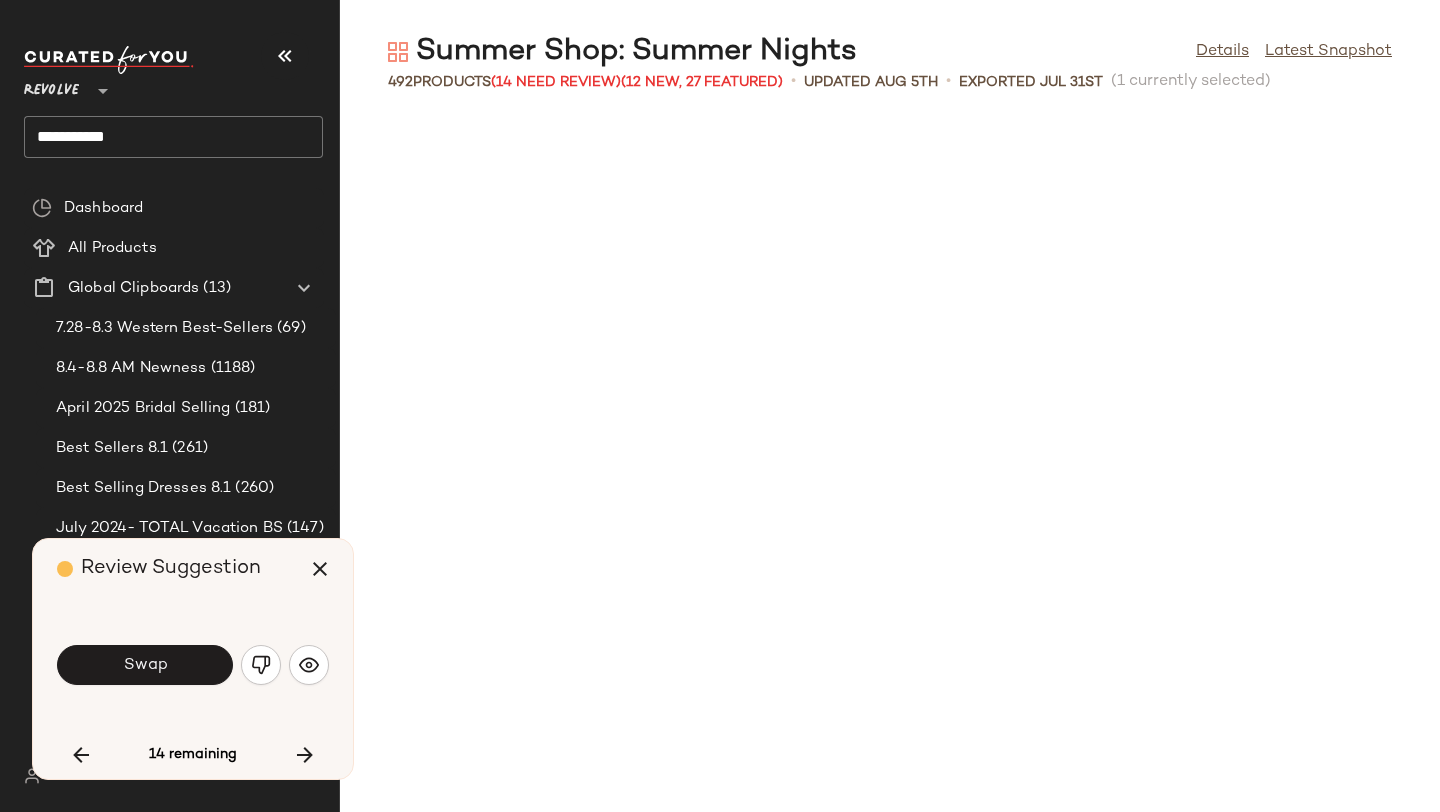 scroll, scrollTop: 7686, scrollLeft: 0, axis: vertical 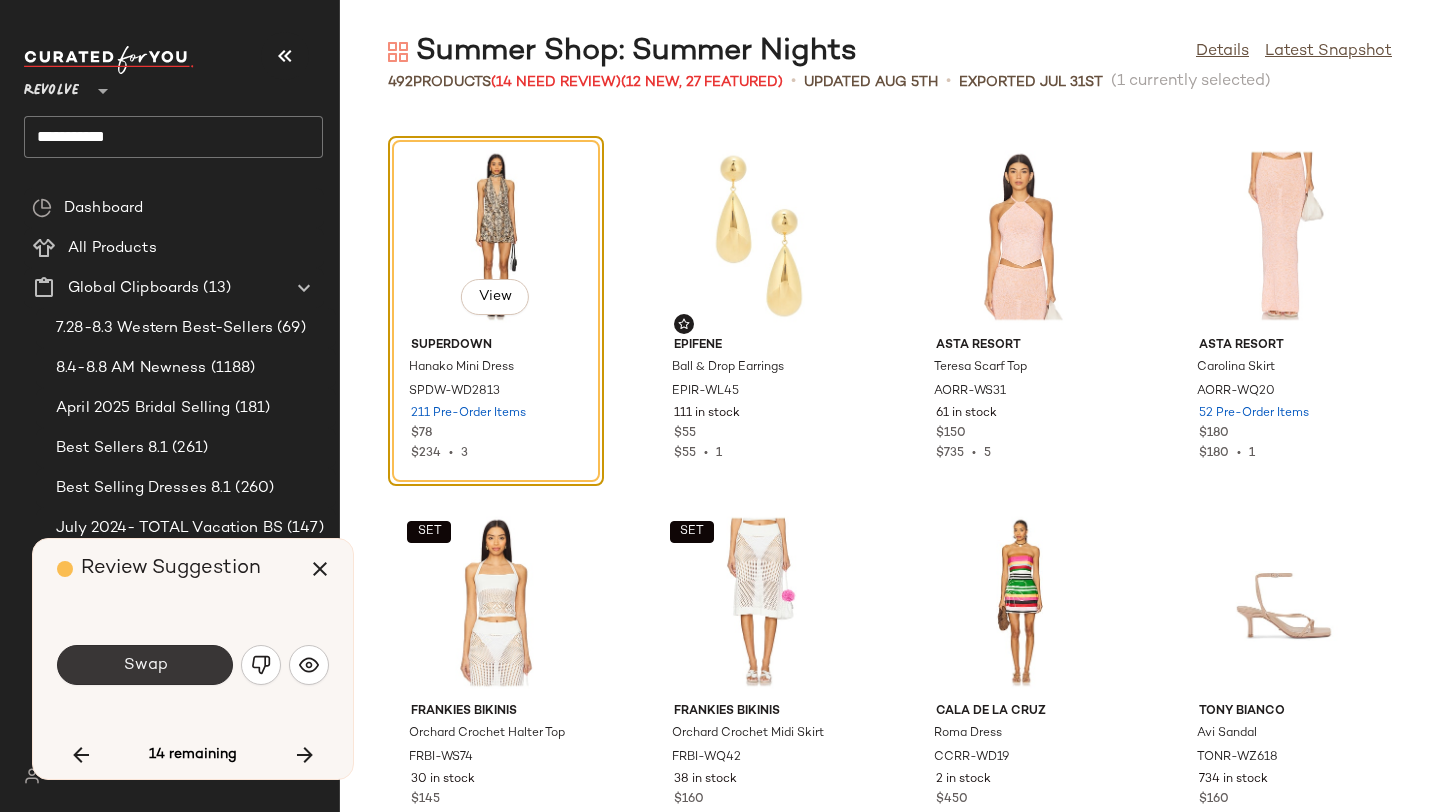 click on "Swap" at bounding box center [145, 665] 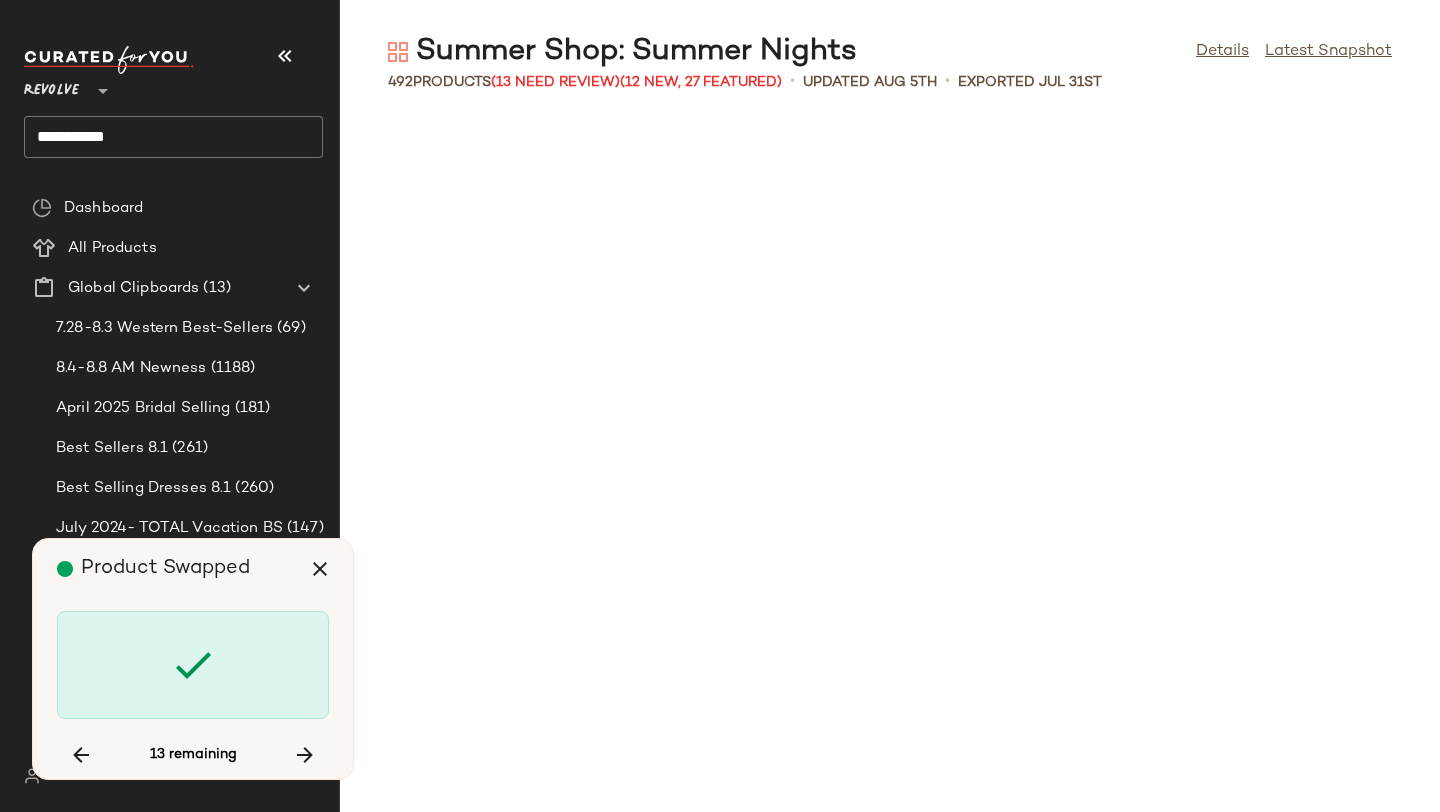 scroll, scrollTop: 12810, scrollLeft: 0, axis: vertical 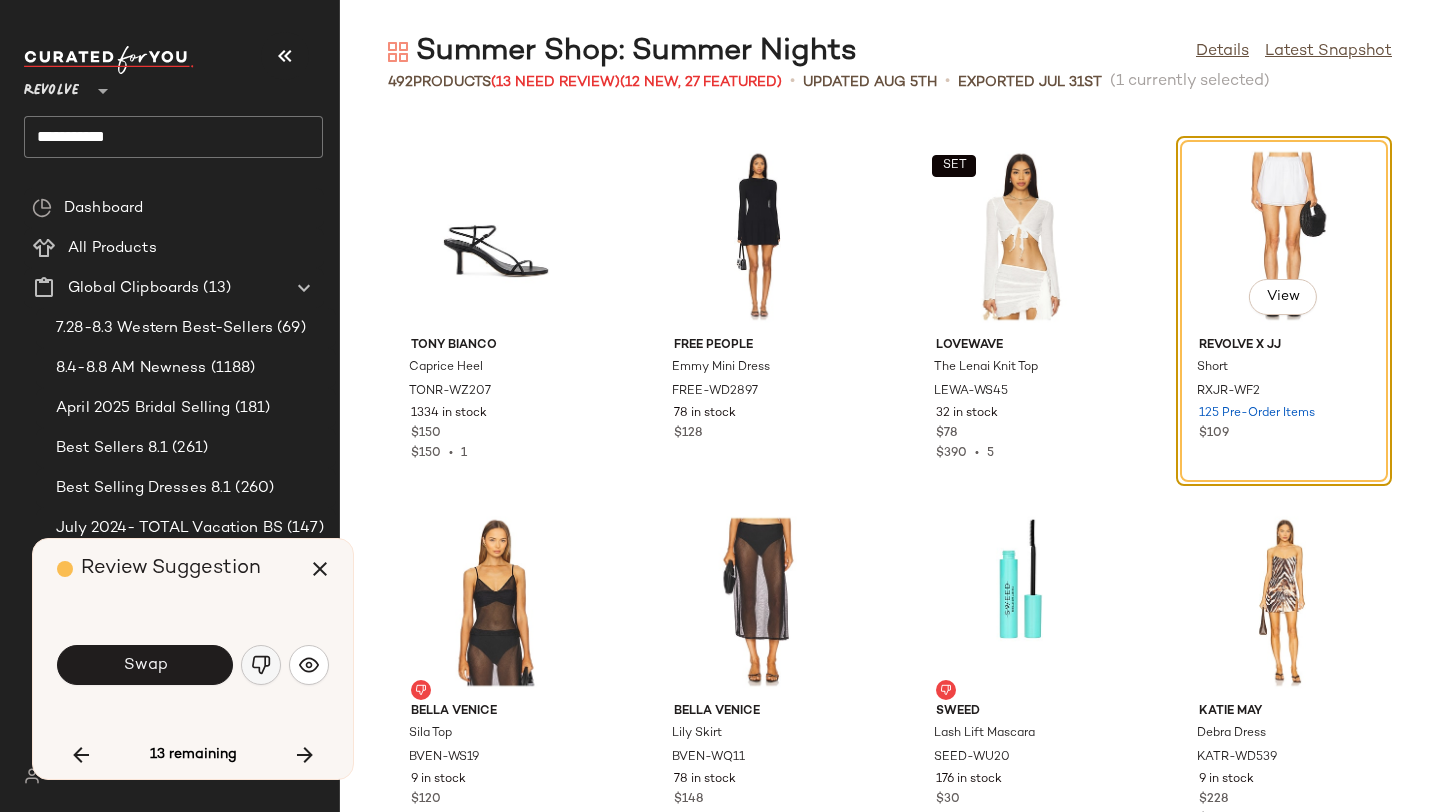 click 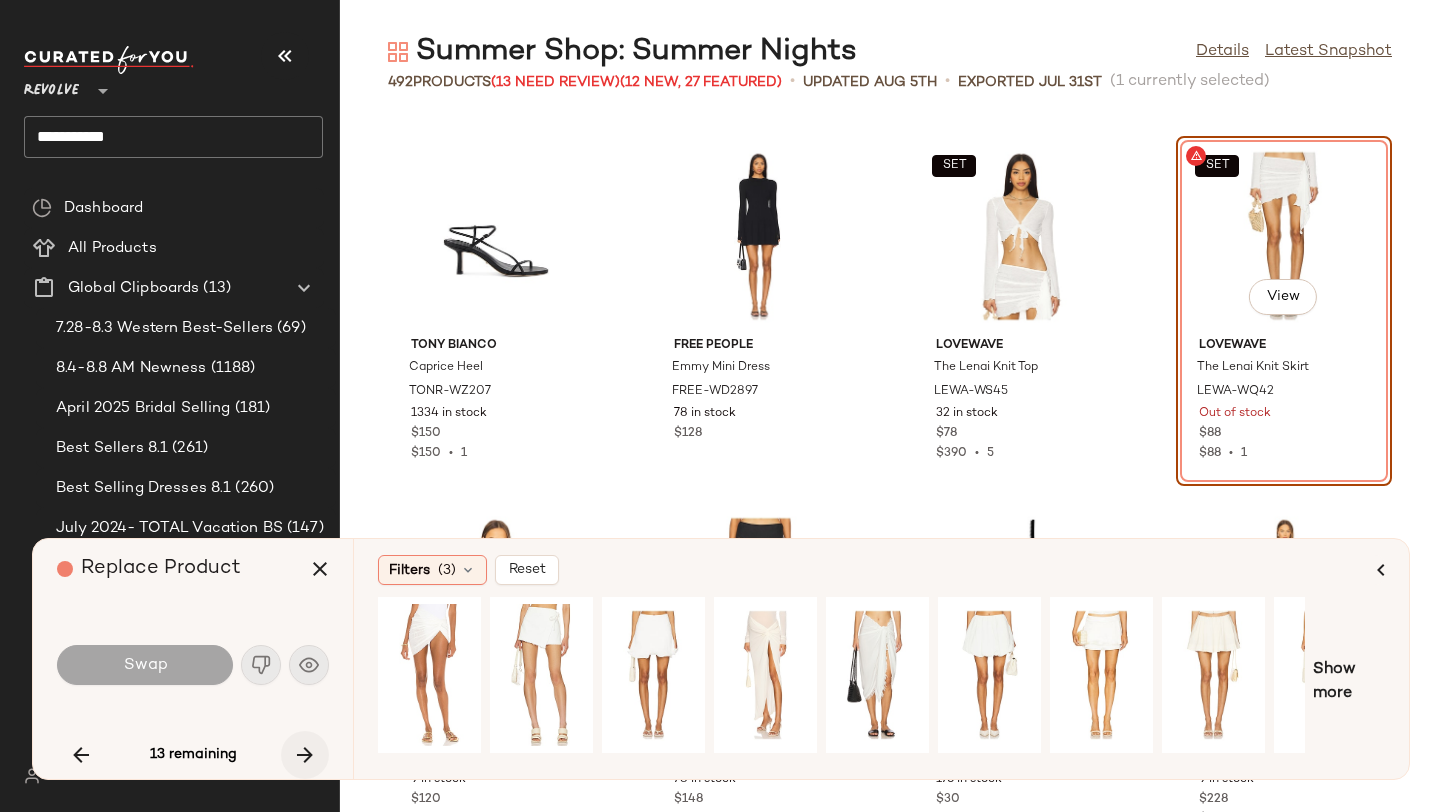 click at bounding box center (305, 755) 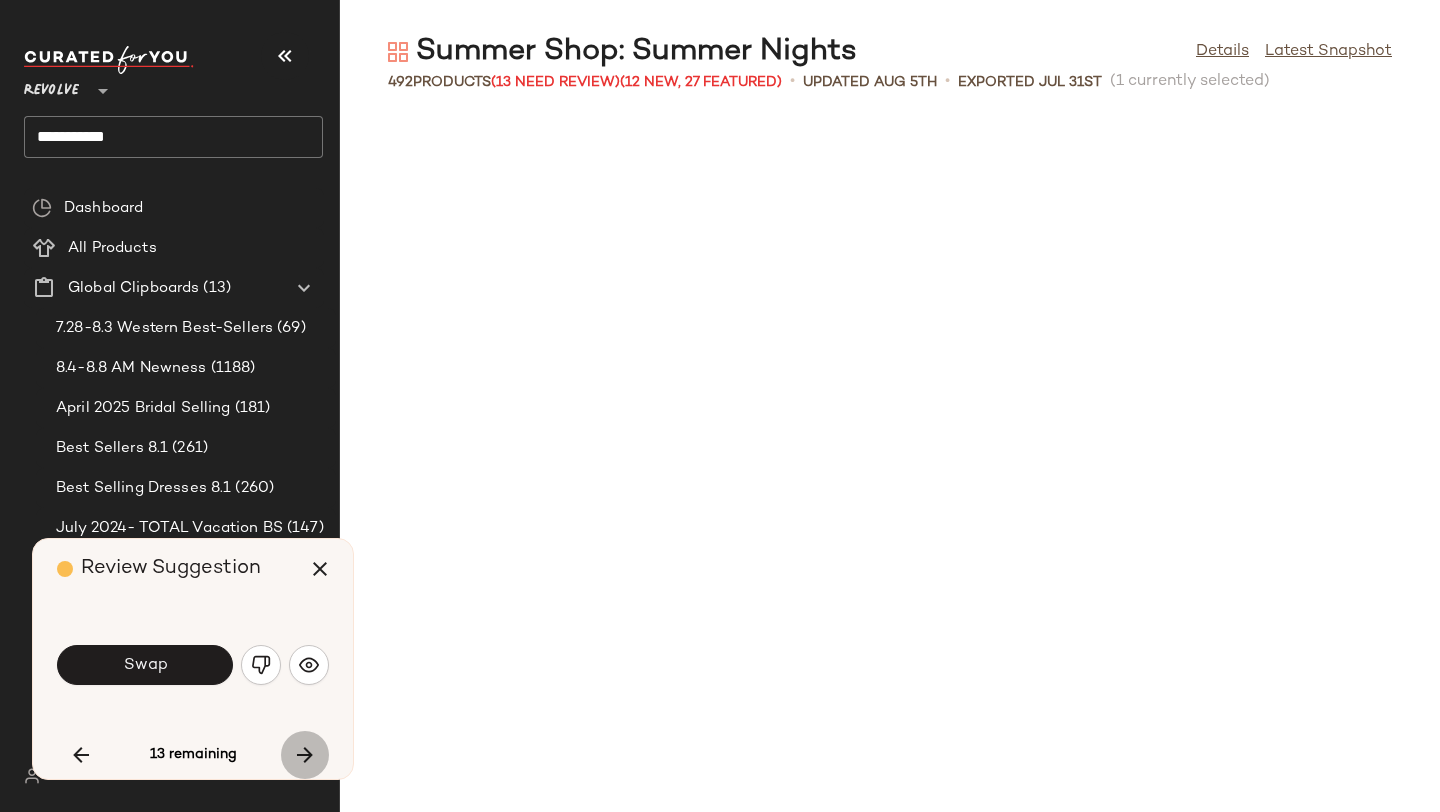 scroll, scrollTop: 13908, scrollLeft: 0, axis: vertical 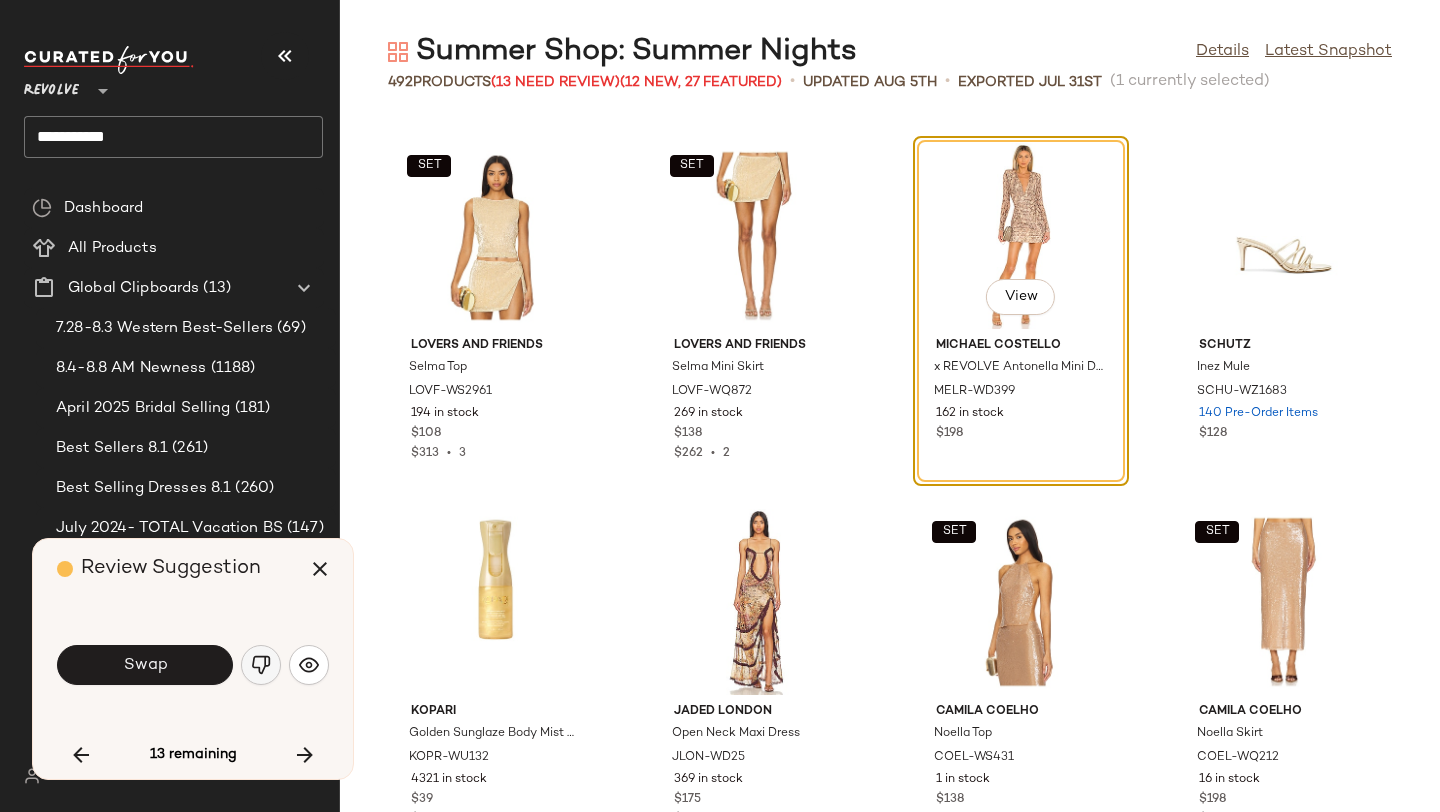 click 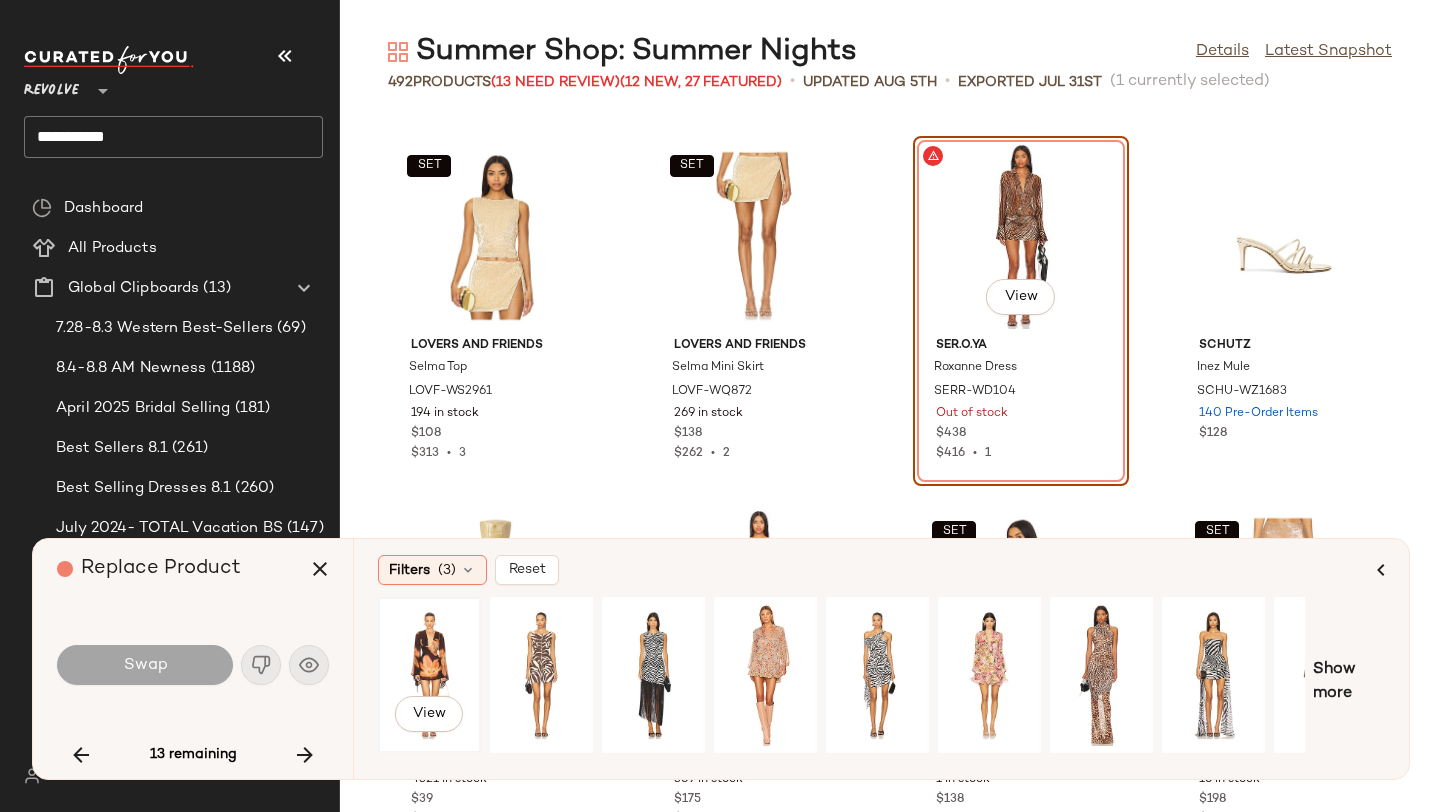 click on "View" 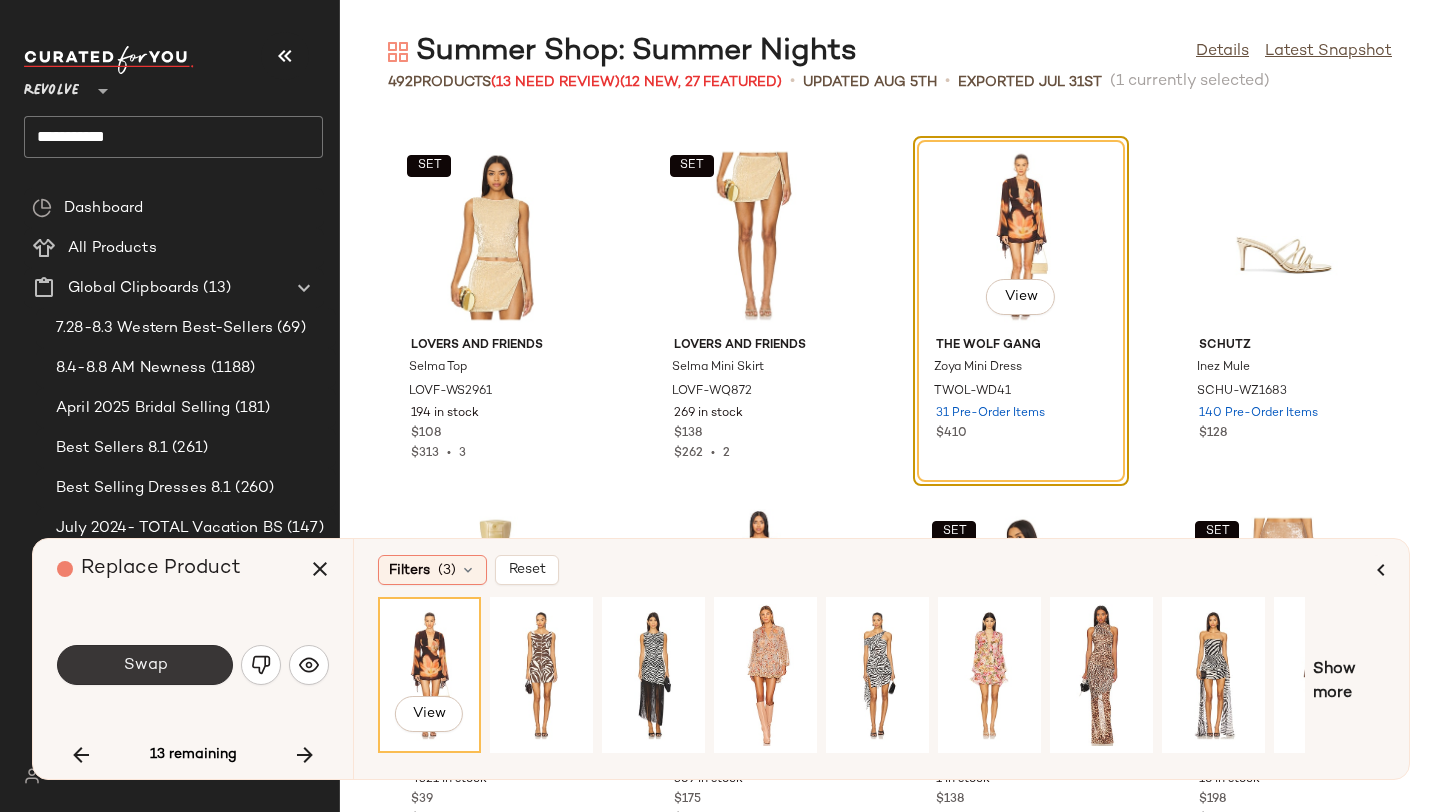 click on "Swap" 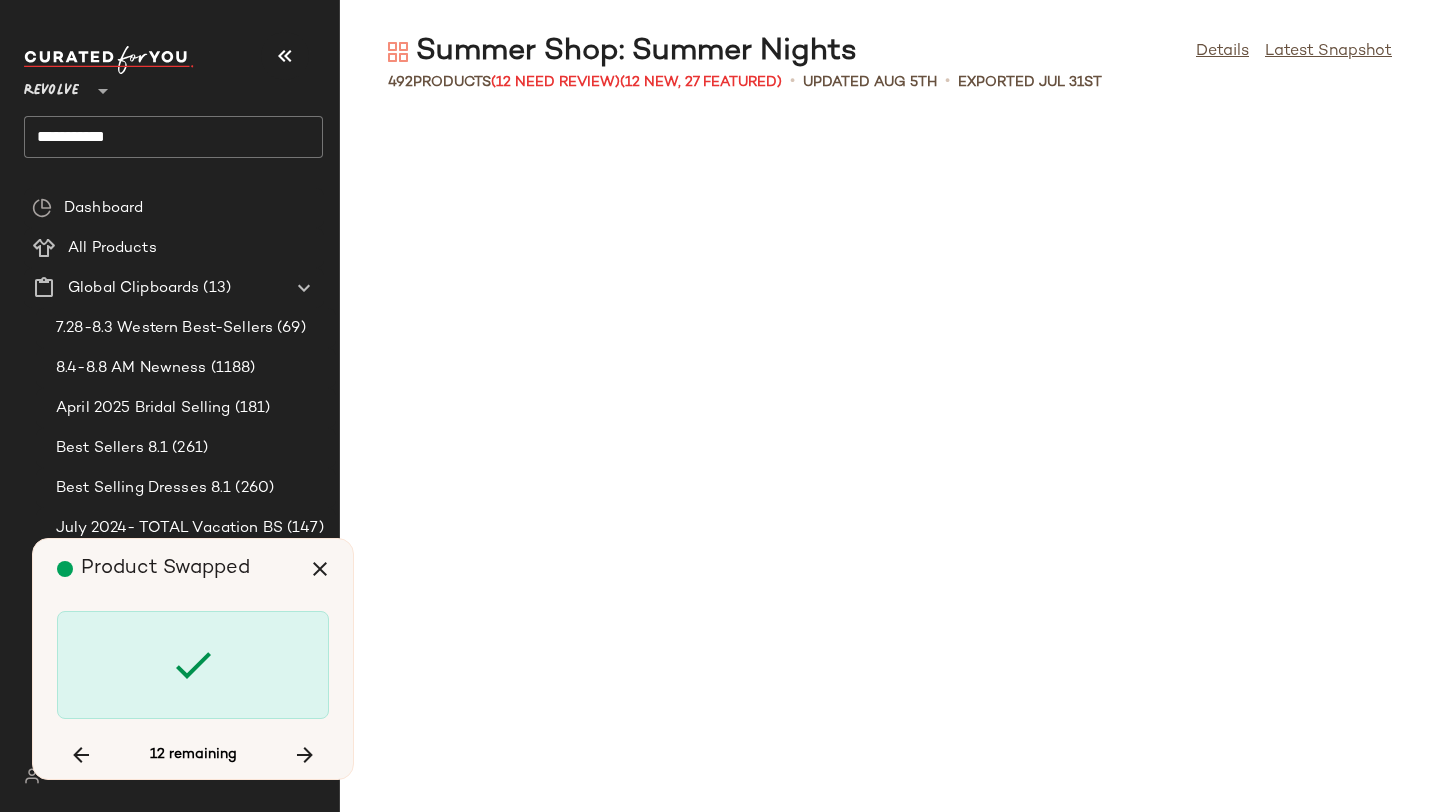 scroll, scrollTop: 15372, scrollLeft: 0, axis: vertical 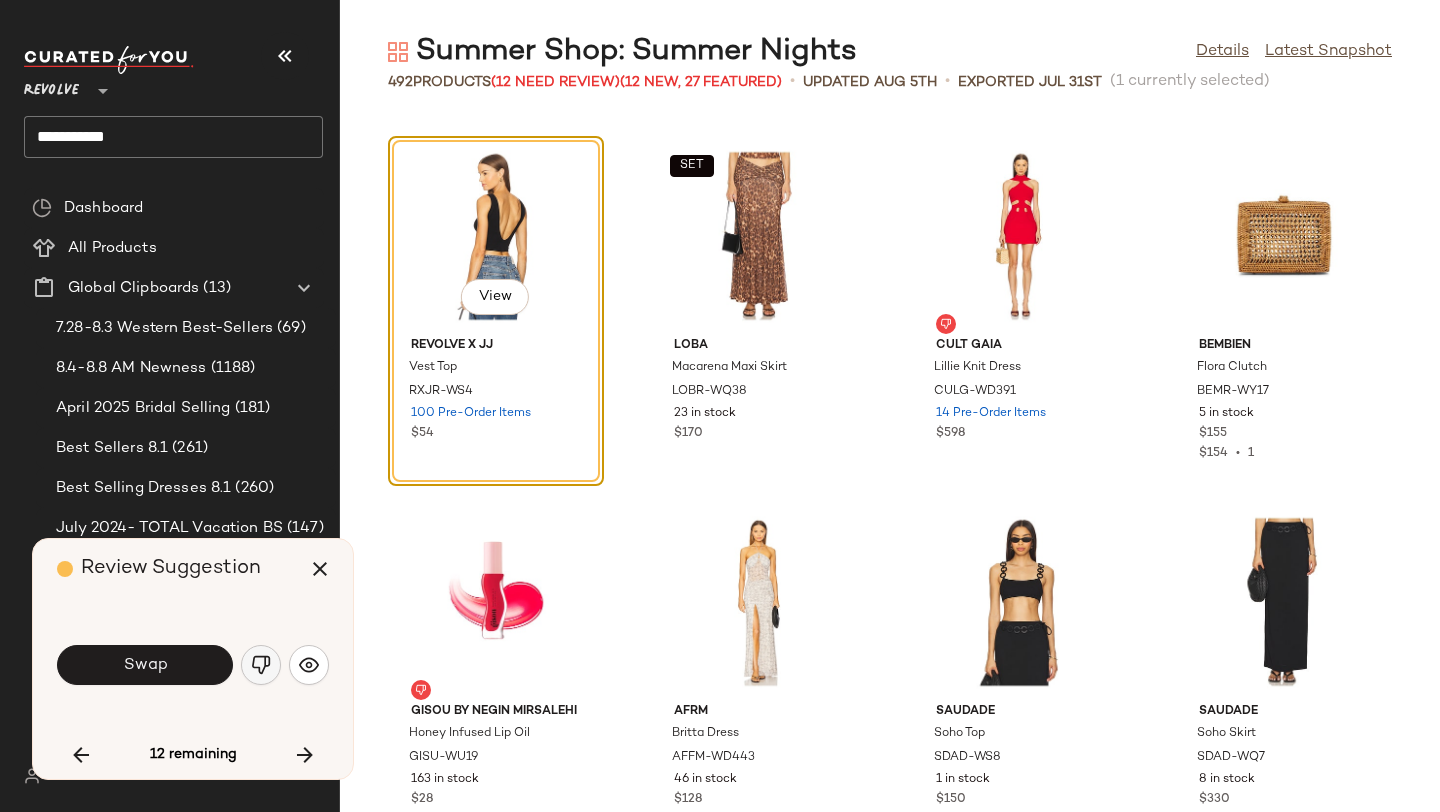 click at bounding box center [261, 665] 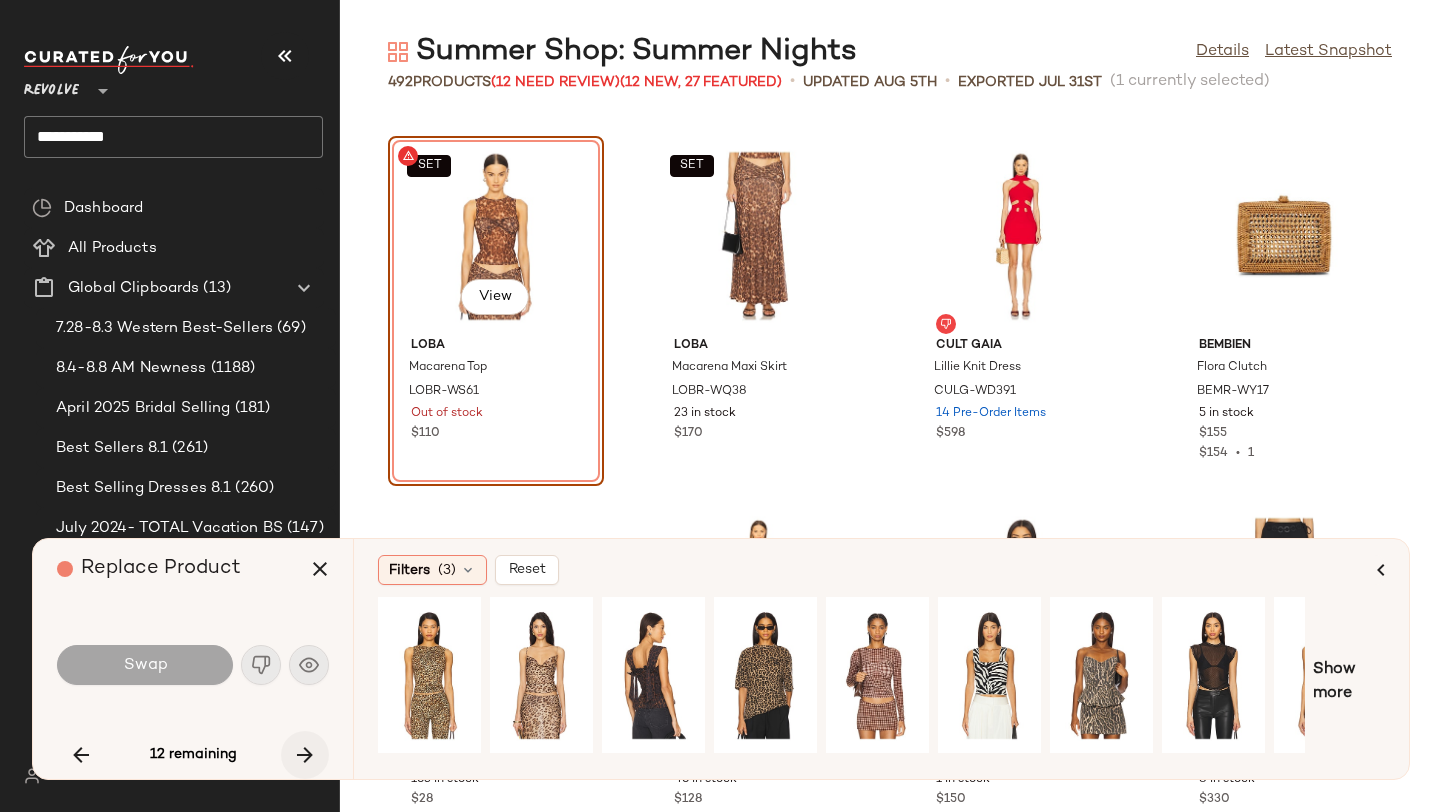 click at bounding box center (305, 755) 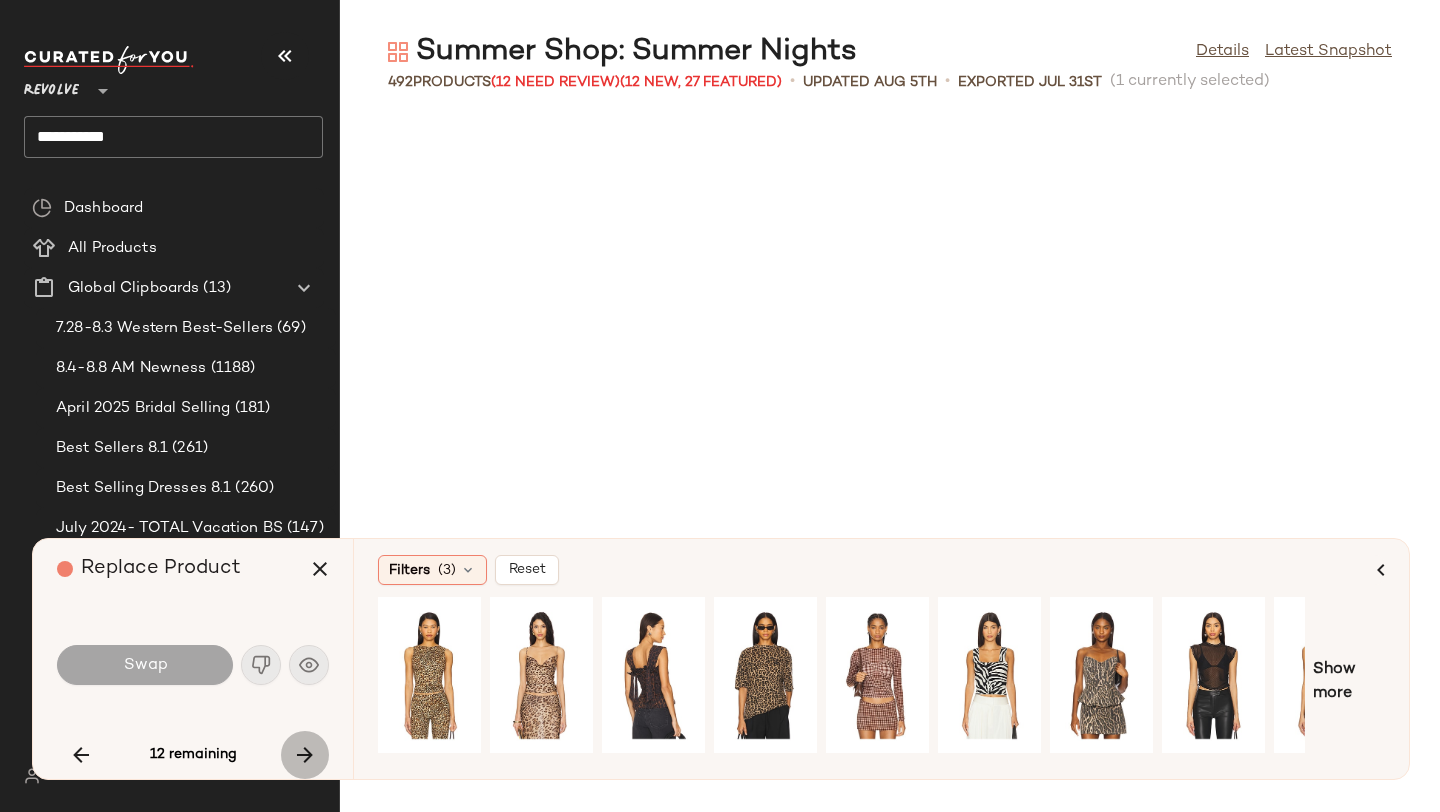 scroll, scrollTop: 17934, scrollLeft: 0, axis: vertical 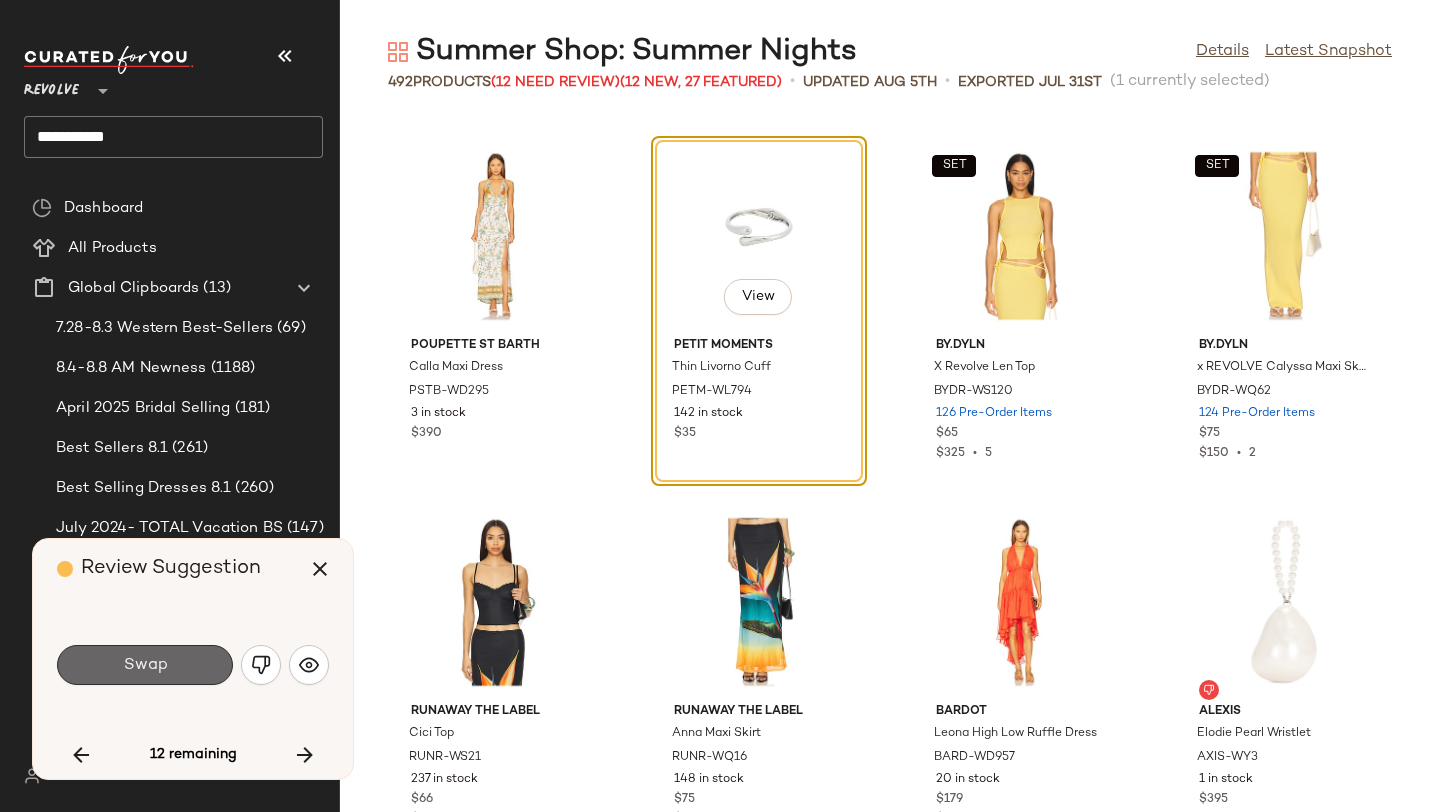 click on "Swap" at bounding box center (145, 665) 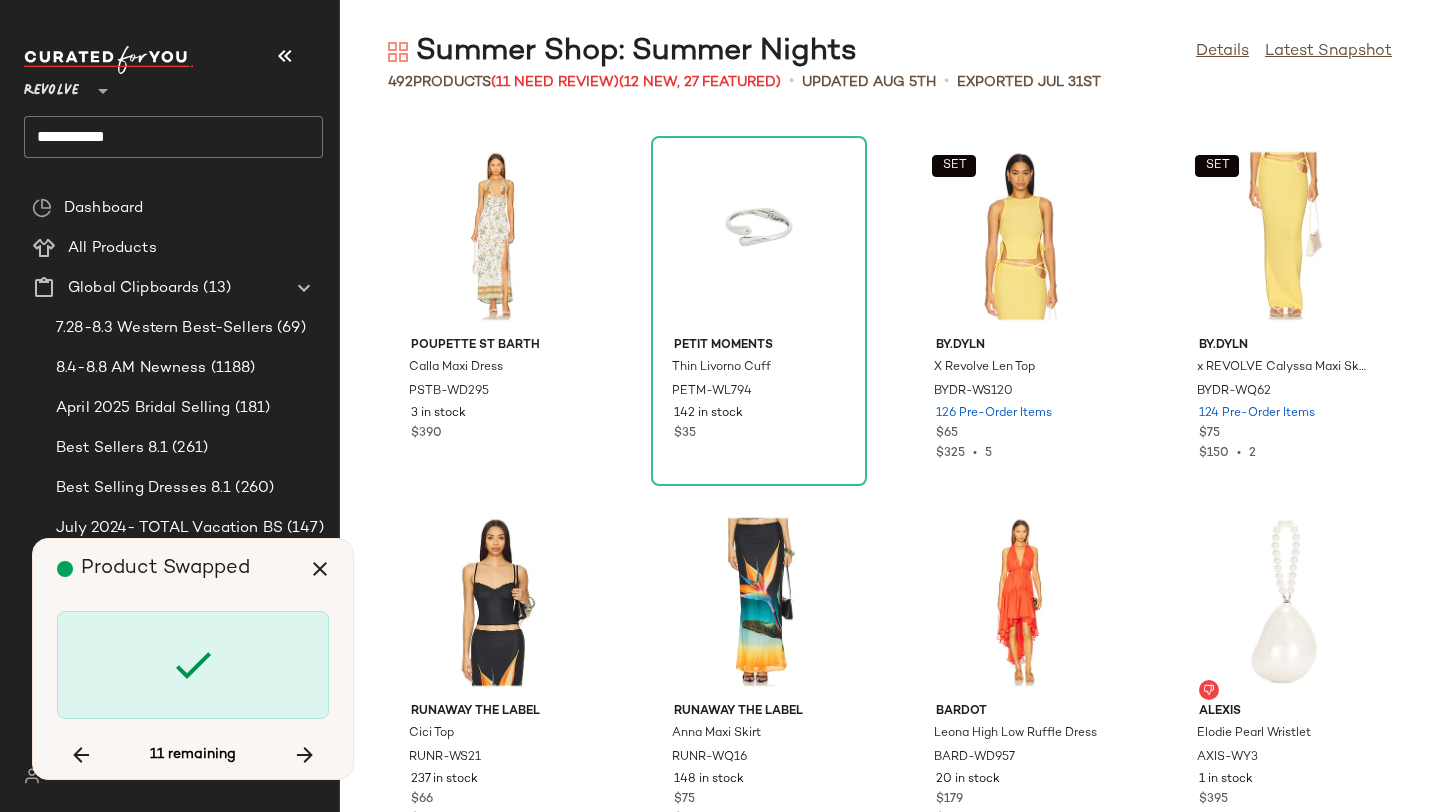 scroll, scrollTop: 21594, scrollLeft: 0, axis: vertical 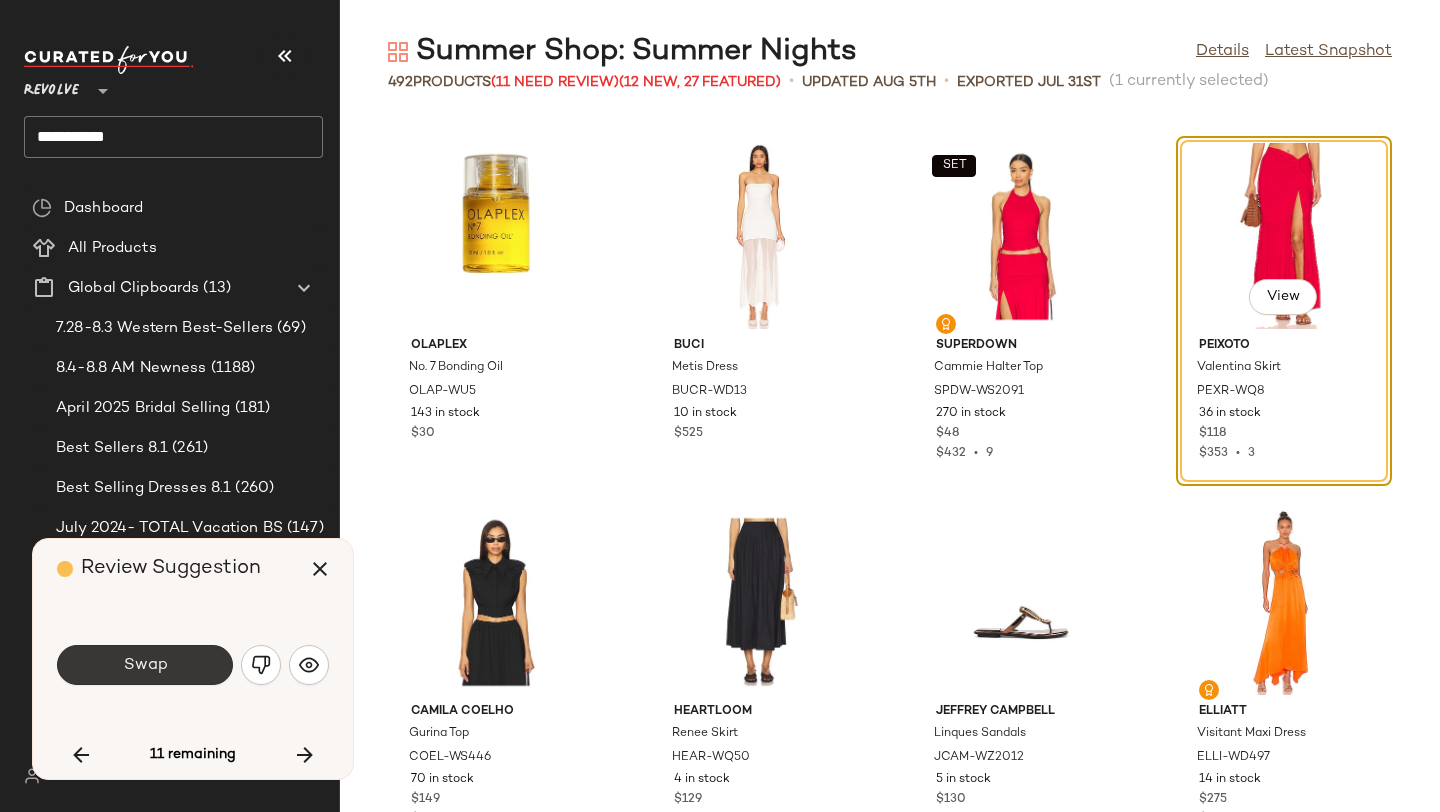 click on "Swap" at bounding box center [145, 665] 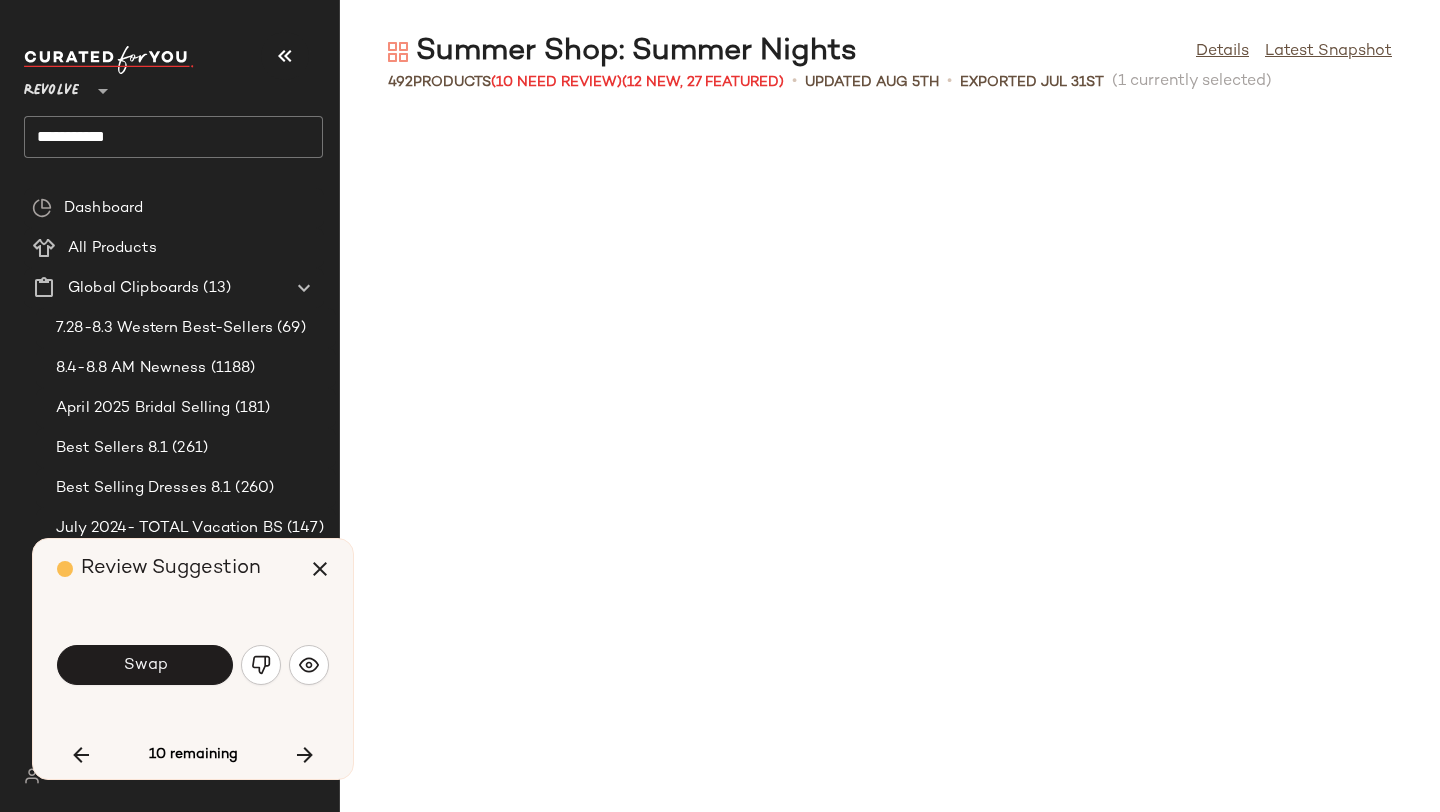 scroll, scrollTop: 22692, scrollLeft: 0, axis: vertical 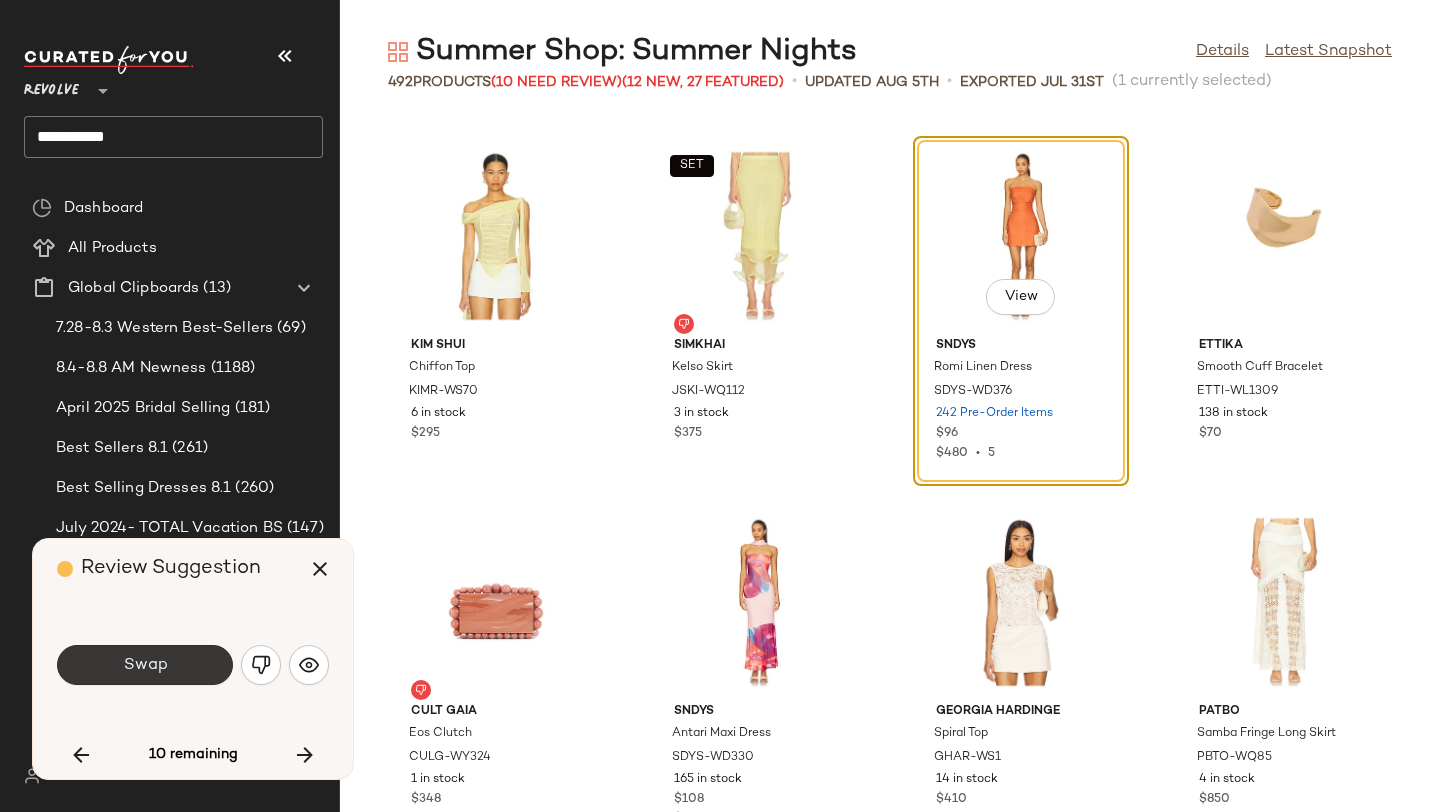 click on "Swap" at bounding box center [145, 665] 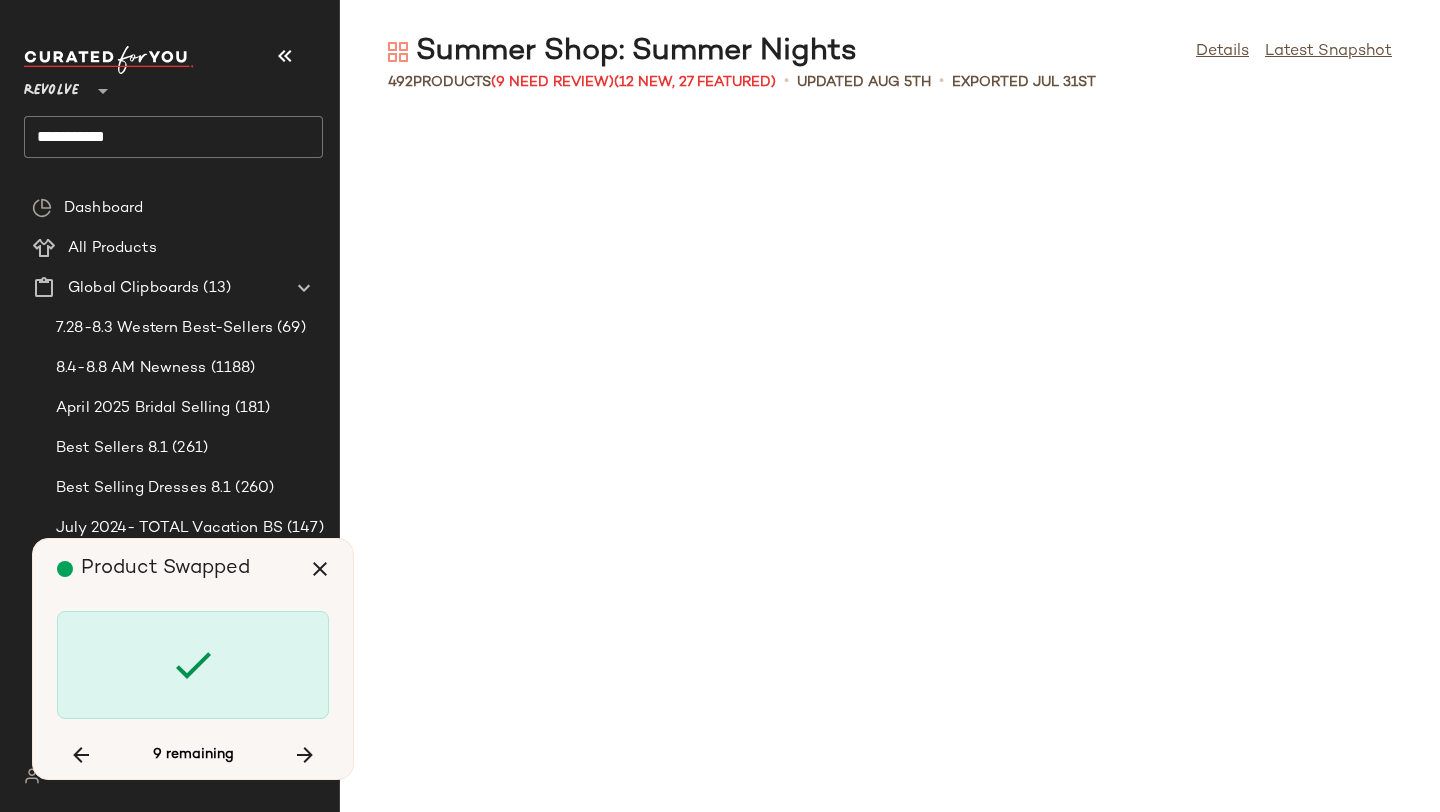 scroll, scrollTop: 30744, scrollLeft: 0, axis: vertical 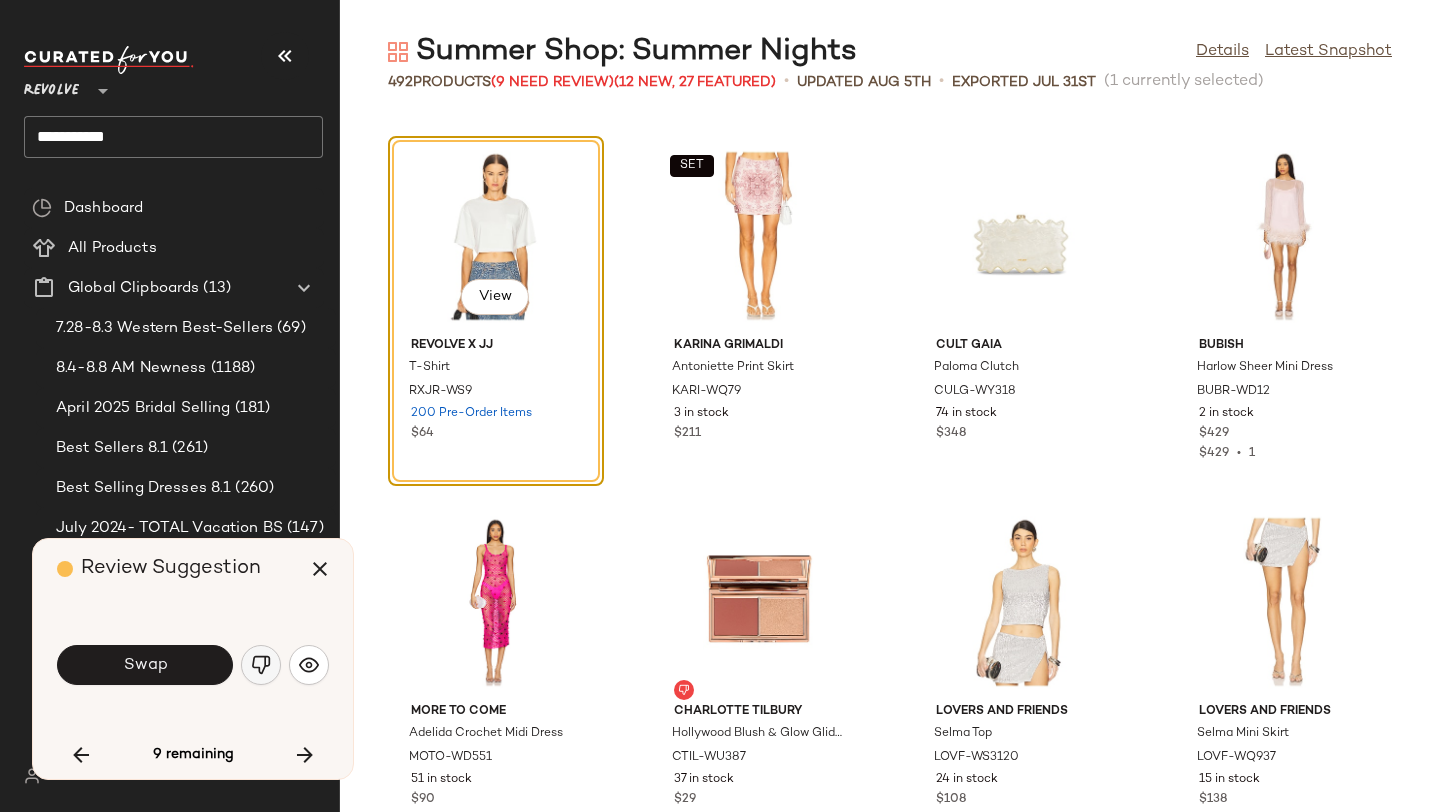click at bounding box center [261, 665] 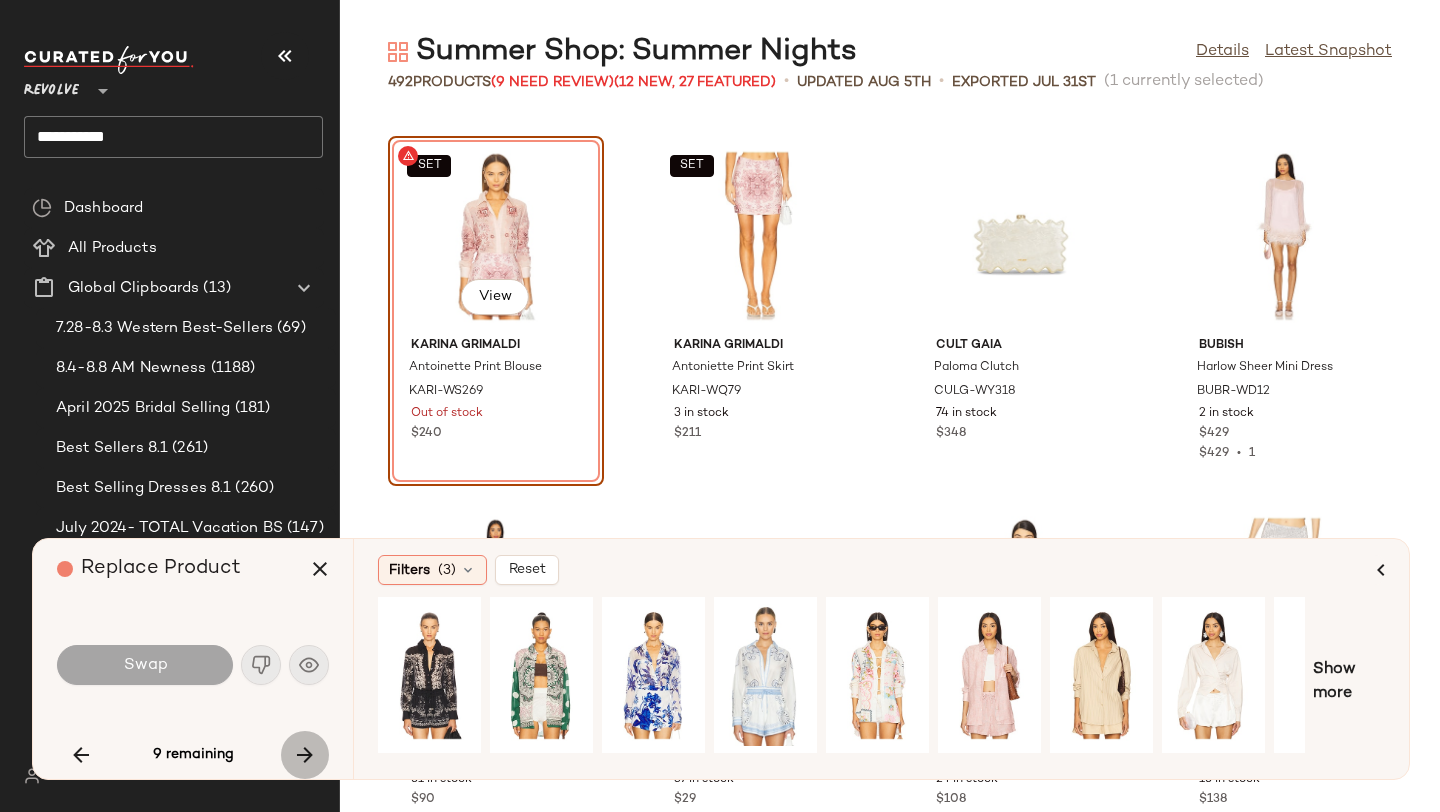 click at bounding box center (305, 755) 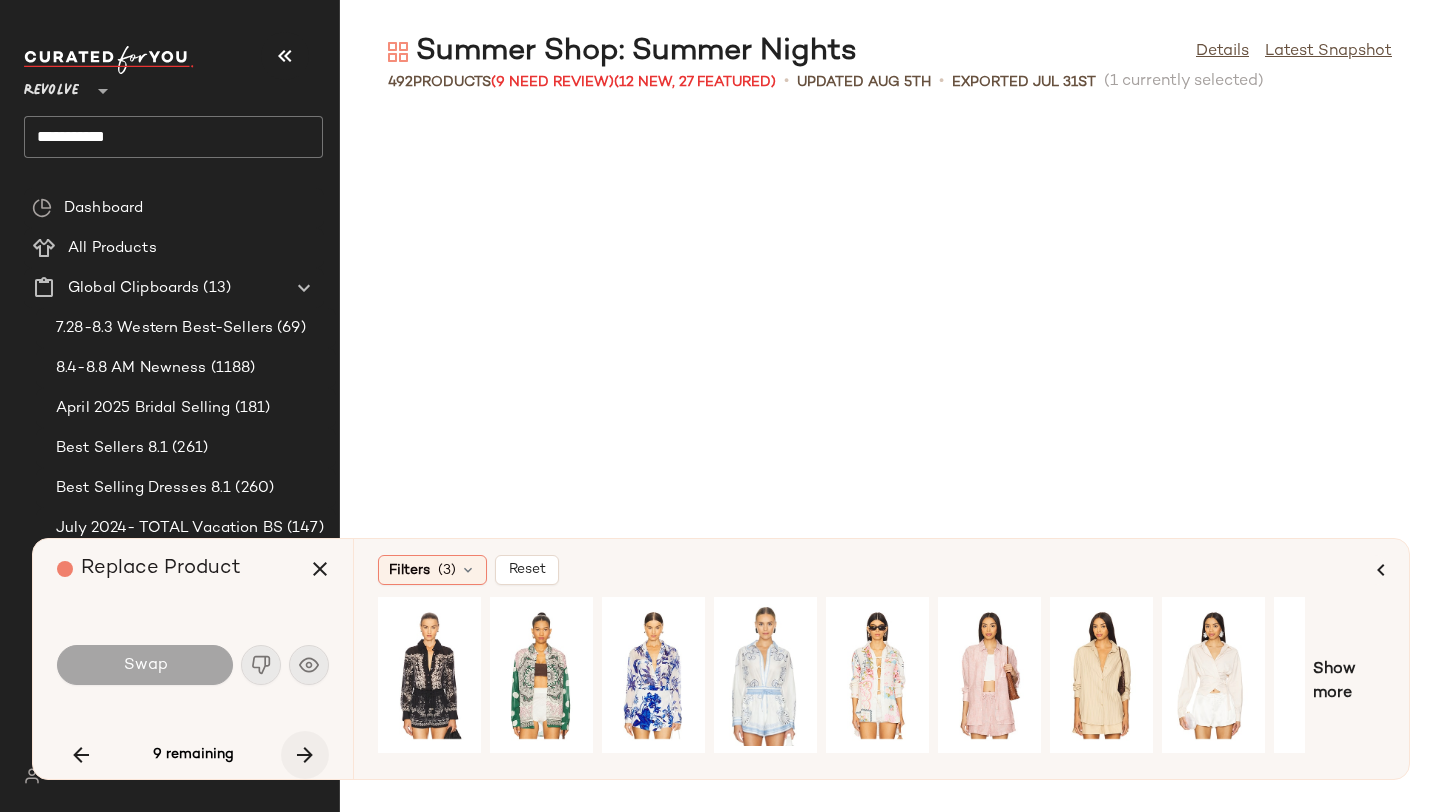 scroll, scrollTop: 37332, scrollLeft: 0, axis: vertical 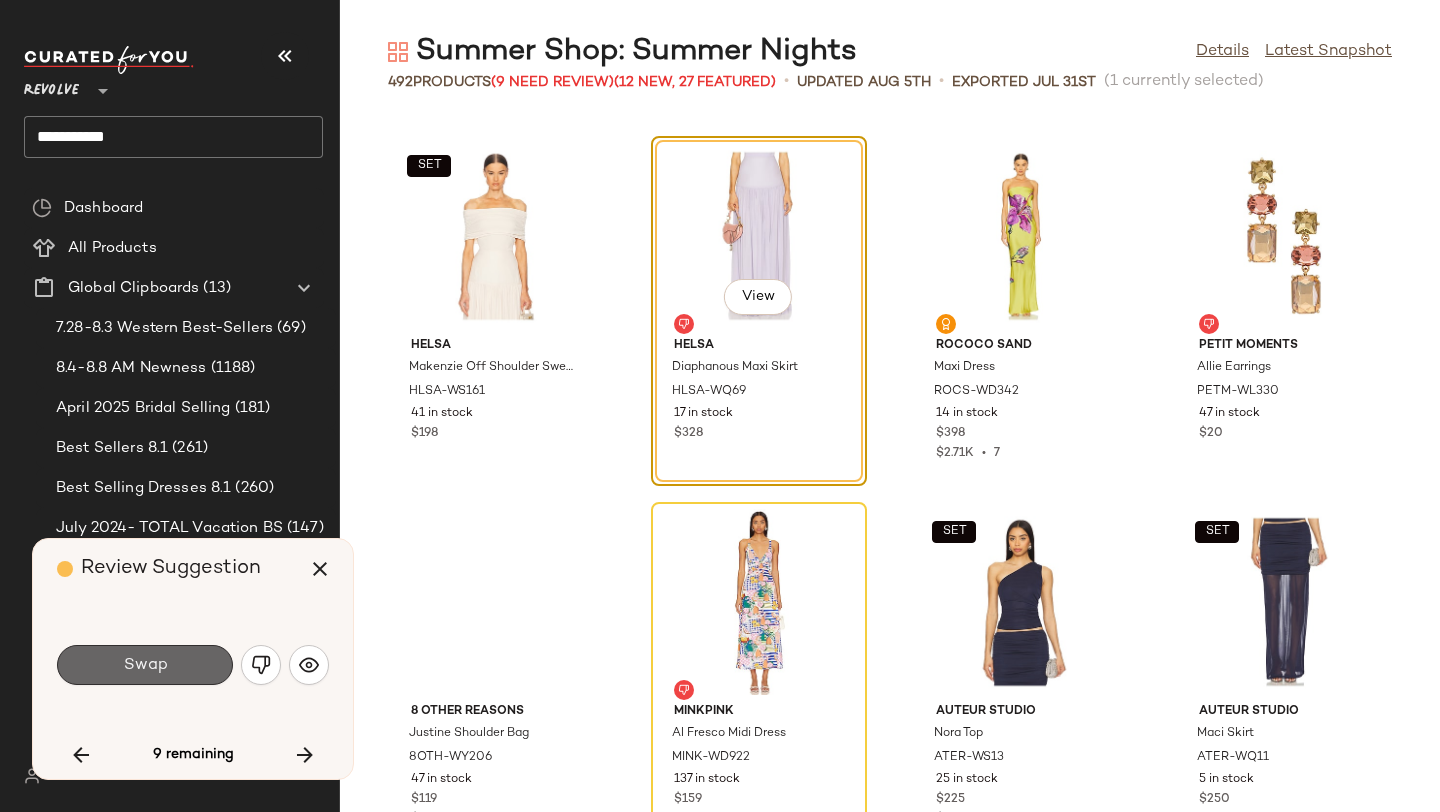 click on "Swap" at bounding box center [145, 665] 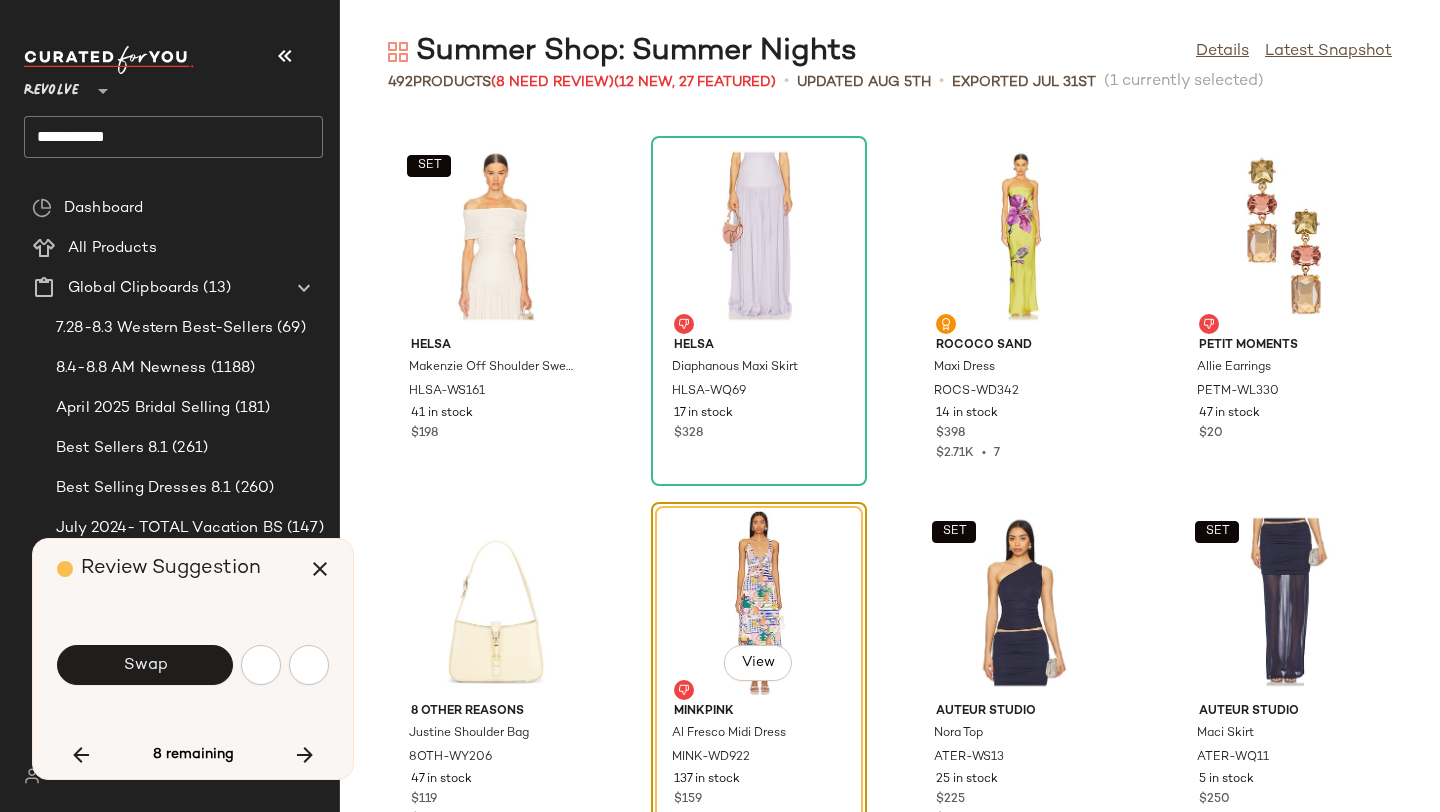 scroll, scrollTop: 37698, scrollLeft: 0, axis: vertical 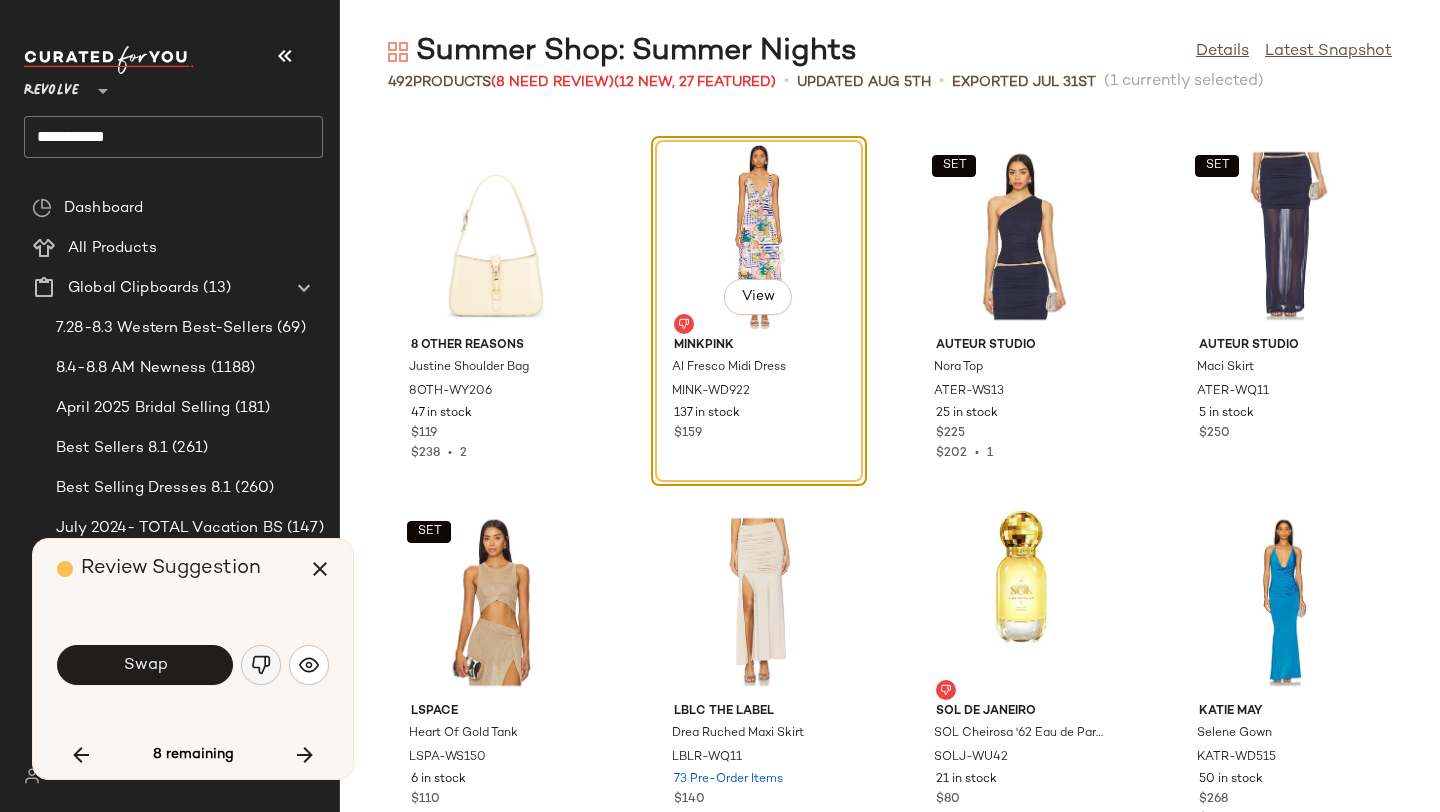 click 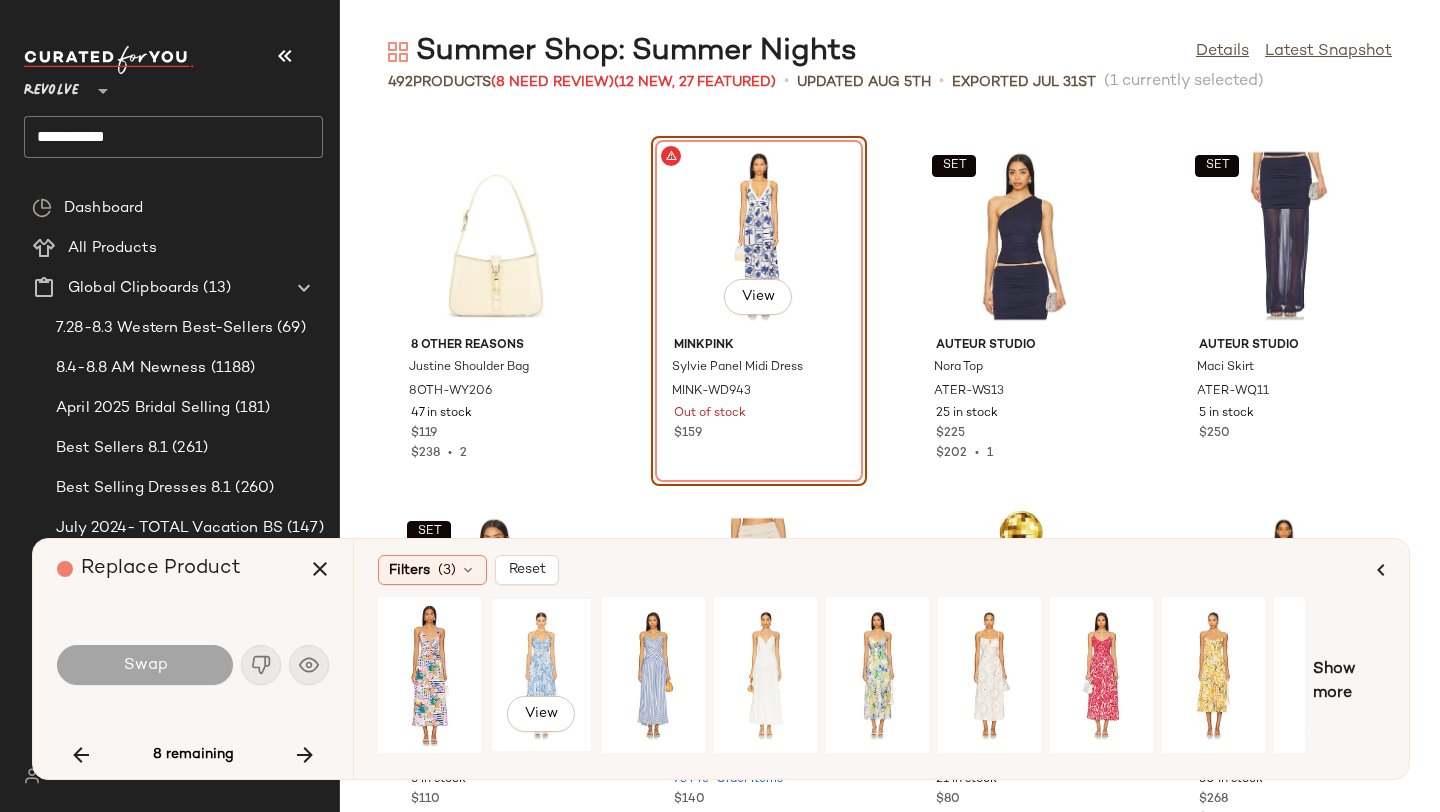 click on "View" 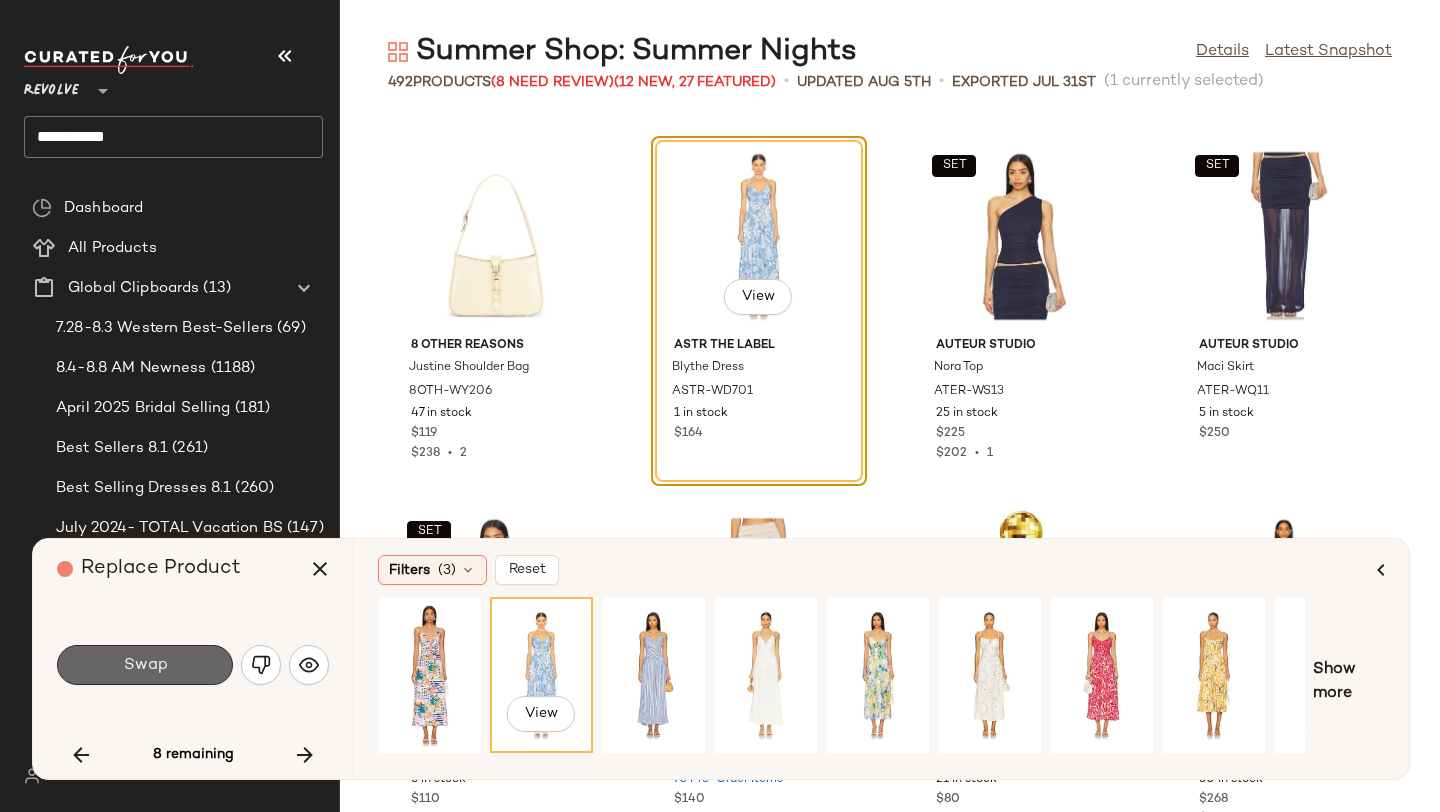 click on "Swap" at bounding box center (145, 665) 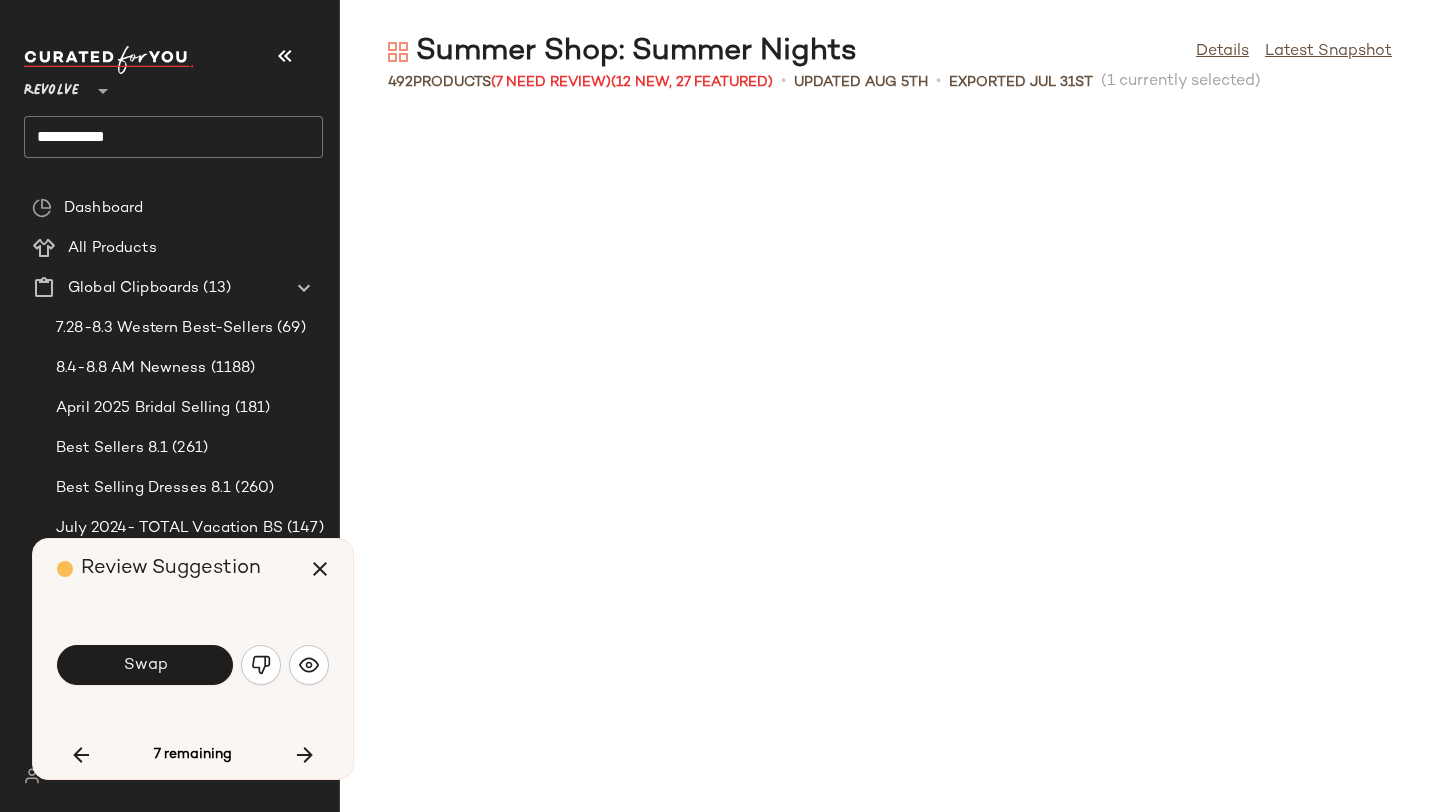 scroll, scrollTop: 38430, scrollLeft: 0, axis: vertical 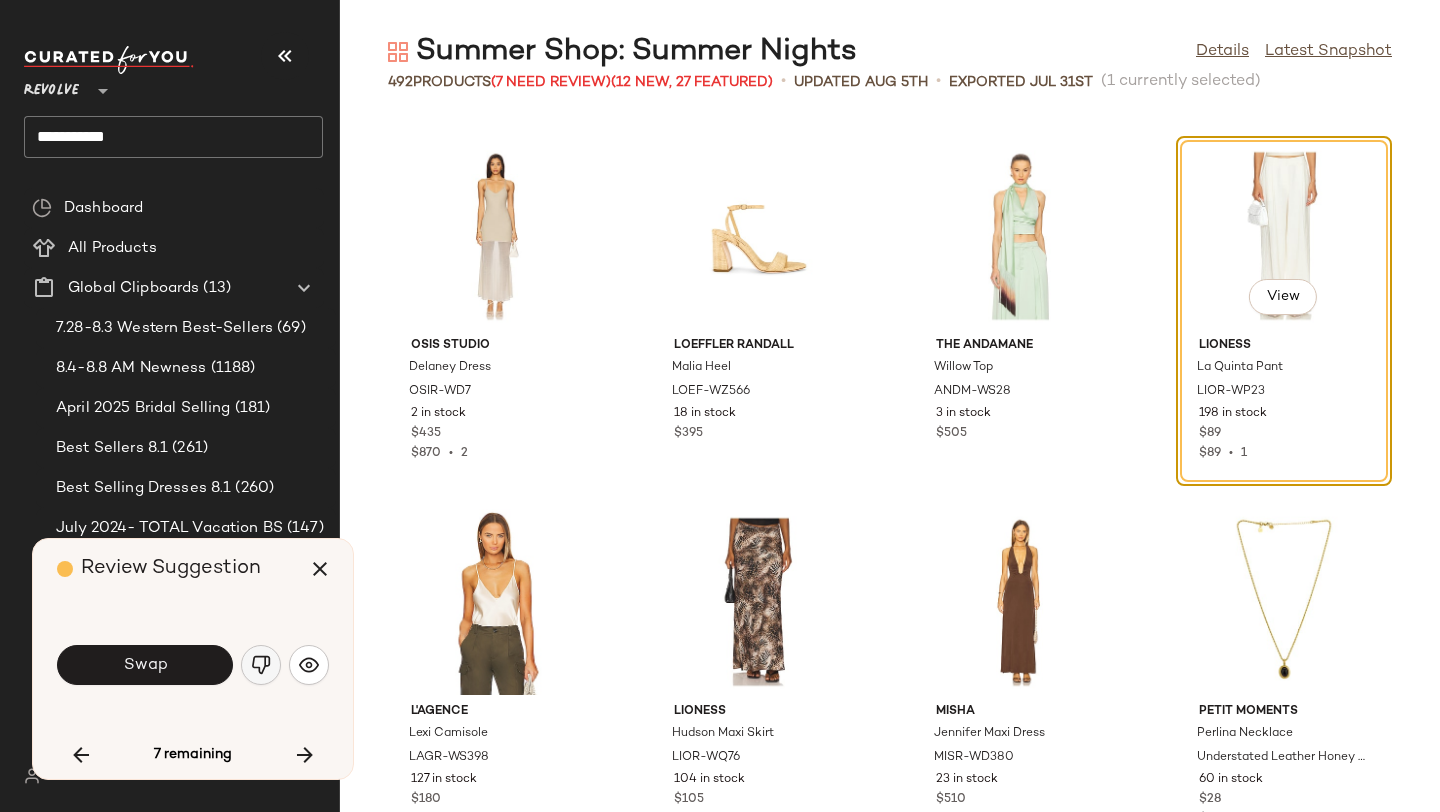 click 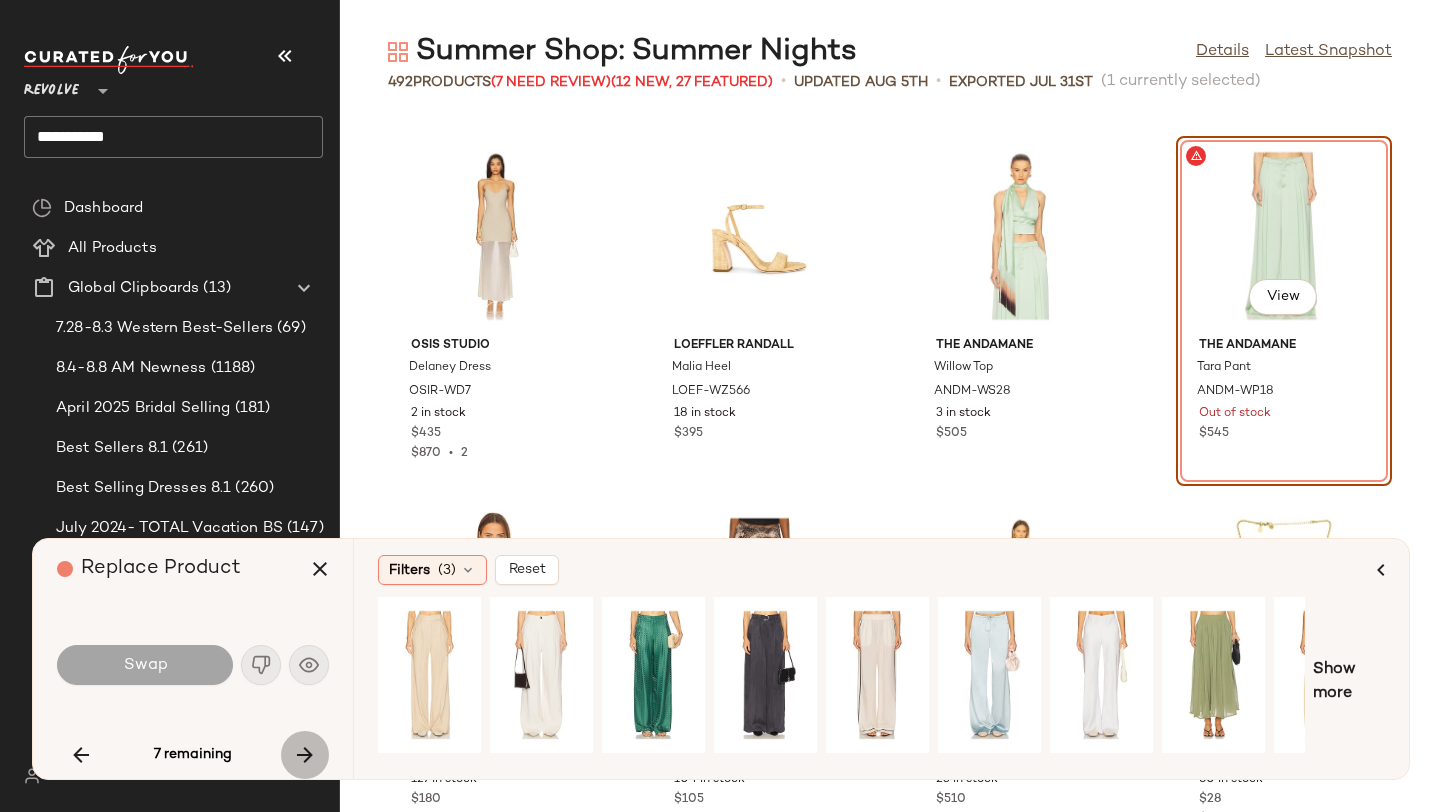 click at bounding box center [305, 755] 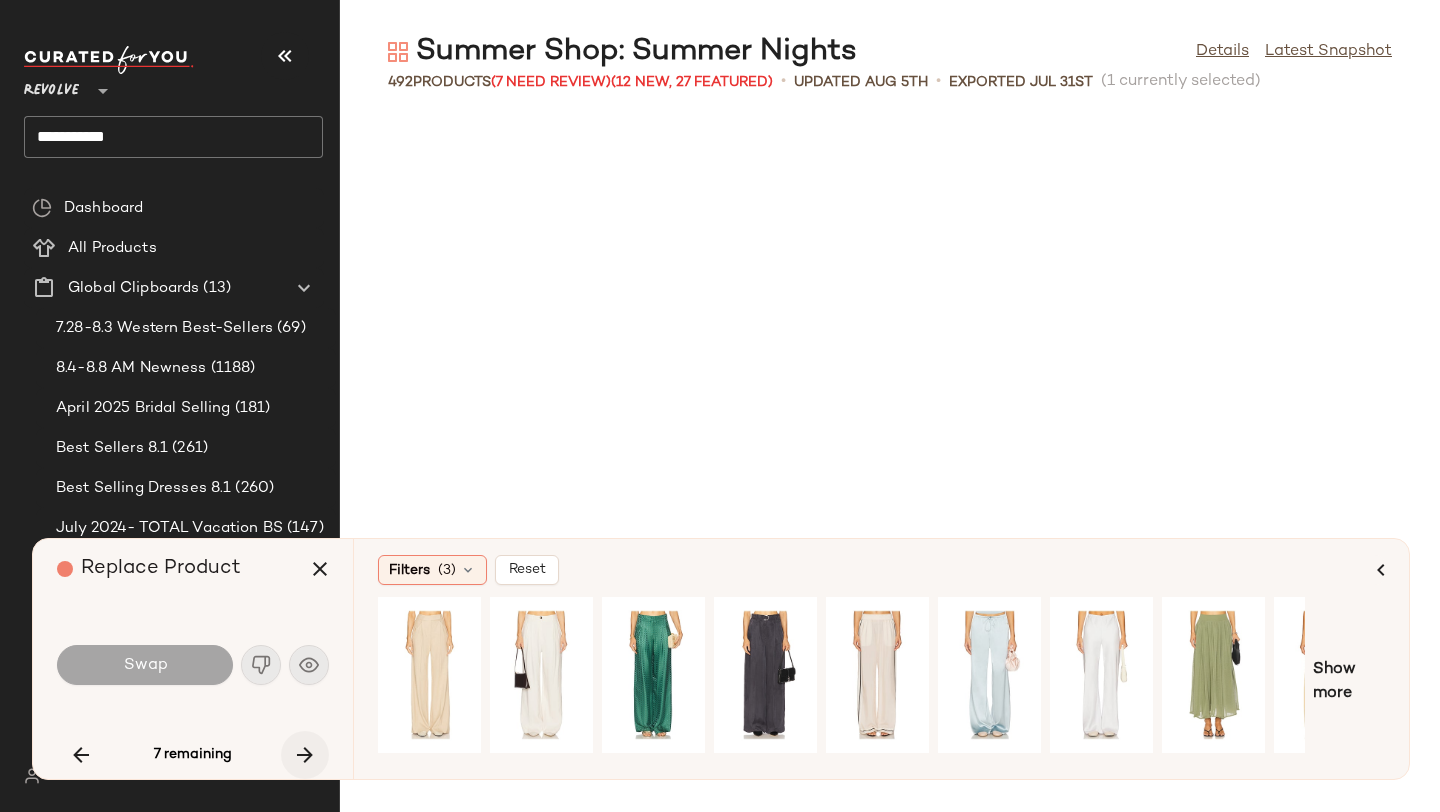 scroll, scrollTop: 42822, scrollLeft: 0, axis: vertical 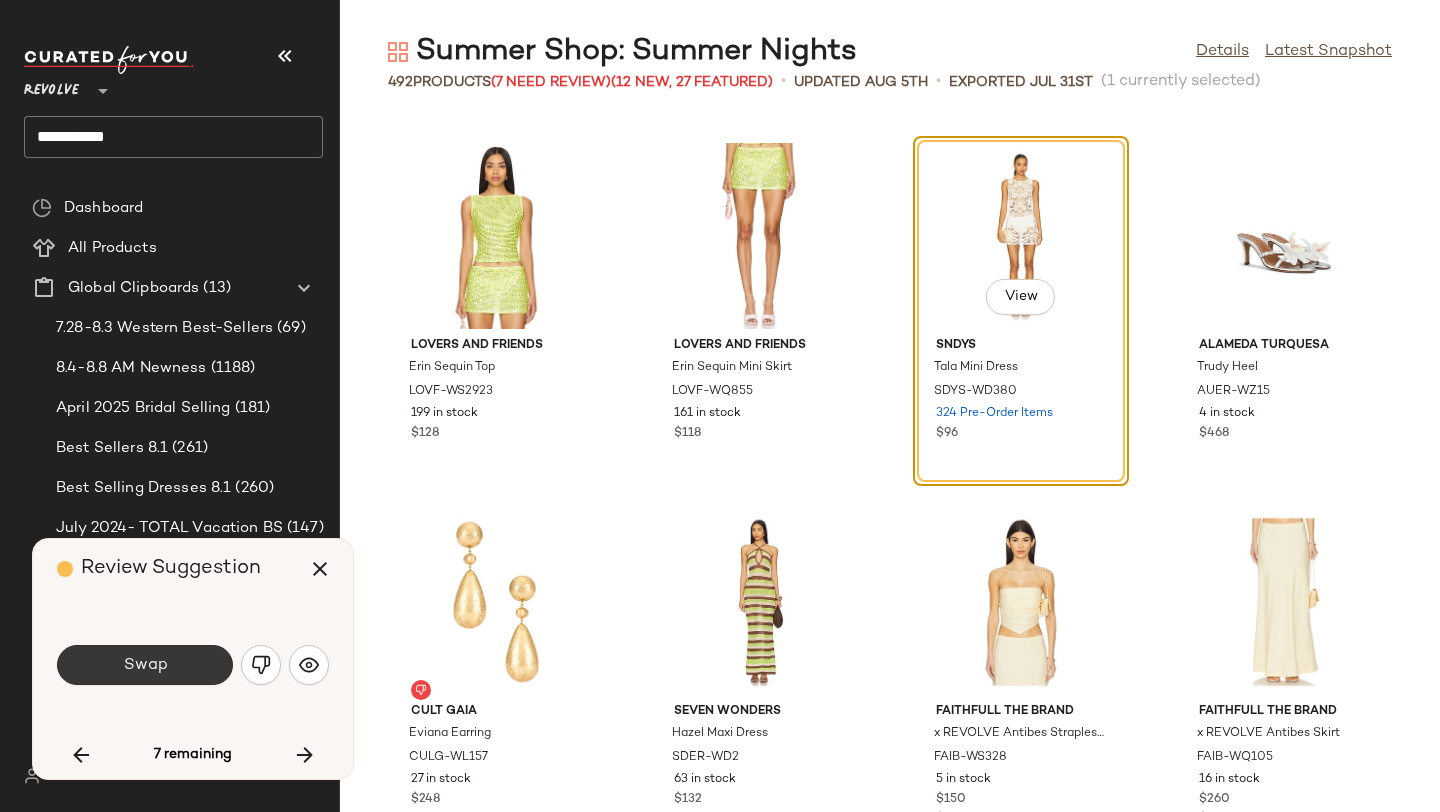 click on "Swap" at bounding box center [145, 665] 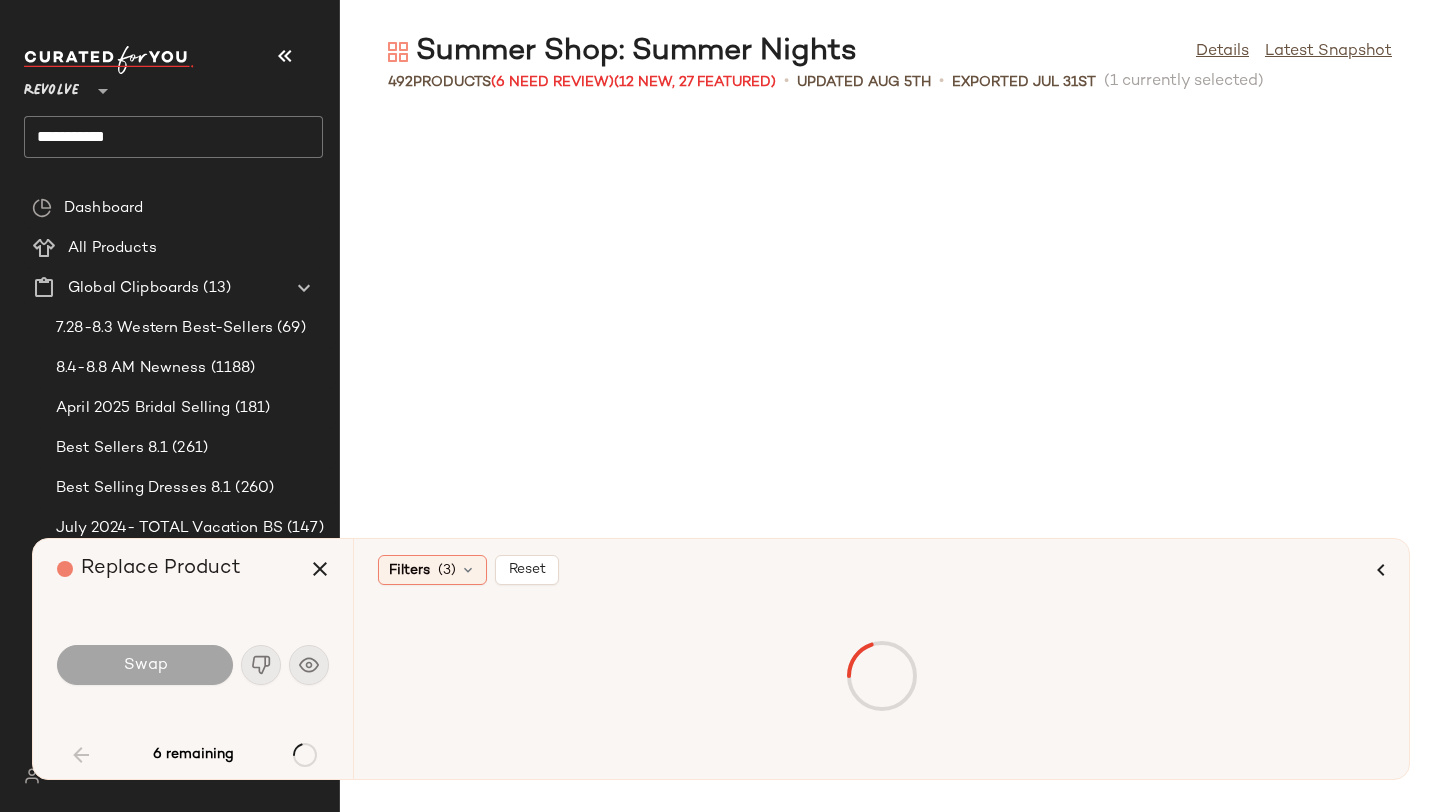 scroll, scrollTop: 0, scrollLeft: 0, axis: both 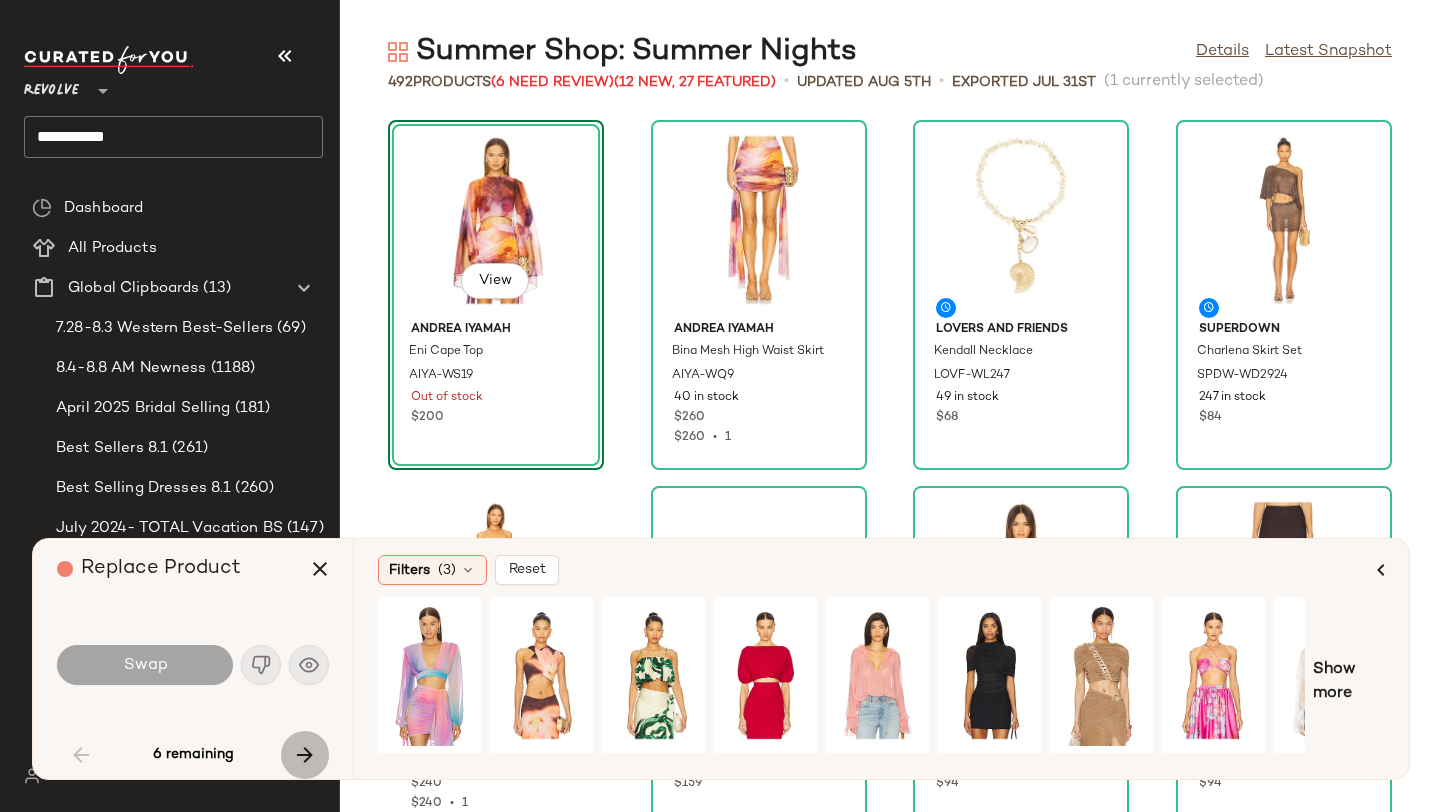 click at bounding box center [305, 755] 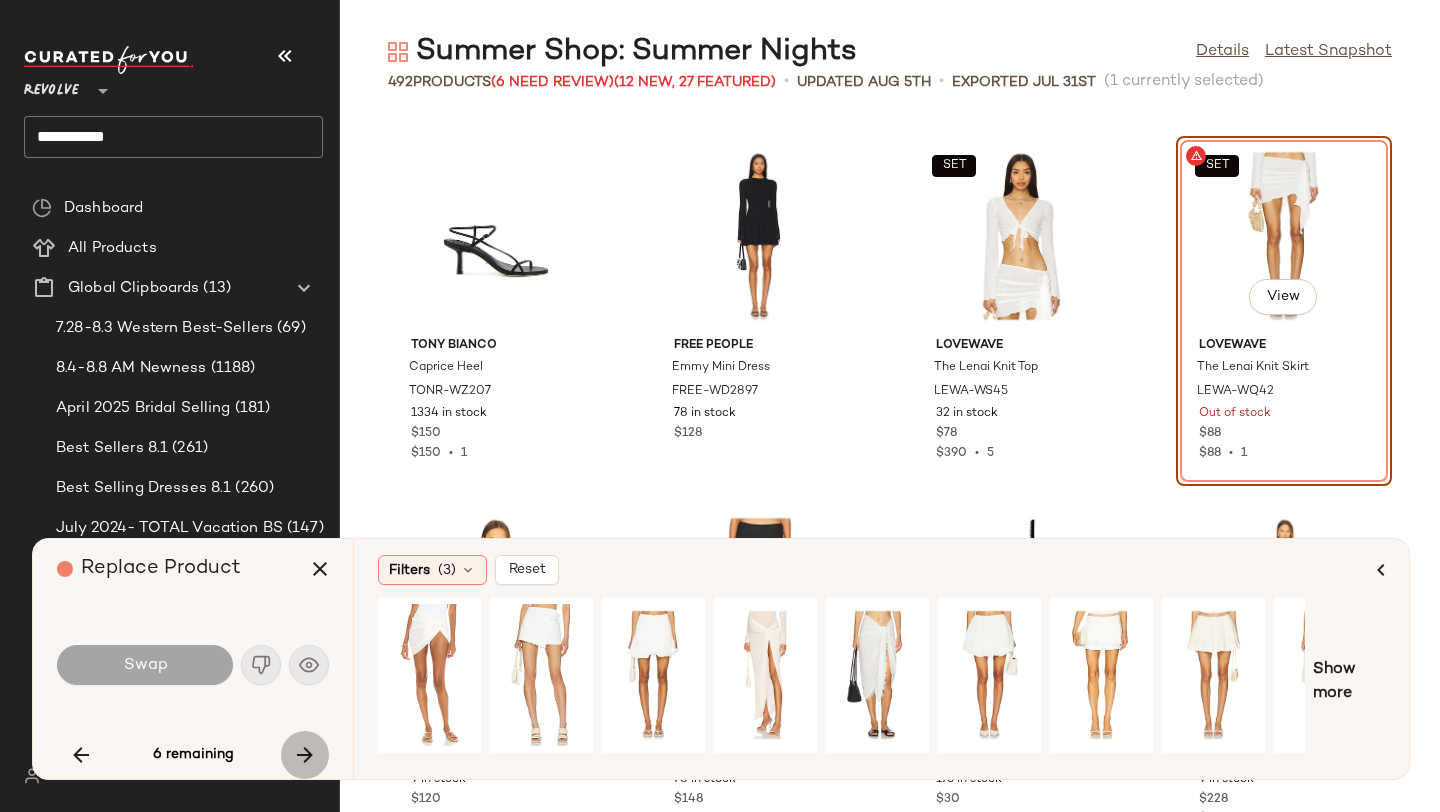click at bounding box center [305, 755] 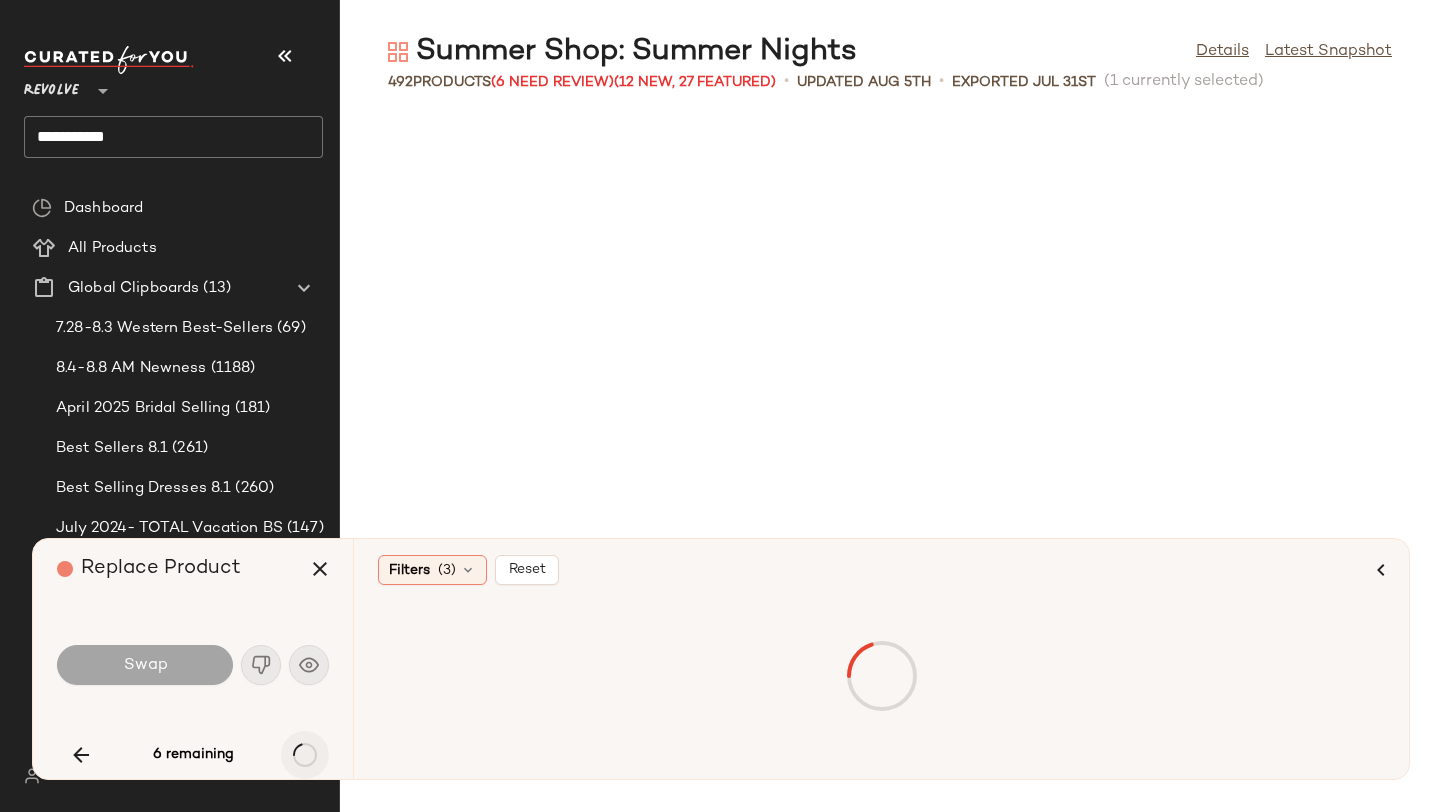 scroll, scrollTop: 15372, scrollLeft: 0, axis: vertical 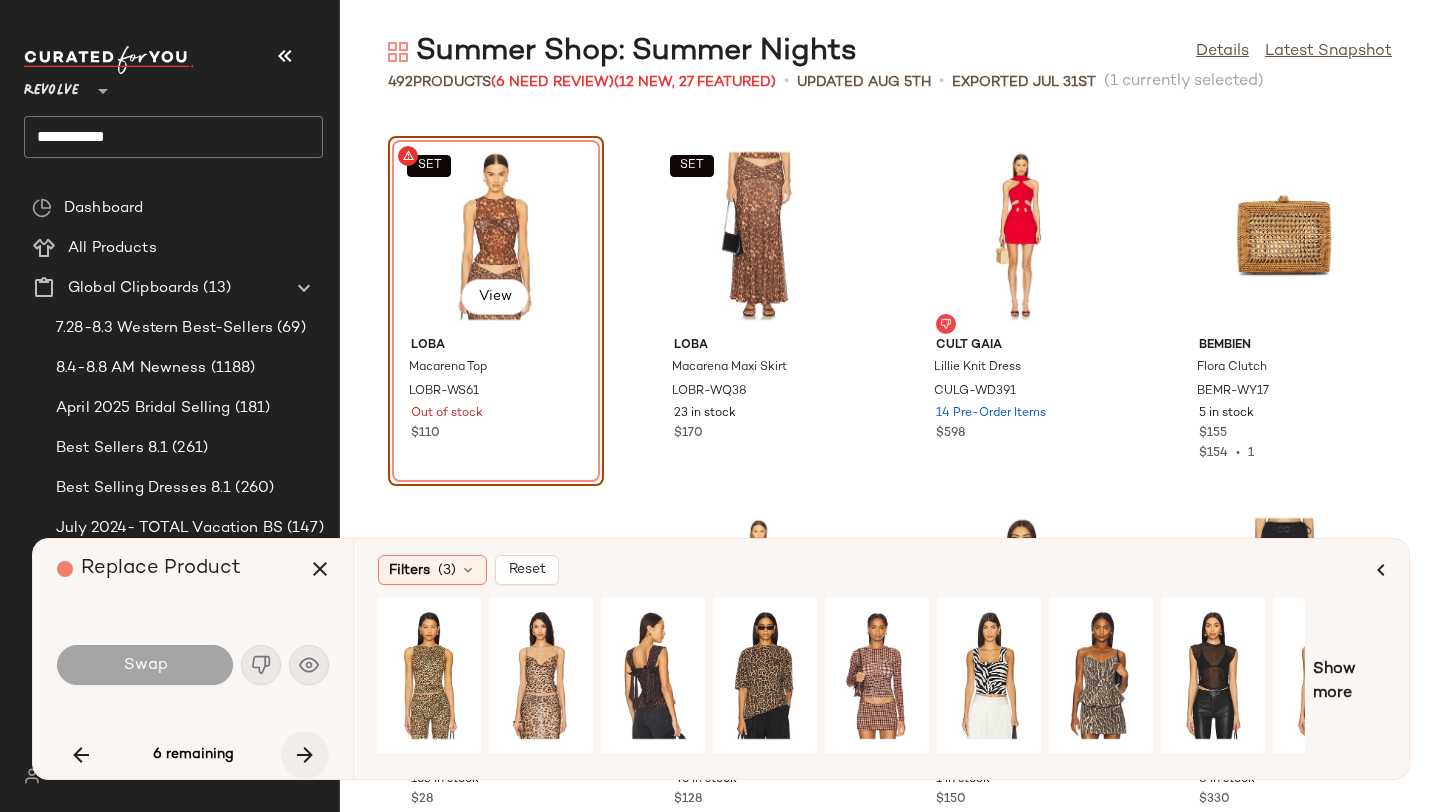 click at bounding box center [305, 755] 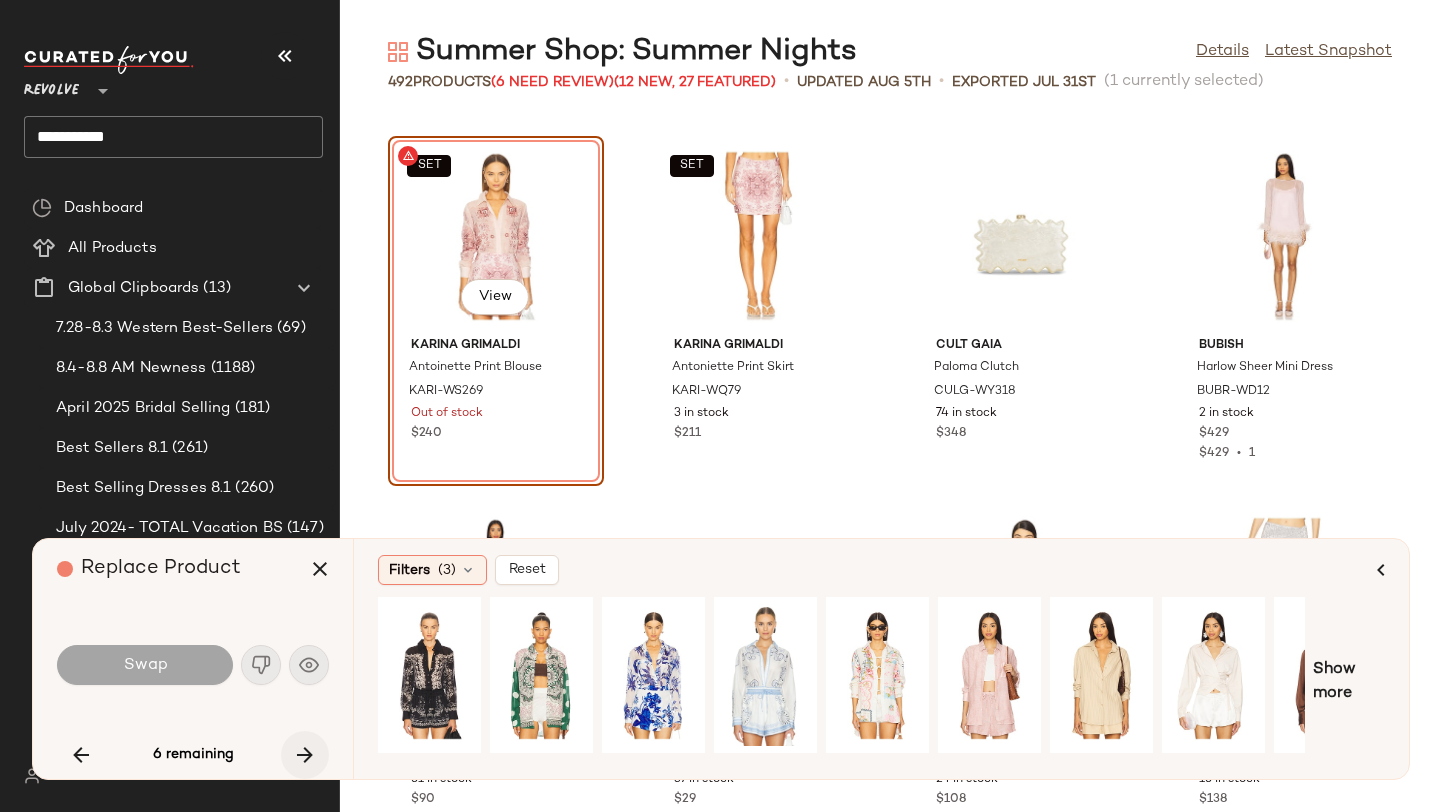 click at bounding box center (305, 755) 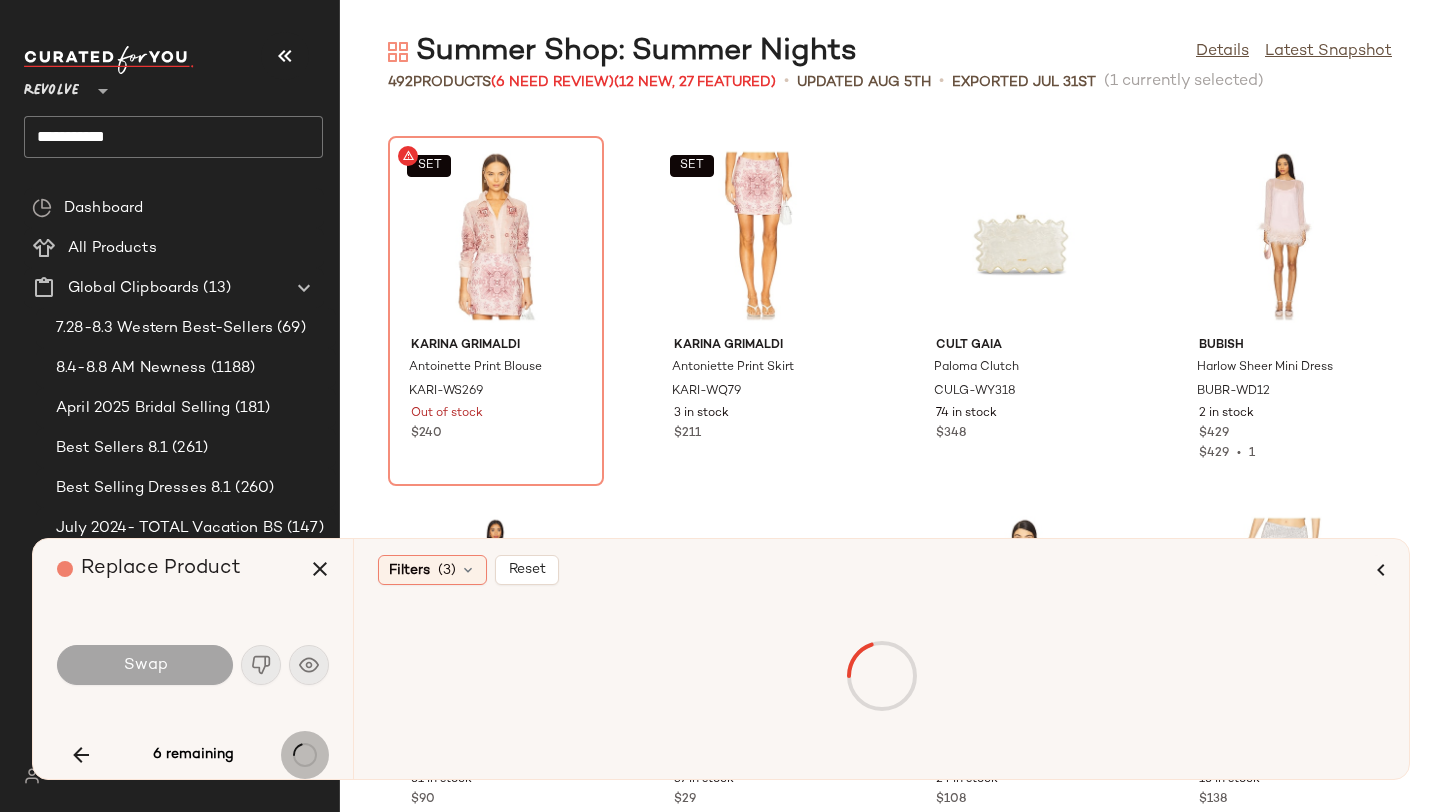 scroll, scrollTop: 38430, scrollLeft: 0, axis: vertical 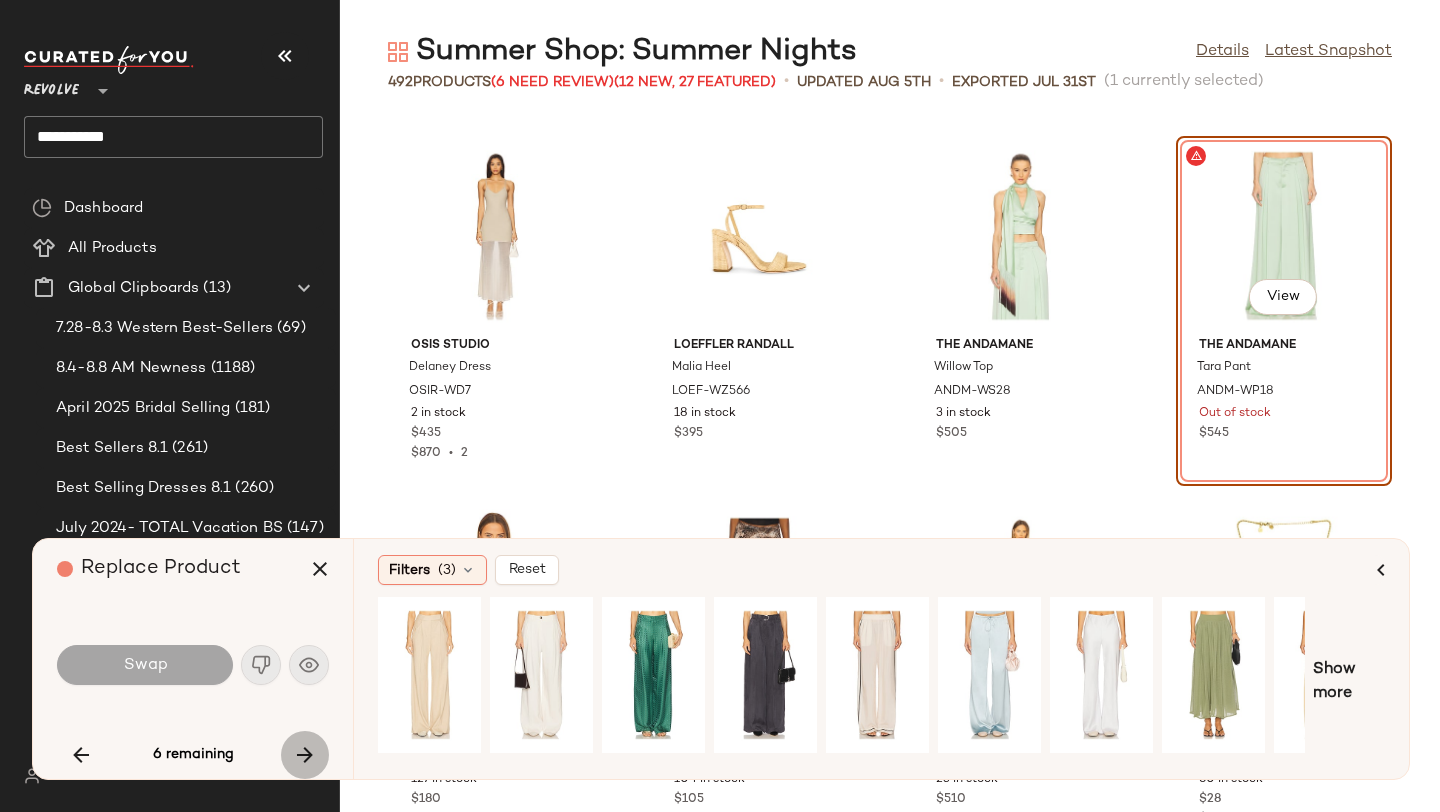 click at bounding box center (305, 755) 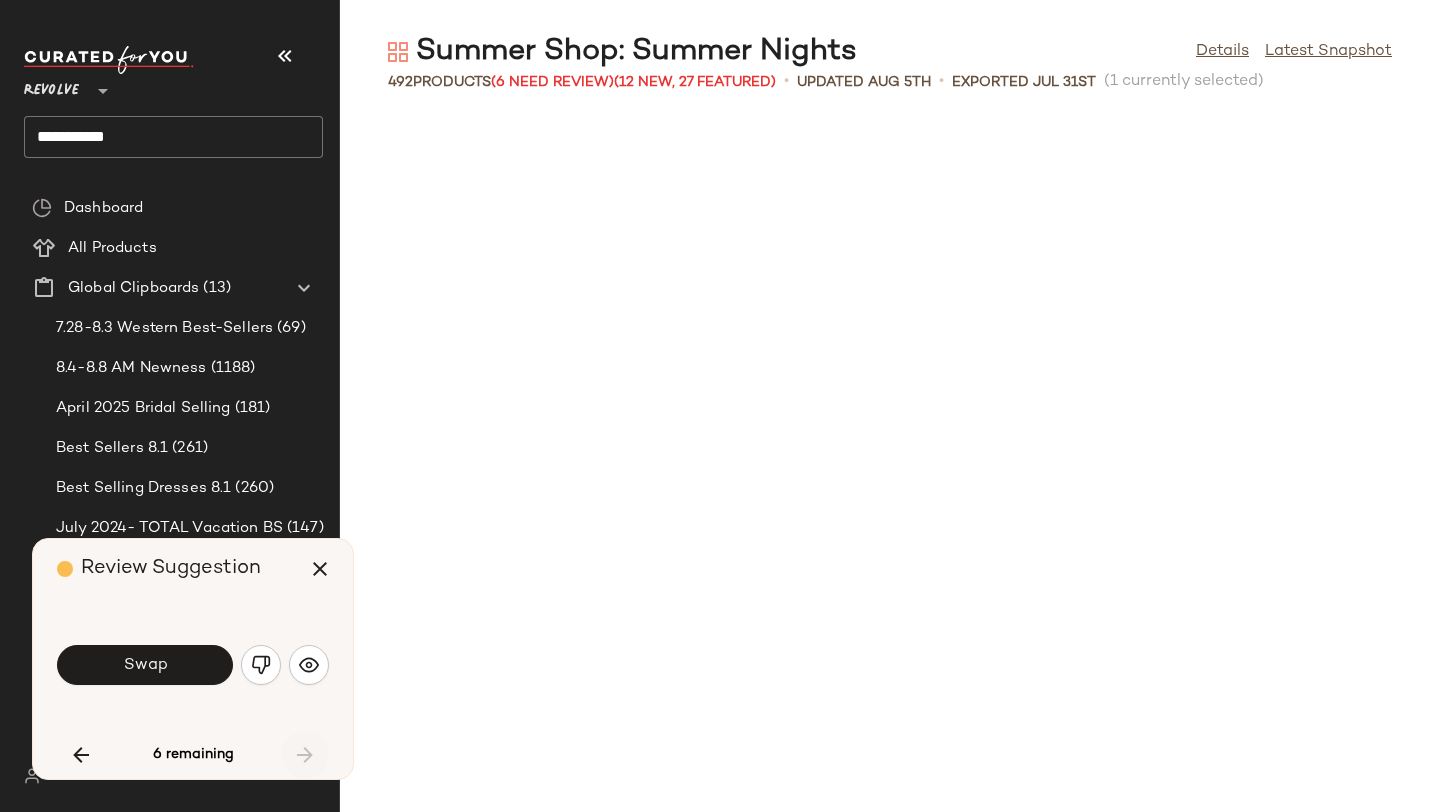 scroll, scrollTop: 43554, scrollLeft: 0, axis: vertical 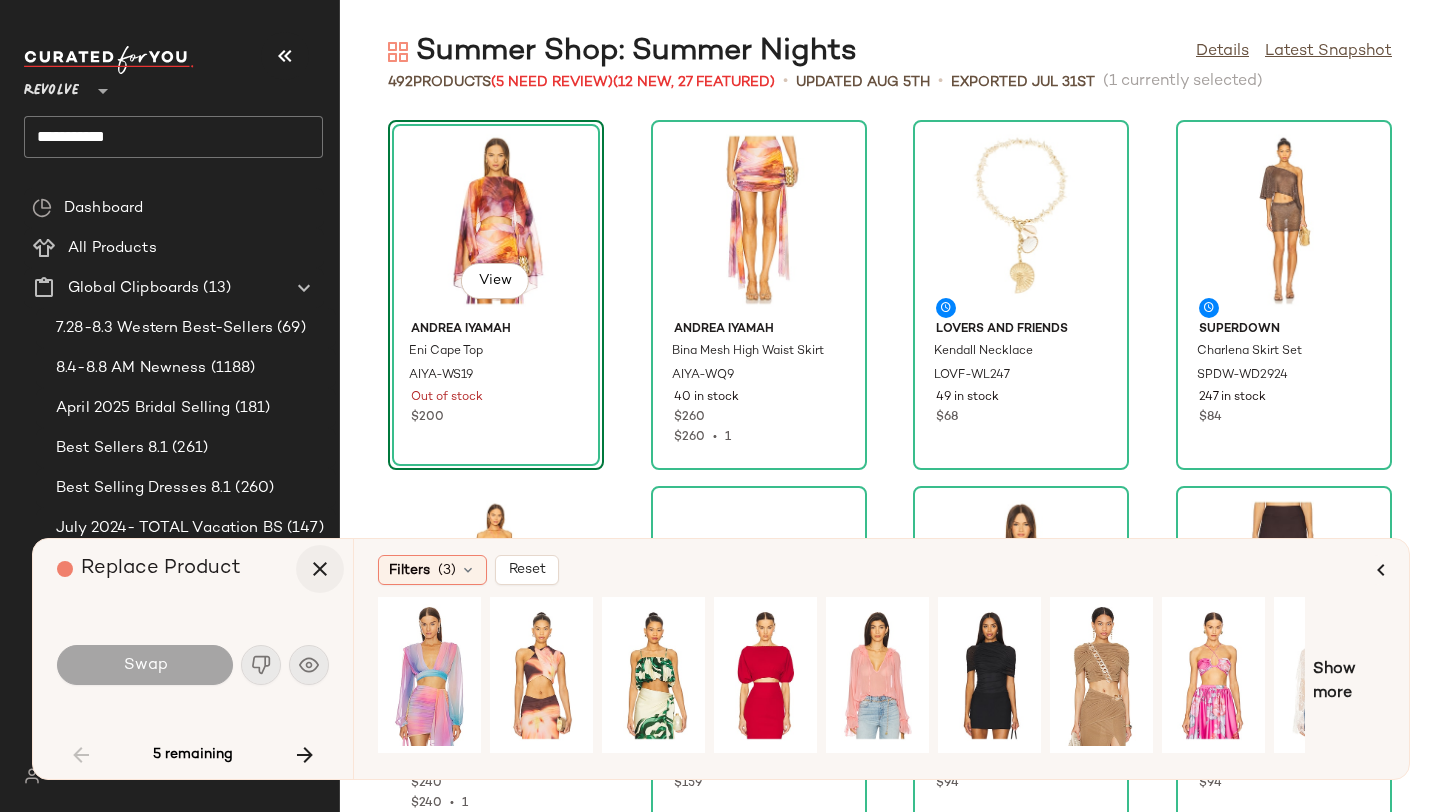 click at bounding box center (320, 569) 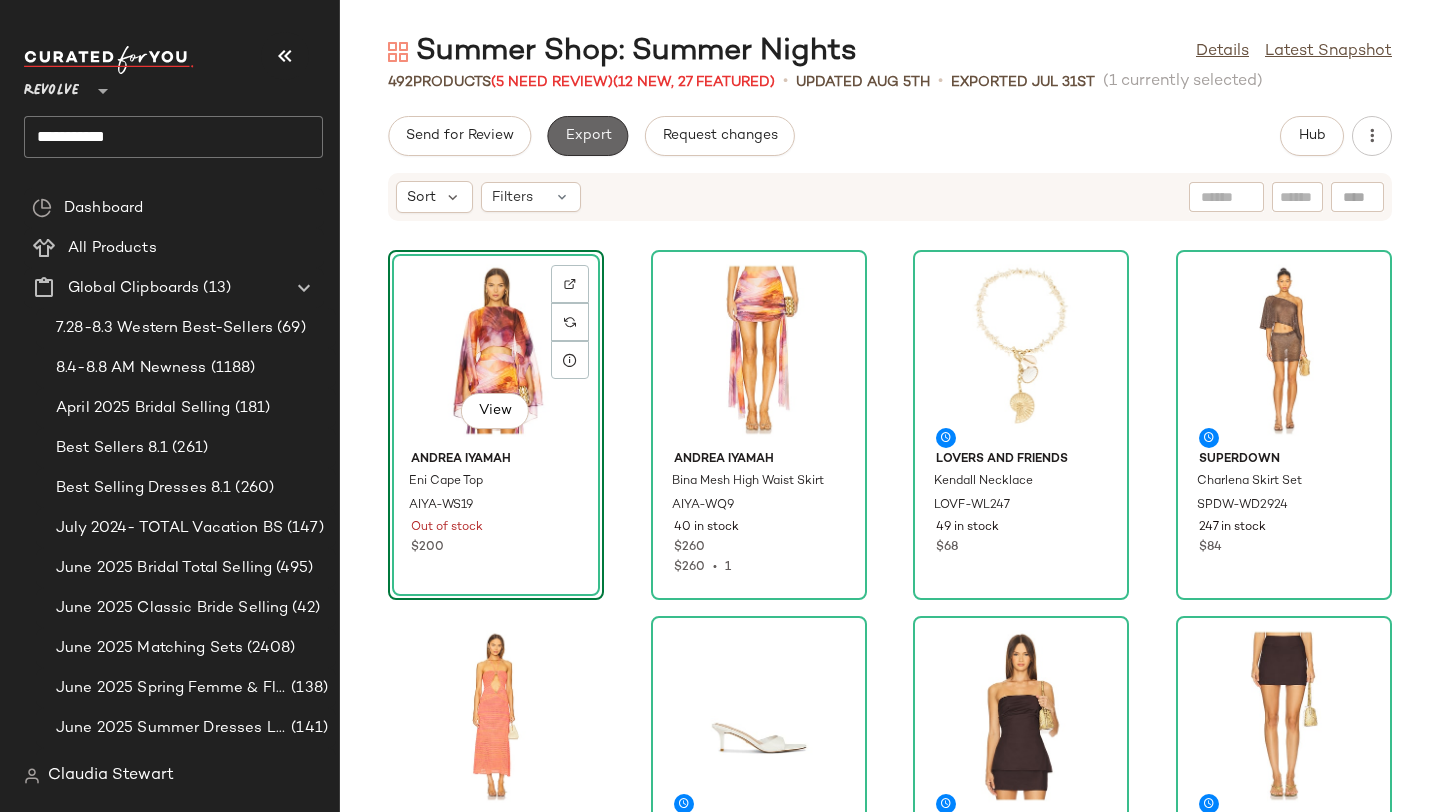 click on "Export" 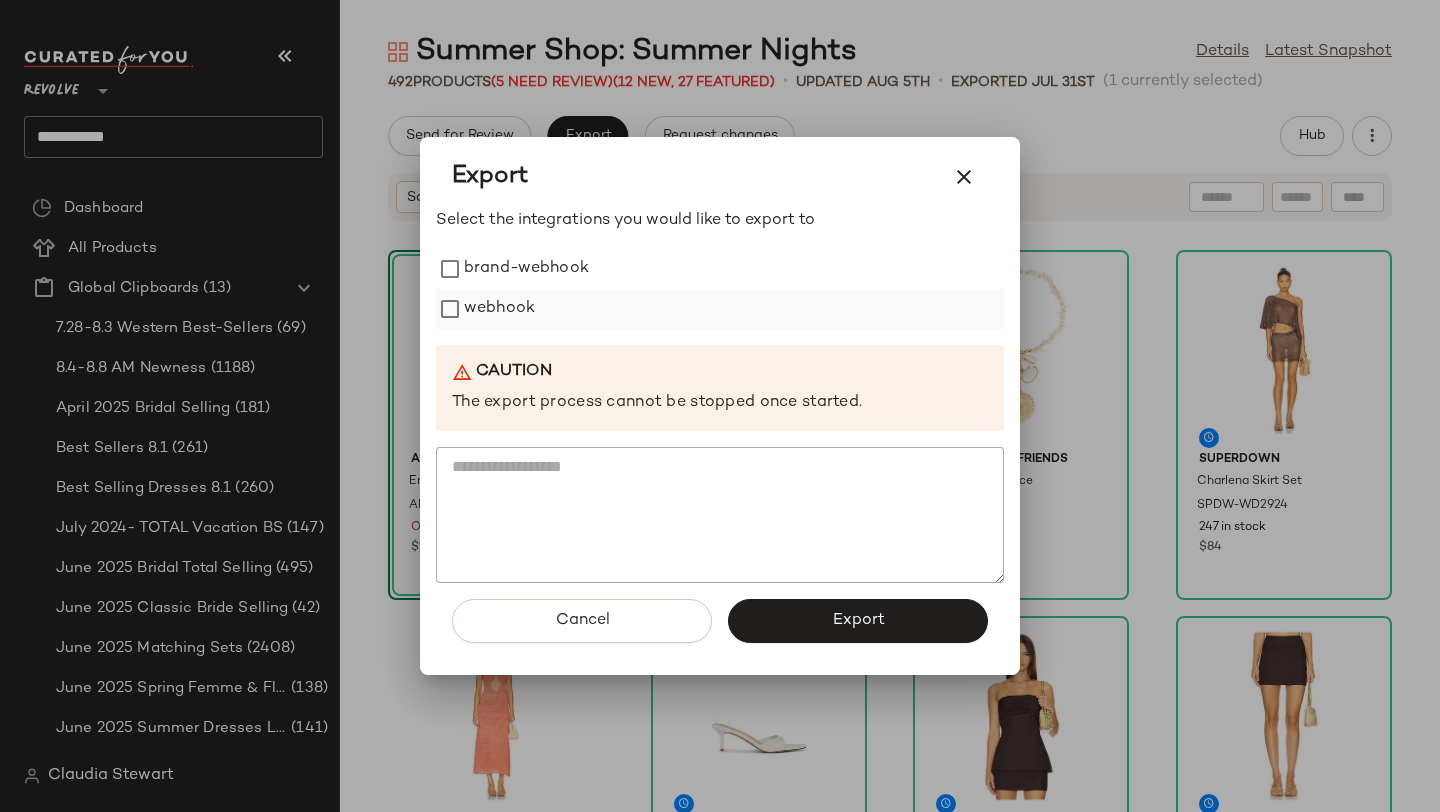 click on "webhook" 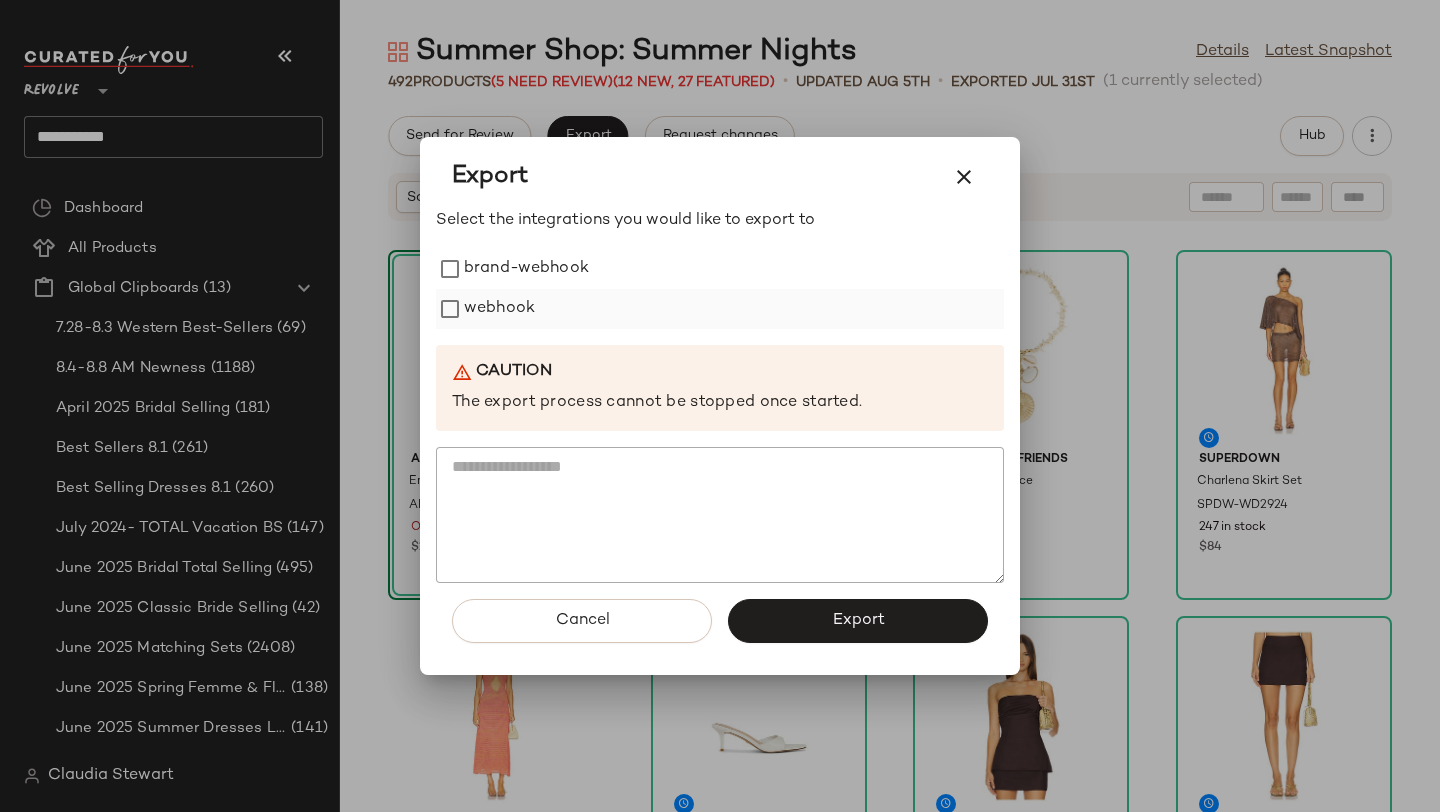 click on "webhook" at bounding box center (499, 309) 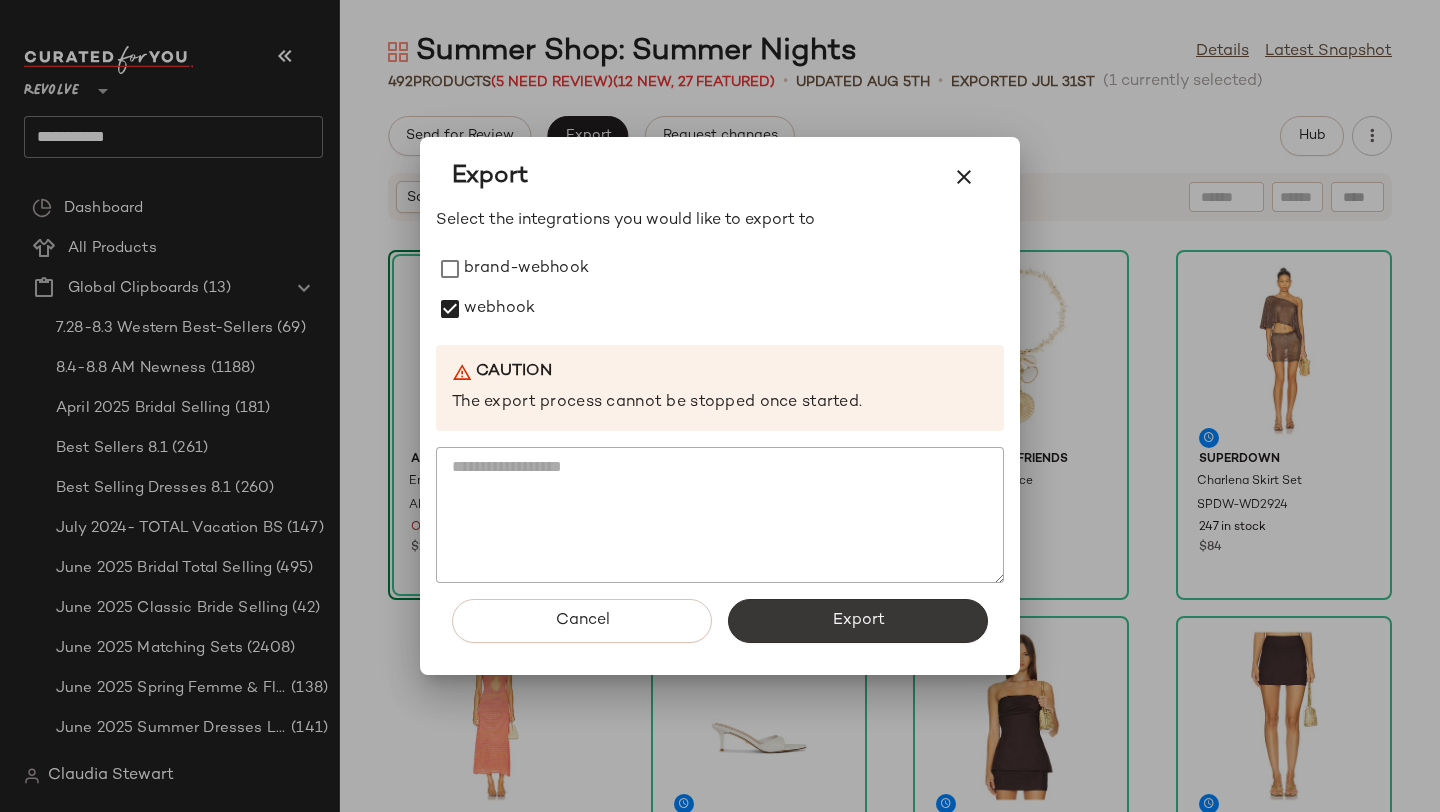 click on "Export" at bounding box center [858, 621] 